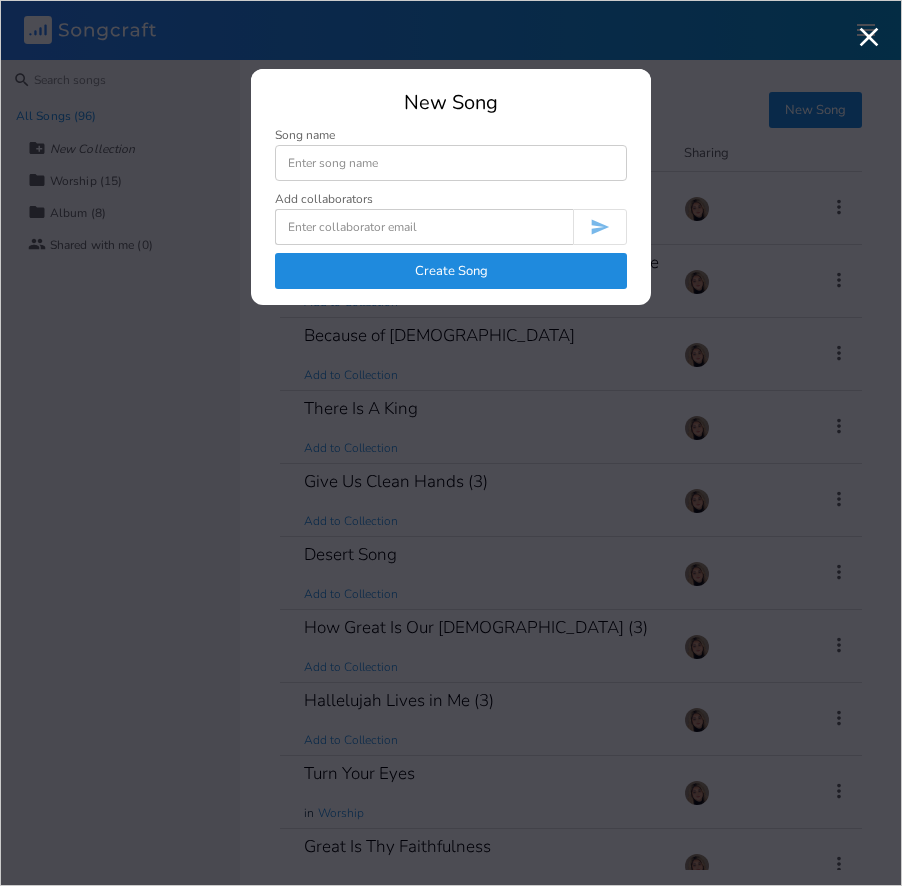 scroll, scrollTop: 0, scrollLeft: 0, axis: both 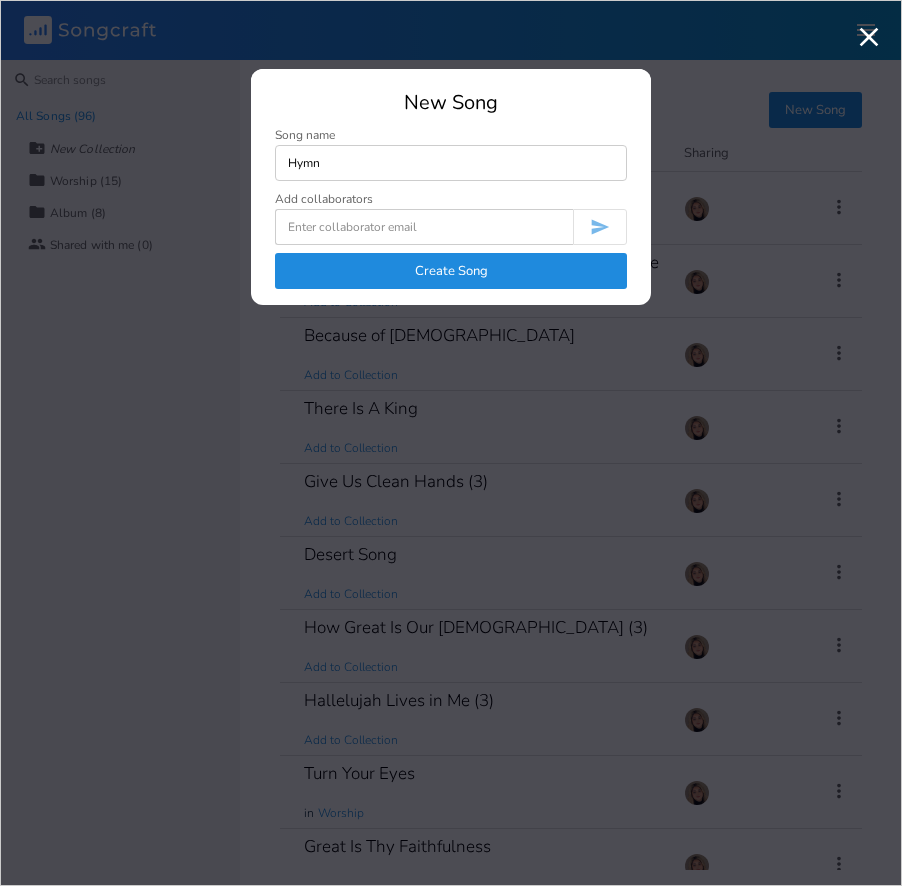 type on "Hymn" 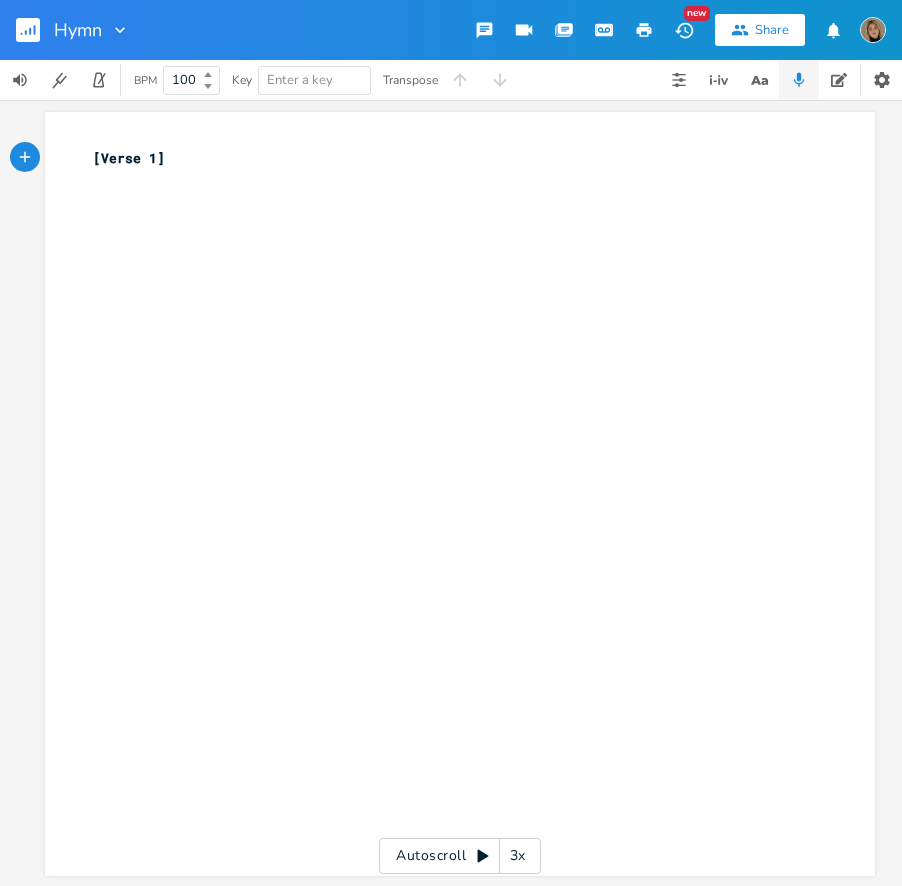 type on "[Verse 1]" 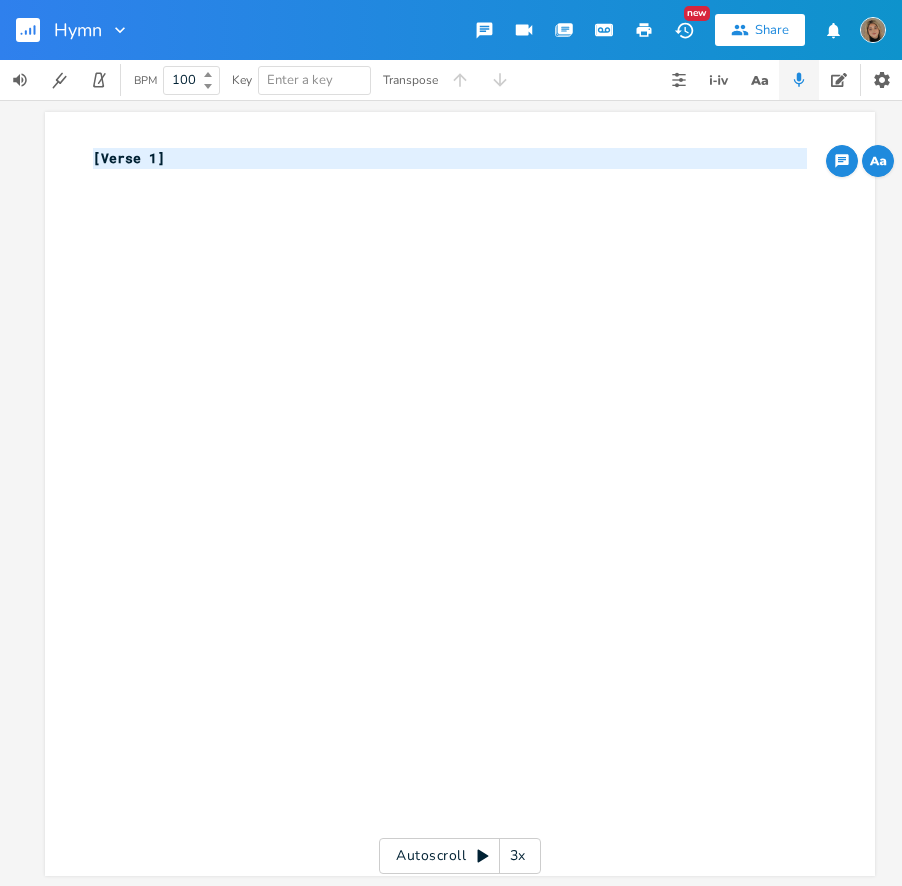 paste 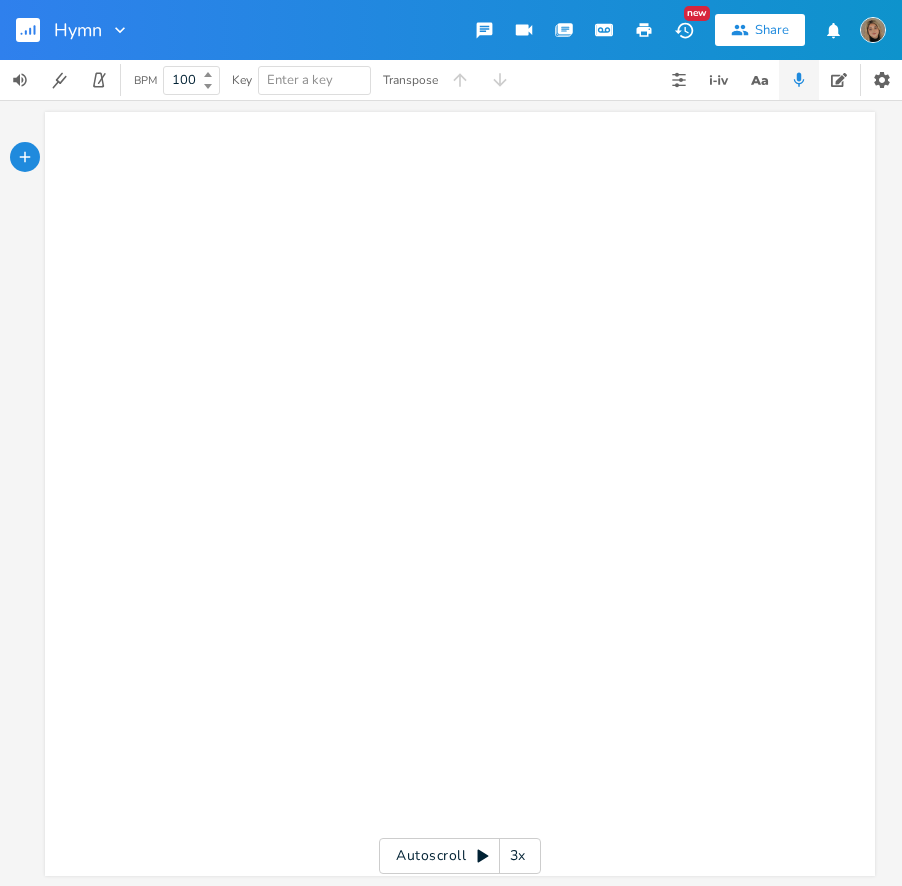 paste on "[Verse 1]" 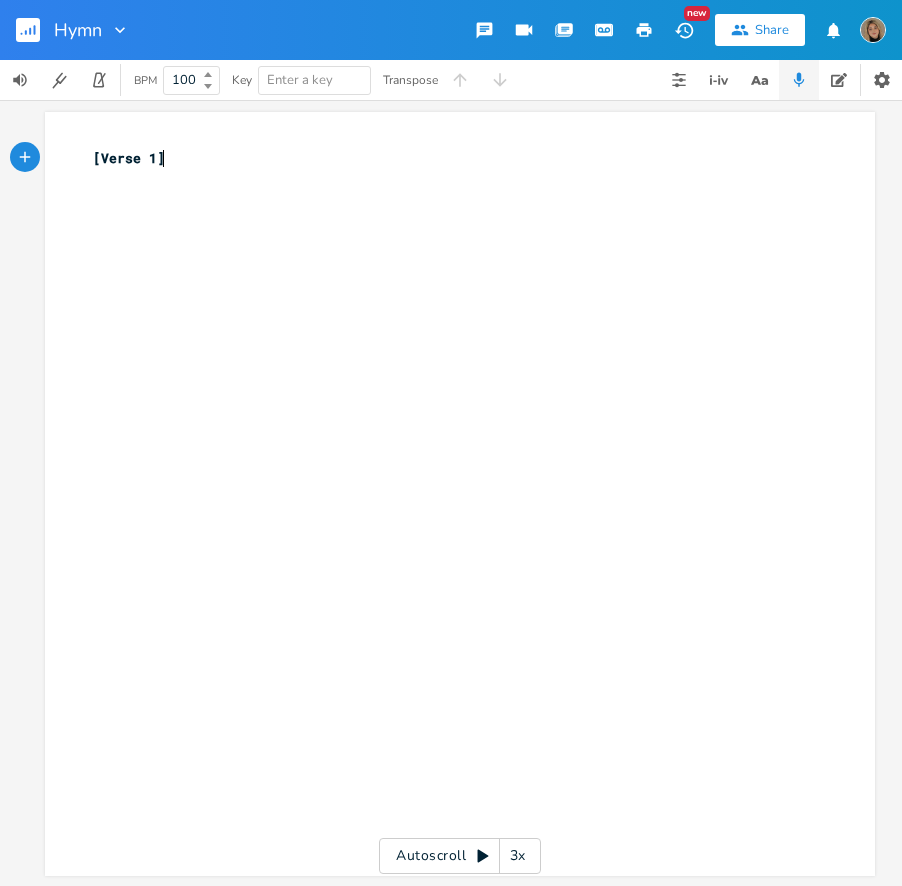 type on "[Verse 1]" 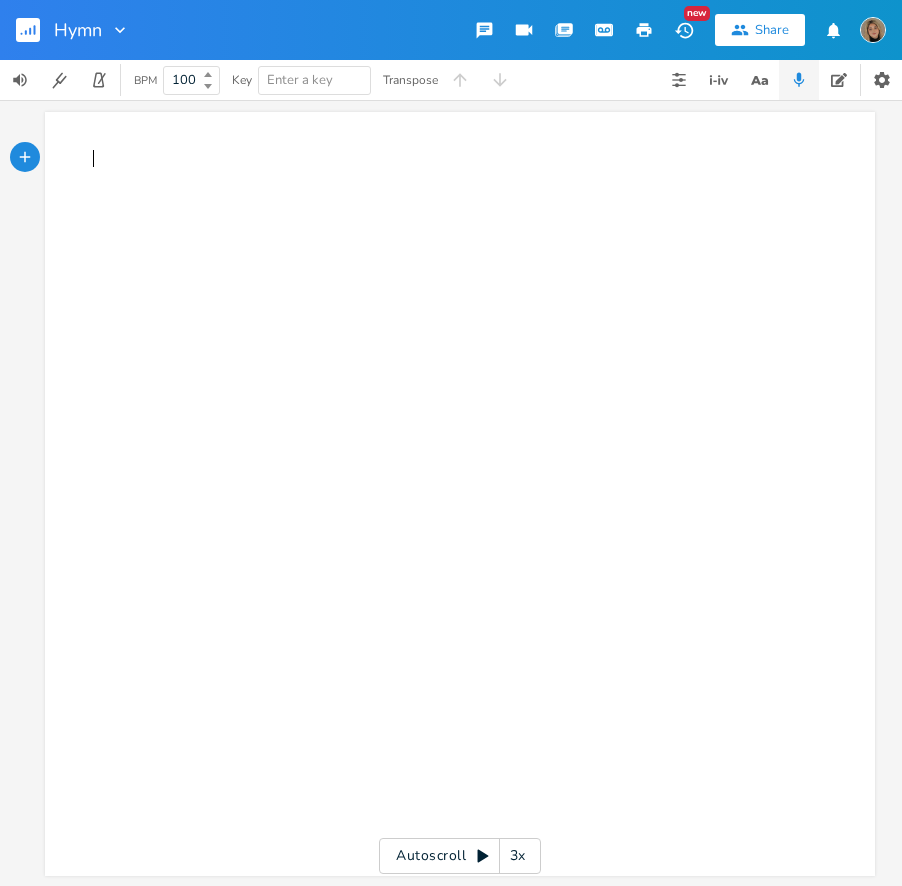 click on "​" at bounding box center [450, 158] 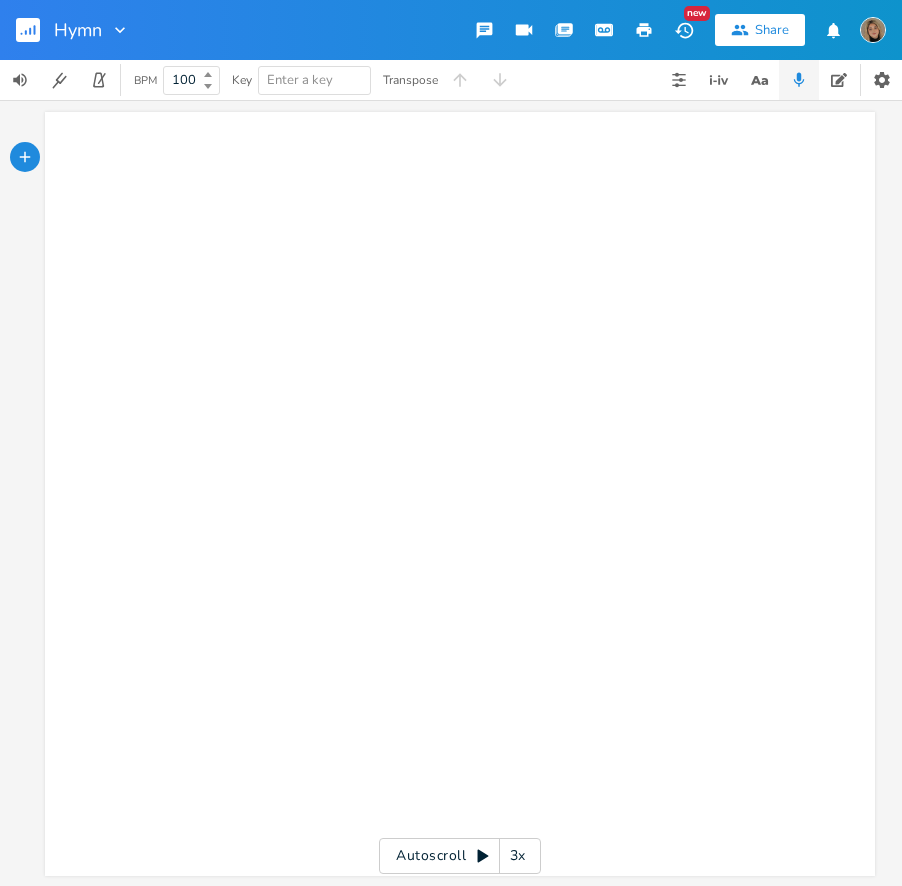 click on "x   ​" at bounding box center (475, 513) 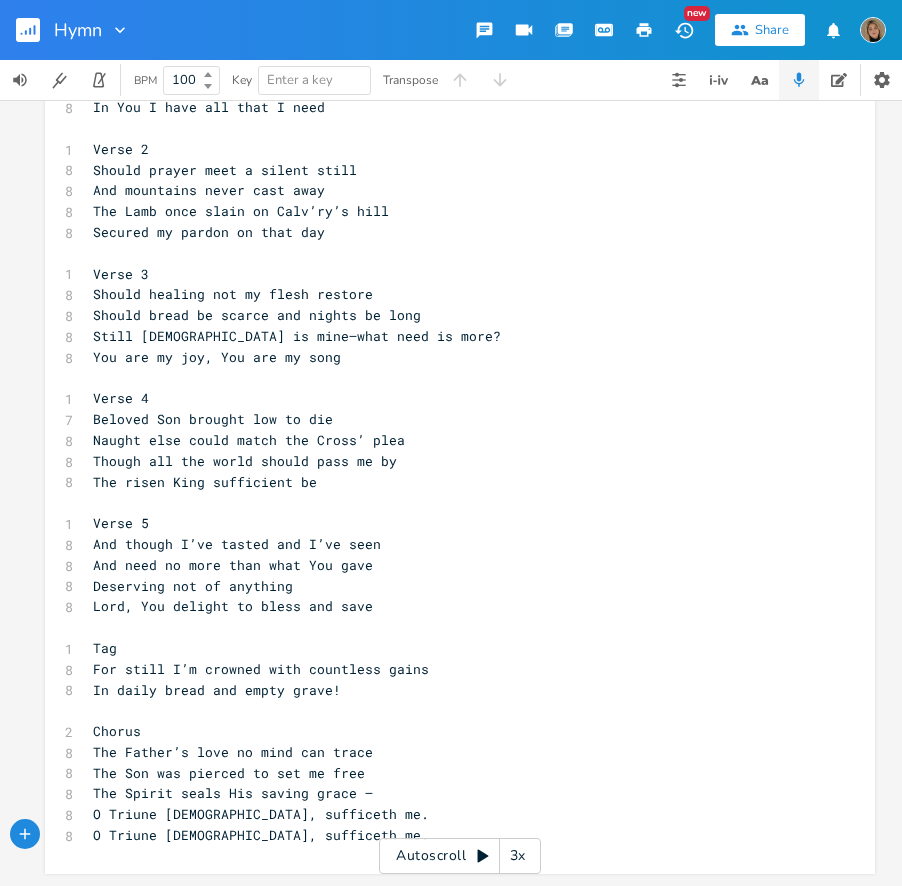 scroll, scrollTop: 0, scrollLeft: 0, axis: both 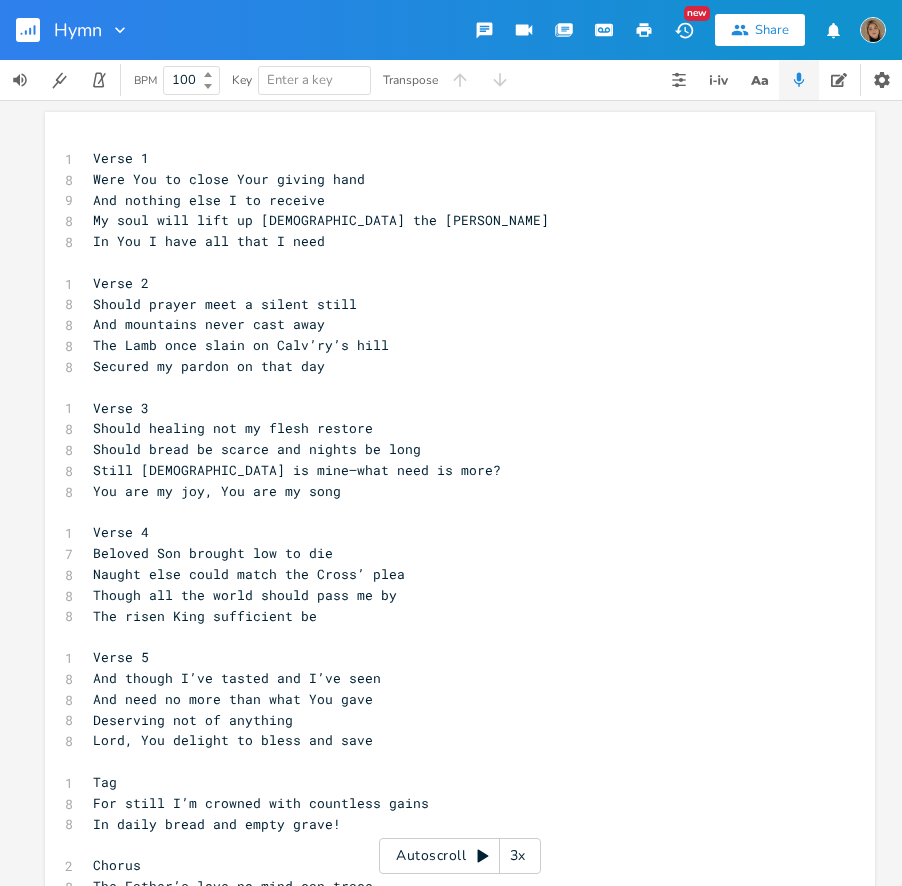 click on "Verse 1" at bounding box center (450, 158) 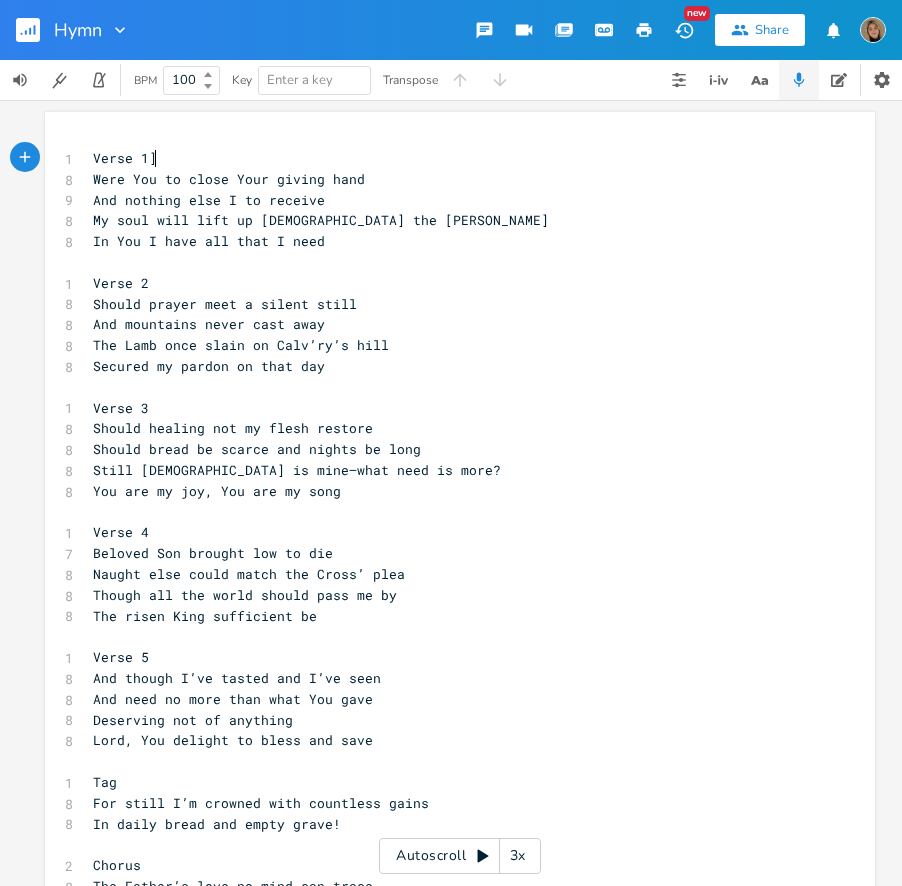 type on "]" 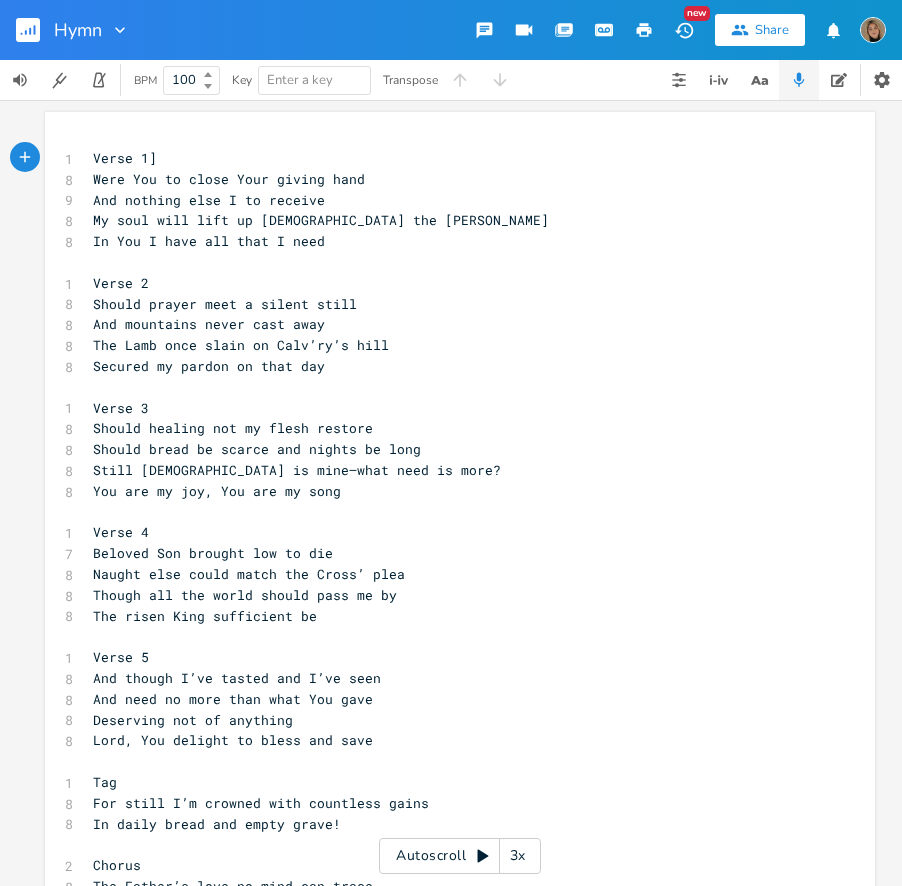 click on "Verse 1]" at bounding box center (125, 158) 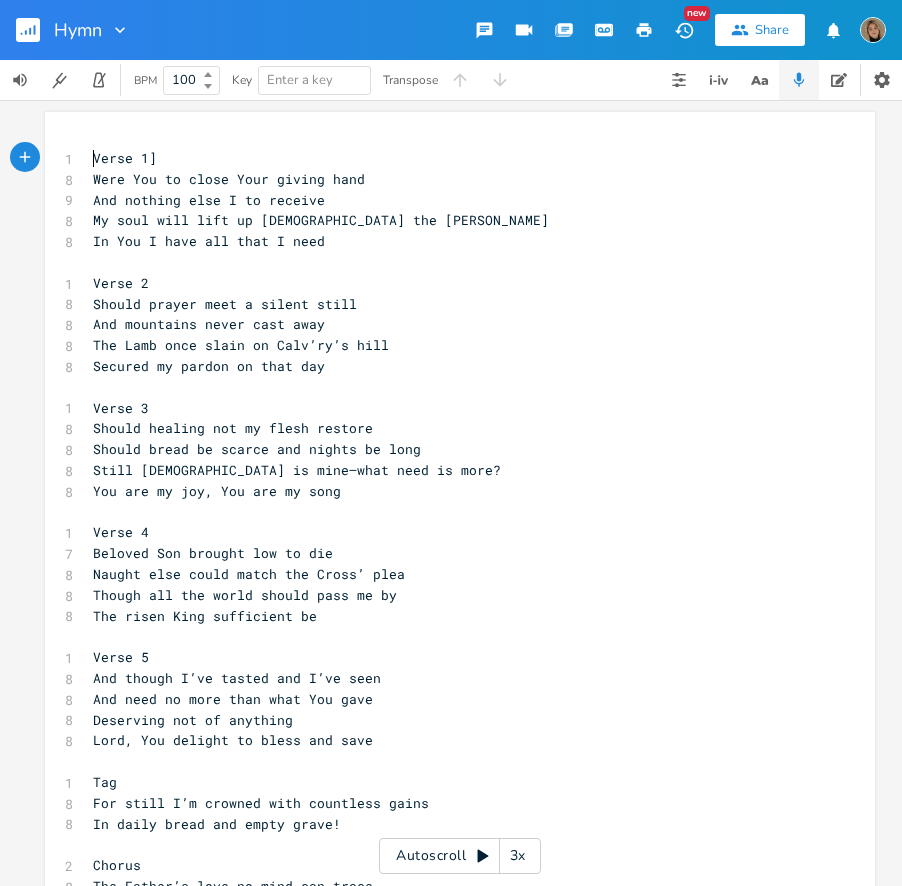 type on "[" 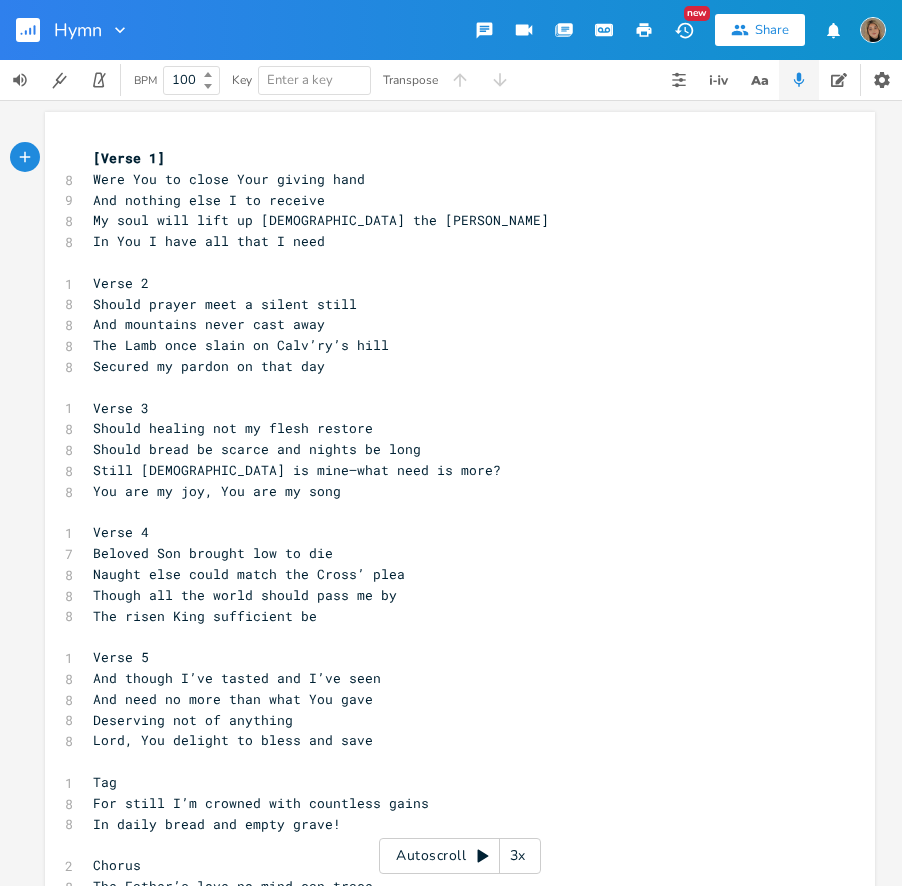 click on "​" at bounding box center [450, 262] 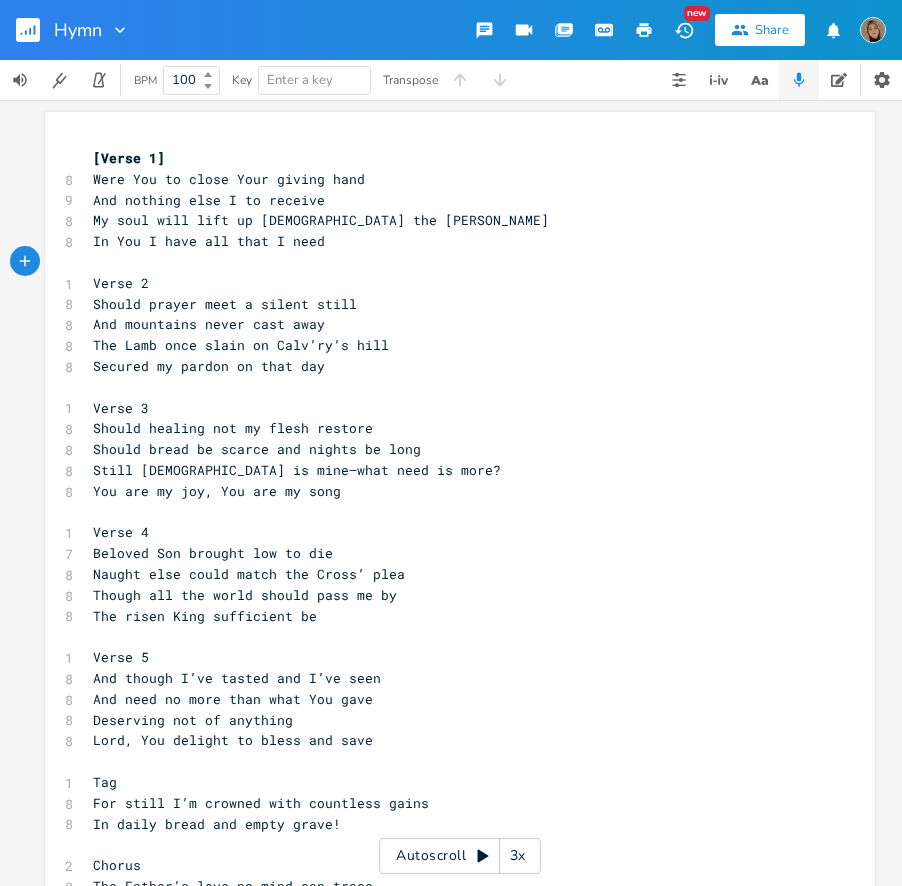 click on "Verse 2" at bounding box center (121, 283) 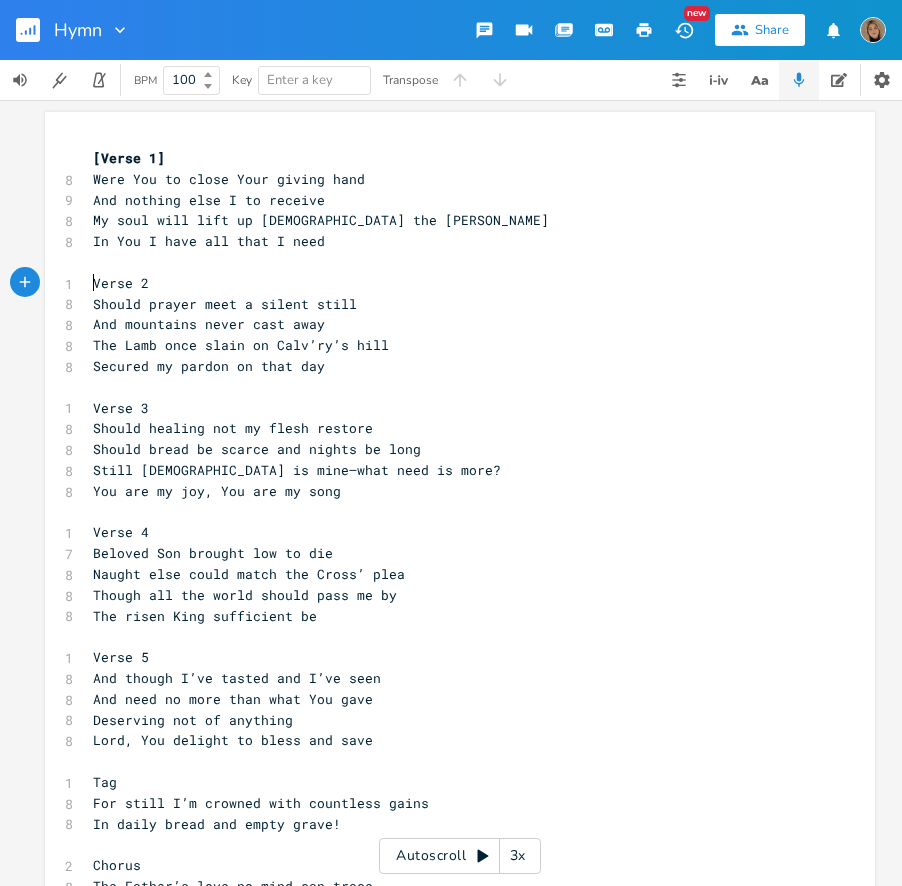 type on "]" 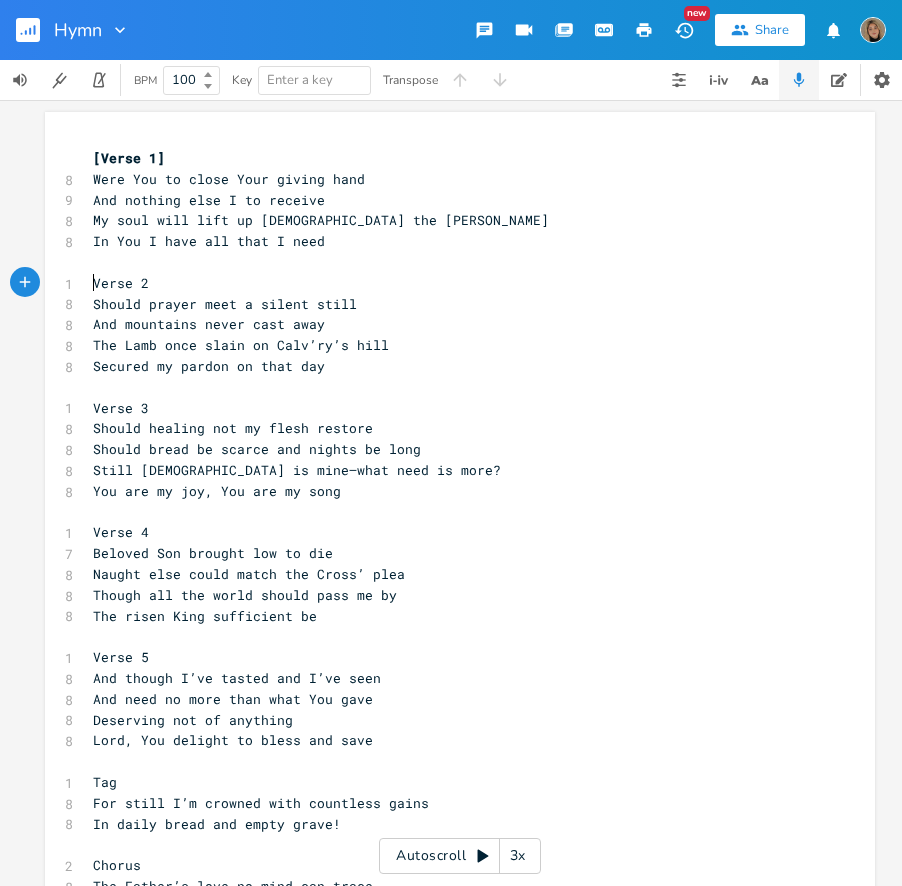 type on "[" 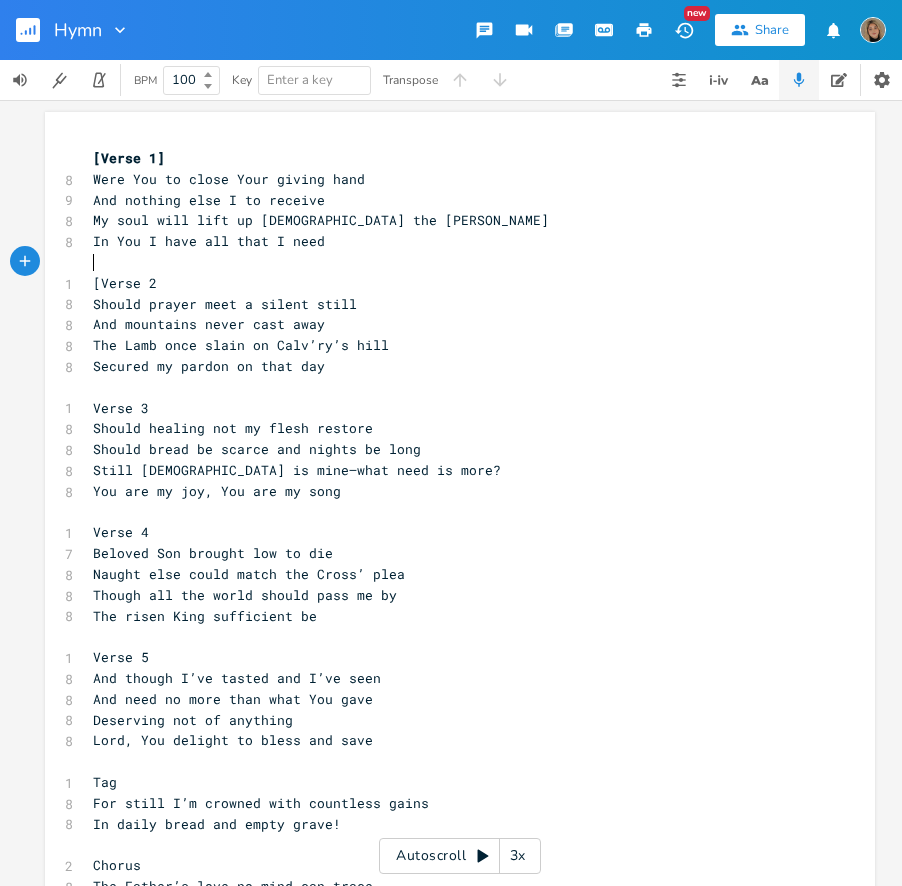 click on "​" at bounding box center [450, 262] 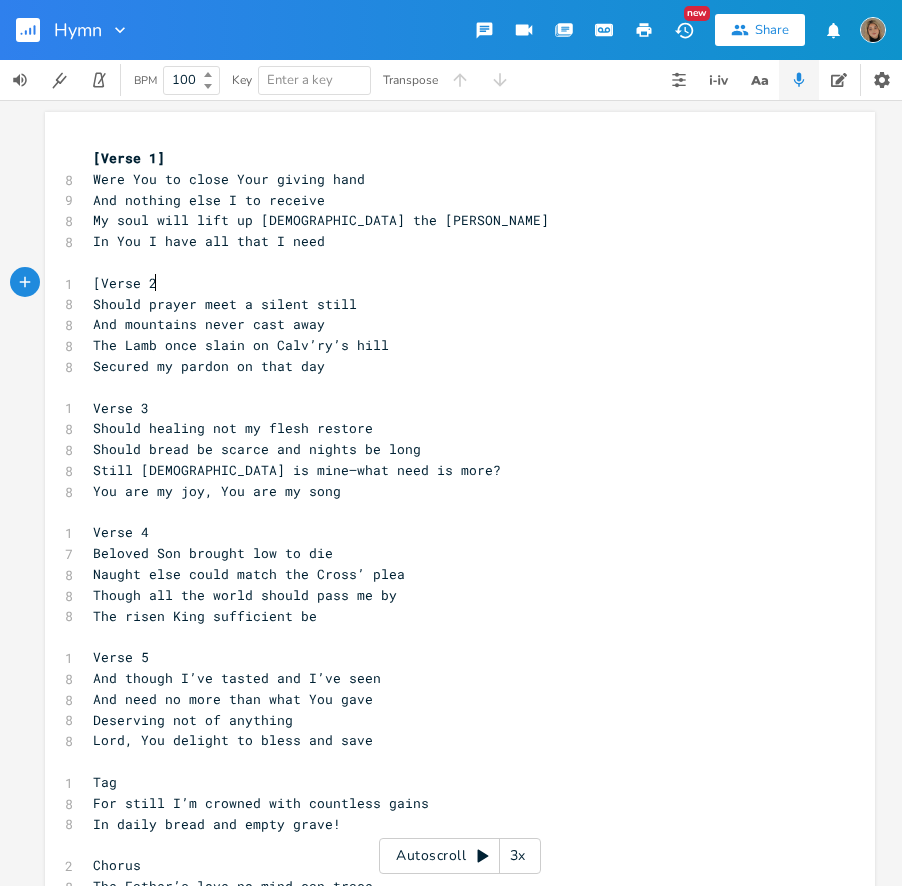click on "[Verse 2" at bounding box center (450, 283) 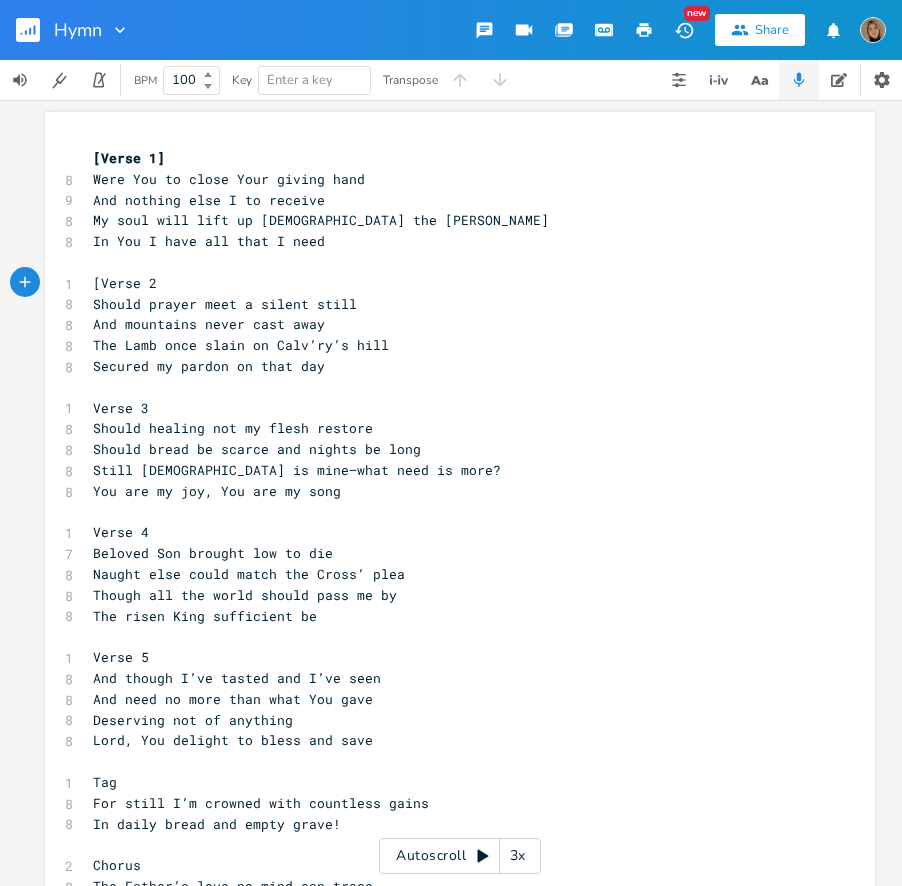 type on "]" 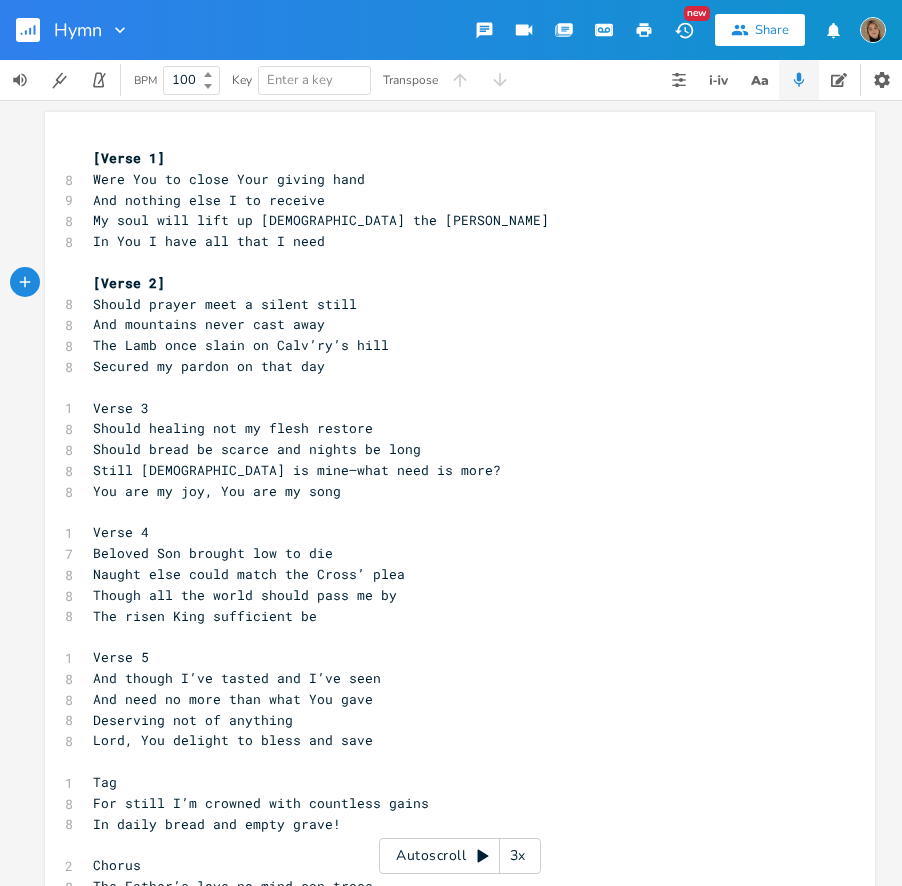 click on "Verse 3" at bounding box center [121, 408] 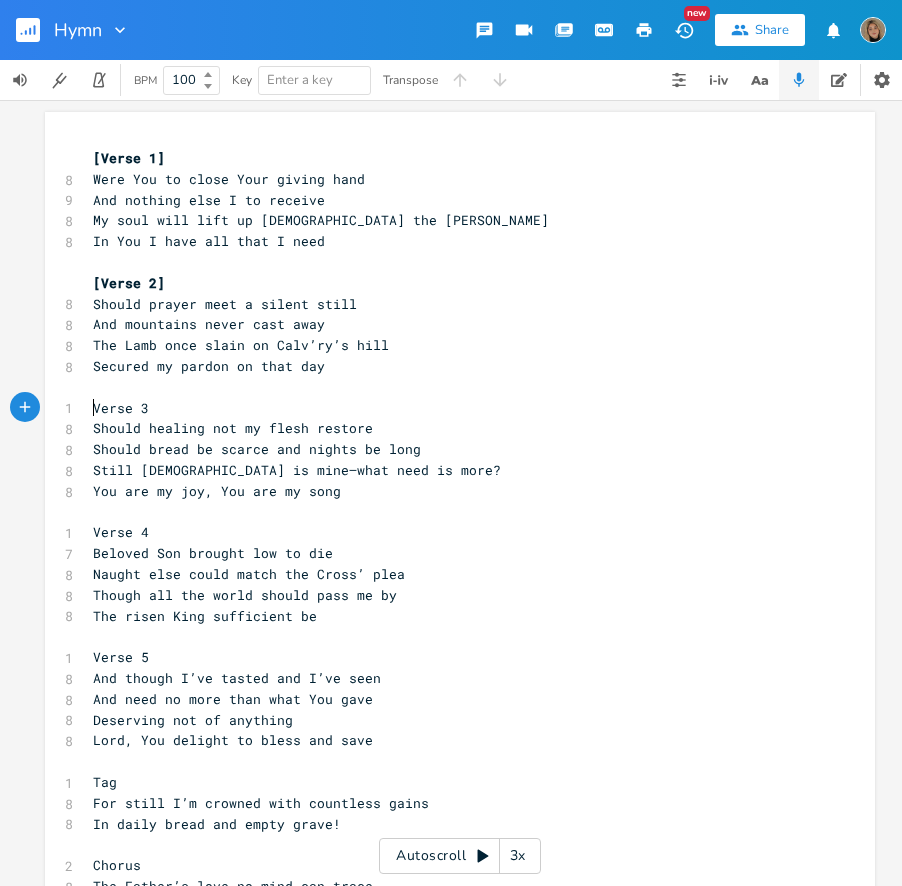 type on "[" 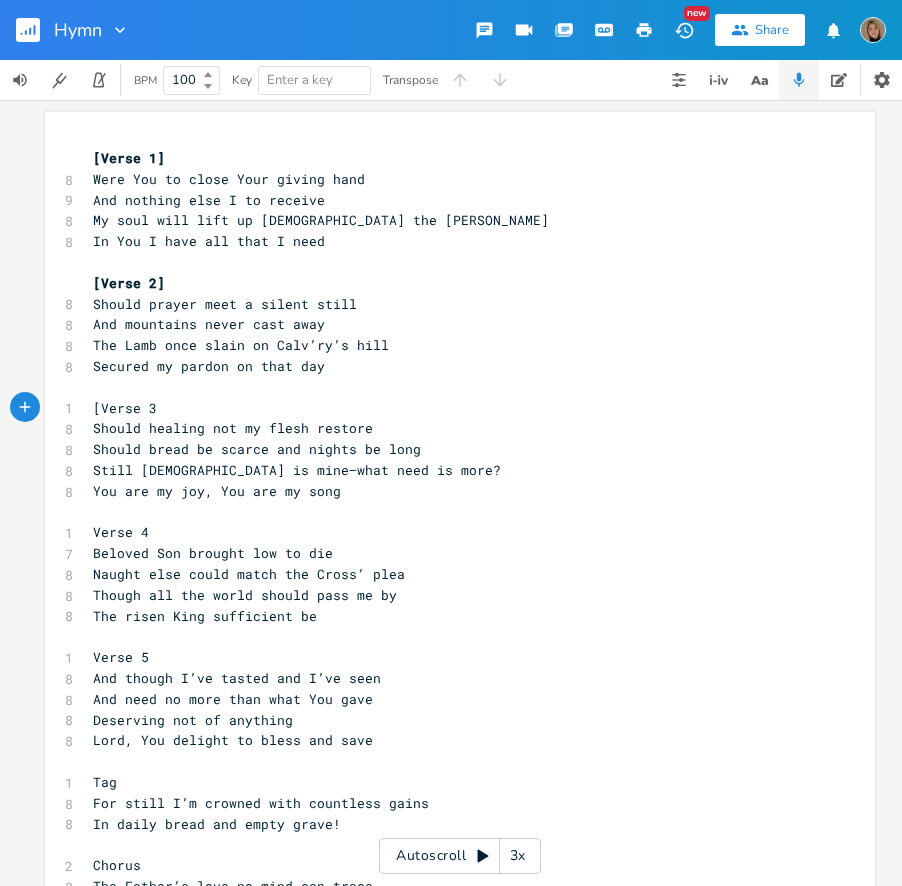 click on "[Verse 3" at bounding box center [450, 408] 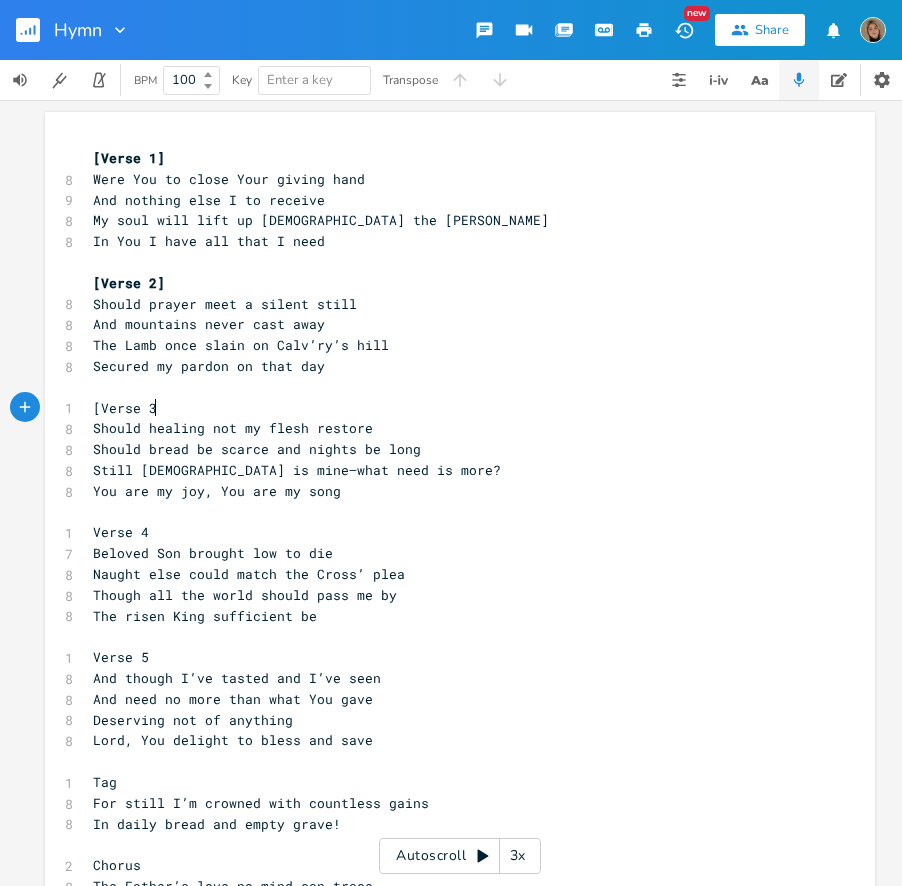 type on "]" 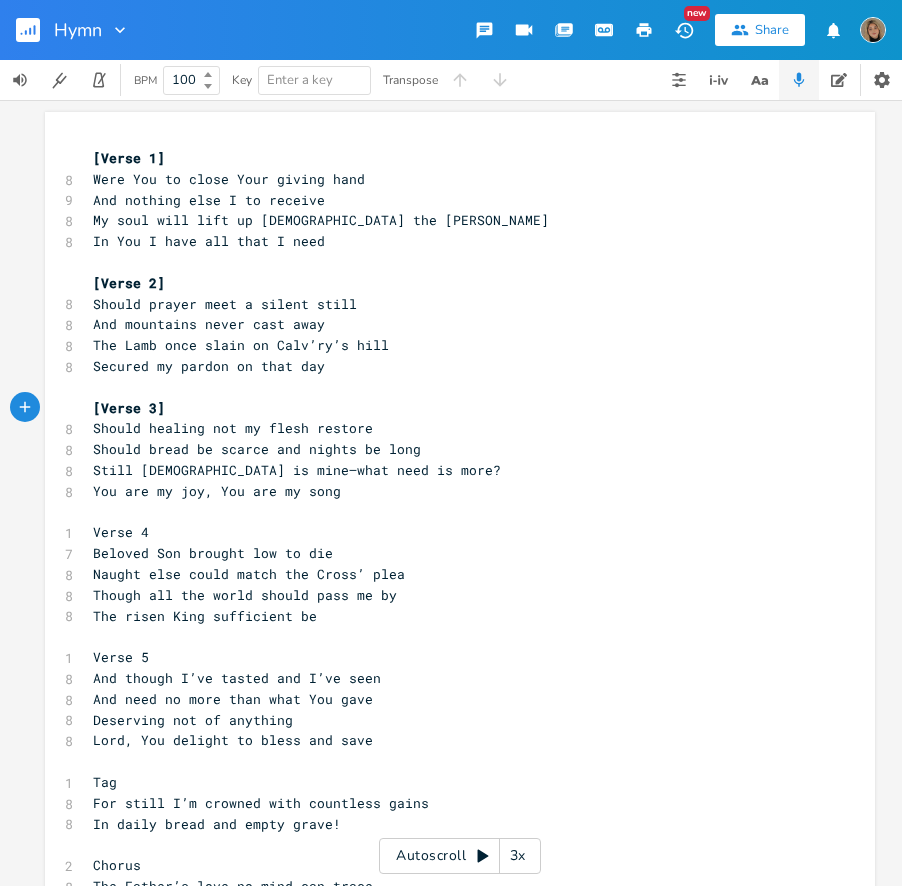 click on "Verse 4" at bounding box center (121, 532) 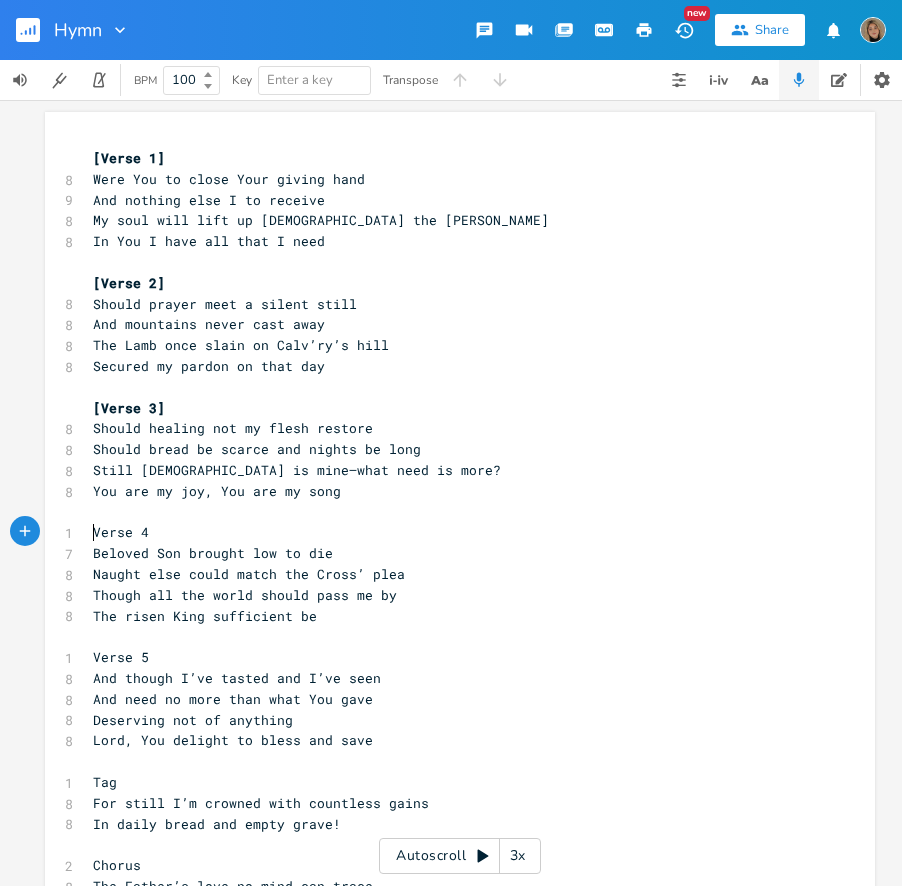 type on "[" 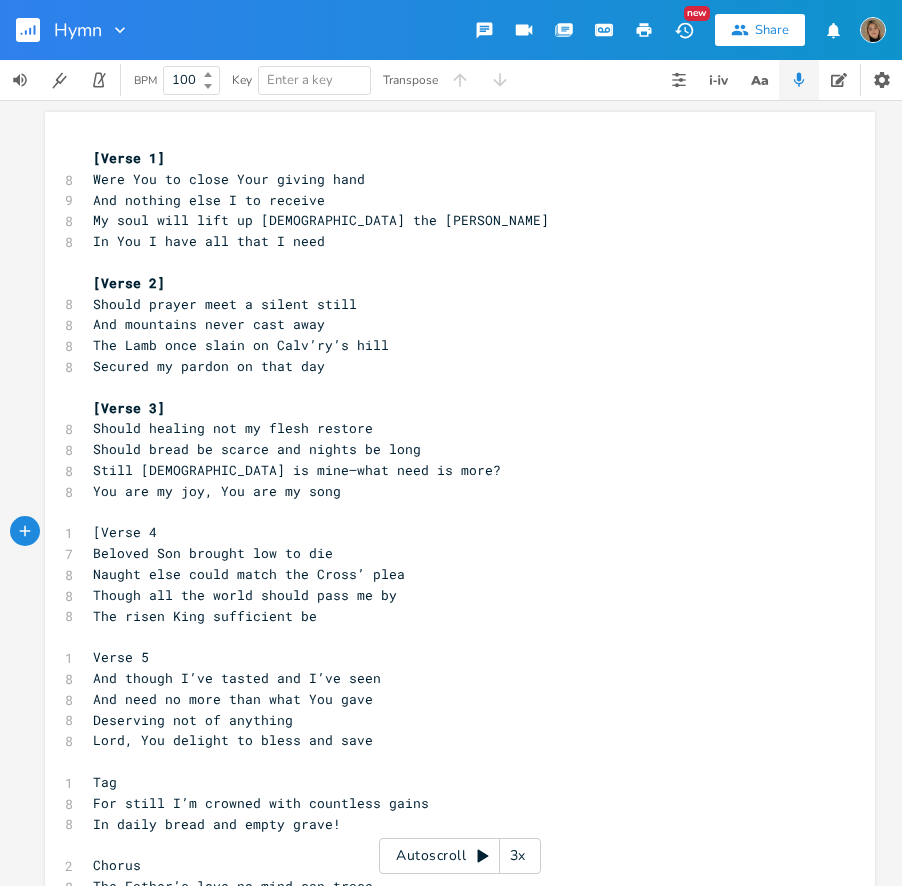 click on "[Verse 4" at bounding box center (125, 532) 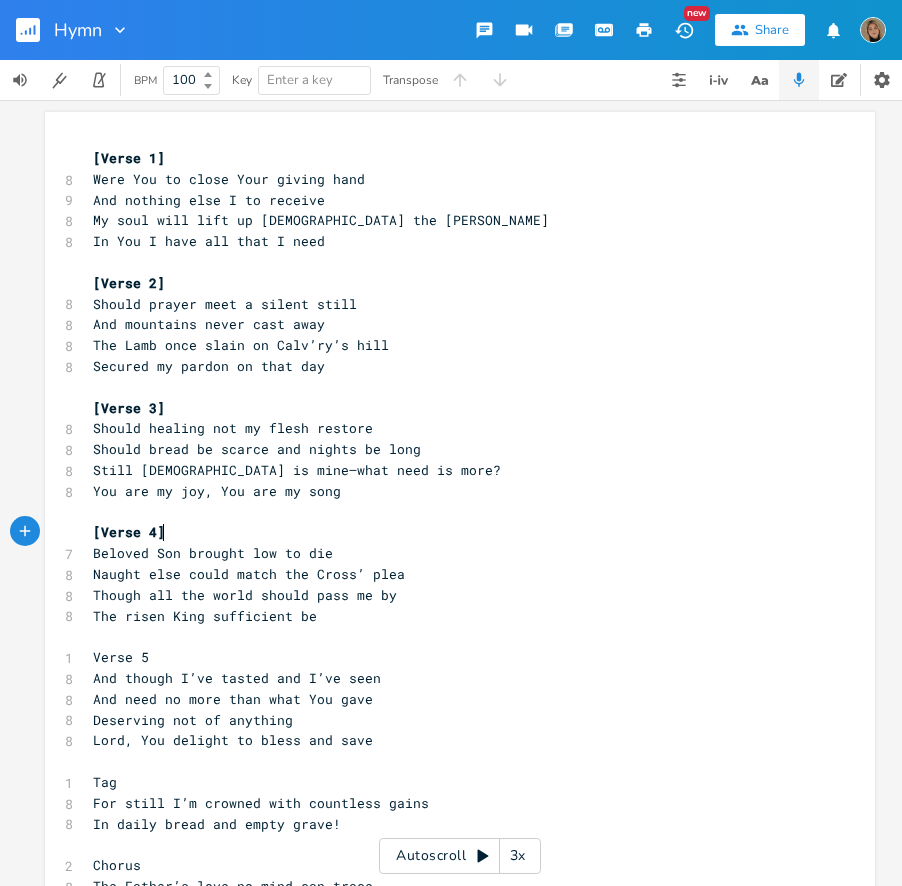 click on "Verse 5" at bounding box center (450, 657) 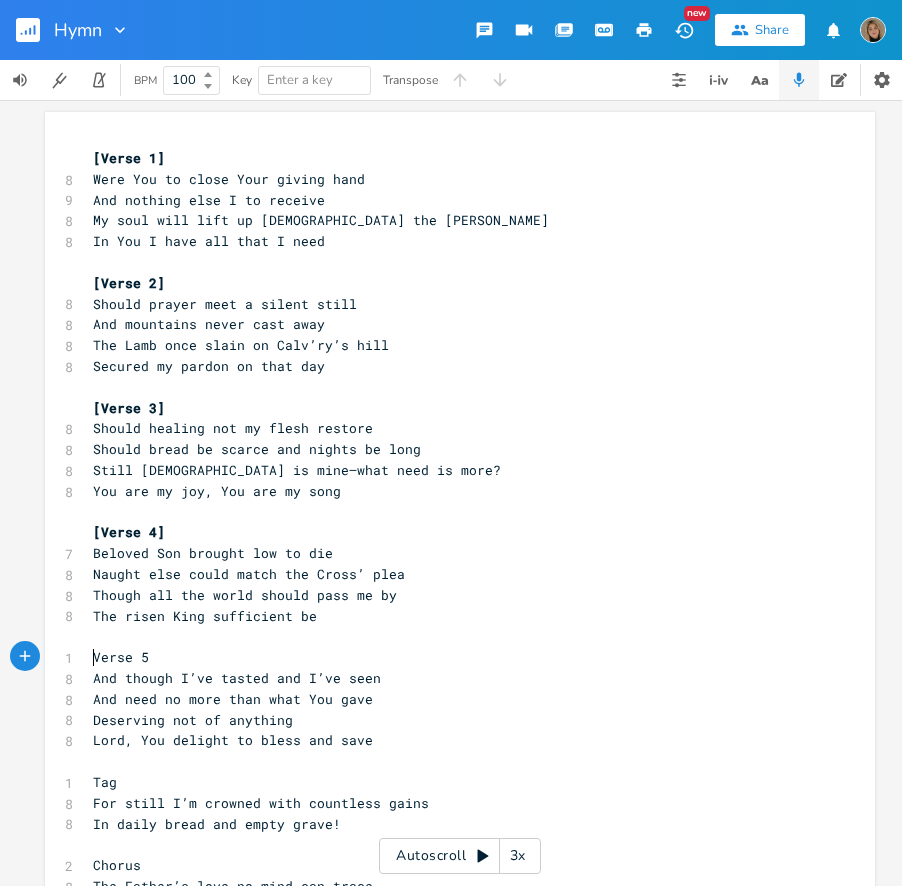 type on "[" 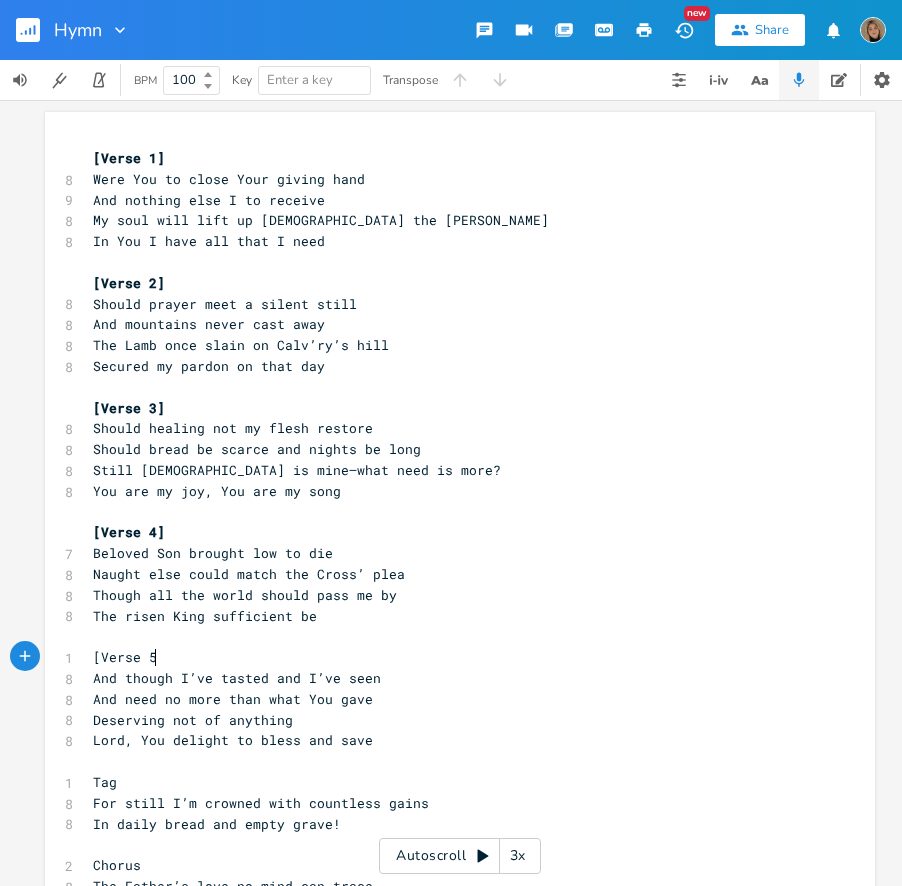 click on "And though I’ve tasted and I’ve seen" at bounding box center [450, 678] 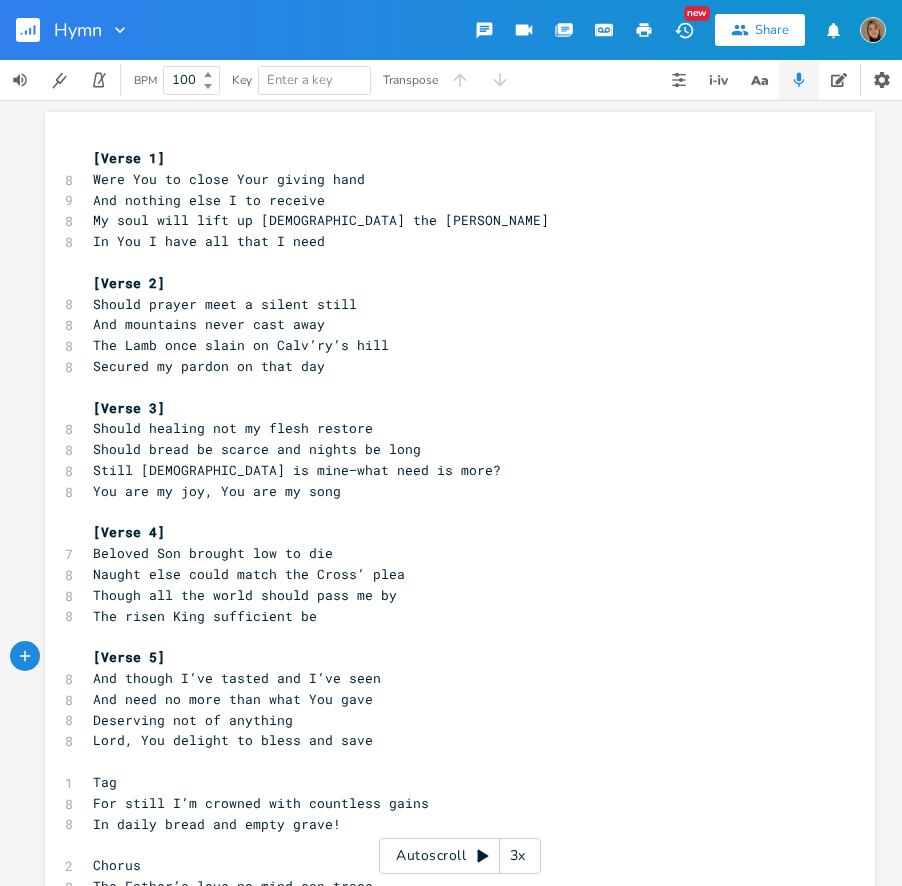 click on "Tag" at bounding box center [450, 782] 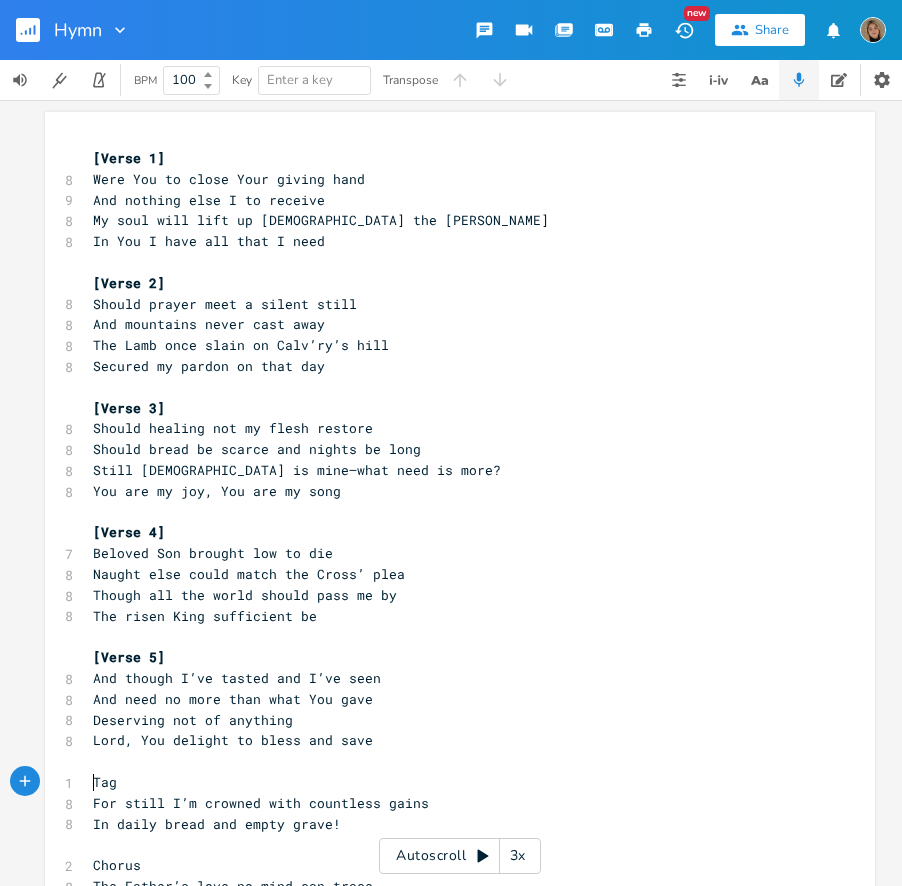 type on "[" 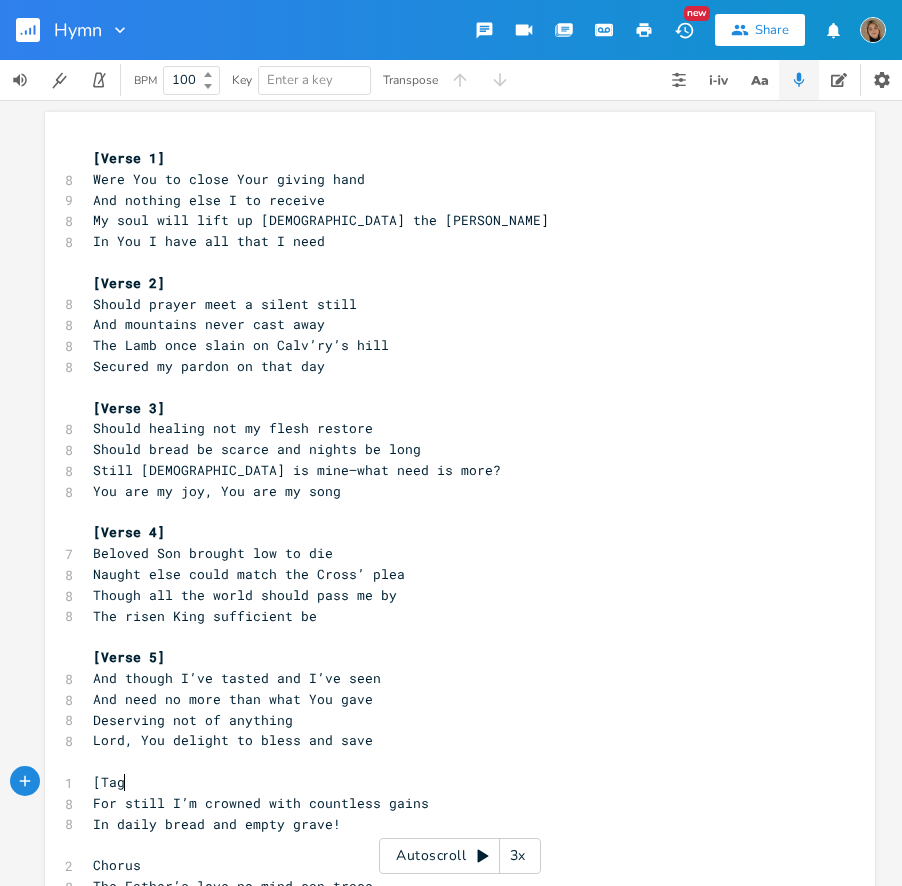 click on "[Tag" at bounding box center (450, 782) 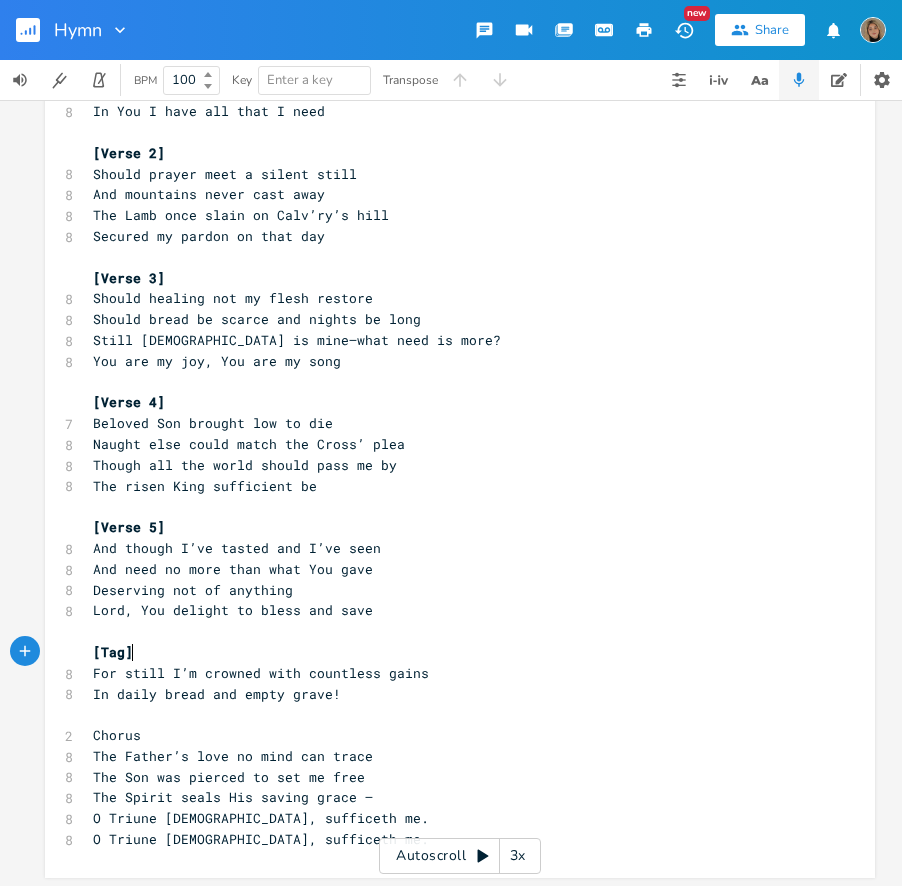 scroll, scrollTop: 143, scrollLeft: 0, axis: vertical 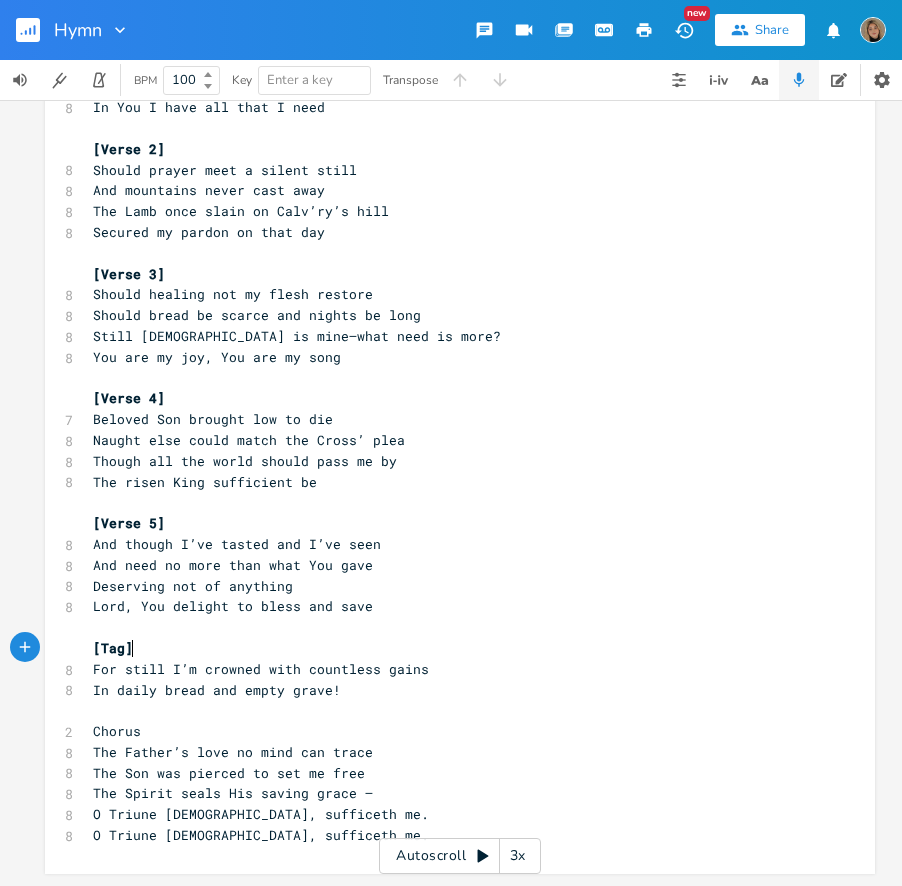 click on "Chorus" at bounding box center [450, 731] 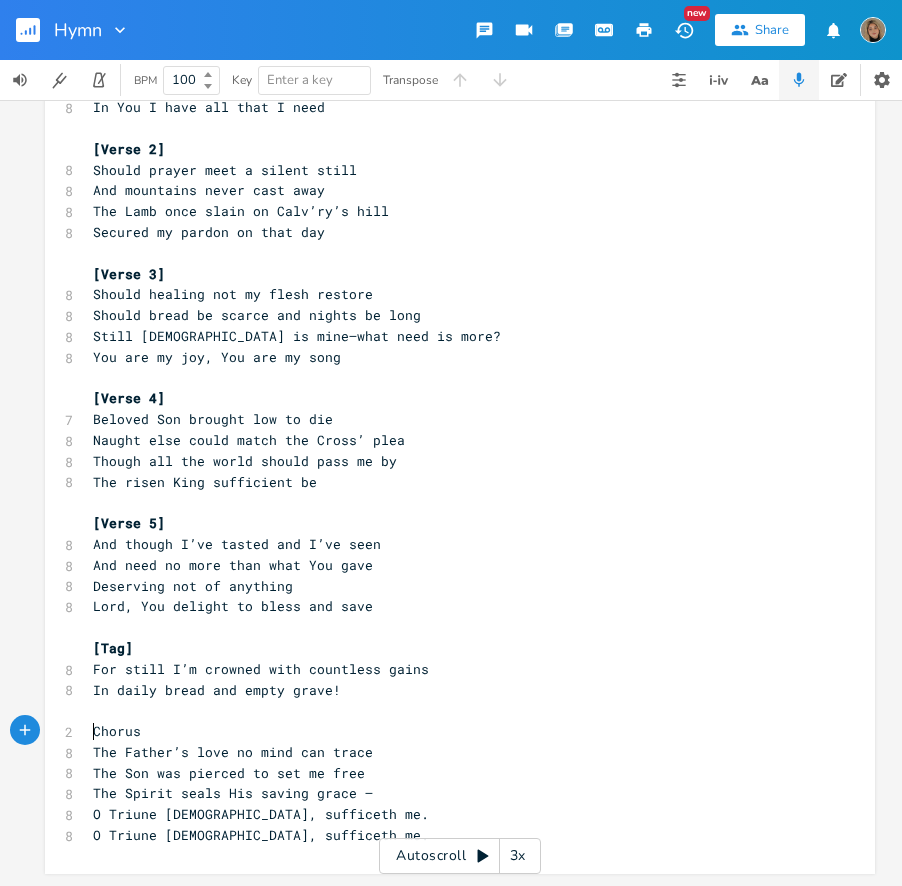 type on "[" 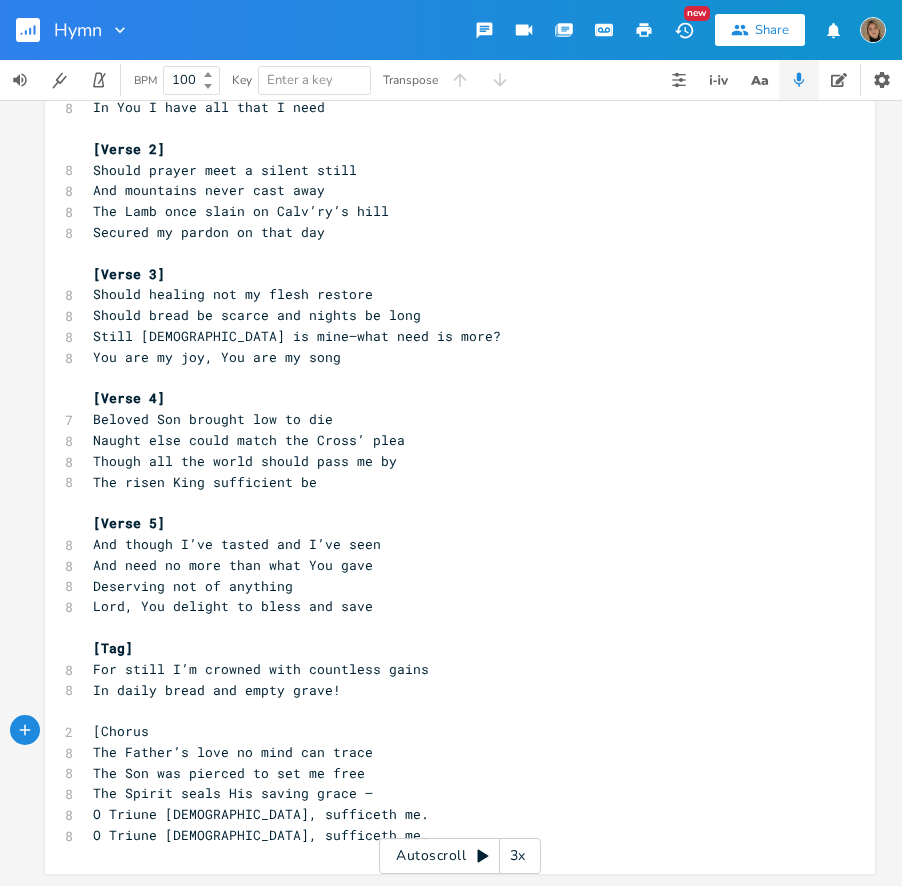 click on "[Chorus" at bounding box center [450, 731] 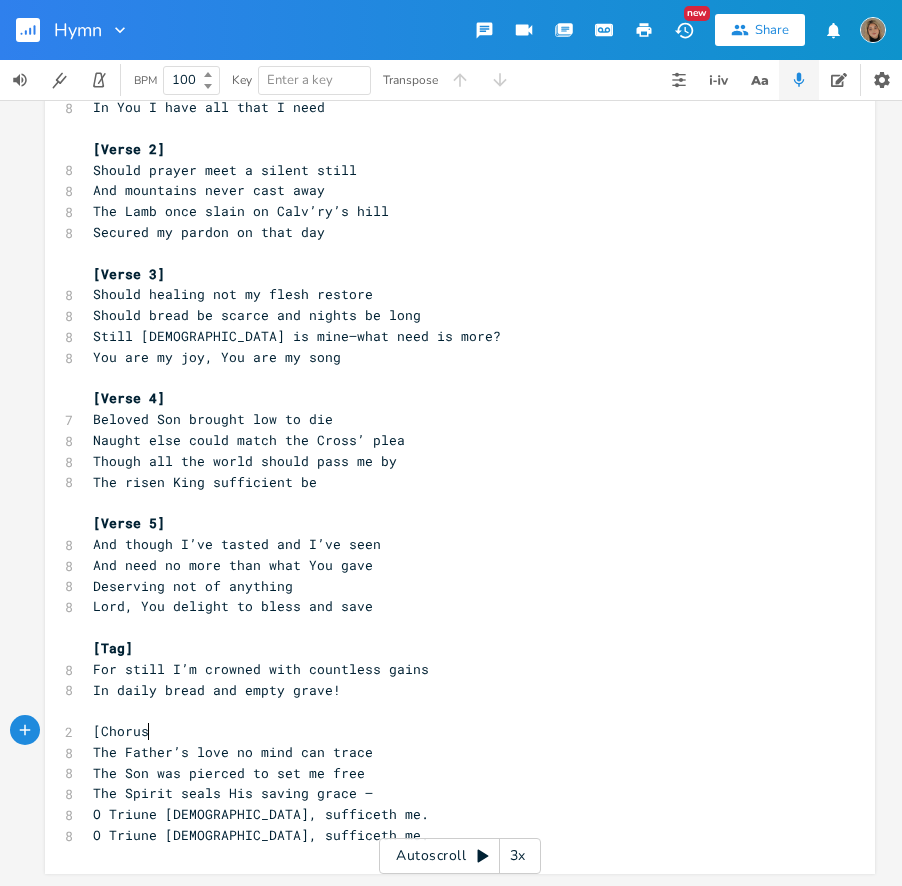 type on "]" 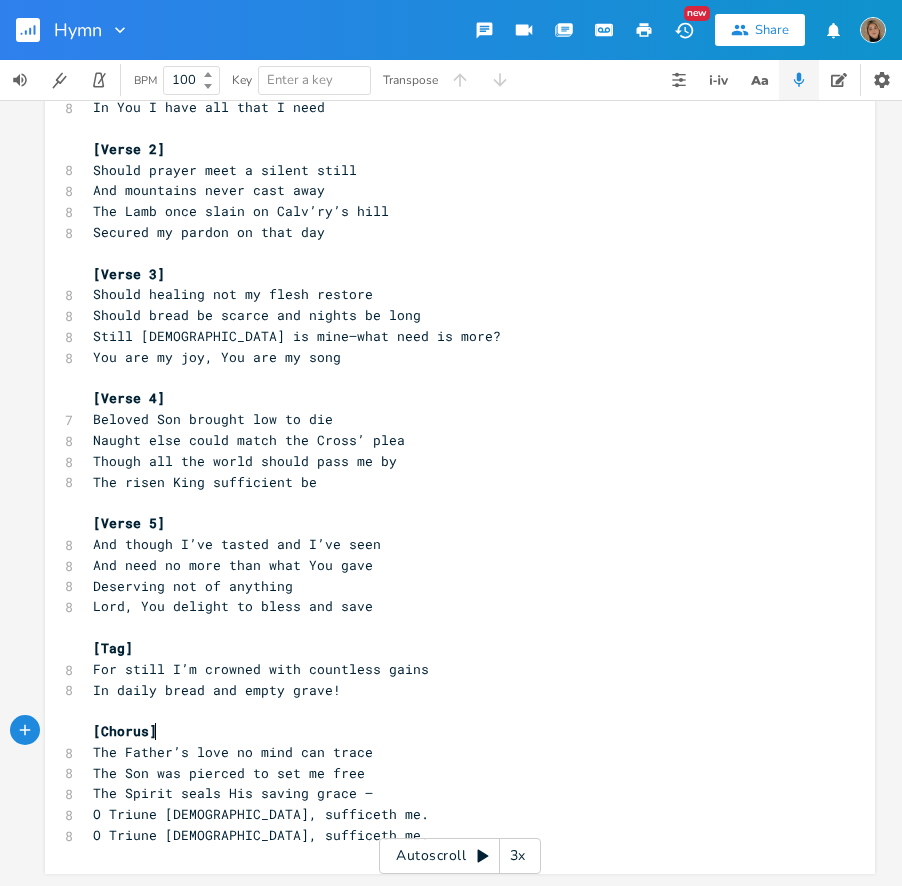 scroll, scrollTop: 0, scrollLeft: 0, axis: both 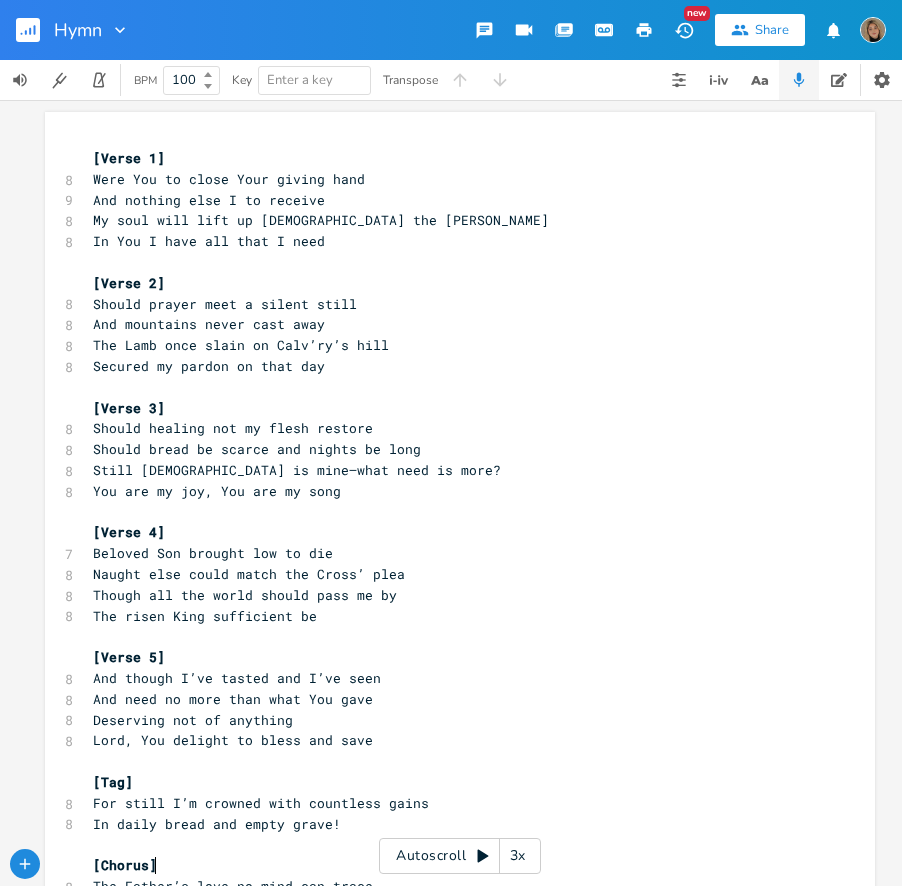 click on "Were You to close Your giving hand" at bounding box center (450, 179) 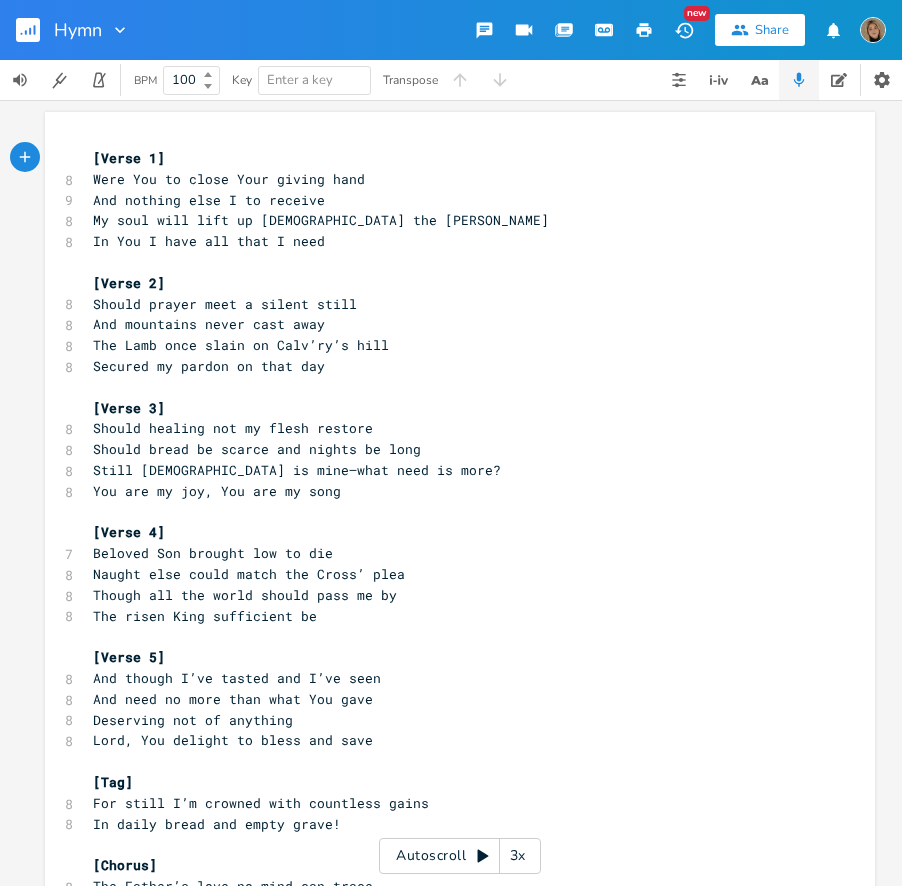 click on "[Verse 1]" at bounding box center [450, 158] 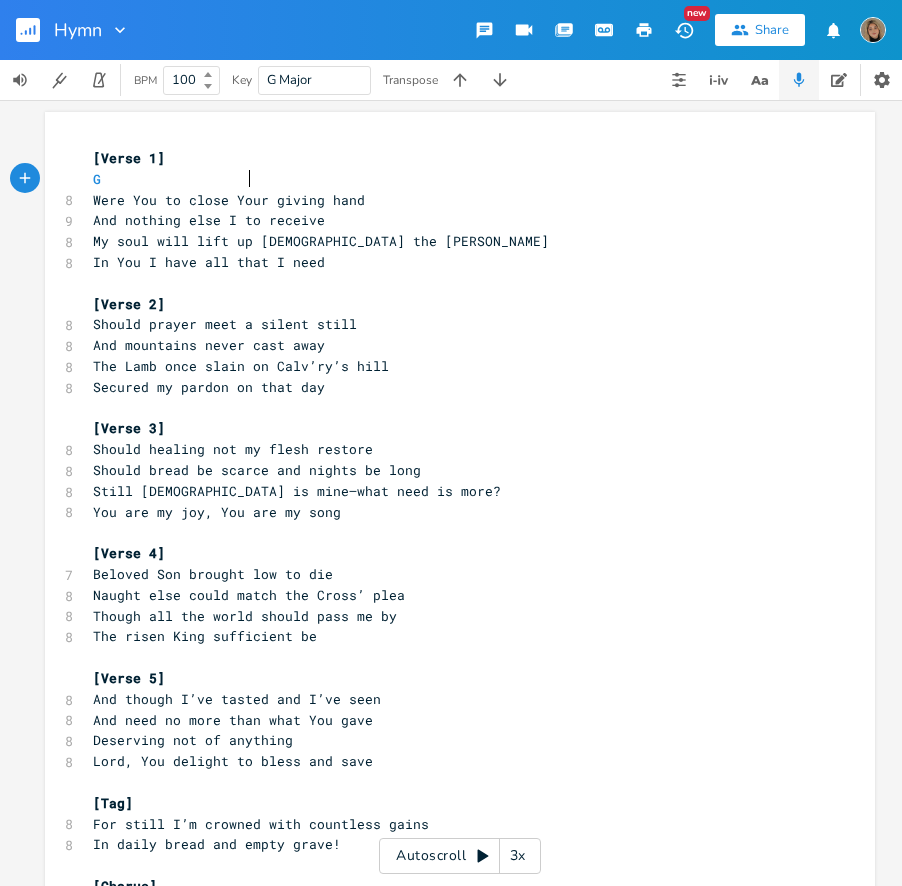 scroll, scrollTop: 0, scrollLeft: 81, axis: horizontal 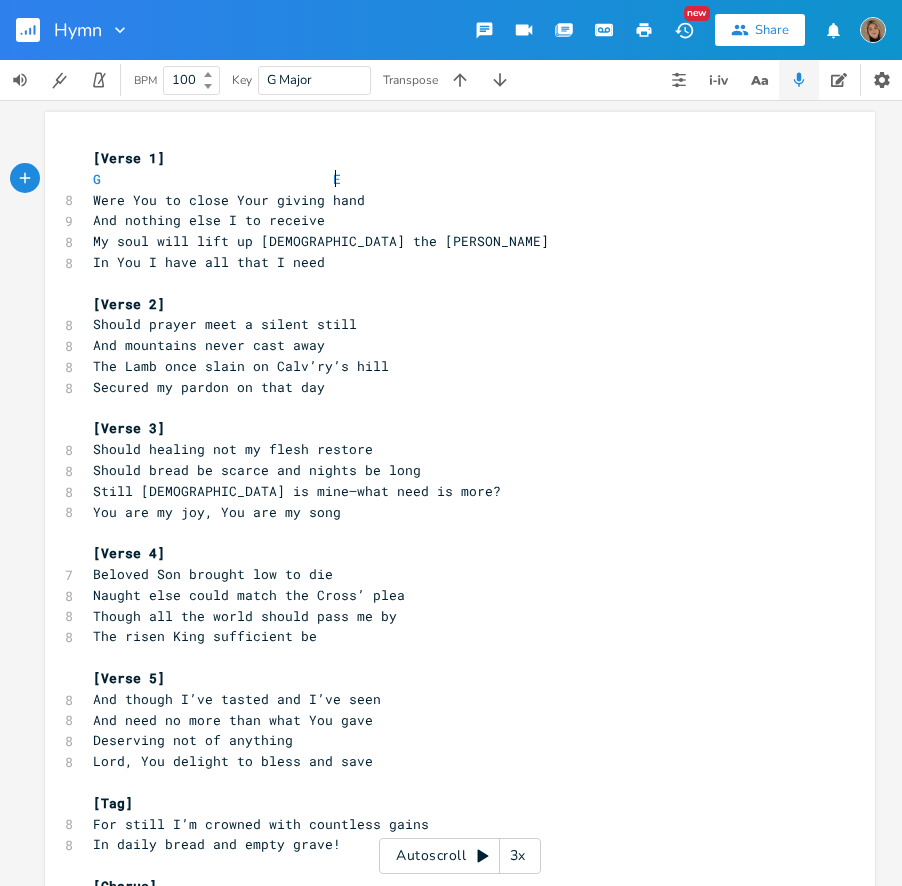 type on "G                             Em" 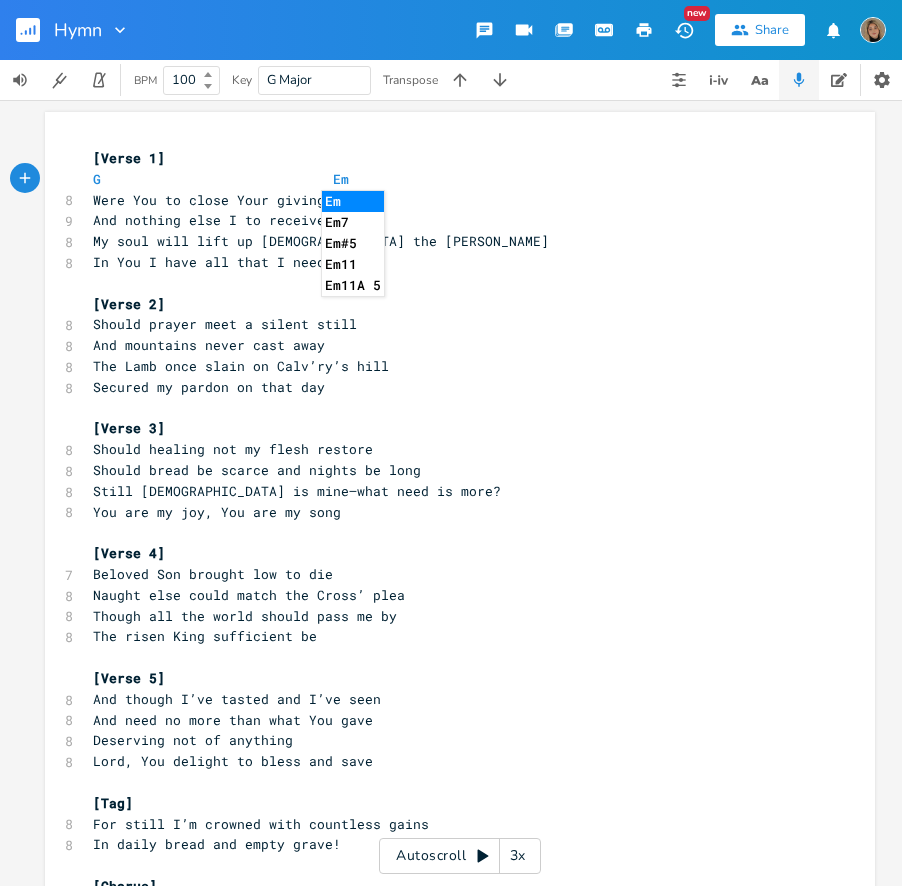 click on "G                               Em" at bounding box center (450, 179) 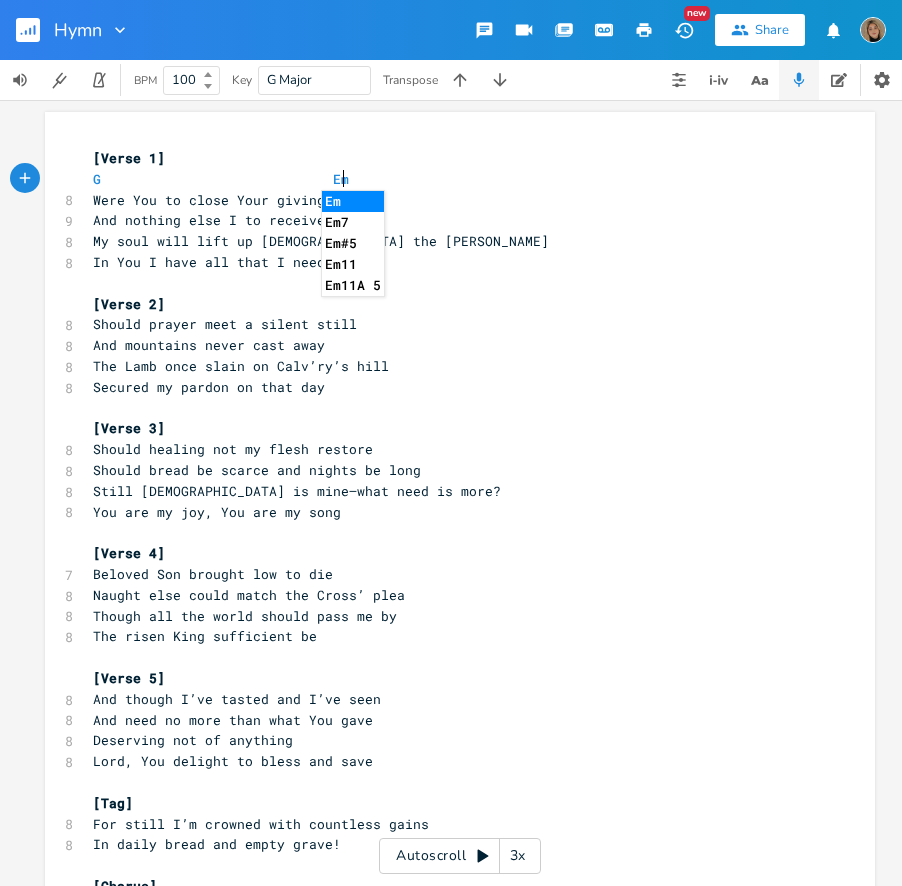 click on "Were You to close Your giving hand" at bounding box center [450, 200] 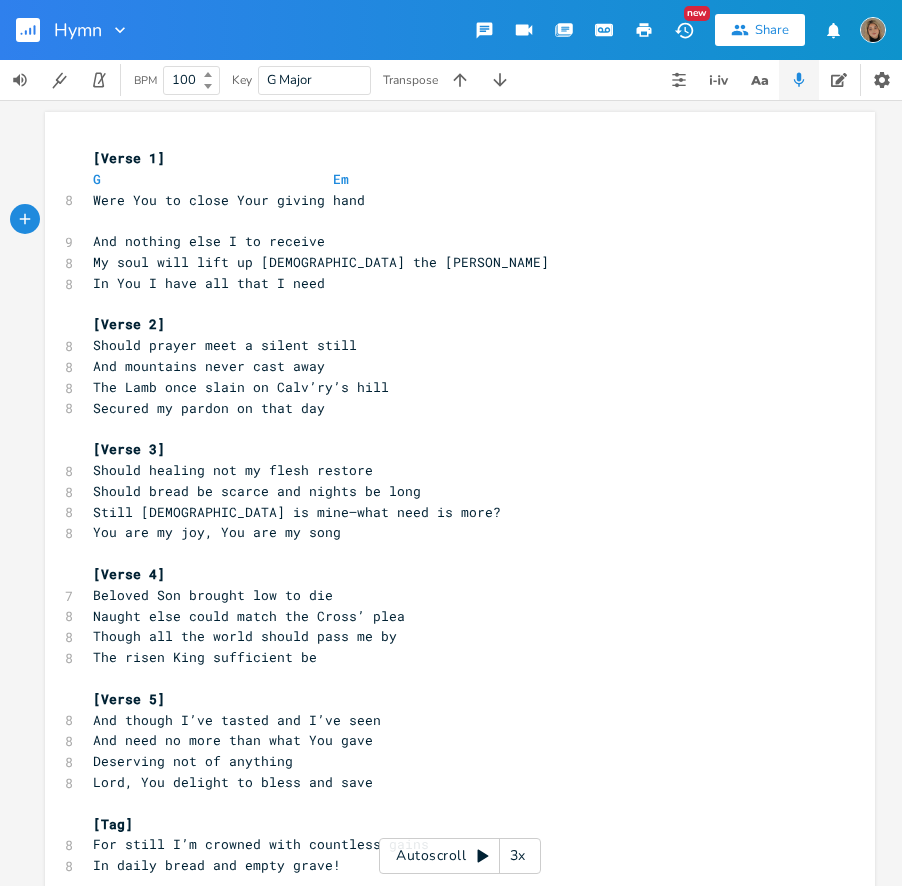 type on "C" 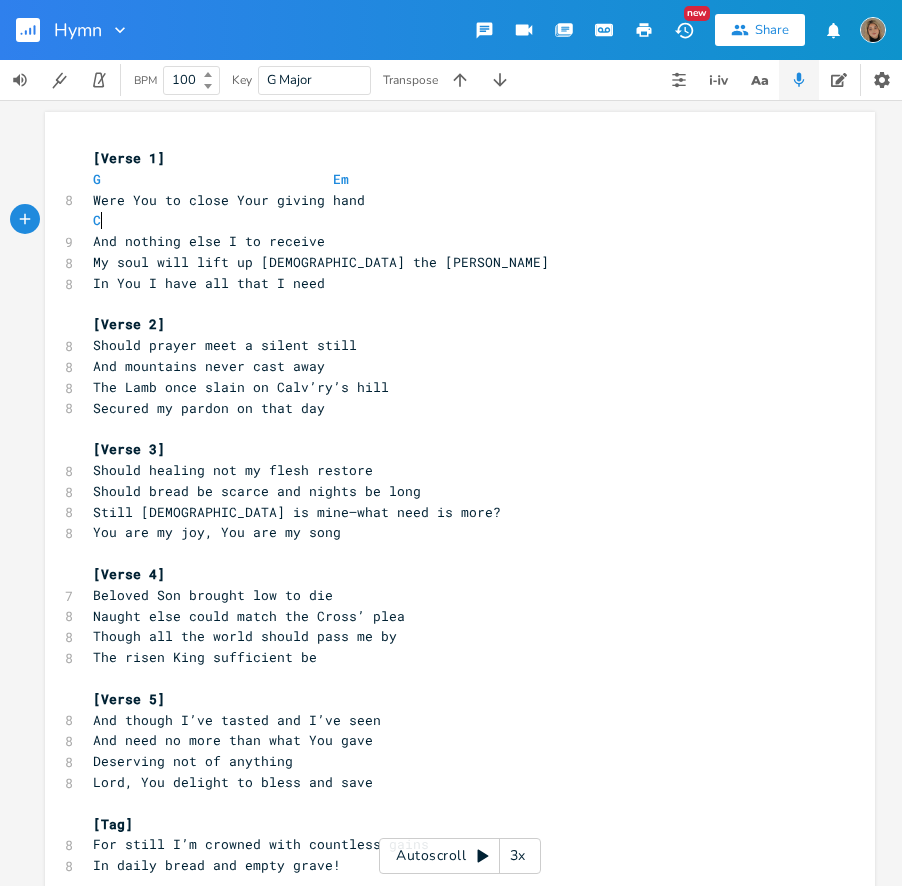 scroll, scrollTop: 0, scrollLeft: 9, axis: horizontal 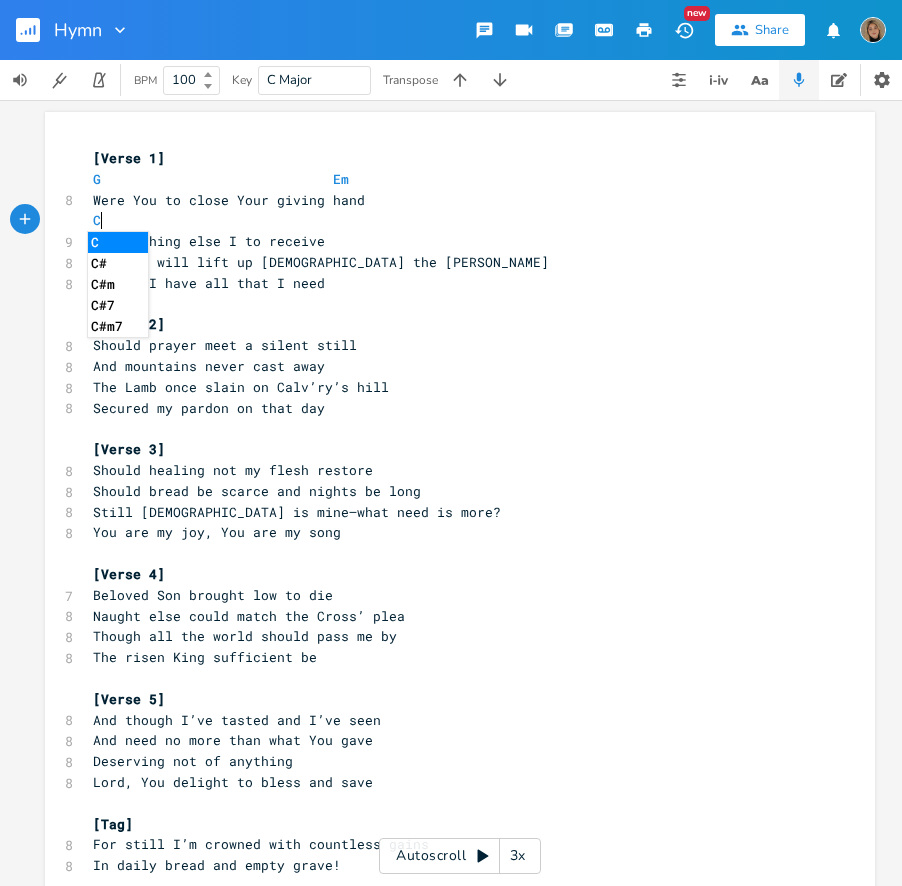 click on "C" at bounding box center [450, 220] 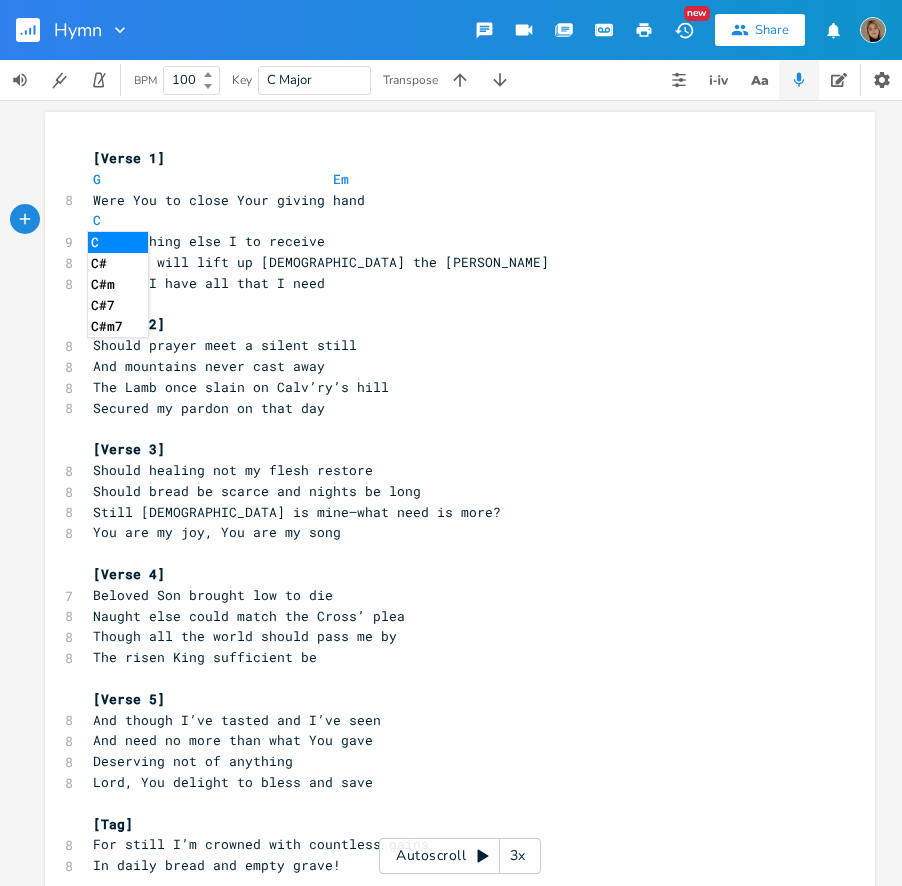 click on "C" at bounding box center (450, 220) 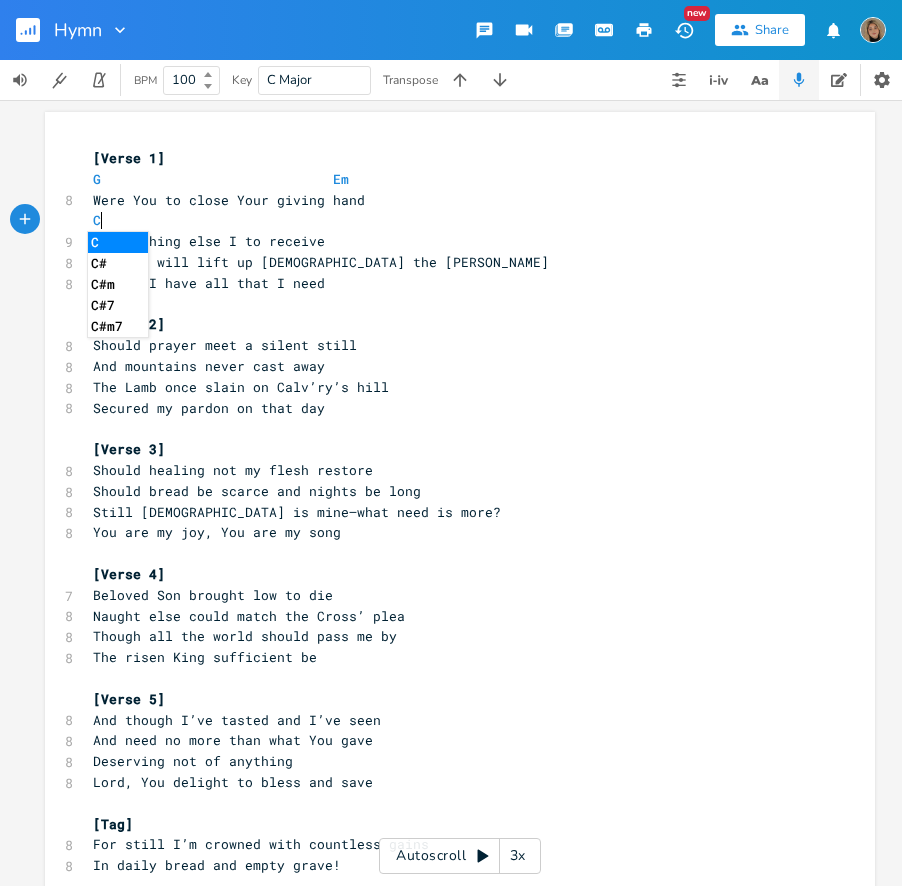 click on "C" at bounding box center [450, 220] 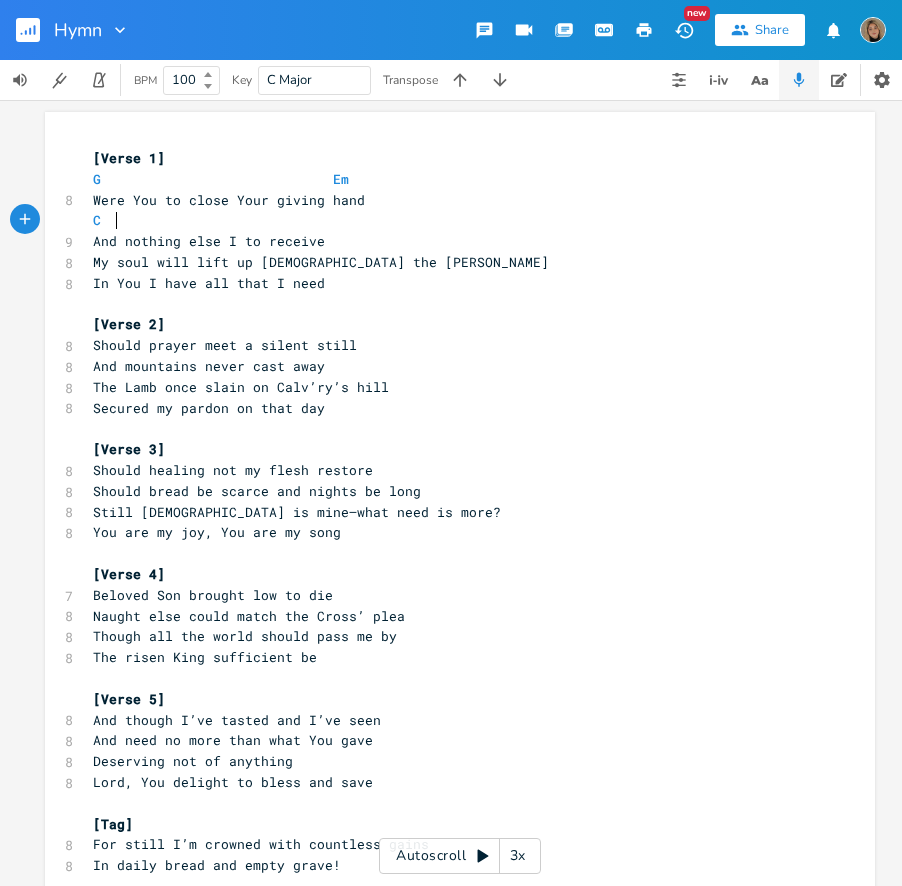 scroll, scrollTop: 0, scrollLeft: 9, axis: horizontal 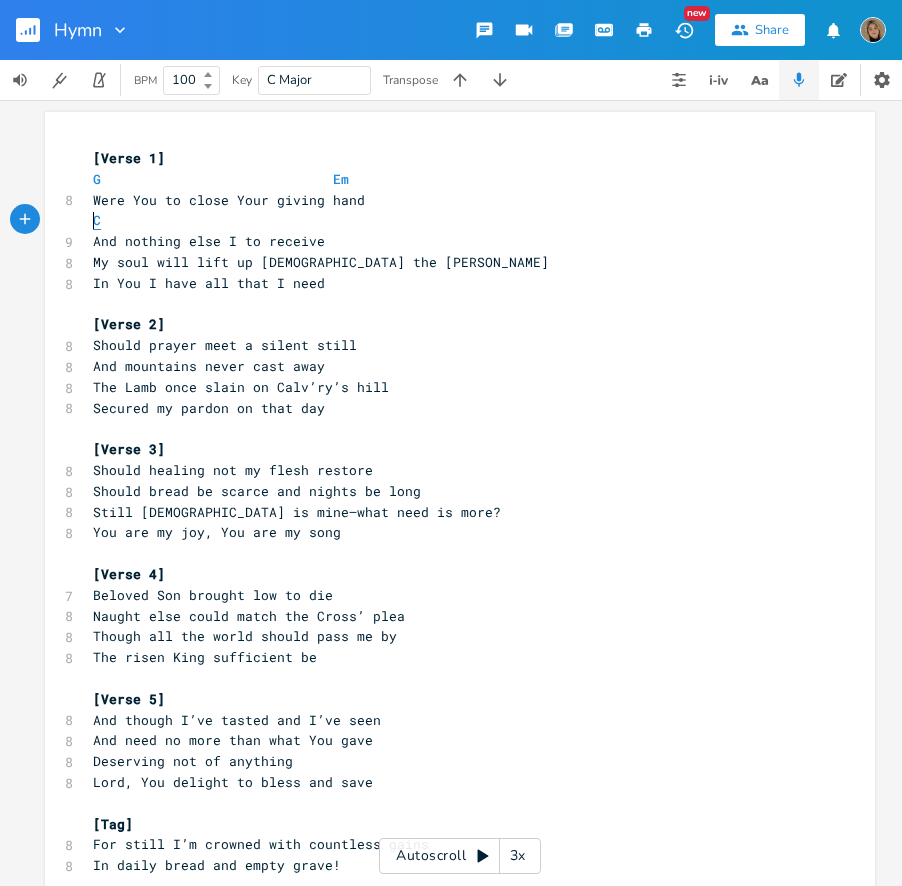 click on "C" at bounding box center (97, 220) 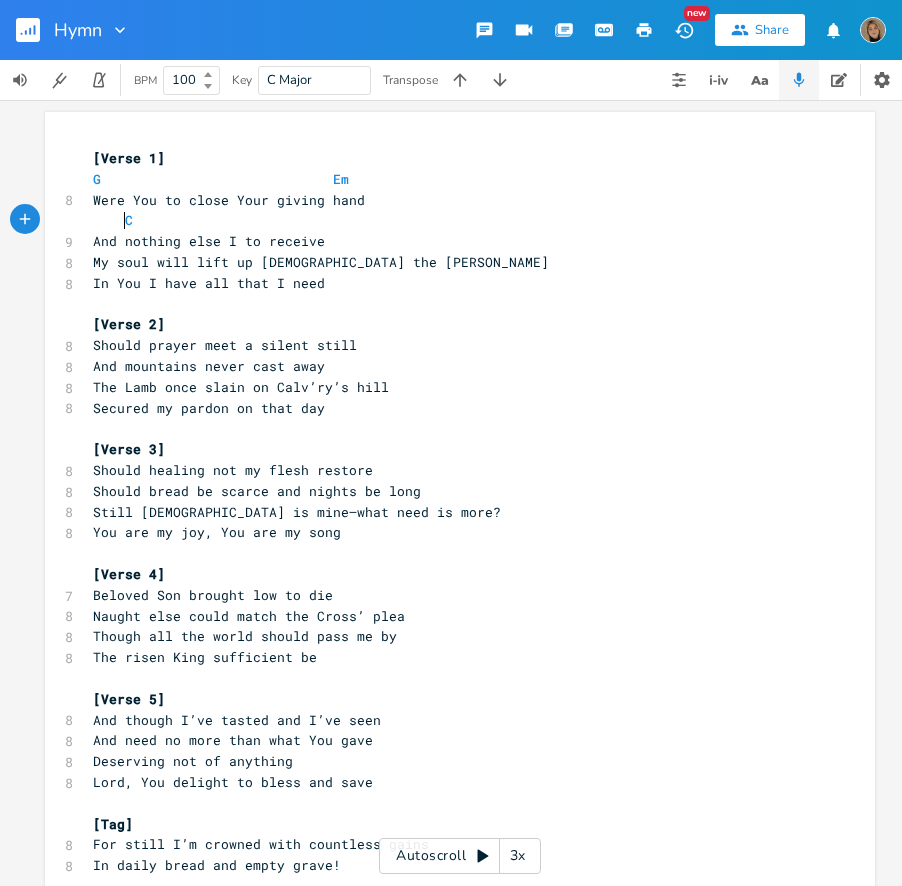 scroll, scrollTop: 0, scrollLeft: 16, axis: horizontal 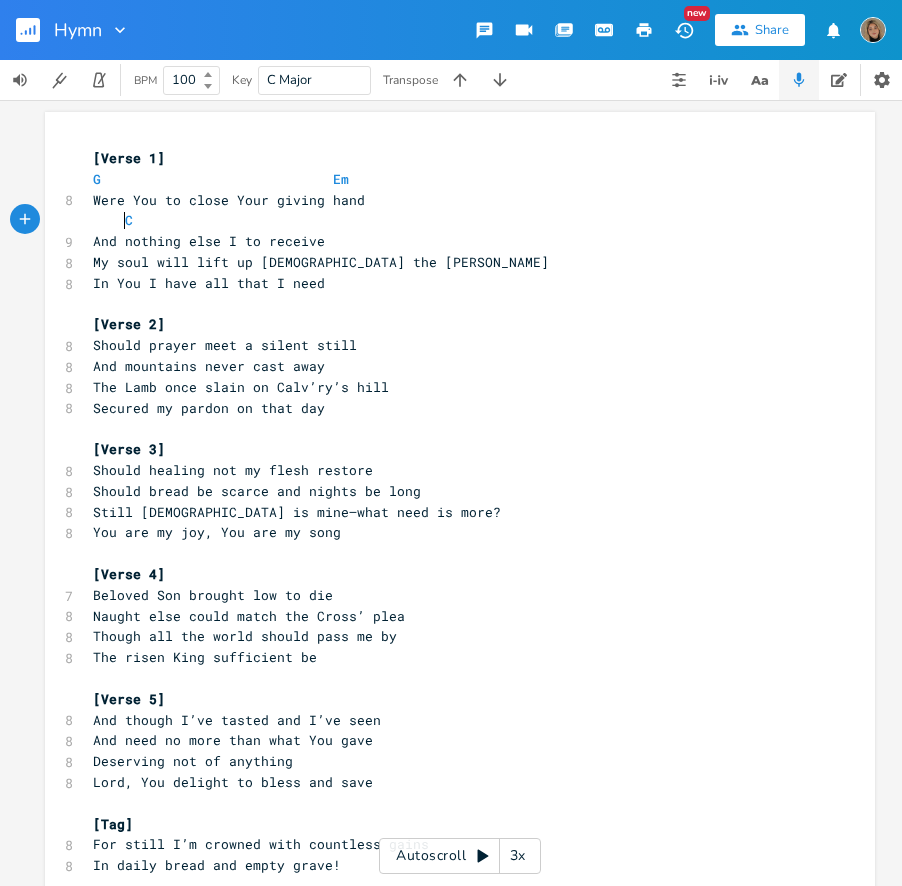 click on "C" at bounding box center [450, 220] 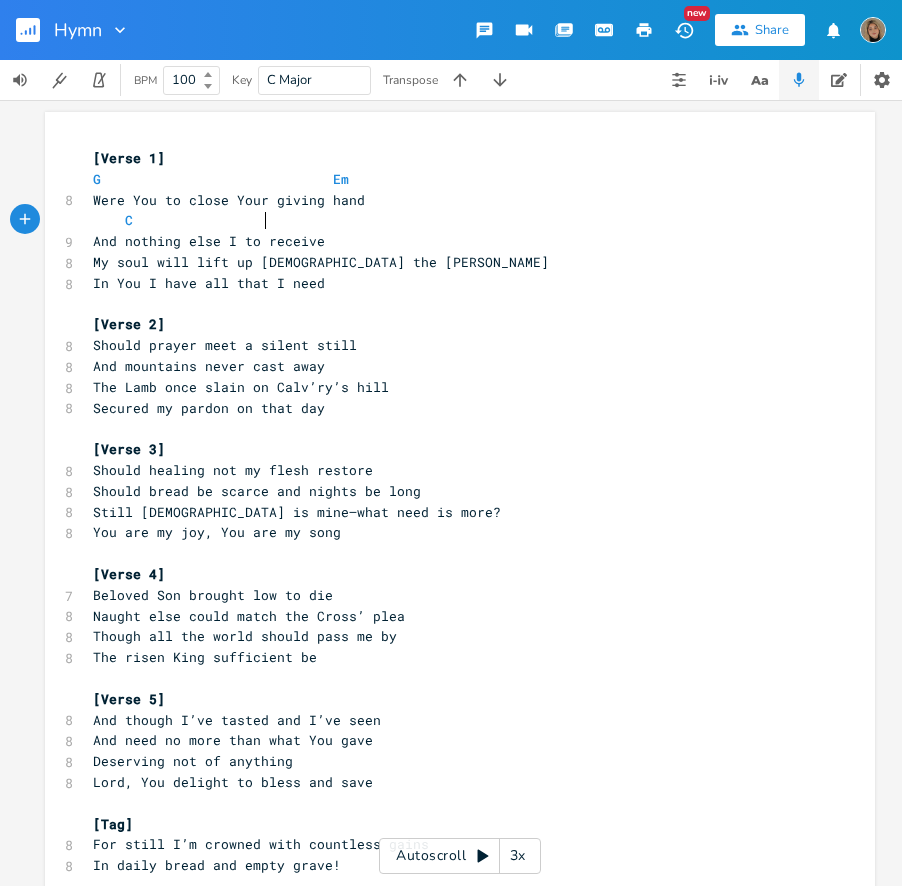 scroll, scrollTop: 0, scrollLeft: 54, axis: horizontal 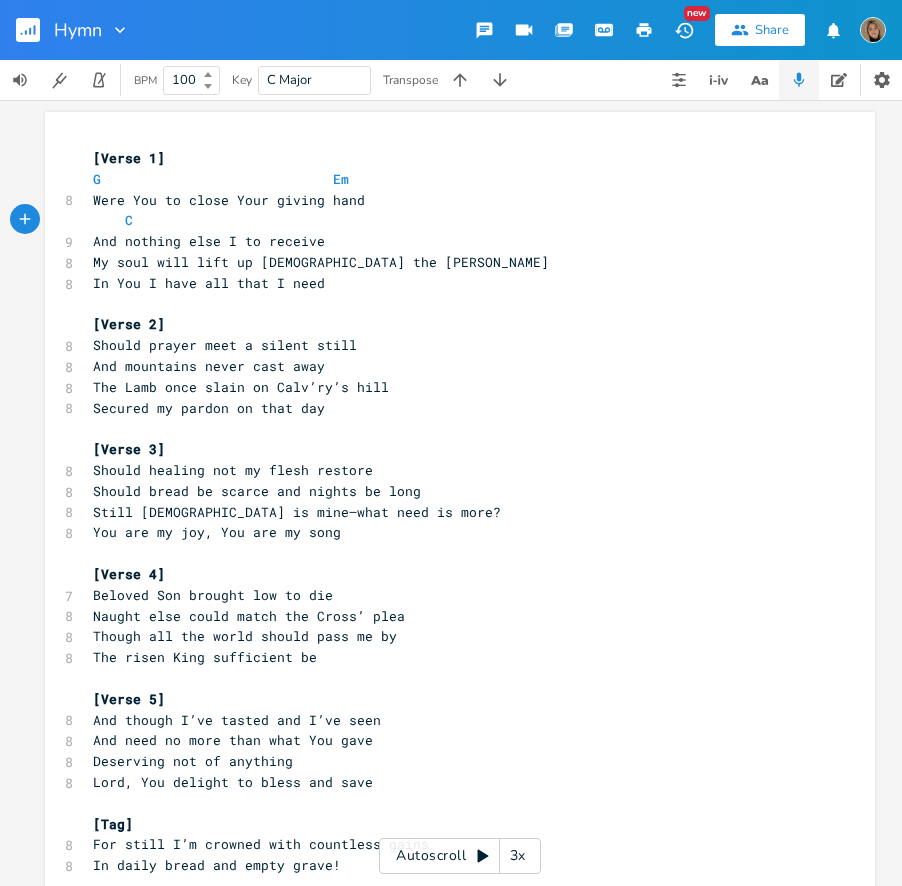 type on "D" 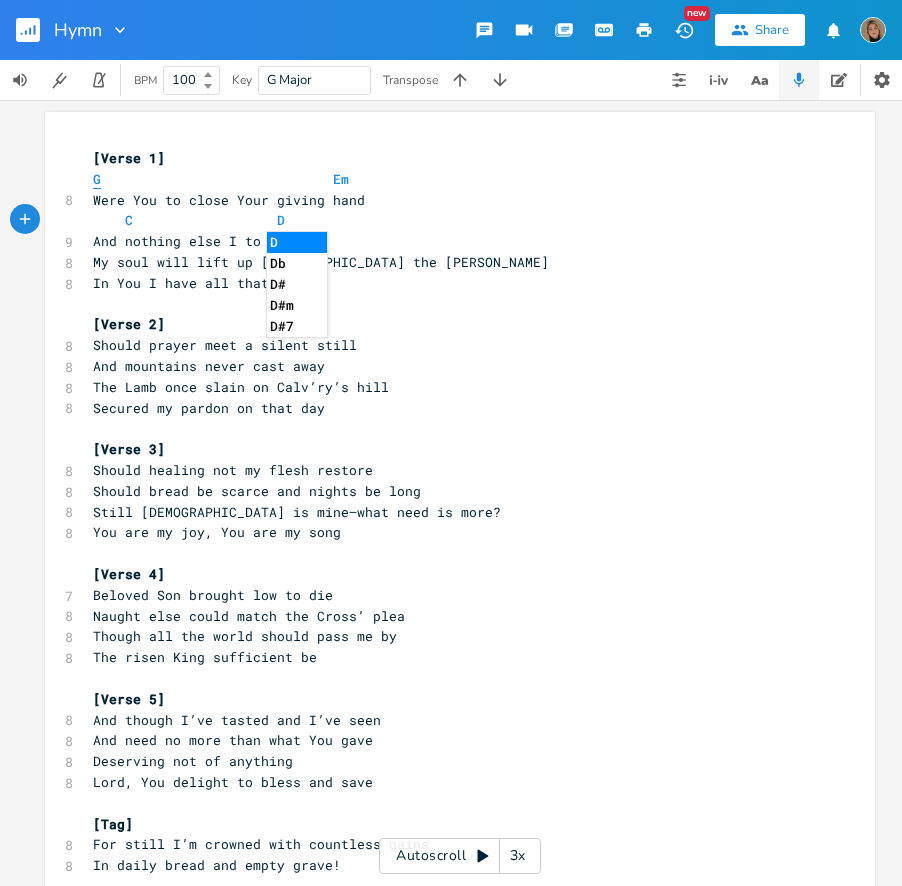 click on "G" at bounding box center [97, 179] 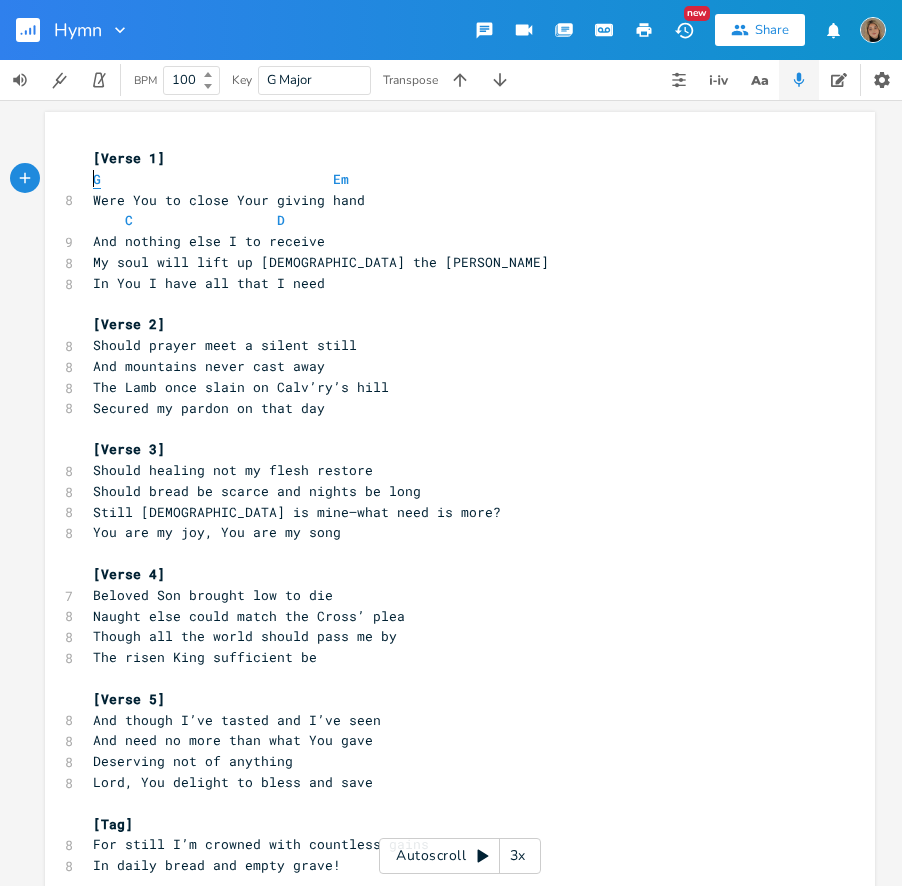 type on "G" 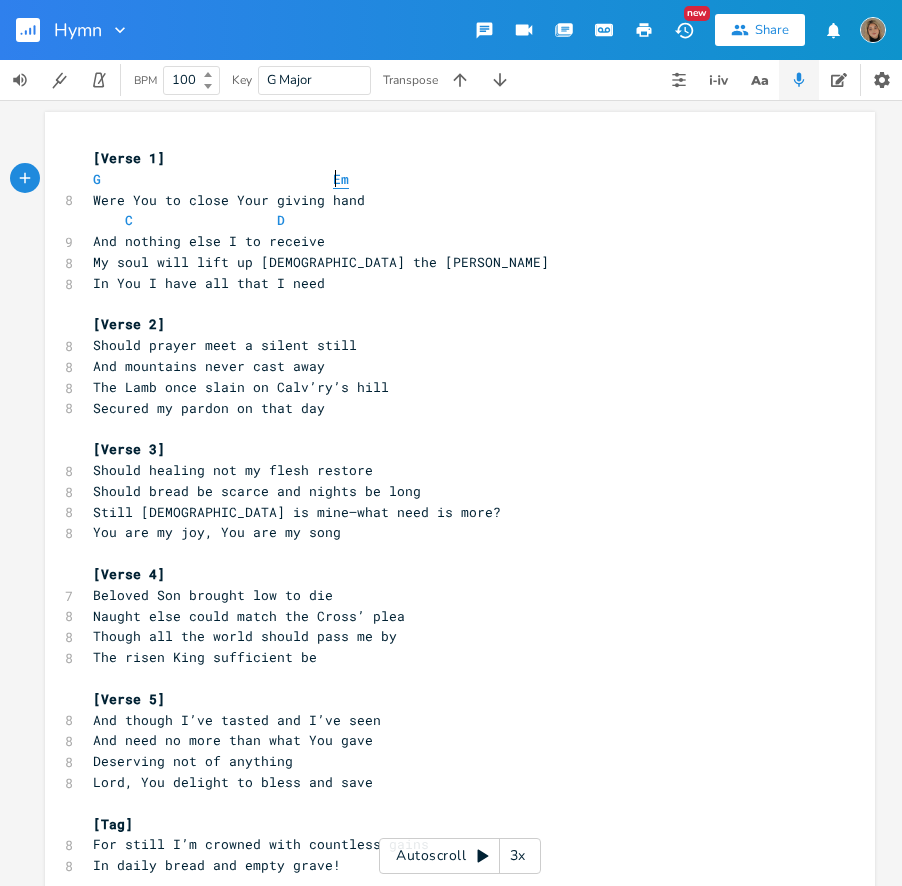 click on "Em" at bounding box center (341, 179) 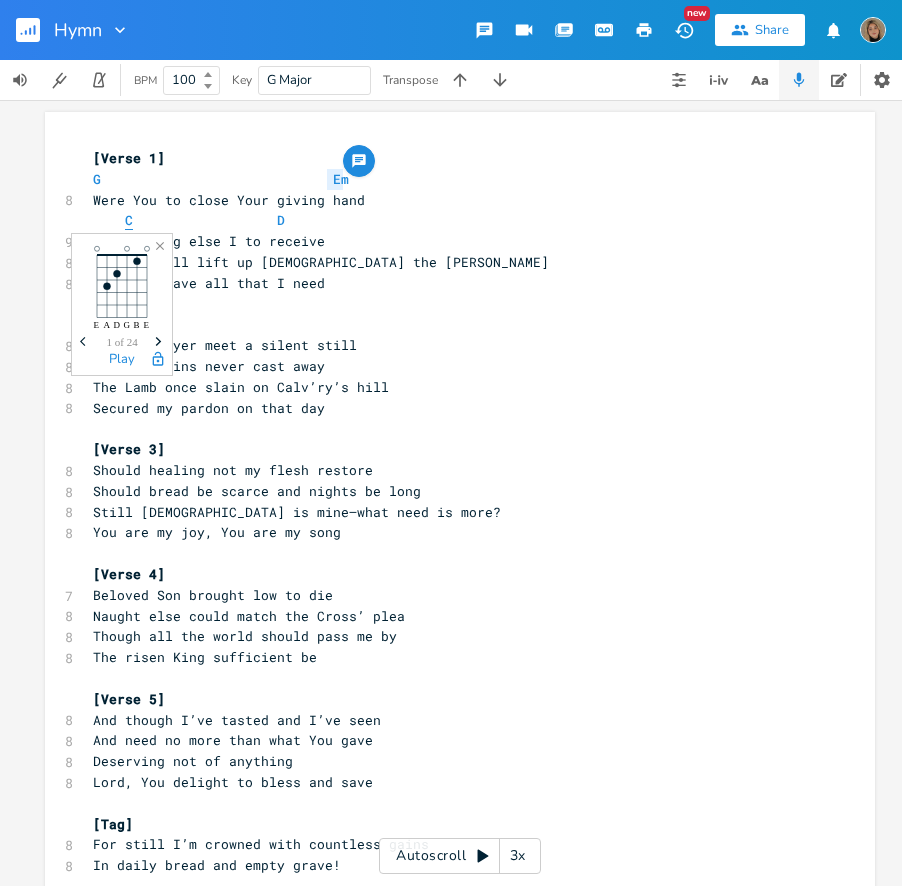 click on "C" at bounding box center (129, 220) 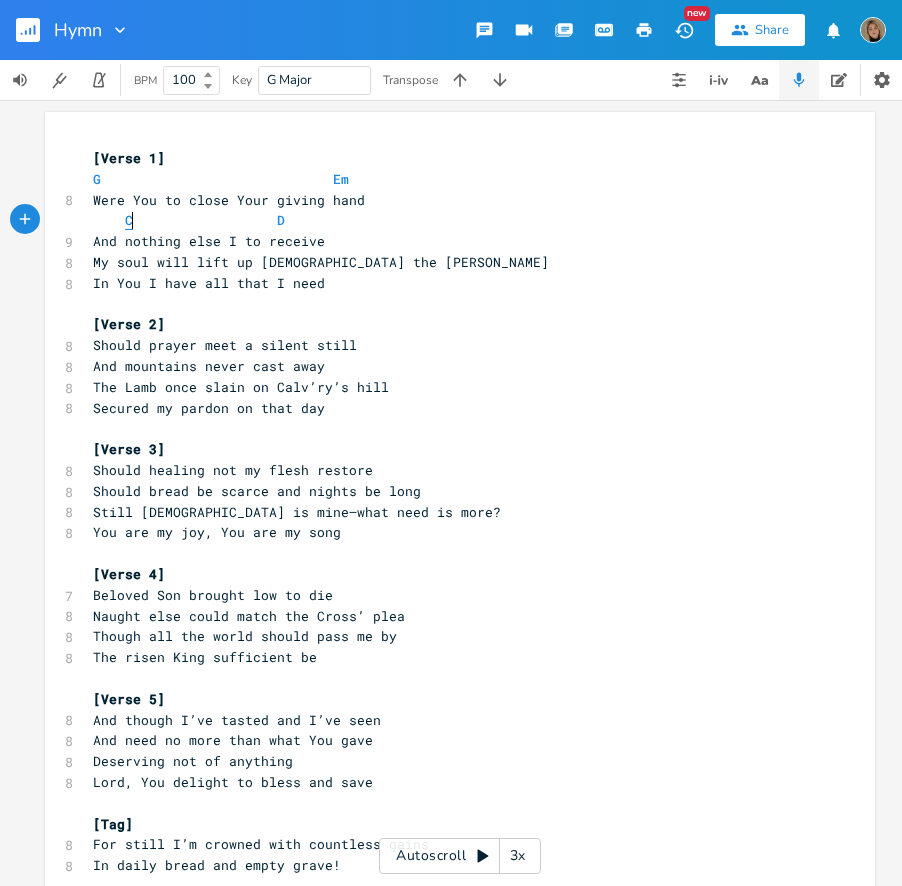 type on "C" 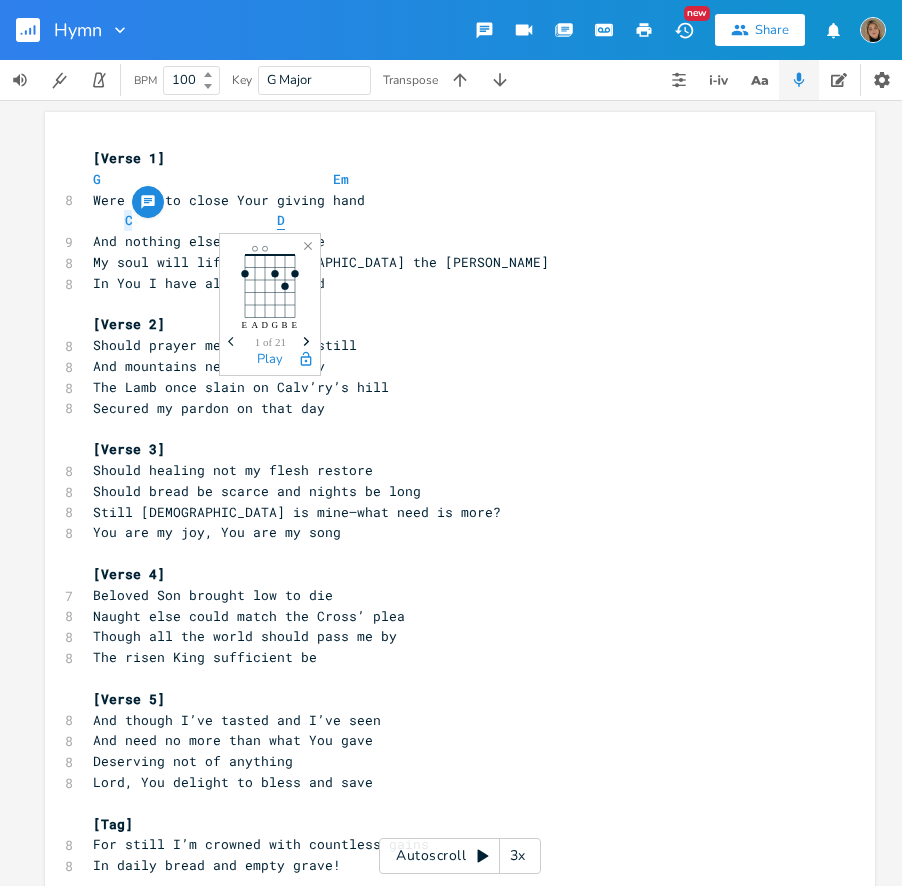 click on "D" at bounding box center (281, 220) 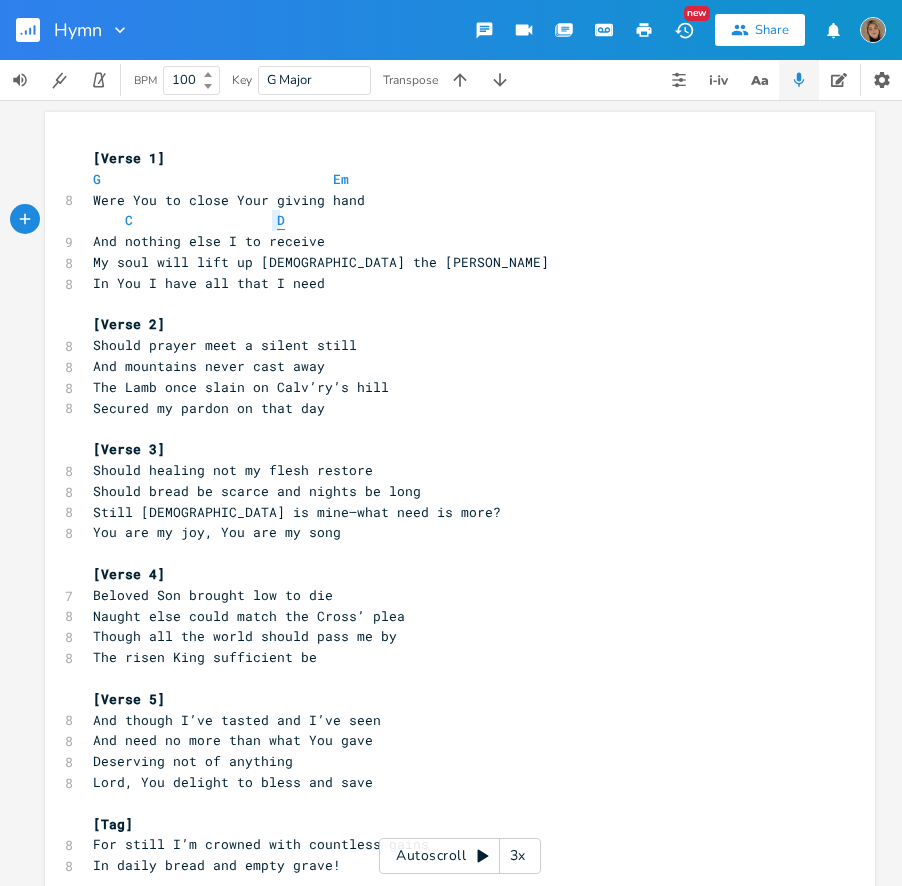 type on "D" 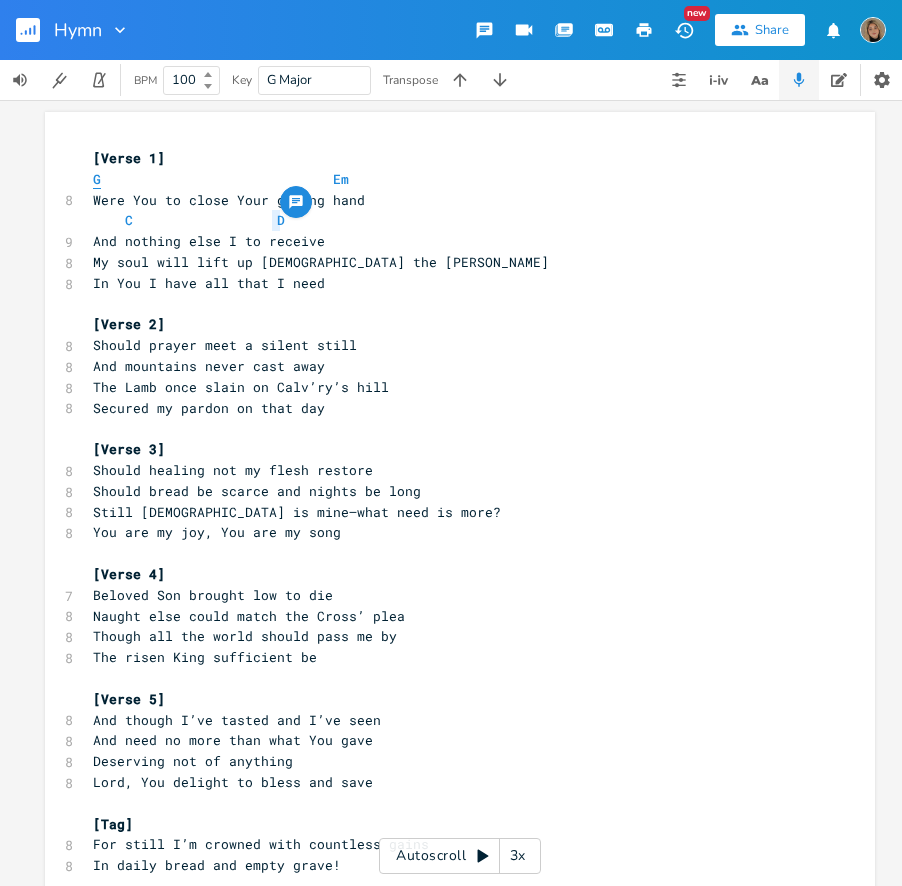 click on "G" at bounding box center [97, 179] 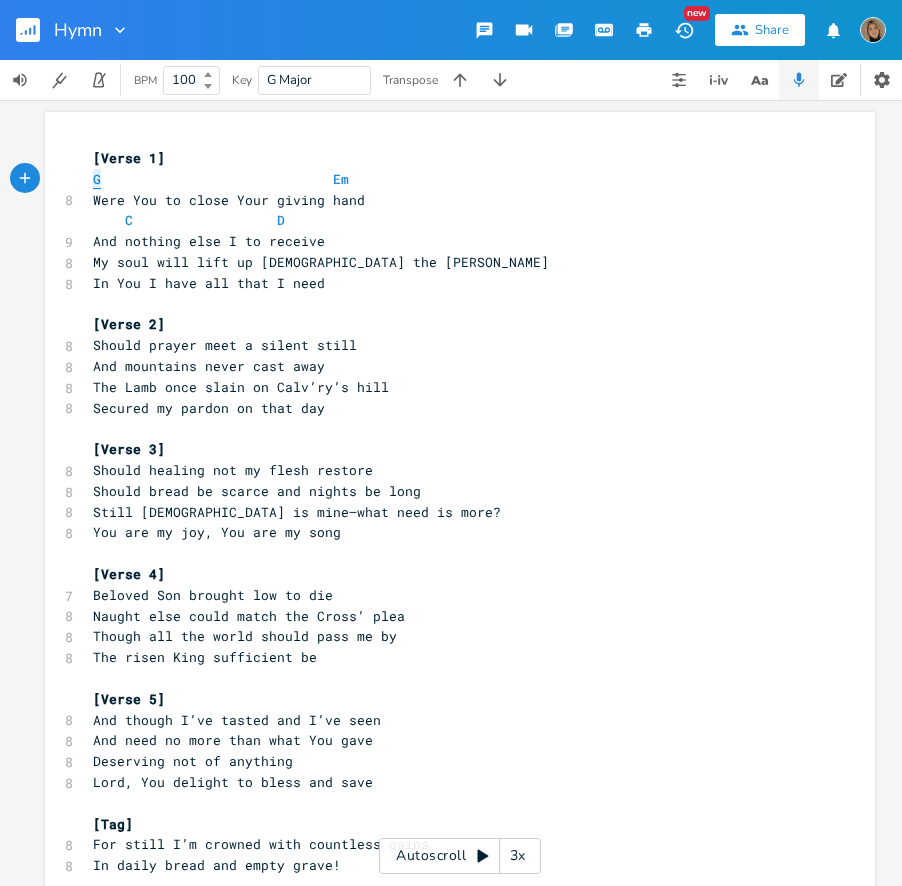 click on "G" at bounding box center (97, 179) 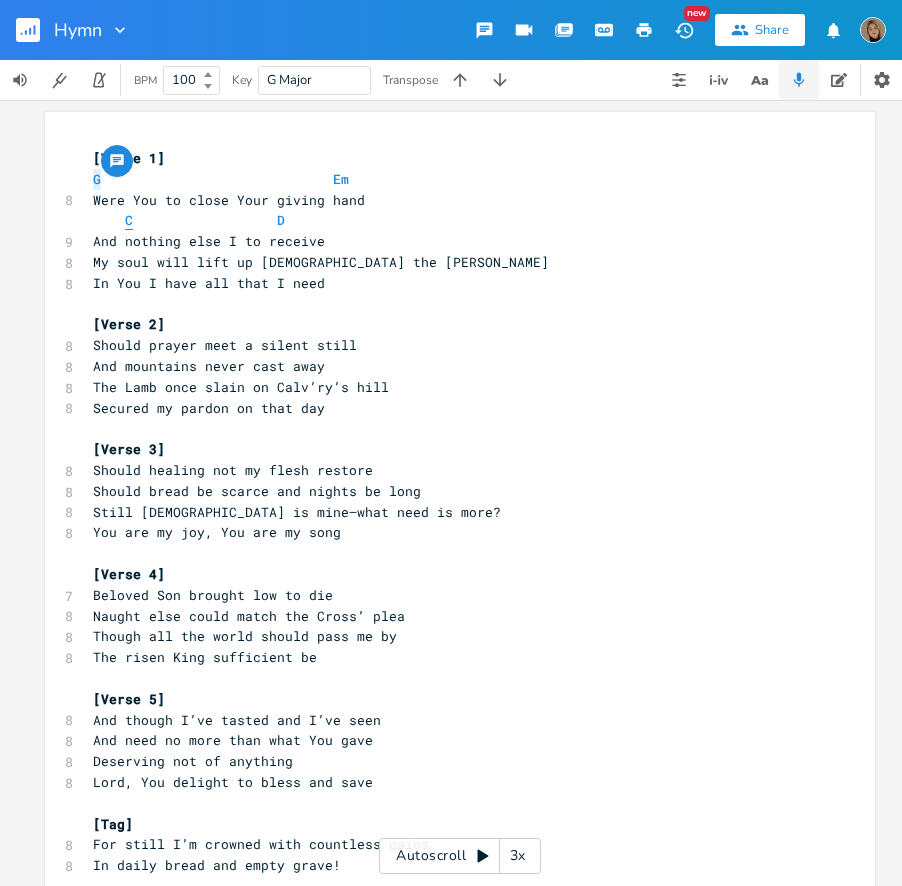 click on "C" at bounding box center [129, 220] 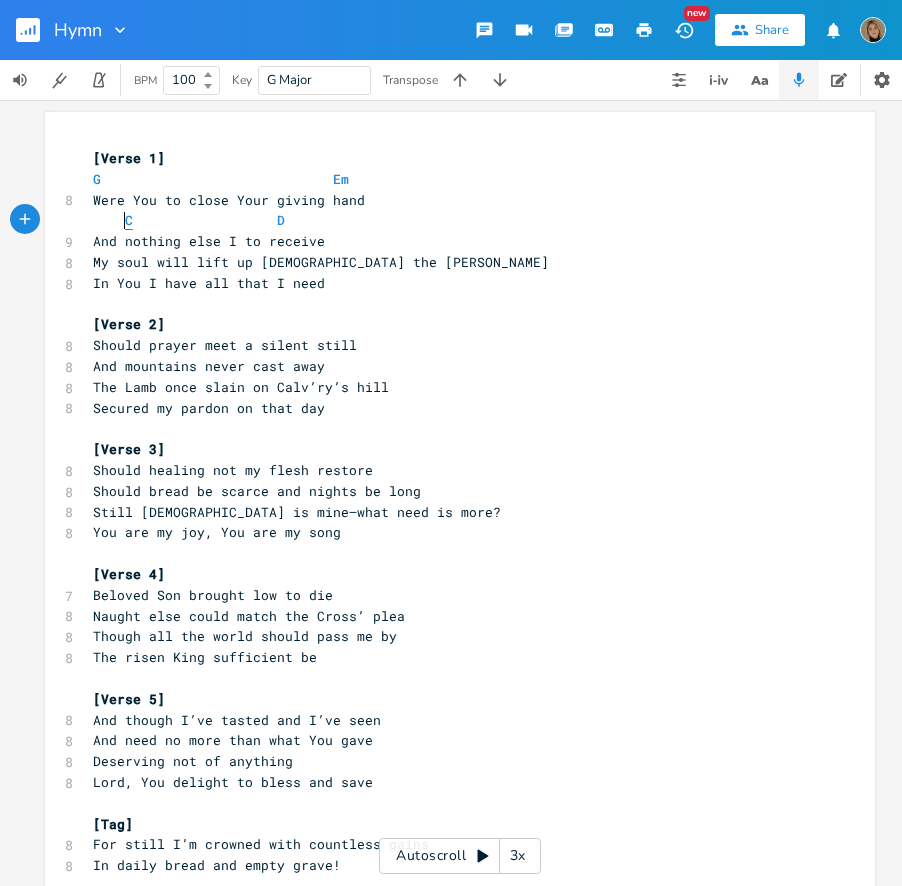 type on "C" 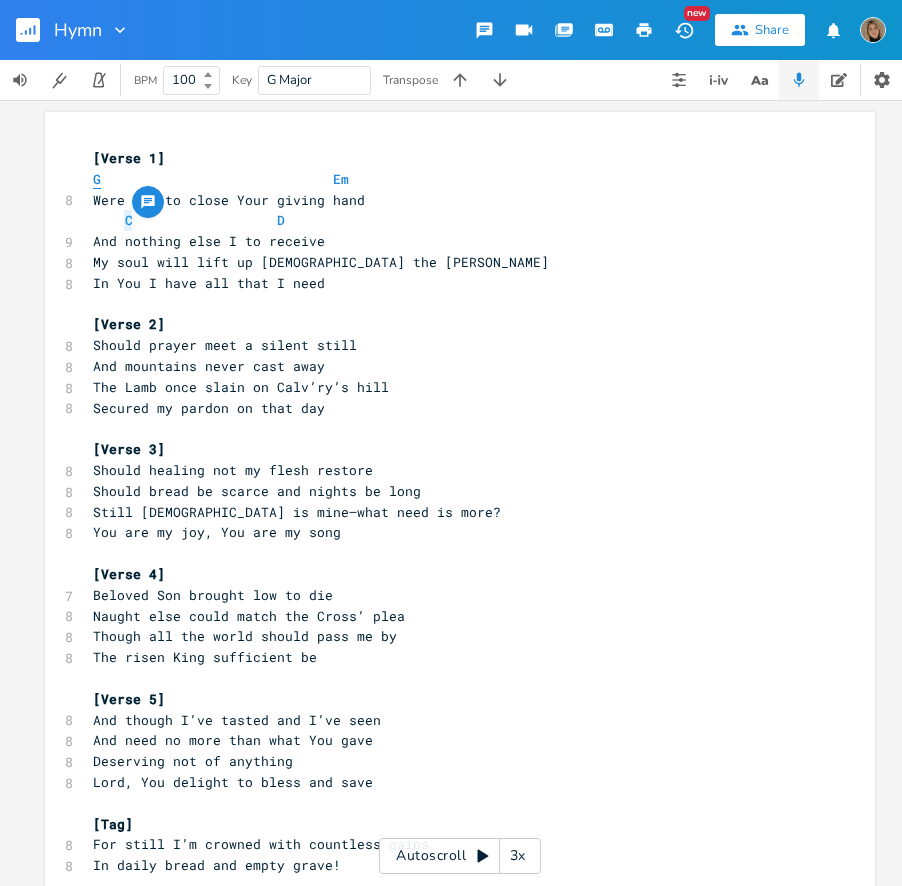 click on "G" at bounding box center (97, 179) 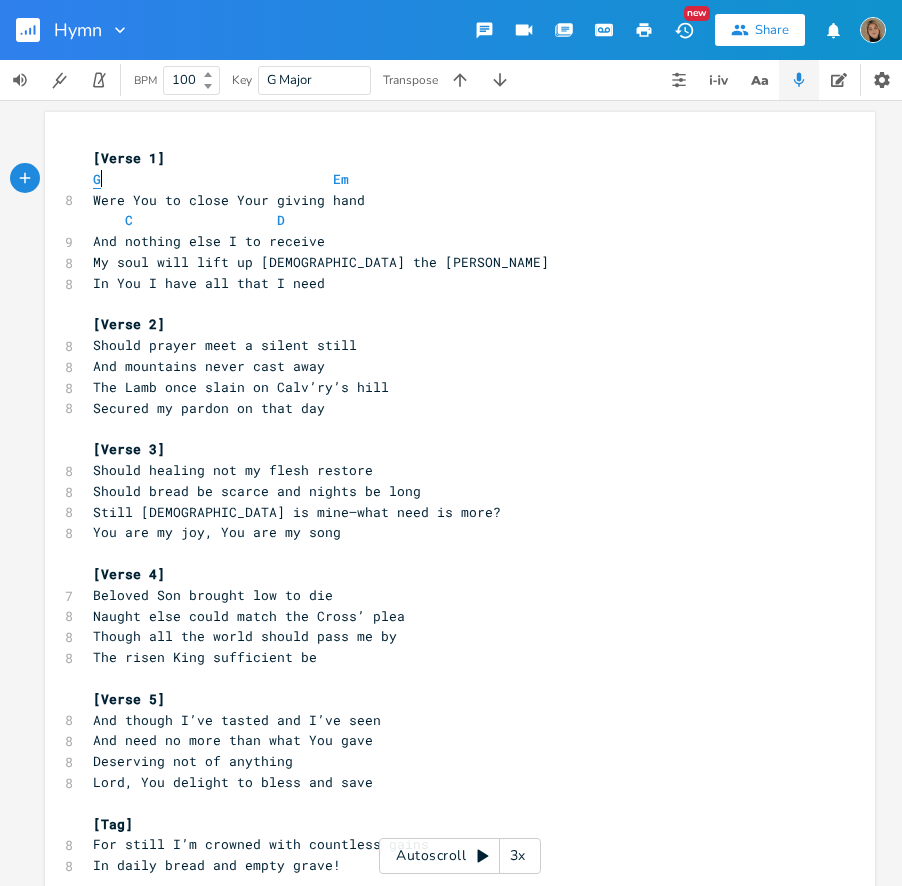 type on "G" 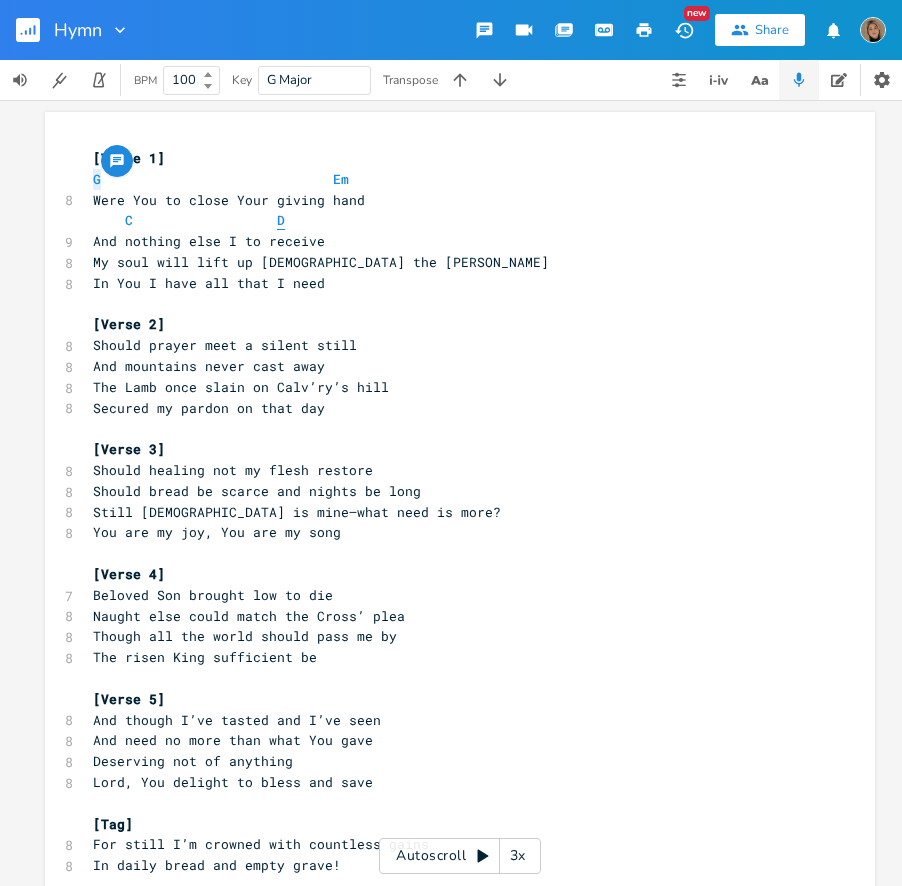click on "D" at bounding box center (281, 220) 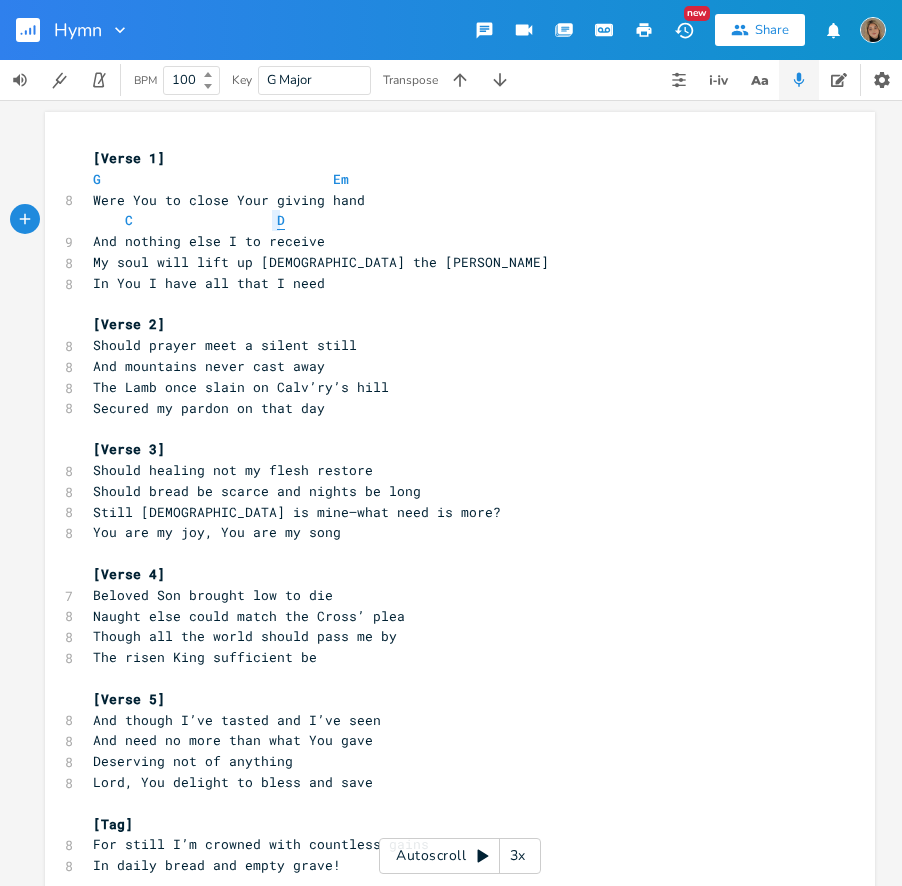 click on "D" at bounding box center [281, 220] 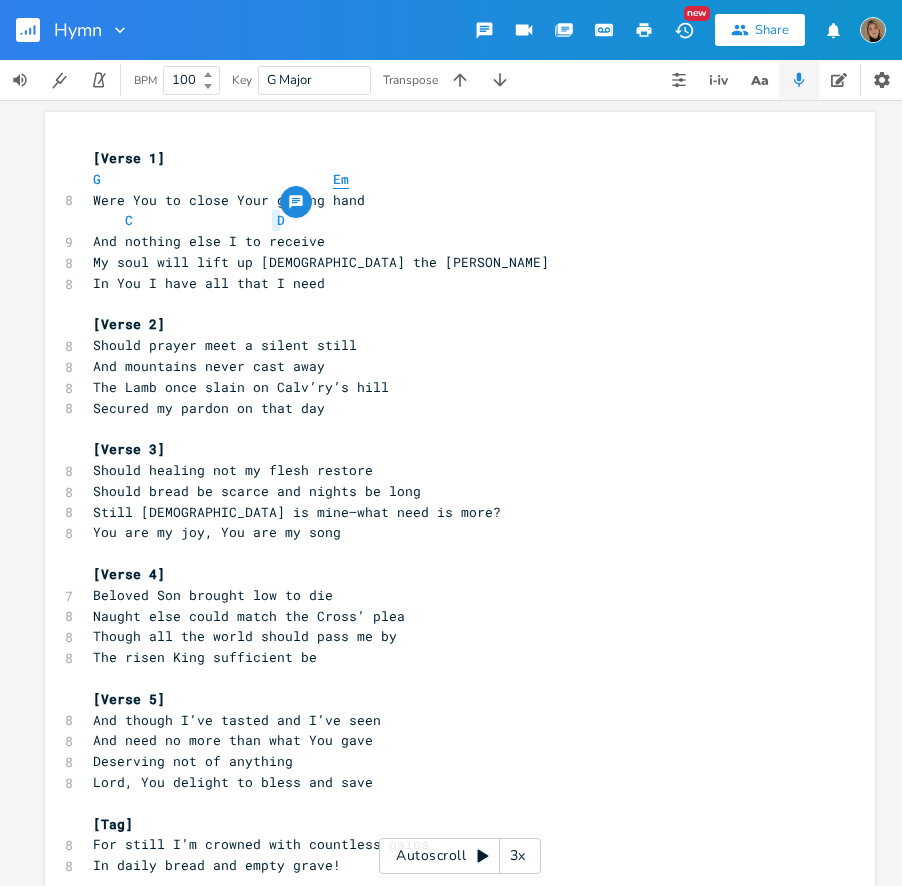 click on "Em" at bounding box center [341, 179] 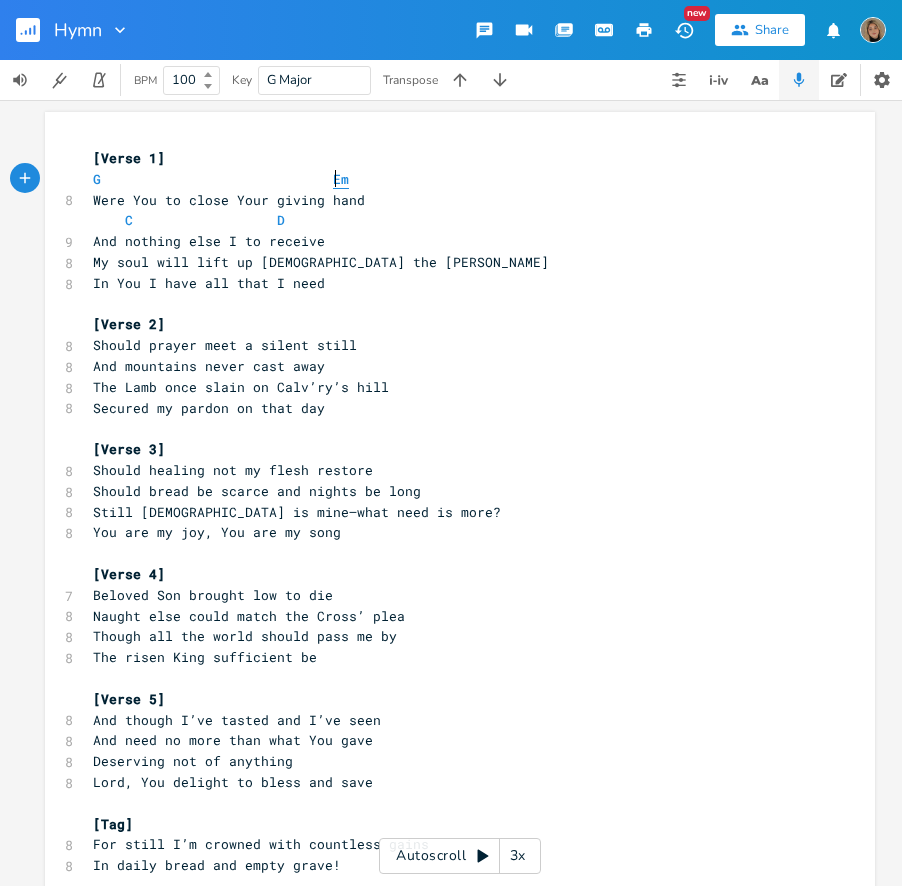 type on "Em" 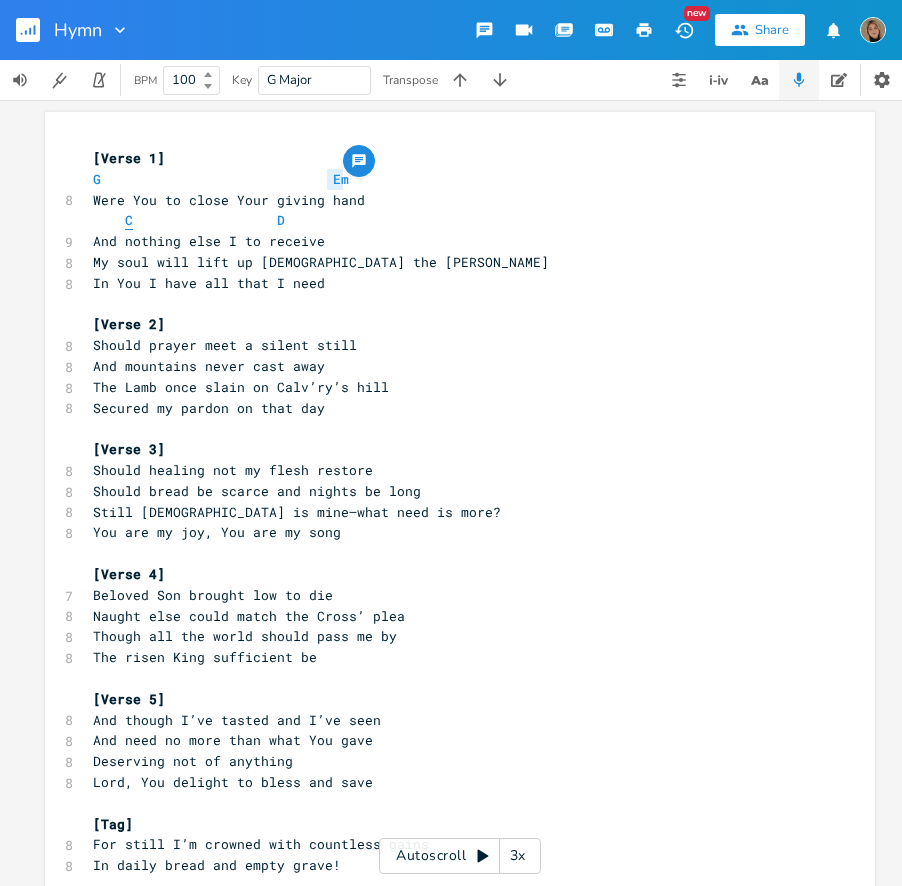 click on "C" at bounding box center [129, 220] 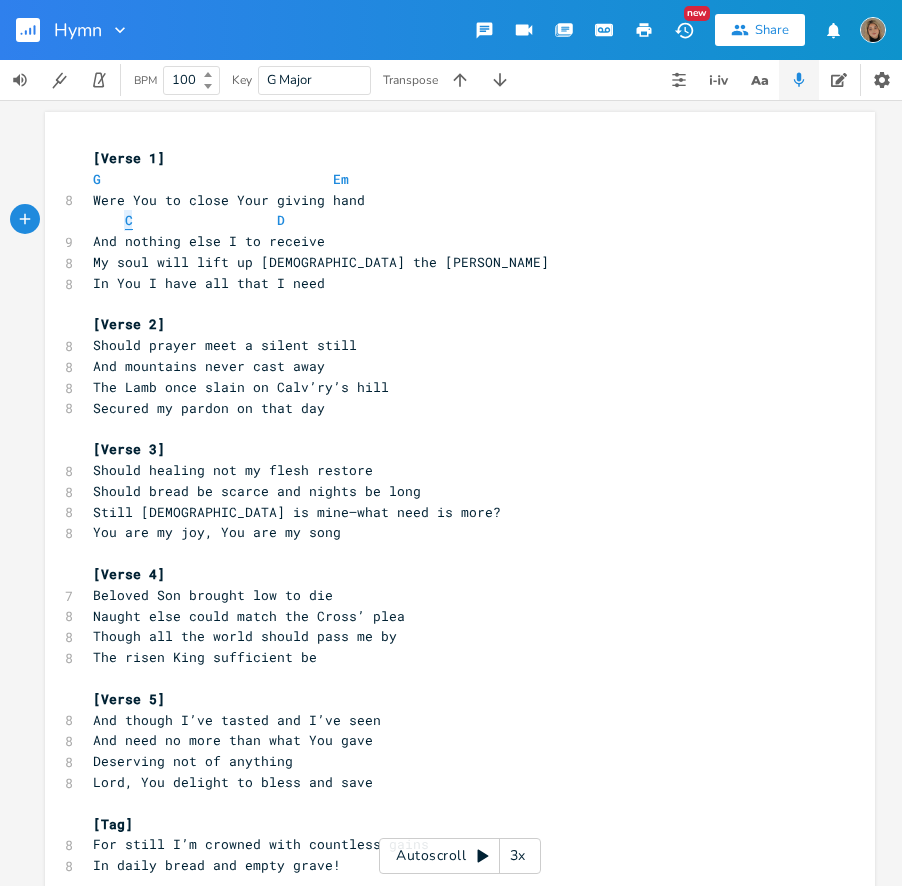 click on "C" at bounding box center (129, 220) 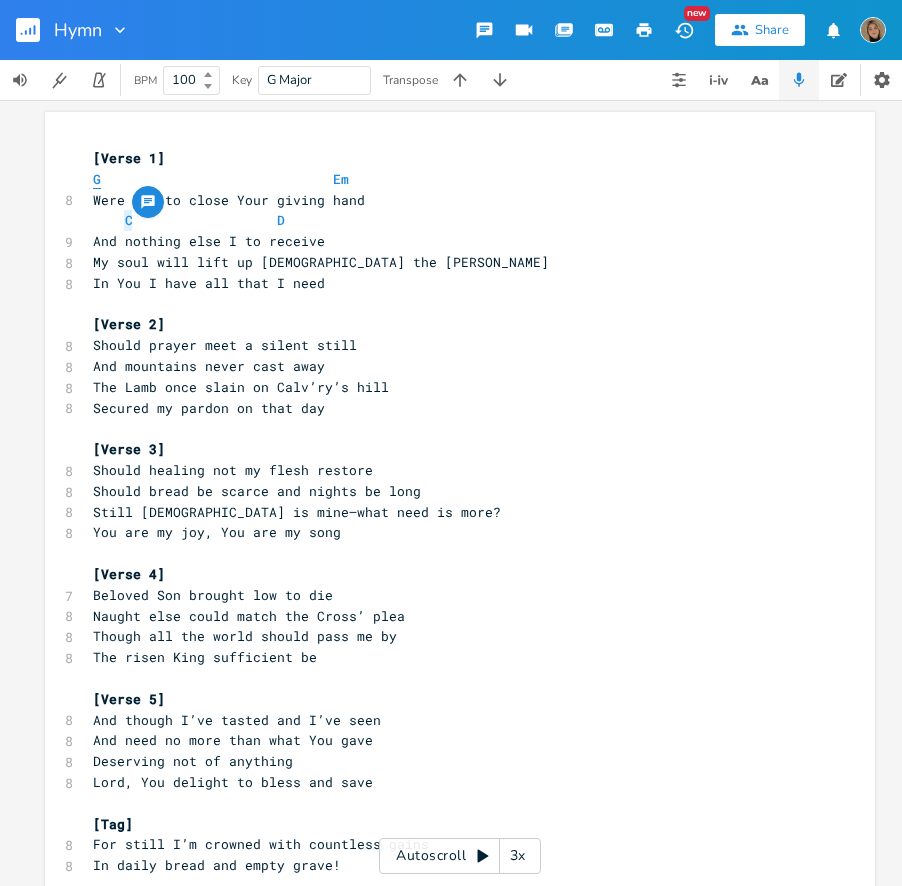 click on "G" at bounding box center (97, 179) 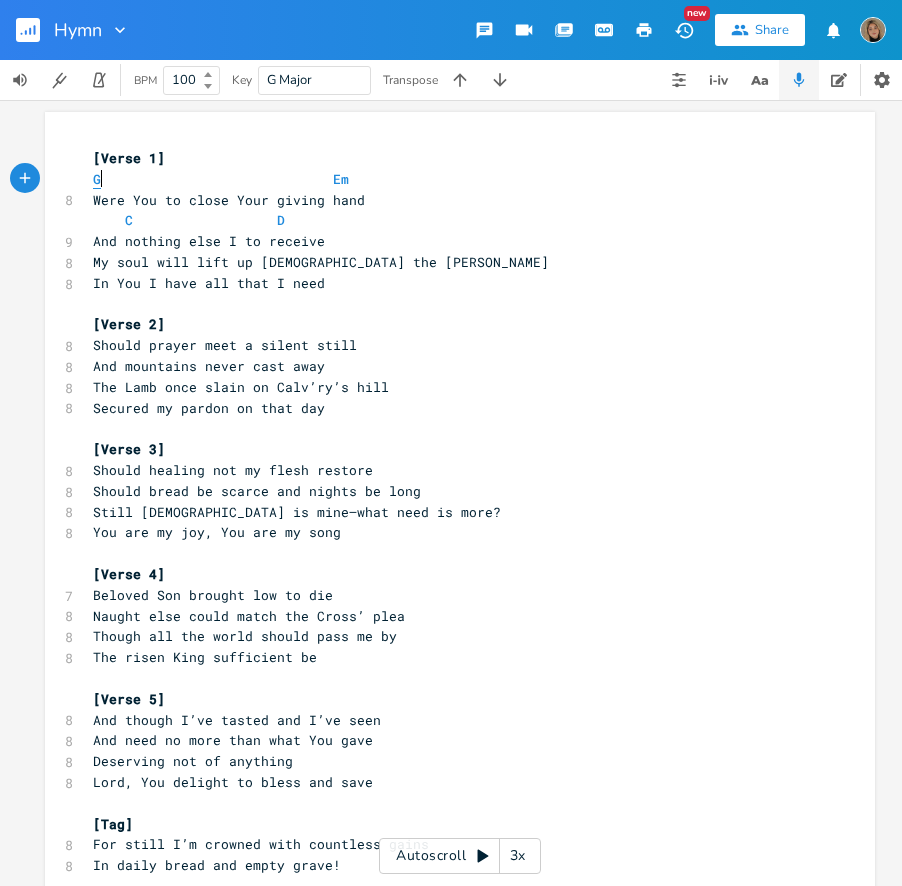 type on "G" 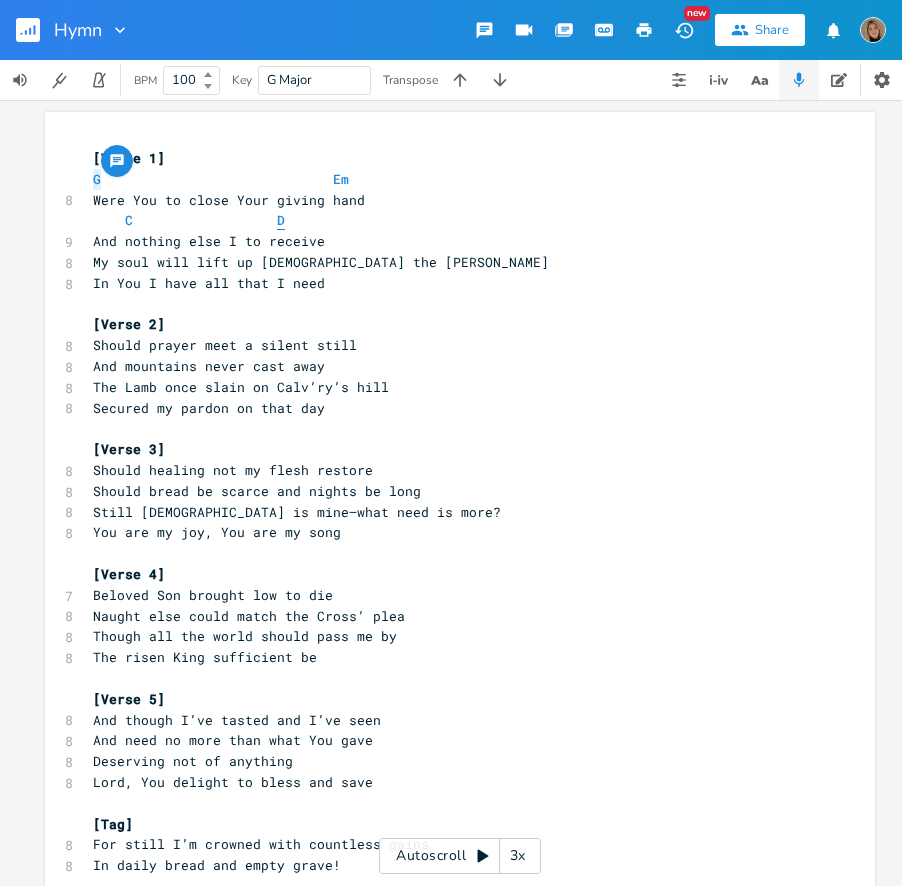 click on "D" at bounding box center [281, 220] 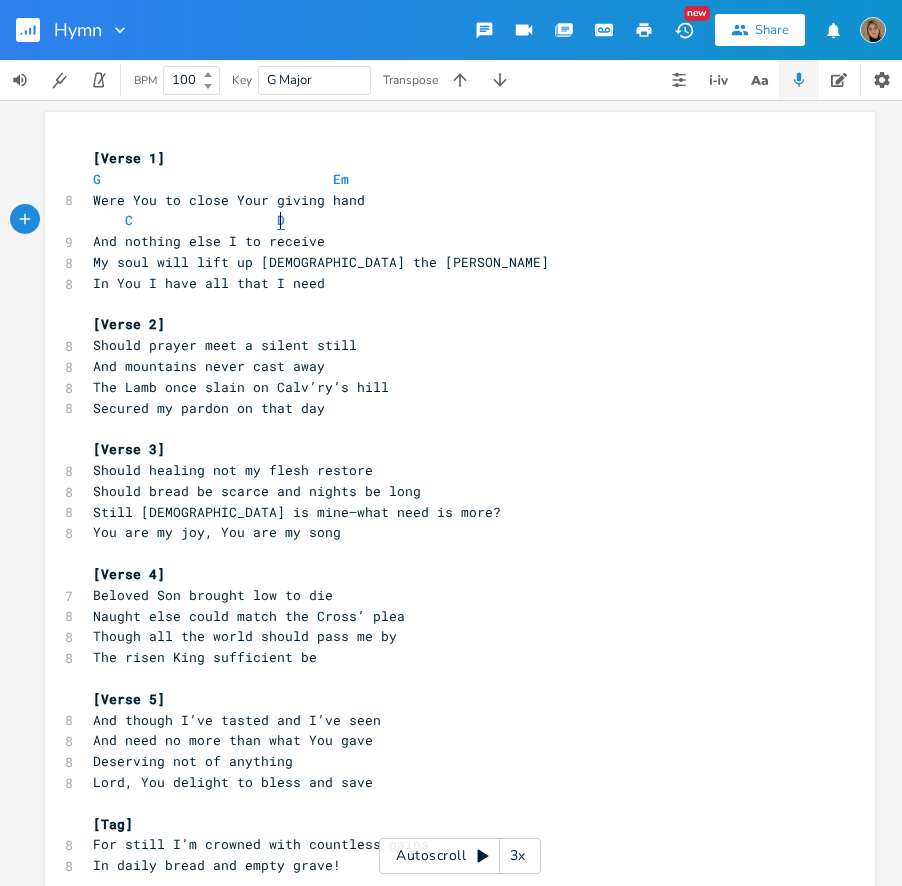 type on "D" 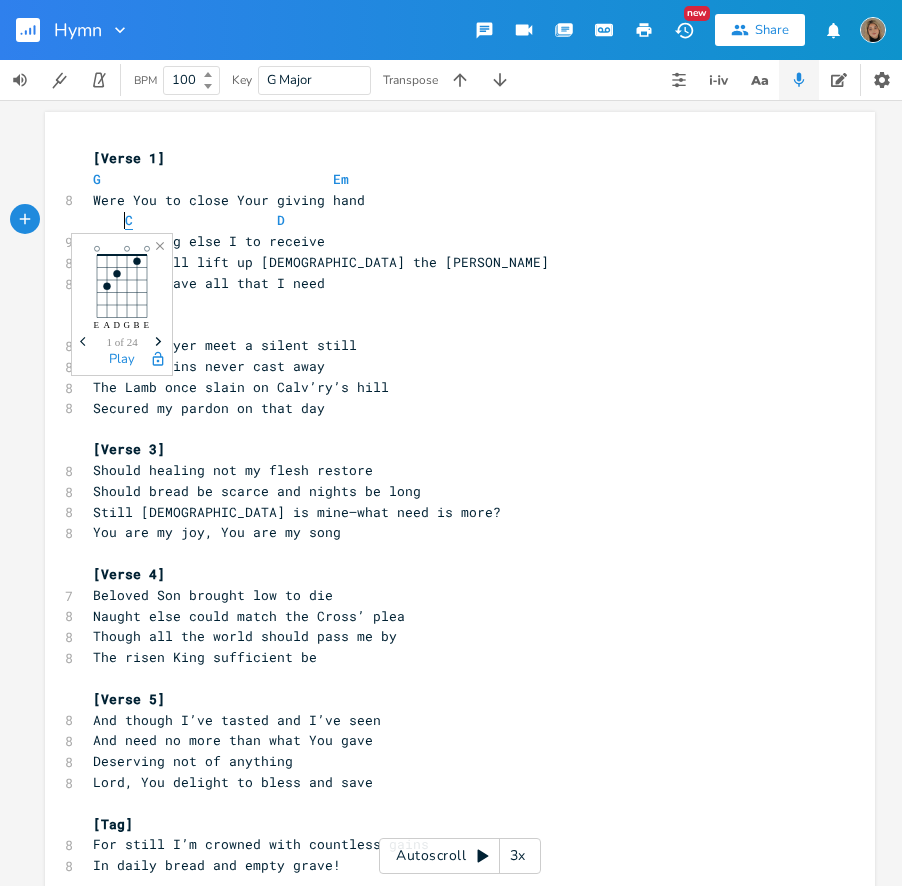 click on "C" at bounding box center (129, 220) 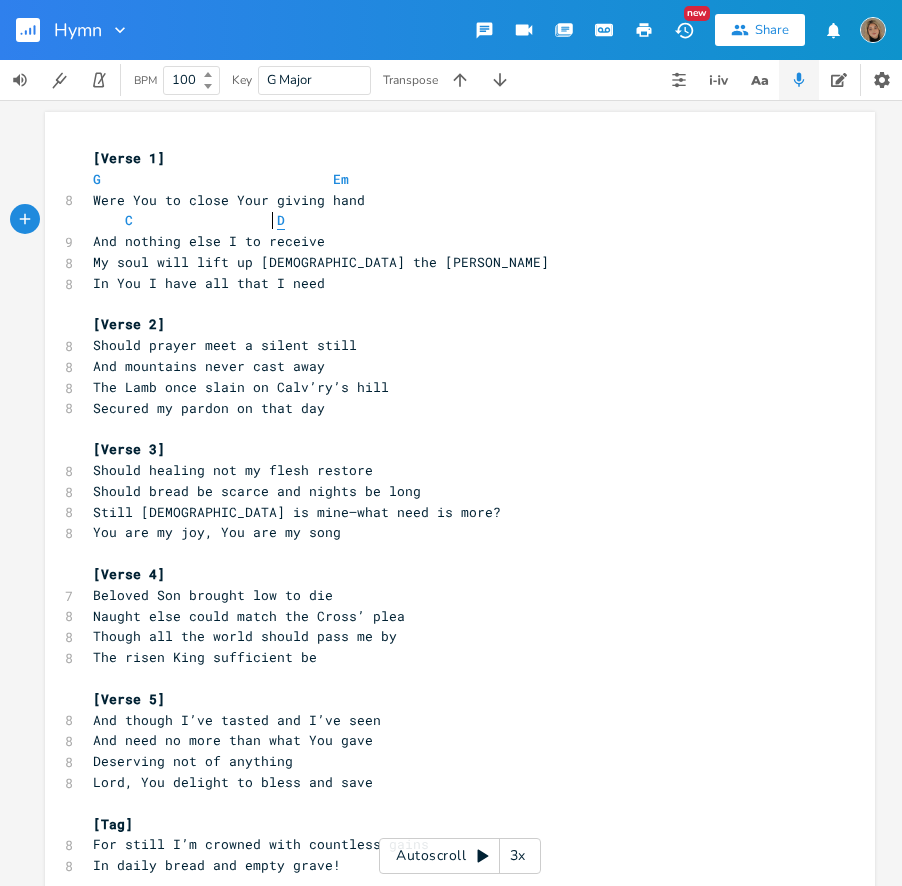 click on "D" at bounding box center (281, 220) 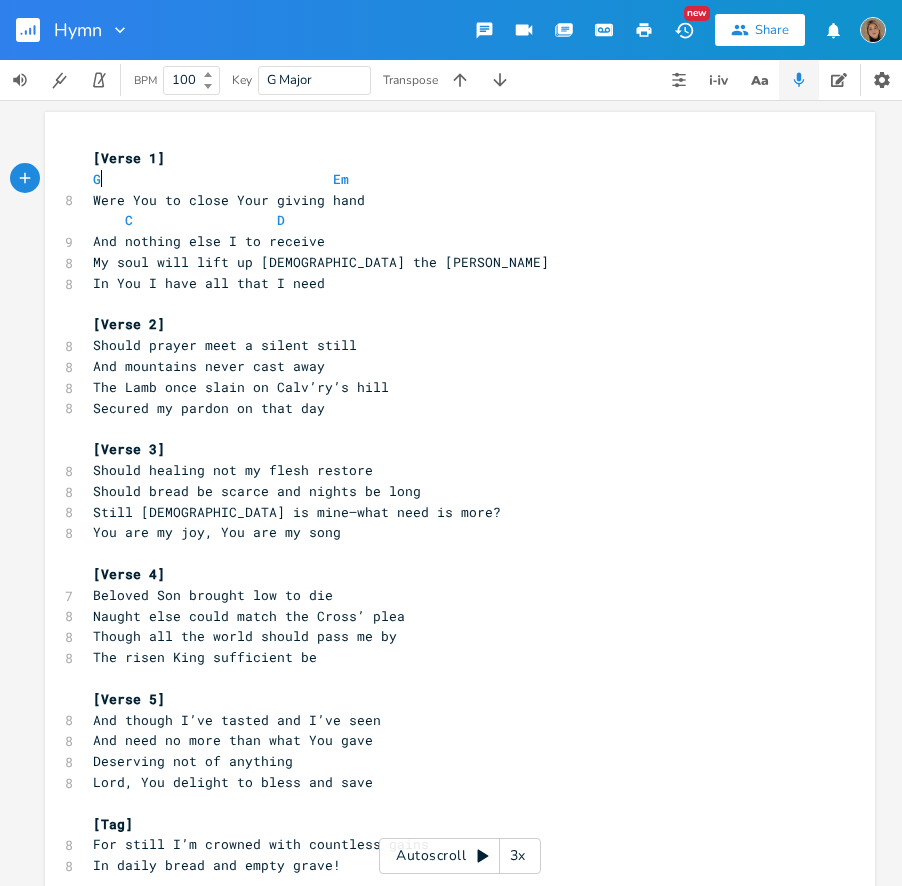 click on "G                               Em" at bounding box center [221, 179] 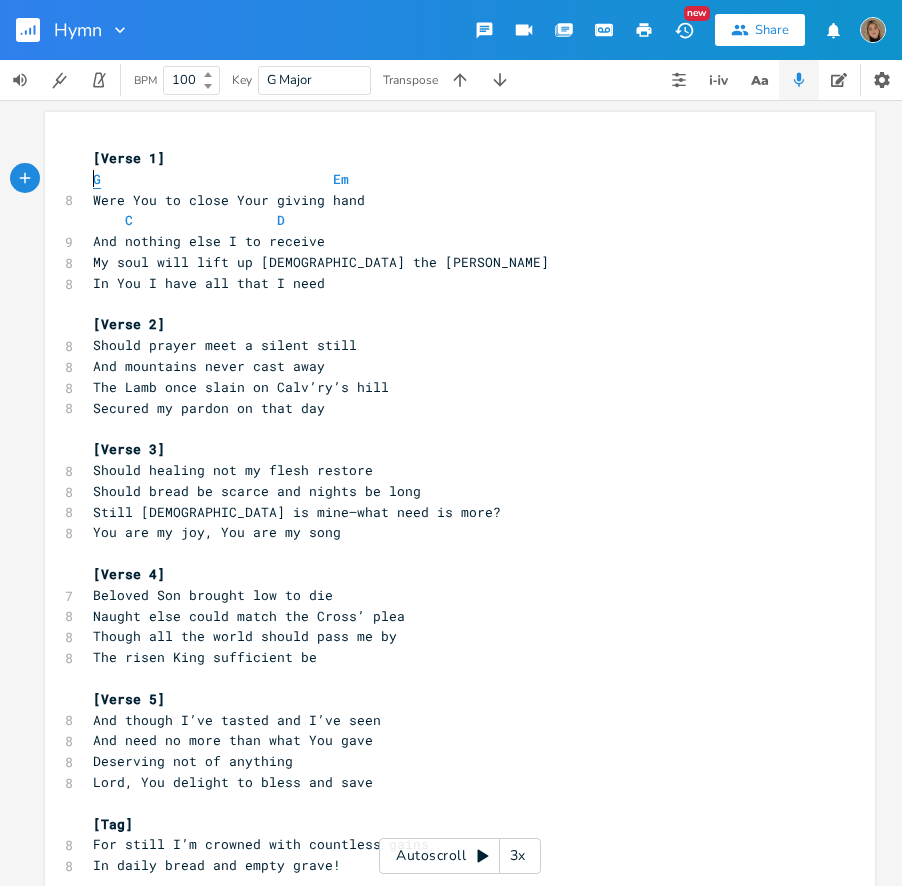click on "G" at bounding box center [97, 179] 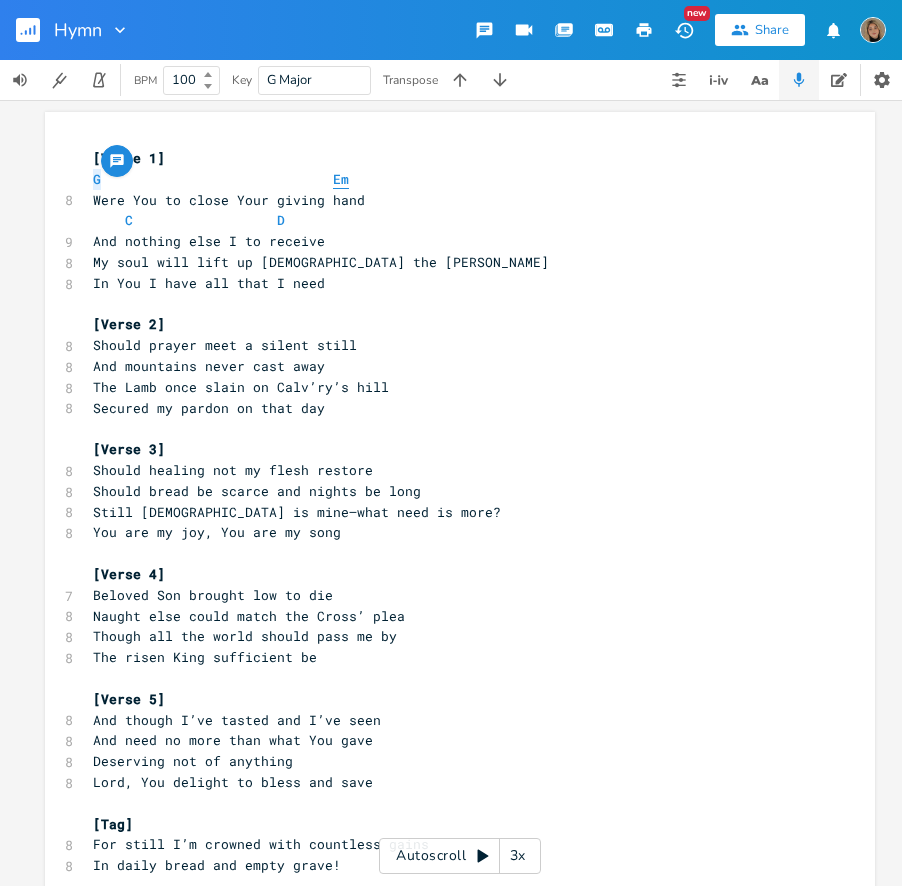 click on "Em" at bounding box center (341, 179) 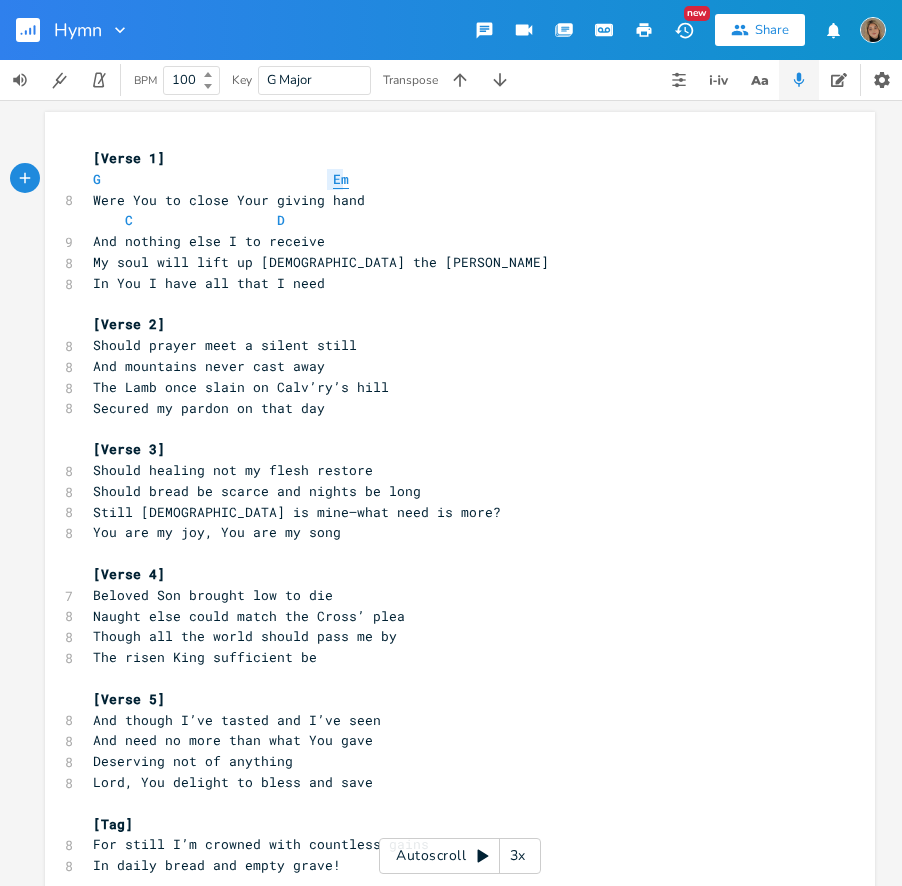 click on "Em" at bounding box center (341, 179) 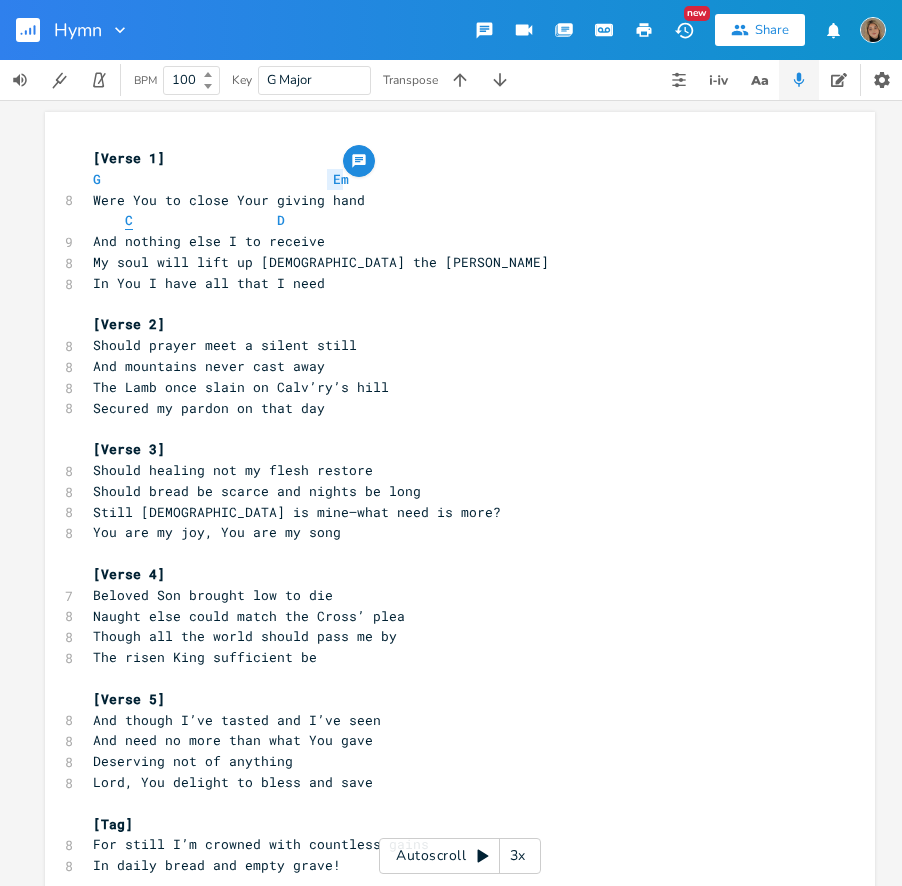 click on "C" at bounding box center [129, 220] 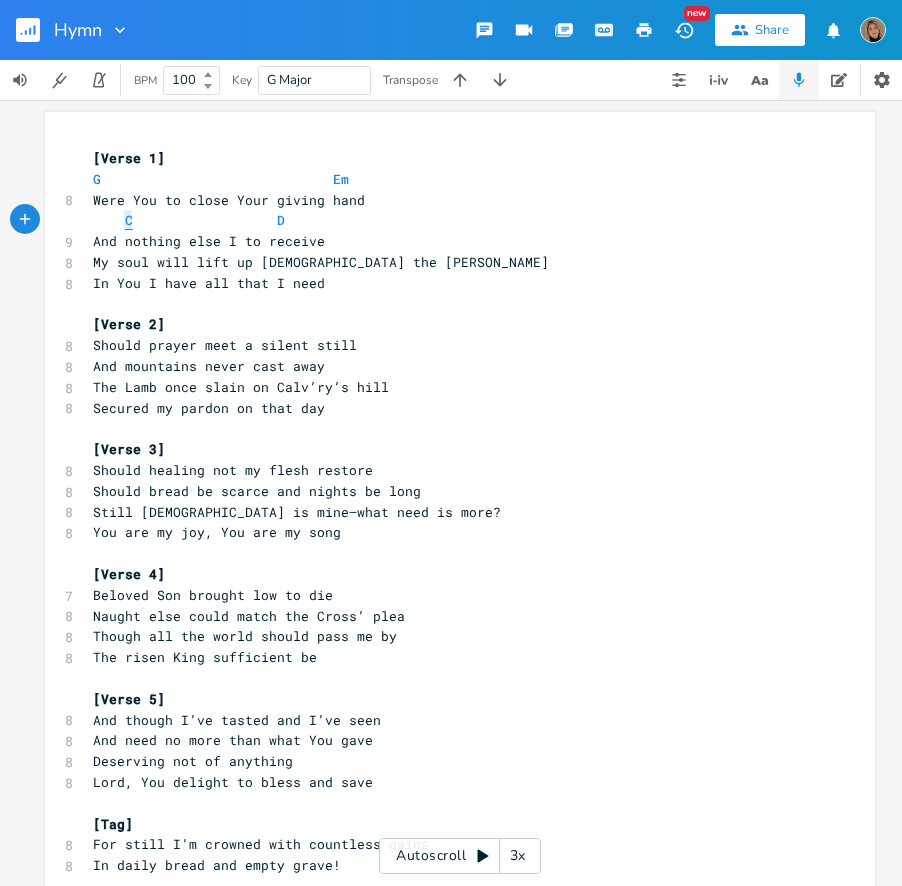 click on "C" at bounding box center [129, 220] 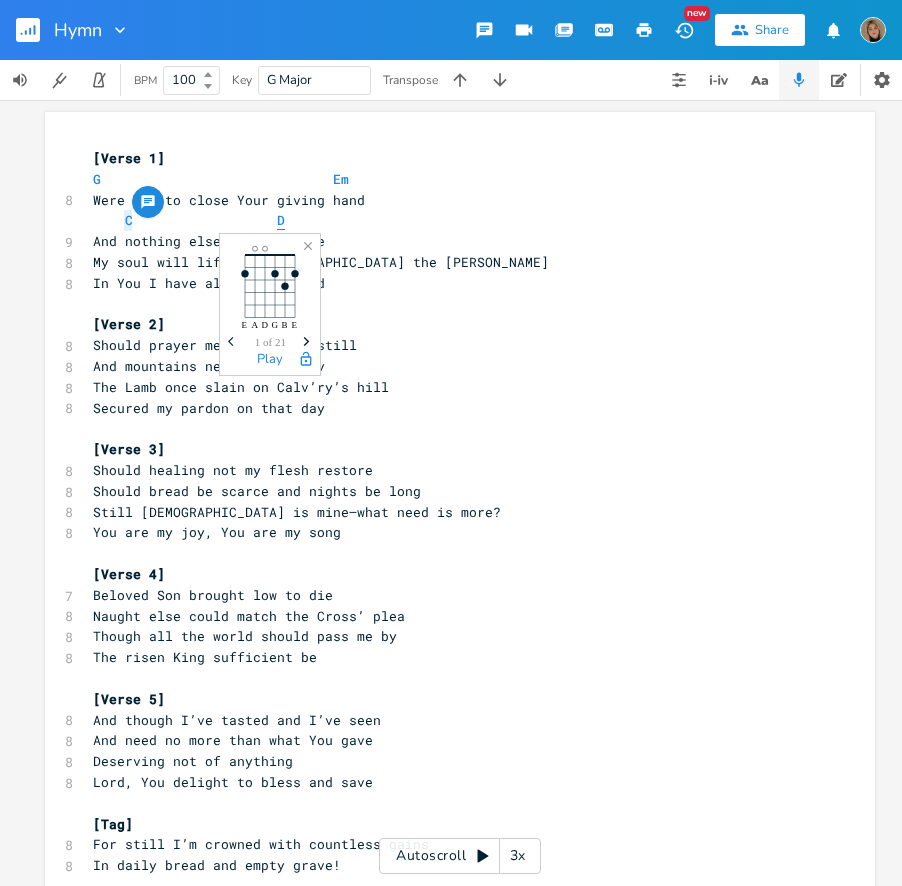 click on "D" at bounding box center (281, 220) 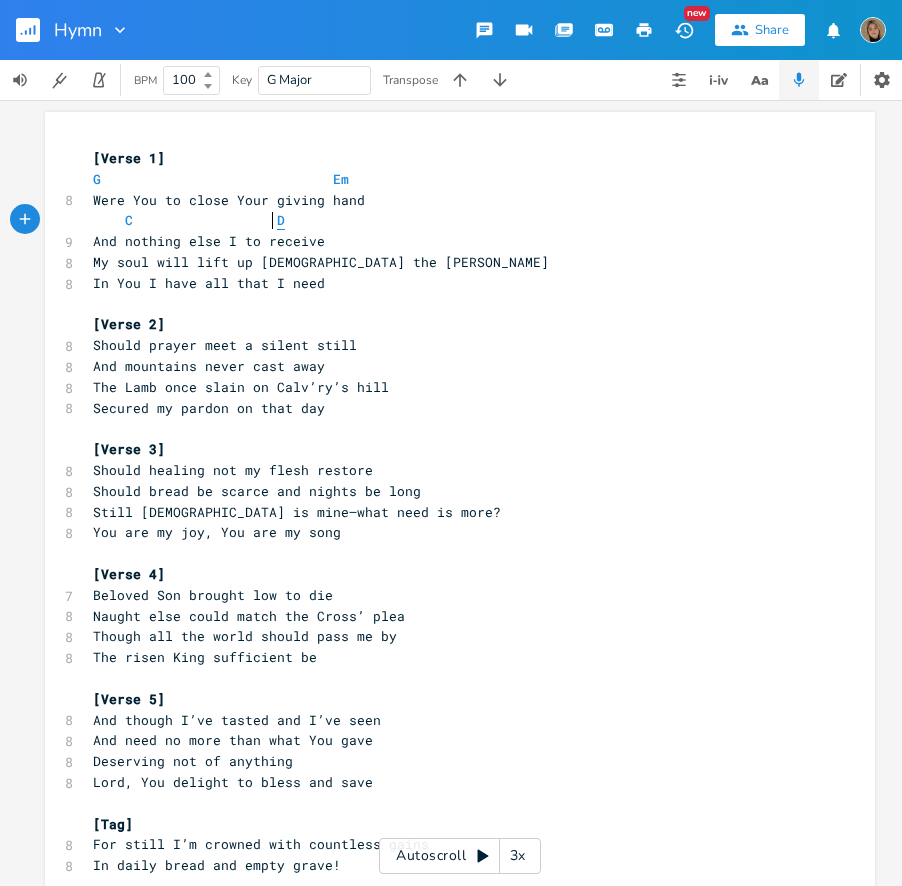 click on "D" at bounding box center [281, 220] 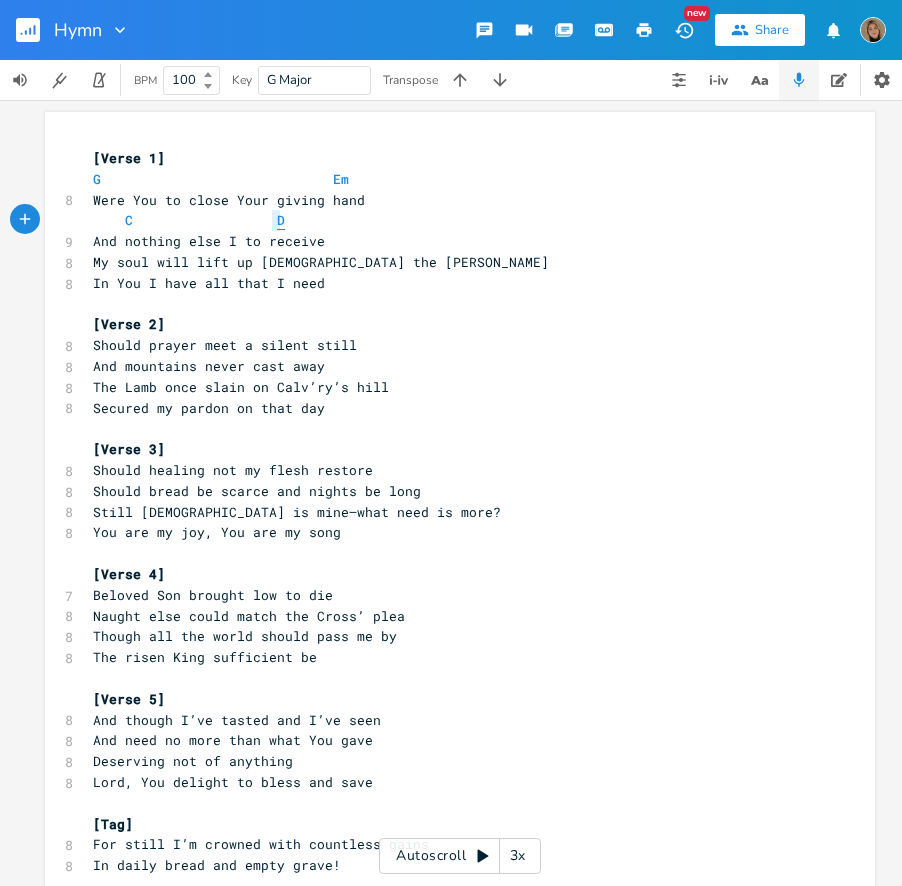 click on "D" at bounding box center (281, 220) 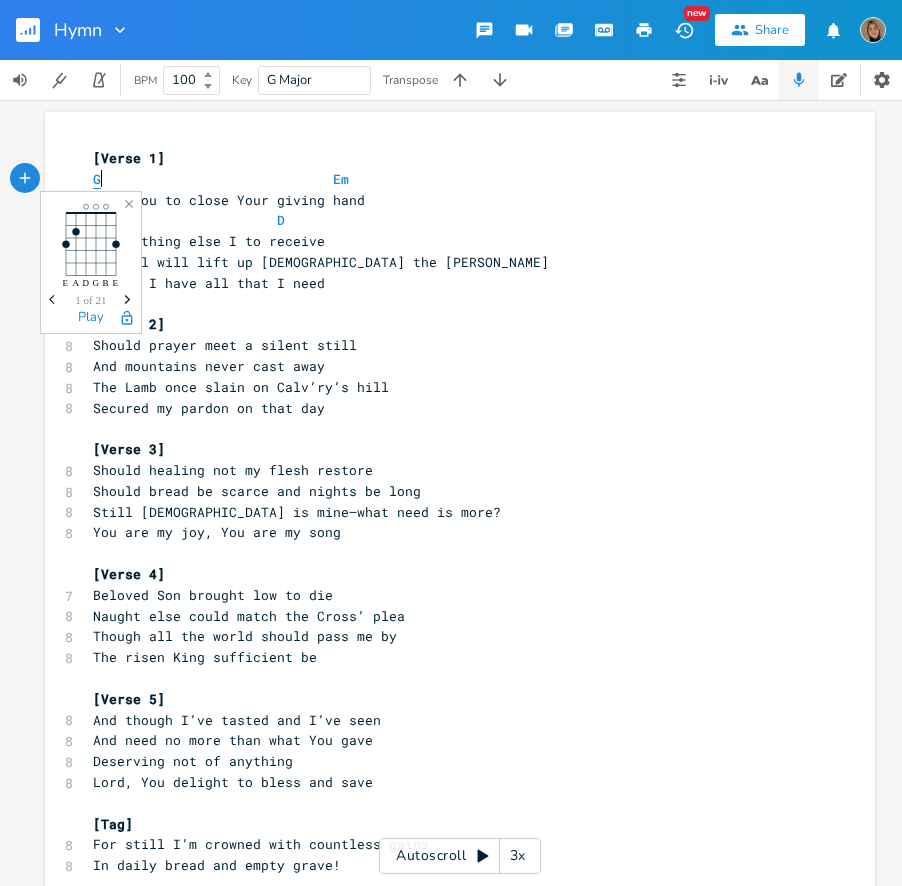 click on "G" at bounding box center (97, 179) 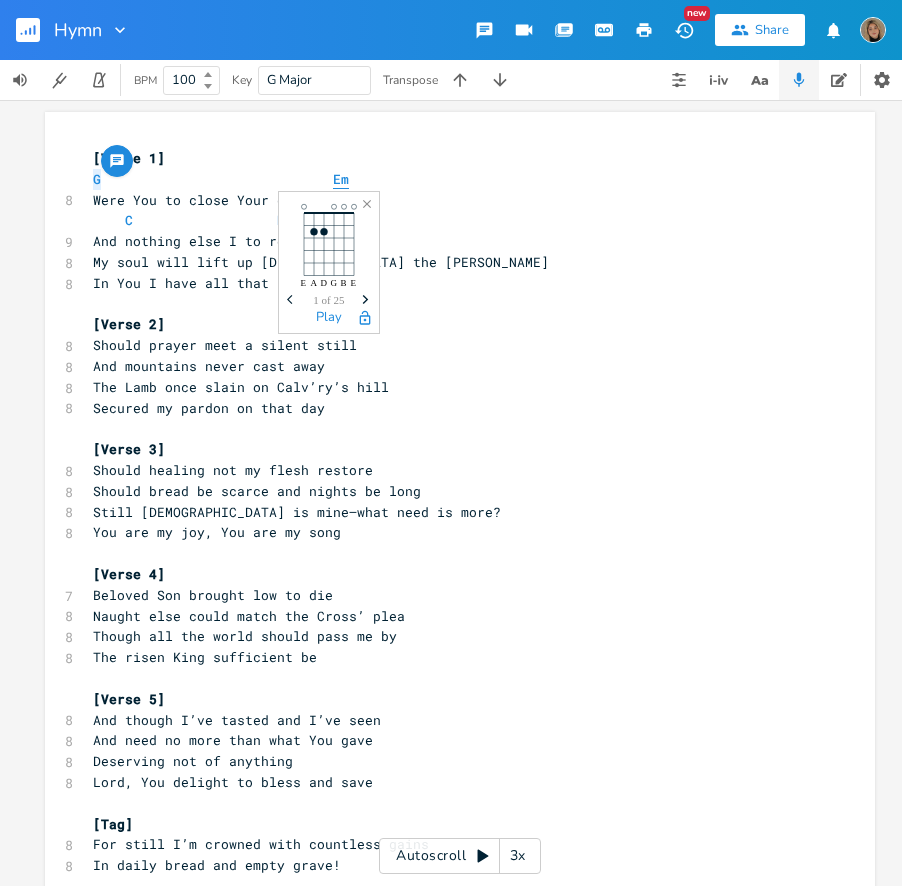 click on "Em" at bounding box center (341, 179) 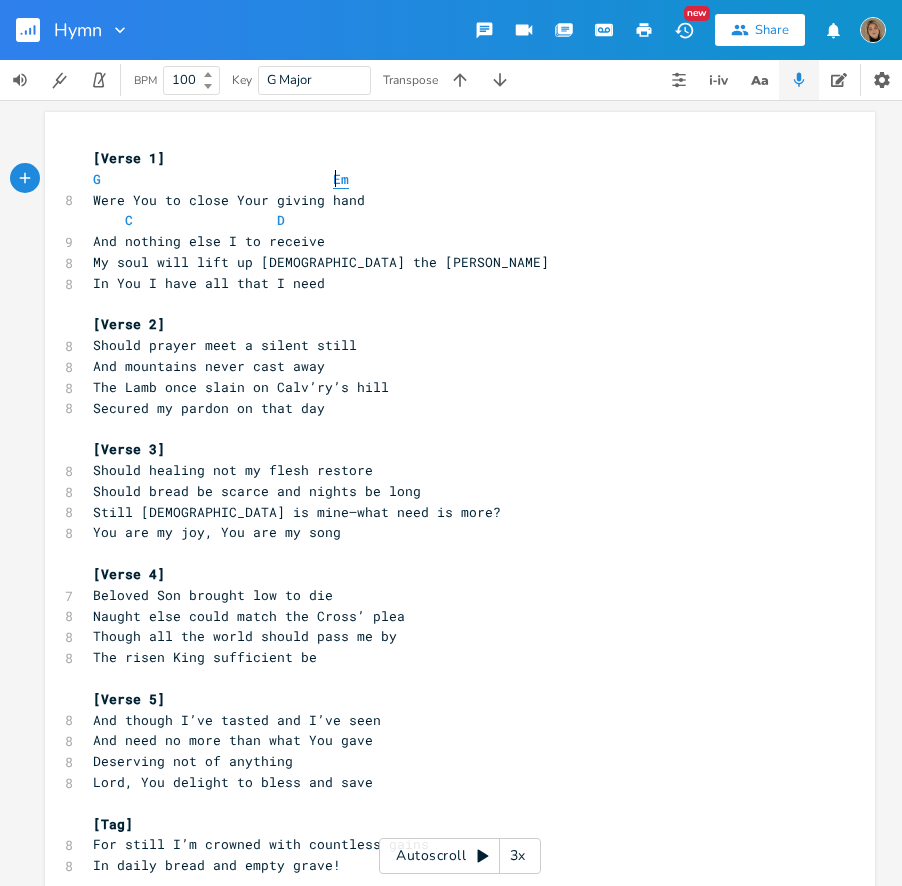 type on "Em" 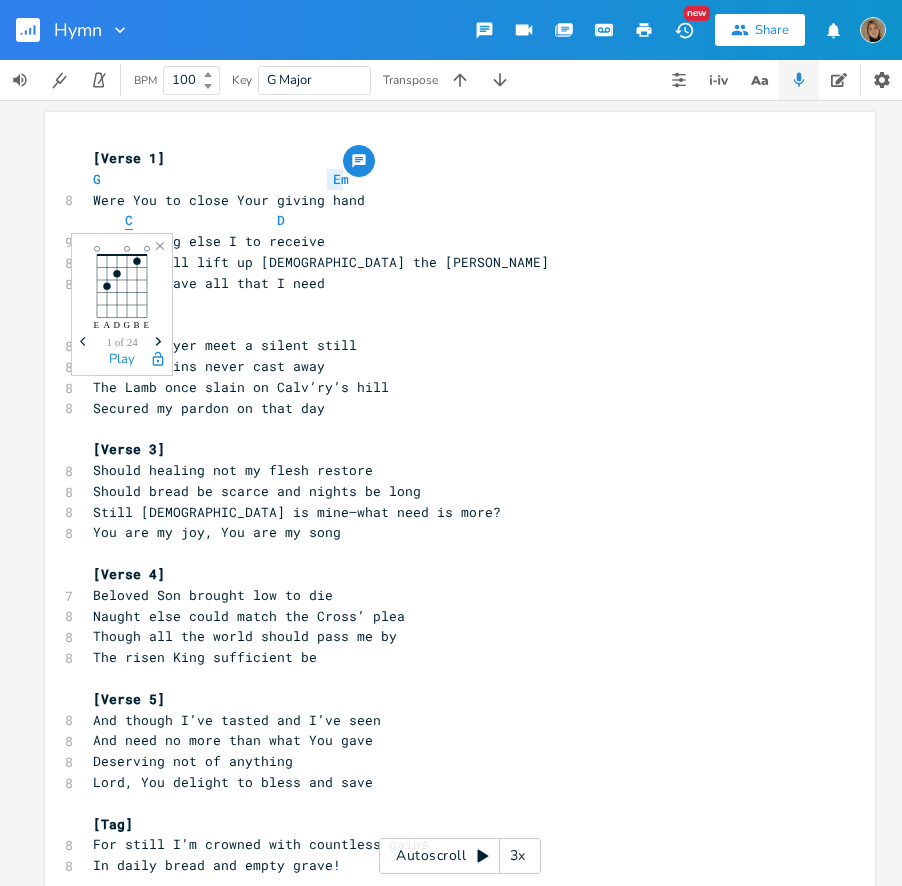 click on "C" at bounding box center [129, 220] 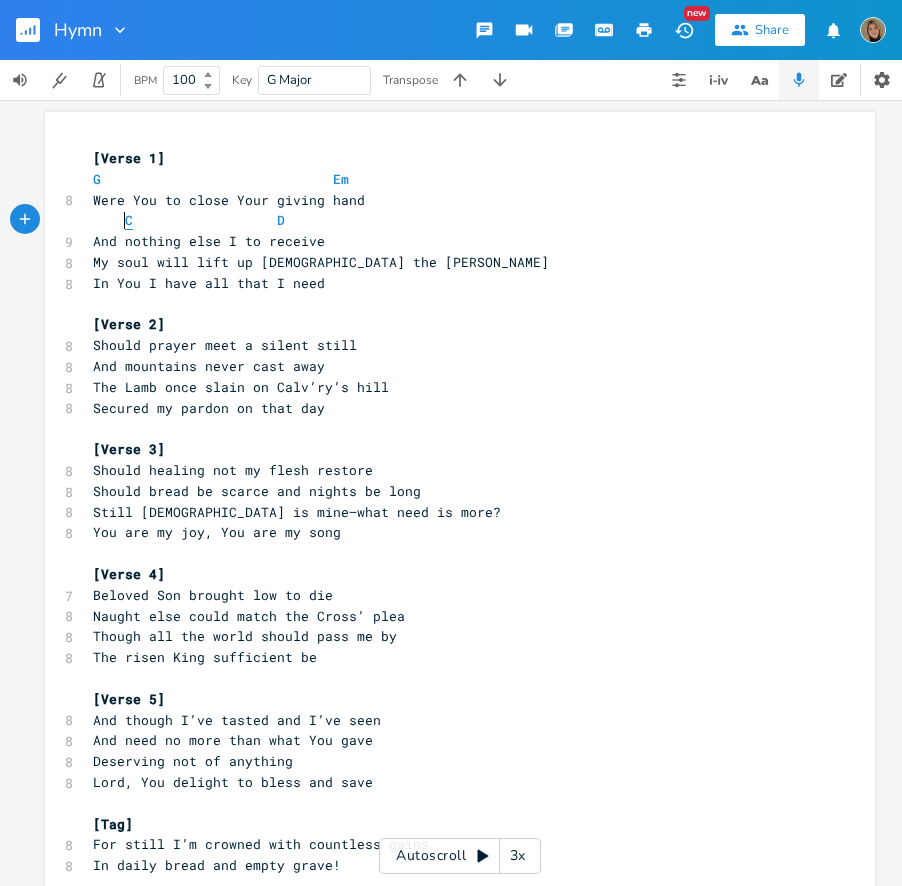 type on "C" 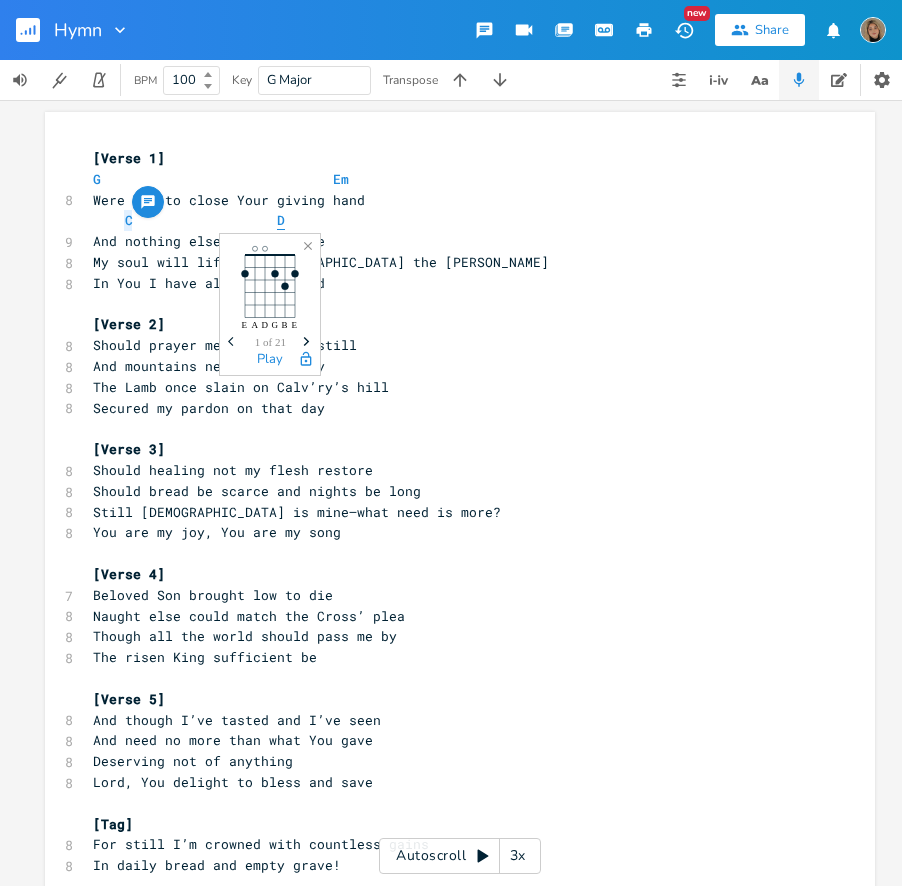 click on "D" at bounding box center [281, 220] 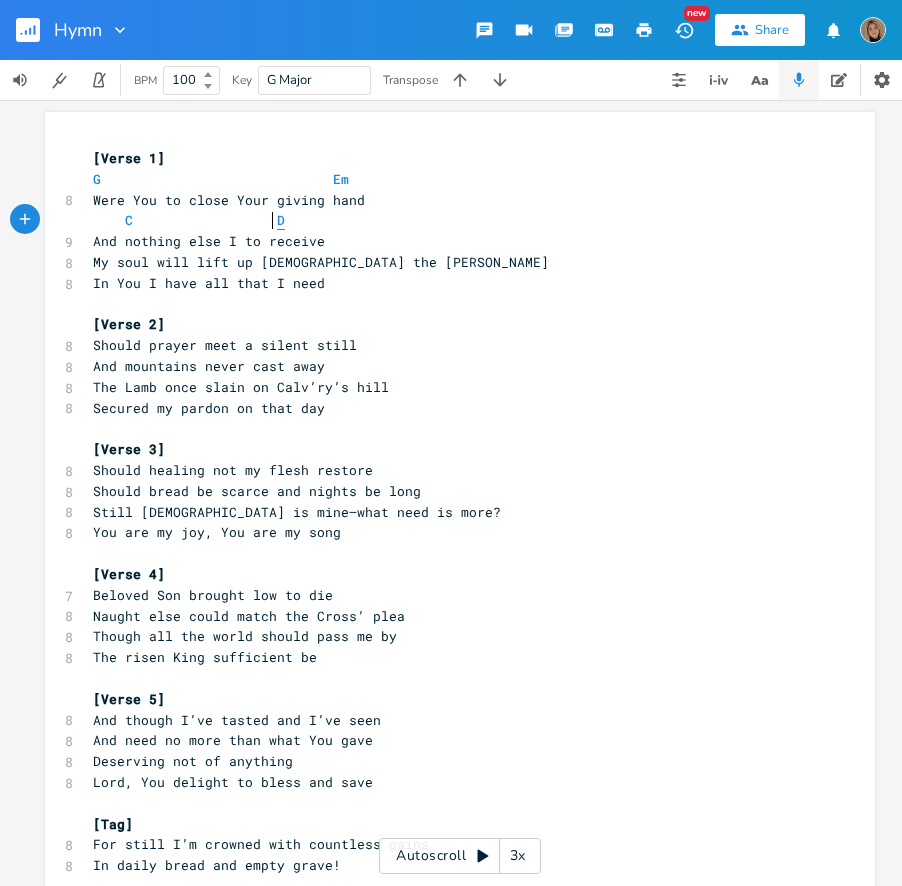 type on "D" 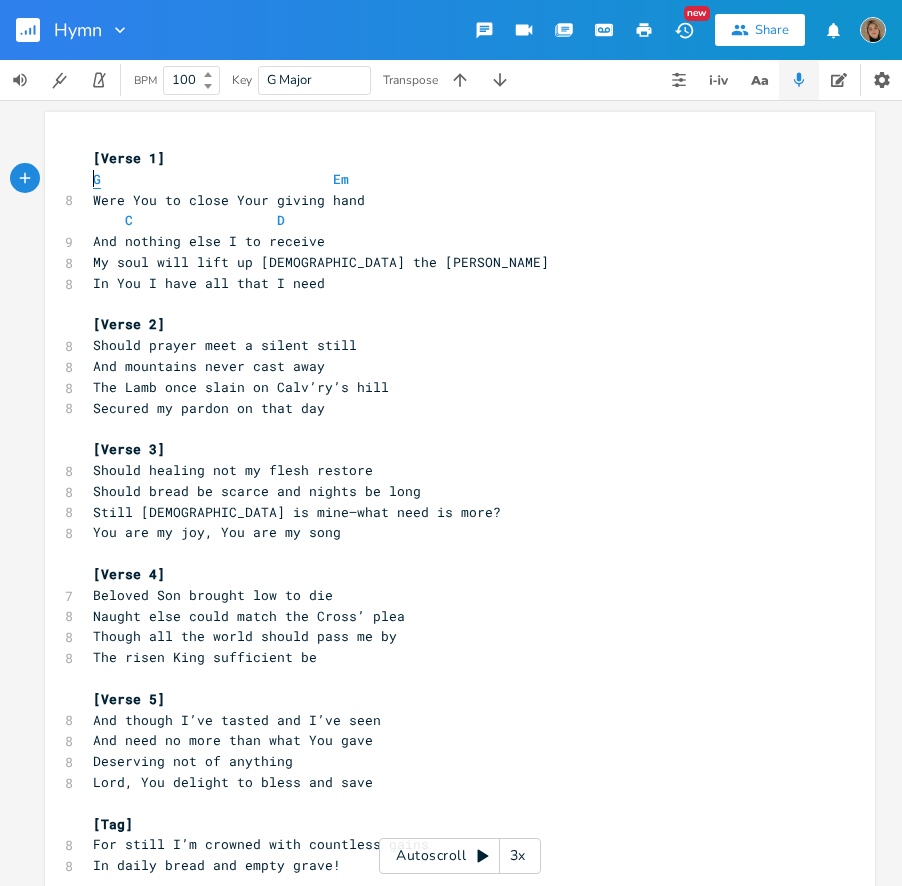 click on "G" at bounding box center [97, 179] 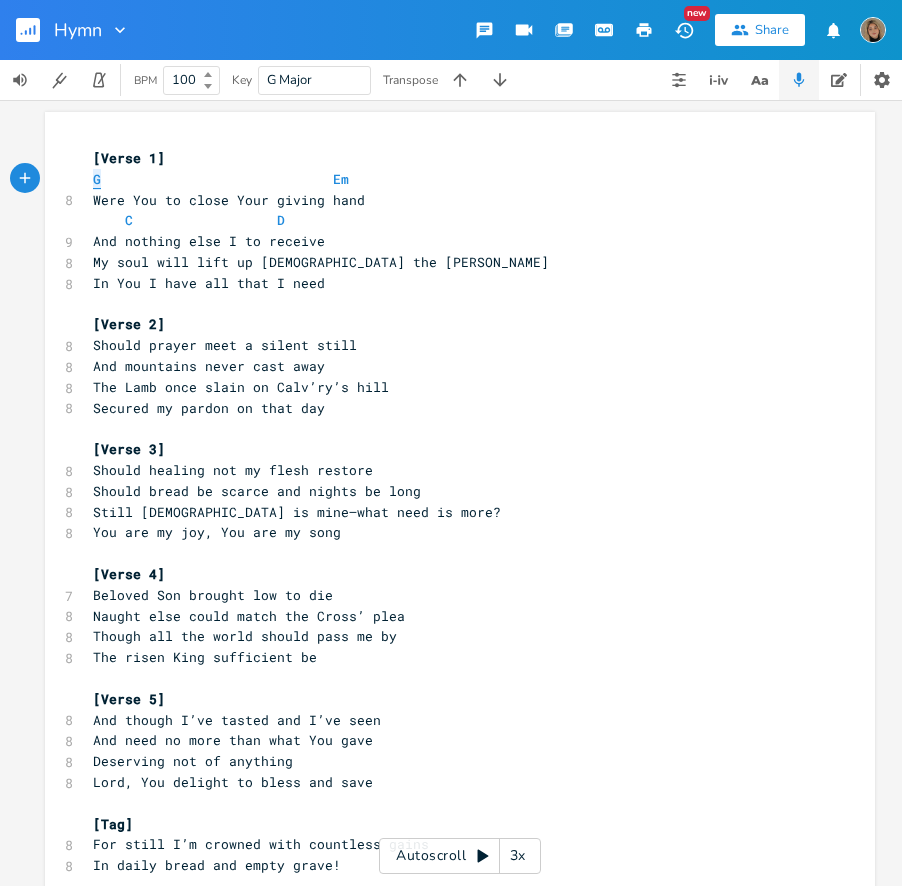 click on "G" at bounding box center (97, 179) 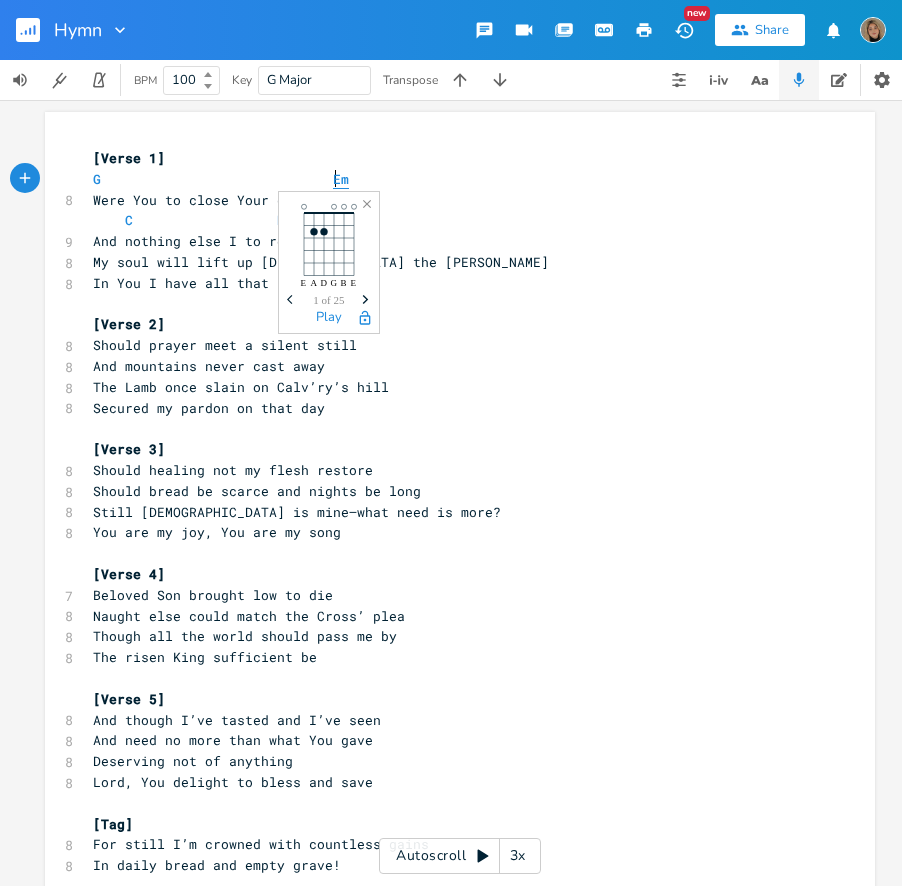click on "Em" at bounding box center (341, 179) 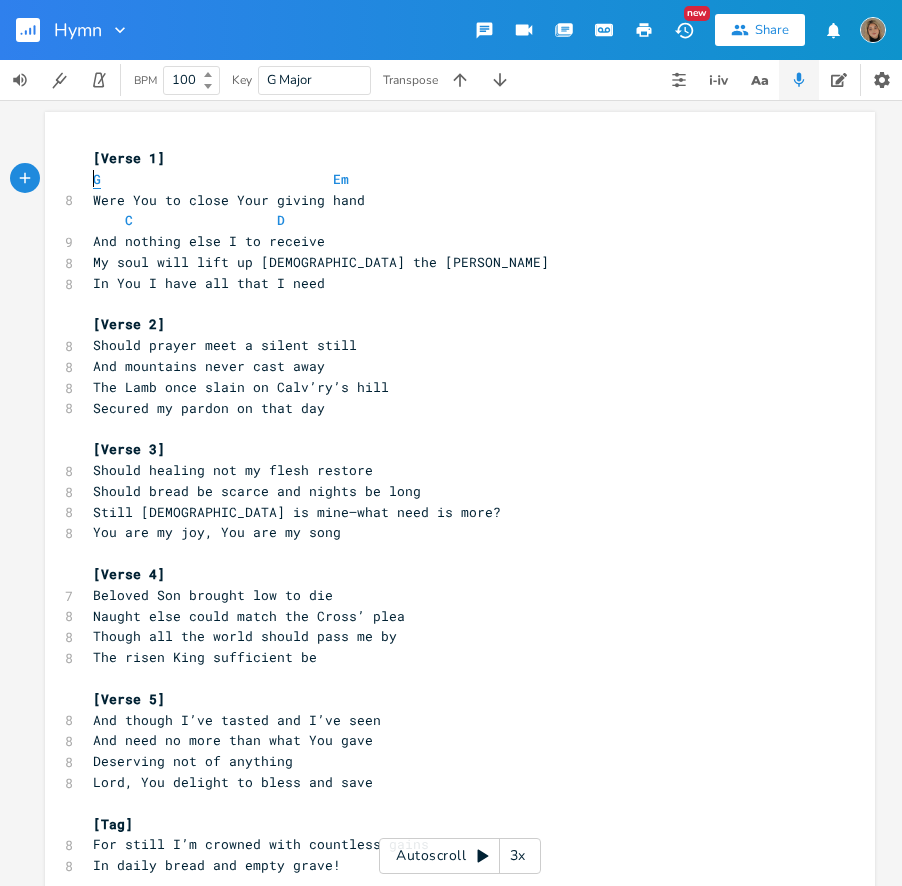 click on "G" at bounding box center (97, 179) 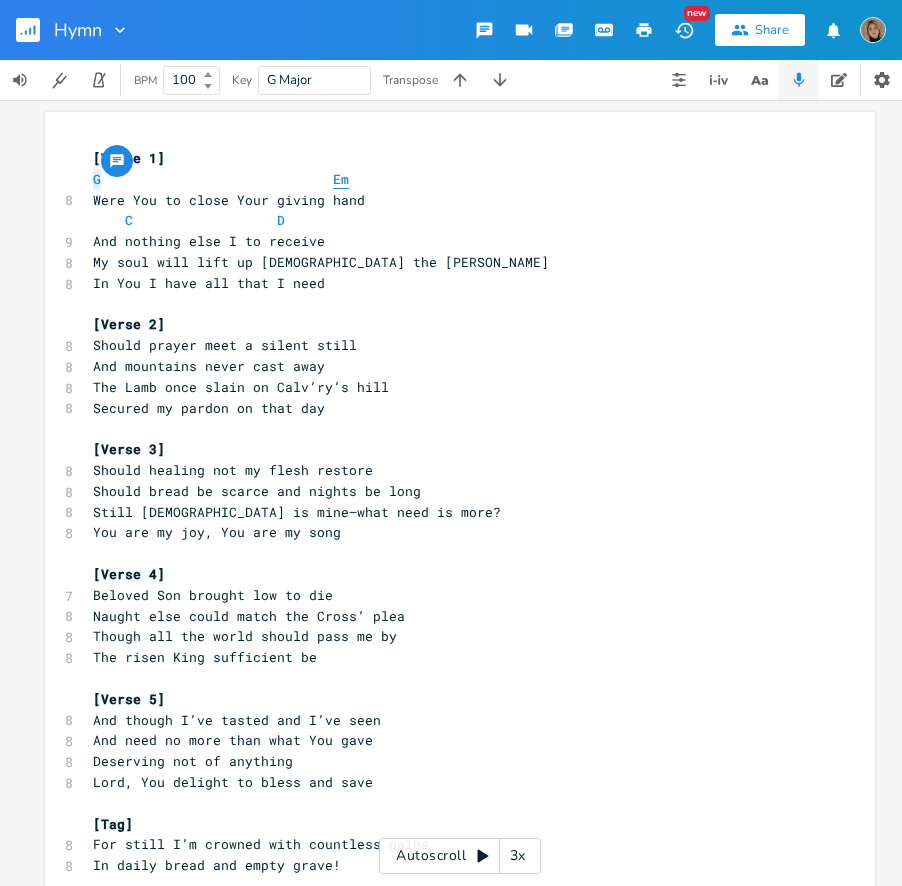 click on "Em" at bounding box center (341, 179) 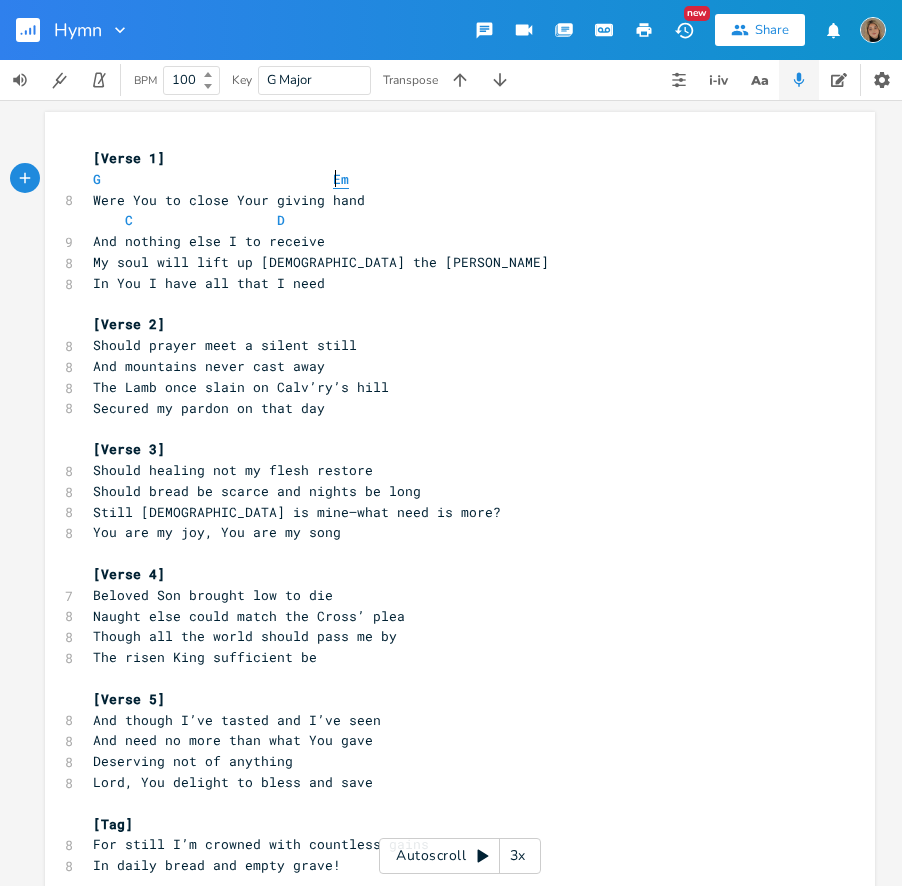 type on "Em" 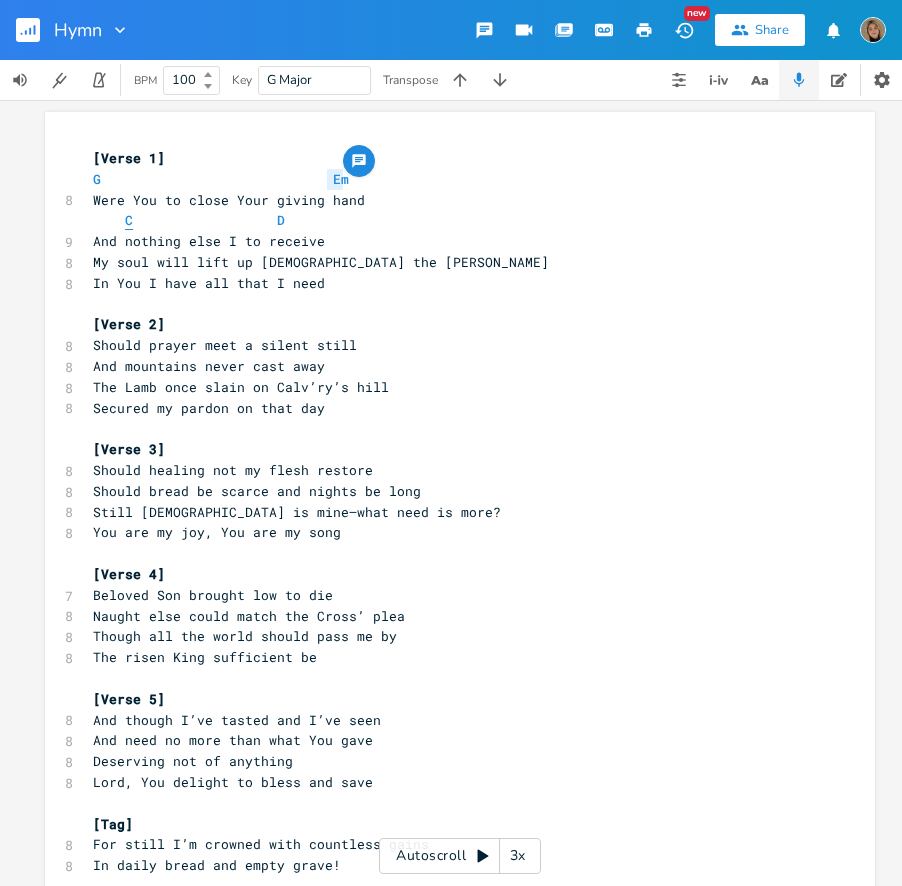 click on "C" at bounding box center (129, 220) 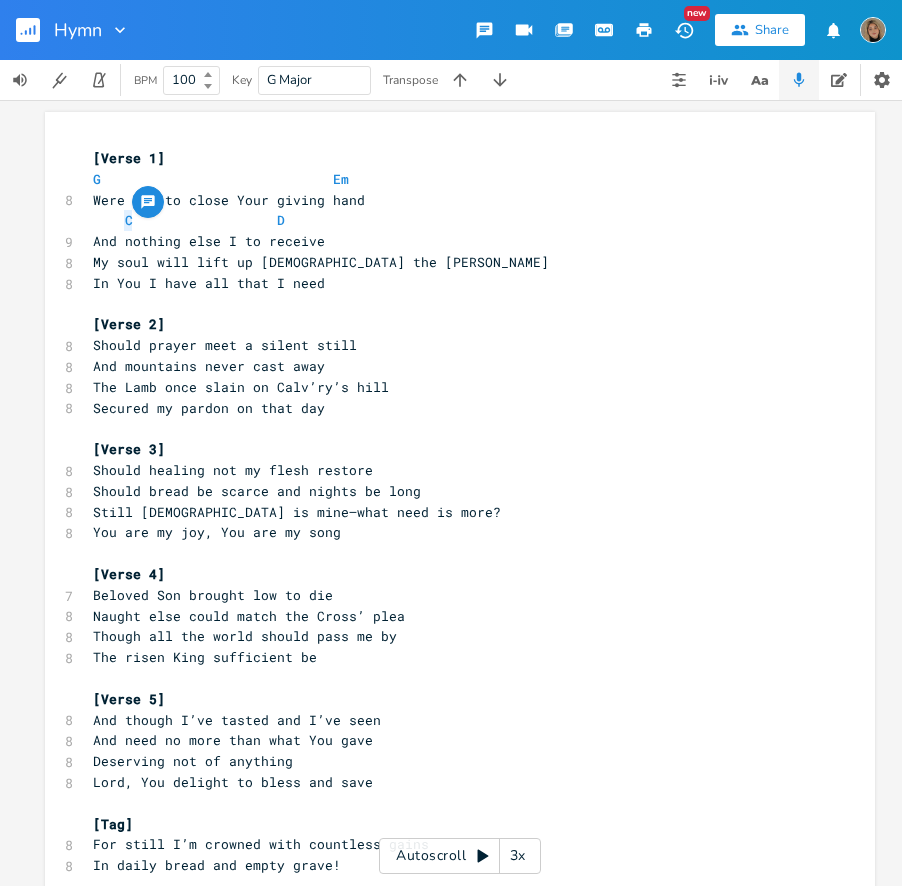 click on "C                    D" at bounding box center [450, 220] 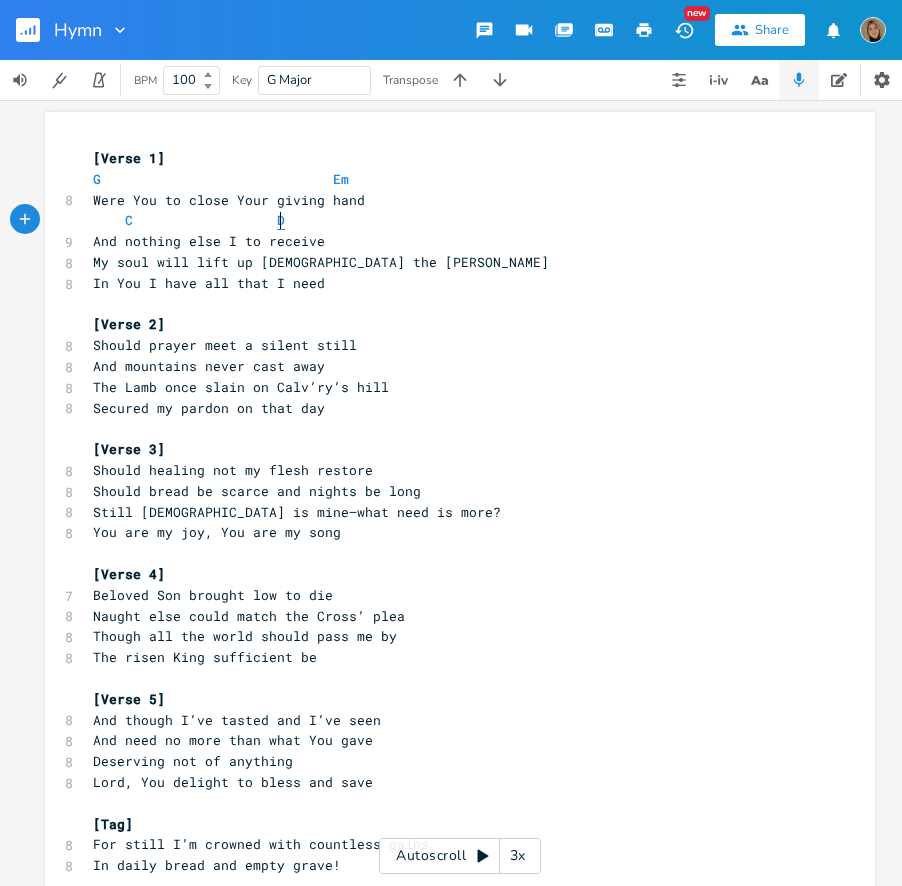 click on "D" at bounding box center [281, 220] 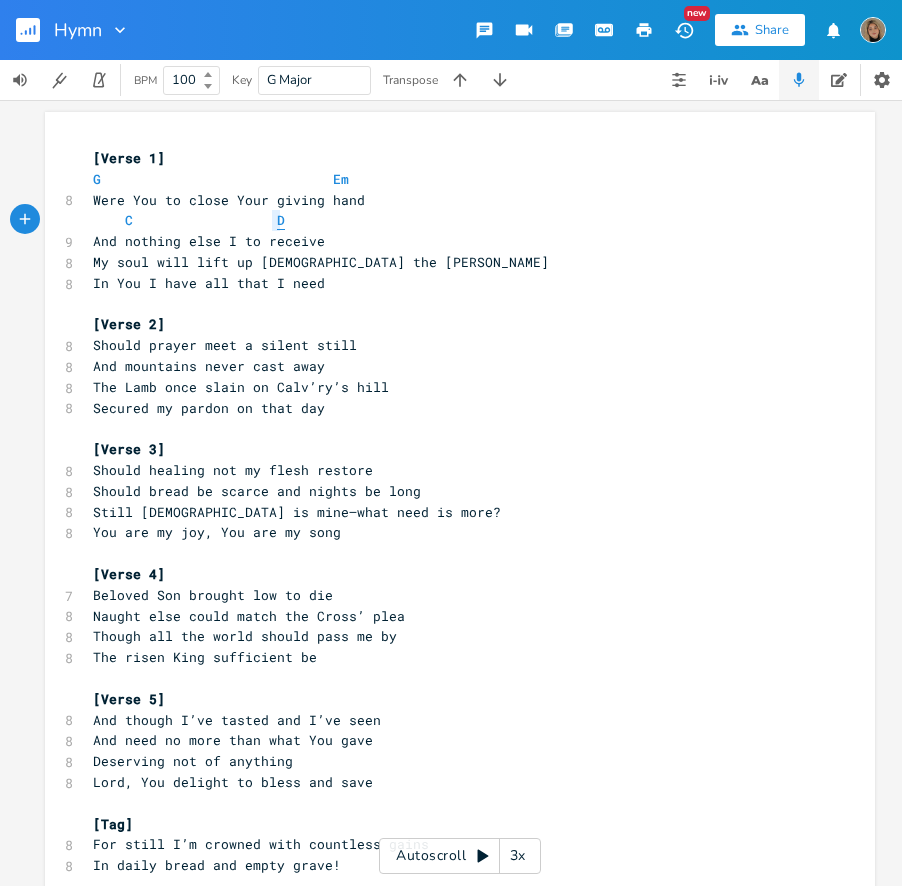 click on "D" at bounding box center [281, 220] 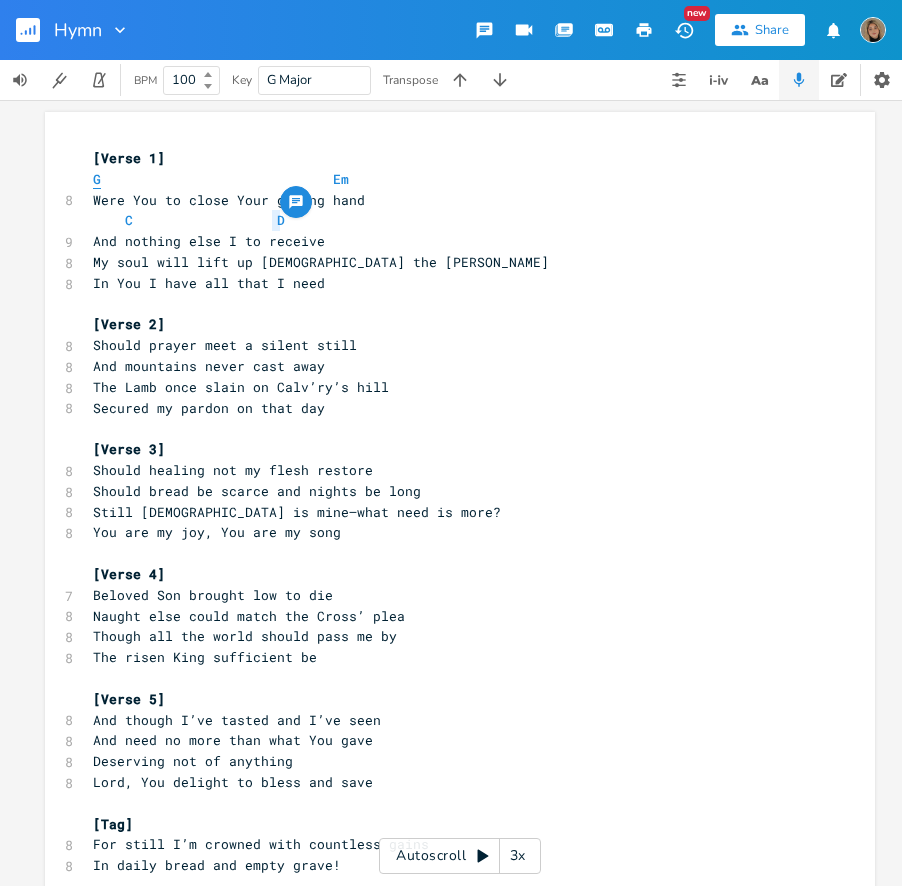 click on "G" at bounding box center [97, 179] 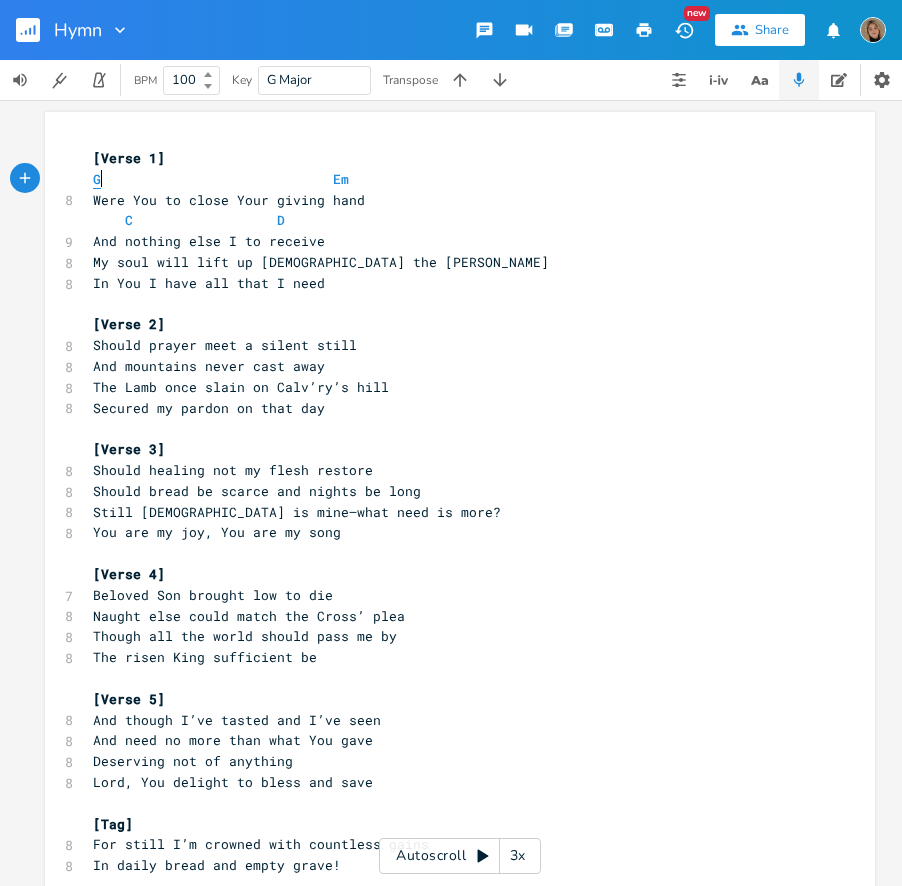type on "G" 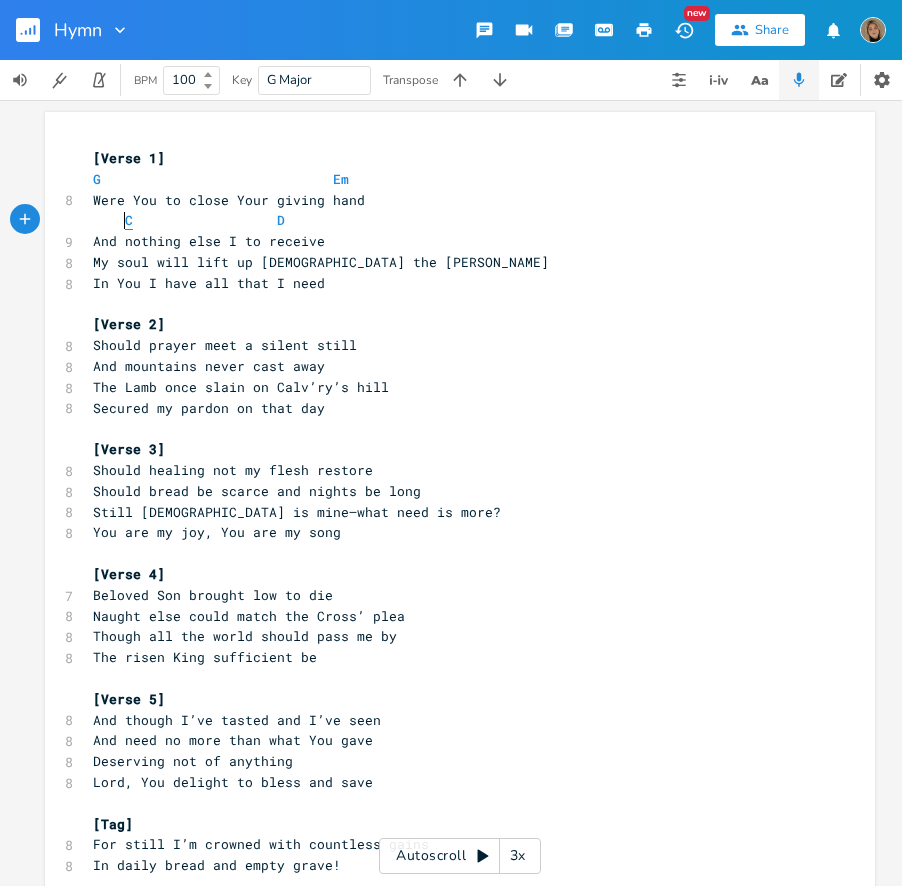 click on "C" at bounding box center [129, 220] 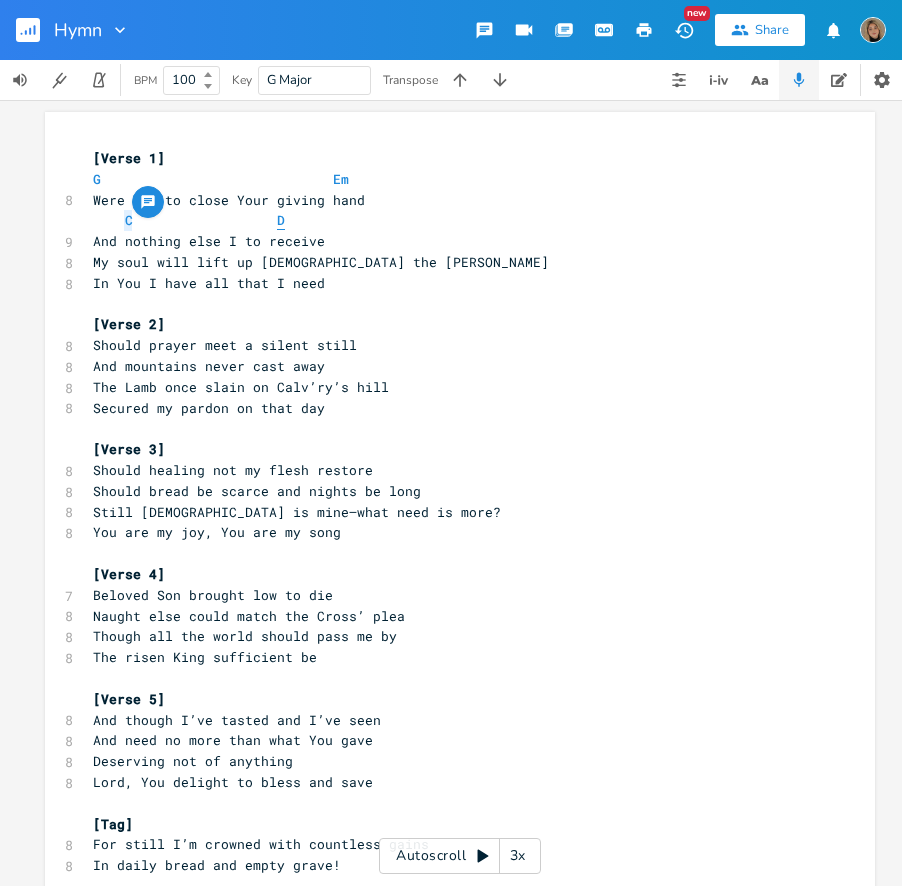 click on "D" at bounding box center (281, 220) 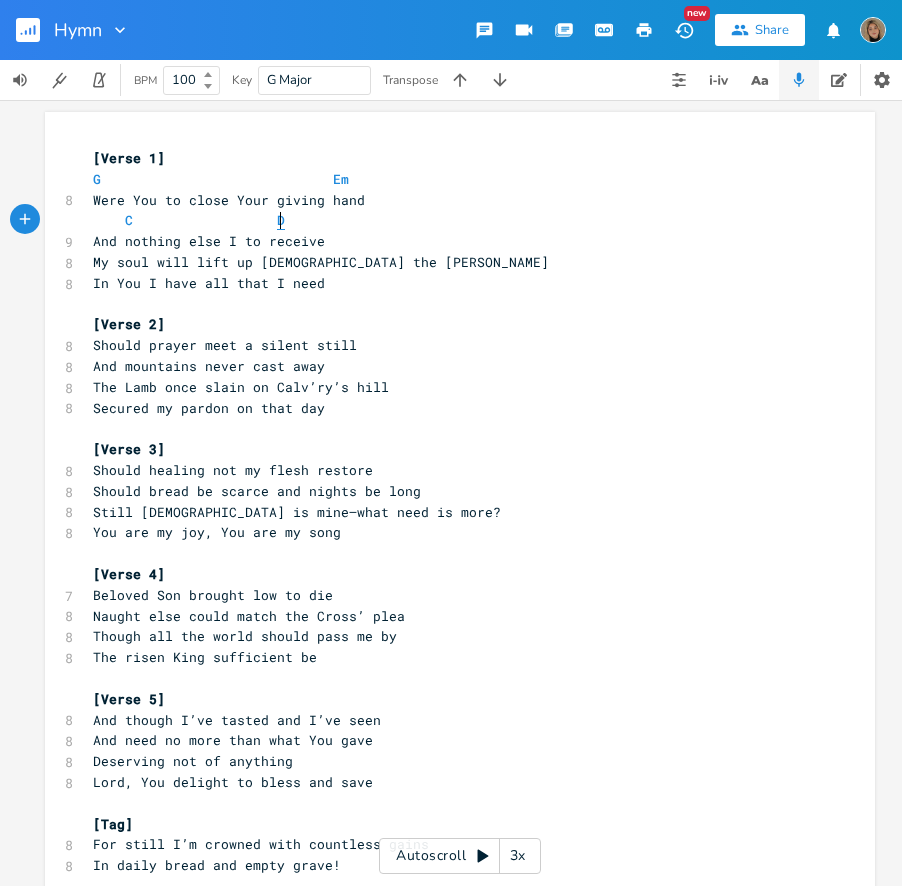 type on "D" 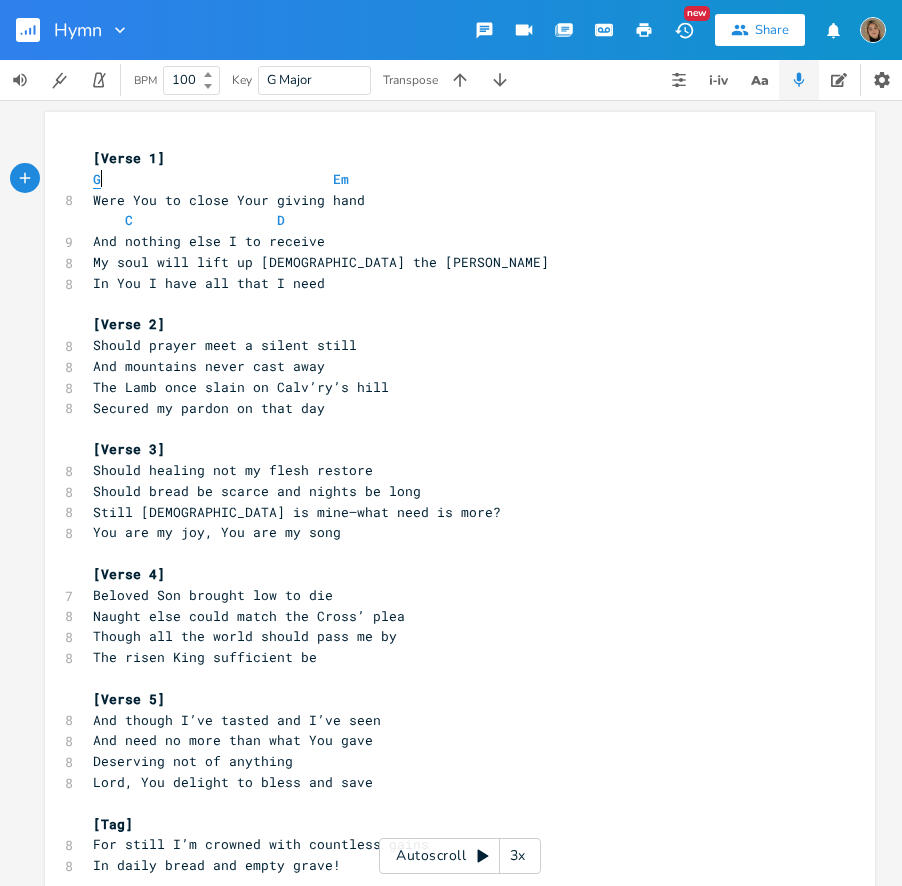 click on "G" at bounding box center (97, 179) 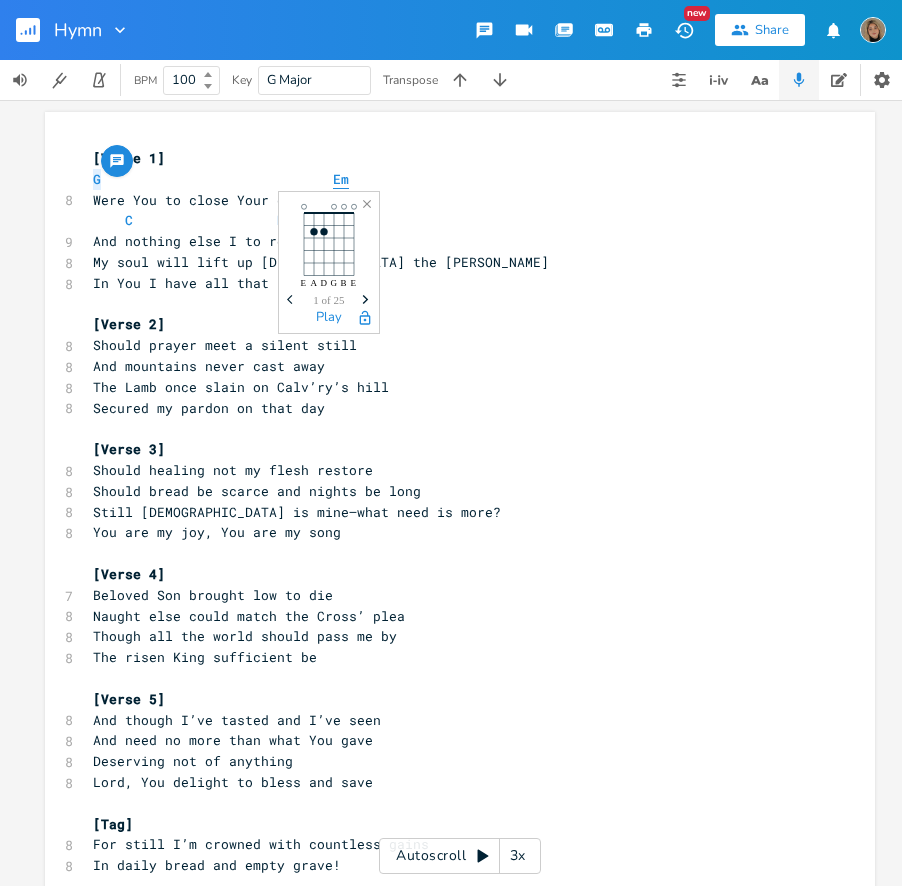 click on "Em" at bounding box center (341, 179) 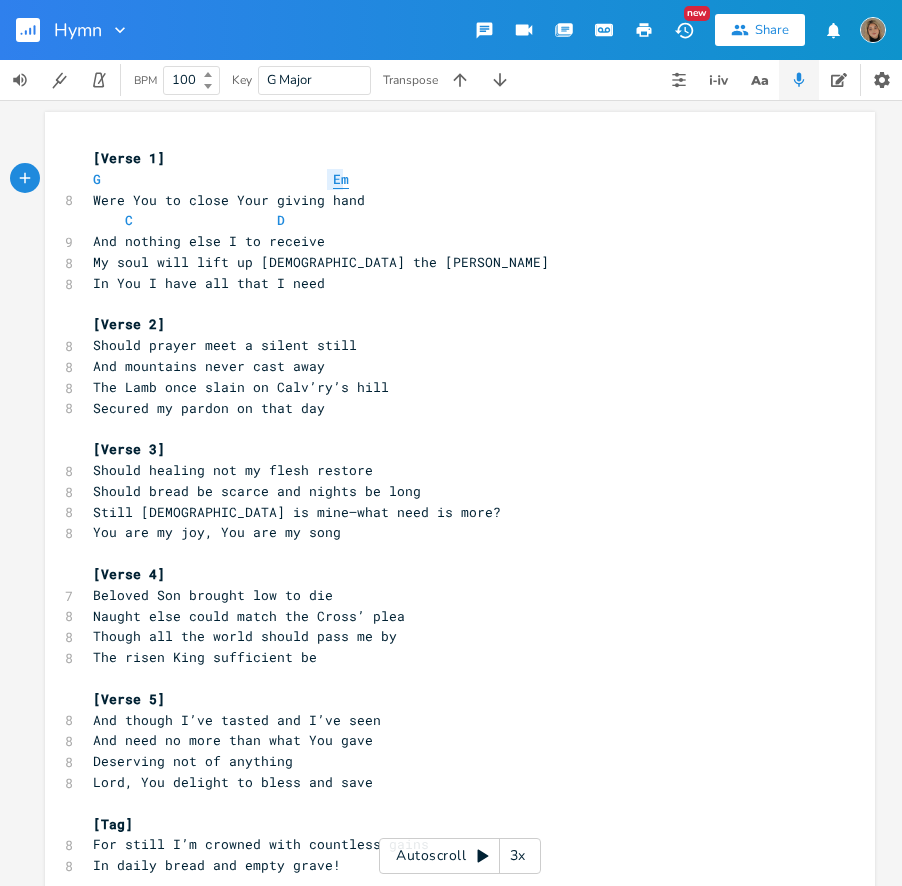 click on "Em" at bounding box center (341, 179) 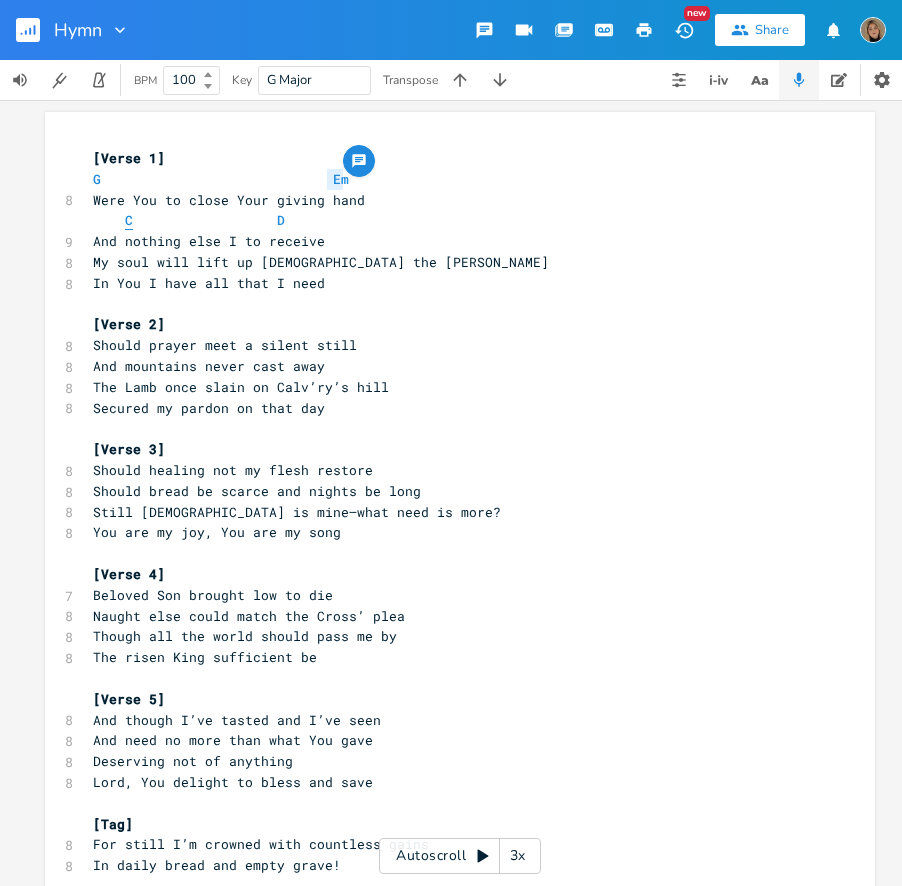 click on "C" at bounding box center (129, 220) 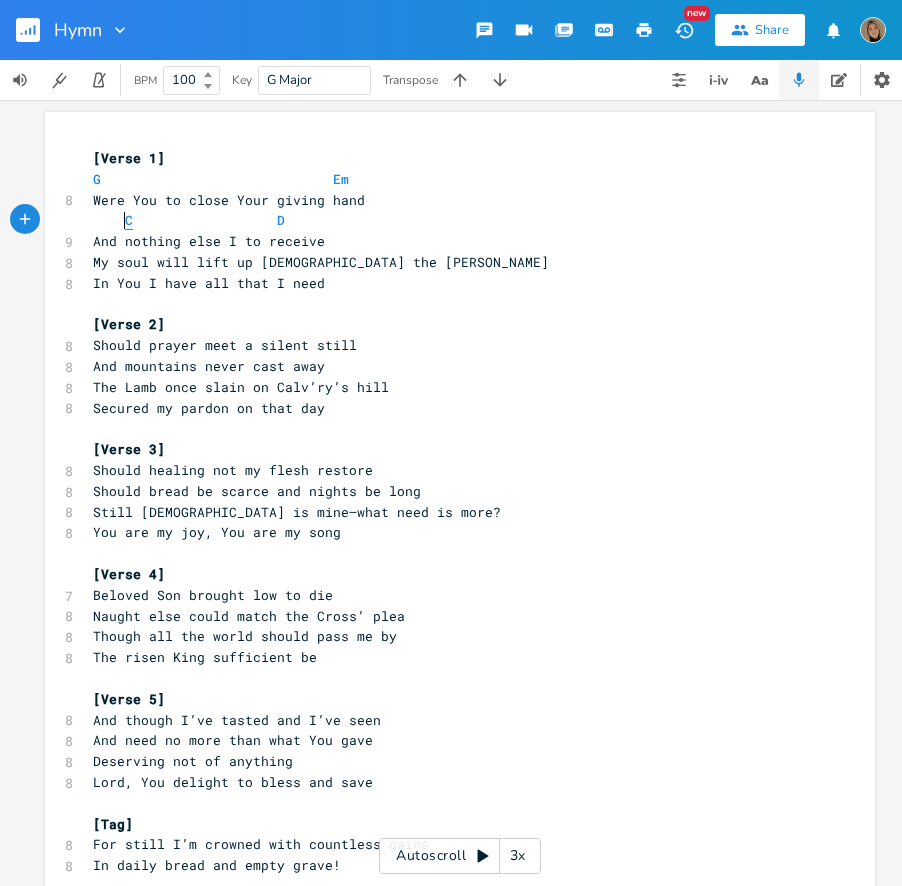 type on "C" 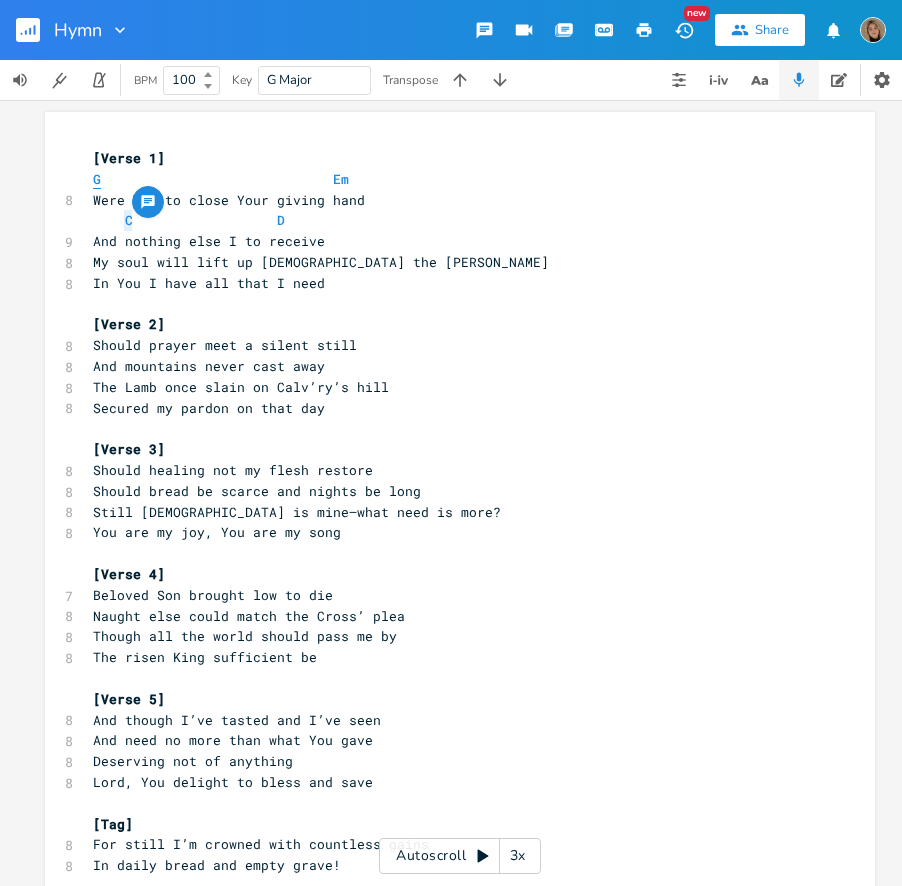 click on "G" at bounding box center (97, 179) 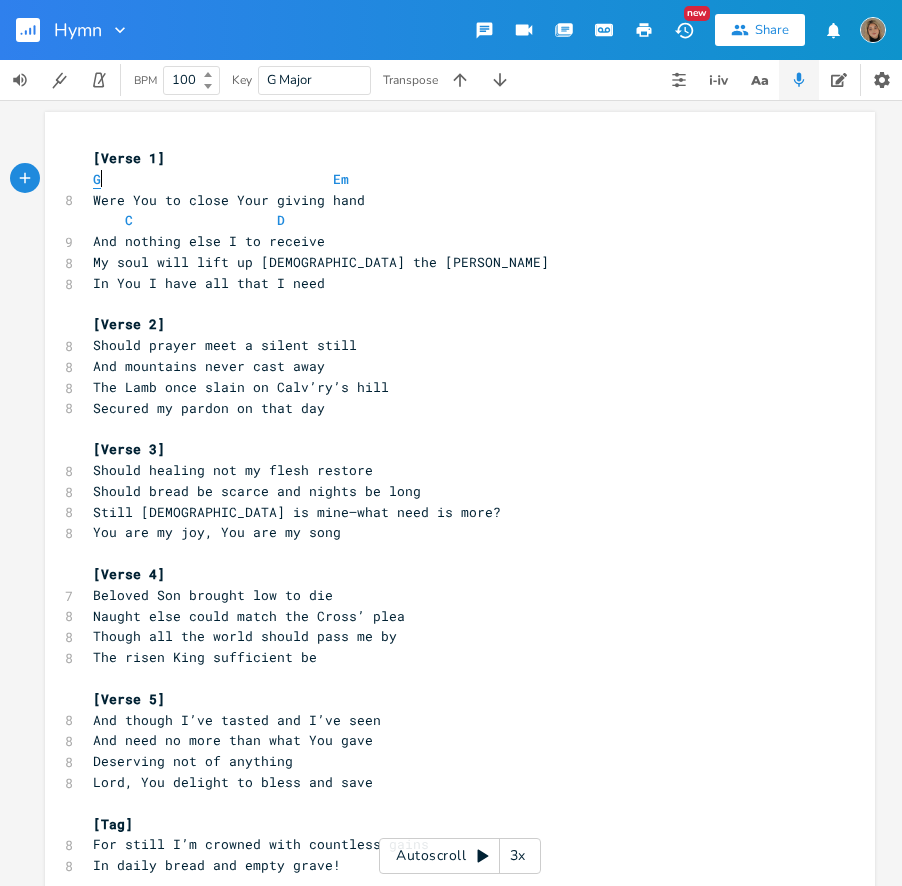 type on "G" 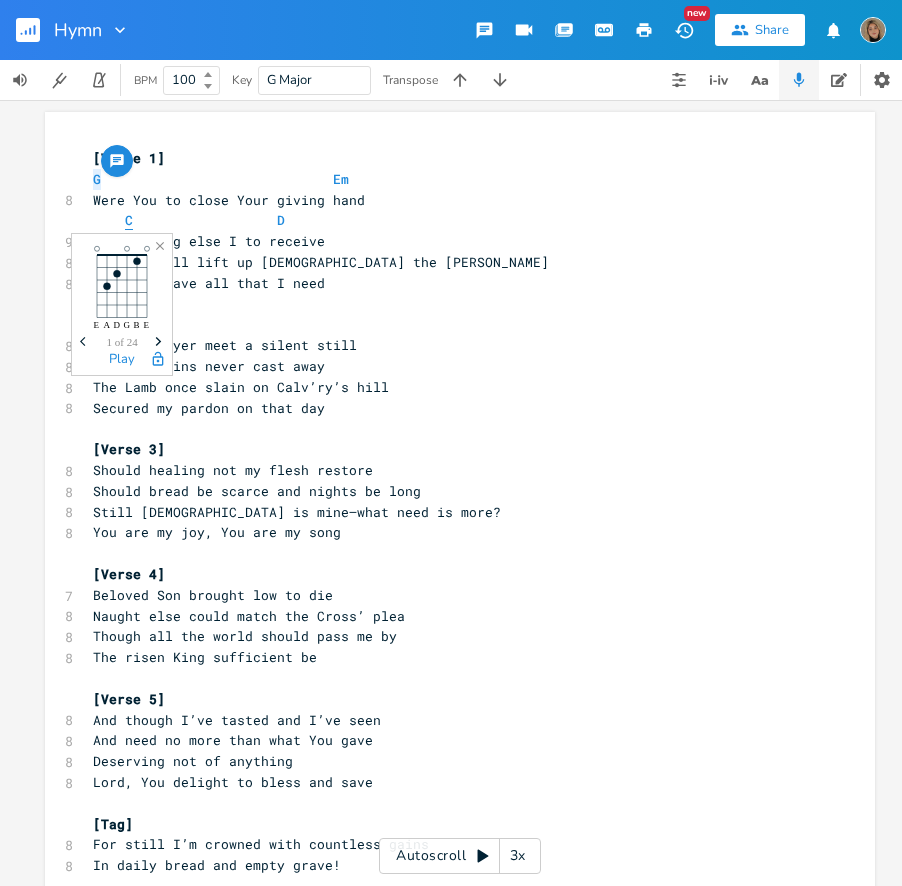 click on "C" at bounding box center [129, 220] 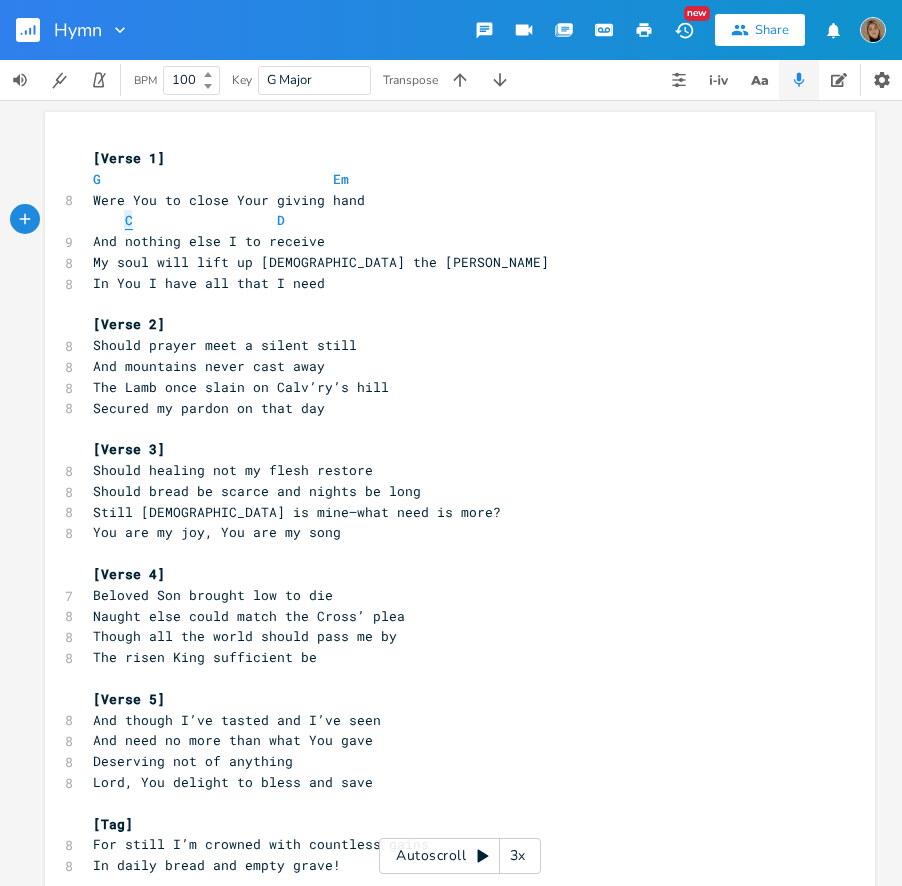 click on "C" at bounding box center [129, 220] 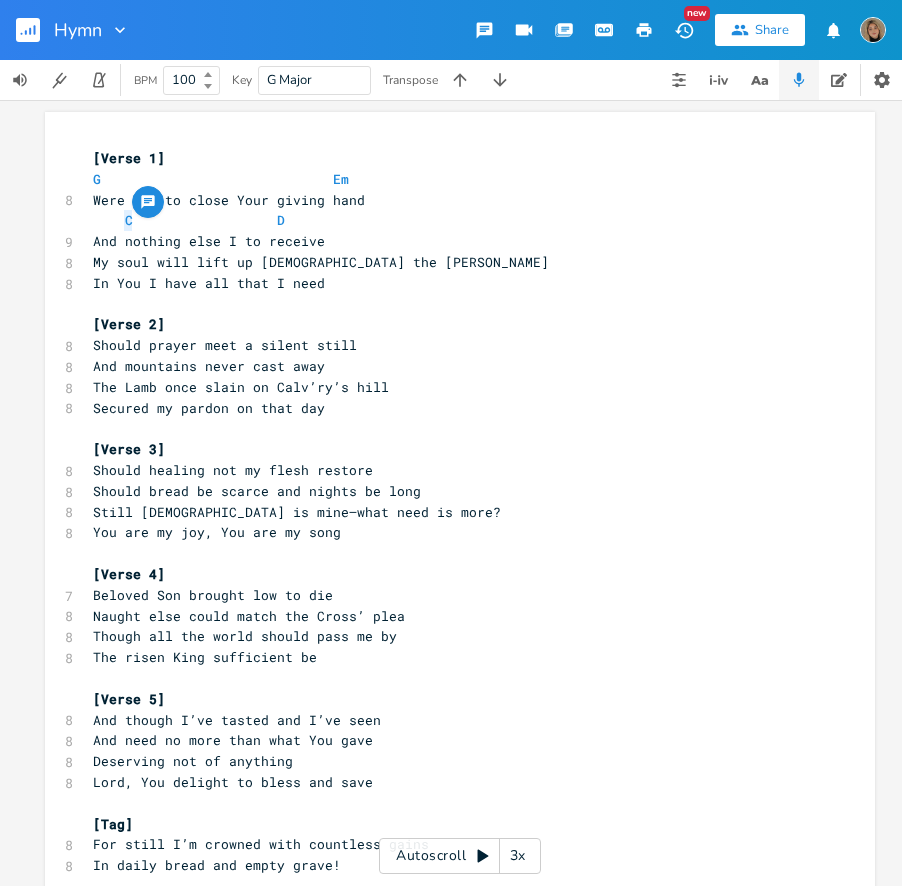 click on "C                    D" at bounding box center [450, 220] 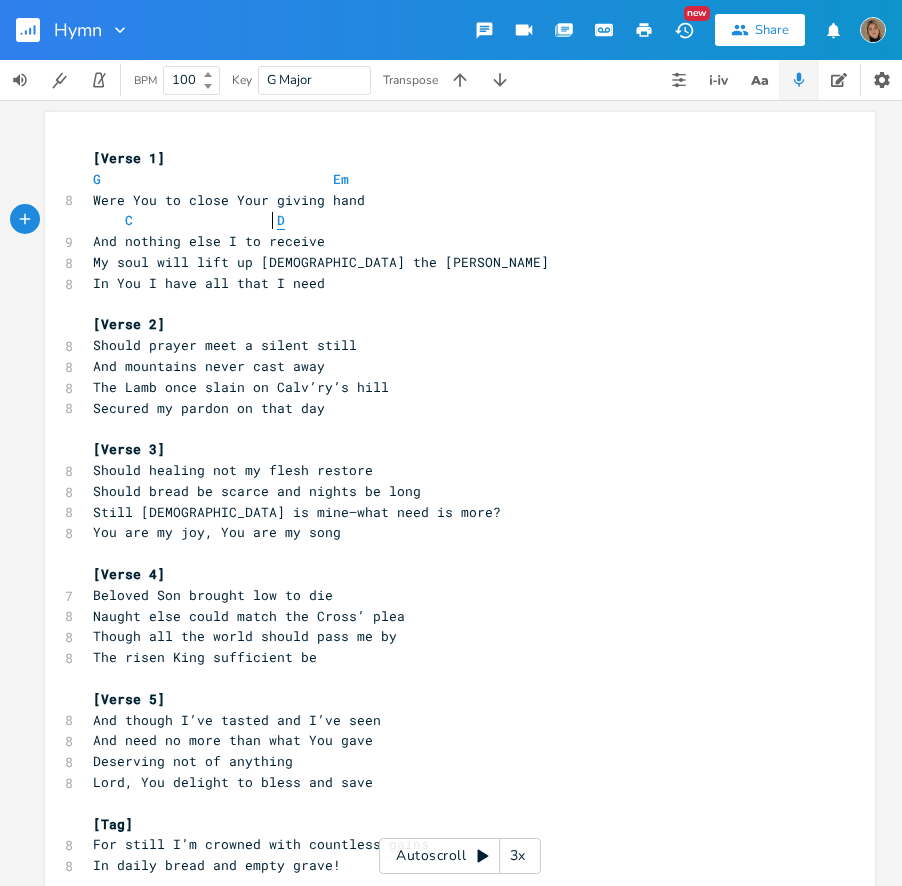 click on "D" at bounding box center (281, 220) 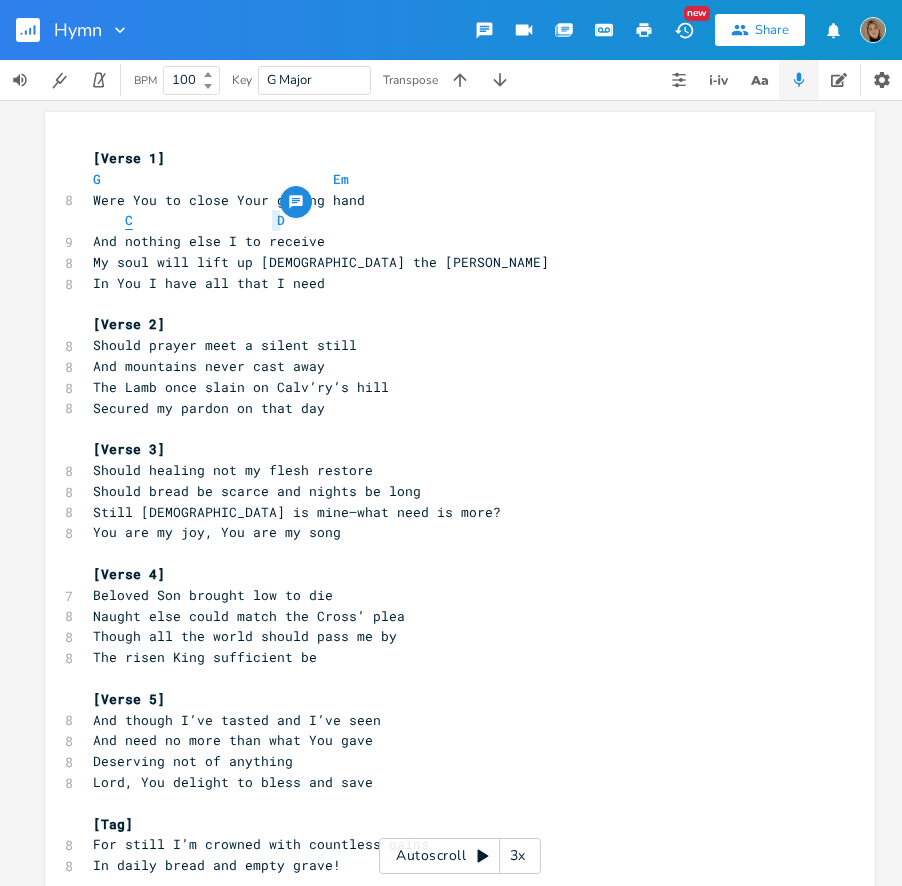click on "C" at bounding box center (129, 220) 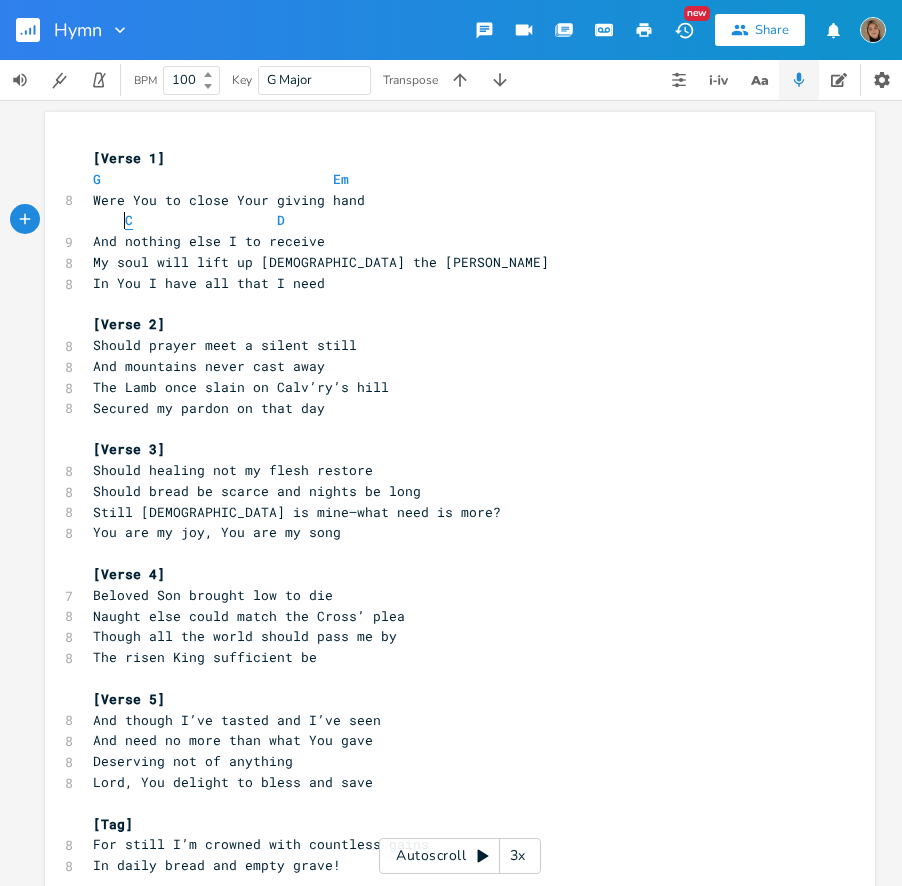 type on "C" 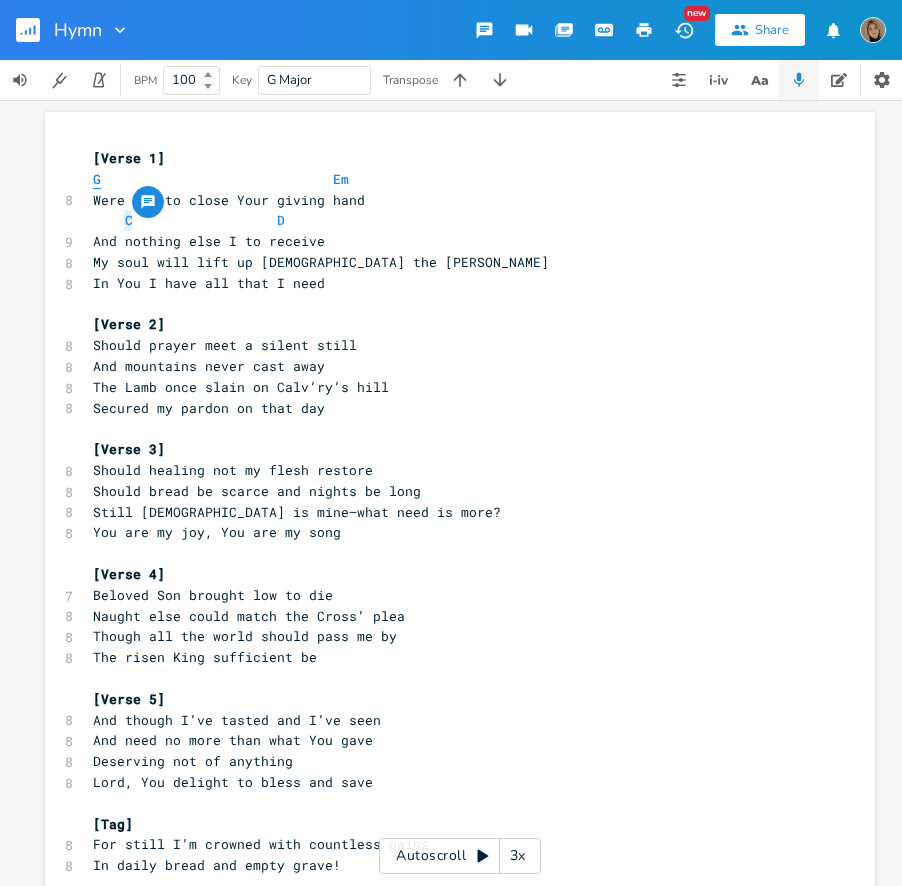 click on "G" at bounding box center [97, 179] 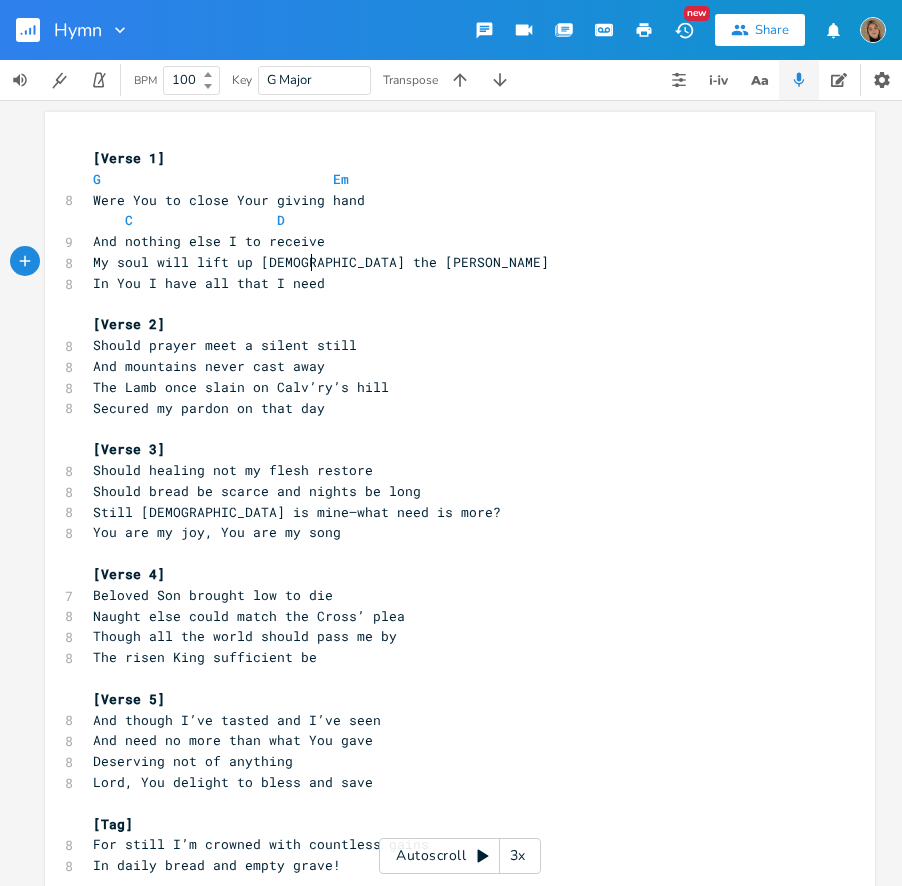 click on "My soul will lift up [DEMOGRAPHIC_DATA] the [PERSON_NAME]" at bounding box center [321, 262] 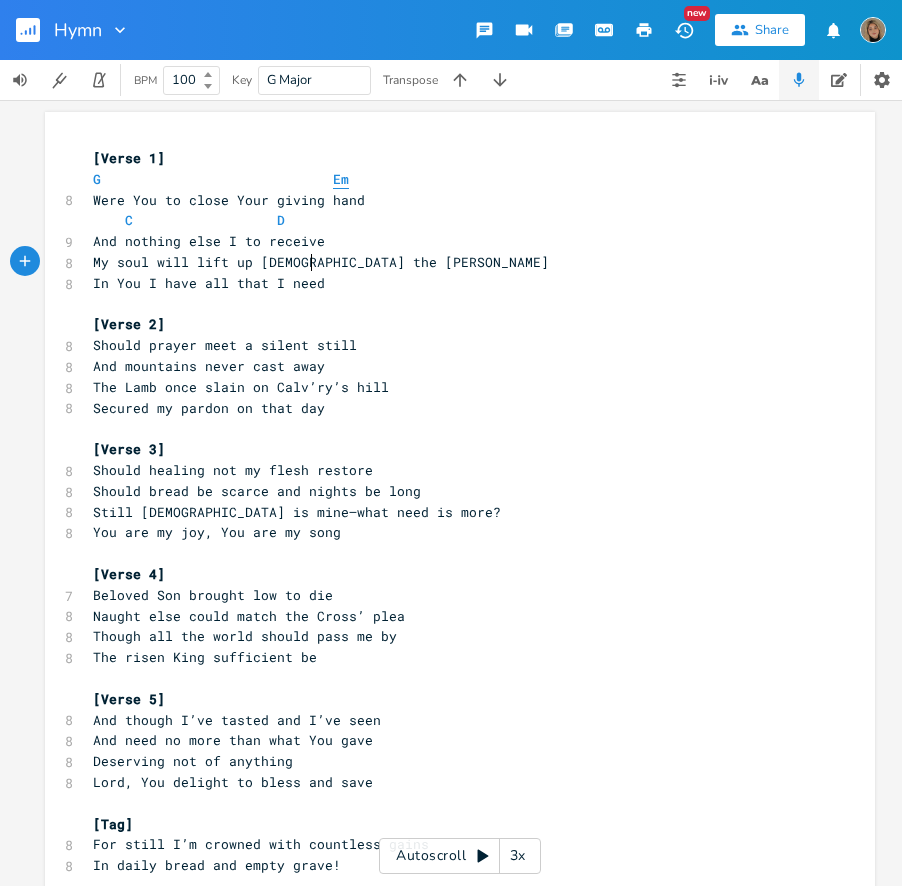 click on "Em" at bounding box center [341, 179] 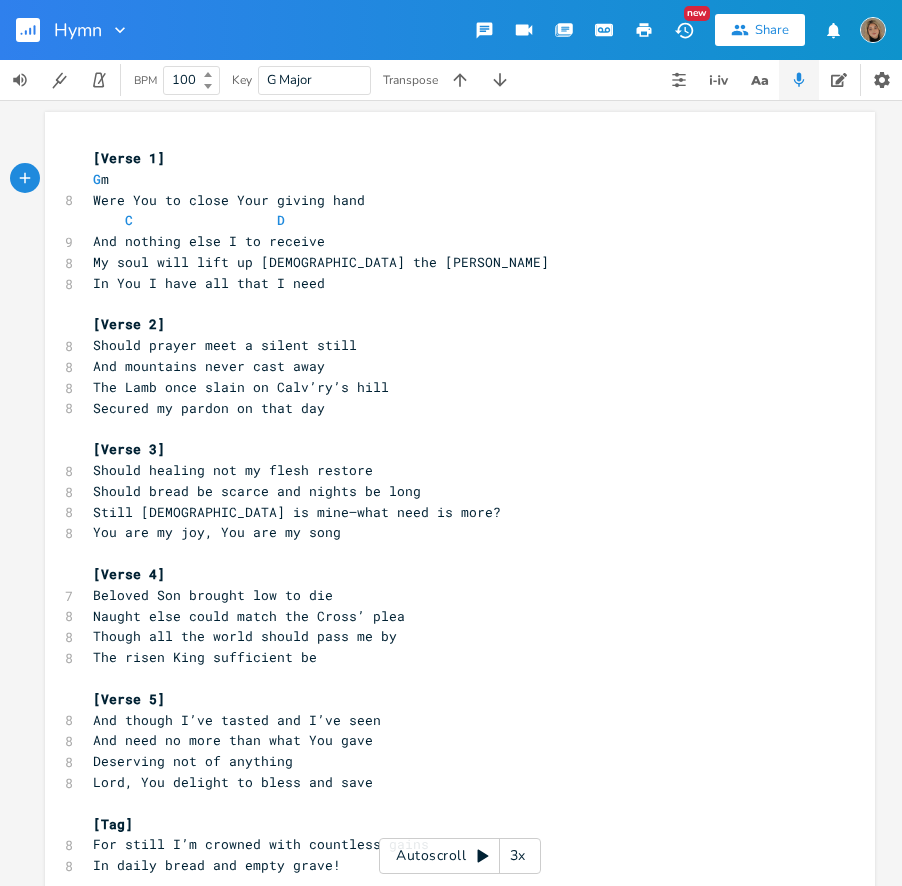 type on "B" 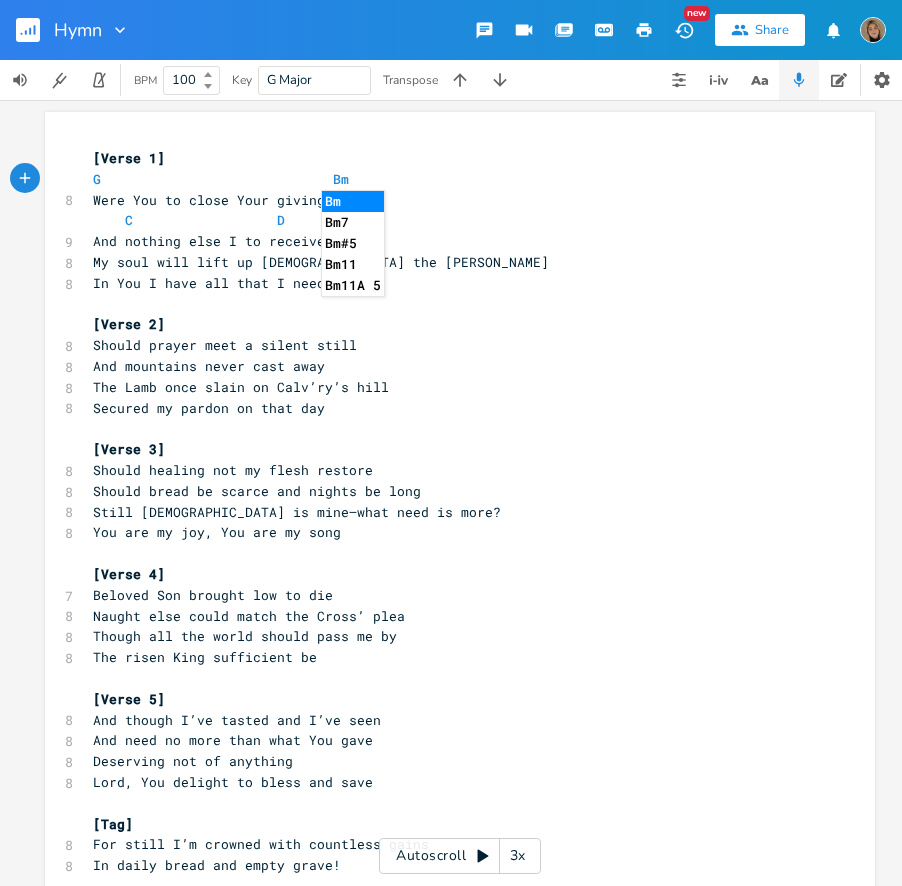 click on "x   [Verse 1] G                               Bm 8 Were You to close Your giving hand      C                    D Were You to close Your giving hand 9 And nothing else I to receive 8 My soul will lift up [DEMOGRAPHIC_DATA] the [PERSON_NAME] 8 In You I have all that I need ​ [Verse 2] 8 Should prayer meet a silent still 8 And mountains never cast away 8 The Lamb once slain on Calv’ry’s hill 8 Secured my pardon on that day ​ [Verse 3] 8 Should healing not my flesh restore 8 Should bread be scarce and nights be long 8 Still [DEMOGRAPHIC_DATA] is mine—what need is more? 8 You are my joy, You are my song ​ [Verse 4] 7 Beloved Son brought low to die 8 Naught else could match the Cross’ plea 8 Though all the world should pass me by 8 The risen King sufficient be ​ [Verse 5] 8 And though I’ve tasted and I’ve seen 8 And need no more than what You gave 8 Deserving not of anything 8 Lord, You delight to bless and save ​ [Tag] 8 For still I’m crowned with countless gains 8 In daily bread and empty grave!" at bounding box center [450, 584] 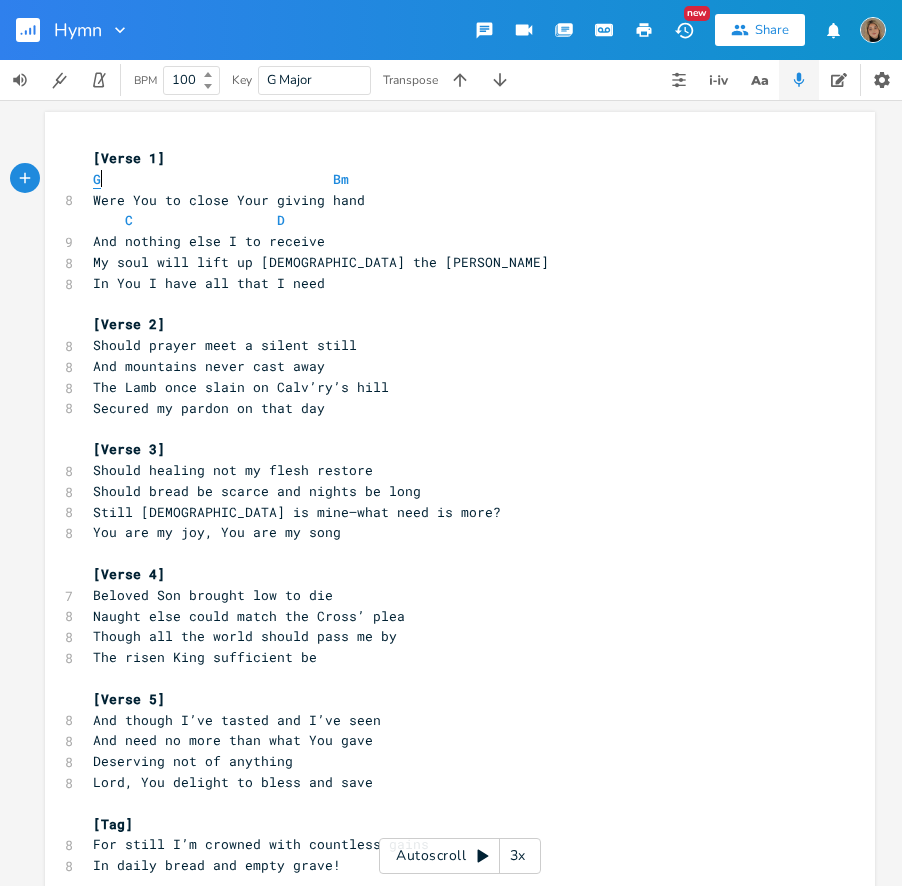 click on "G" at bounding box center (97, 179) 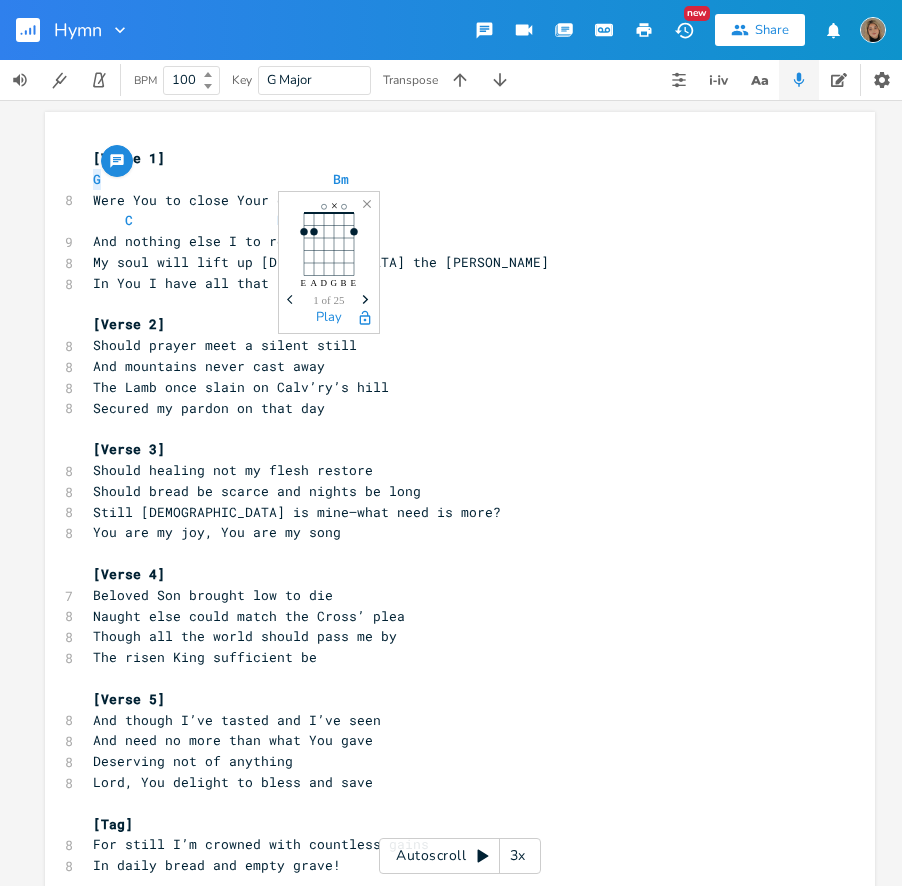 click on "G                               Bm" at bounding box center [221, 179] 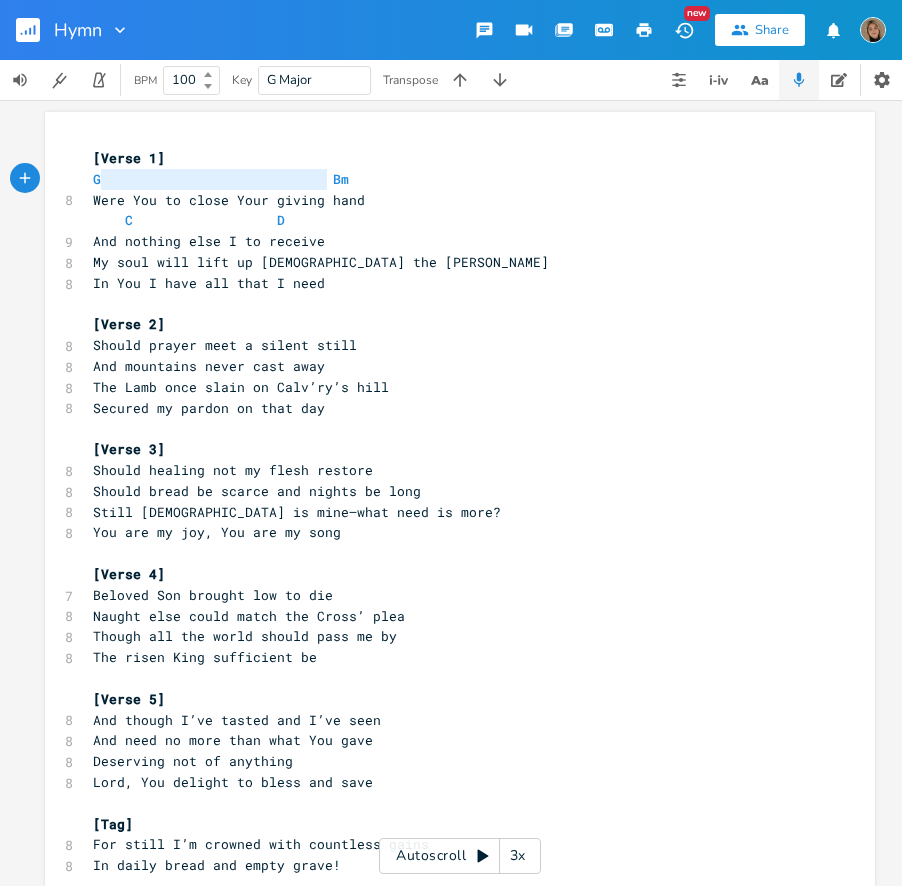 click on "G                               Bm" at bounding box center [221, 179] 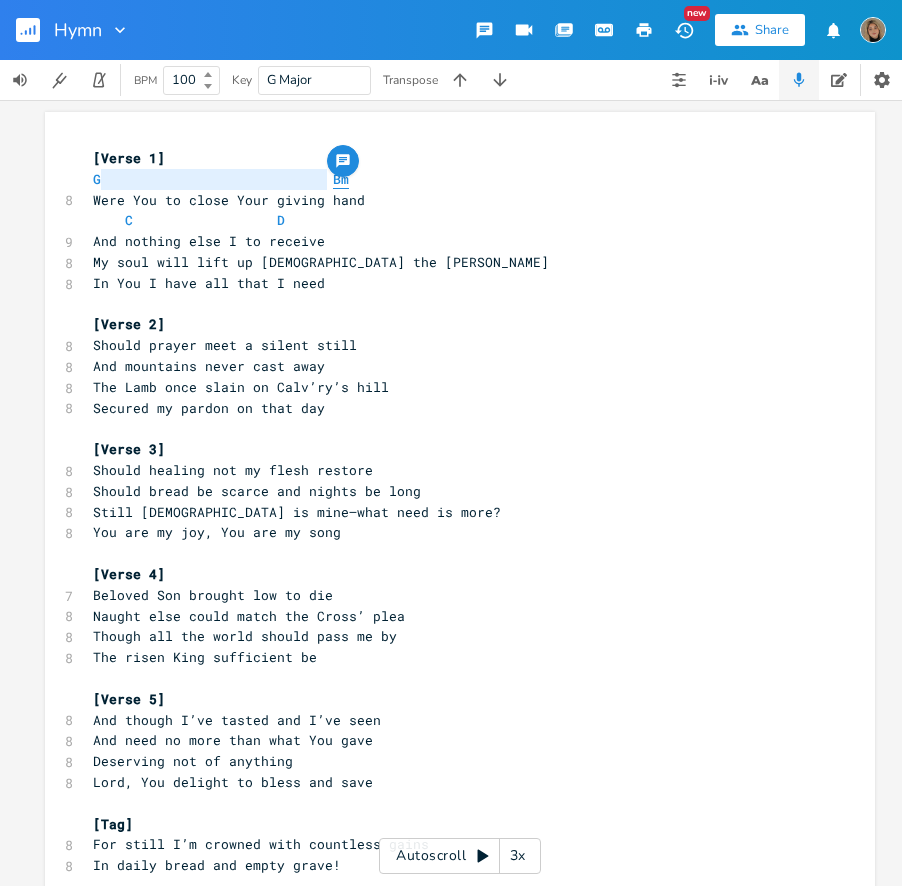 click on "Bm" at bounding box center [341, 179] 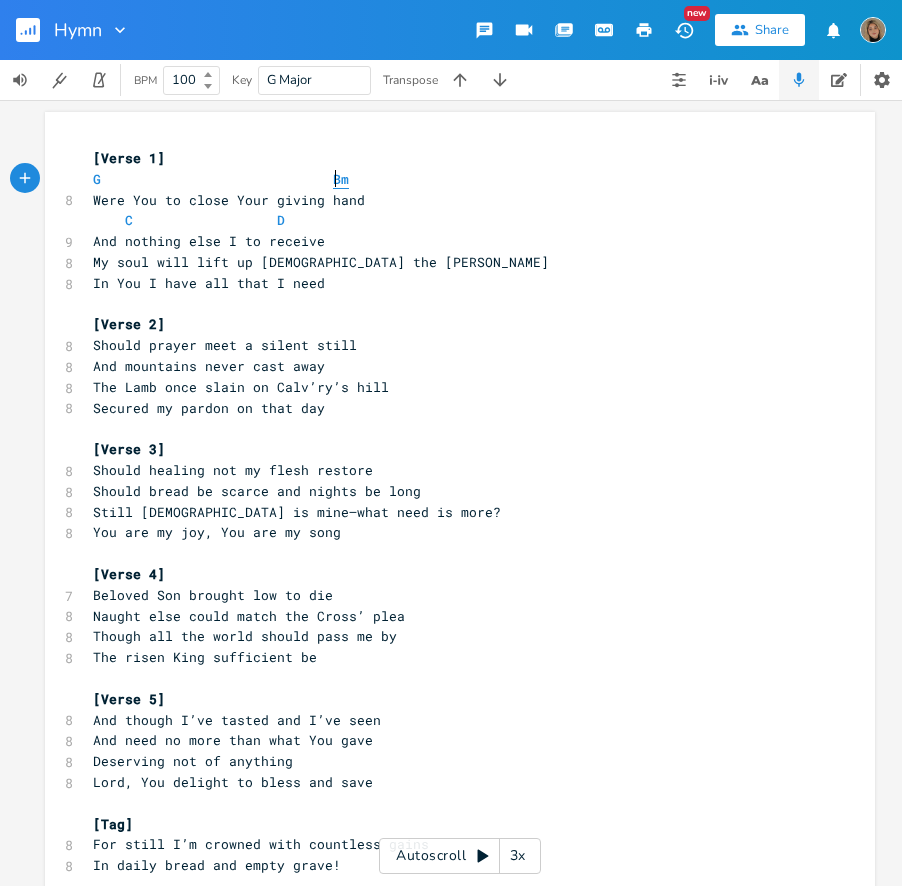 type on "Bm" 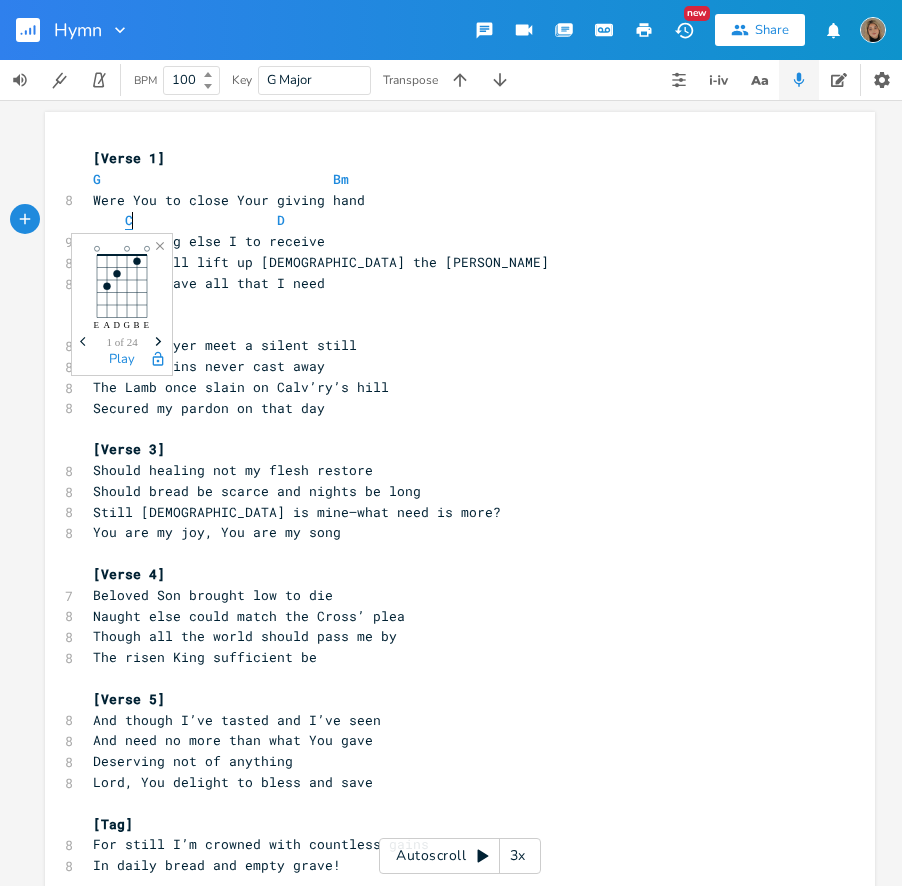 click on "C" at bounding box center (129, 220) 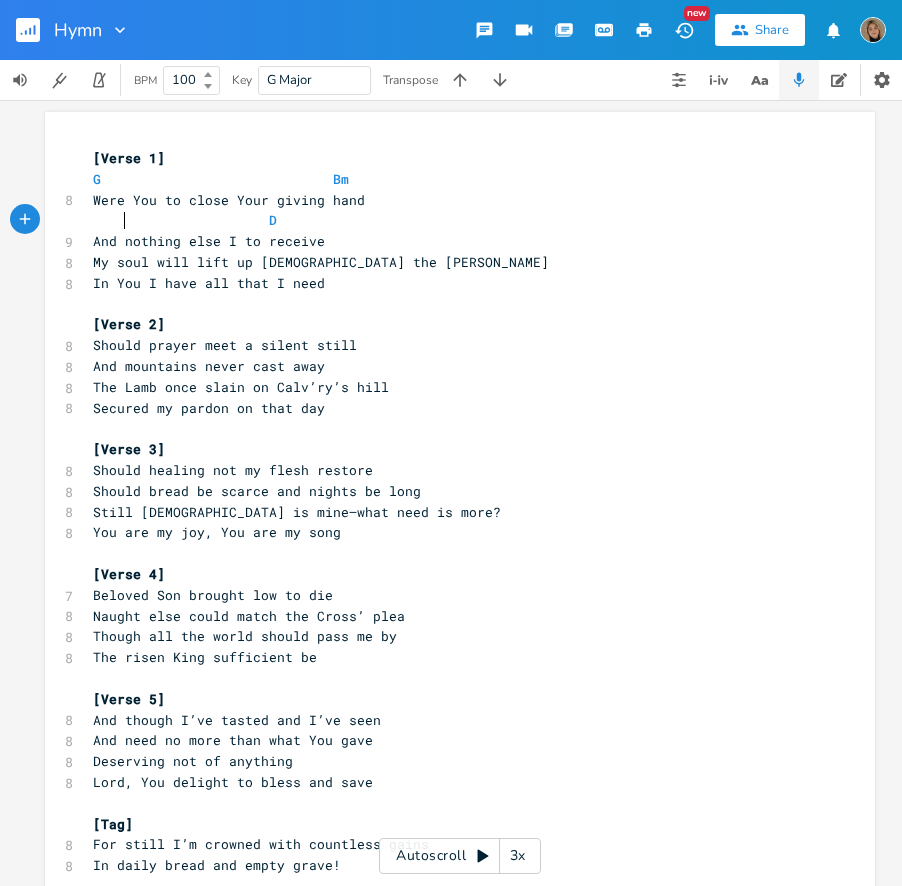 type on "Am" 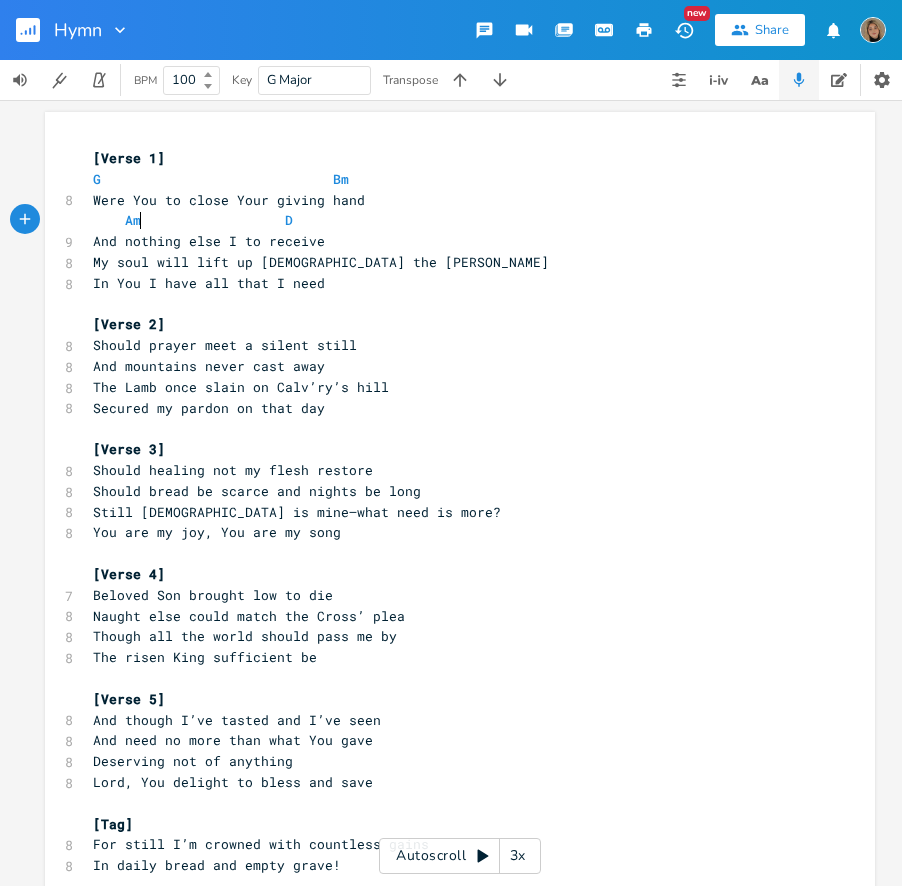 scroll, scrollTop: 0, scrollLeft: 19, axis: horizontal 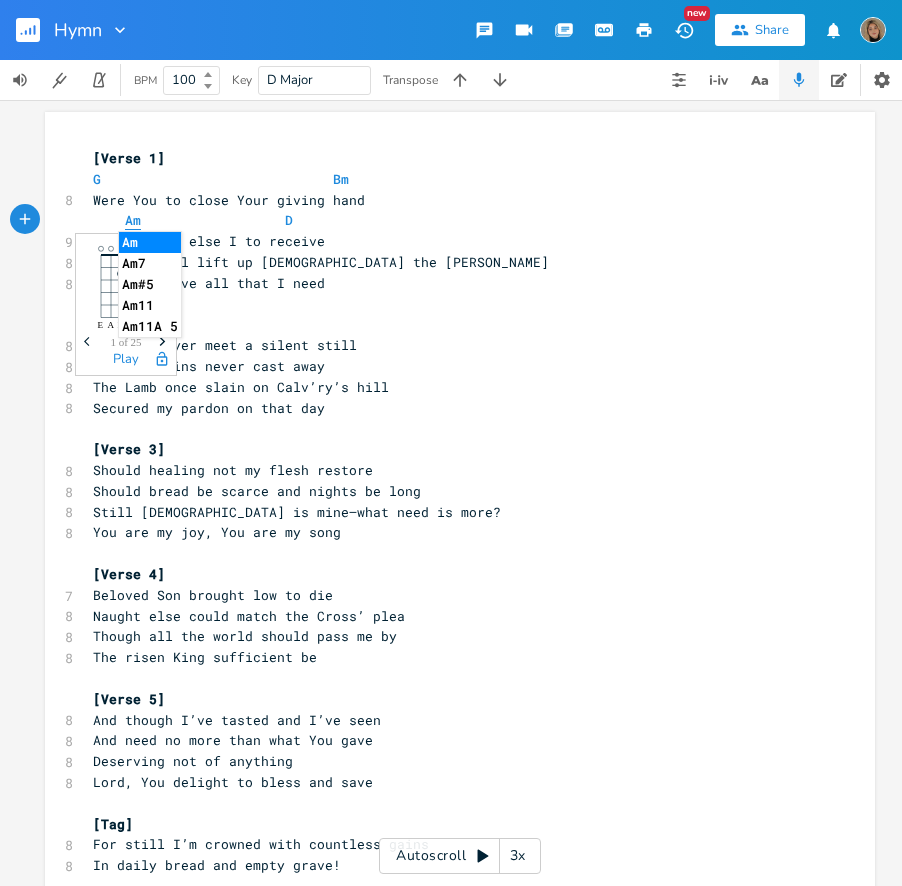 click on "Am" at bounding box center (133, 220) 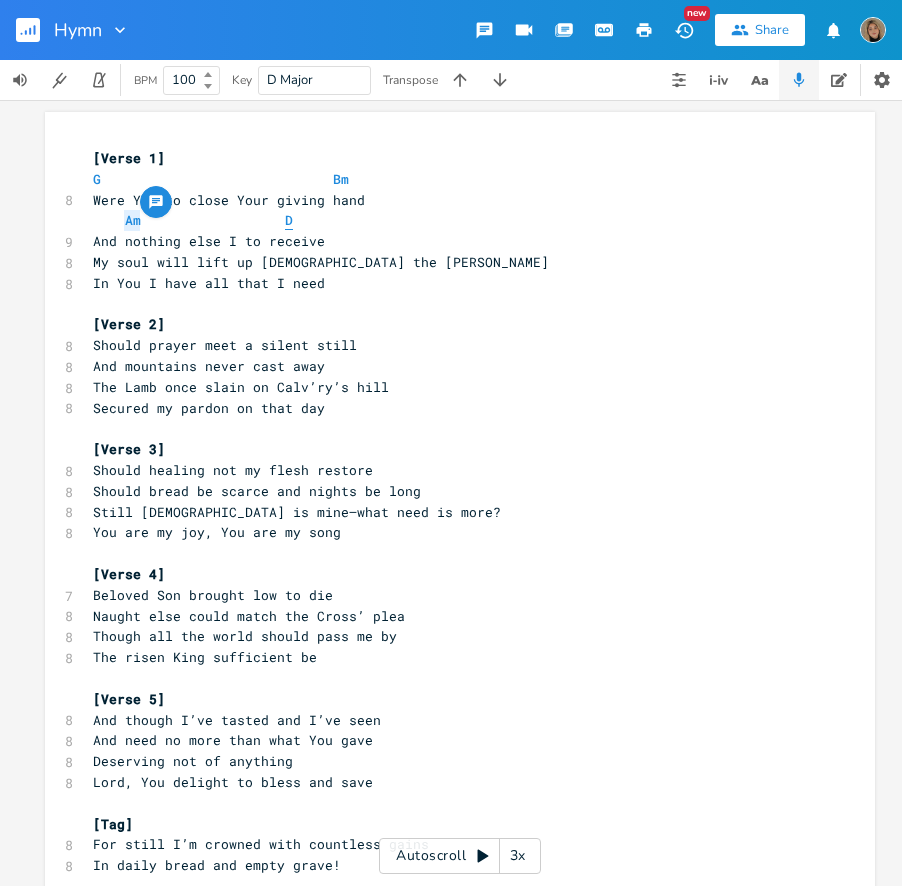 click on "D" at bounding box center [289, 220] 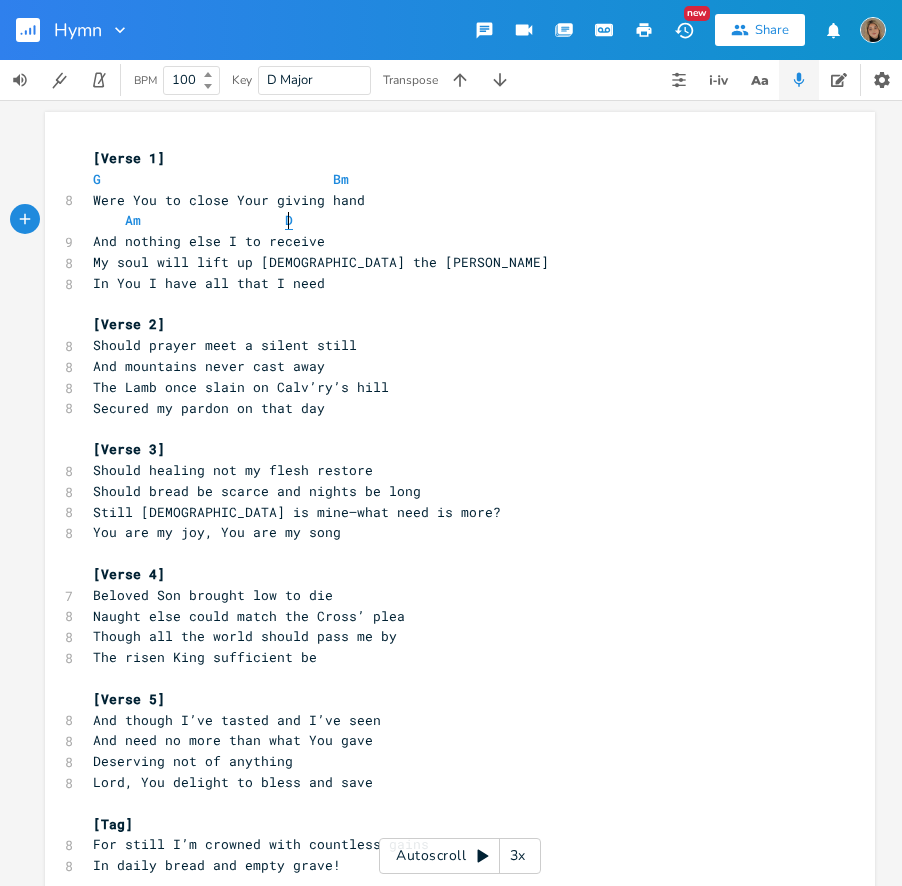 click on "D" at bounding box center (289, 220) 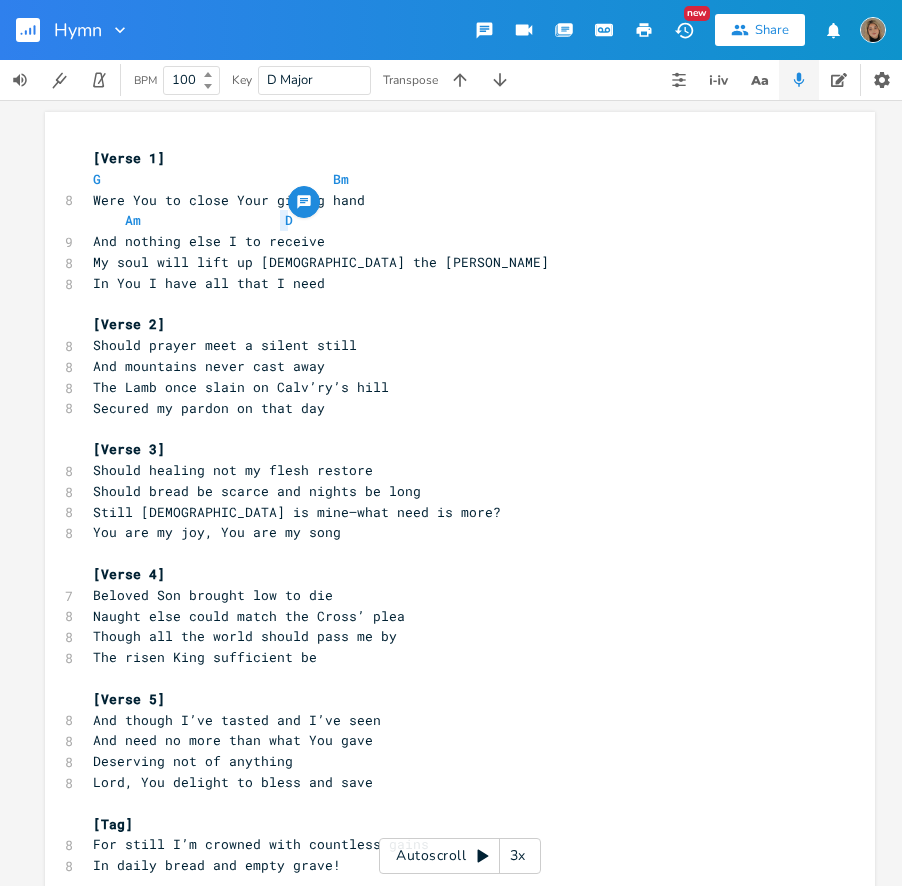 type on "D" 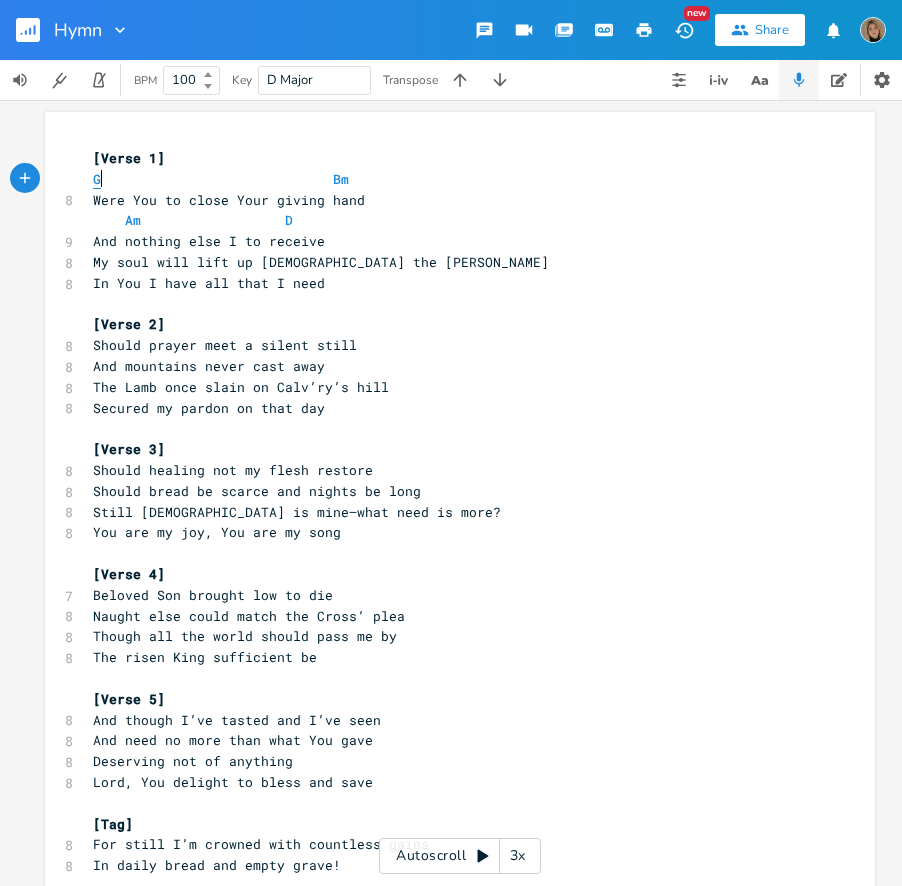 click on "G" at bounding box center (97, 179) 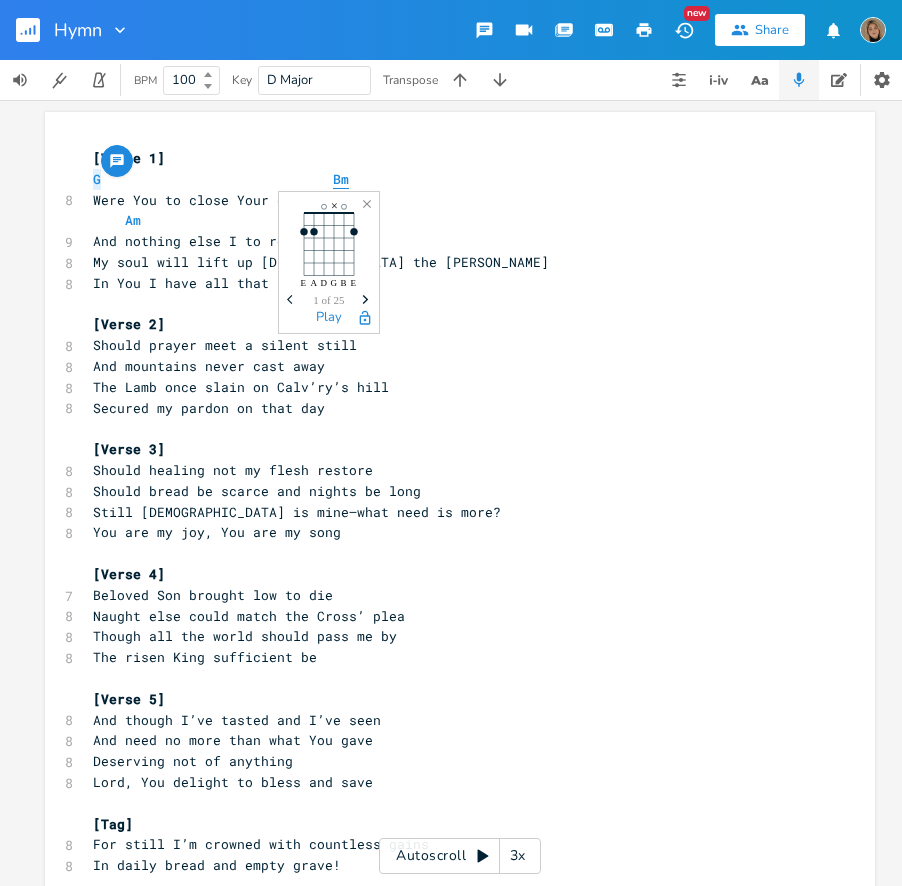 click on "Bm" at bounding box center (341, 179) 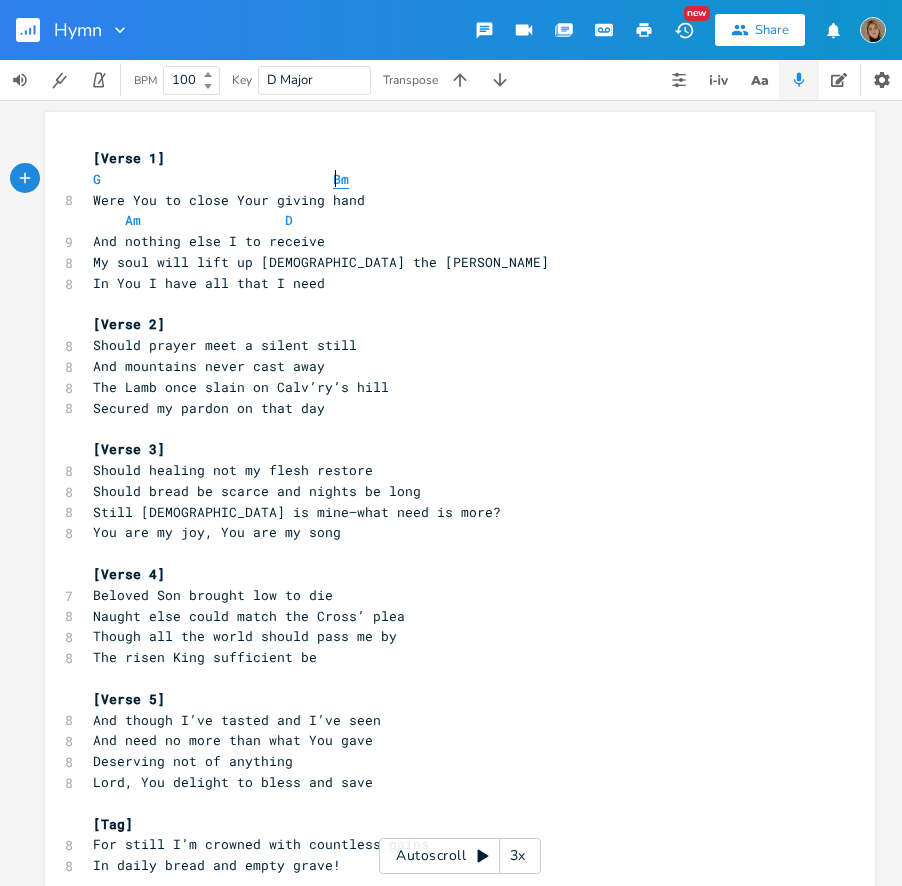 type on "Bm" 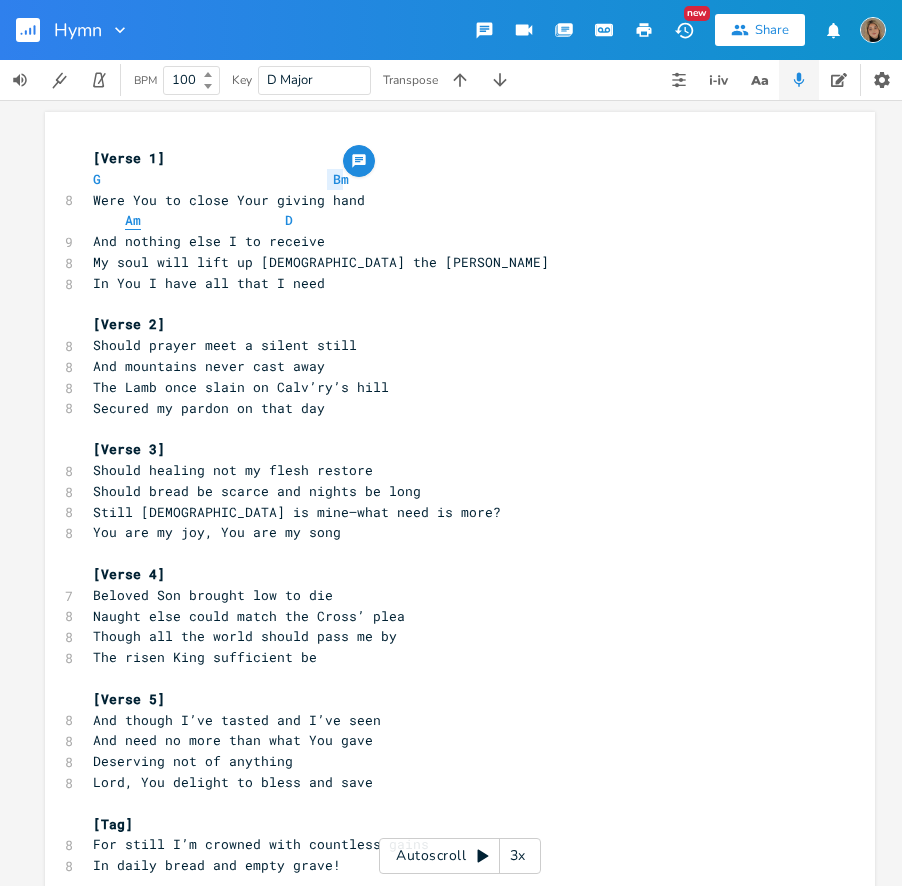 click on "Am" at bounding box center (133, 220) 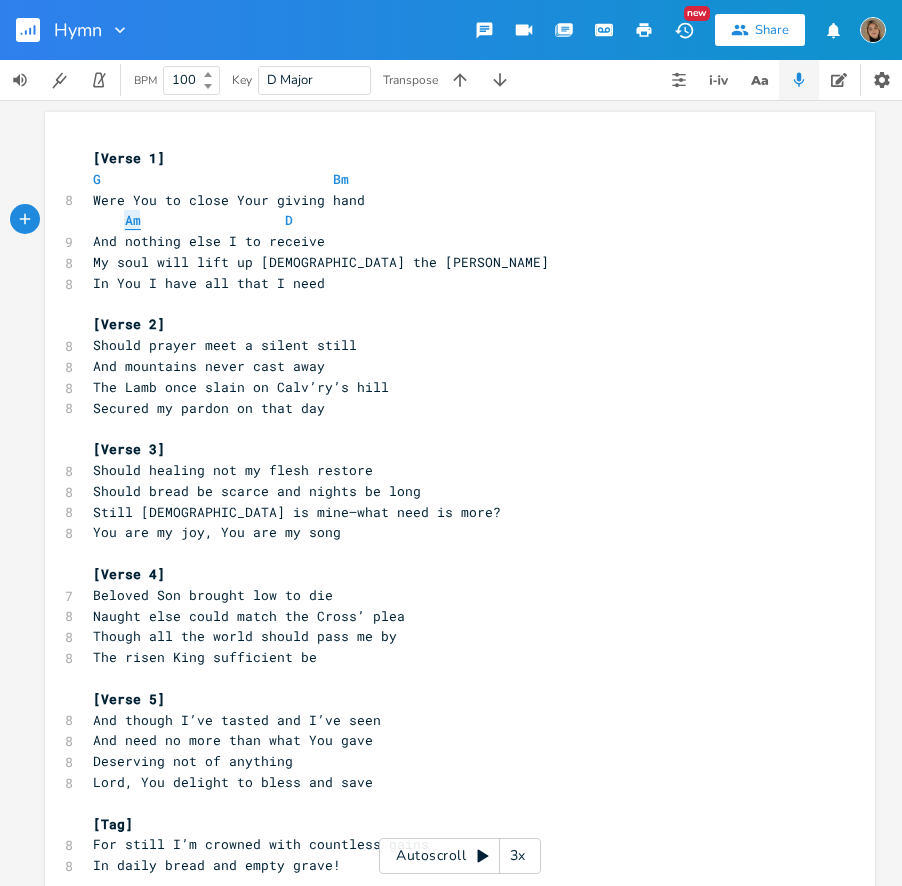 click on "Am" at bounding box center [133, 220] 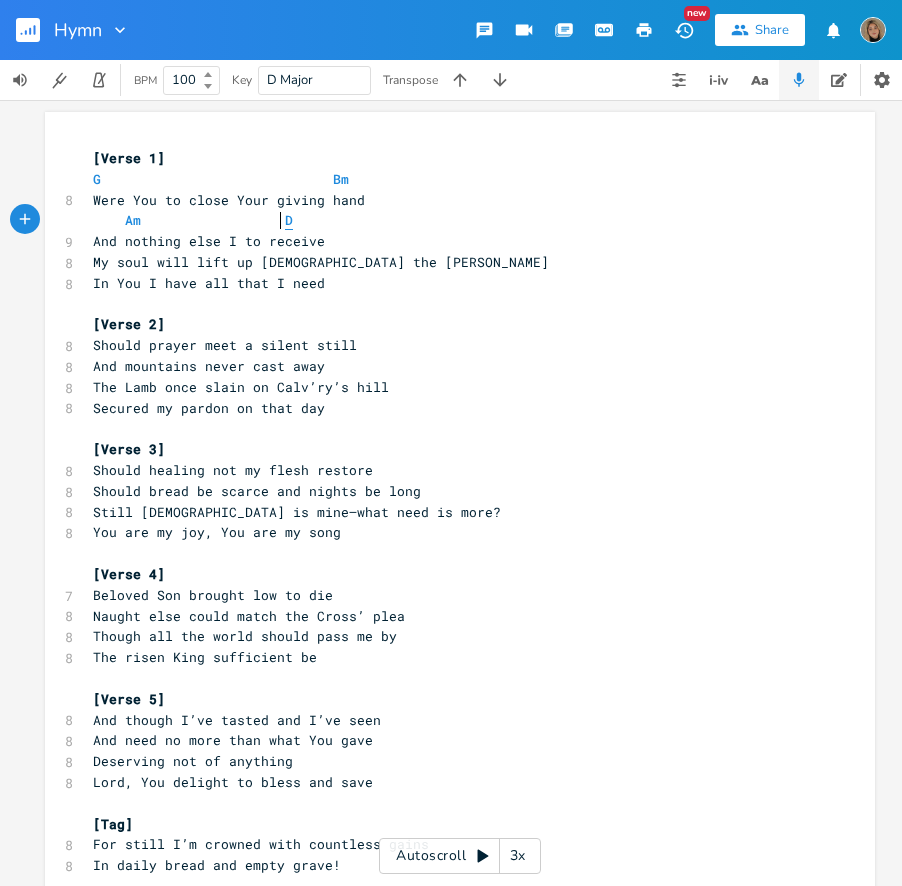 click on "D" at bounding box center [289, 220] 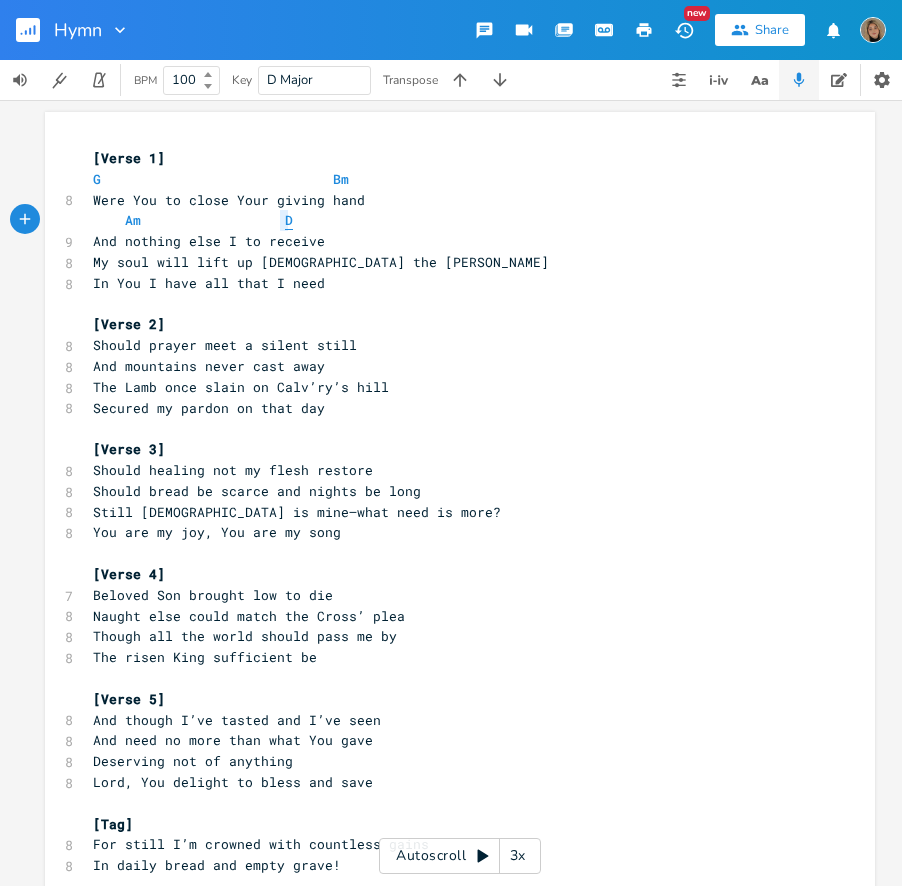 click on "D" at bounding box center (289, 220) 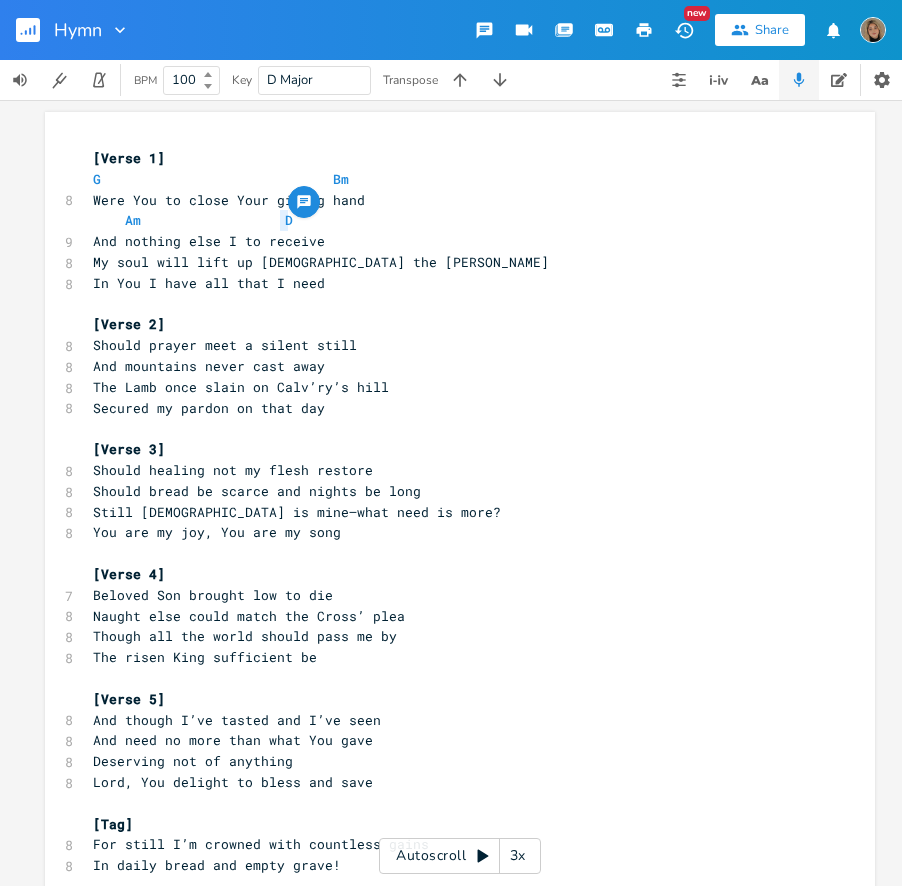 click on "Am                    D" at bounding box center (193, 220) 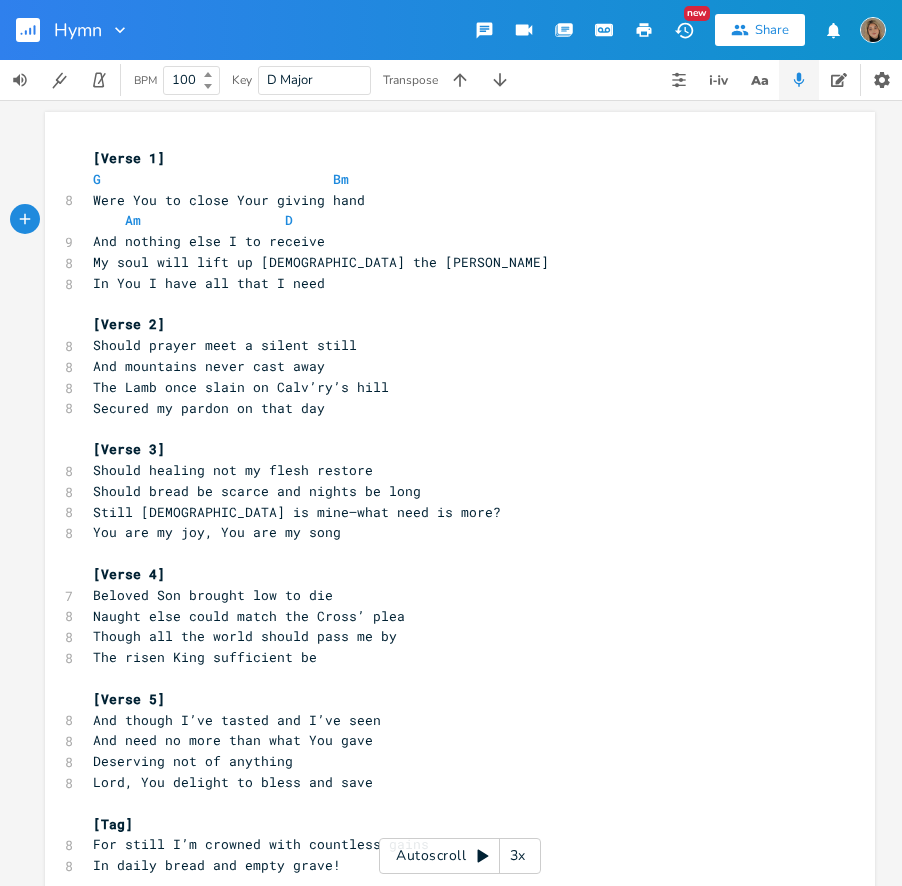 type on "7" 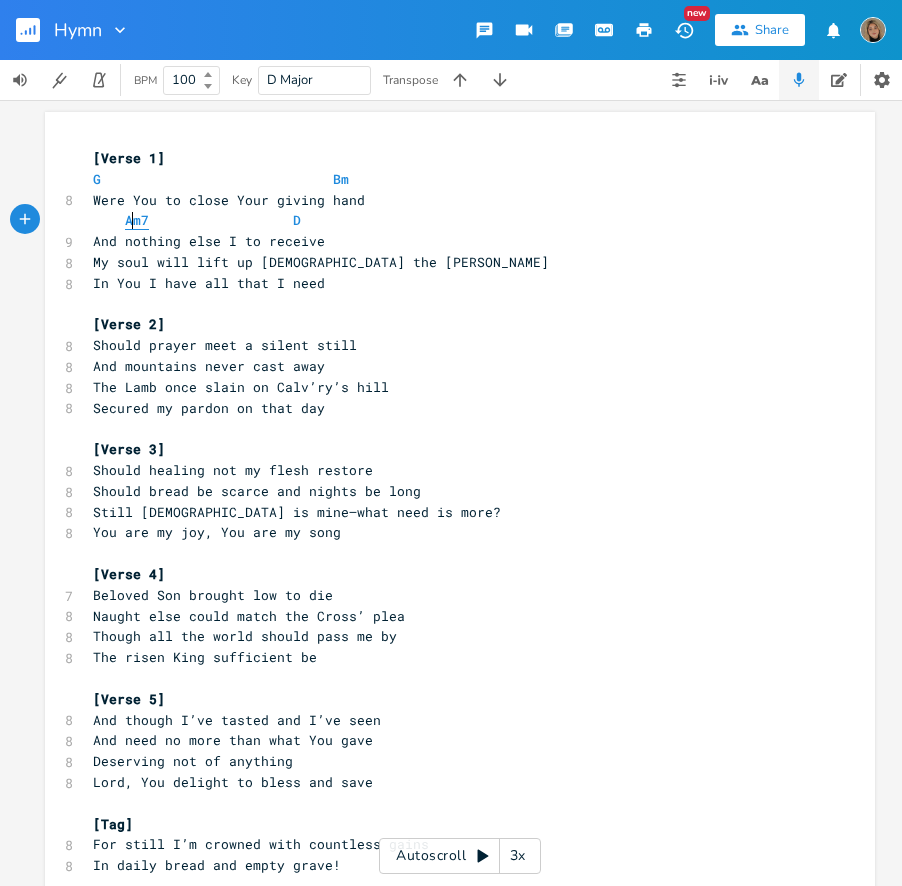 click on "Am7" at bounding box center (137, 220) 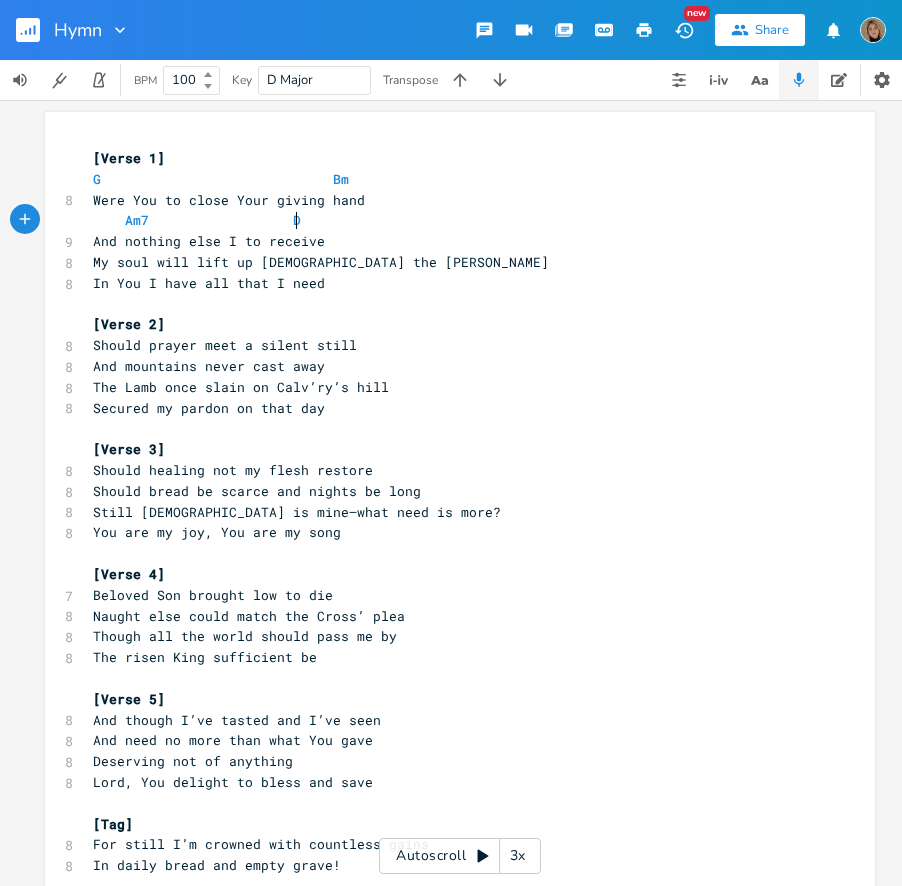 click on "Am7                    D" at bounding box center (450, 220) 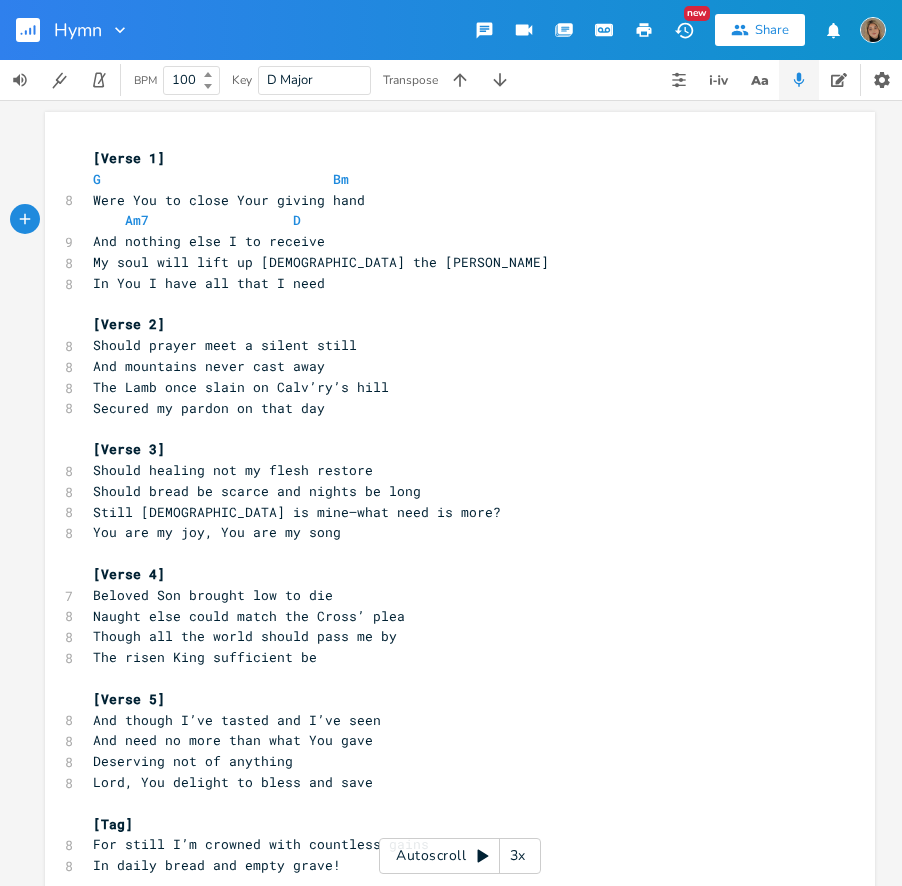type on "7" 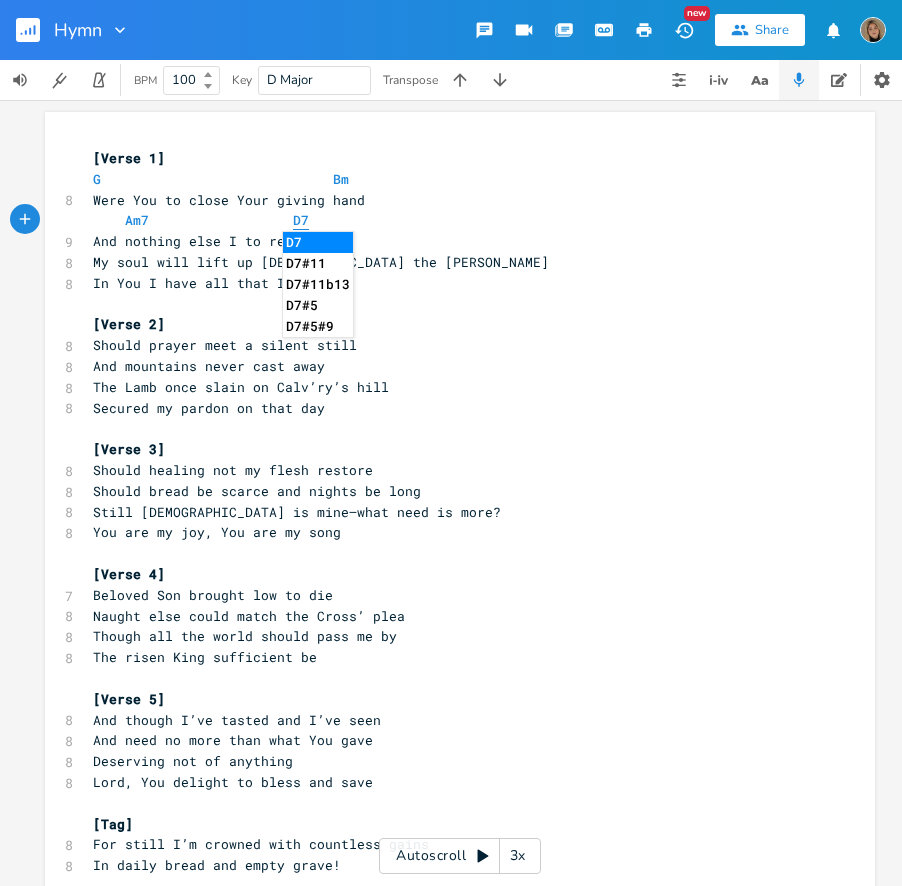 click on "D7" at bounding box center (301, 220) 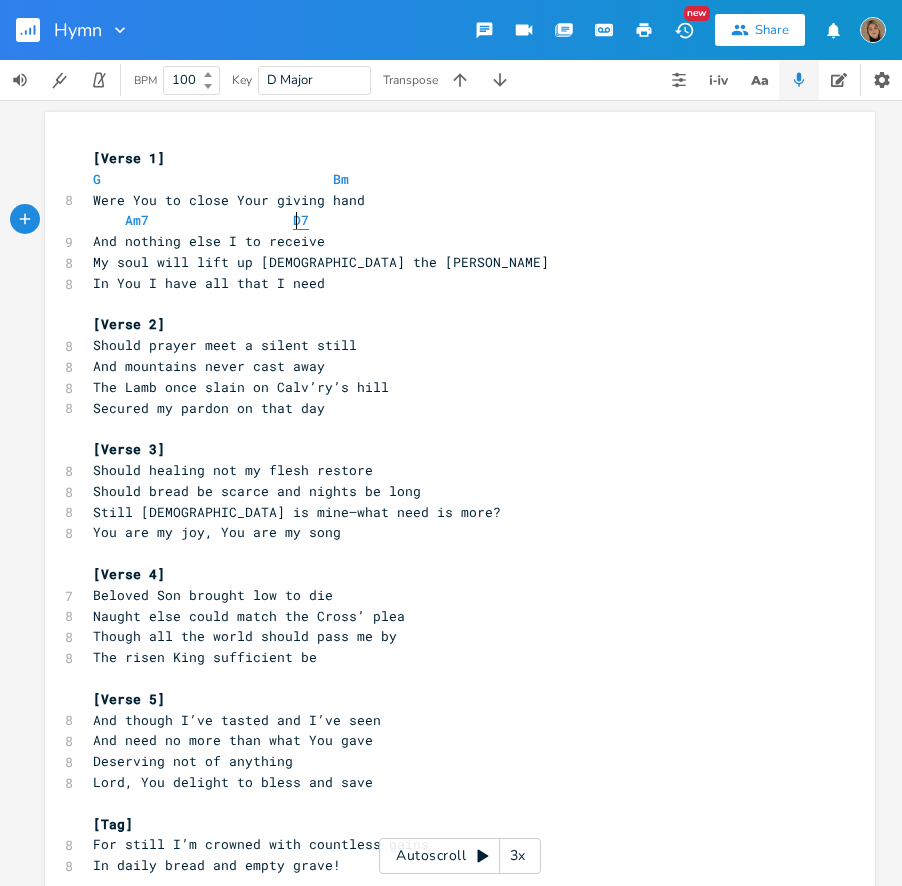 click on "D7" at bounding box center (301, 220) 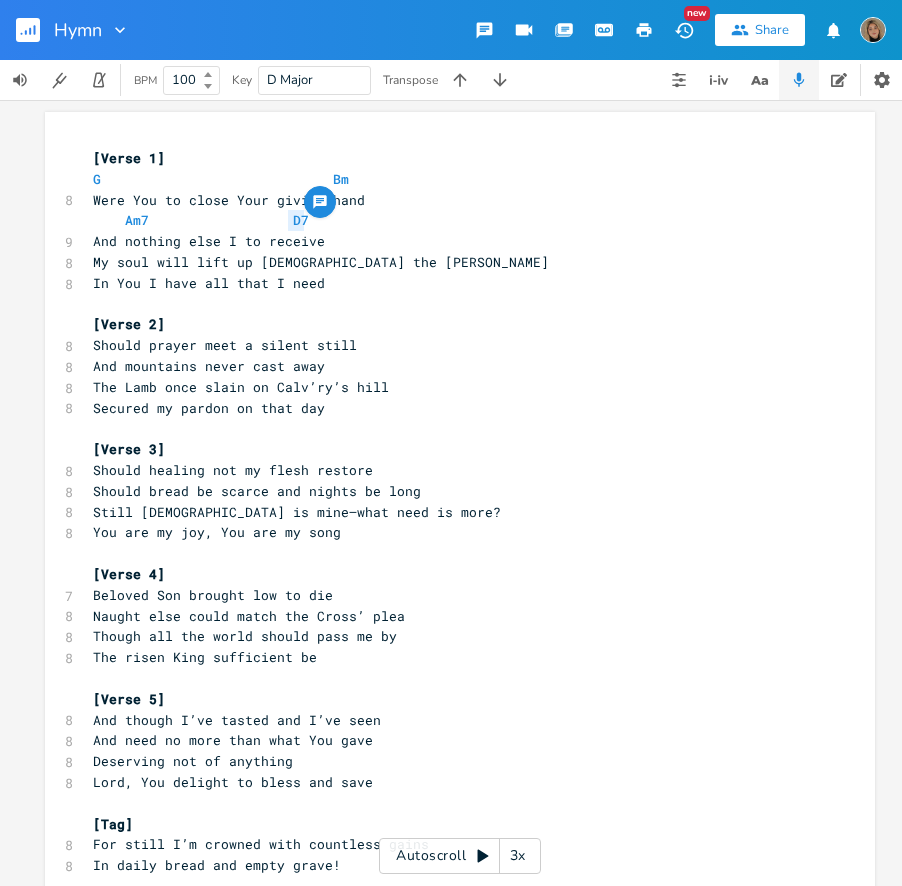 type on "D7" 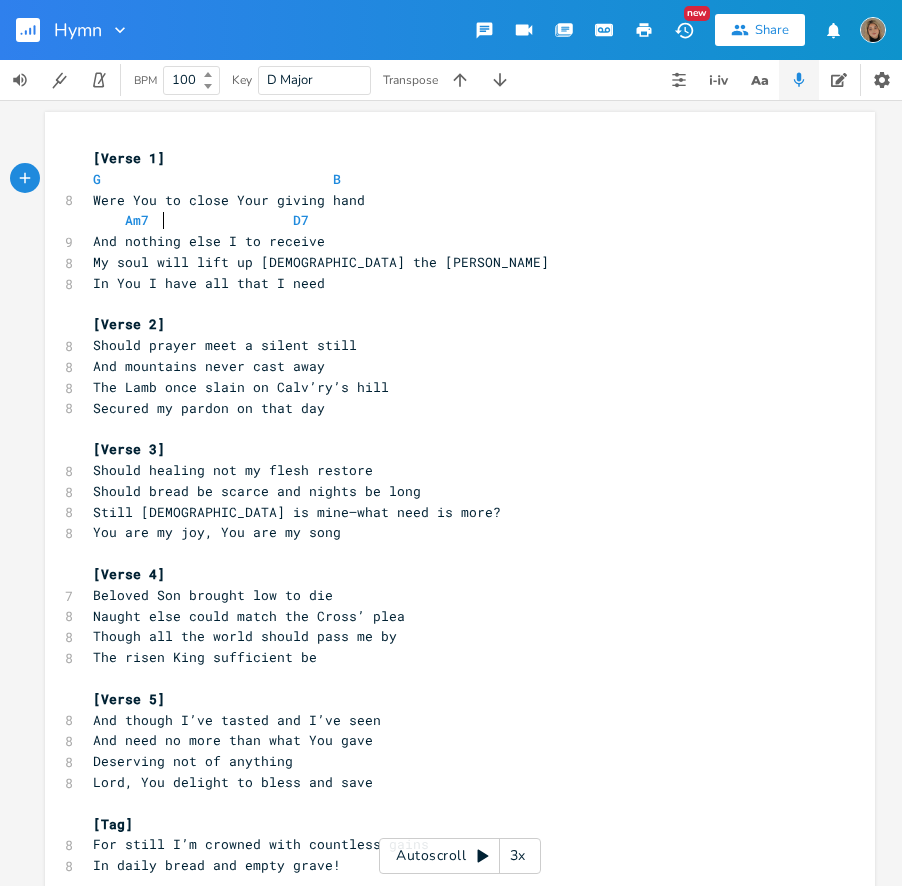 click on "Am7                    D7" at bounding box center (201, 220) 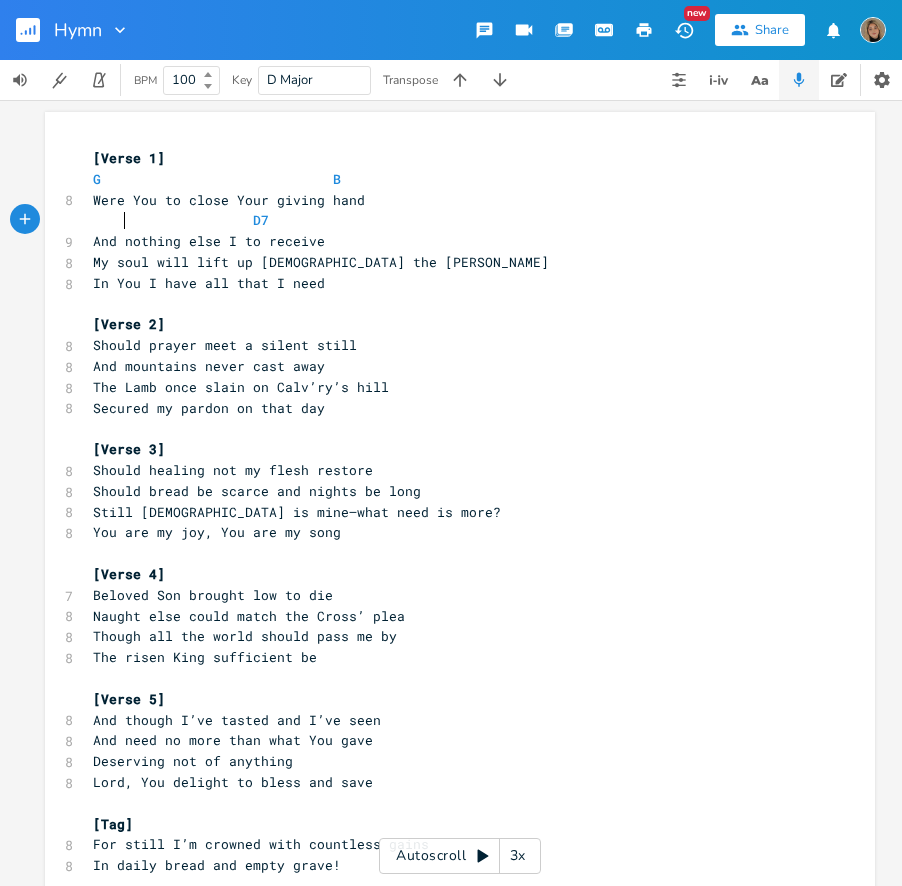type on "Em" 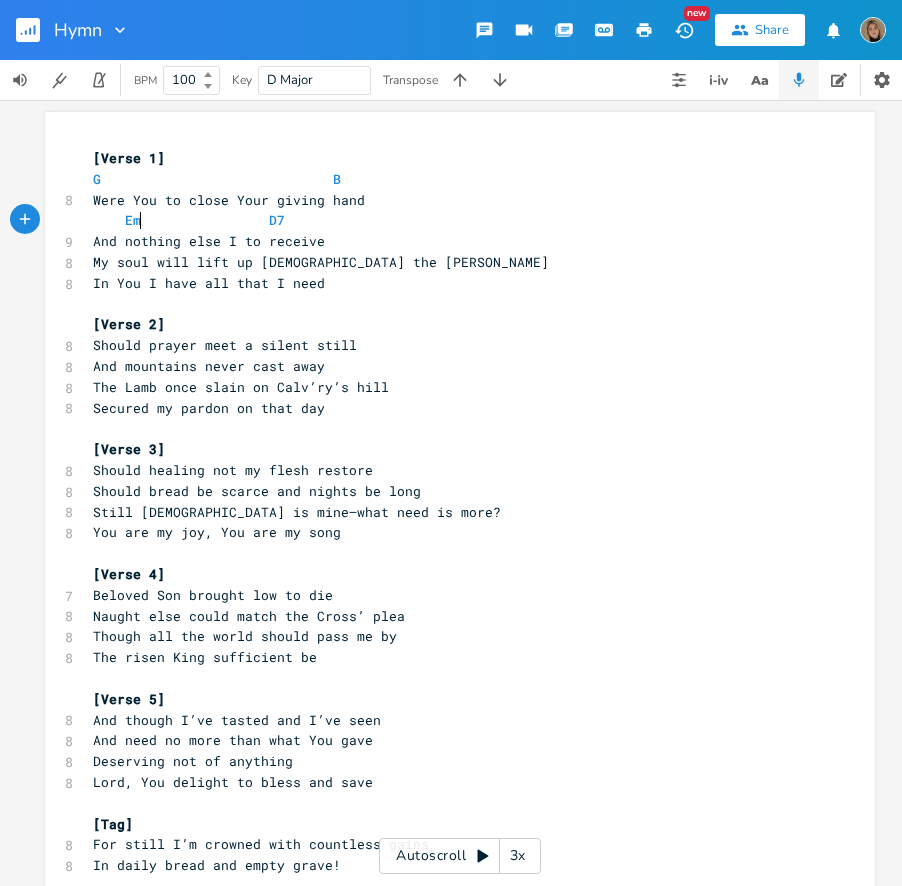 scroll, scrollTop: 0, scrollLeft: 17, axis: horizontal 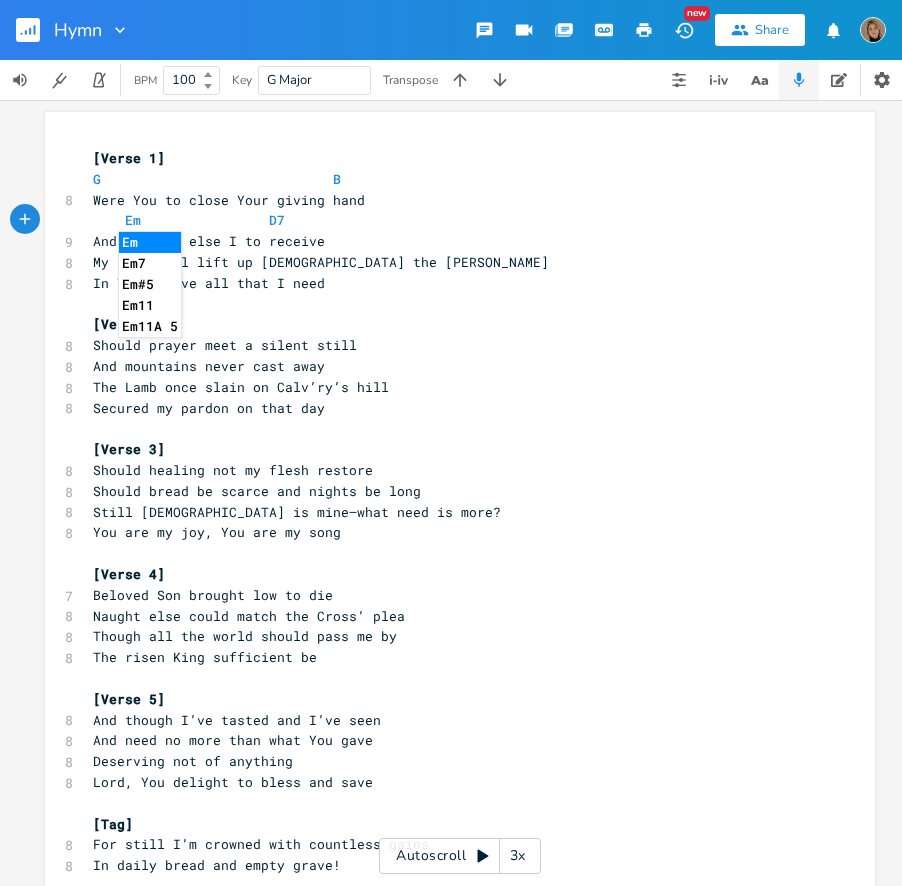 click on "Em                  D7" at bounding box center (450, 220) 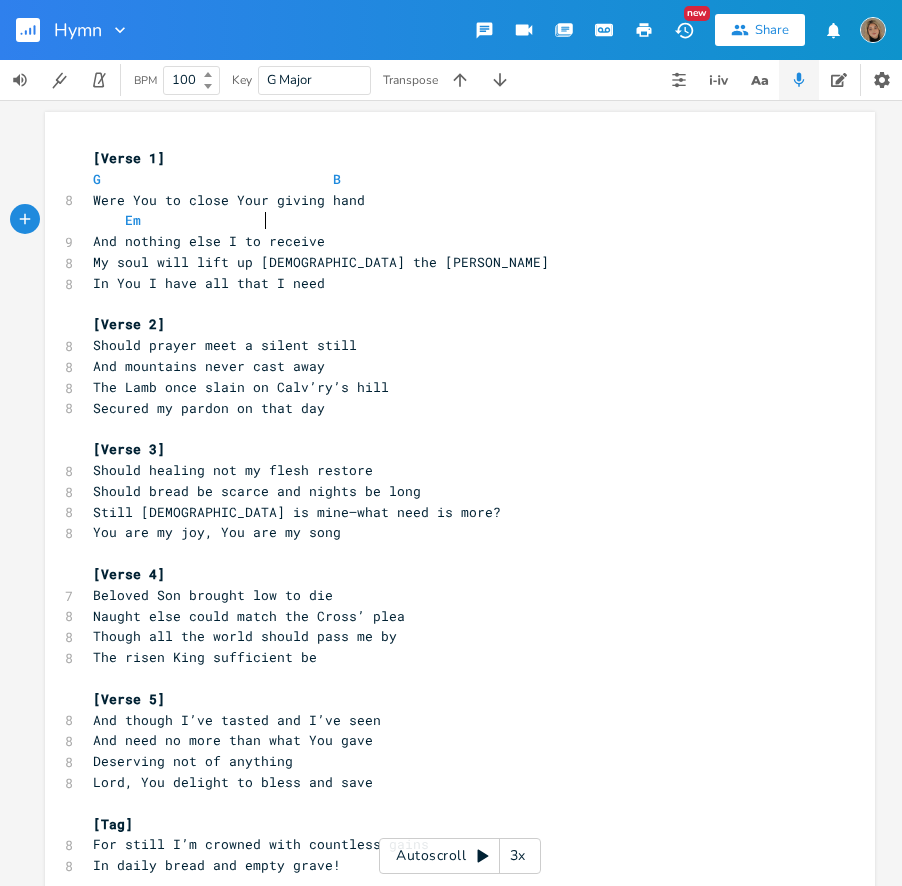 type on "A" 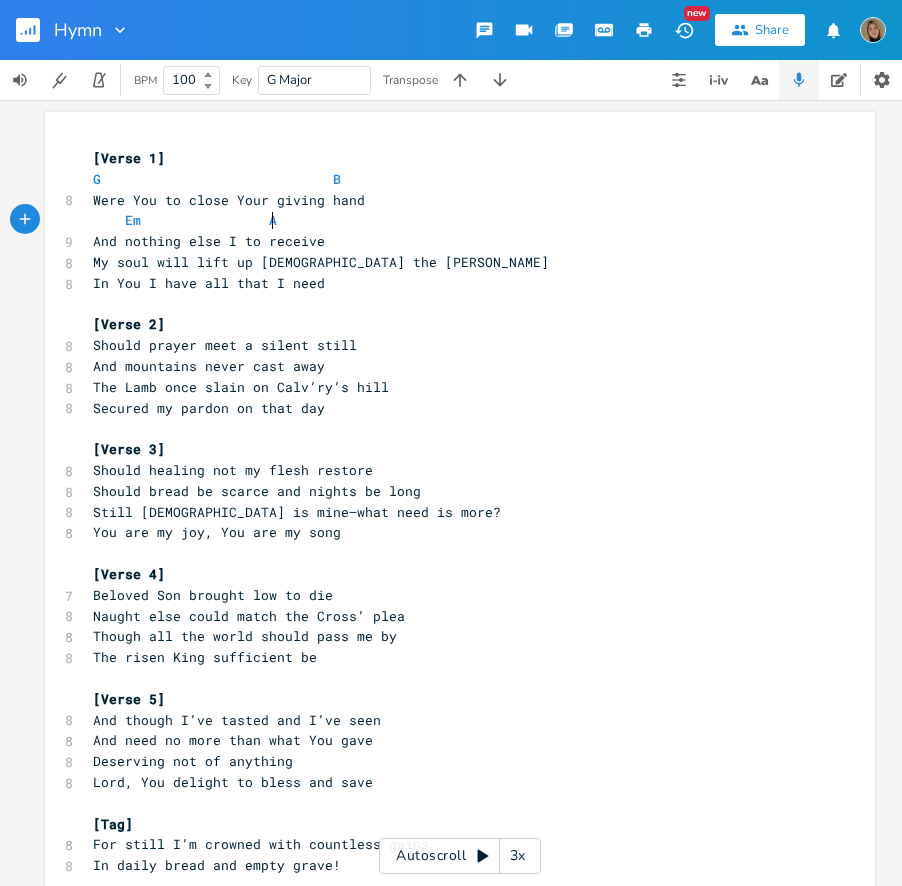 scroll, scrollTop: 0, scrollLeft: 9, axis: horizontal 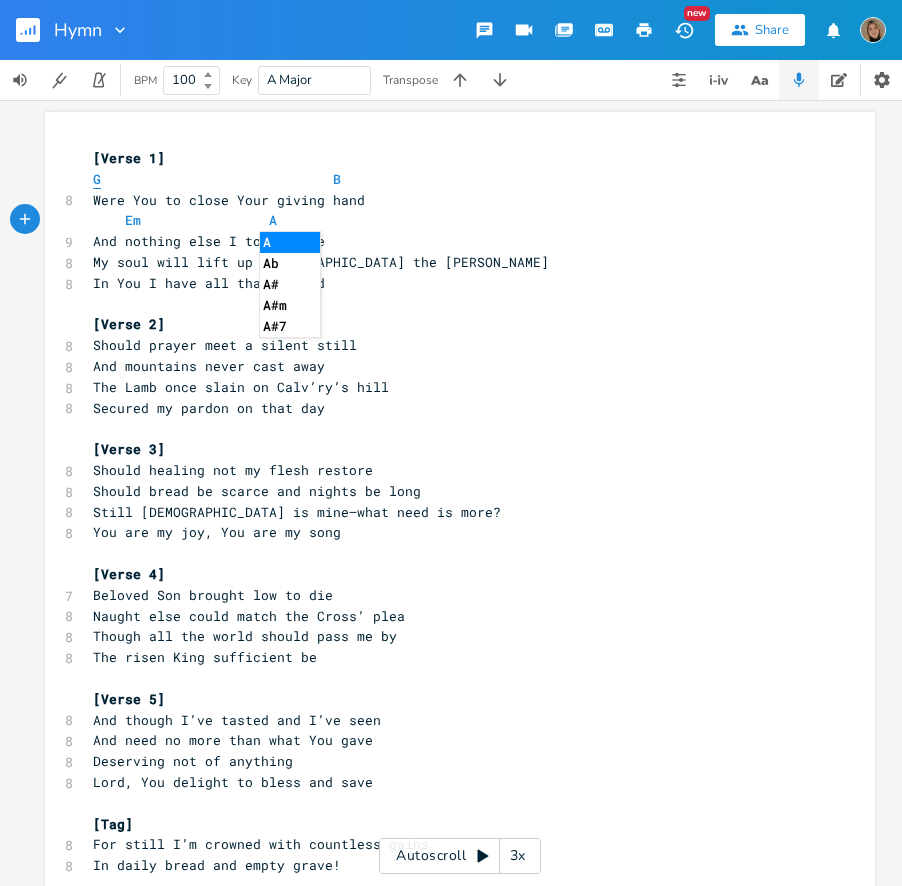 click on "G" at bounding box center (97, 179) 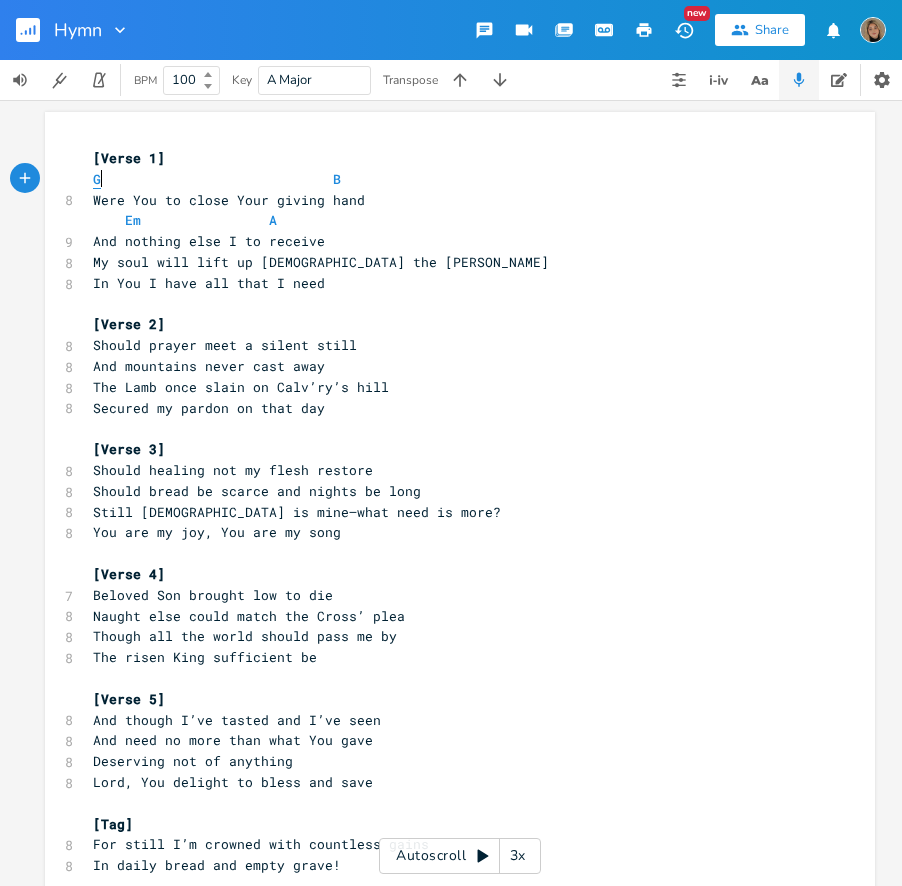type on "G" 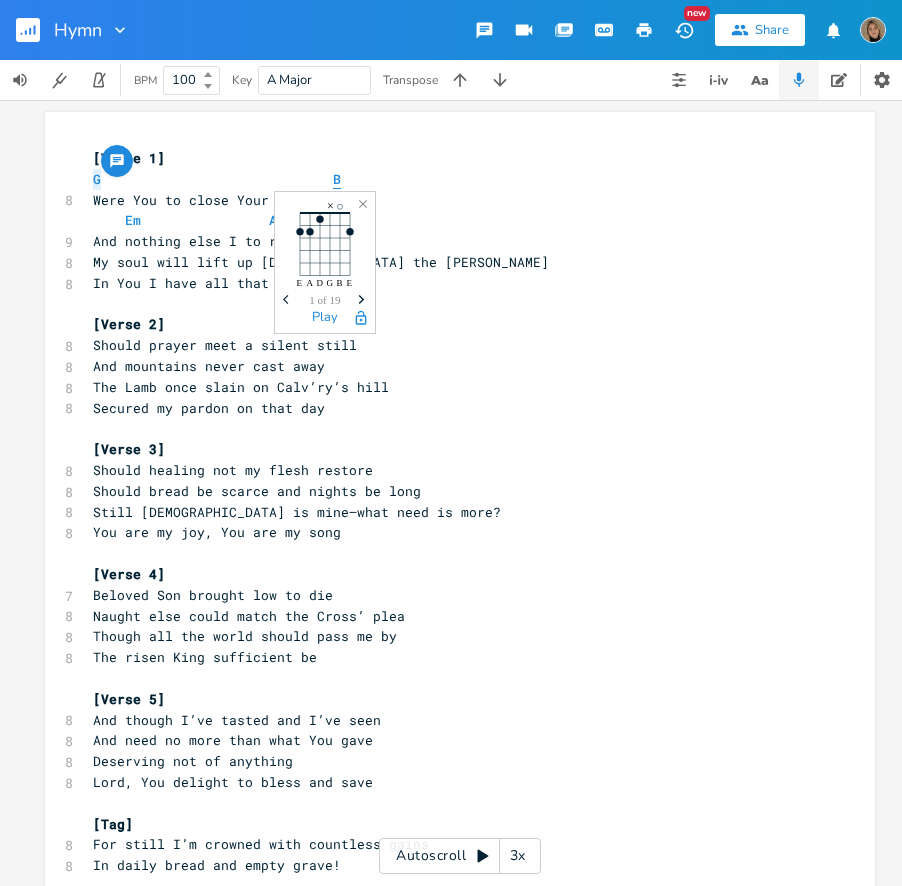 click on "B" at bounding box center (337, 179) 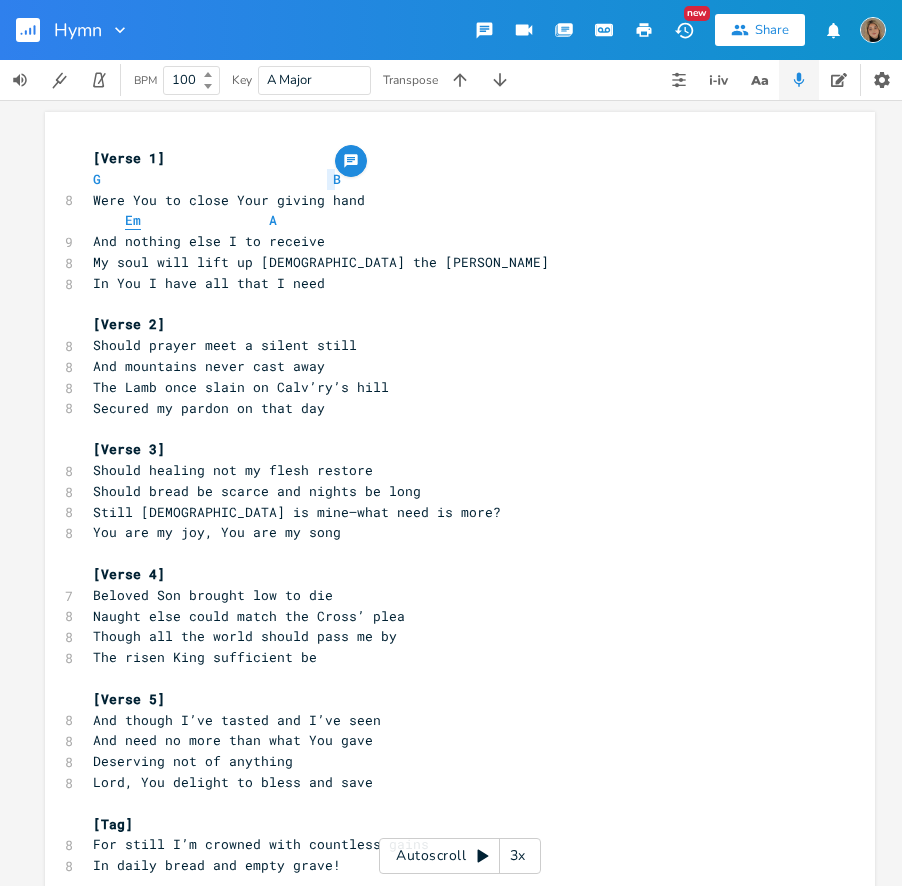 click on "Em" at bounding box center [133, 220] 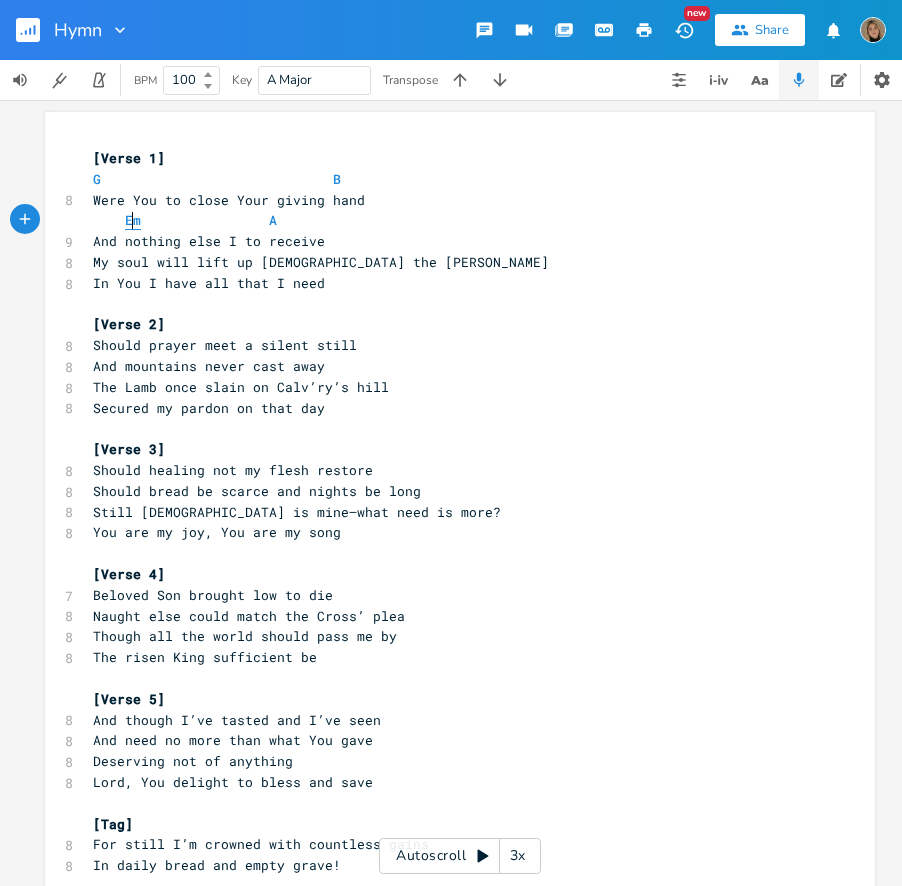 type on "Em" 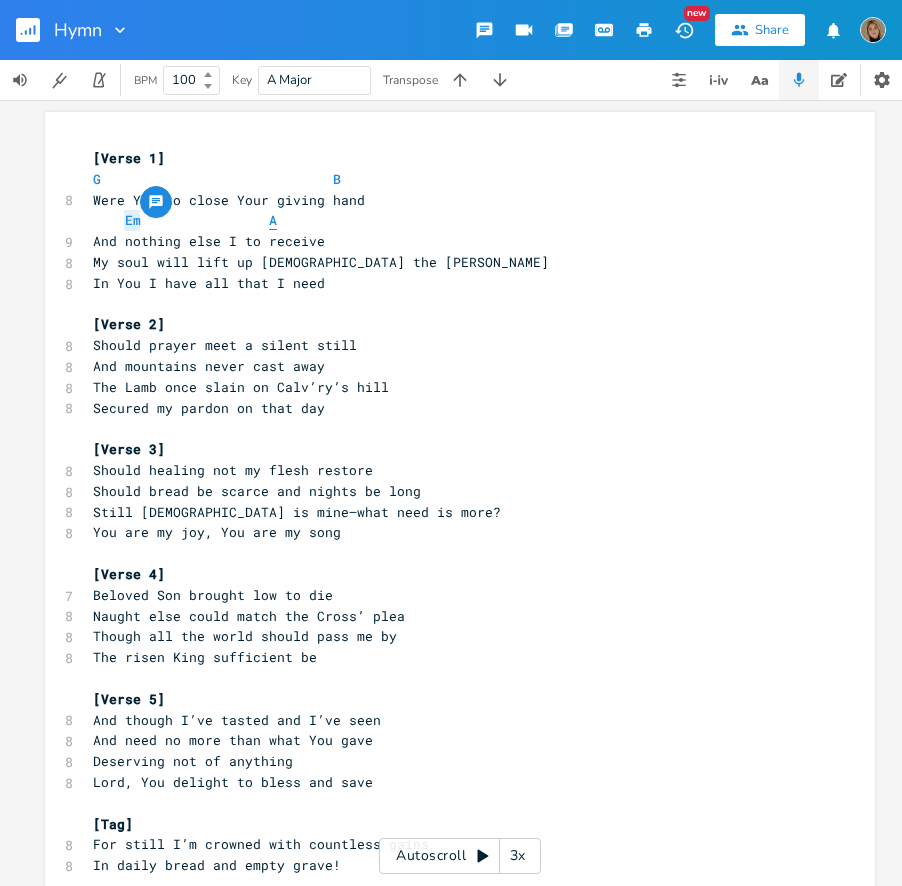 click on "A" at bounding box center (273, 220) 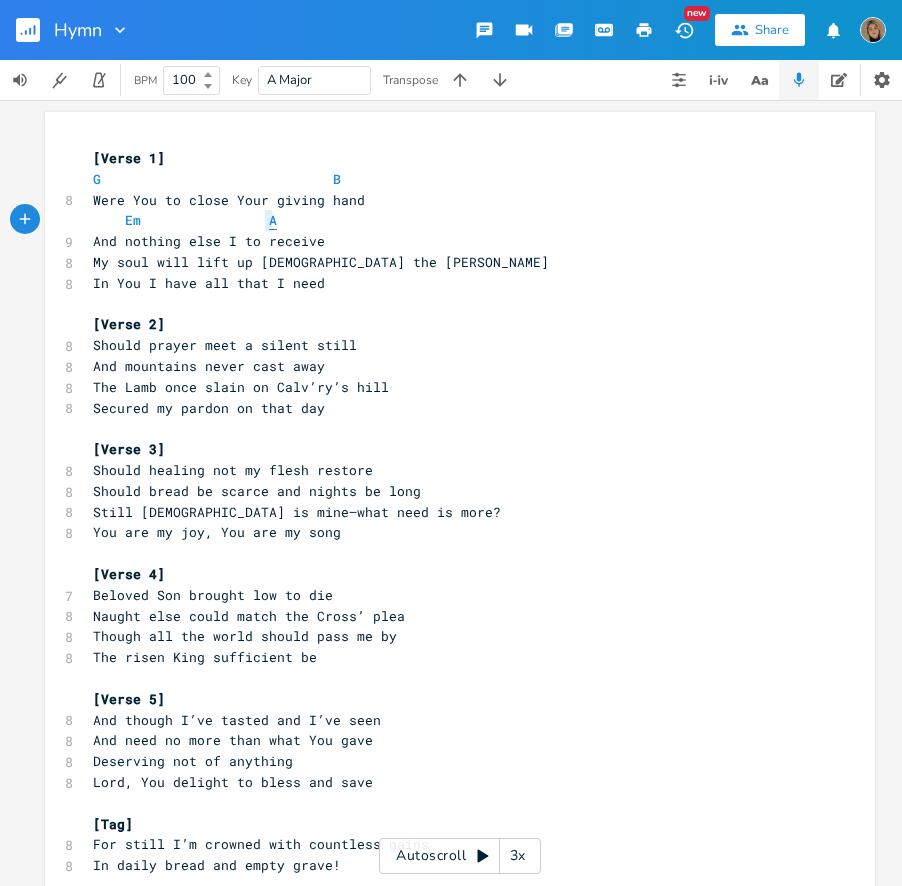 click on "A" at bounding box center (273, 220) 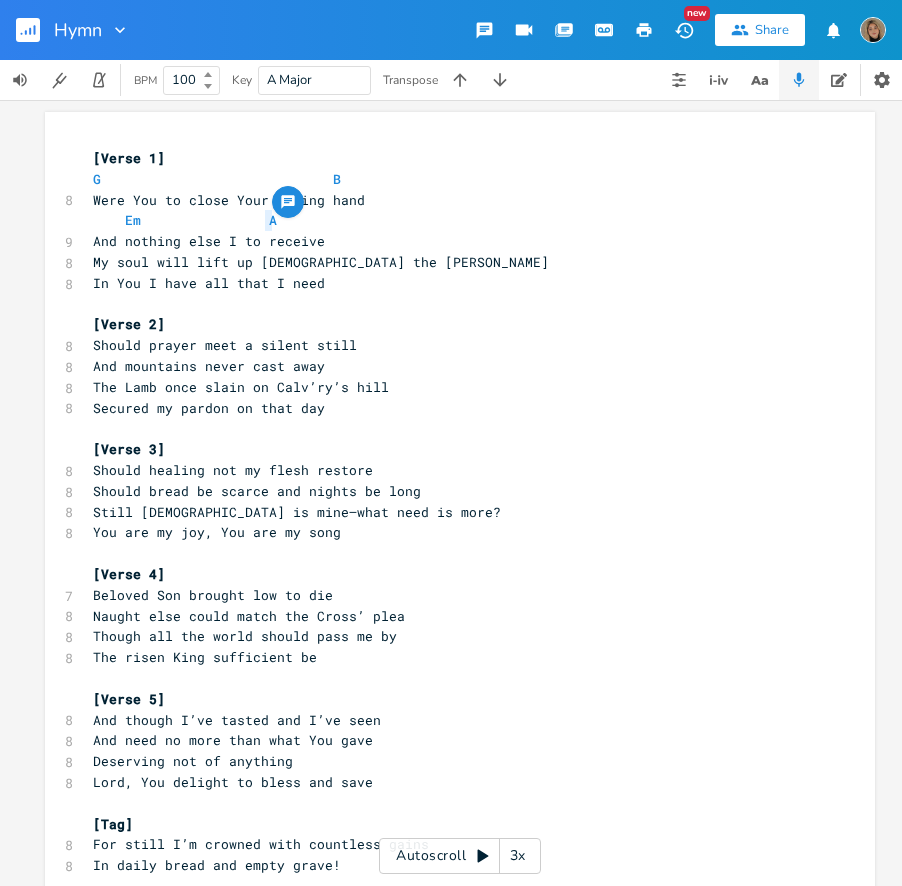 click on "Em                  A" at bounding box center (185, 220) 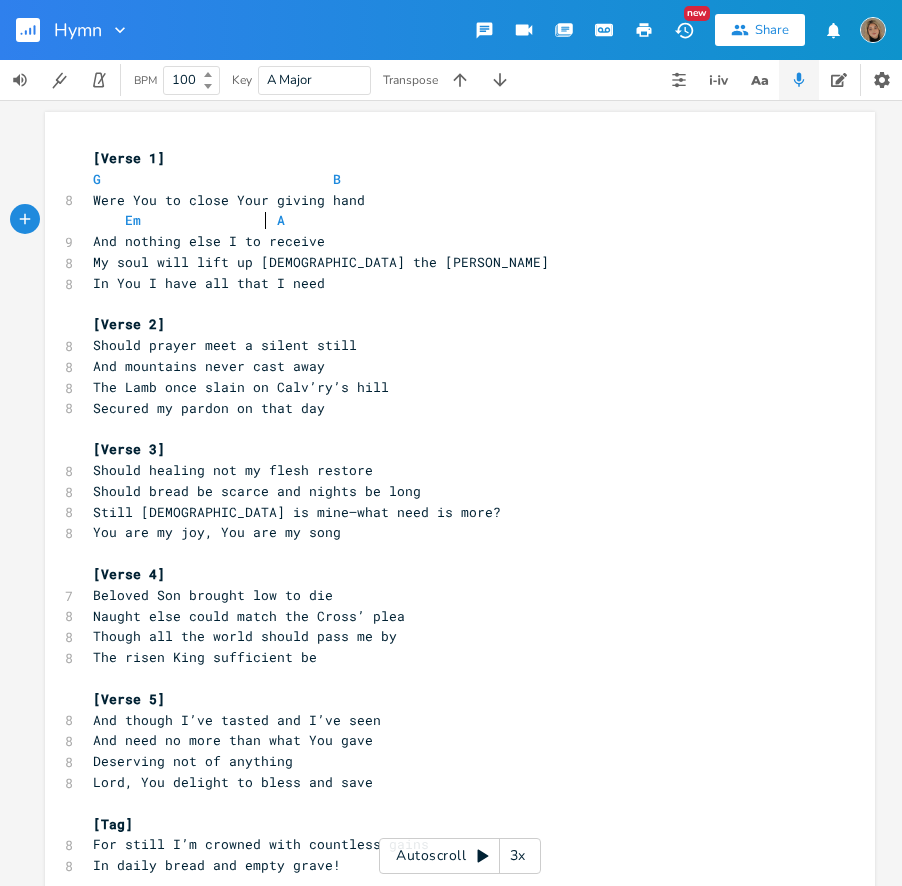 scroll, scrollTop: 0, scrollLeft: 5, axis: horizontal 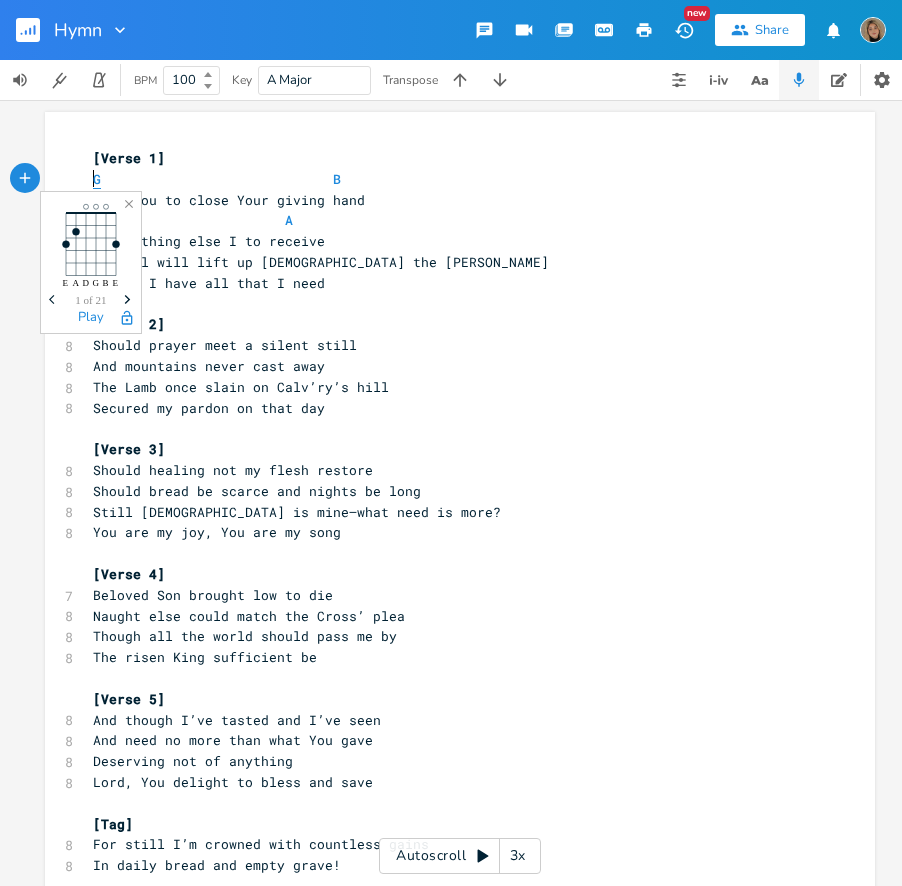 click on "G" at bounding box center (97, 179) 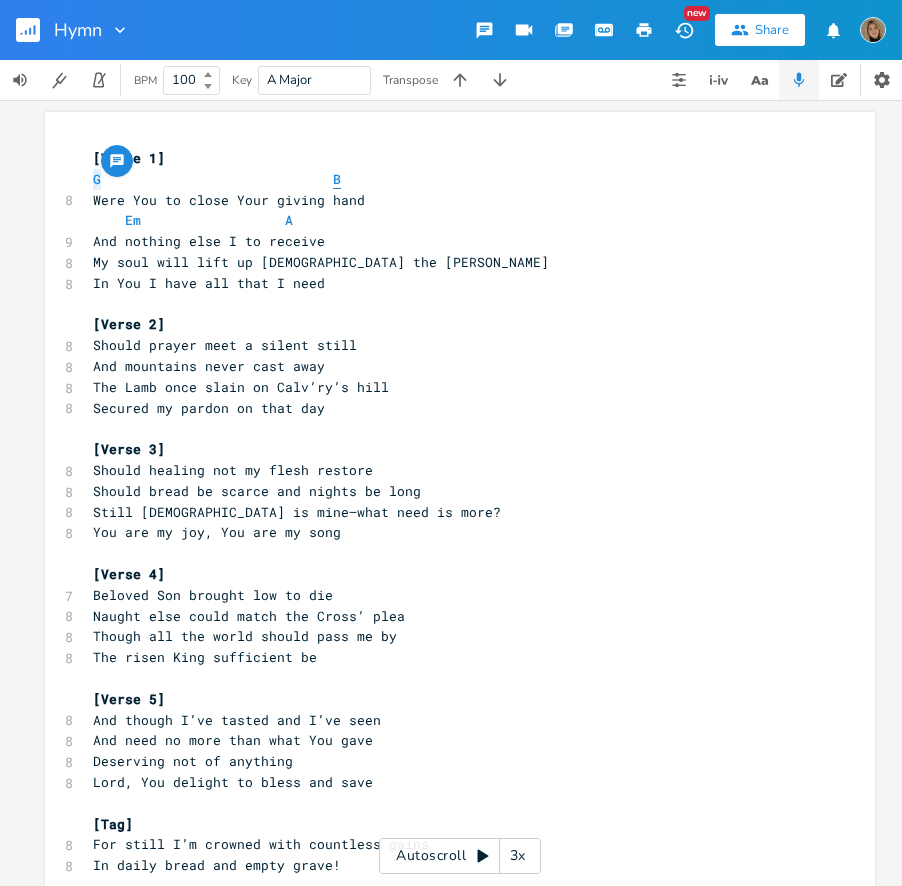 click on "B" at bounding box center [337, 179] 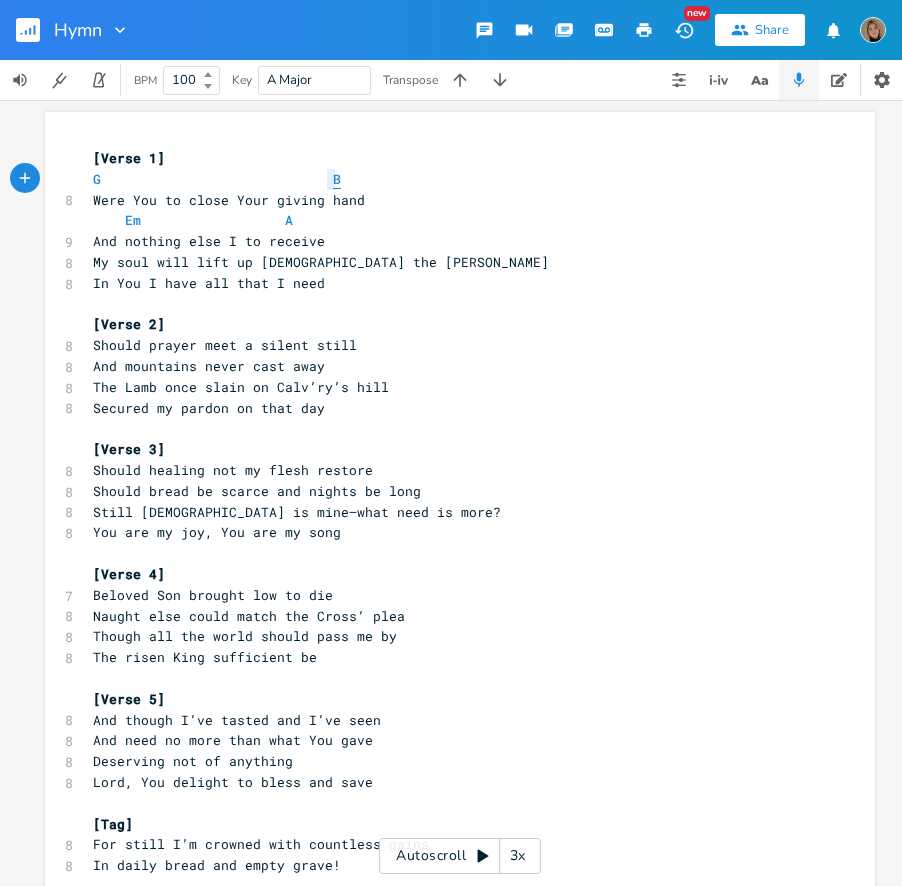 click on "B" at bounding box center [337, 179] 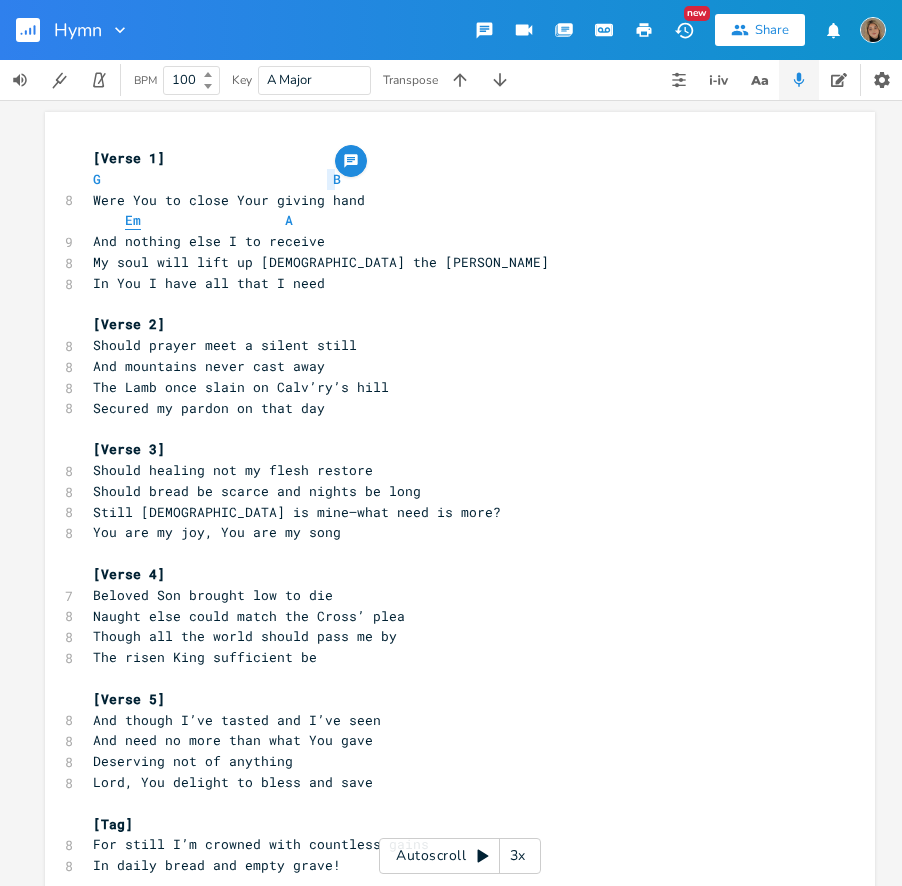 click on "Em" at bounding box center (133, 220) 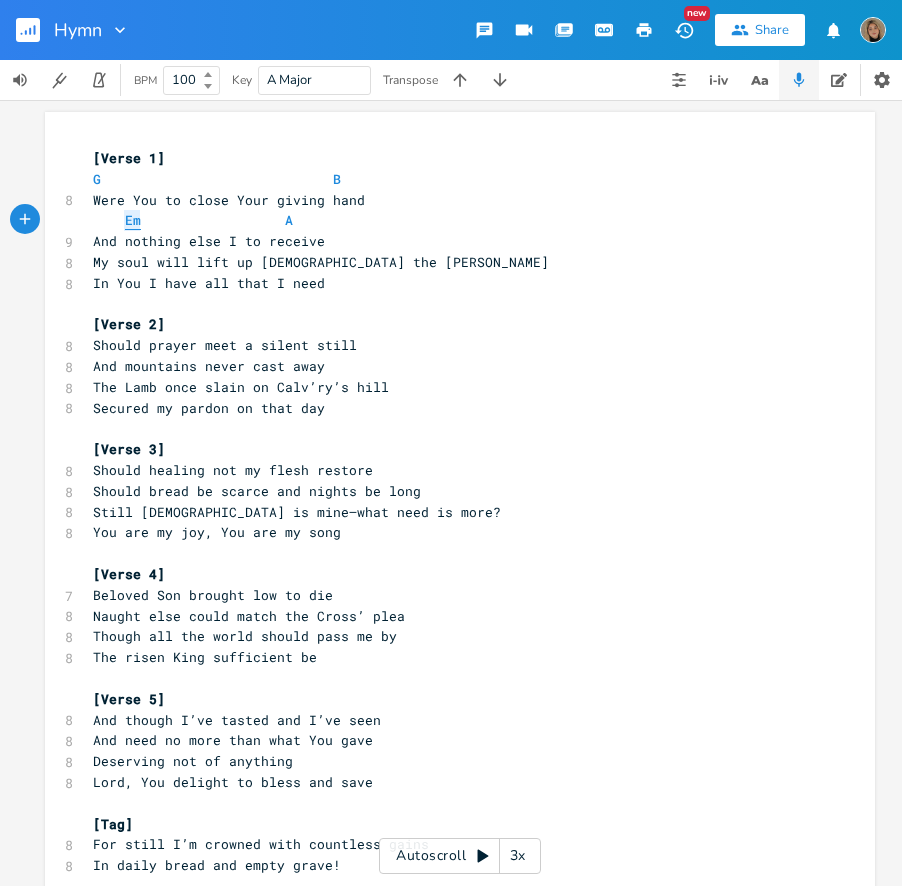 click on "Em" at bounding box center [133, 220] 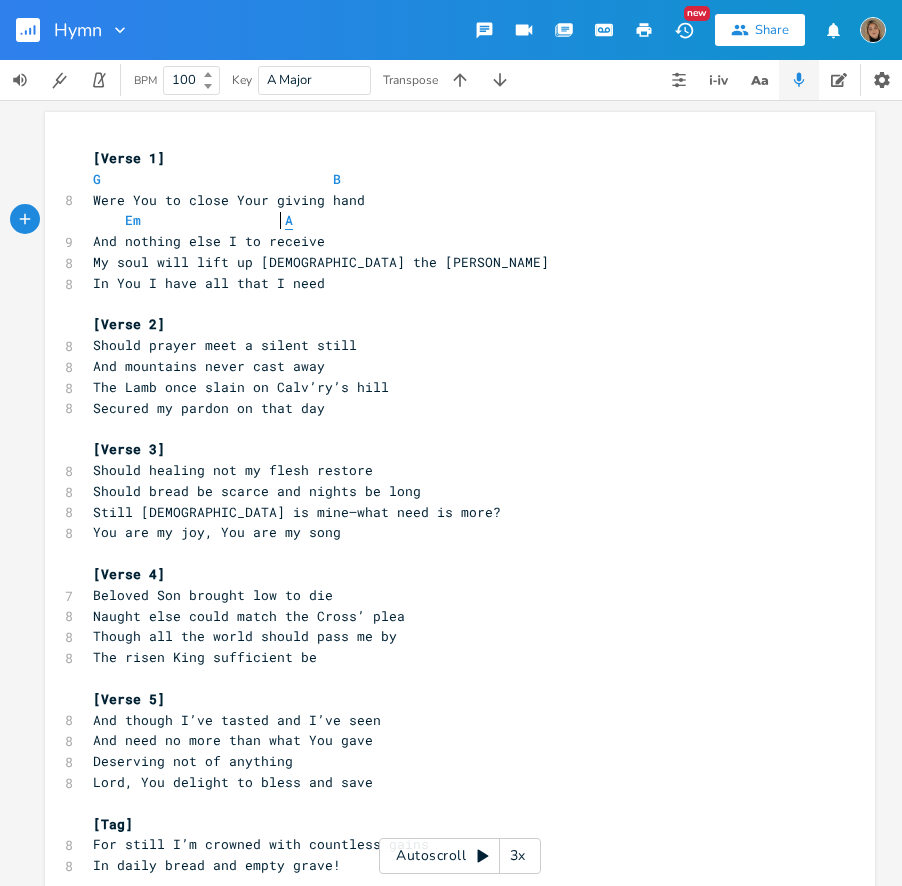 click on "A" at bounding box center (289, 220) 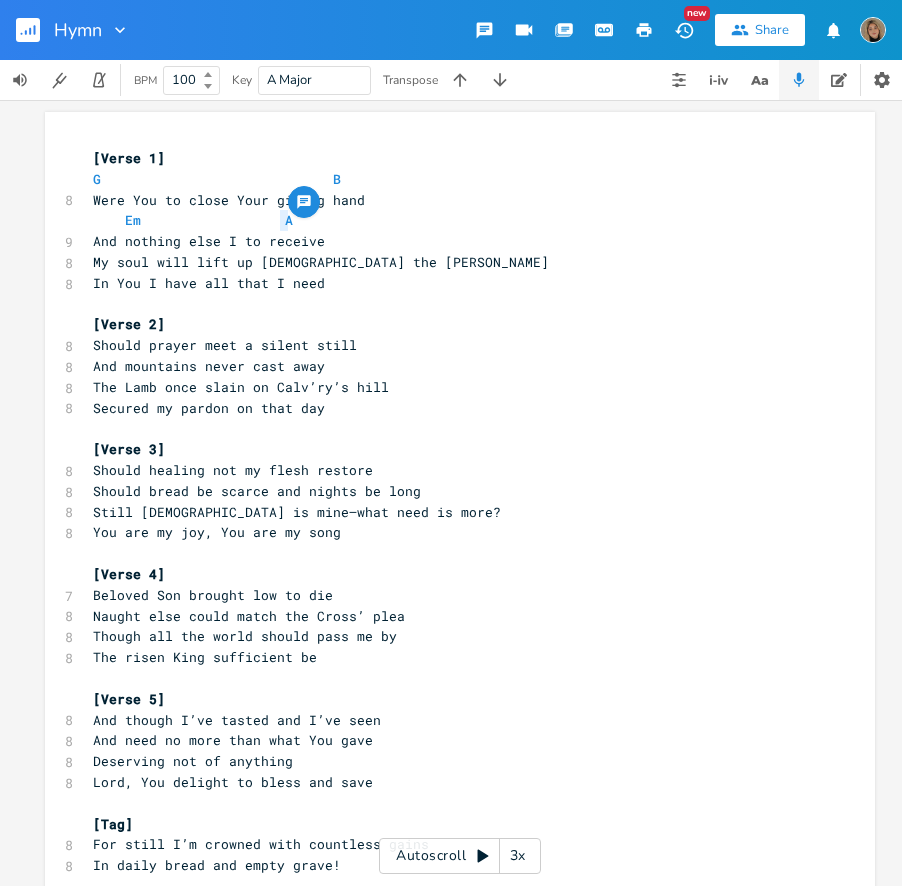 click on "And nothing else I to receive" at bounding box center [450, 241] 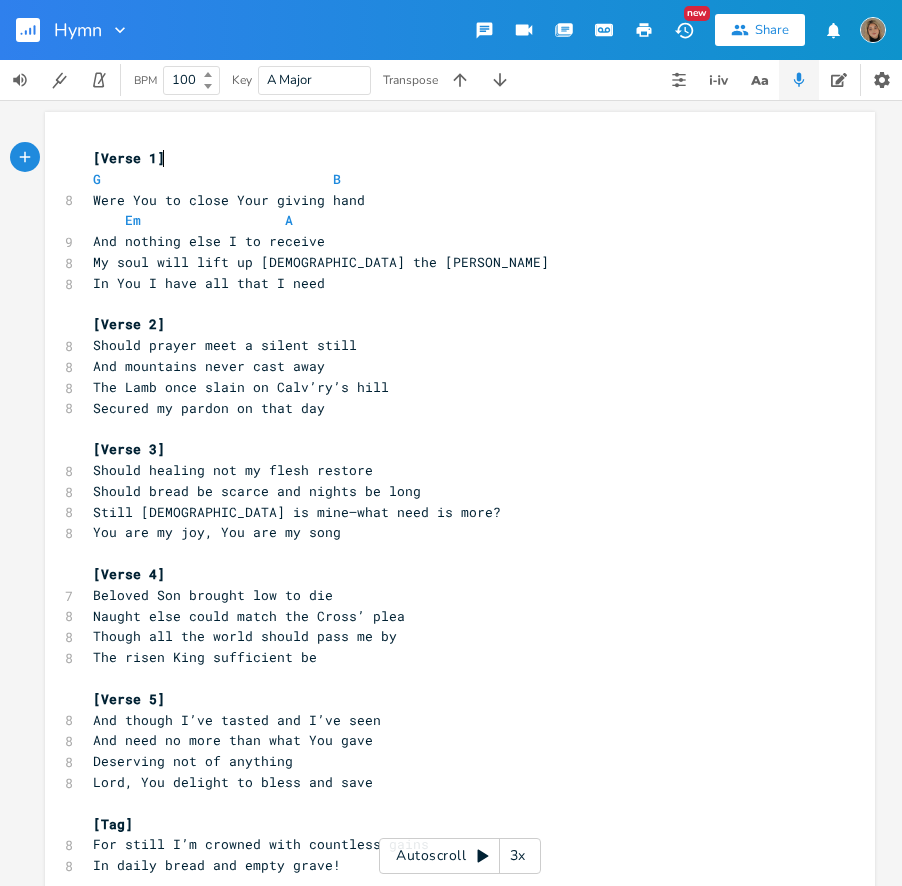 click on "[Verse 1]" at bounding box center (450, 158) 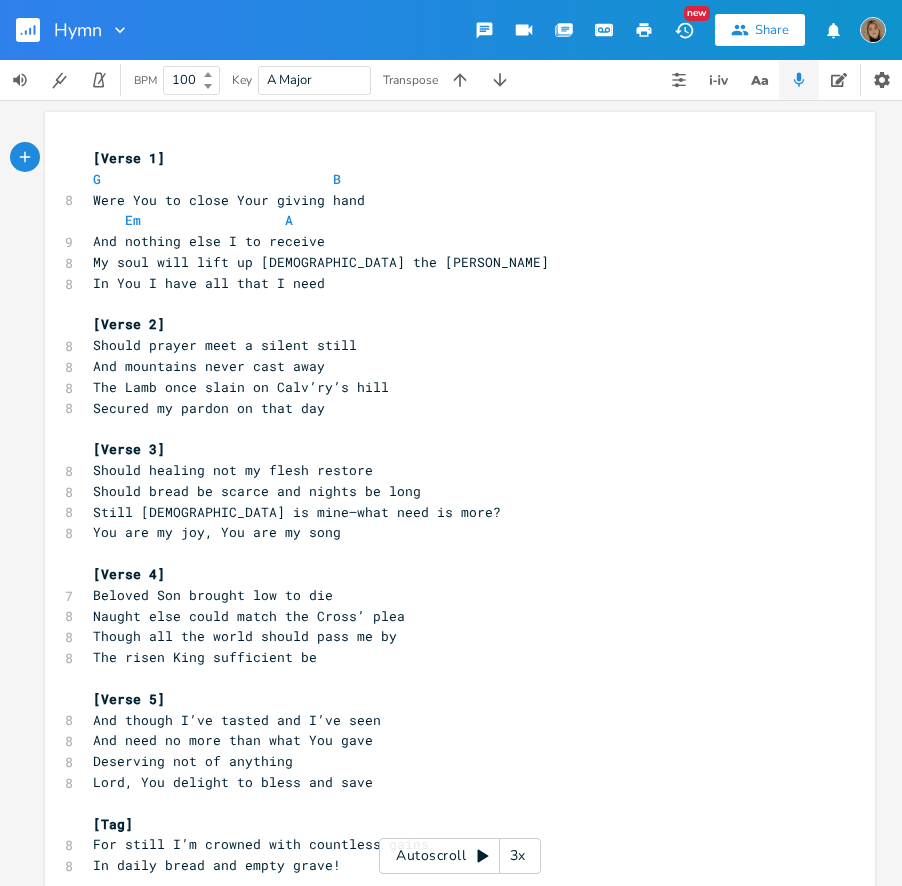 click on "G                               B" at bounding box center [450, 179] 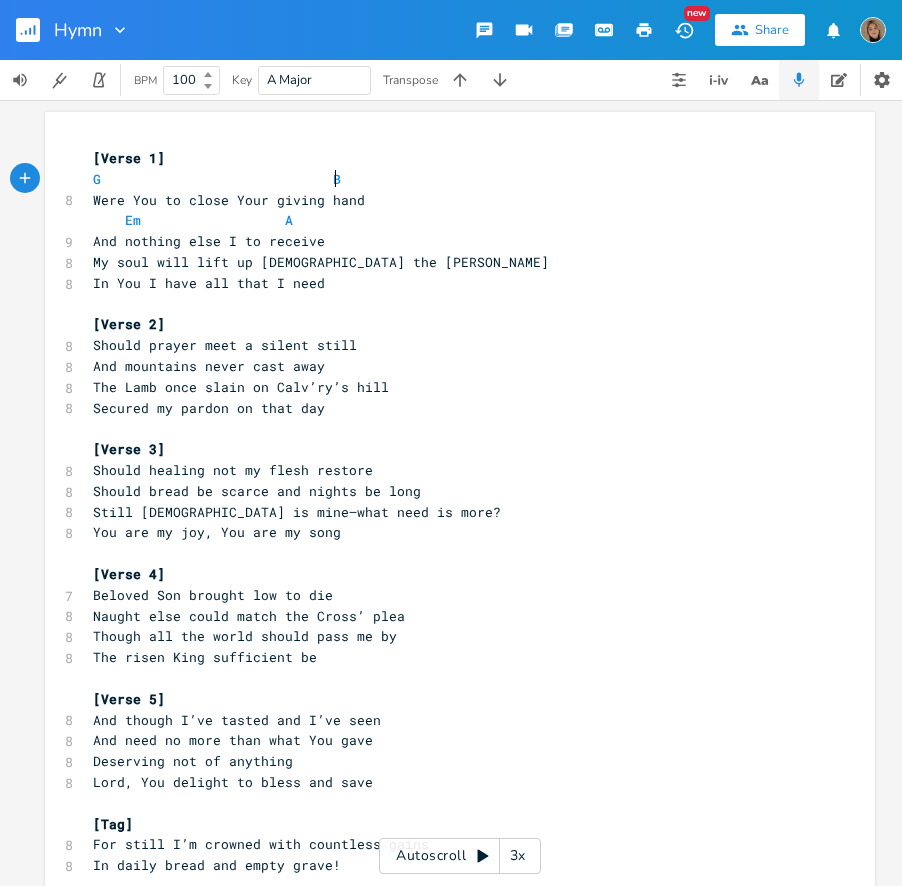 type on "7" 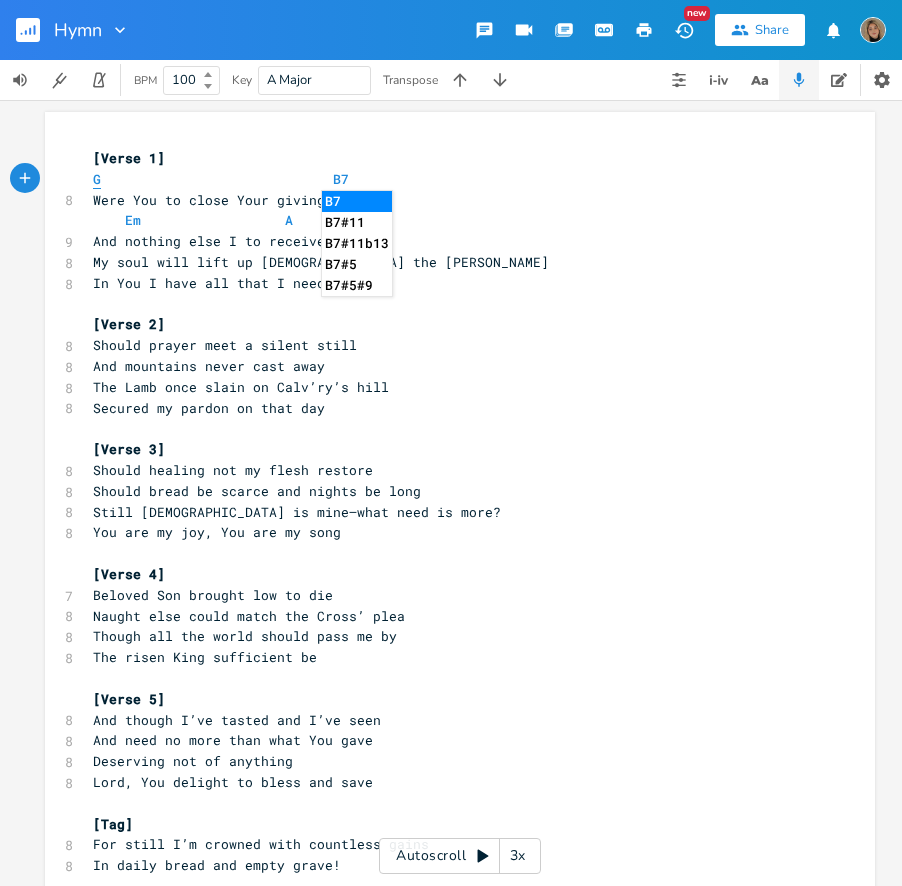 click on "G" at bounding box center (97, 179) 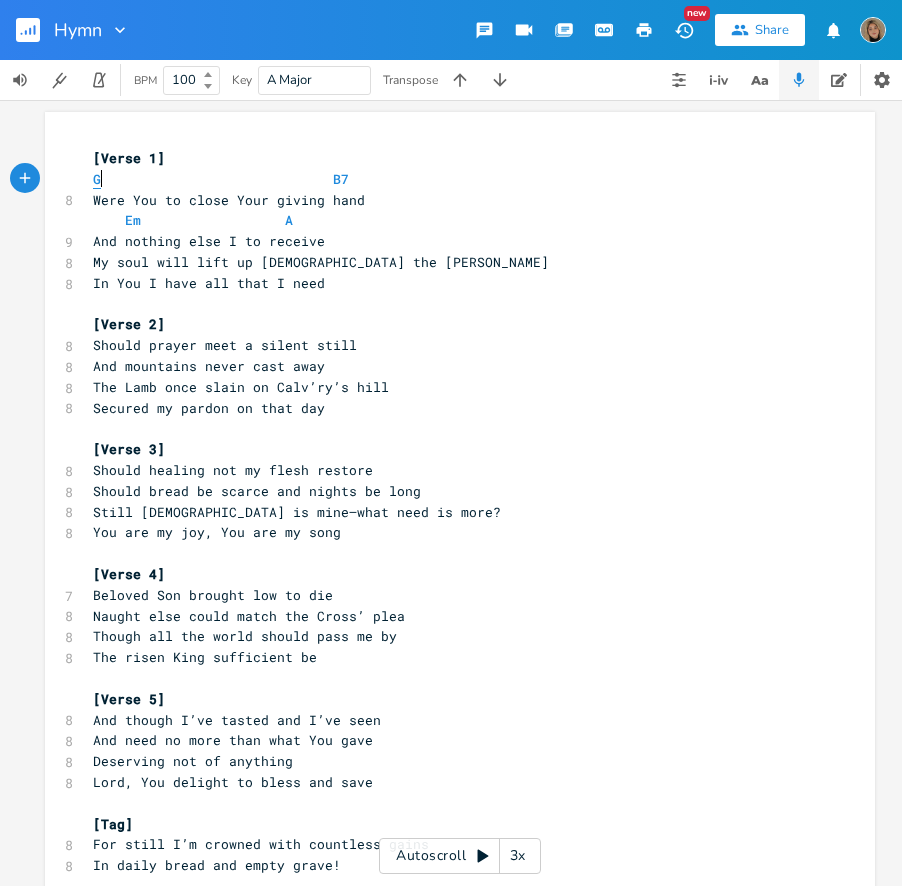 type on "G" 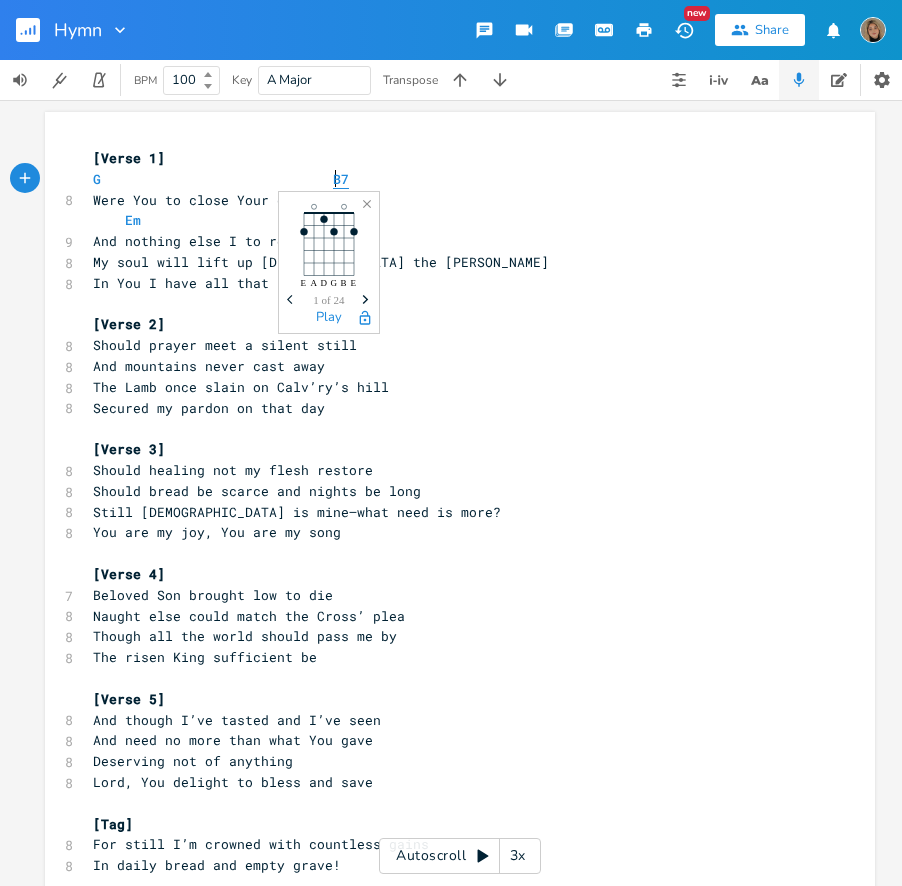 click on "B7" at bounding box center (341, 179) 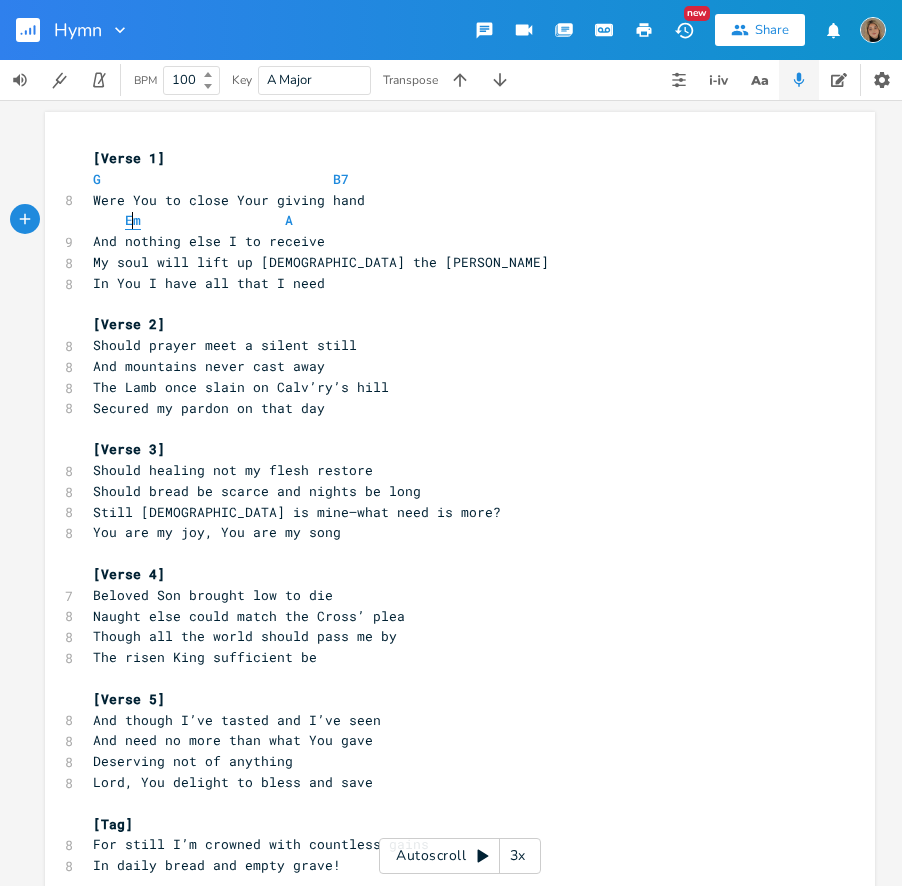 click on "Em" at bounding box center [133, 220] 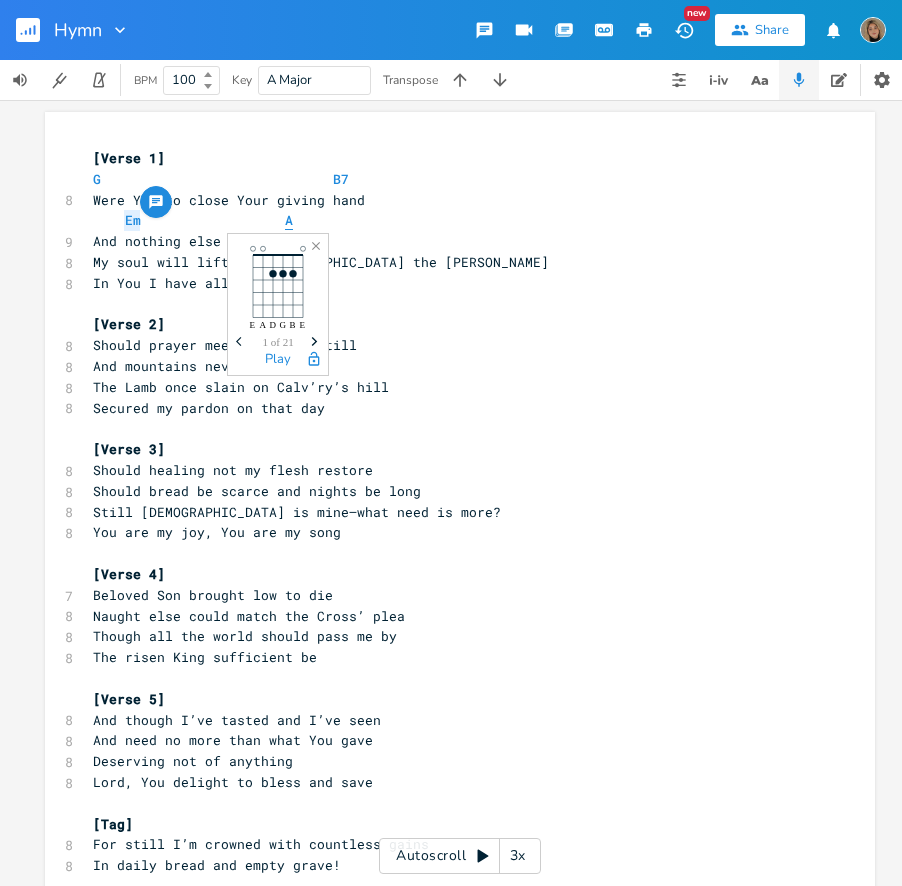 click on "A" at bounding box center [289, 220] 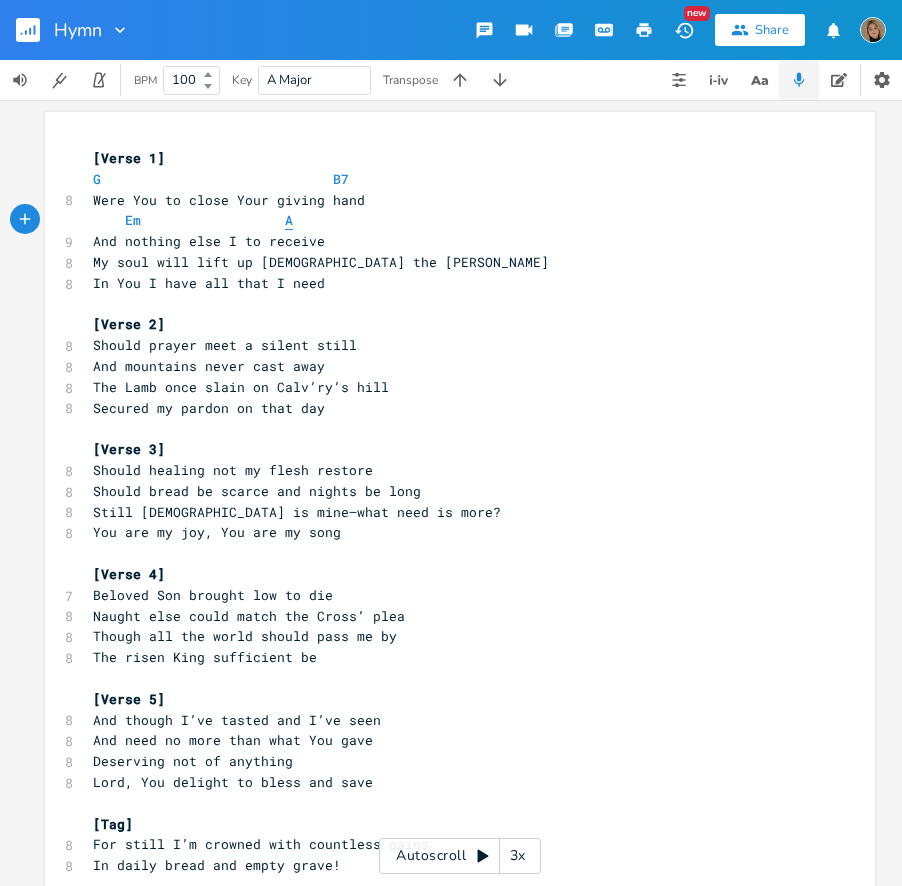 type on "7" 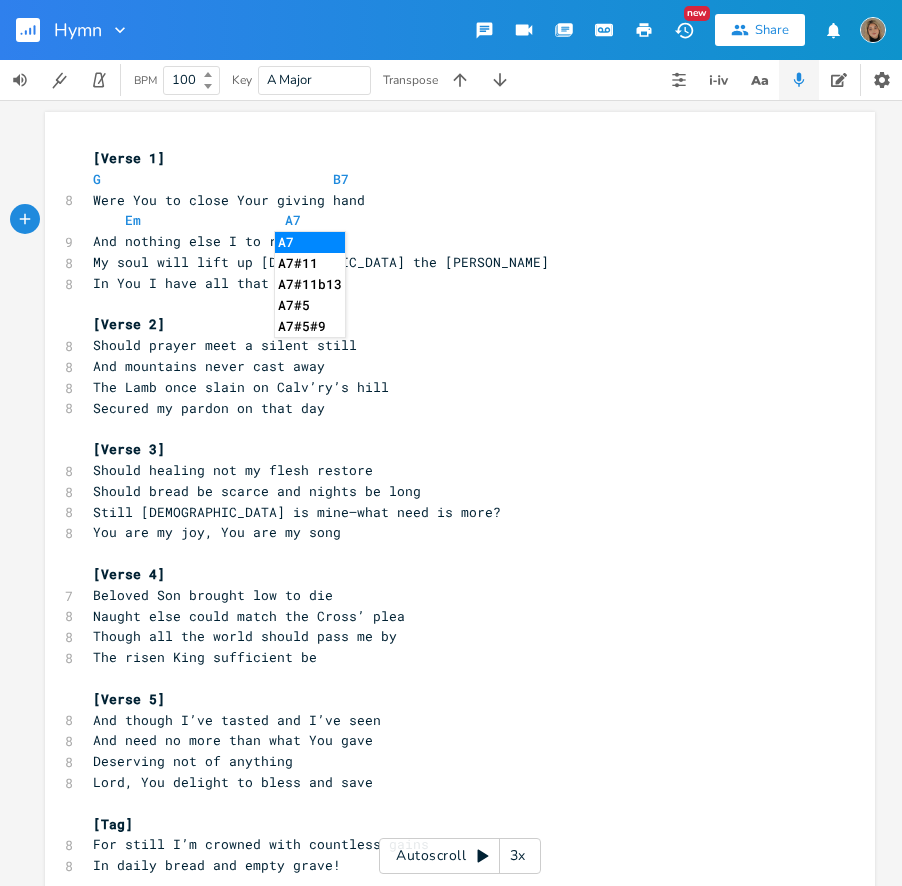 click on "Em                    A7" at bounding box center (197, 220) 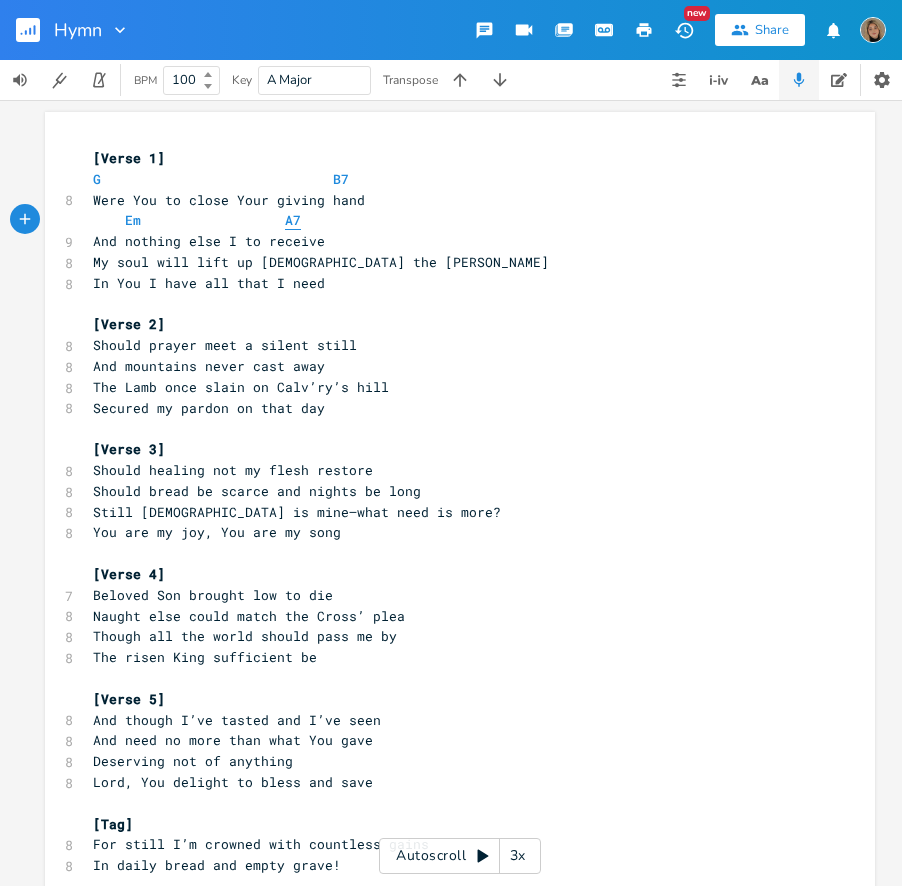 click on "A7" at bounding box center (293, 220) 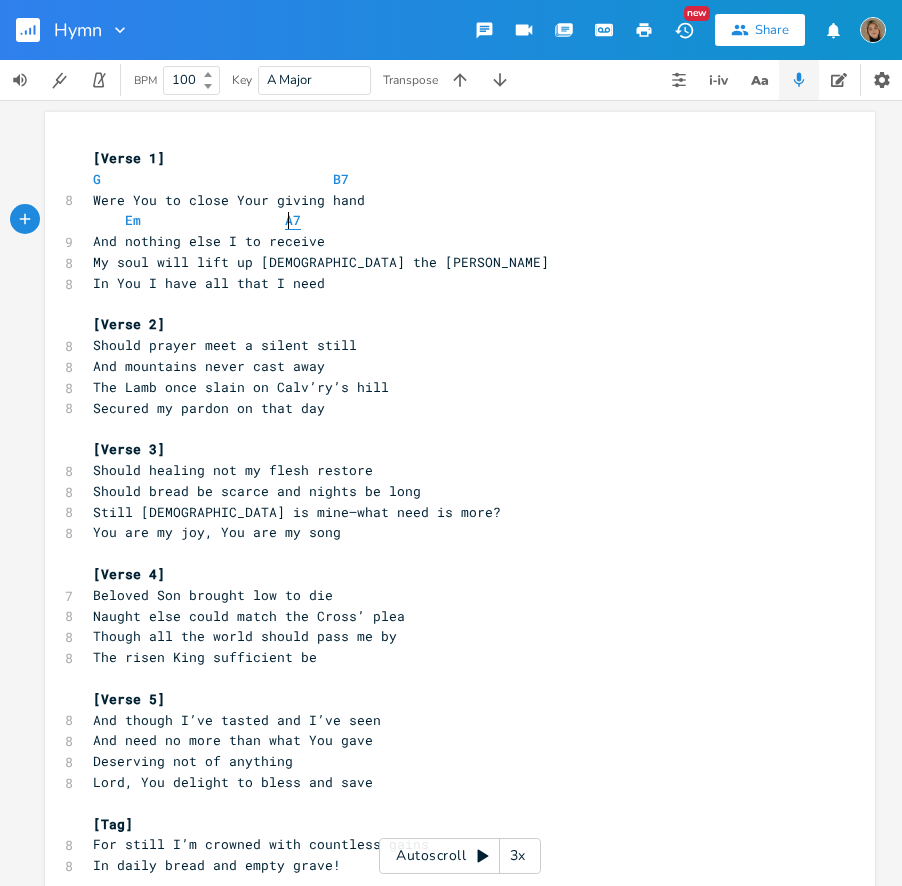 type on "A7" 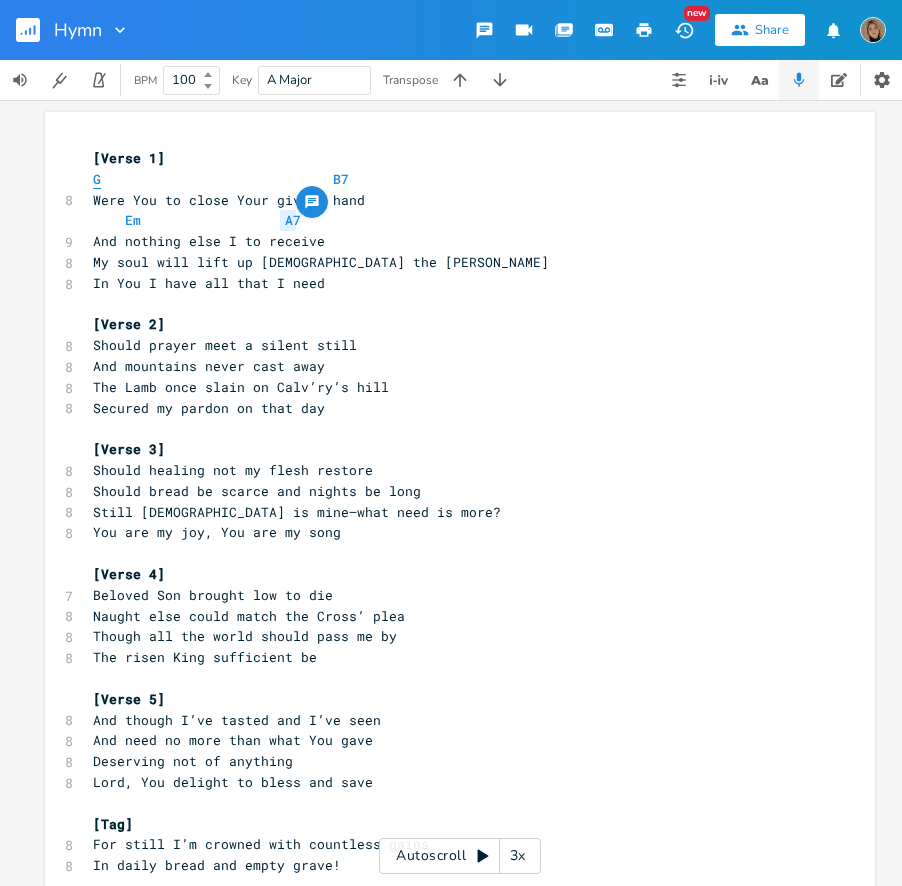 click on "G" at bounding box center [97, 179] 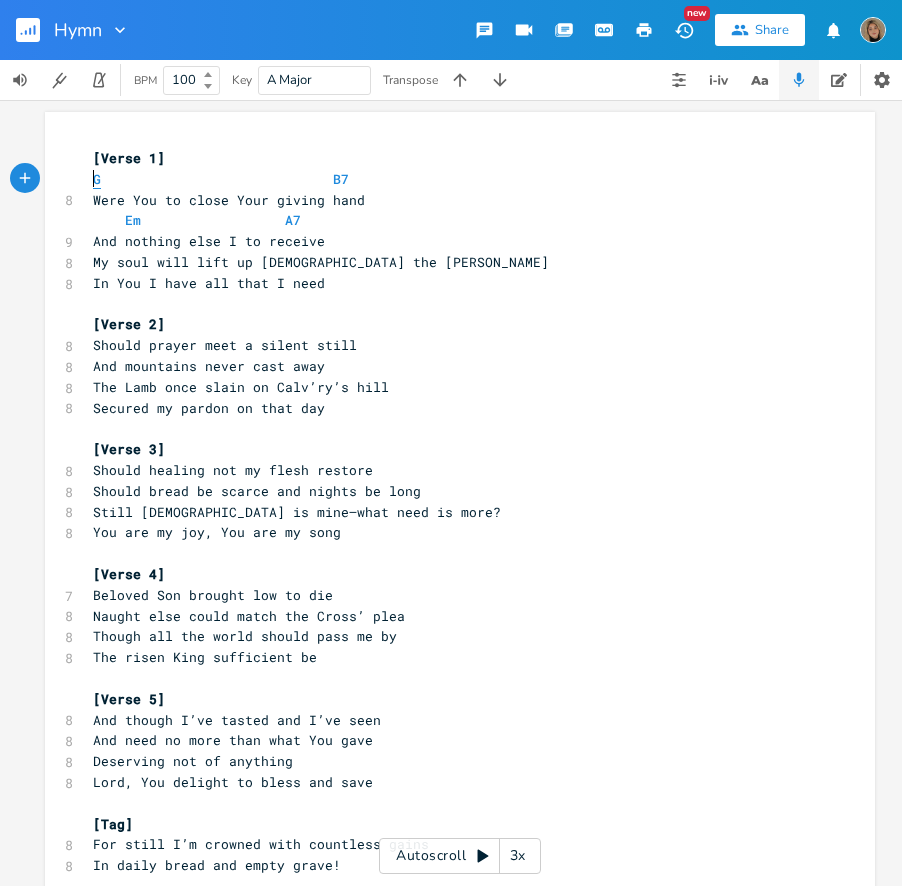 type on "G" 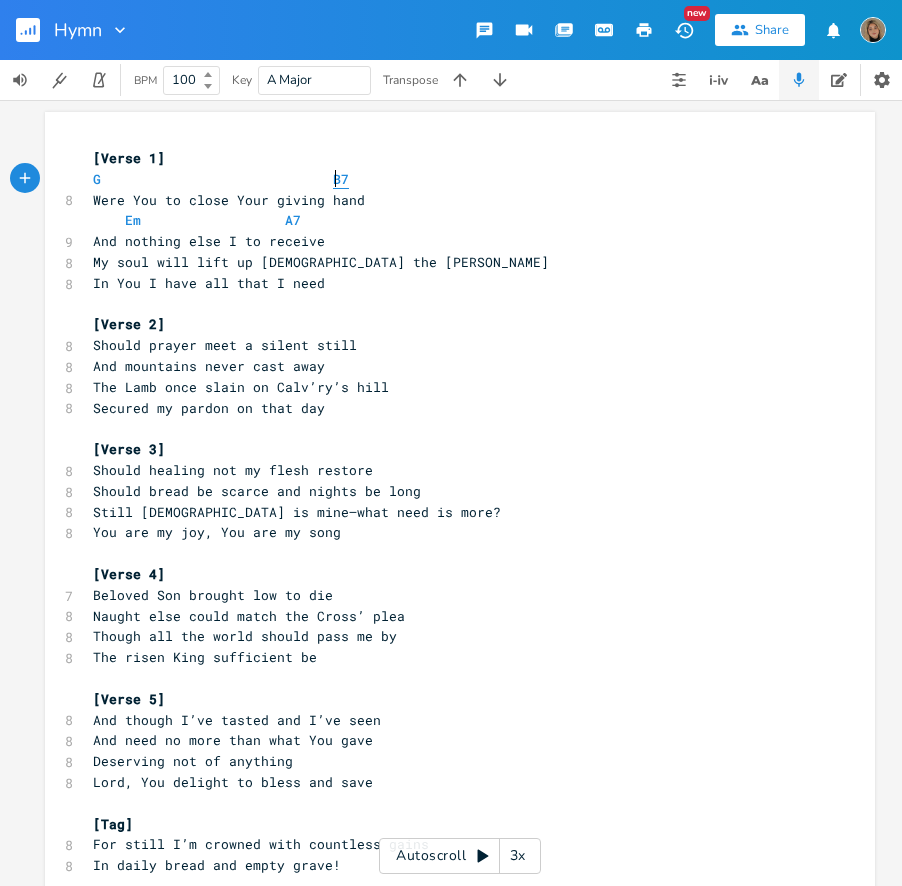click on "B7" at bounding box center (341, 179) 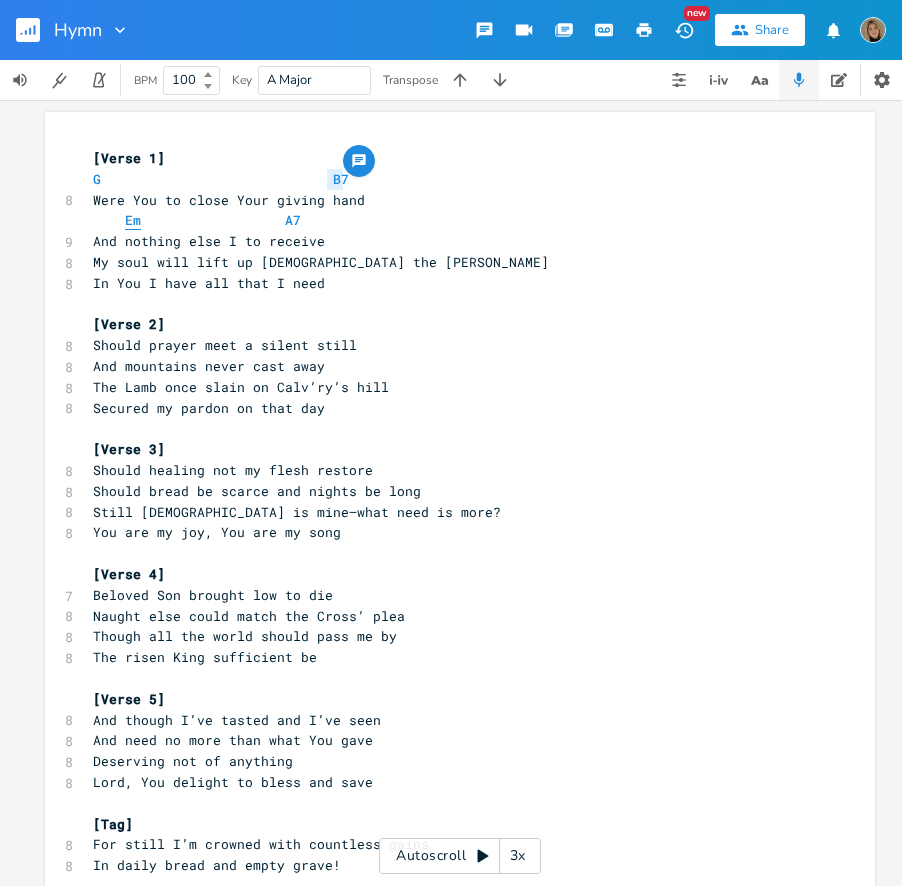 click on "Em" at bounding box center [133, 220] 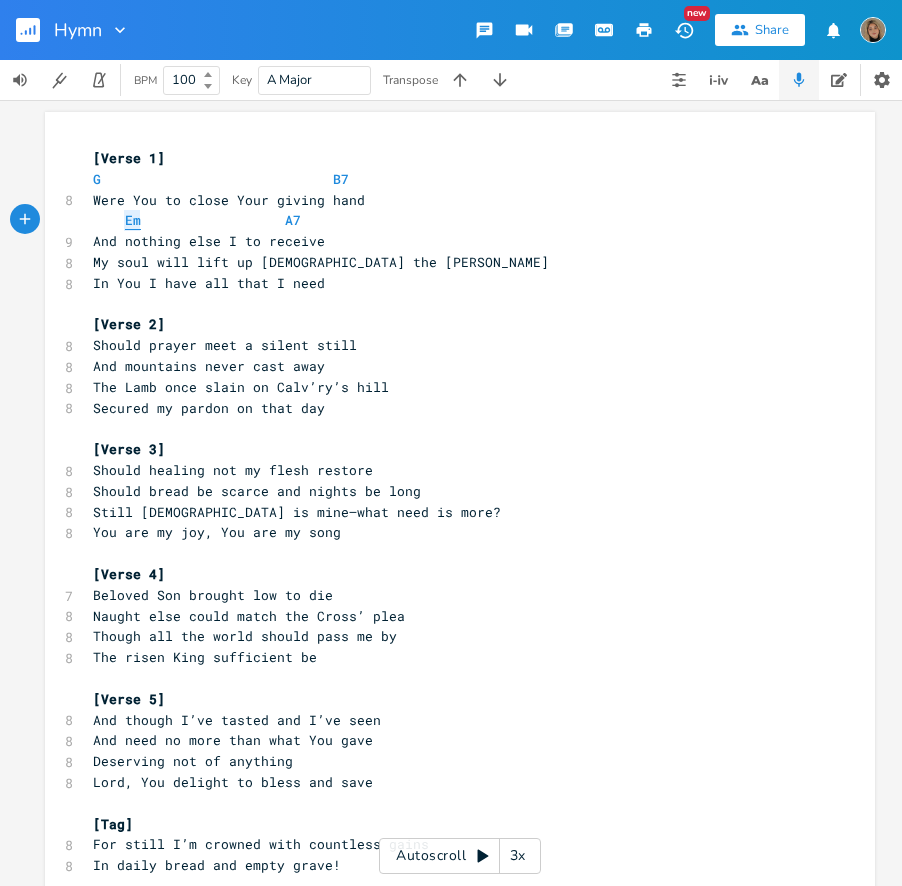 click on "Em" at bounding box center (133, 220) 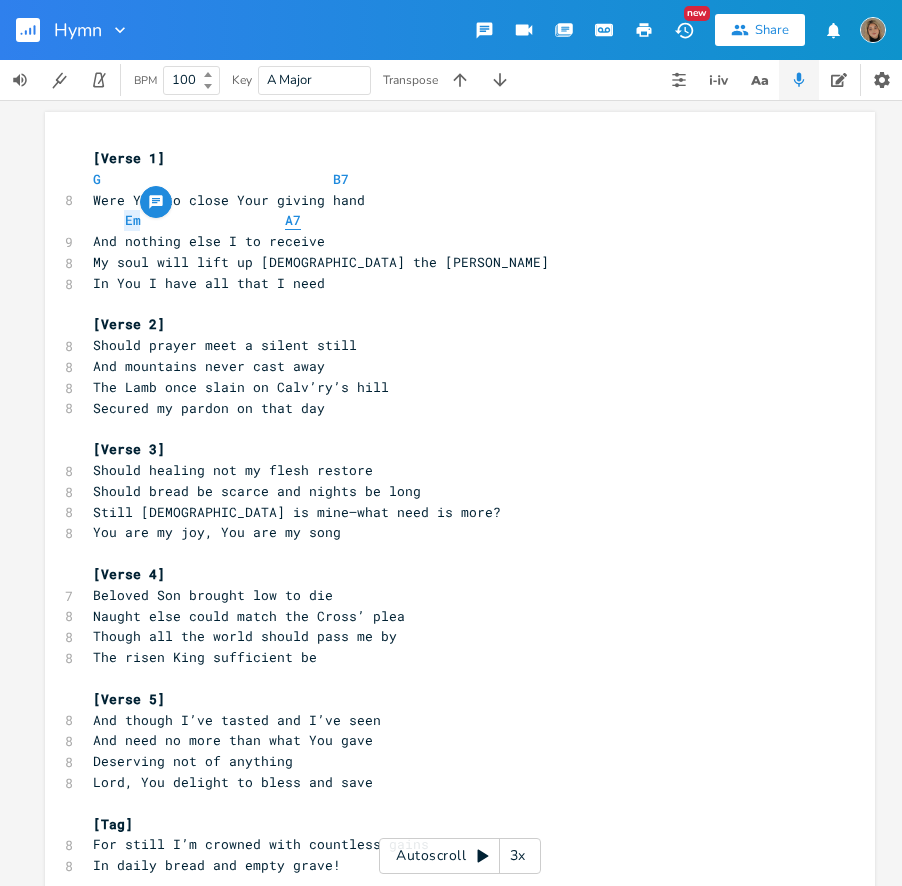 click on "A7" at bounding box center (293, 220) 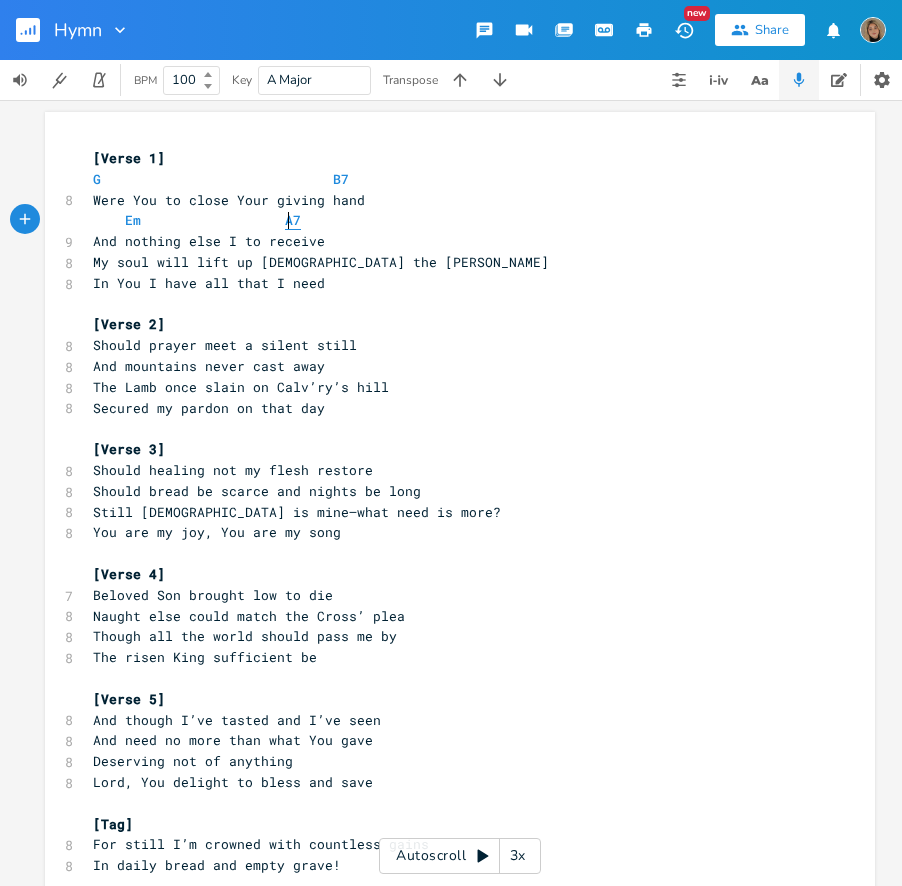 type on "A7" 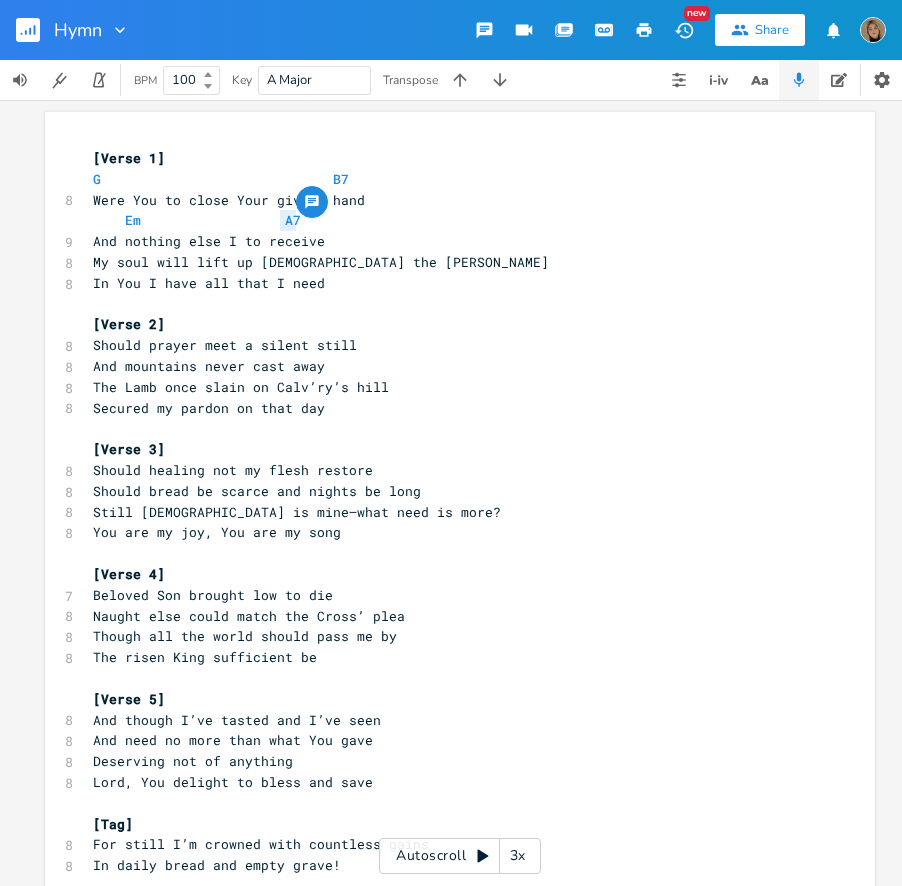 click on "Em                    A7" at bounding box center (450, 220) 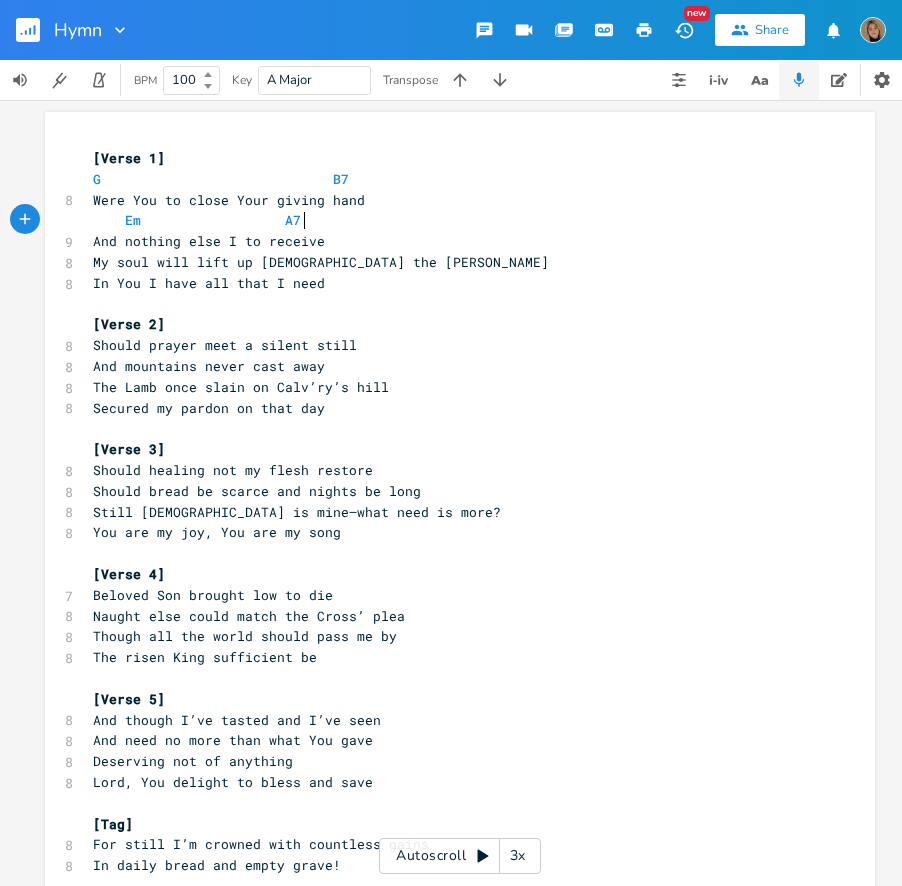 type on "D" 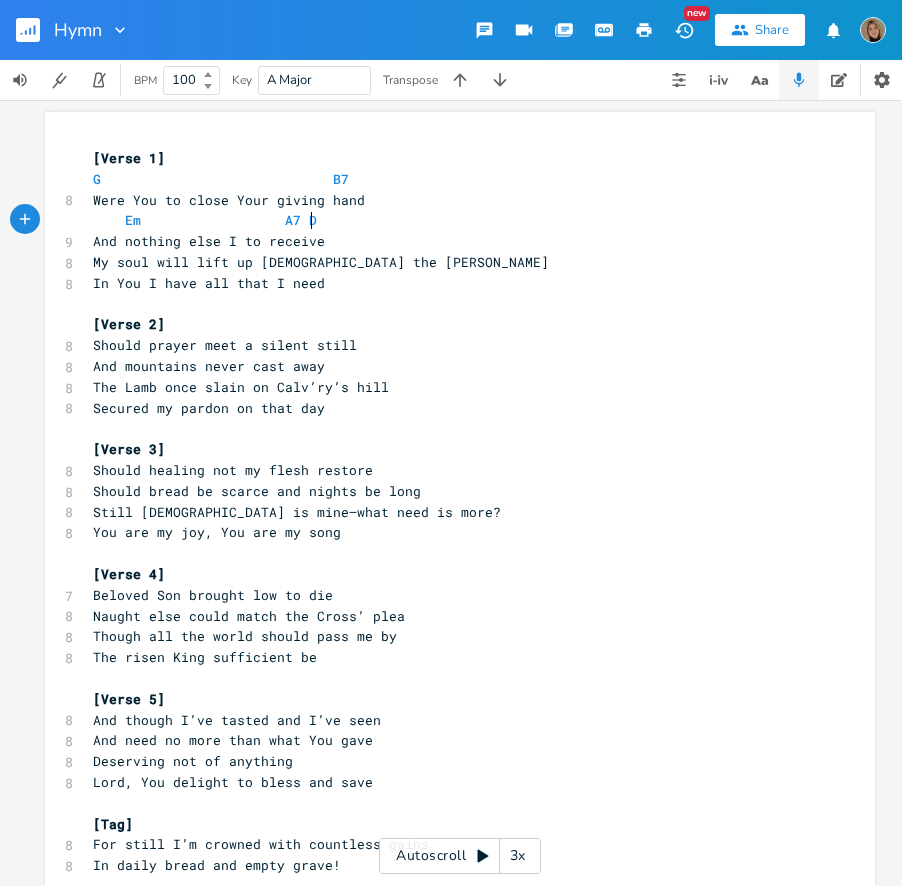 scroll, scrollTop: 0, scrollLeft: 12, axis: horizontal 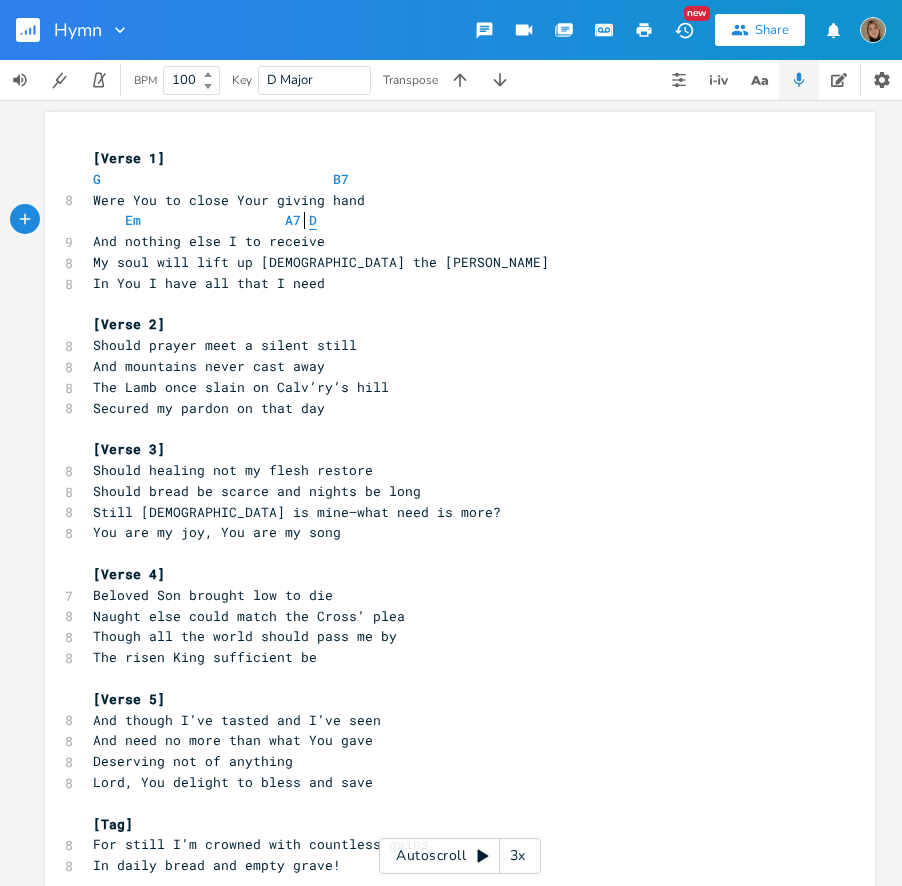 click on "D" at bounding box center [313, 220] 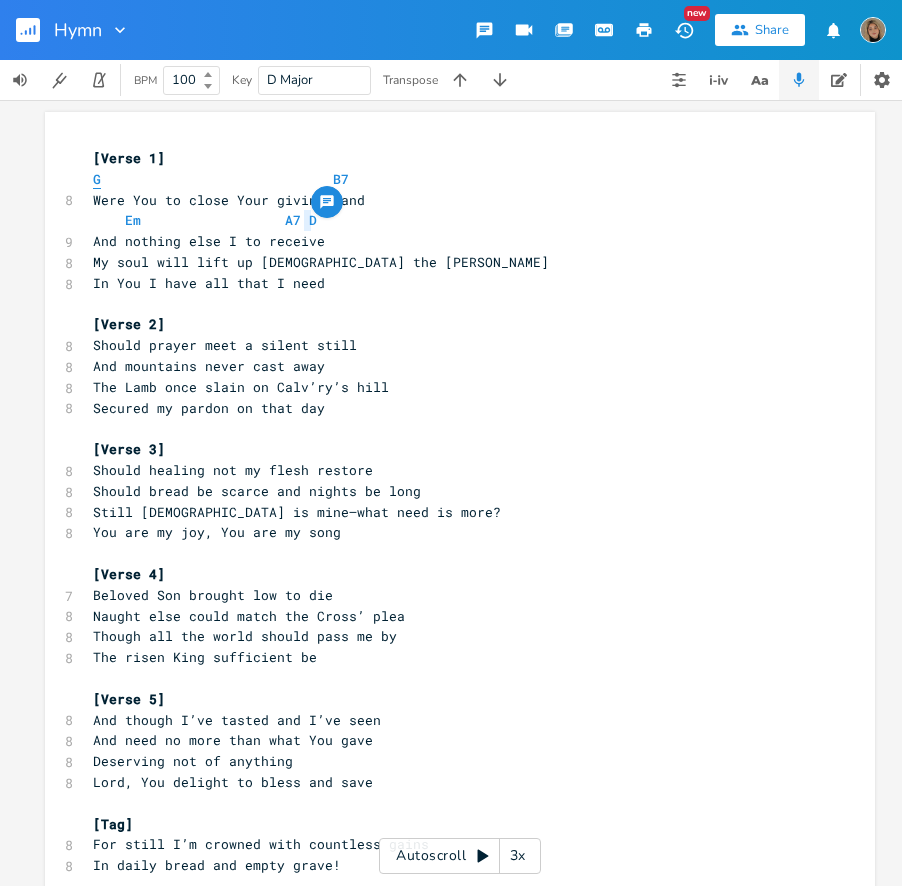 click on "G" at bounding box center [97, 179] 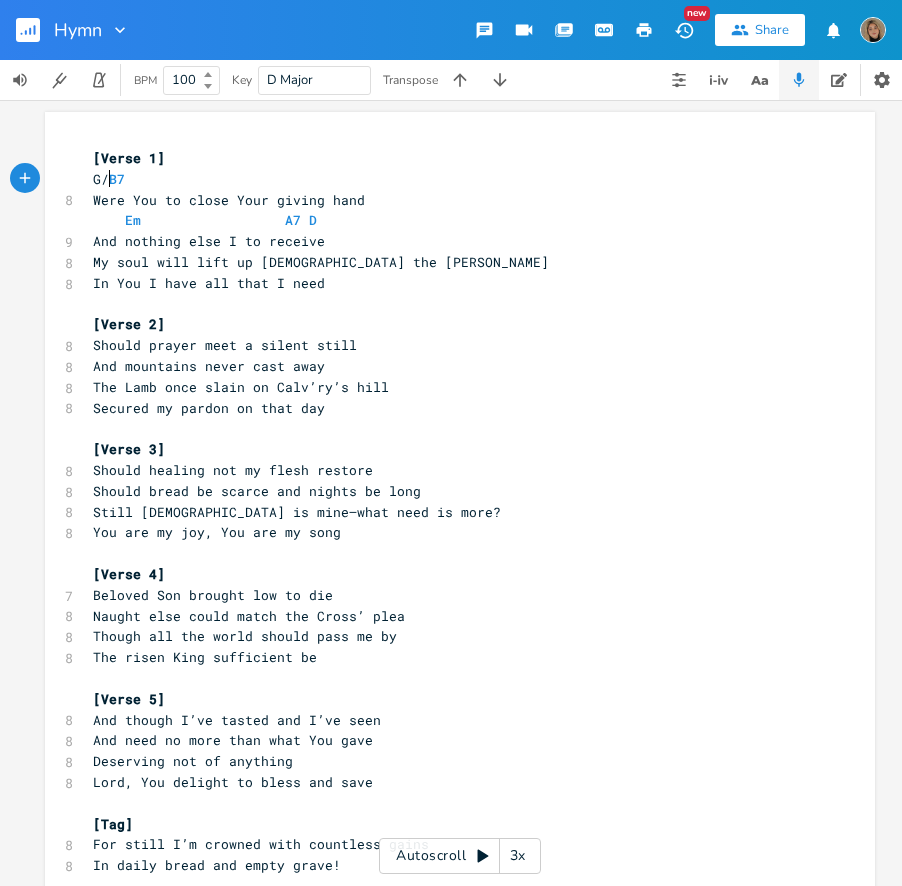 type on "/B" 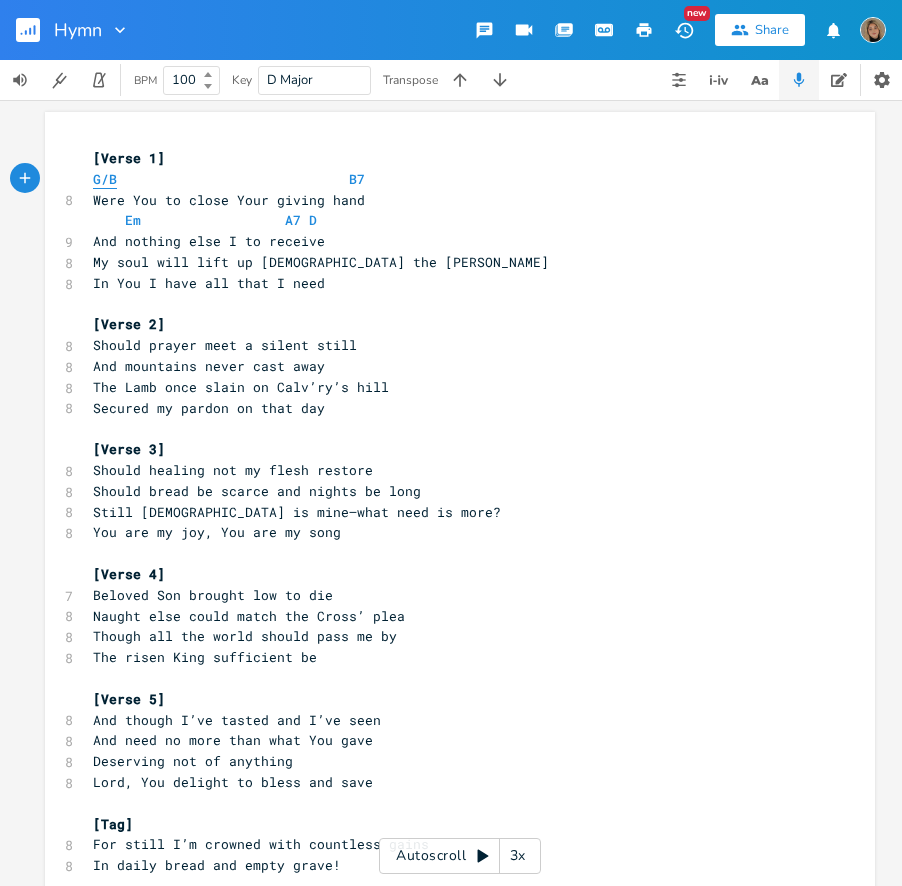 click on "G/B" at bounding box center [105, 179] 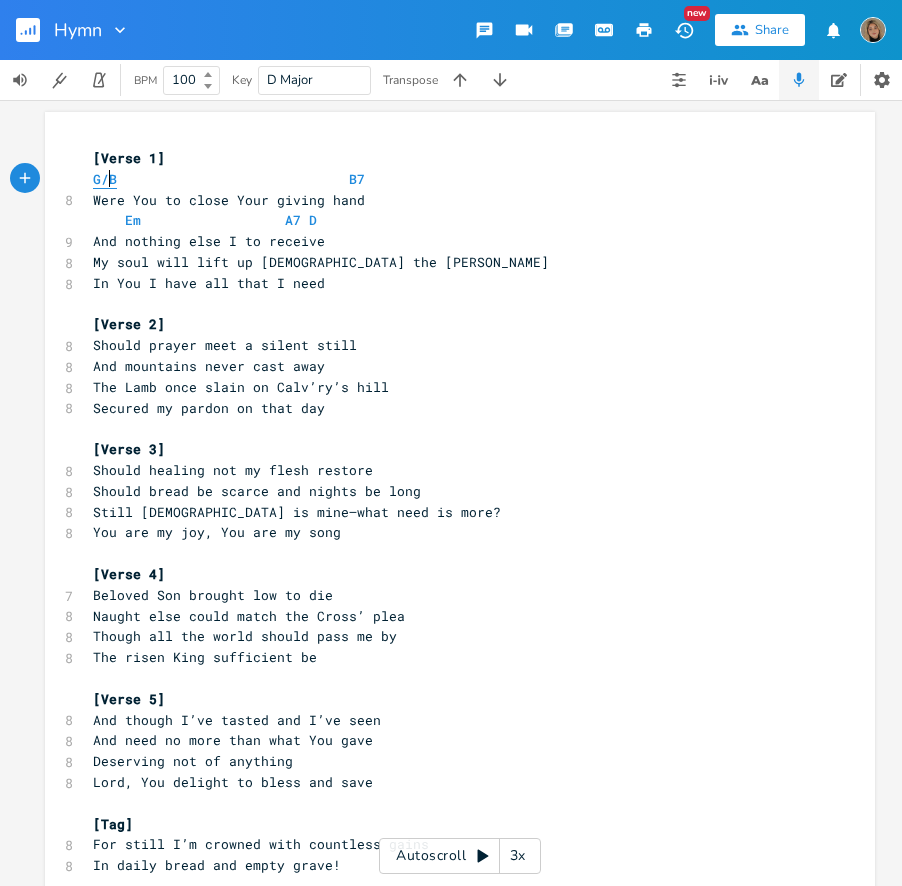 type on "/" 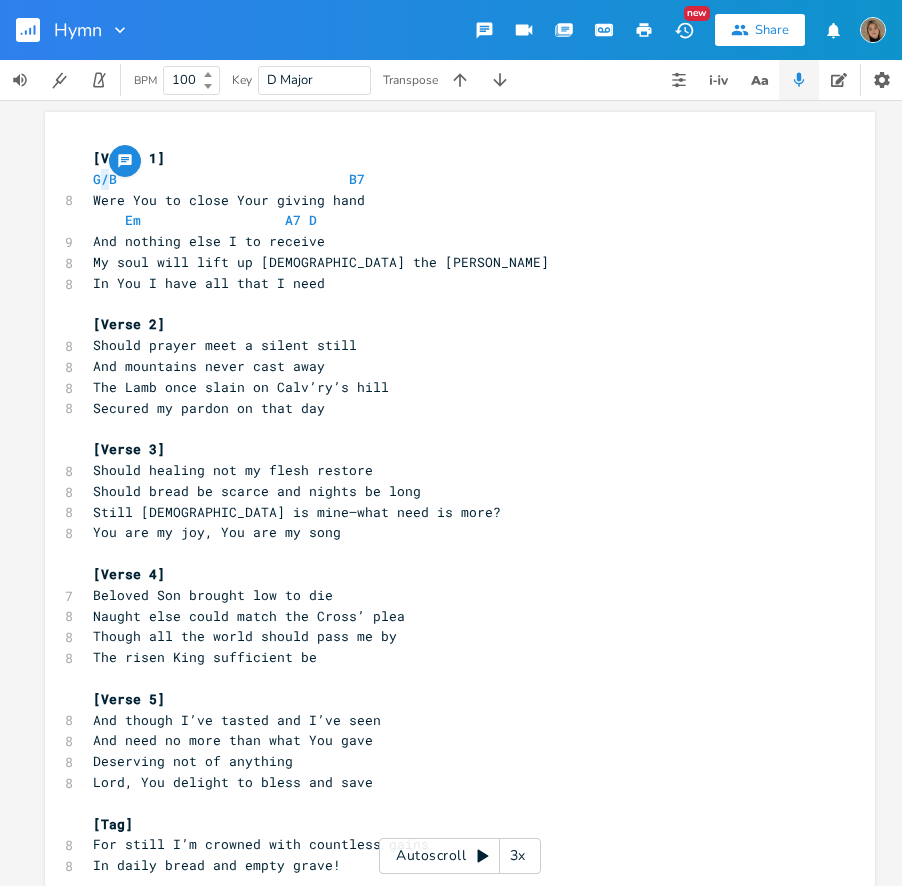 click on "G/B                               B7" at bounding box center (229, 179) 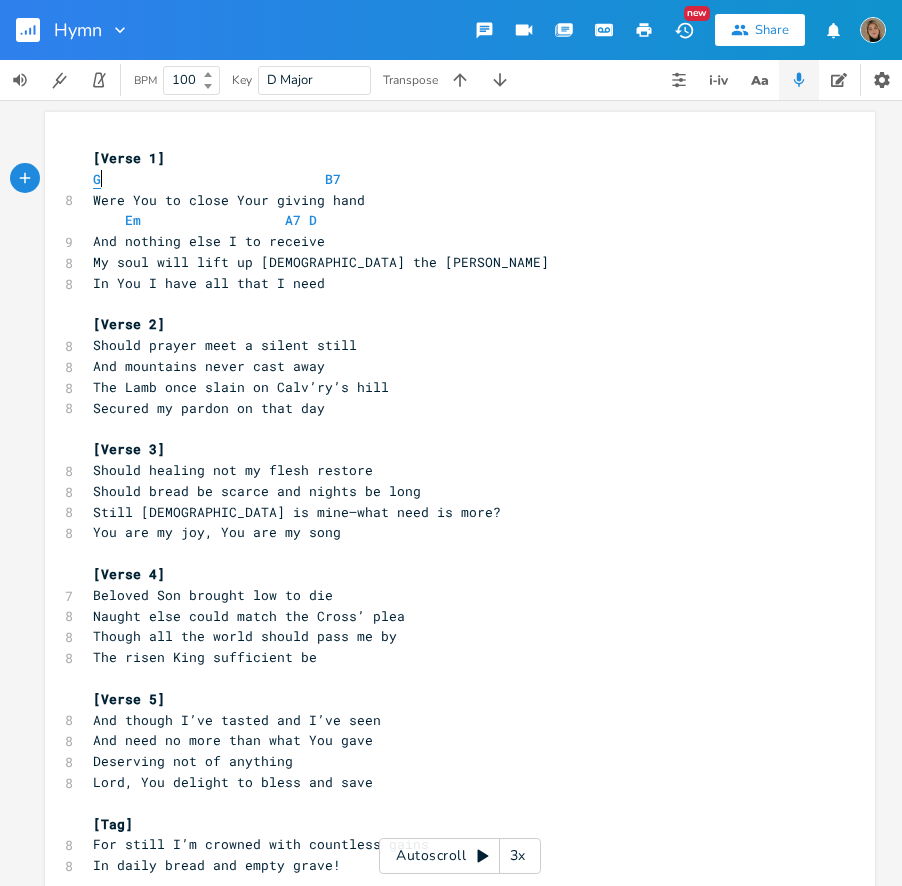 click on "G" at bounding box center (97, 179) 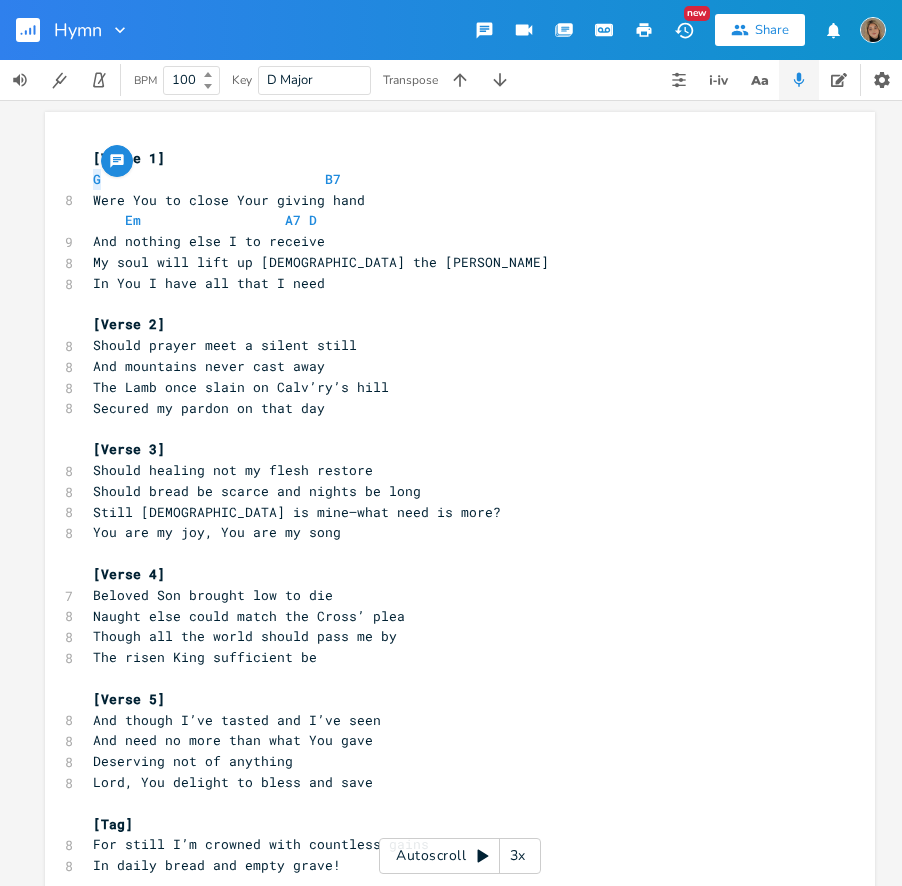 click on "And nothing else I to receive" at bounding box center (450, 241) 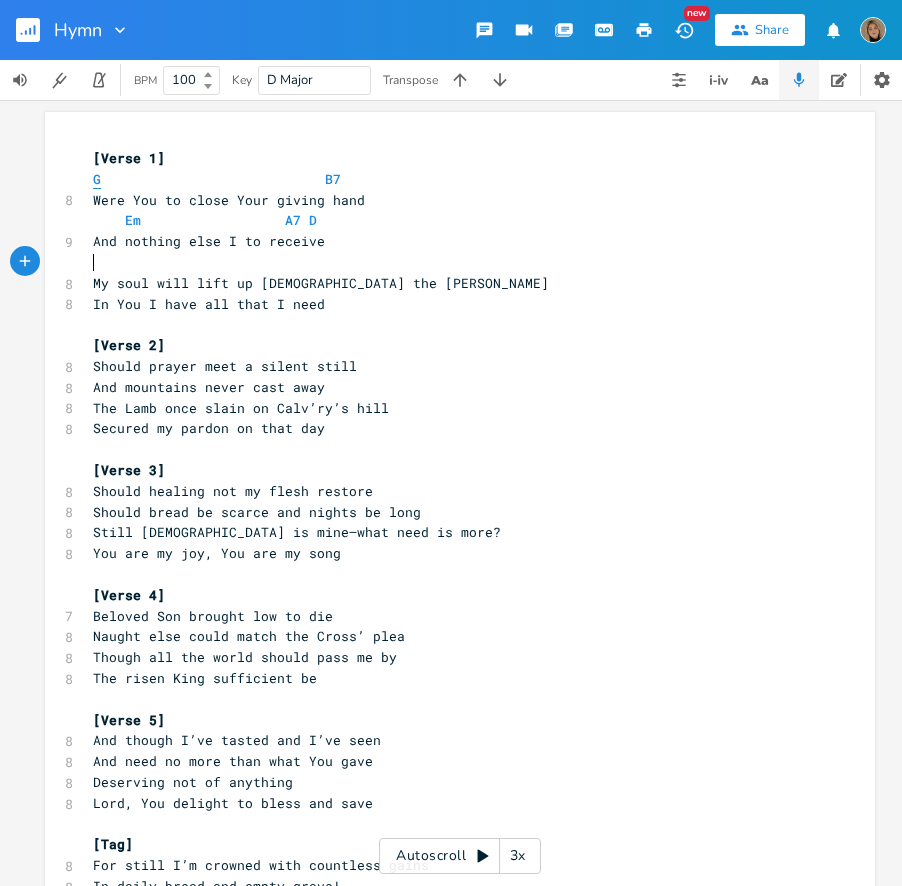 click on "G" at bounding box center [97, 179] 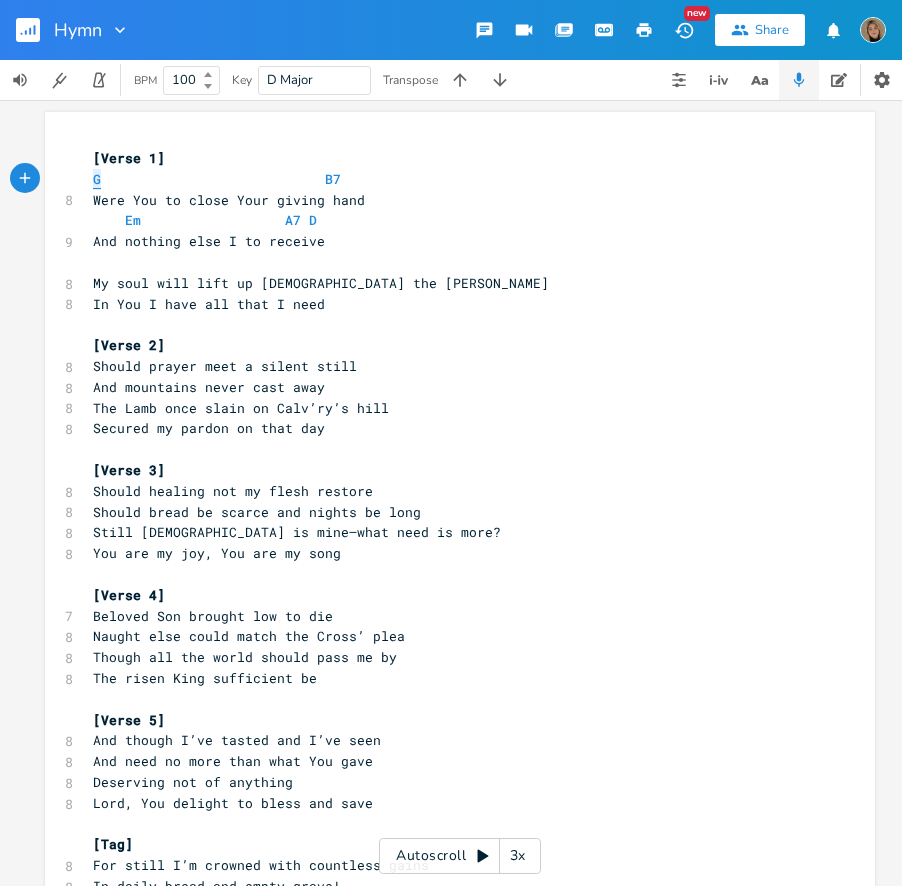 click on "G" at bounding box center (97, 179) 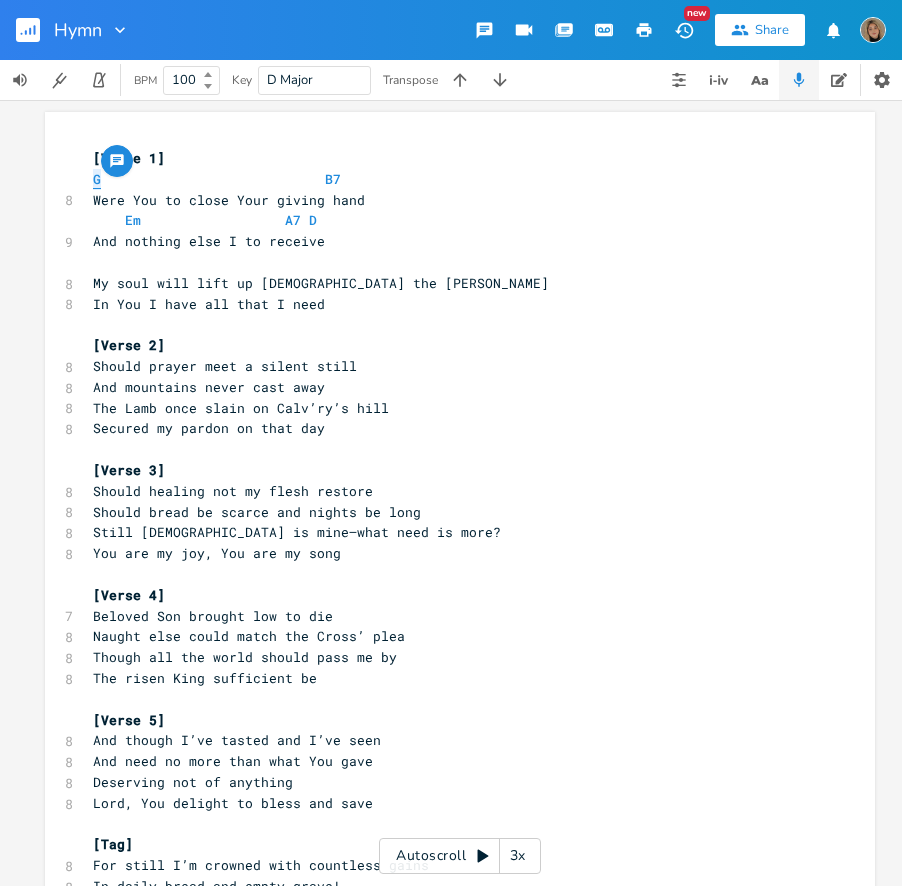 type on "G" 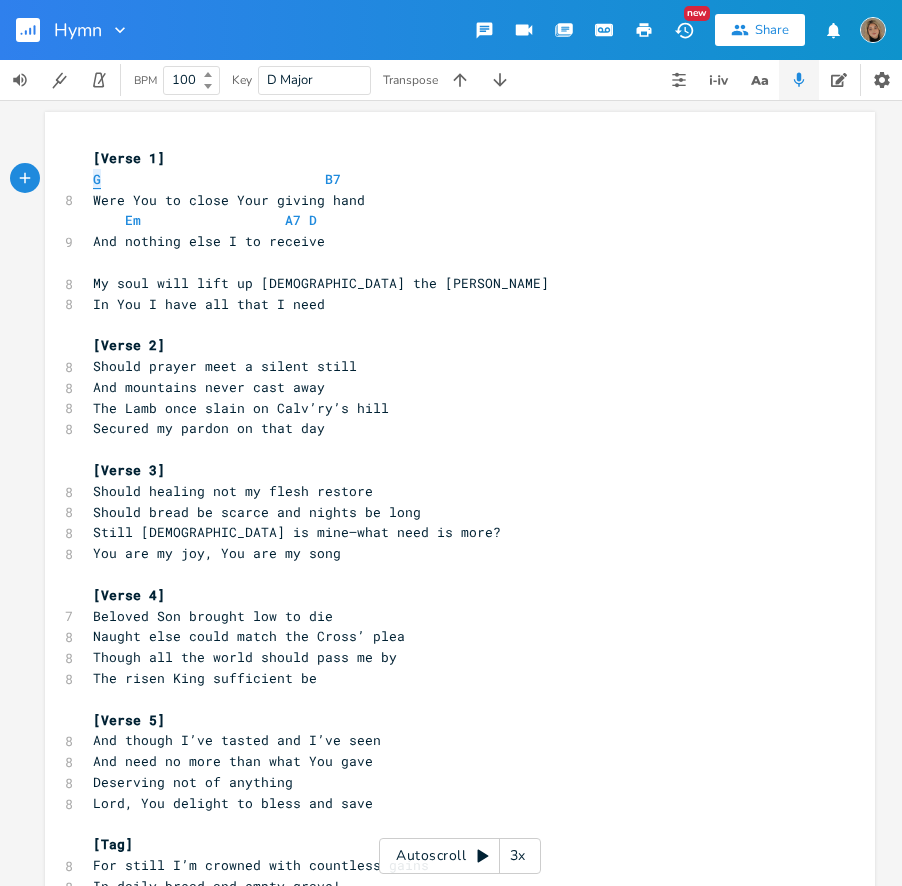 click on "G" at bounding box center [97, 179] 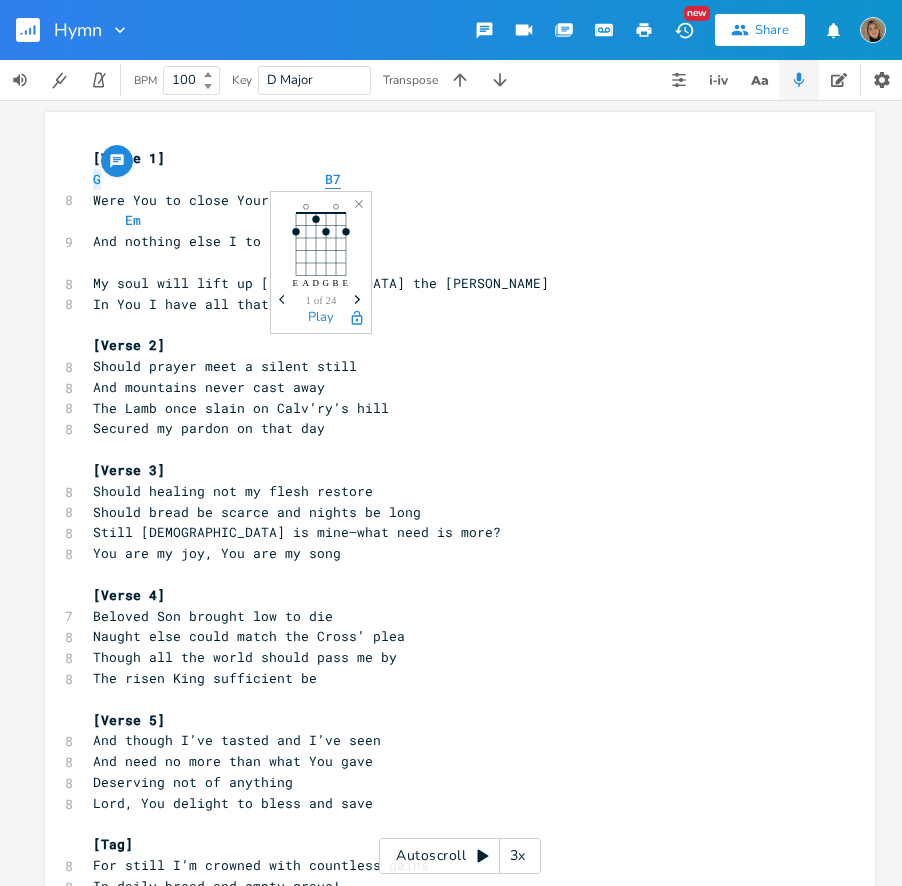 click on "B7" at bounding box center [333, 179] 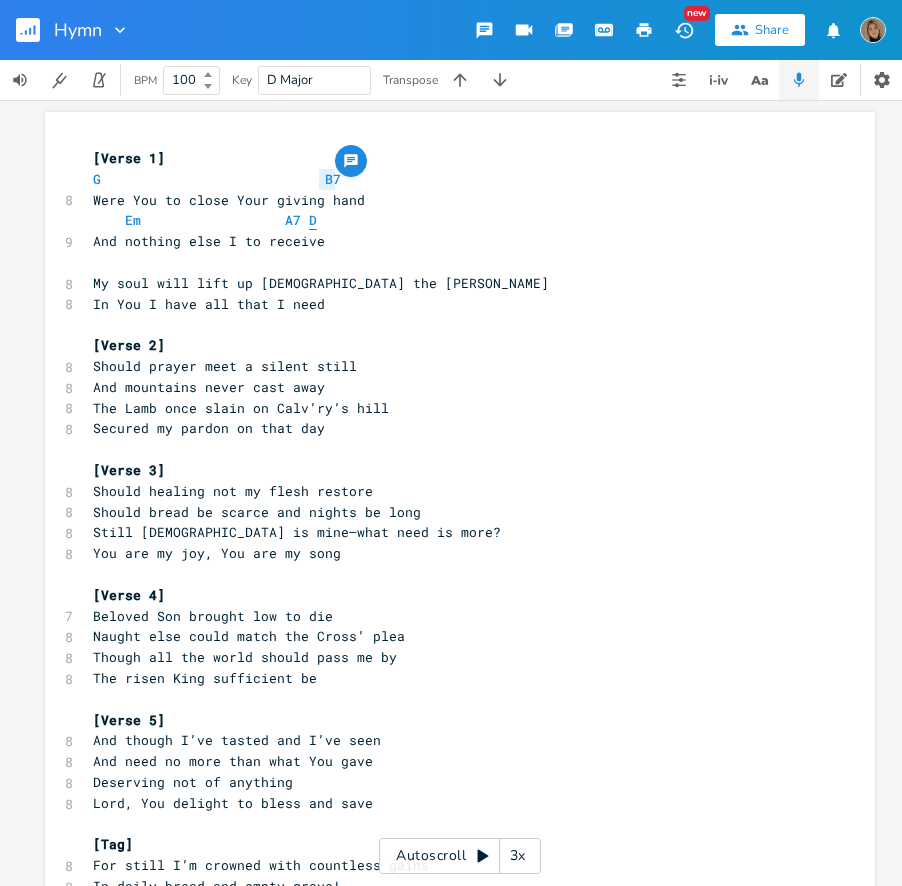 click on "D" at bounding box center (313, 220) 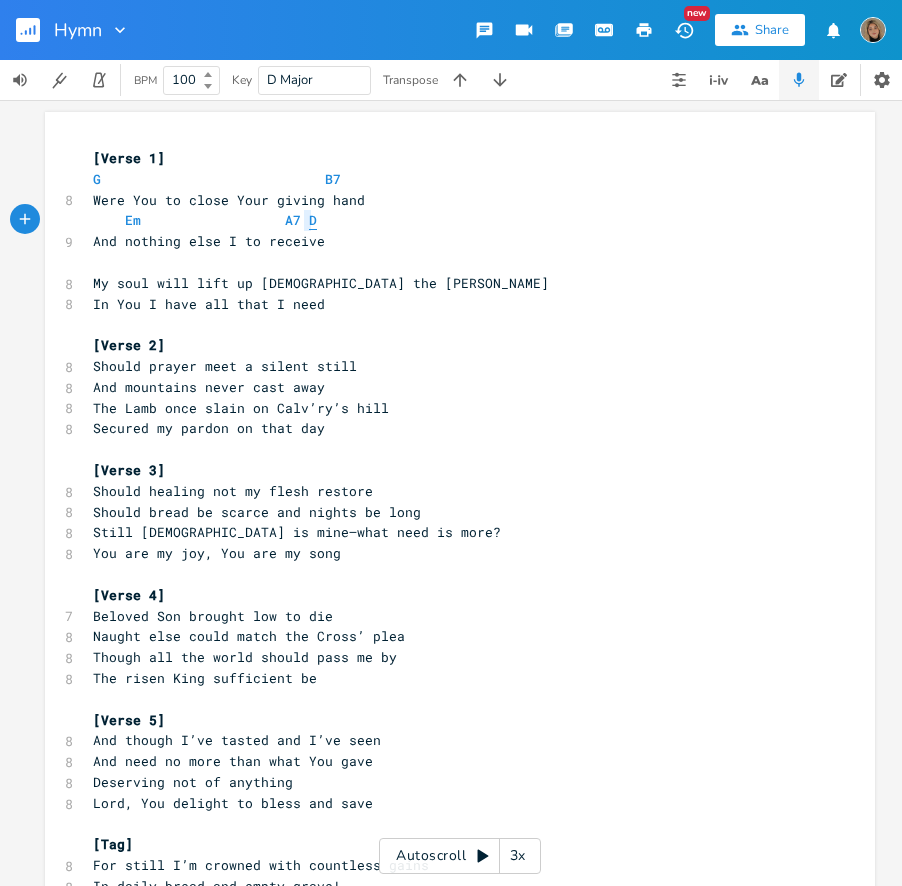 click on "D" at bounding box center [313, 220] 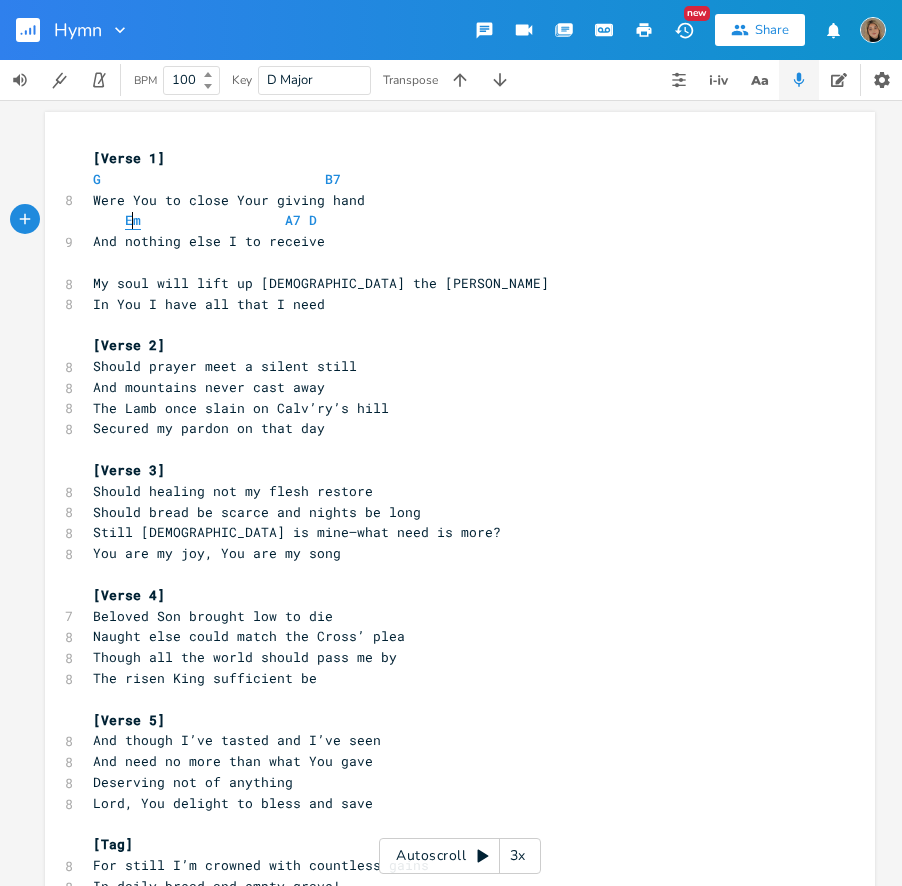 click on "Em" at bounding box center [133, 220] 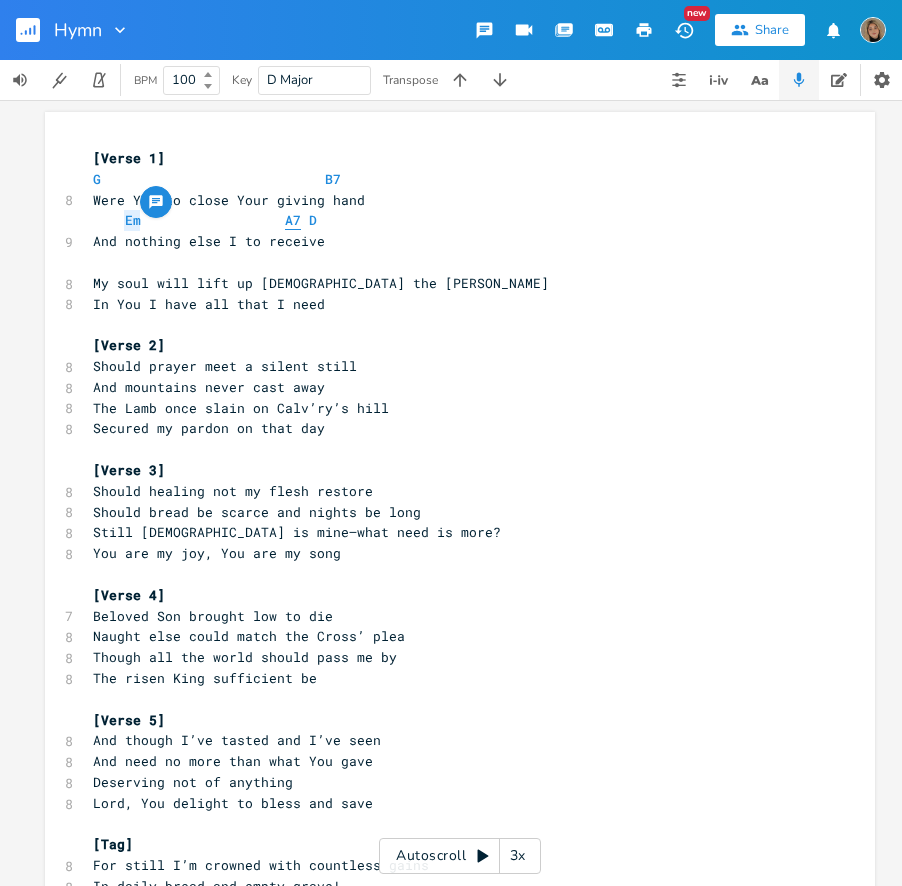 click on "A7" at bounding box center [293, 220] 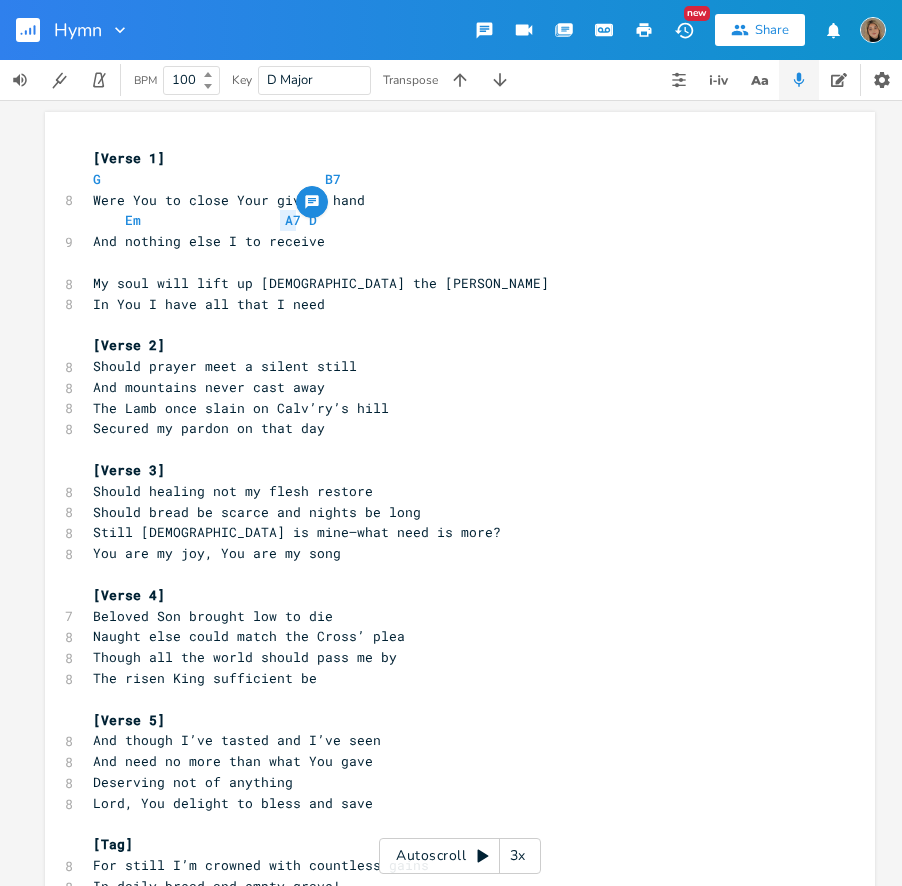 click on "G                              B7" at bounding box center (217, 179) 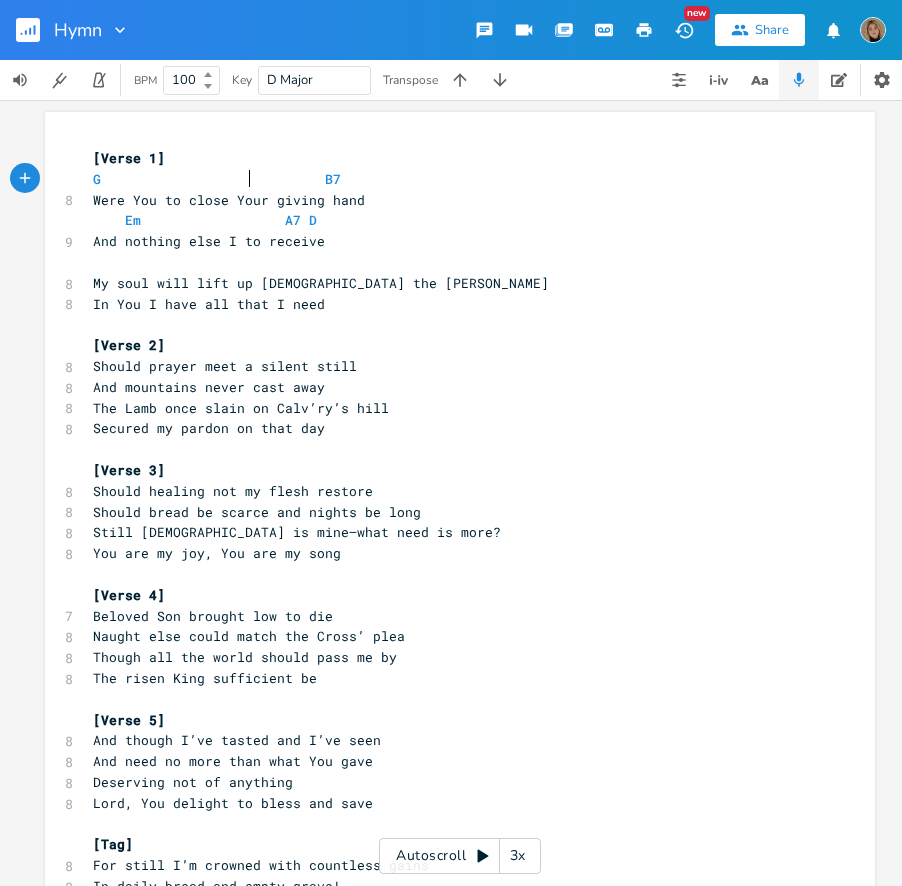 type on "G                            B7" 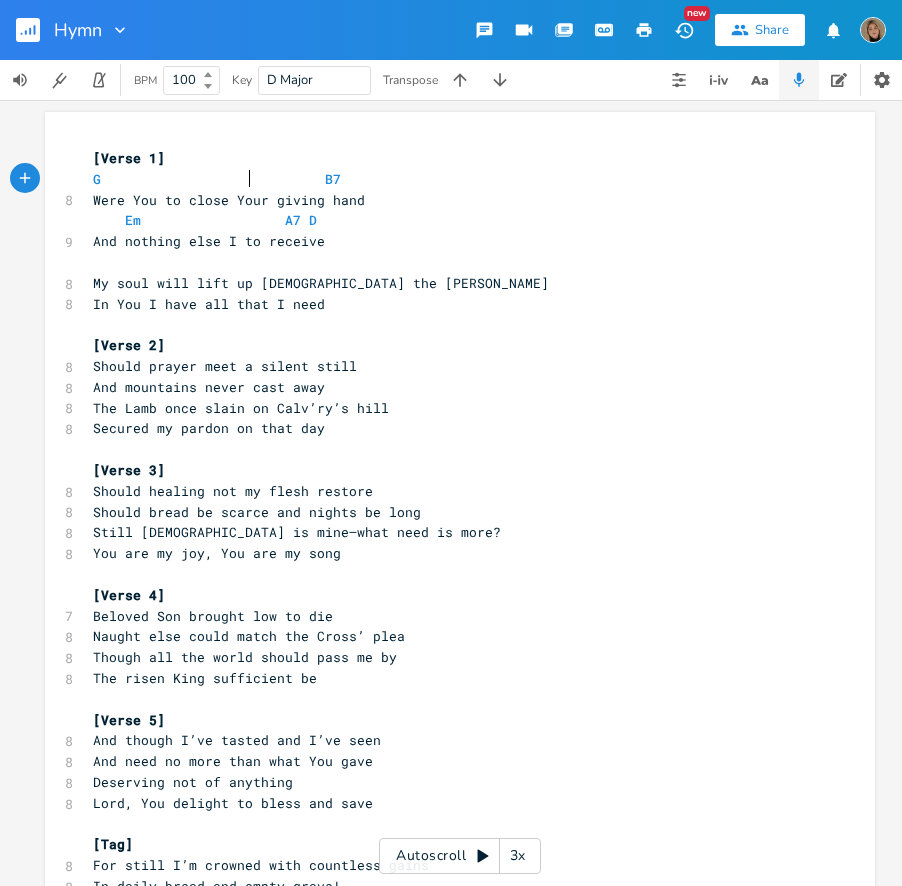 click on "G                              B7" at bounding box center (217, 179) 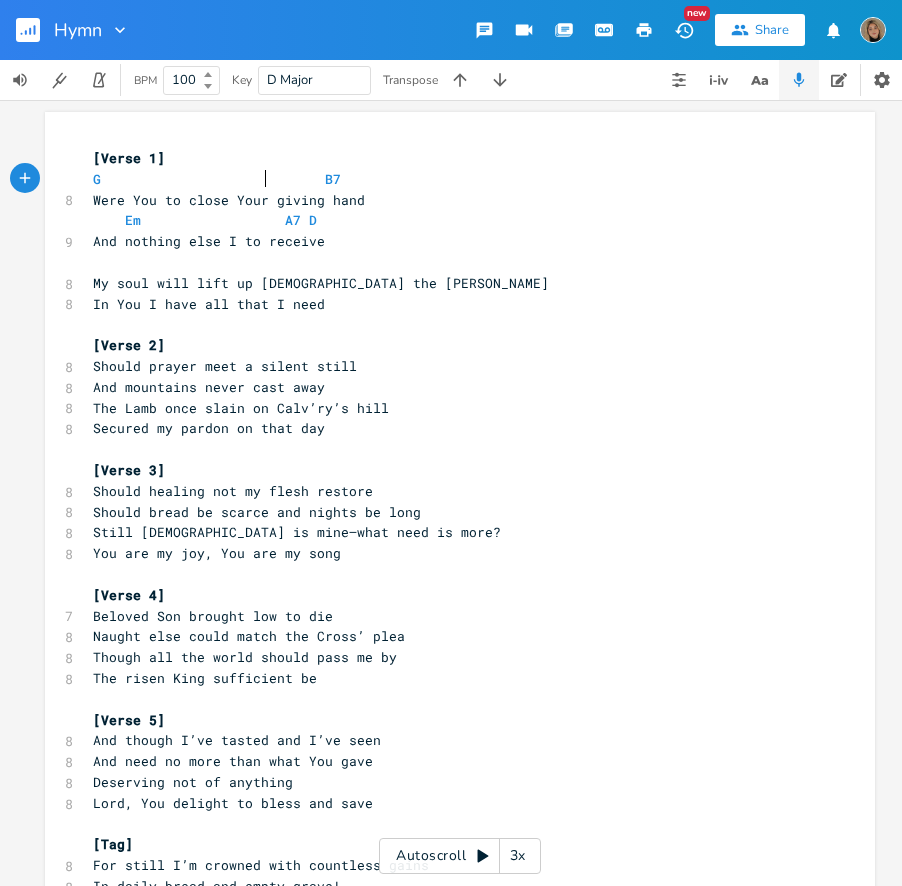 type on "G                            B7" 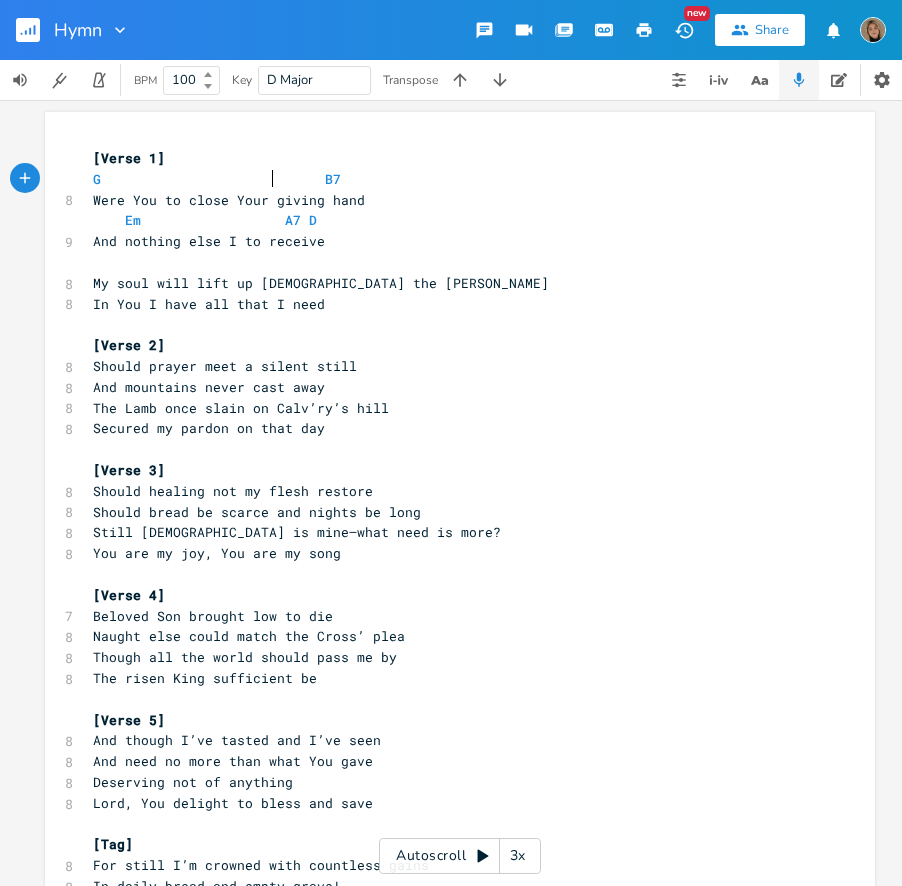 type on "C" 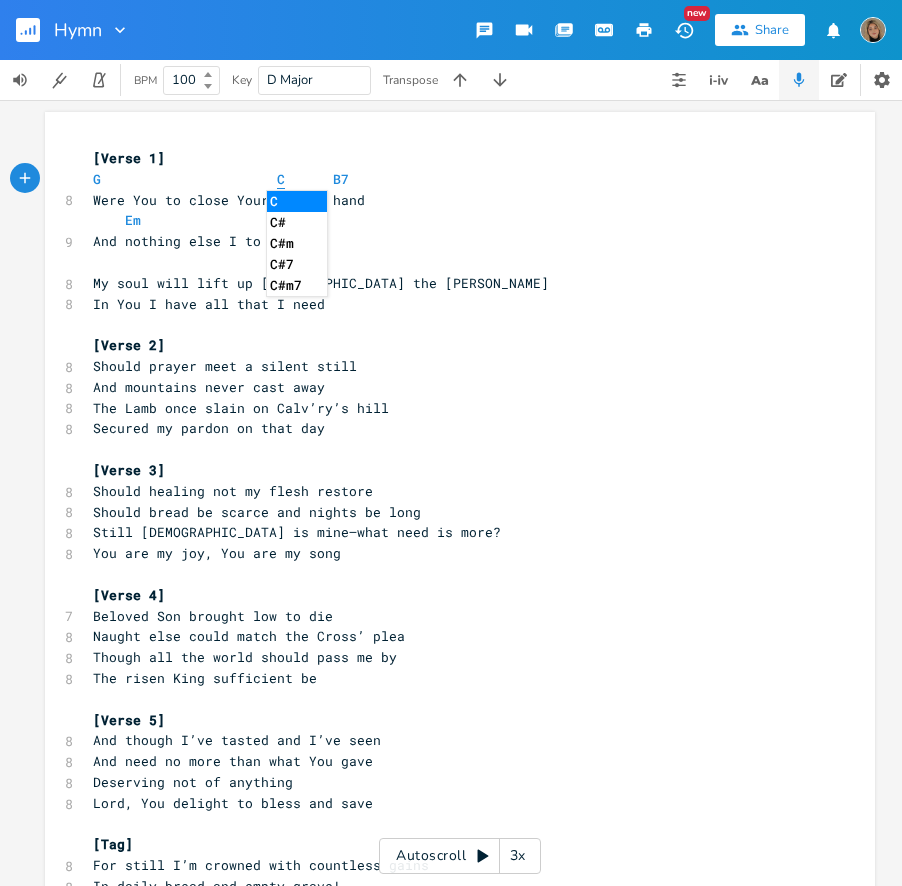 click on "C" at bounding box center [281, 179] 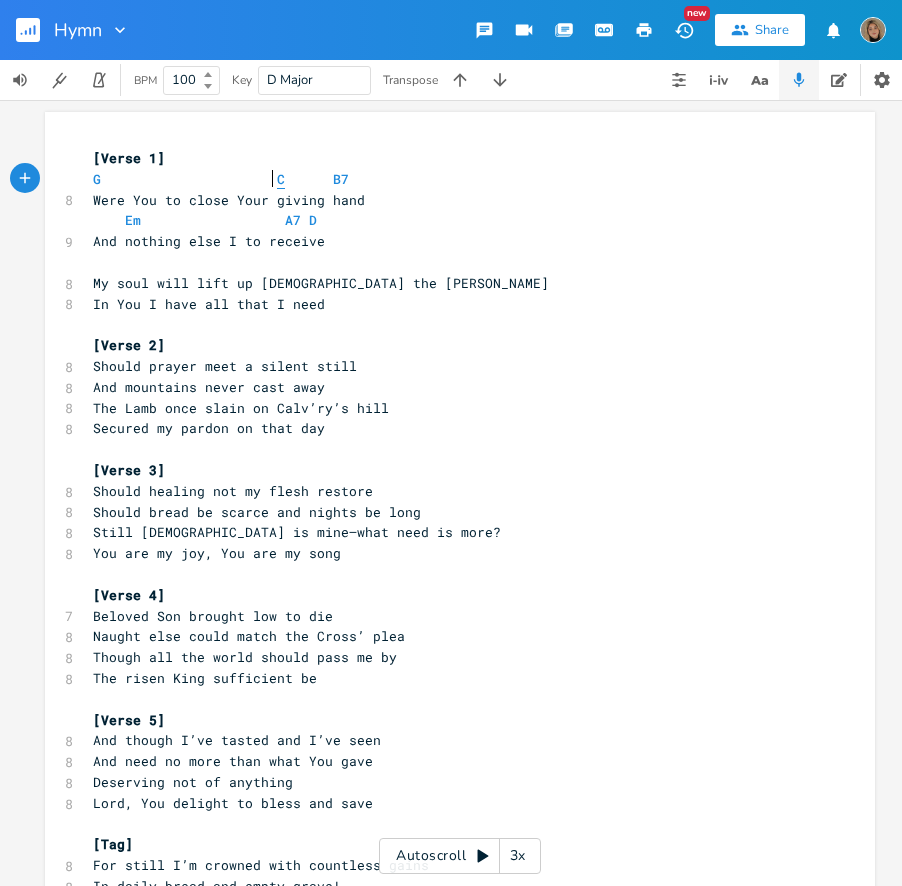 type on "C" 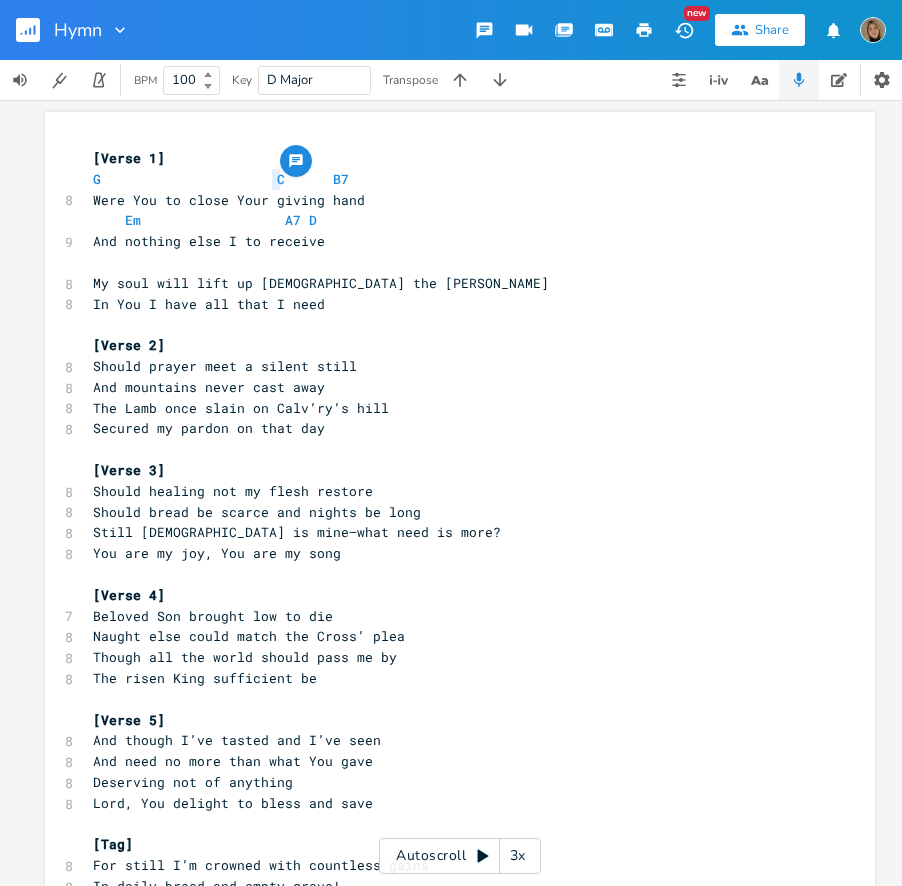 click on "G                        C        B7" at bounding box center [221, 179] 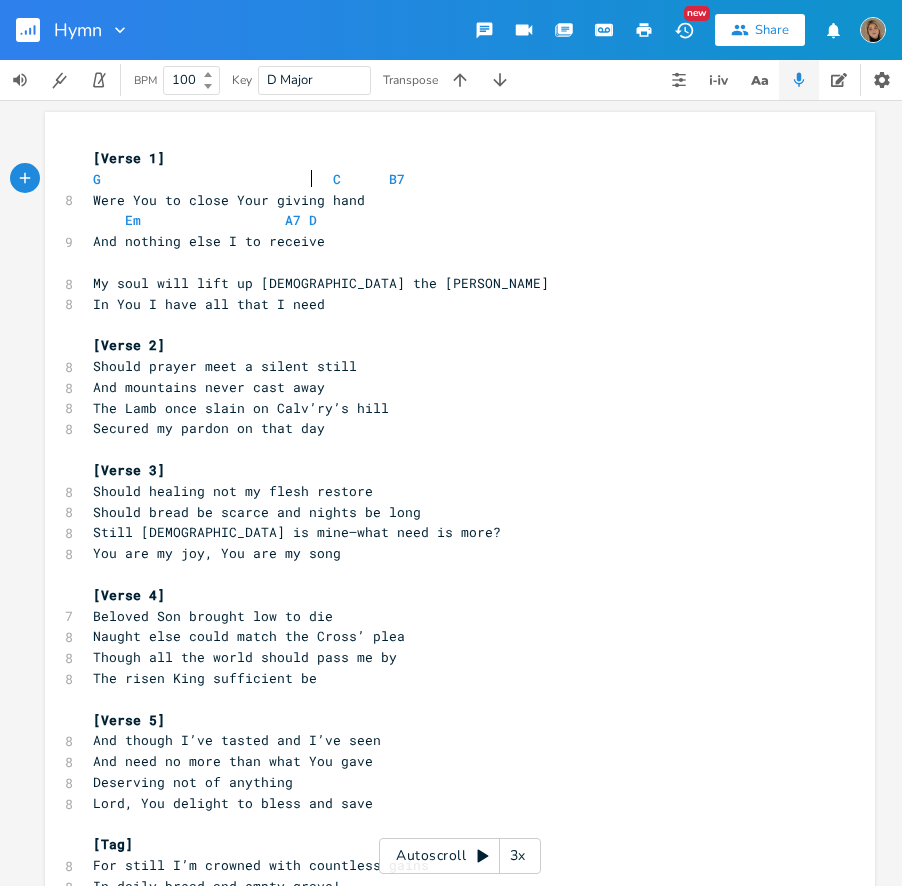 scroll, scrollTop: 0, scrollLeft: 22, axis: horizontal 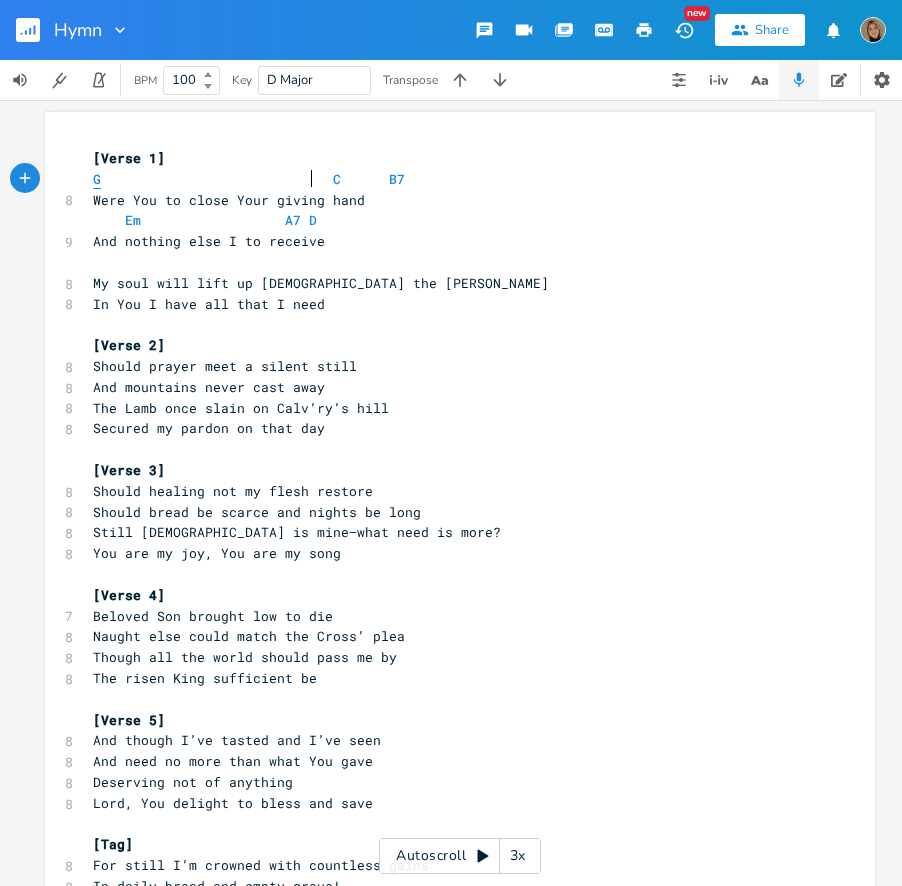 click on "G" at bounding box center (97, 179) 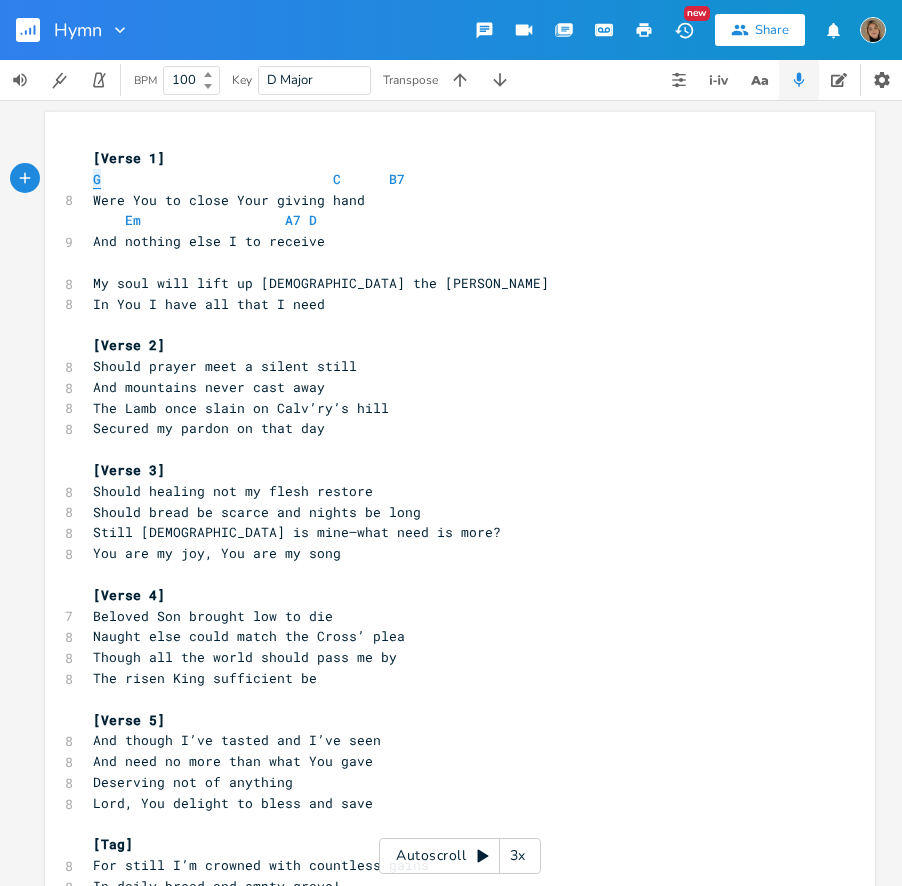 type on "G                             C      B7" 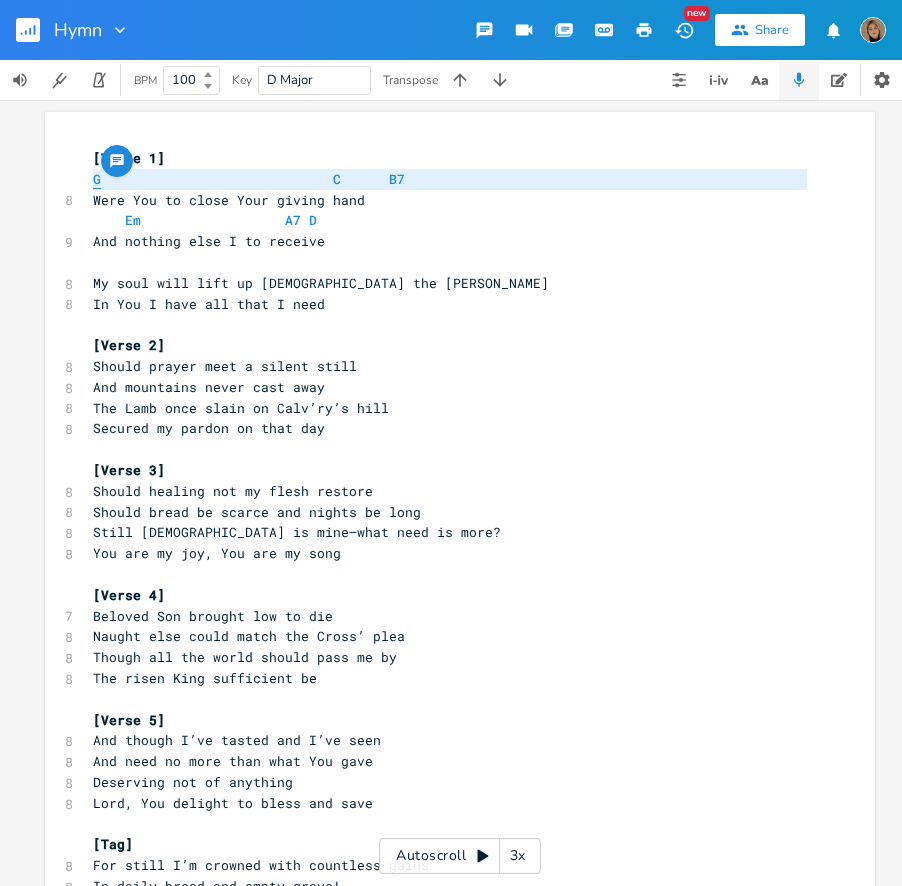 click on "G" at bounding box center [97, 179] 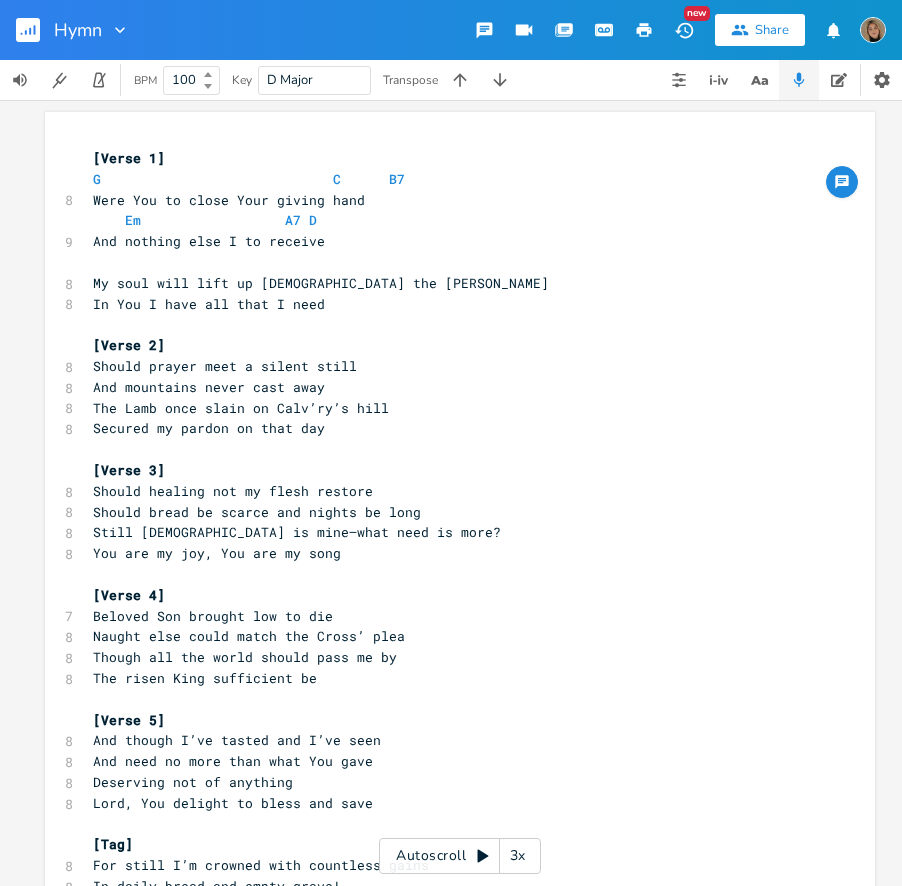 click on "G                               C        B7" at bounding box center [450, 179] 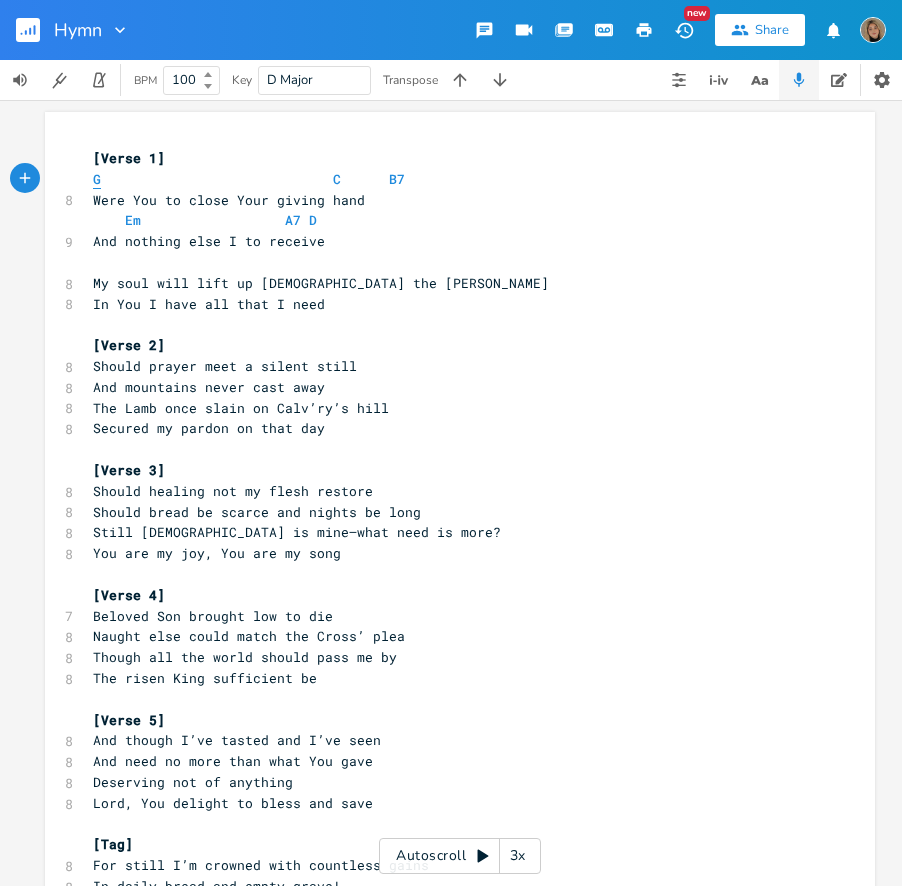 click on "G" at bounding box center (97, 179) 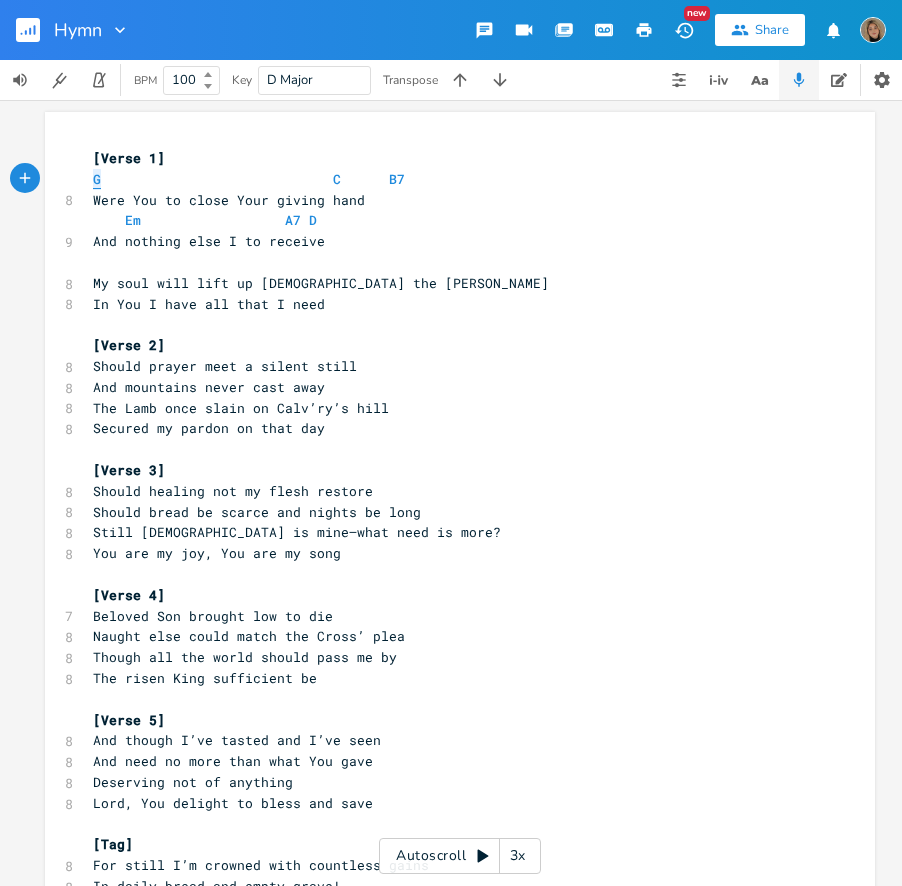 click on "G" at bounding box center (97, 179) 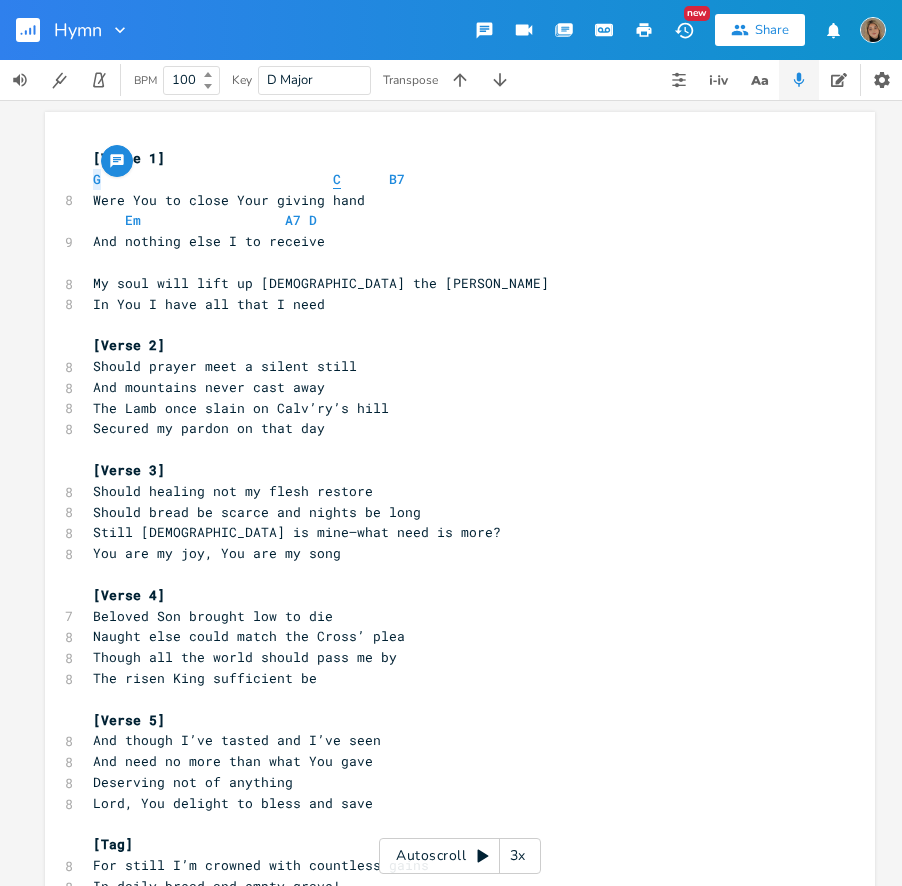 click on "C" at bounding box center (337, 179) 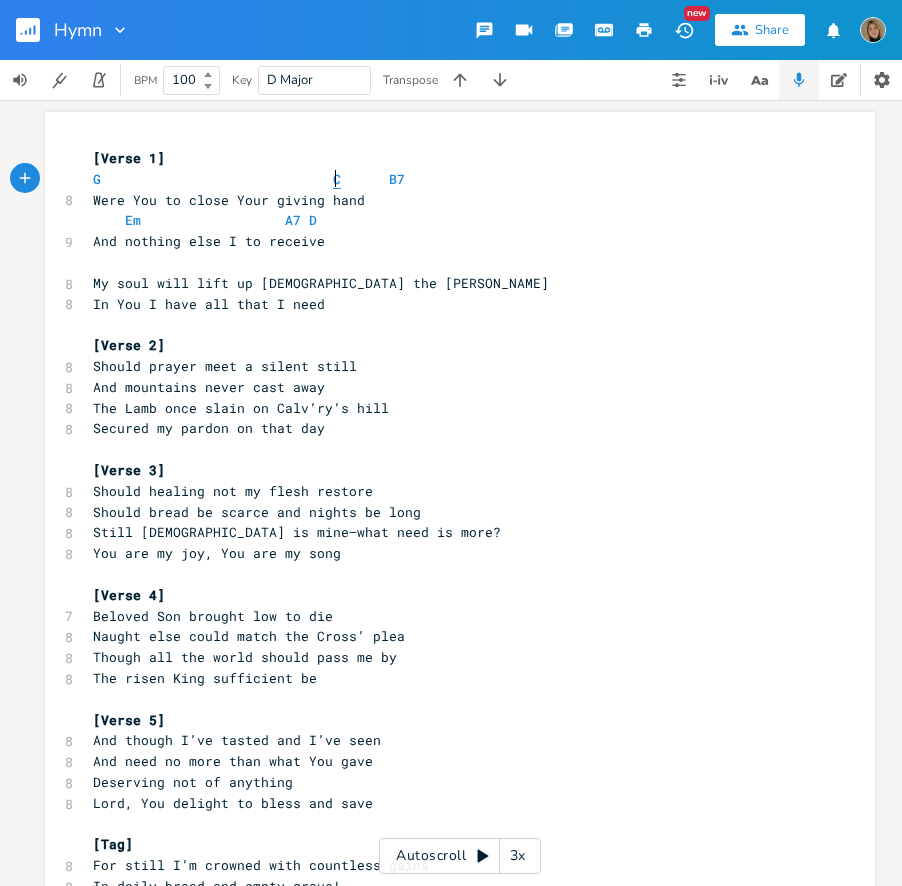 type on "C" 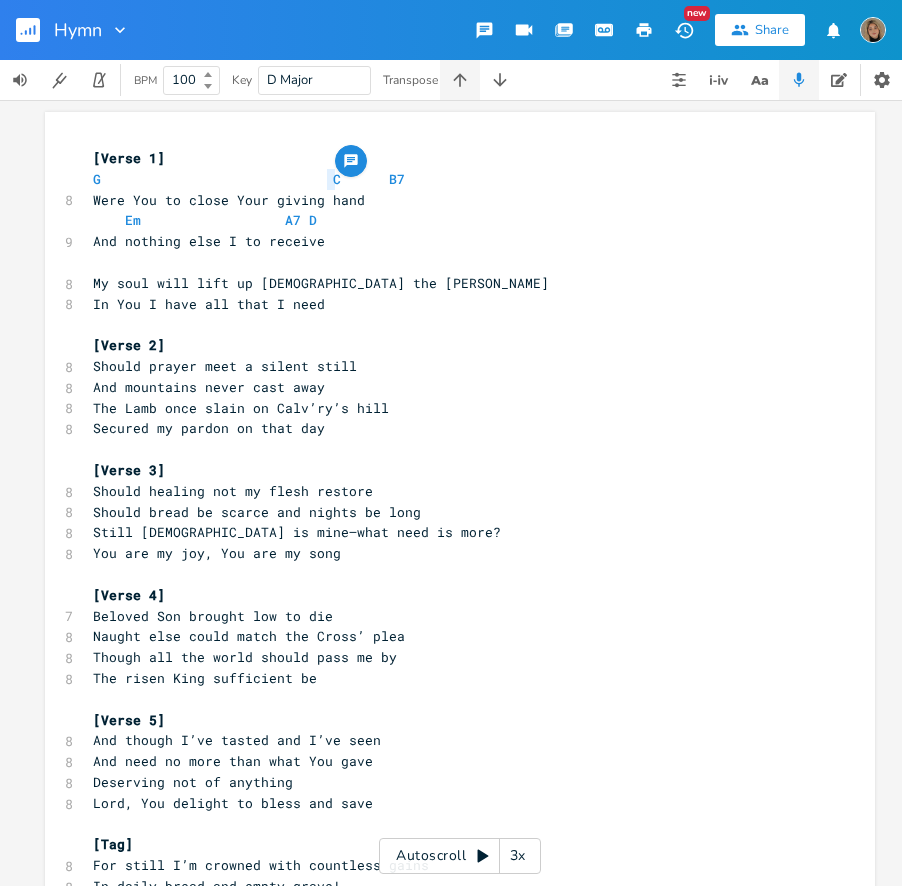 click 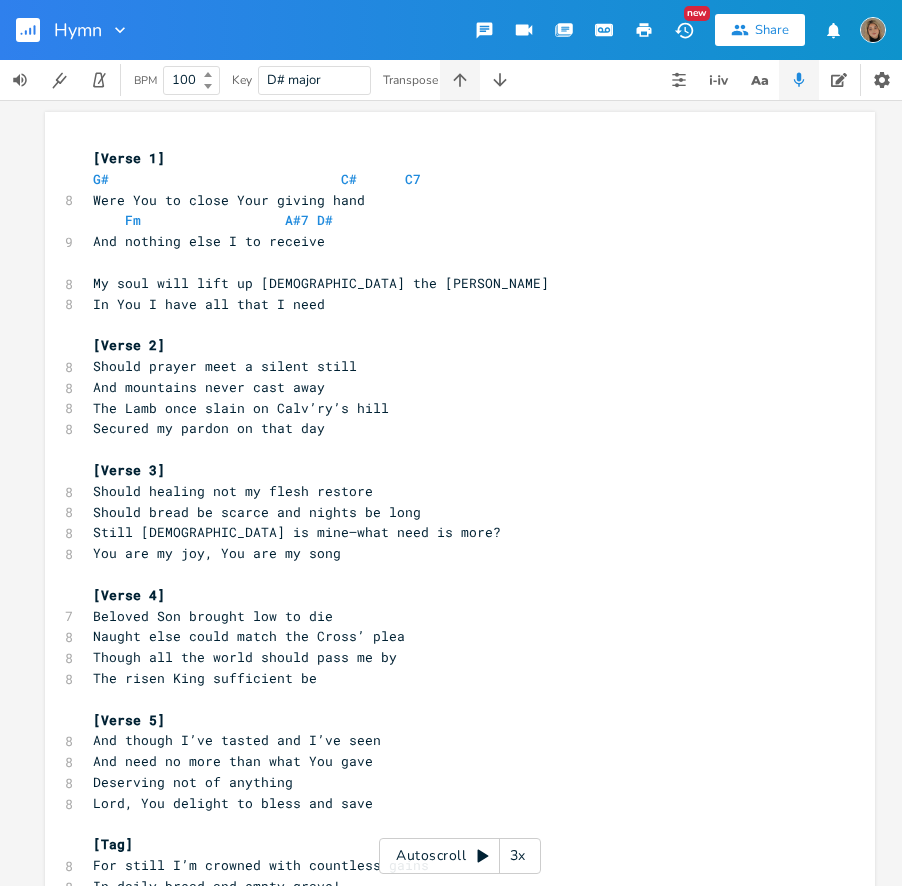 click 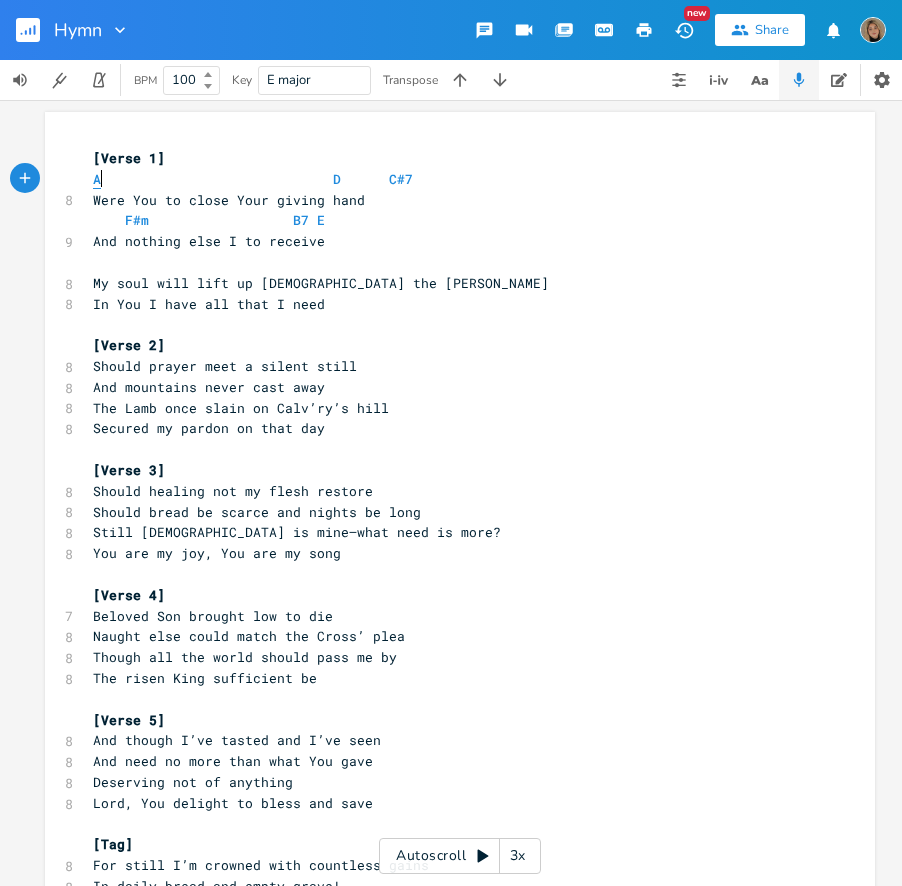 click on "A" at bounding box center (97, 179) 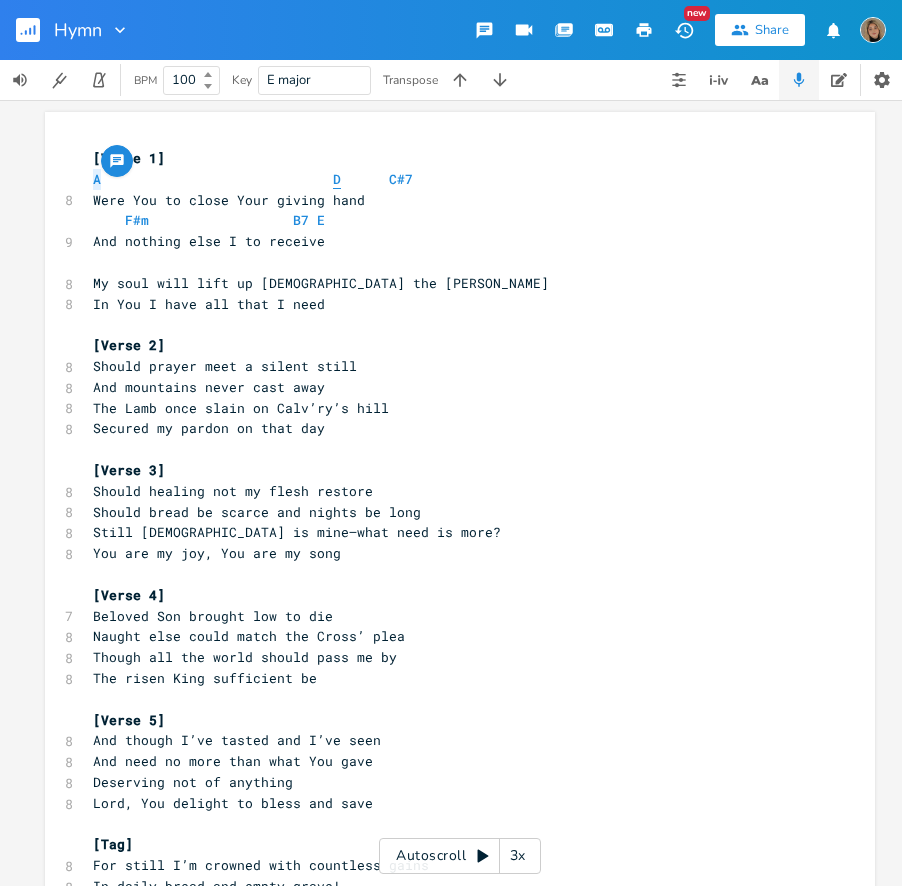 click on "D" at bounding box center [337, 179] 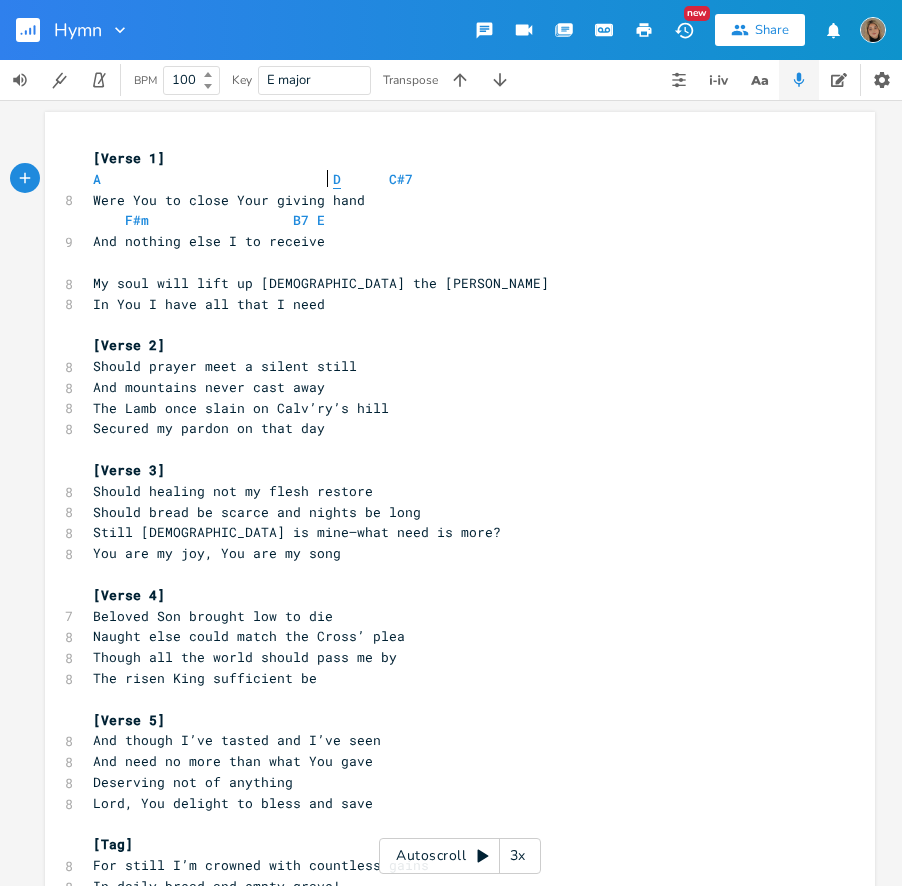 type on "D" 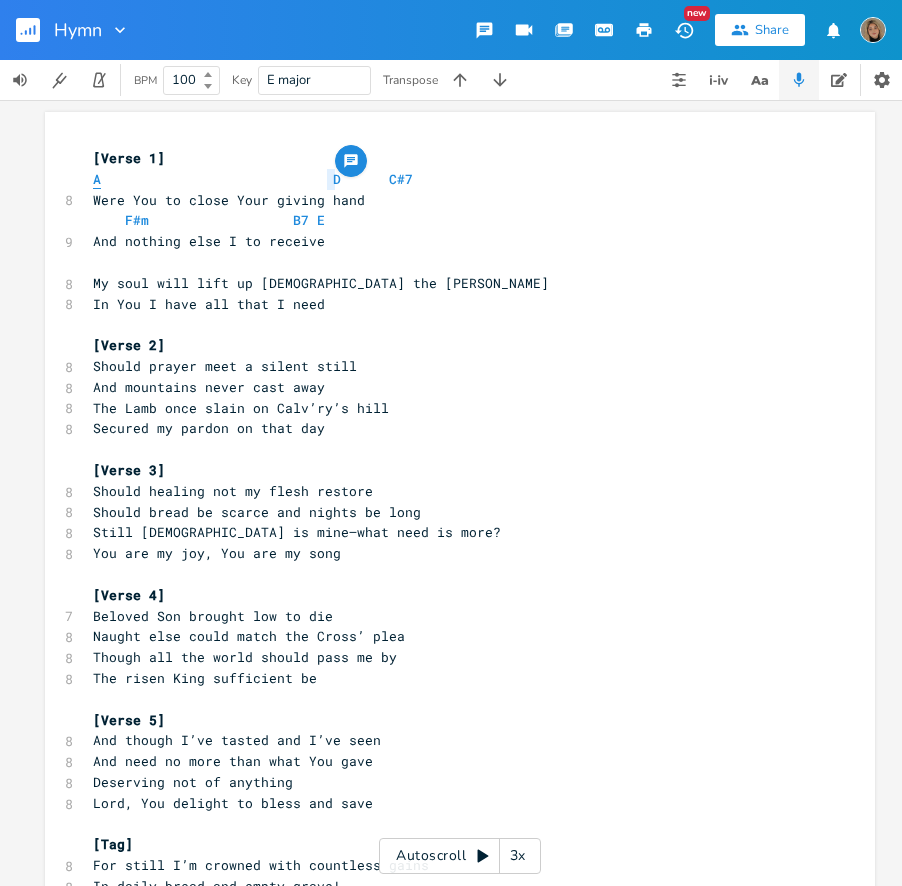 click on "A" at bounding box center (97, 179) 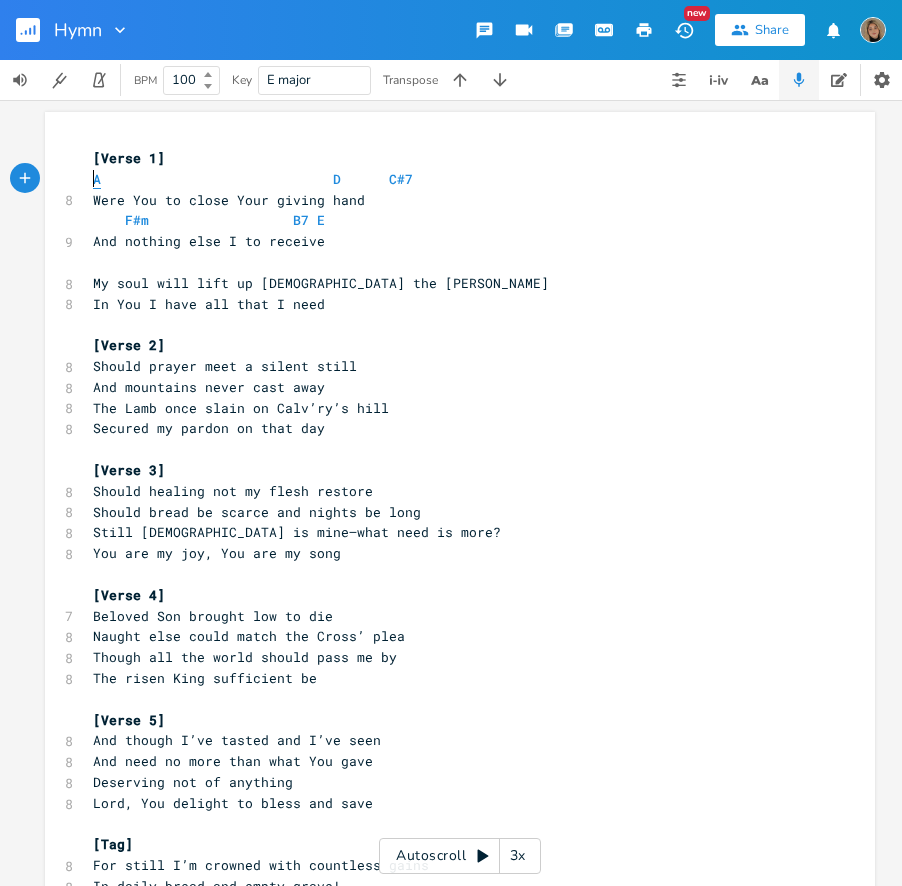 type on "A" 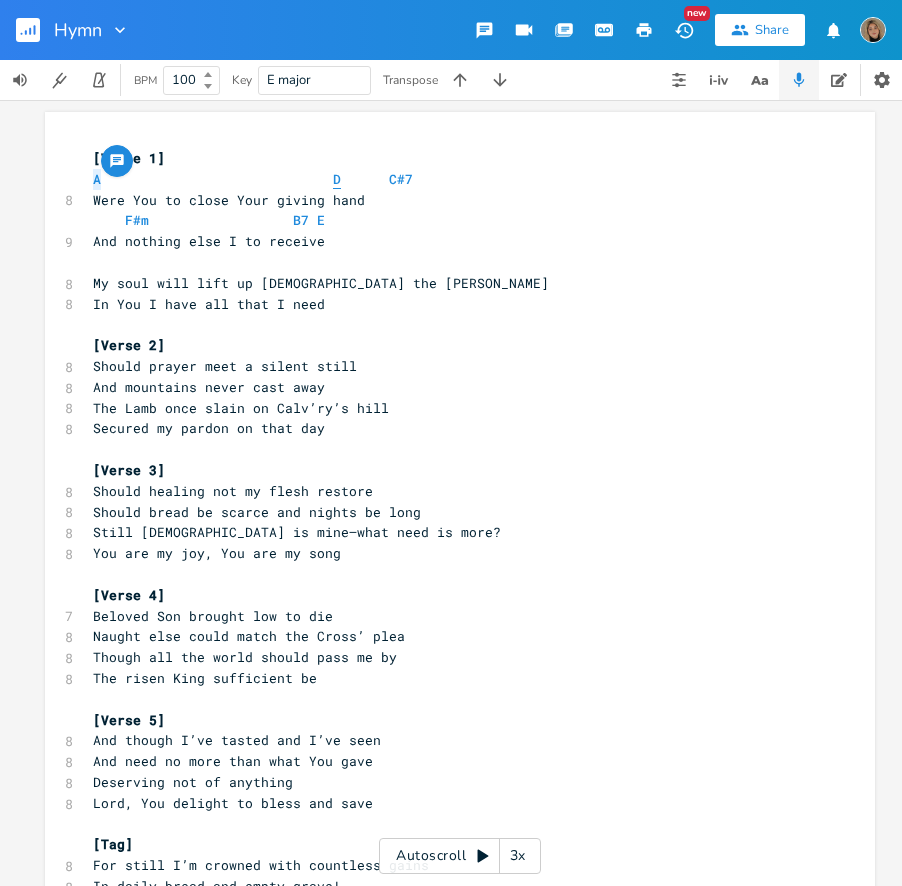 click on "D" at bounding box center (337, 179) 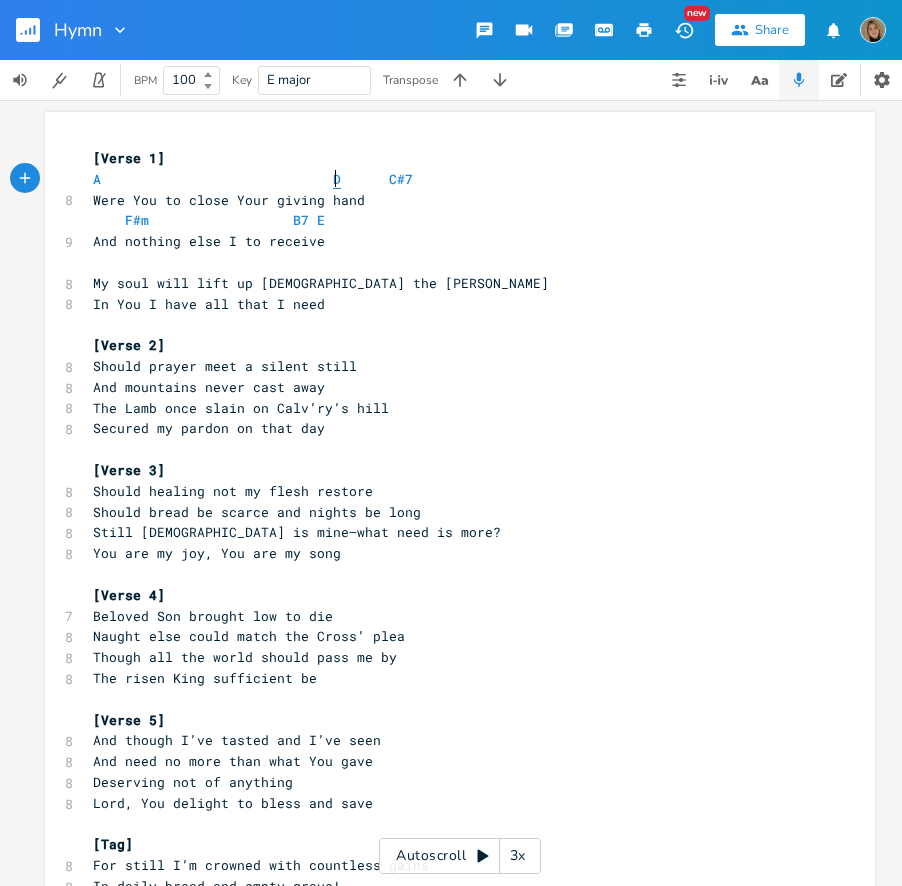 type on "D" 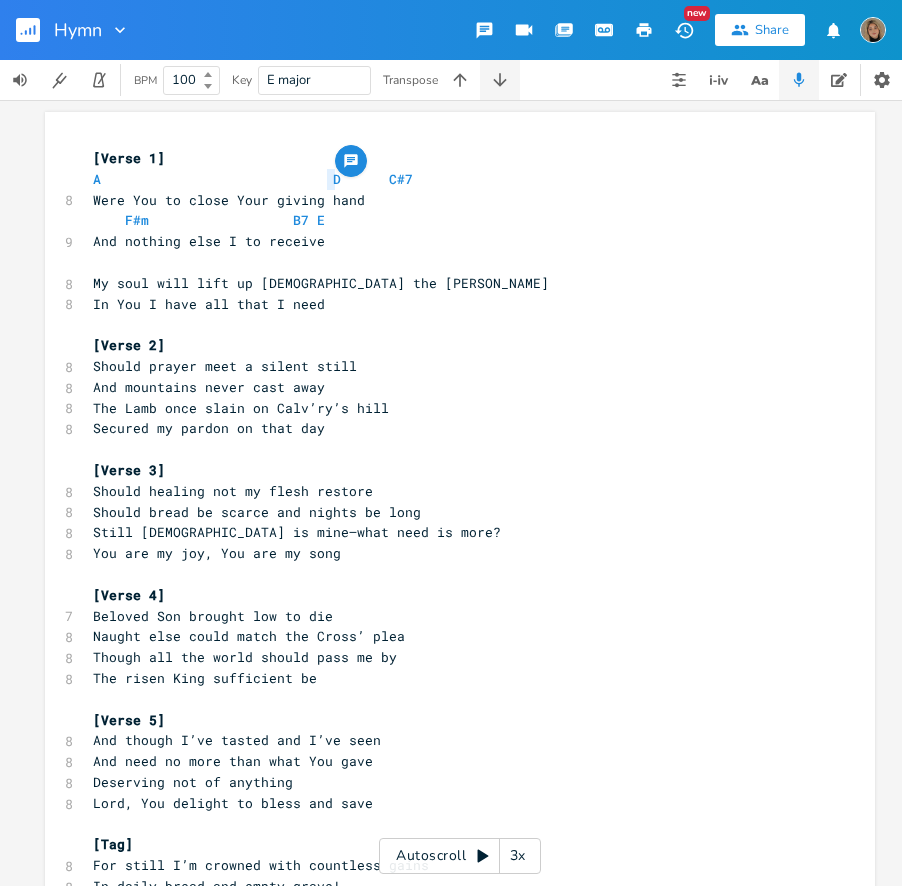 click 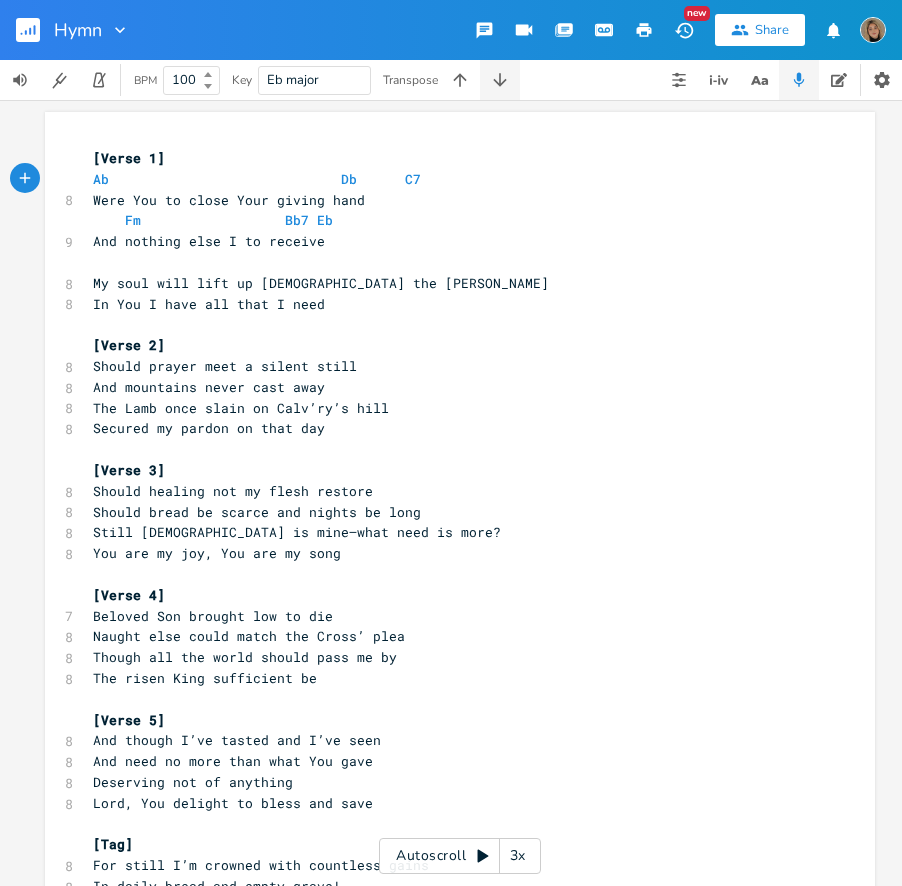 click 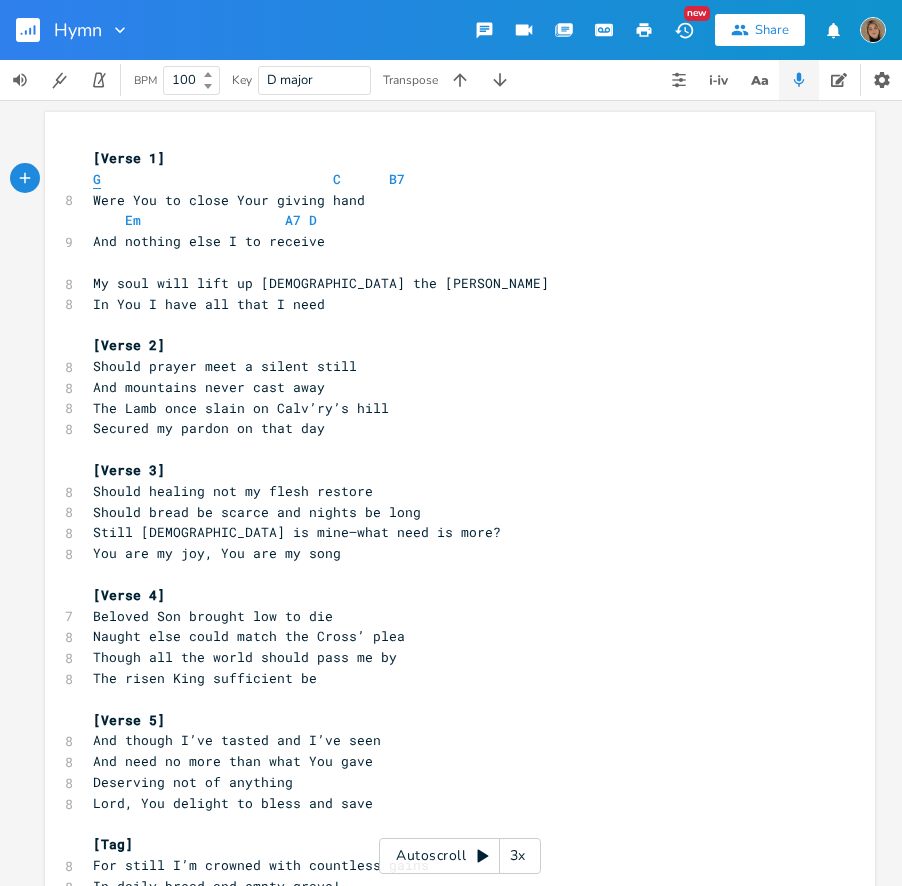 click on "G" at bounding box center [97, 179] 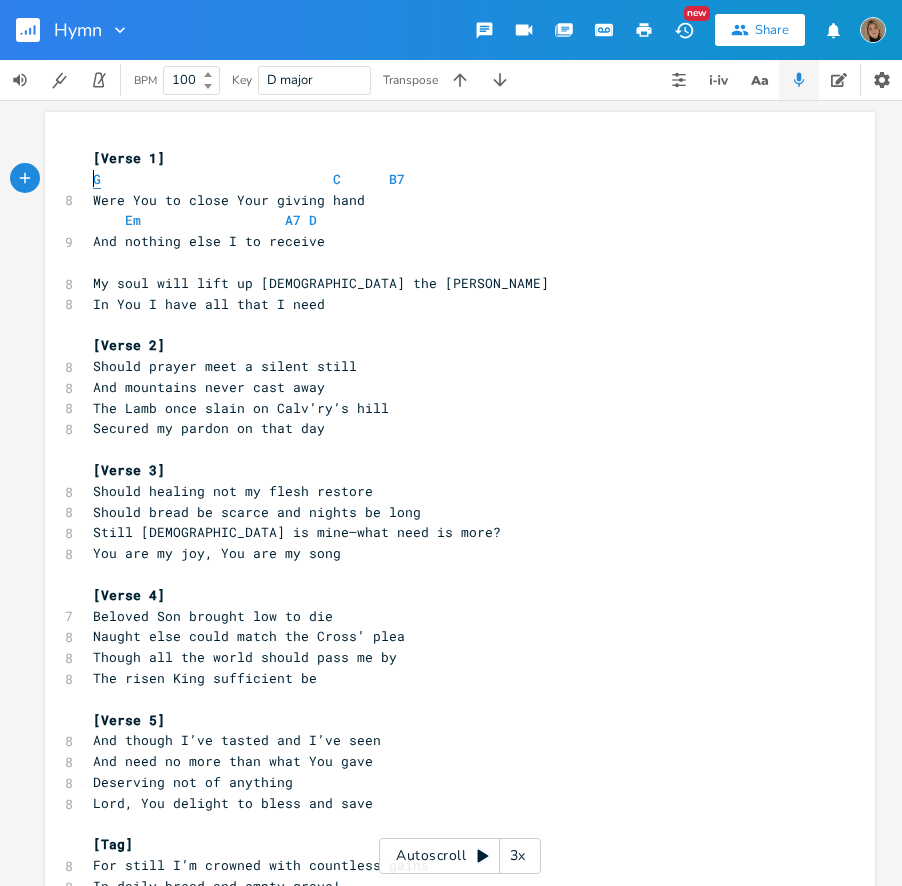 type on "G" 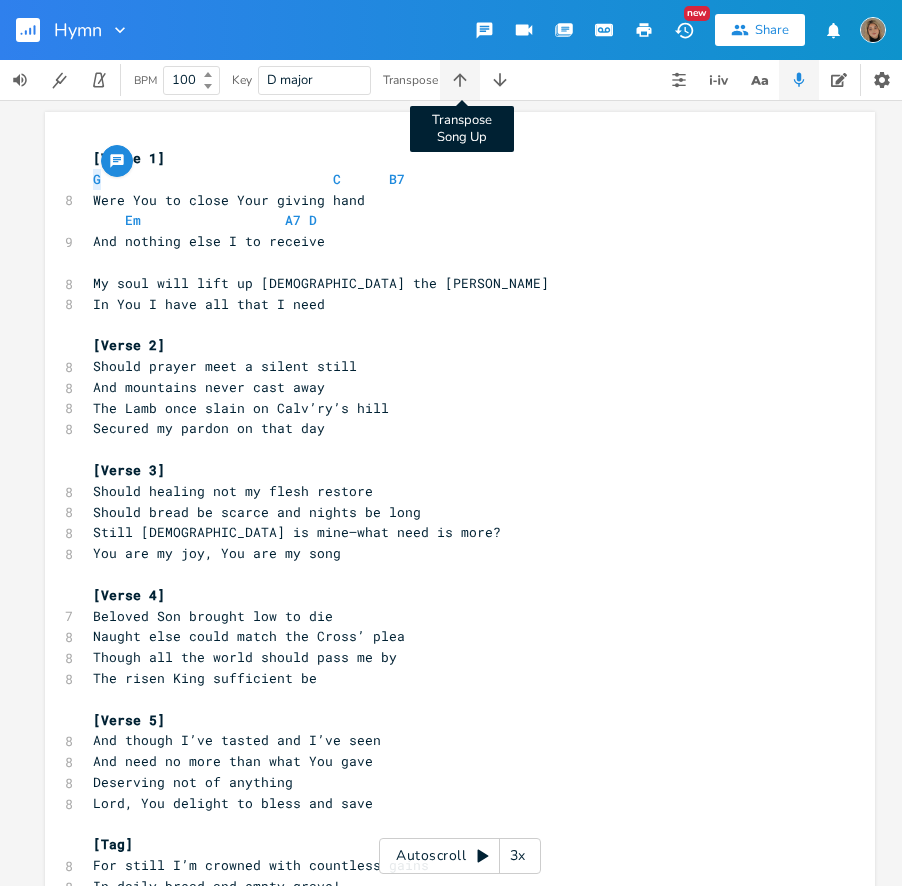 click 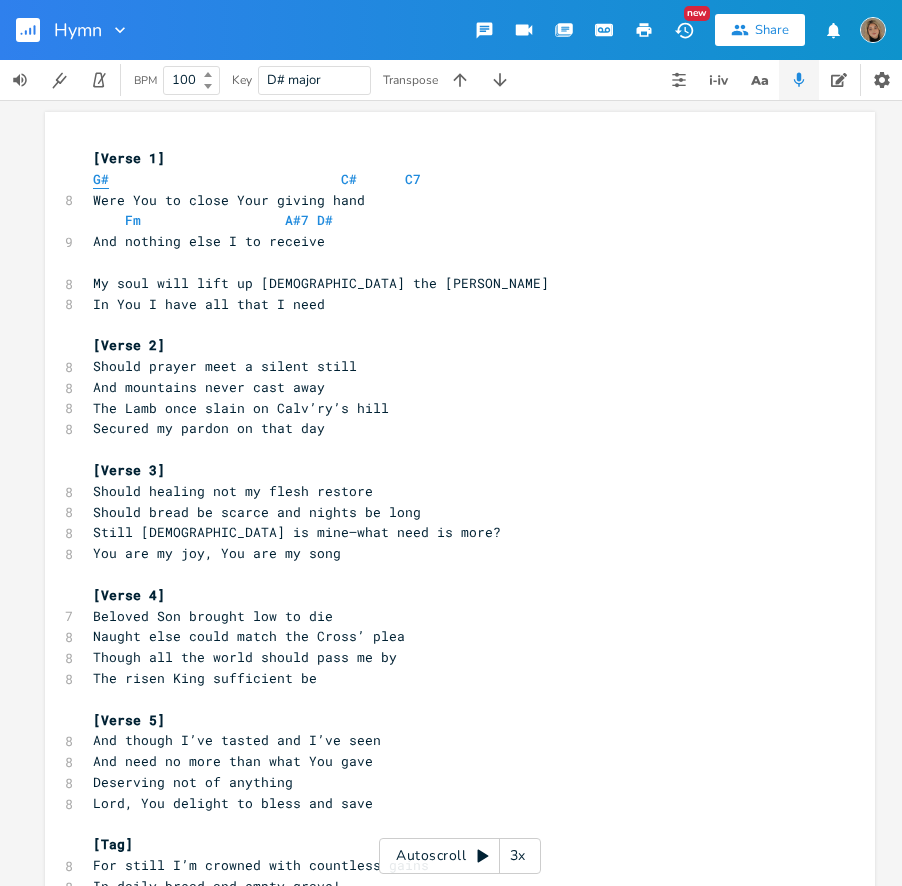 click on "G#" at bounding box center (101, 179) 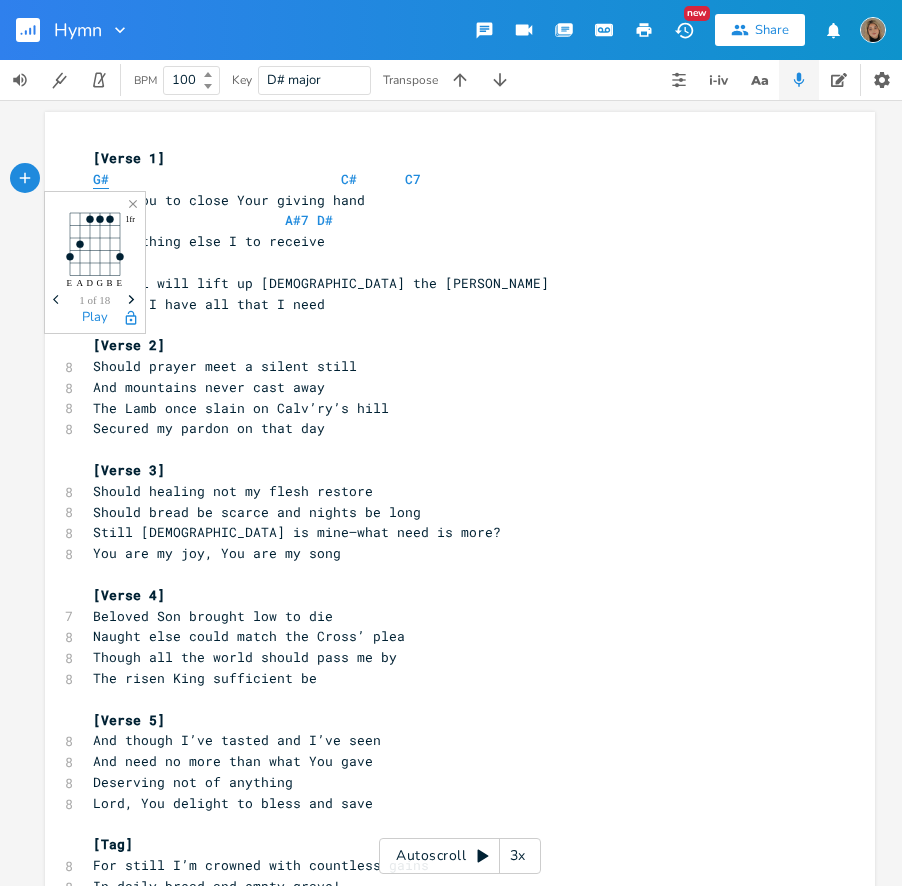 click on "G#" at bounding box center [101, 179] 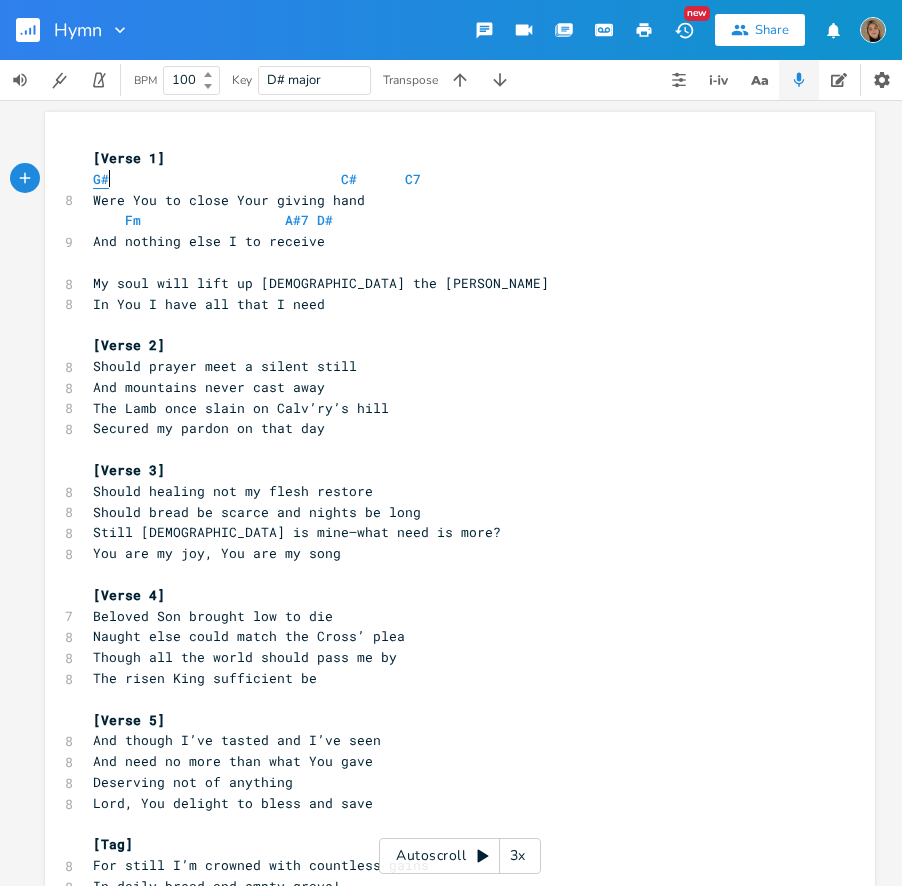type on "#" 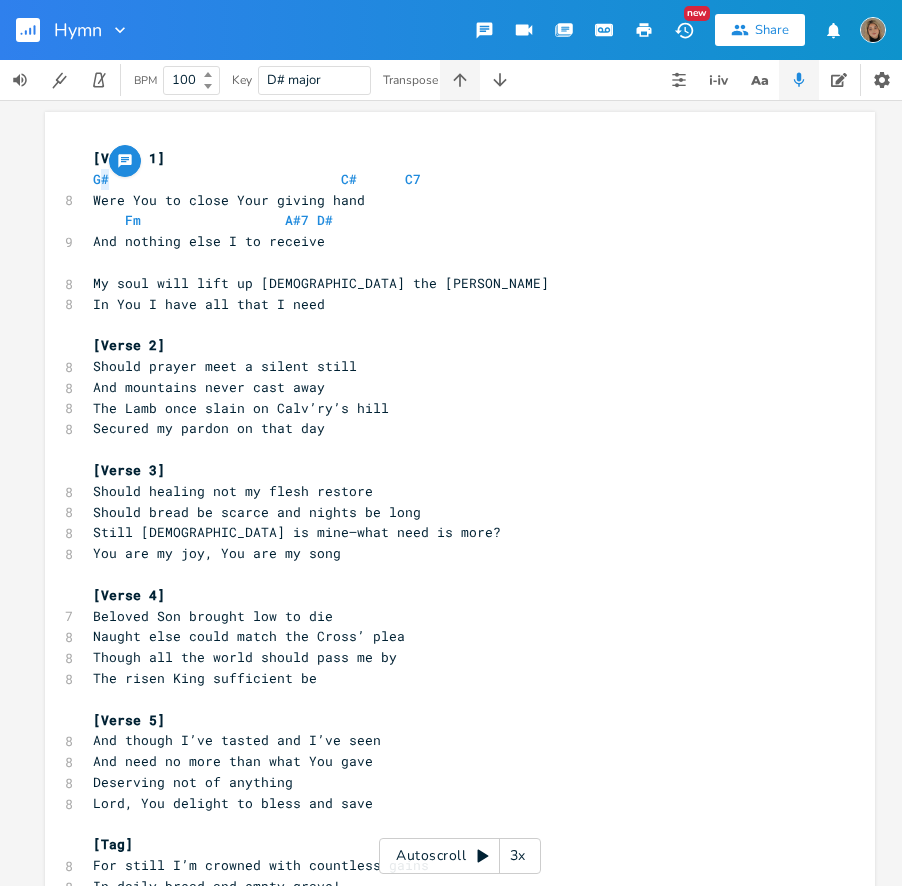 click at bounding box center [460, 80] 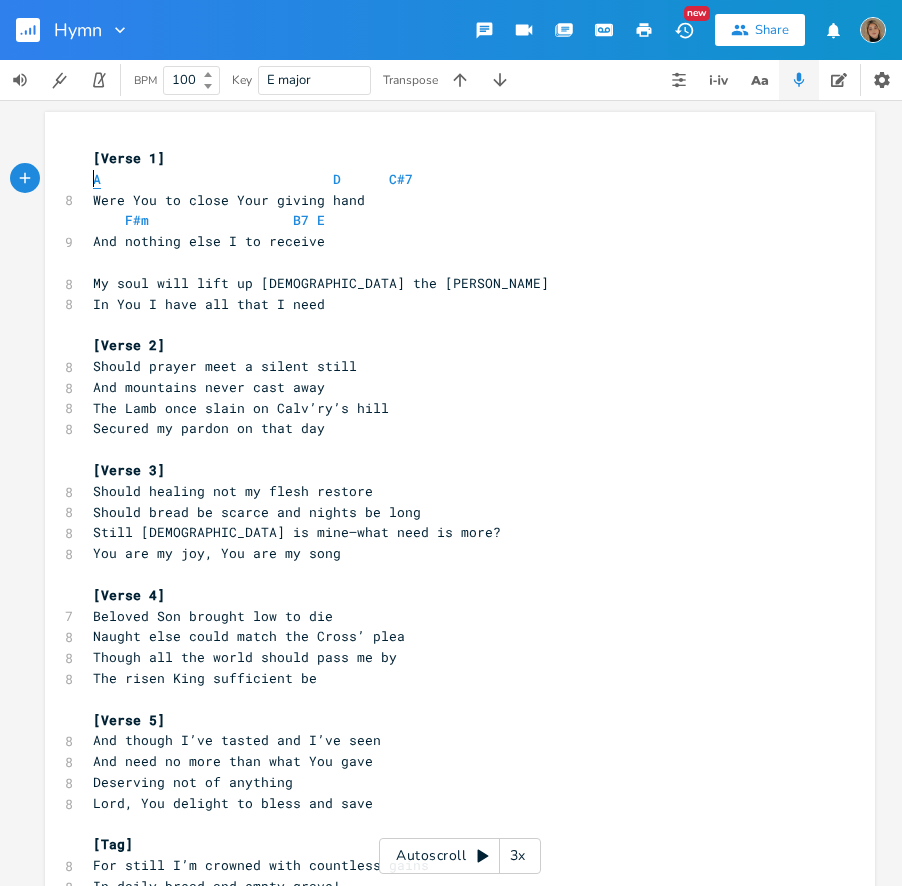 click on "A" at bounding box center (97, 179) 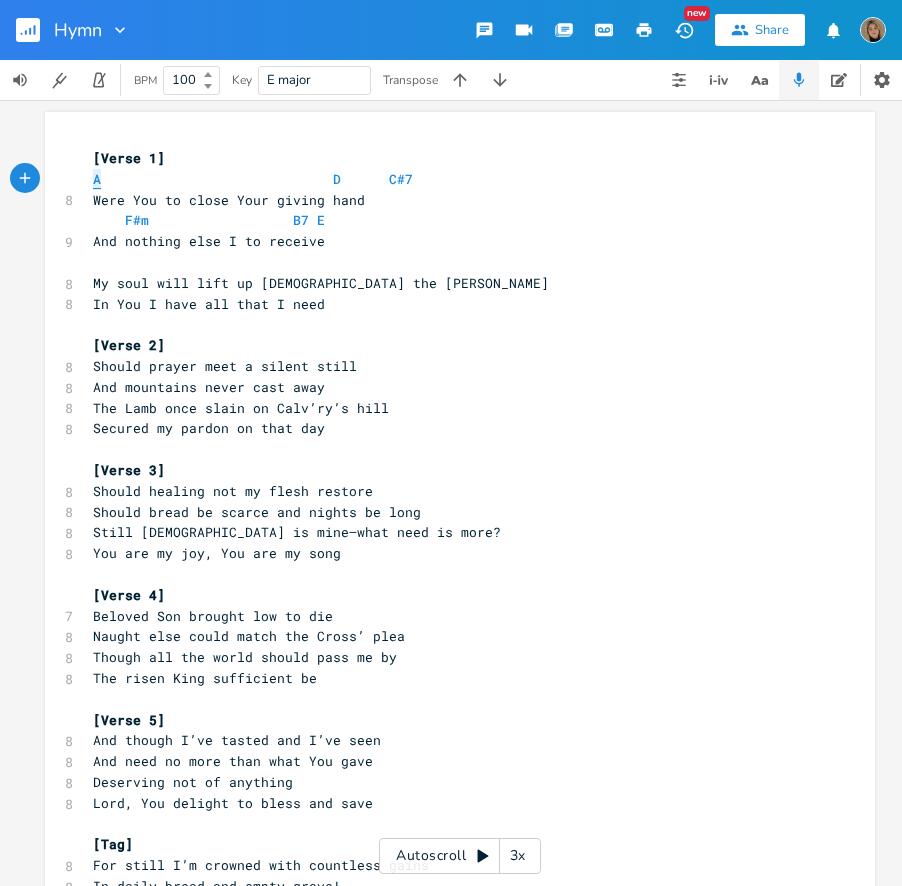 click on "A" at bounding box center [97, 179] 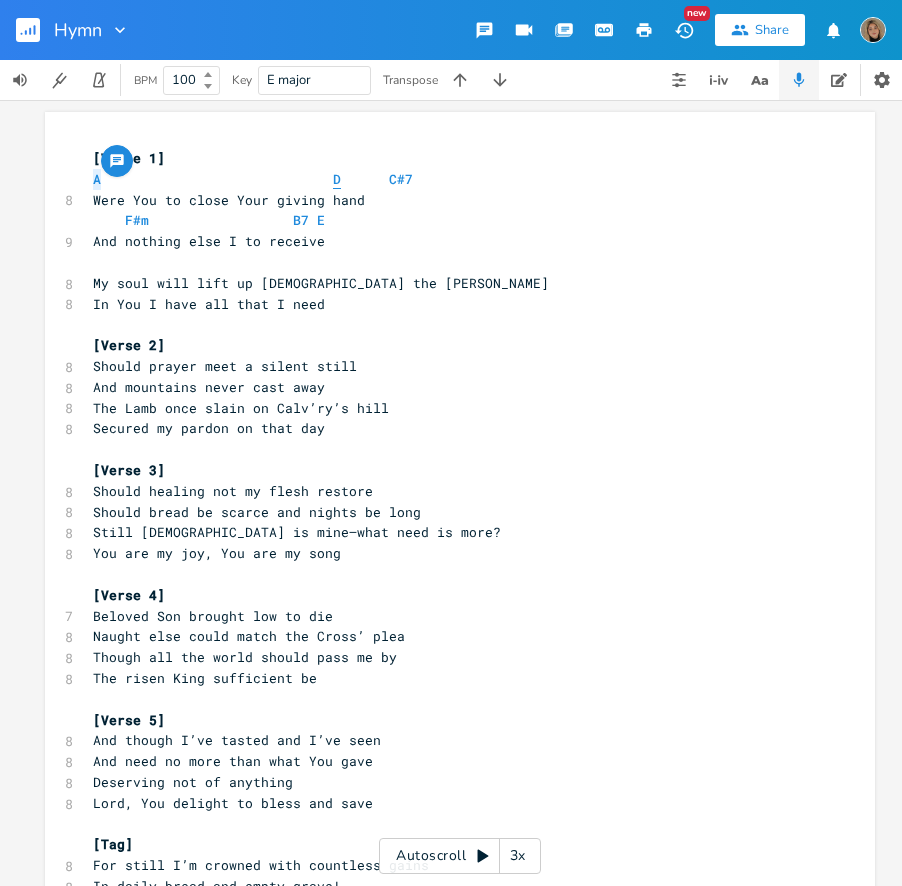 click on "D" at bounding box center [337, 179] 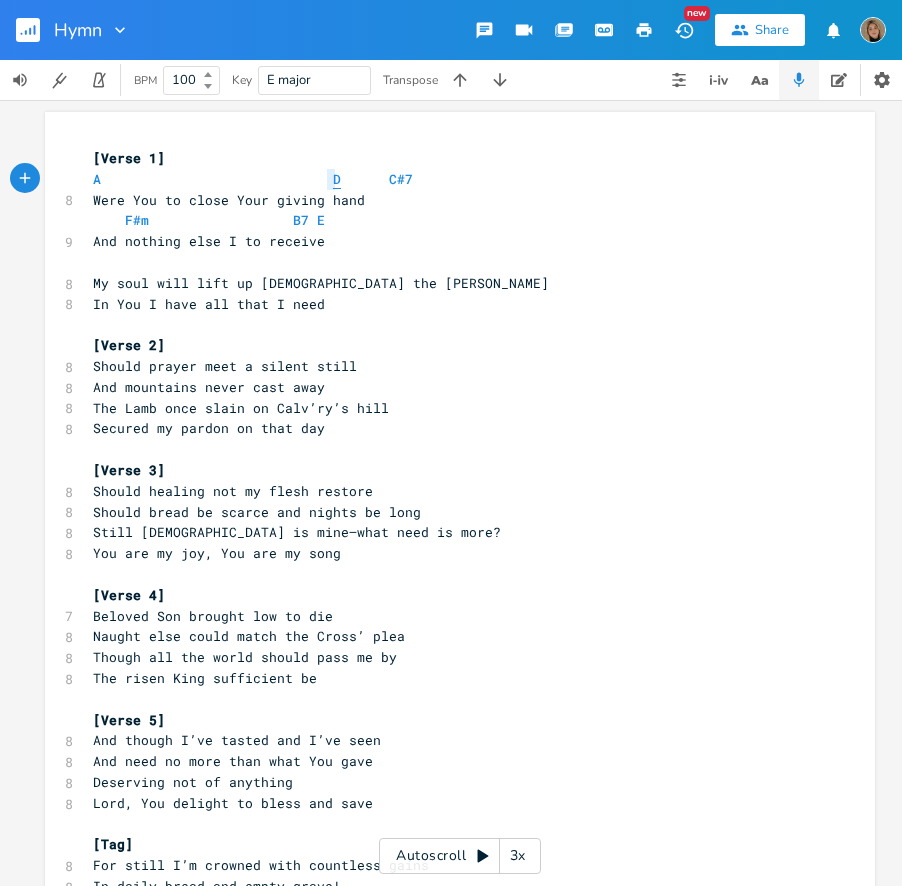 click on "D" at bounding box center (337, 179) 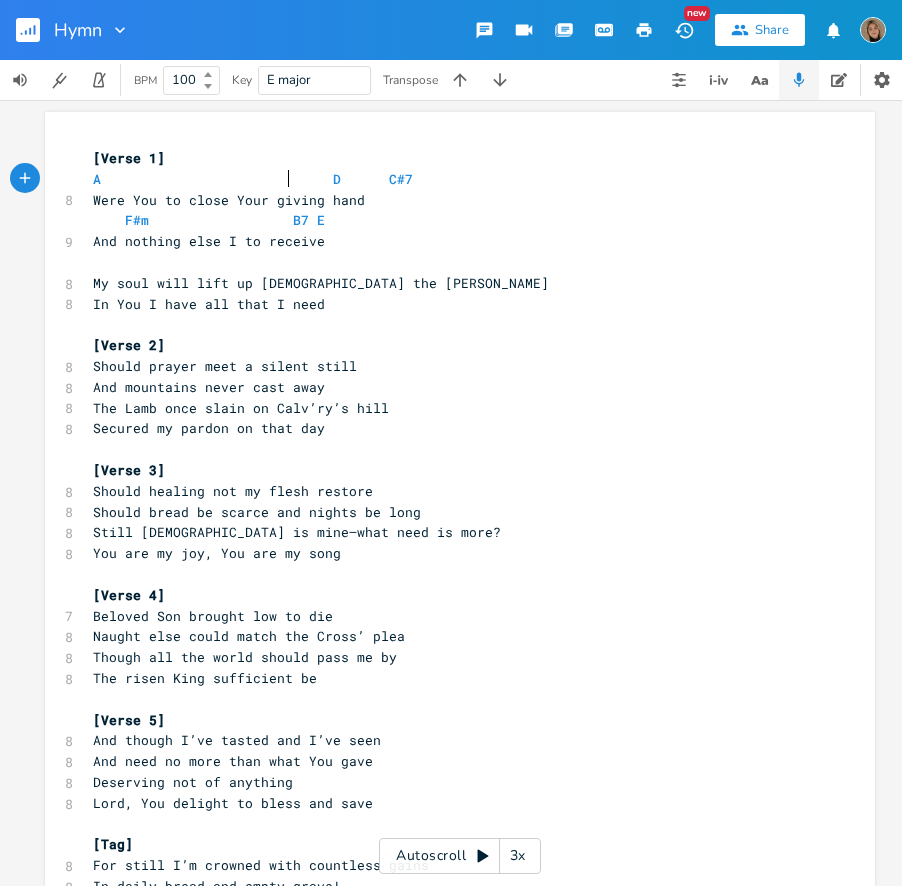 click on "A                               D        C#7" at bounding box center [253, 179] 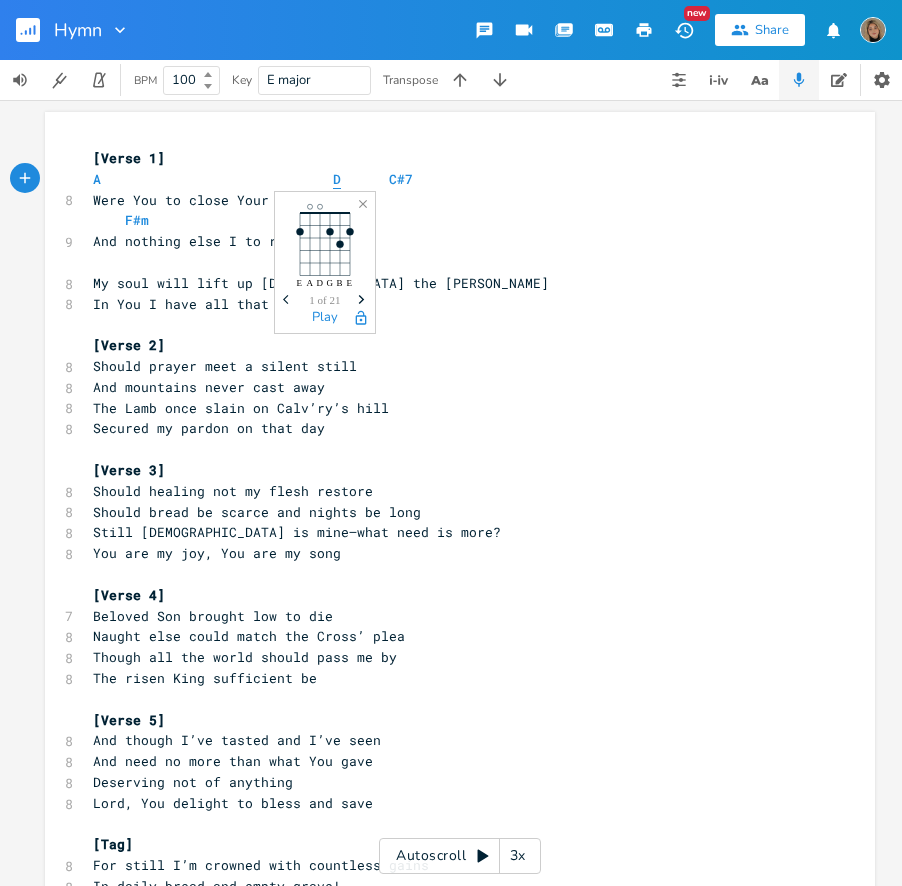 click on "D" at bounding box center (337, 179) 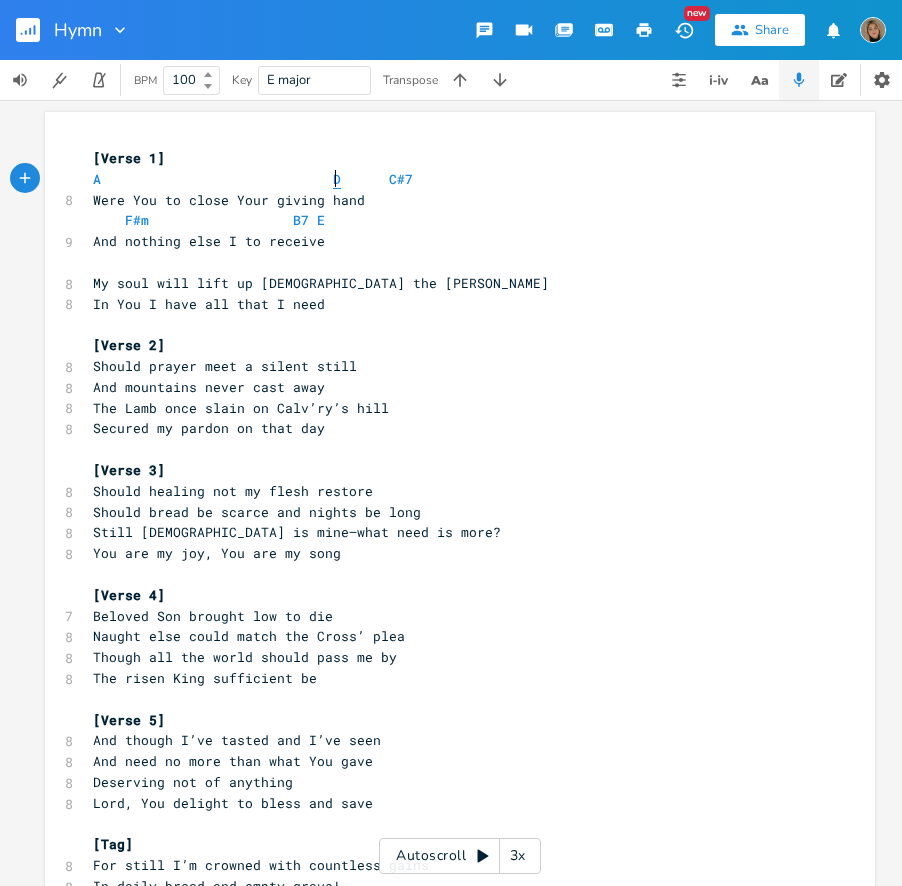 type on "D" 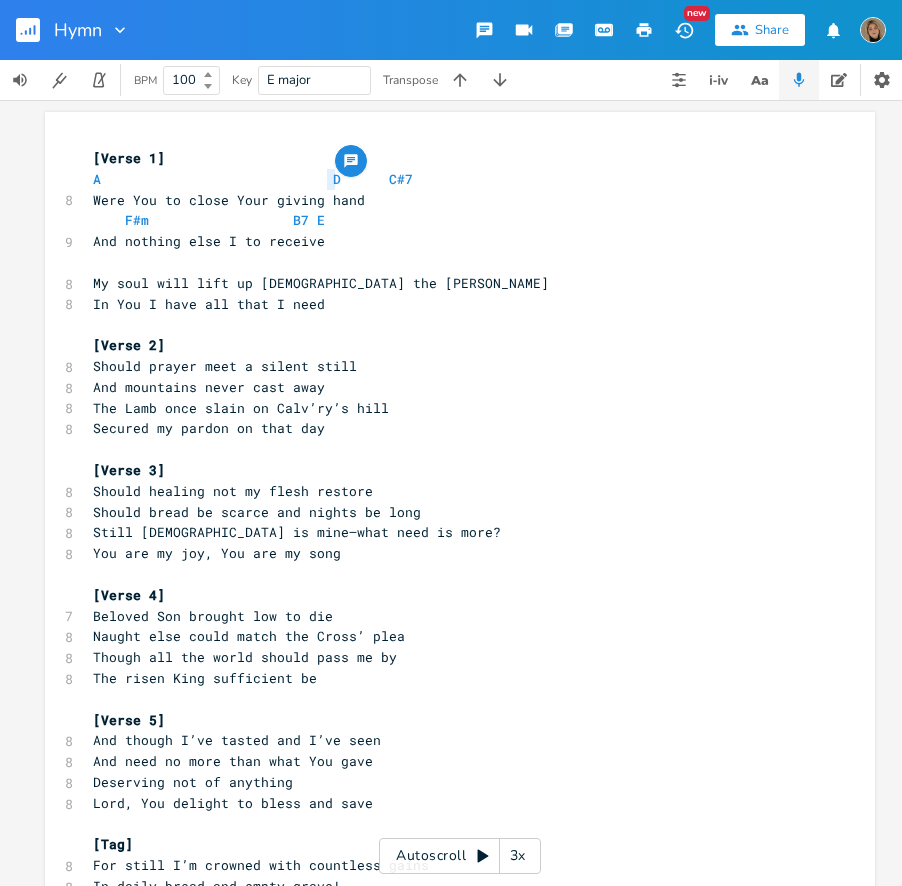 click on "A                               D        C#7" at bounding box center (253, 179) 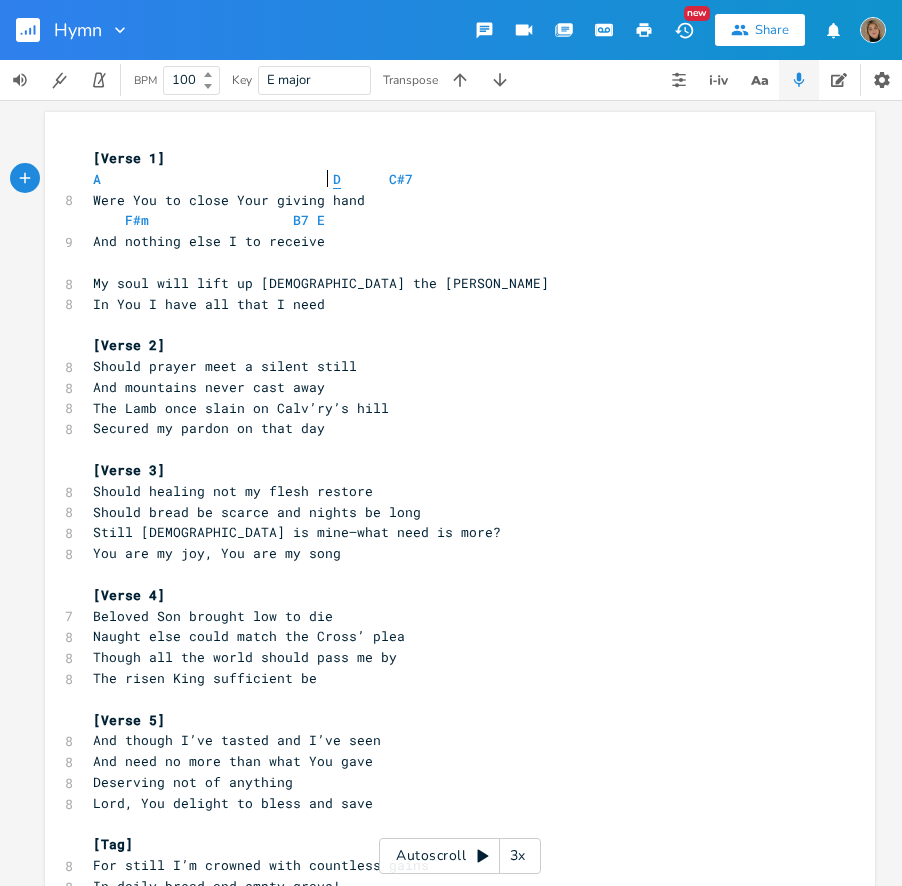 click on "D" at bounding box center (337, 179) 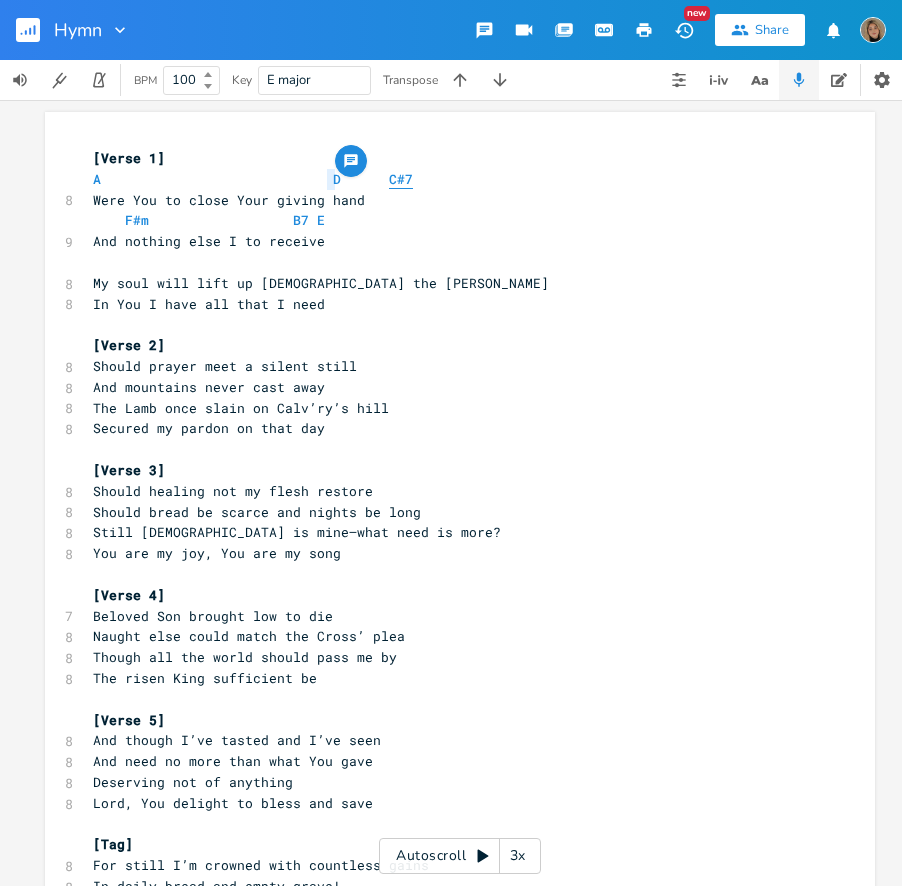 click on "C#7" at bounding box center [401, 179] 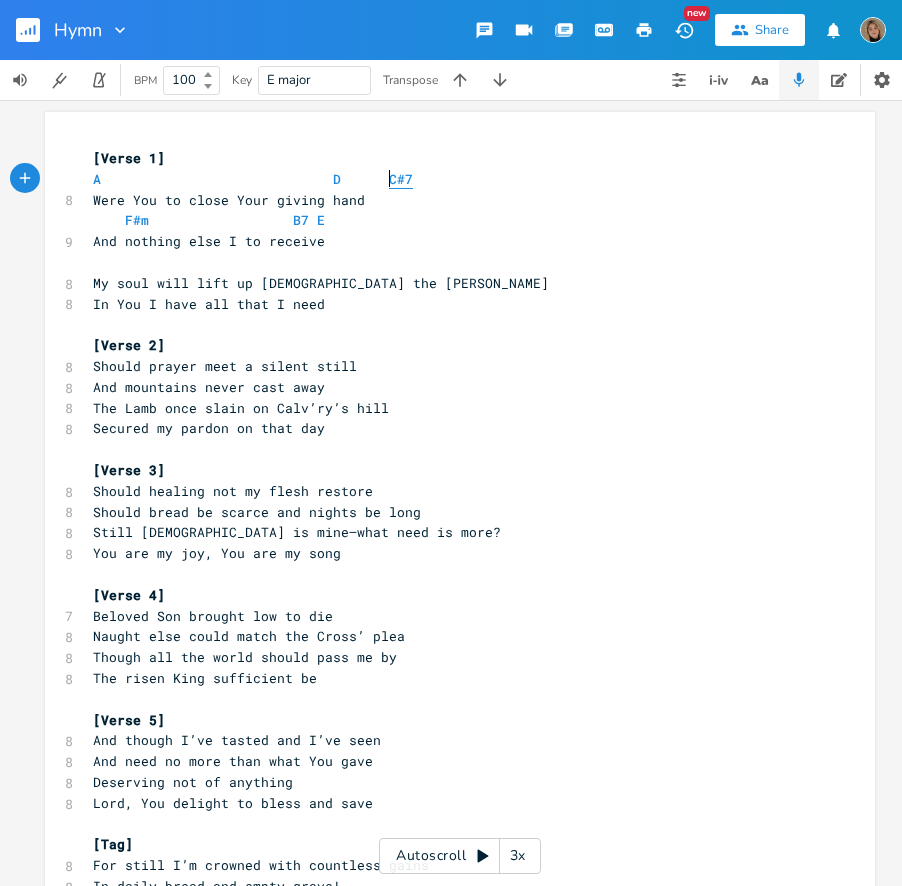 type on "C" 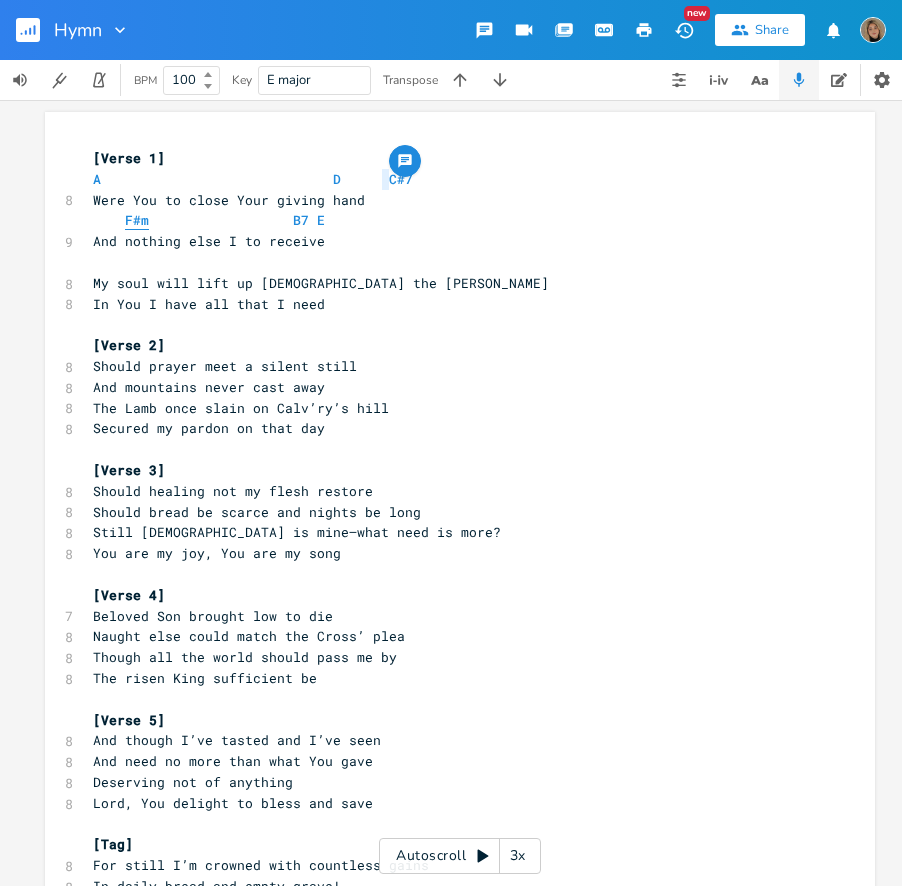 click on "F#m" at bounding box center (137, 220) 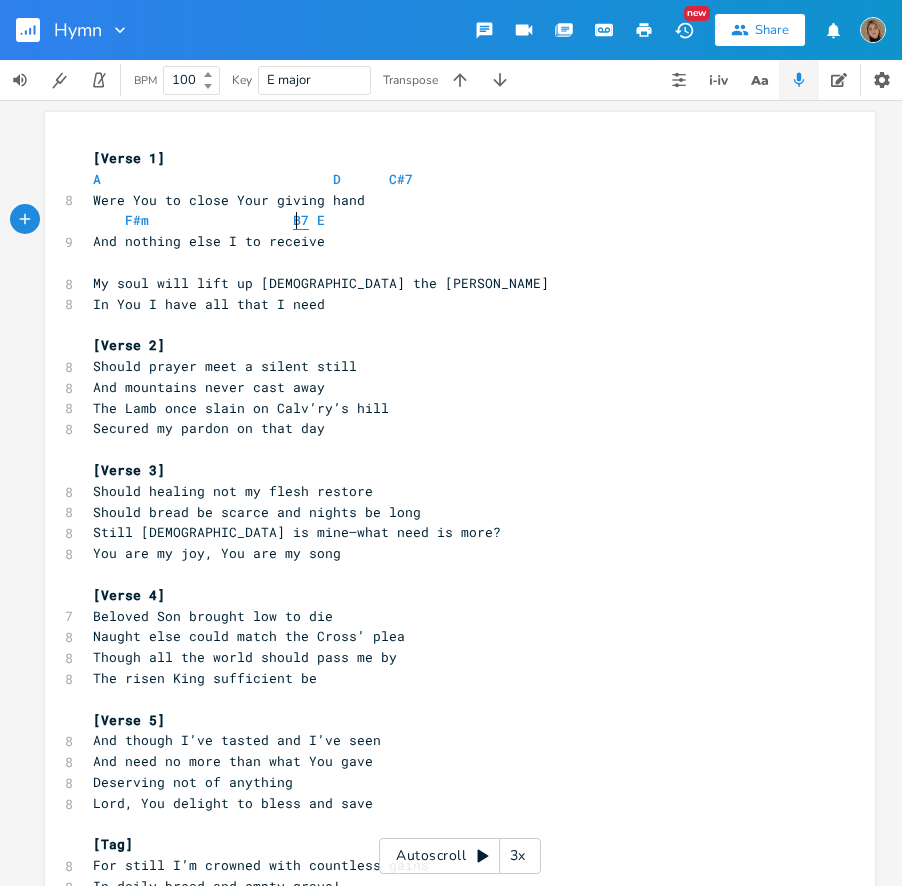 click on "B7" at bounding box center (301, 220) 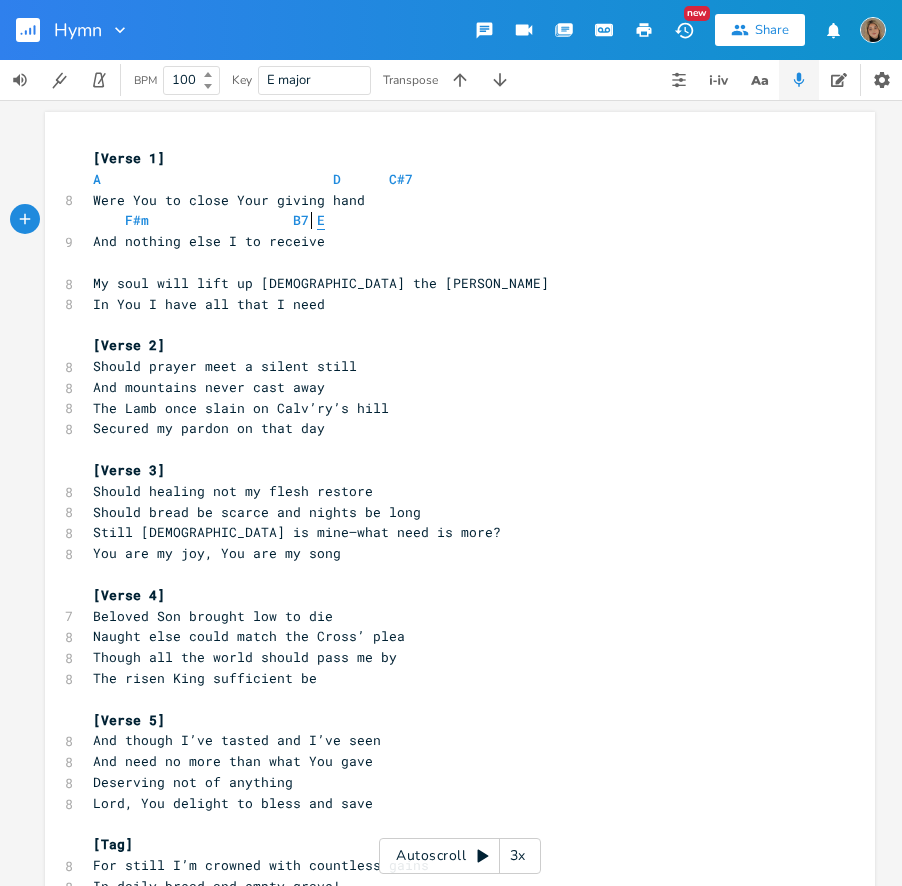click on "E" at bounding box center [321, 220] 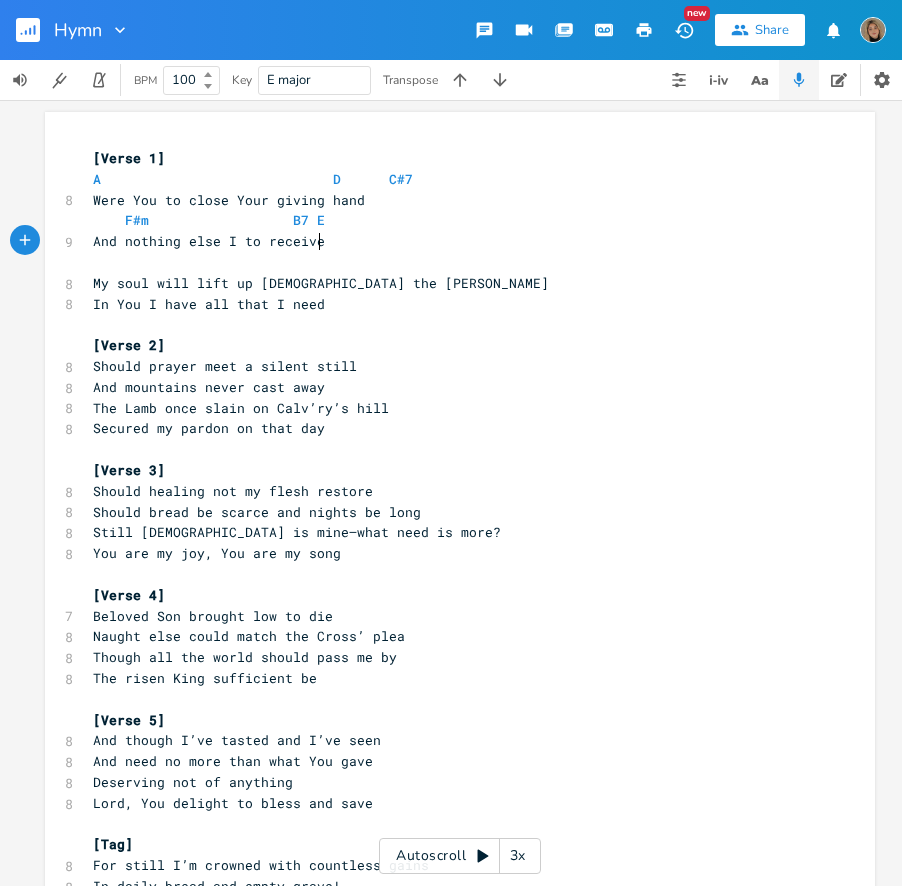 click on "And nothing else I to receive" at bounding box center [450, 241] 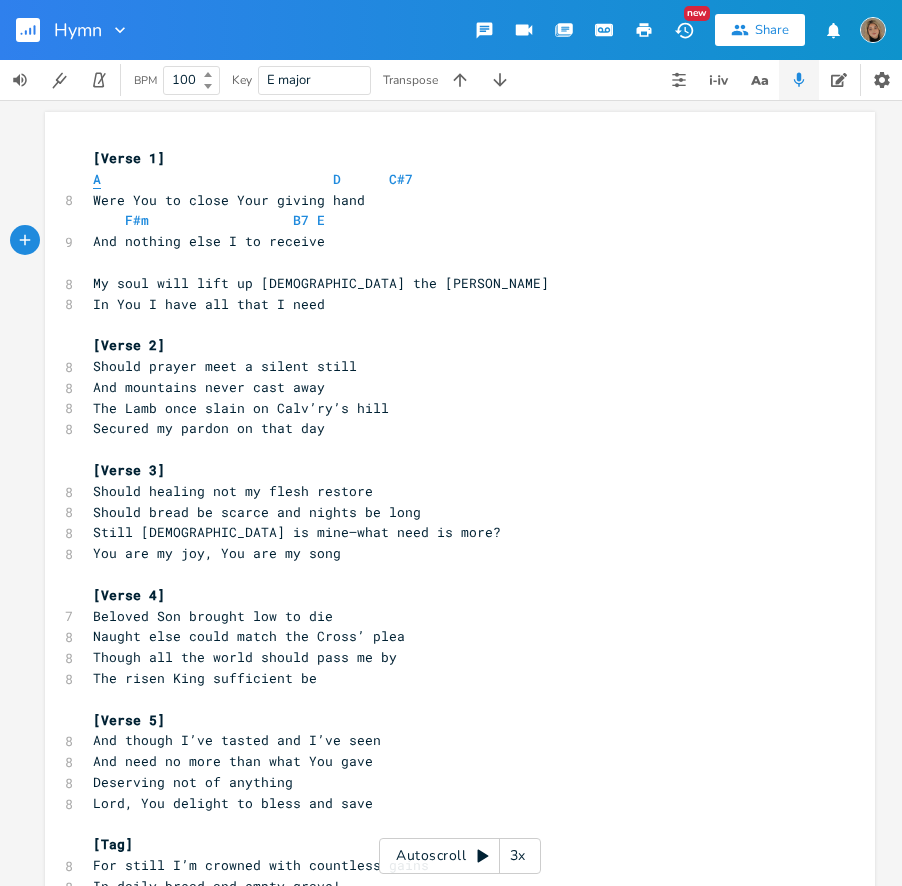 click on "A" at bounding box center [97, 179] 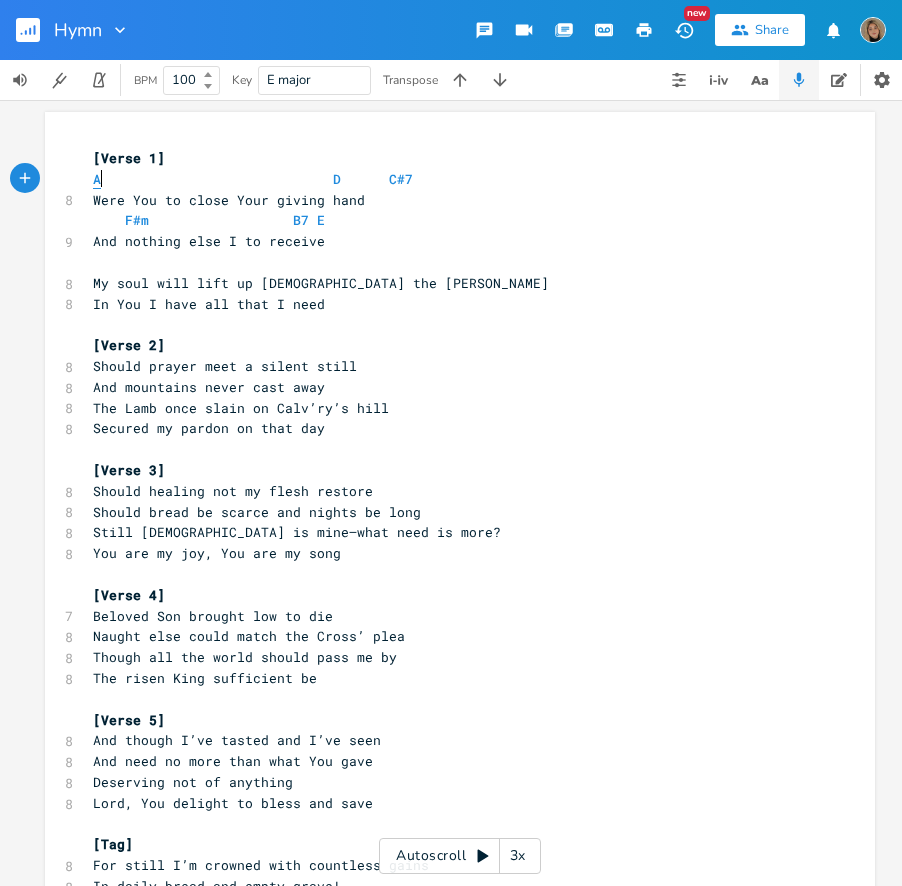 type on "A" 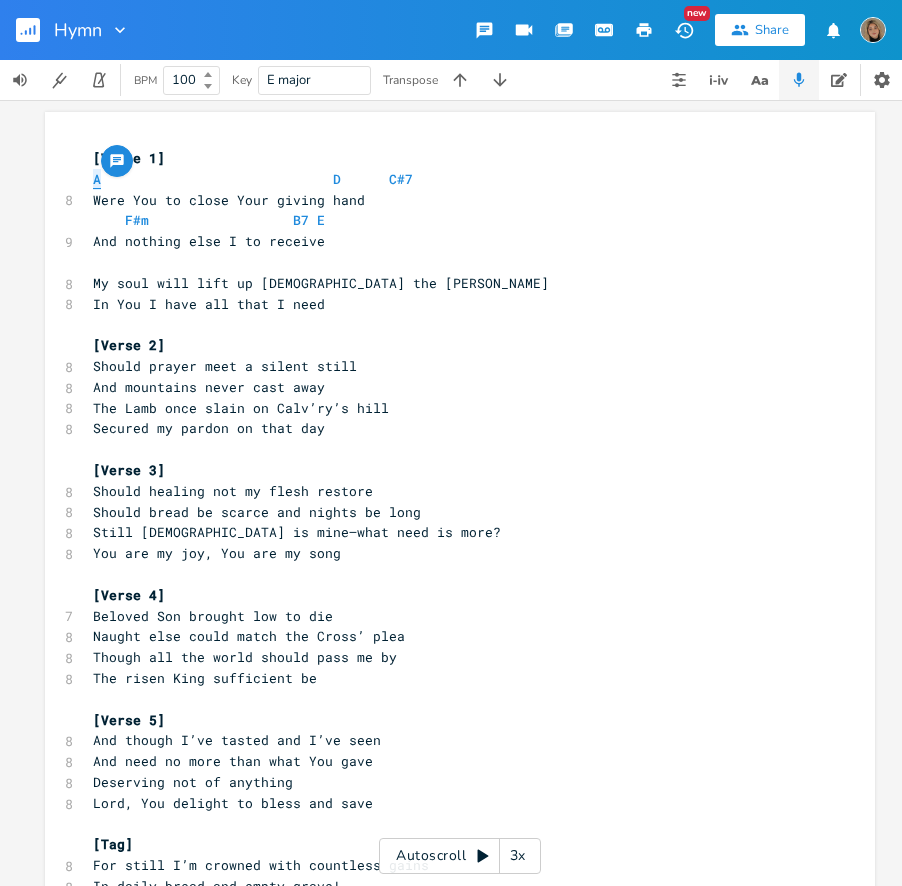 click on "A" at bounding box center (97, 179) 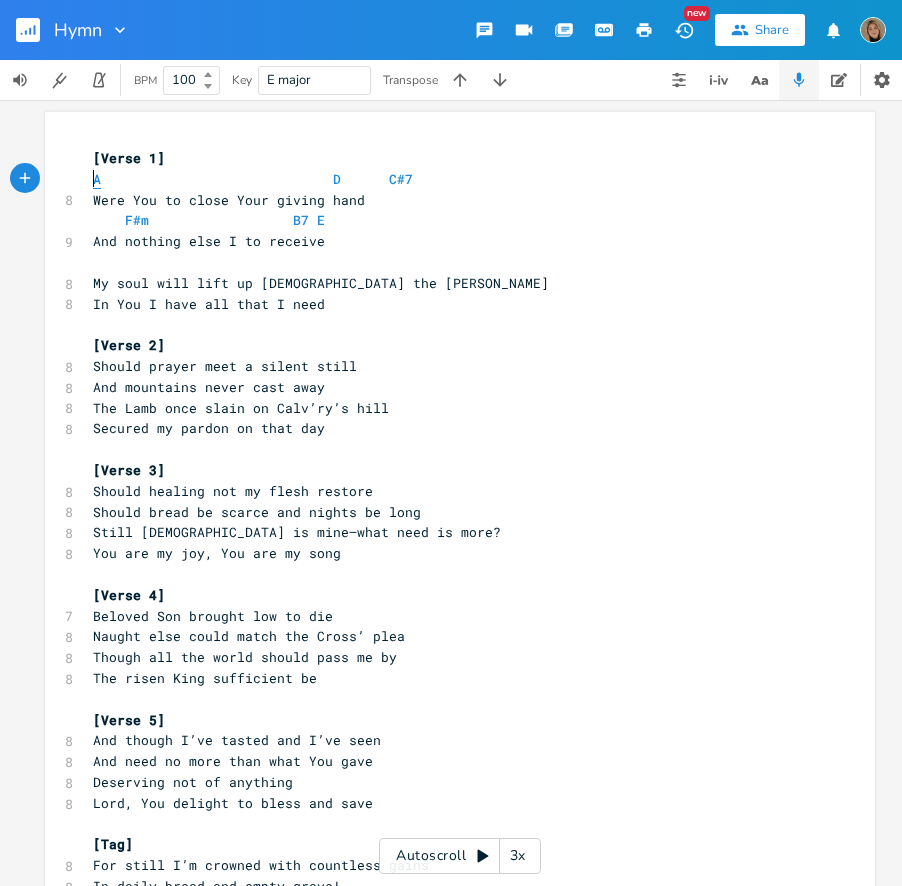type on "A" 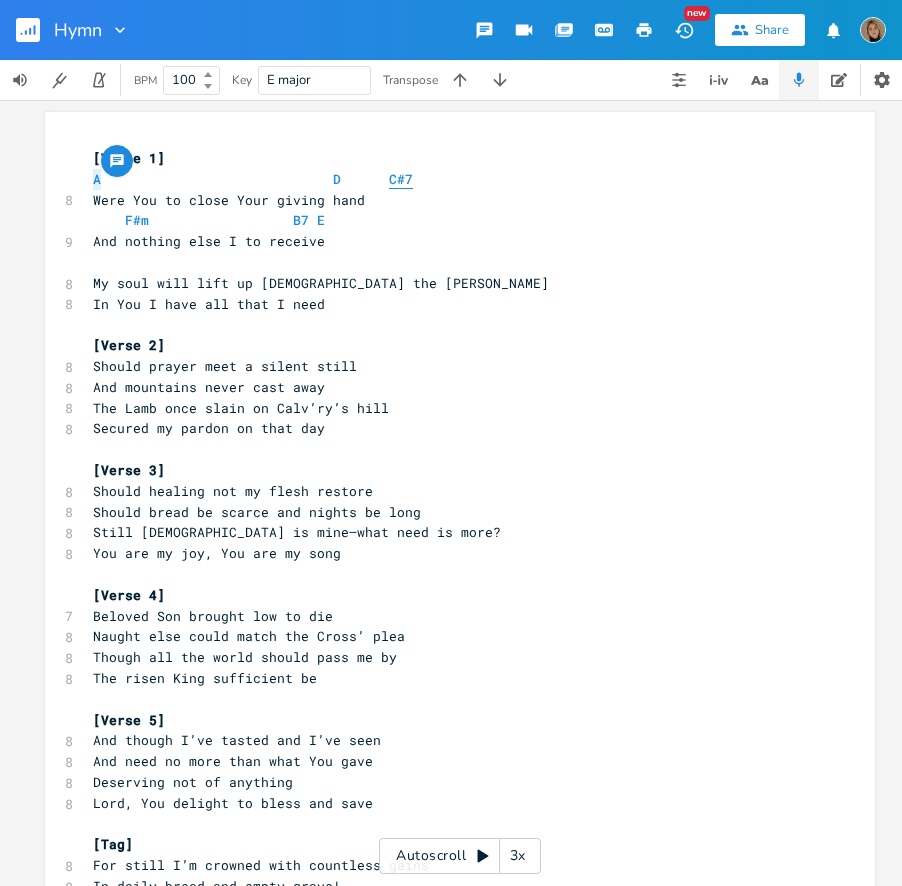 click on "C#7" at bounding box center [401, 179] 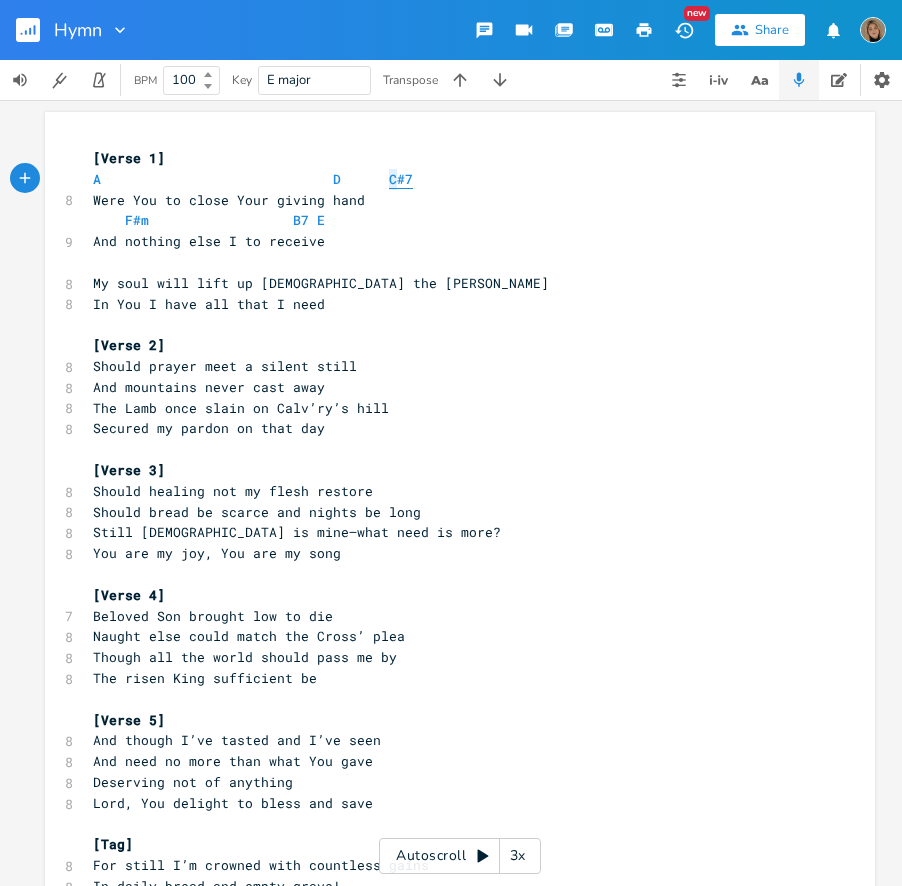 click on "C#7" at bounding box center (401, 179) 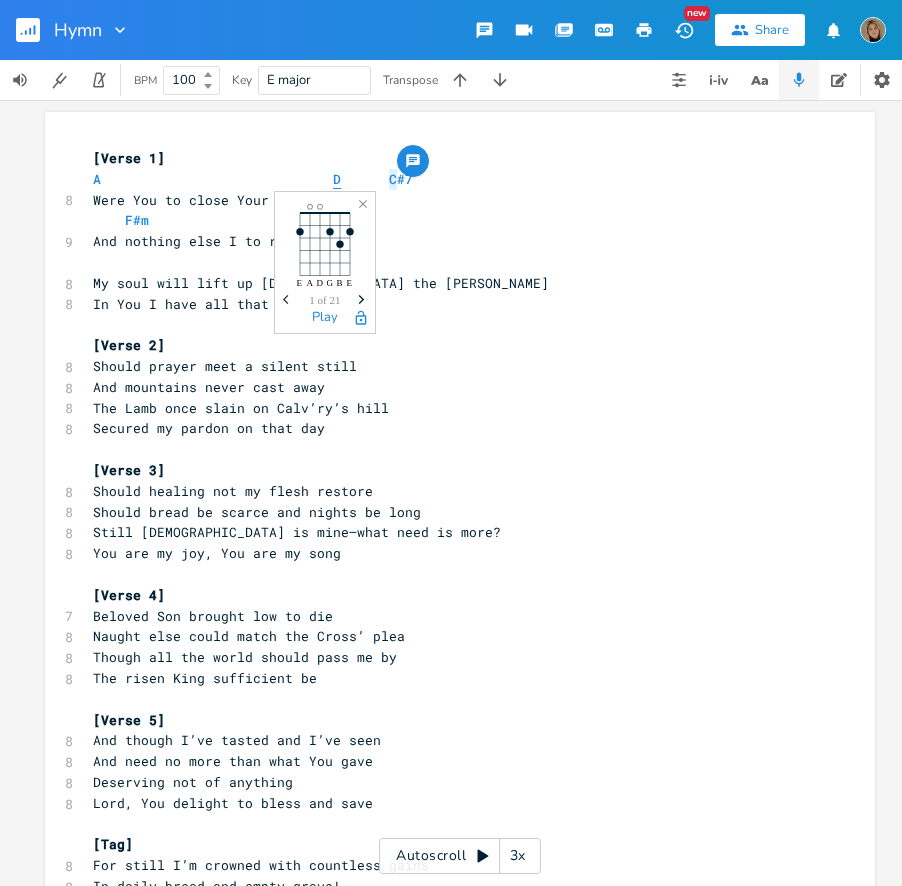click on "D" at bounding box center [337, 179] 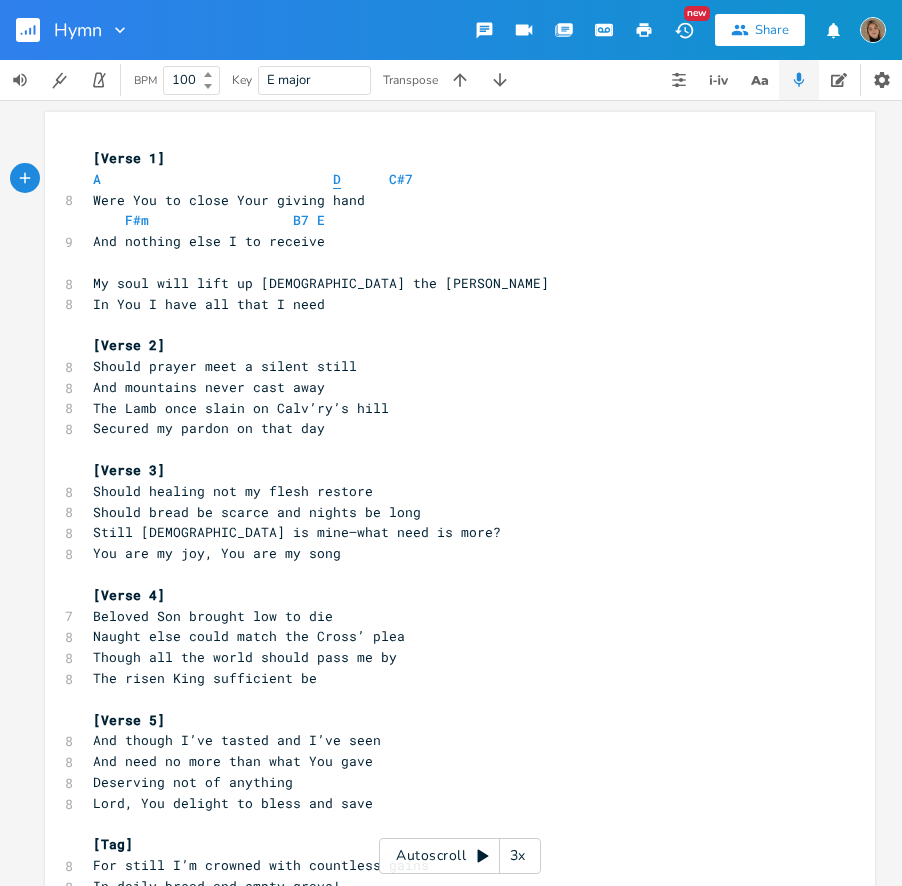 click on "D" at bounding box center [337, 179] 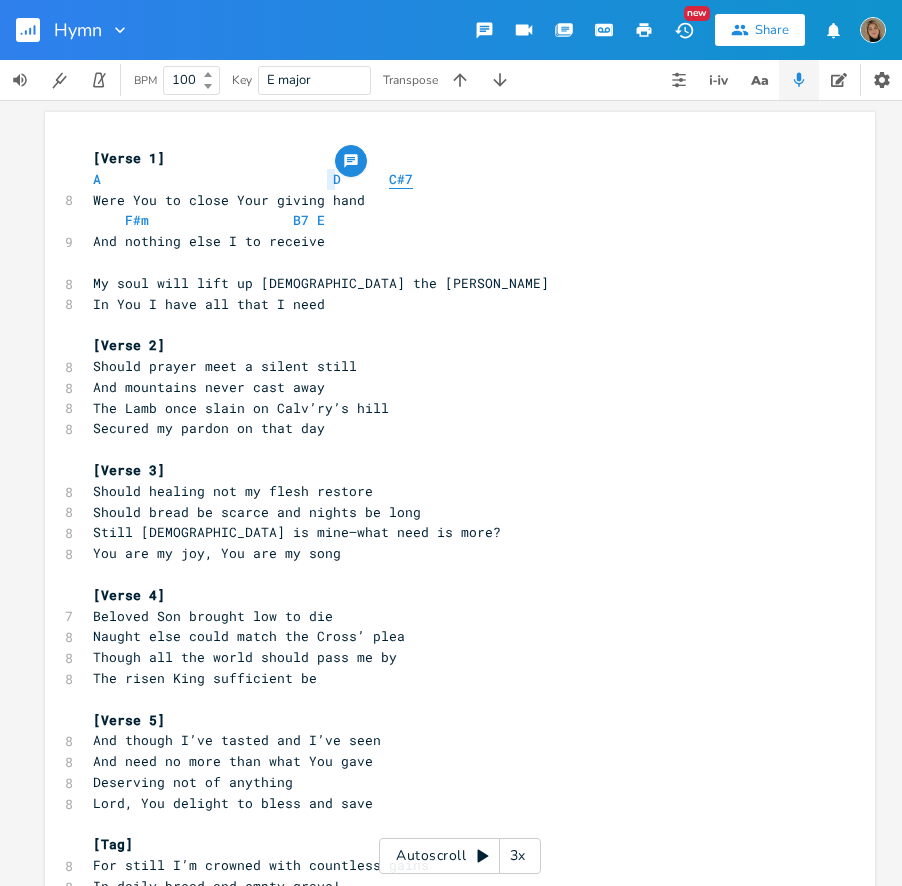 type on "C#7" 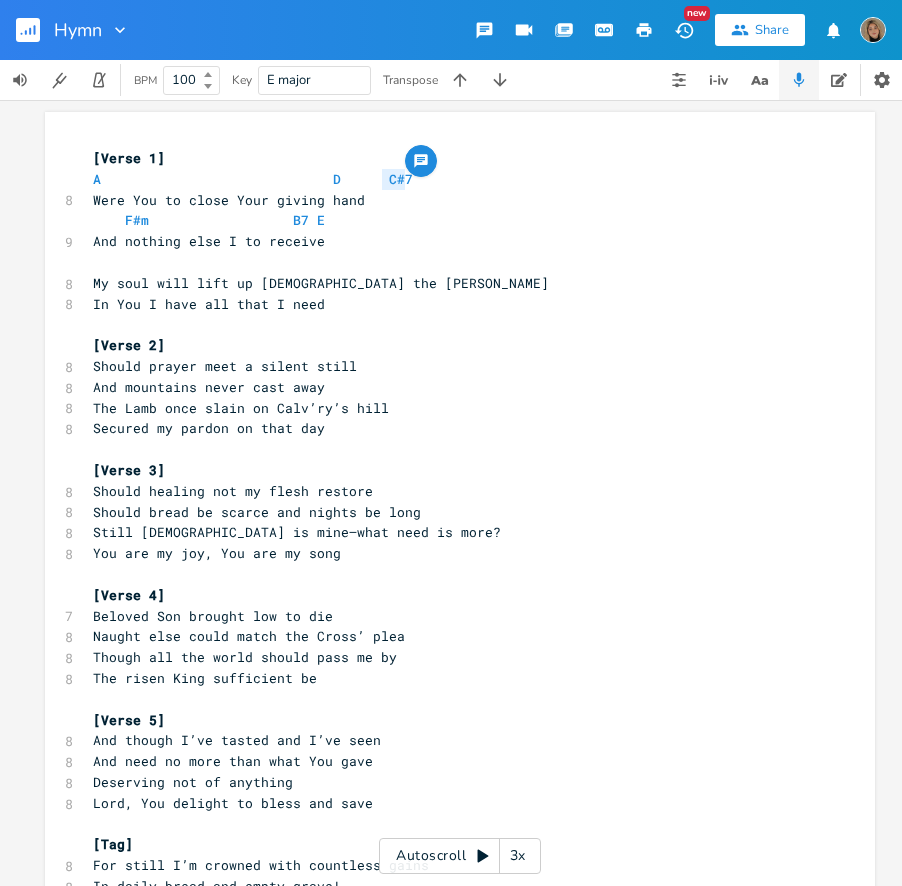drag, startPoint x: 408, startPoint y: 178, endPoint x: 373, endPoint y: 179, distance: 35.014282 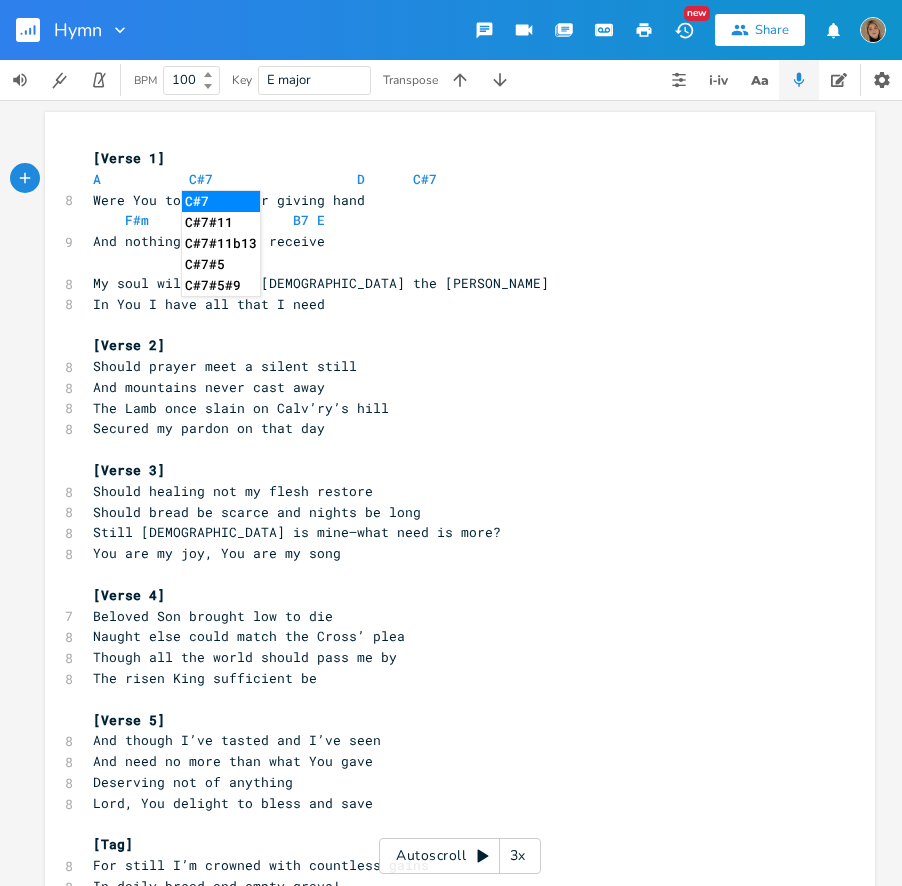 click on "A             C#7                    D        C#7" at bounding box center [265, 179] 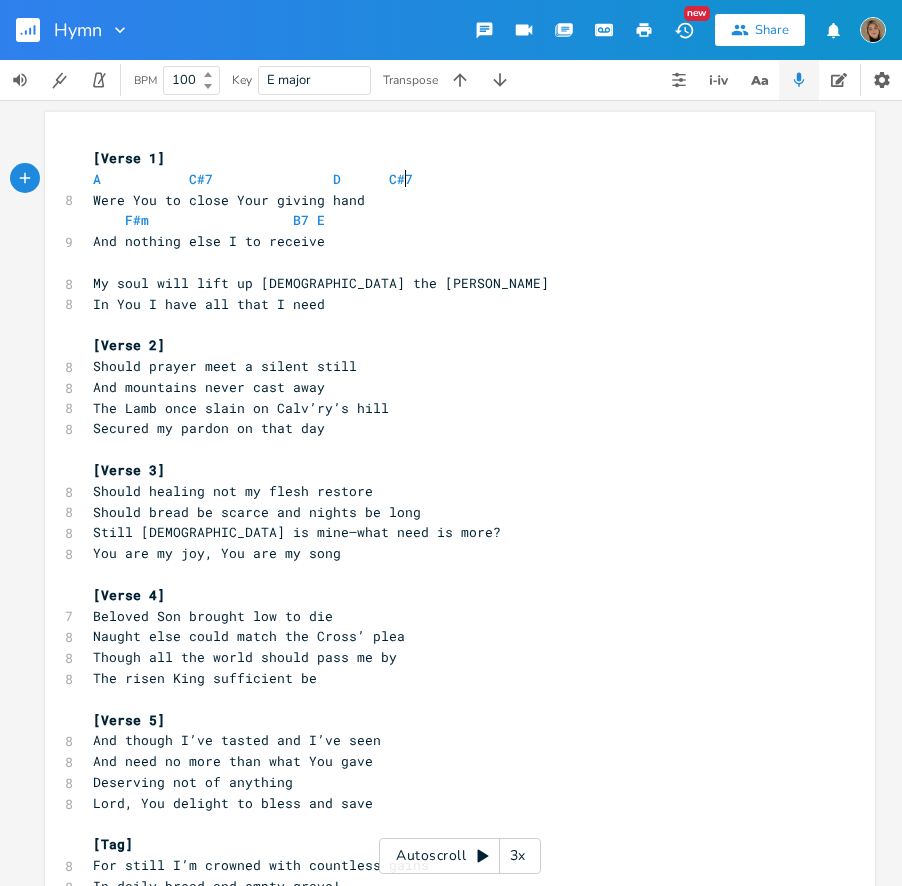 click on "A             C#7                 D        C#7" at bounding box center (450, 179) 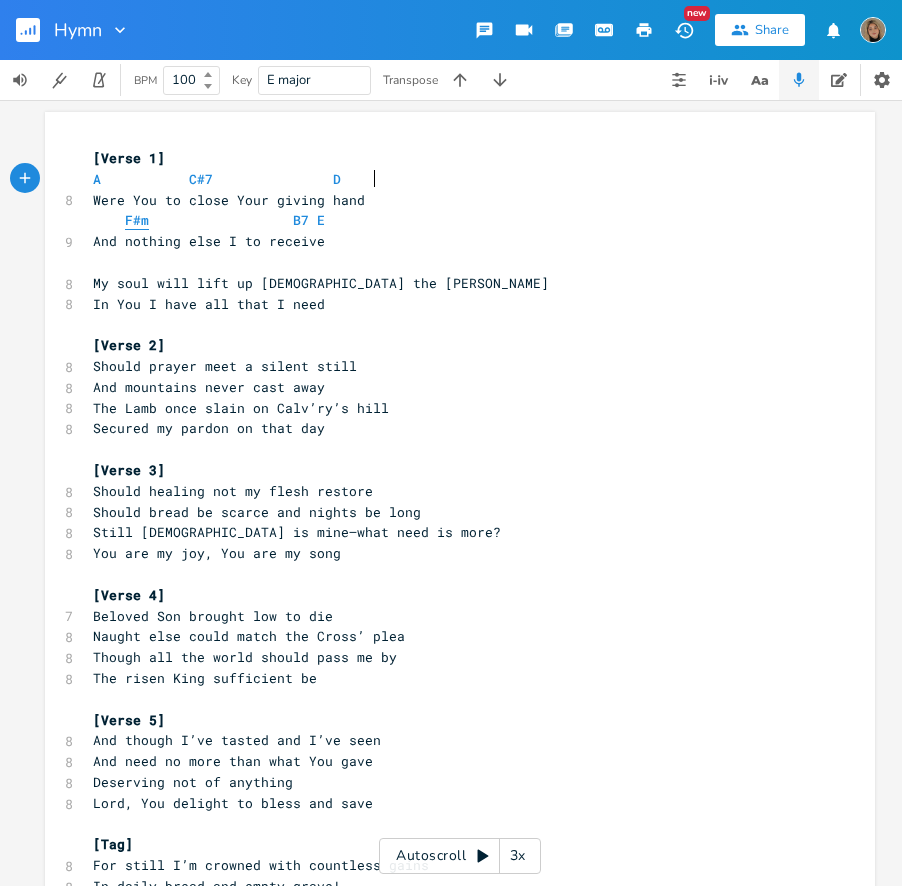 click on "F#m" at bounding box center (137, 220) 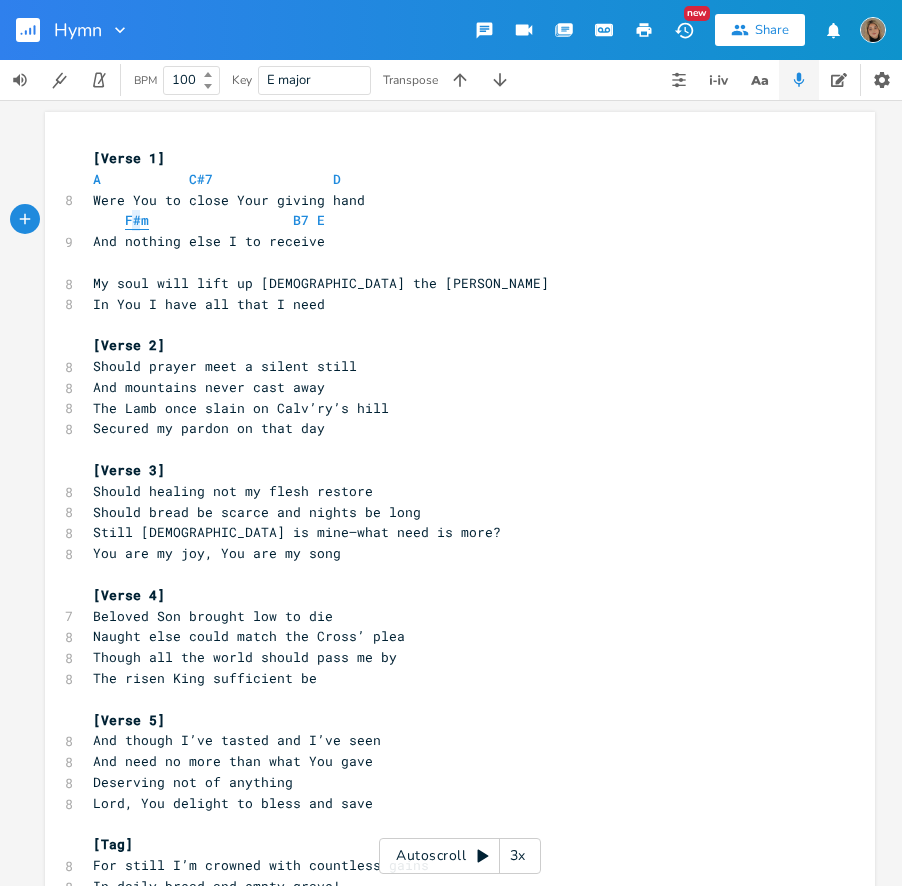 click on "F#m" at bounding box center (137, 220) 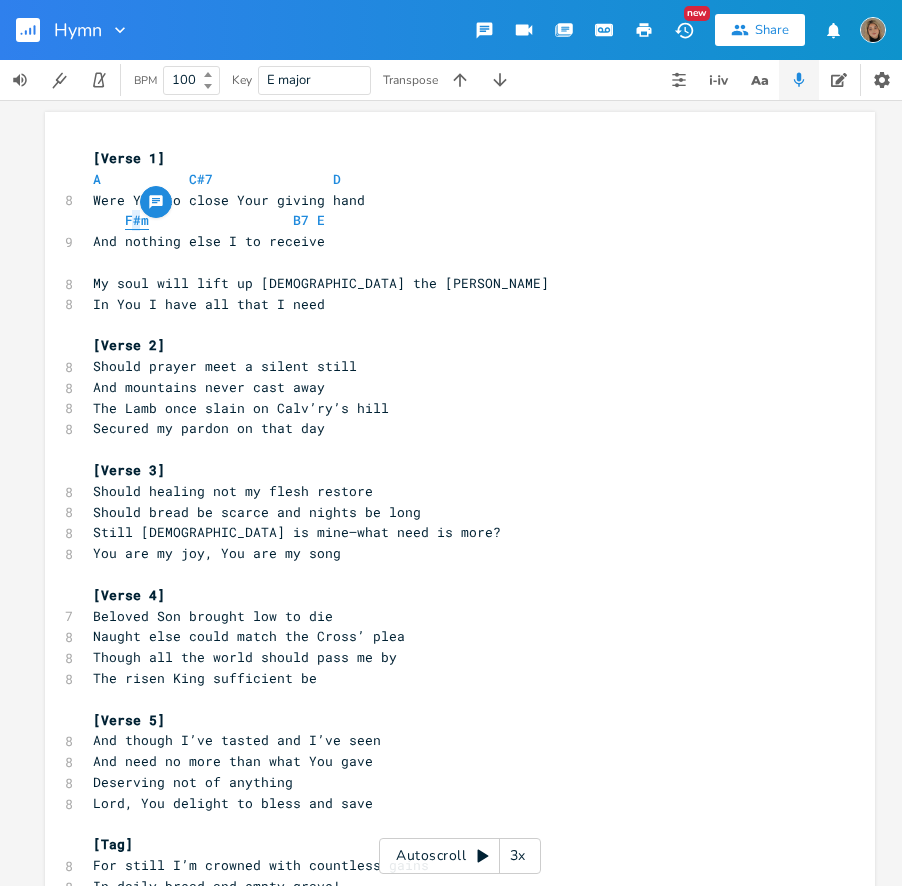 click on "F#m" at bounding box center (137, 220) 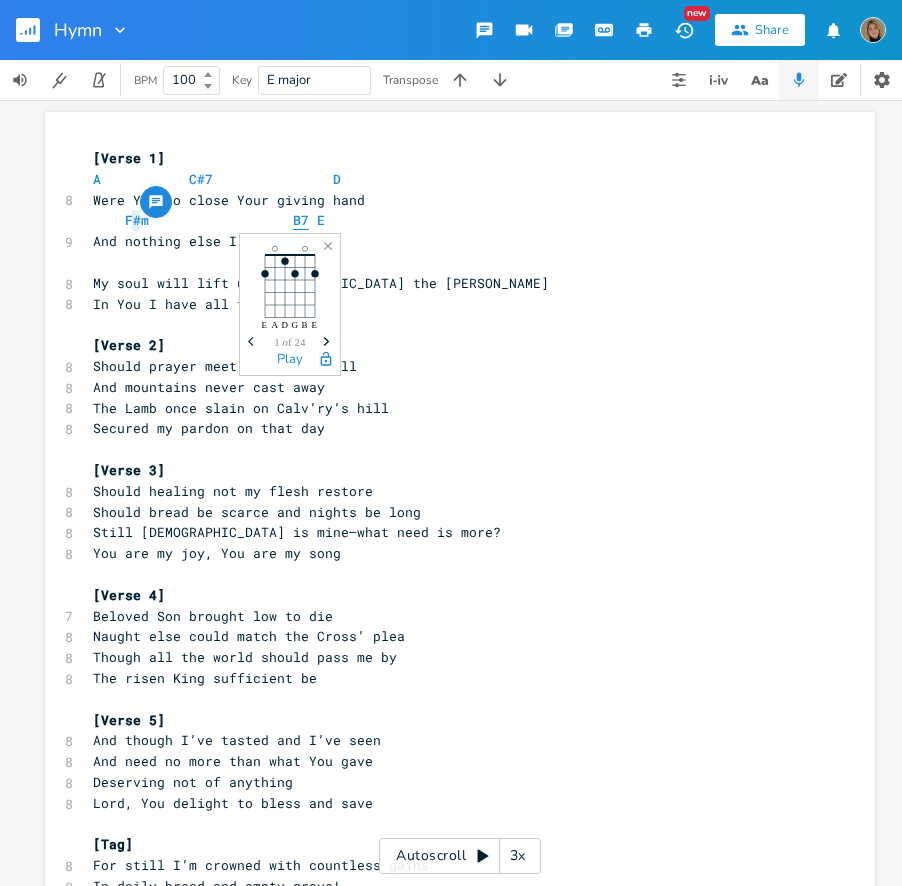 click on "B7" at bounding box center [301, 220] 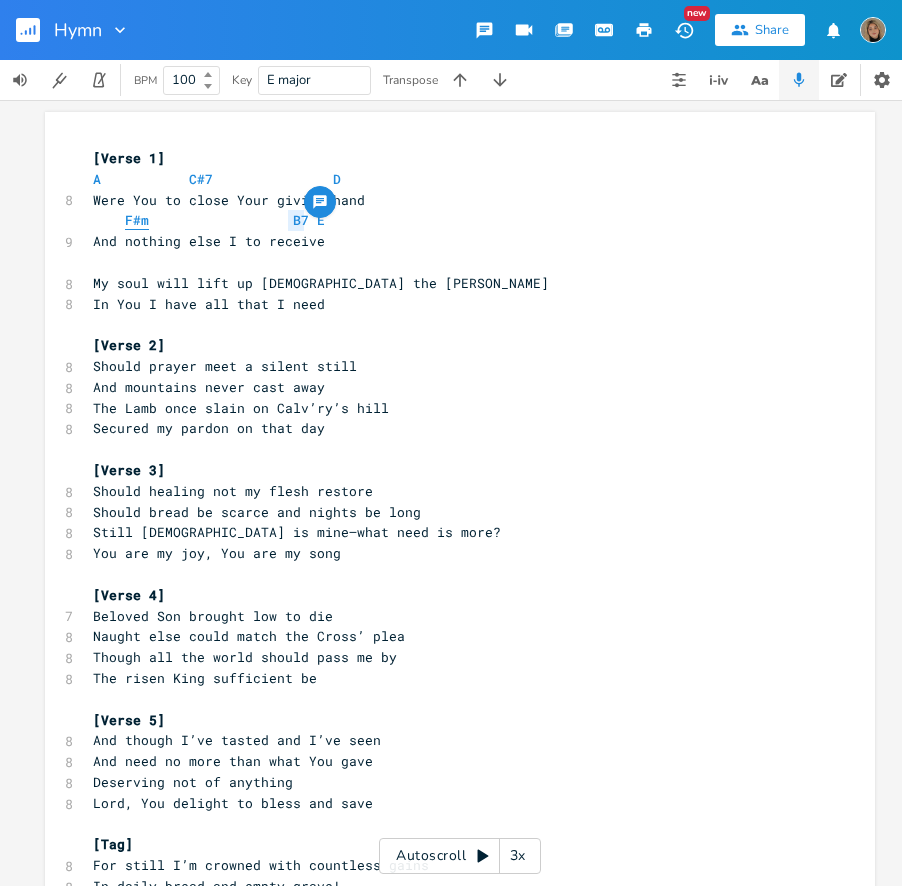 click on "F#m" at bounding box center [137, 220] 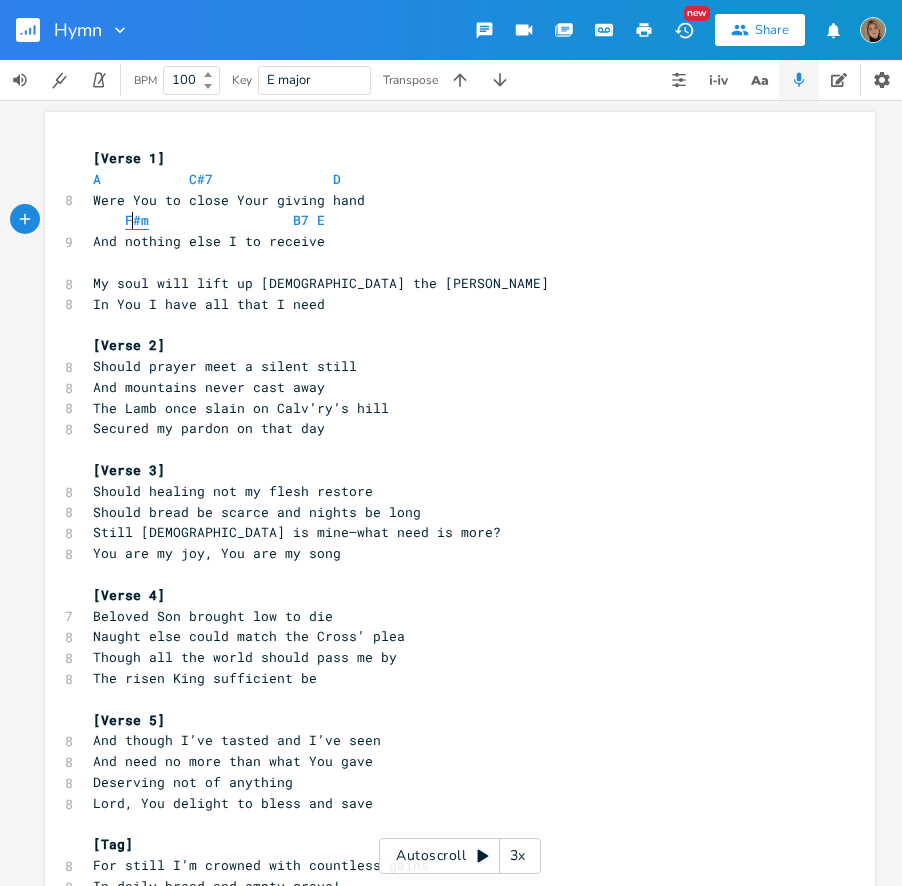 type on "F" 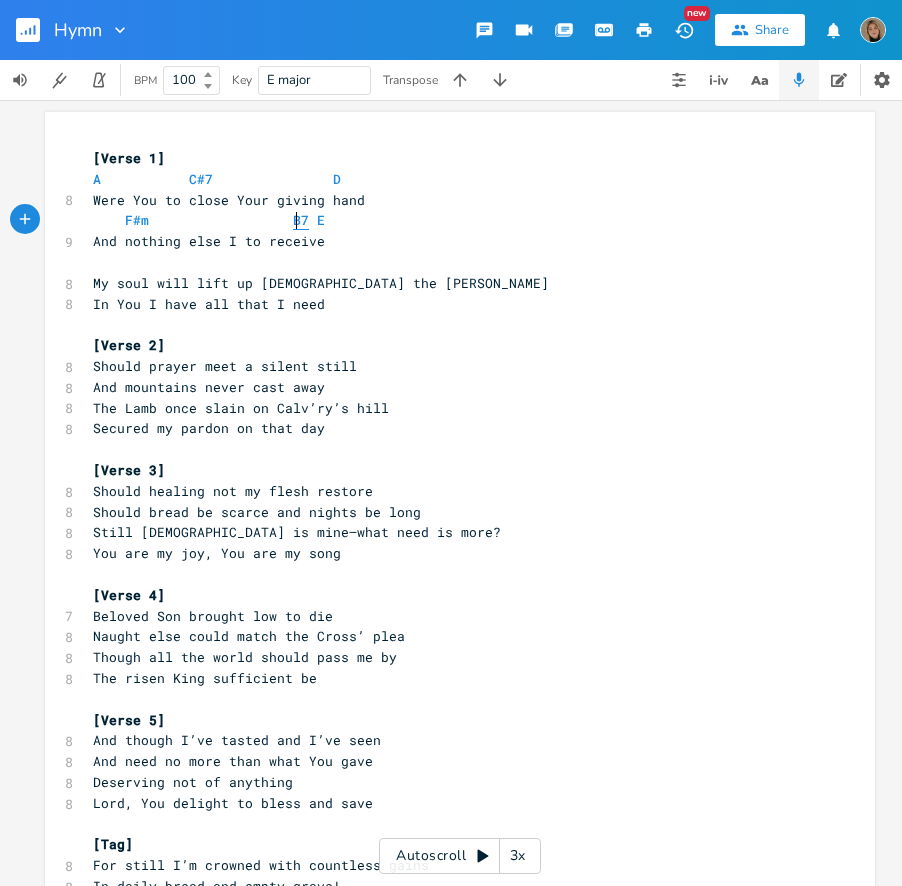 click on "B7" at bounding box center (301, 220) 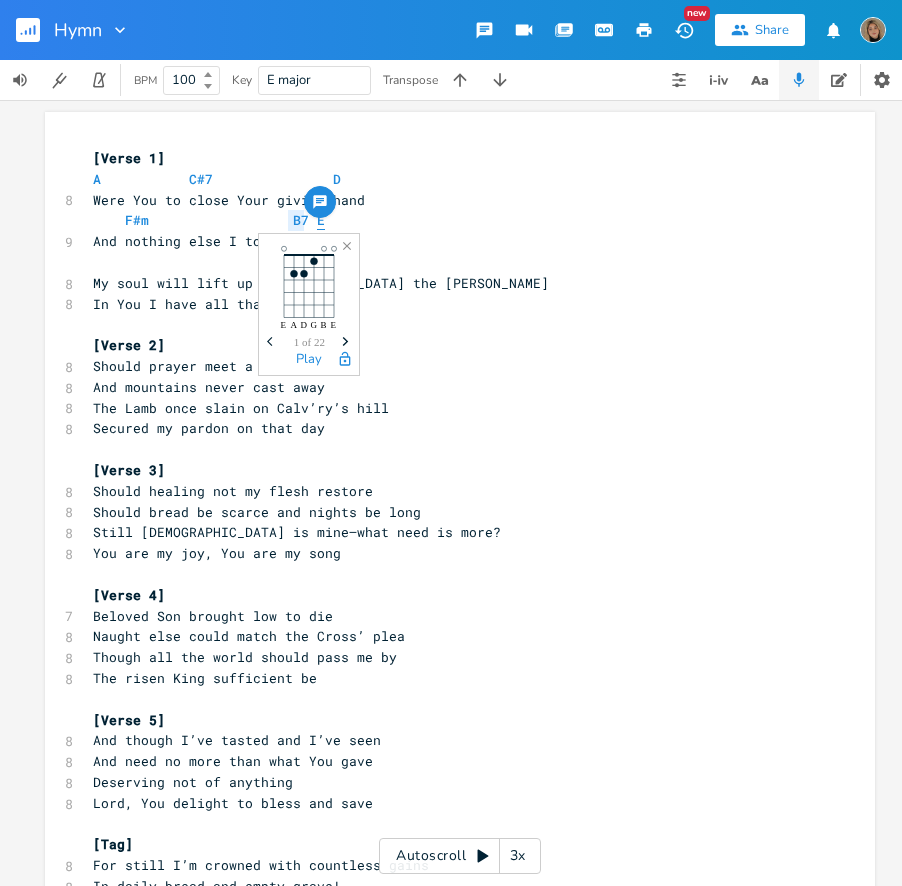 click on "E" at bounding box center [321, 220] 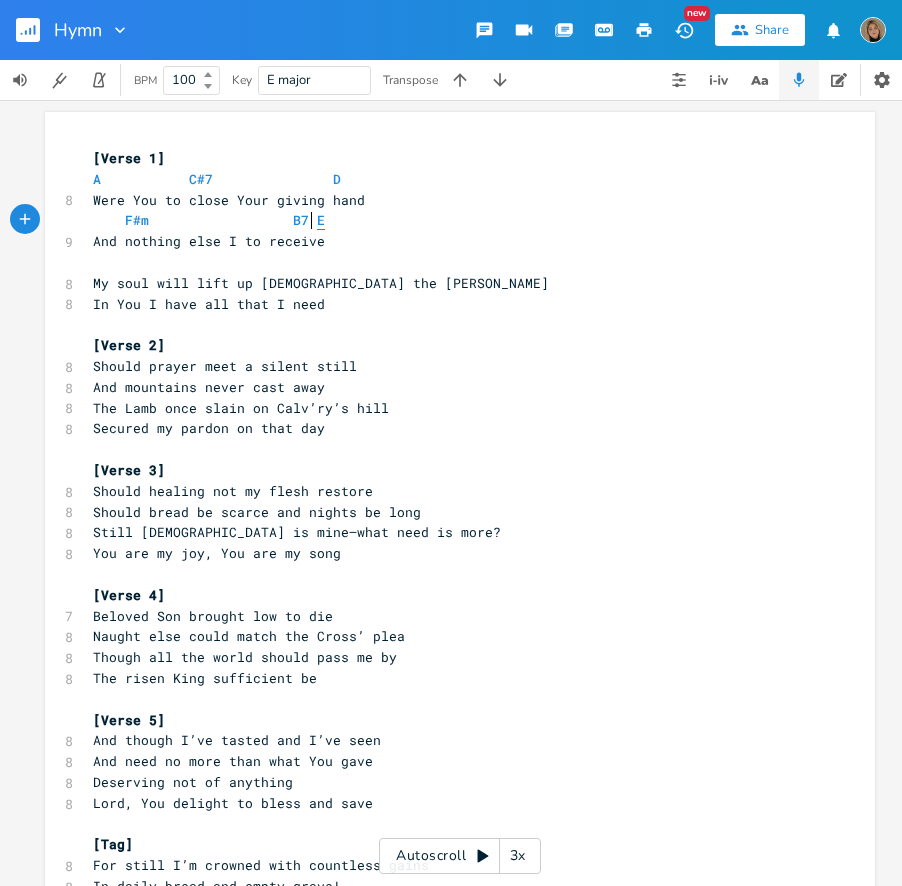 type on "E" 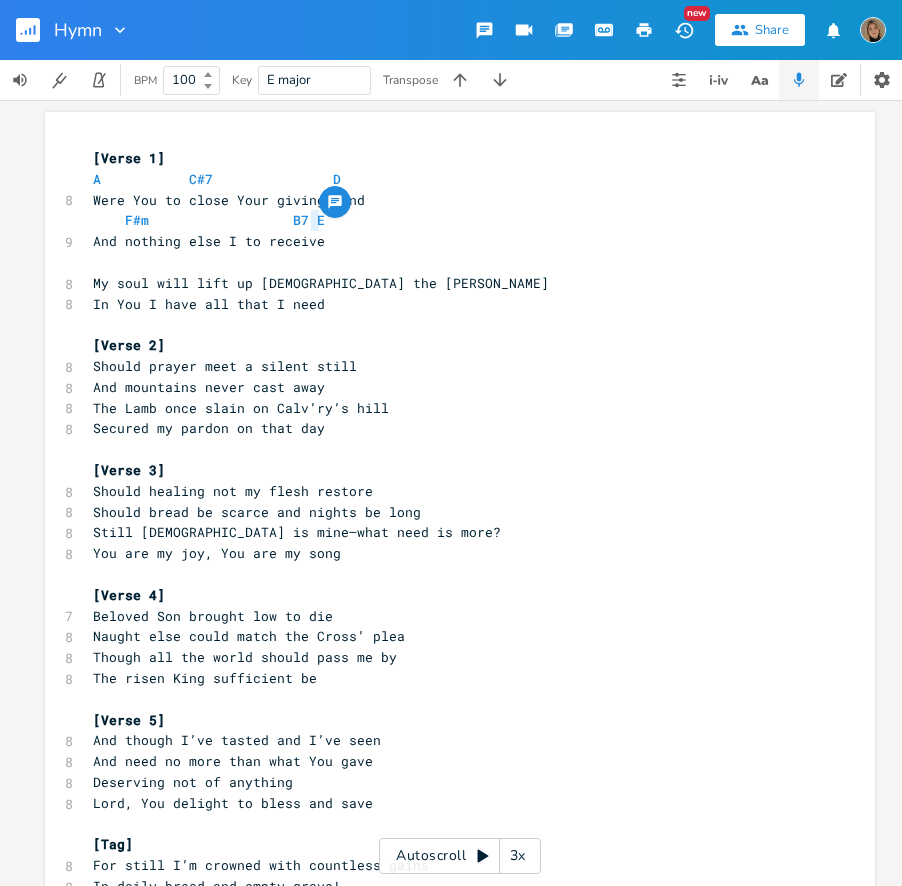 click on "And nothing else I to receive" at bounding box center [450, 241] 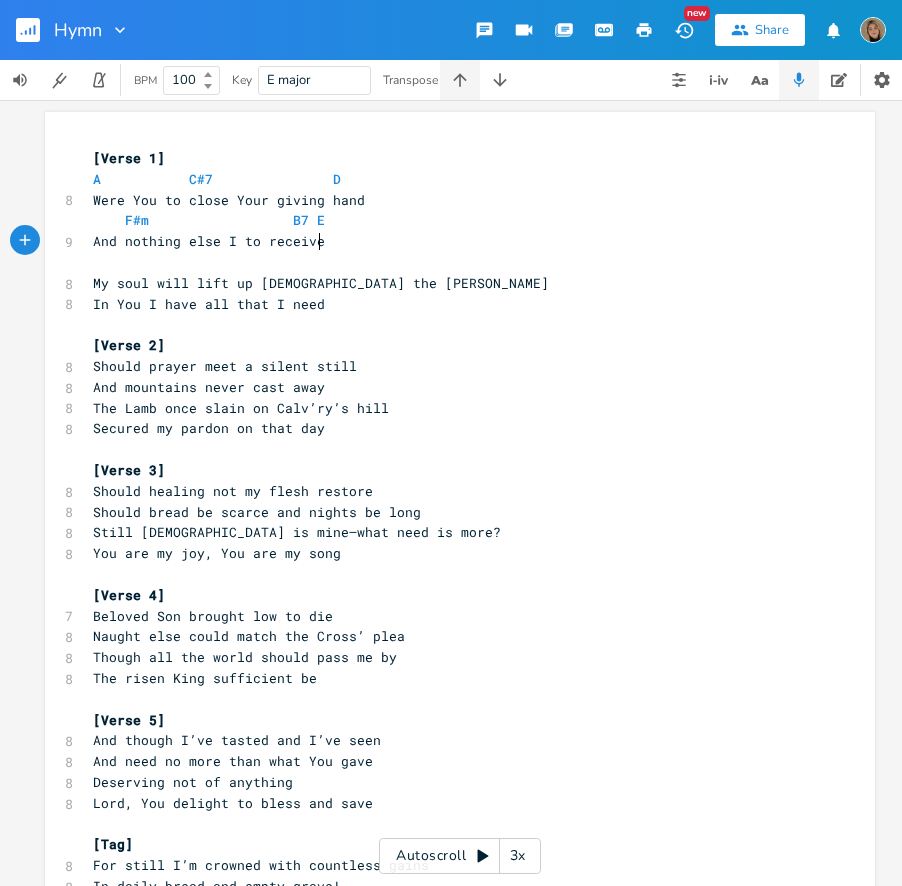 click 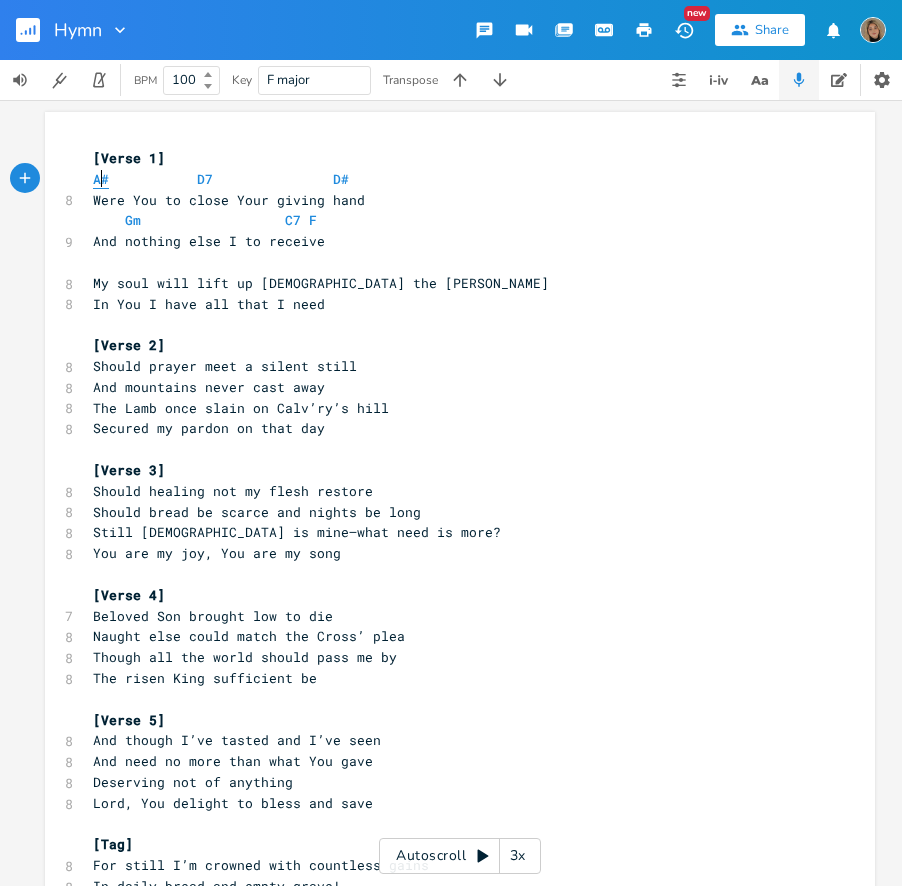 click on "A#" at bounding box center [101, 179] 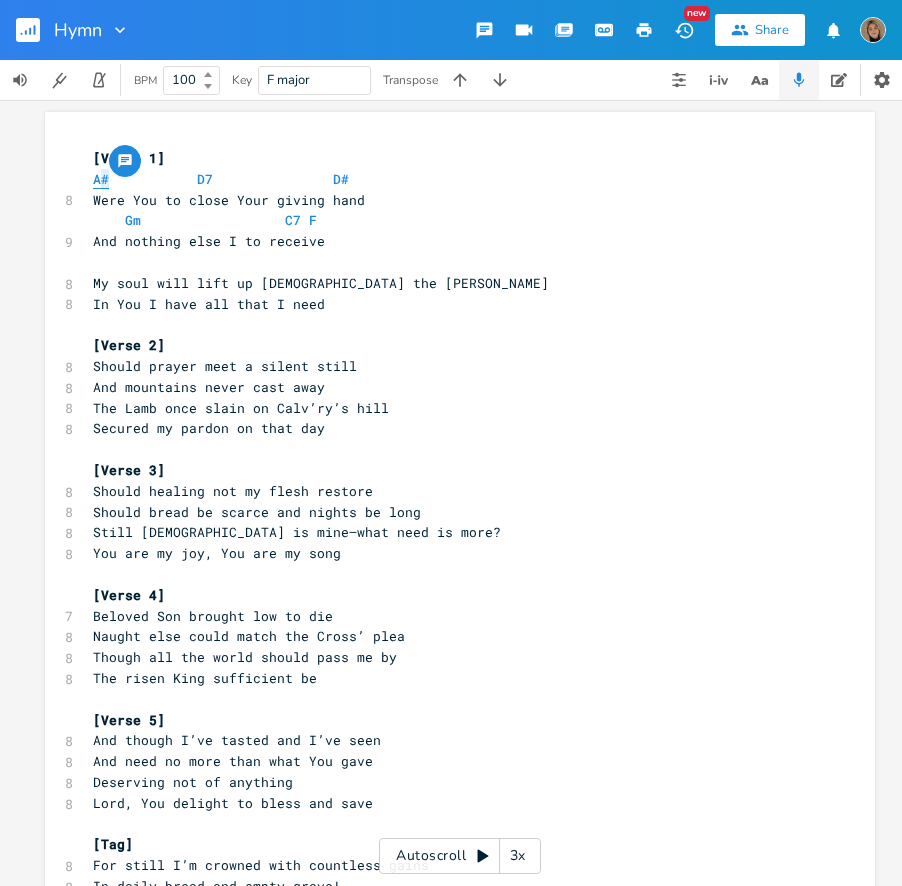 click on "A#" at bounding box center (101, 179) 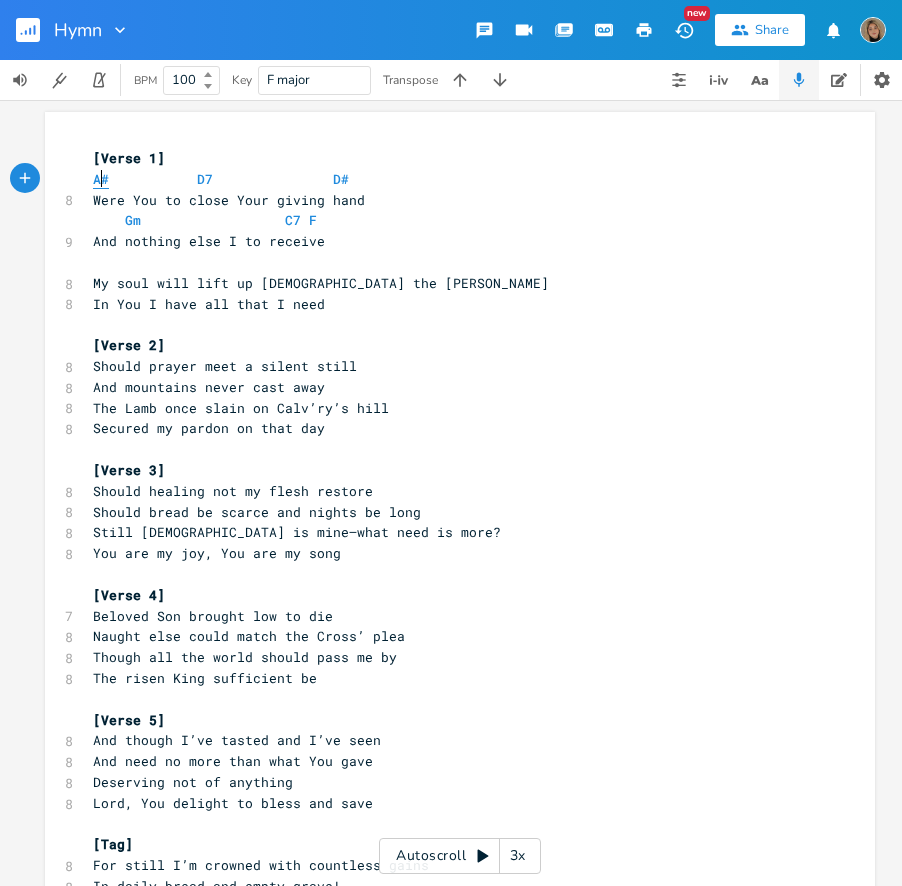 type on "A" 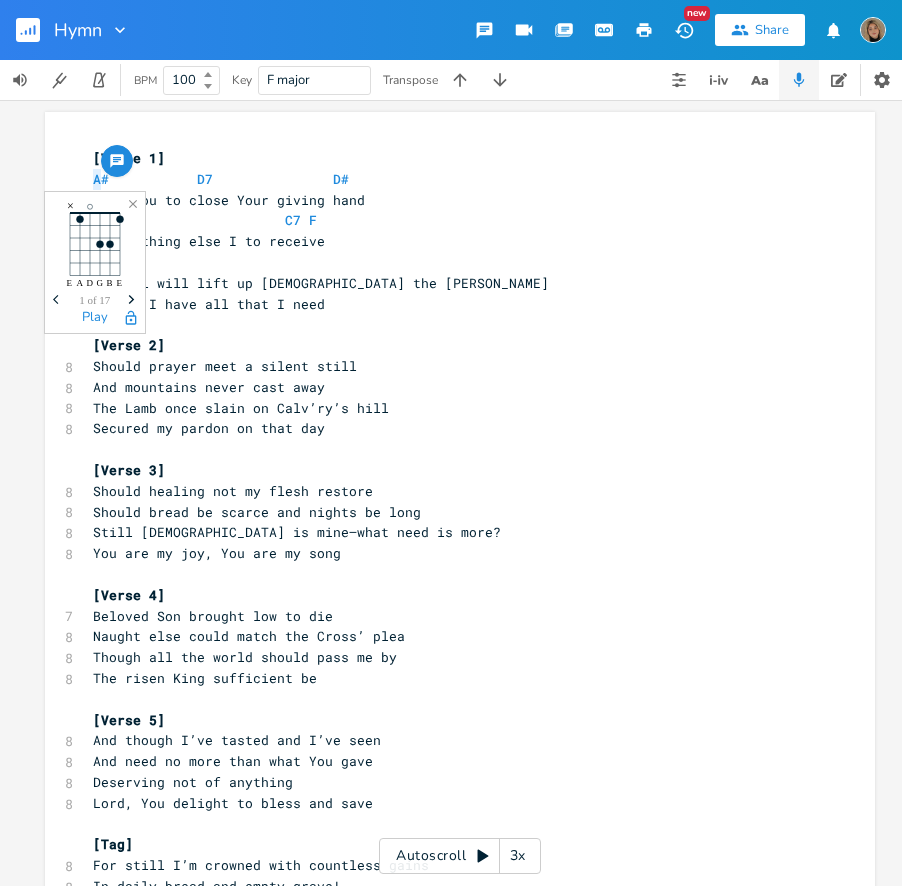 click on "A#             D7                 D#" at bounding box center (241, 179) 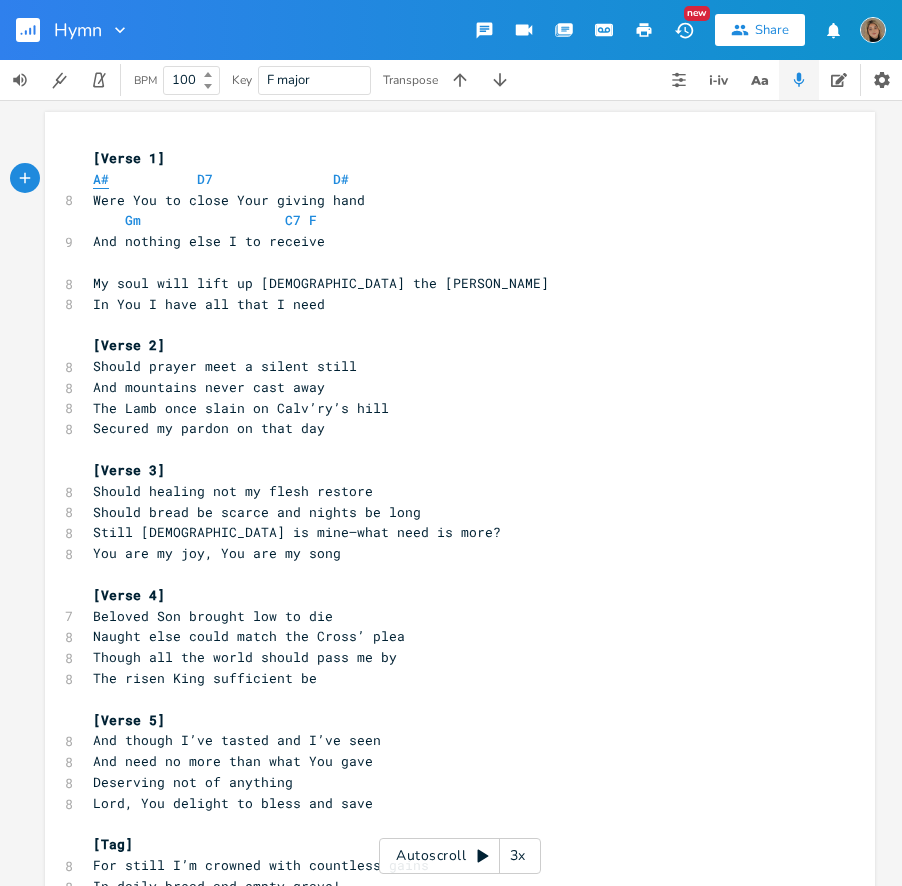 click on "A#" at bounding box center [101, 179] 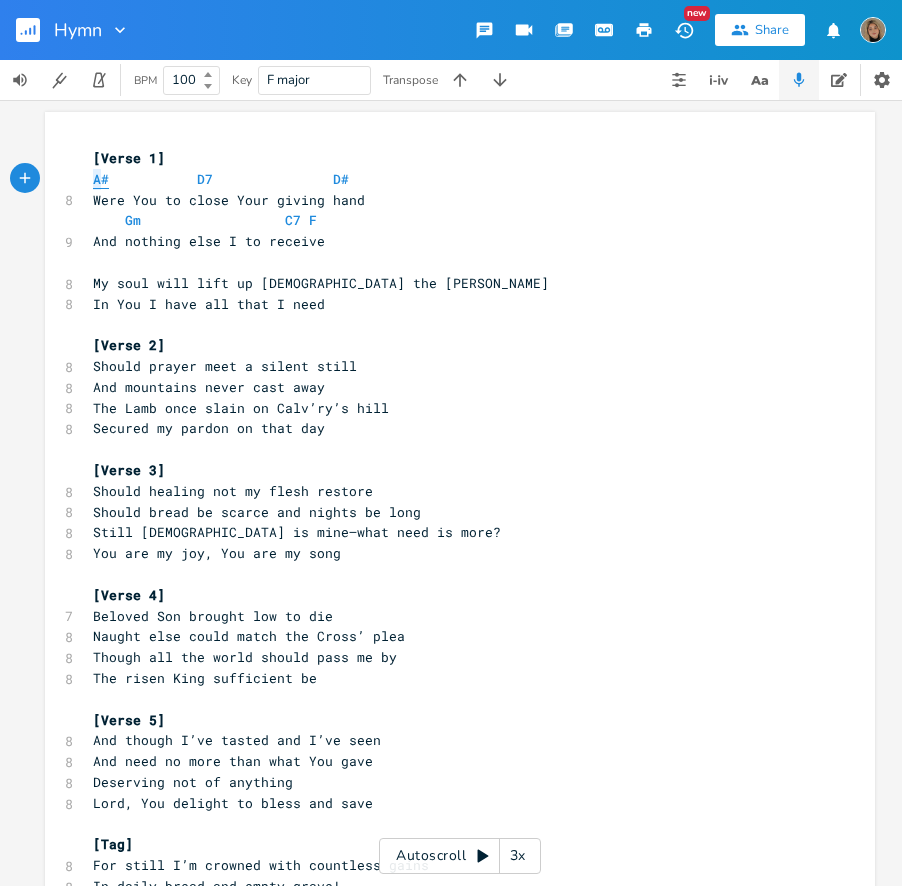 click on "A#" at bounding box center (101, 179) 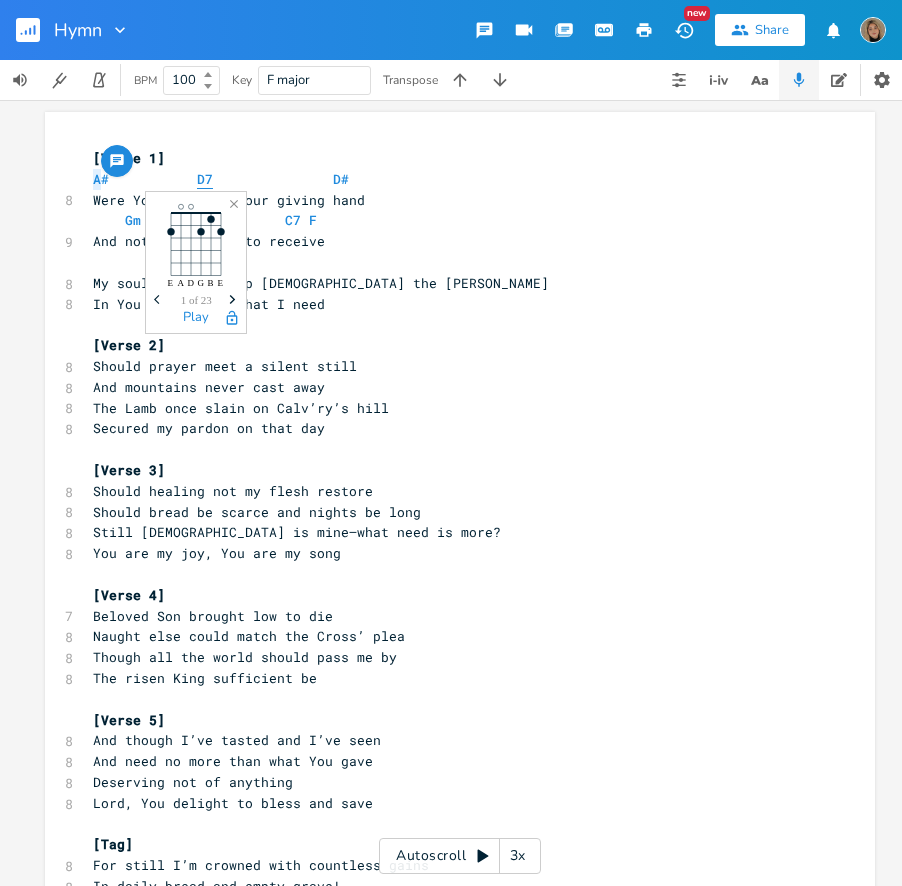 click on "D7" at bounding box center (205, 179) 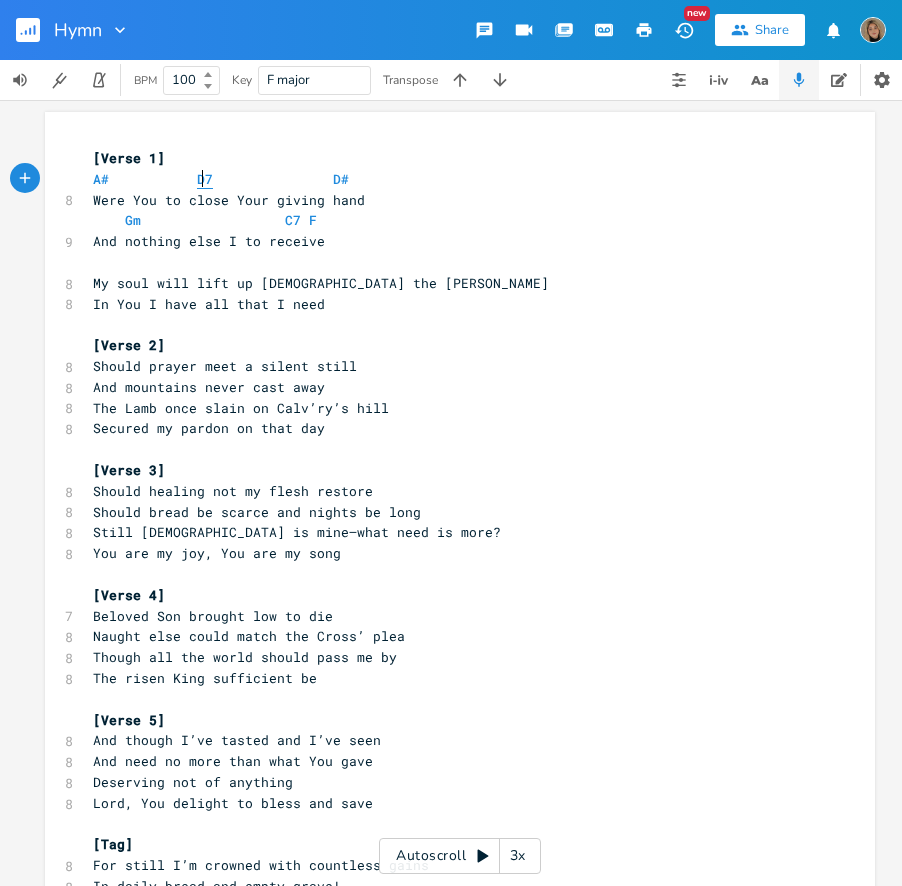 type on "D7" 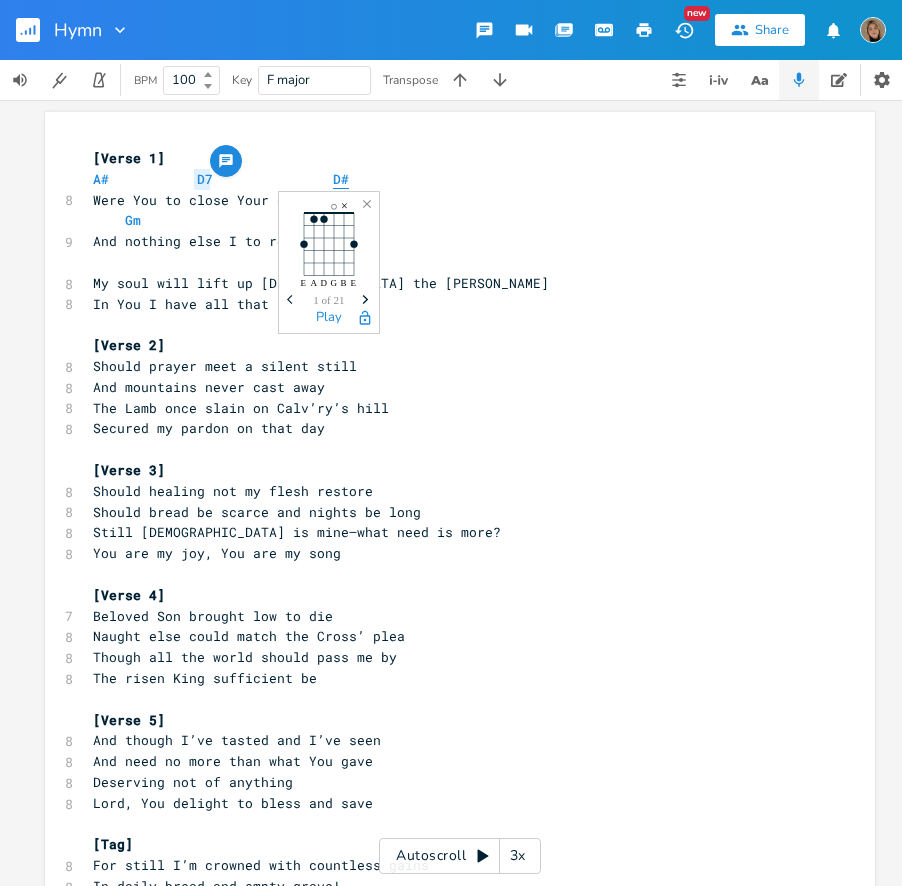 click on "D#" at bounding box center (341, 179) 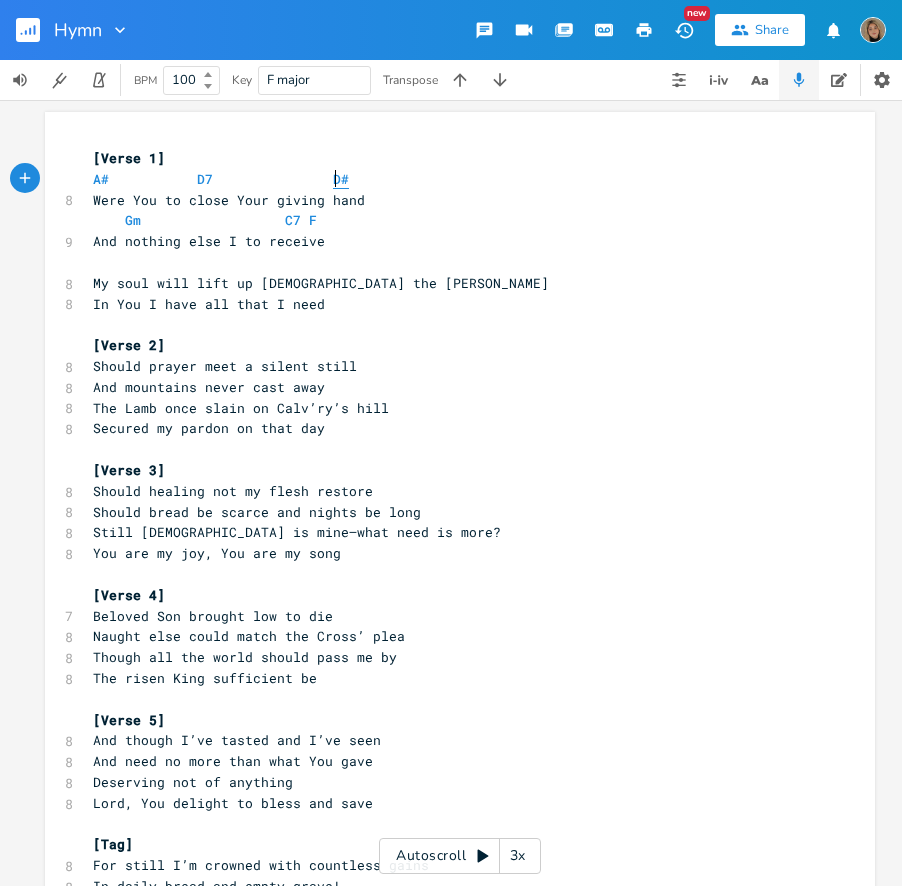 type on "#" 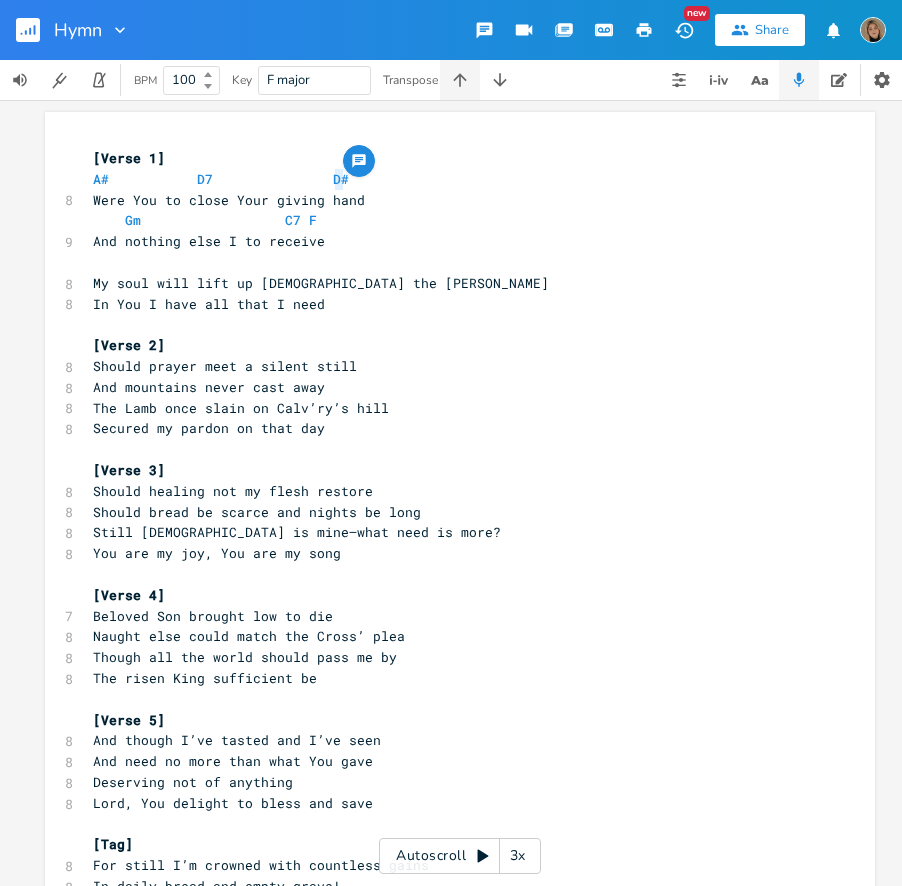 click 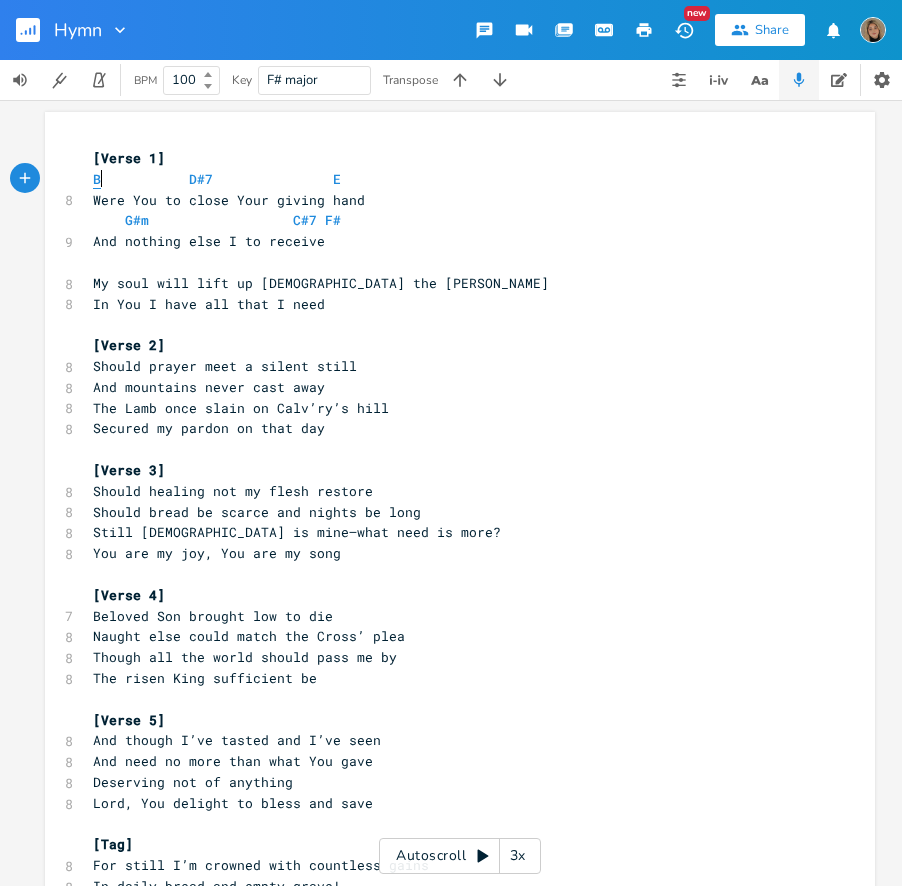 click on "B" at bounding box center (97, 179) 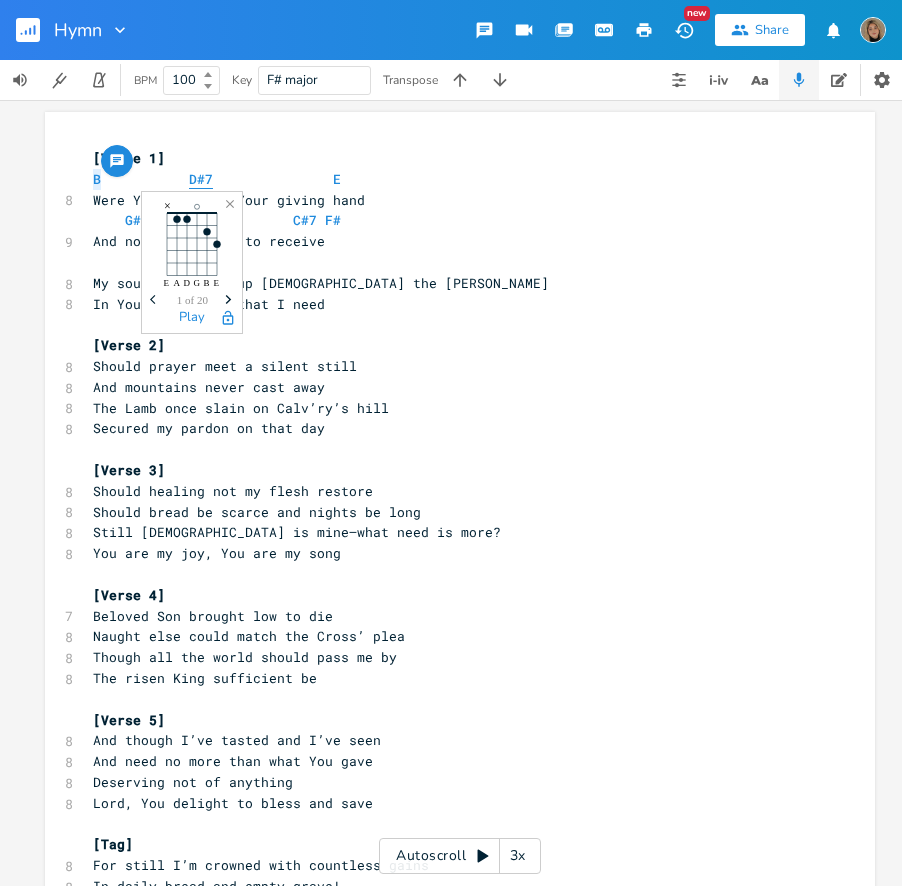 click on "D#7" at bounding box center [201, 179] 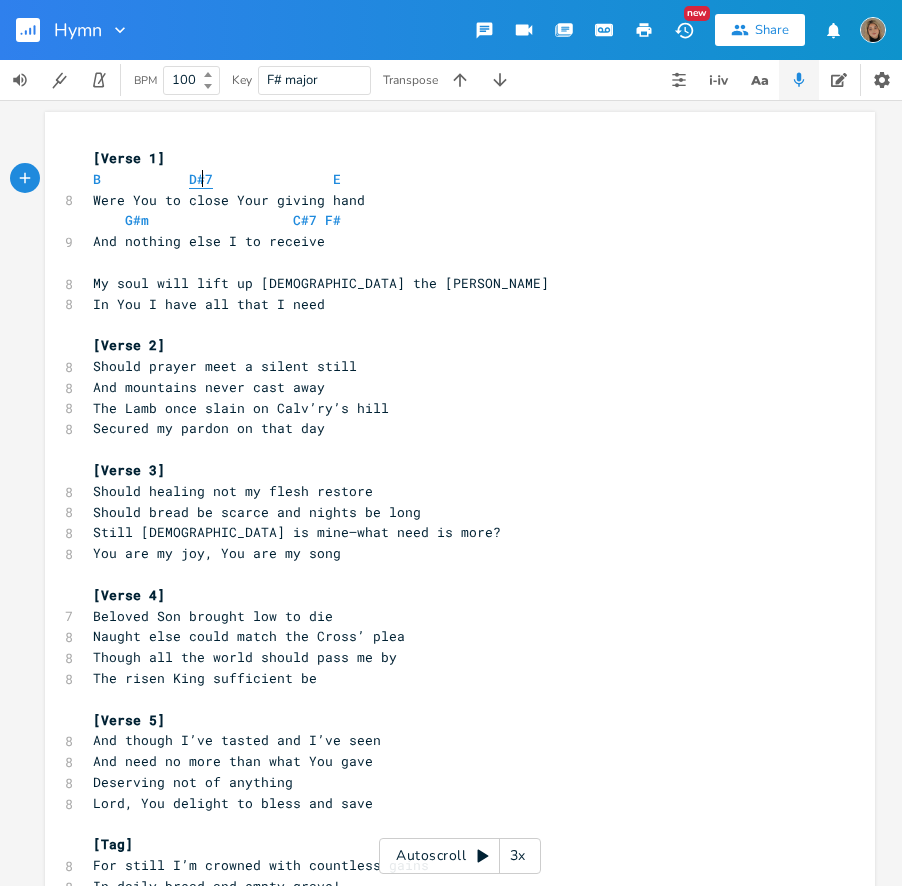 type on "#" 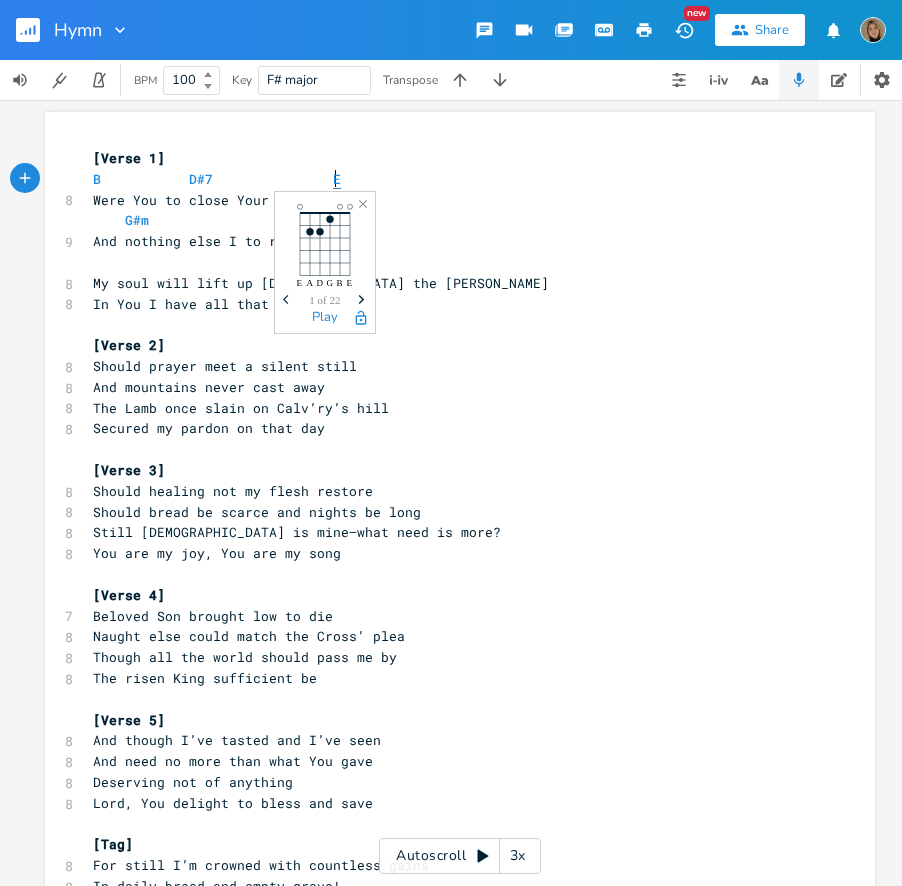 click on "E" at bounding box center (337, 179) 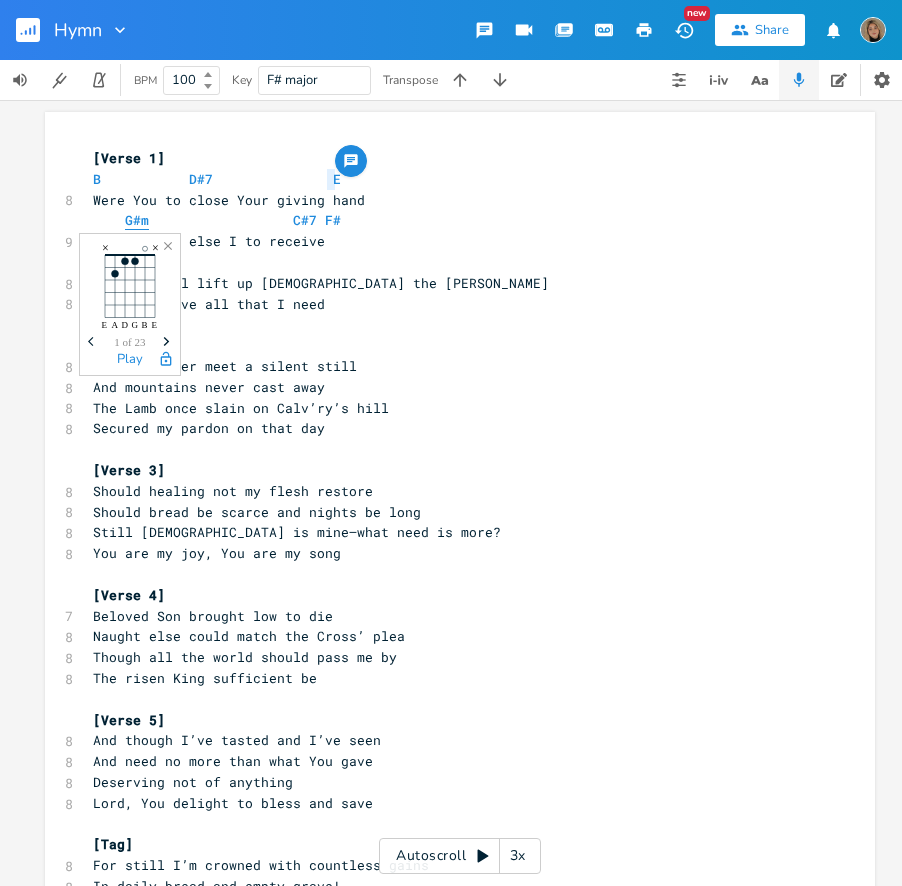 click on "G#m" at bounding box center (137, 220) 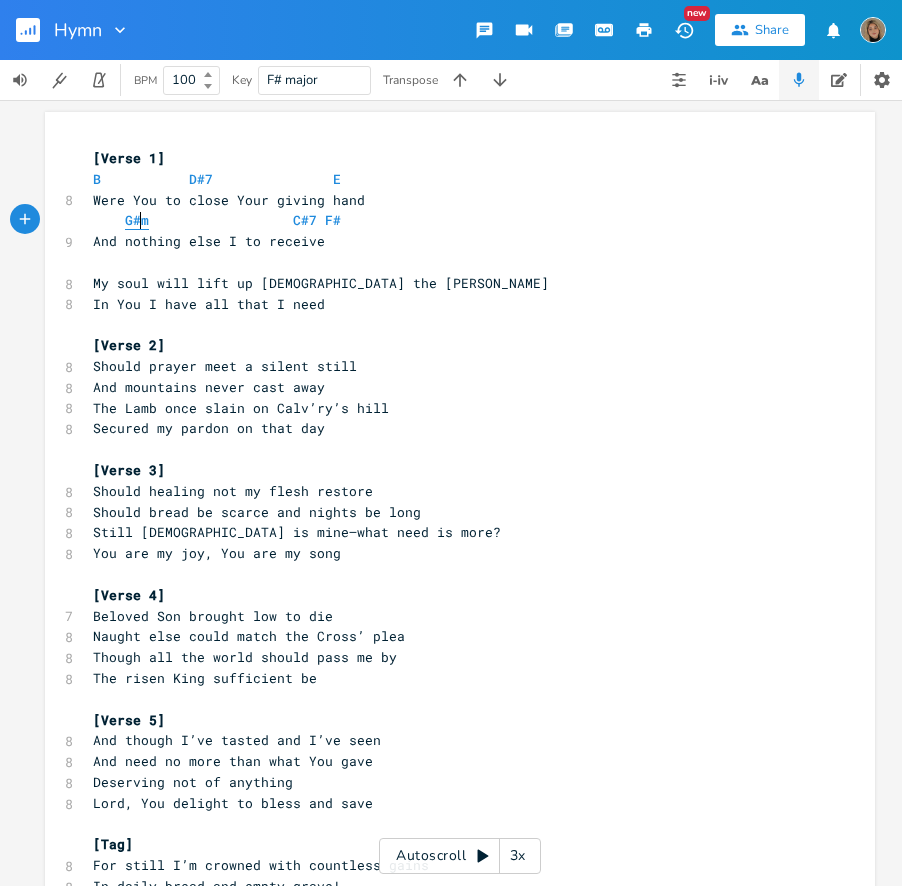 type on "#" 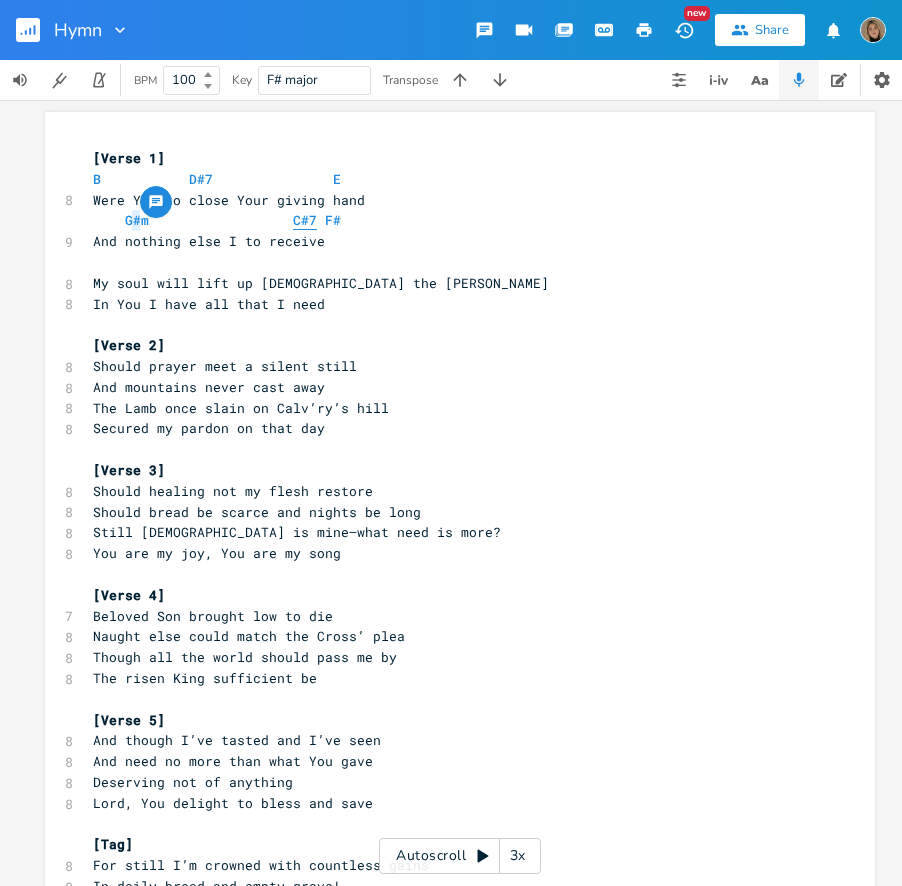 click on "C#7" at bounding box center [305, 220] 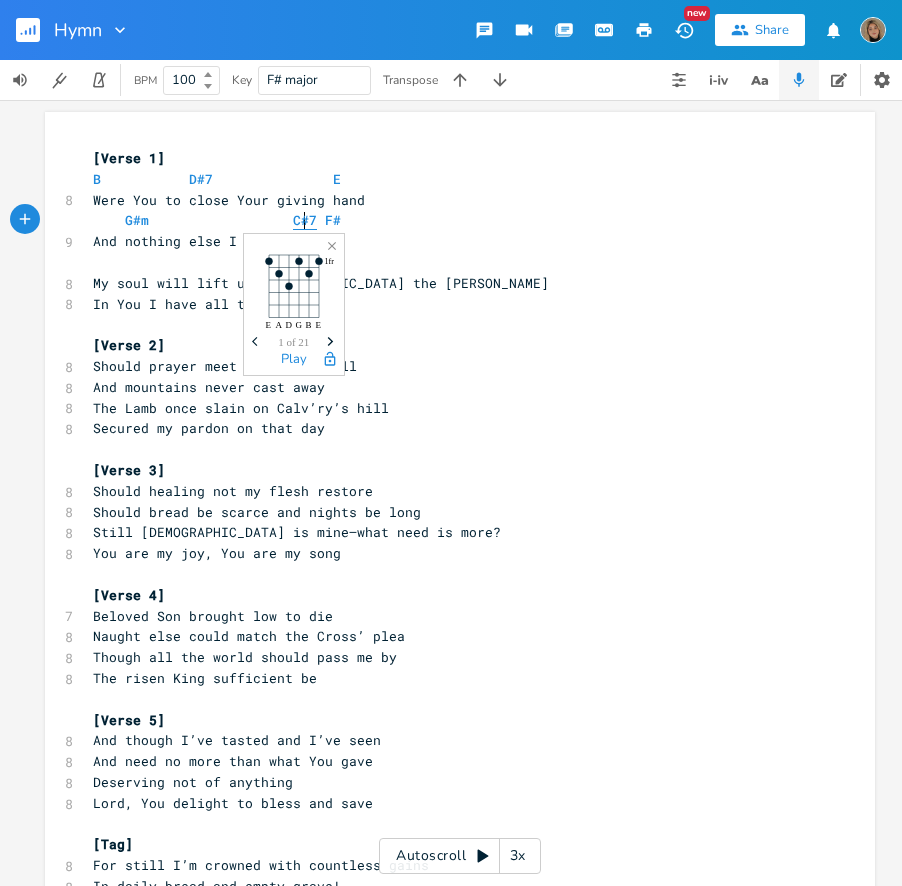 type on "#" 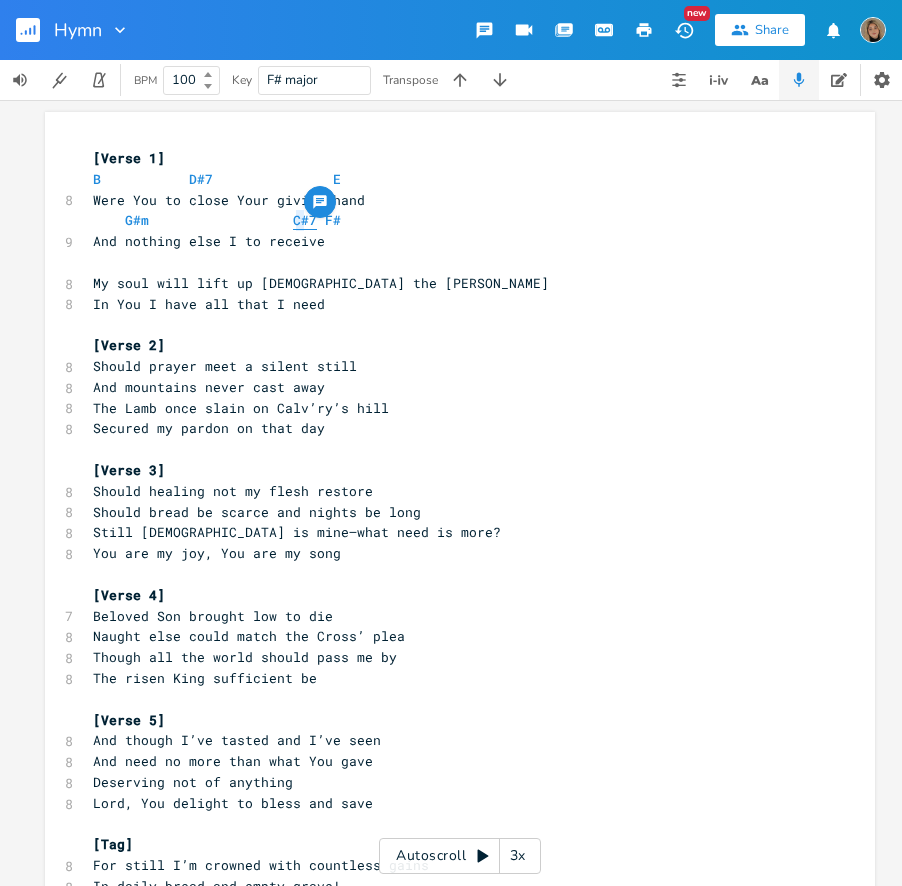 click on "C#7" at bounding box center (305, 220) 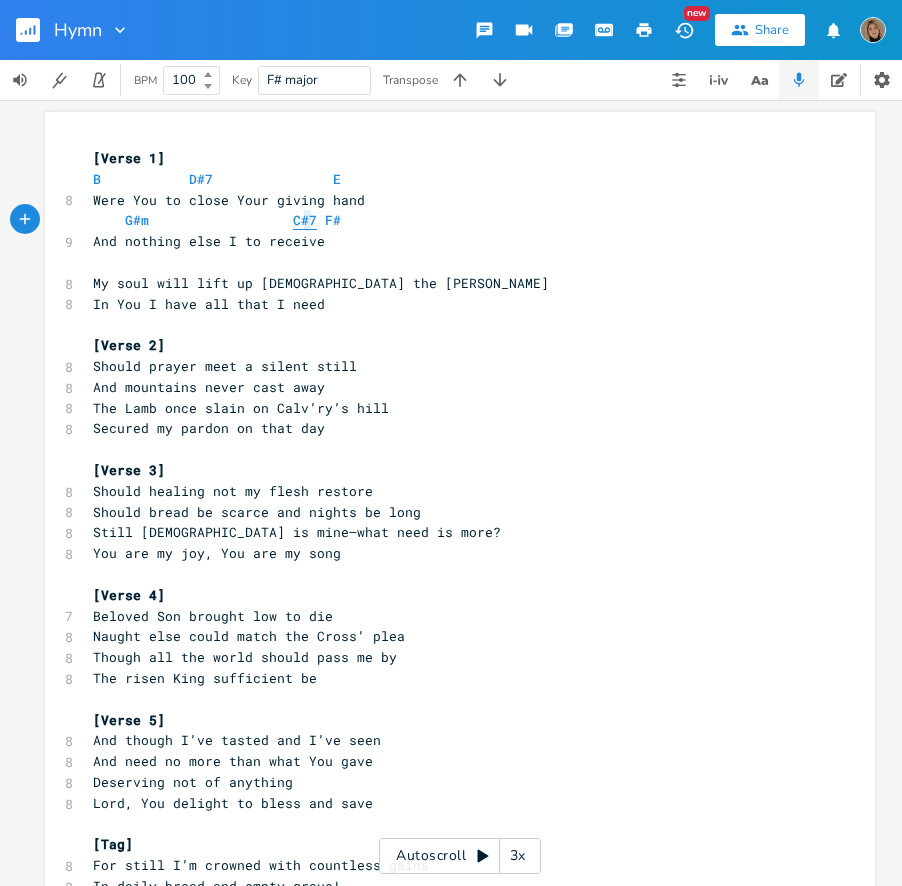 click on "C#7" at bounding box center [305, 220] 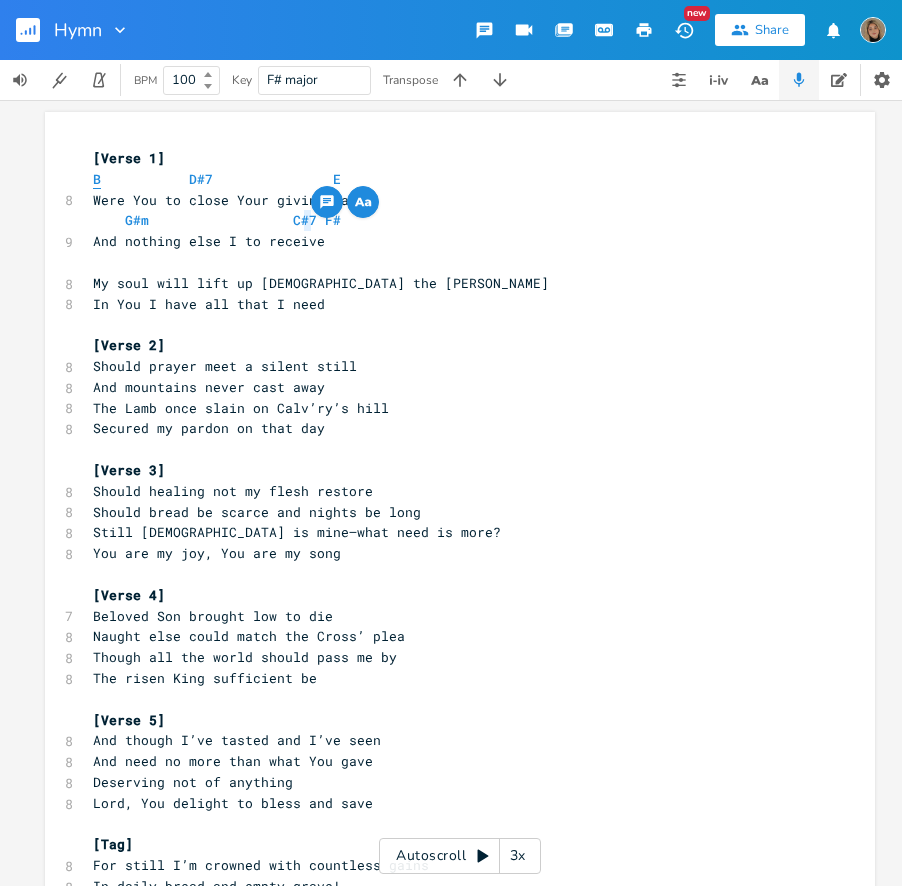 click on "B" at bounding box center [97, 179] 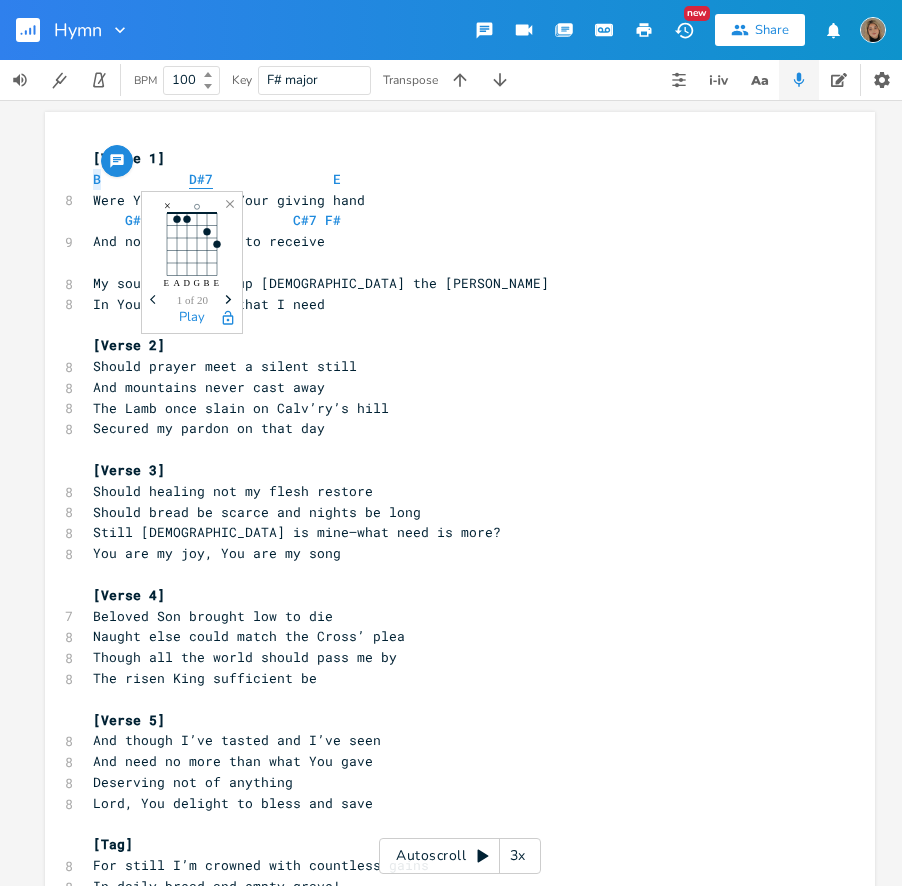 click on "D#7" at bounding box center (201, 179) 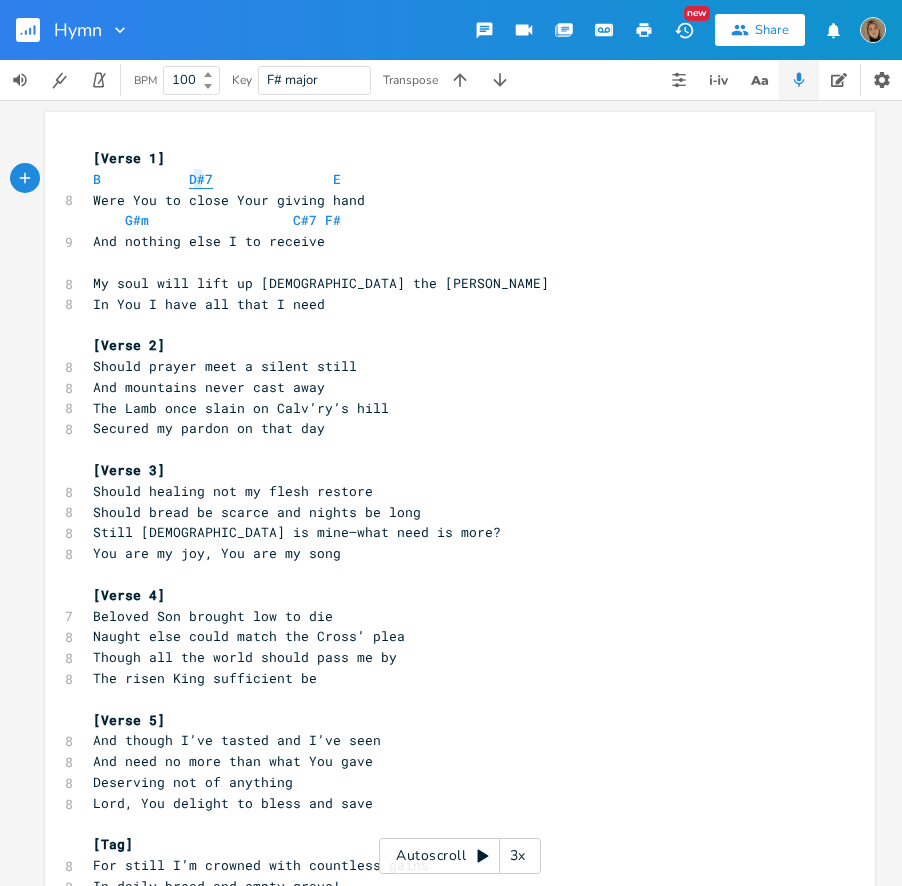 click on "D#7" at bounding box center [201, 179] 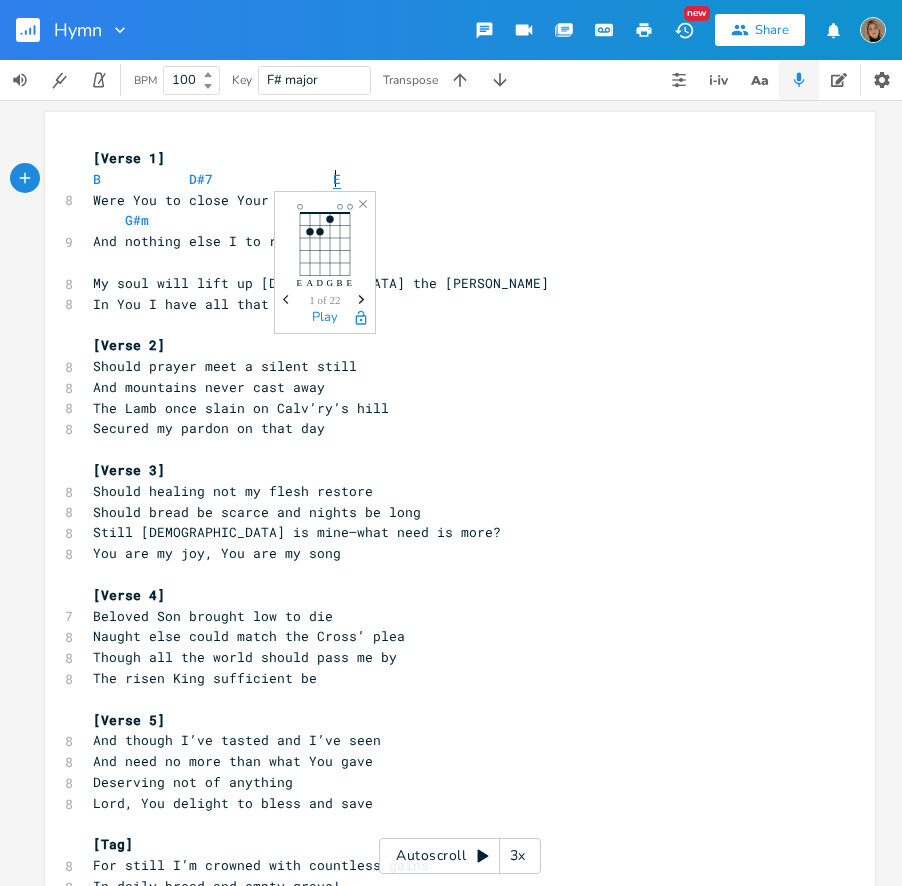 click on "E" at bounding box center (337, 179) 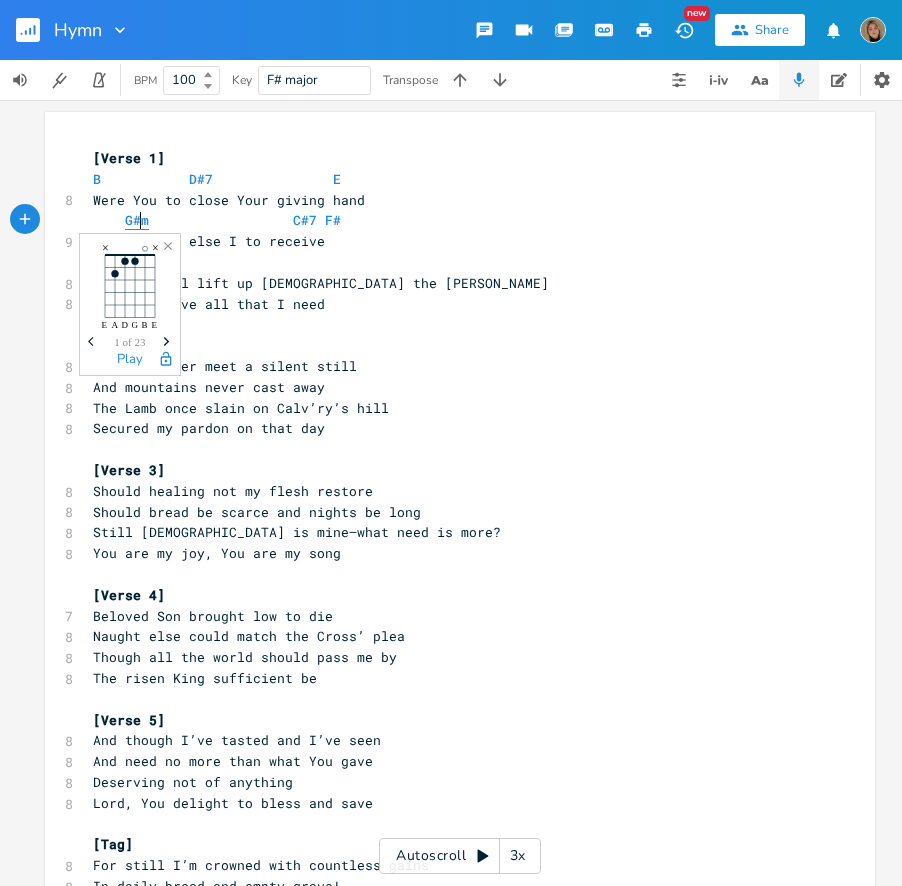 click on "G#m" at bounding box center (137, 220) 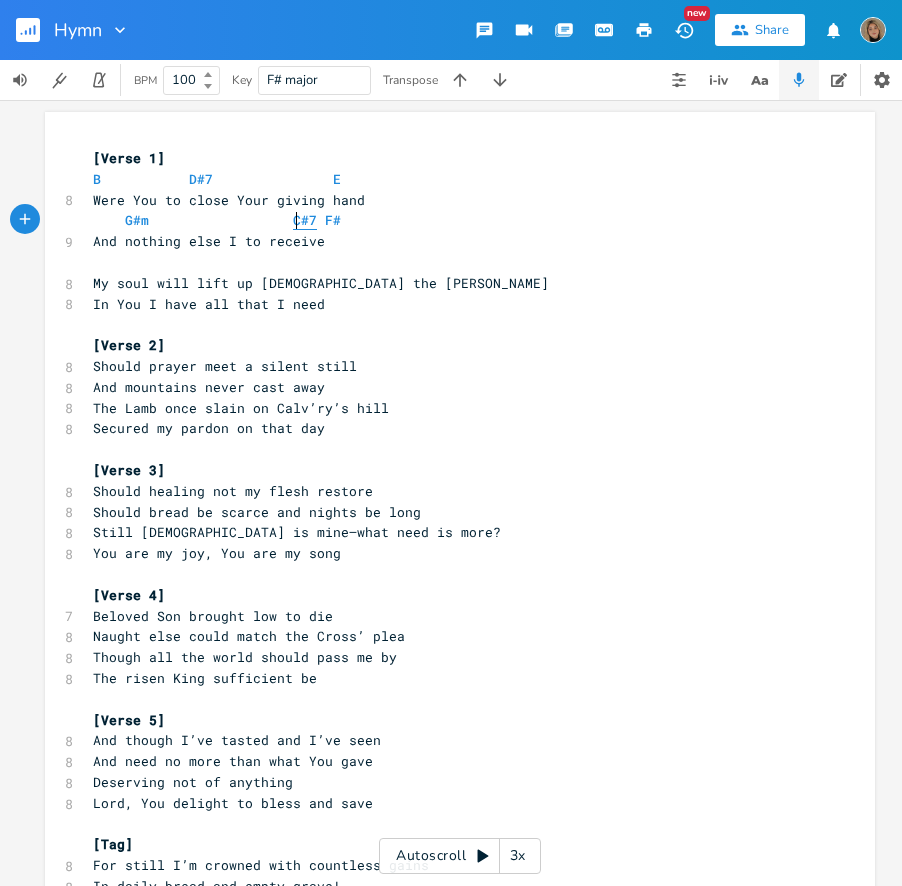 click on "C#7" at bounding box center [305, 220] 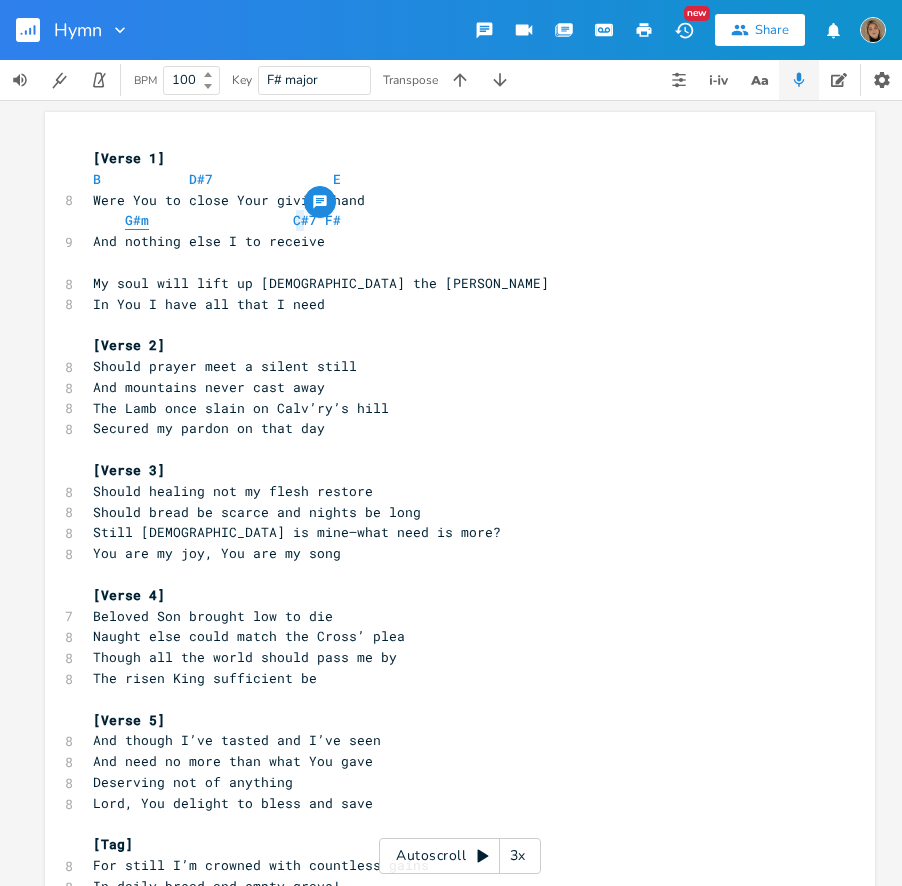 click on "G#m" at bounding box center [137, 220] 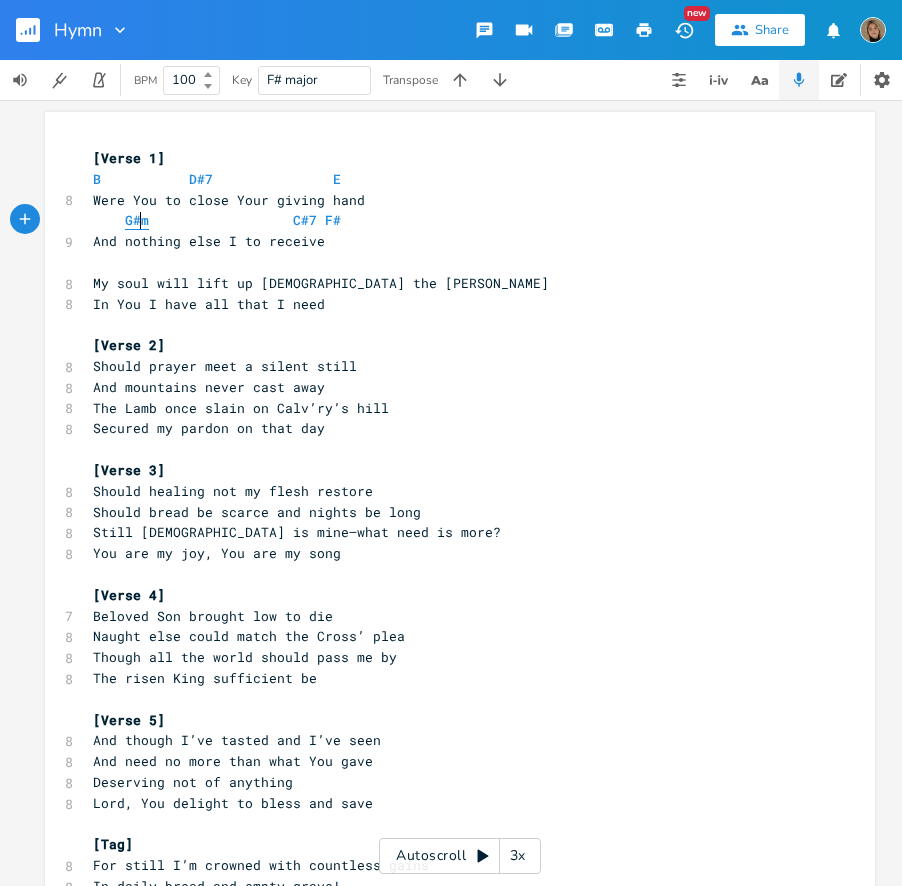 type on "m" 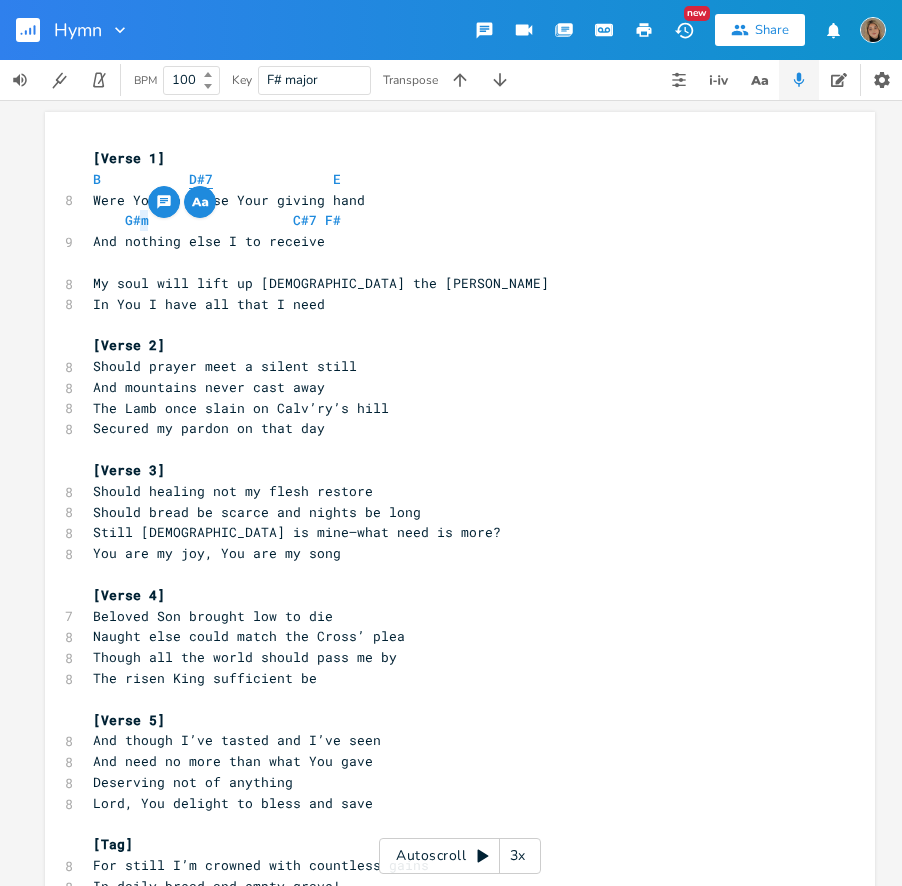 click on "D#7" at bounding box center (201, 179) 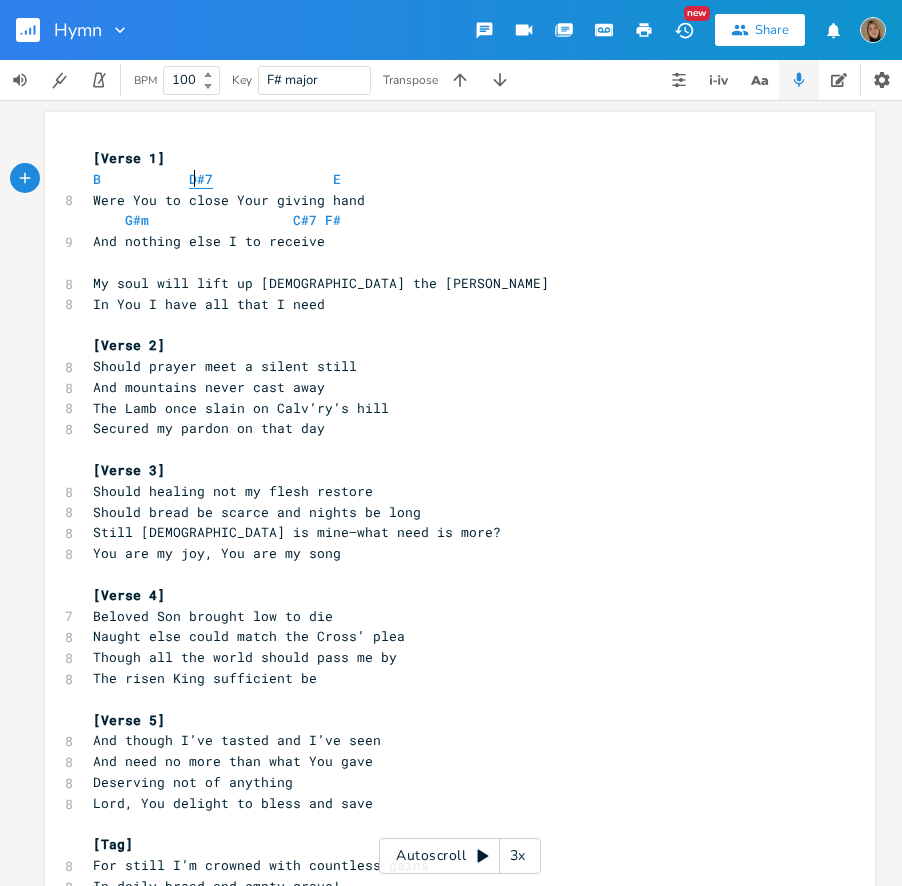 type on "#" 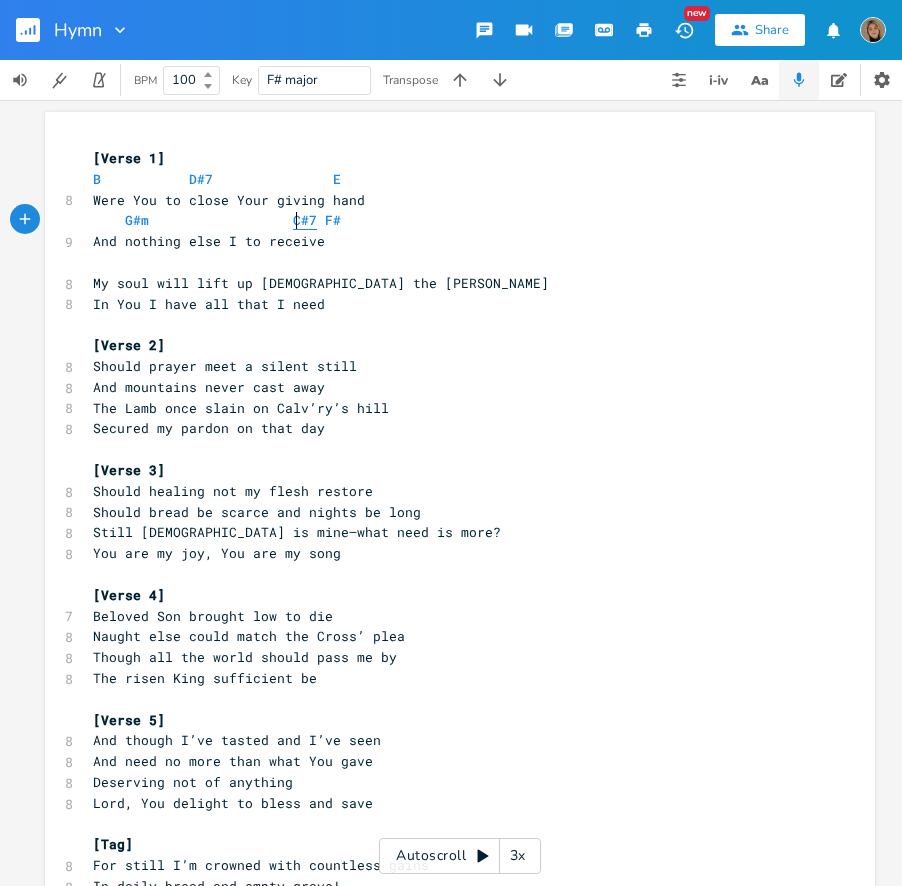 click on "C#7" at bounding box center [305, 220] 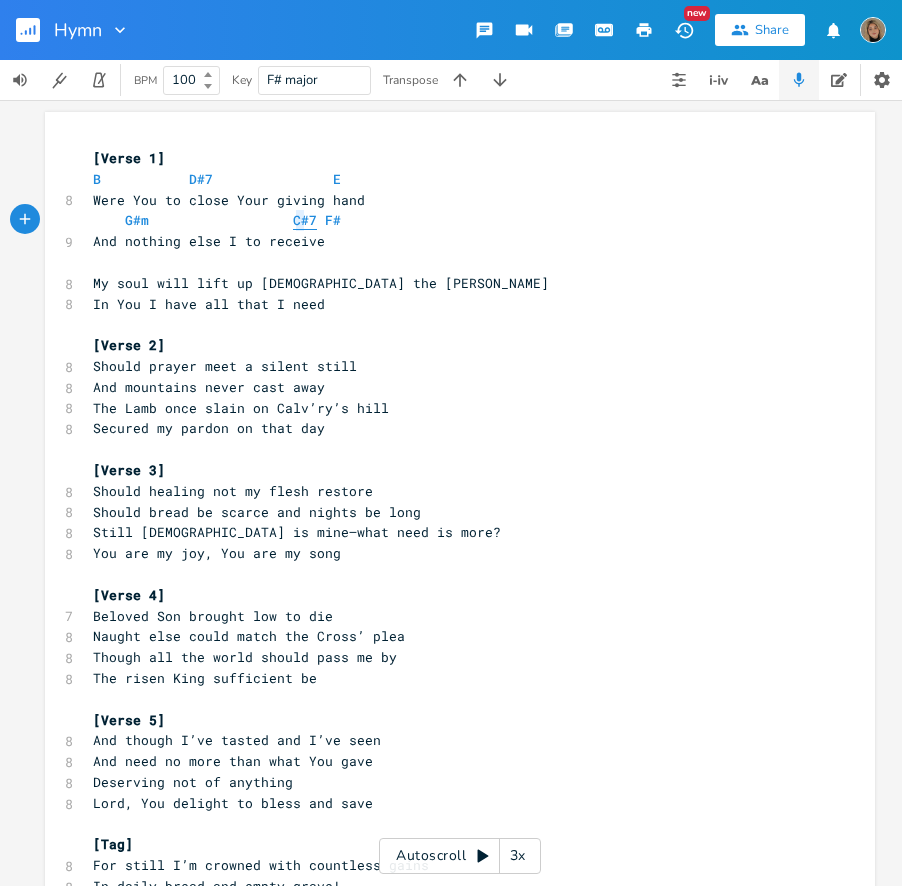 click on "C#7" at bounding box center [305, 220] 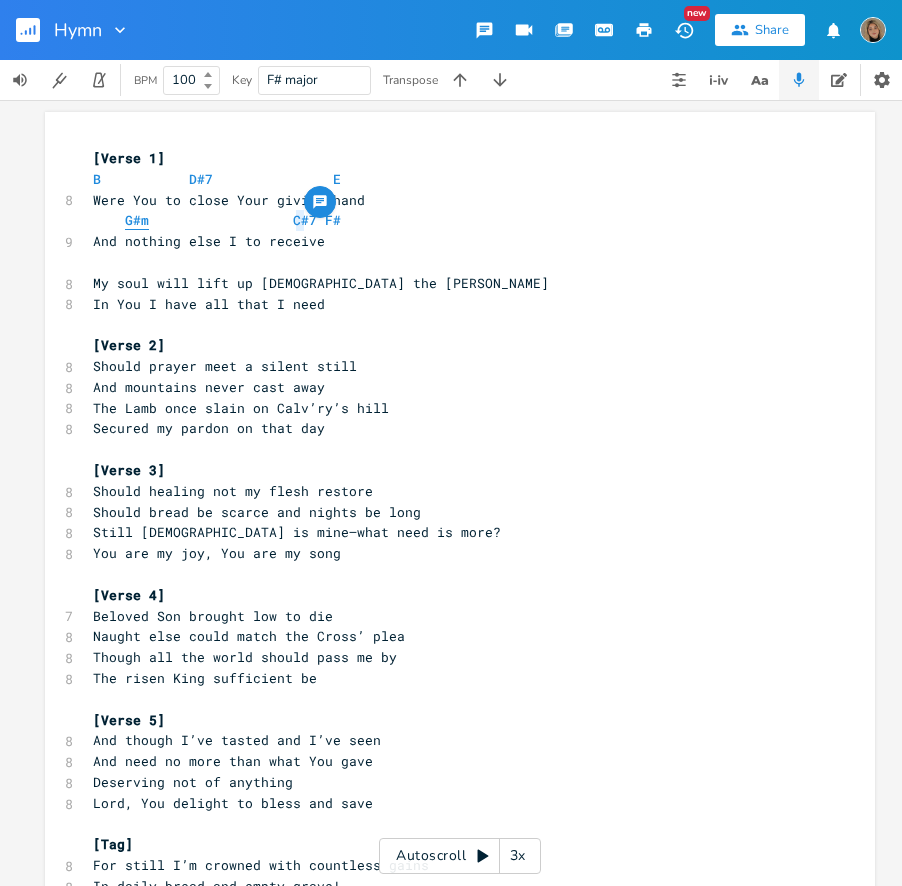 click on "G#m" at bounding box center [137, 220] 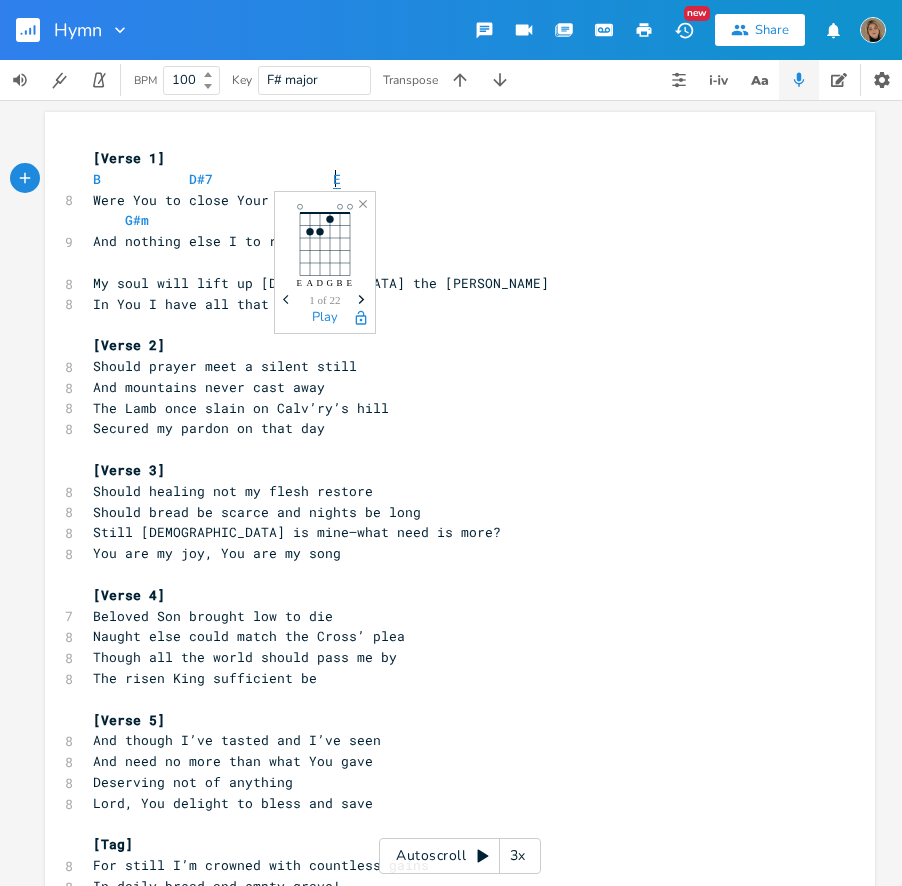 click on "E" at bounding box center (337, 179) 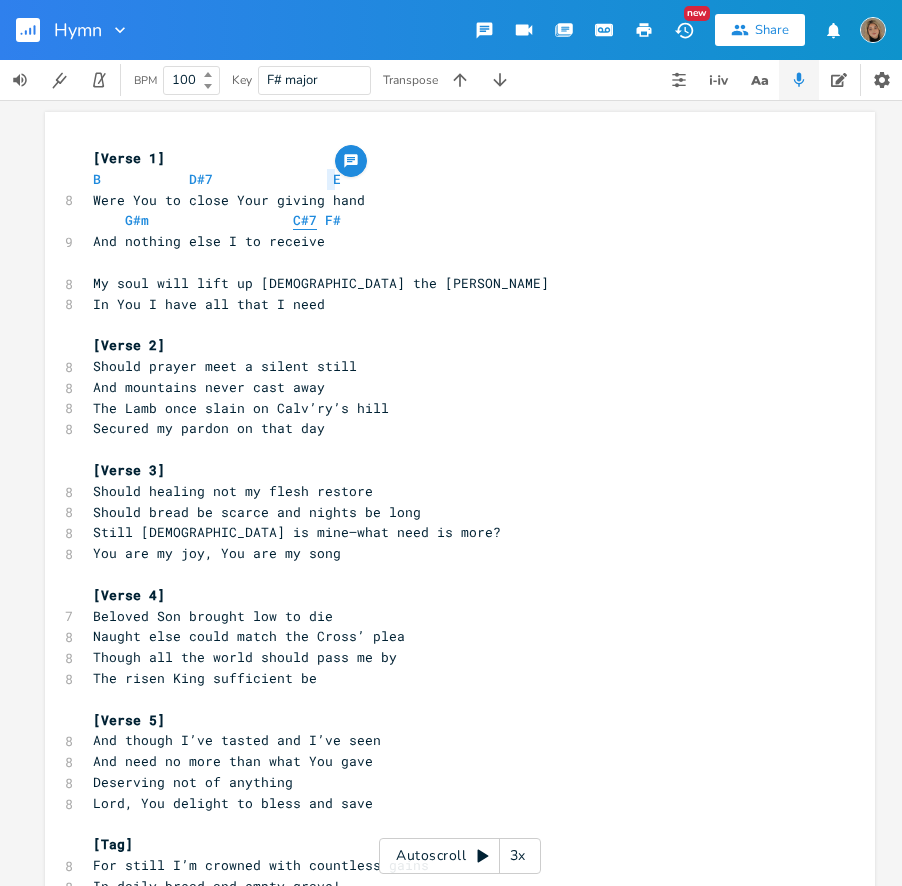 click on "C#7" at bounding box center [305, 220] 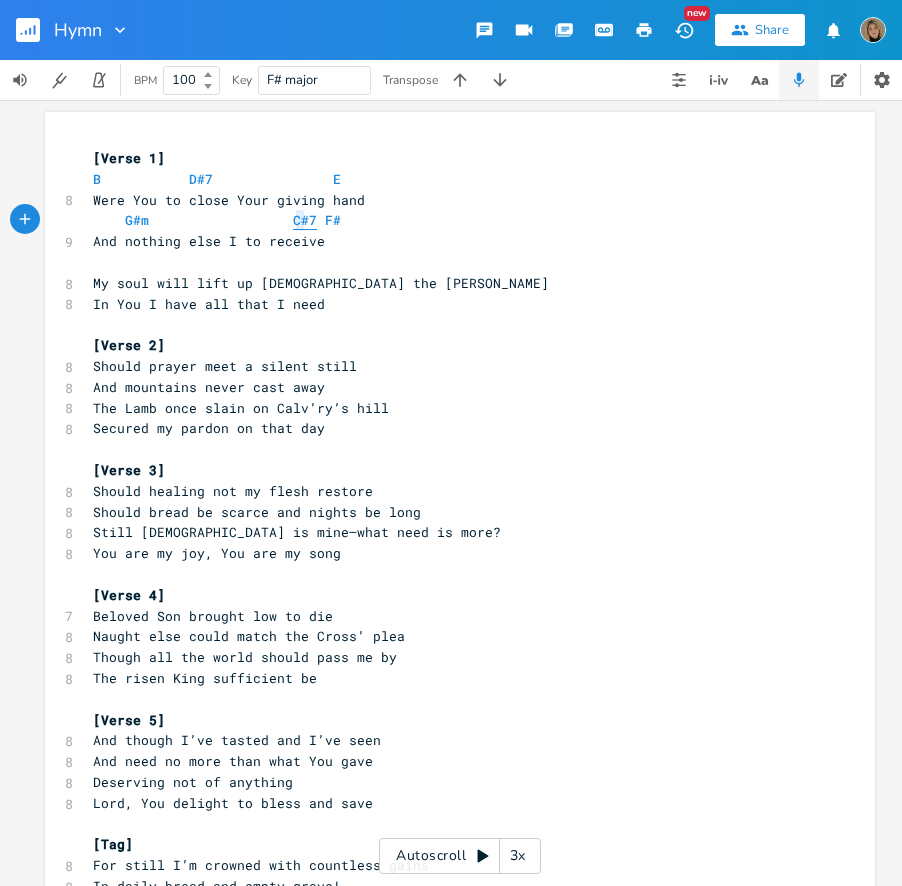 click on "C#7" at bounding box center (305, 220) 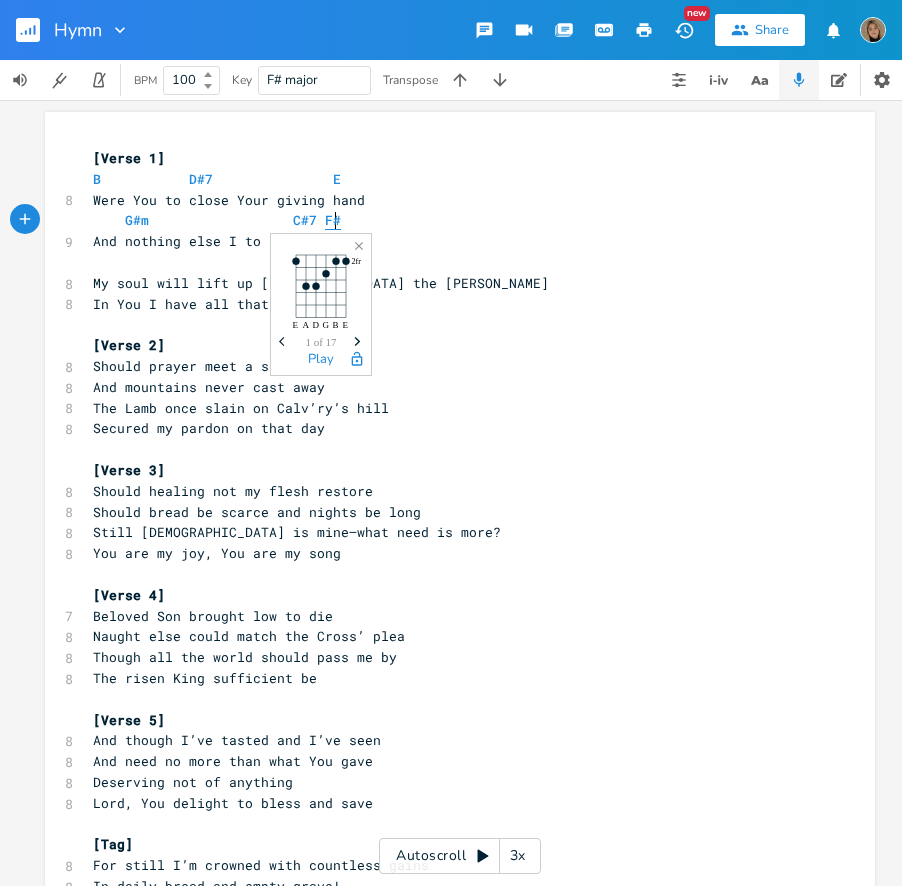 click on "F#" at bounding box center (333, 220) 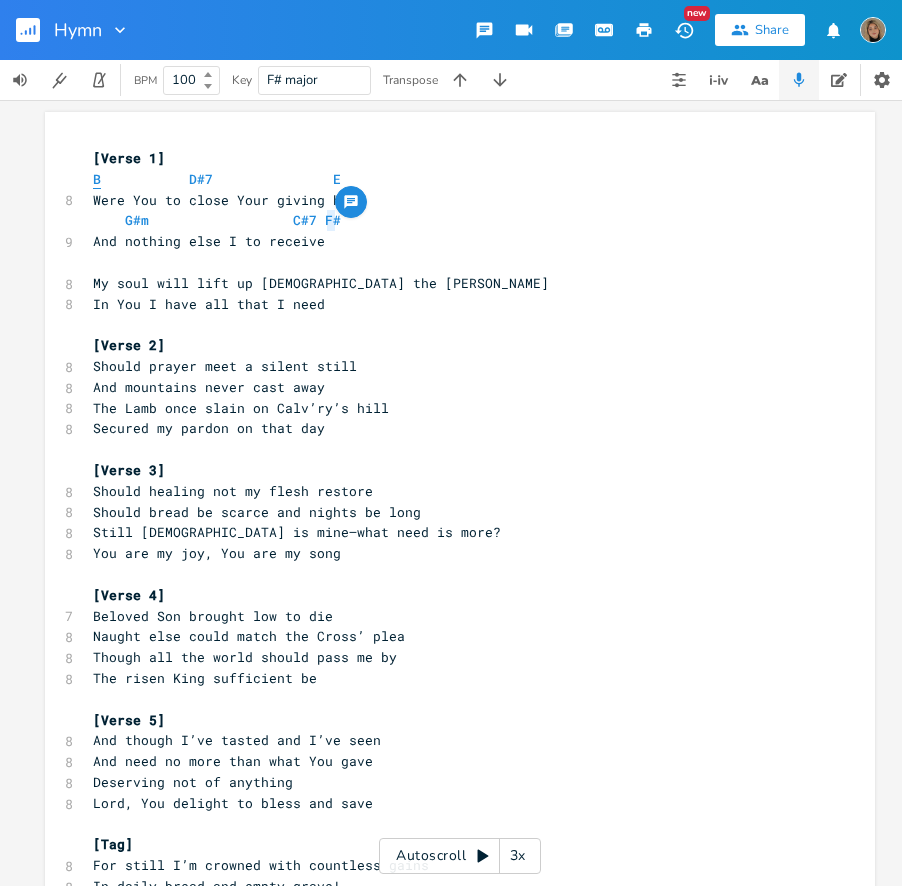 click on "B" at bounding box center (97, 179) 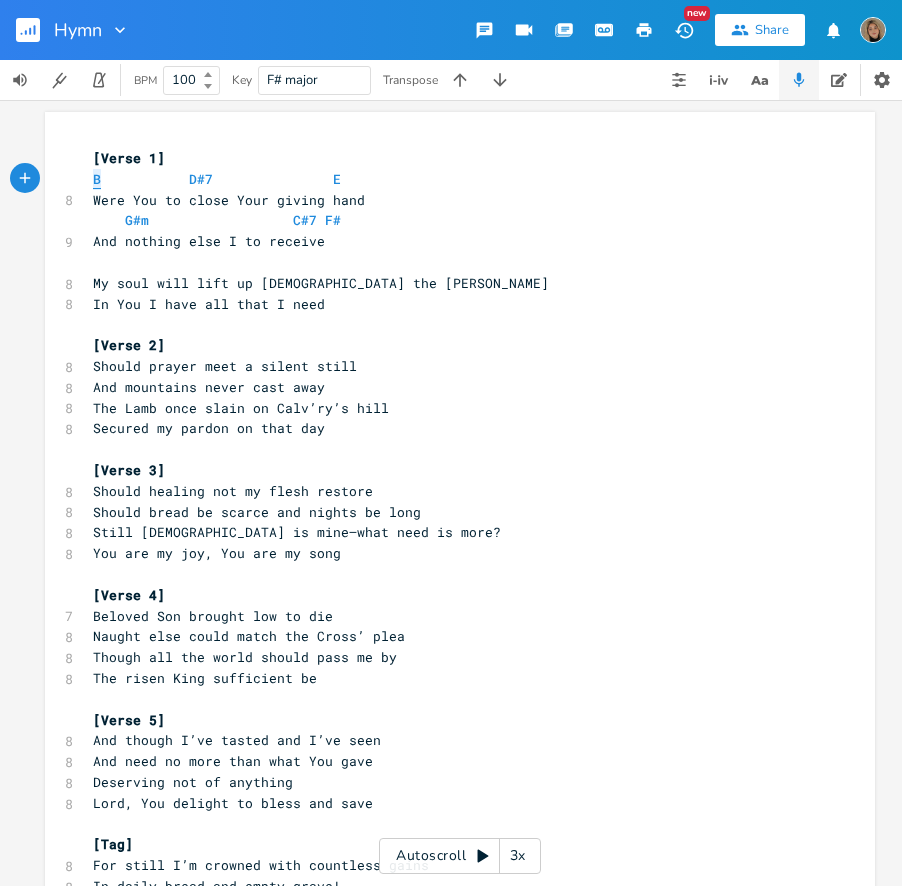 click on "B" at bounding box center (97, 179) 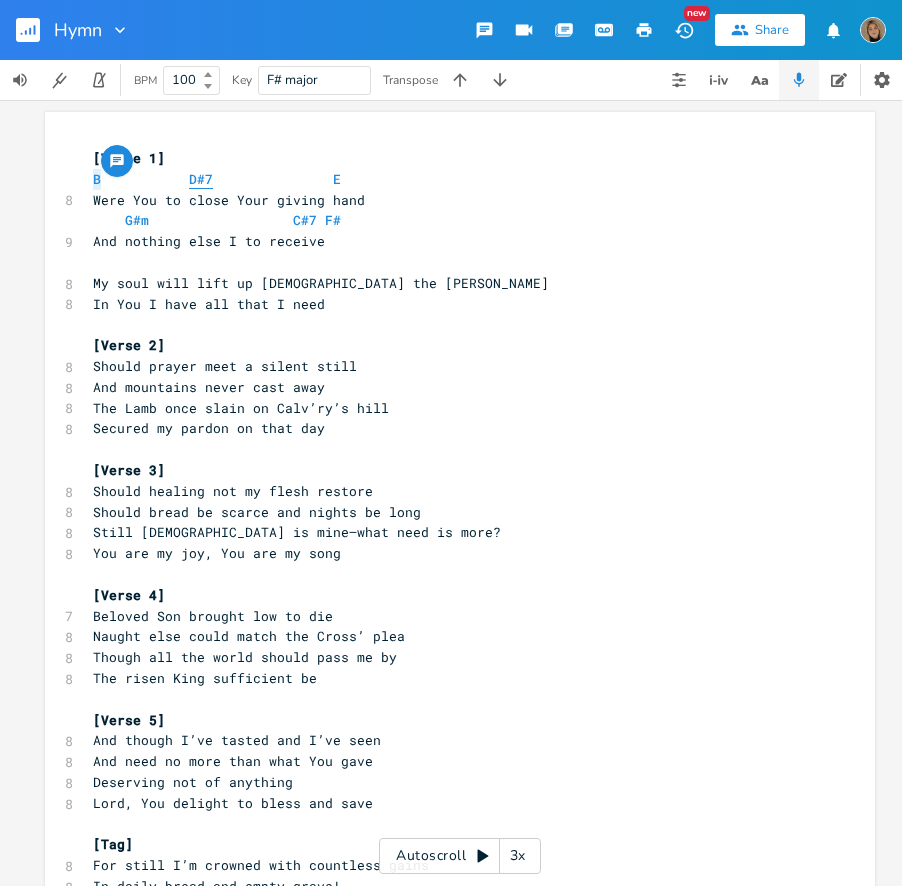 click on "D#7" at bounding box center [201, 179] 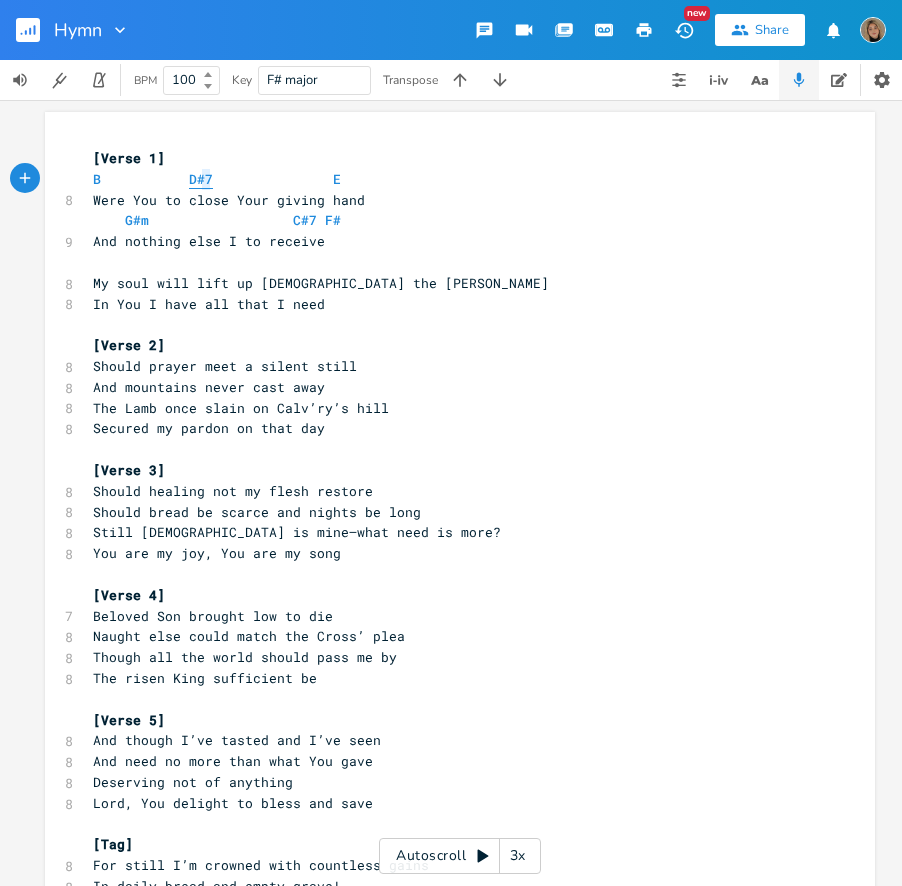 click on "D#7" at bounding box center (201, 179) 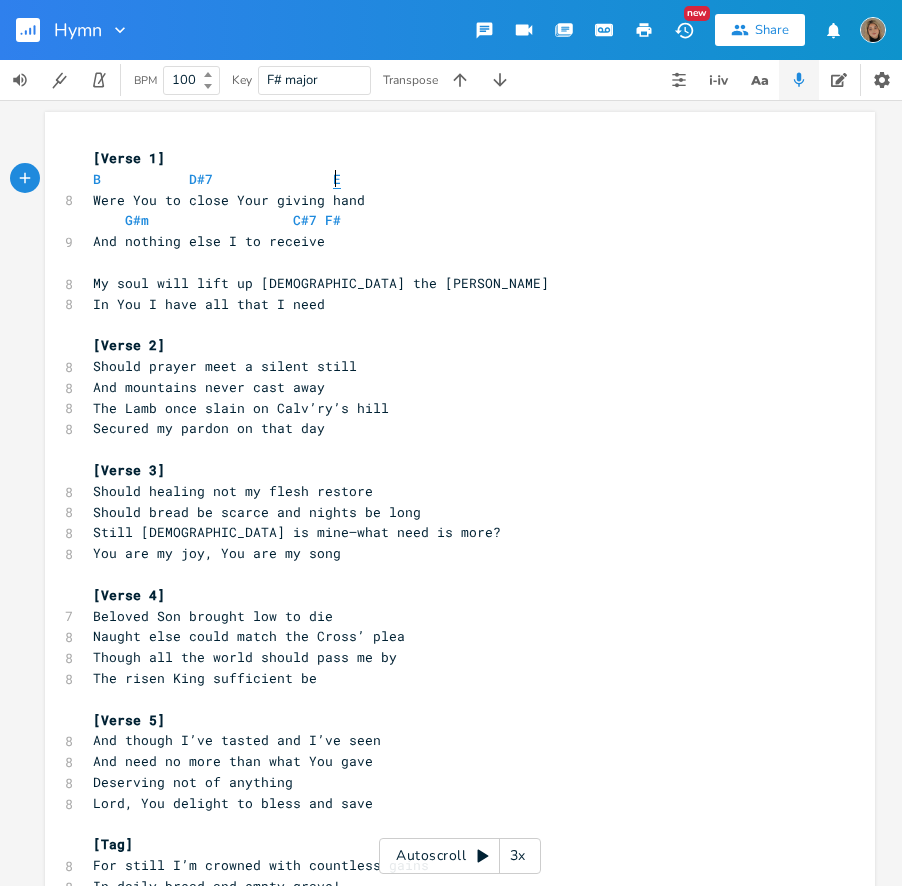 click on "E" at bounding box center [337, 179] 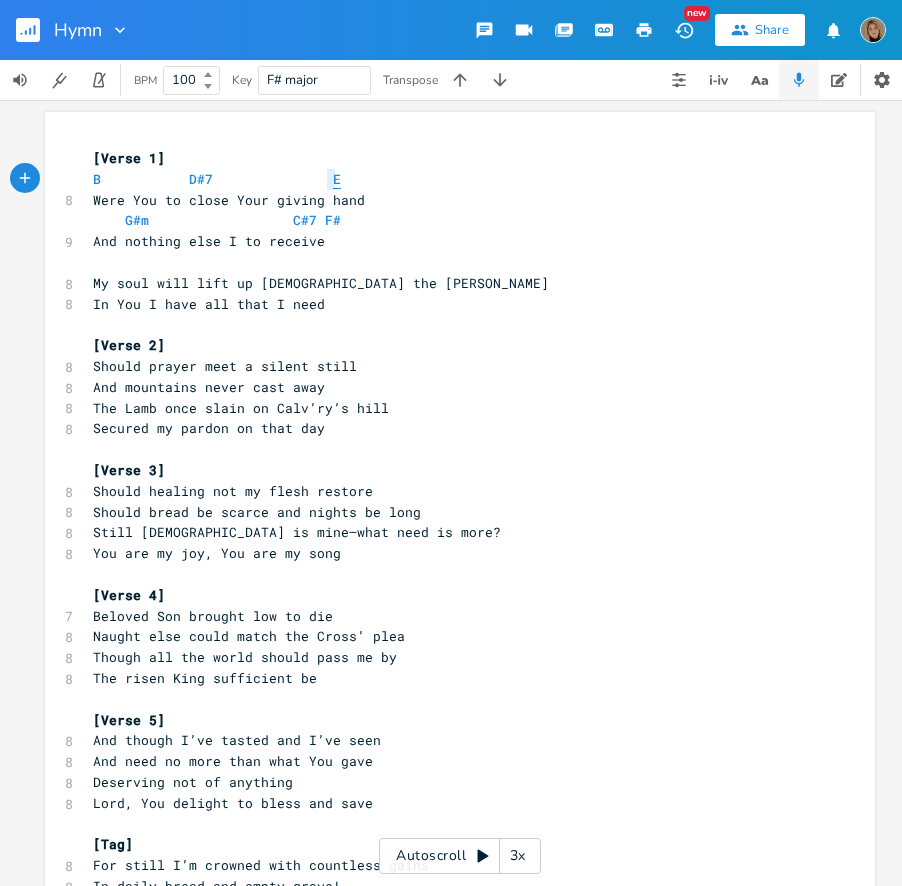 click on "E" at bounding box center [337, 179] 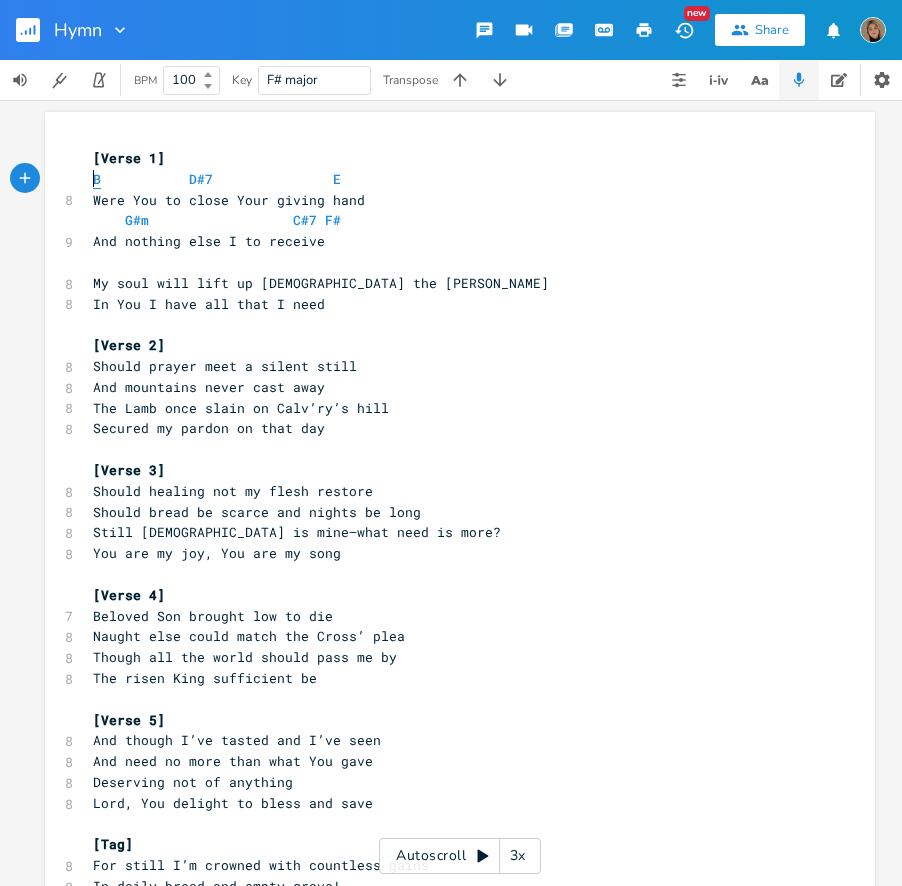 click on "B" at bounding box center [97, 179] 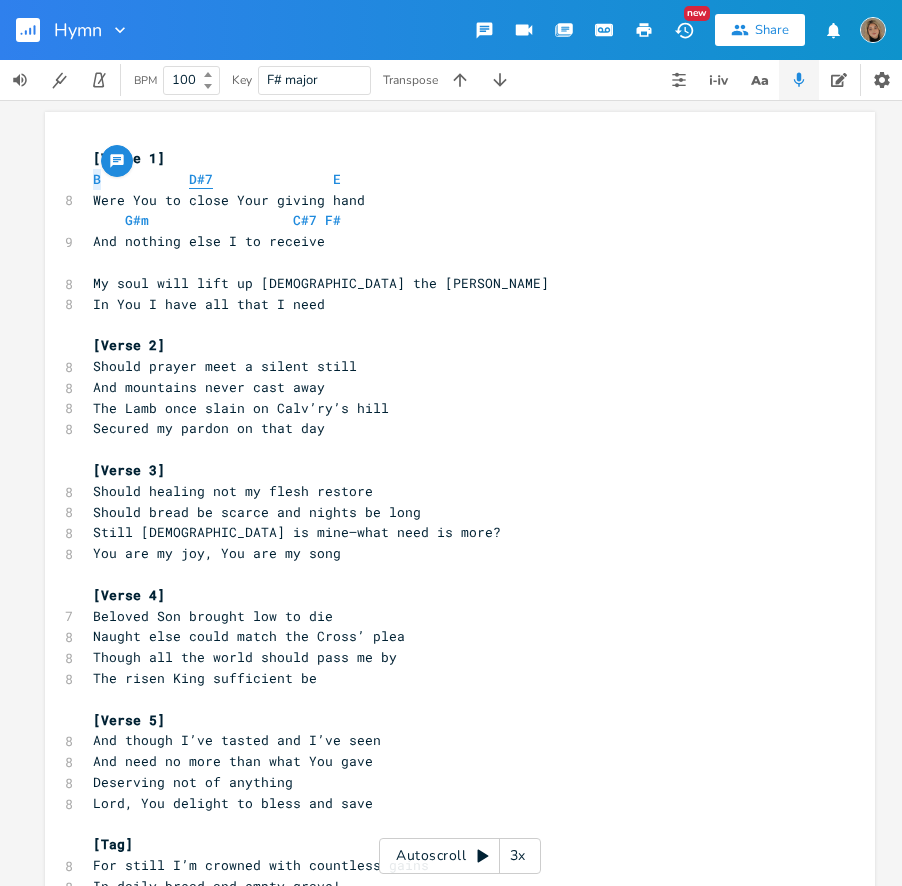 click on "D#7" at bounding box center (201, 179) 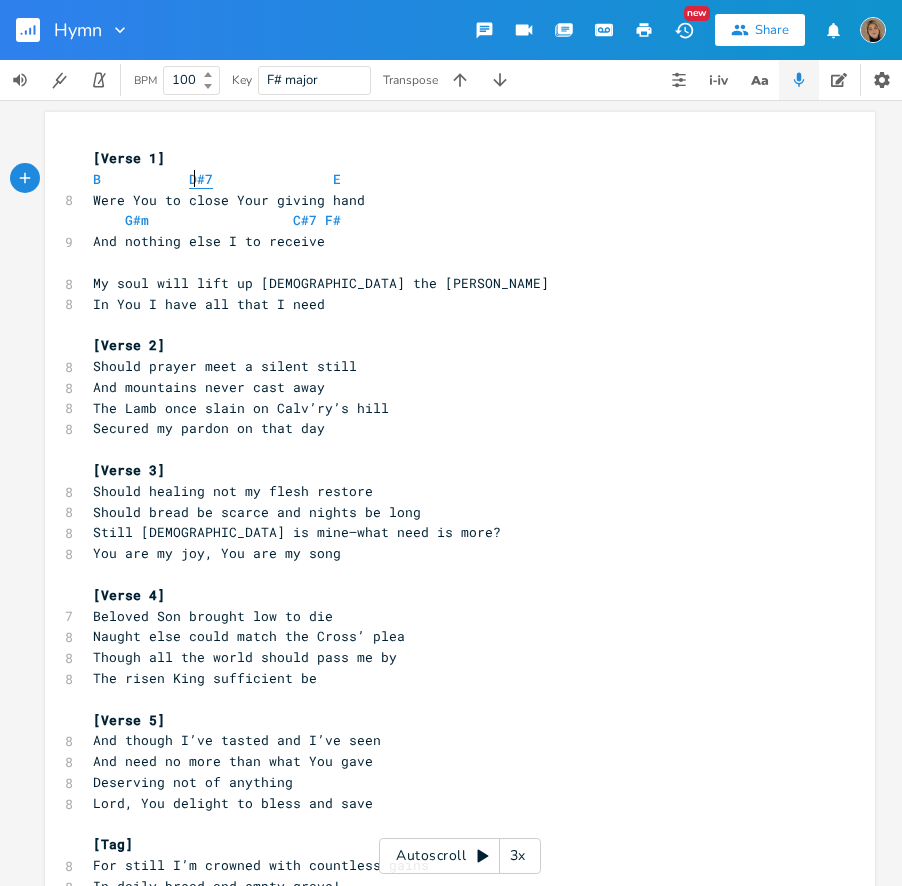 type on "#" 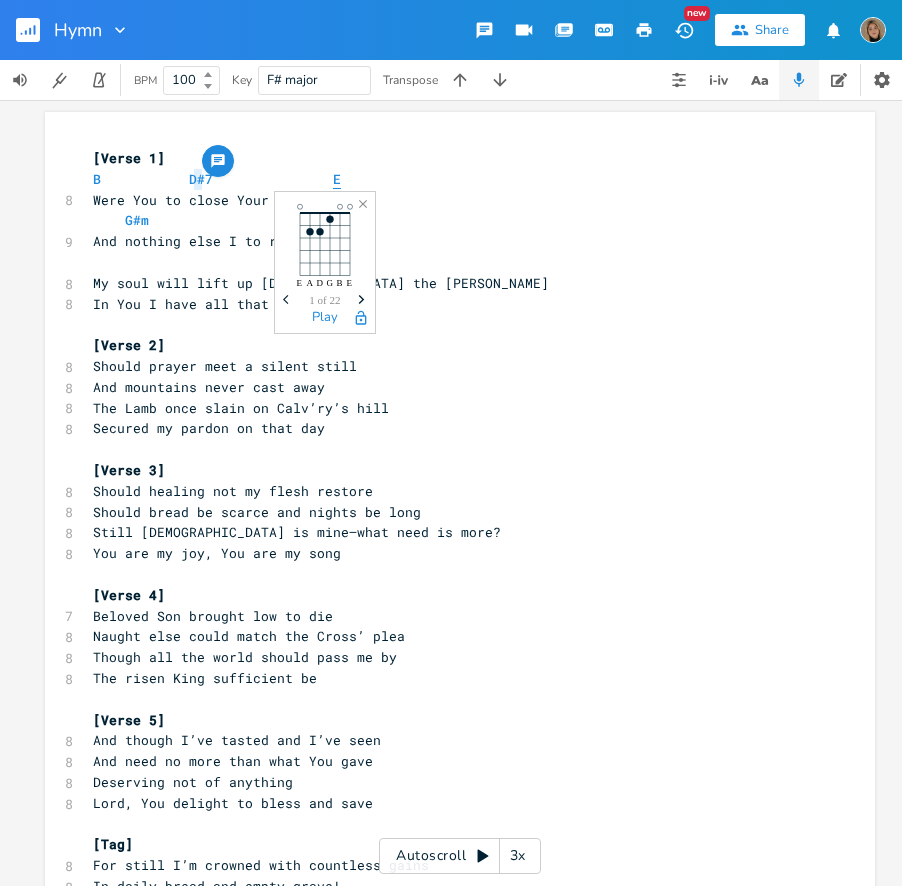 click on "E" at bounding box center [337, 179] 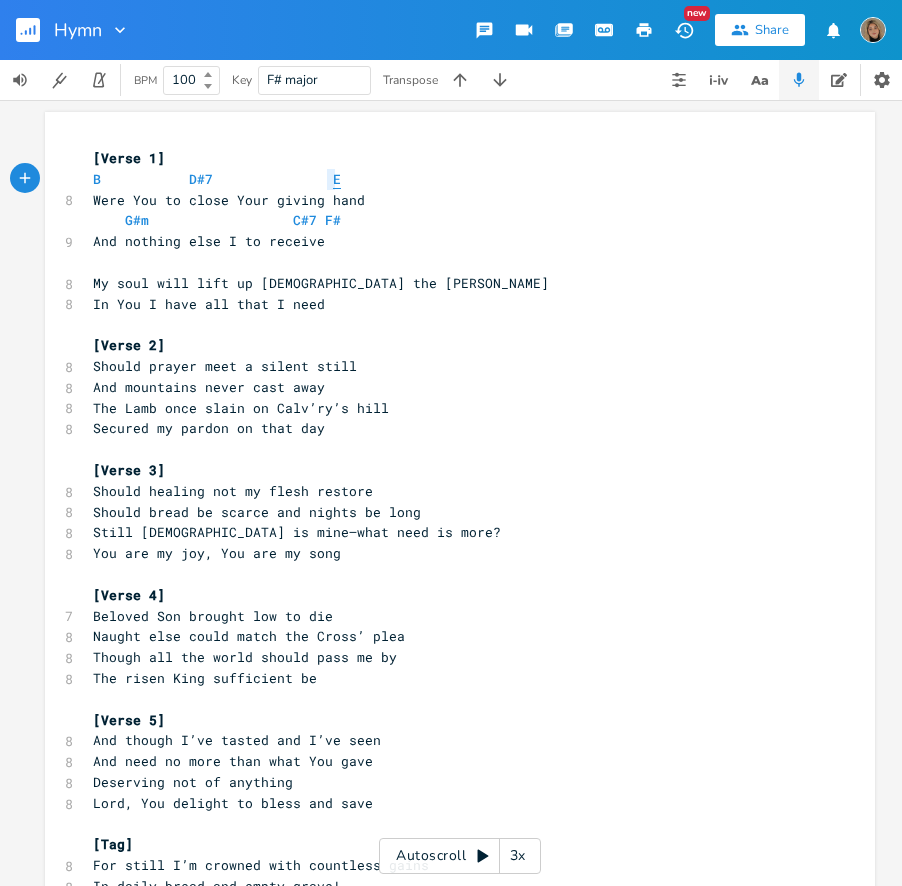 click on "E" at bounding box center (337, 179) 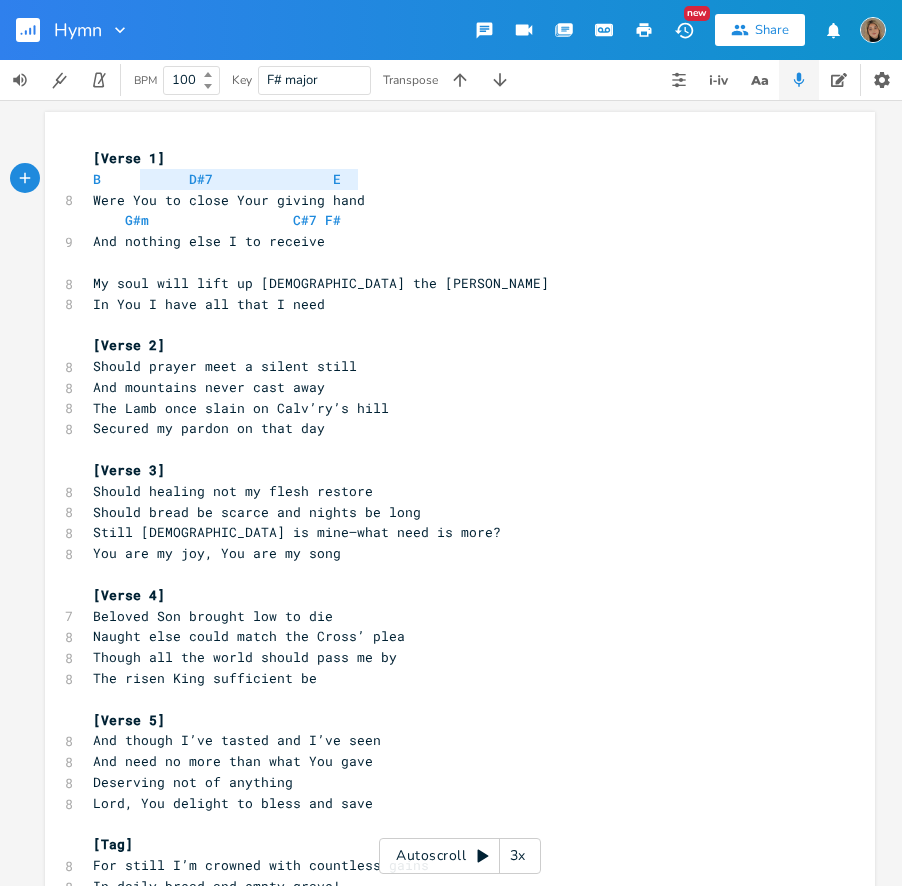 type on "B           D#7               E" 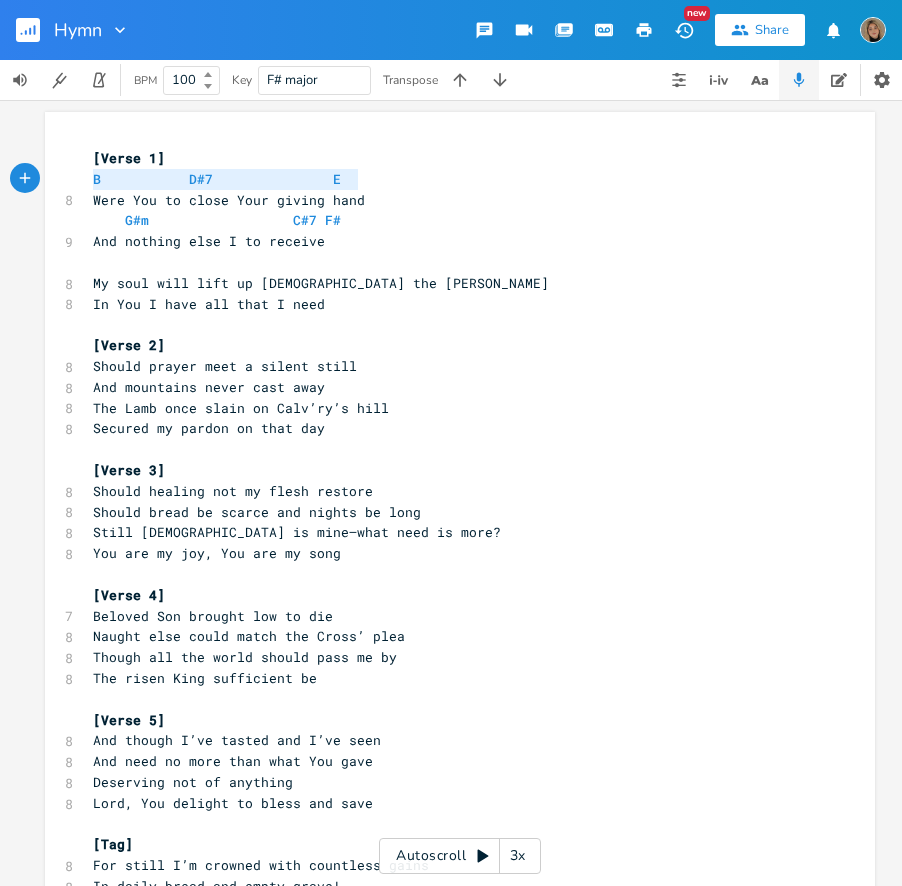 drag, startPoint x: 354, startPoint y: 181, endPoint x: 77, endPoint y: 182, distance: 277.0018 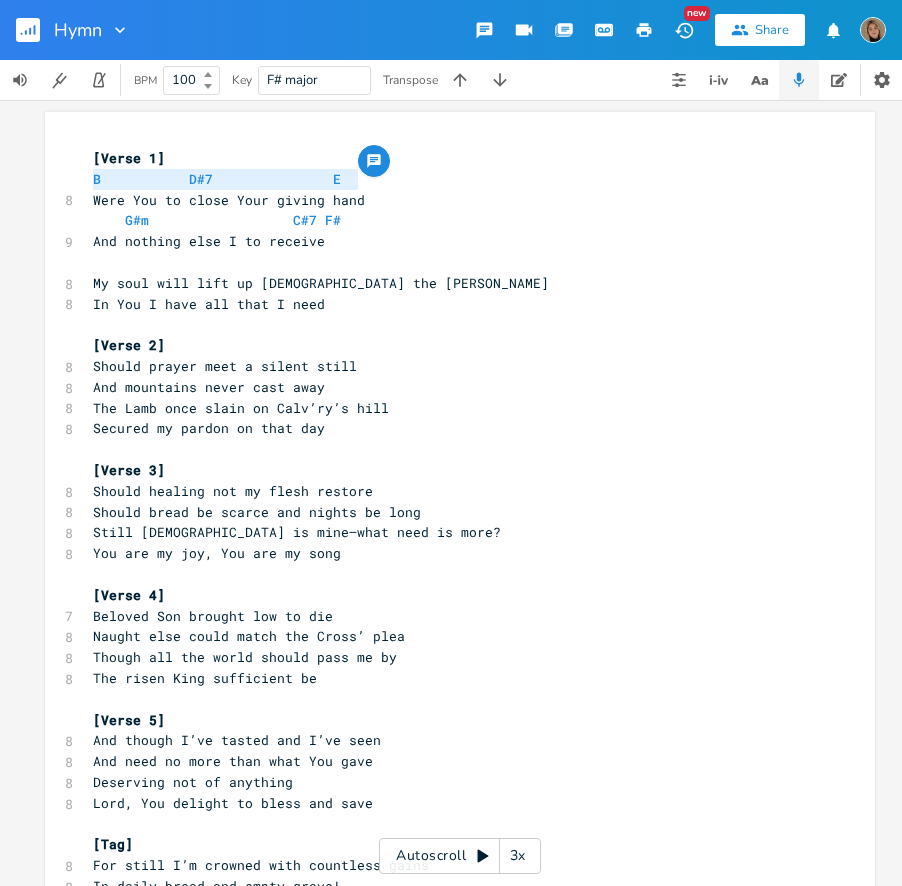 click on "[Verse 1]" at bounding box center (129, 158) 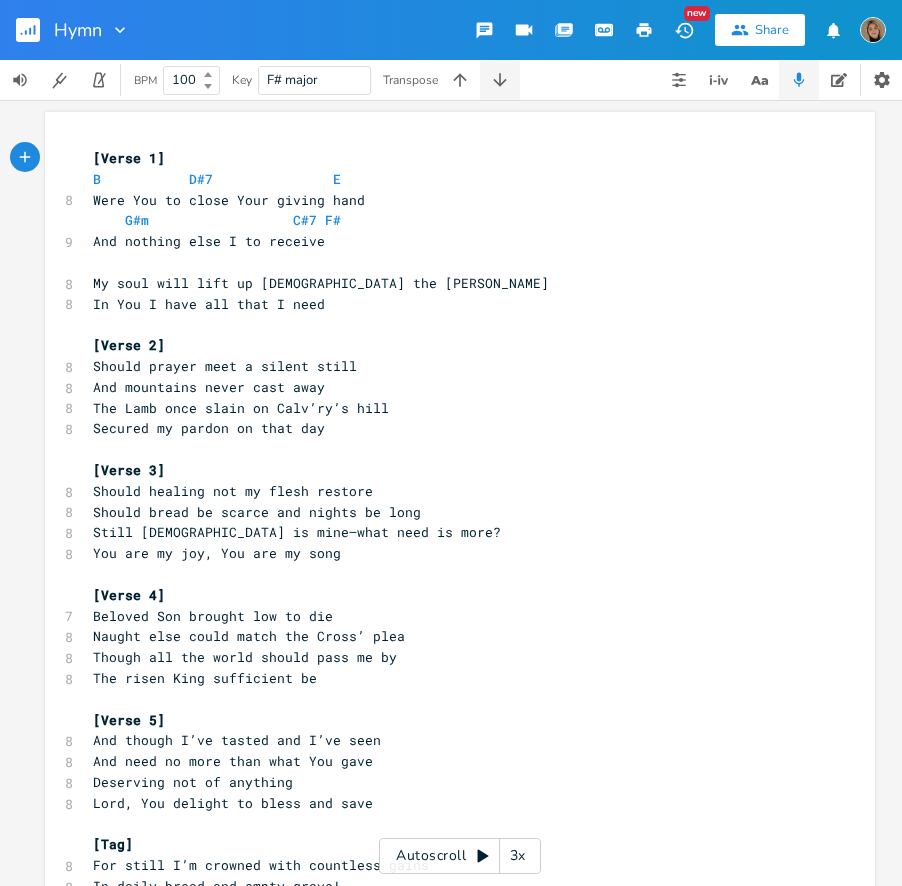 click 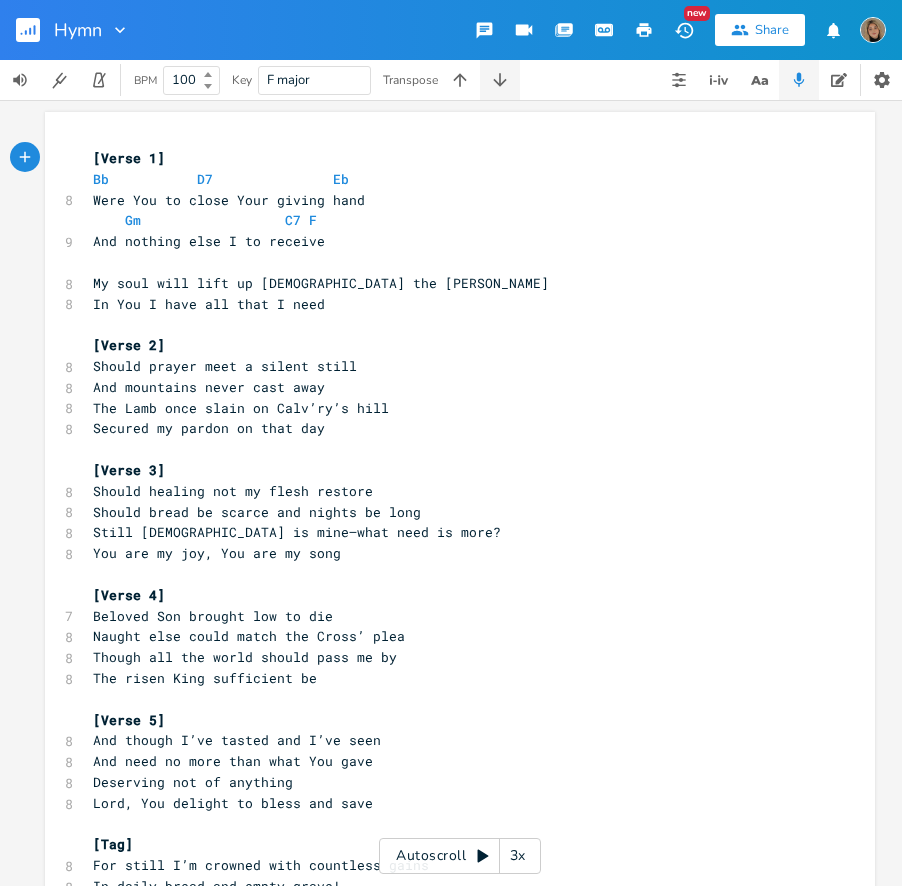 click 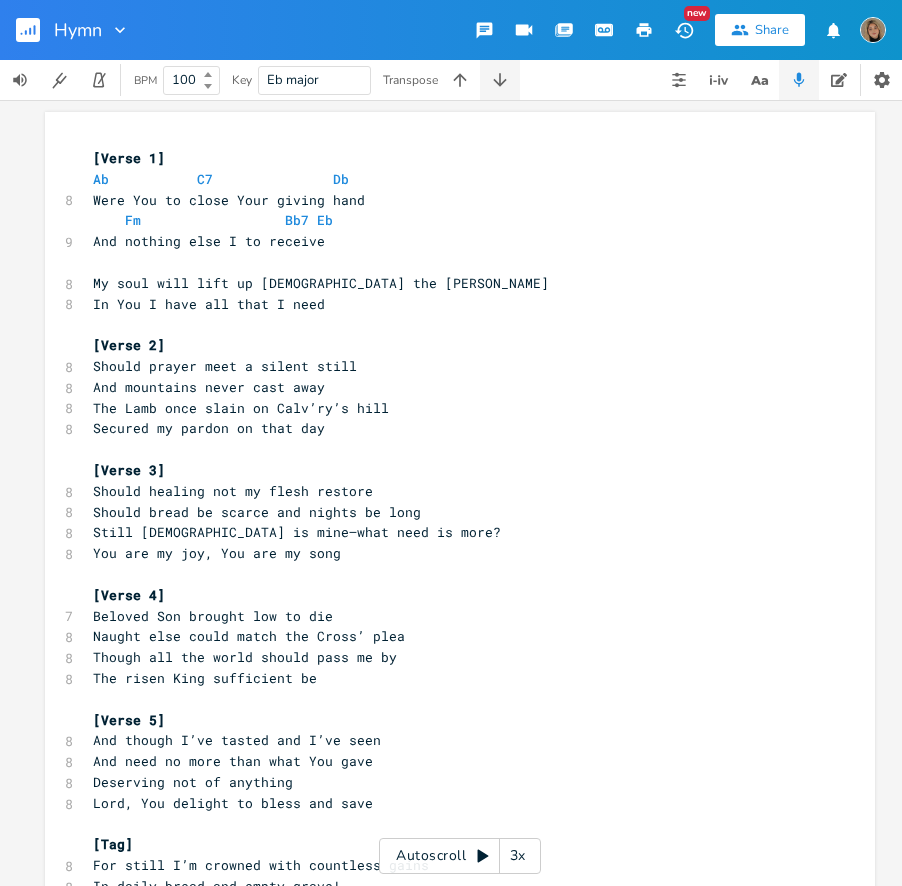 click 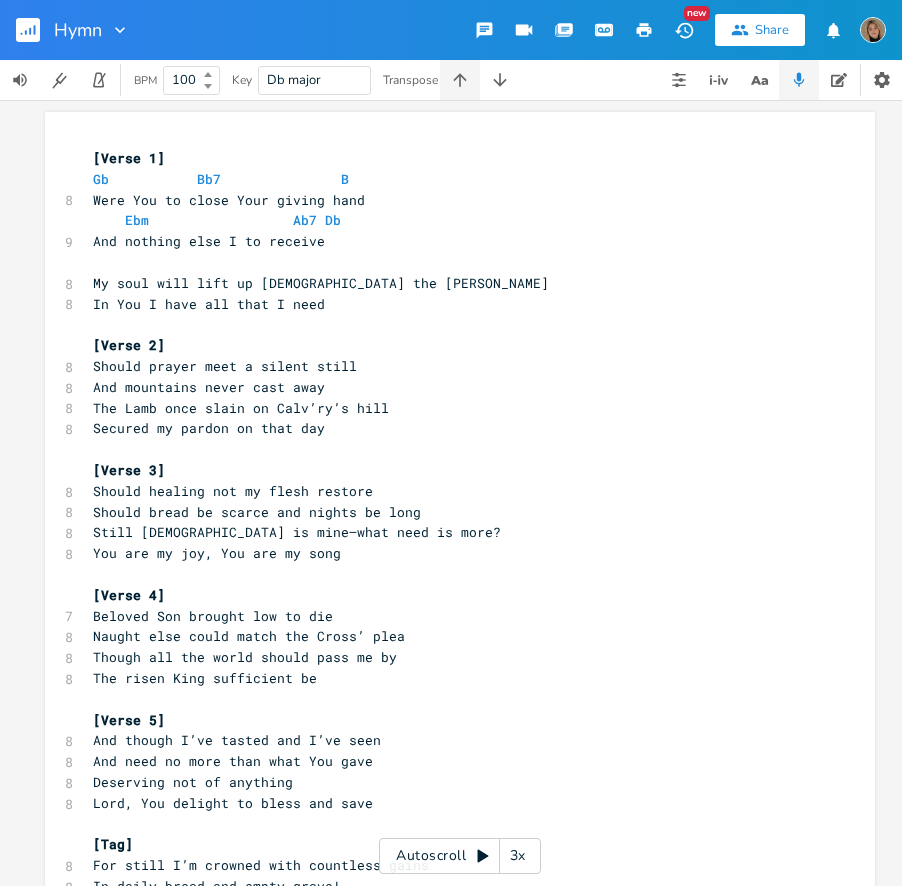 click 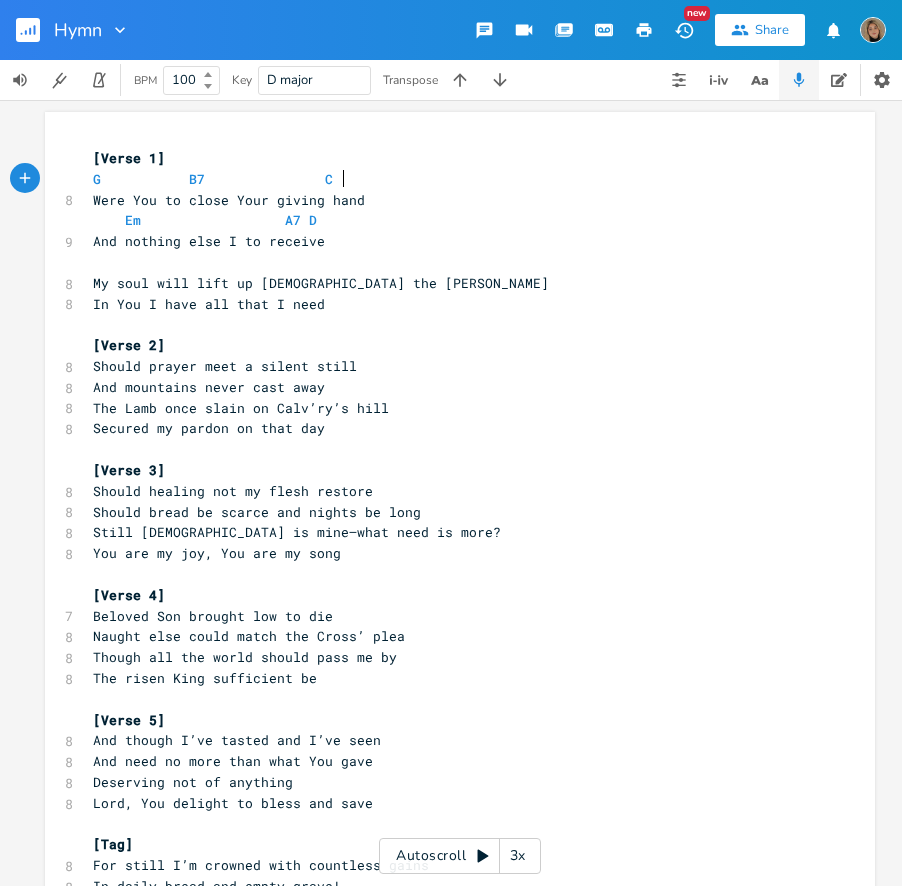 type on "G           B7               C" 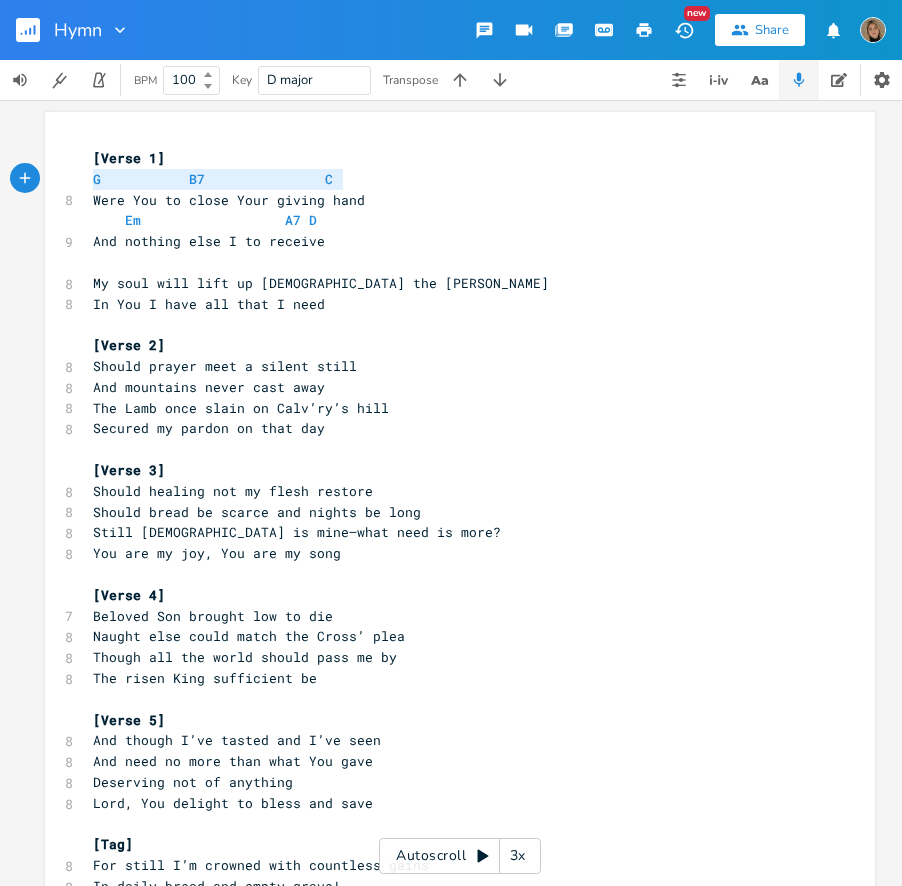 drag, startPoint x: 336, startPoint y: 180, endPoint x: 28, endPoint y: 181, distance: 308.00162 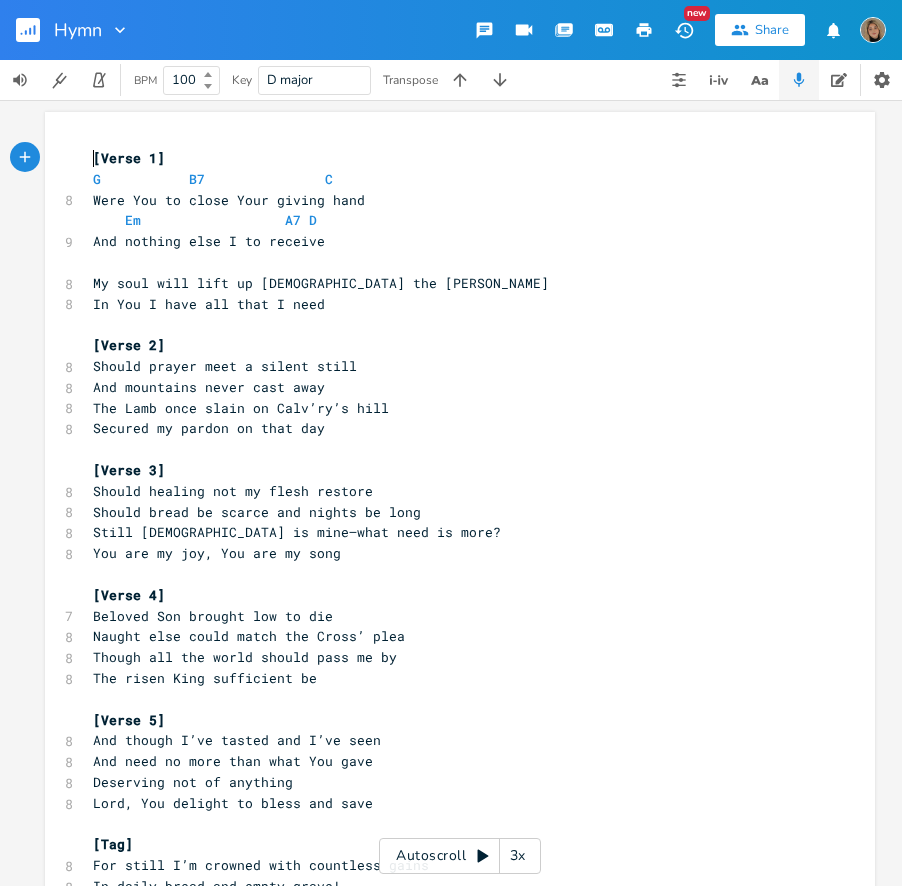 click on "[Verse 1]" at bounding box center (450, 158) 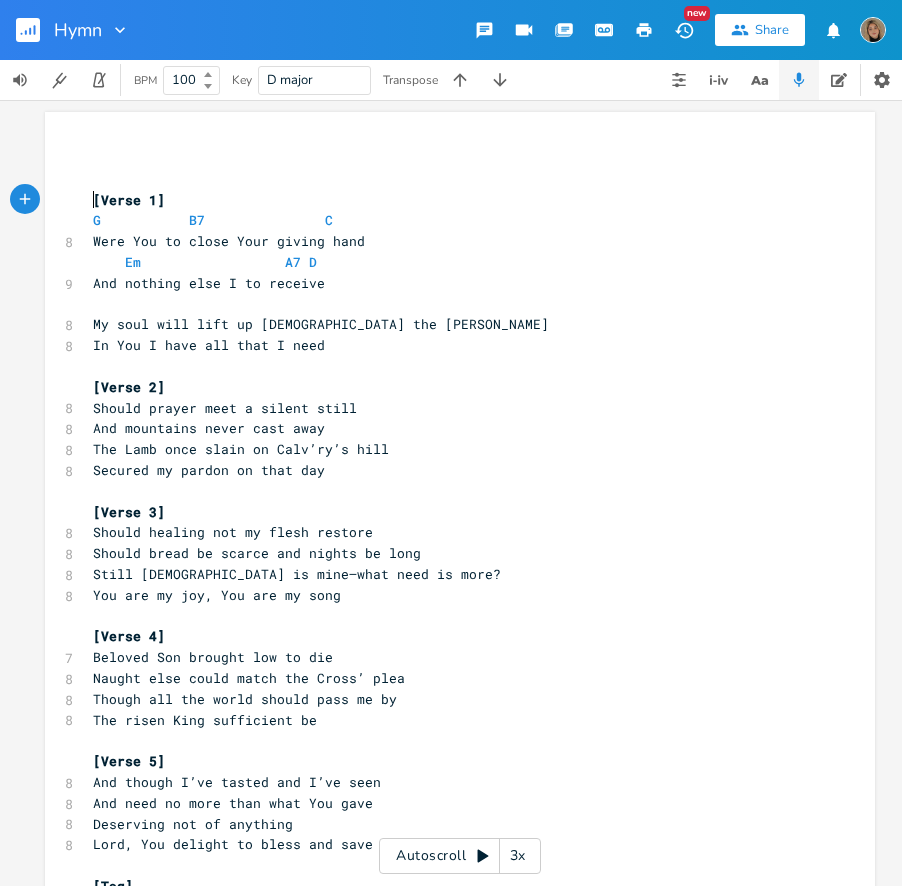 click on "x   ​ ​ [Verse 1] G             B7                 C       8 Were You to close Your giving hand      Em                    A7   D 9 And nothing else I to receive ​ Were You to close Your giving hand 8 My soul will lift up [DEMOGRAPHIC_DATA] the [PERSON_NAME] 8 In You I have all that I need ​ [Verse 2] 8 Should prayer meet a silent still 8 And mountains never cast away 8 The Lamb once slain on Calv’ry’s hill 8 Secured my pardon on that day ​ [Verse 3] 8 Should healing not my flesh restore 8 Should bread be scarce and nights be long 8 Still [DEMOGRAPHIC_DATA] is mine—what need is more? 8 You are my joy, You are my song ​ [Verse 4] 7 Beloved Son brought low to die 8 Naught else could match the Cross’ plea 8 Though all the world should pass me by 8 The risen King sufficient be ​ [Verse 5] 8 And though I’ve tasted and I’ve seen 8 And need no more than what You gave 8 Deserving not of anything 8 Lord, You delight to bless and save ​ [Tag] 8 For still I’m crowned with countless gains 8 ​ 8 8" at bounding box center [460, 612] 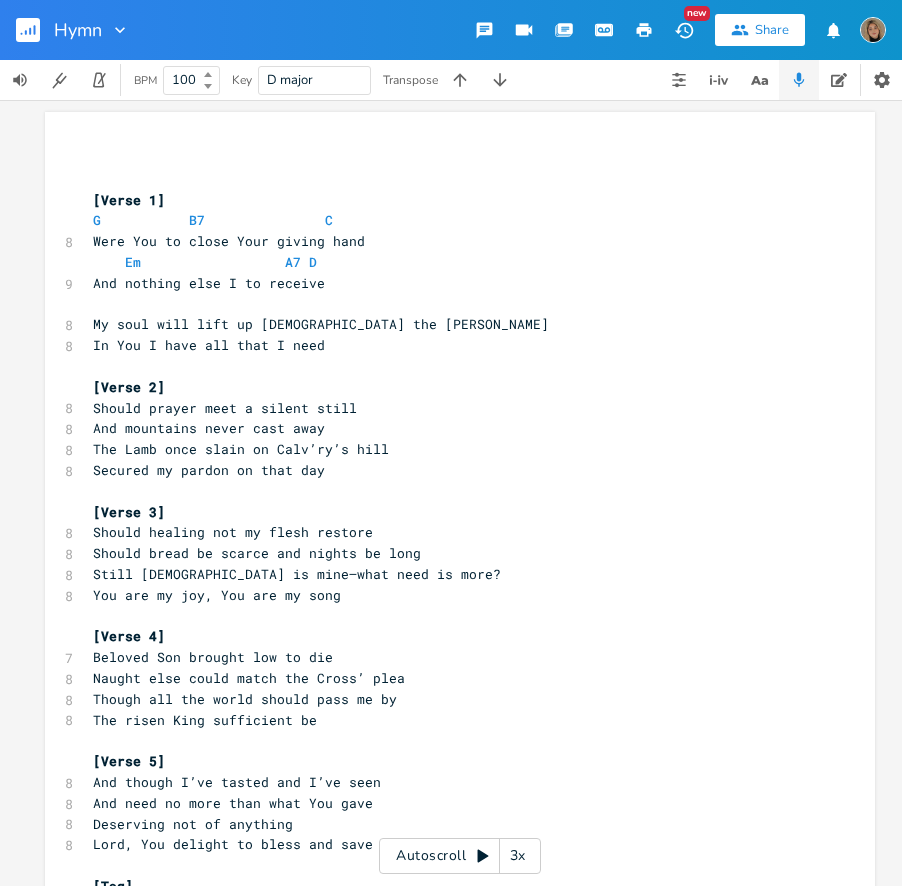 click on "​" at bounding box center [450, 158] 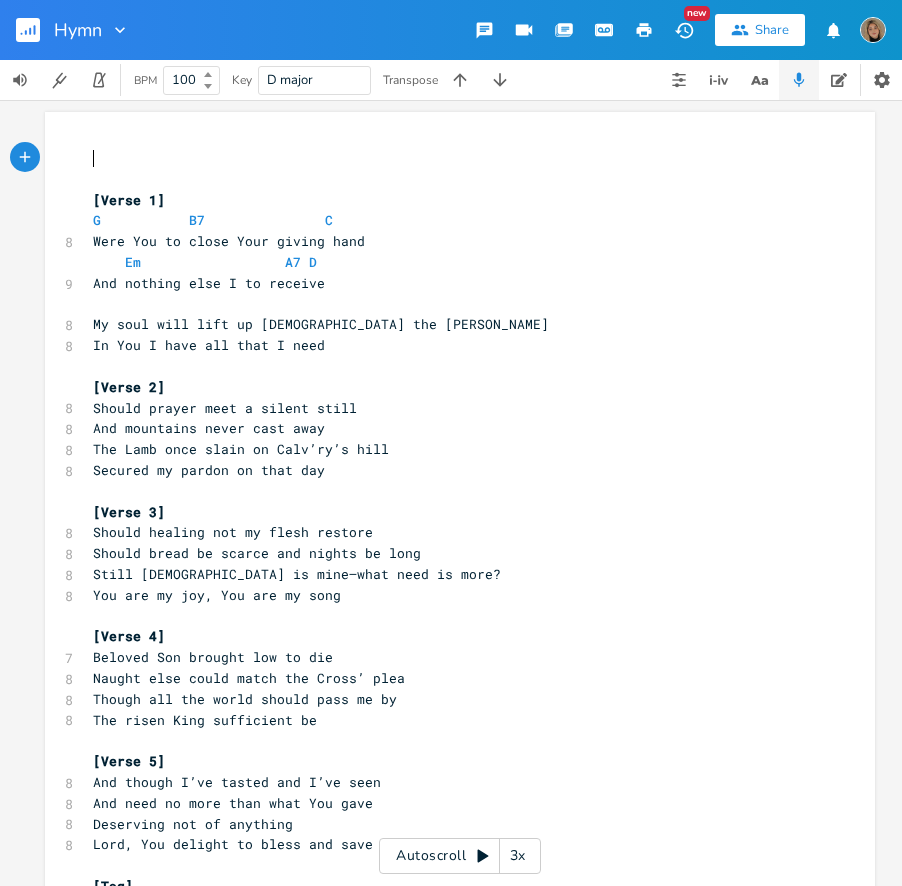 paste on "D" 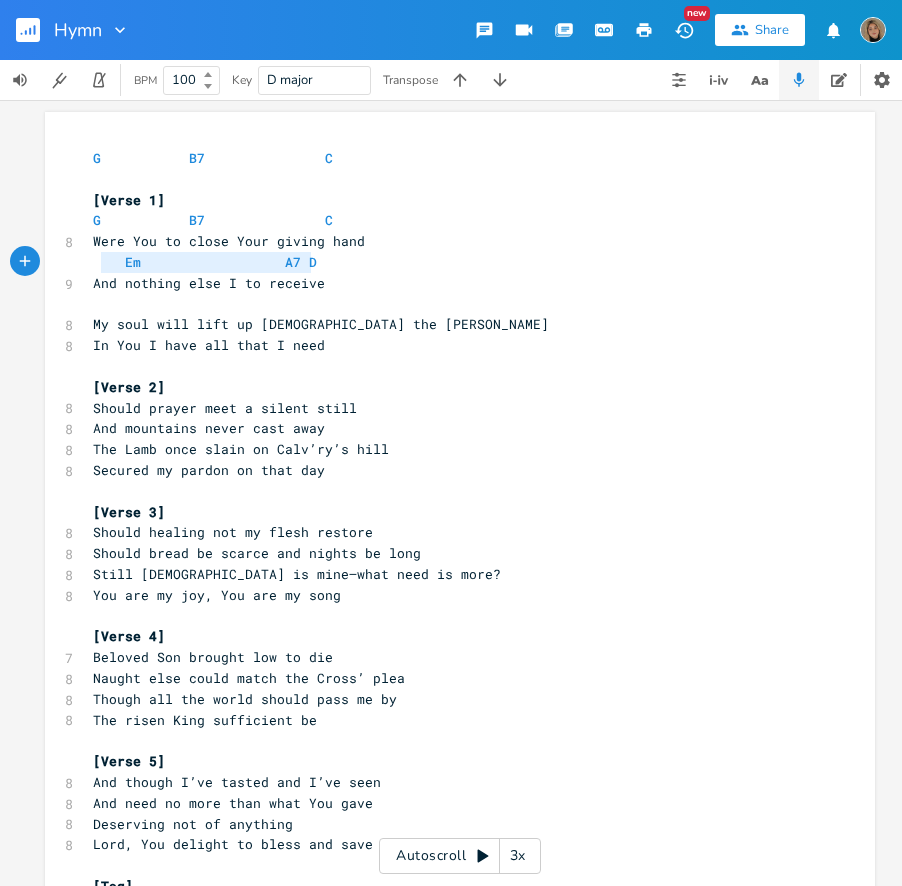 type on "Em                  A7 D" 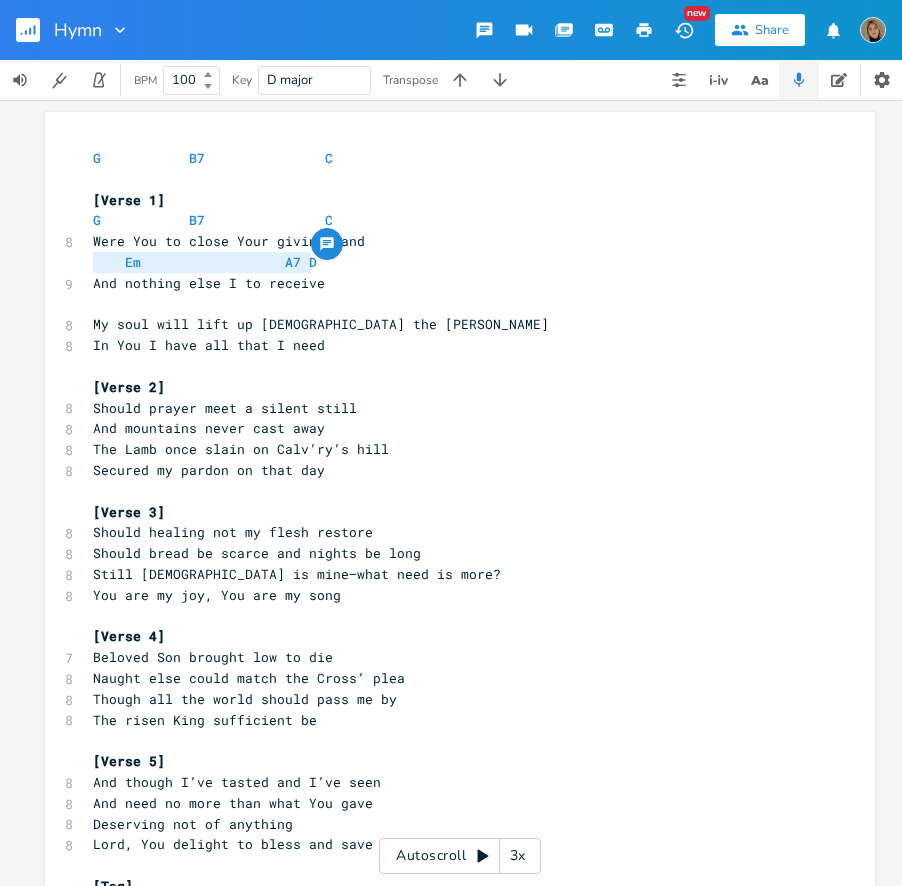 drag, startPoint x: 314, startPoint y: 257, endPoint x: 61, endPoint y: 256, distance: 253.00198 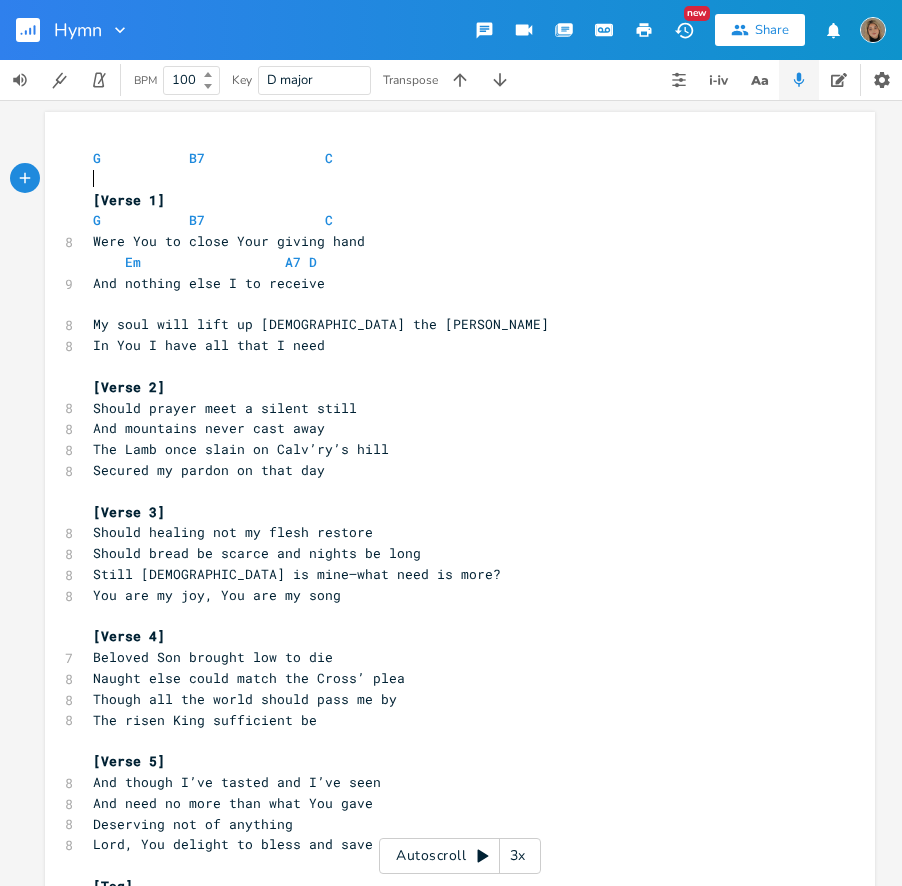 paste on "D" 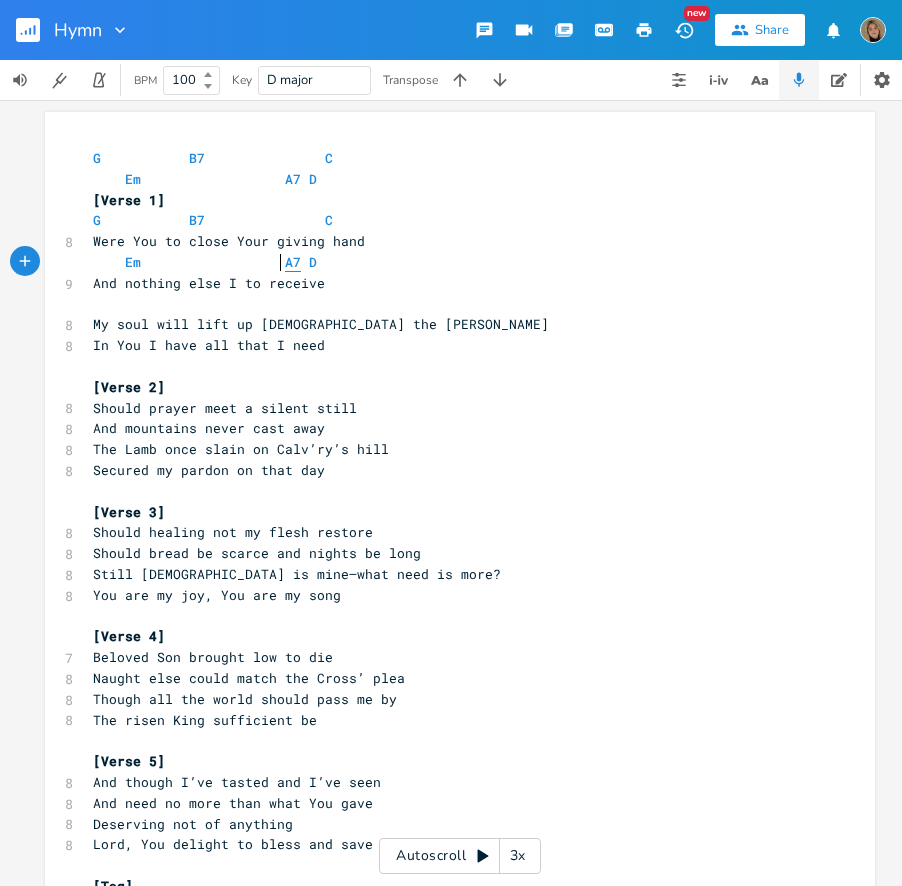 click on "A7" at bounding box center (293, 262) 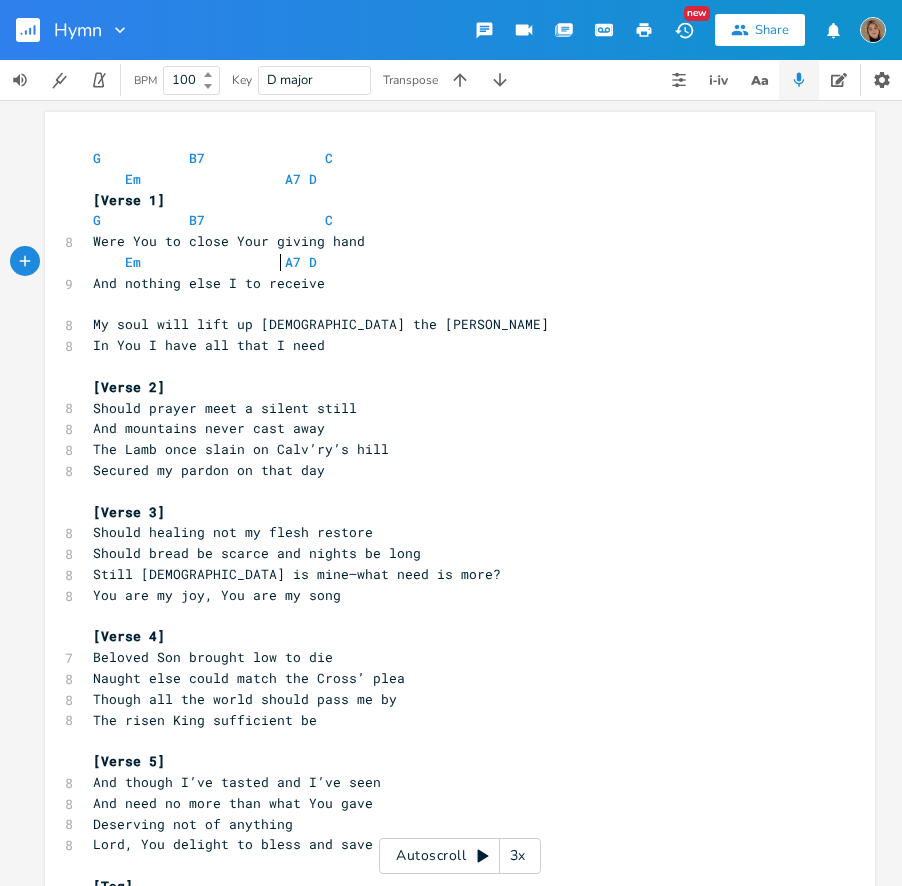 type on "Em                  A7 D" 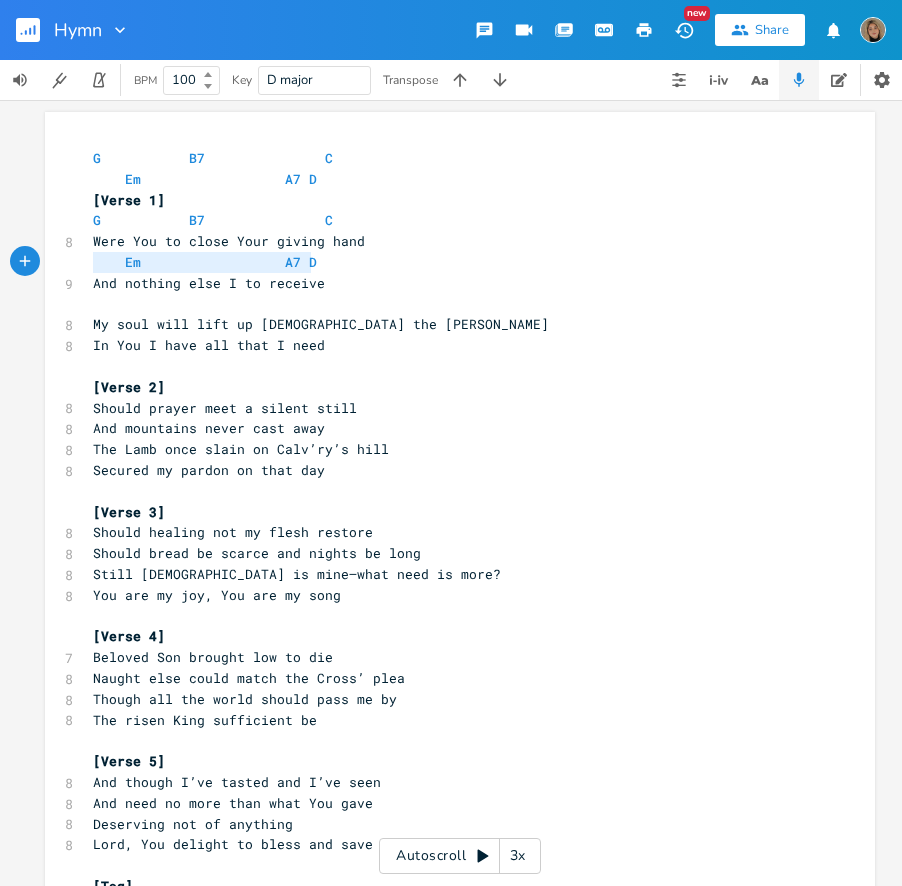 drag, startPoint x: 317, startPoint y: 263, endPoint x: 56, endPoint y: 261, distance: 261.00766 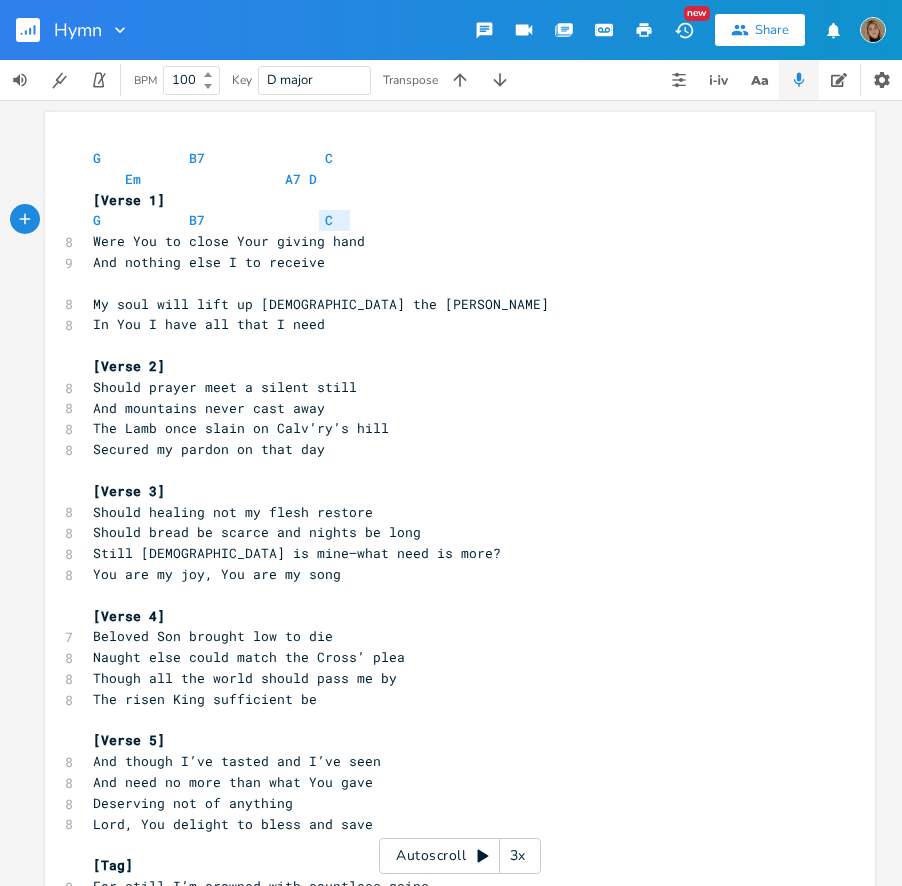 type on "G           B7               C" 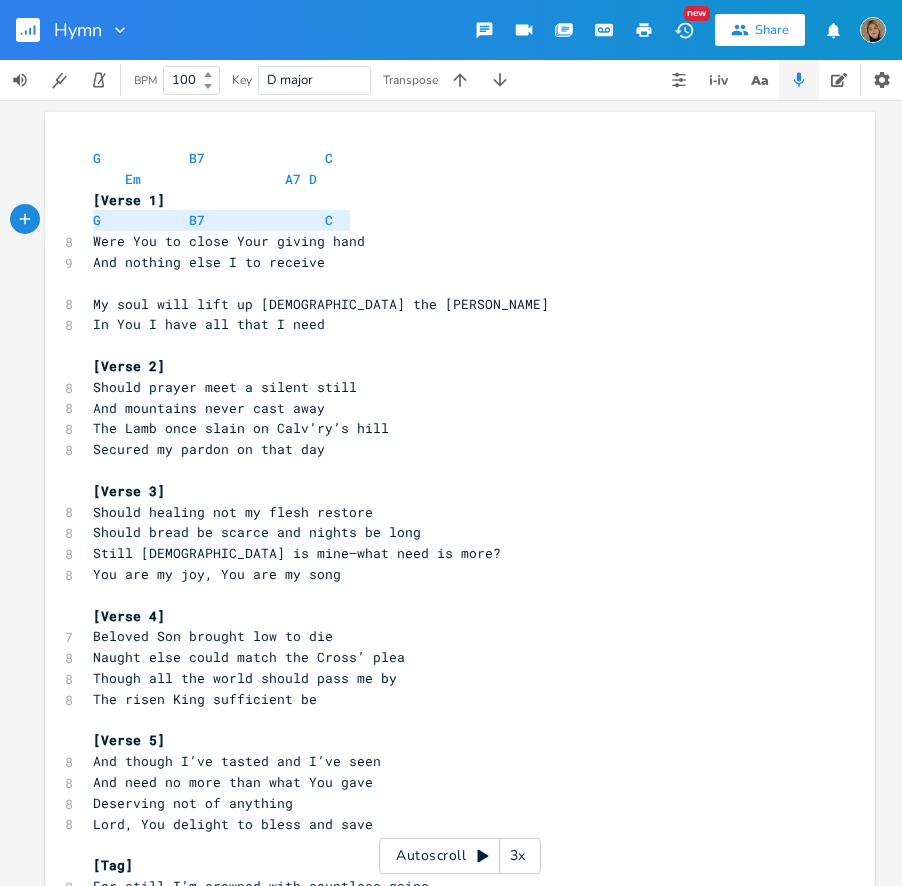 drag, startPoint x: 313, startPoint y: 222, endPoint x: 30, endPoint y: 221, distance: 283.00177 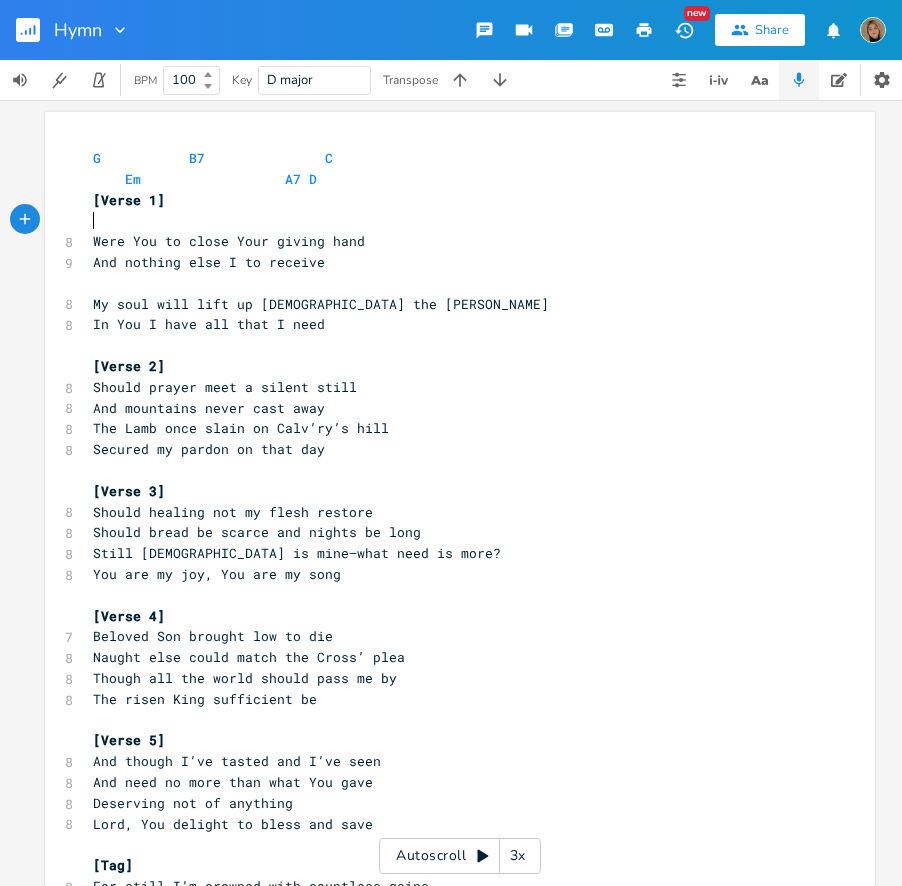 click on "​" at bounding box center [450, 283] 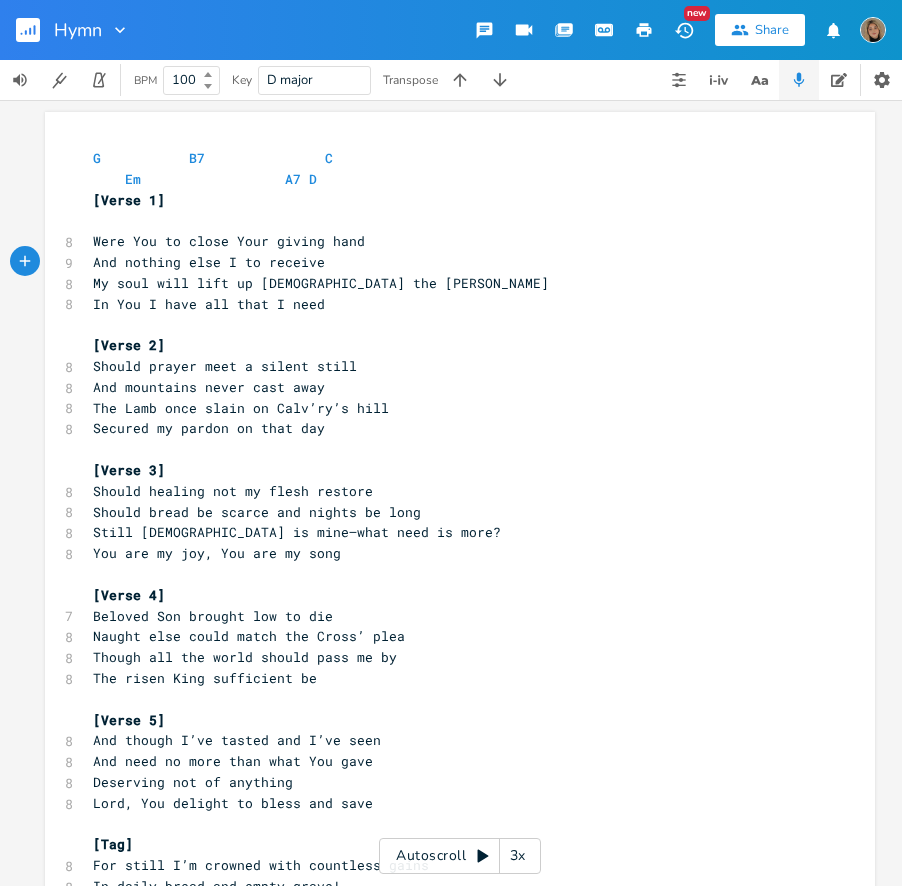 click at bounding box center (450, 220) 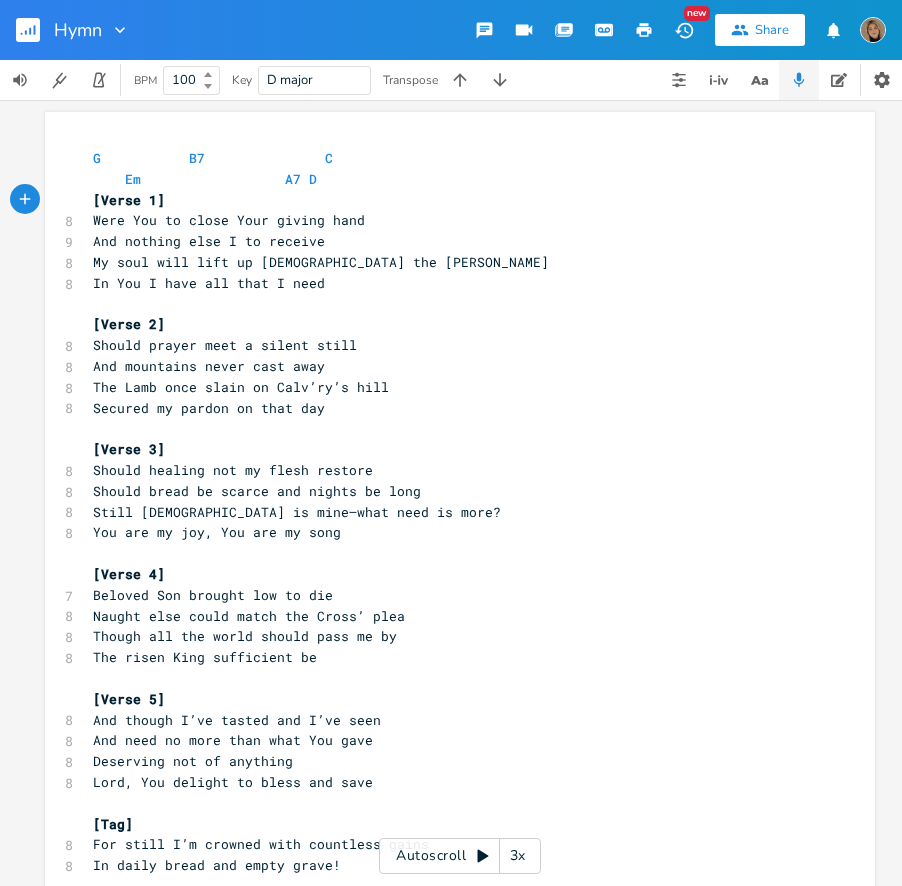 click on "G             B7                 C" at bounding box center (221, 158) 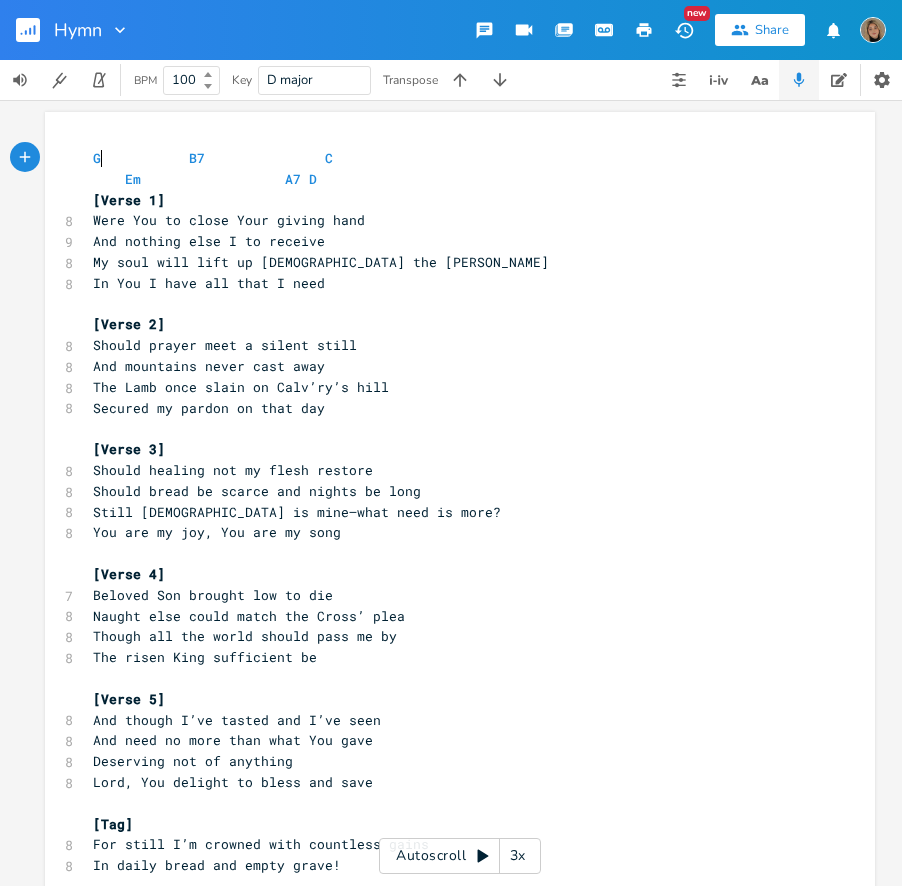 click on "G             B7                 C" at bounding box center (221, 158) 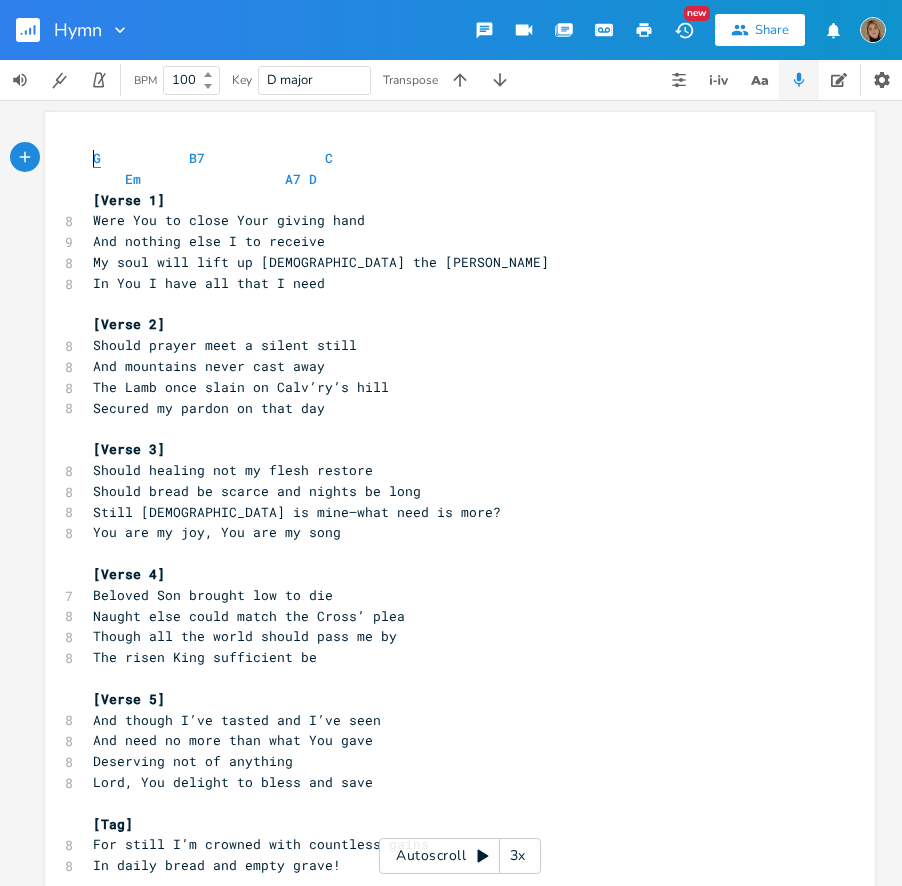 click on "G" at bounding box center (97, 158) 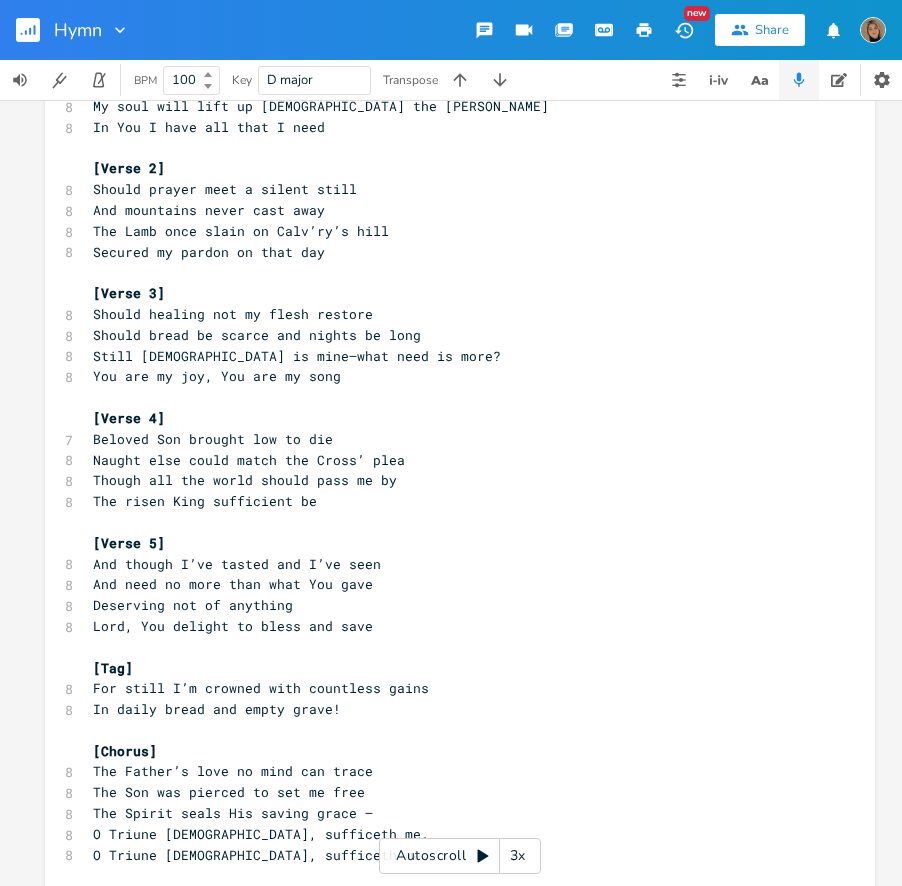 scroll, scrollTop: 188, scrollLeft: 0, axis: vertical 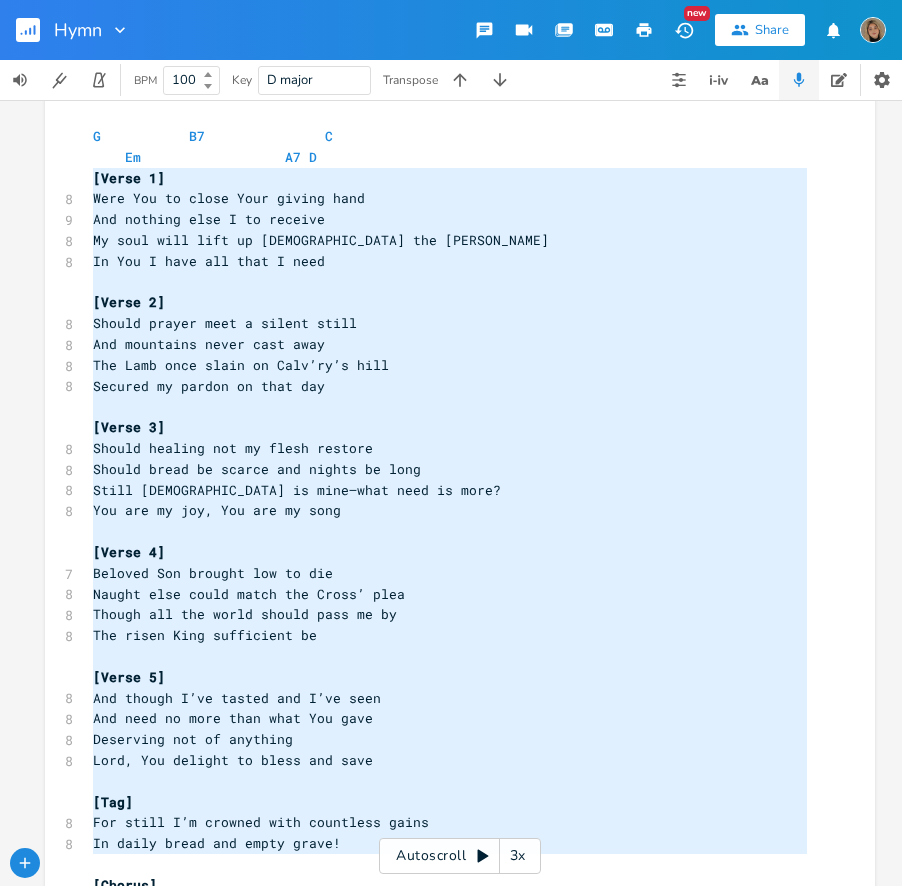 type on "[Verse 1]
Were You to close Your giving hand
And nothing else I to receive
My soul will lift up [DEMOGRAPHIC_DATA] the [PERSON_NAME]
In You I have all that I need
[Verse 2]
Should prayer meet a silent still
And mountains never cast away
The Lamb once slain on [PERSON_NAME] hill
Secured my pardon on that day
[Verse 3]
Should healing not my flesh restore
Should bread be scarce and nights be long
Still [DEMOGRAPHIC_DATA] is mine—what need is more?
You are my joy, You are my song
[Verse 4]
Beloved Son brought low to die
Naught else could match the Cross’ plea
Though all the world should pass me by
The risen King sufficient be
[Verse 5]
And though I’ve tasted and I’ve seen
And need no more than what You gave
Deserving not of anything
Lord, You delight to bless and save
[Tag]
For still I’m crowned with countless gains
In daily bread and empty grave!
[Chorus]
The Father’s love no mind can trace
The Son was pierced to set me free
The Spirit seals His saving grace —
O Triune [DEMOGRAPHIC_DATA], sufficeth me.
O Triune [DEMOGRAPHIC_DATA], sufficeth me." 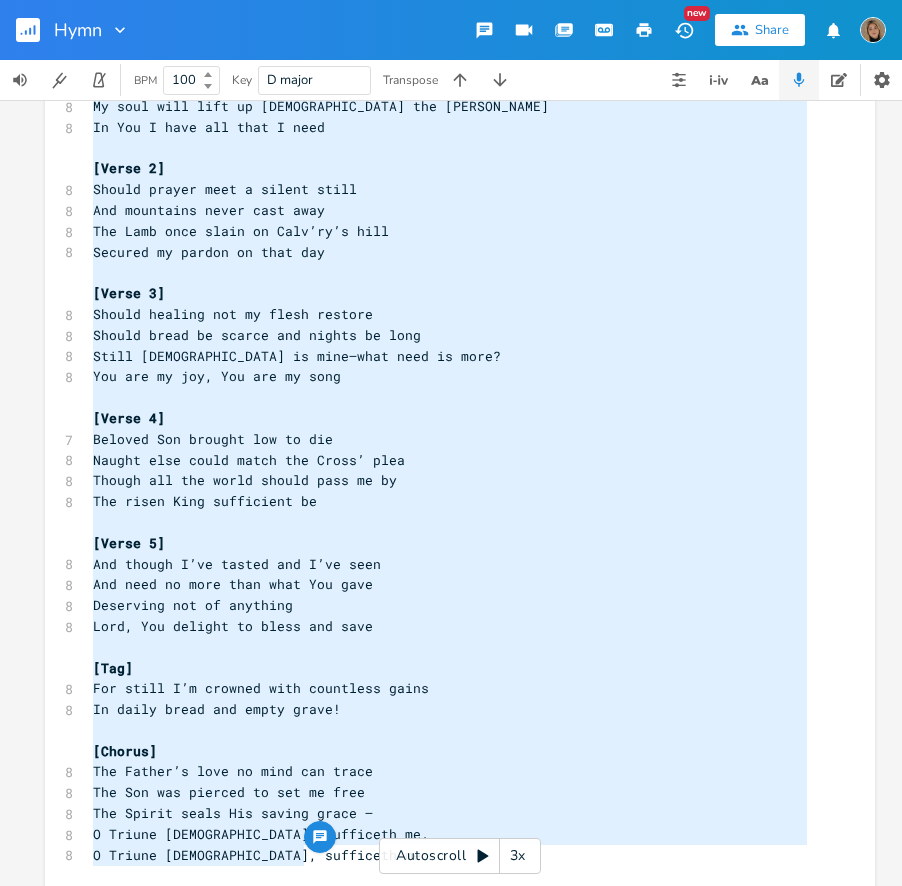 drag, startPoint x: 88, startPoint y: 179, endPoint x: 298, endPoint y: 860, distance: 712.6437 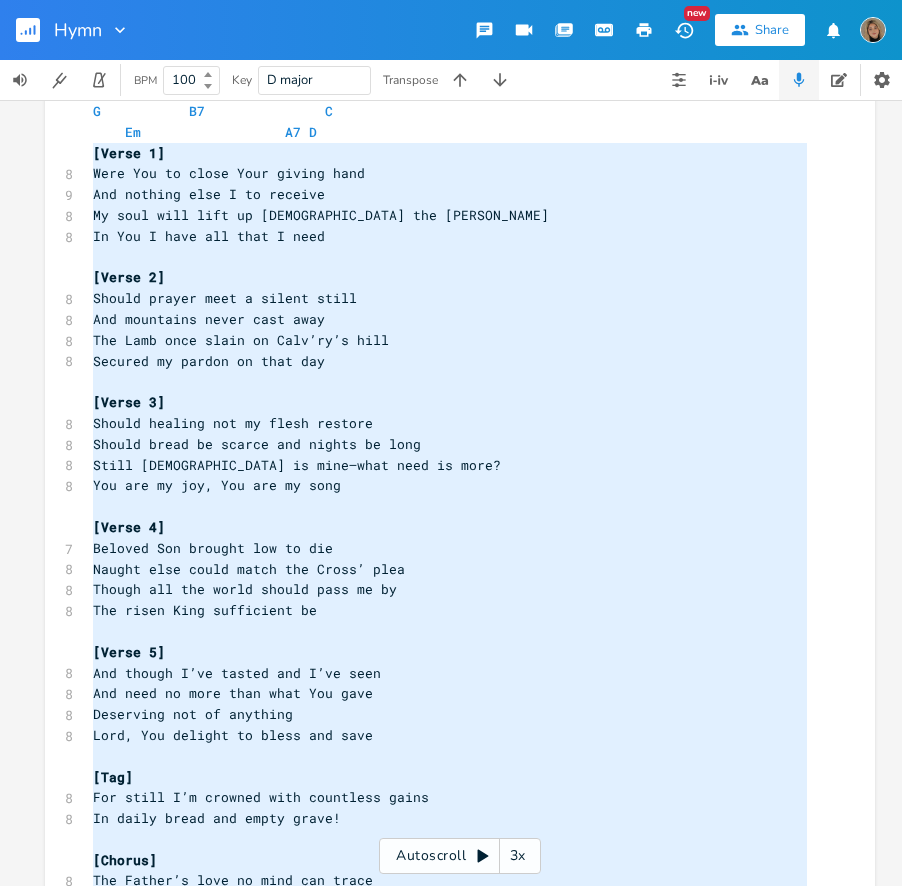 scroll, scrollTop: 0, scrollLeft: 0, axis: both 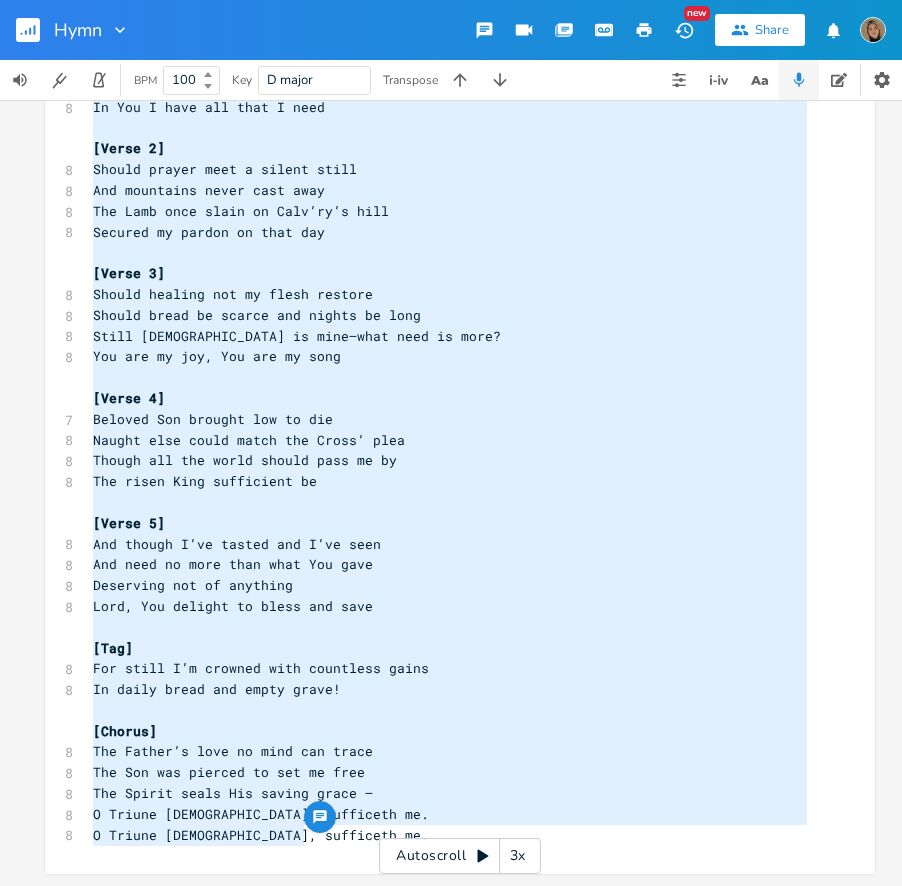 click on "O Triune [DEMOGRAPHIC_DATA], sufficeth me." at bounding box center [450, 835] 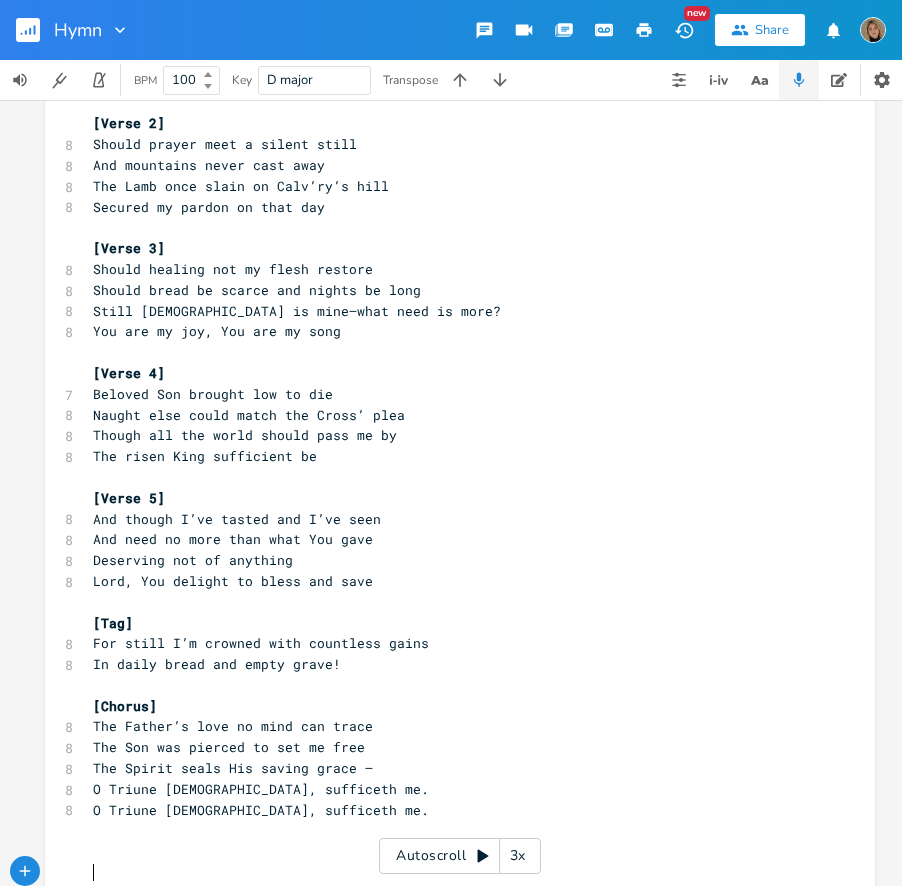 scroll, scrollTop: 221, scrollLeft: 0, axis: vertical 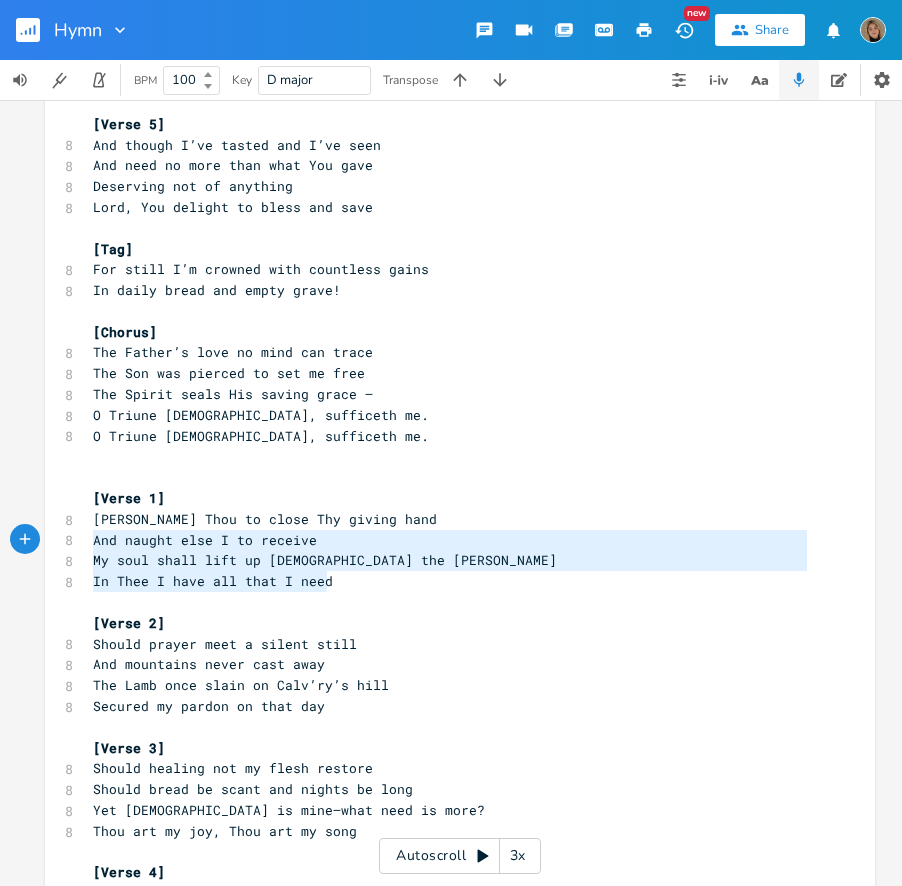 type on "[PERSON_NAME] Thou to close Thy giving hand
And naught else I to receive
My soul shall lift up [DEMOGRAPHIC_DATA] the [PERSON_NAME]
In Thee I have all that I need" 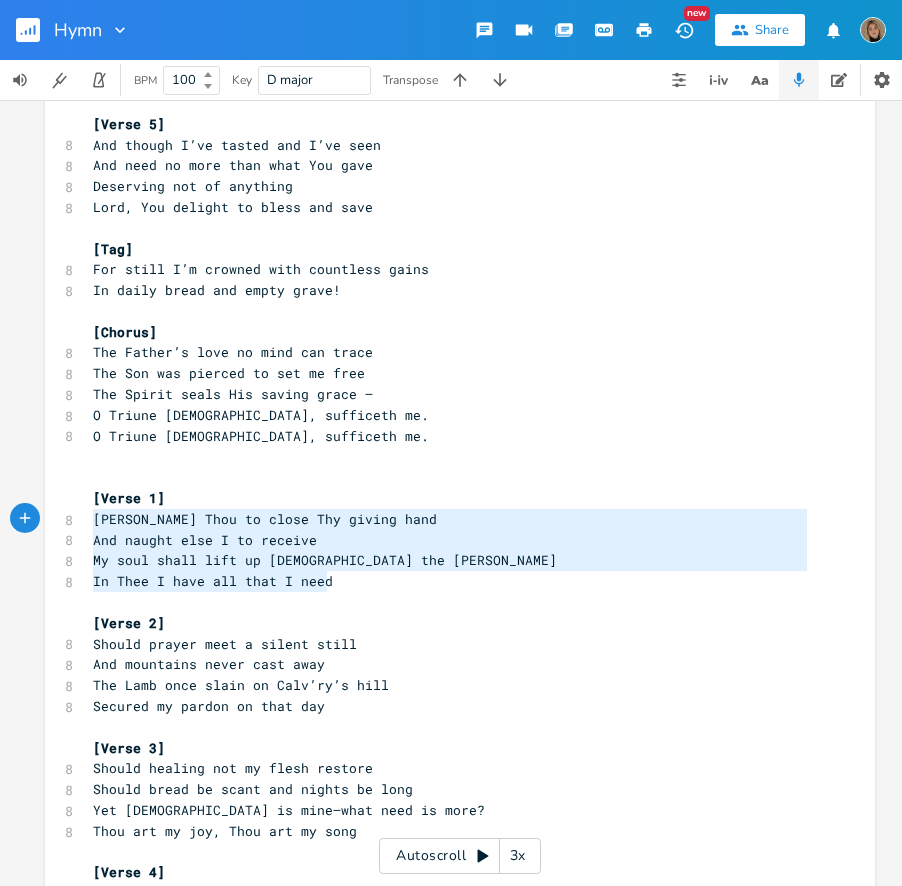 drag, startPoint x: 332, startPoint y: 586, endPoint x: 85, endPoint y: 516, distance: 256.72748 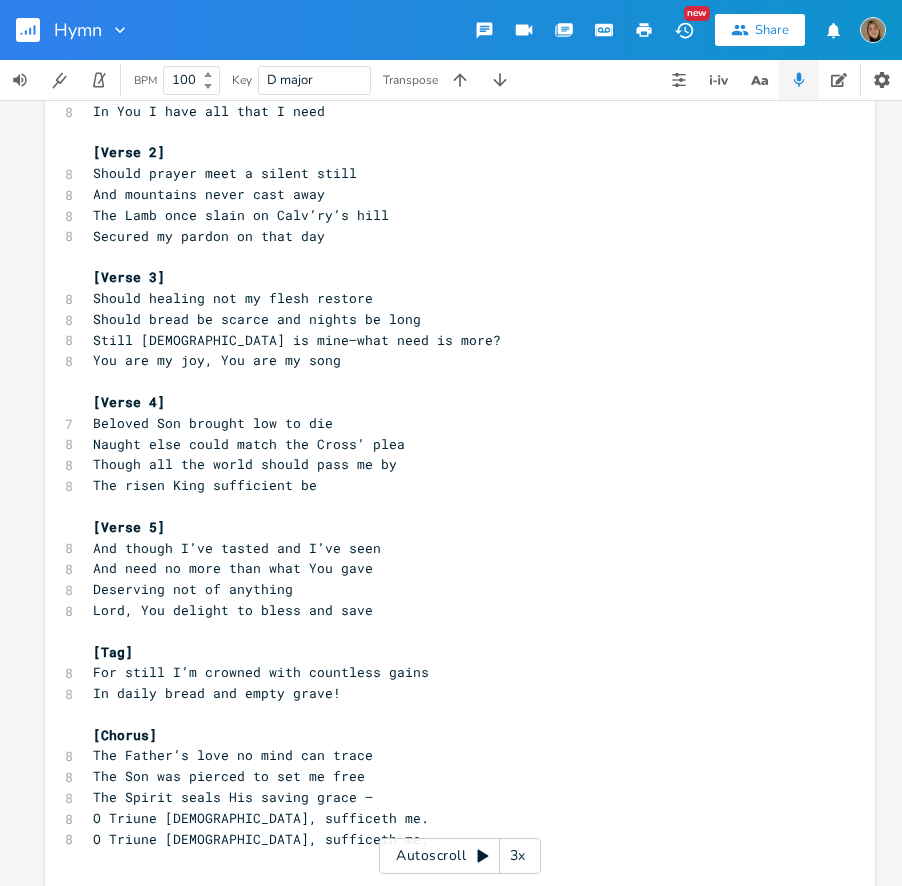 scroll, scrollTop: 0, scrollLeft: 0, axis: both 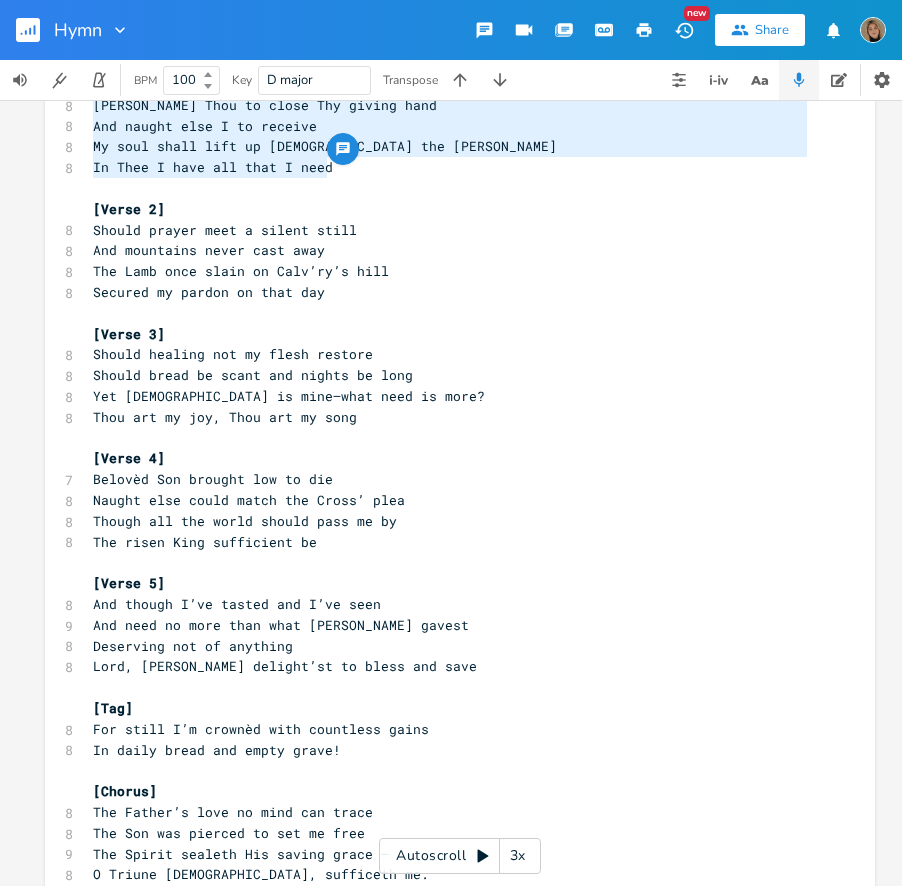 click on "Belovèd Son brought low to die" at bounding box center (450, 479) 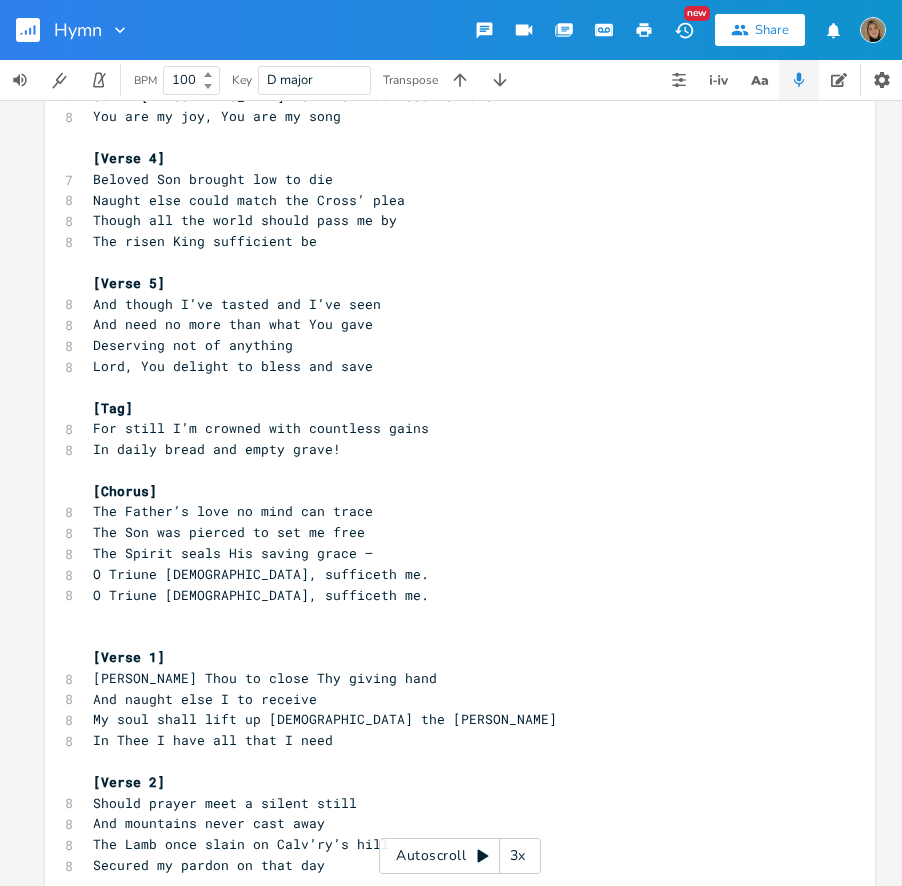 scroll, scrollTop: 414, scrollLeft: 0, axis: vertical 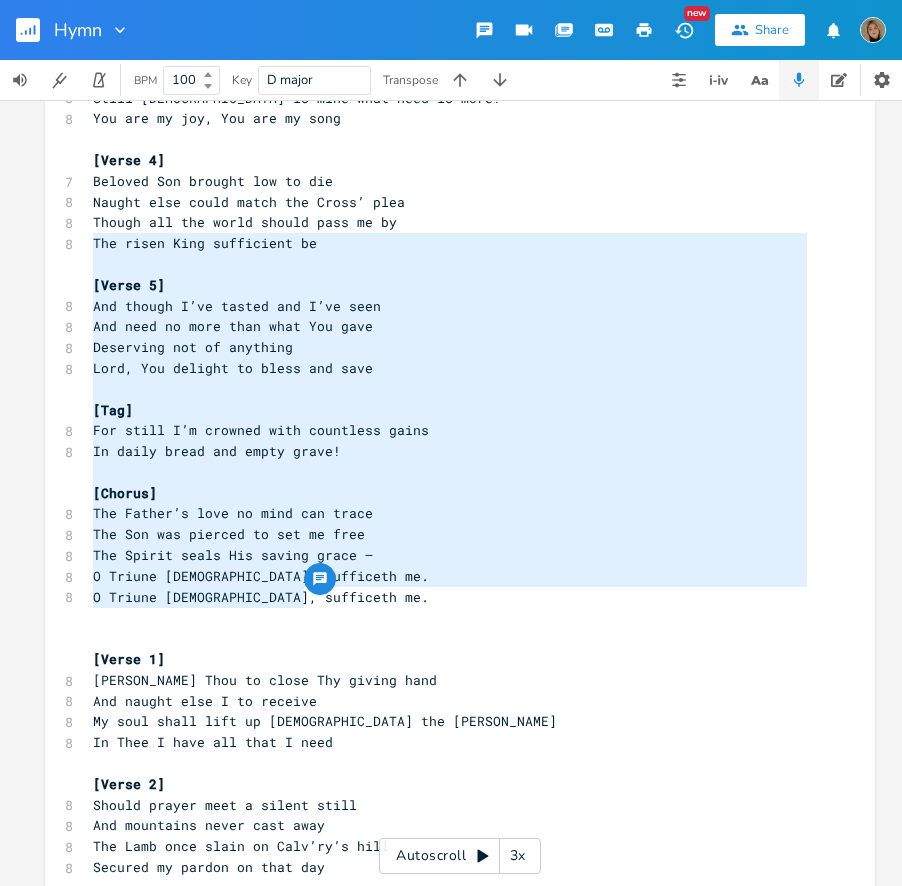 drag, startPoint x: 221, startPoint y: 600, endPoint x: 79, endPoint y: 250, distance: 377.7089 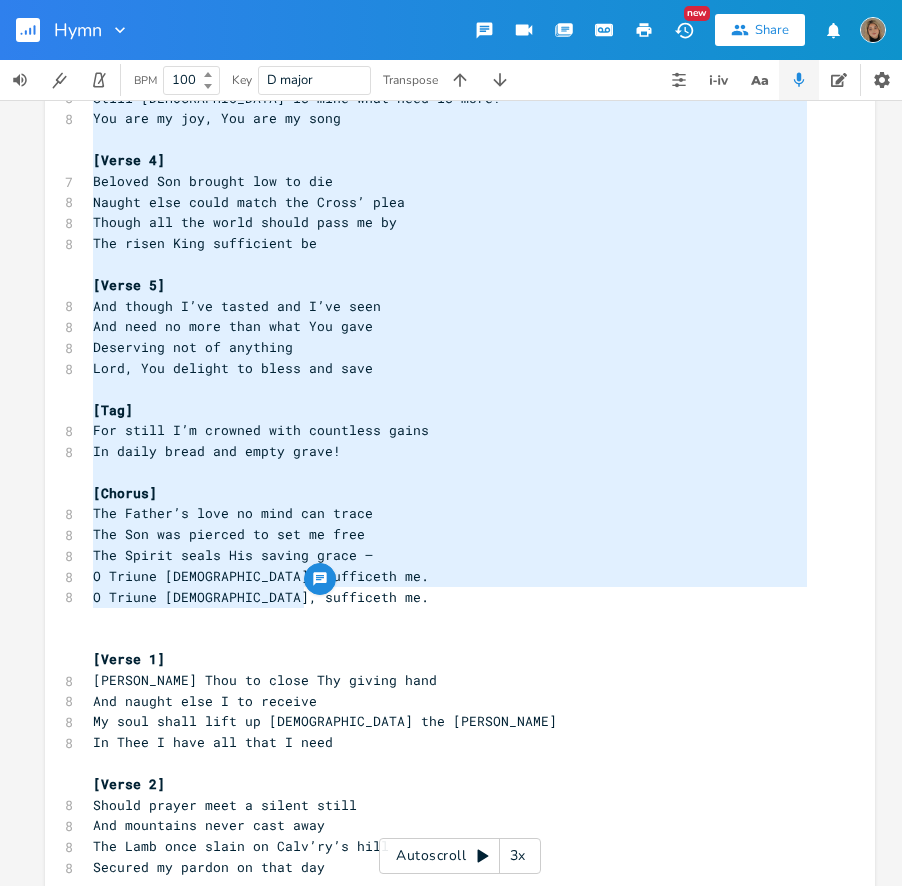 scroll, scrollTop: 0, scrollLeft: 0, axis: both 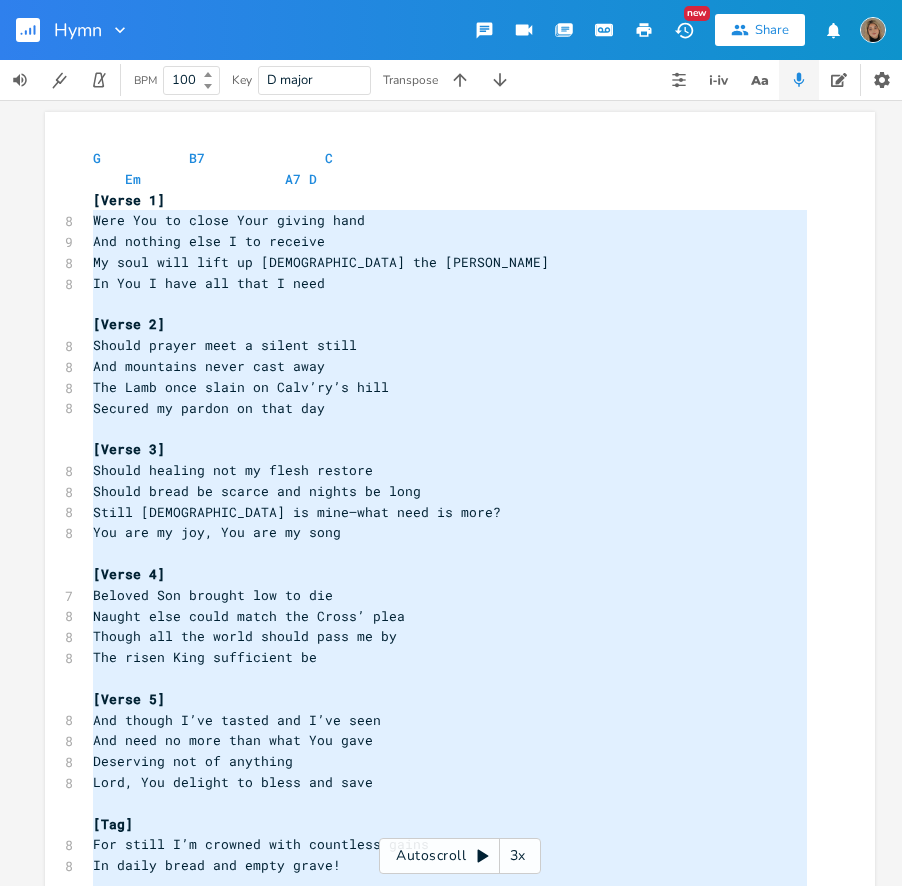 type on "[Verse 1]
Were You to close Your giving hand
And nothing else I to receive
My soul will lift up [DEMOGRAPHIC_DATA] the [PERSON_NAME]
In You I have all that I need
[Verse 2]
Should prayer meet a silent still
And mountains never cast away
The Lamb once slain on [PERSON_NAME] hill
Secured my pardon on that day
[Verse 3]
Should healing not my flesh restore
Should bread be scarce and nights be long
Still [DEMOGRAPHIC_DATA] is mine—what need is more?
You are my joy, You are my song
[Verse 4]
Beloved Son brought low to die
Naught else could match the Cross’ plea
Though all the world should pass me by
The risen King sufficient be
[Verse 5]
And though I’ve tasted and I’ve seen
And need no more than what You gave
Deserving not of anything
Lord, You delight to bless and save
[Tag]
For still I’m crowned with countless gains
In daily bread and empty grave!
[Chorus]
The Father’s love no mind can trace
The Son was pierced to set me free
The Spirit seals His saving grace —
O Triune [DEMOGRAPHIC_DATA], sufficeth me.
O Triune [DEMOGRAPHIC_DATA], sufficeth me." 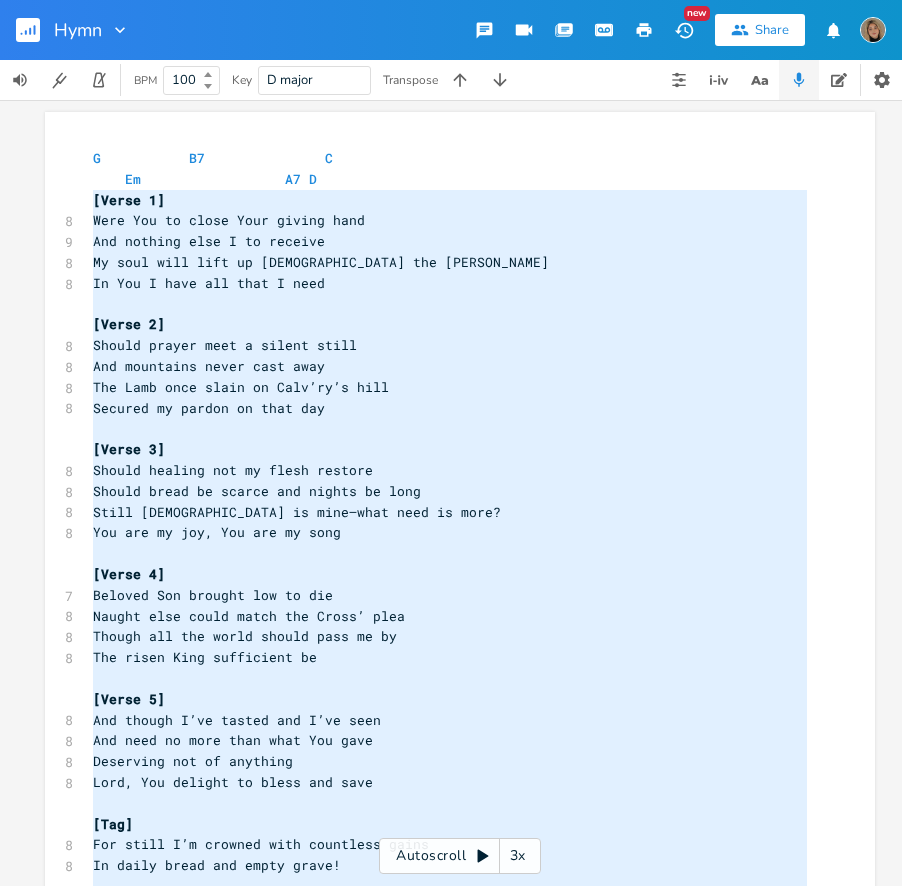 drag, startPoint x: 279, startPoint y: 599, endPoint x: 78, endPoint y: 204, distance: 443.19974 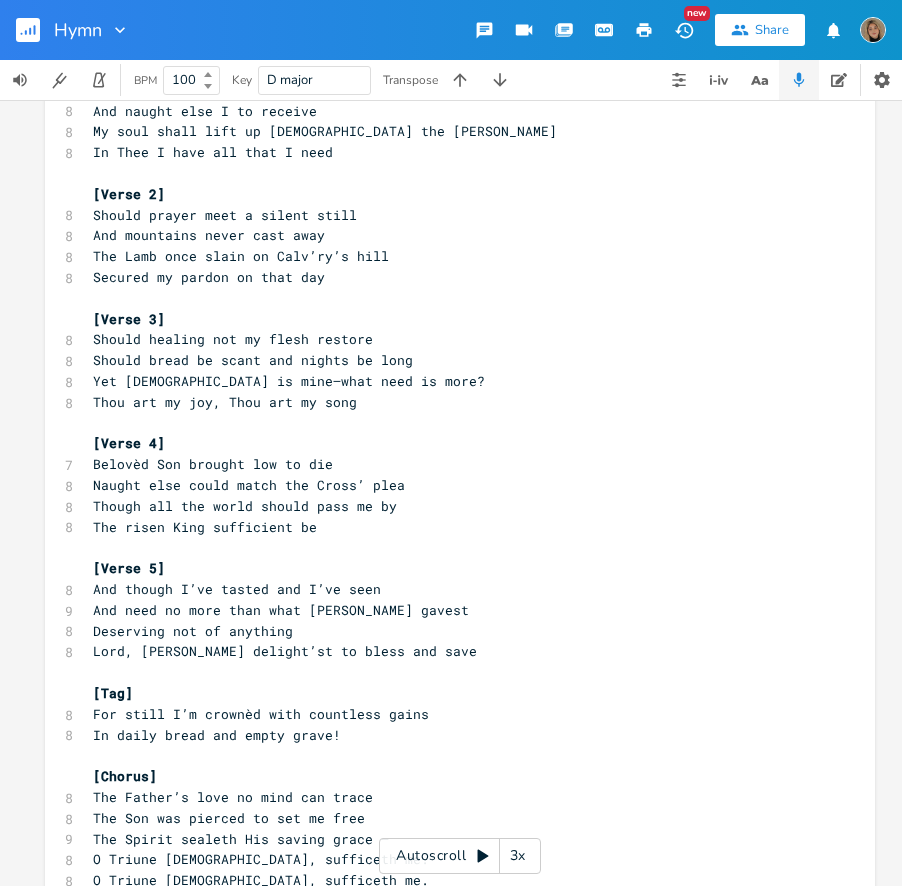 scroll, scrollTop: 1006, scrollLeft: 0, axis: vertical 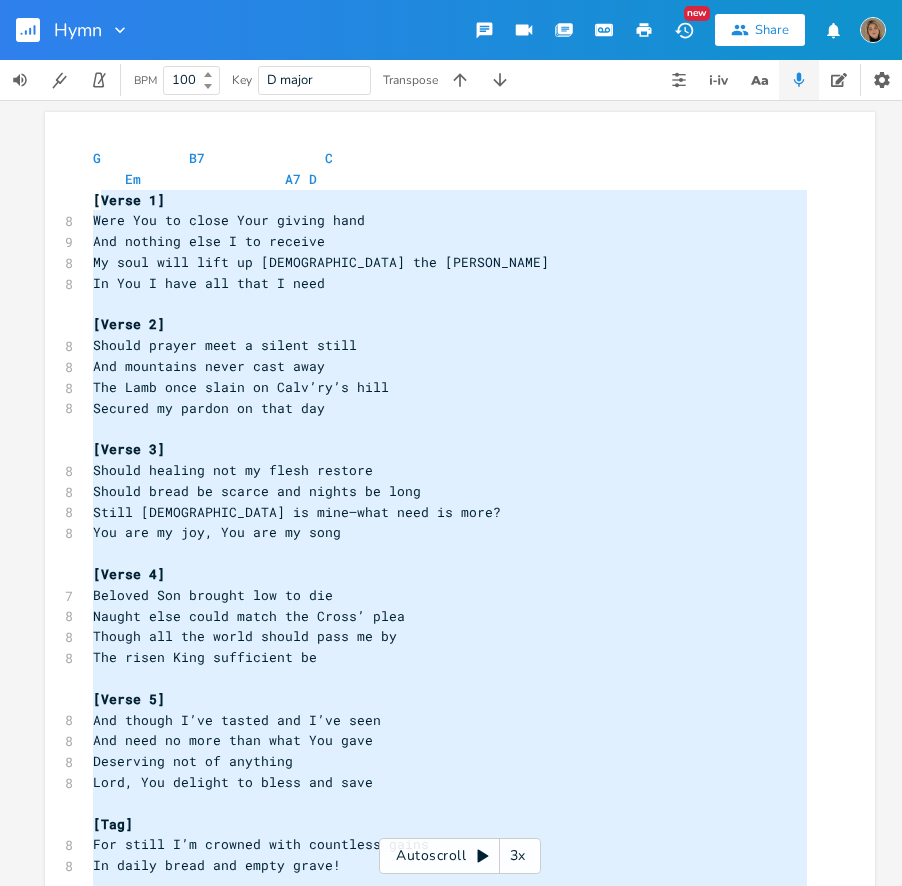 type on "[Verse 1]
Were You to close Your giving hand
And nothing else I to receive
My soul will lift up [DEMOGRAPHIC_DATA] the [PERSON_NAME]
In You I have all that I need
[Verse 2]
Should prayer meet a silent still
And mountains never cast away
The Lamb once slain on [PERSON_NAME] hill
Secured my pardon on that day
[Verse 3]
Should healing not my flesh restore
Should bread be scarce and nights be long
Still [DEMOGRAPHIC_DATA] is mine—what need is more?
You are my joy, You are my song
[Verse 4]
Beloved Son brought low to die
Naught else could match the Cross’ plea
Though all the world should pass me by
The risen King sufficient be
[Verse 5]
And though I’ve tasted and I’ve seen
And need no more than what You gave
Deserving not of anything
Lord, You delight to bless and save
[Tag]
For still I’m crowned with countless gains
In daily bread and empty grave!
[Chorus]
The Father’s love no mind can trace
The Son was pierced to set me free
The Spirit seals His saving grace —
O Triune [DEMOGRAPHIC_DATA], sufficeth me.
O Triune [DEMOGRAPHIC_DATA], sufficeth me." 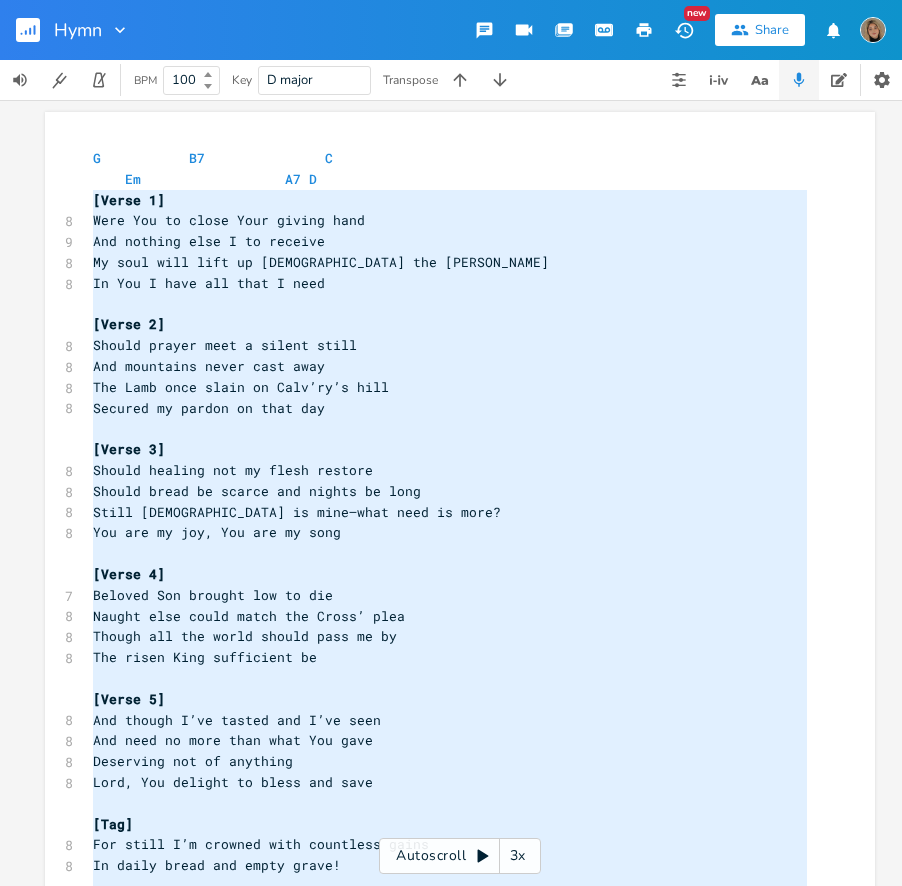 drag, startPoint x: 306, startPoint y: 673, endPoint x: 86, endPoint y: 201, distance: 520.7533 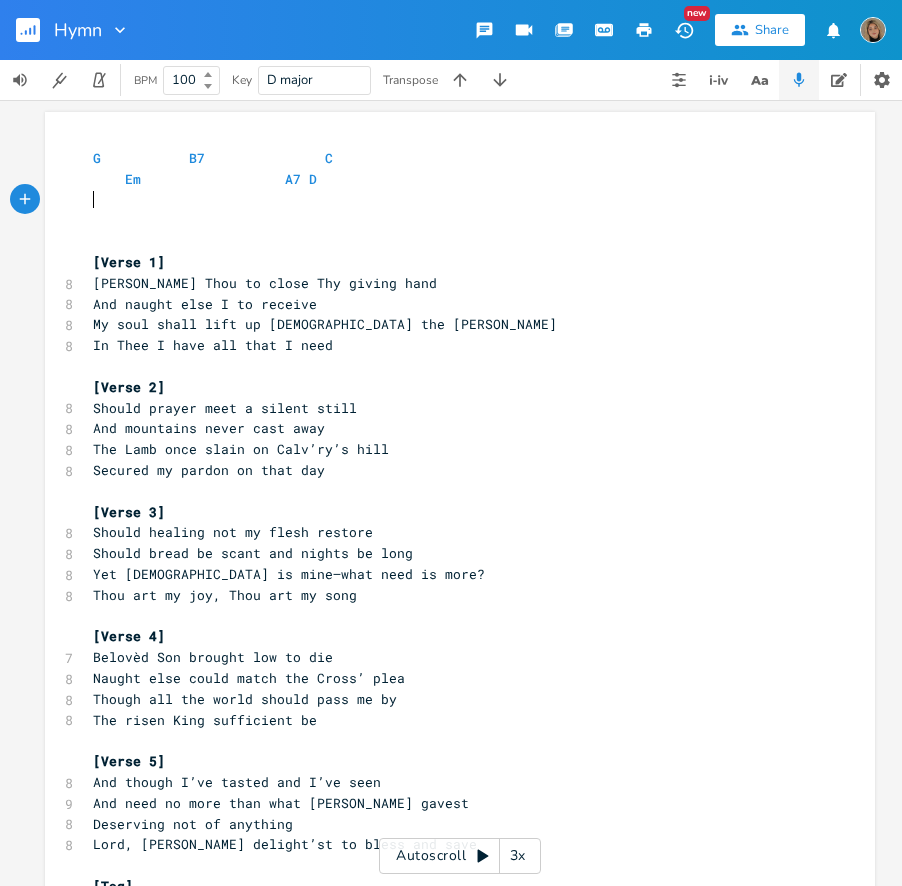 click on "[Verse 1]" at bounding box center (129, 262) 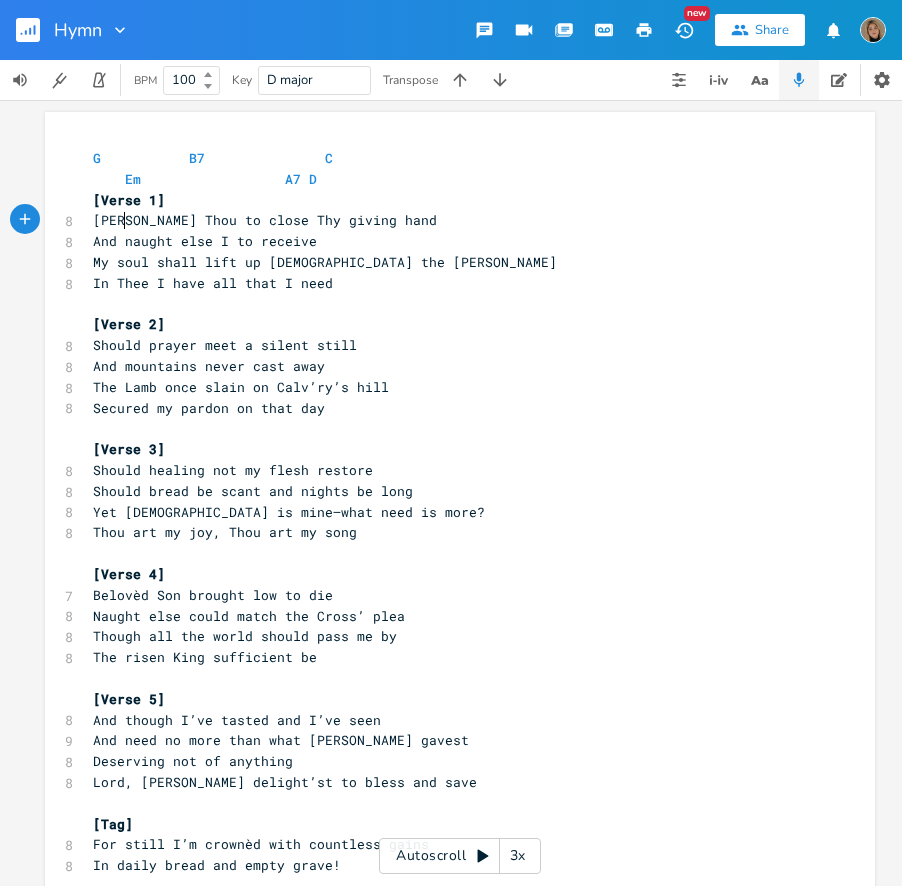 click on "[PERSON_NAME] Thou to close Thy giving hand" at bounding box center [265, 220] 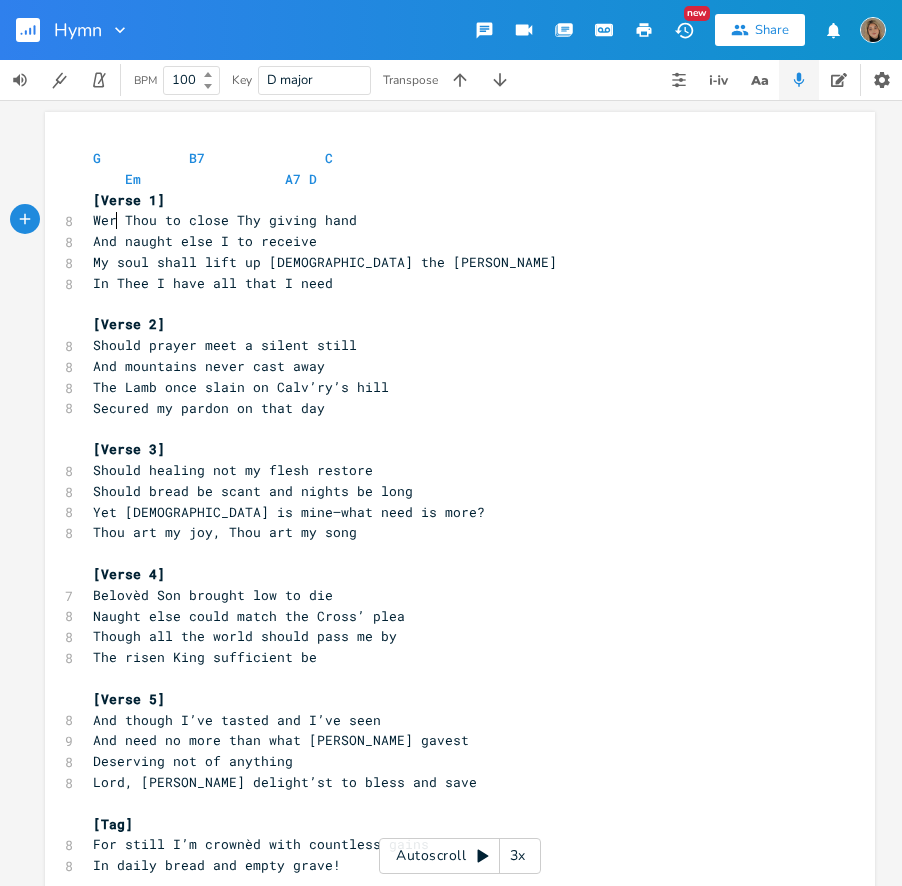 type on "e" 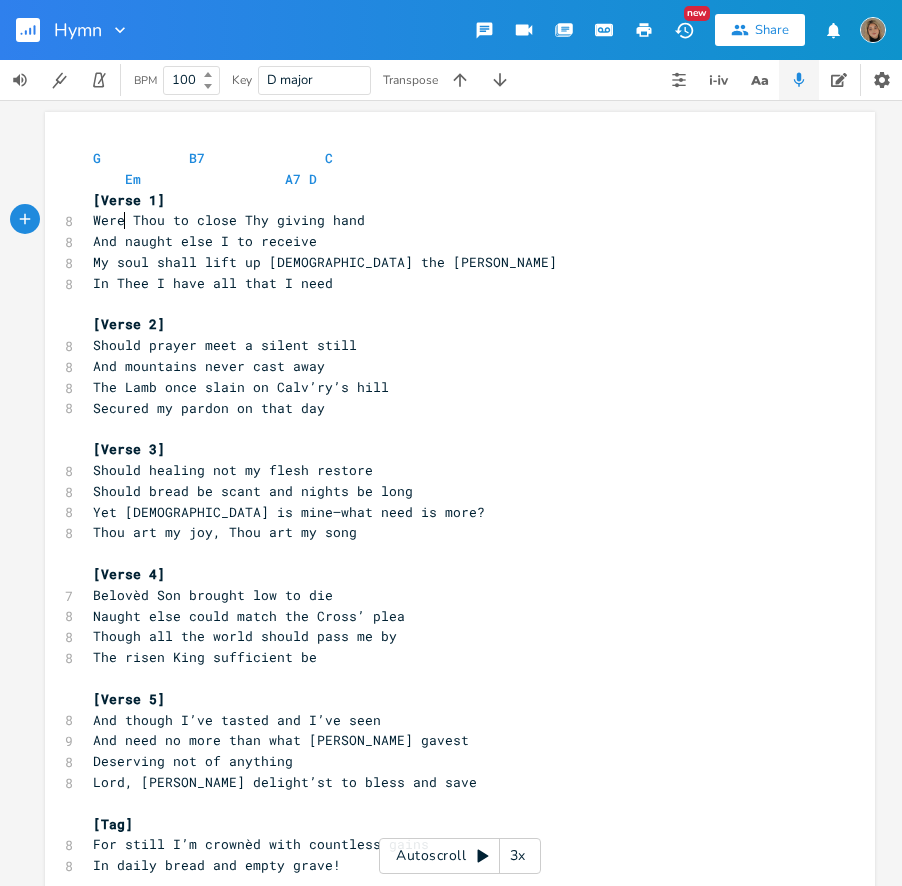 click on "And naught else I to receive" at bounding box center (205, 241) 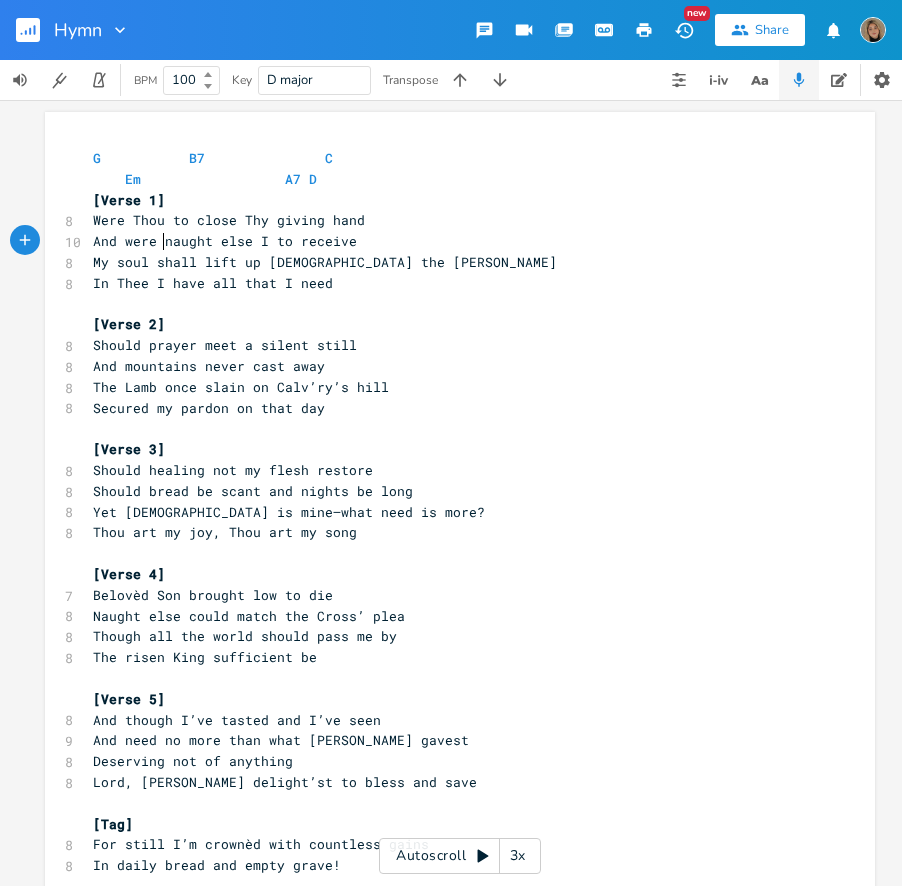 type on "were" 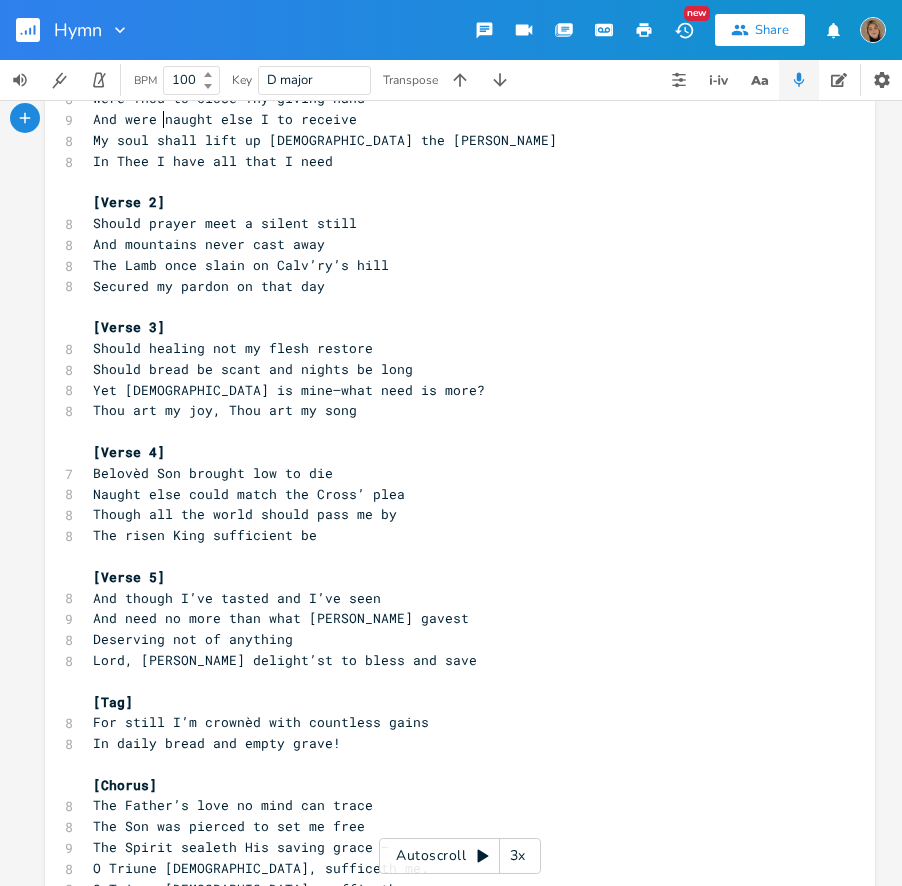 scroll, scrollTop: 188, scrollLeft: 0, axis: vertical 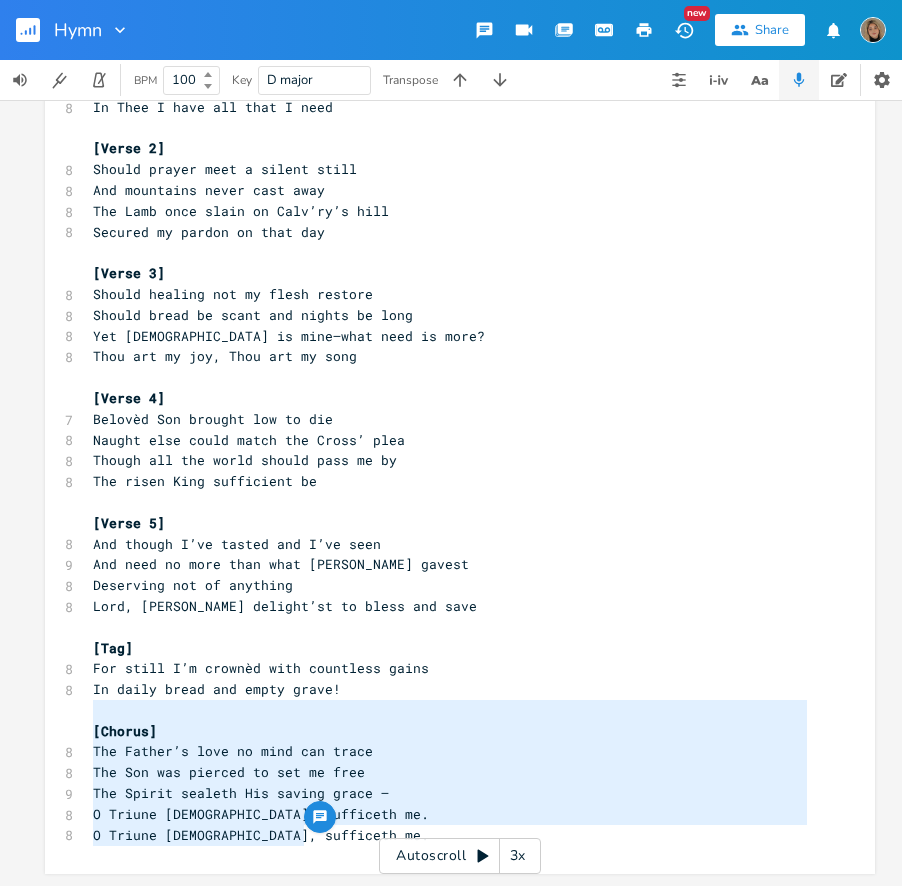 type on "[Chorus]
The Father’s love no mind can trace
The Son was pierced to set me free
The Spirit sealeth His saving grace —
O Triune [DEMOGRAPHIC_DATA], sufficeth me.
O Triune [DEMOGRAPHIC_DATA], sufficeth me." 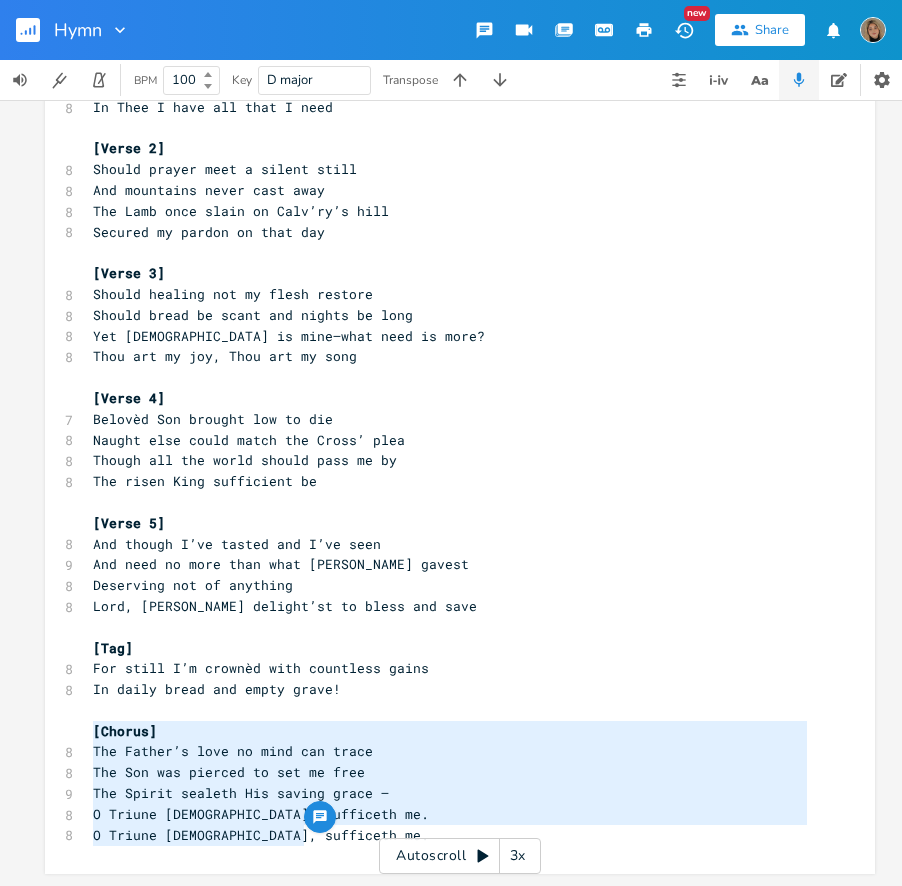 drag, startPoint x: 306, startPoint y: 827, endPoint x: 79, endPoint y: 712, distance: 254.46808 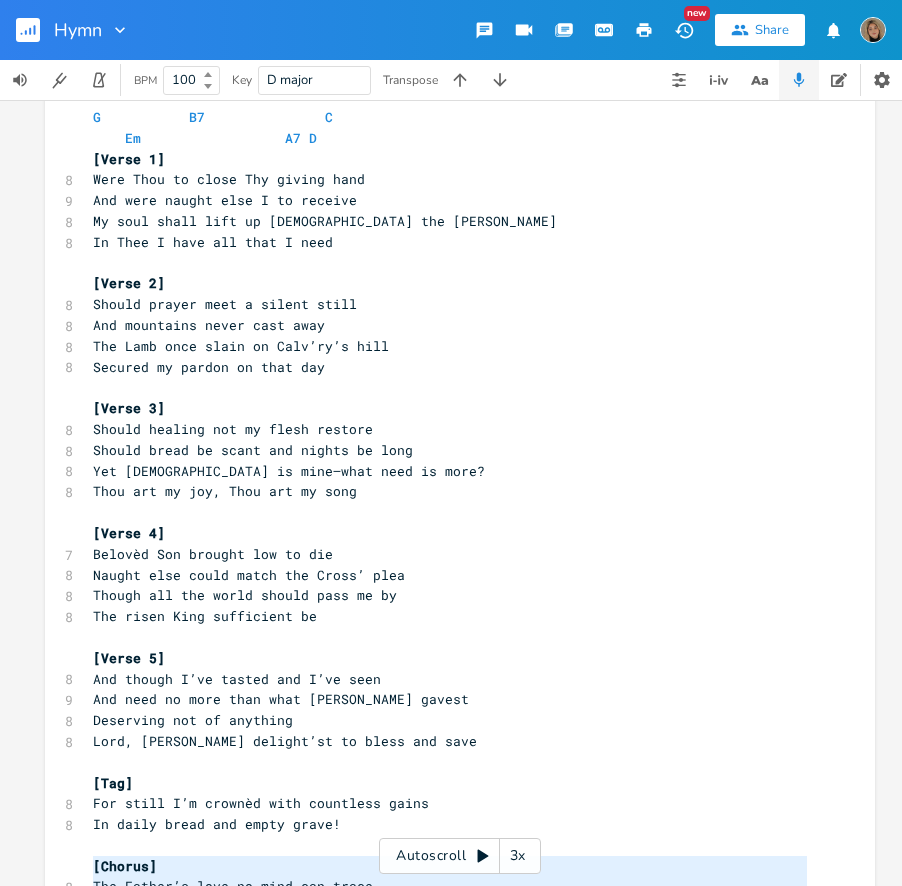 scroll, scrollTop: 37, scrollLeft: 0, axis: vertical 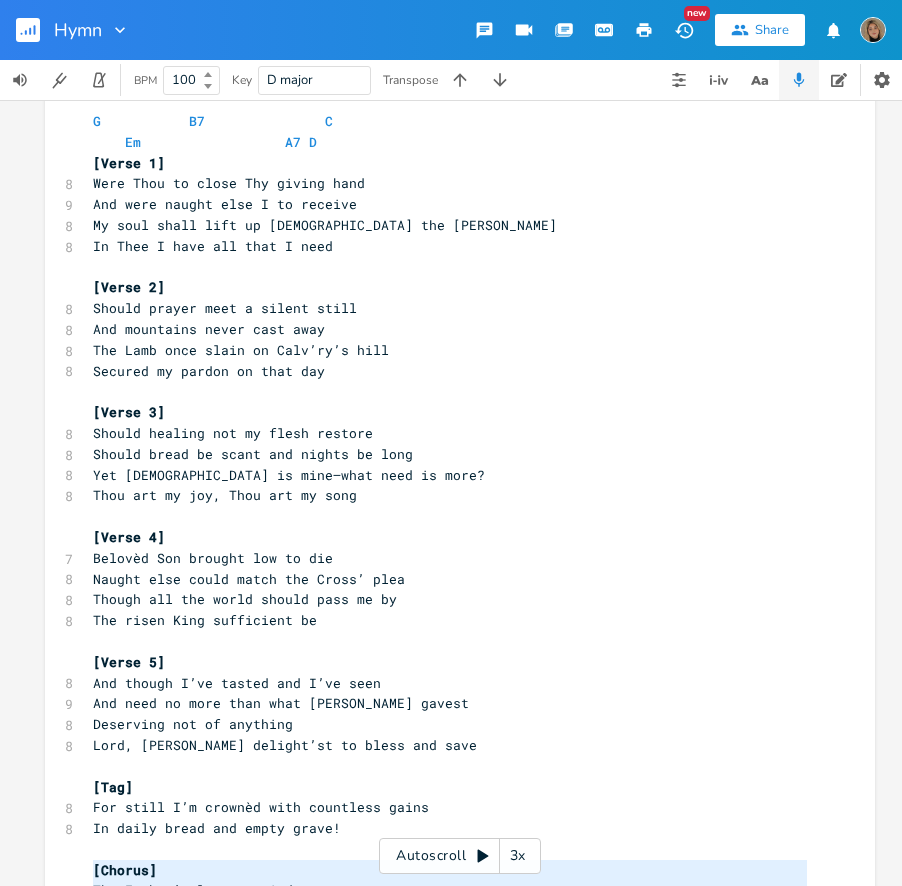 click on "Secured my pardon on that day" at bounding box center (450, 371) 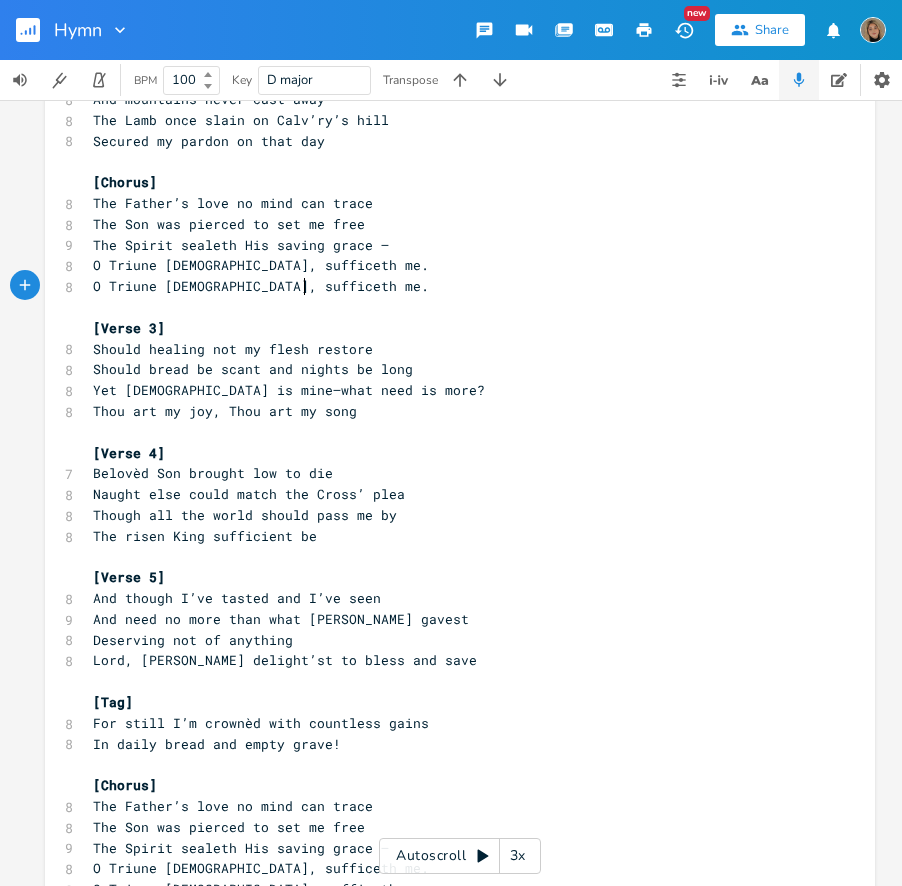 scroll, scrollTop: 268, scrollLeft: 0, axis: vertical 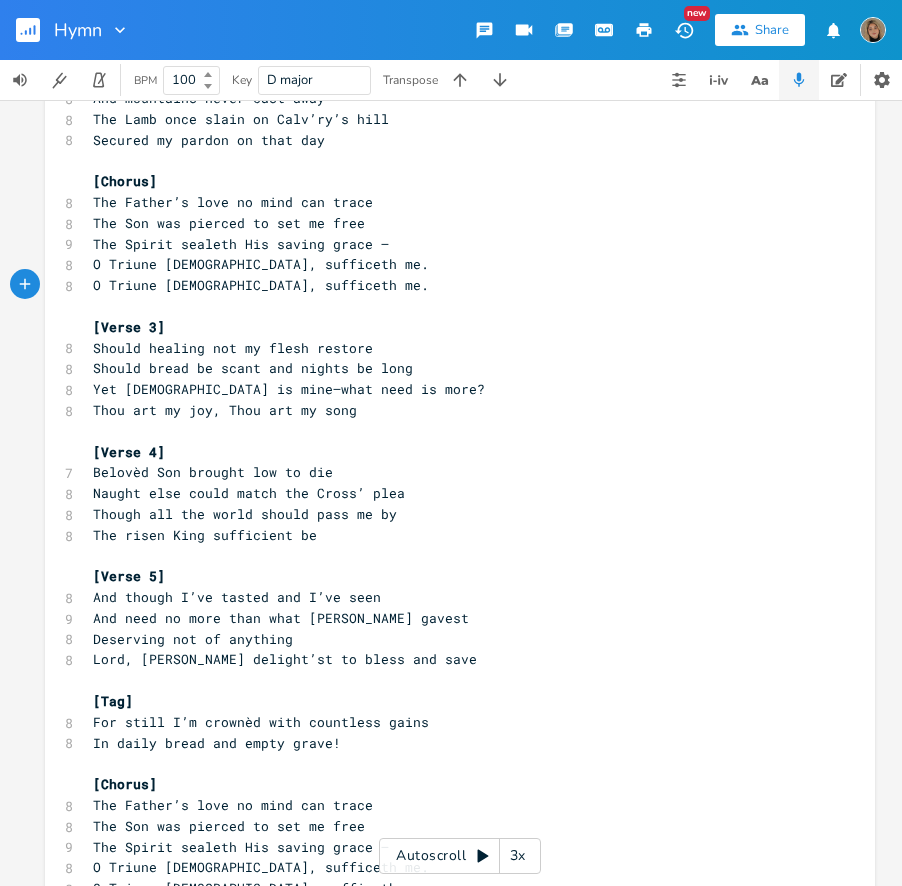 click on "Thou art my joy, Thou art my song" at bounding box center [450, 410] 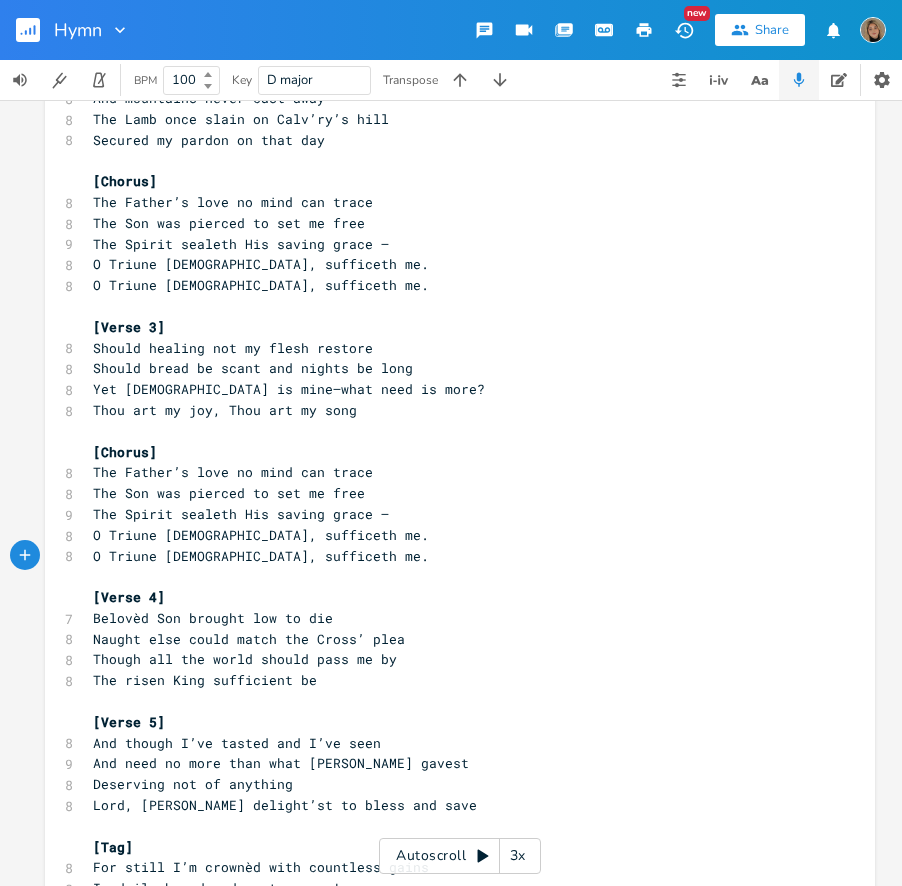 click on "The risen King sufficient be" at bounding box center [450, 680] 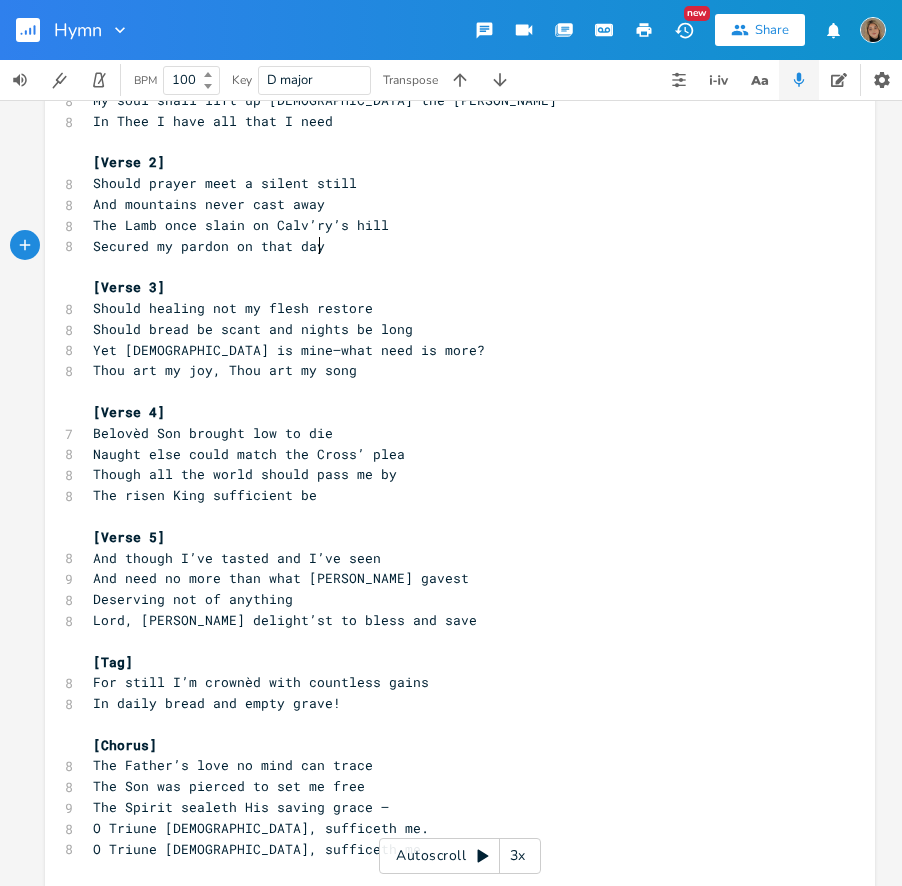 scroll, scrollTop: 188, scrollLeft: 0, axis: vertical 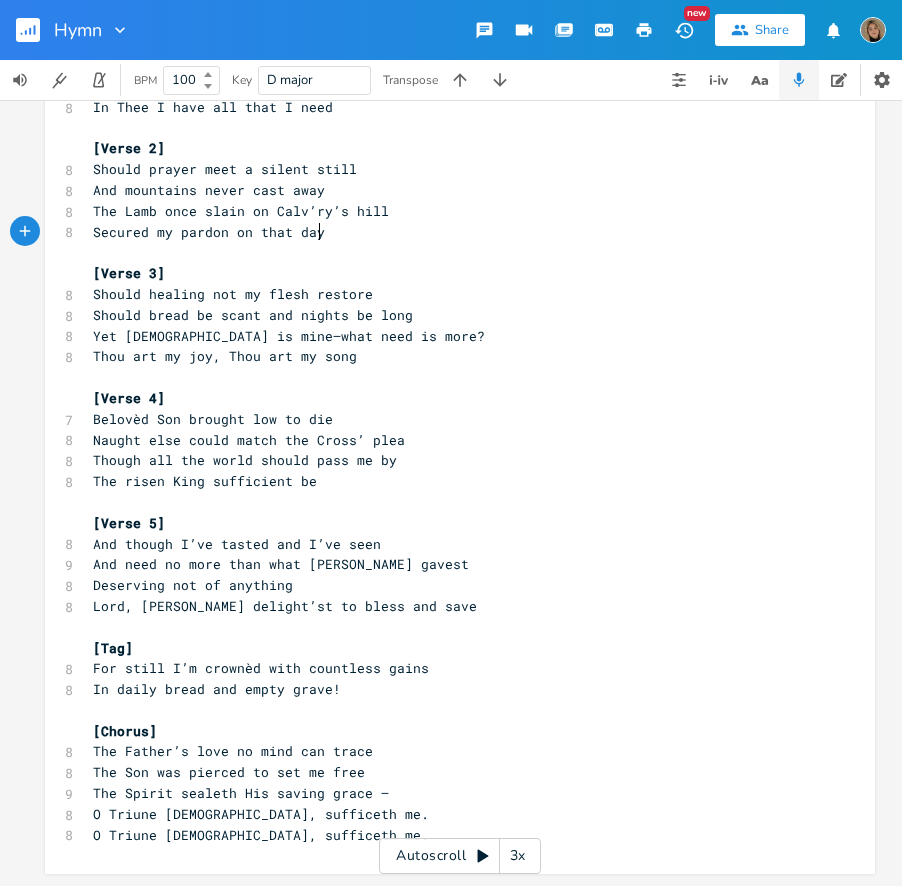 click on "For still I’m crownèd with countless gains" at bounding box center [261, 668] 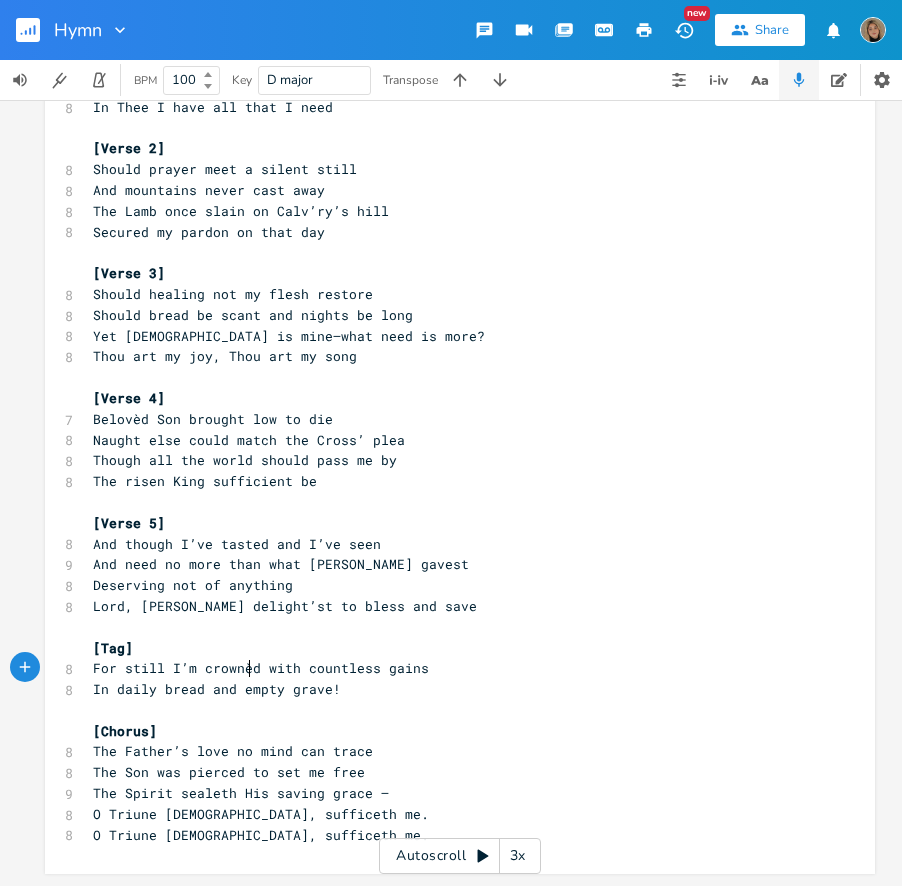 scroll, scrollTop: 187, scrollLeft: 0, axis: vertical 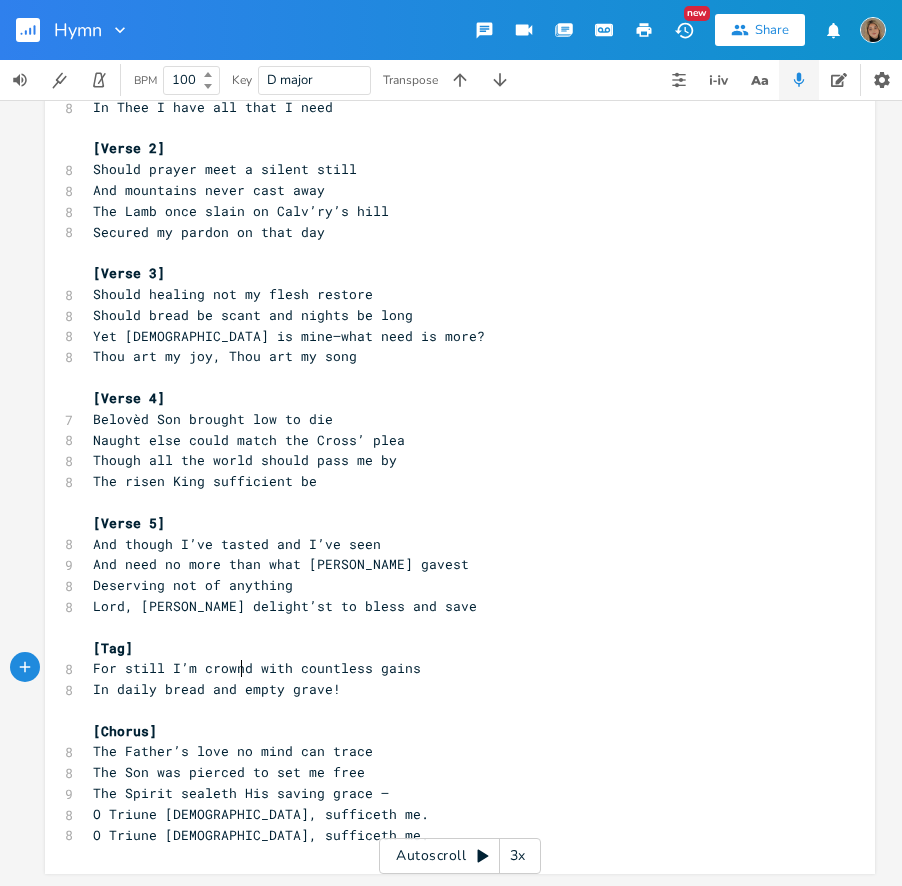 type on "e" 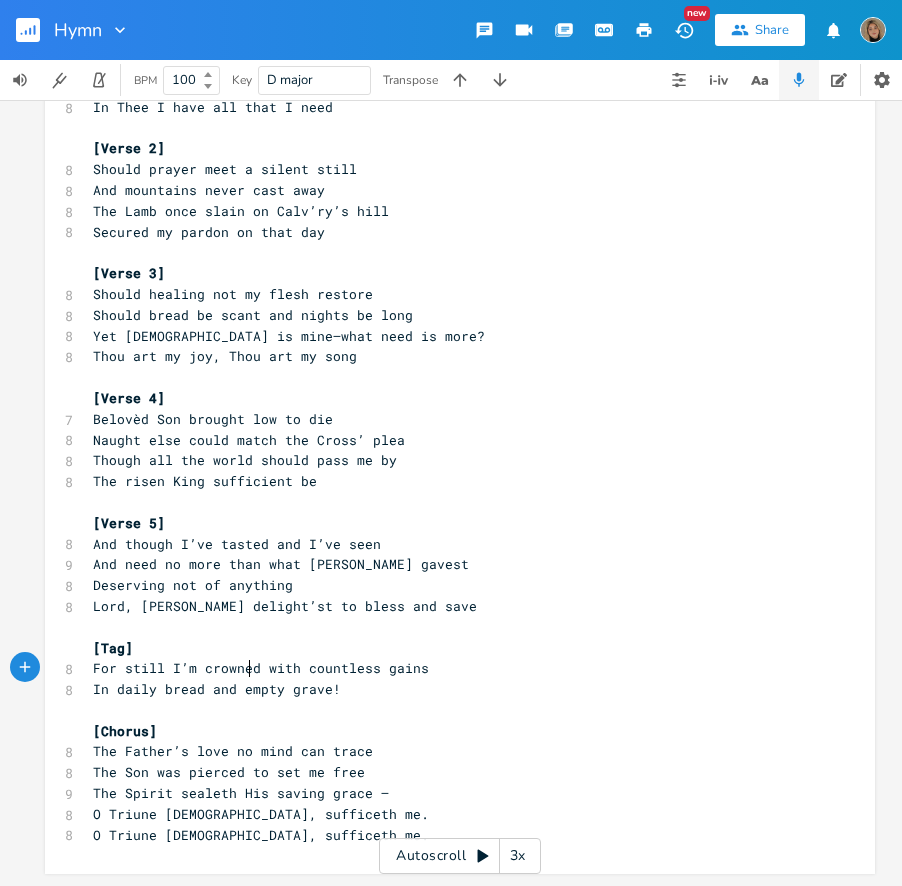 click on "Belovèd Son brought low to die" at bounding box center (213, 419) 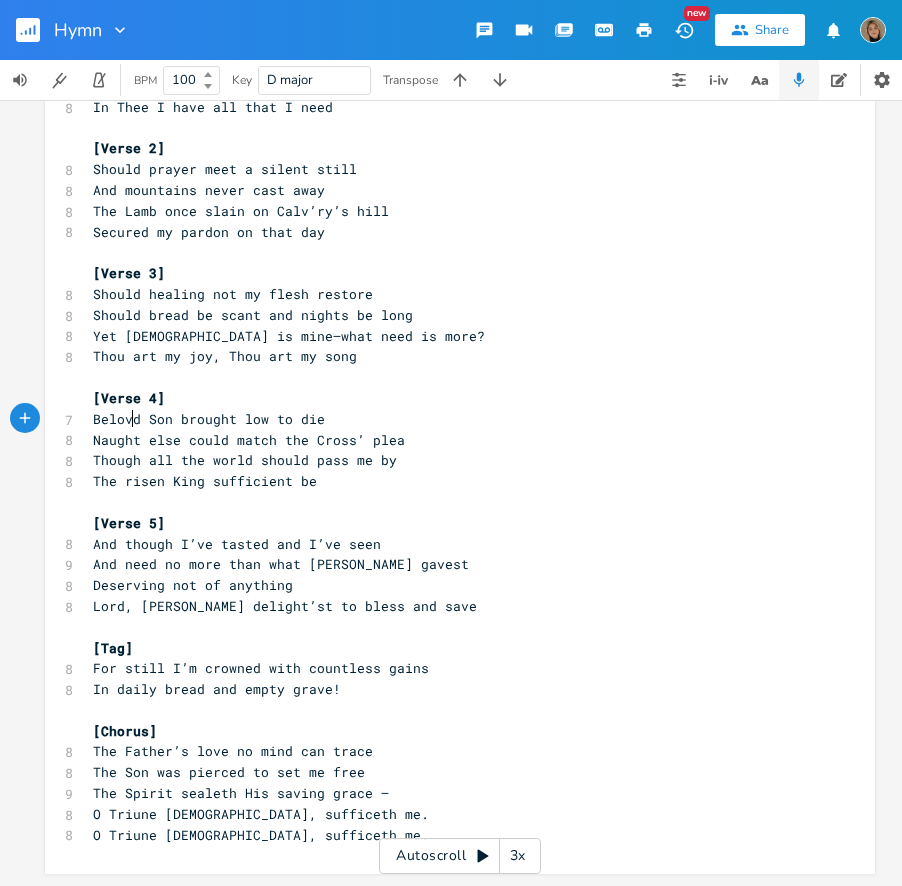 scroll, scrollTop: 0, scrollLeft: 7, axis: horizontal 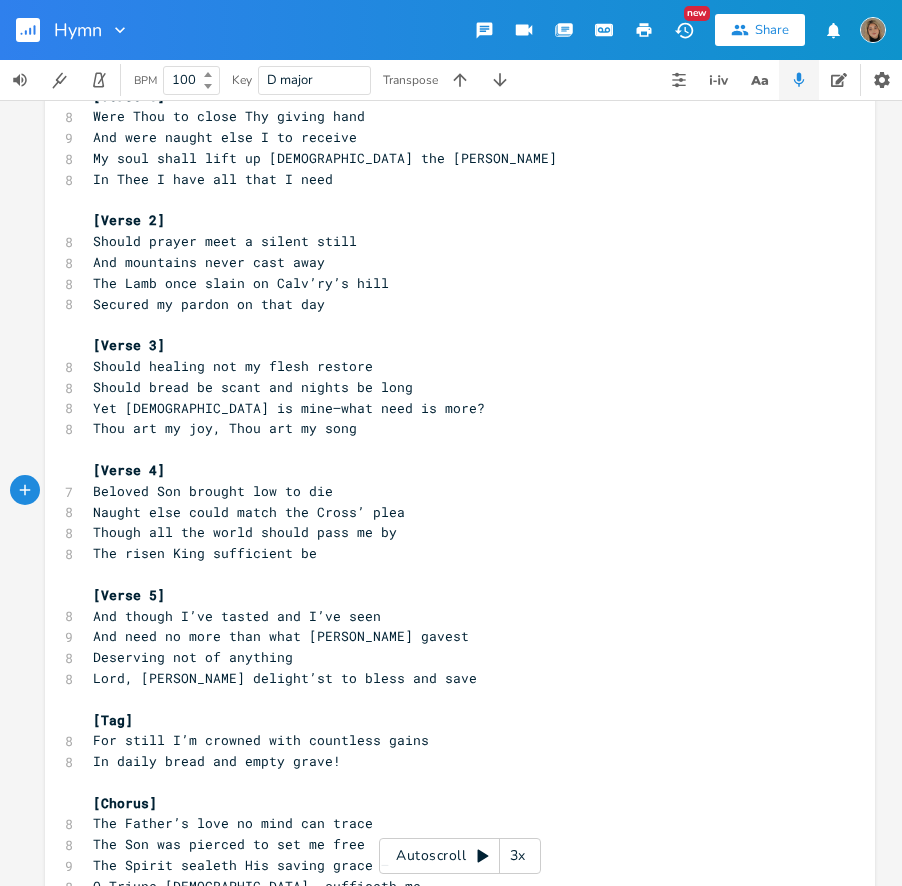 type on "e" 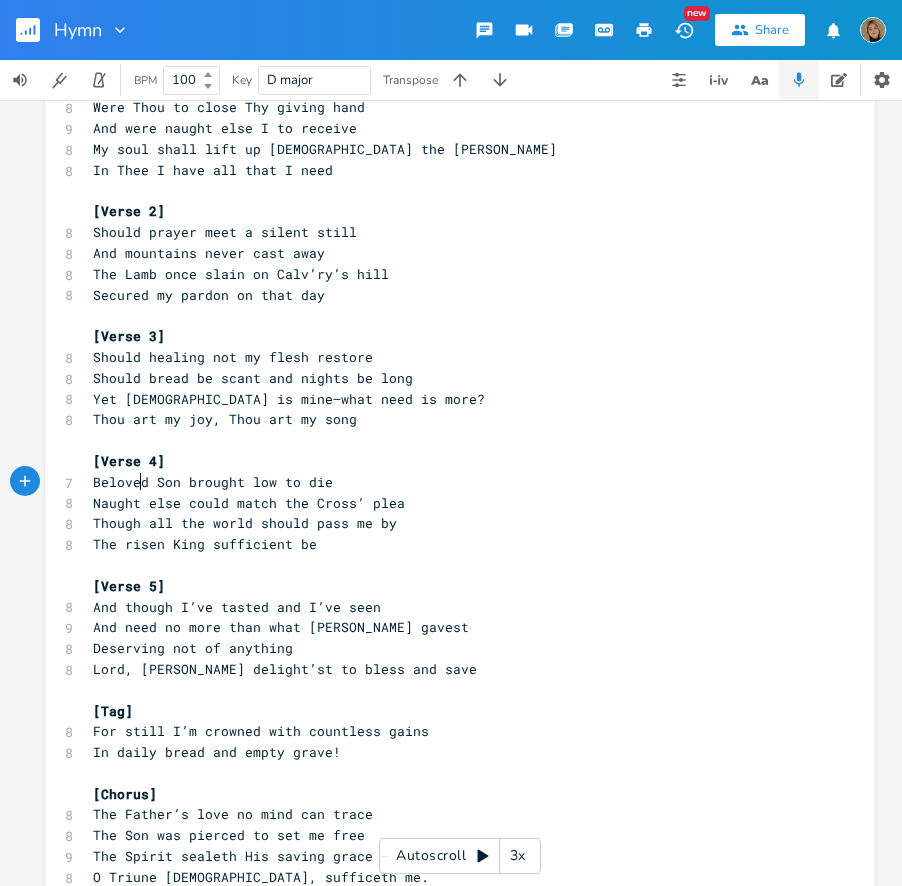 scroll, scrollTop: 115, scrollLeft: 0, axis: vertical 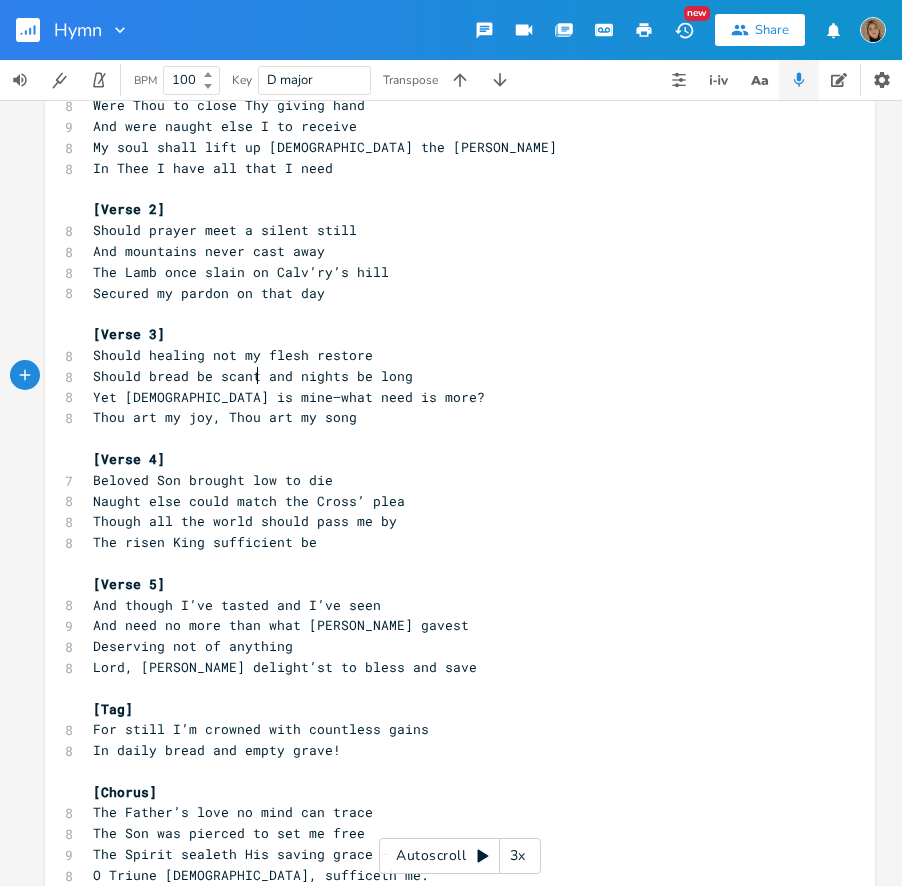 click on "Should bread be scant and nights be long" at bounding box center (253, 376) 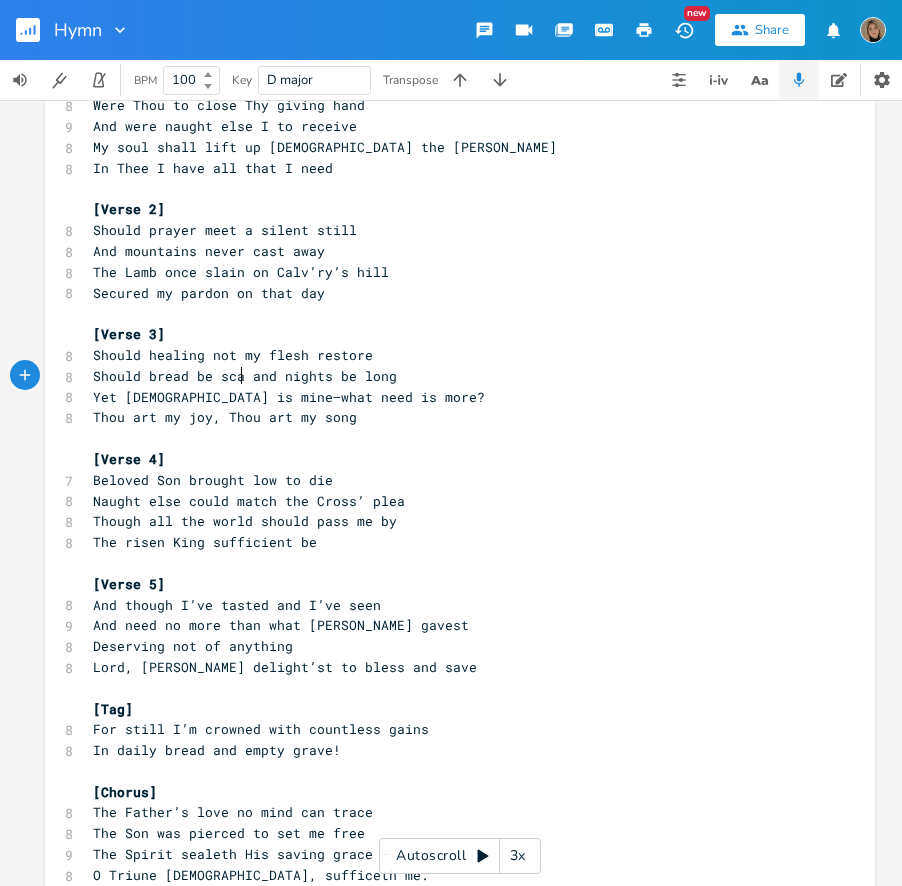 scroll, scrollTop: 0, scrollLeft: 10, axis: horizontal 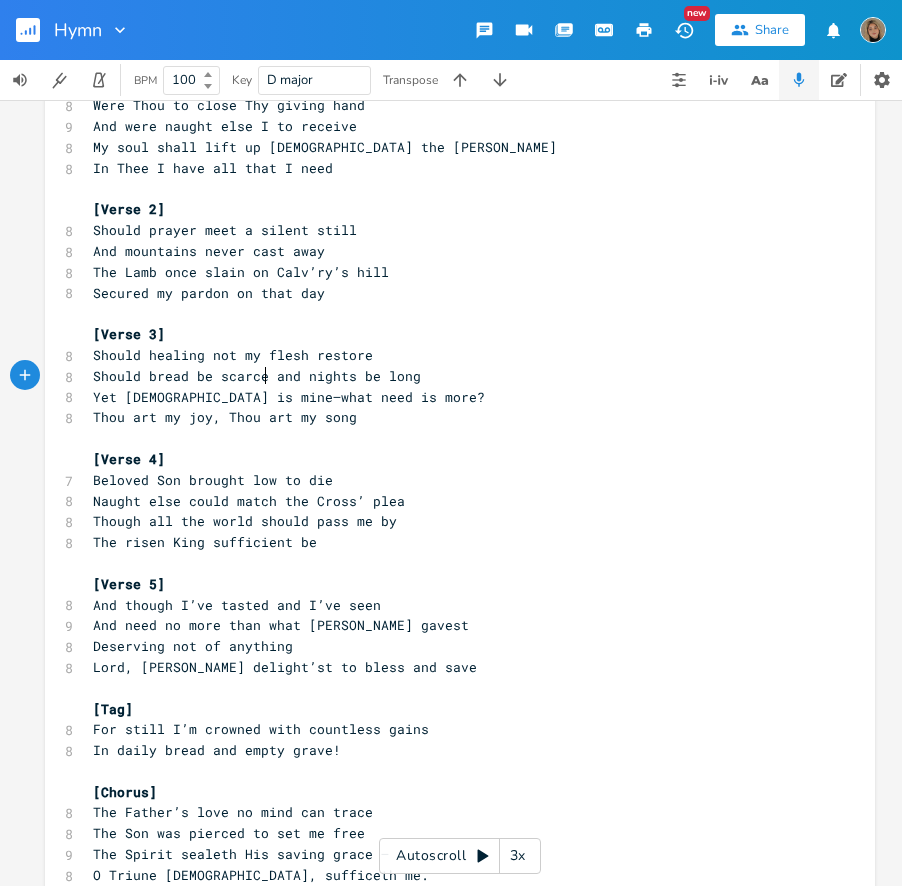 type on "ce" 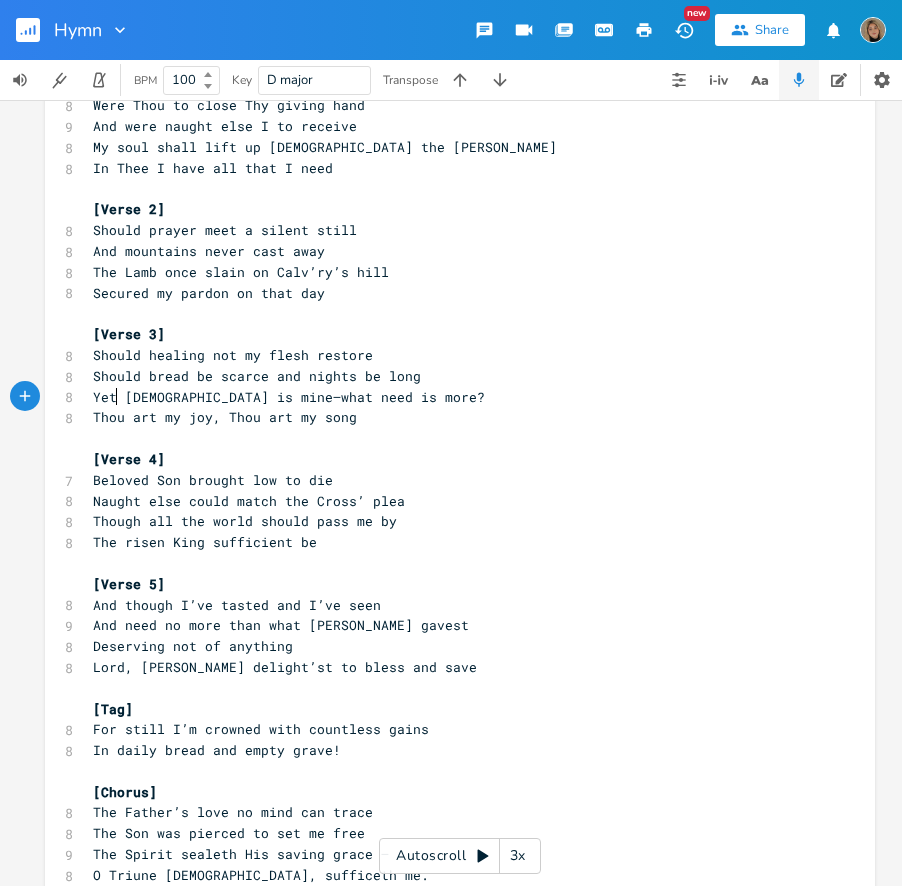 click on "Yet [DEMOGRAPHIC_DATA] is mine—what need is more?" at bounding box center [289, 397] 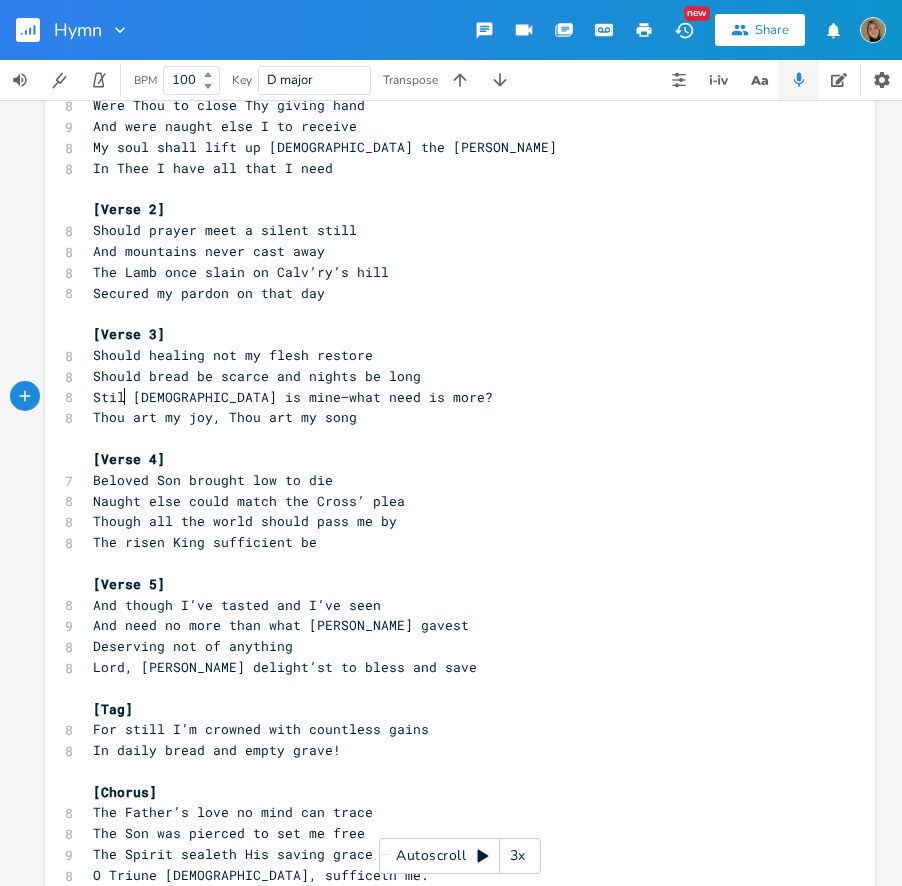 type on "Still" 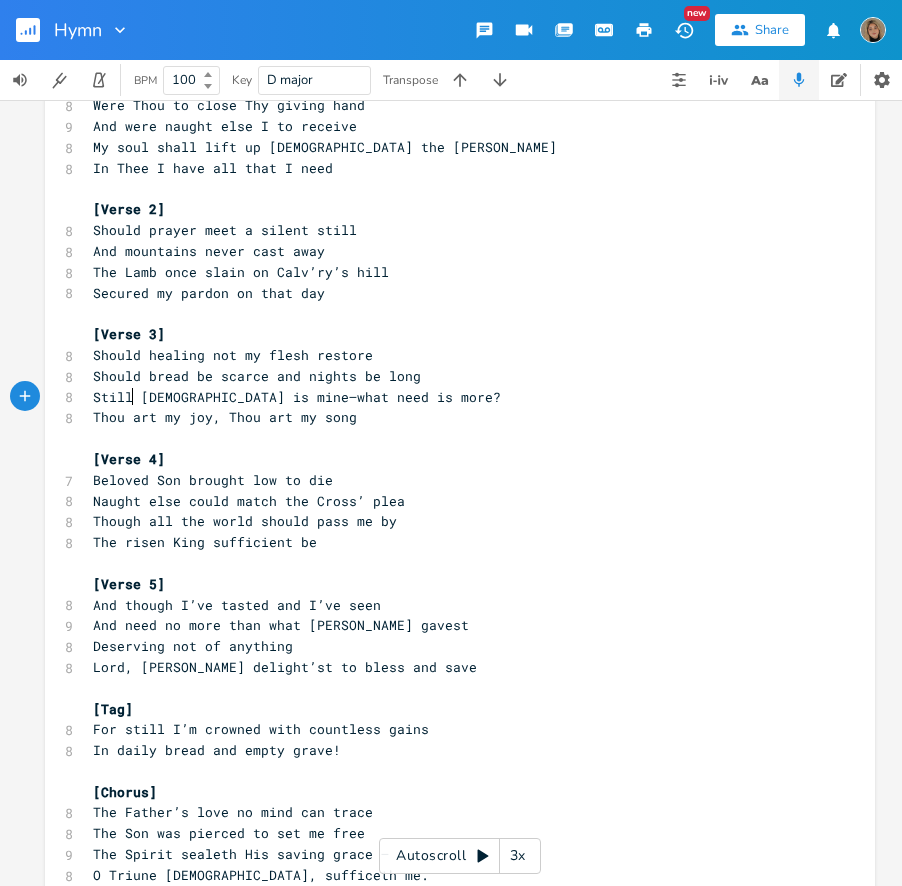 click on "Still [DEMOGRAPHIC_DATA] is mine—what need is more?" at bounding box center (297, 397) 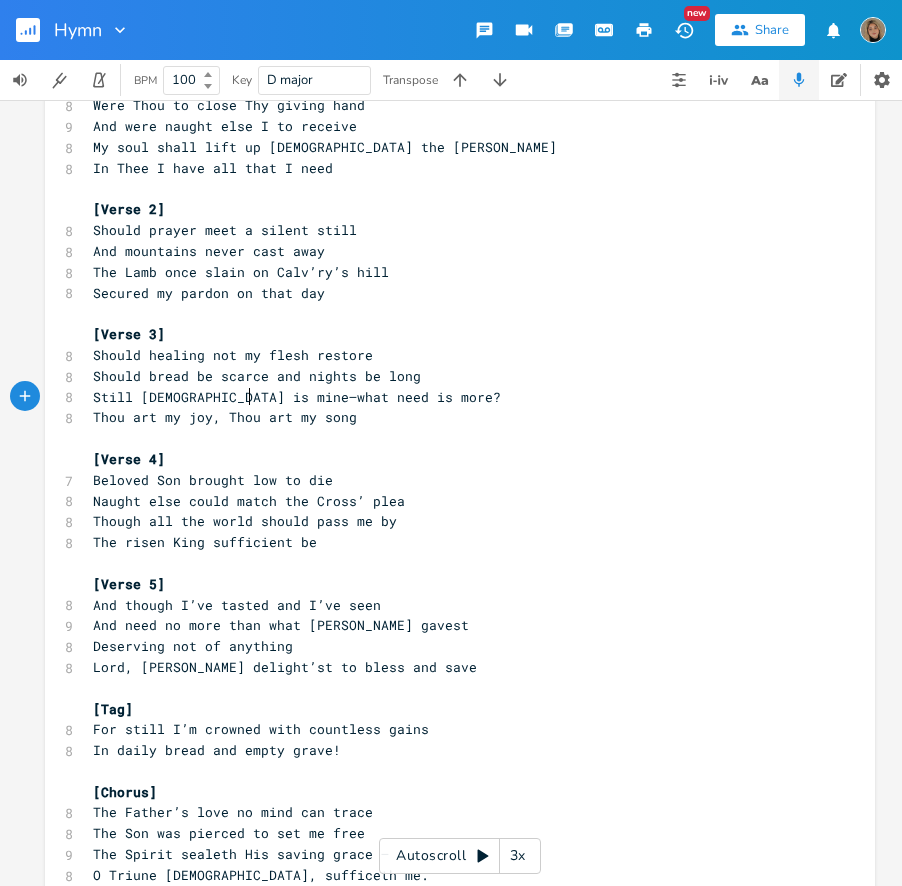 scroll, scrollTop: 0, scrollLeft: 3, axis: horizontal 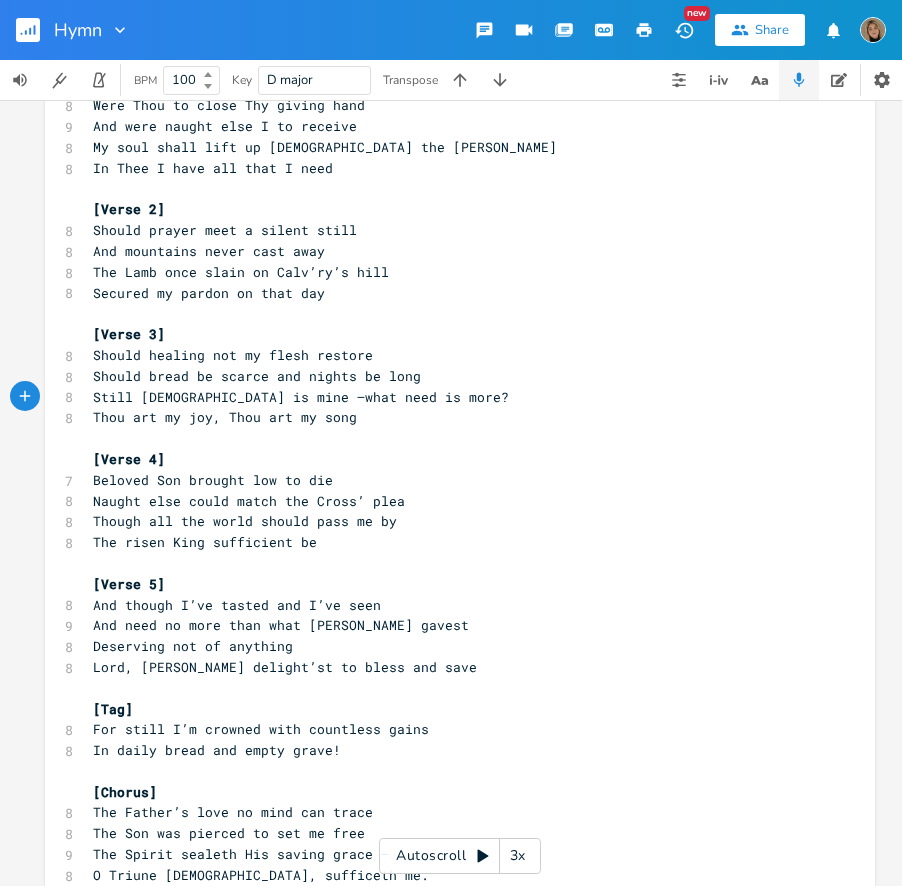 click on "Still [DEMOGRAPHIC_DATA] is mine —what need is more?" at bounding box center (301, 397) 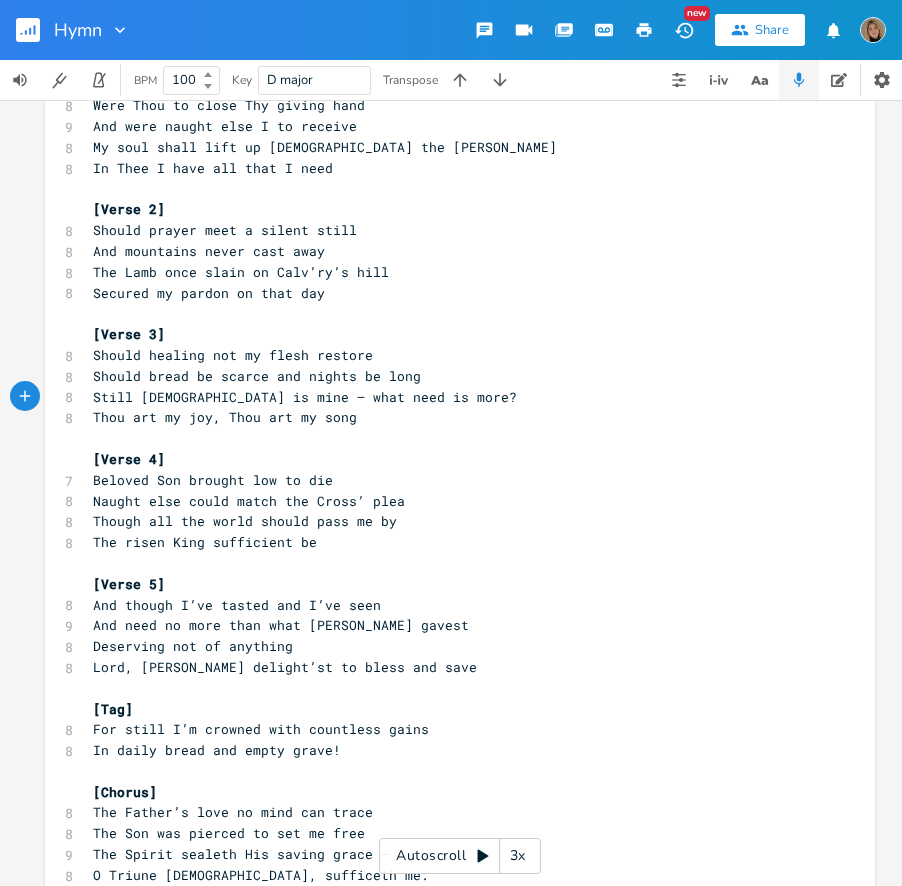 click on "Thou art my joy, Thou art my song" at bounding box center [450, 417] 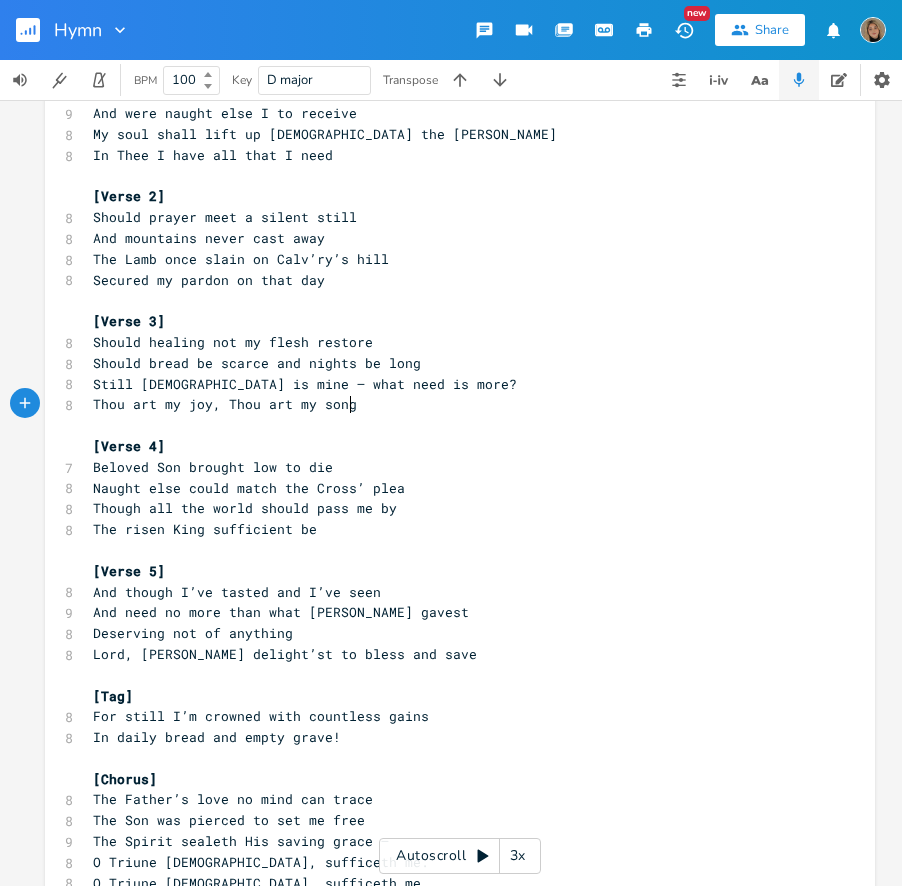 scroll, scrollTop: 136, scrollLeft: 0, axis: vertical 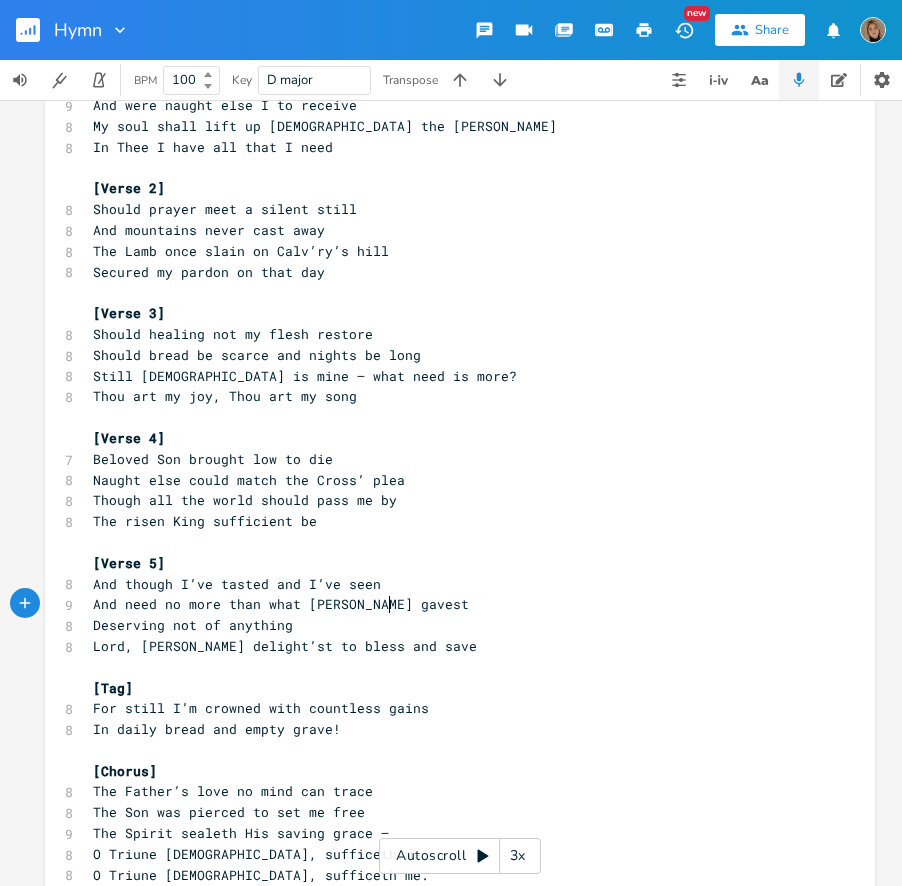 click on "And need no more than what [PERSON_NAME] gavest" at bounding box center (450, 604) 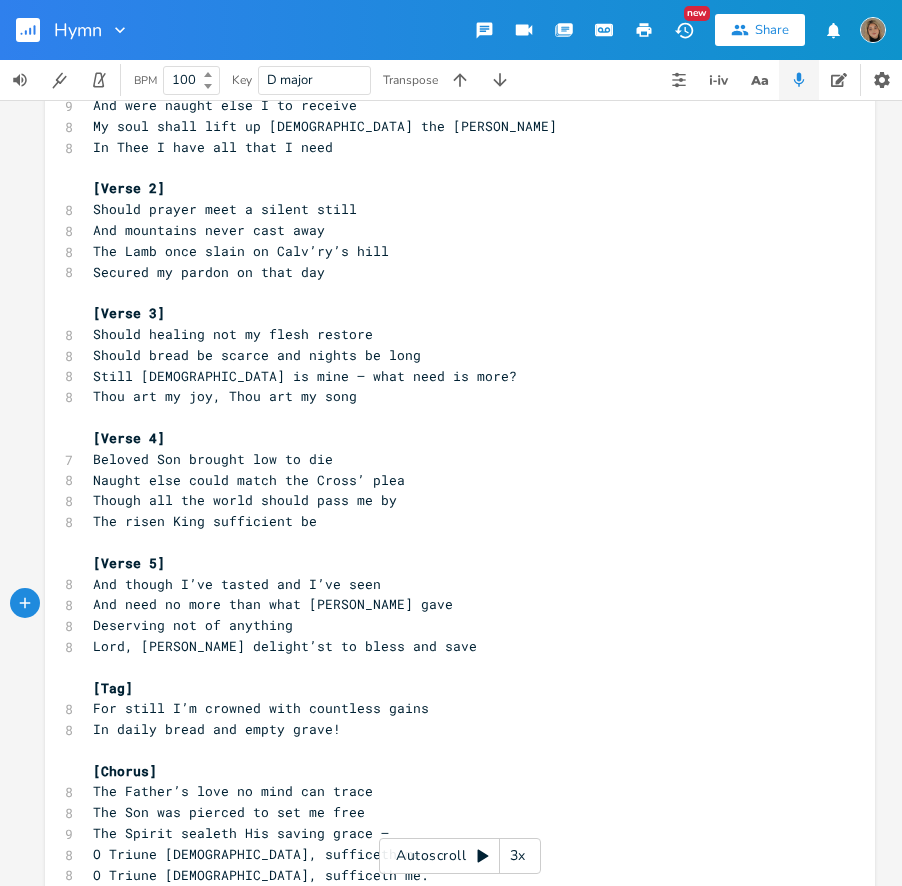 click on "Lord, [PERSON_NAME] delight’st to bless and save" at bounding box center (285, 646) 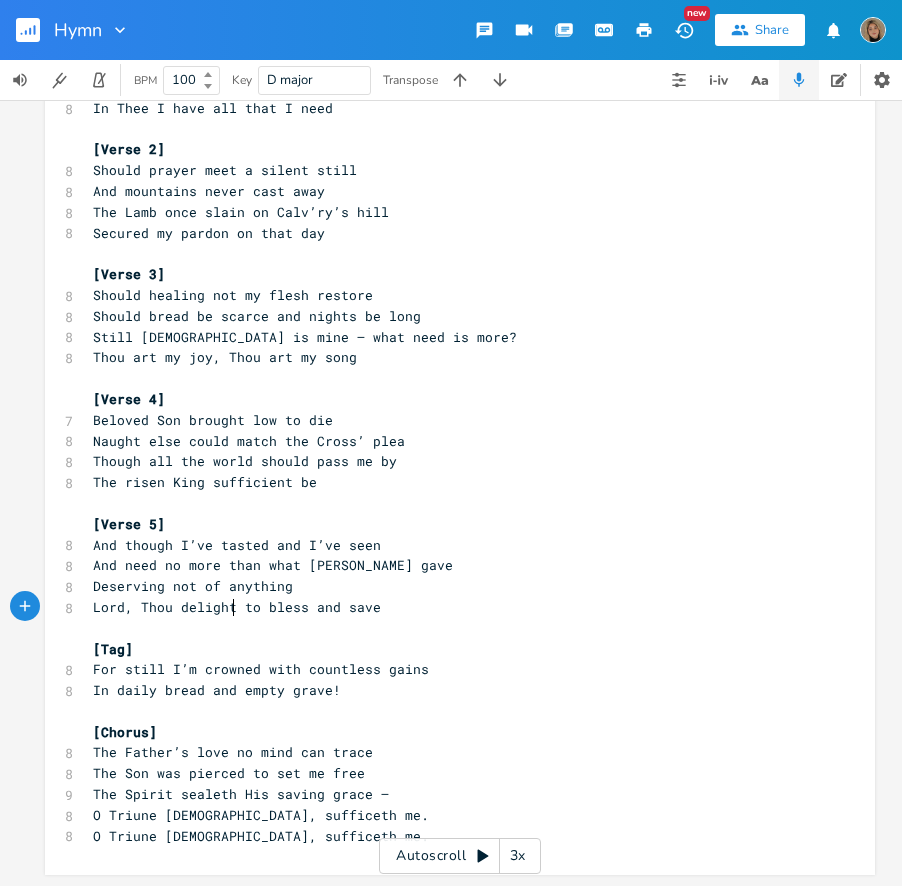 scroll, scrollTop: 183, scrollLeft: 0, axis: vertical 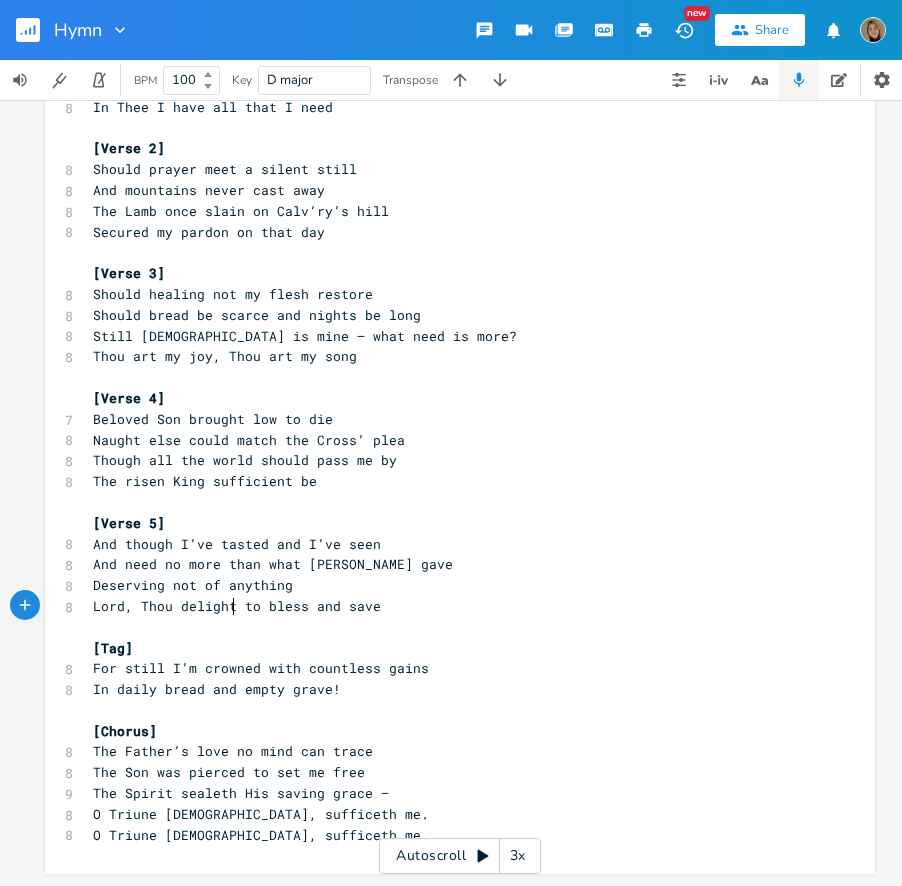 type on "t" 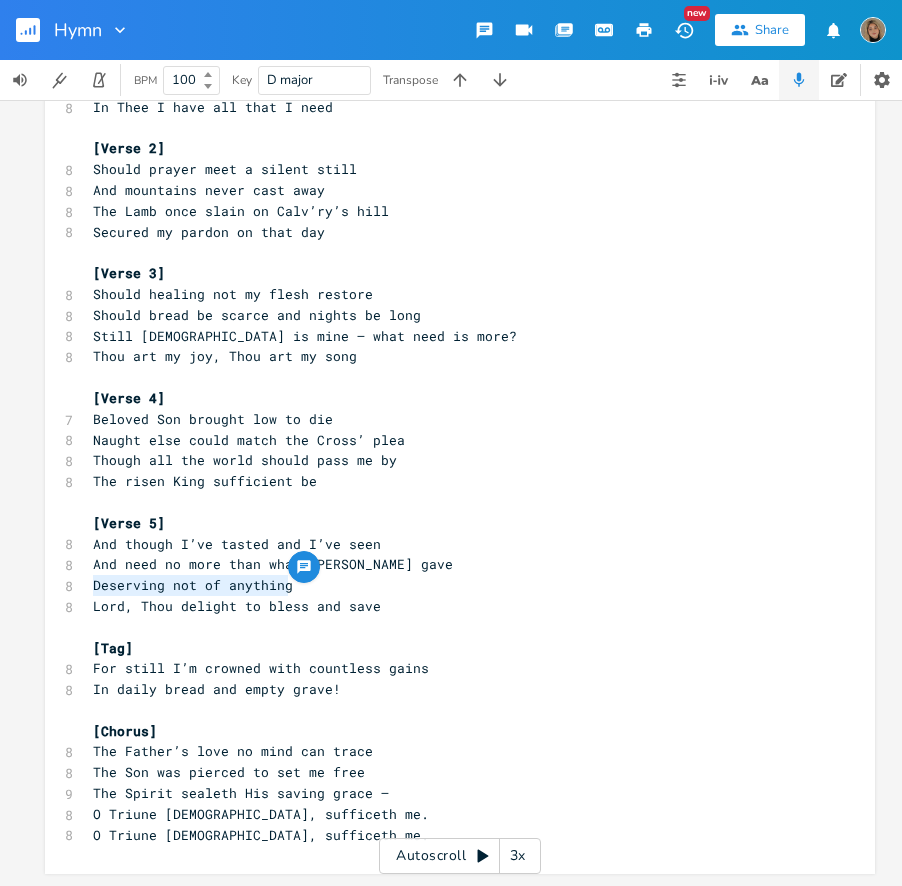 drag, startPoint x: 303, startPoint y: 579, endPoint x: 83, endPoint y: 573, distance: 220.0818 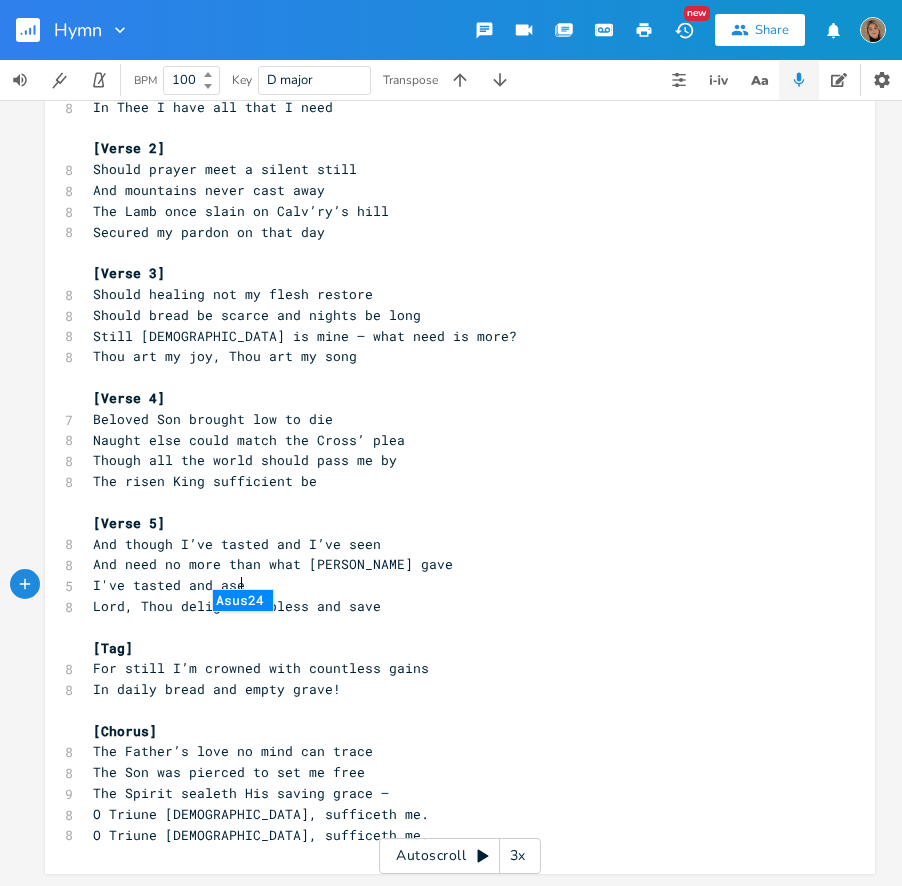type on "I've tasted and aseen" 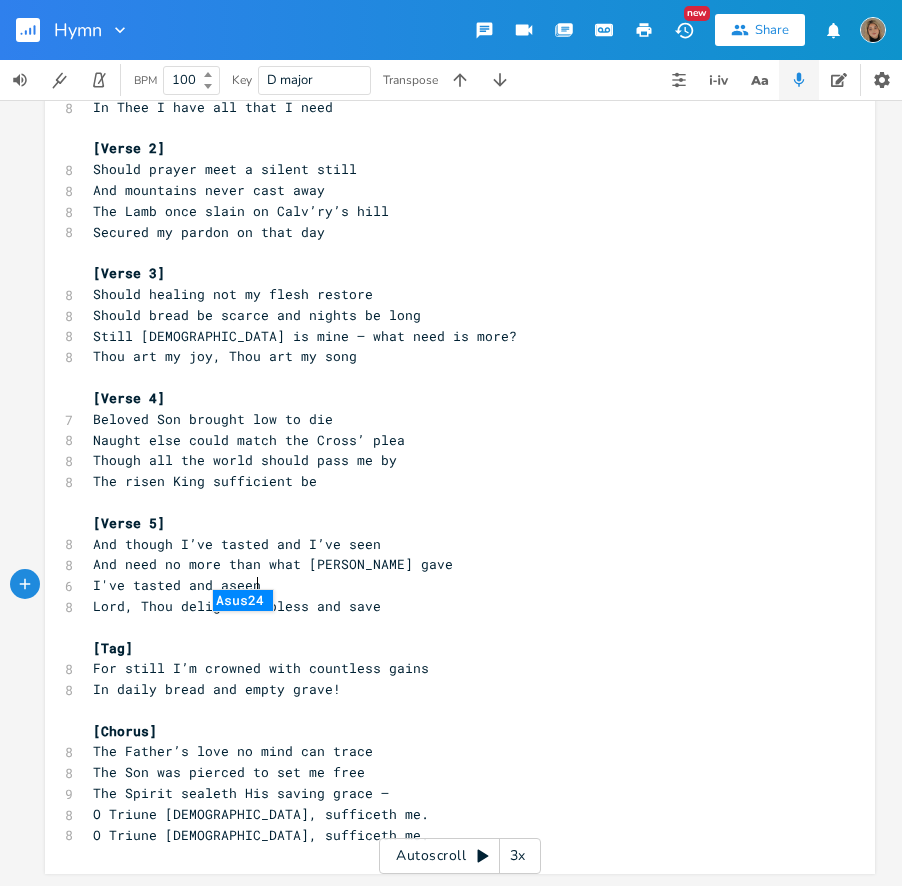 scroll, scrollTop: 0, scrollLeft: 124, axis: horizontal 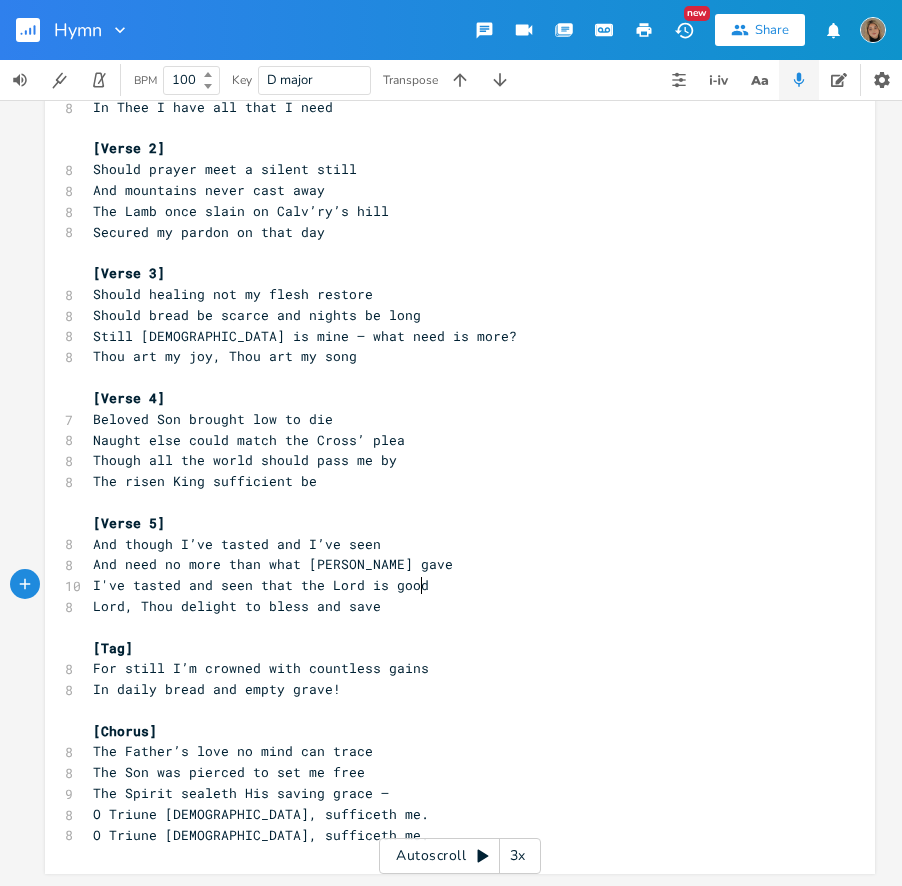 type on "seen that the Lord is good!" 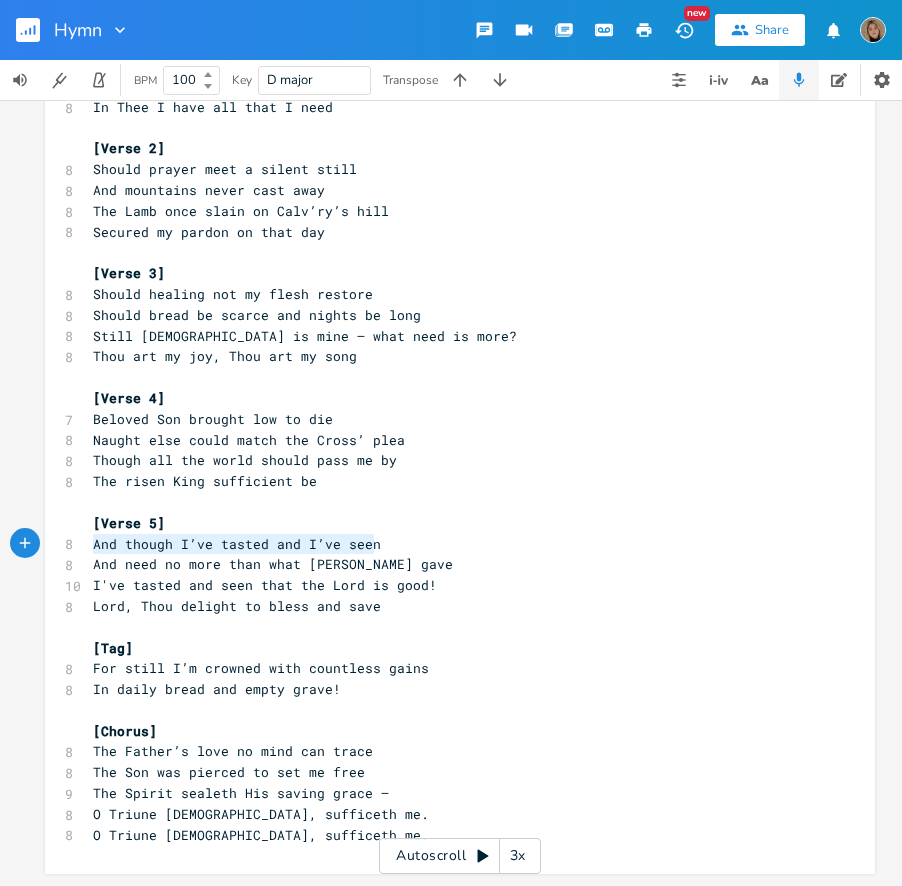 drag, startPoint x: 380, startPoint y: 536, endPoint x: 80, endPoint y: 535, distance: 300.00168 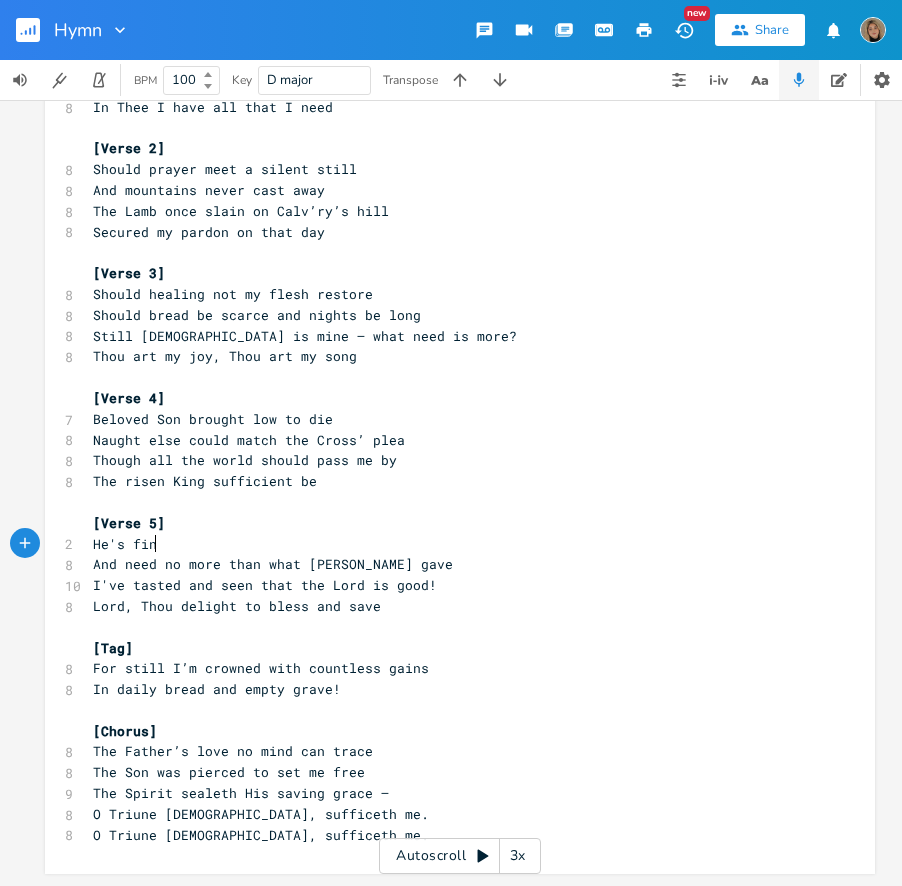 type on "He's fins" 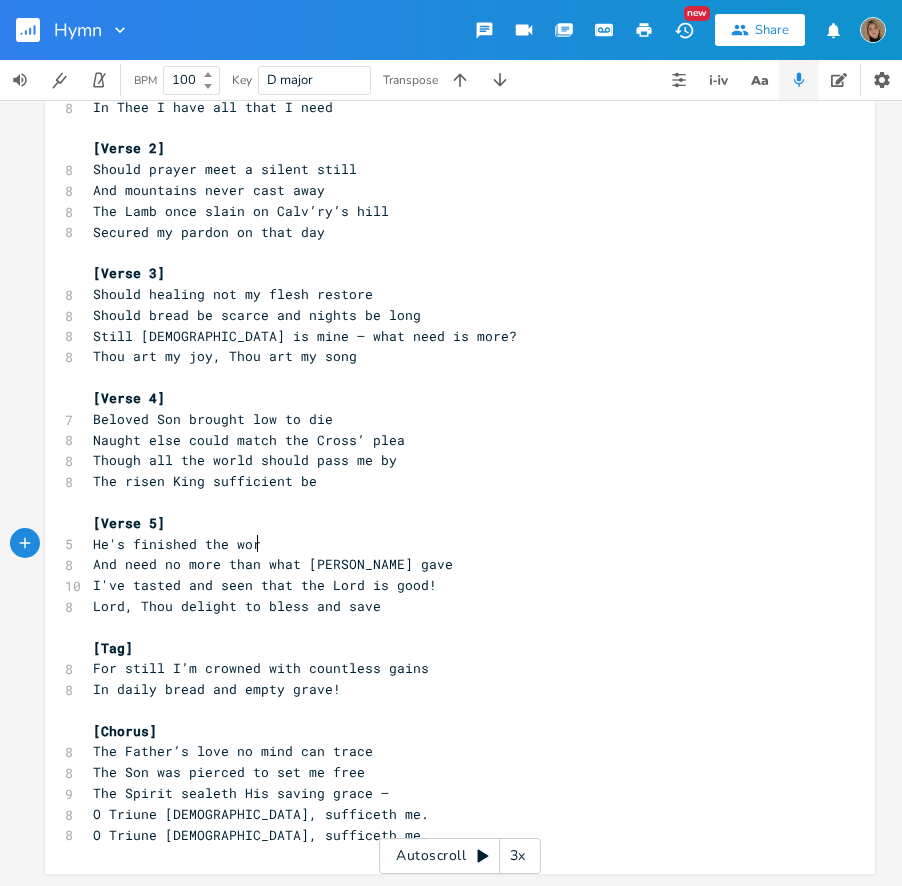 type on "ished the work" 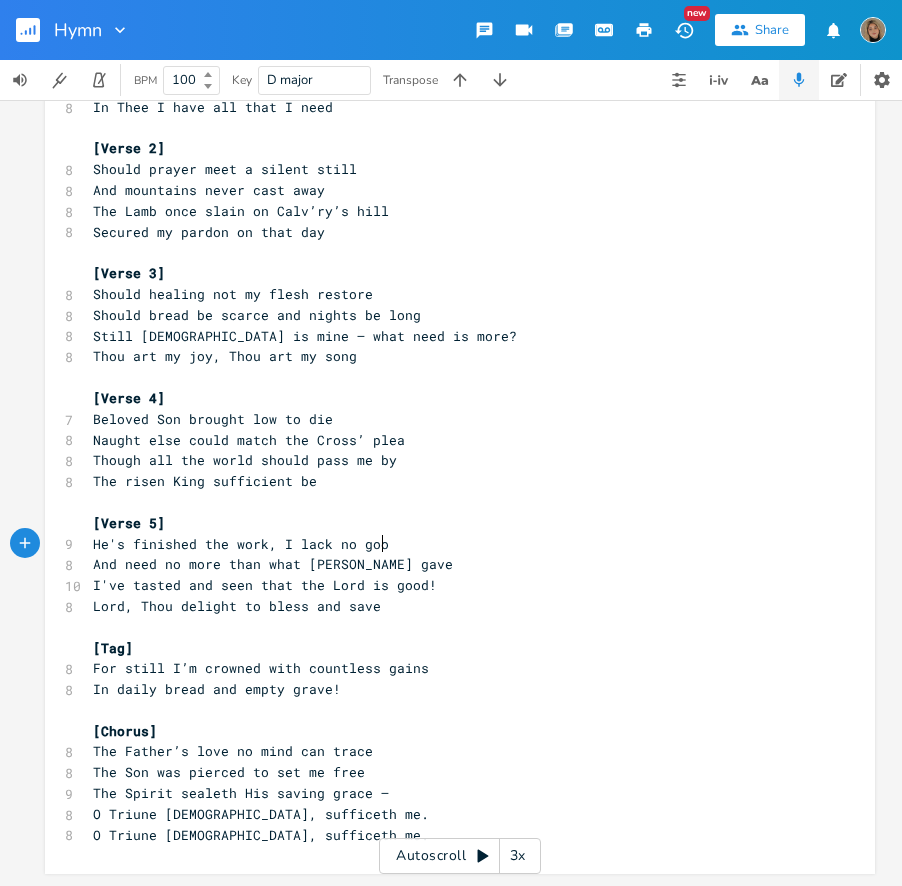 scroll, scrollTop: 0, scrollLeft: 88, axis: horizontal 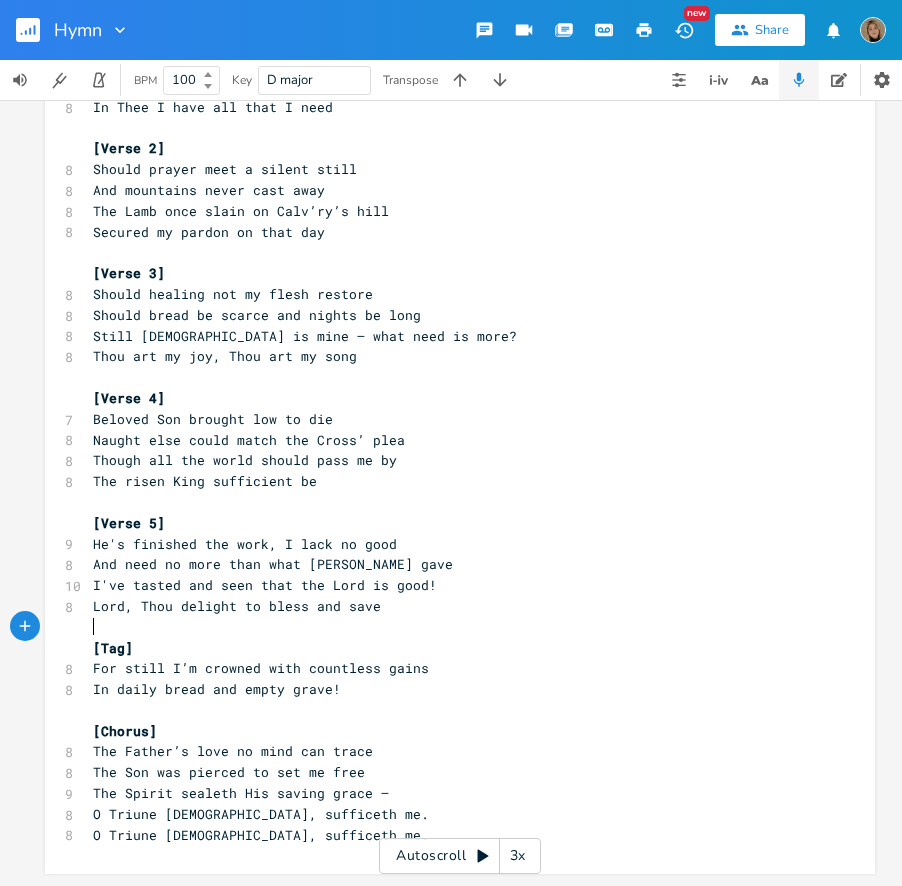 click on "​" at bounding box center (450, 627) 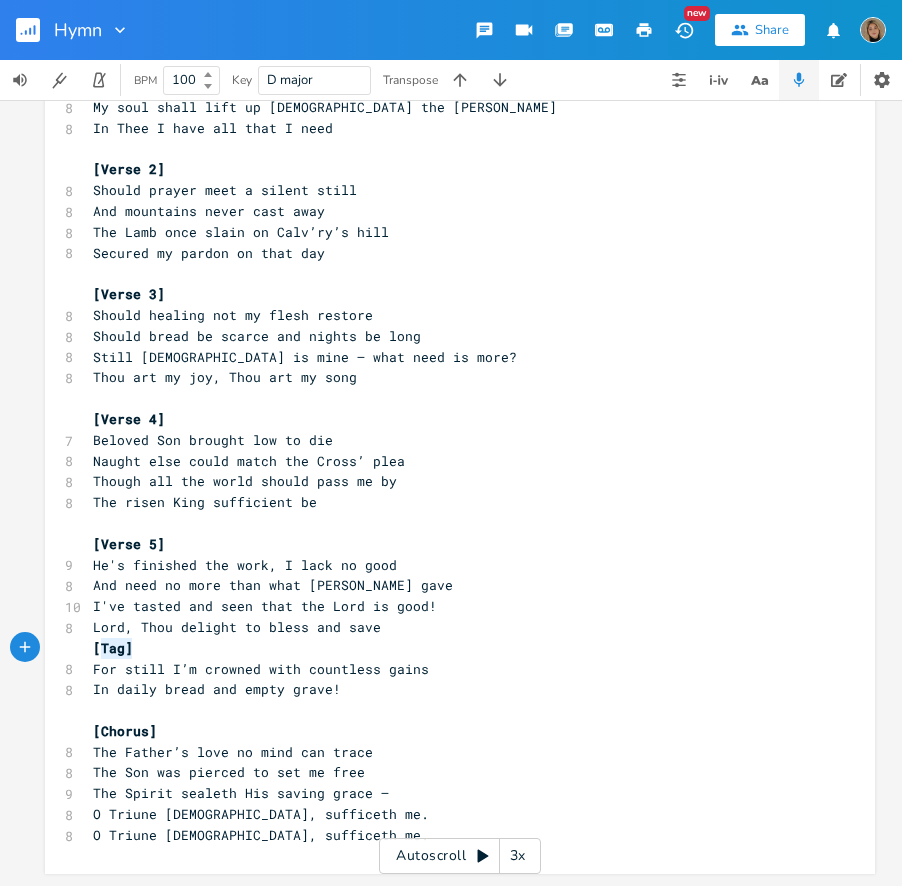 type on "[Tag]" 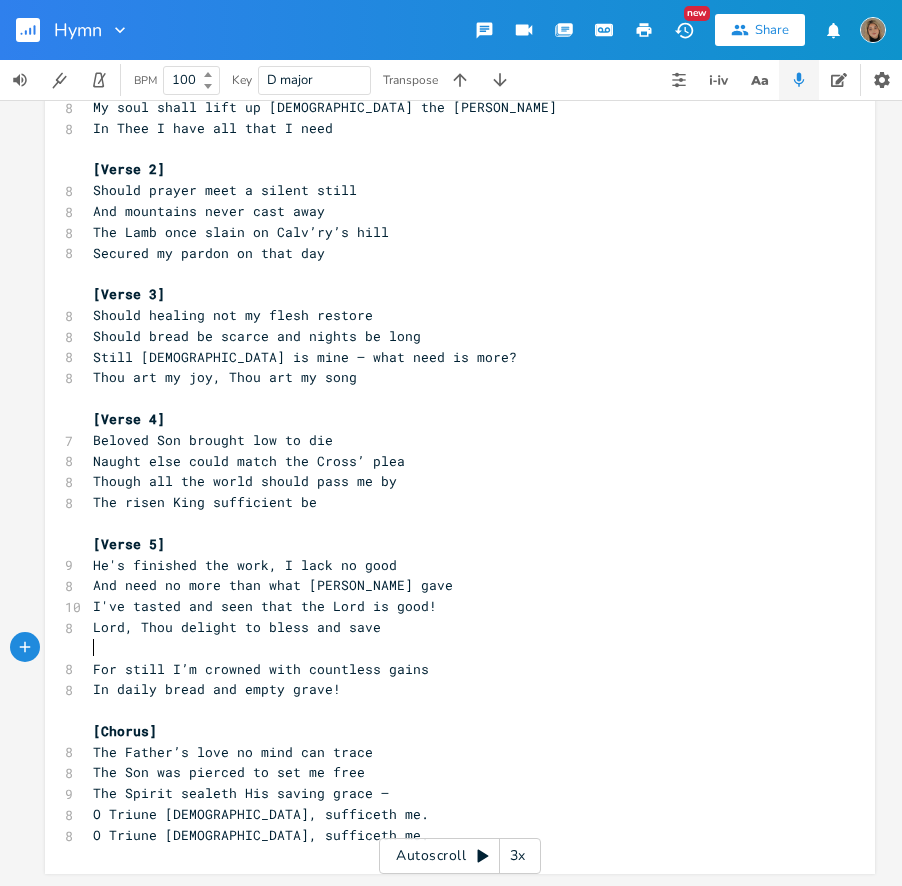 scroll, scrollTop: 146, scrollLeft: 0, axis: vertical 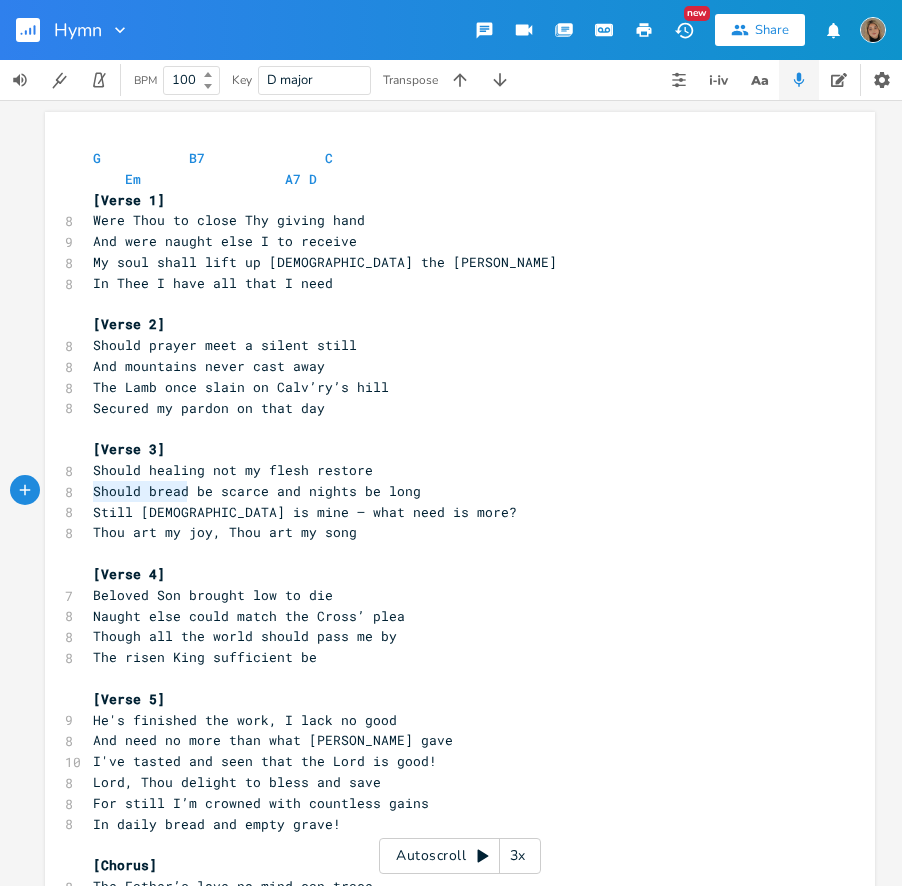 drag, startPoint x: 181, startPoint y: 491, endPoint x: 85, endPoint y: 486, distance: 96.13012 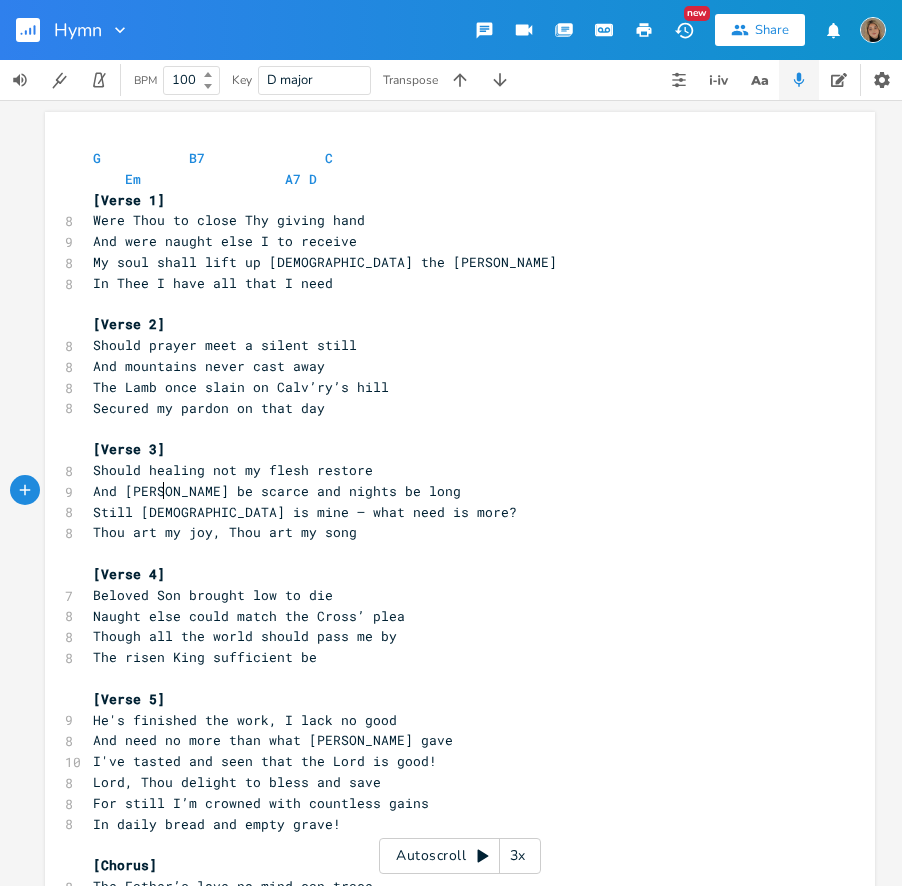 type on "And fodder" 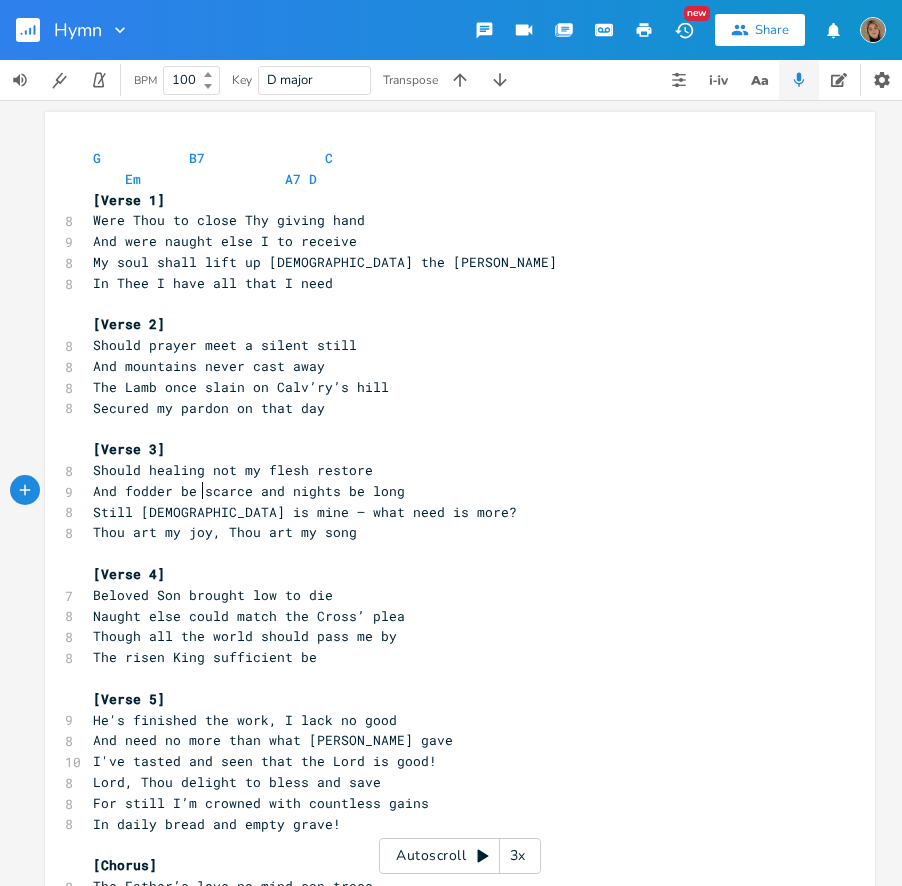 click on "And fodder be scarce and nights be long" at bounding box center [249, 491] 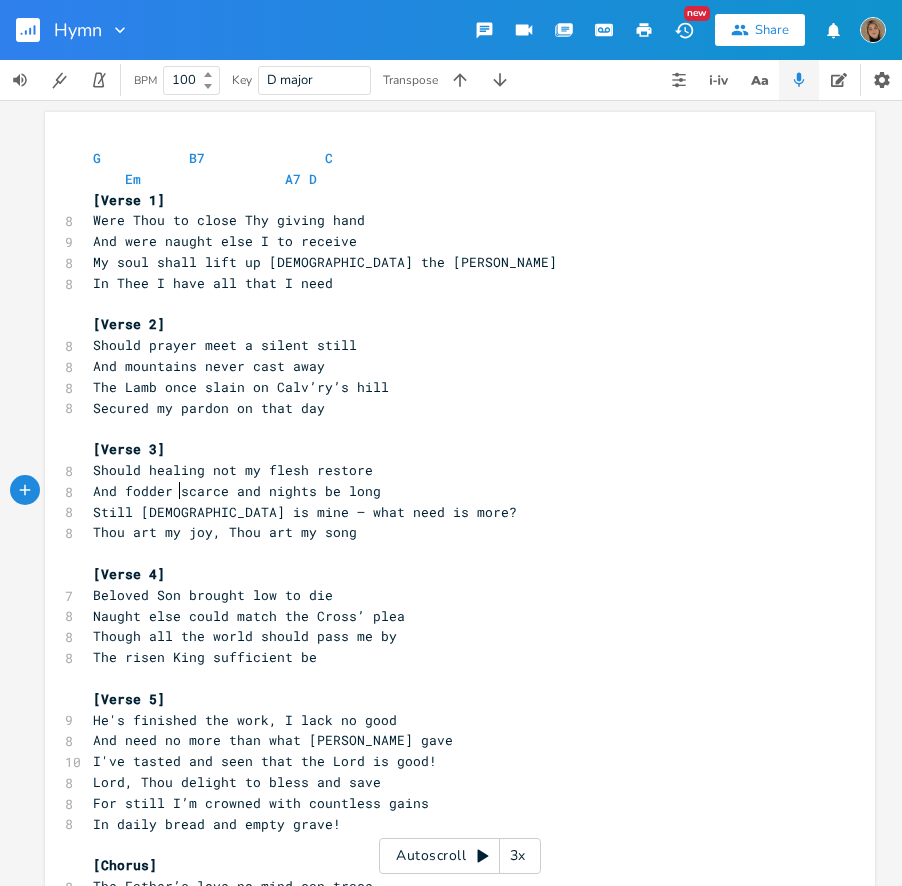scroll, scrollTop: 0, scrollLeft: 3, axis: horizontal 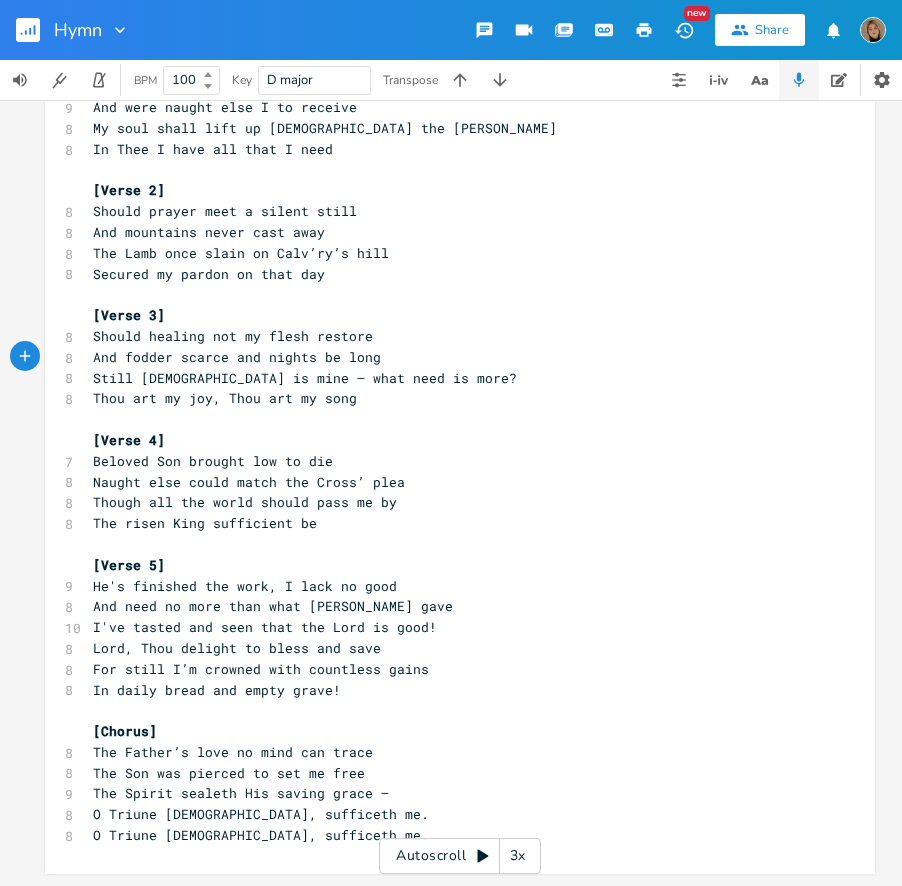click on "O Triune [DEMOGRAPHIC_DATA], sufficeth me." at bounding box center [261, 814] 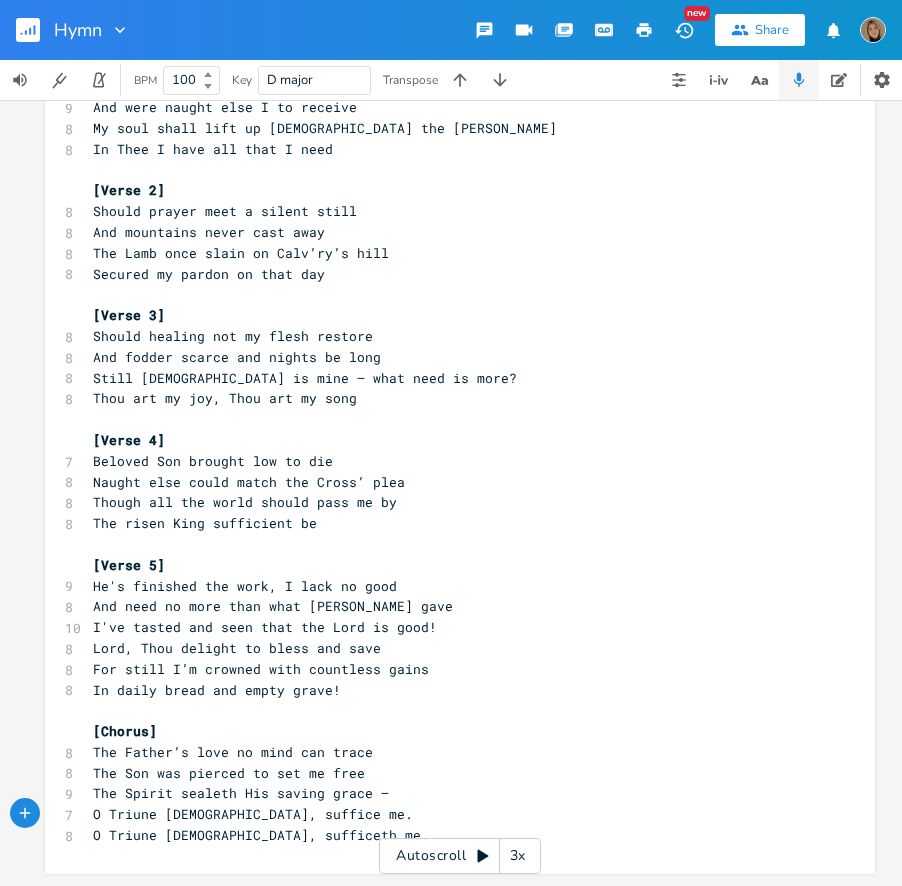 click on "O Triune [DEMOGRAPHIC_DATA], sufficeth me." at bounding box center [261, 835] 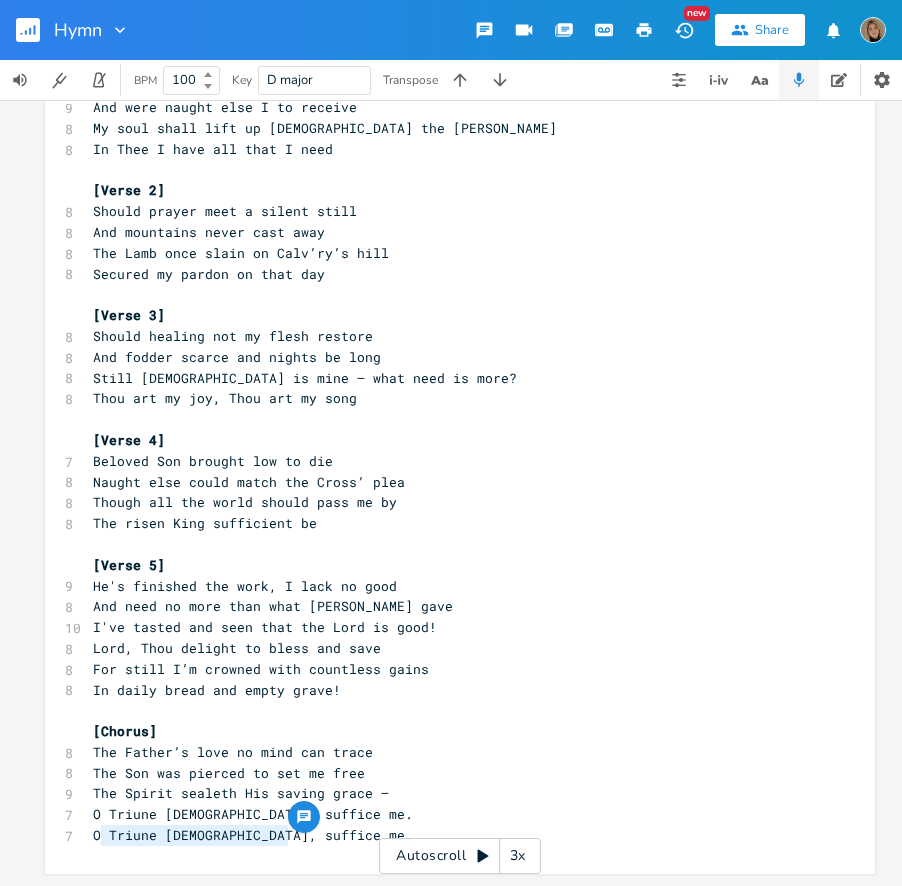 type on "O Triune [DEMOGRAPHIC_DATA], suffice me.
O Triune God, suffice me." 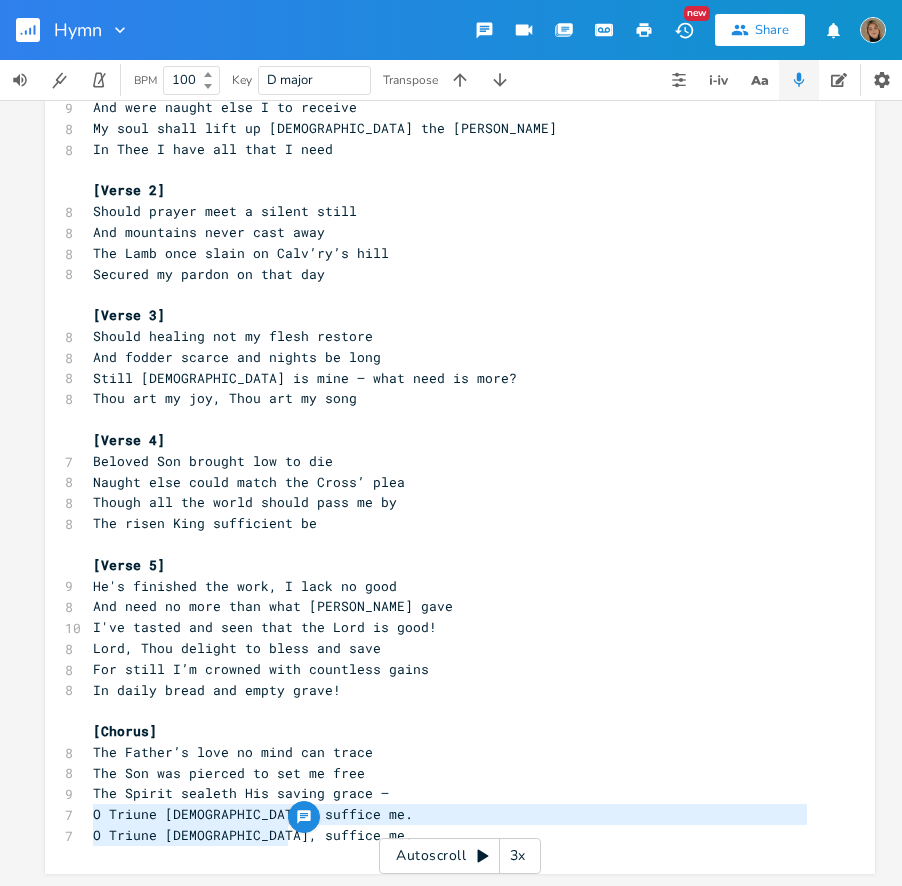 drag, startPoint x: 300, startPoint y: 836, endPoint x: 80, endPoint y: 803, distance: 222.46123 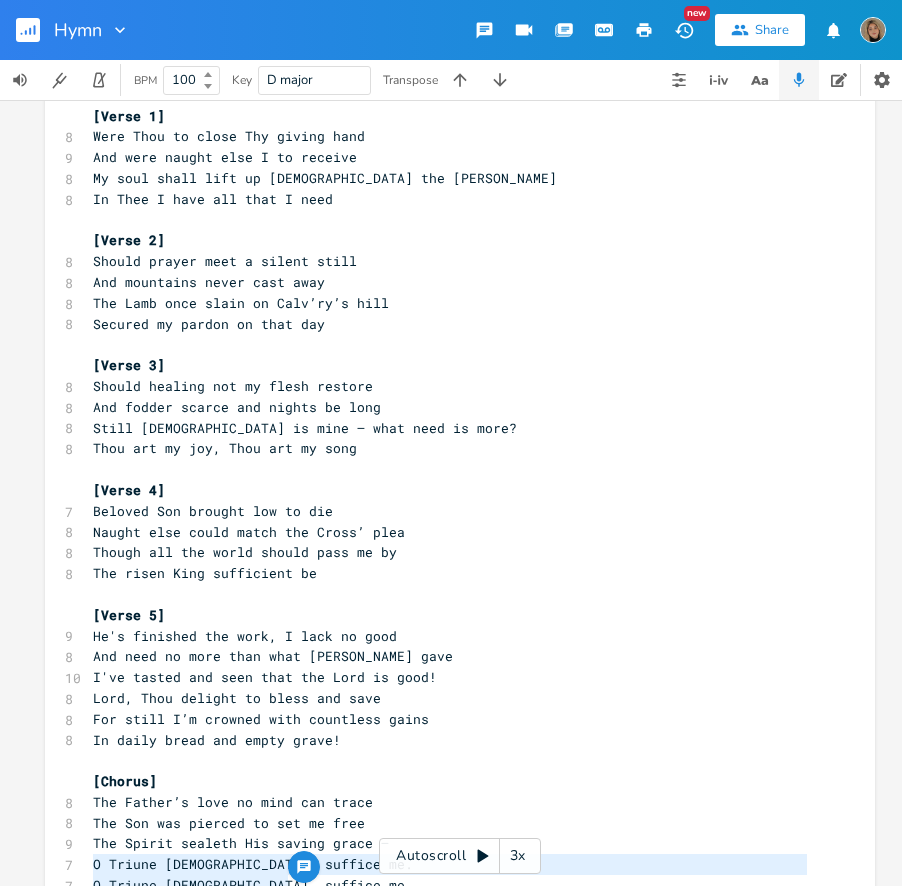 scroll, scrollTop: 146, scrollLeft: 0, axis: vertical 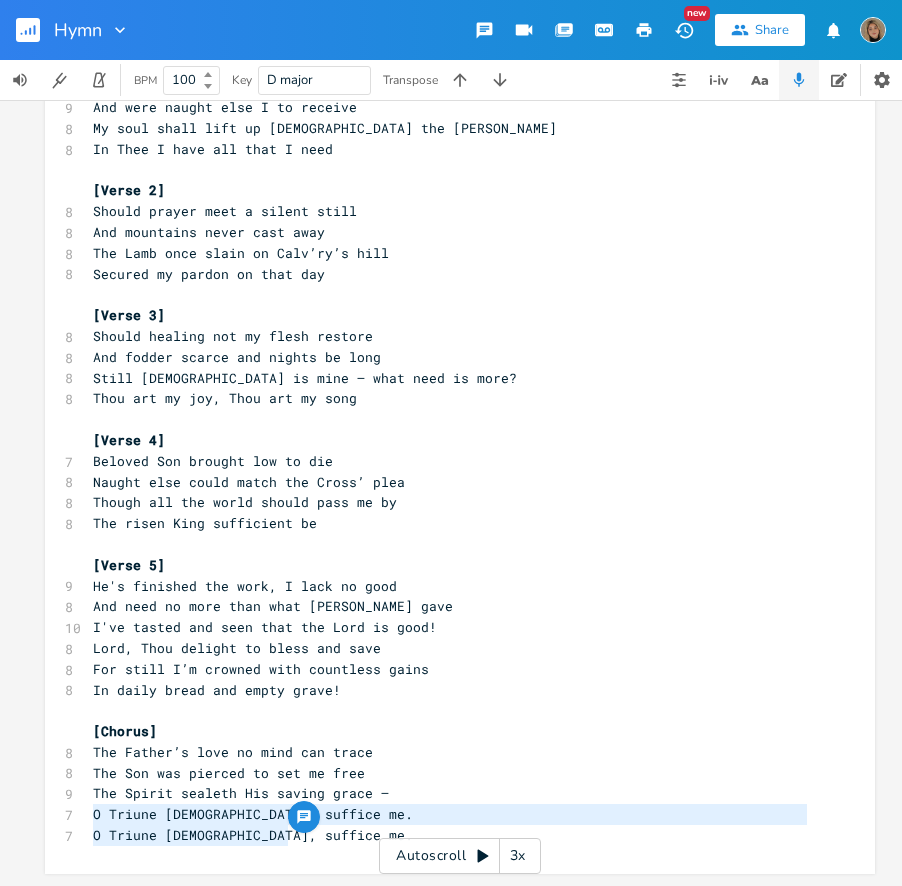 click on "The Son was pierced to set me free" at bounding box center (450, 773) 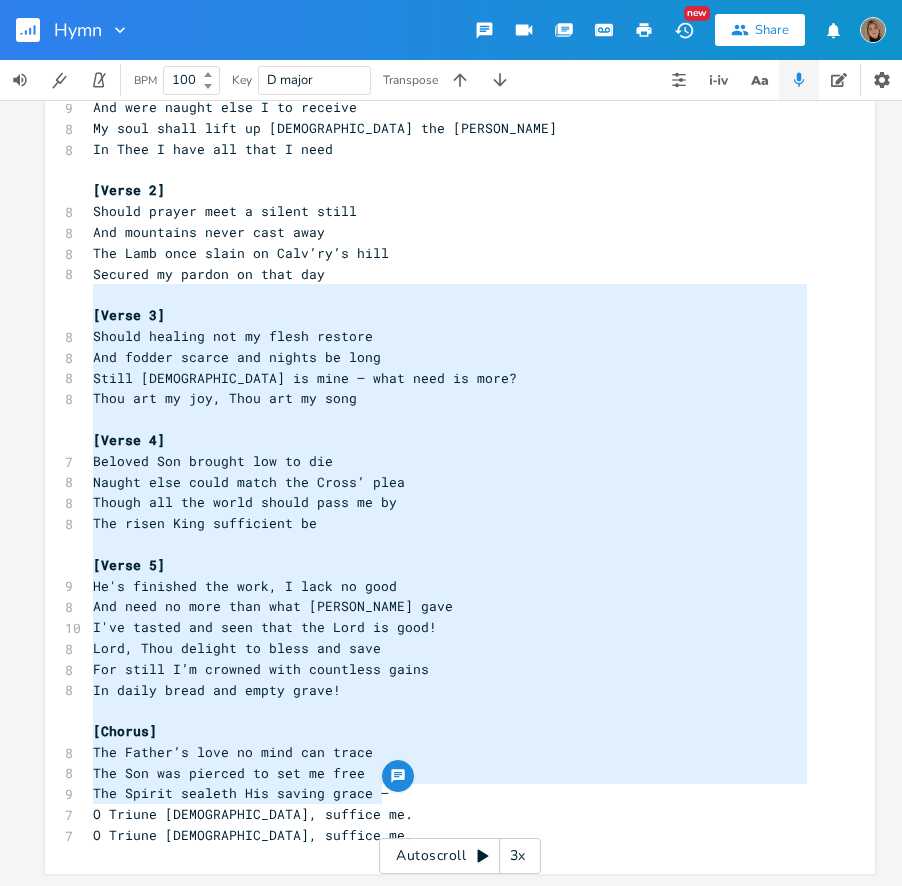 type on "[Verse 4]
Beloved Son brought low to die
Naught else could match the Cross’ plea
Though all the world should pass me by
The risen King sufficient be
[Verse 5]
He's finished the work, I lack no good
And need no more than what Thou gave
I've tasted and seen that the Lord is good!
Lord, Thou delight to bless and save
For still I’m crowned with countless gains
In daily bread and empty grave!
[Chorus]
The Father’s love no mind can trace
The Son was pierced to set me free
The Spirit sealeth His saving grace —" 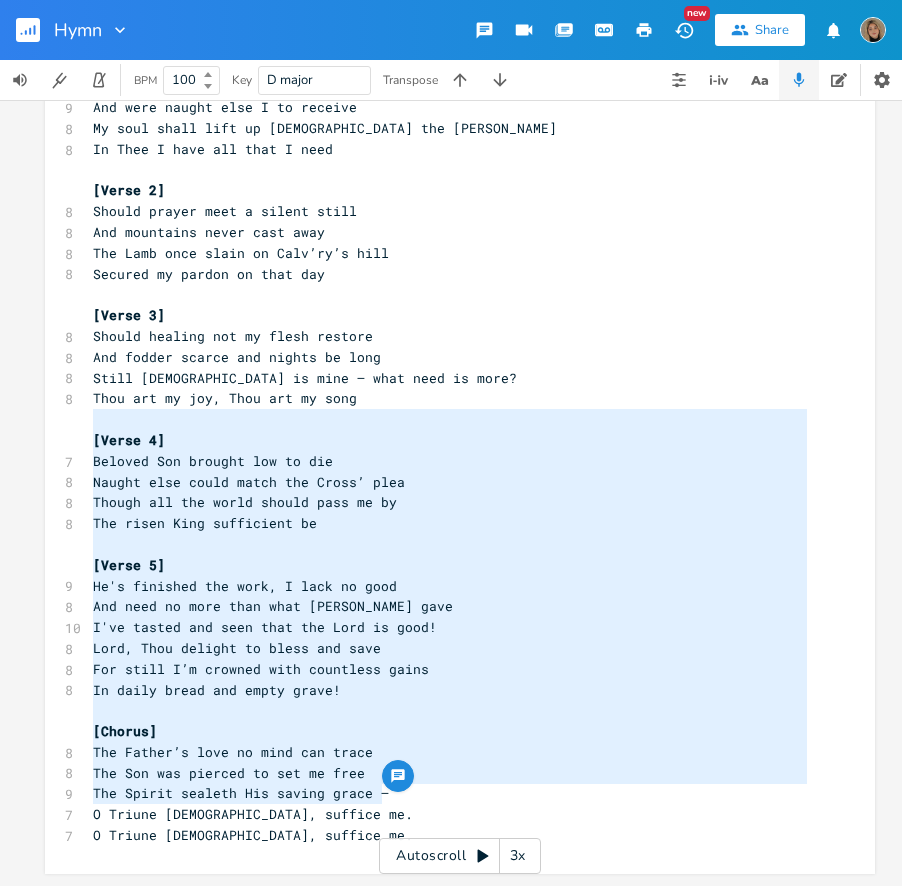 drag, startPoint x: 366, startPoint y: 778, endPoint x: 80, endPoint y: 417, distance: 460.5616 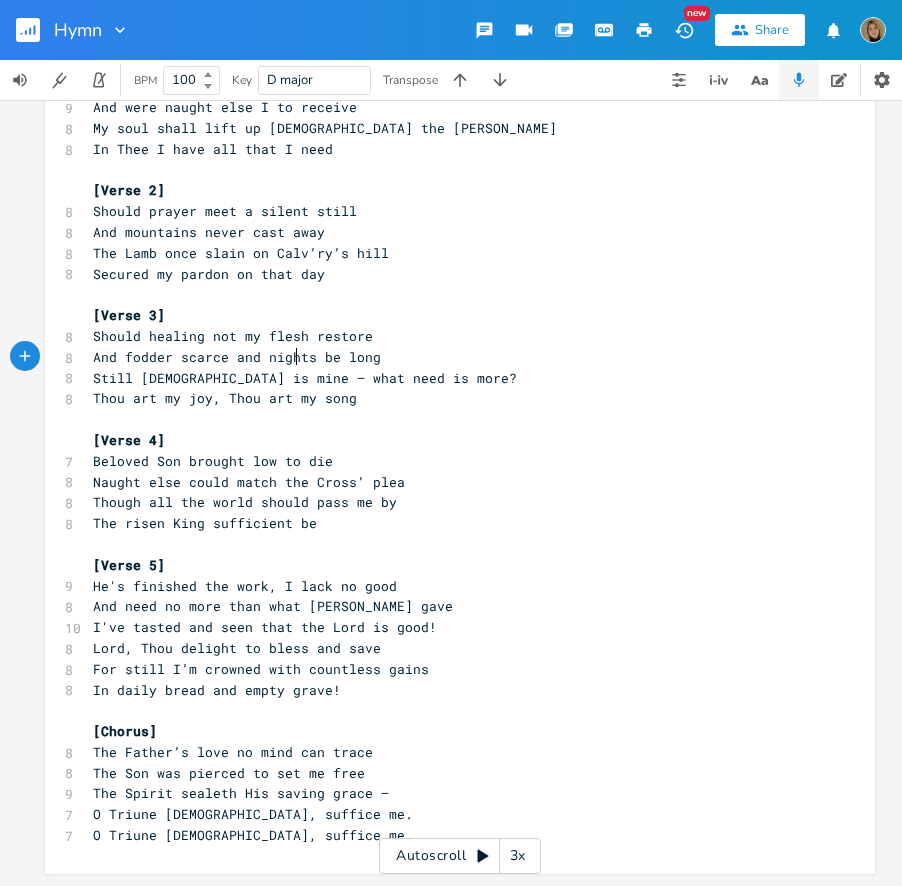 scroll, scrollTop: 0, scrollLeft: 0, axis: both 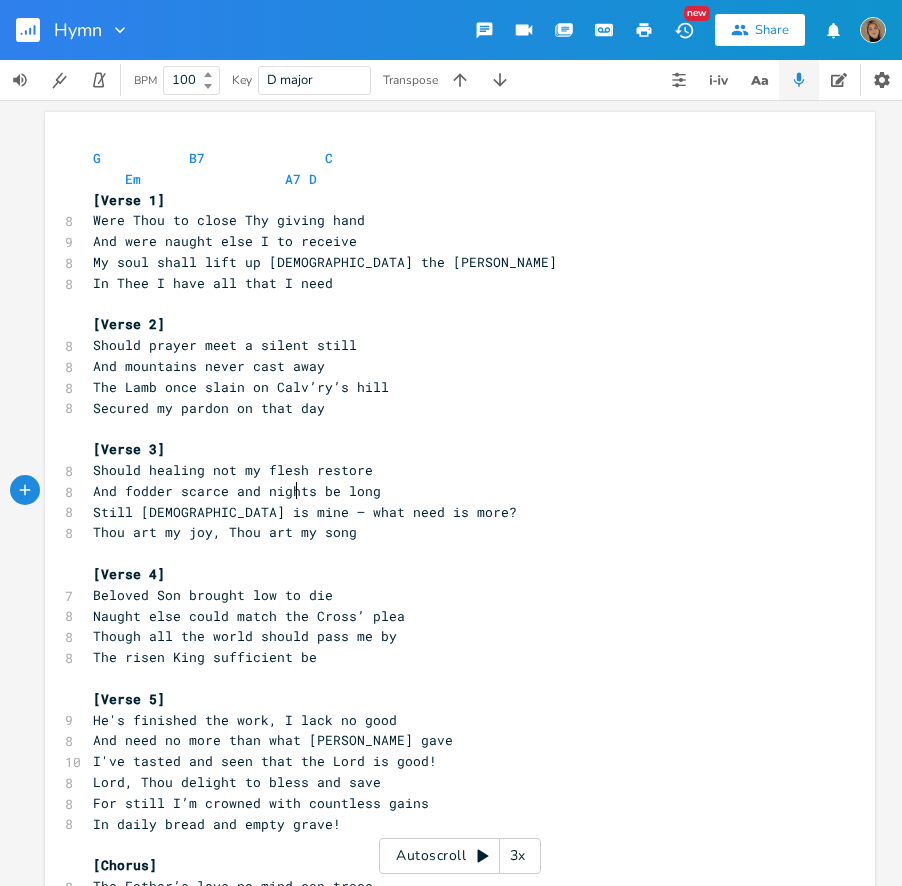 click on "Were Thou to close Thy giving hand" at bounding box center (229, 220) 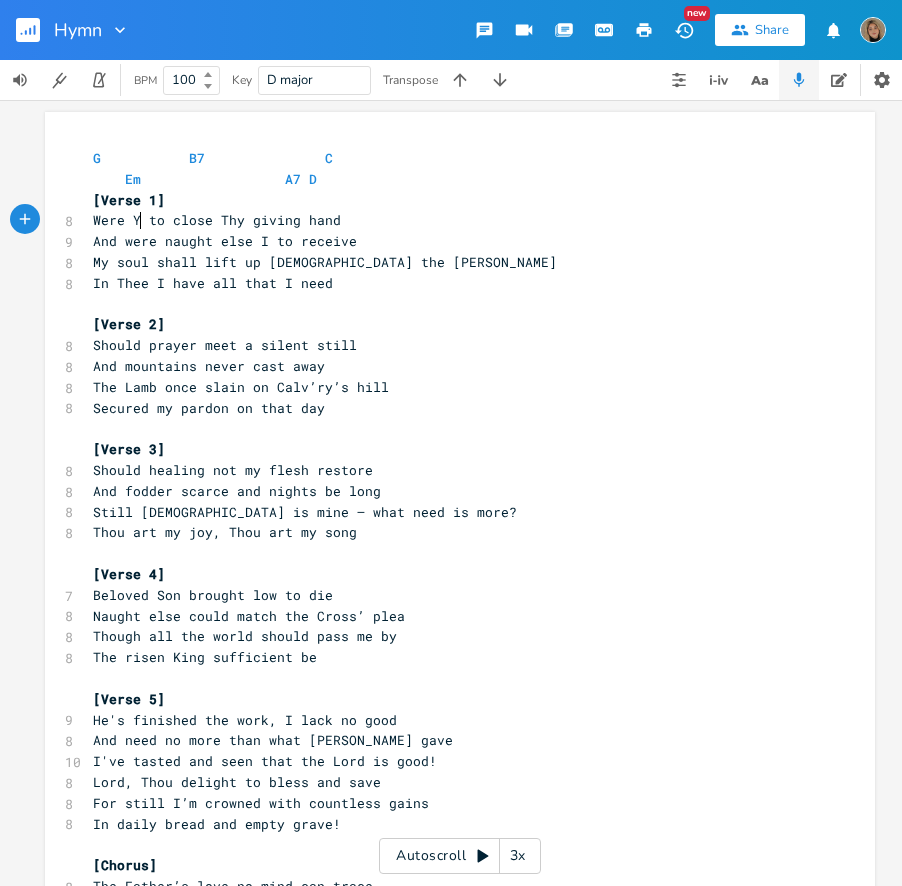 type on "You" 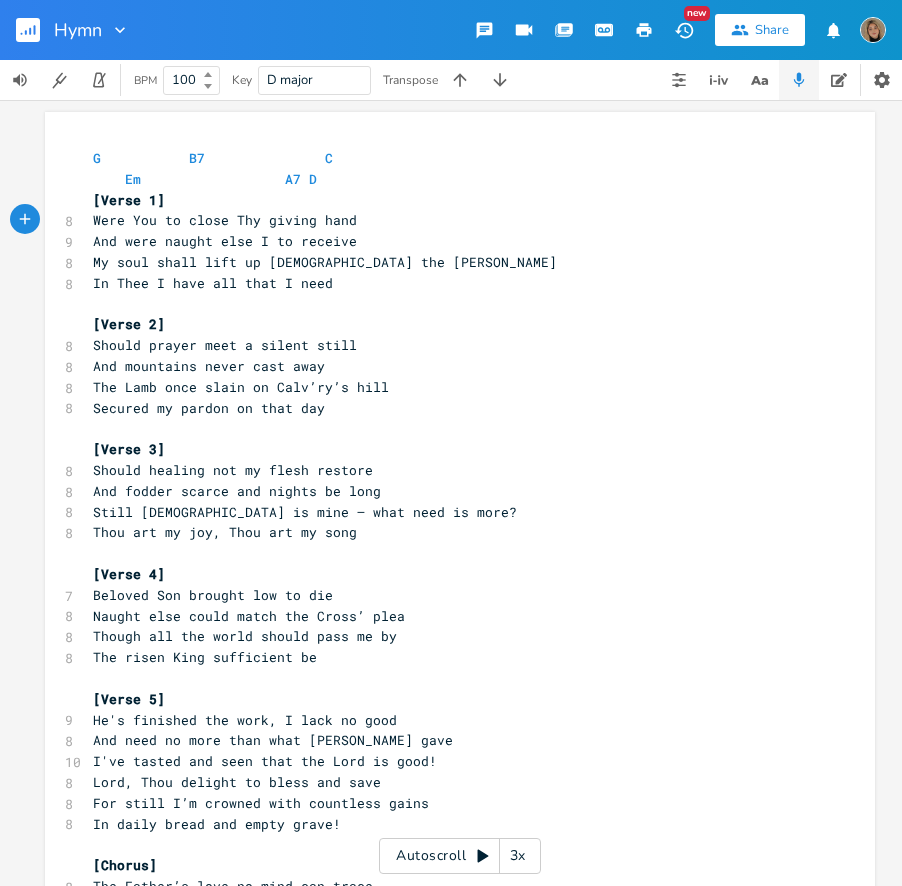 click on "Were You to close Thy giving hand" at bounding box center [225, 220] 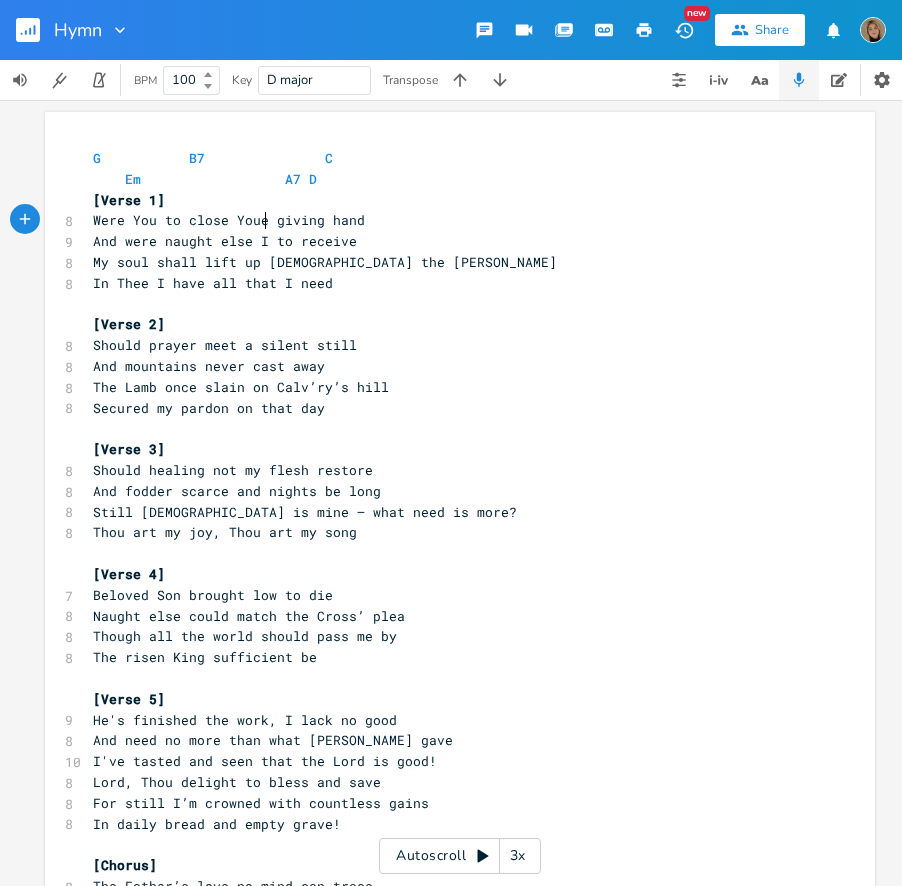 type on "Youe" 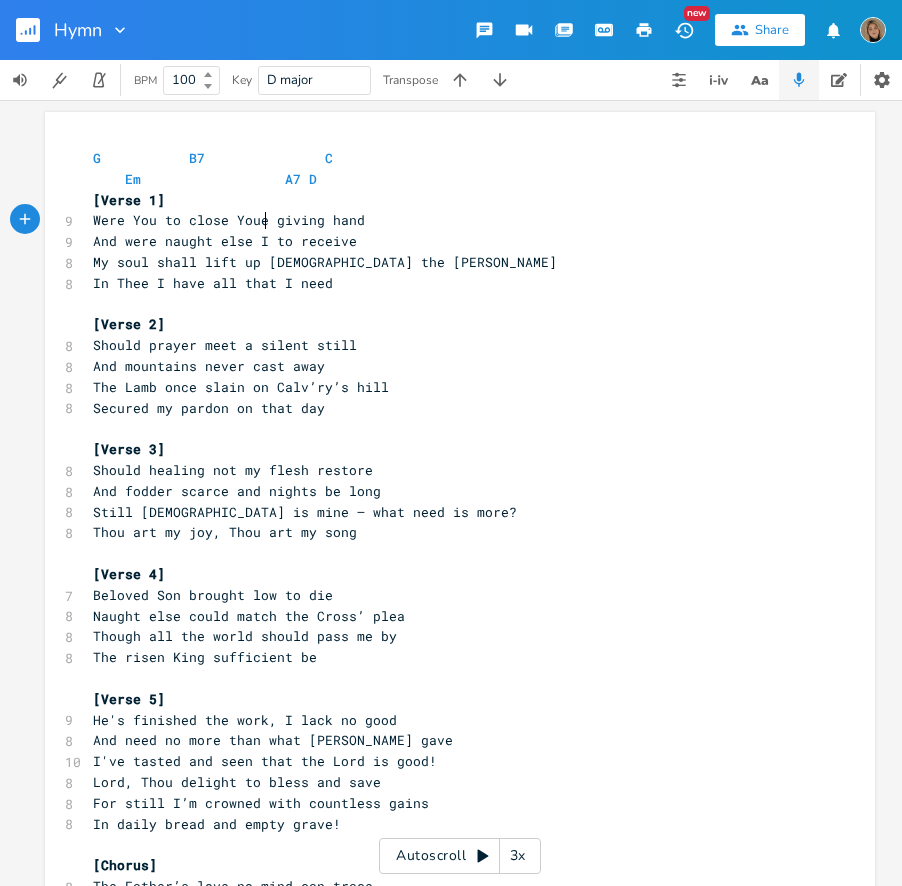 type on "r" 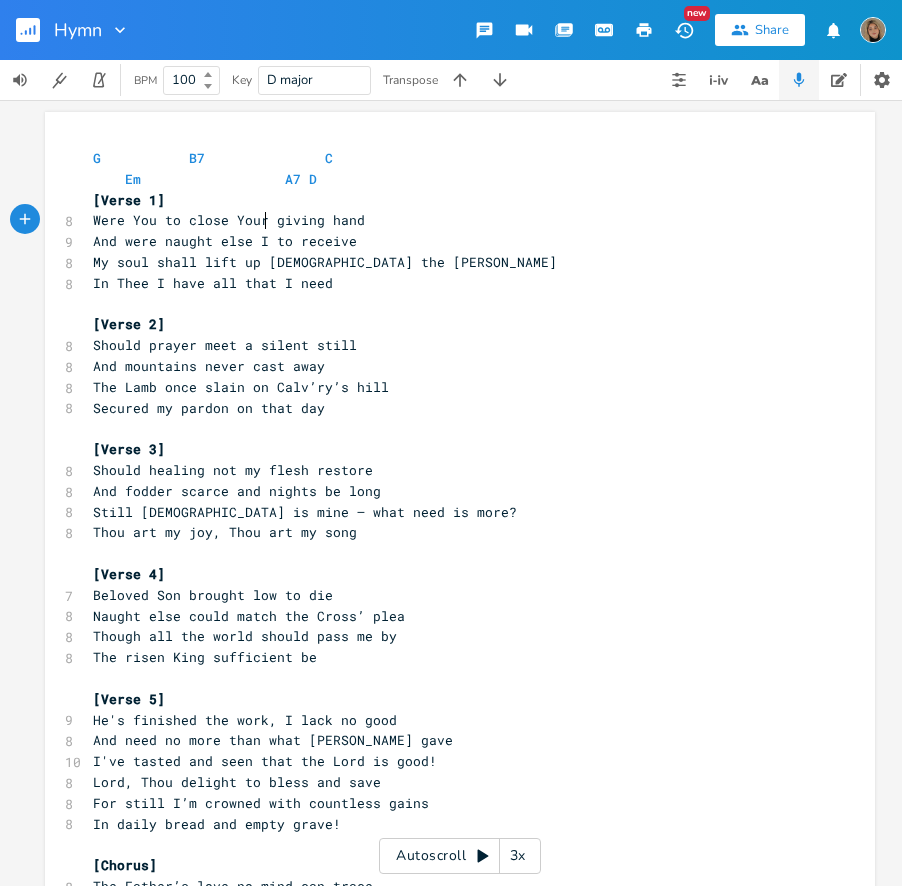 scroll, scrollTop: 0, scrollLeft: 5, axis: horizontal 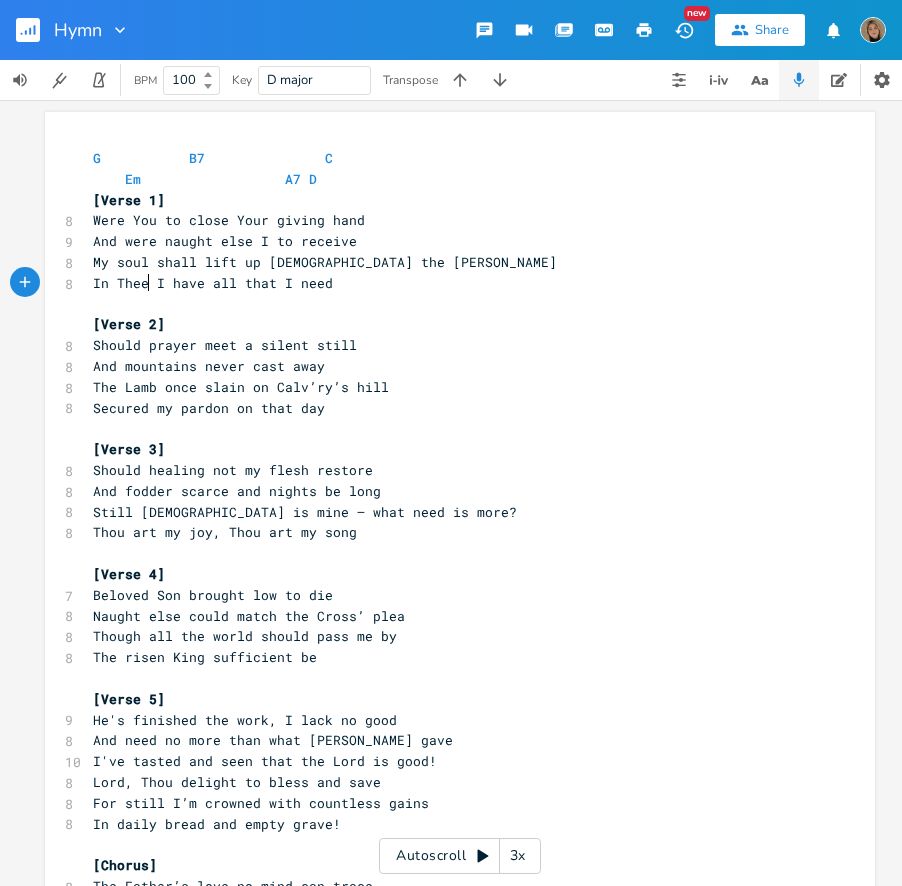 click on "In Thee I have all that I need" at bounding box center [213, 283] 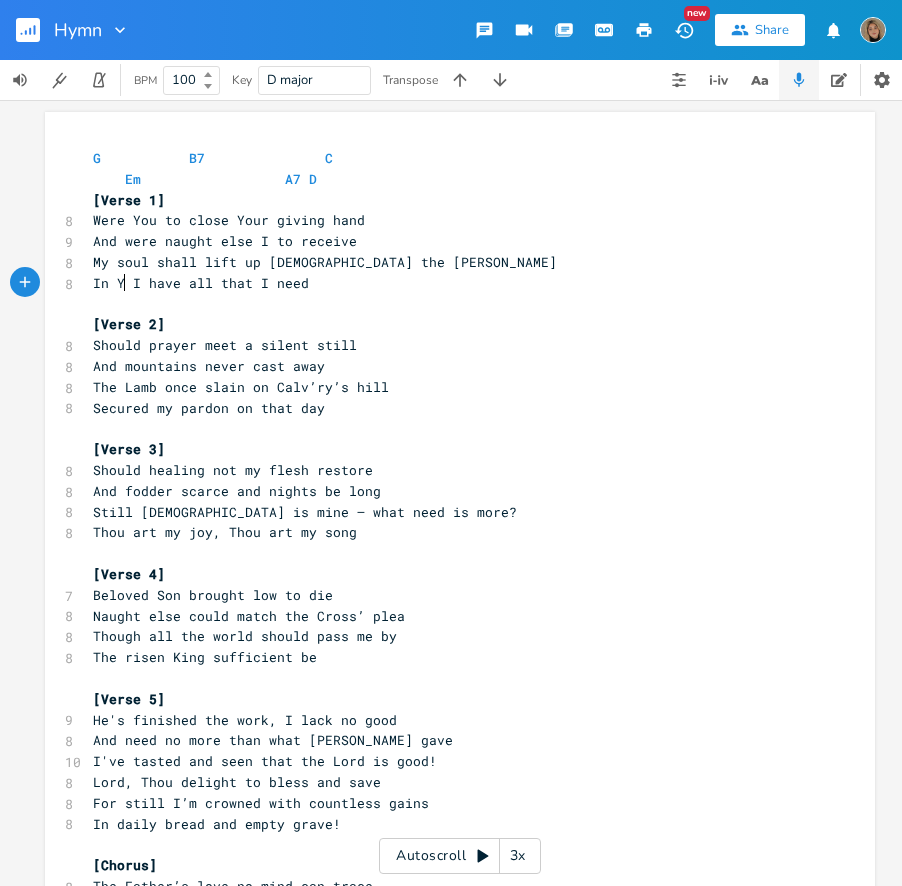 type on "You" 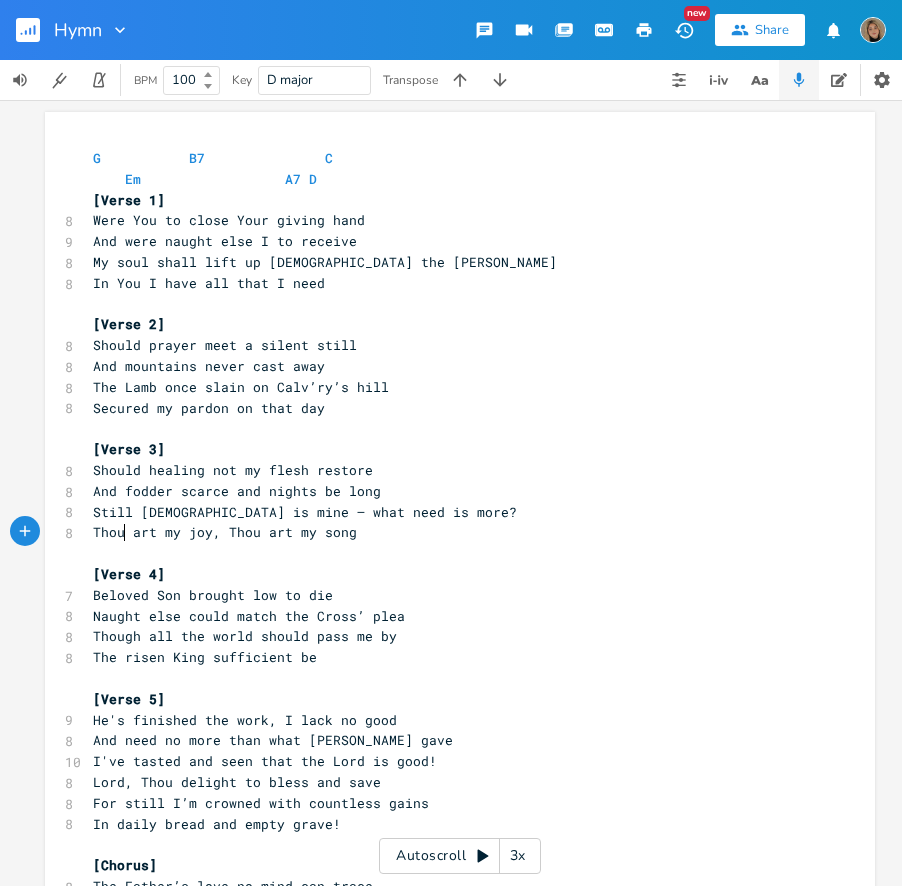 click on "Thou art my joy, Thou art my song" at bounding box center [225, 532] 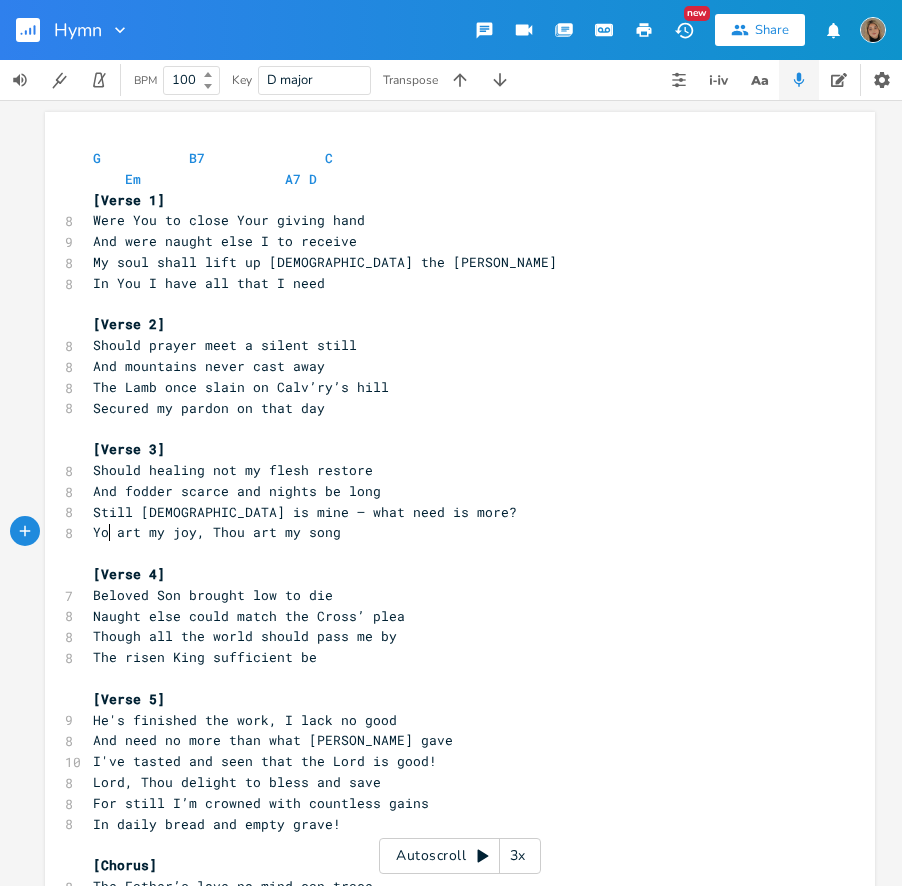 scroll, scrollTop: 0, scrollLeft: 20, axis: horizontal 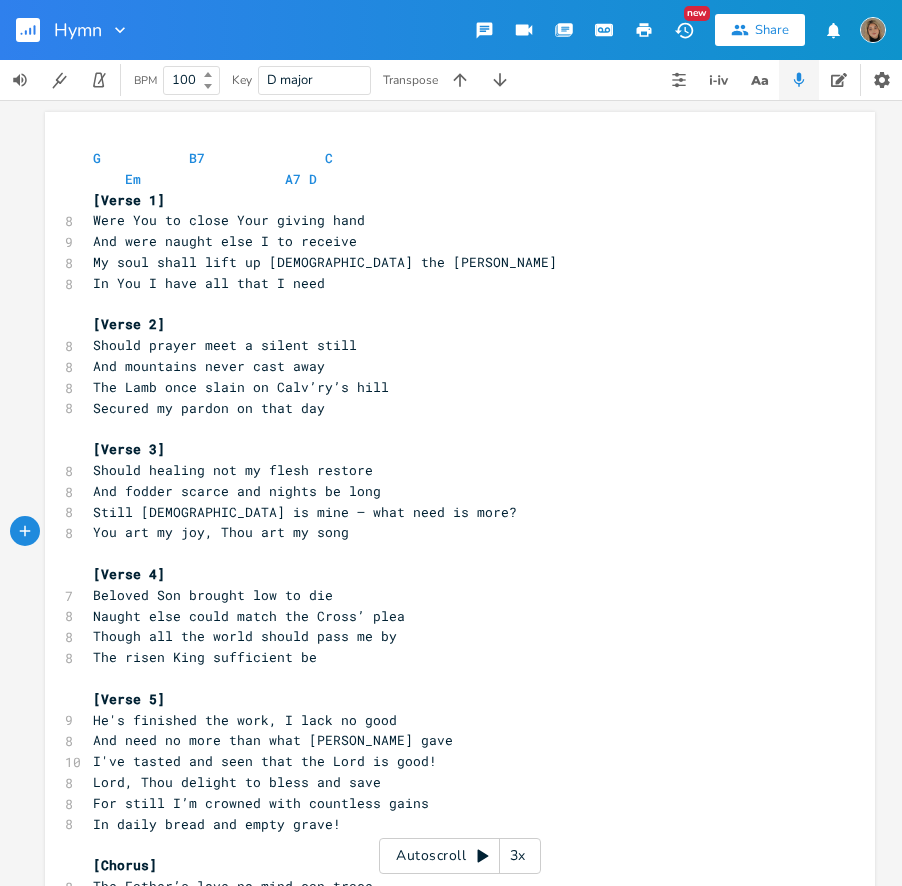 click on "You art my joy, Thou art my song" at bounding box center [221, 532] 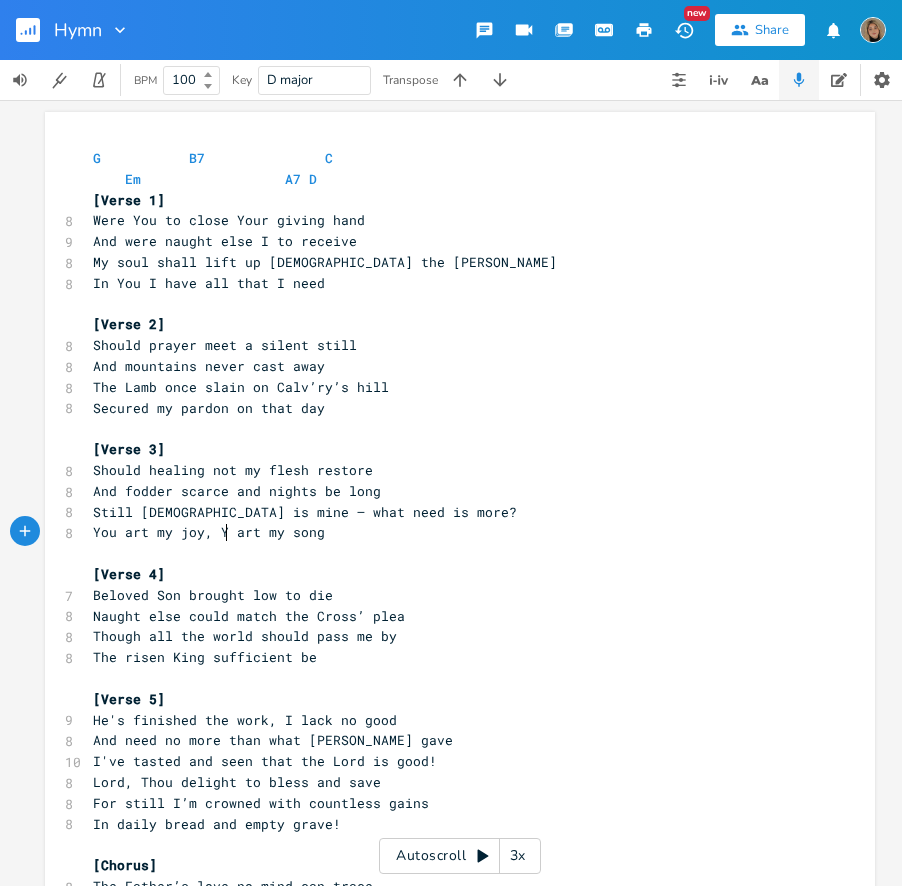 scroll, scrollTop: 0, scrollLeft: 21, axis: horizontal 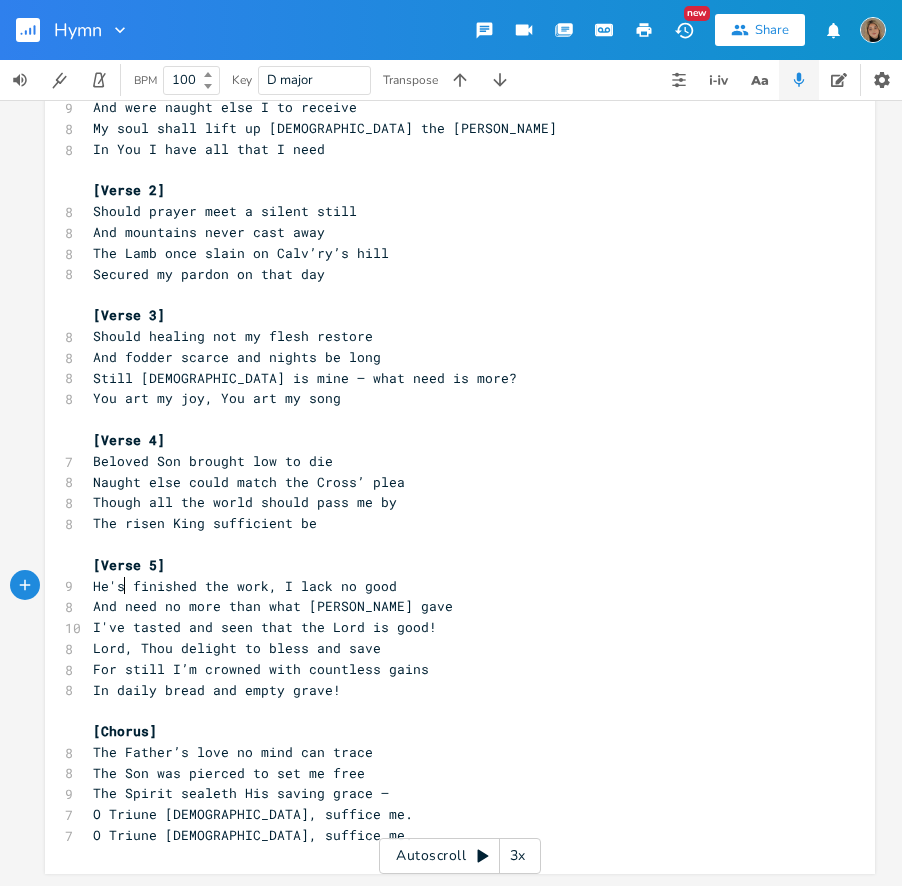 click on "He's finished the work, I lack no good" at bounding box center [245, 586] 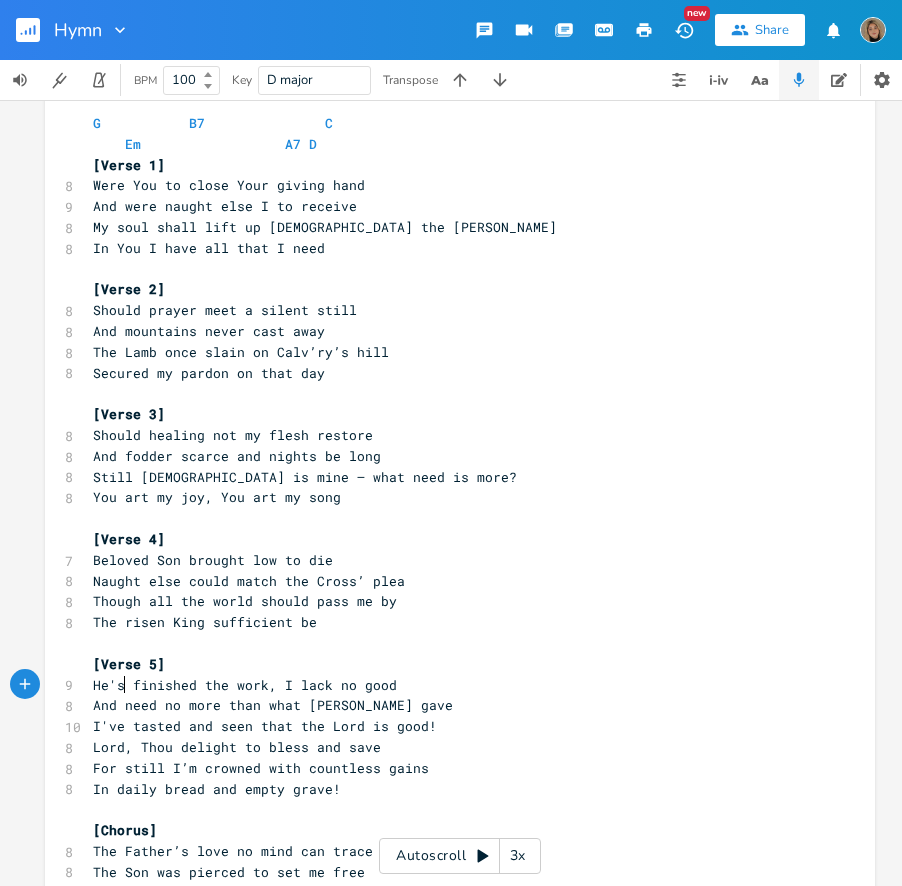 scroll, scrollTop: 0, scrollLeft: 0, axis: both 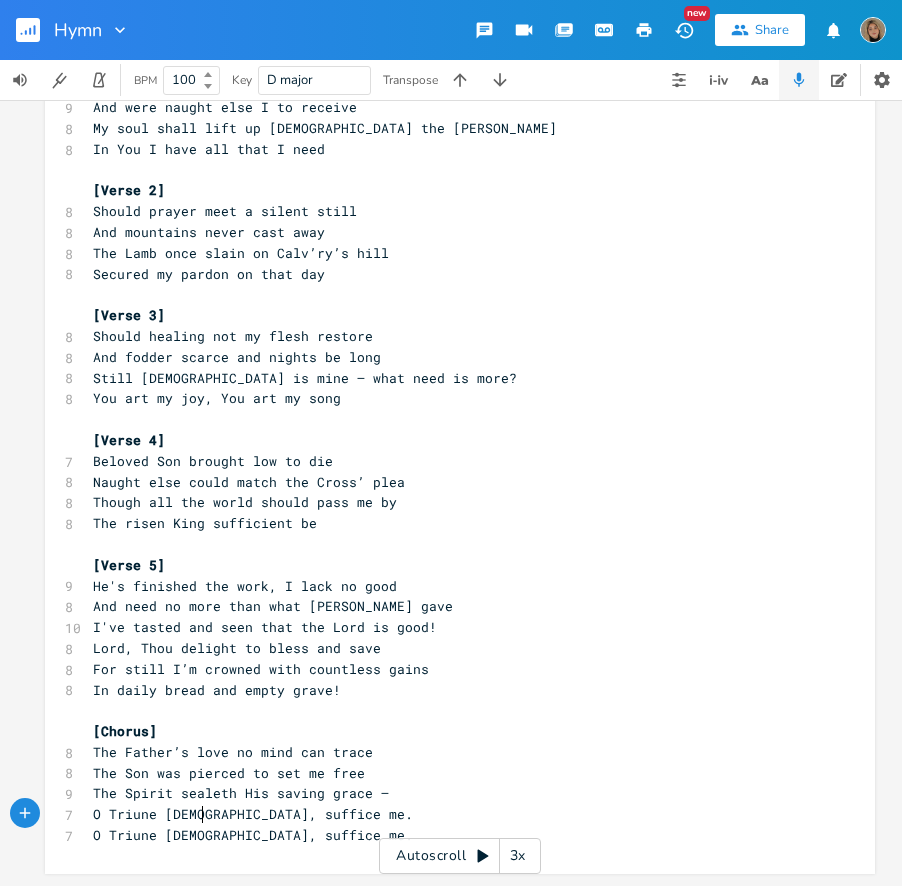 click on "O Triune [DEMOGRAPHIC_DATA], suffice me." at bounding box center (253, 814) 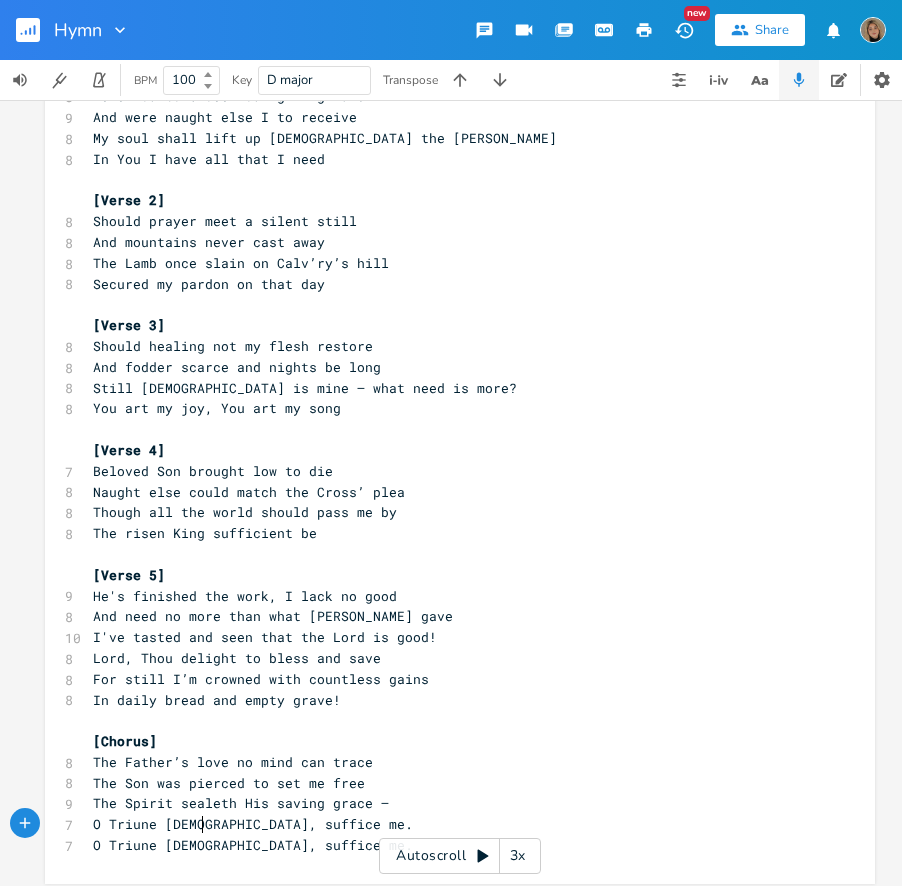 scroll, scrollTop: 0, scrollLeft: 0, axis: both 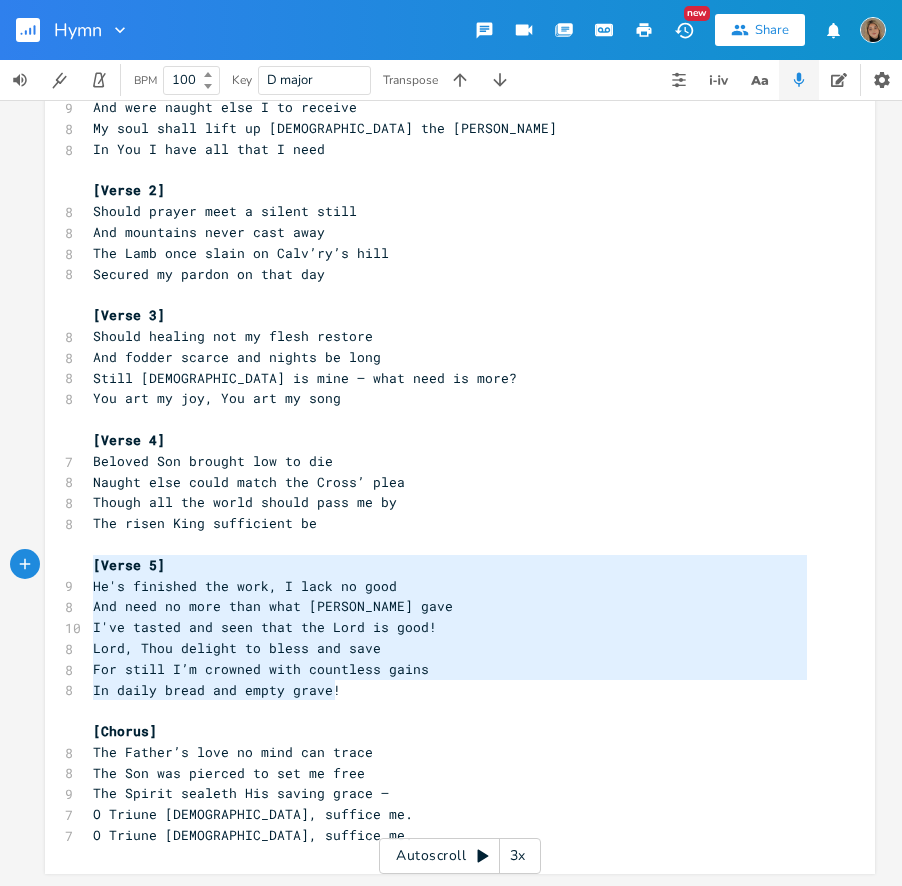 drag, startPoint x: 339, startPoint y: 685, endPoint x: 63, endPoint y: 543, distance: 310.38684 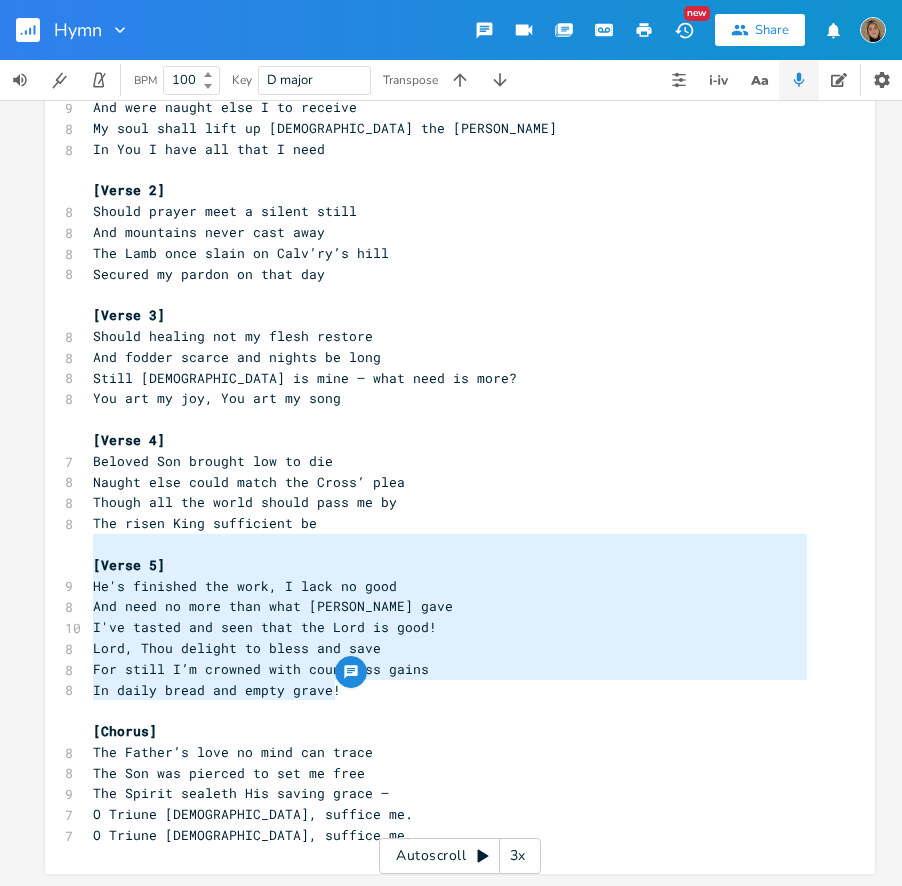 click on "And need no more than what [PERSON_NAME] gave" at bounding box center (273, 606) 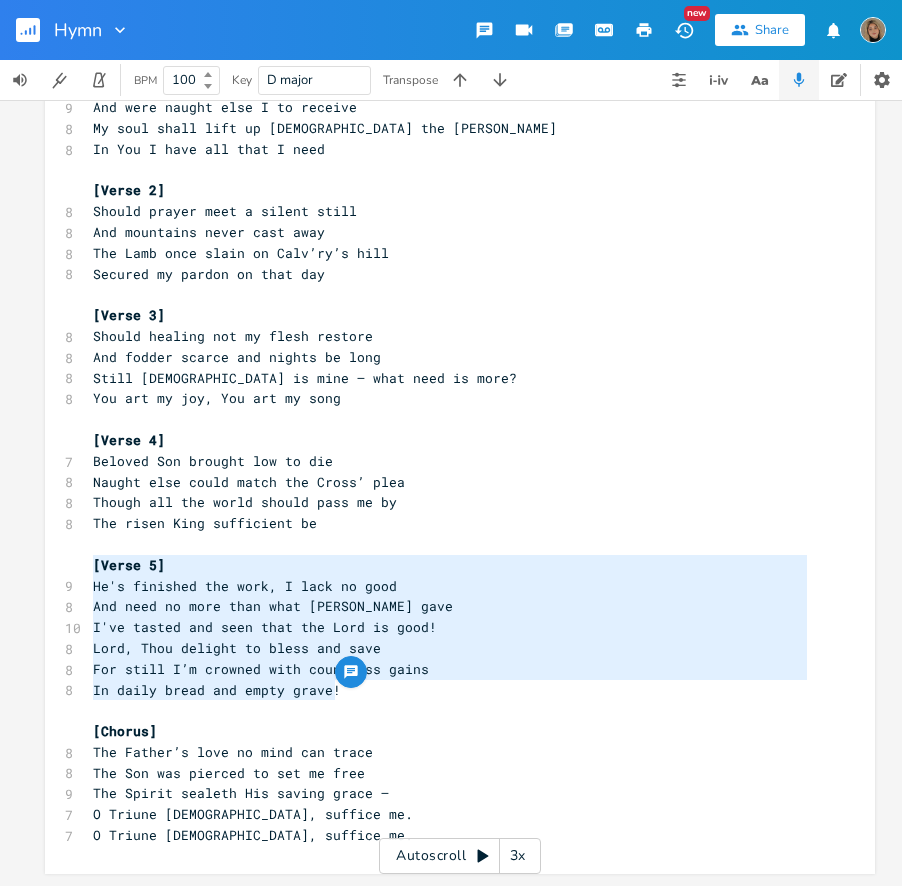 drag, startPoint x: 335, startPoint y: 680, endPoint x: 83, endPoint y: 557, distance: 280.41577 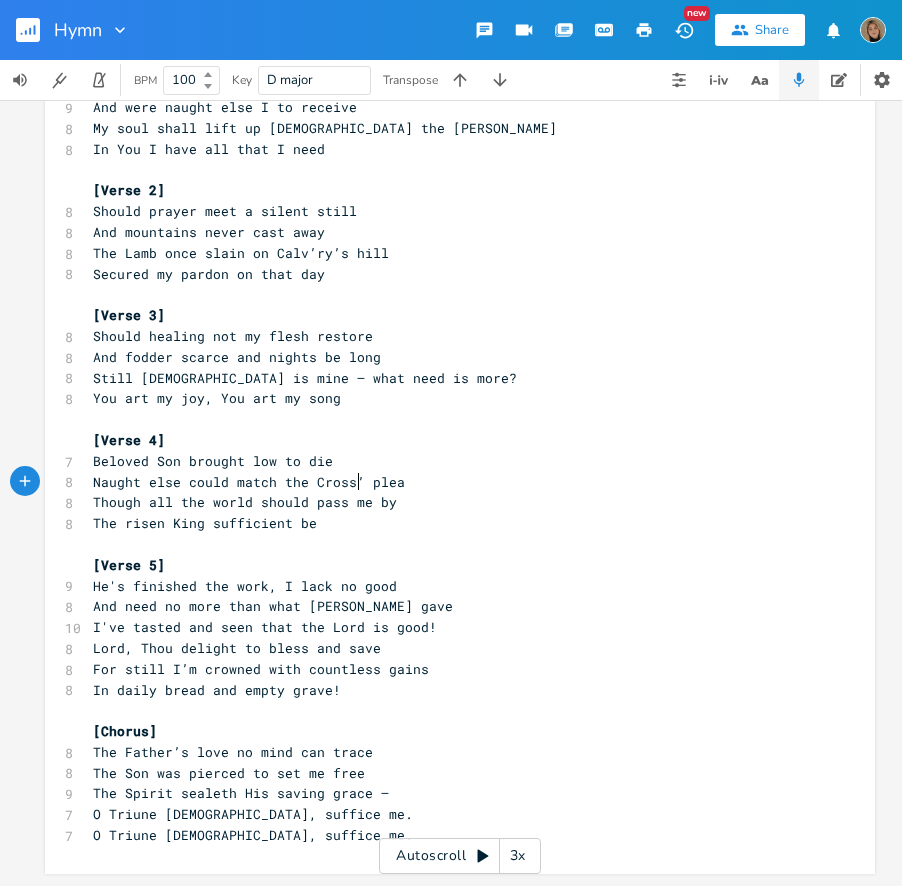 click on "Naught else could match the Cross’ plea" at bounding box center [249, 482] 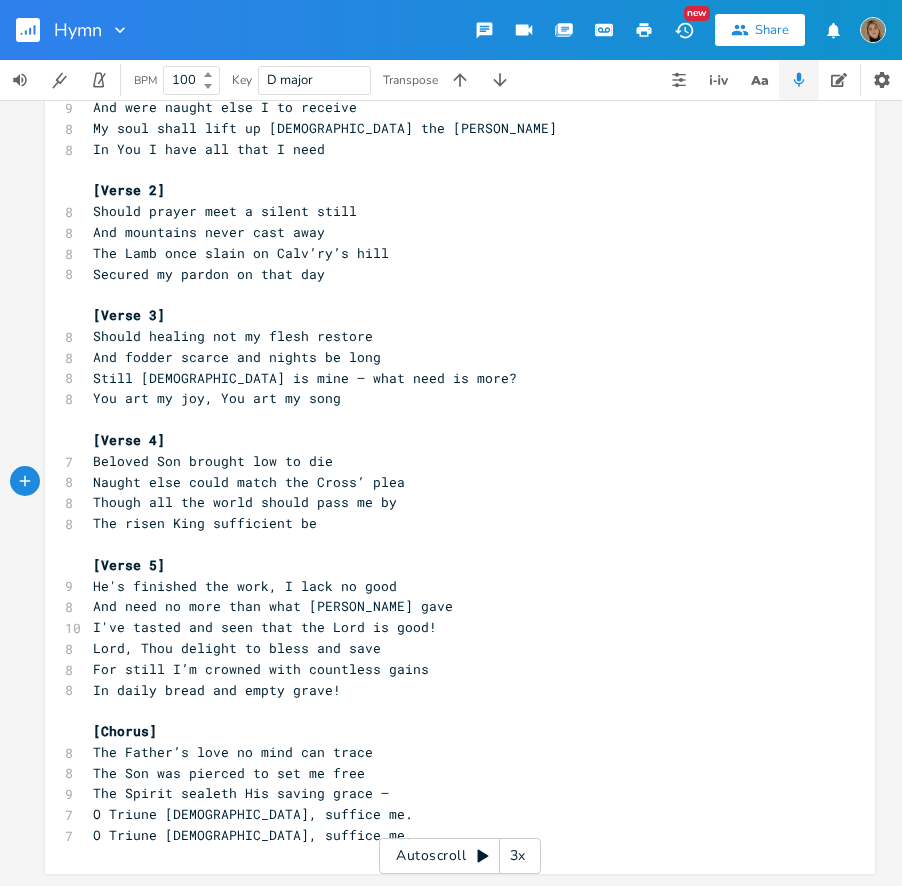 click on "He's finished the work, I lack no good" at bounding box center [245, 586] 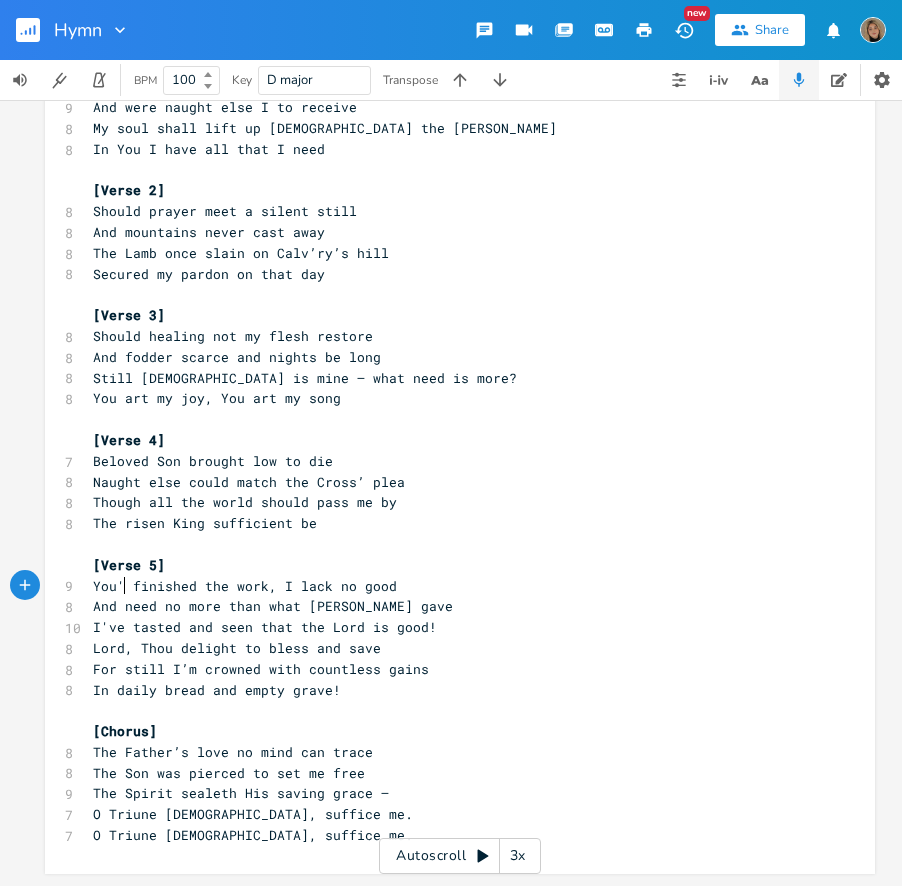 scroll, scrollTop: 0, scrollLeft: 37, axis: horizontal 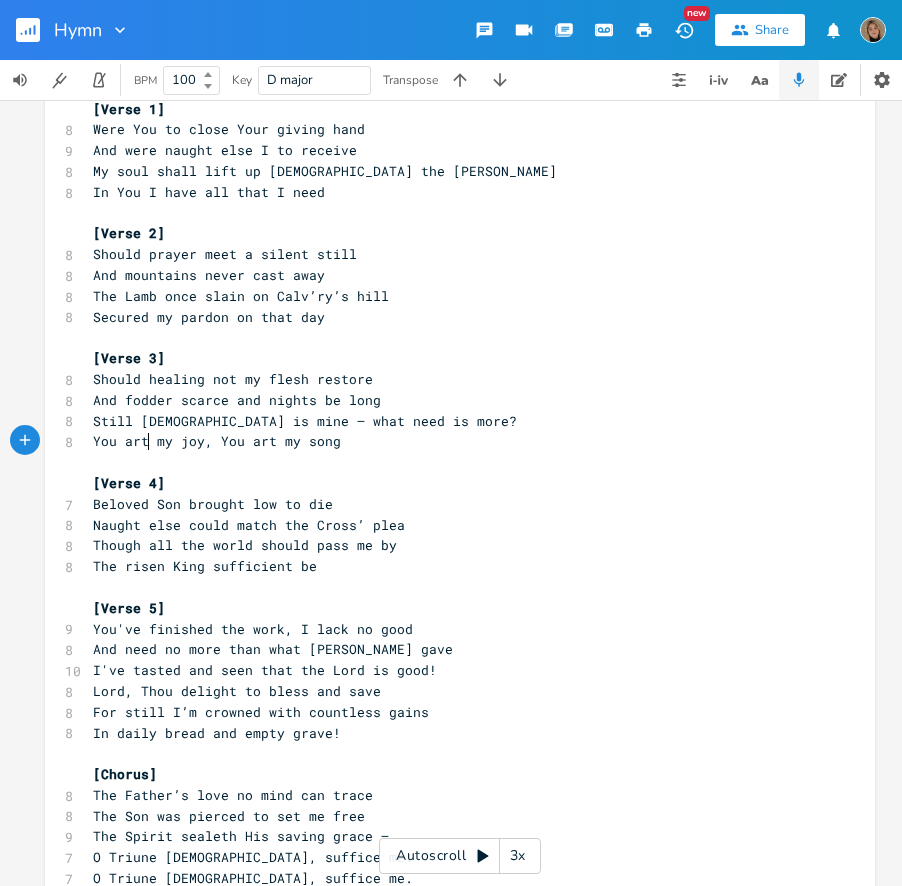 click on "You art my joy, You art my song" at bounding box center (217, 441) 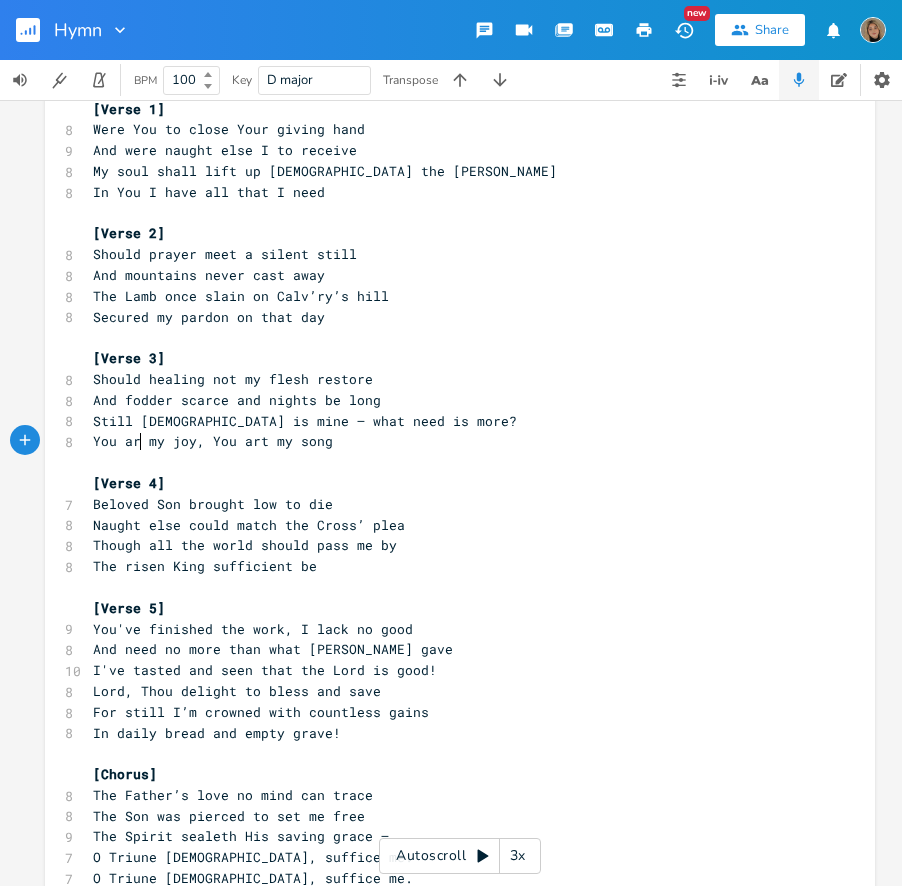 scroll, scrollTop: 0, scrollLeft: 7, axis: horizontal 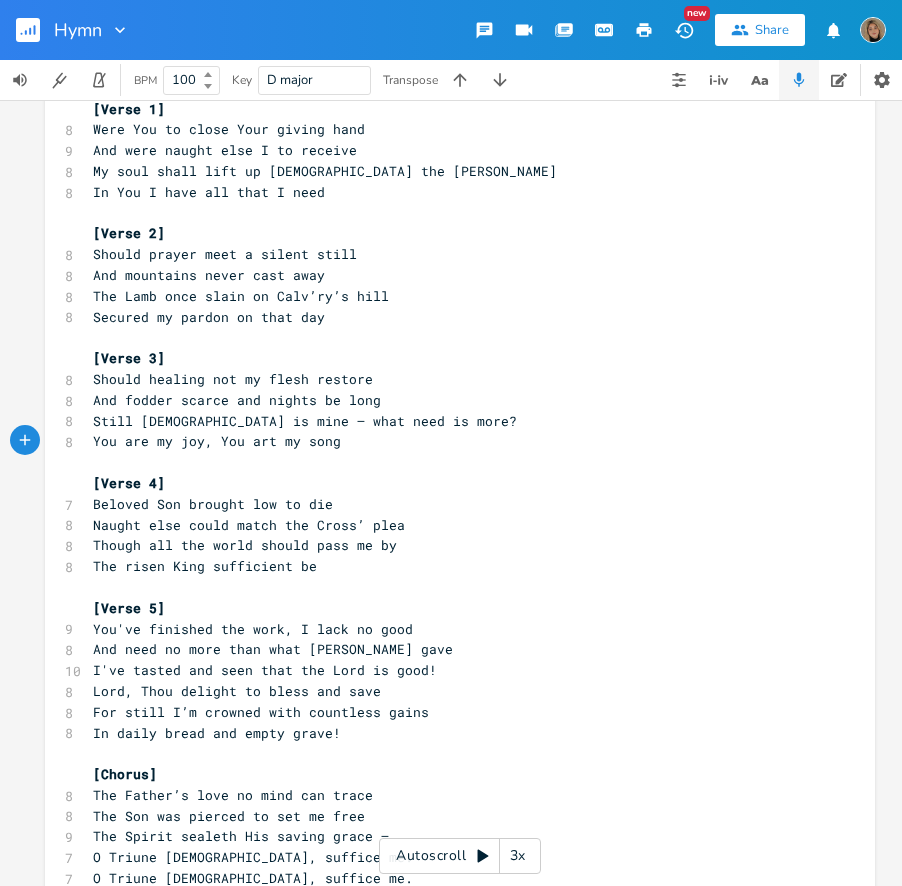 click on "You are my joy, You art my song" at bounding box center [217, 441] 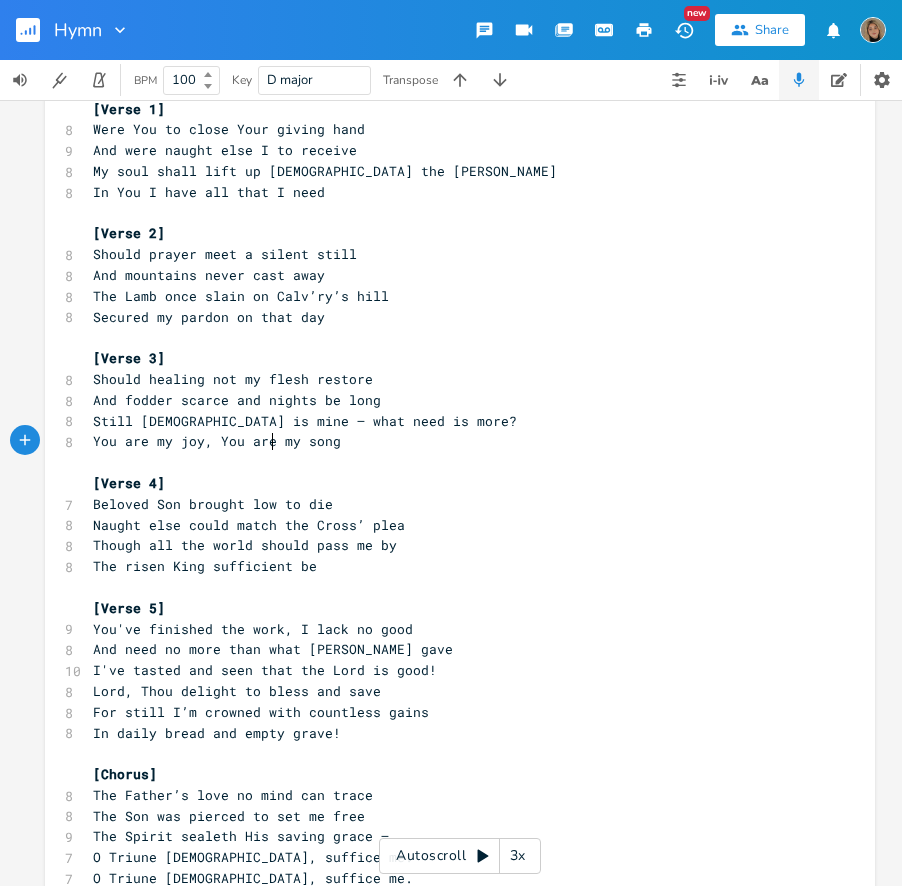 scroll, scrollTop: 0, scrollLeft: 7, axis: horizontal 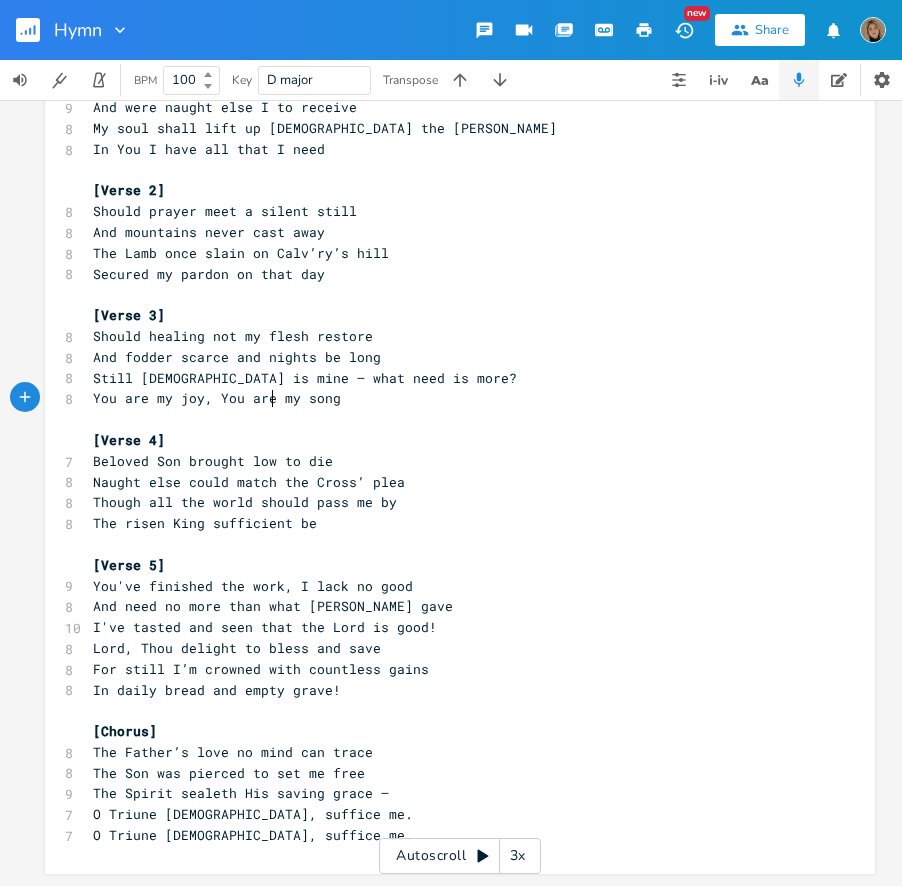 click on "And need no more than what [PERSON_NAME] gave" at bounding box center (273, 606) 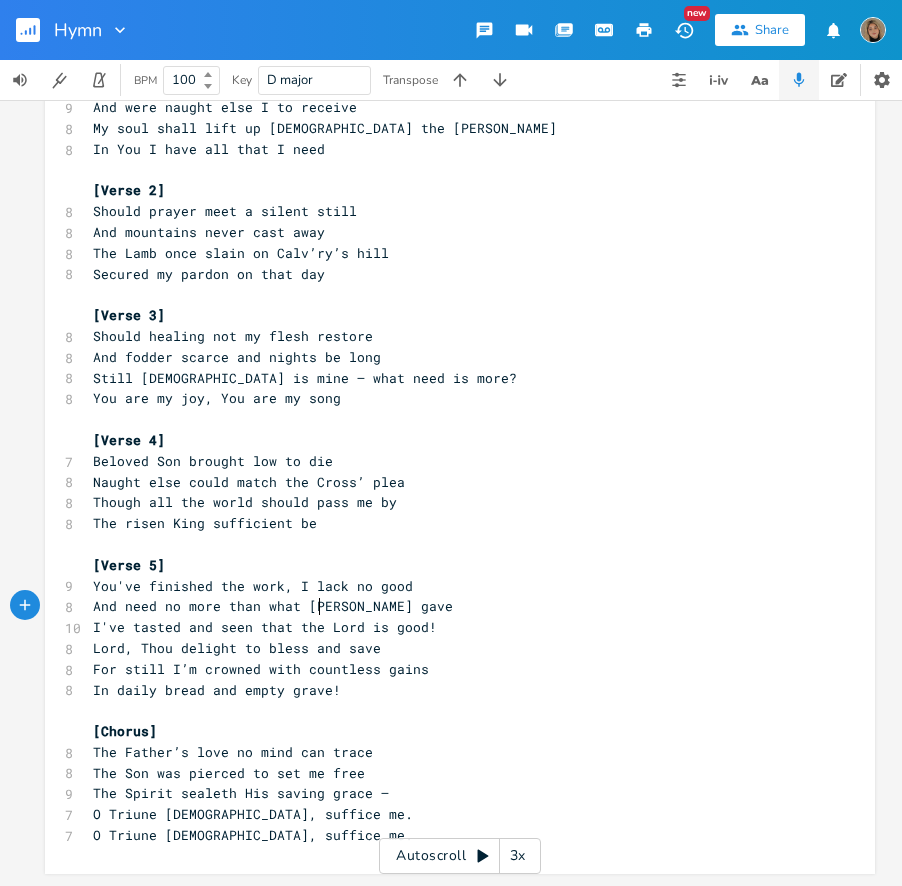 scroll, scrollTop: 0, scrollLeft: 24, axis: horizontal 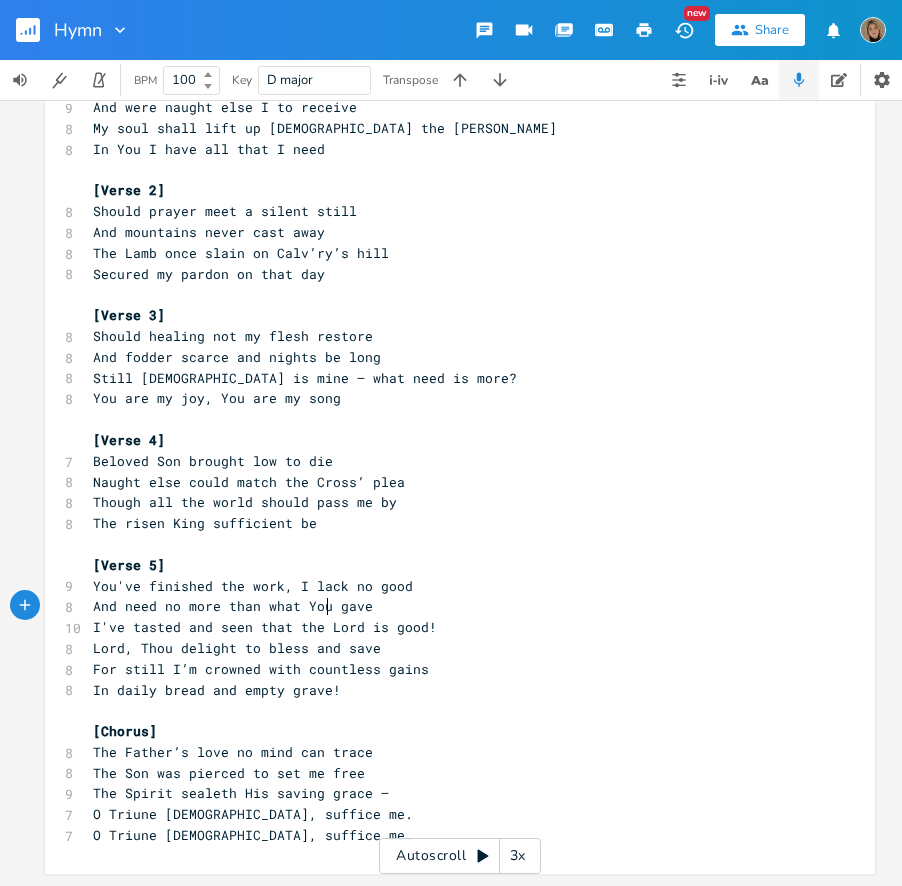 click on "And need no more than what You gave" at bounding box center [233, 606] 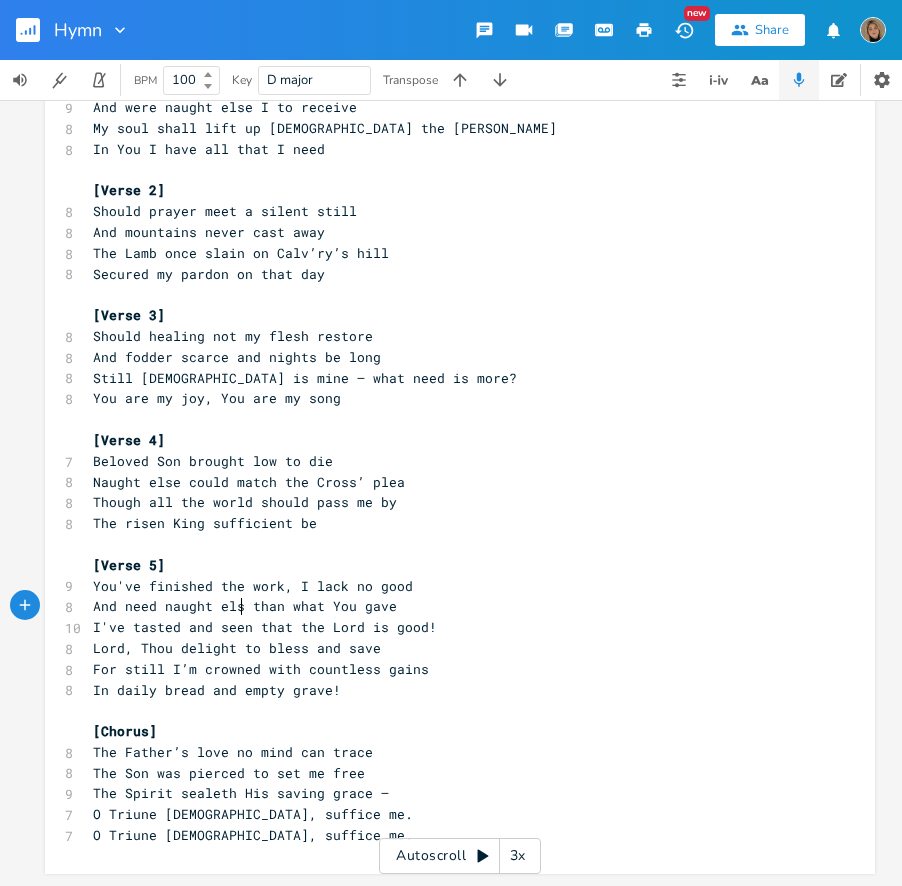 scroll, scrollTop: 0, scrollLeft: 47, axis: horizontal 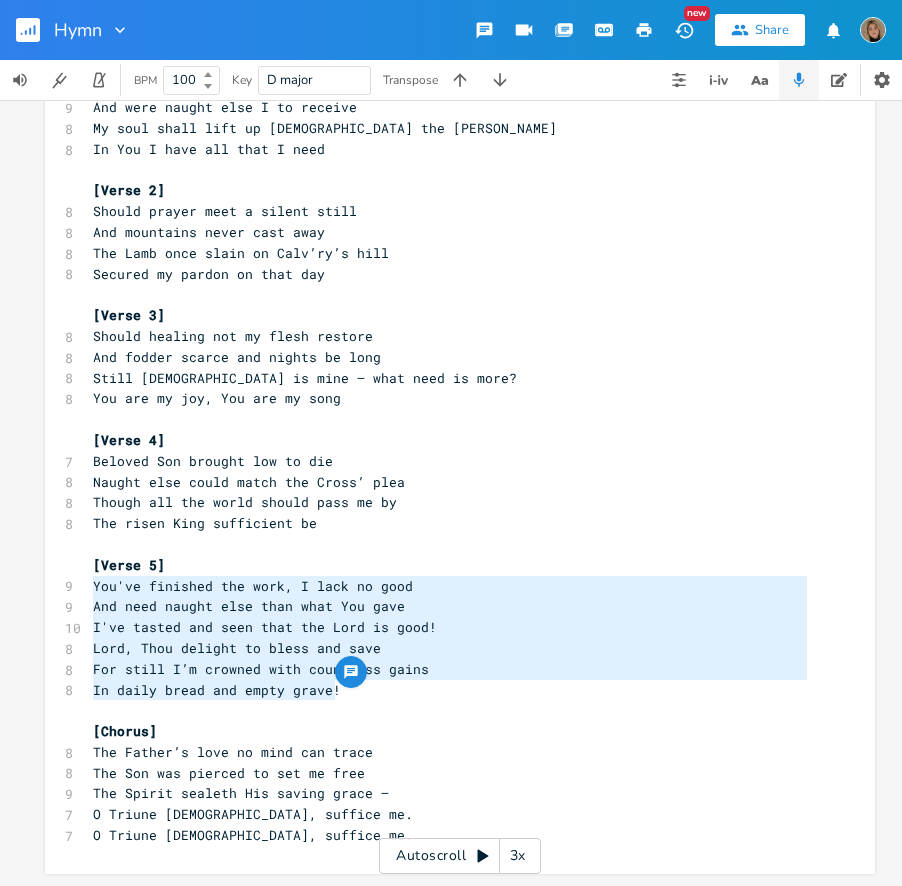 drag, startPoint x: 327, startPoint y: 680, endPoint x: 86, endPoint y: 568, distance: 265.75363 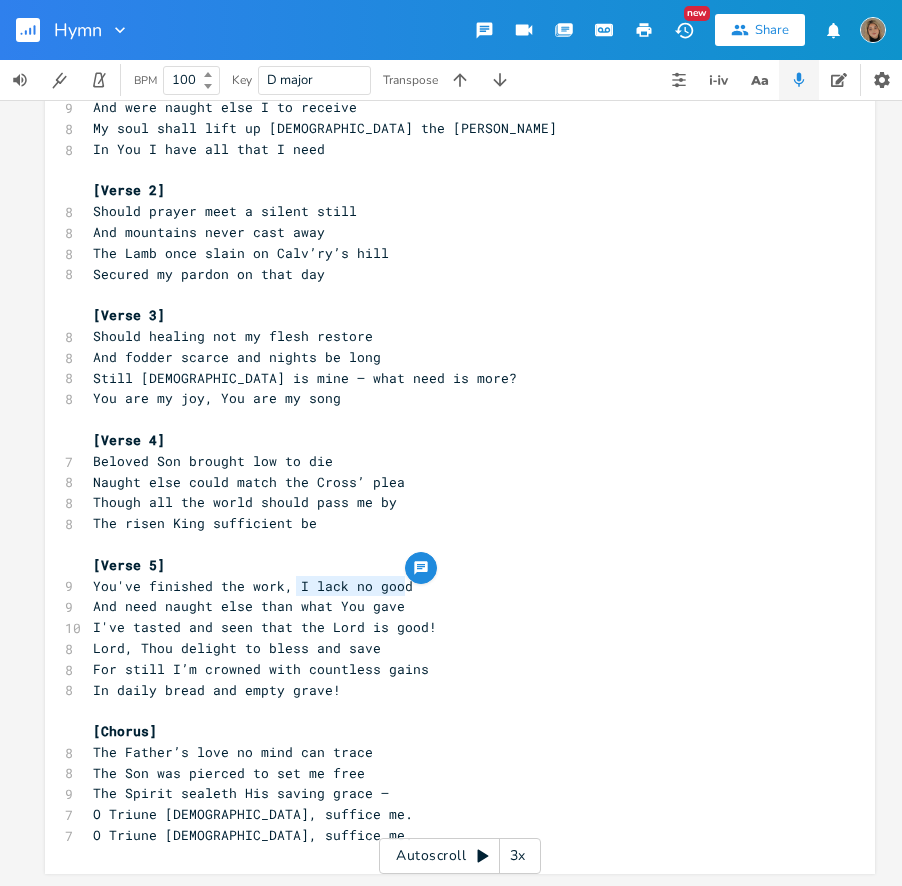 drag, startPoint x: 403, startPoint y: 575, endPoint x: 291, endPoint y: 569, distance: 112.1606 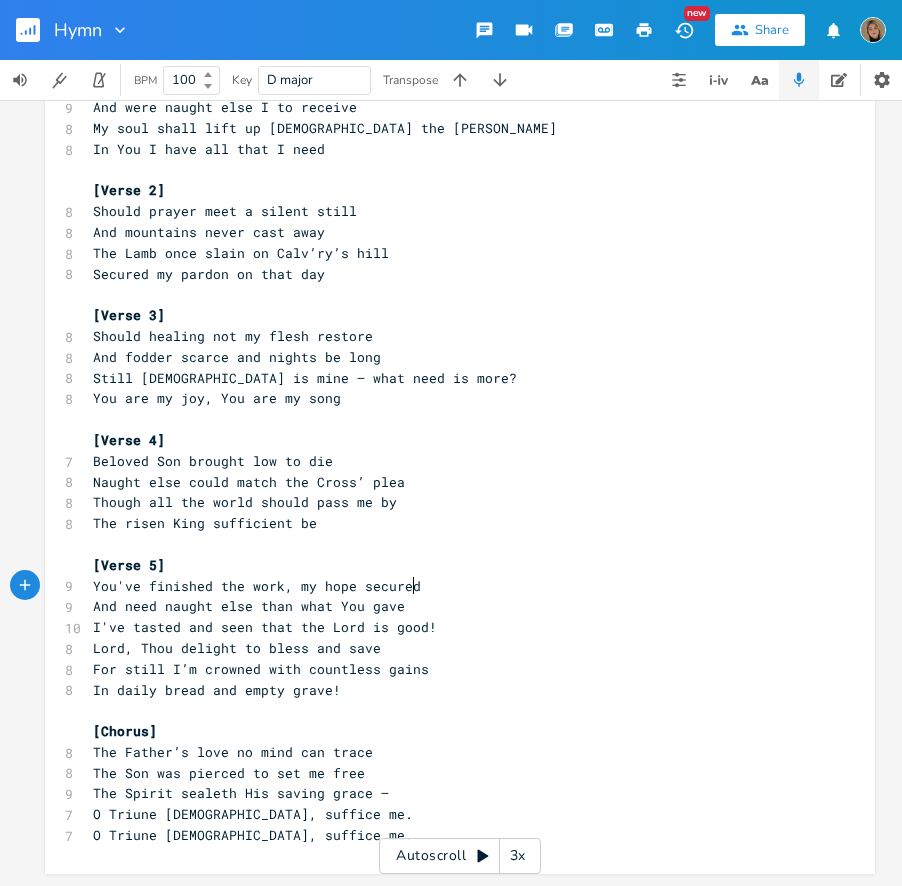 scroll, scrollTop: 0, scrollLeft: 31, axis: horizontal 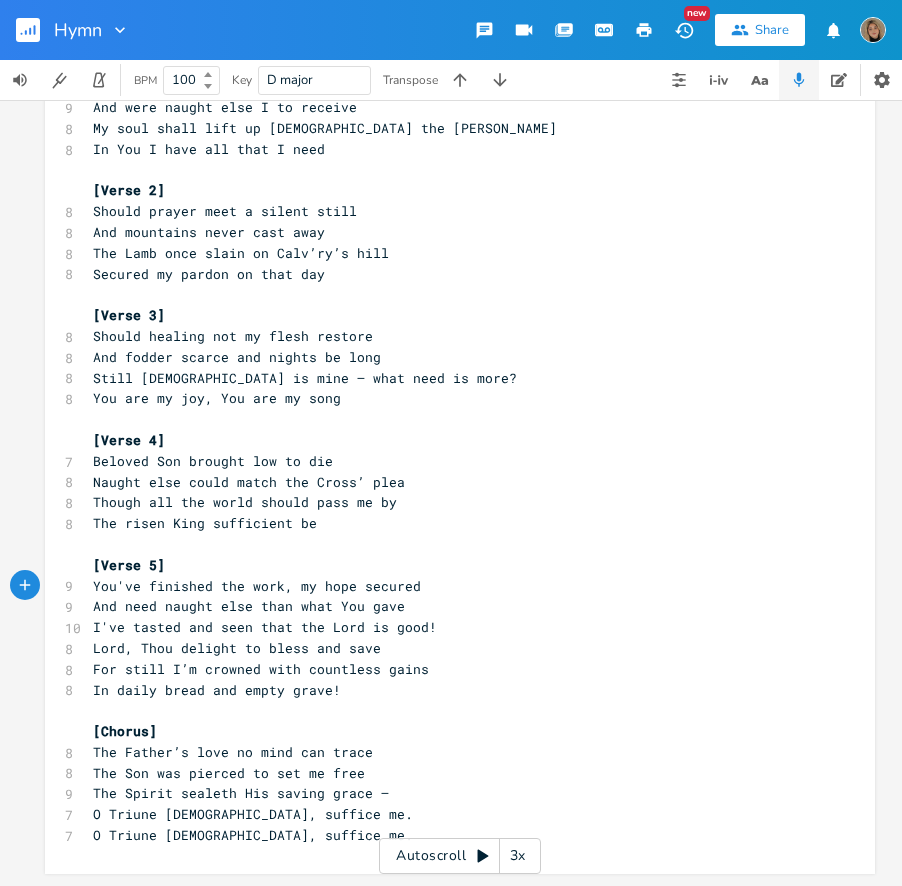 click on "Lord, Thou delight to bless and save" at bounding box center (450, 648) 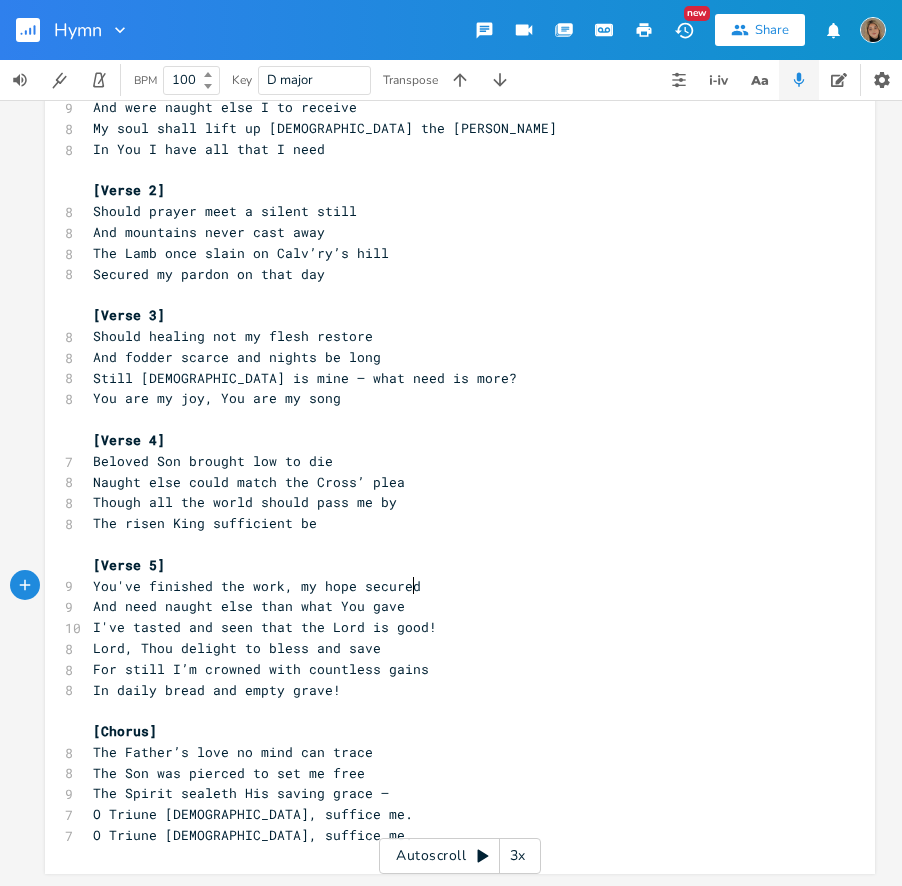 click on "You've finished the work, my hope secured" at bounding box center (450, 586) 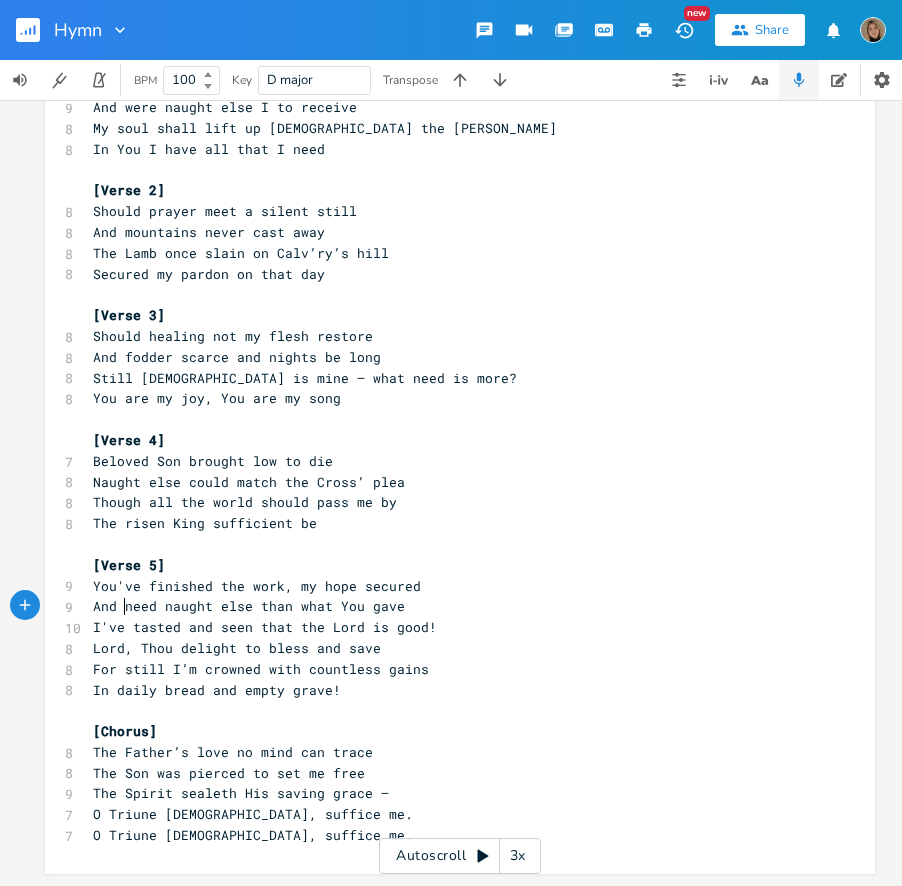click on "And need naught else than what You gave" at bounding box center [249, 606] 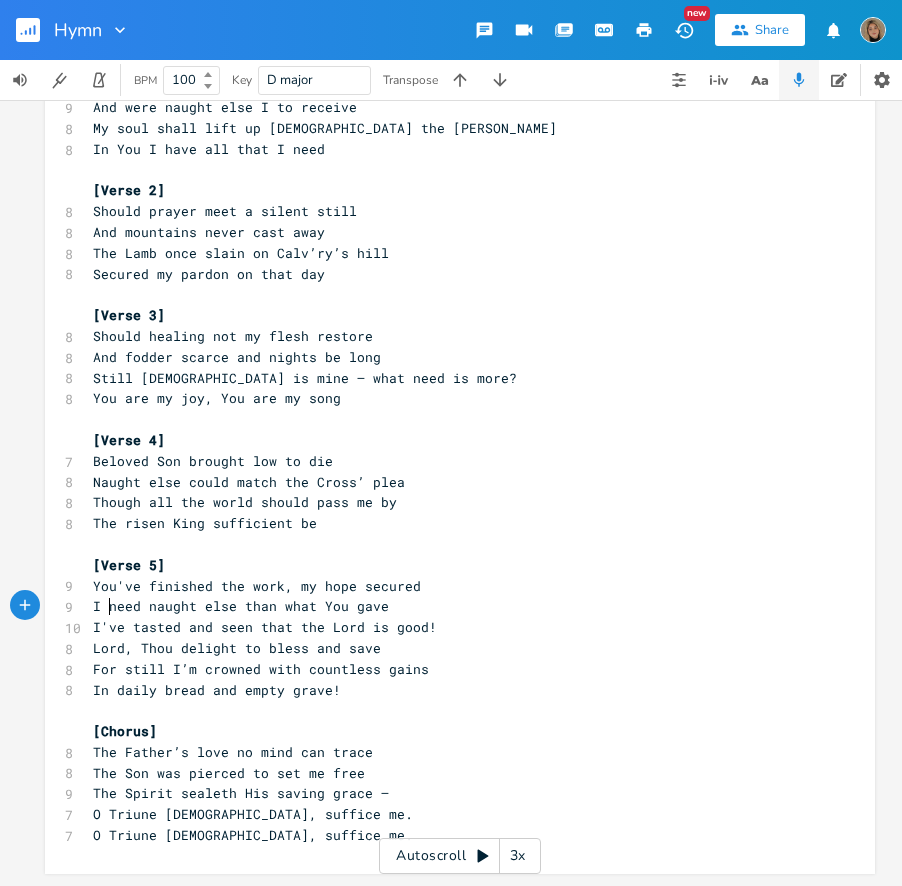 scroll, scrollTop: 0, scrollLeft: 6, axis: horizontal 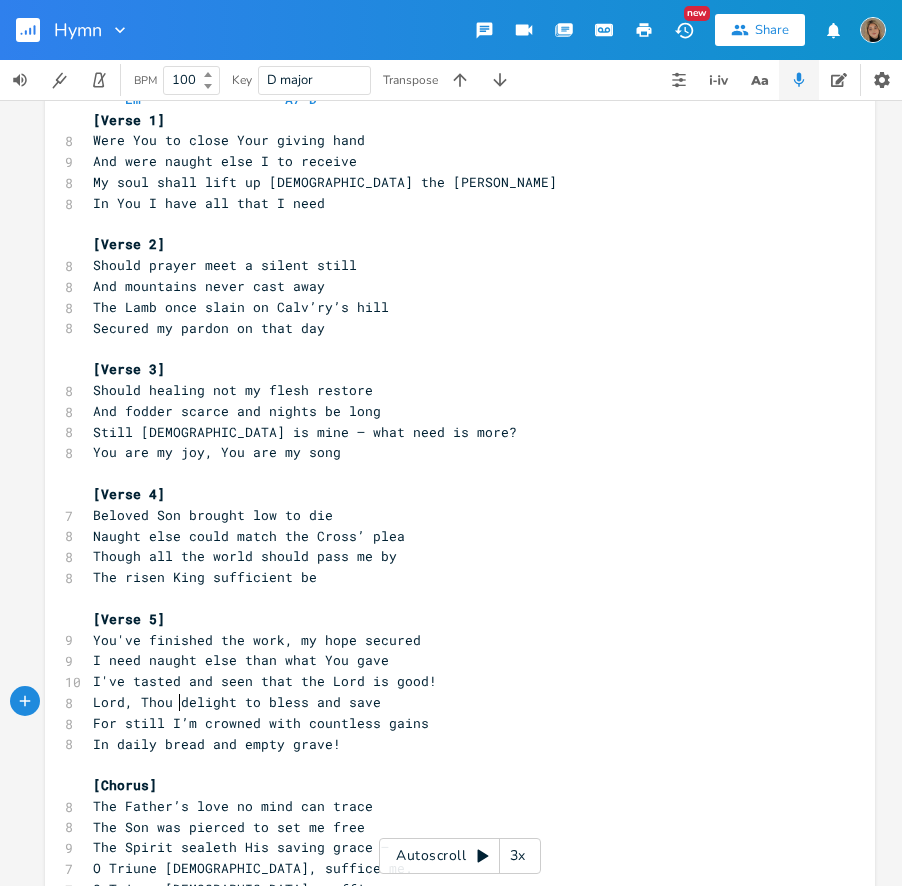 click on "Lord, Thou delight to bless and save" at bounding box center [237, 702] 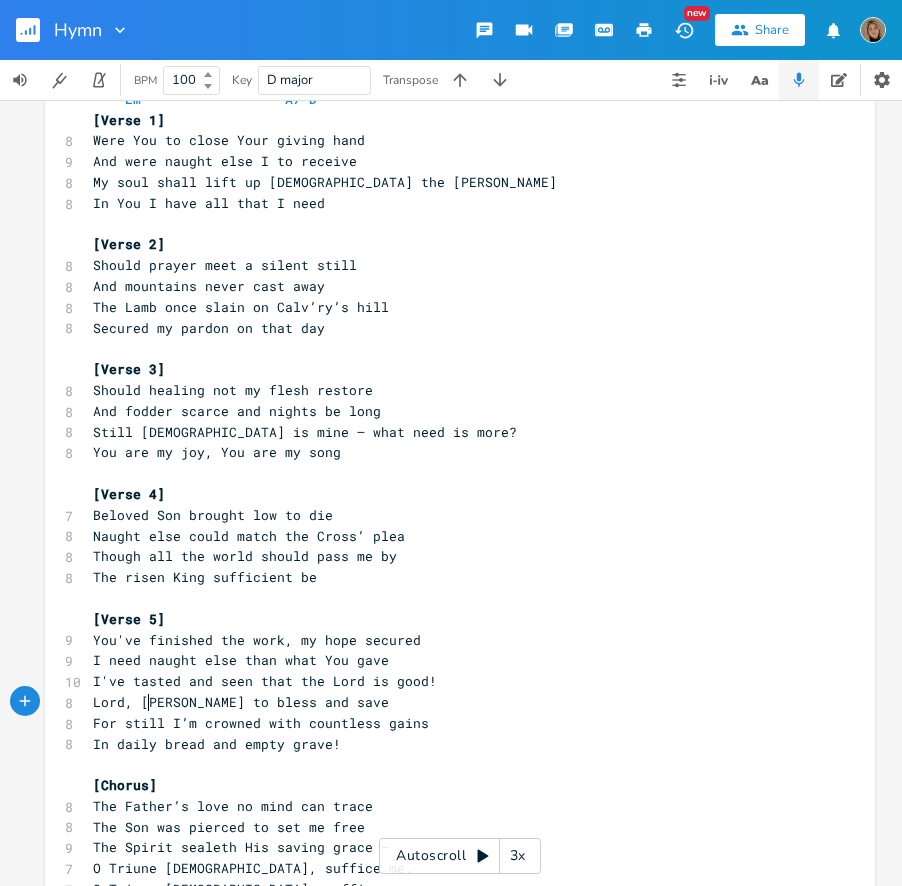 scroll, scrollTop: 0, scrollLeft: 24, axis: horizontal 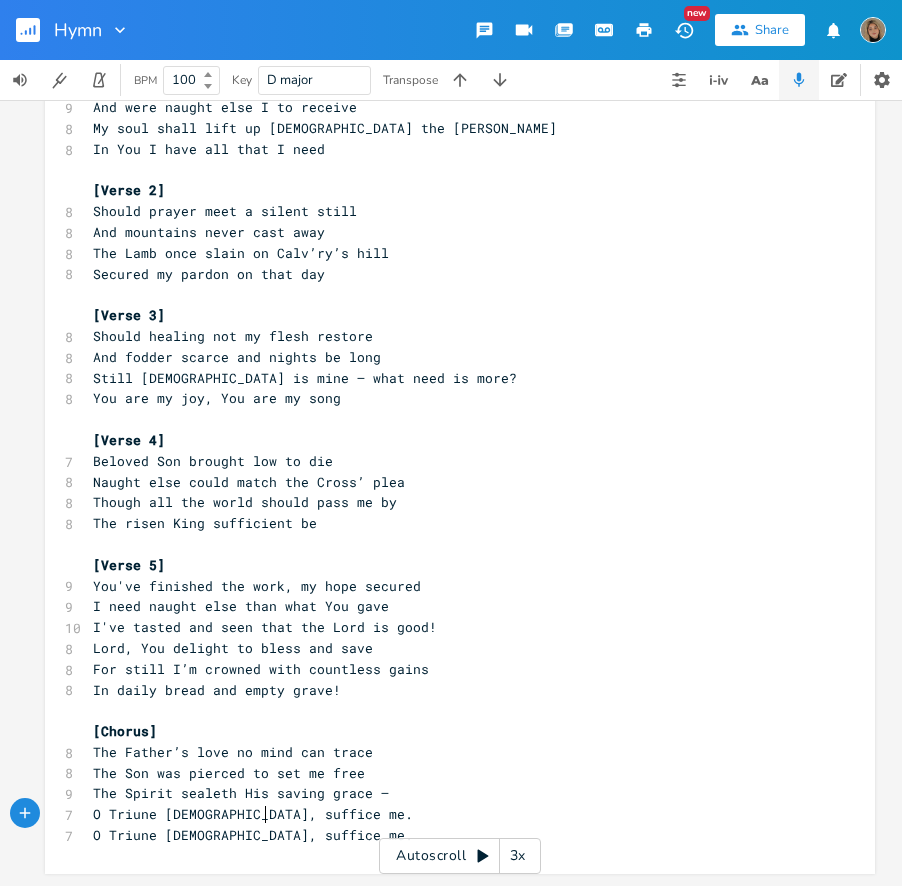 click on "O Triune [DEMOGRAPHIC_DATA], suffice me." at bounding box center (253, 814) 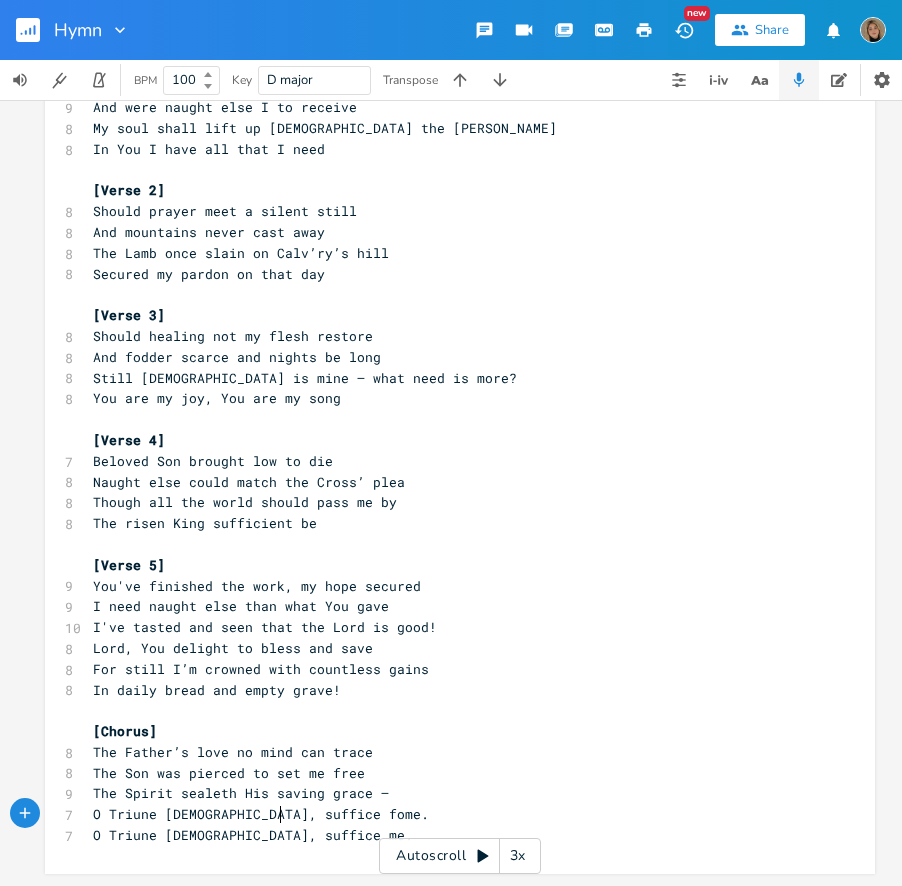 scroll, scrollTop: 0, scrollLeft: 18, axis: horizontal 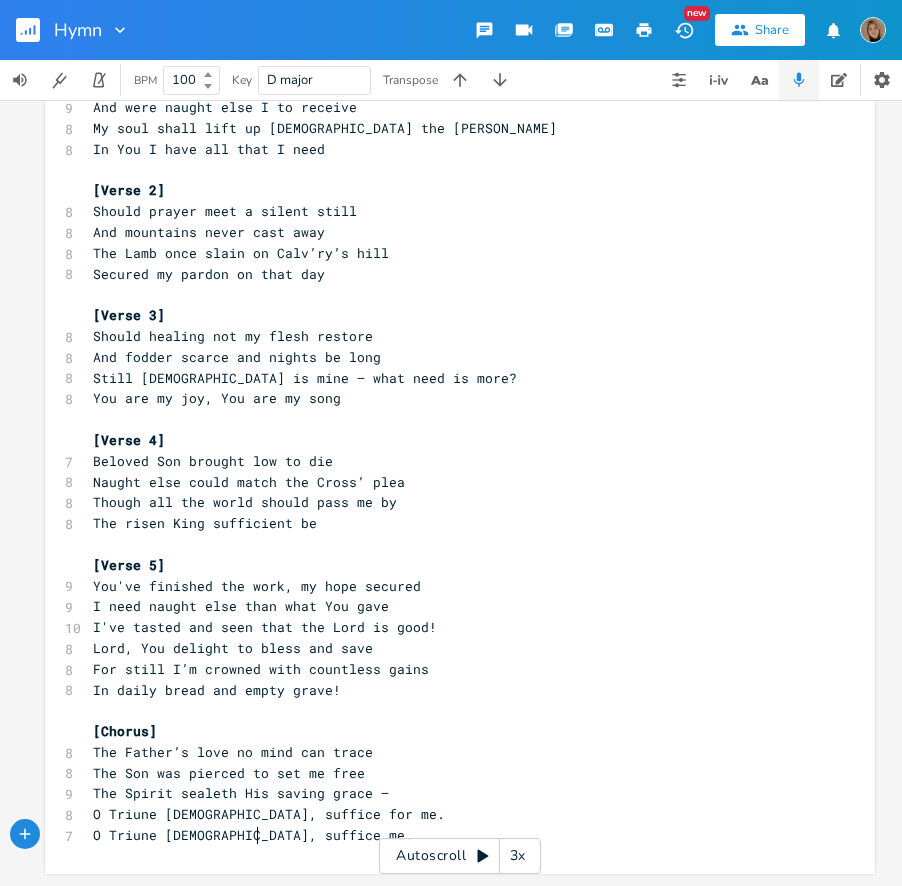 click on "O Triune [DEMOGRAPHIC_DATA], suffice me." at bounding box center (253, 835) 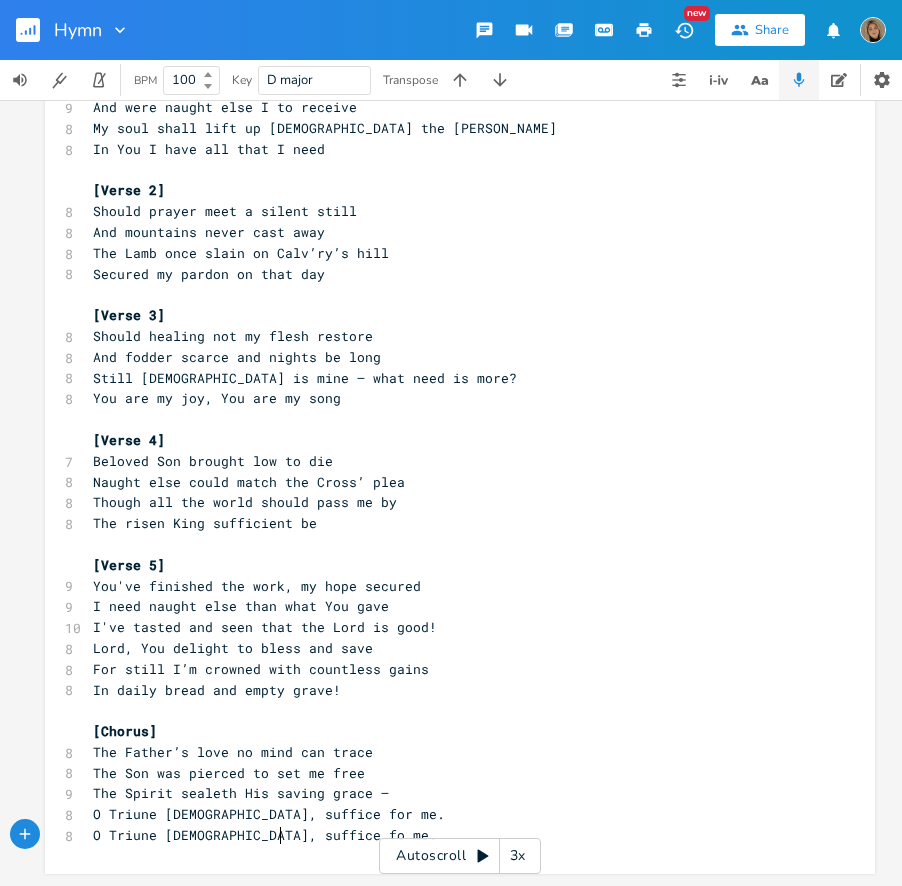 scroll, scrollTop: 0, scrollLeft: 19, axis: horizontal 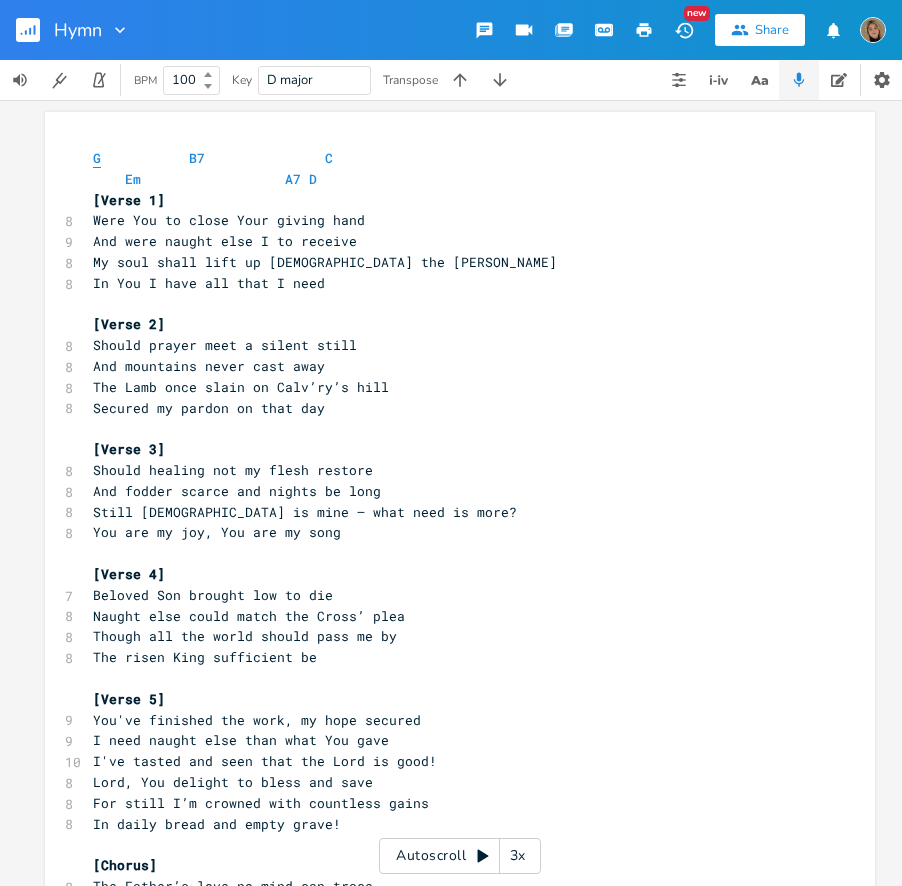 click on "G" at bounding box center [97, 158] 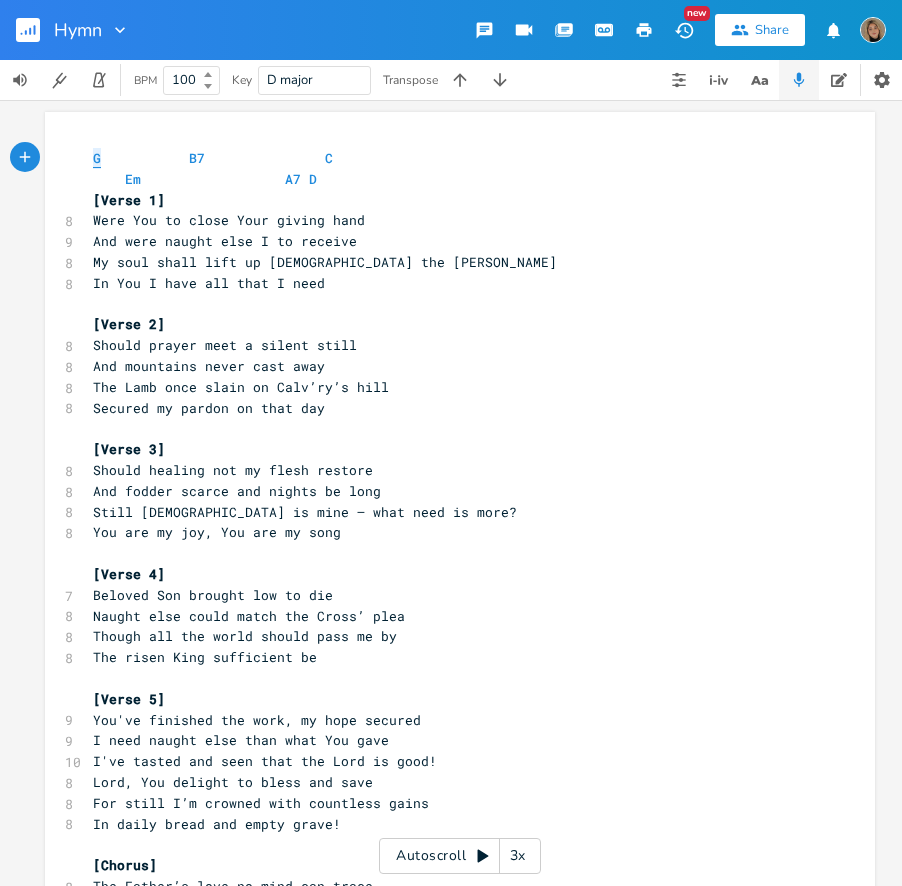 click on "G" at bounding box center [97, 158] 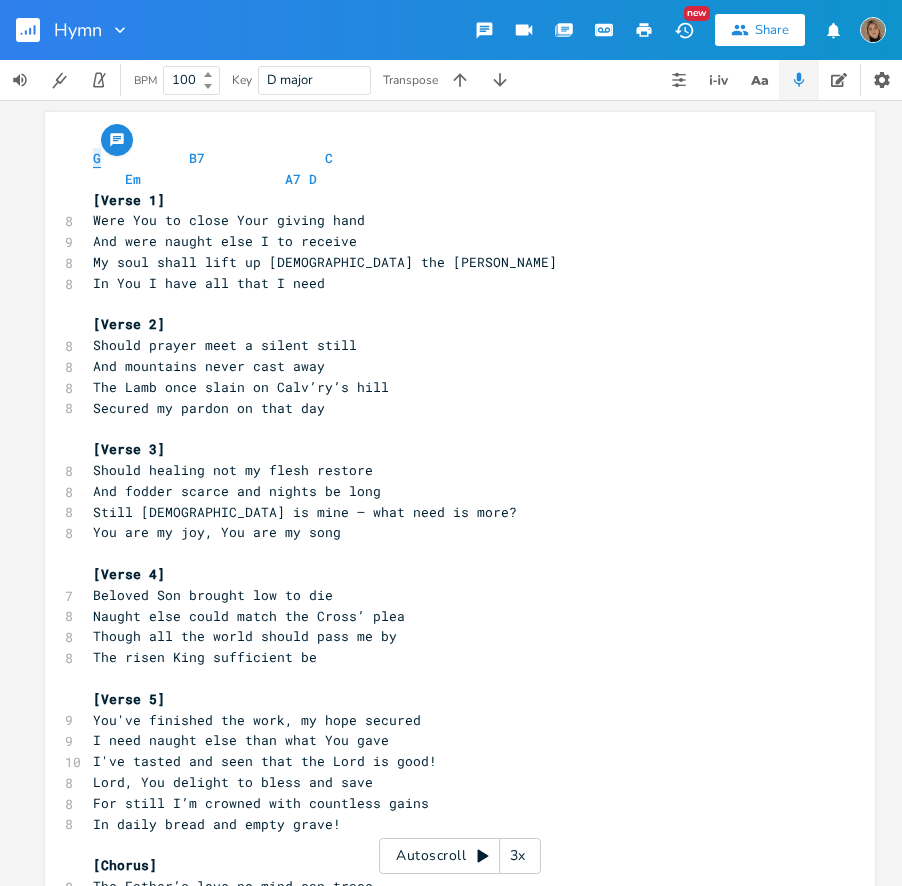 click on "G" at bounding box center (97, 158) 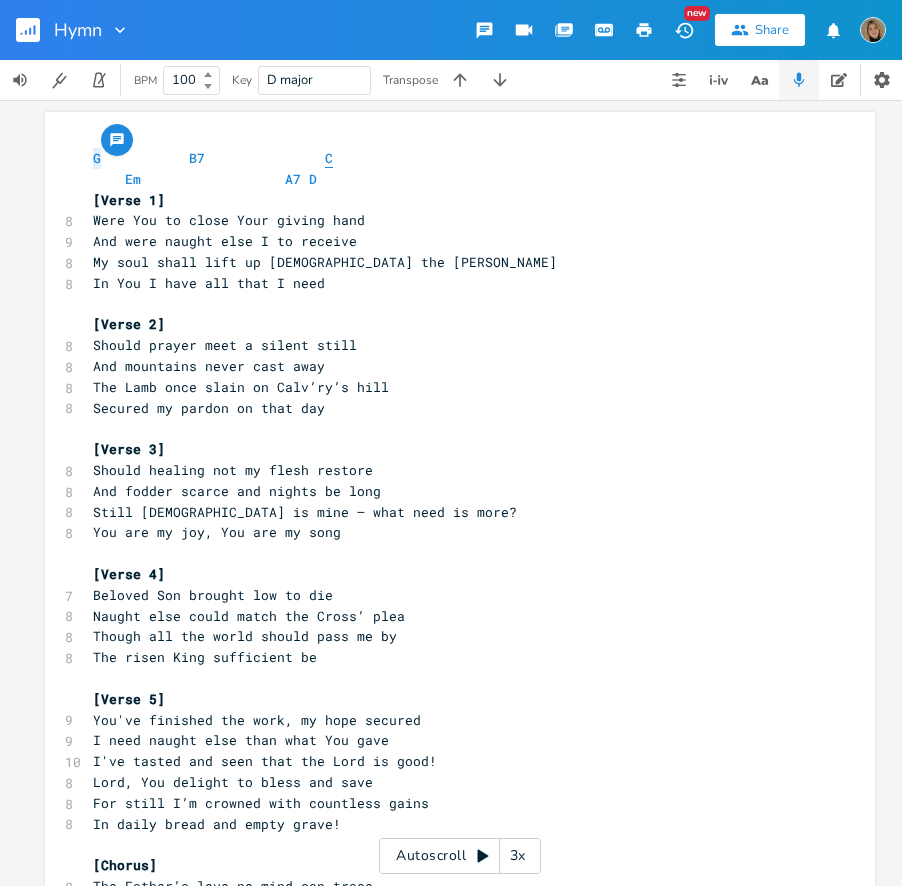 click on "C" at bounding box center (329, 158) 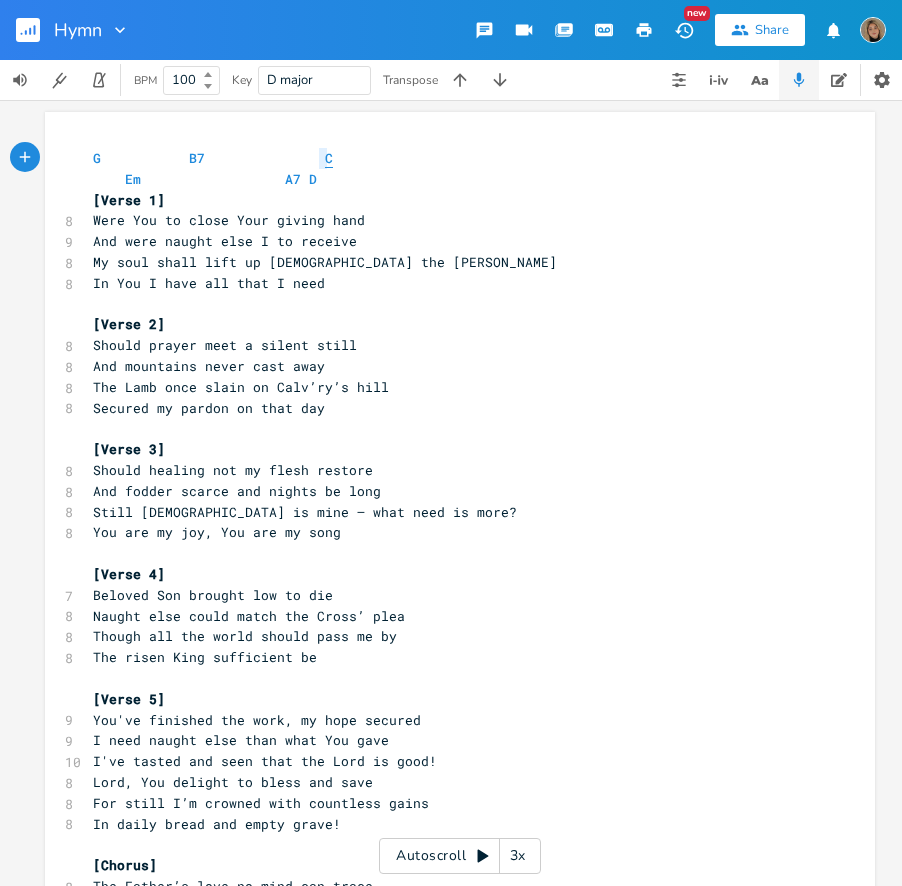 click on "C" at bounding box center (329, 158) 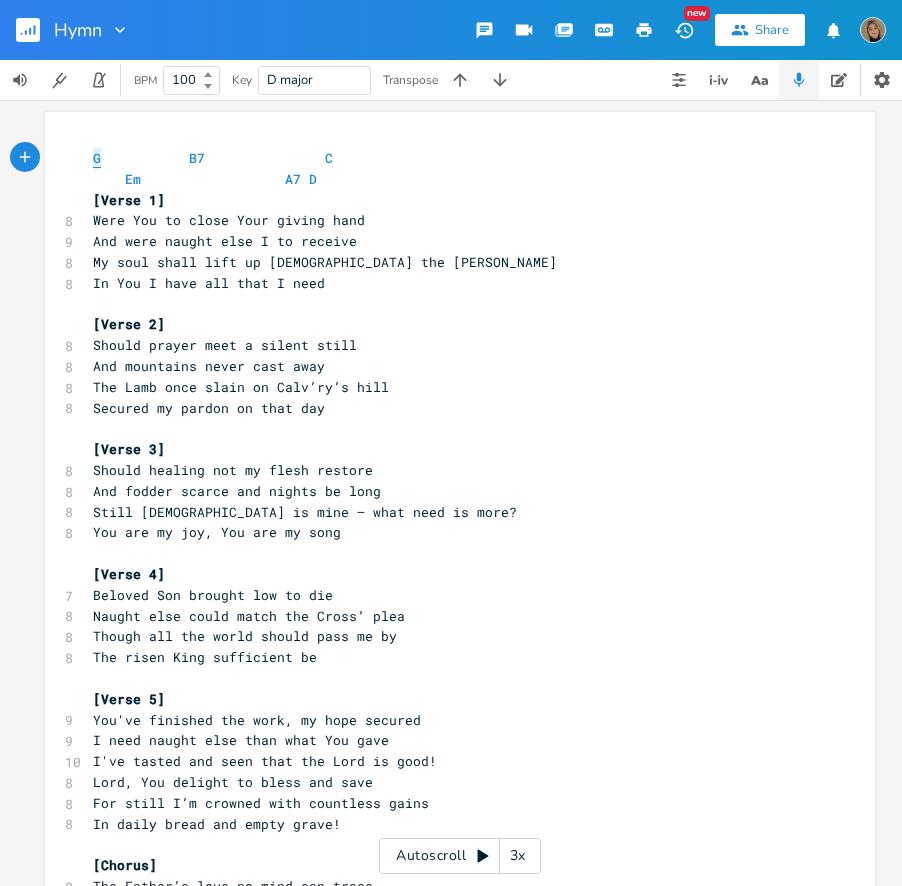 click on "G" at bounding box center (97, 158) 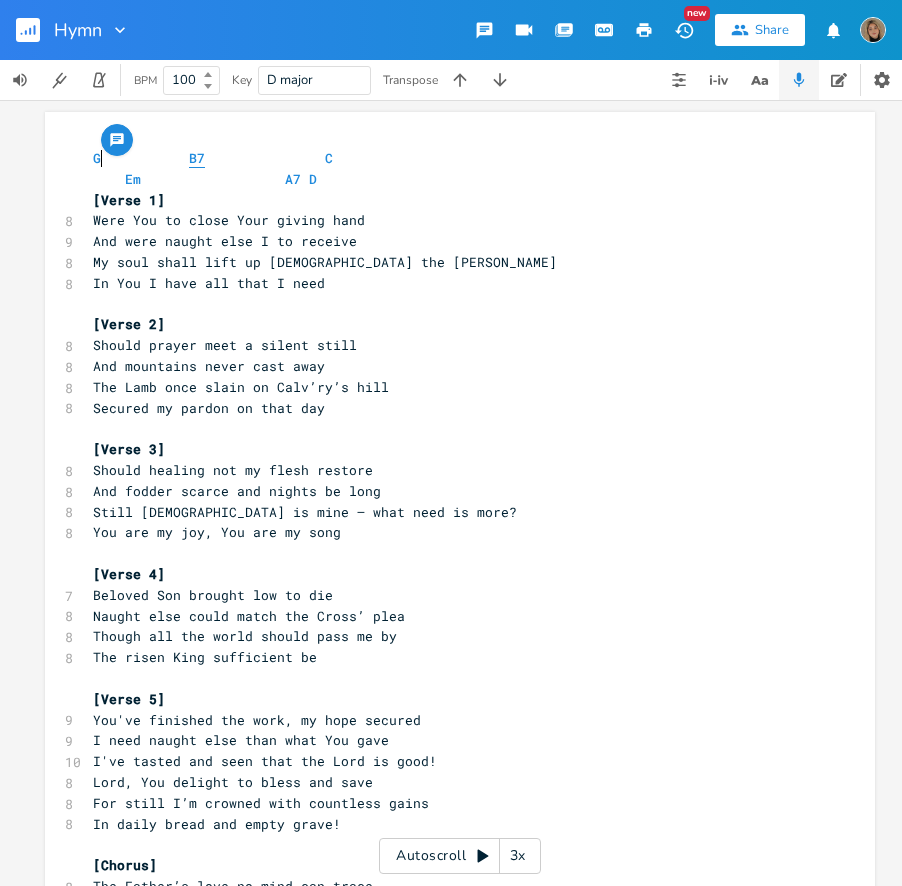 click on "B7" at bounding box center (197, 158) 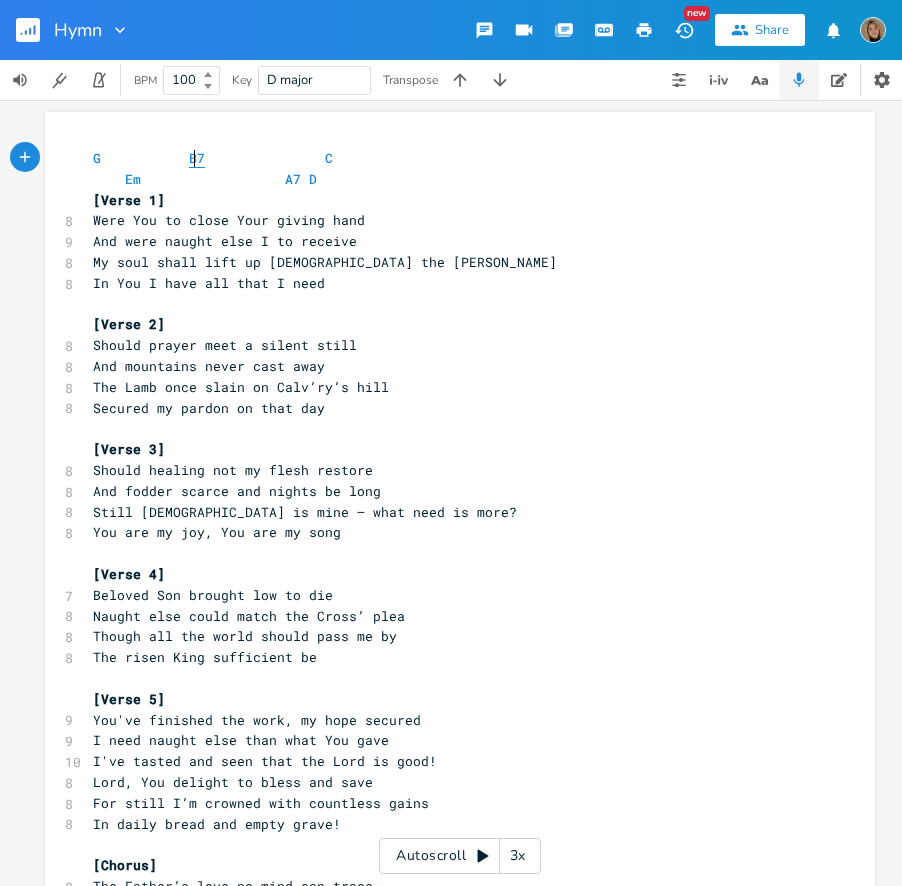click on "B7" at bounding box center [197, 158] 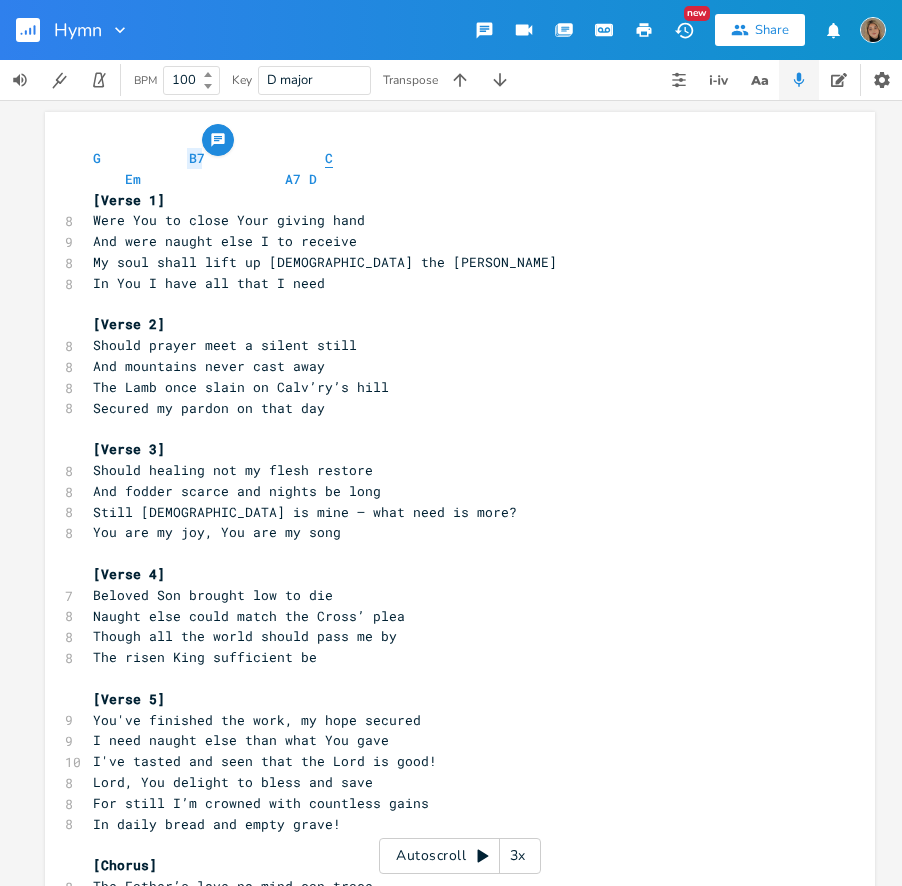 click on "C" at bounding box center (329, 158) 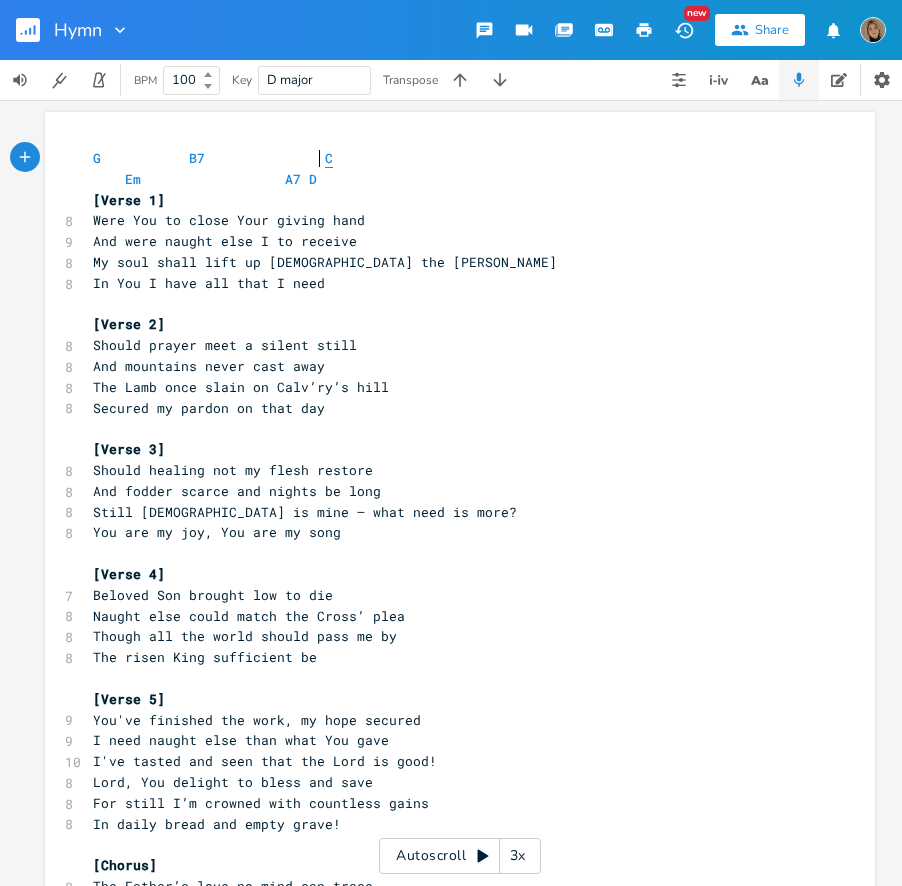 click on "C" at bounding box center [329, 158] 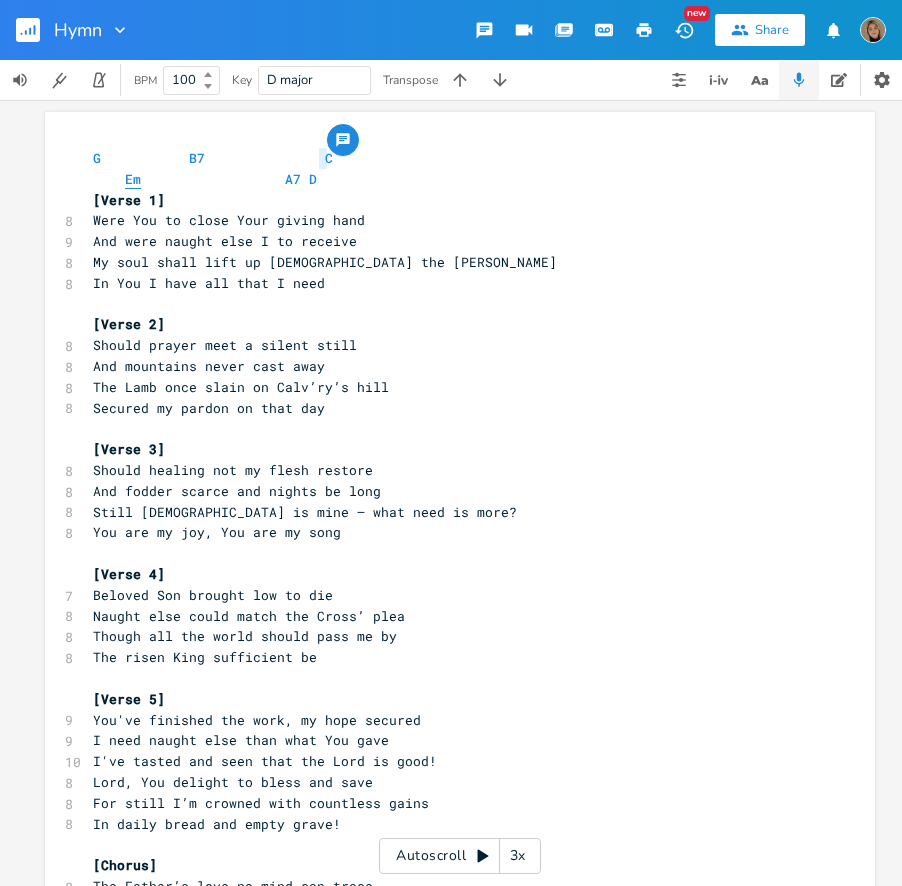 click on "Em" at bounding box center [133, 179] 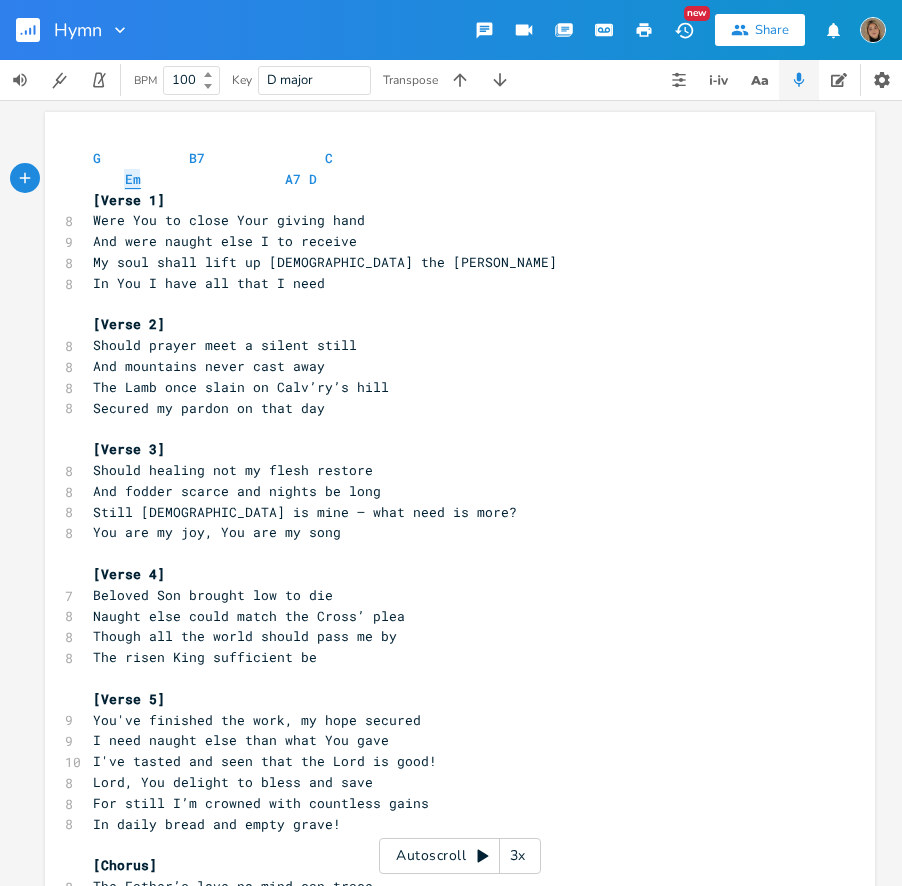 click on "Em" at bounding box center [133, 179] 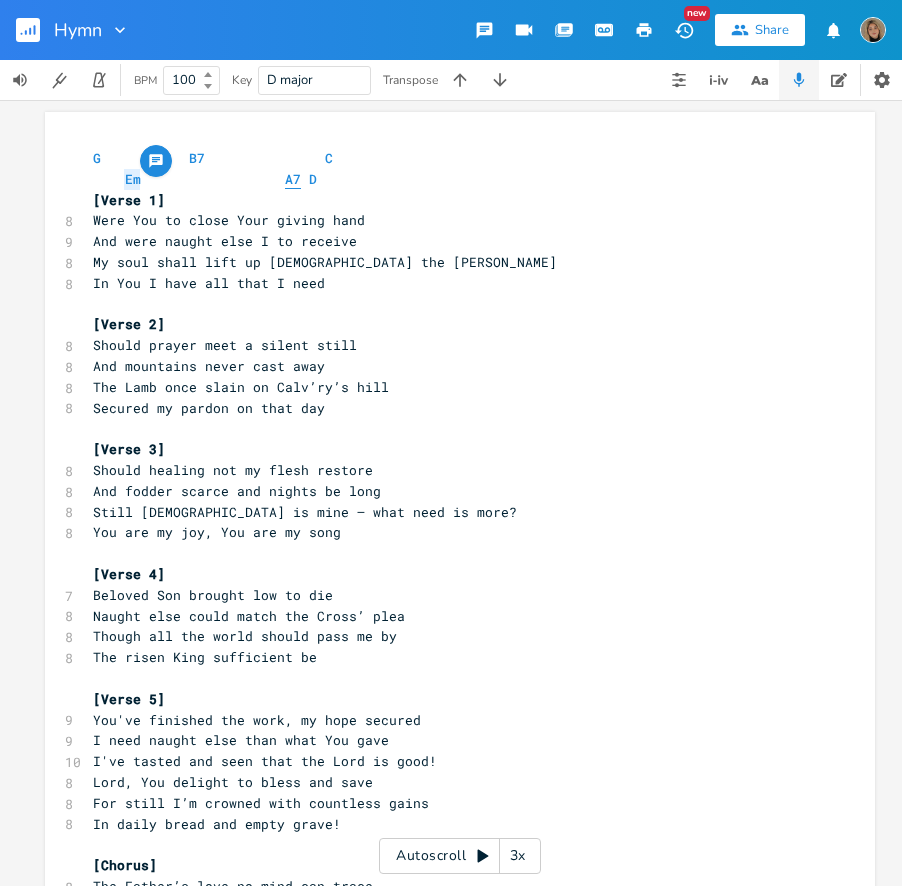 click on "A7" at bounding box center (293, 179) 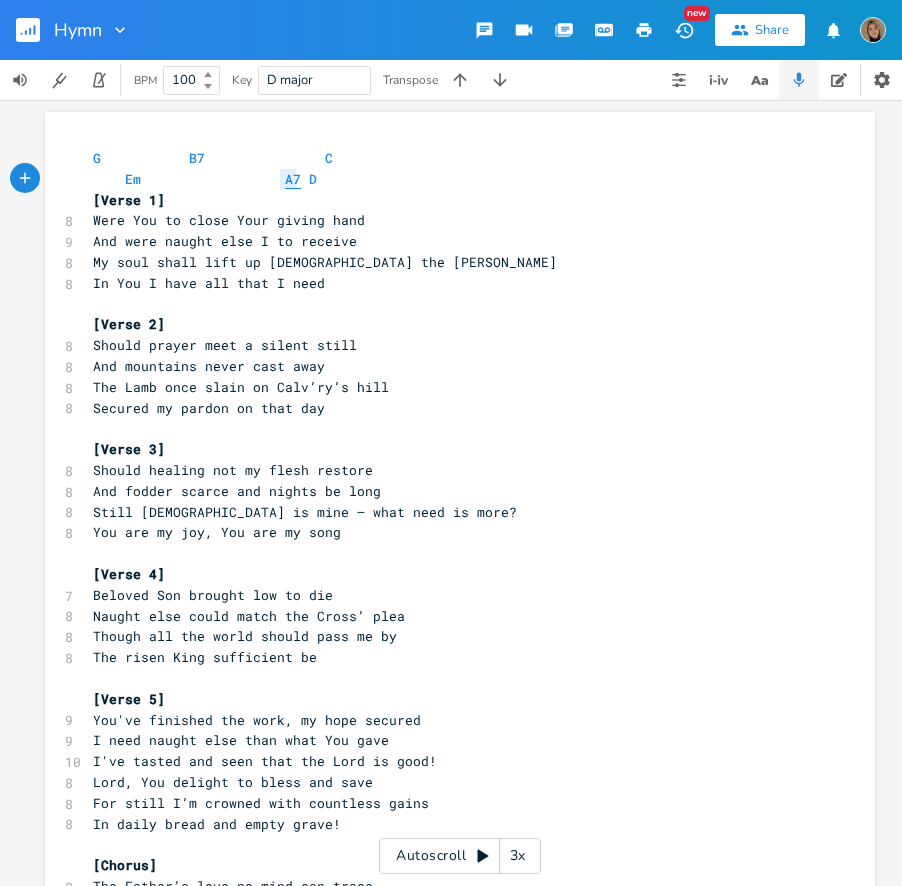 click on "A7" at bounding box center (293, 179) 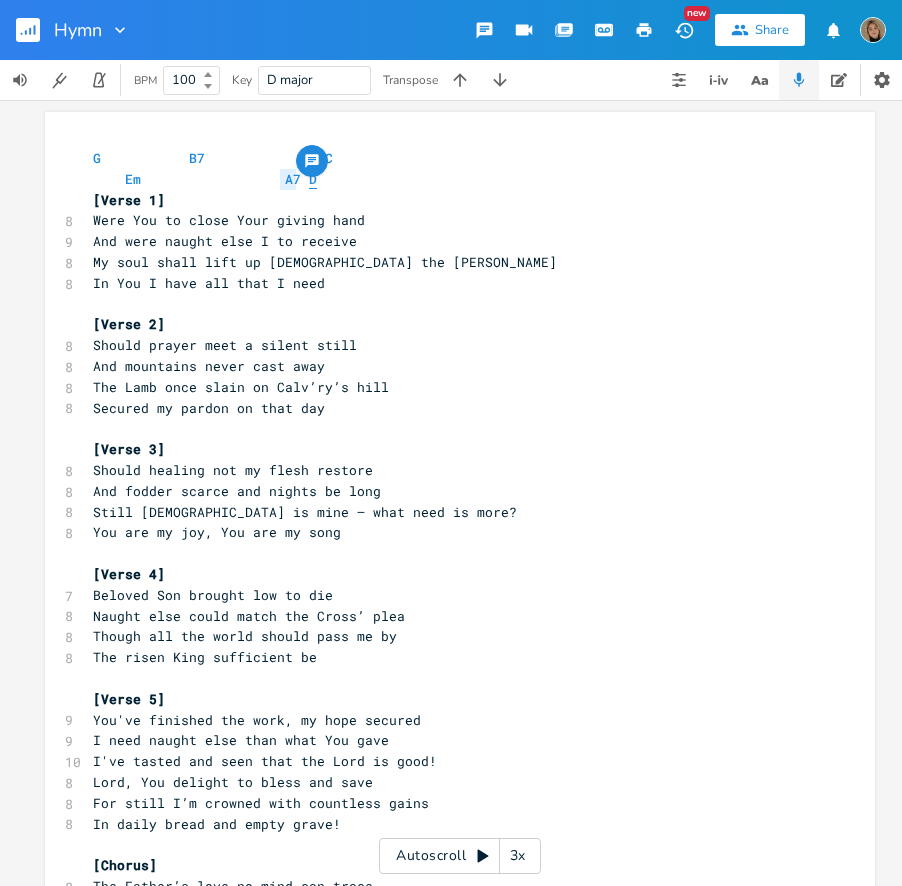 click on "D" at bounding box center (313, 179) 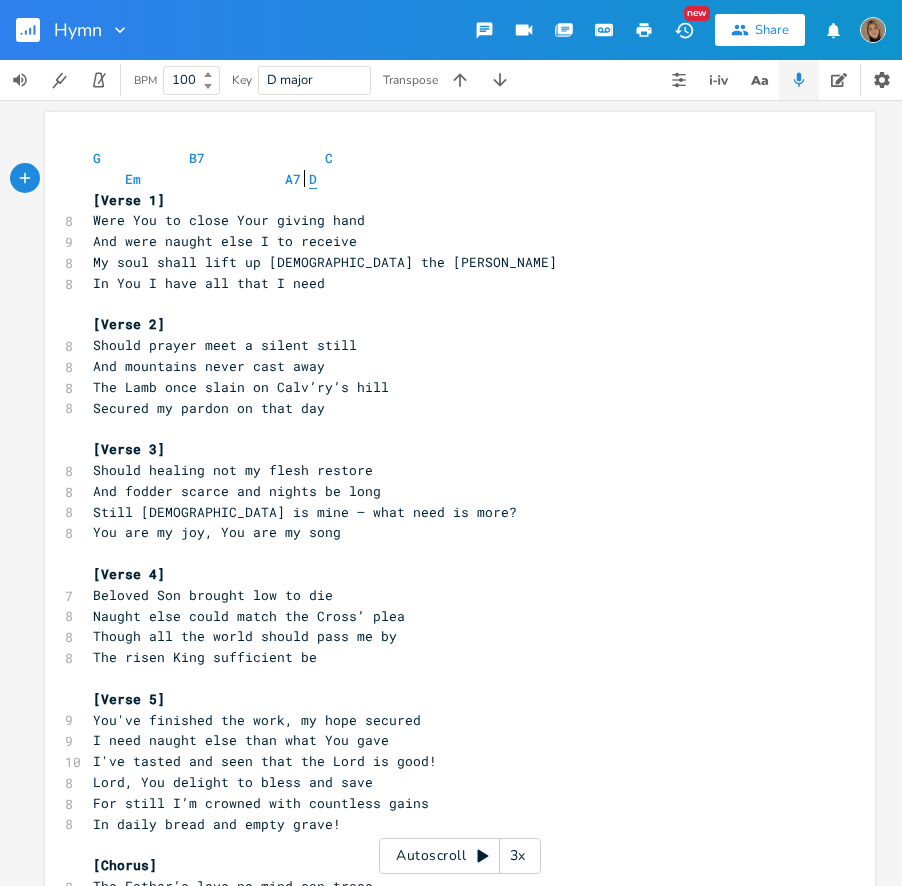 click on "D" at bounding box center (313, 179) 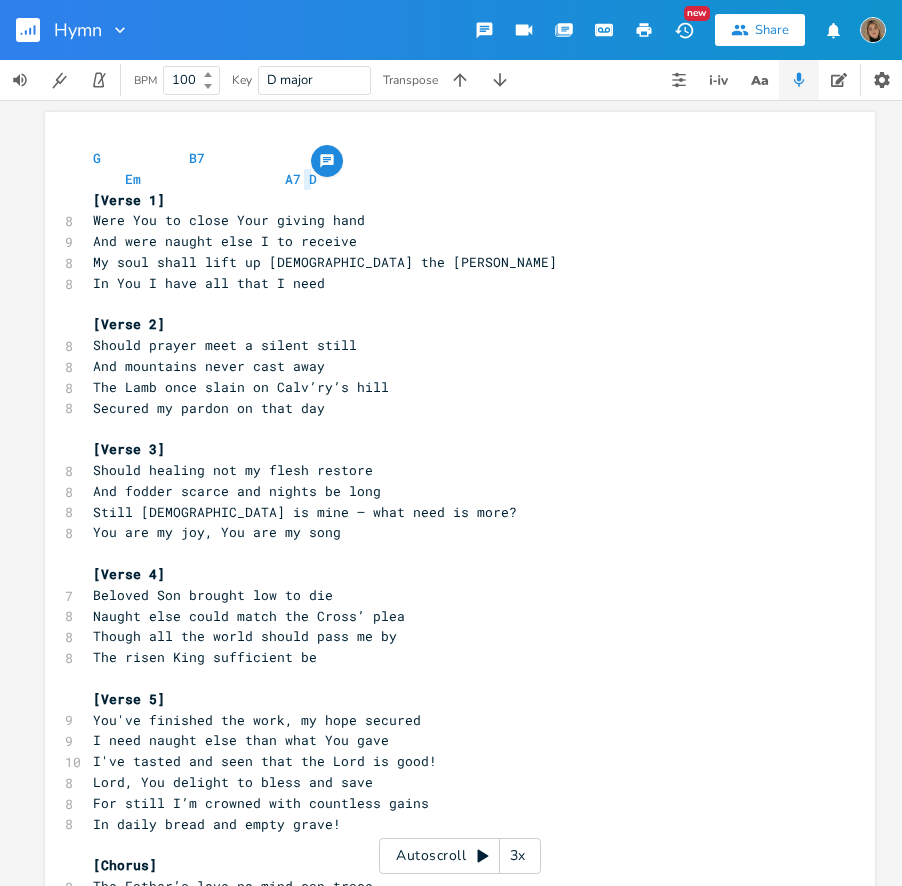click on "Were You to close Your giving hand" at bounding box center (229, 220) 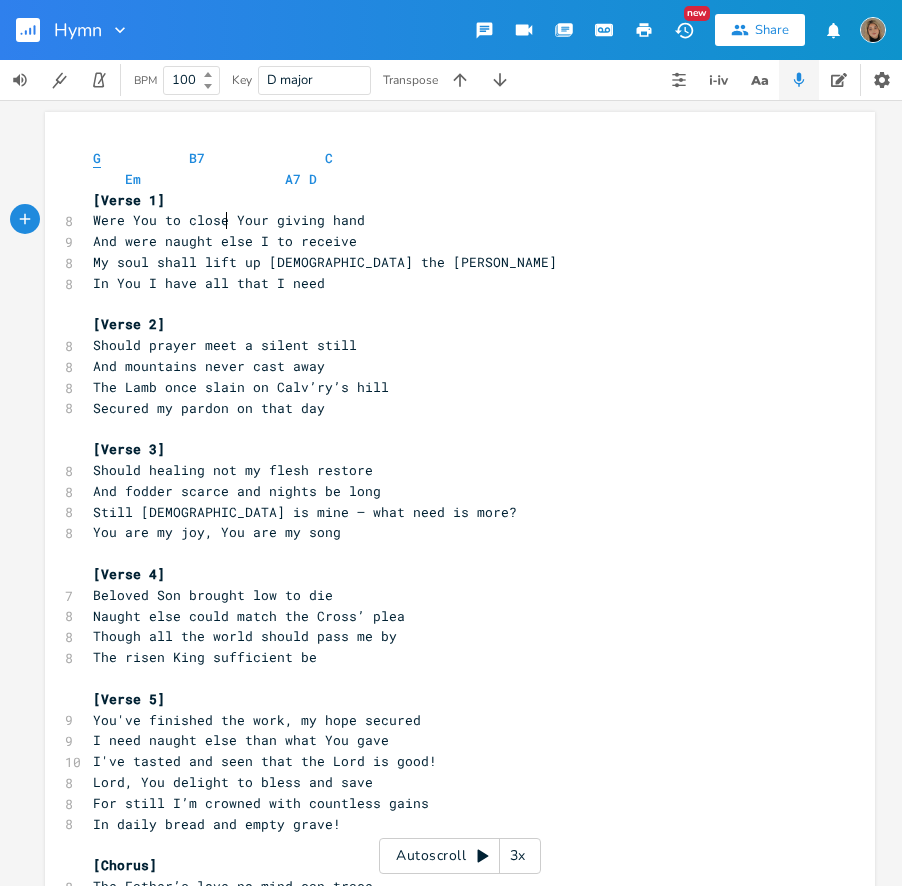 click on "G" at bounding box center (97, 158) 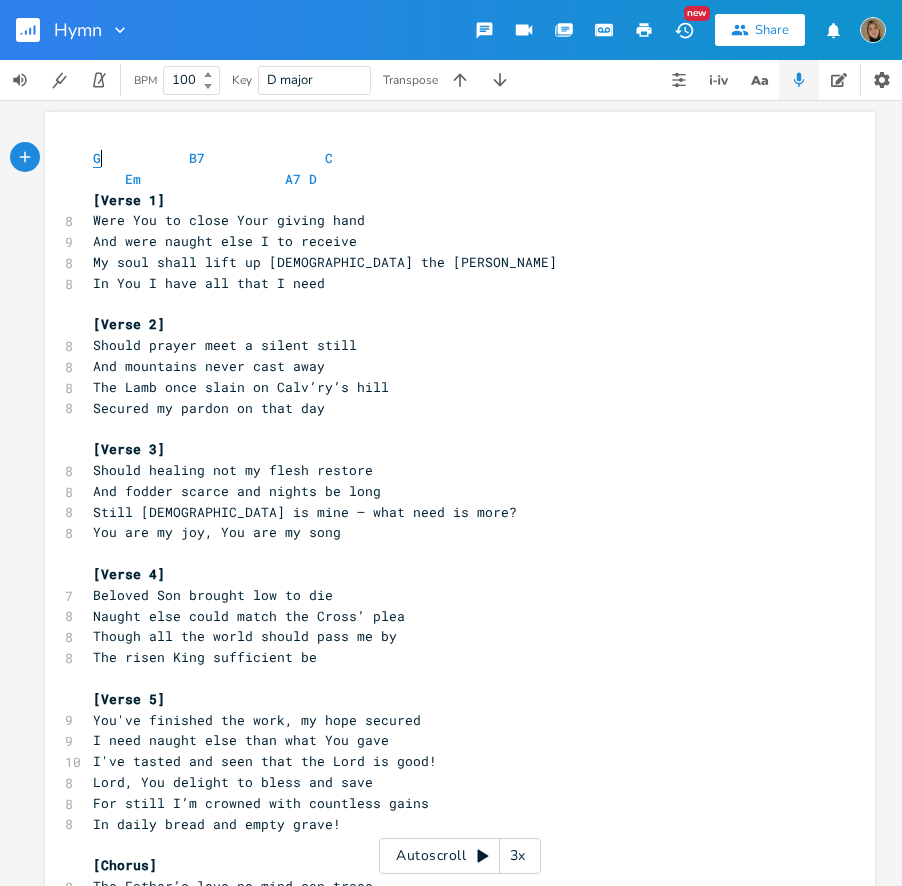click on "G" at bounding box center [97, 158] 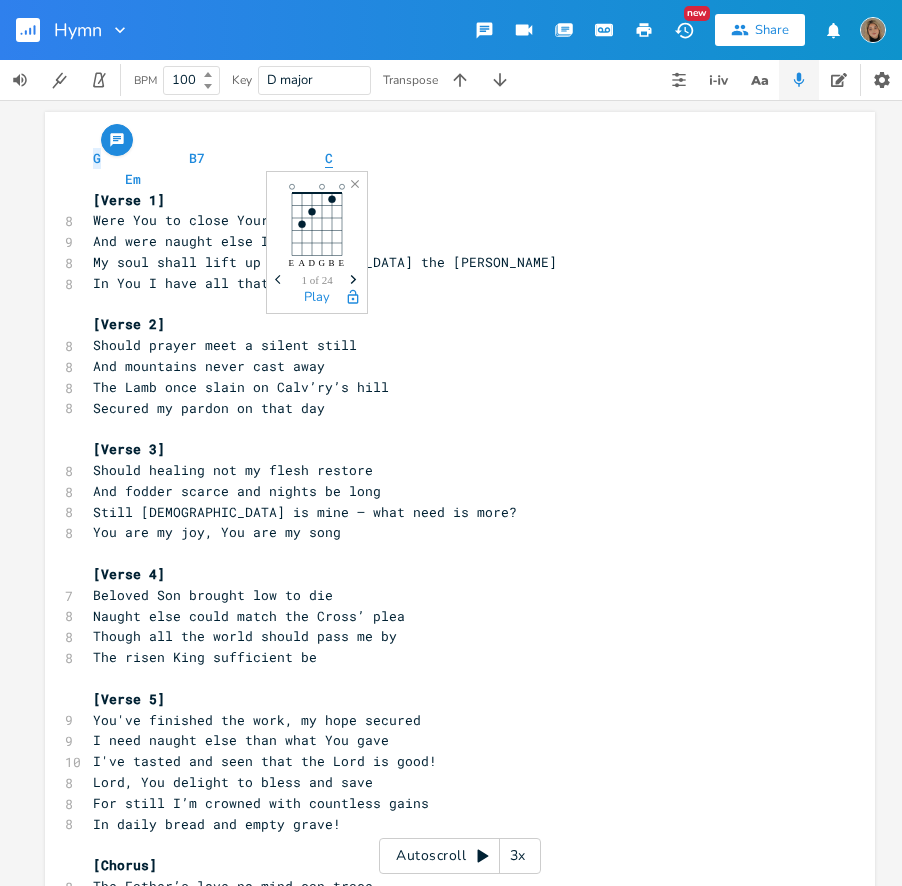 click on "C" at bounding box center (329, 158) 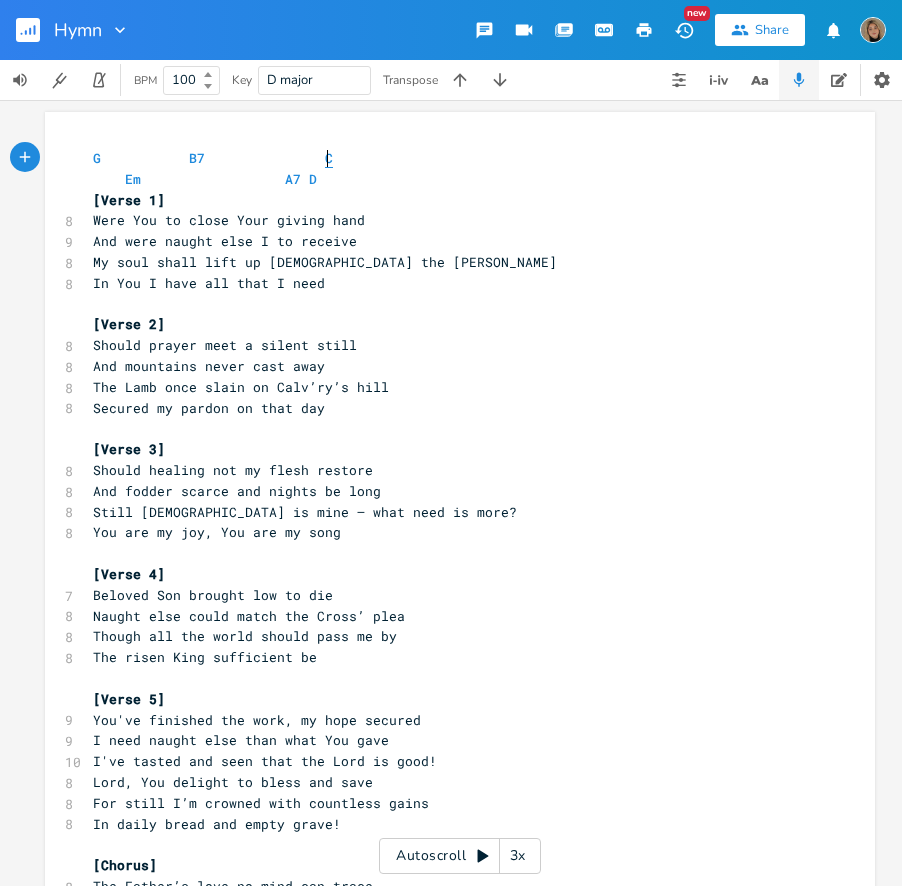 click on "C" at bounding box center (329, 158) 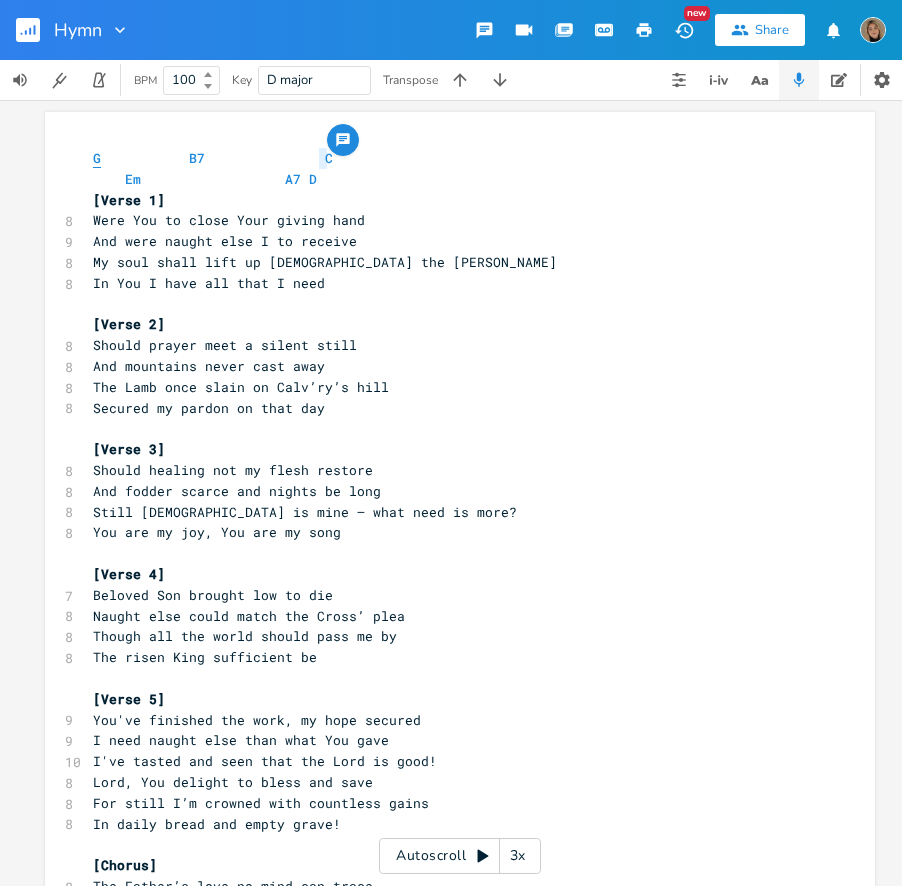 click on "G" at bounding box center (97, 158) 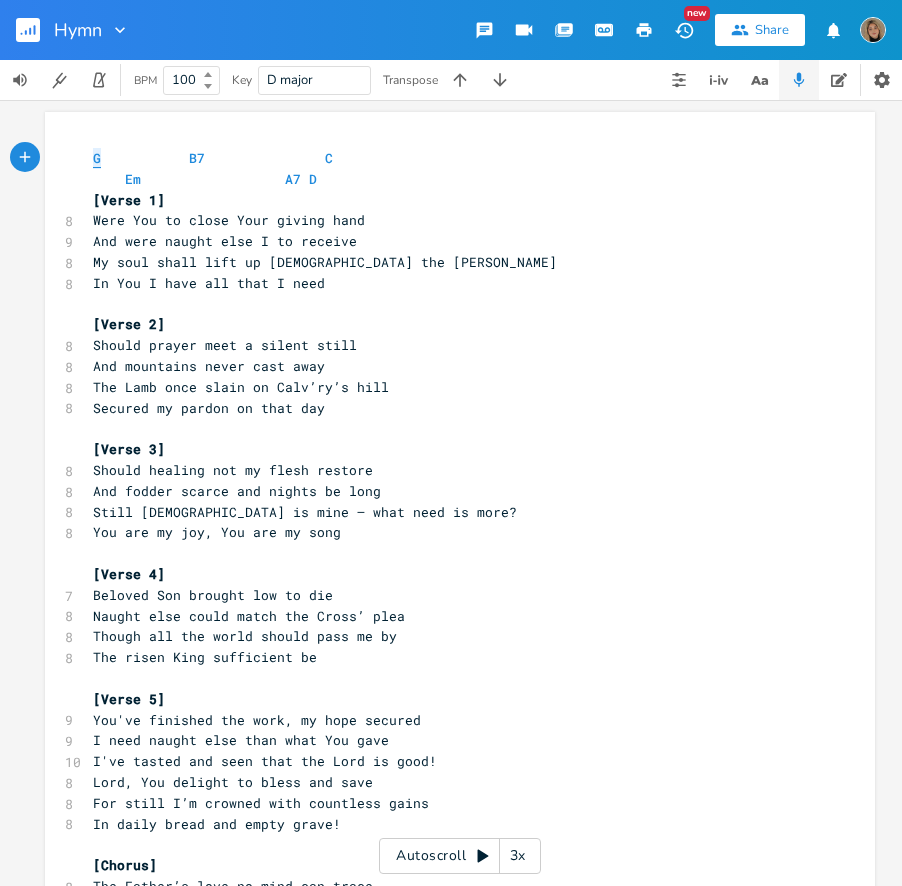 click on "G" at bounding box center [97, 158] 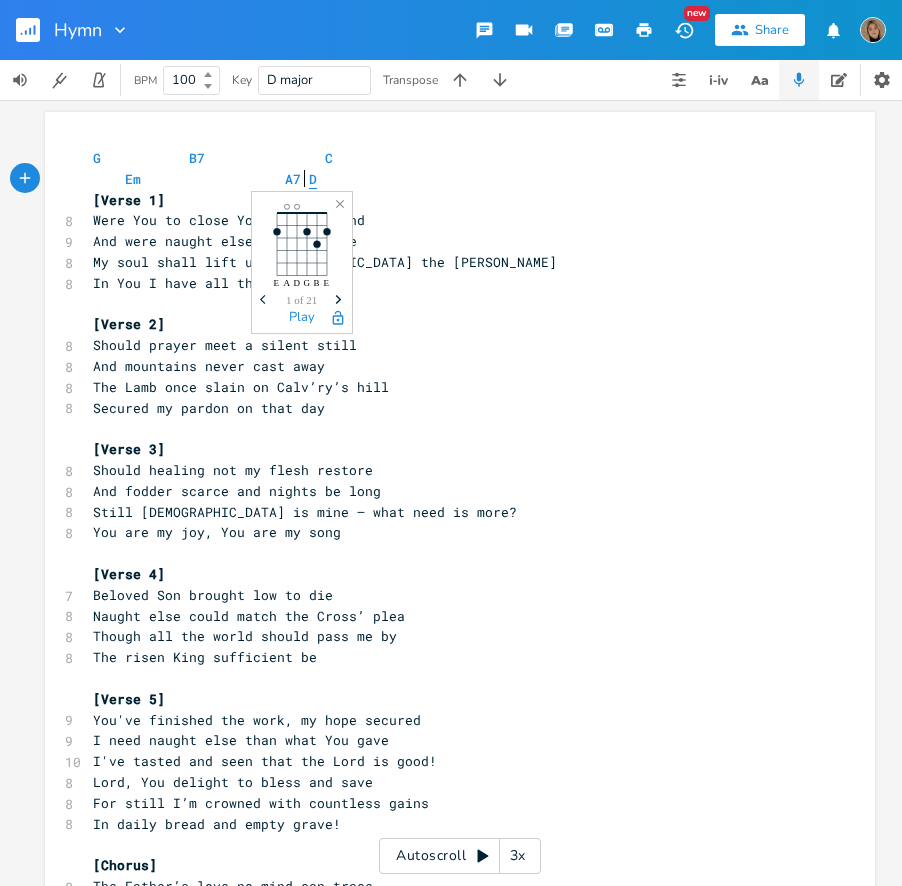 click on "D" at bounding box center (313, 179) 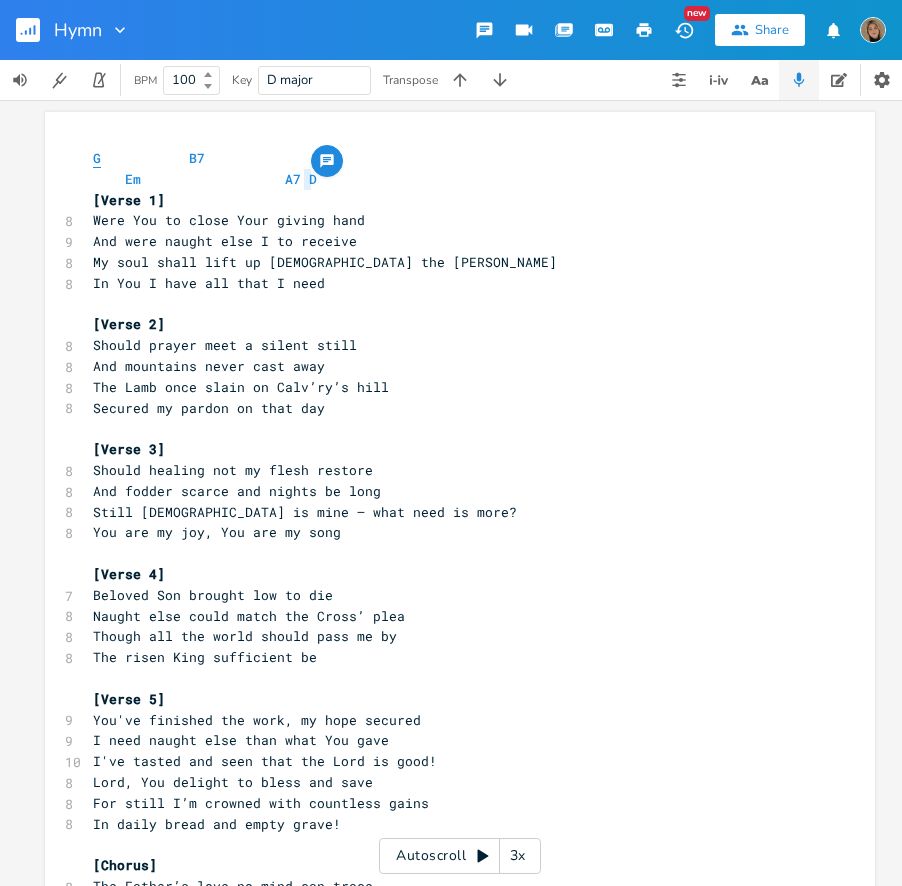 click on "G" at bounding box center [97, 158] 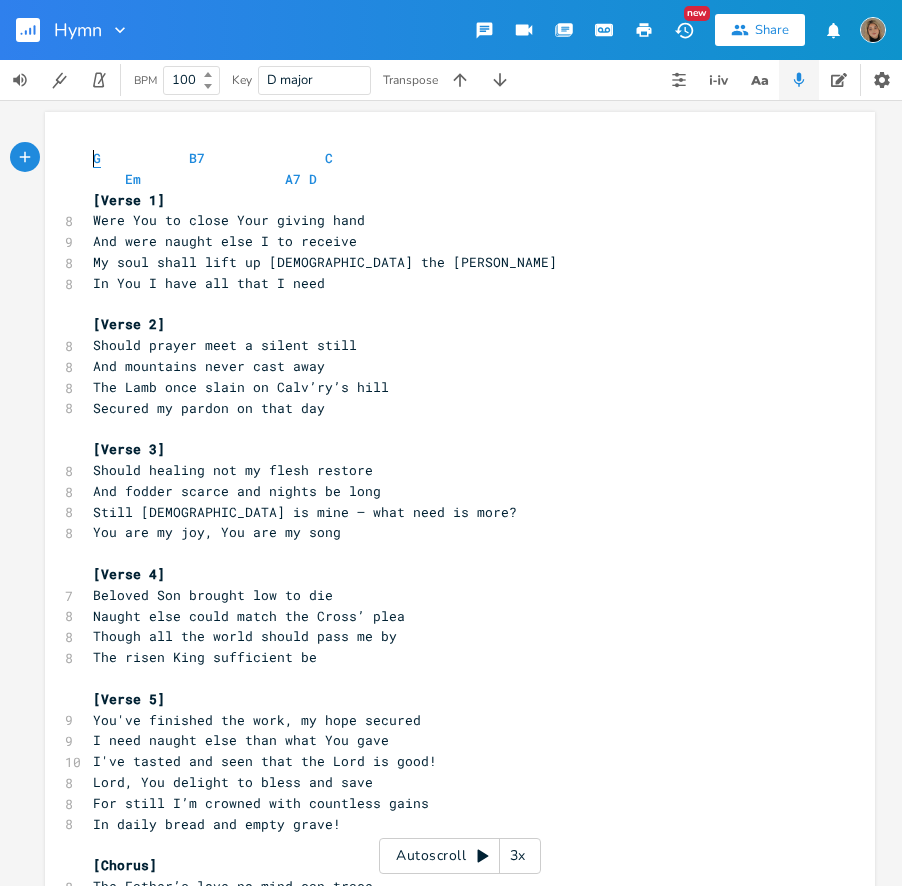 click on "G" at bounding box center [97, 158] 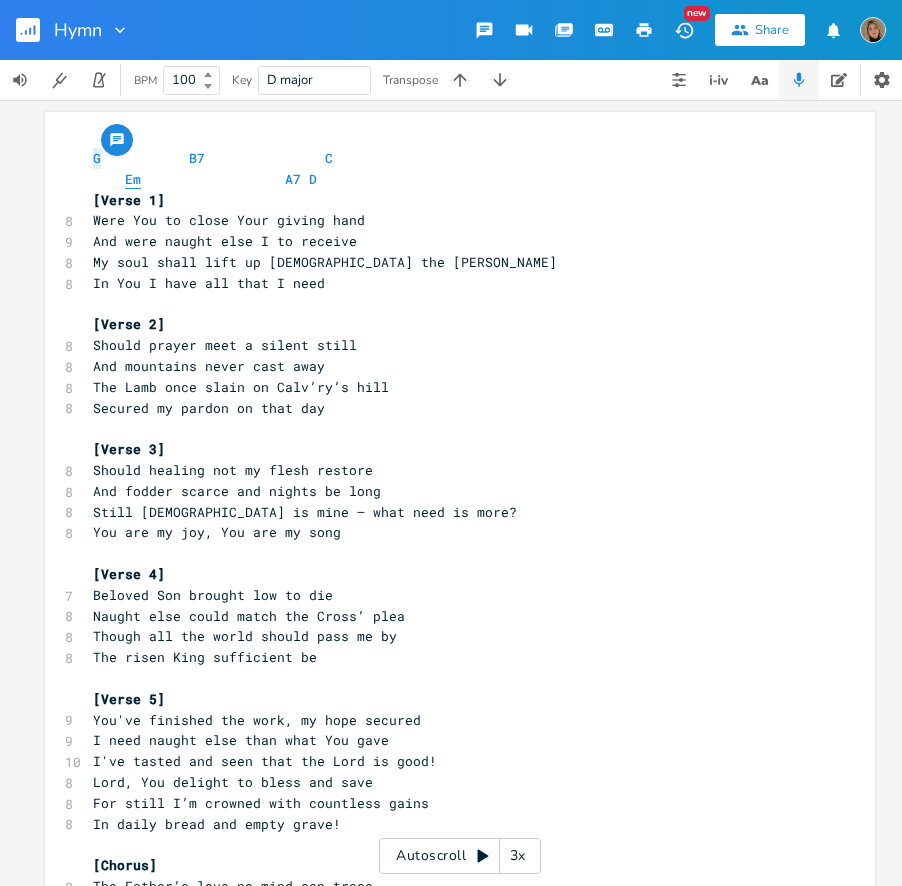 click on "Em" at bounding box center [133, 179] 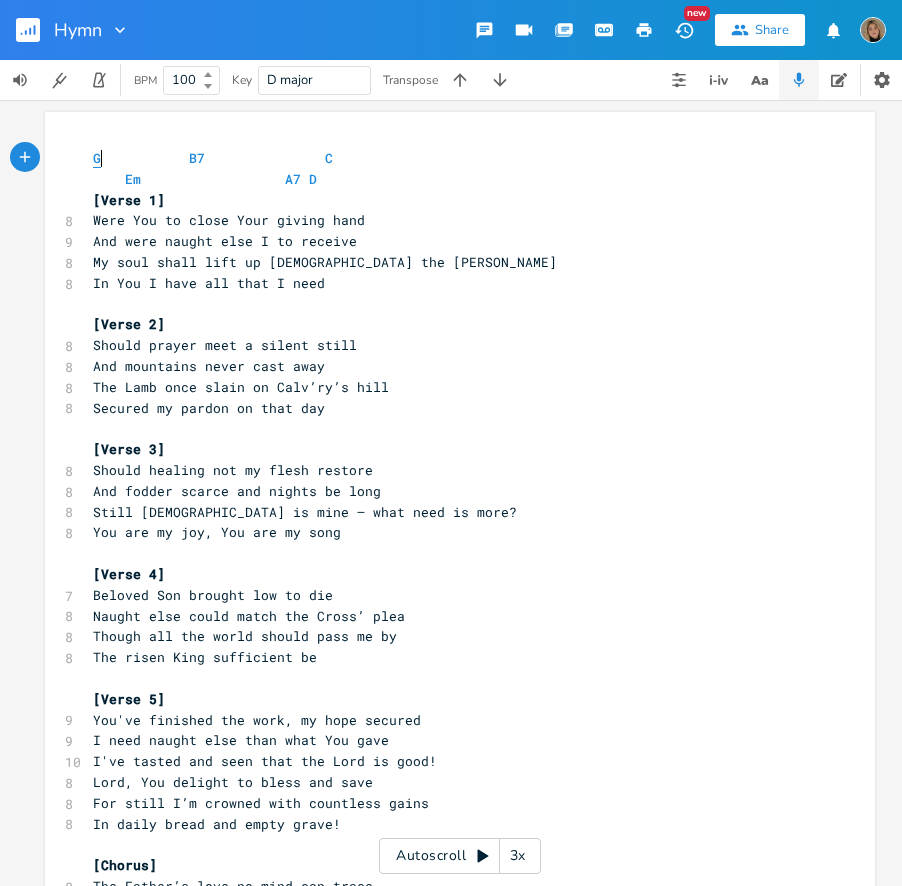 click on "G" at bounding box center [97, 158] 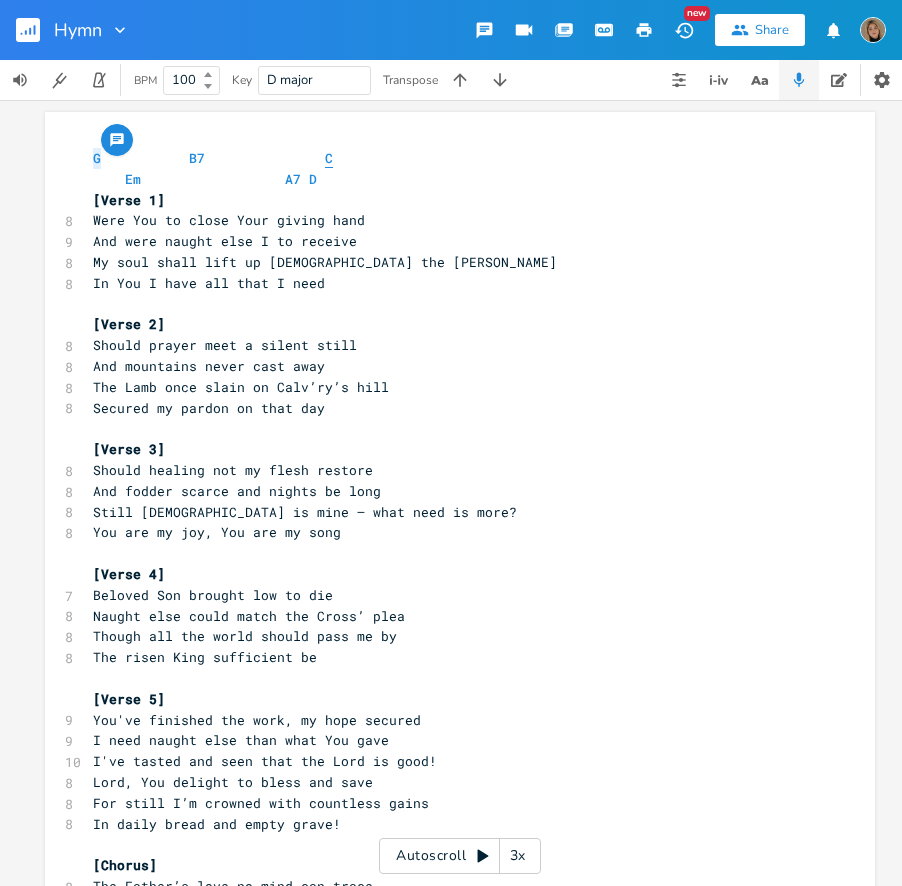 click on "C" at bounding box center [329, 158] 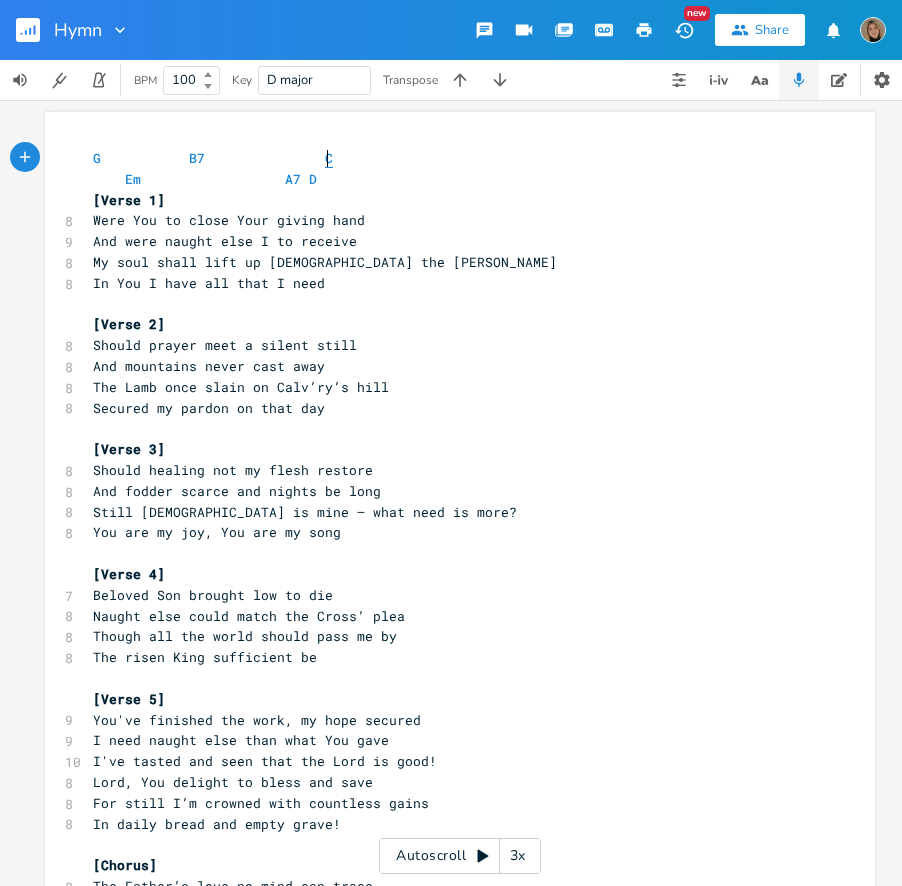 click on "C" at bounding box center (329, 158) 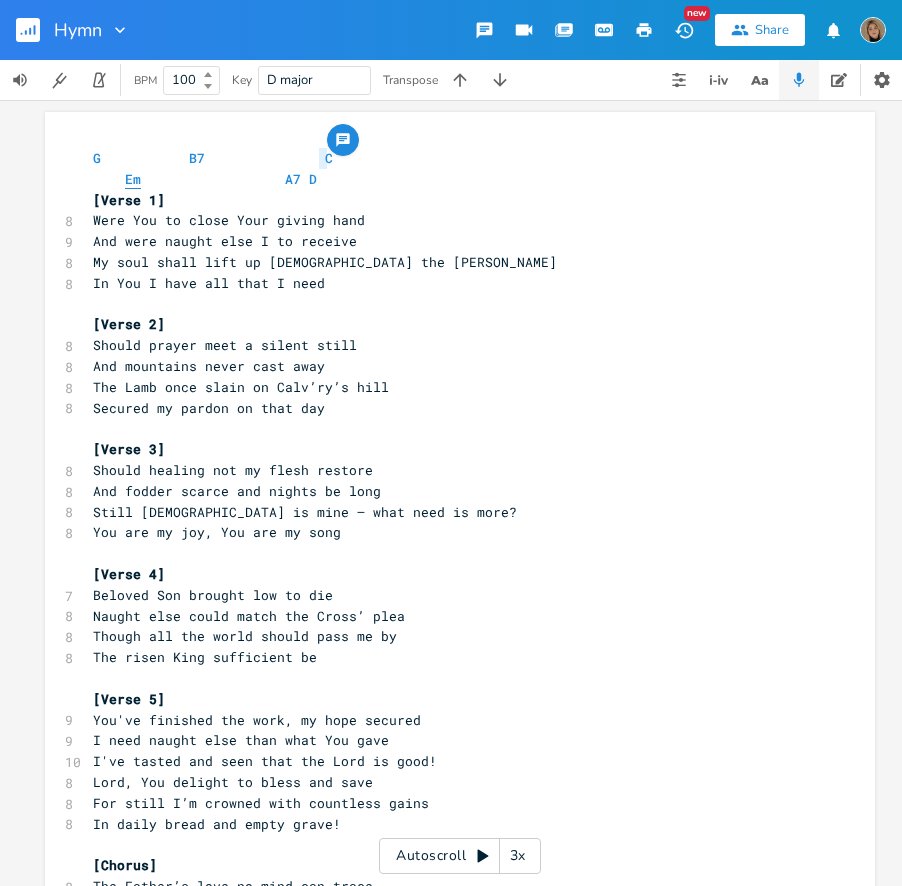 click on "Em" at bounding box center [133, 179] 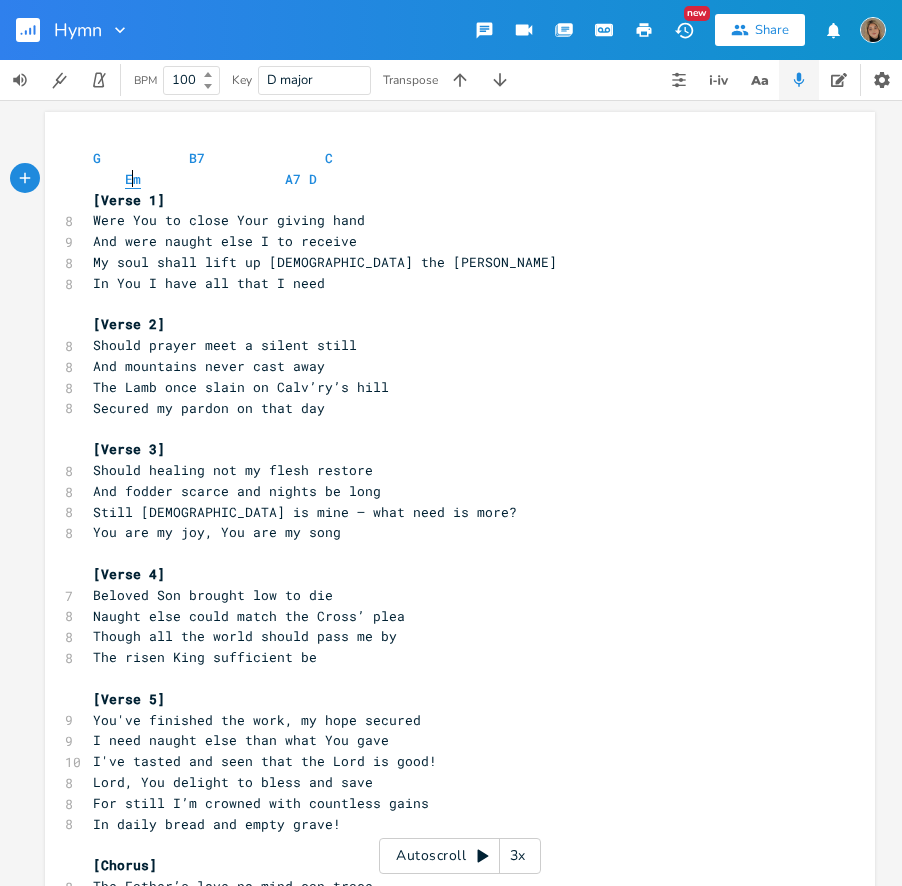 click on "Em" at bounding box center [133, 179] 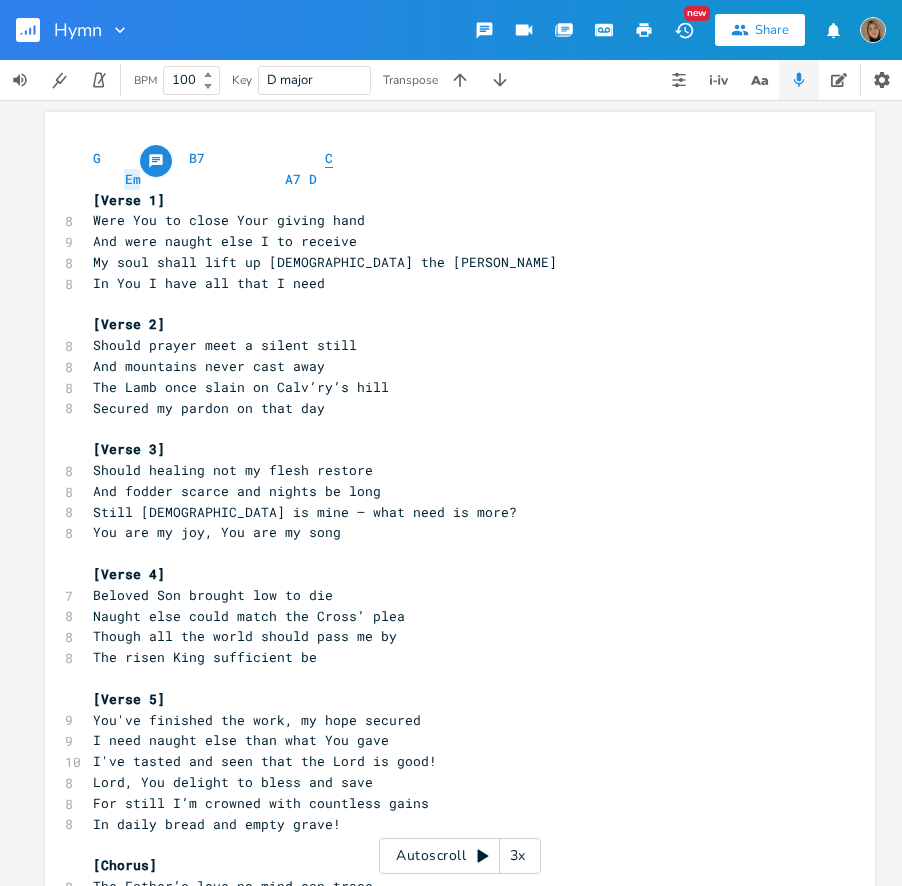 click on "C" at bounding box center (329, 158) 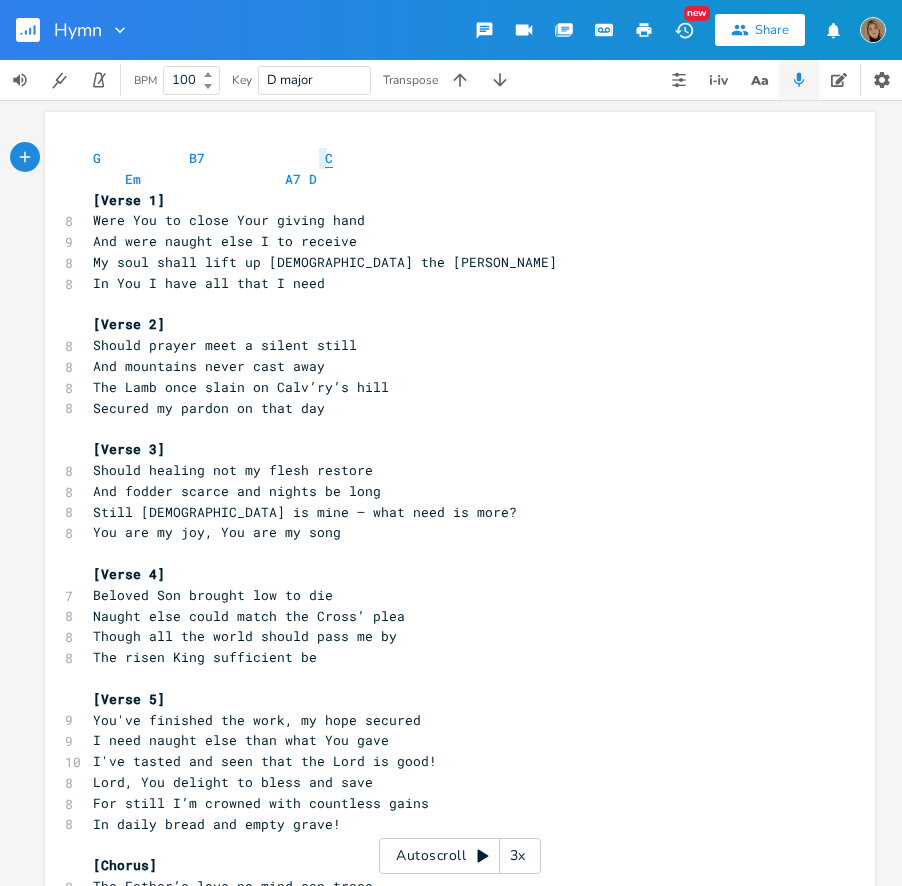 click on "C" at bounding box center (329, 158) 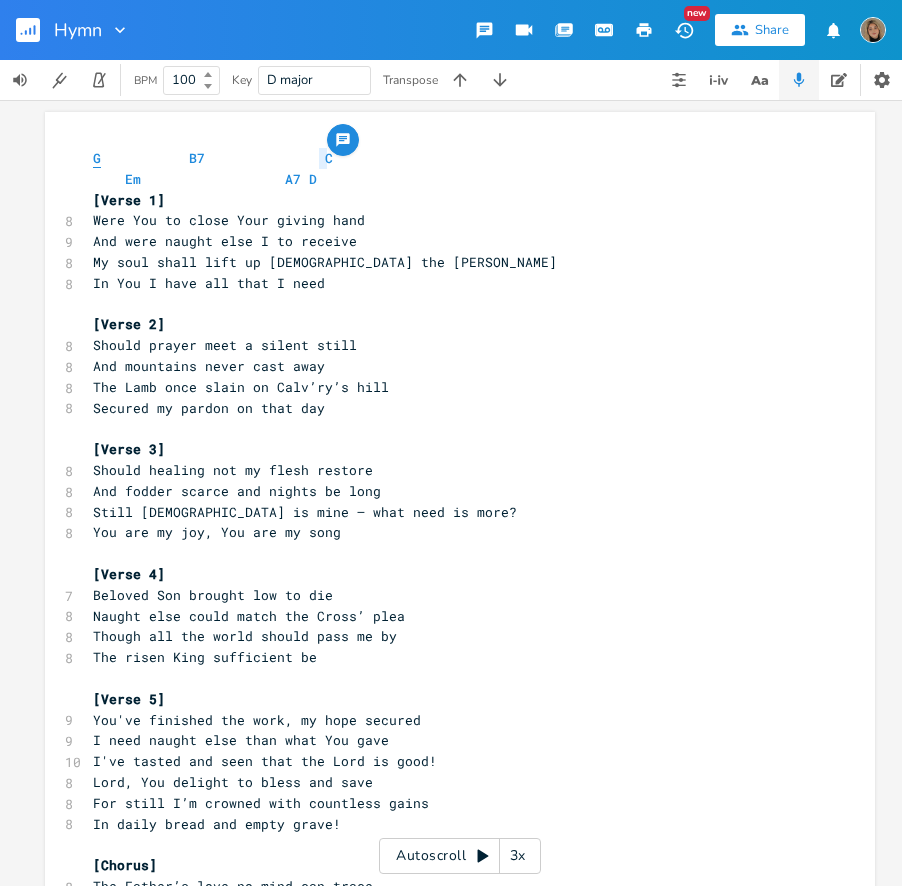 click on "G" at bounding box center [97, 158] 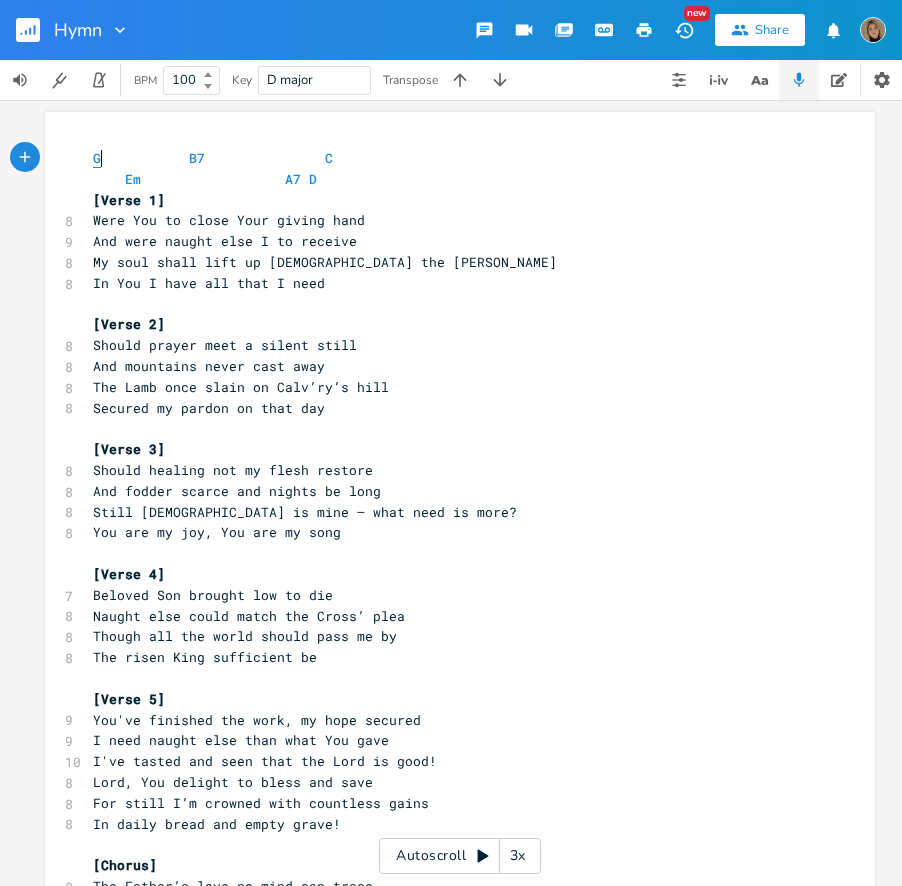 click on "G" at bounding box center (97, 158) 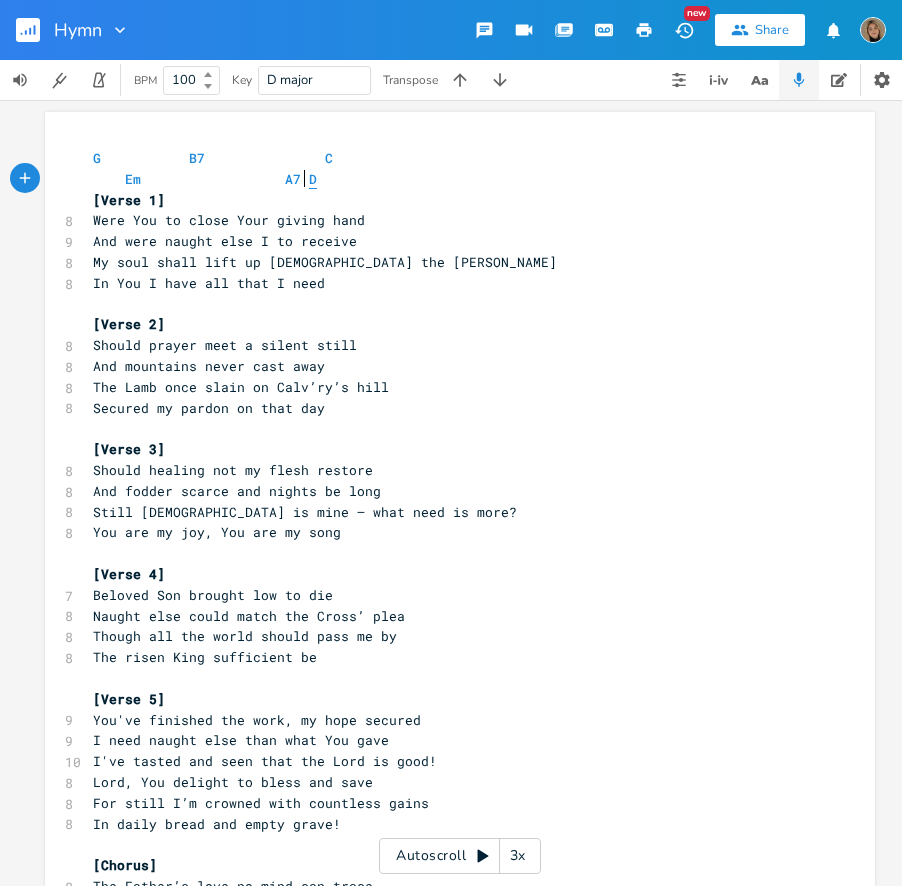 click on "D" at bounding box center [313, 179] 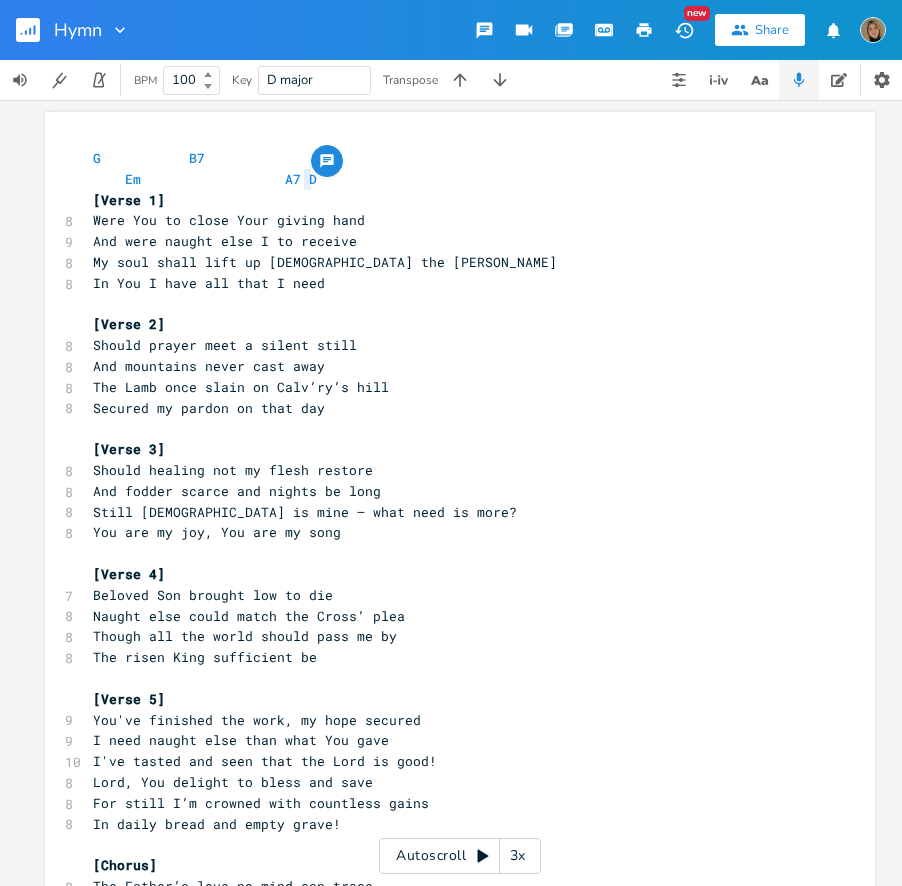 click on "[Verse 1]" at bounding box center [450, 200] 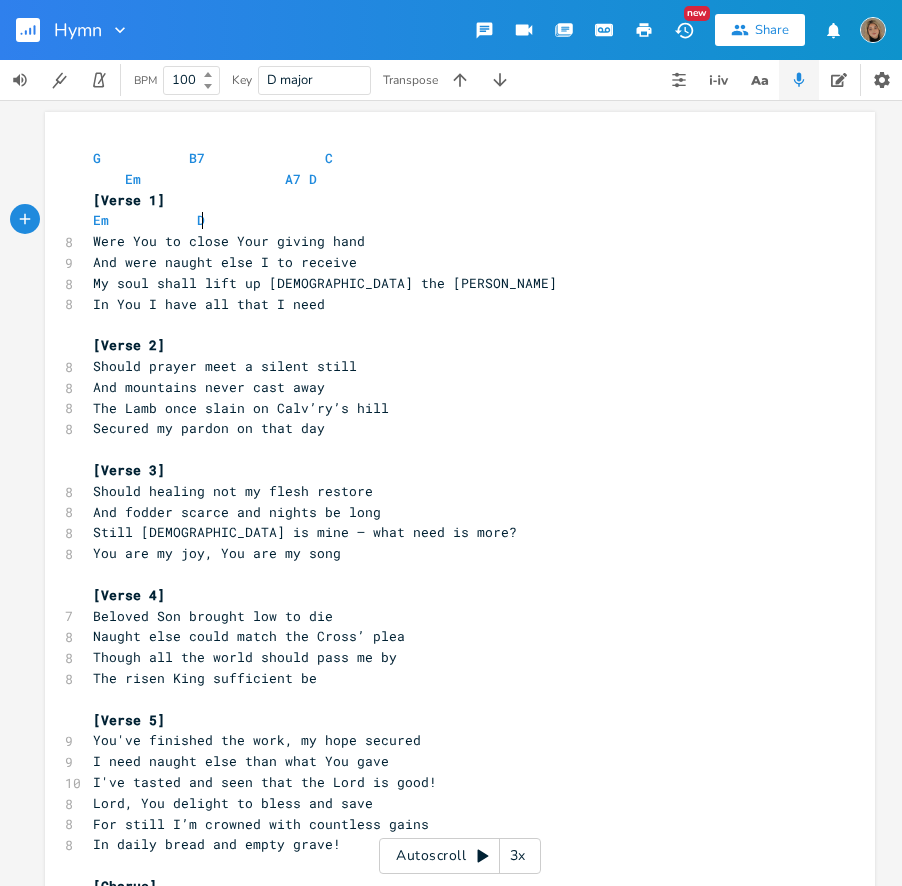 scroll, scrollTop: 0, scrollLeft: 66, axis: horizontal 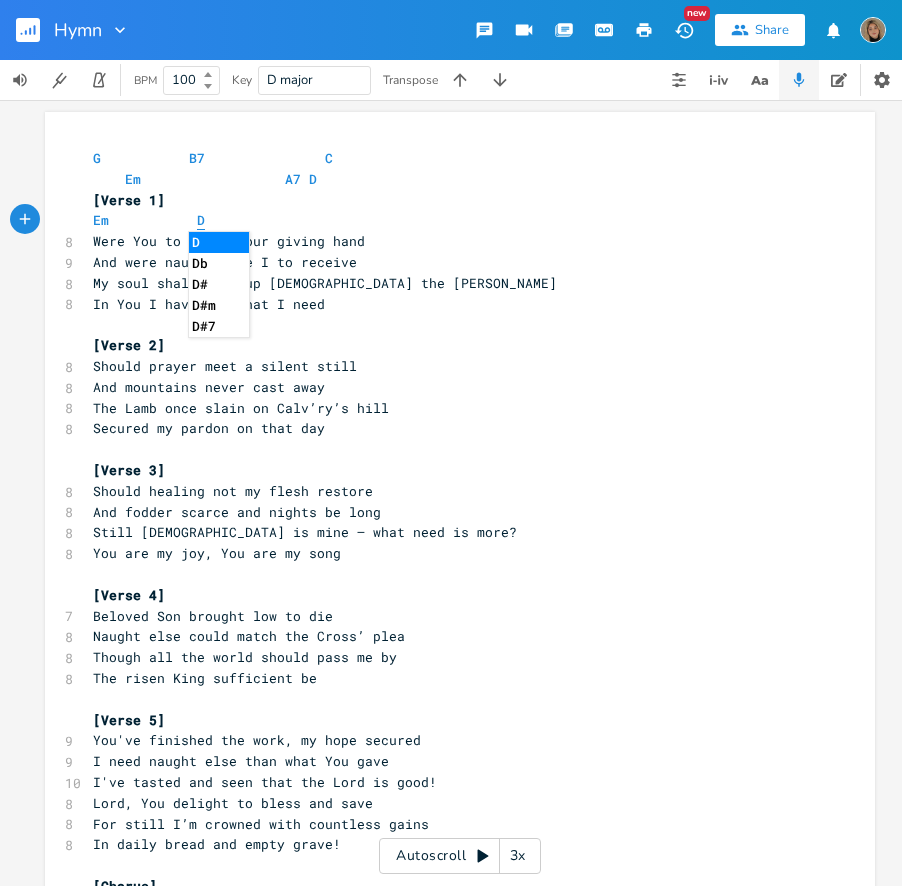 click on "D" at bounding box center (201, 220) 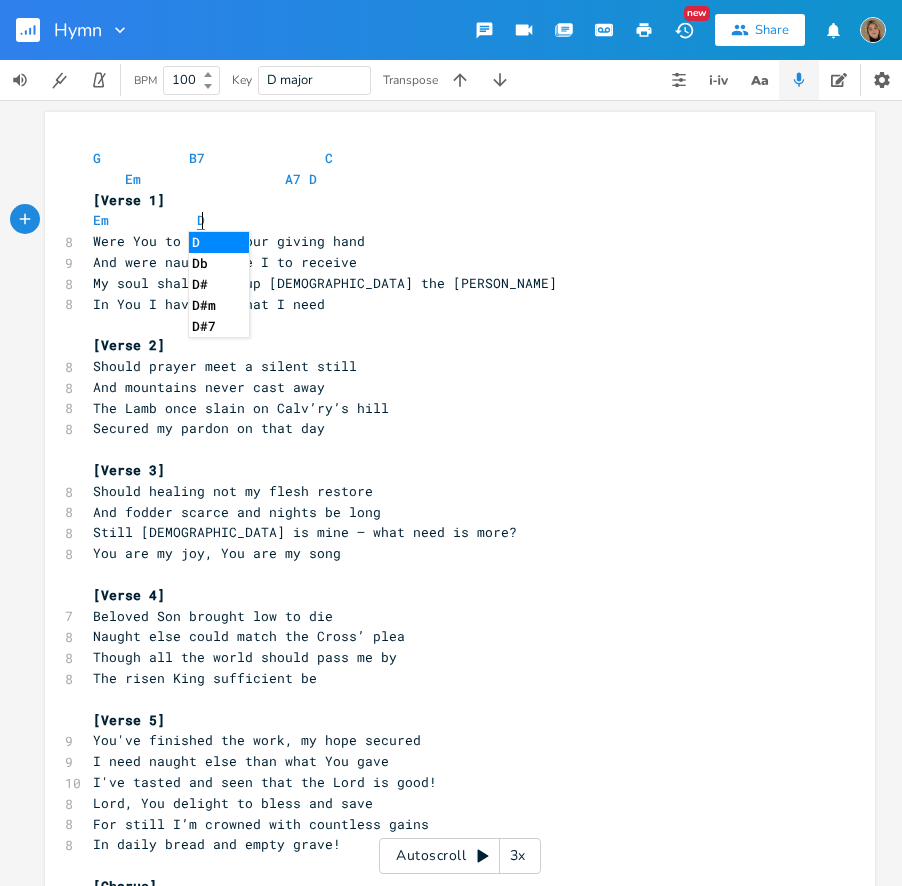 click on "D" at bounding box center (201, 220) 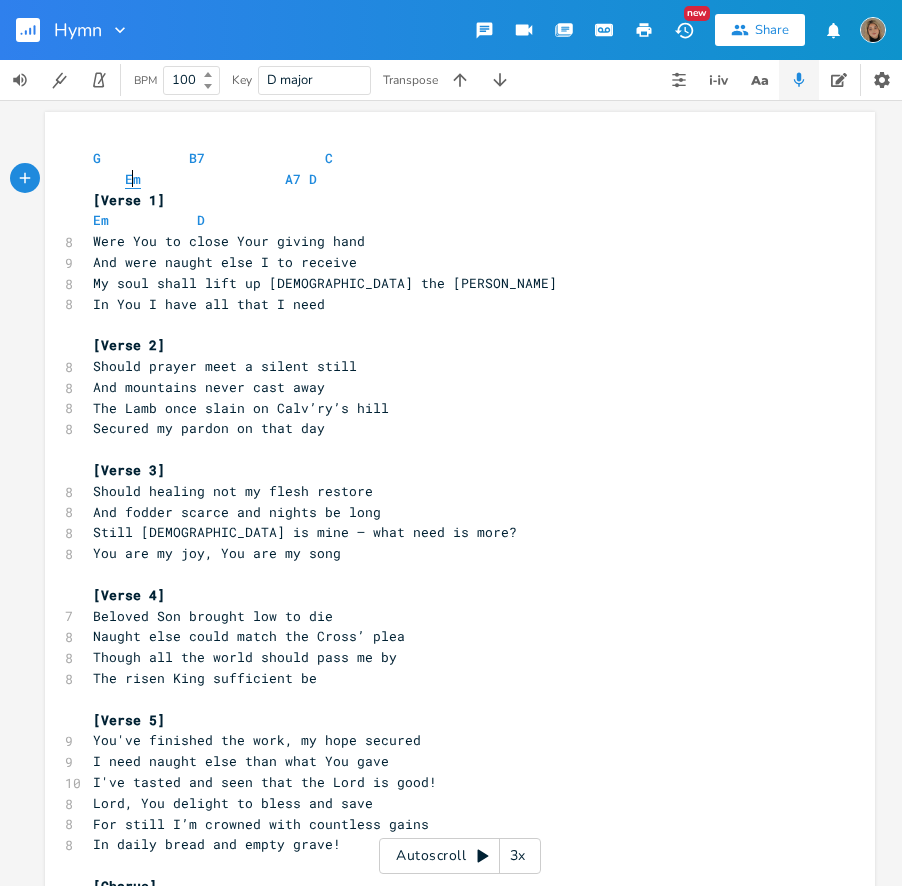 click on "Em" at bounding box center [133, 179] 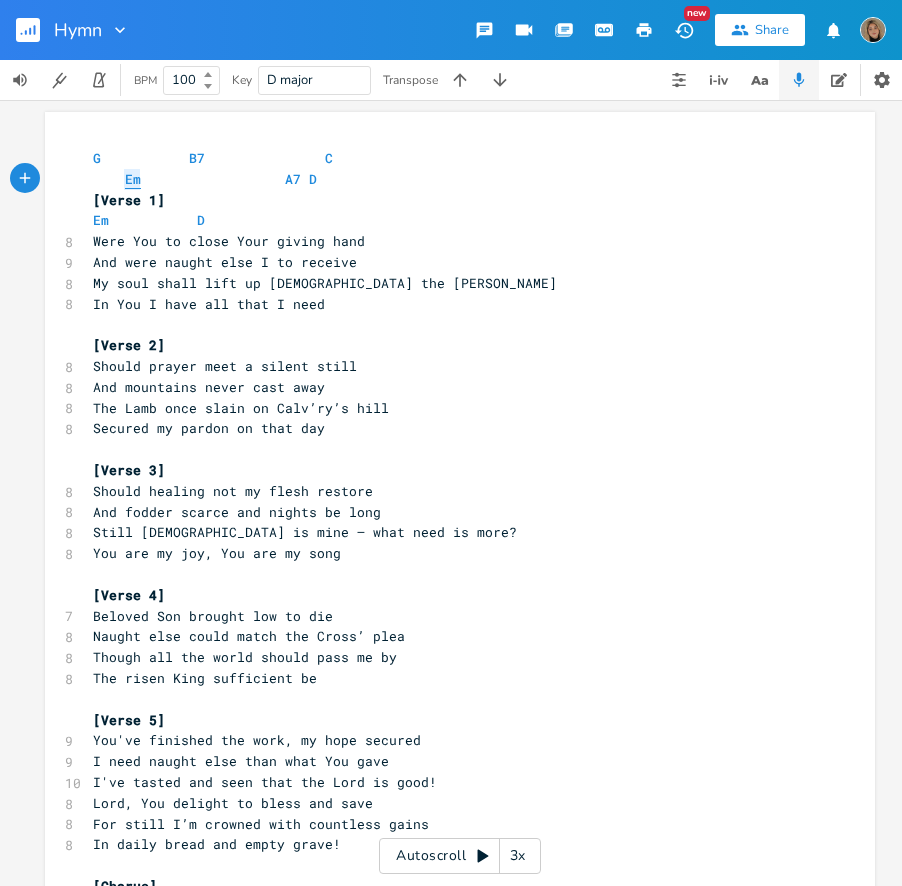 click on "Em" at bounding box center (133, 179) 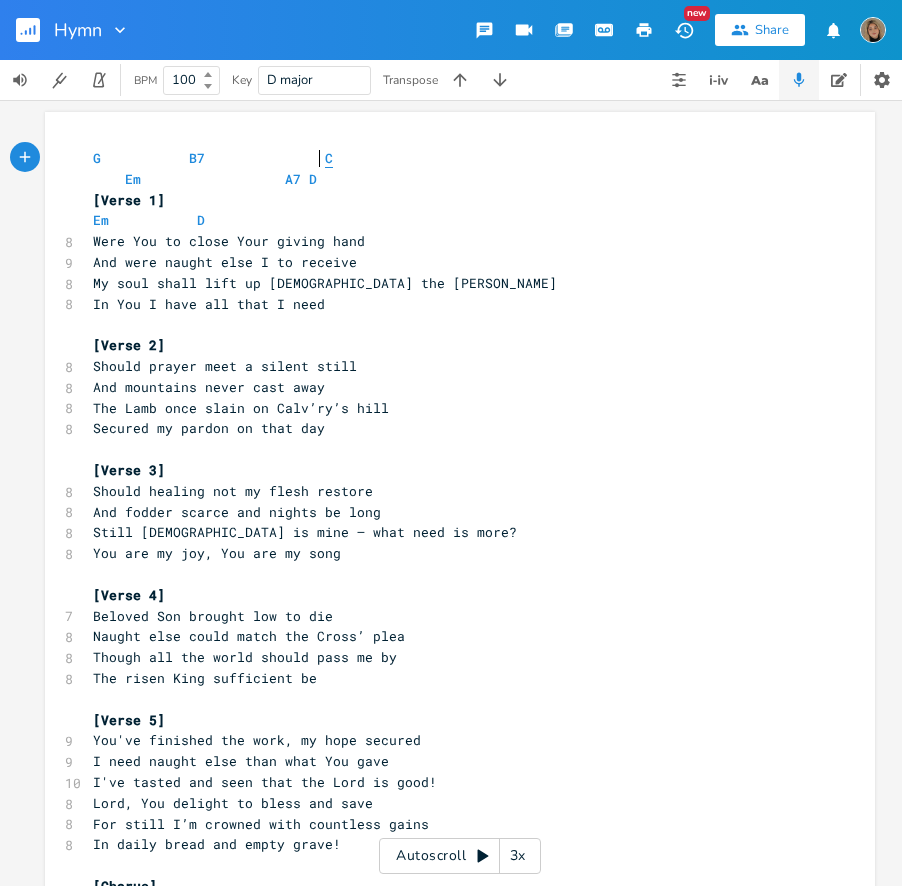 click on "C" at bounding box center [329, 158] 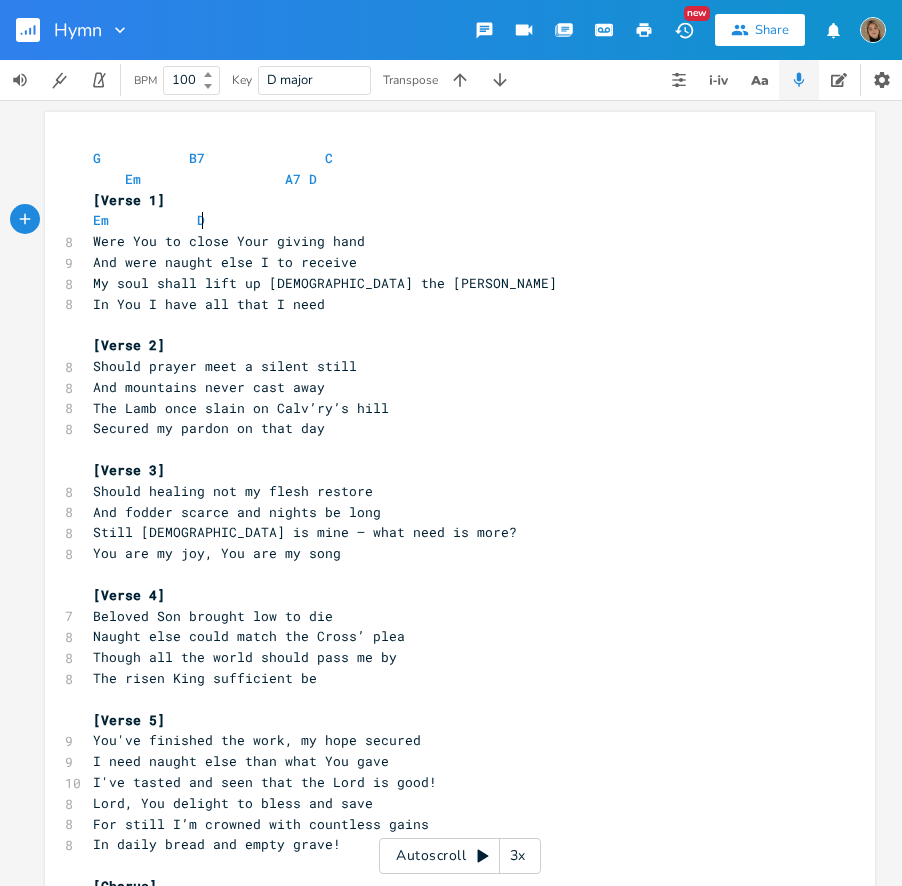 click on "Em             D" at bounding box center [450, 220] 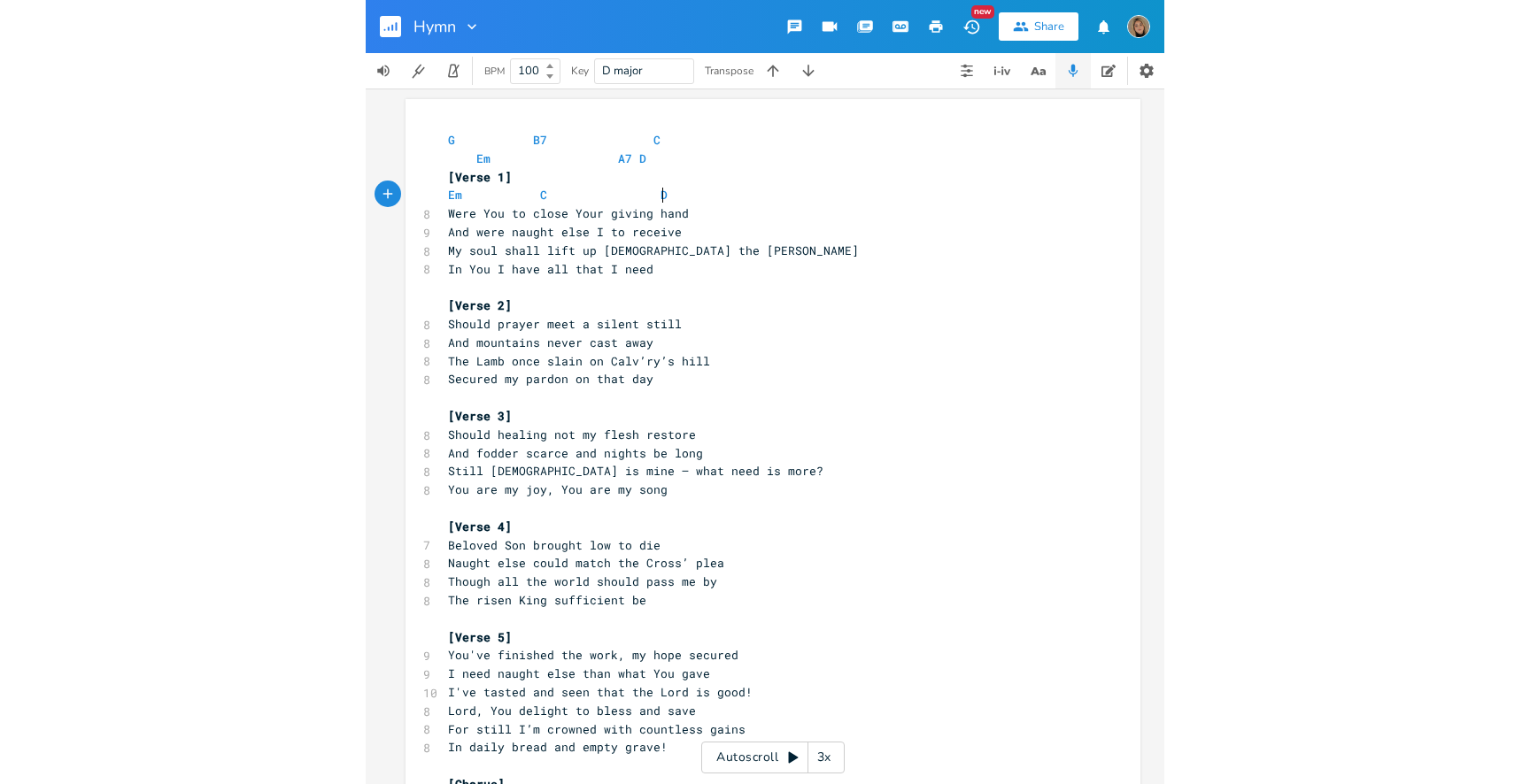 scroll, scrollTop: 0, scrollLeft: 64, axis: horizontal 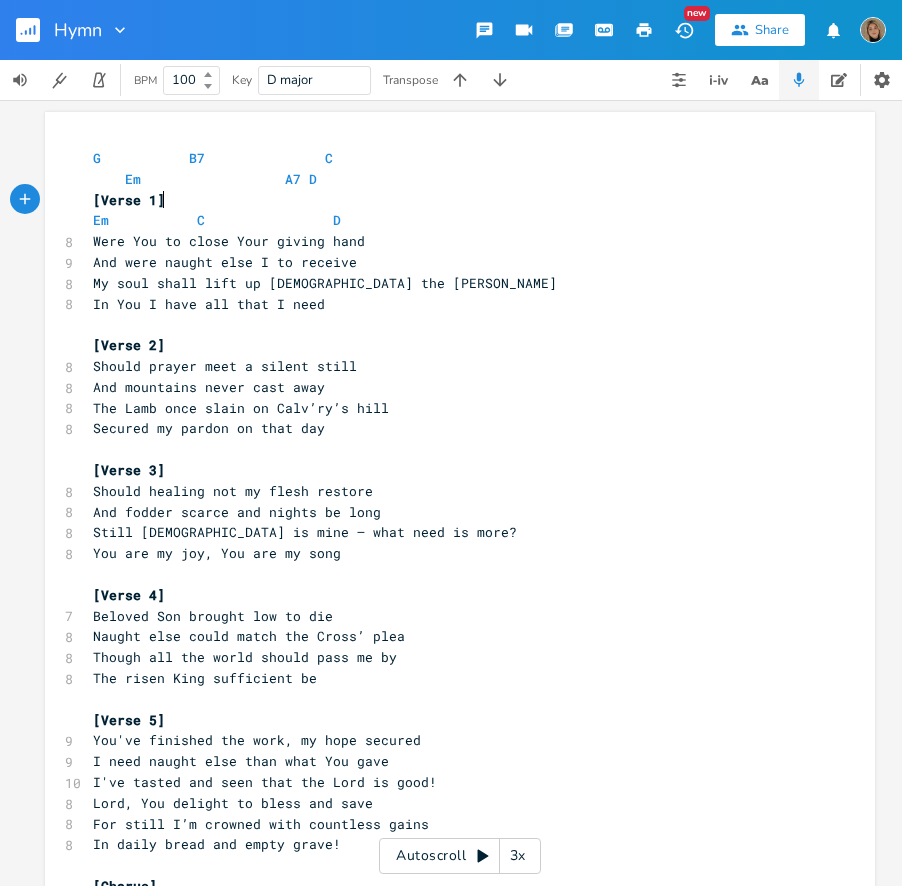 click on "[Verse 1]" at bounding box center [450, 200] 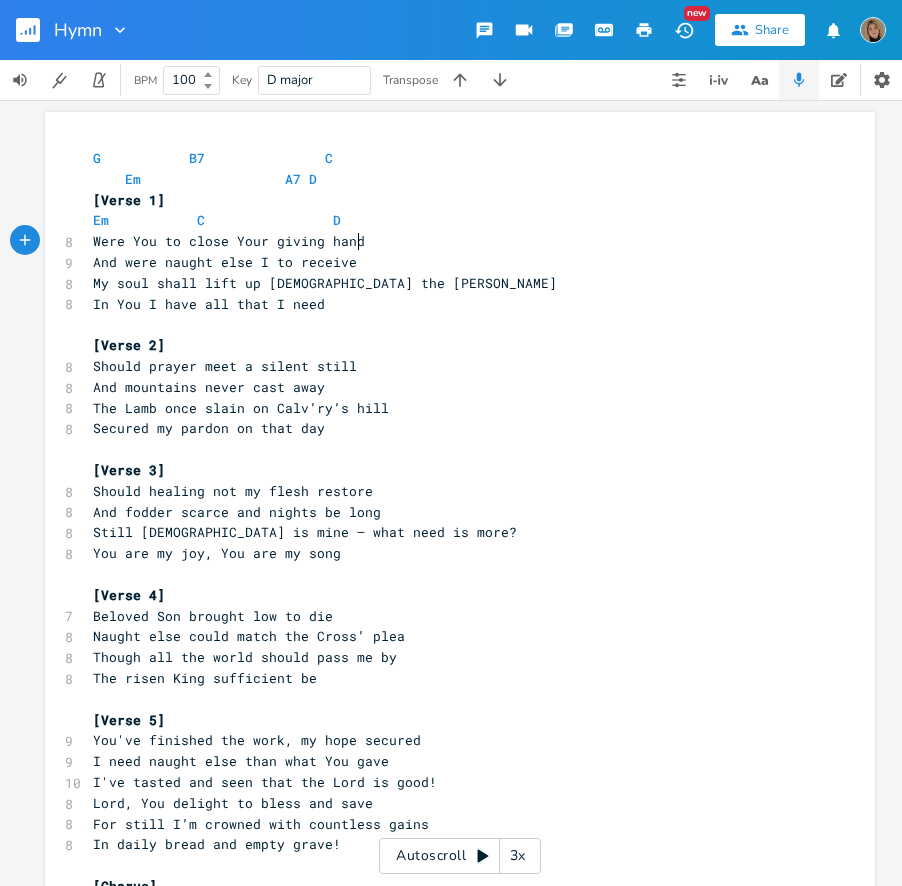 click on "Were You to close Your giving hand" at bounding box center (450, 241) 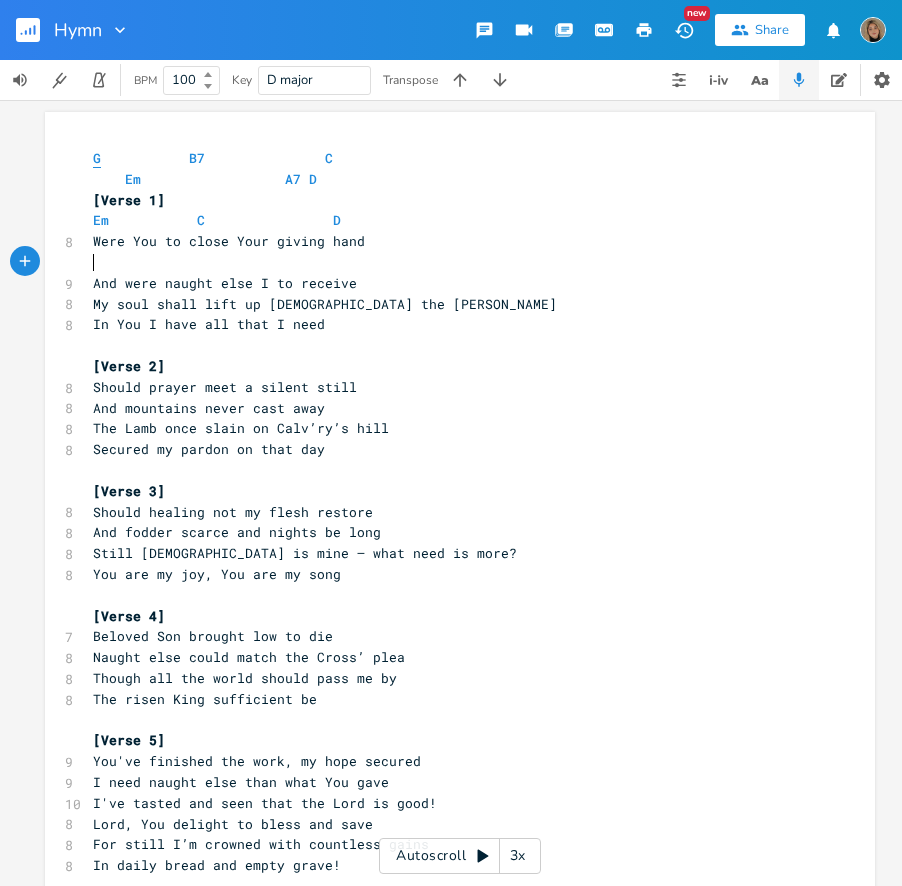 click on "G" at bounding box center [97, 158] 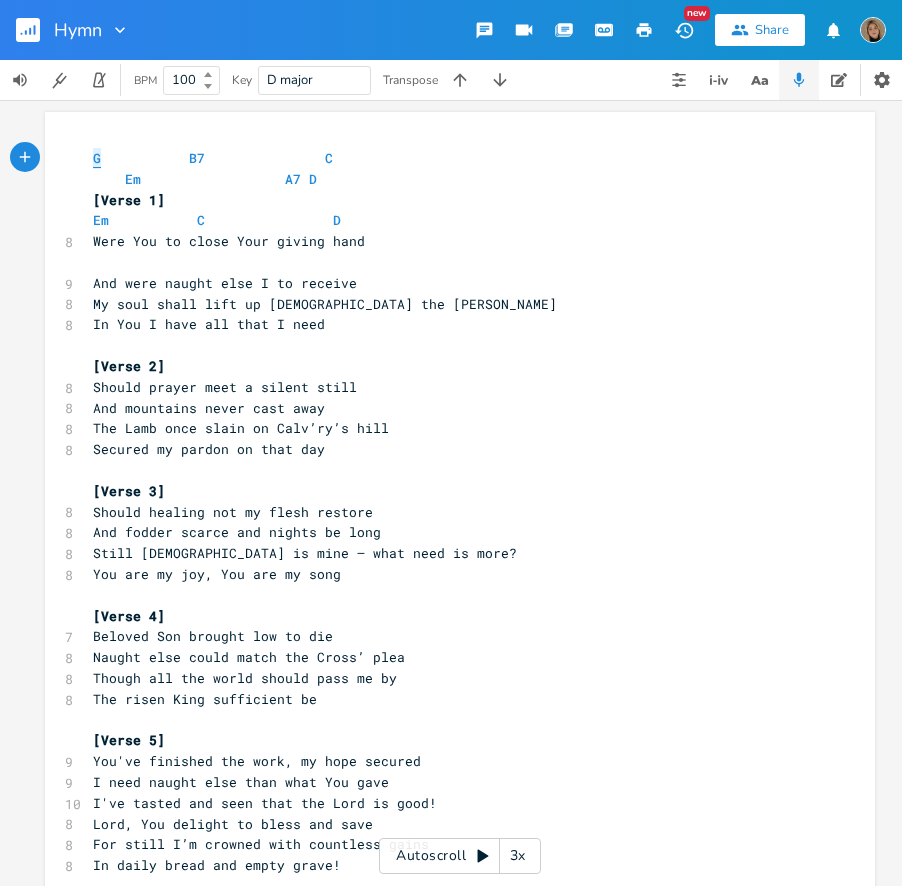click on "G" at bounding box center [97, 158] 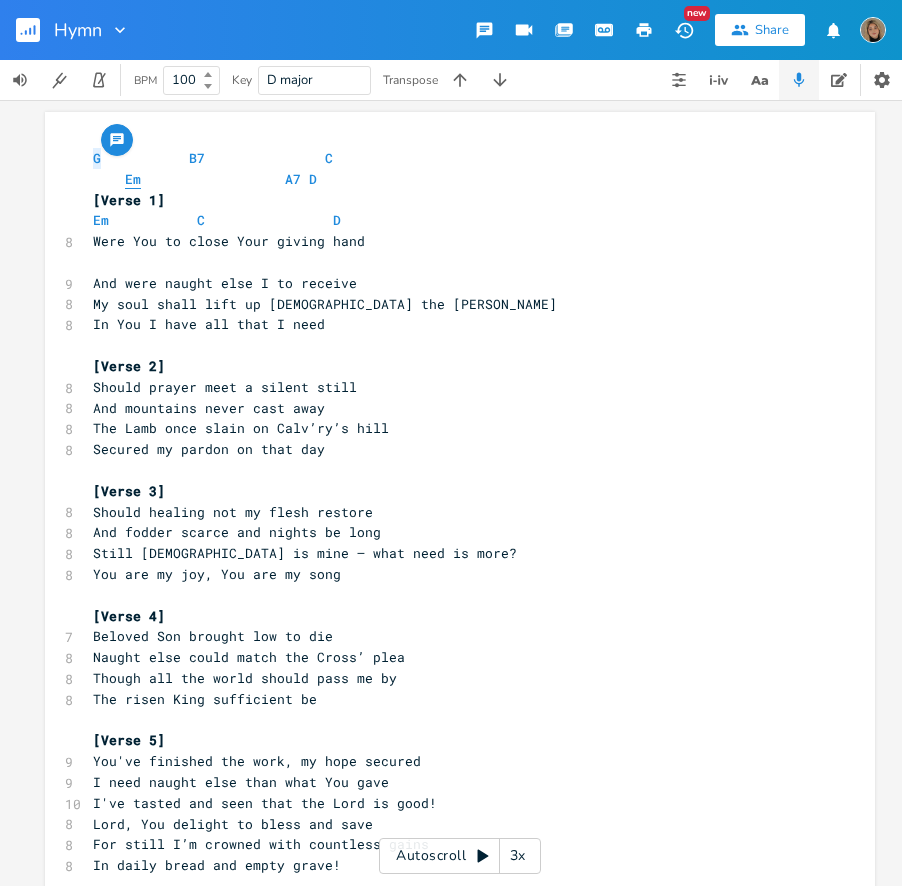 click on "Em" at bounding box center (133, 179) 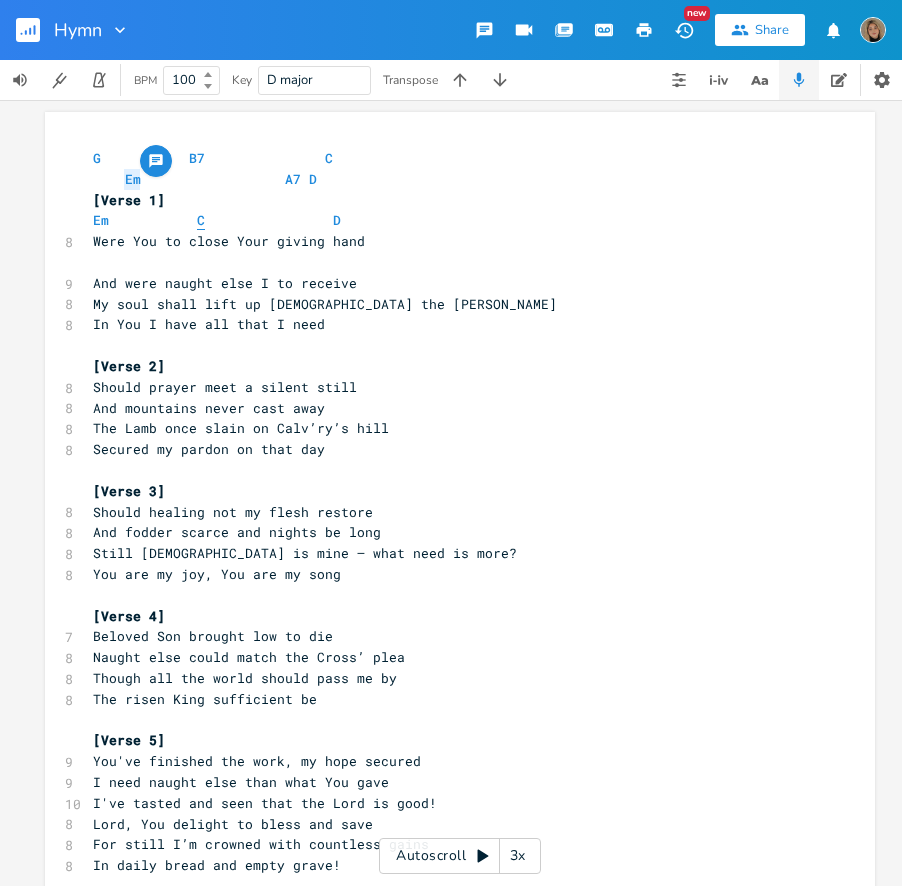 click on "C" at bounding box center [201, 220] 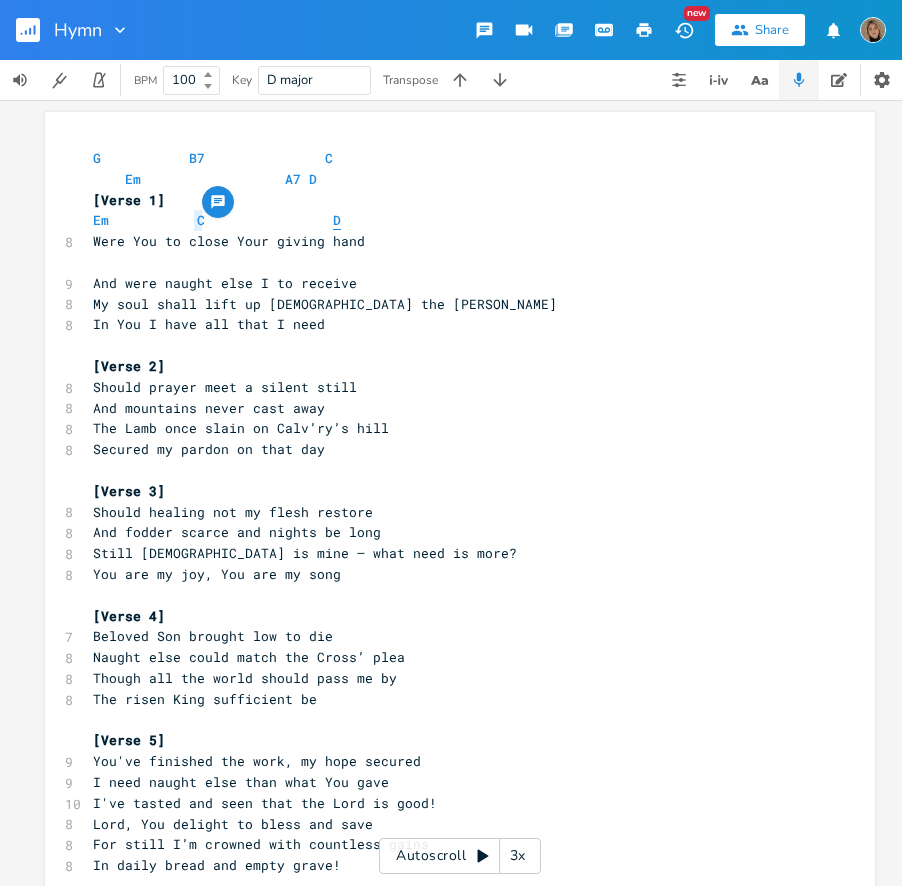 click on "D" at bounding box center [337, 220] 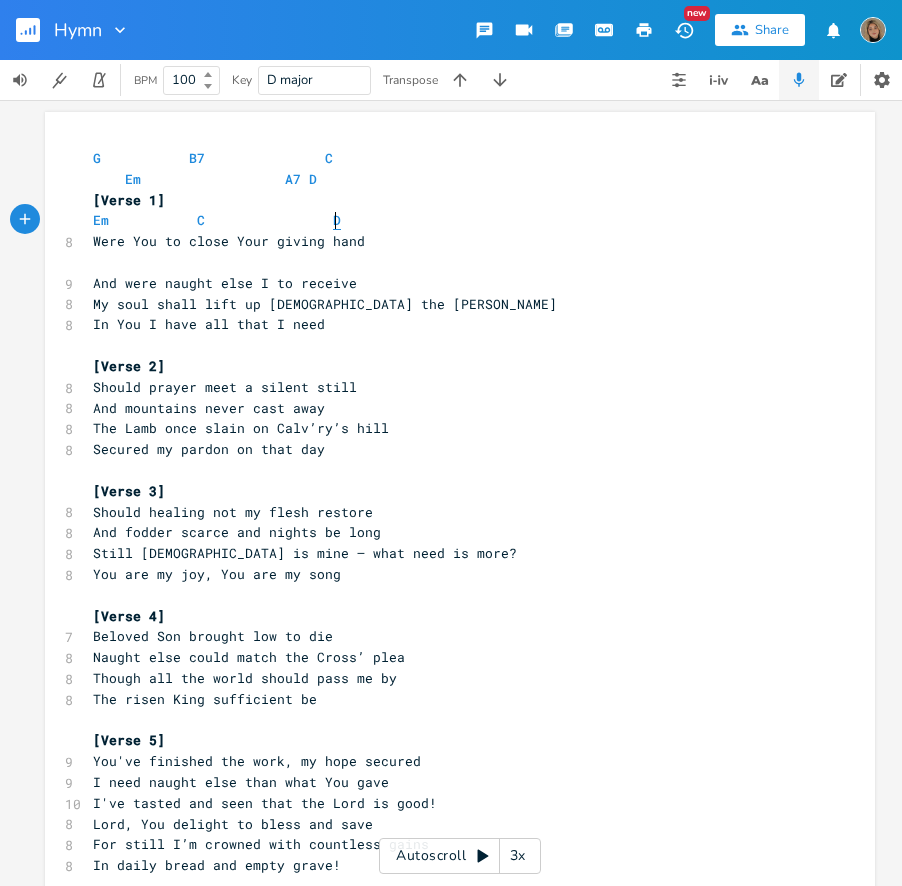 click on "D" at bounding box center [337, 220] 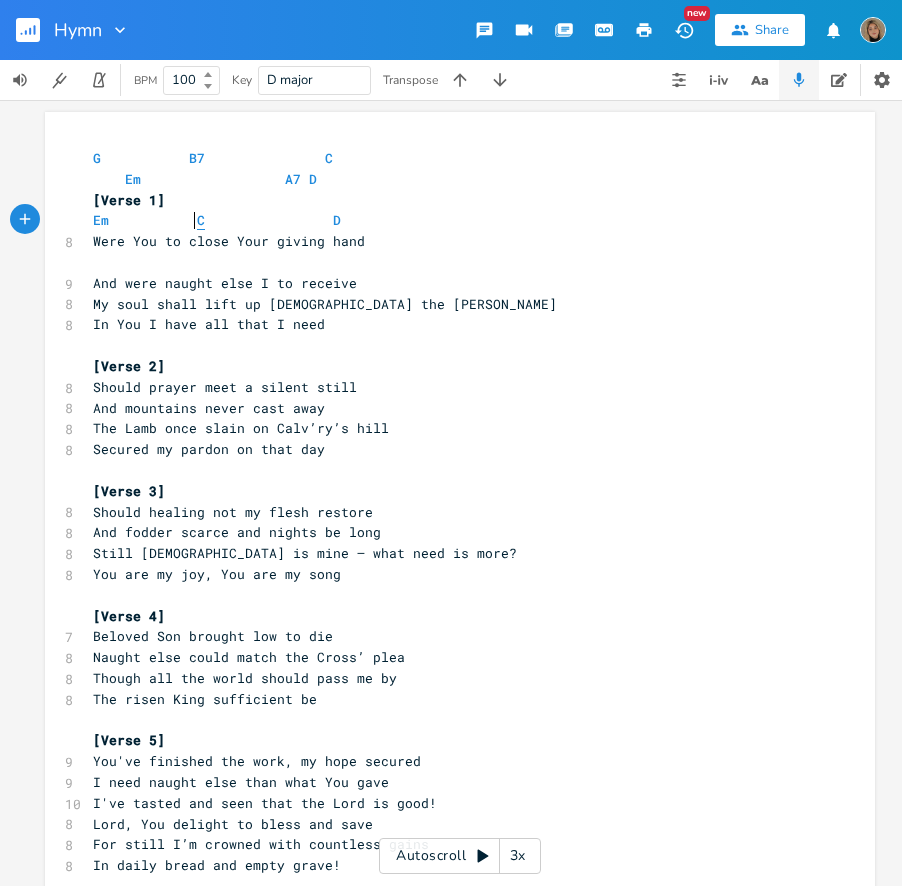 click on "C" at bounding box center (201, 220) 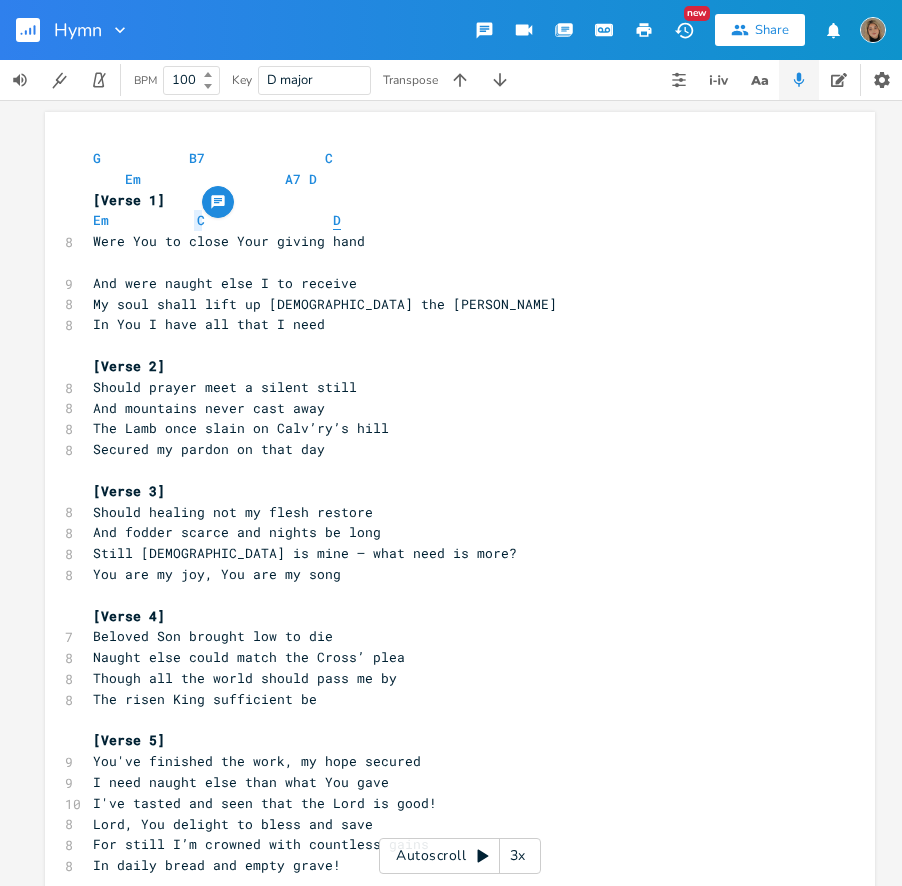 click on "D" at bounding box center (337, 220) 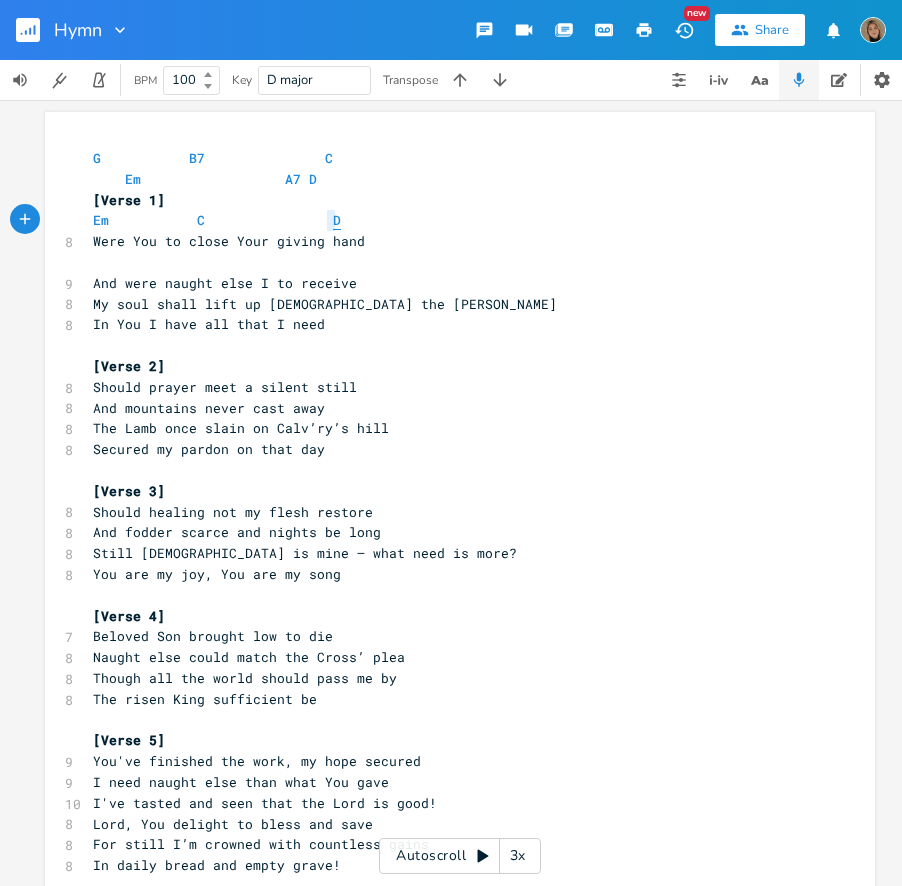 click on "D" at bounding box center (337, 220) 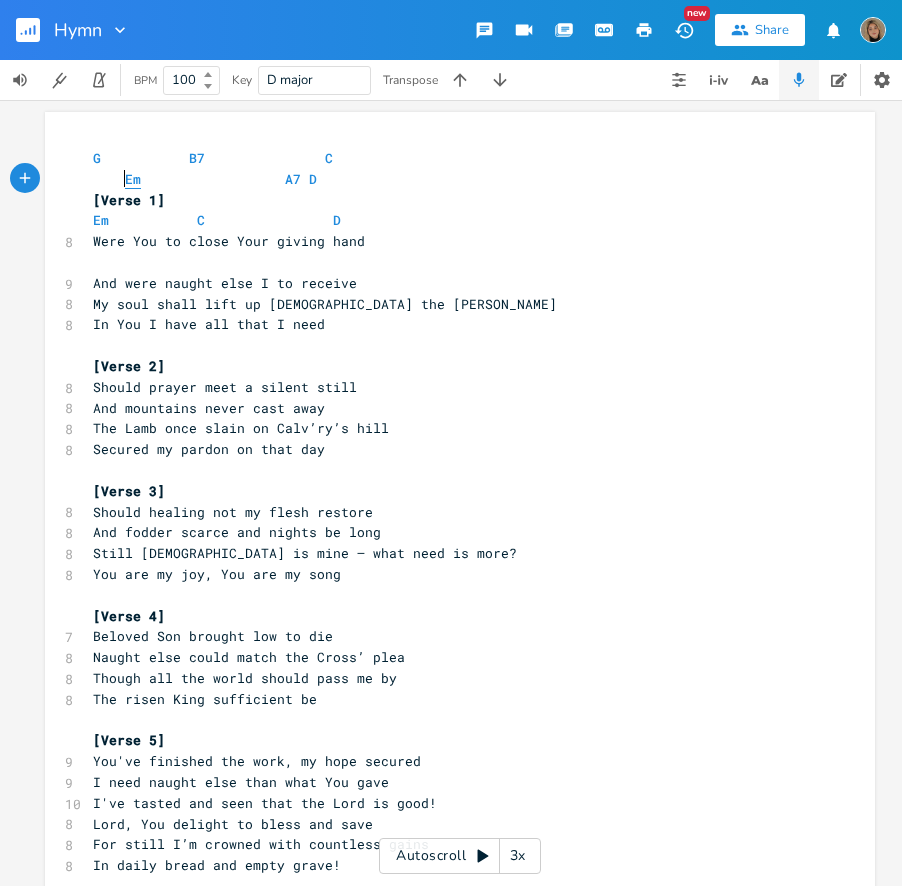click on "Em" at bounding box center [133, 179] 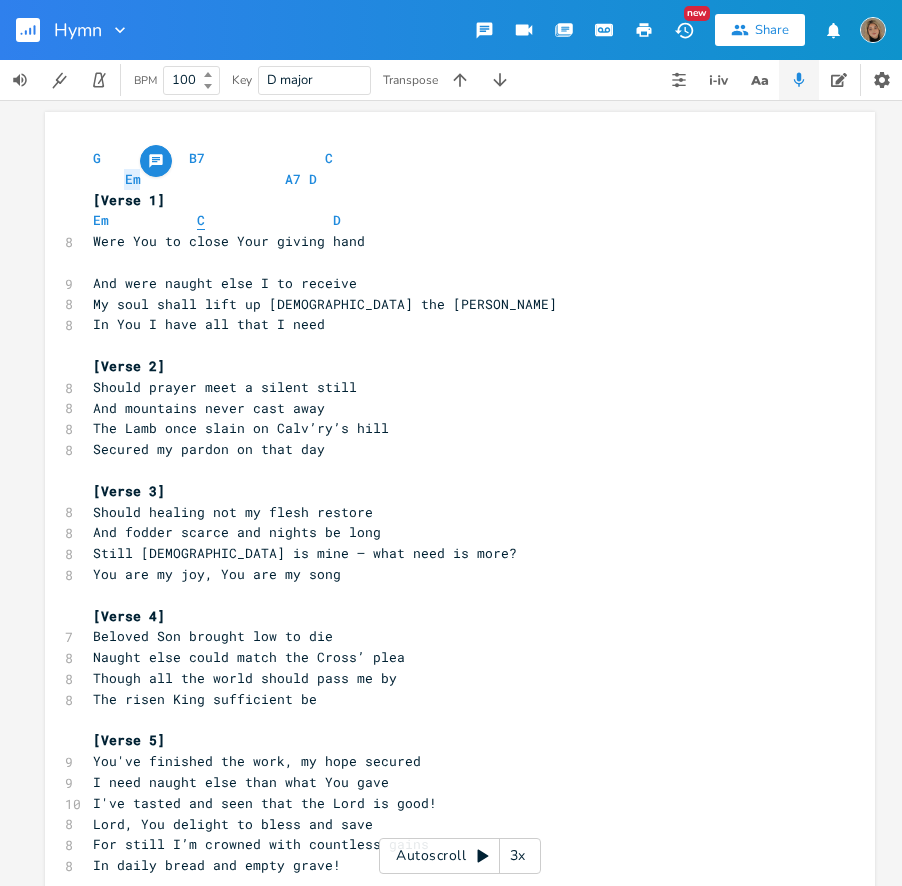 click on "C" at bounding box center (201, 220) 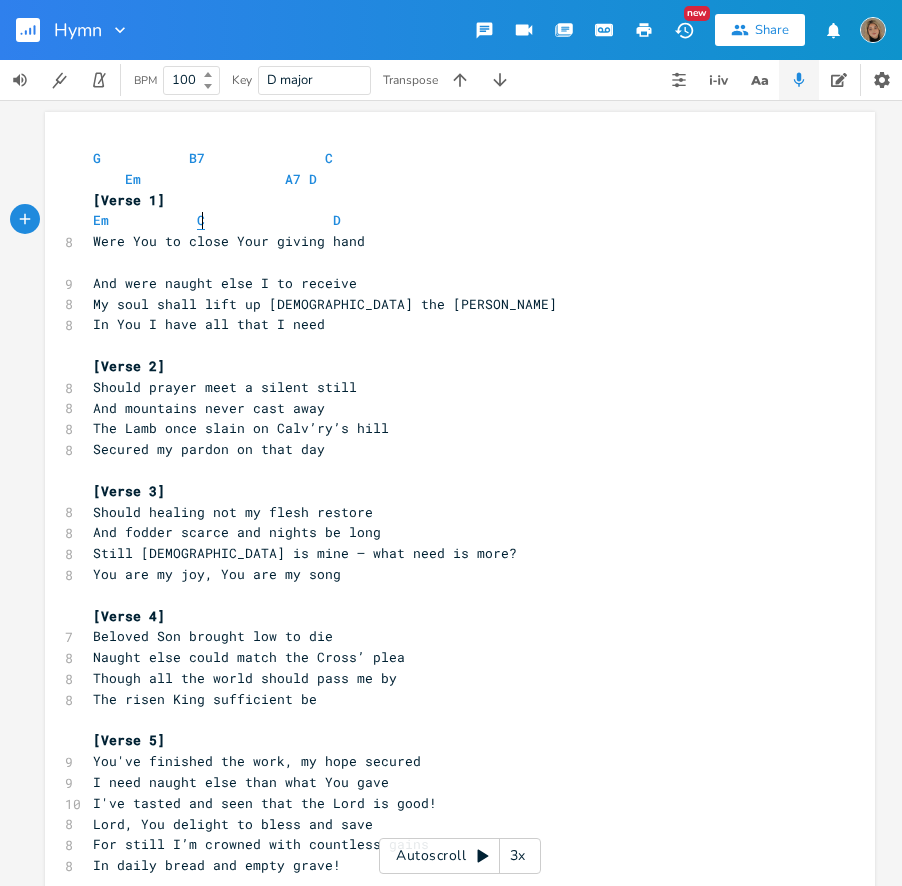 click on "C" at bounding box center [201, 220] 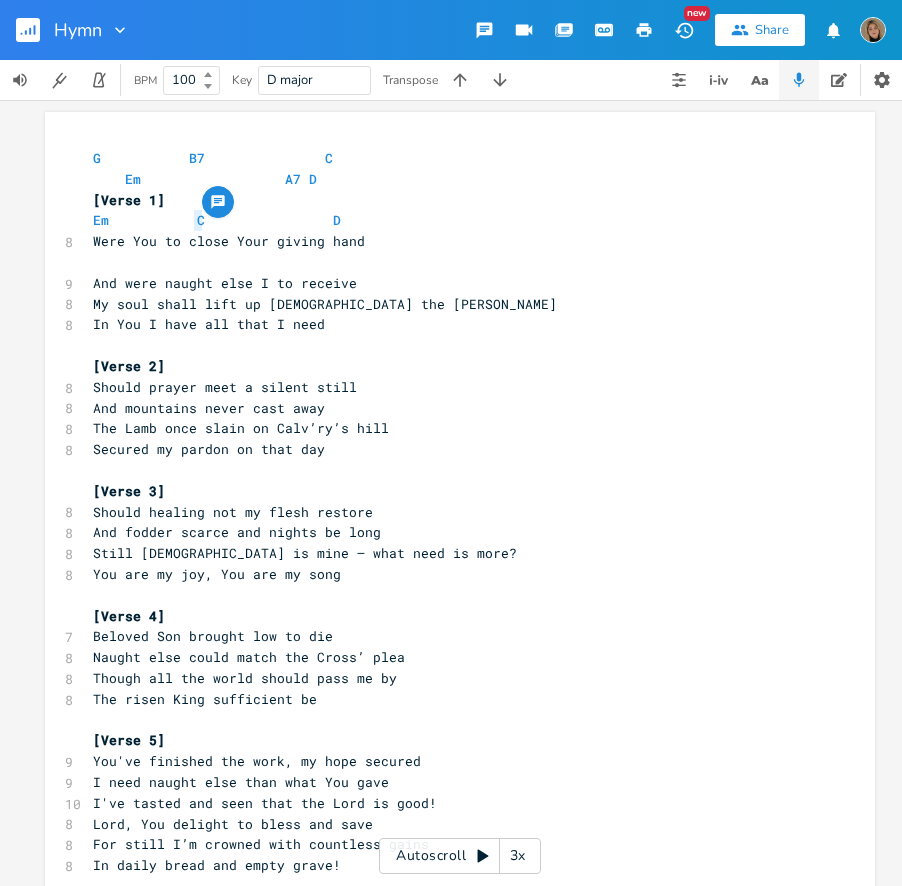 click on "G             B7                 C" at bounding box center [450, 158] 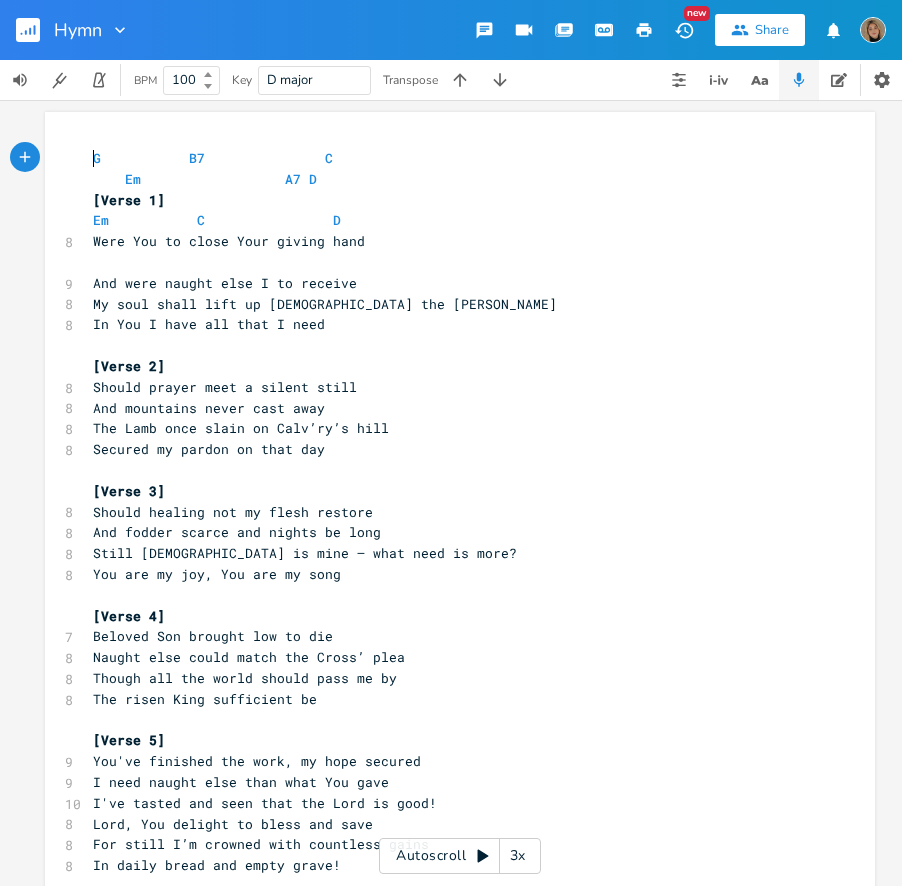 click on "G             B7                 C" at bounding box center (450, 158) 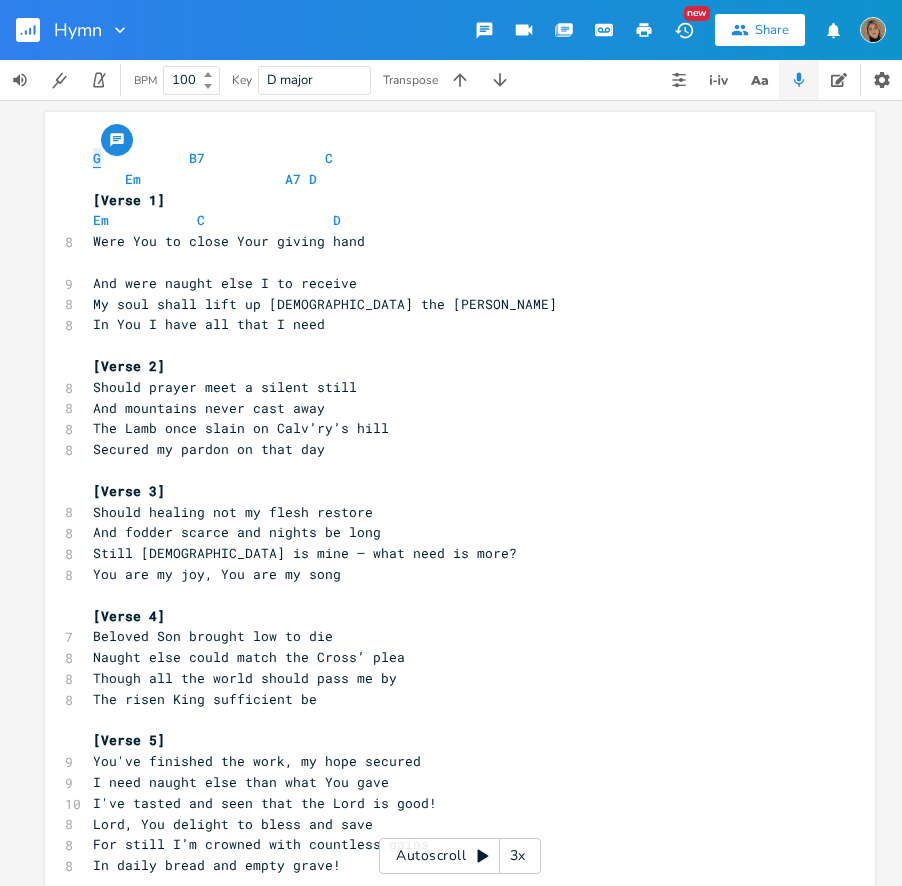 click on "G" at bounding box center (97, 158) 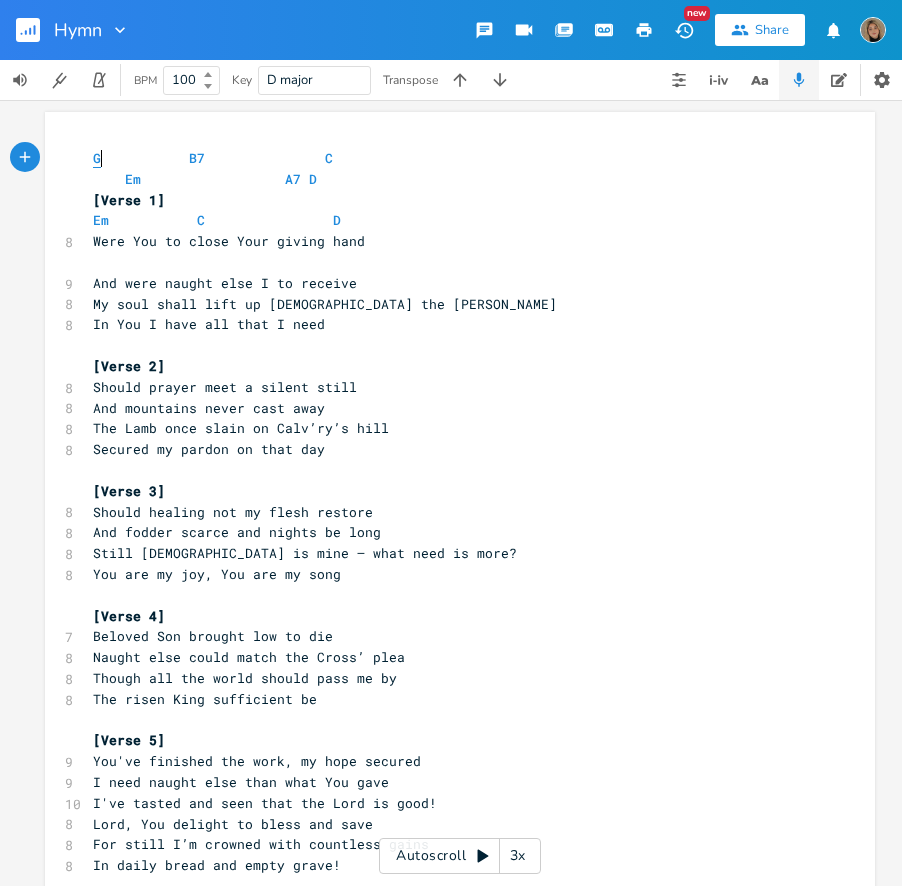 click on "G" at bounding box center [97, 158] 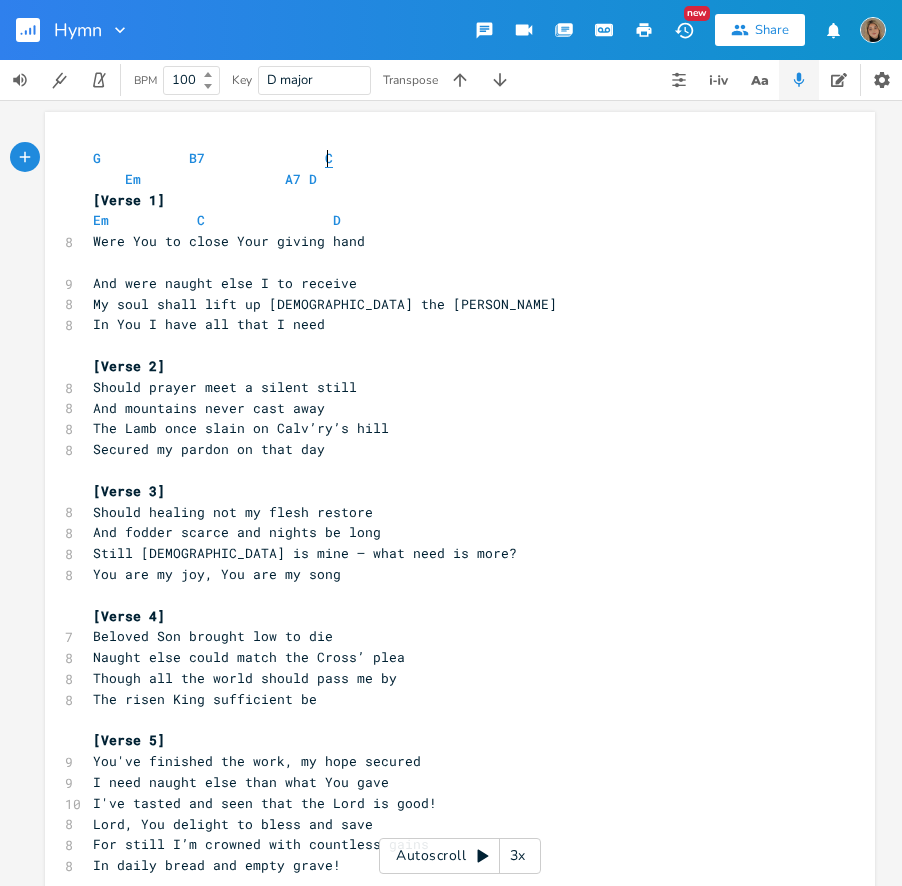 click on "C" at bounding box center (329, 158) 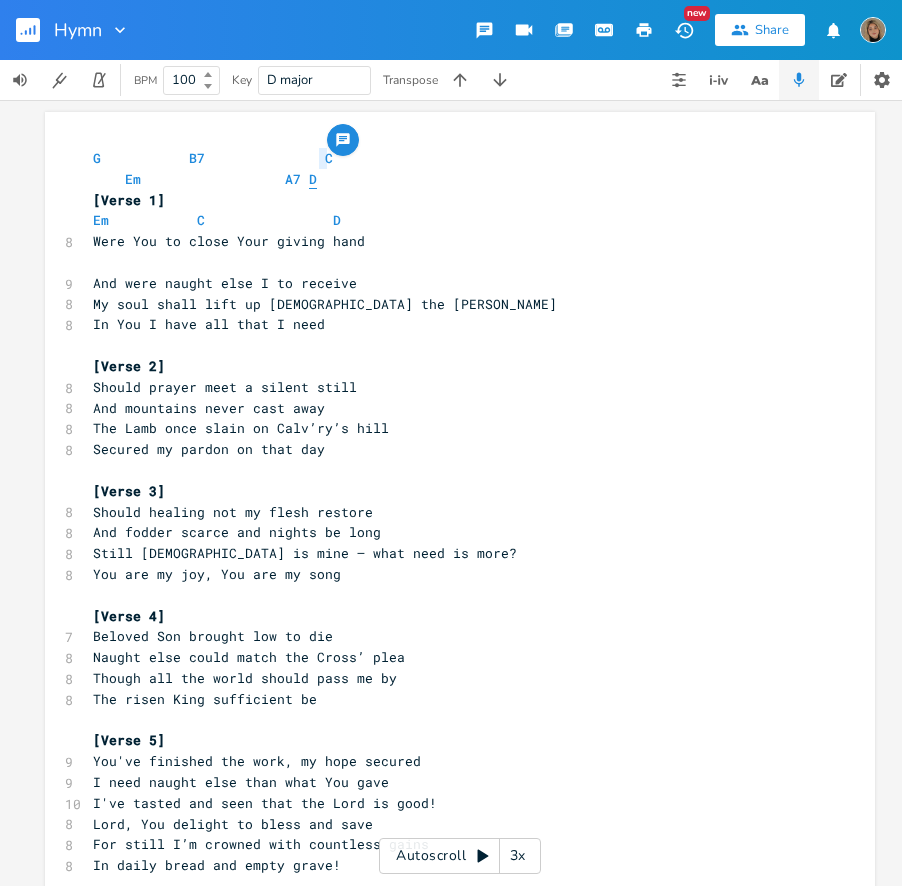 click on "D" at bounding box center [313, 179] 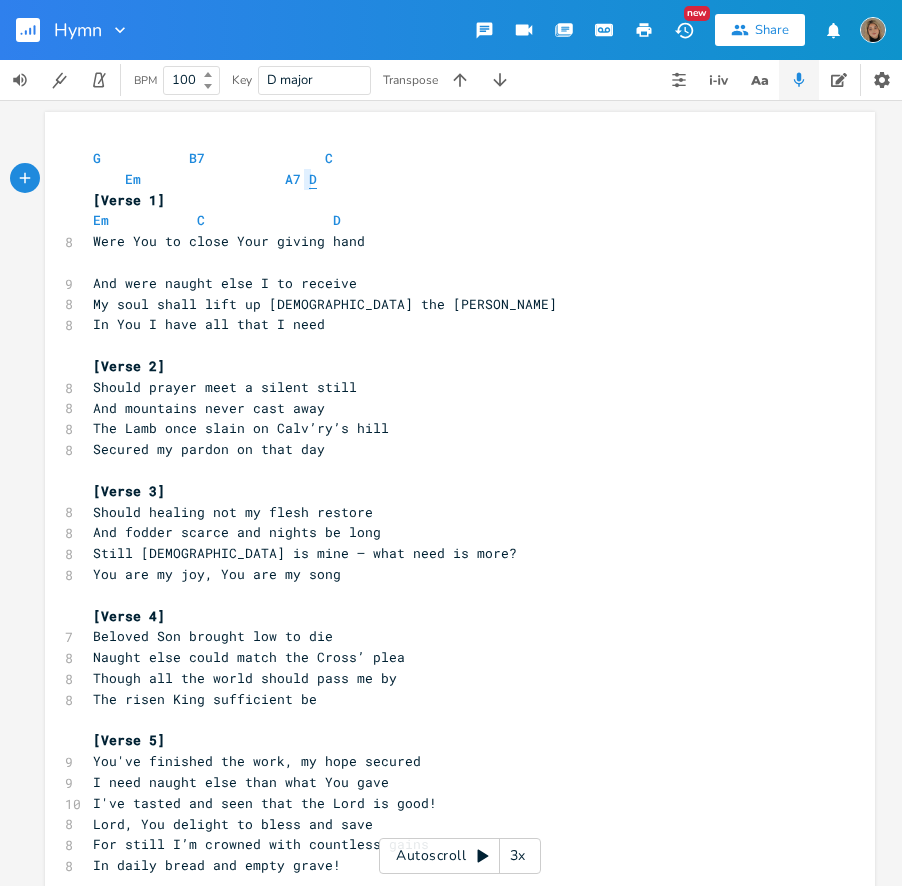 click on "D" at bounding box center (313, 179) 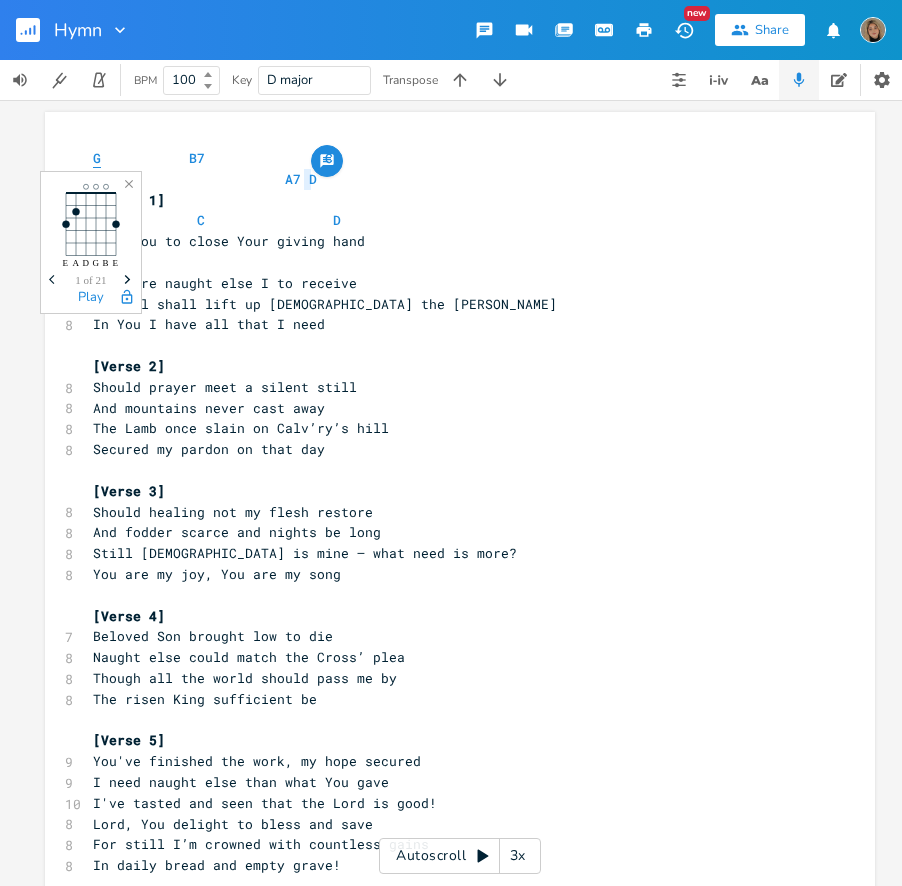 click on "G" at bounding box center (97, 158) 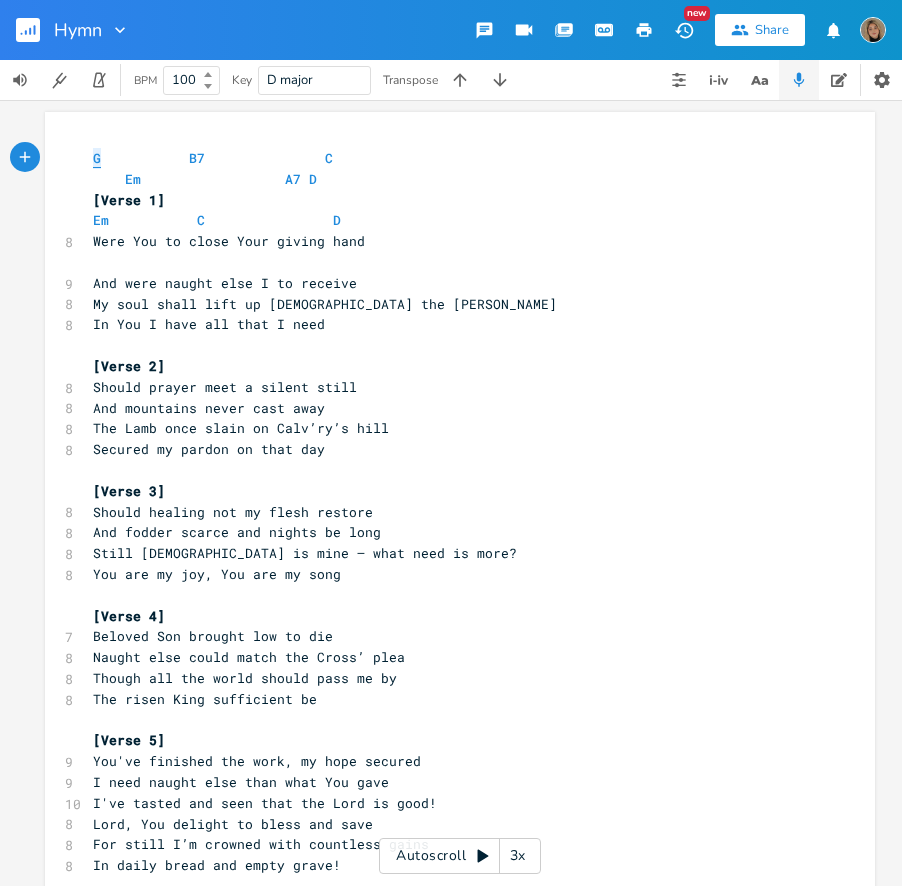 click on "G" at bounding box center (97, 158) 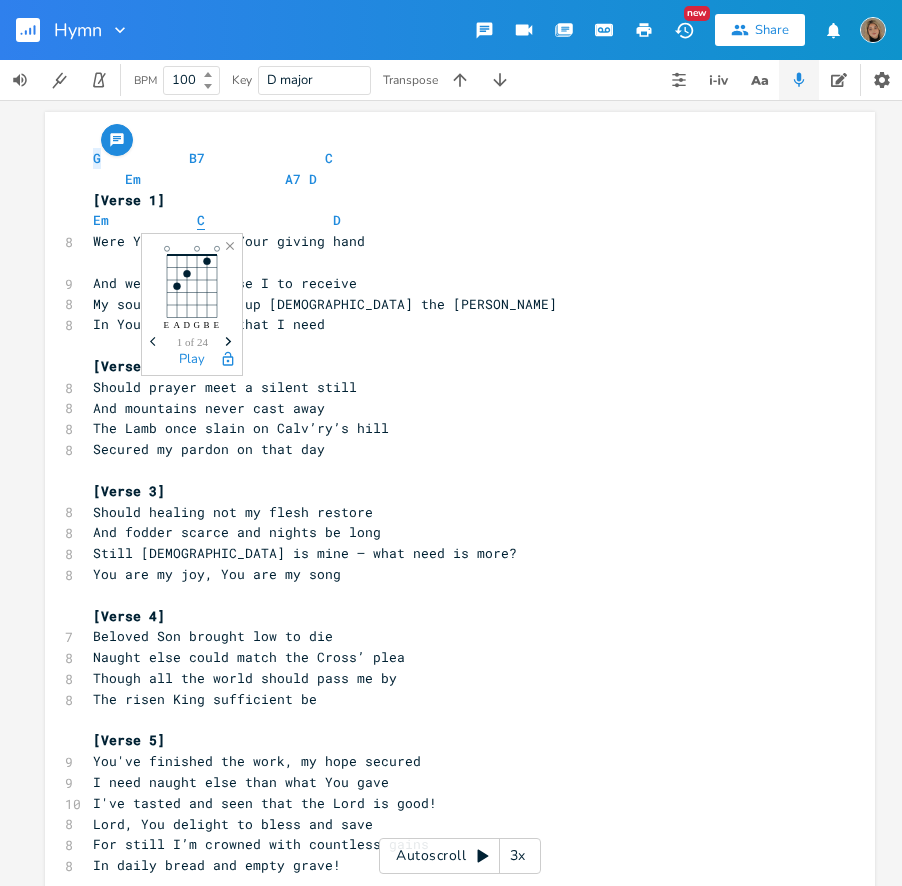 click on "C" at bounding box center (201, 220) 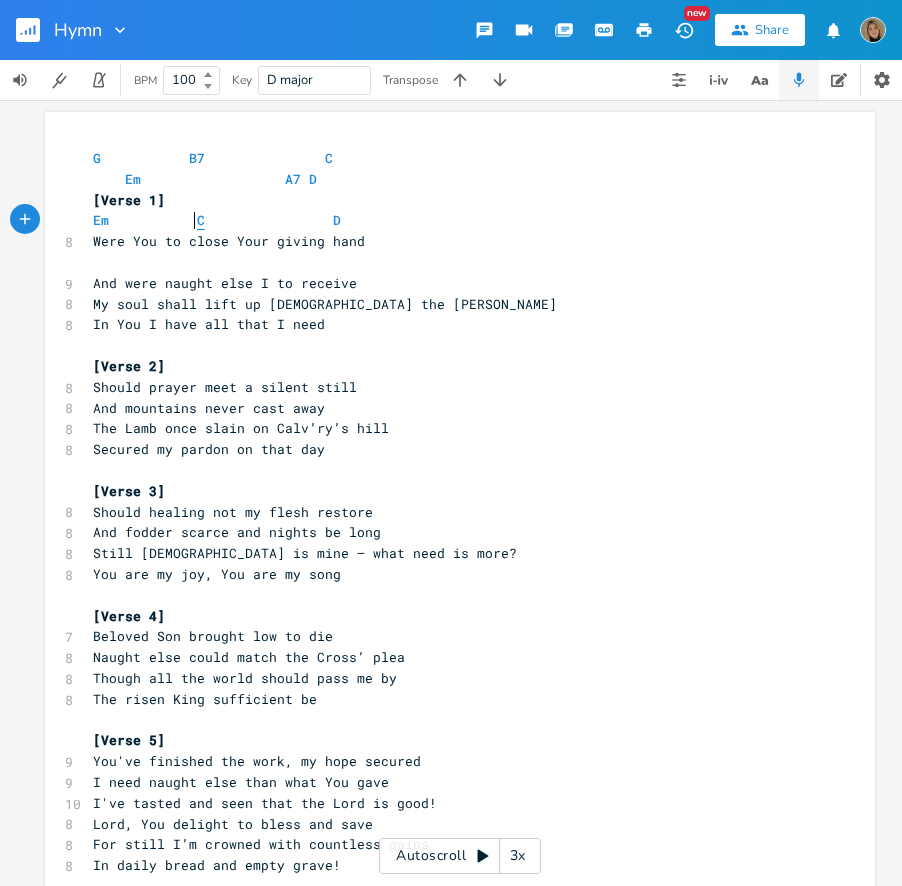 click on "C" at bounding box center (201, 220) 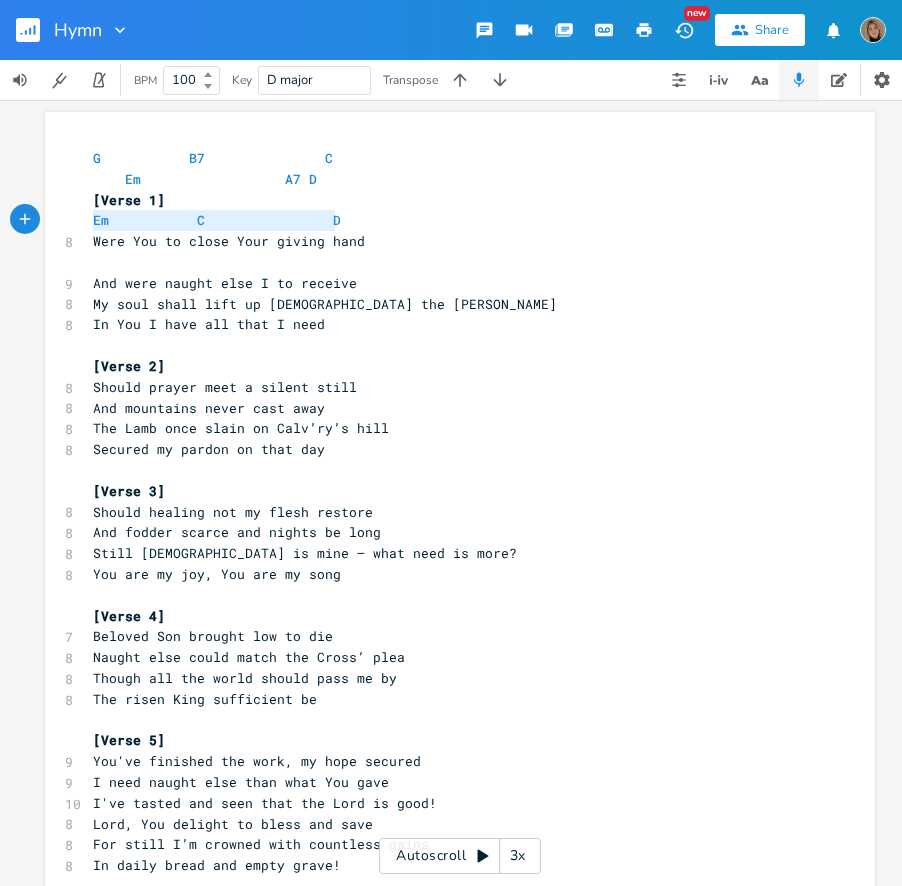 drag, startPoint x: 344, startPoint y: 224, endPoint x: 78, endPoint y: 220, distance: 266.03006 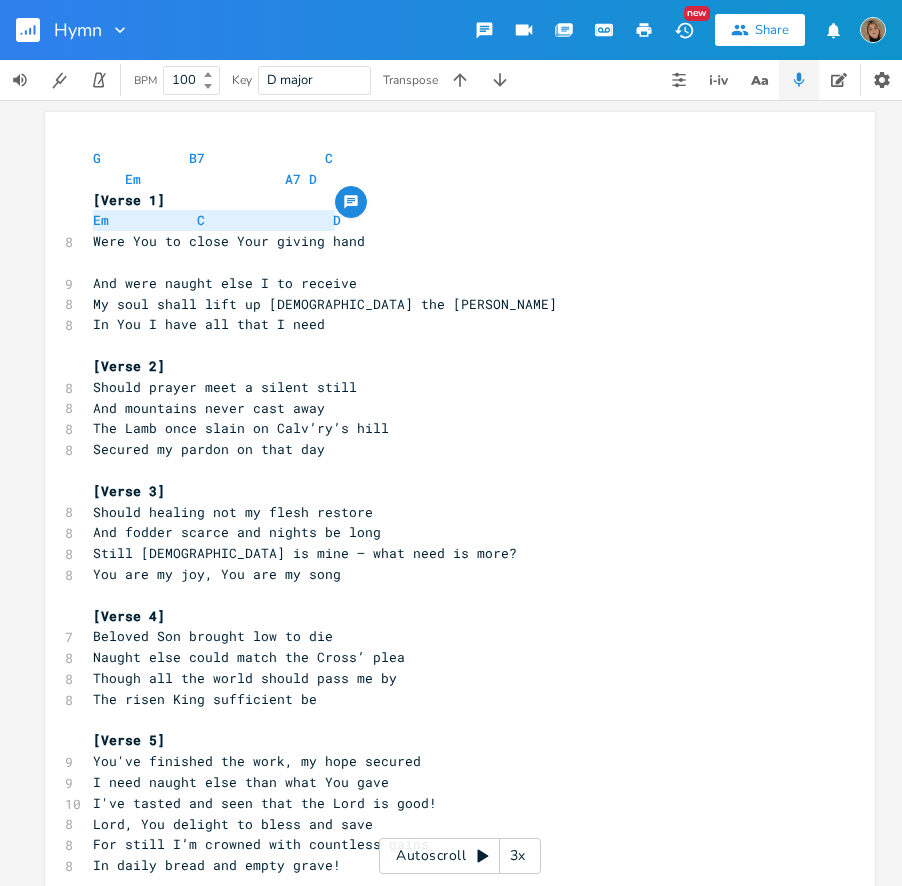 click on "​" at bounding box center [450, 262] 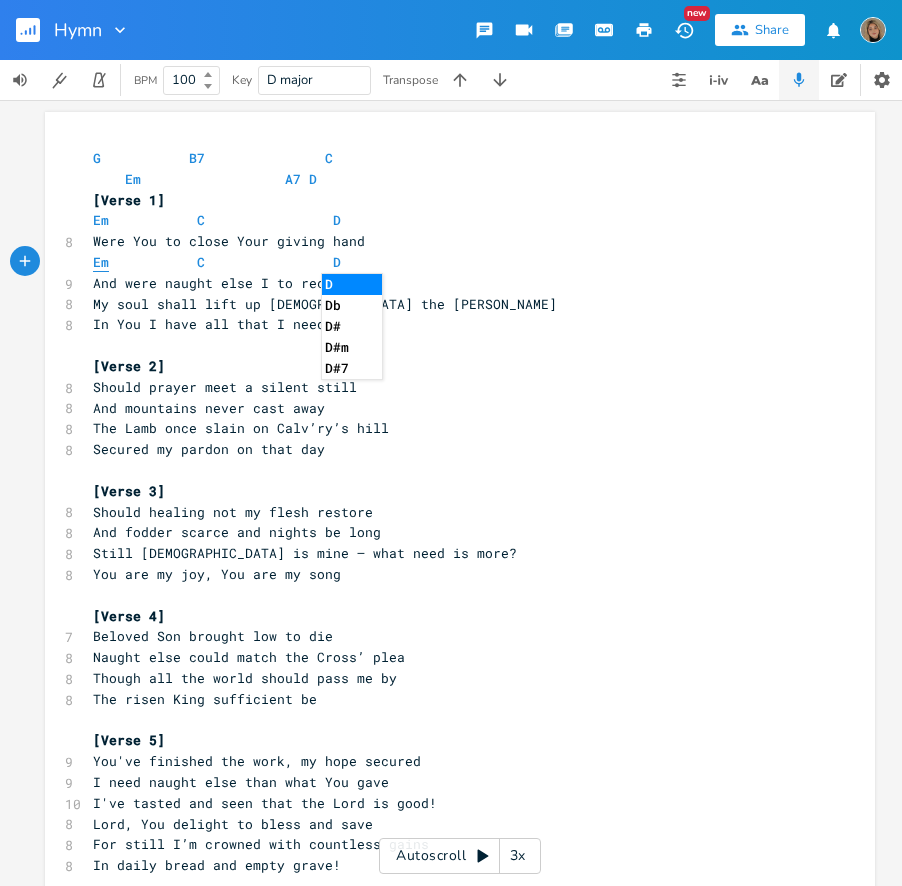 click on "Em" at bounding box center (101, 262) 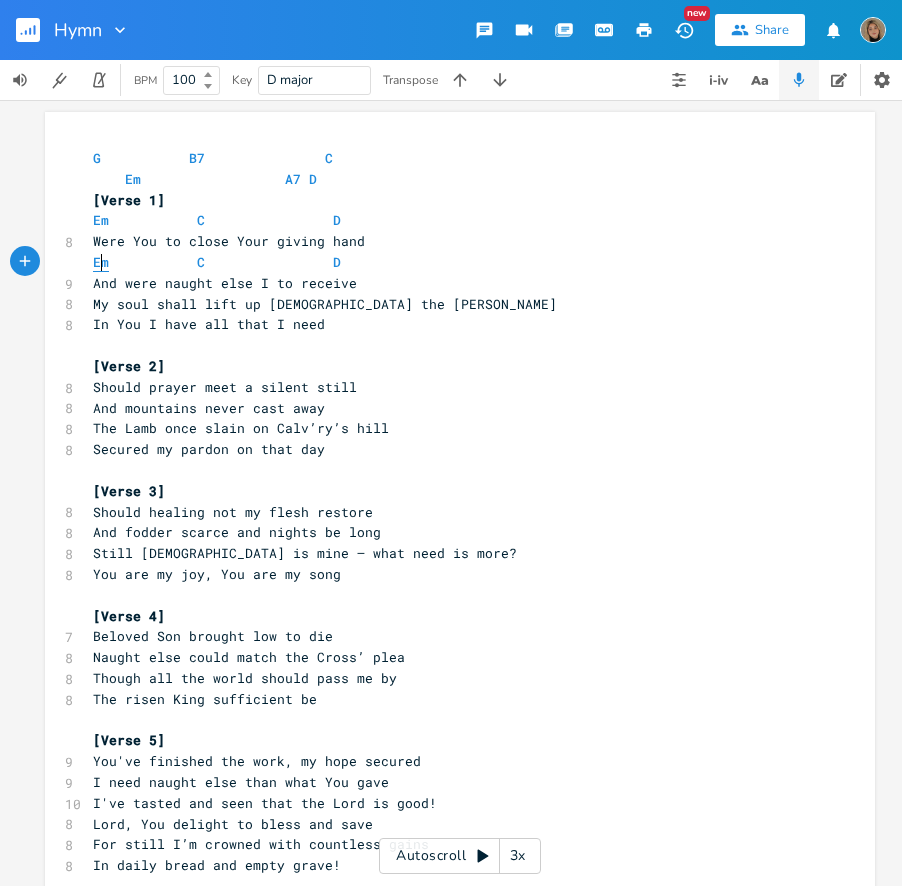 click on "Em" at bounding box center (101, 262) 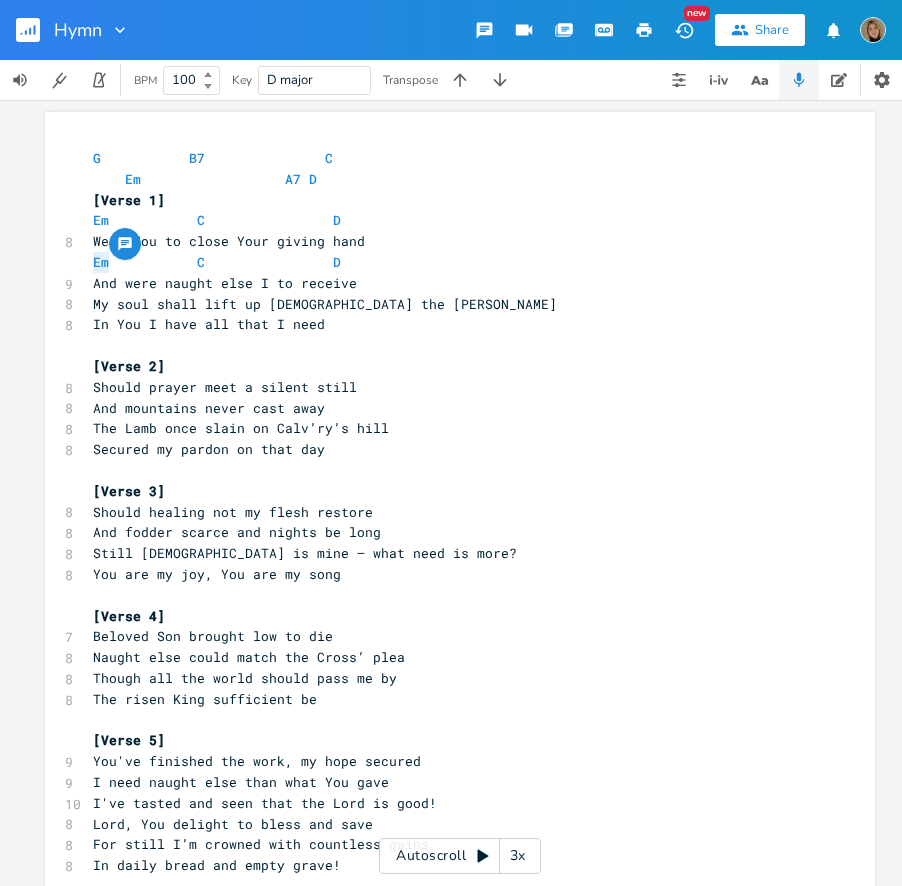 click on "Em             C                  D" at bounding box center (450, 262) 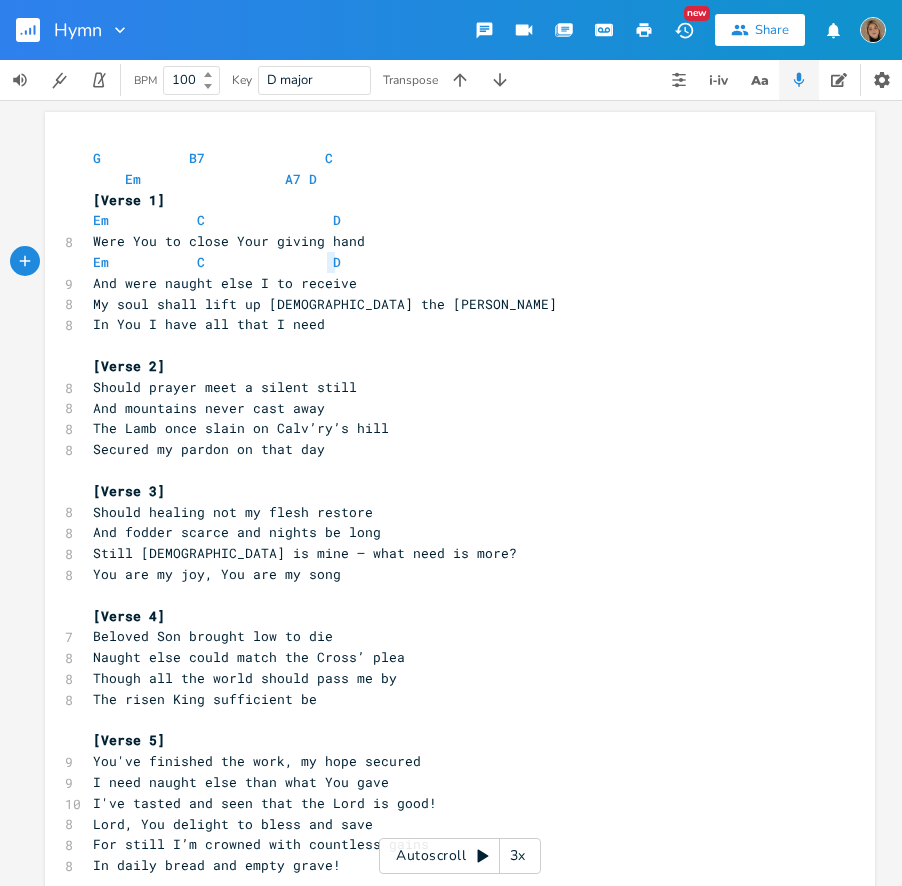 click on "Em             C                  D" at bounding box center (450, 262) 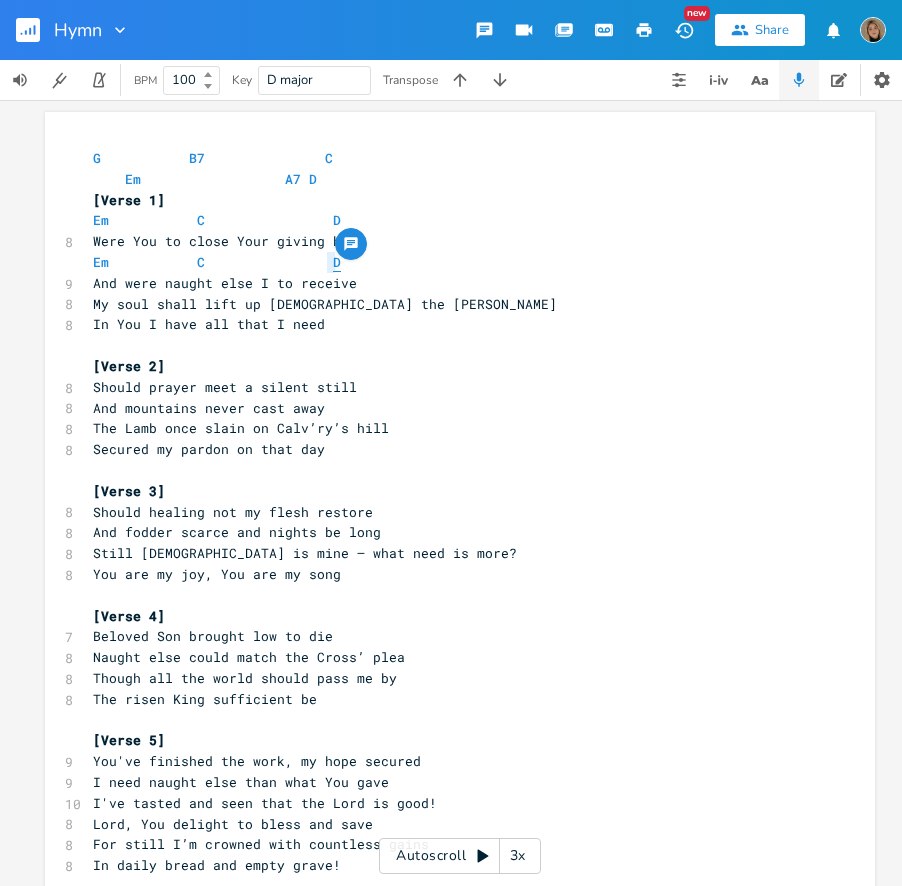 click on "D" at bounding box center (337, 262) 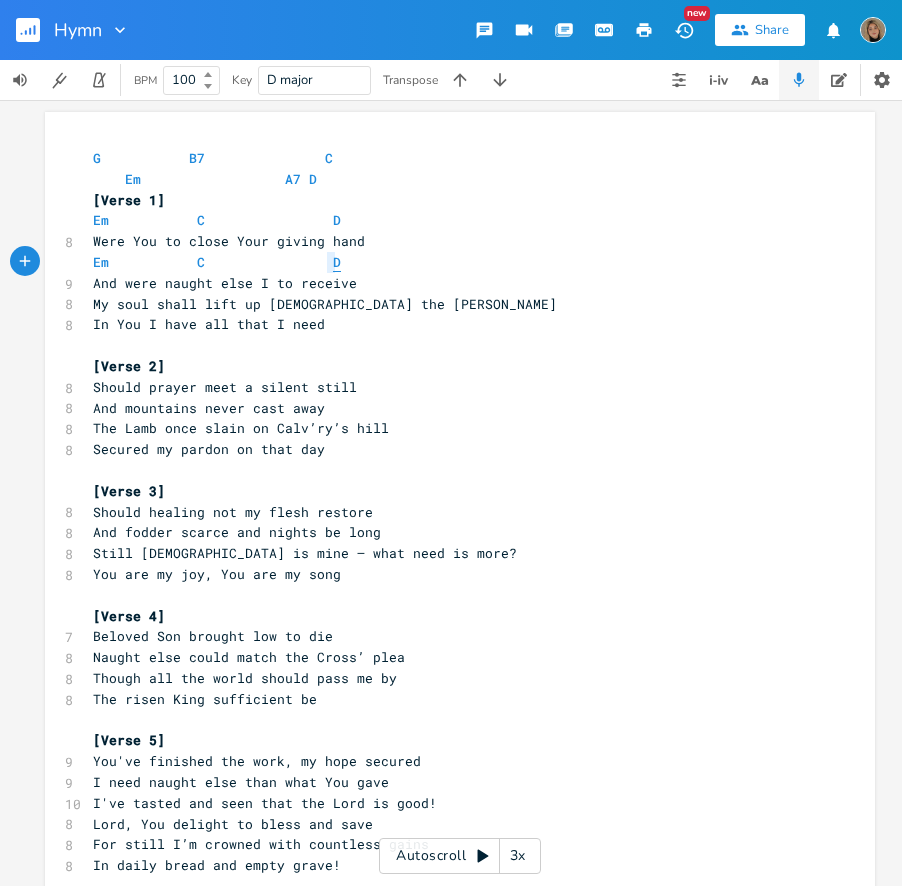 click on "D" at bounding box center [337, 262] 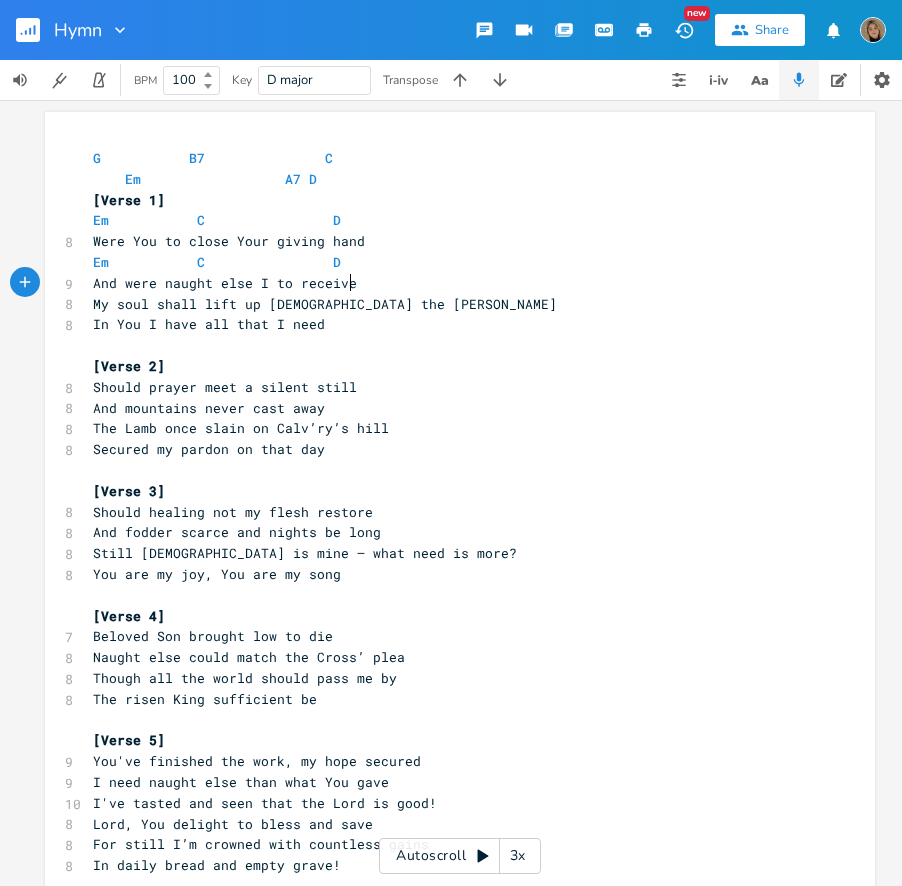 click on "And were naught else I to receive" at bounding box center [450, 283] 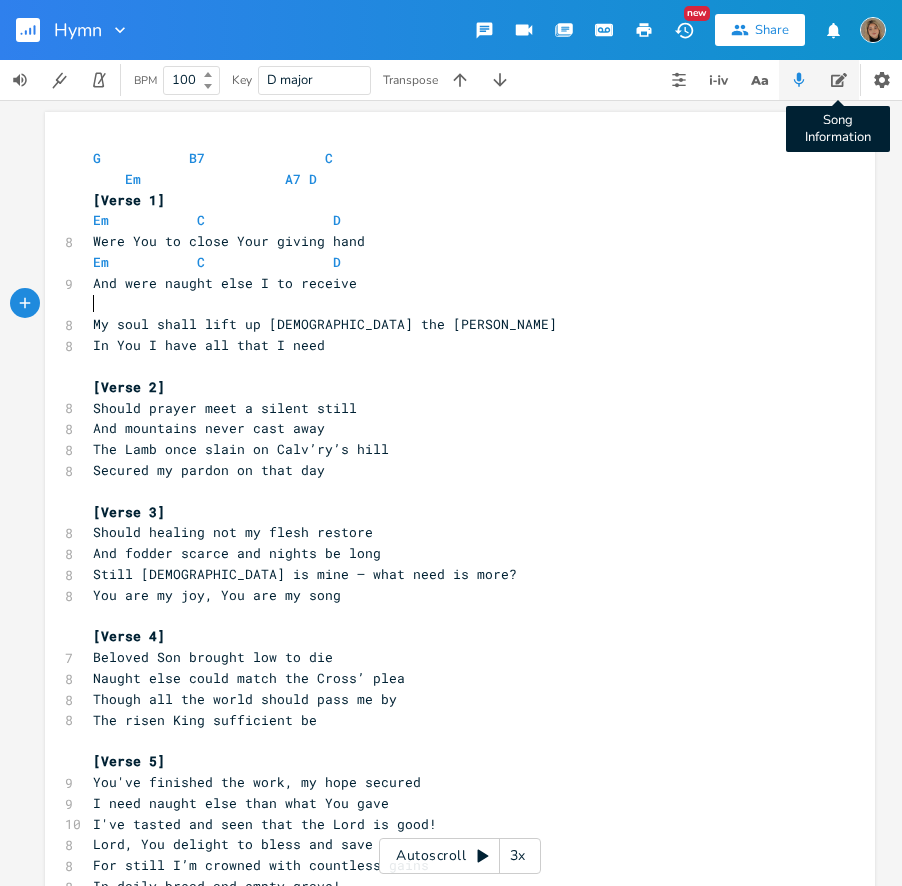 click 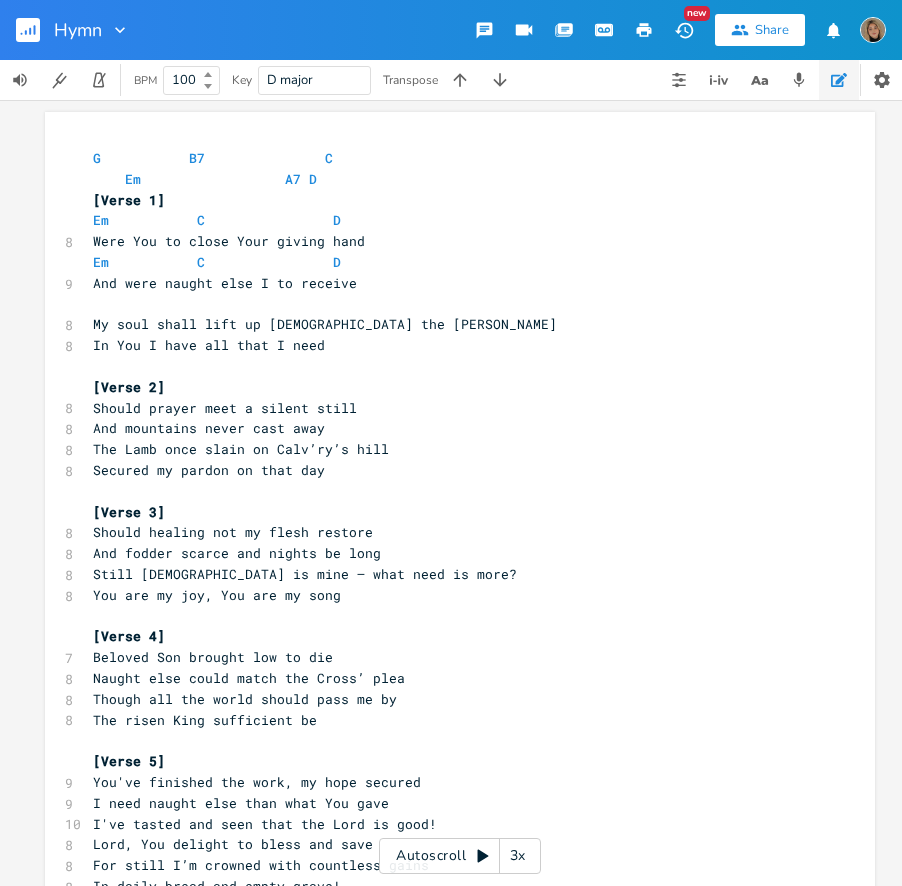 click 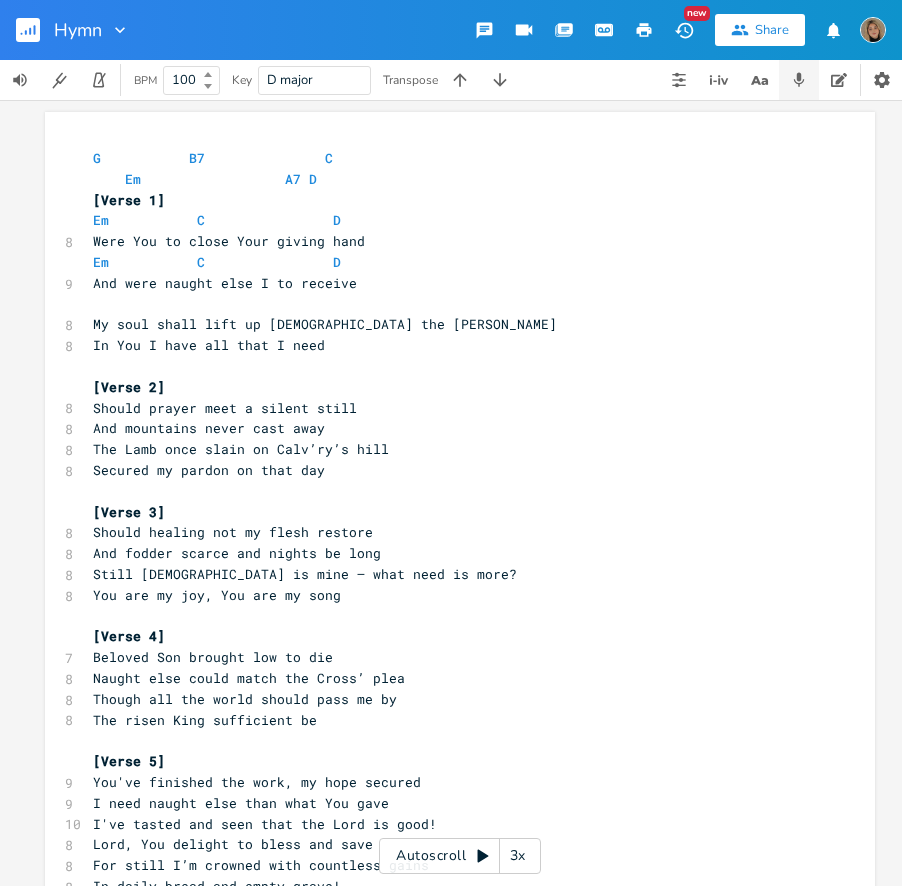 click 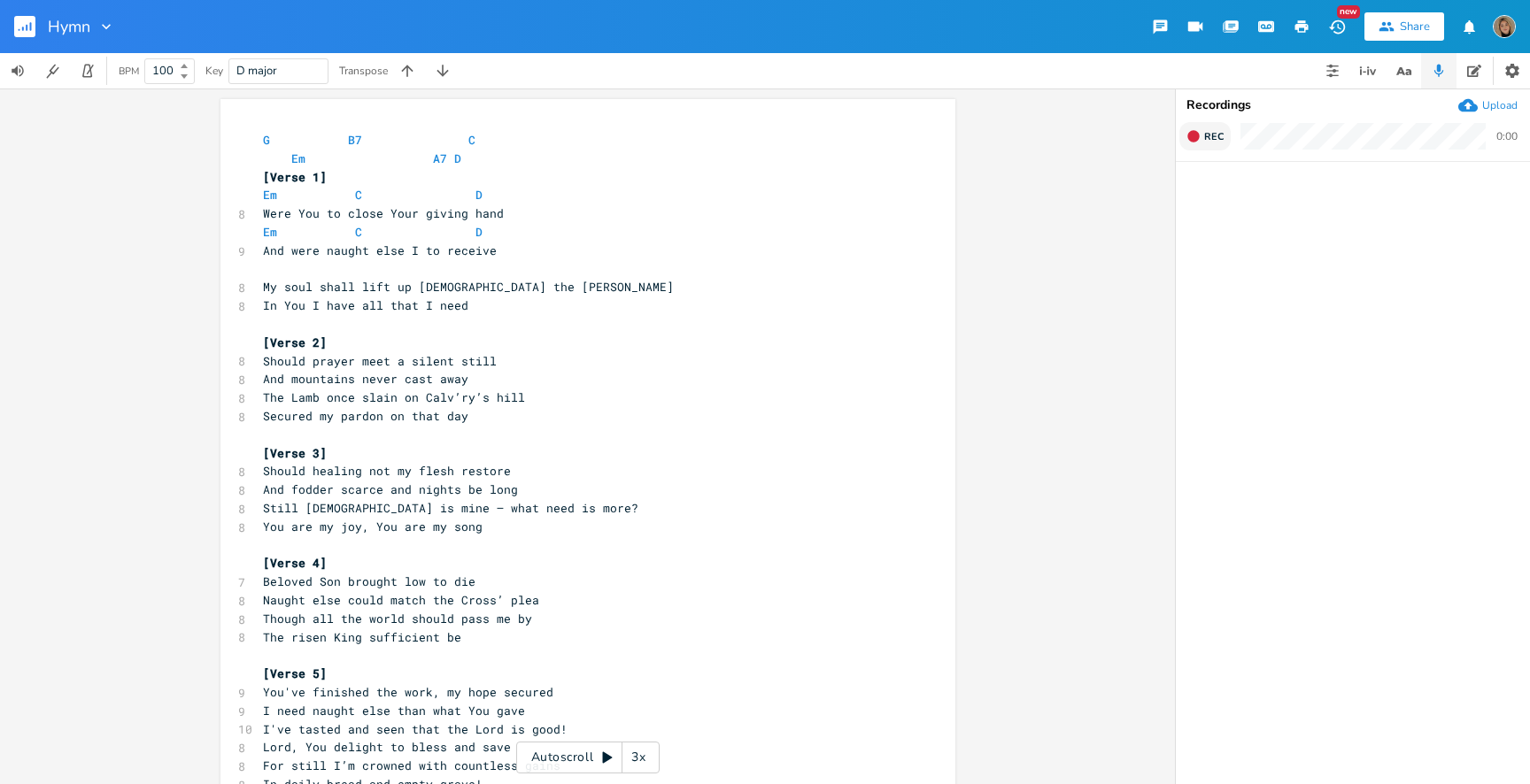 click 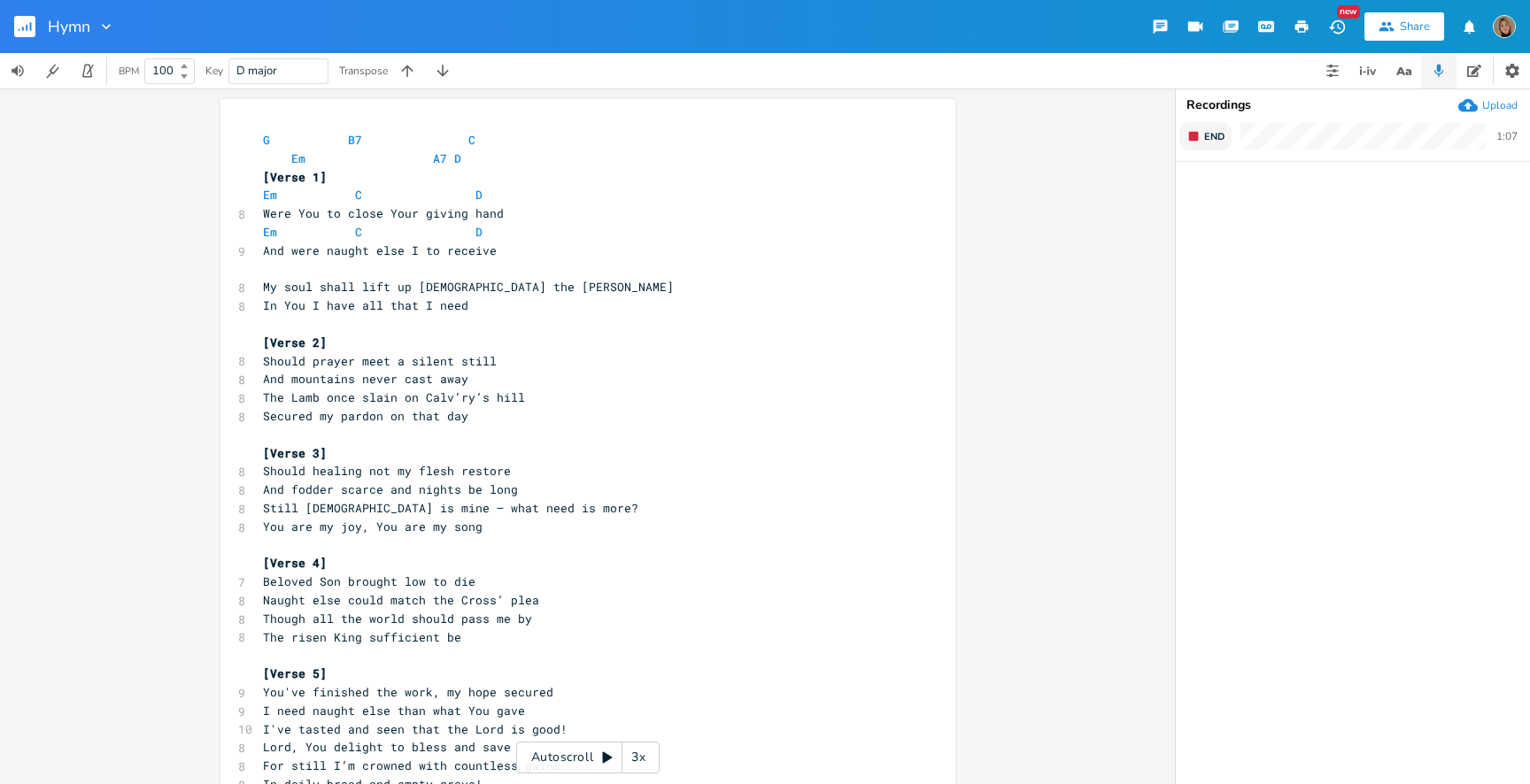 scroll, scrollTop: 173, scrollLeft: 0, axis: vertical 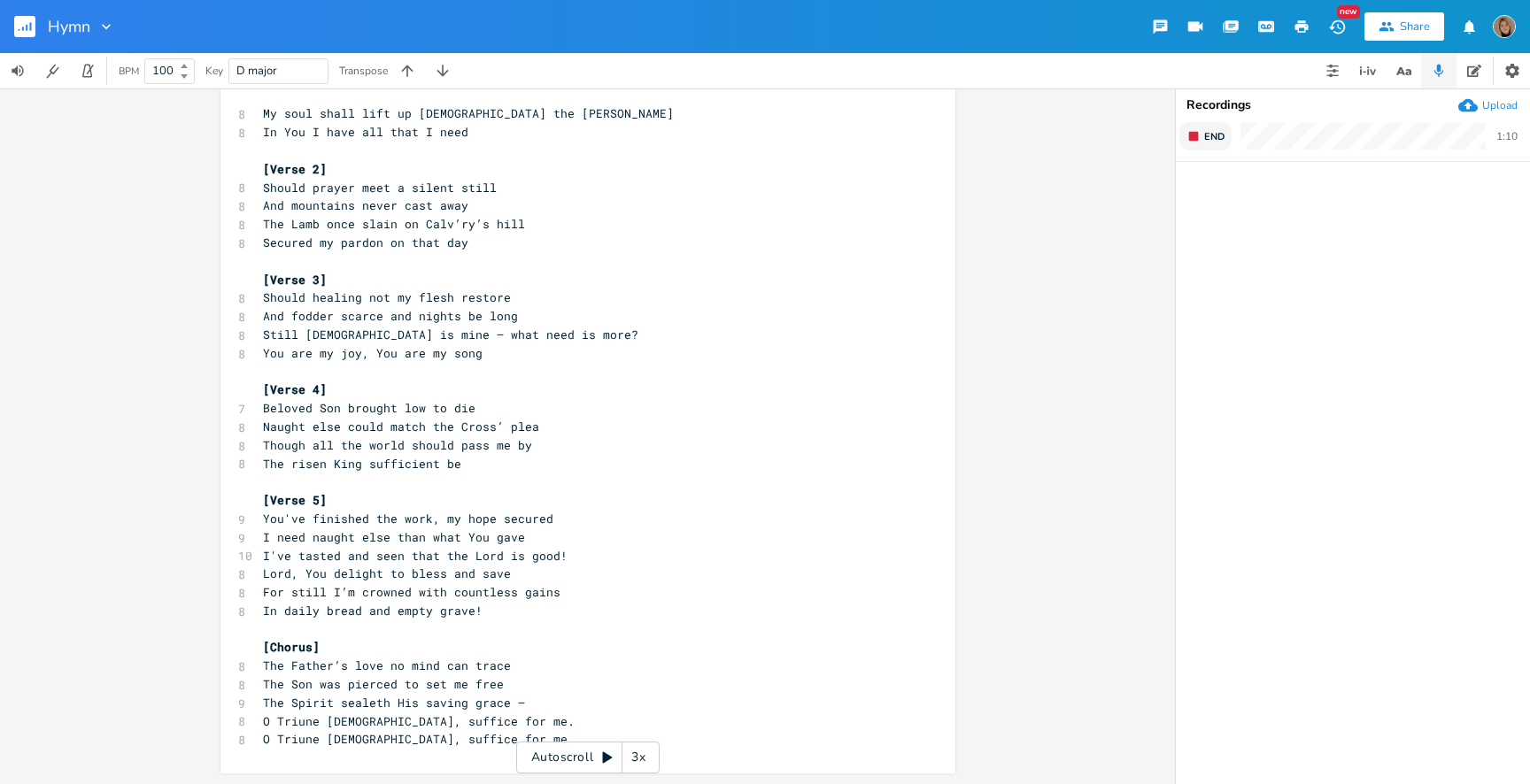 click on "End" at bounding box center [1214, 136] 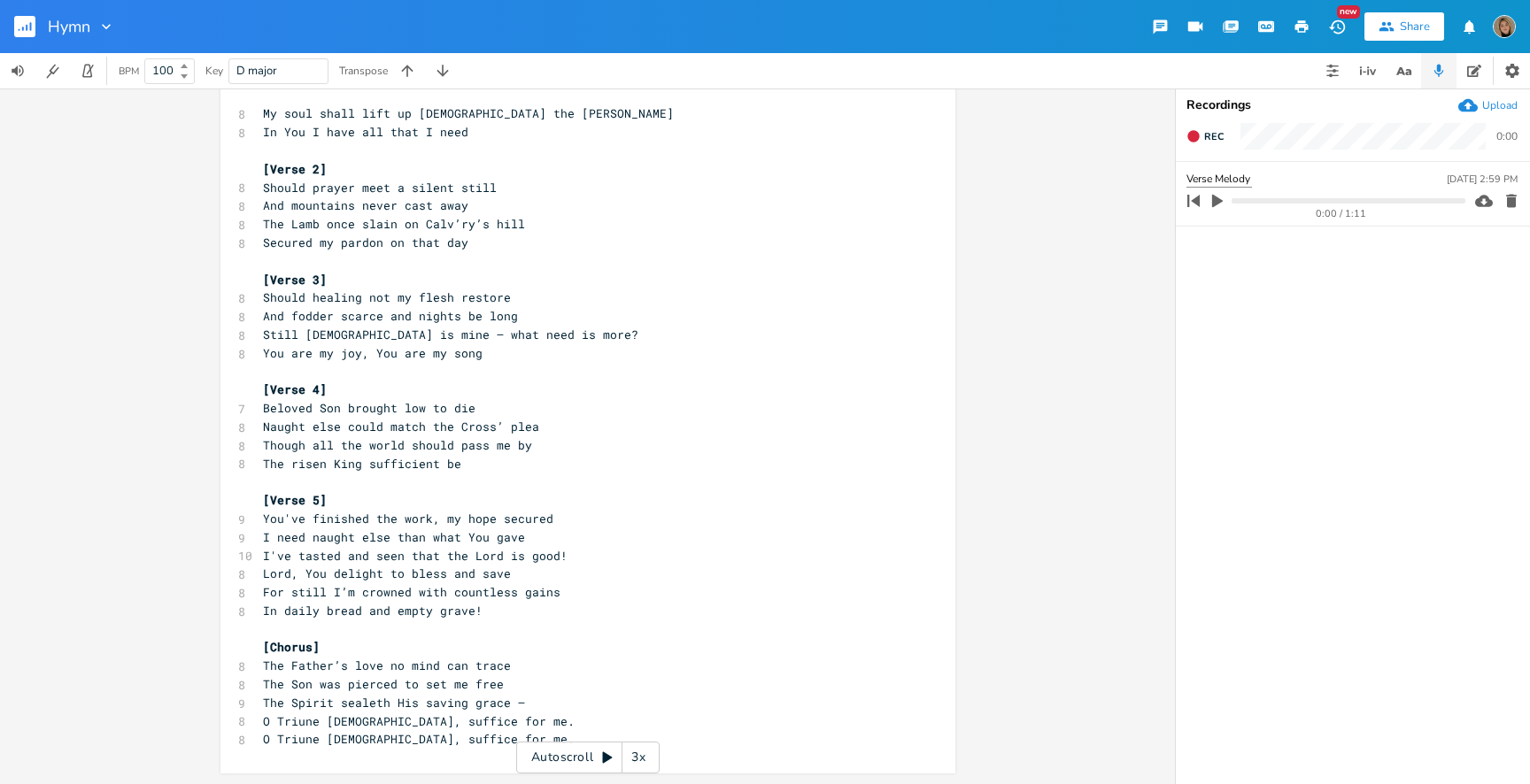 click on "Verse Melody" at bounding box center [1219, 179] 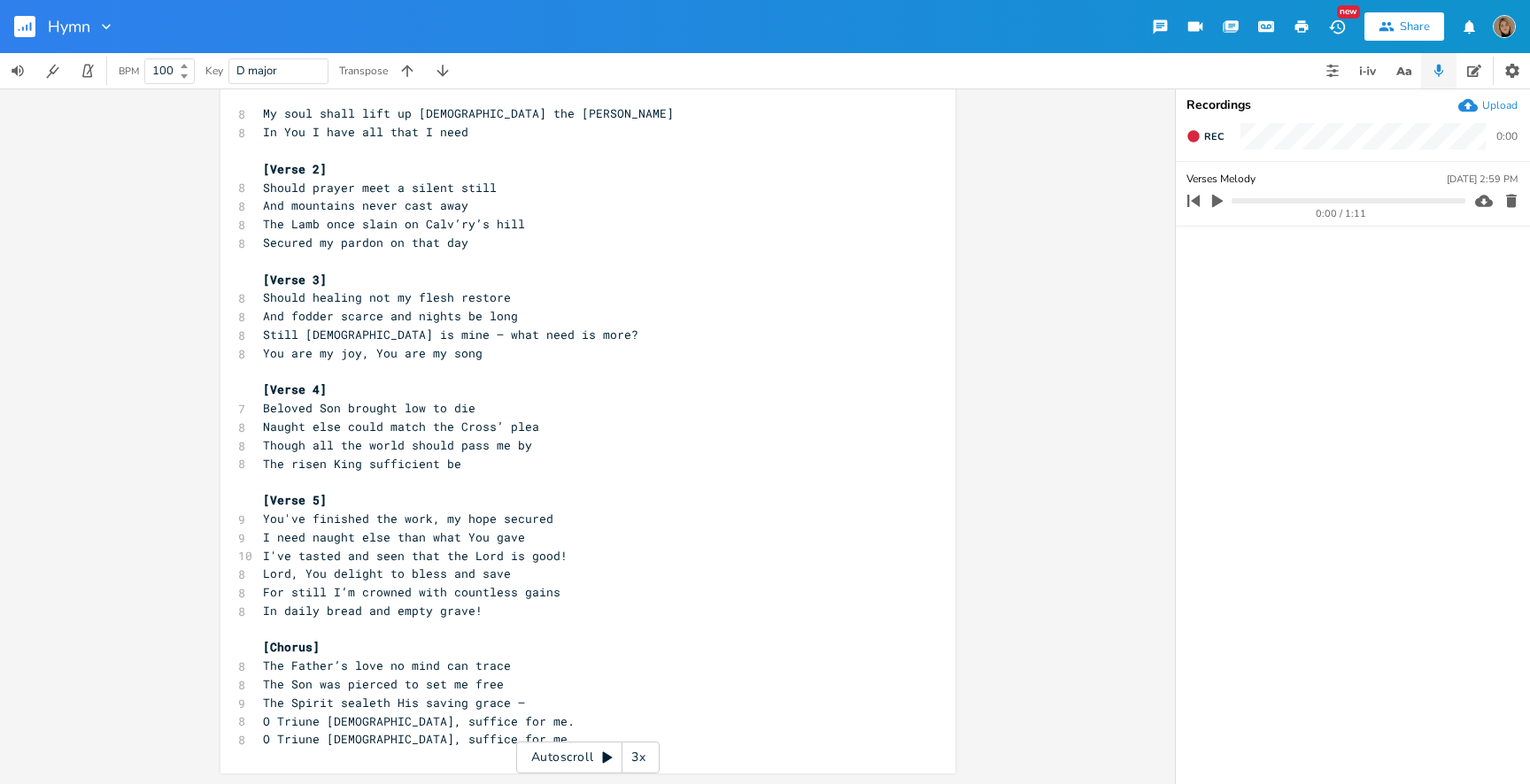 click 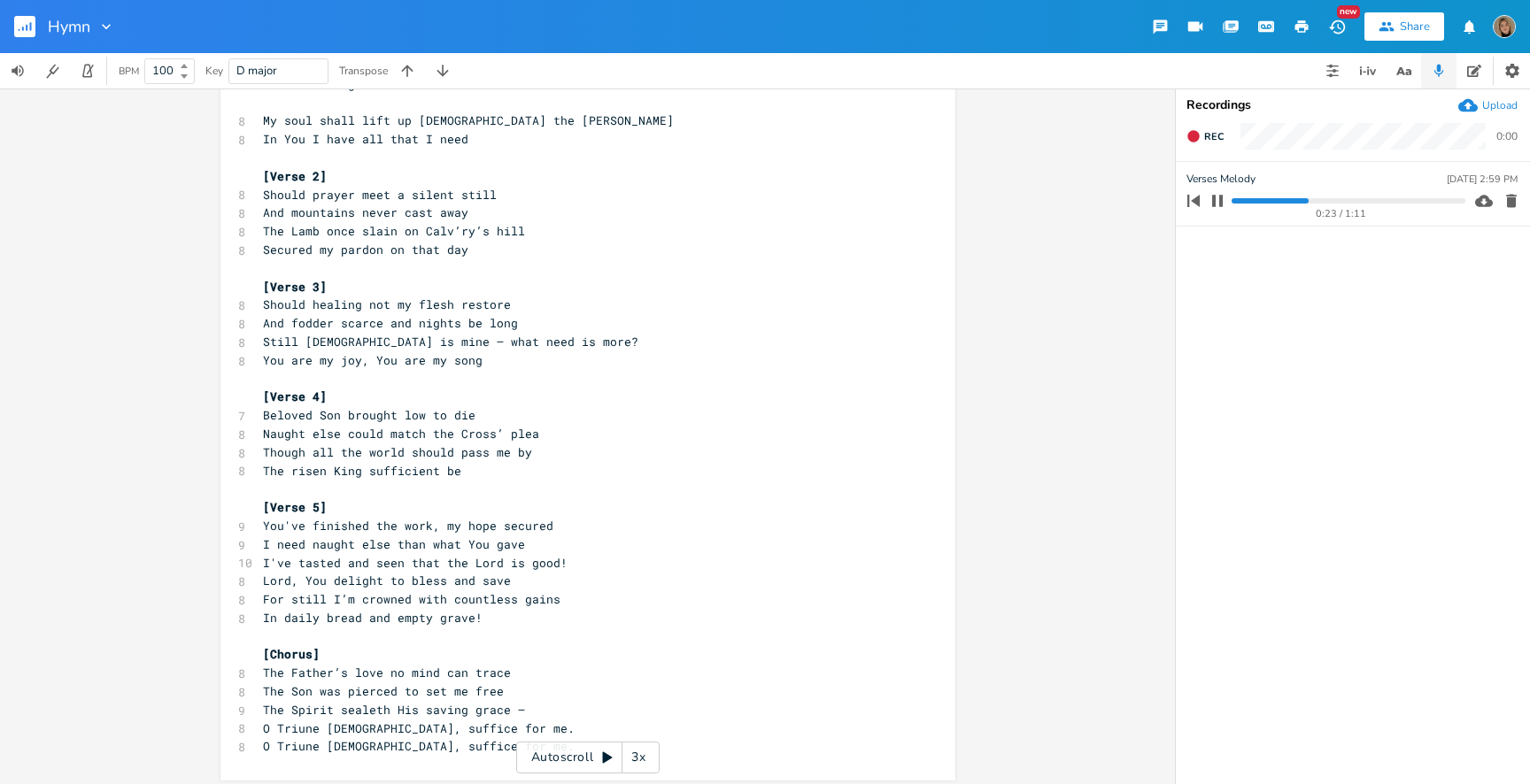 scroll, scrollTop: 173, scrollLeft: 0, axis: vertical 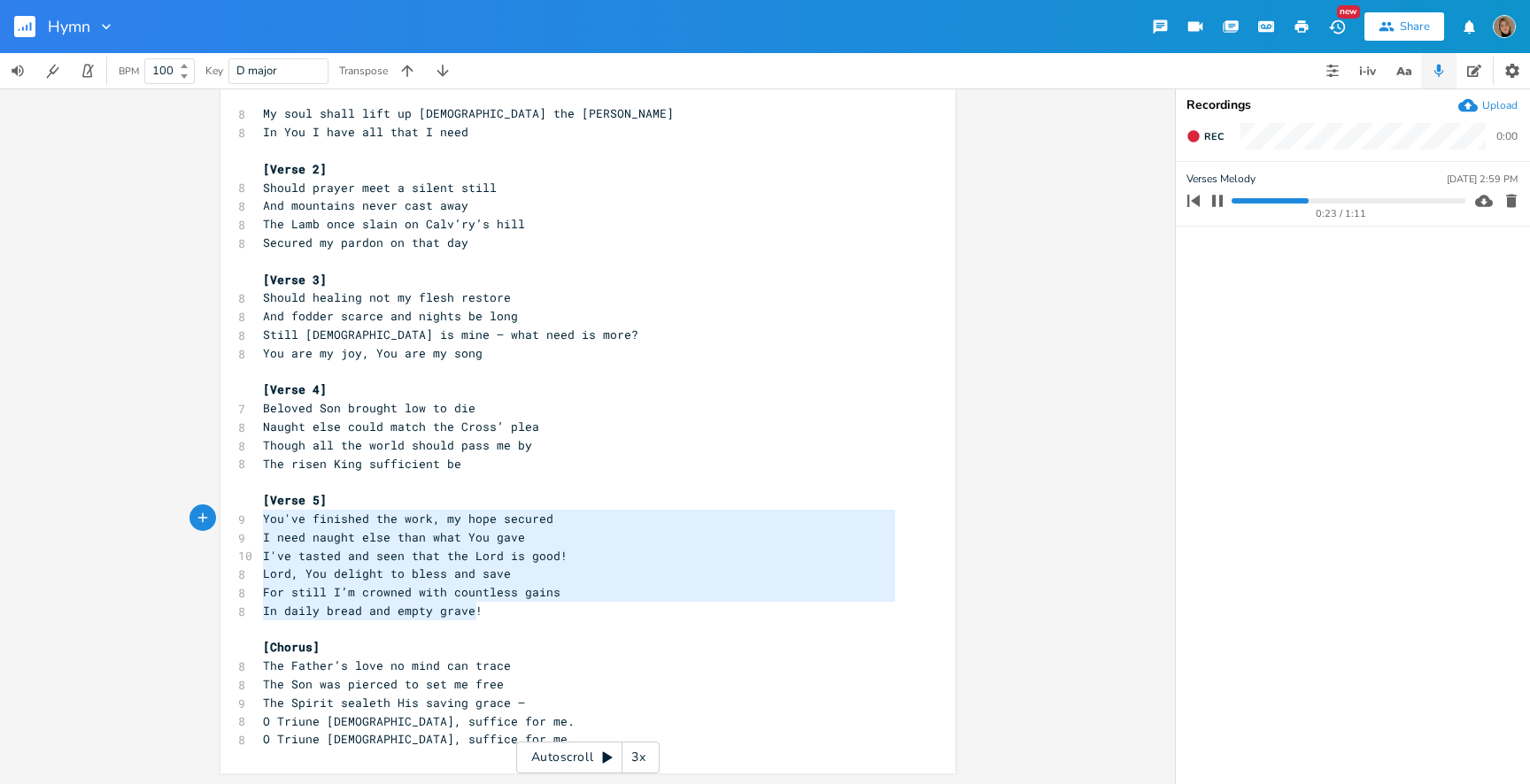 drag, startPoint x: 477, startPoint y: 612, endPoint x: 247, endPoint y: 522, distance: 246.98178 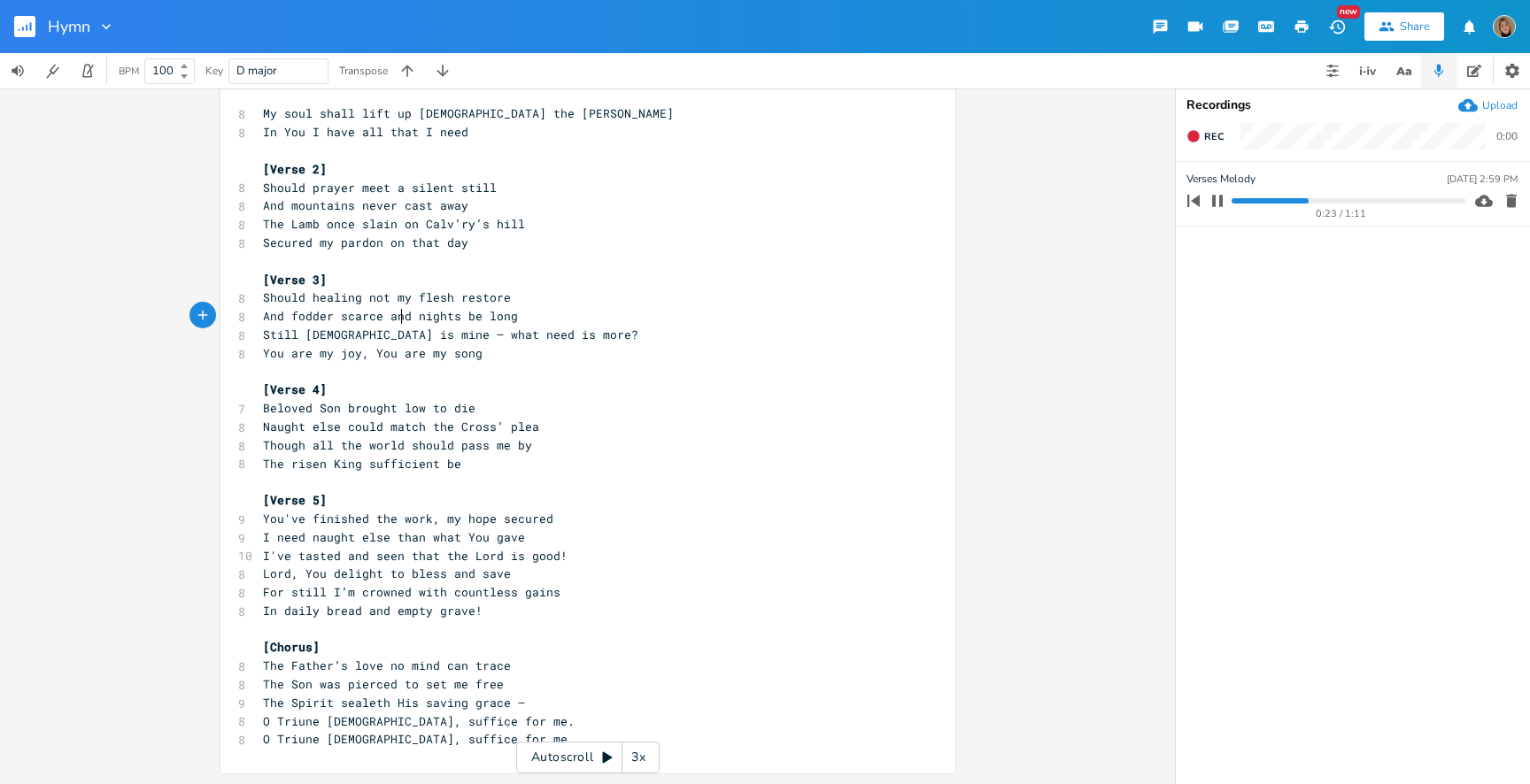 click on "And fodder scarce and nights be long" at bounding box center [390, 316] 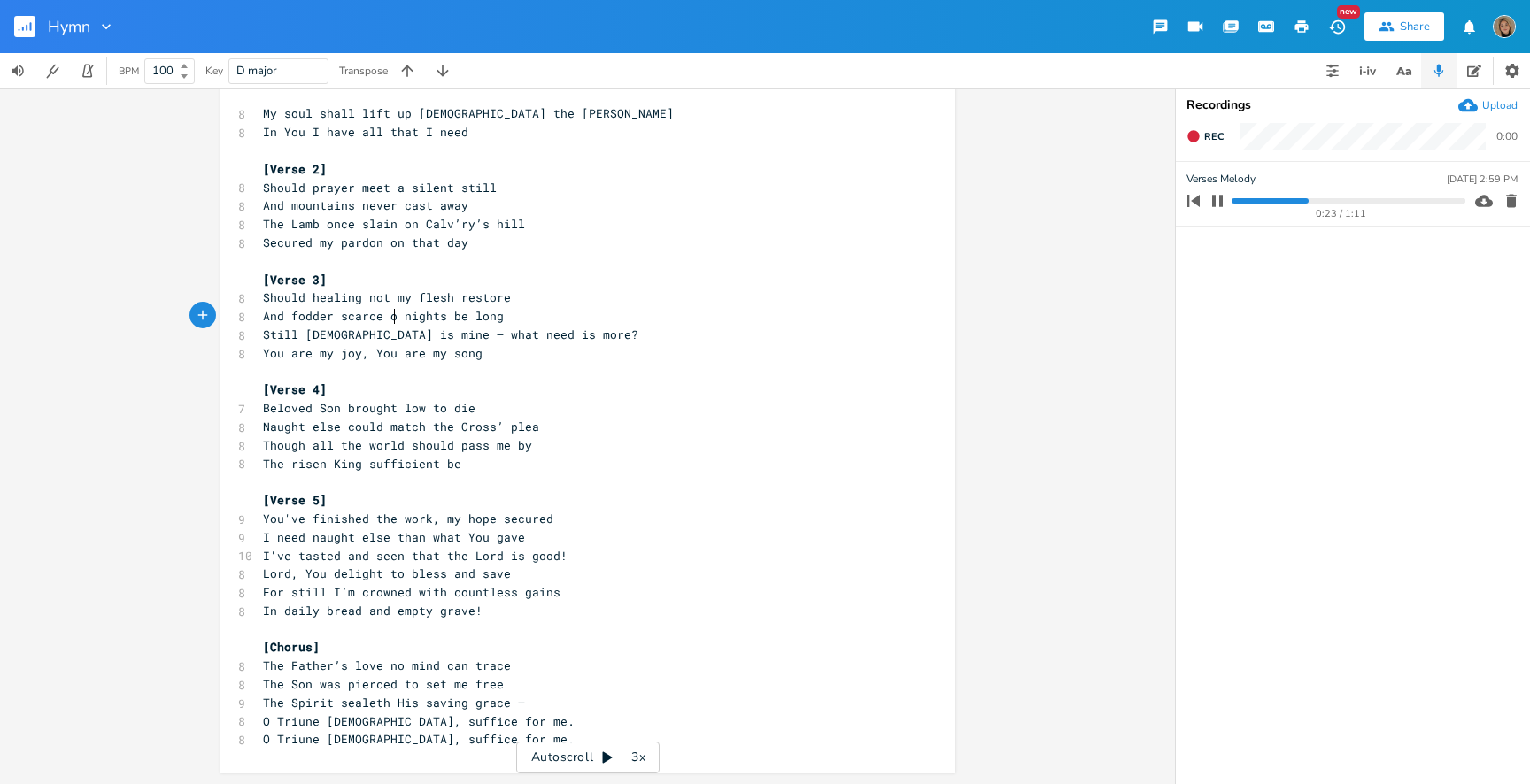 scroll, scrollTop: 0, scrollLeft: 10, axis: horizontal 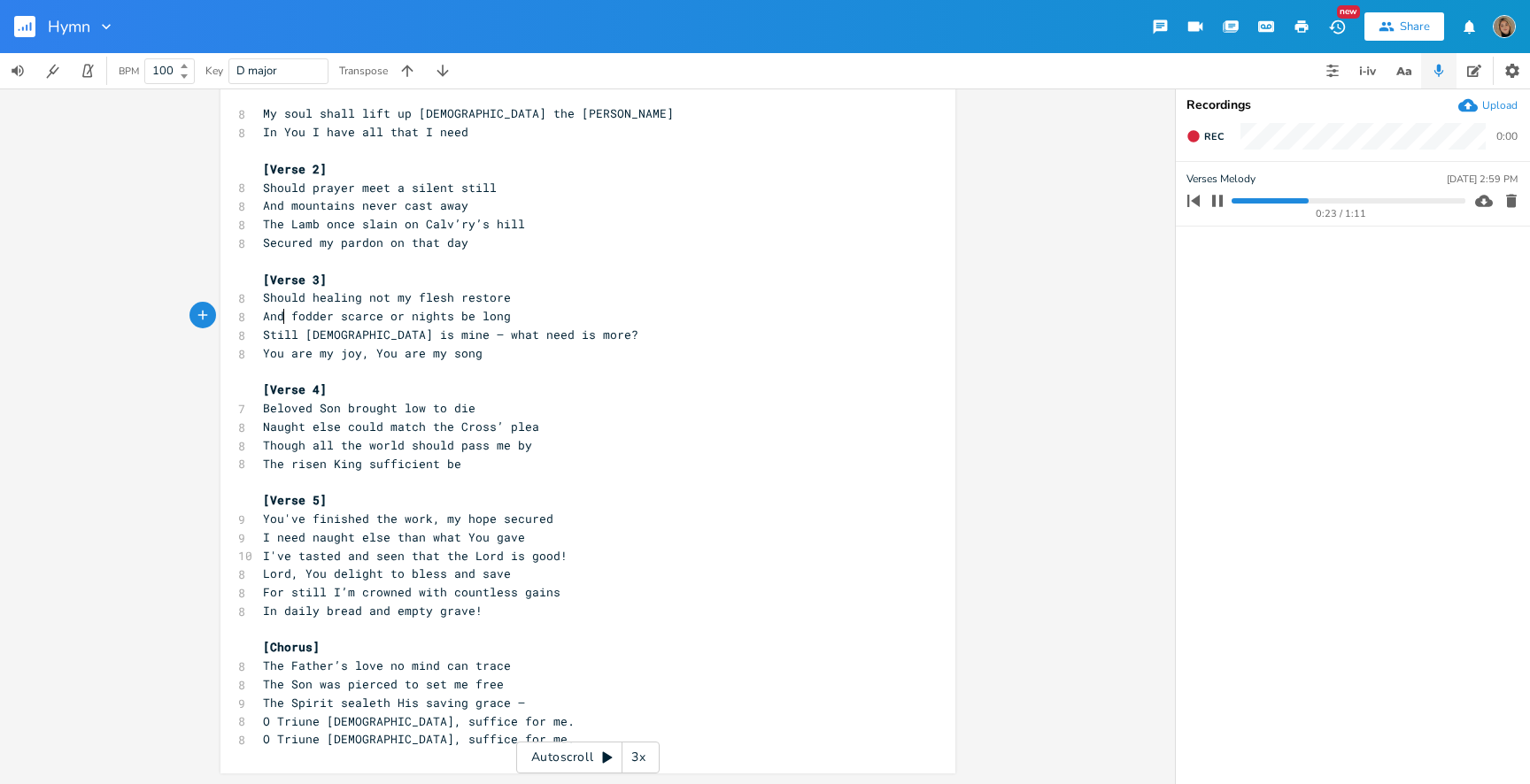 click on "And fodder scarce or nights be long" at bounding box center (387, 316) 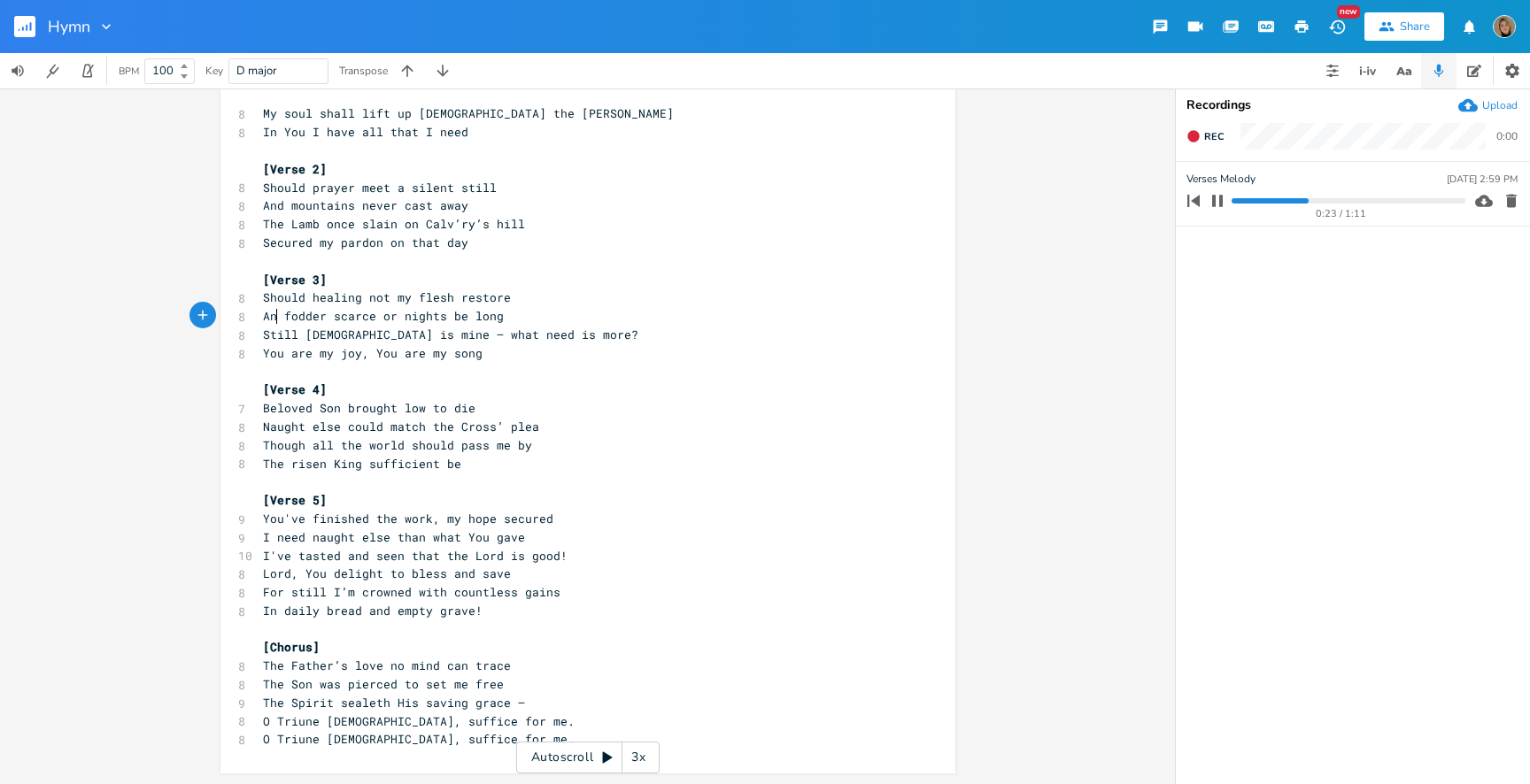 scroll, scrollTop: 0, scrollLeft: 20, axis: horizontal 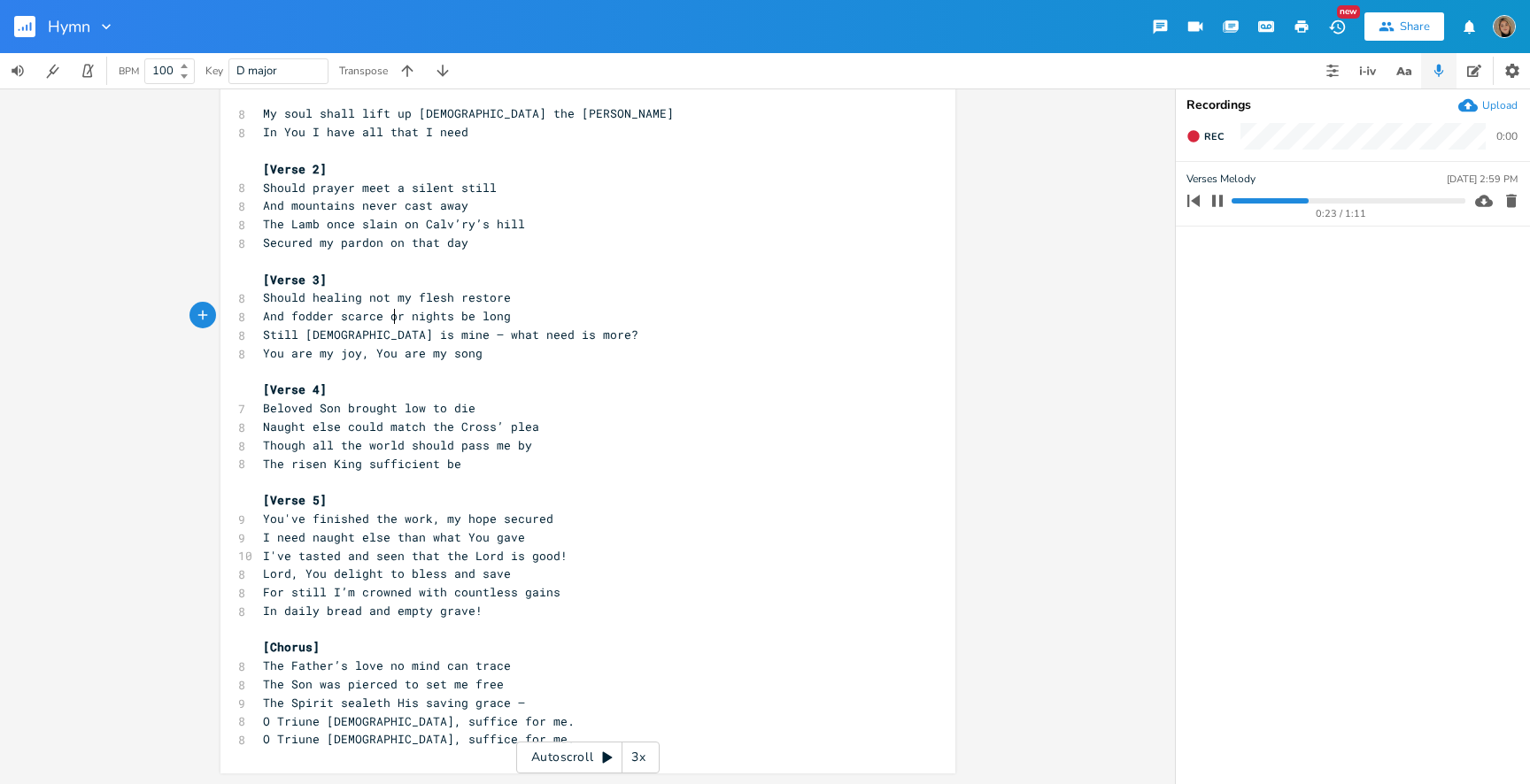 click on "And fodder scarce or nights be long" at bounding box center [387, 316] 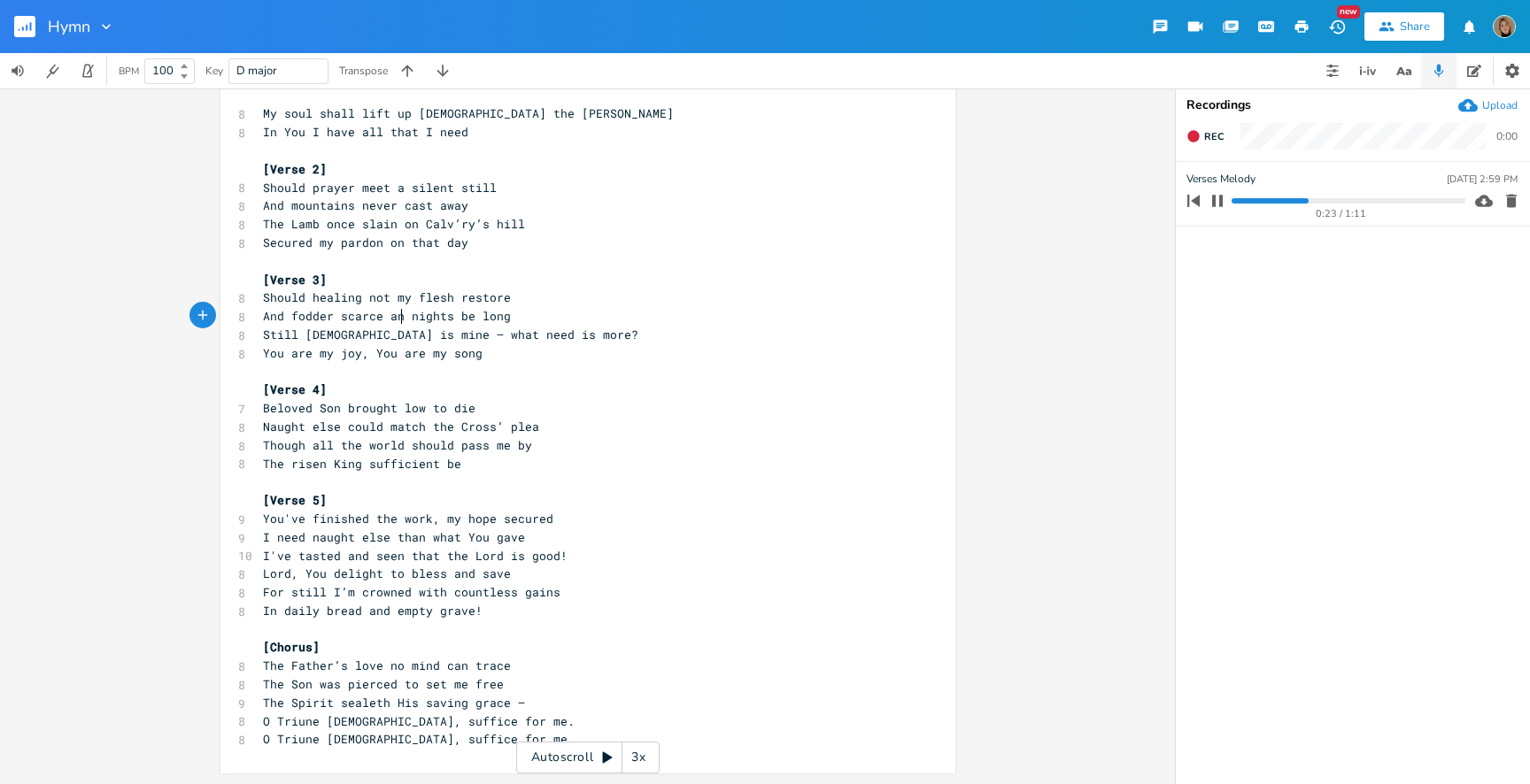 scroll, scrollTop: 0, scrollLeft: 19, axis: horizontal 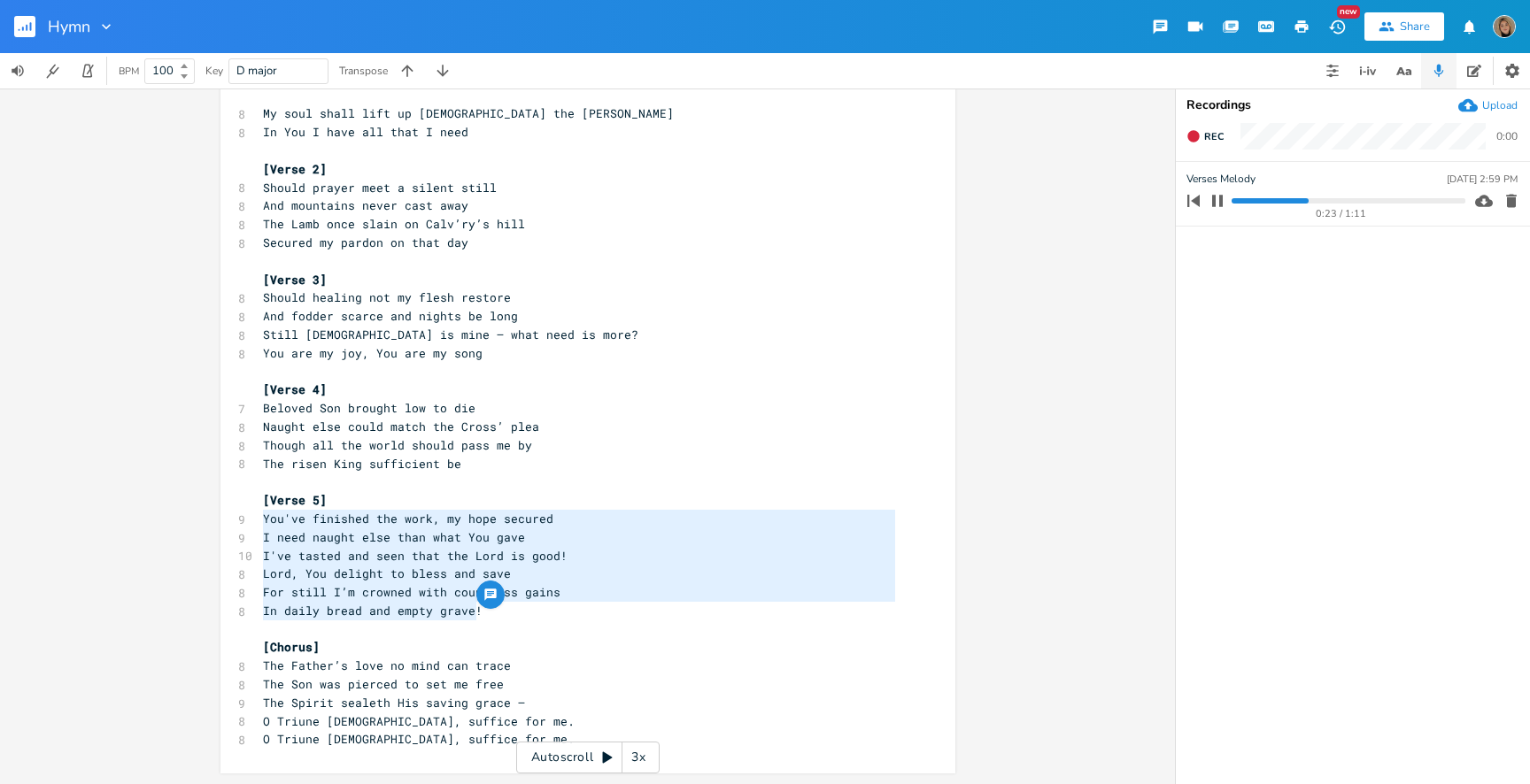 drag, startPoint x: 482, startPoint y: 608, endPoint x: 248, endPoint y: 522, distance: 249.303 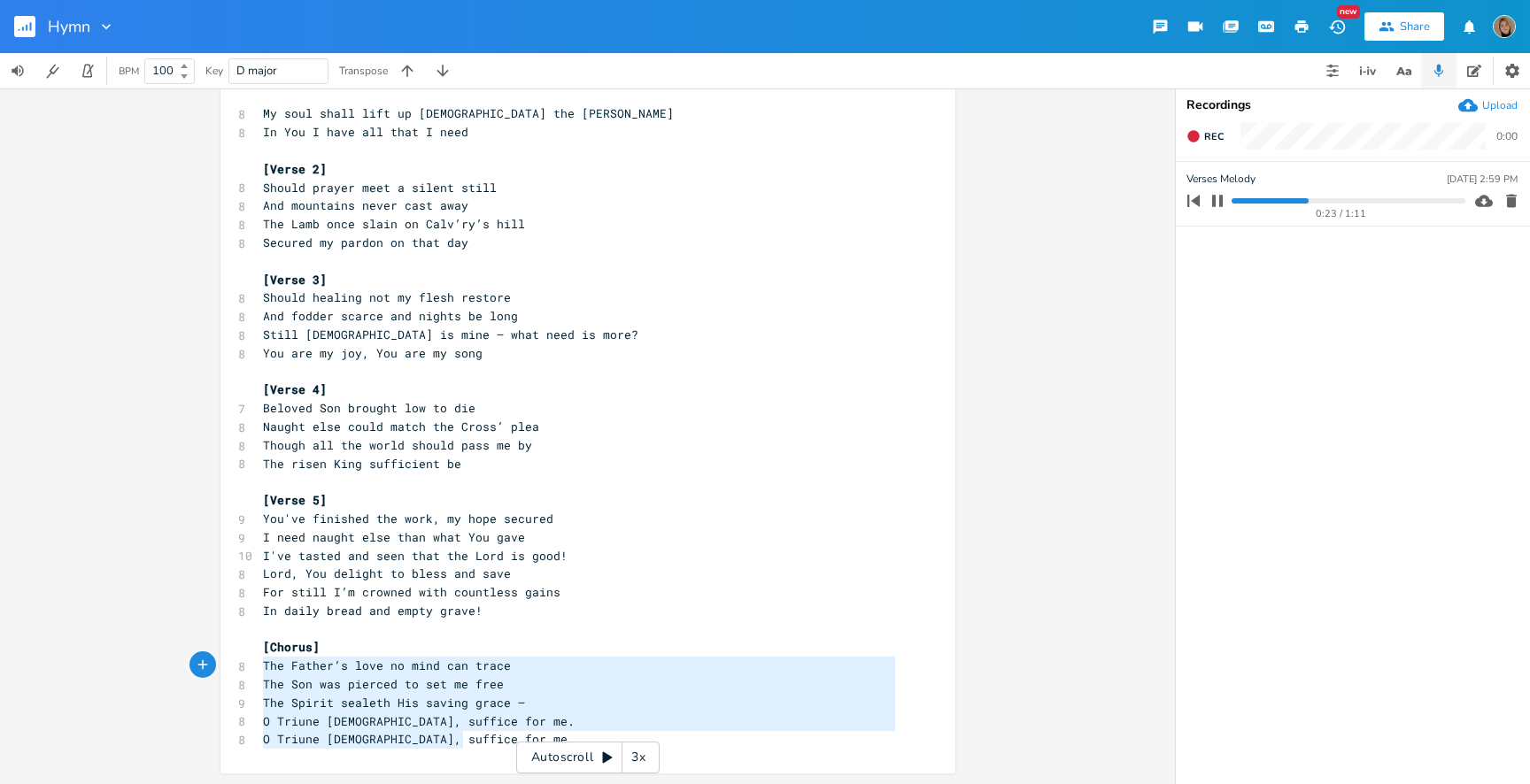 drag, startPoint x: 461, startPoint y: 744, endPoint x: 255, endPoint y: 665, distance: 220.62865 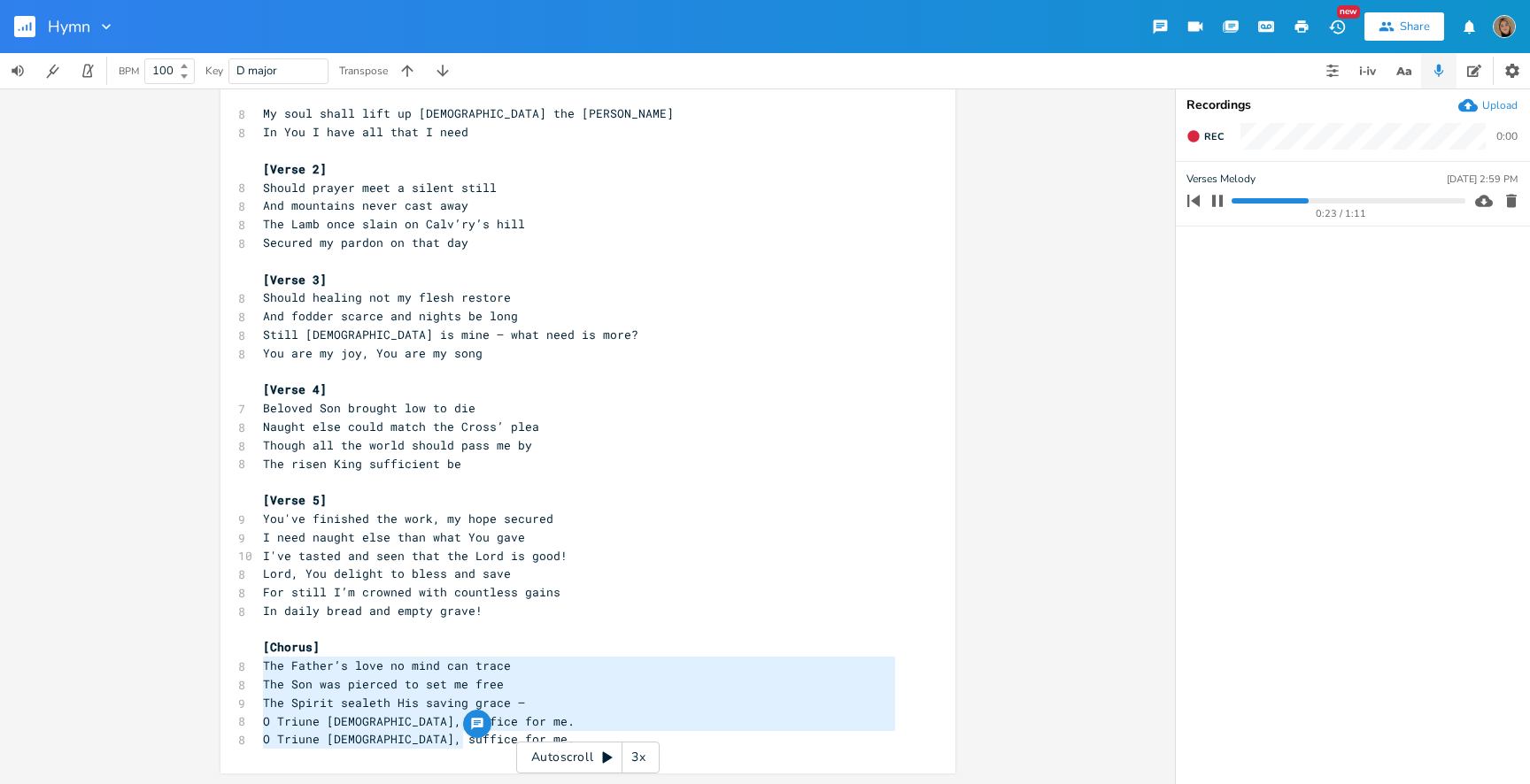 paste 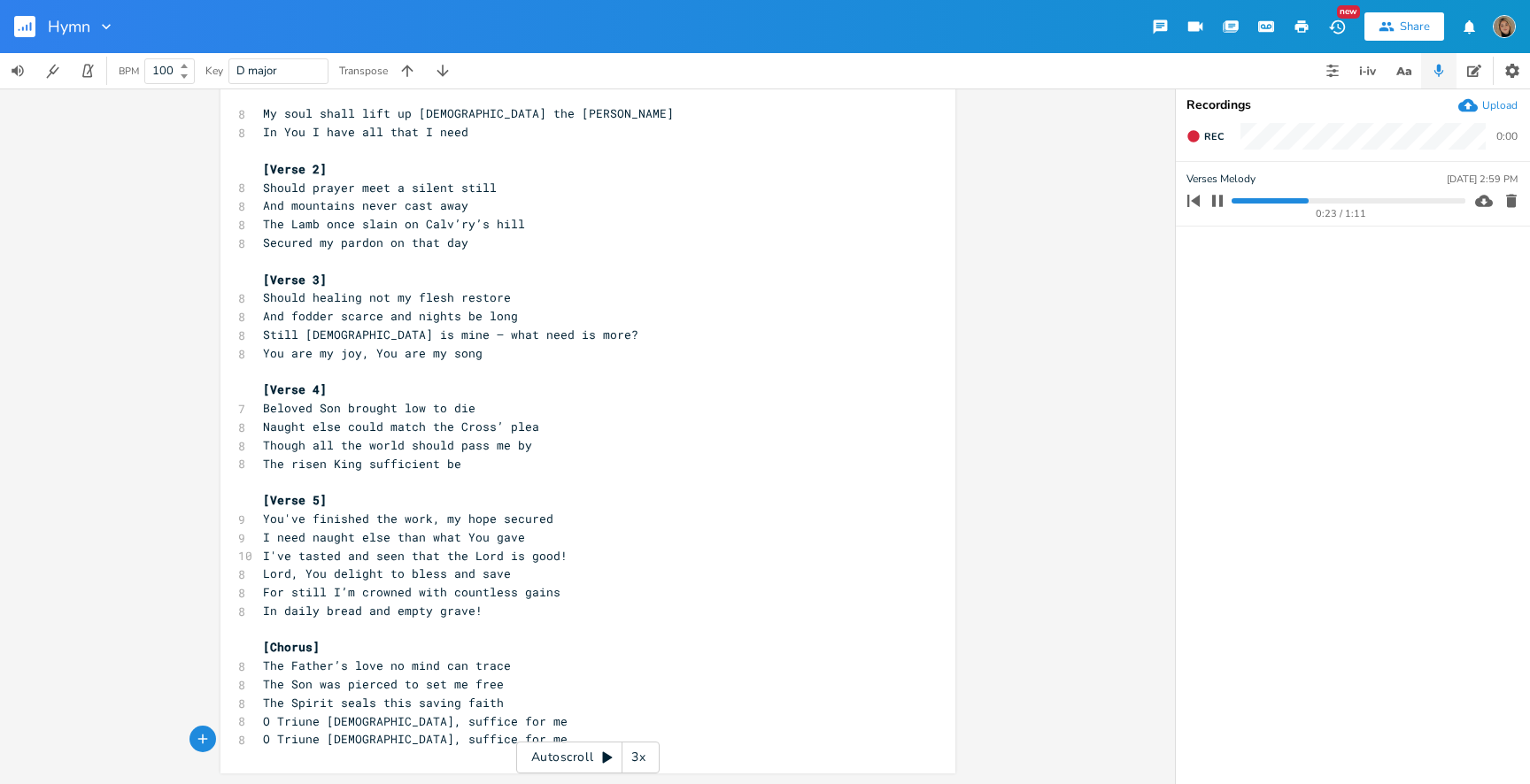 click on "The Father’s love no mind can trace" at bounding box center (579, 665) 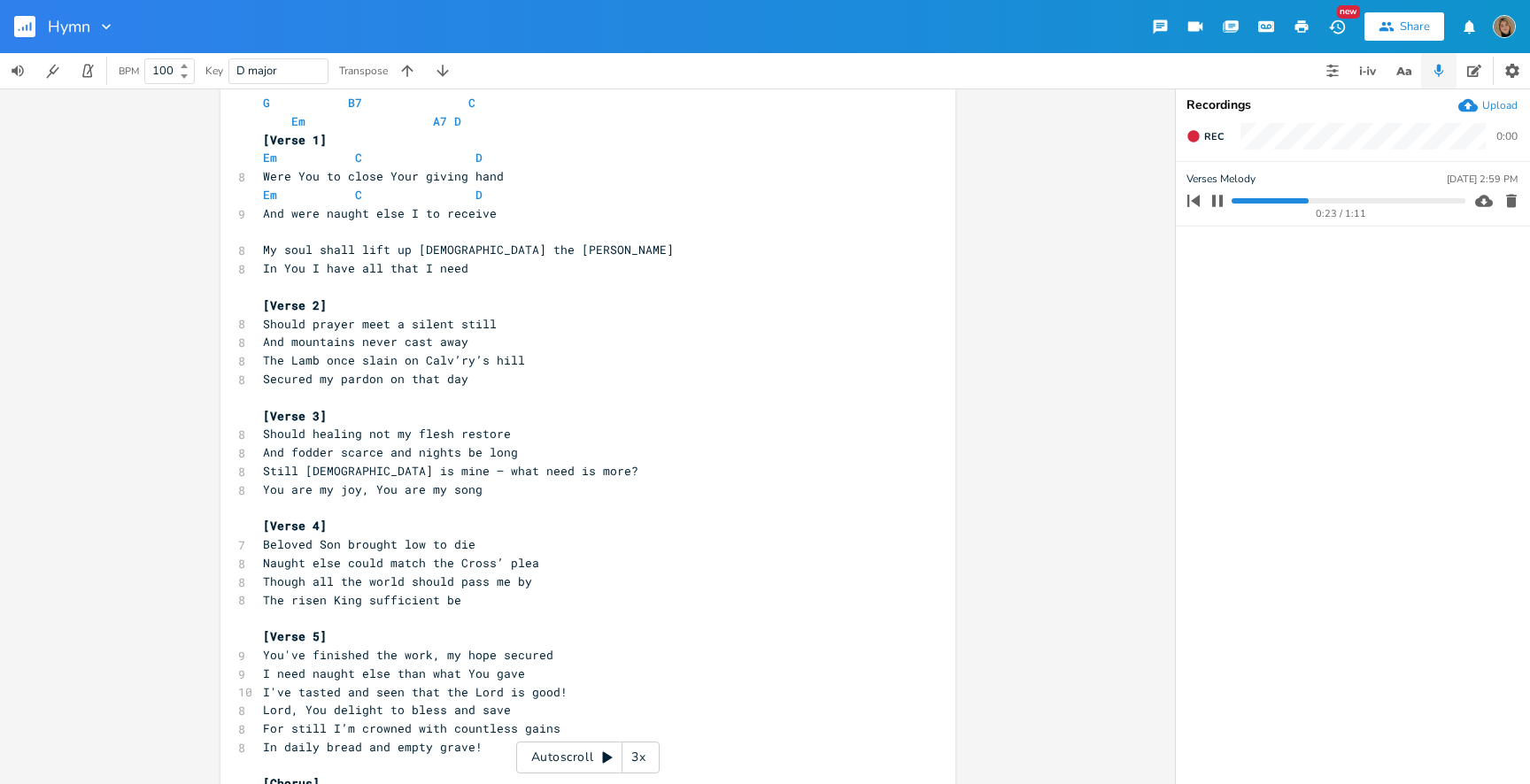 scroll, scrollTop: 0, scrollLeft: 0, axis: both 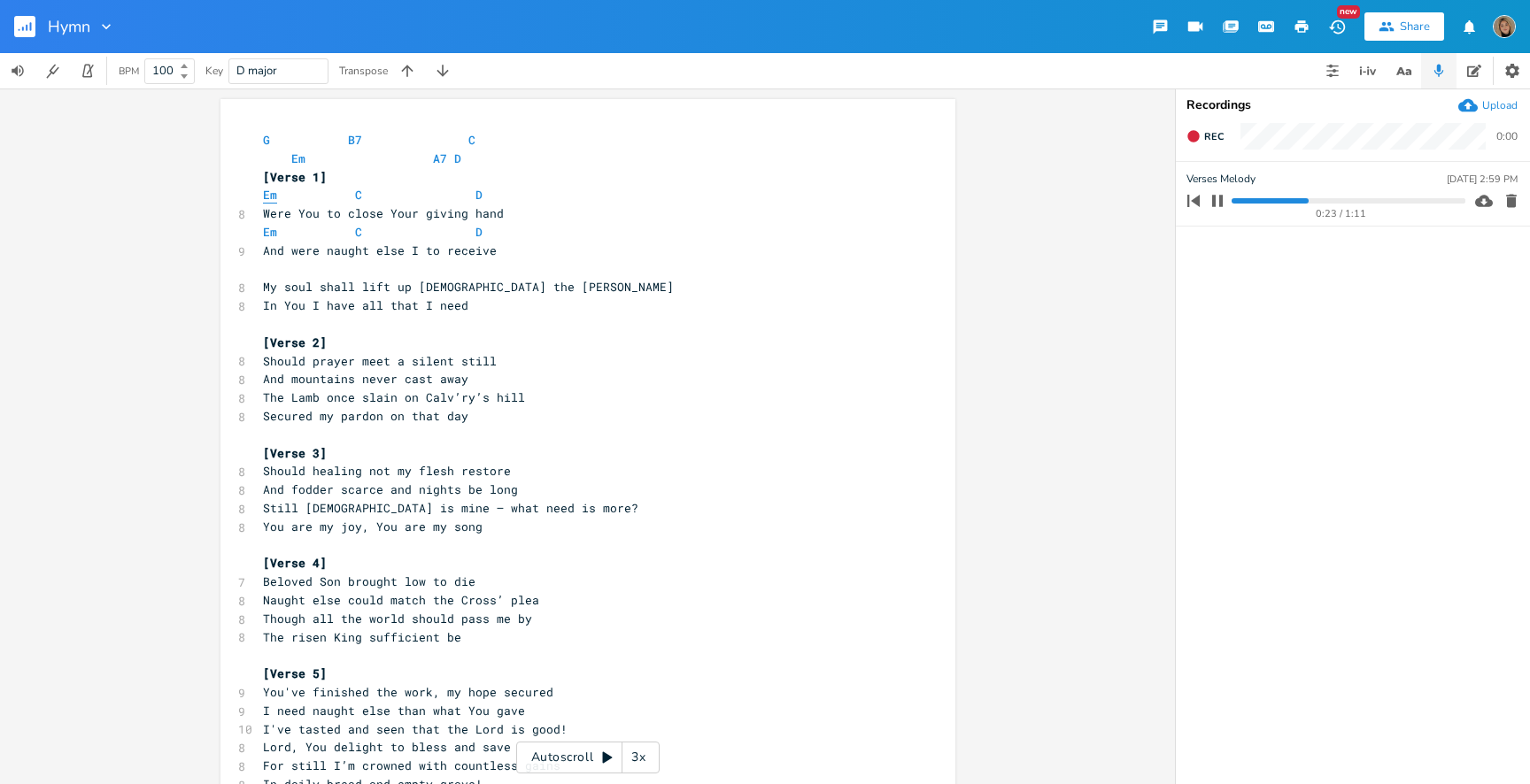 click on "Em" at bounding box center (270, 195) 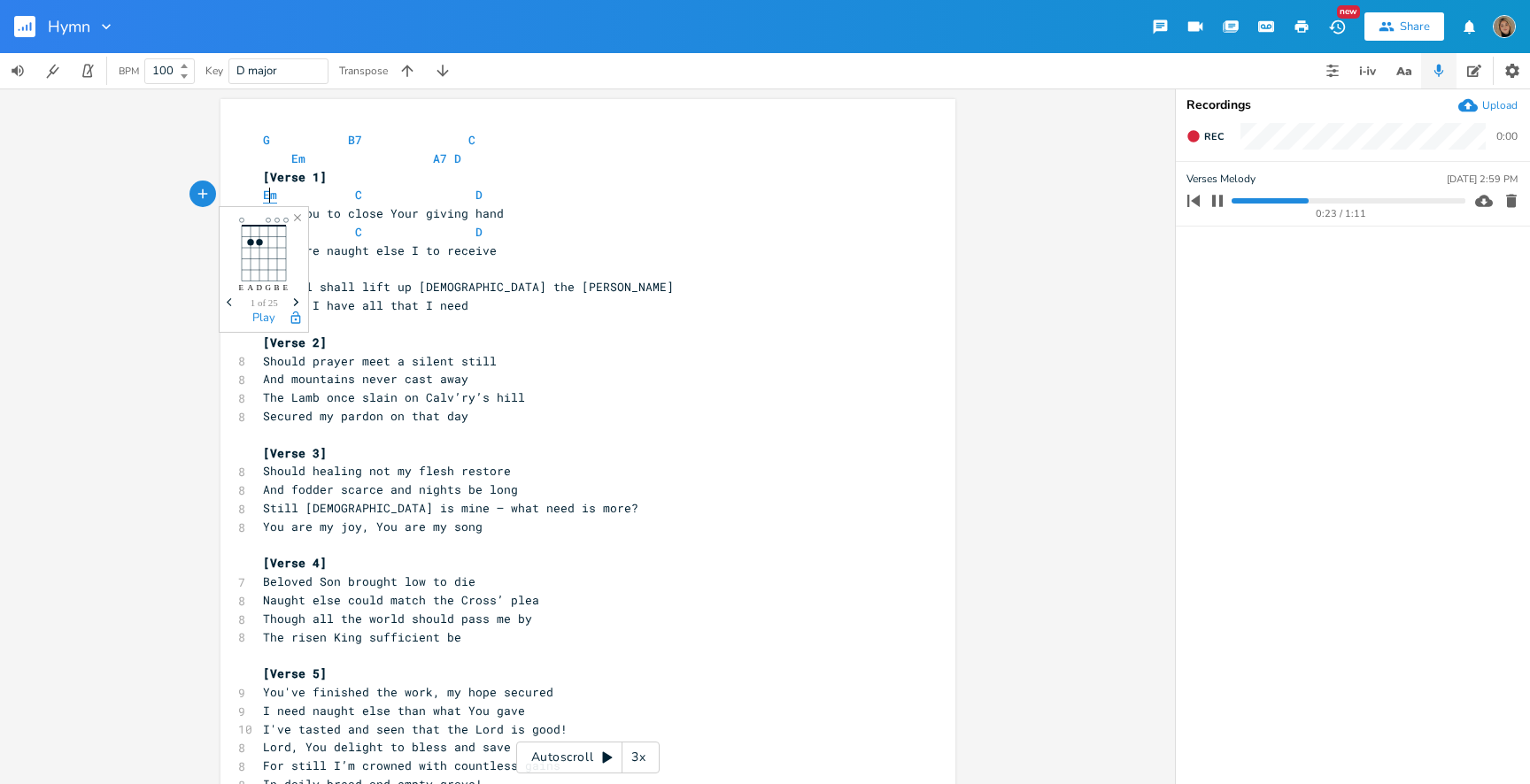 click on "Em" at bounding box center (270, 195) 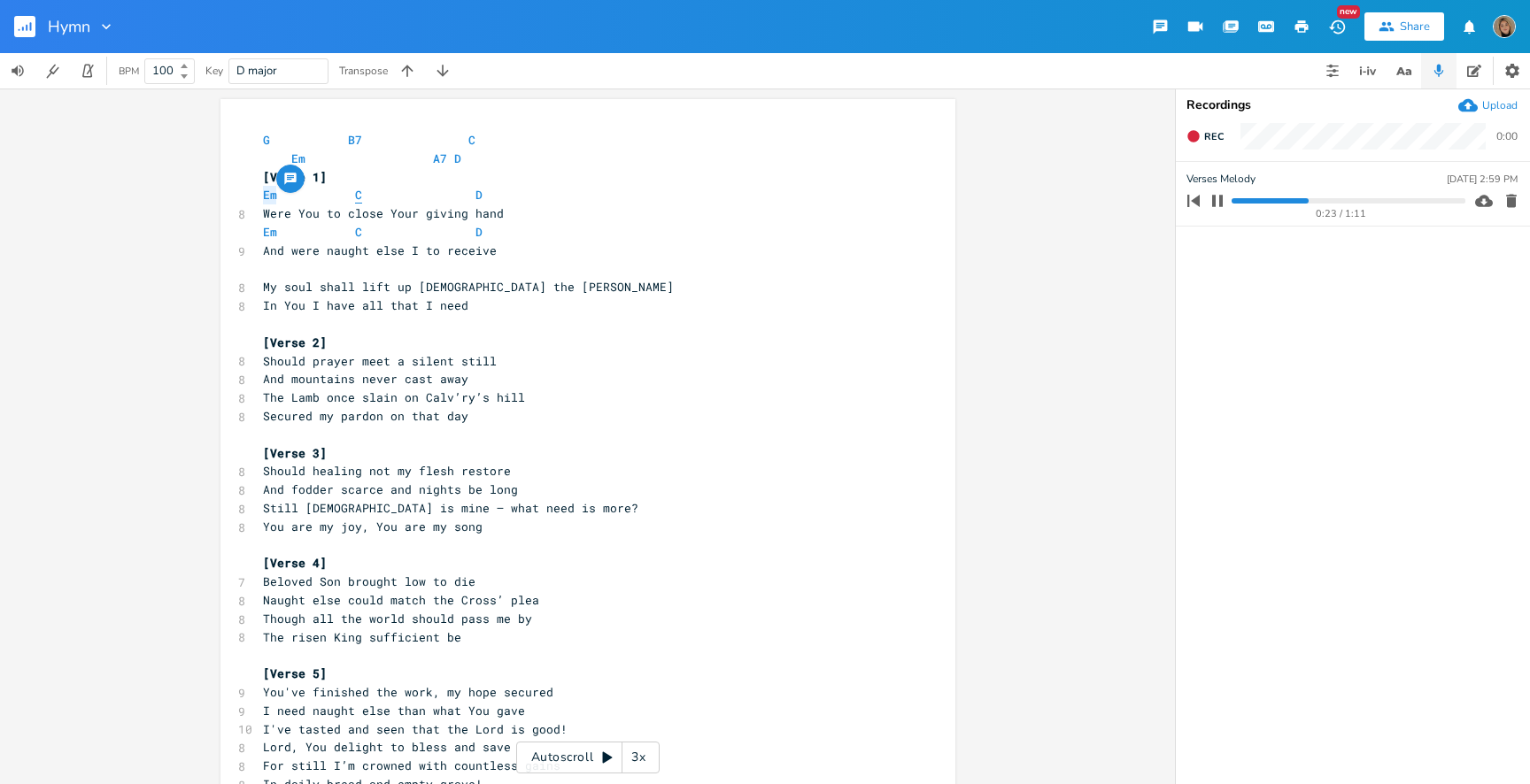click on "C" at bounding box center (359, 195) 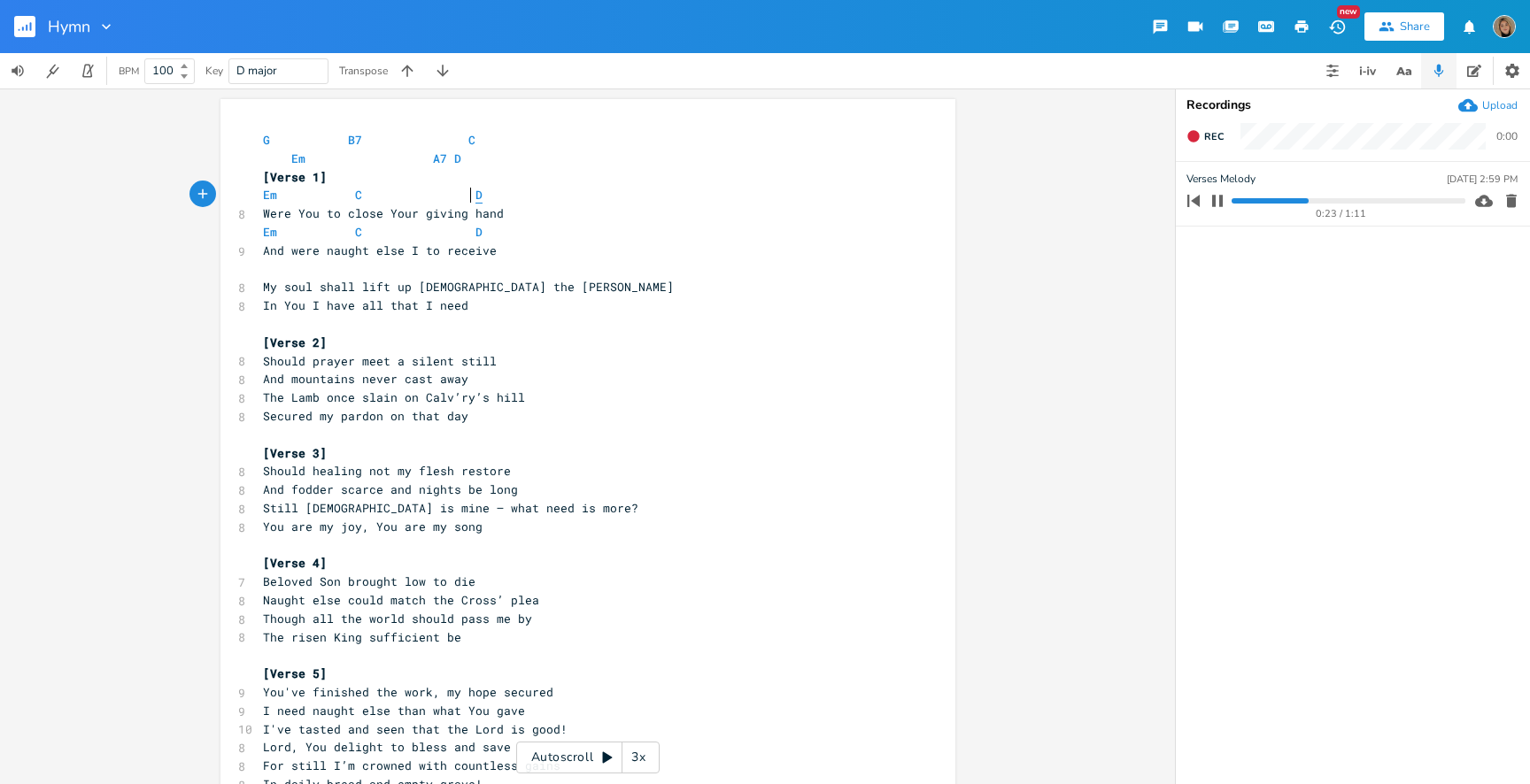 click on "D" at bounding box center [479, 195] 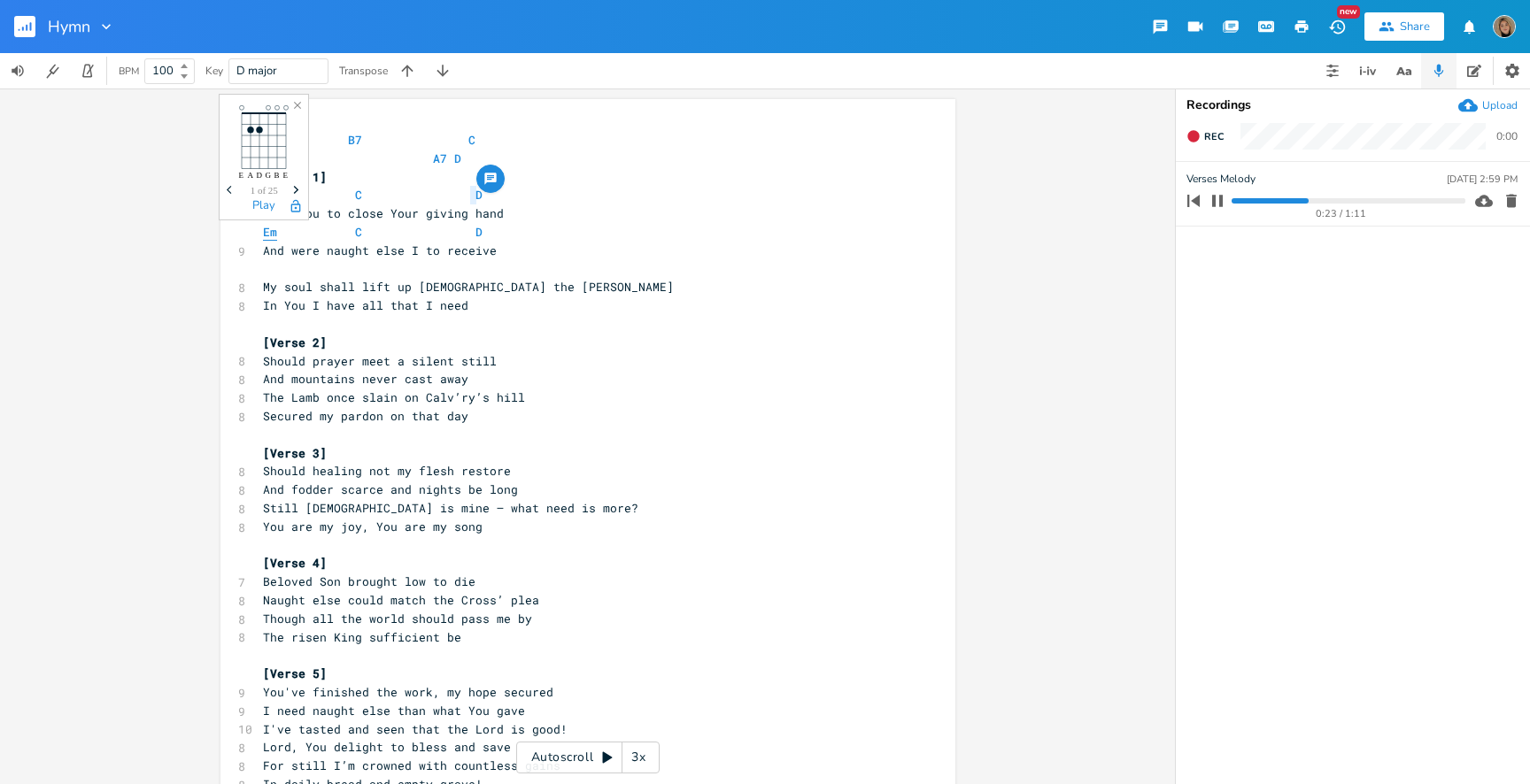 click on "Em" at bounding box center (270, 232) 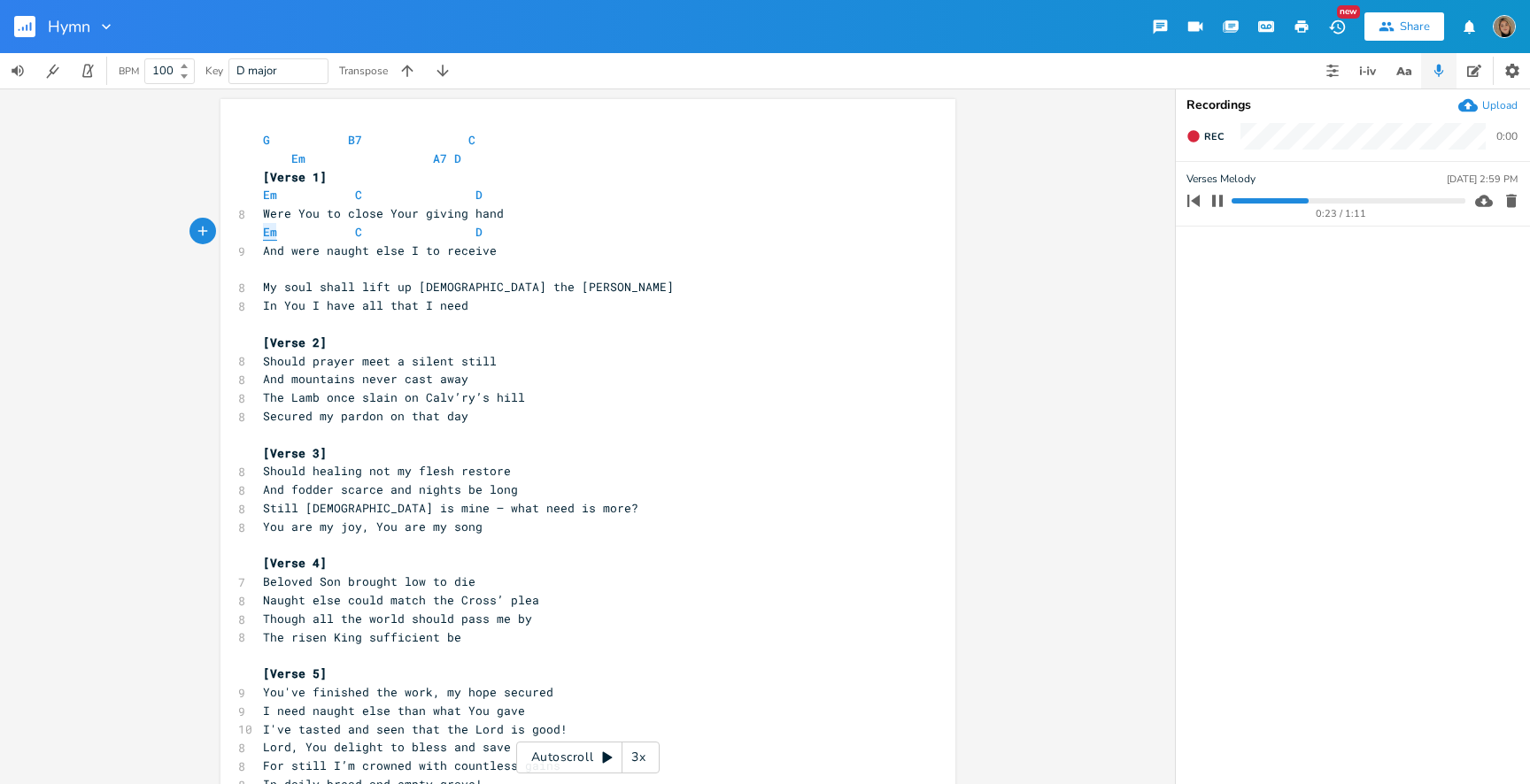 click on "Em" at bounding box center [270, 232] 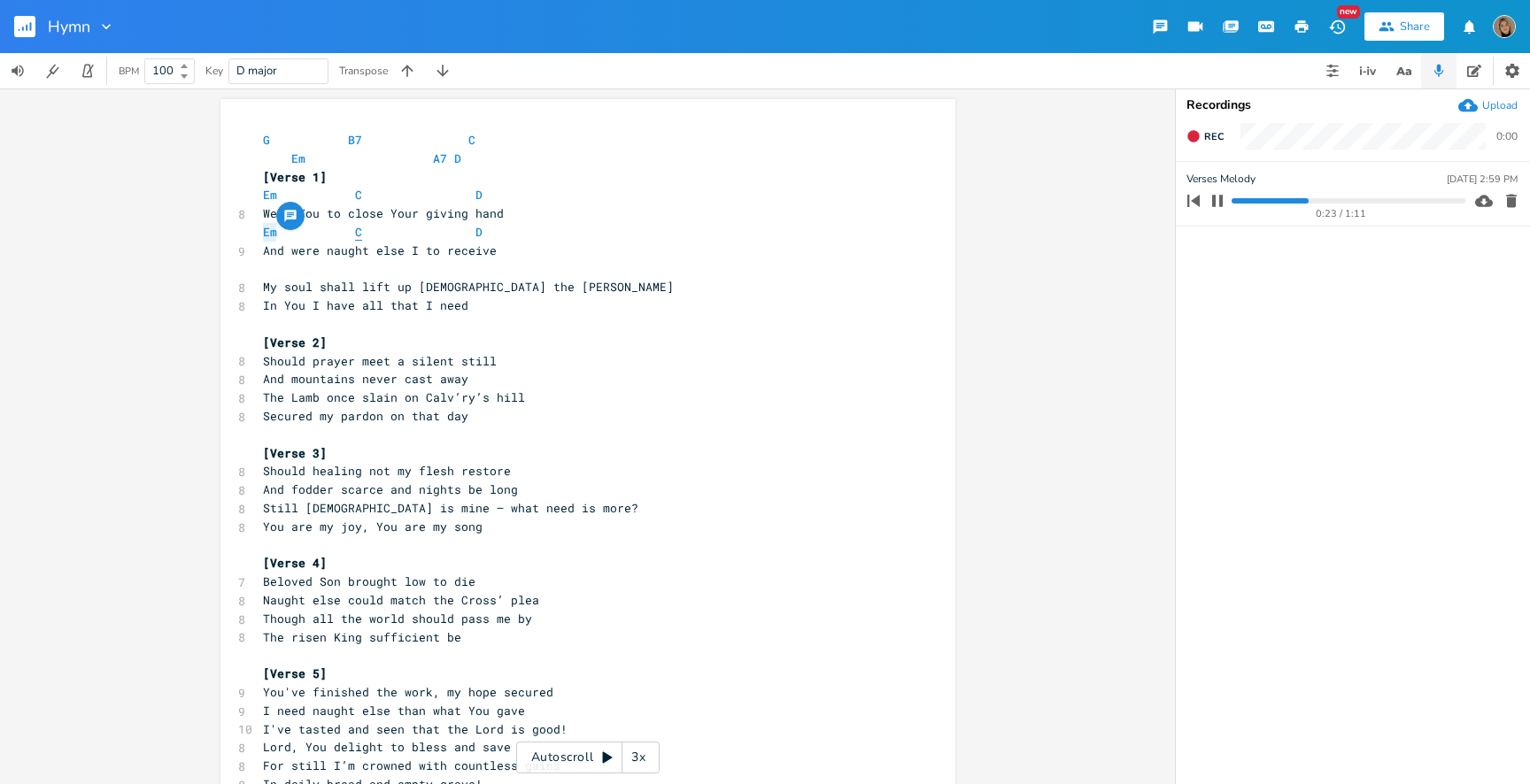 click on "C" at bounding box center (359, 232) 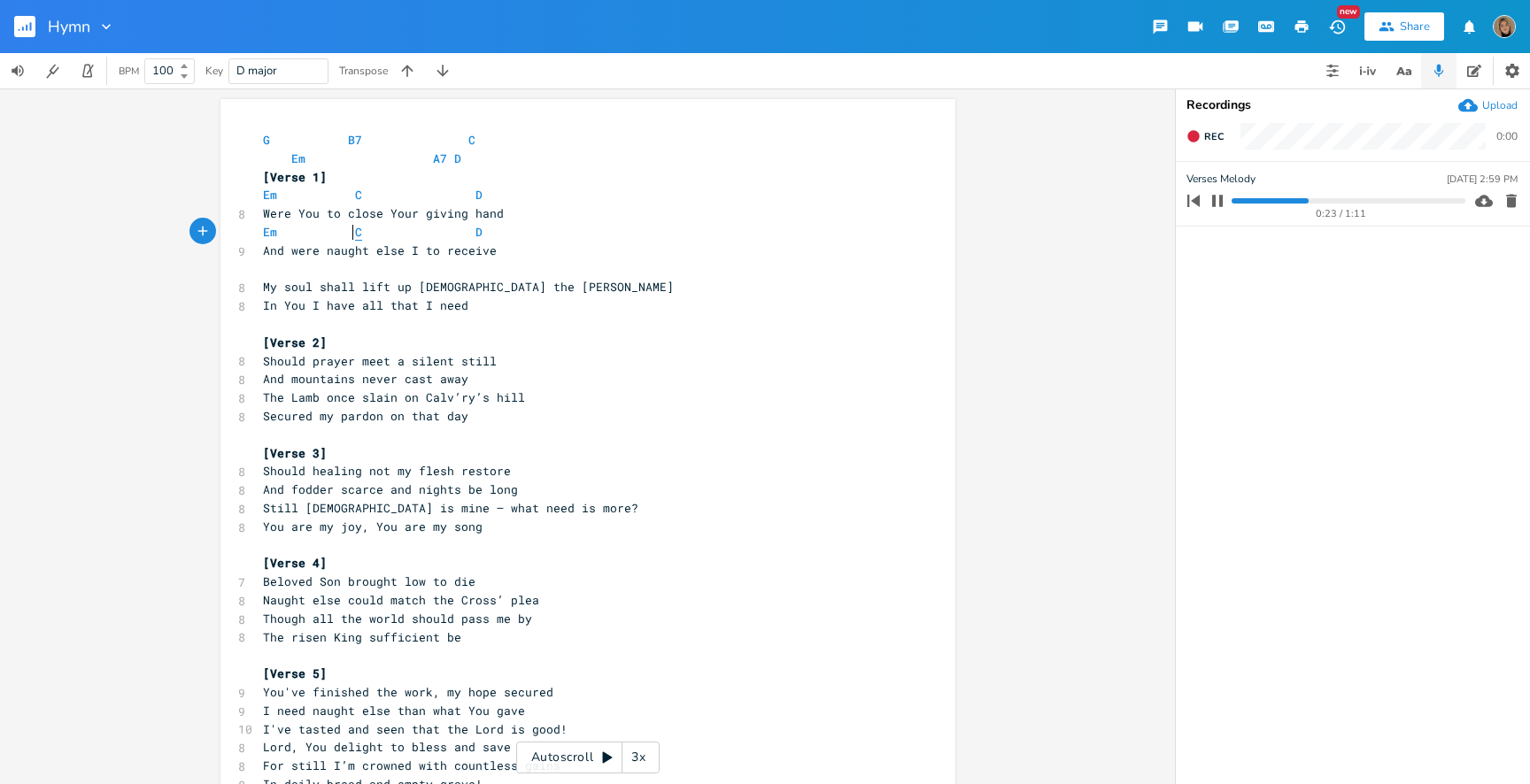 click on "C" at bounding box center (359, 232) 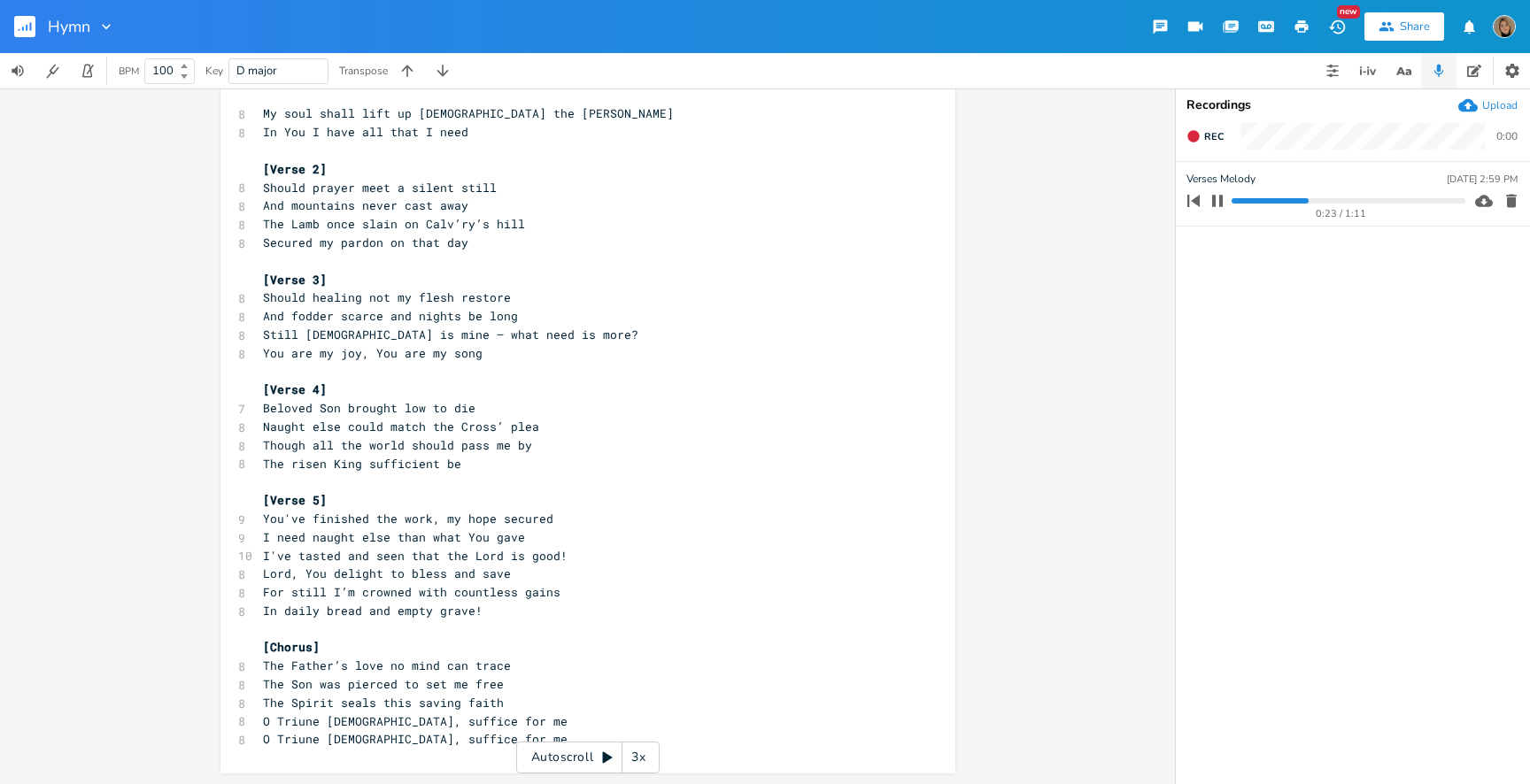 scroll, scrollTop: 173, scrollLeft: 0, axis: vertical 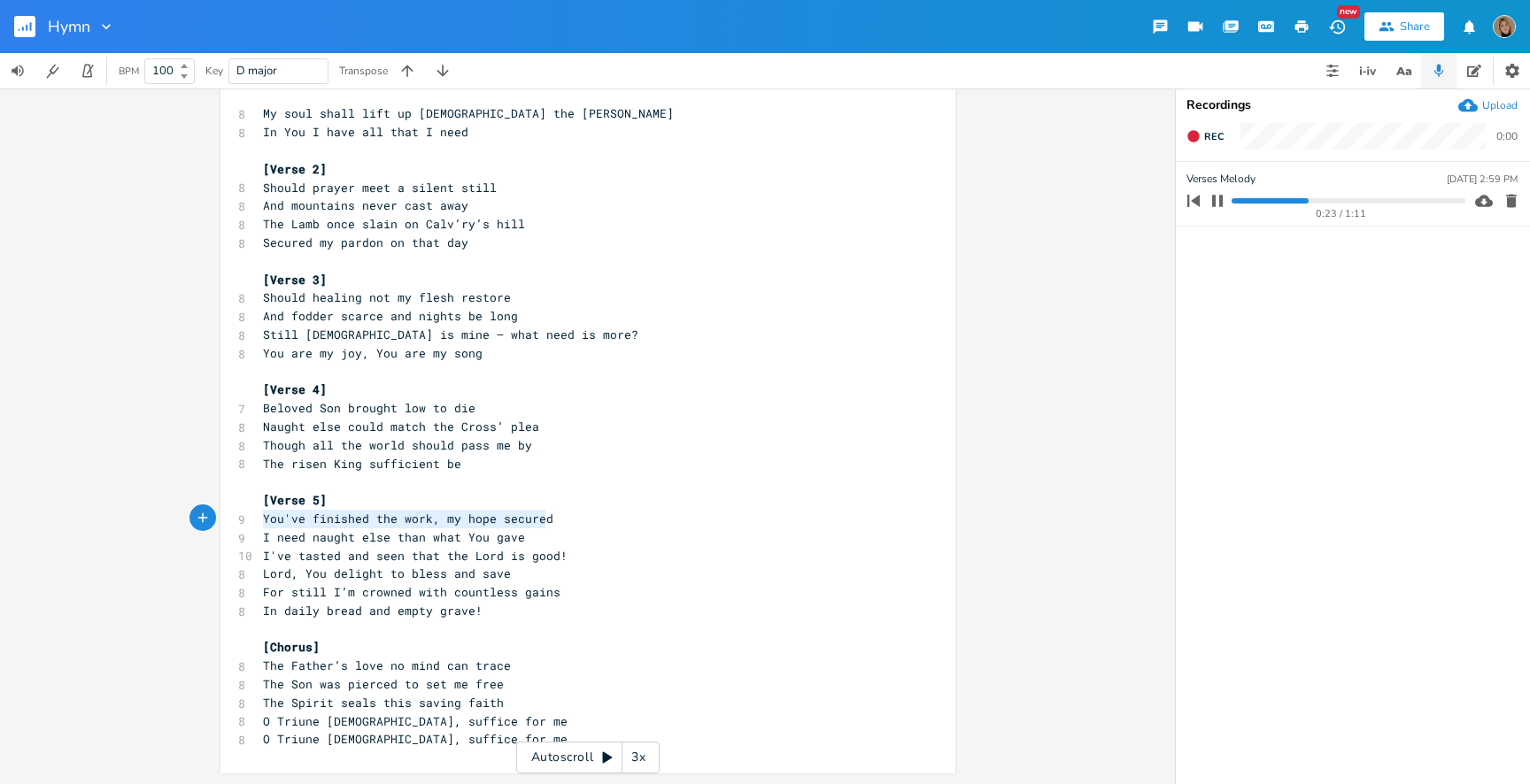 drag, startPoint x: 556, startPoint y: 514, endPoint x: 257, endPoint y: 522, distance: 299.107 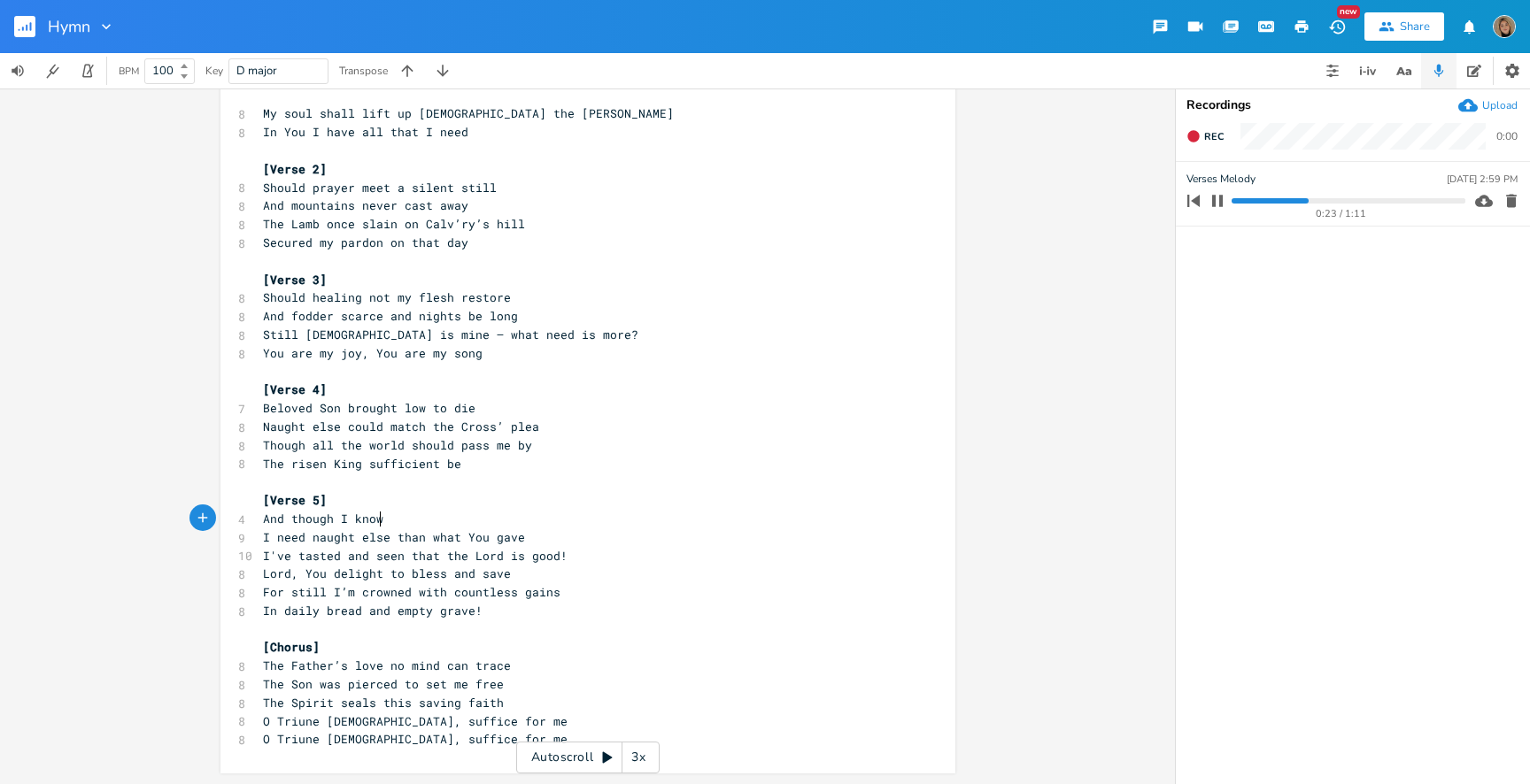 scroll, scrollTop: 0, scrollLeft: 58, axis: horizontal 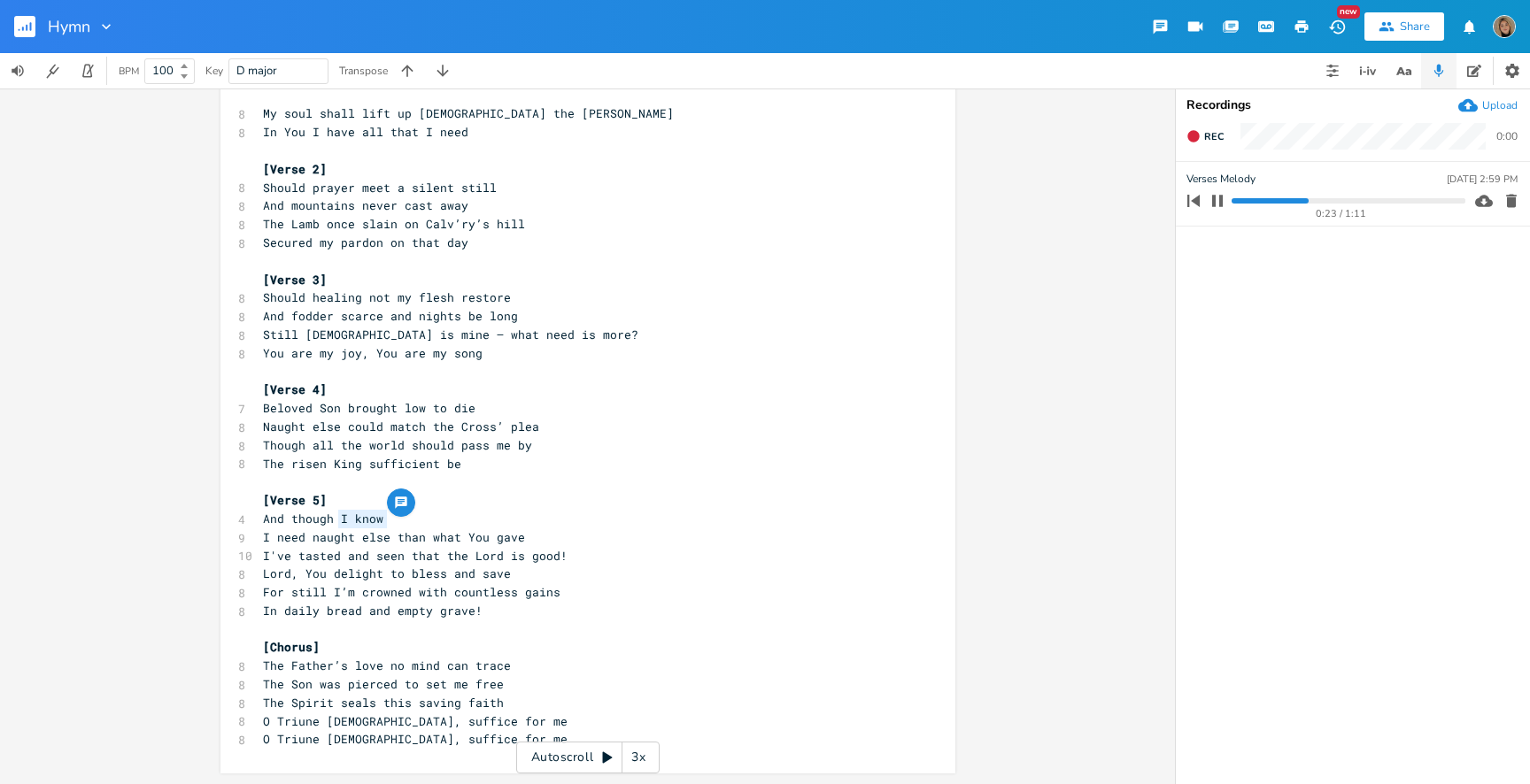 drag, startPoint x: 382, startPoint y: 519, endPoint x: 333, endPoint y: 515, distance: 49.162994 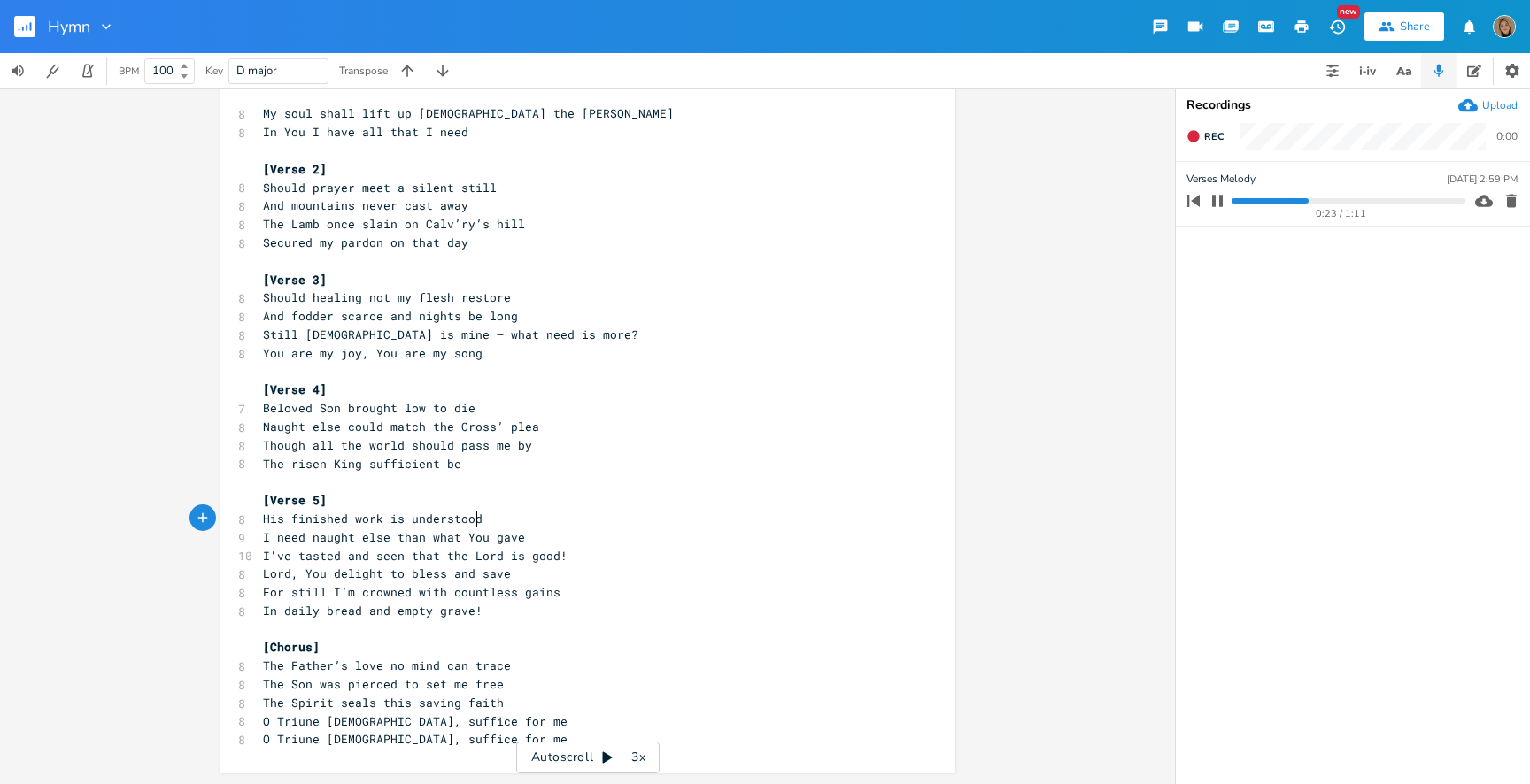 scroll, scrollTop: 0, scrollLeft: 19, axis: horizontal 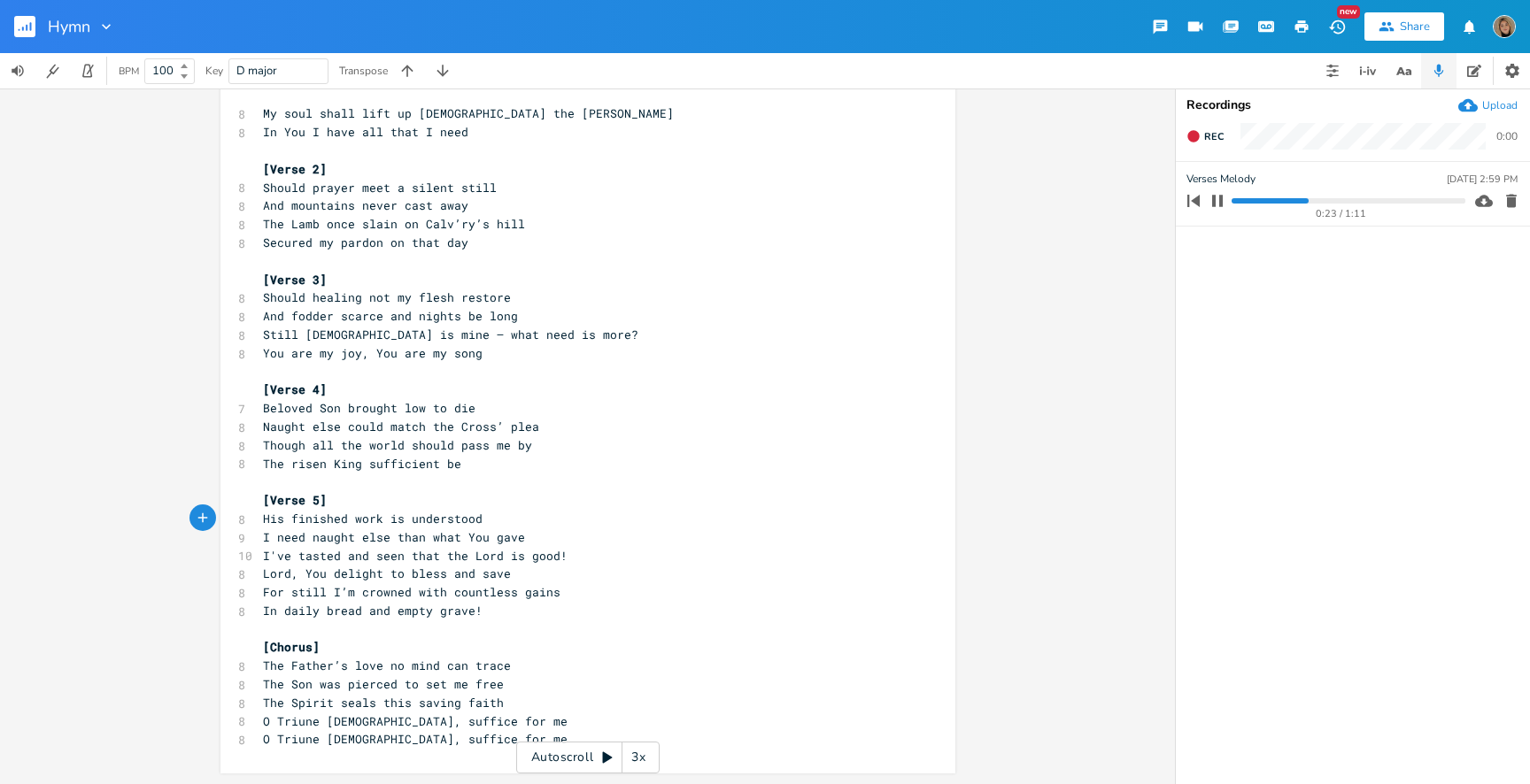 click on "His finished work is understood" at bounding box center (373, 519) 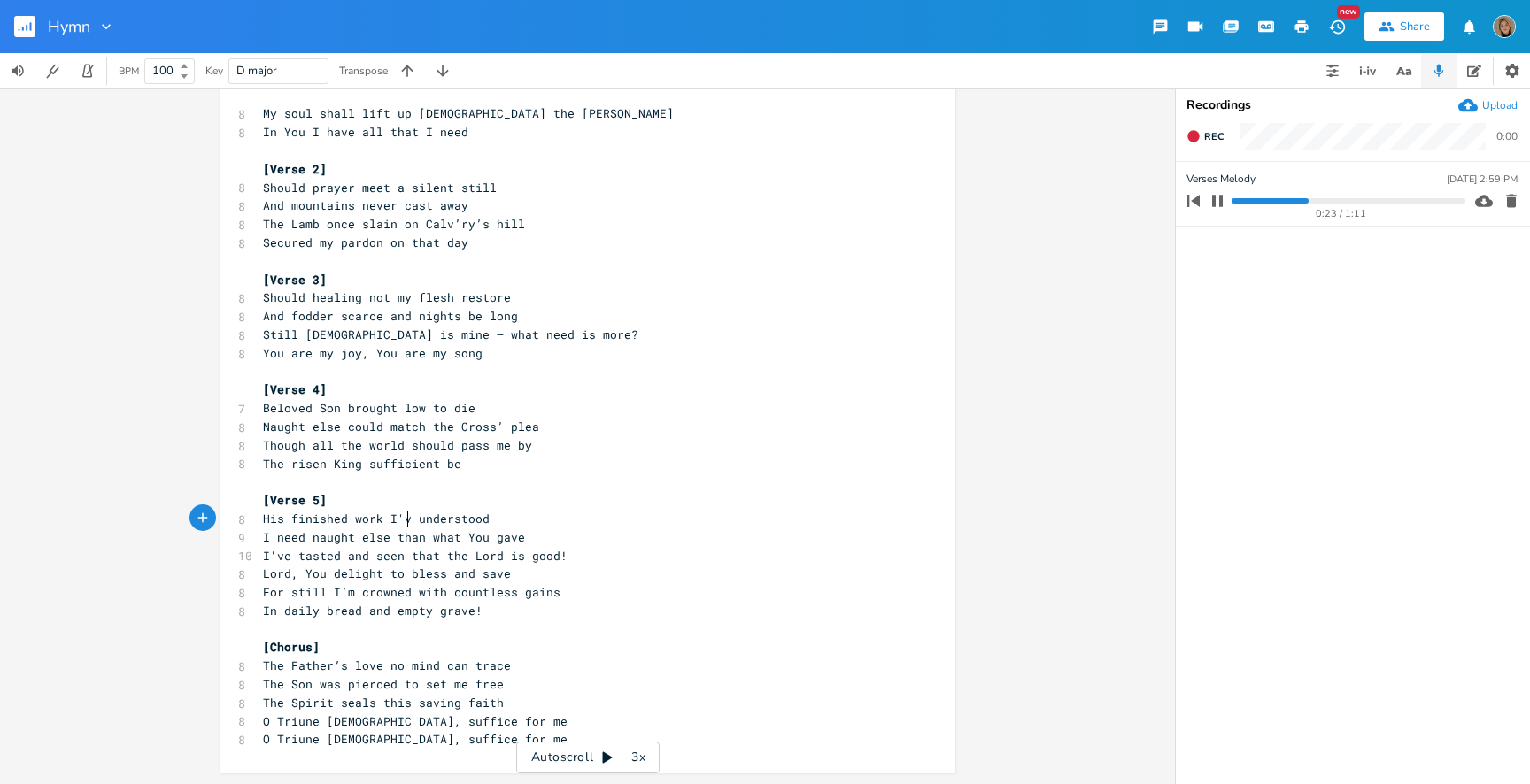 scroll, scrollTop: 0, scrollLeft: 17, axis: horizontal 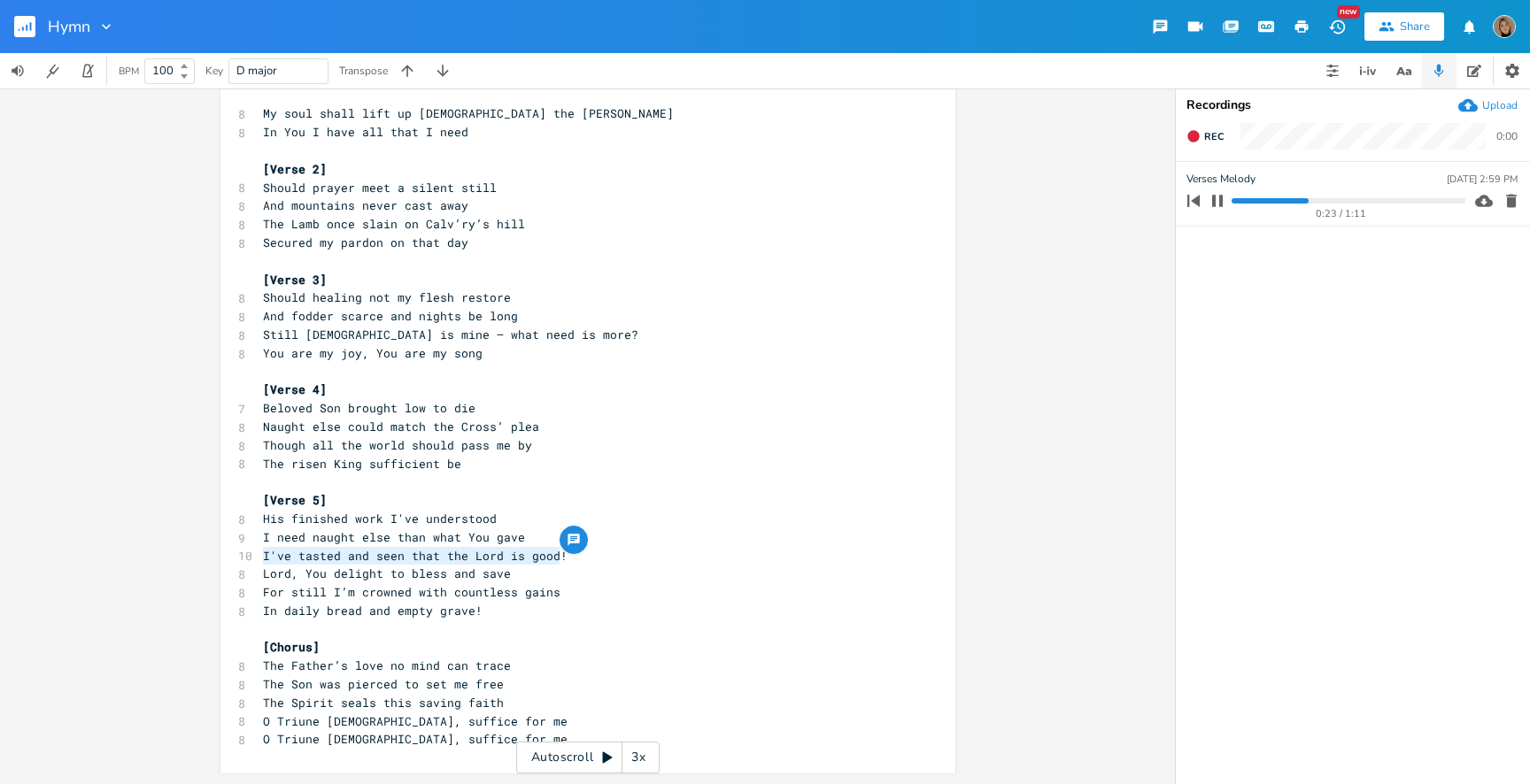 drag, startPoint x: 559, startPoint y: 556, endPoint x: 260, endPoint y: 560, distance: 299.02675 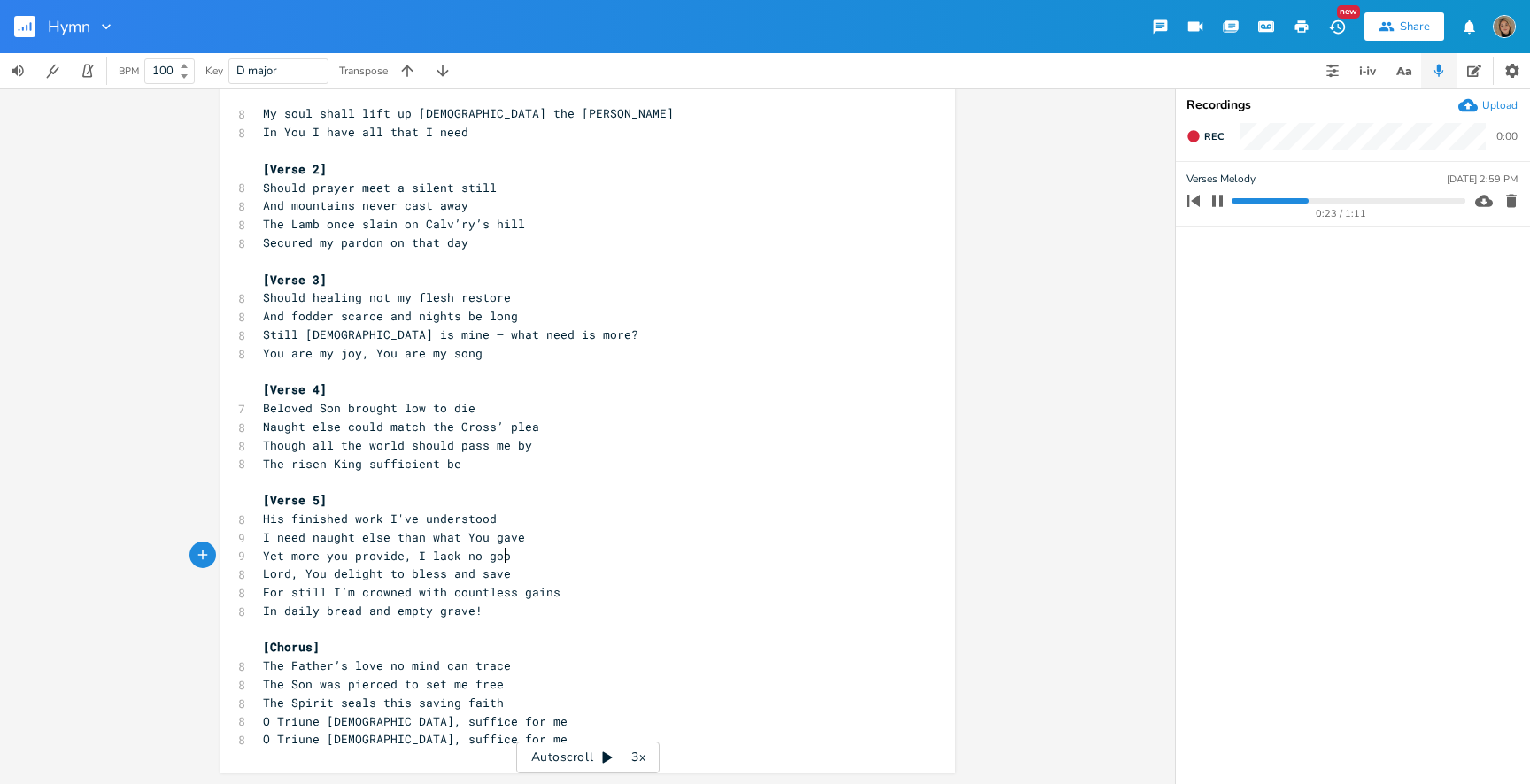 scroll, scrollTop: 0, scrollLeft: 26, axis: horizontal 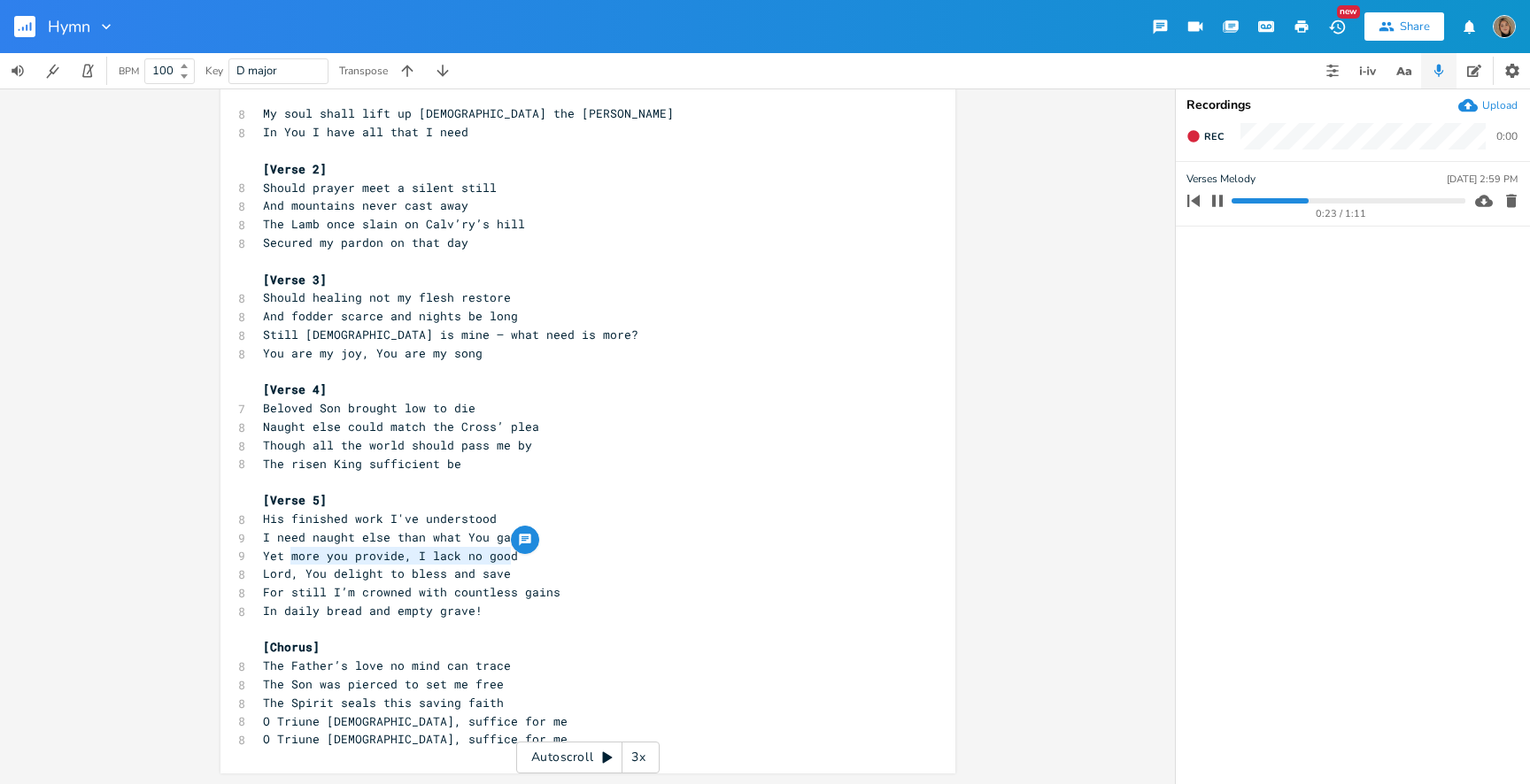 drag, startPoint x: 511, startPoint y: 555, endPoint x: 284, endPoint y: 558, distance: 227.01982 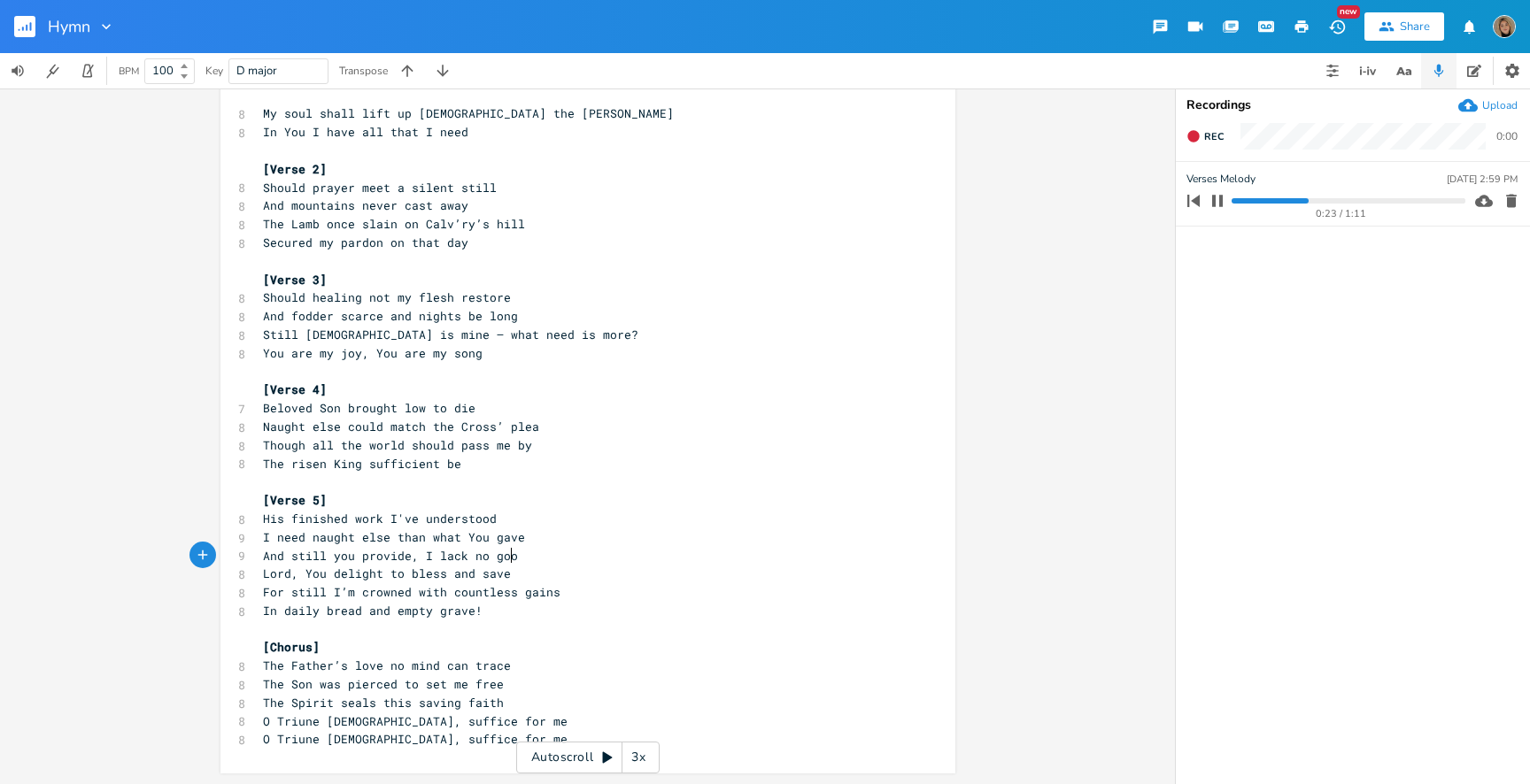 scroll, scrollTop: 0, scrollLeft: 91, axis: horizontal 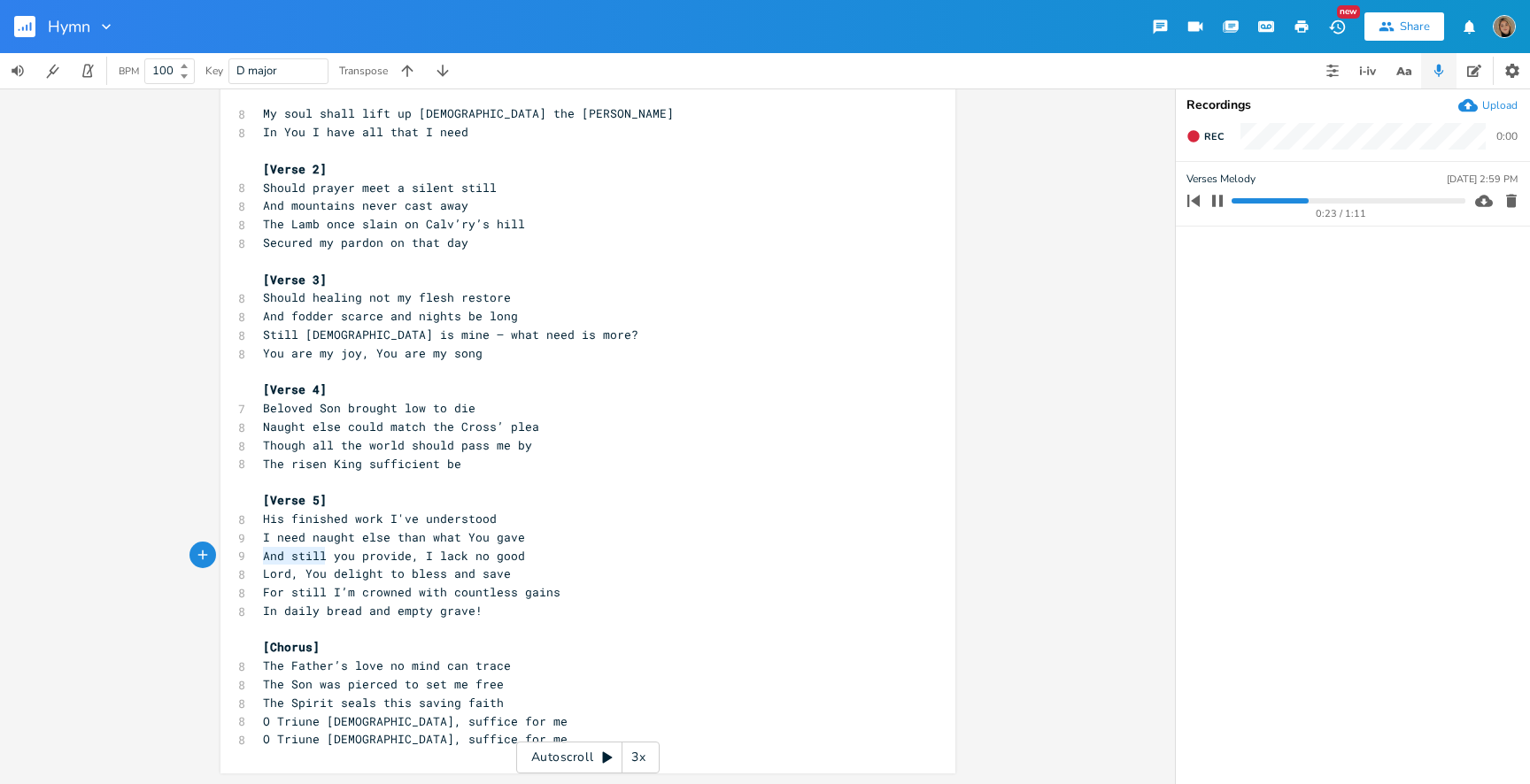 drag, startPoint x: 319, startPoint y: 555, endPoint x: 256, endPoint y: 554, distance: 63.00794 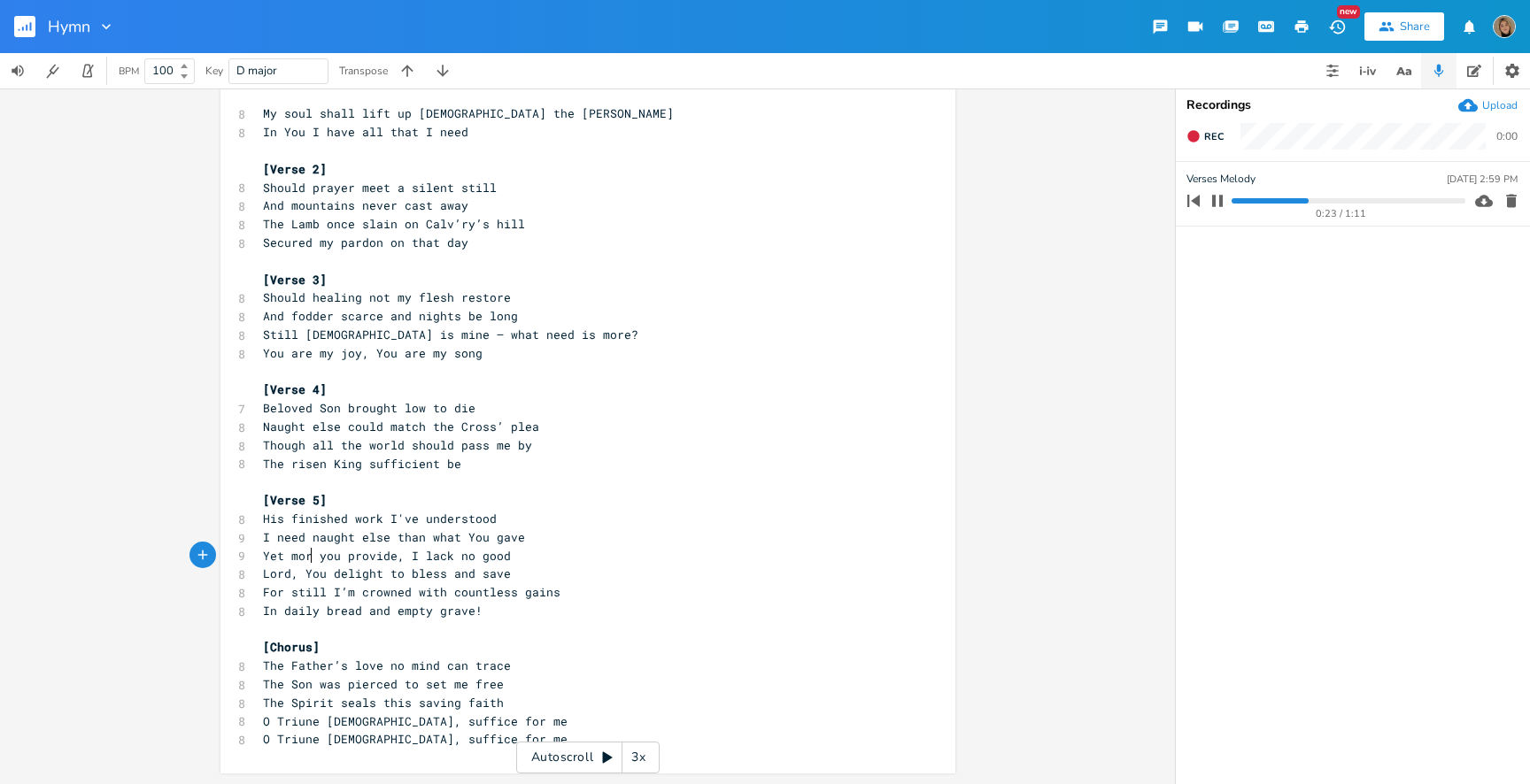 scroll, scrollTop: 0, scrollLeft: 26, axis: horizontal 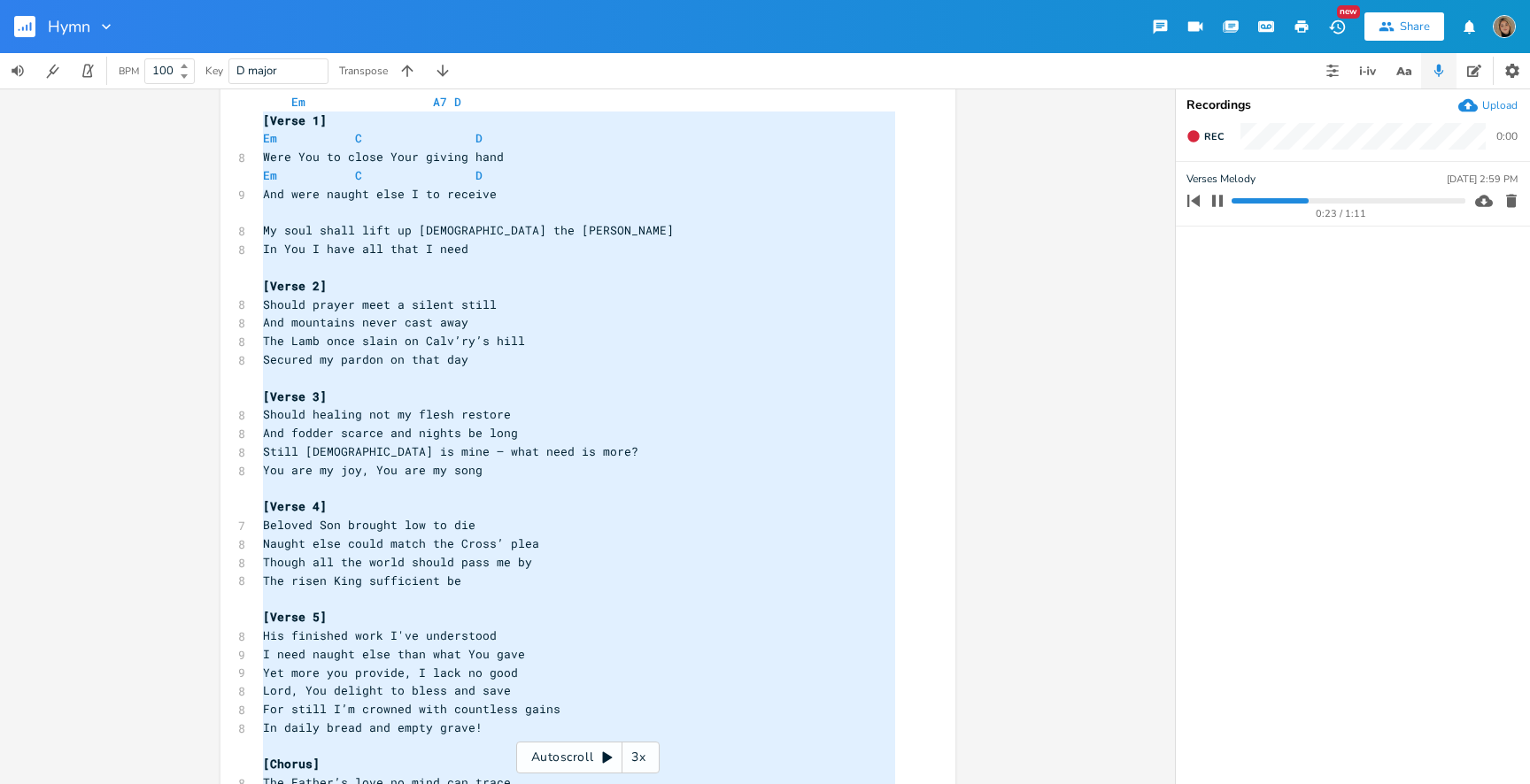 drag, startPoint x: 455, startPoint y: 741, endPoint x: 218, endPoint y: 127, distance: 658.1527 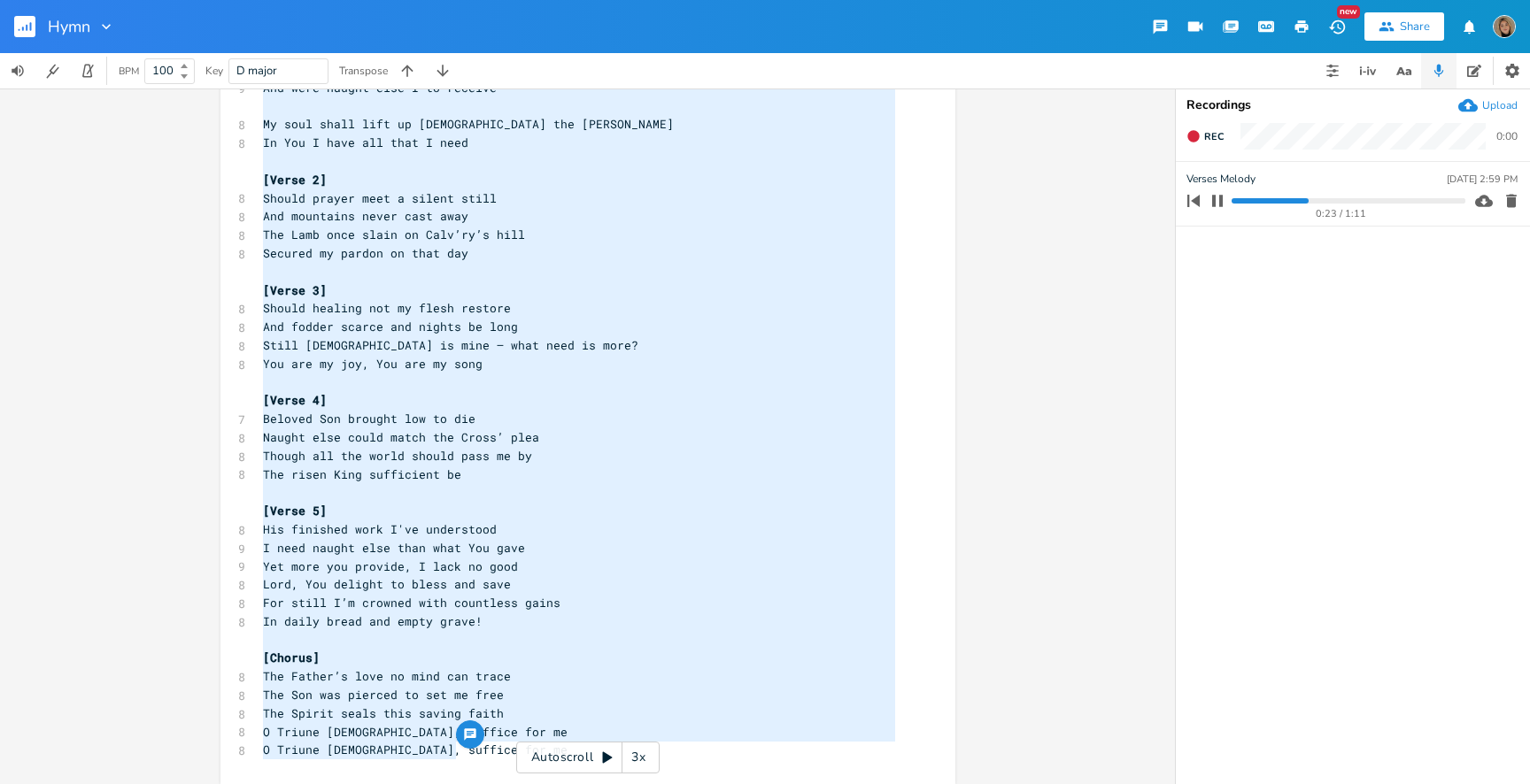 scroll, scrollTop: 173, scrollLeft: 0, axis: vertical 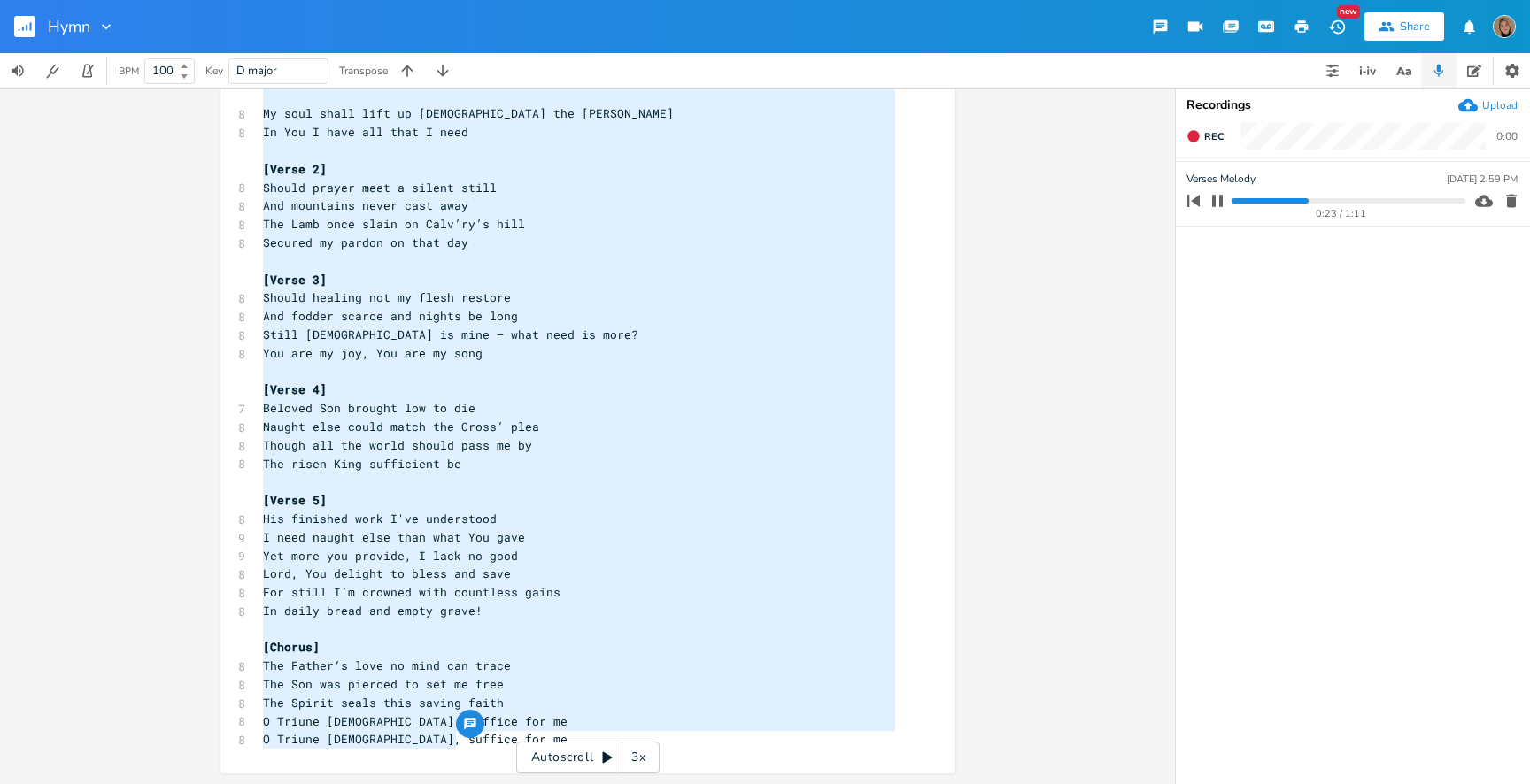 click on "[Verse 5]" at bounding box center [579, 500] 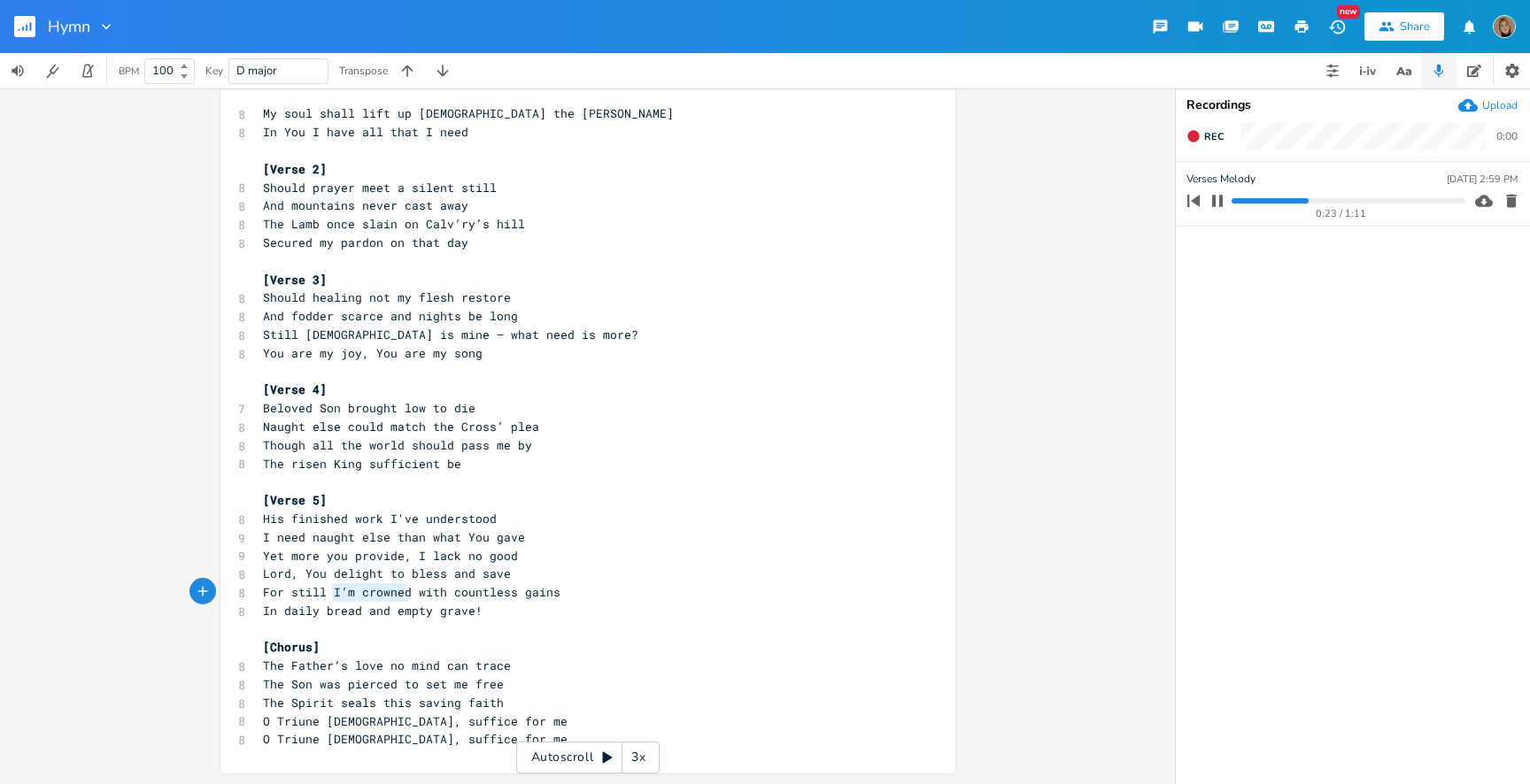 drag, startPoint x: 403, startPoint y: 596, endPoint x: 329, endPoint y: 593, distance: 74.0608 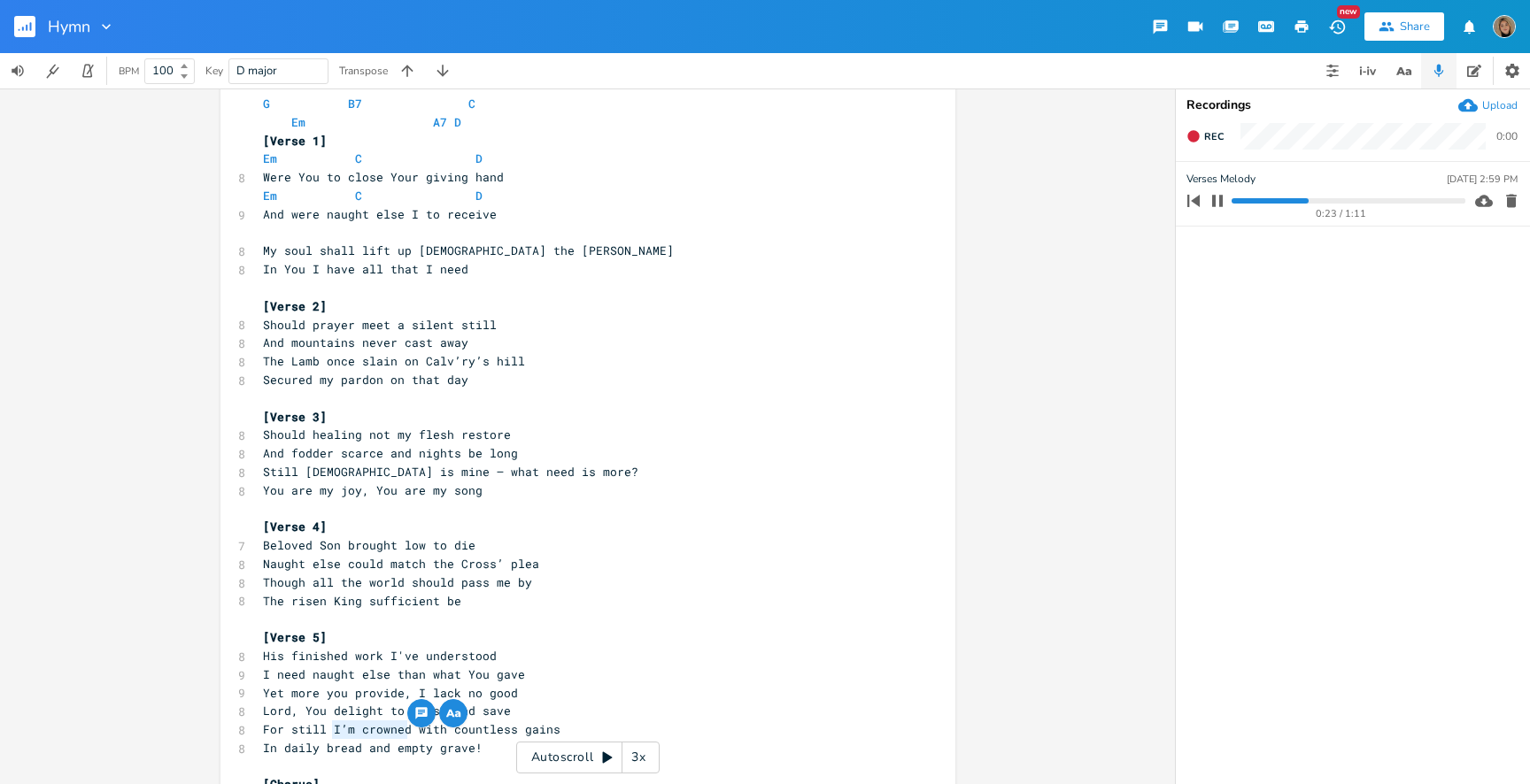 scroll, scrollTop: 0, scrollLeft: 0, axis: both 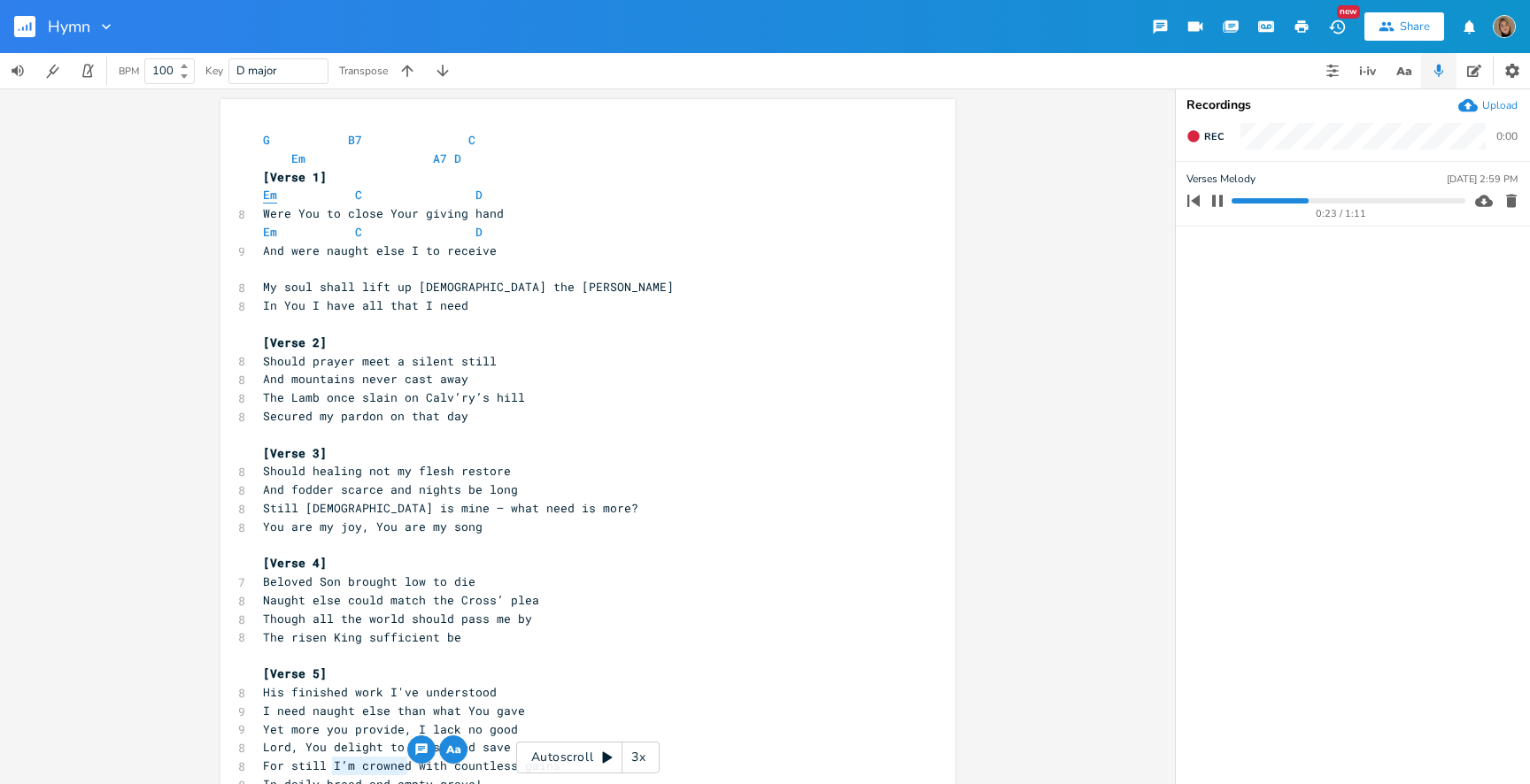 click on "Em" at bounding box center [270, 195] 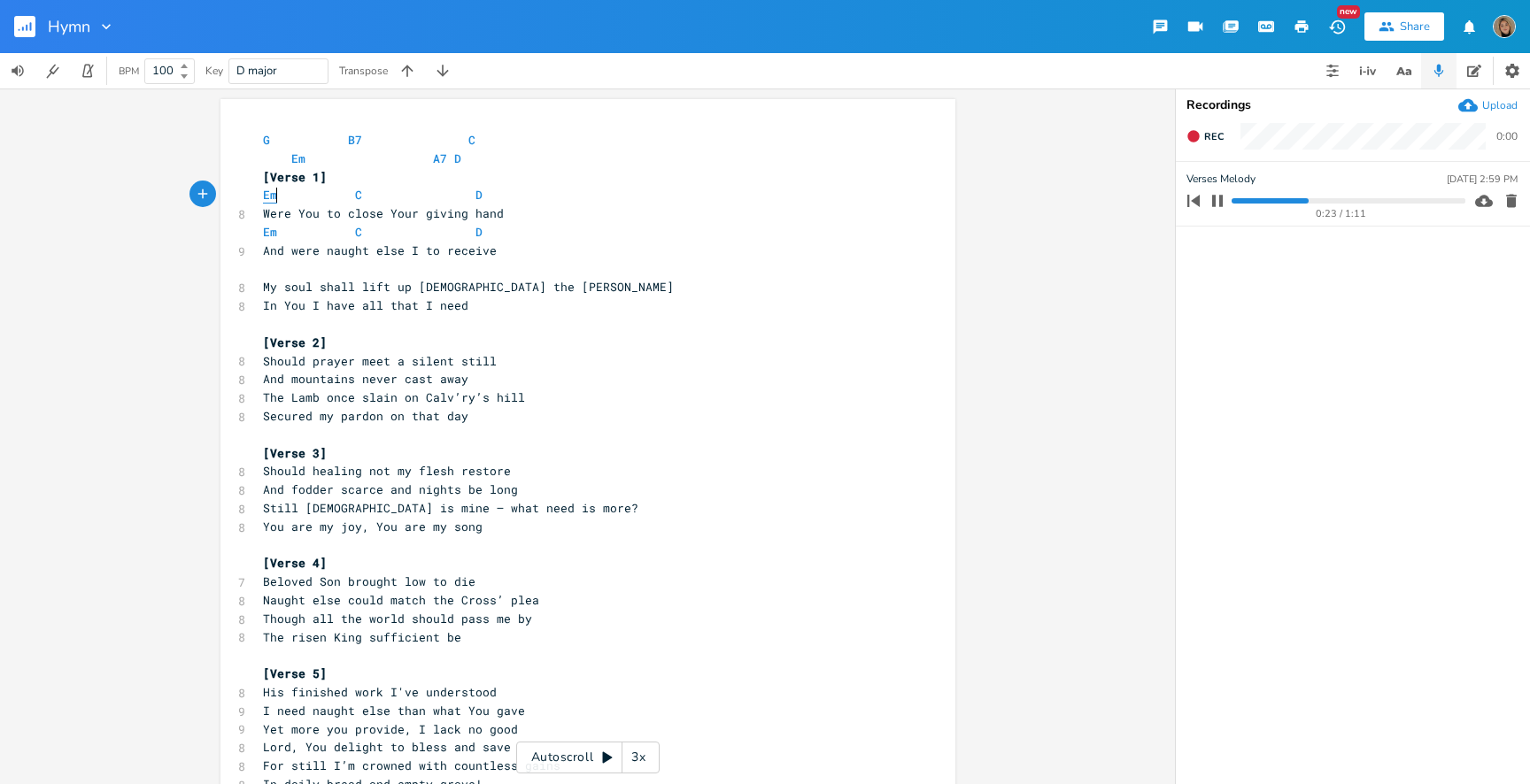 click on "Em" at bounding box center [270, 195] 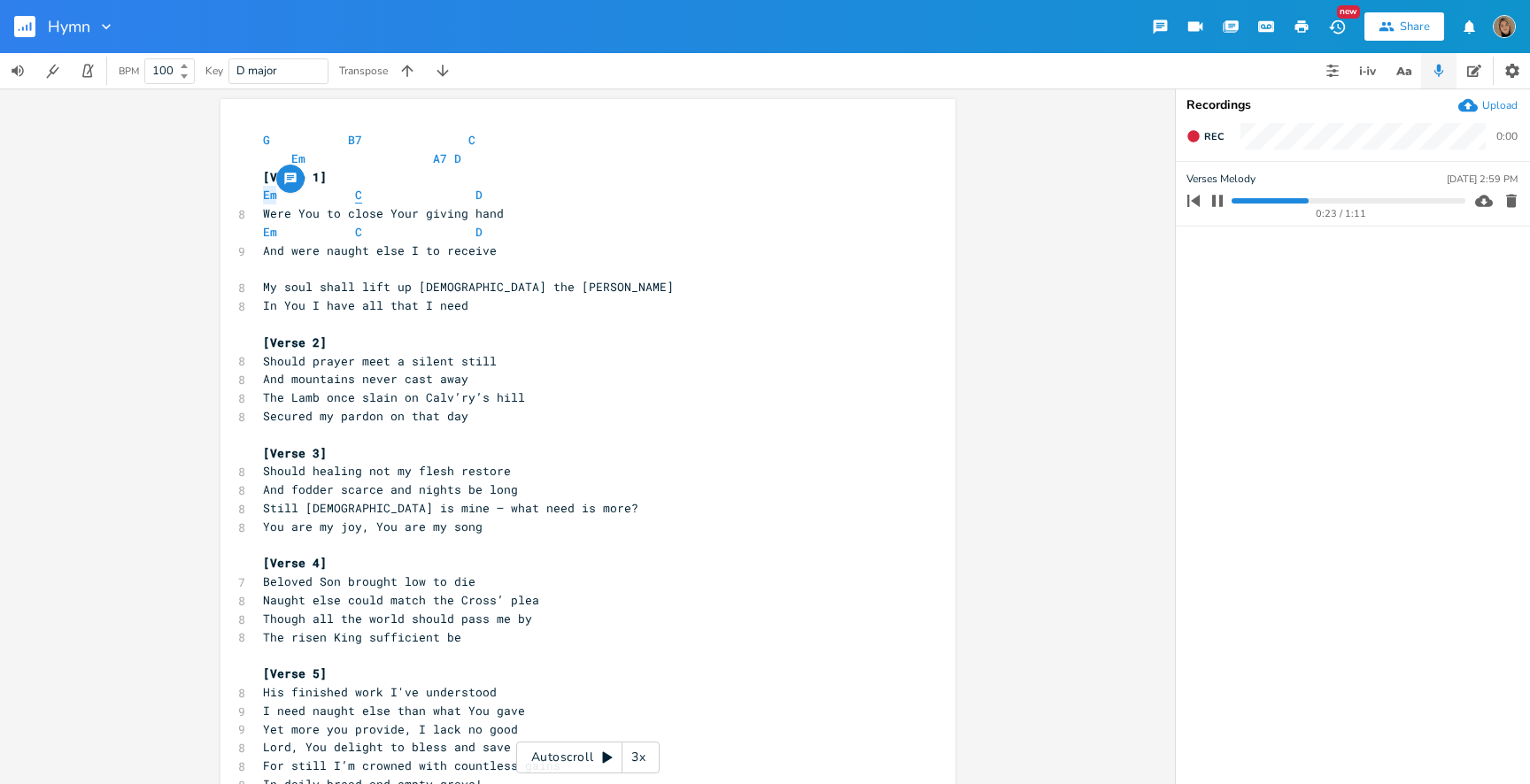 click on "C" at bounding box center [359, 195] 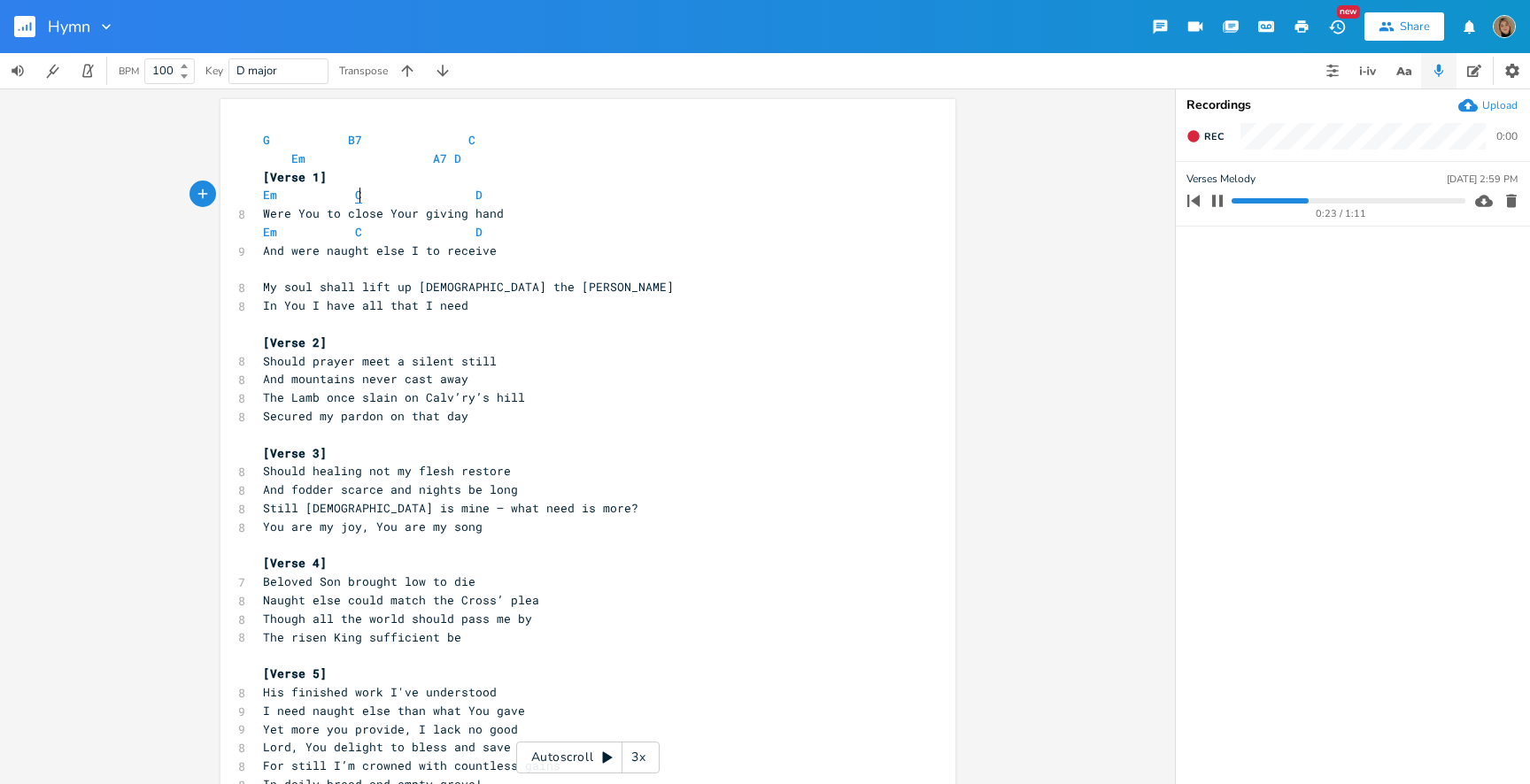 click on "C" at bounding box center (359, 195) 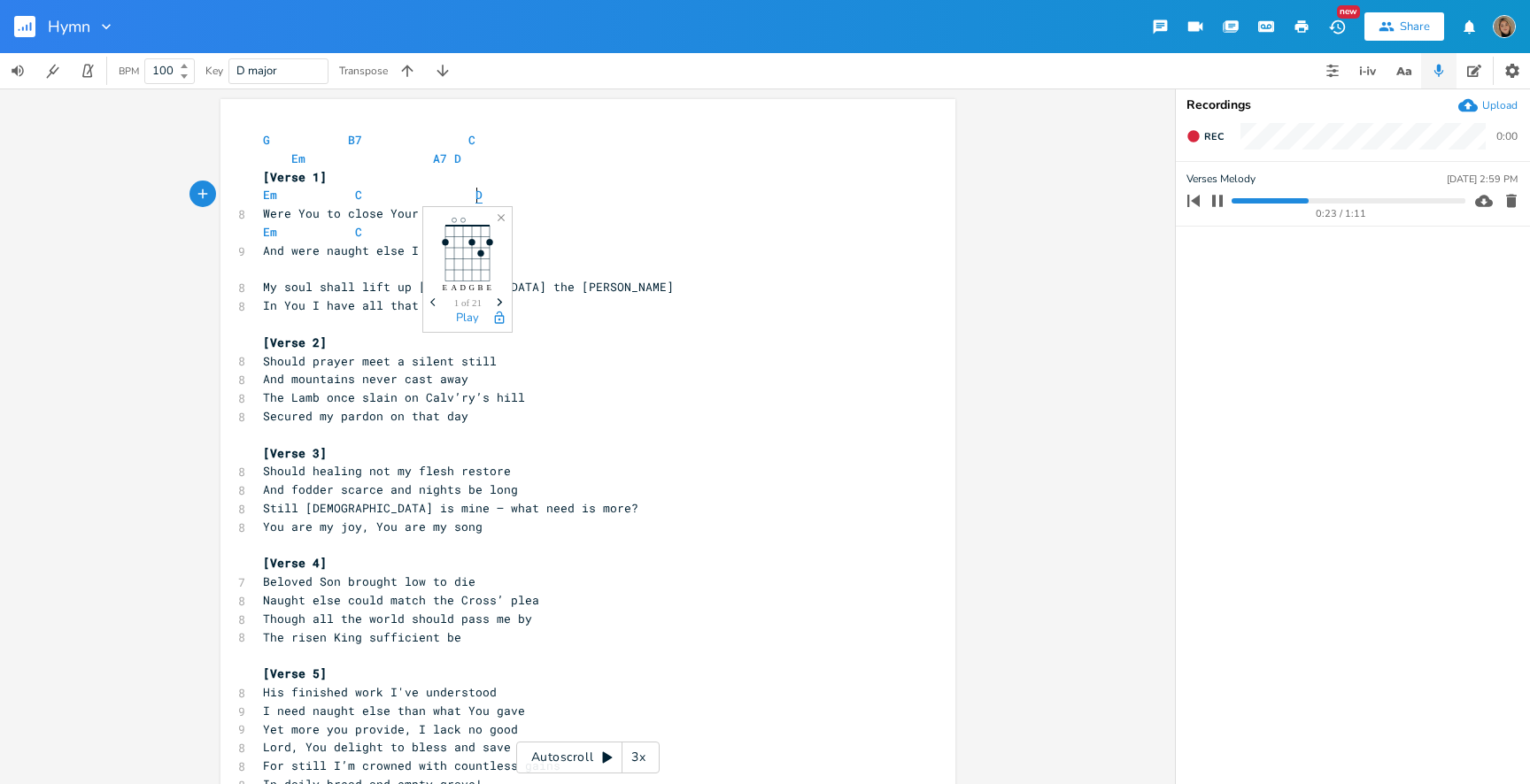 click on "D" at bounding box center (479, 195) 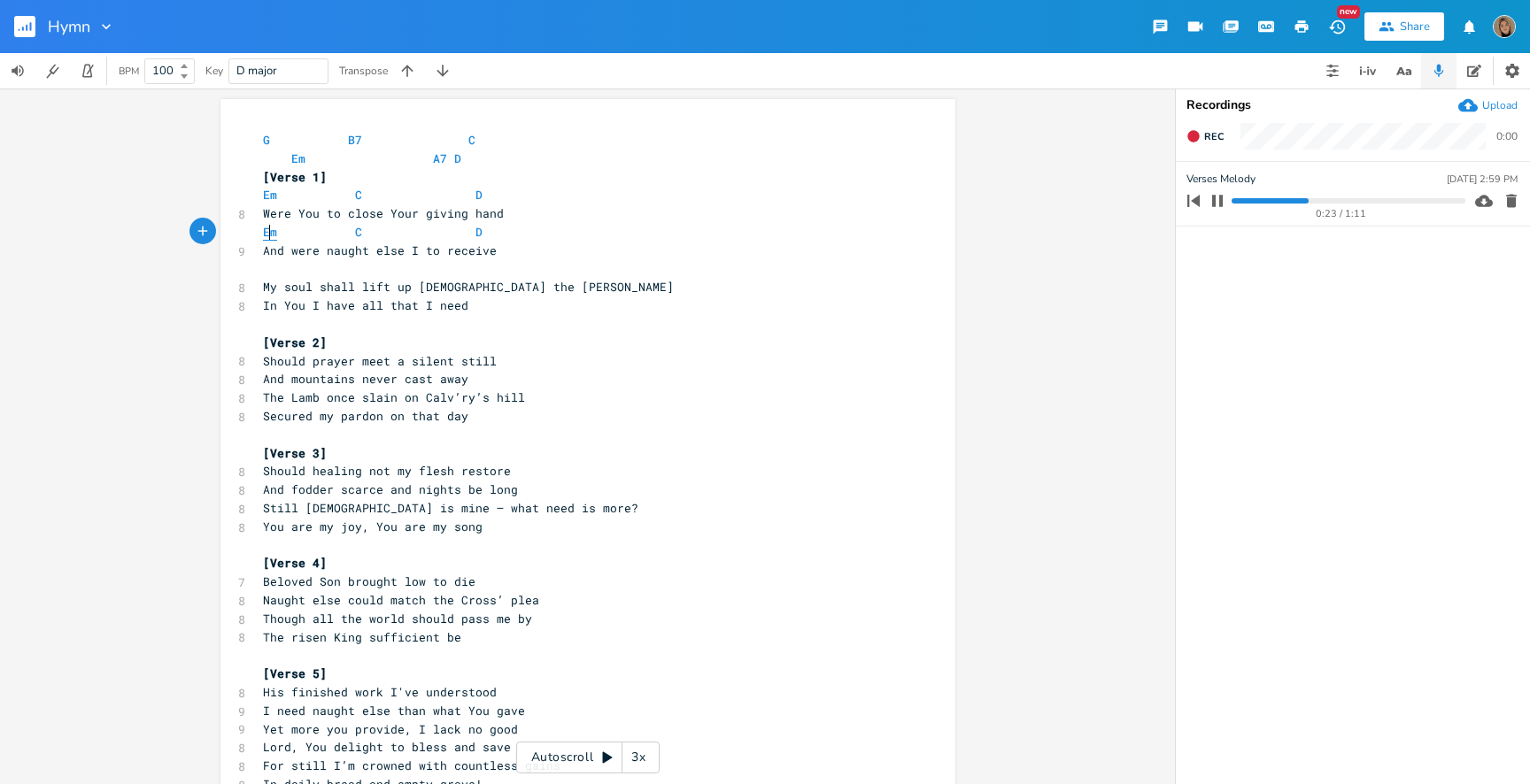 click on "Em" at bounding box center [270, 232] 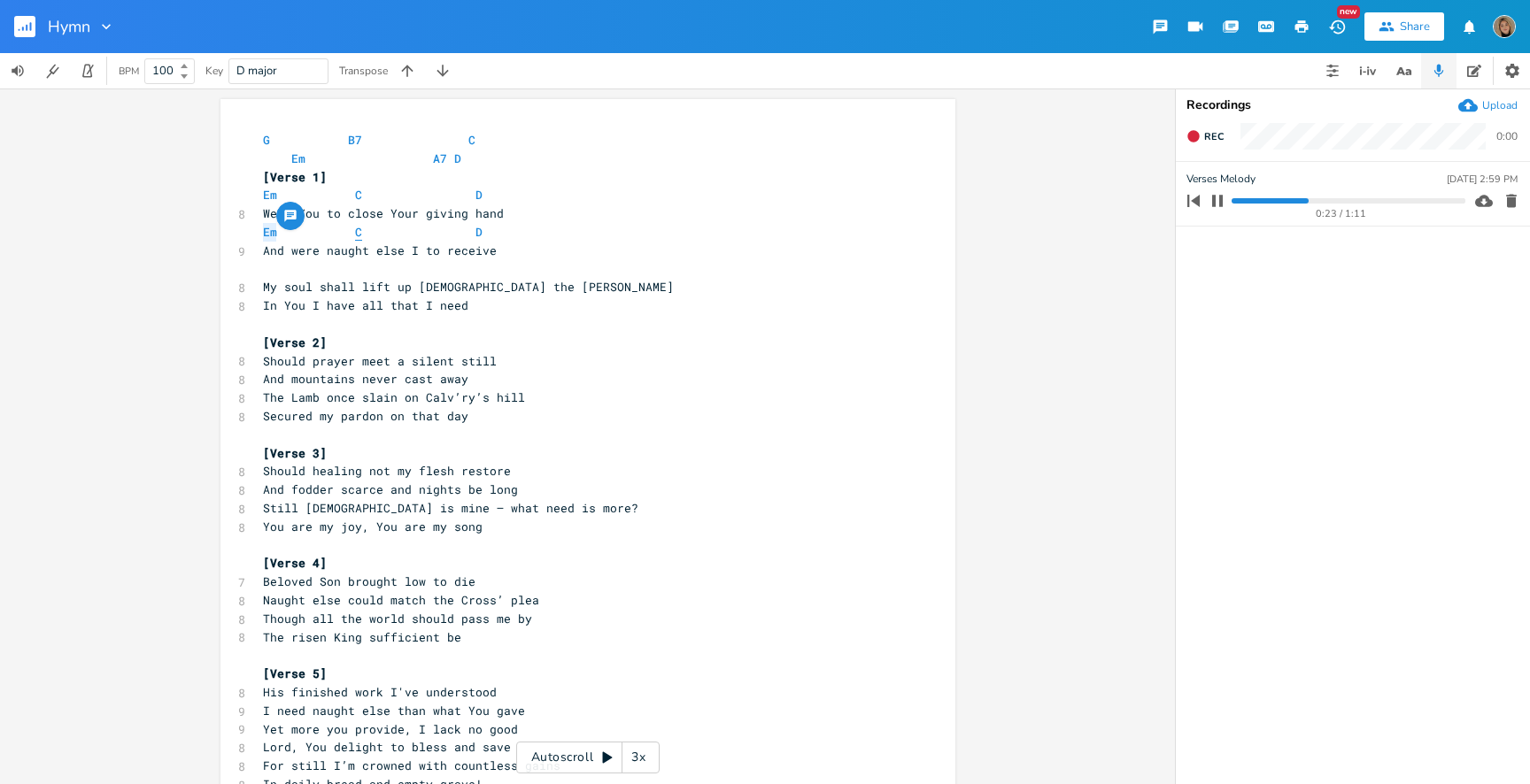 click on "C" at bounding box center [359, 232] 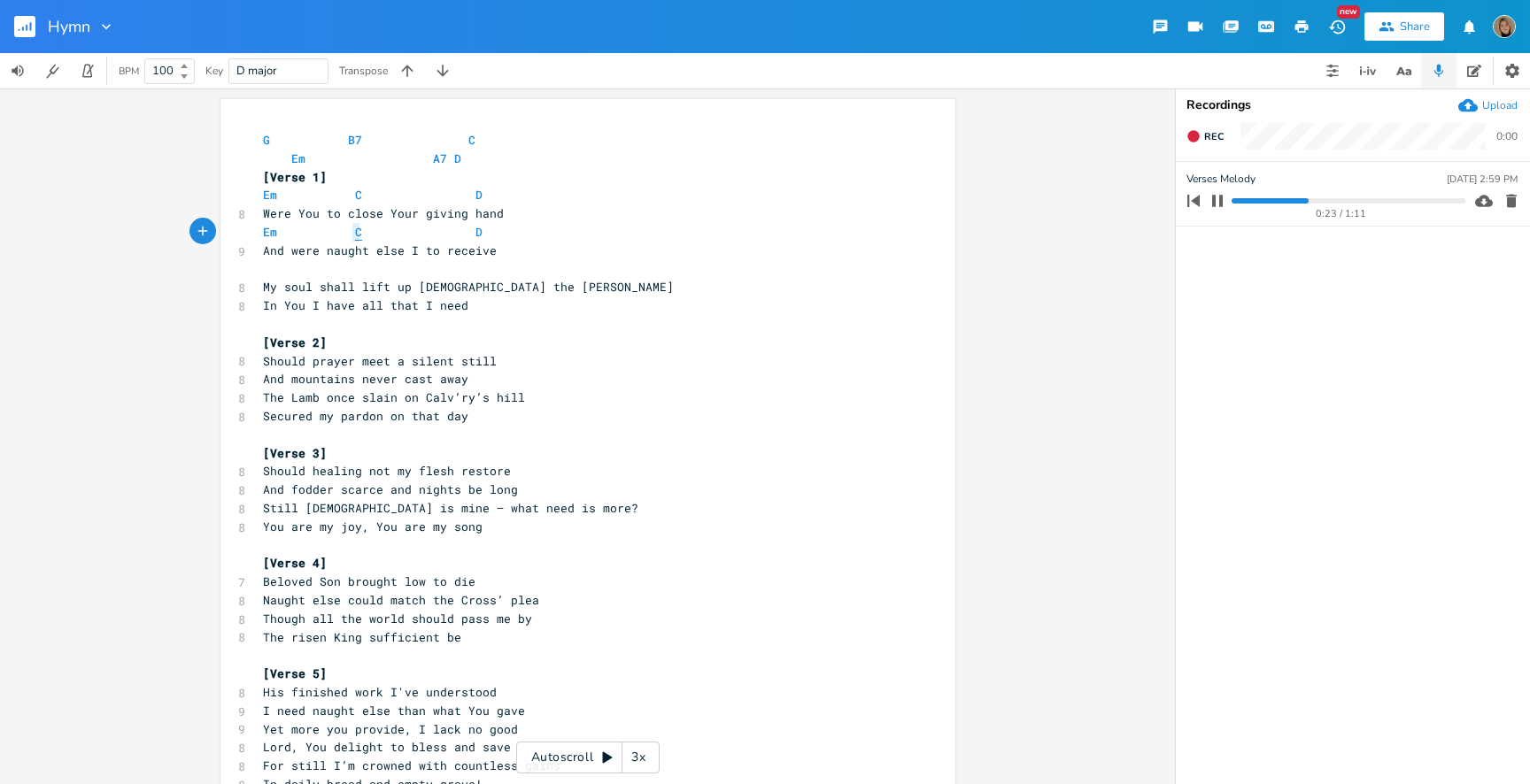 click on "C" at bounding box center [359, 232] 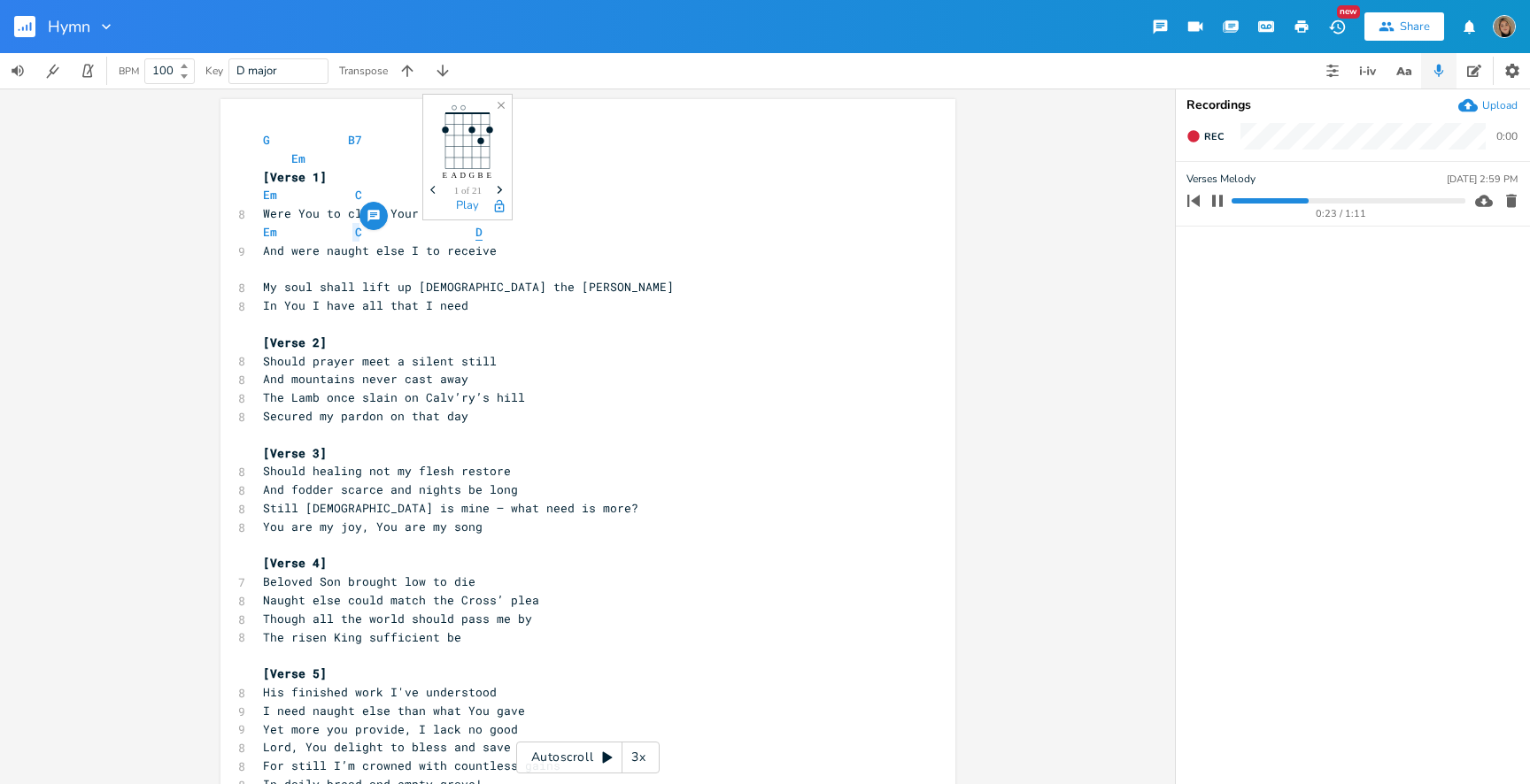 click on "D" at bounding box center [479, 232] 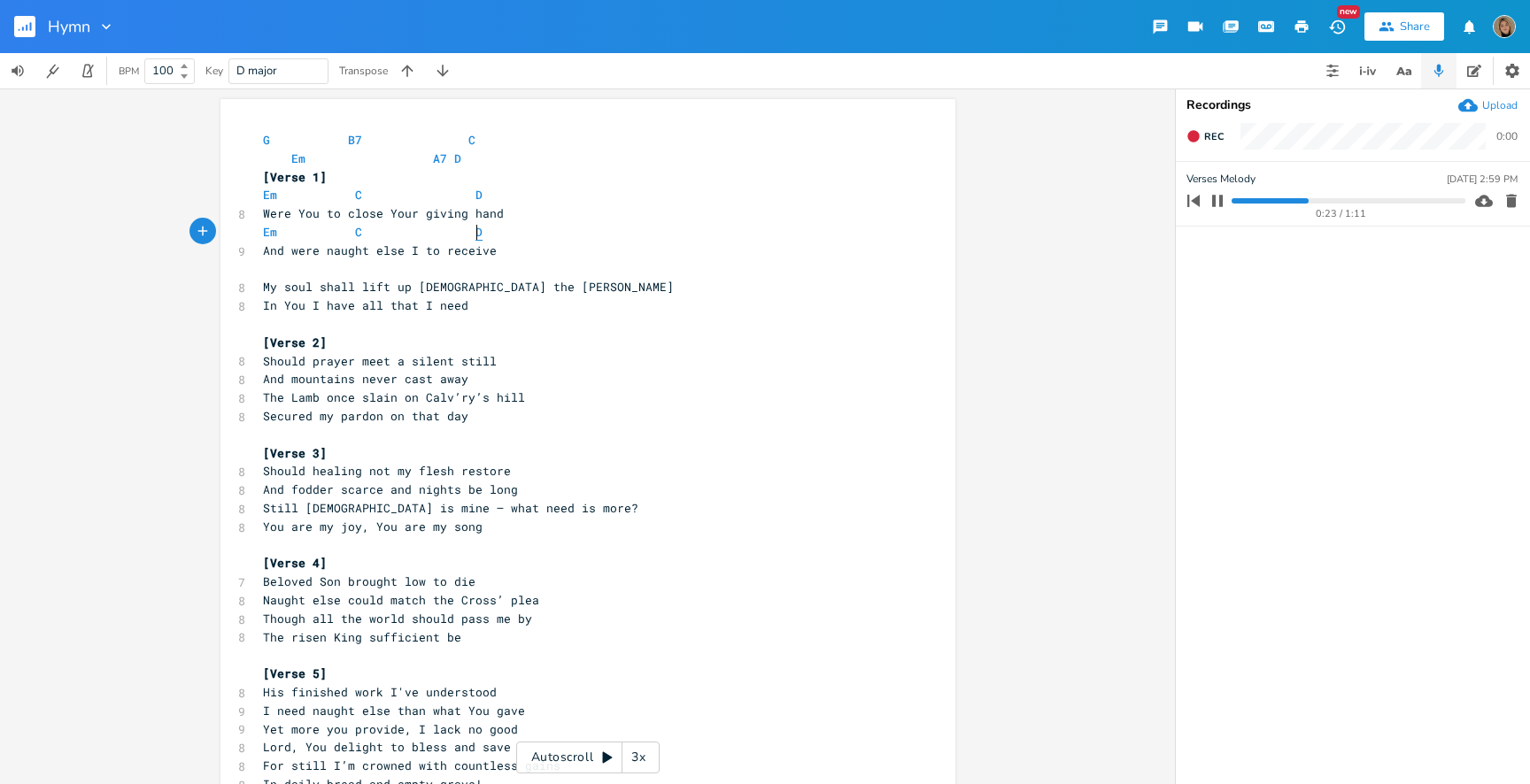 click on "D" at bounding box center (479, 232) 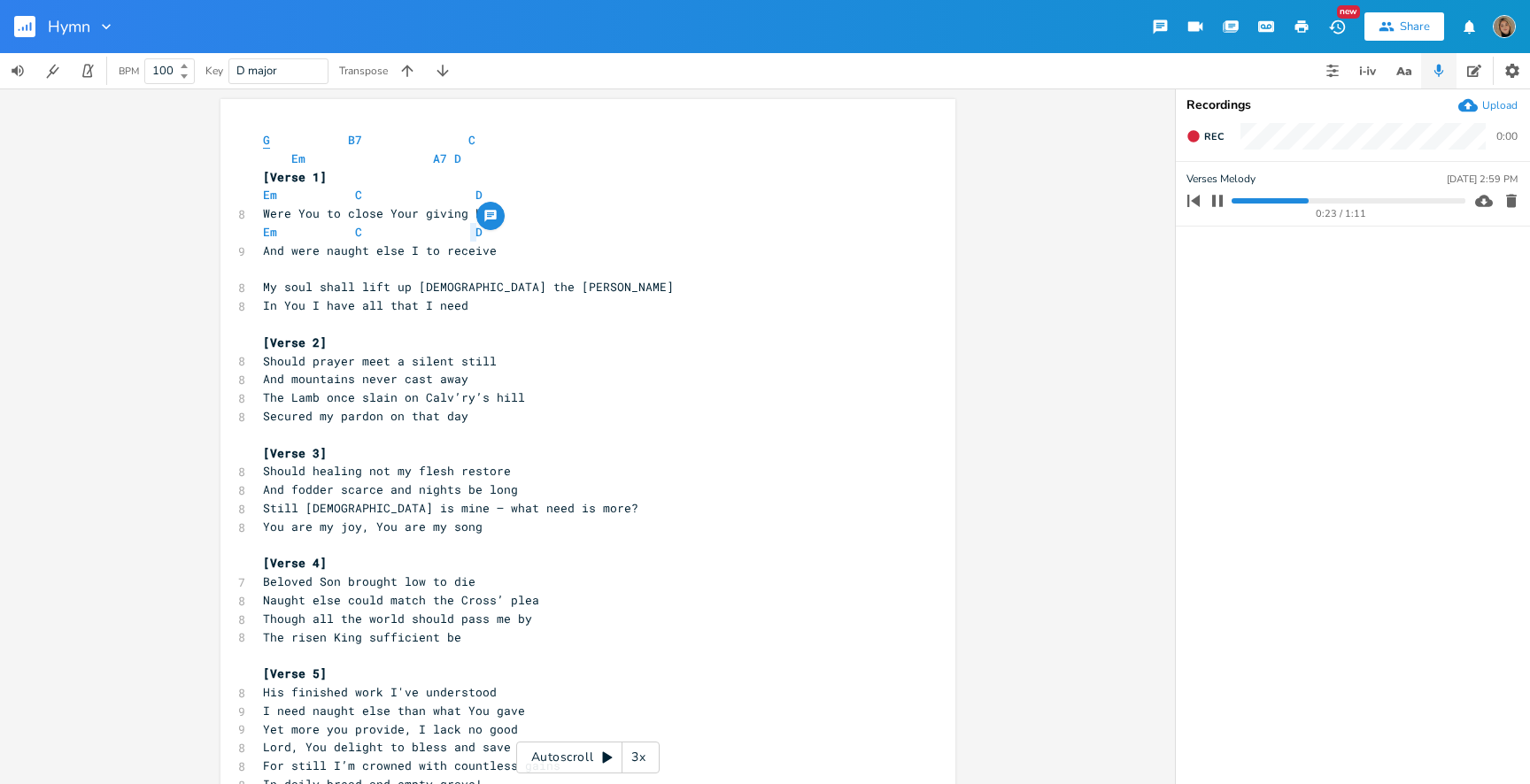 click on "G" at bounding box center (267, 140) 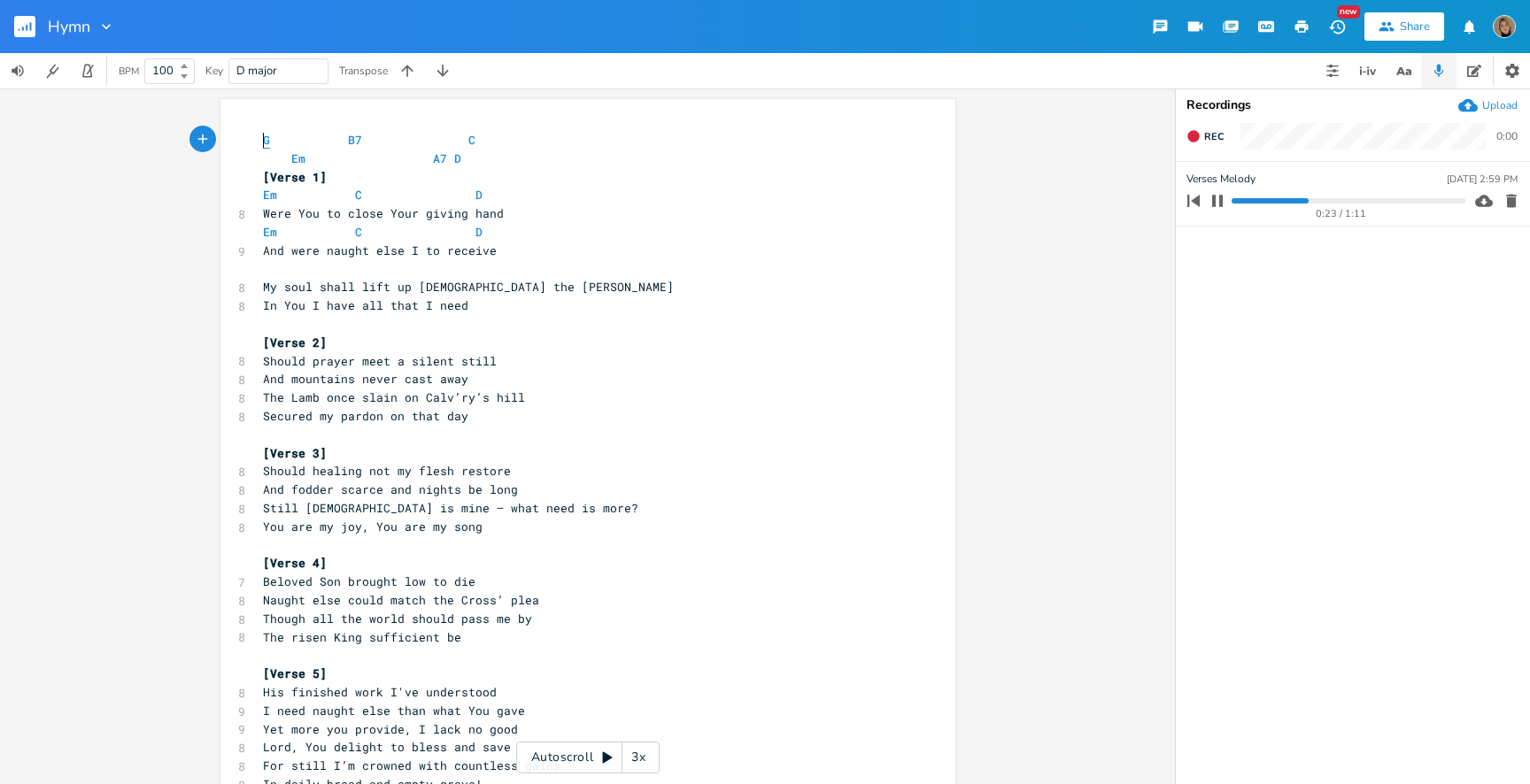 click on "G" at bounding box center [267, 140] 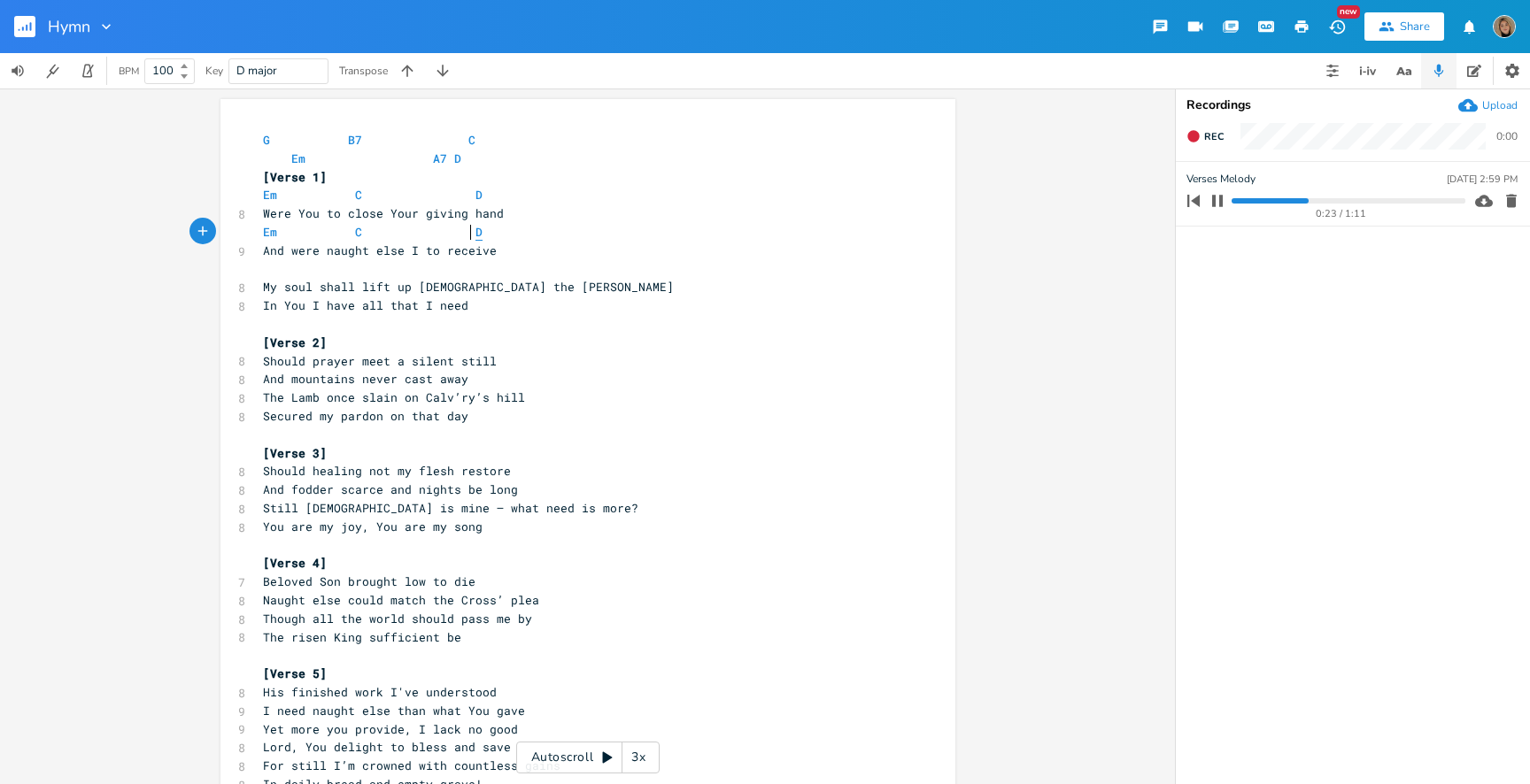 click on "D" at bounding box center [479, 232] 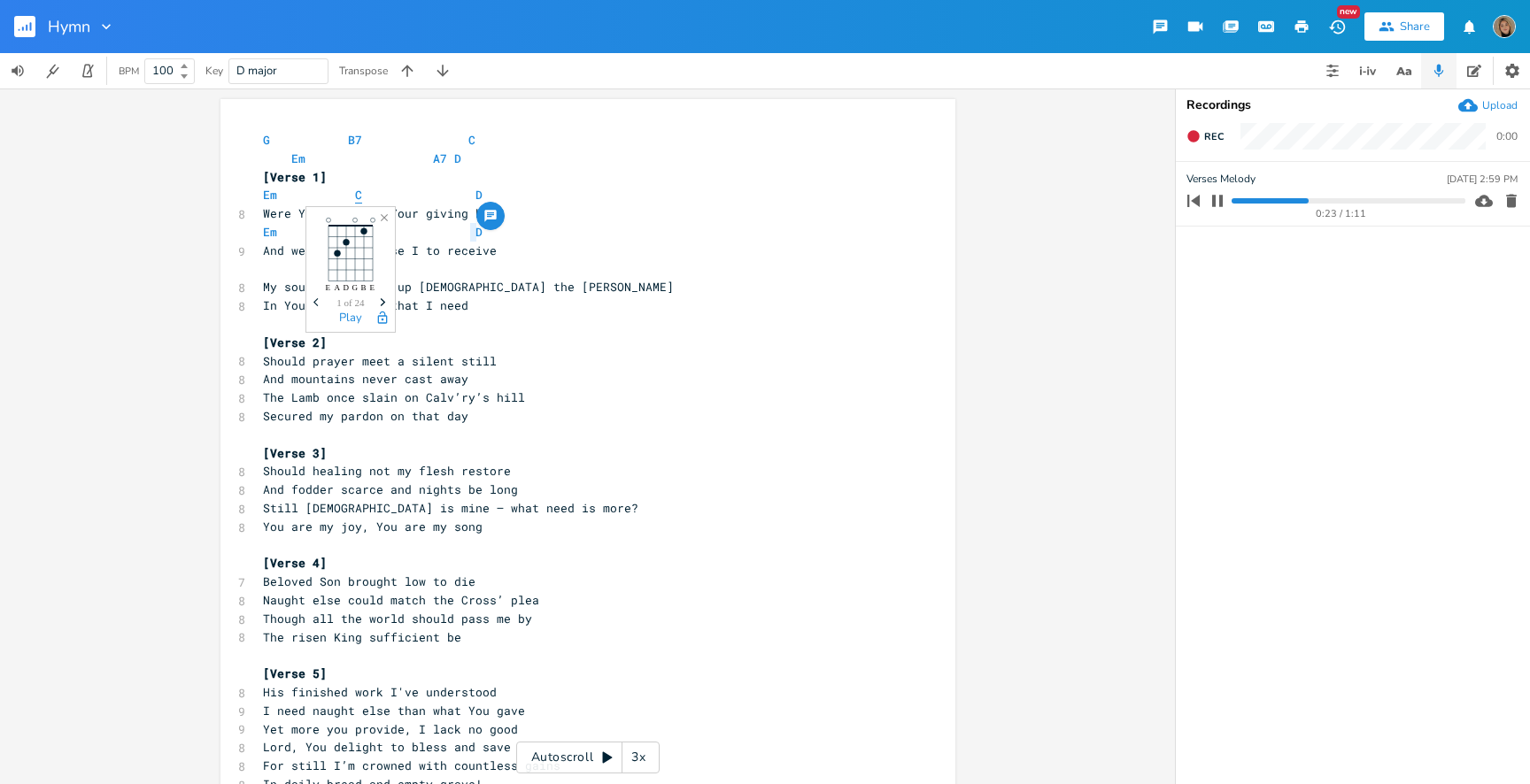 click on "C" at bounding box center (359, 195) 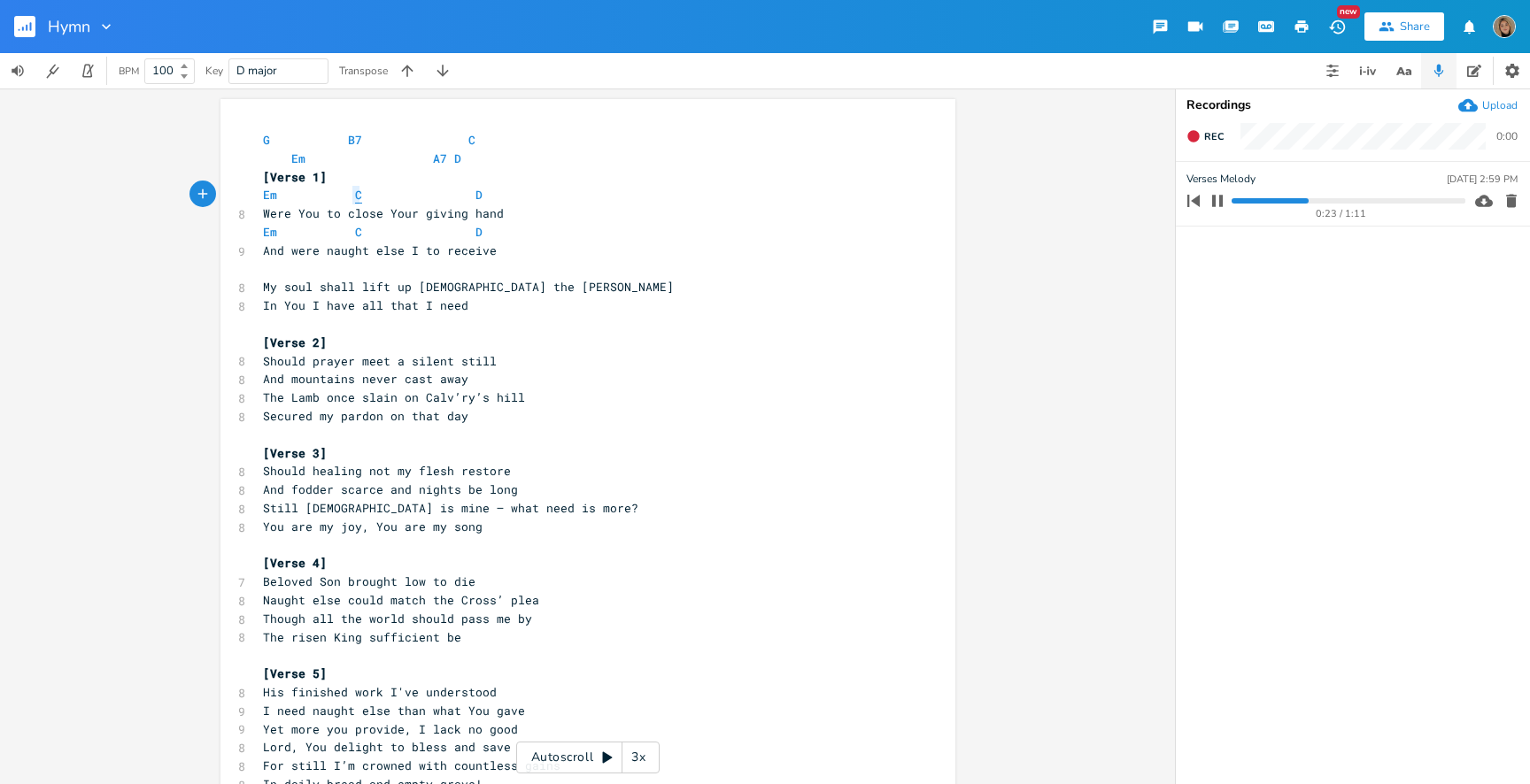 click on "C" at bounding box center [359, 195] 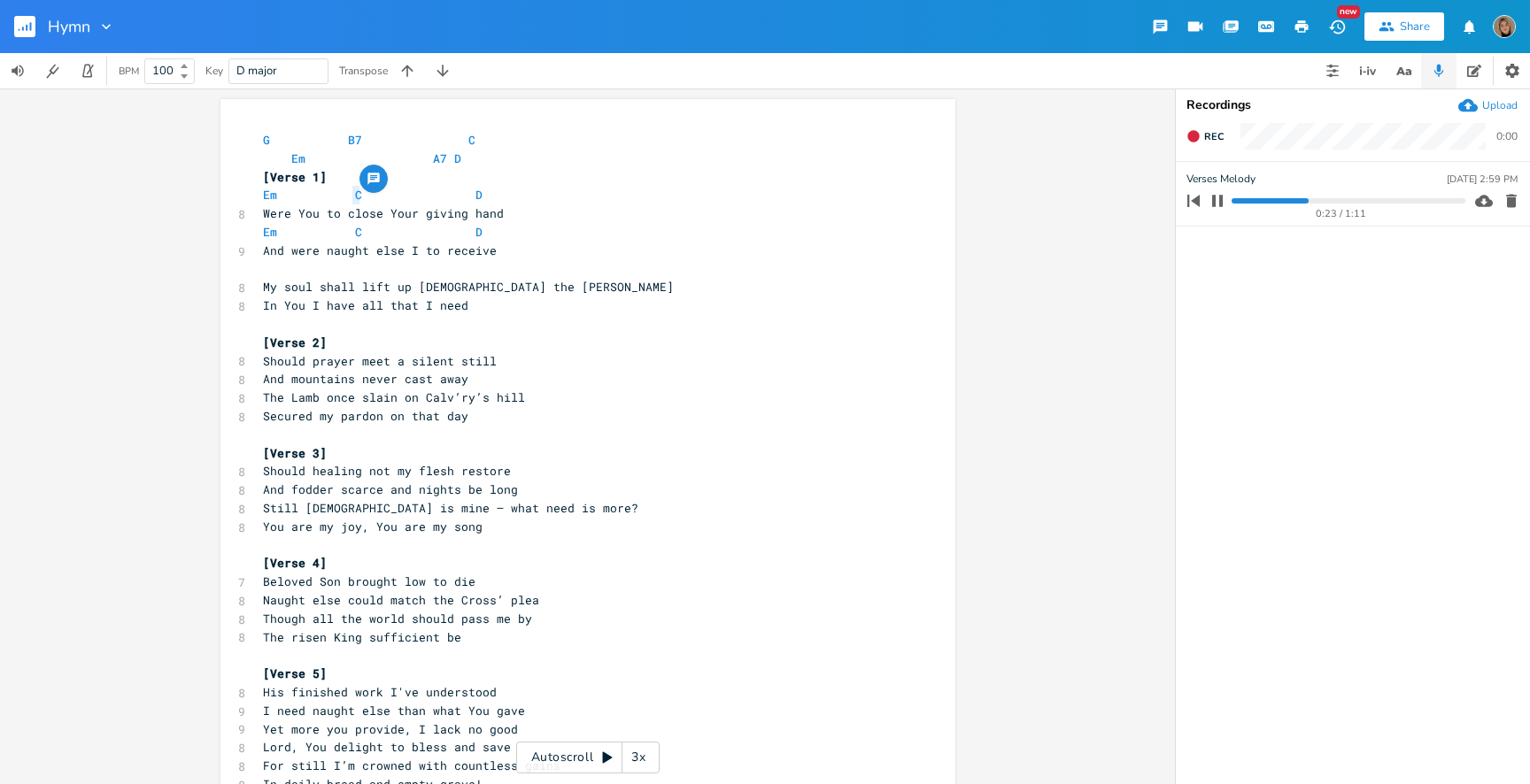 click on "​" at bounding box center (579, 269) 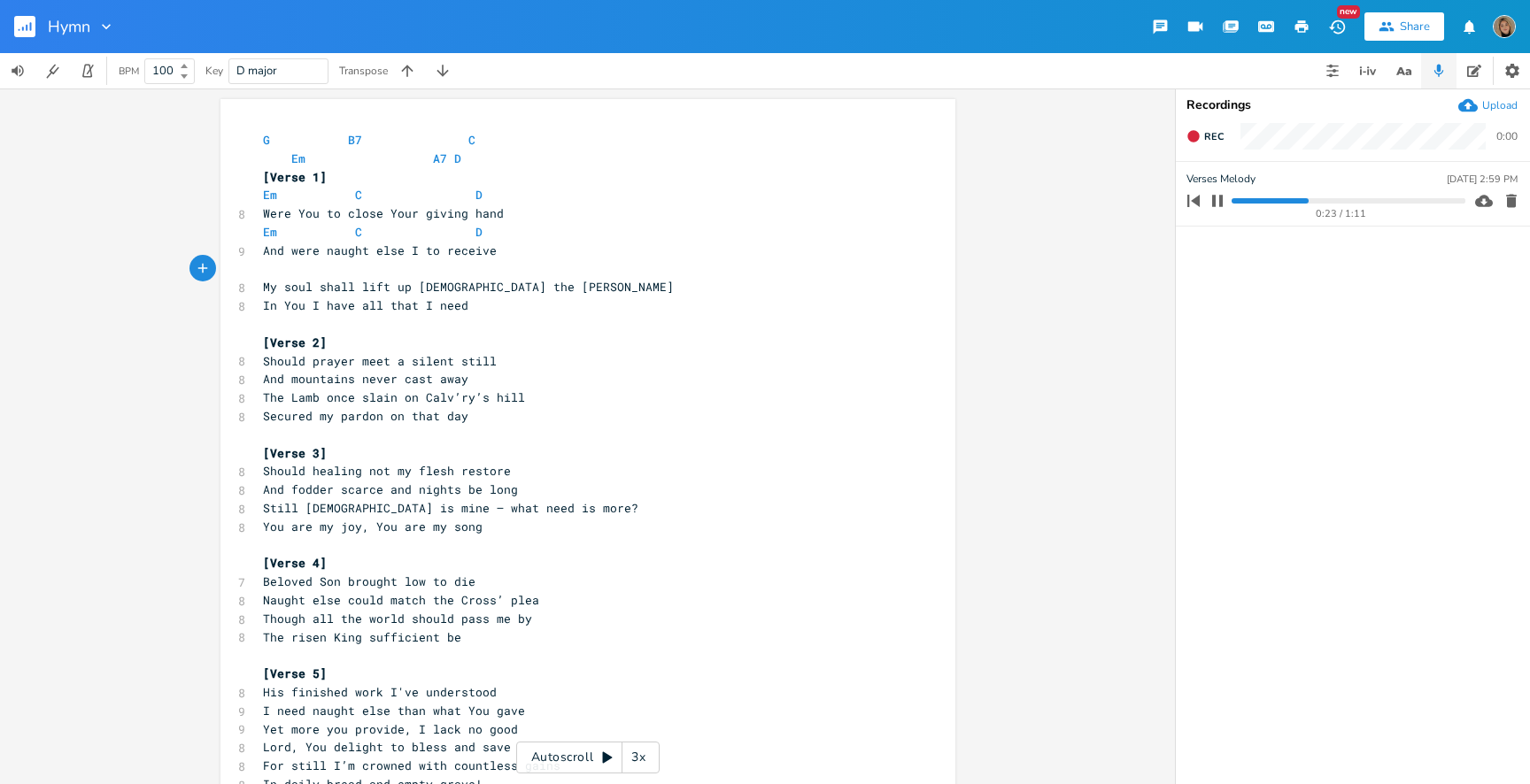 scroll, scrollTop: 0, scrollLeft: 8, axis: horizontal 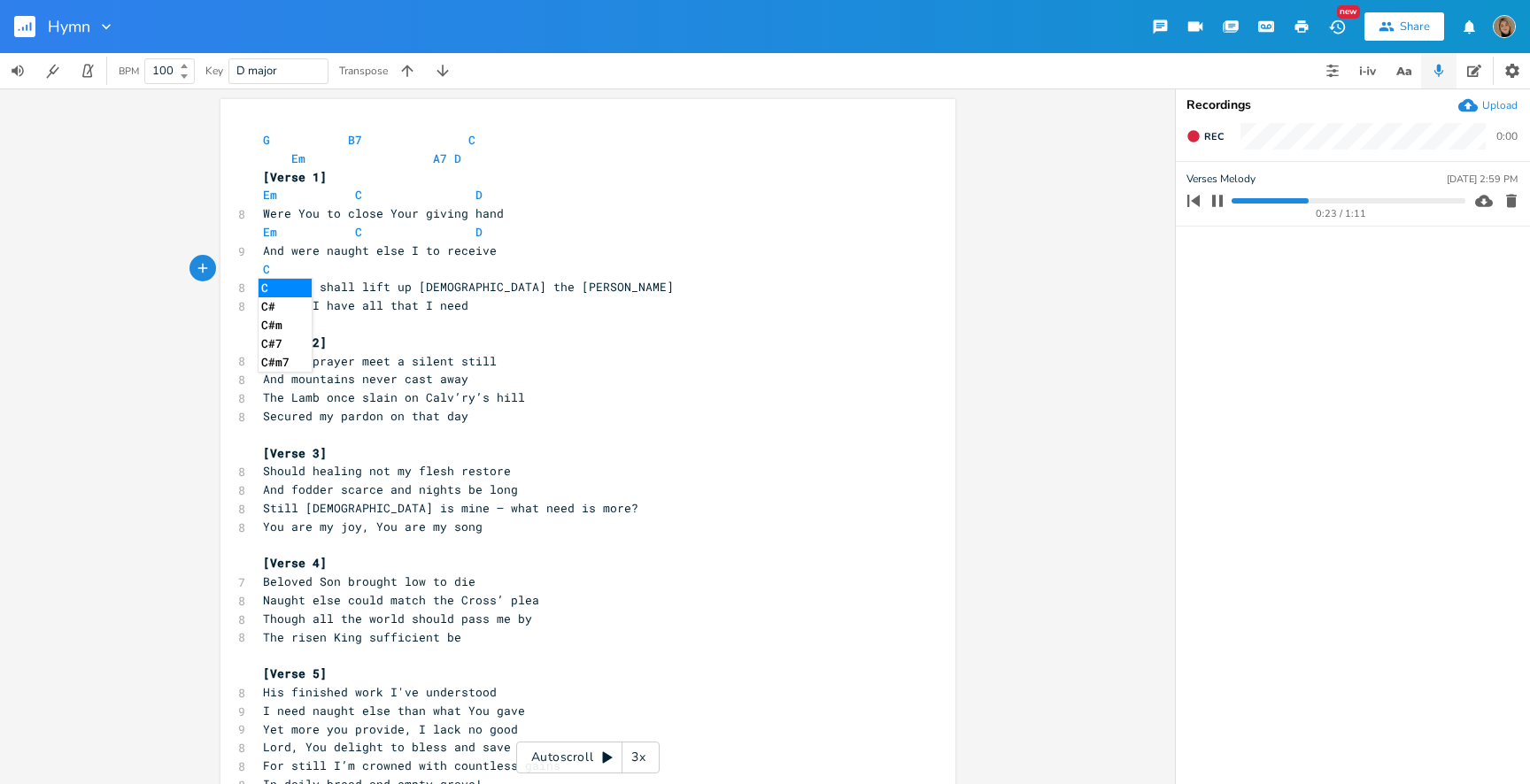 click on "C" at bounding box center [579, 269] 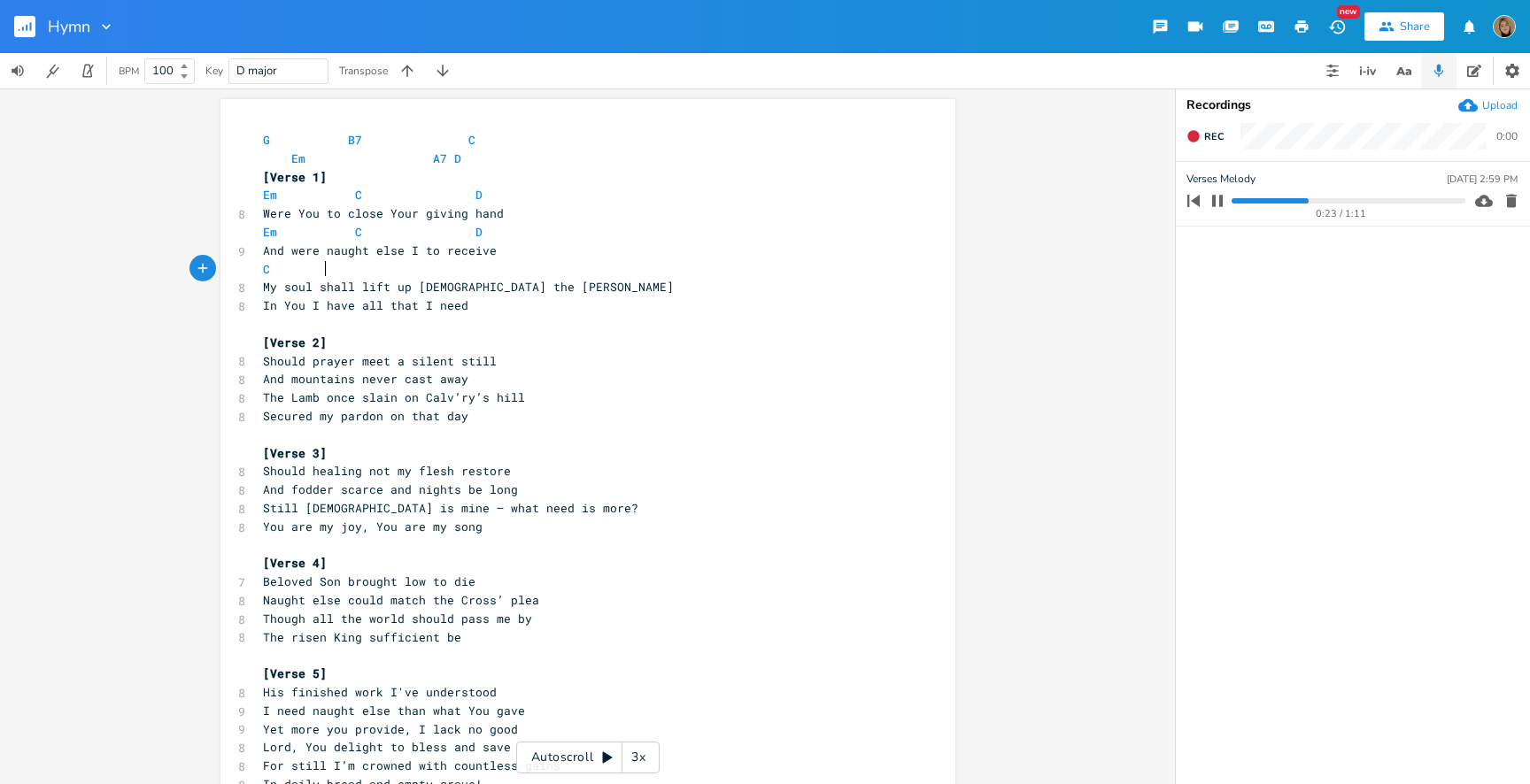 scroll, scrollTop: 0, scrollLeft: 33, axis: horizontal 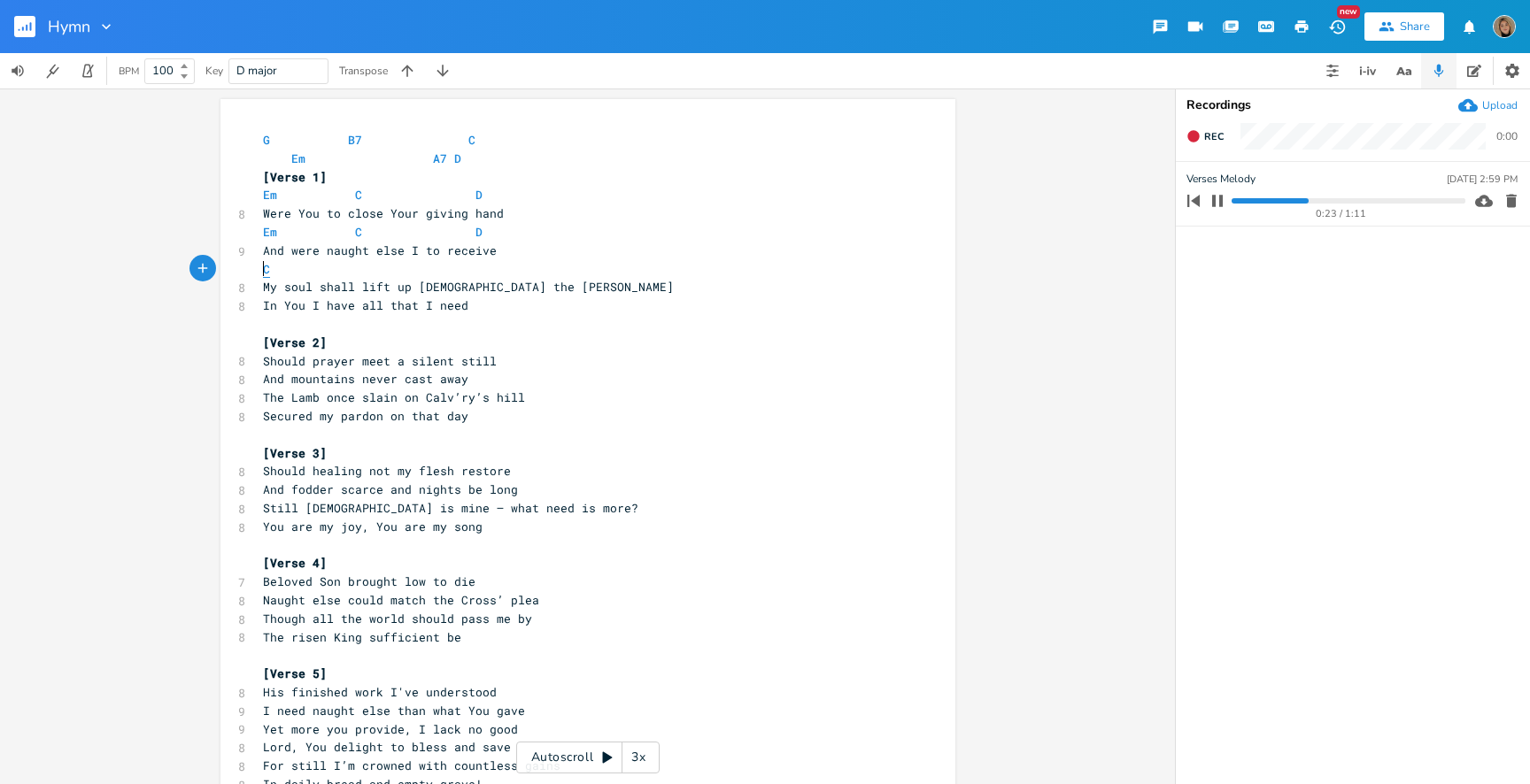 click on "C" at bounding box center (267, 269) 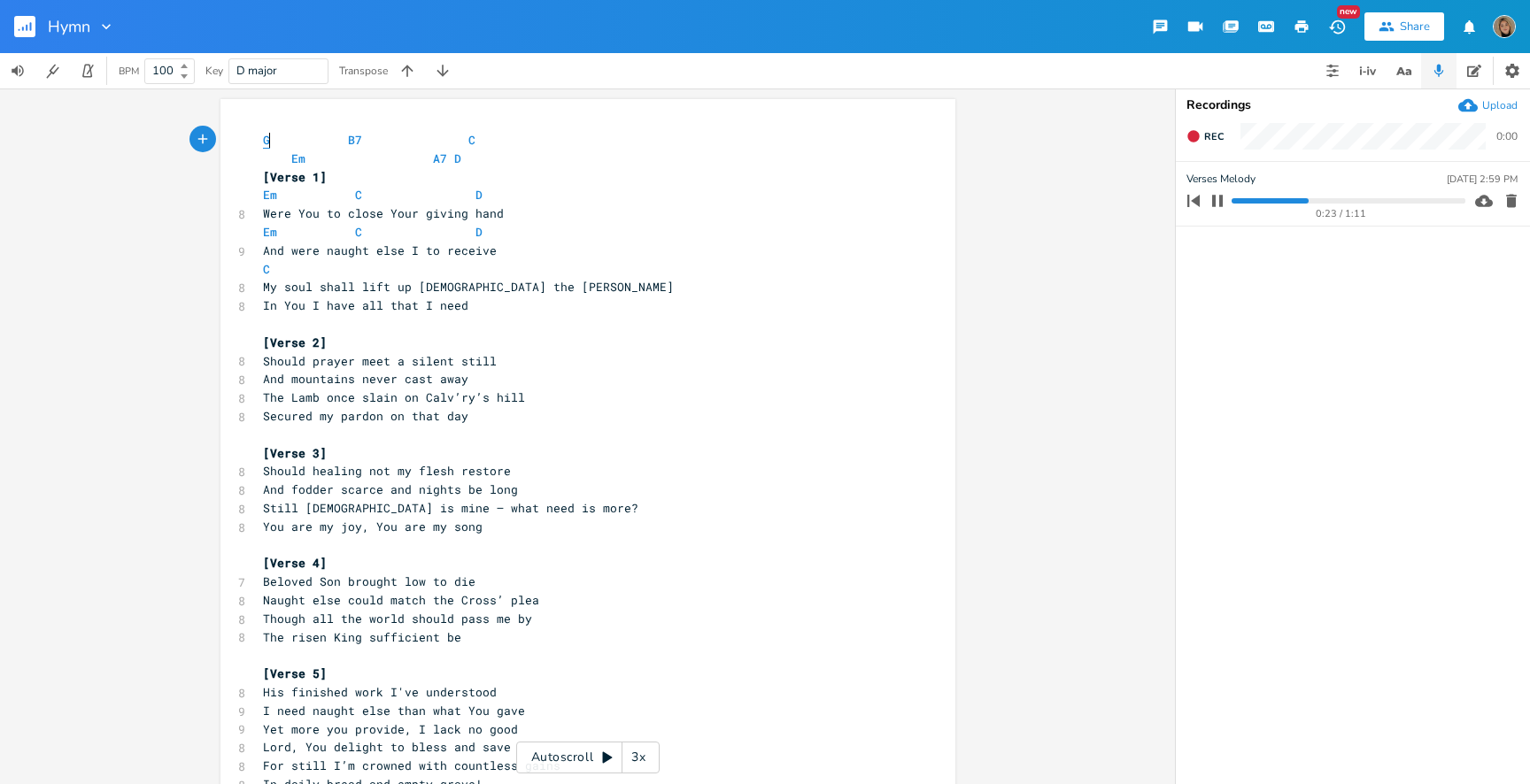 click on "G" at bounding box center [267, 140] 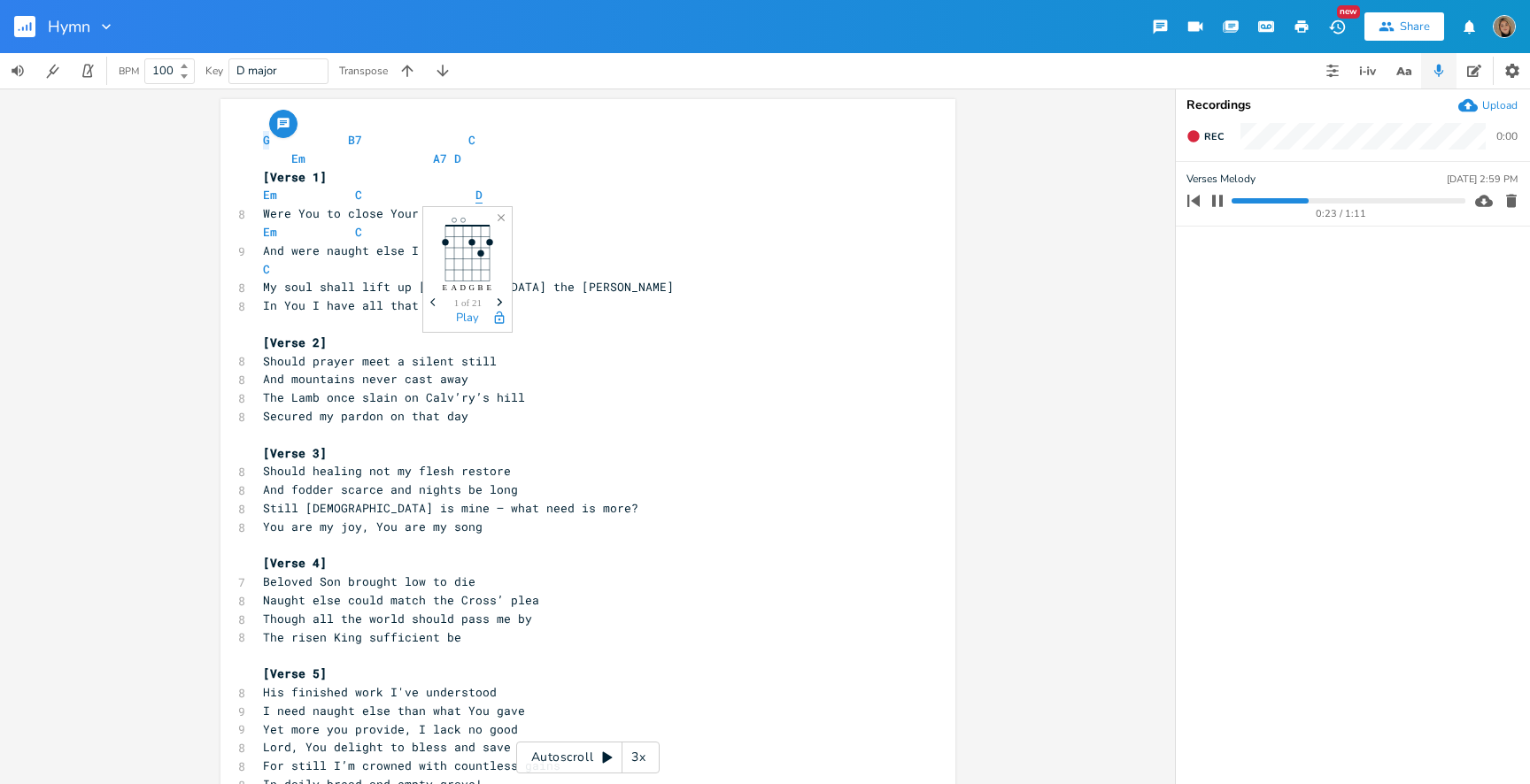 click on "D" at bounding box center [479, 195] 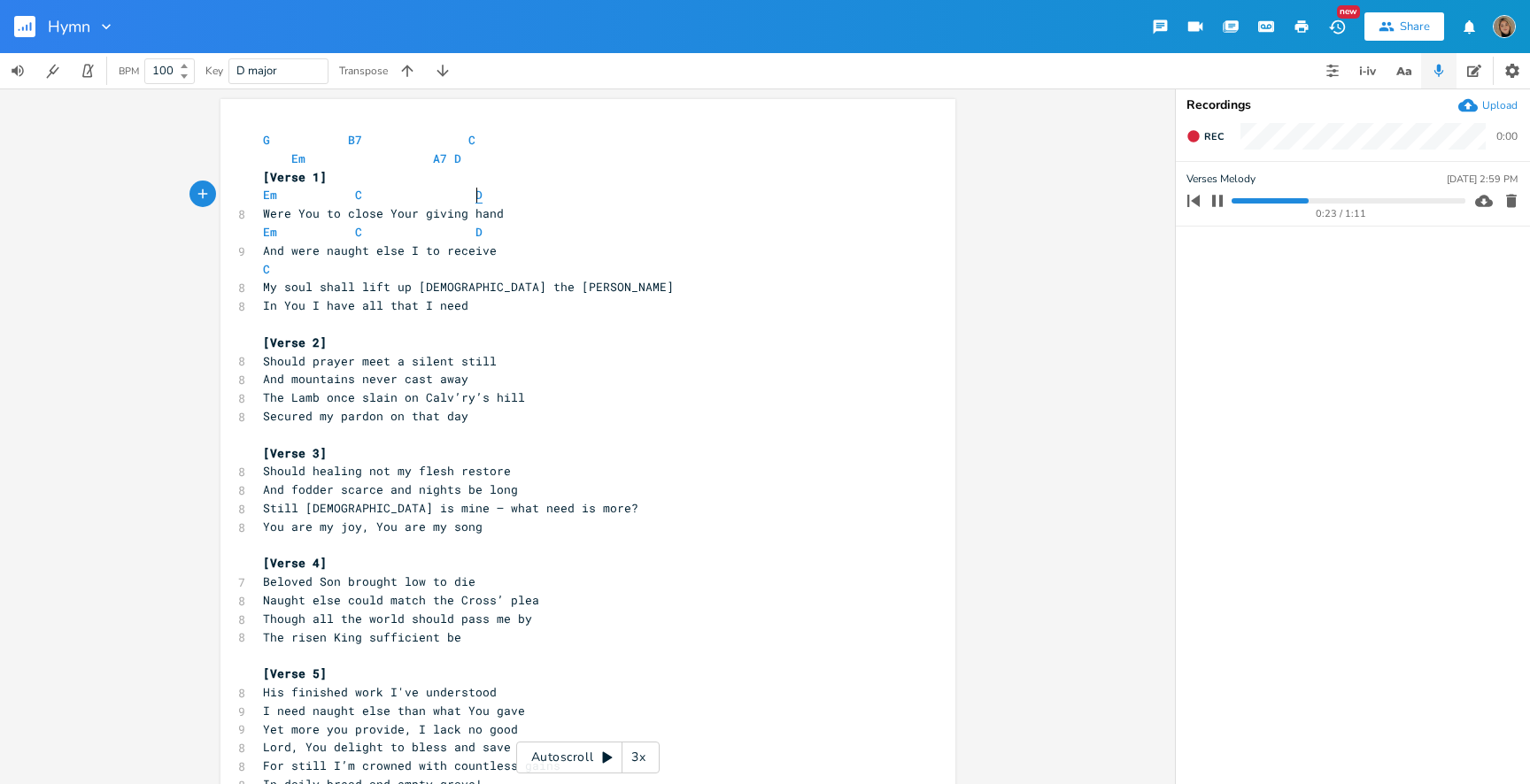click on "D" at bounding box center [479, 195] 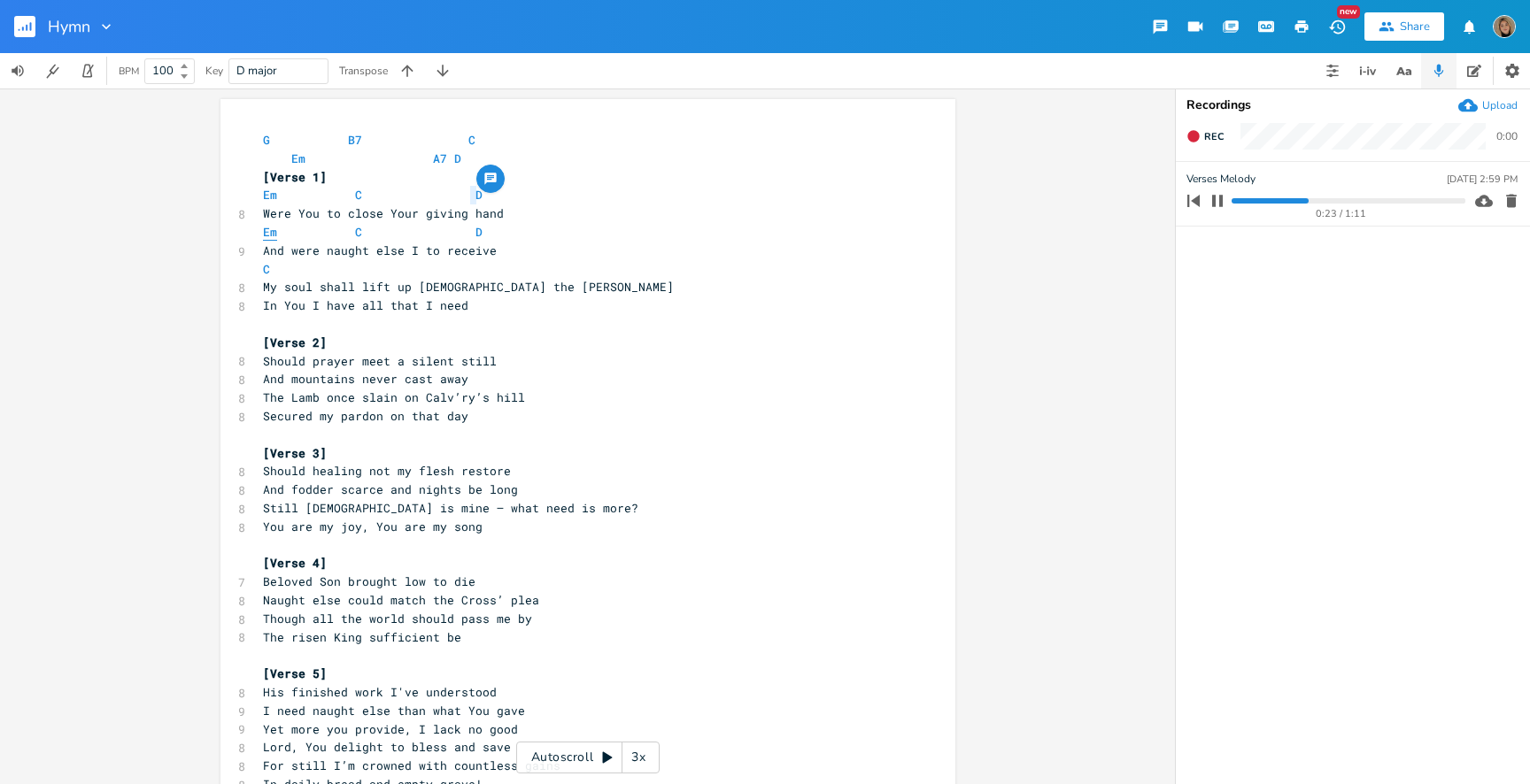 click on "Em" at bounding box center (270, 232) 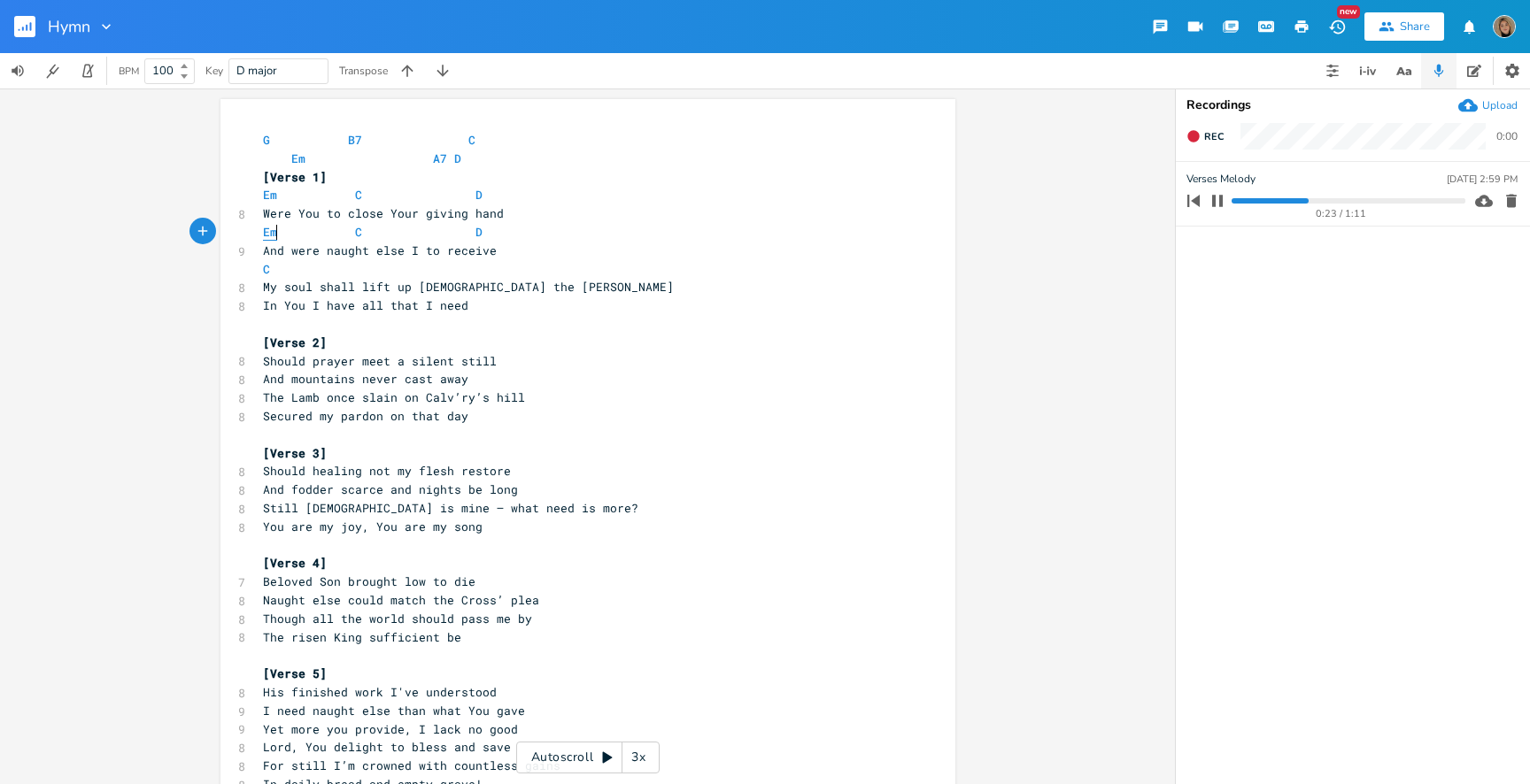 click on "Em" at bounding box center (270, 232) 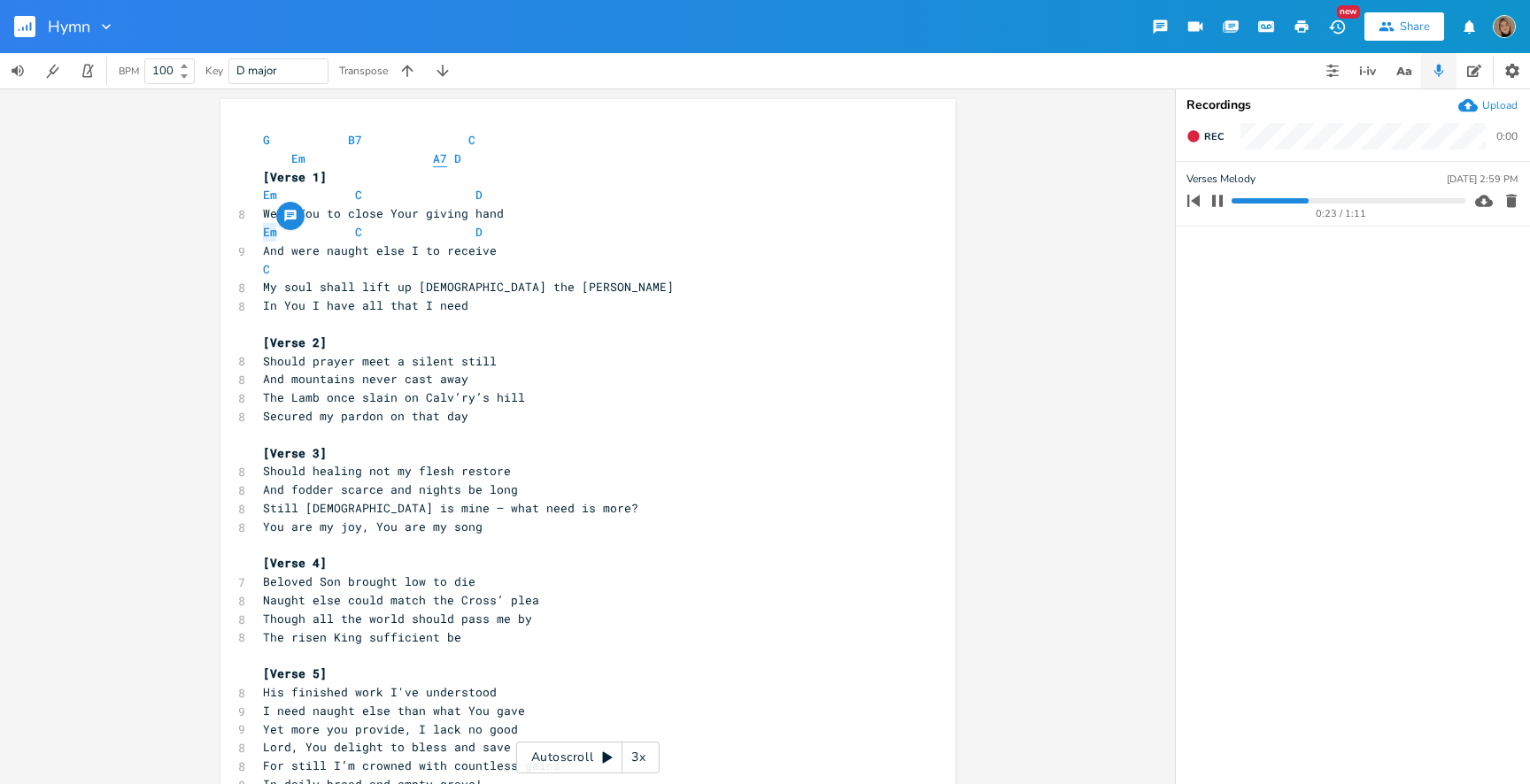 click on "A7" at bounding box center (440, 158) 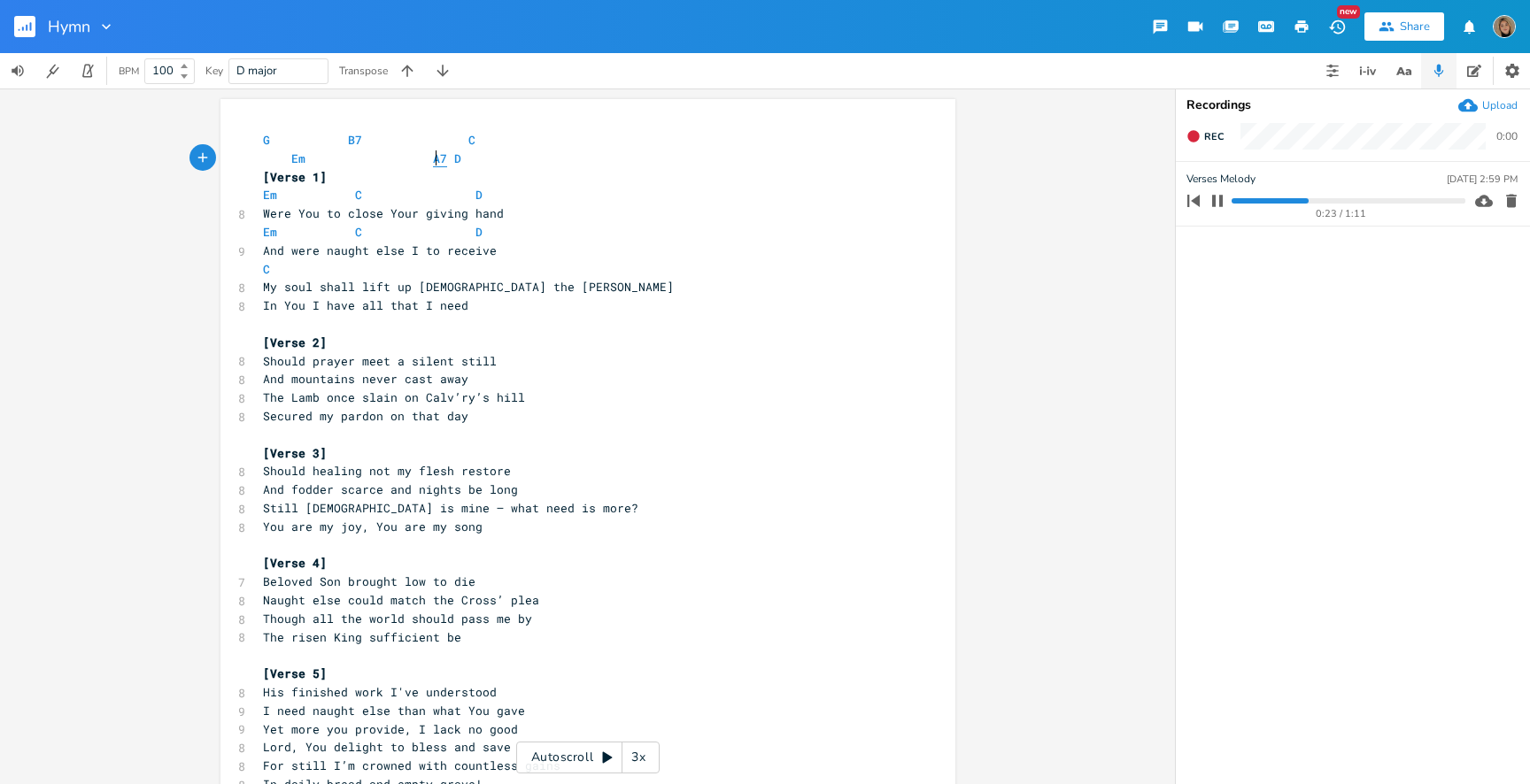 click on "A7" at bounding box center [440, 158] 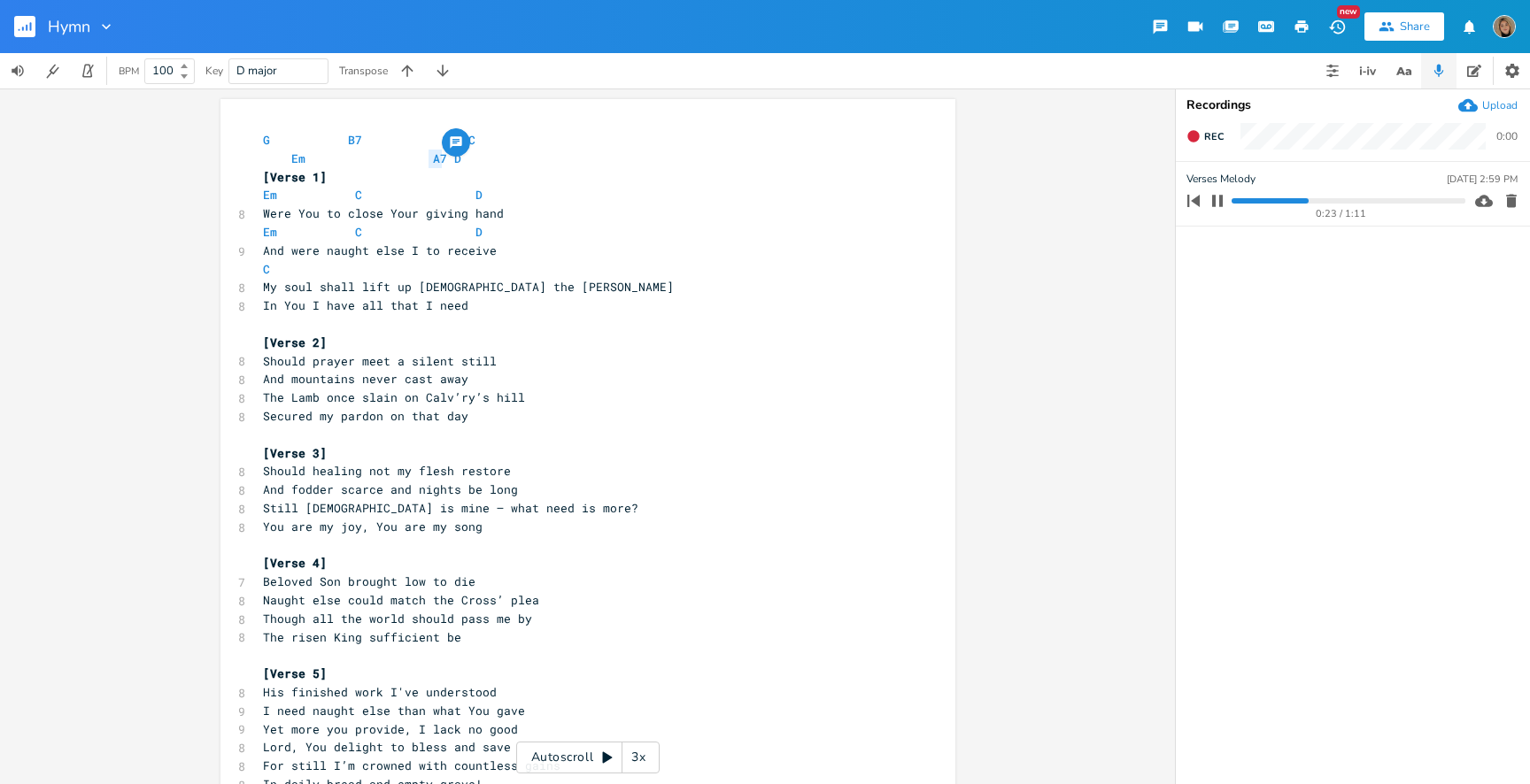 click on "C" at bounding box center (305, 269) 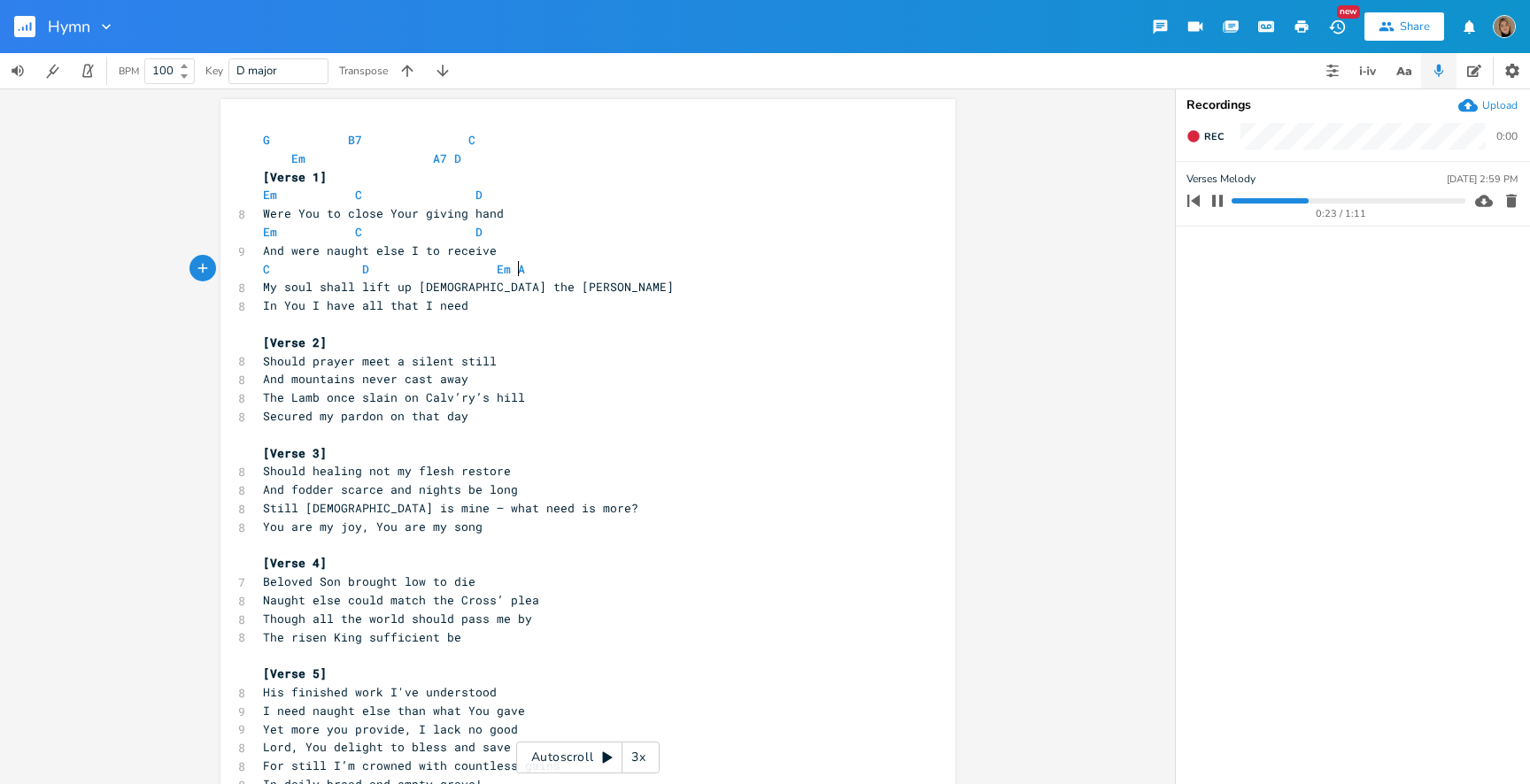 scroll, scrollTop: 0, scrollLeft: 119, axis: horizontal 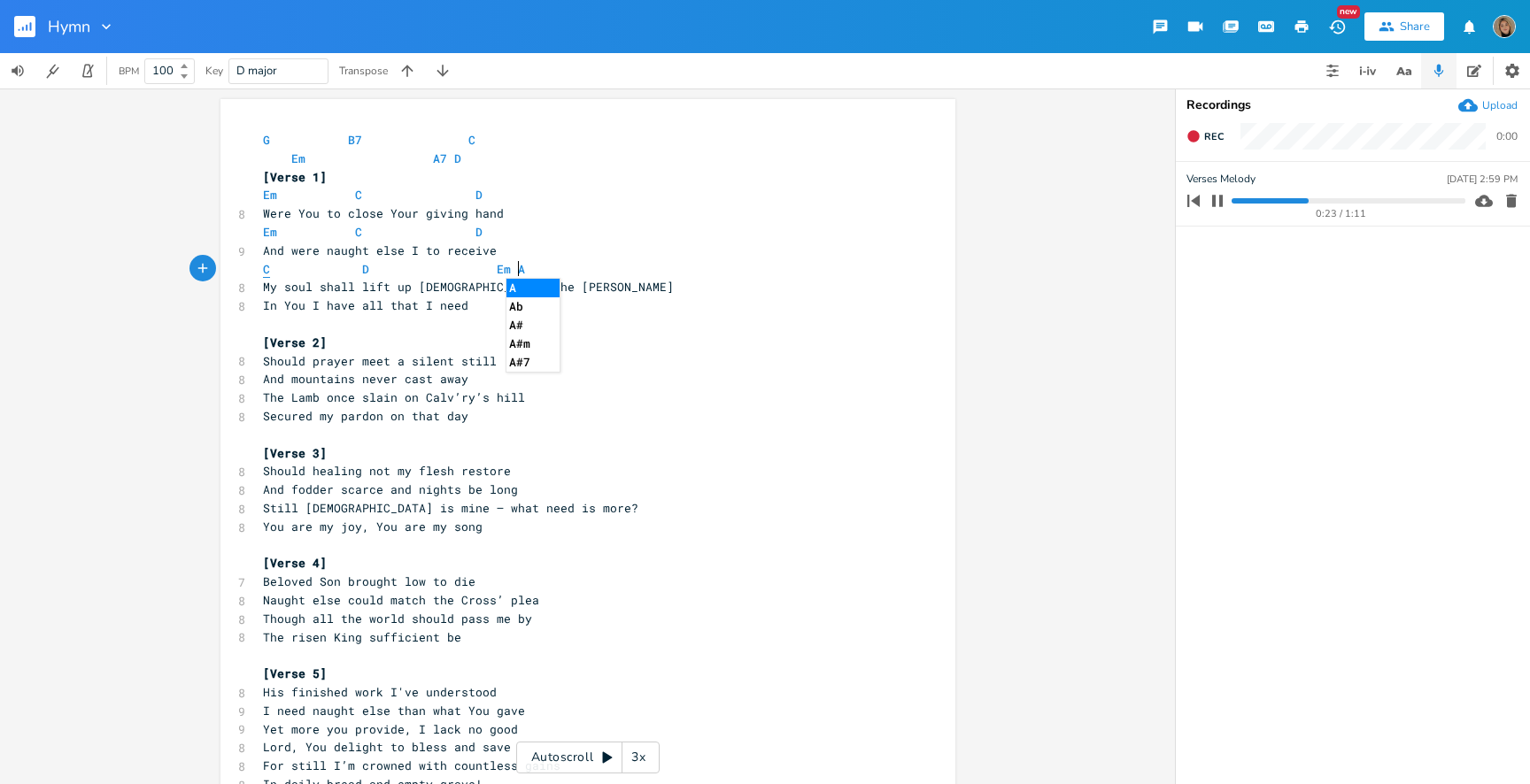 click on "C" at bounding box center (267, 269) 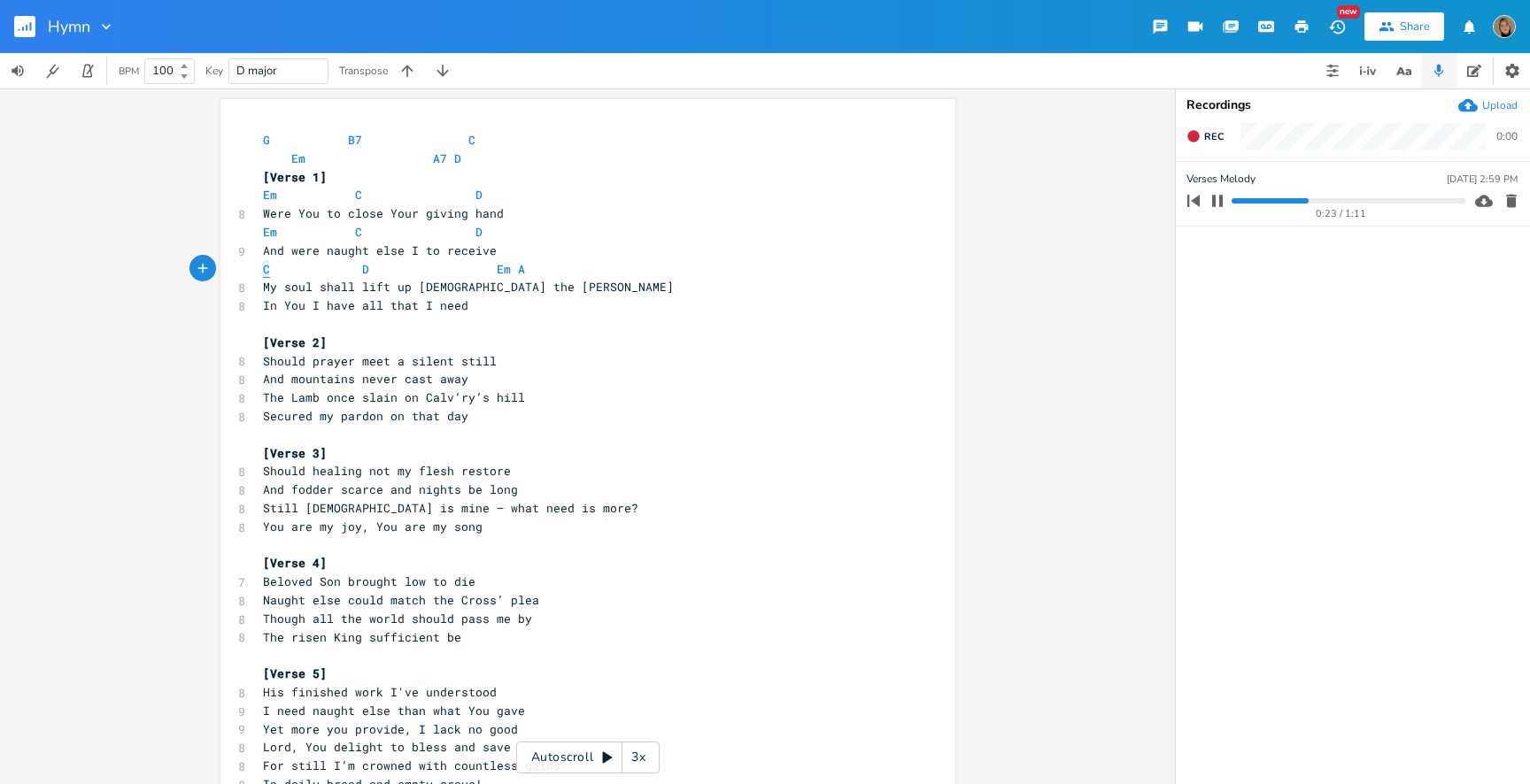 click on "C" at bounding box center [267, 269] 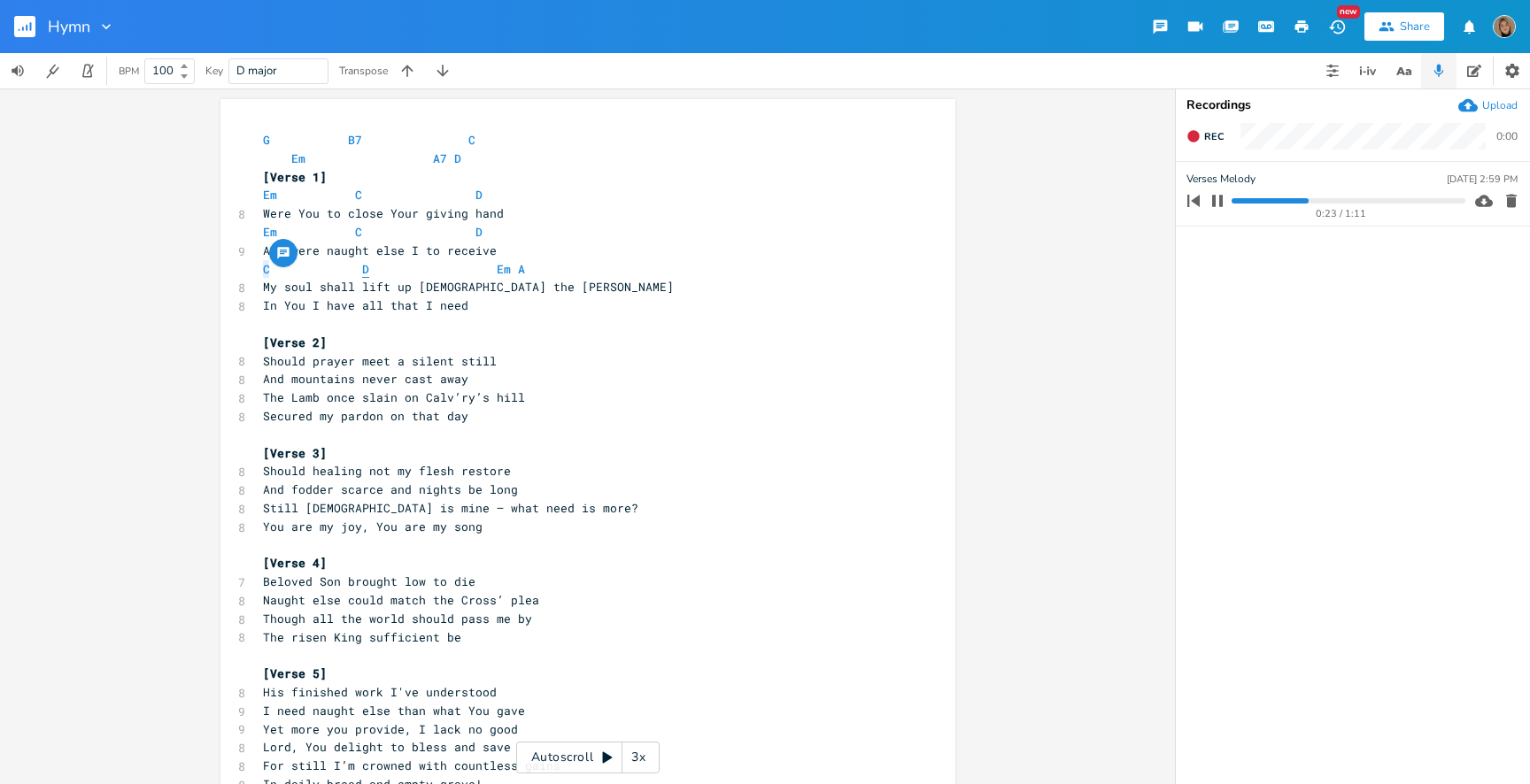 click on "D" at bounding box center [366, 269] 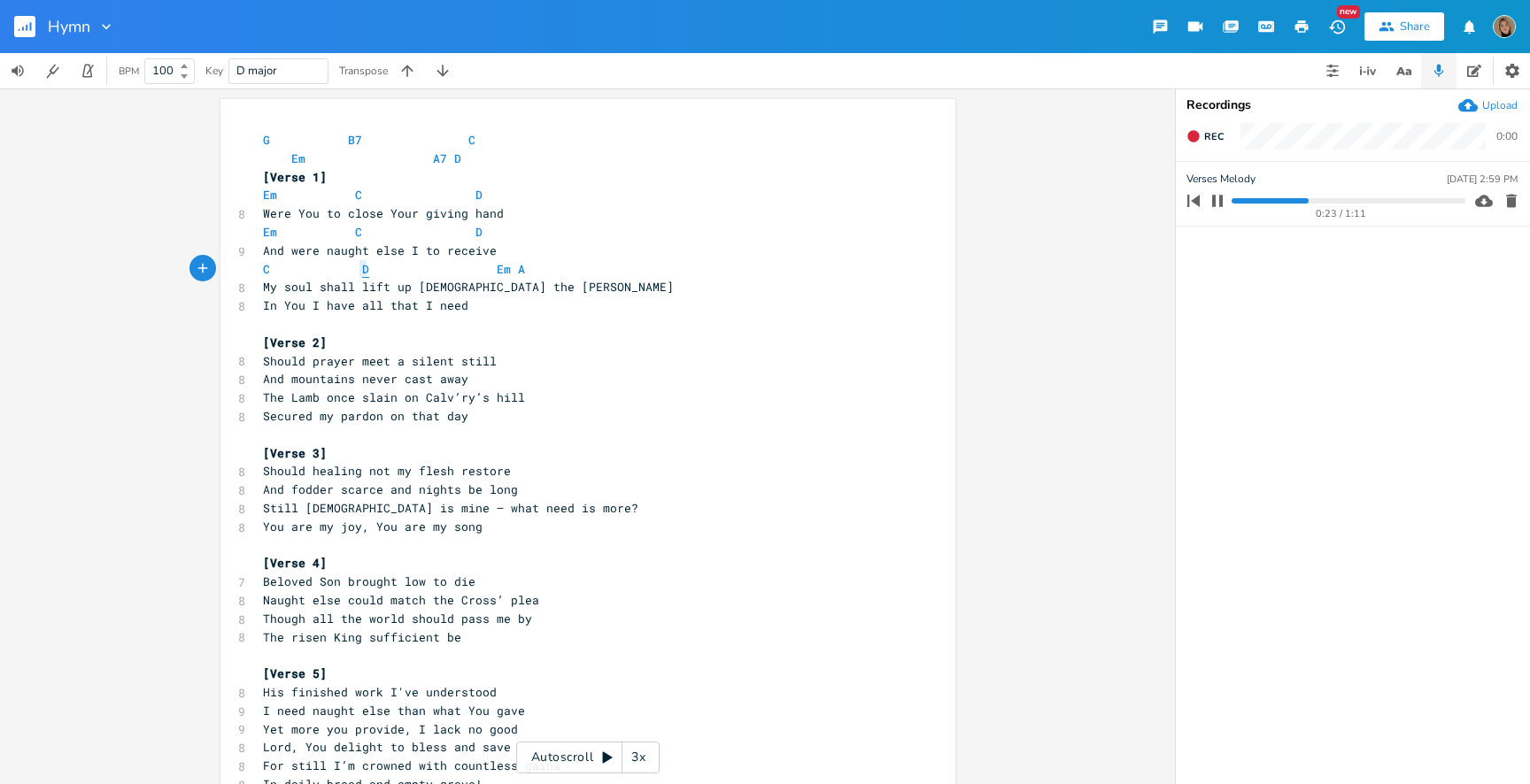 click on "D" at bounding box center [366, 269] 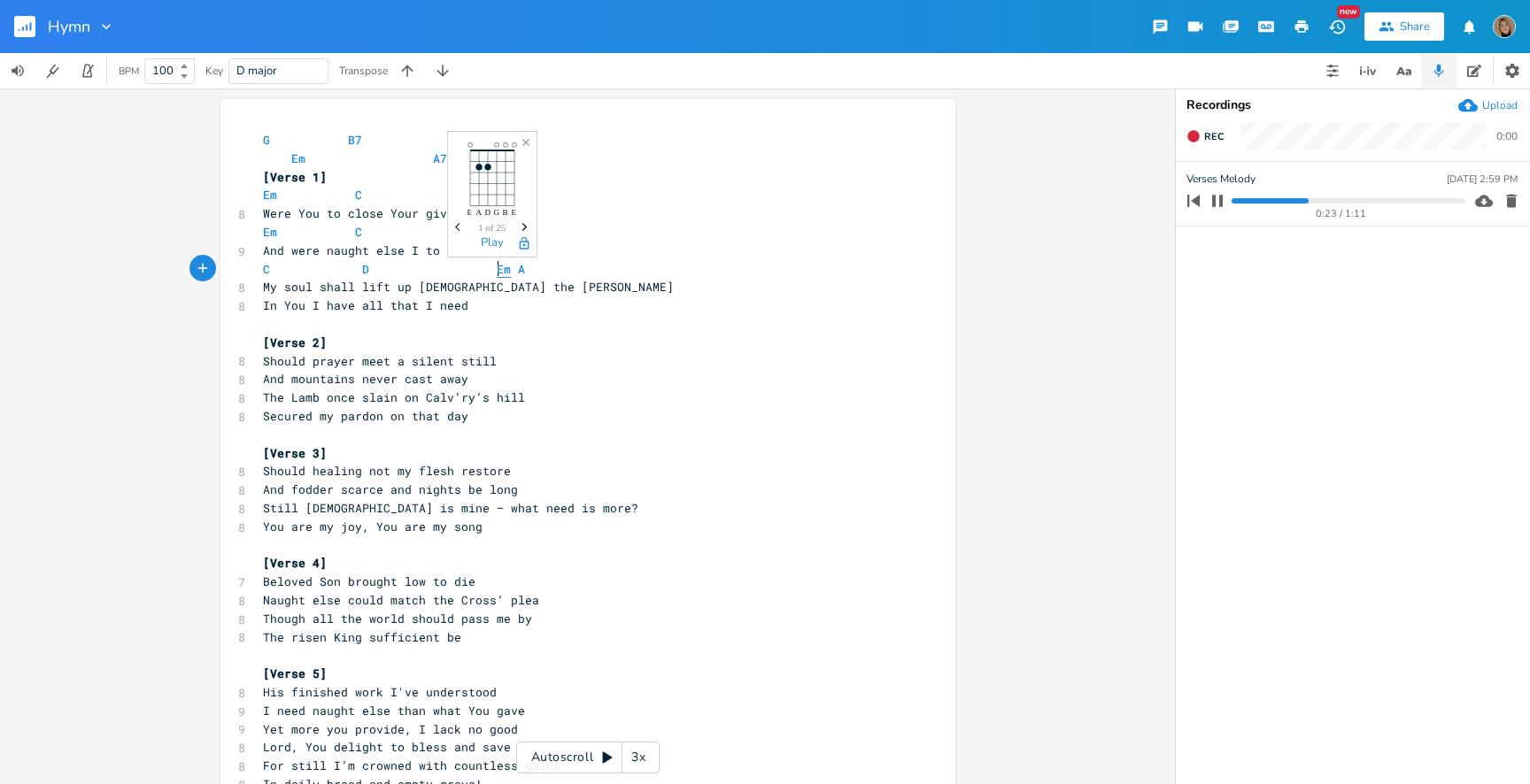 click on "Em" at bounding box center (504, 269) 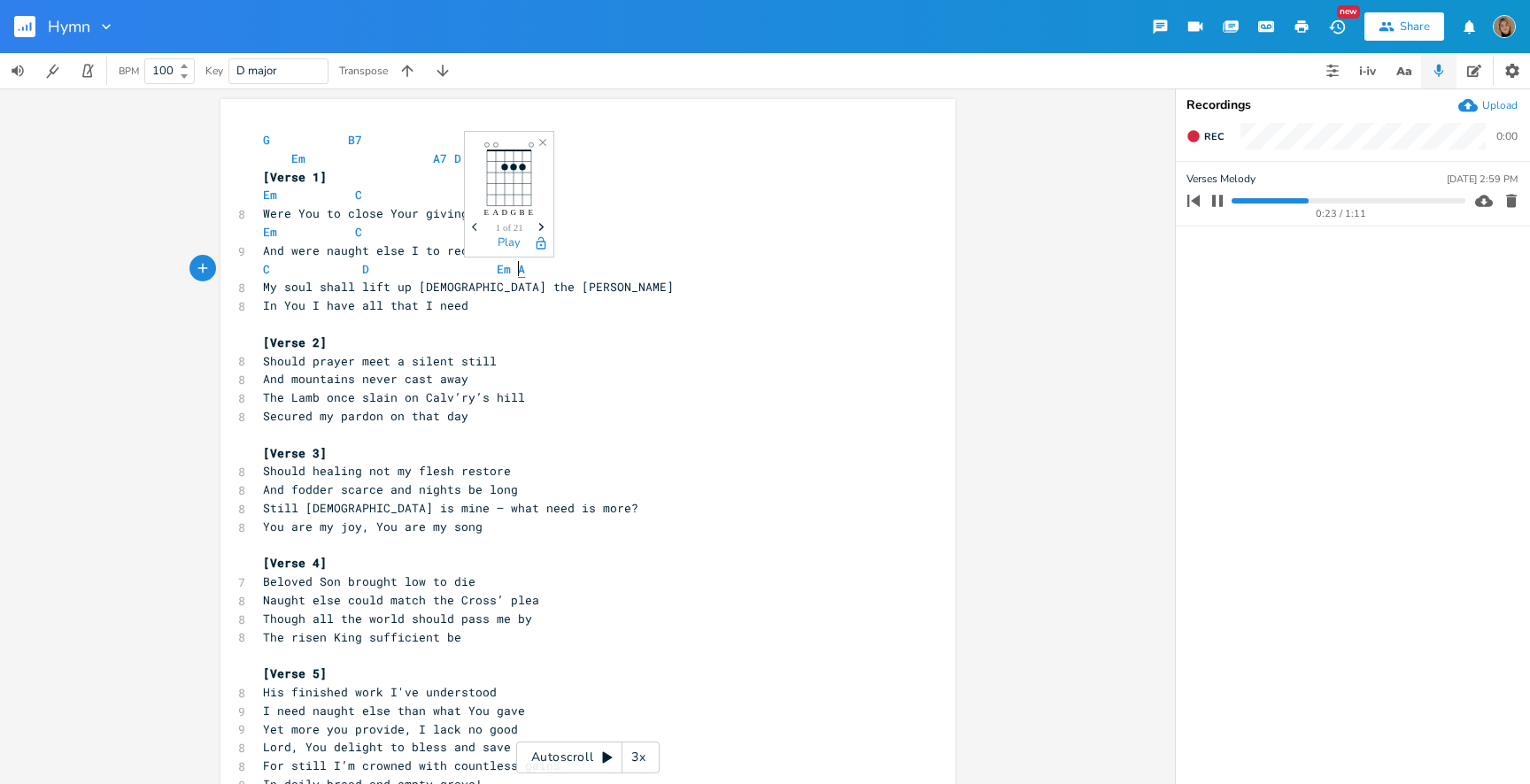 click on "A" at bounding box center [522, 269] 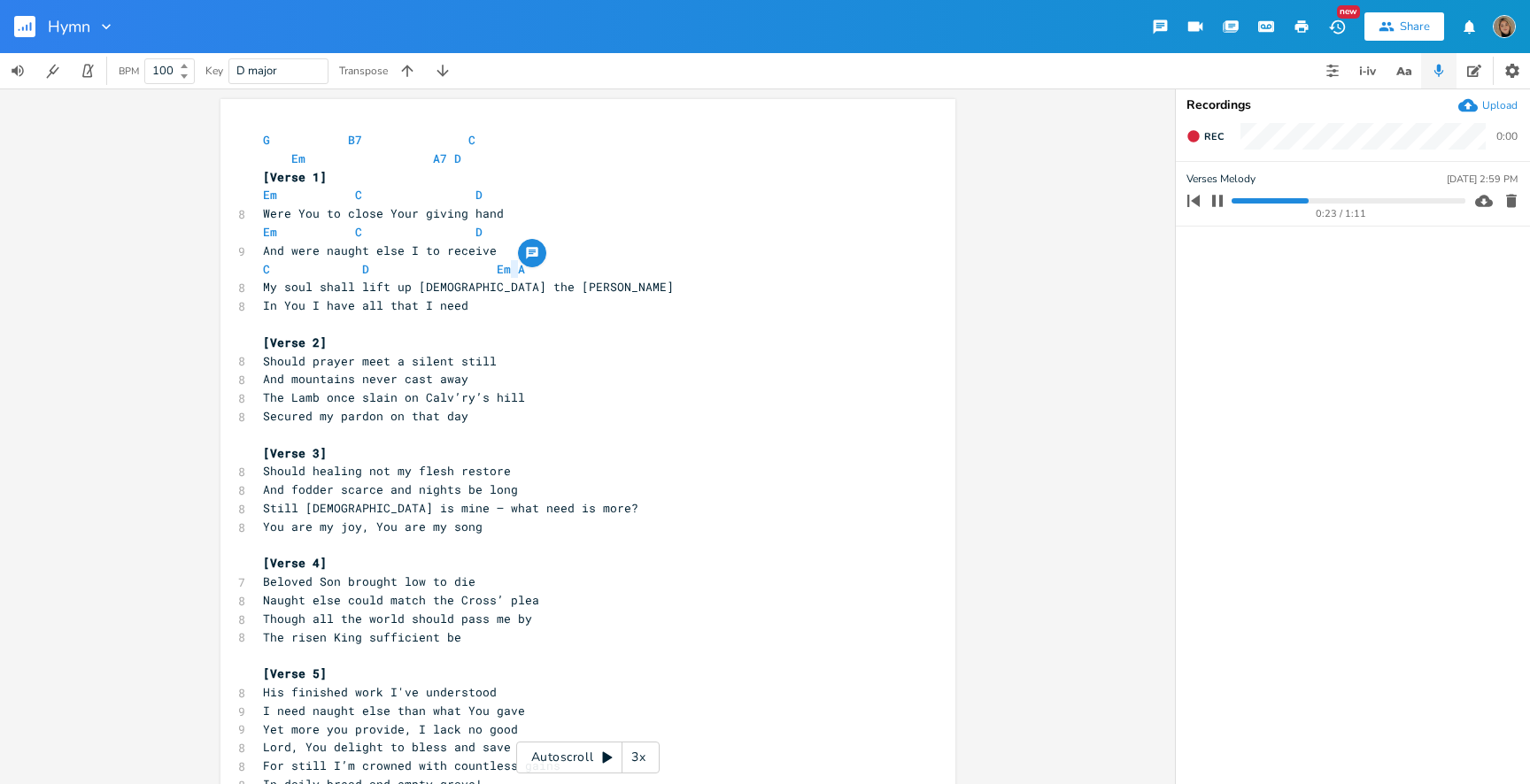 click on "My soul shall lift up [DEMOGRAPHIC_DATA] the [PERSON_NAME]" at bounding box center [579, 287] 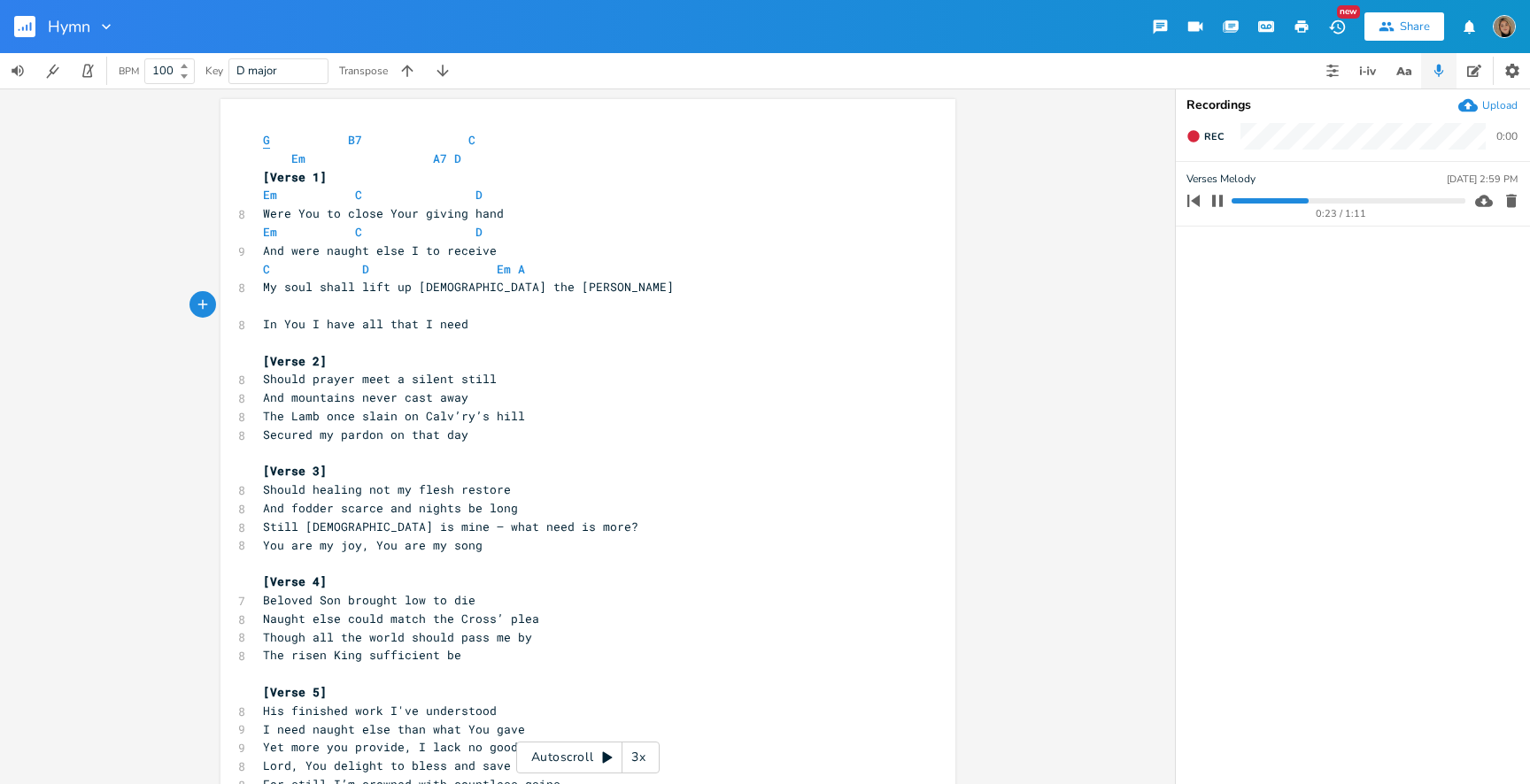 click on "G" at bounding box center [267, 140] 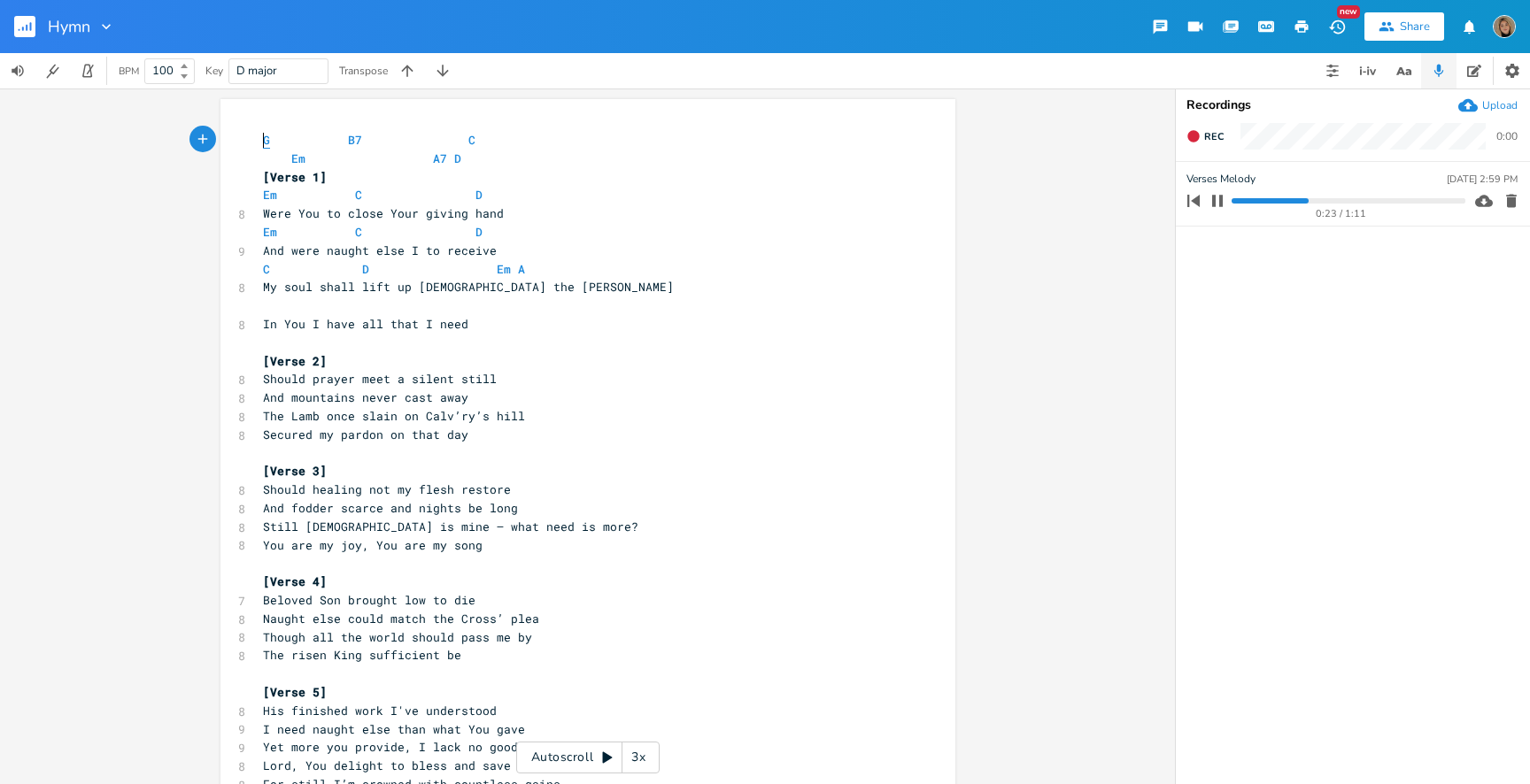 click on "G" at bounding box center (267, 140) 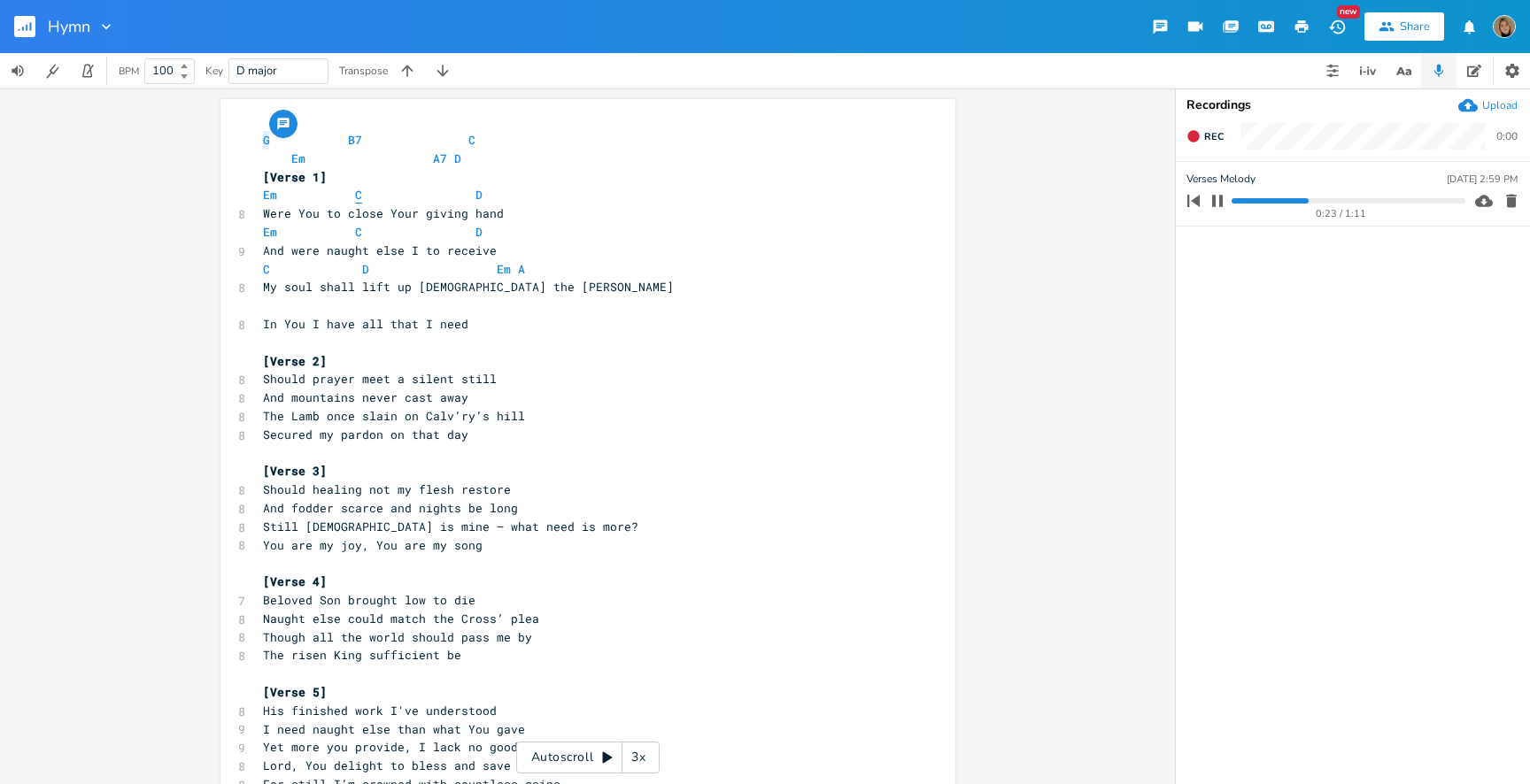 click on "C" at bounding box center [359, 195] 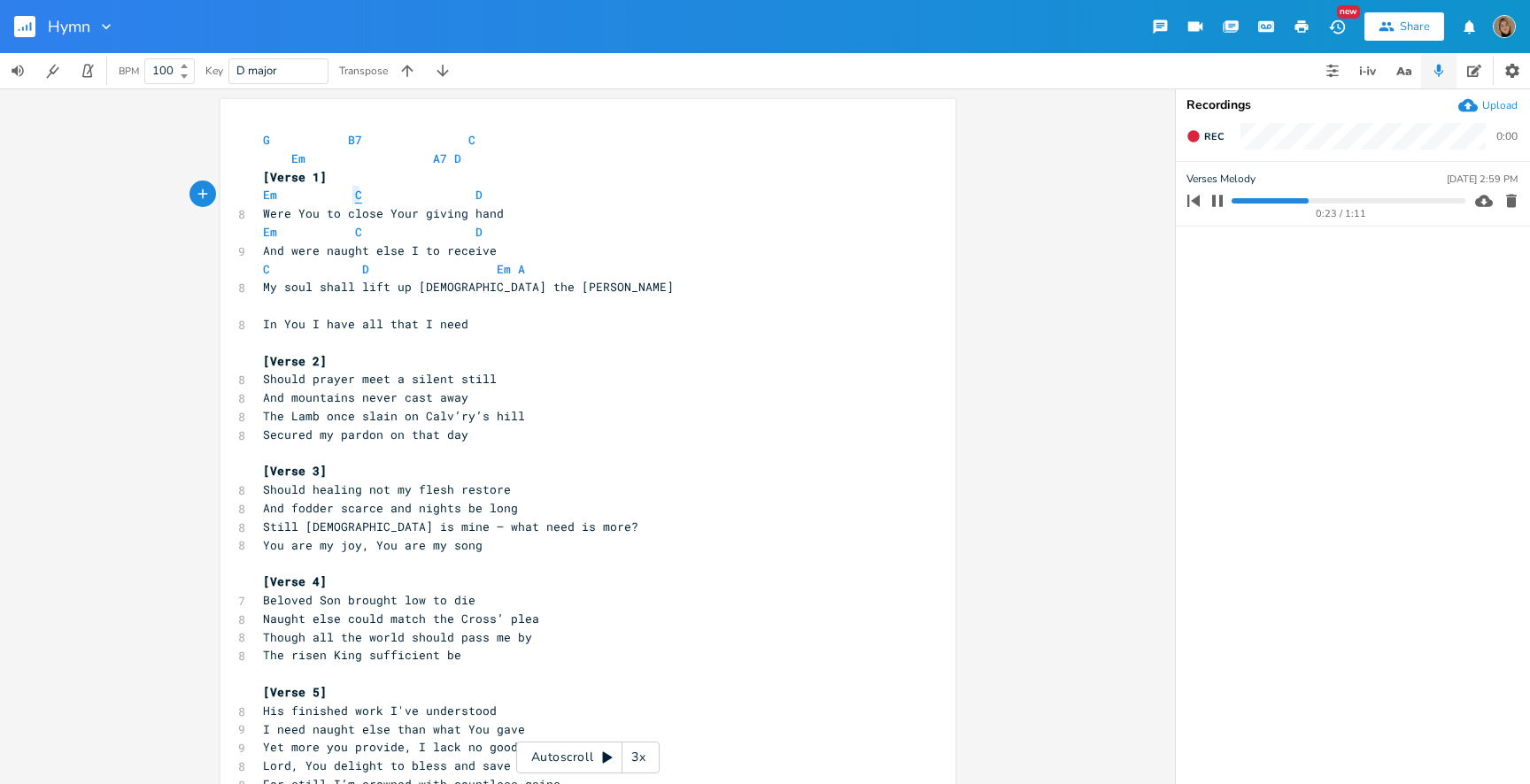 click on "C" at bounding box center [359, 195] 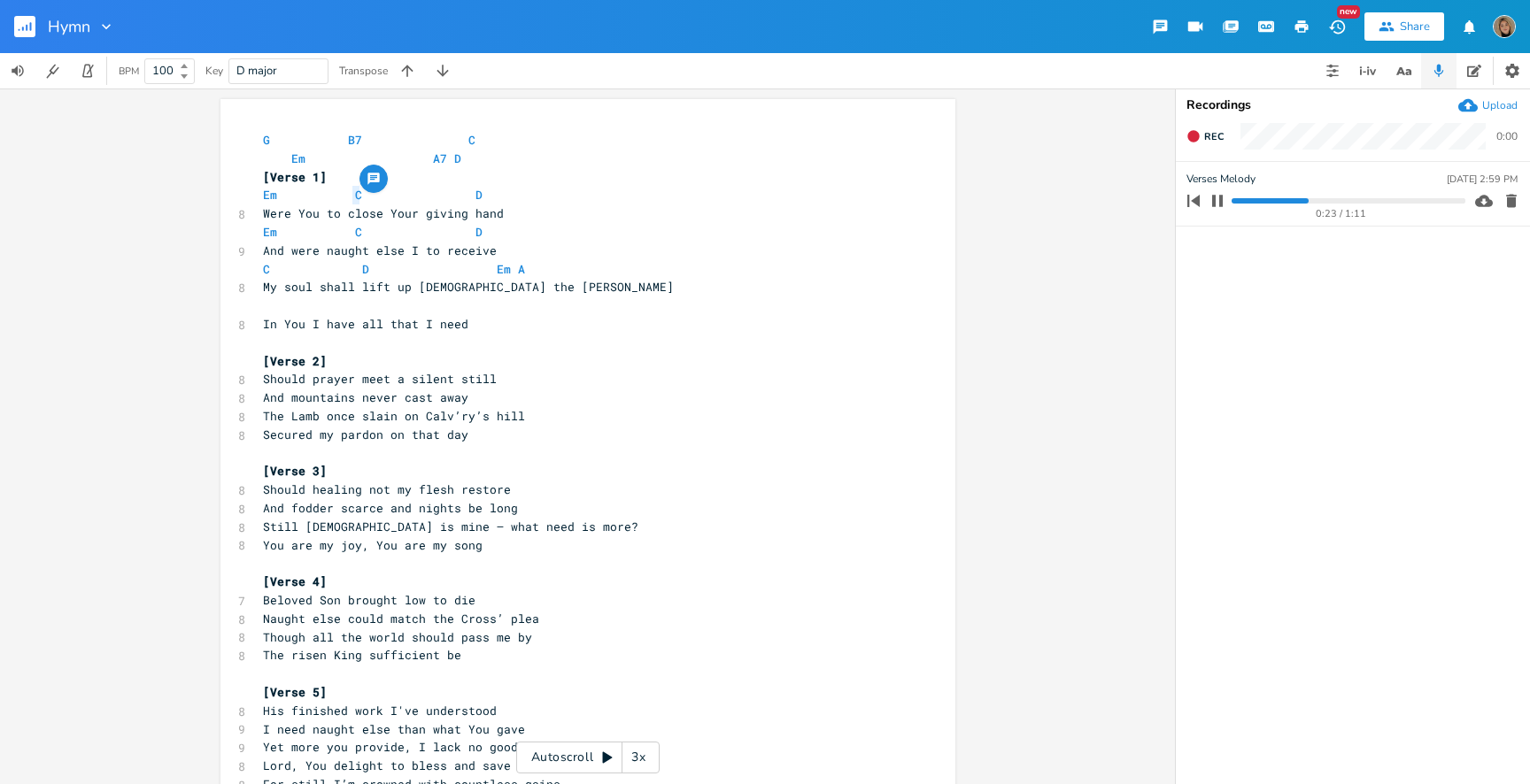 click on "​" at bounding box center (579, 305) 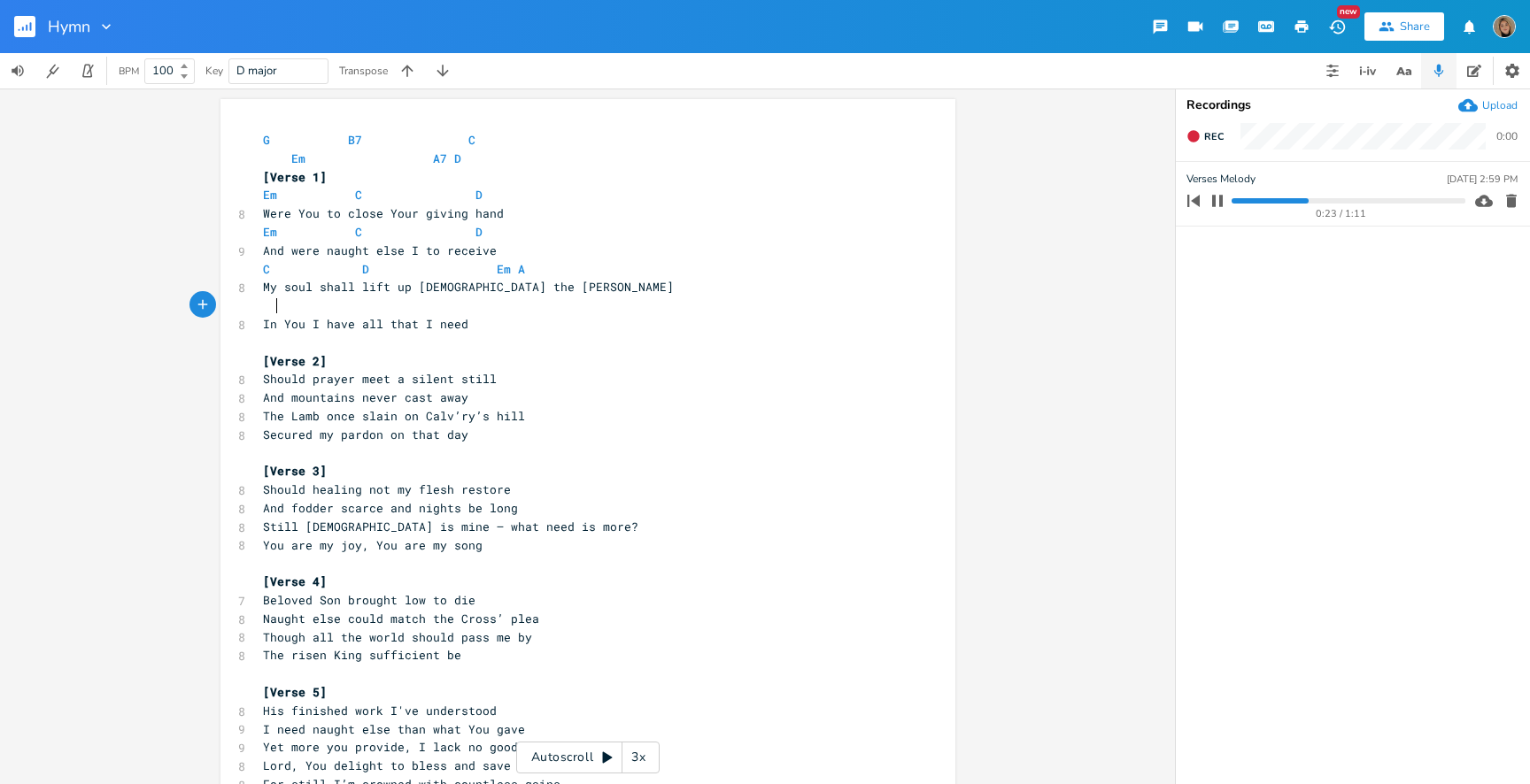scroll, scrollTop: 0, scrollLeft: 8, axis: horizontal 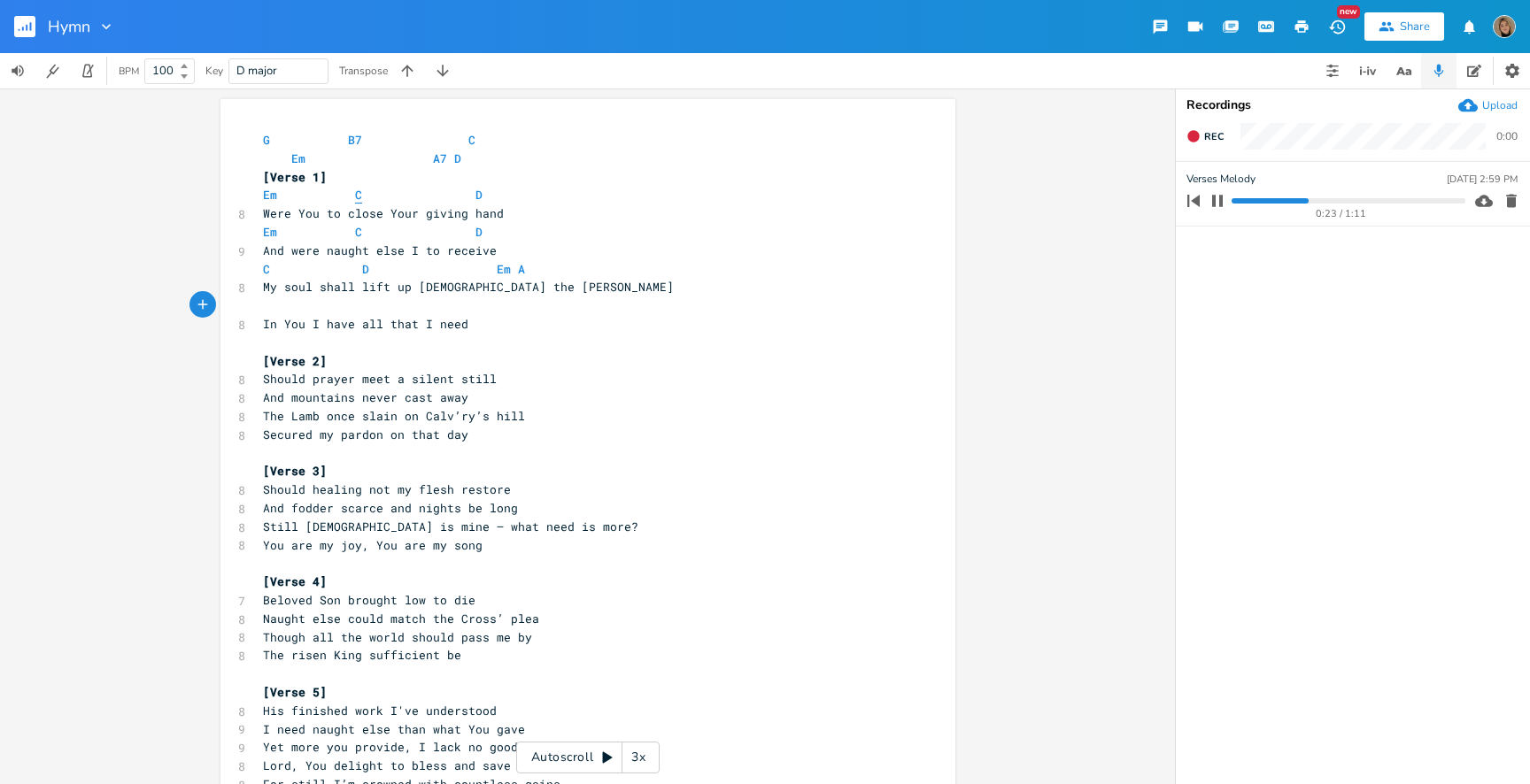 click on "C" at bounding box center [359, 195] 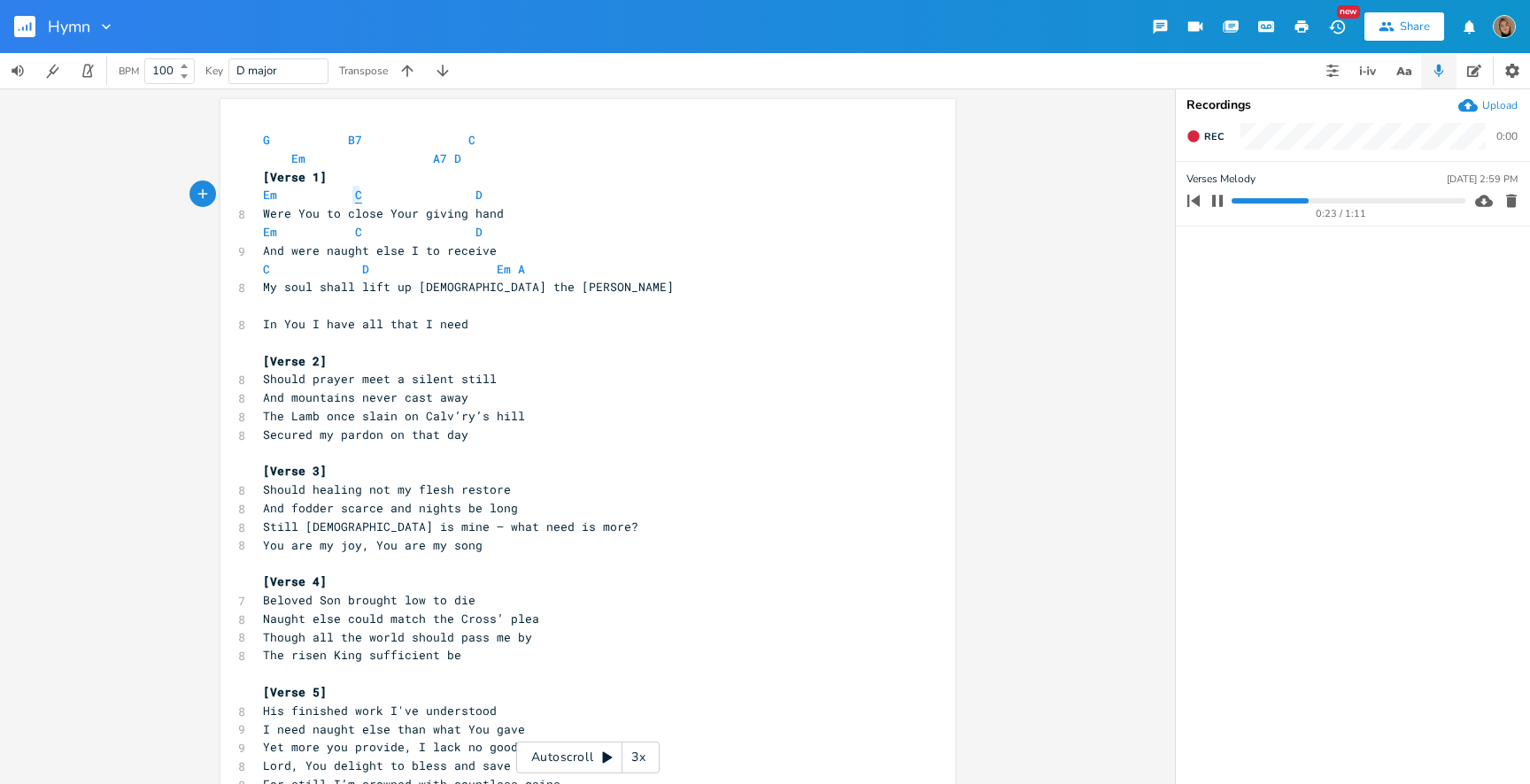 click on "C" at bounding box center [359, 195] 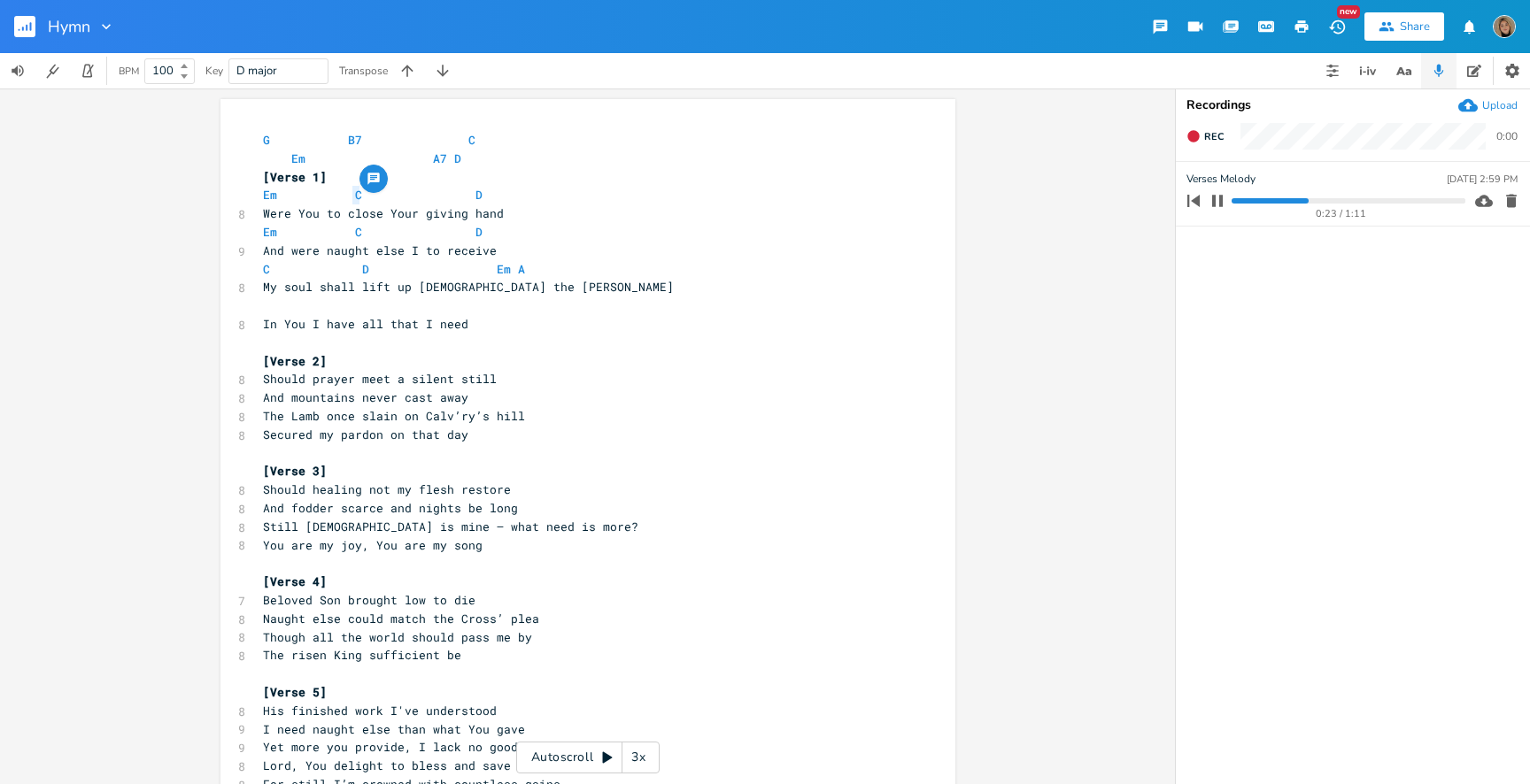 click at bounding box center [579, 305] 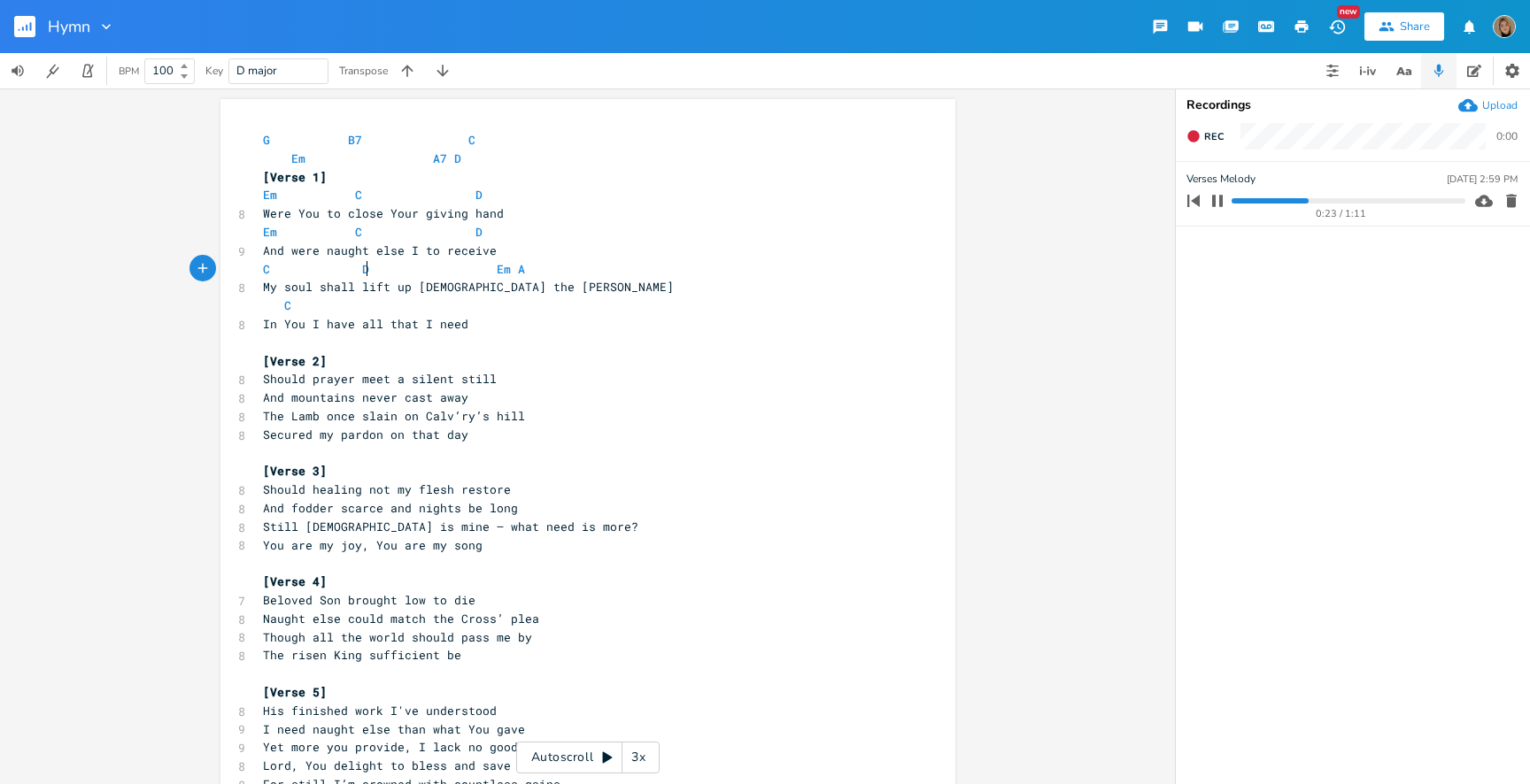 click on "C               D                    Em   A" at bounding box center (419, 269) 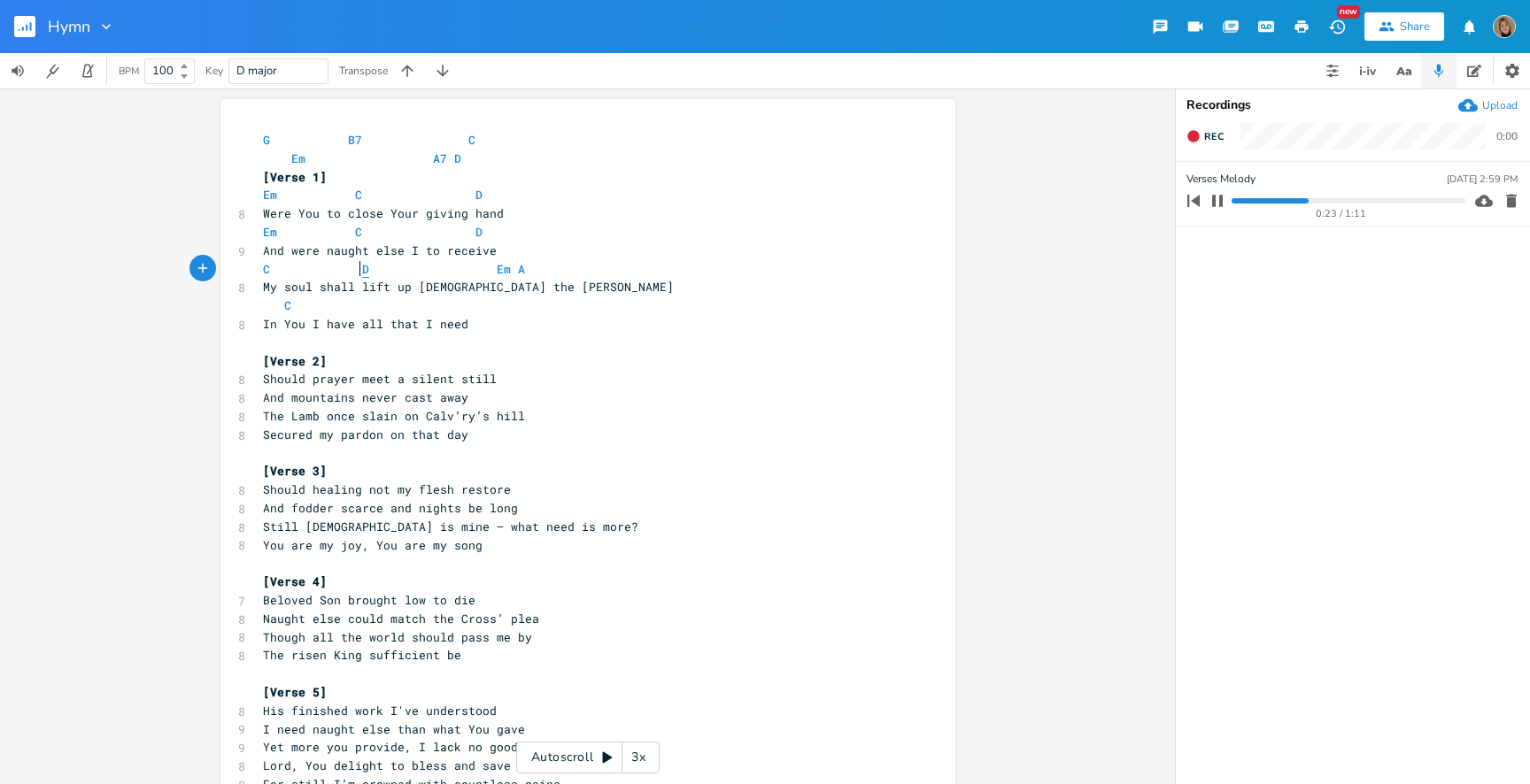 click on "D" at bounding box center (366, 269) 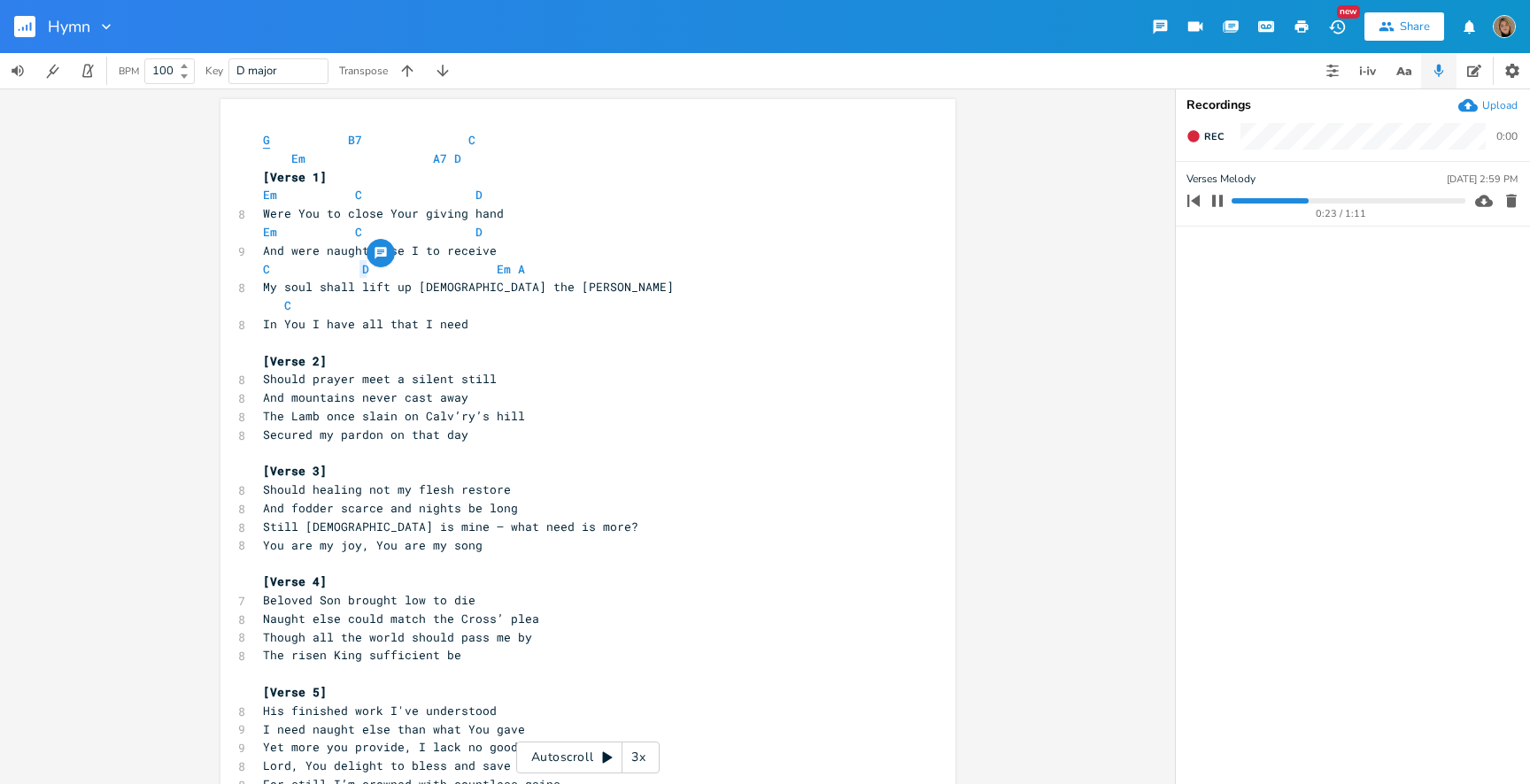click on "G" at bounding box center [267, 140] 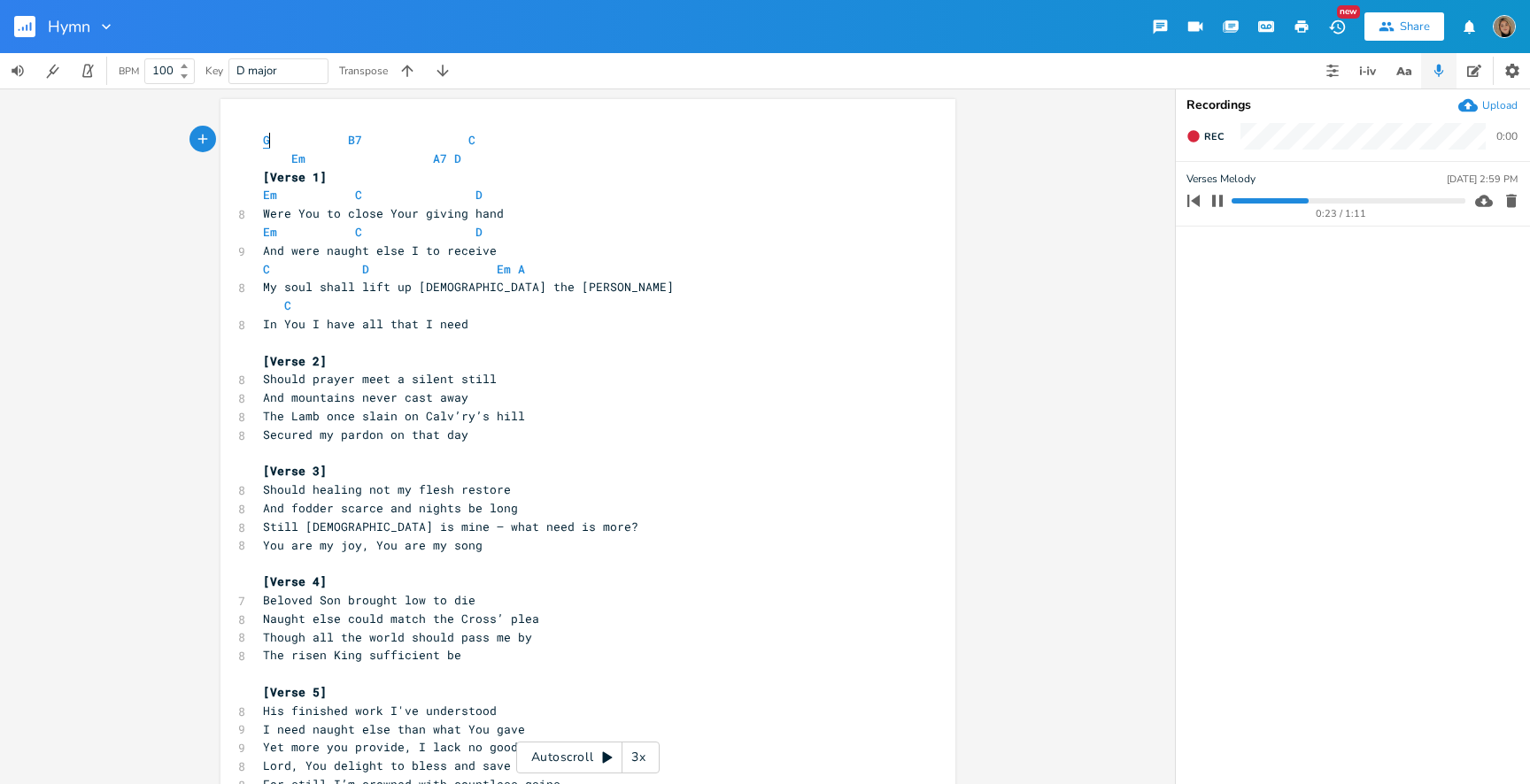 click on "G" at bounding box center [267, 140] 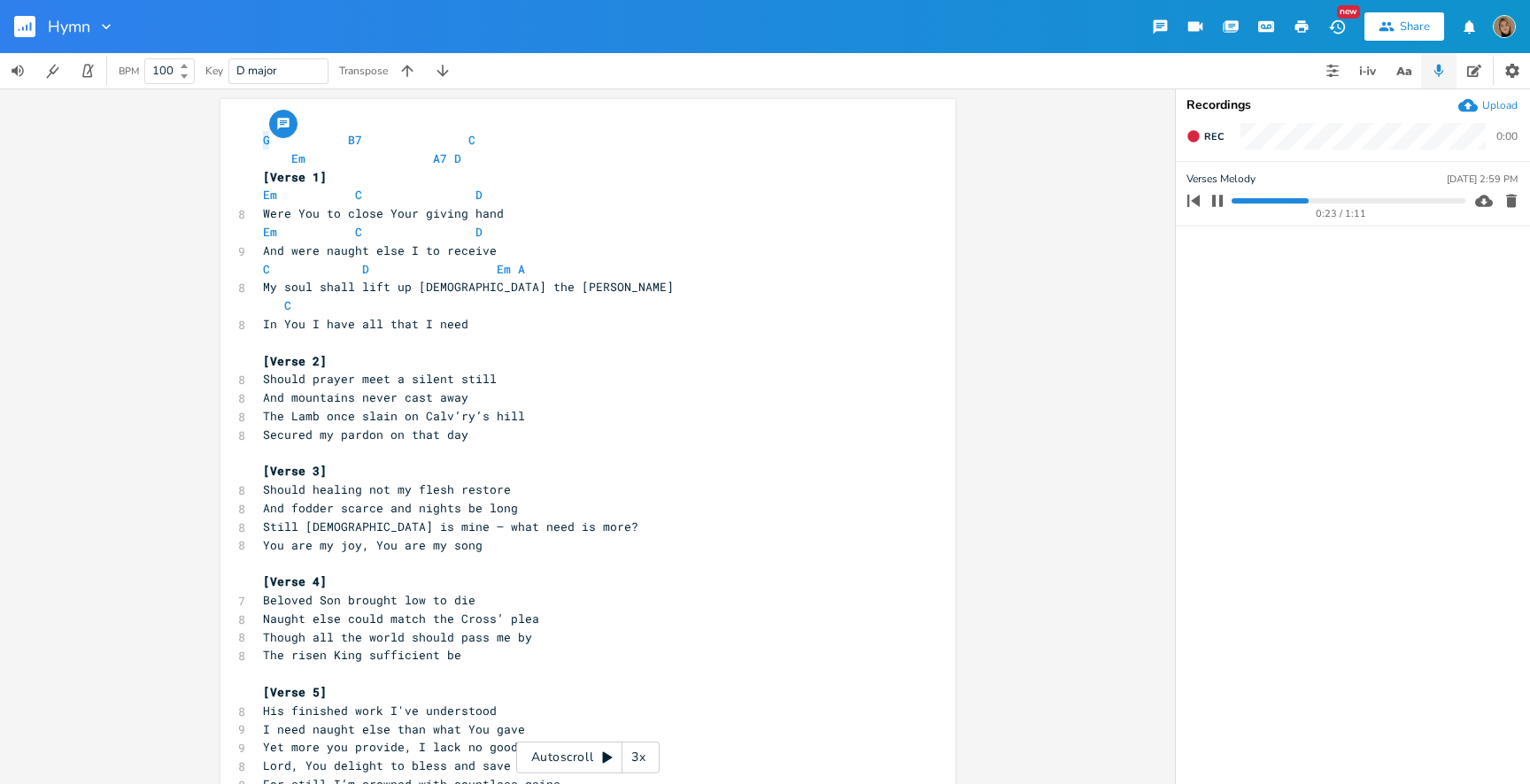 click on "C" at bounding box center [579, 305] 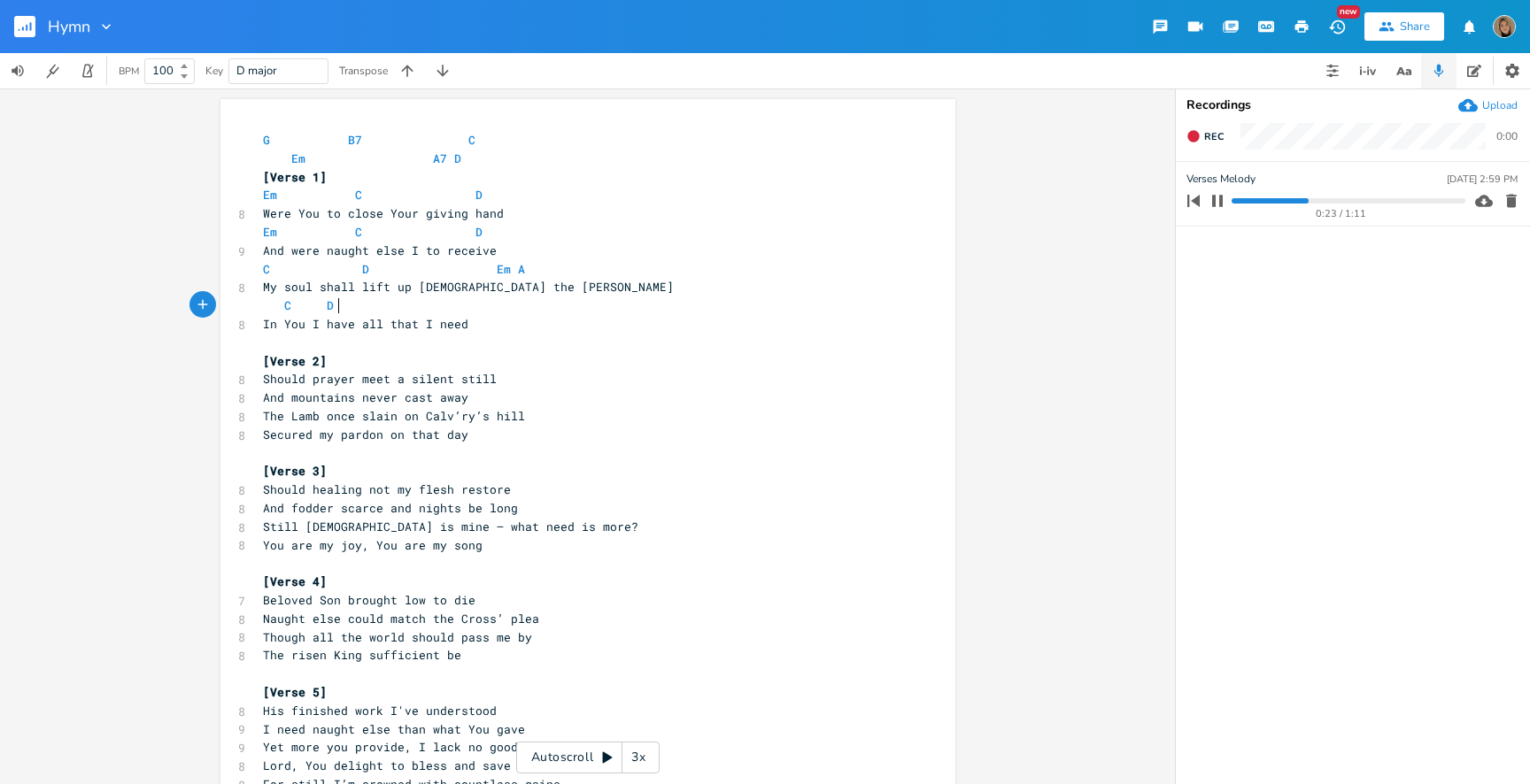 scroll, scrollTop: 0, scrollLeft: 14, axis: horizontal 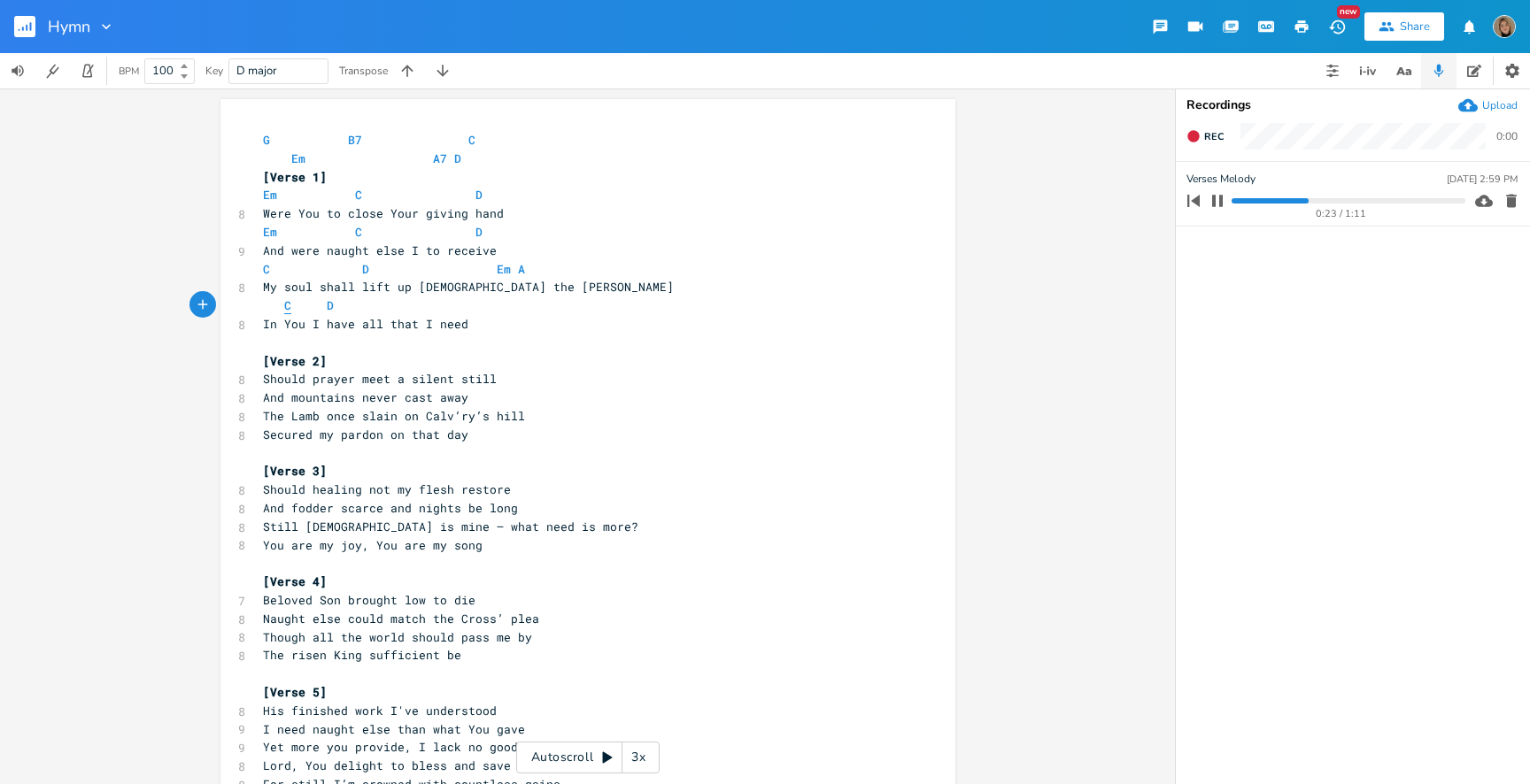 click on "C" at bounding box center [288, 305] 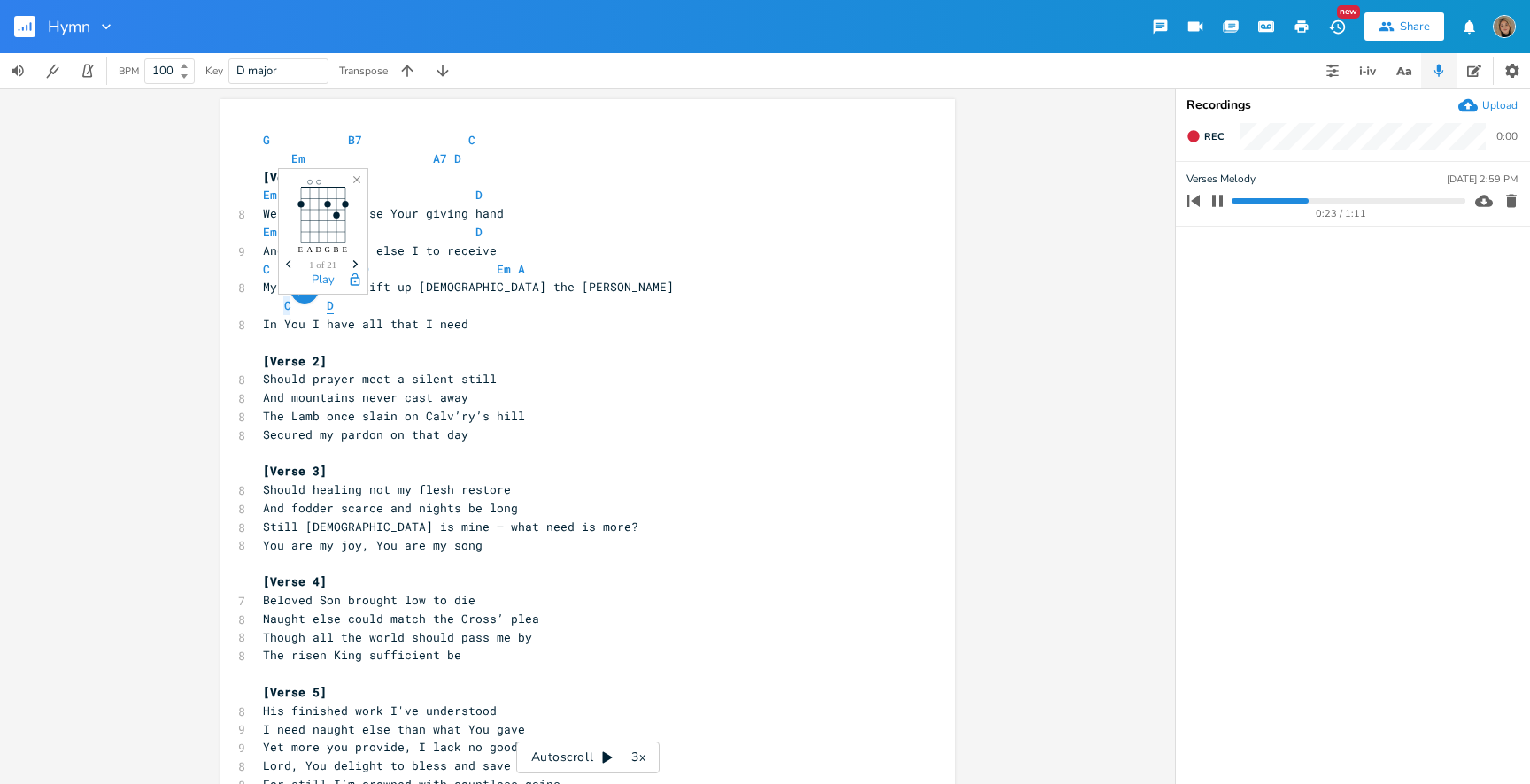 click on "D" at bounding box center [330, 305] 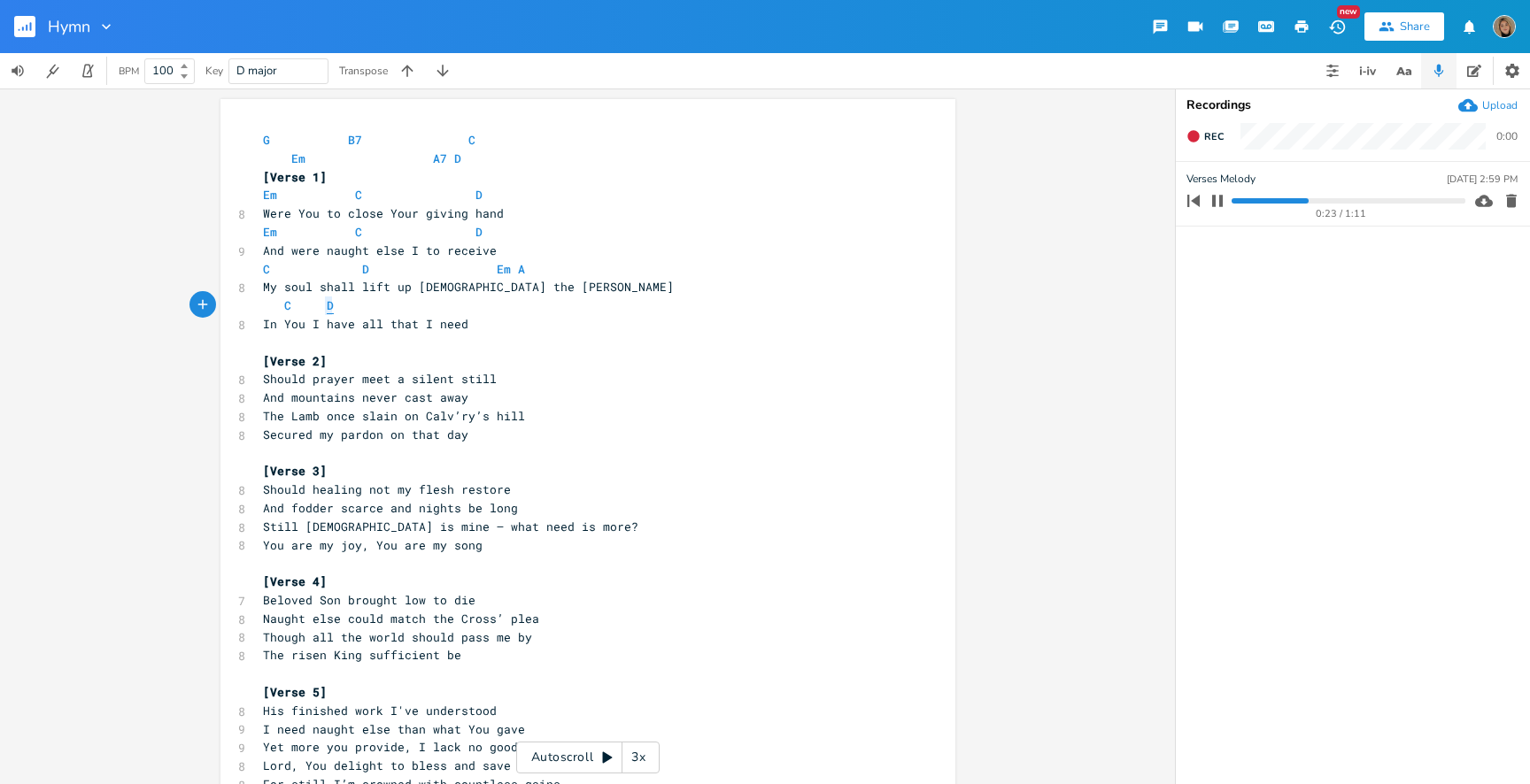 click on "D" at bounding box center [330, 305] 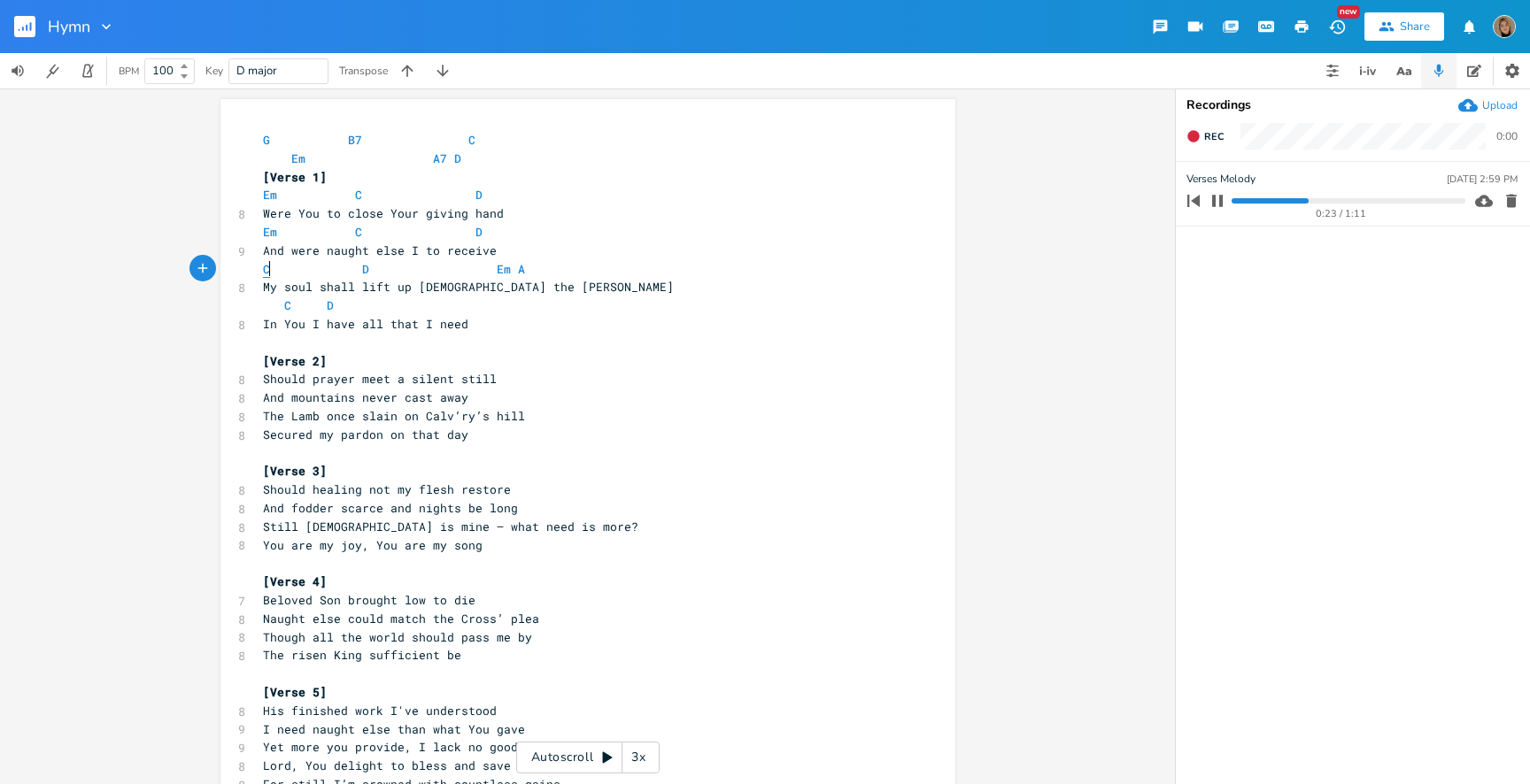 click on "C" at bounding box center [267, 269] 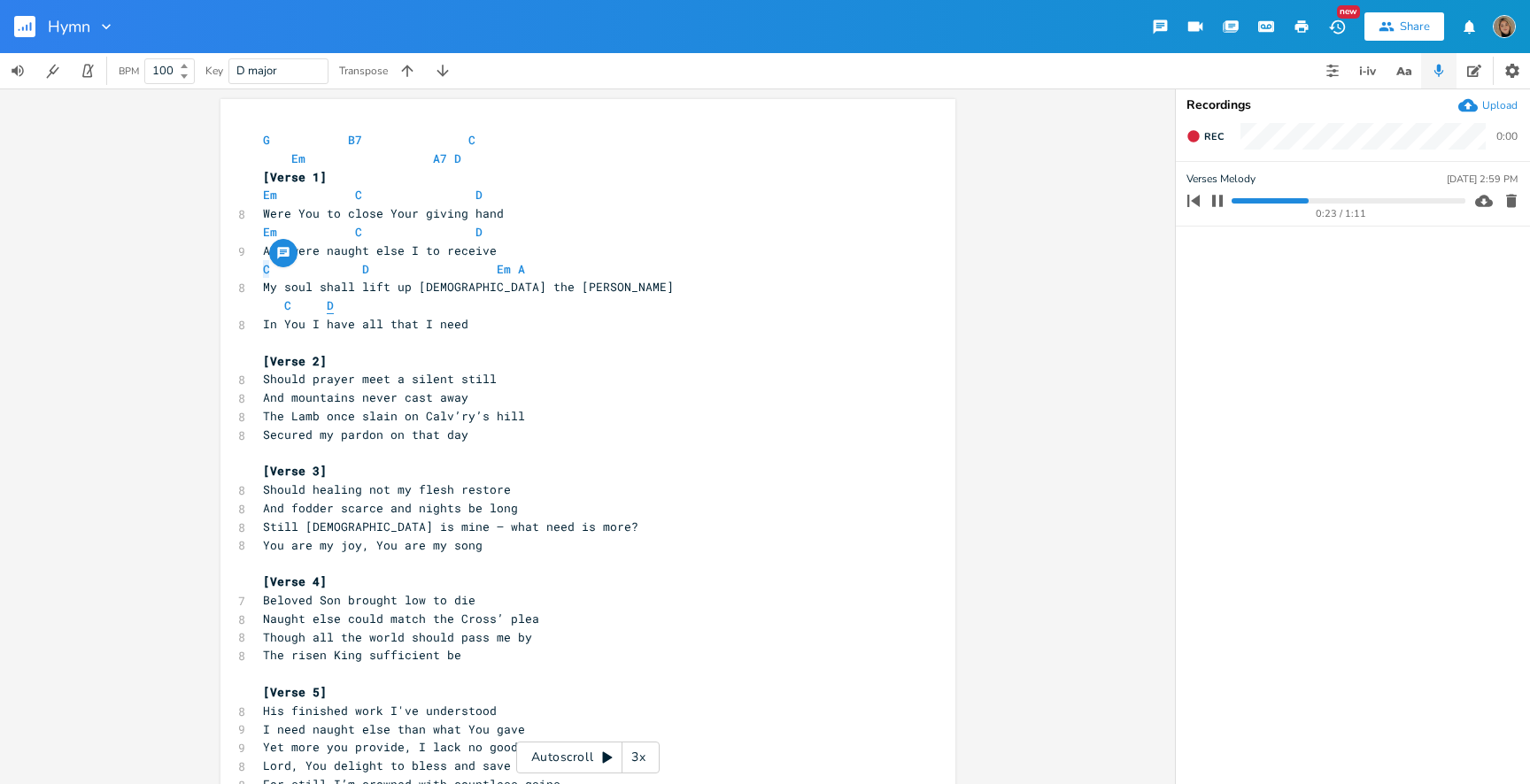 click on "D" at bounding box center [330, 305] 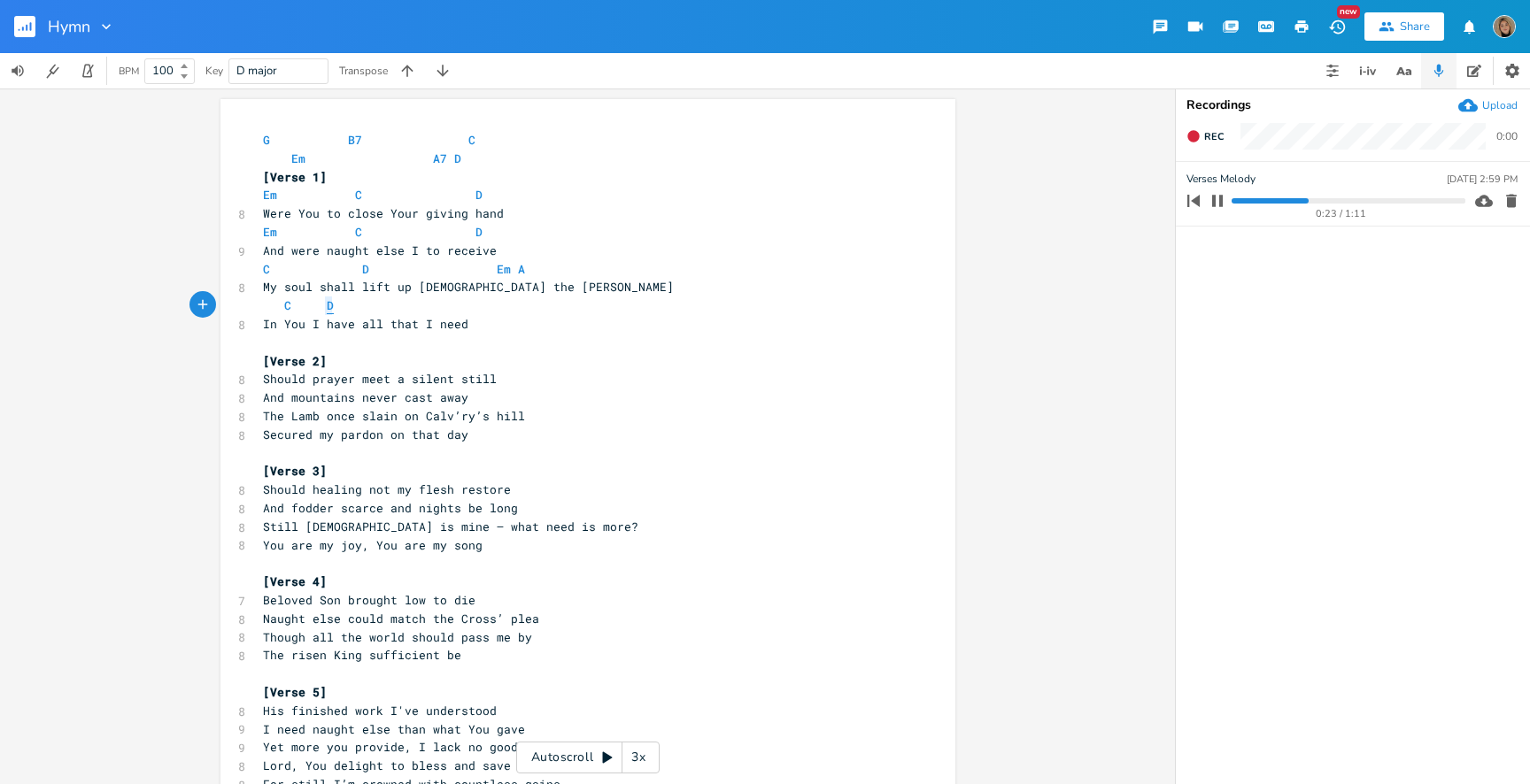 click on "D" at bounding box center [330, 305] 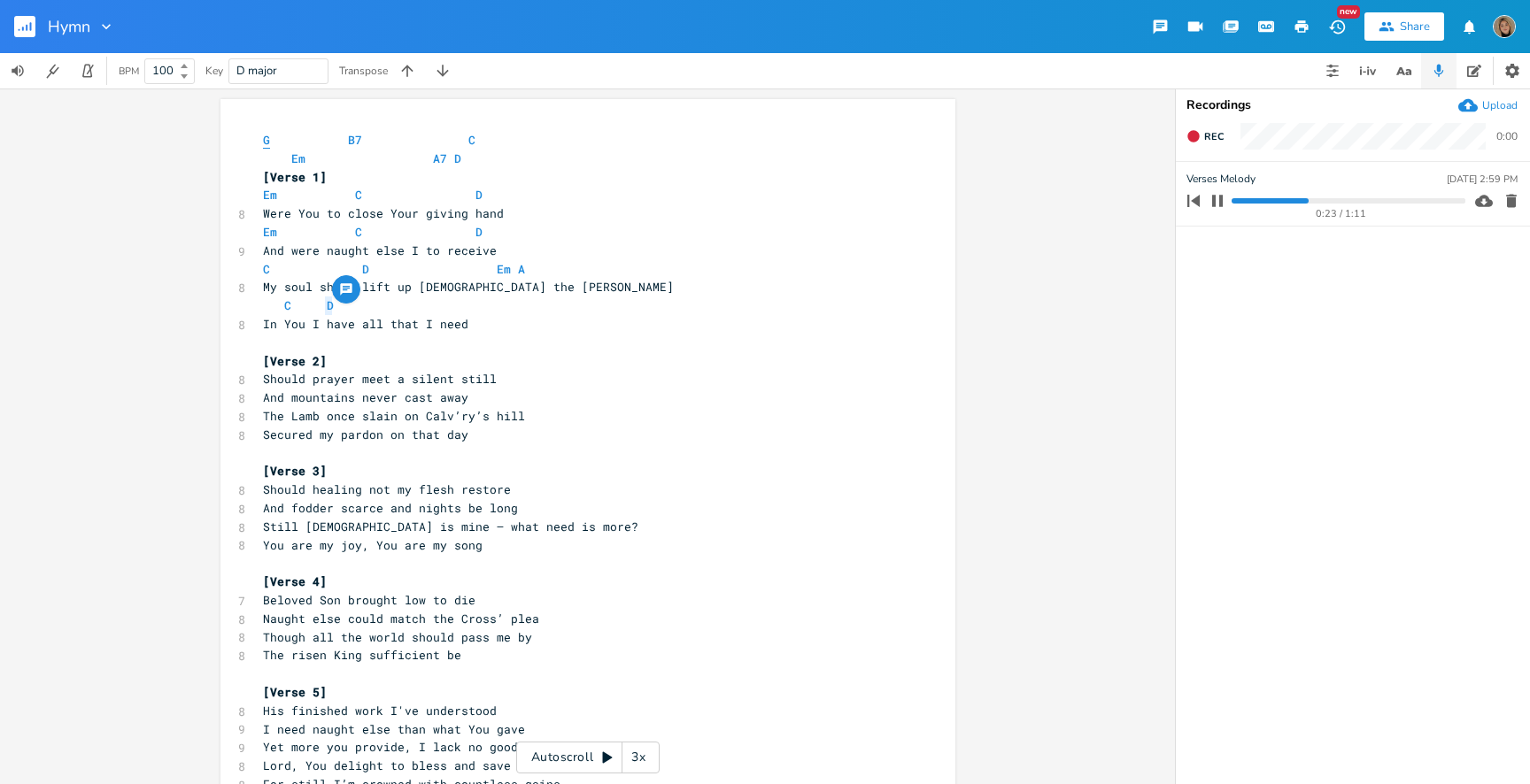 click on "G" at bounding box center [267, 140] 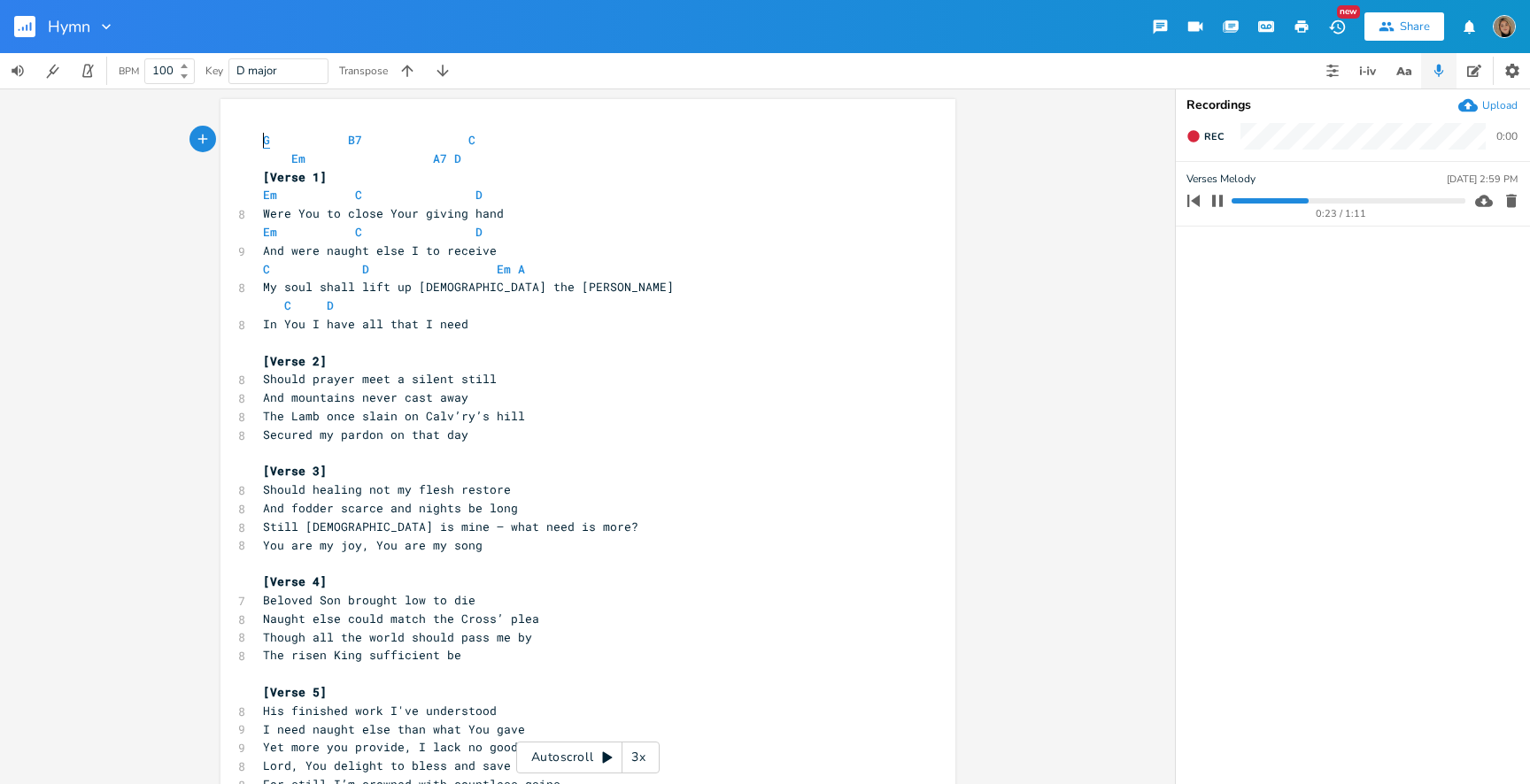 click on "G" at bounding box center [267, 140] 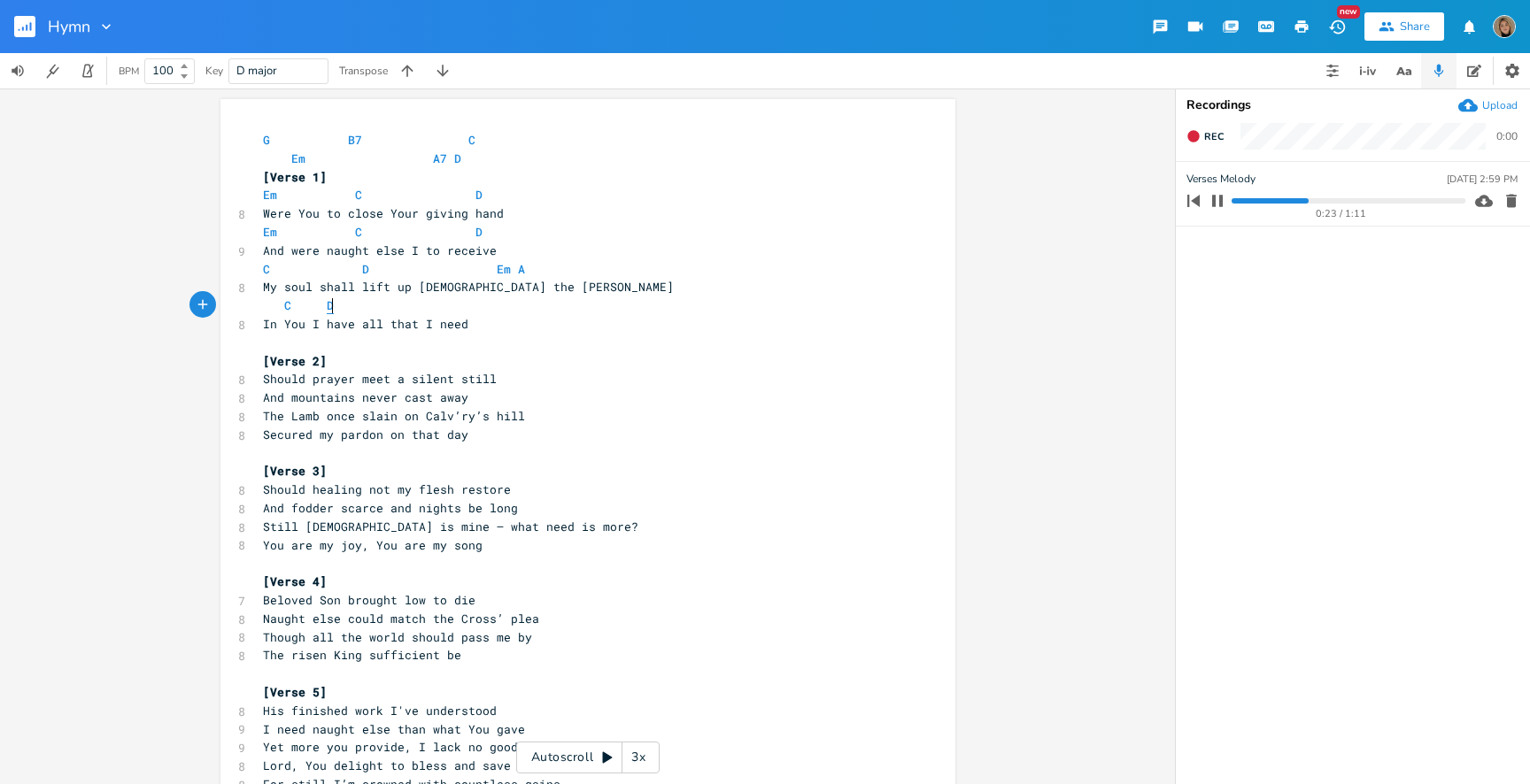 click on "D" at bounding box center (330, 305) 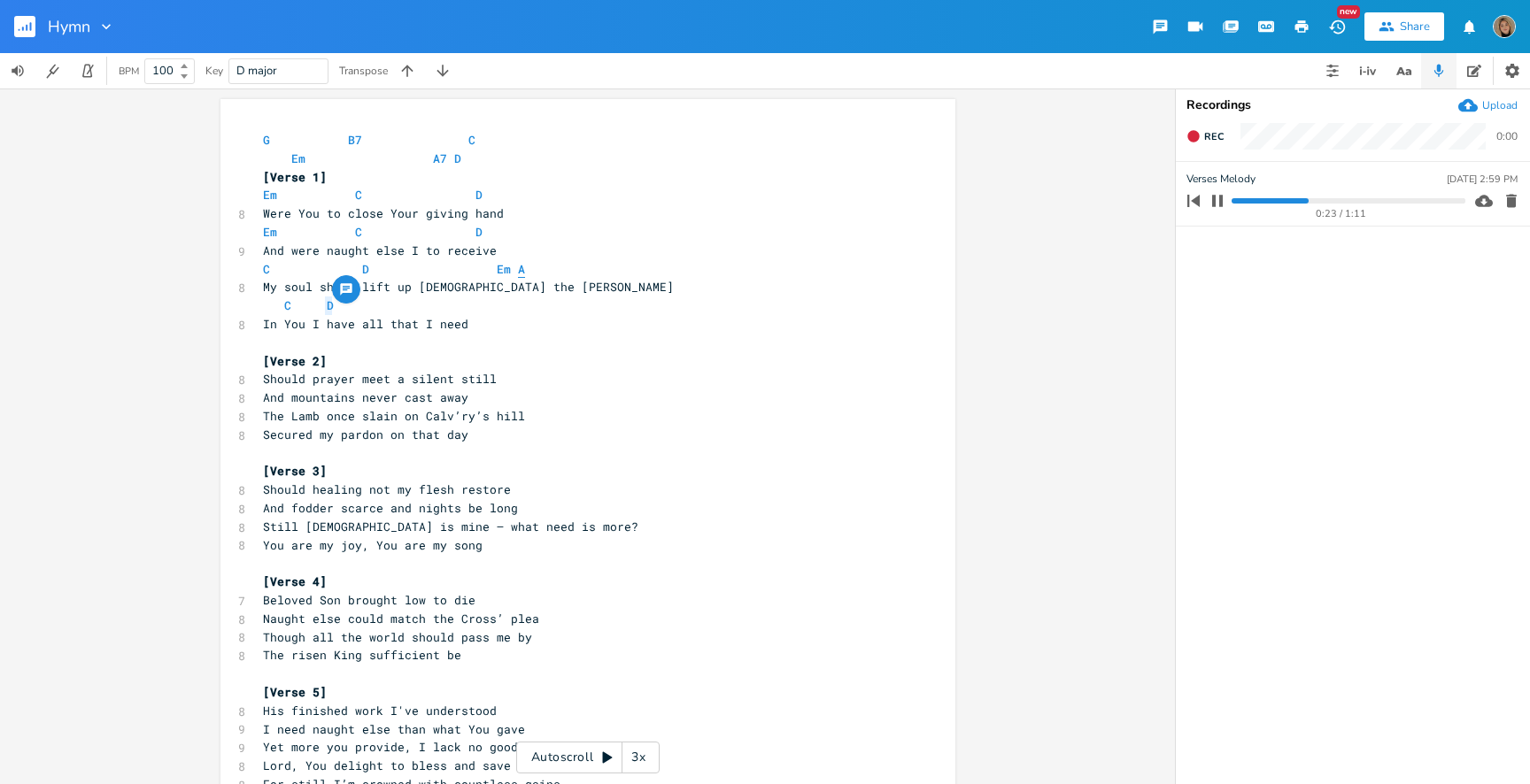 click on "A" at bounding box center [522, 269] 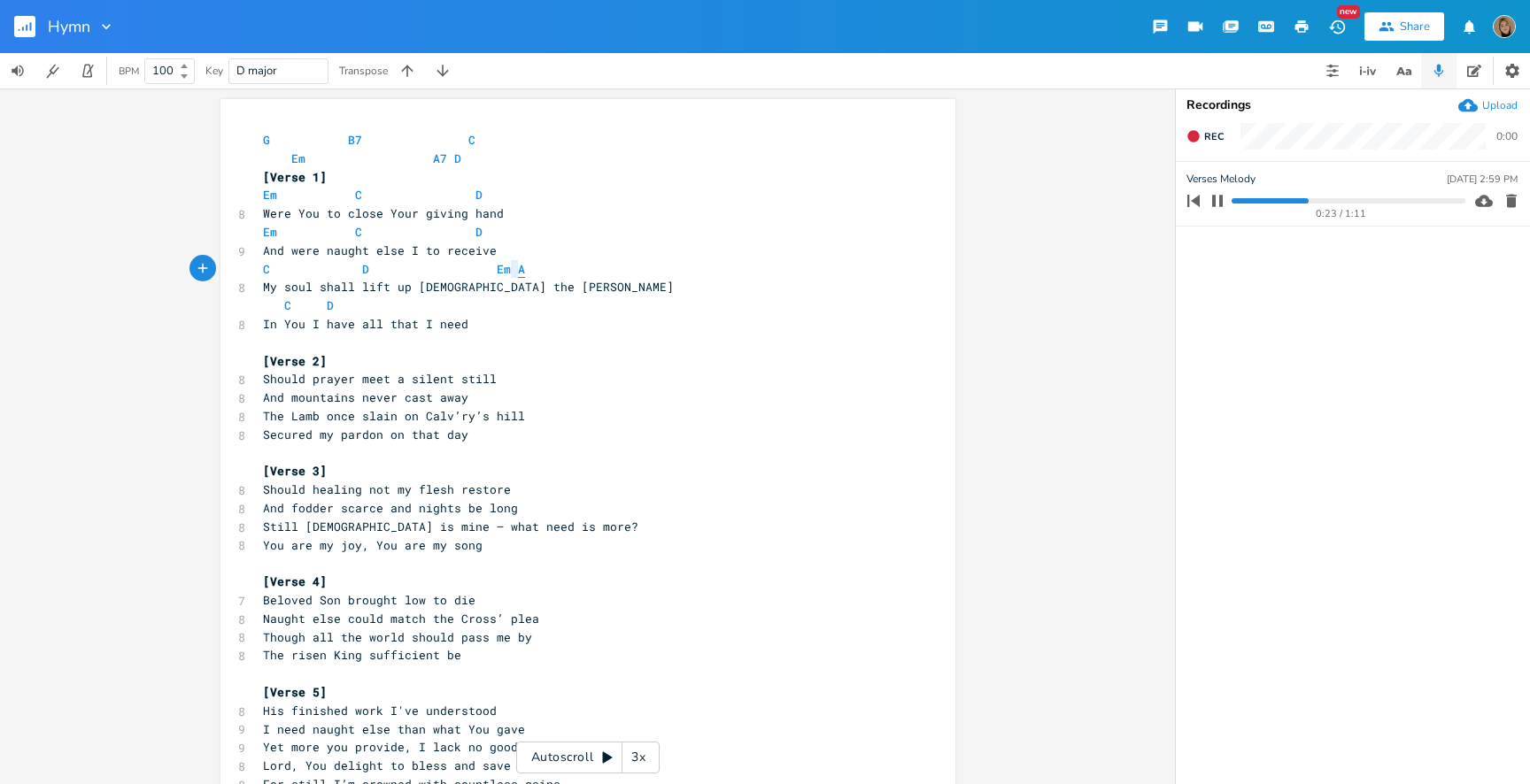 click on "A" at bounding box center [522, 269] 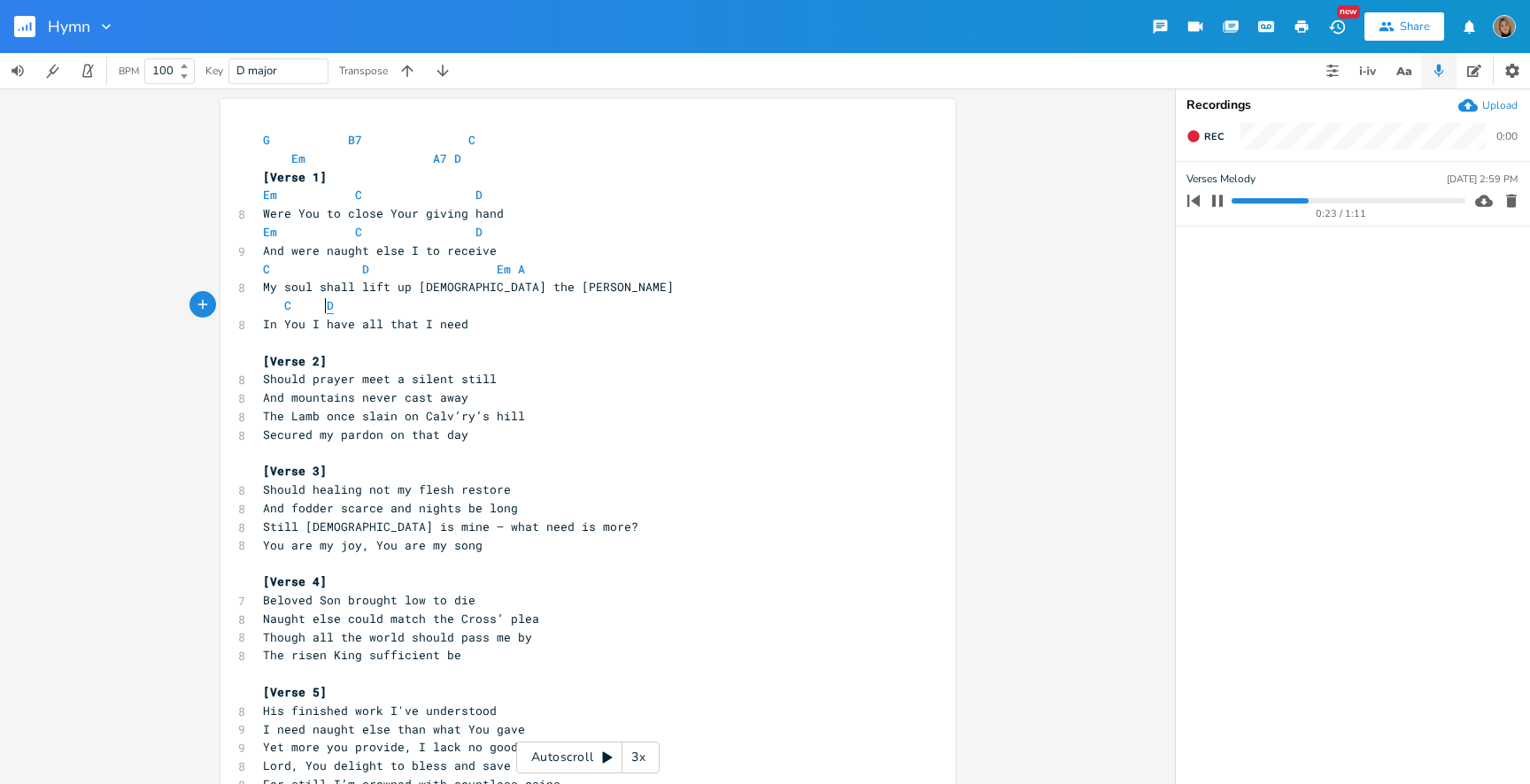 click on "D" at bounding box center (330, 305) 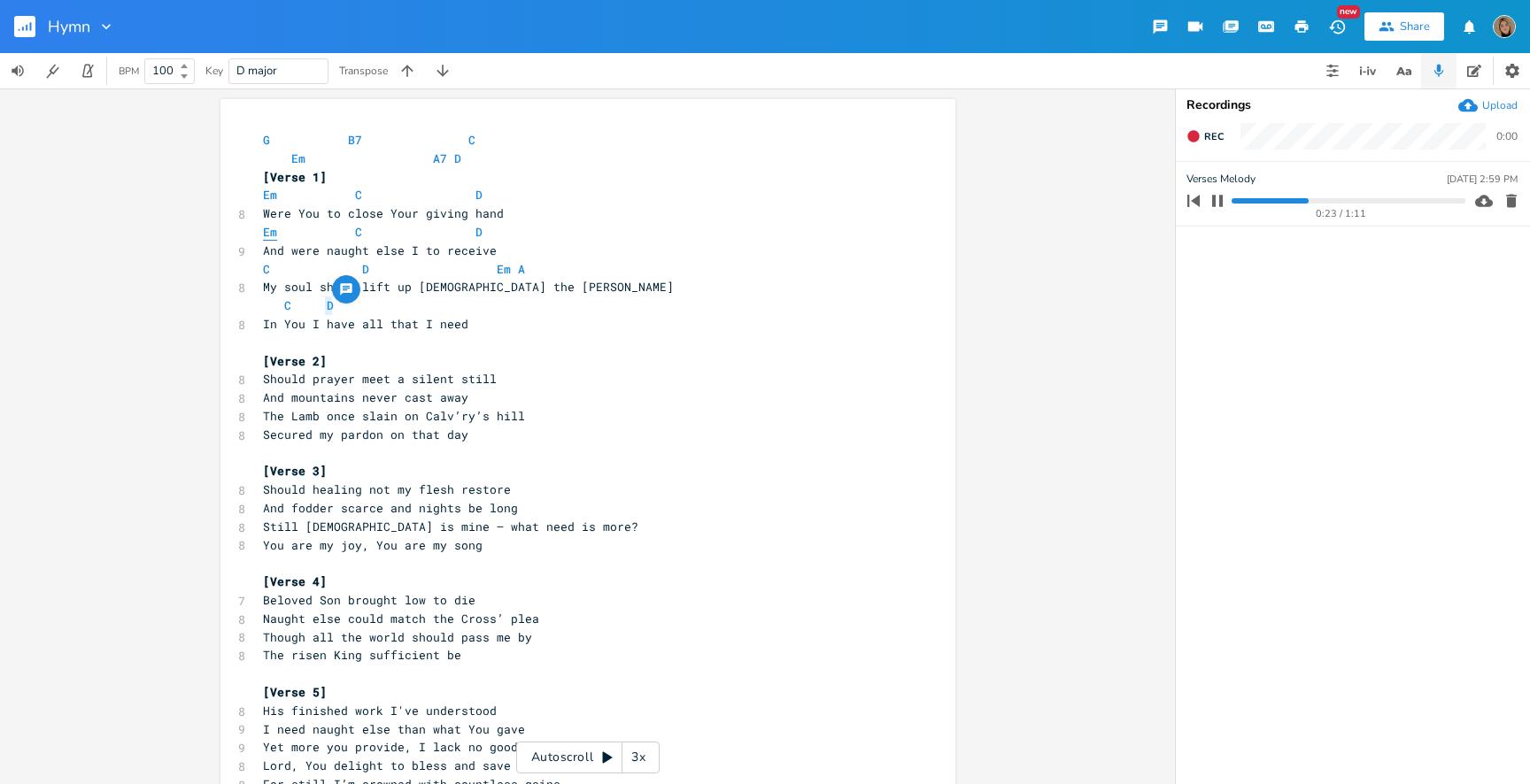 click on "Em" at bounding box center (270, 232) 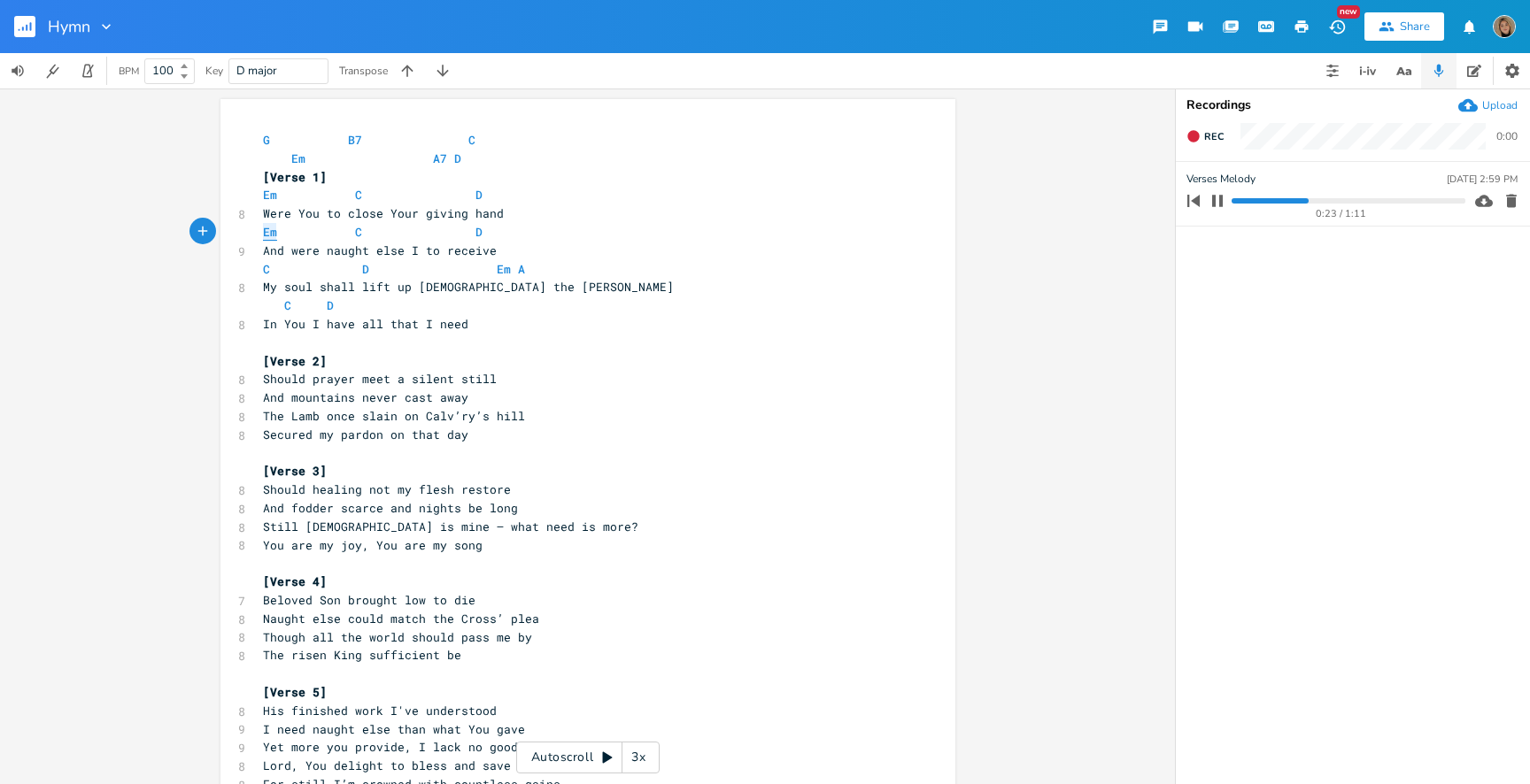click on "Em" at bounding box center (270, 232) 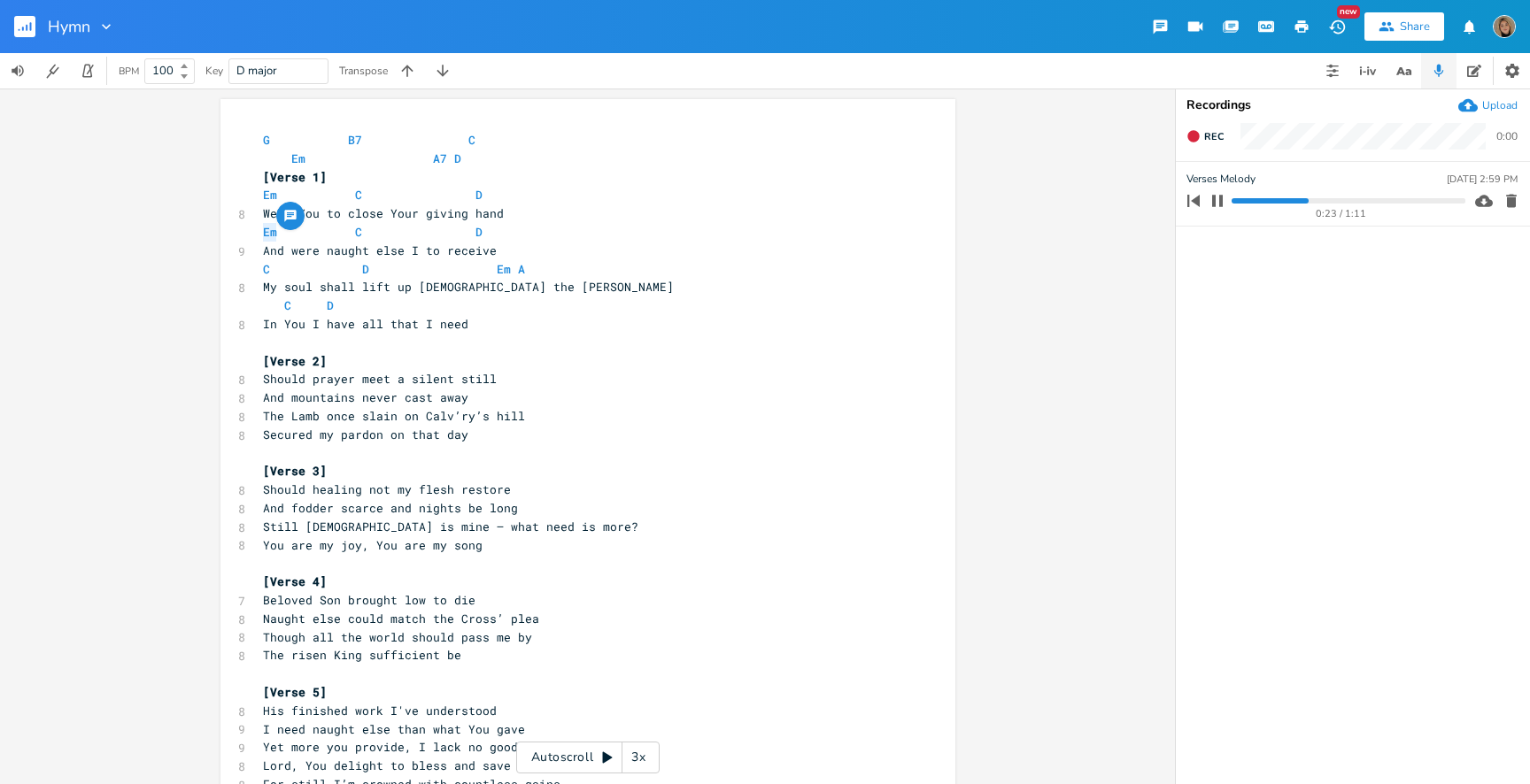 click on "C       D" at bounding box center [305, 305] 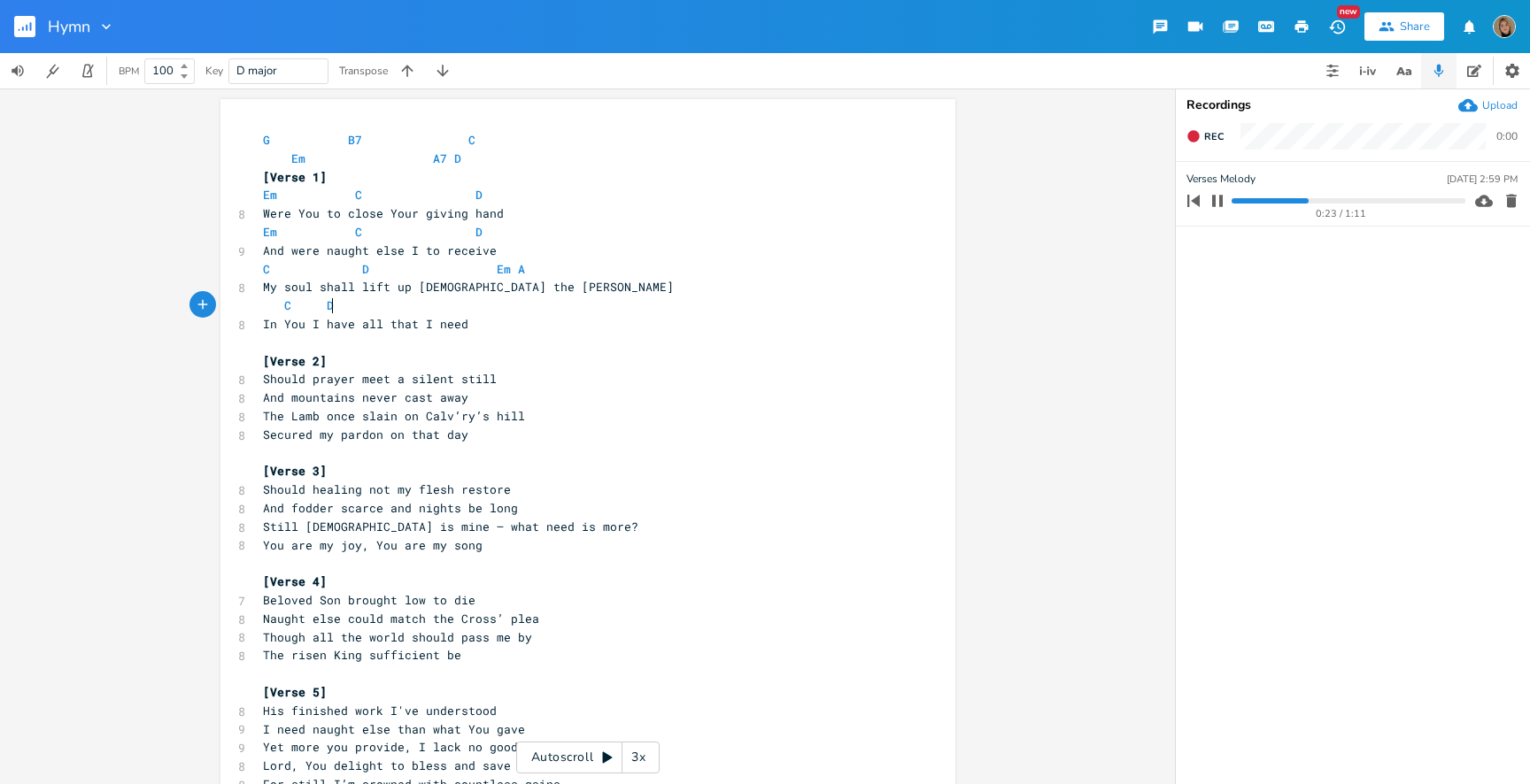 click on "C       D" at bounding box center [305, 305] 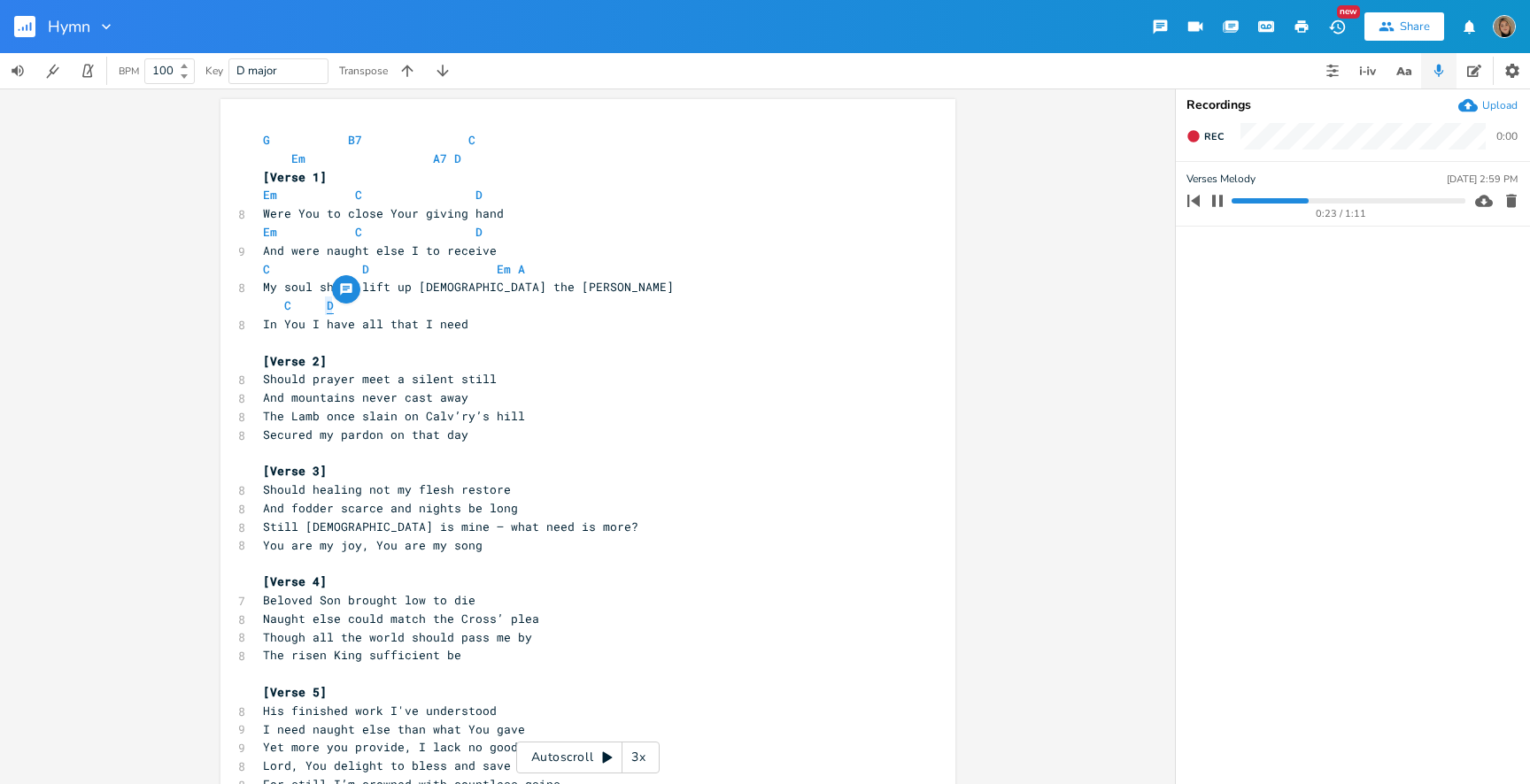 click on "D" at bounding box center (330, 305) 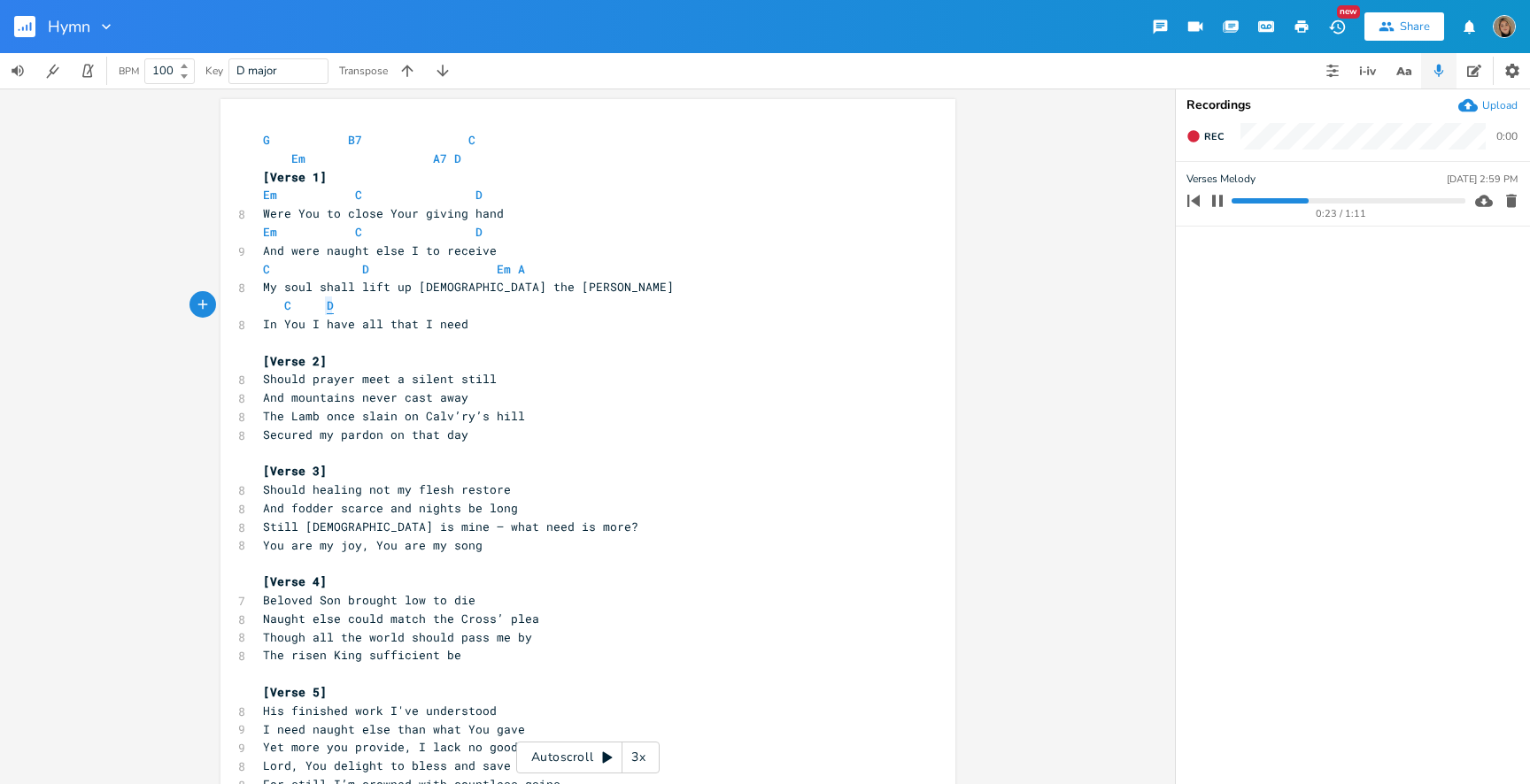 click on "D" at bounding box center (330, 305) 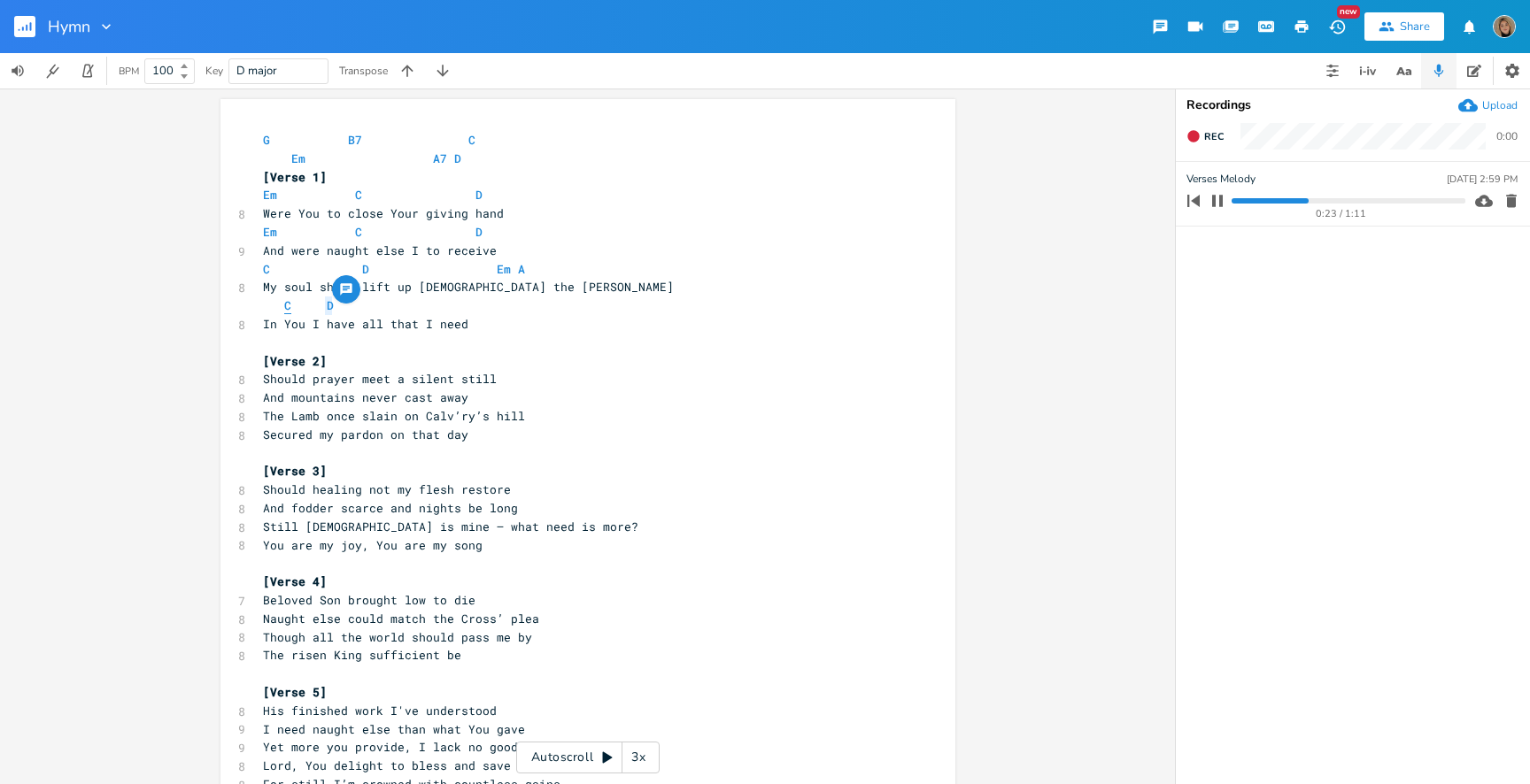 click on "C" at bounding box center [288, 305] 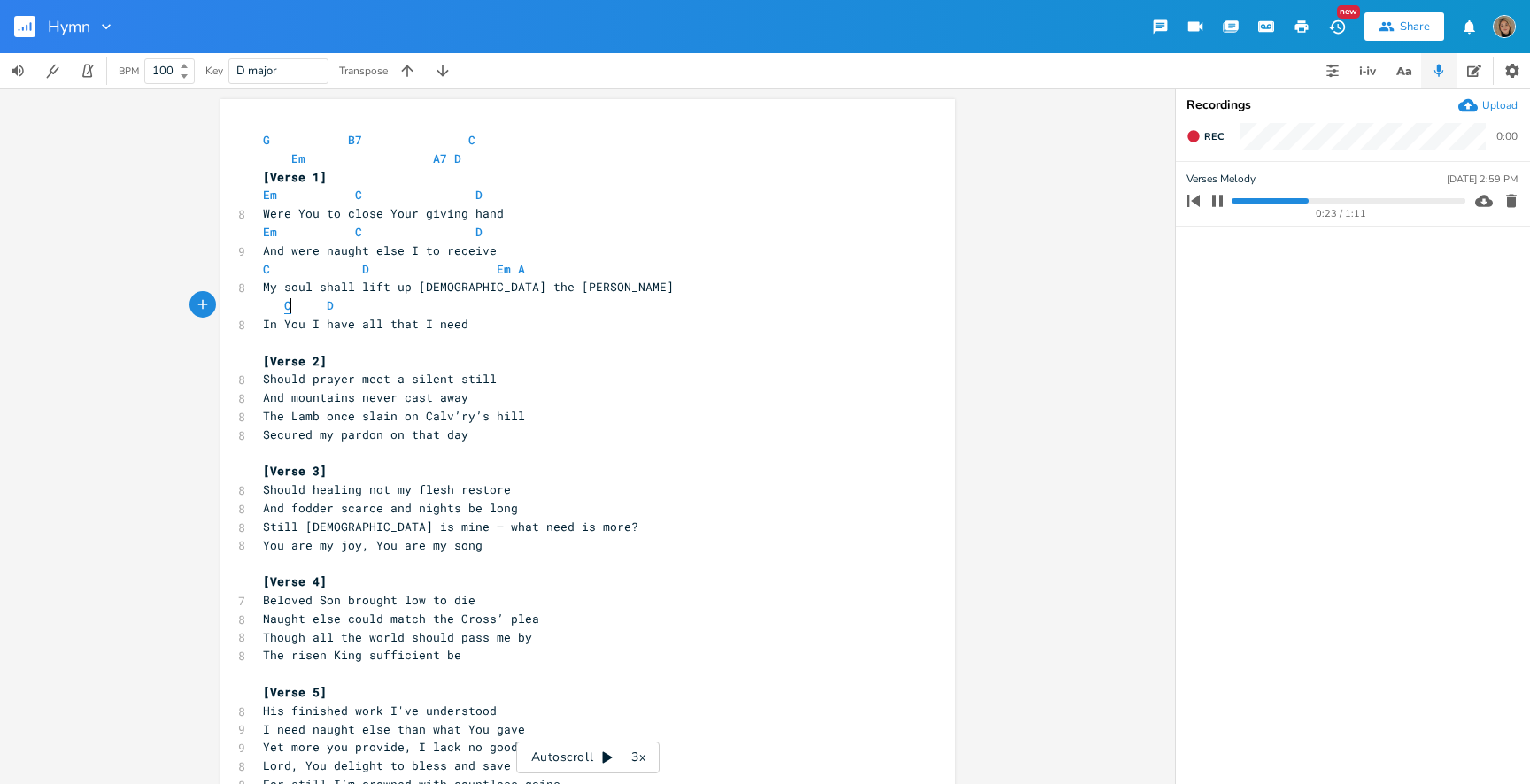 click on "C" at bounding box center [288, 305] 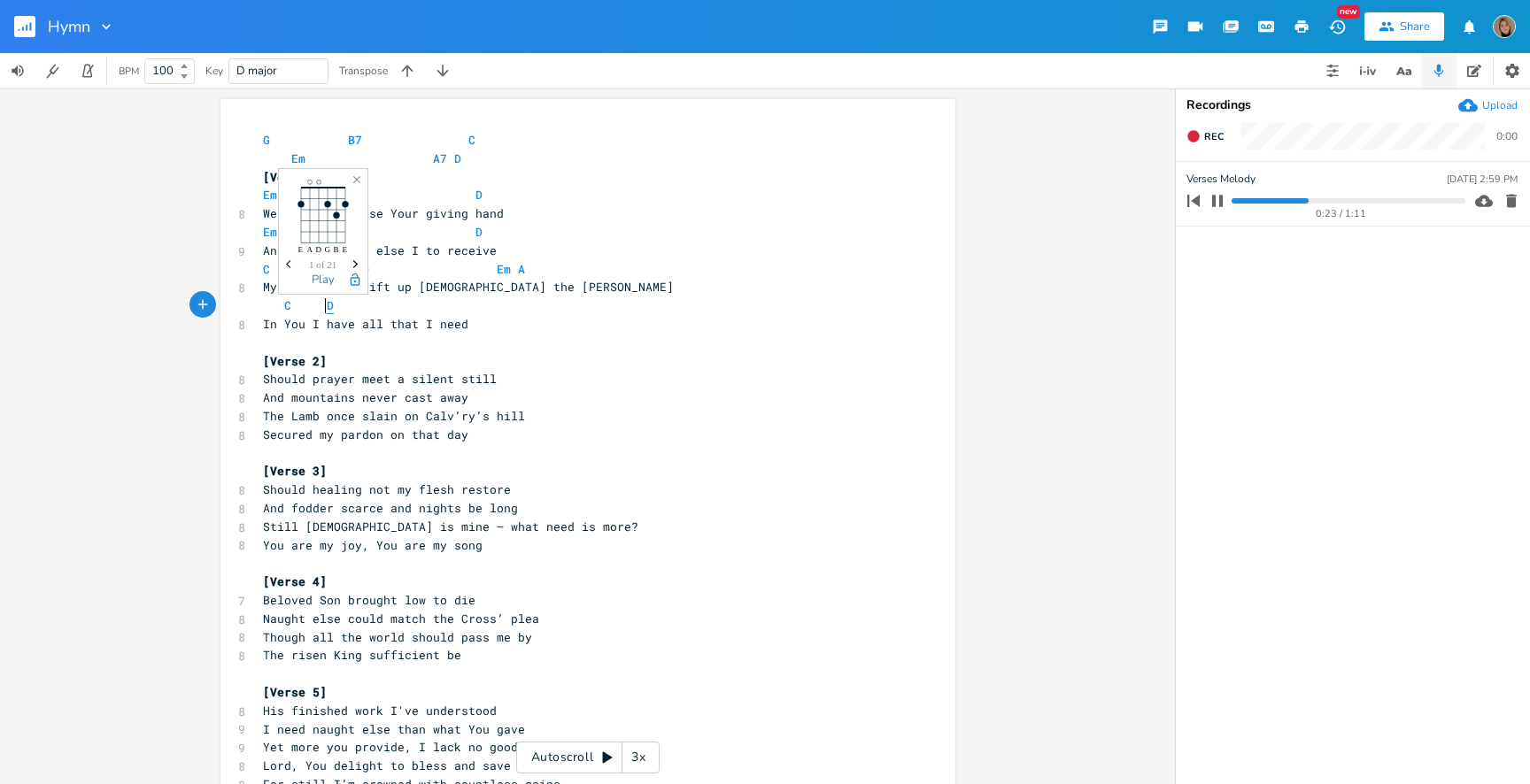 click on "D" at bounding box center [330, 305] 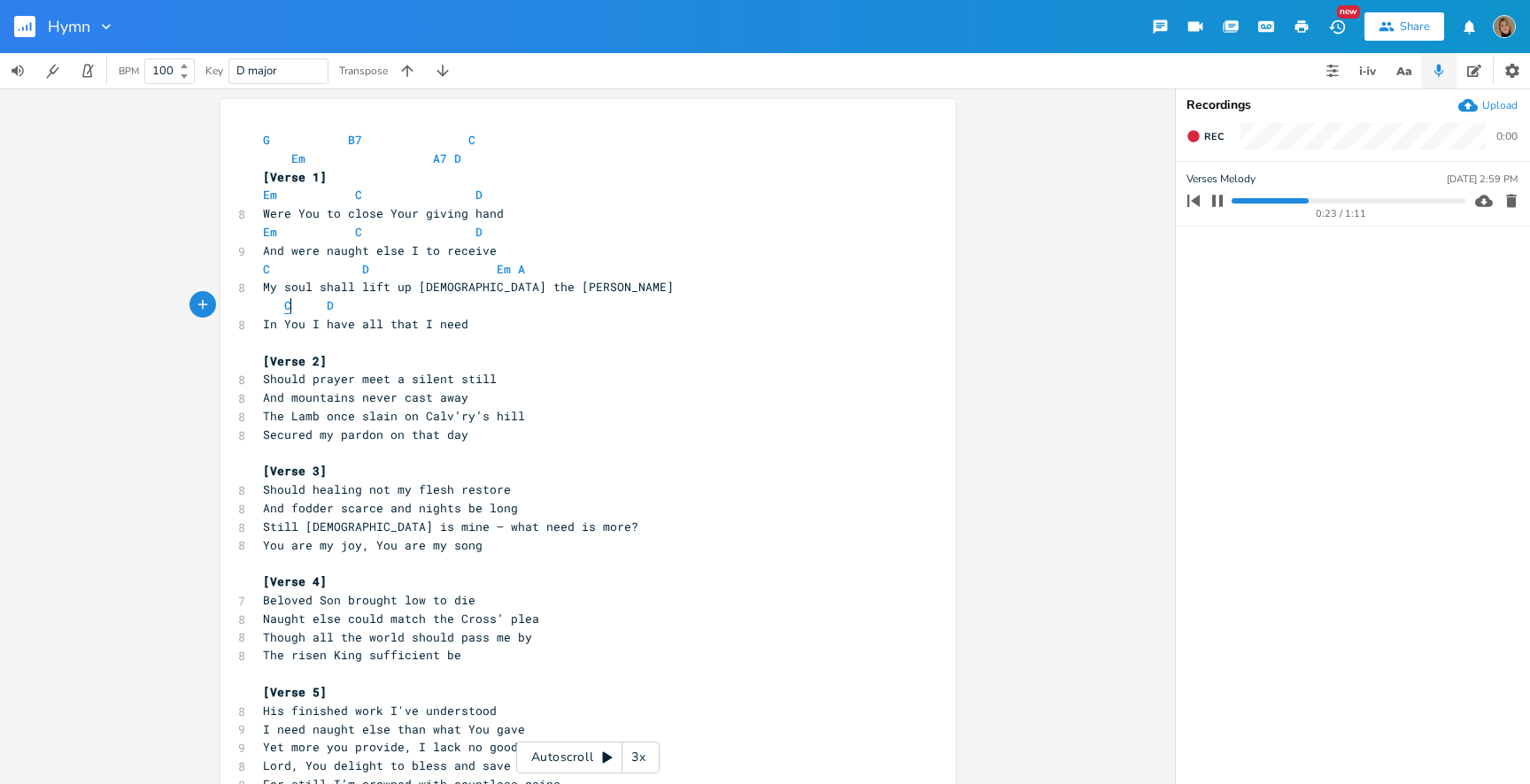 click on "C" at bounding box center [288, 305] 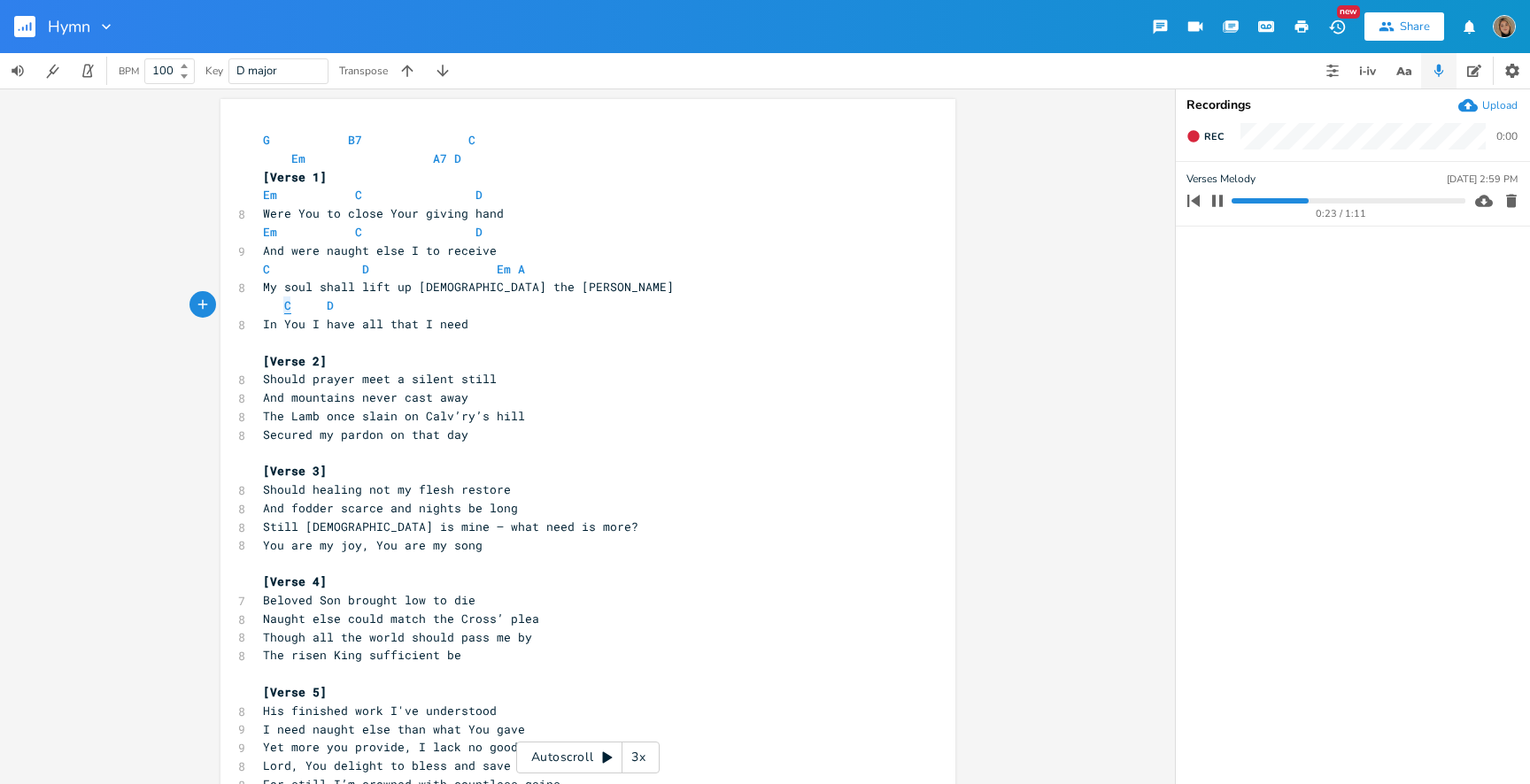 click on "C" at bounding box center (288, 305) 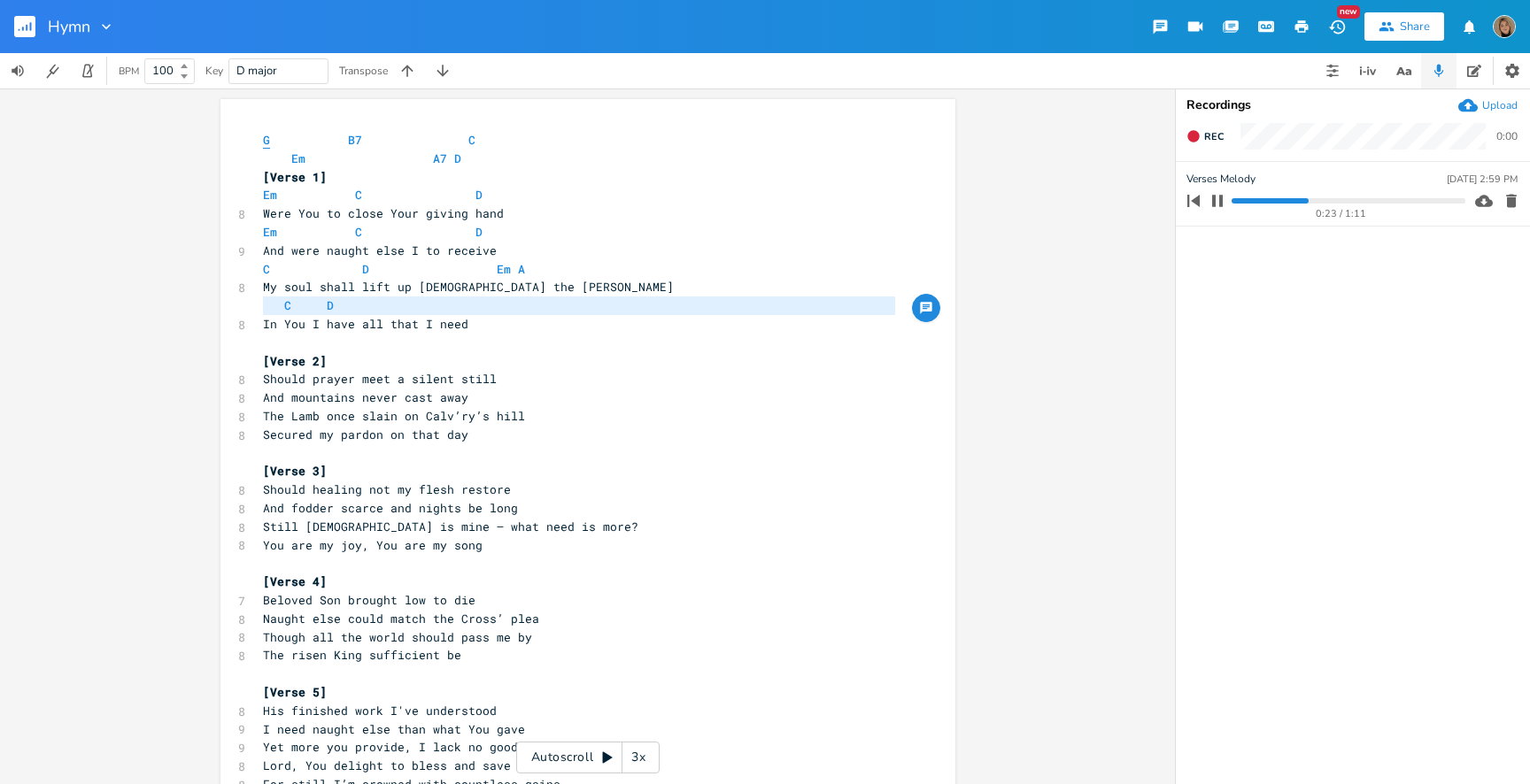 click on "G" at bounding box center [267, 140] 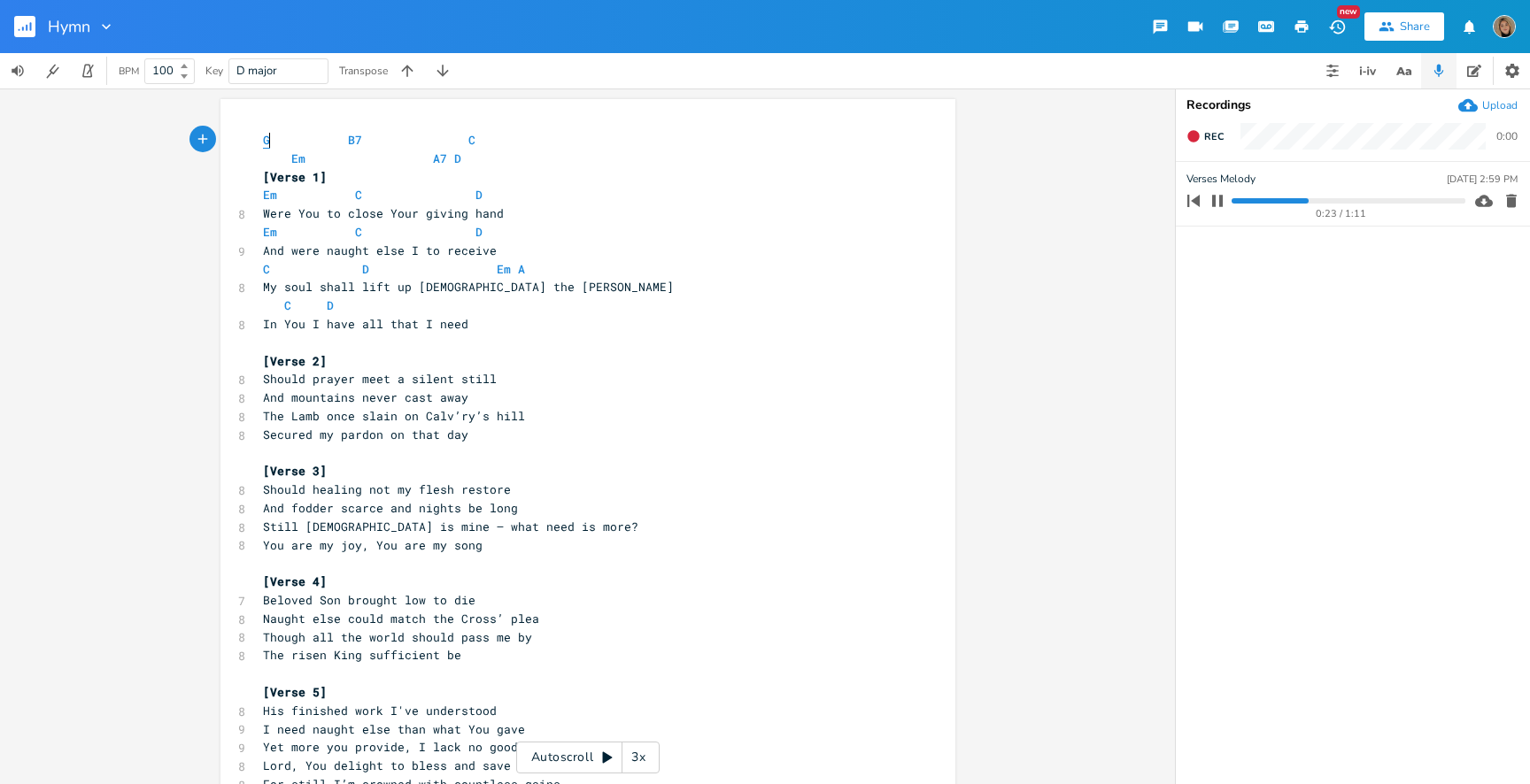 click on "G" at bounding box center [267, 140] 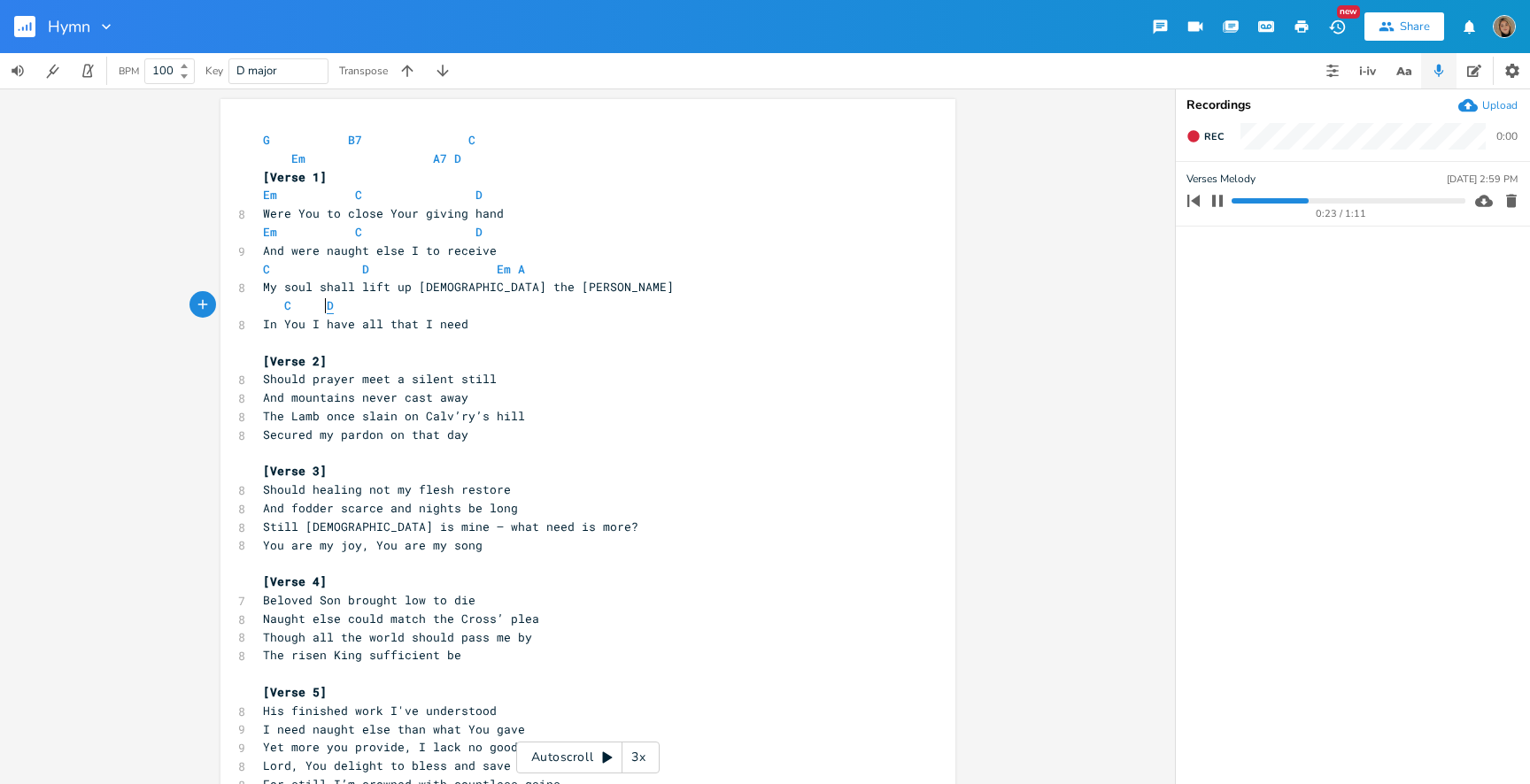 click on "D" at bounding box center (330, 305) 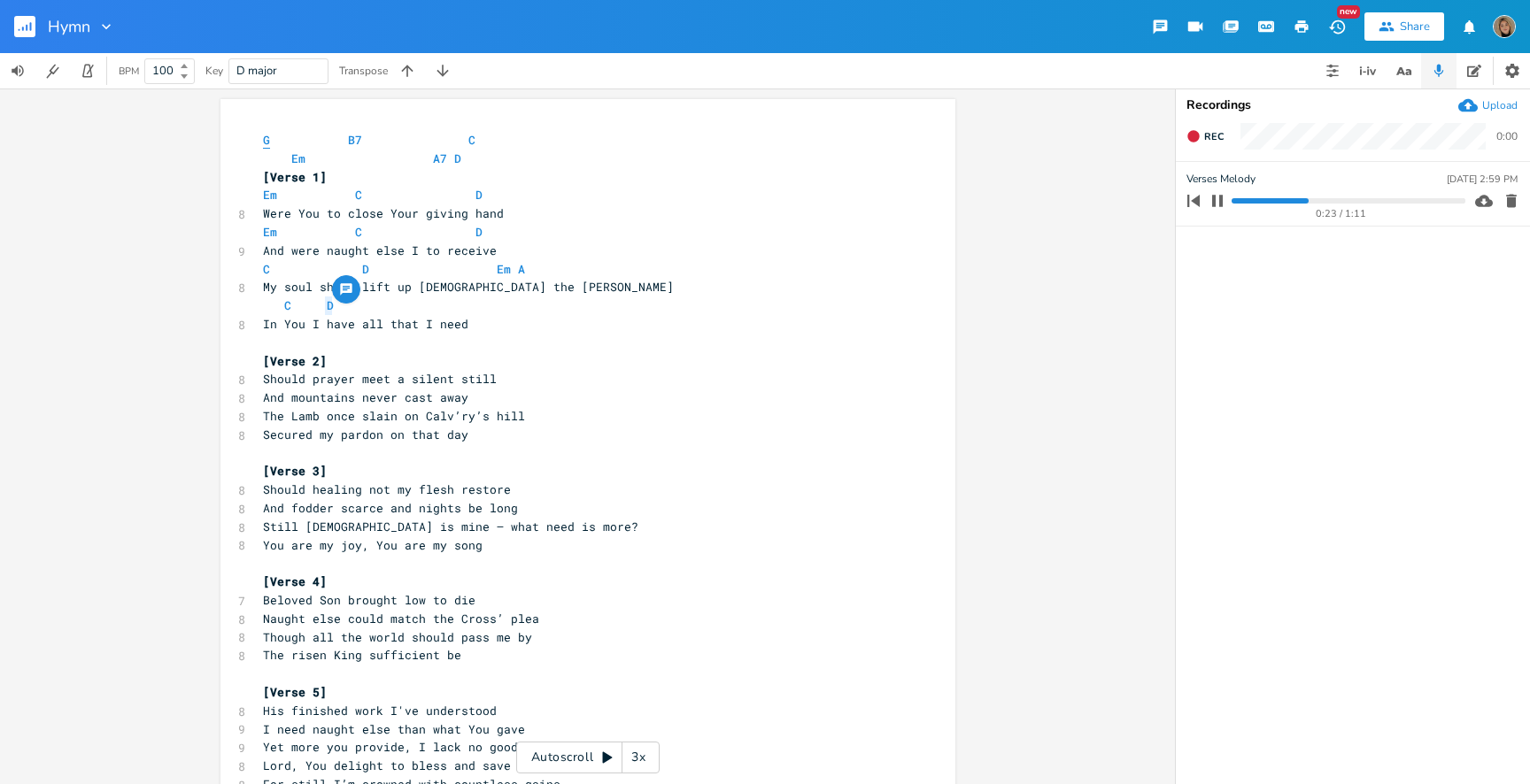 click on "G" at bounding box center [267, 140] 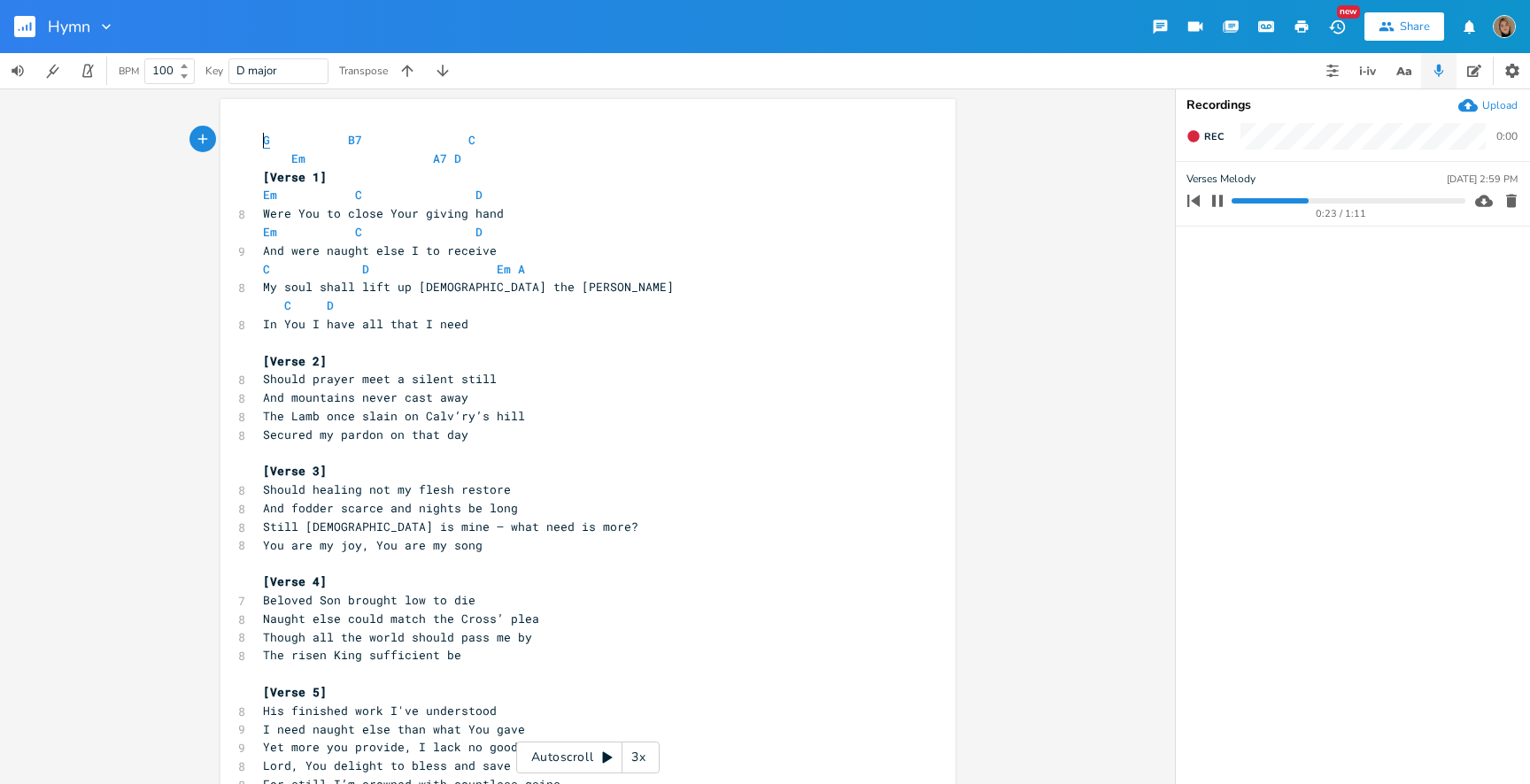 click on "G" at bounding box center (267, 140) 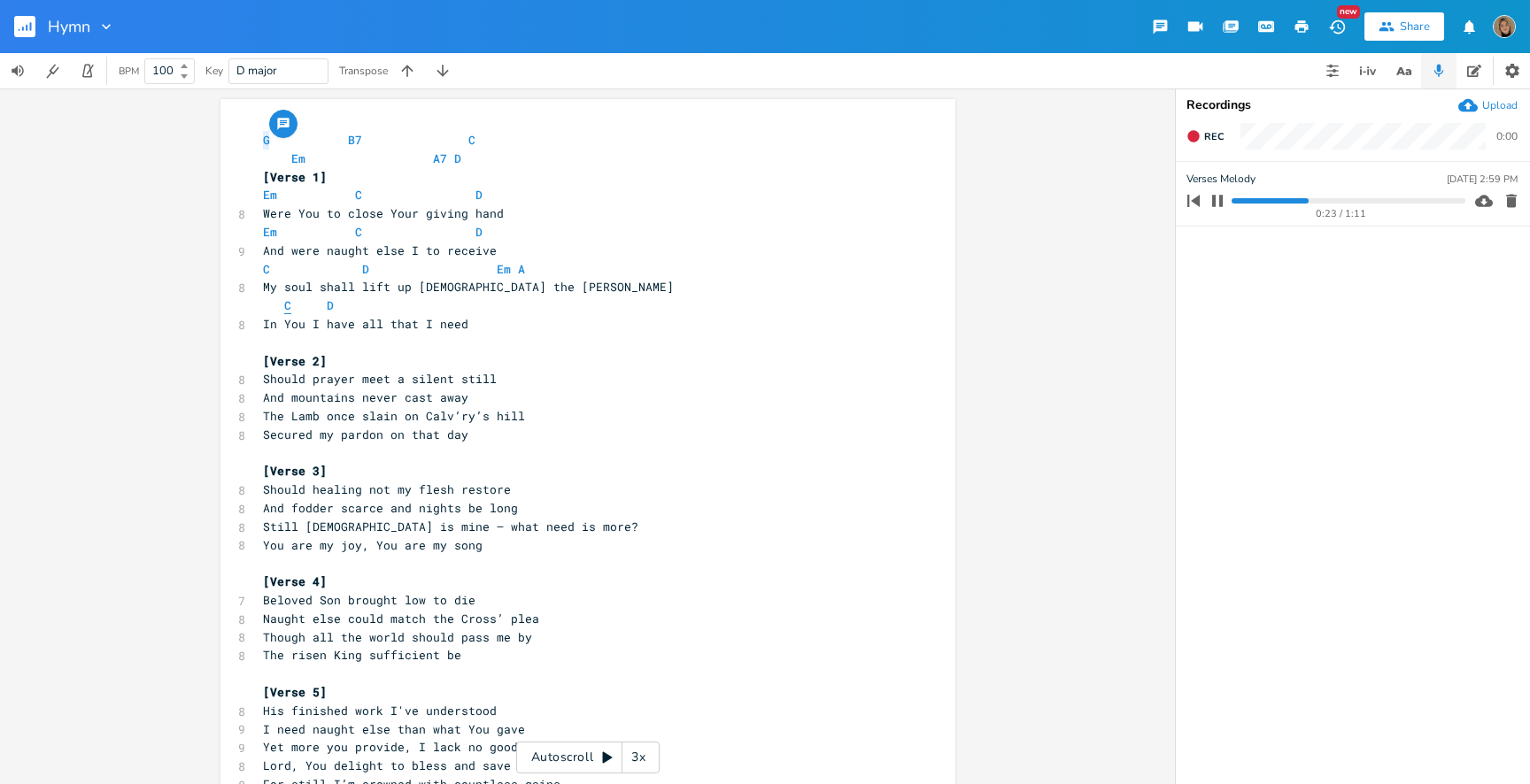 click on "C" at bounding box center (288, 305) 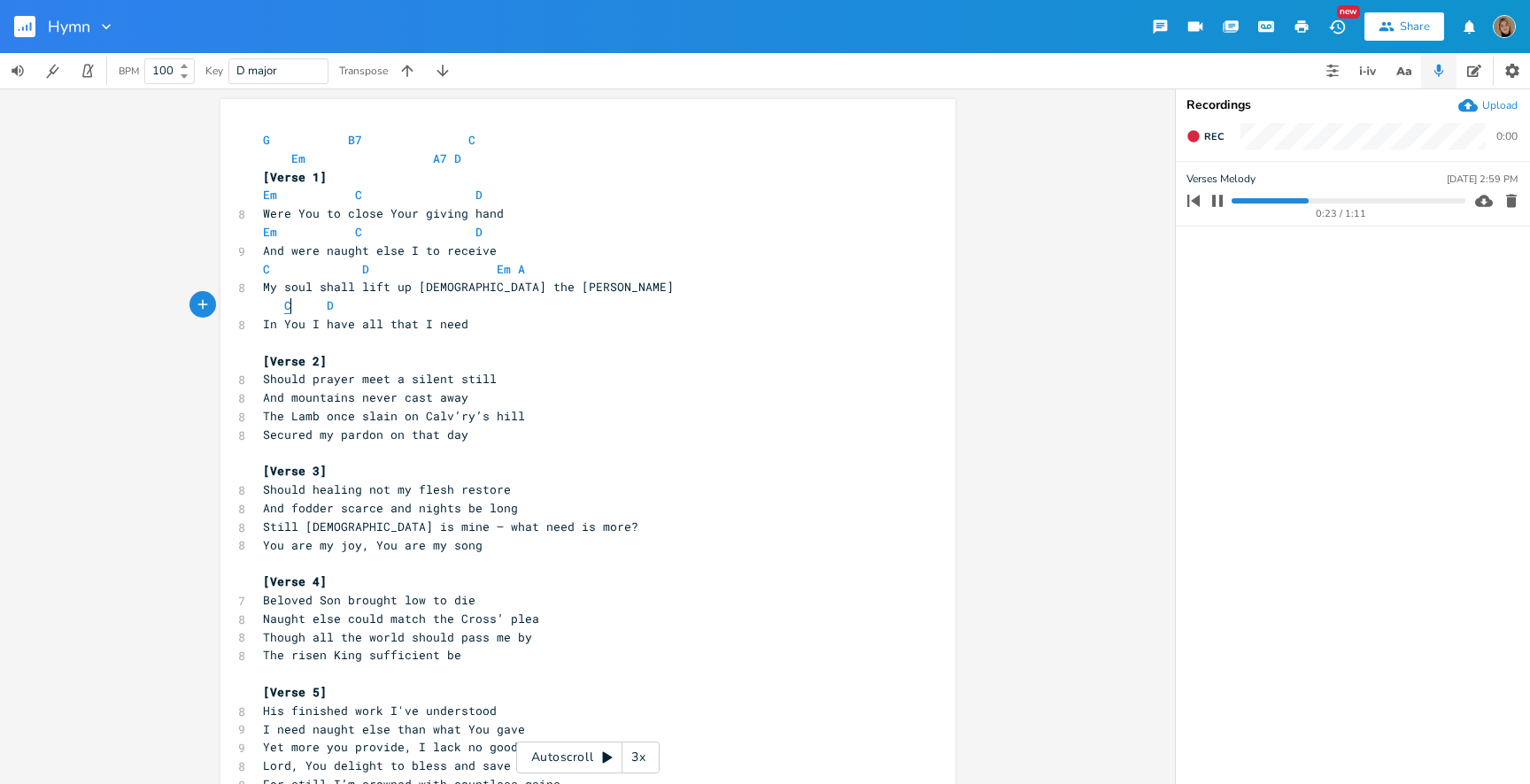 click on "C" at bounding box center (288, 305) 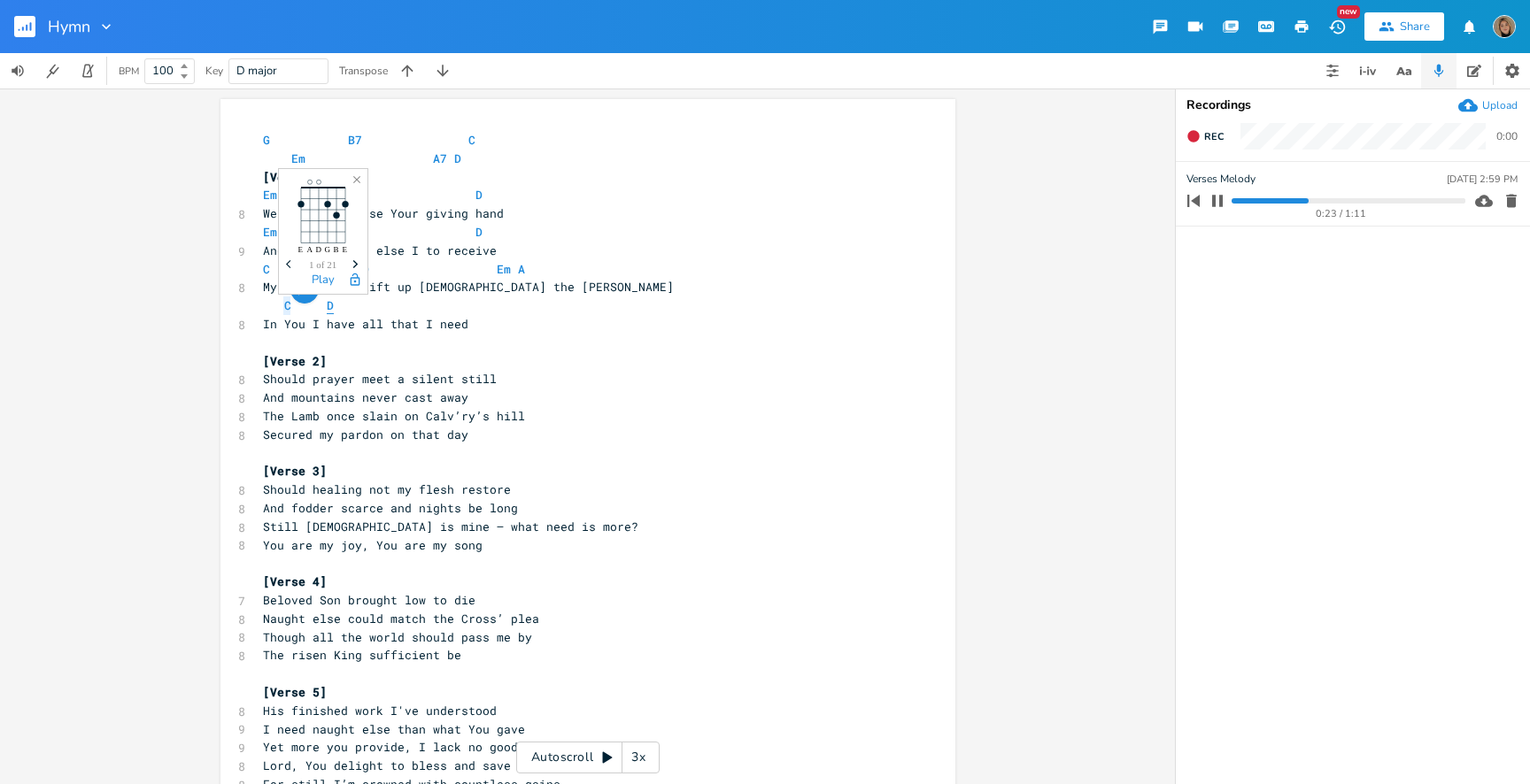 click on "D" at bounding box center (330, 305) 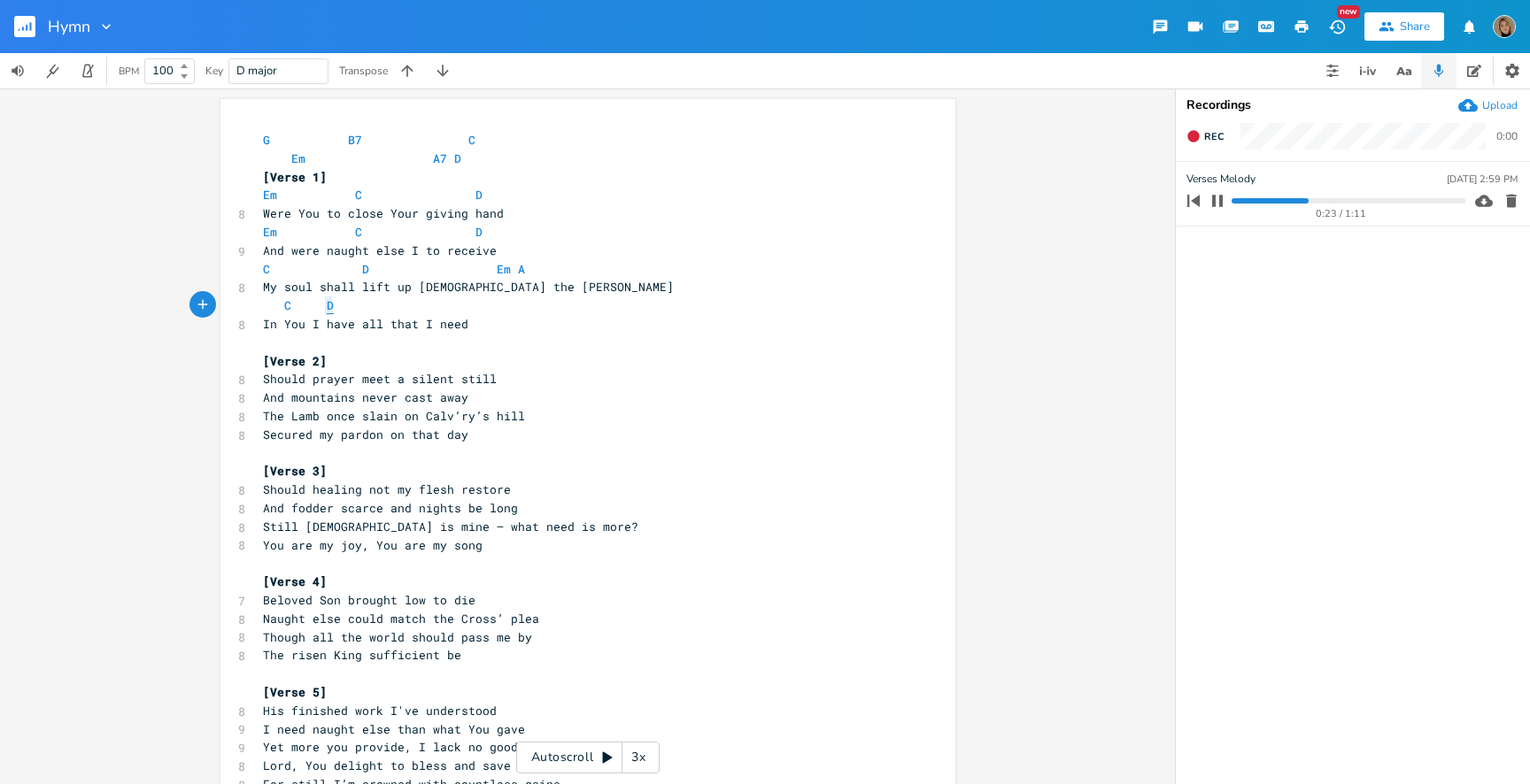 click on "D" at bounding box center (330, 305) 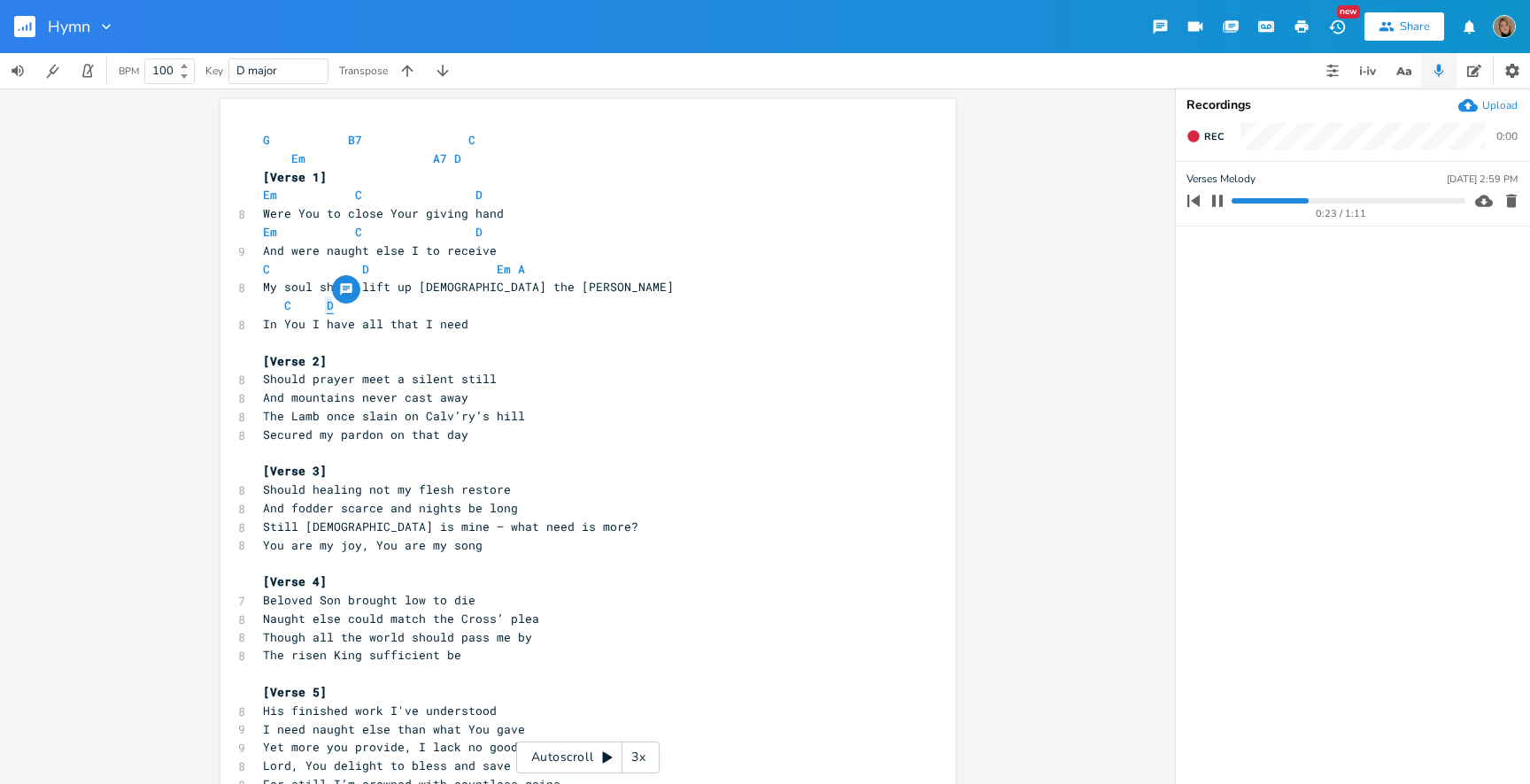 click on "D" at bounding box center [330, 305] 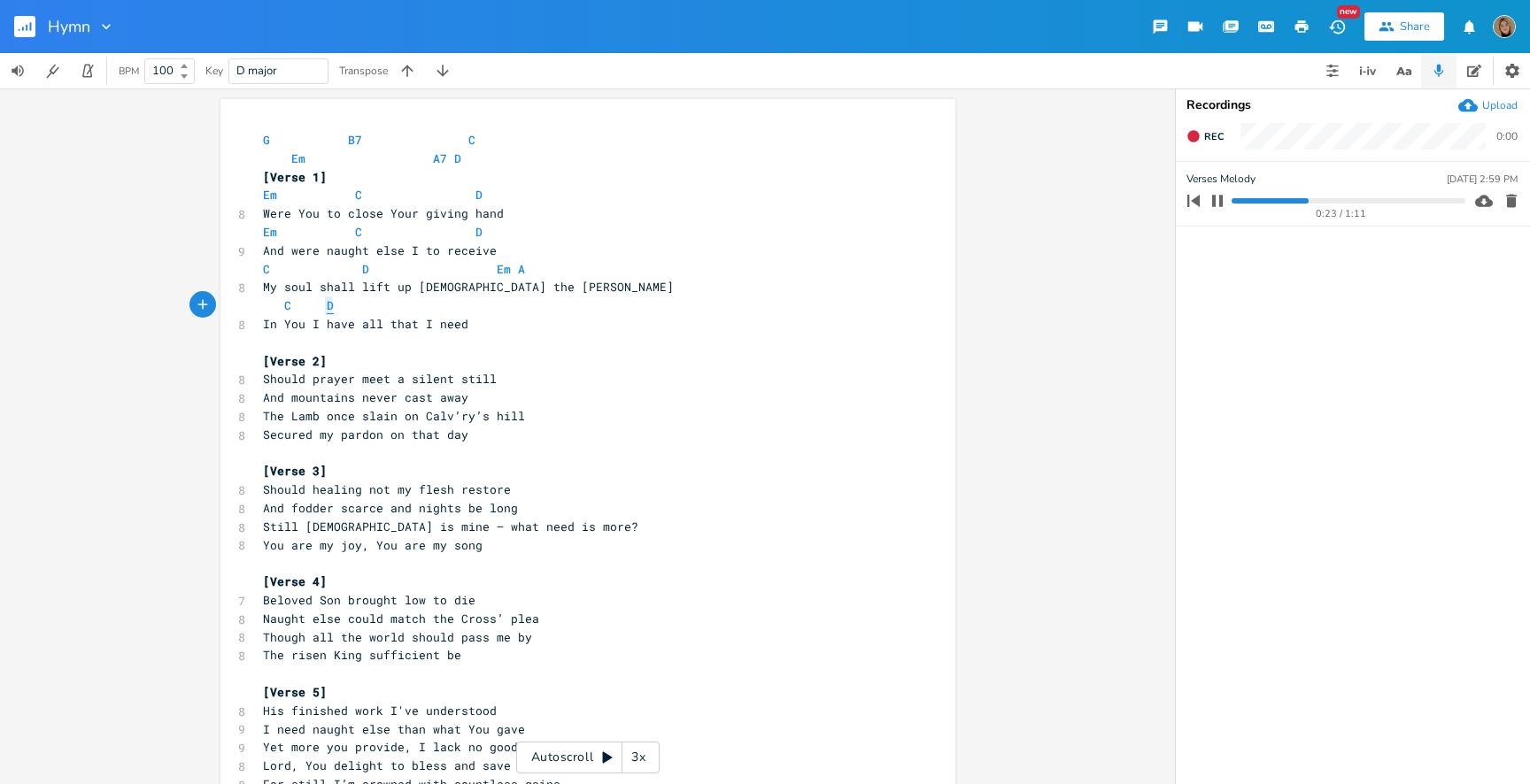click on "D" at bounding box center (330, 305) 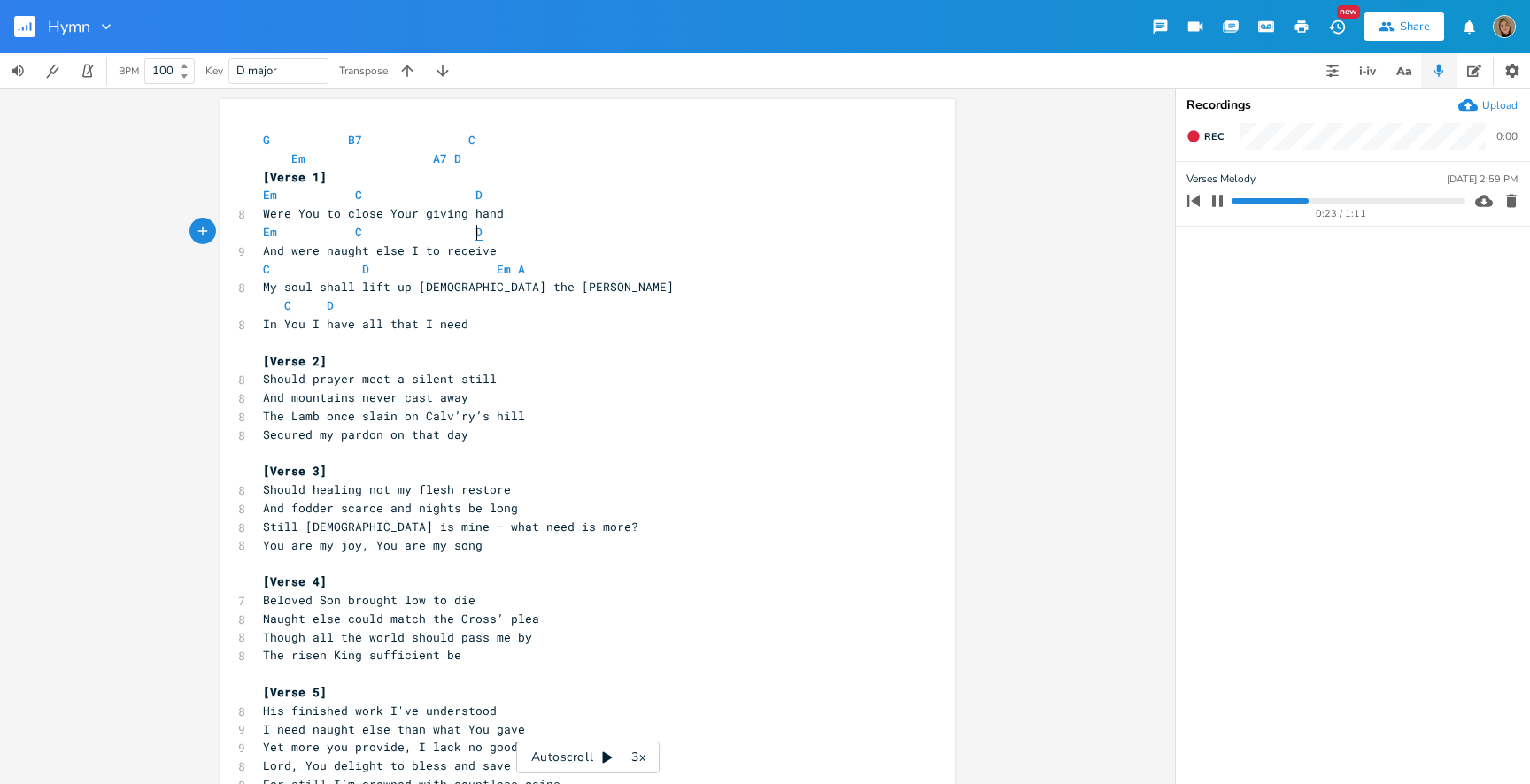 click on "D" at bounding box center [479, 232] 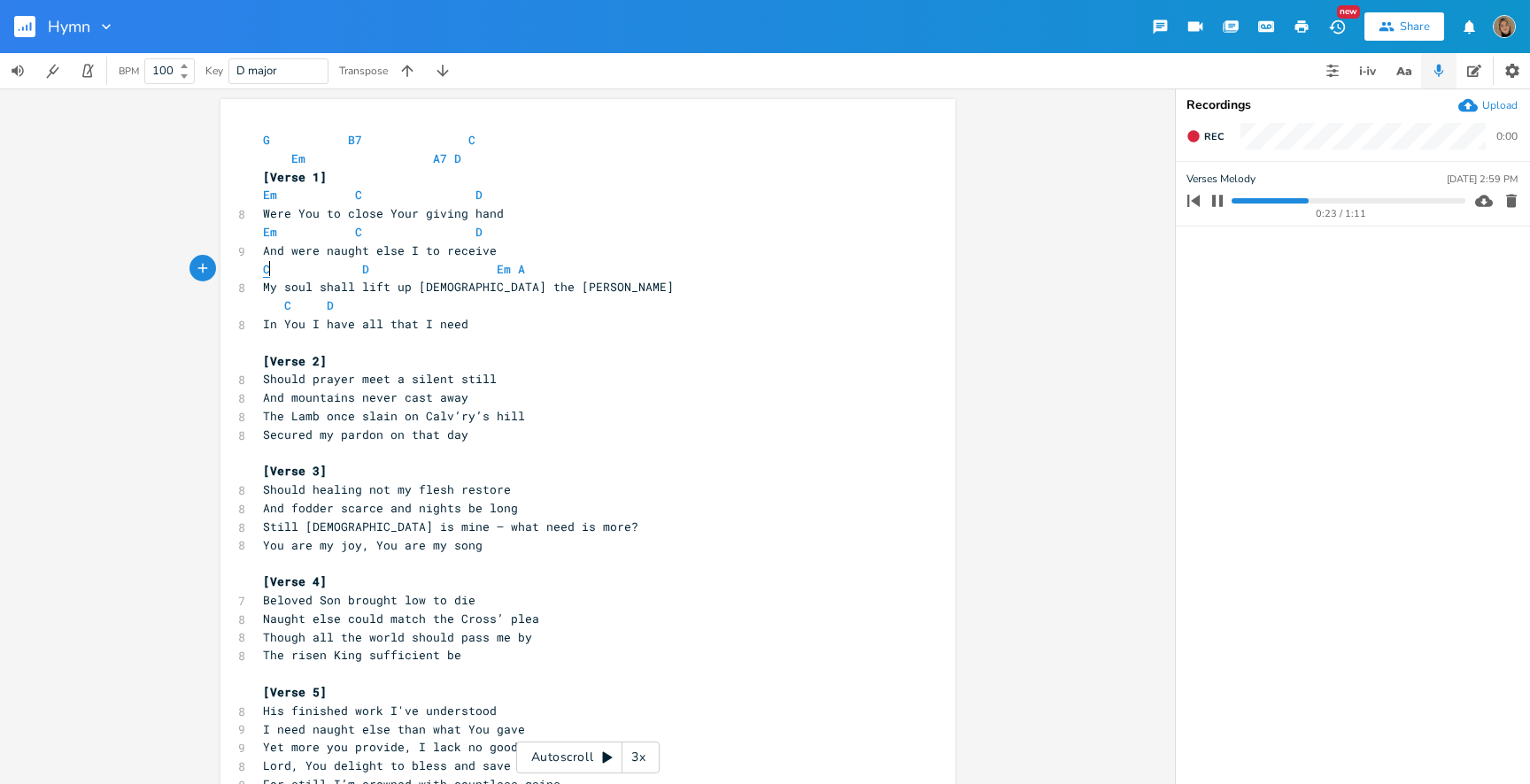 click on "C" at bounding box center (267, 269) 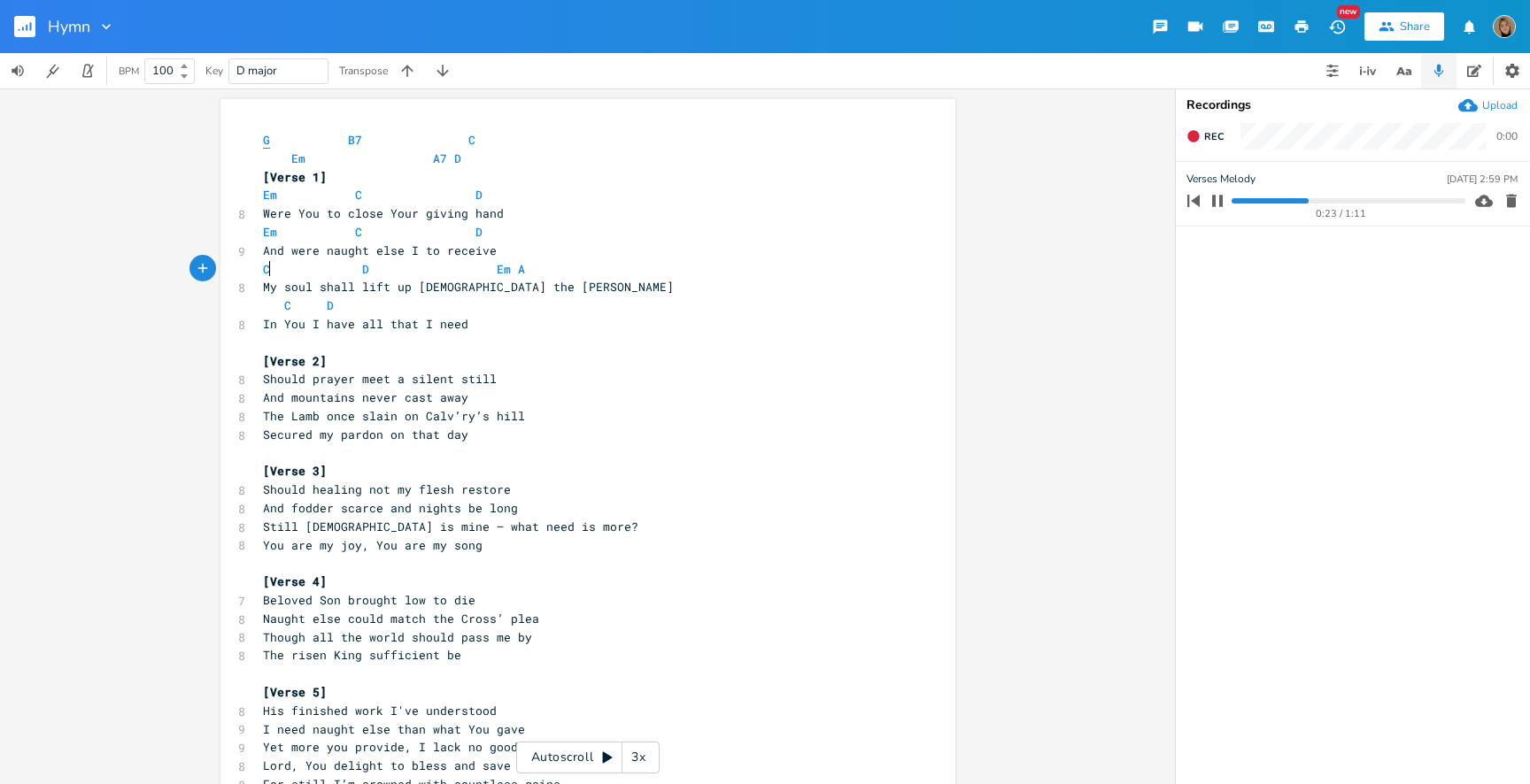 click on "G" at bounding box center [267, 140] 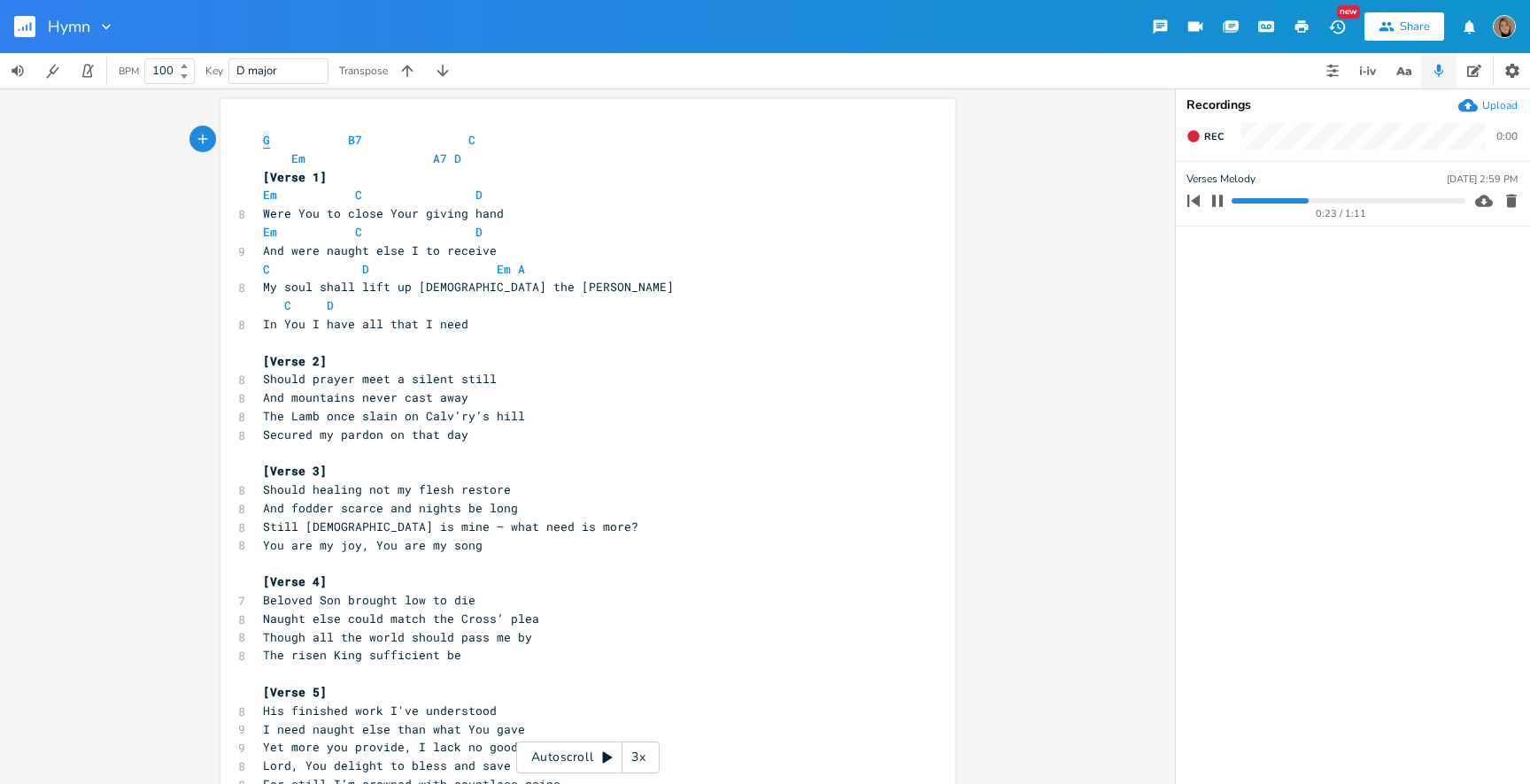 click on "G" at bounding box center [267, 140] 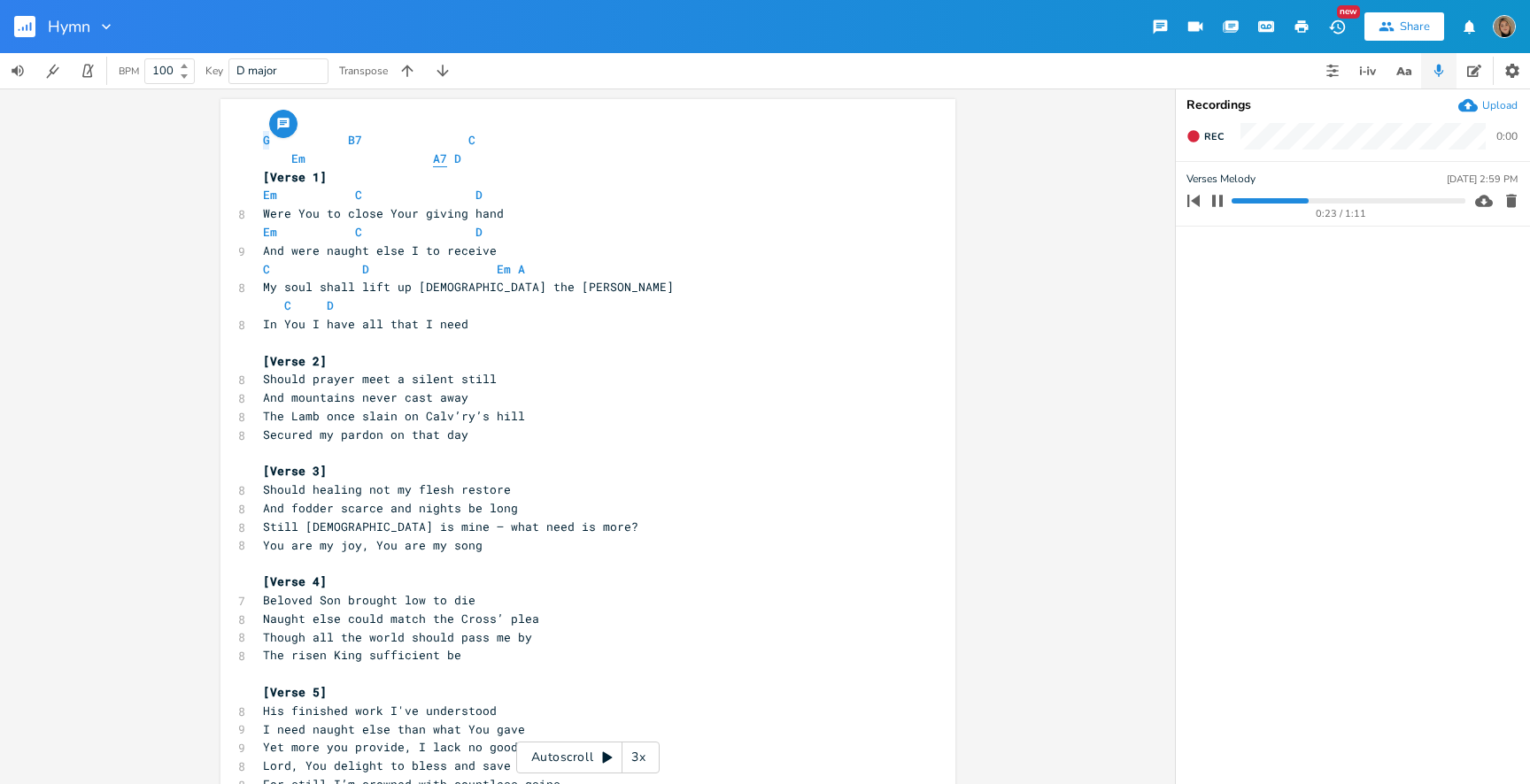 click on "A7" at bounding box center (440, 158) 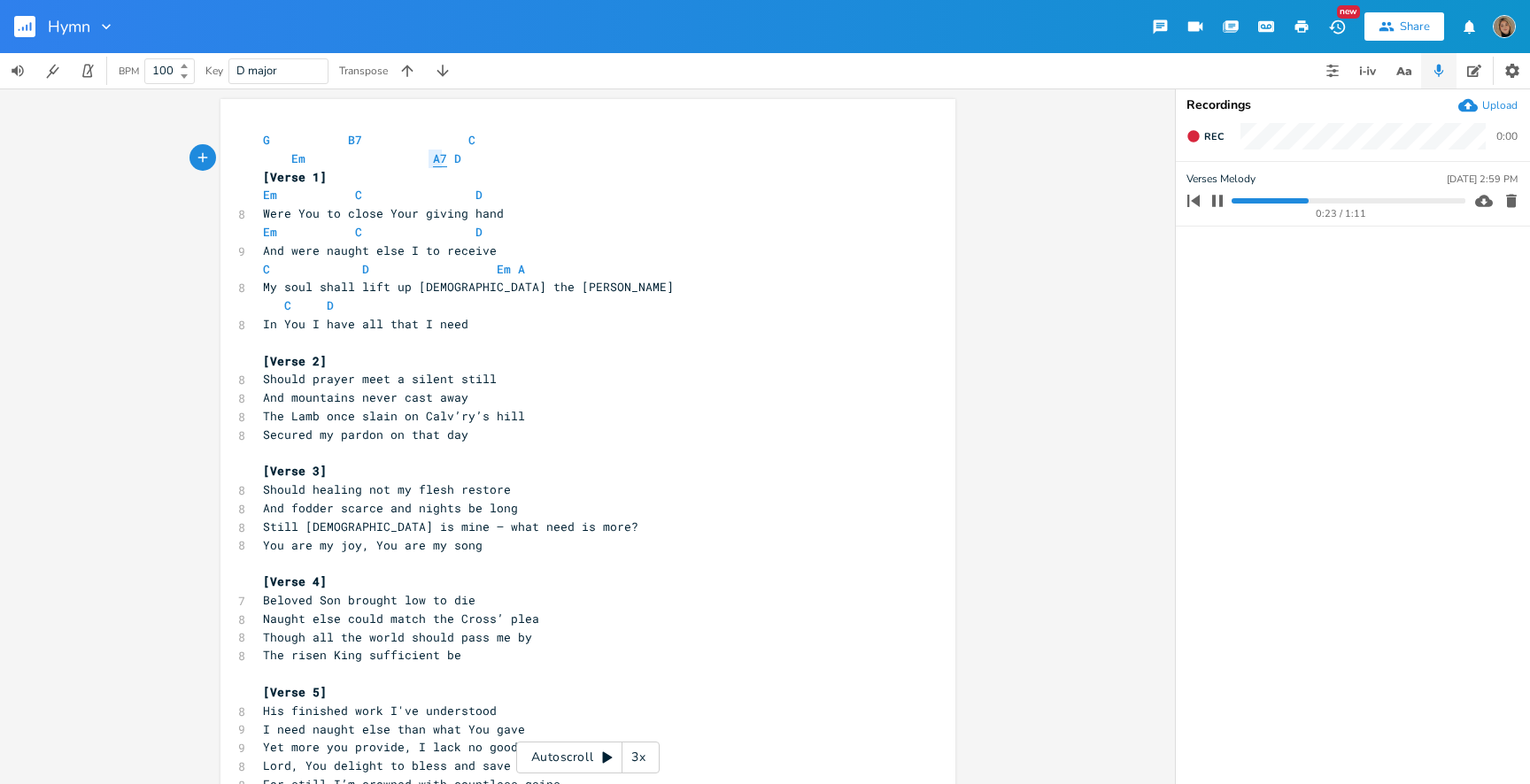 click on "A7" at bounding box center (440, 158) 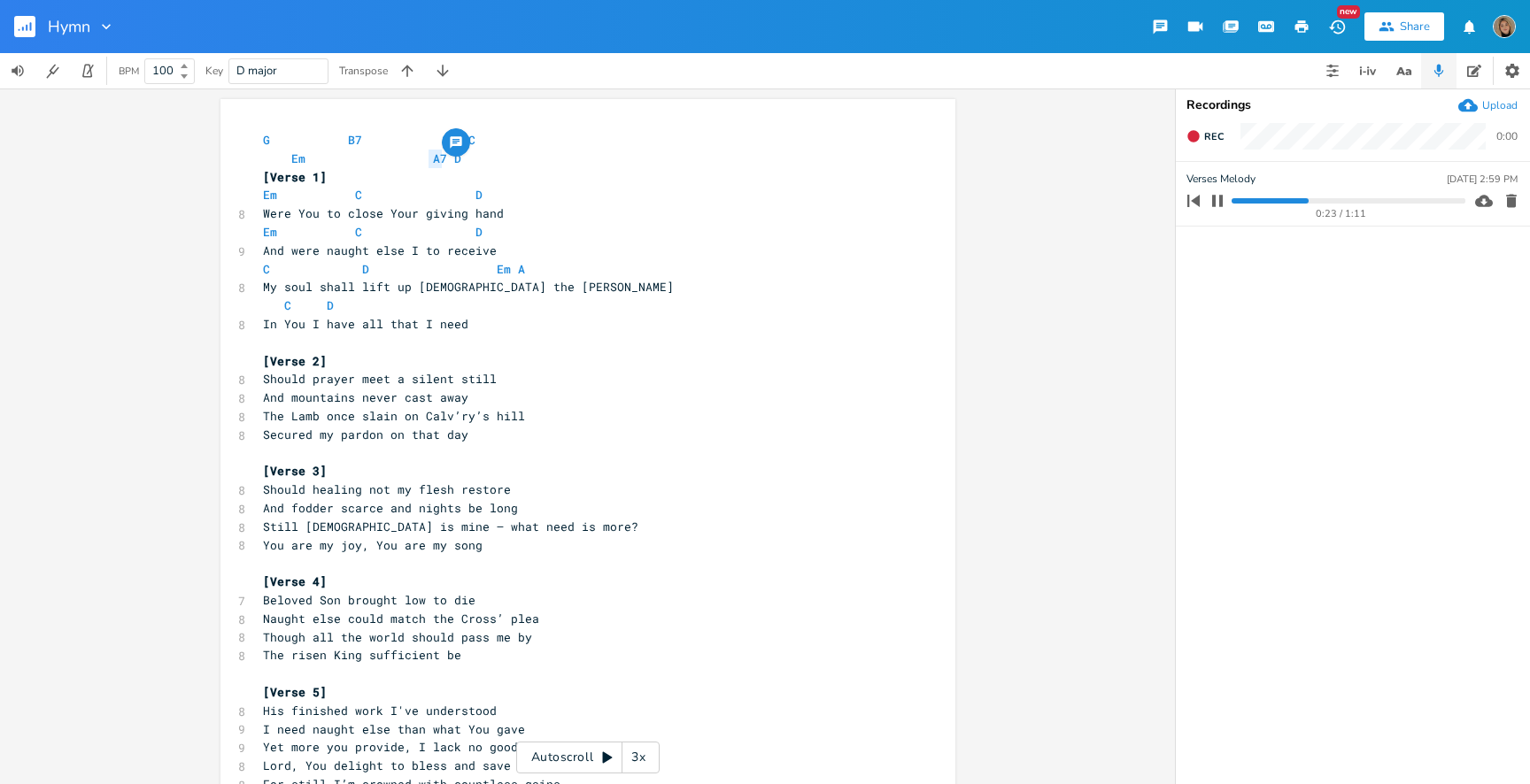 click on "C       D" at bounding box center (305, 305) 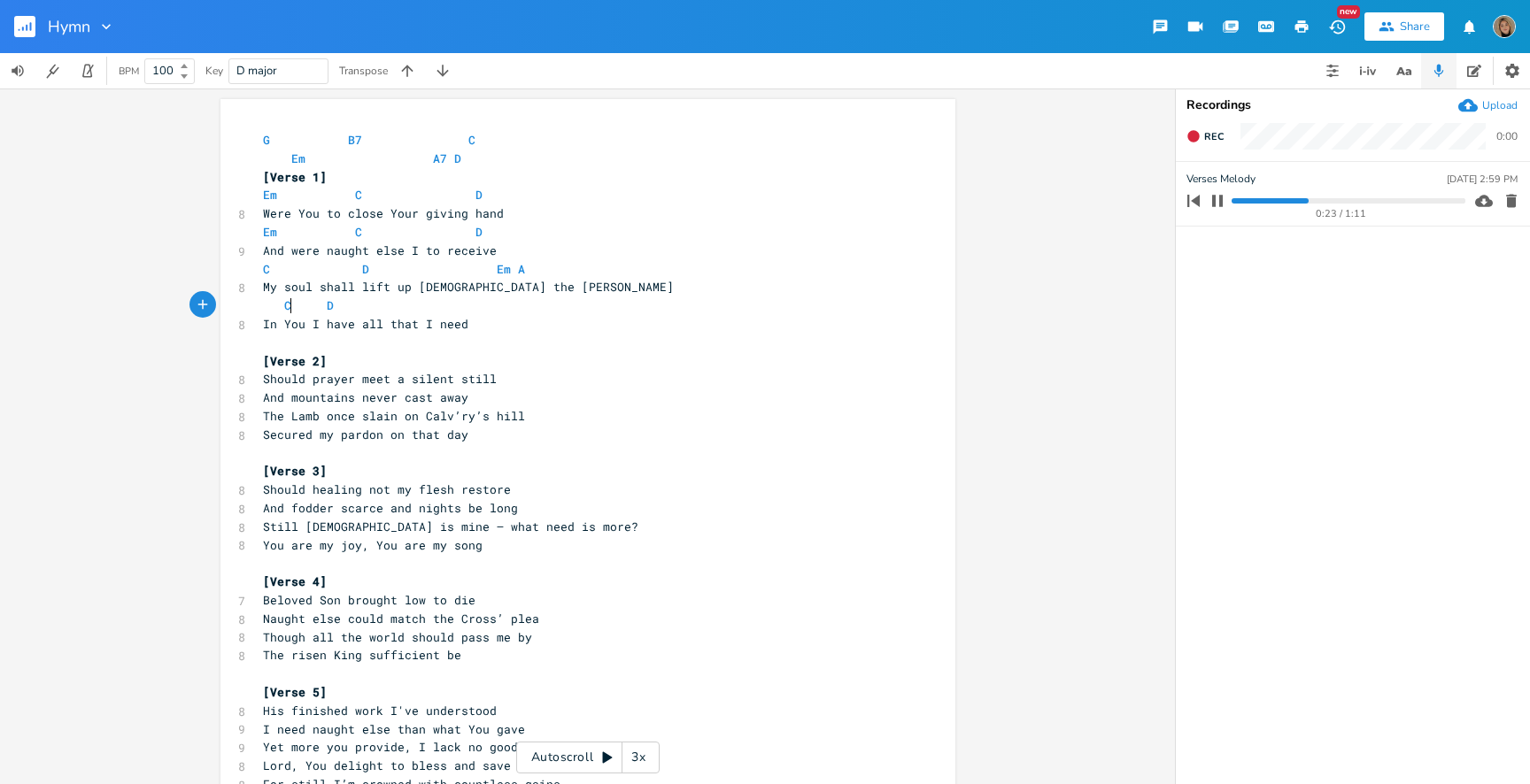 click on "C       D" at bounding box center [305, 305] 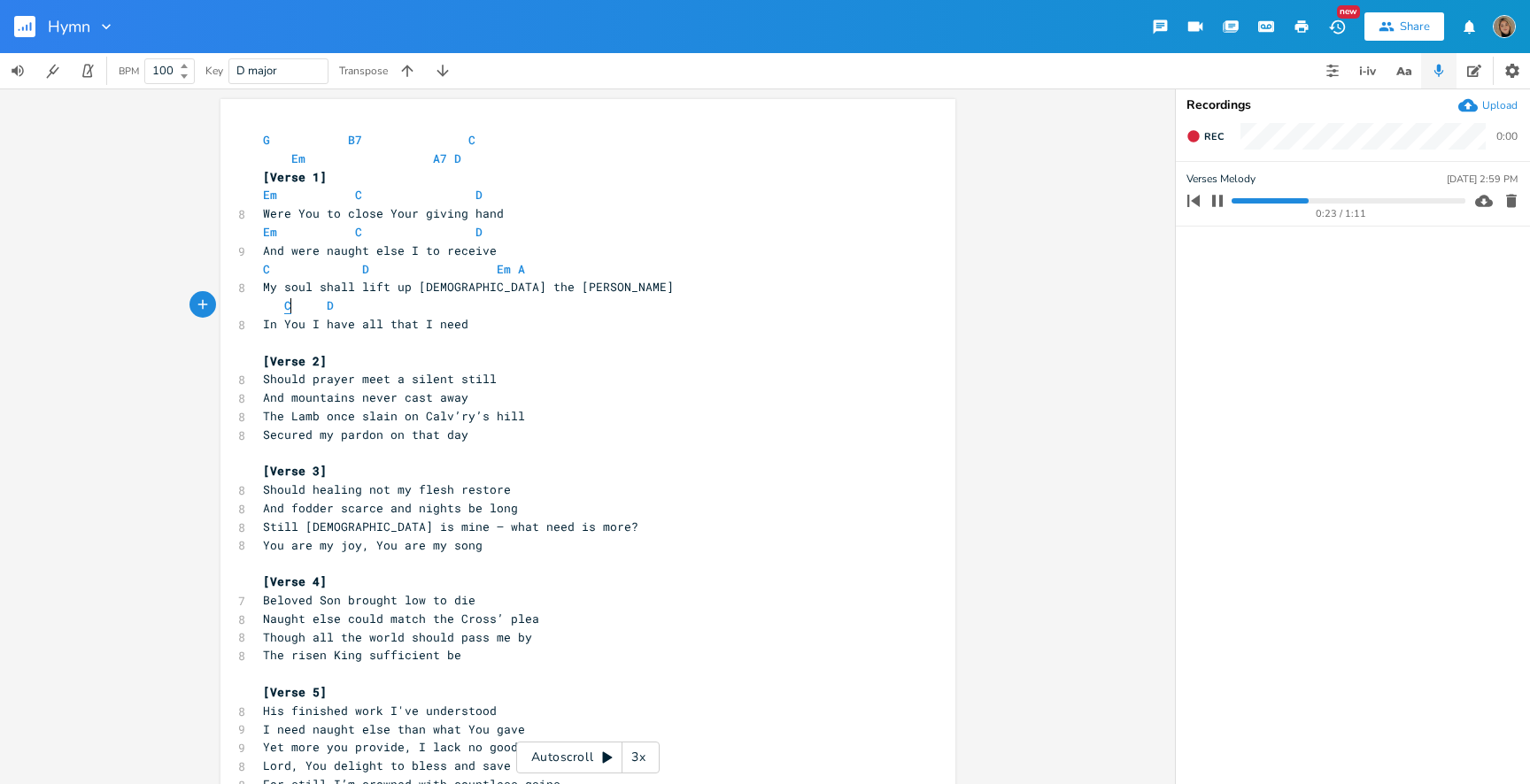 click on "C" at bounding box center [288, 305] 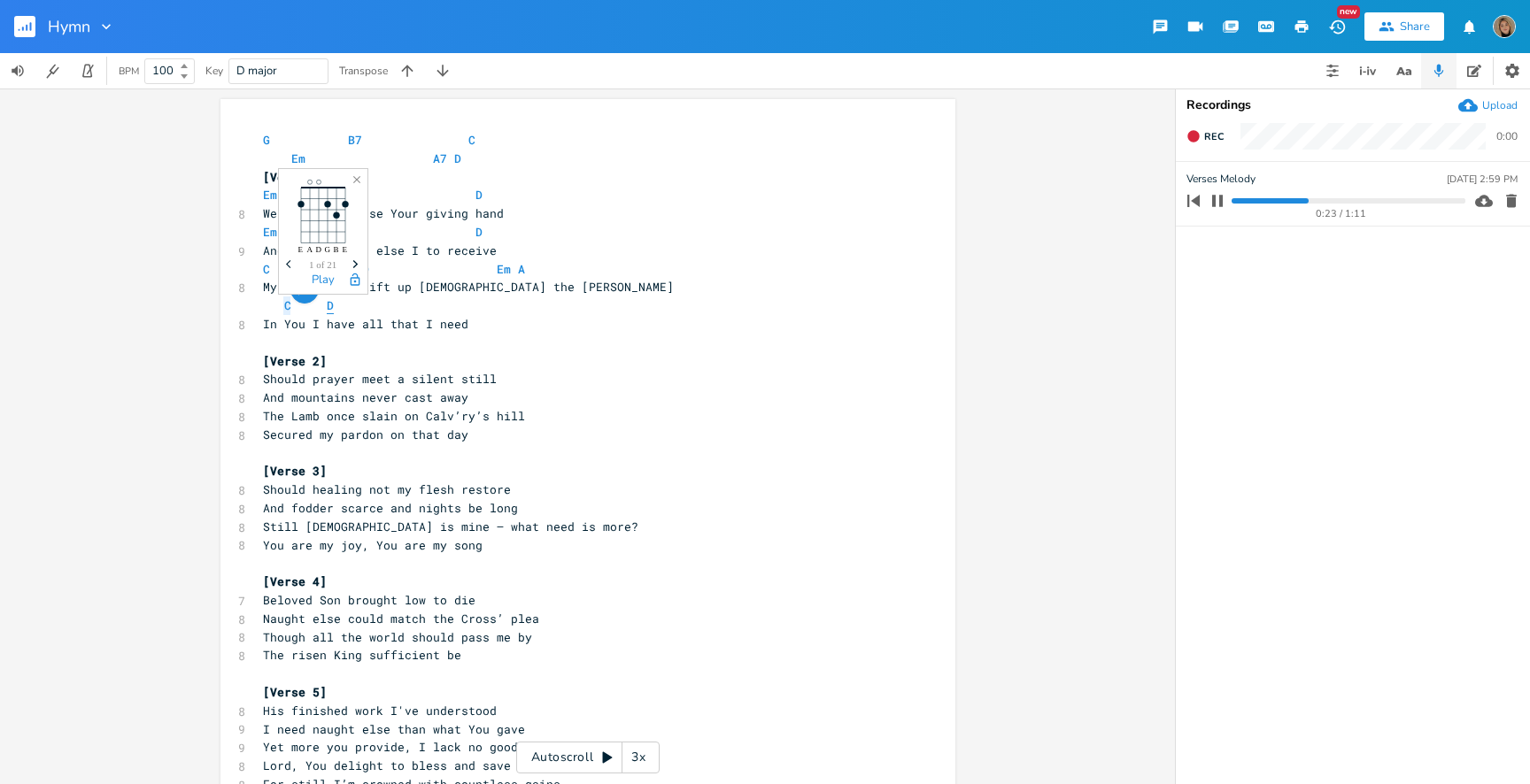 click on "D" at bounding box center [330, 305] 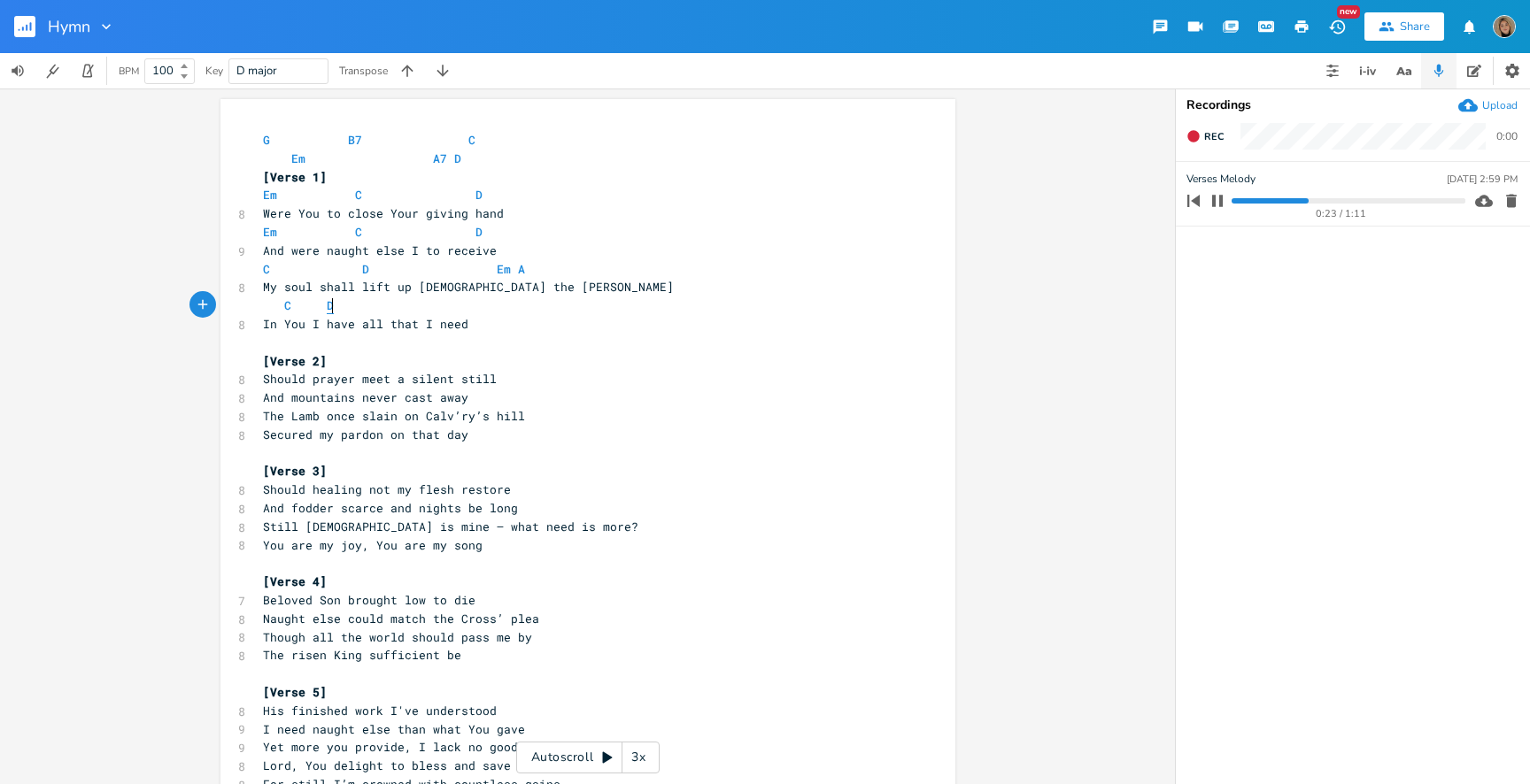 click on "D" at bounding box center [330, 305] 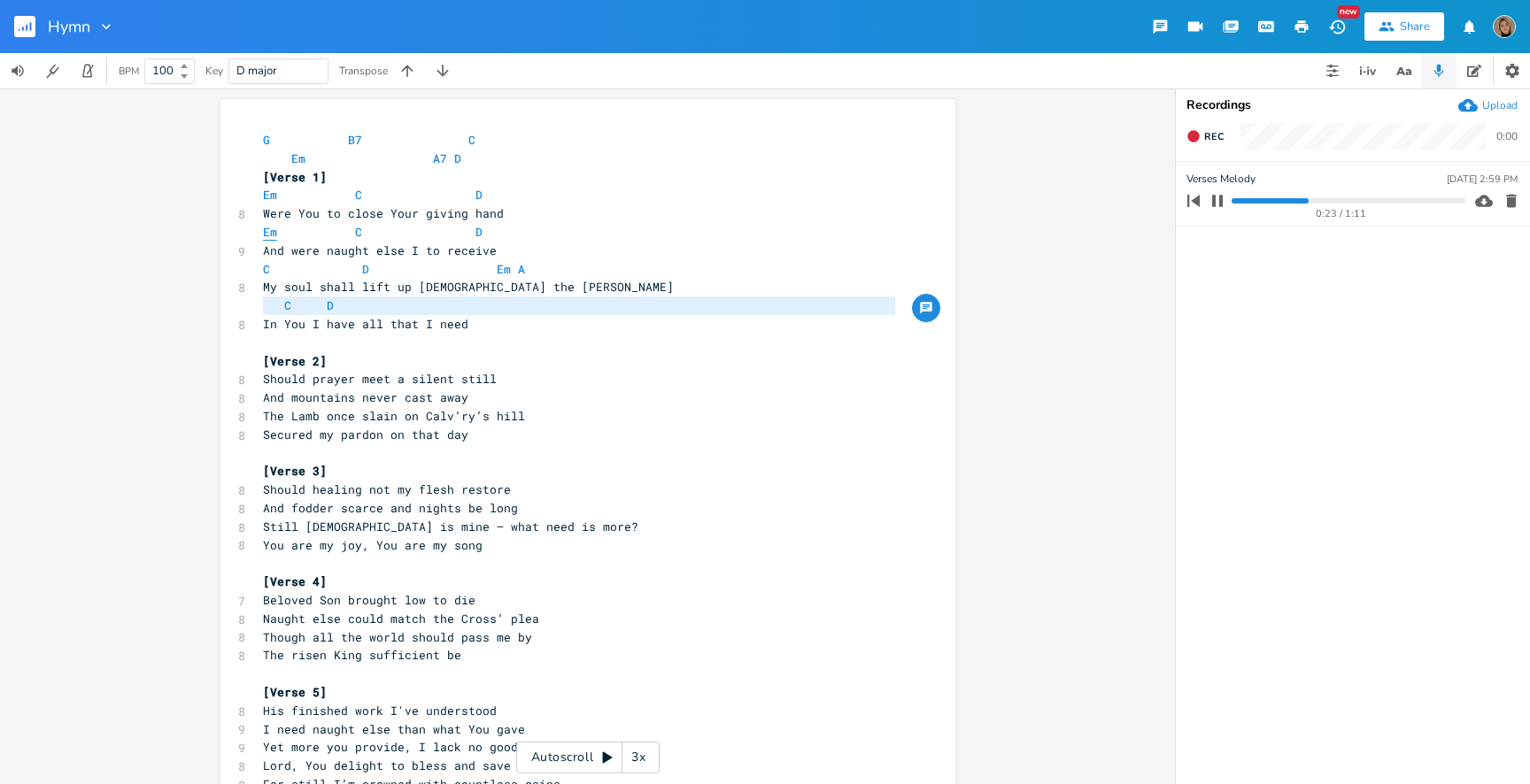 click on "Em" at bounding box center (270, 232) 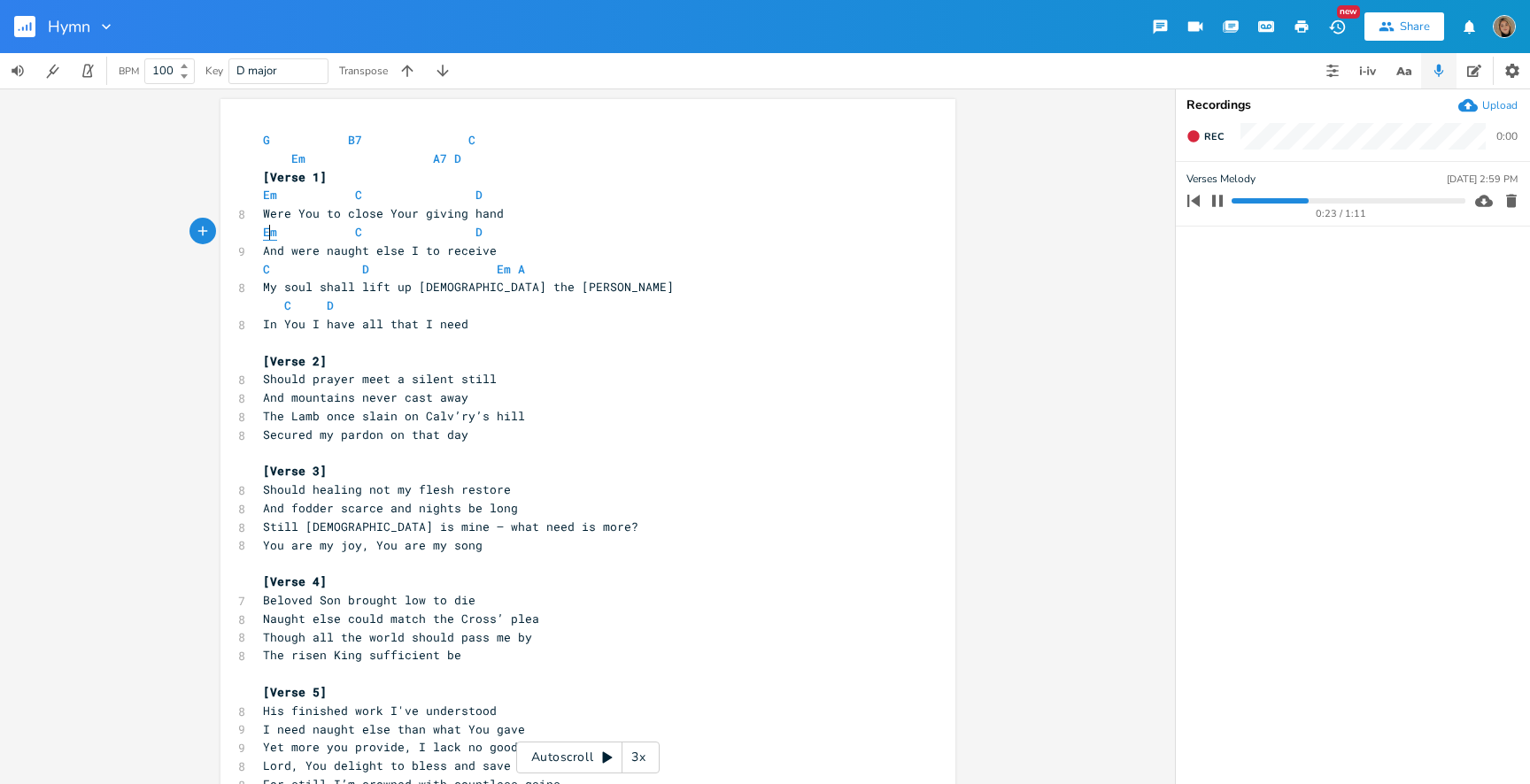 click on "Em" at bounding box center [270, 232] 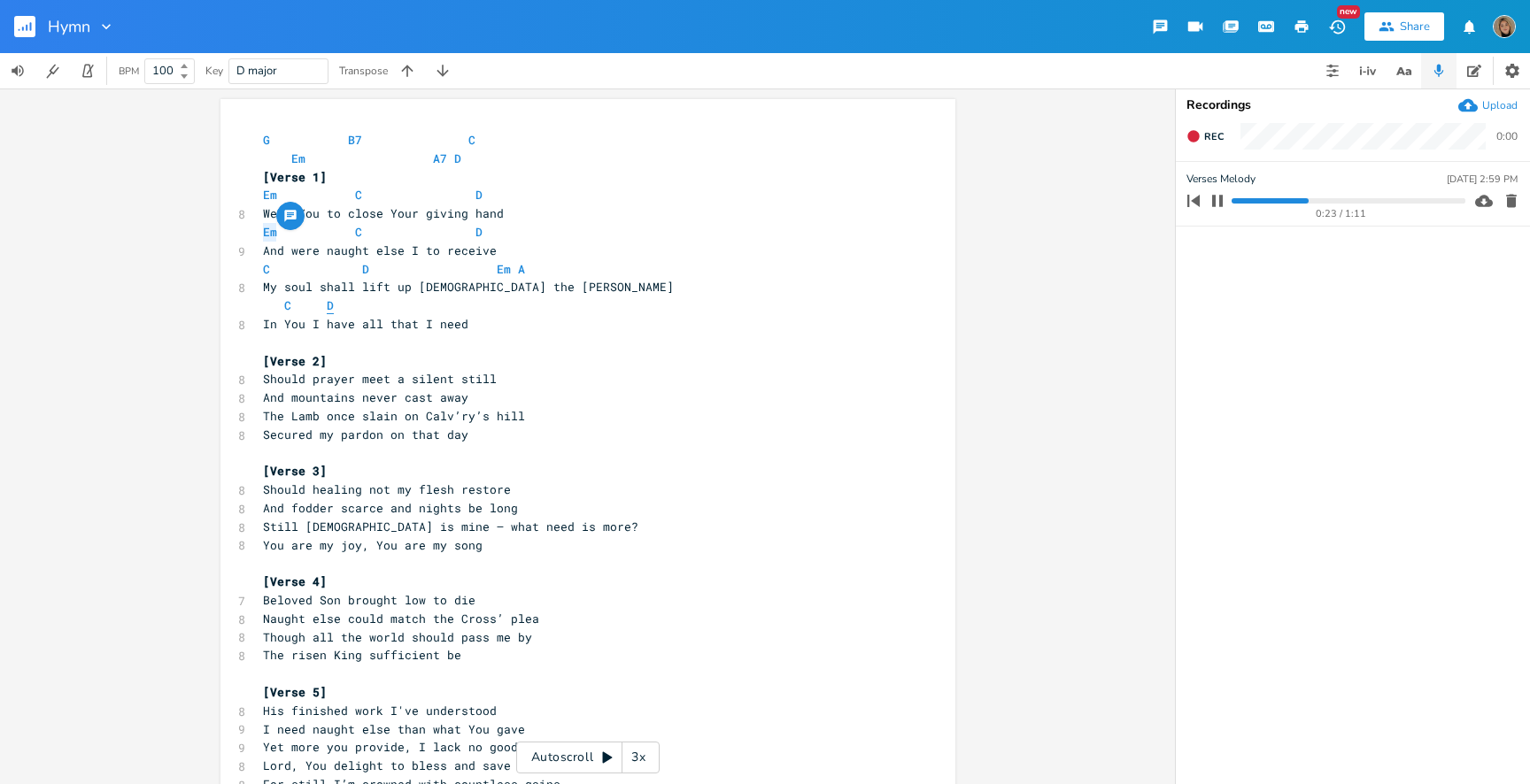 click on "D" at bounding box center [330, 305] 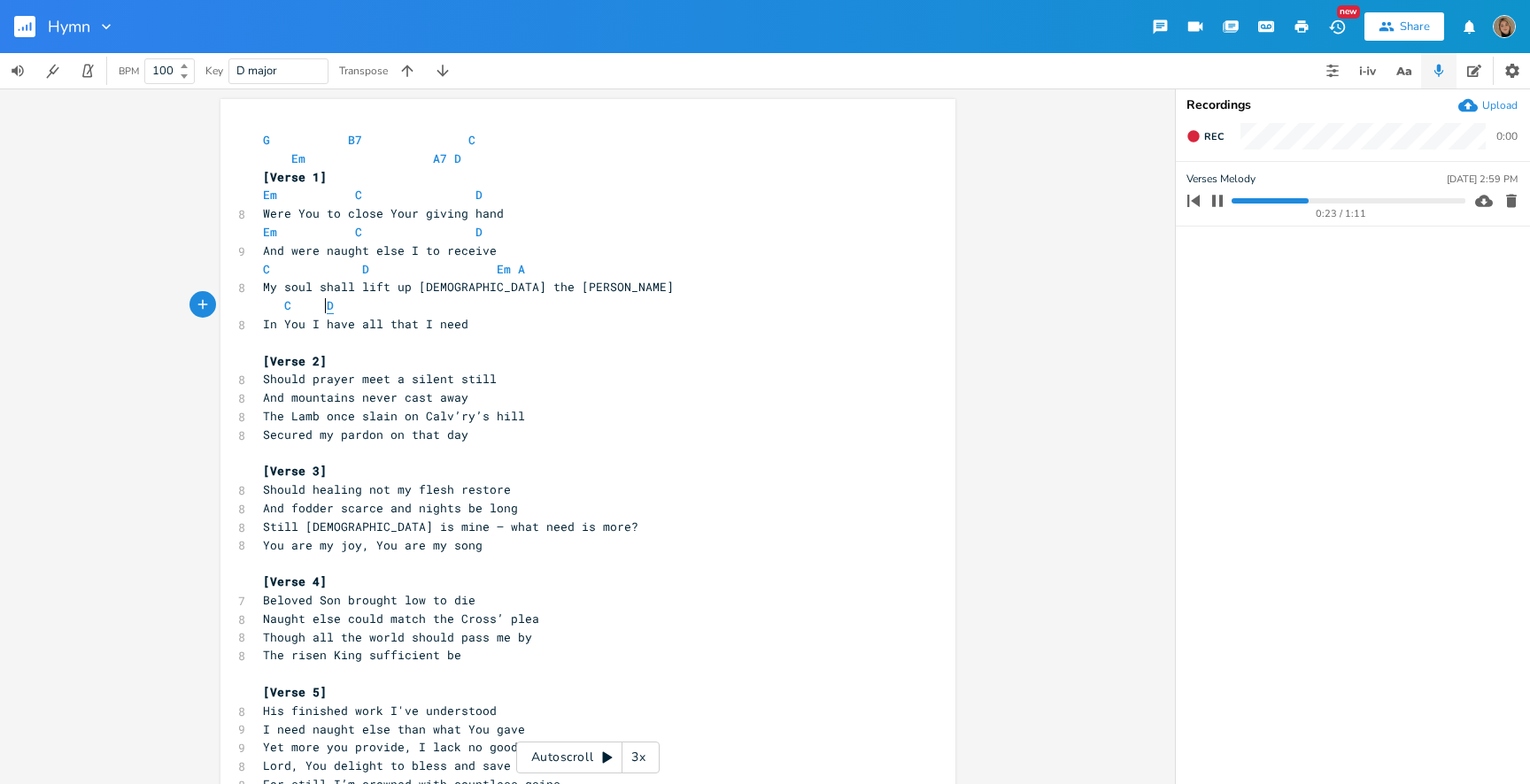 click on "D" at bounding box center [330, 305] 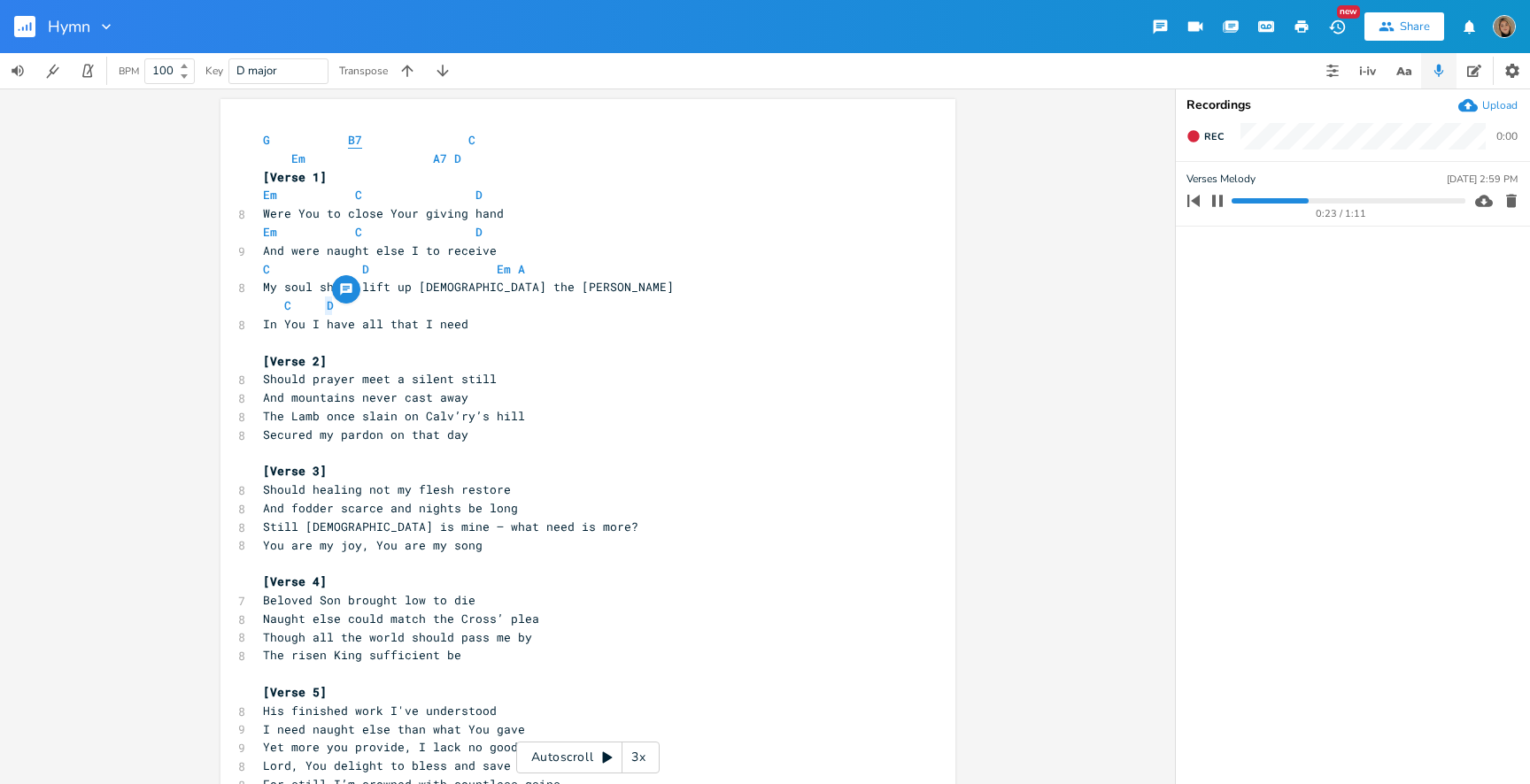 click on "B7" at bounding box center (355, 140) 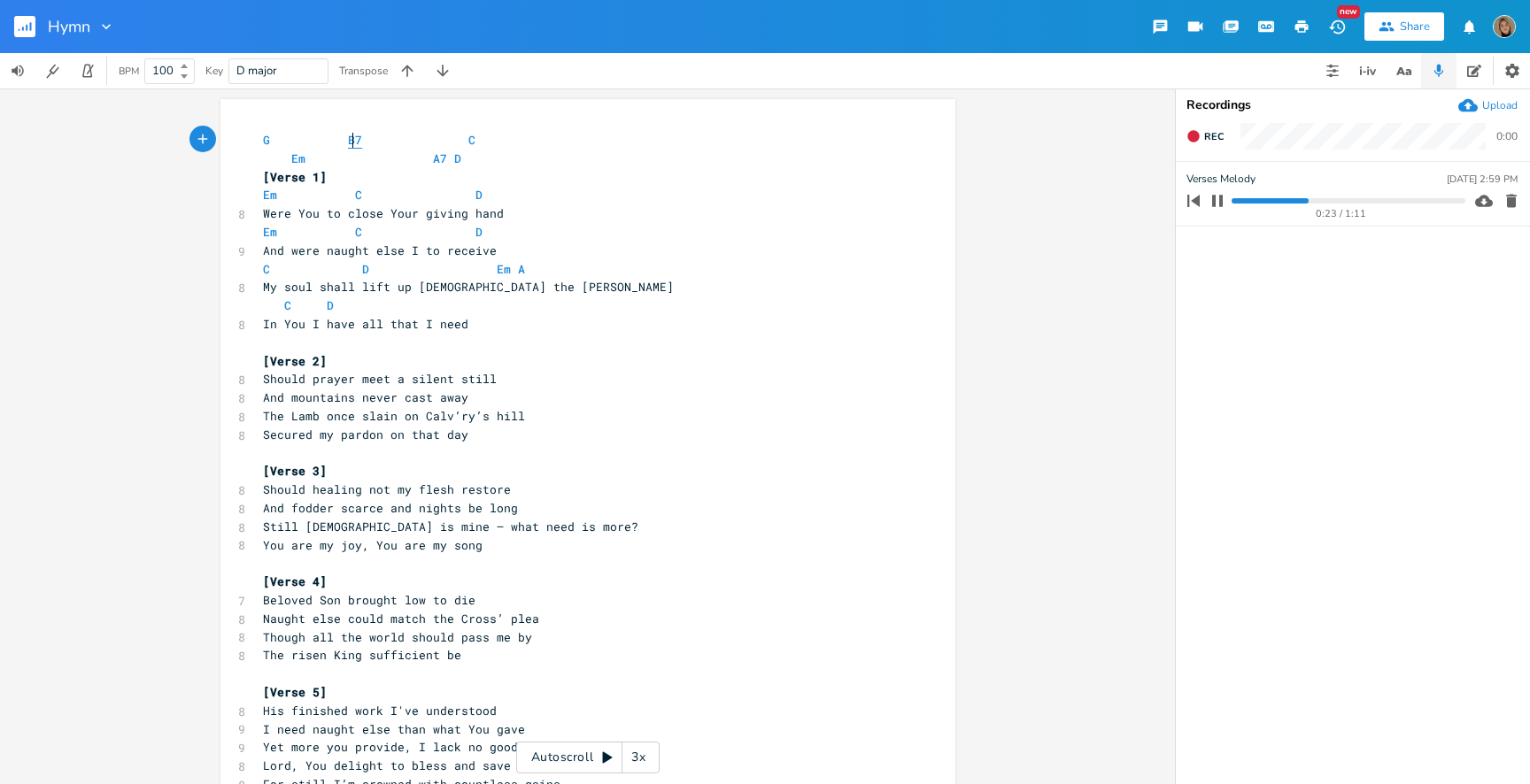 click on "B7" at bounding box center (355, 140) 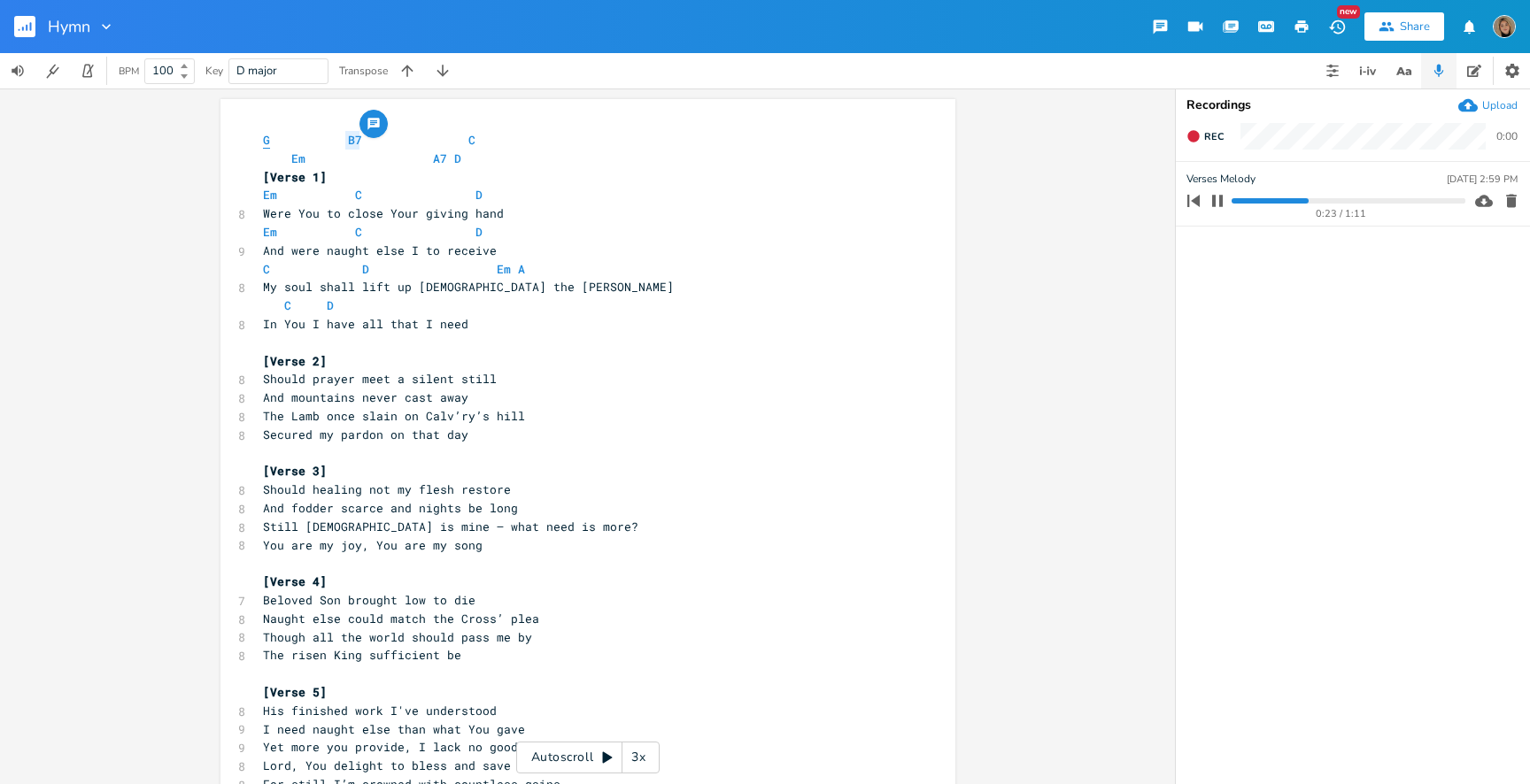 click on "G" at bounding box center (267, 140) 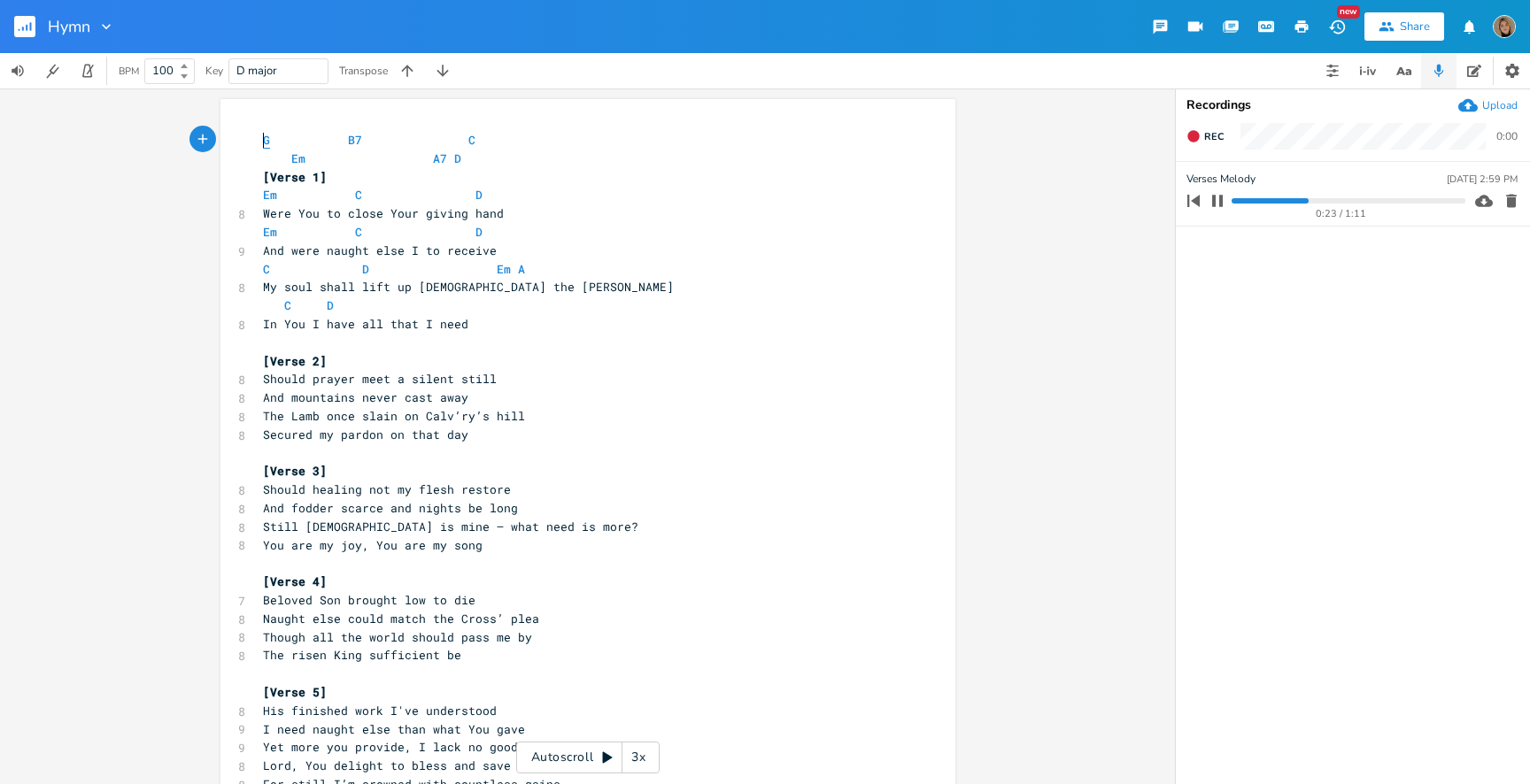 click on "G" at bounding box center [267, 140] 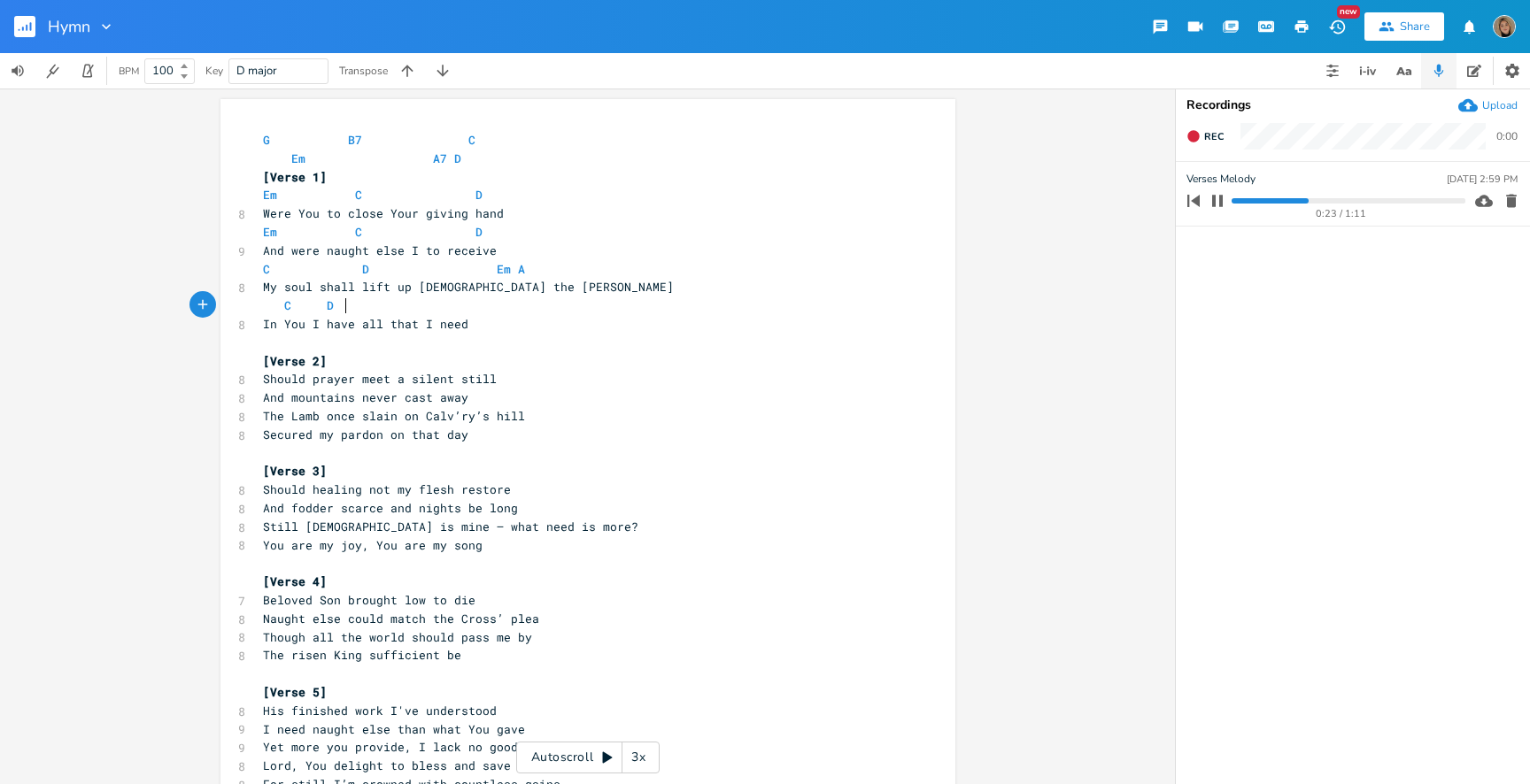 click on "C       D" at bounding box center (305, 305) 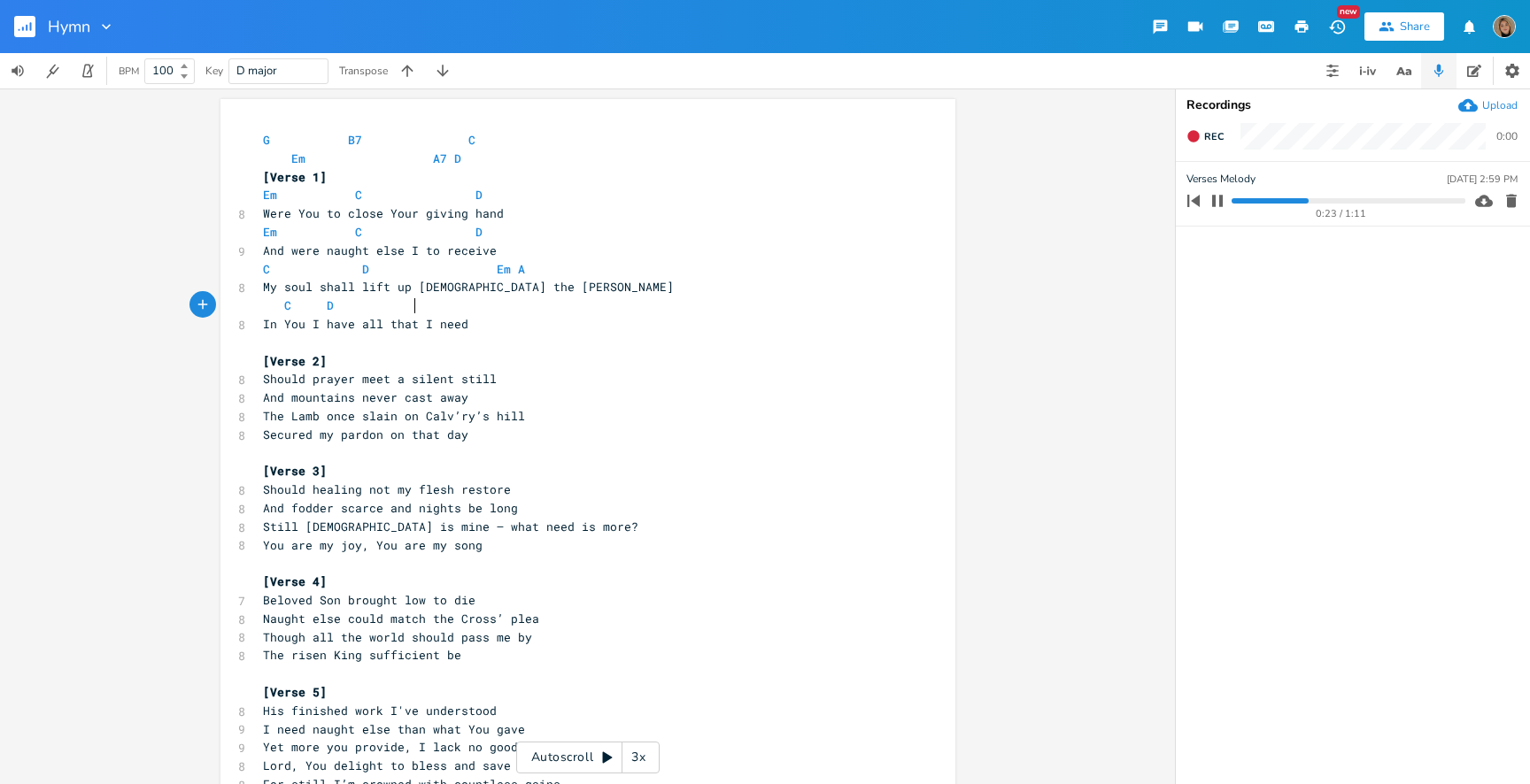 scroll, scrollTop: 0, scrollLeft: 29, axis: horizontal 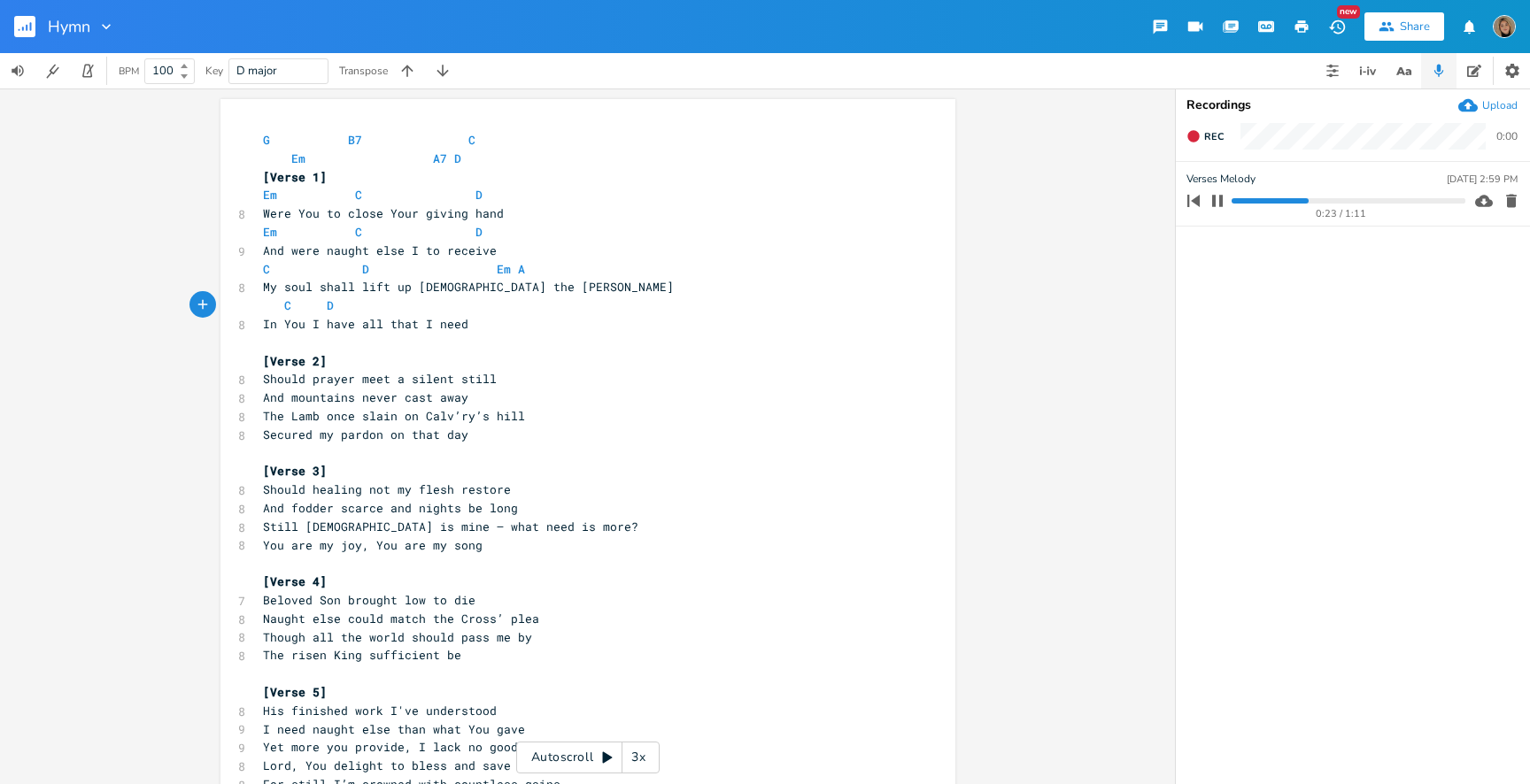 click on "C       D" at bounding box center (341, 305) 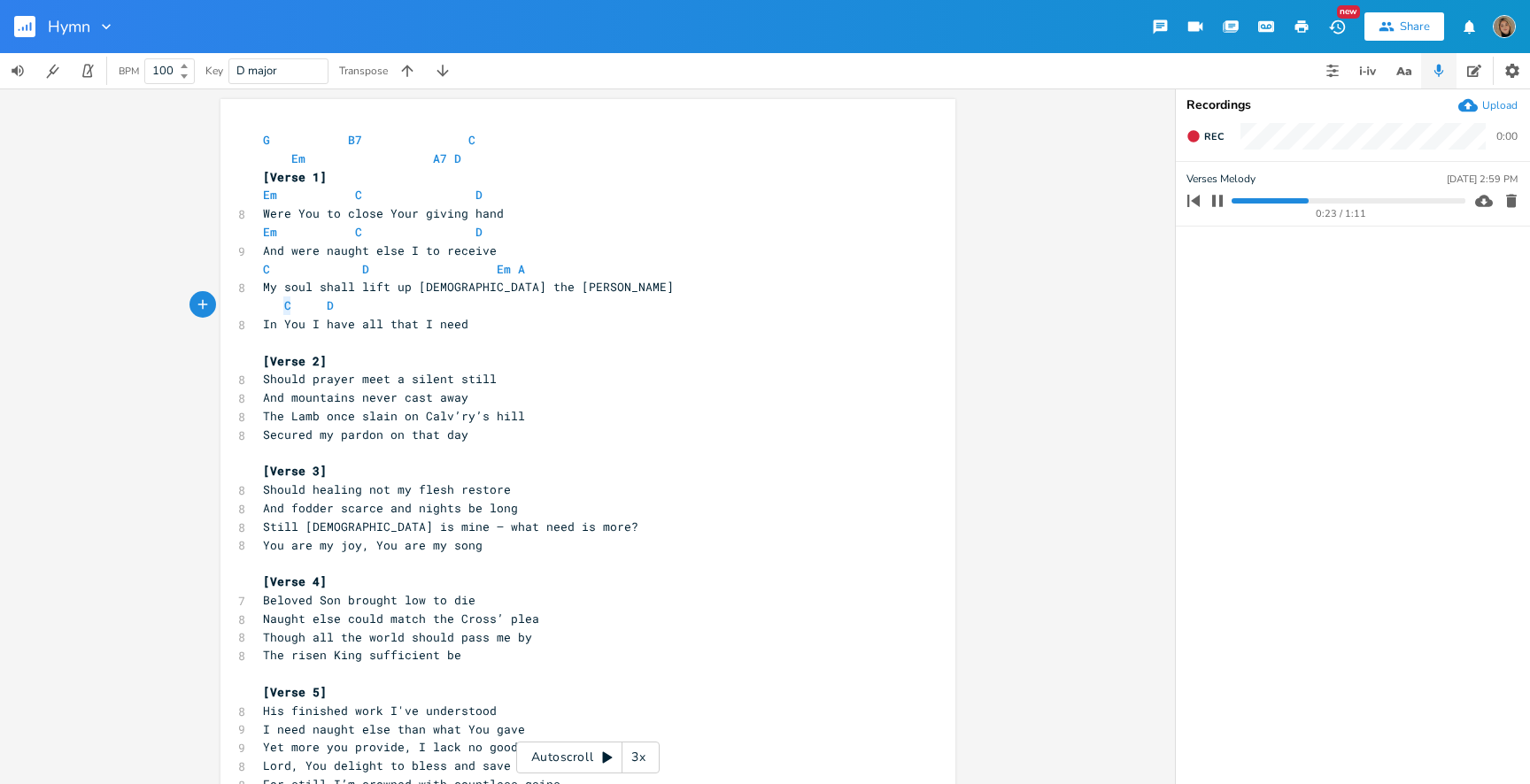 click on "C       D" at bounding box center (341, 305) 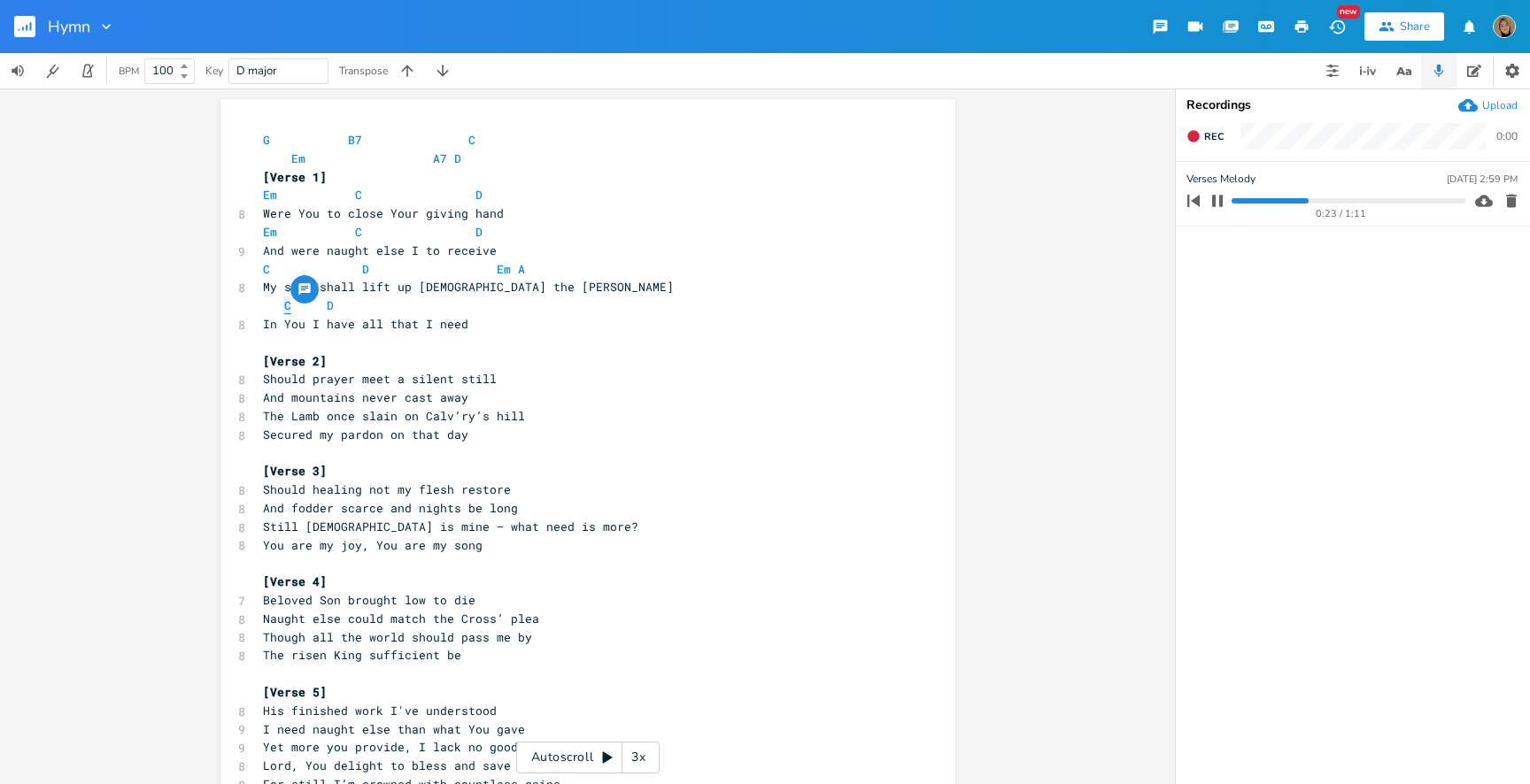 click on "C" at bounding box center (288, 305) 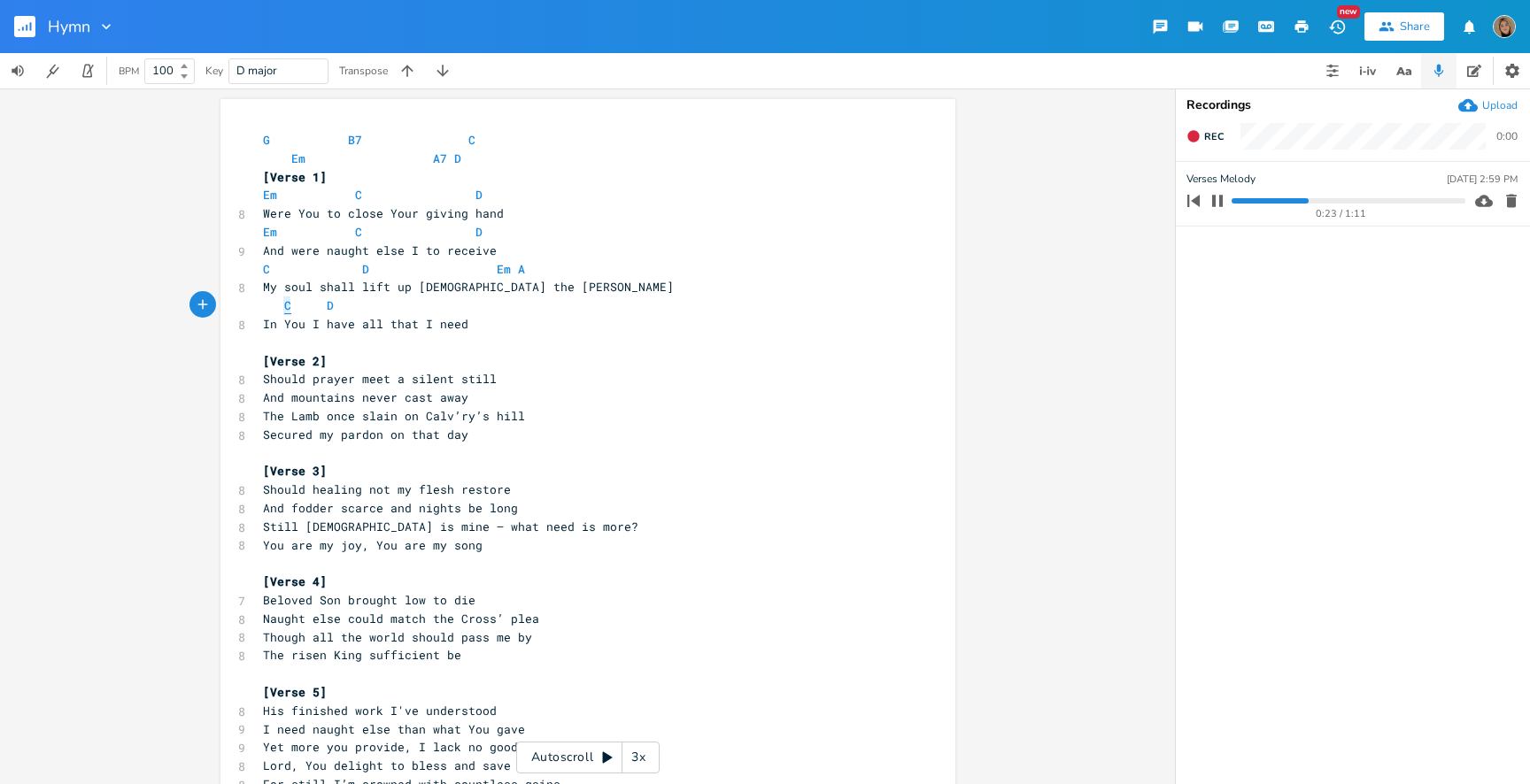 click on "C" at bounding box center [288, 305] 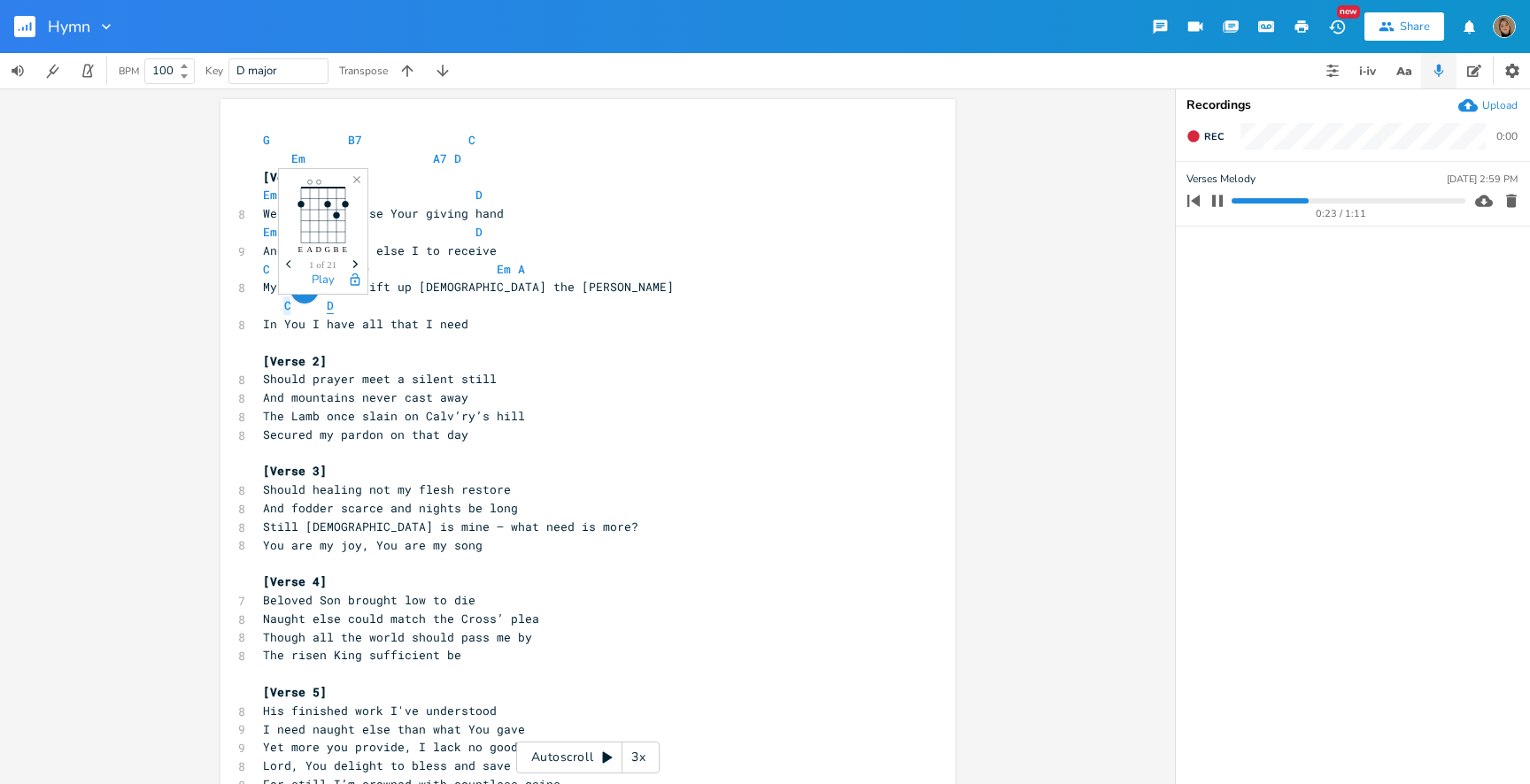 click on "D" at bounding box center [330, 305] 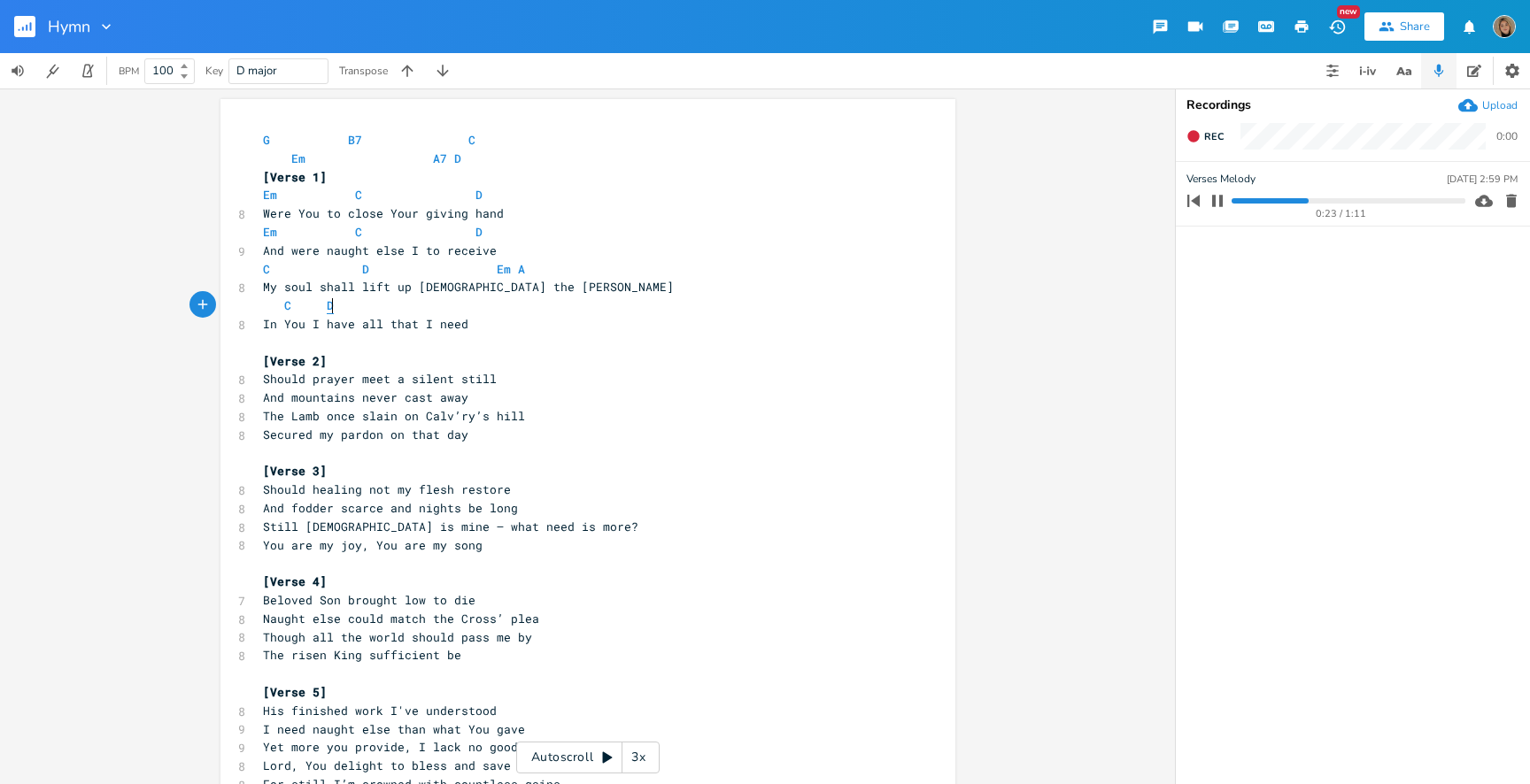 click on "D" at bounding box center [330, 305] 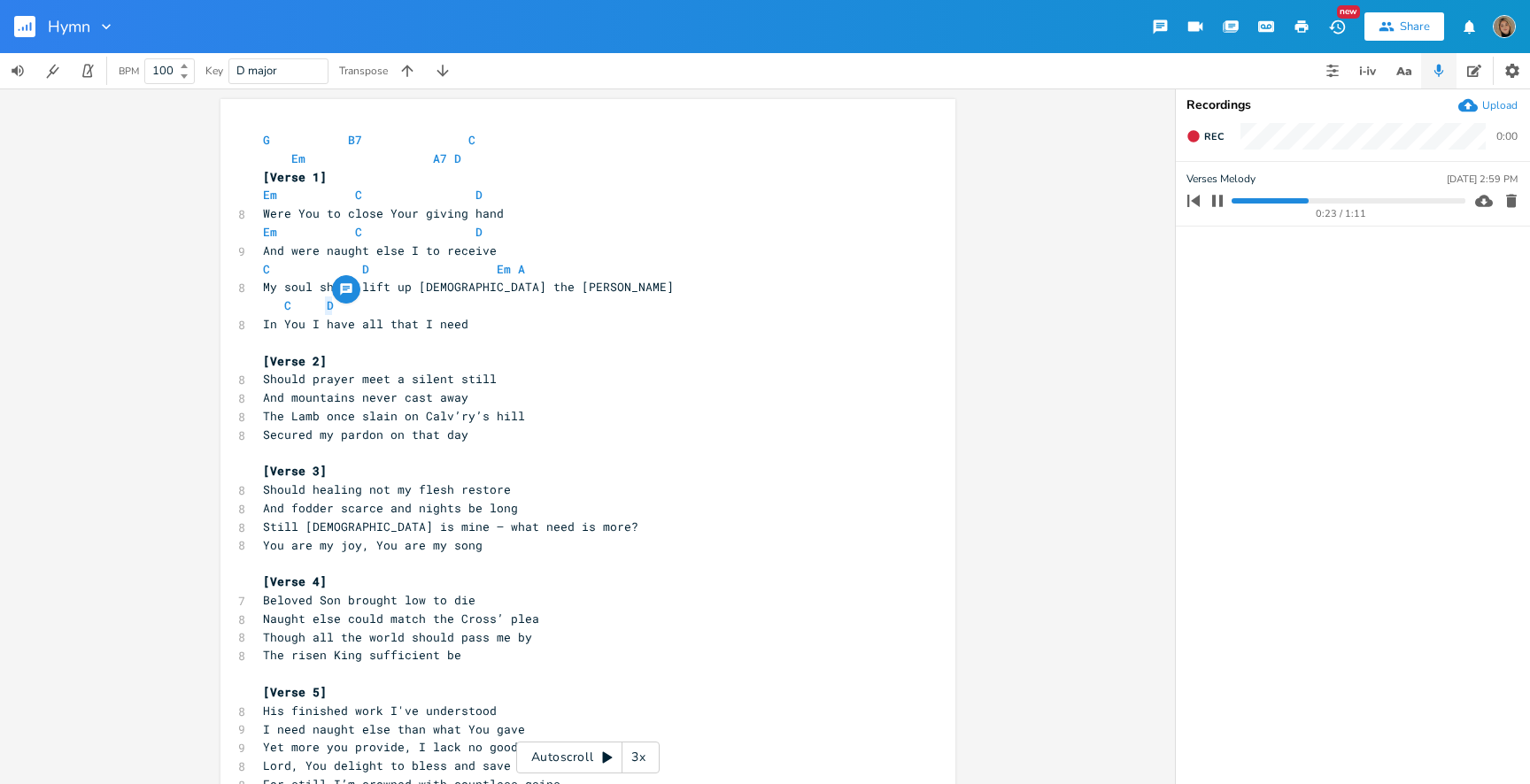 click on "C       D" at bounding box center (341, 305) 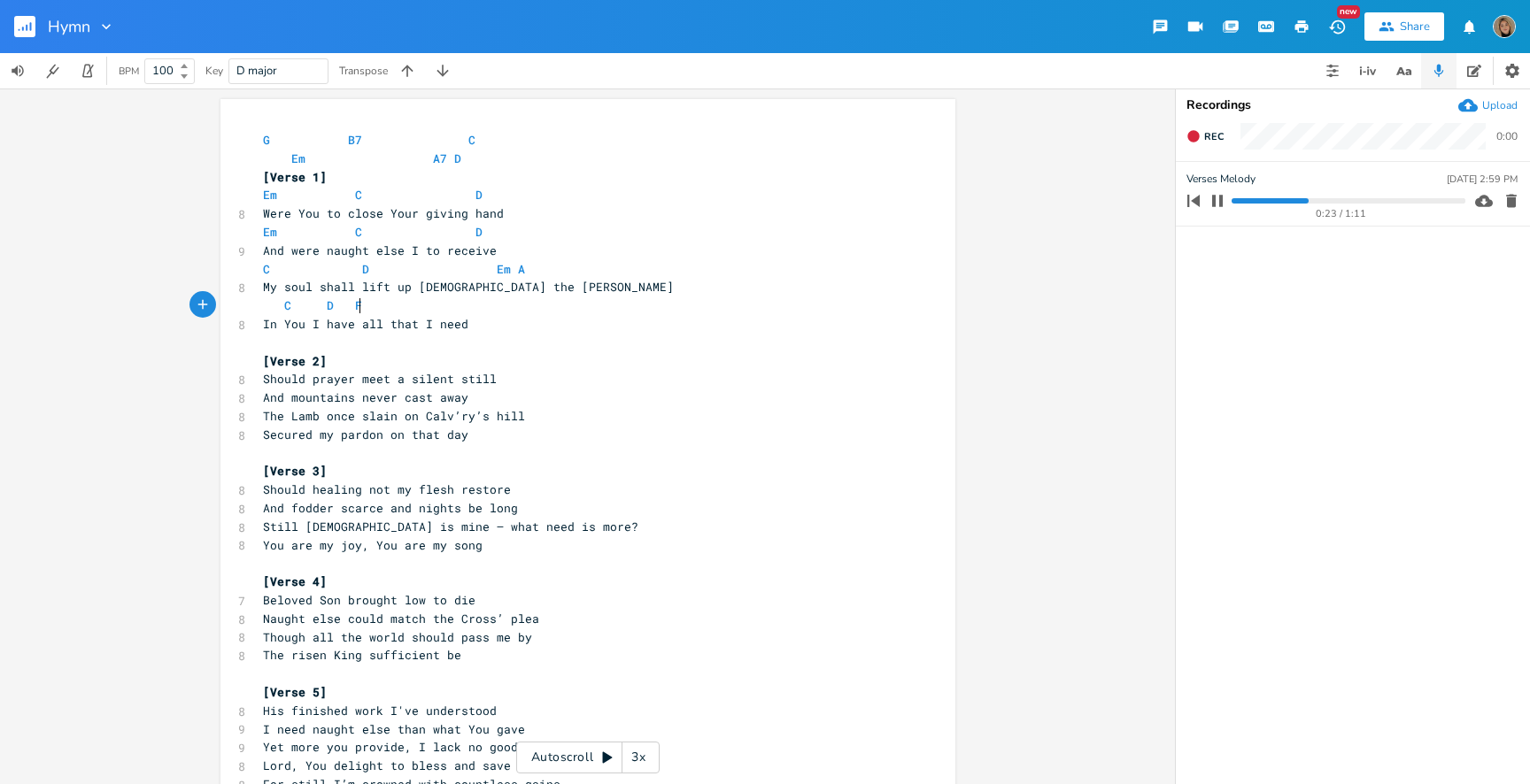 scroll, scrollTop: 0, scrollLeft: 7, axis: horizontal 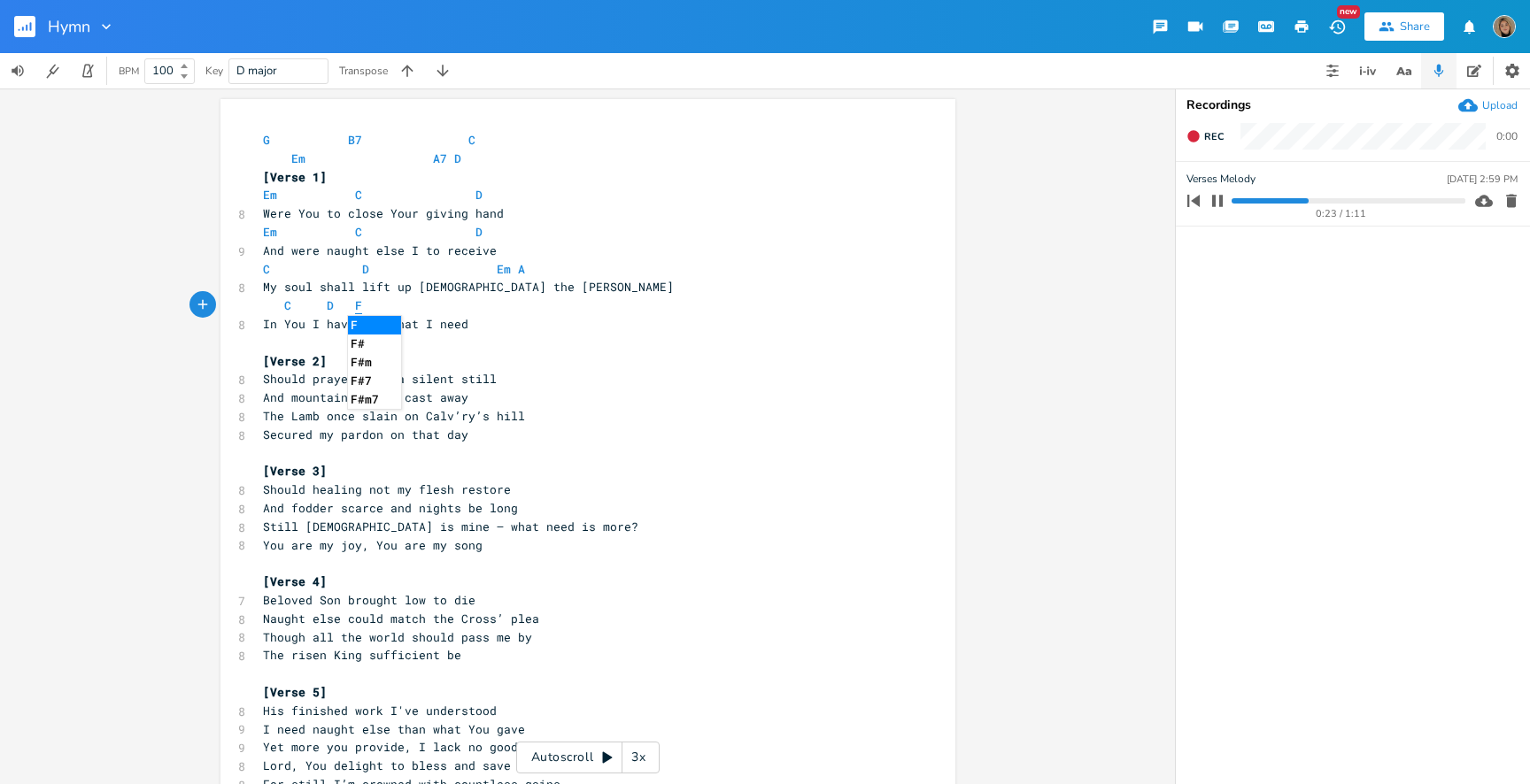 click on "F" at bounding box center (359, 305) 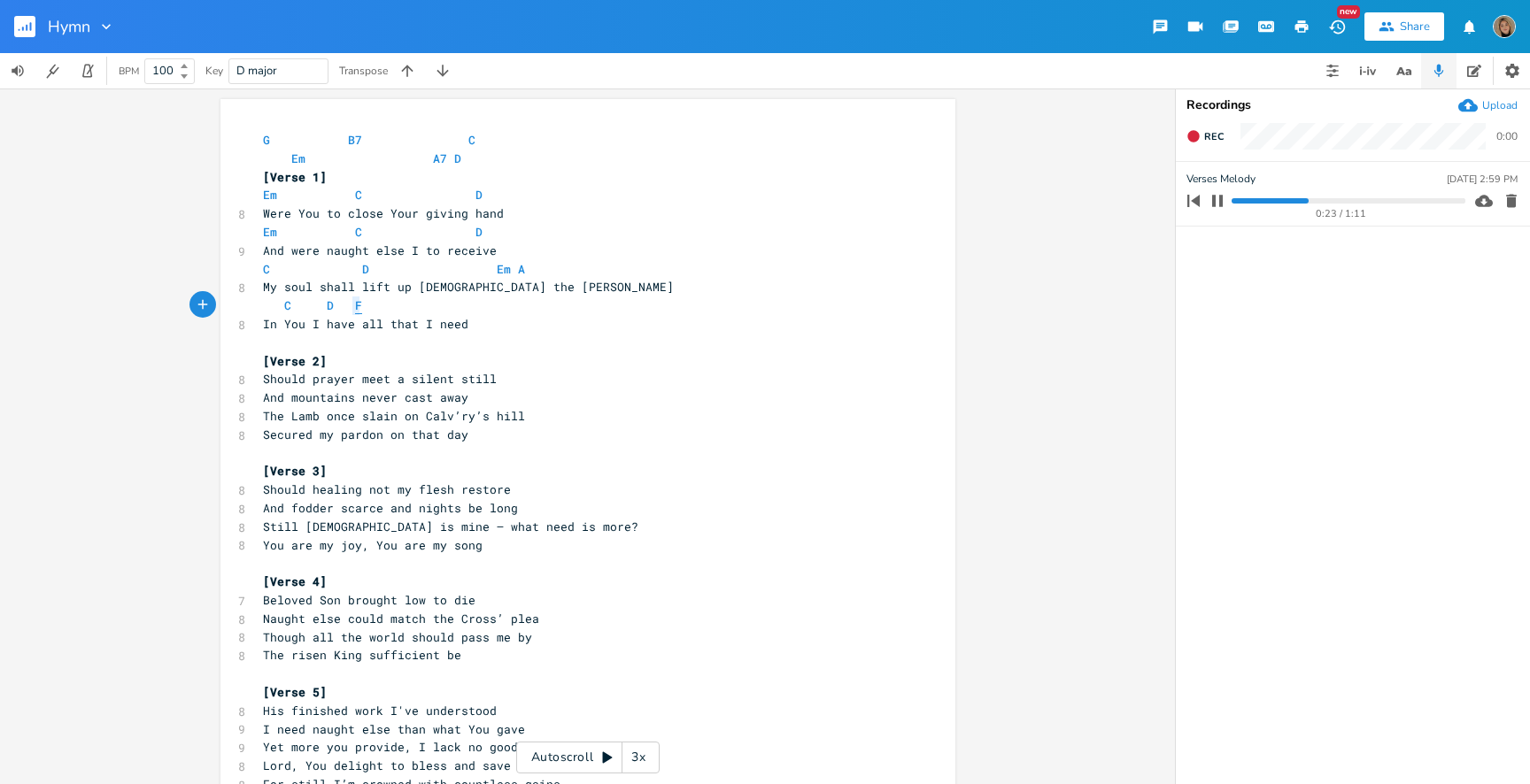 click on "F" at bounding box center (359, 305) 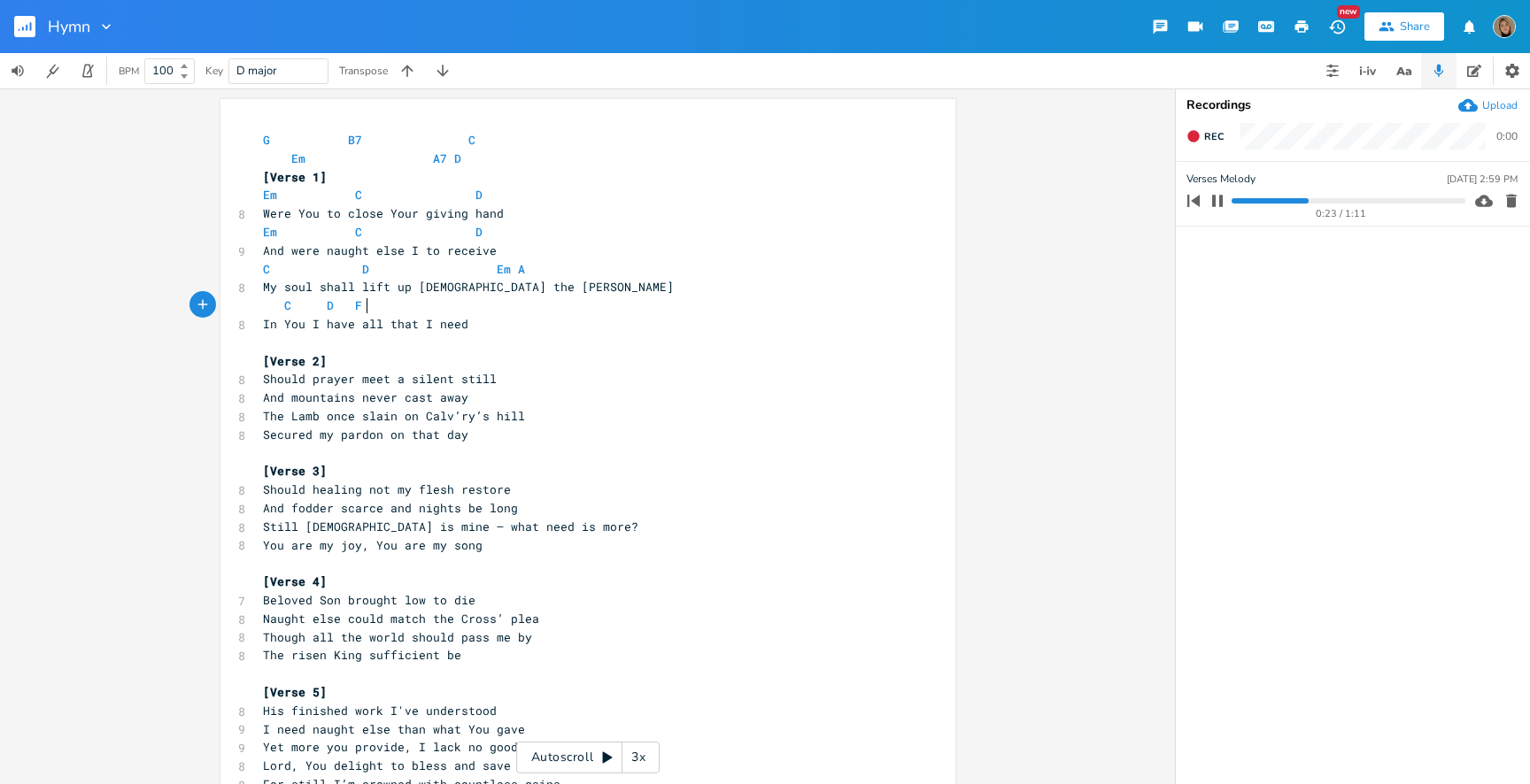 click on "C       D     F" at bounding box center [344, 305] 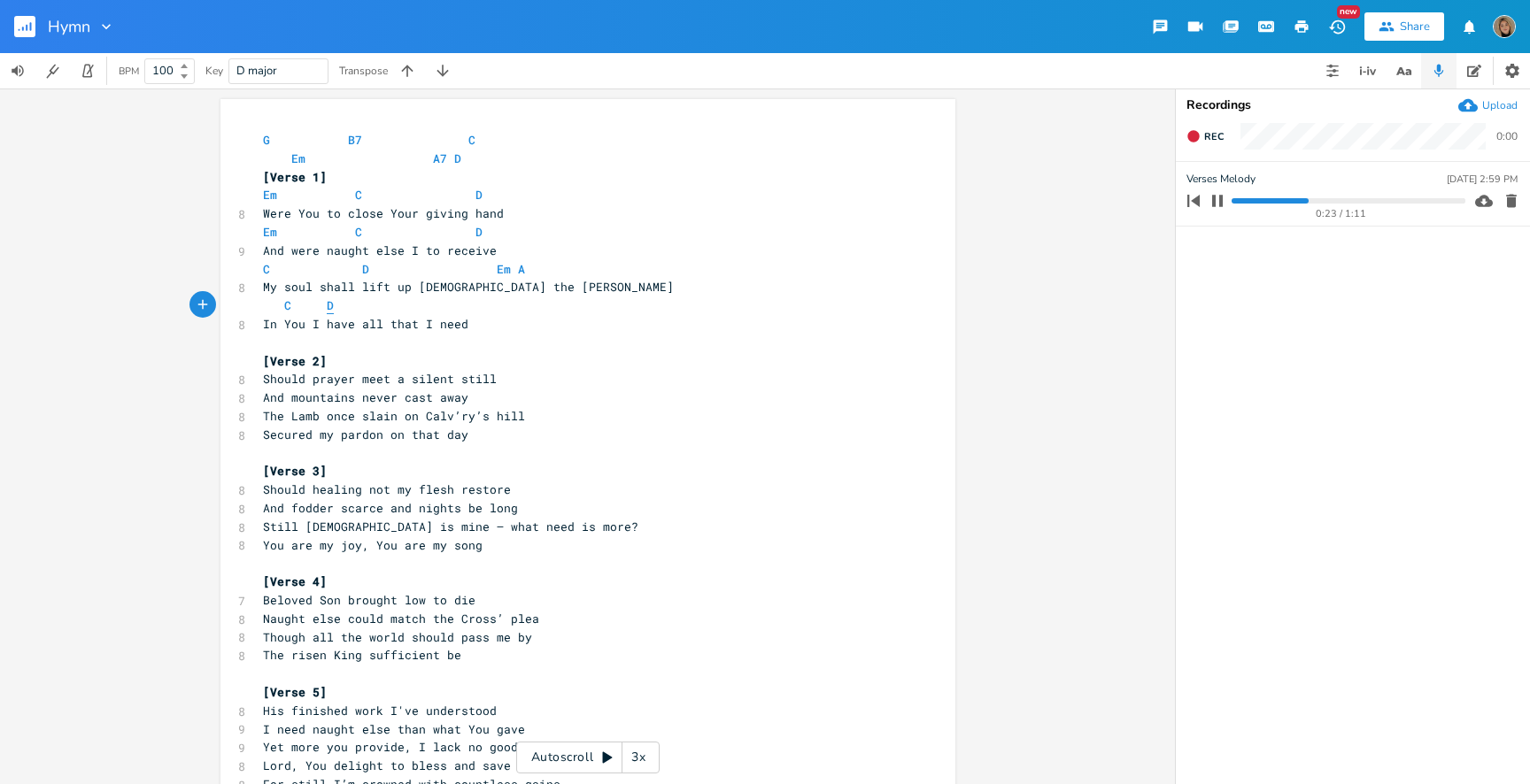 click on "D" at bounding box center [330, 305] 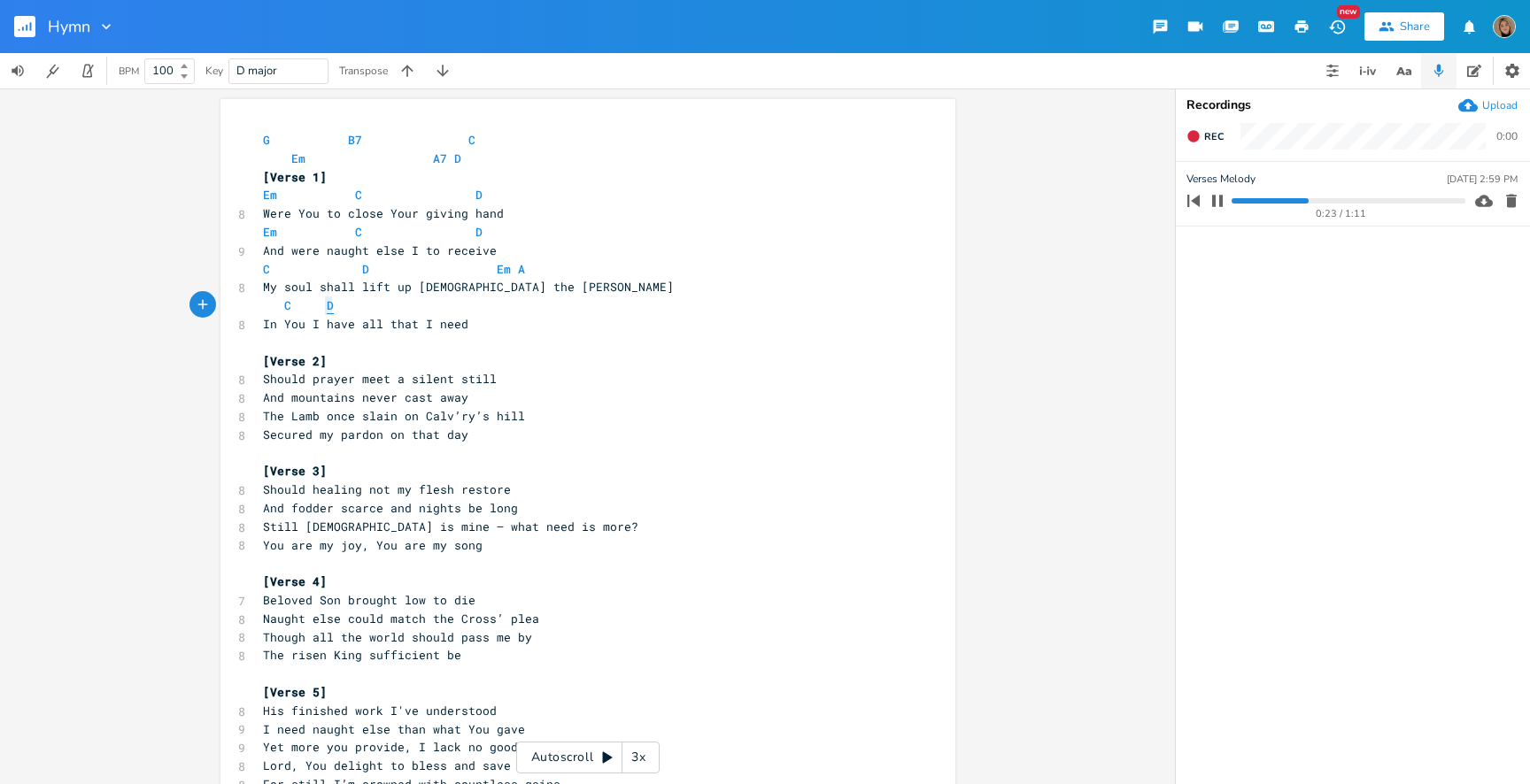 click on "D" at bounding box center [330, 305] 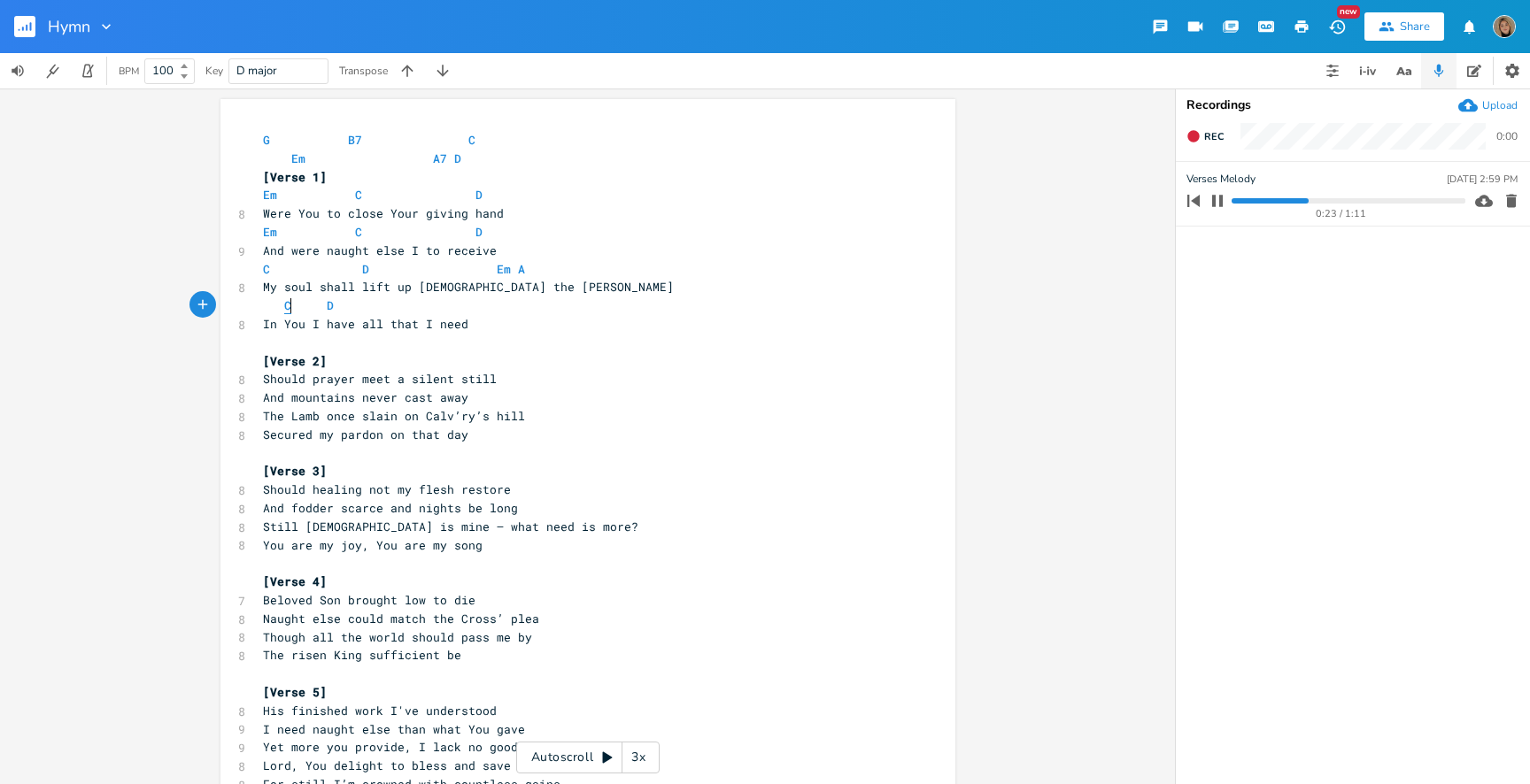 click on "C" at bounding box center (288, 305) 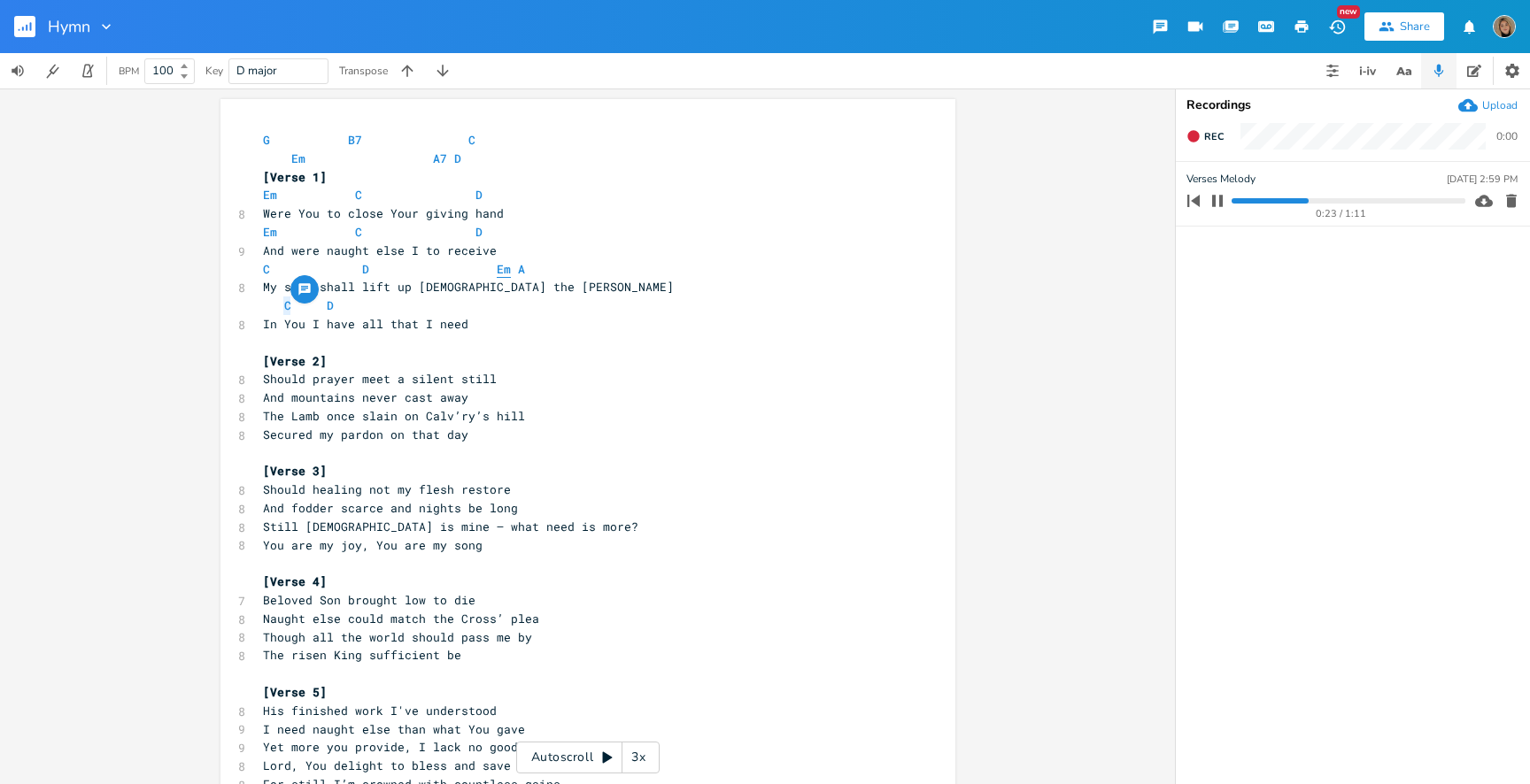 click on "Em" at bounding box center (504, 269) 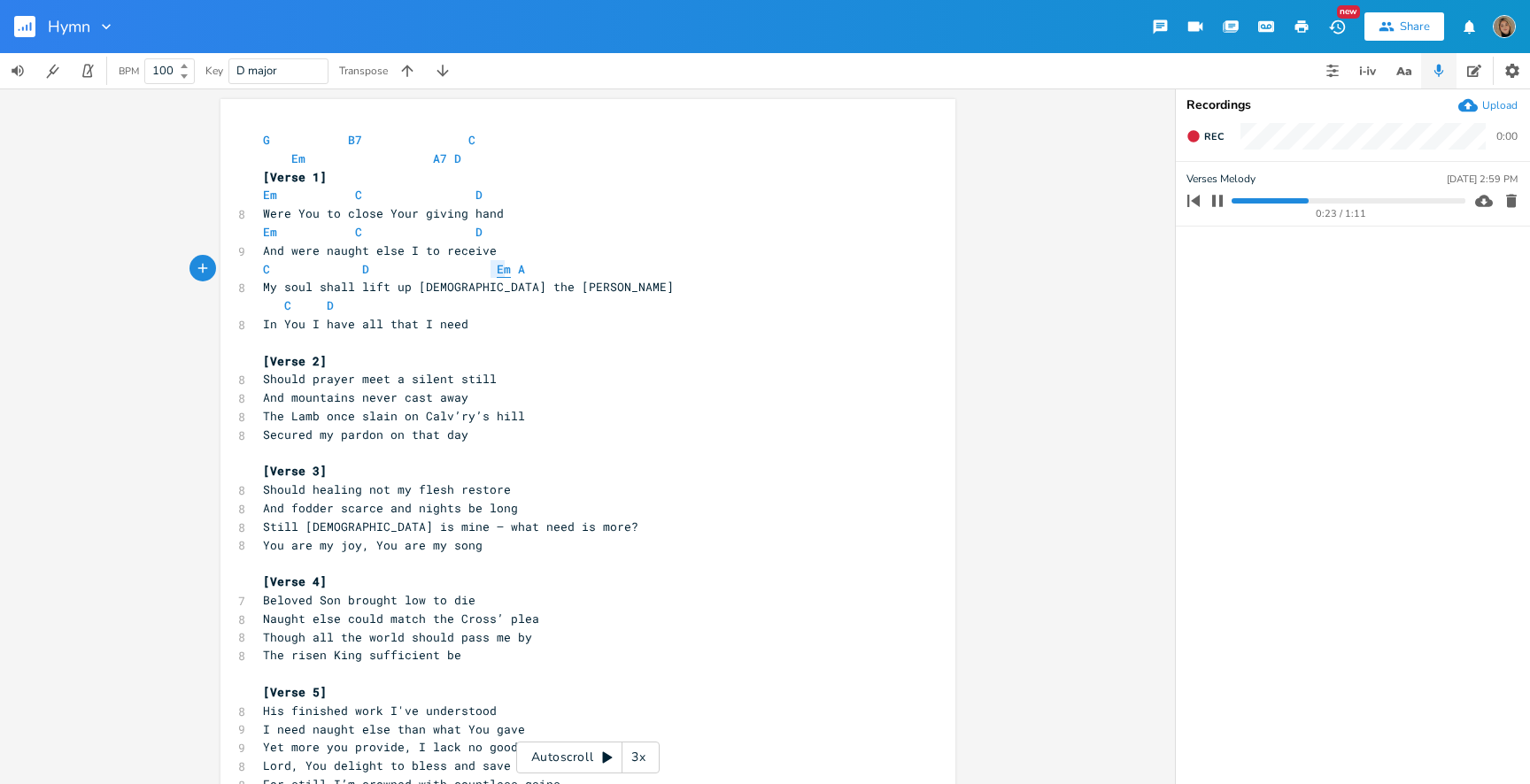 click on "Em" at bounding box center (504, 269) 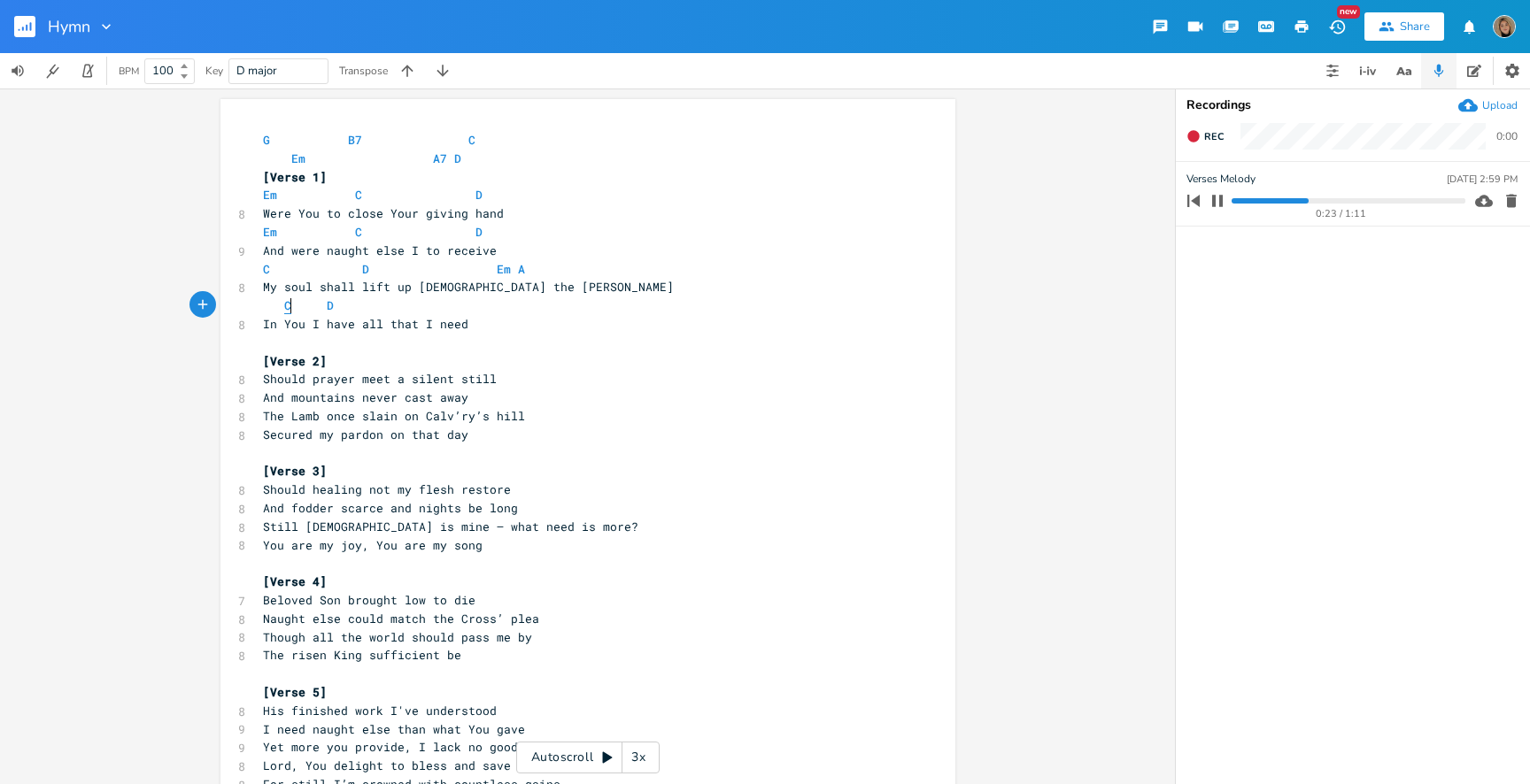 click on "C" at bounding box center (288, 305) 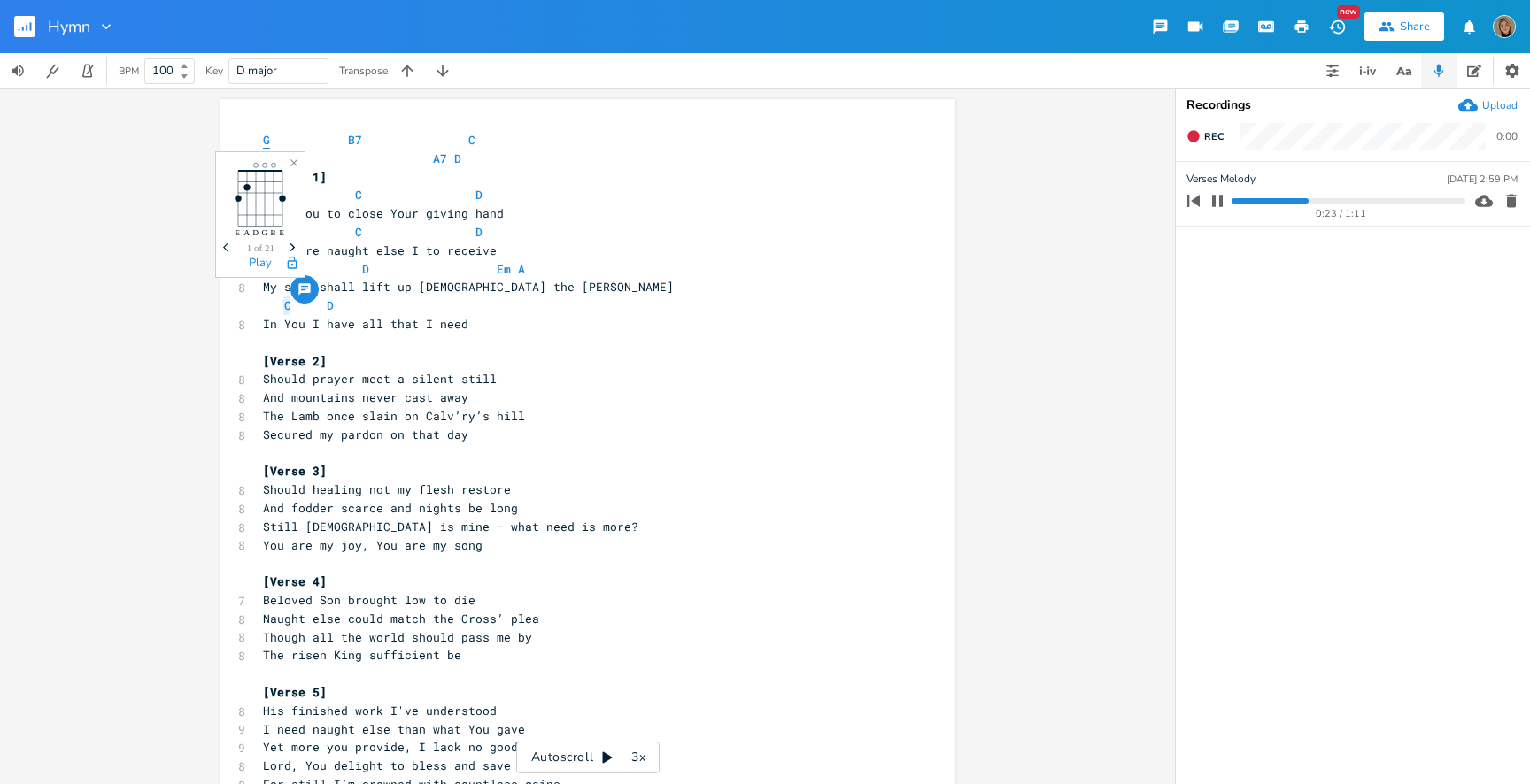 click on "G" at bounding box center [267, 140] 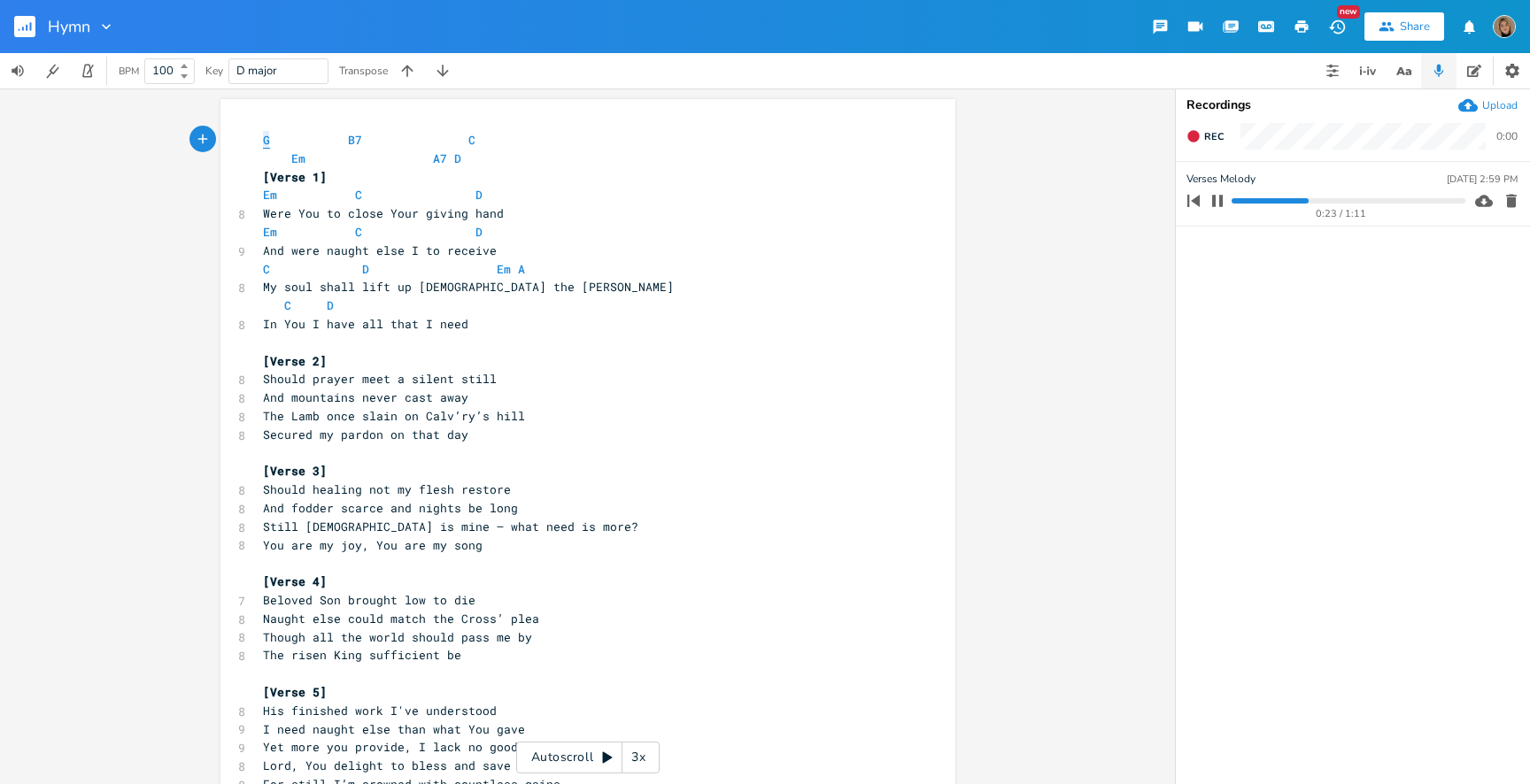click on "G" at bounding box center [267, 140] 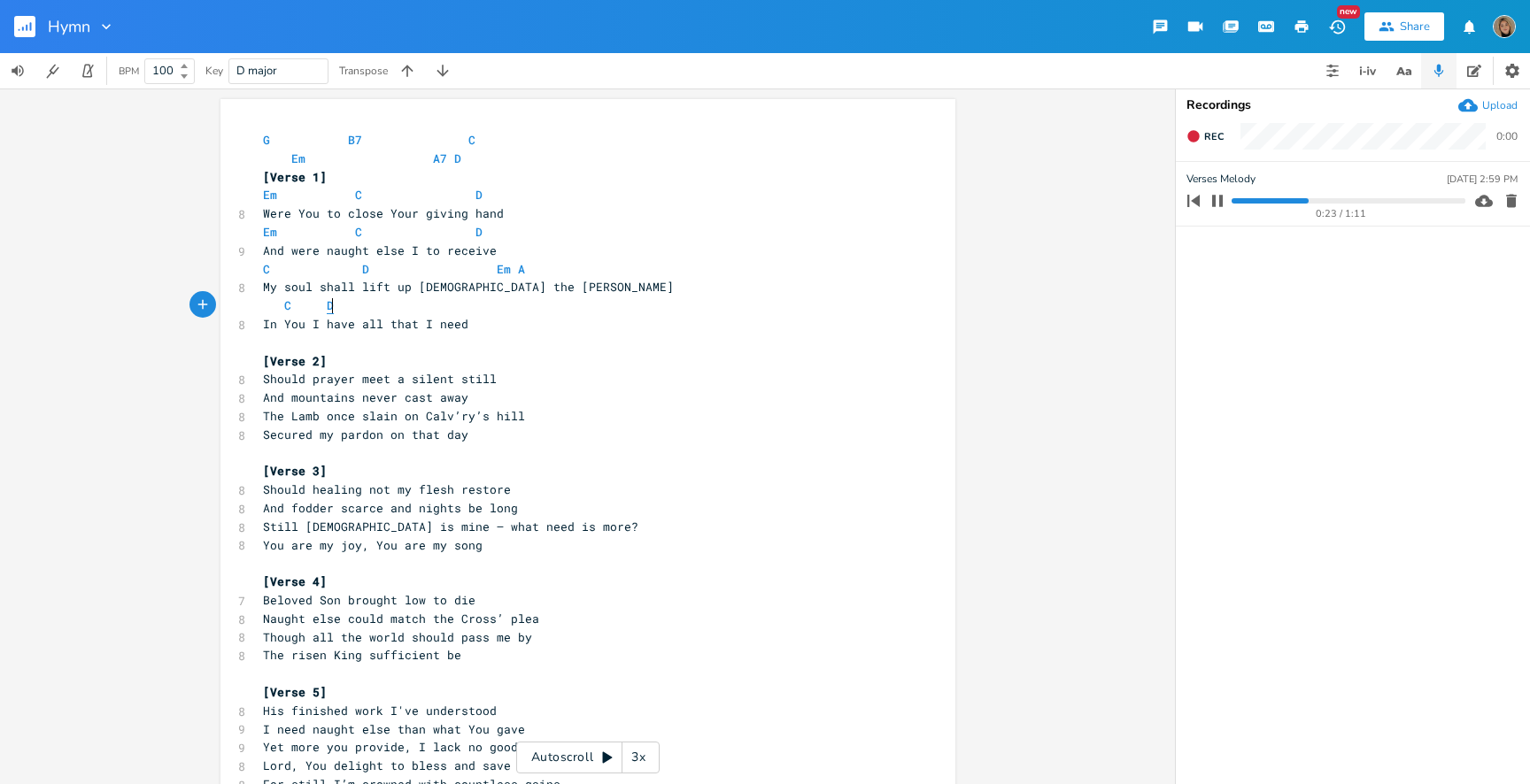 click on "D" at bounding box center (330, 305) 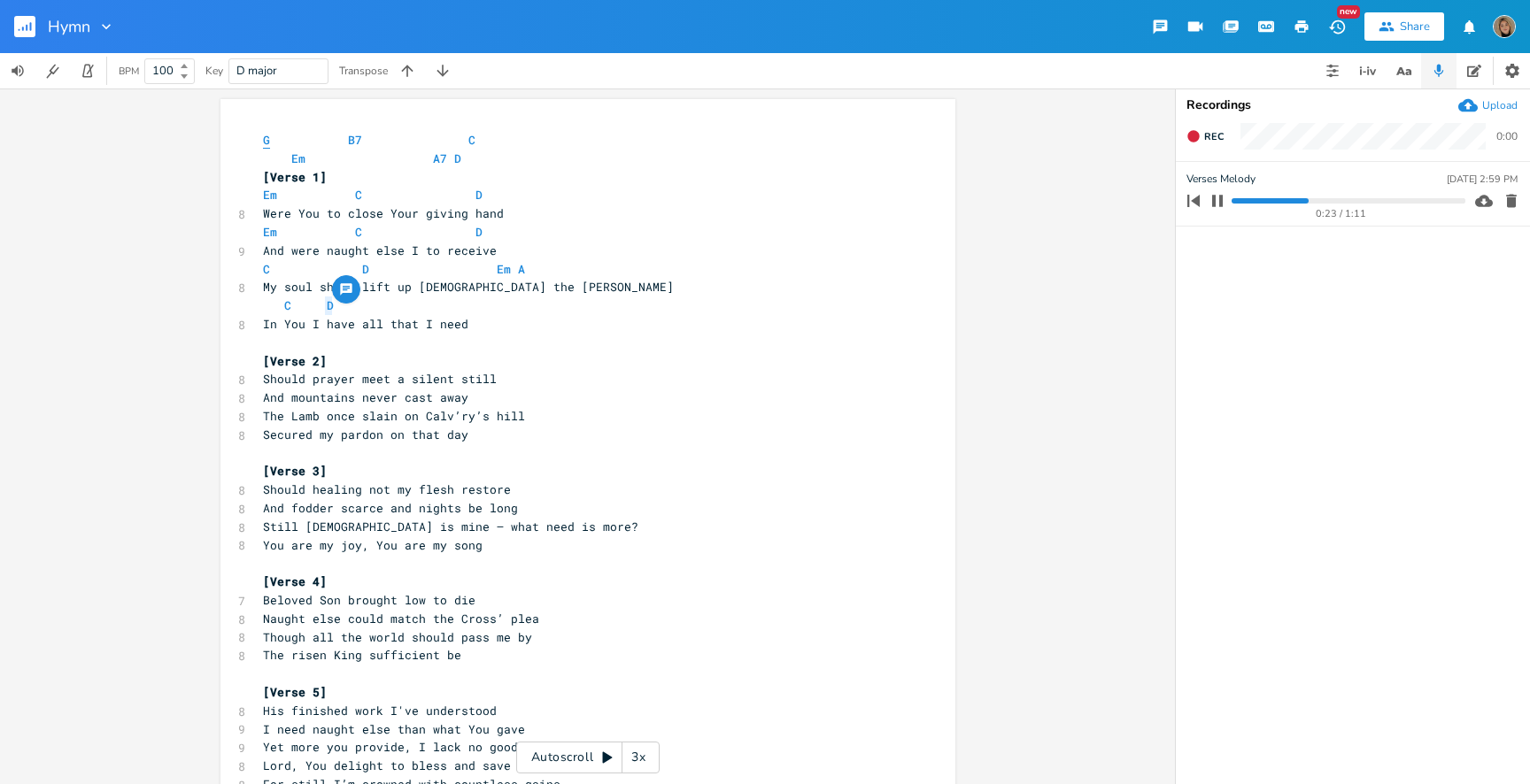 click on "G" at bounding box center [267, 140] 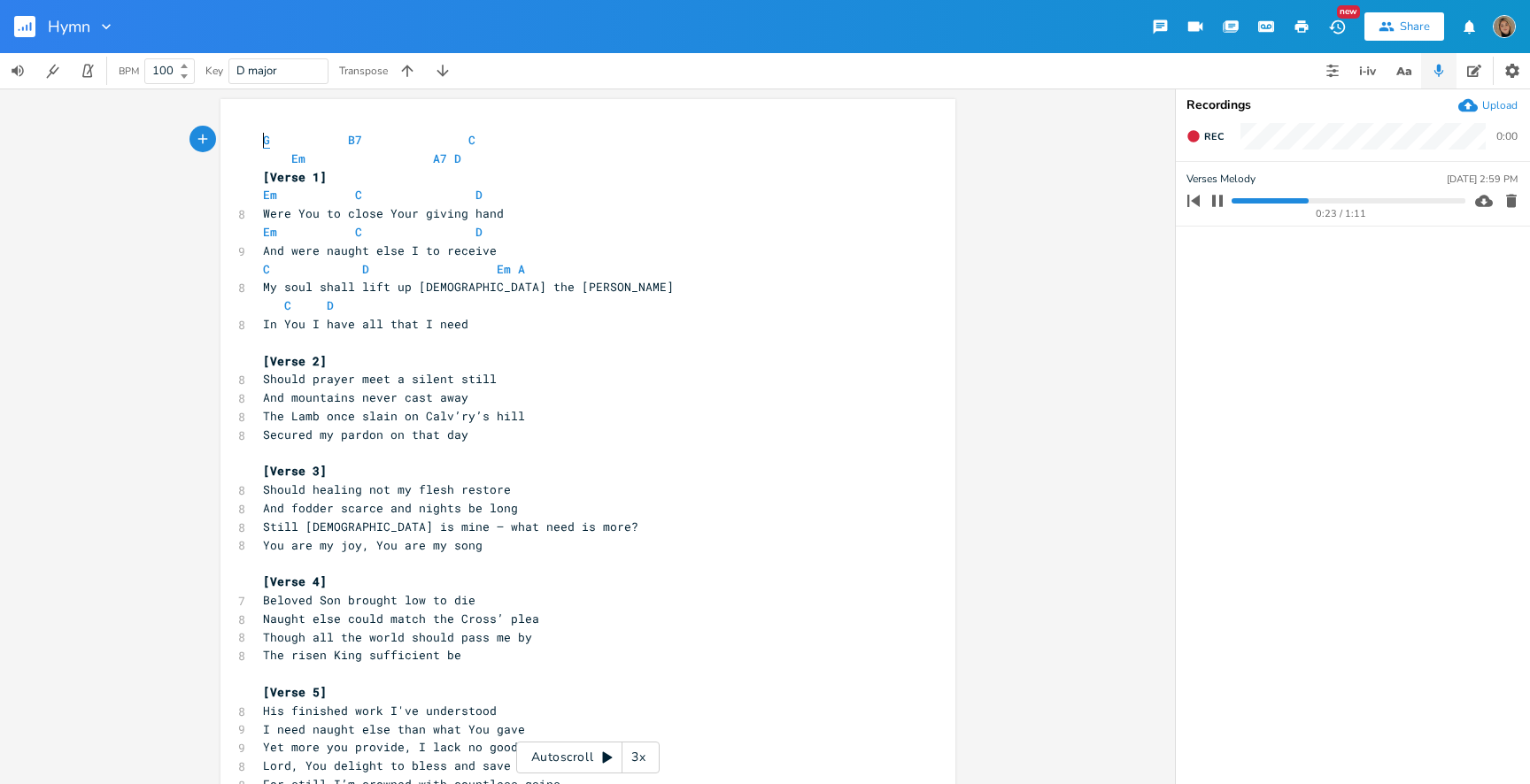 click on "G" at bounding box center [267, 140] 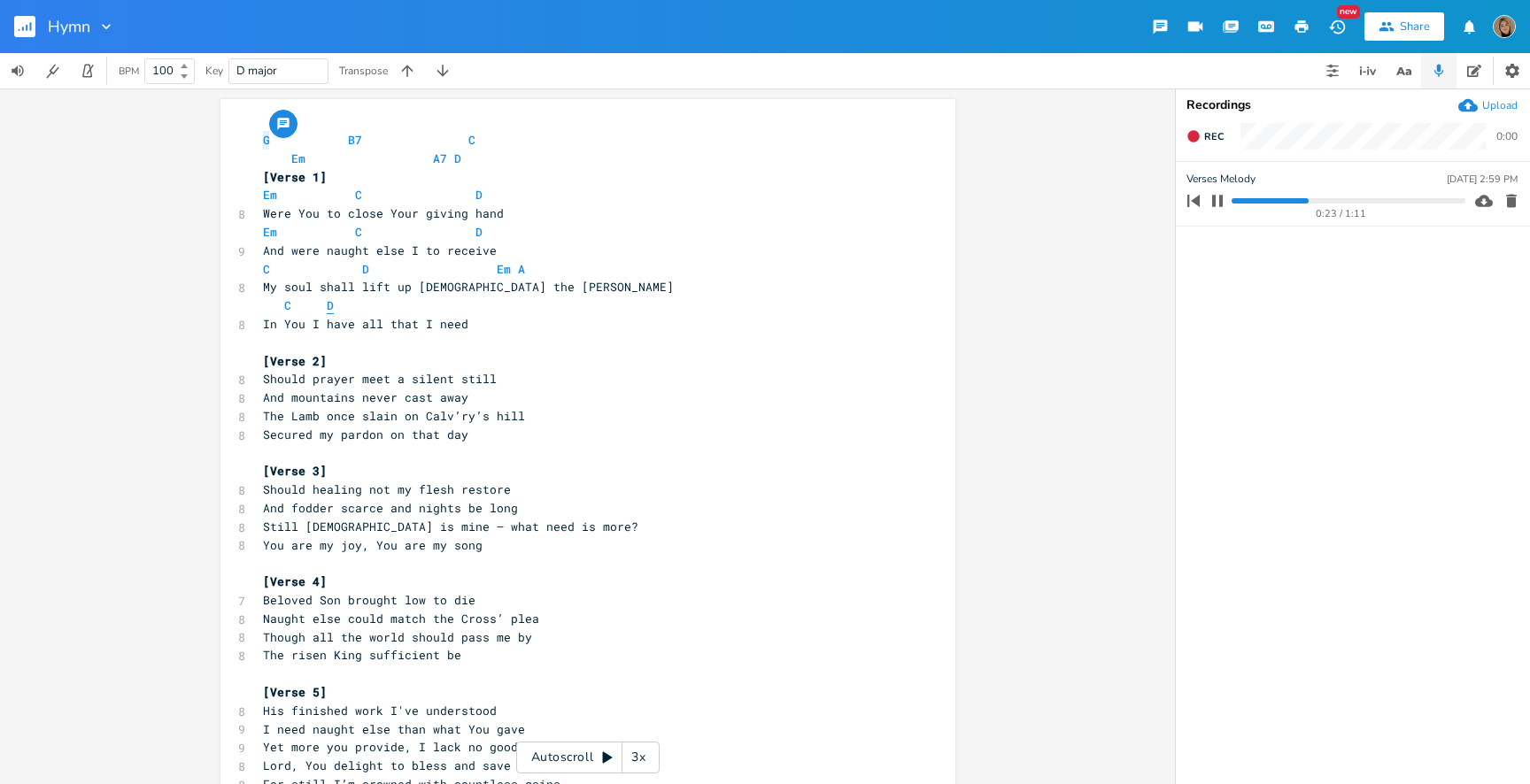 click on "D" at bounding box center (330, 305) 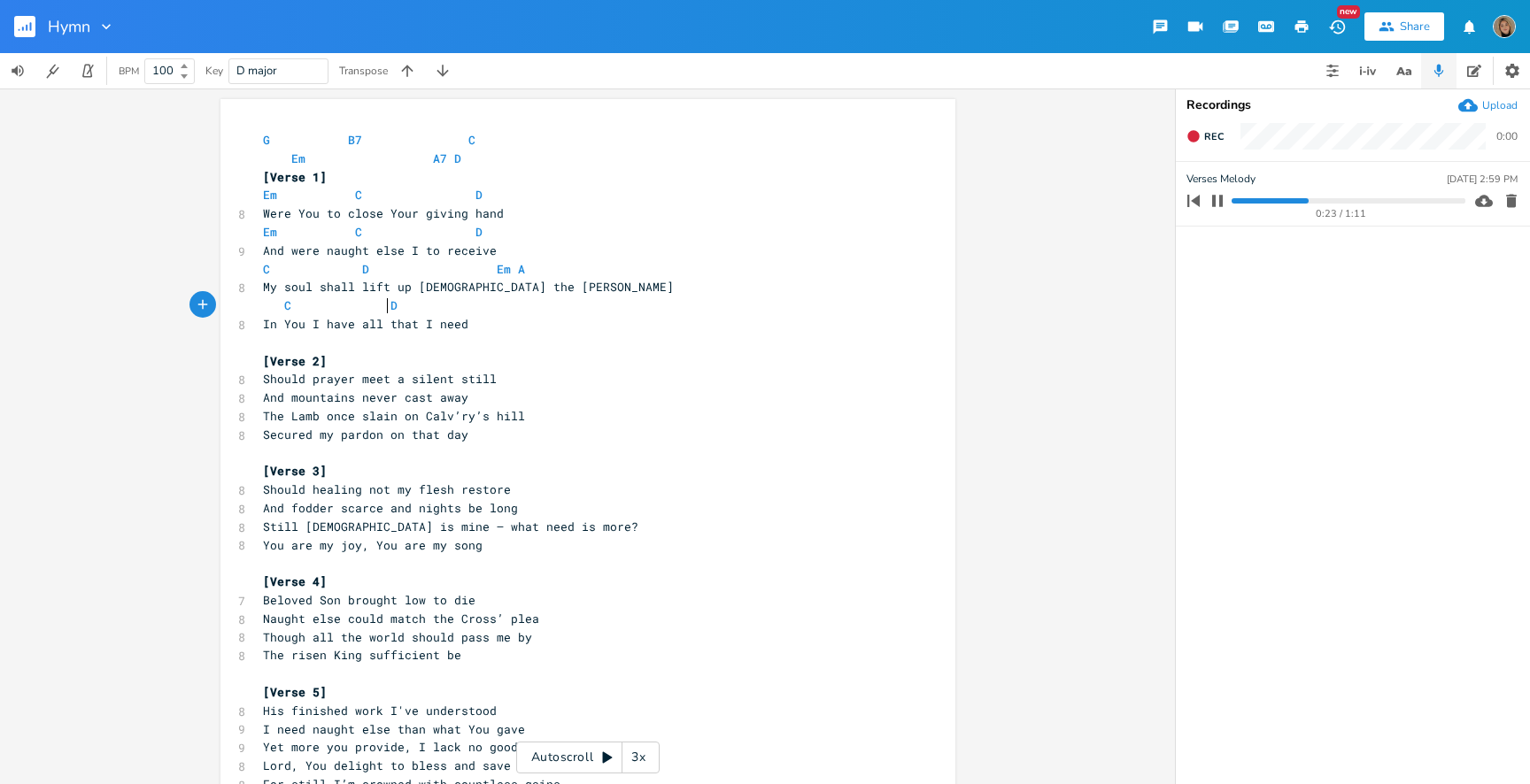 scroll, scrollTop: 0, scrollLeft: 26, axis: horizontal 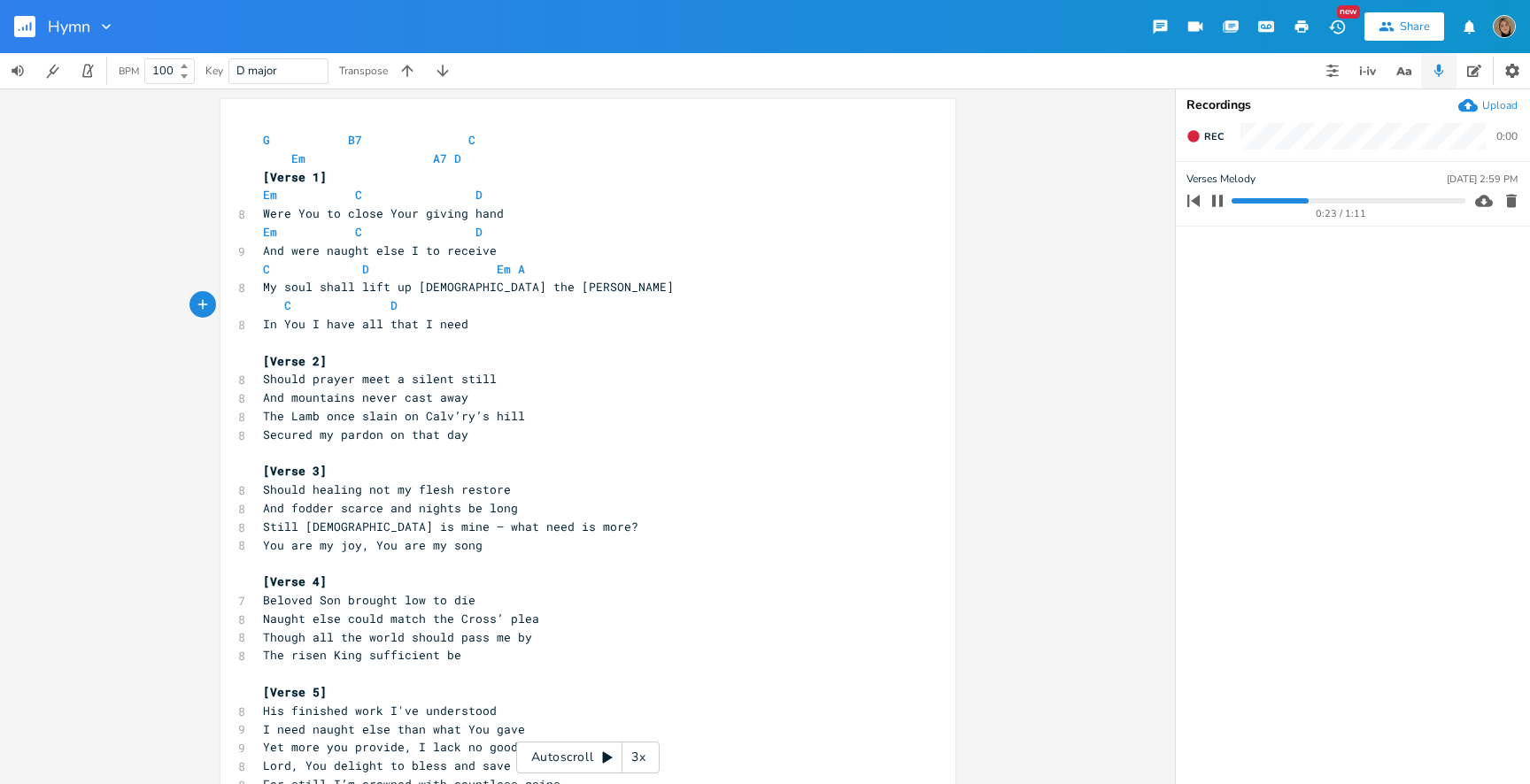 click on "C                D" at bounding box center (369, 305) 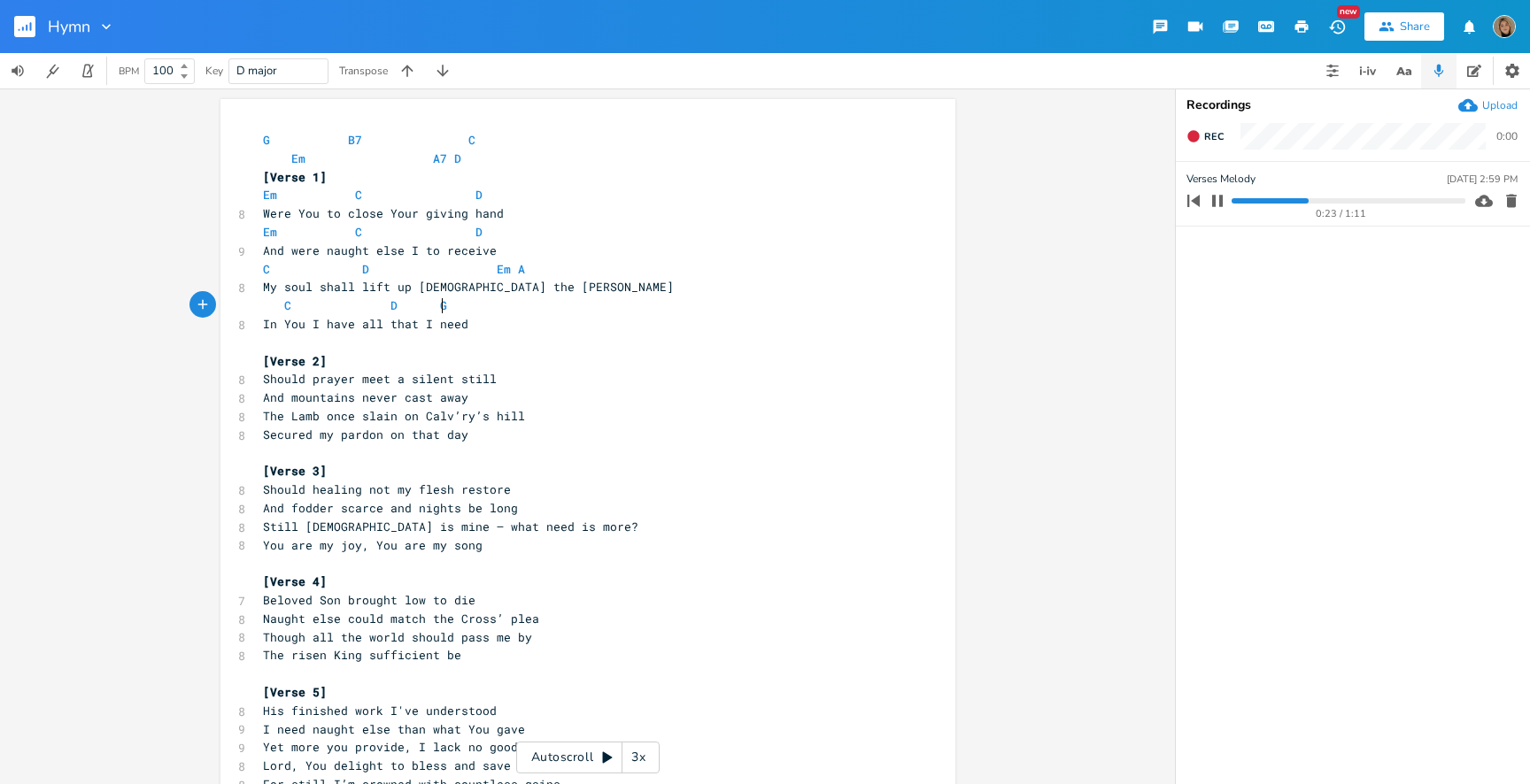 scroll, scrollTop: 0, scrollLeft: 16, axis: horizontal 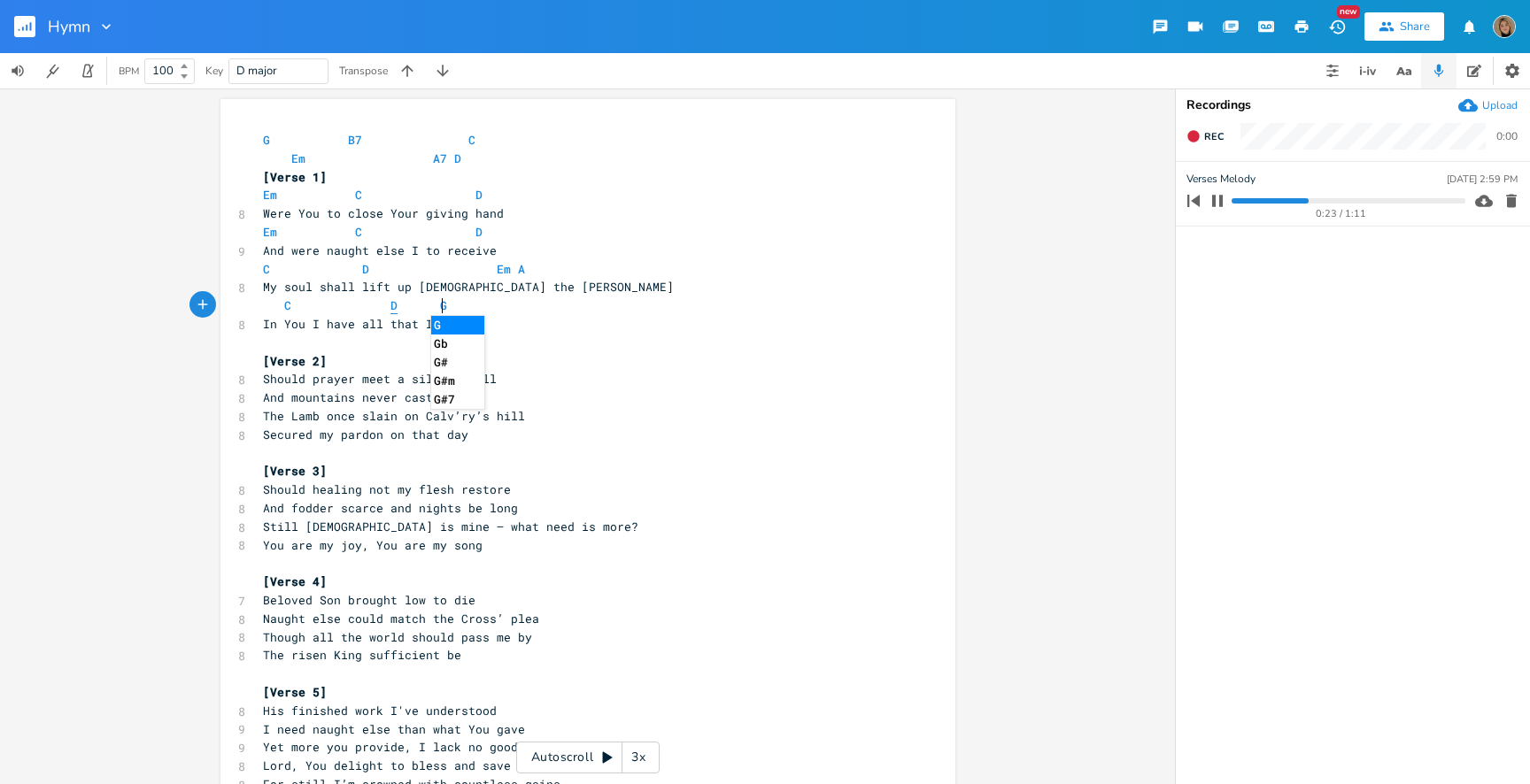 click on "D" at bounding box center [394, 305] 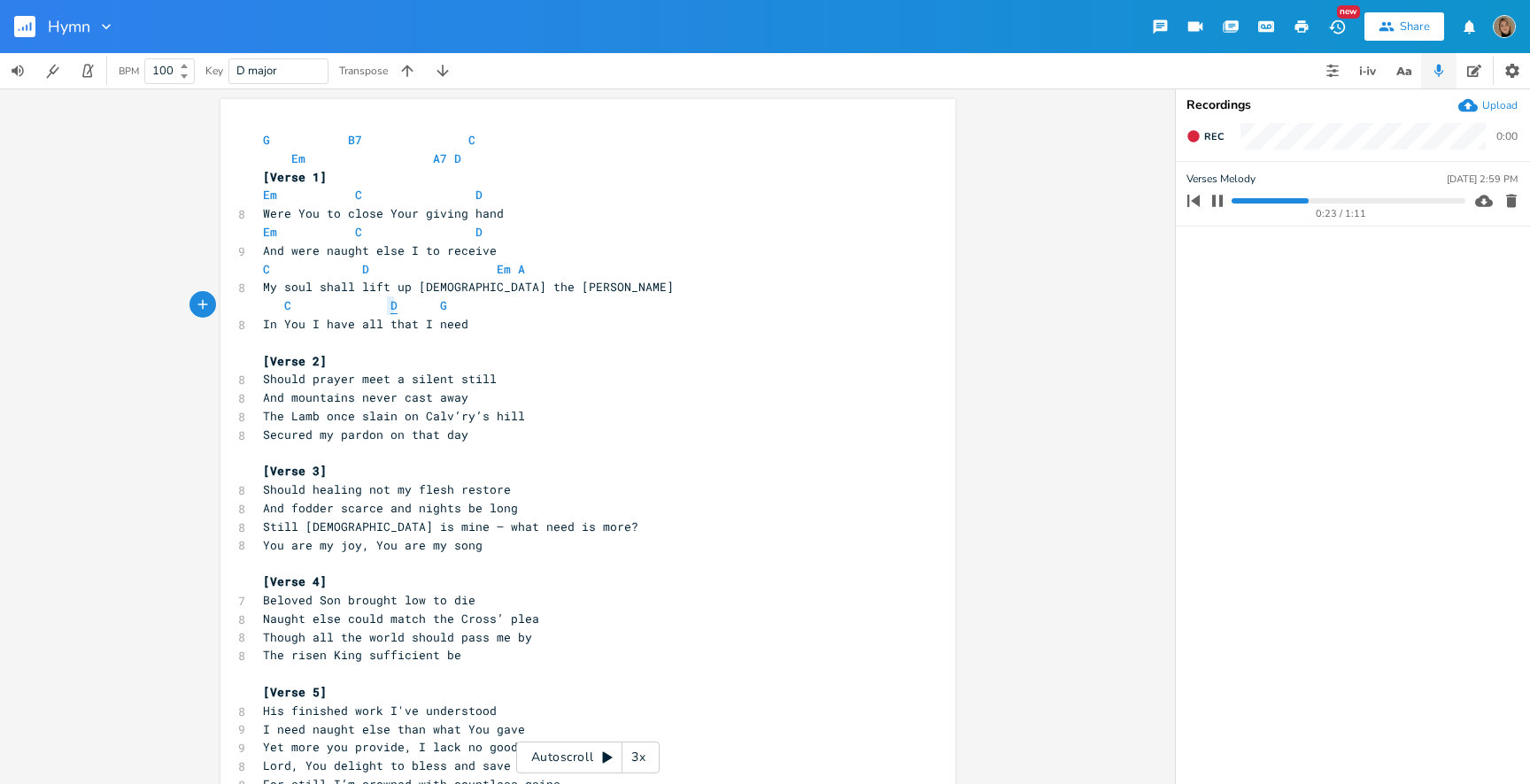 click on "D" at bounding box center [394, 305] 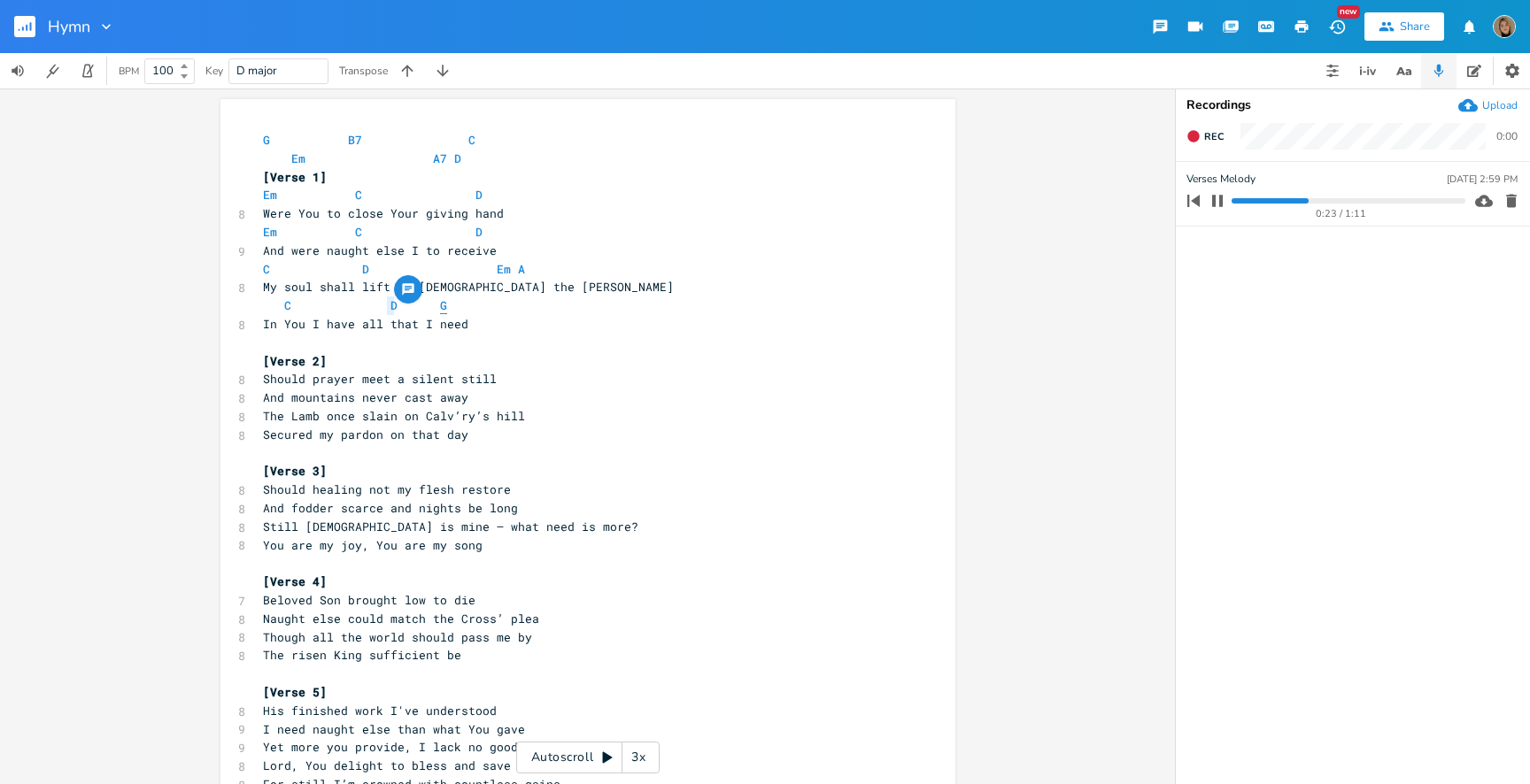 click on "G" at bounding box center [444, 305] 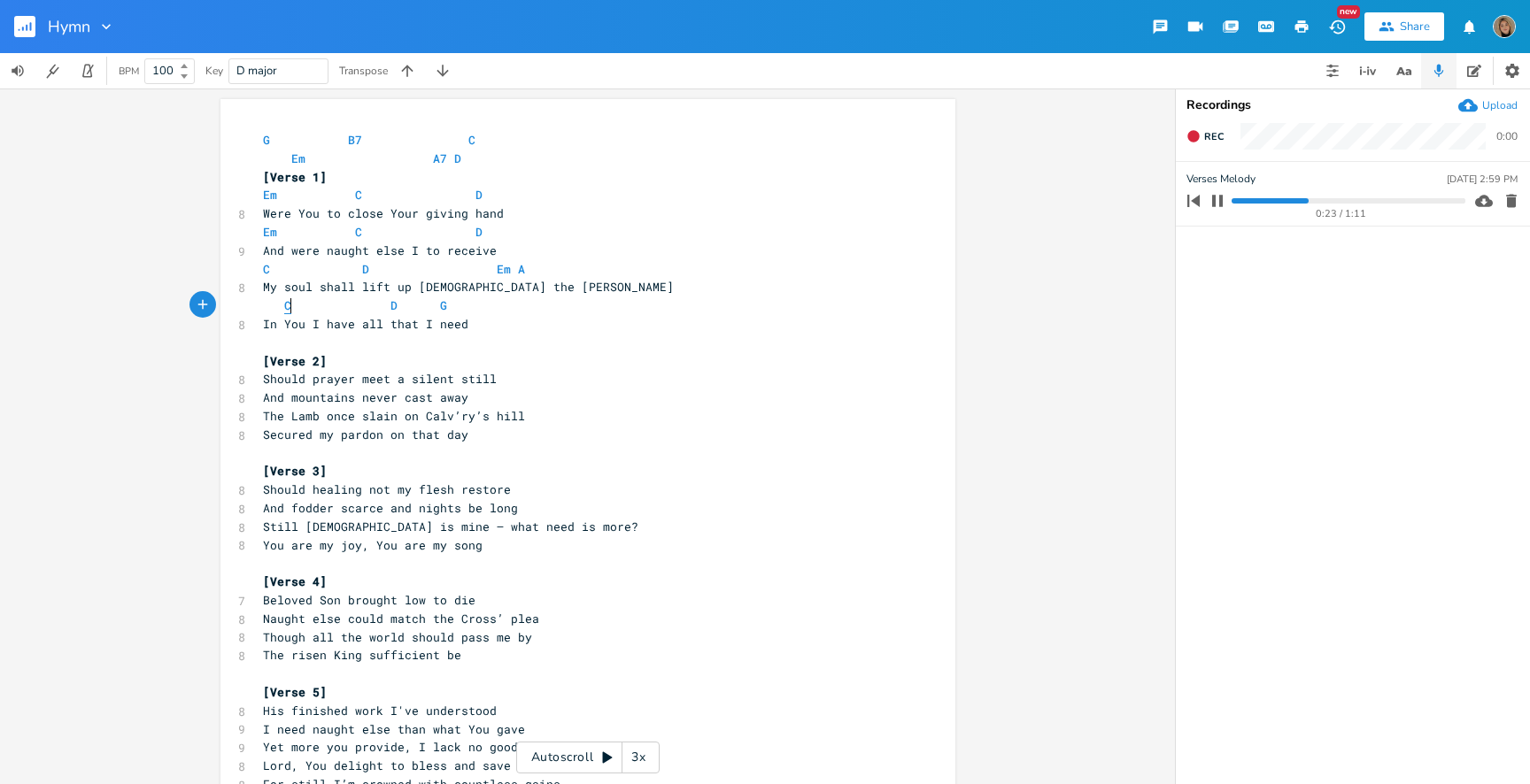 click on "C" at bounding box center [288, 305] 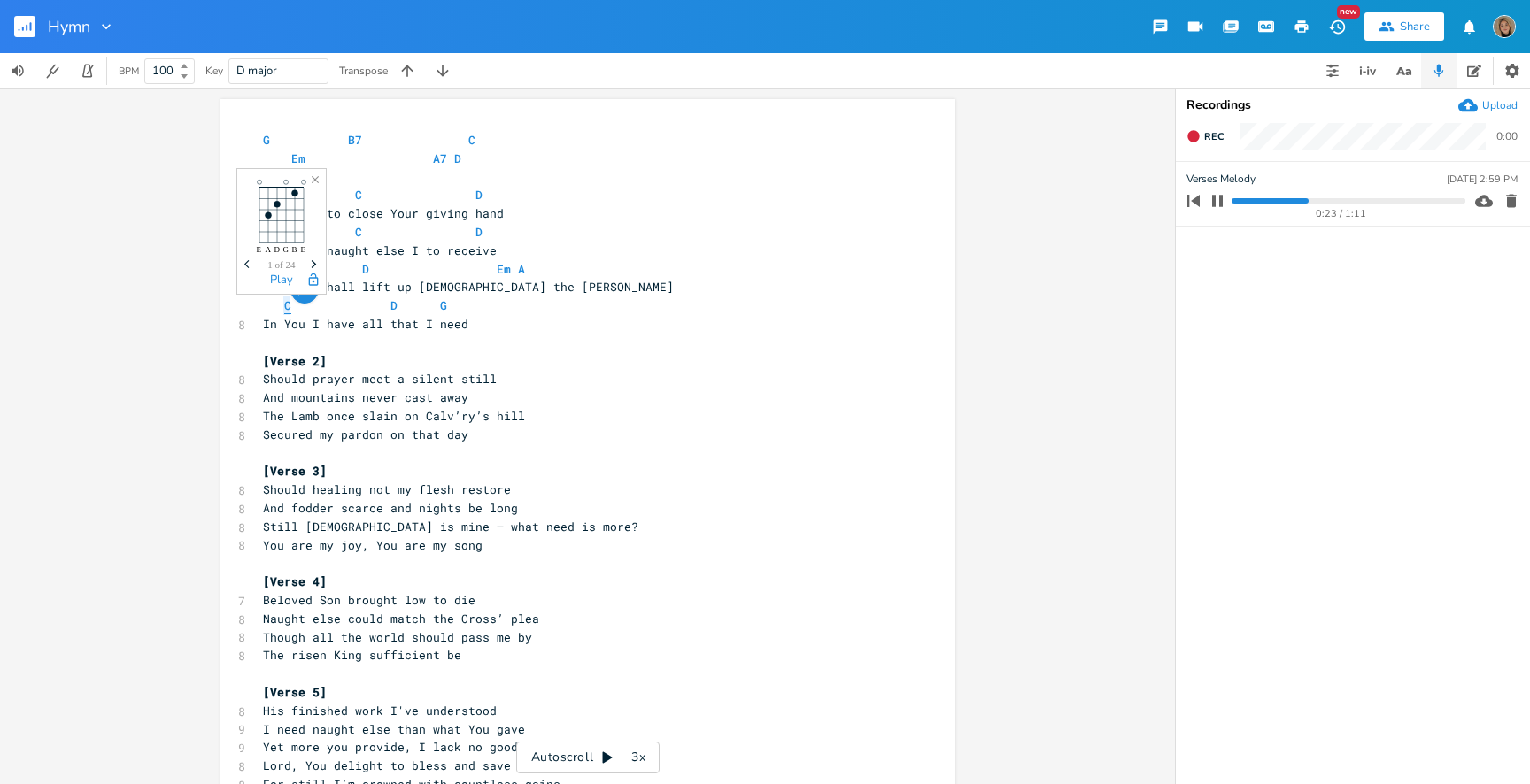 click on "C" at bounding box center (288, 305) 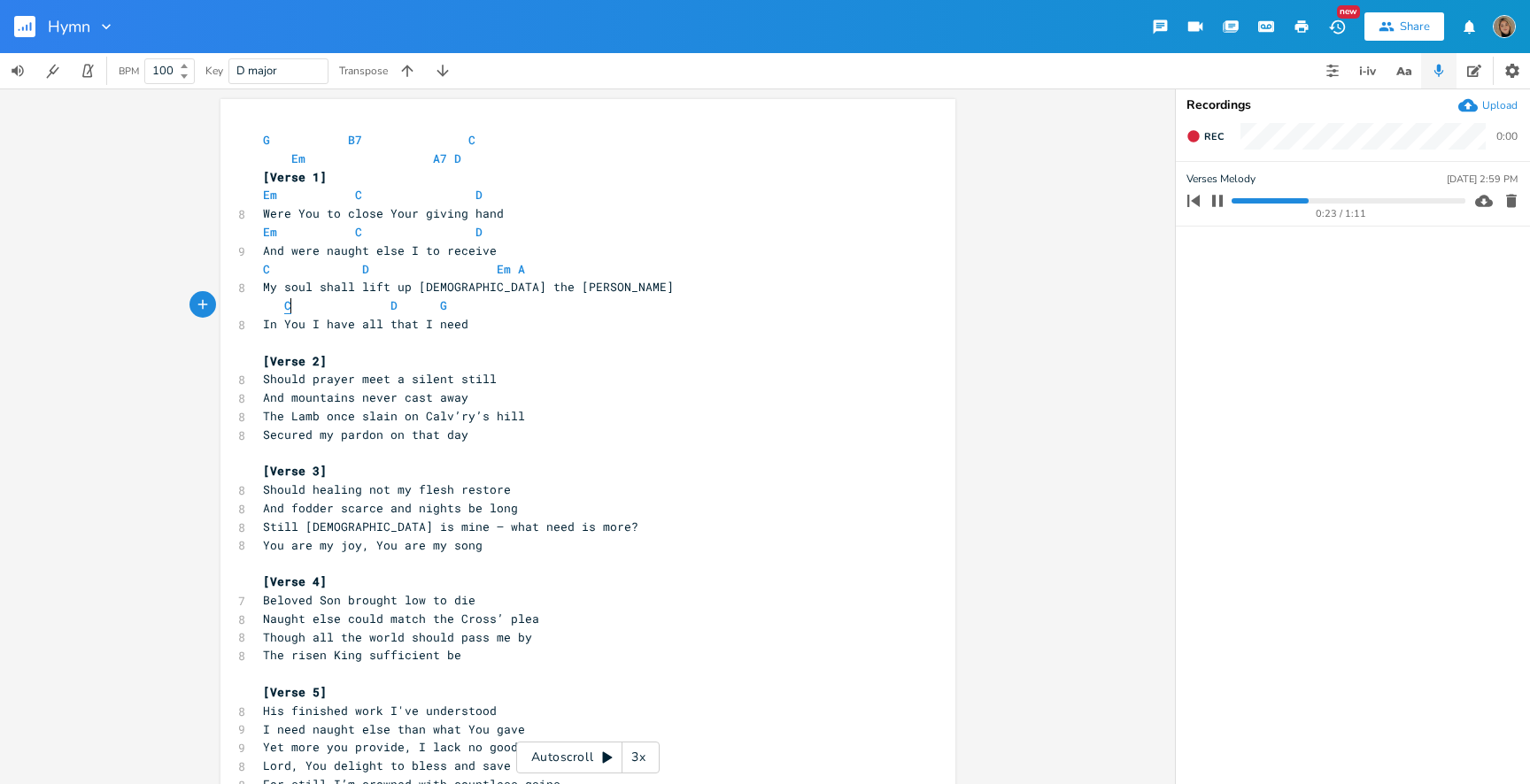 click on "C" at bounding box center (288, 305) 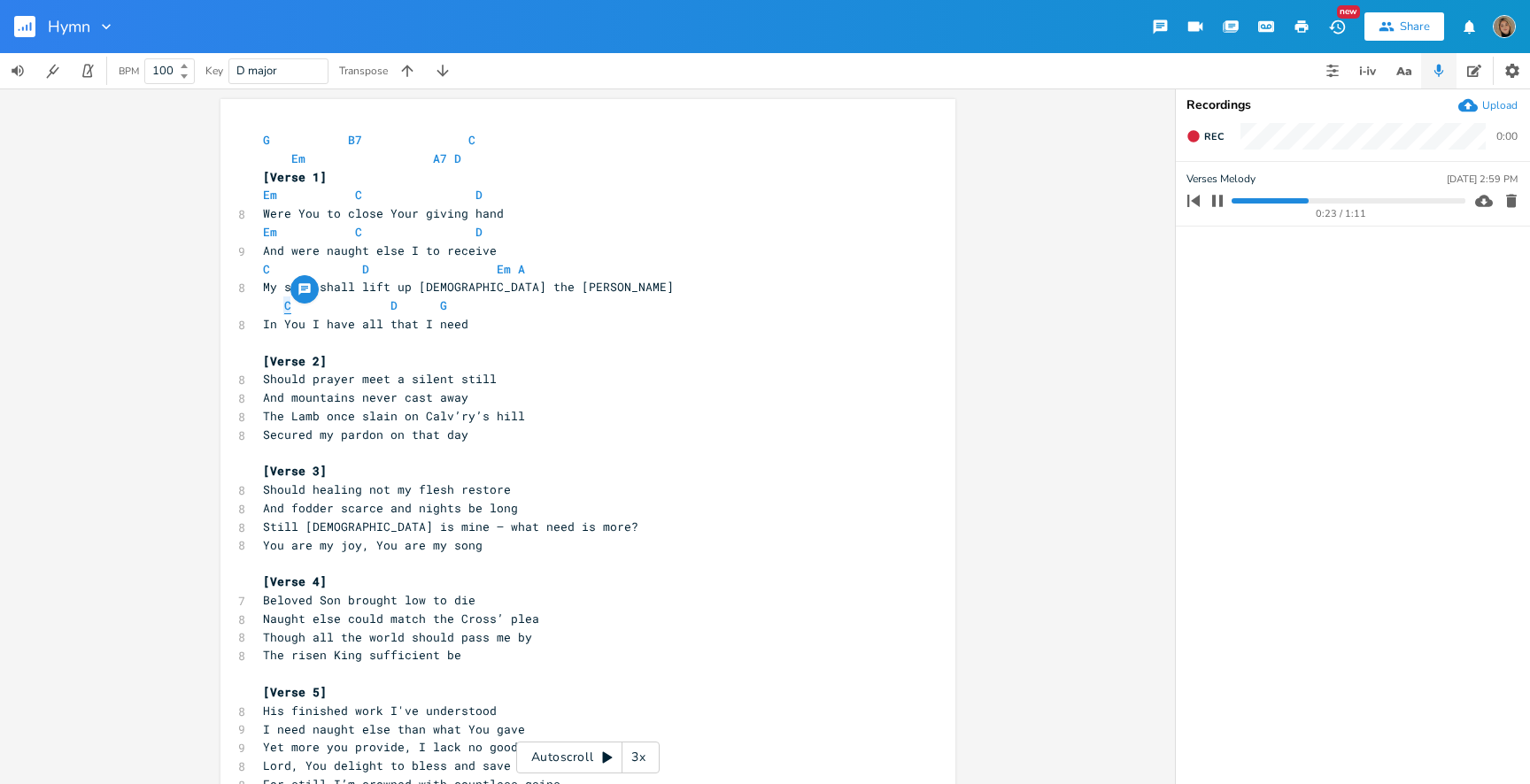 click on "C" at bounding box center [288, 305] 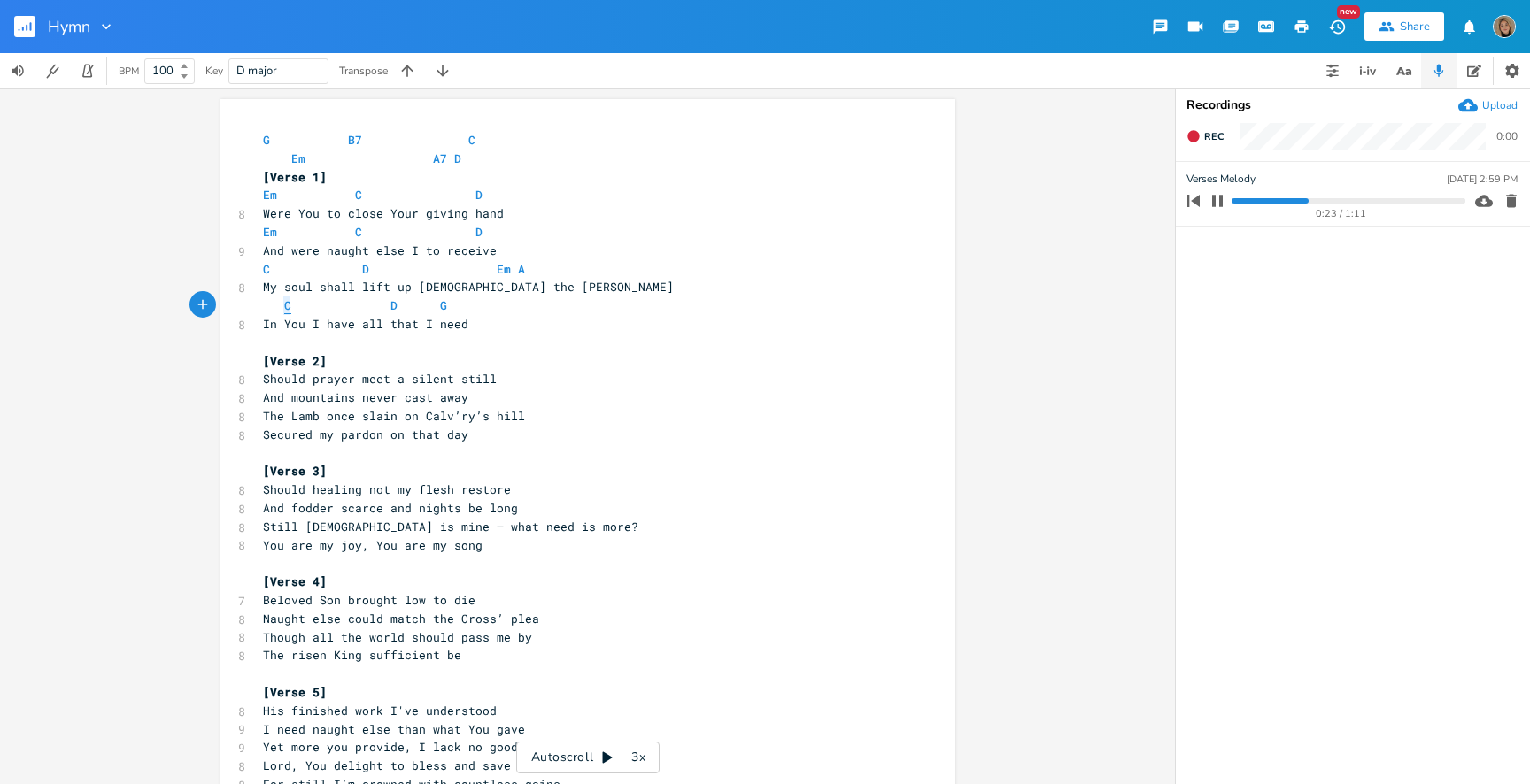 click on "C" at bounding box center [288, 305] 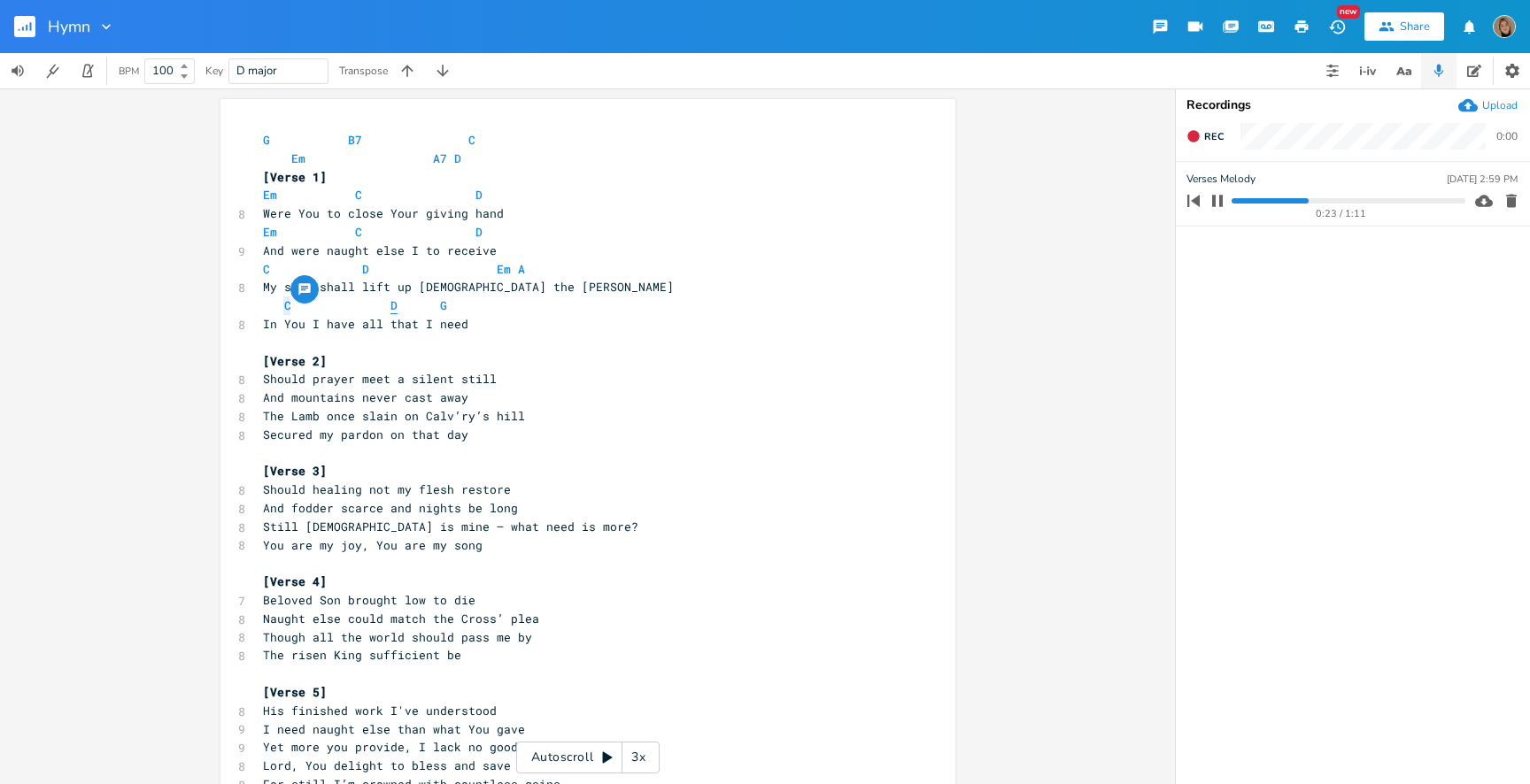 click on "D" at bounding box center (394, 305) 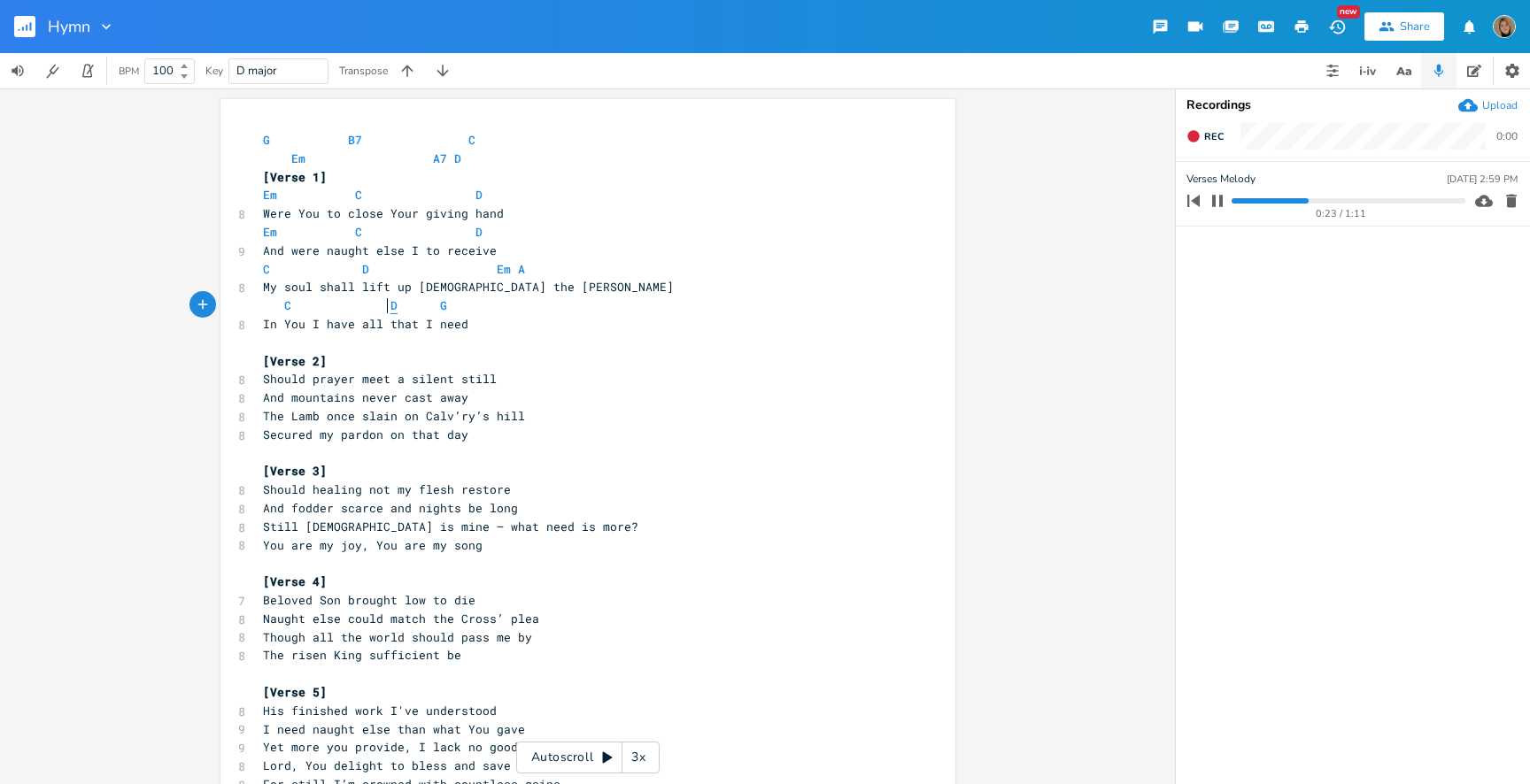 click on "D" at bounding box center (394, 305) 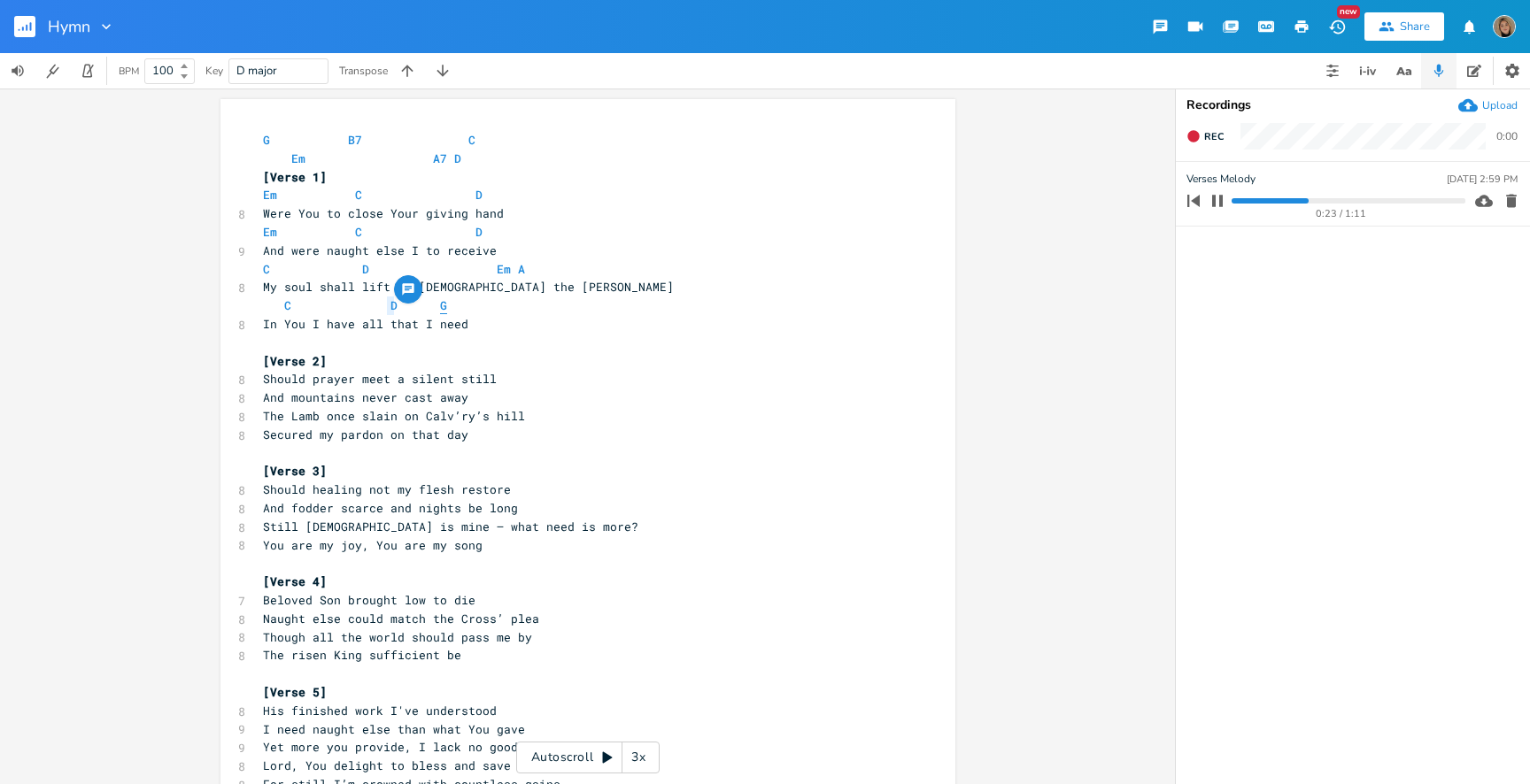 click on "G" at bounding box center [444, 305] 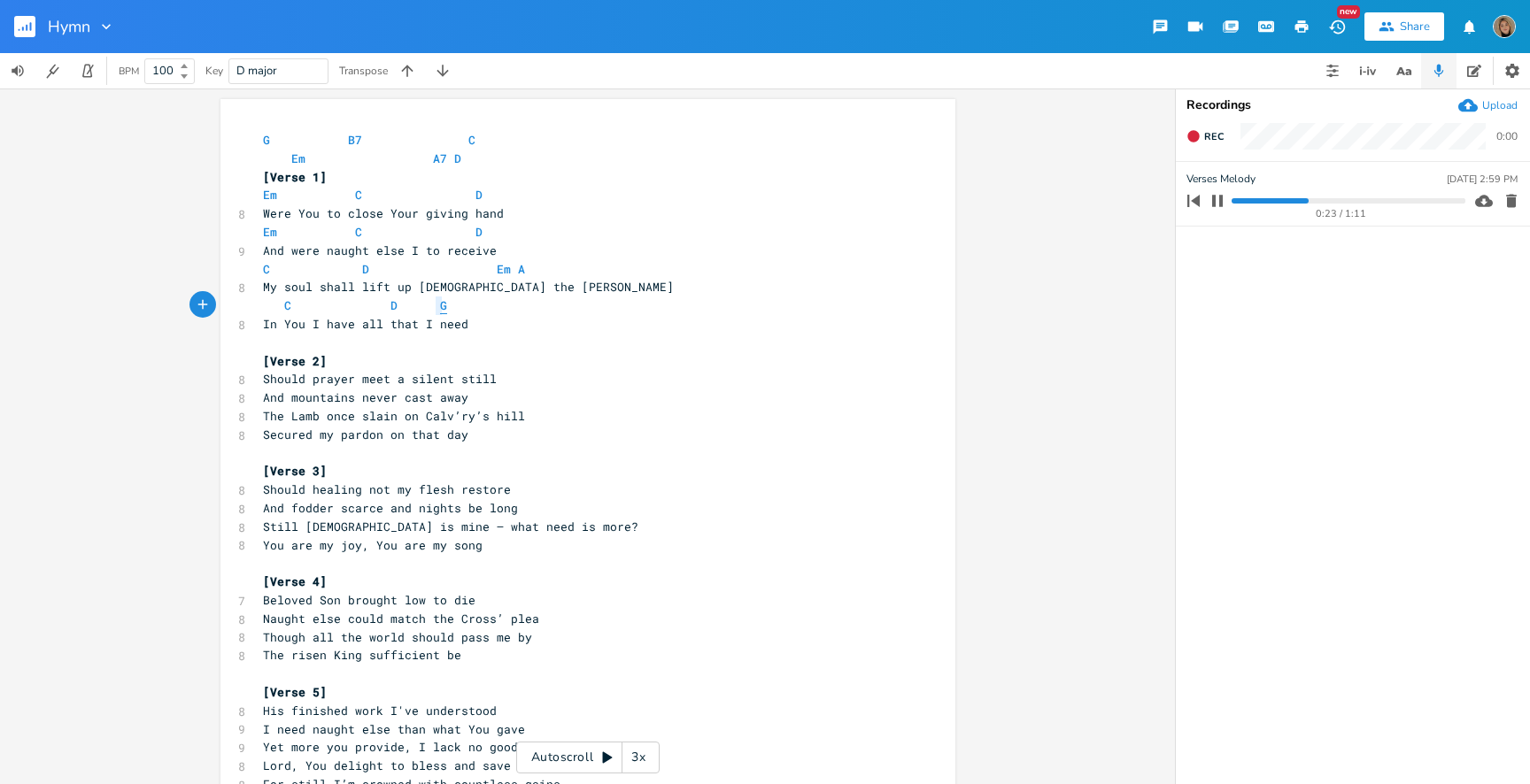 click on "G" at bounding box center [444, 305] 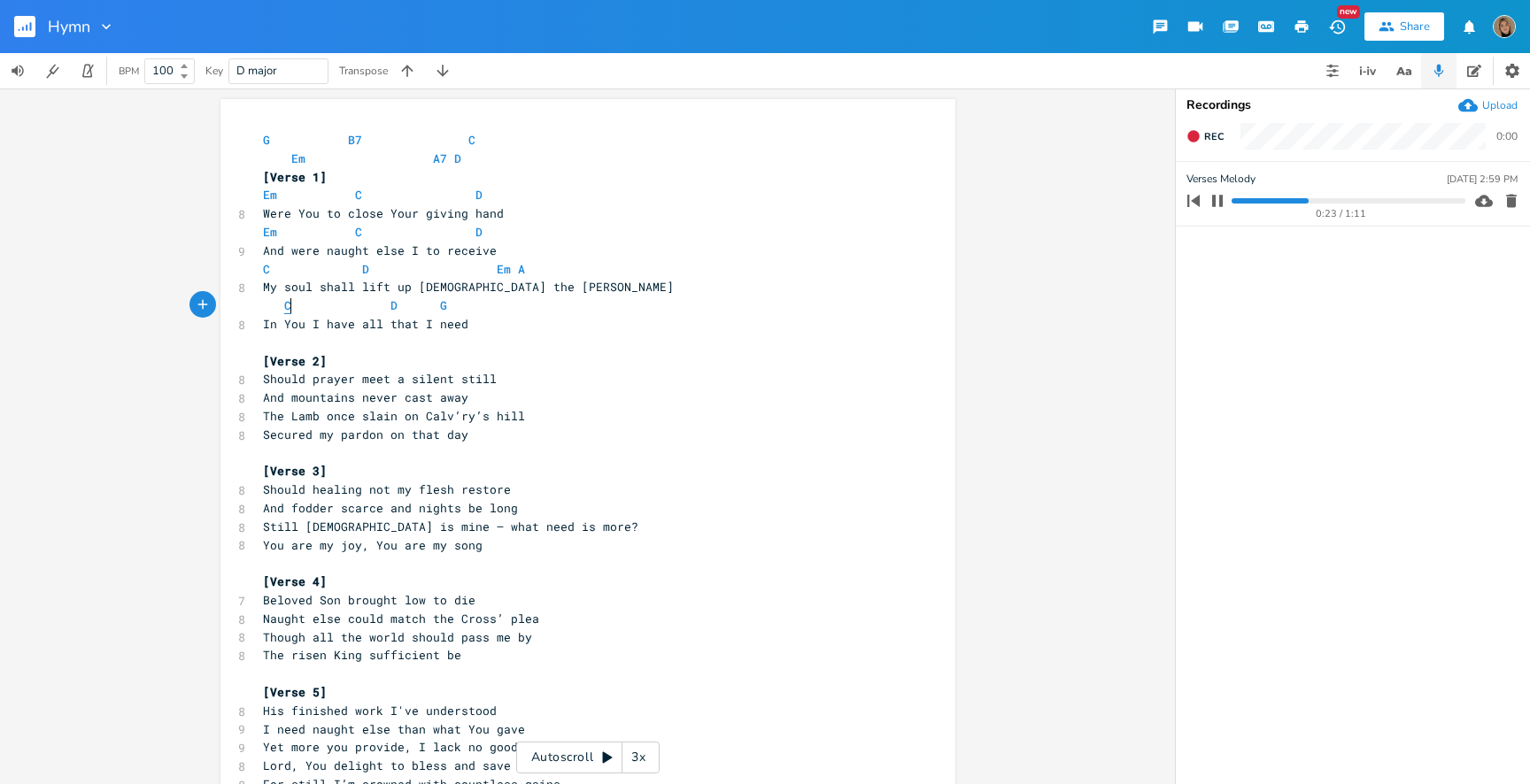 click on "C" at bounding box center [288, 305] 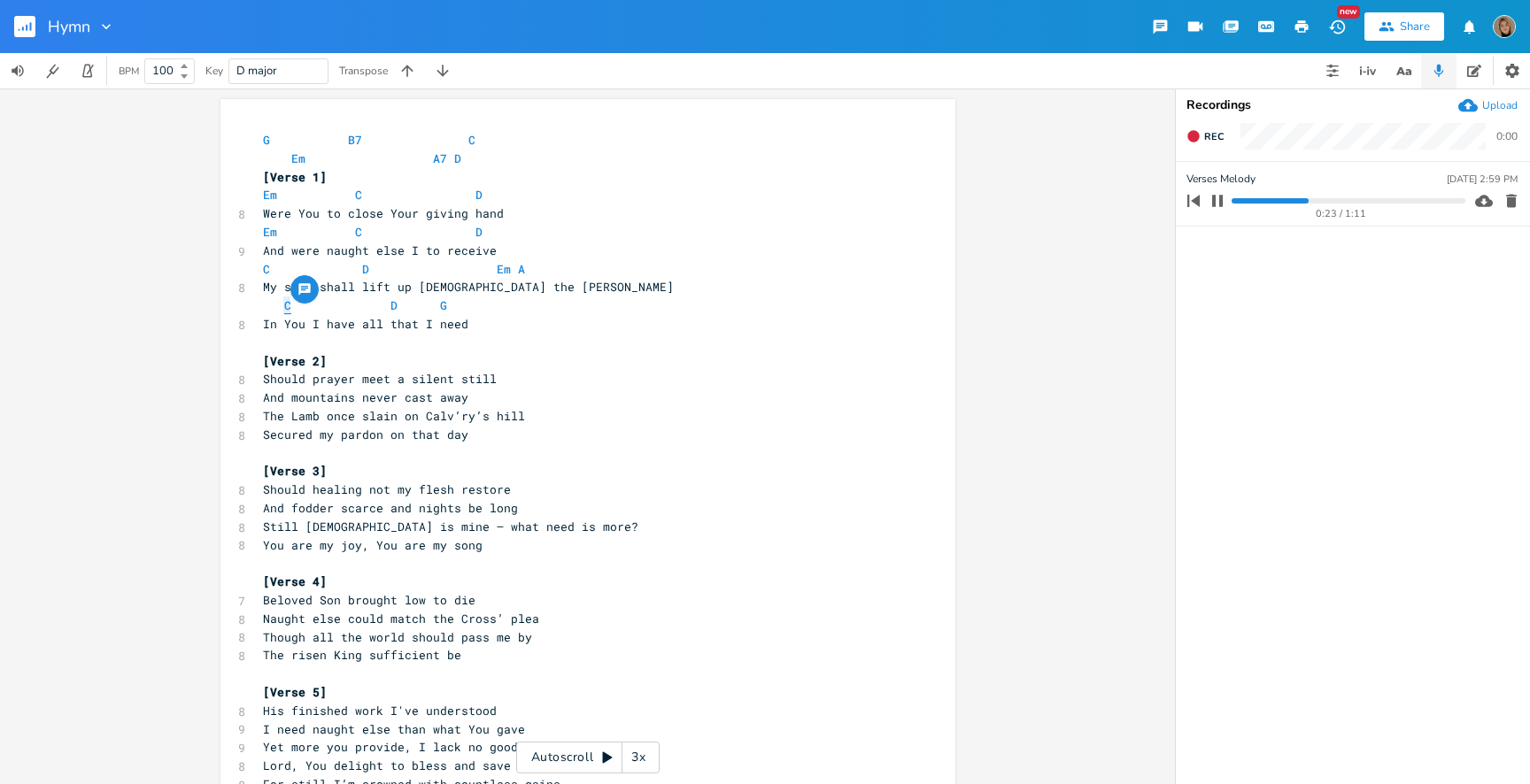 click on "C" at bounding box center (288, 305) 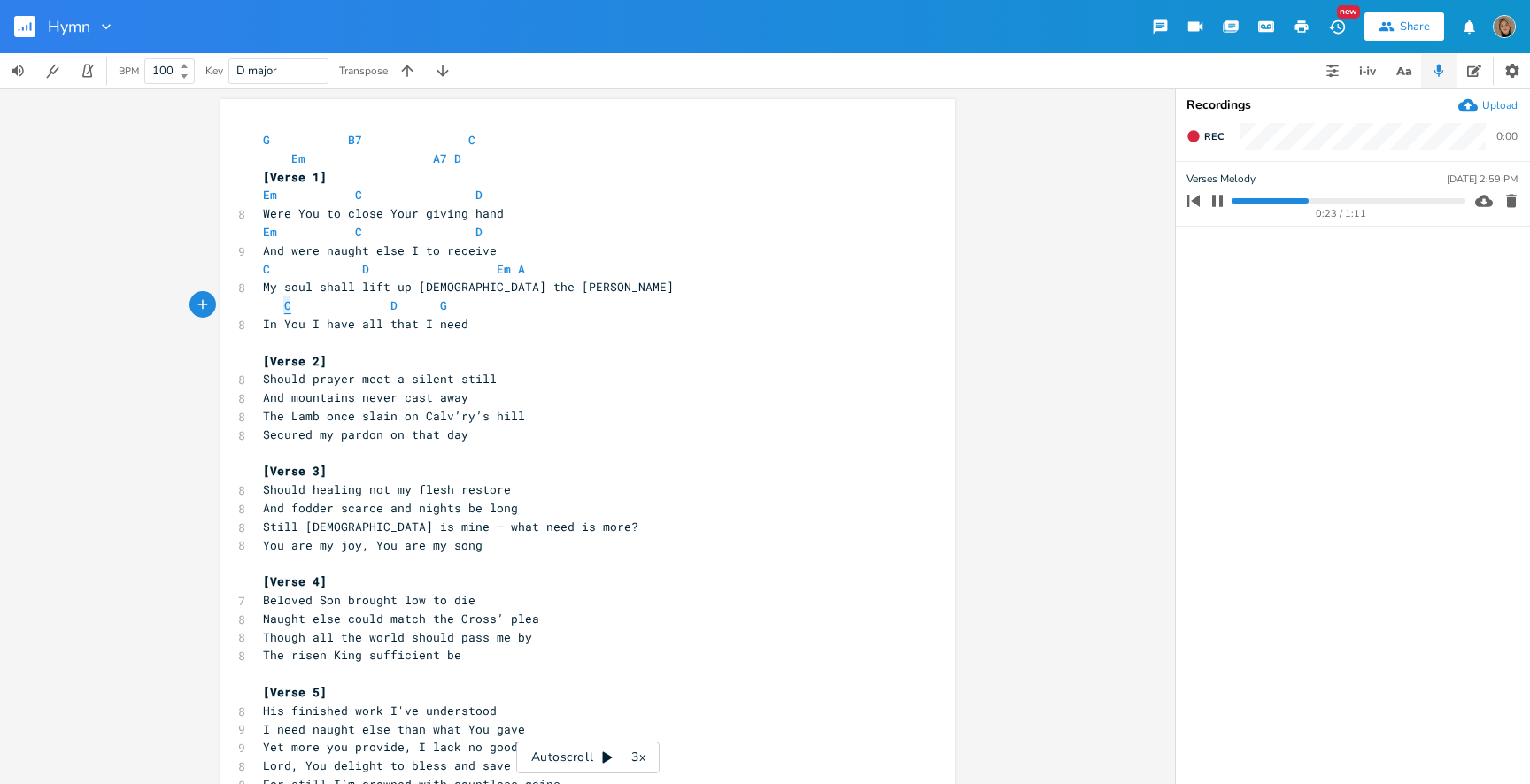 click on "C" at bounding box center [288, 305] 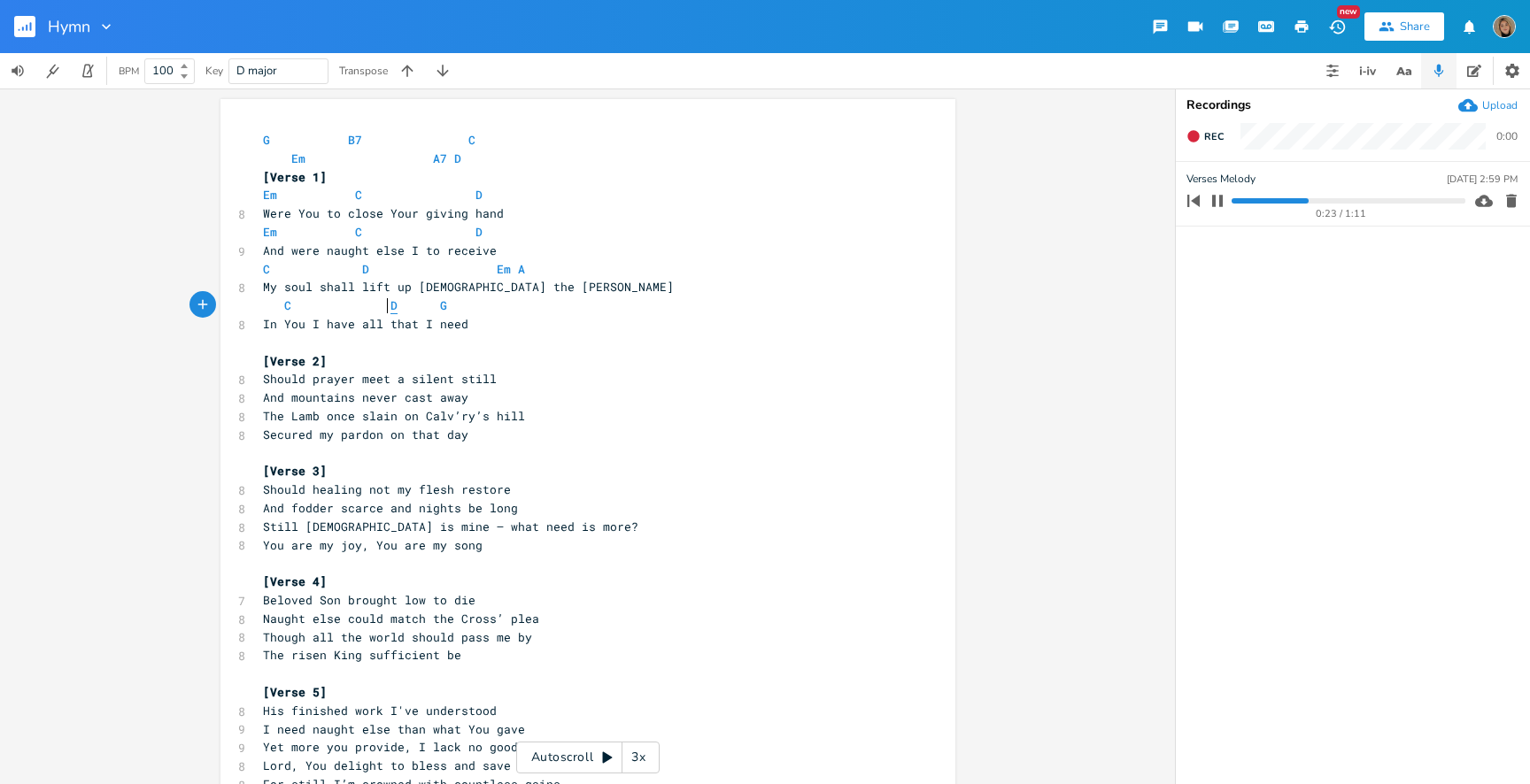 click on "D" at bounding box center (394, 305) 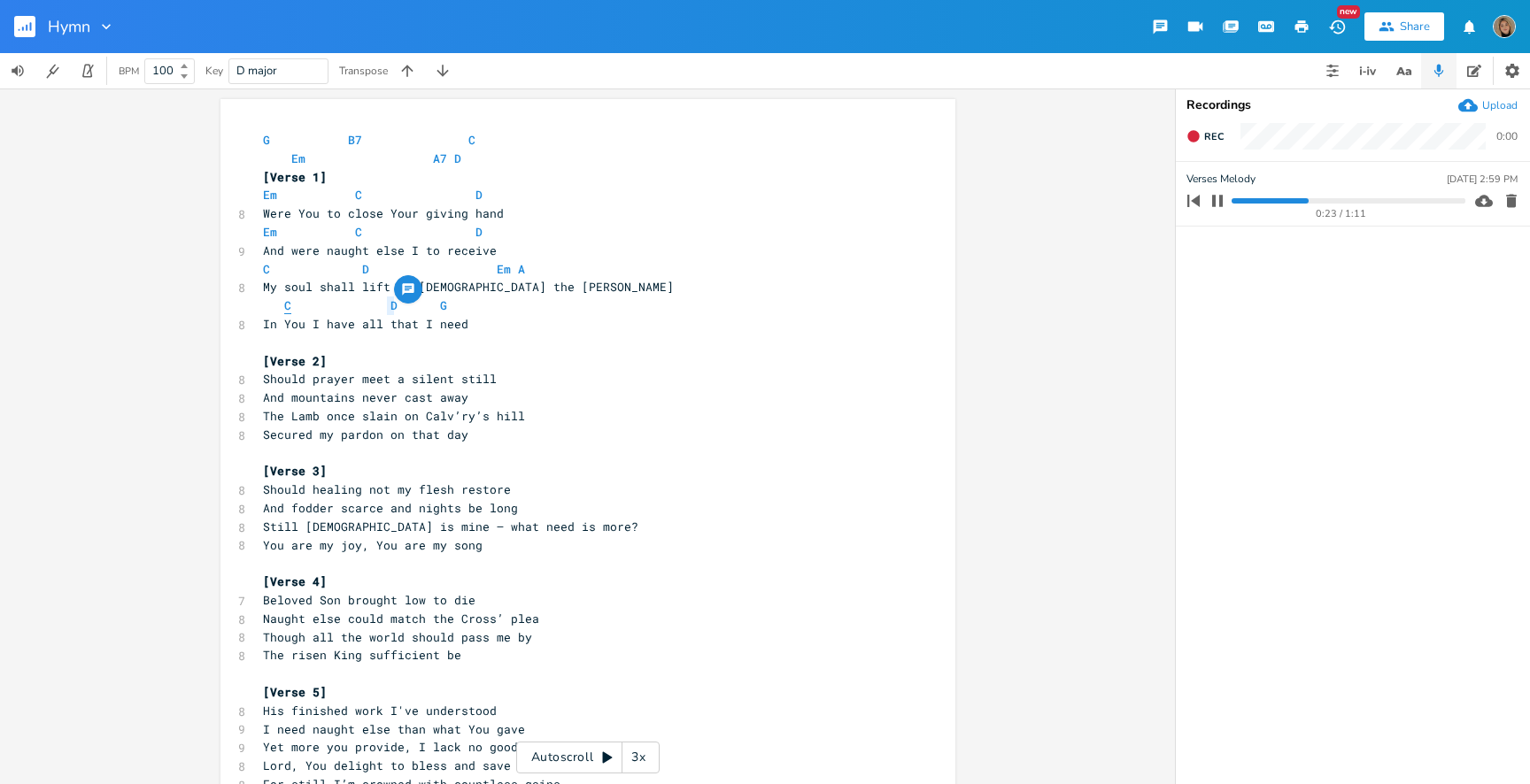 click on "C" at bounding box center (288, 305) 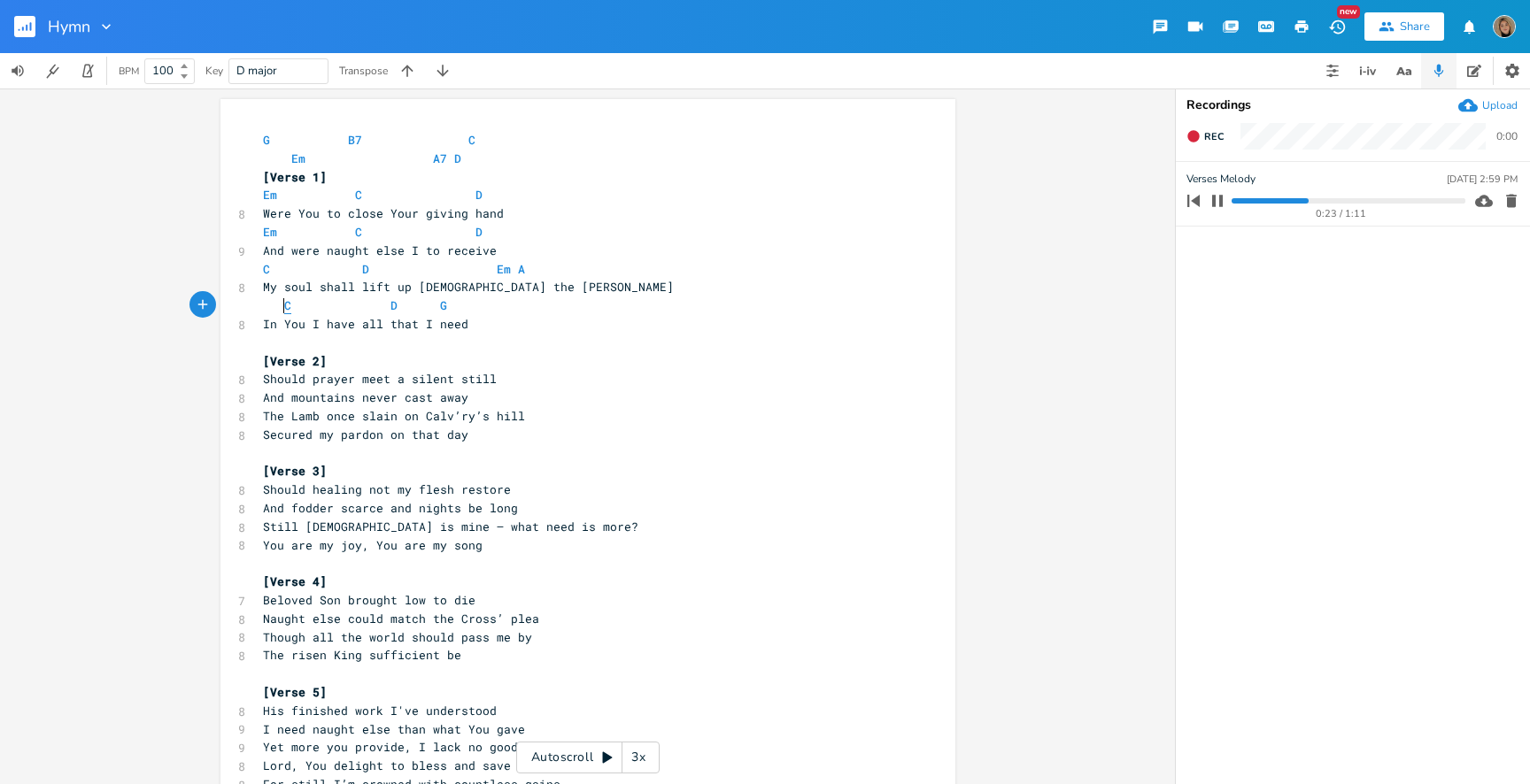 click on "C" at bounding box center [288, 305] 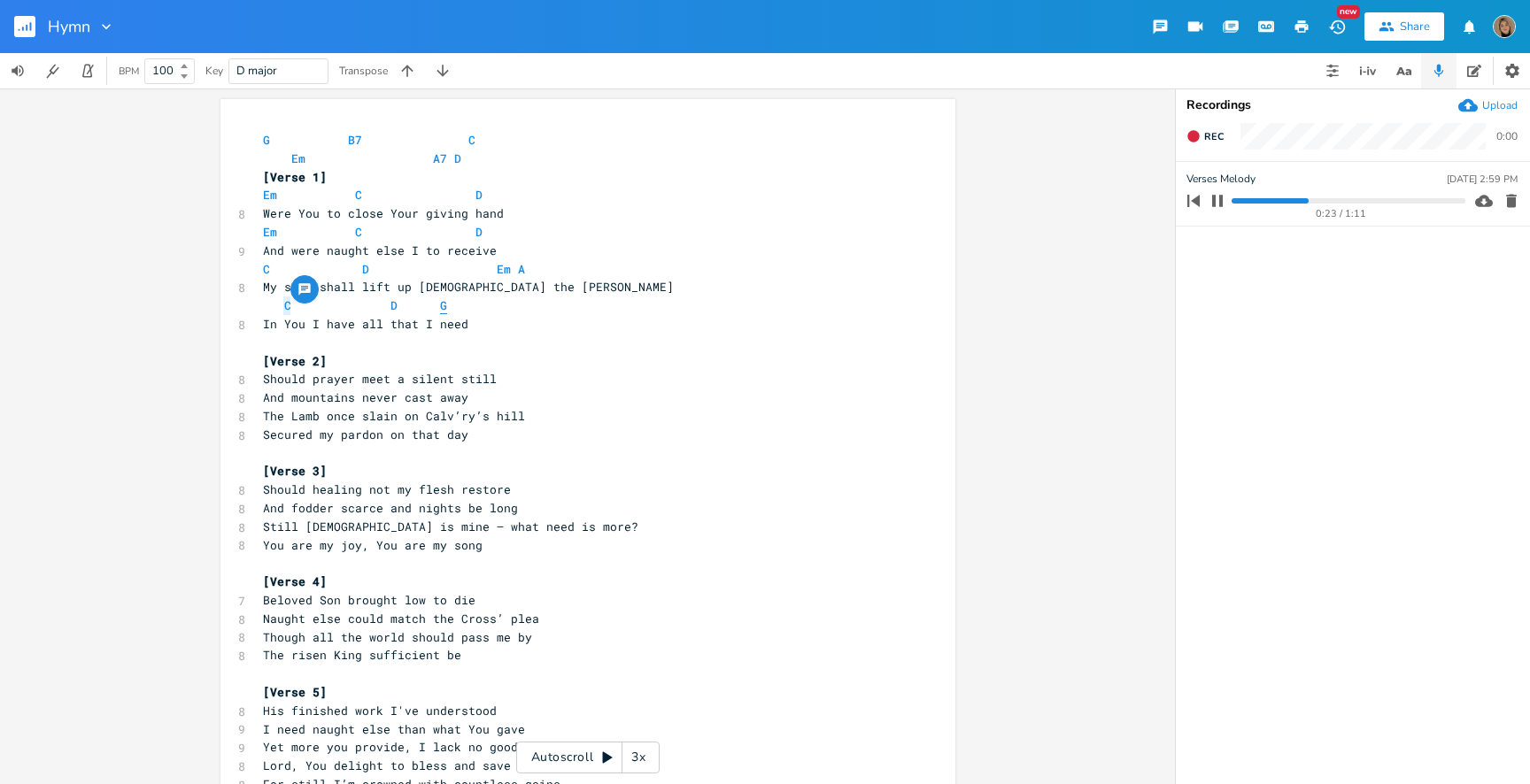click on "G" at bounding box center [444, 305] 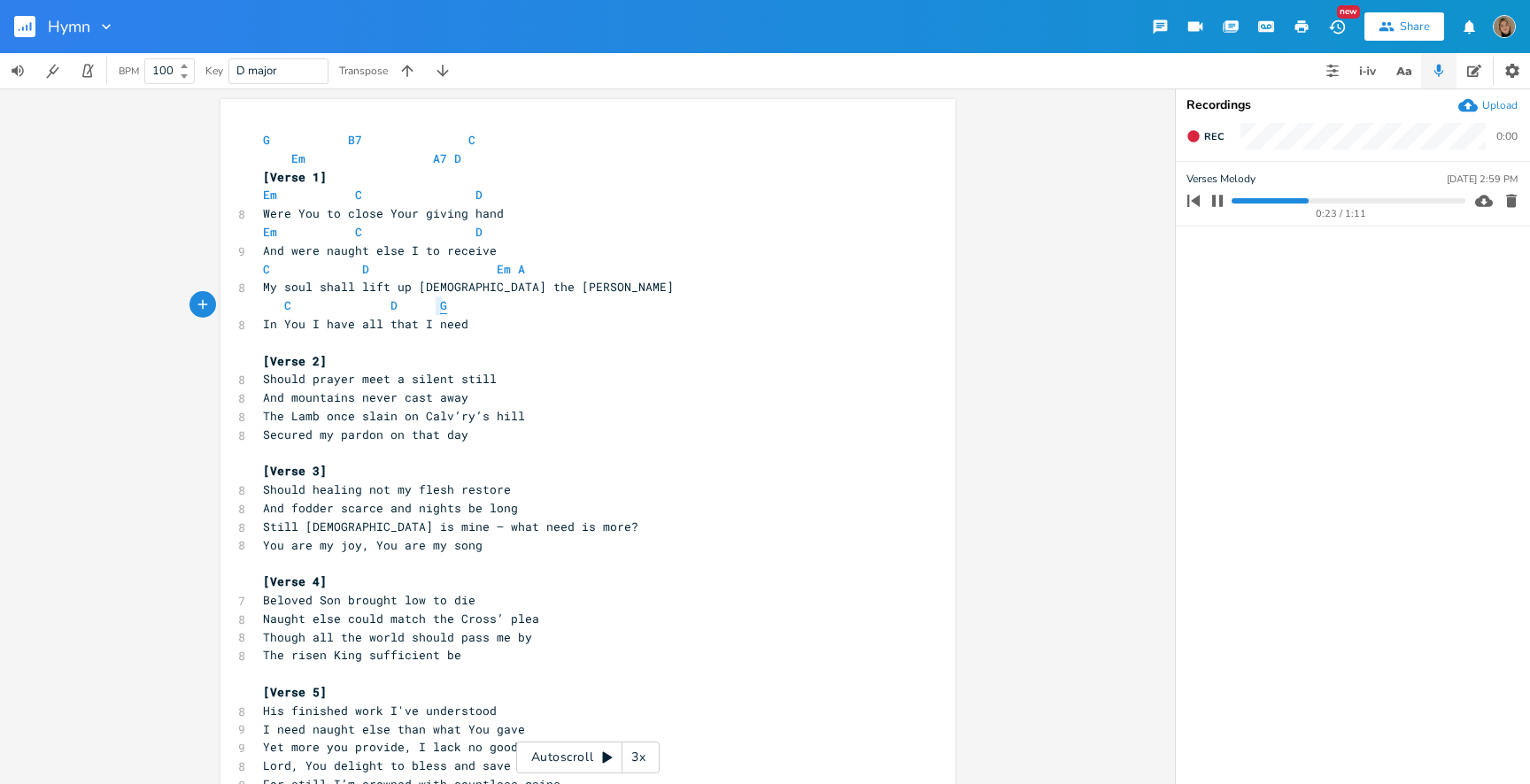 click on "G" at bounding box center (444, 305) 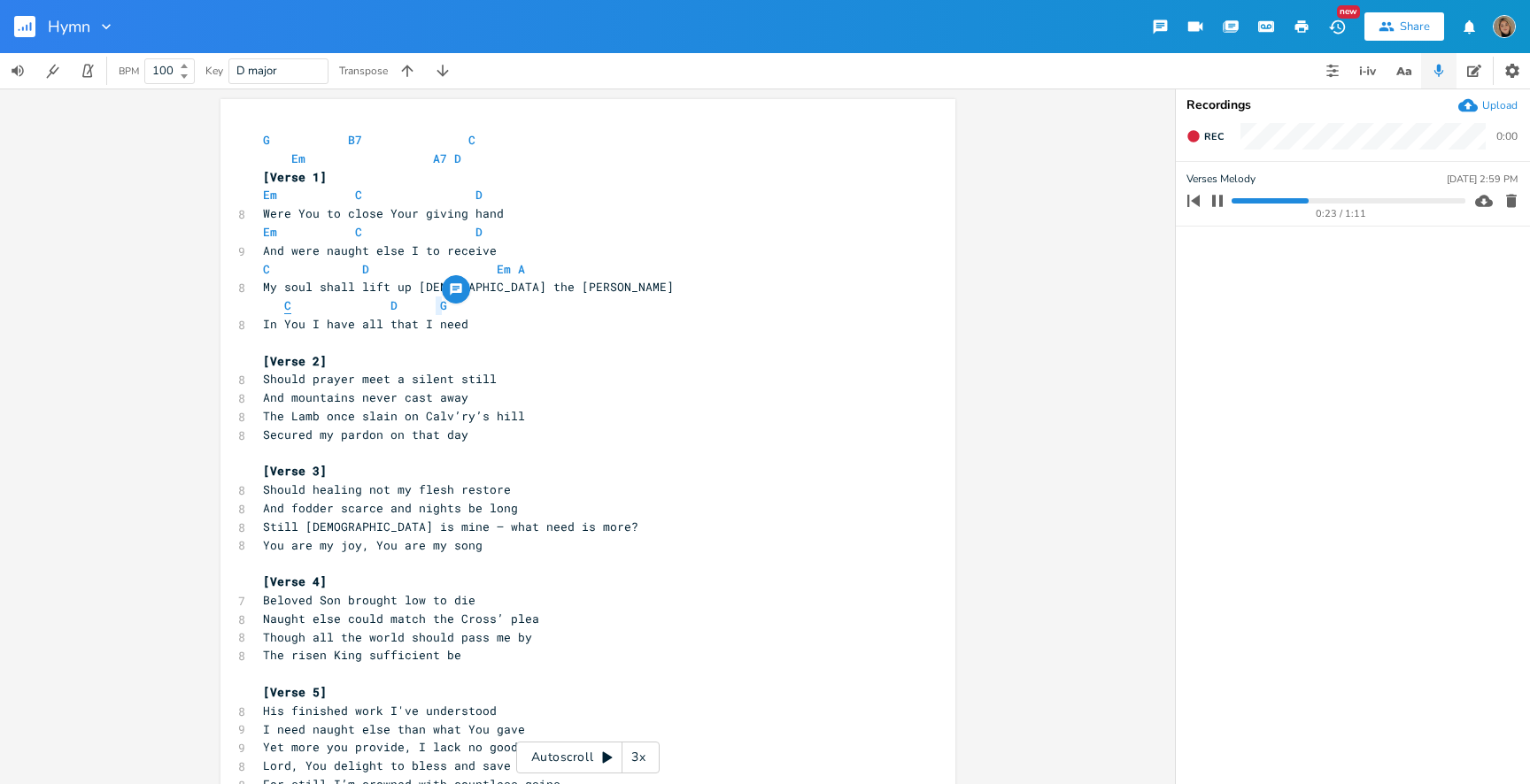 click on "C" at bounding box center [288, 305] 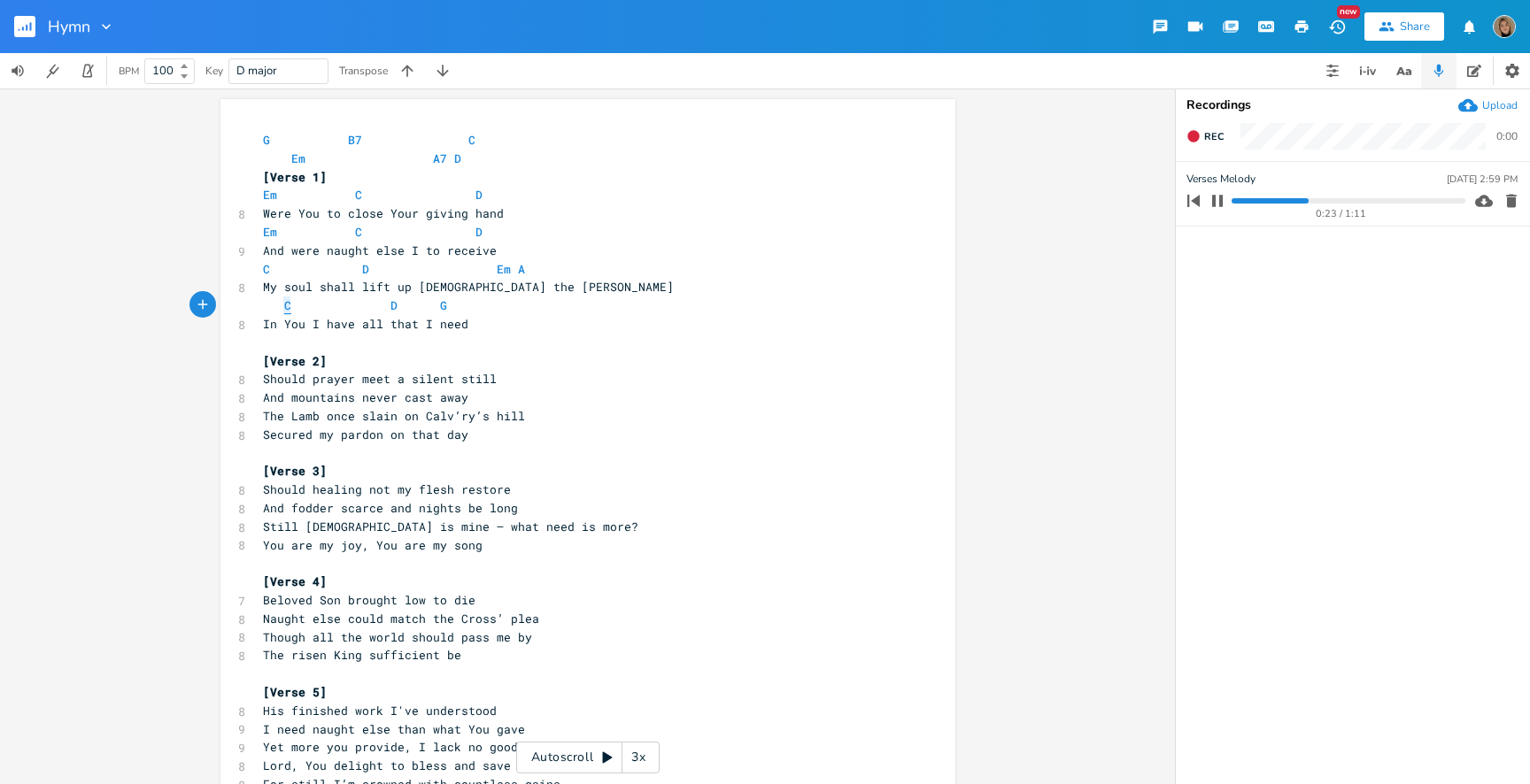 click on "C" at bounding box center (288, 305) 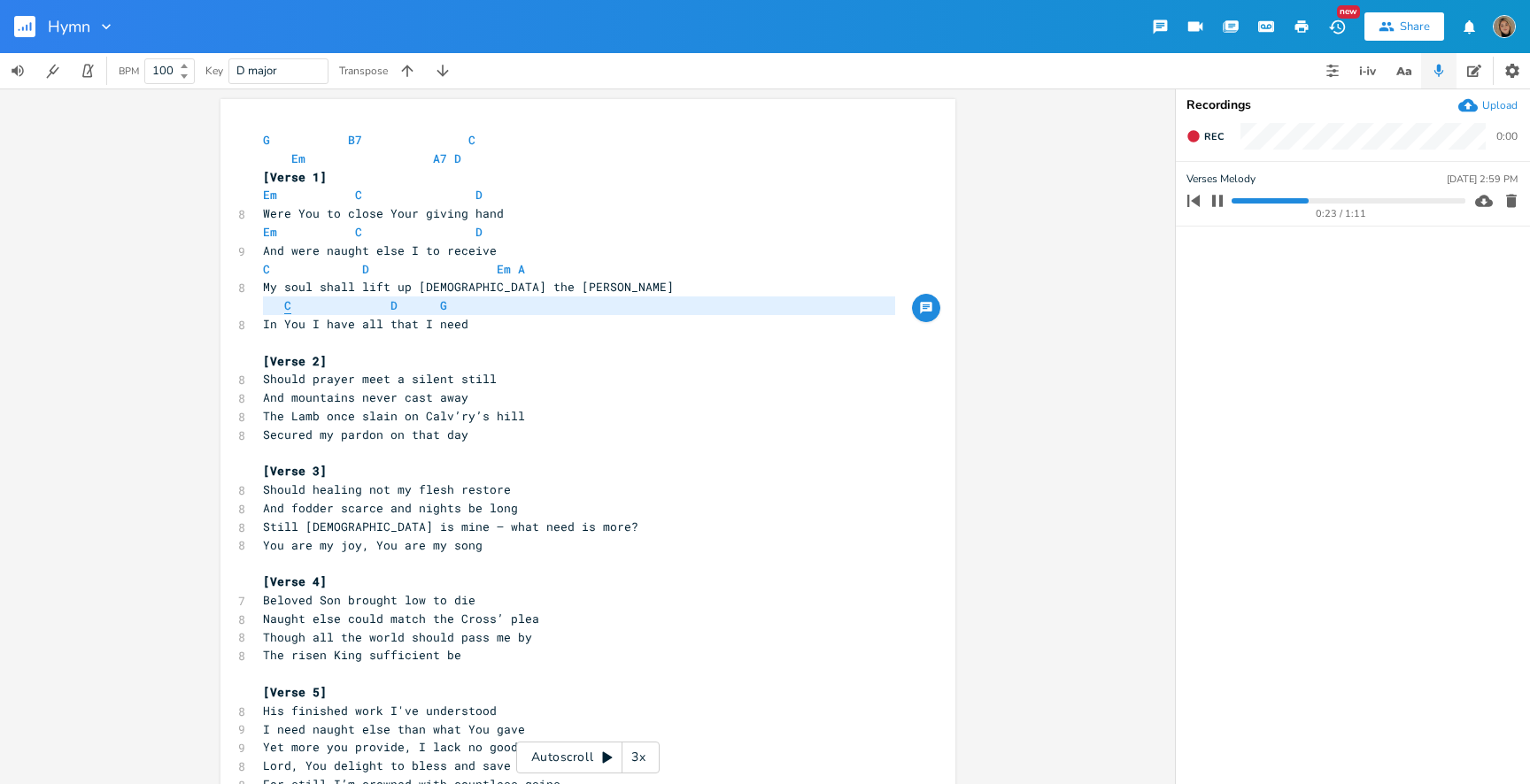 click on "C" at bounding box center (288, 305) 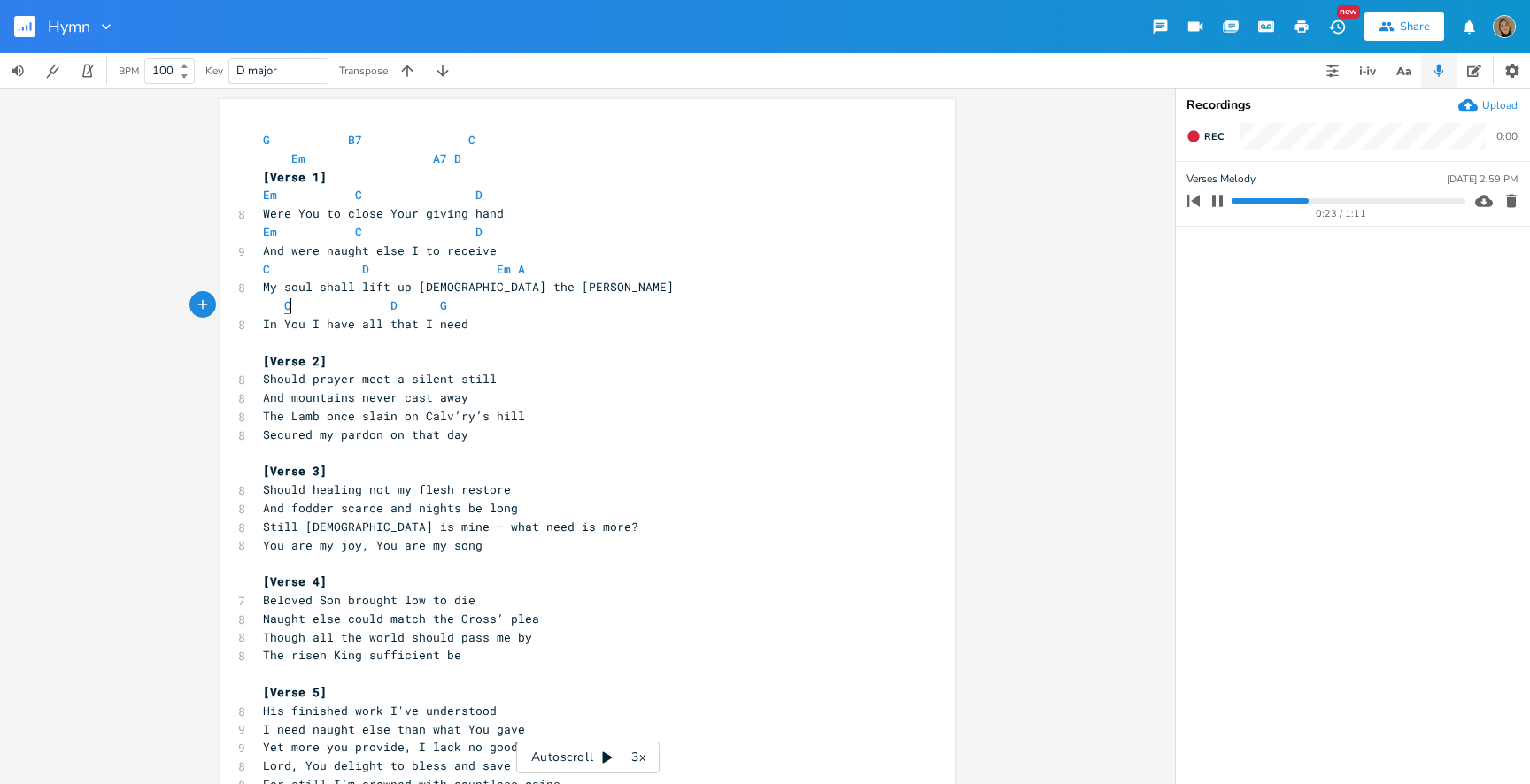 click on "C" at bounding box center (288, 305) 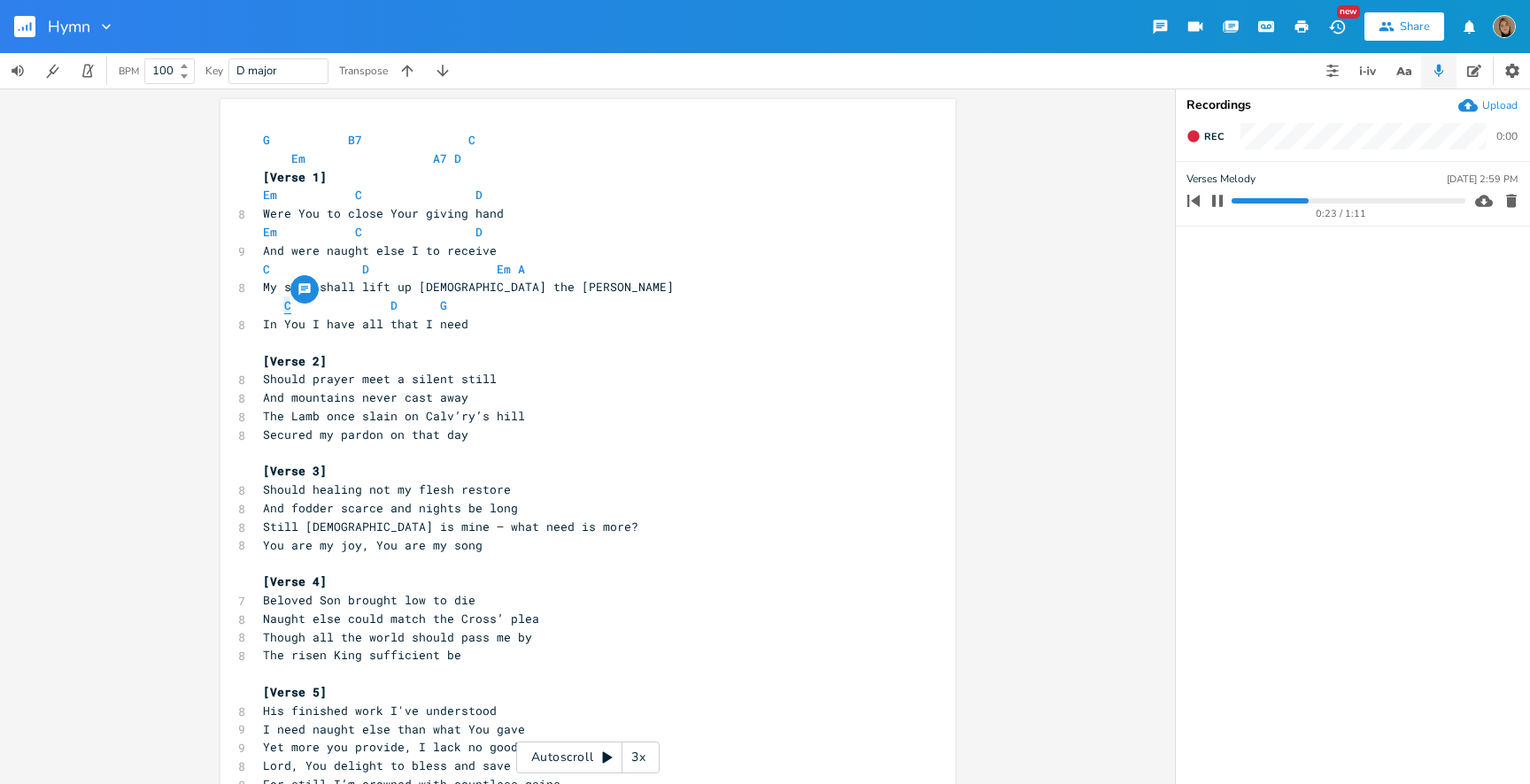 click on "C" at bounding box center (288, 305) 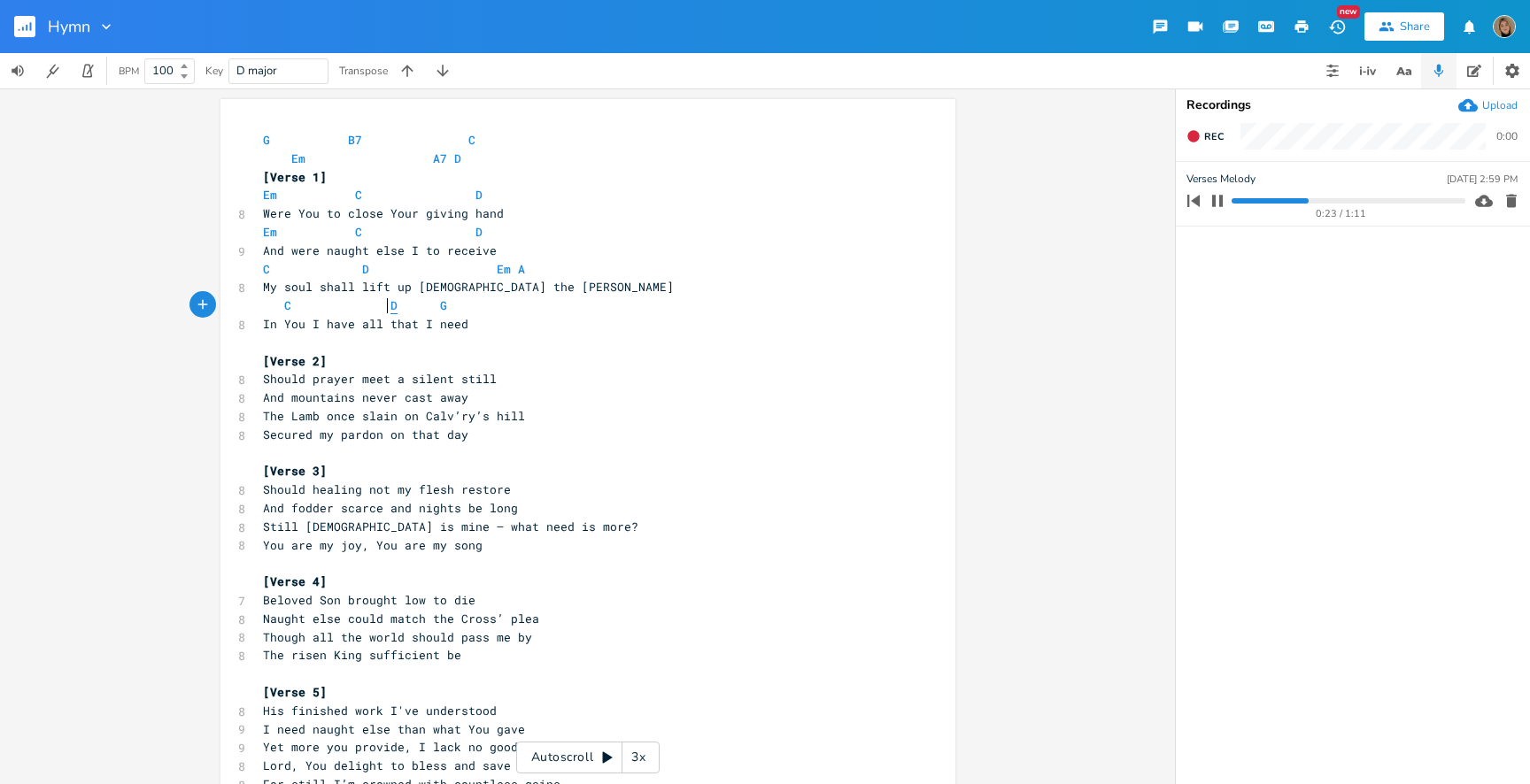 click on "D" at bounding box center (394, 305) 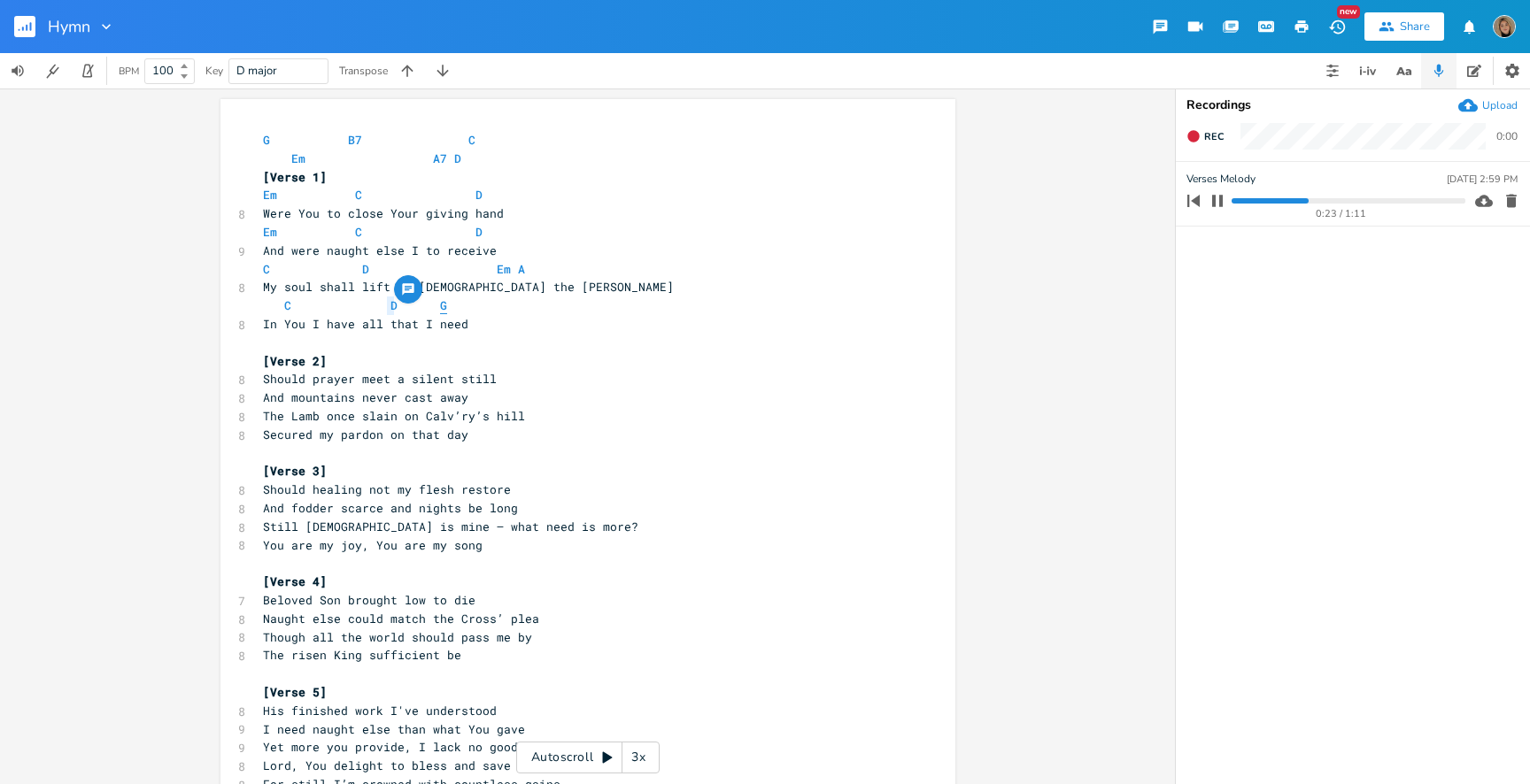 click on "G" at bounding box center [444, 305] 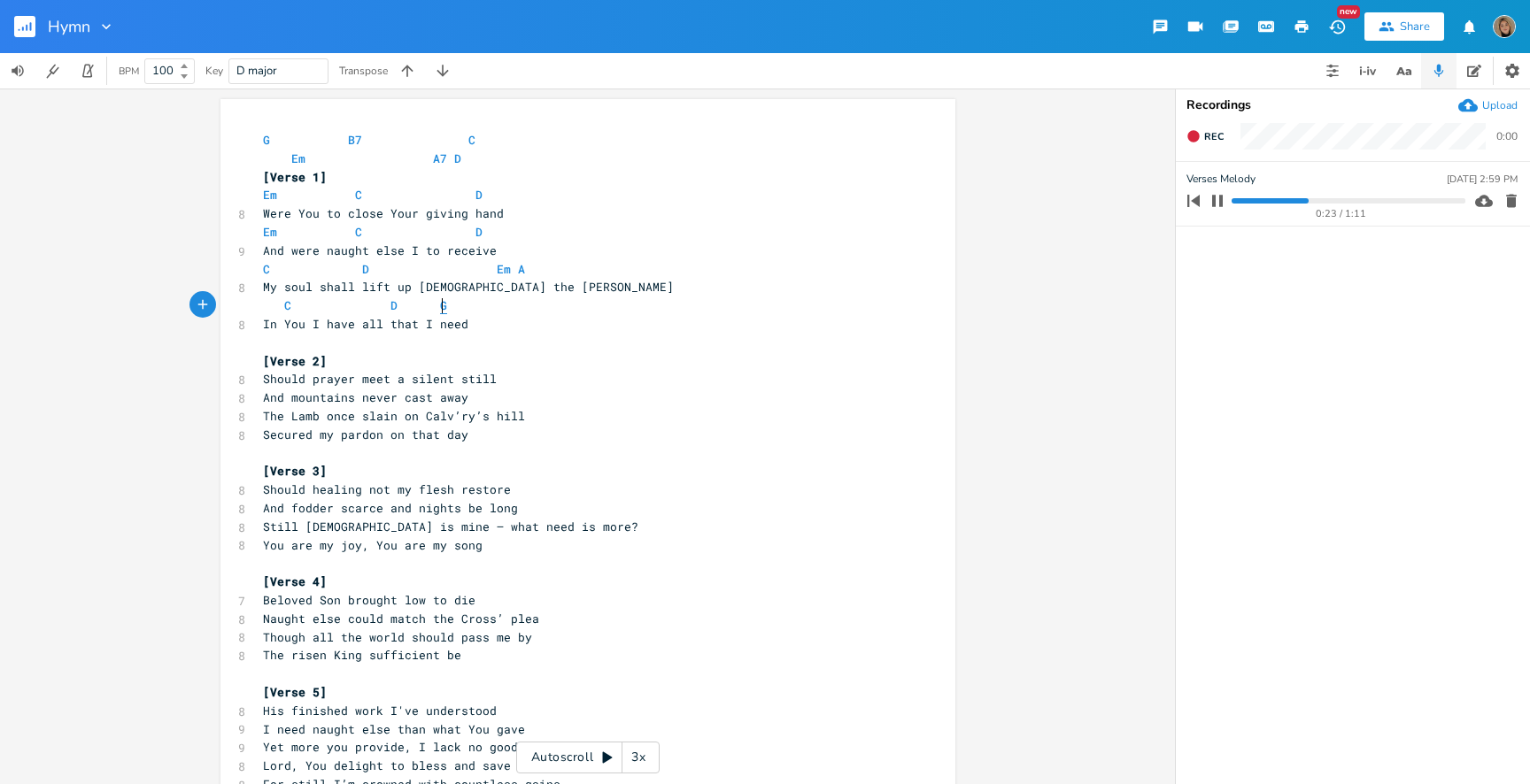 click on "G" at bounding box center (444, 305) 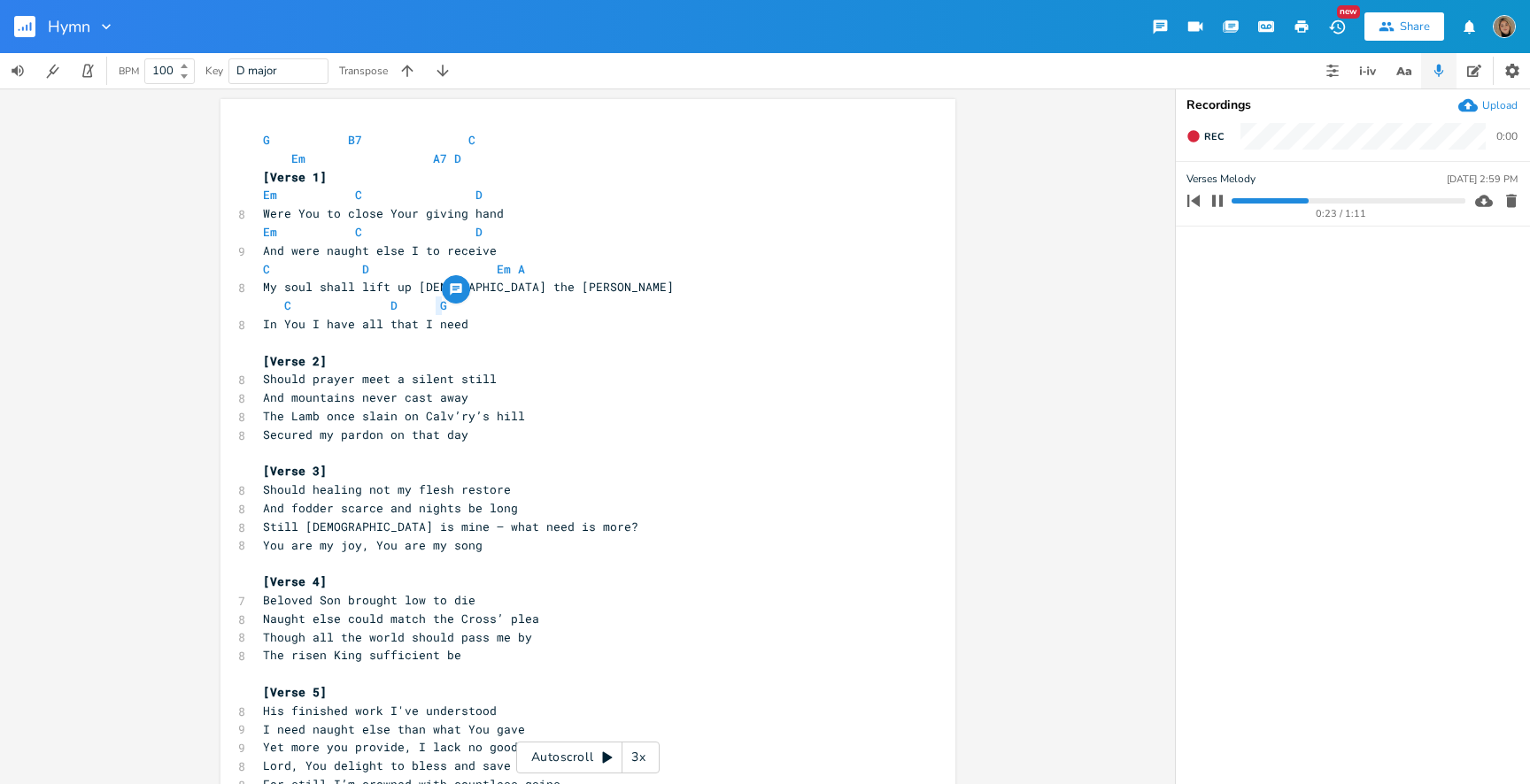 click on "In You I have all that I need" at bounding box center (579, 324) 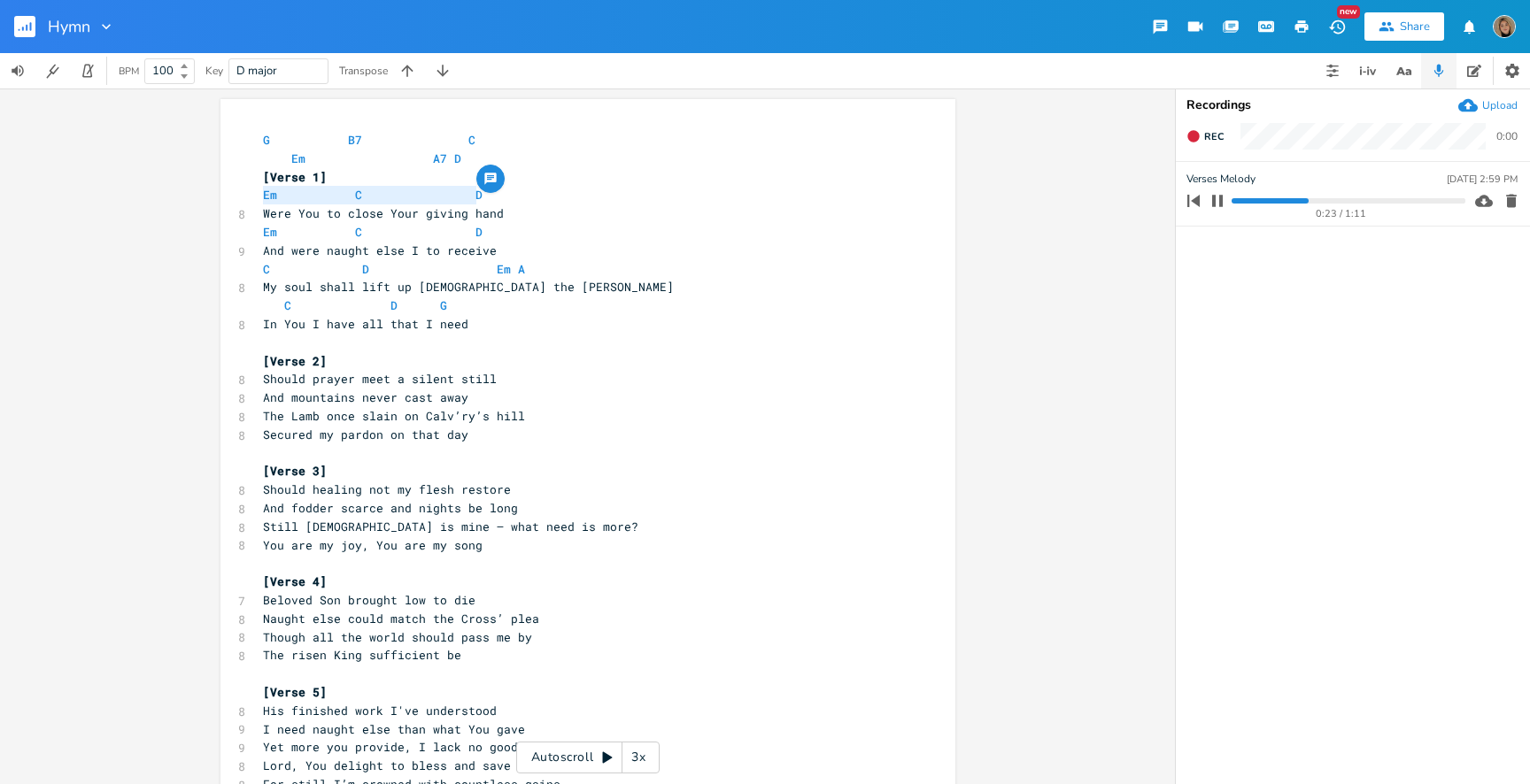 drag, startPoint x: 501, startPoint y: 202, endPoint x: 160, endPoint y: 197, distance: 341.03665 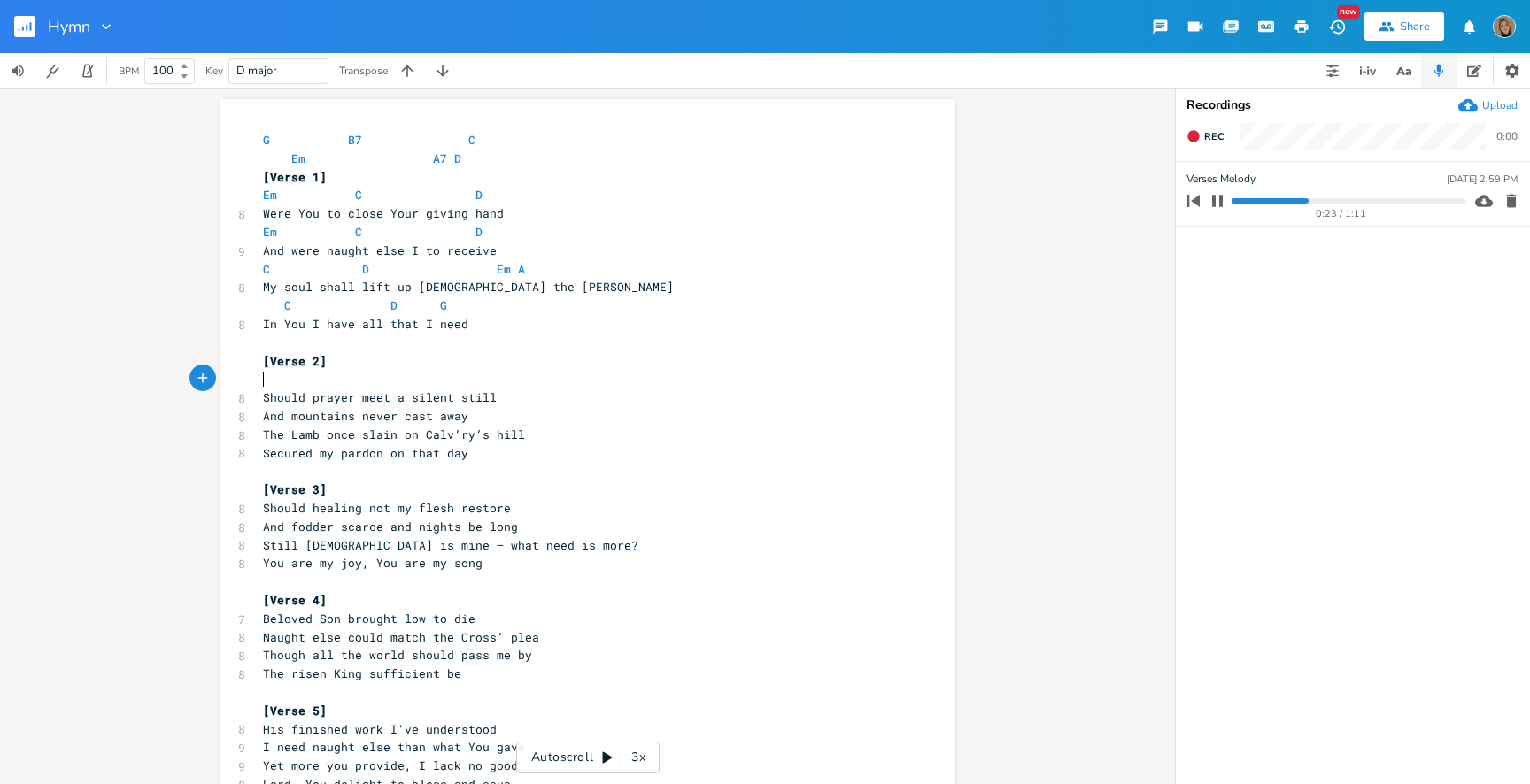 paste on "D" 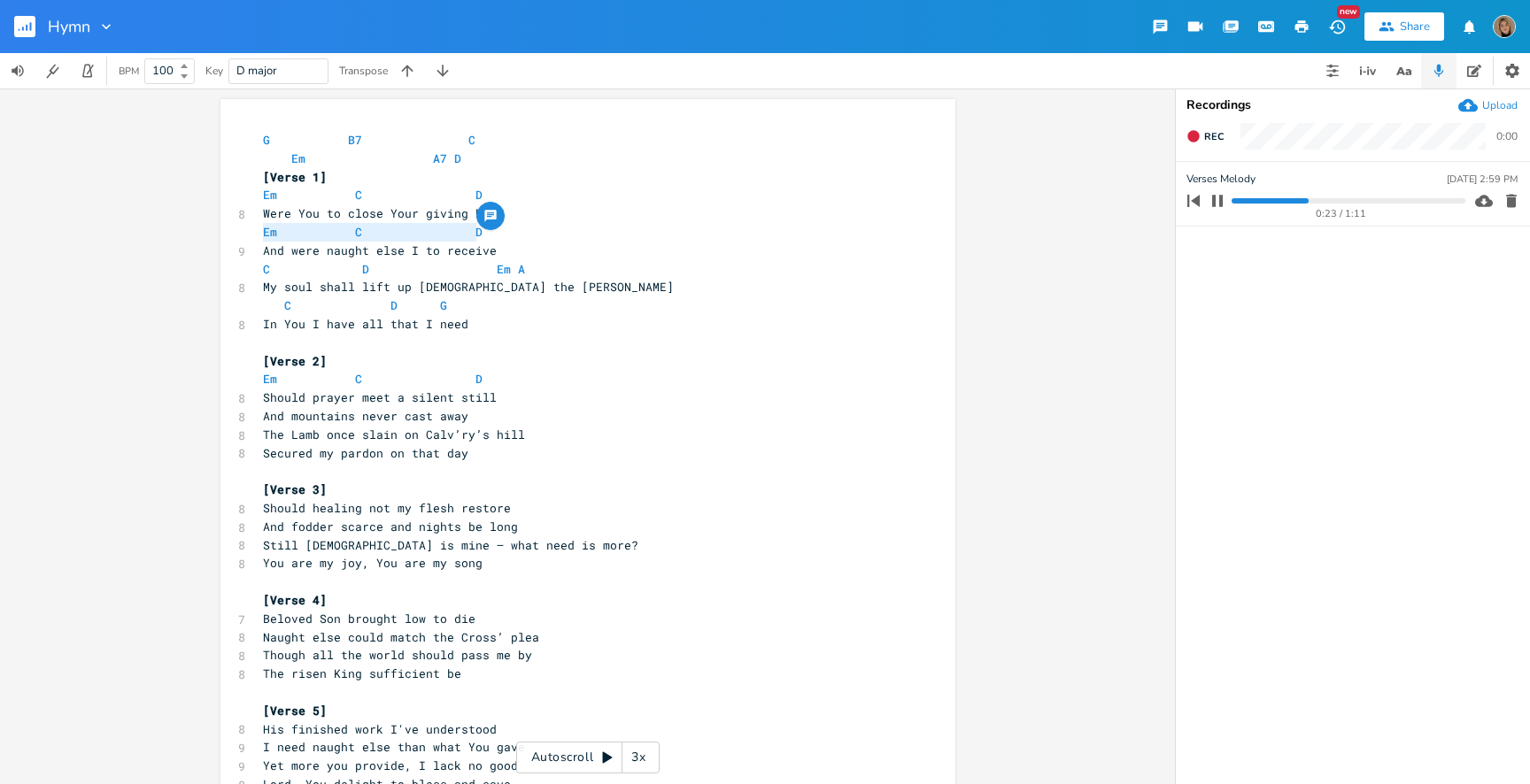 drag, startPoint x: 446, startPoint y: 238, endPoint x: 244, endPoint y: 233, distance: 202.06187 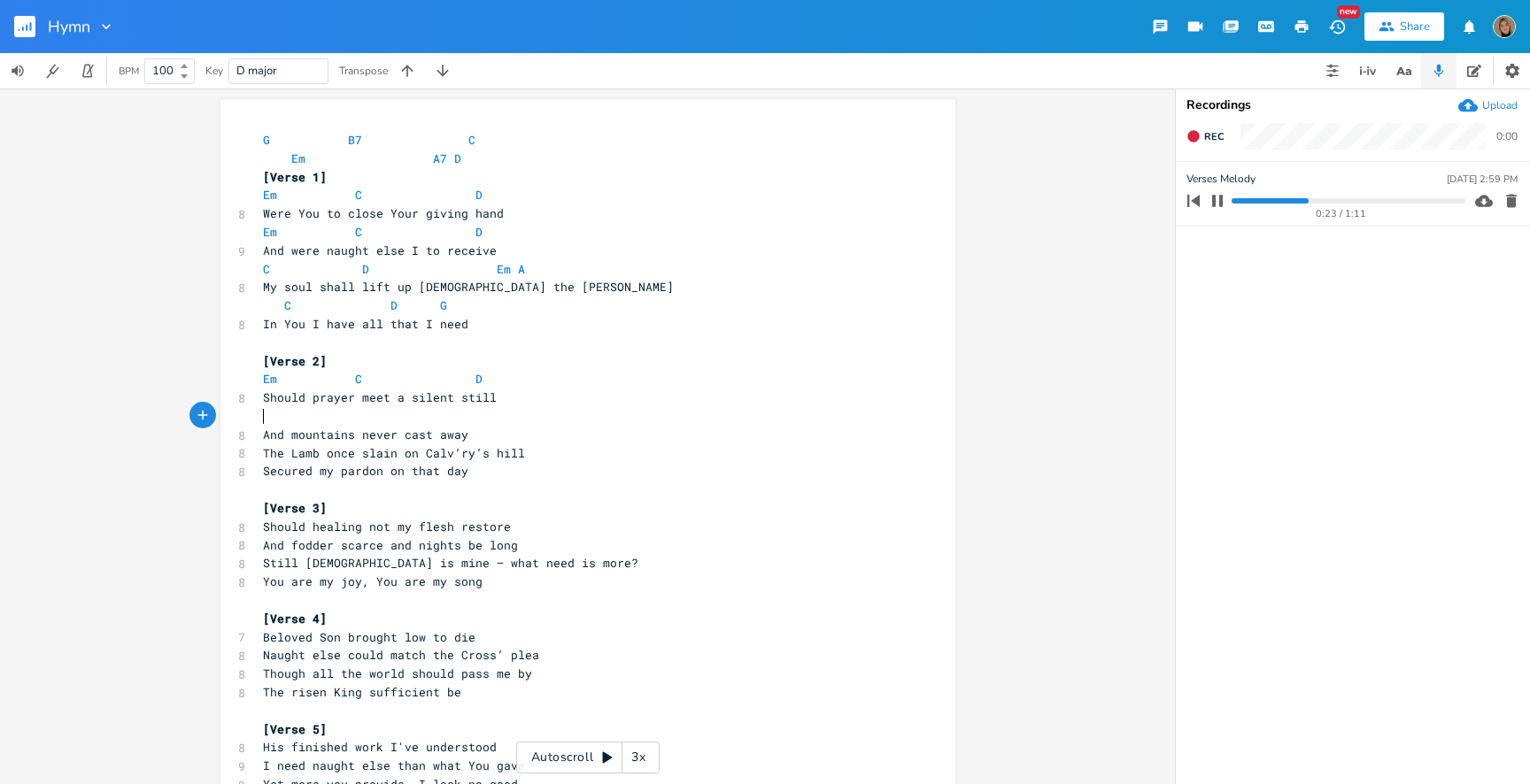 paste 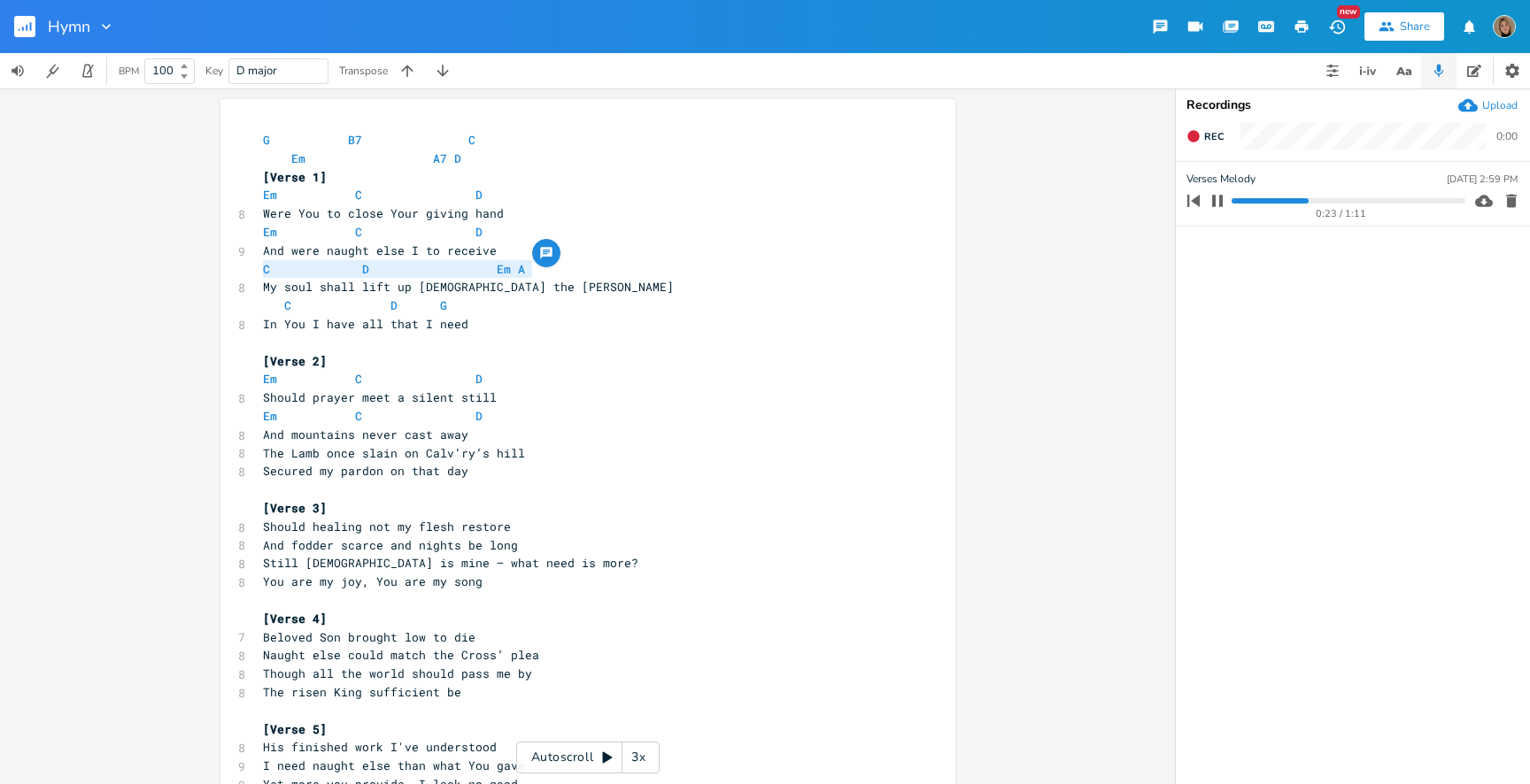 drag, startPoint x: 527, startPoint y: 271, endPoint x: 250, endPoint y: 272, distance: 277.0018 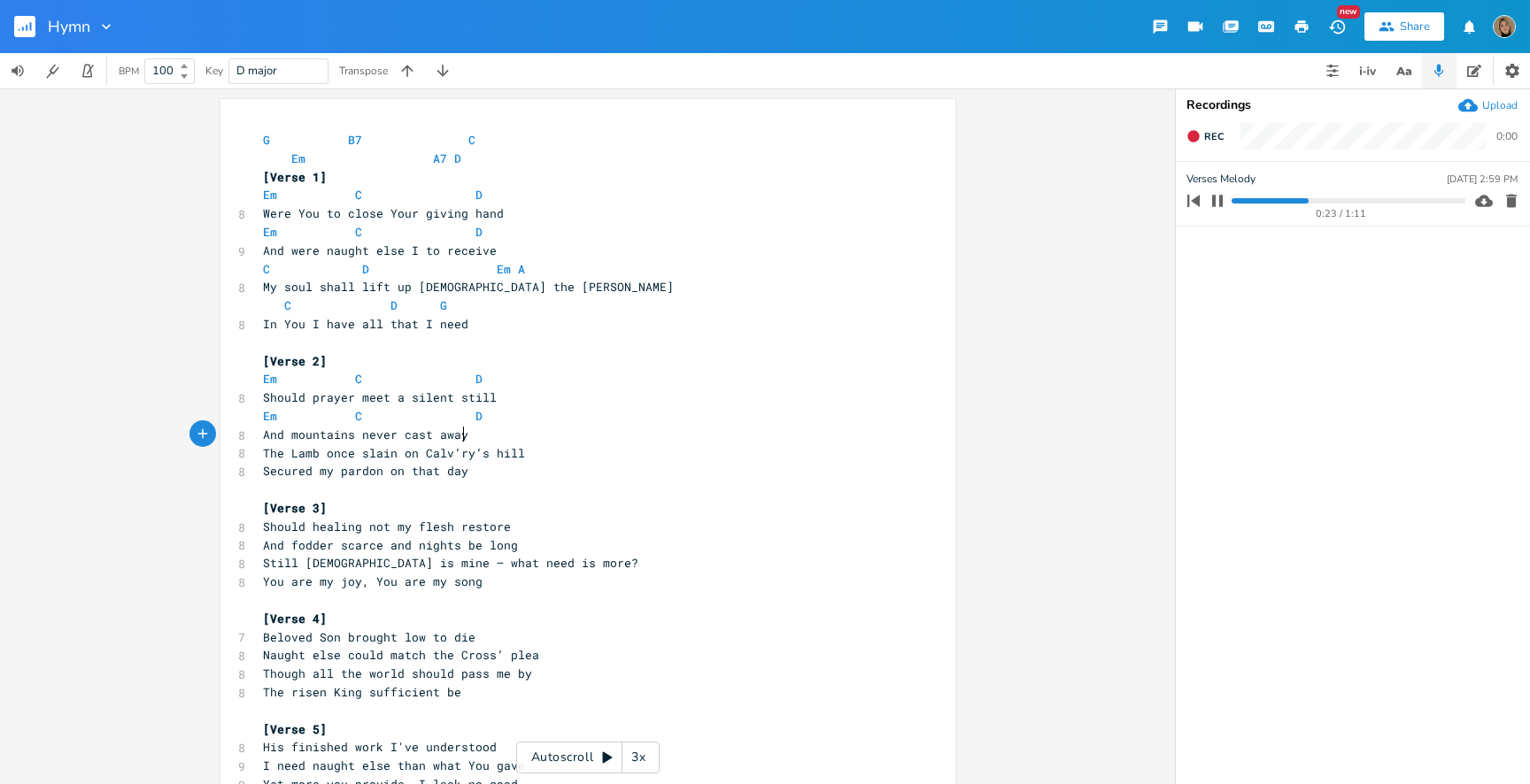 click on "And mountains never cast away" at bounding box center [579, 434] 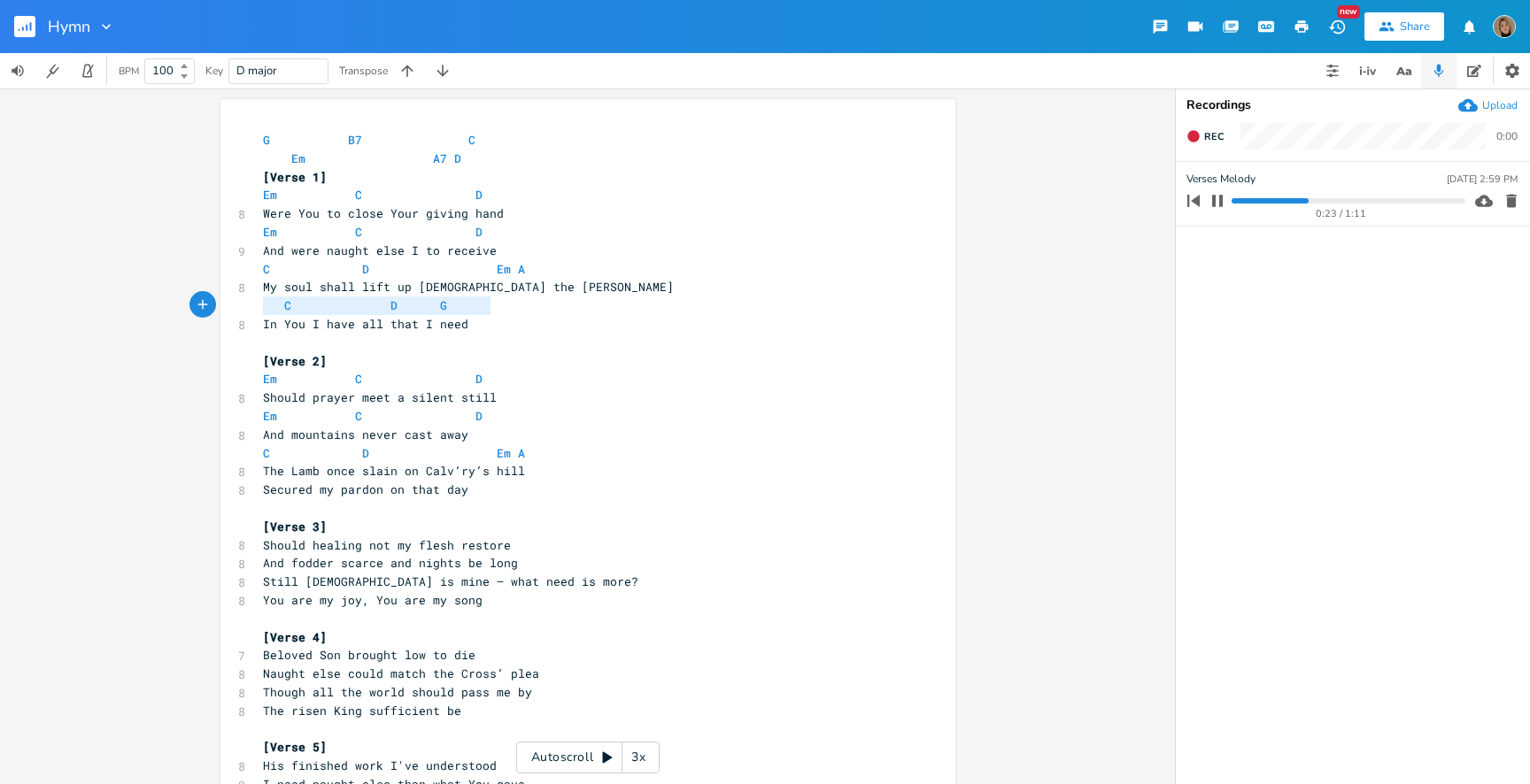drag, startPoint x: 483, startPoint y: 300, endPoint x: 227, endPoint y: 303, distance: 256.0176 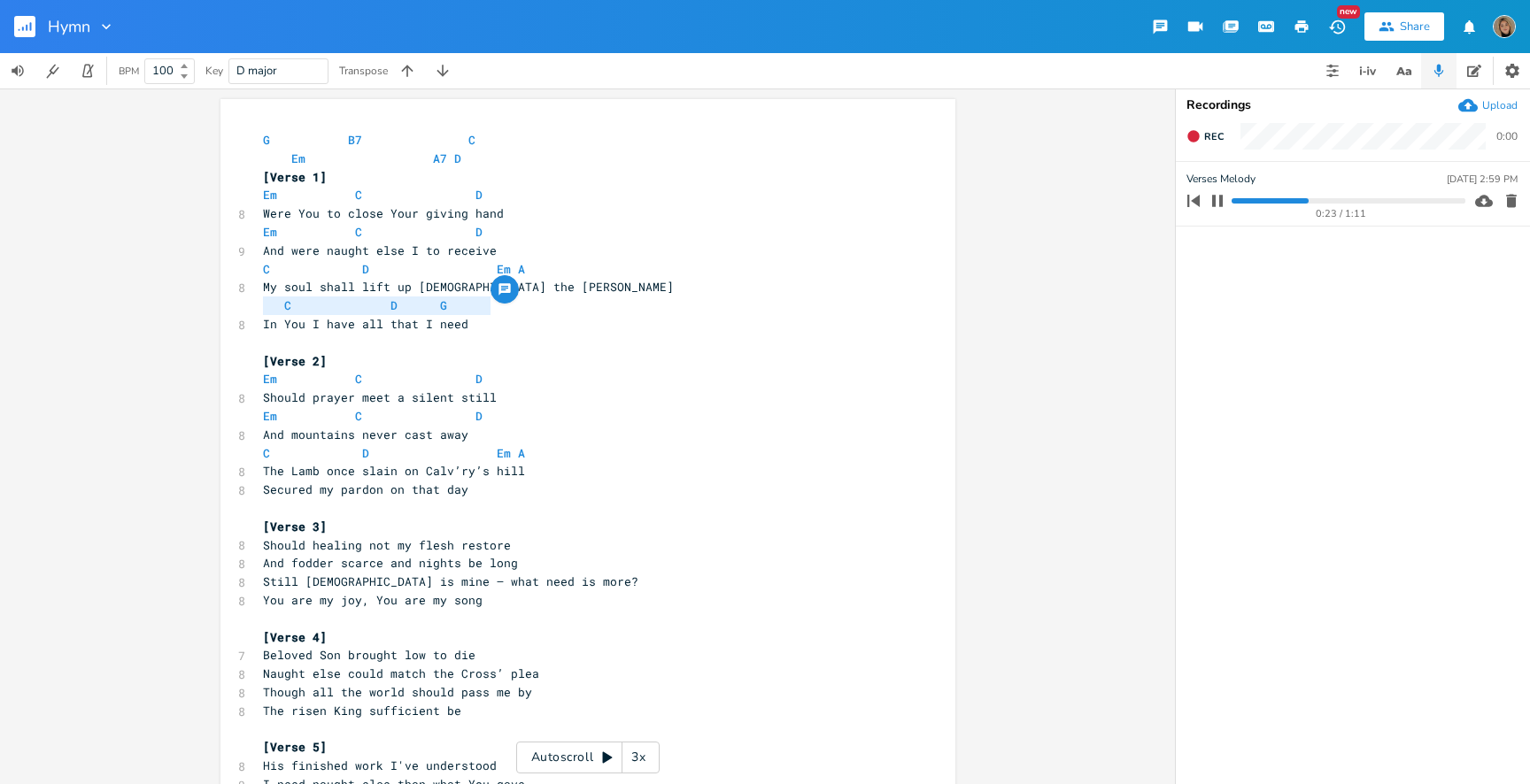 click on "The Lamb once slain on Calv’ry’s hill" at bounding box center (579, 471) 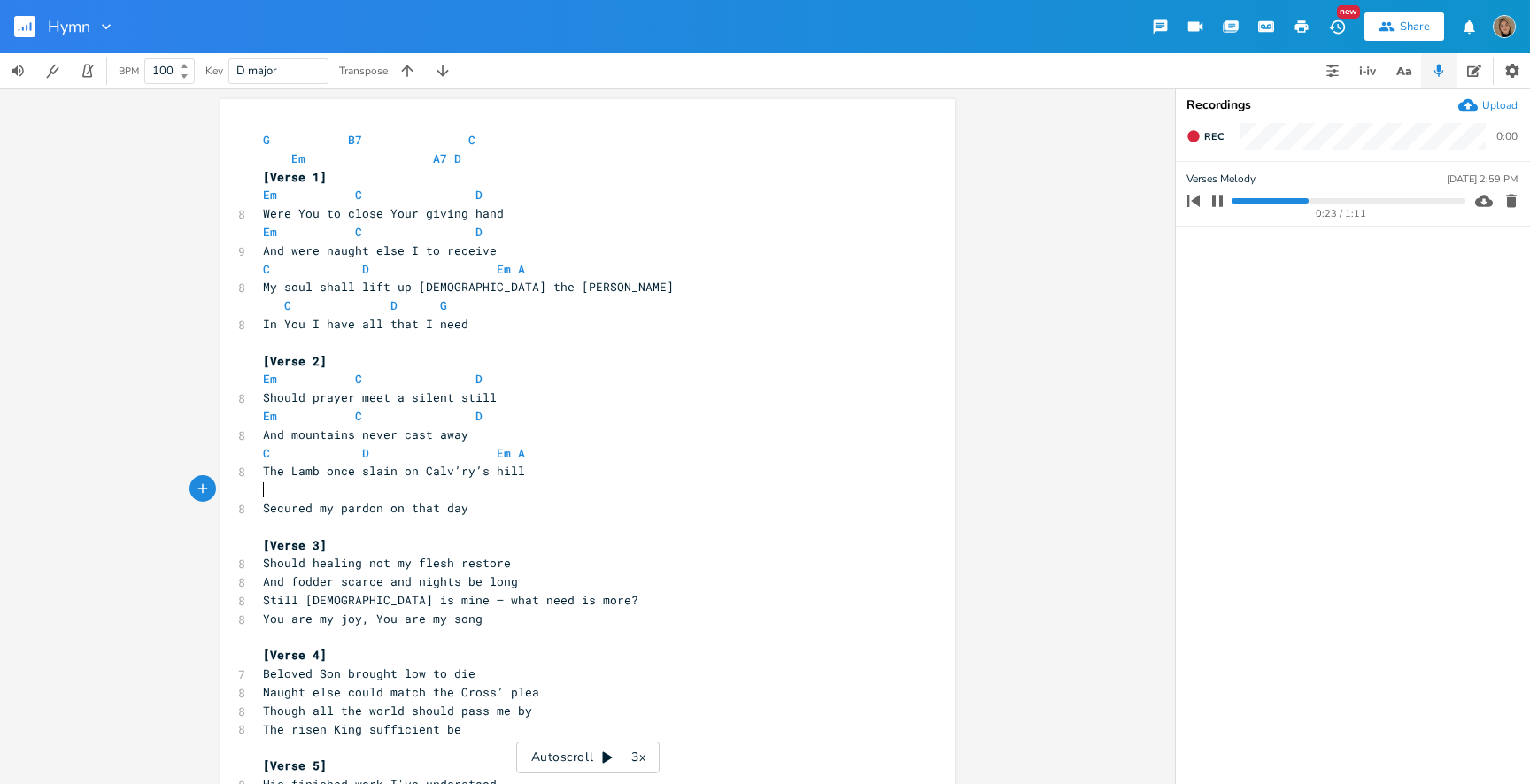 paste on "D" 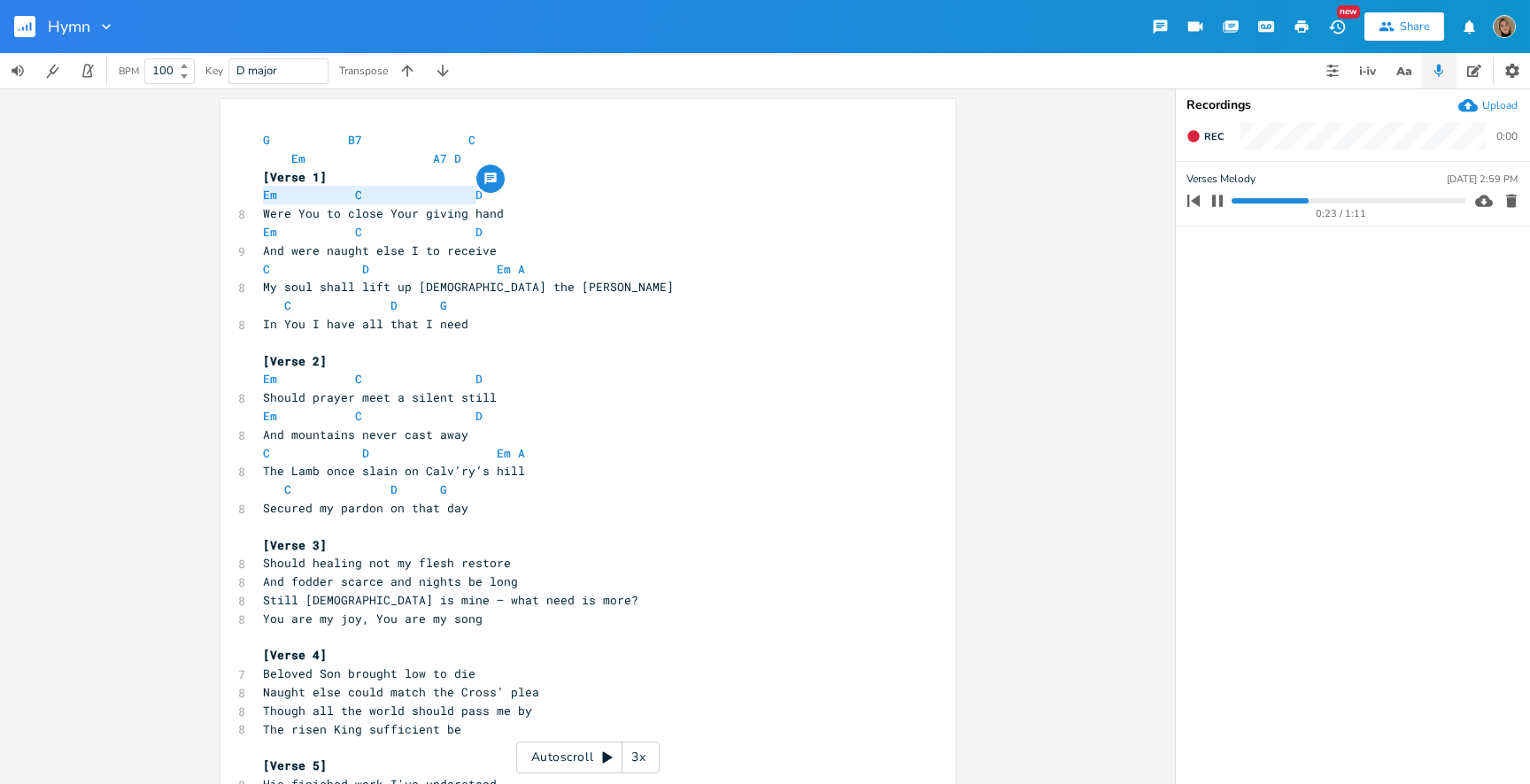 drag, startPoint x: 498, startPoint y: 194, endPoint x: 236, endPoint y: 193, distance: 262.0019 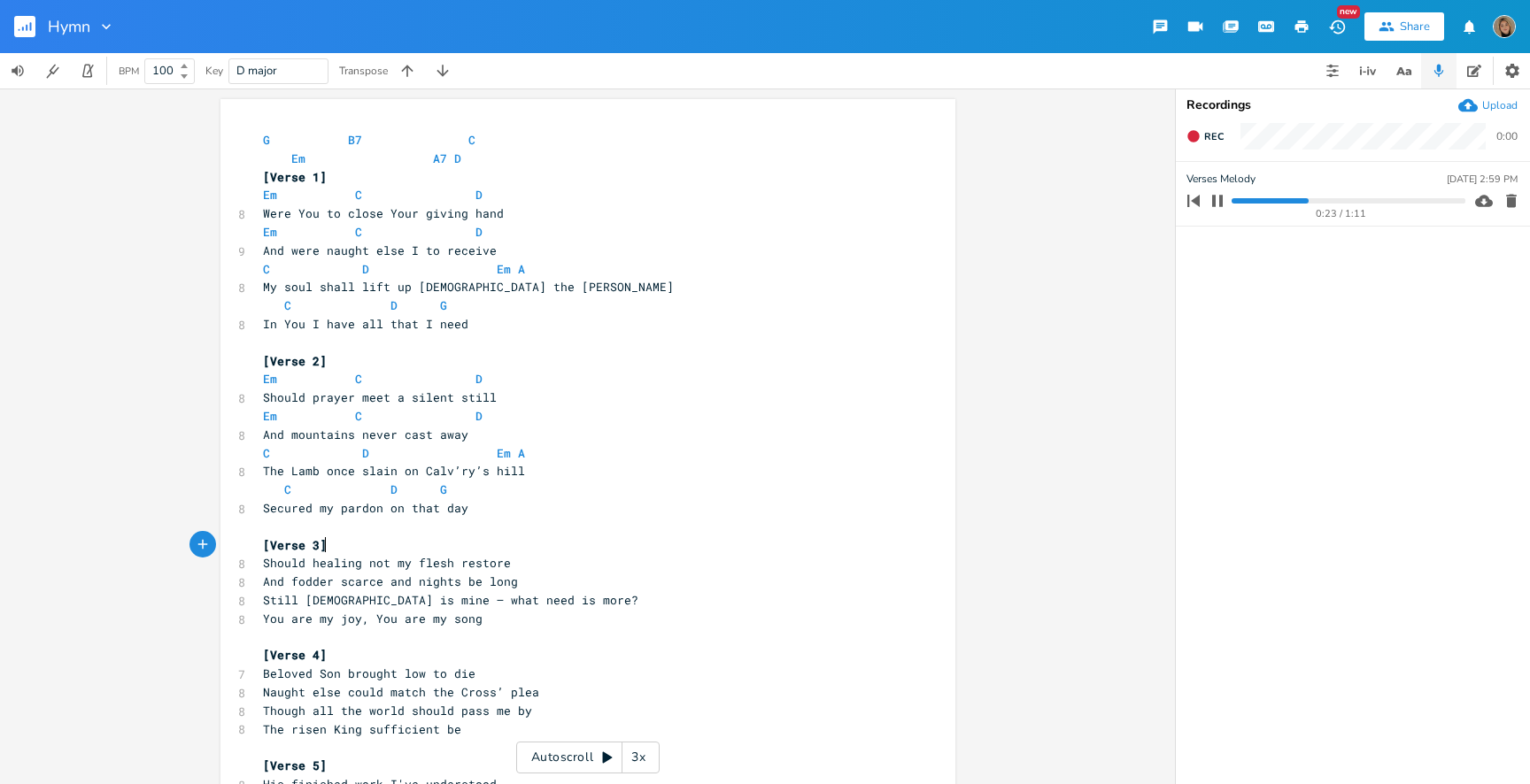 paste on "D" 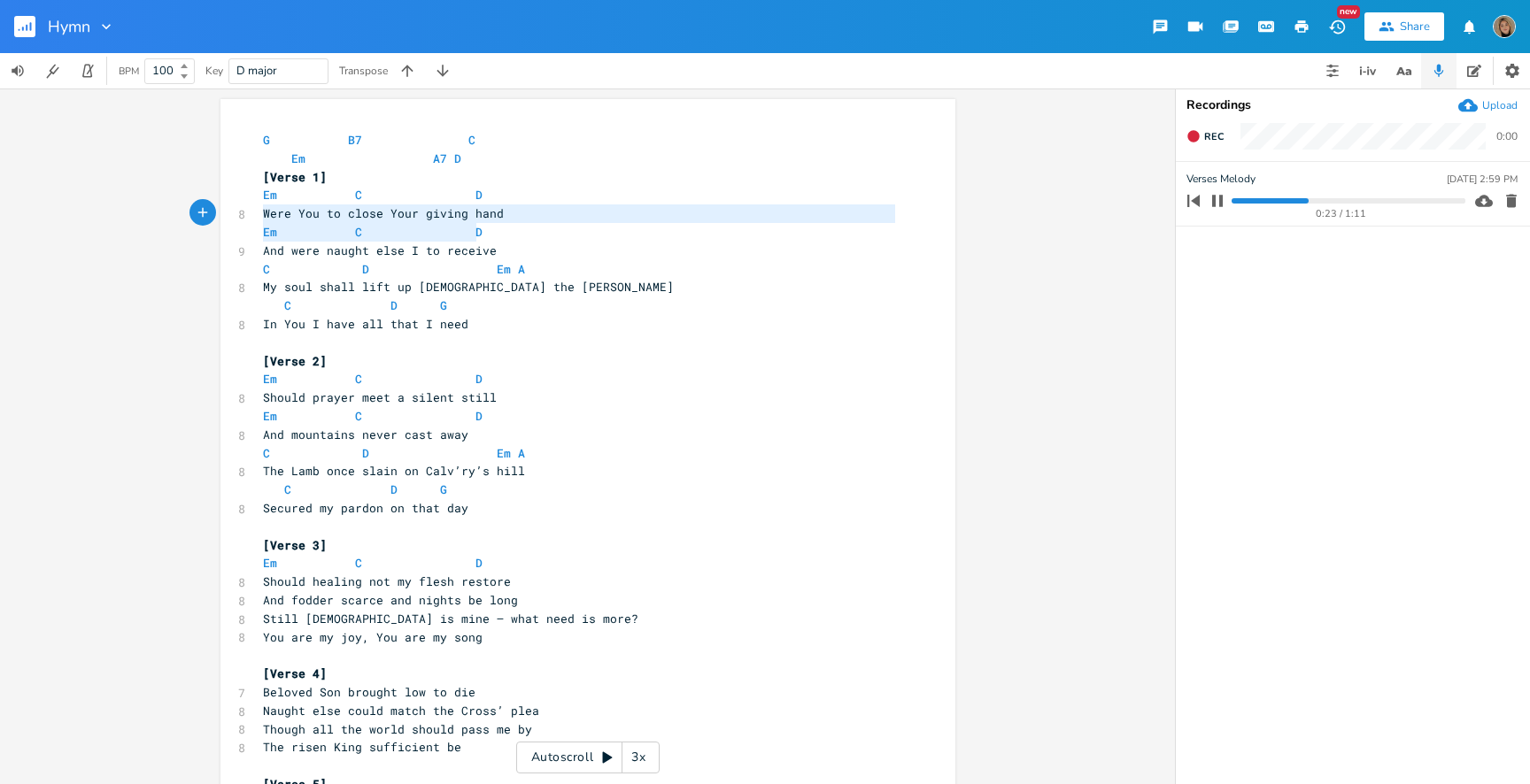 drag, startPoint x: 488, startPoint y: 229, endPoint x: 228, endPoint y: 218, distance: 260.23259 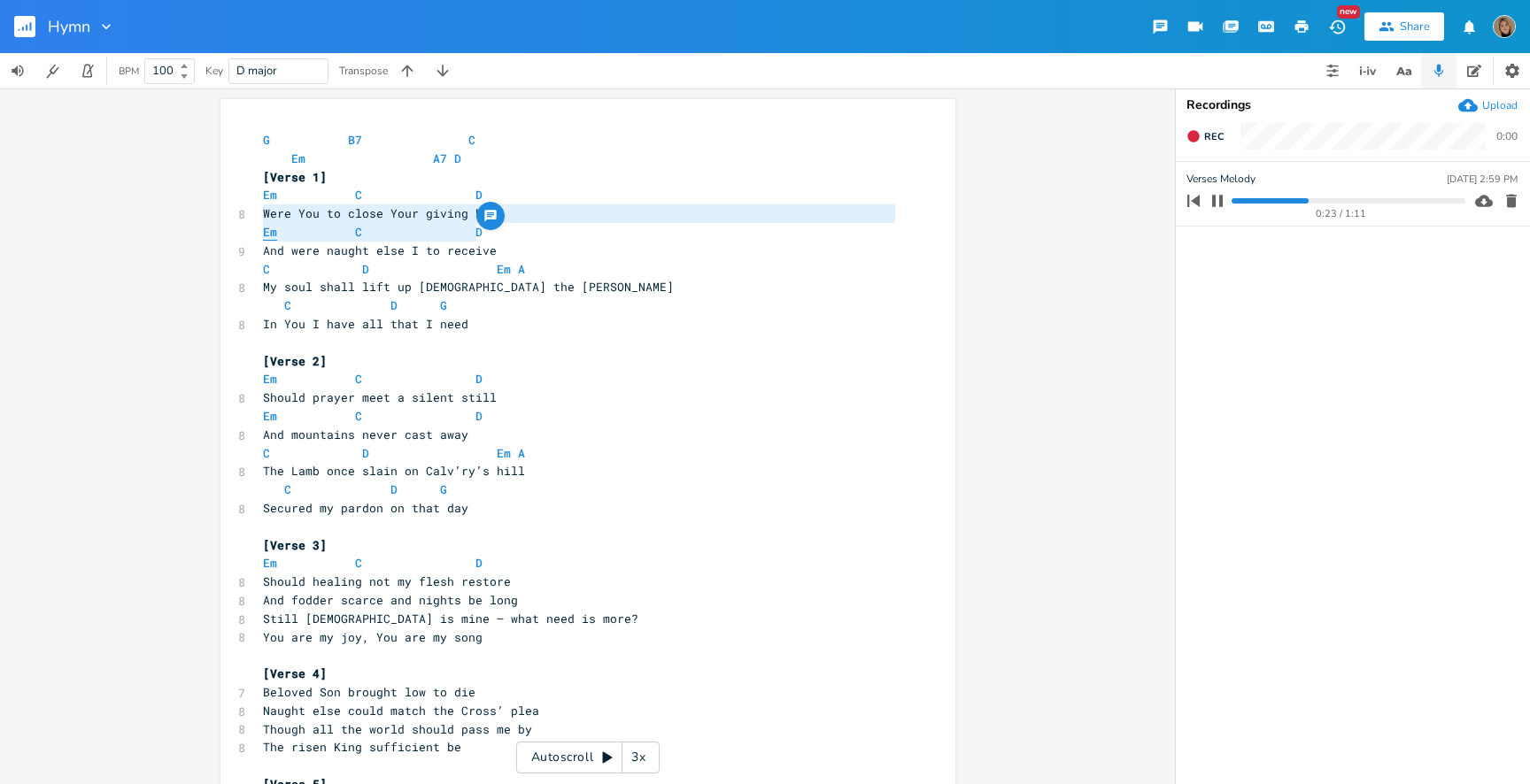 click on "Em" at bounding box center [270, 232] 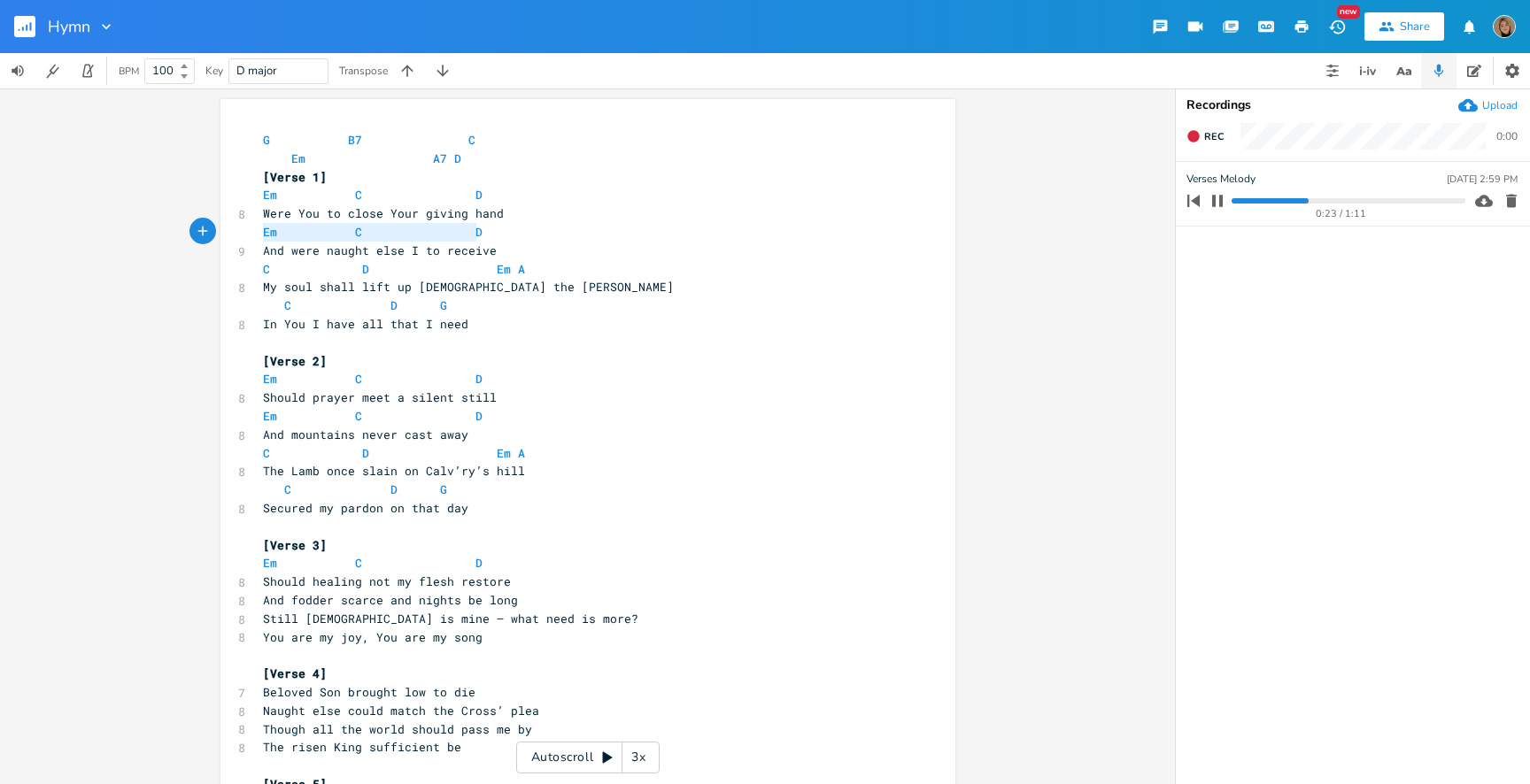 drag, startPoint x: 479, startPoint y: 239, endPoint x: 232, endPoint y: 234, distance: 247.0506 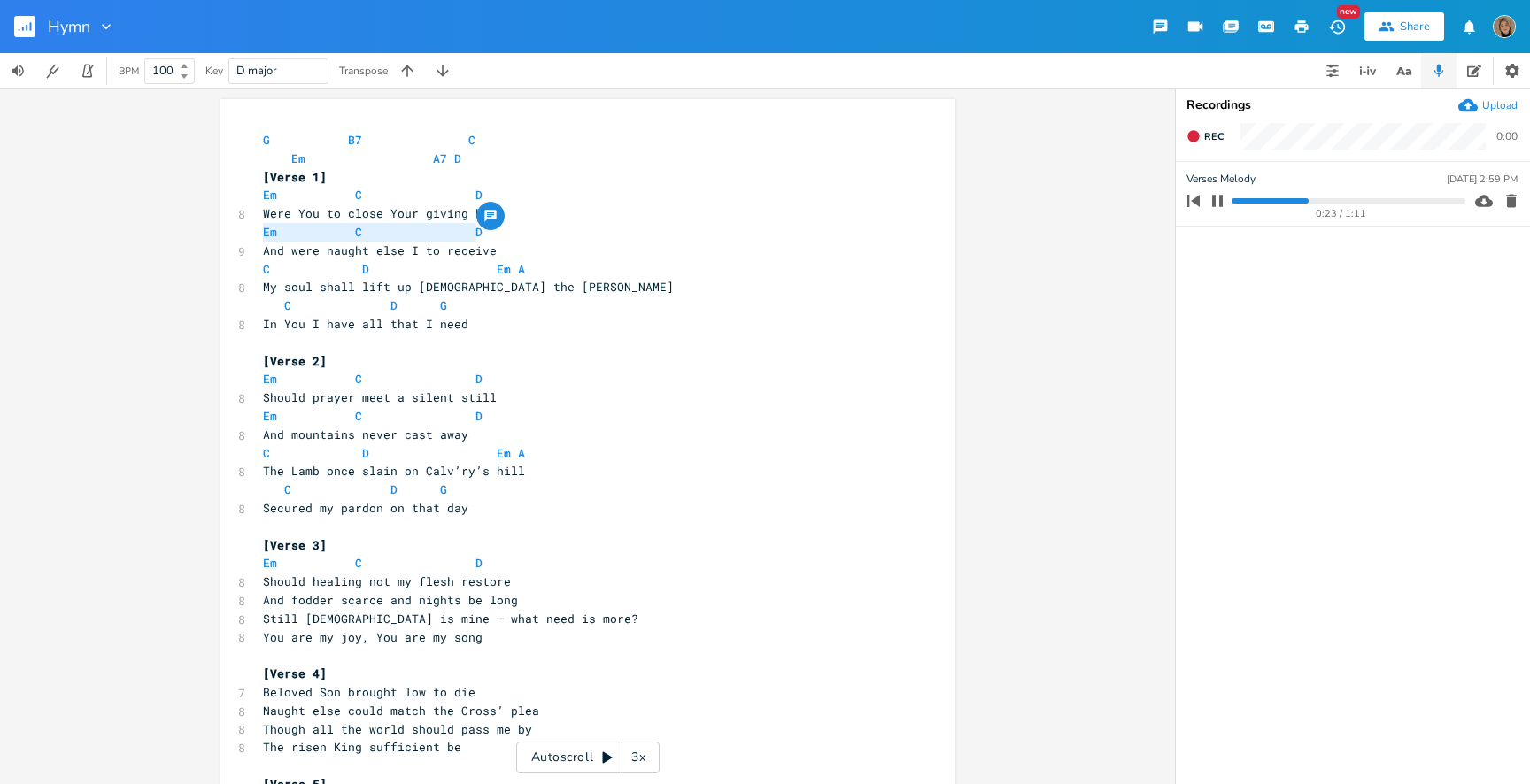 click on "Should healing not my flesh restore" at bounding box center [579, 581] 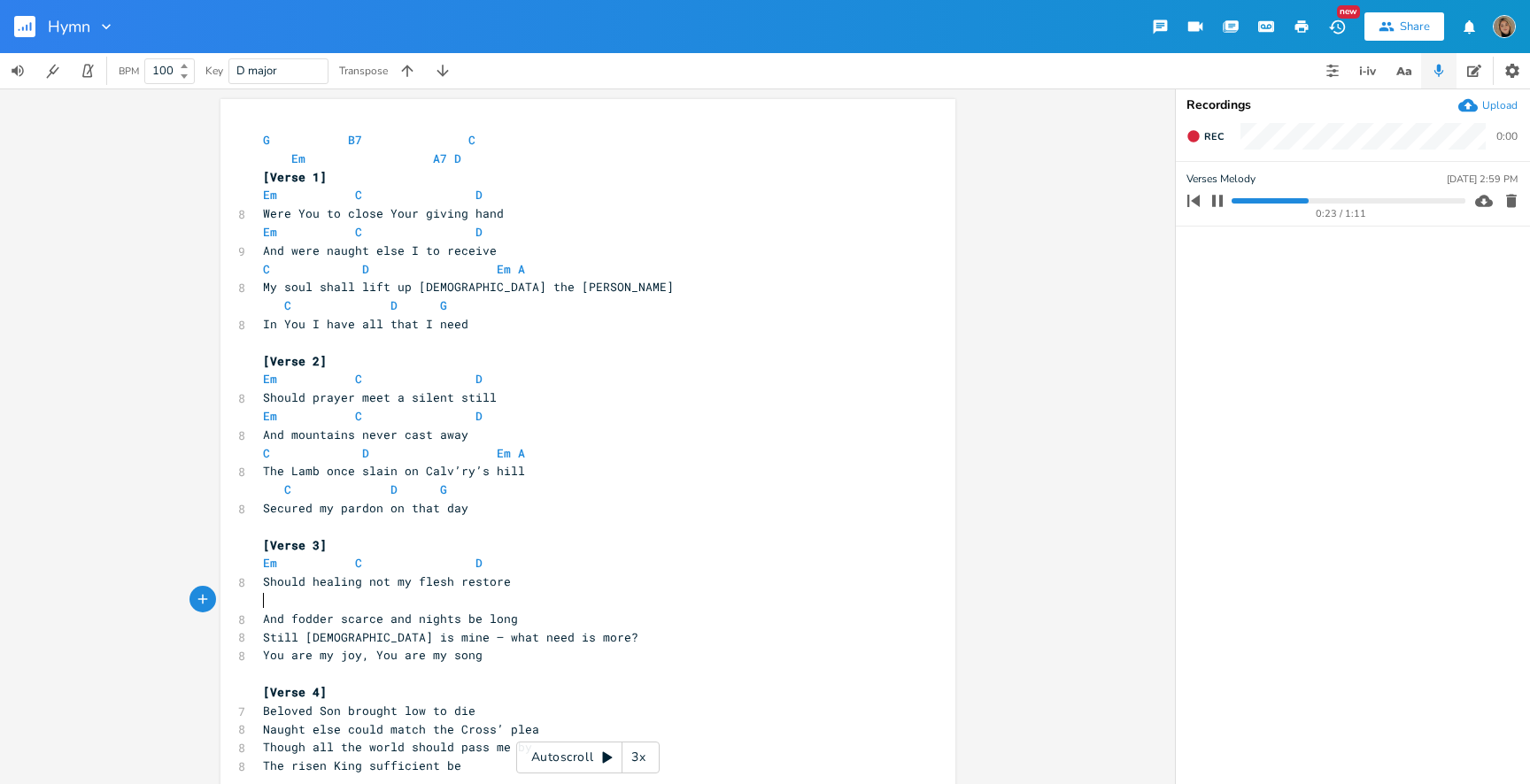 paste 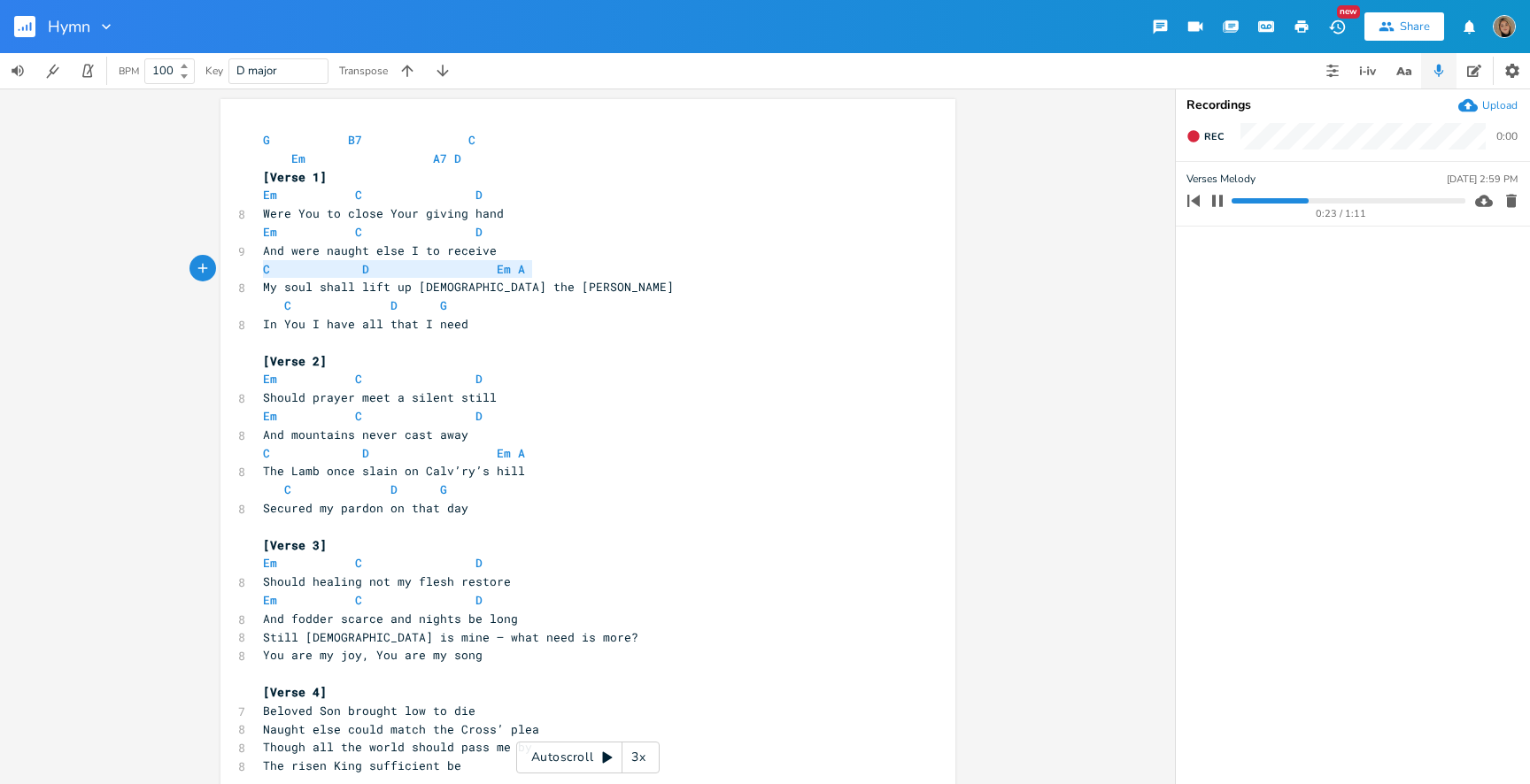 drag, startPoint x: 524, startPoint y: 267, endPoint x: 227, endPoint y: 270, distance: 297.0152 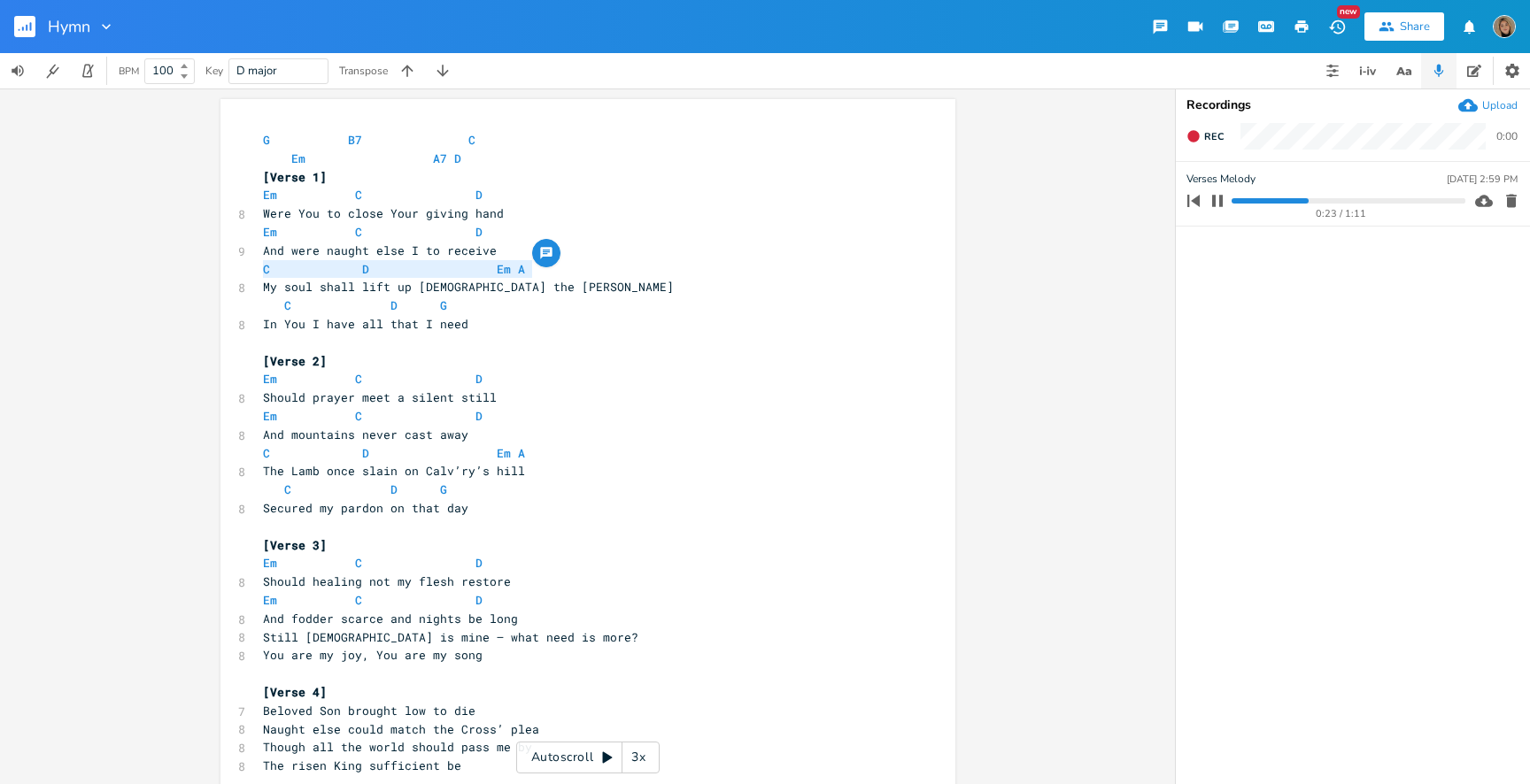 click on "And fodder scarce and nights be long" at bounding box center (579, 619) 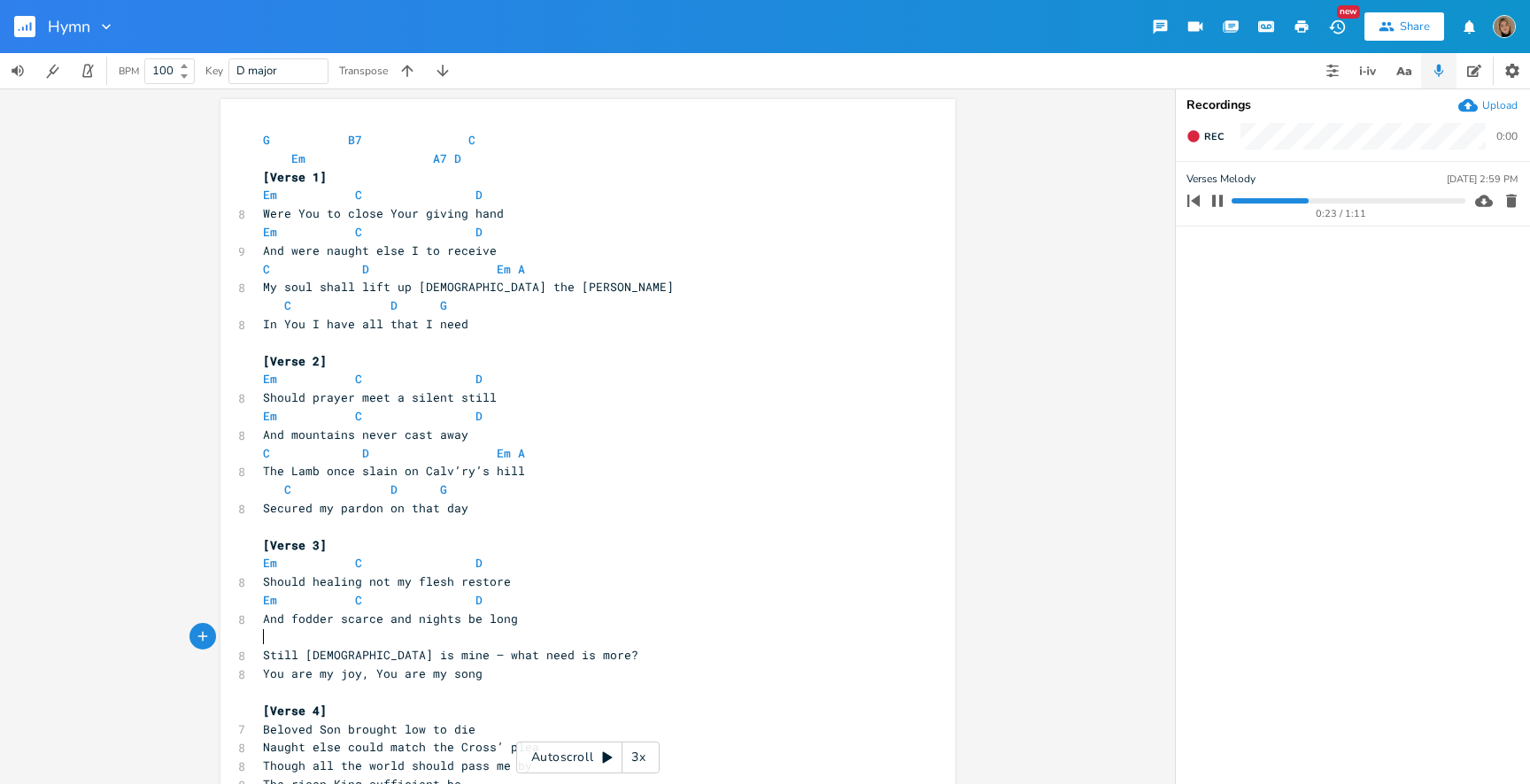 paste 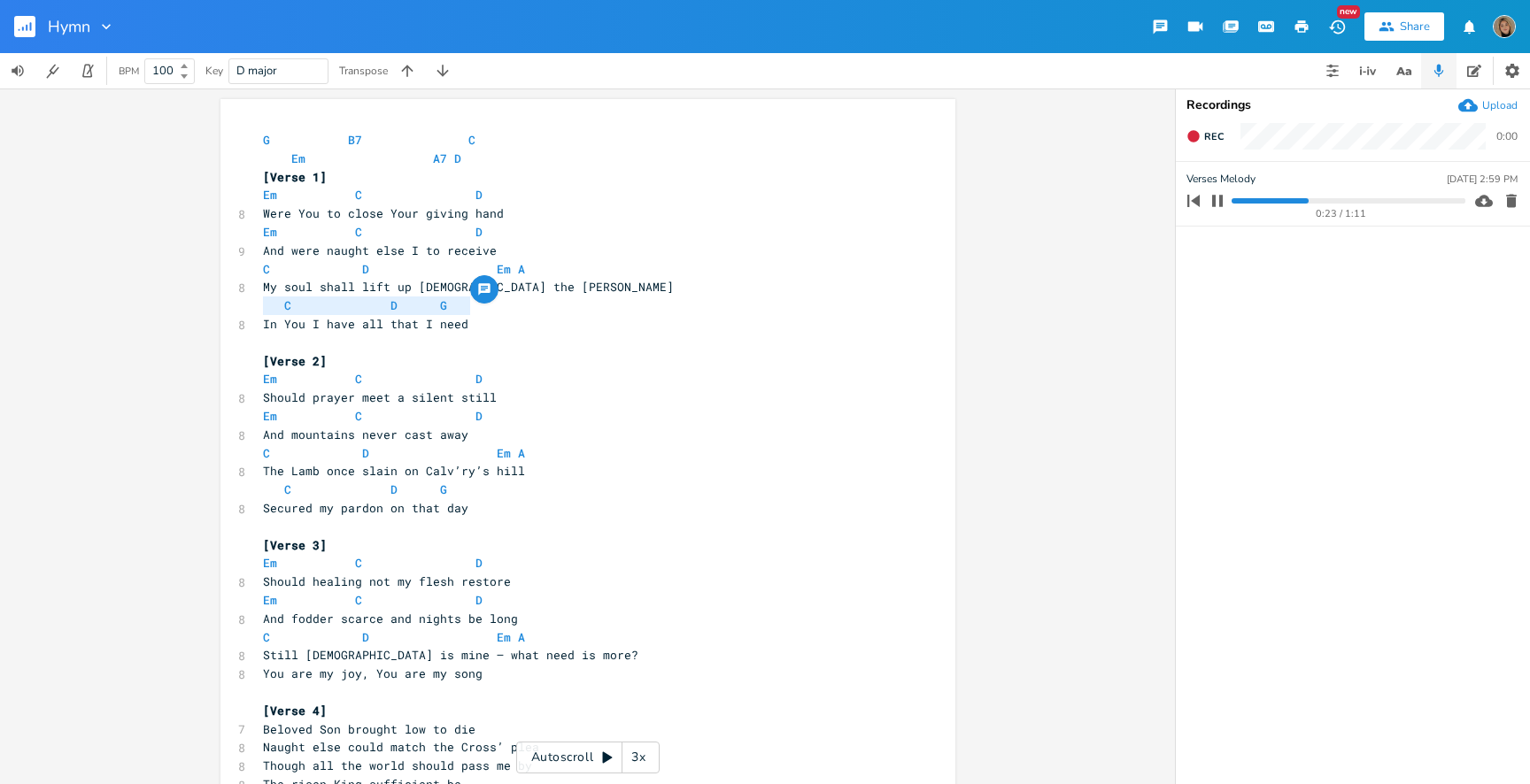 drag, startPoint x: 423, startPoint y: 301, endPoint x: 249, endPoint y: 301, distance: 174 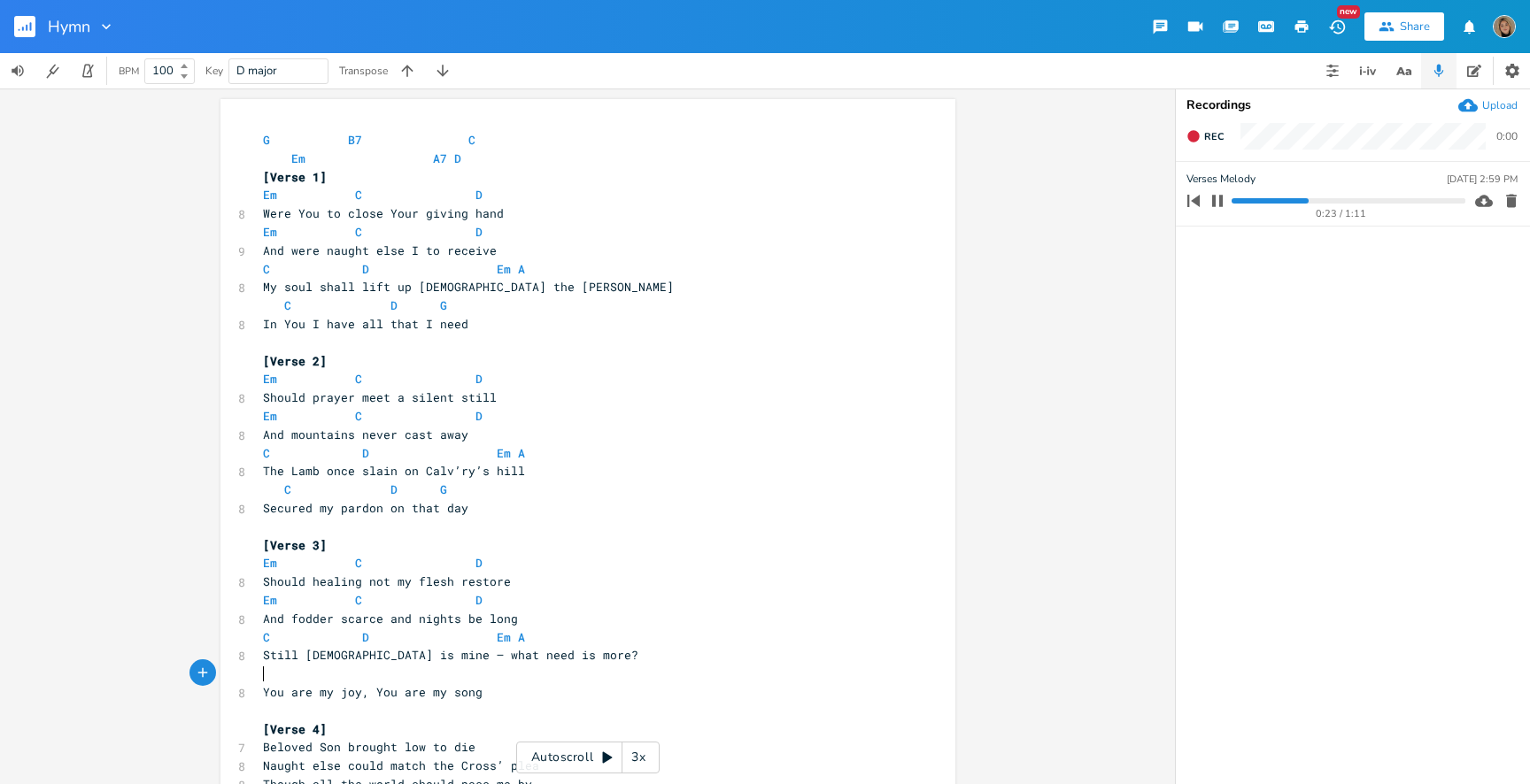 paste on "W" 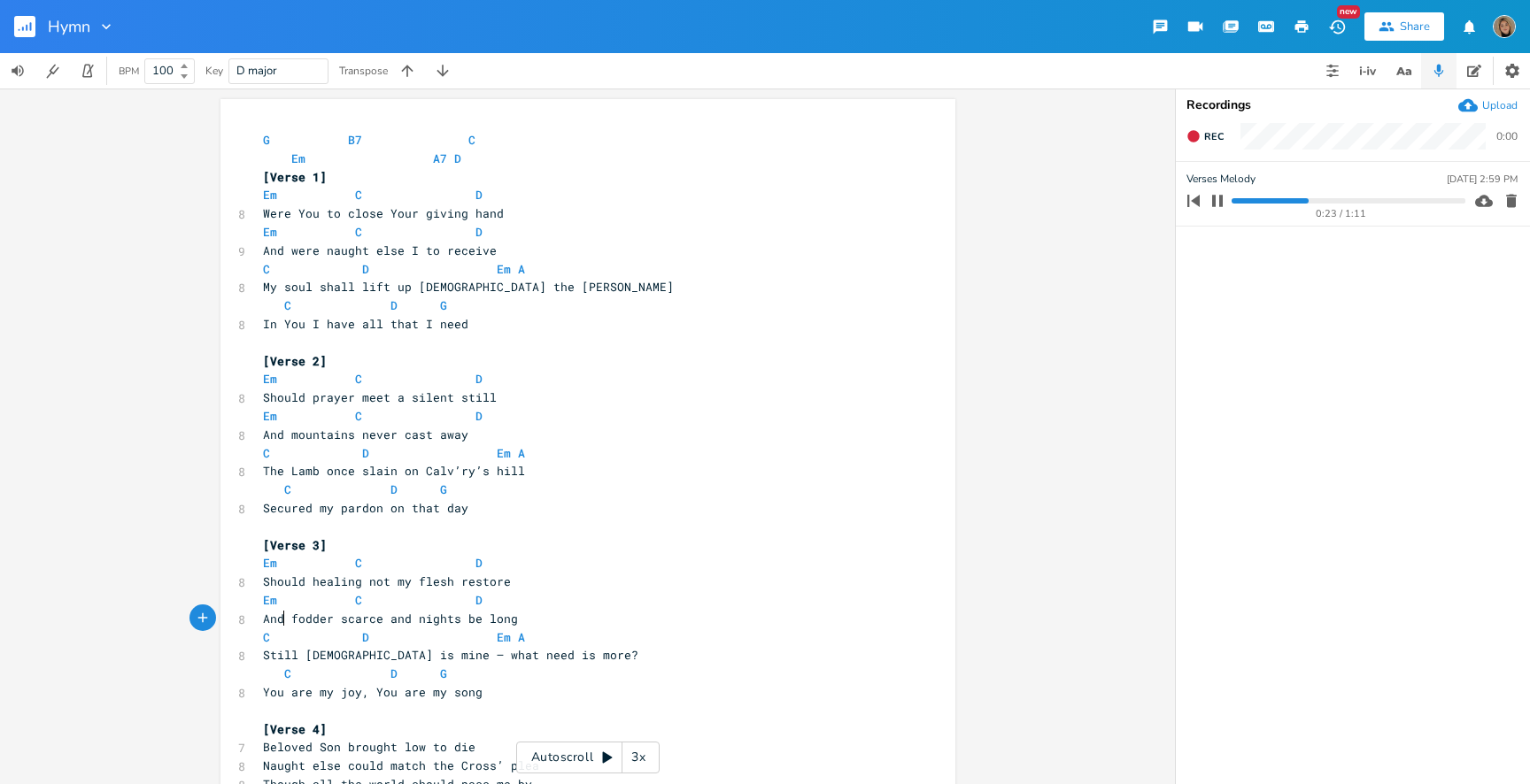click on "And fodder scarce and nights be long" at bounding box center [390, 619] 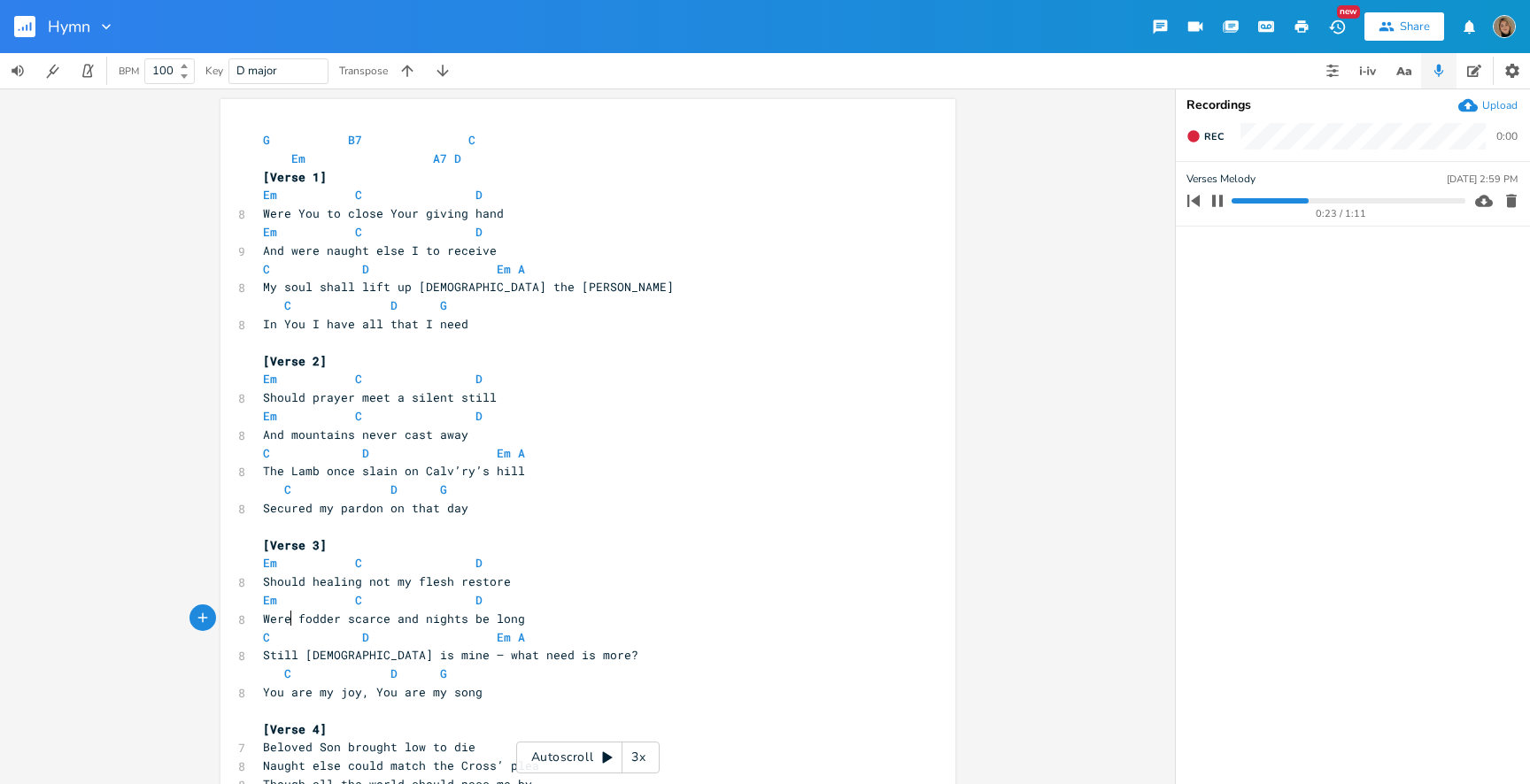 scroll, scrollTop: 0, scrollLeft: 28, axis: horizontal 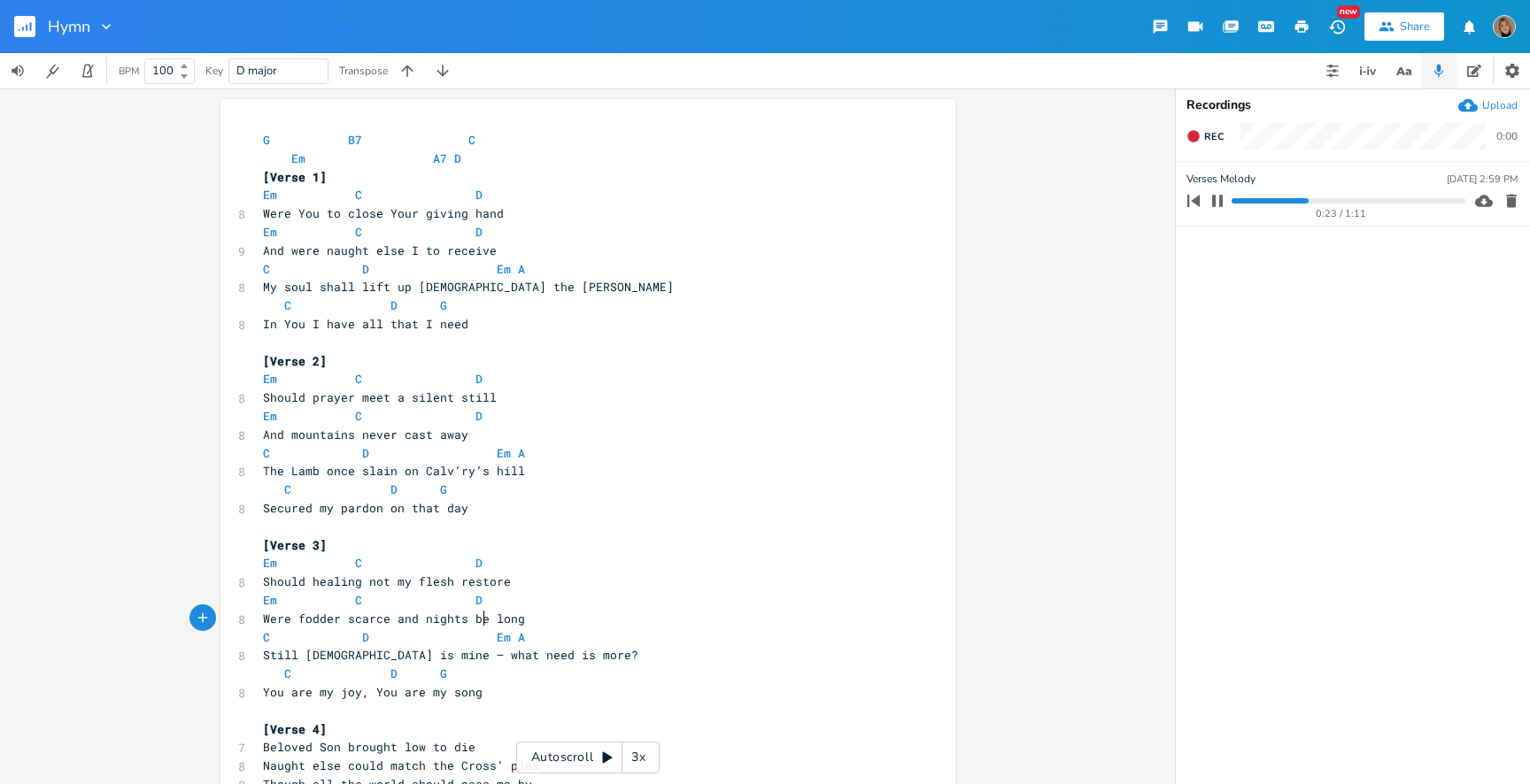 click on "Were fodder scarce and nights be long" at bounding box center [394, 619] 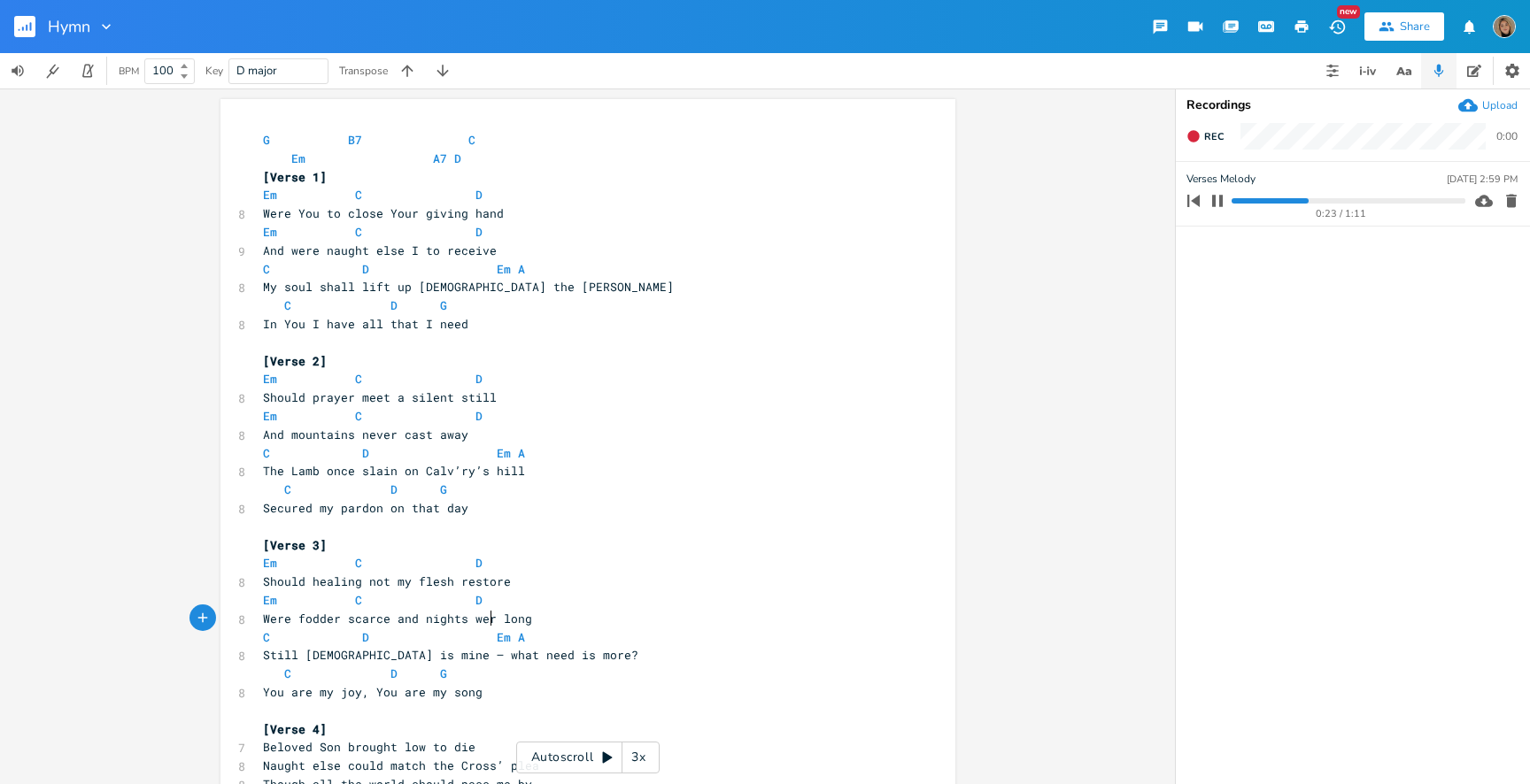 scroll, scrollTop: 0, scrollLeft: 26, axis: horizontal 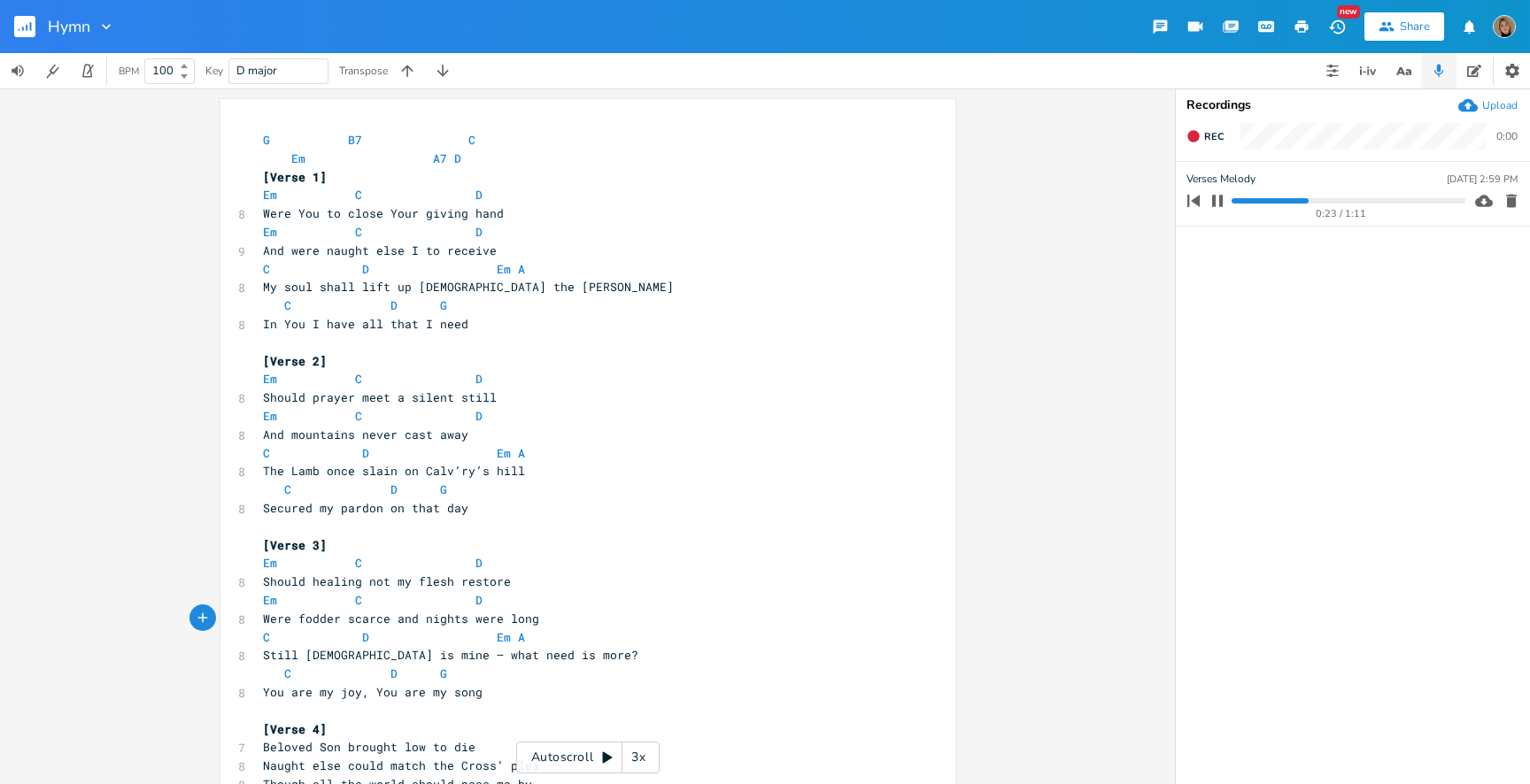 click on "Were fodder scarce and nights were long" at bounding box center [401, 619] 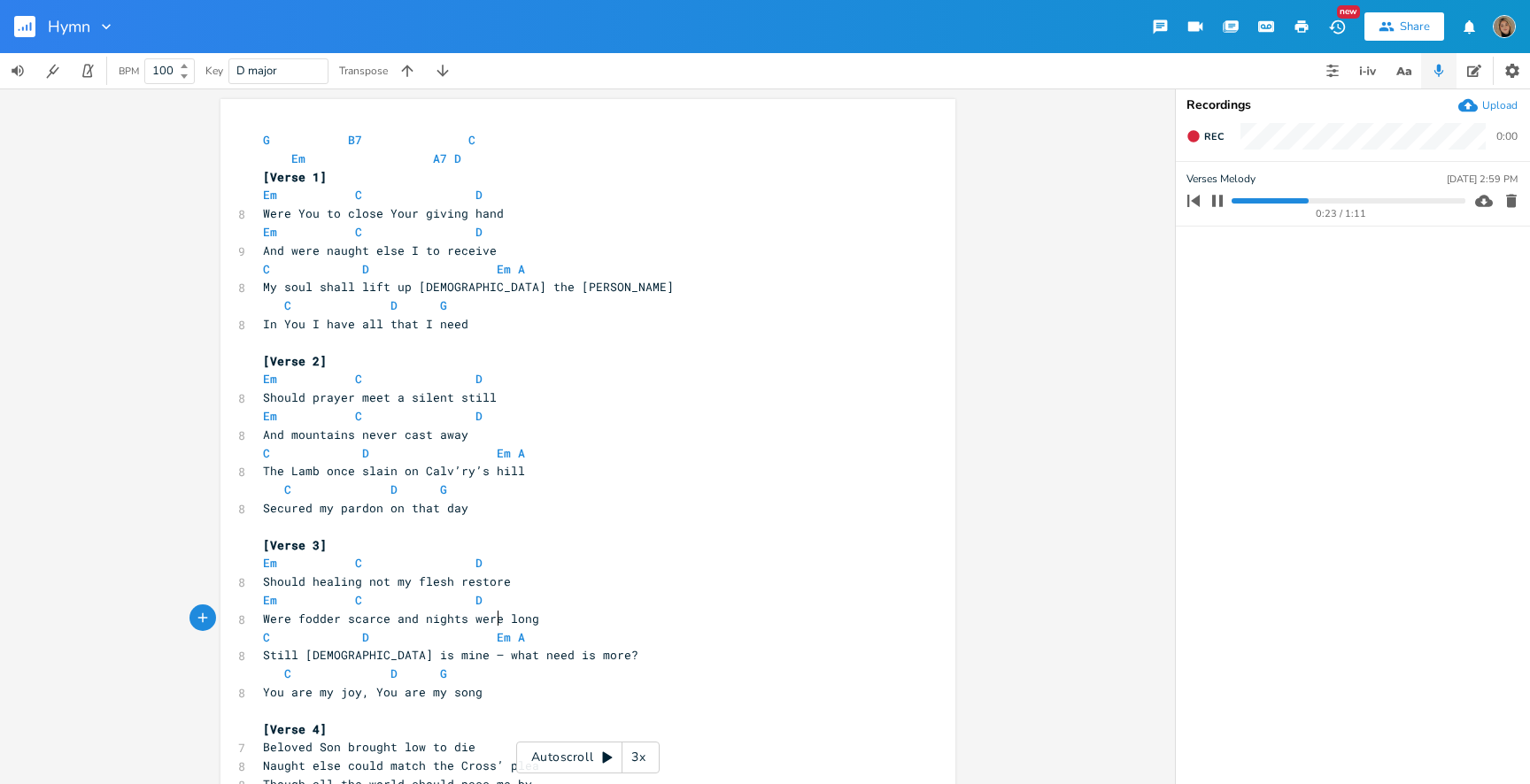 click on "Were fodder scarce and nights were long" at bounding box center (401, 619) 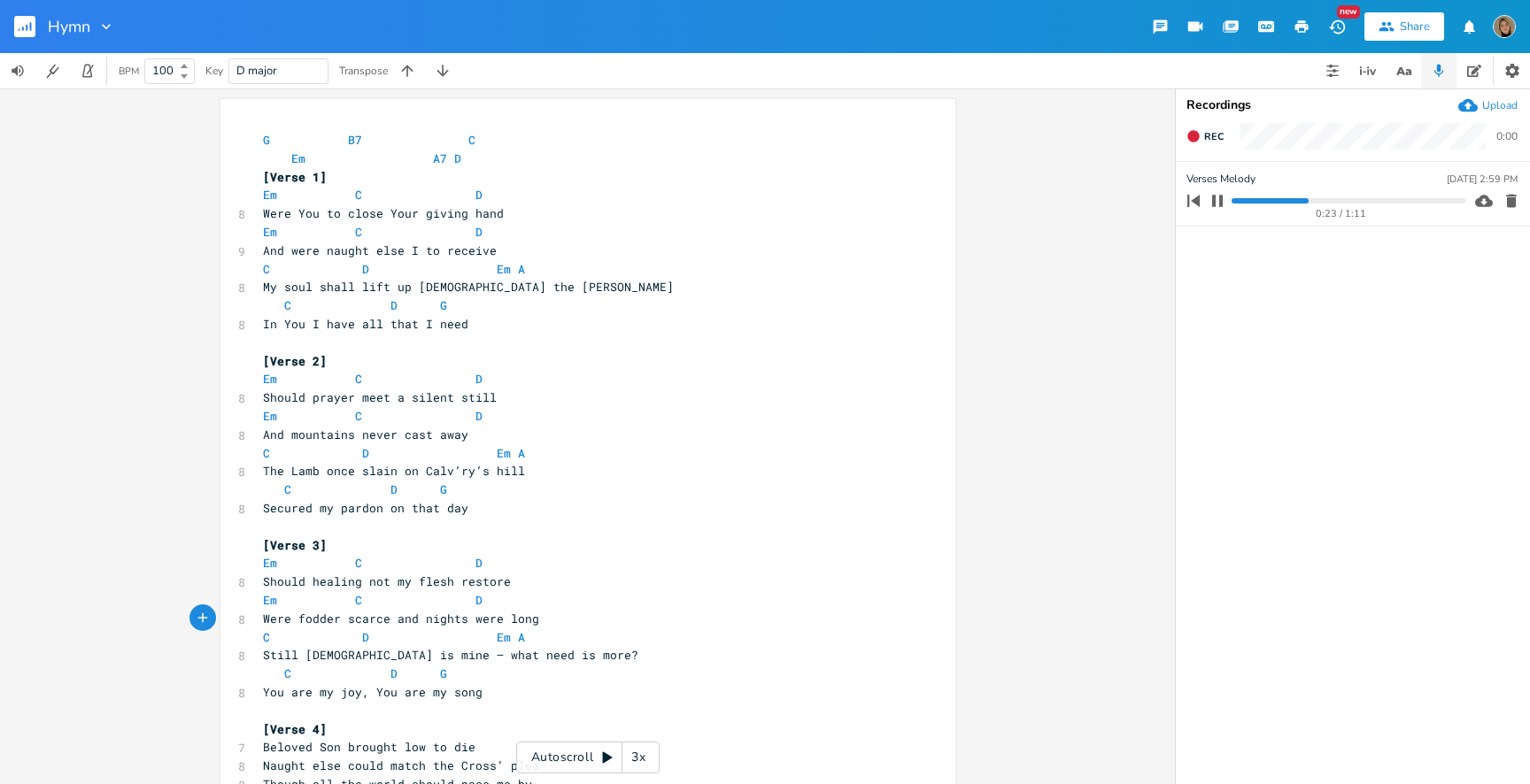 click on "Were fodder scarce and nights were long" at bounding box center [401, 619] 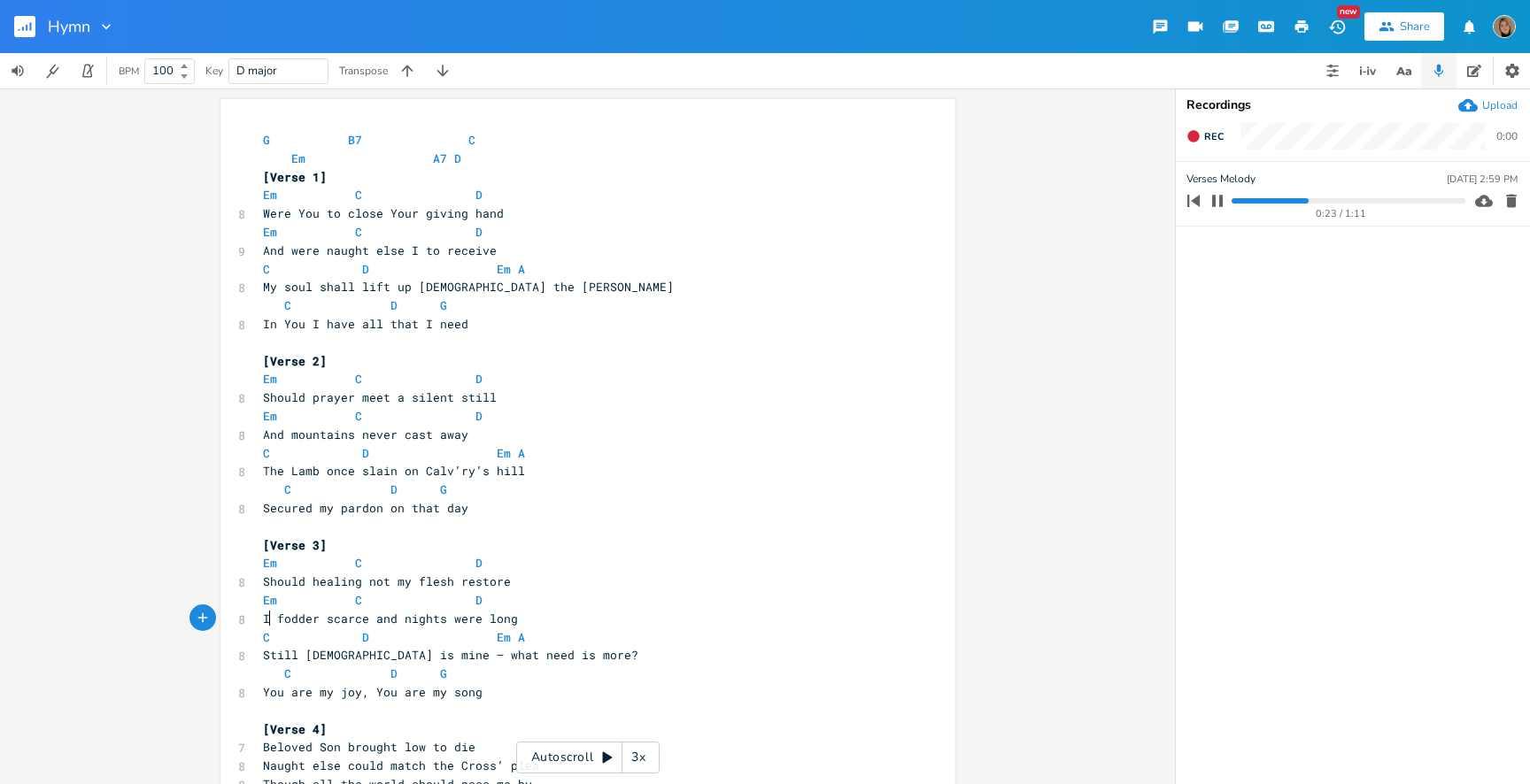 scroll, scrollTop: 0, scrollLeft: 6, axis: horizontal 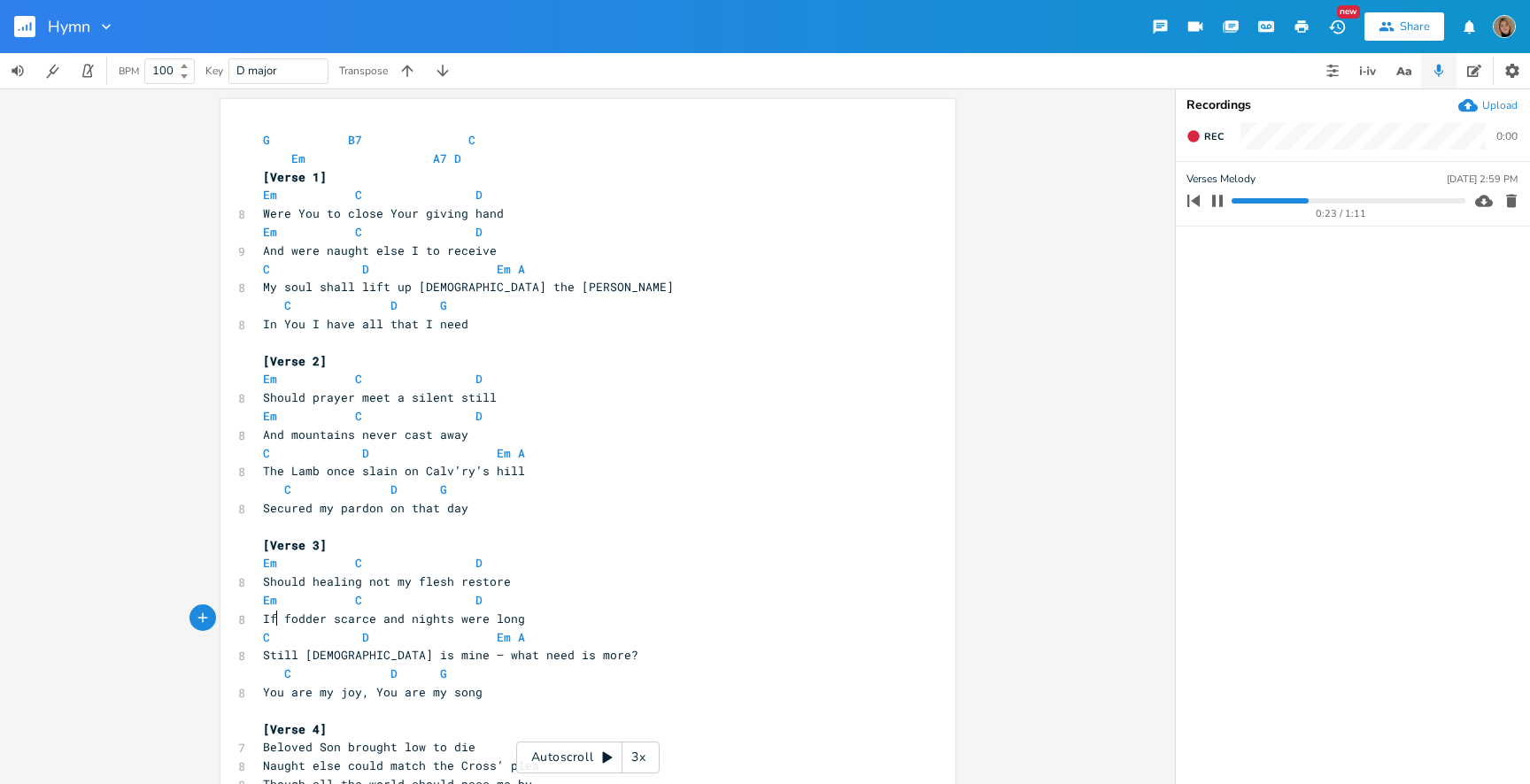 click on "If fodder scarce and nights were long" at bounding box center [394, 619] 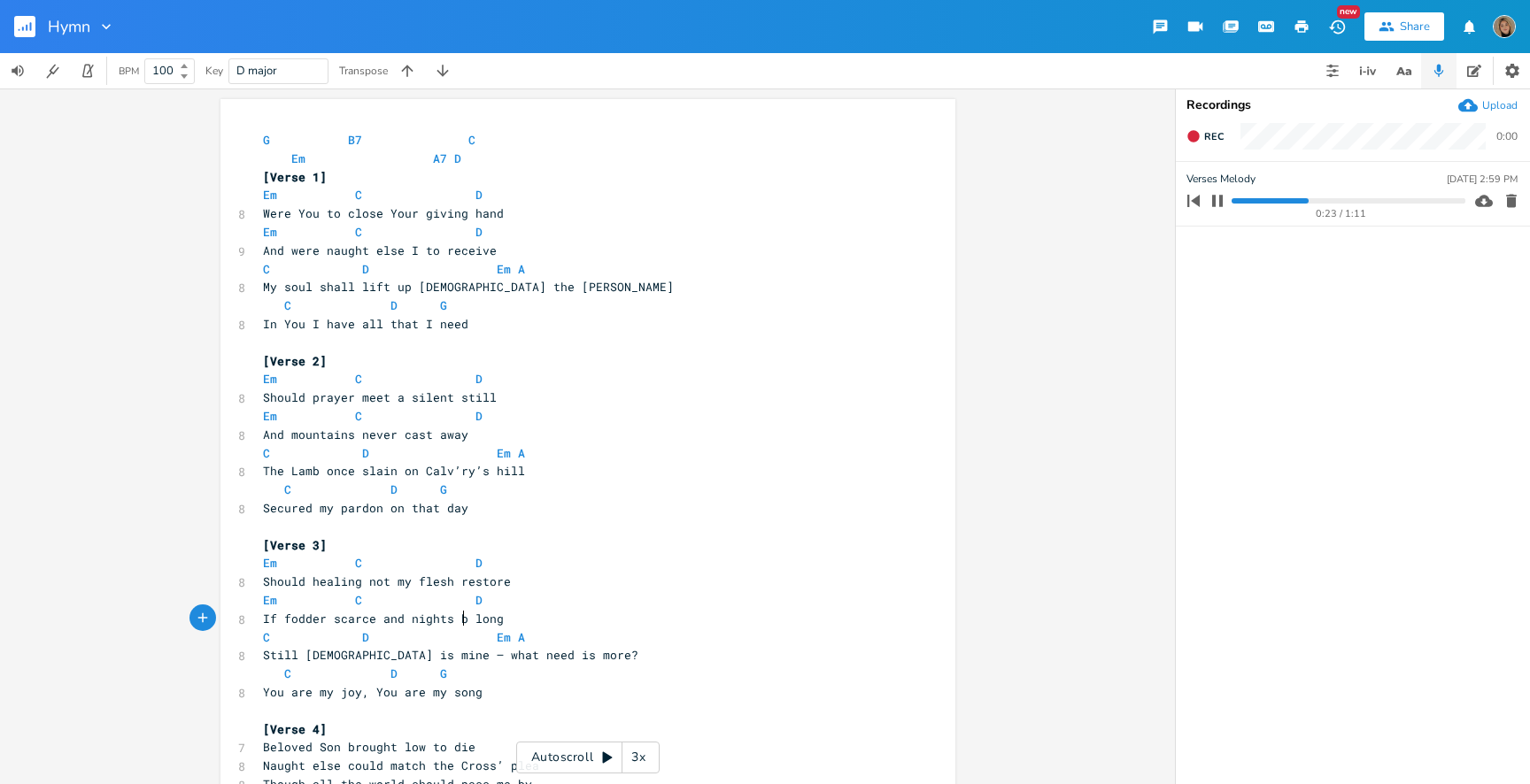 scroll, scrollTop: 0, scrollLeft: 12, axis: horizontal 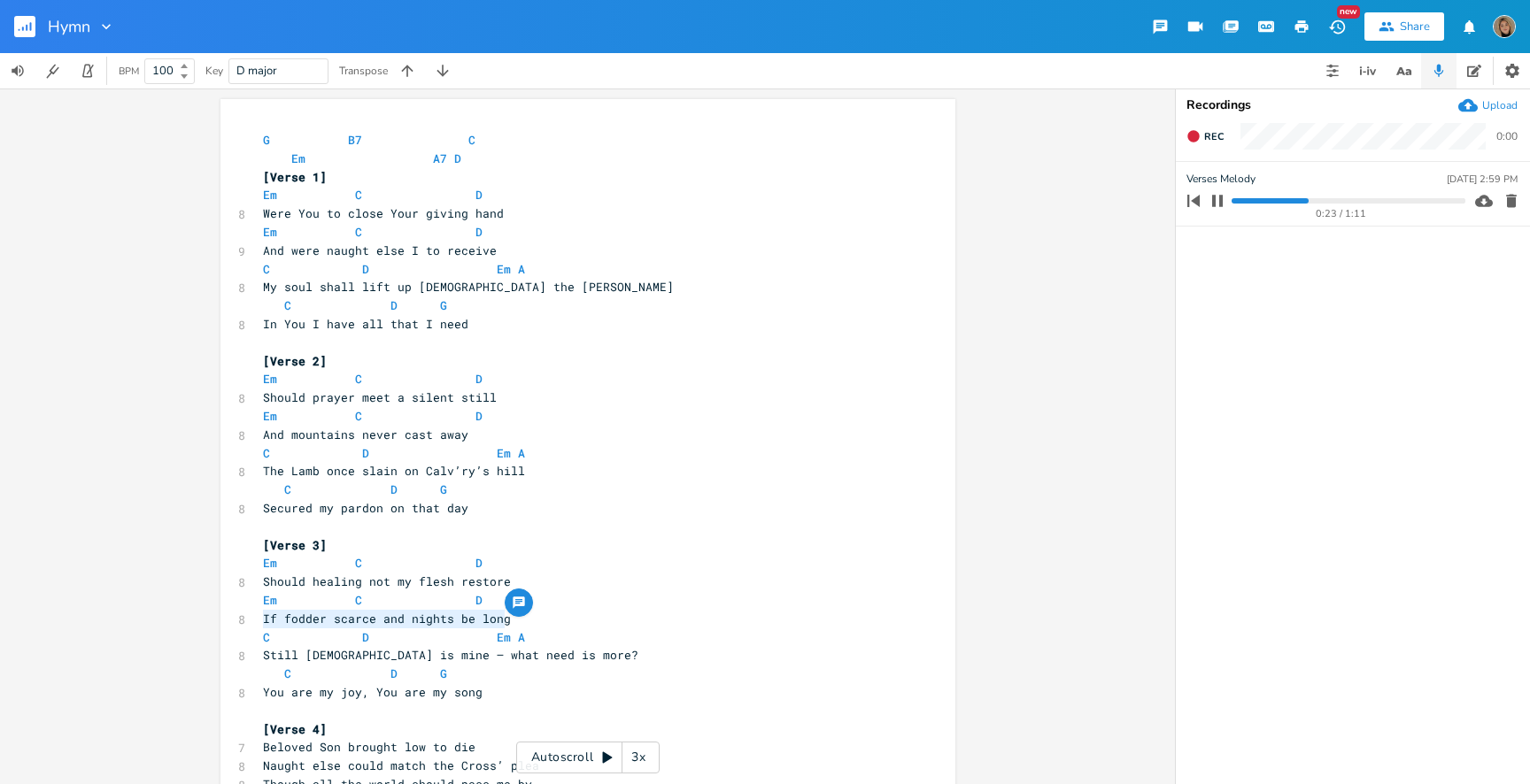 drag, startPoint x: 505, startPoint y: 621, endPoint x: 223, endPoint y: 620, distance: 282.0018 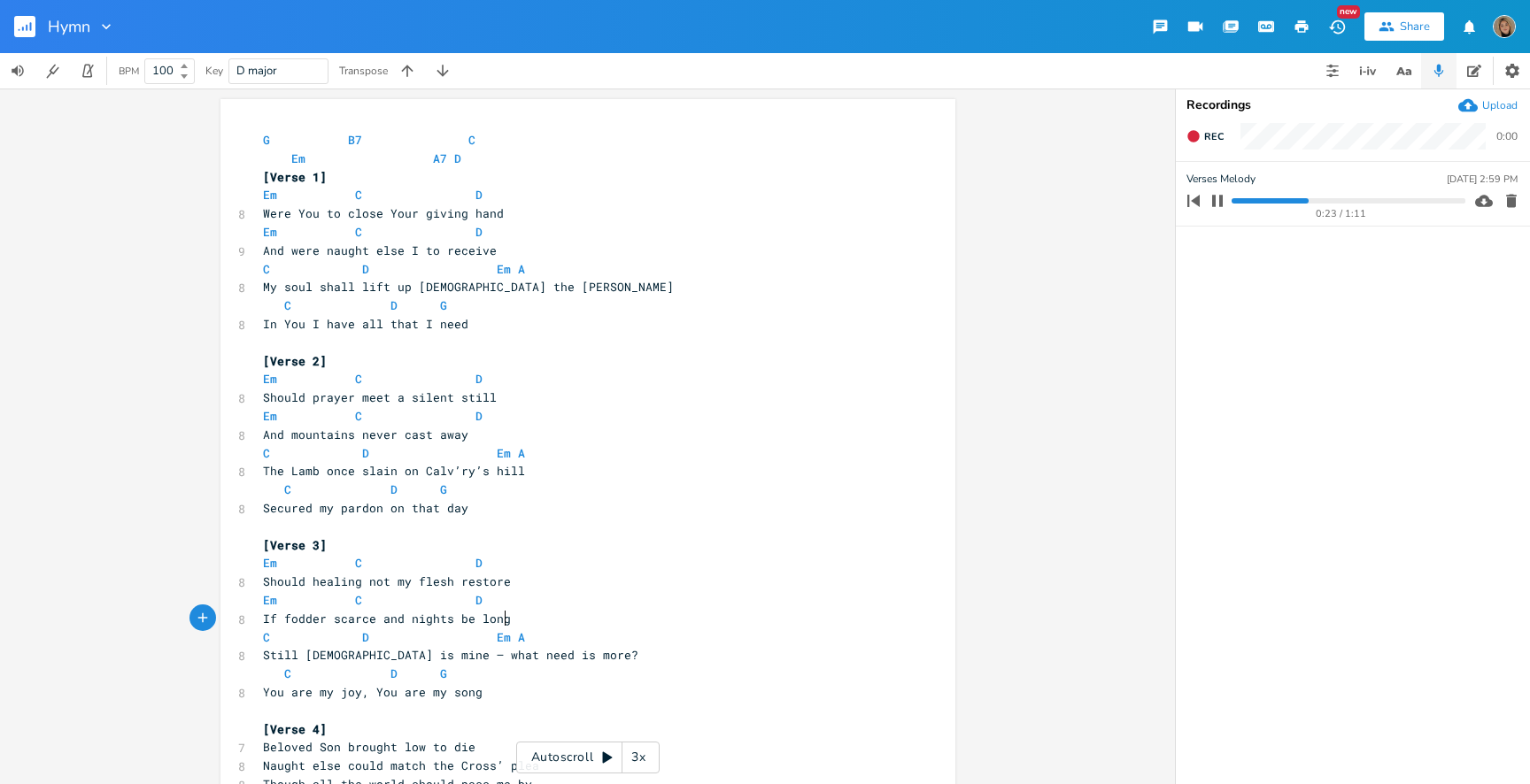 click on "If fodder scarce and nights be long" at bounding box center [387, 619] 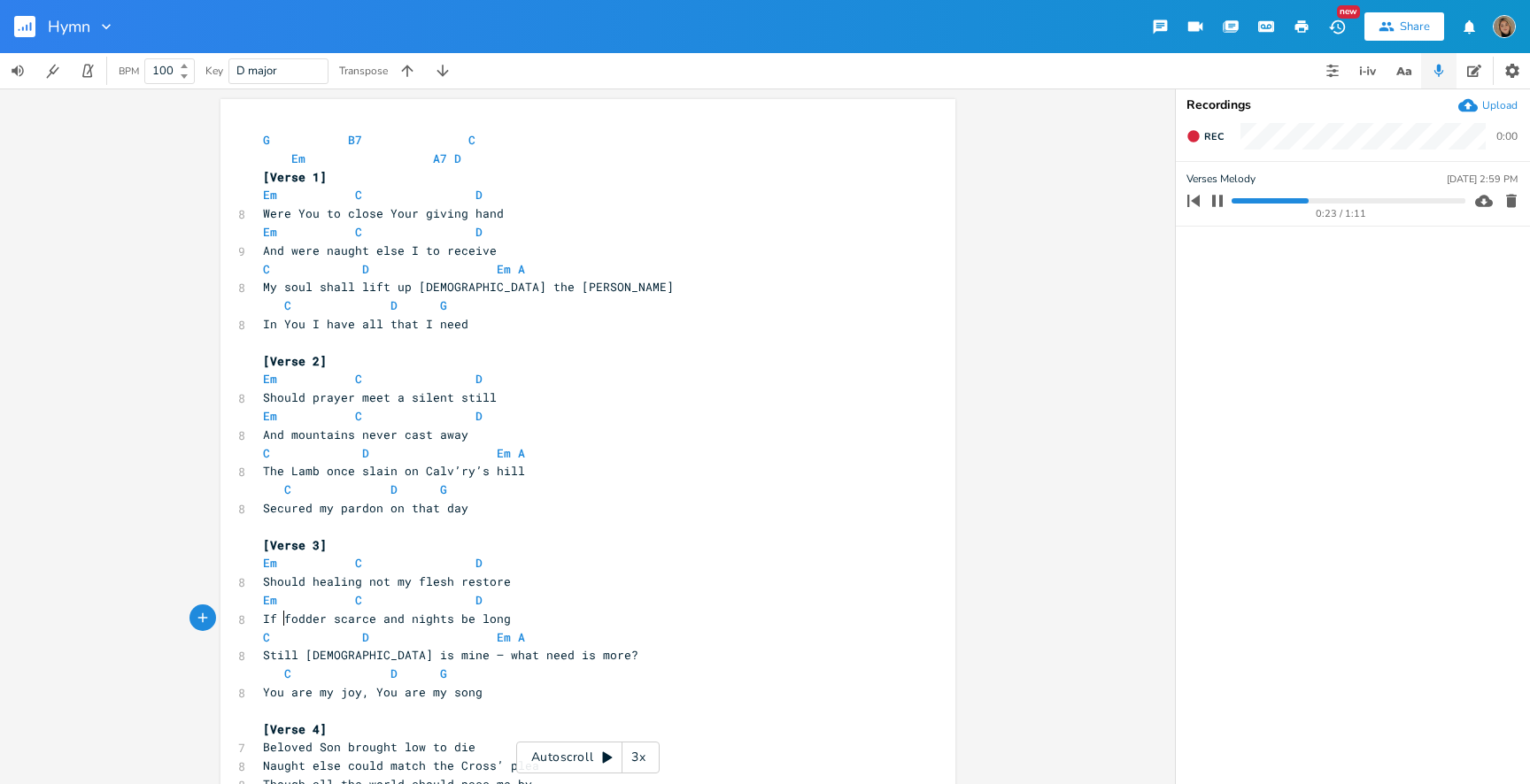 click on "If fodder scarce and nights be long" at bounding box center (387, 619) 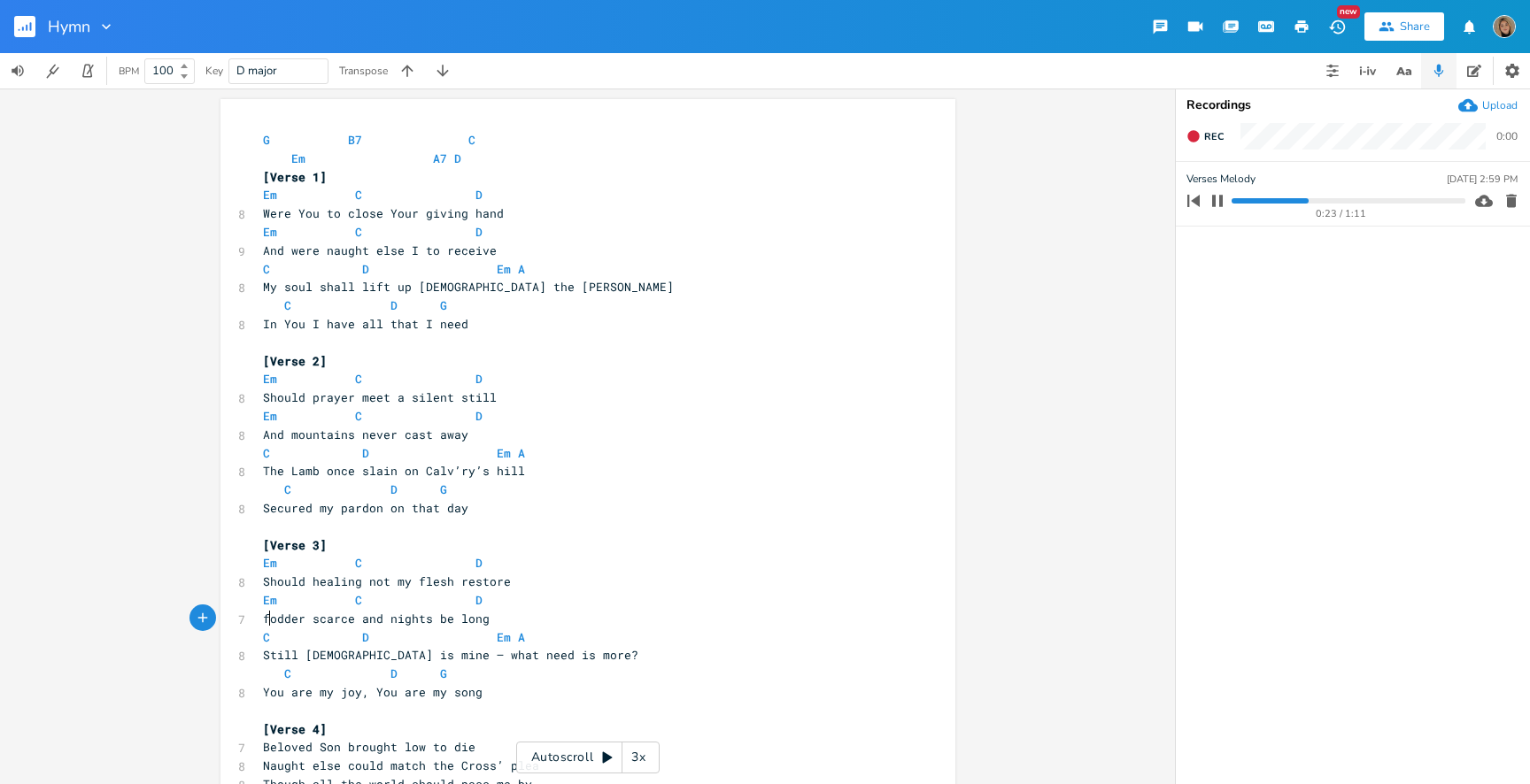 click on "fodder scarce and nights be long" at bounding box center [376, 619] 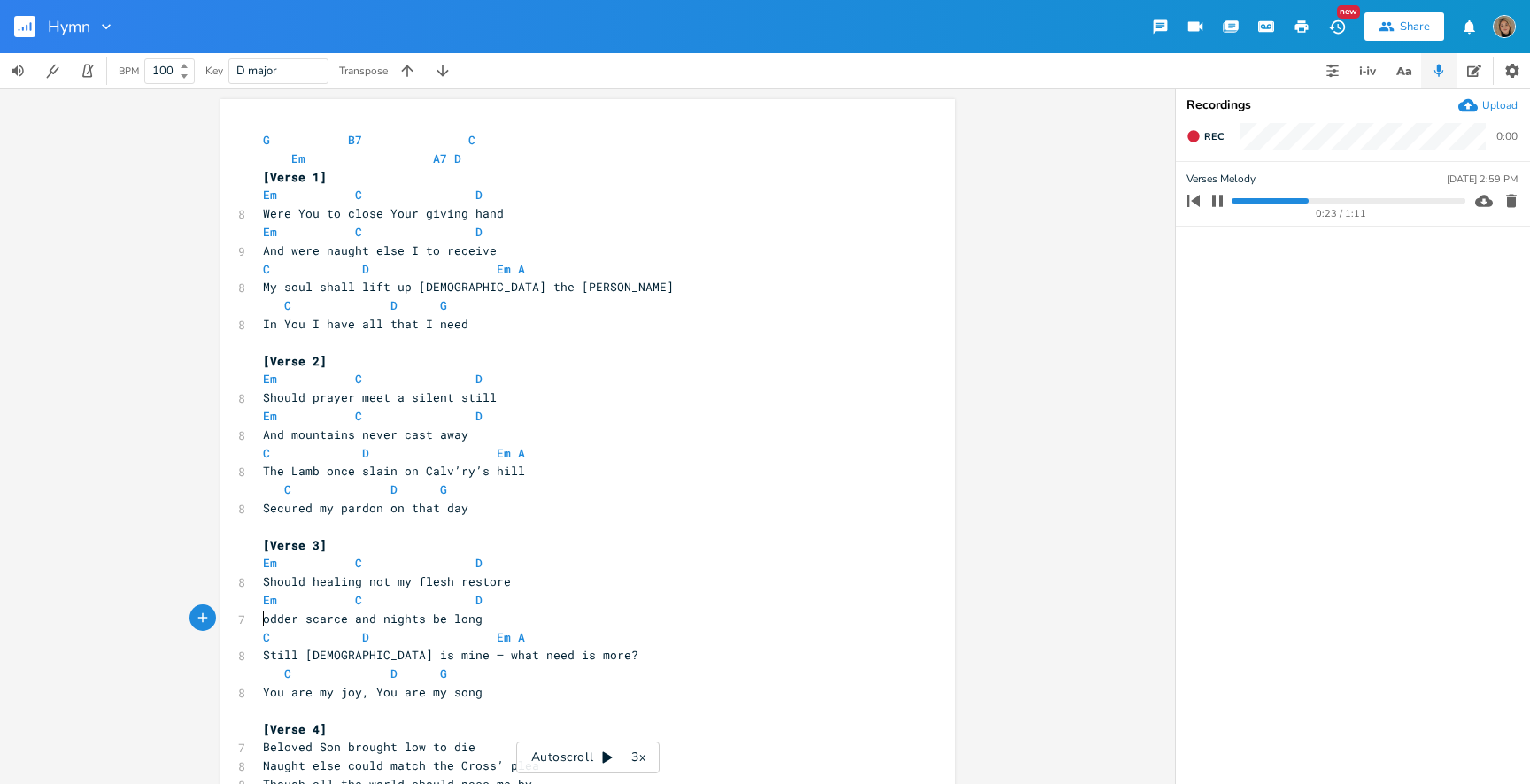 scroll, scrollTop: 0, scrollLeft: 6, axis: horizontal 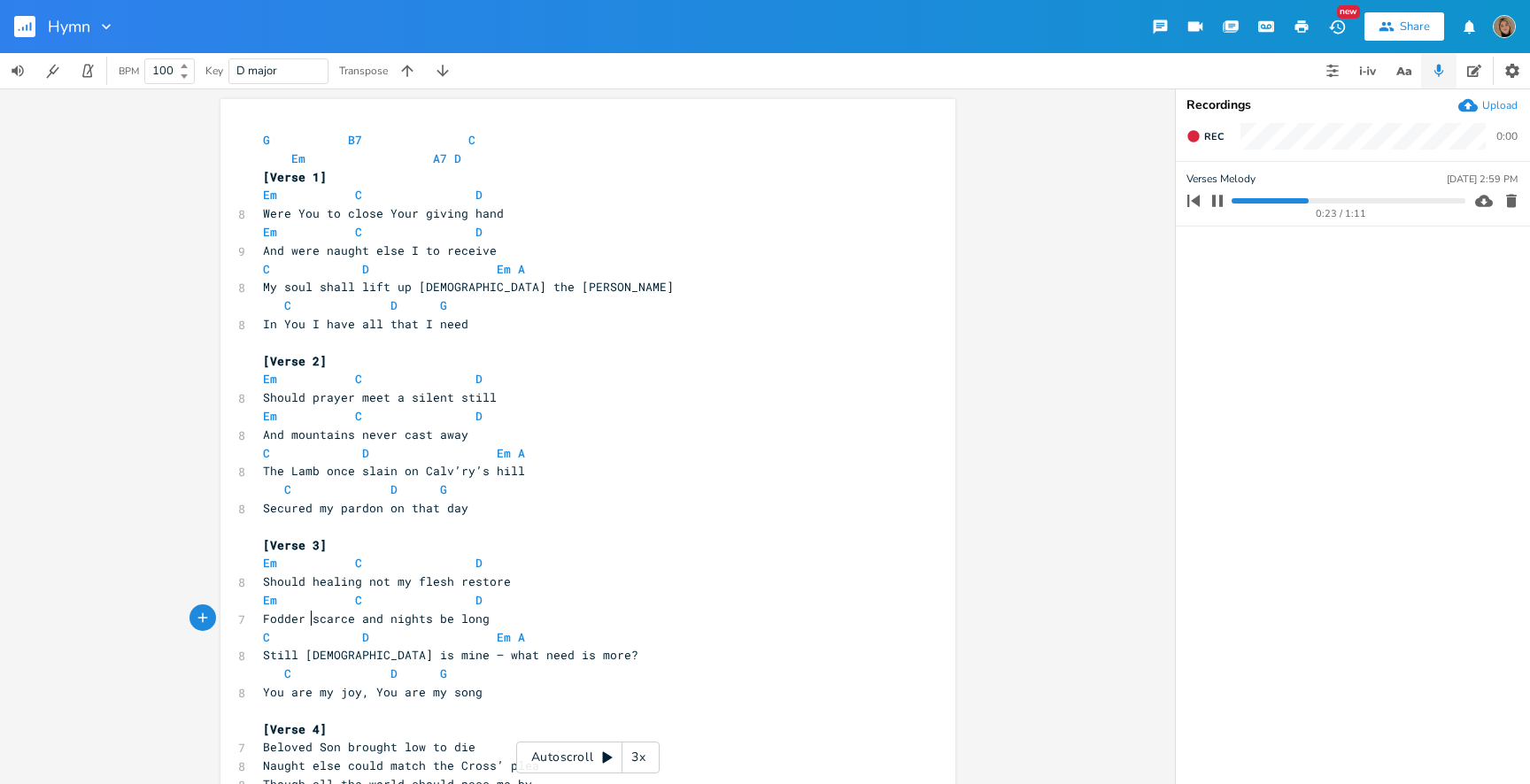 click on "Fodder scarce and nights be long" at bounding box center [376, 619] 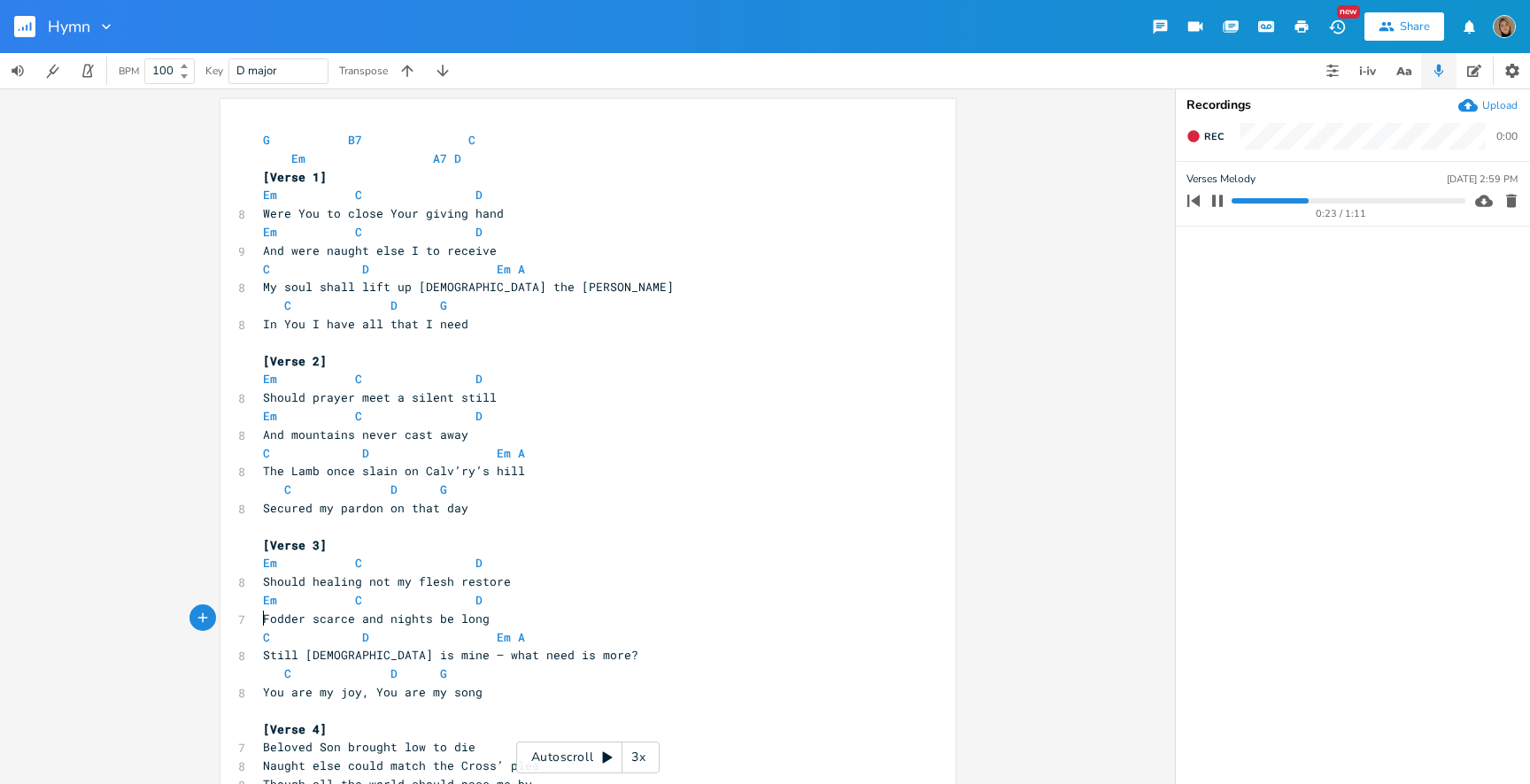 click on "Fodder scarce and nights be long" at bounding box center (579, 619) 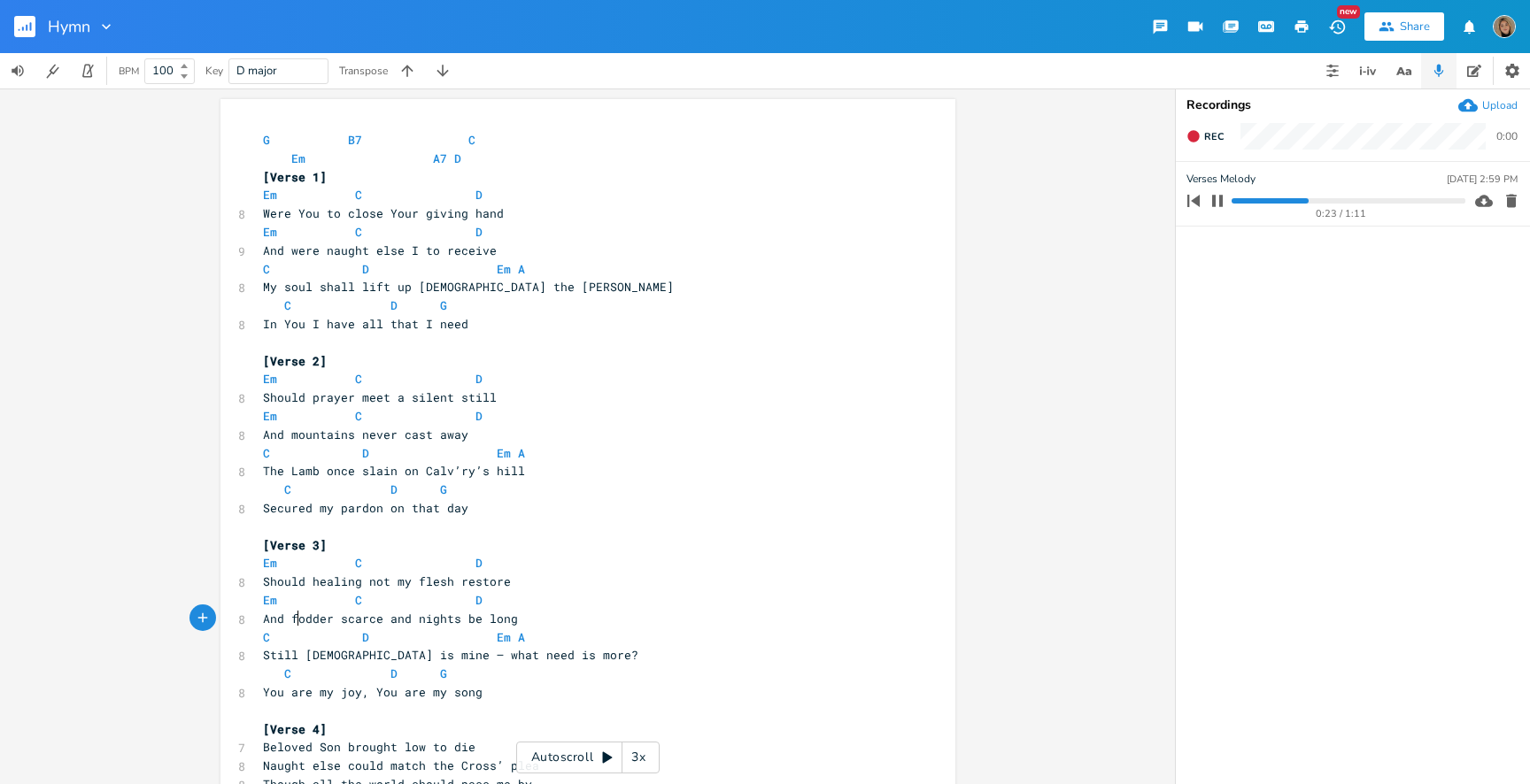 scroll, scrollTop: 0, scrollLeft: 4, axis: horizontal 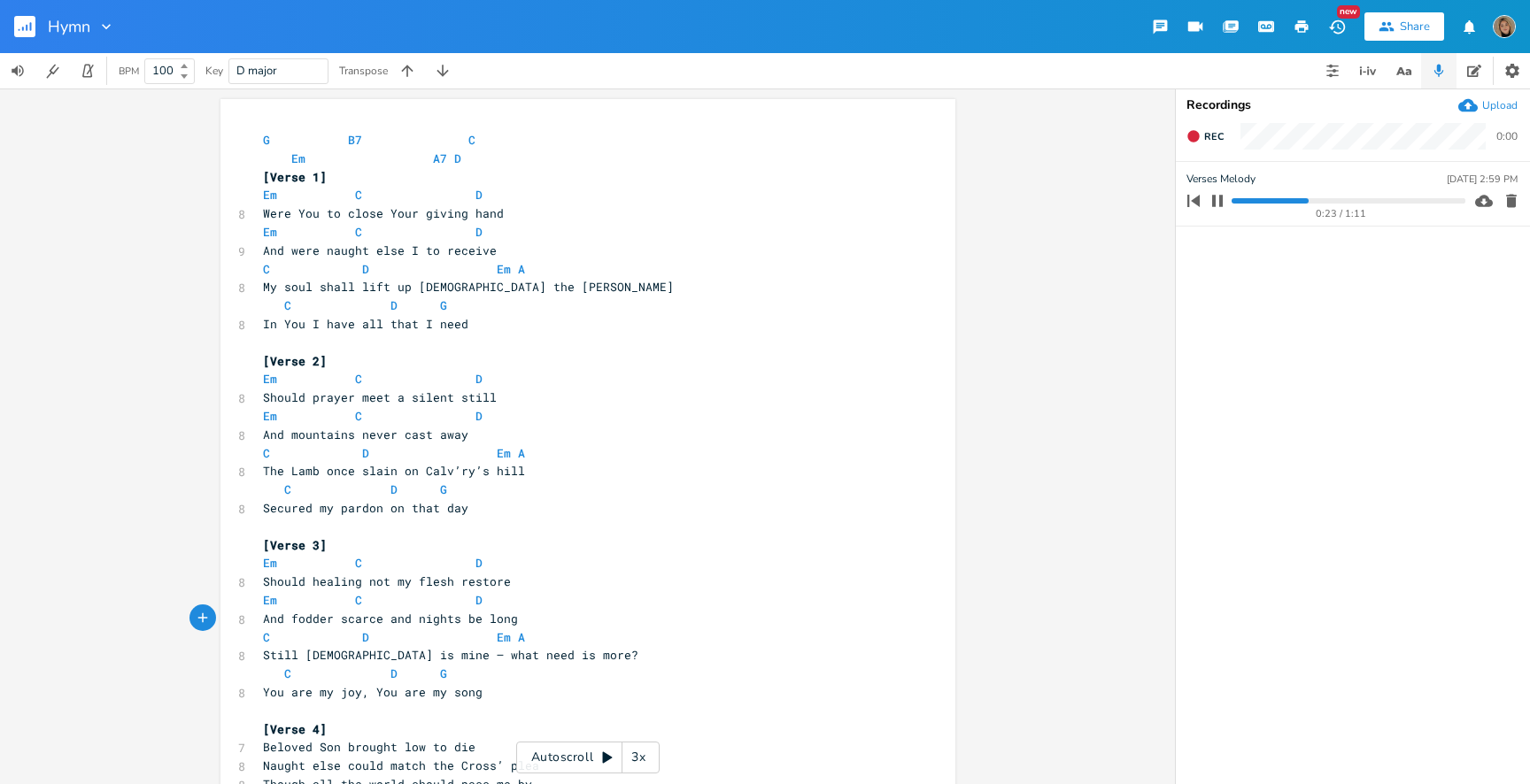 click on "And fodder scarce and nights be long" at bounding box center [390, 619] 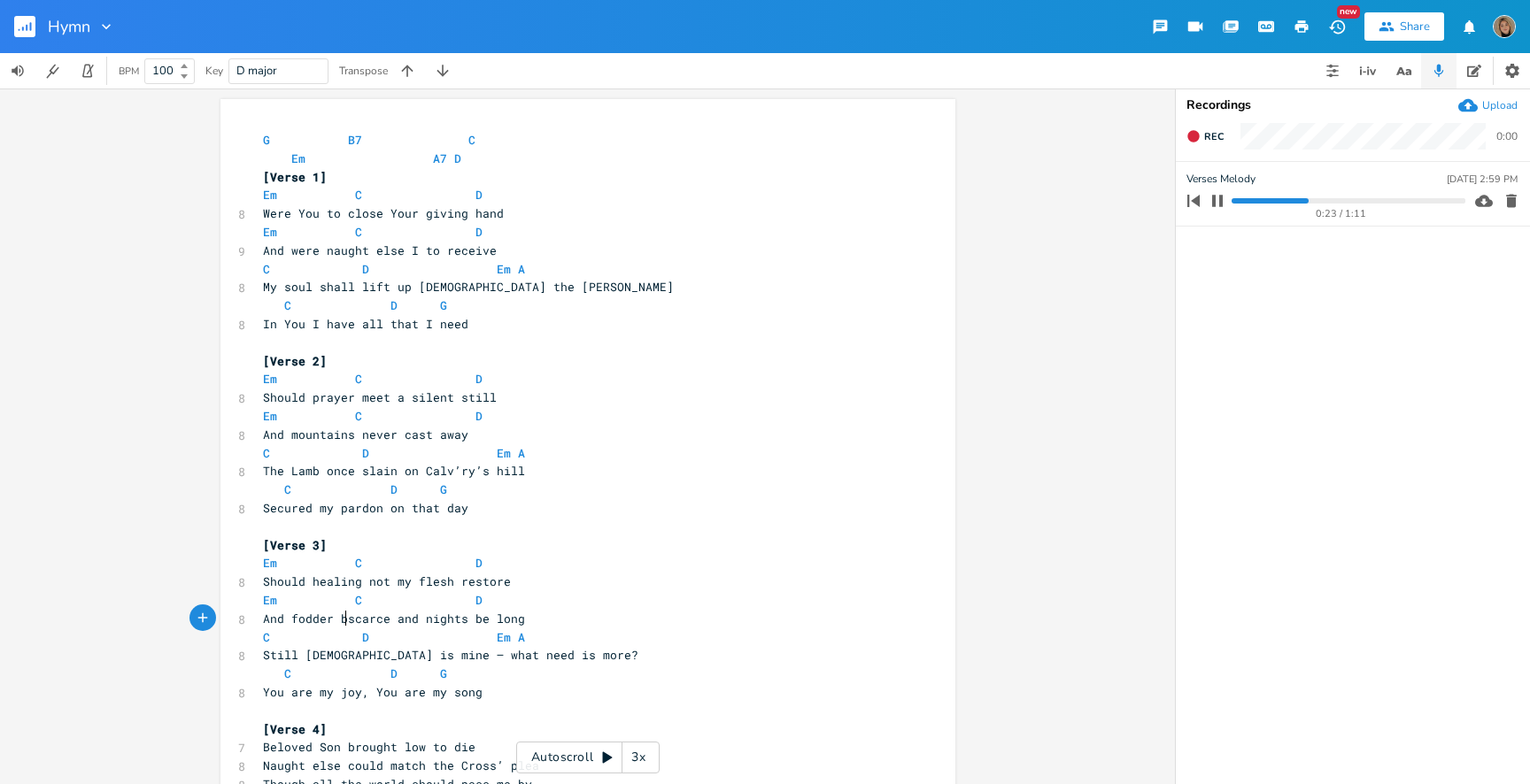 scroll, scrollTop: 0, scrollLeft: 15, axis: horizontal 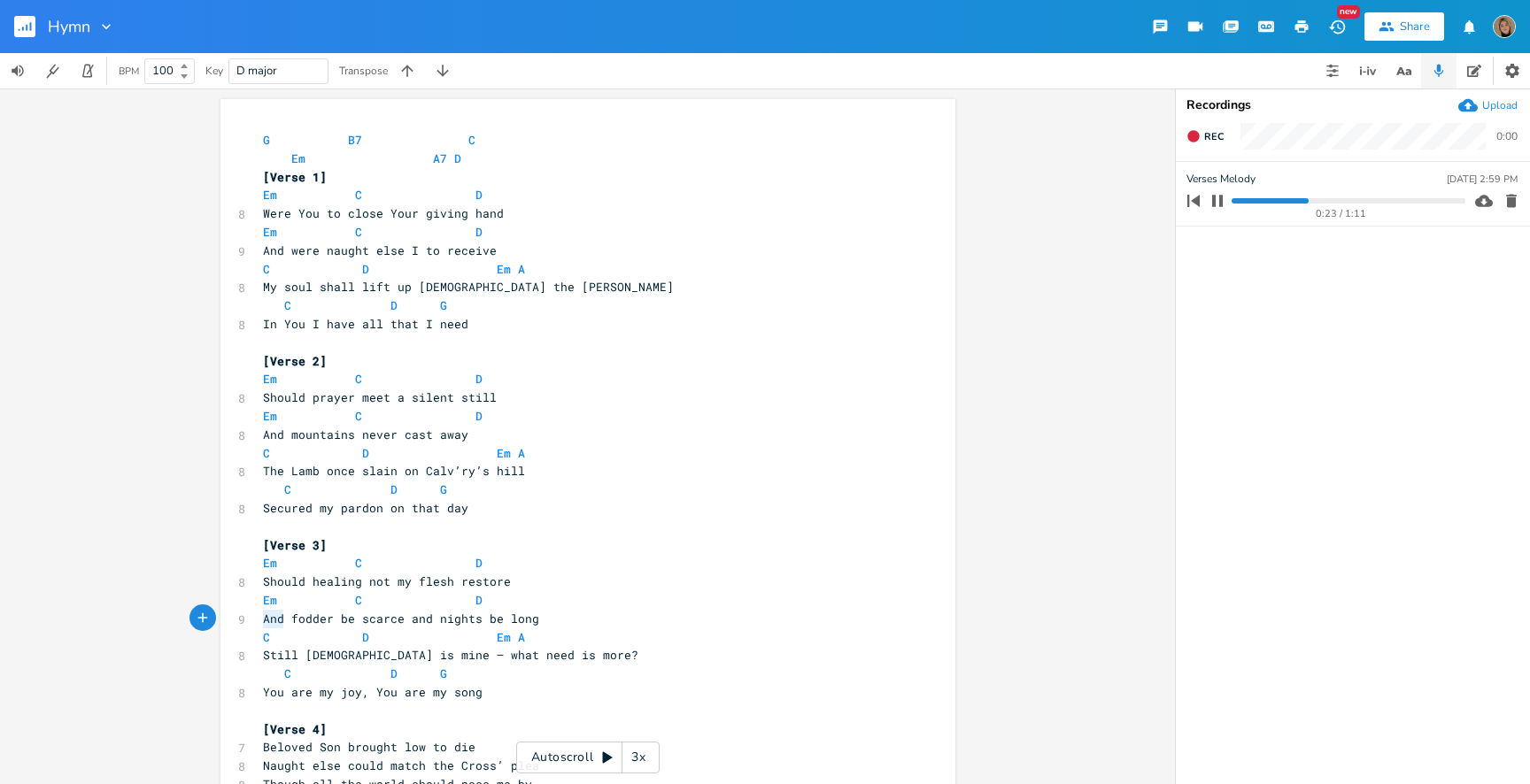 drag, startPoint x: 278, startPoint y: 617, endPoint x: 239, endPoint y: 618, distance: 39.012818 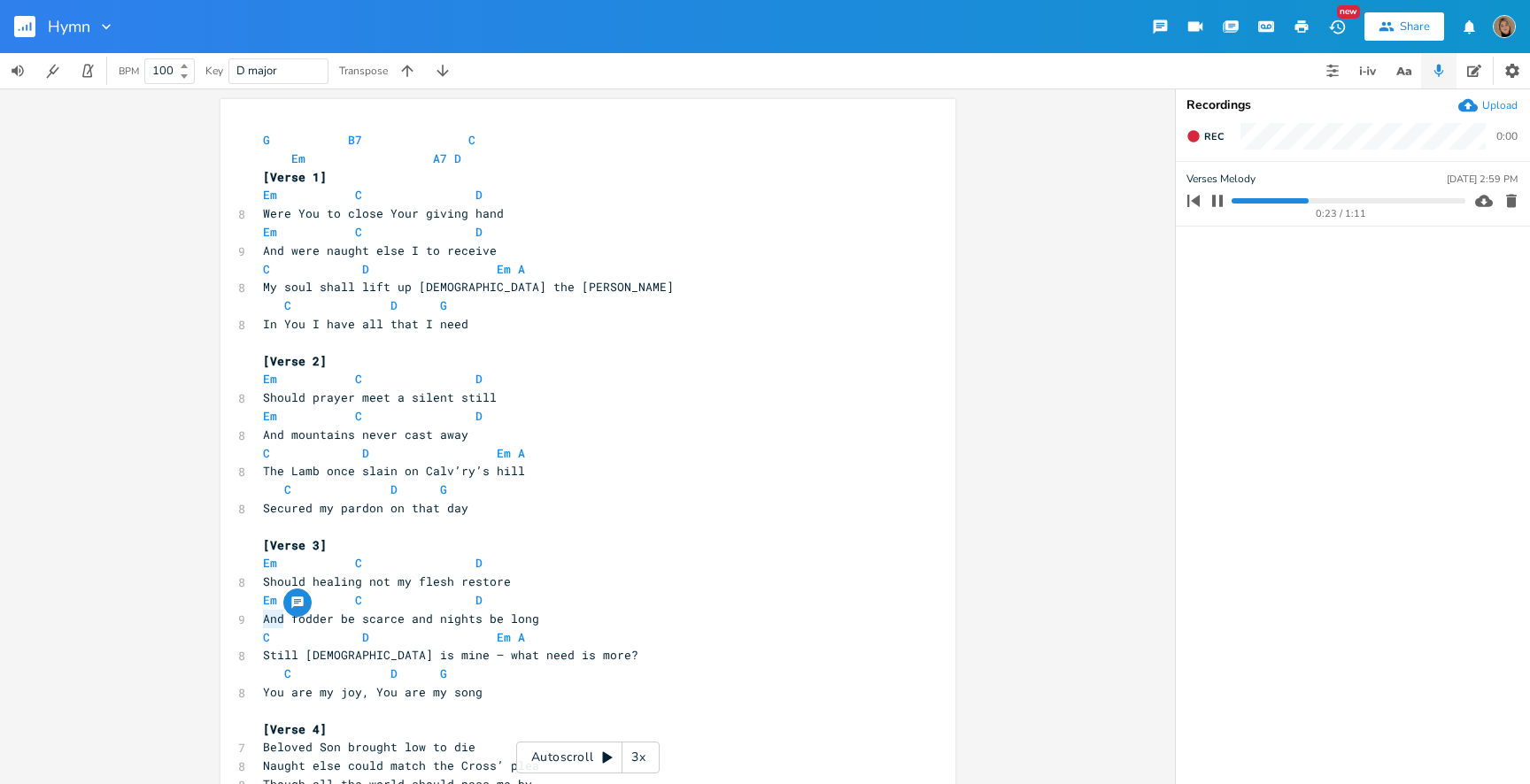 click on "And fodder be scarce and nights be long" at bounding box center [401, 619] 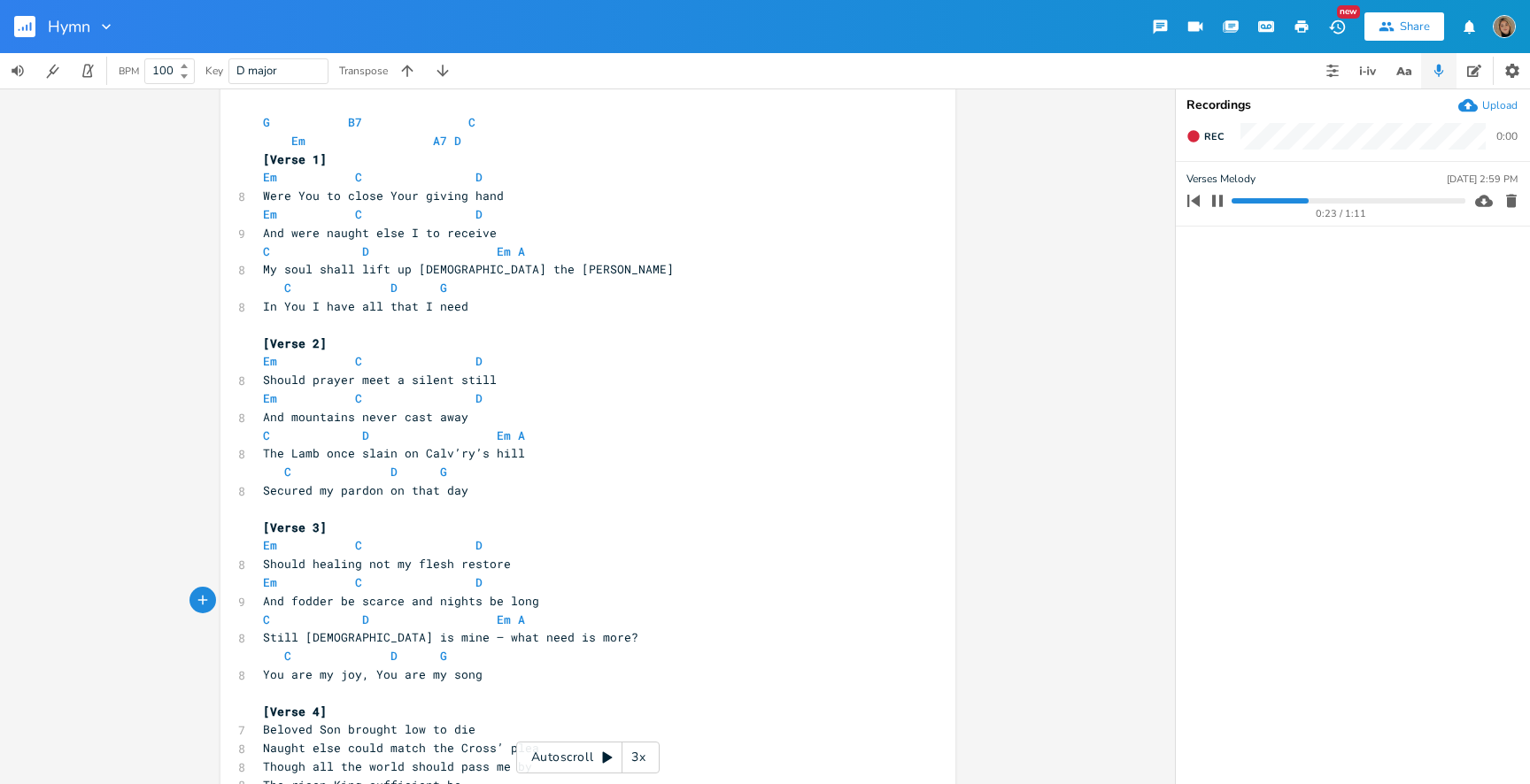 scroll, scrollTop: 14, scrollLeft: 0, axis: vertical 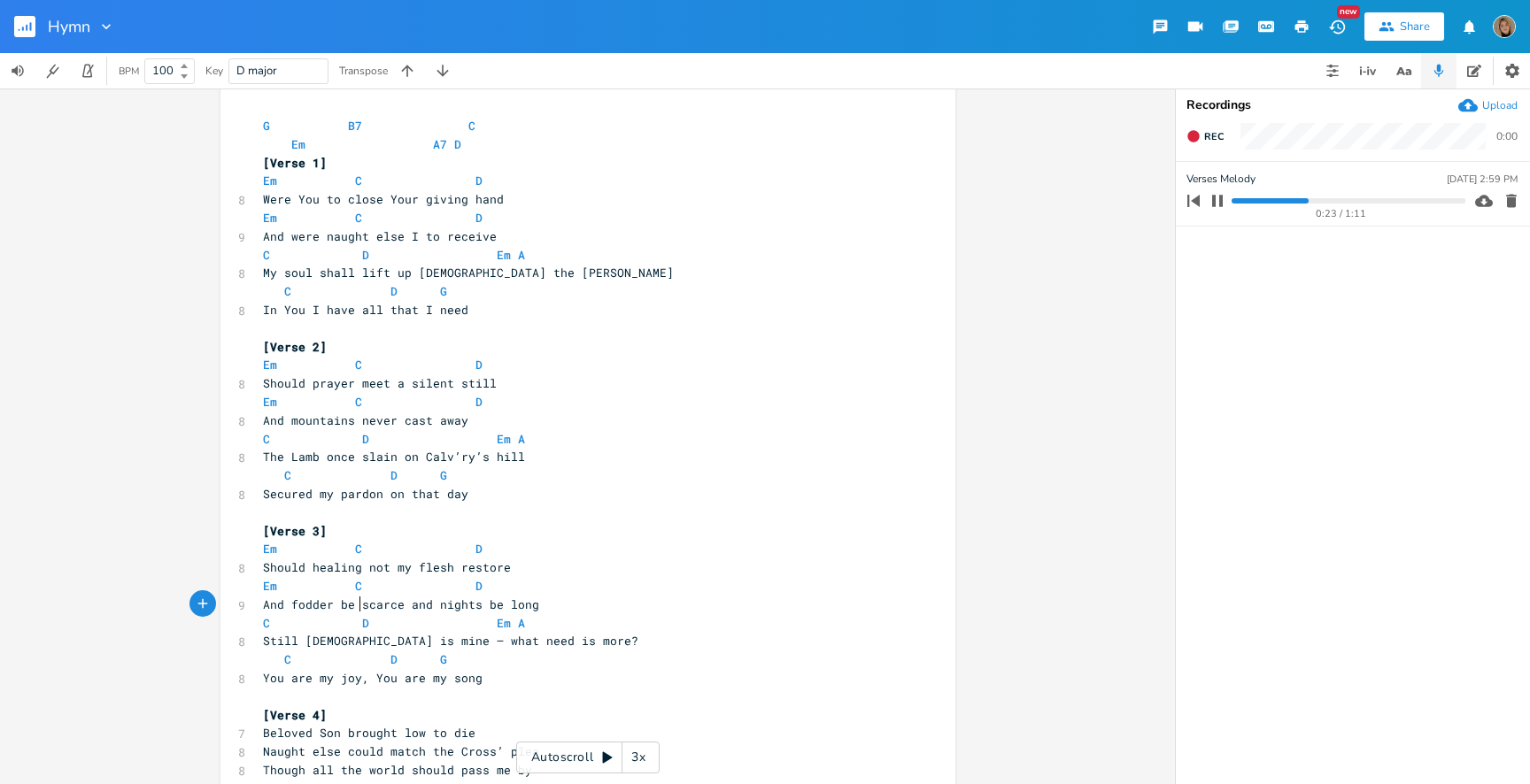 click on "And fodder be scarce and nights be long" at bounding box center [401, 604] 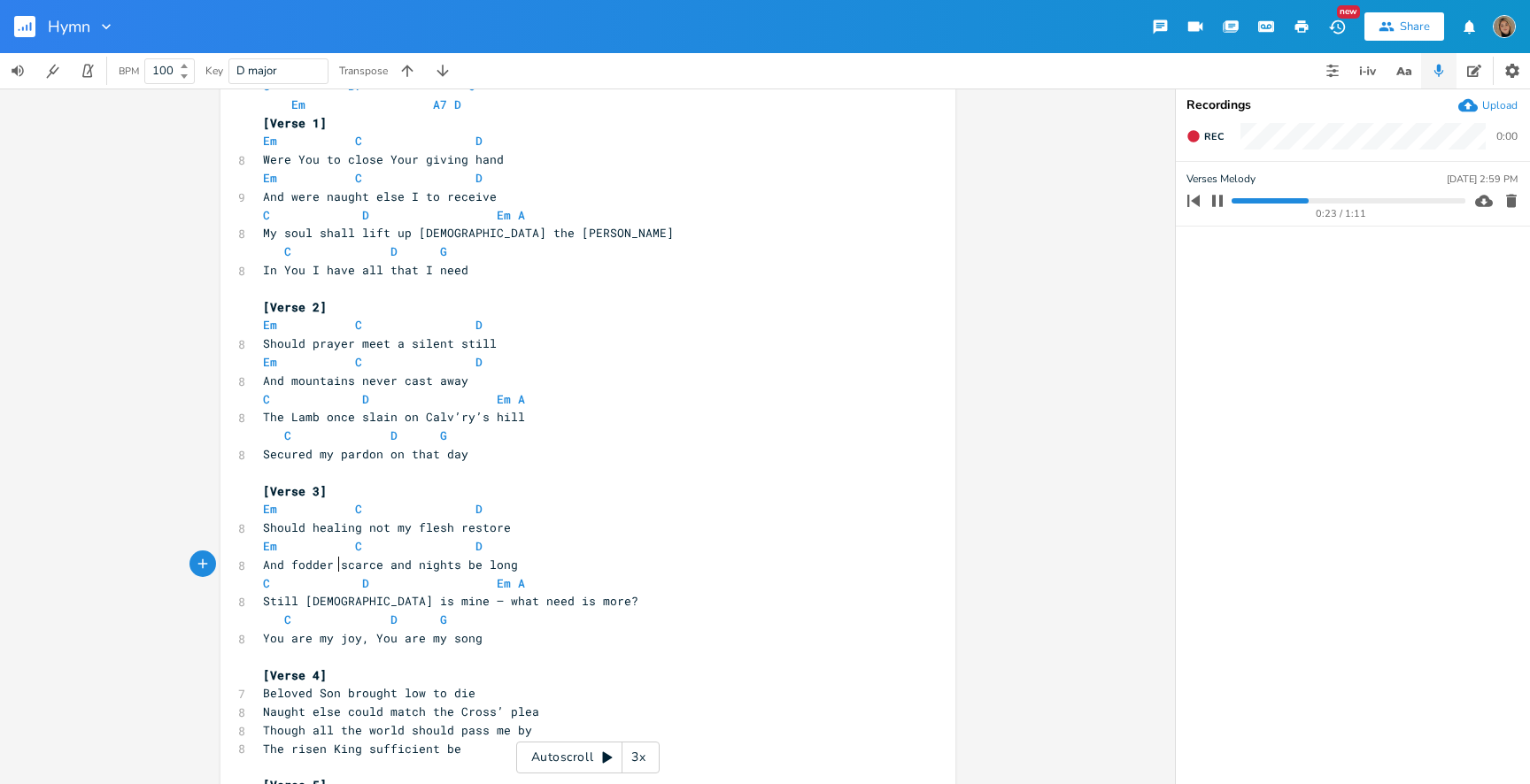 scroll, scrollTop: 53, scrollLeft: 0, axis: vertical 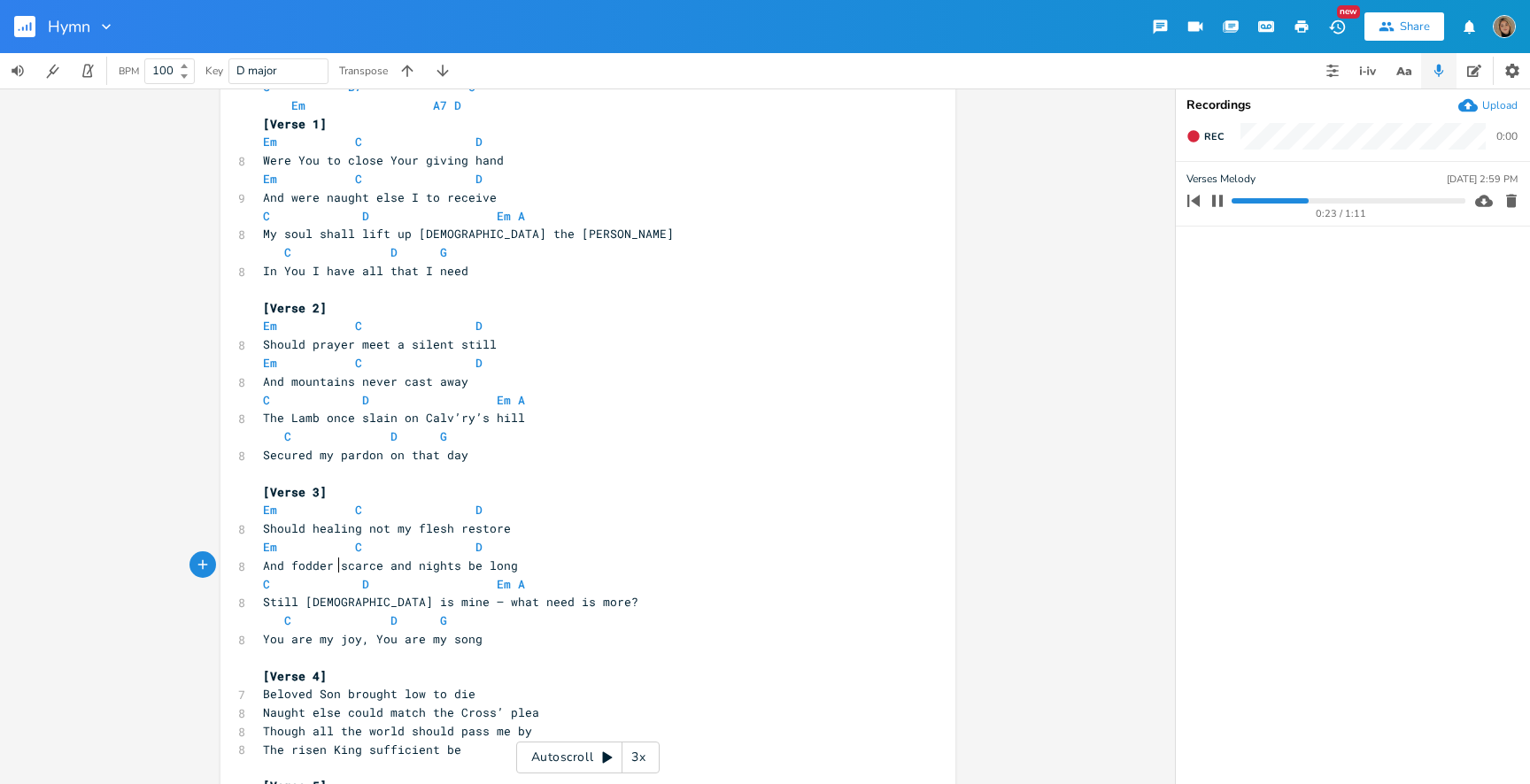 click on "And fodder scarce and nights be long" at bounding box center [390, 565] 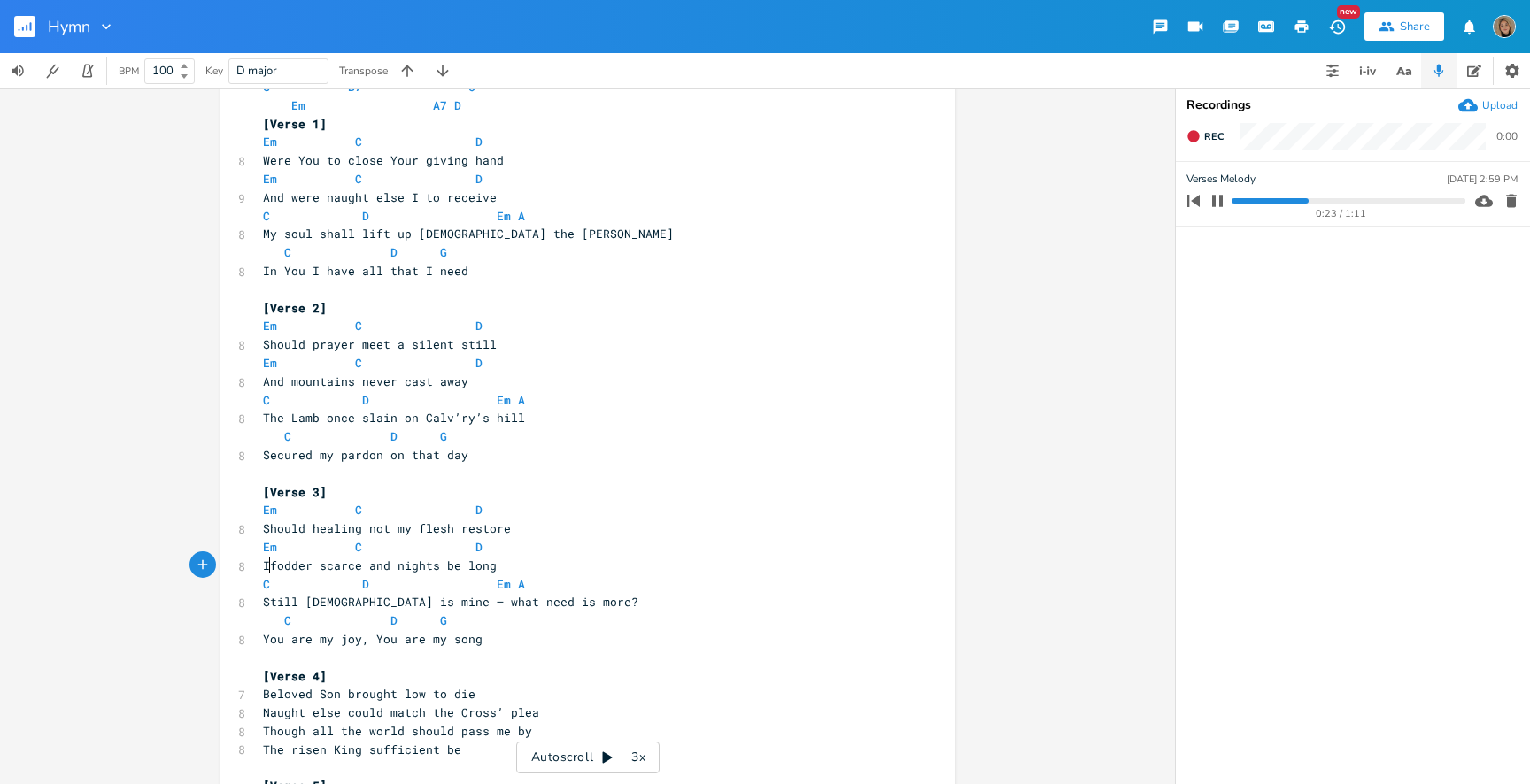 scroll, scrollTop: 0, scrollLeft: 9, axis: horizontal 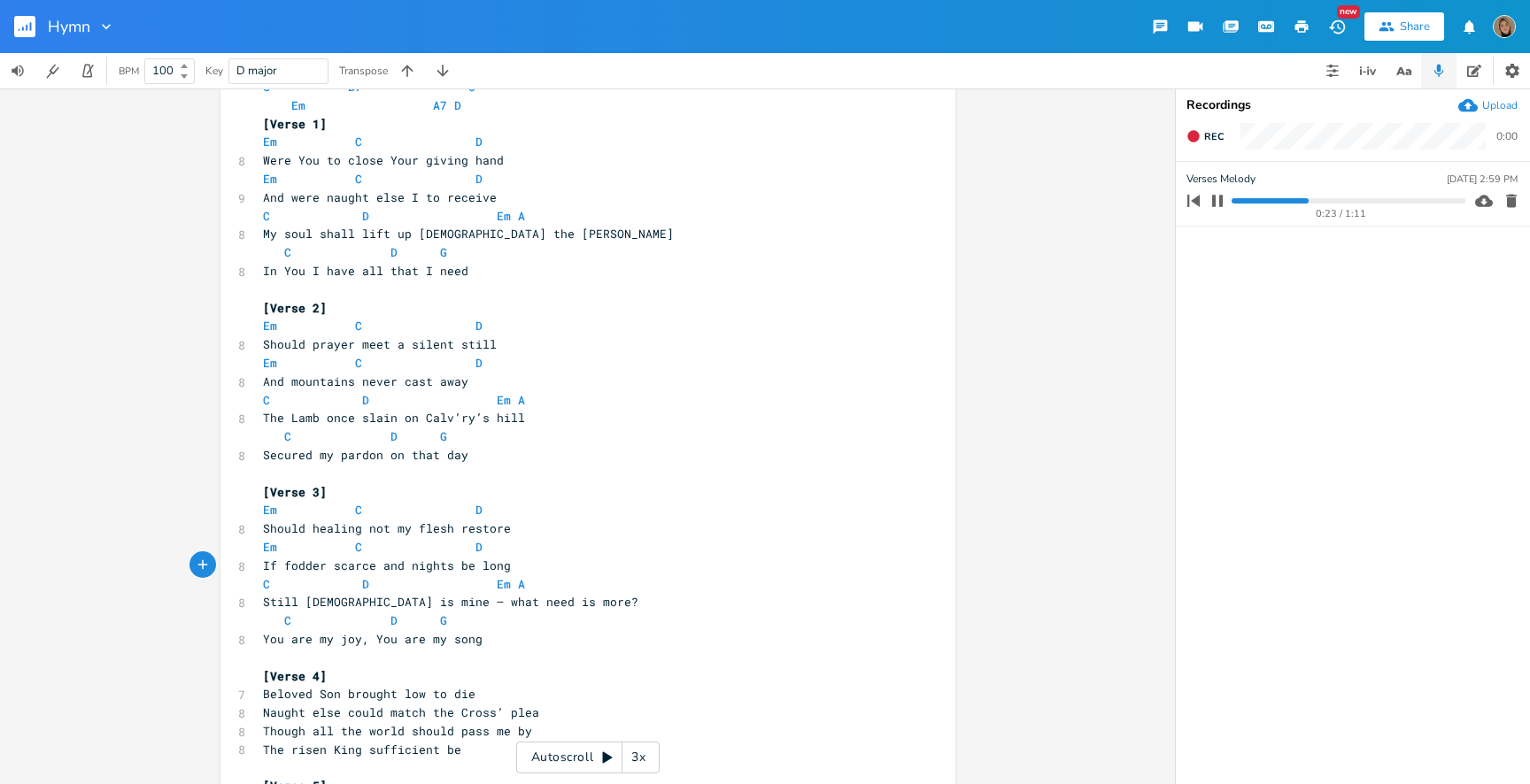click on "If fodder scarce and nights be long" at bounding box center (387, 565) 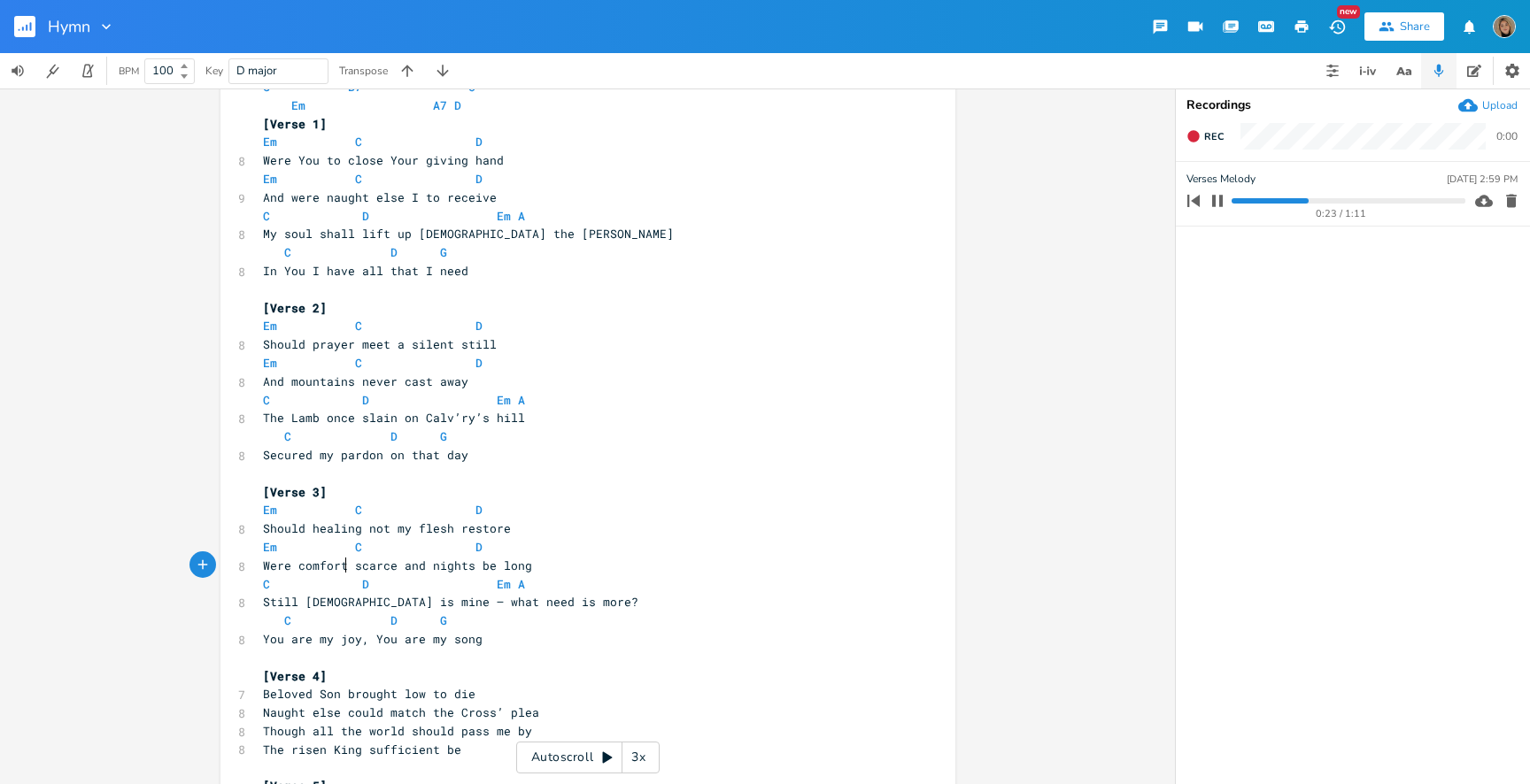 scroll, scrollTop: 0, scrollLeft: 28, axis: horizontal 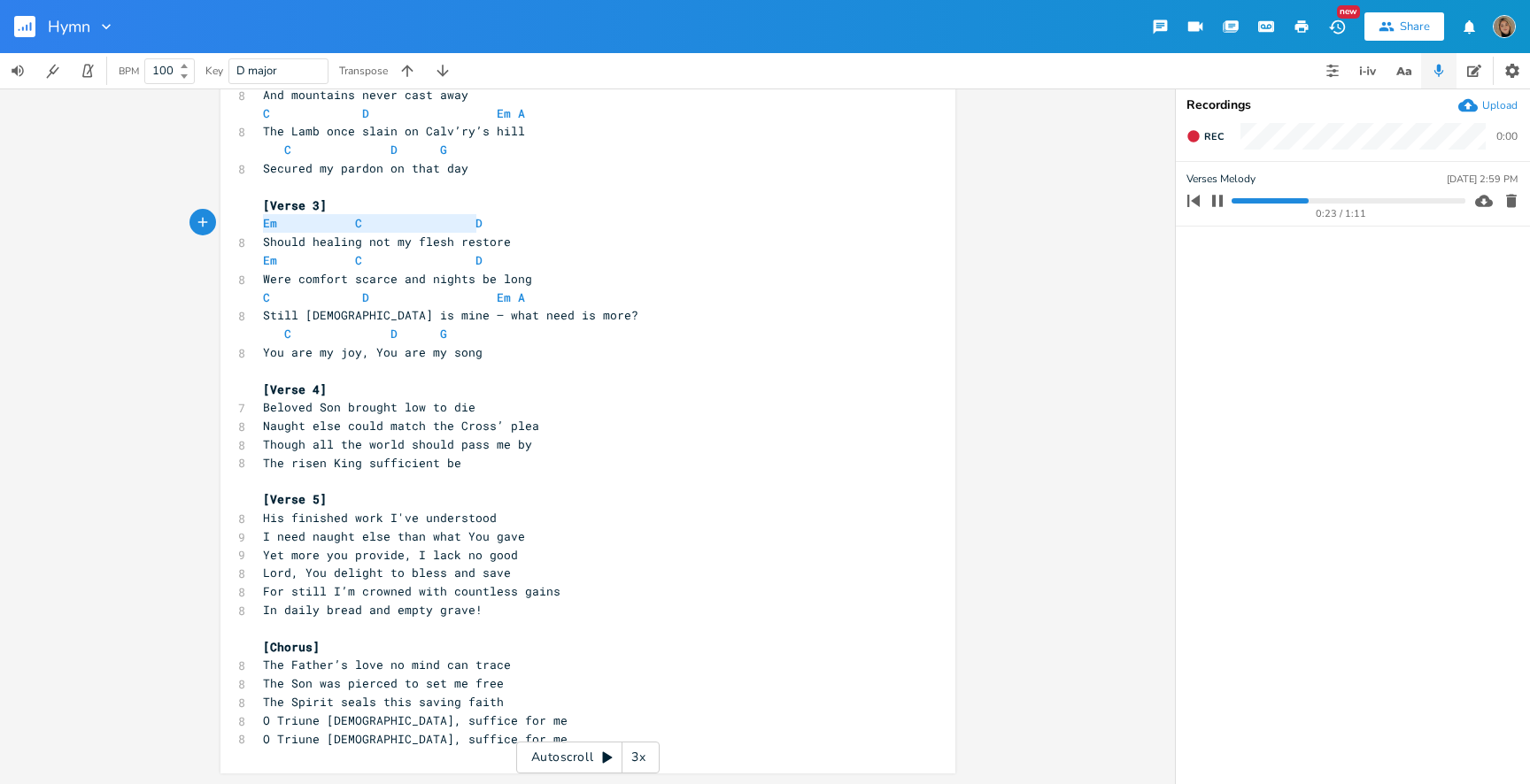 drag, startPoint x: 492, startPoint y: 227, endPoint x: 240, endPoint y: 222, distance: 252.0496 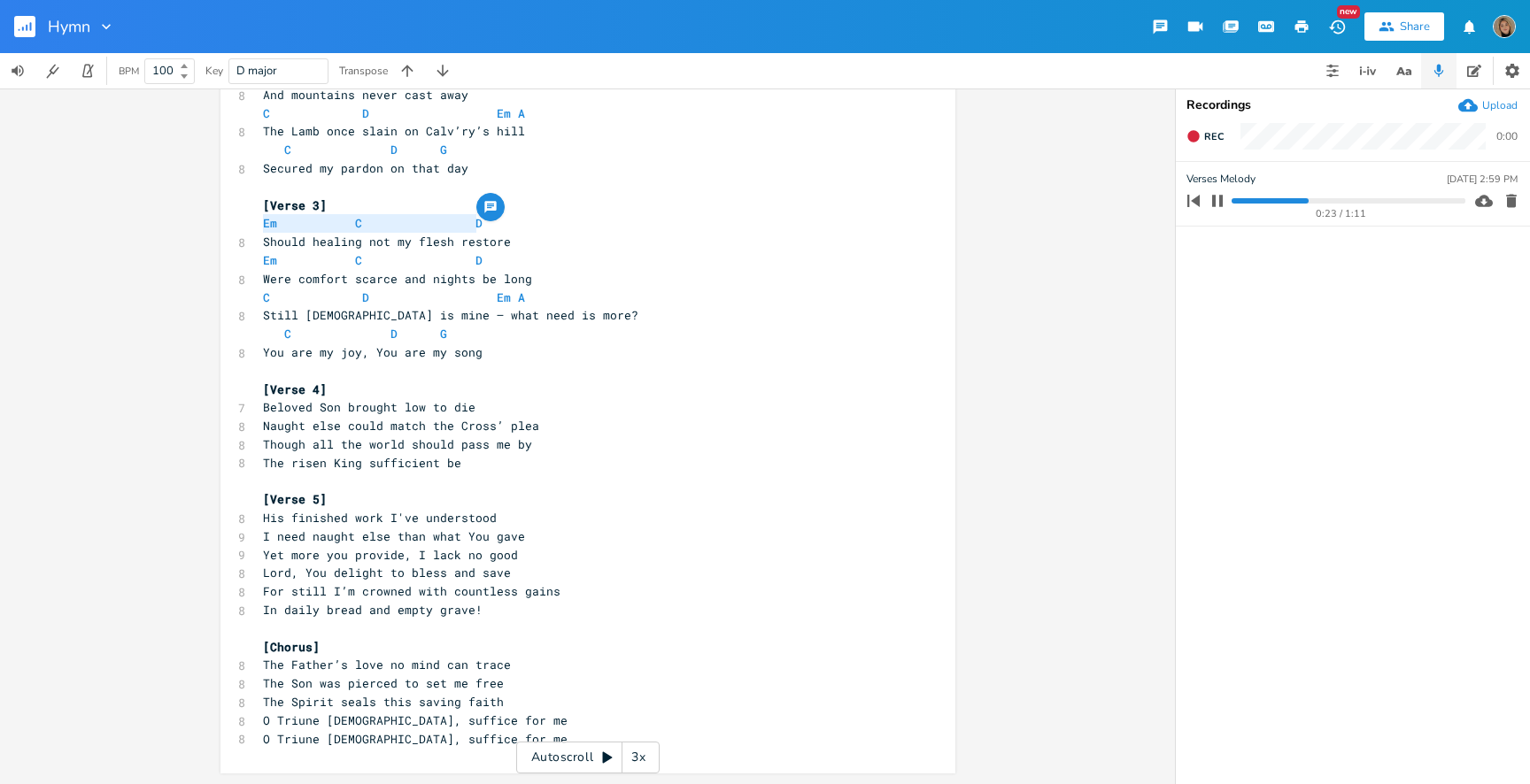 click on "[Verse 4]" at bounding box center [579, 389] 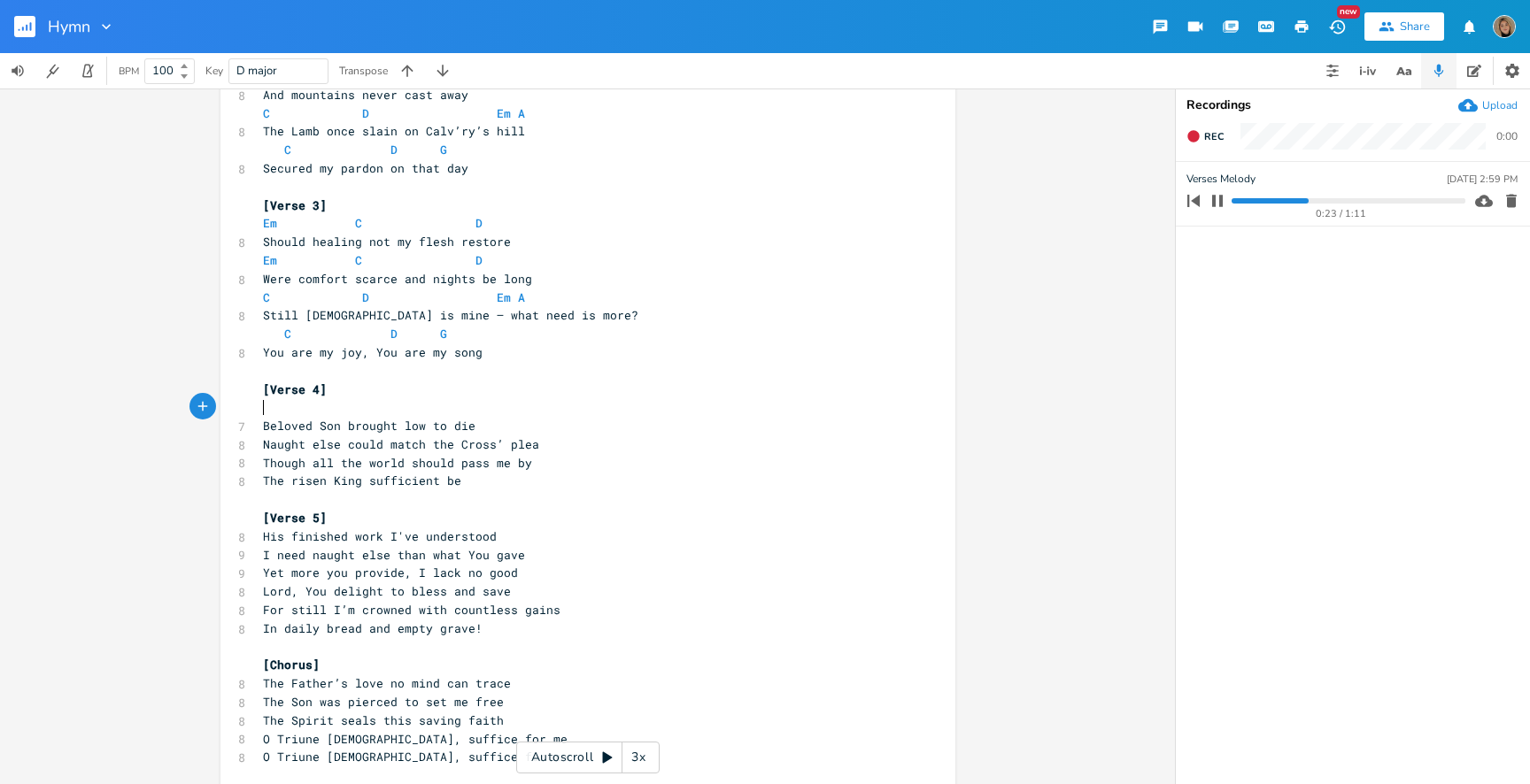 paste on "D" 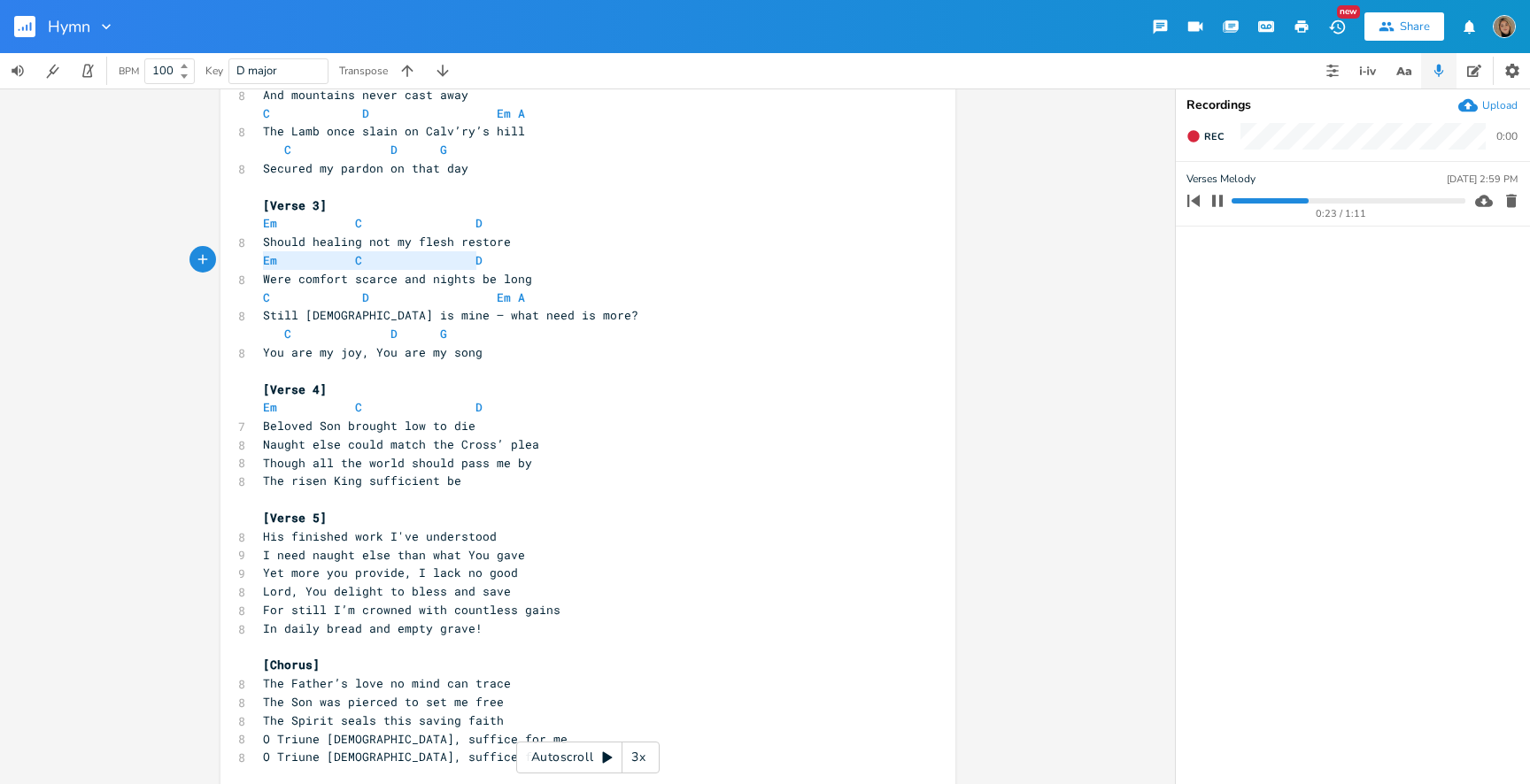 drag, startPoint x: 489, startPoint y: 267, endPoint x: 217, endPoint y: 267, distance: 272 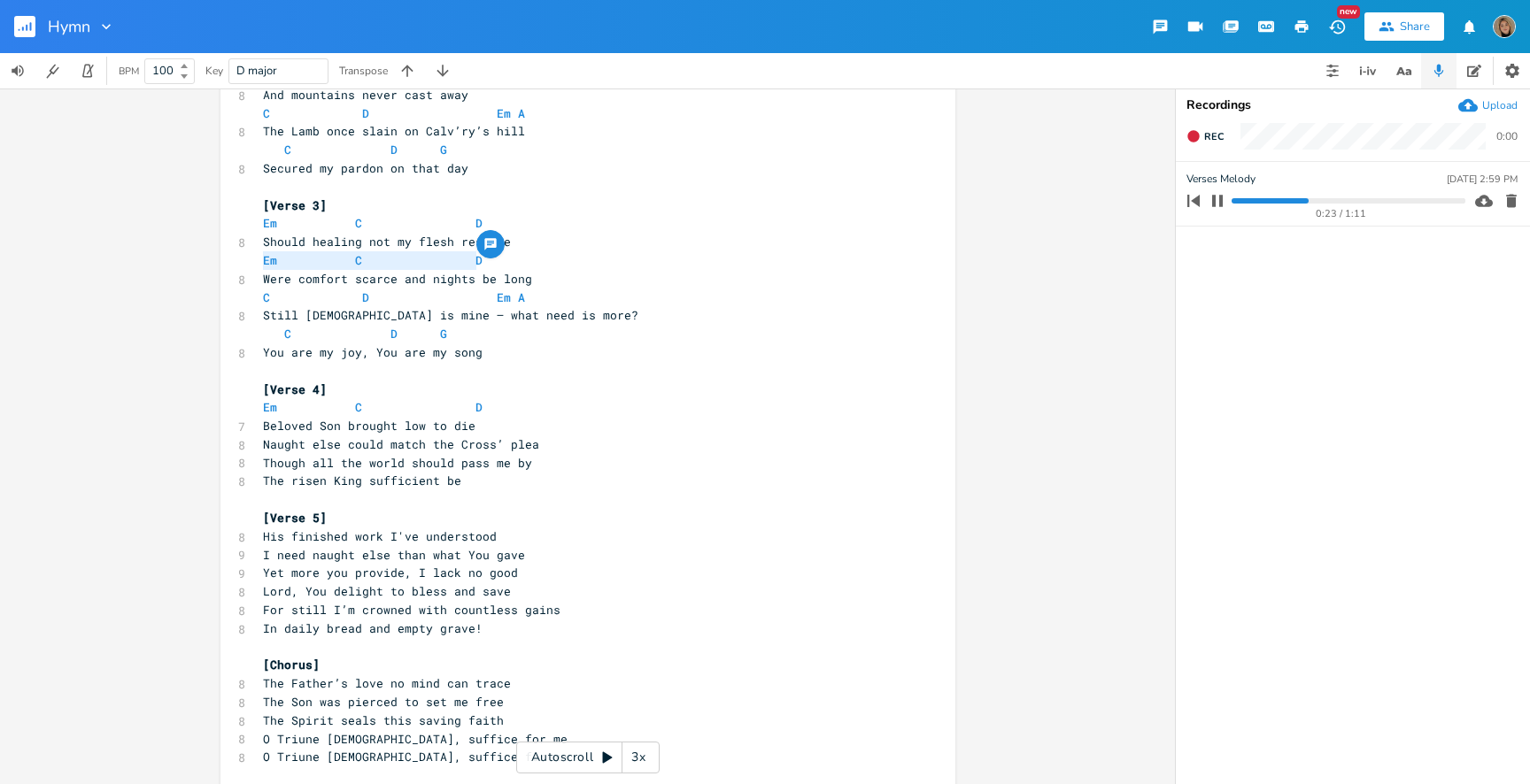 click on "Beloved Son brought low to die" at bounding box center (579, 426) 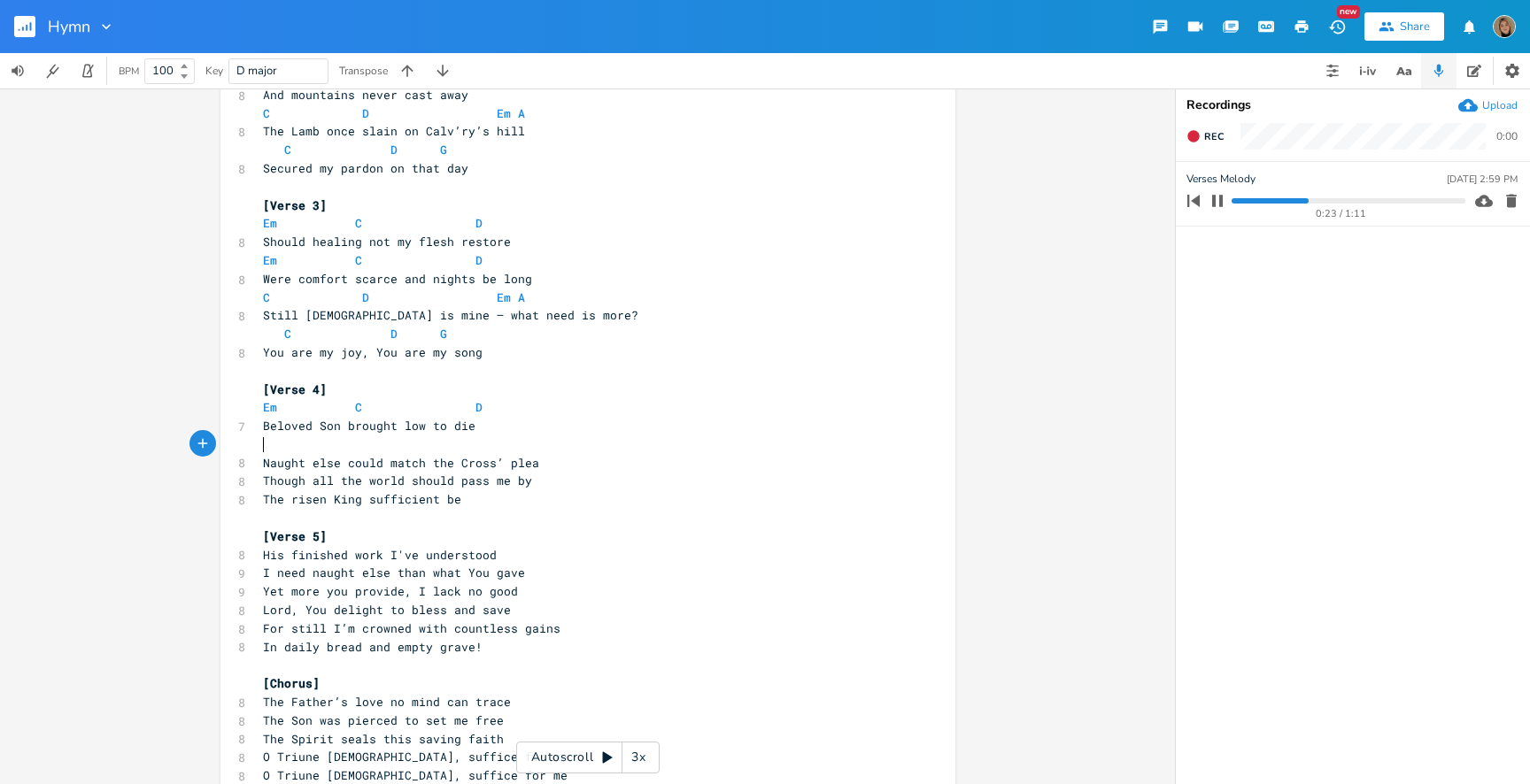 paste 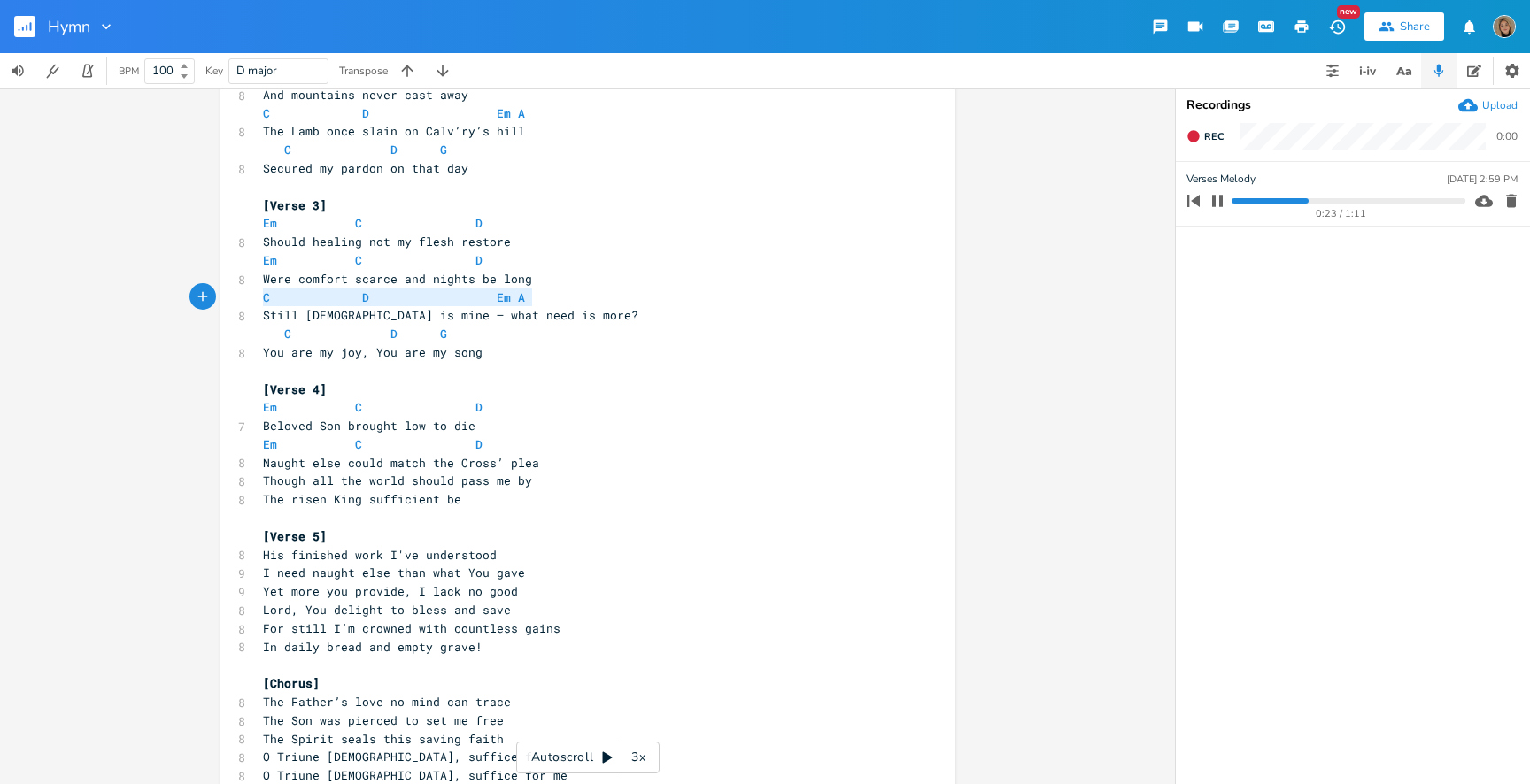 drag, startPoint x: 526, startPoint y: 296, endPoint x: 233, endPoint y: 296, distance: 293 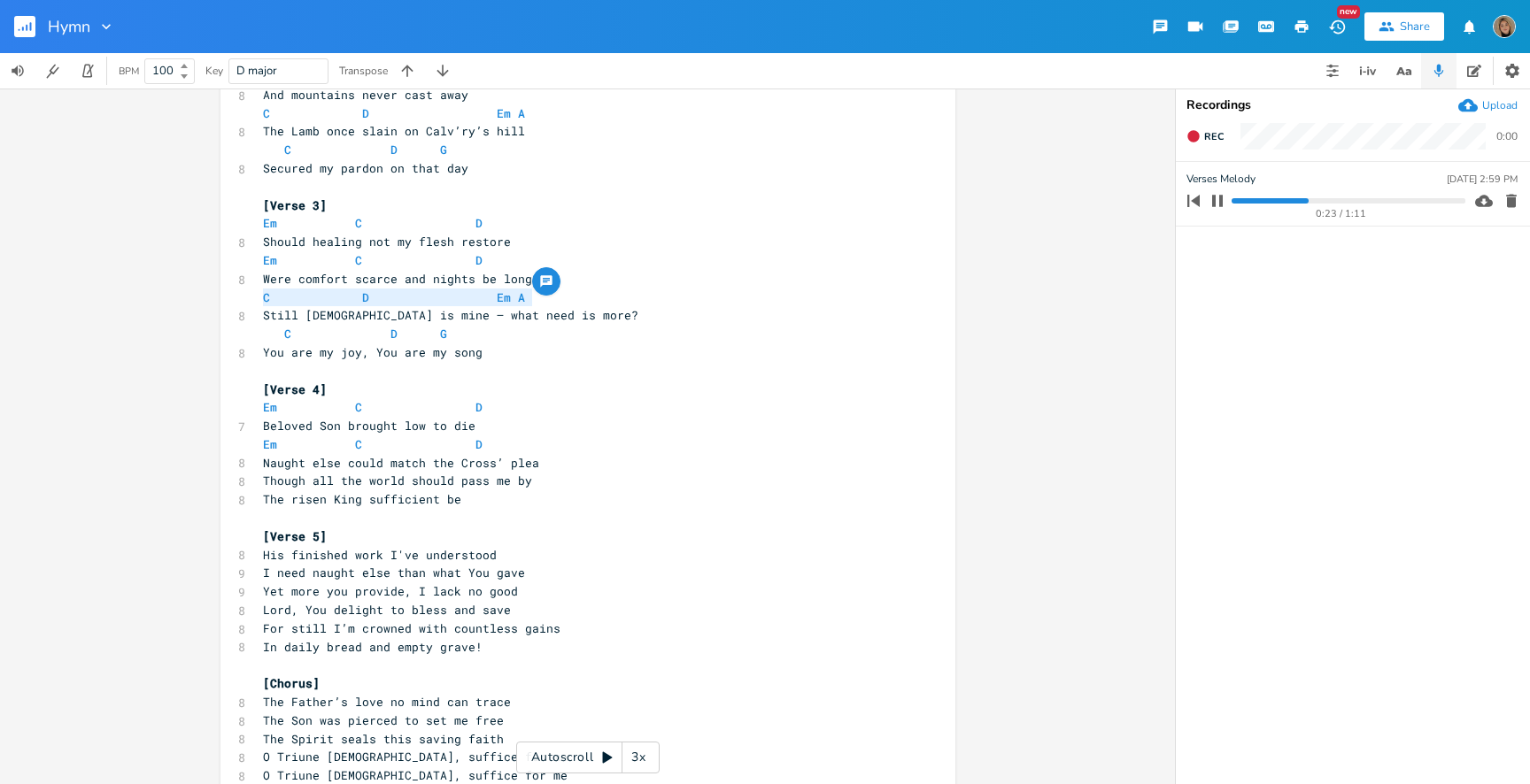 click on "Naught else could match the Cross’ plea" at bounding box center (579, 463) 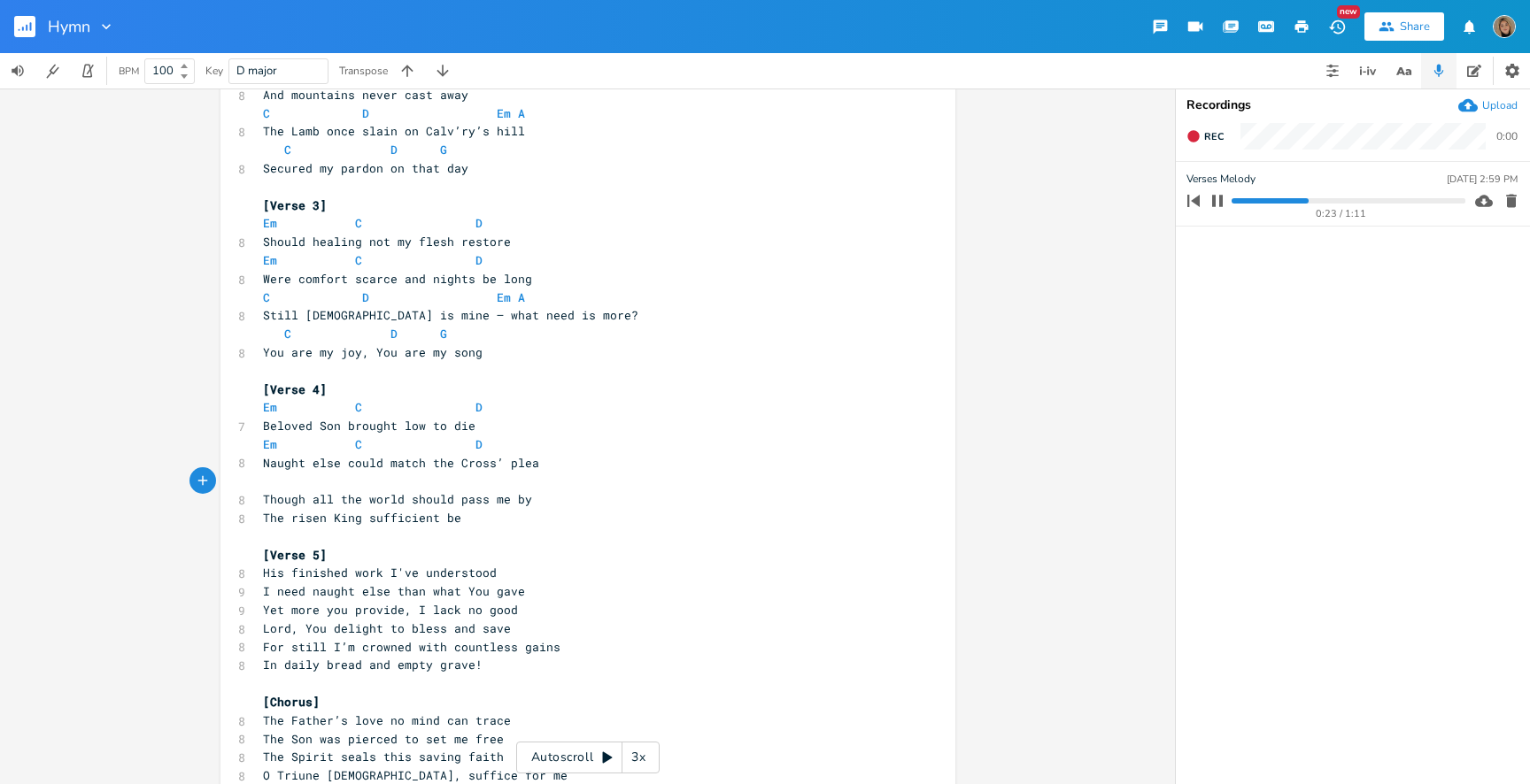 paste 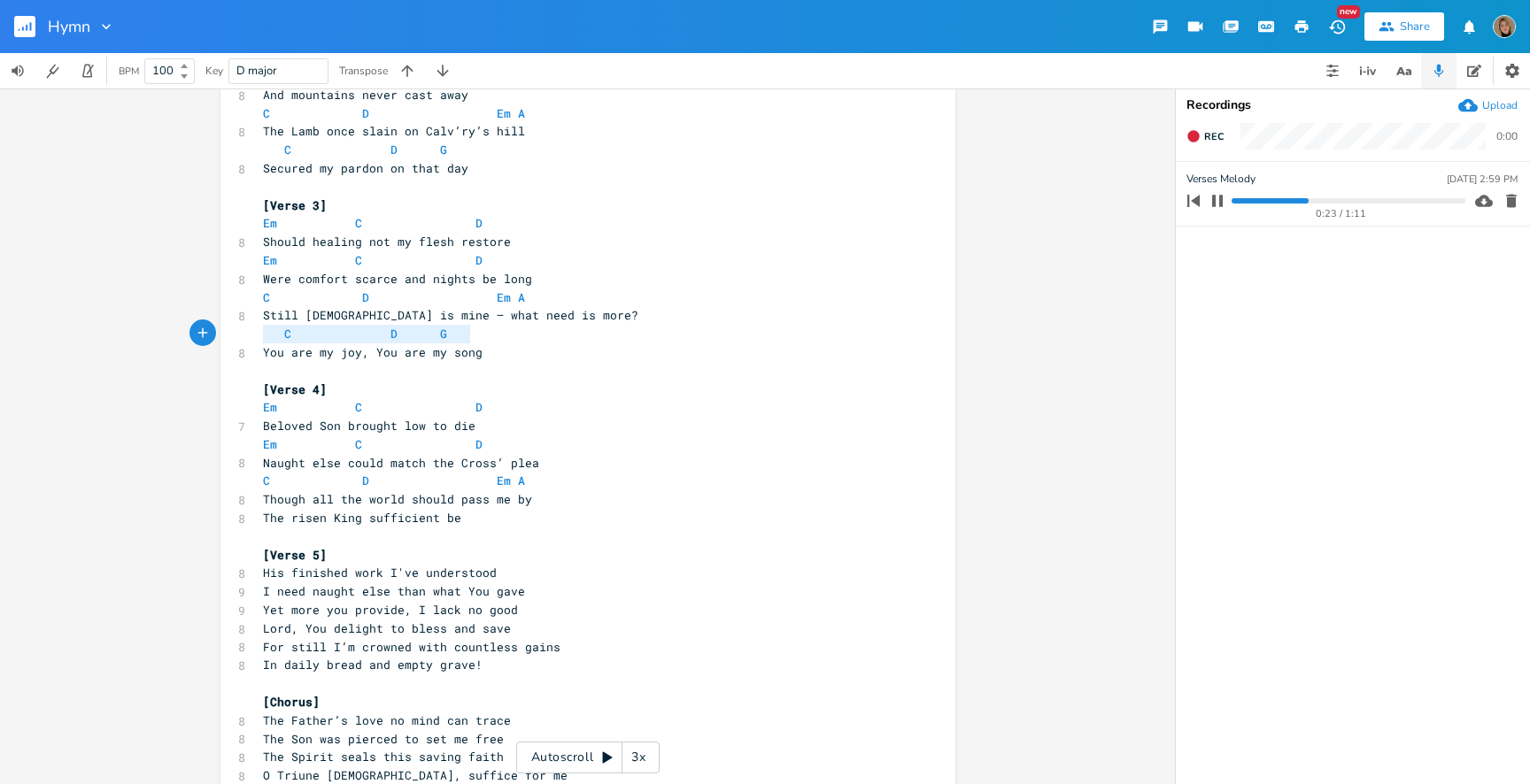 drag, startPoint x: 481, startPoint y: 340, endPoint x: 220, endPoint y: 340, distance: 261 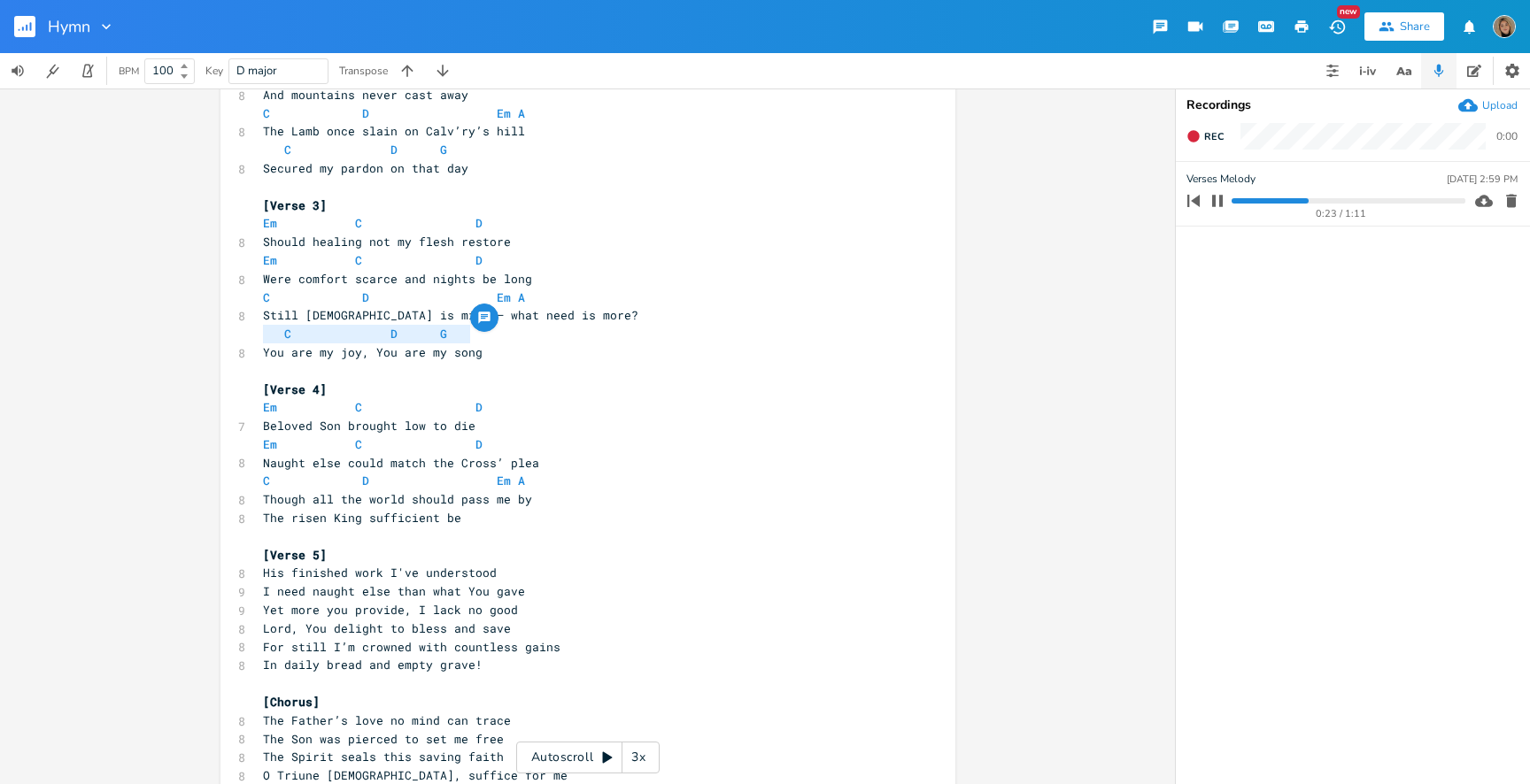 click on "Though all the world should pass me by" at bounding box center (579, 499) 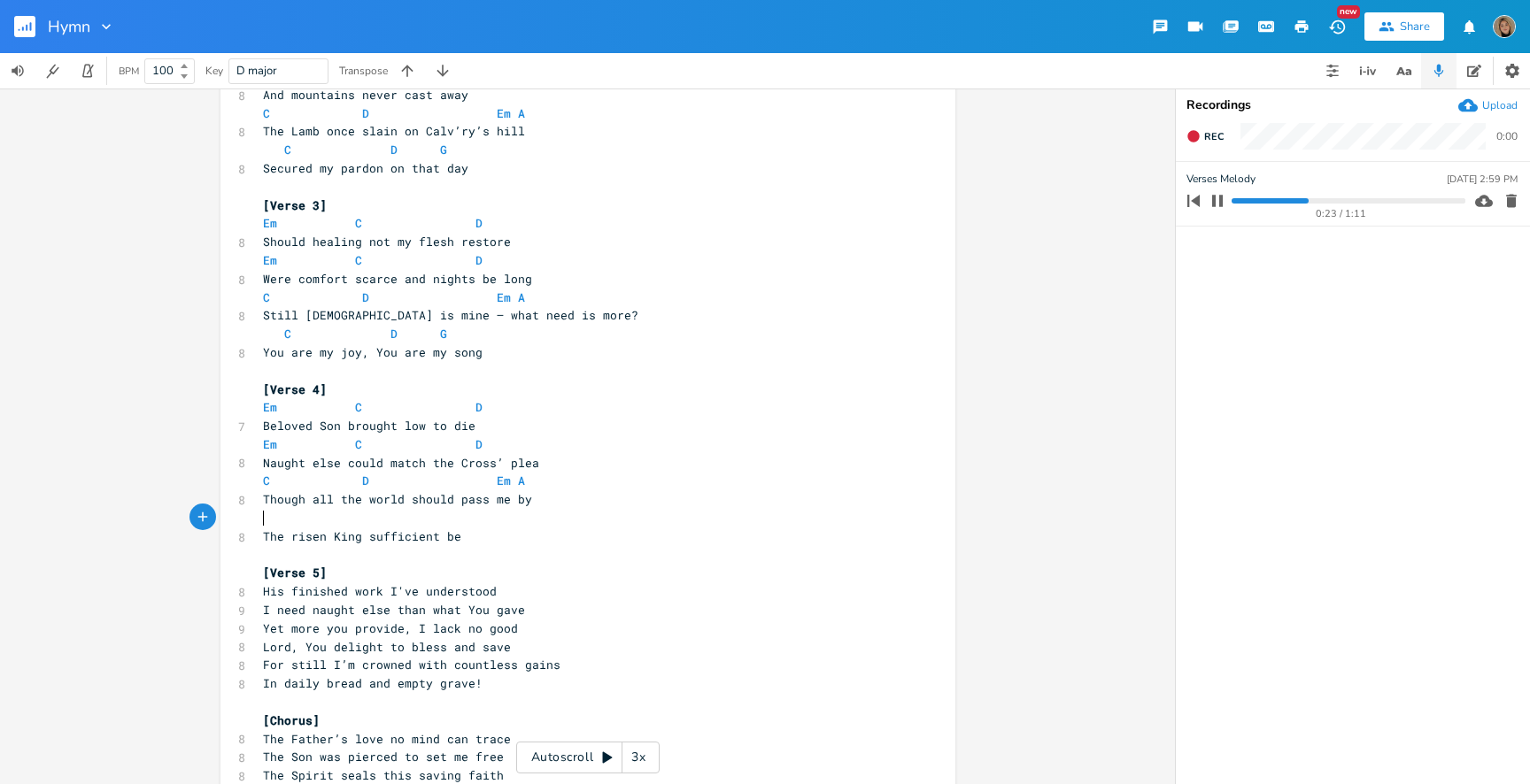 paste on "C" 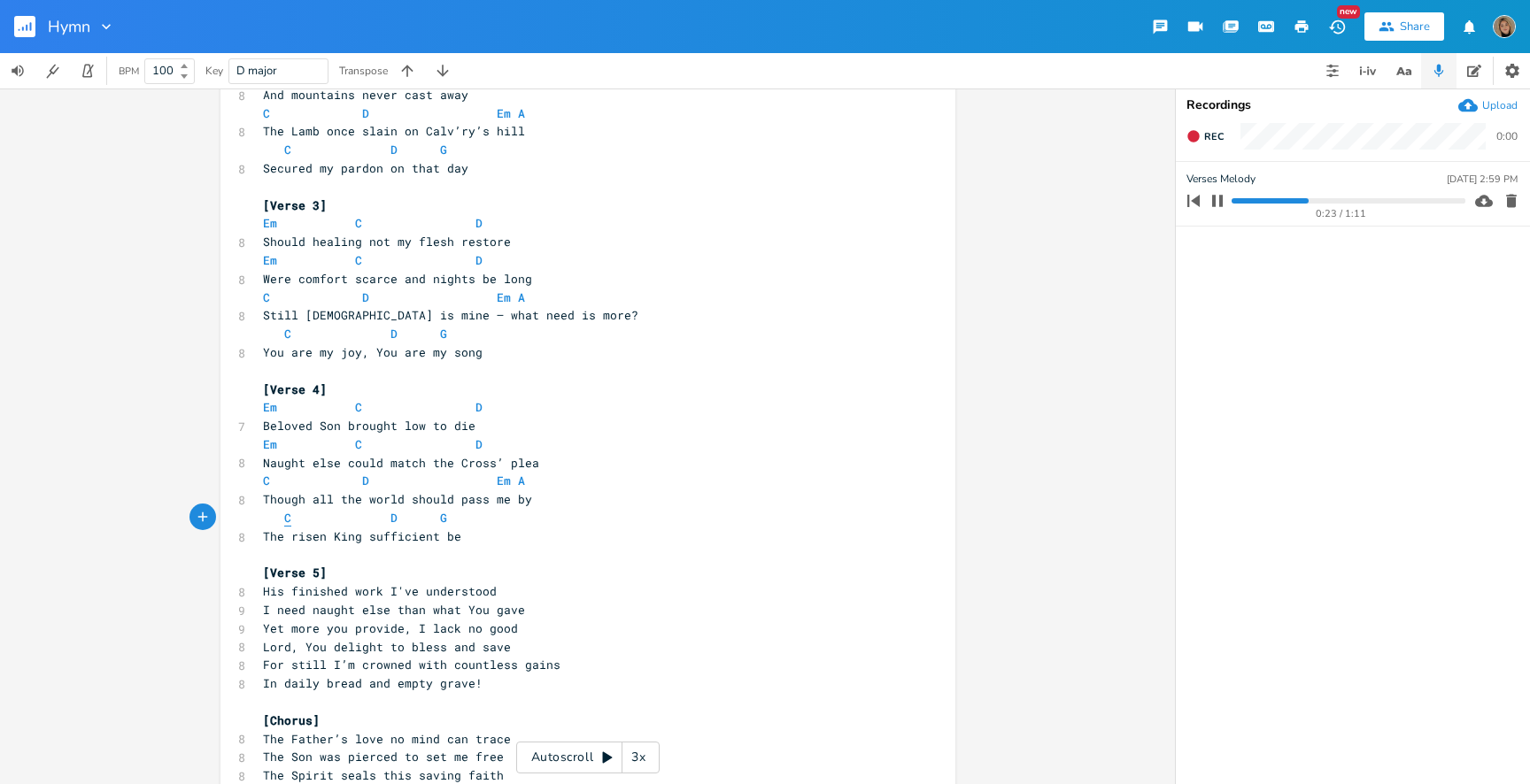 click on "C" at bounding box center [288, 518] 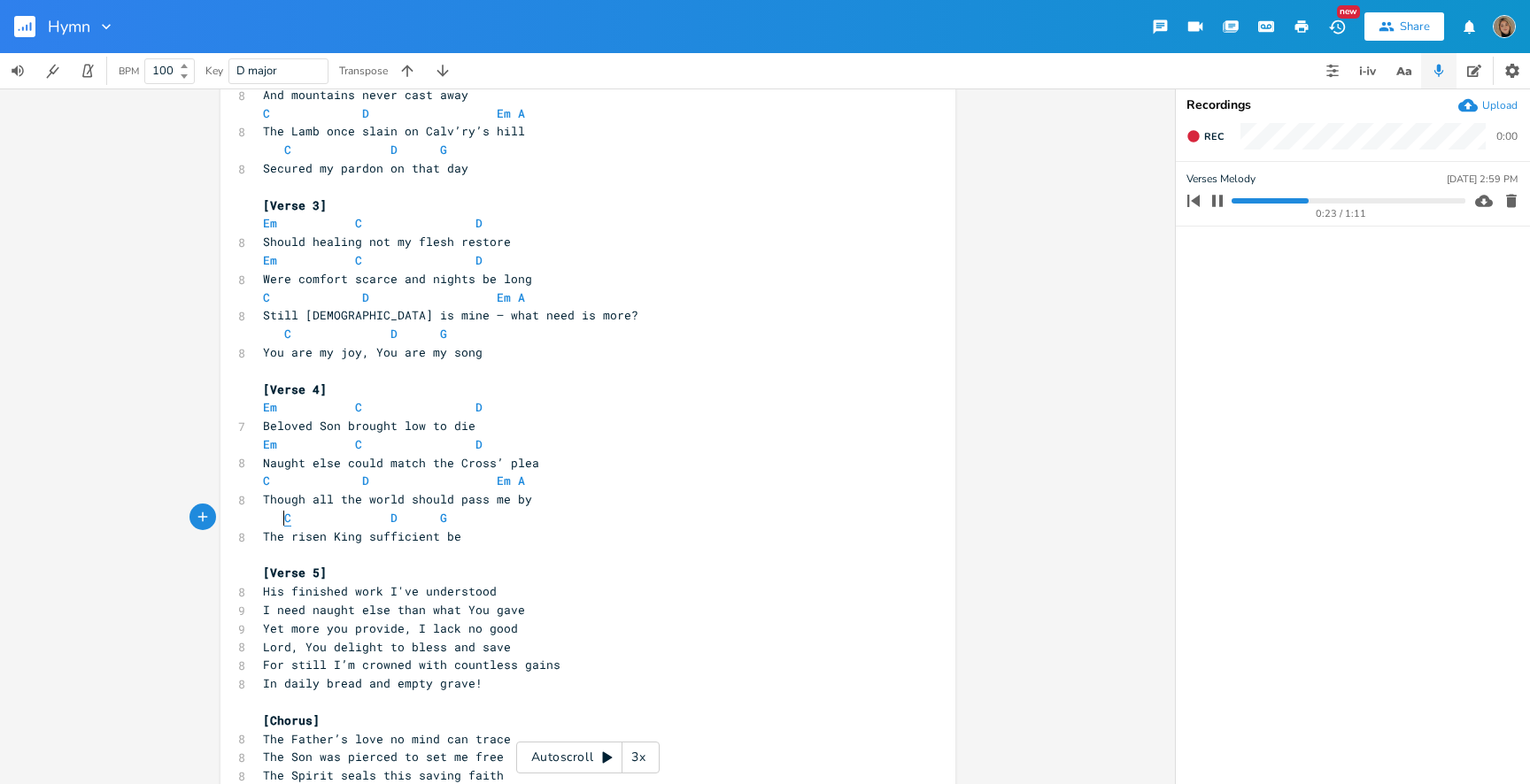 click on "C" at bounding box center [288, 518] 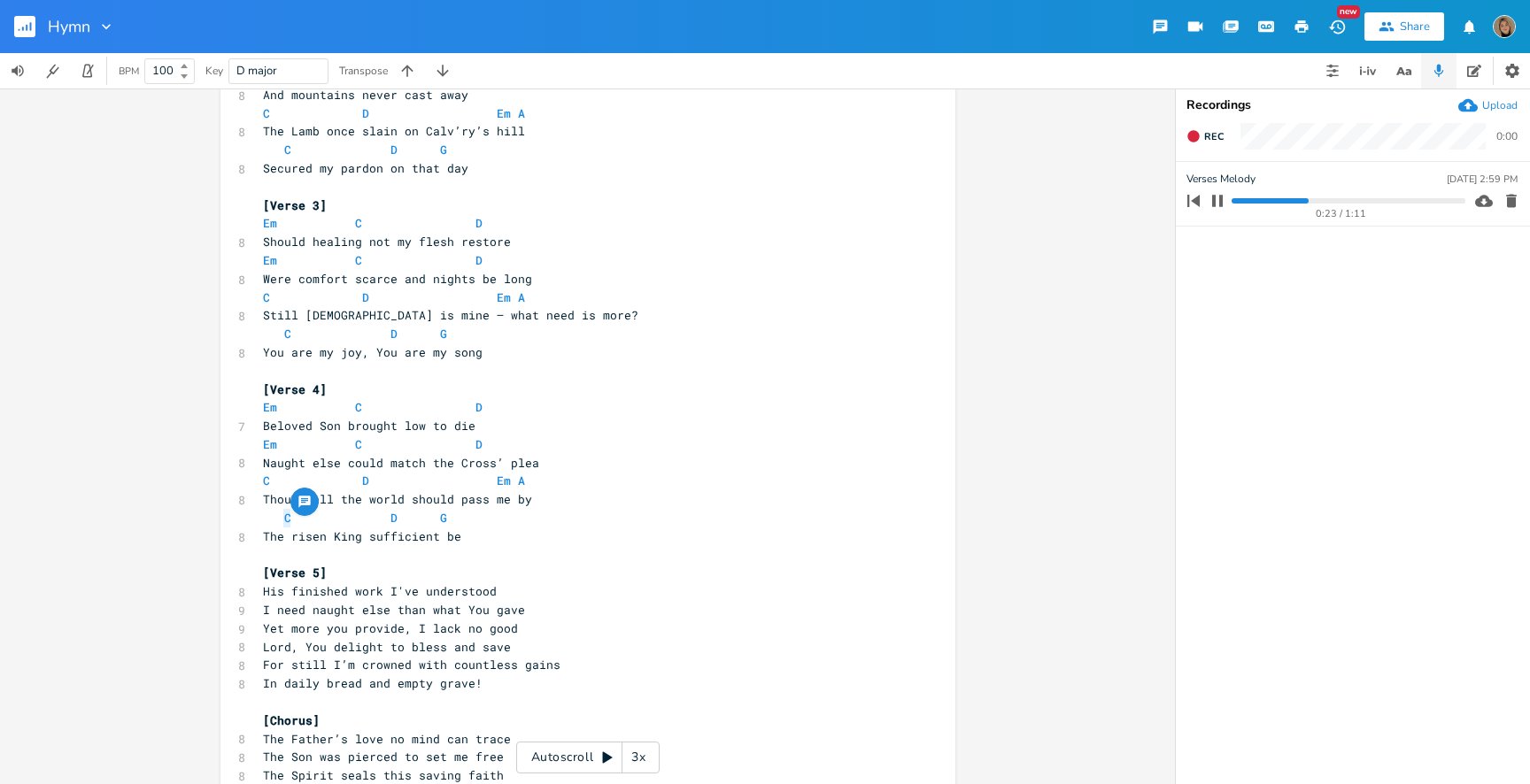 click on "C                D        G" at bounding box center [369, 518] 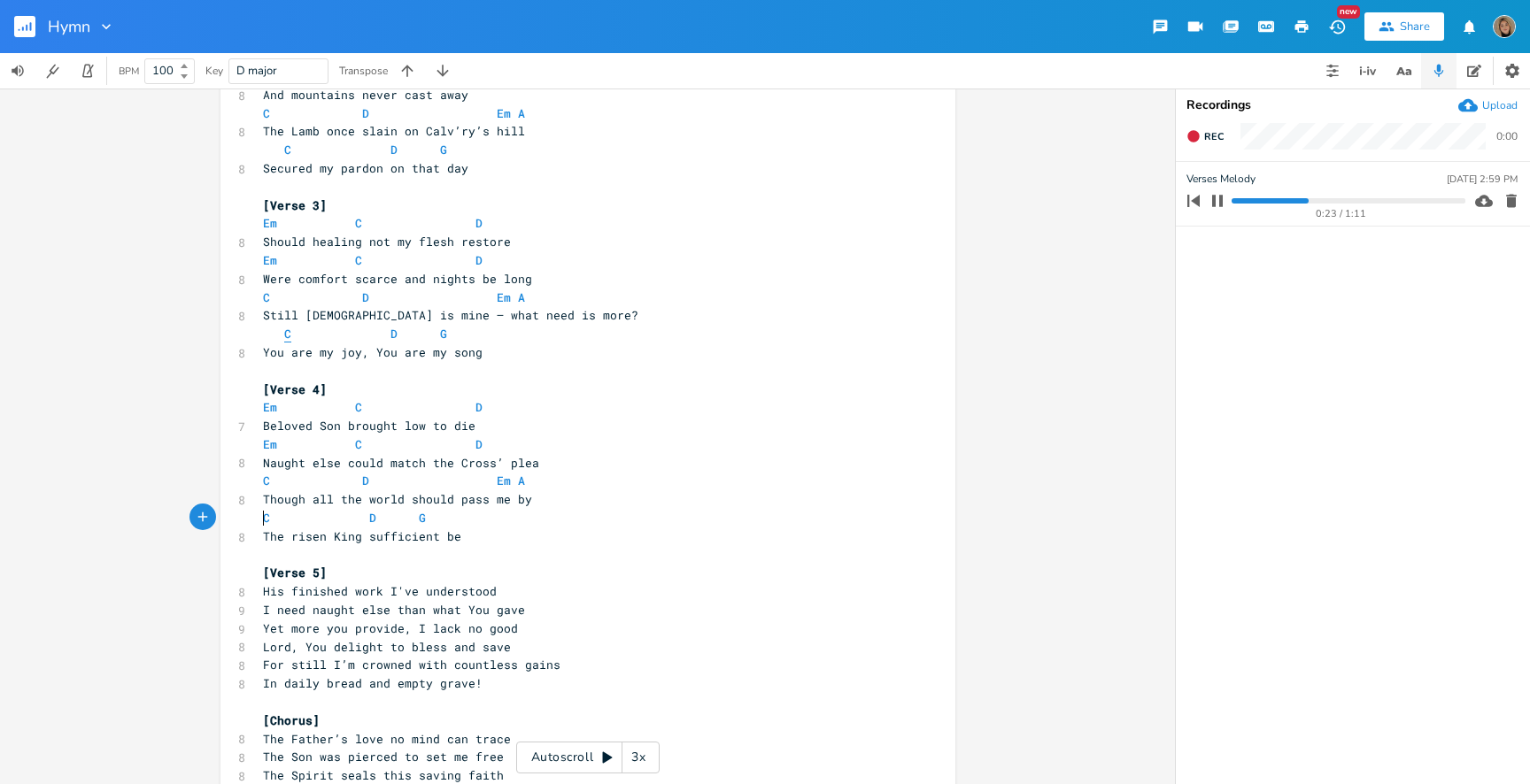 click on "C" at bounding box center (288, 334) 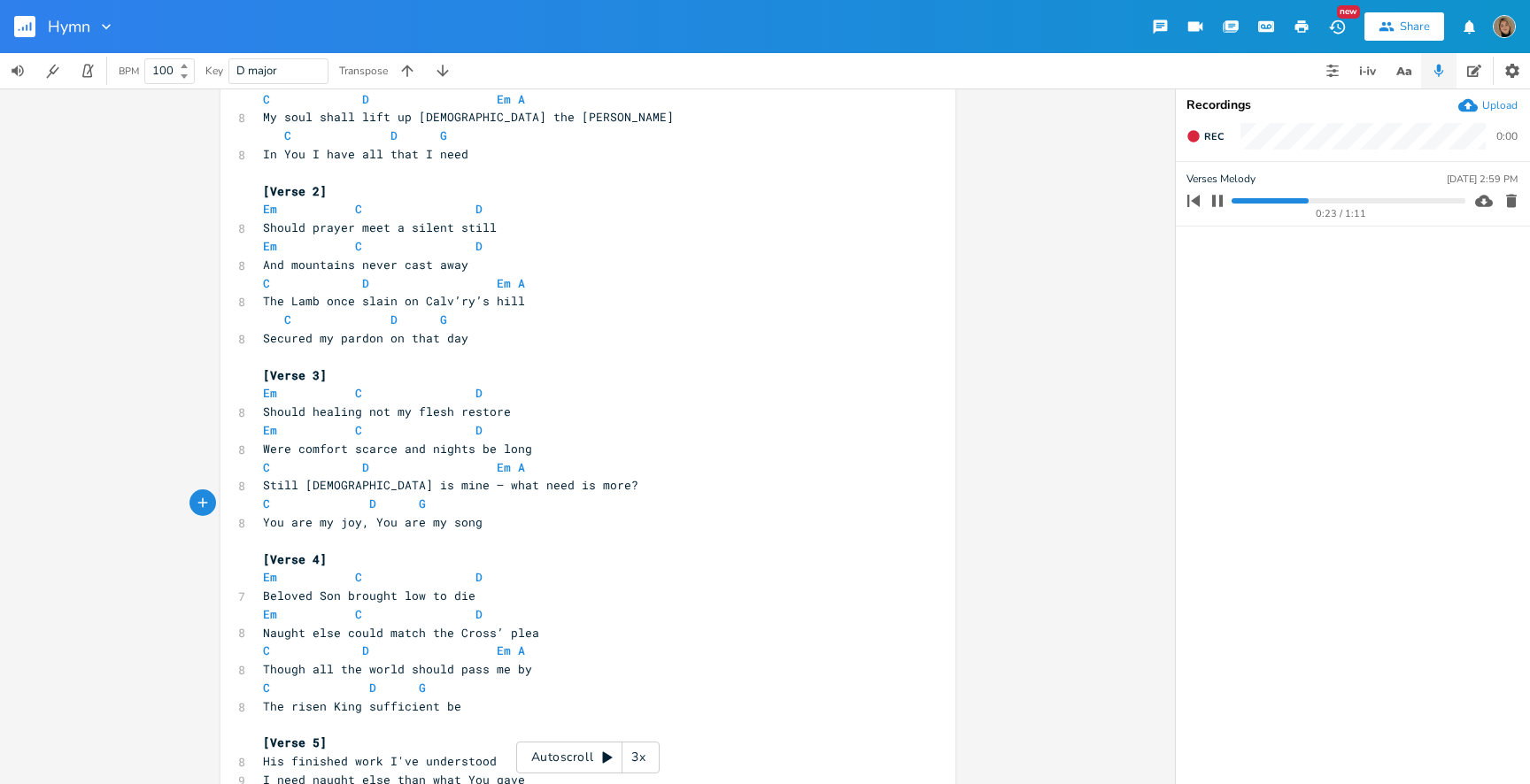 scroll, scrollTop: 158, scrollLeft: 0, axis: vertical 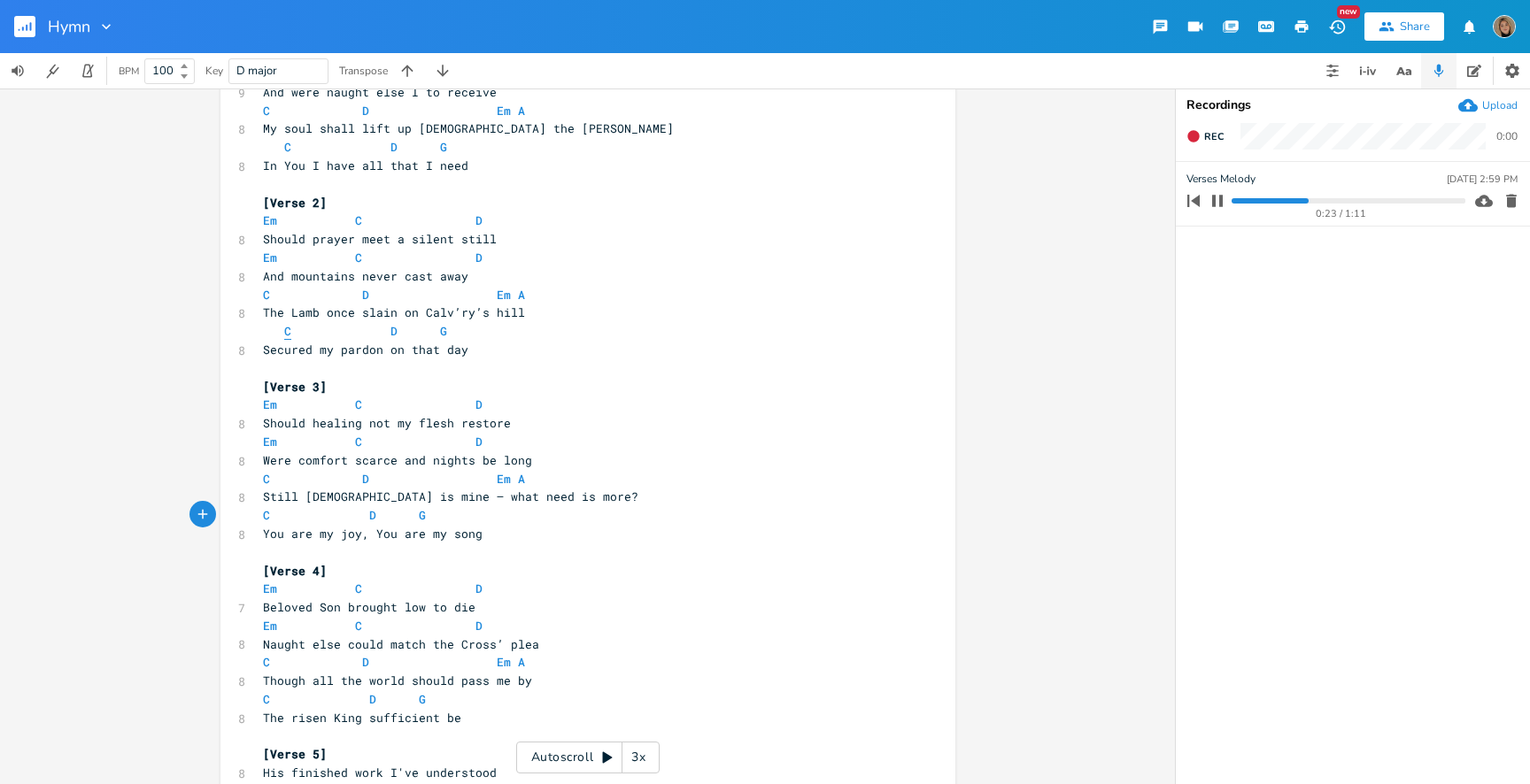 click on "C" at bounding box center [288, 331] 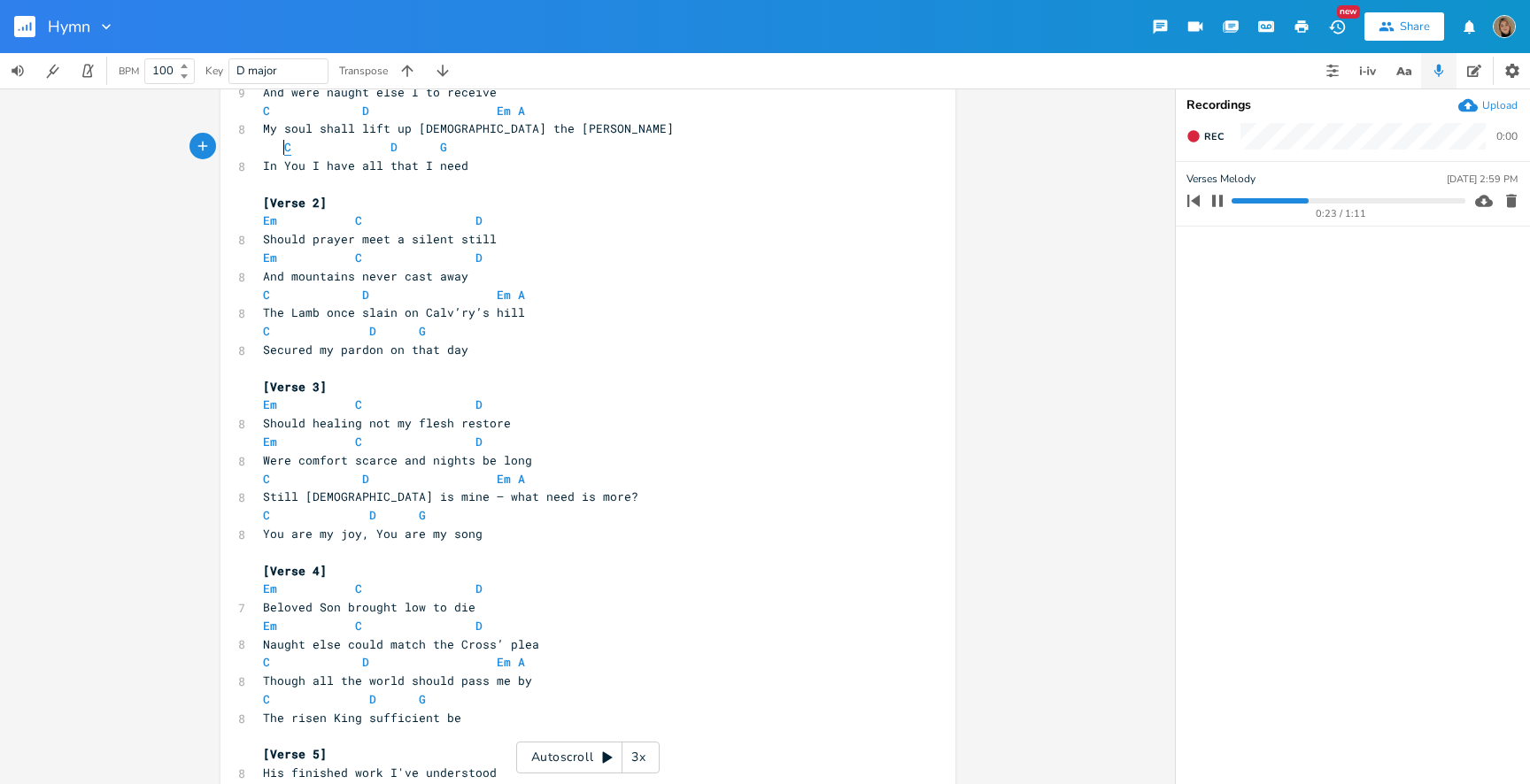 click on "C" at bounding box center [288, 147] 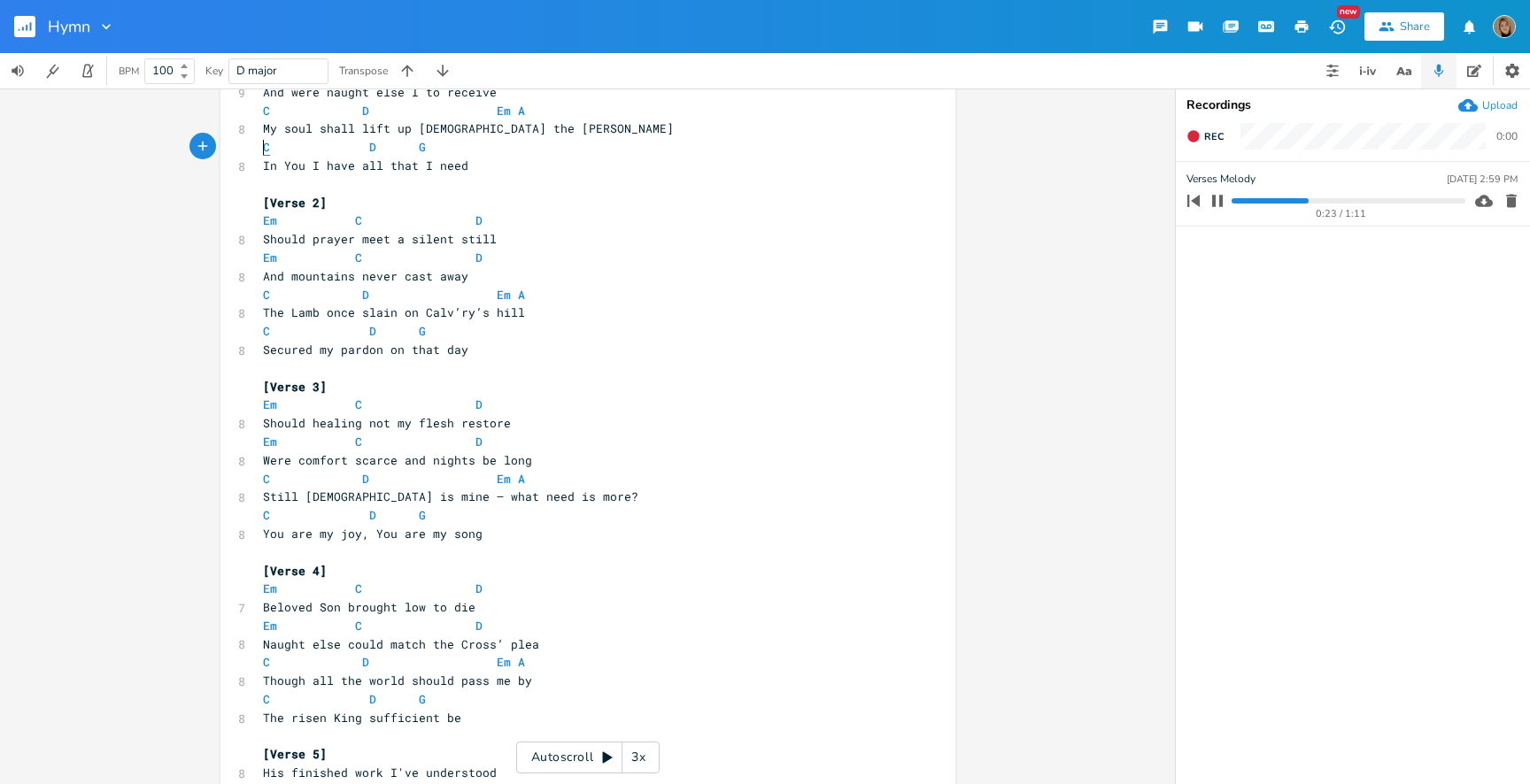 click on "C" at bounding box center (267, 147) 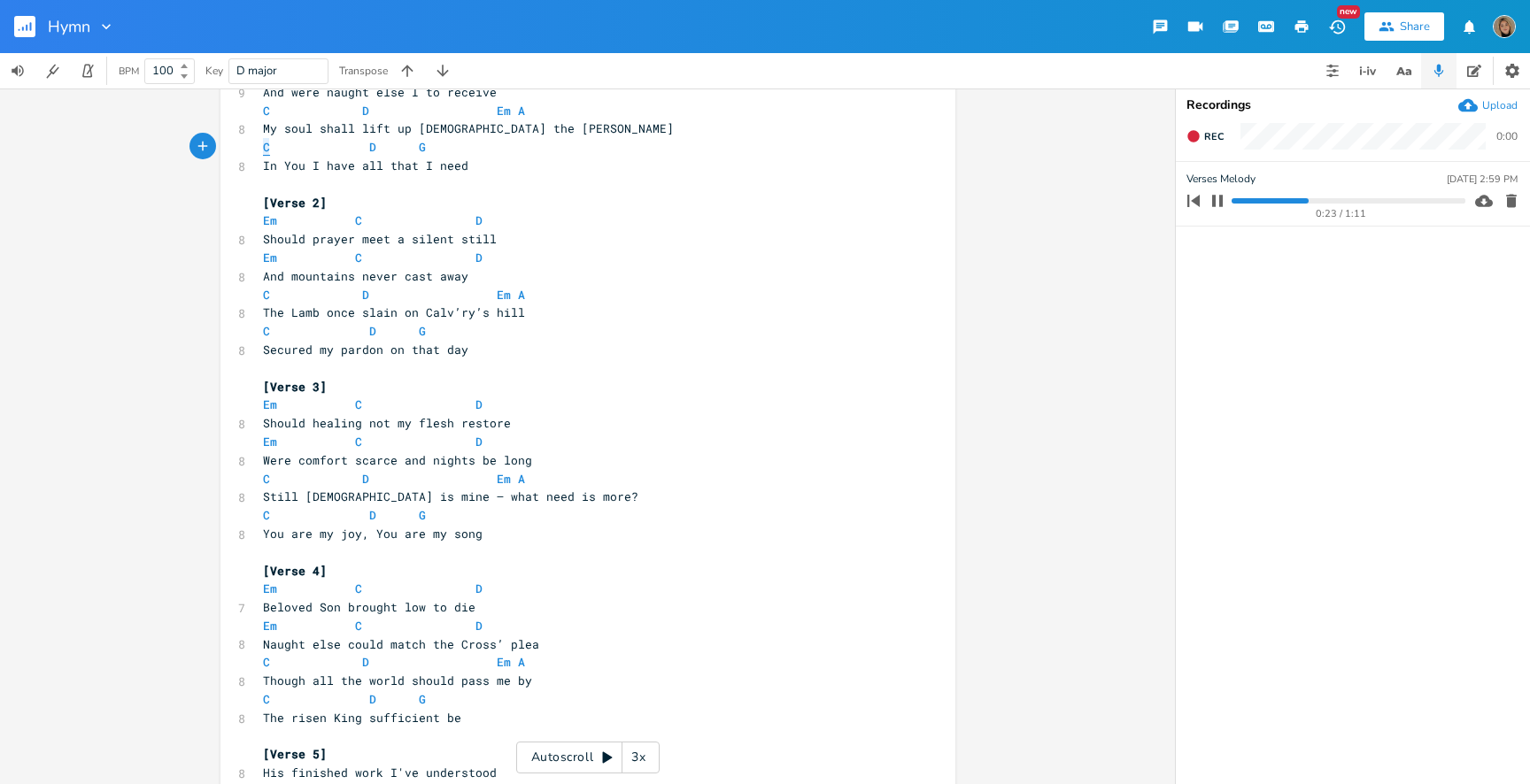 click on "C" at bounding box center (267, 147) 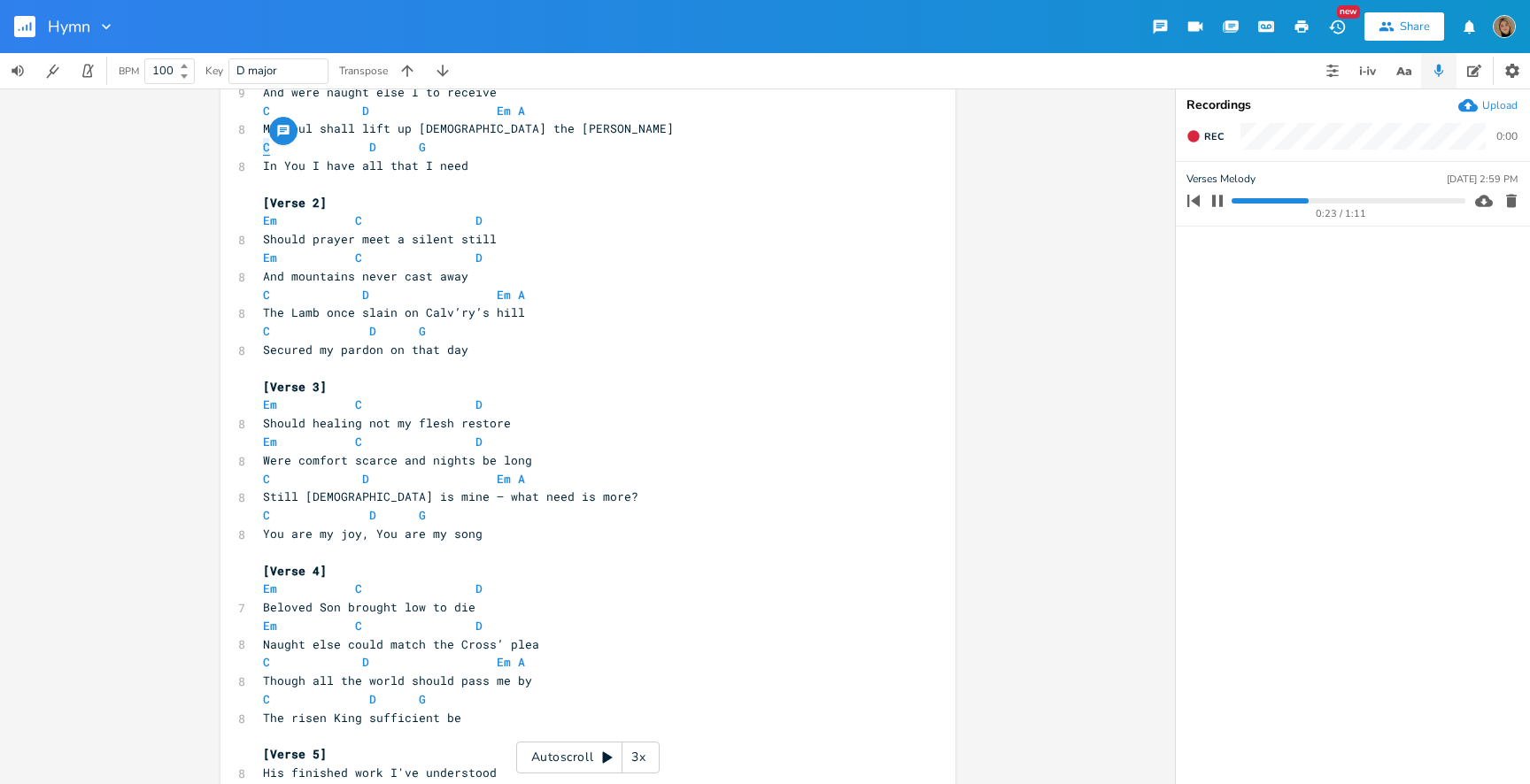 click on "C" at bounding box center (267, 147) 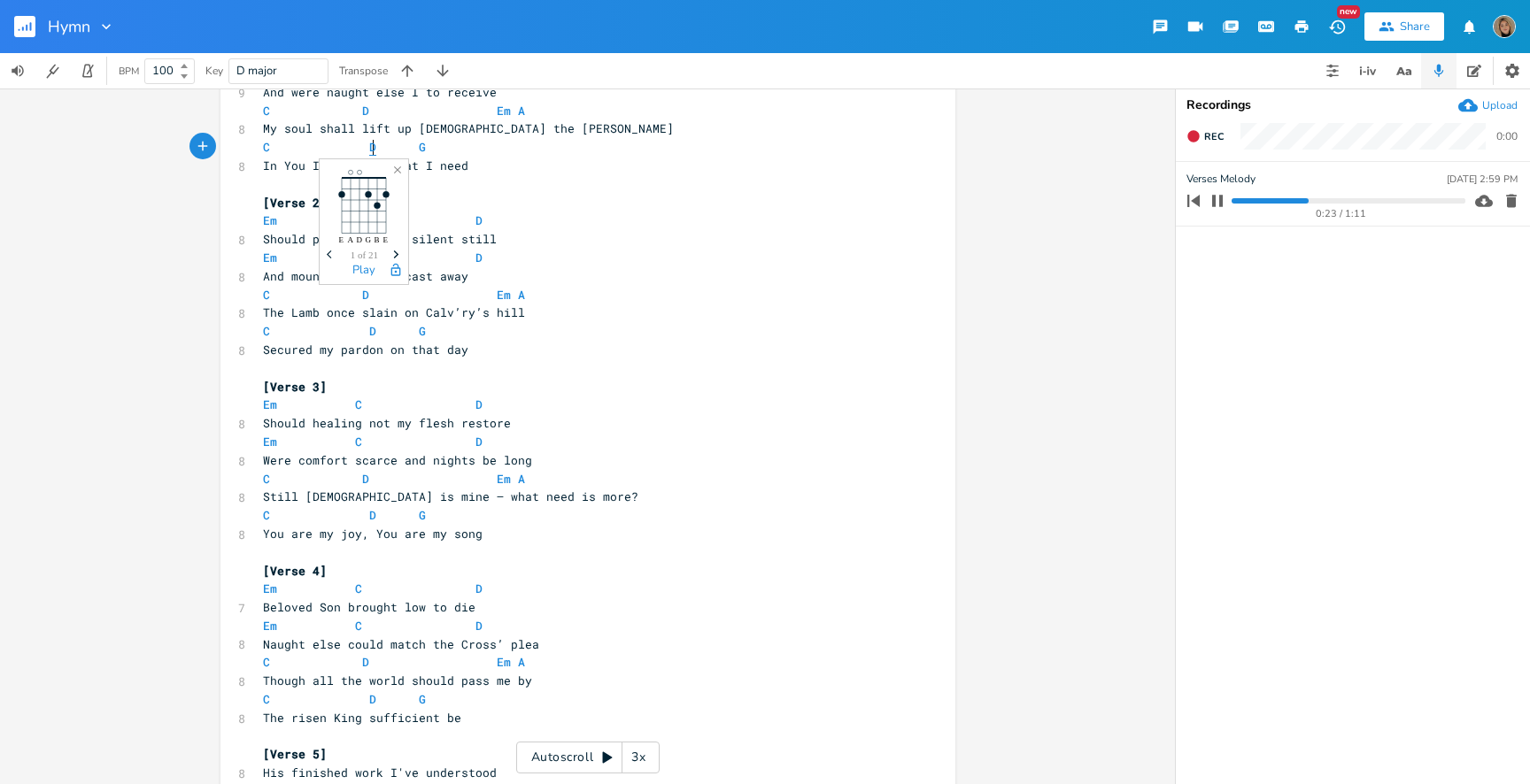 click on "D" at bounding box center [373, 147] 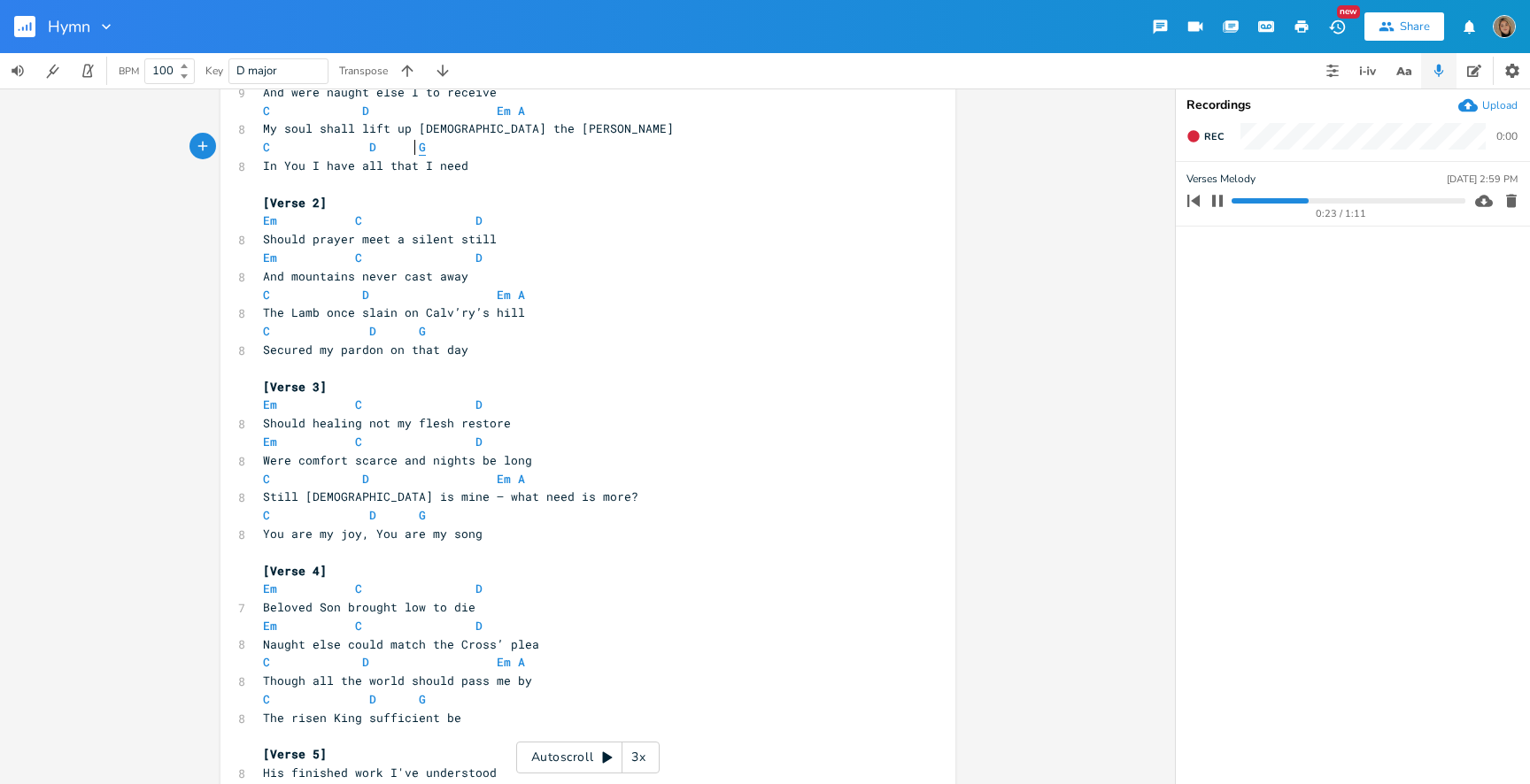 click on "G" at bounding box center [422, 147] 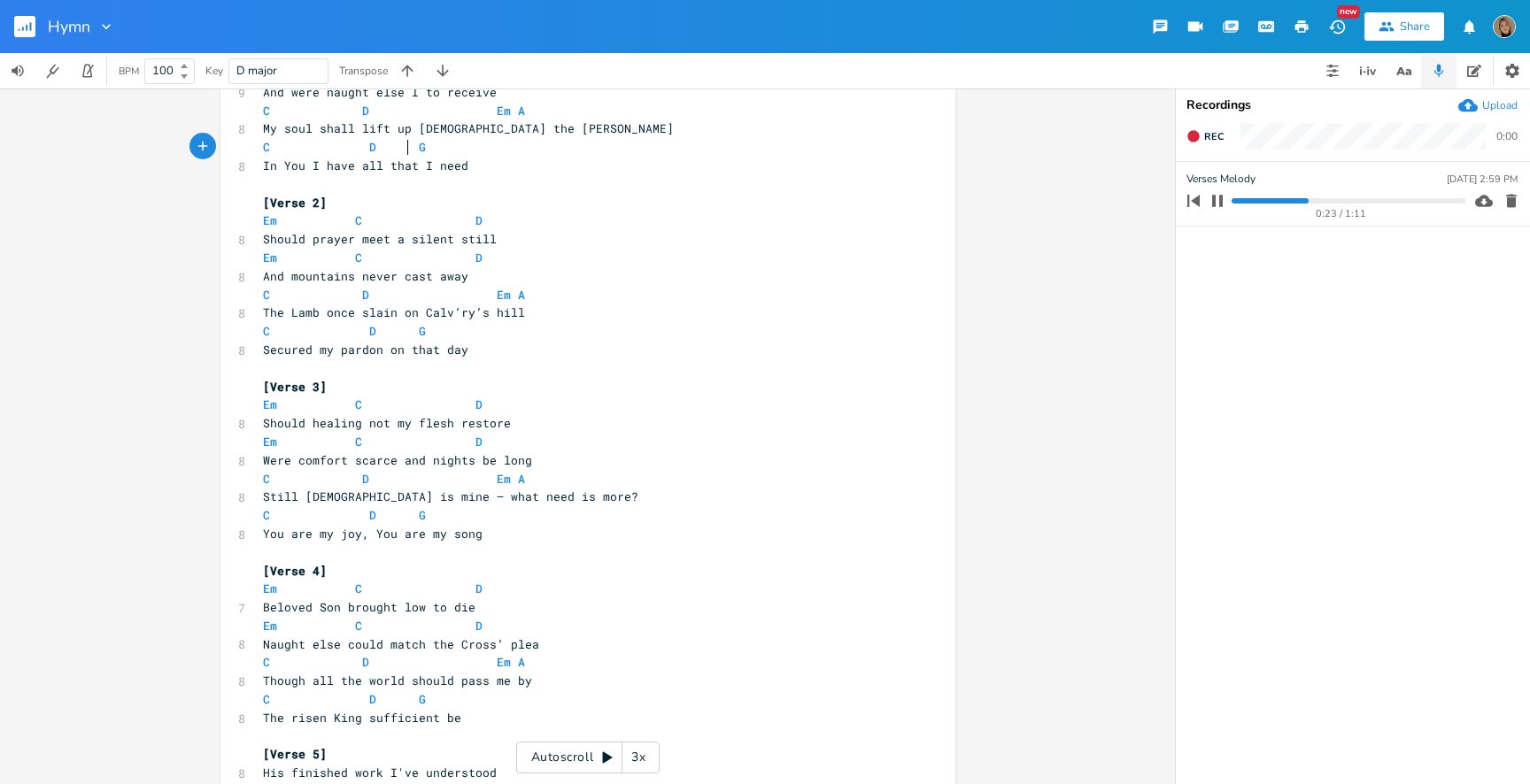 click on "C                D        G" at bounding box center (373, 147) 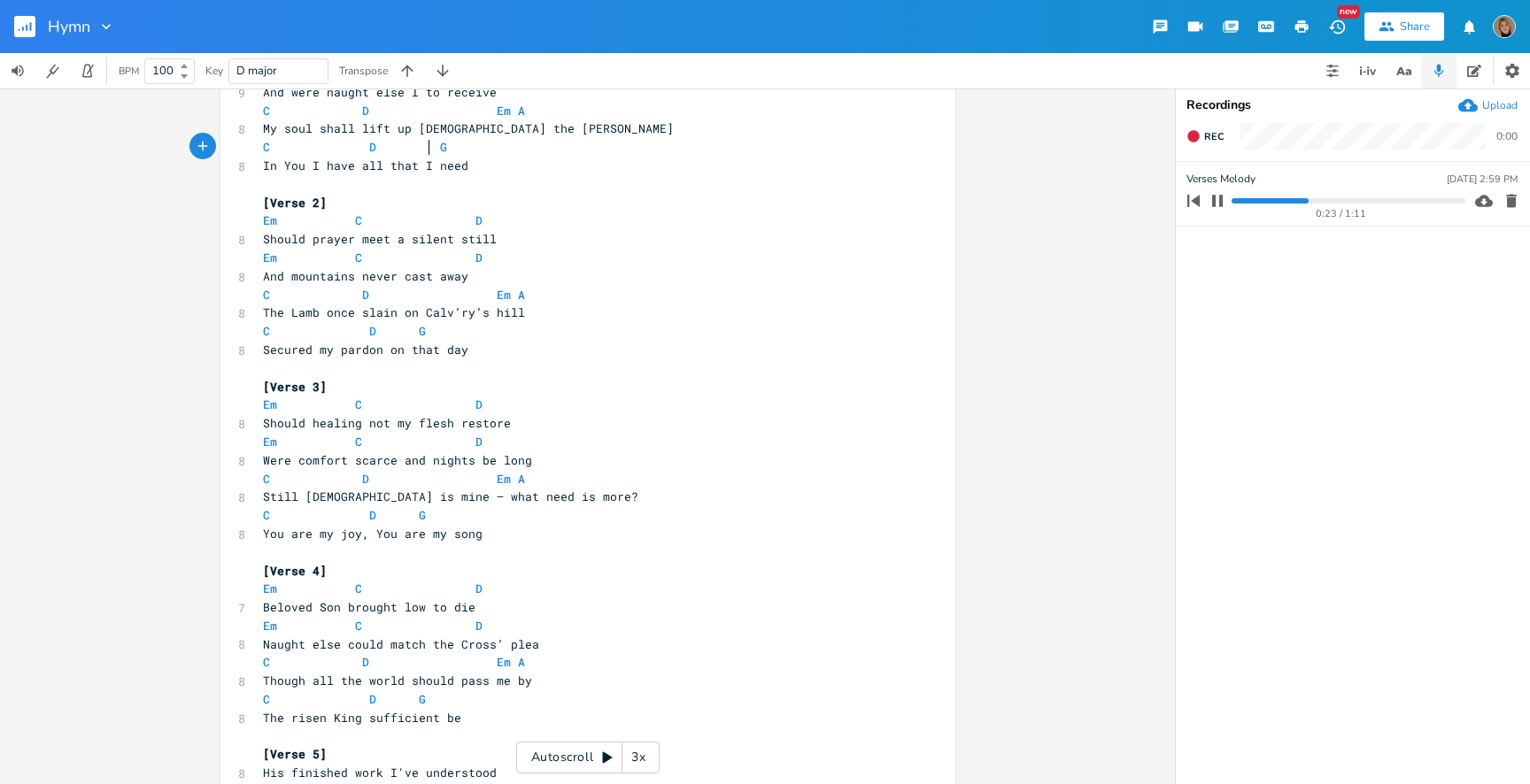 scroll, scrollTop: 0, scrollLeft: 11, axis: horizontal 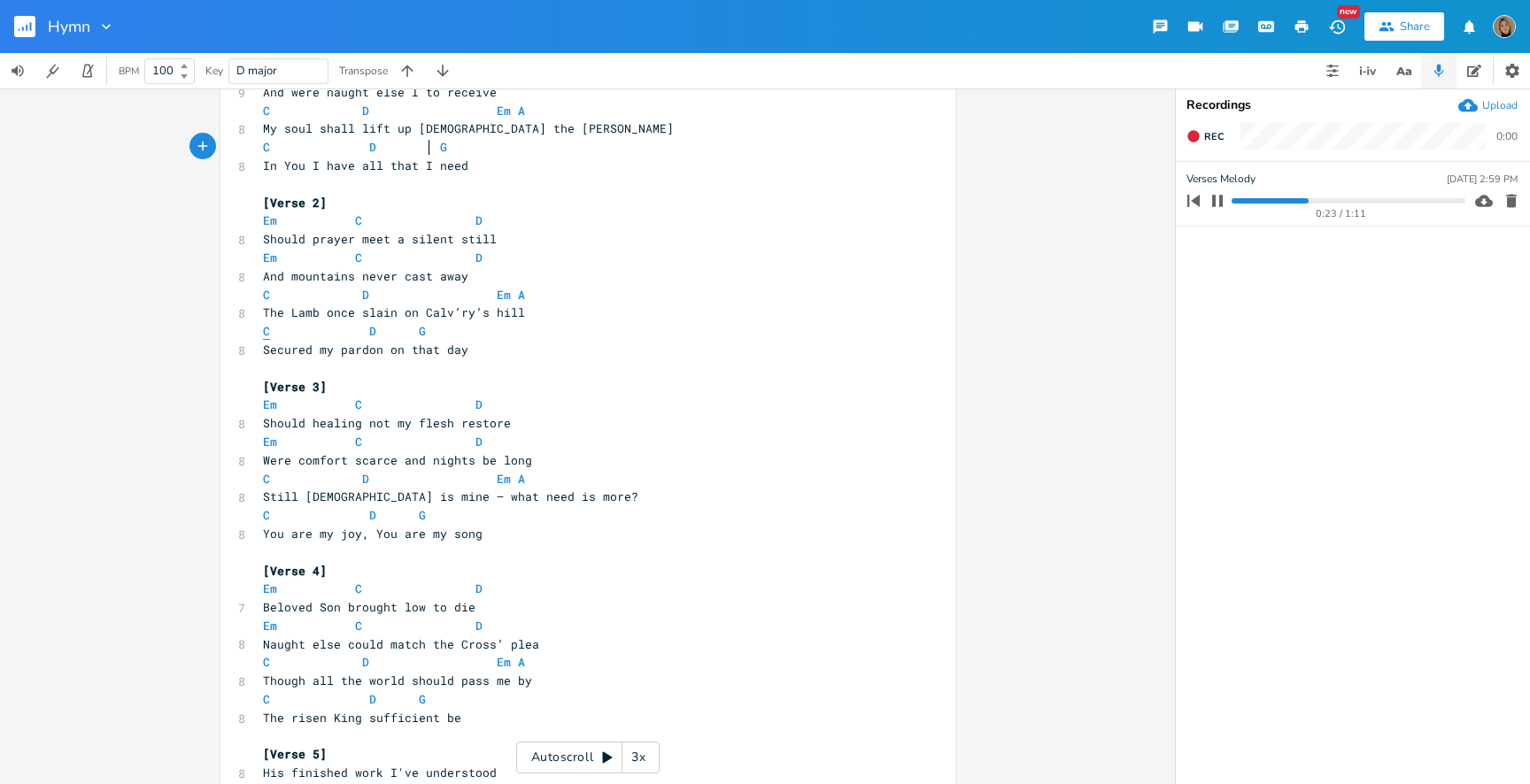 click on "C" at bounding box center (267, 331) 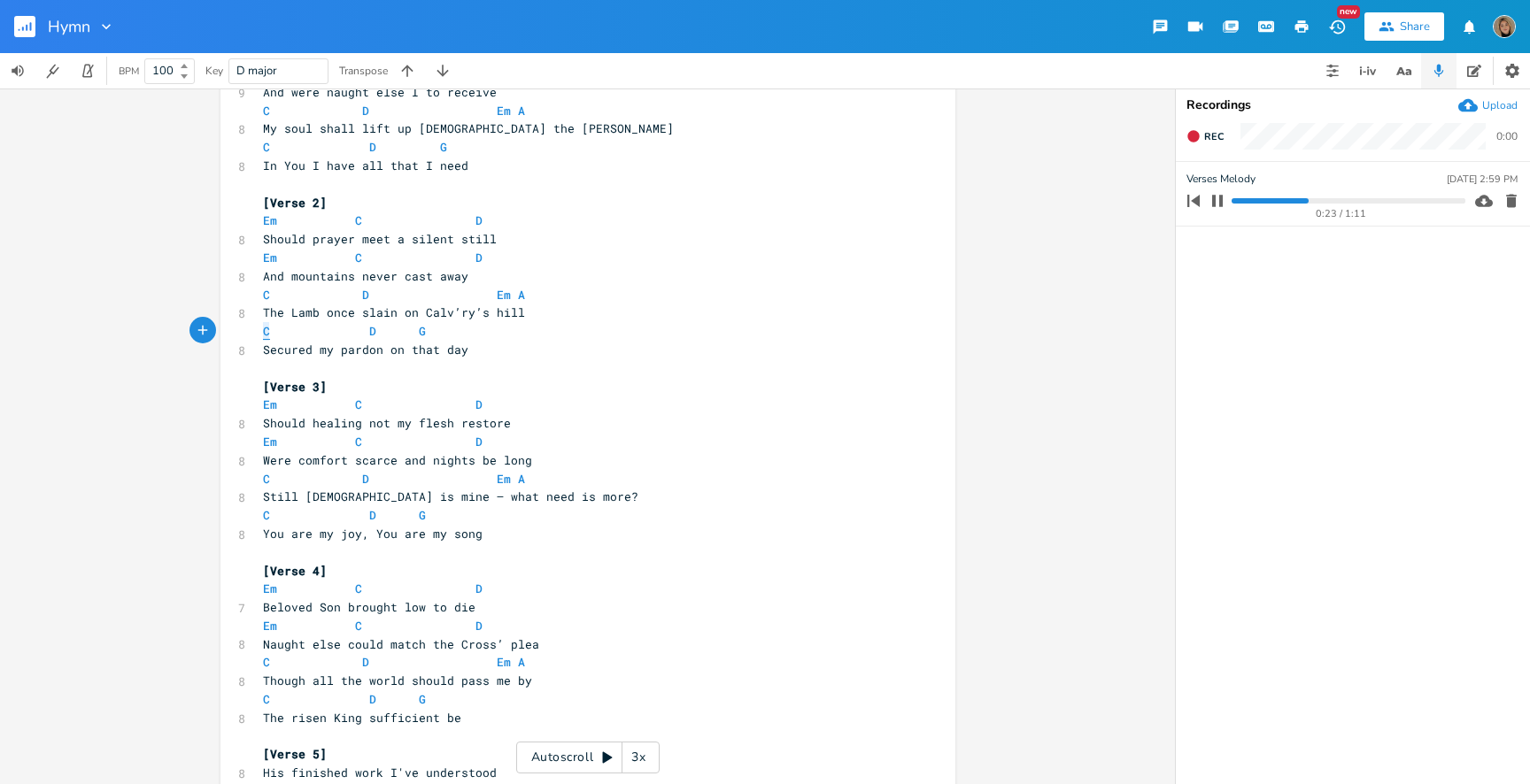 click on "C" at bounding box center [267, 331] 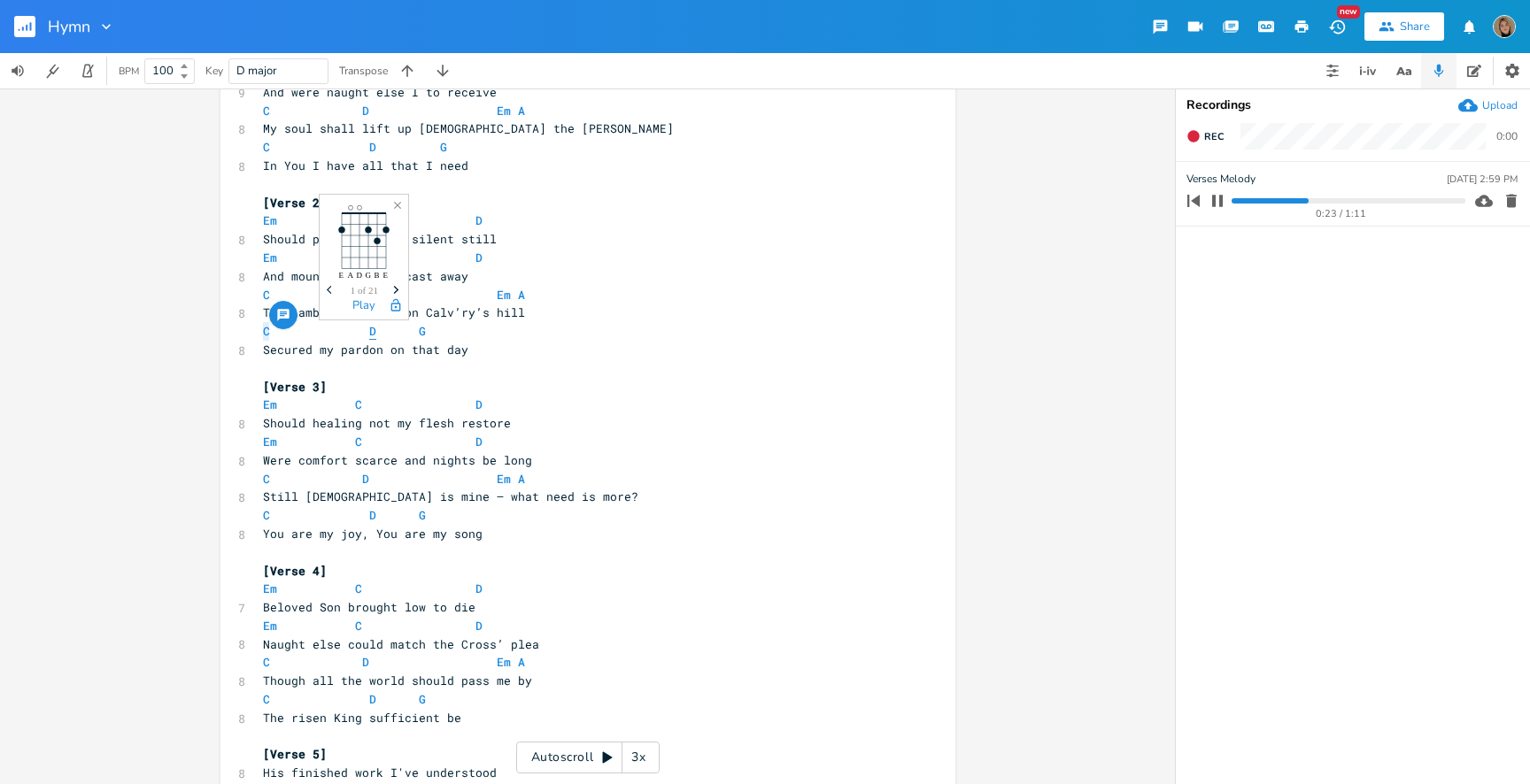 click on "D" at bounding box center (373, 331) 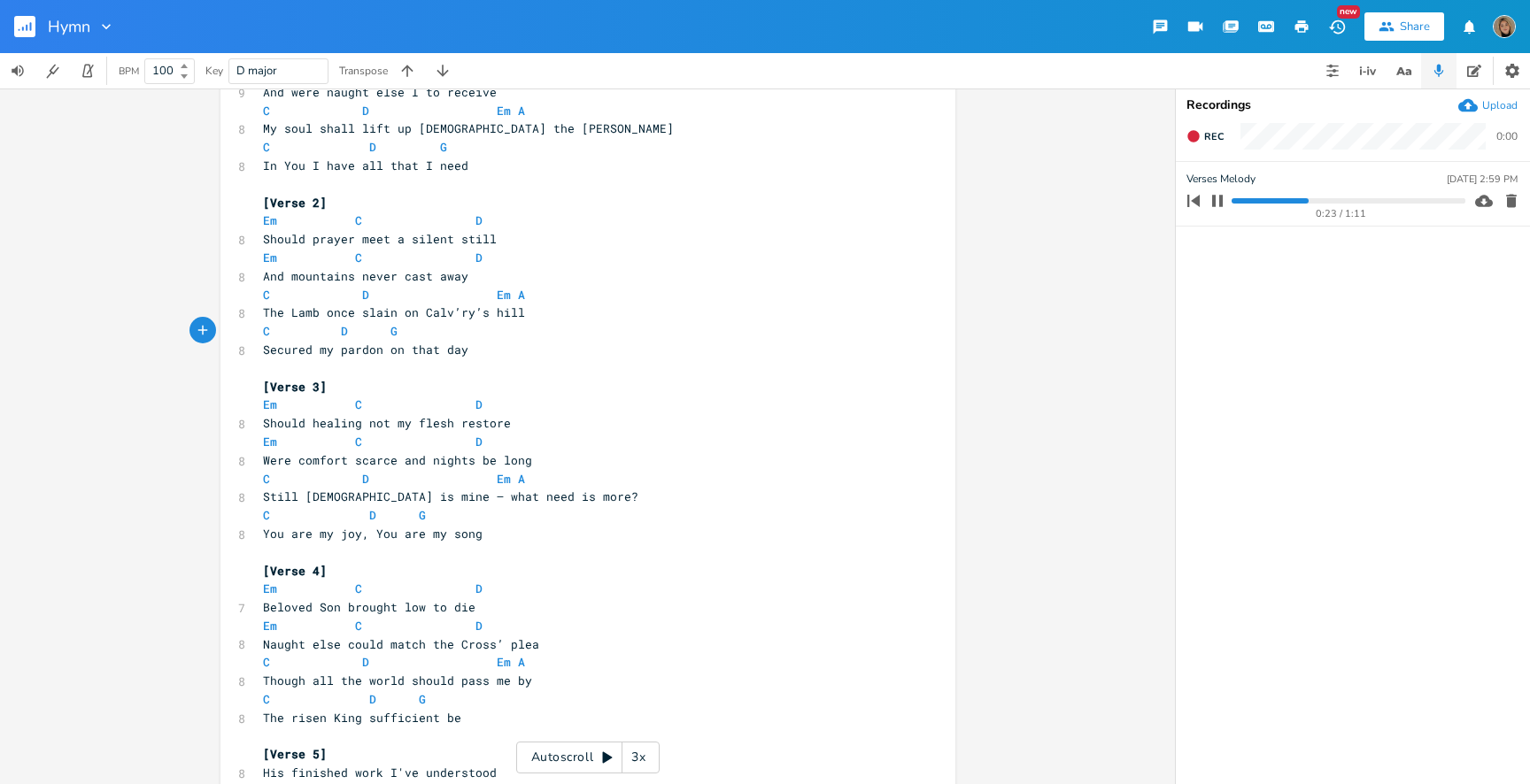 click on "C            D        G" at bounding box center (355, 331) 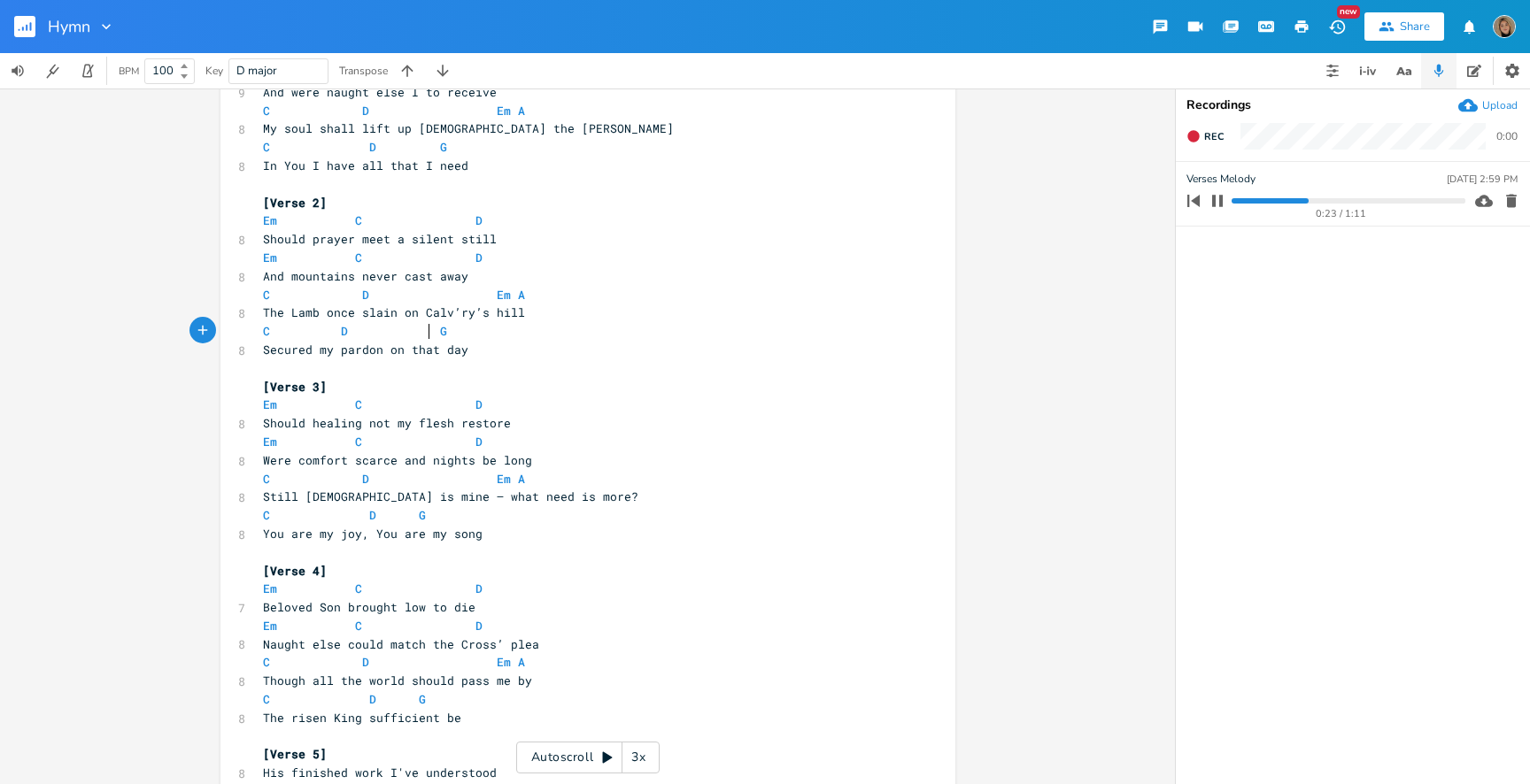 scroll, scrollTop: 0, scrollLeft: 26, axis: horizontal 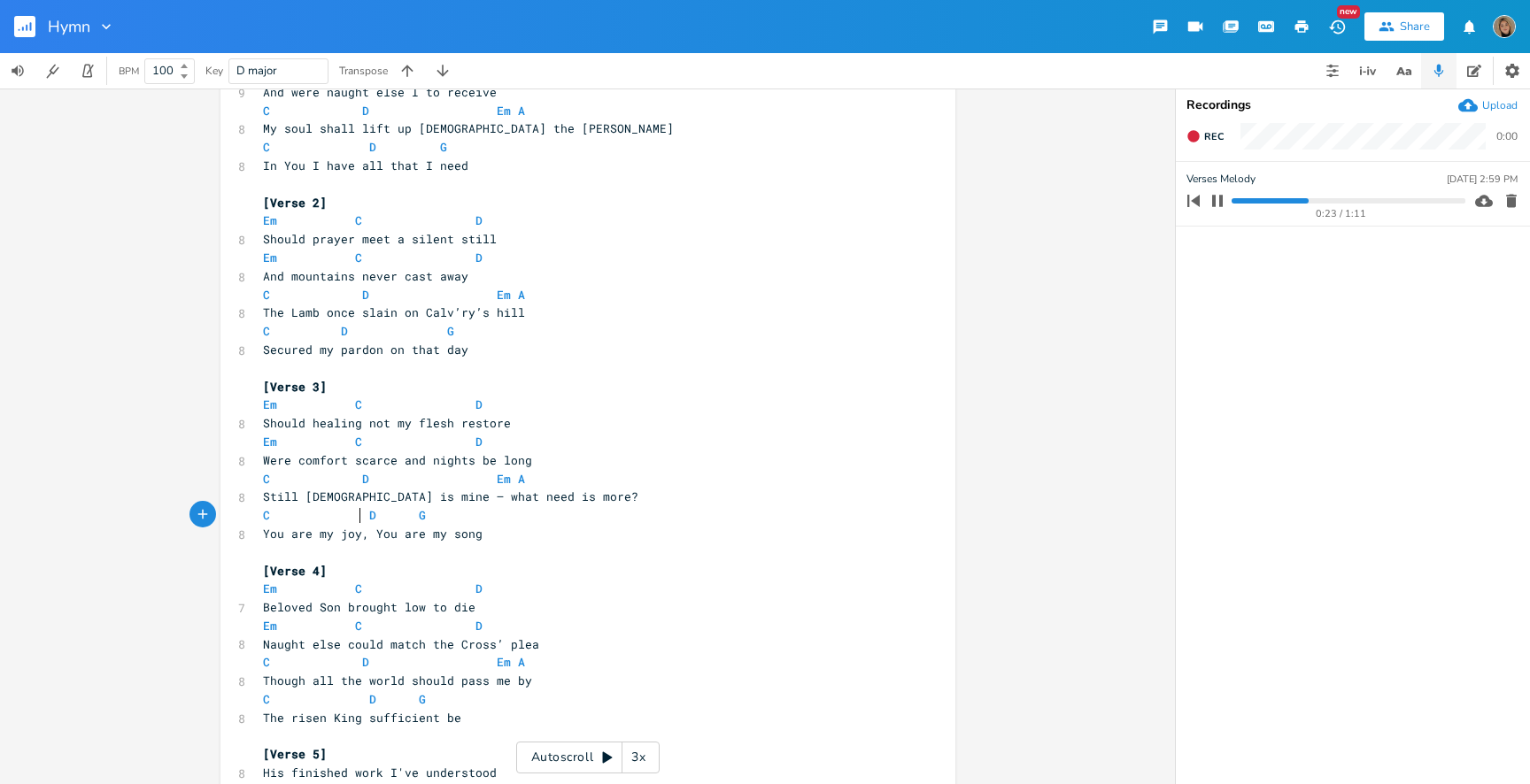 click on "C                D        G" at bounding box center [359, 515] 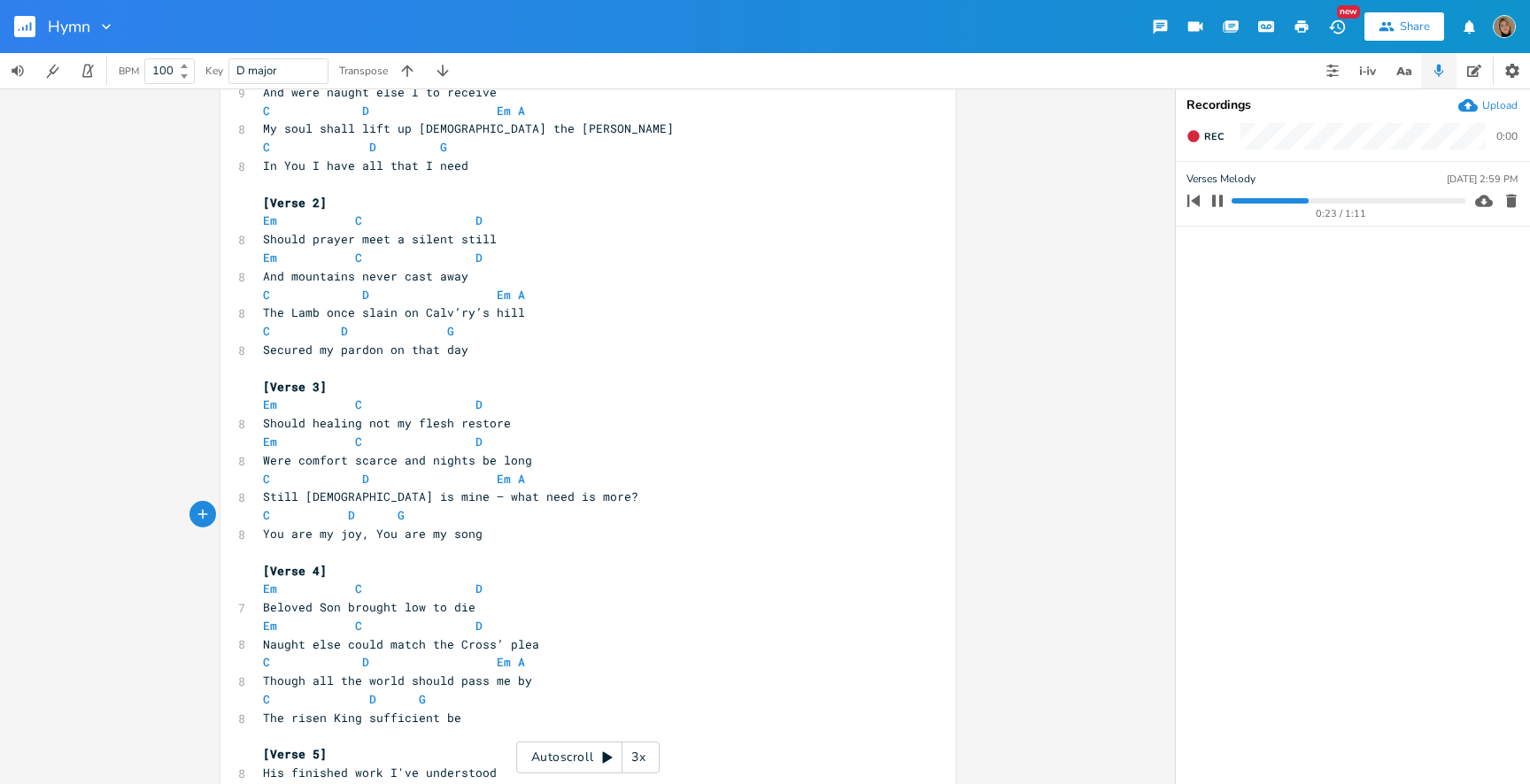 click on "C             D        G" at bounding box center [348, 515] 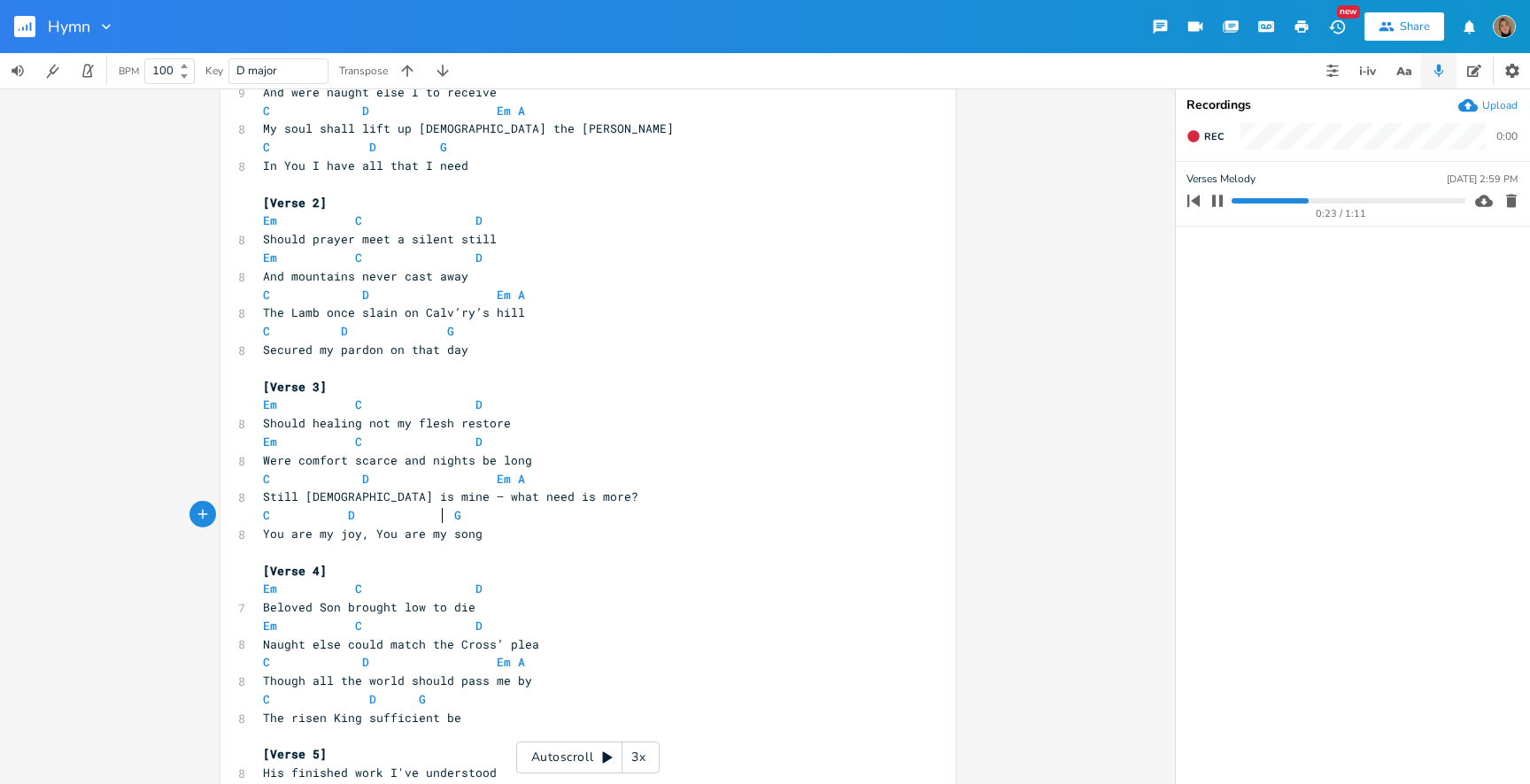scroll, scrollTop: 0, scrollLeft: 27, axis: horizontal 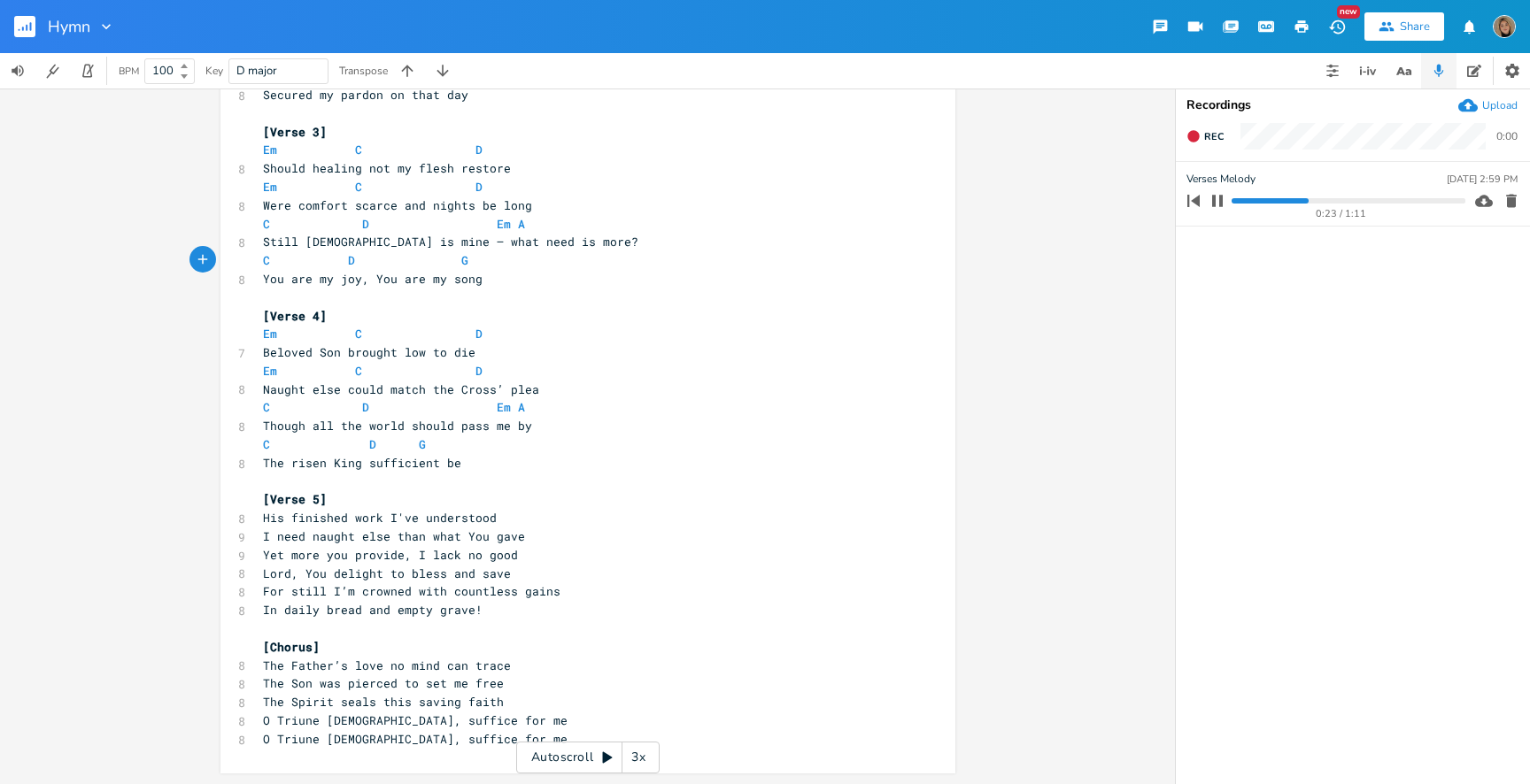 click on "The risen King sufficient be" at bounding box center (579, 463) 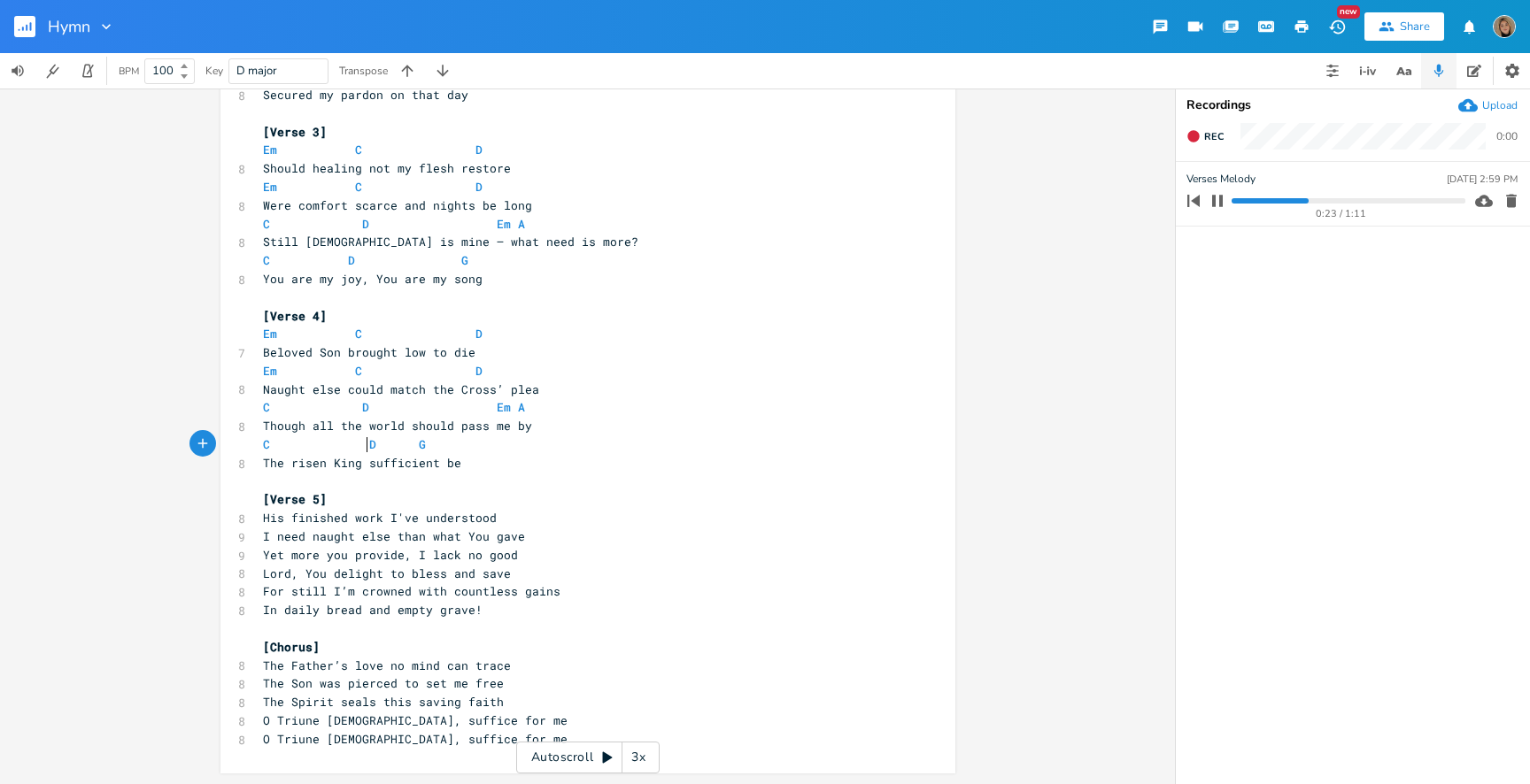 scroll, scrollTop: 412, scrollLeft: 0, axis: vertical 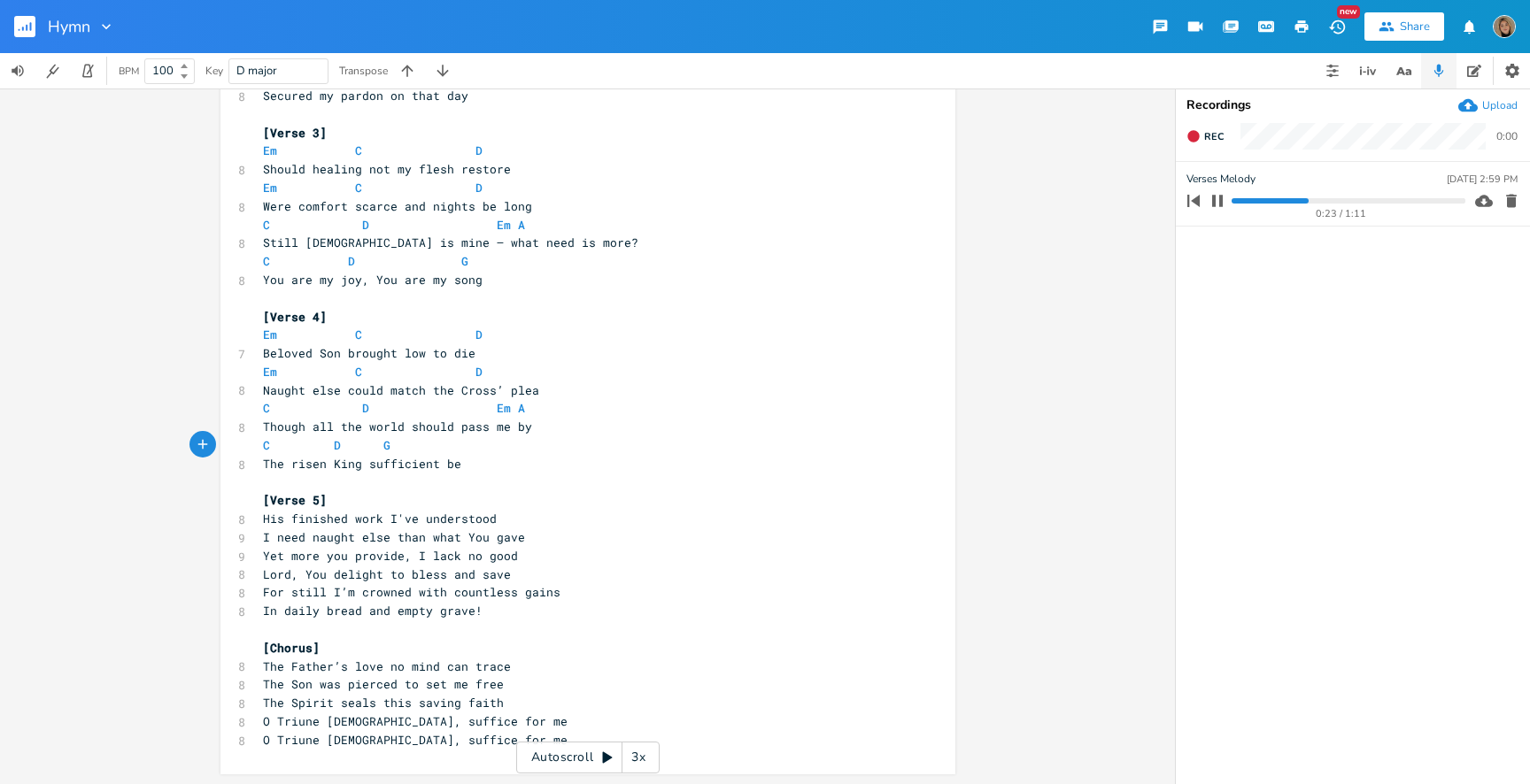 click on "C           D        G" at bounding box center [341, 445] 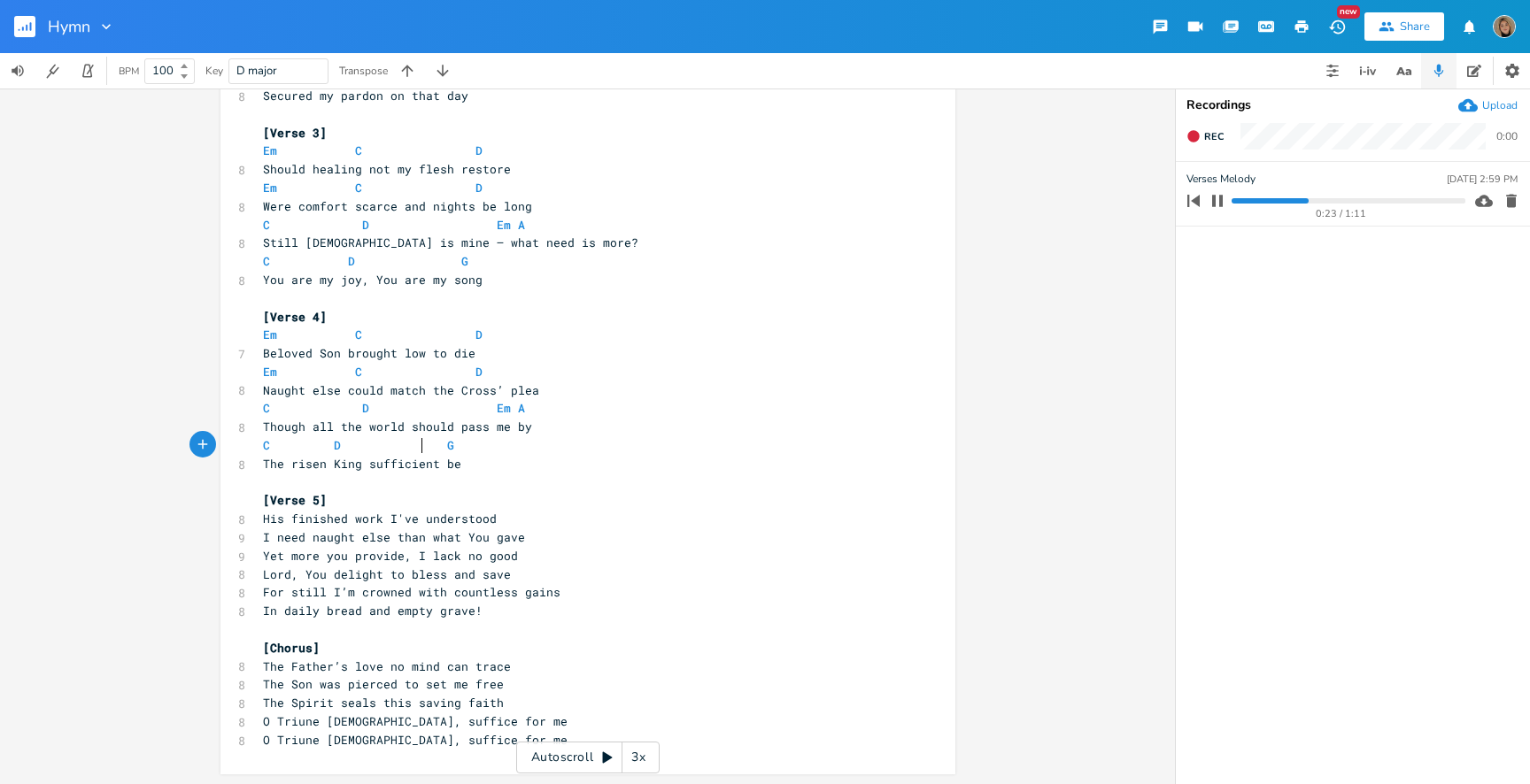 scroll, scrollTop: 0, scrollLeft: 26, axis: horizontal 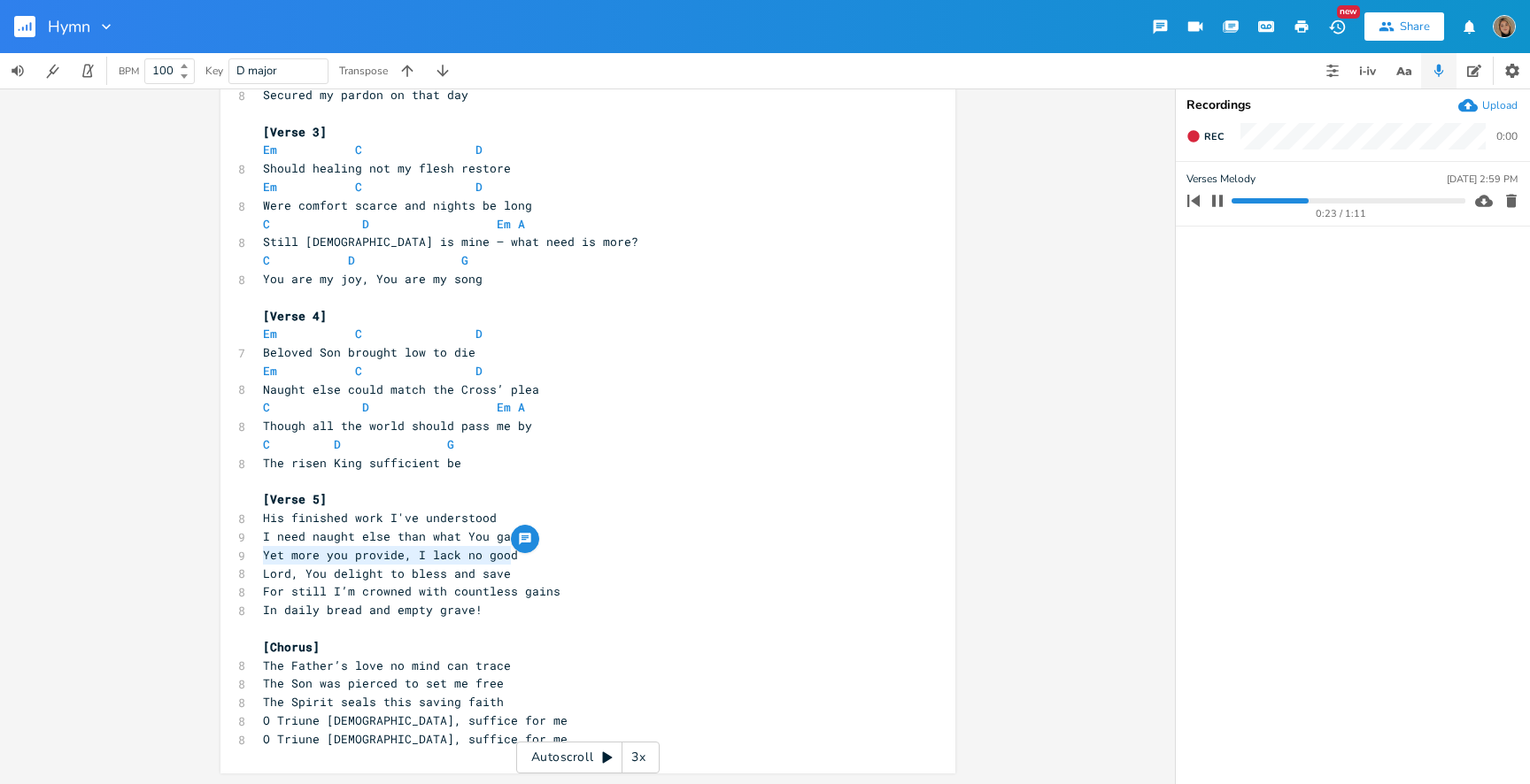 drag, startPoint x: 531, startPoint y: 558, endPoint x: 259, endPoint y: 558, distance: 272 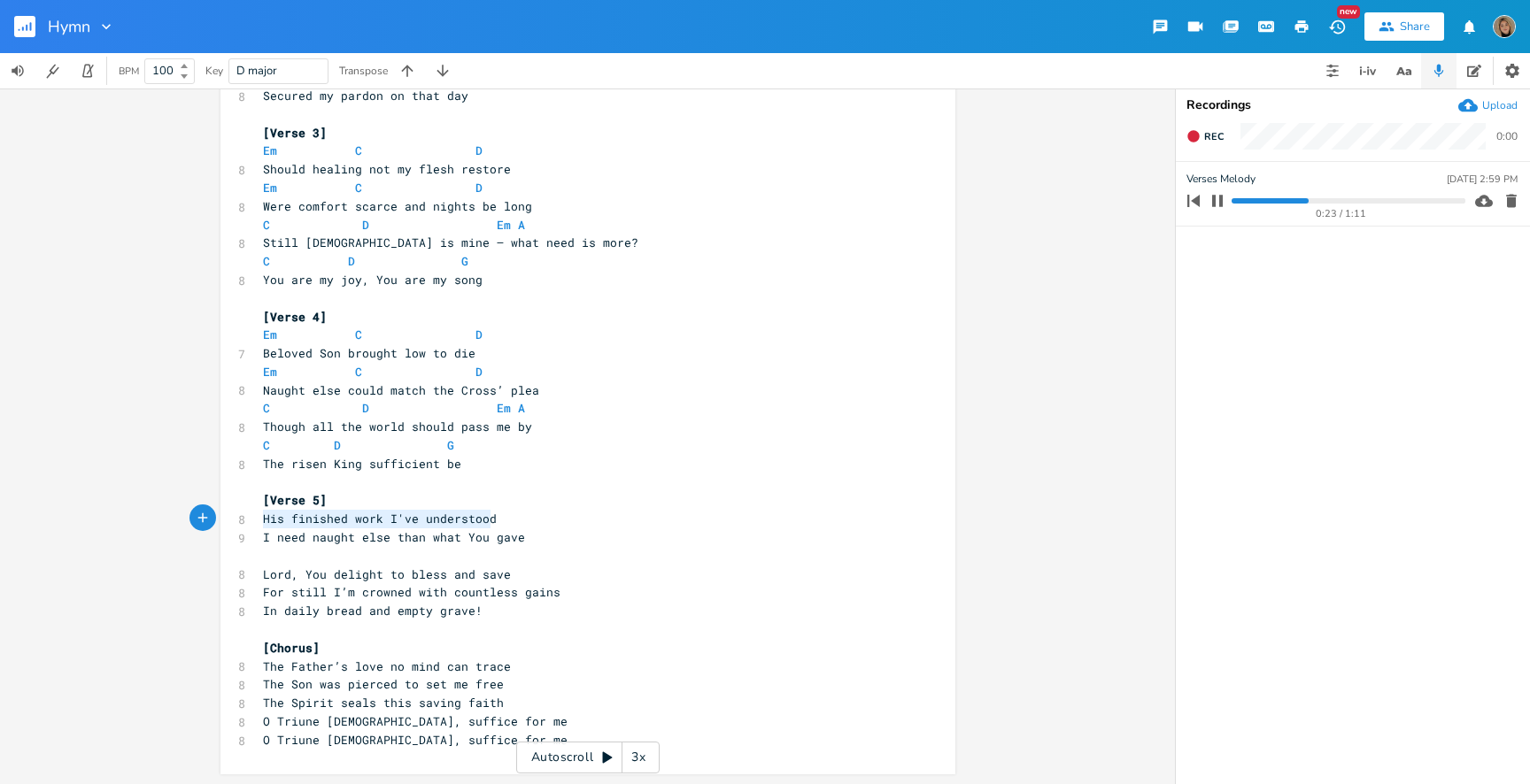 drag, startPoint x: 493, startPoint y: 517, endPoint x: 258, endPoint y: 518, distance: 235.0021 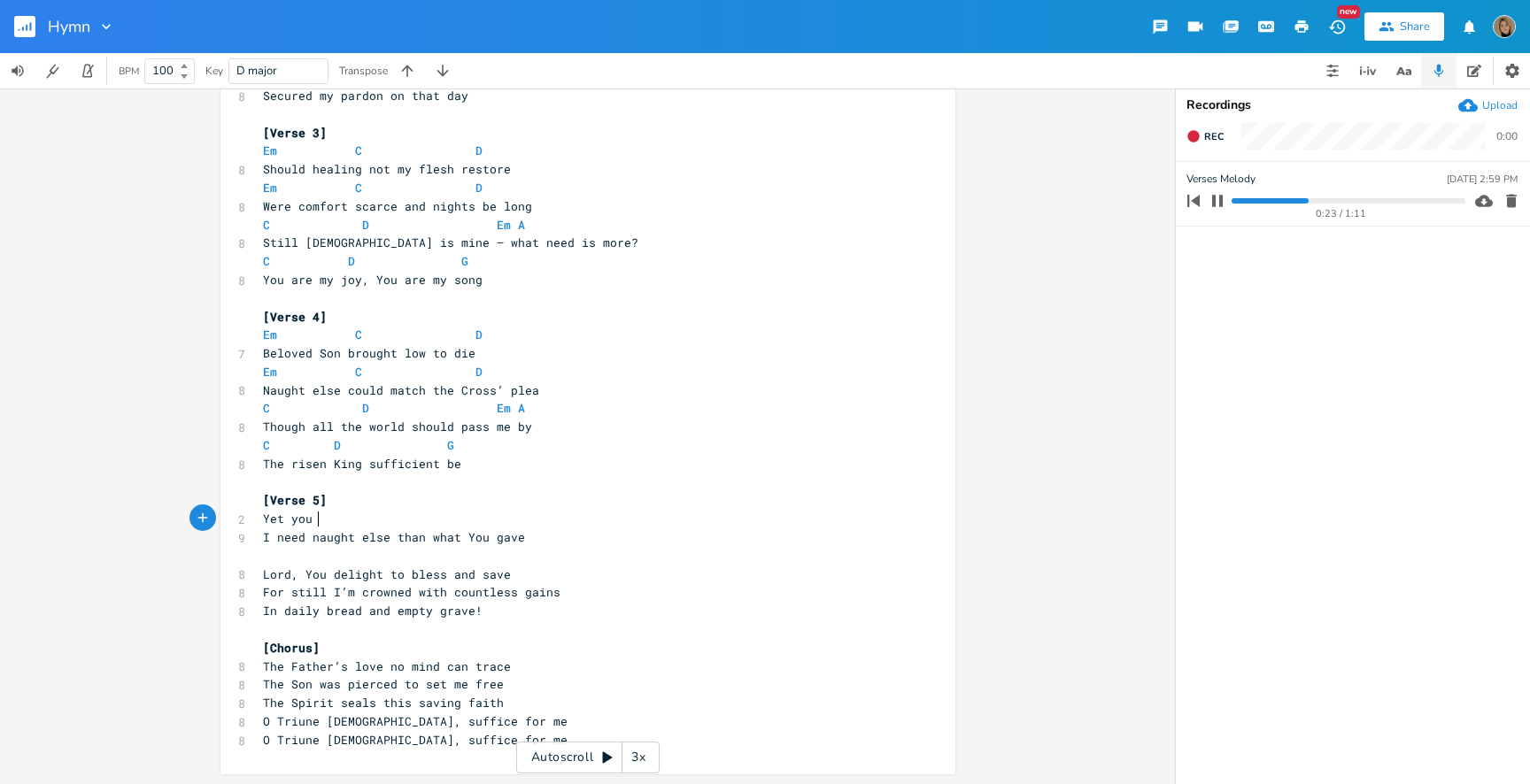 scroll, scrollTop: 0, scrollLeft: 40, axis: horizontal 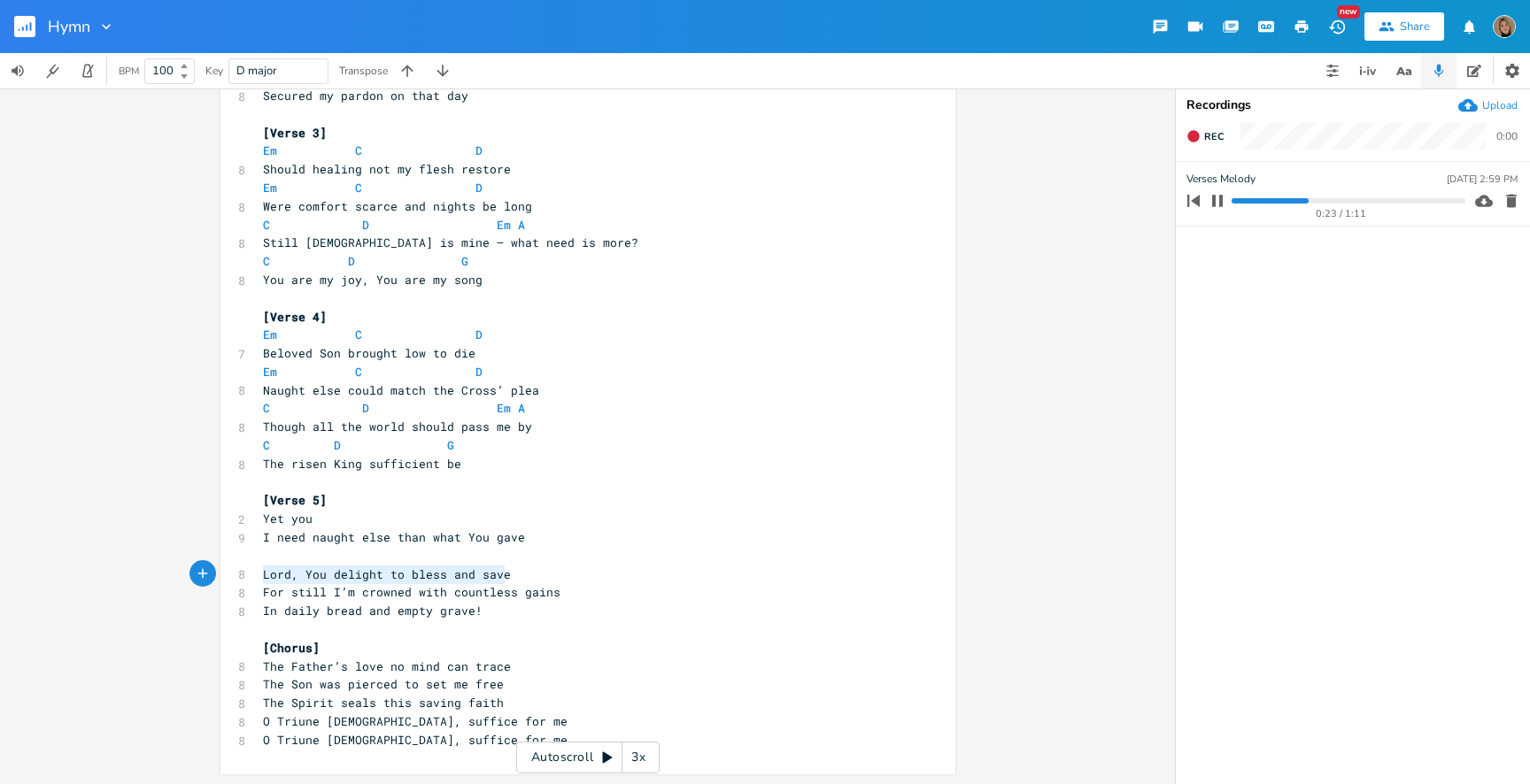 drag, startPoint x: 503, startPoint y: 573, endPoint x: 256, endPoint y: 576, distance: 247.0182 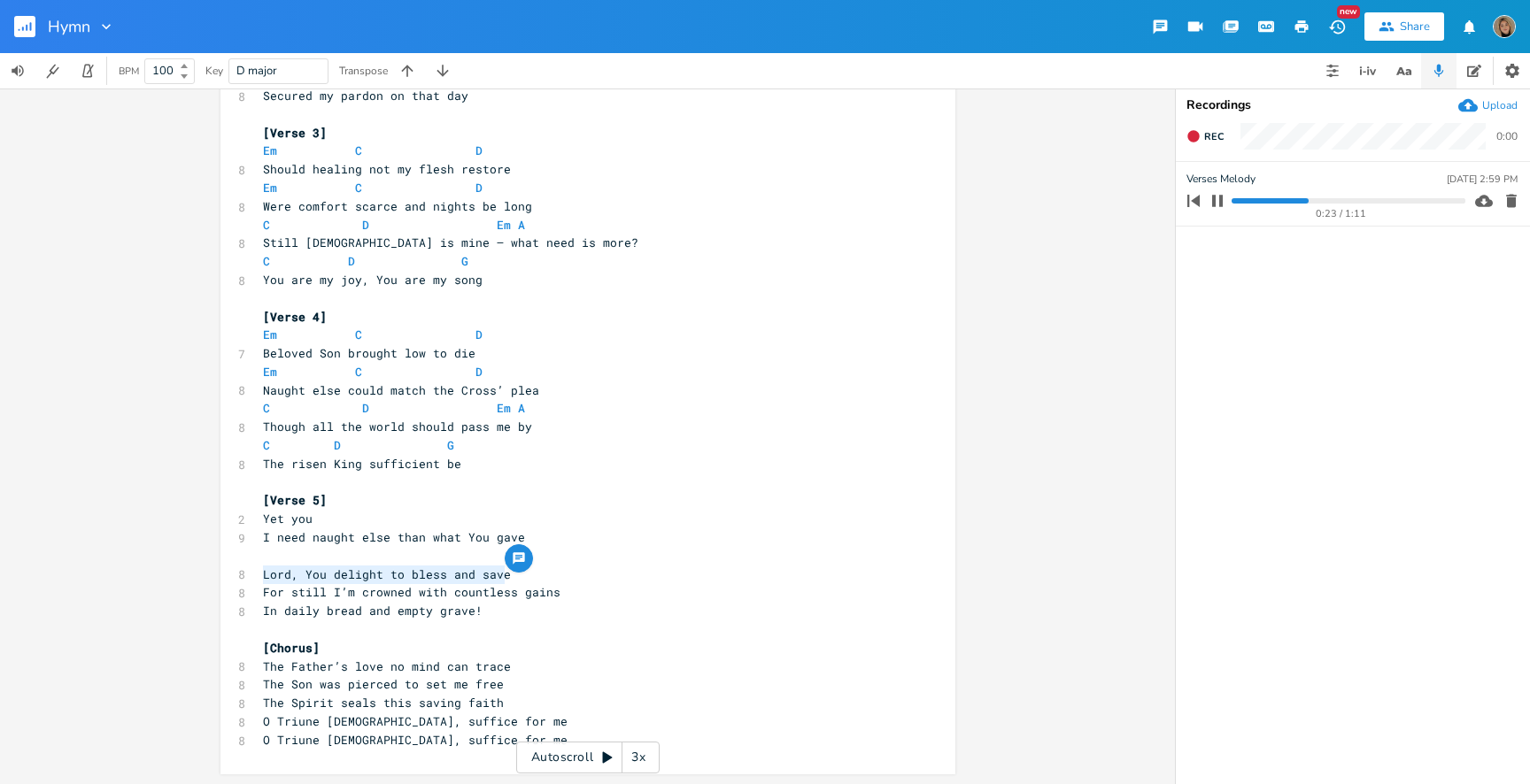 click on "Lord, You delight to bless and save" at bounding box center (387, 574) 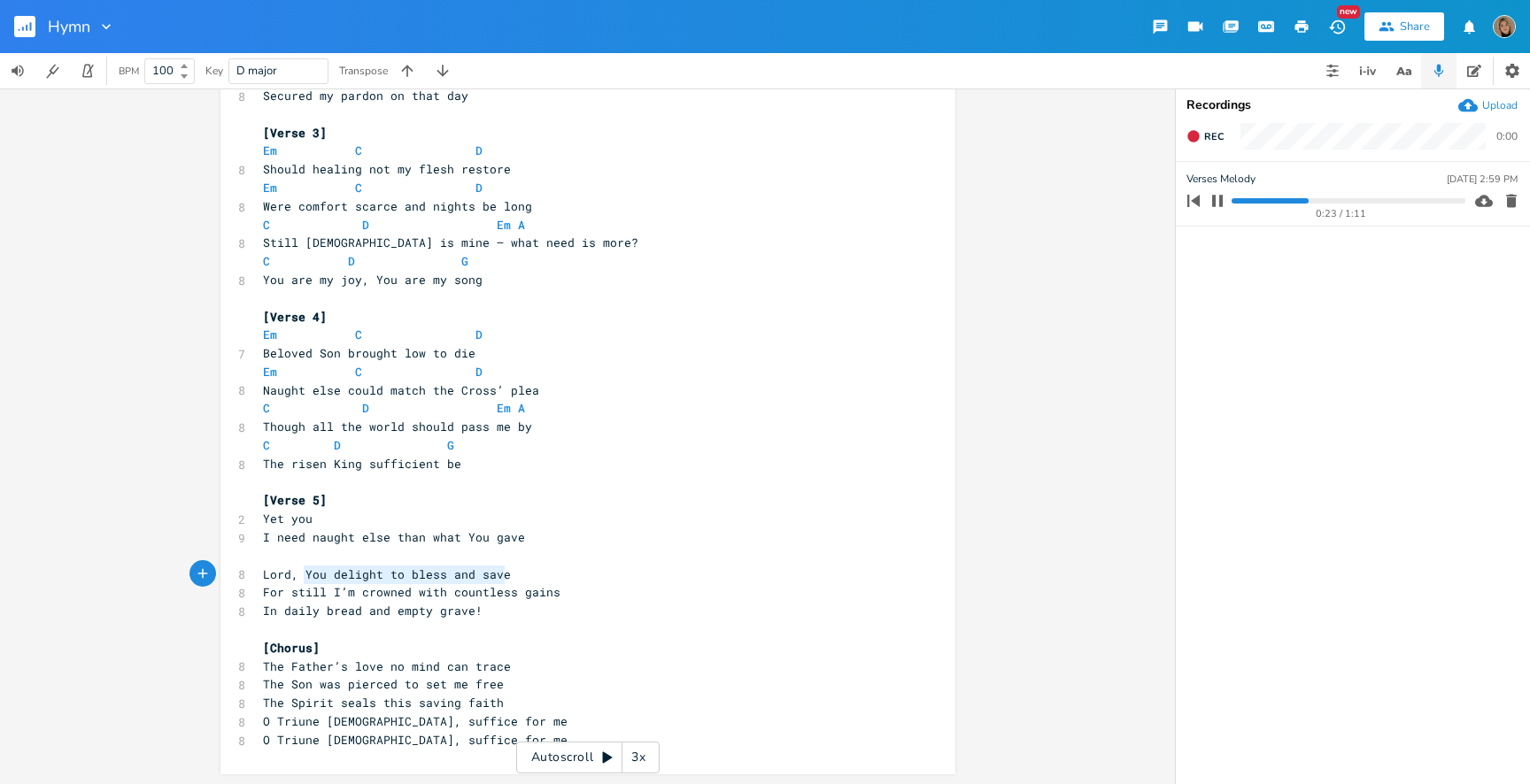 drag, startPoint x: 507, startPoint y: 577, endPoint x: 303, endPoint y: 573, distance: 204.03921 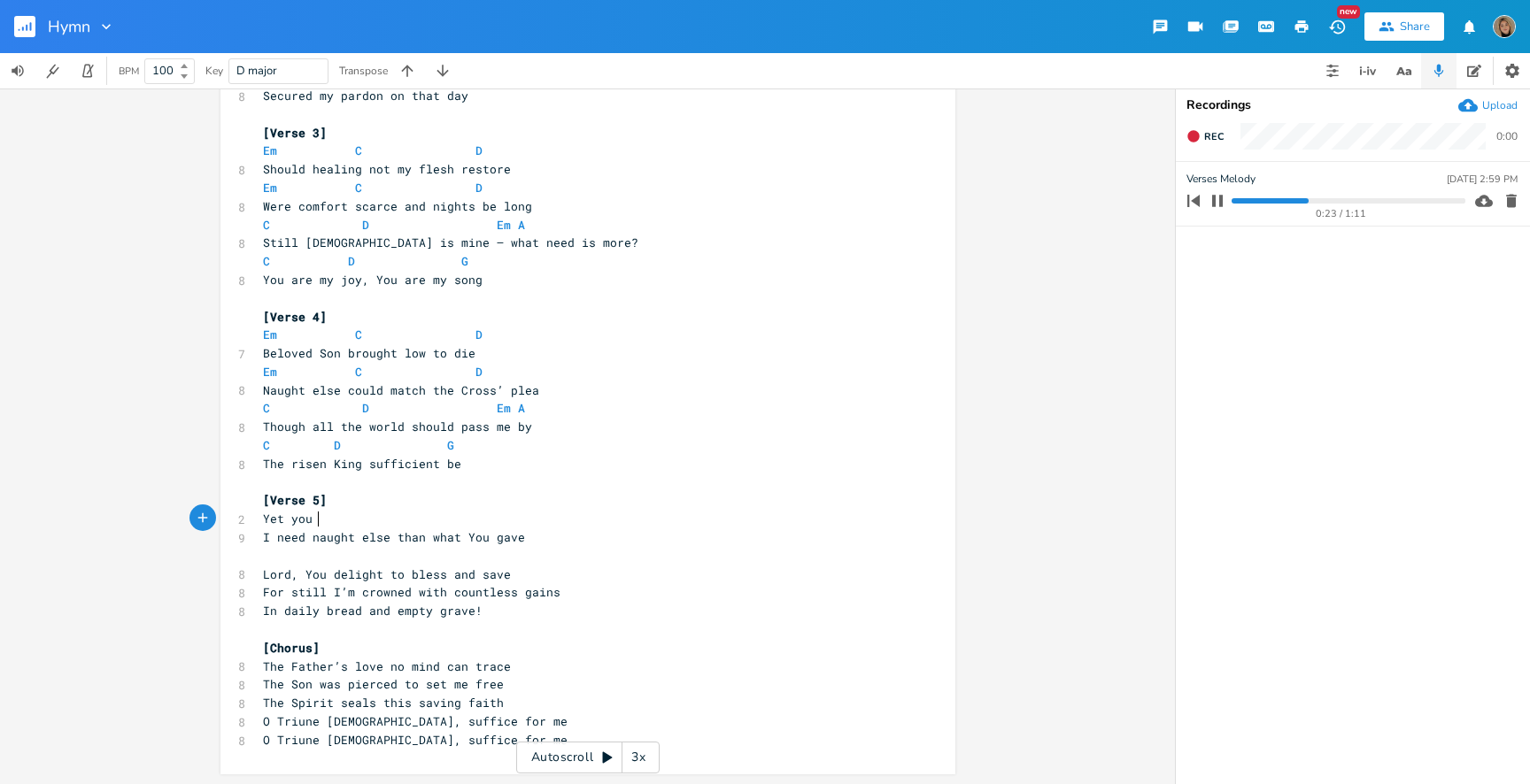 click on "Yet you" at bounding box center [579, 519] 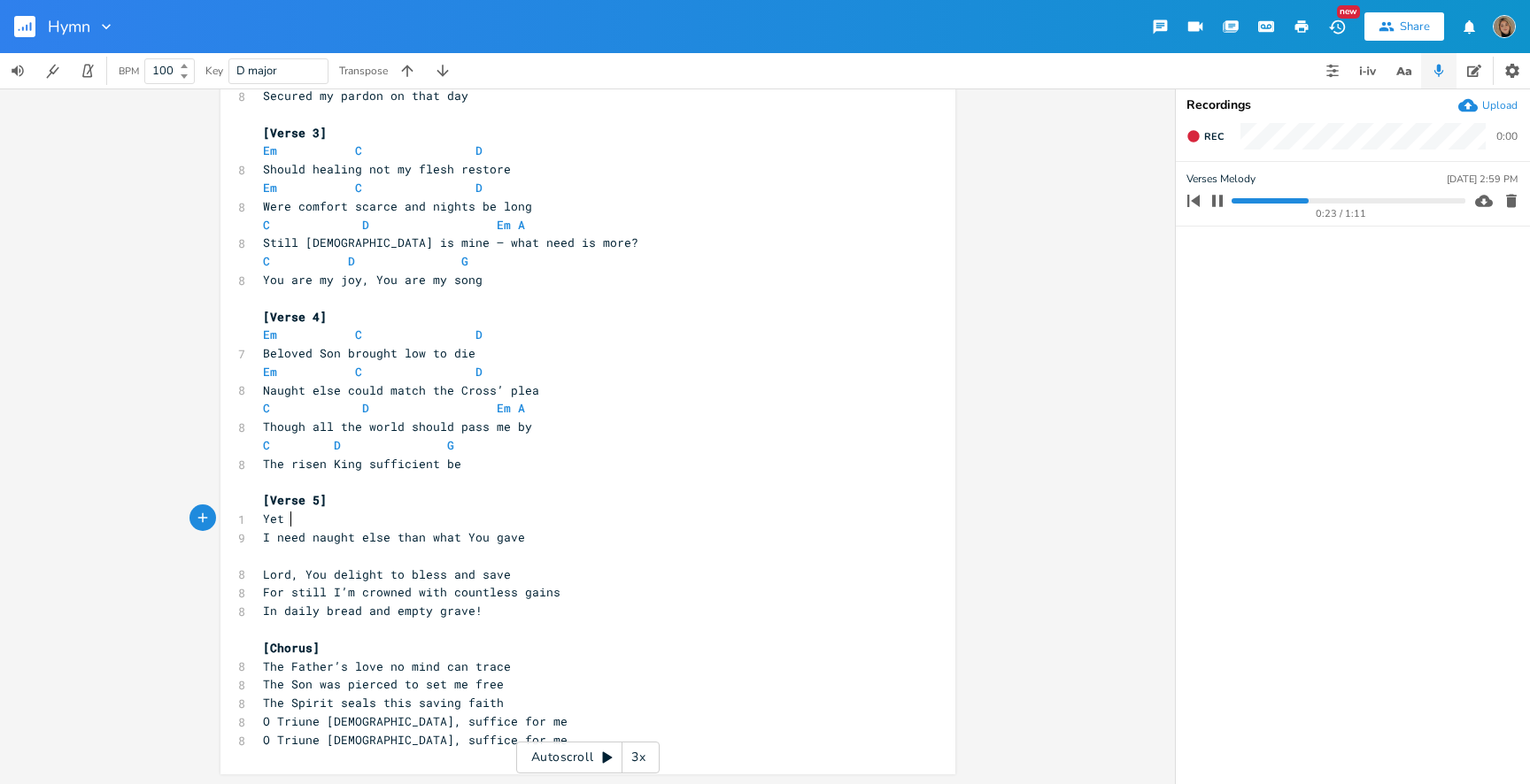 paste on "ve" 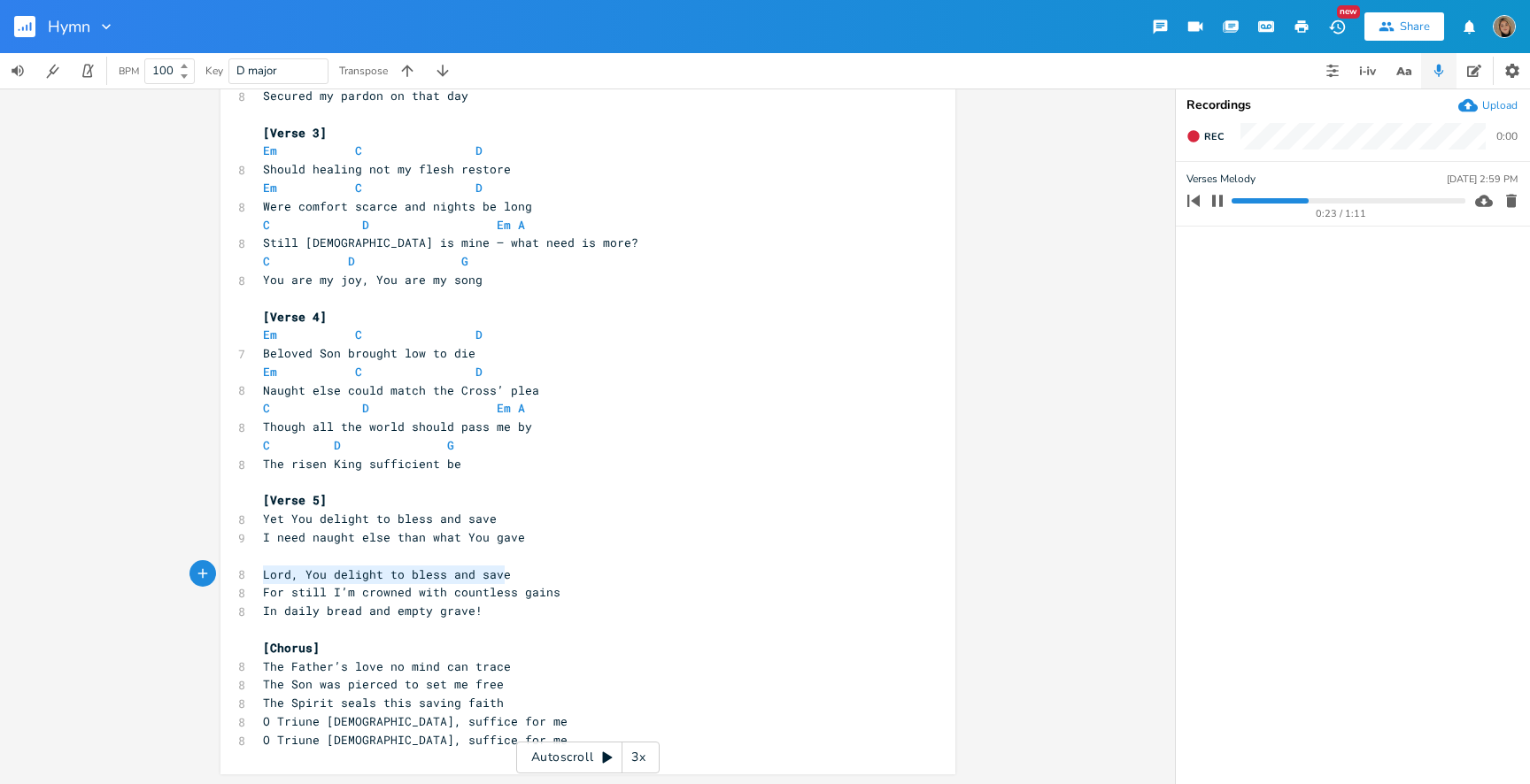 drag, startPoint x: 514, startPoint y: 575, endPoint x: 251, endPoint y: 573, distance: 263.0076 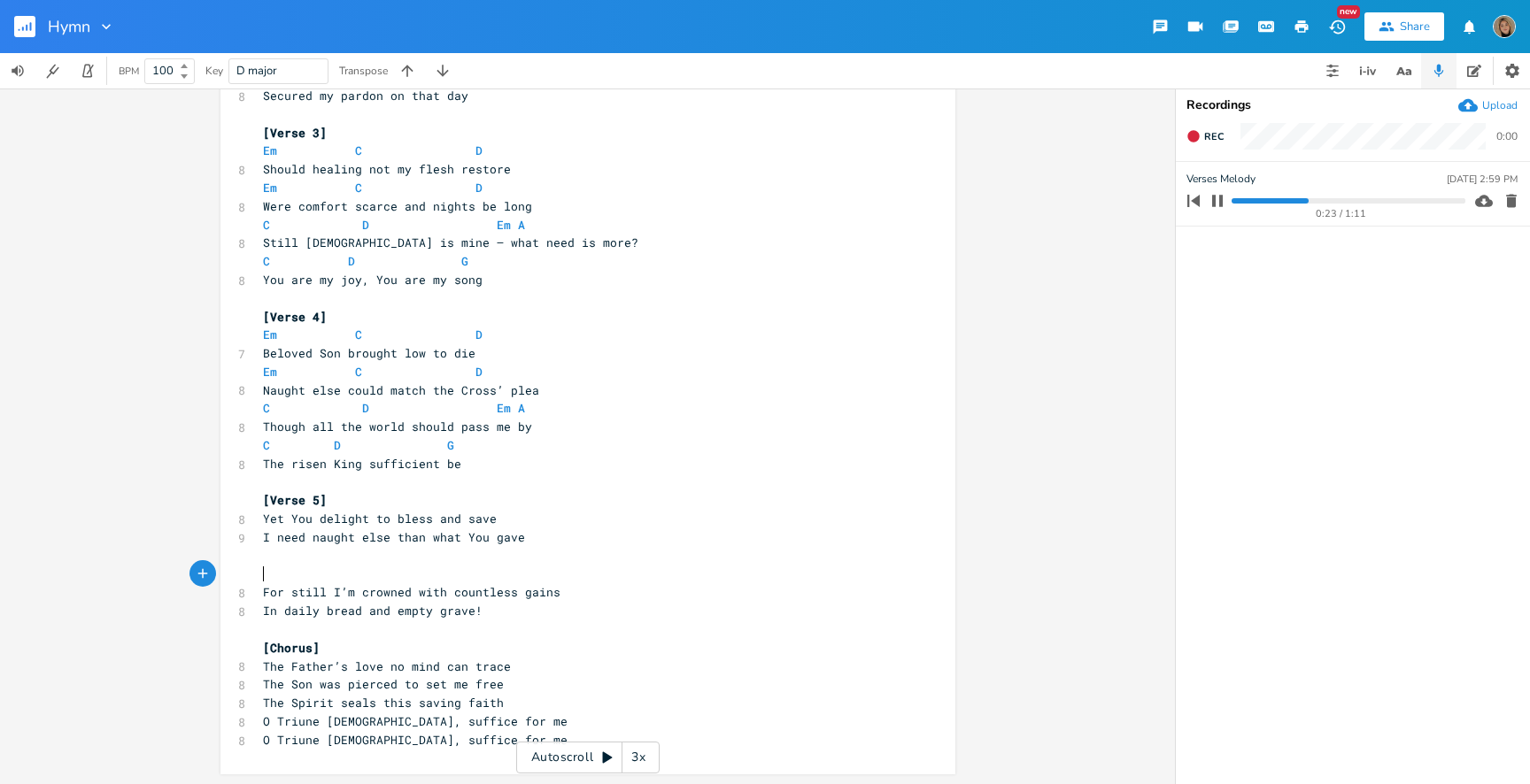 click on "Yet You delight to bless and save" at bounding box center [579, 519] 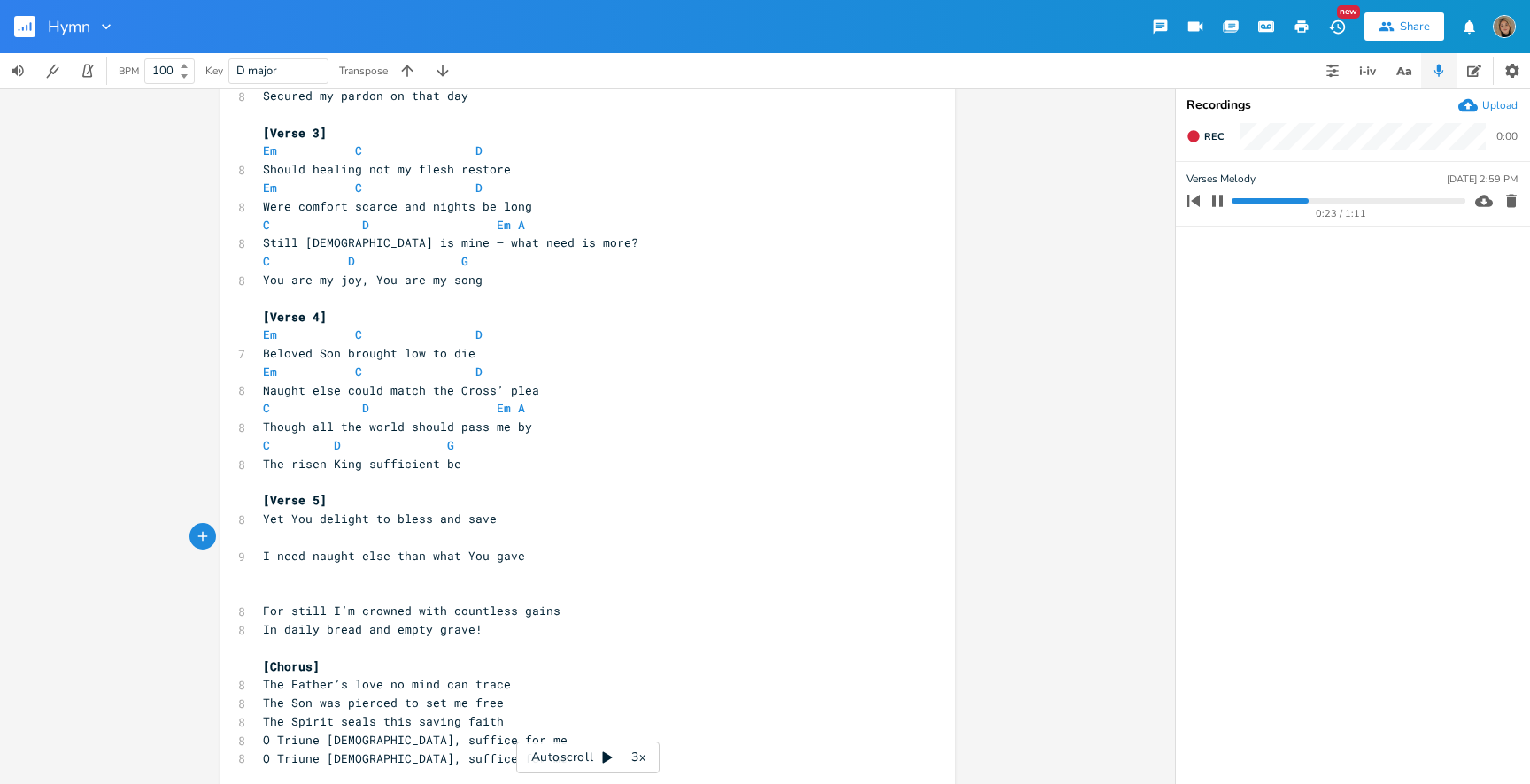 click on "​" at bounding box center (579, 592) 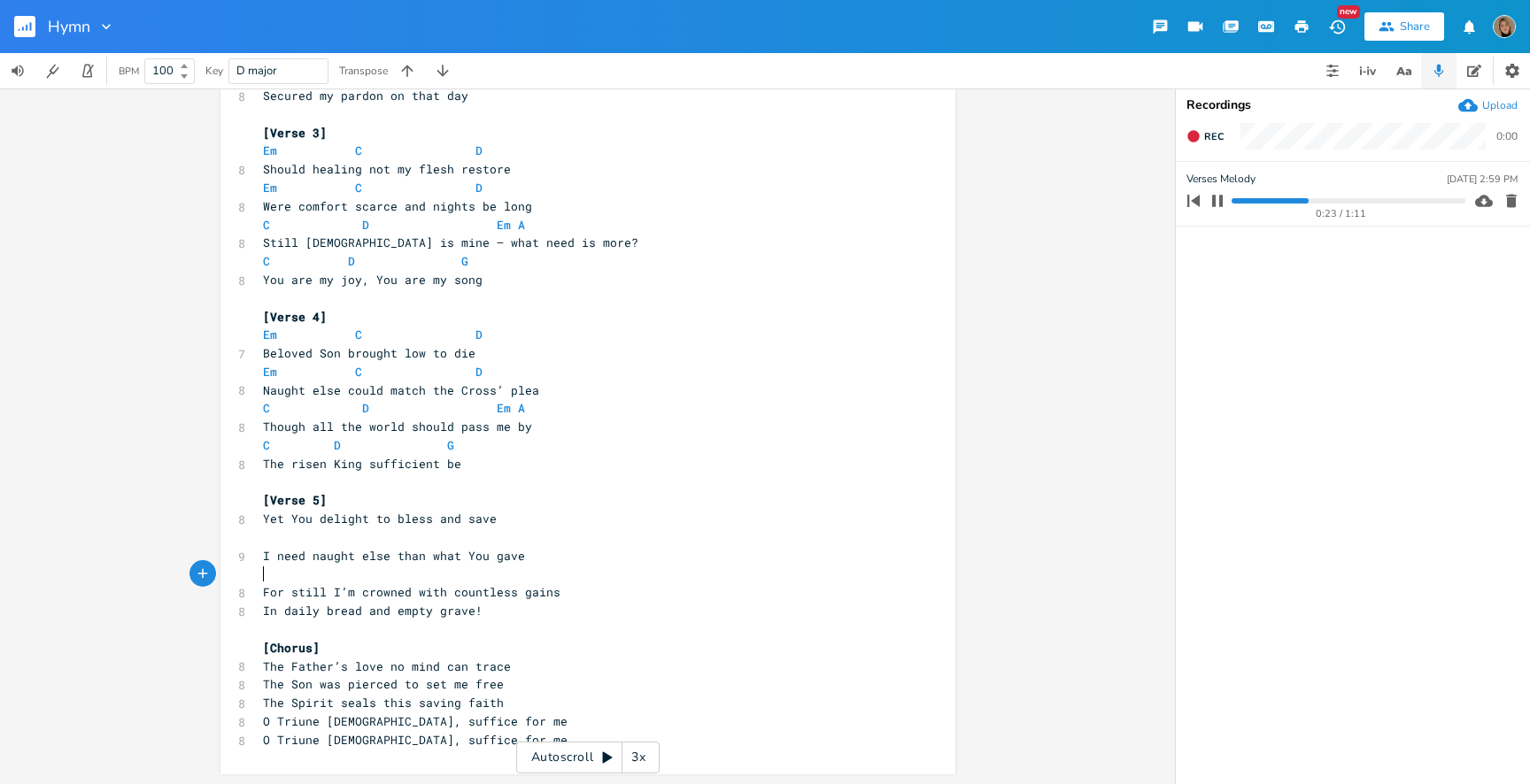 scroll, scrollTop: 395, scrollLeft: 0, axis: vertical 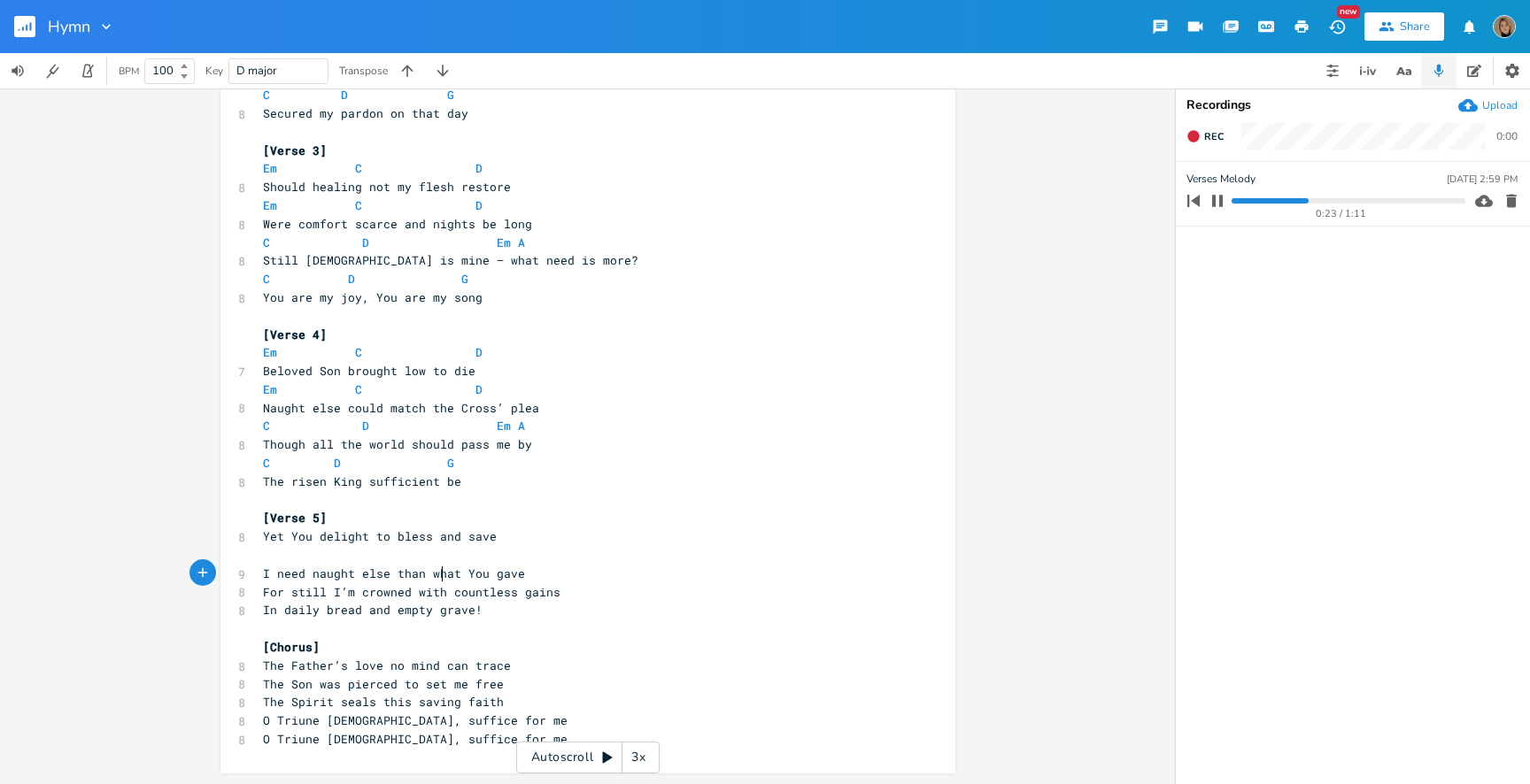 click on "I need naught else than what You gave" at bounding box center [579, 573] 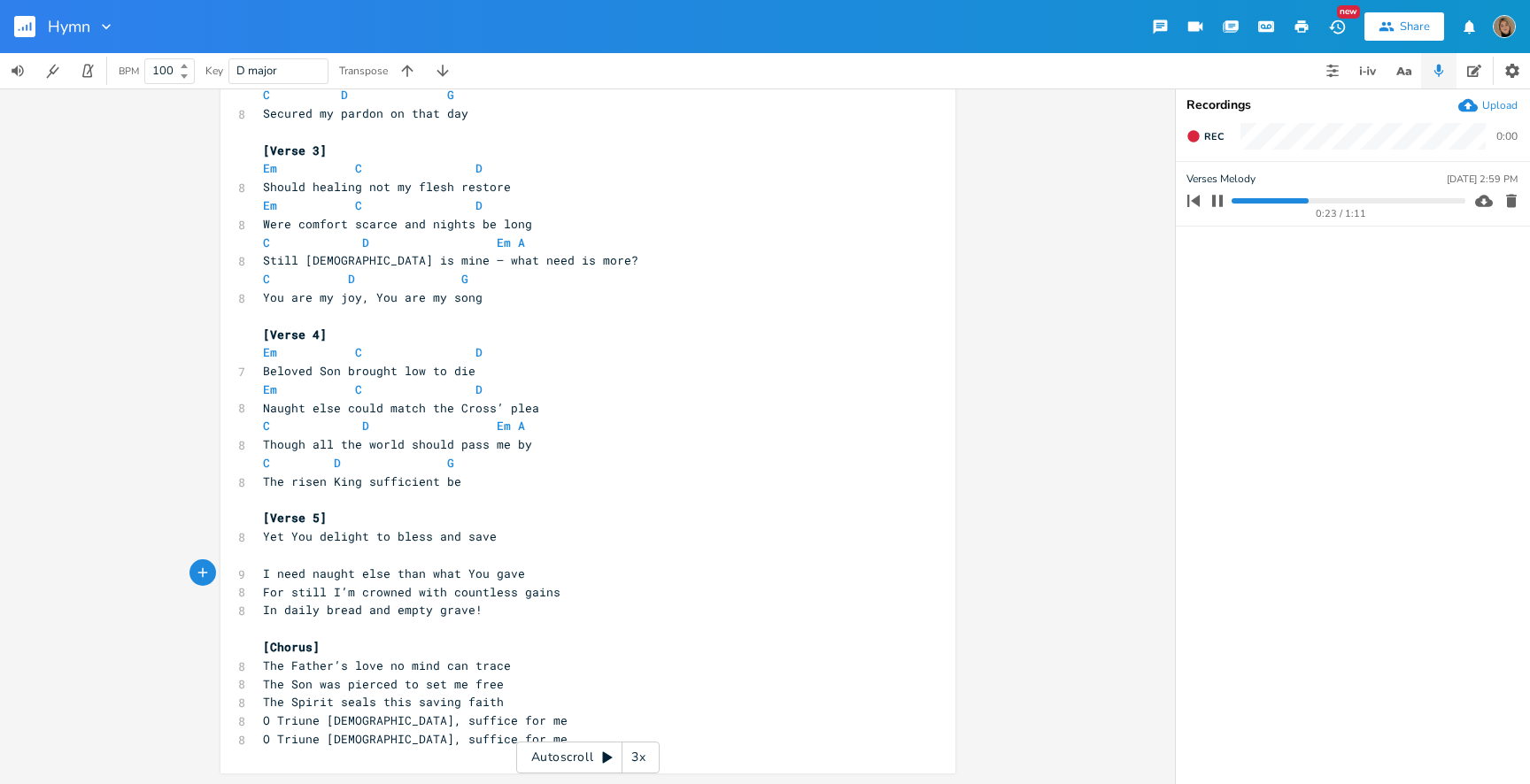 click on "​" at bounding box center [579, 555] 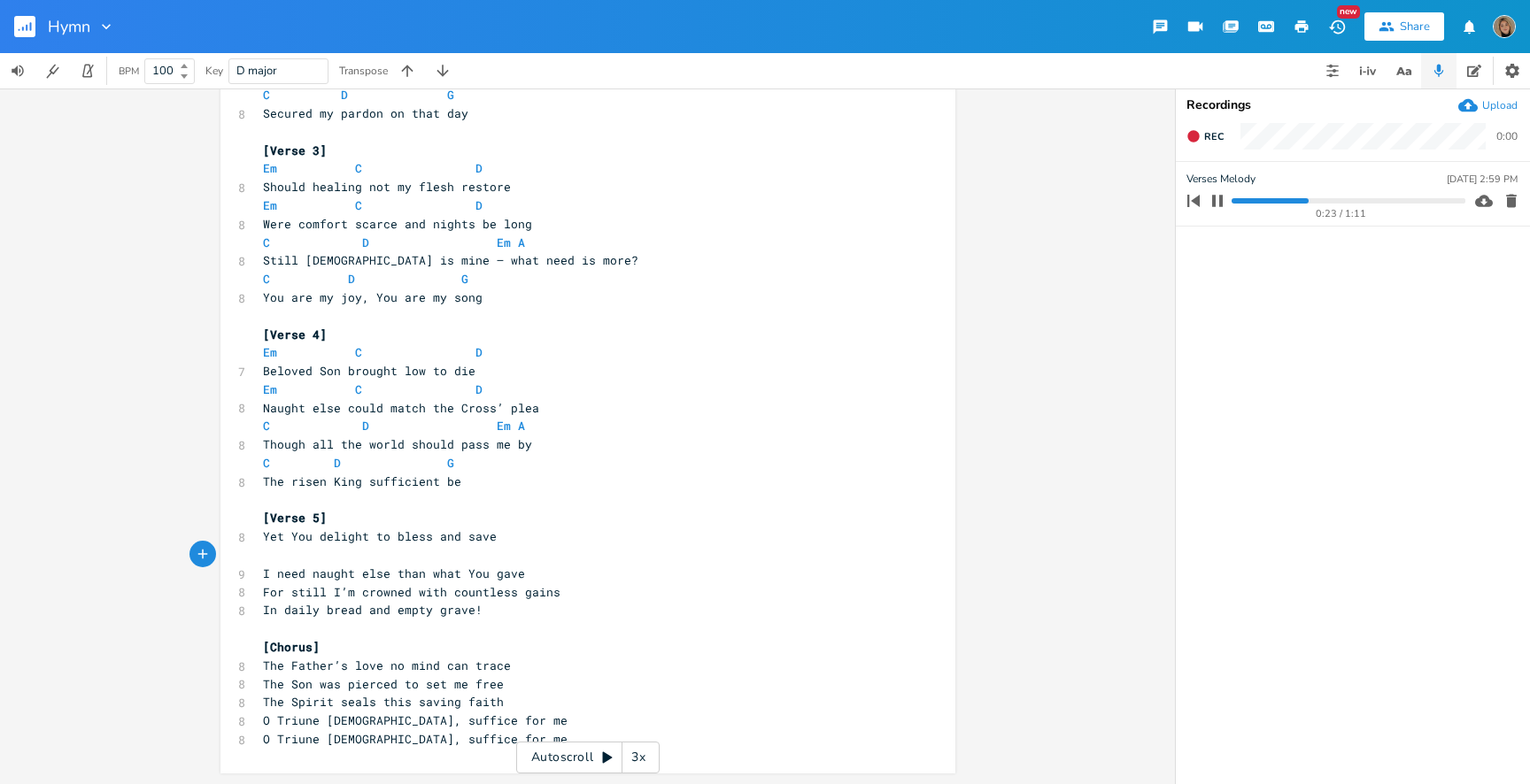 click on "I need naught else than what You gave" at bounding box center [579, 573] 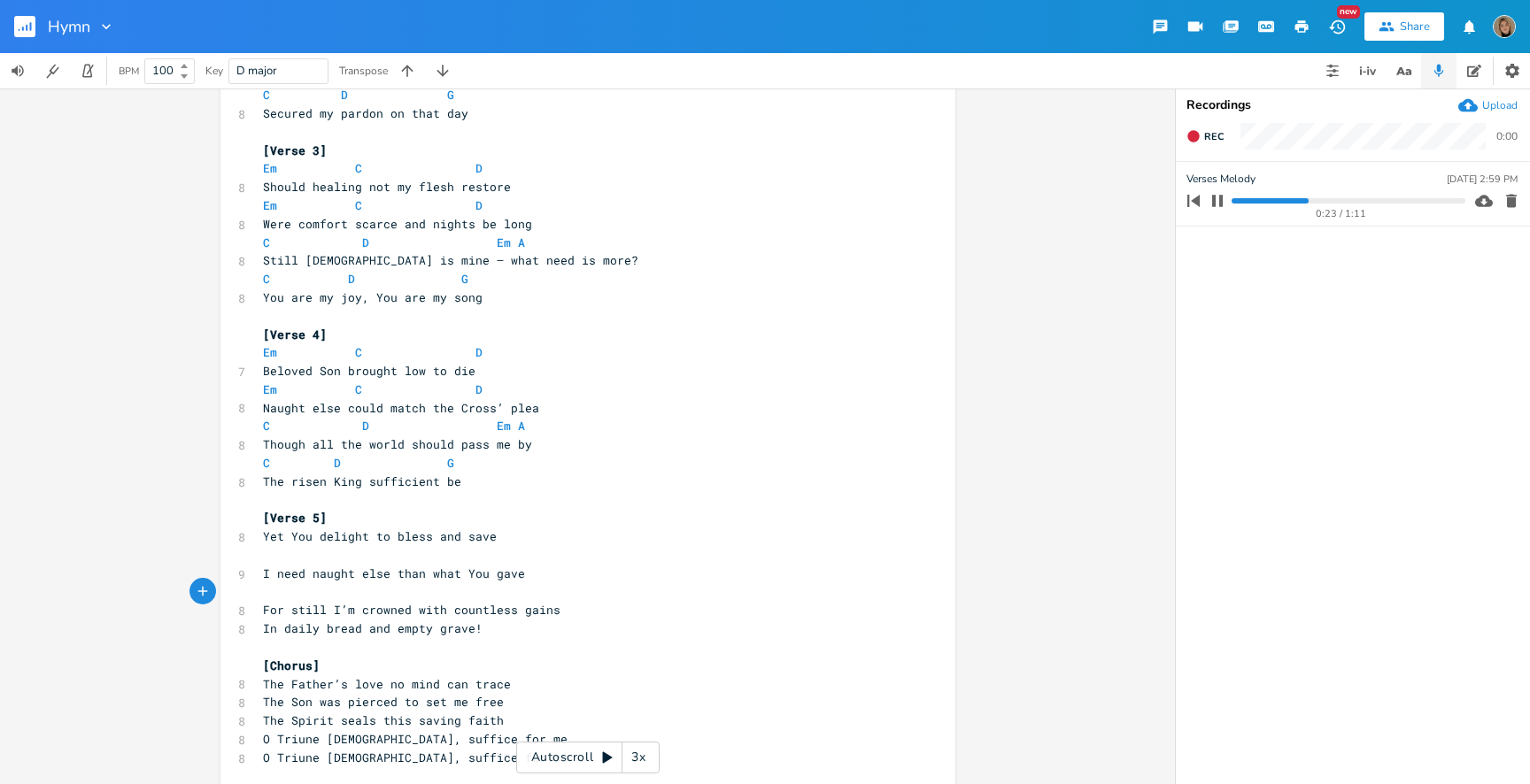click on "​" at bounding box center (579, 555) 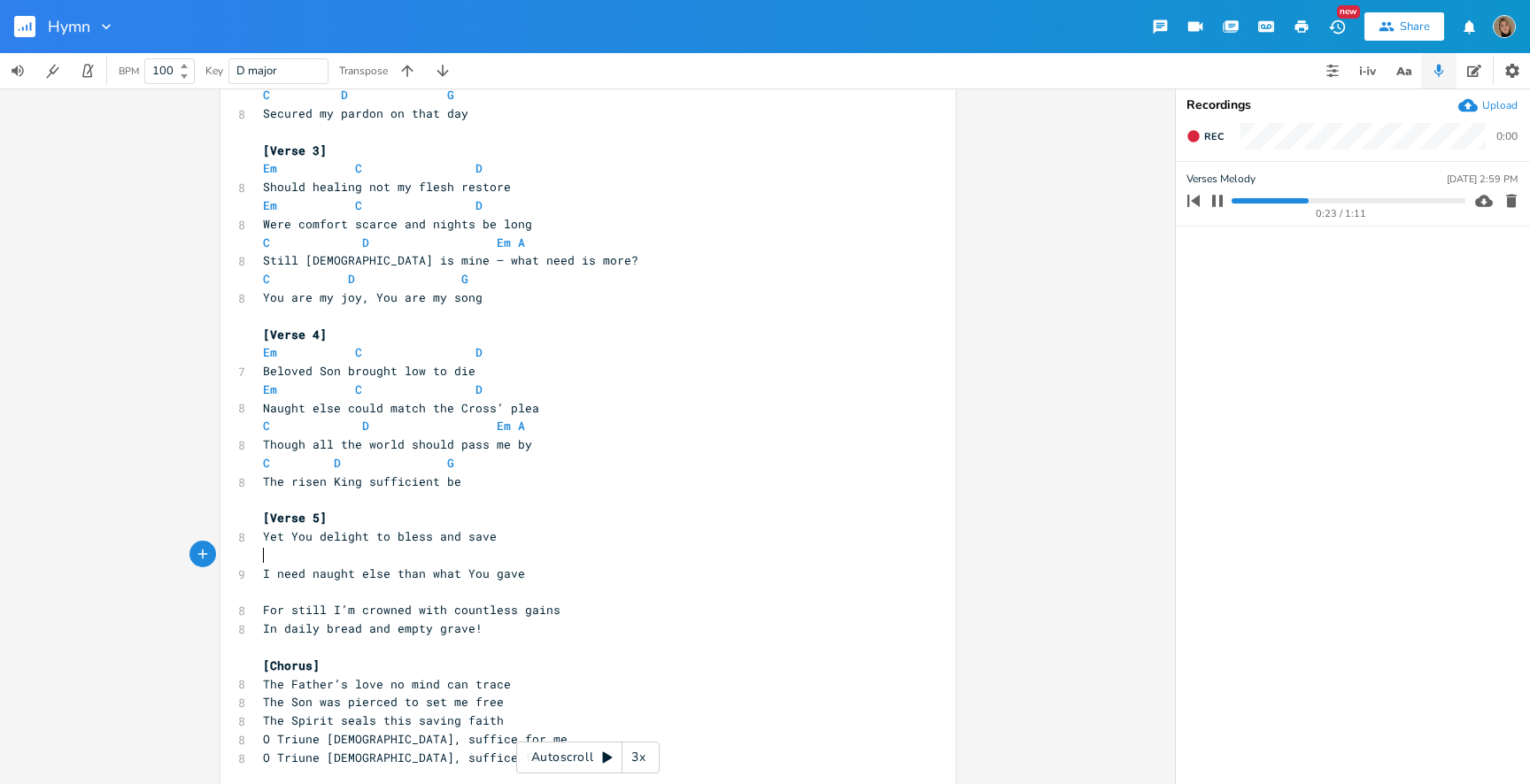 click on "​" at bounding box center (579, 555) 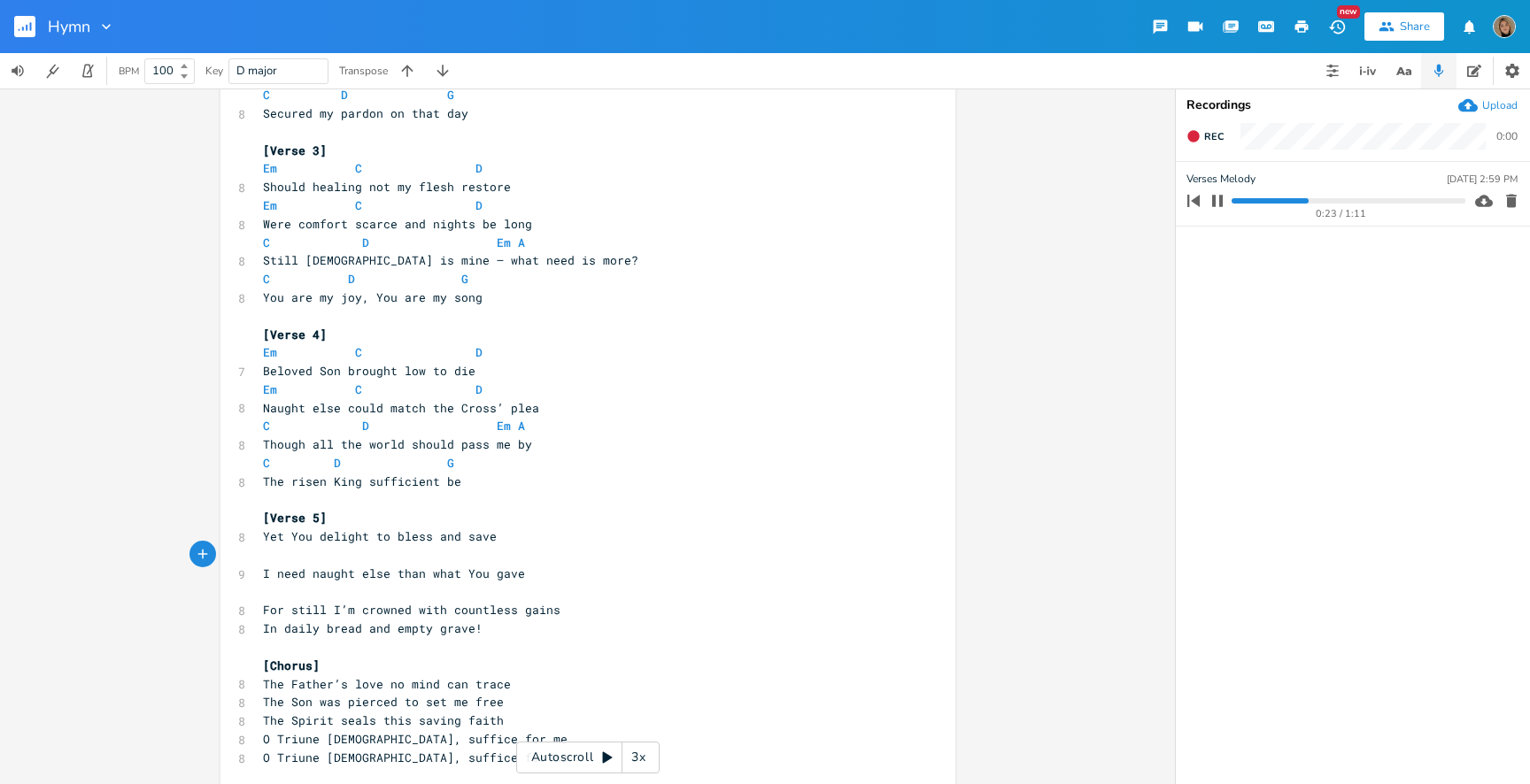 click on "Yet You delight to bless and save" at bounding box center [579, 536] 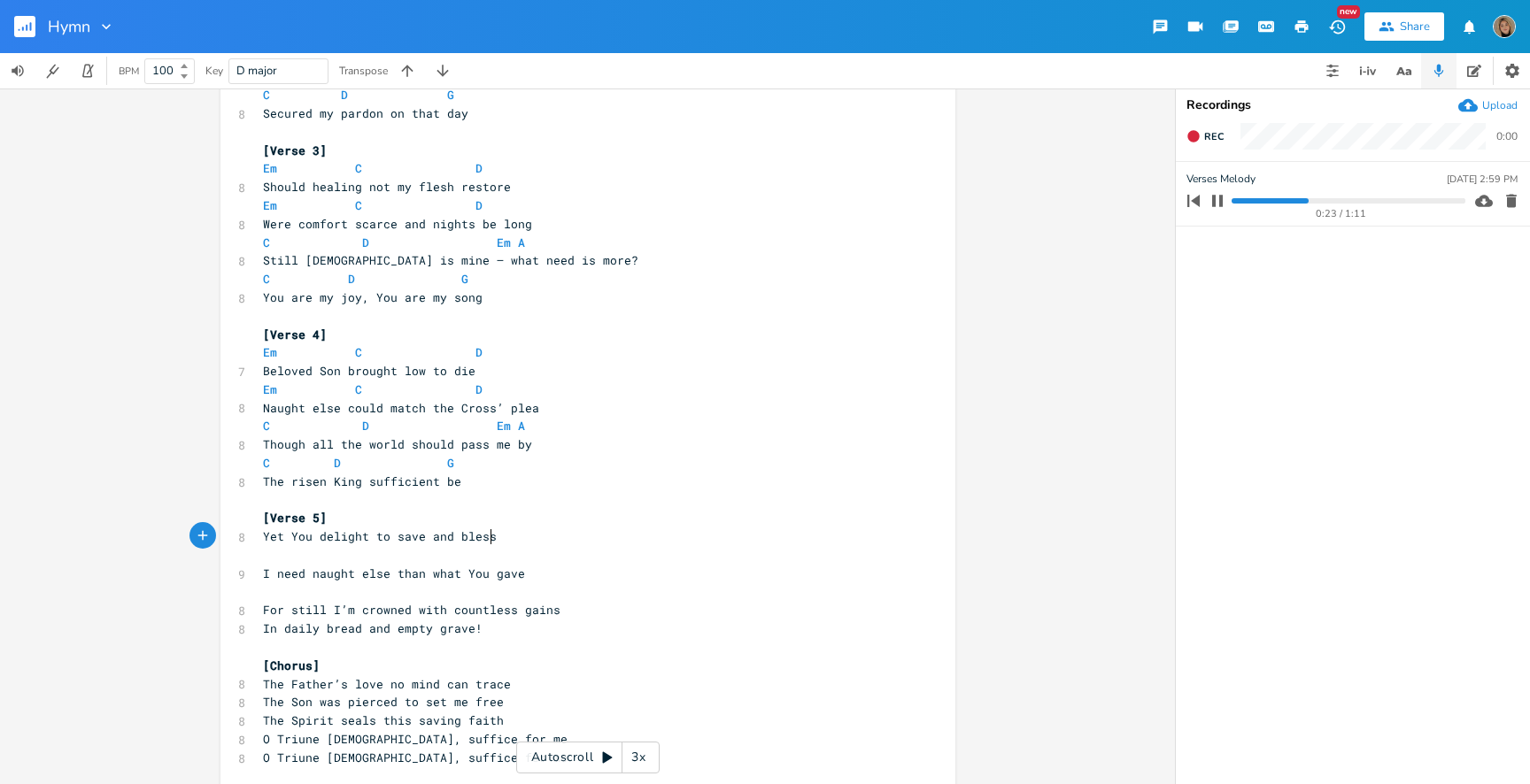 scroll, scrollTop: 0, scrollLeft: 80, axis: horizontal 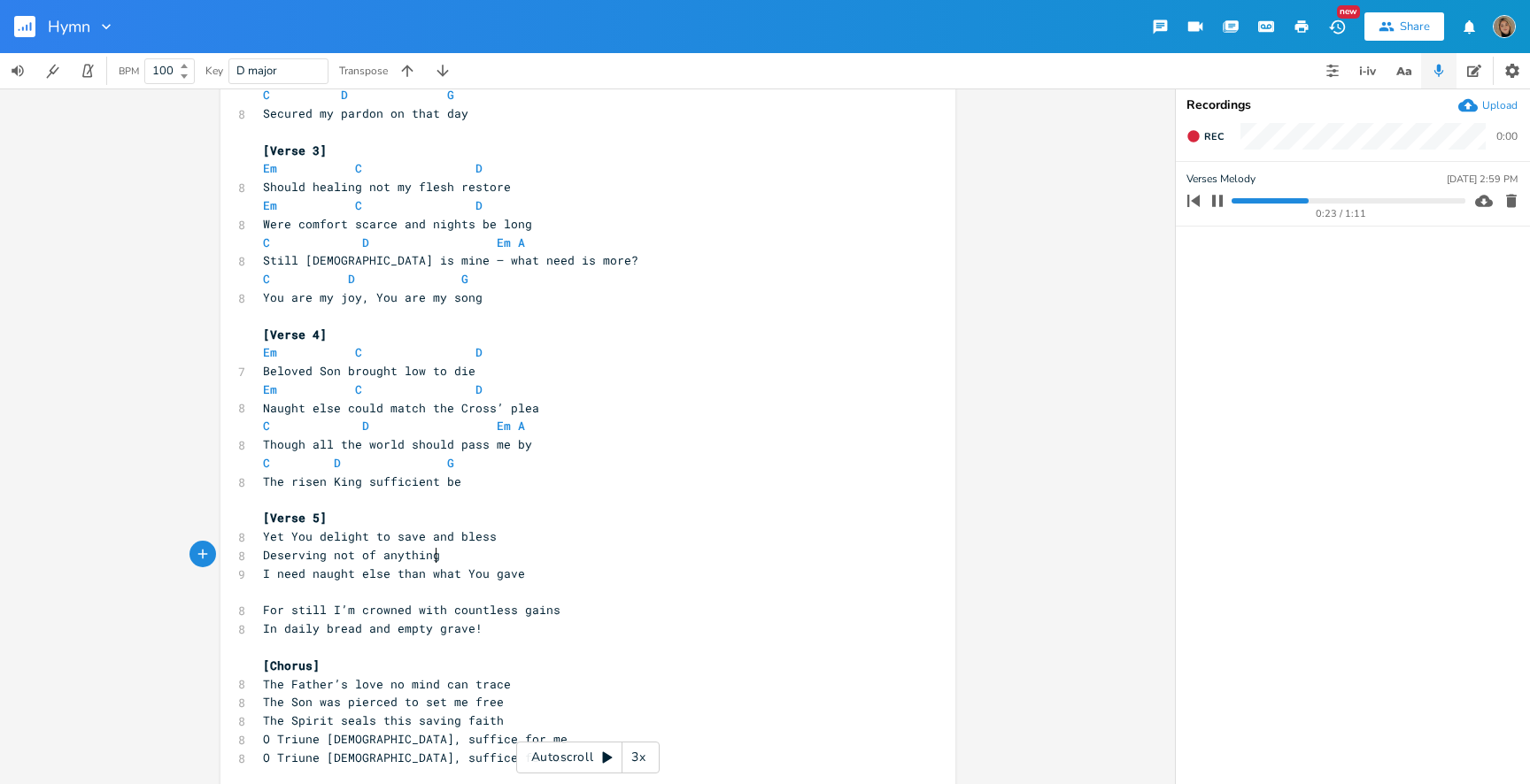 click on "Deserving not of anything" at bounding box center (352, 555) 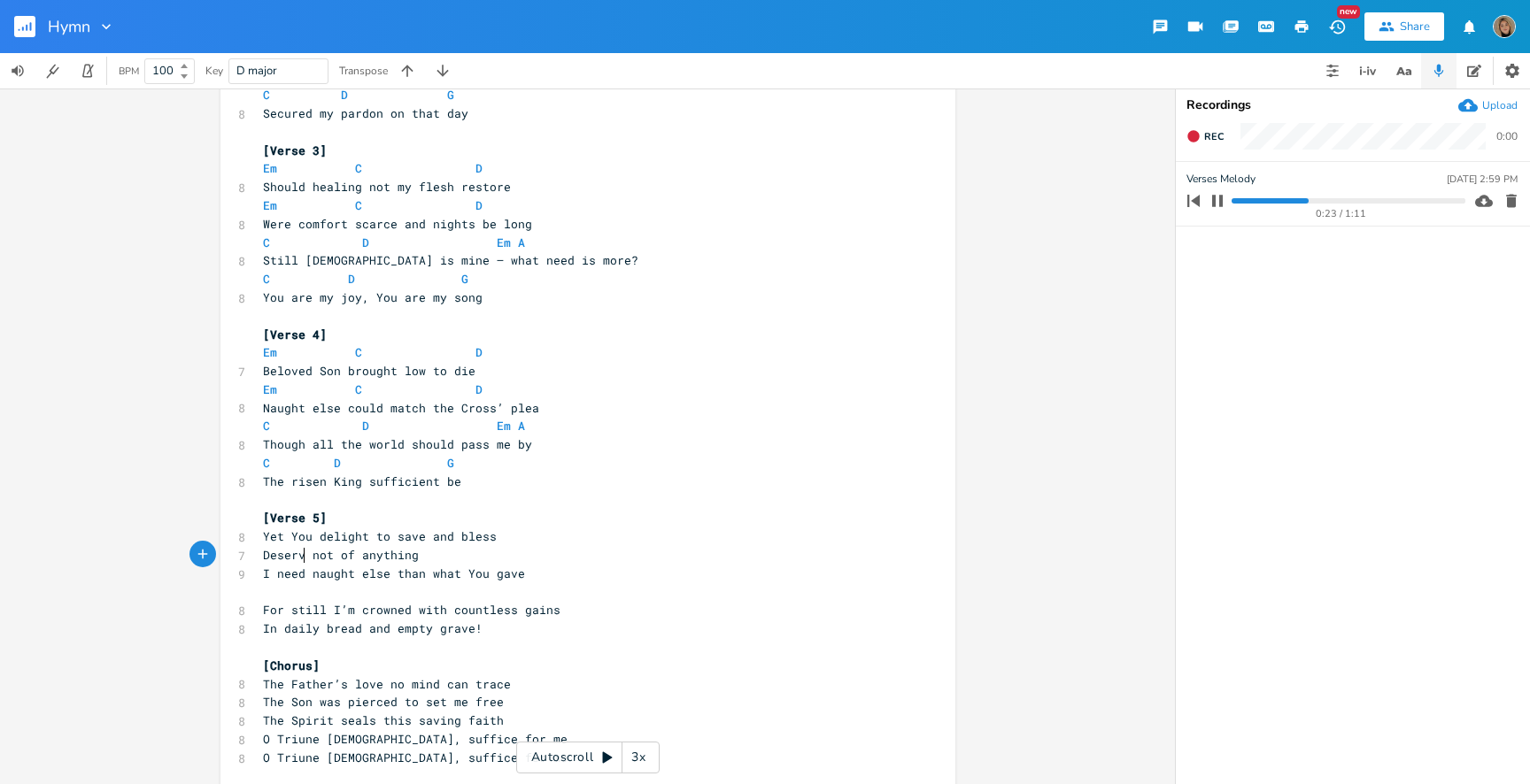 scroll, scrollTop: 0, scrollLeft: 6, axis: horizontal 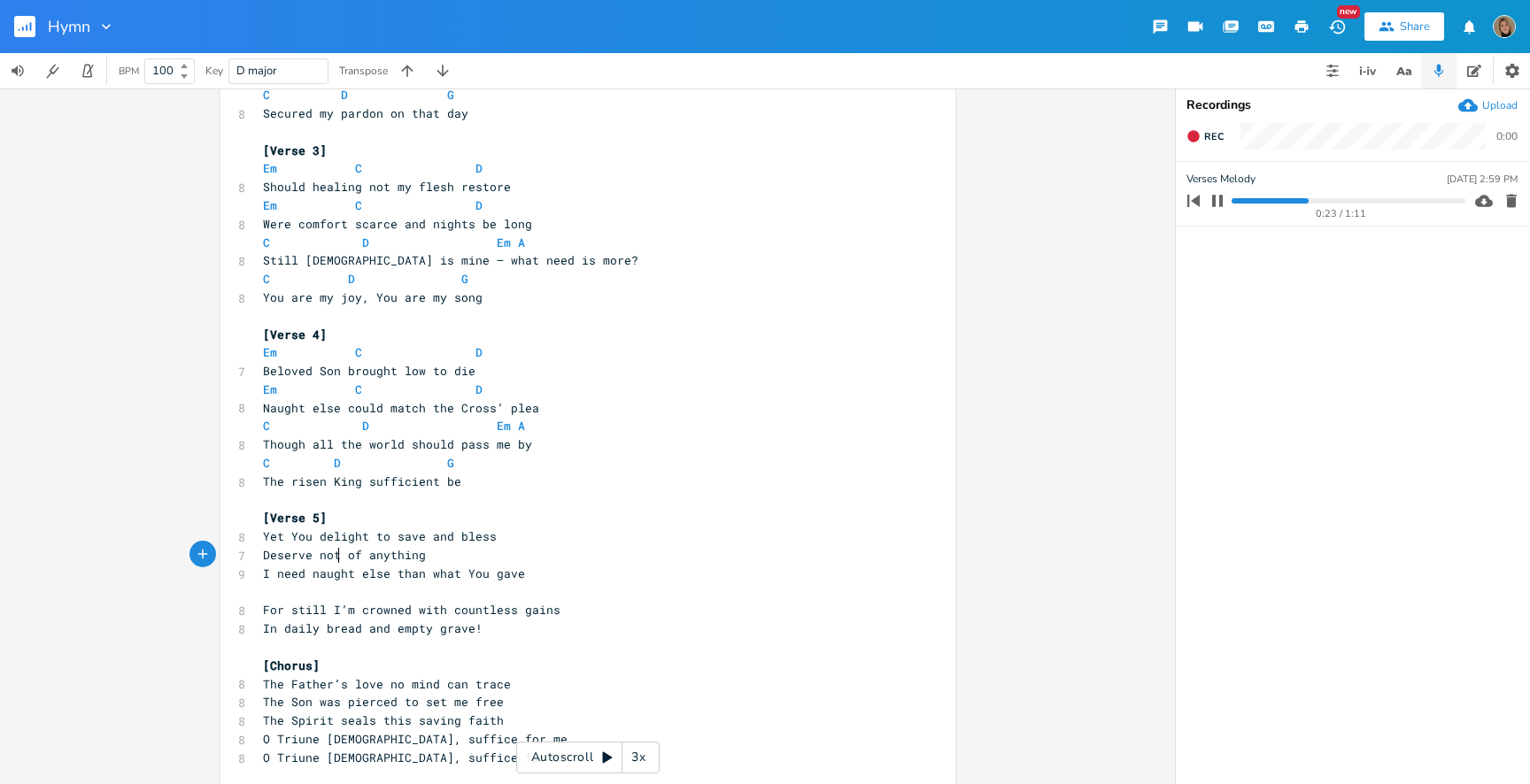 click on "Deserve not of anything" at bounding box center [344, 555] 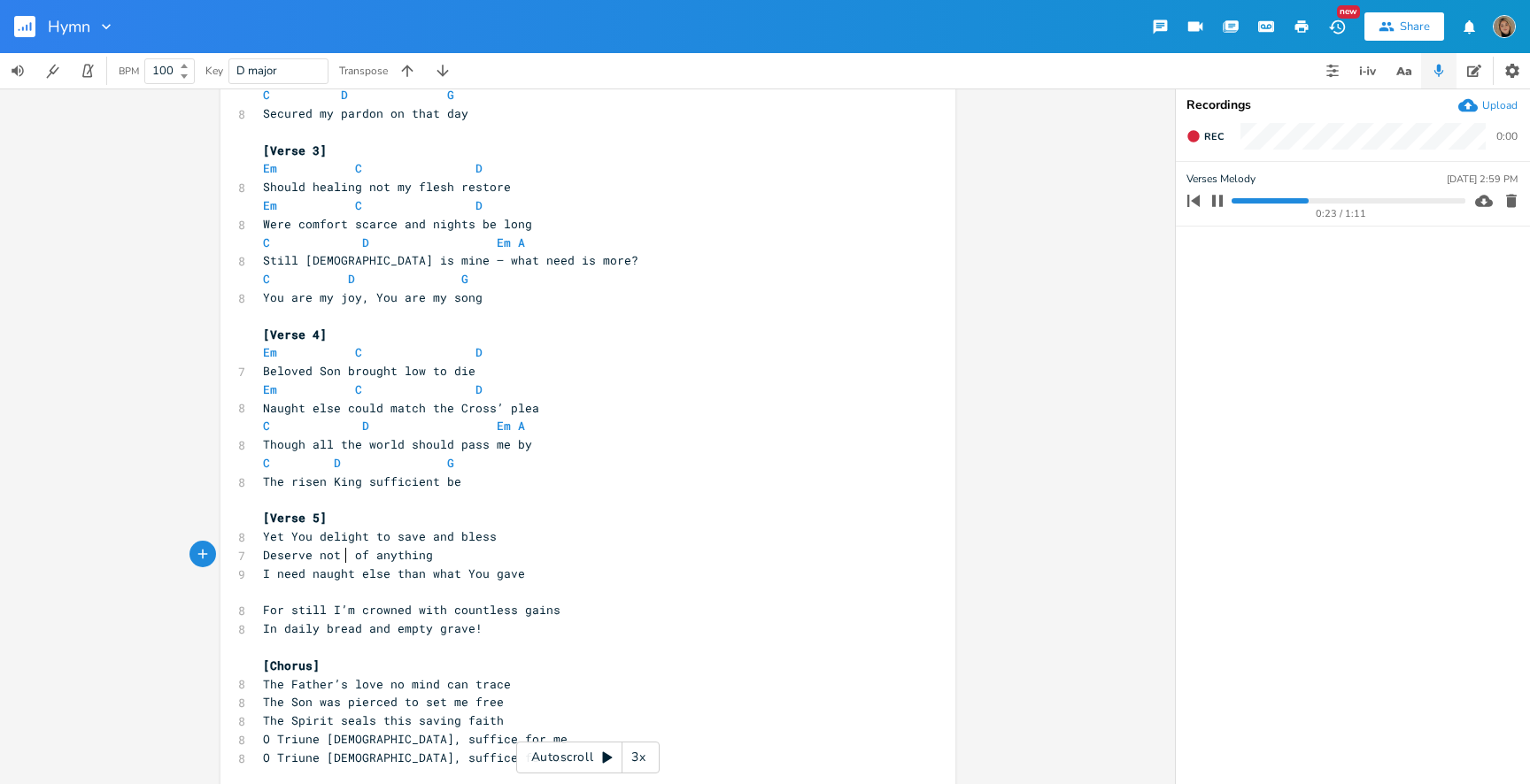 scroll, scrollTop: 0, scrollLeft: 4, axis: horizontal 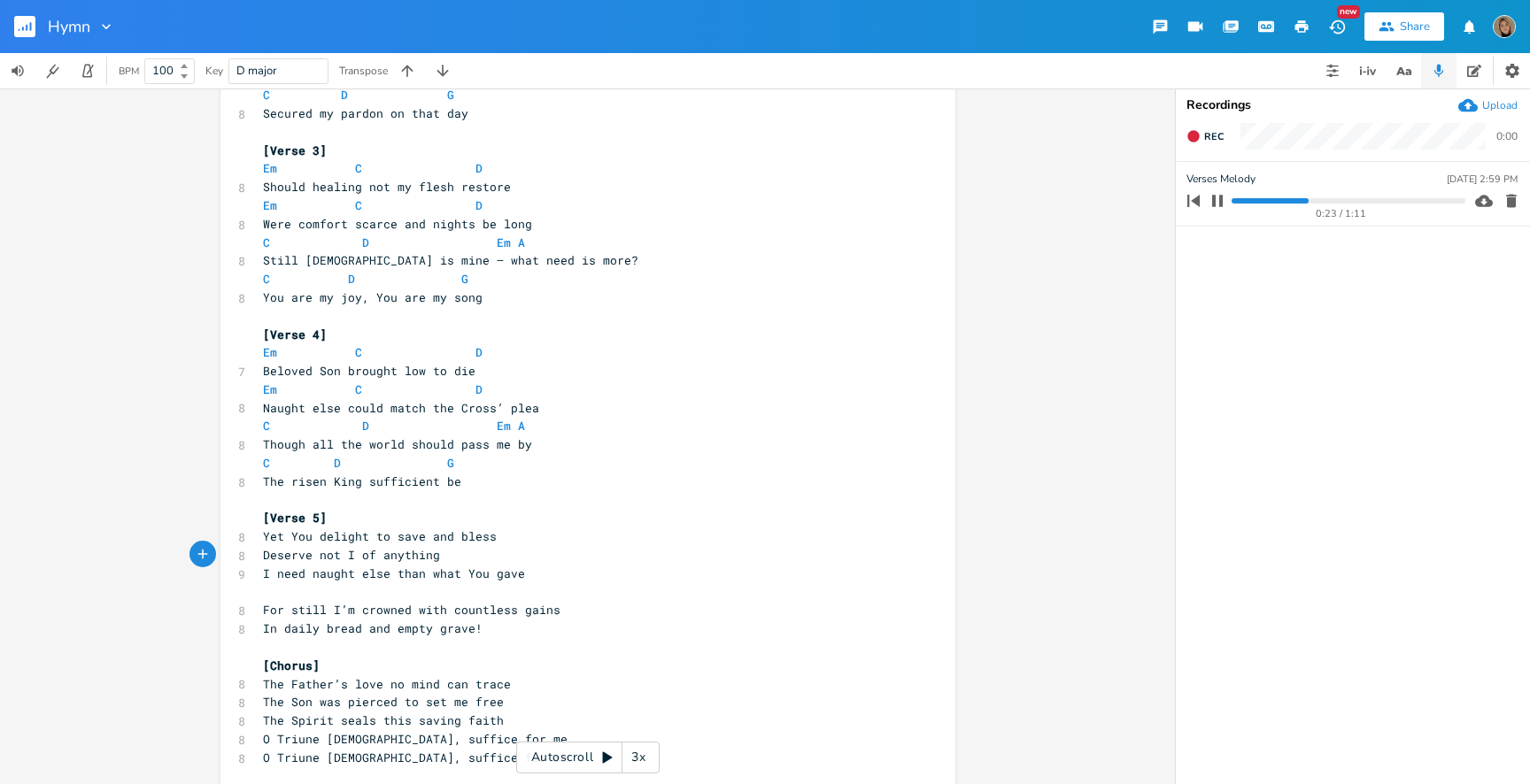 click on "Deserve not I of anything" at bounding box center (352, 555) 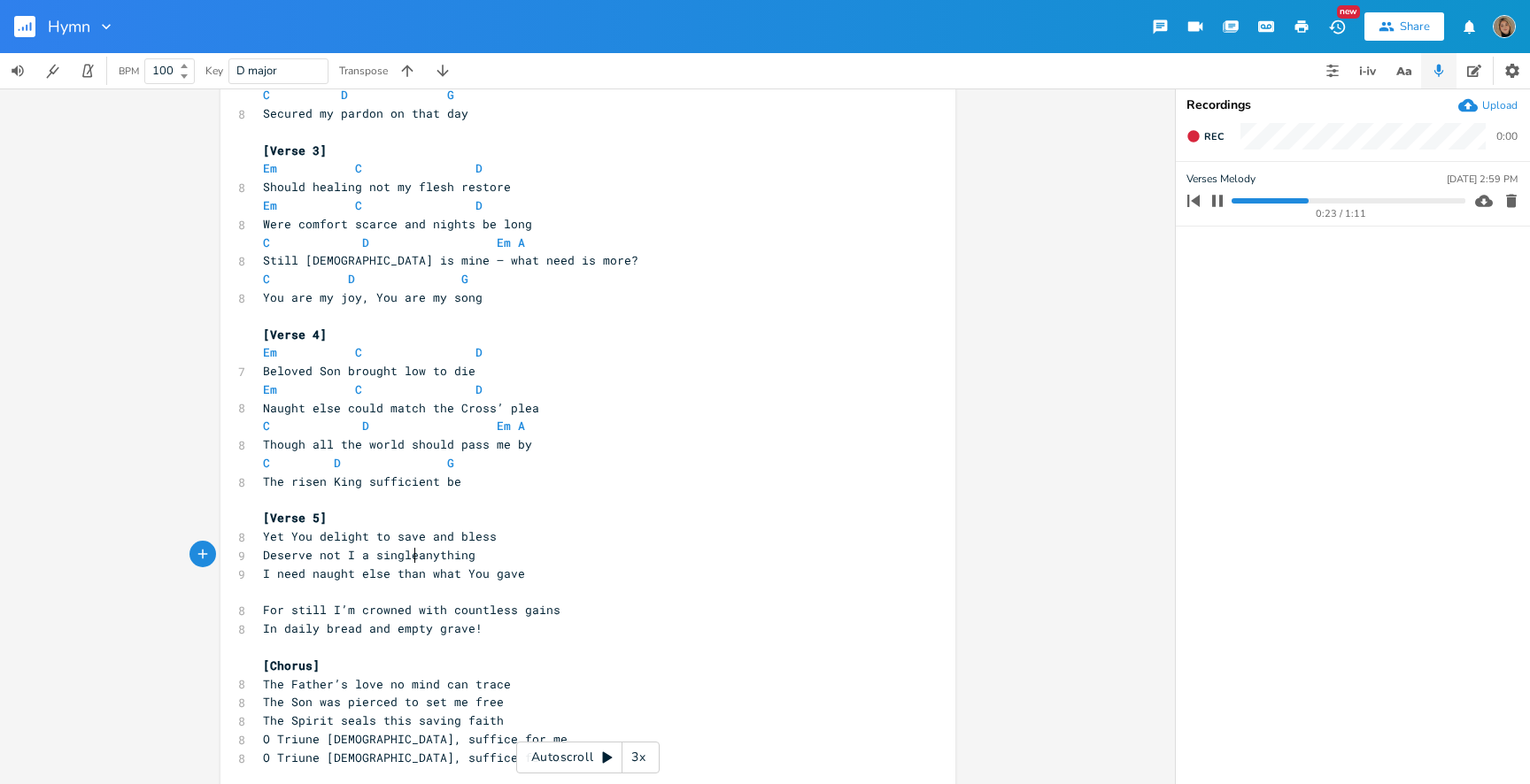 scroll, scrollTop: 0, scrollLeft: 42, axis: horizontal 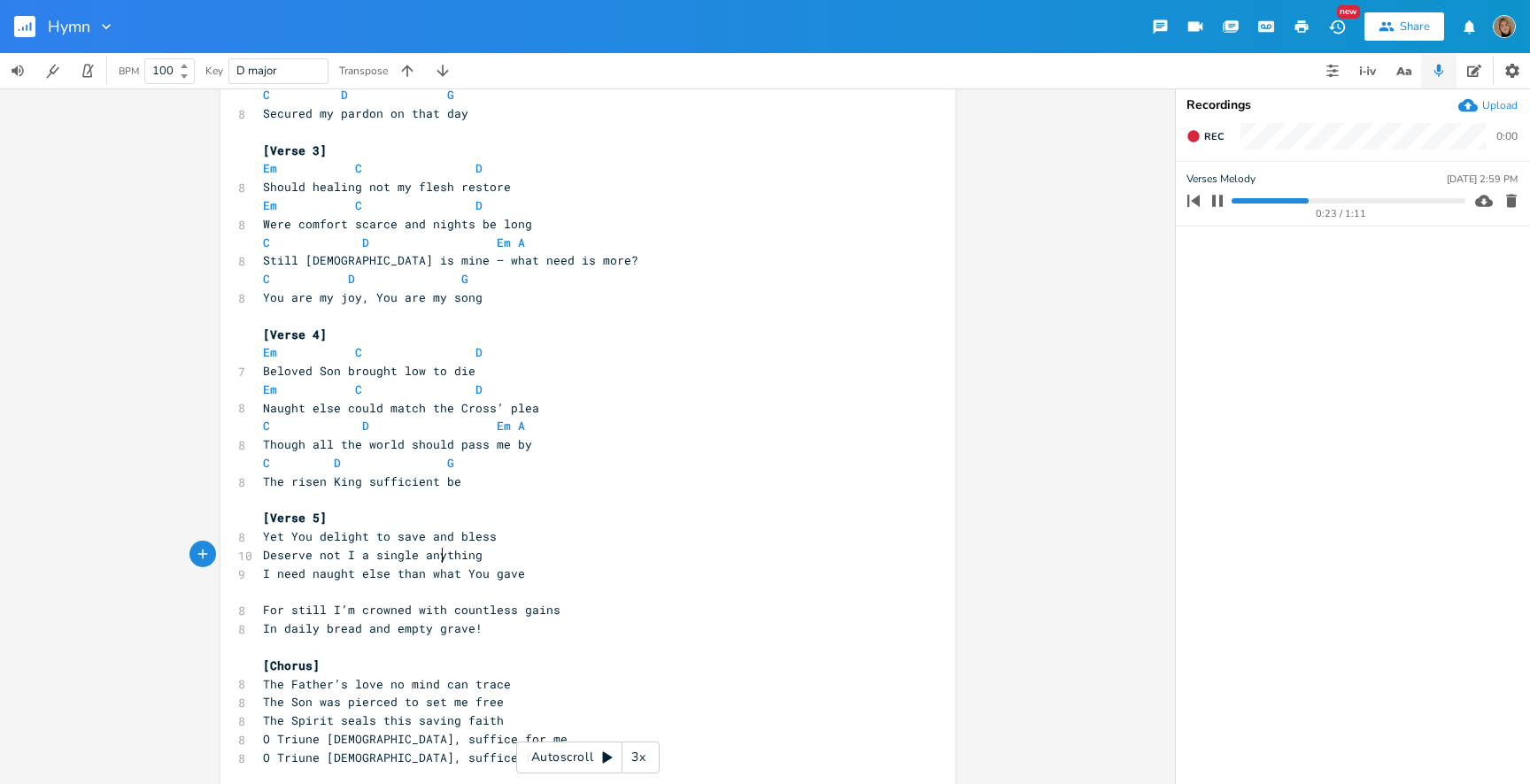 click on "Deserve not I a single anything" at bounding box center [373, 555] 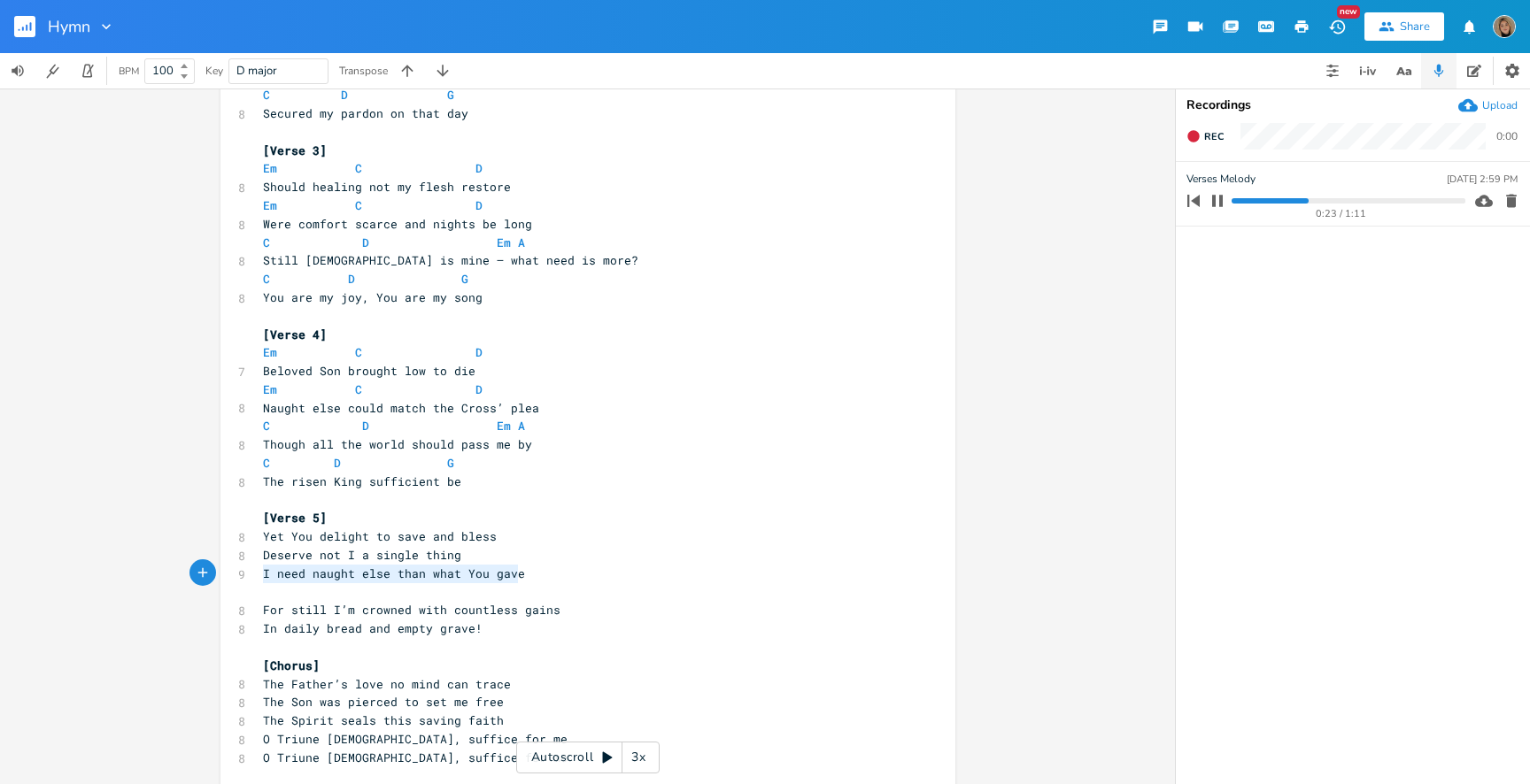 drag, startPoint x: 537, startPoint y: 573, endPoint x: 238, endPoint y: 572, distance: 299.00167 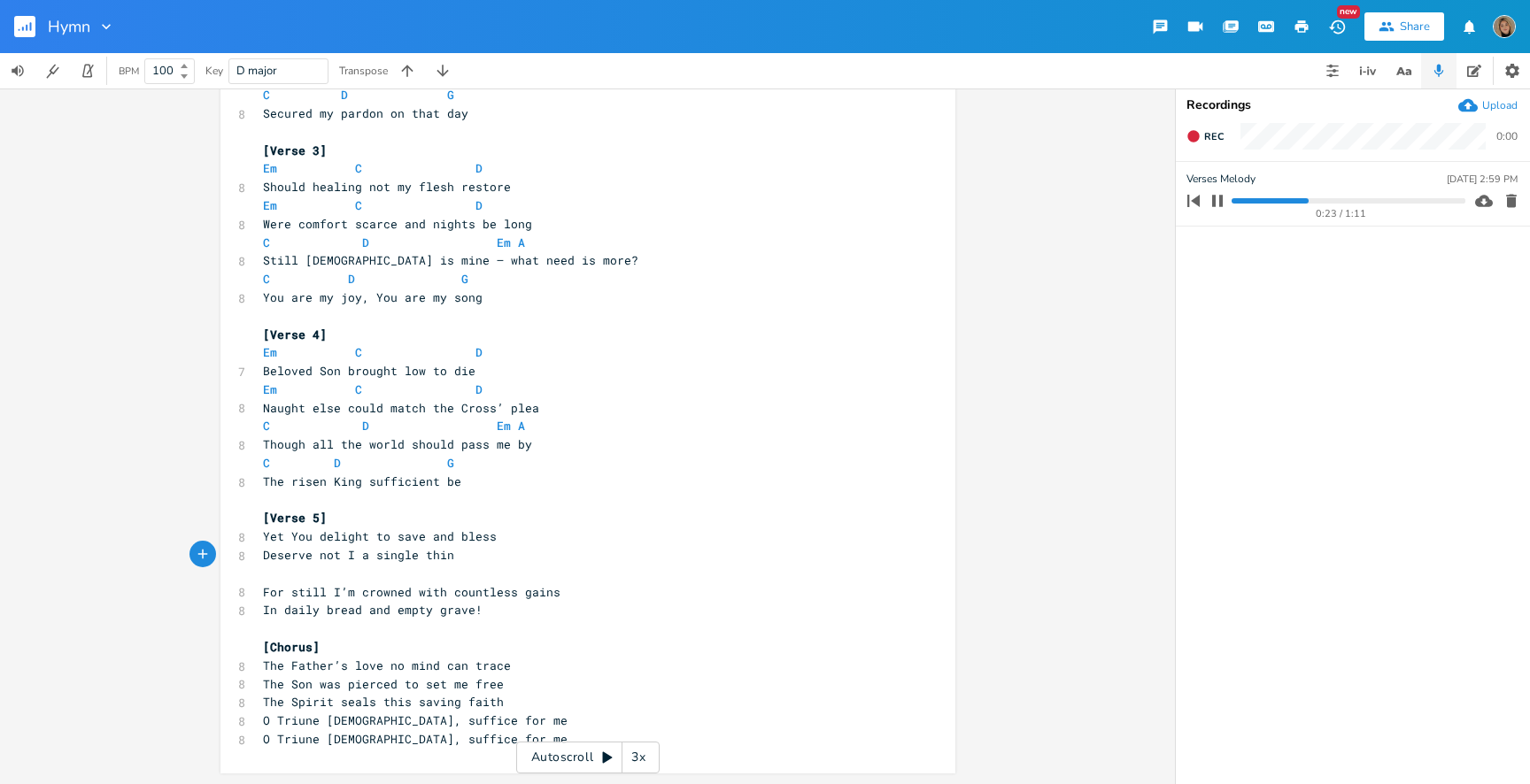 scroll, scrollTop: 0, scrollLeft: 7, axis: horizontal 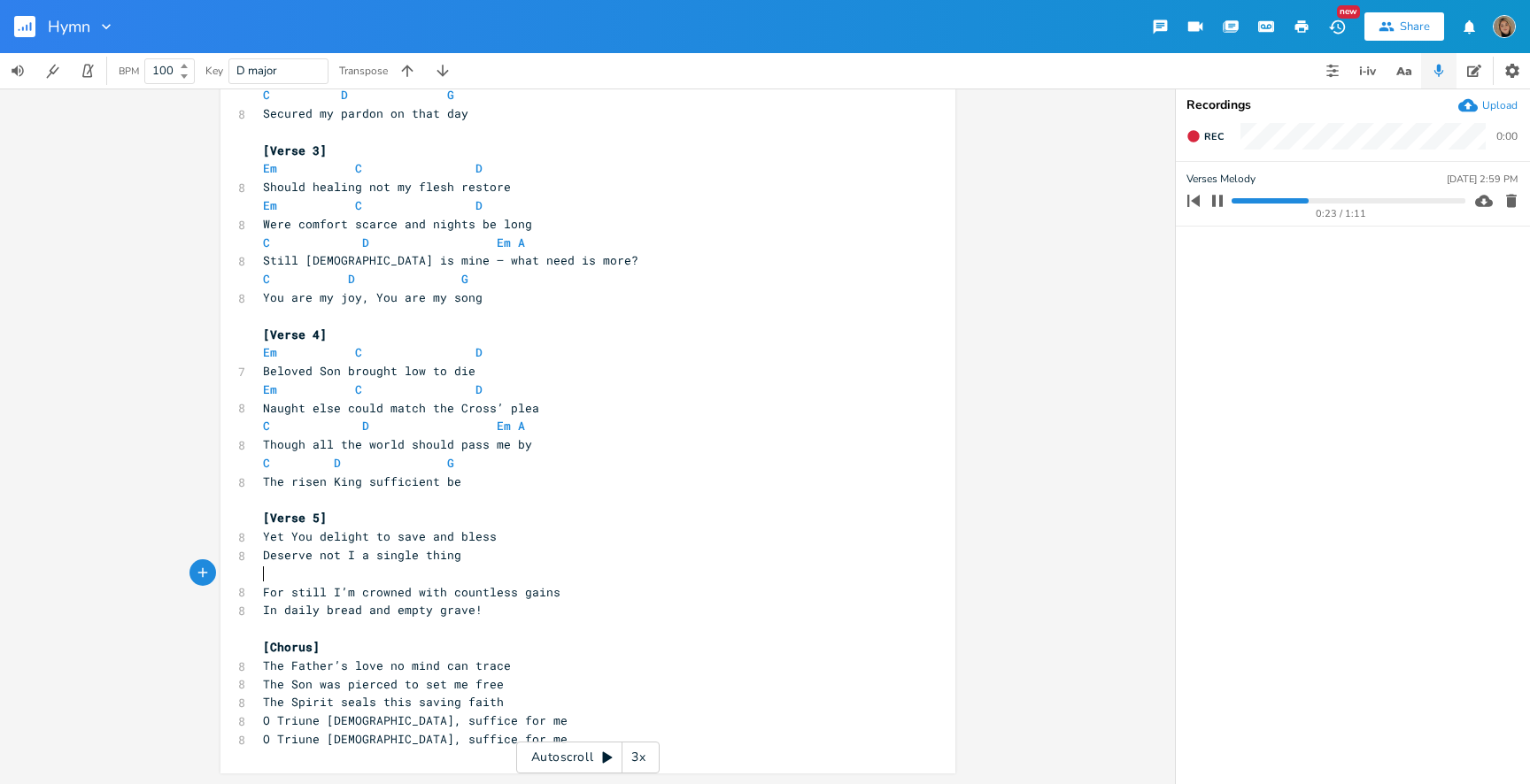 click on "​" at bounding box center (579, 573) 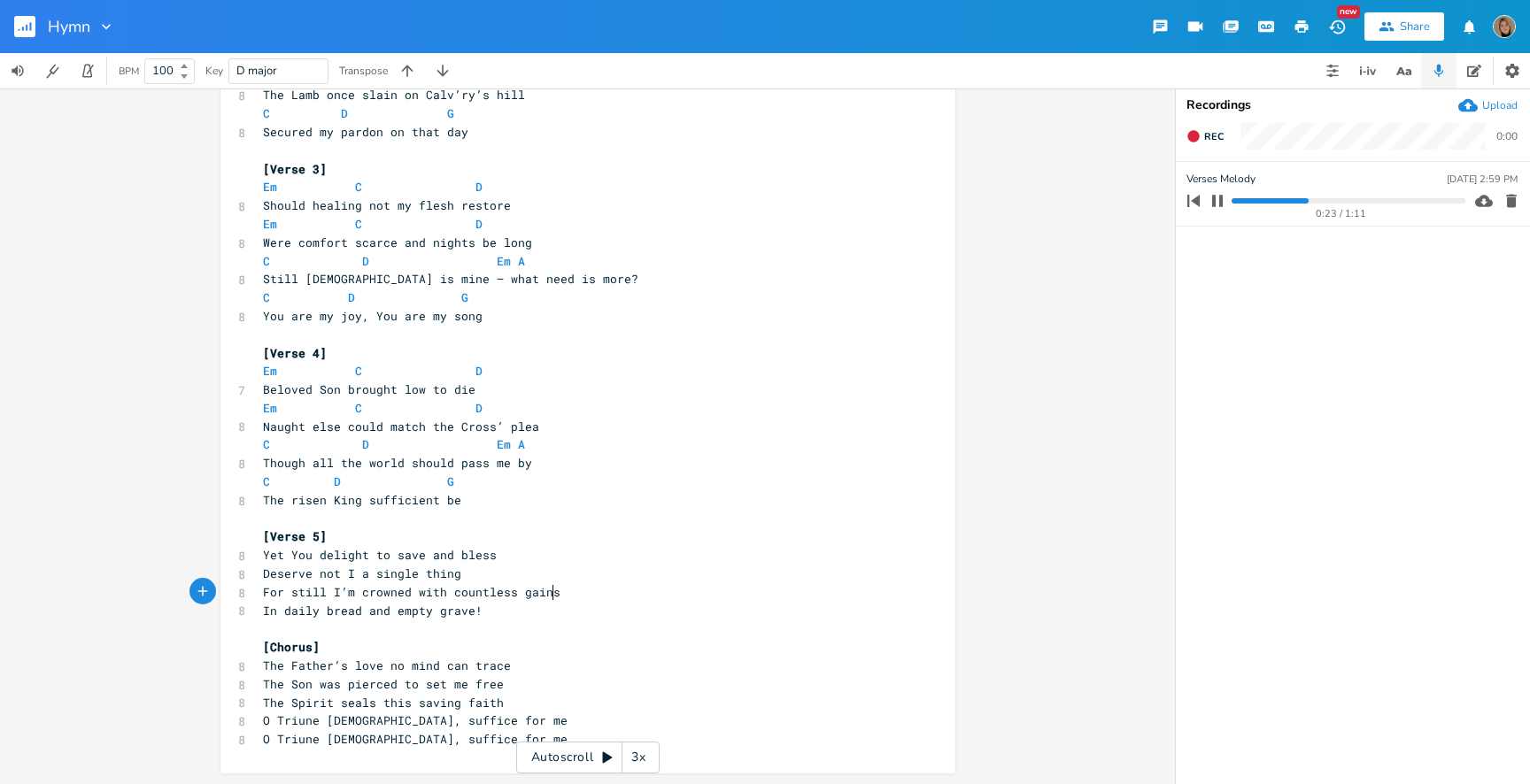 click on "For still I’m crowned with countless gains" at bounding box center (579, 592) 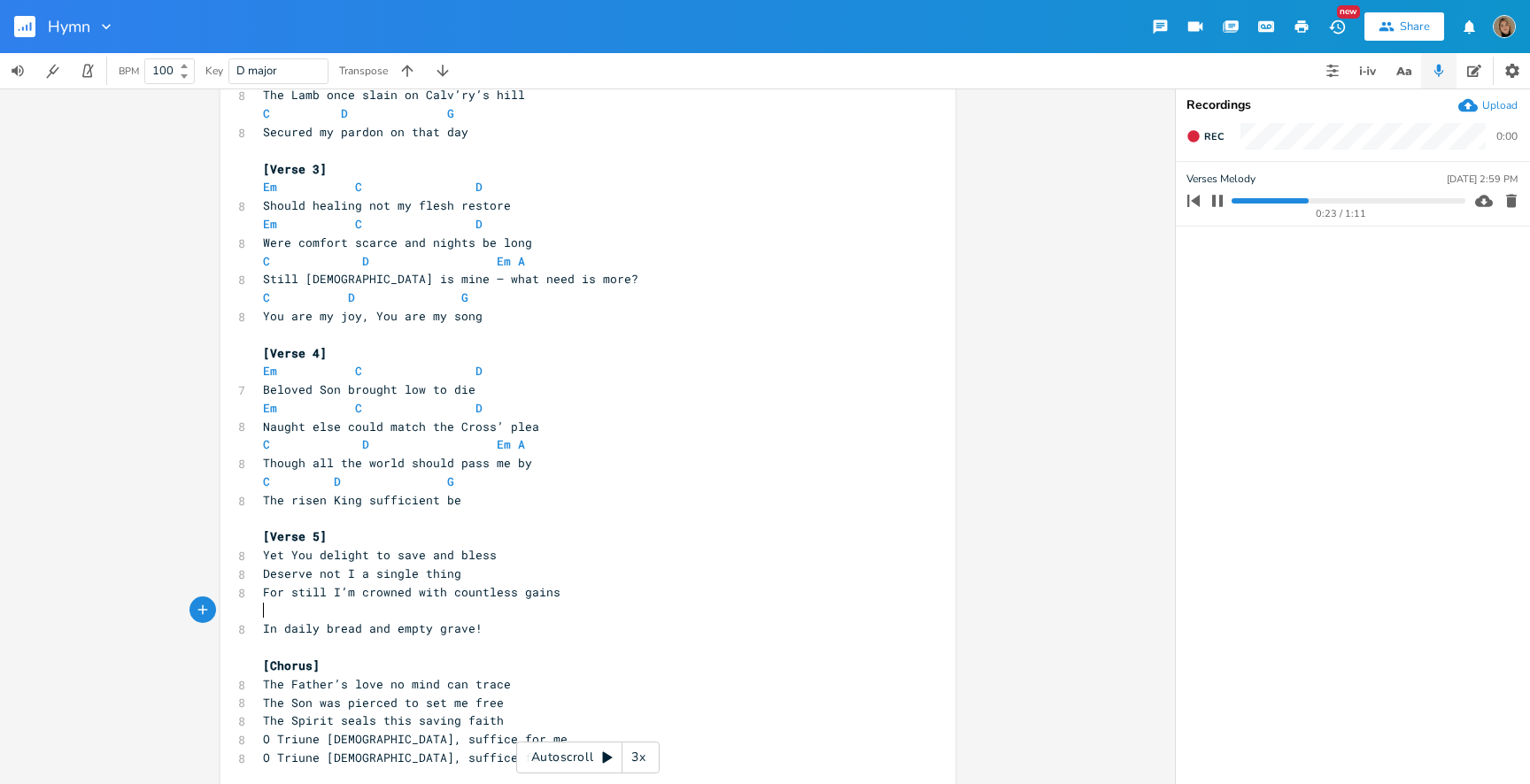 click on "Deserve not I a single thing" at bounding box center (579, 573) 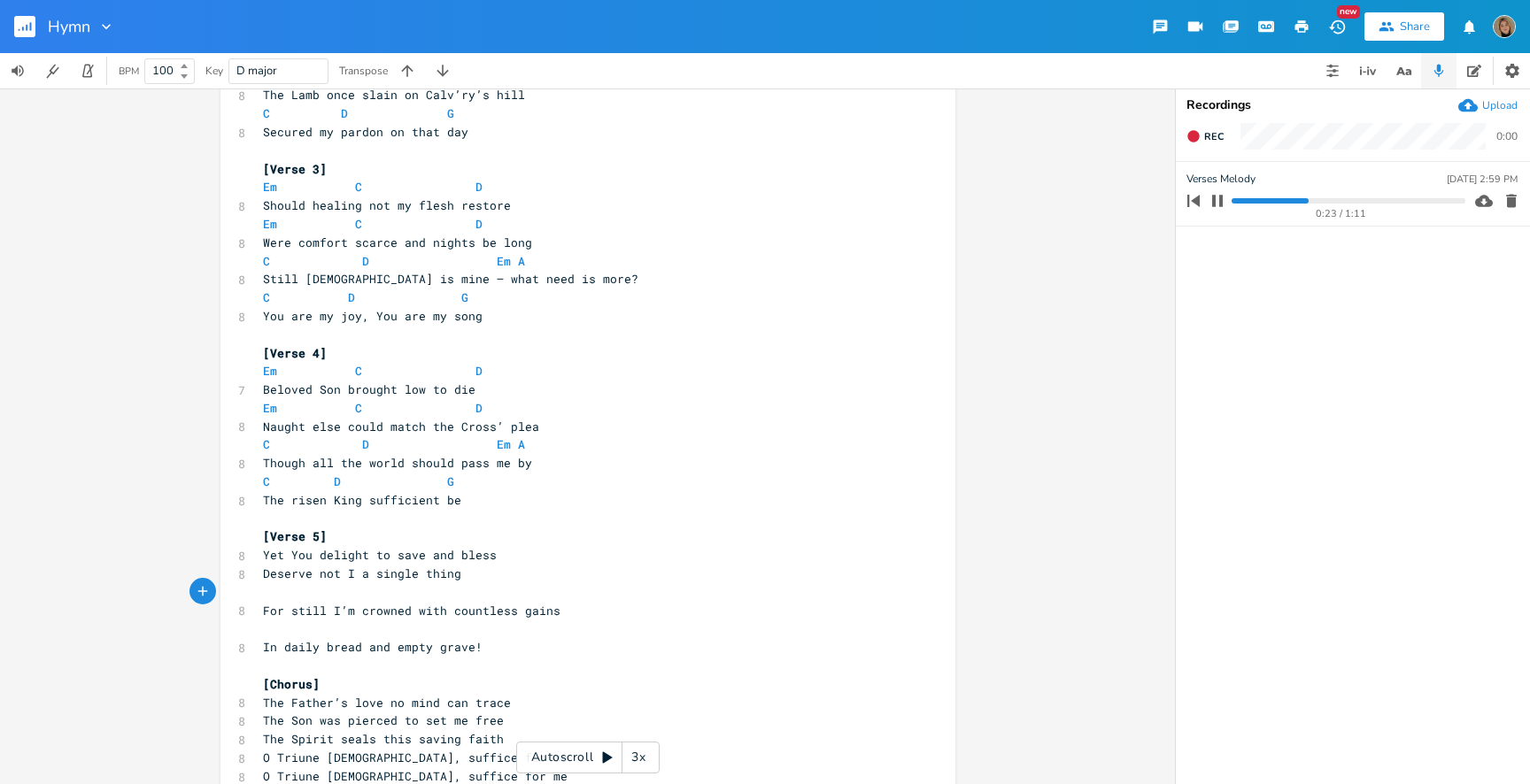 click on "​" at bounding box center (579, 628) 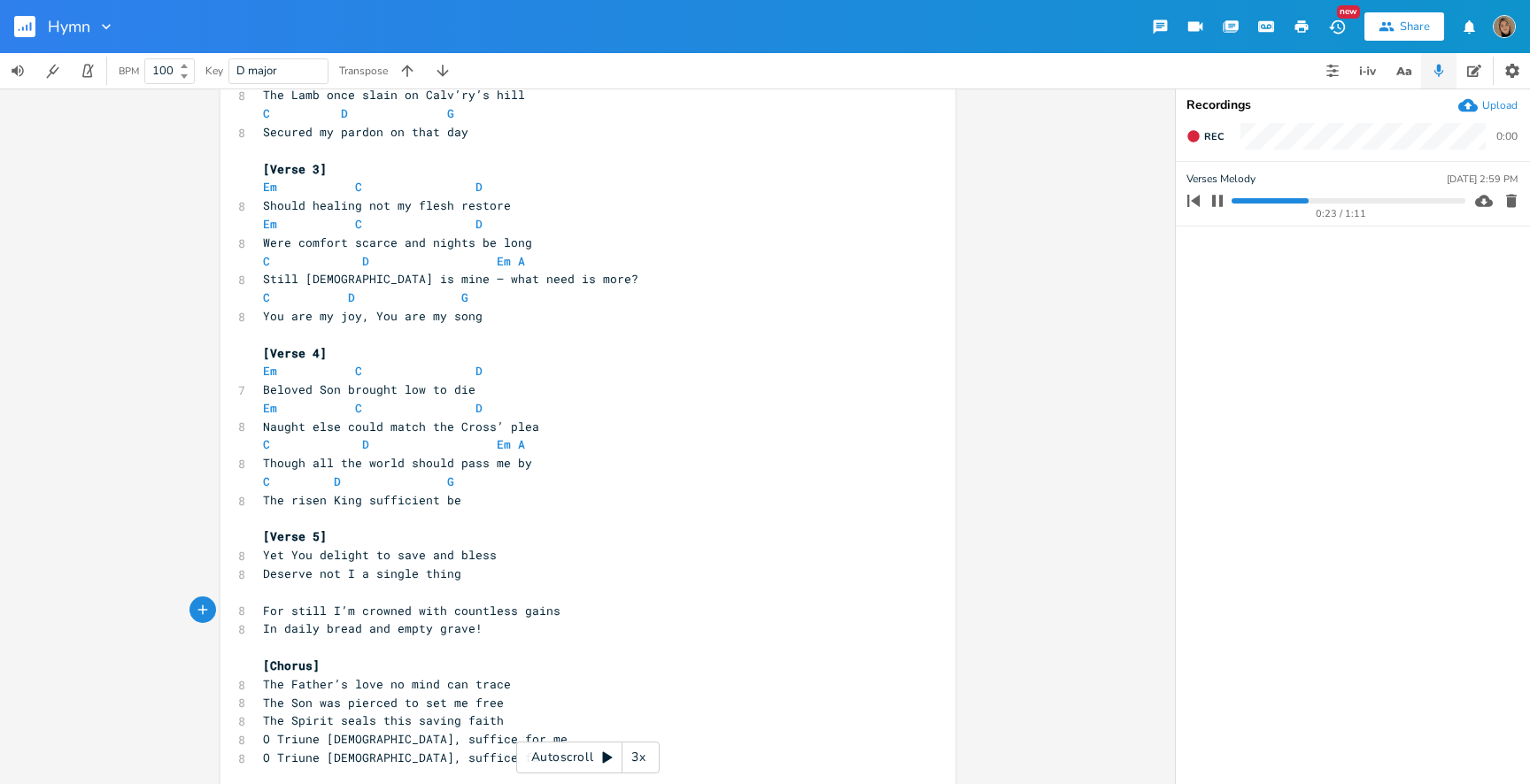 click on "​" at bounding box center [579, 592] 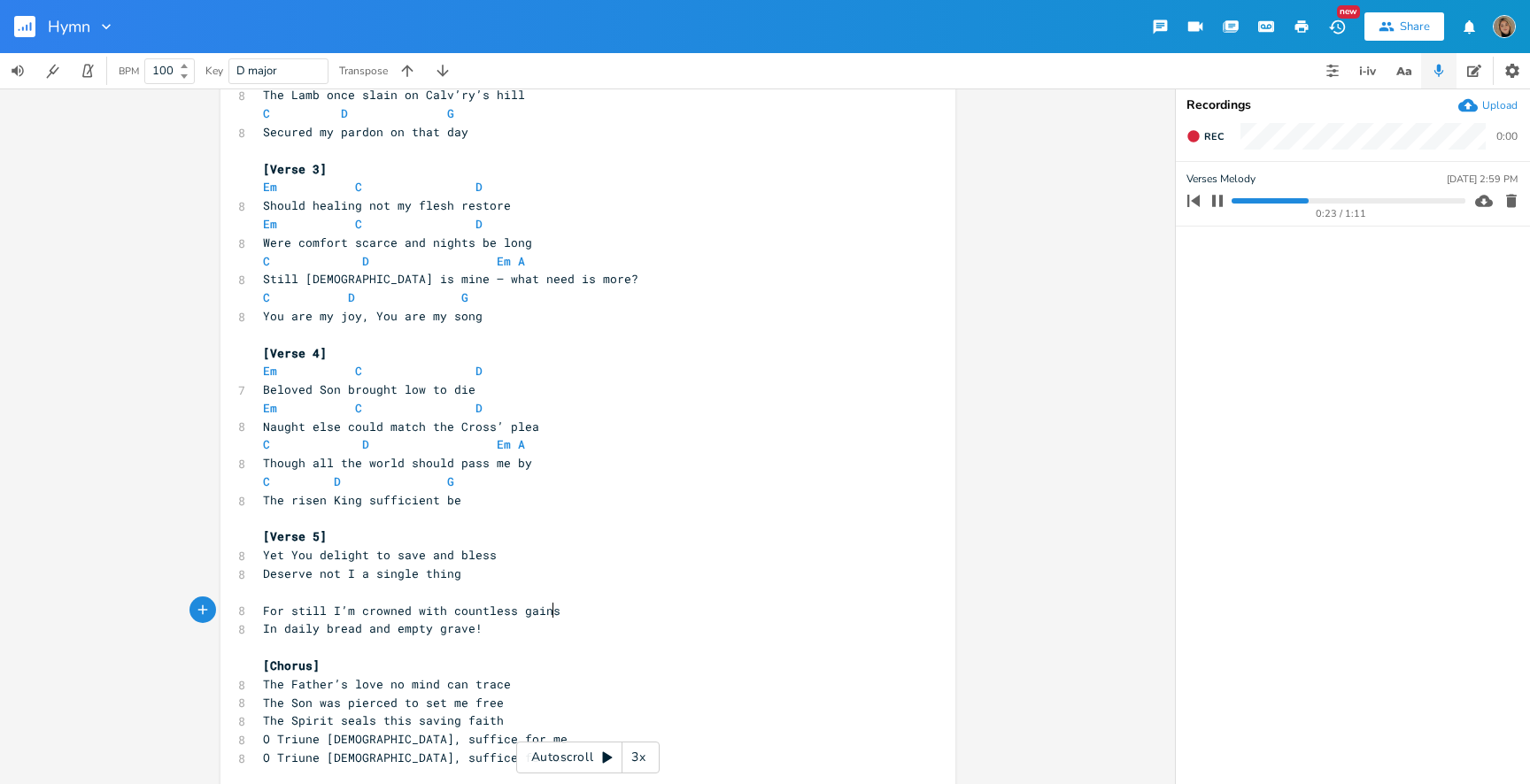 click on "For still I’m crowned with countless gains" at bounding box center [579, 611] 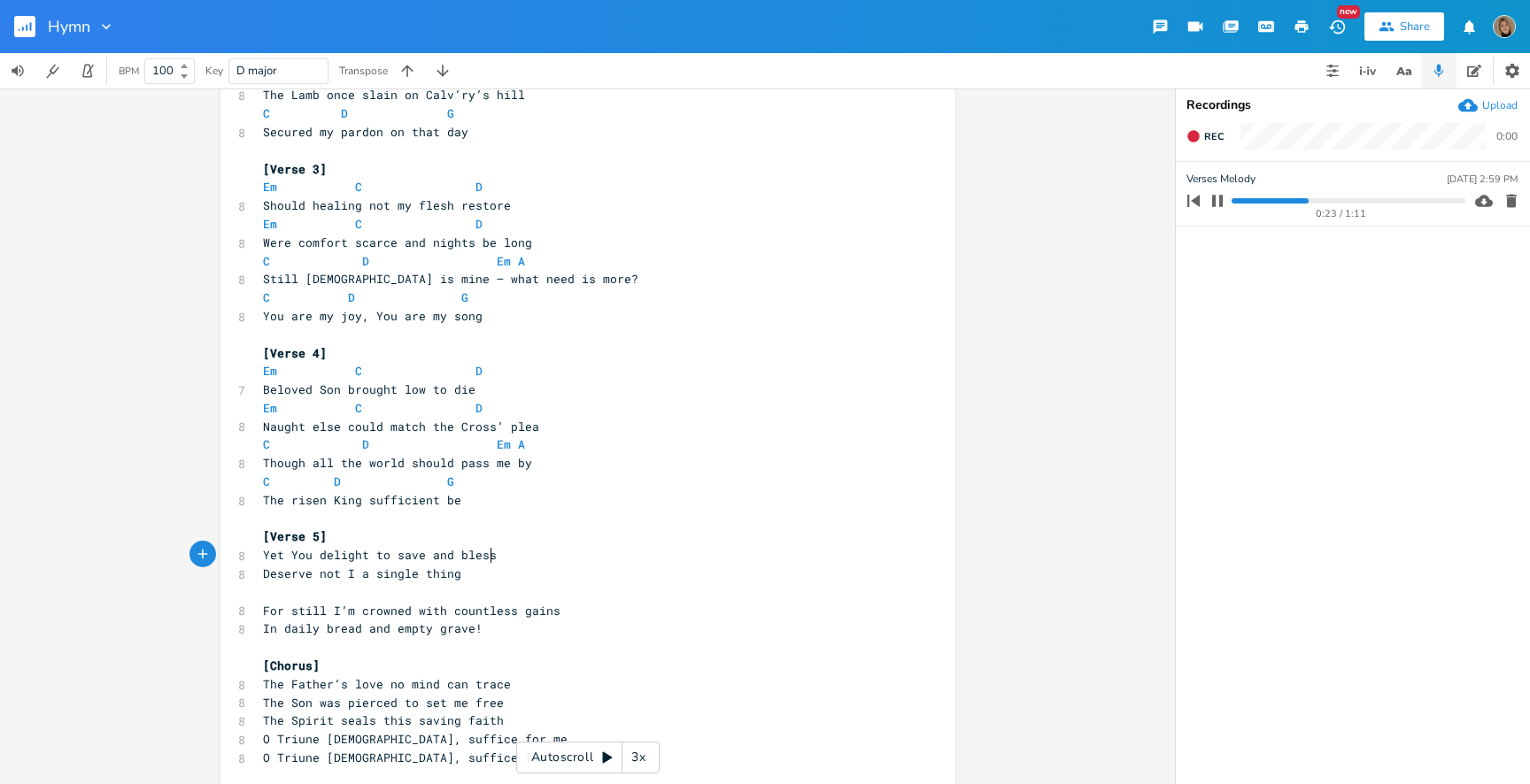 click on "Yet You delight to save and bless" at bounding box center [380, 555] 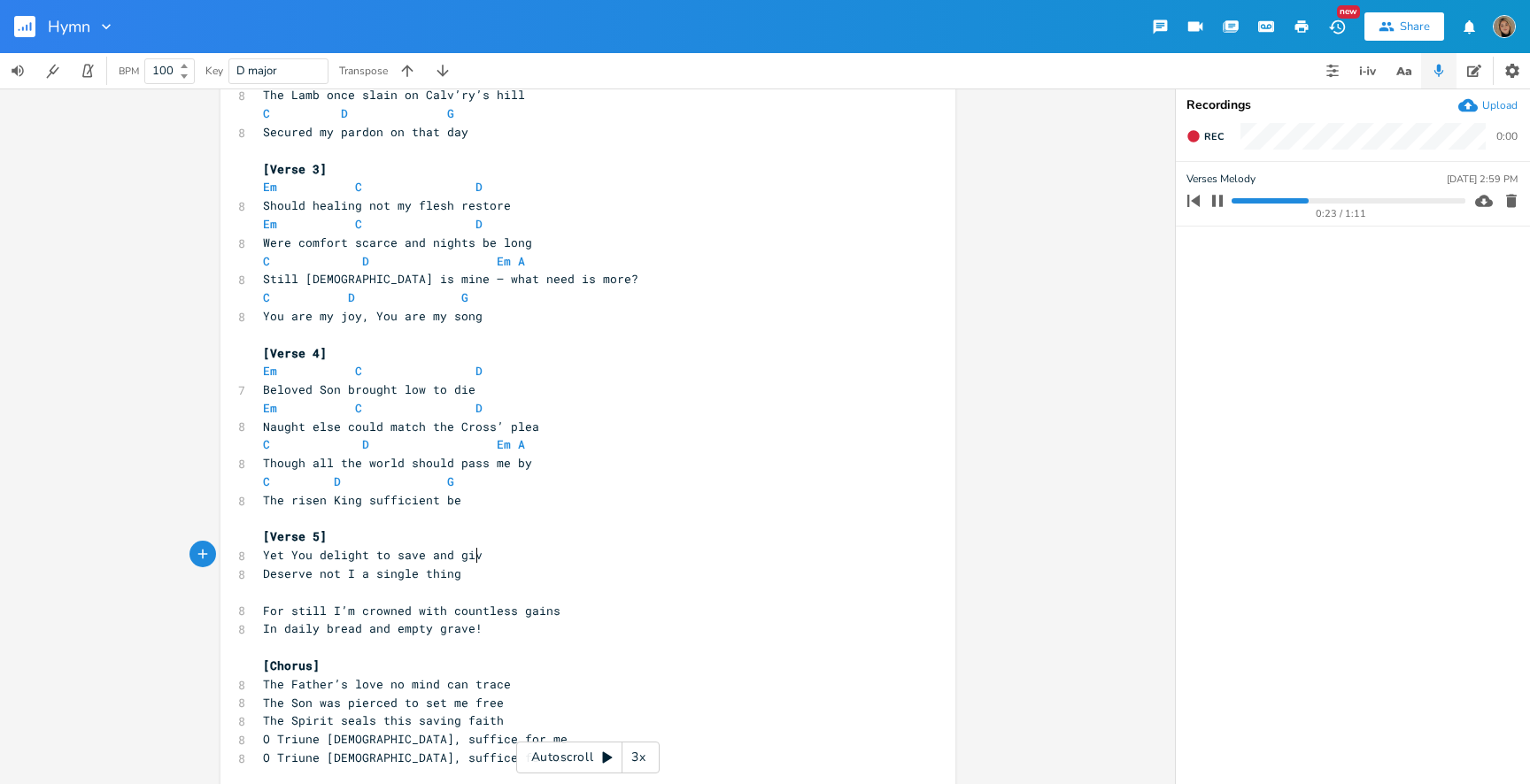 scroll, scrollTop: 0, scrollLeft: 21, axis: horizontal 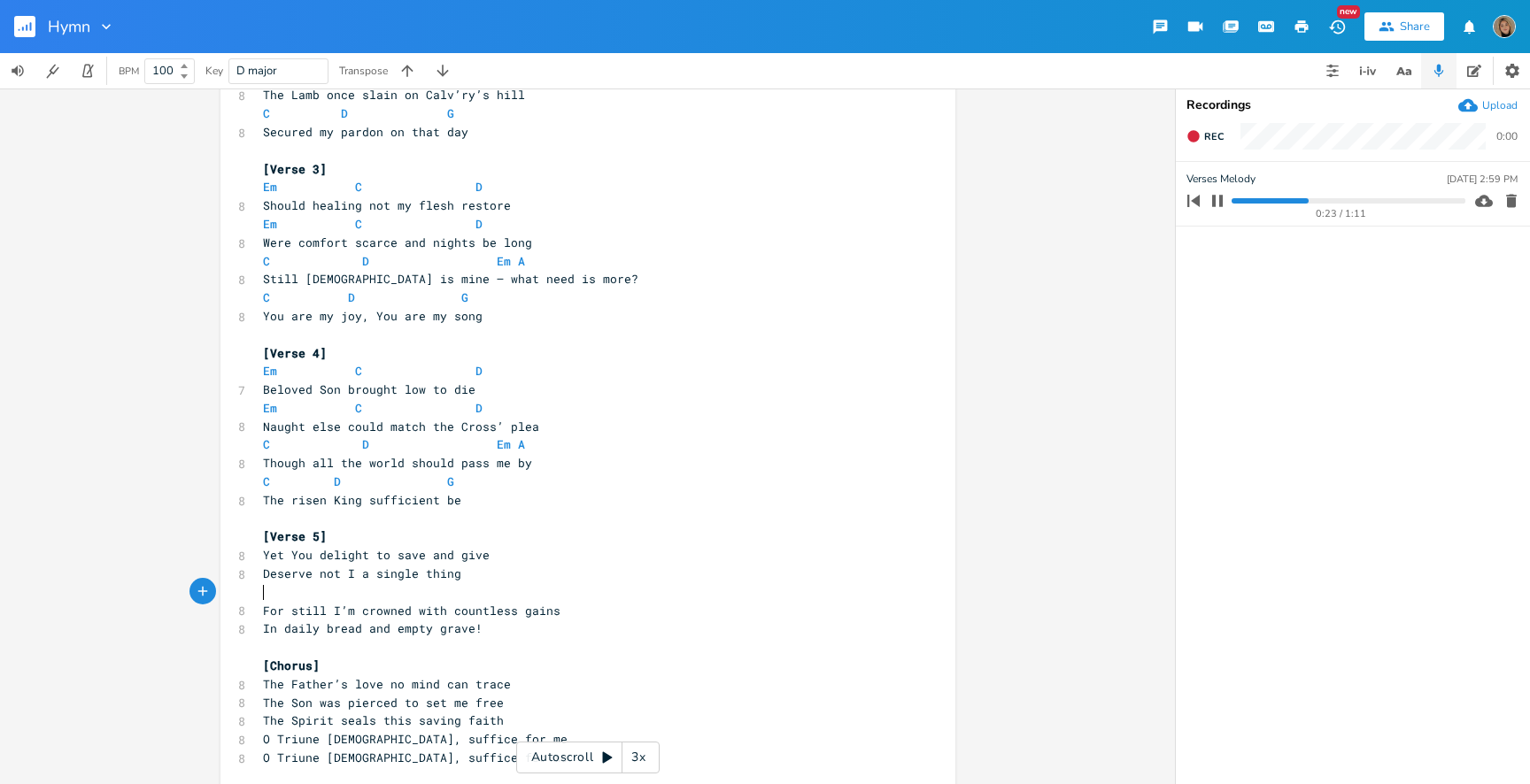 click on "​" at bounding box center [579, 592] 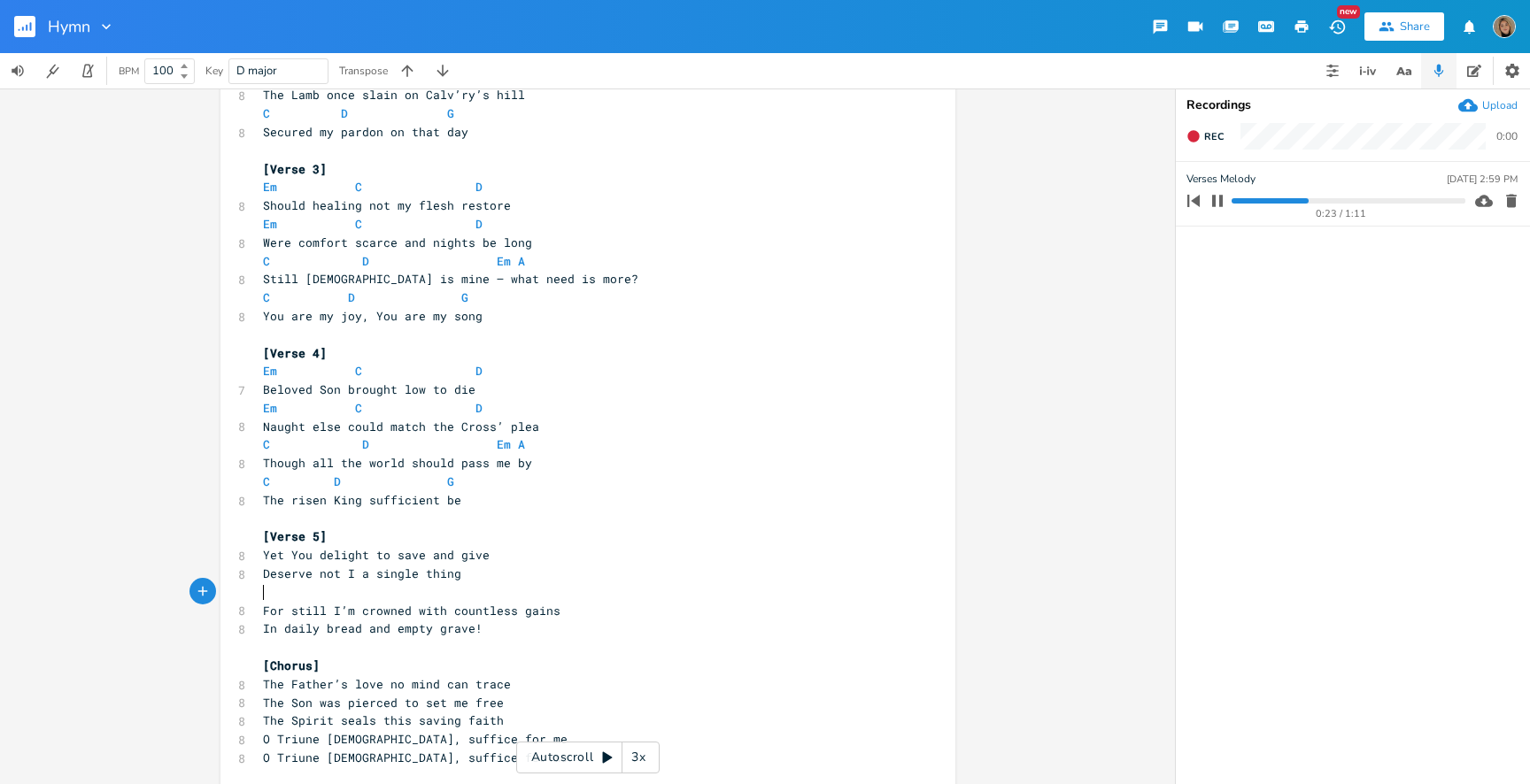 click on "Yet You delight to save and give" at bounding box center [579, 555] 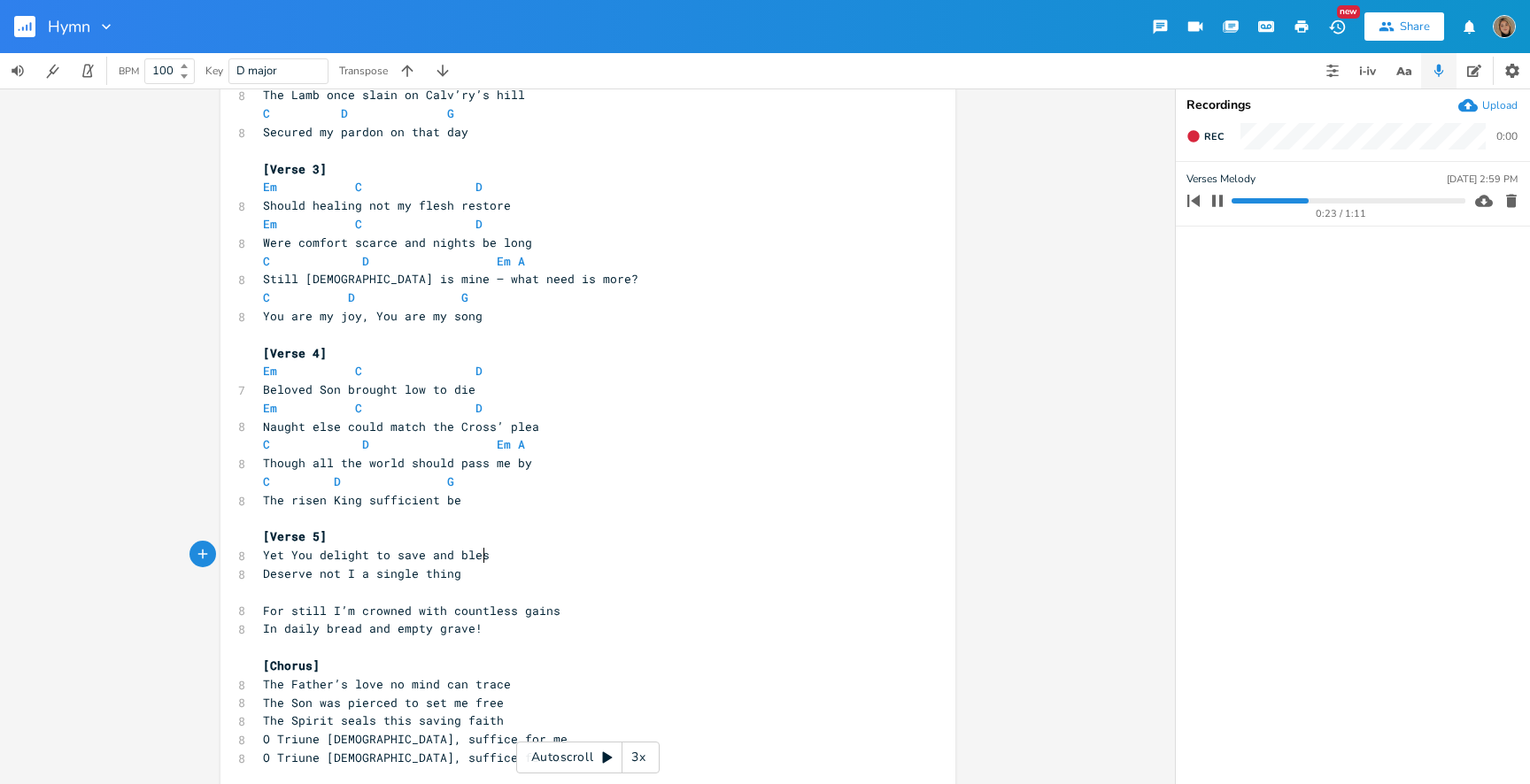 scroll, scrollTop: 0, scrollLeft: 27, axis: horizontal 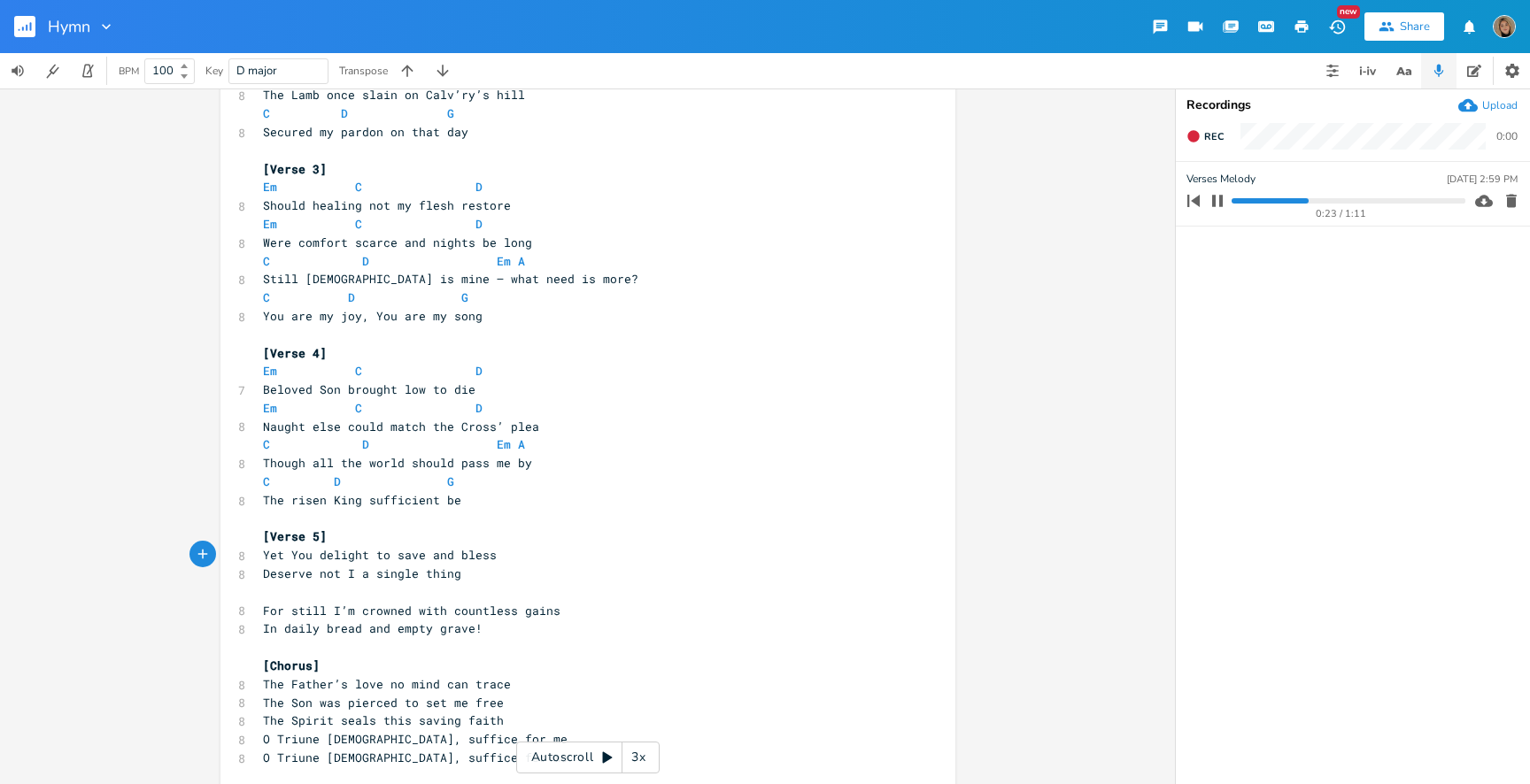 click on "For still I’m crowned with countless gains" at bounding box center [412, 611] 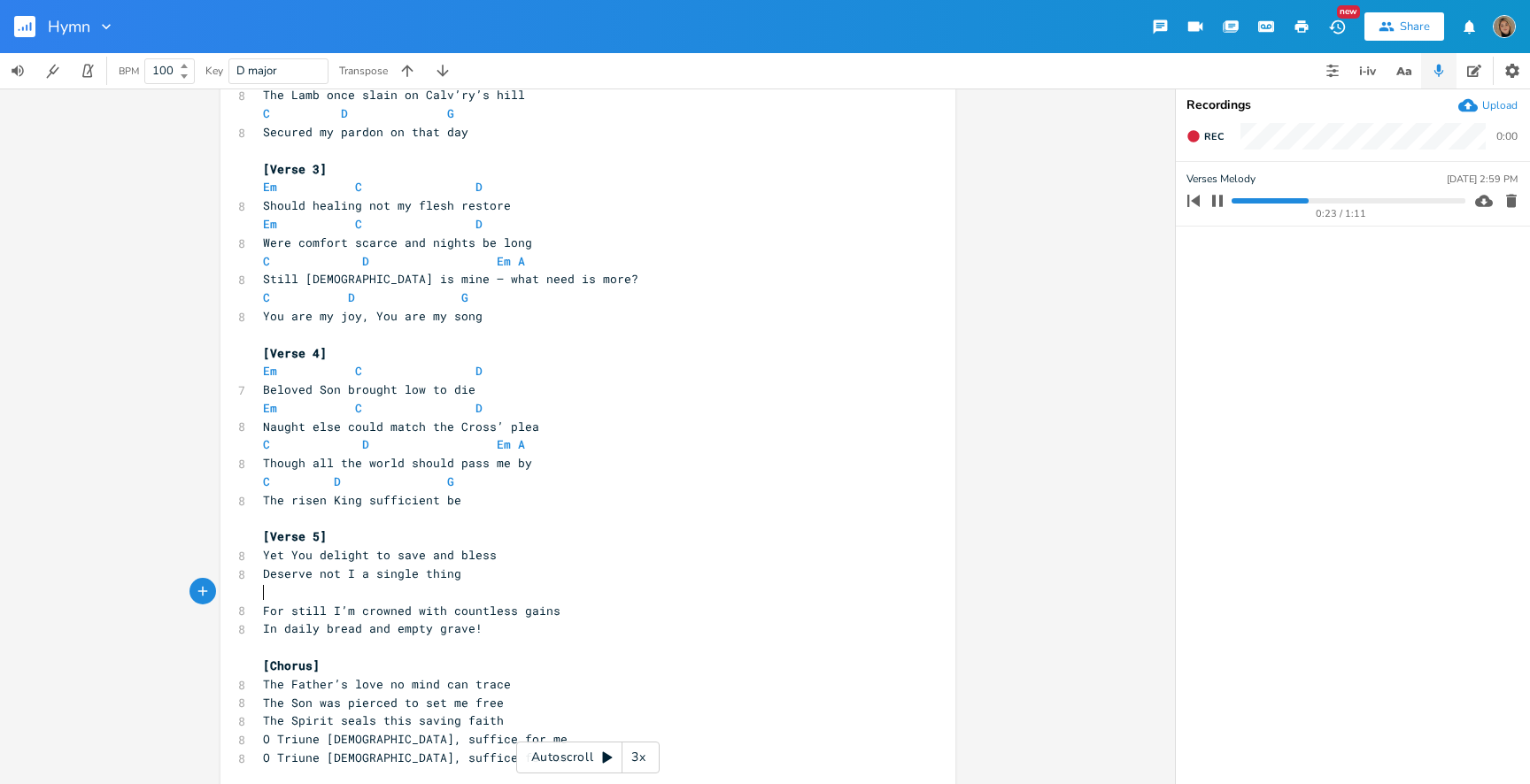 click on "​" at bounding box center (579, 592) 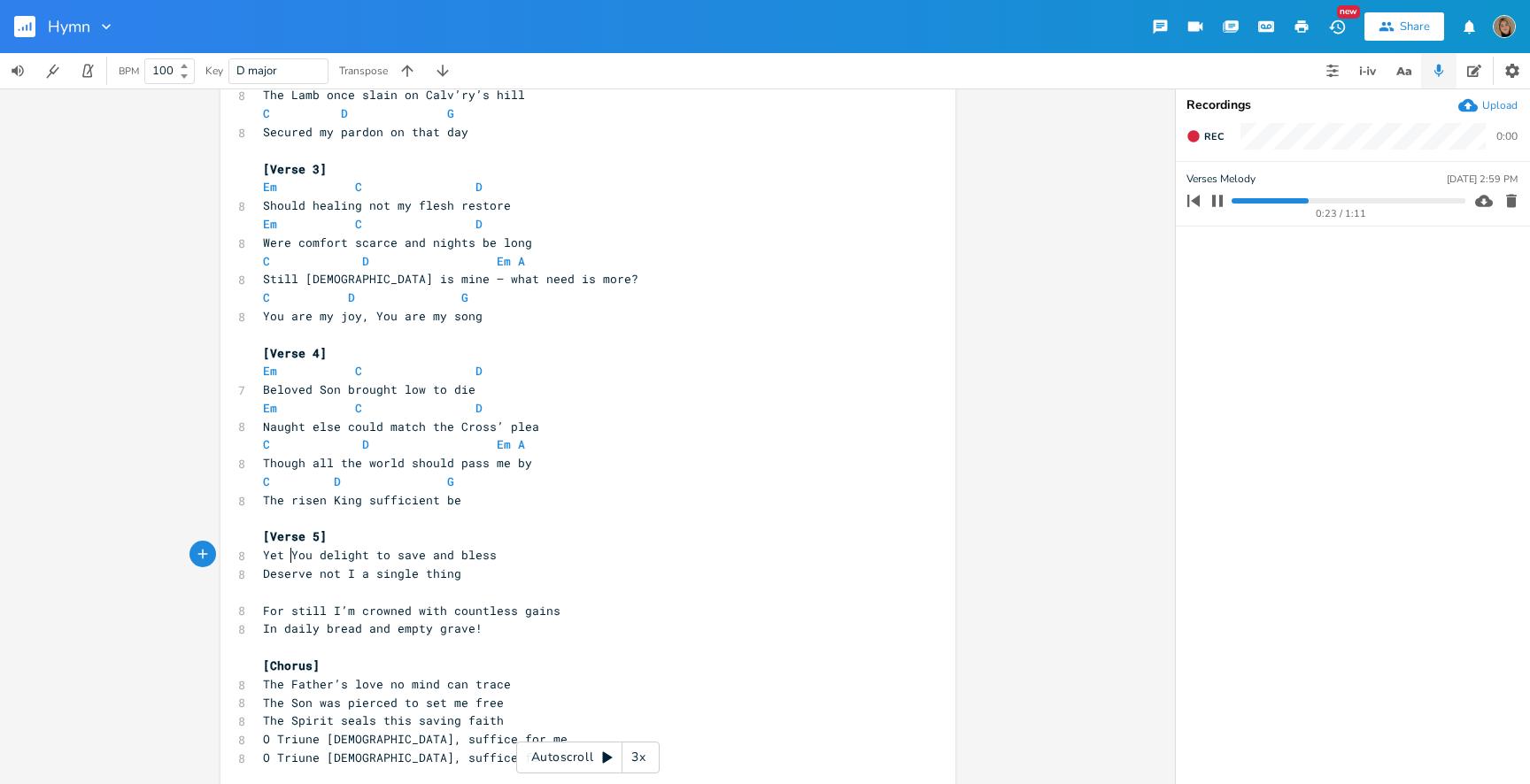 click on "Yet You delight to save and bless" at bounding box center [380, 555] 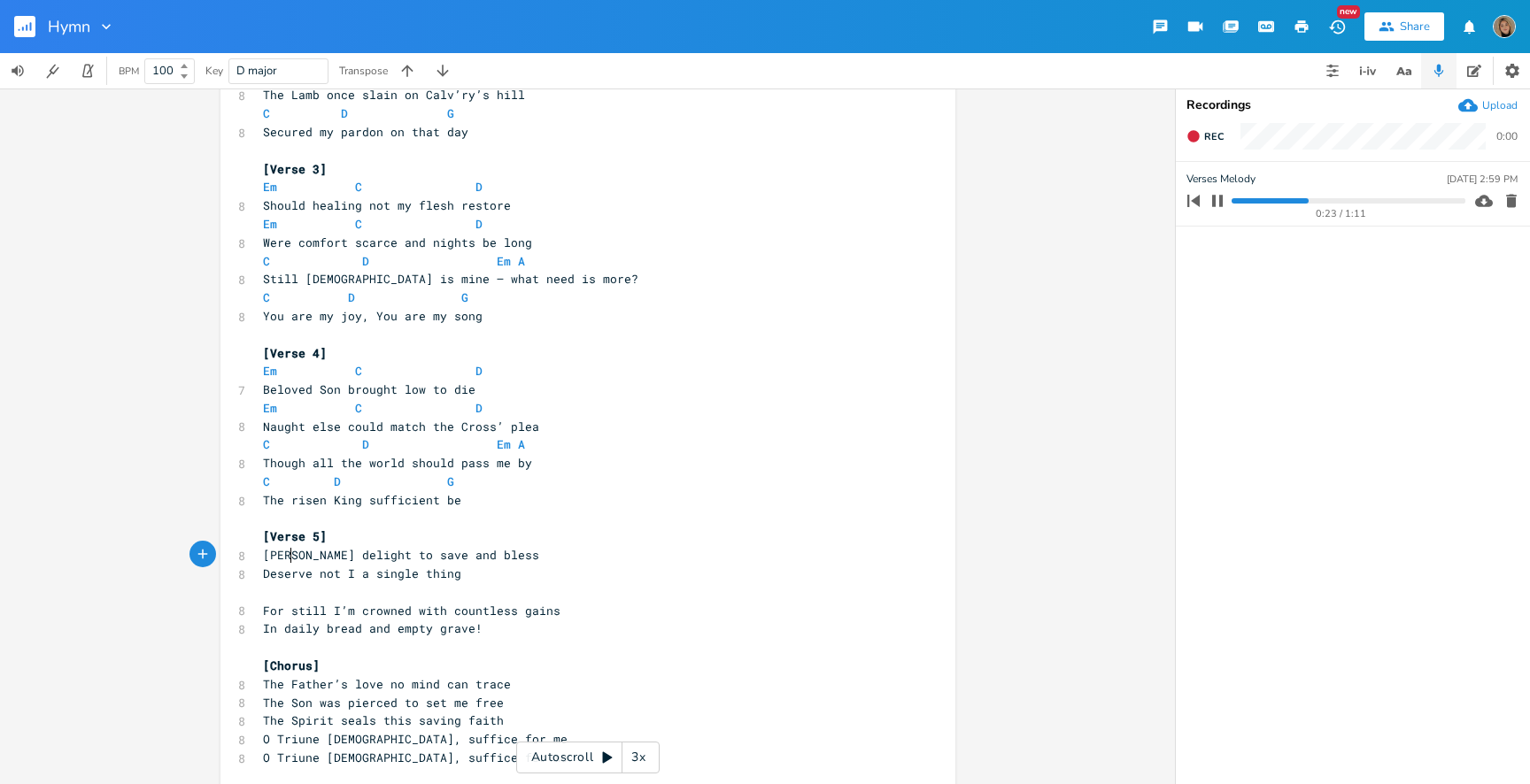 scroll, scrollTop: 0, scrollLeft: 23, axis: horizontal 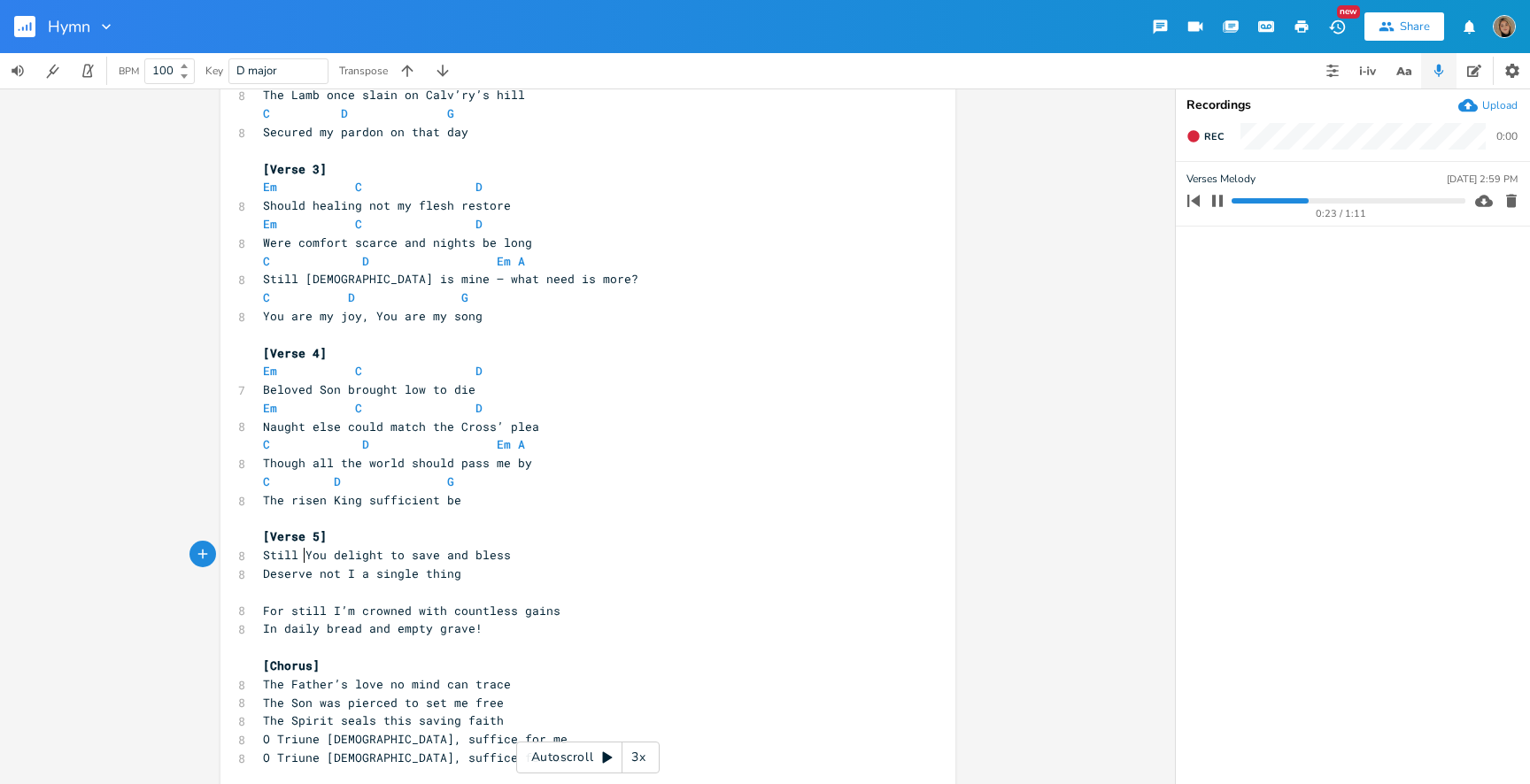click on "​" at bounding box center (579, 592) 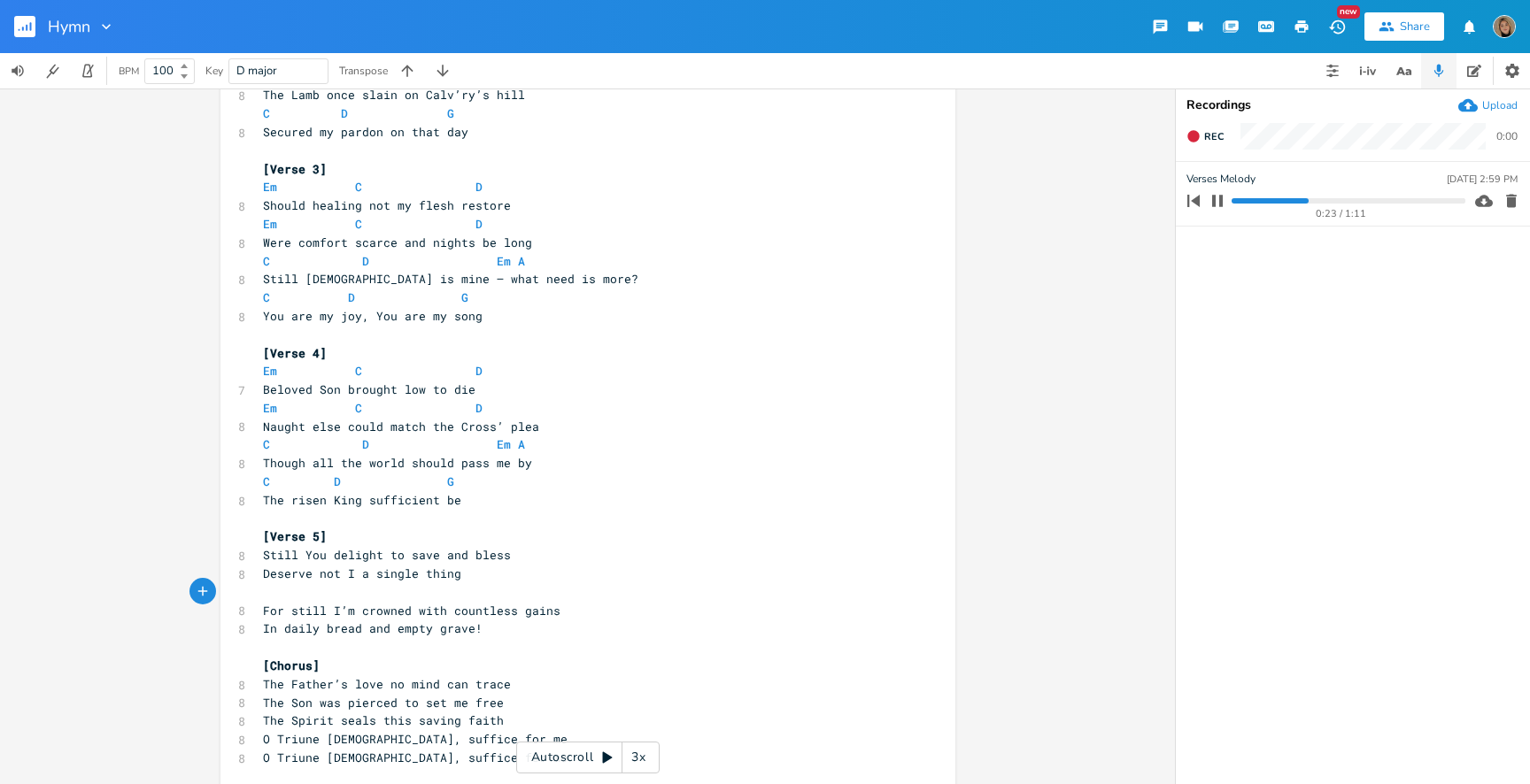 click on "[Verse 5]" at bounding box center (579, 536) 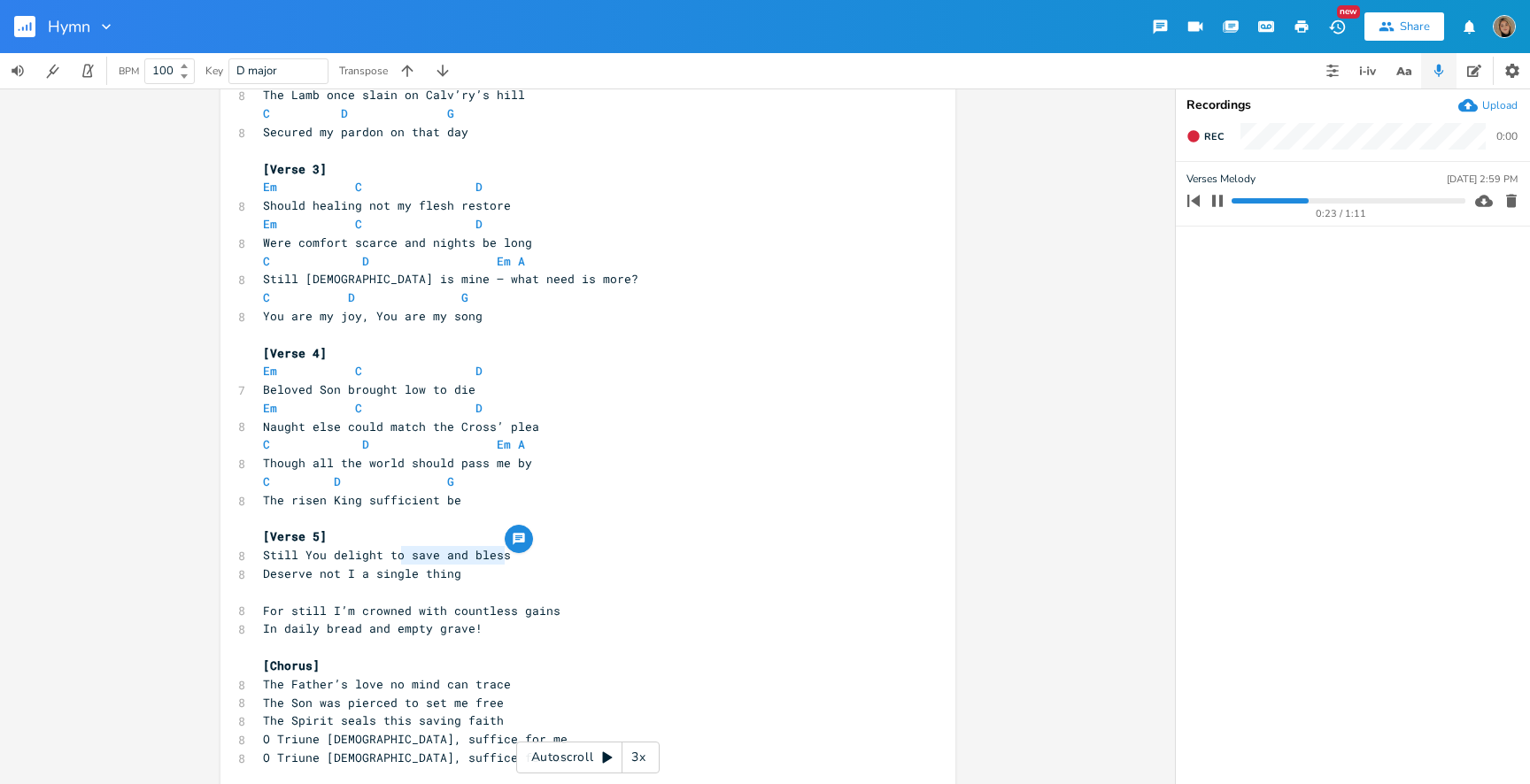 drag, startPoint x: 503, startPoint y: 557, endPoint x: 405, endPoint y: 556, distance: 98.0051 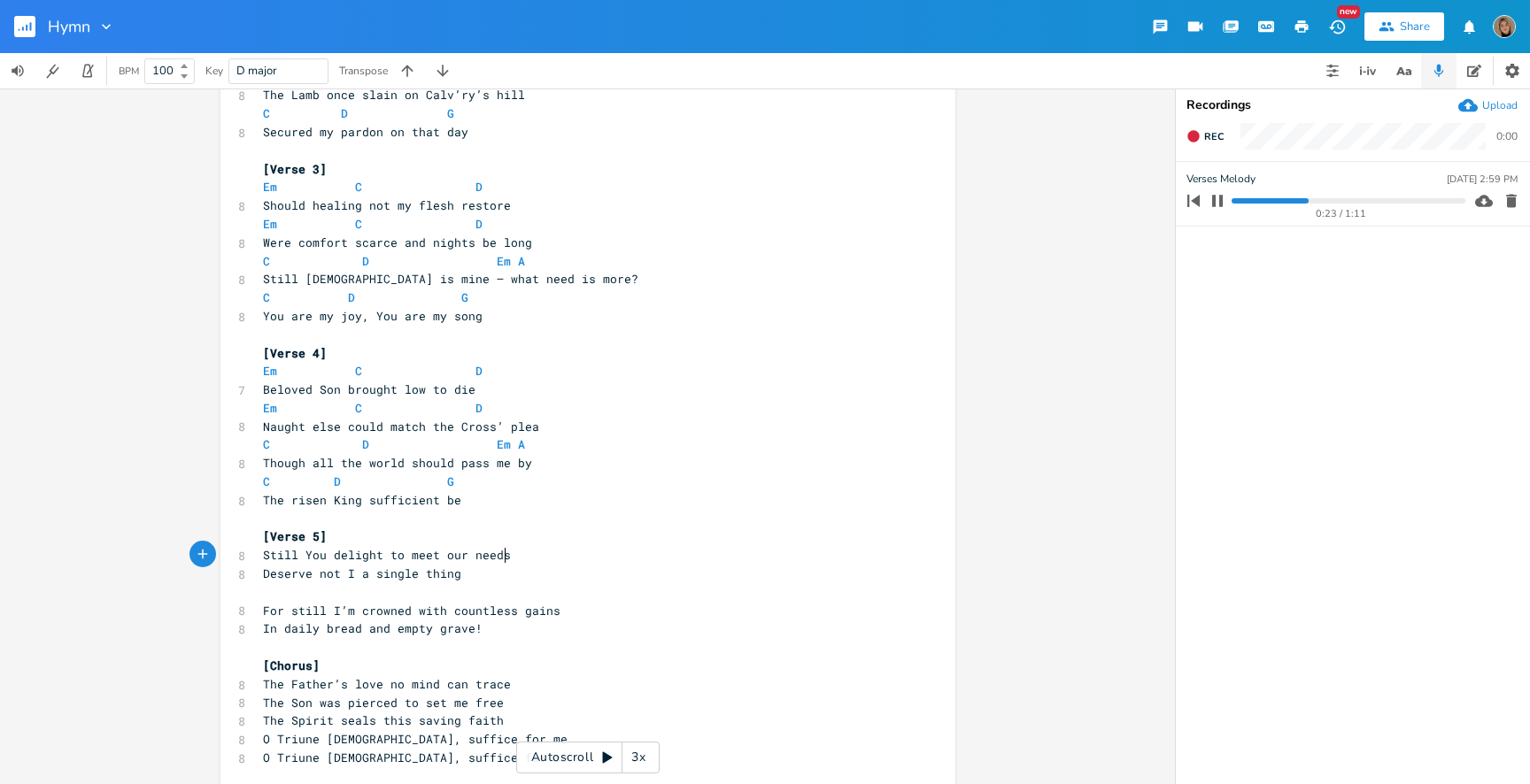 scroll, scrollTop: 0, scrollLeft: 95, axis: horizontal 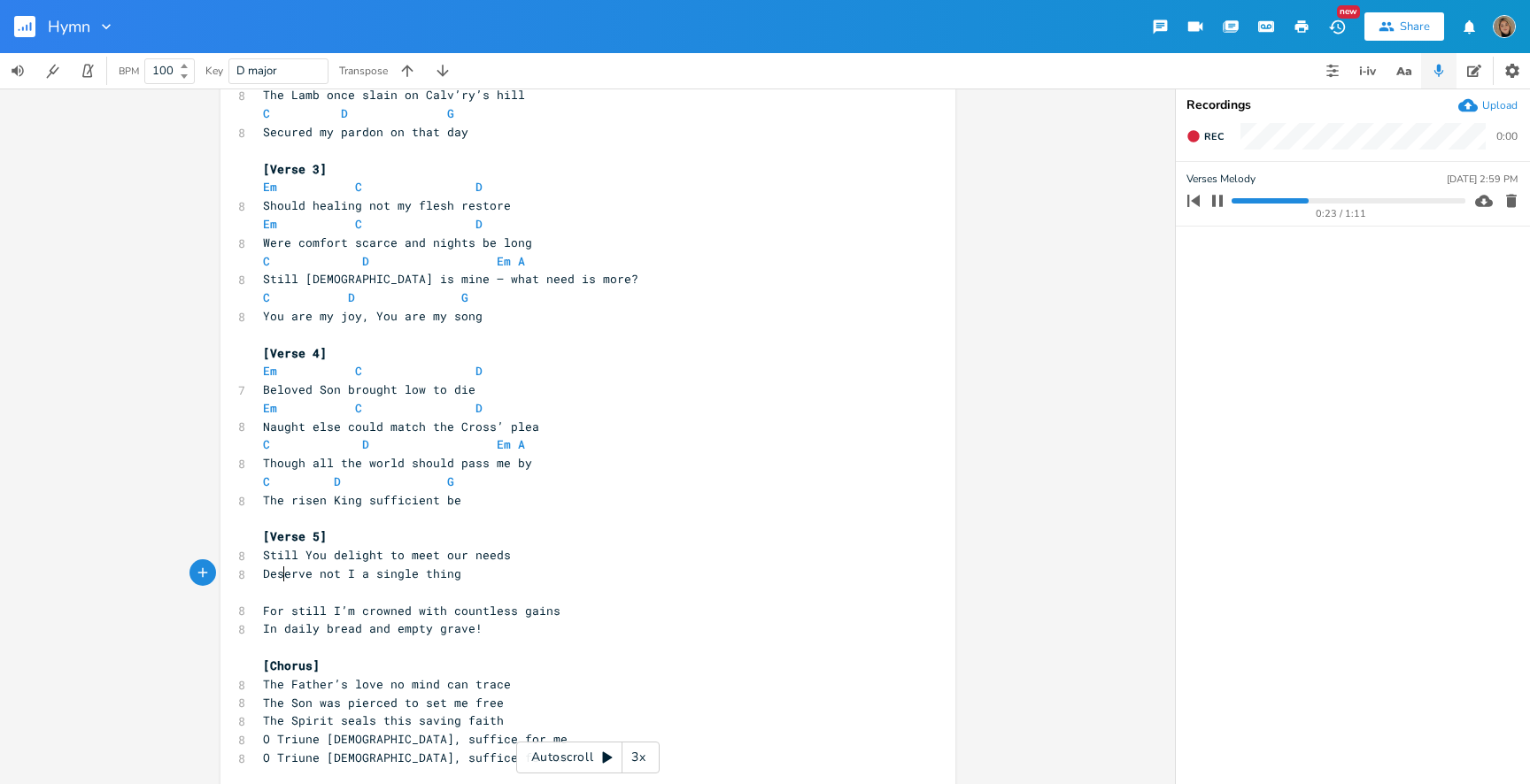 click on "Deserve not I a single thing" at bounding box center [362, 573] 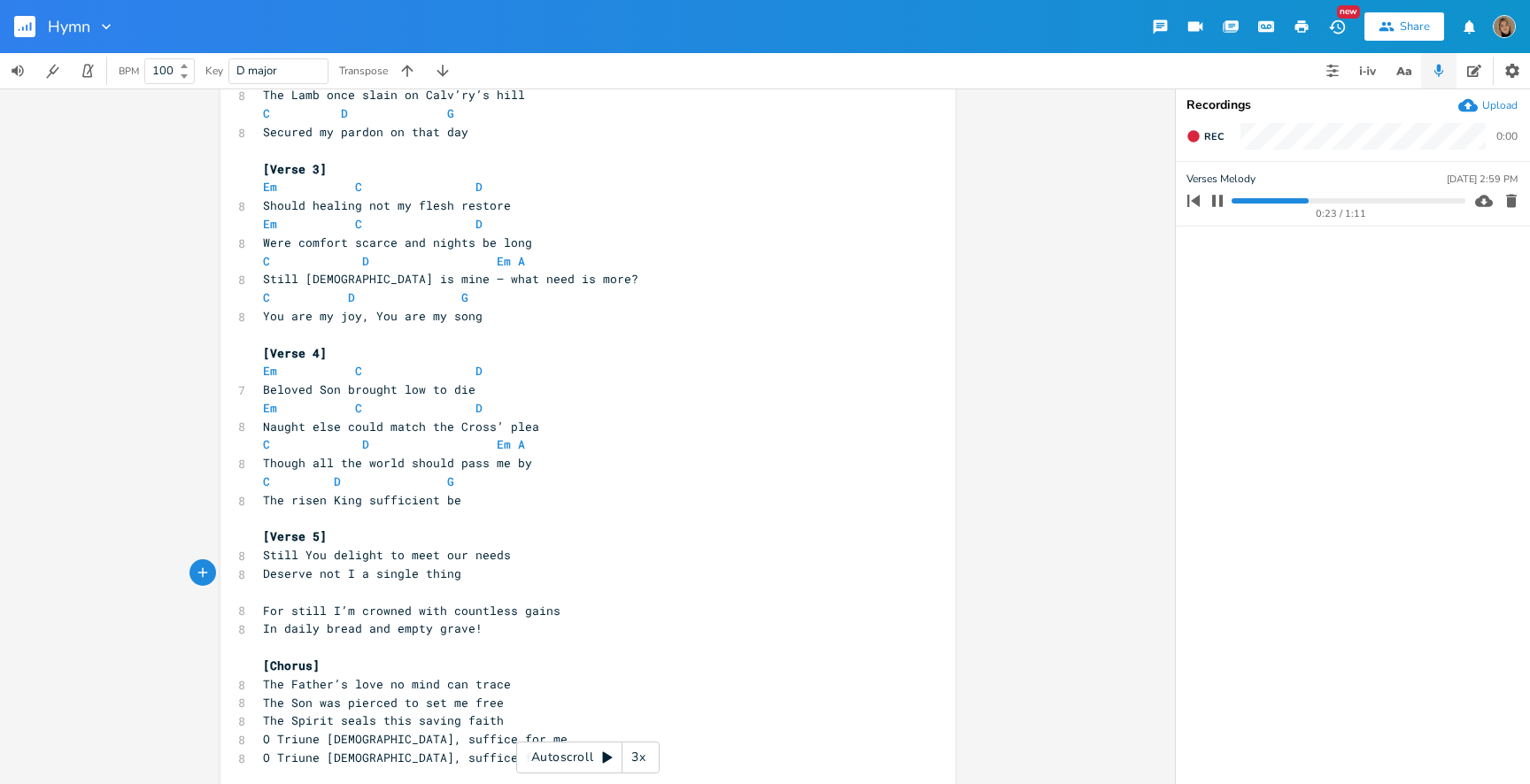 click on "​" at bounding box center [579, 592] 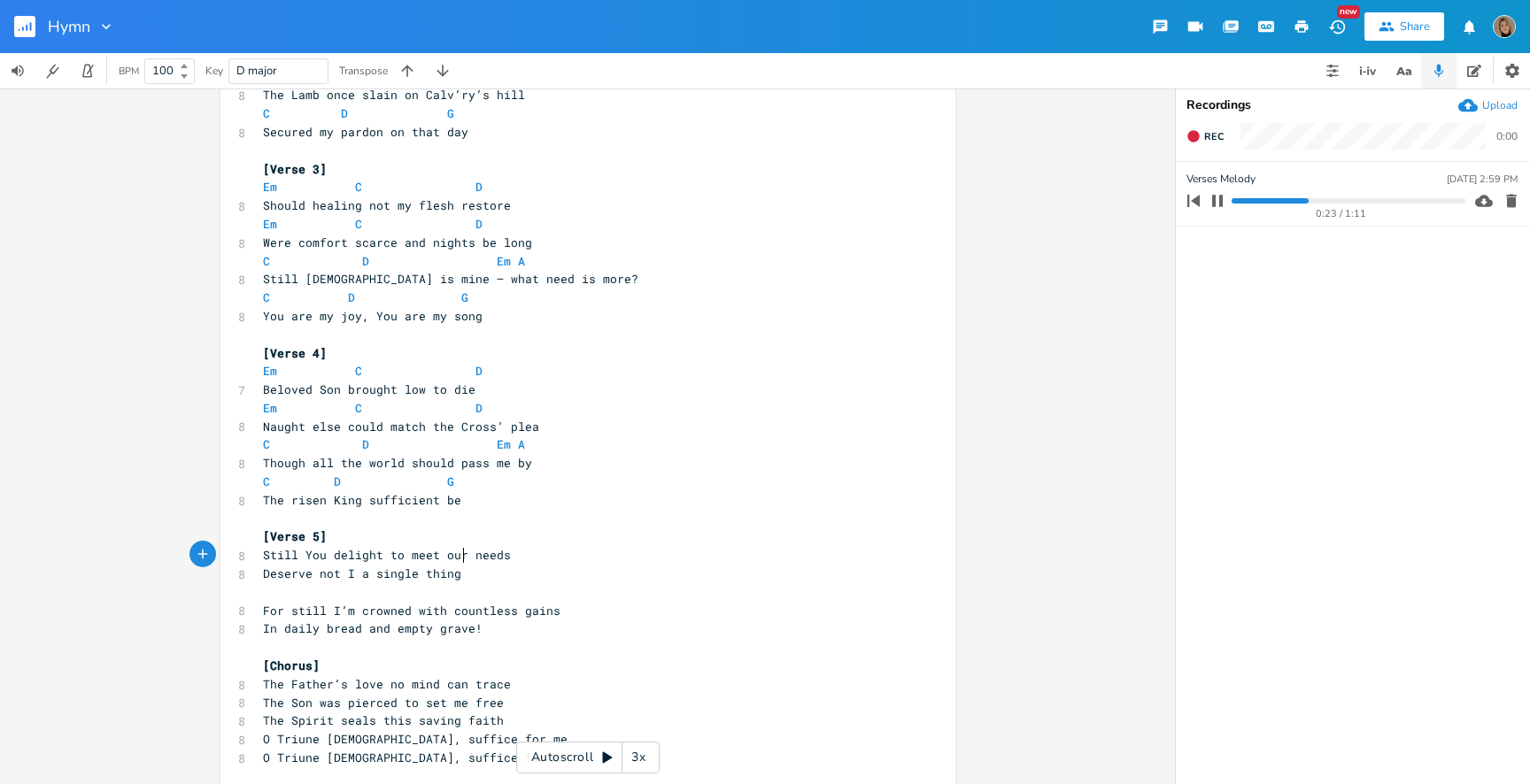 click on "Still You delight to meet our needs" at bounding box center [387, 555] 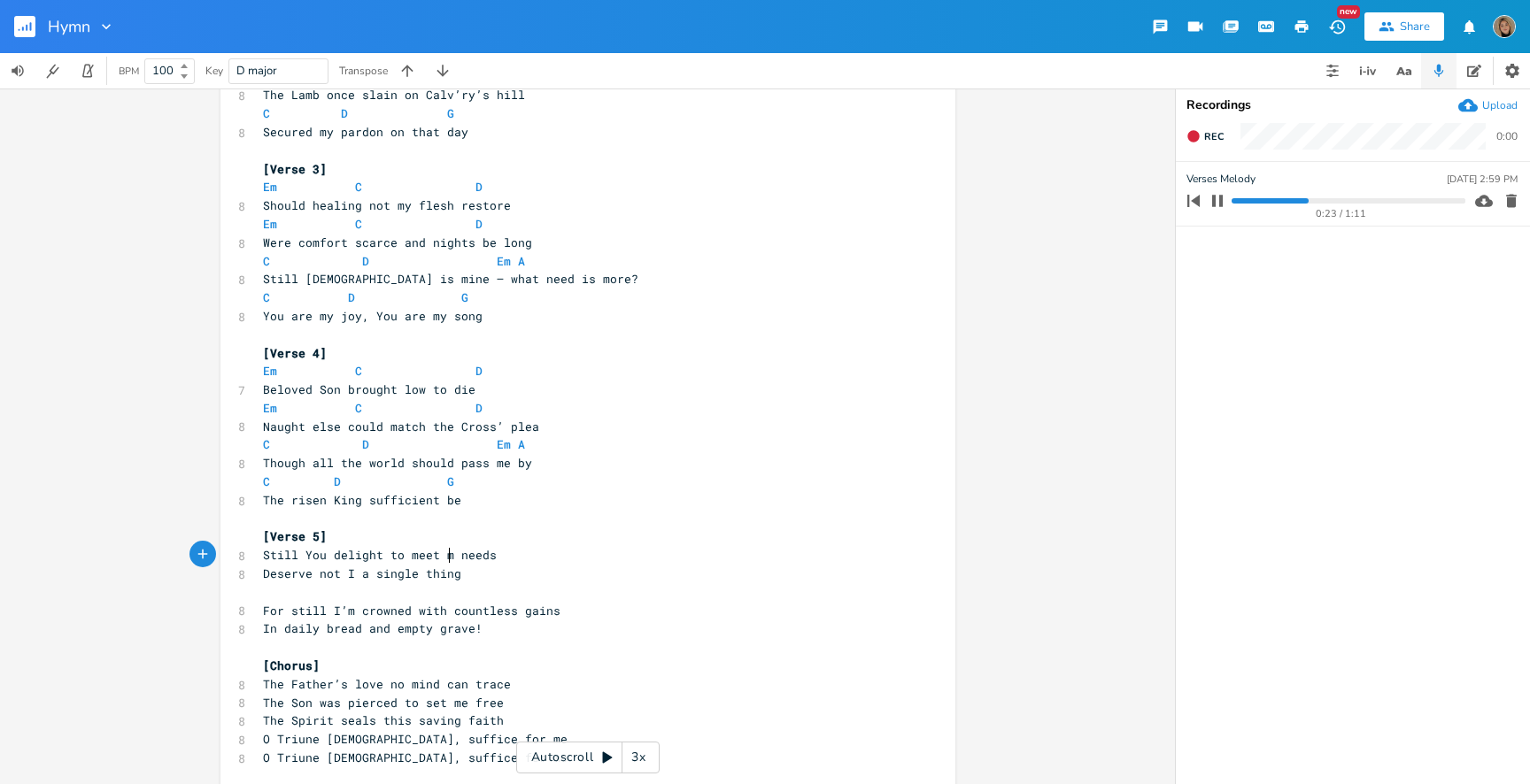 scroll, scrollTop: 0, scrollLeft: 14, axis: horizontal 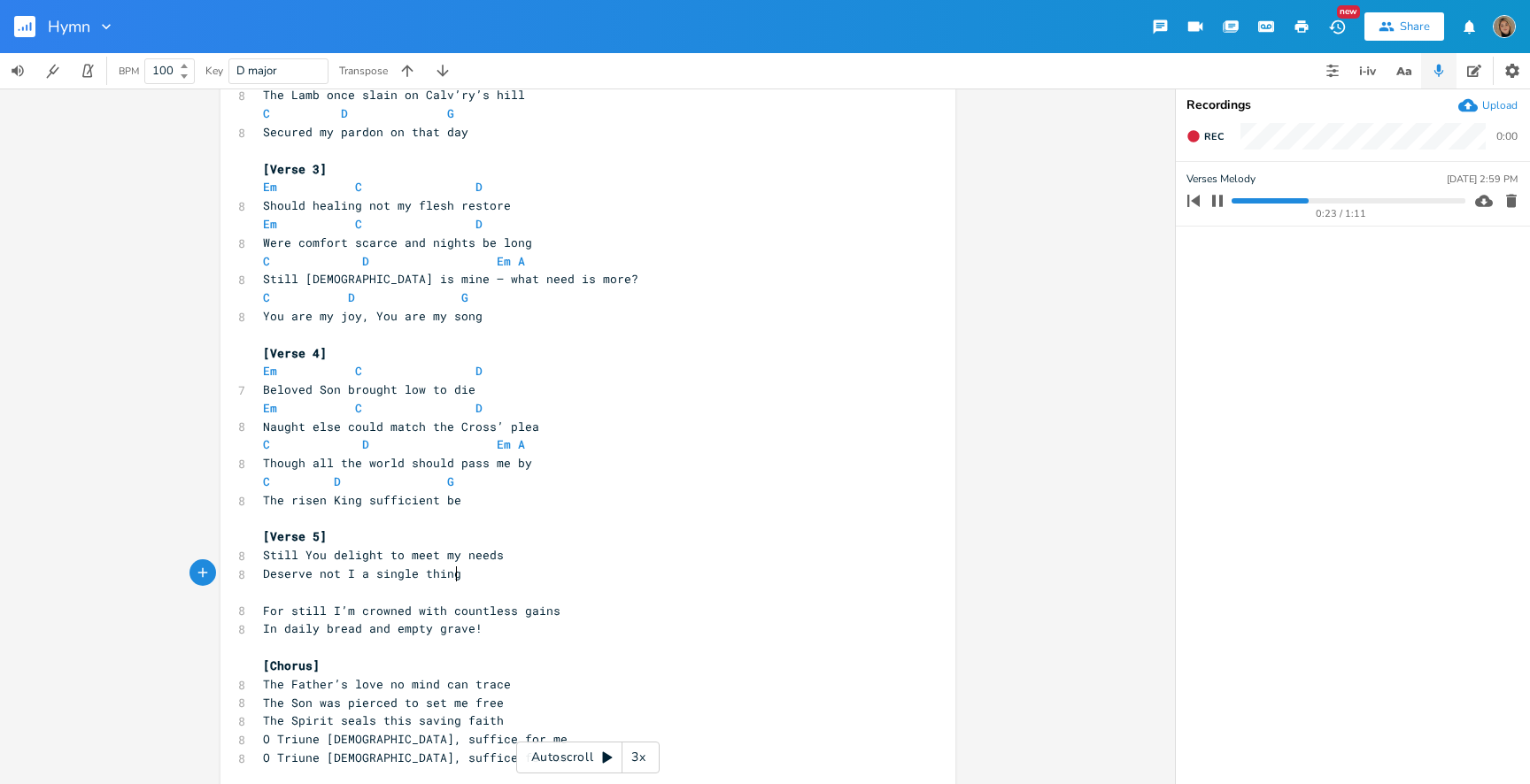 click on "Deserve not I a single thing" at bounding box center (579, 573) 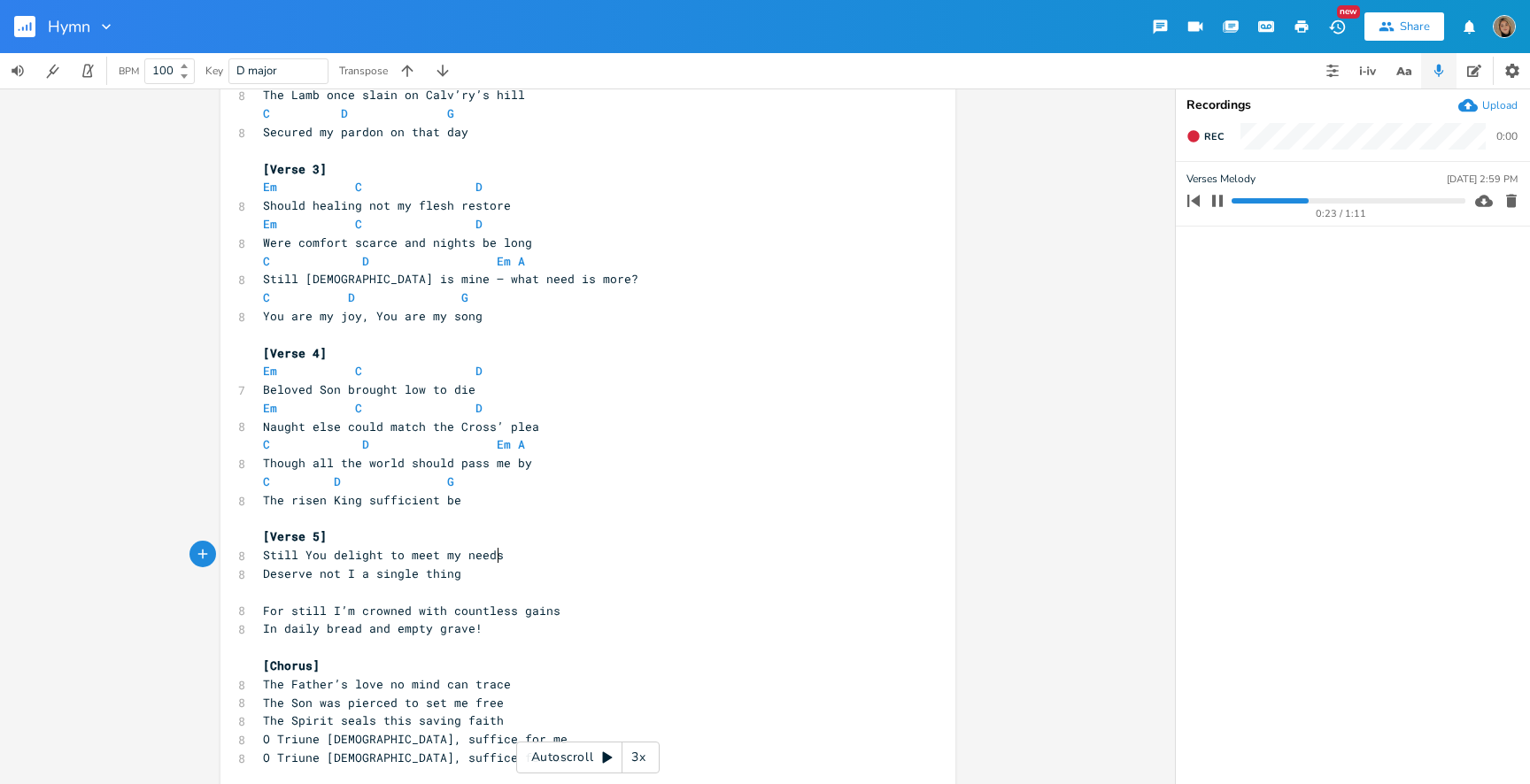click on "Still You delight to meet my needs" at bounding box center (579, 555) 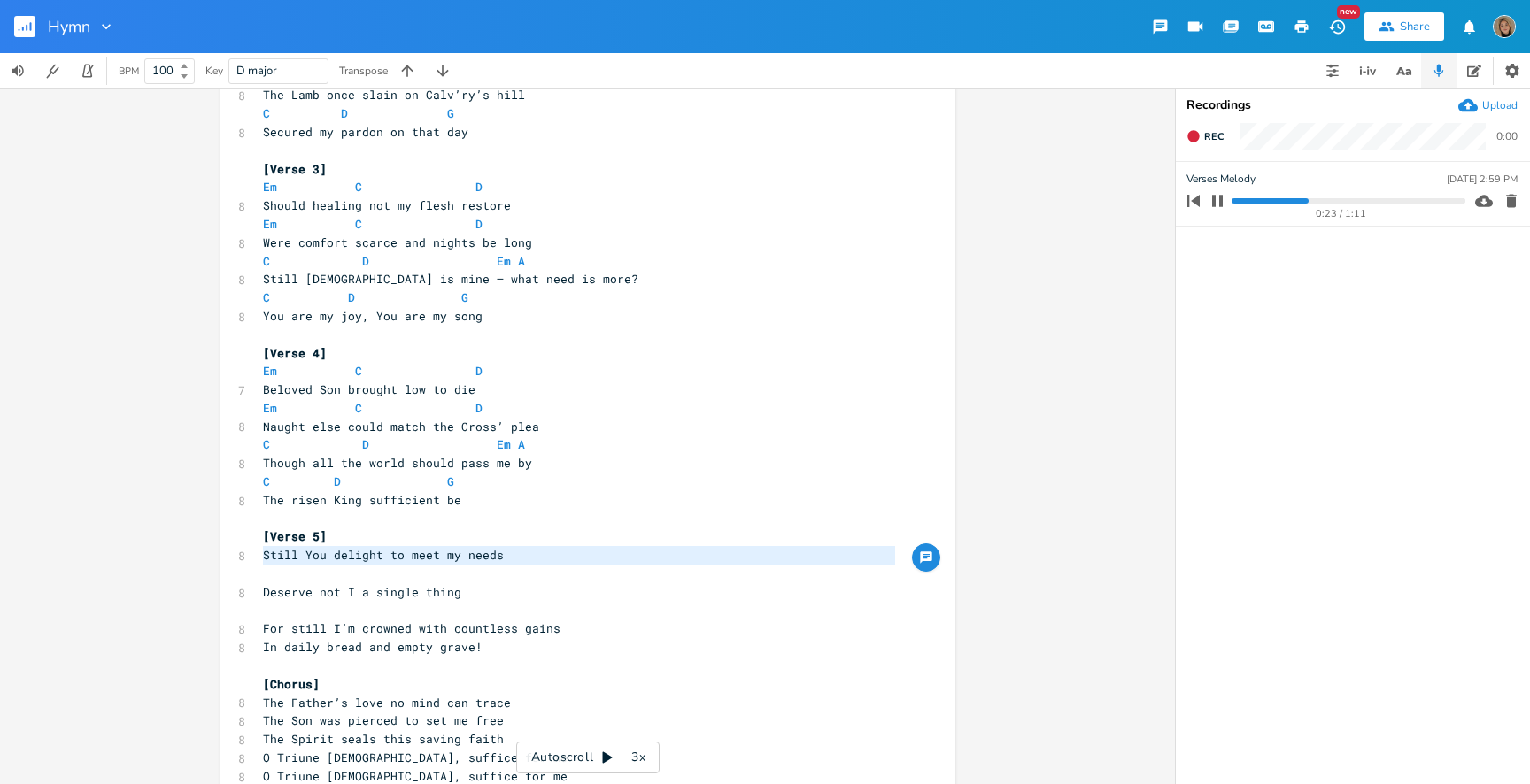 drag, startPoint x: 468, startPoint y: 572, endPoint x: 246, endPoint y: 560, distance: 222.32409 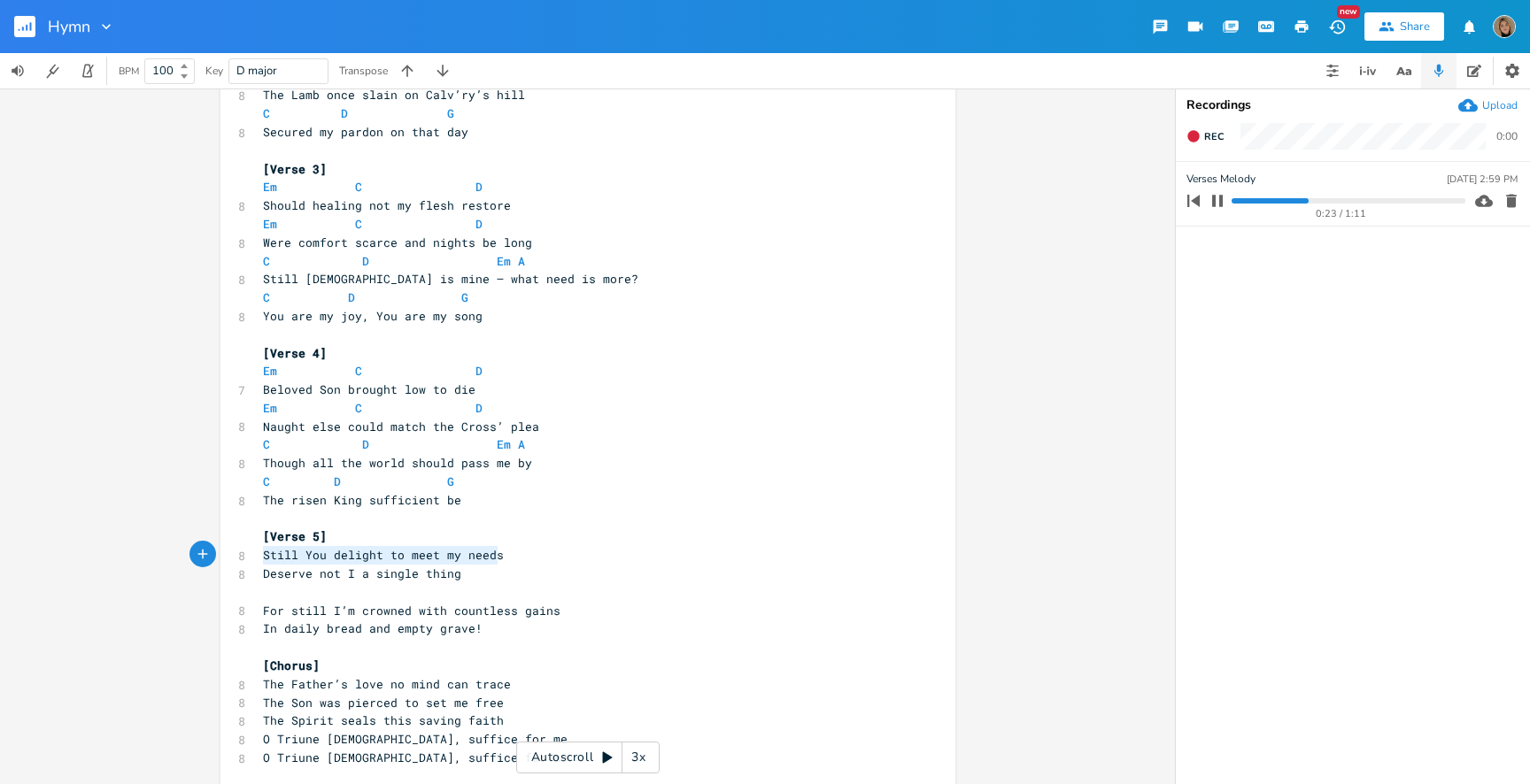 drag, startPoint x: 501, startPoint y: 557, endPoint x: 228, endPoint y: 557, distance: 273 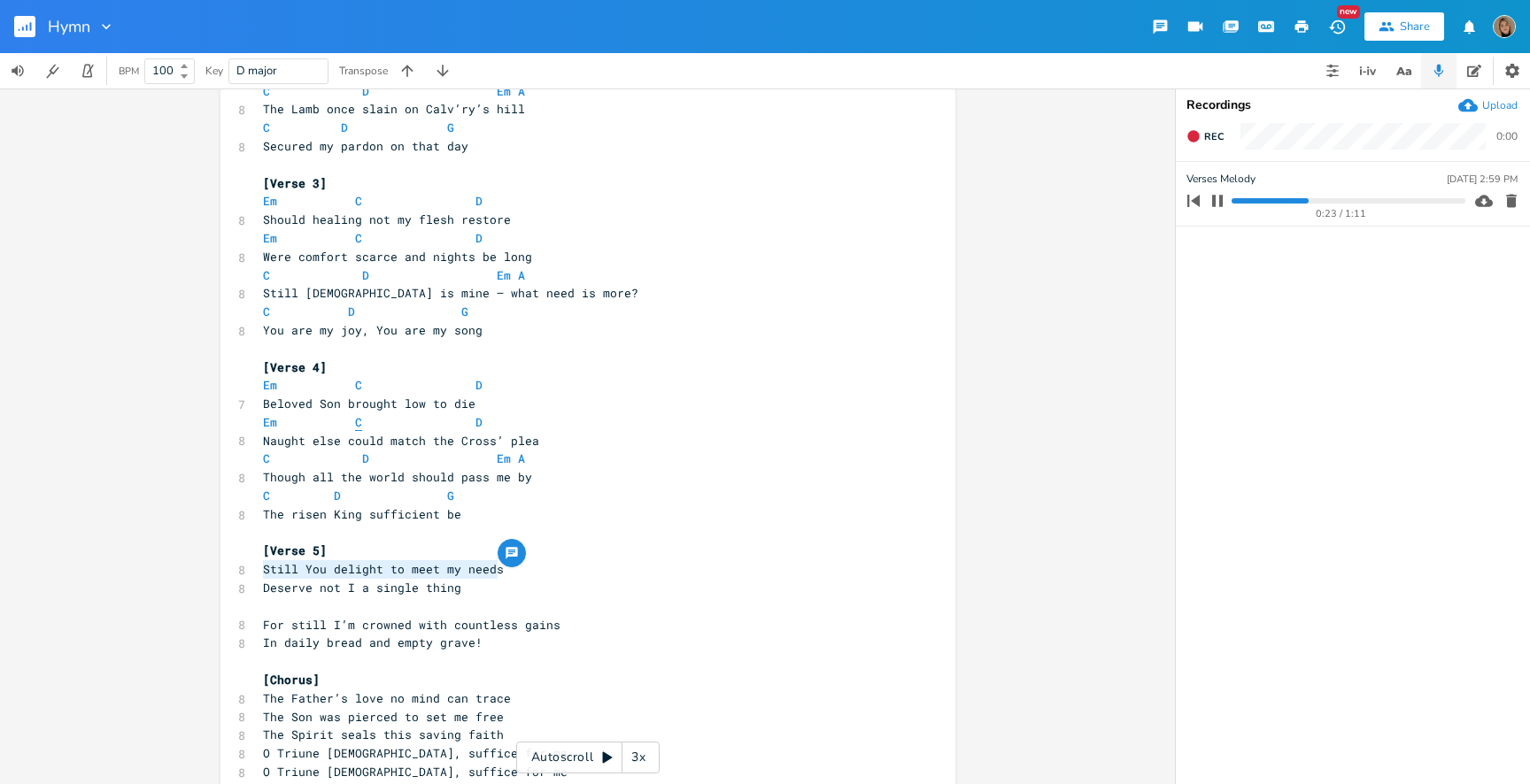 scroll, scrollTop: 395, scrollLeft: 0, axis: vertical 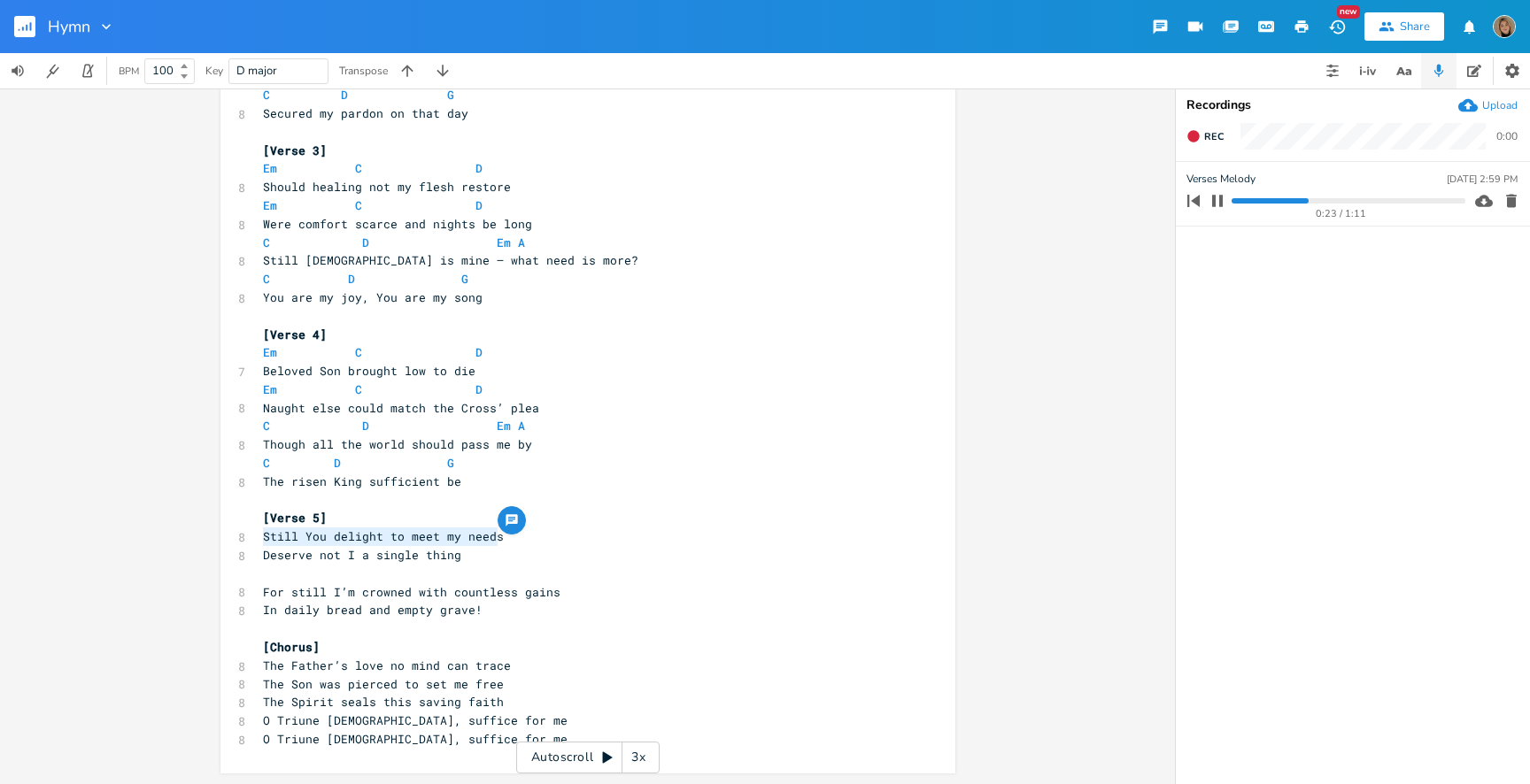 click on "Still You delight to meet my needs" at bounding box center (579, 536) 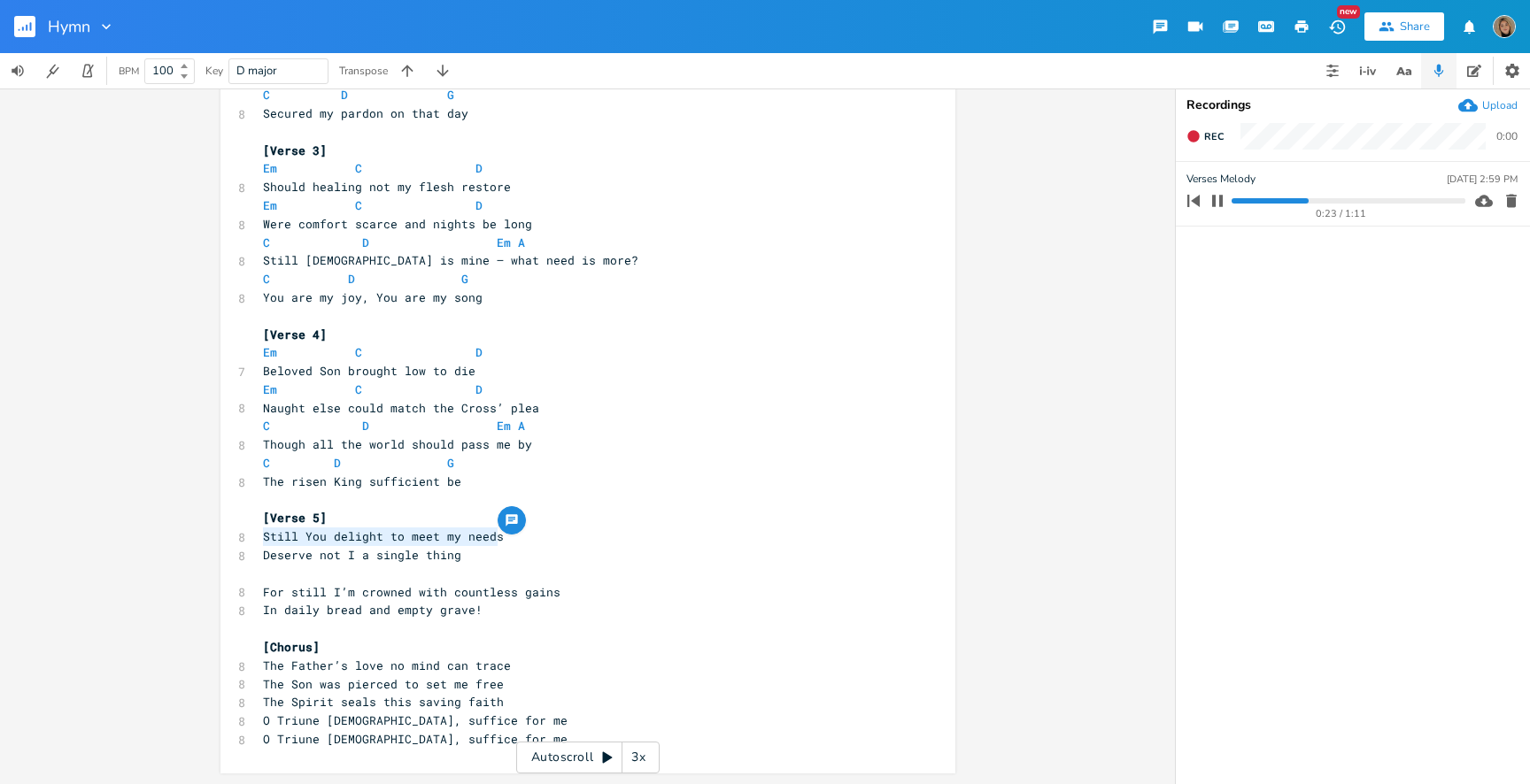 drag, startPoint x: 513, startPoint y: 535, endPoint x: 251, endPoint y: 535, distance: 262 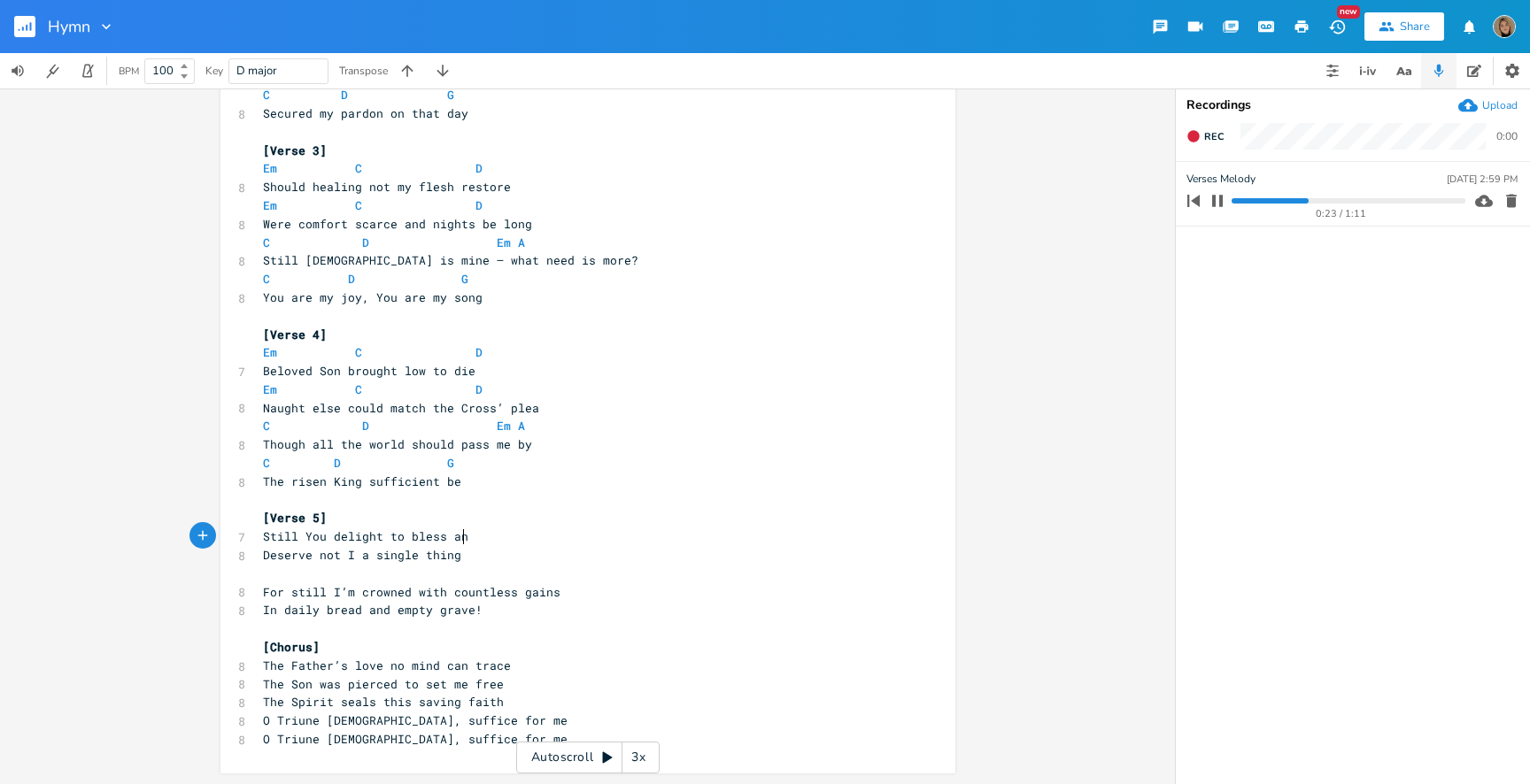 scroll, scrollTop: 0, scrollLeft: 56, axis: horizontal 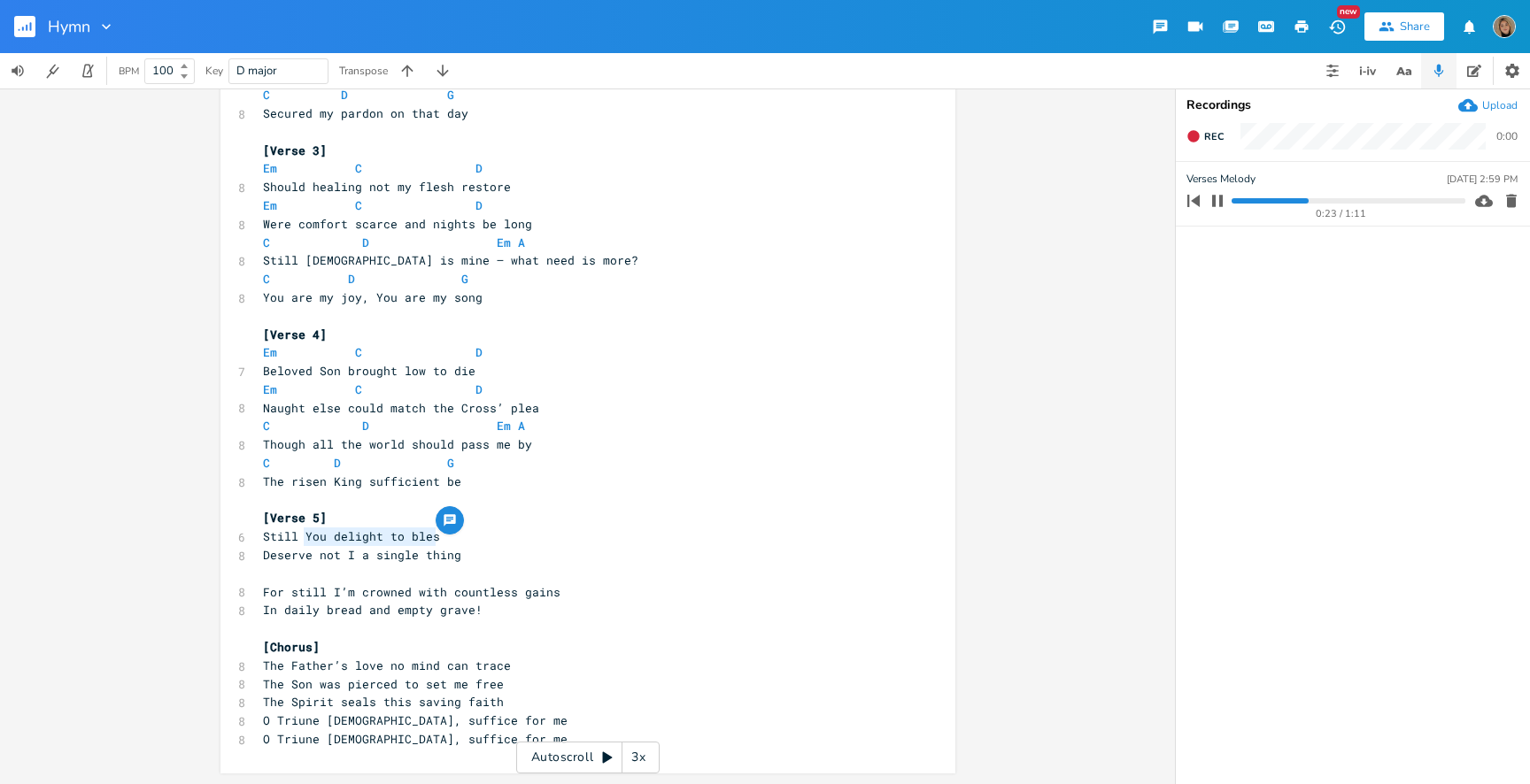 drag, startPoint x: 437, startPoint y: 538, endPoint x: 298, endPoint y: 538, distance: 139 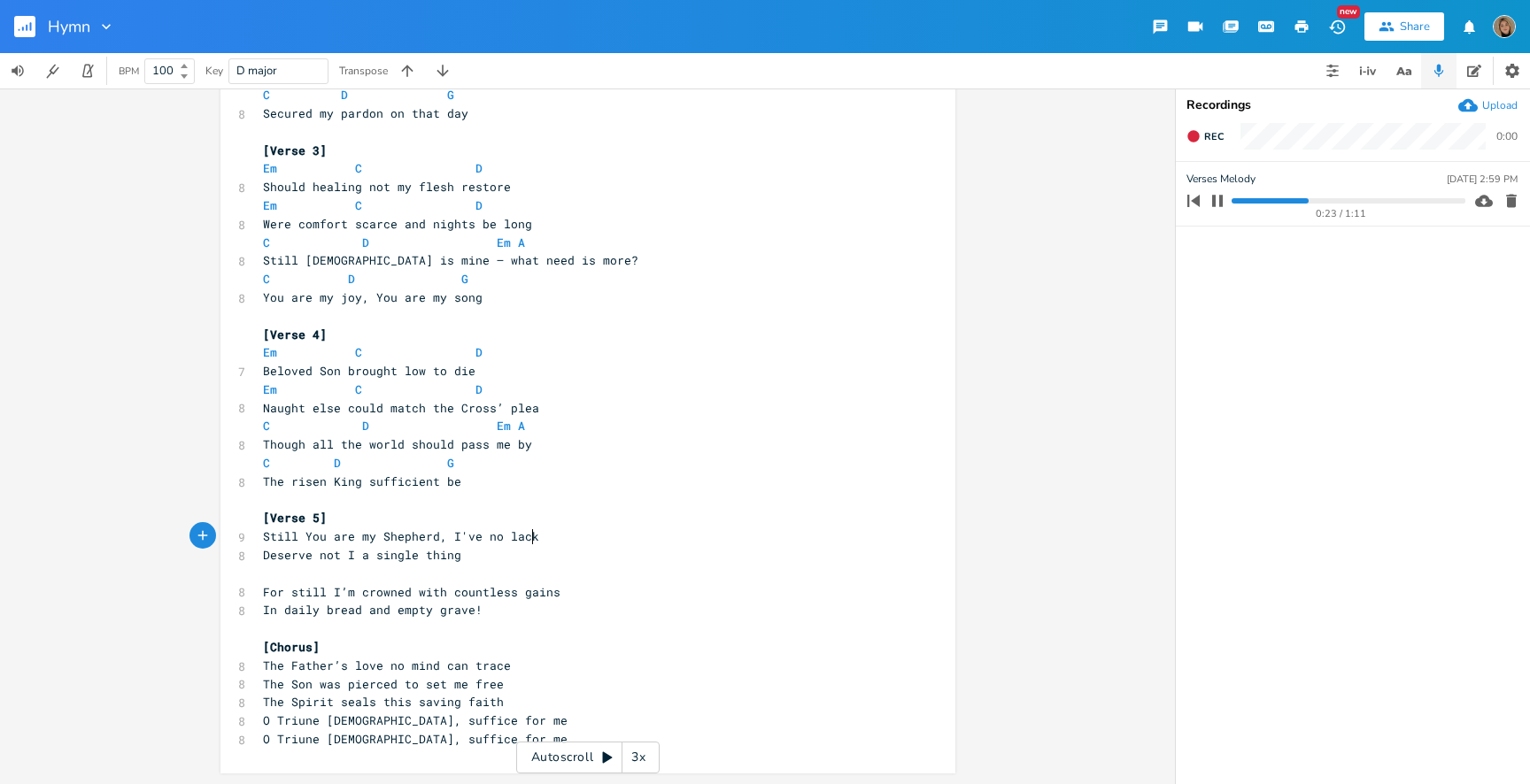 scroll, scrollTop: 0, scrollLeft: 63, axis: horizontal 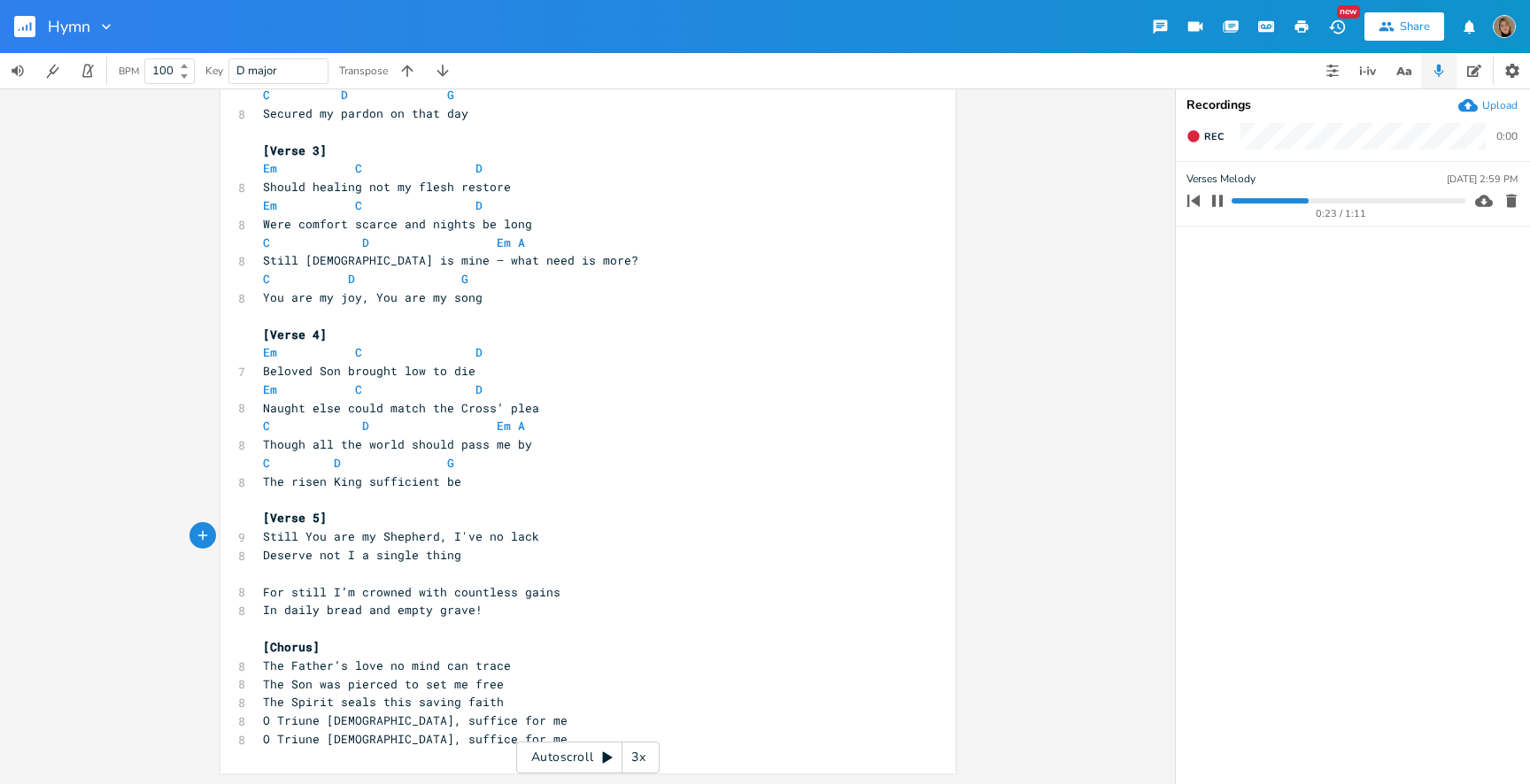 click on "Still You are my Shepherd, I've no lack" at bounding box center [401, 536] 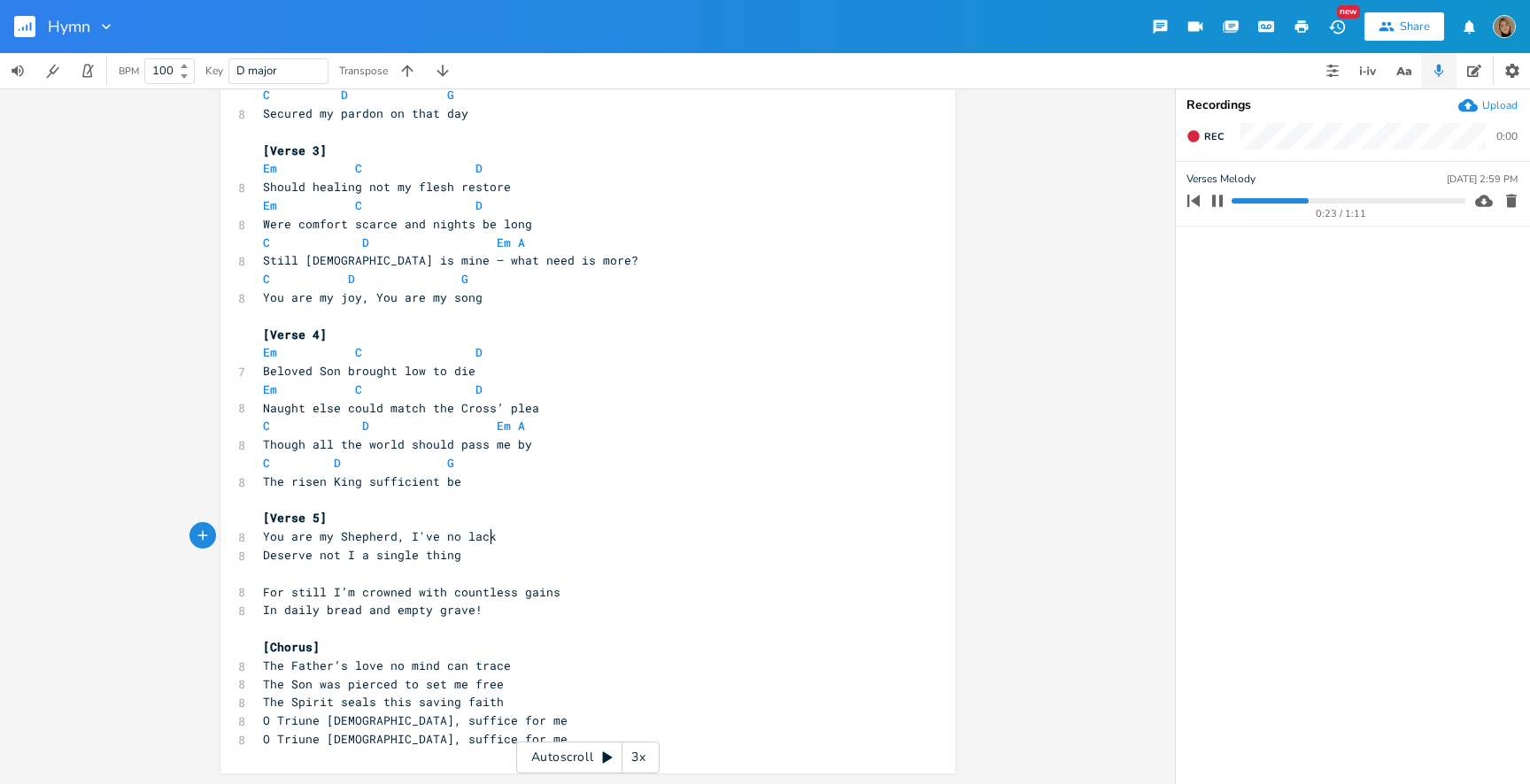 click on "You are my Shepherd, I've no lack" at bounding box center [579, 536] 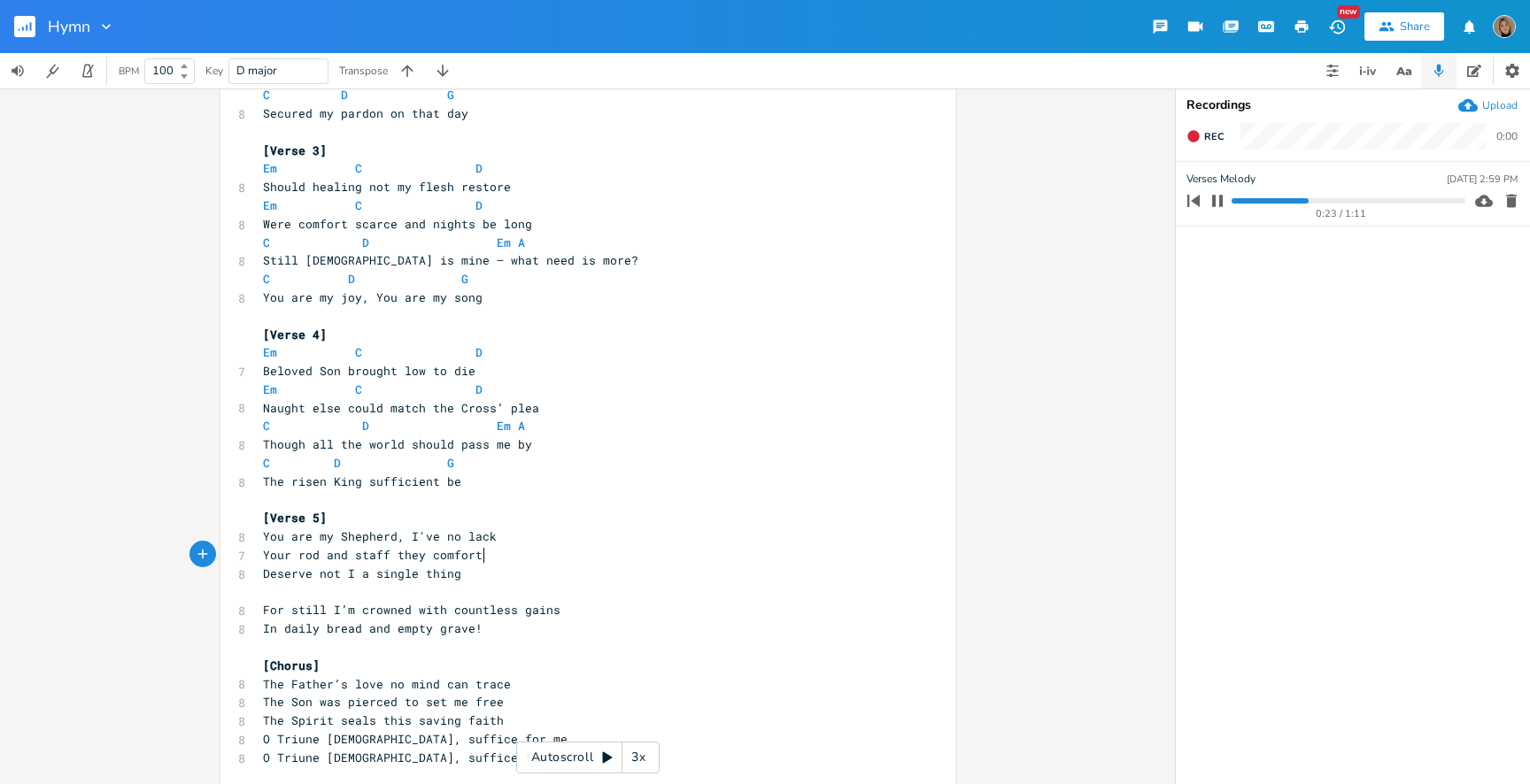scroll, scrollTop: 0, scrollLeft: 48, axis: horizontal 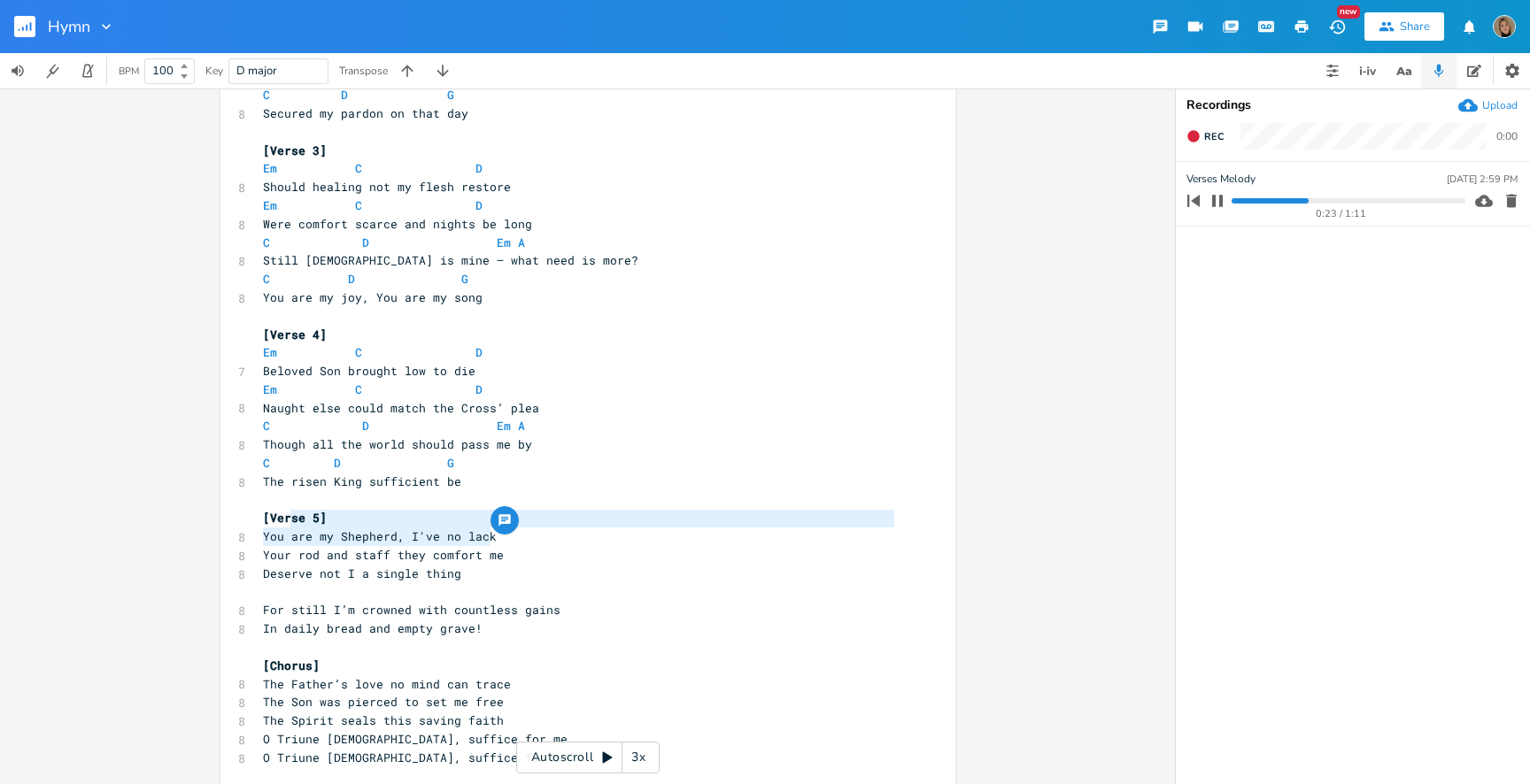 drag, startPoint x: 512, startPoint y: 540, endPoint x: 281, endPoint y: 524, distance: 231.55345 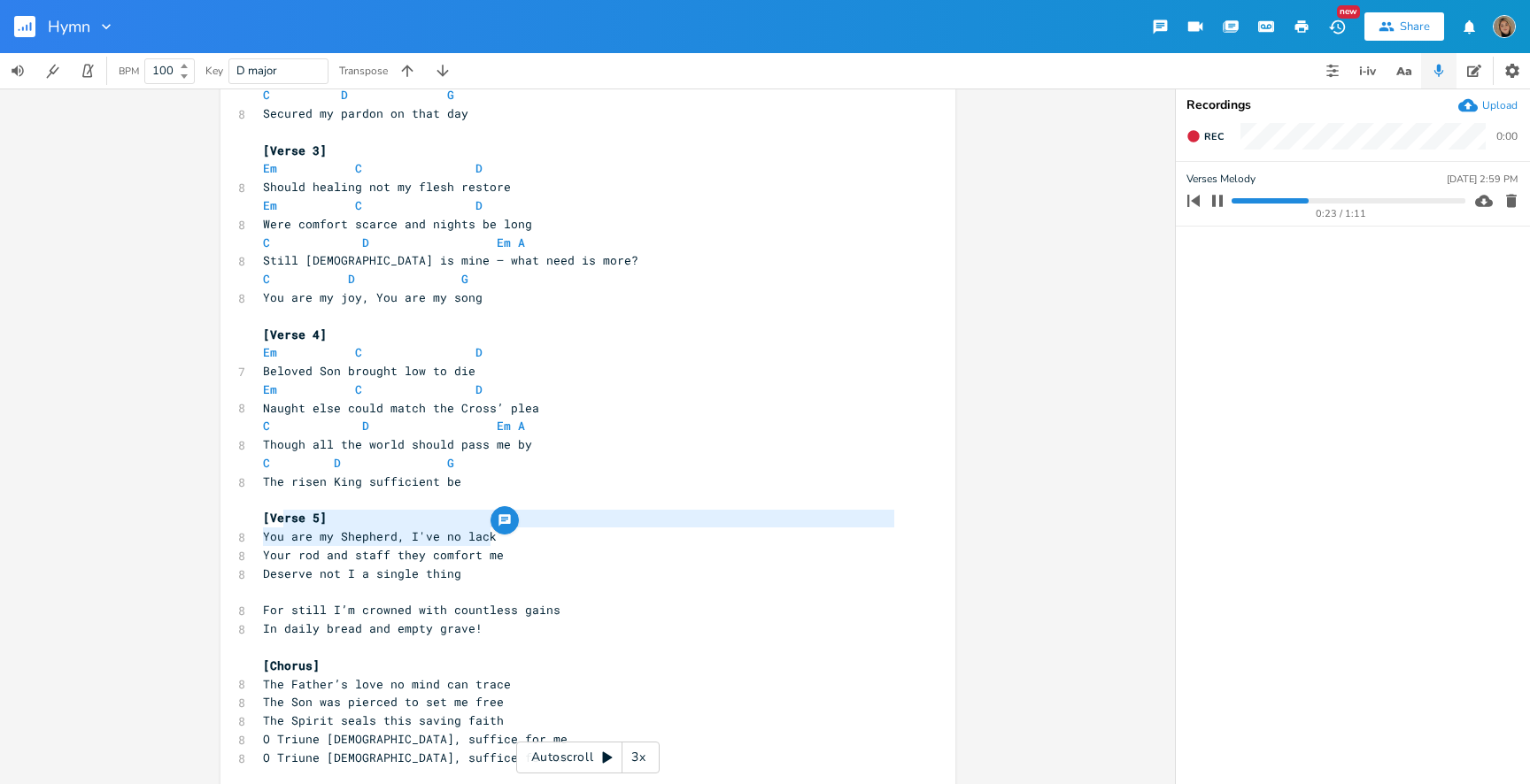 click on "You are my Shepherd, I've no lack" at bounding box center (579, 536) 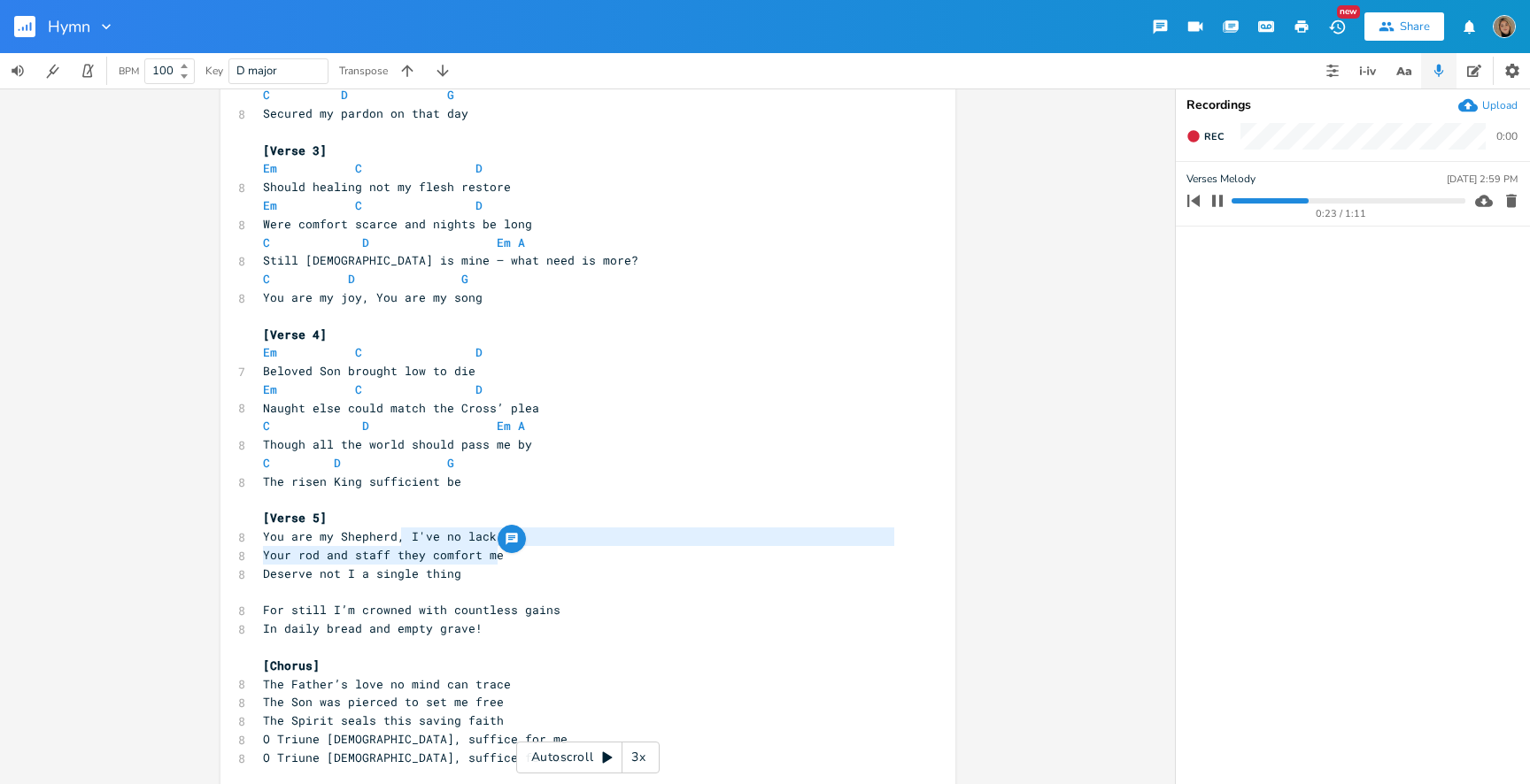 drag, startPoint x: 508, startPoint y: 556, endPoint x: 398, endPoint y: 534, distance: 112.17843 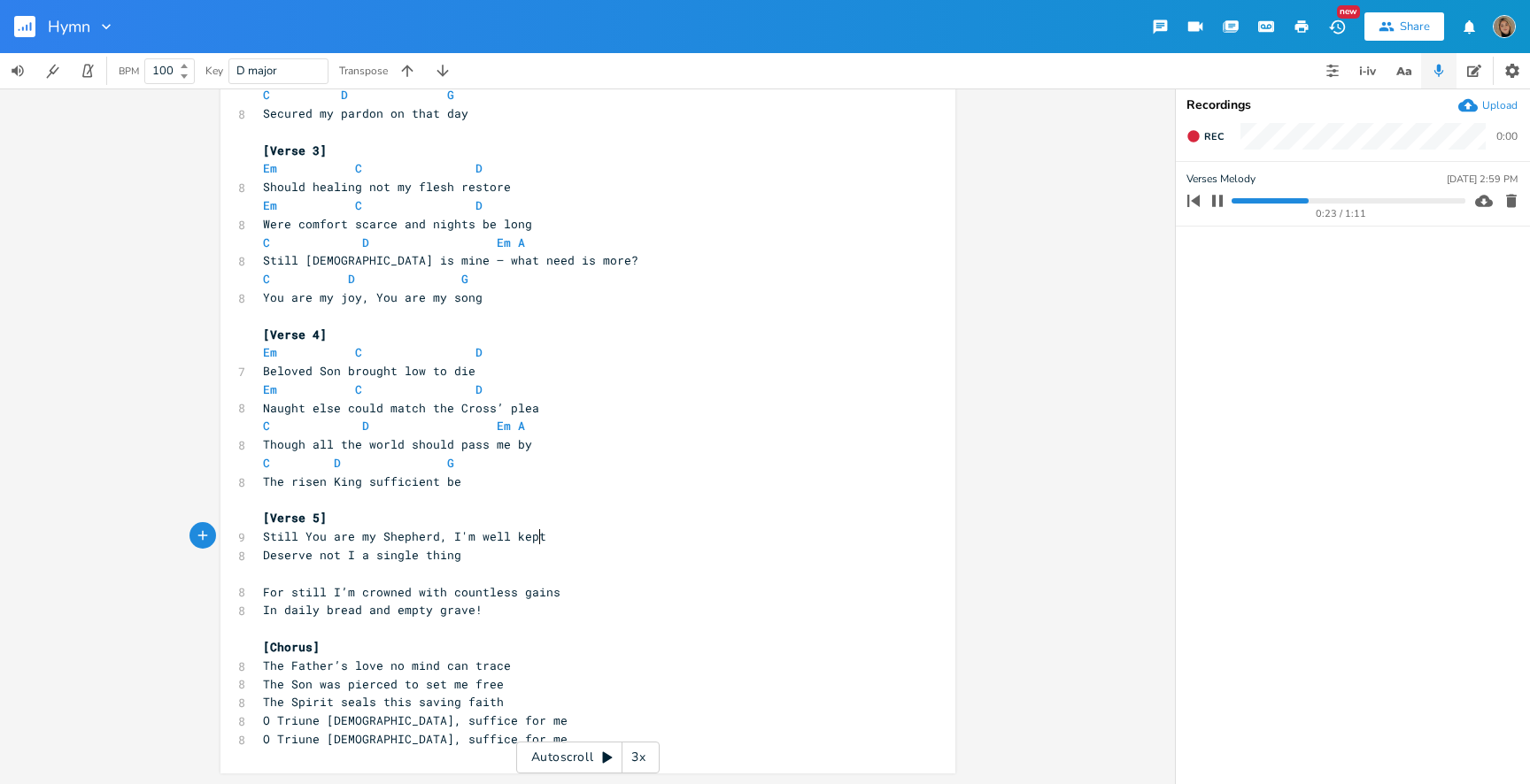 scroll, scrollTop: 0, scrollLeft: 116, axis: horizontal 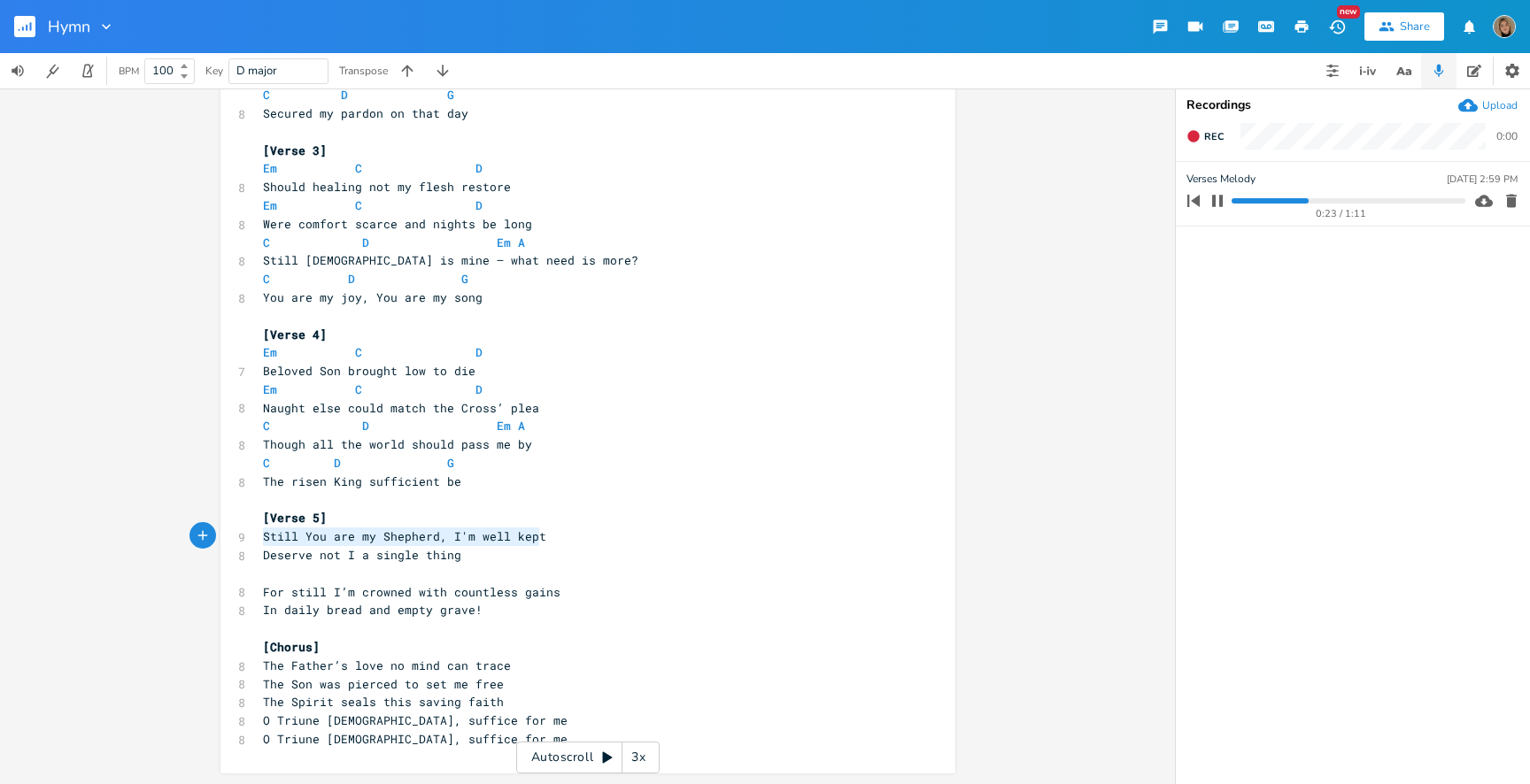 drag, startPoint x: 545, startPoint y: 545, endPoint x: 244, endPoint y: 543, distance: 301.0066 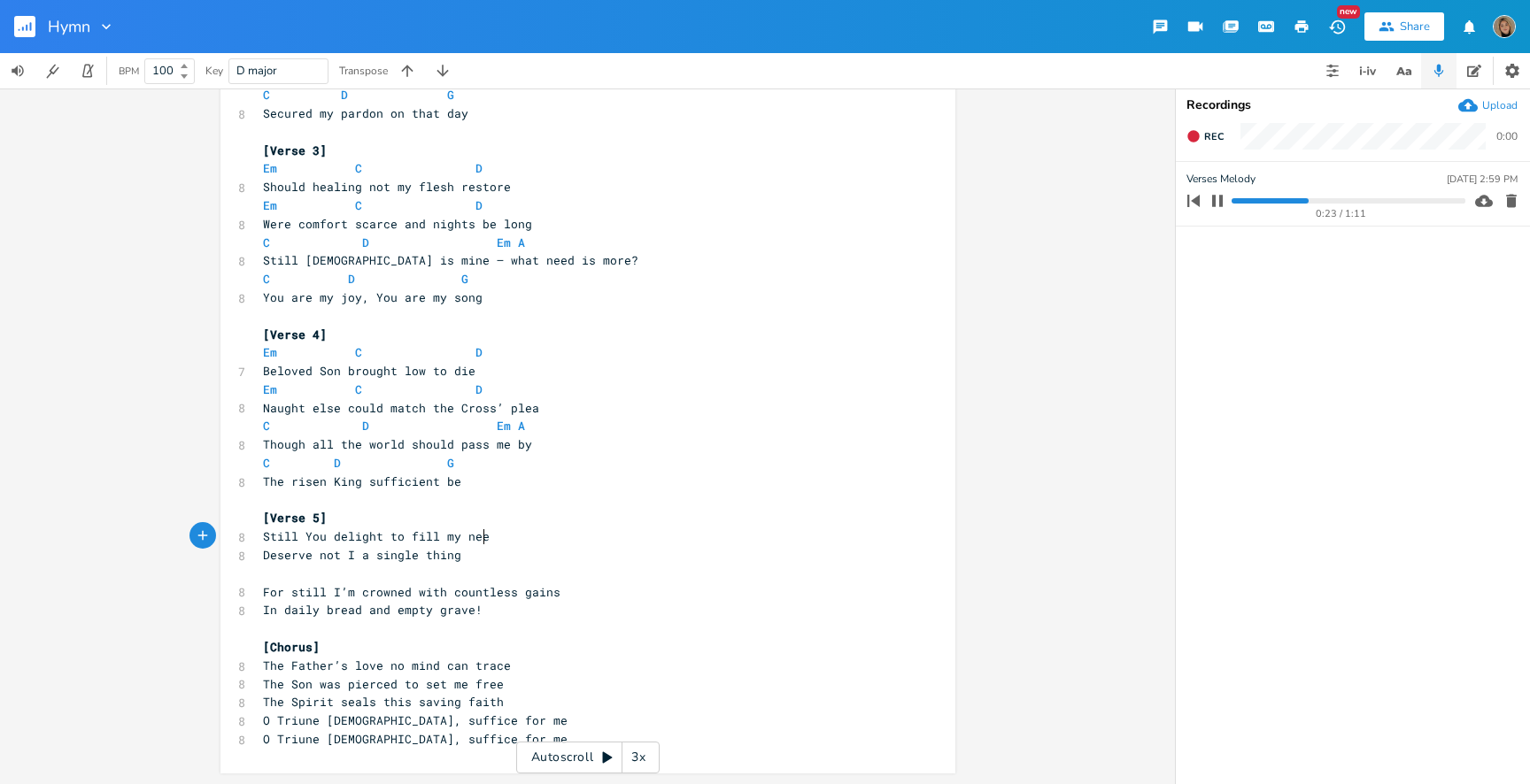 scroll, scrollTop: 0, scrollLeft: 50, axis: horizontal 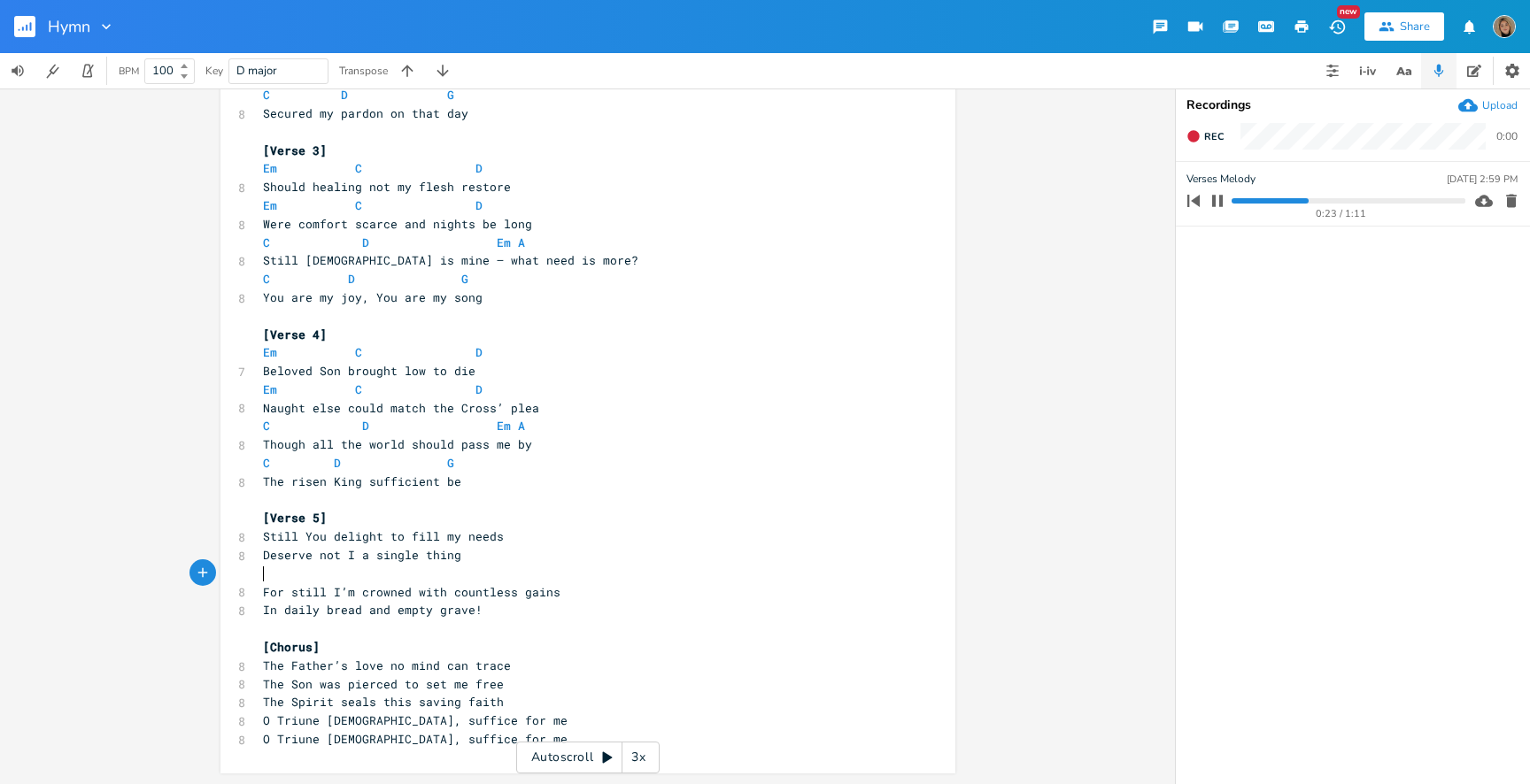 click on "​" at bounding box center [579, 573] 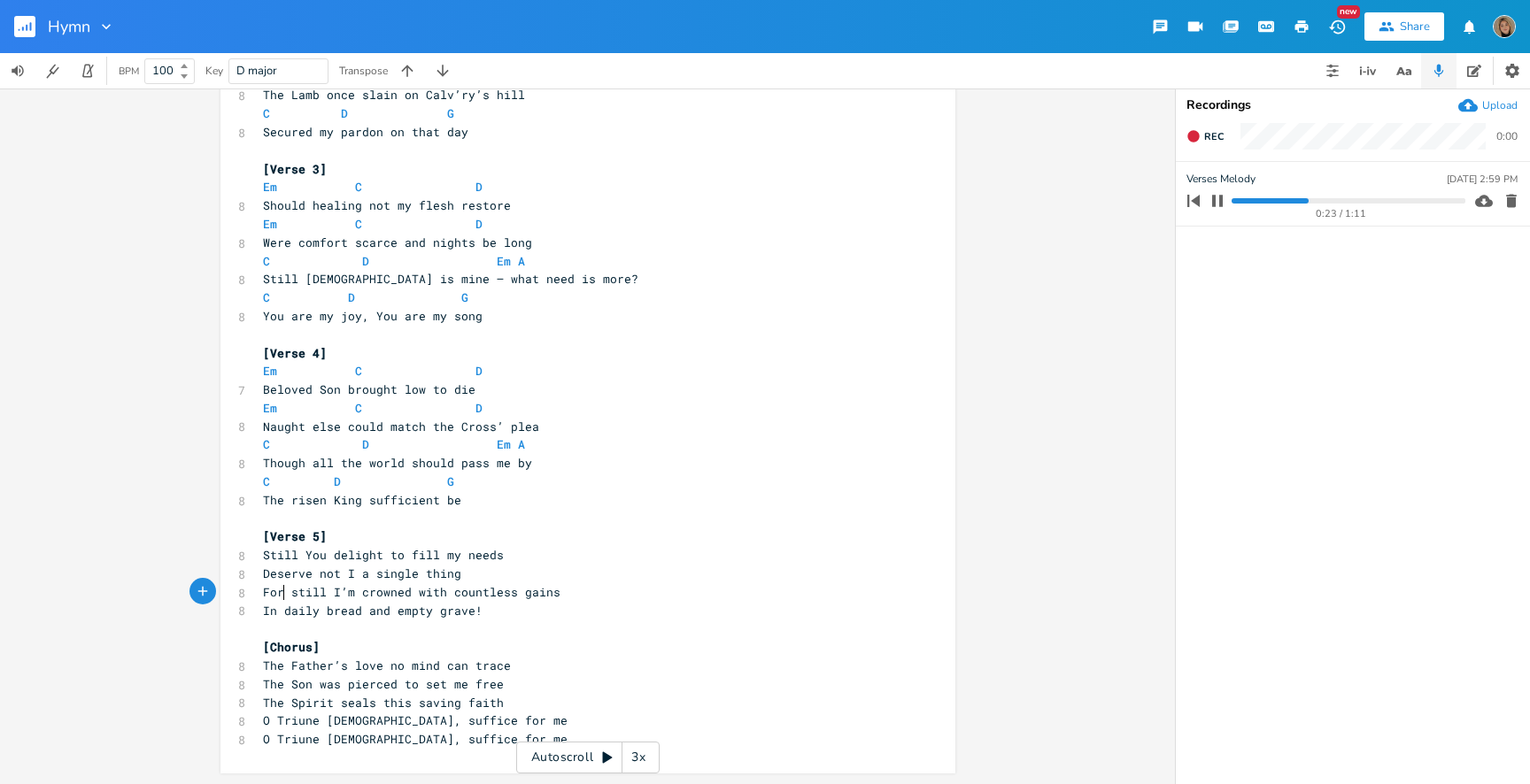 drag, startPoint x: 281, startPoint y: 589, endPoint x: 248, endPoint y: 589, distance: 33 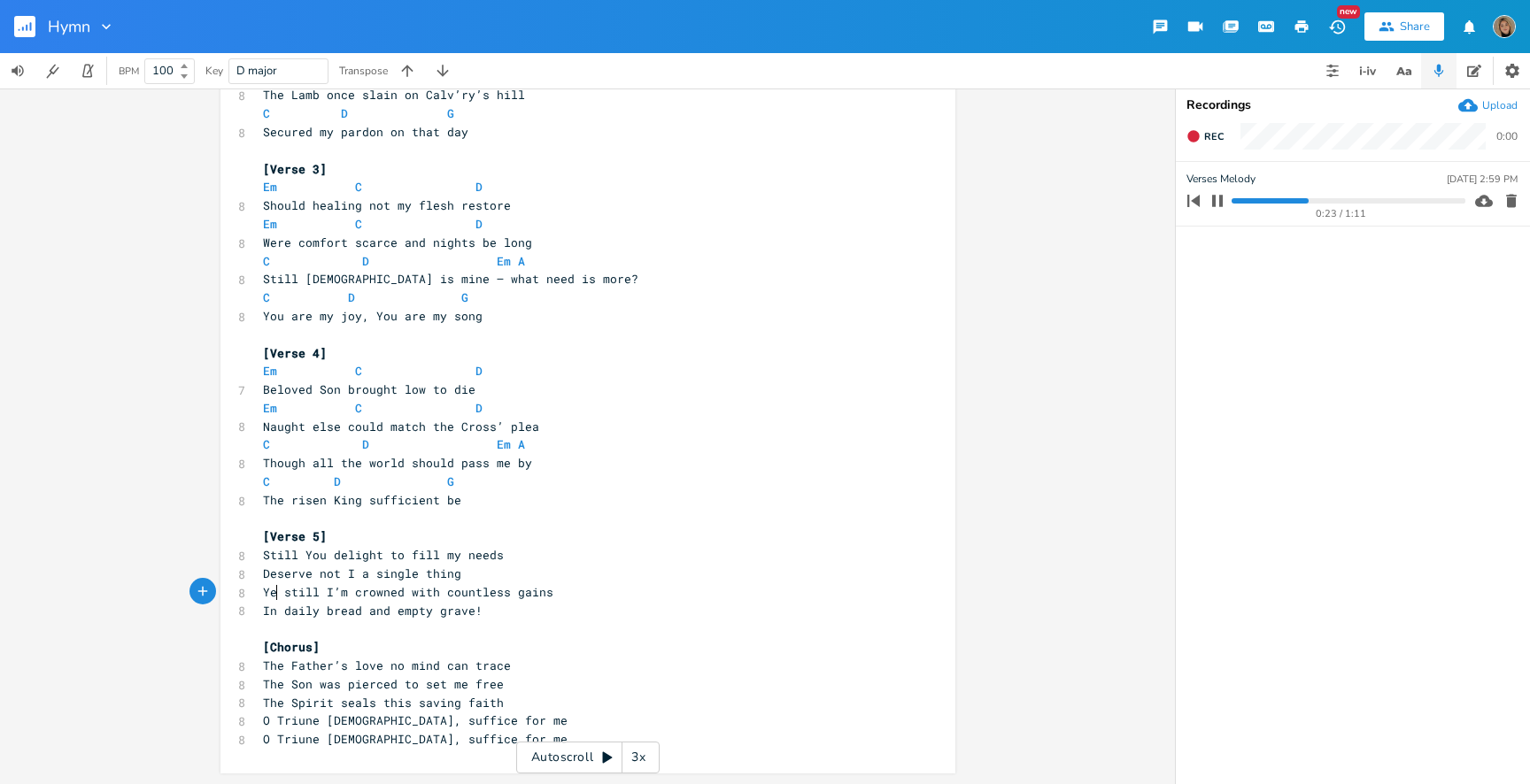 scroll, scrollTop: 0, scrollLeft: 15, axis: horizontal 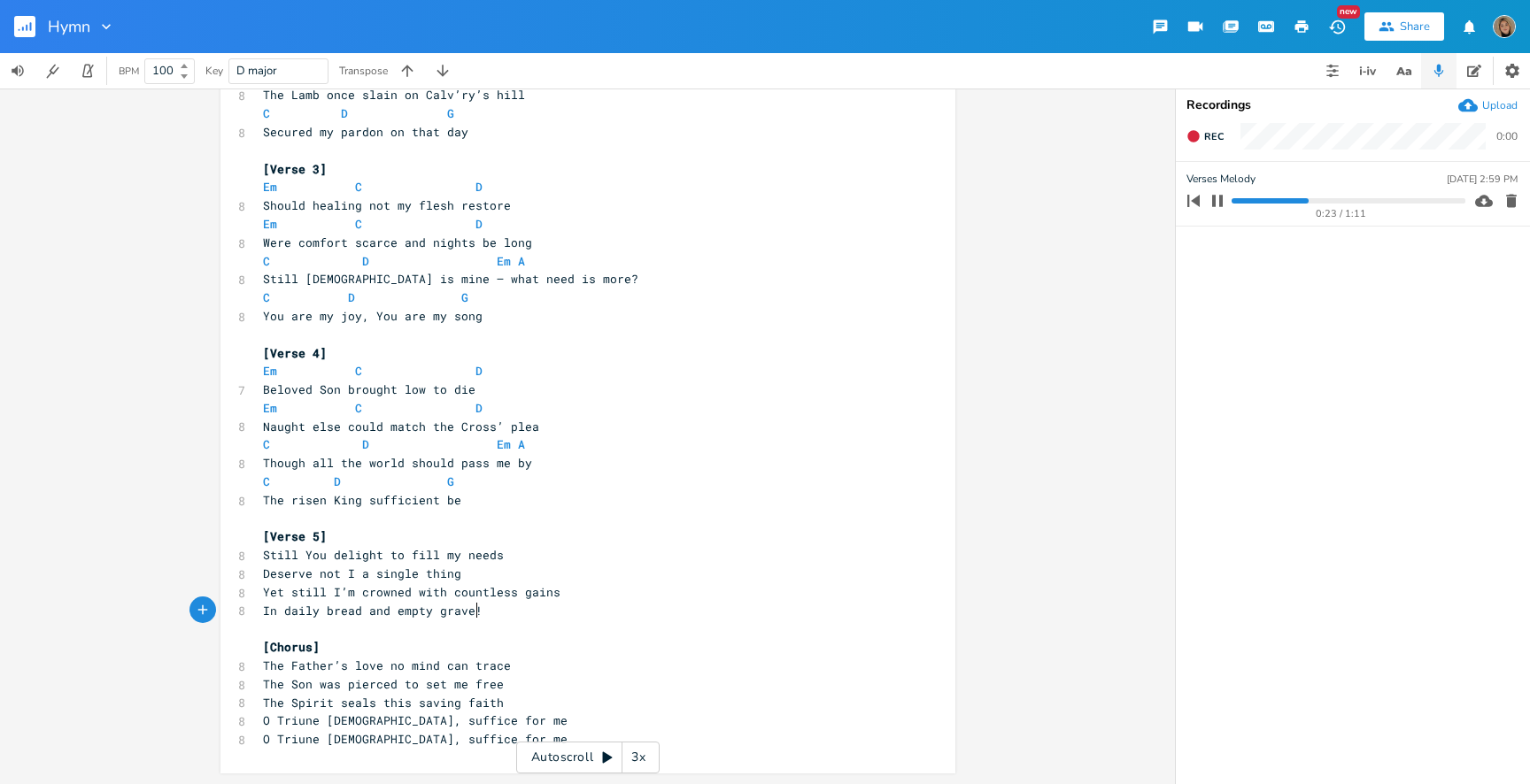 click on "In daily bread and empty grave!" at bounding box center (579, 611) 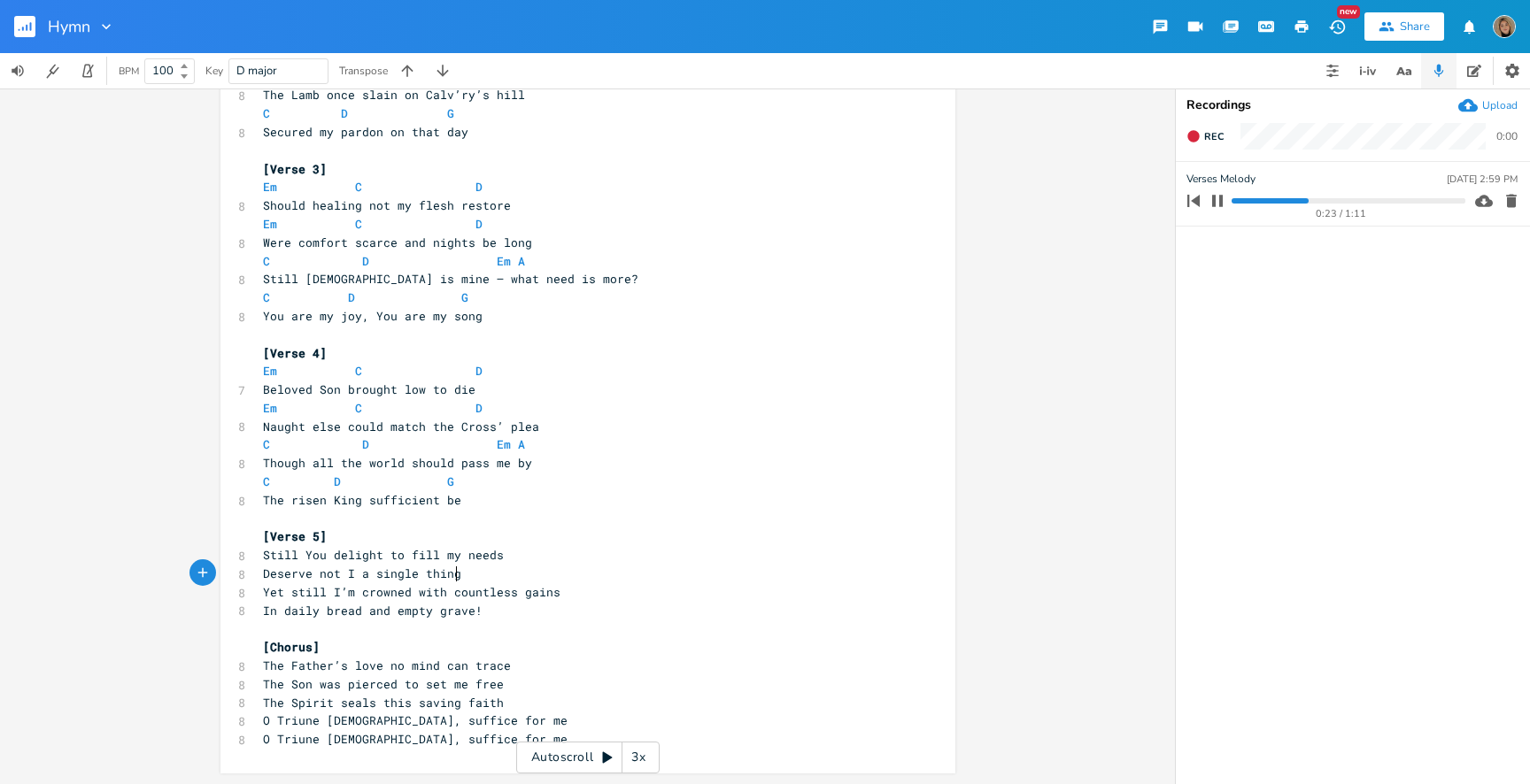 click on "Deserve not I a single thing" at bounding box center (579, 573) 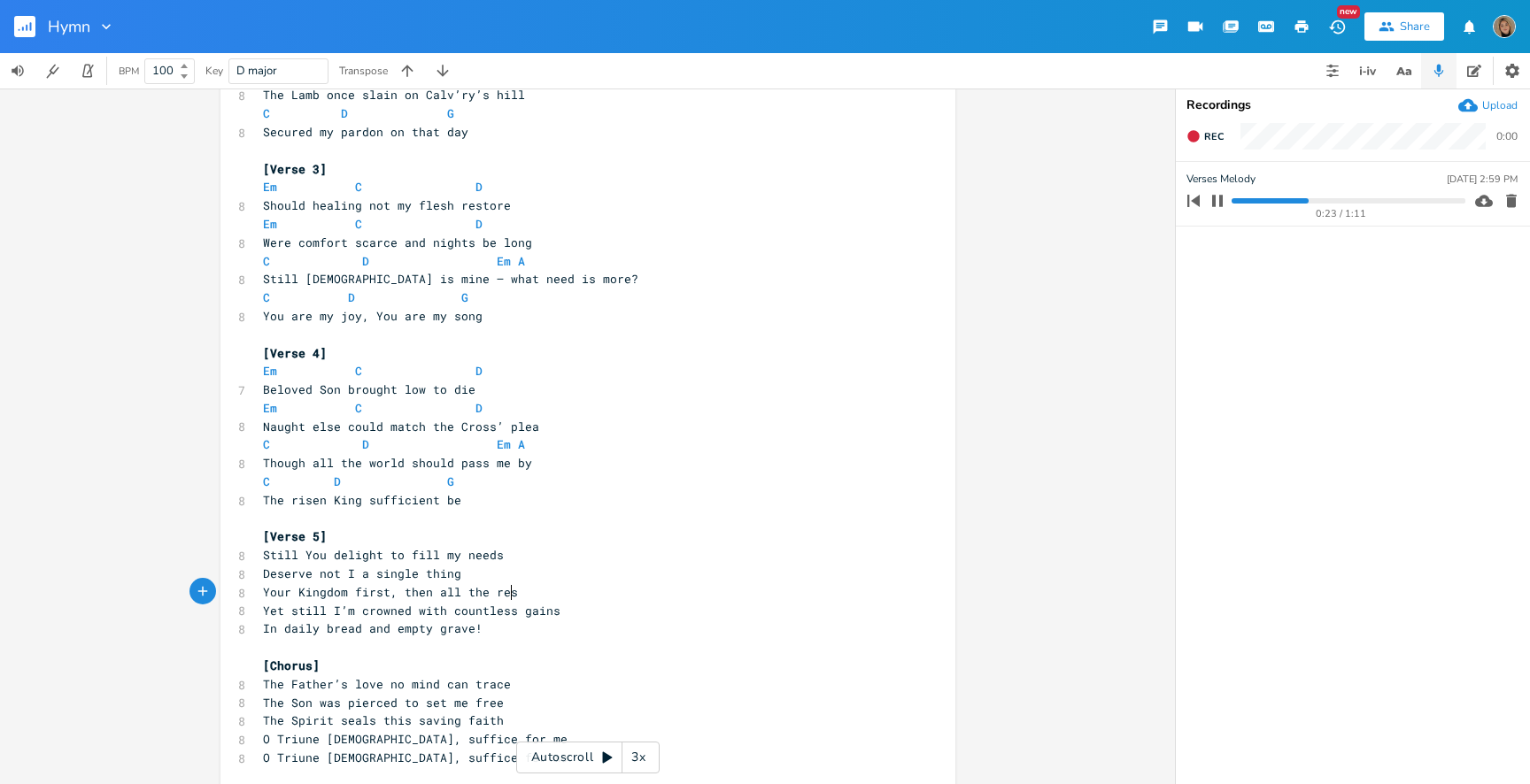 scroll, scrollTop: 0, scrollLeft: 22, axis: horizontal 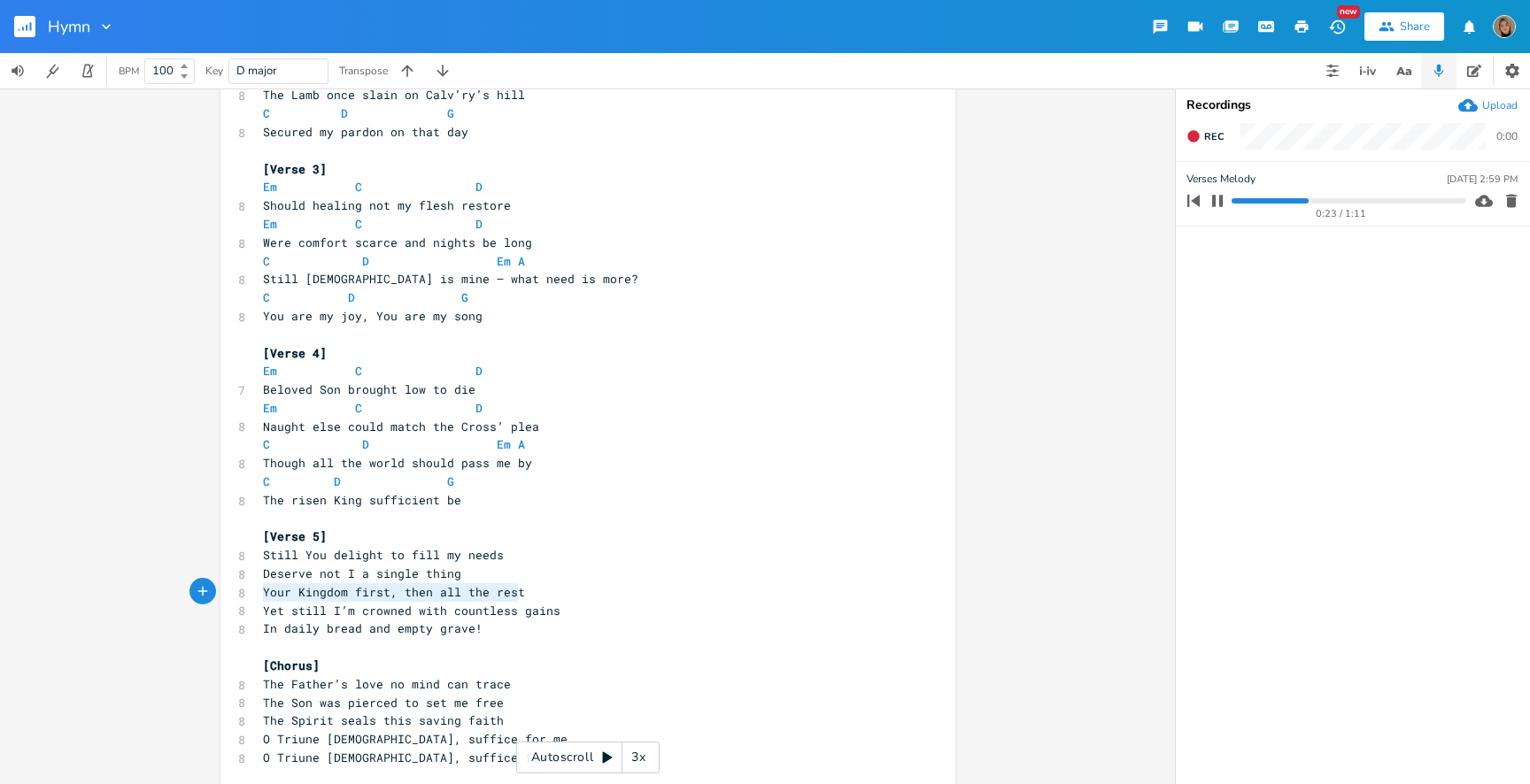 drag, startPoint x: 528, startPoint y: 588, endPoint x: 246, endPoint y: 583, distance: 282.0443 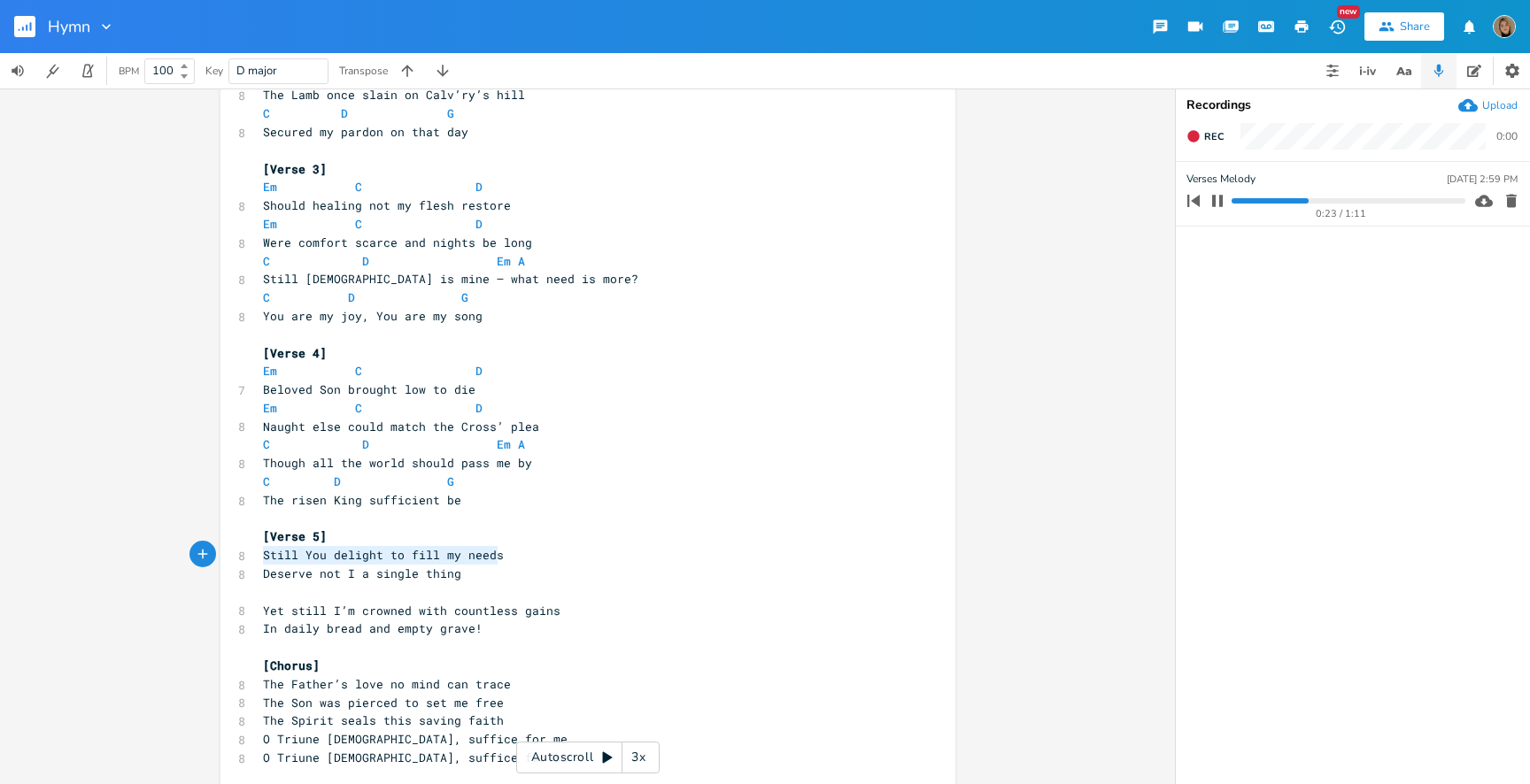 drag, startPoint x: 477, startPoint y: 558, endPoint x: 241, endPoint y: 553, distance: 236.053 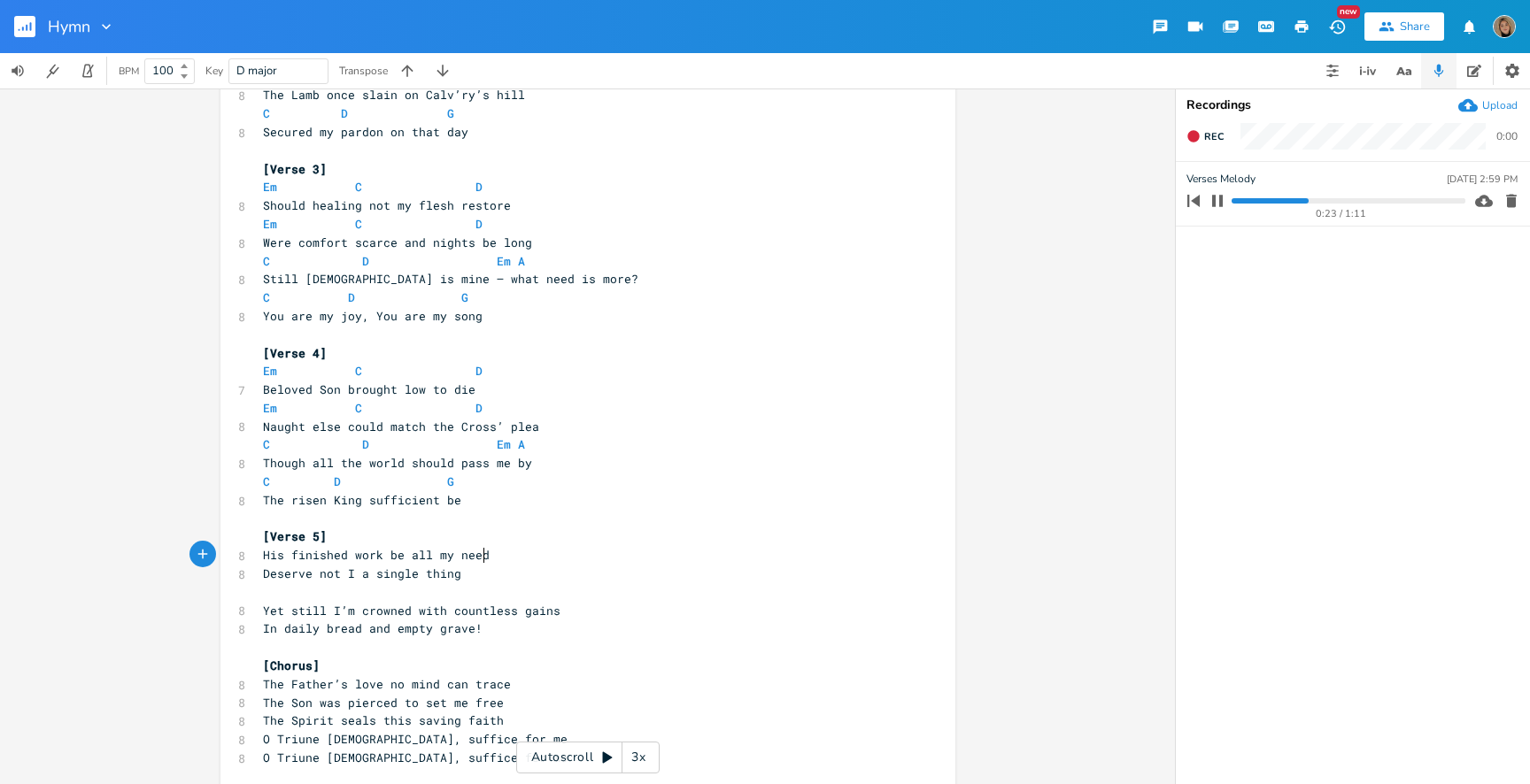scroll, scrollTop: 0, scrollLeft: 31, axis: horizontal 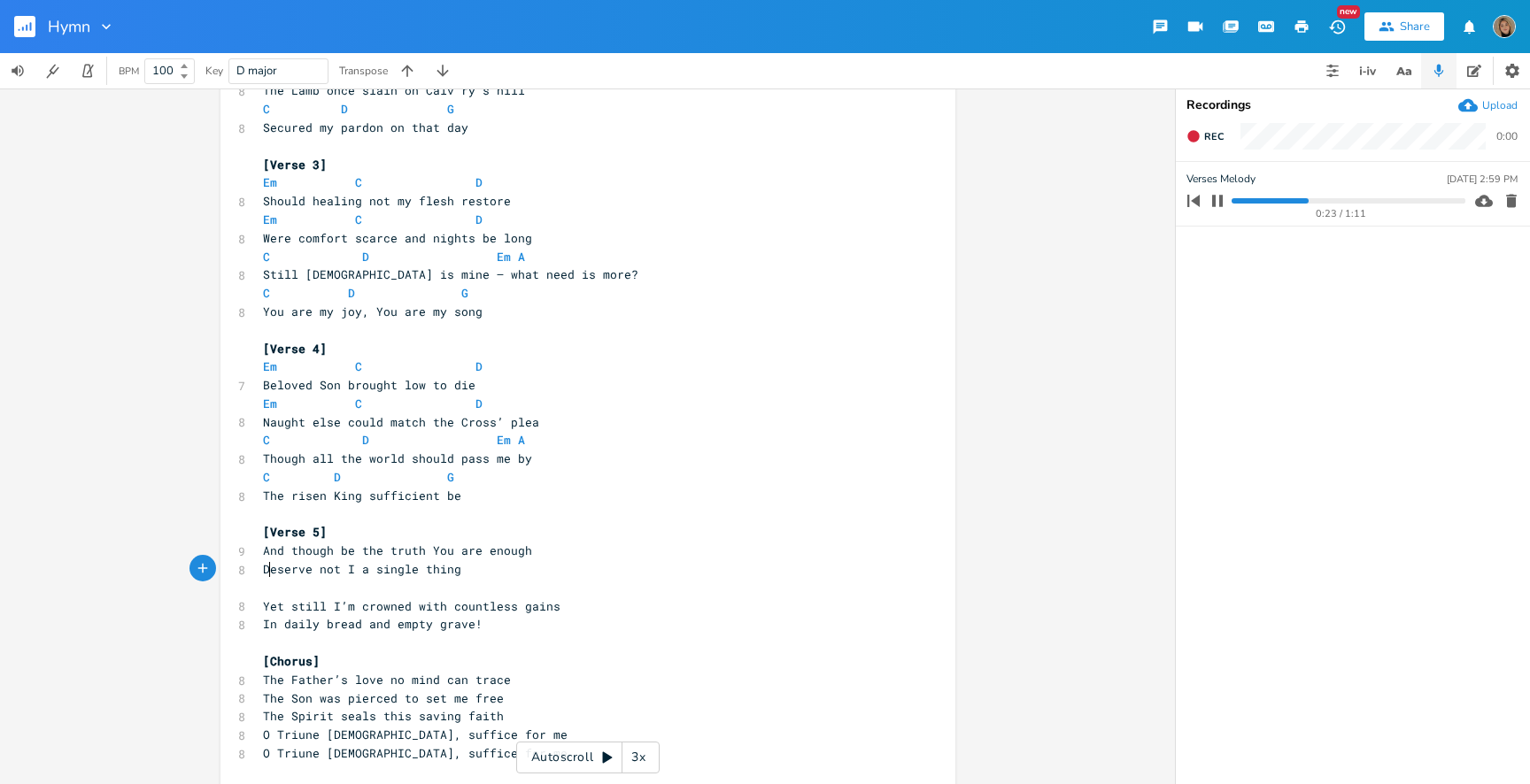 click on "Deserve not I a single thing" at bounding box center (362, 569) 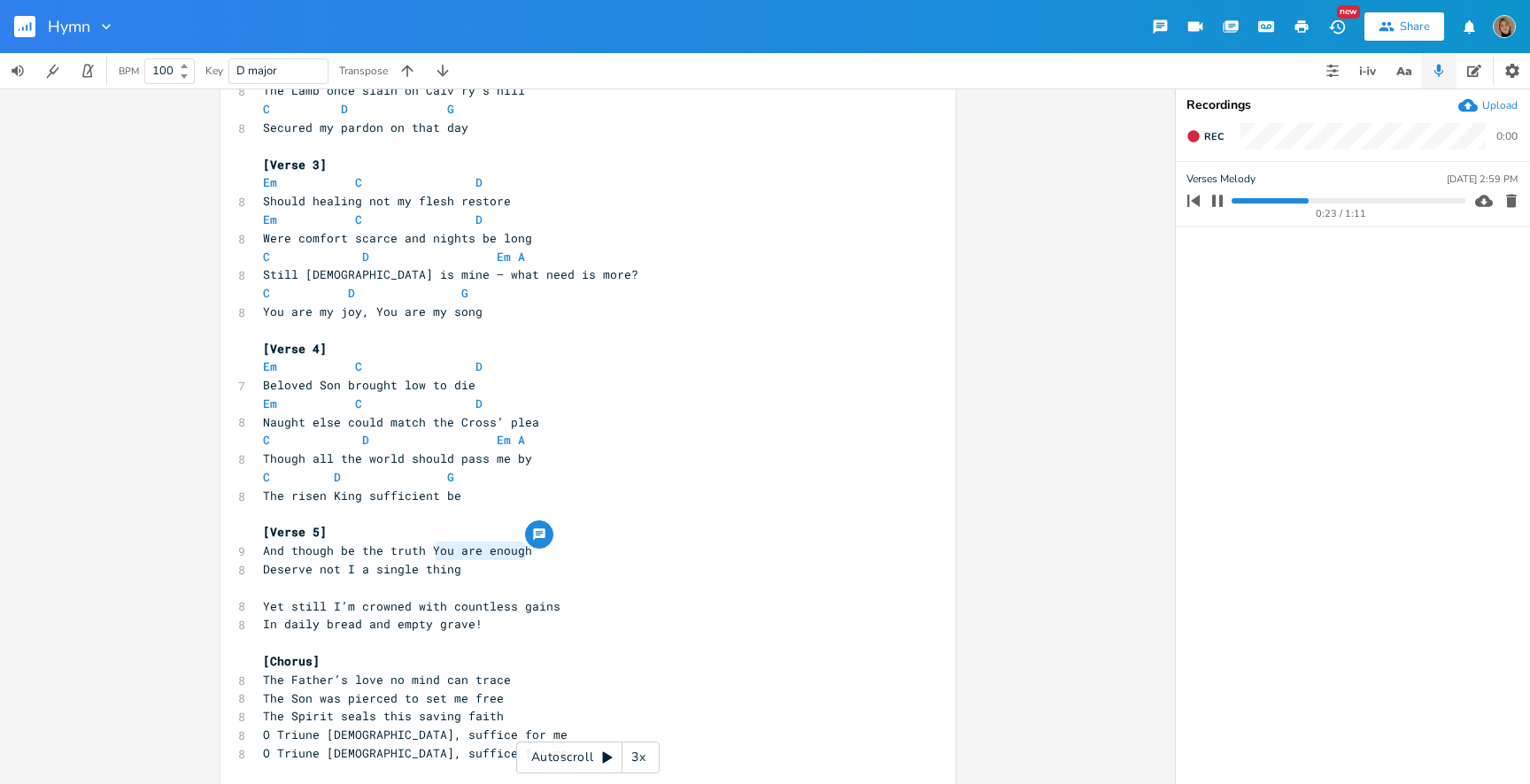 drag, startPoint x: 531, startPoint y: 555, endPoint x: 426, endPoint y: 549, distance: 105.1713 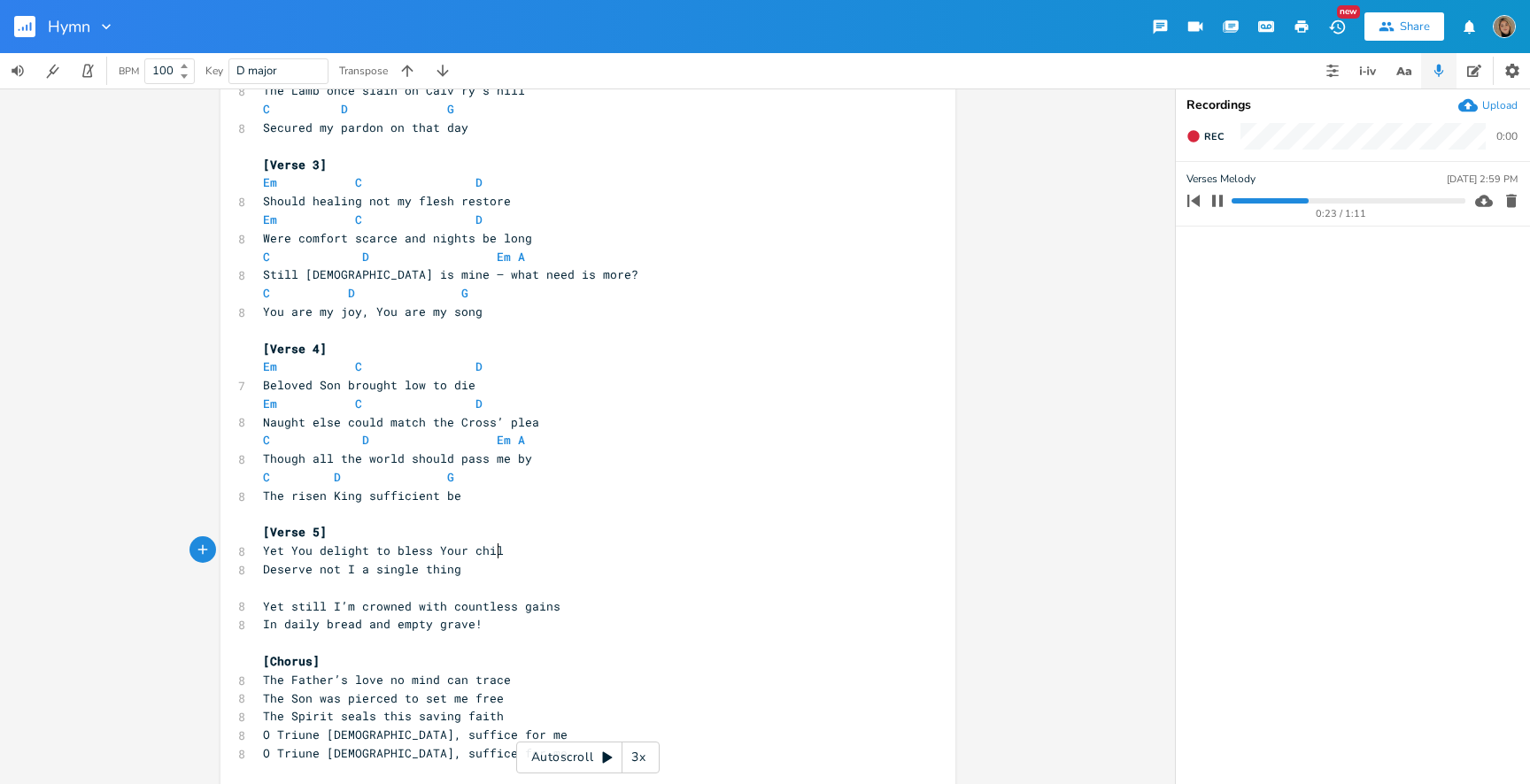 scroll, scrollTop: 0, scrollLeft: 122, axis: horizontal 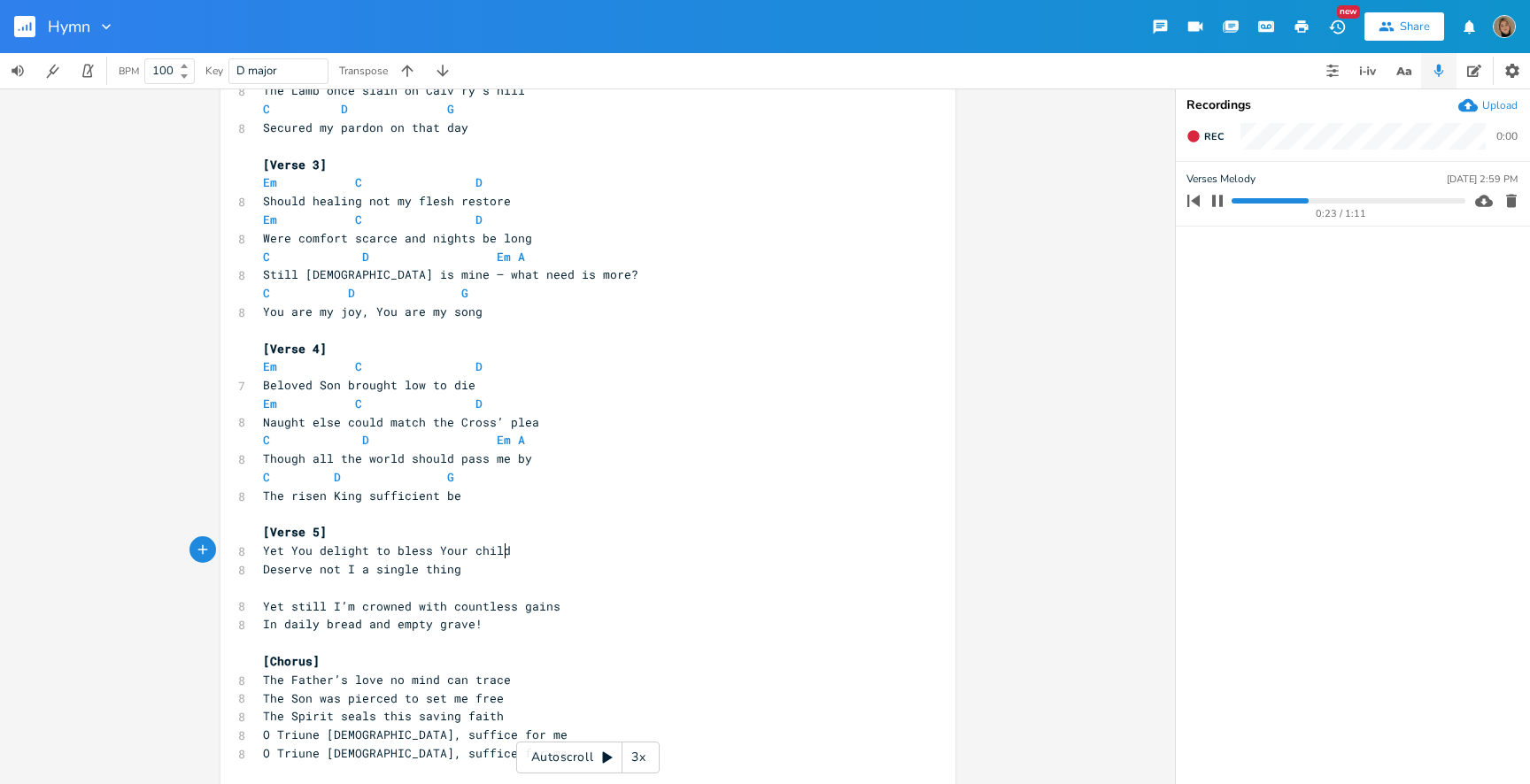 click on "Yet still I’m crowned with countless gains" at bounding box center (412, 606) 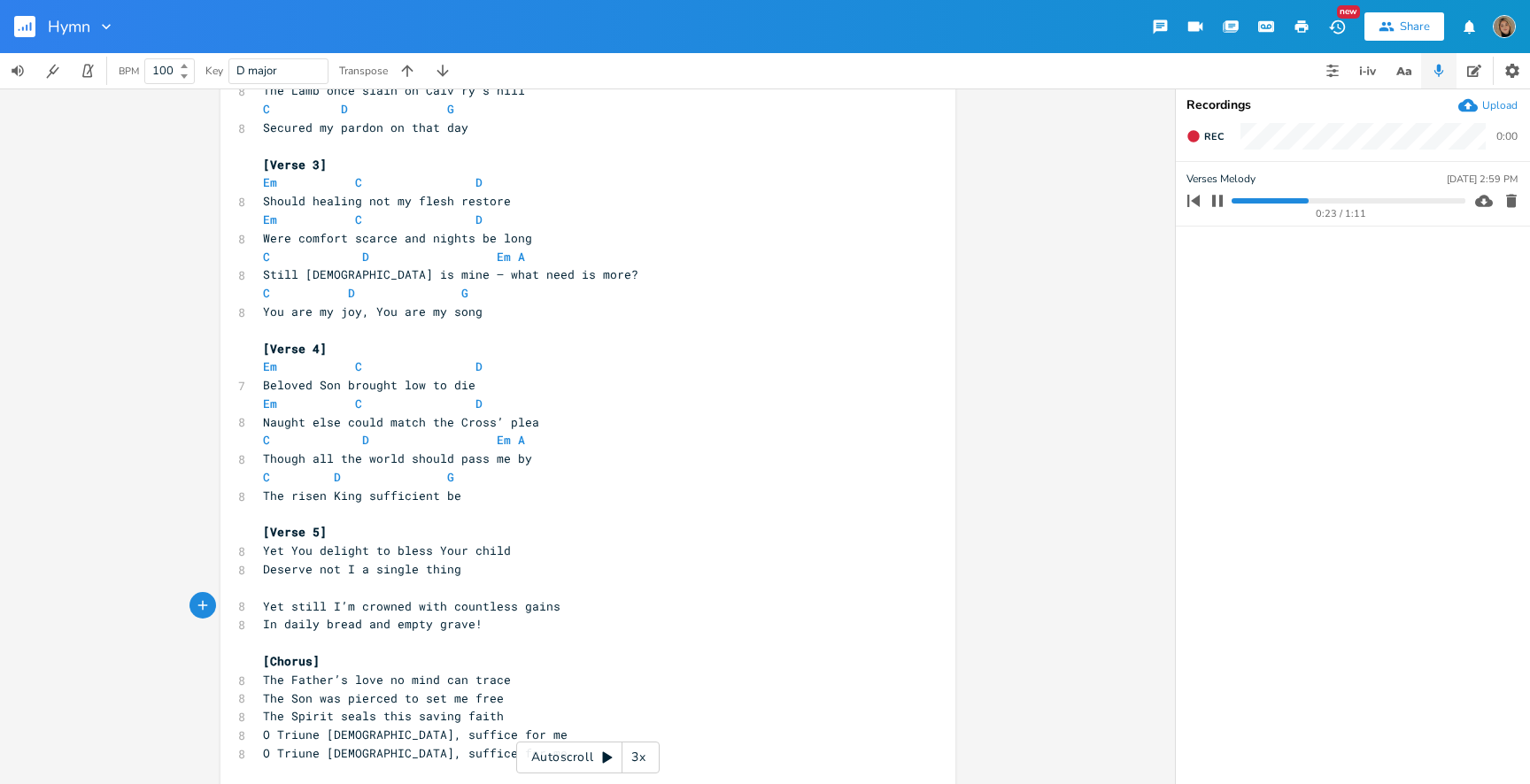 click on "​" at bounding box center (579, 588) 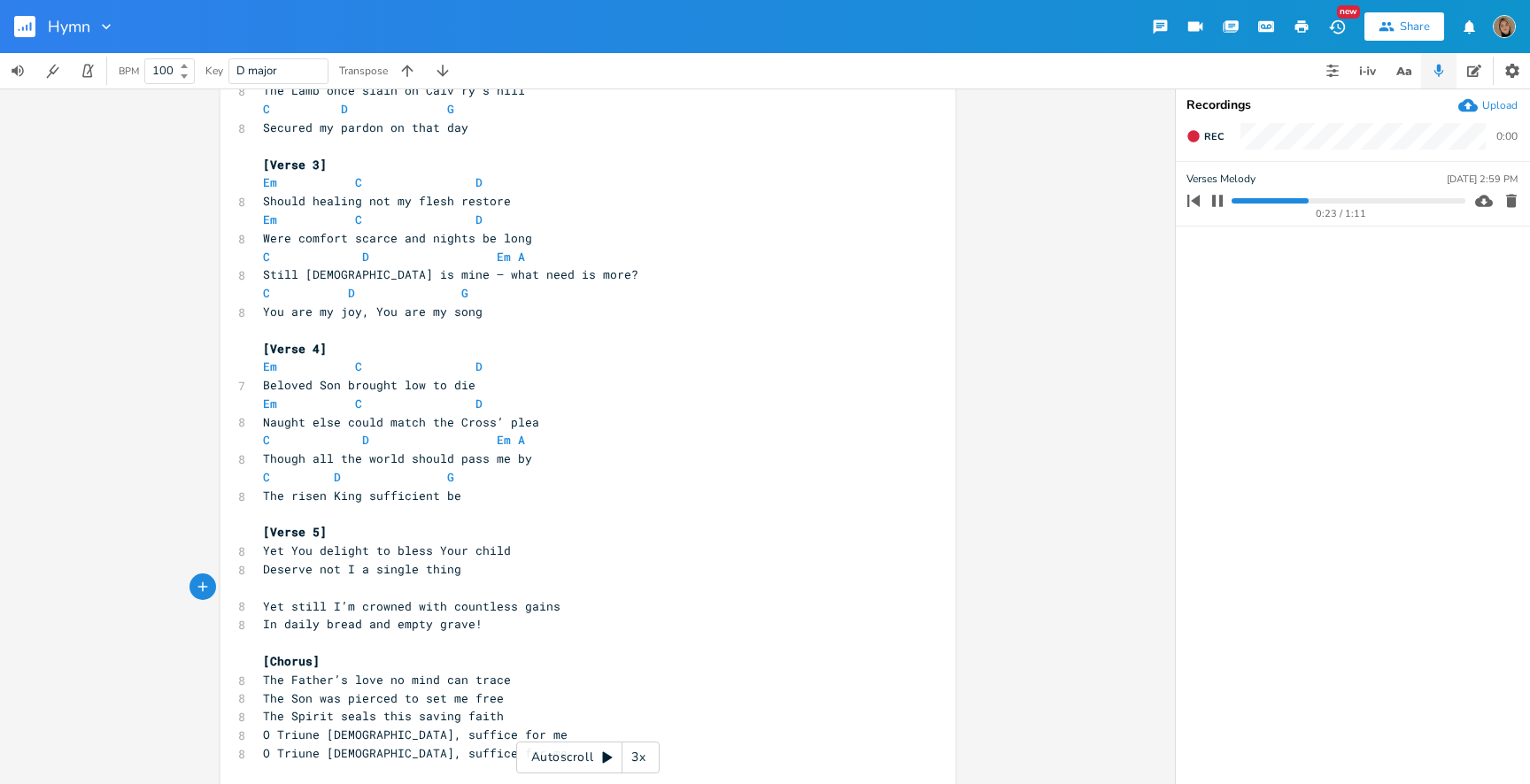 scroll, scrollTop: 376, scrollLeft: 0, axis: vertical 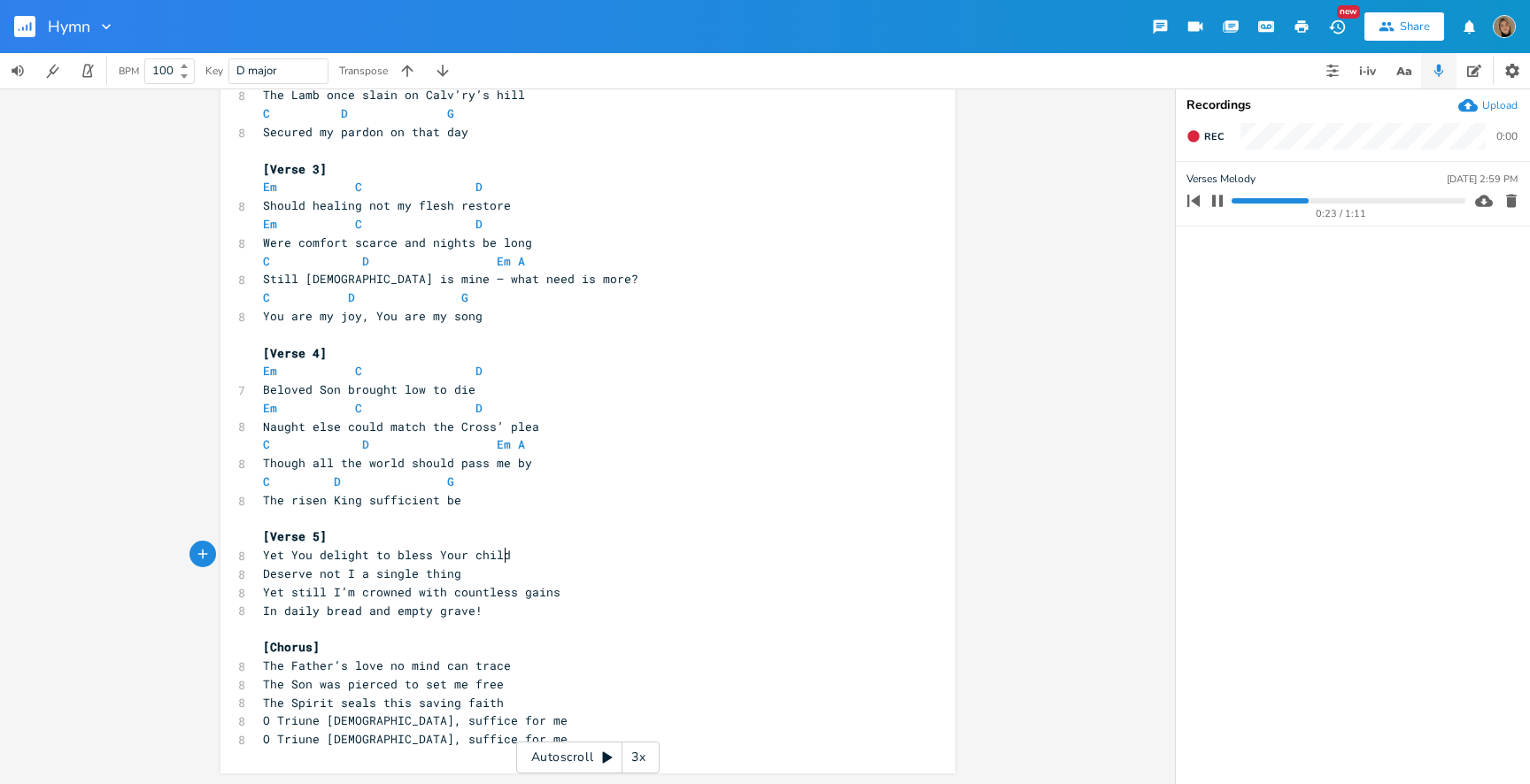 drag, startPoint x: 521, startPoint y: 556, endPoint x: 500, endPoint y: 553, distance: 21.213203 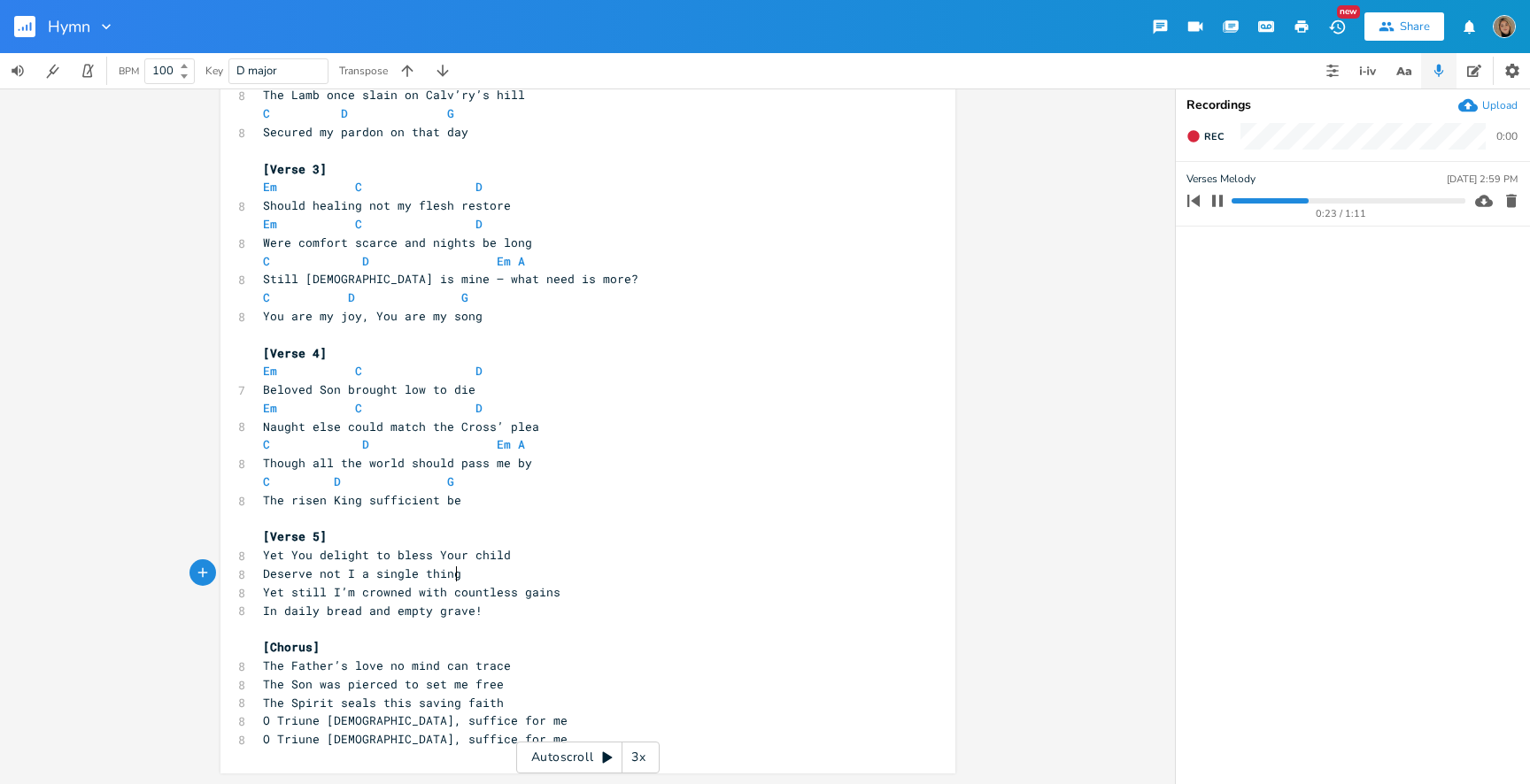 click on "Deserve not I a single thing" at bounding box center [579, 573] 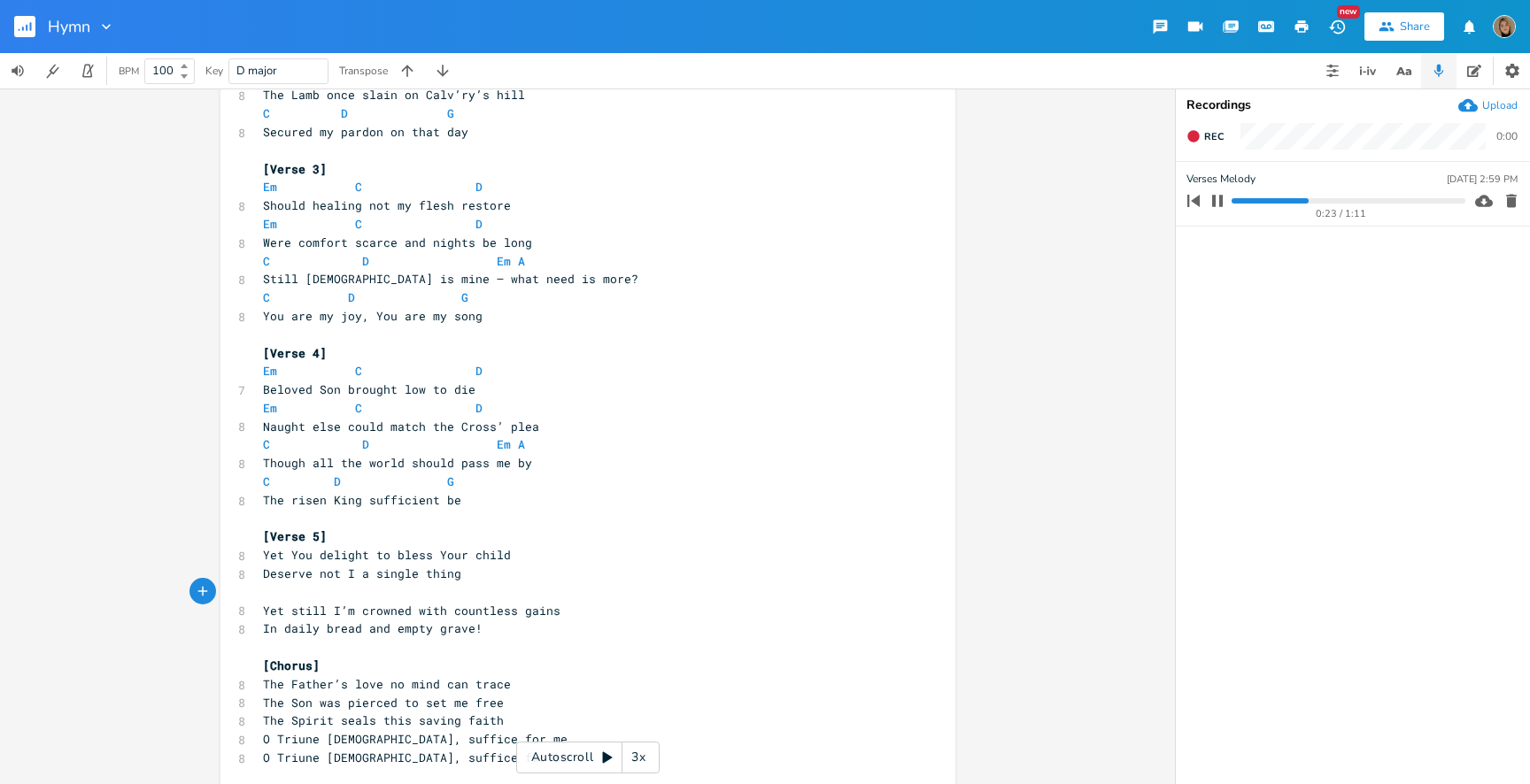 click on "Yet You delight to bless Your child" at bounding box center [579, 555] 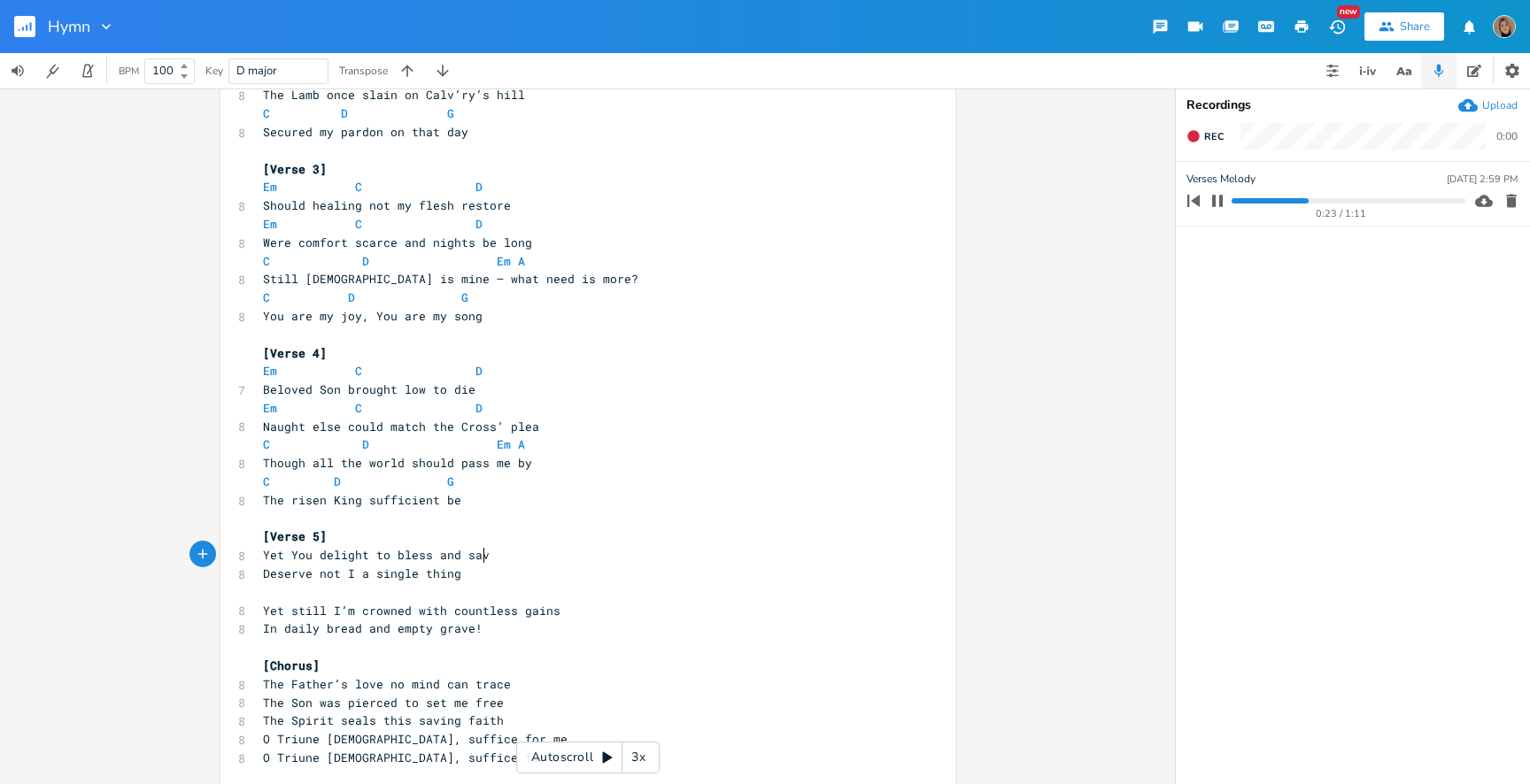 scroll, scrollTop: 0, scrollLeft: 123, axis: horizontal 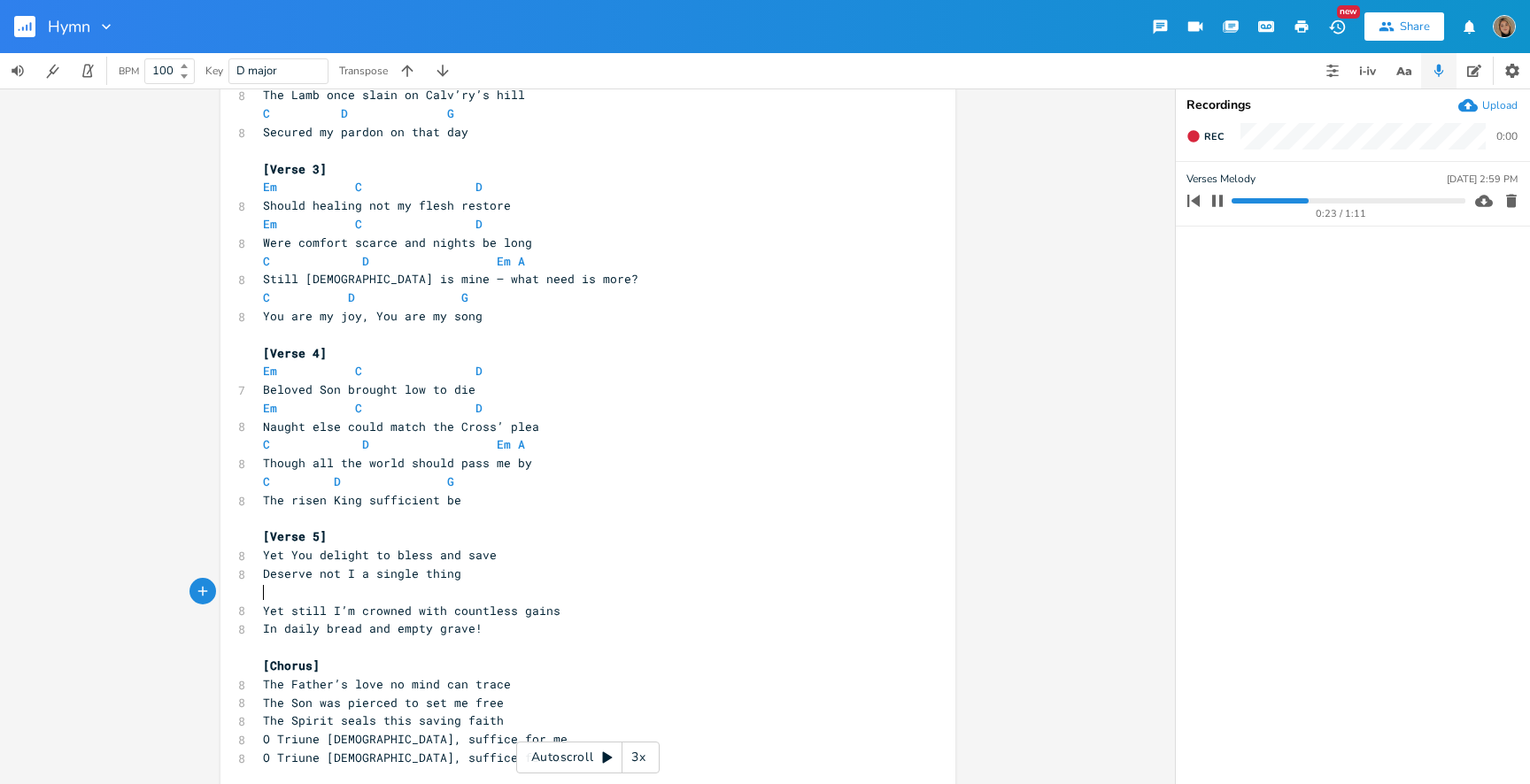 click on "​" at bounding box center (579, 592) 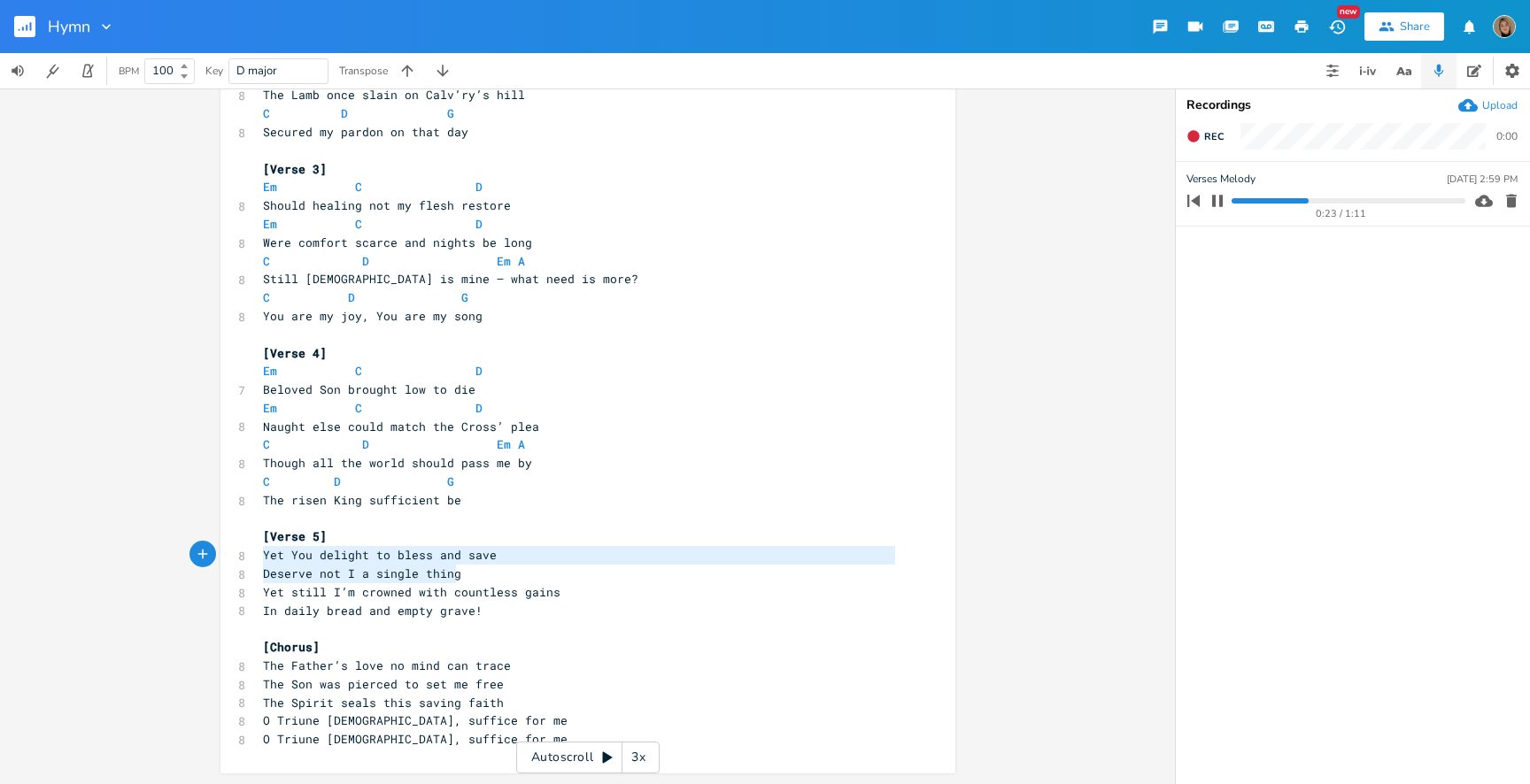 drag, startPoint x: 503, startPoint y: 580, endPoint x: 232, endPoint y: 556, distance: 272.06066 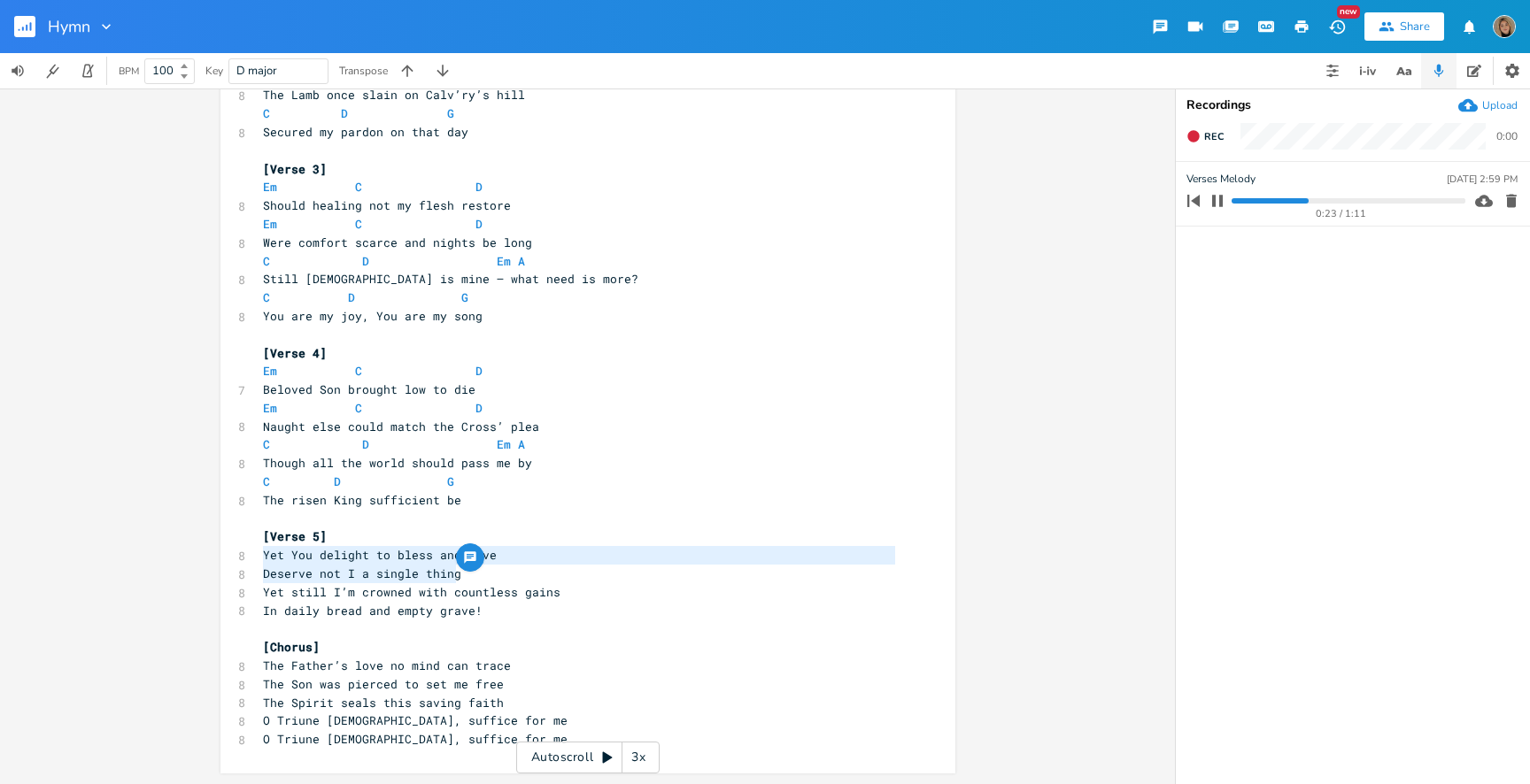 scroll, scrollTop: 357, scrollLeft: 0, axis: vertical 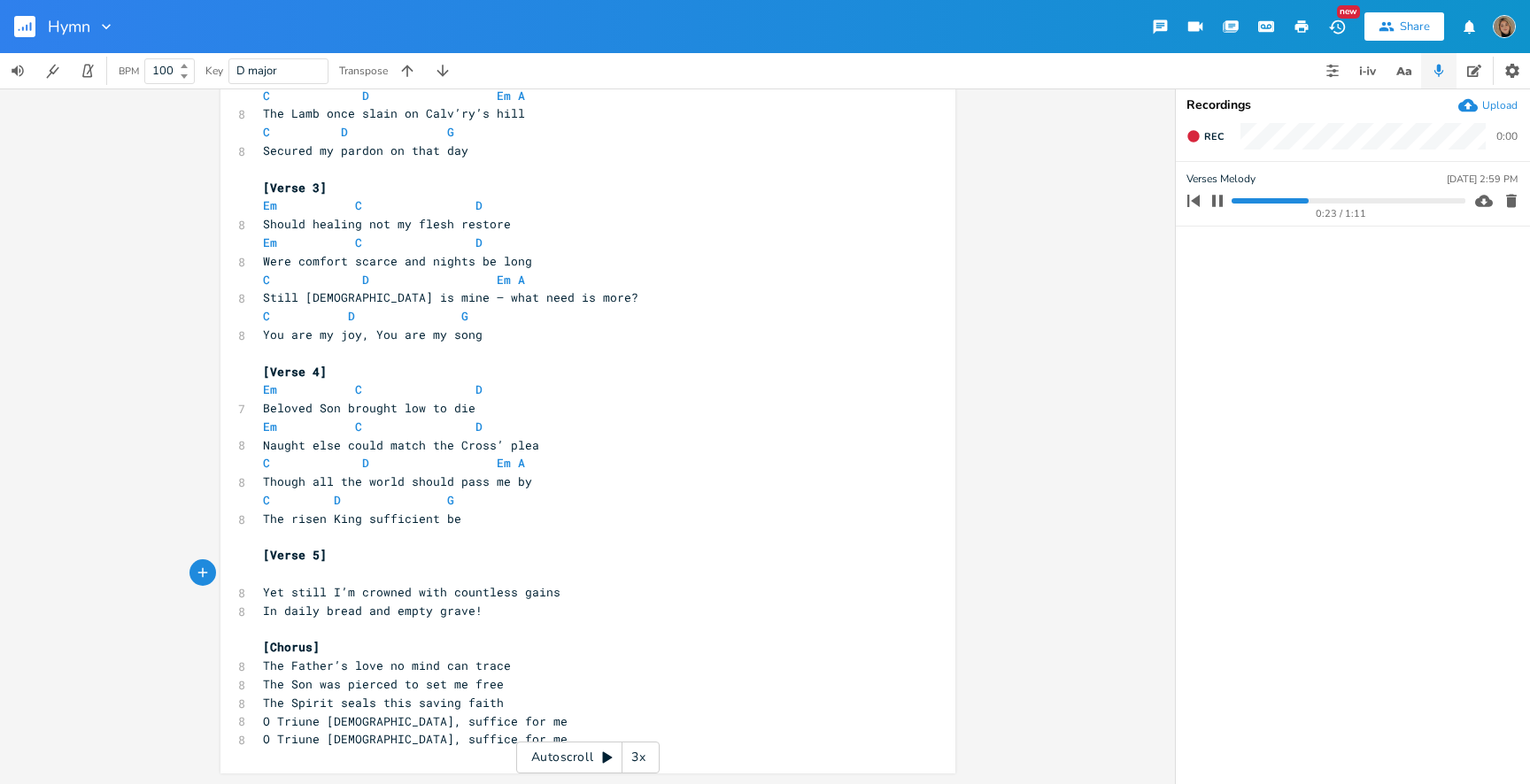 click at bounding box center (1348, 201) 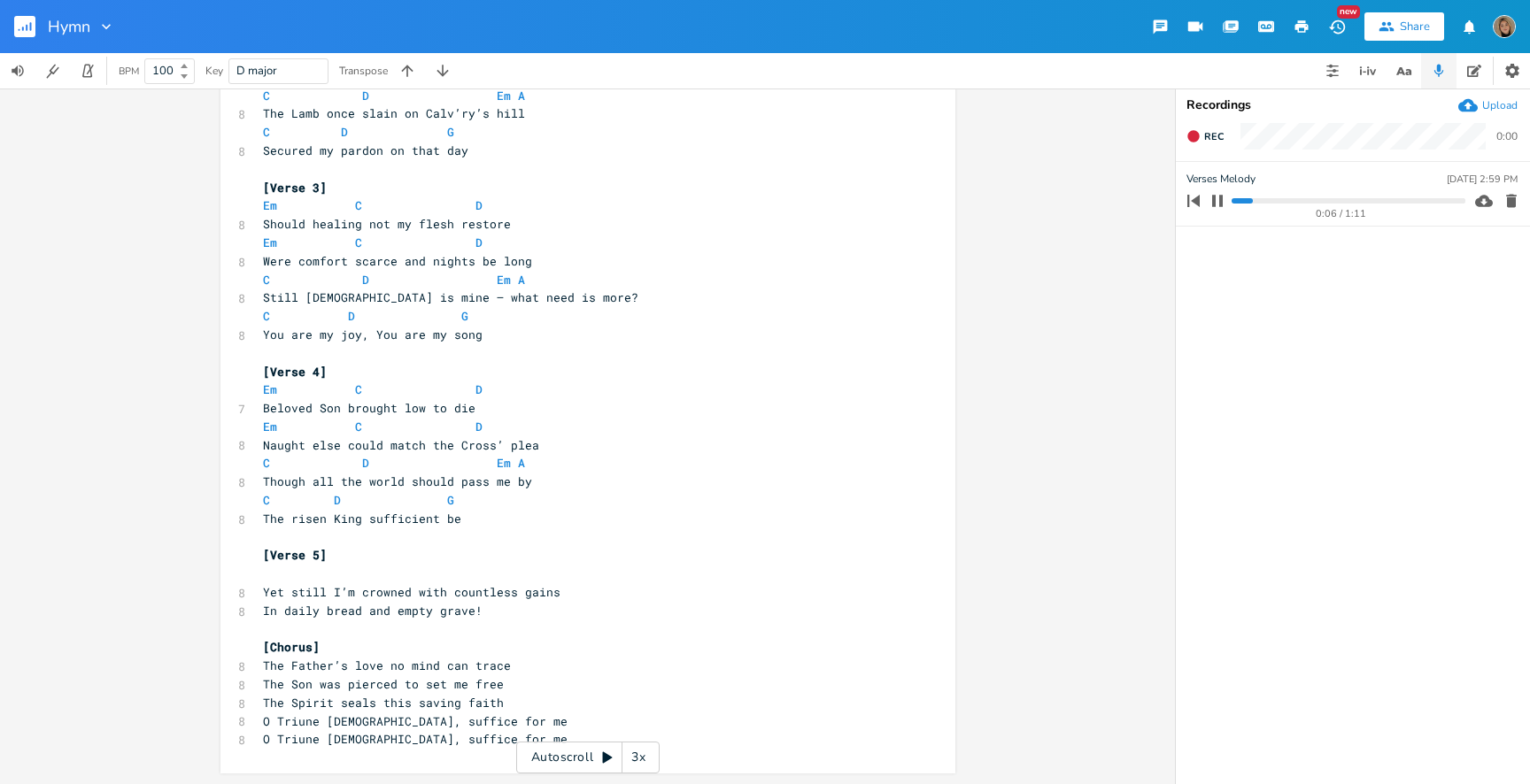 click 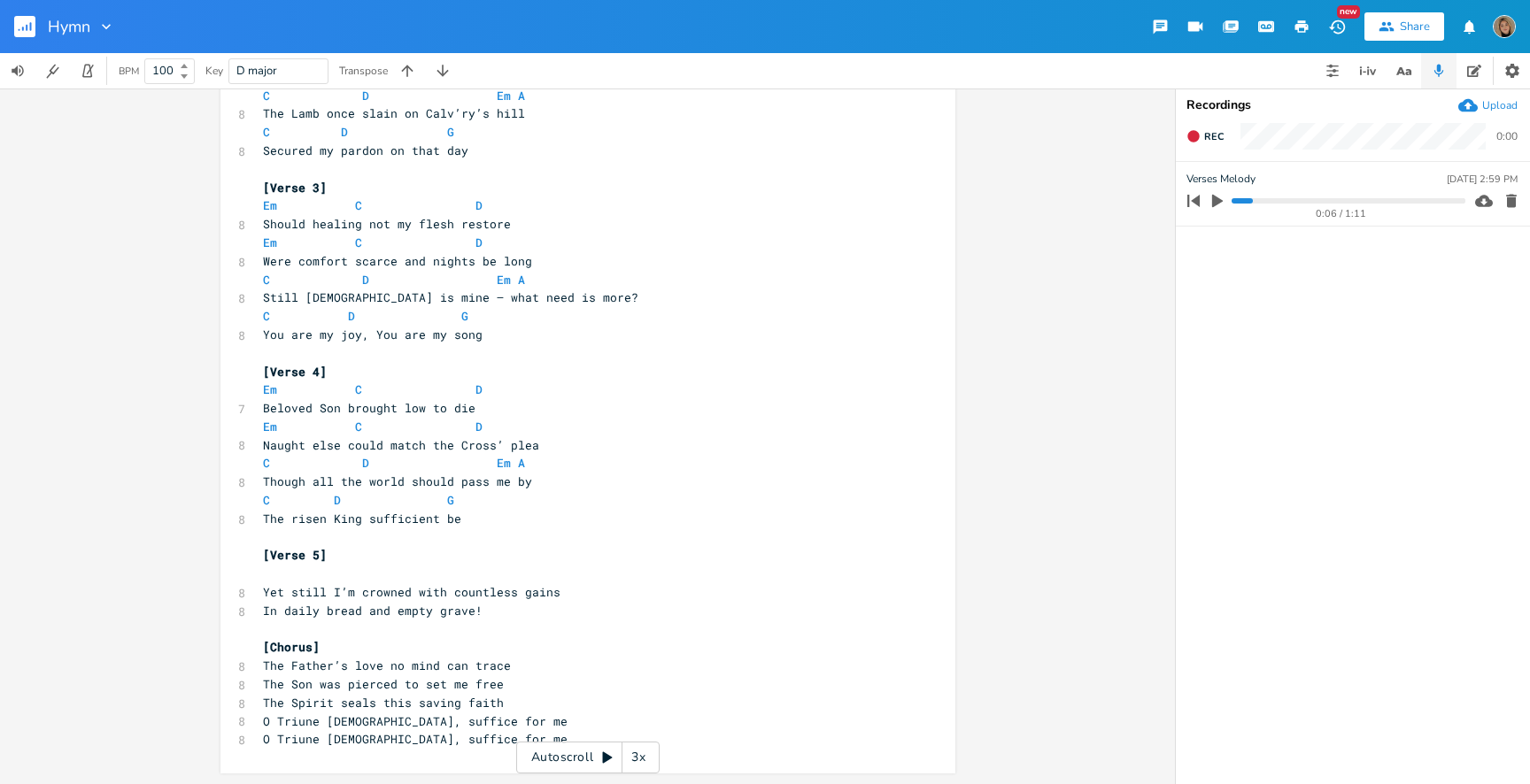 click 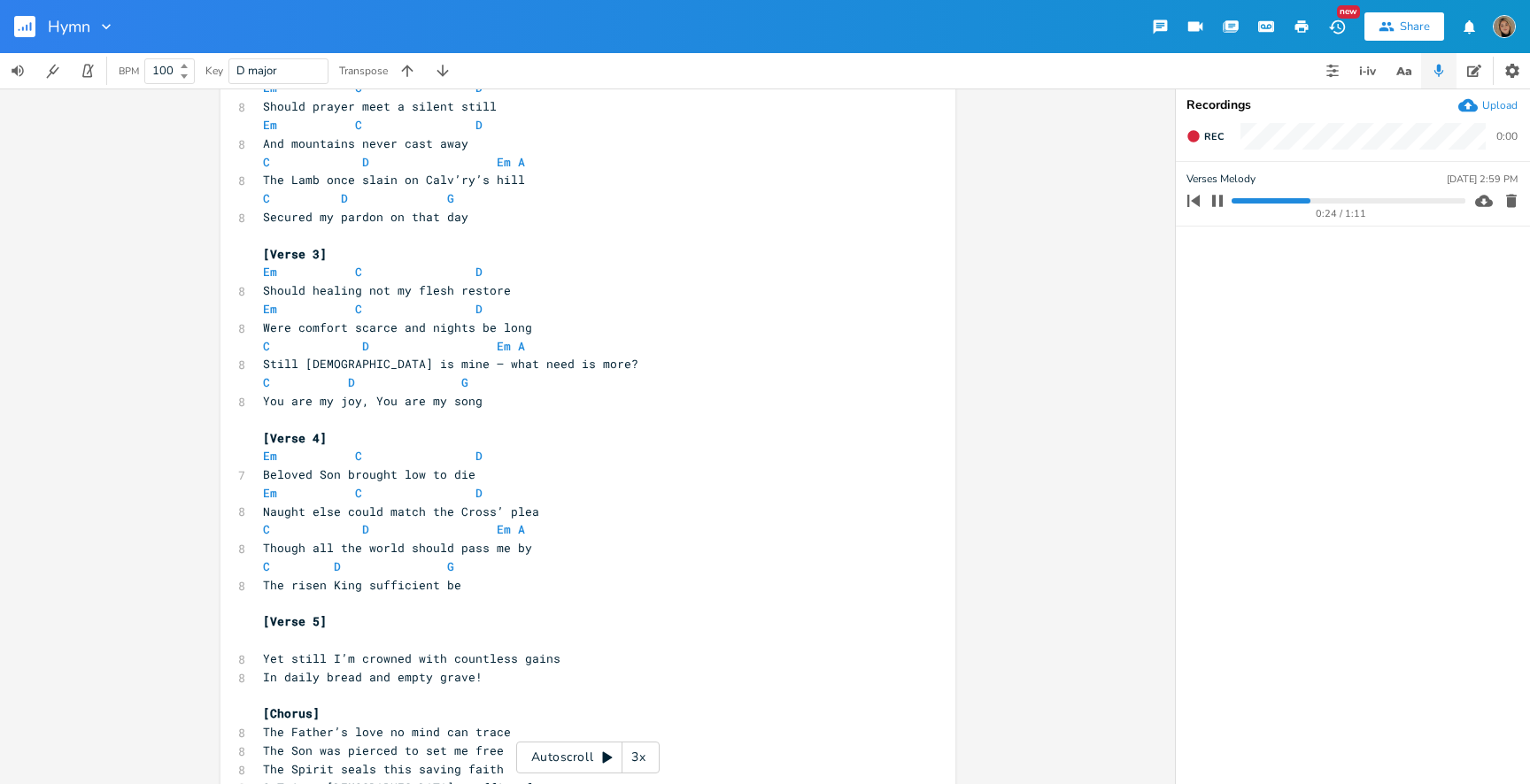 scroll, scrollTop: 357, scrollLeft: 0, axis: vertical 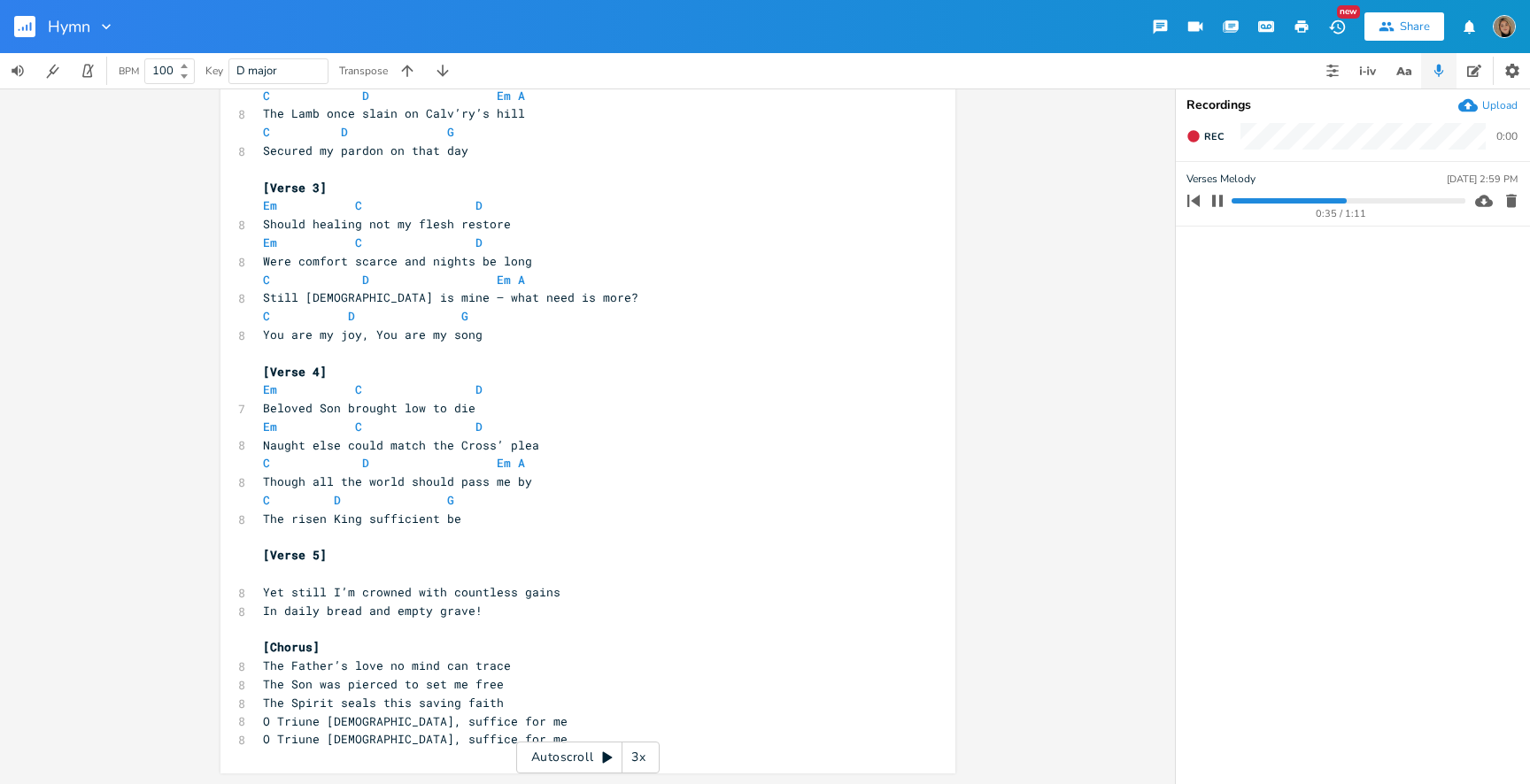 click on "​" at bounding box center [579, 573] 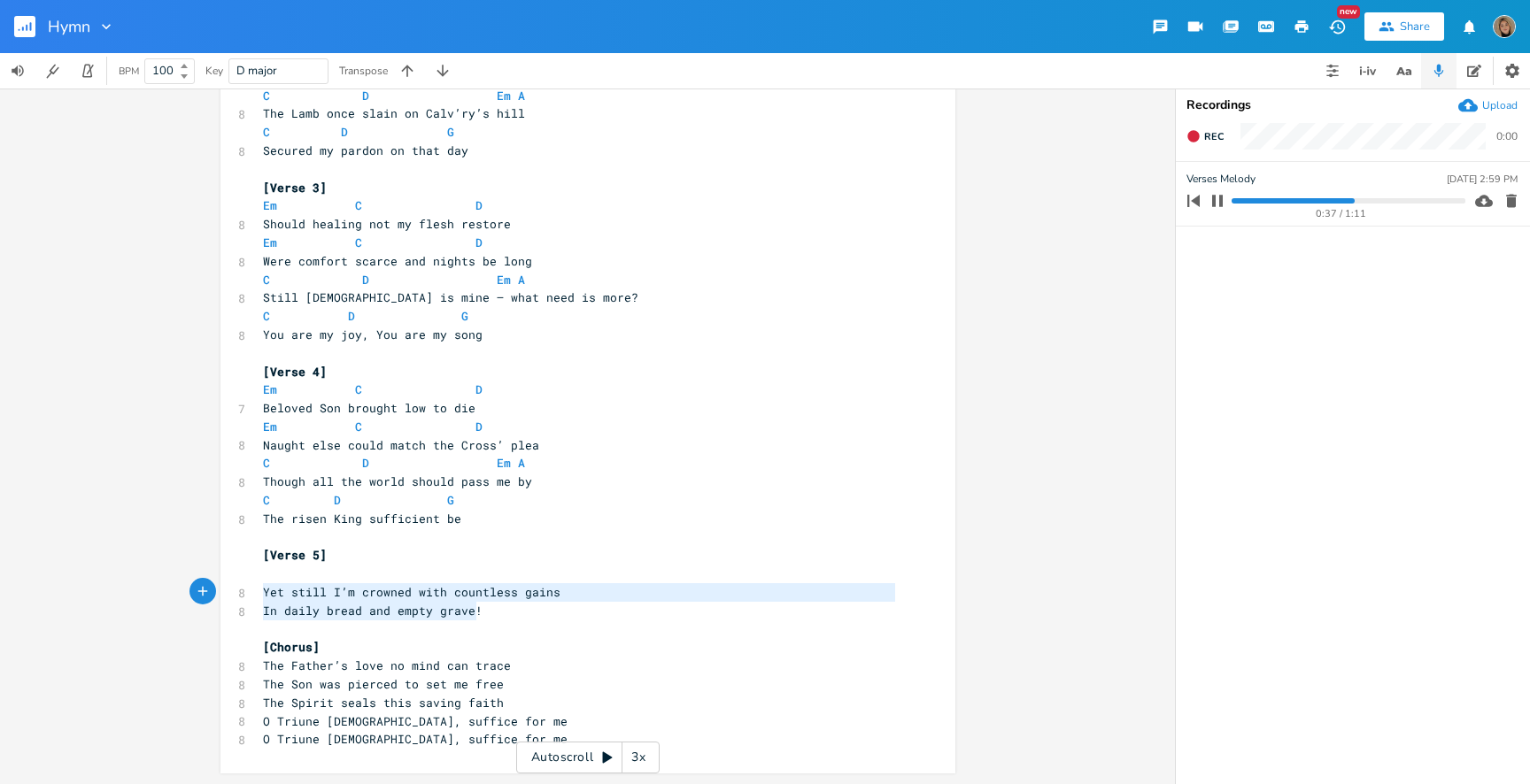 drag, startPoint x: 483, startPoint y: 612, endPoint x: 250, endPoint y: 597, distance: 233.48233 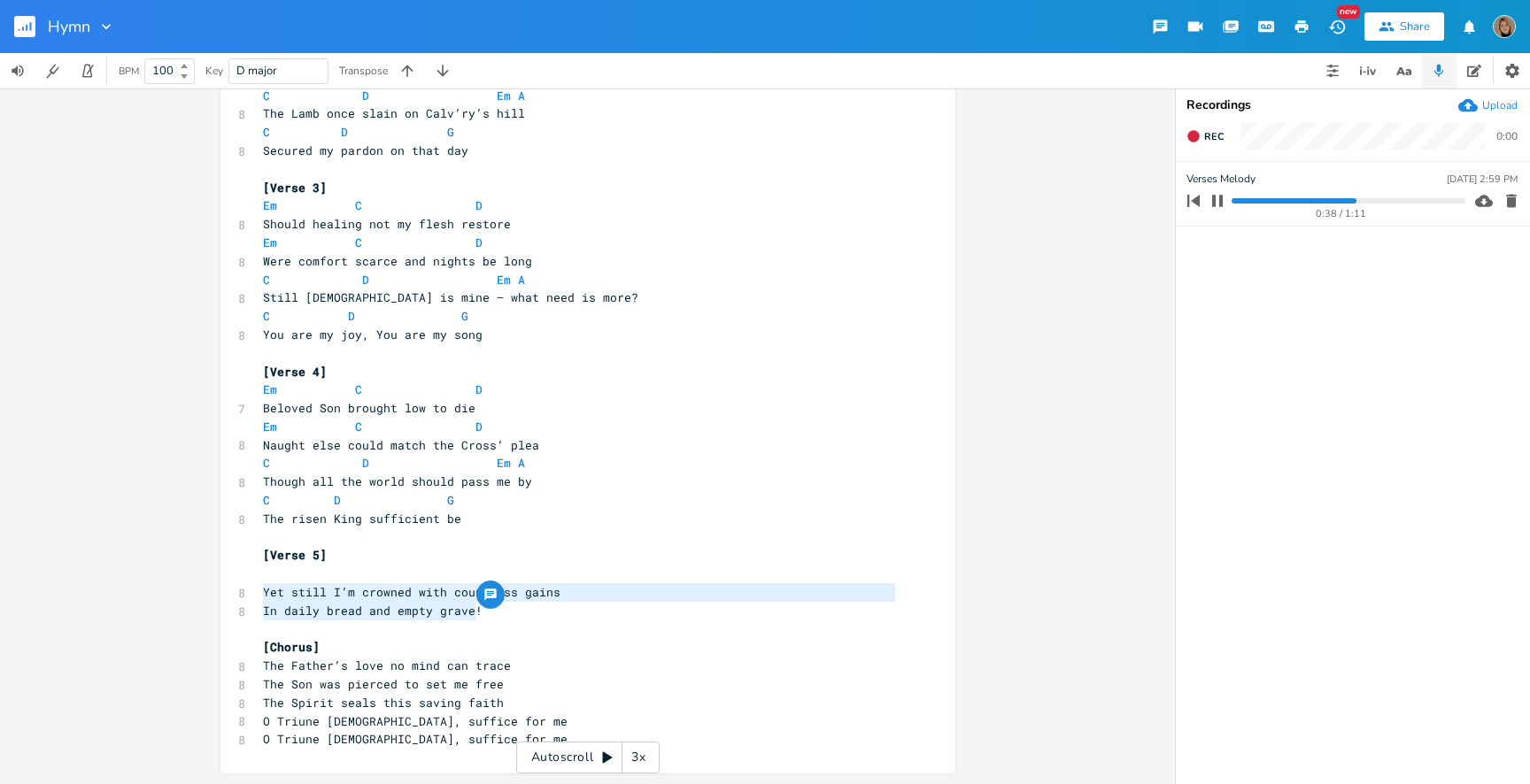 click on "​" at bounding box center [579, 573] 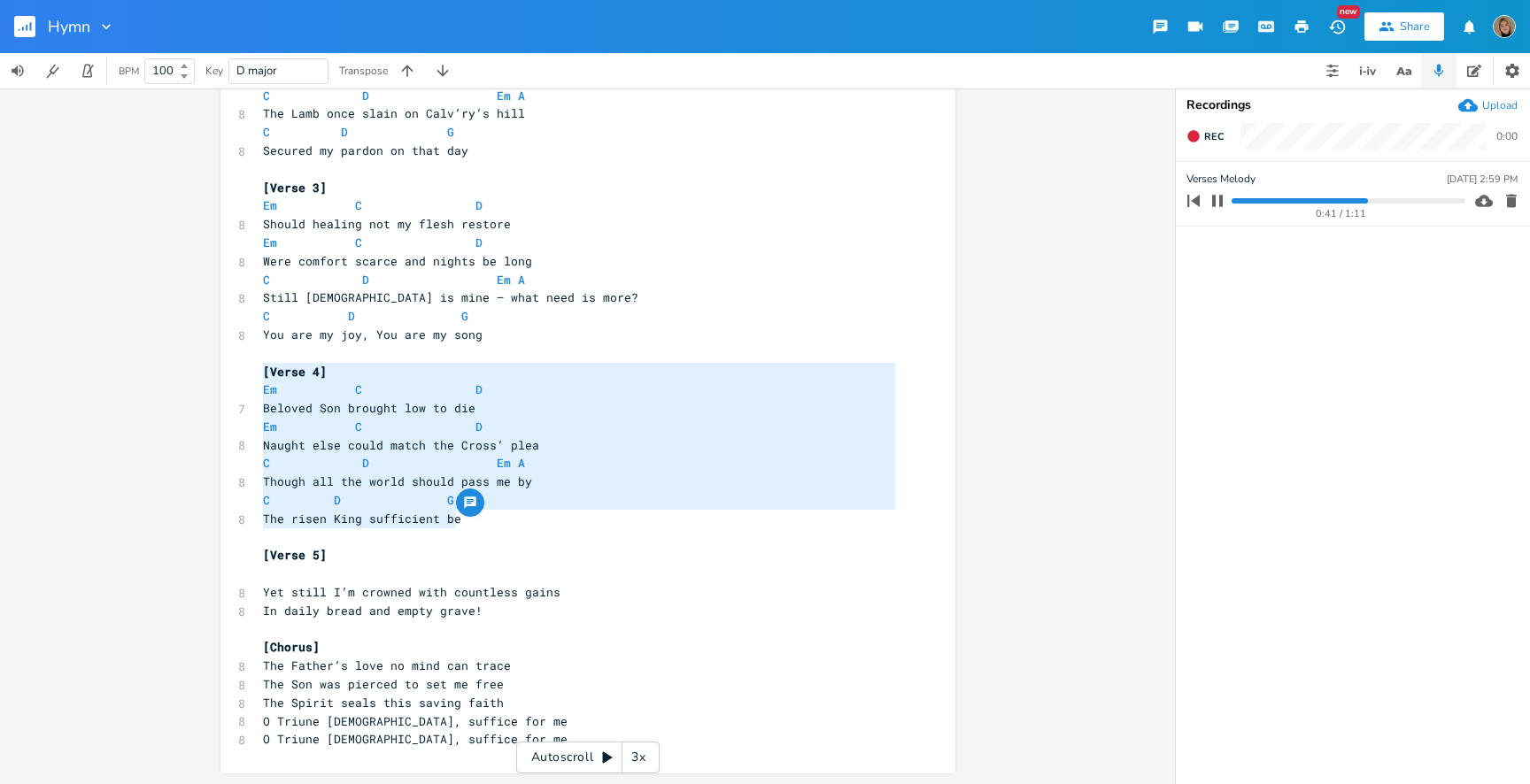 drag, startPoint x: 467, startPoint y: 519, endPoint x: 228, endPoint y: 368, distance: 282.70479 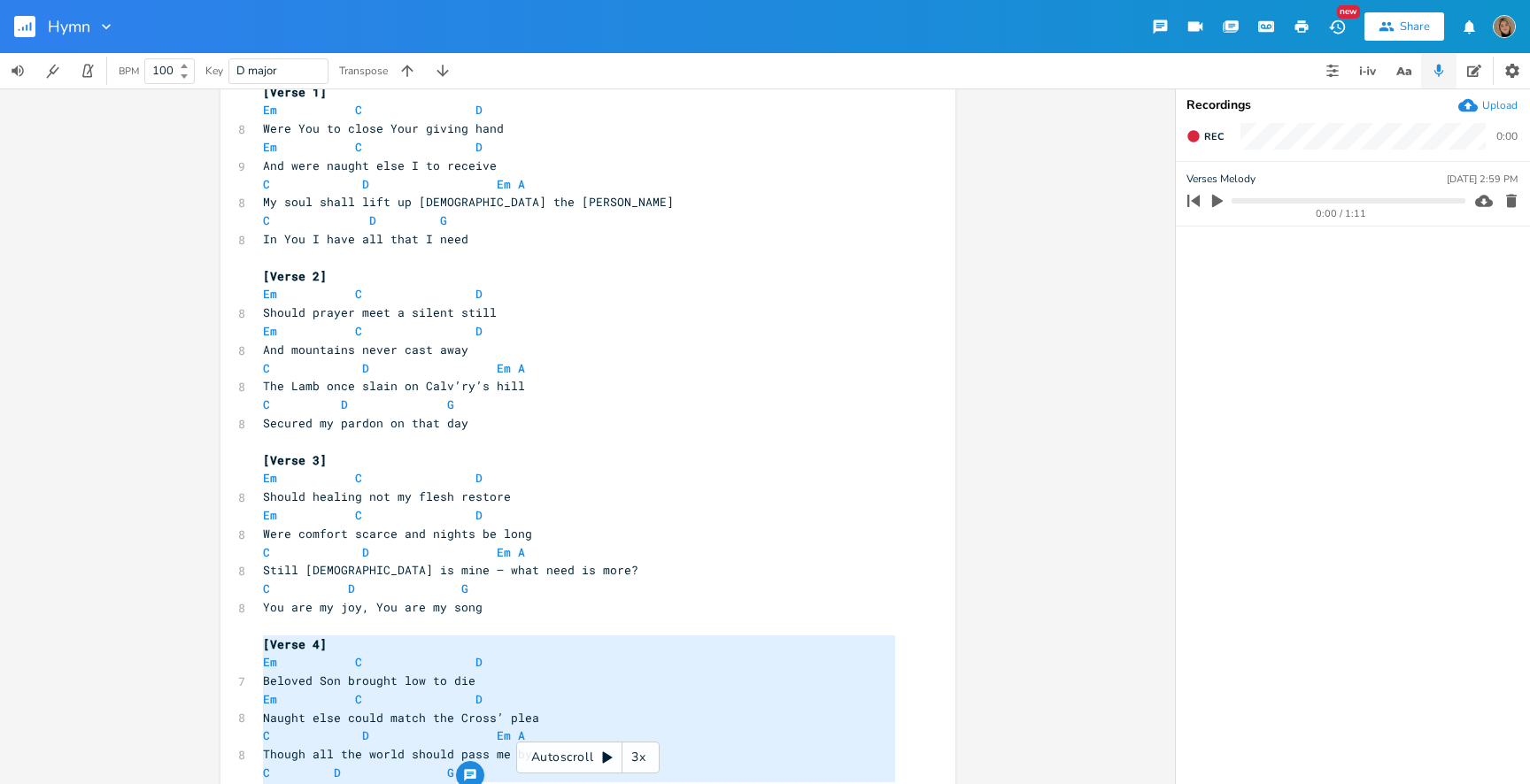scroll, scrollTop: 73, scrollLeft: 0, axis: vertical 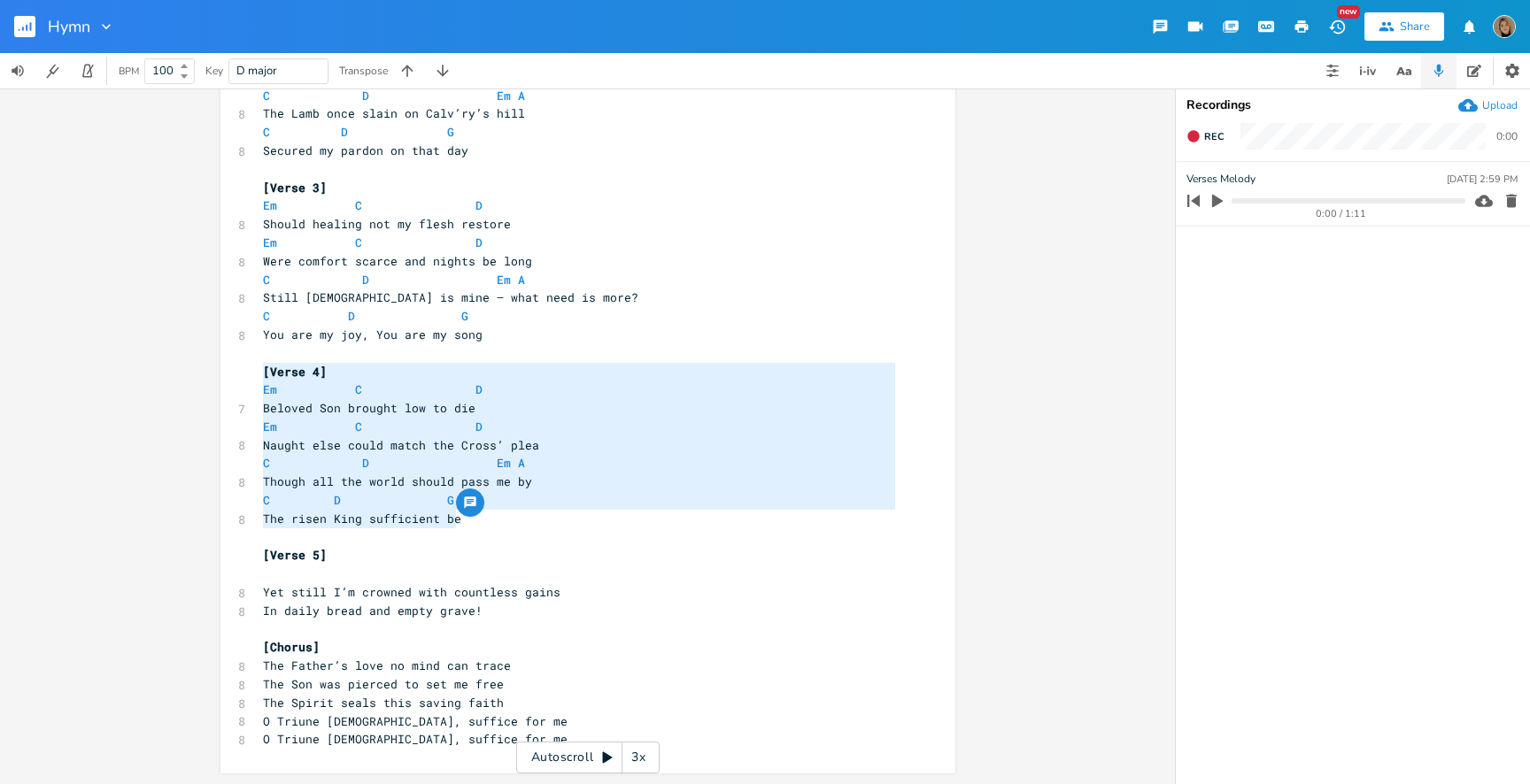 click on "In daily bread and empty grave!" at bounding box center (579, 611) 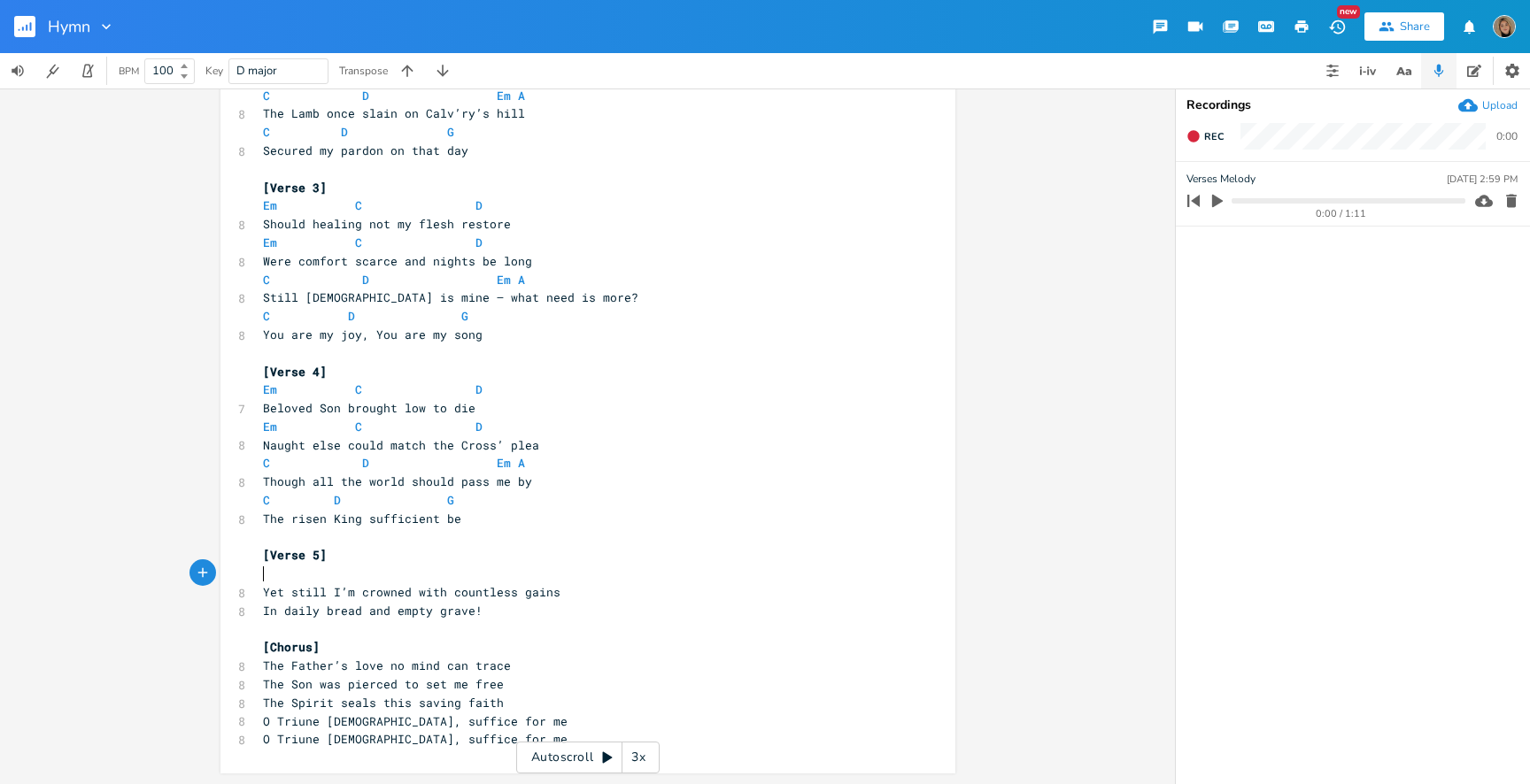 click on "​" at bounding box center (579, 573) 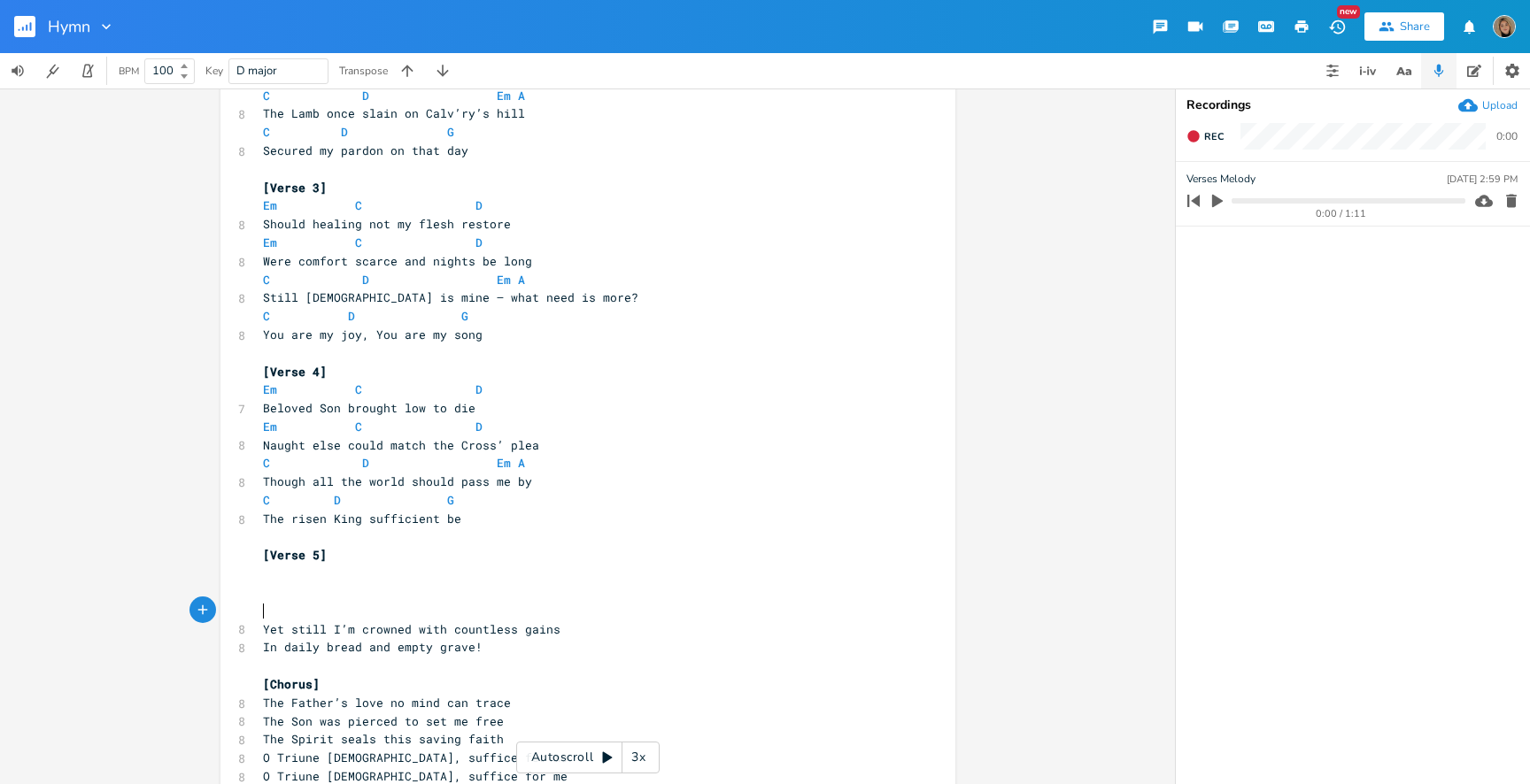 paste on "r" 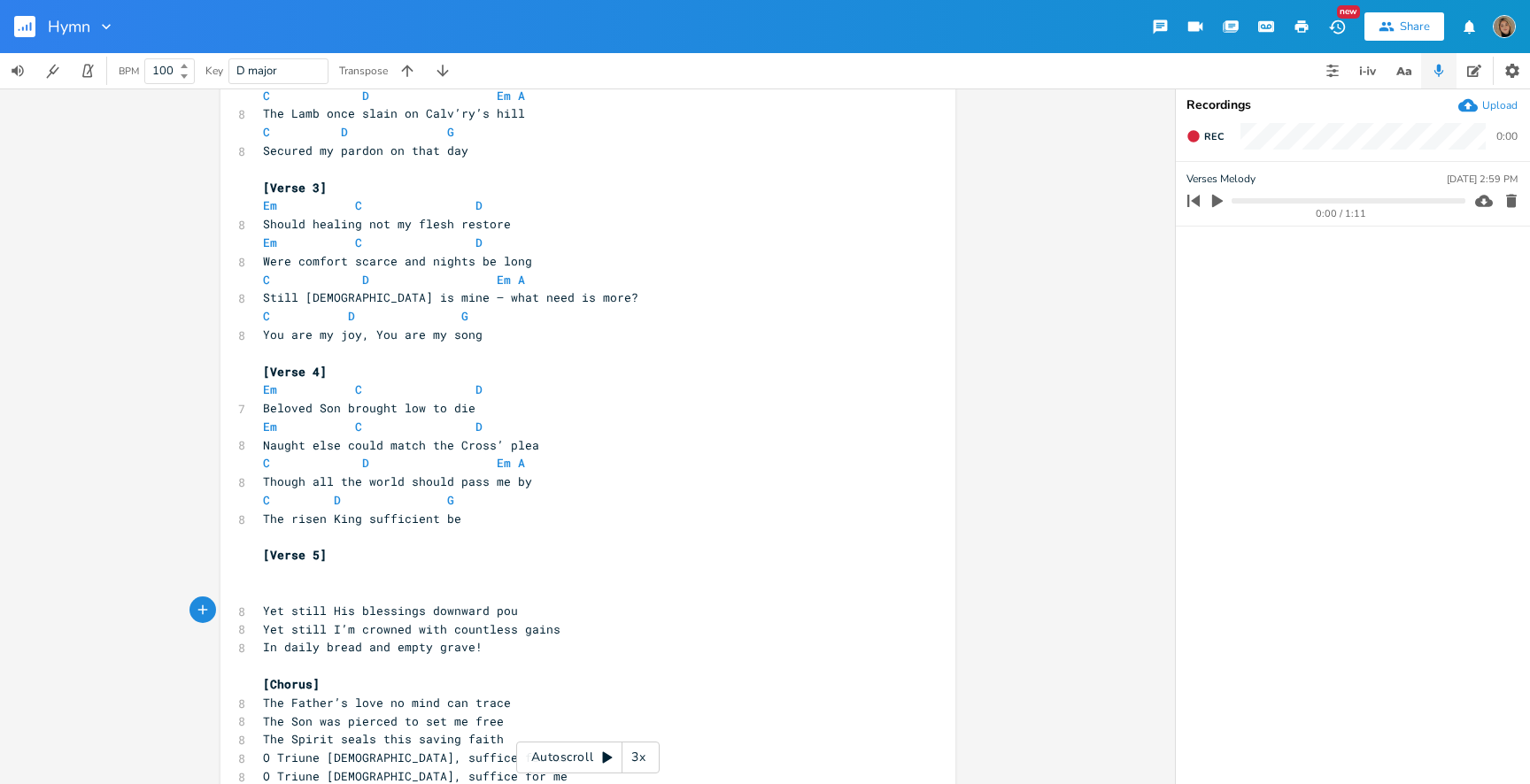 scroll, scrollTop: 0, scrollLeft: 4, axis: horizontal 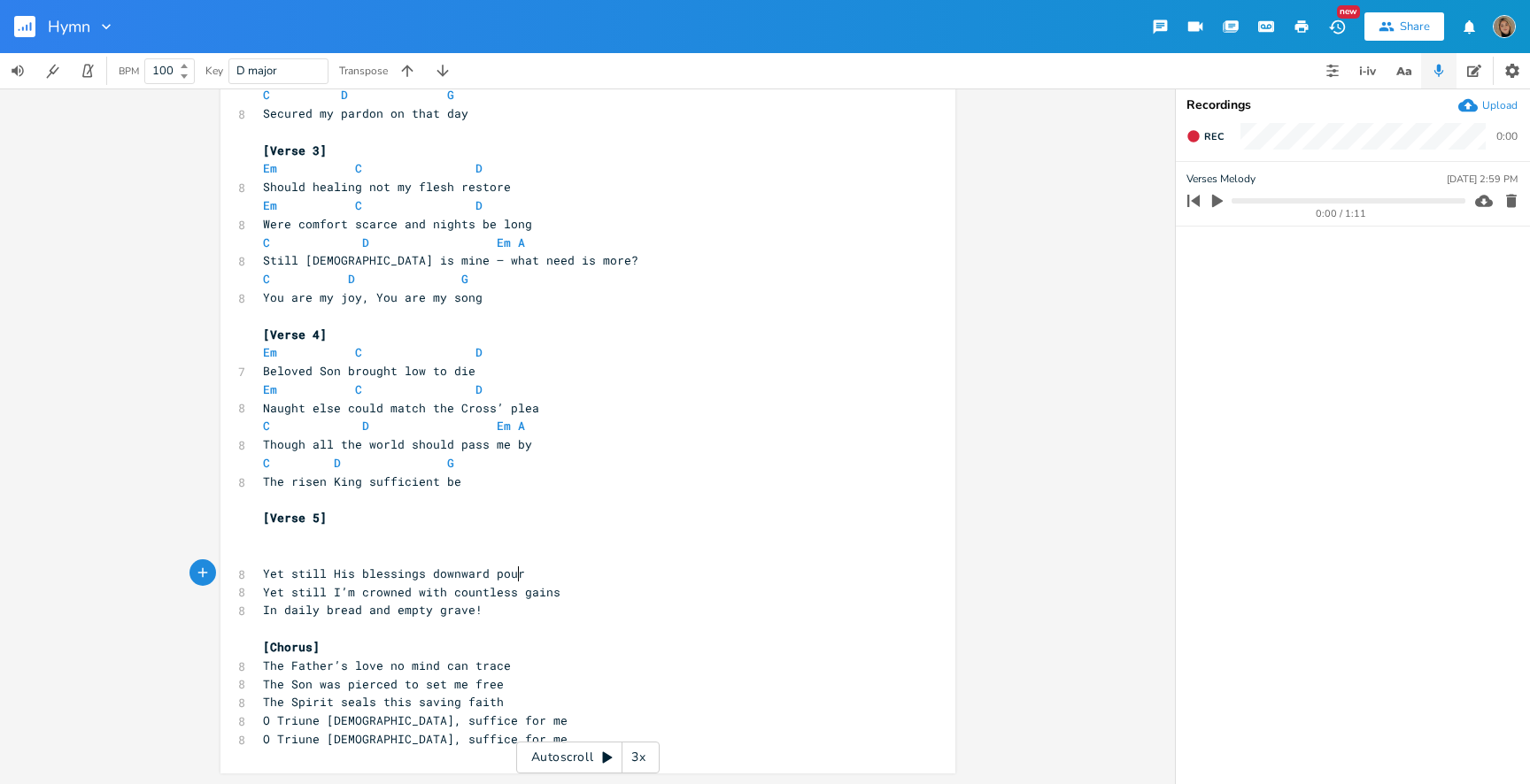 click on "​" at bounding box center [579, 555] 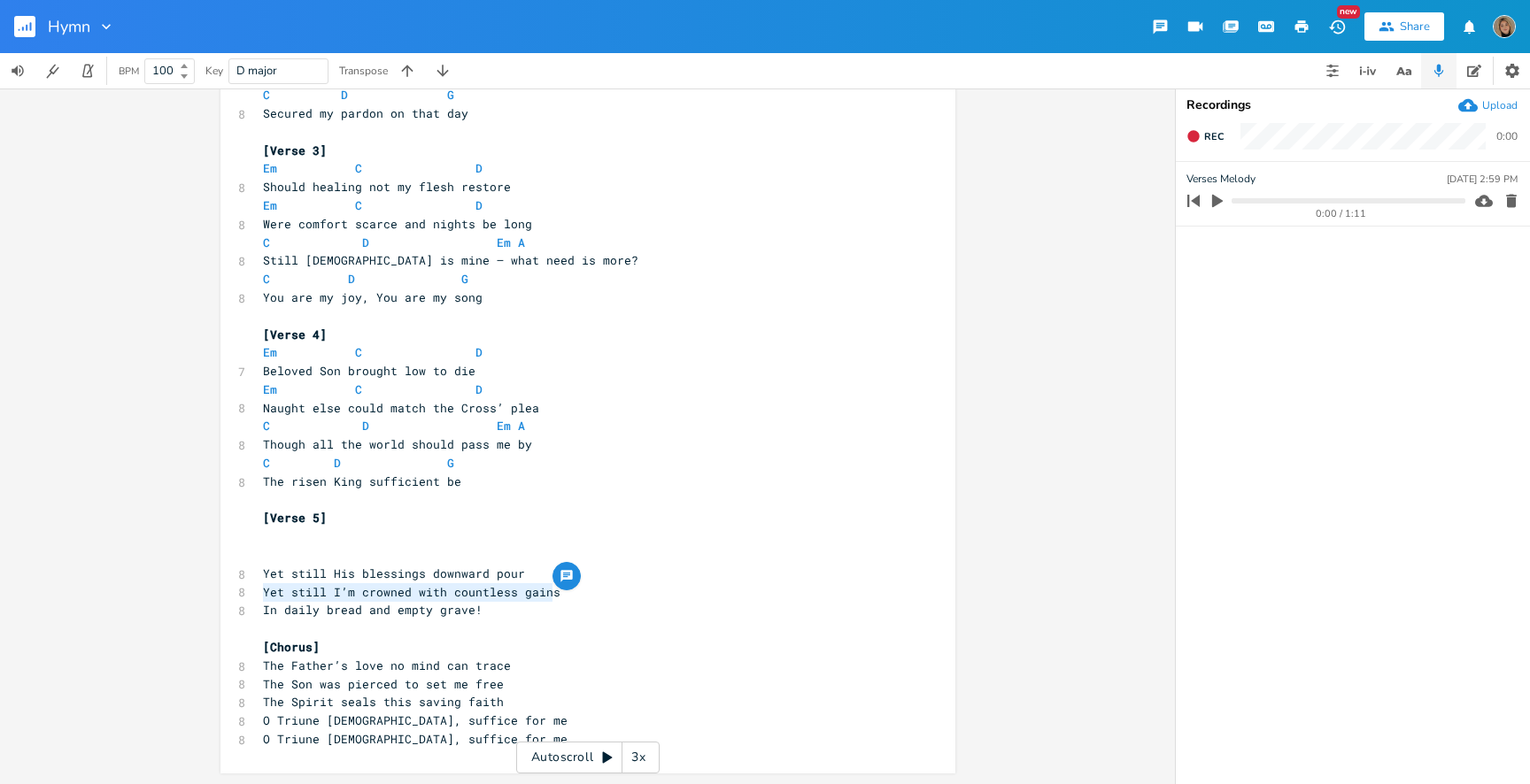 drag, startPoint x: 565, startPoint y: 591, endPoint x: 232, endPoint y: 590, distance: 333.0015 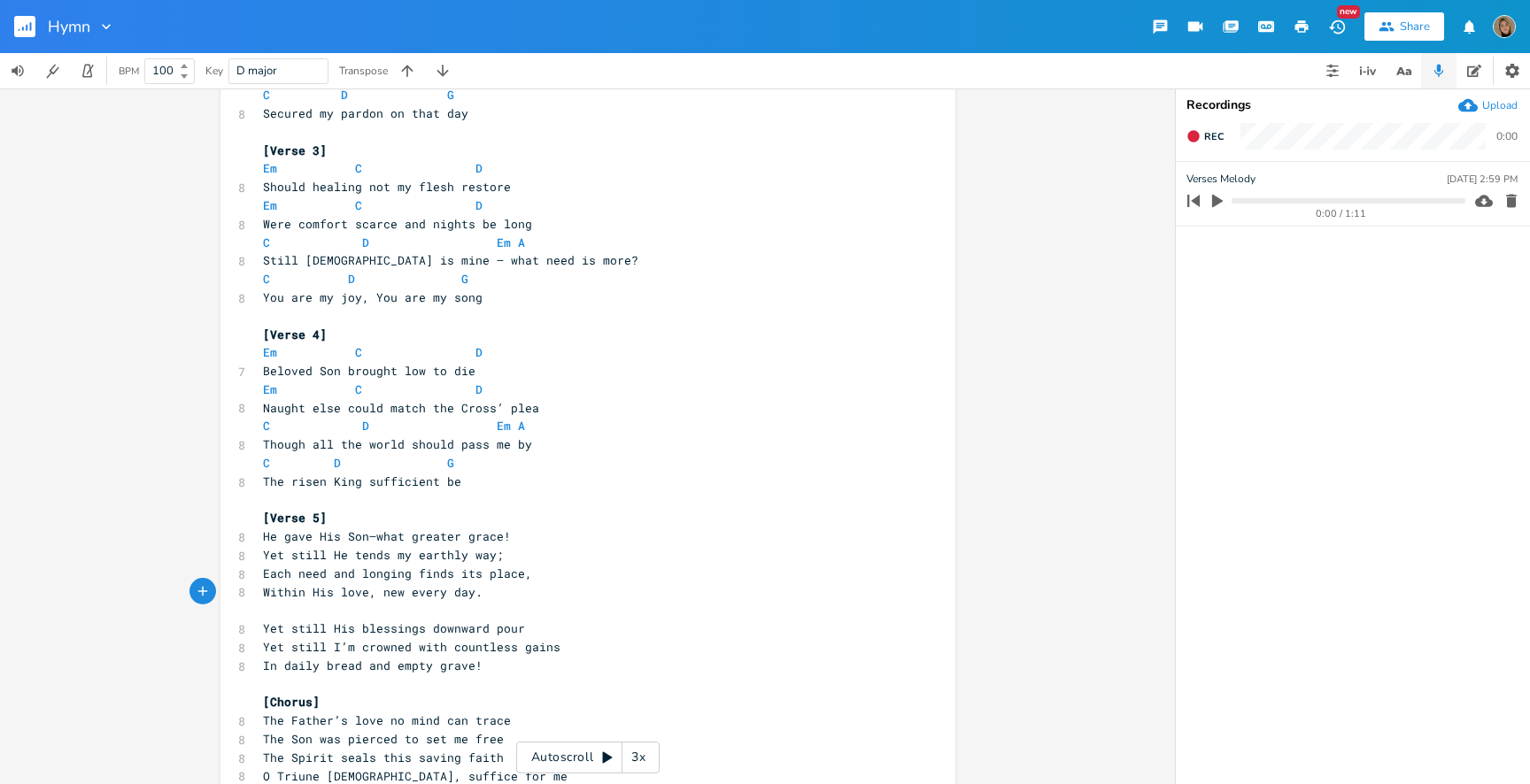 click on "He gave His Son—what greater grace!" at bounding box center [387, 536] 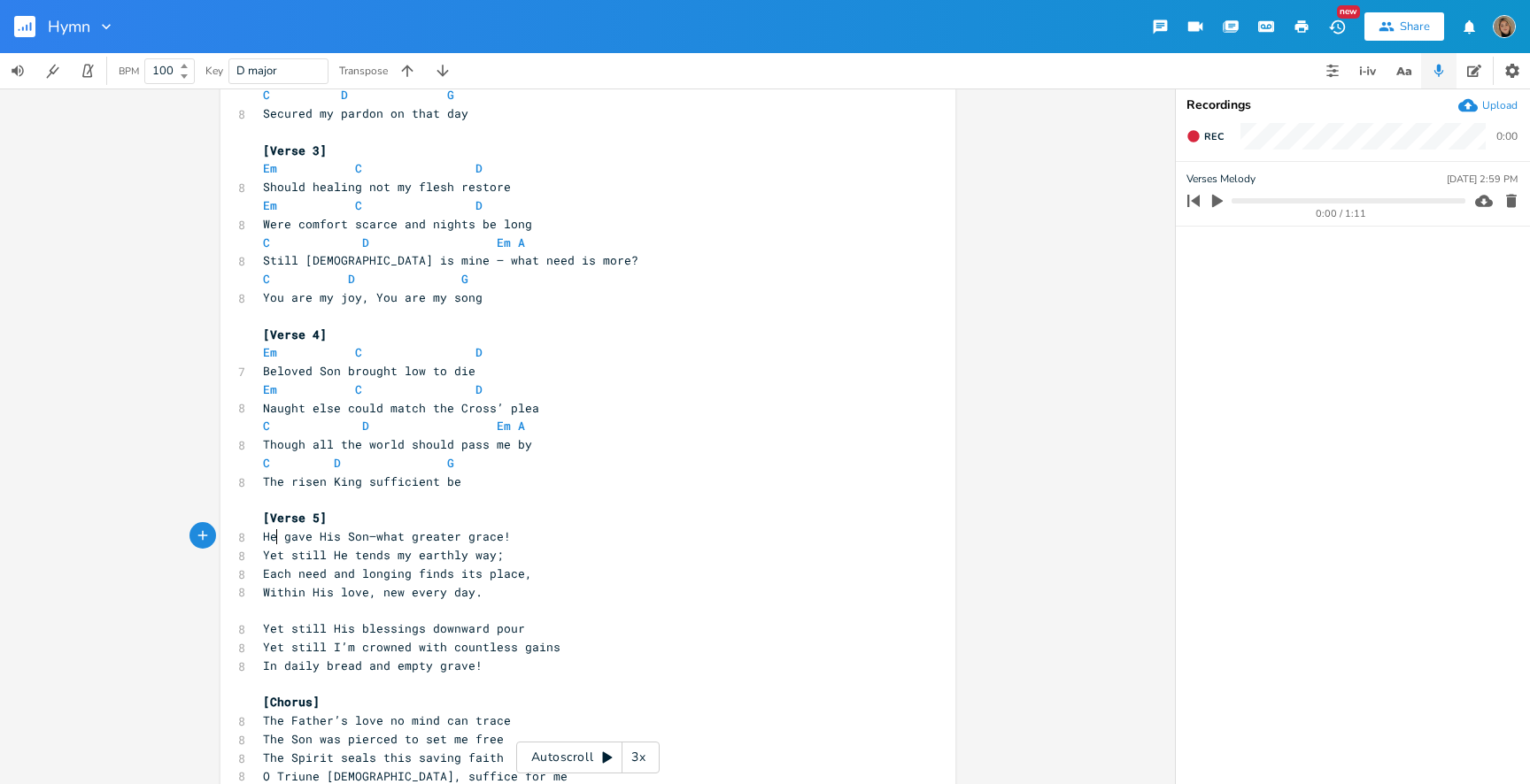 click on "He gave His Son—what greater grace!" at bounding box center (387, 536) 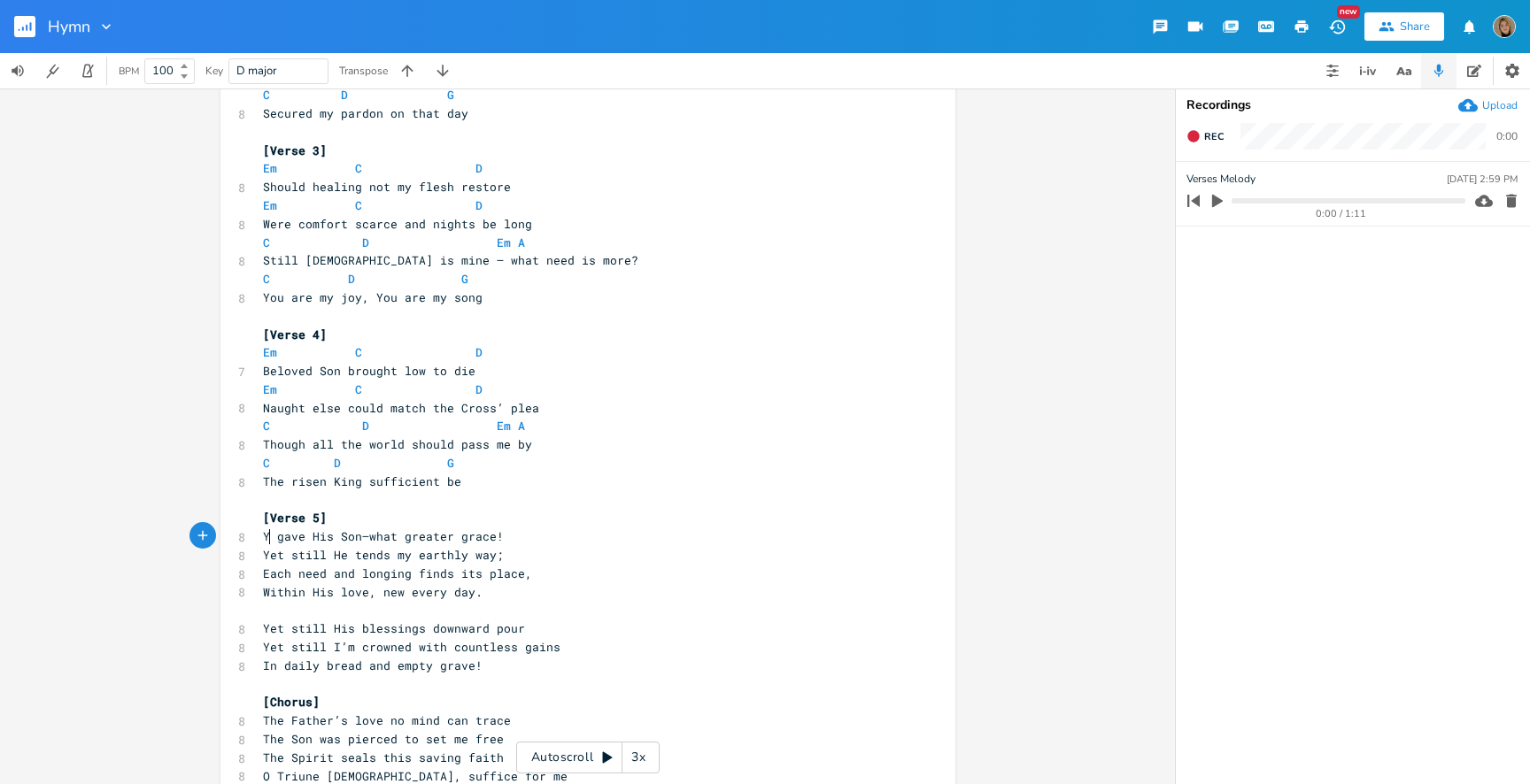 scroll, scrollTop: 0, scrollLeft: 18, axis: horizontal 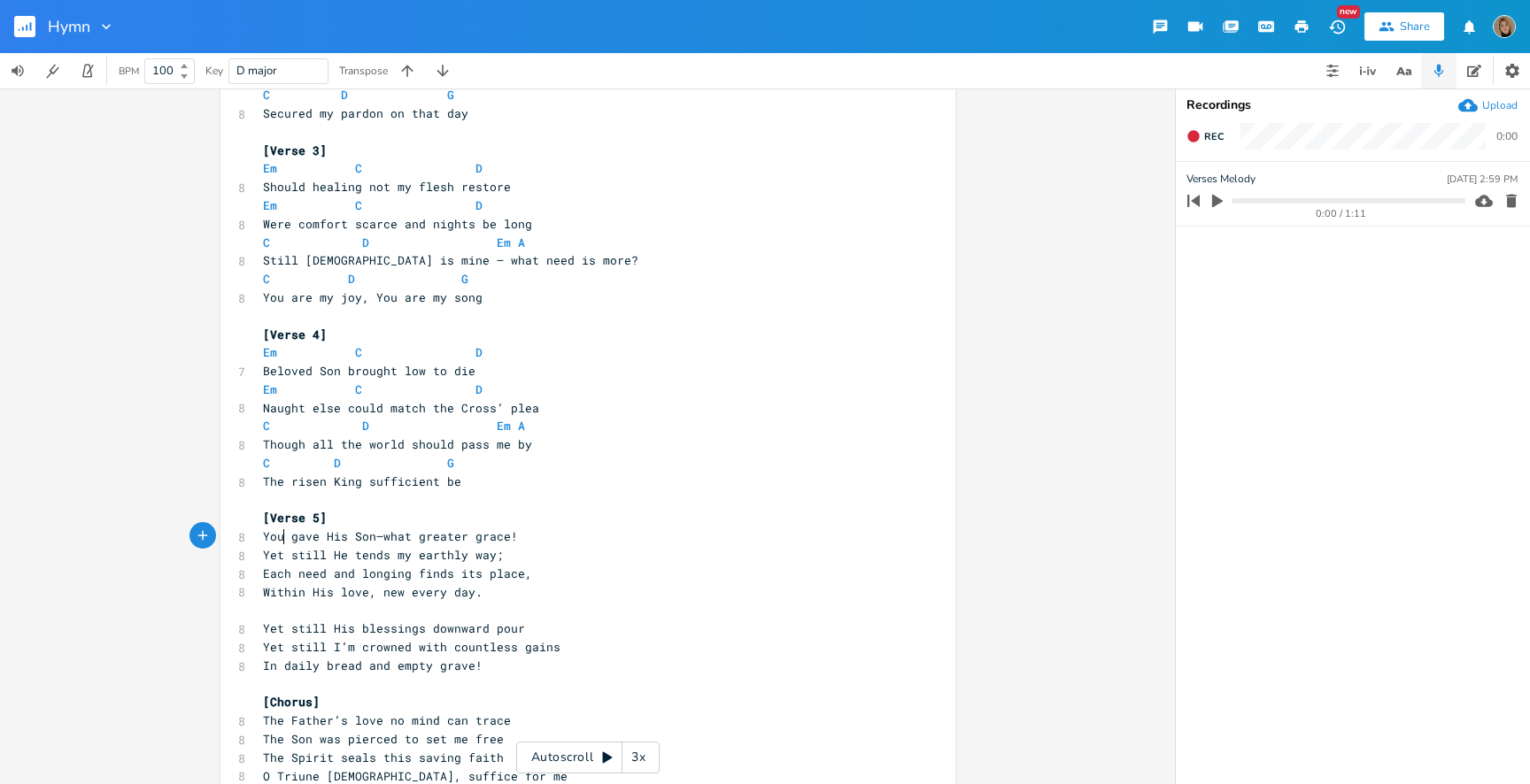 click on "You gave His Son—what greater grace!" at bounding box center (390, 536) 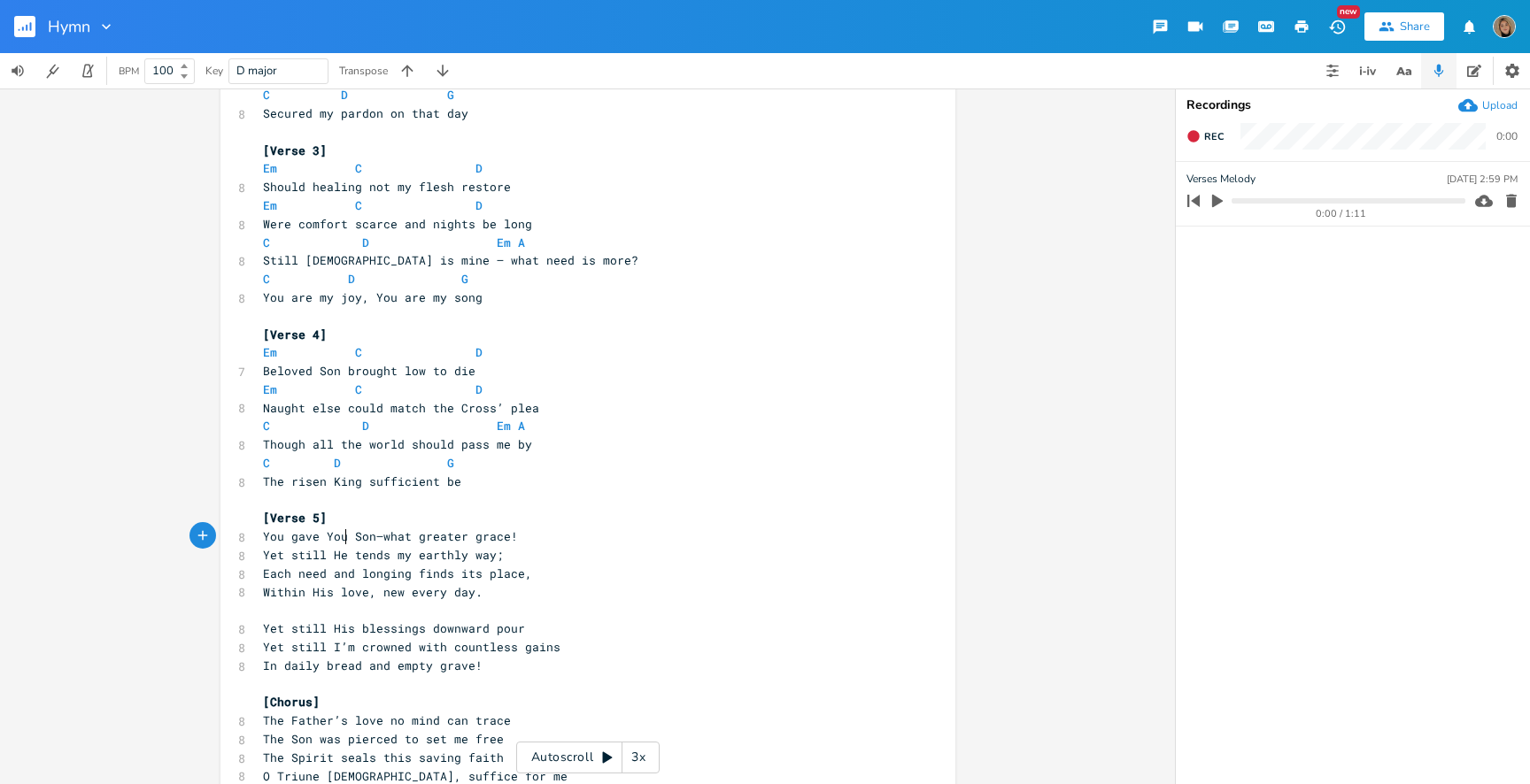 scroll, scrollTop: 0, scrollLeft: 22, axis: horizontal 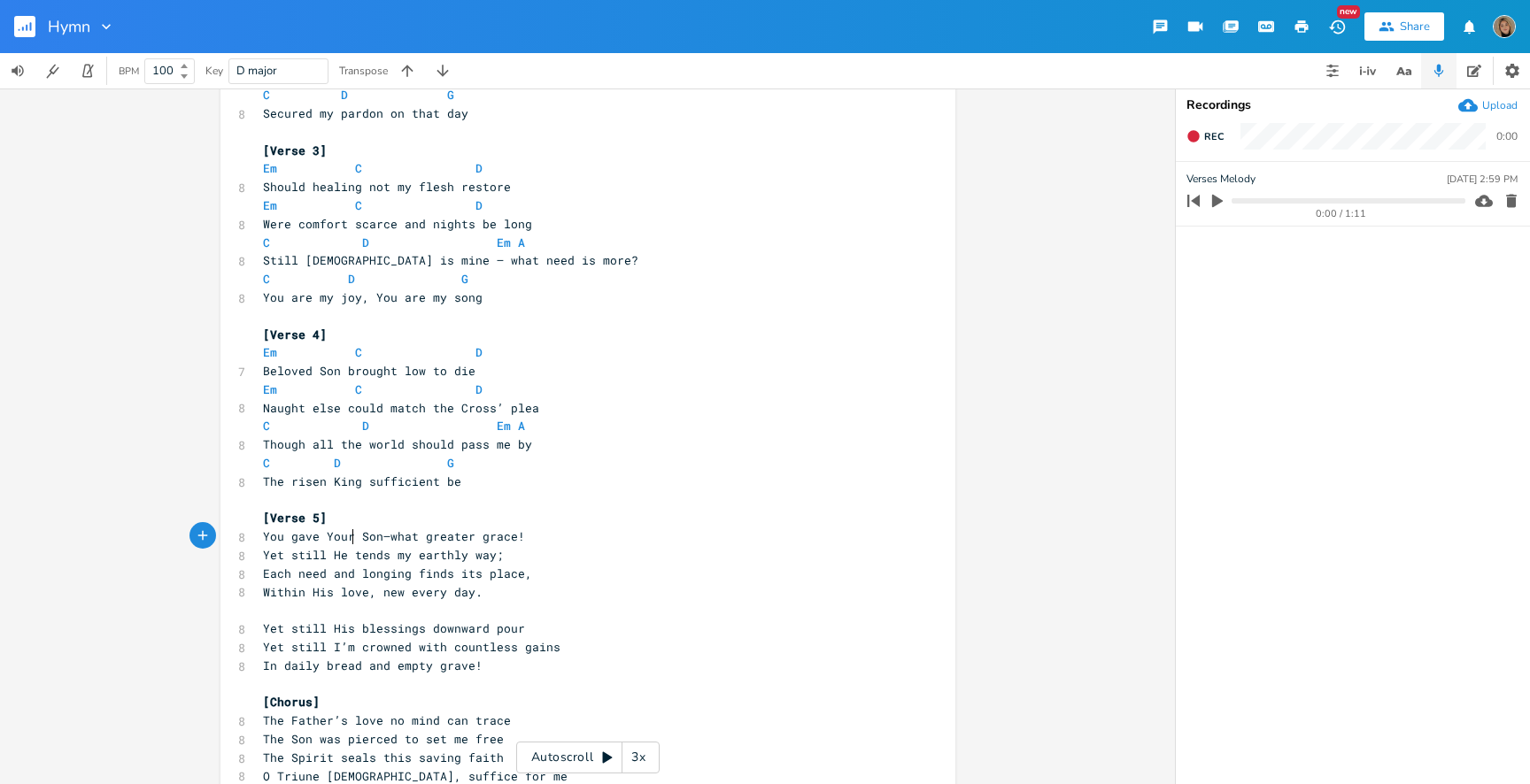 click on "You gave Your Son—what greater grace!" at bounding box center (394, 536) 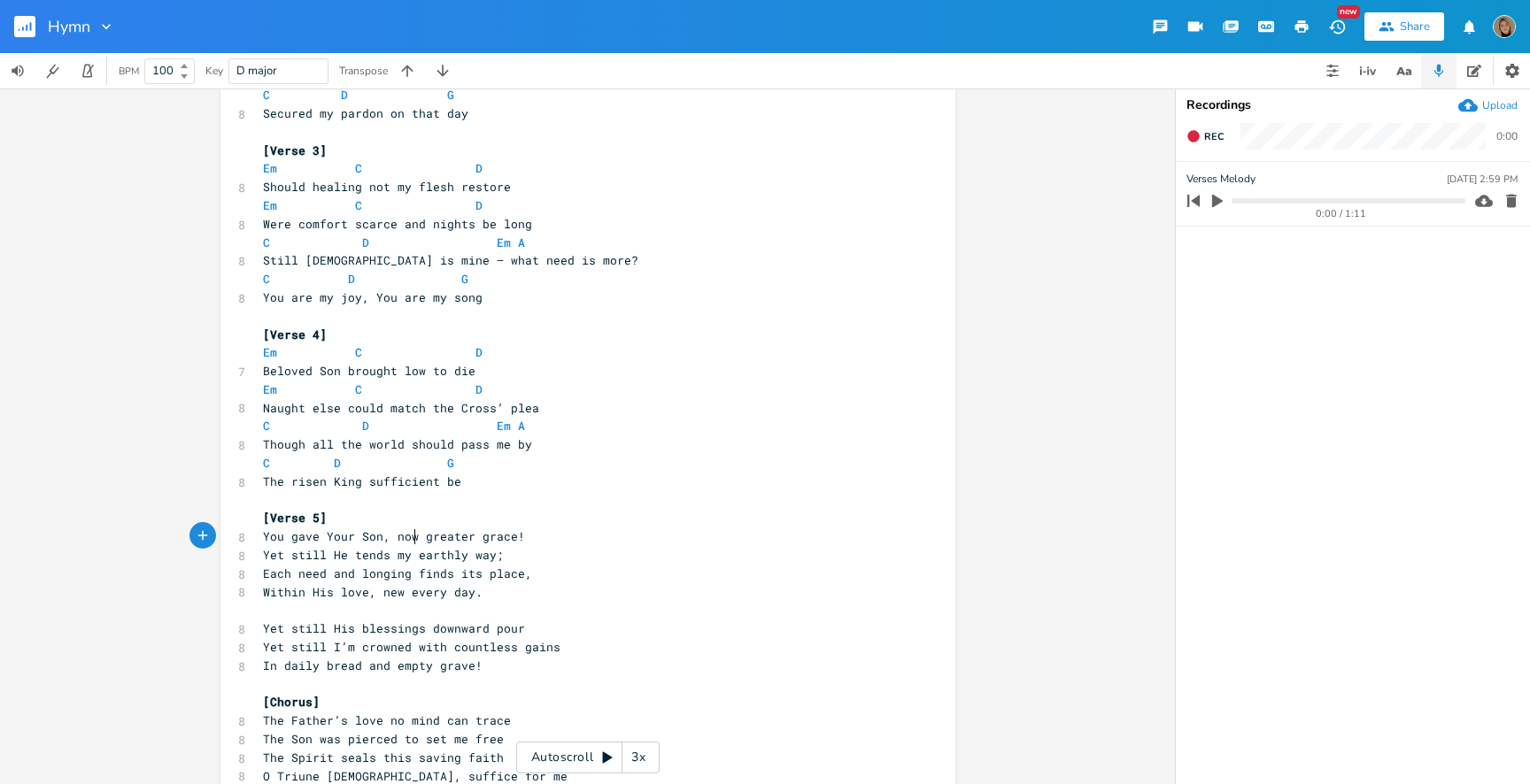 scroll, scrollTop: 0, scrollLeft: 27, axis: horizontal 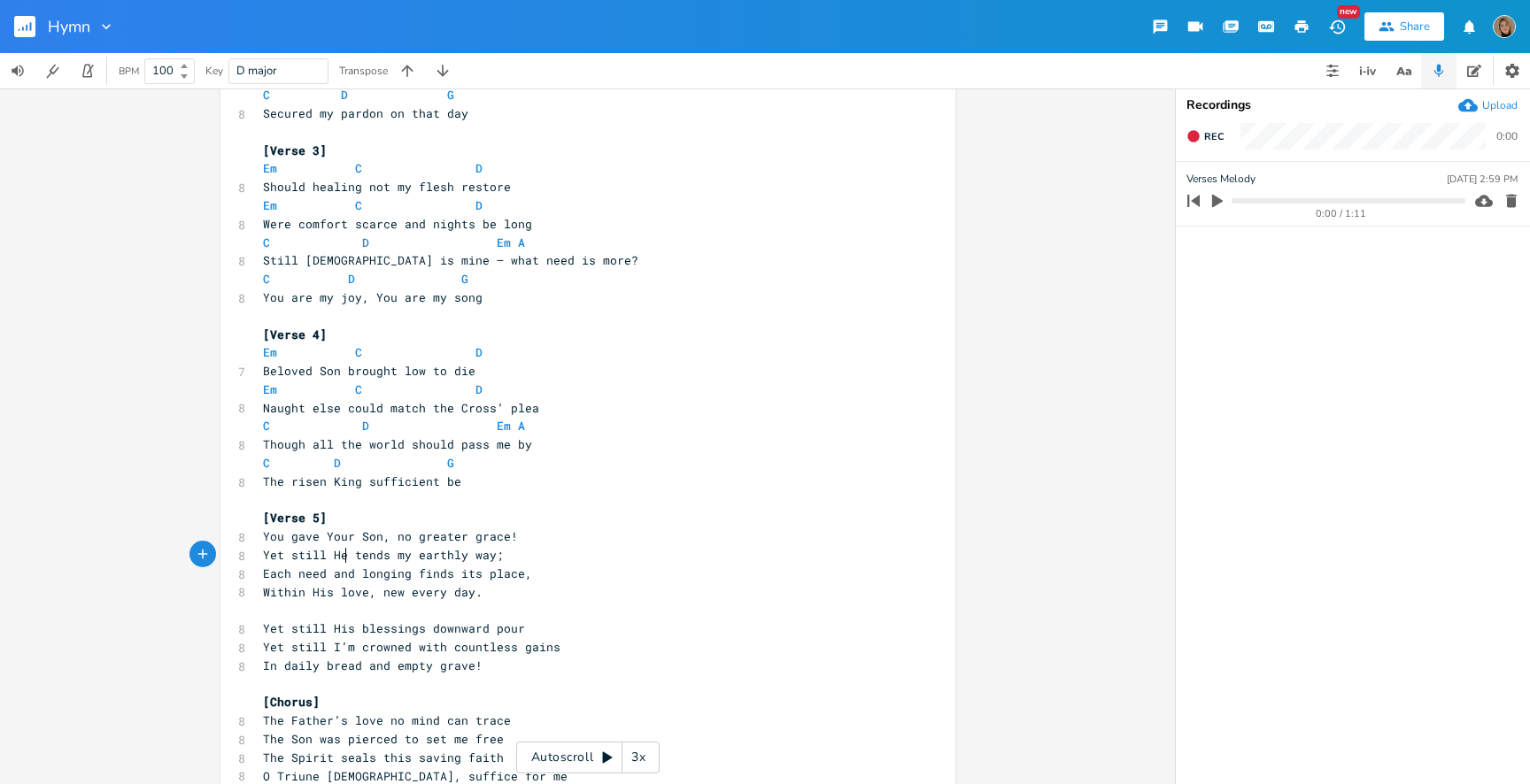 click on "Yet still He tends my earthly way;" at bounding box center [383, 555] 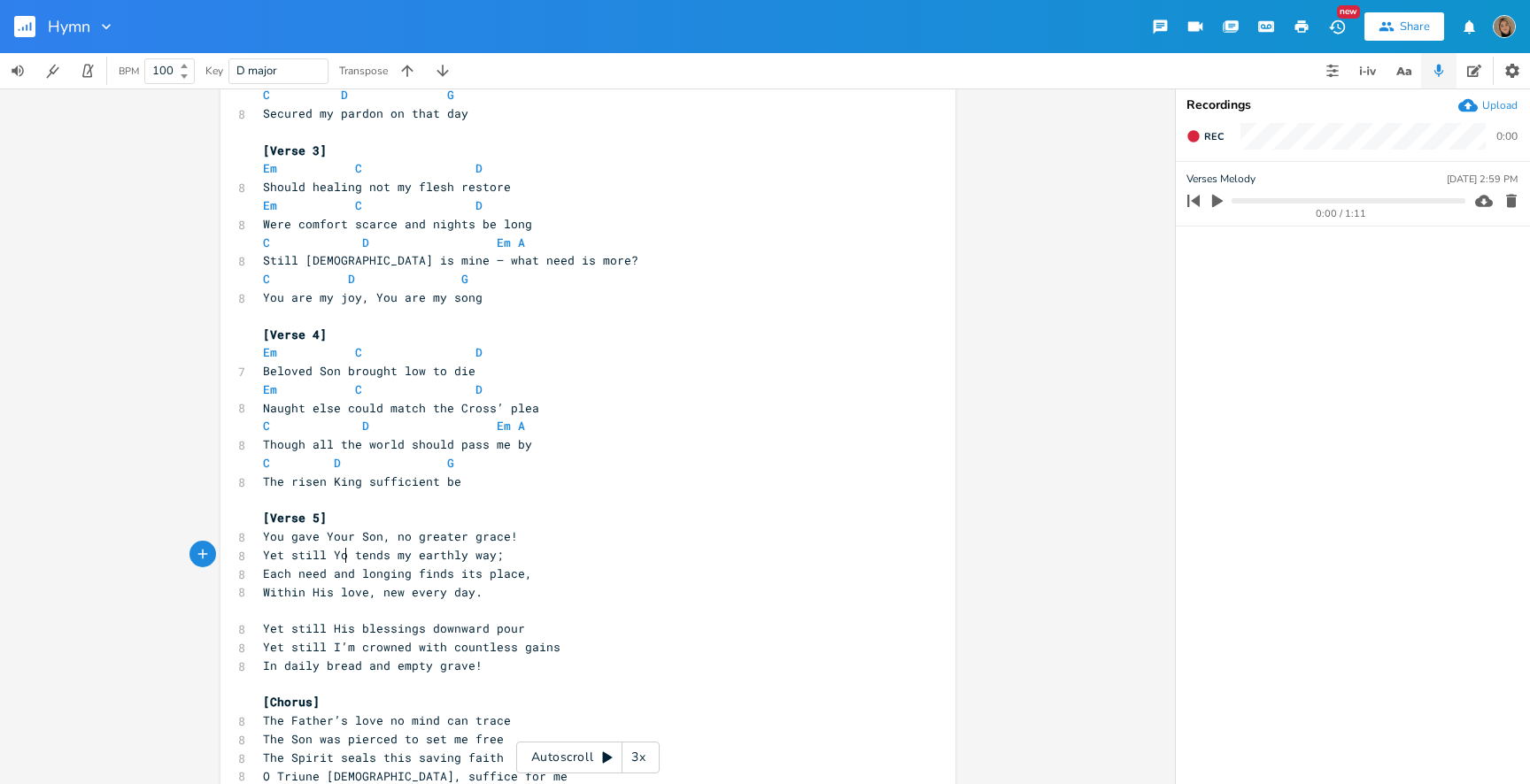 scroll, scrollTop: 0, scrollLeft: 18, axis: horizontal 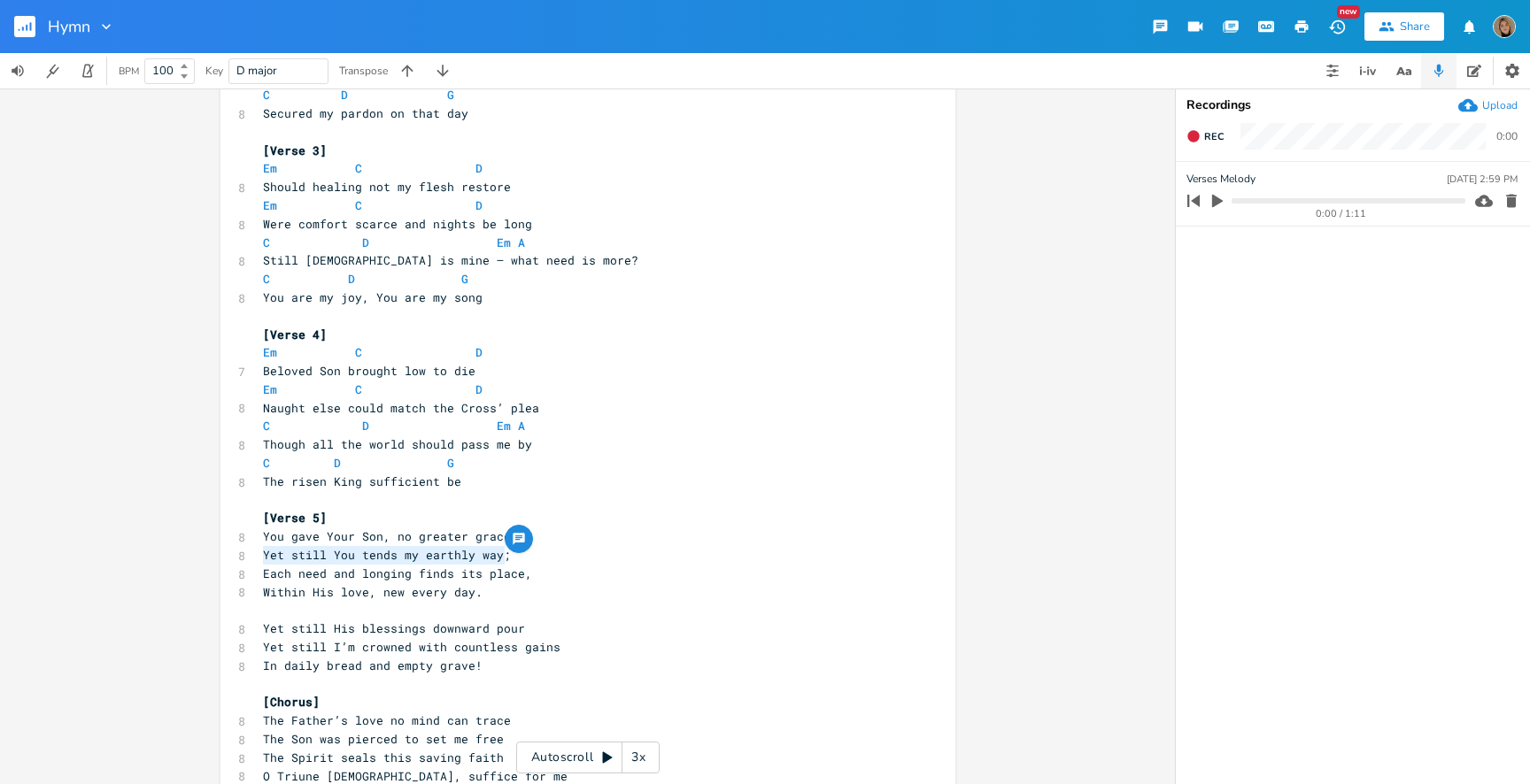drag, startPoint x: 499, startPoint y: 554, endPoint x: 259, endPoint y: 557, distance: 240.01875 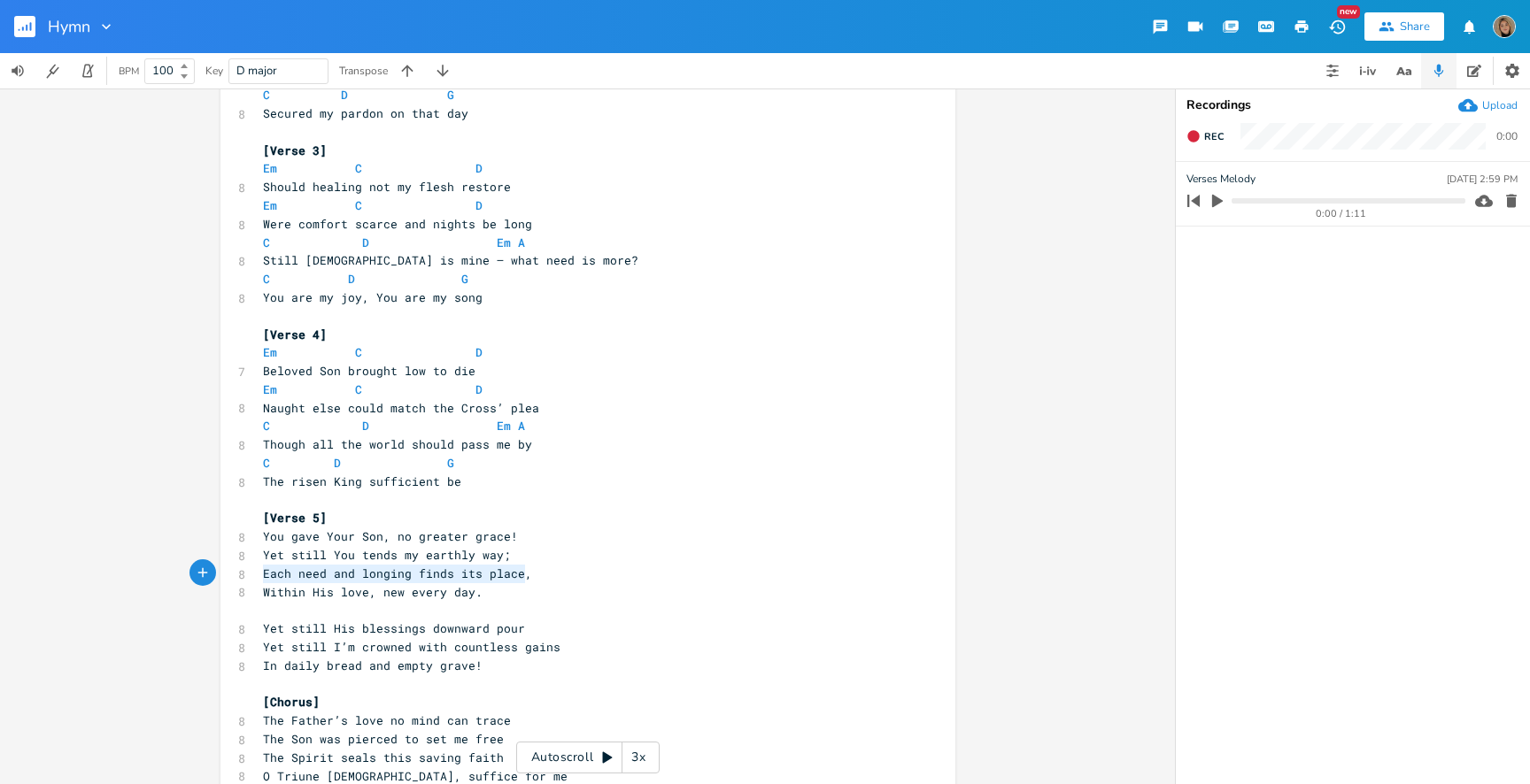 drag, startPoint x: 523, startPoint y: 579, endPoint x: 244, endPoint y: 575, distance: 279.0287 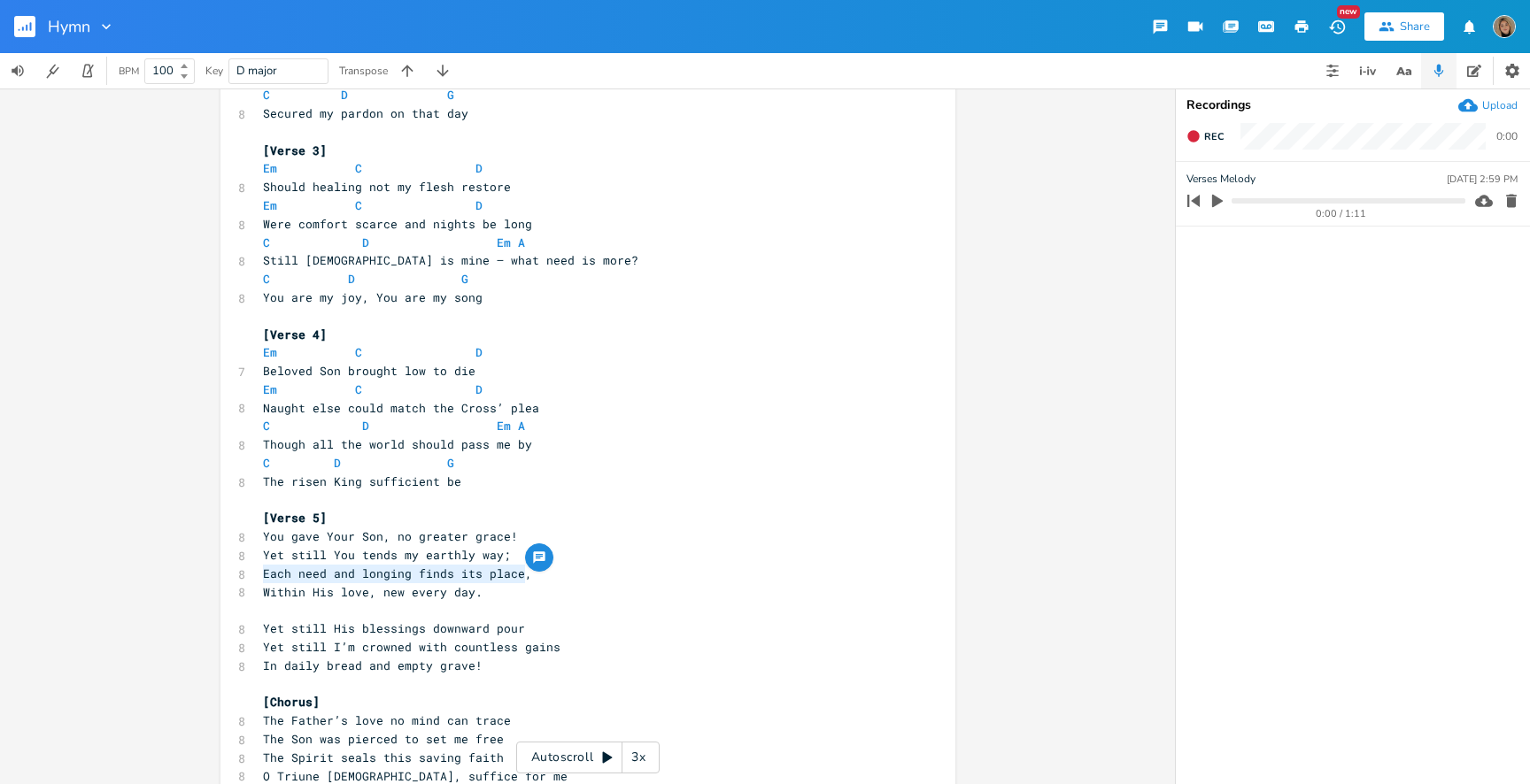 paste 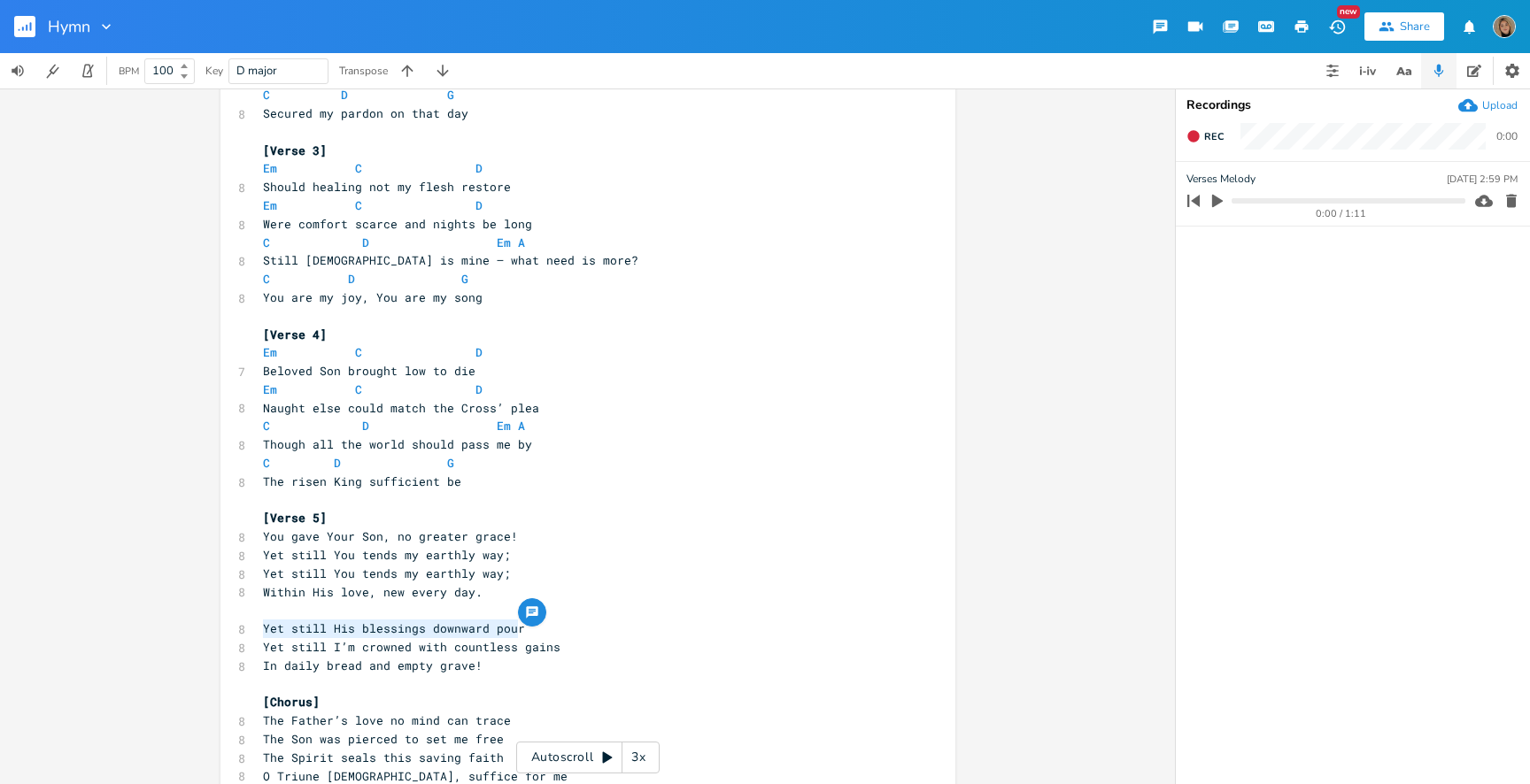 drag, startPoint x: 528, startPoint y: 628, endPoint x: 228, endPoint y: 627, distance: 300.00167 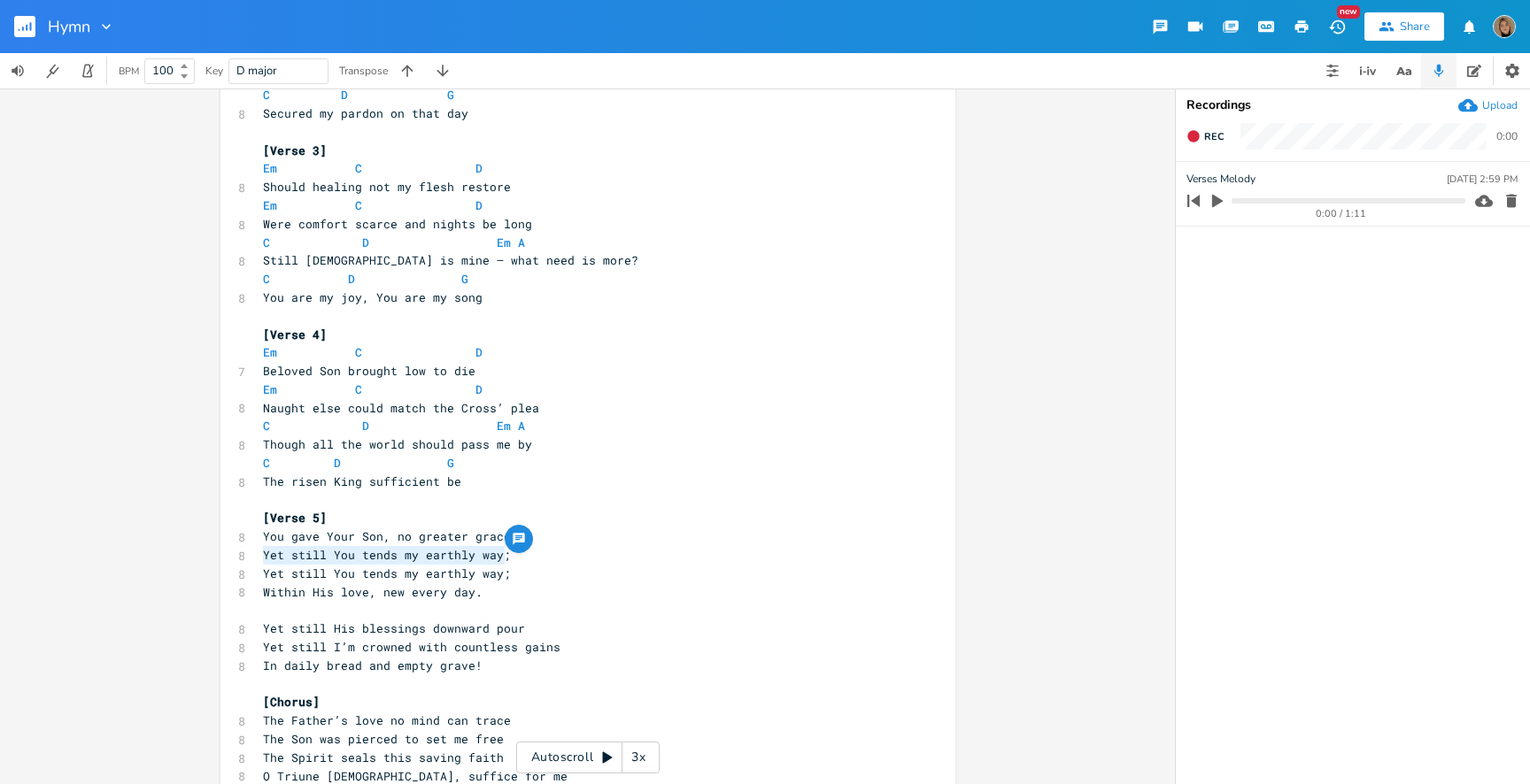 drag, startPoint x: 500, startPoint y: 556, endPoint x: 236, endPoint y: 556, distance: 264 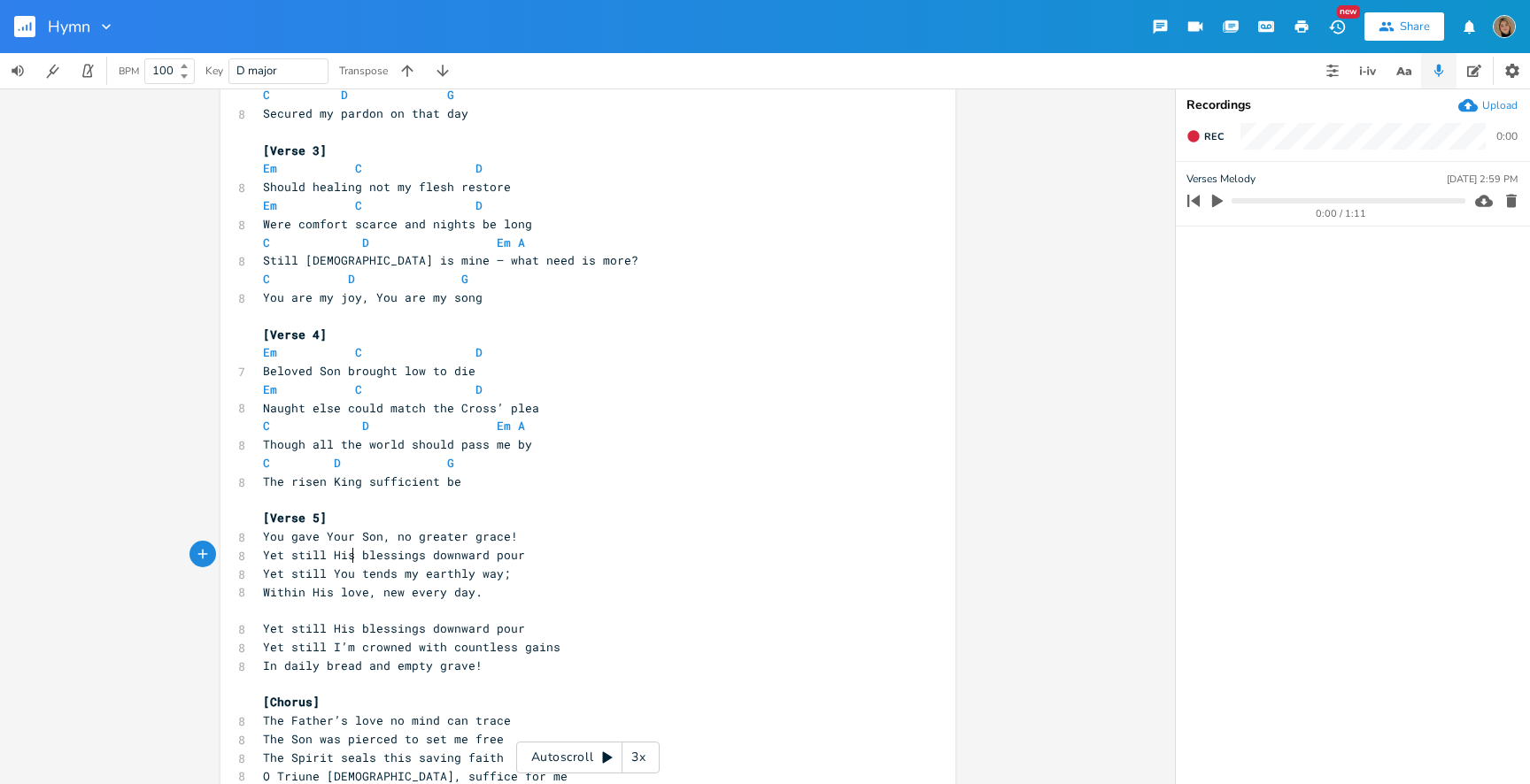 click on "Yet still His blessings downward pour" at bounding box center [394, 555] 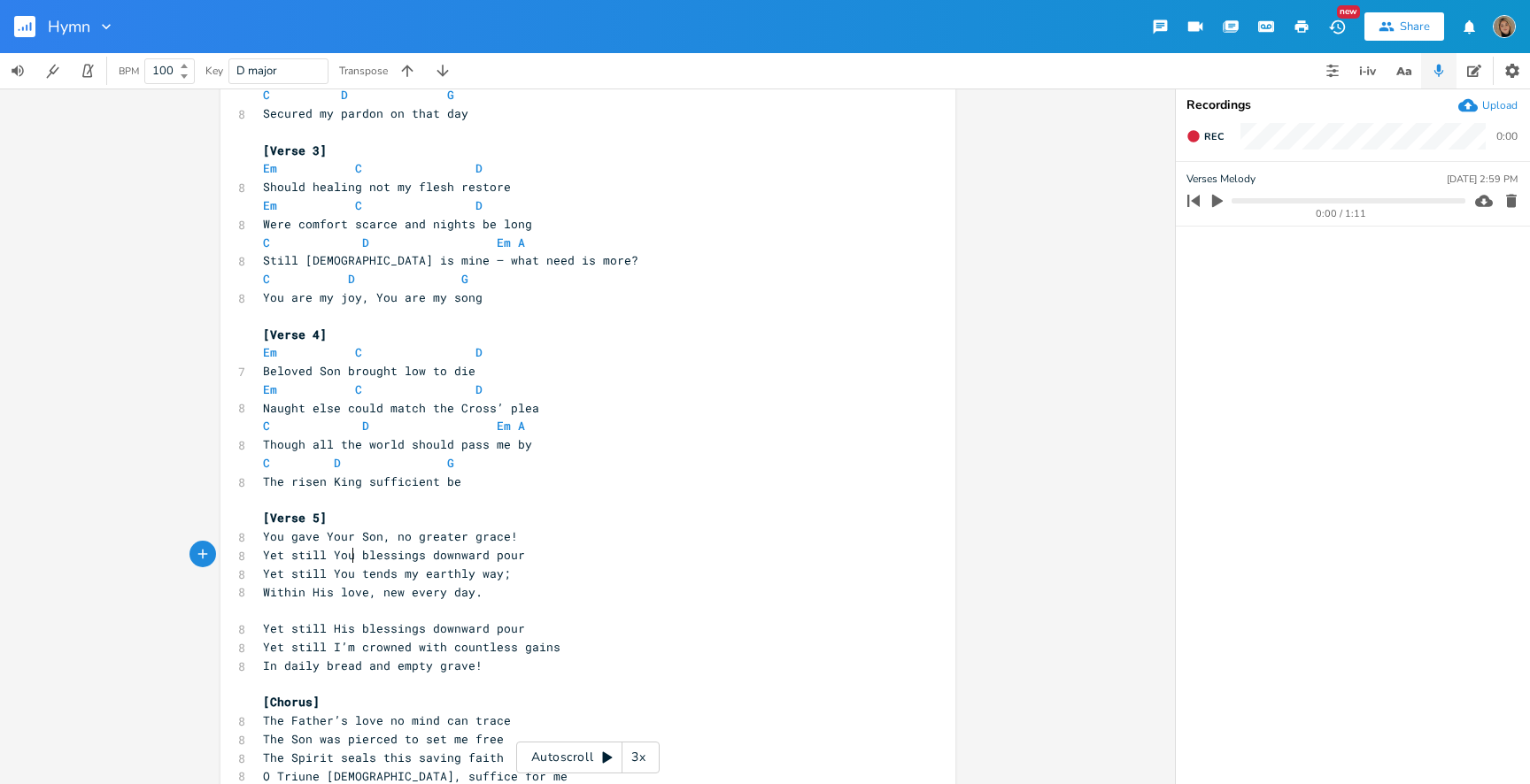 scroll, scrollTop: 0, scrollLeft: 22, axis: horizontal 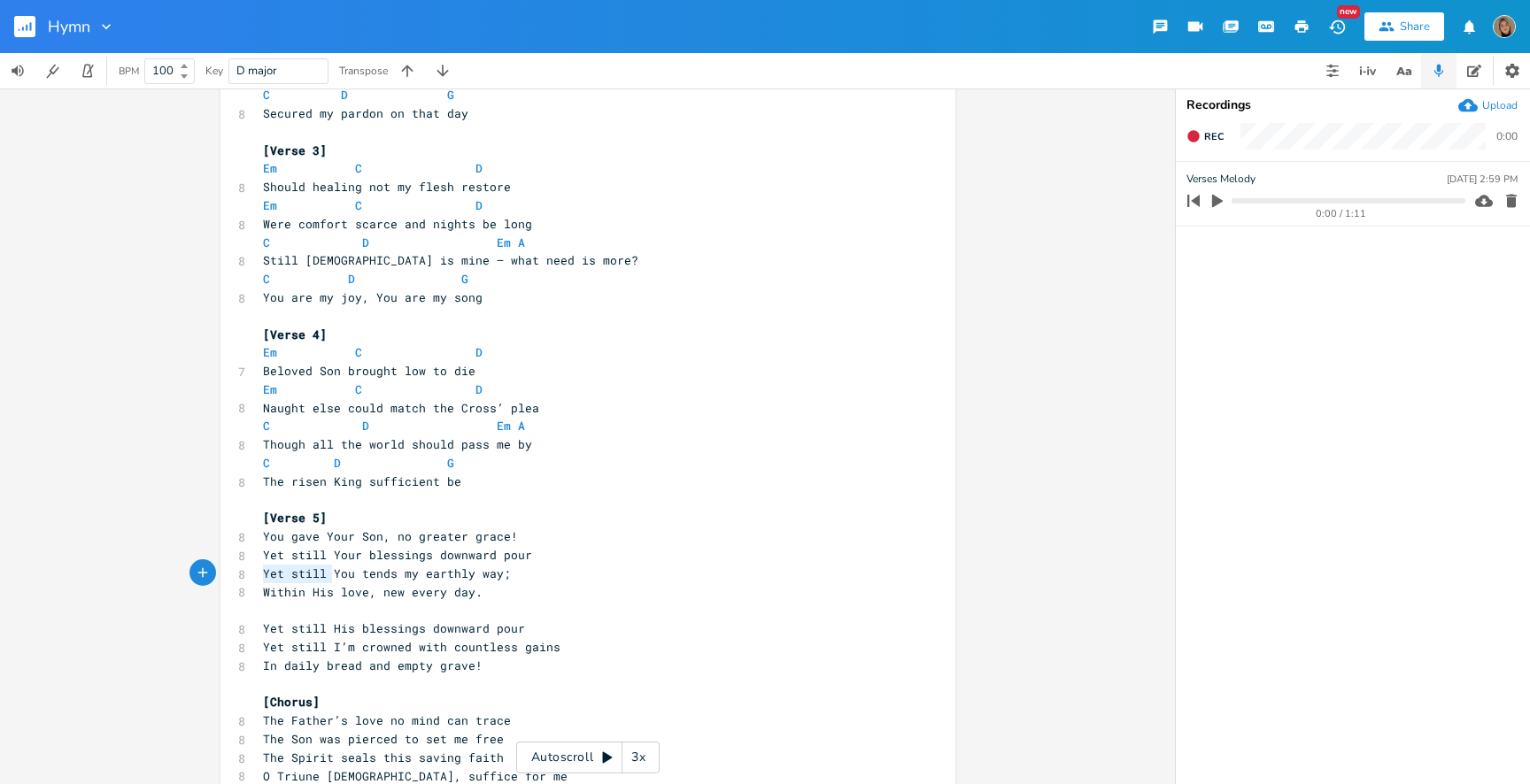 drag, startPoint x: 328, startPoint y: 573, endPoint x: 241, endPoint y: 571, distance: 87.023 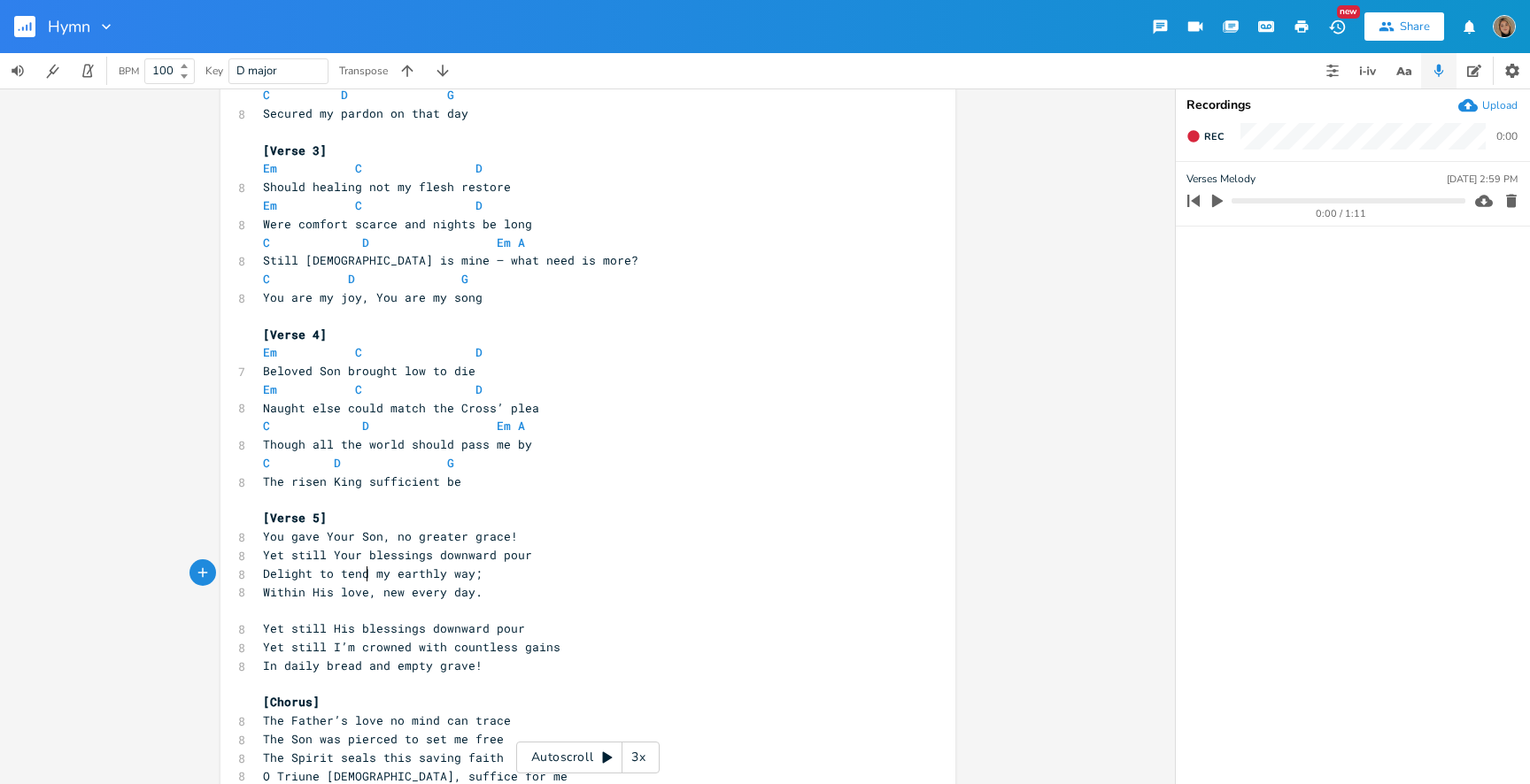 scroll, scrollTop: 0, scrollLeft: 26, axis: horizontal 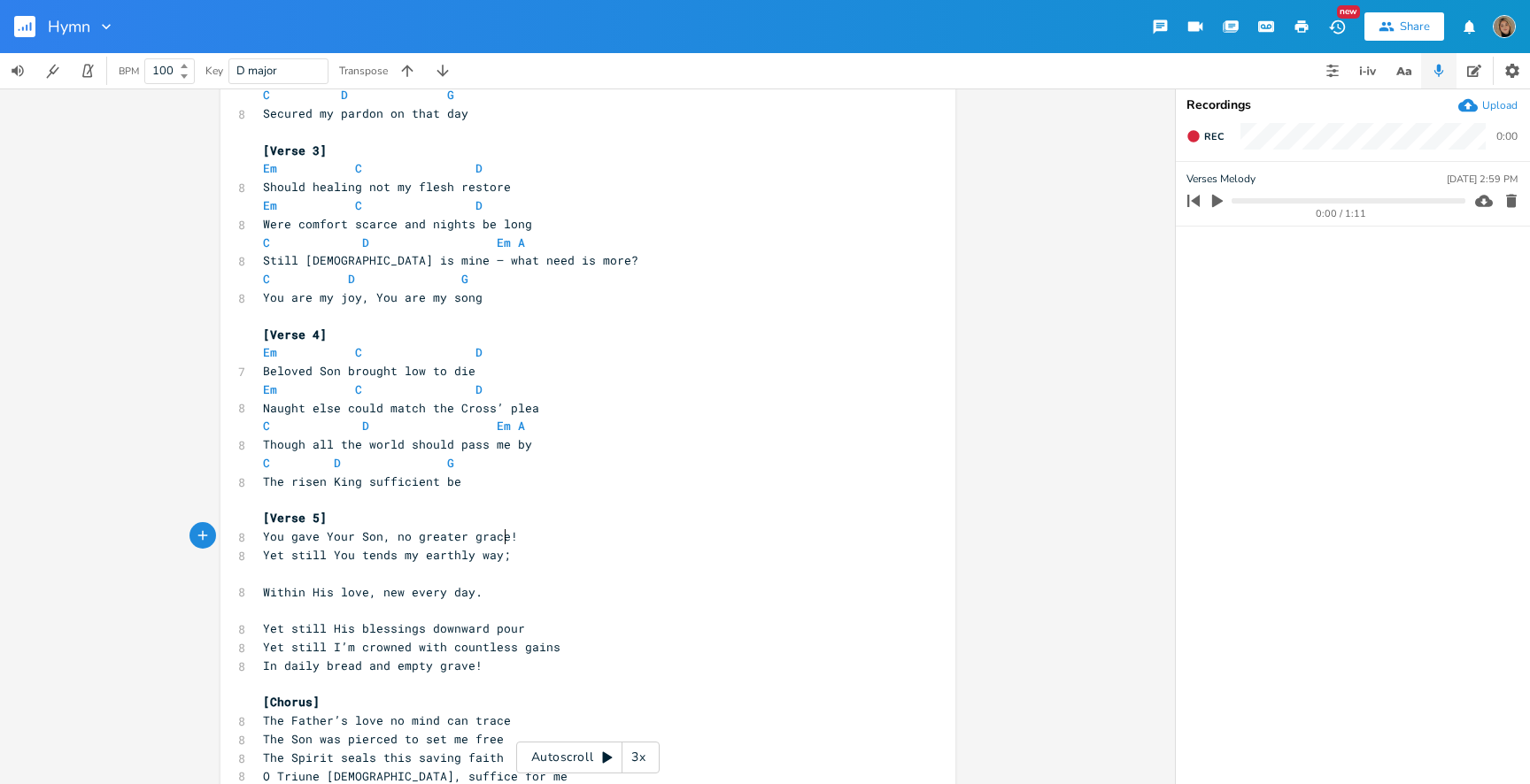 click on "You gave Your Son, no greater grace!" at bounding box center [390, 536] 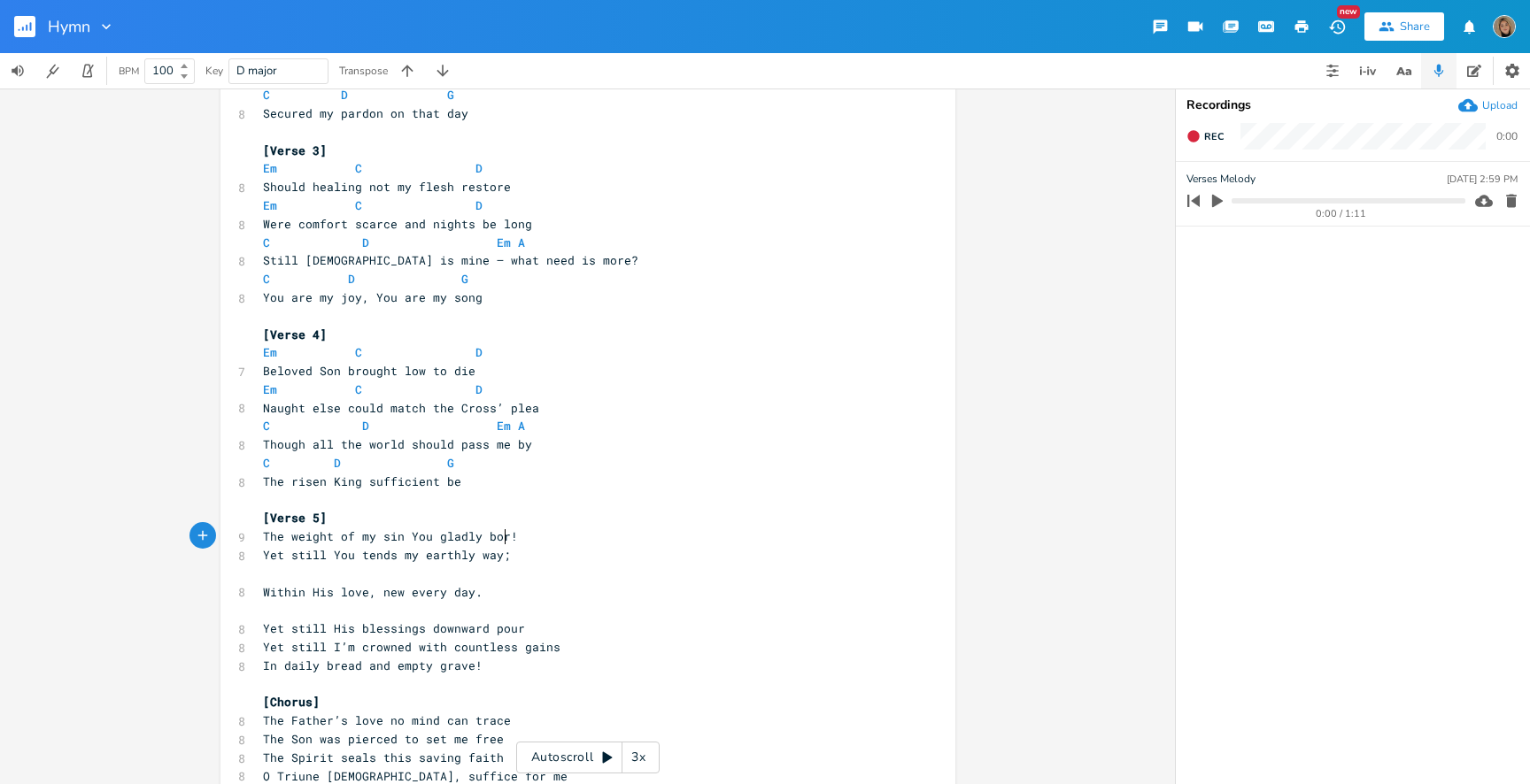 scroll, scrollTop: 0, scrollLeft: 42, axis: horizontal 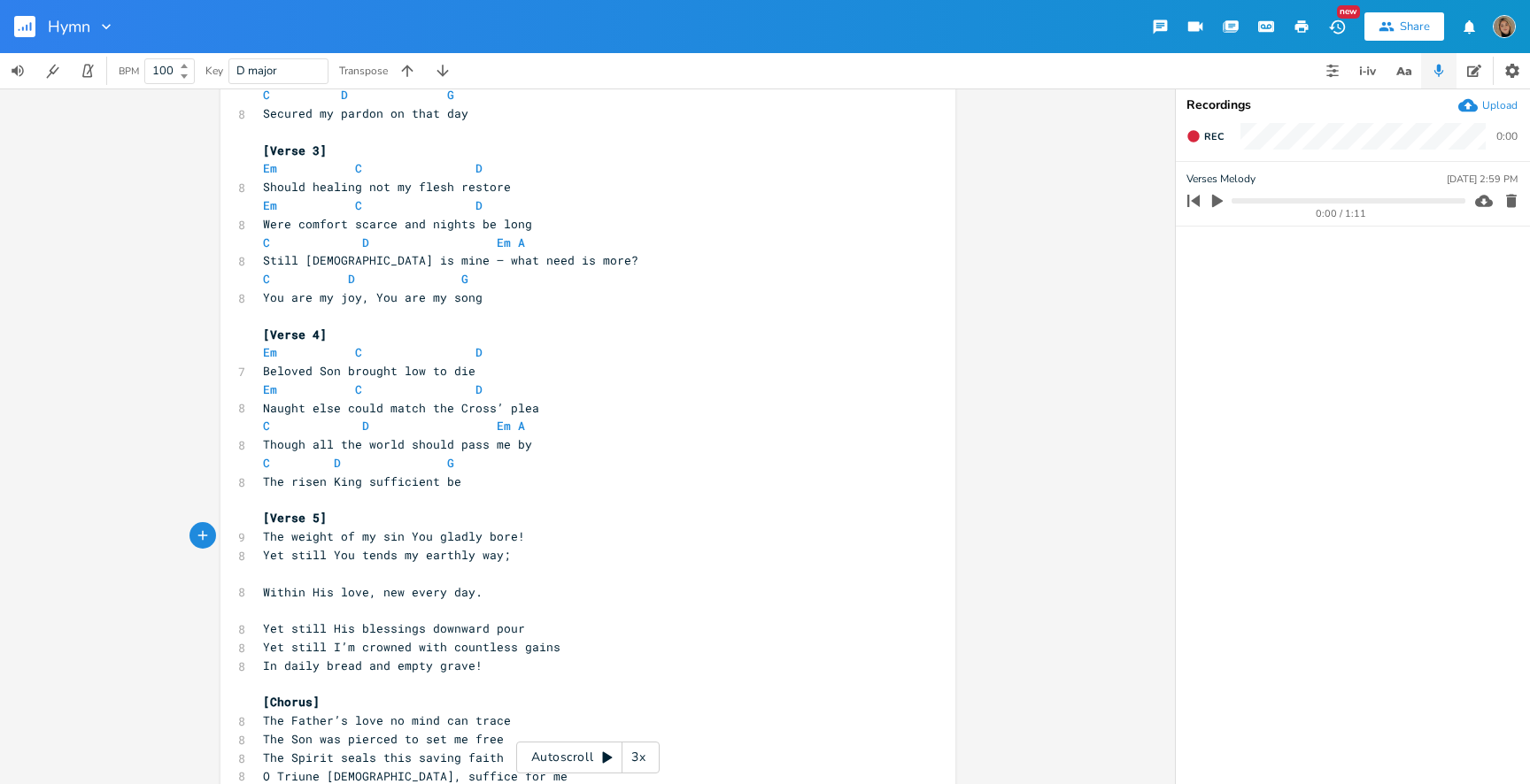 click on "The weight of my sin You gladly bore!" at bounding box center (579, 536) 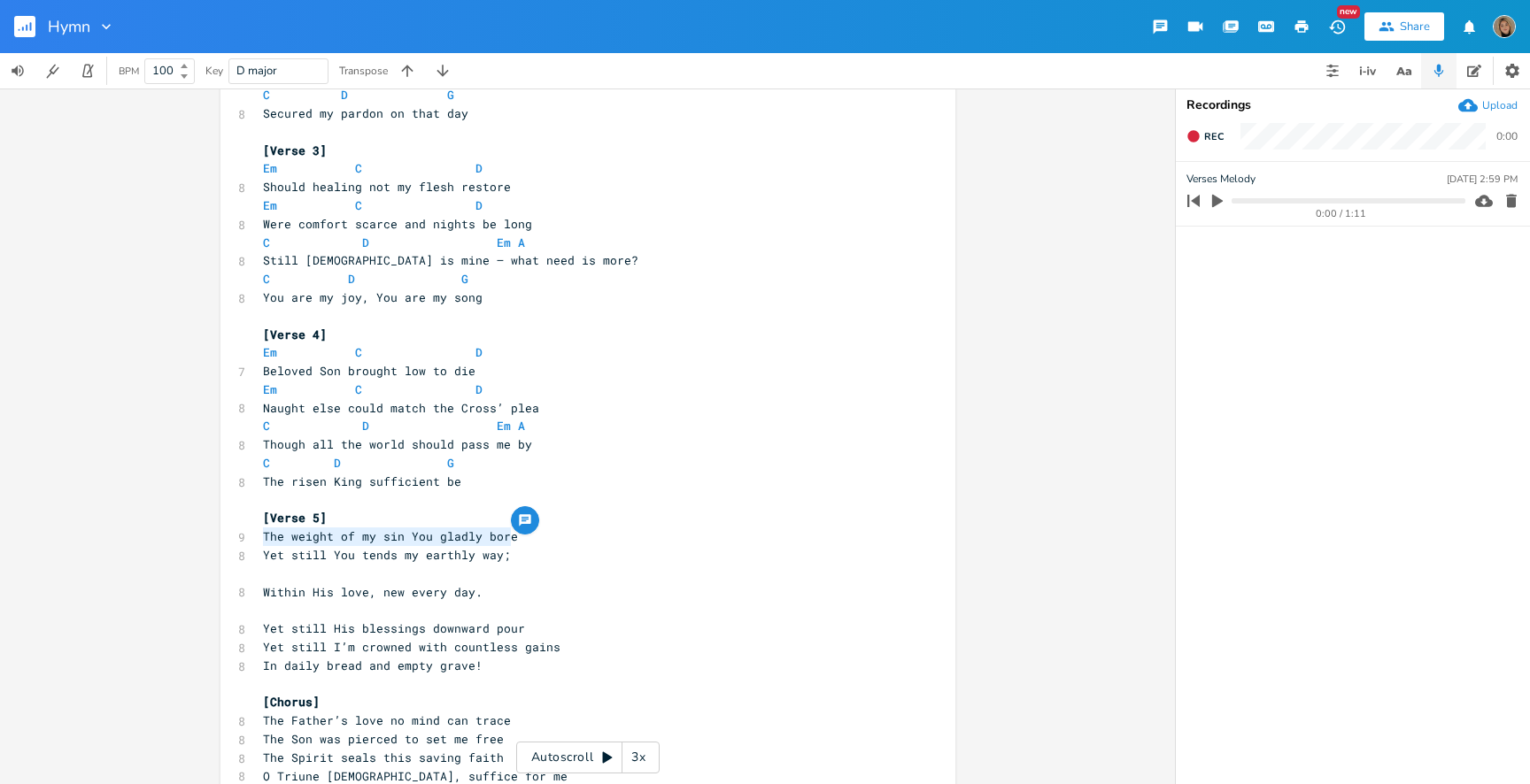 drag, startPoint x: 498, startPoint y: 536, endPoint x: 251, endPoint y: 536, distance: 247 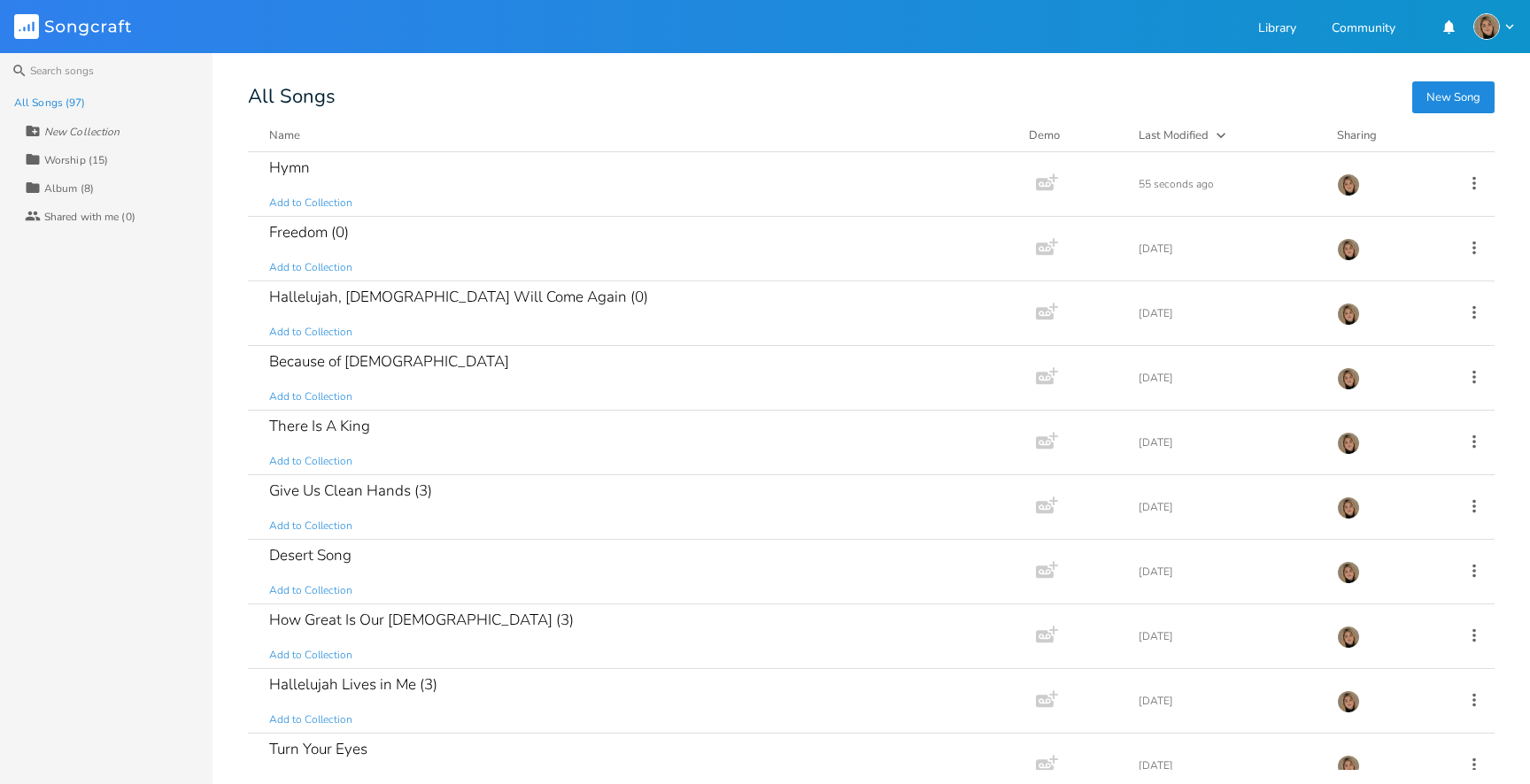 scroll, scrollTop: 0, scrollLeft: 0, axis: both 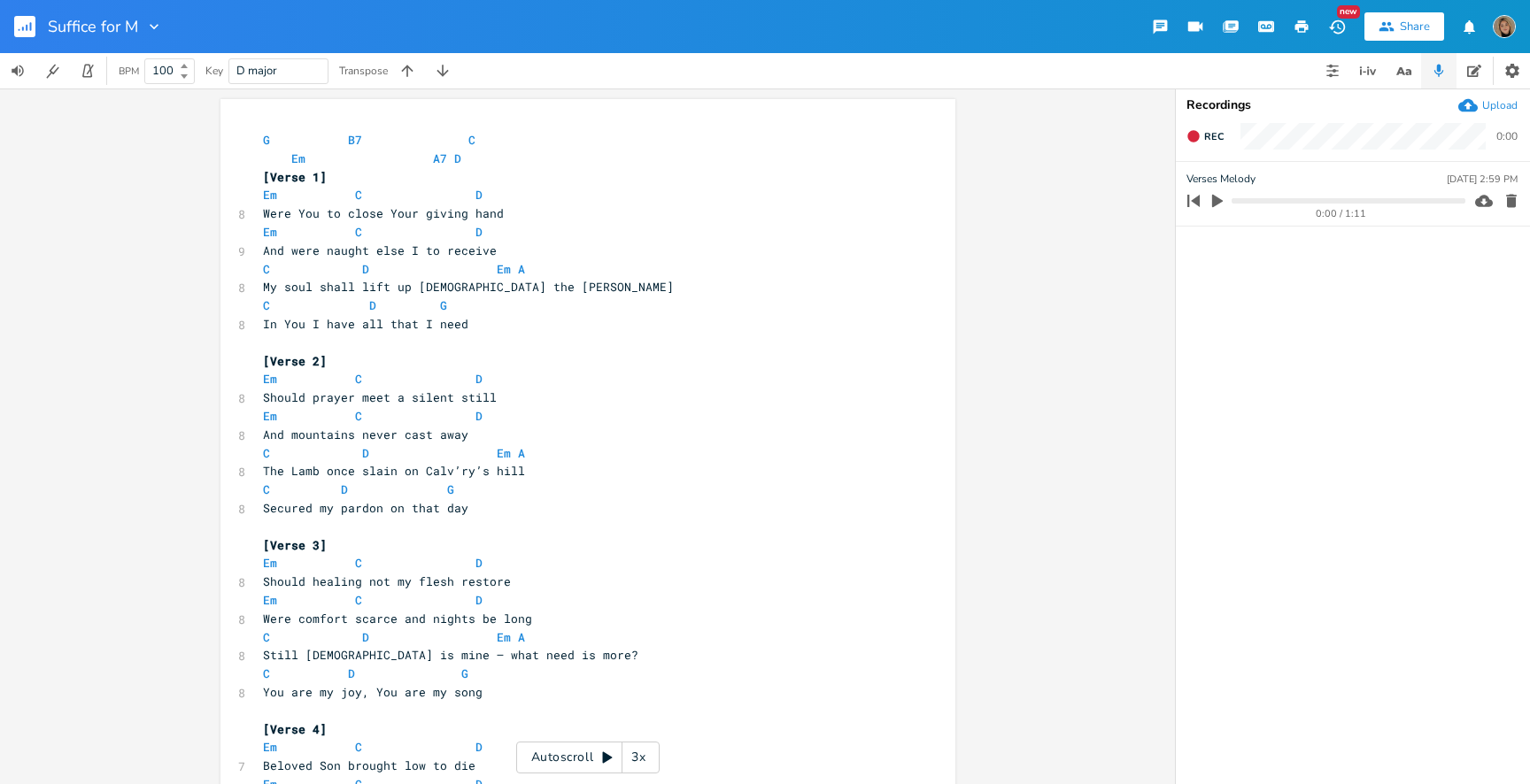 type on "Suffice for Me" 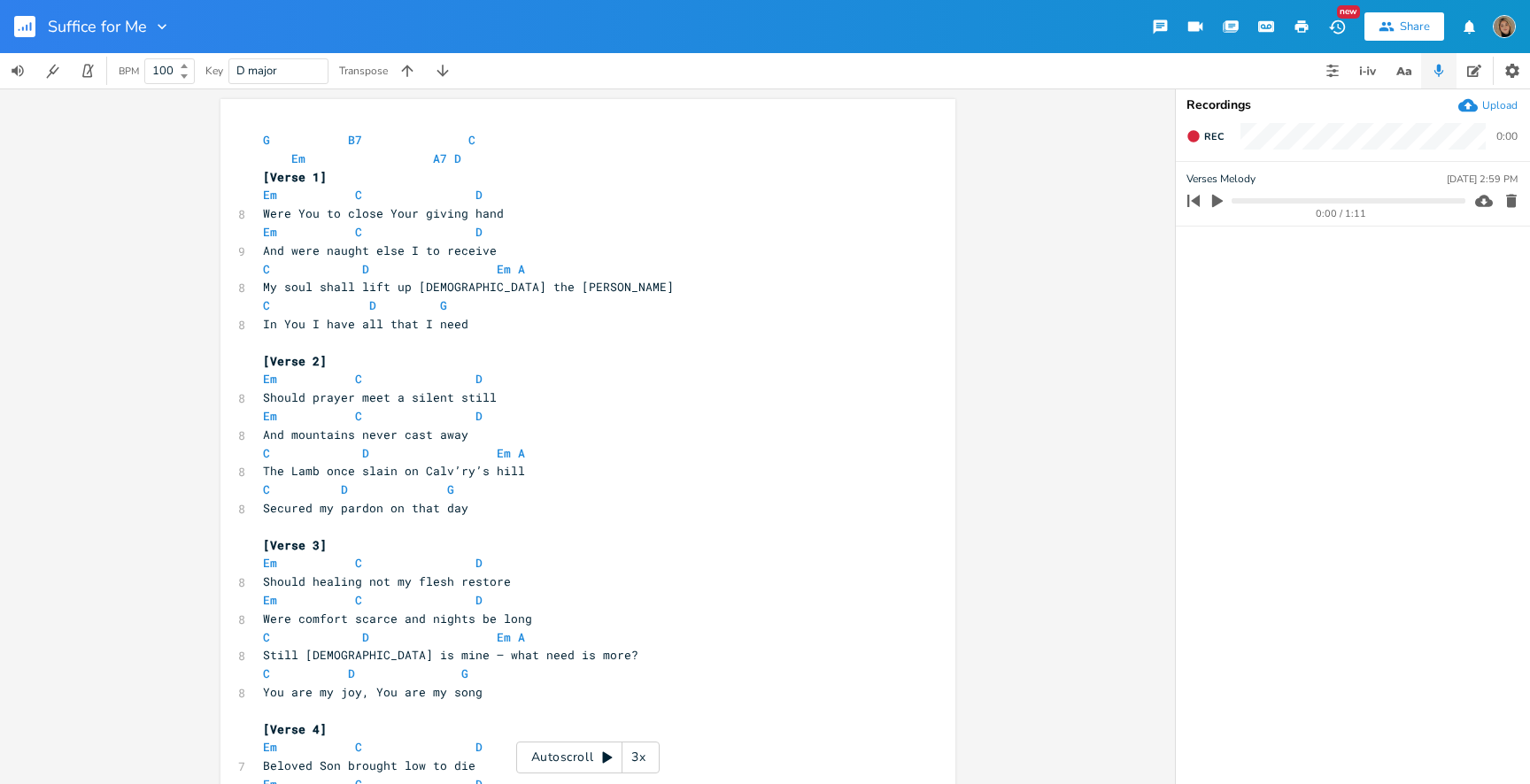 click on "xxxxxxxxxx   G             B7                 C         Em                    A7   D [Verse 1] Em             C                  D 8 Were You to close Your giving hand Em             C                  D 9 And were naught else I to receive C               D                    Em   A         8 My soul shall lift up Christ the Lamb C                D           G          8 In You I have all that I need ​ [Verse 2] Em             C                  D 8 Should prayer meet a silent still Em             C                  D 8 And mountains never cast away C               D                    Em   A    8 The Lamb once slain on Calv’ry’s hill C            D                G         8 Secured my pardon on that day ​ [Verse 3] Em             C                  D 8 Should healing not my flesh restore Em             C                  D 8 C D Em   A" at bounding box center [587, 436] 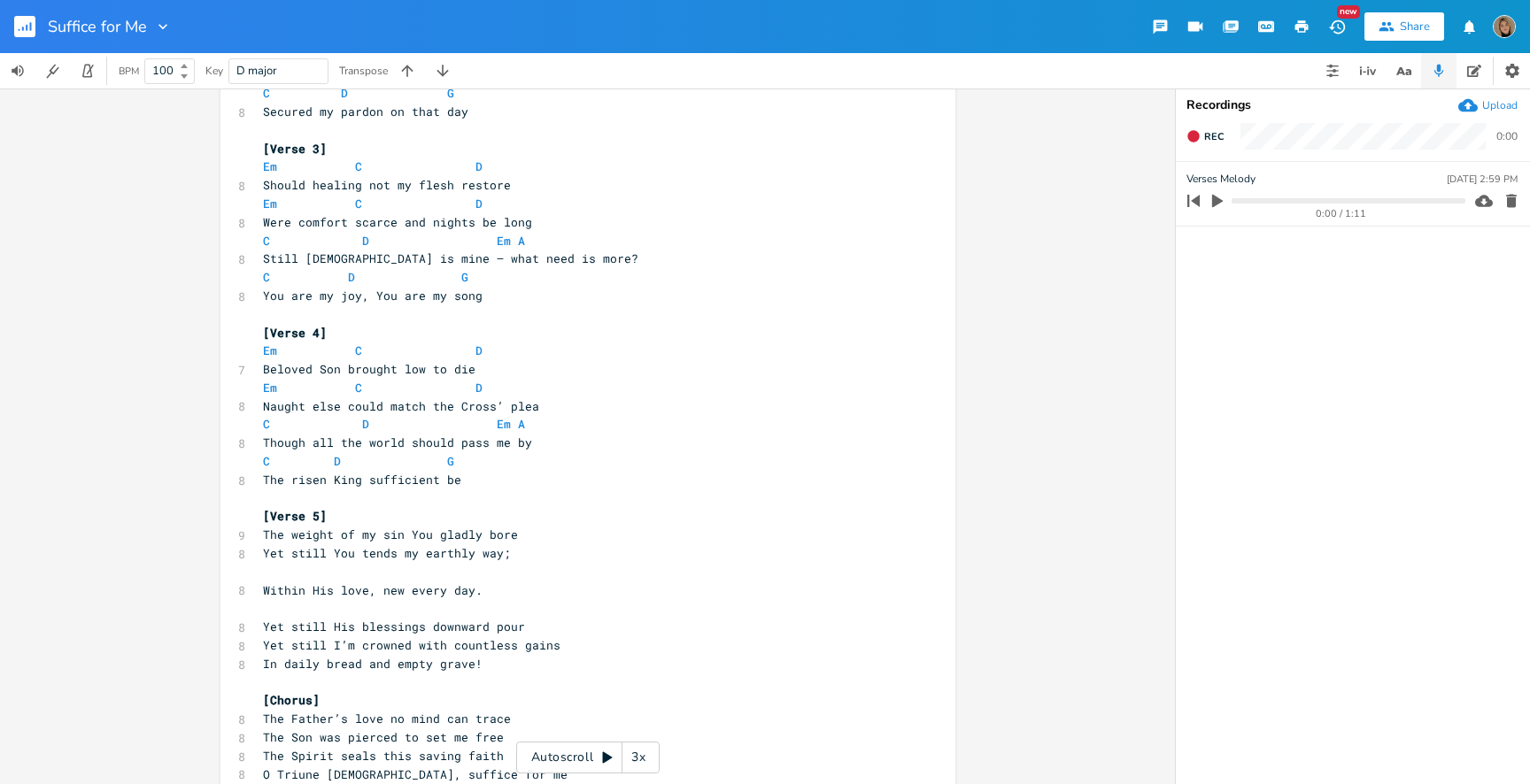 scroll, scrollTop: 450, scrollLeft: 0, axis: vertical 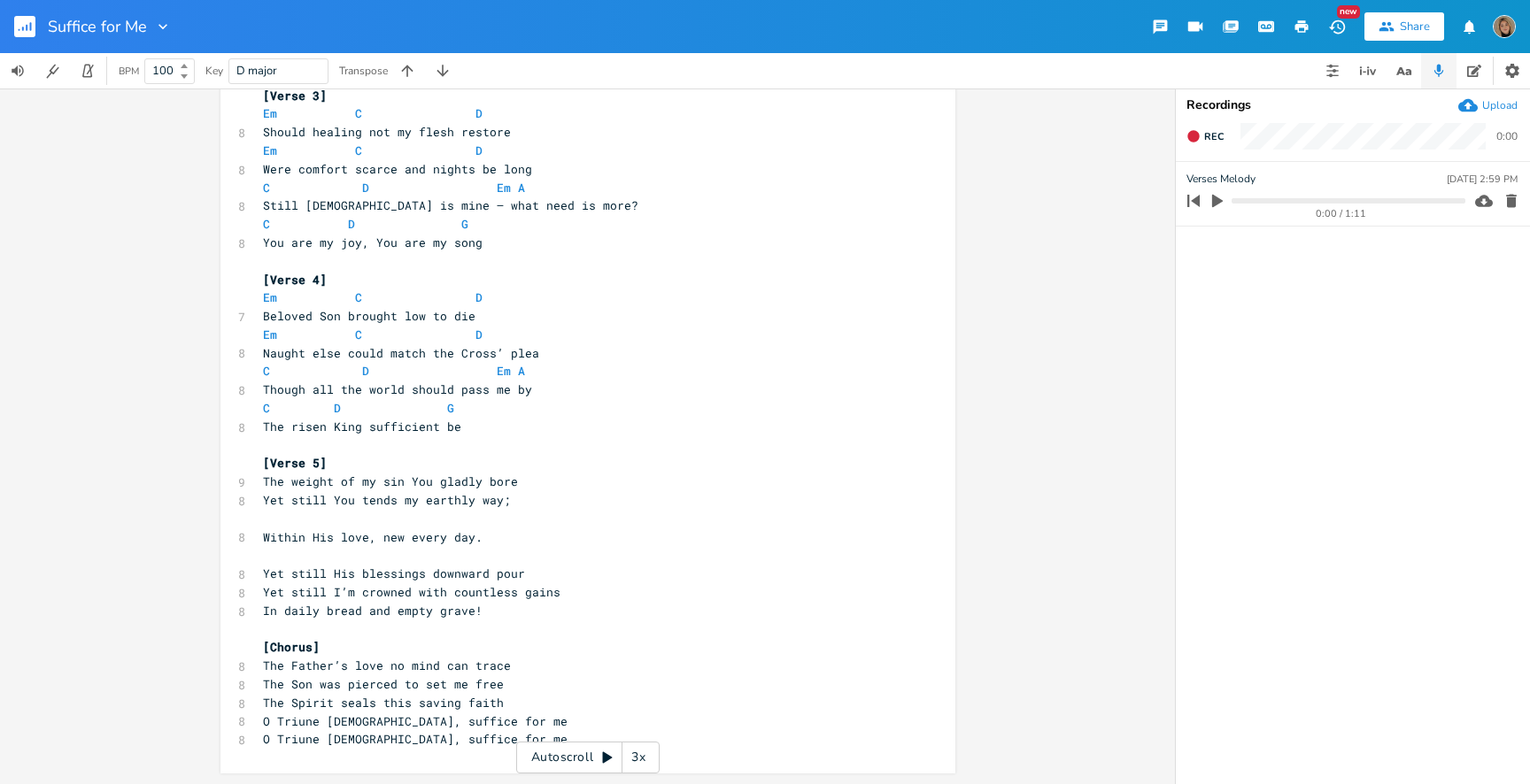 click on "Yet still You tends my earthly way;" at bounding box center [387, 500] 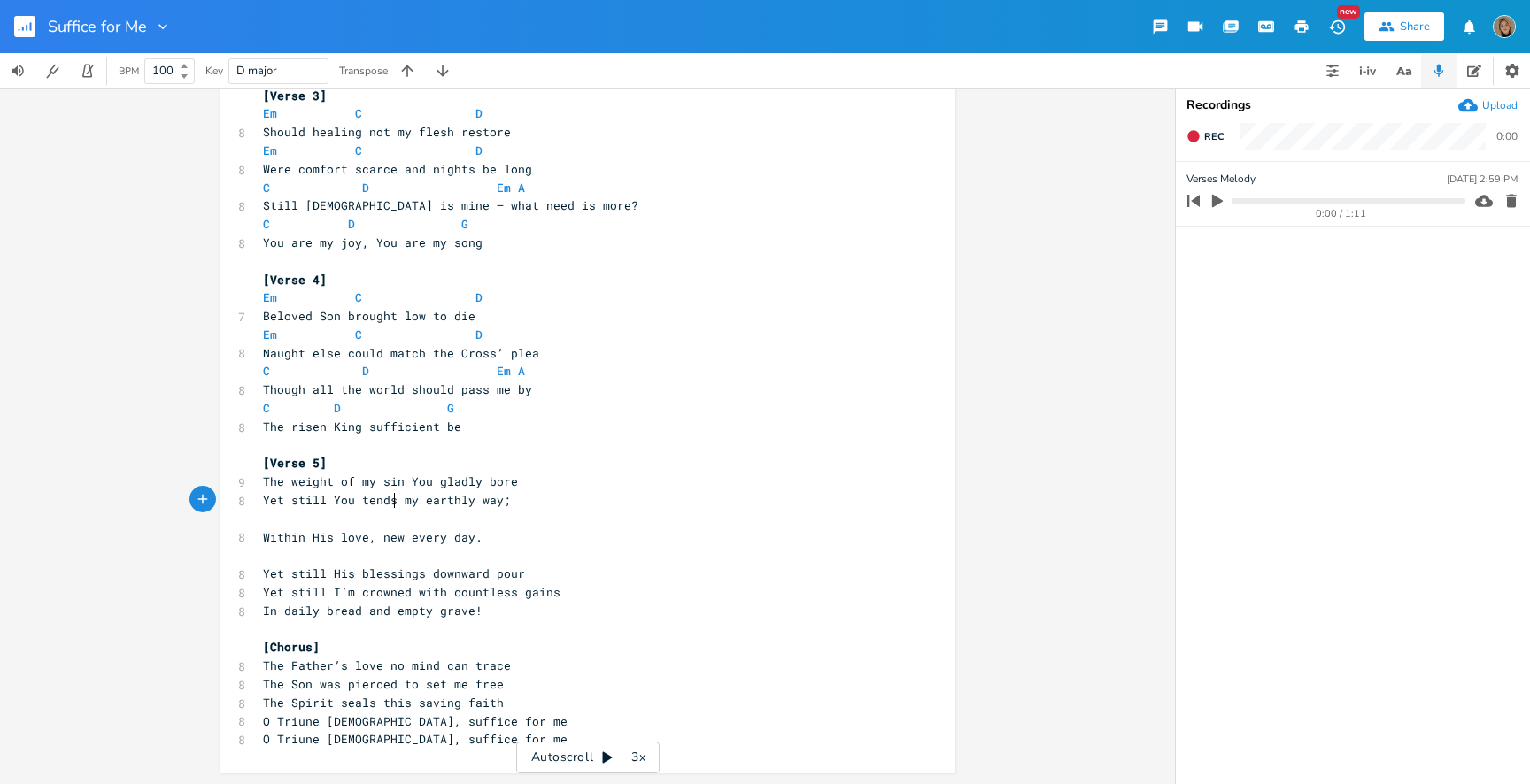 type on "=" 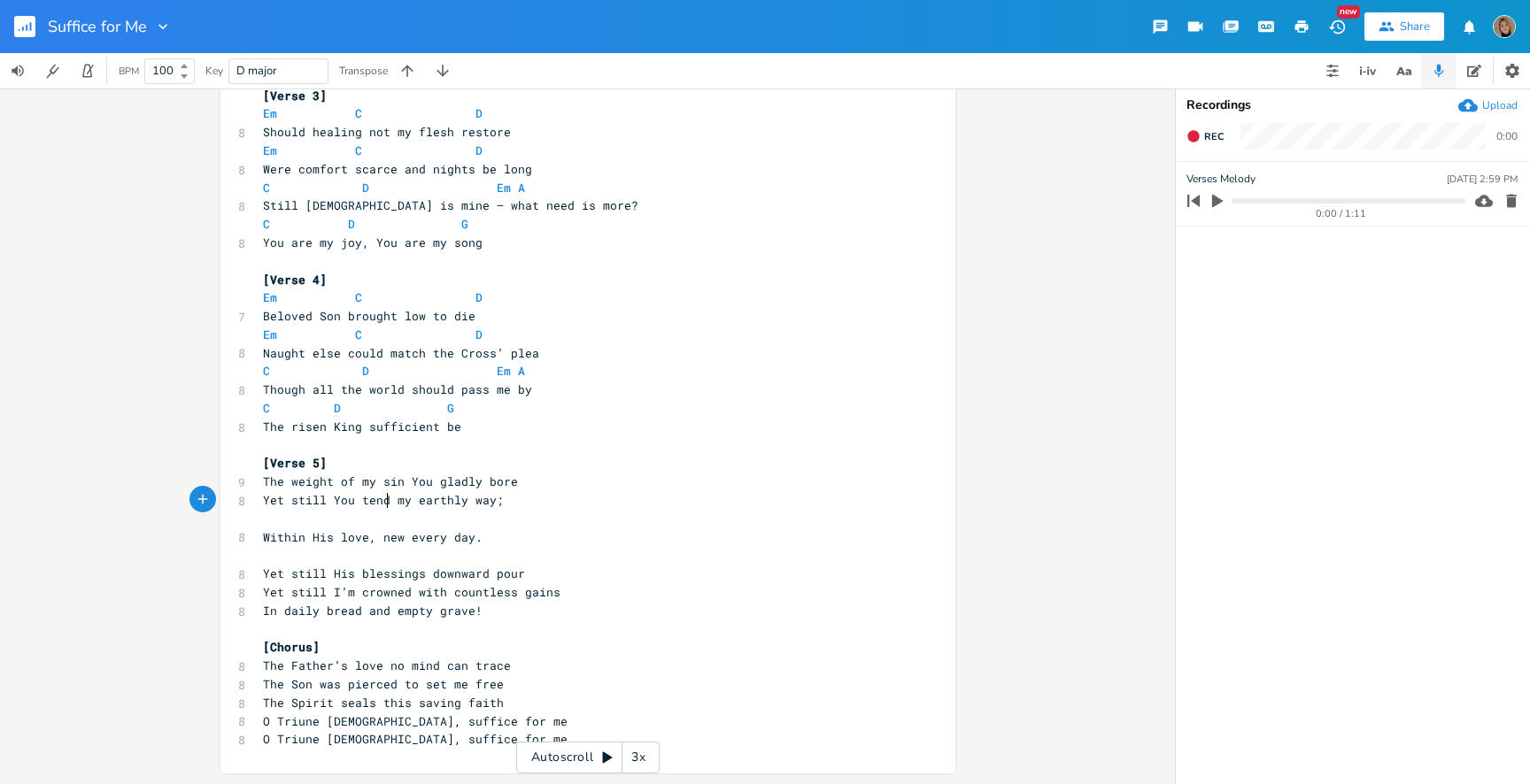 type on "Within His love, new every day." 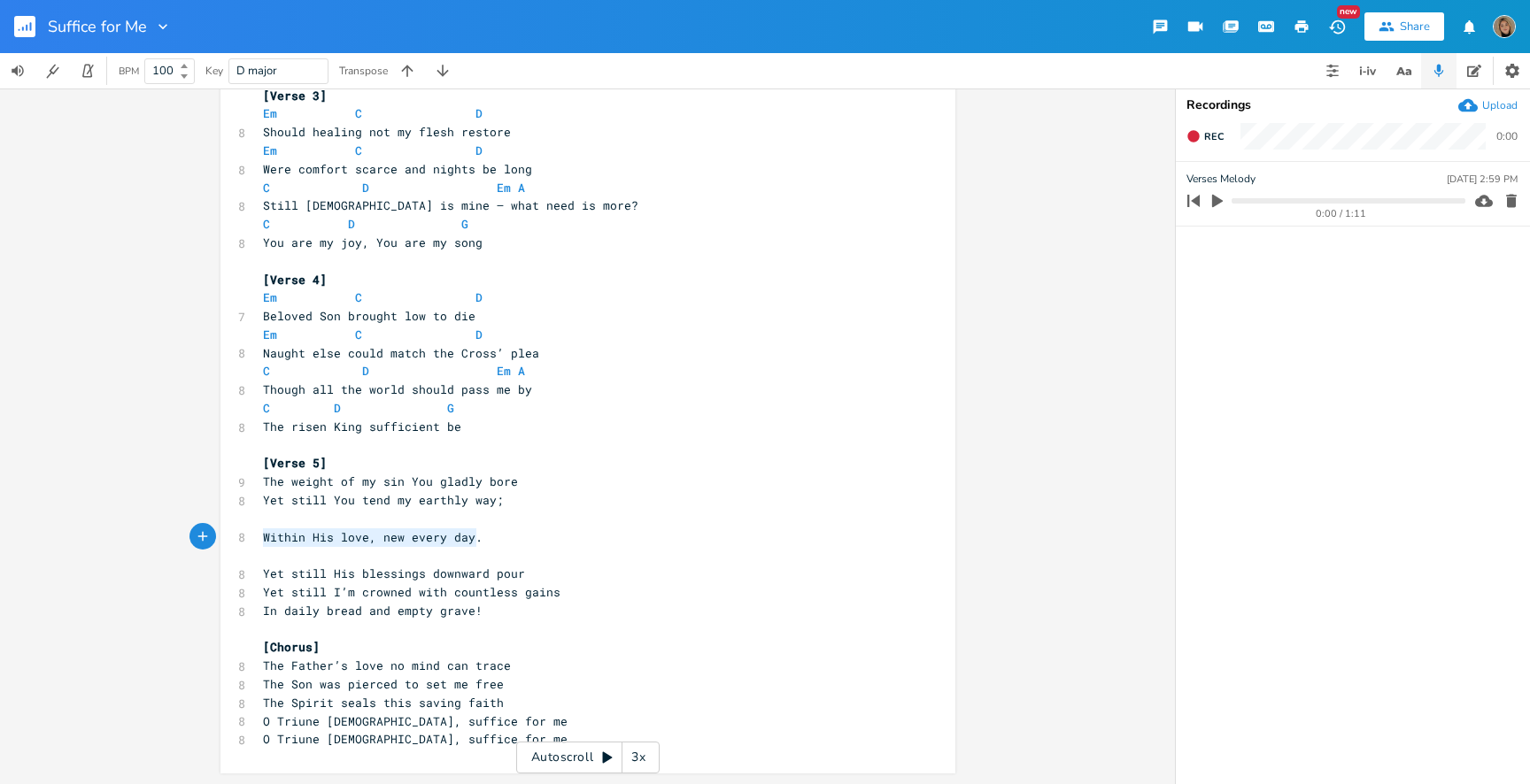 drag, startPoint x: 472, startPoint y: 538, endPoint x: 181, endPoint y: 538, distance: 291 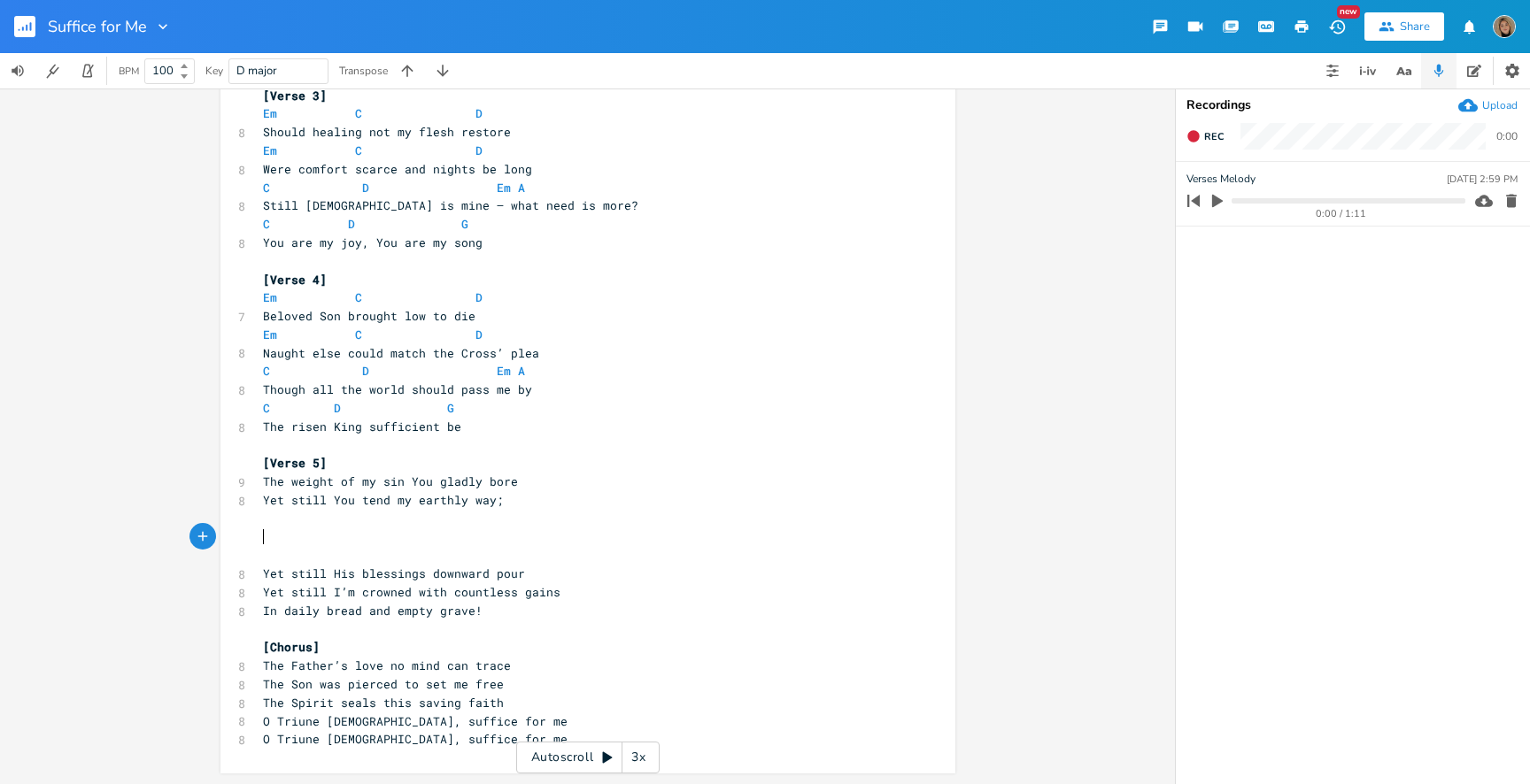 scroll, scrollTop: 431, scrollLeft: 0, axis: vertical 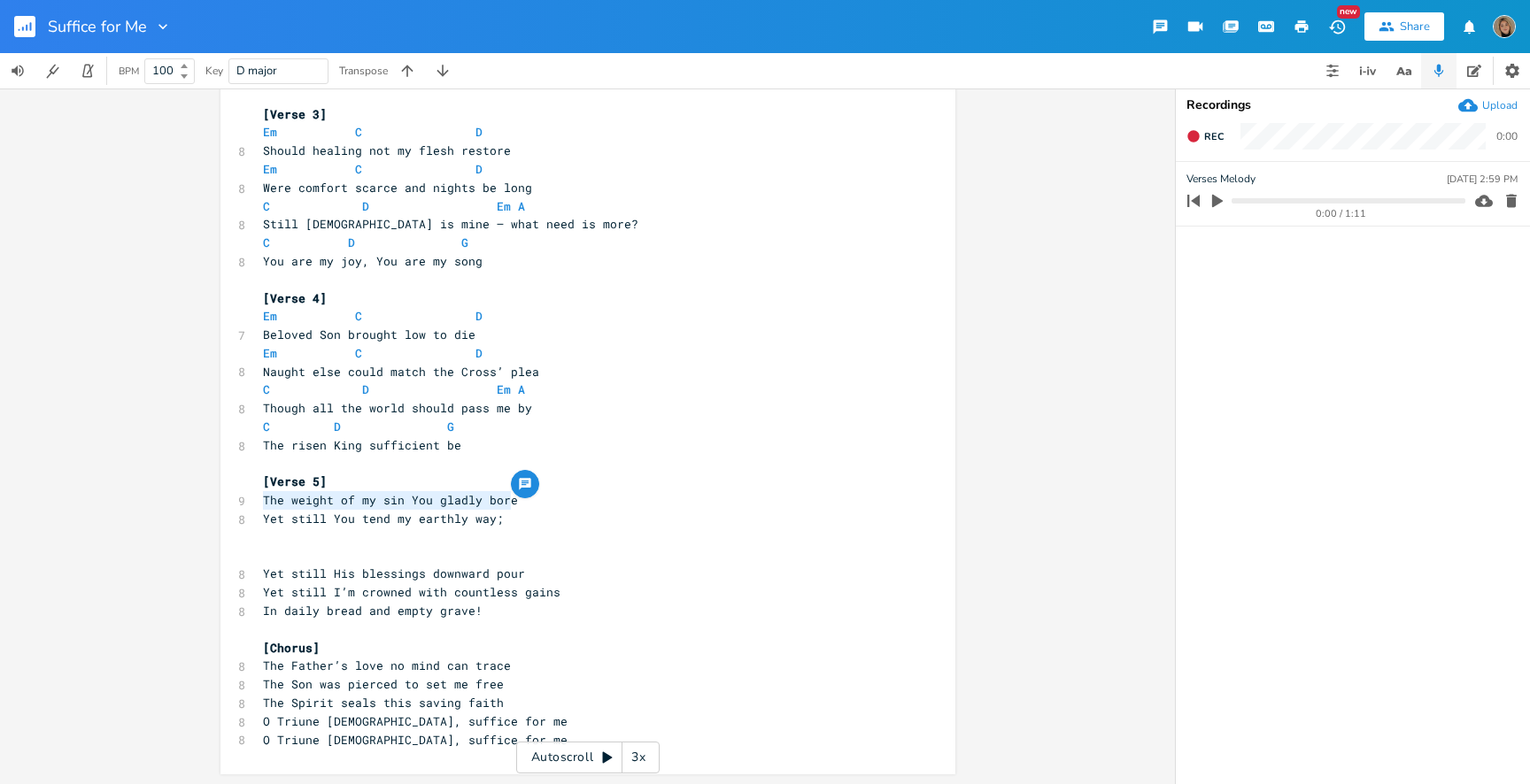 drag, startPoint x: 515, startPoint y: 496, endPoint x: 257, endPoint y: 493, distance: 258.0174 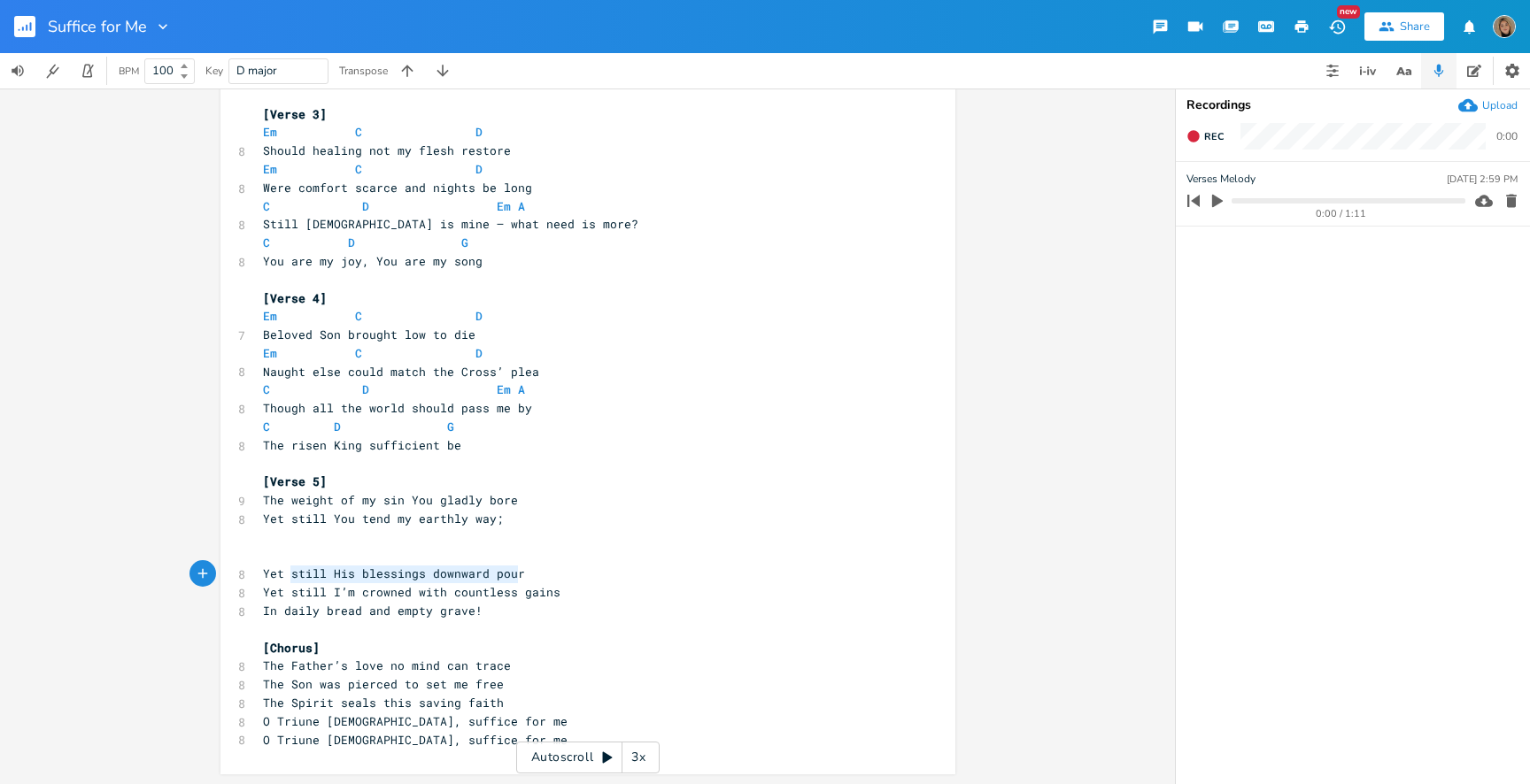 type on "Yet still His blessings downward pour" 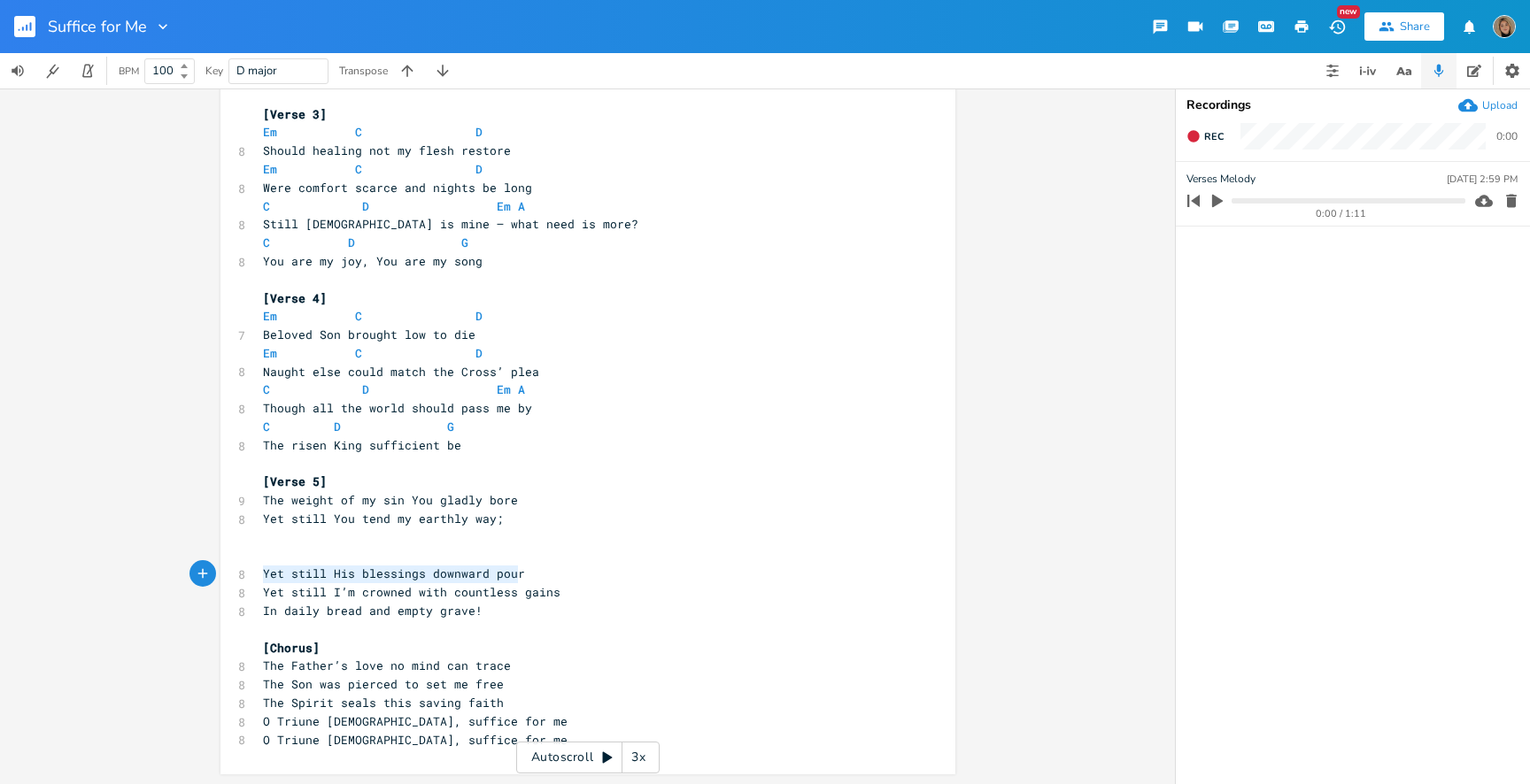 drag, startPoint x: 523, startPoint y: 580, endPoint x: 251, endPoint y: 575, distance: 272.04595 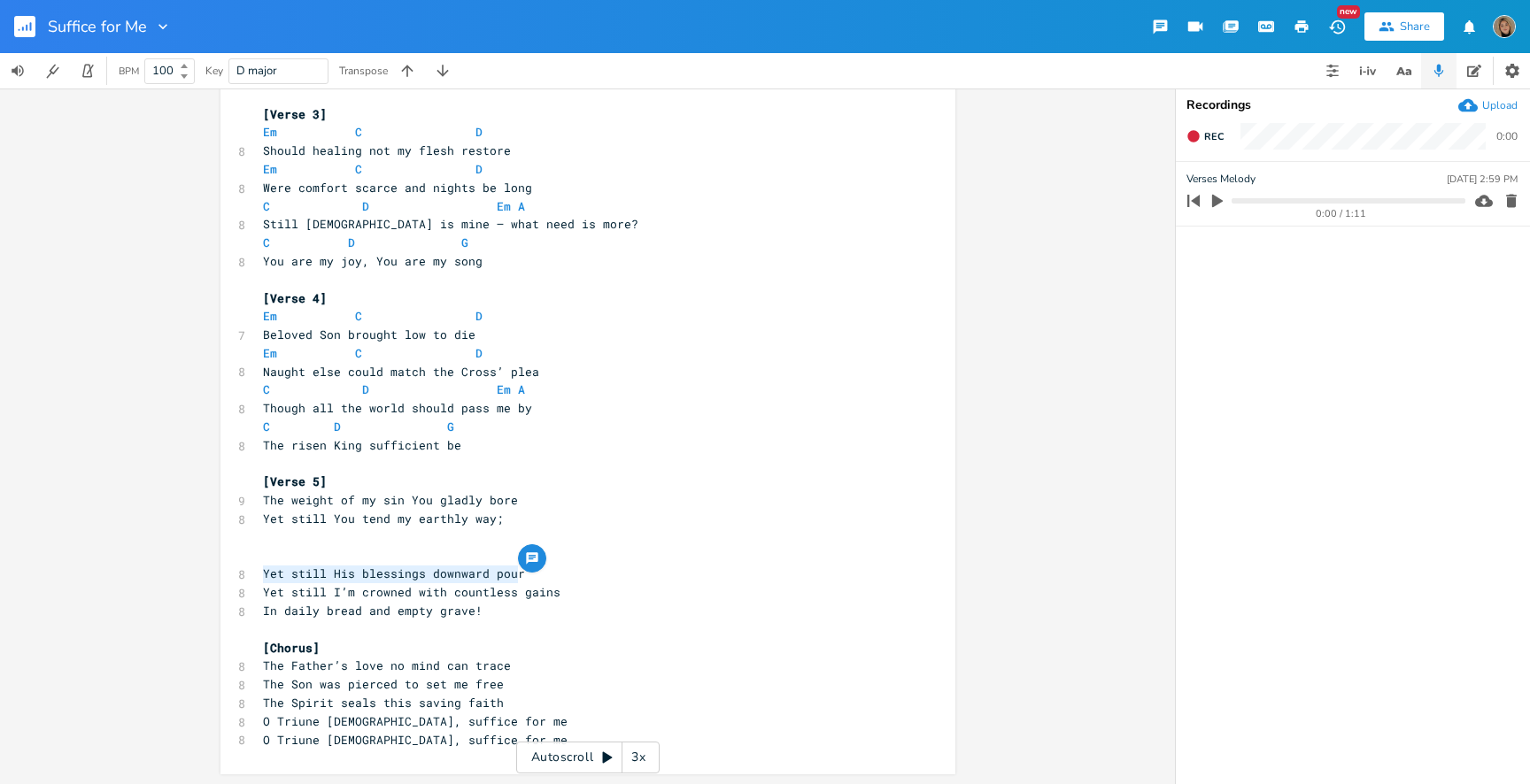 click on "​" at bounding box center (579, 556) 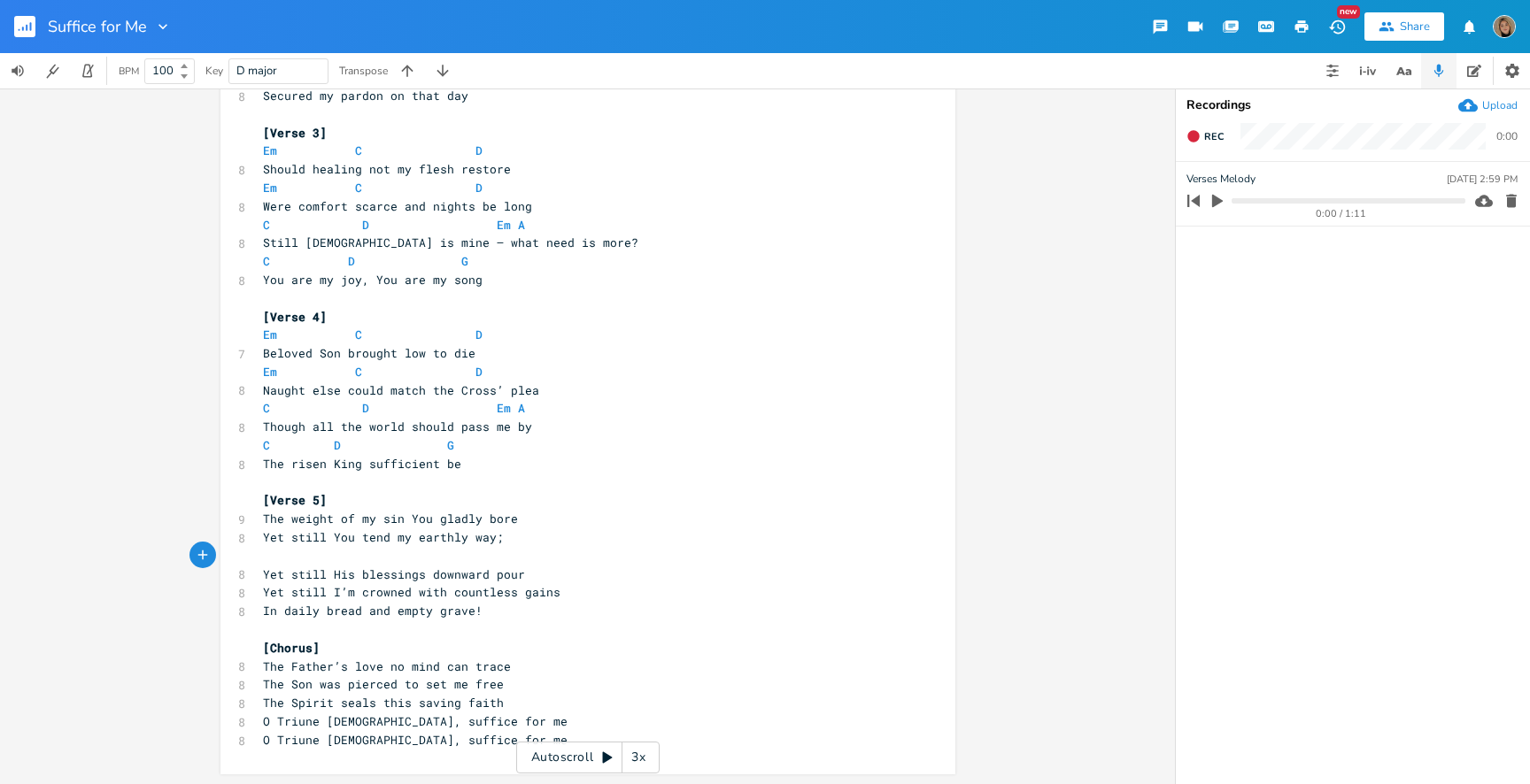 scroll, scrollTop: 395, scrollLeft: 0, axis: vertical 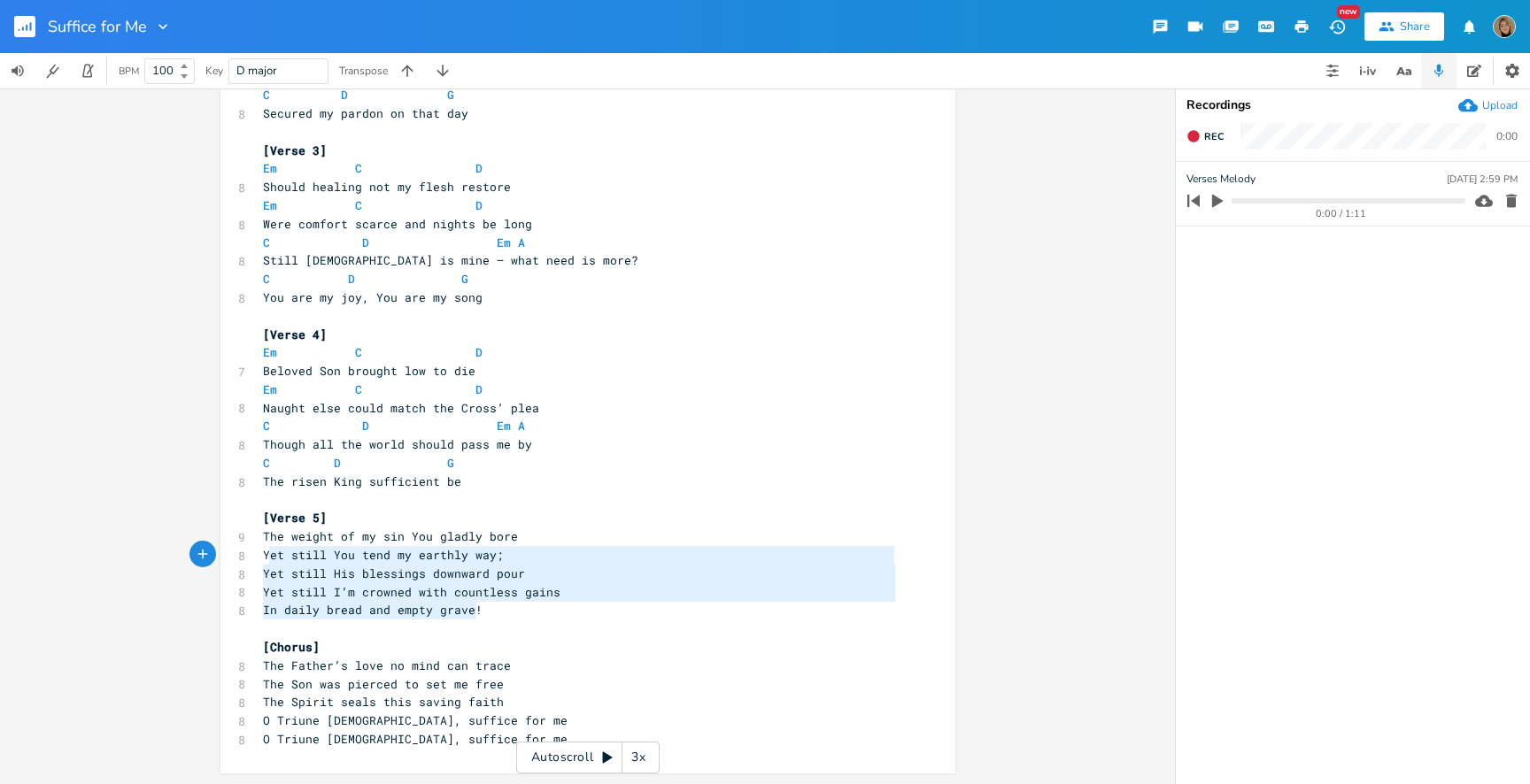 type on "Yet still You tend my earthly way;
Yet still His blessings downward pour
Yet still I’m crowned with countless gains
In daily bread and empty grave!" 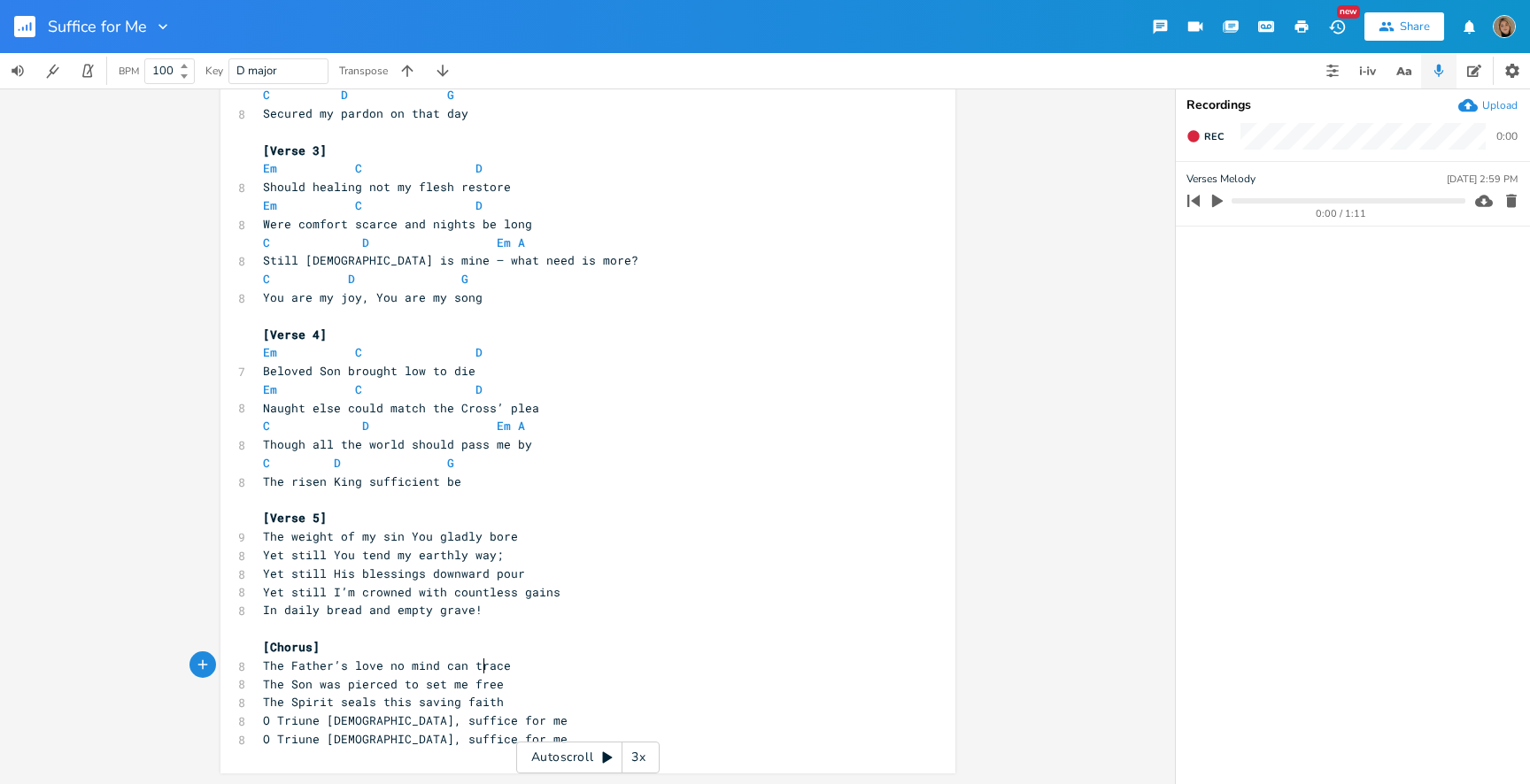 click on "The Father’s love no mind can trace" at bounding box center (387, 665) 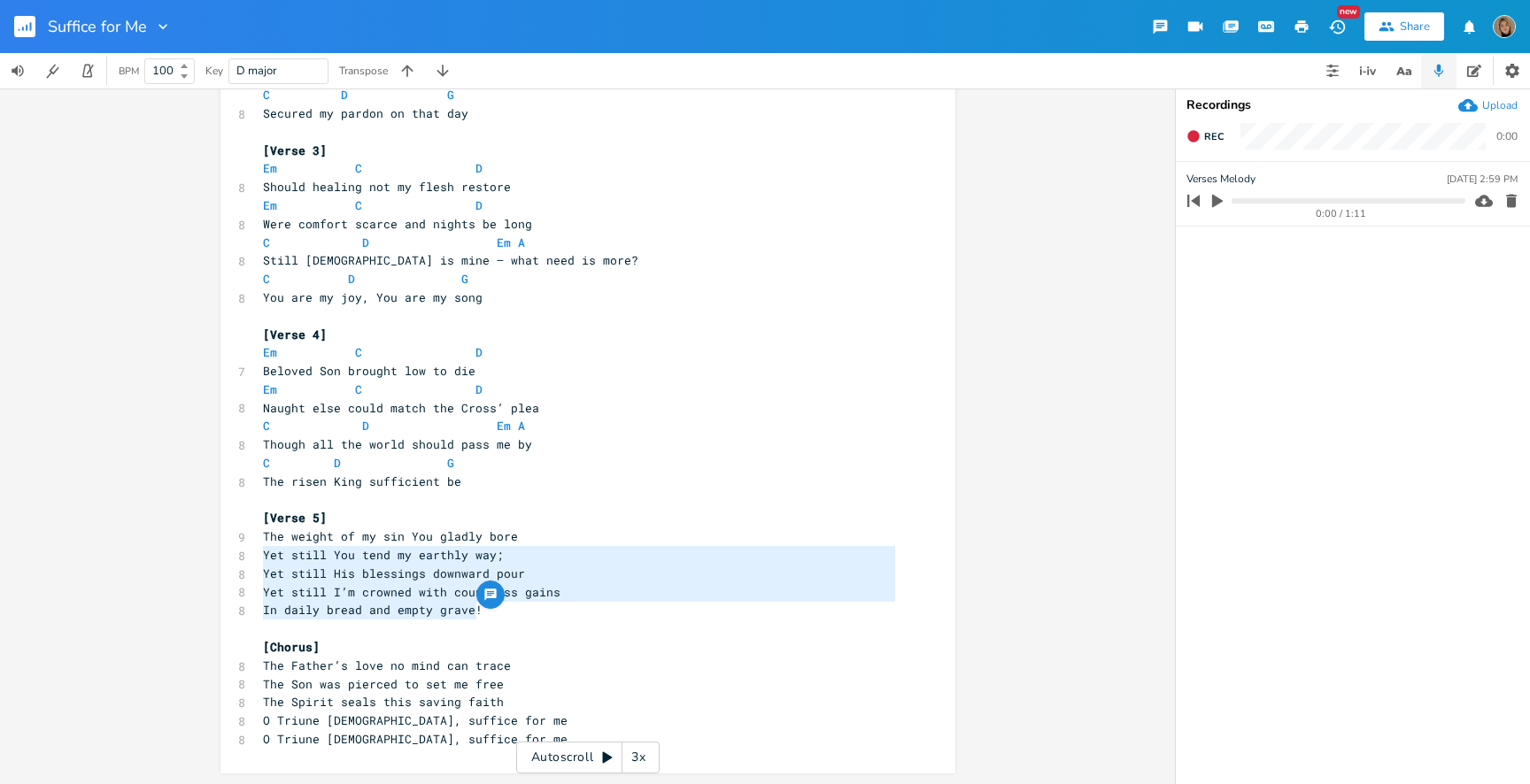 type on "The weight of my sin You gladly bore
Yet still You tend my earthly way;
Yet still His blessings downward pour
Yet still I’m crowned with countless gains
In daily bread and empty grave!" 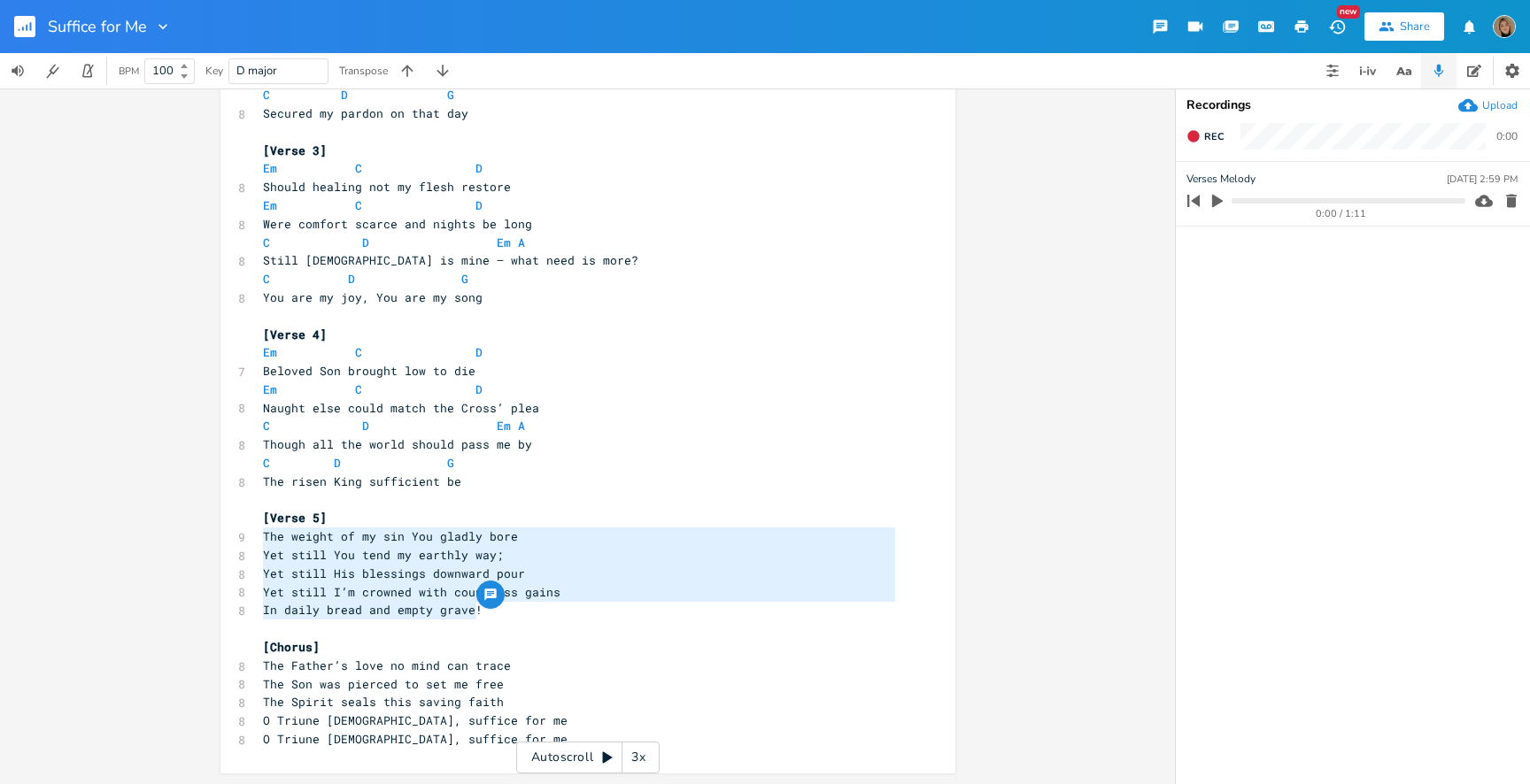 drag, startPoint x: 484, startPoint y: 614, endPoint x: 248, endPoint y: 541, distance: 247.0324 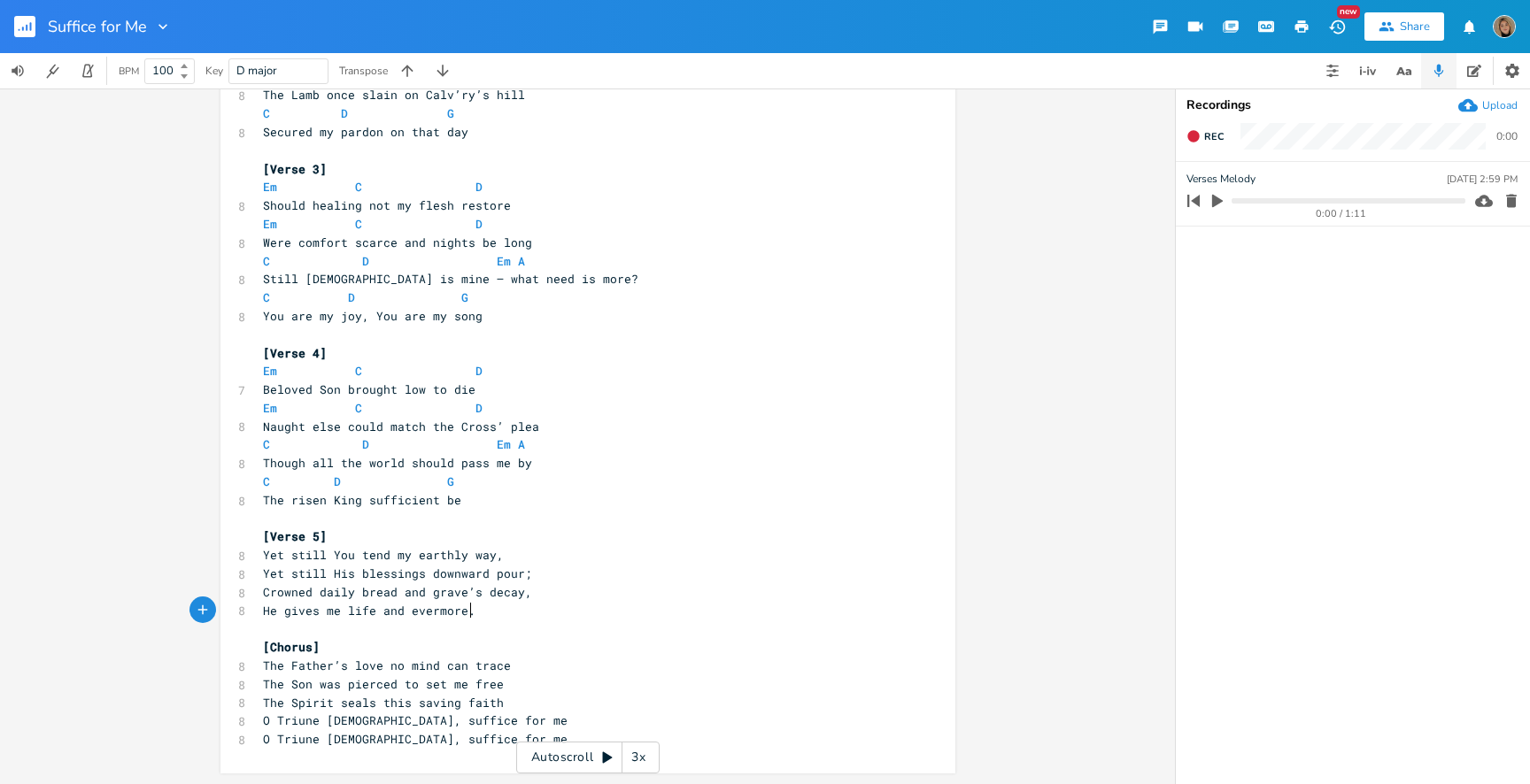 scroll, scrollTop: 376, scrollLeft: 0, axis: vertical 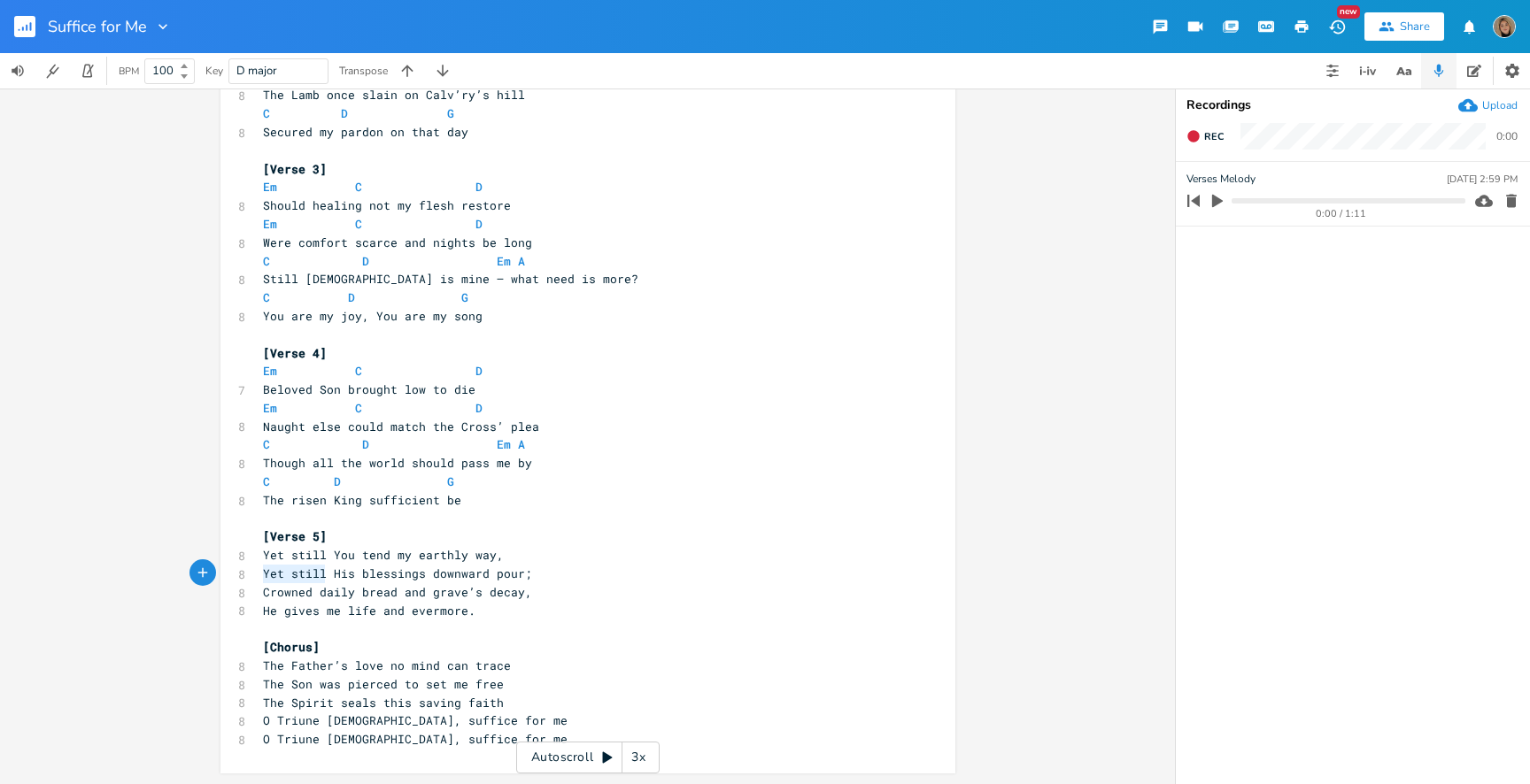 drag, startPoint x: 321, startPoint y: 573, endPoint x: 251, endPoint y: 573, distance: 70 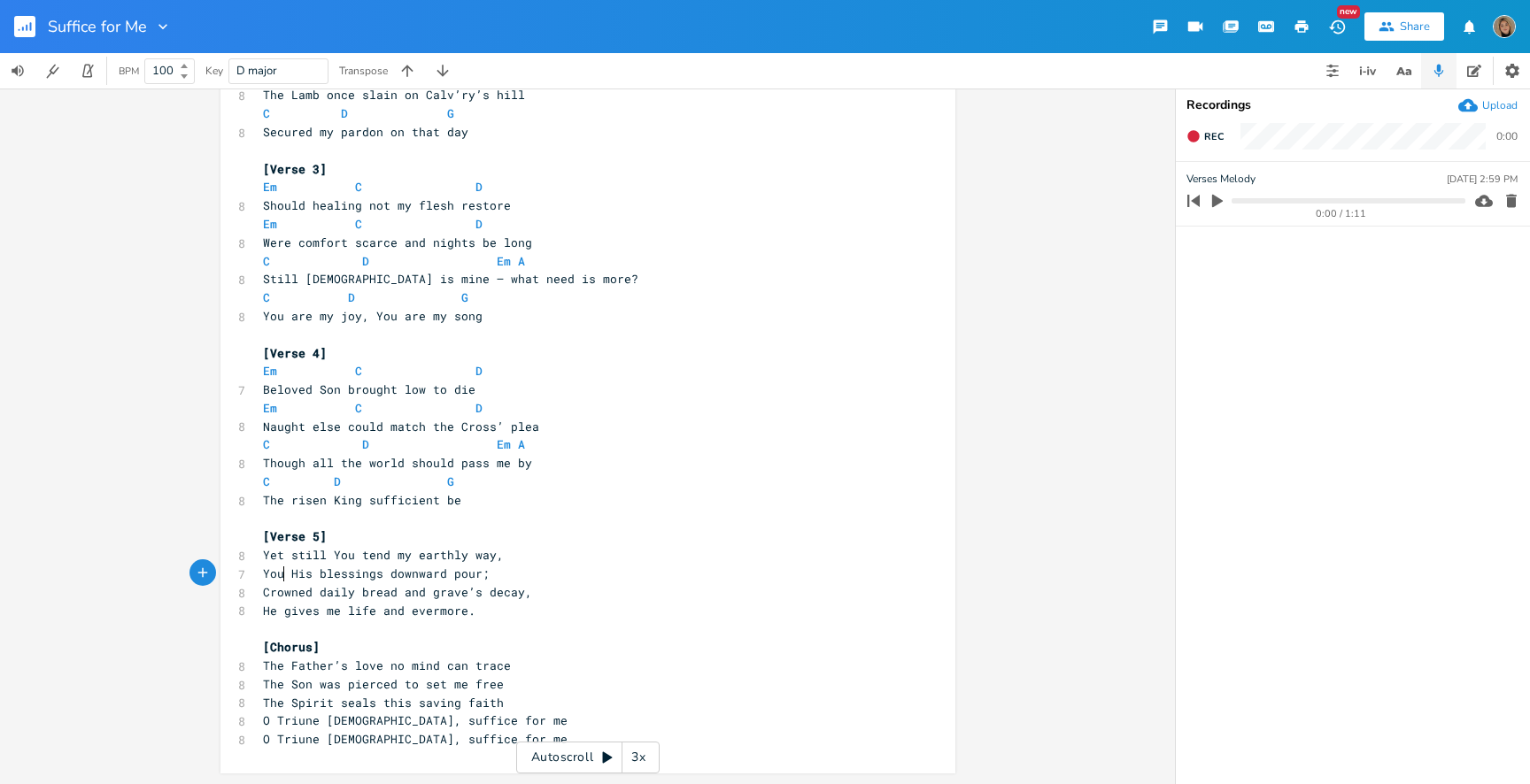 type on "Your" 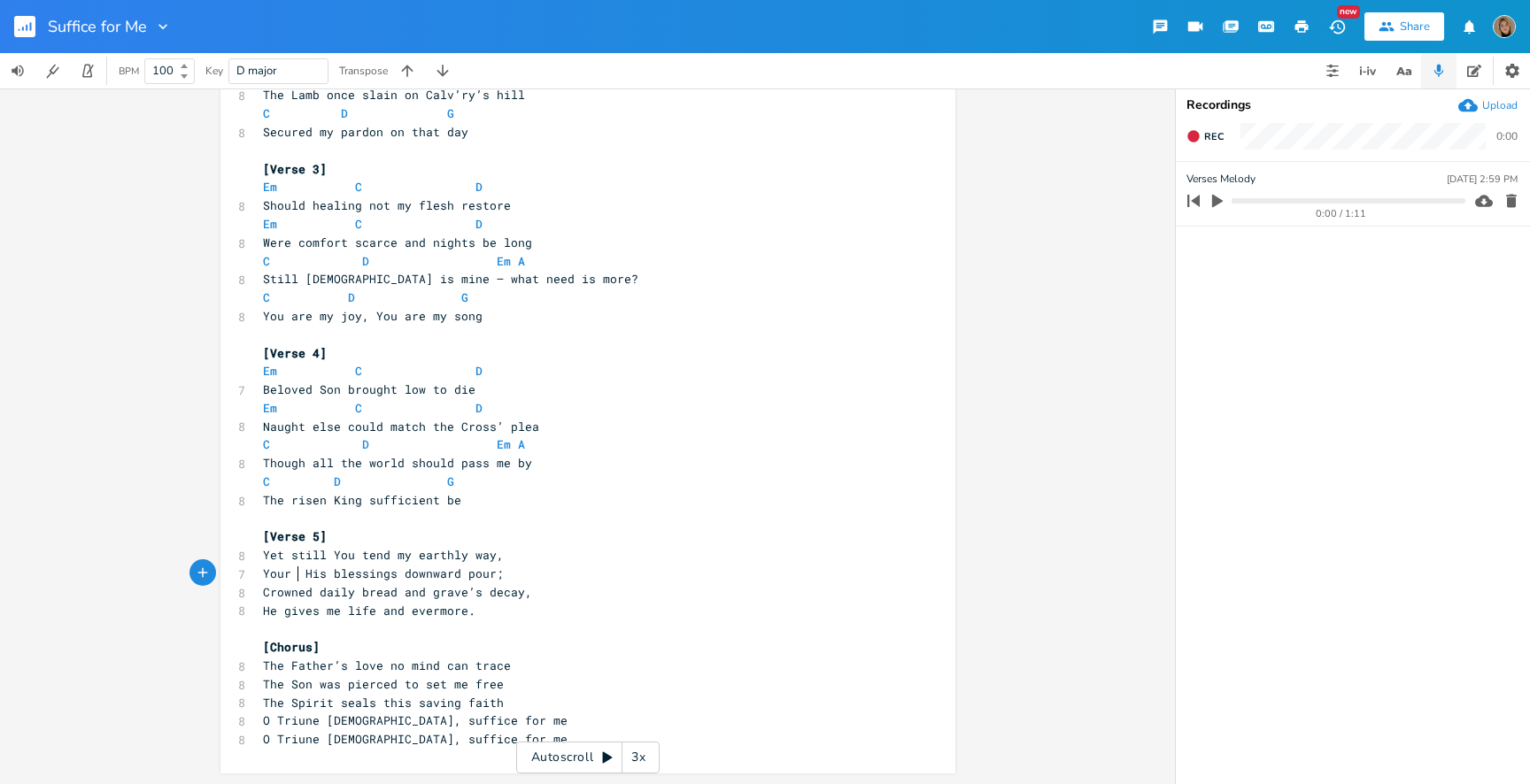 scroll, scrollTop: 0, scrollLeft: 25, axis: horizontal 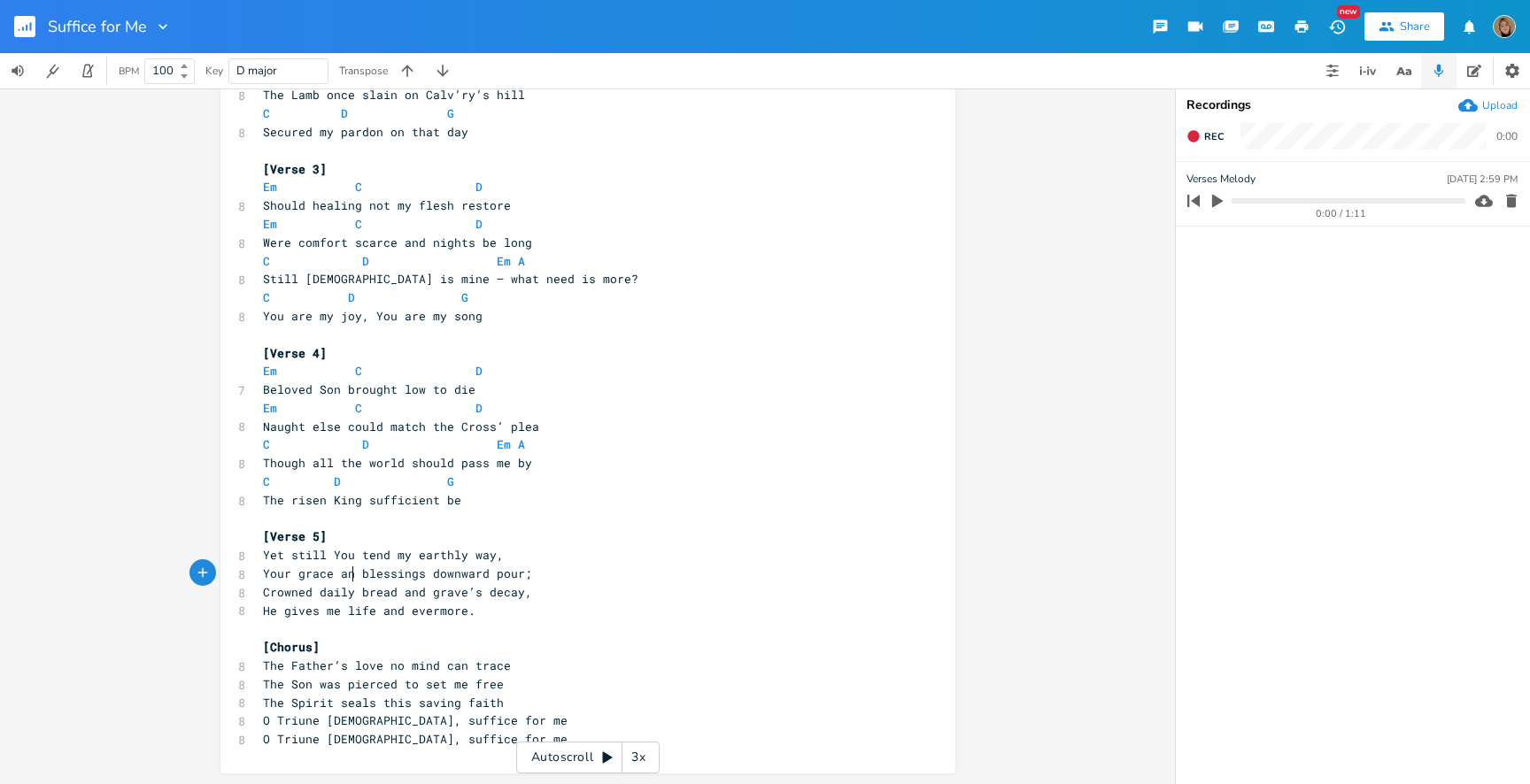 type on "grace and" 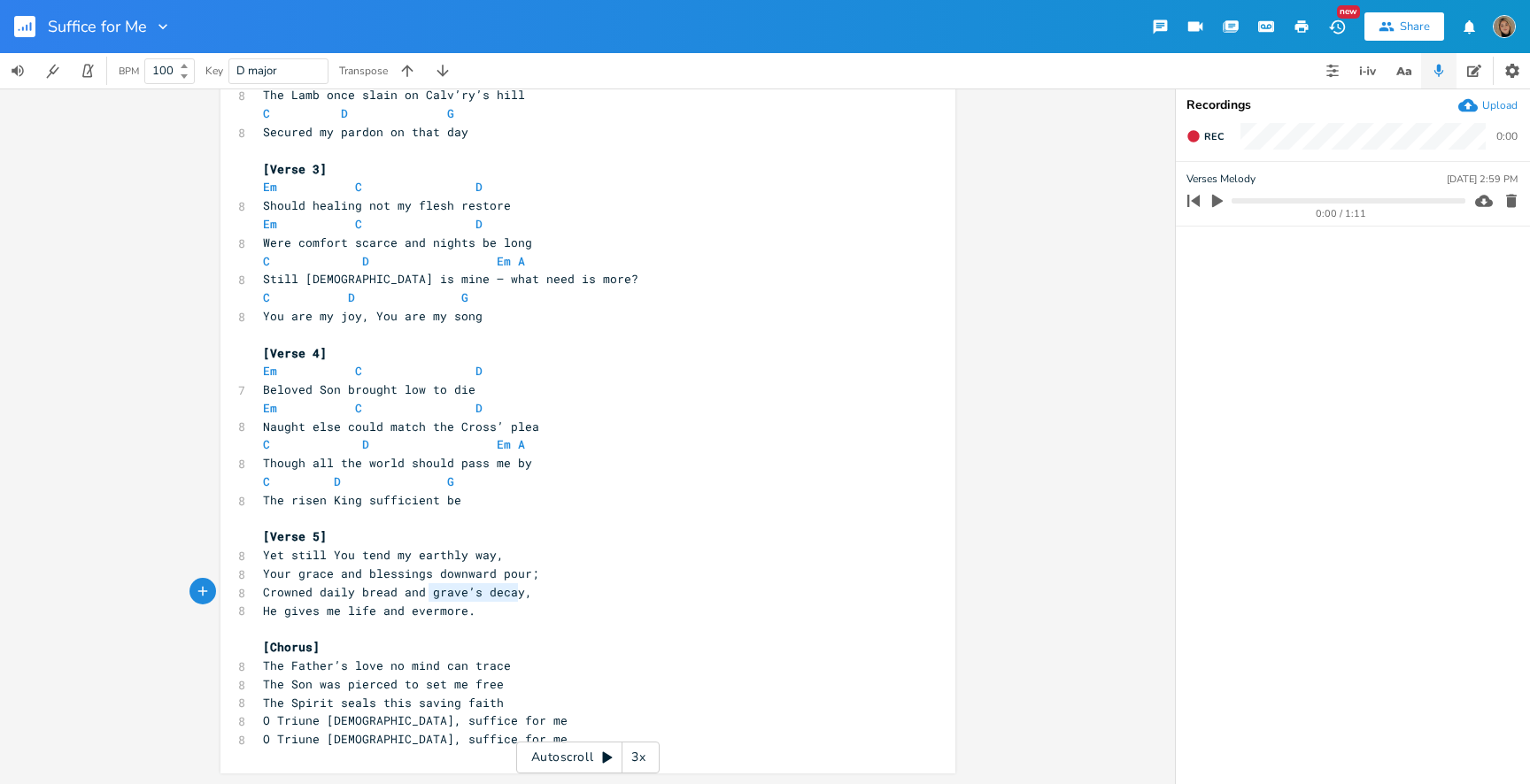 drag, startPoint x: 514, startPoint y: 596, endPoint x: 425, endPoint y: 596, distance: 89 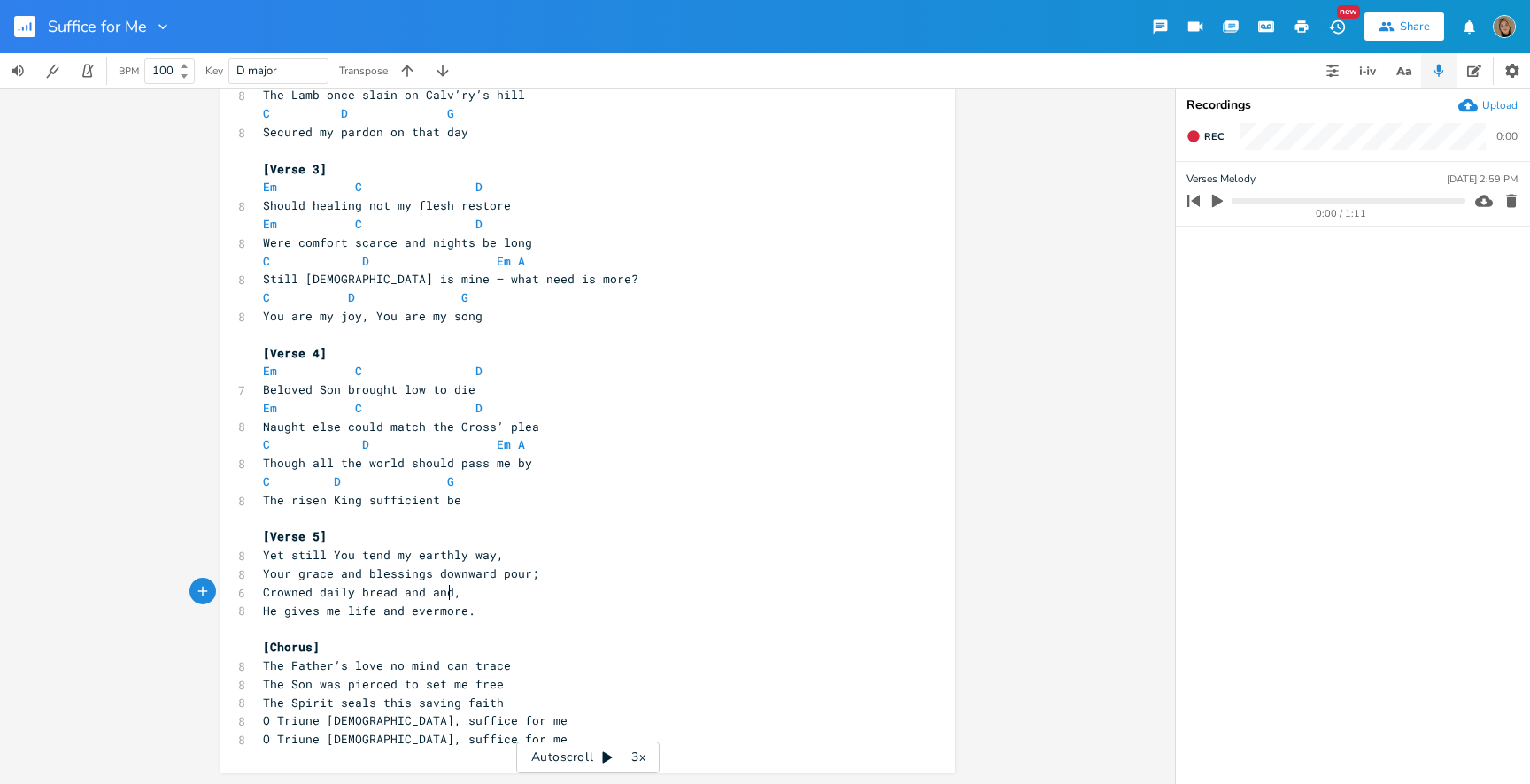 type on "and" 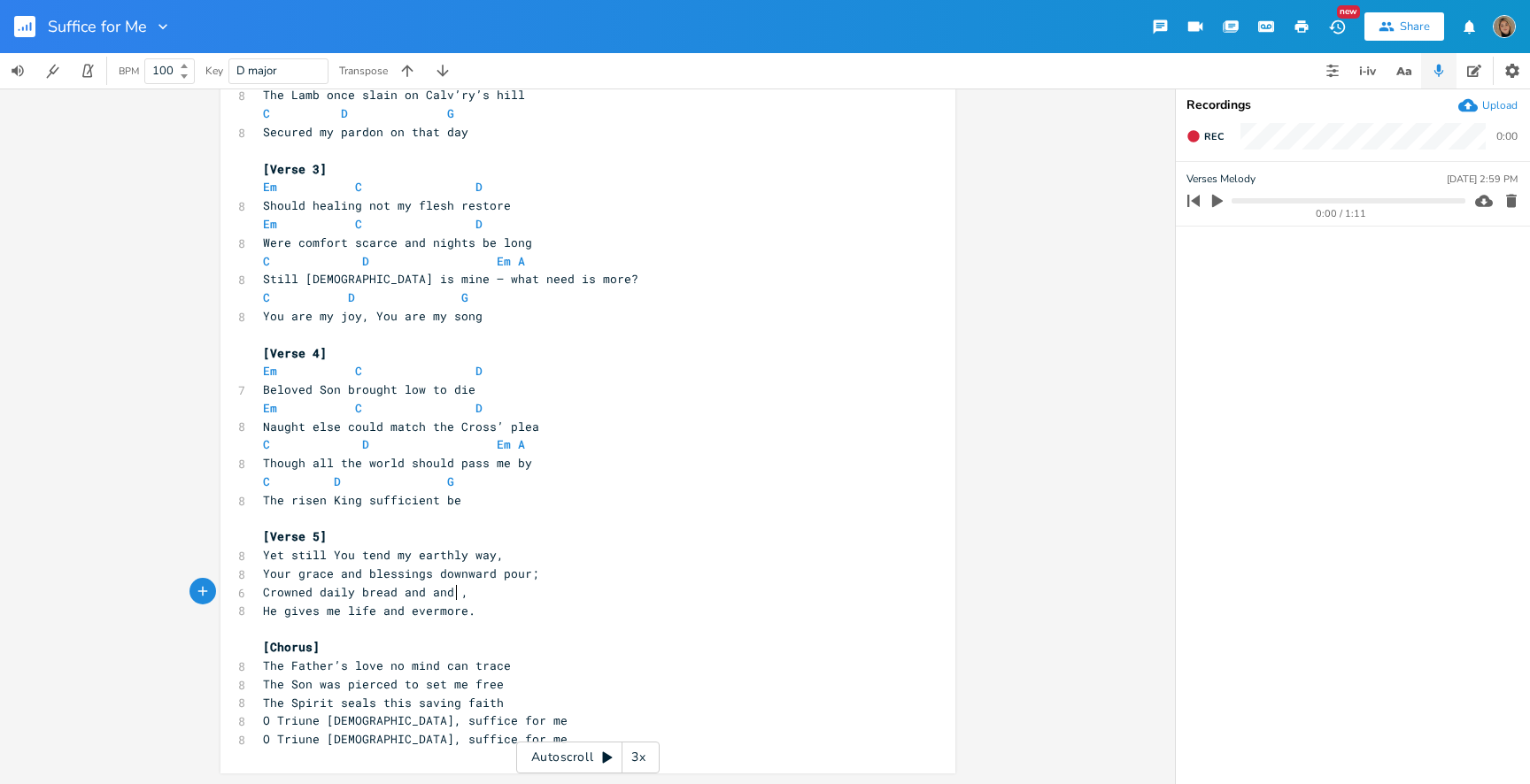 scroll, scrollTop: 0, scrollLeft: 21, axis: horizontal 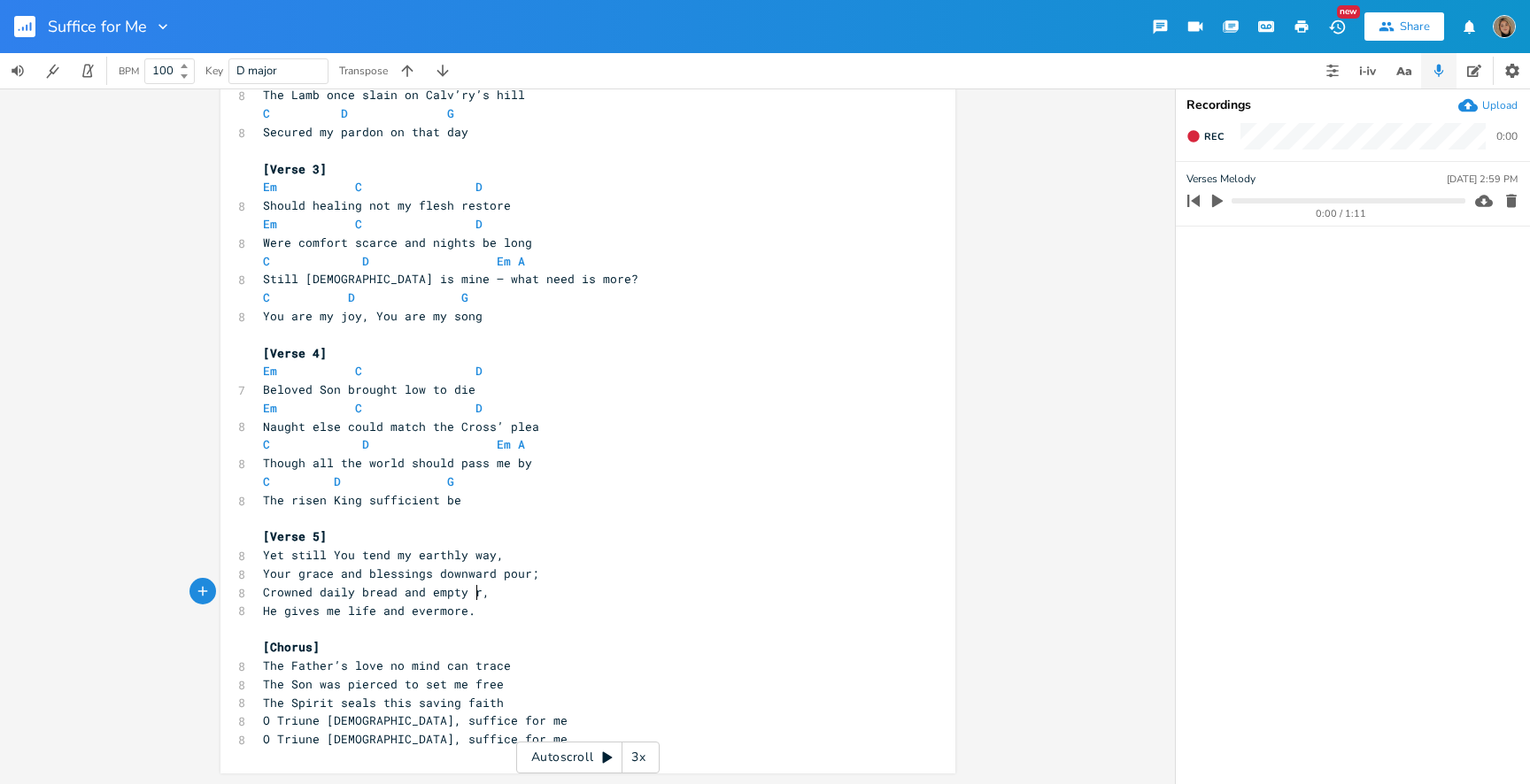 type on "empty rg" 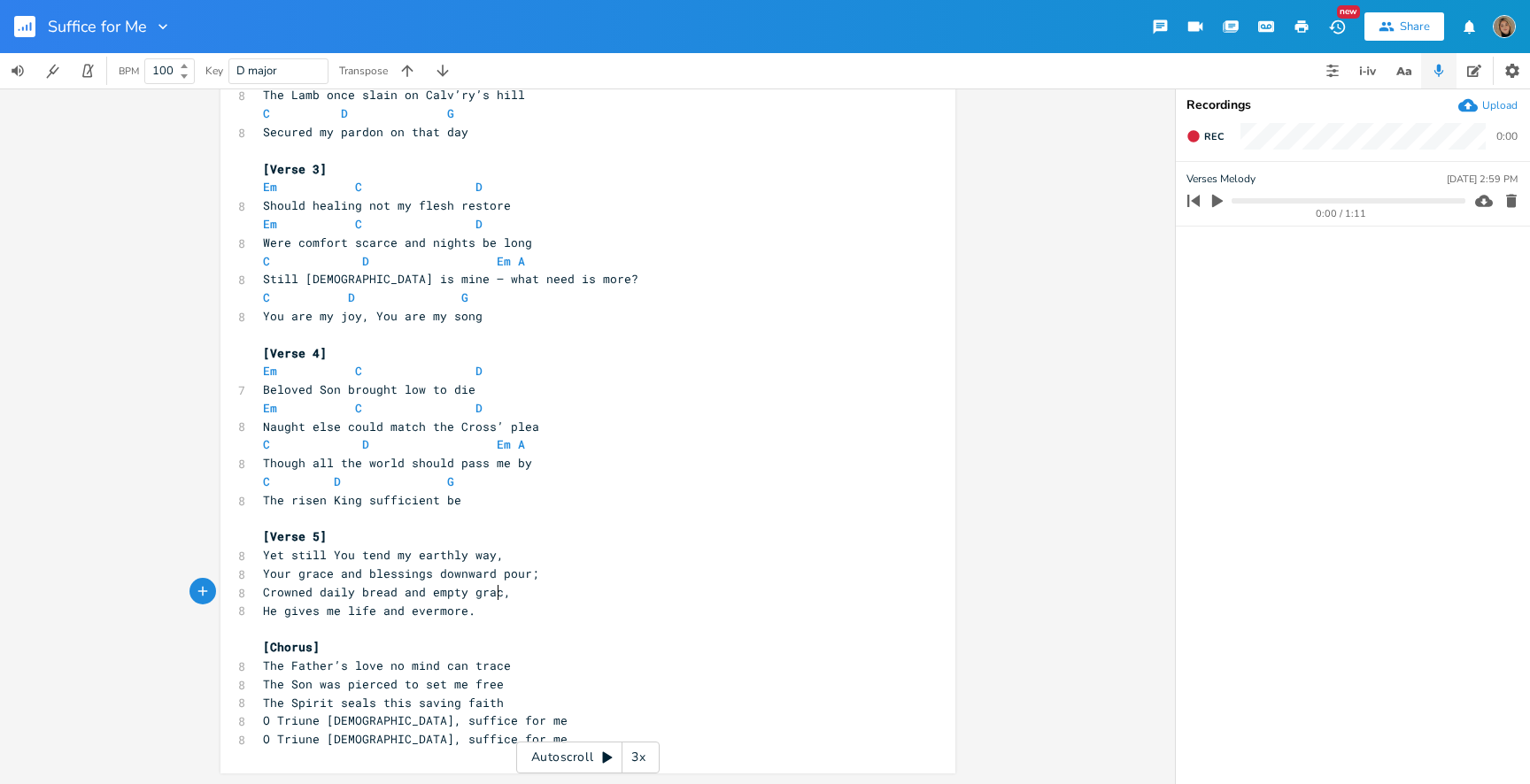 type on "grace" 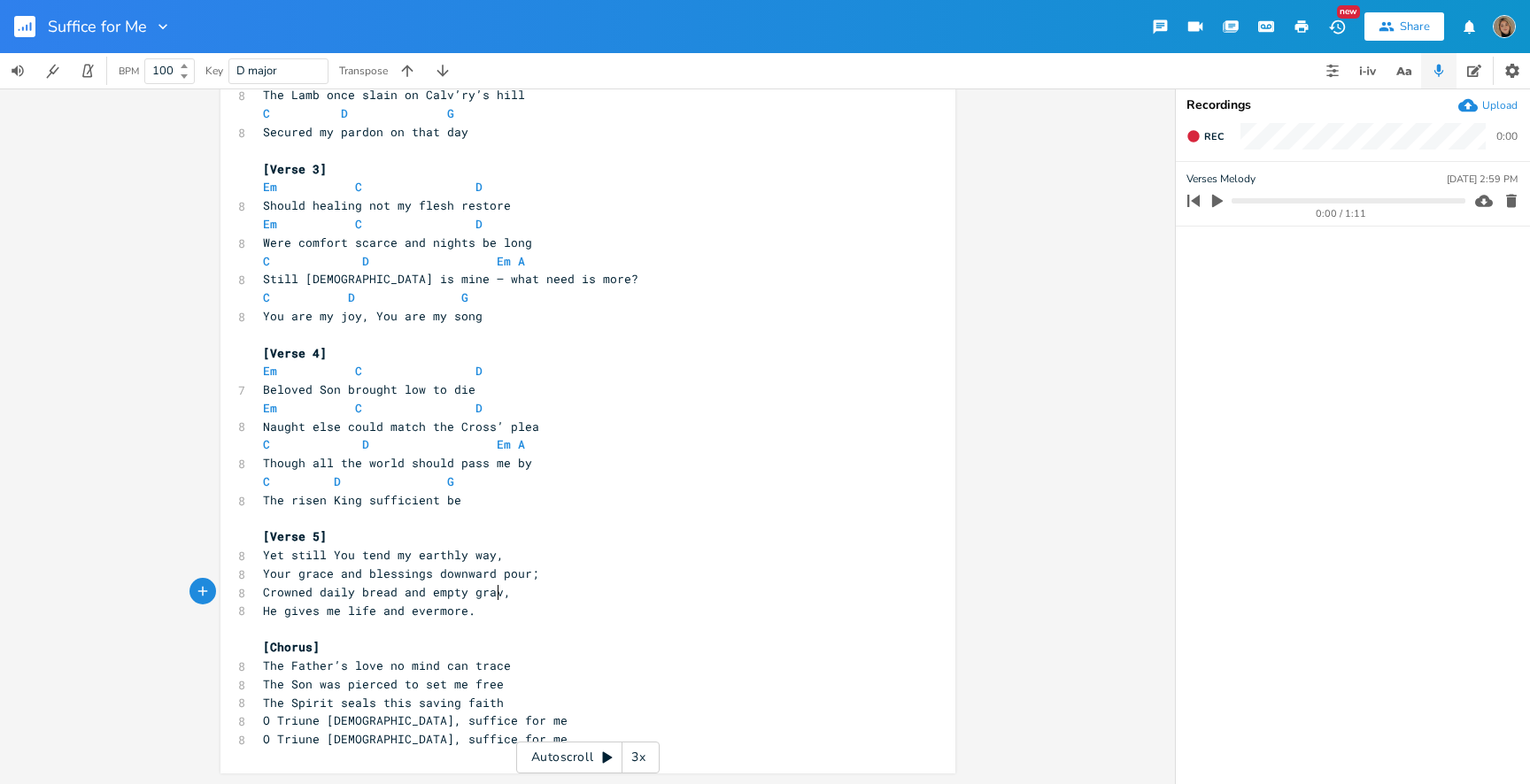 scroll, scrollTop: 0, scrollLeft: 12, axis: horizontal 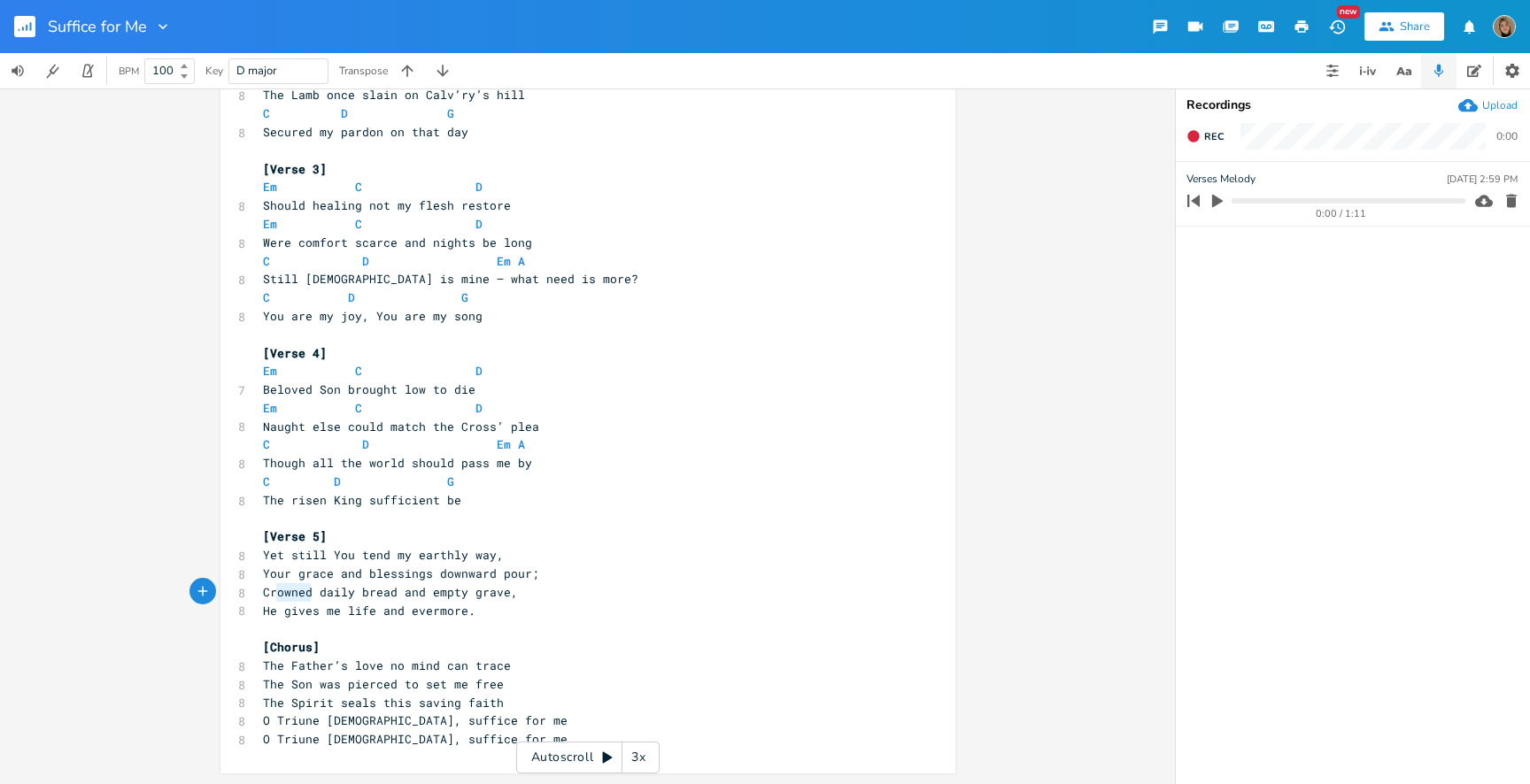 type on "Crowned" 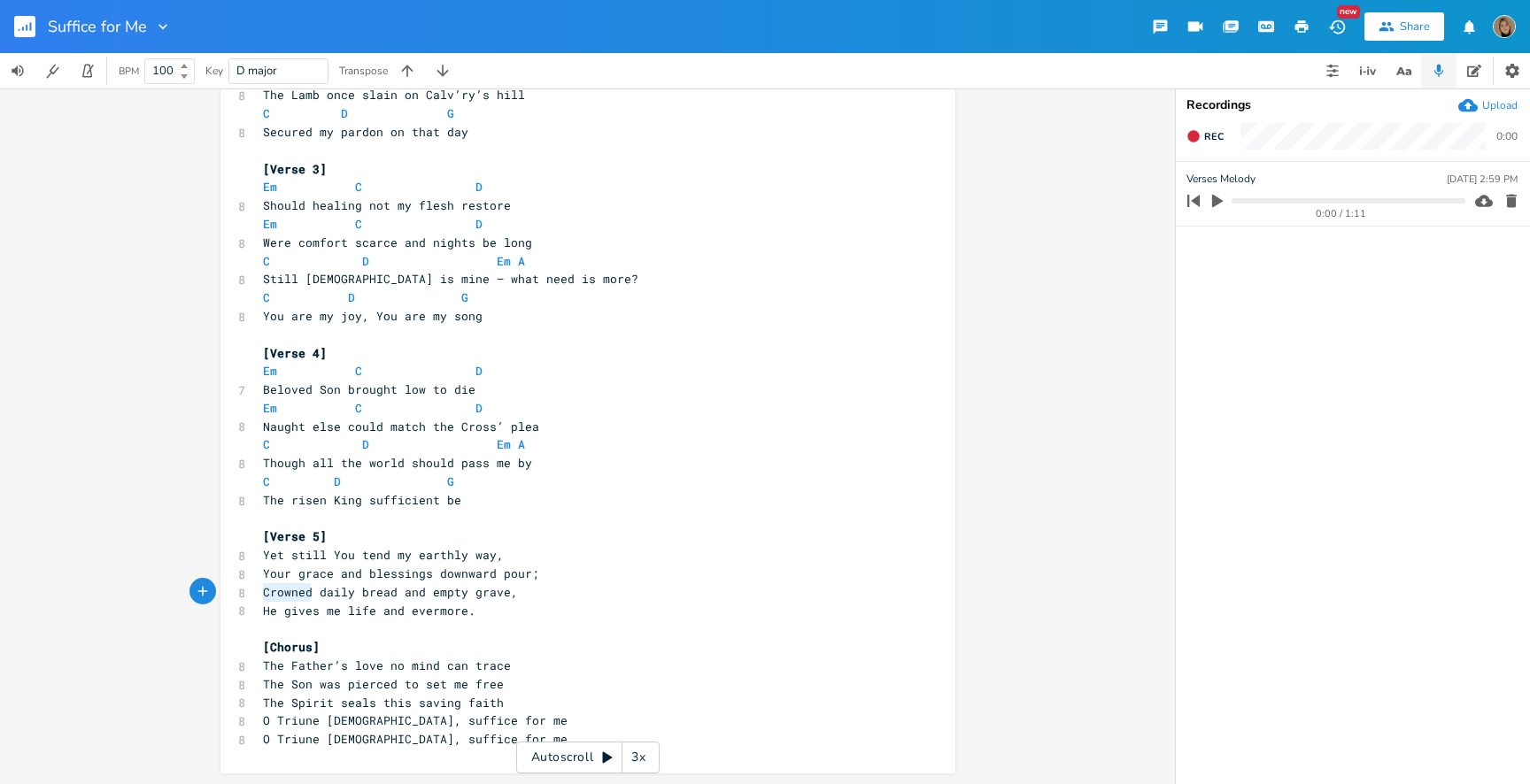 drag, startPoint x: 305, startPoint y: 591, endPoint x: 251, endPoint y: 589, distance: 54.03702 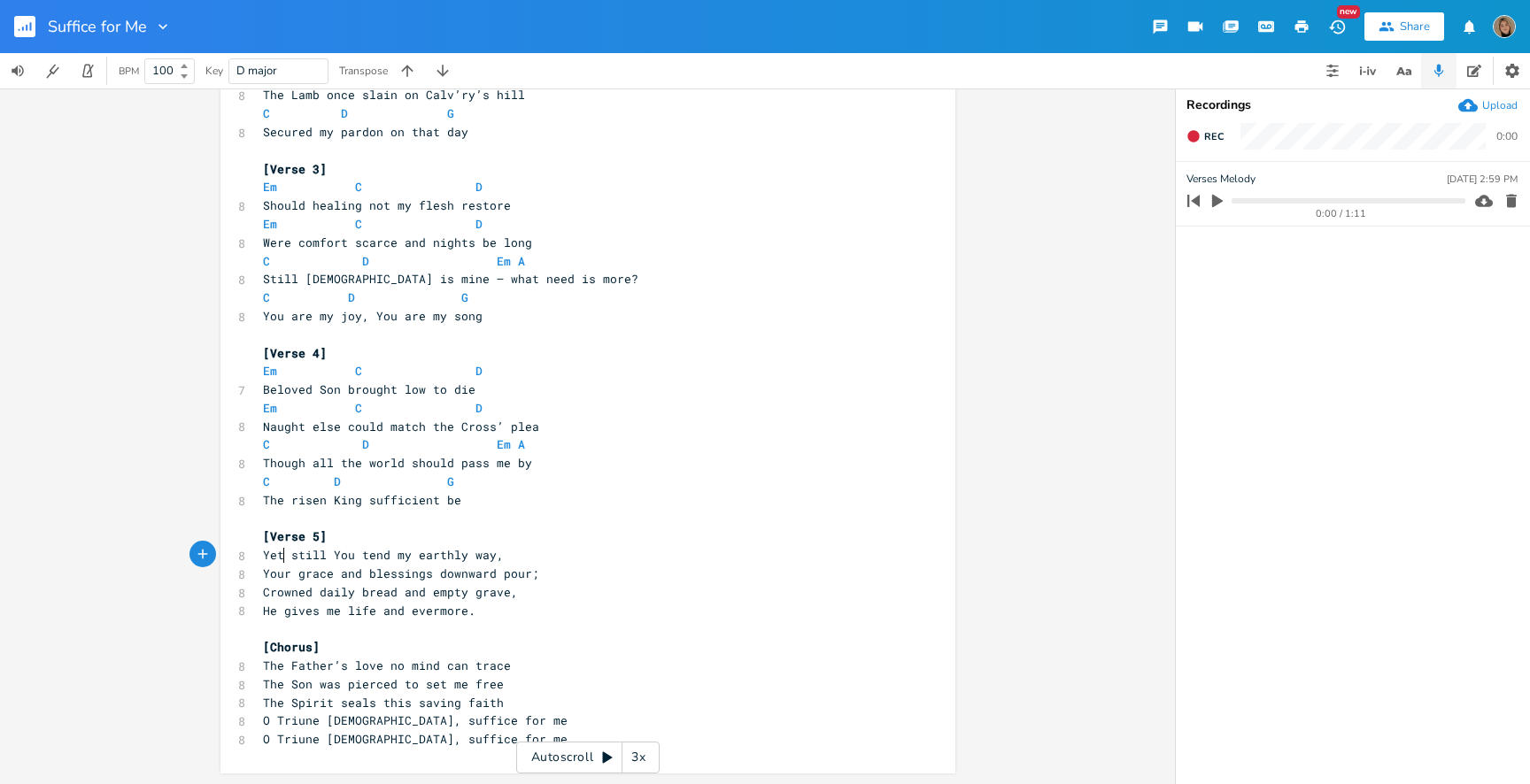 click on "Yet still You tend my earthly way," at bounding box center (383, 555) 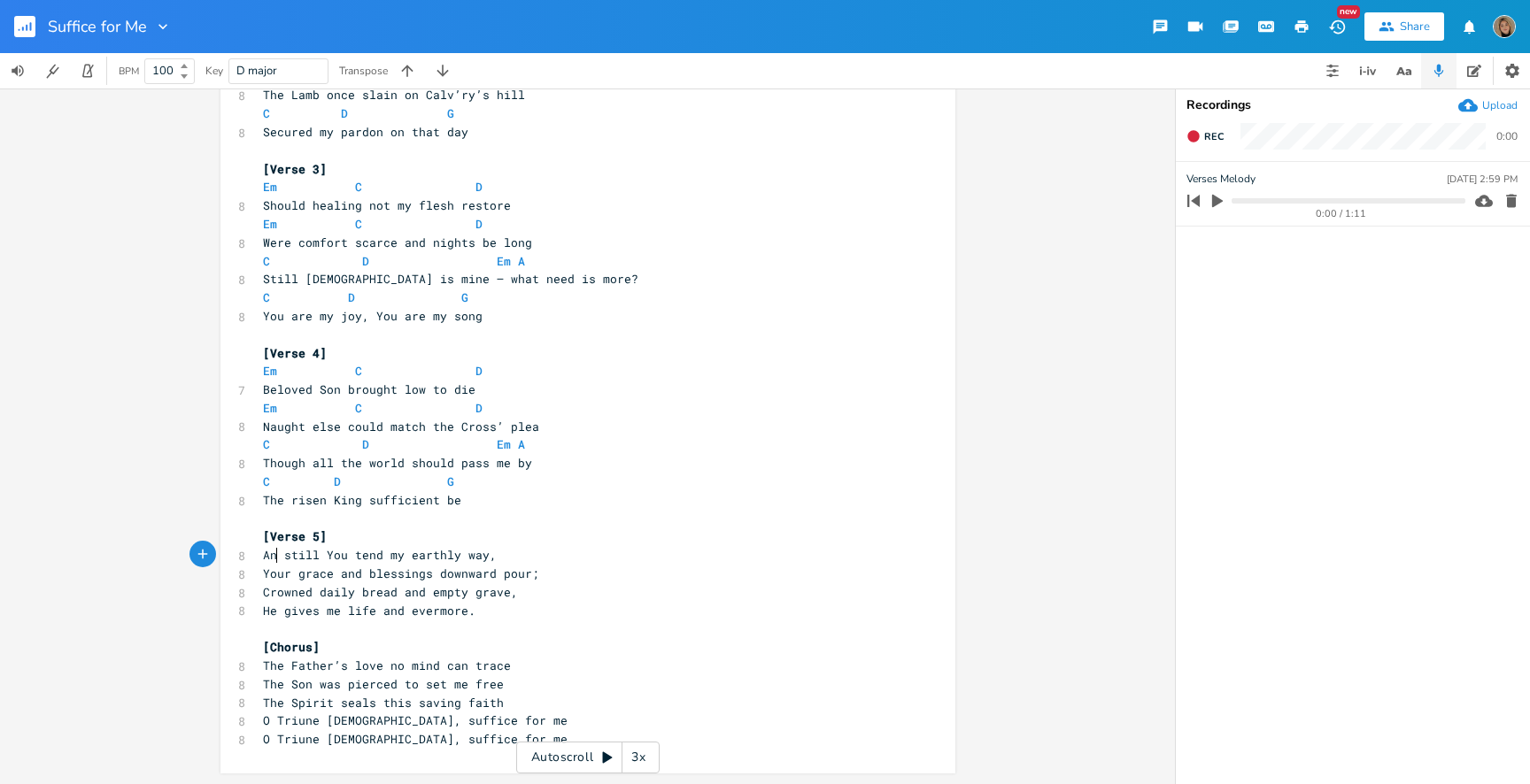 type on "And" 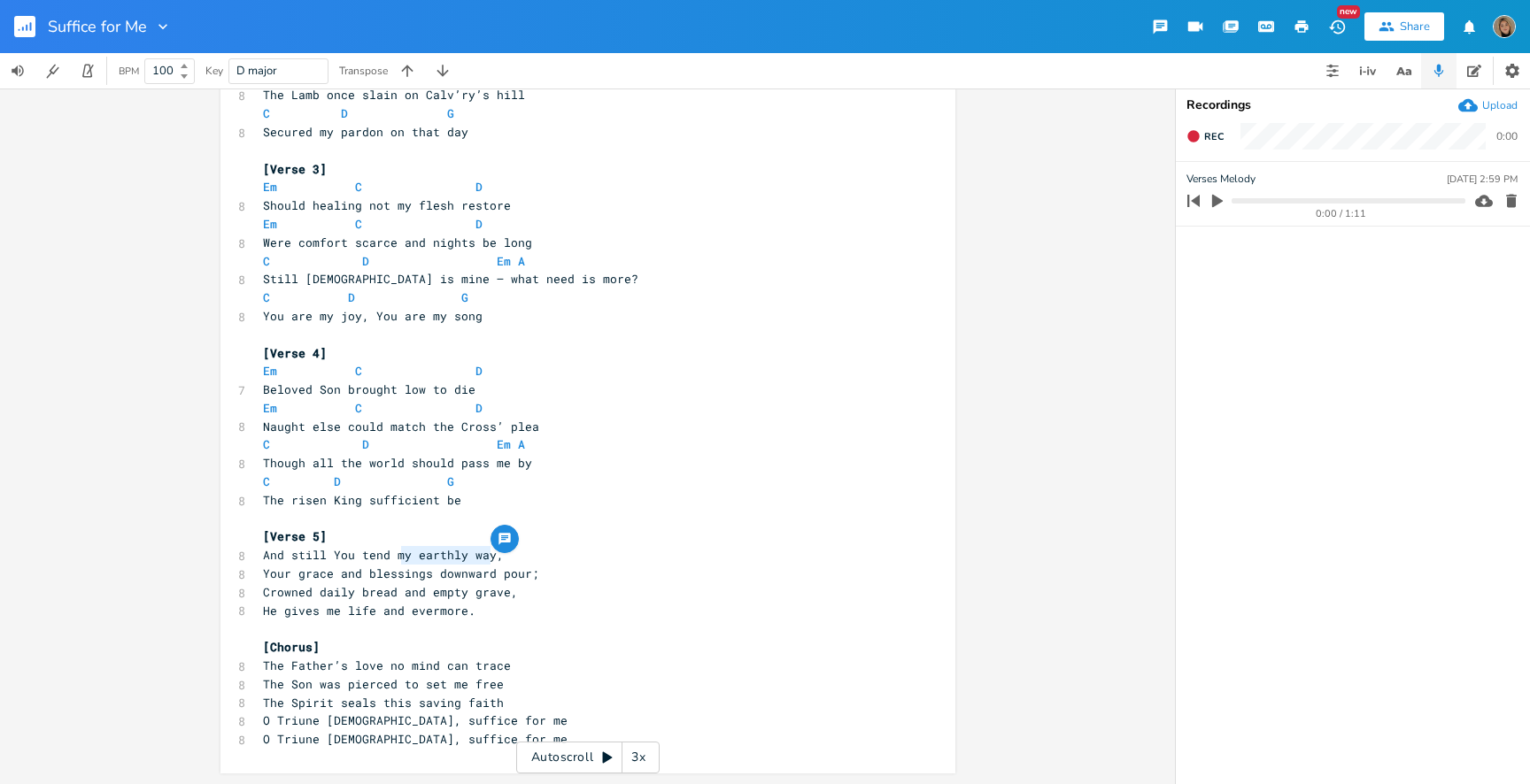 drag, startPoint x: 485, startPoint y: 555, endPoint x: 404, endPoint y: 555, distance: 81 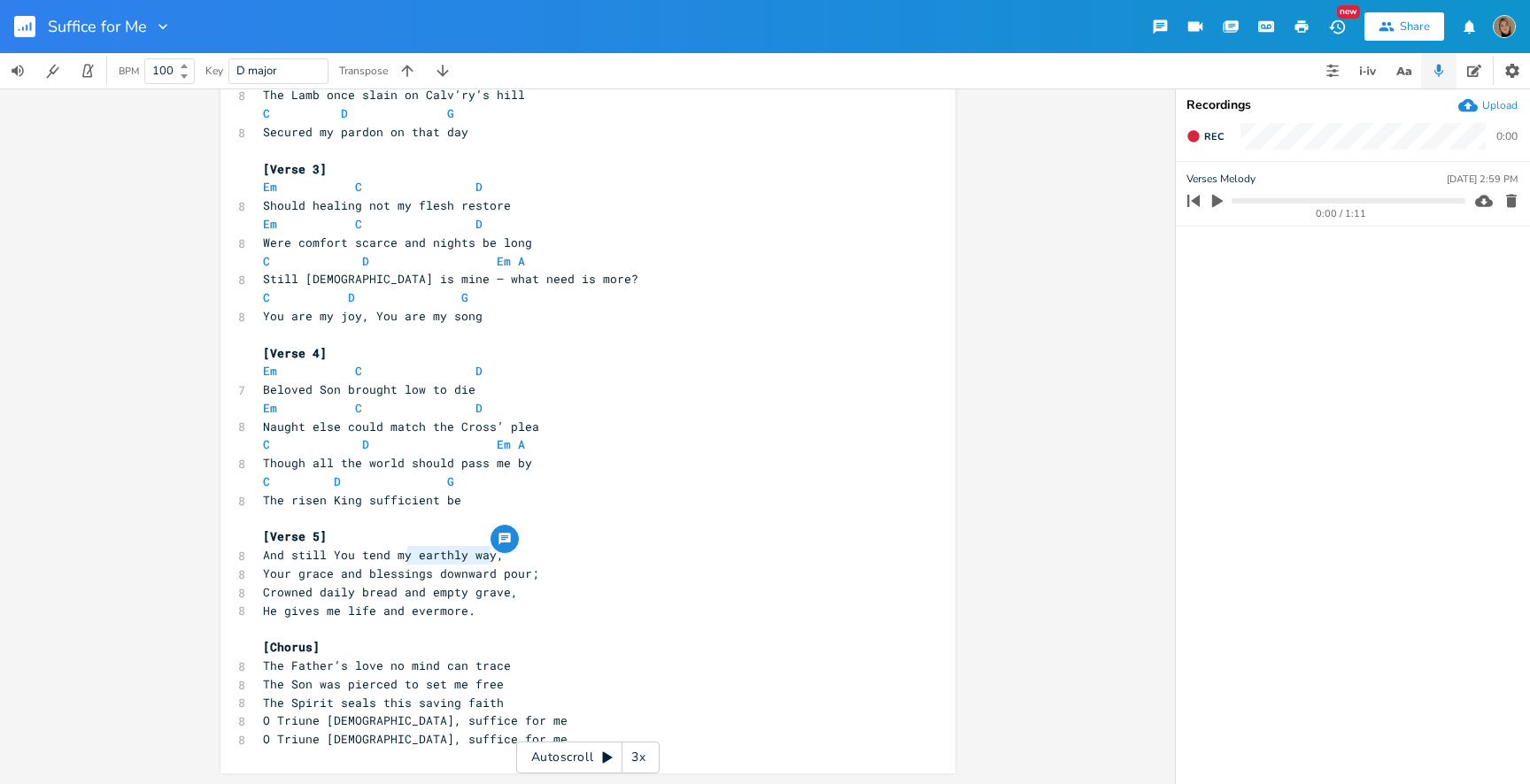 type on "earthly way" 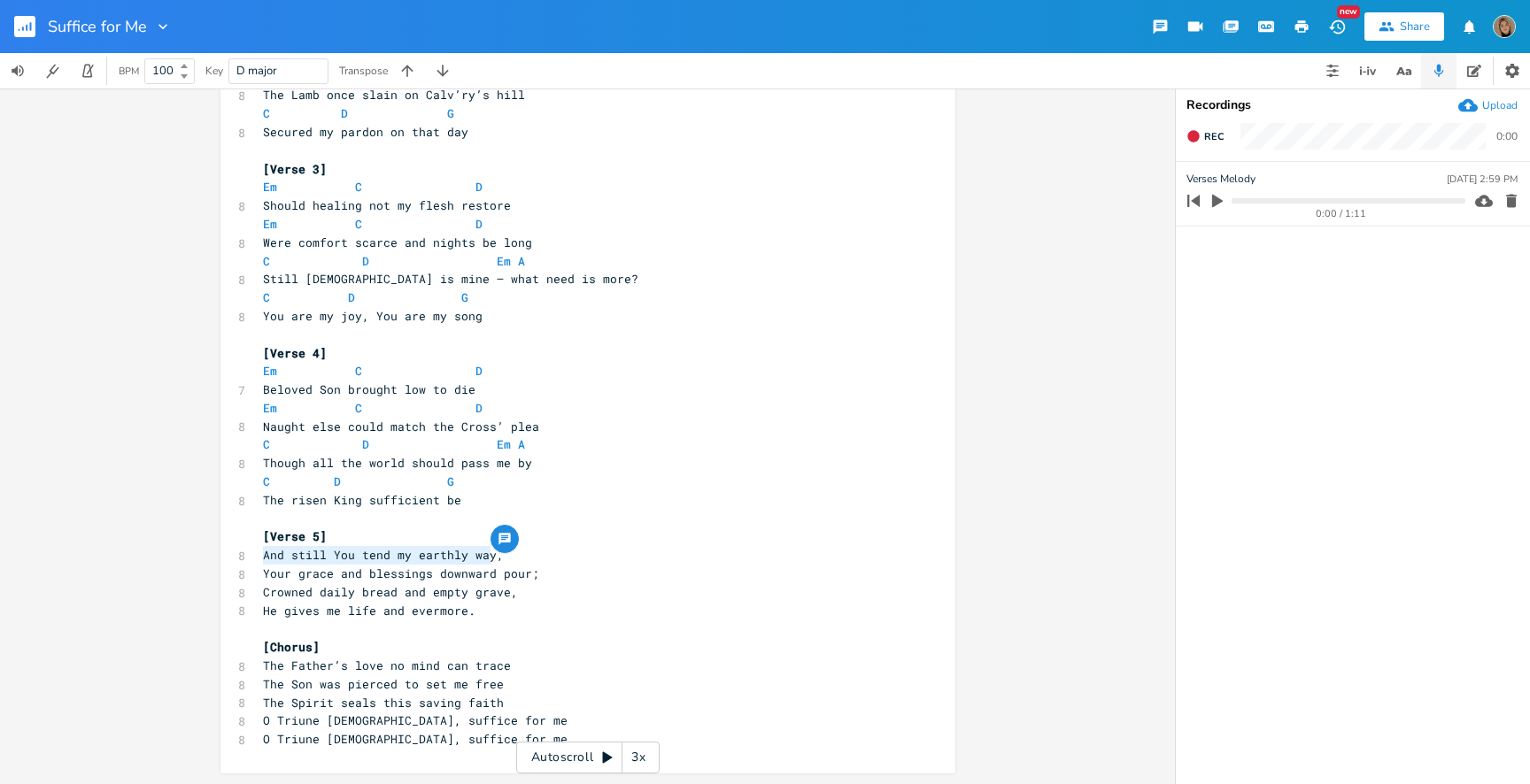 drag, startPoint x: 486, startPoint y: 556, endPoint x: 262, endPoint y: 563, distance: 224.10935 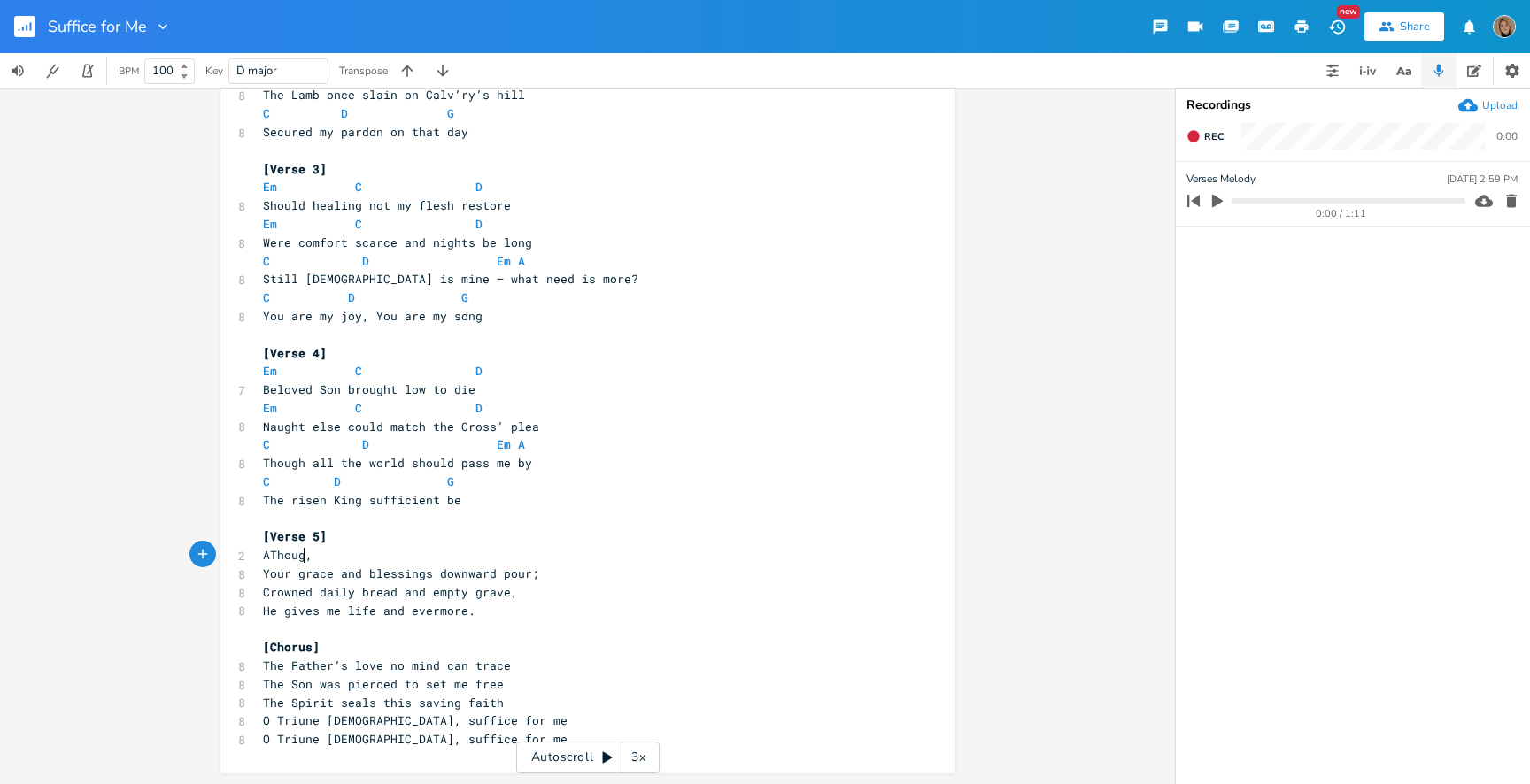 type on "Though" 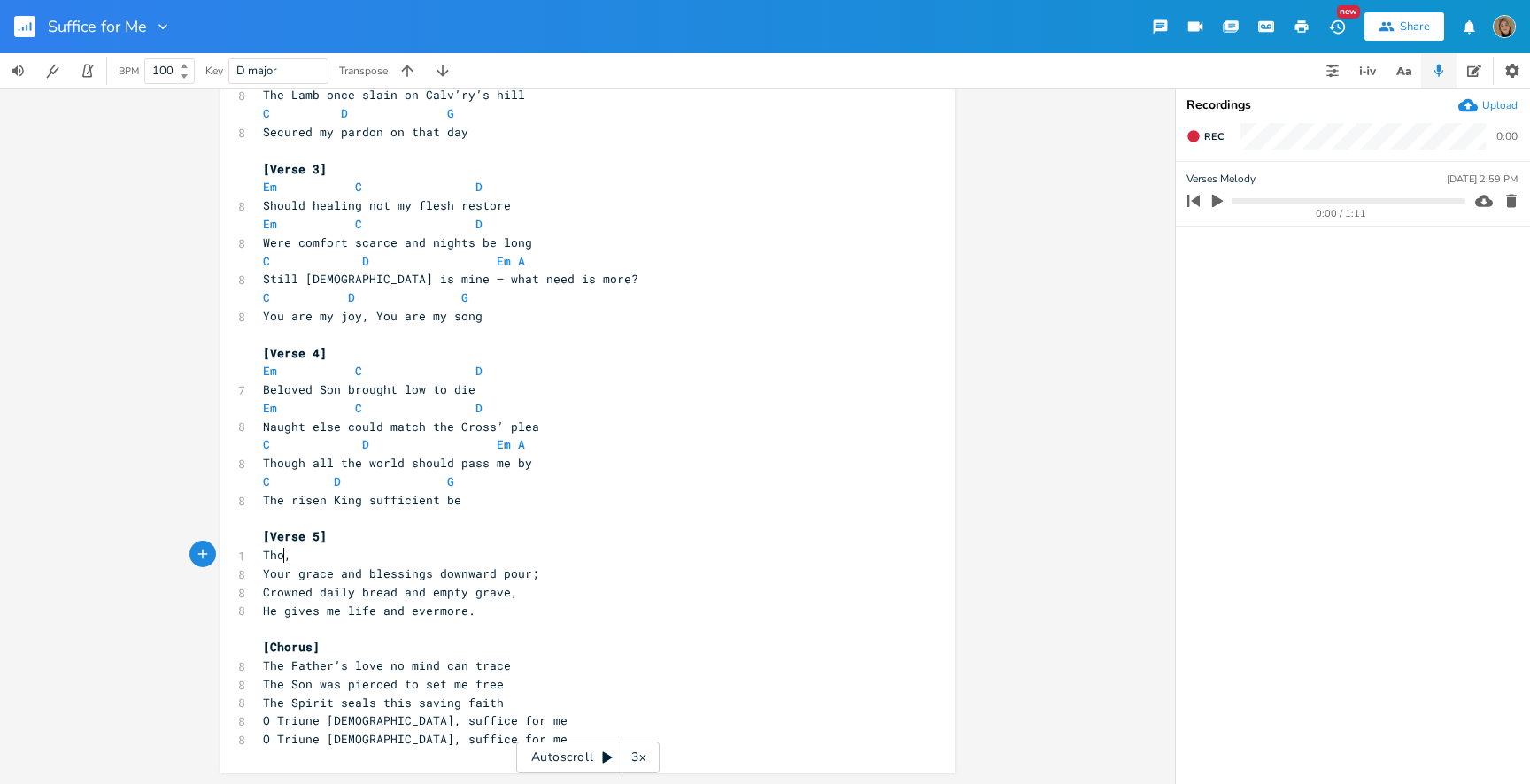 type on "Thogh" 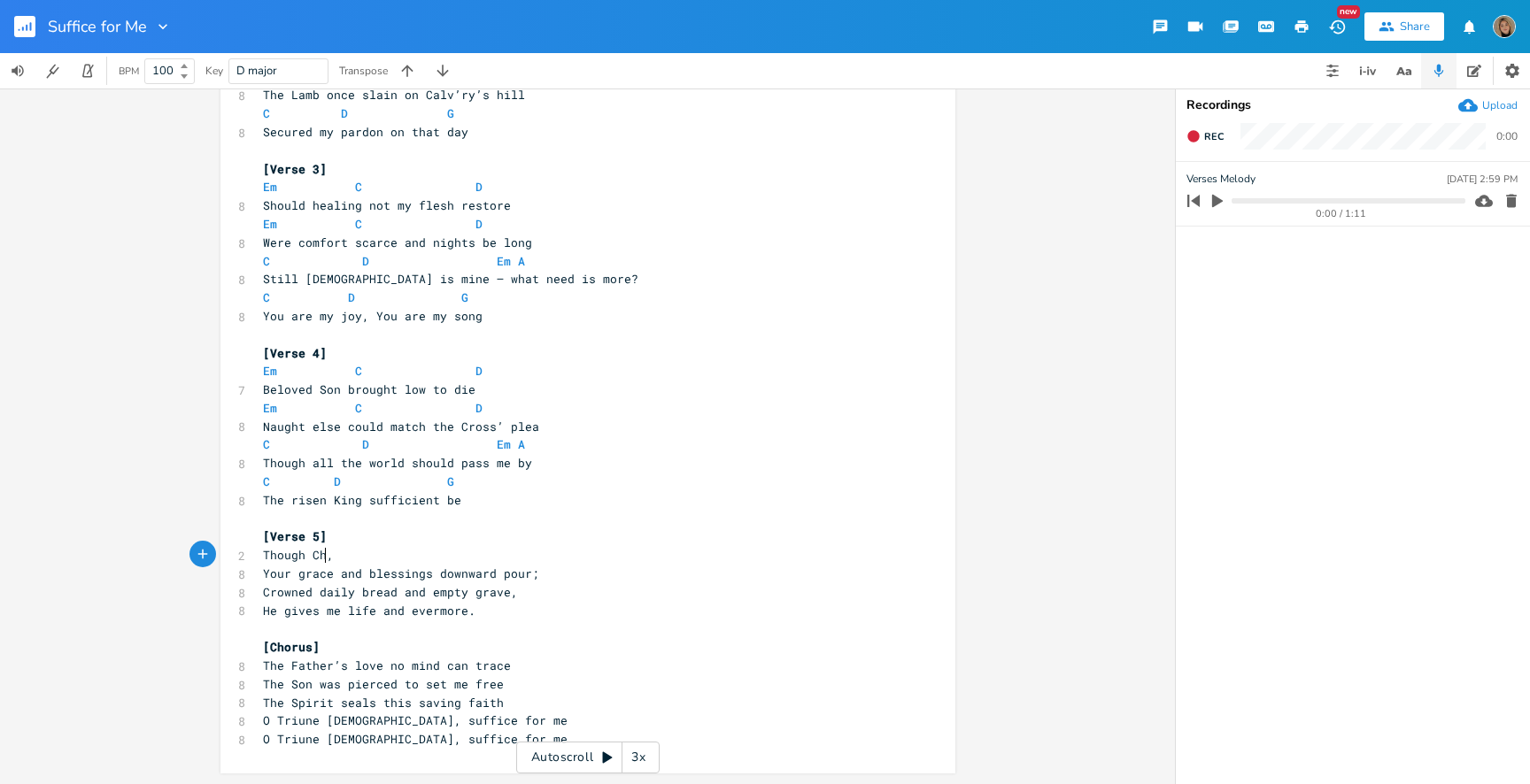 type on "ugh Chi" 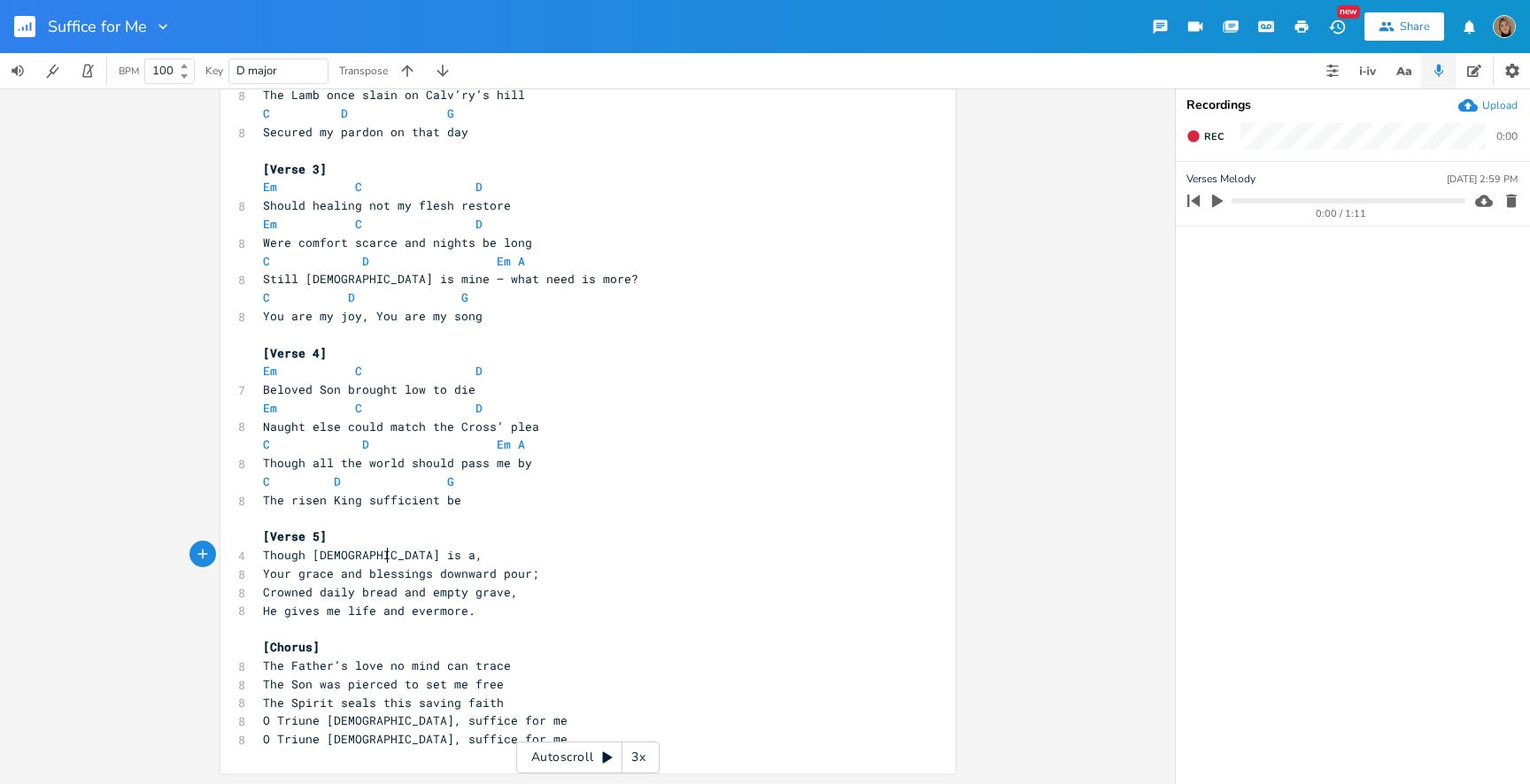 scroll, scrollTop: 0, scrollLeft: 43, axis: horizontal 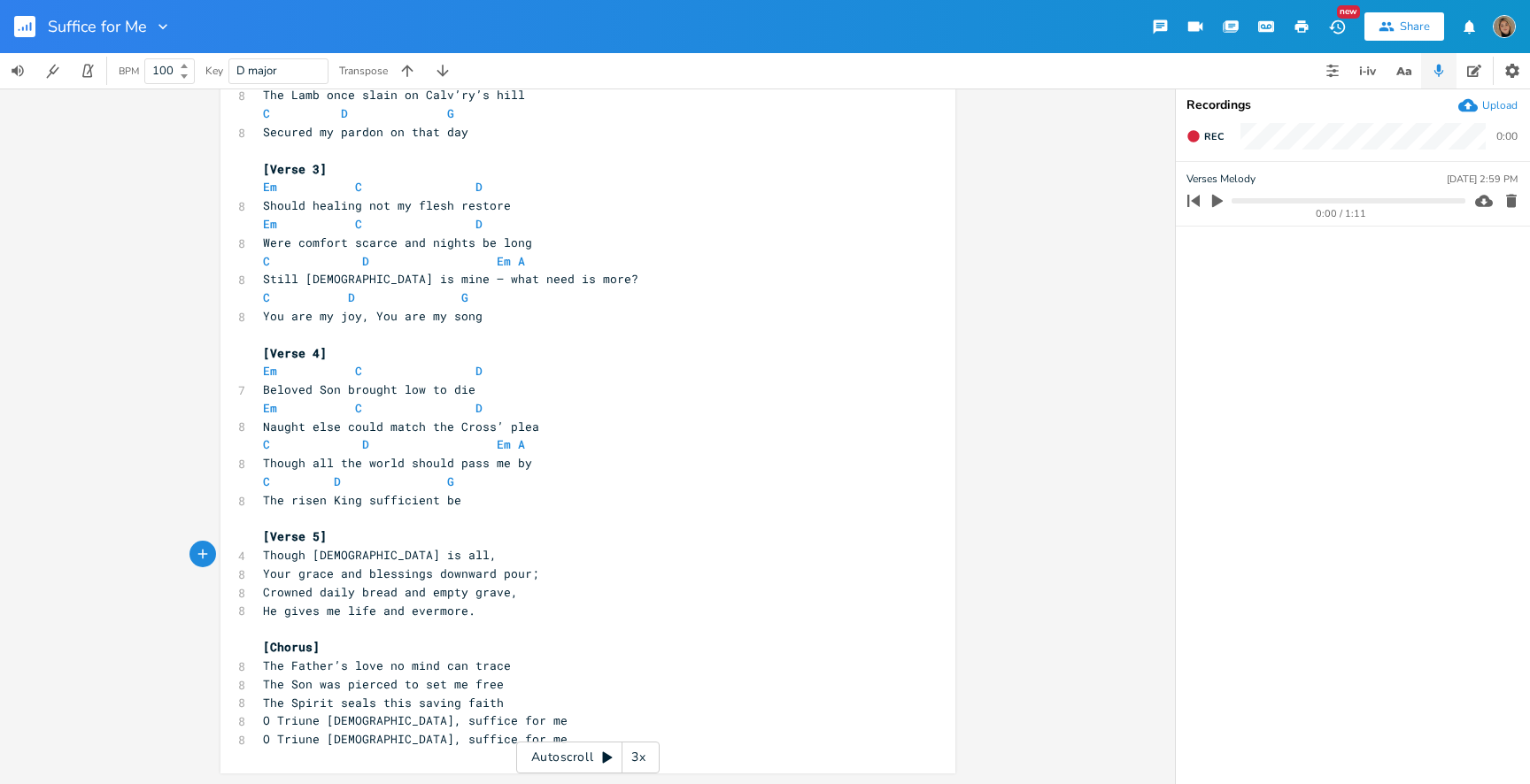 click on "Though Christ is all," at bounding box center (579, 555) 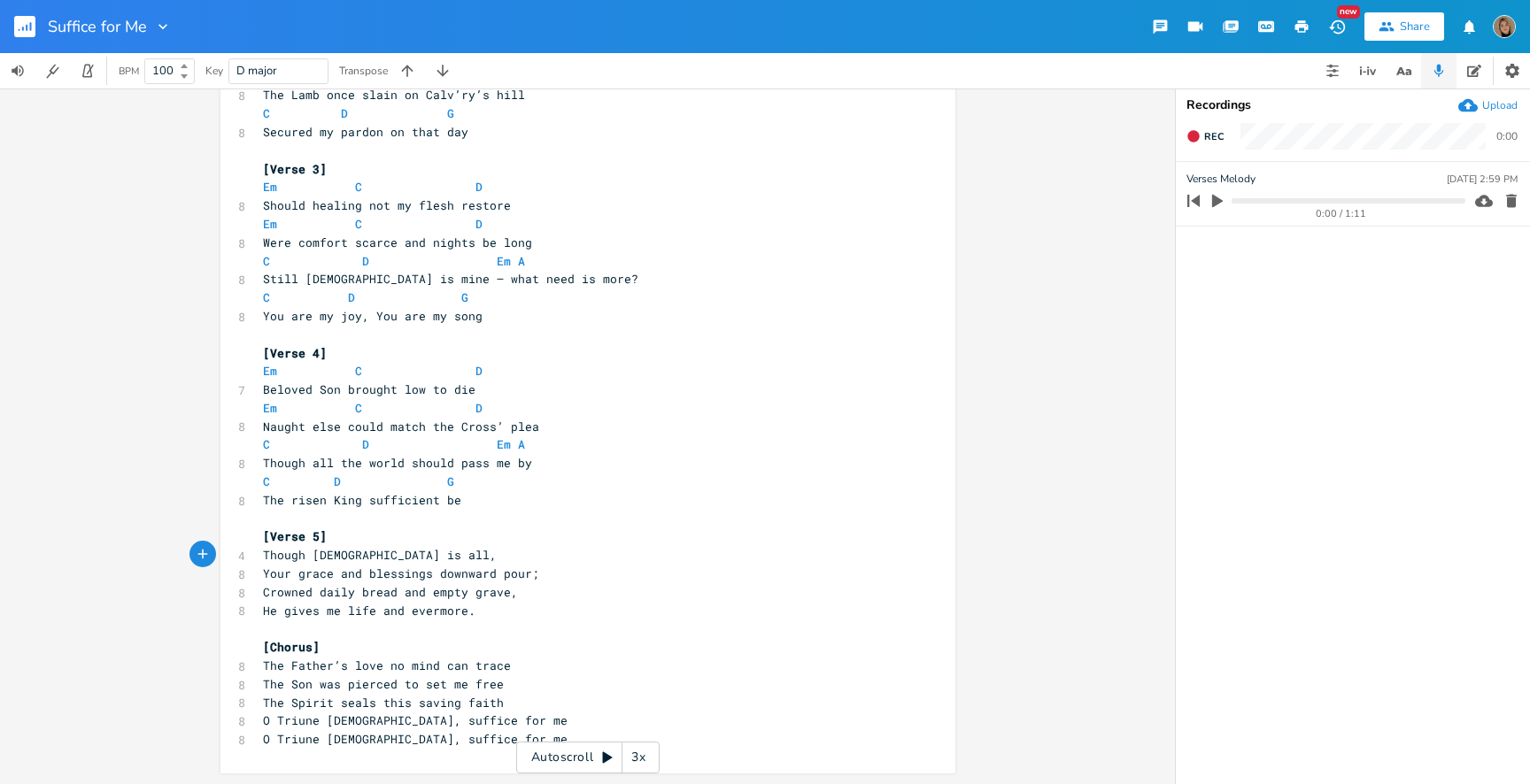 click on "Though Christ is all," at bounding box center [380, 555] 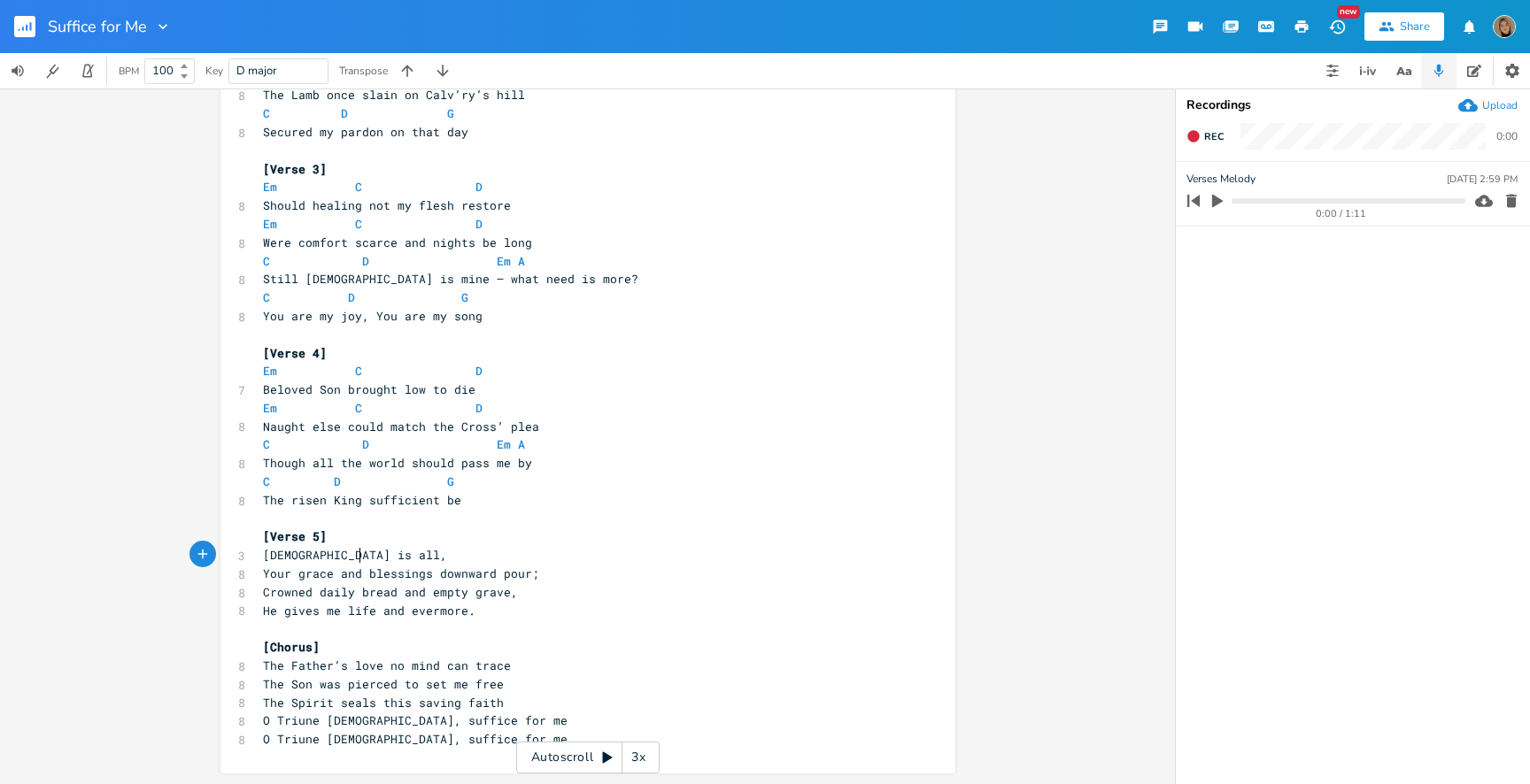 click on "Christ is all," at bounding box center (579, 555) 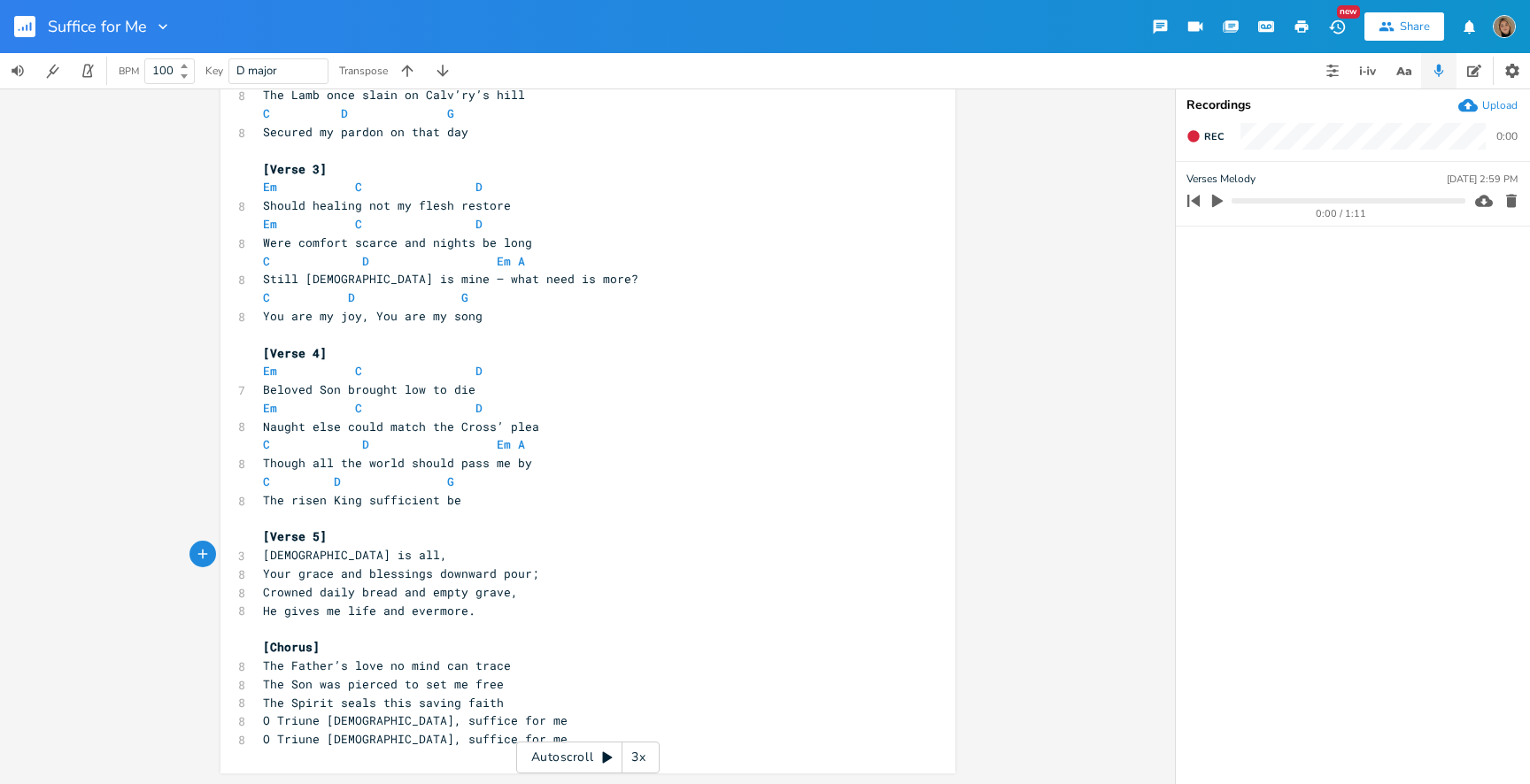 type on "l," 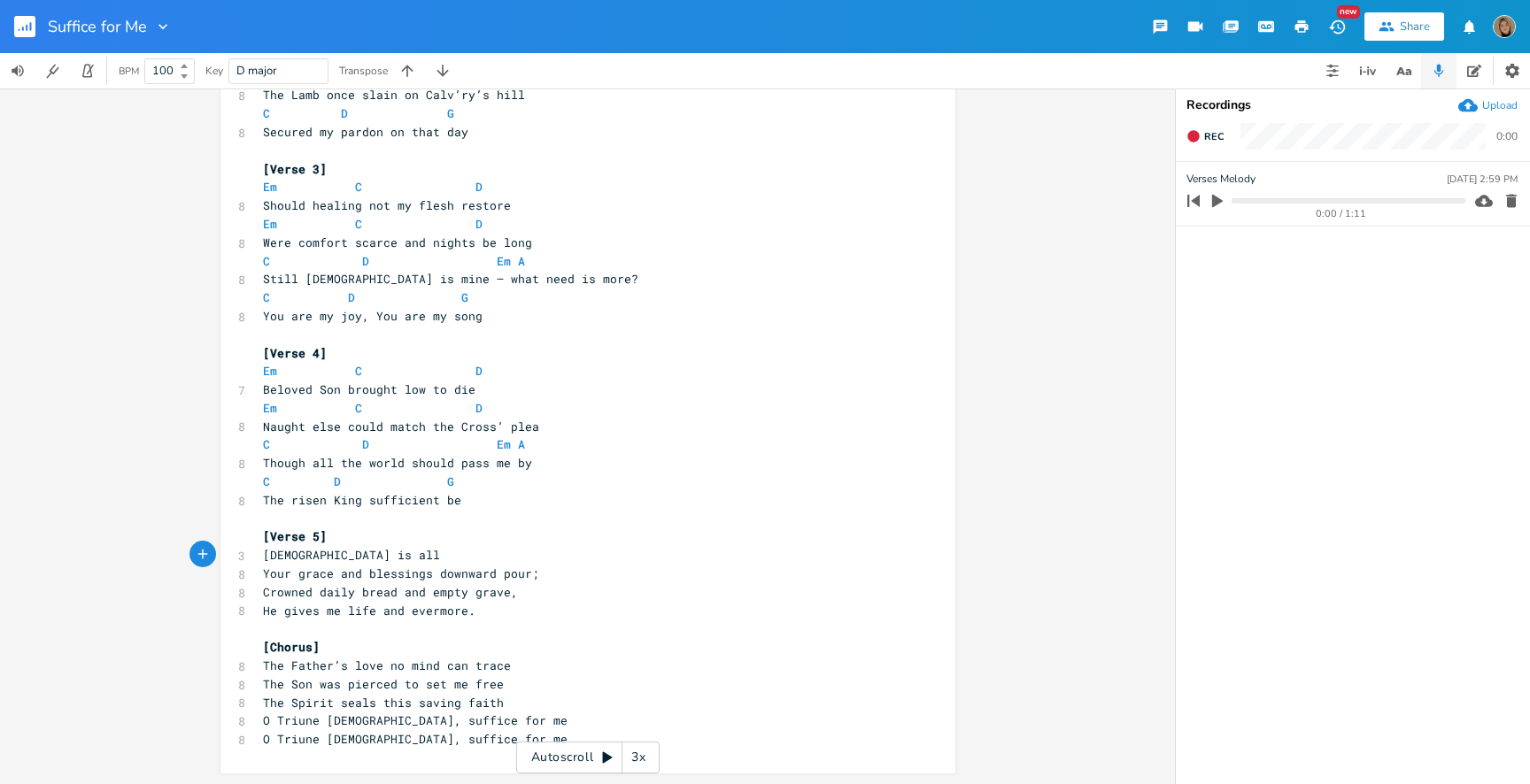 click on "Christ is all" at bounding box center [352, 555] 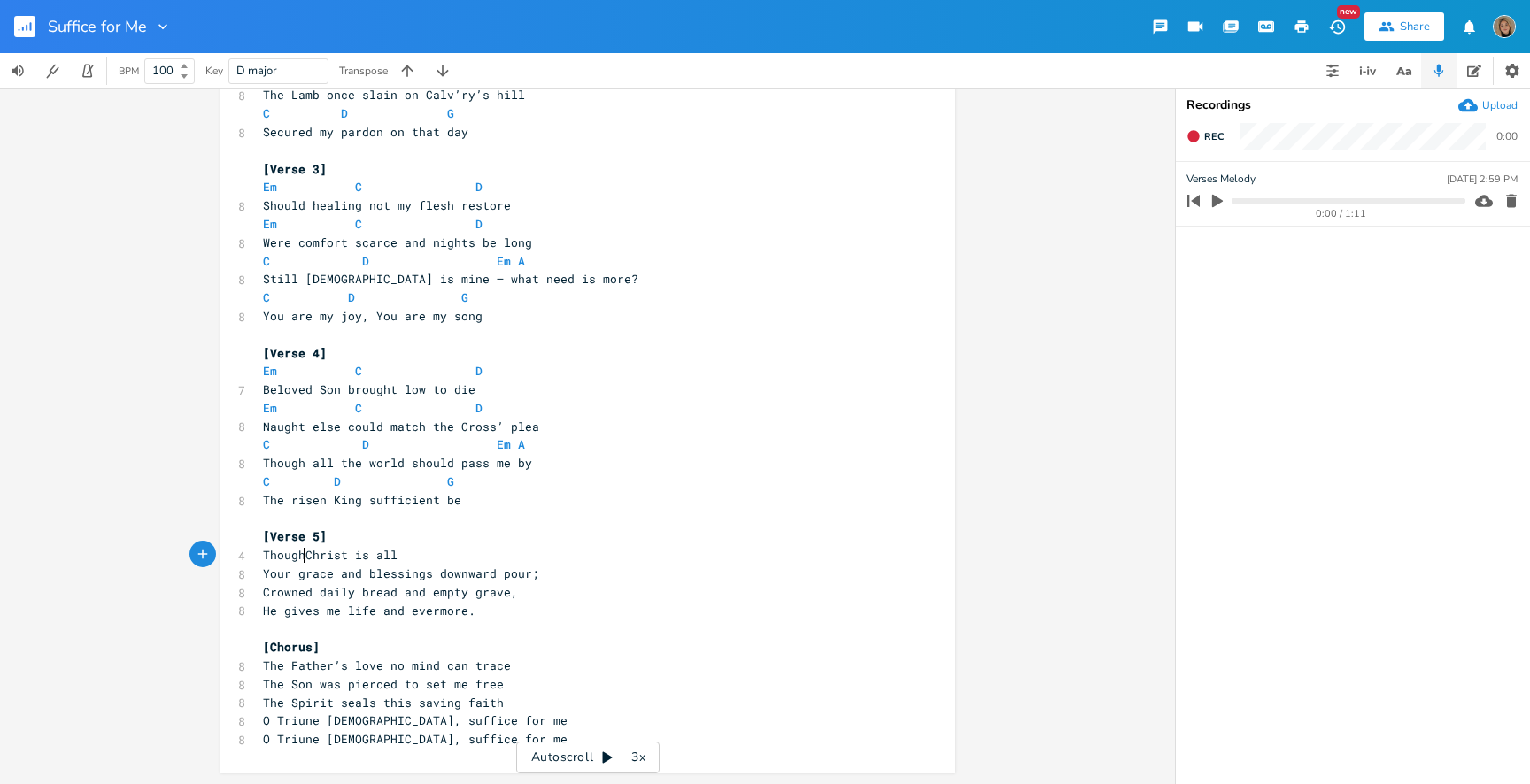 type on "Though" 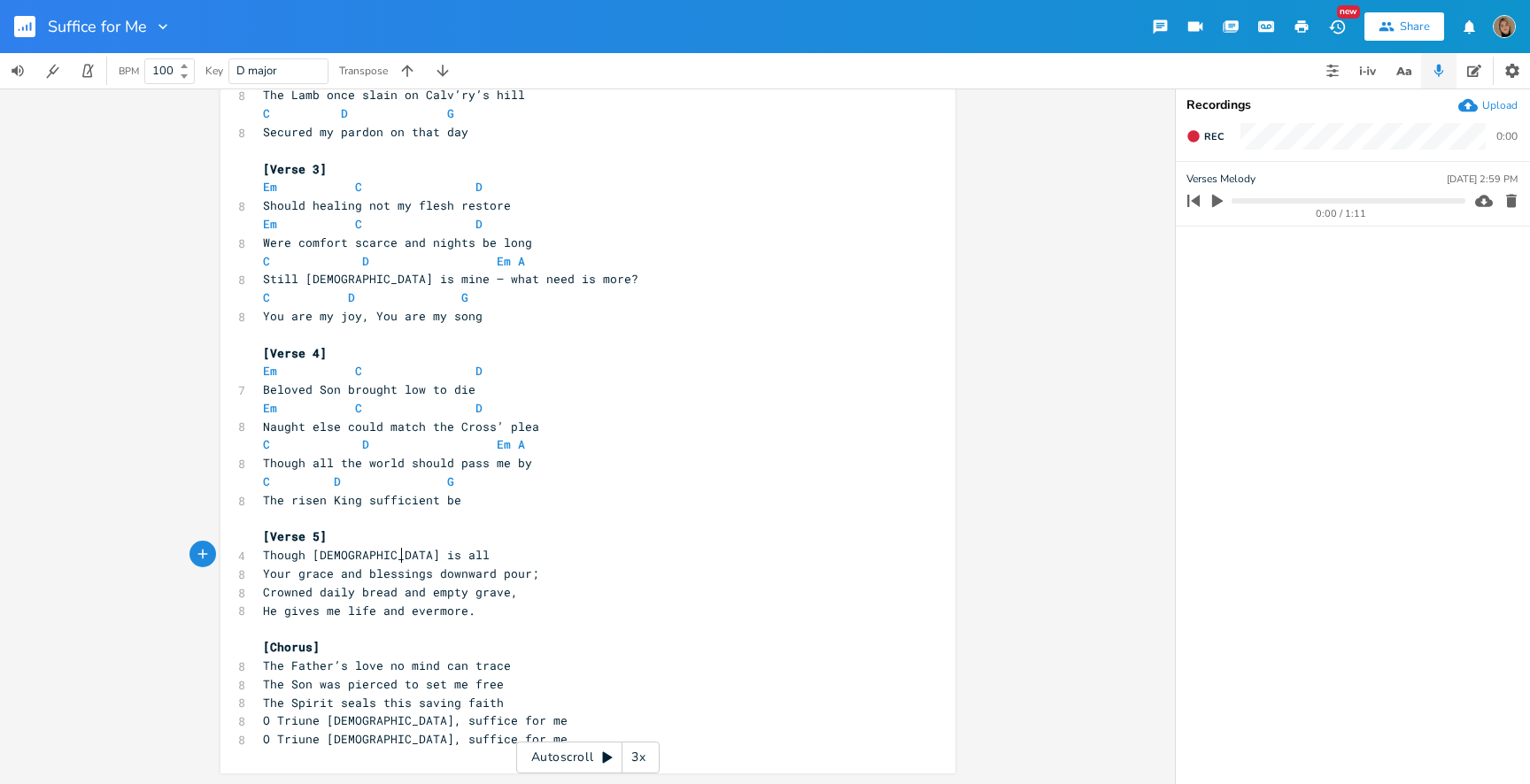 click on "Though Christ is all" at bounding box center (579, 555) 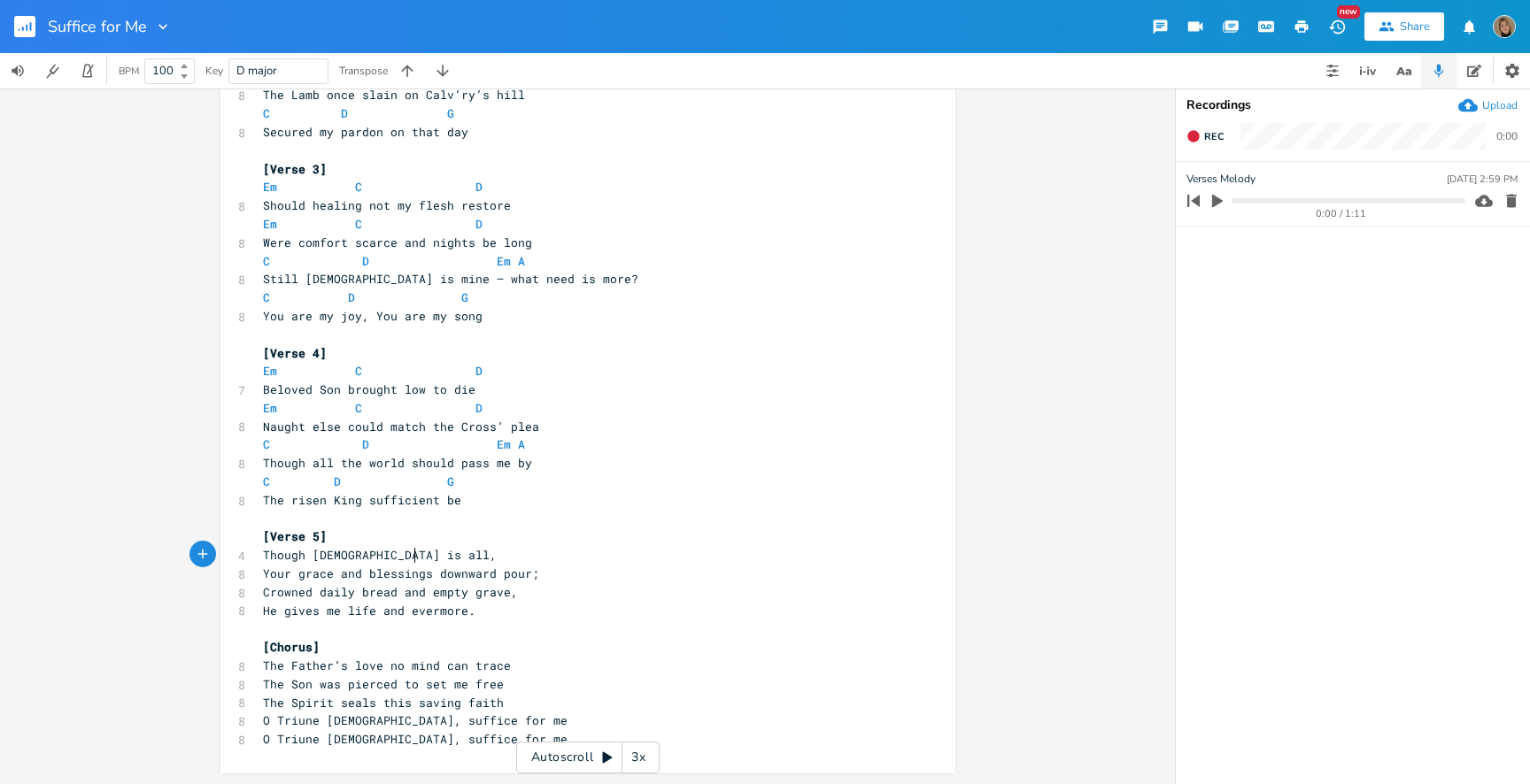 scroll, scrollTop: 0, scrollLeft: 4, axis: horizontal 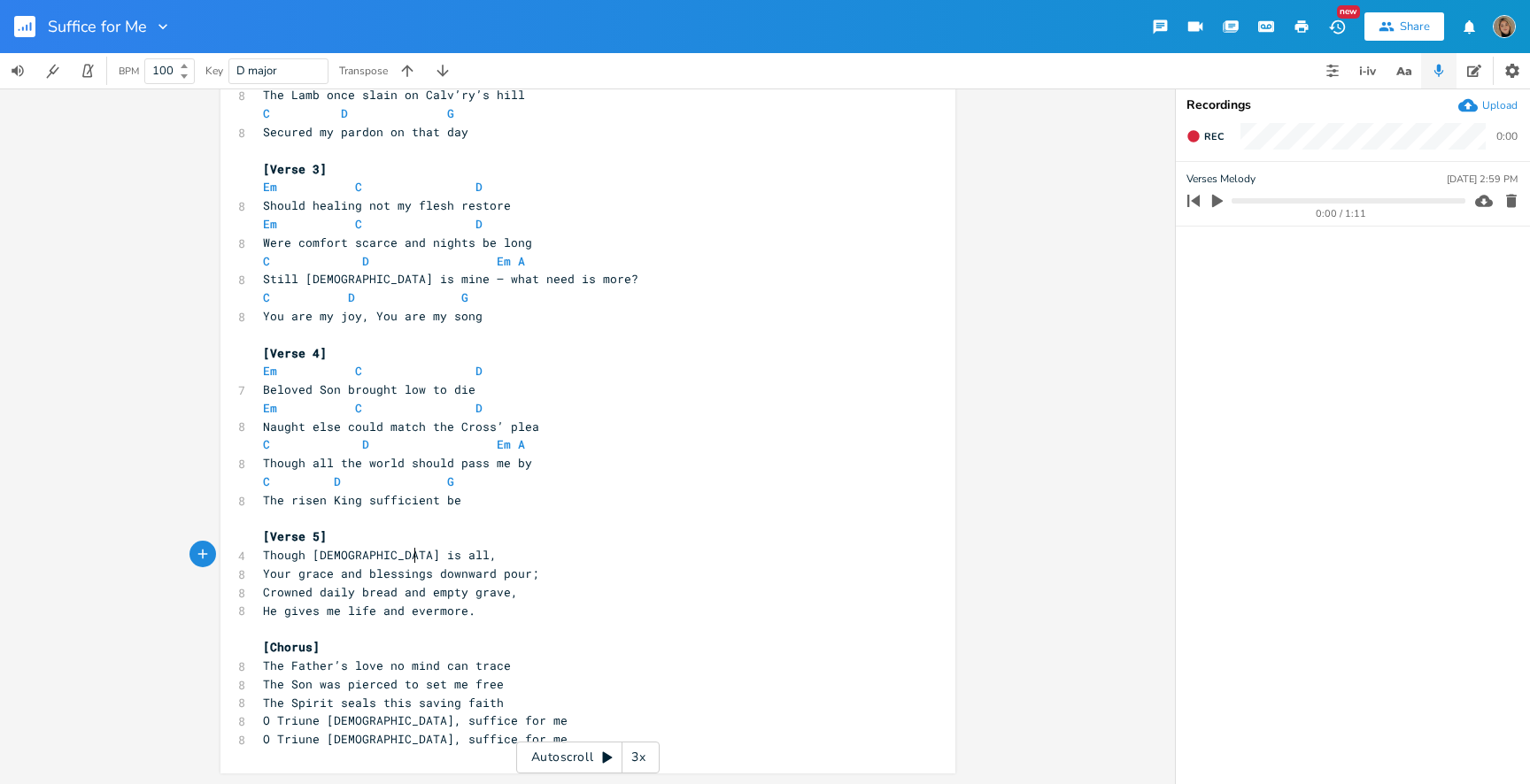 type on "," 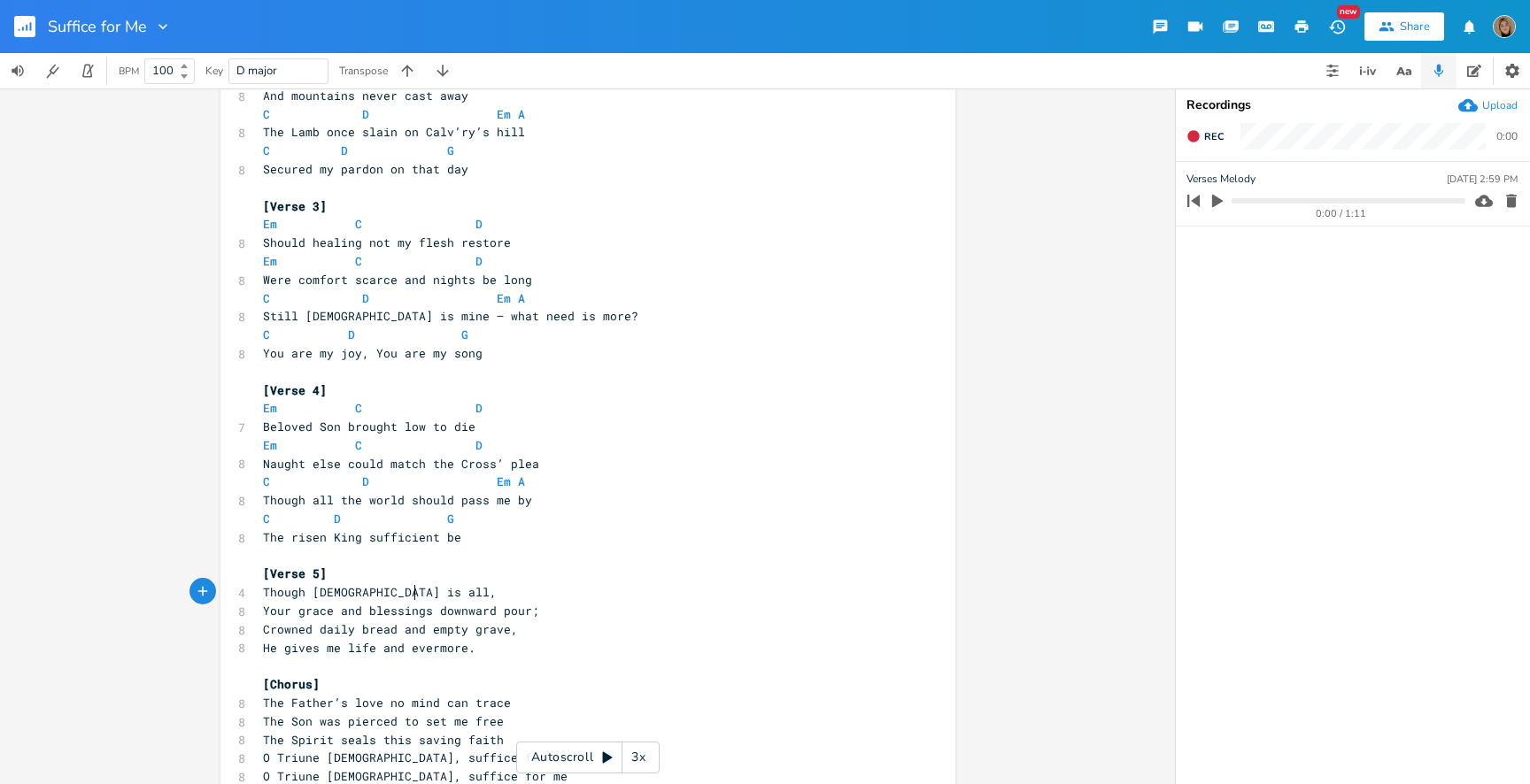 scroll, scrollTop: 332, scrollLeft: 0, axis: vertical 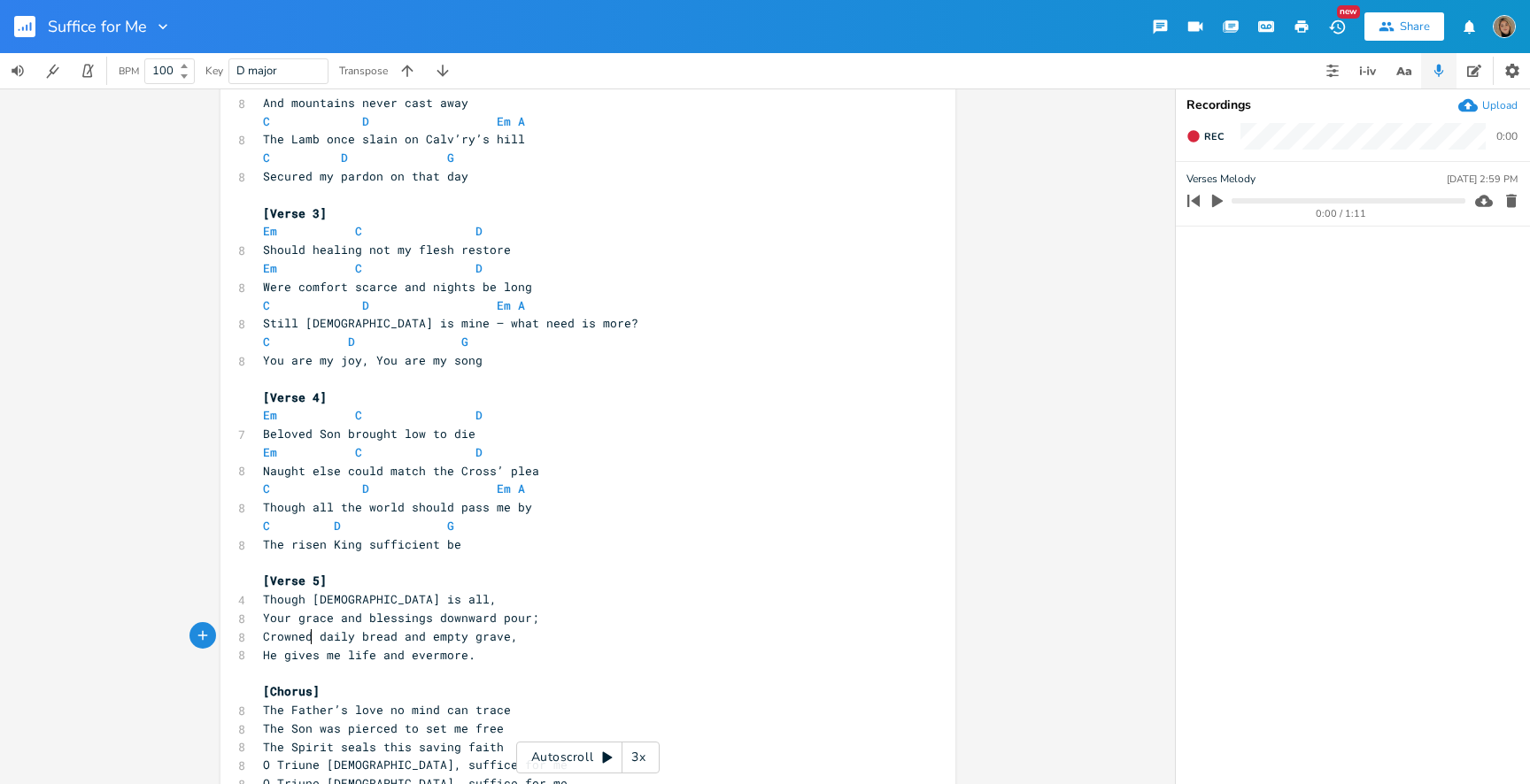 click on "Crowned daily bread and empty grave," at bounding box center (390, 636) 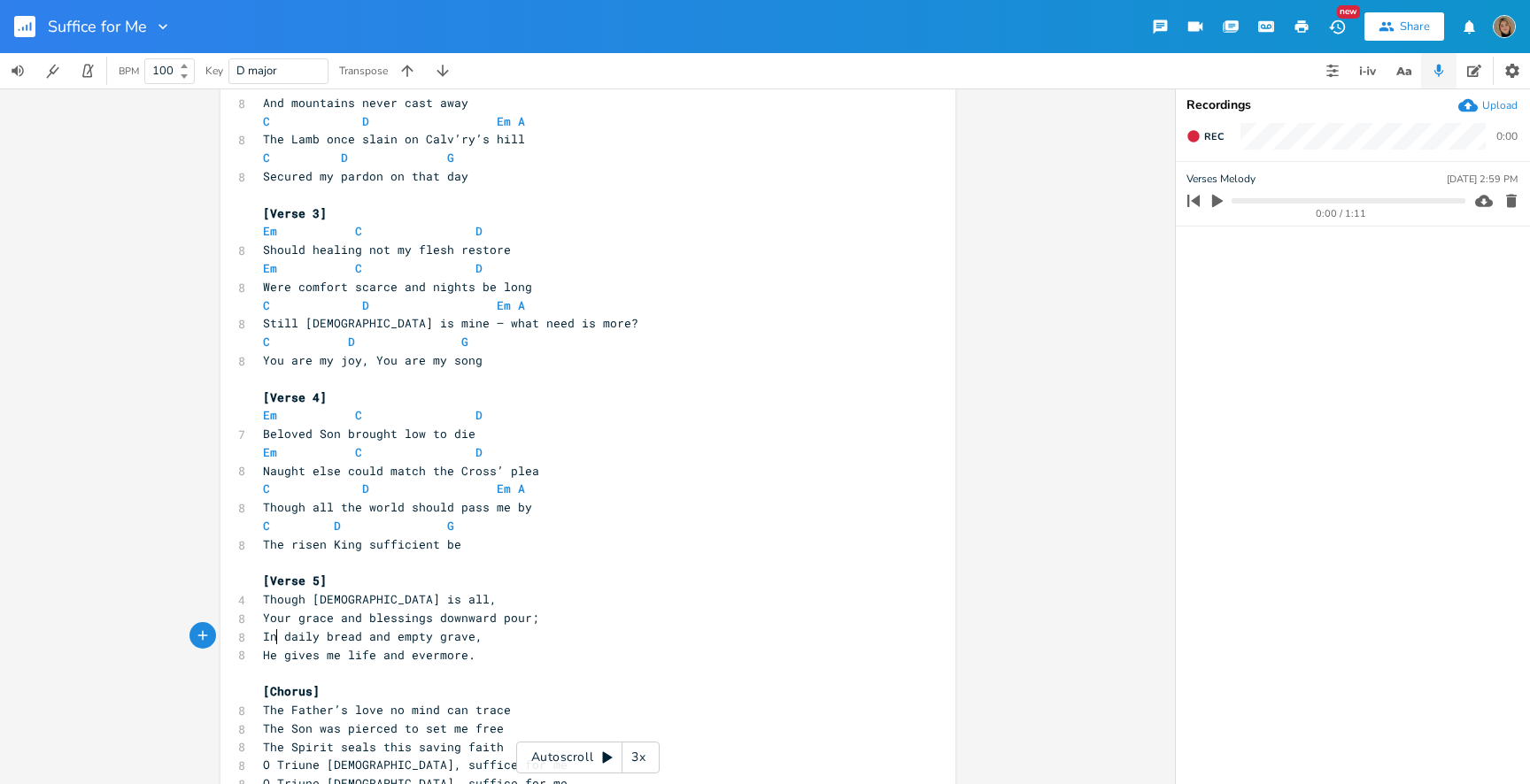 type on "In" 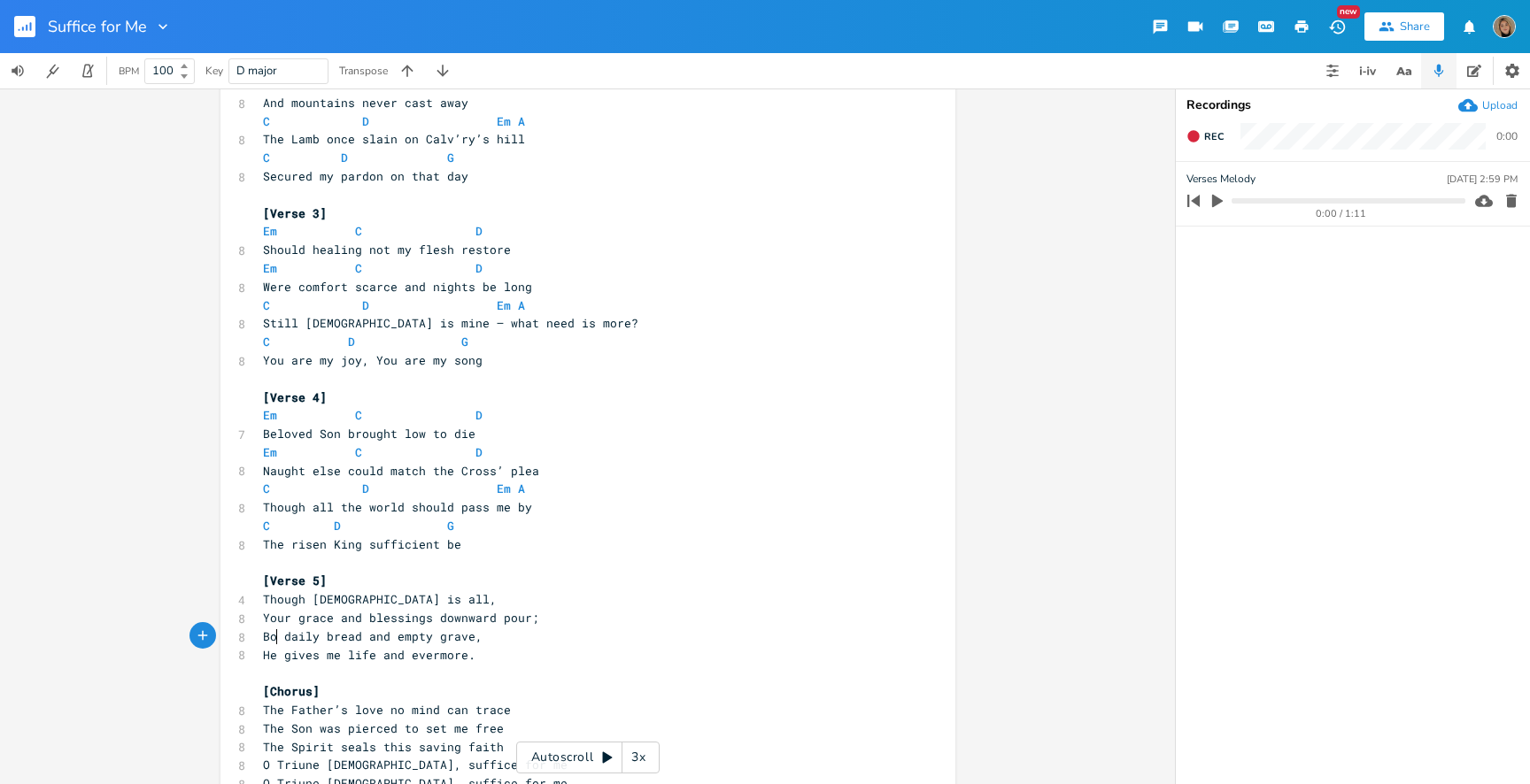 type on "Both" 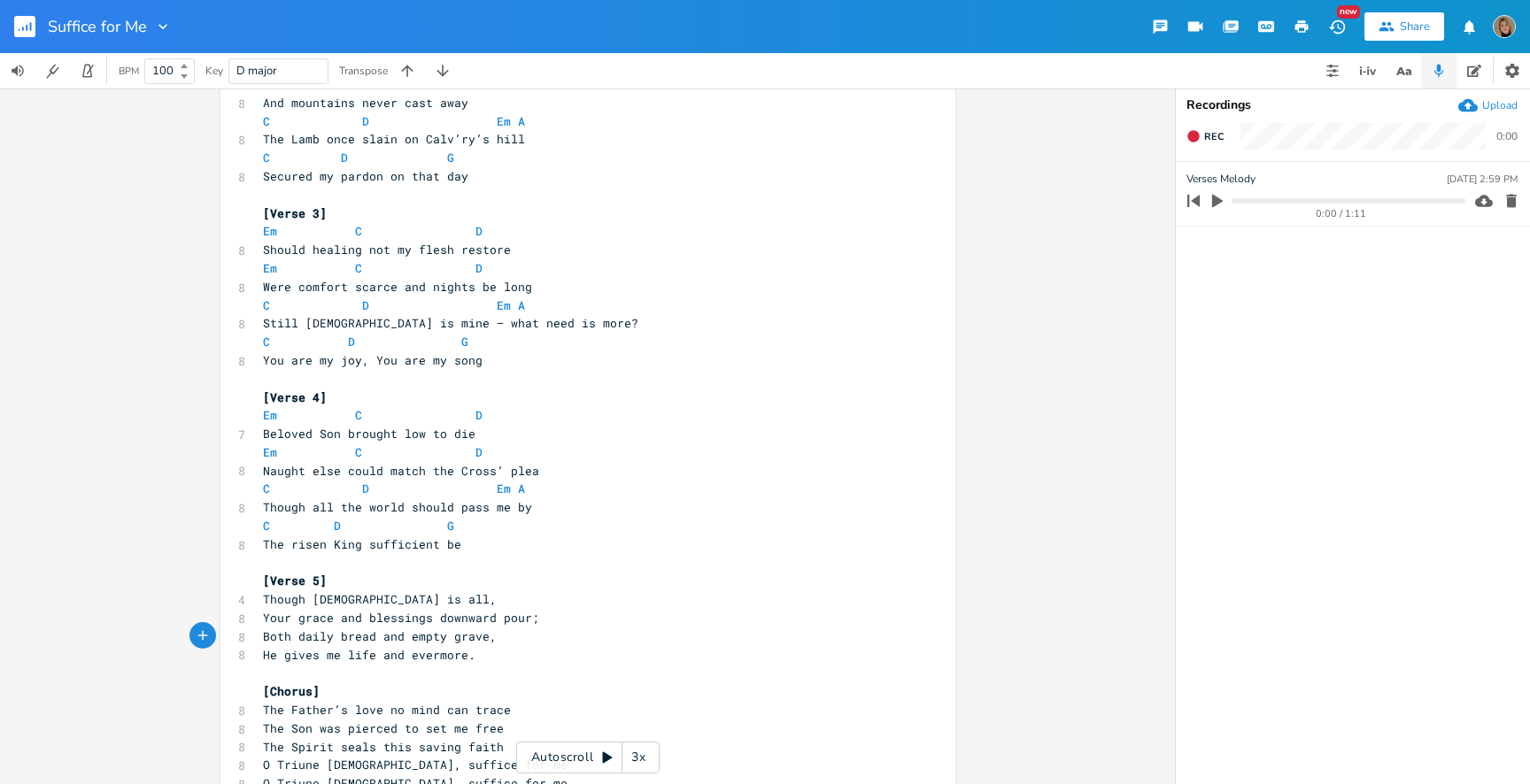 click on "He gives me life and evermore." at bounding box center [579, 655] 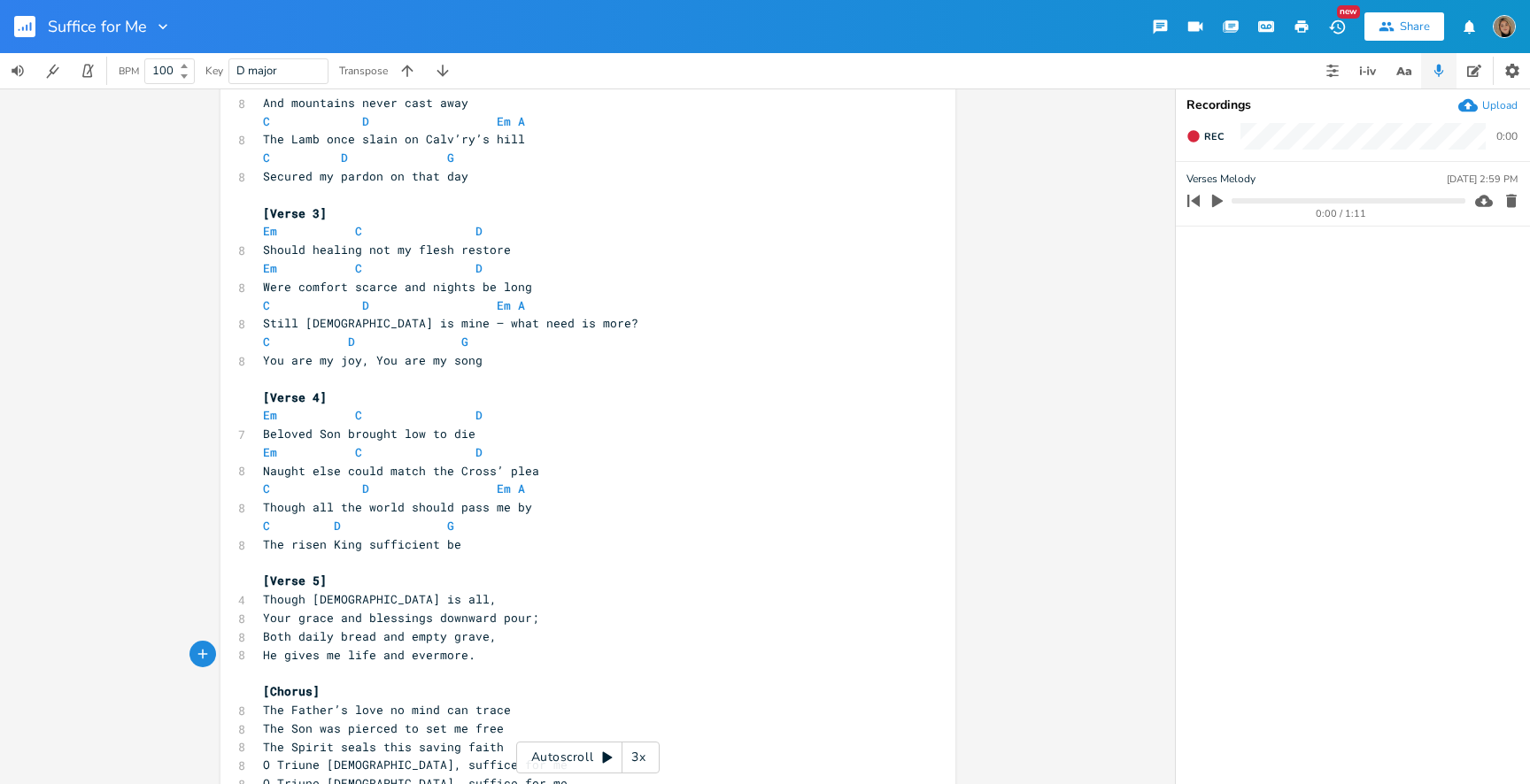 scroll, scrollTop: 376, scrollLeft: 0, axis: vertical 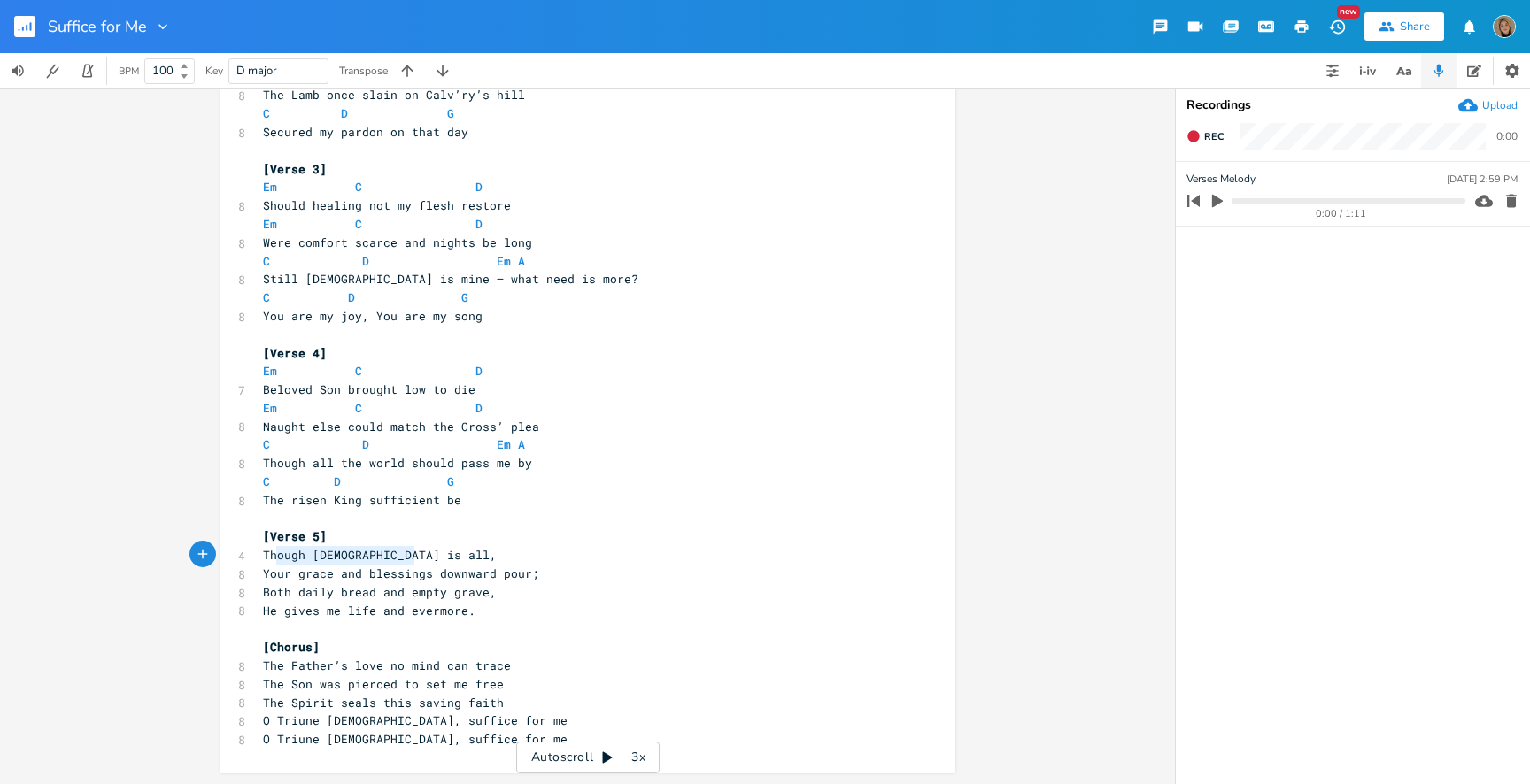 type on "Though Christ is all," 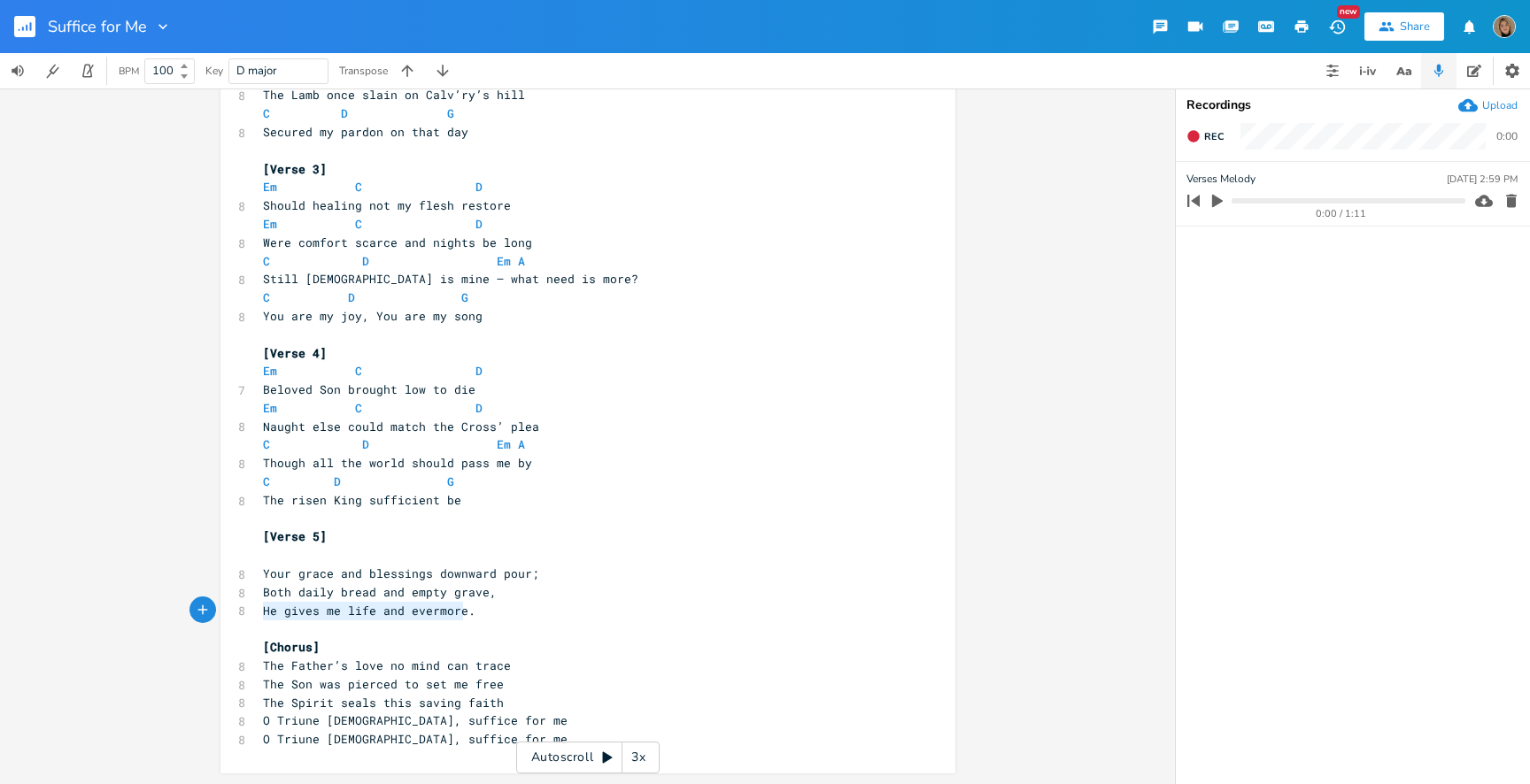 drag, startPoint x: 459, startPoint y: 614, endPoint x: 244, endPoint y: 608, distance: 215.0837 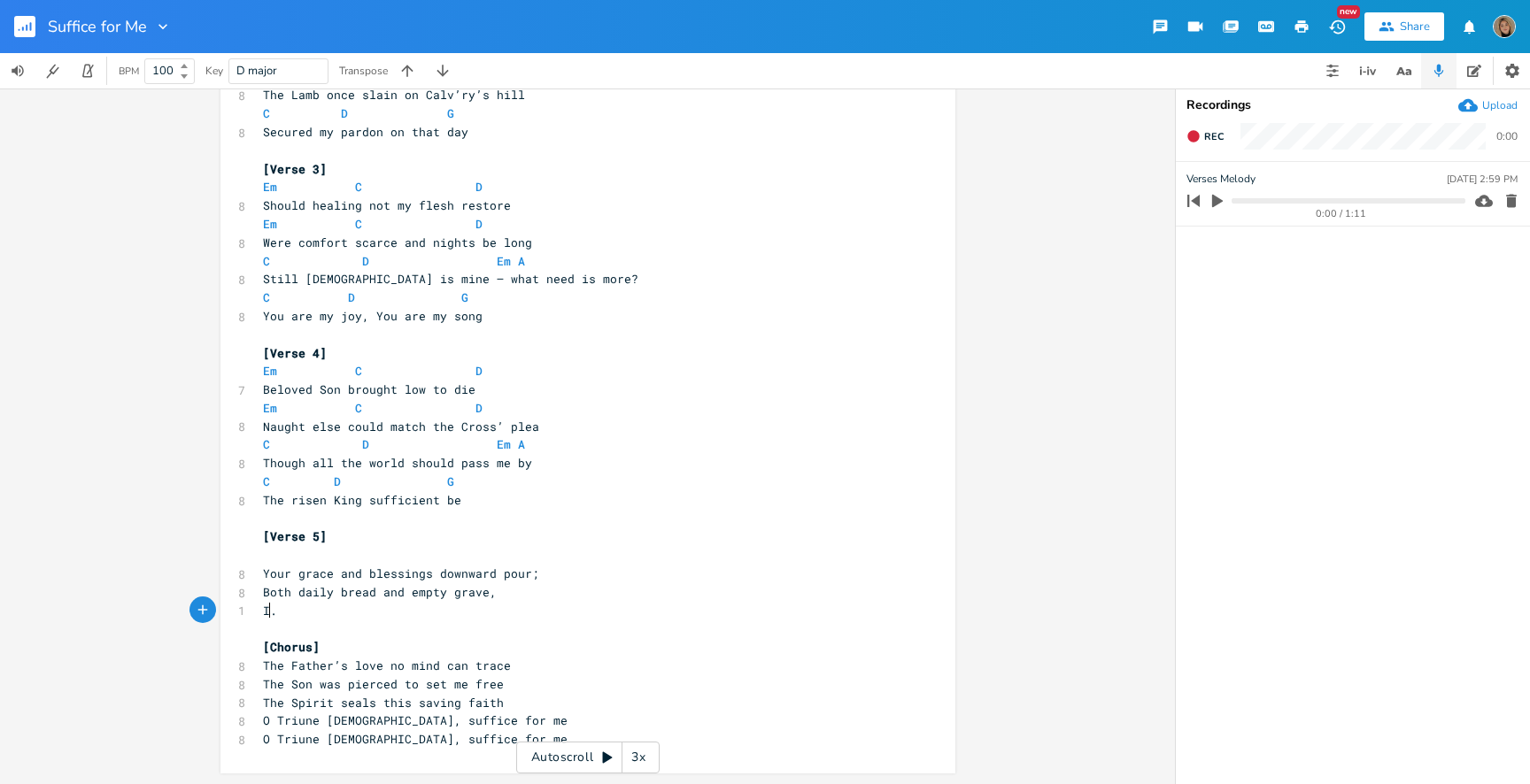 type on "I" 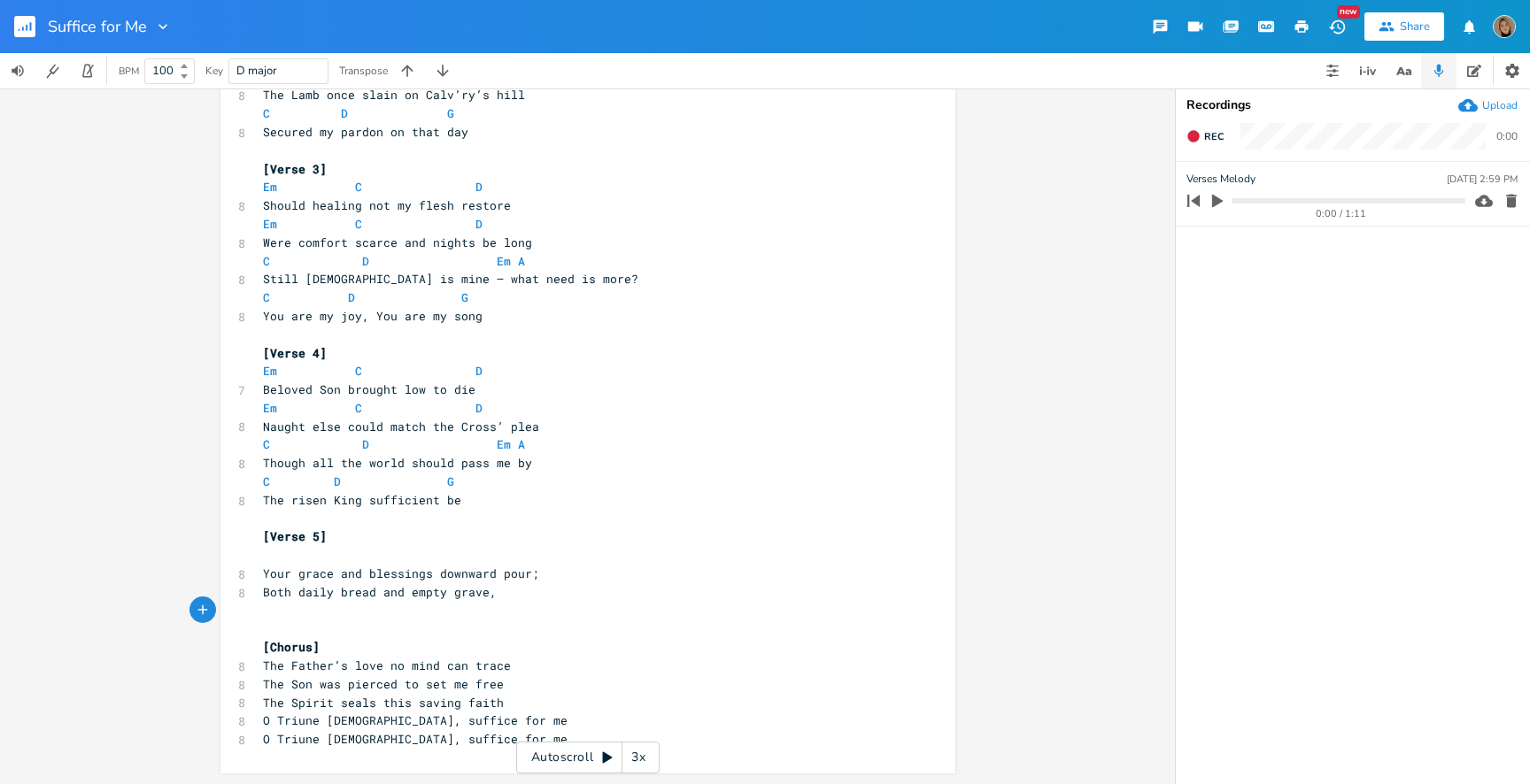 click on "​" at bounding box center (579, 555) 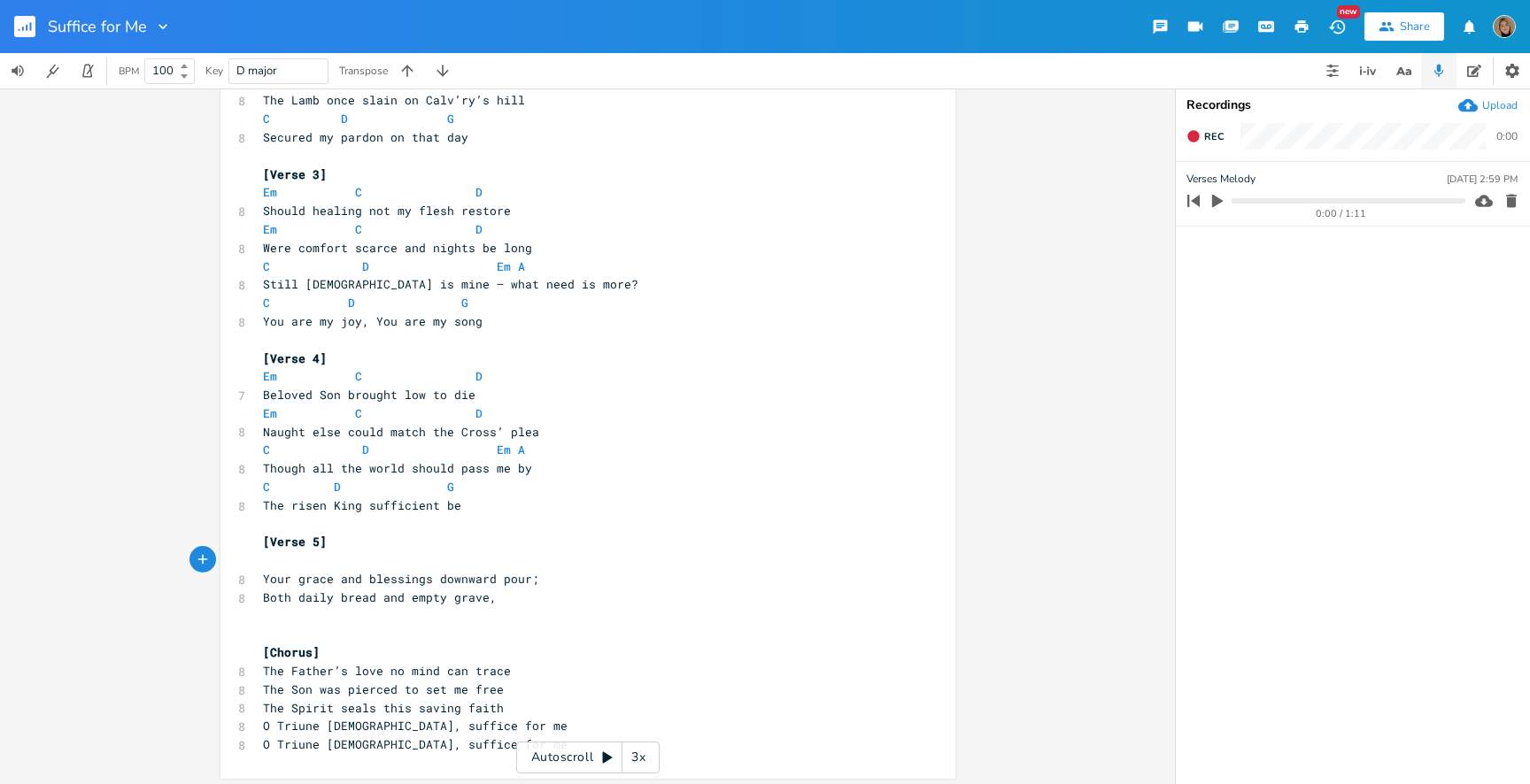 scroll, scrollTop: 376, scrollLeft: 0, axis: vertical 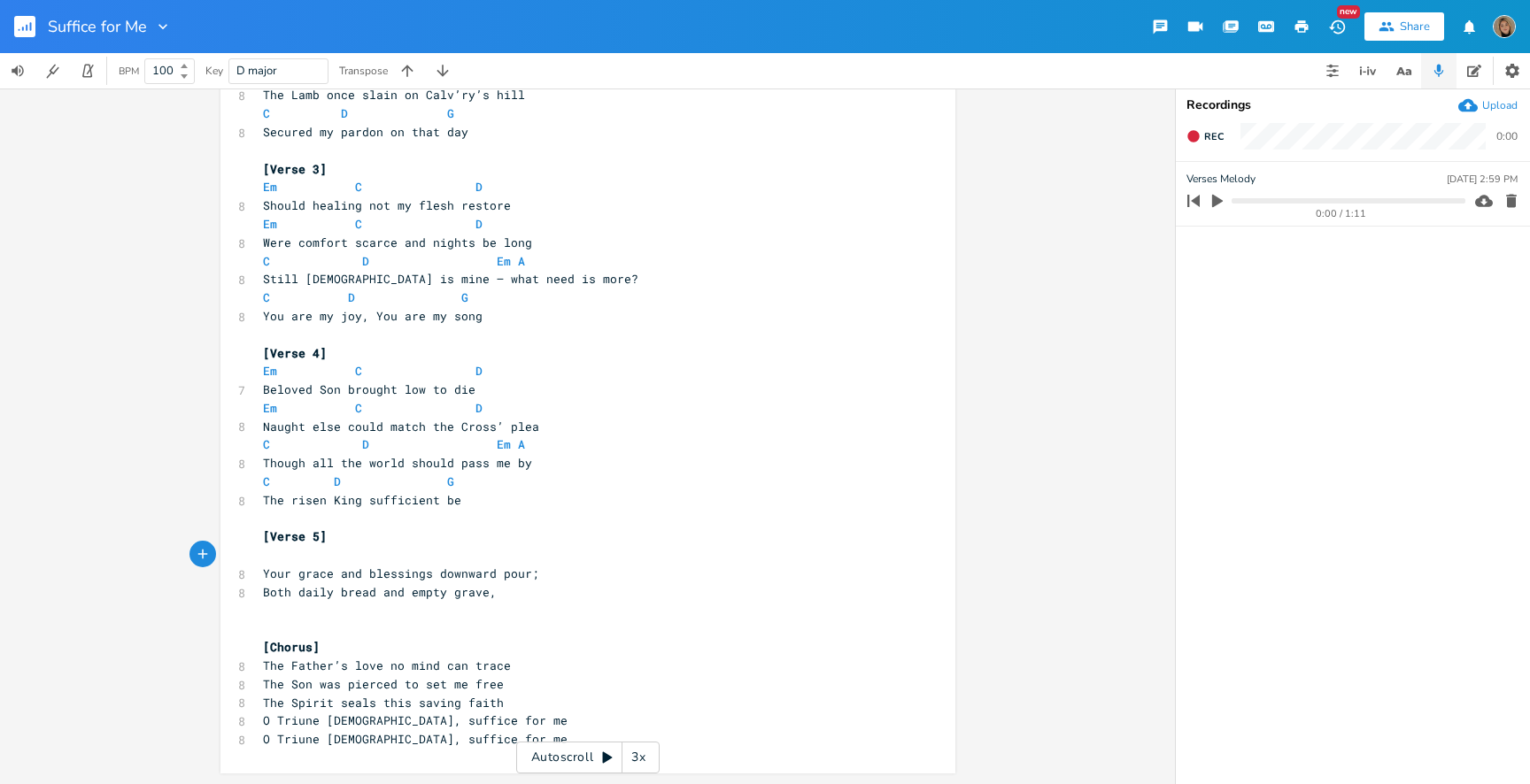 type on "t" 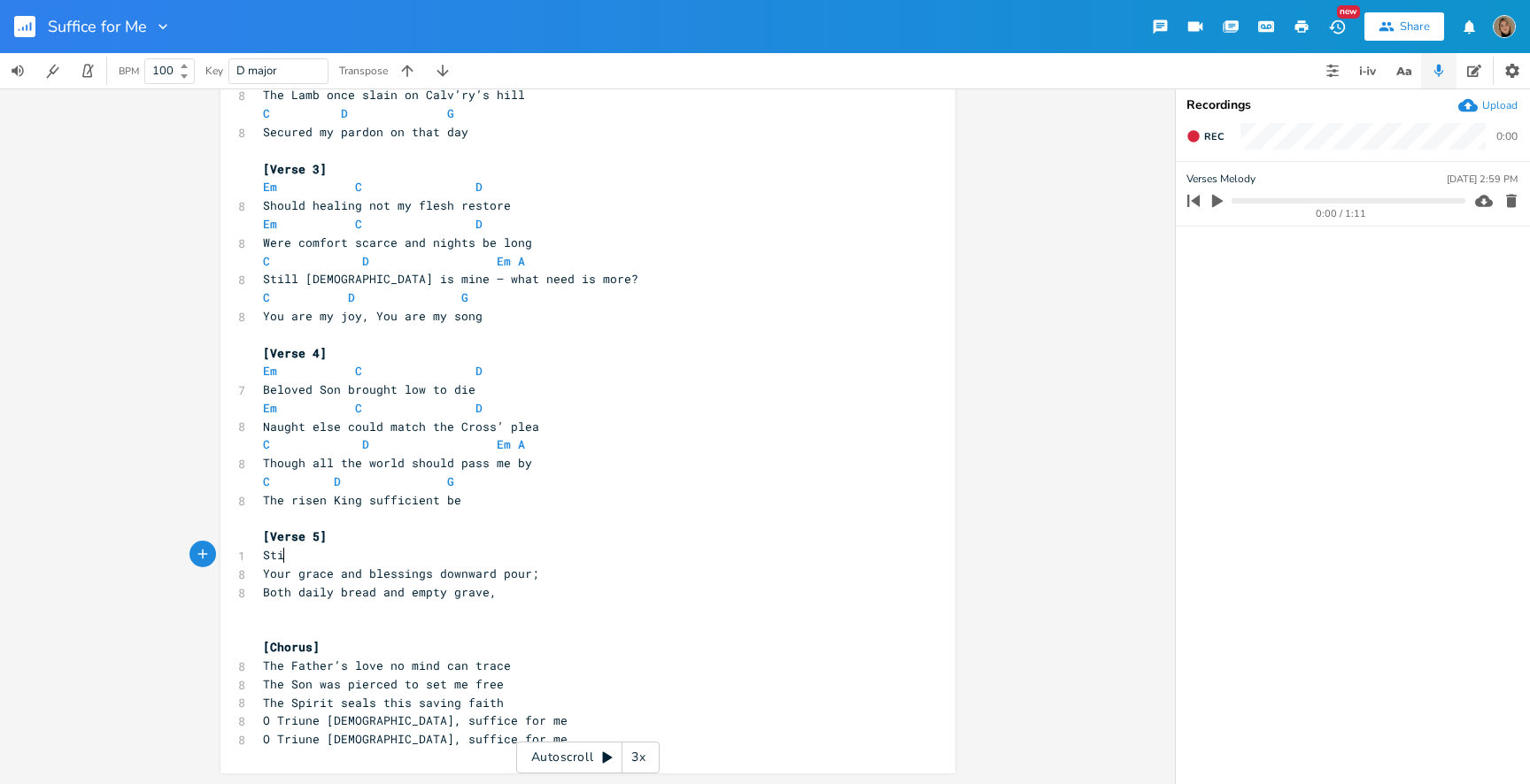 type on "Stil" 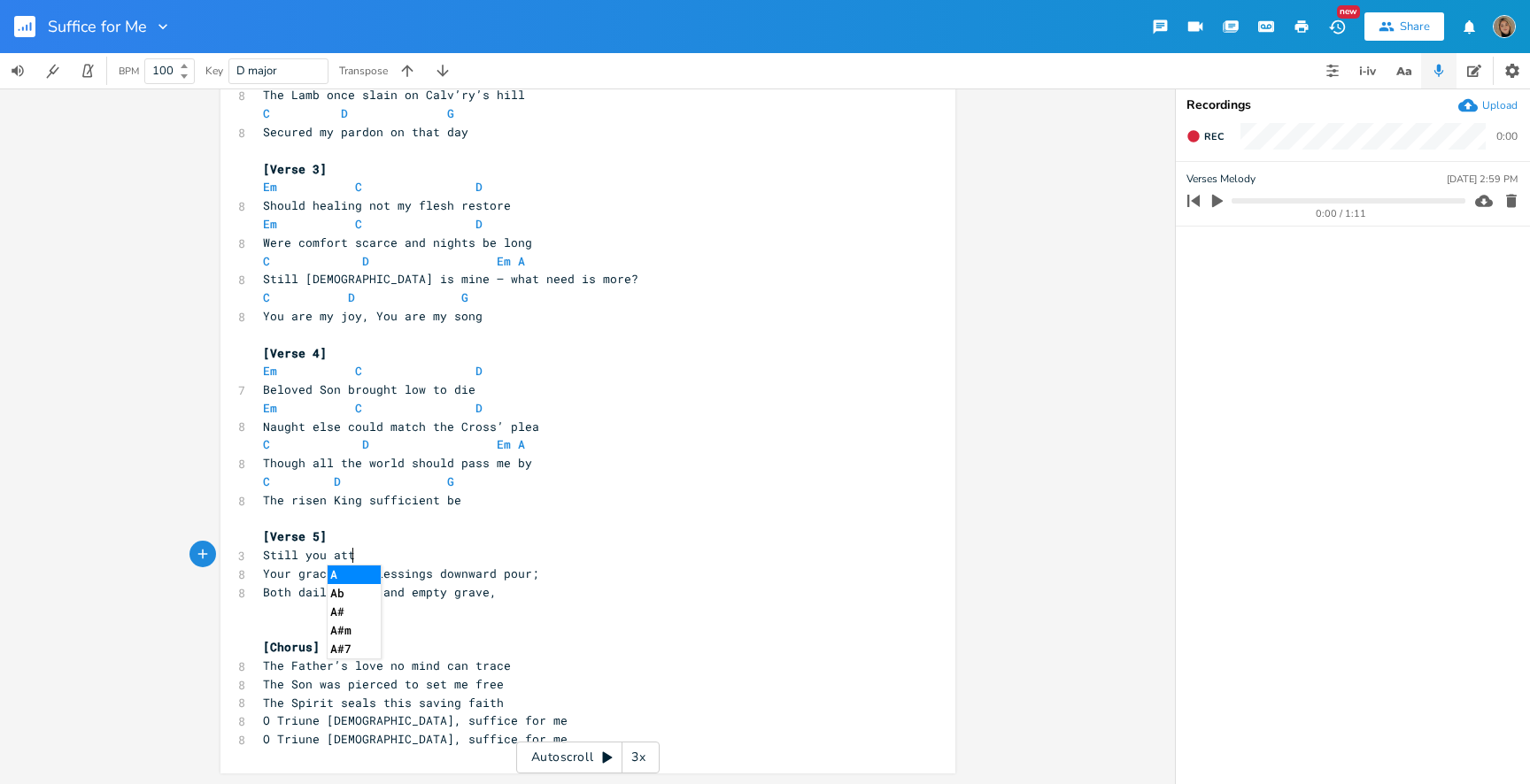 type on "ll you attene" 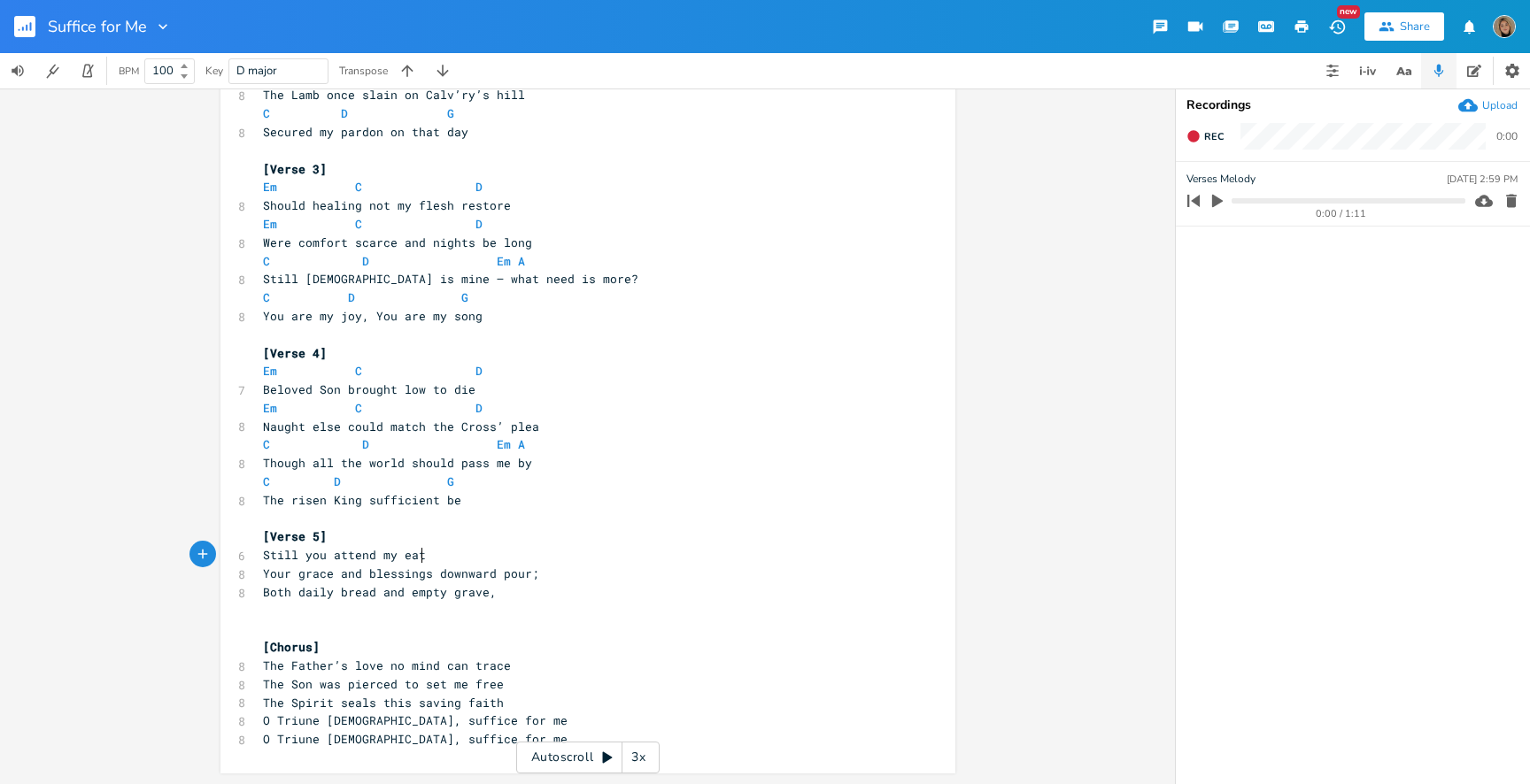 type on "d my eatt" 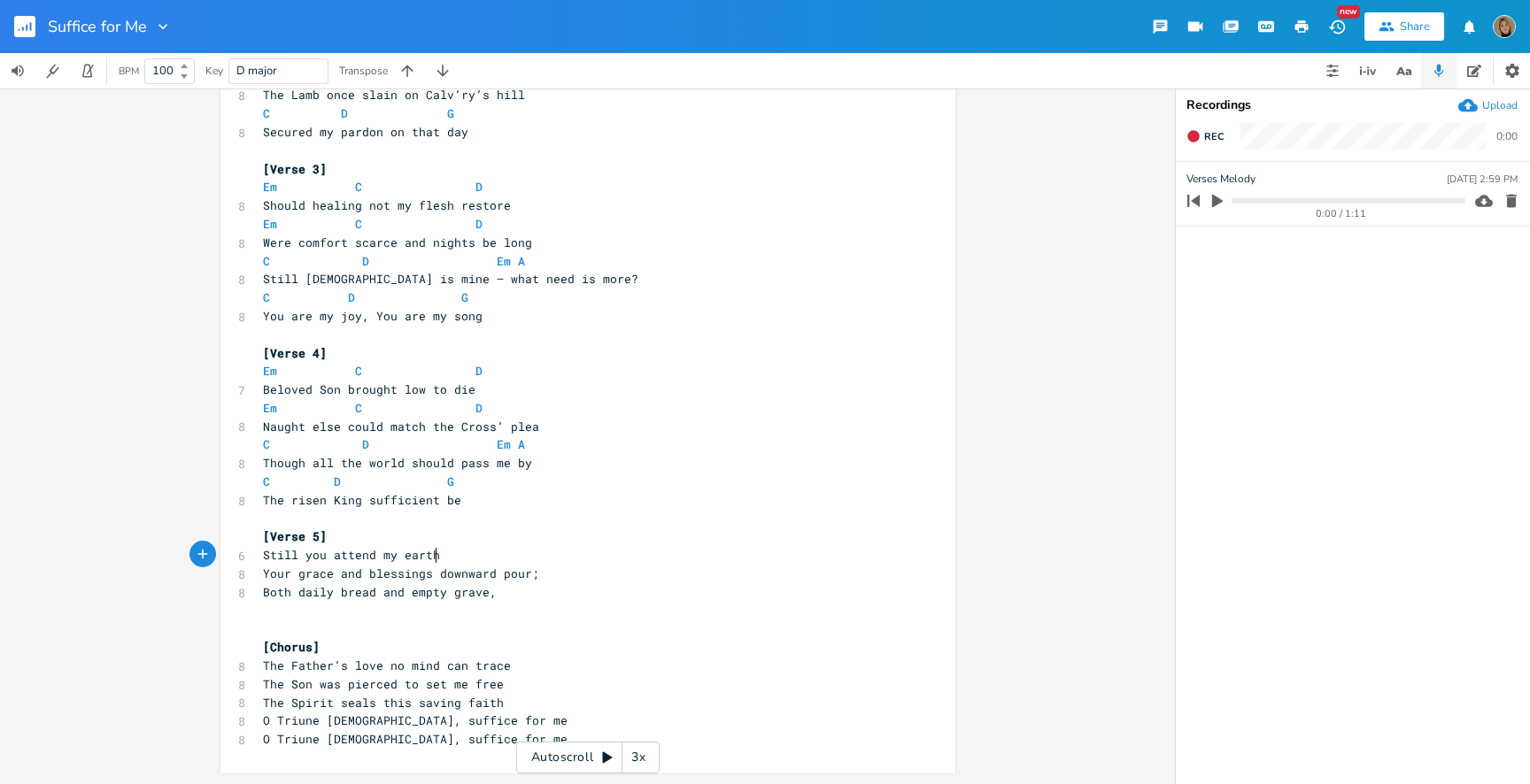 scroll, scrollTop: 0, scrollLeft: 23, axis: horizontal 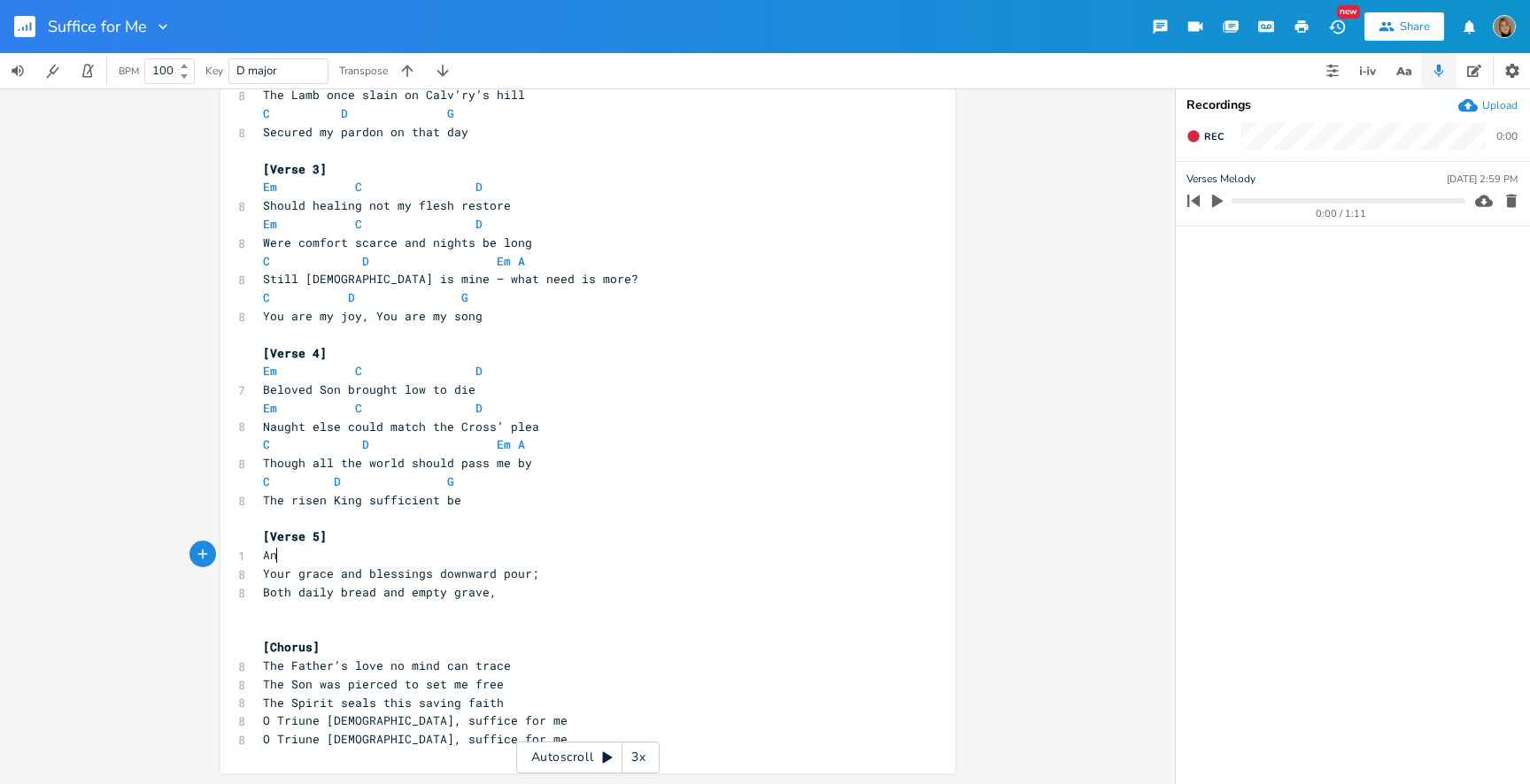 type on "An" 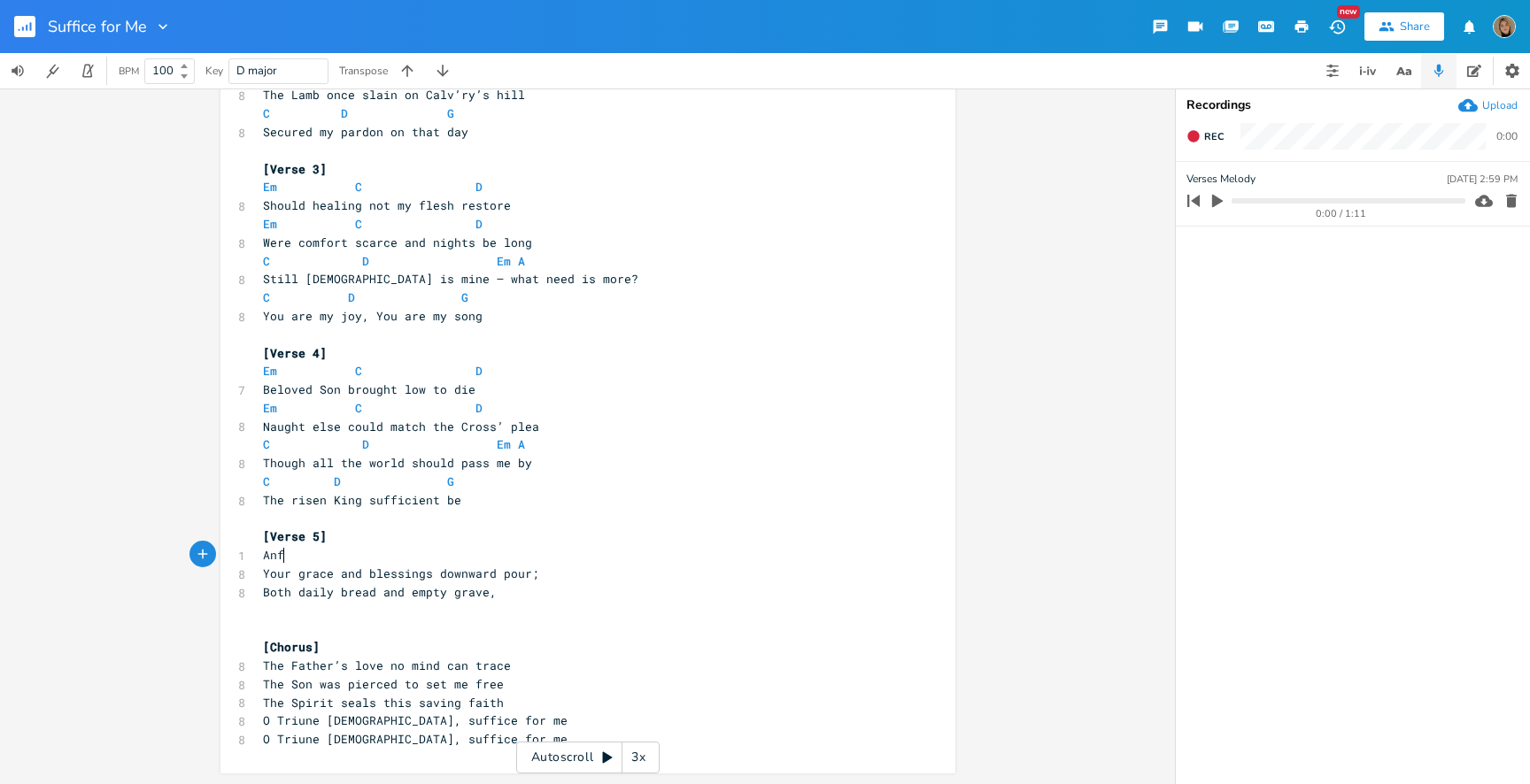 type on "f s" 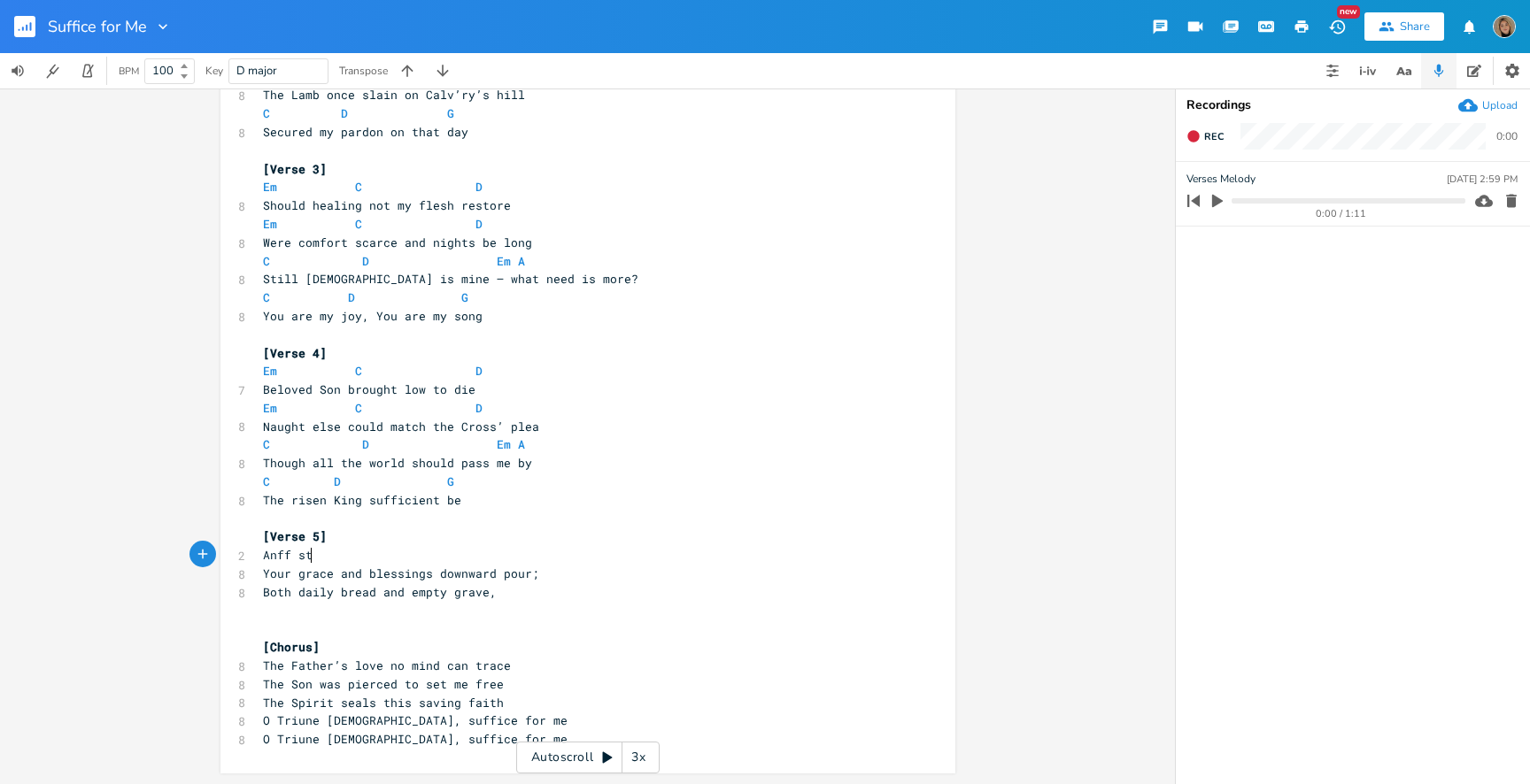 type on "f sti" 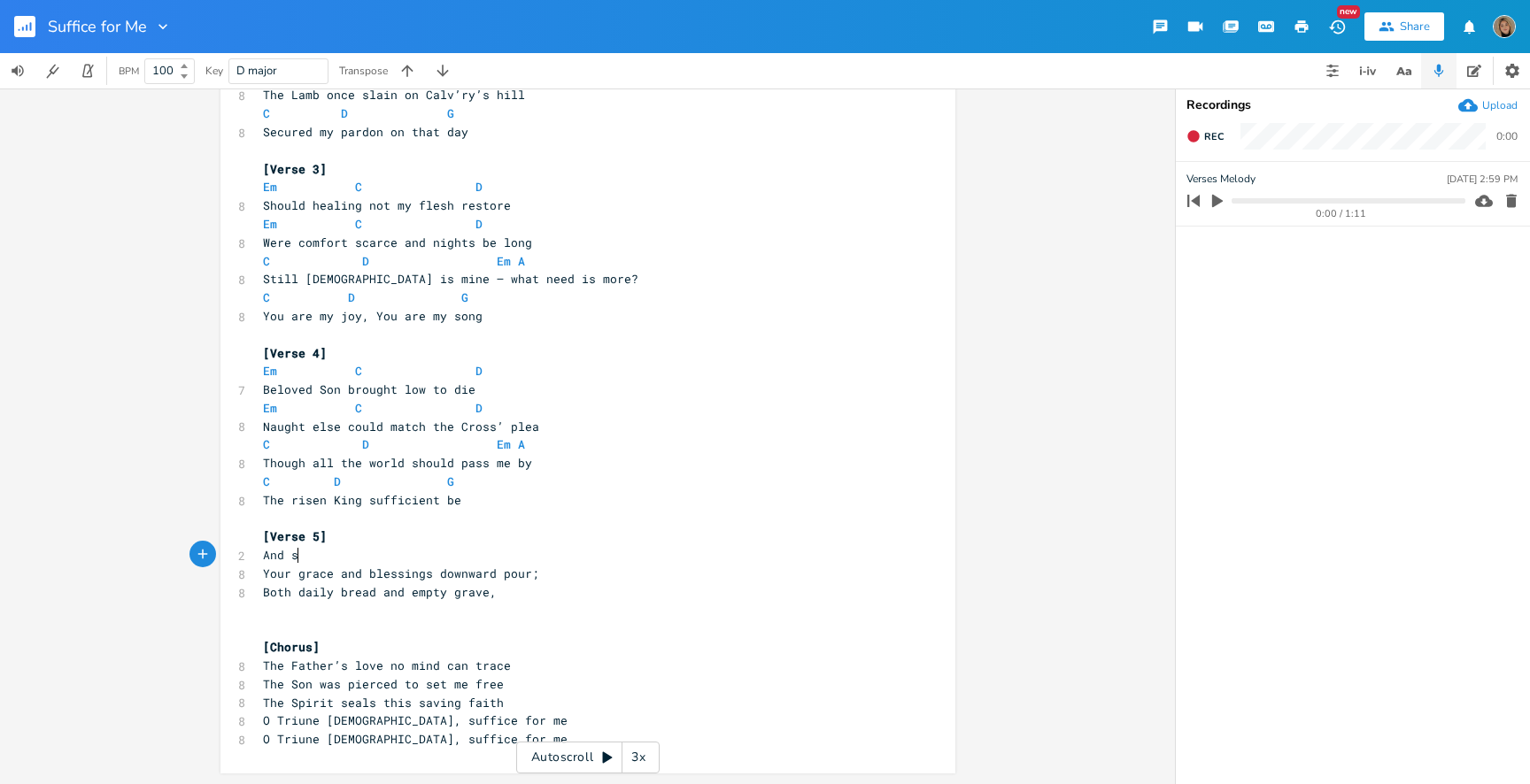 type on "d st" 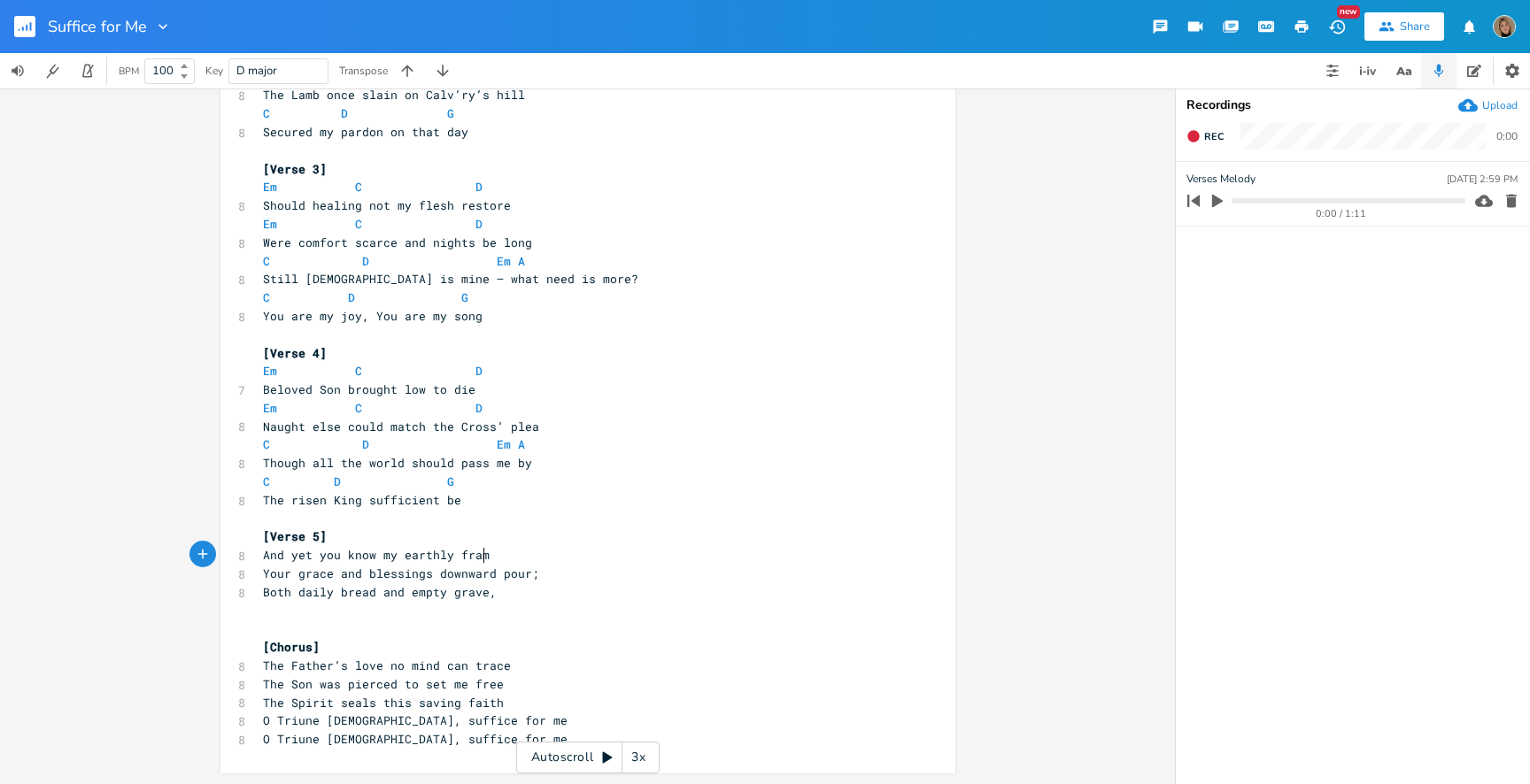 type on "yet you know my earthly frame" 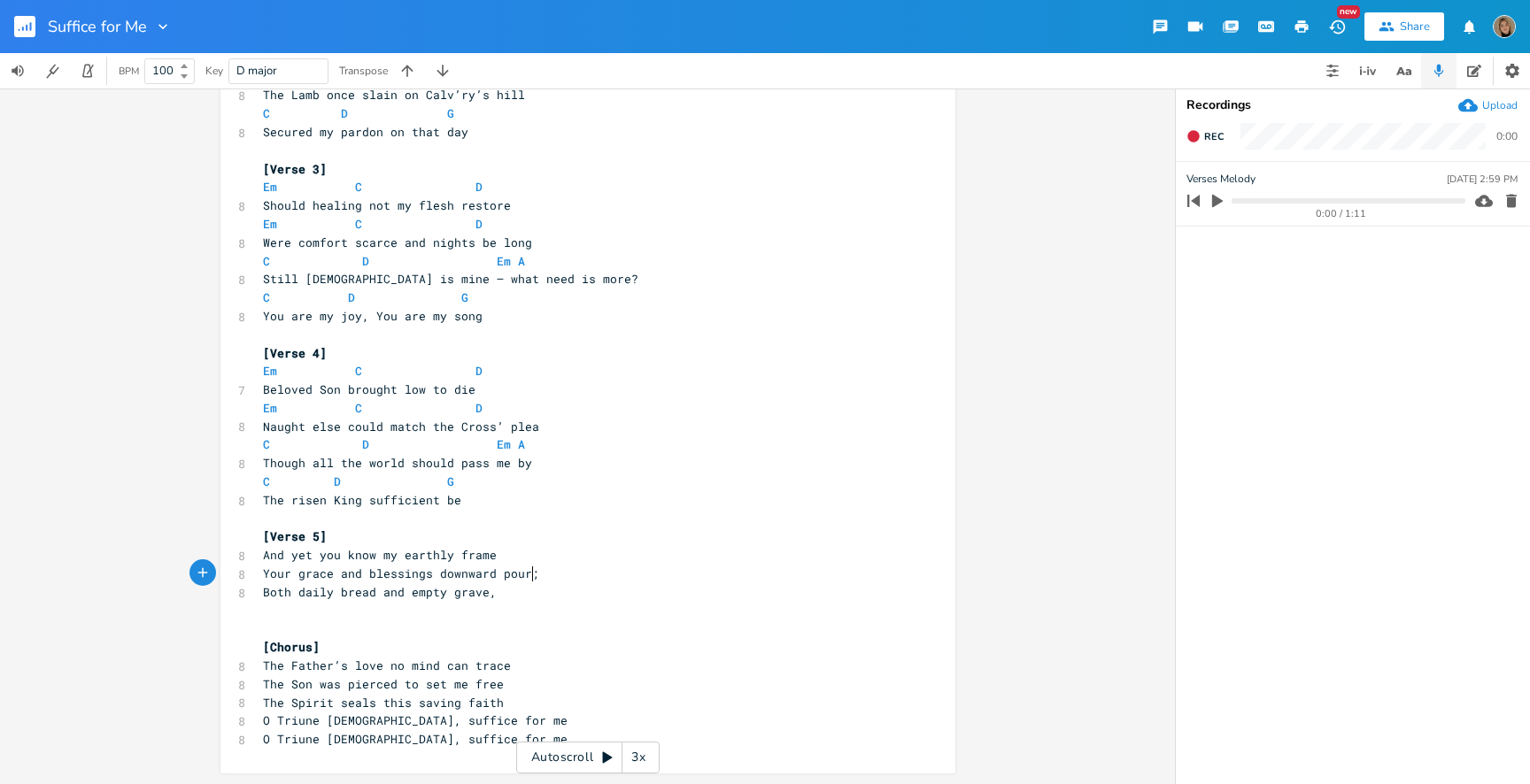 click on "Your grace and blessings downward pour;" at bounding box center (579, 573) 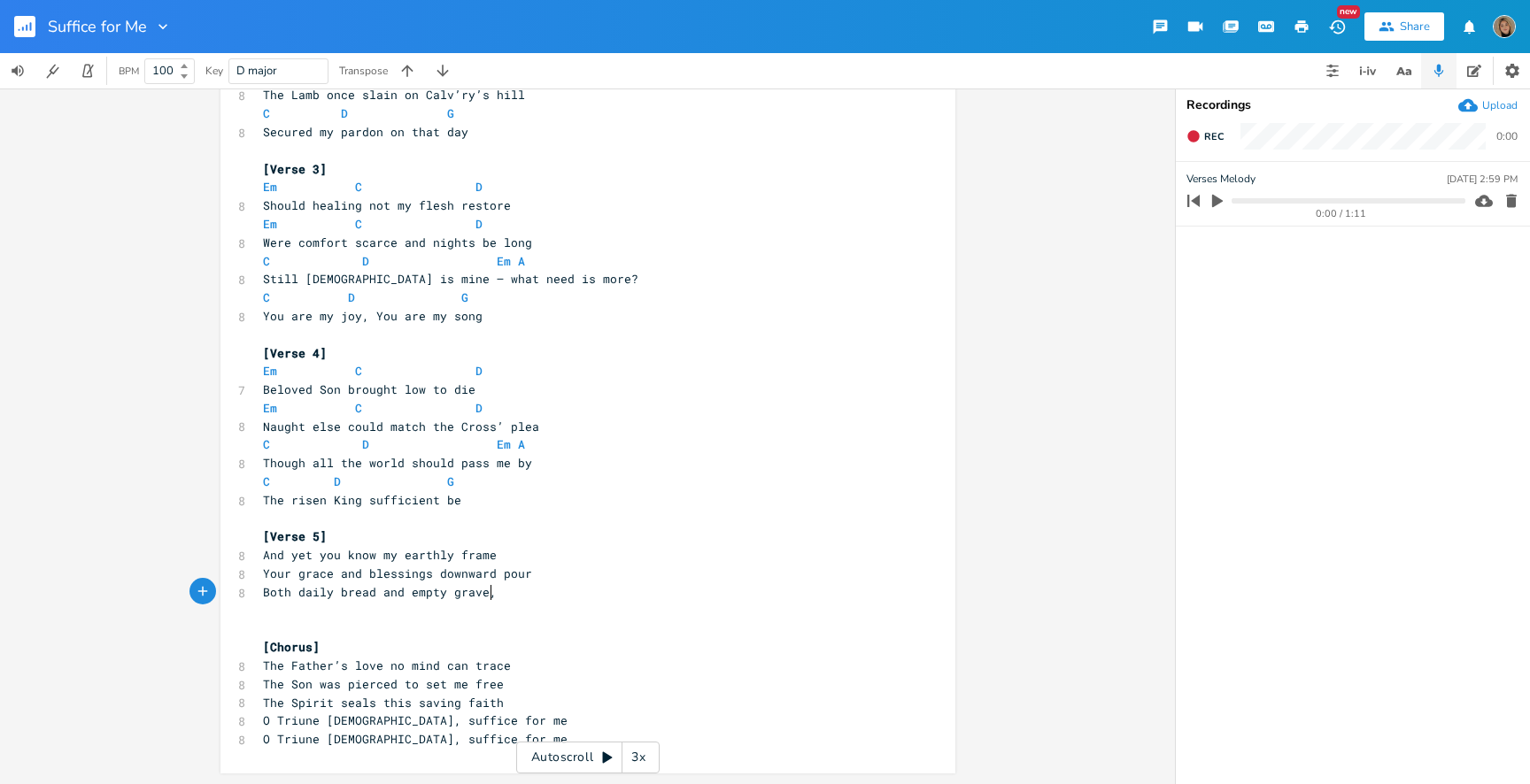 click on "Both daily bread and empty grave," at bounding box center [579, 592] 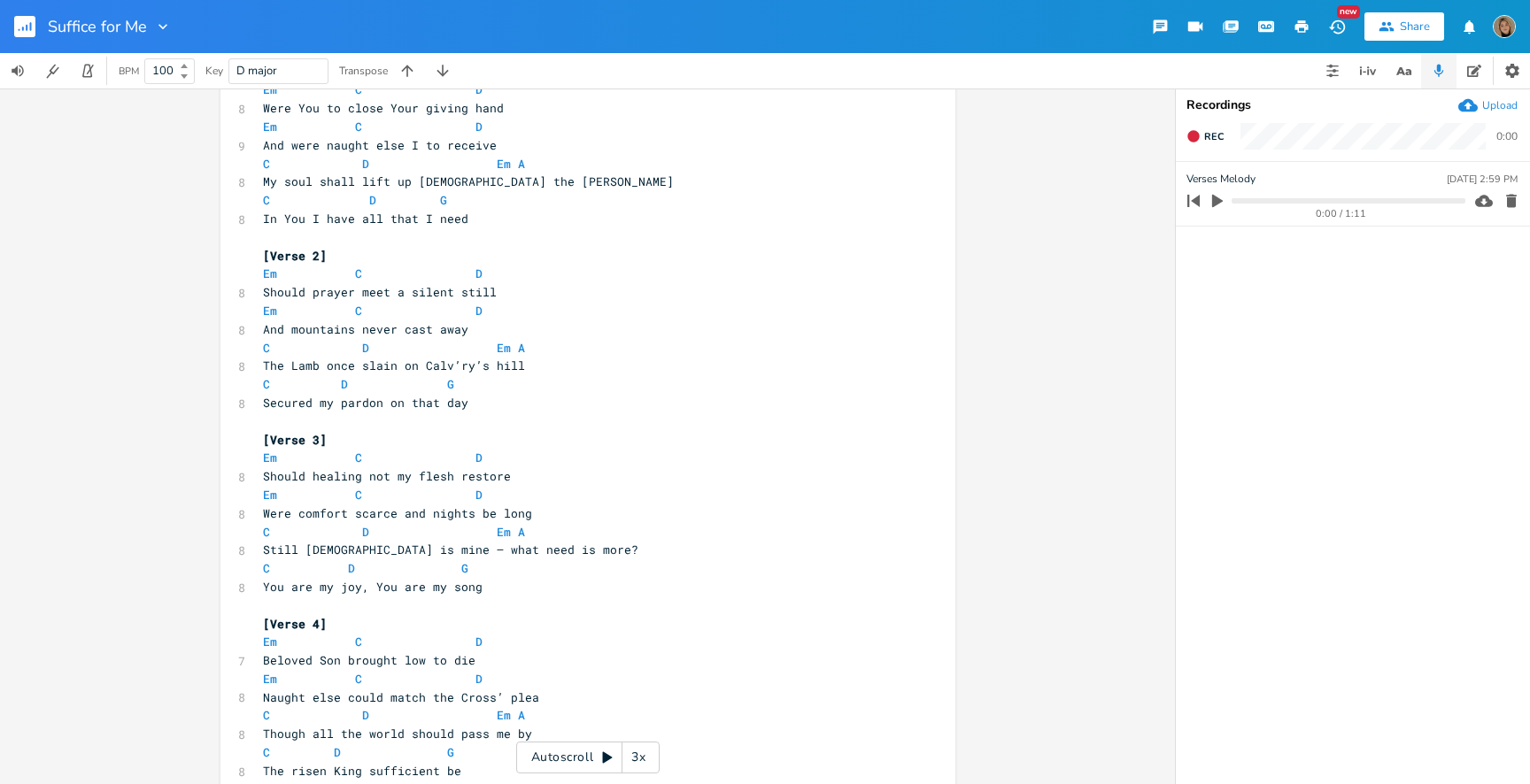 scroll, scrollTop: 395, scrollLeft: 0, axis: vertical 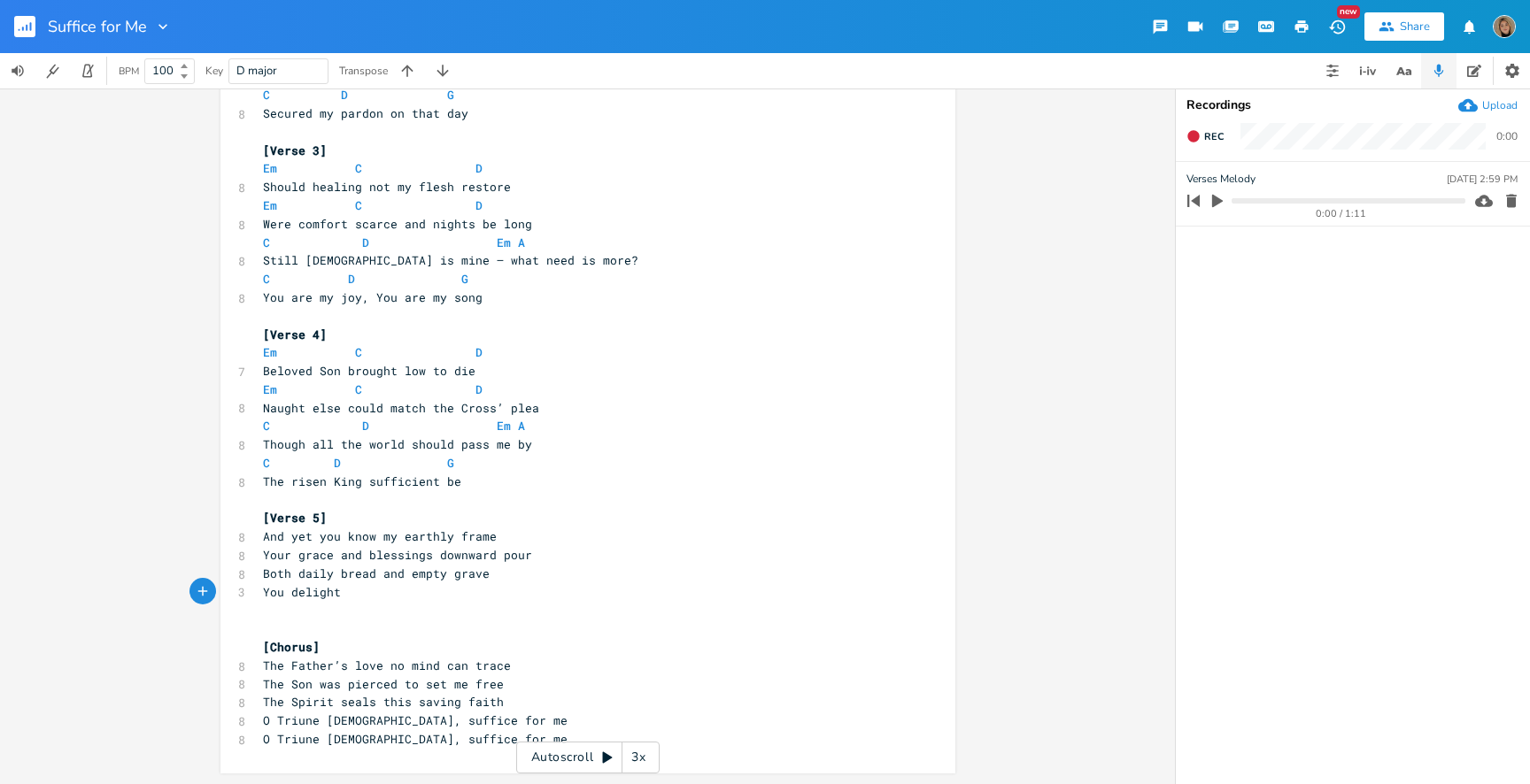 type on "You delight to" 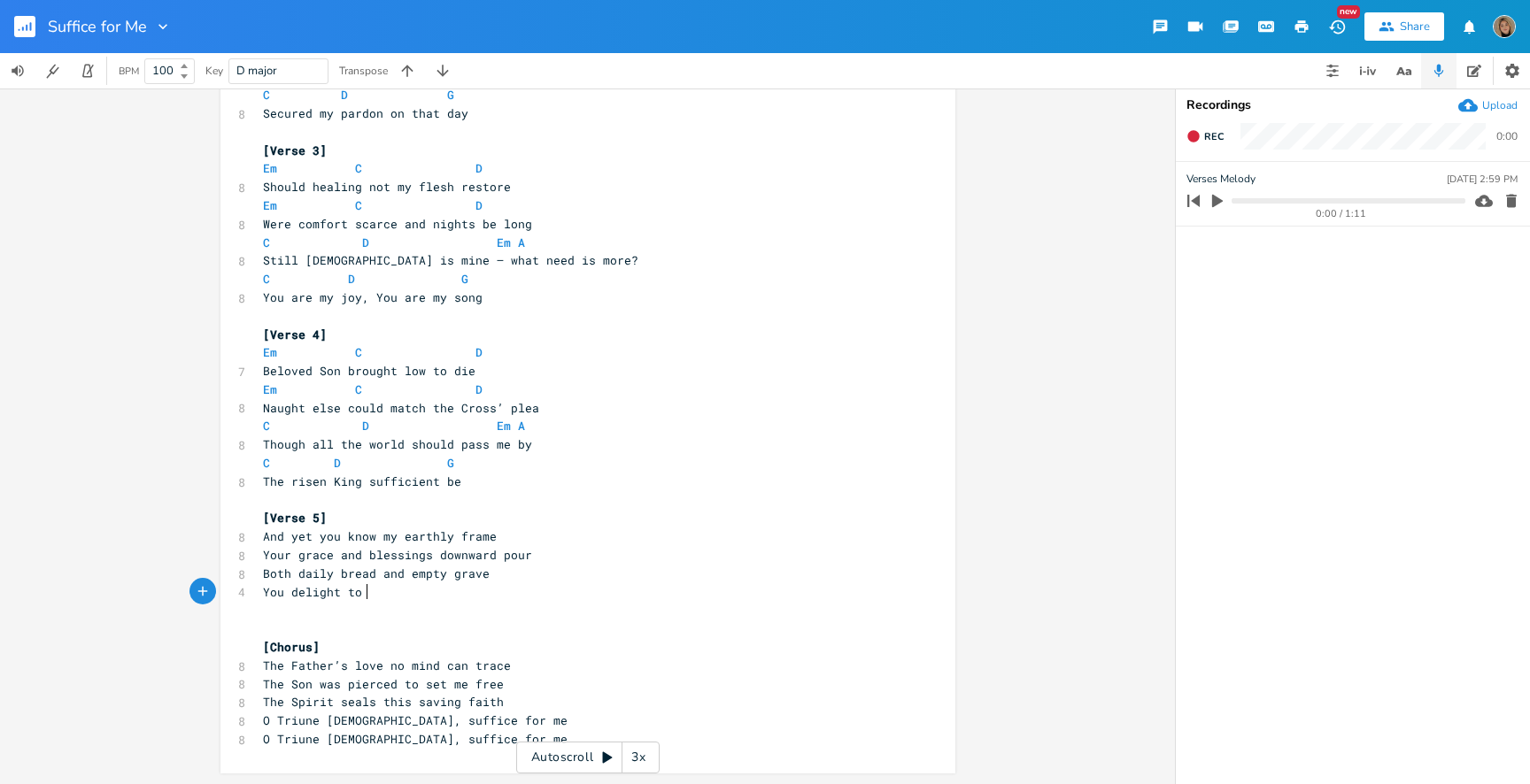 scroll, scrollTop: 0, scrollLeft: 75, axis: horizontal 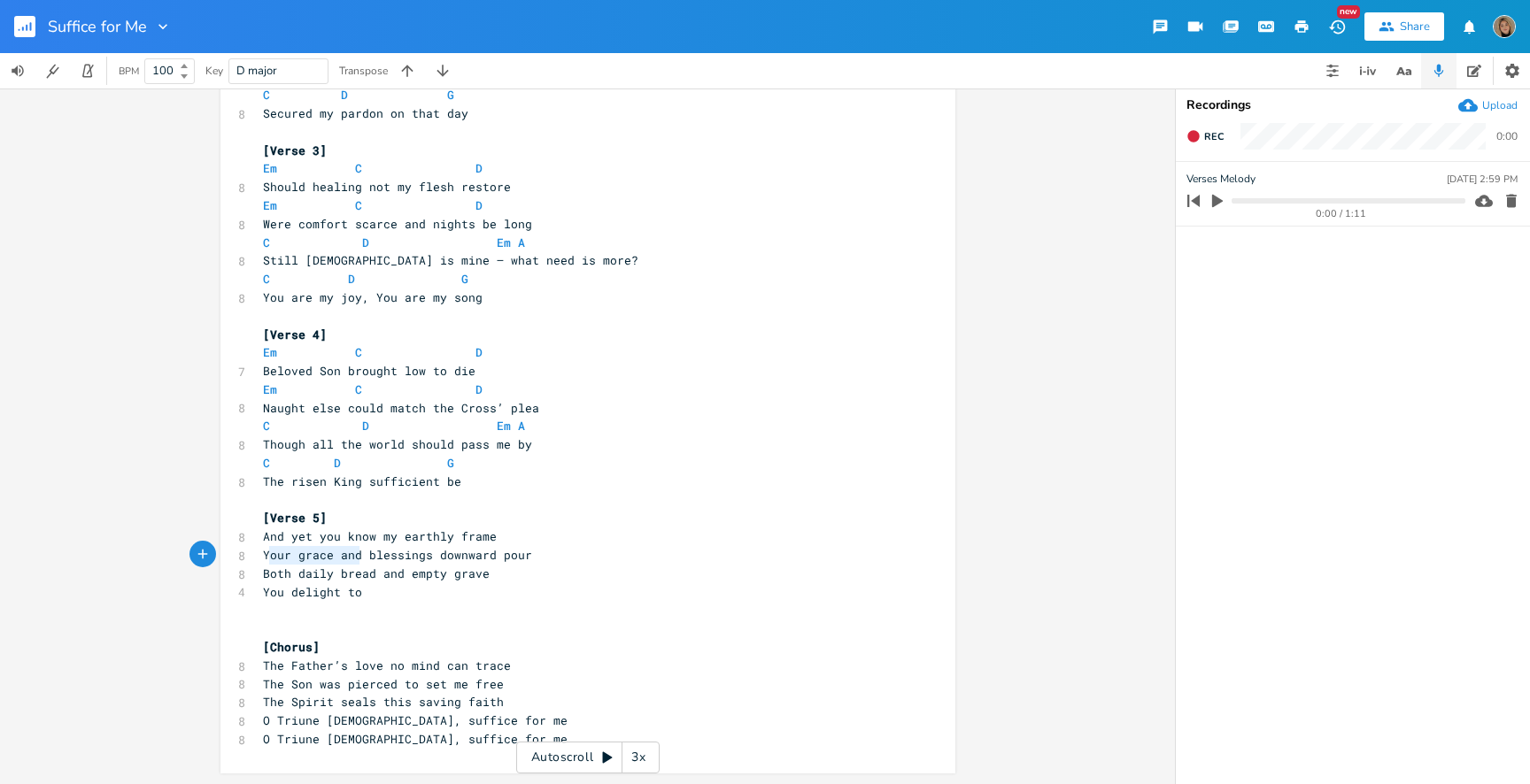 drag, startPoint x: 340, startPoint y: 554, endPoint x: 253, endPoint y: 554, distance: 87 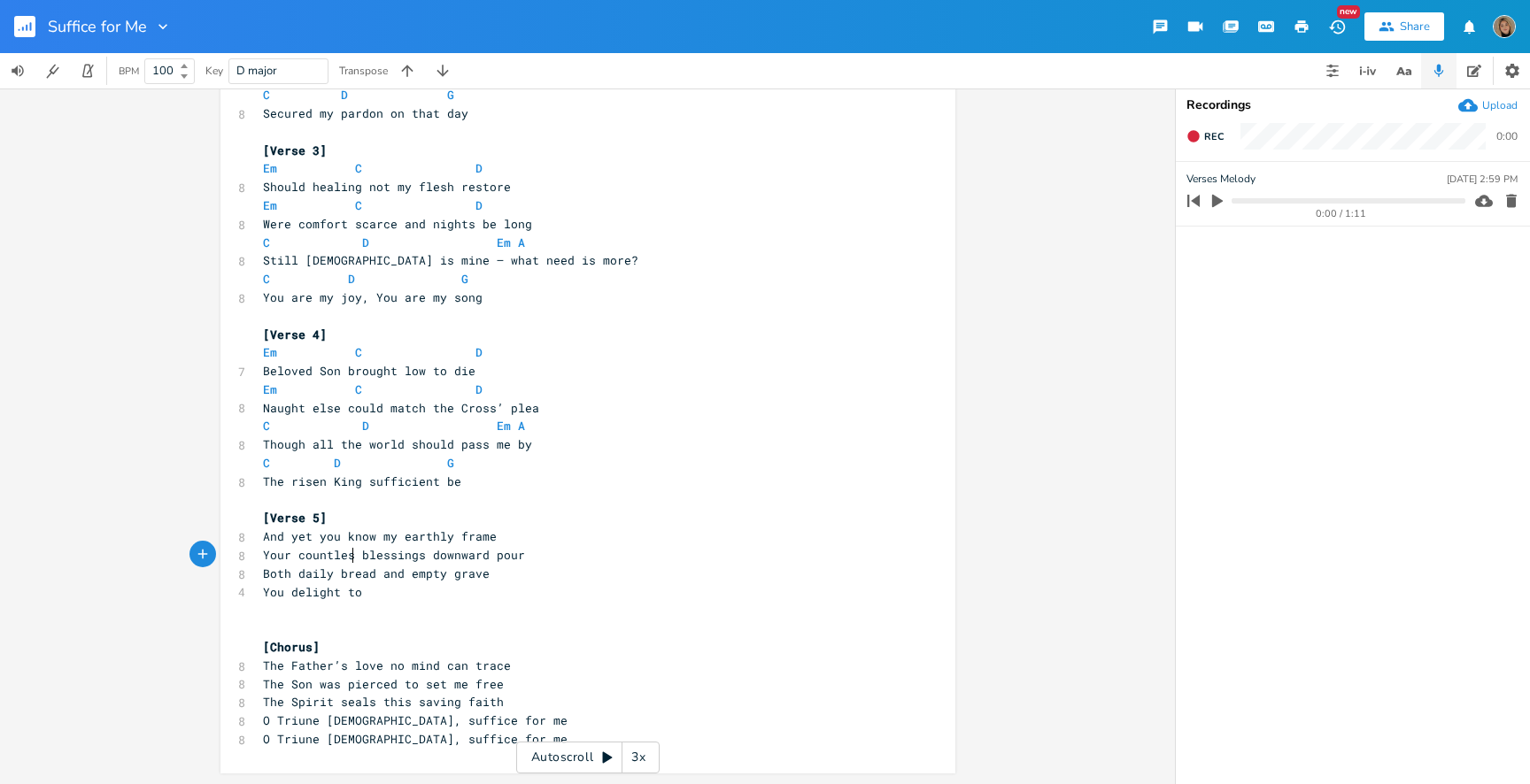 scroll, scrollTop: 0, scrollLeft: 76, axis: horizontal 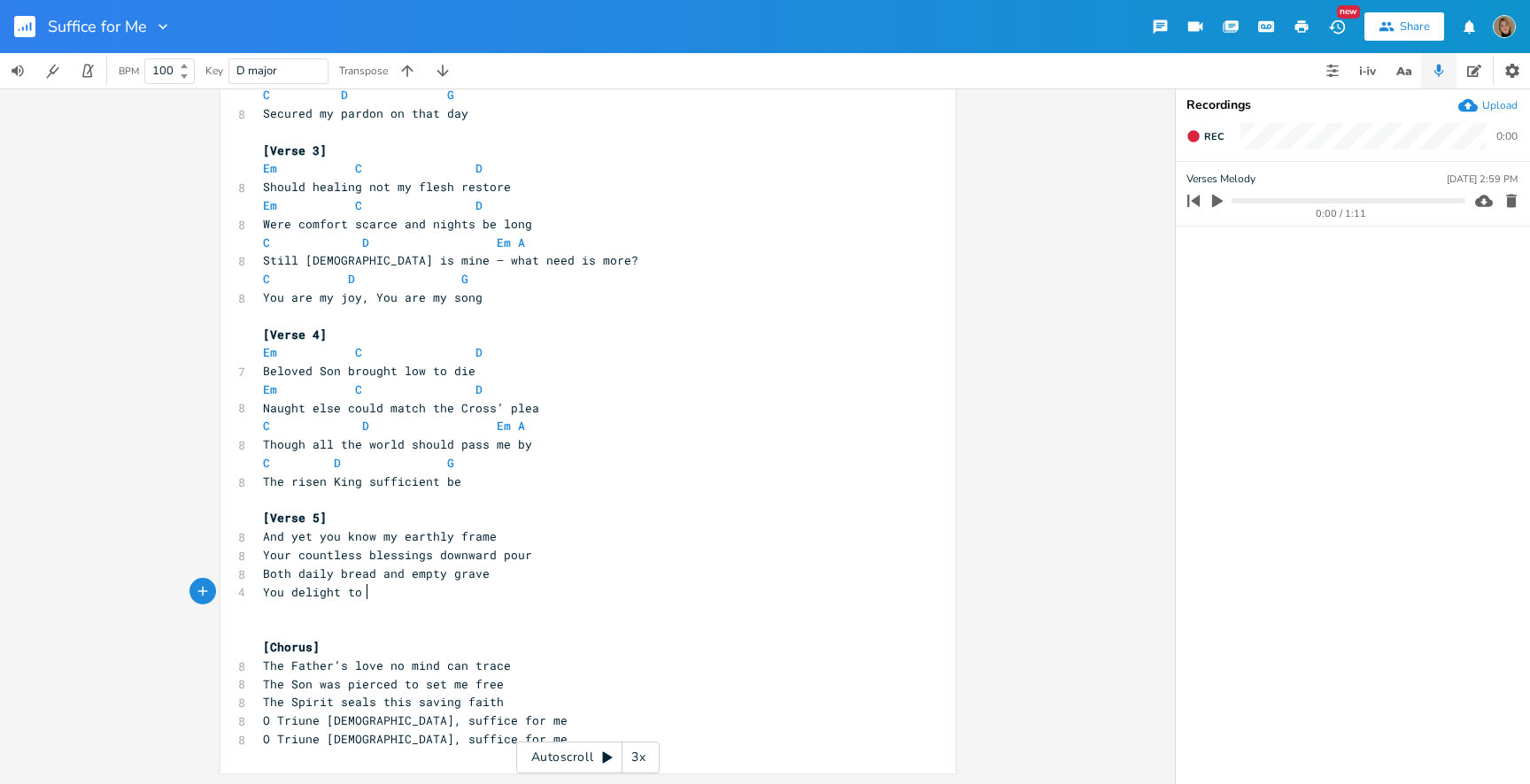 click on "You delight to" at bounding box center (579, 592) 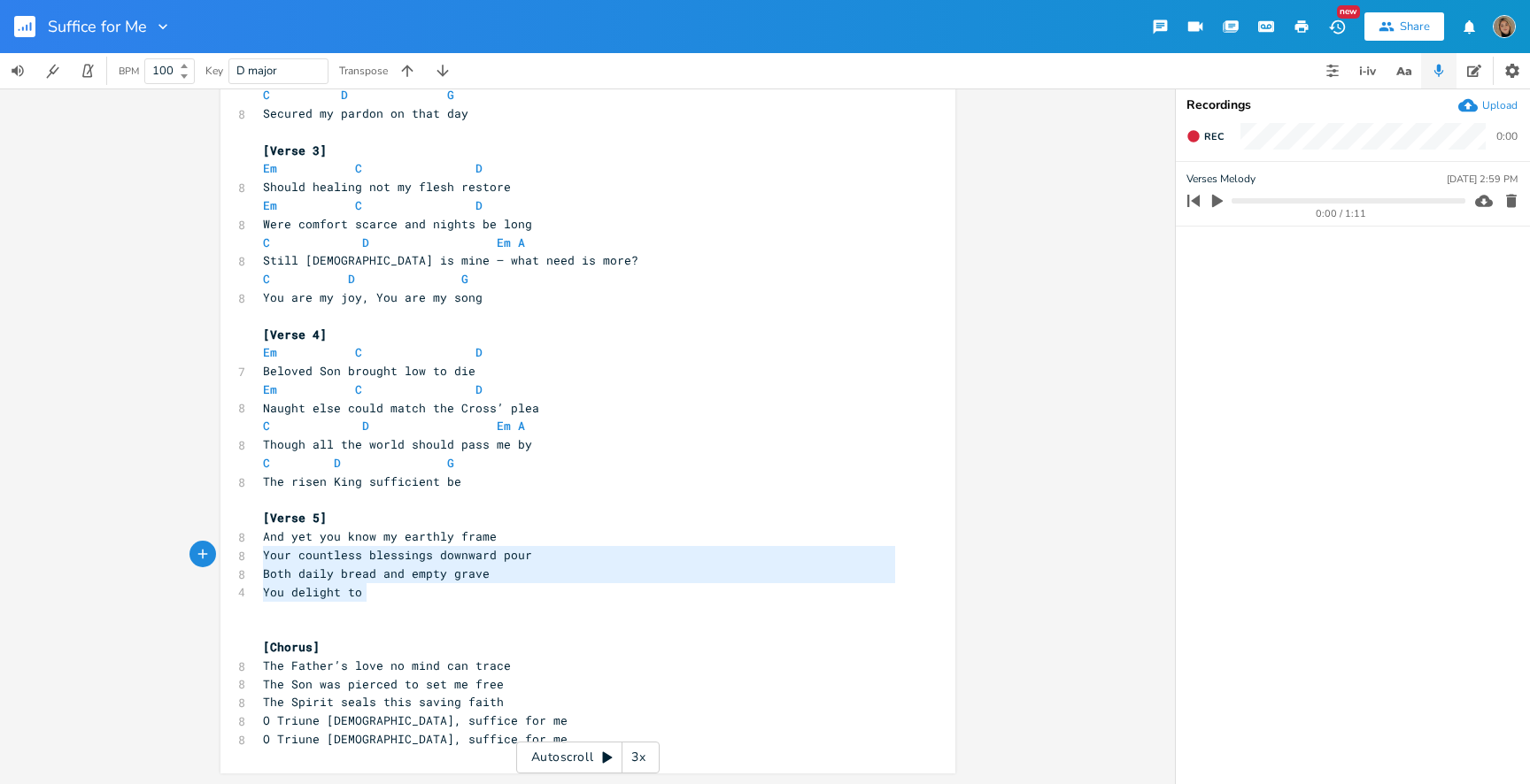 type on "And yet you know my earthly frame
Your countless blessings downward pour
Both daily bread and empty grave
You delight to" 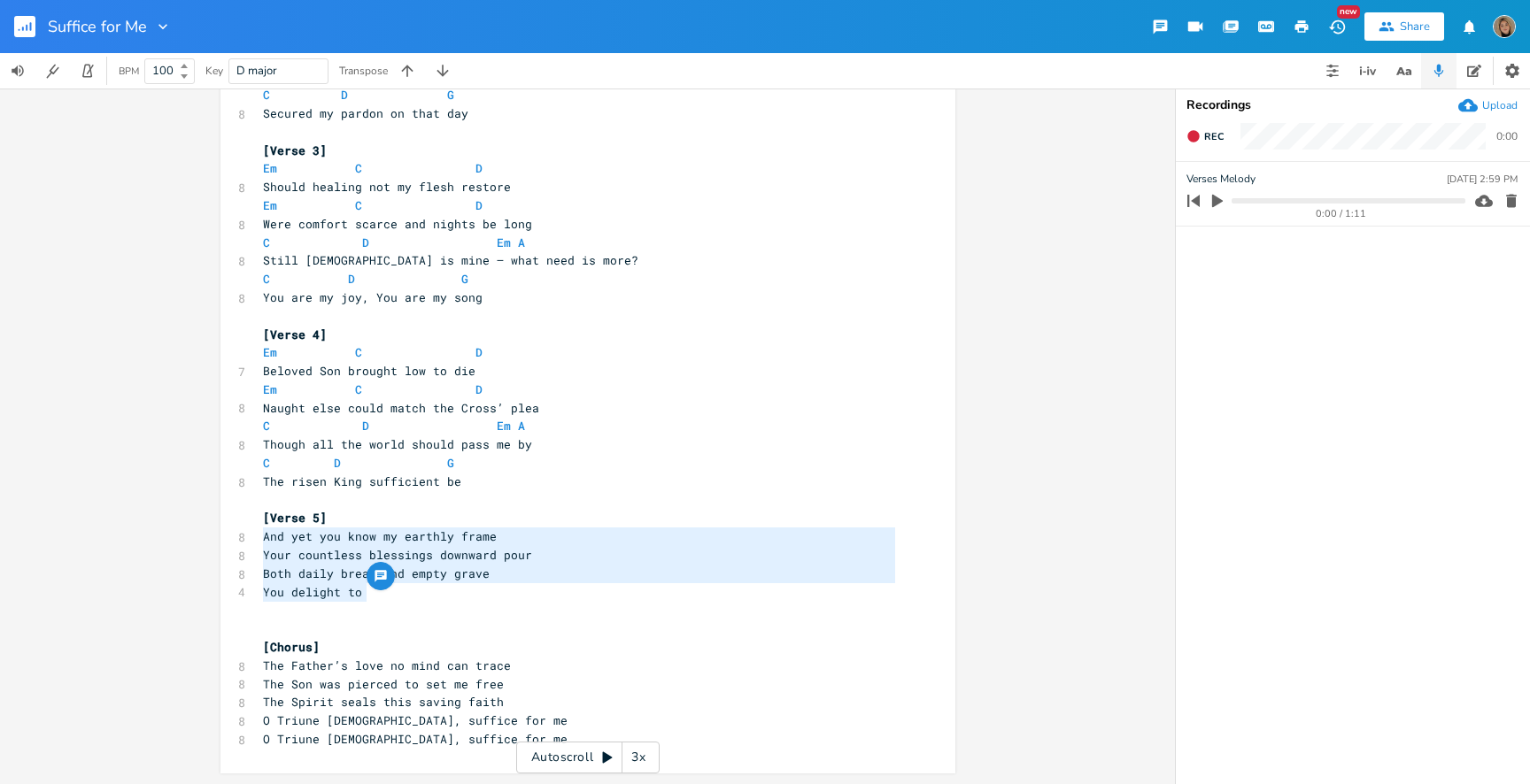 drag, startPoint x: 373, startPoint y: 594, endPoint x: 224, endPoint y: 540, distance: 158.48344 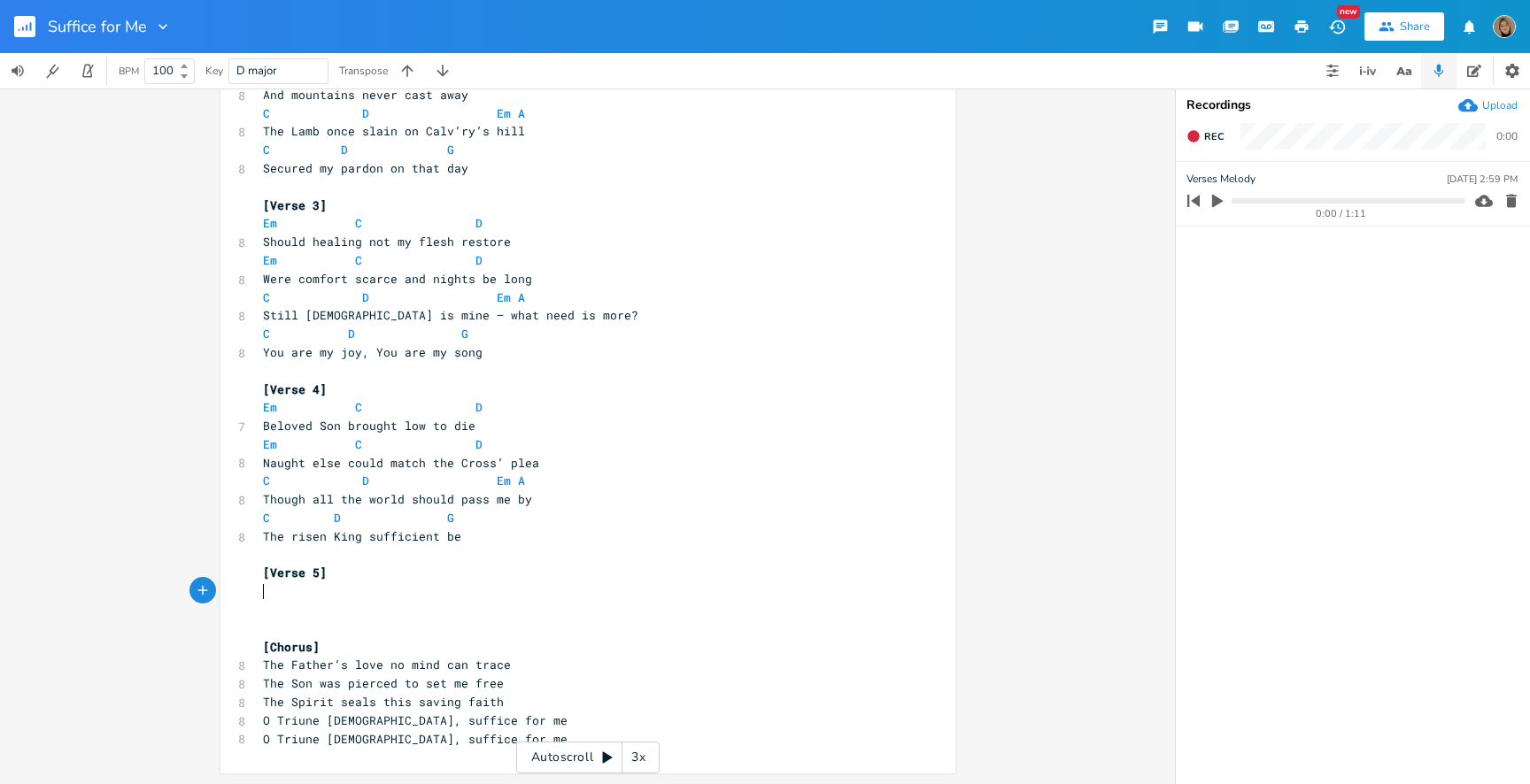 scroll, scrollTop: 339, scrollLeft: 0, axis: vertical 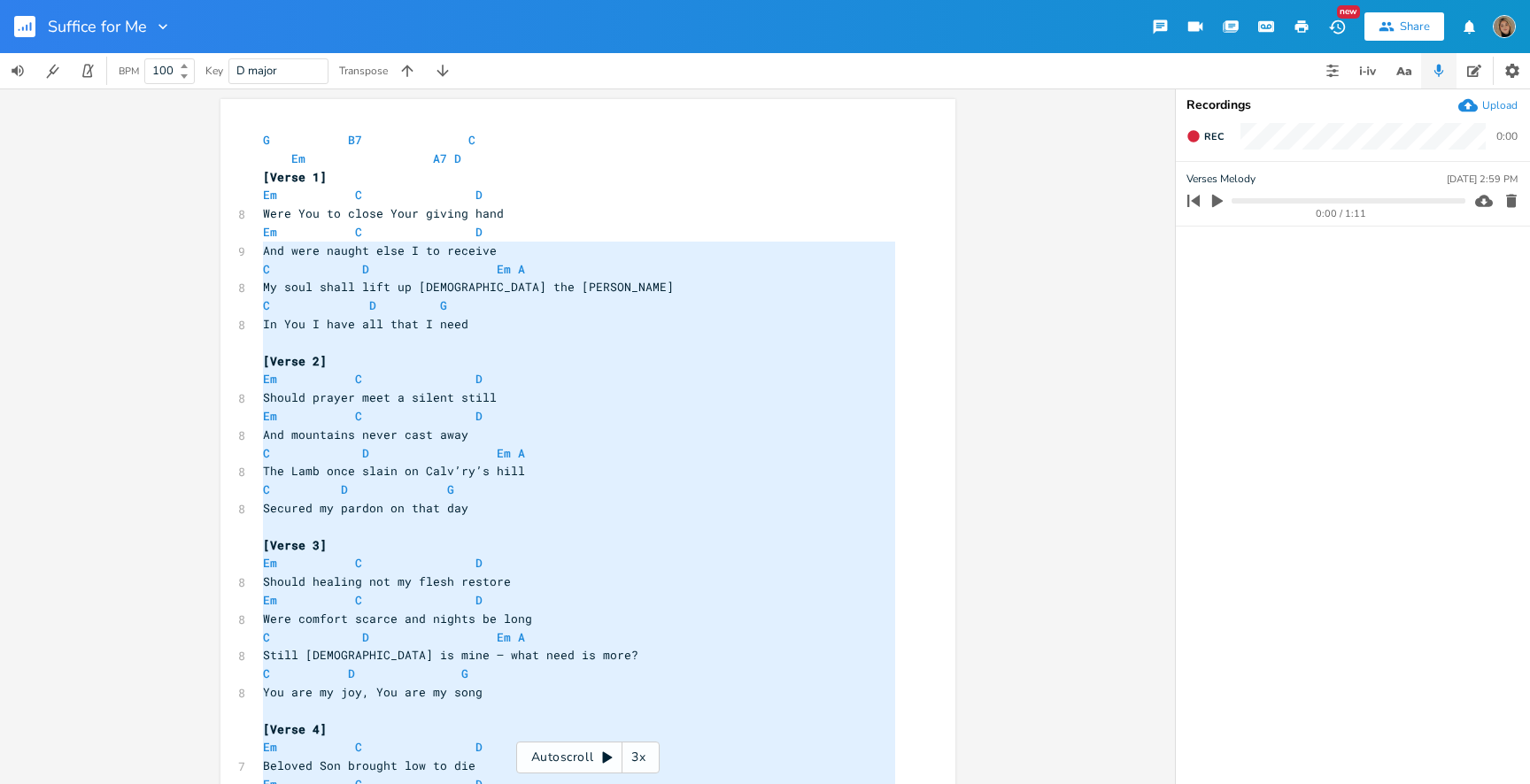 type on "[Verse 1]
Em           C                D
Were You to close Your giving hand
Em           C                D
And were naught else I to receive
C             D                  Em A
My soul shall lift up Christ the Lamb
C              D         G
In You I have all that I need
[Verse 2]
Em           C                D
Should prayer meet a silent still
Em           C                D
And mountains never cast away
C             D                  Em A
The Lamb once slain on Calv’ry’s hill
C          D              G
Secured my pardon on that day
[Verse 3]
Em           C                D
Should healing not my flesh restore
Em           C                D
Were comfort scarce and nights be long
C             D                  Em A
Still Christ is mine — what need is more?
C           D               G
You are my joy, You are my song
[Verse 4]
Em           C                D
Beloved Son brought low to die
Em           C                D
Naught else could match the Cross’ plea
C   ..." 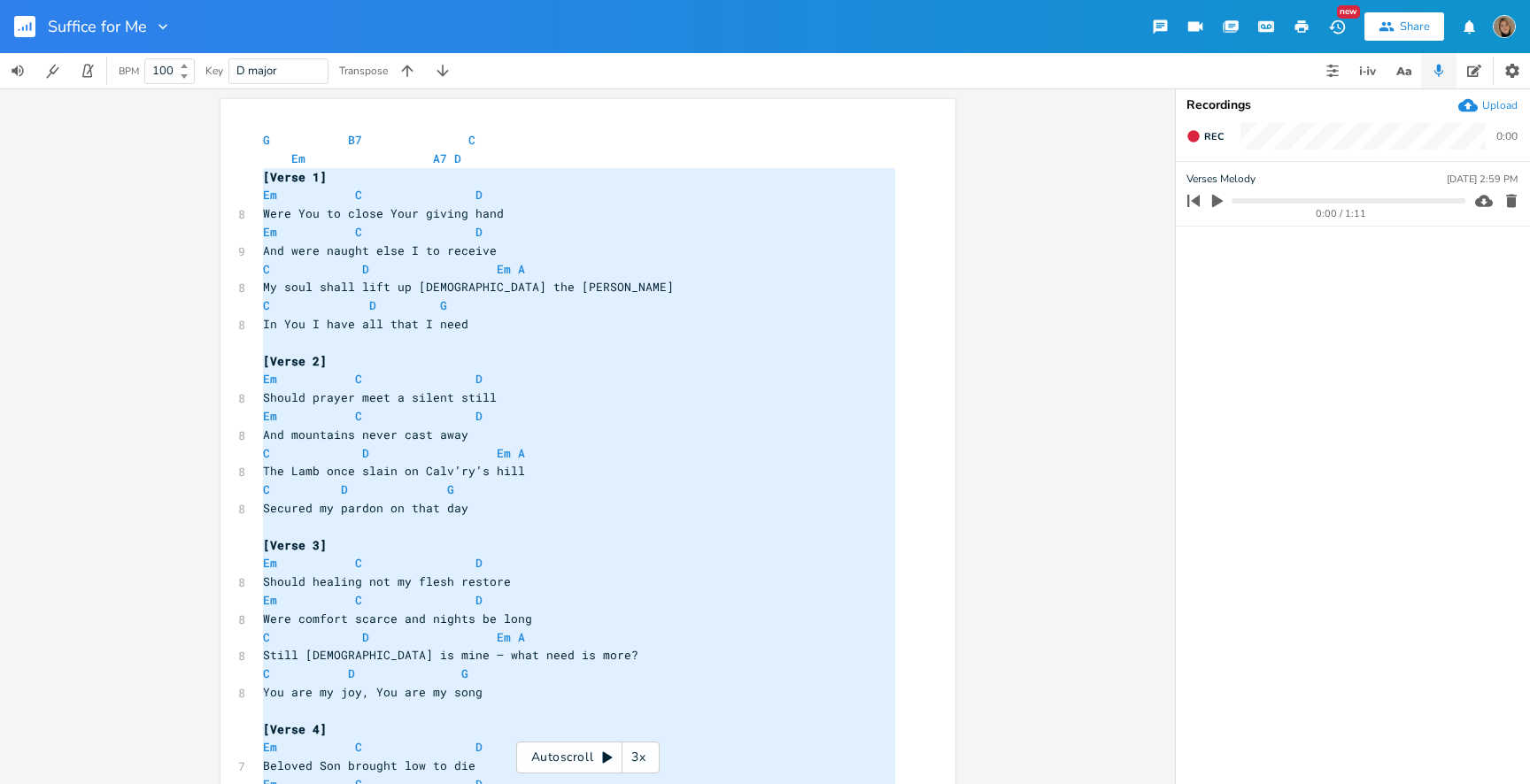 drag, startPoint x: 457, startPoint y: 536, endPoint x: 251, endPoint y: 185, distance: 406.9853 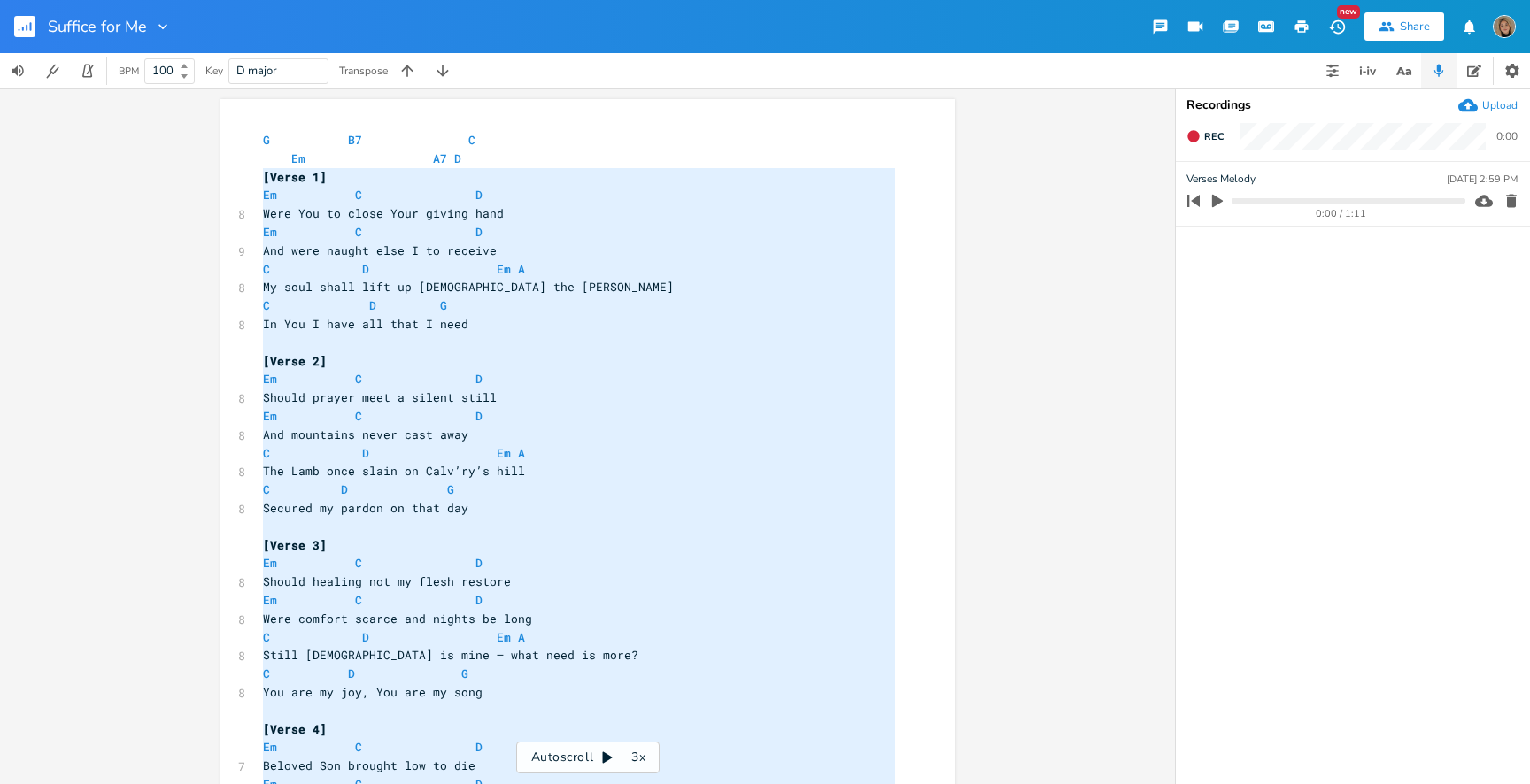 scroll, scrollTop: 340, scrollLeft: 0, axis: vertical 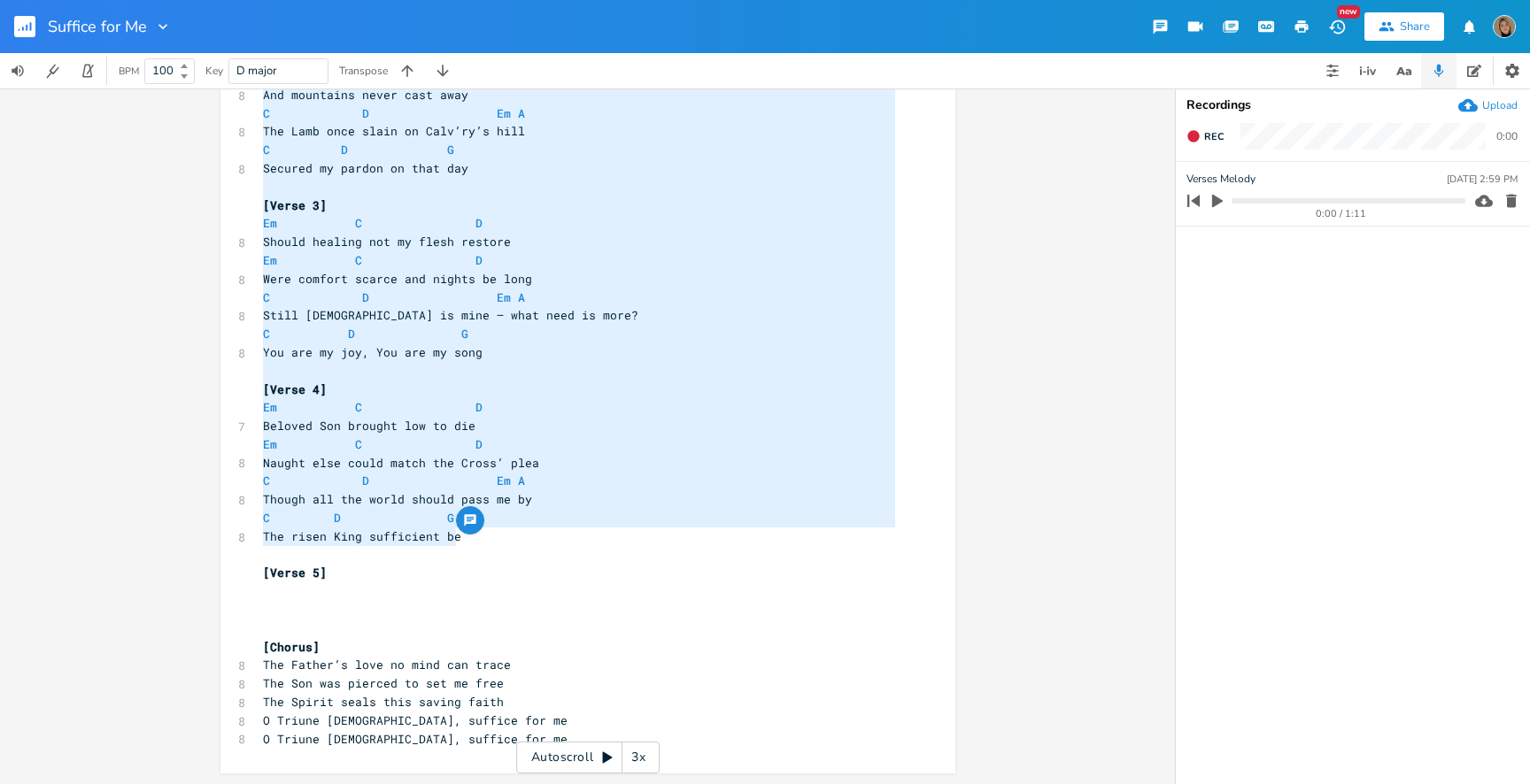 click on "​" at bounding box center [579, 610] 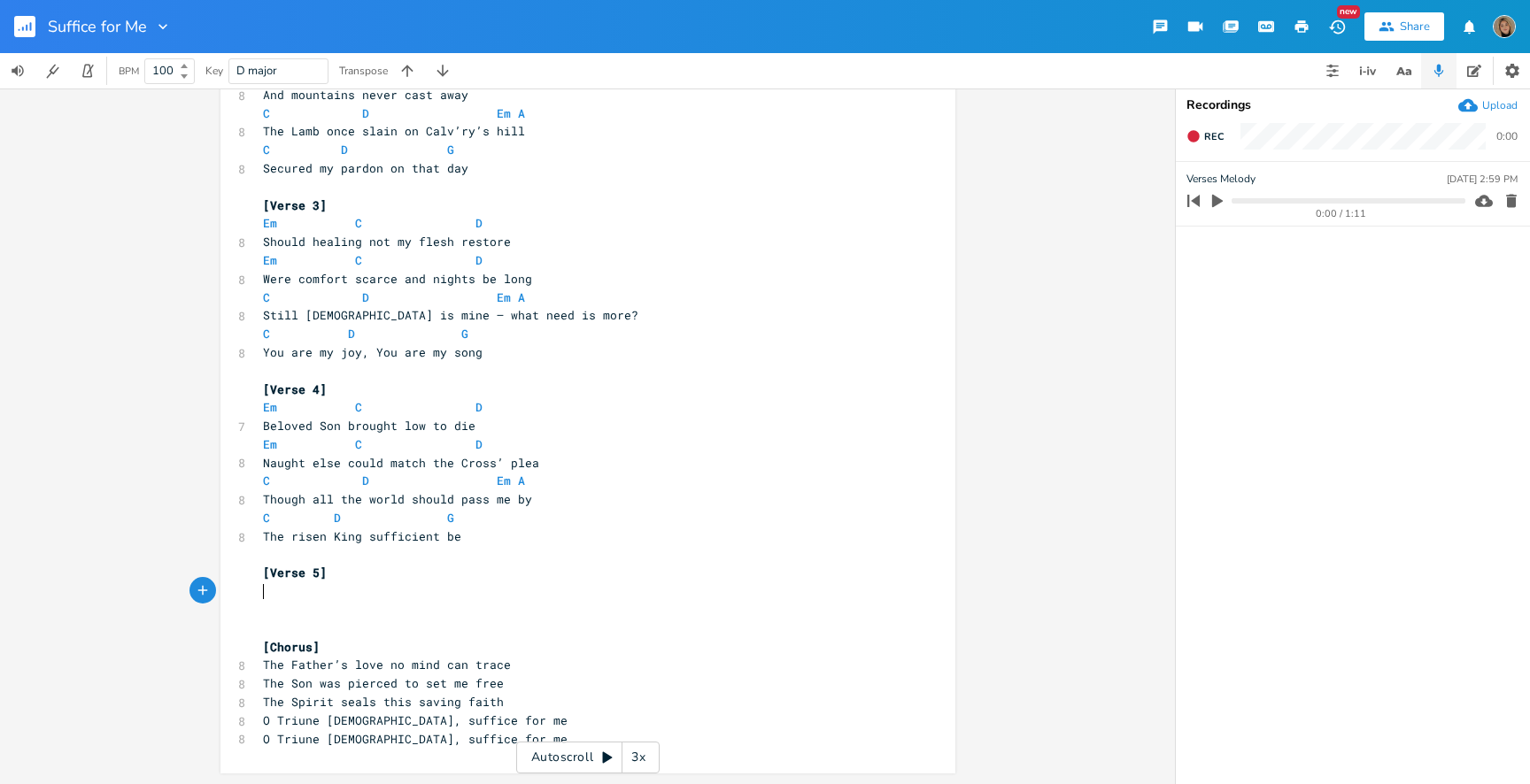 click on "​" at bounding box center (579, 591) 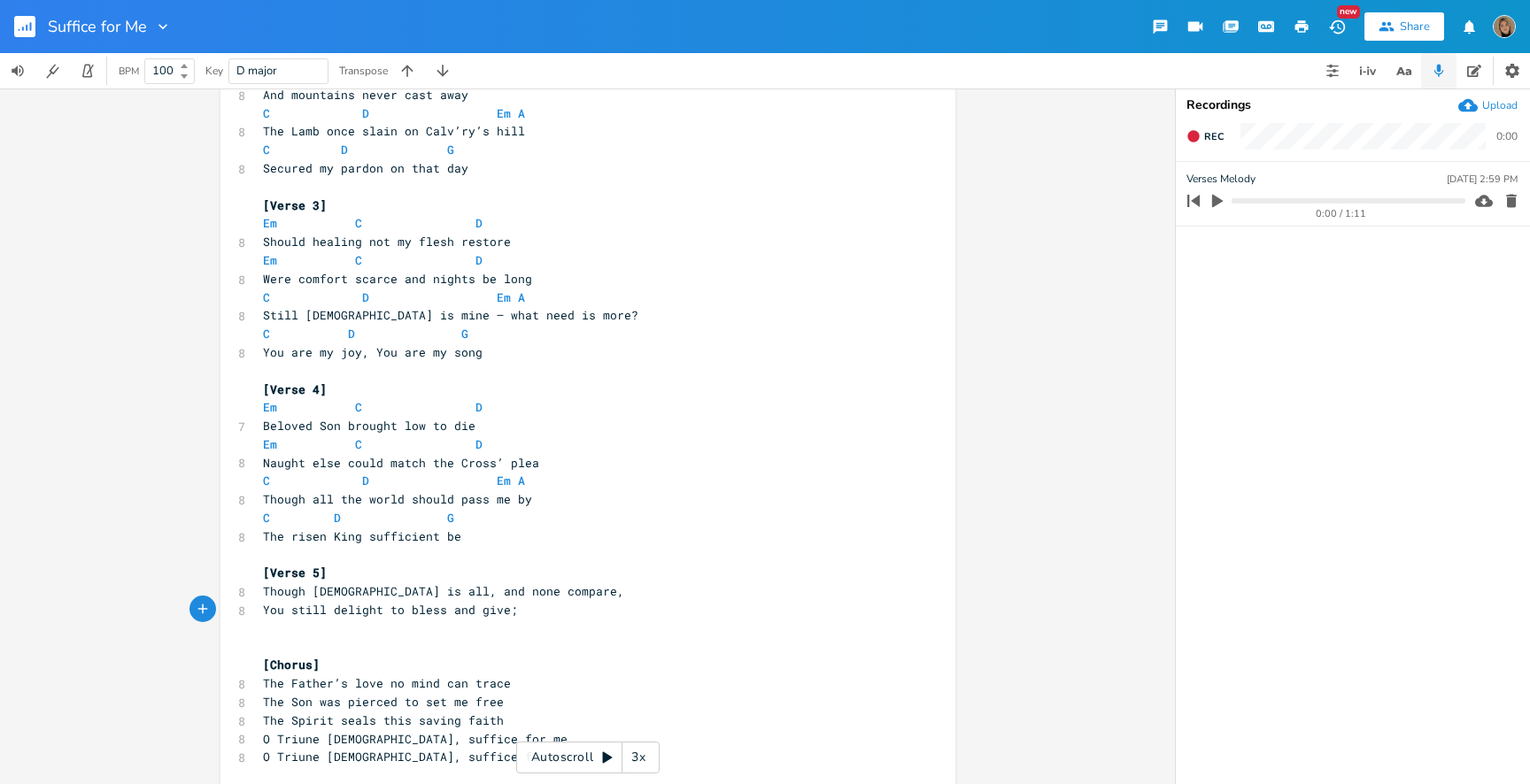 scroll, scrollTop: 357, scrollLeft: 0, axis: vertical 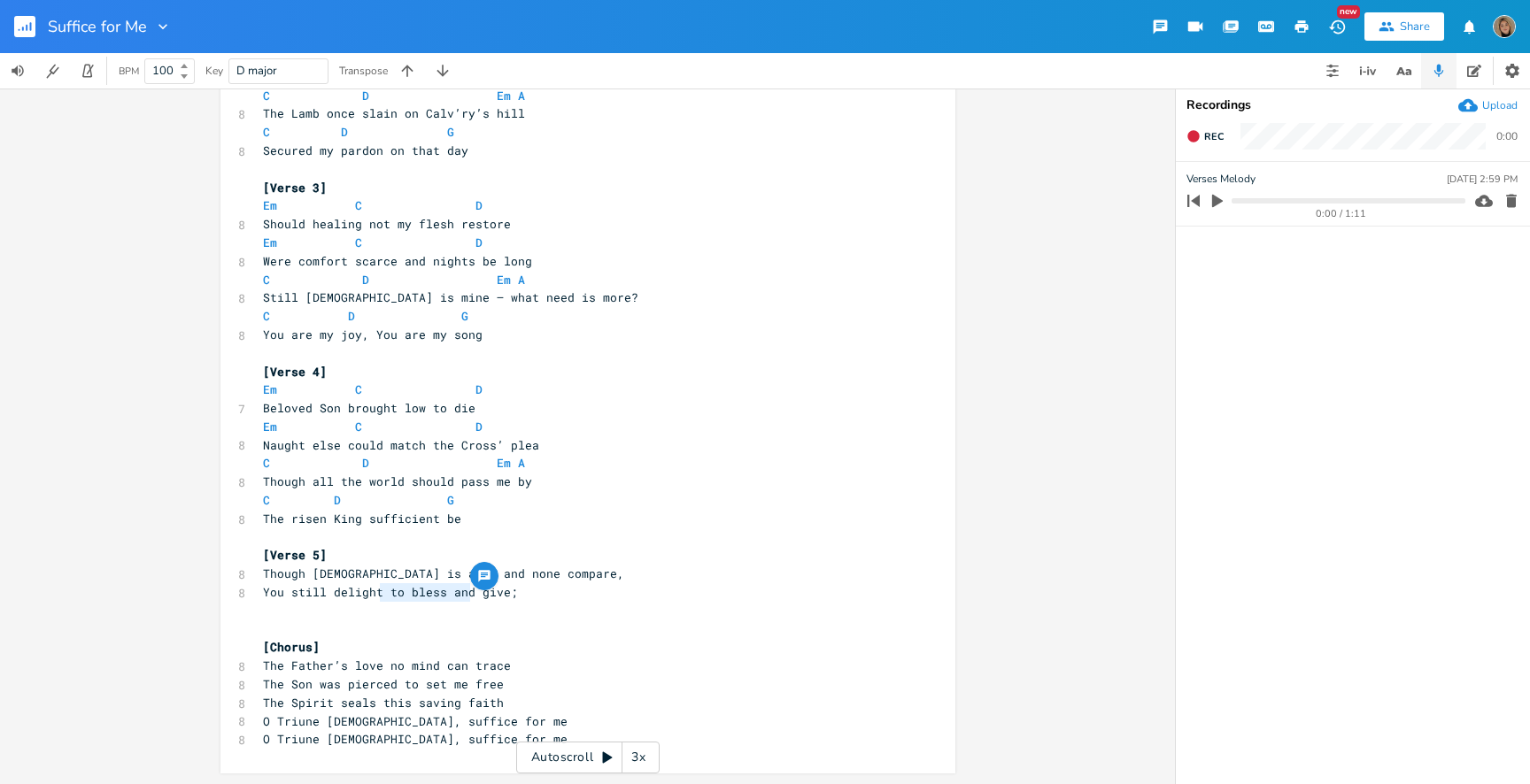 type on "to bless and" 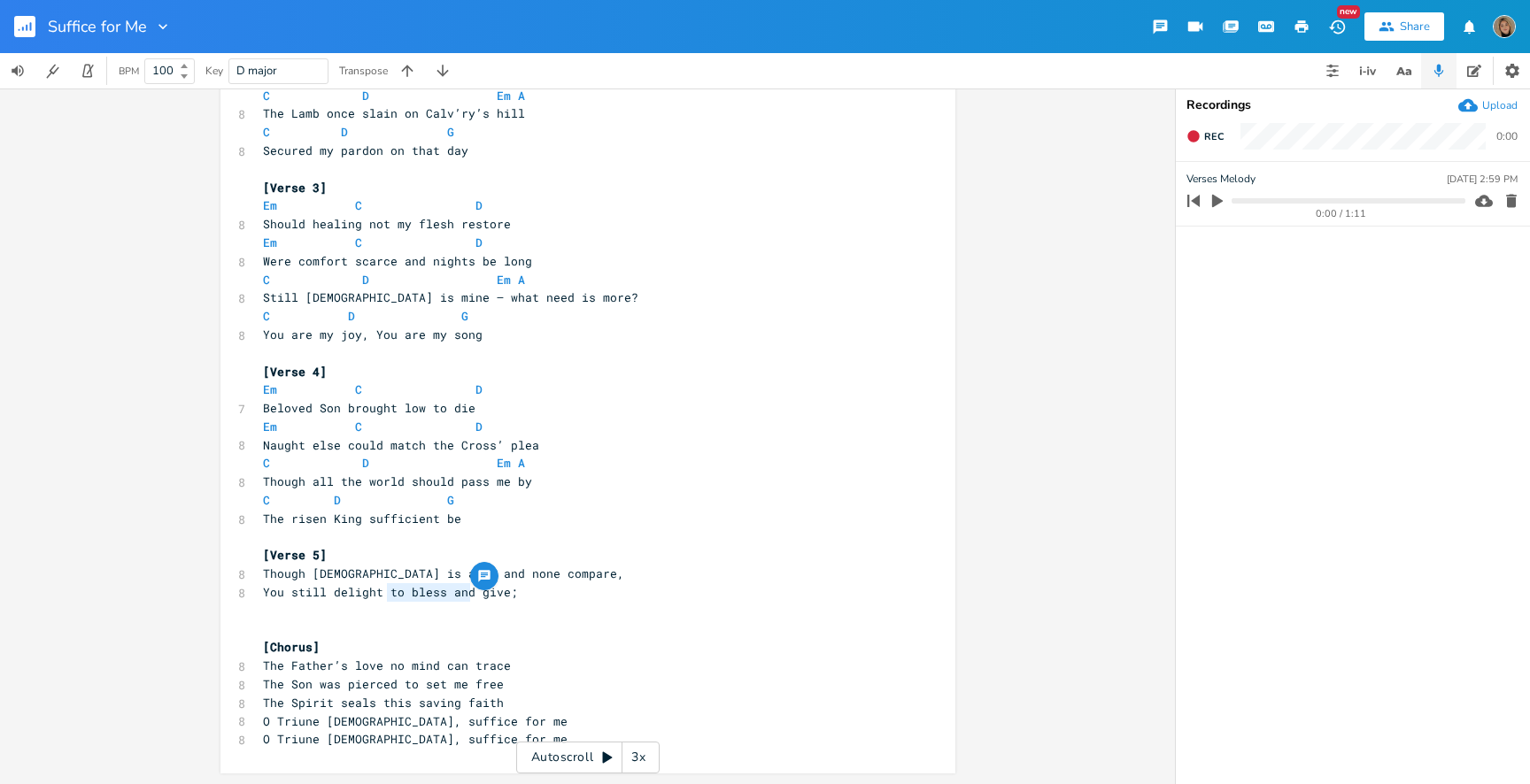drag, startPoint x: 465, startPoint y: 592, endPoint x: 382, endPoint y: 593, distance: 83.00602 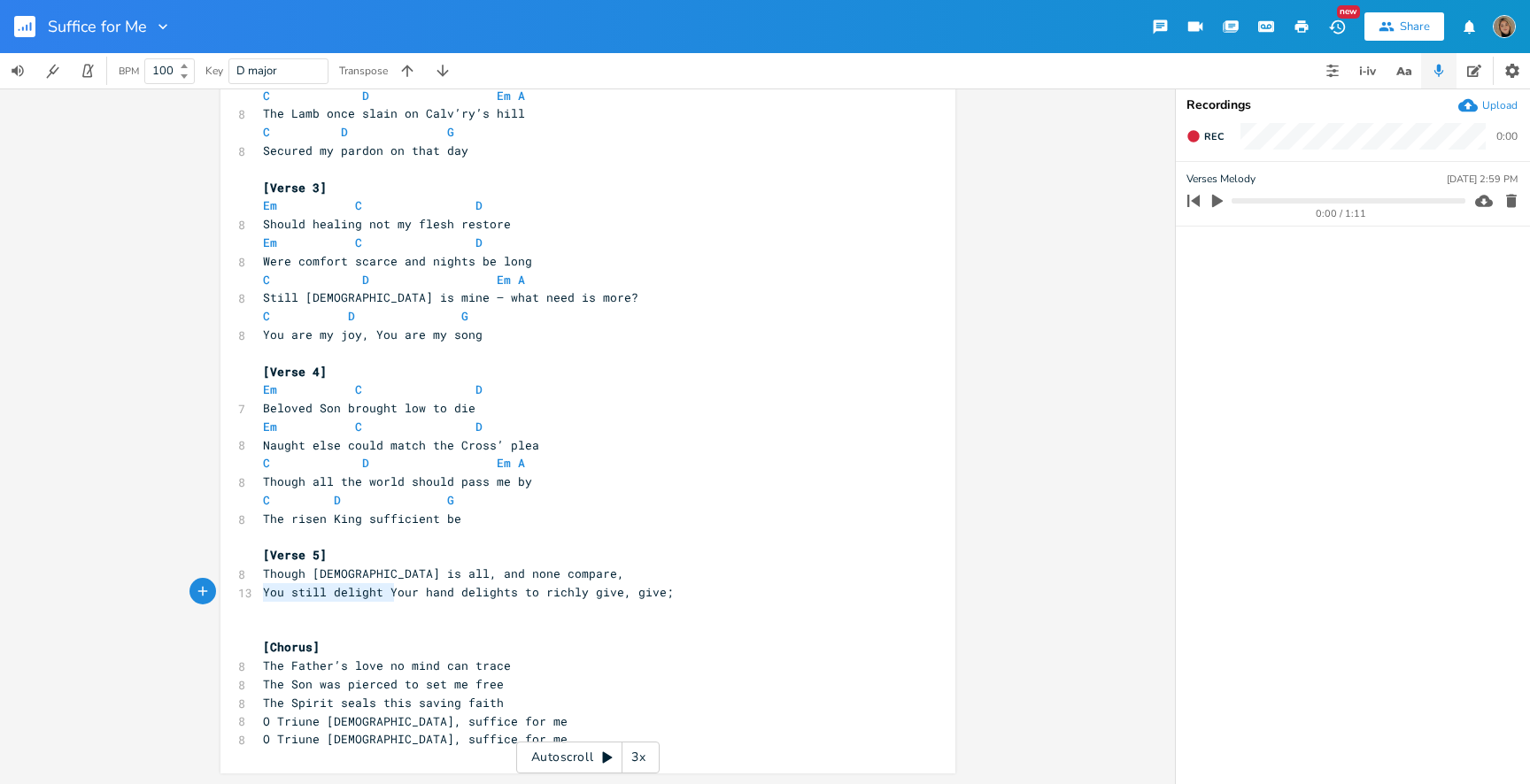 drag, startPoint x: 382, startPoint y: 594, endPoint x: 246, endPoint y: 587, distance: 136.18003 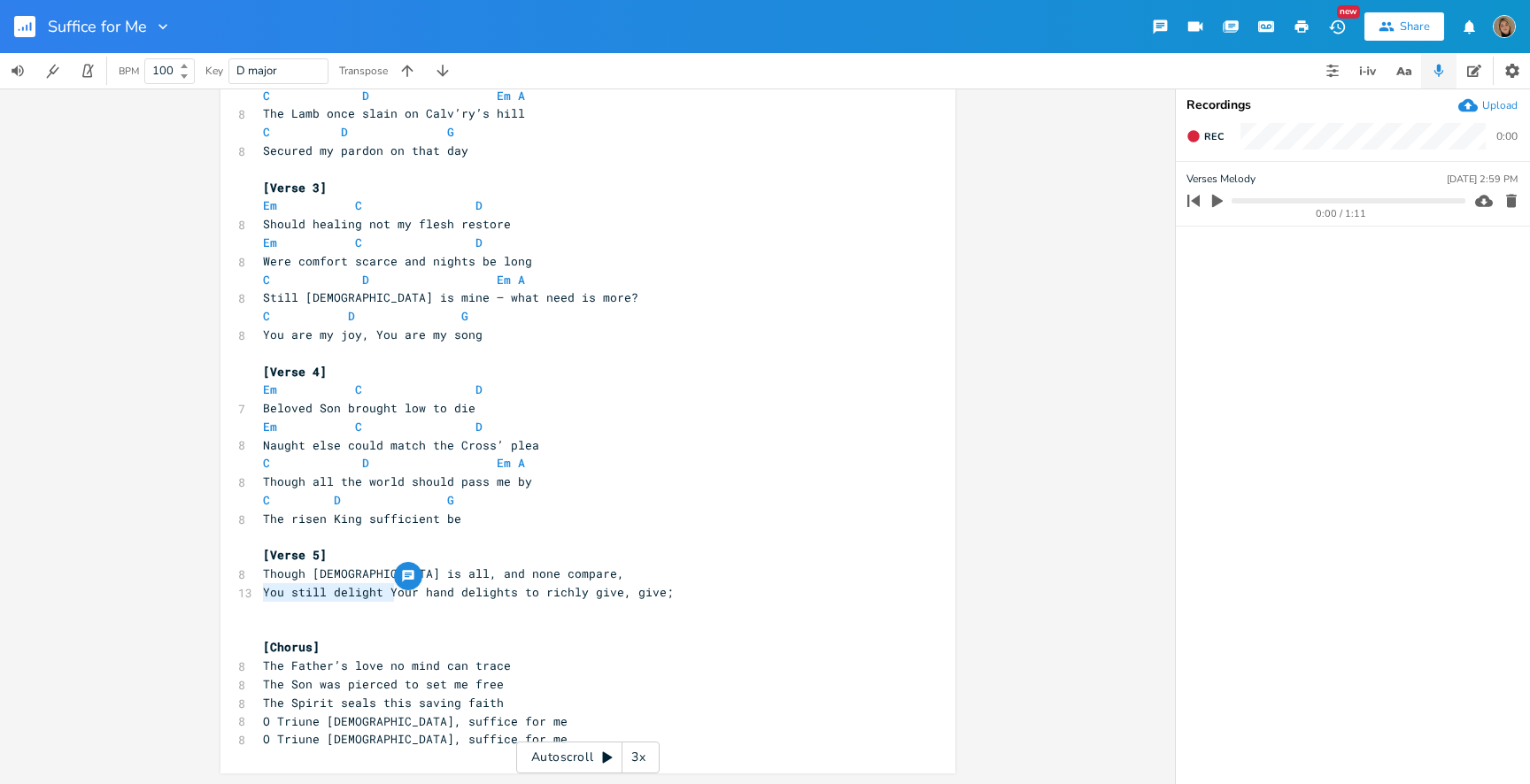 type on "Y" 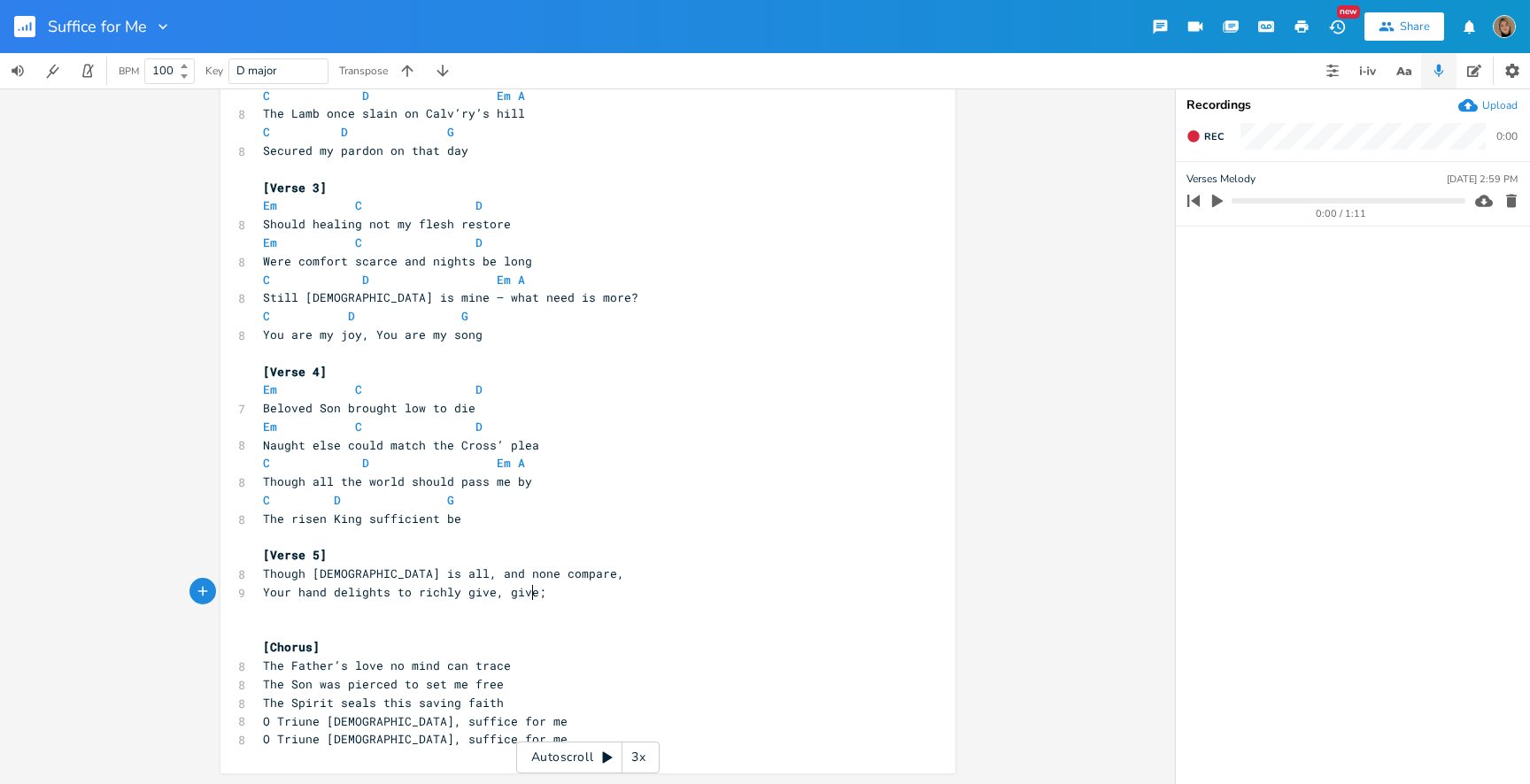 click on "Your hand delights to richly give, give;" at bounding box center [405, 592] 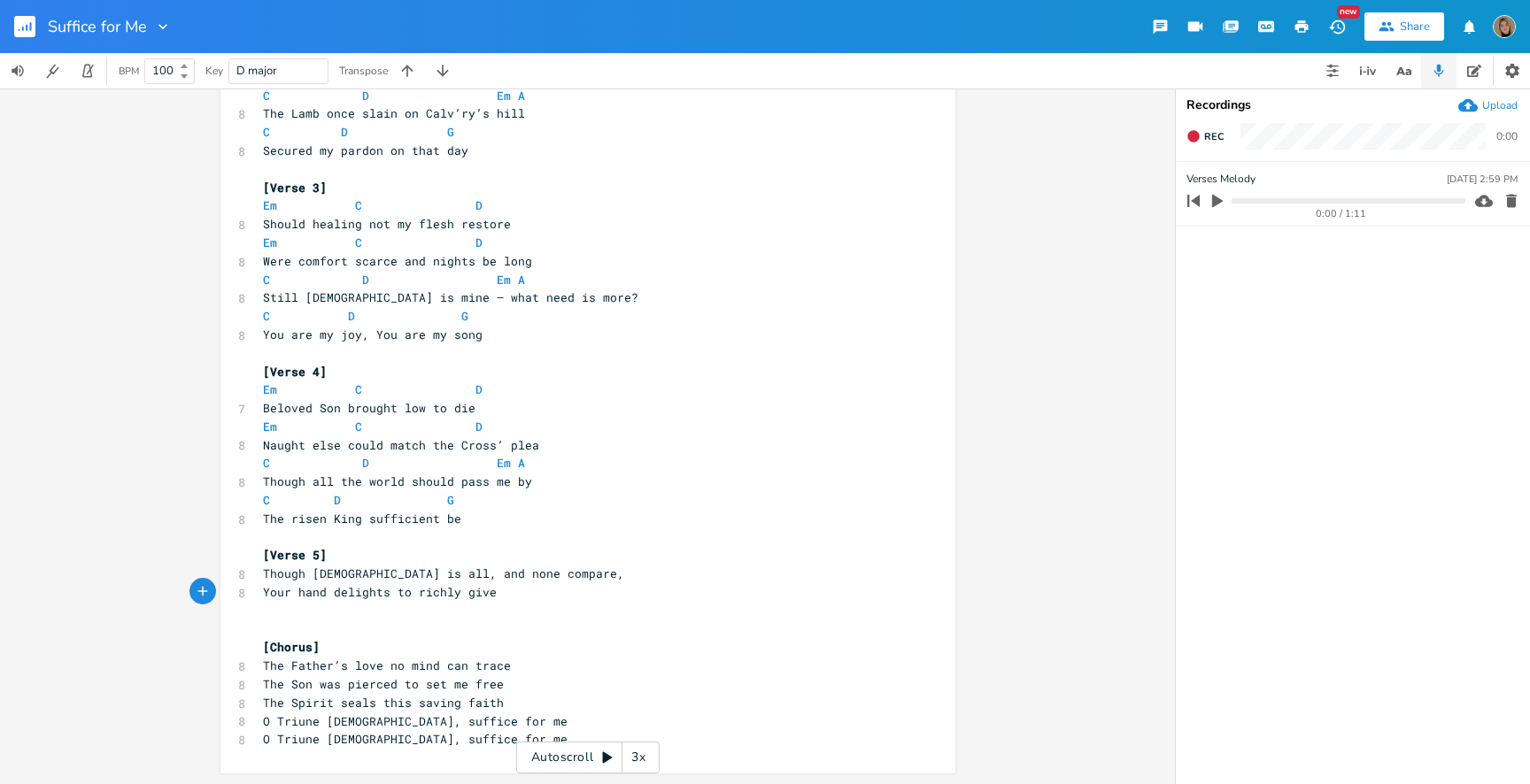 click on "Though Christ is all, and none compare," at bounding box center [579, 573] 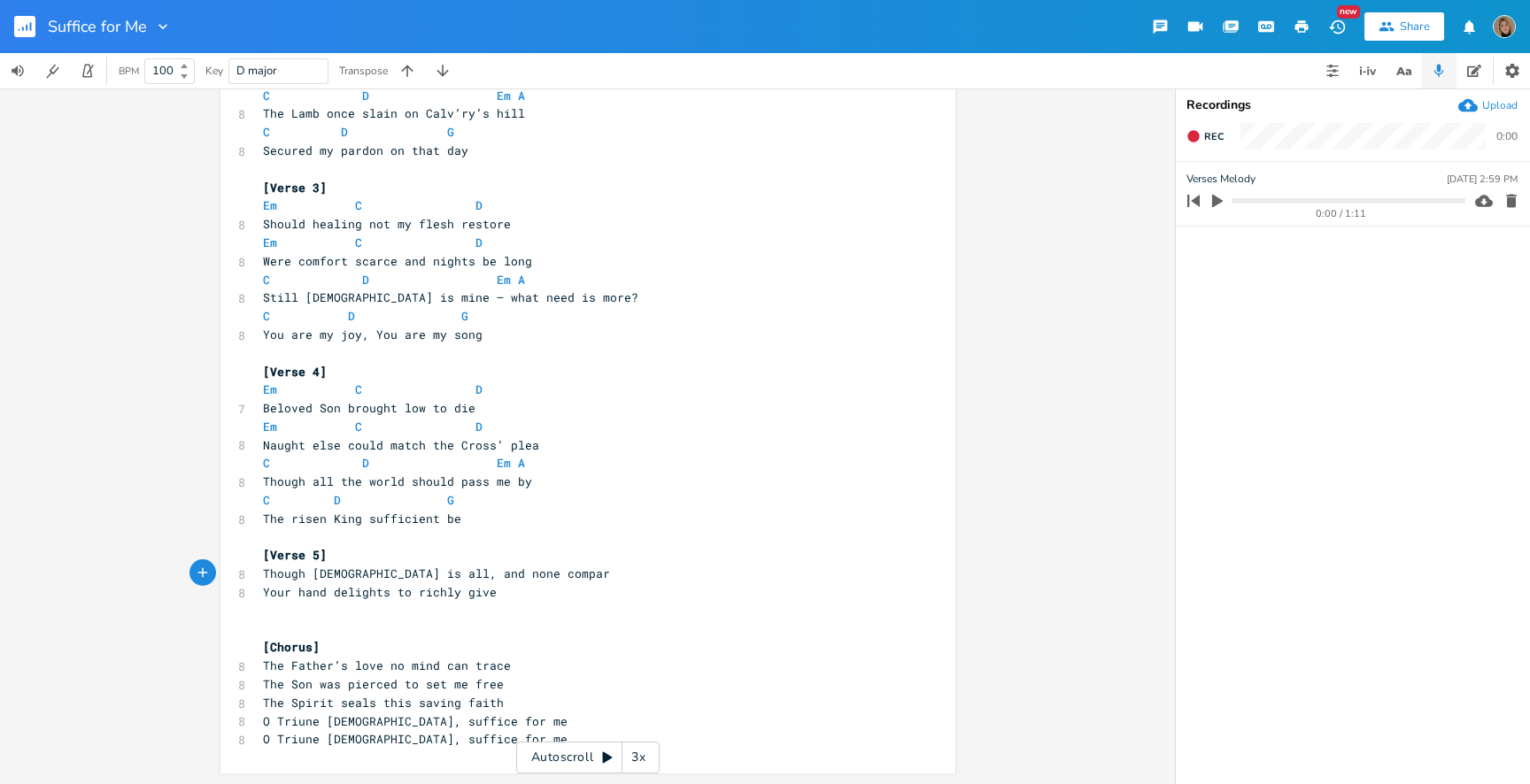scroll, scrollTop: 0, scrollLeft: 6, axis: horizontal 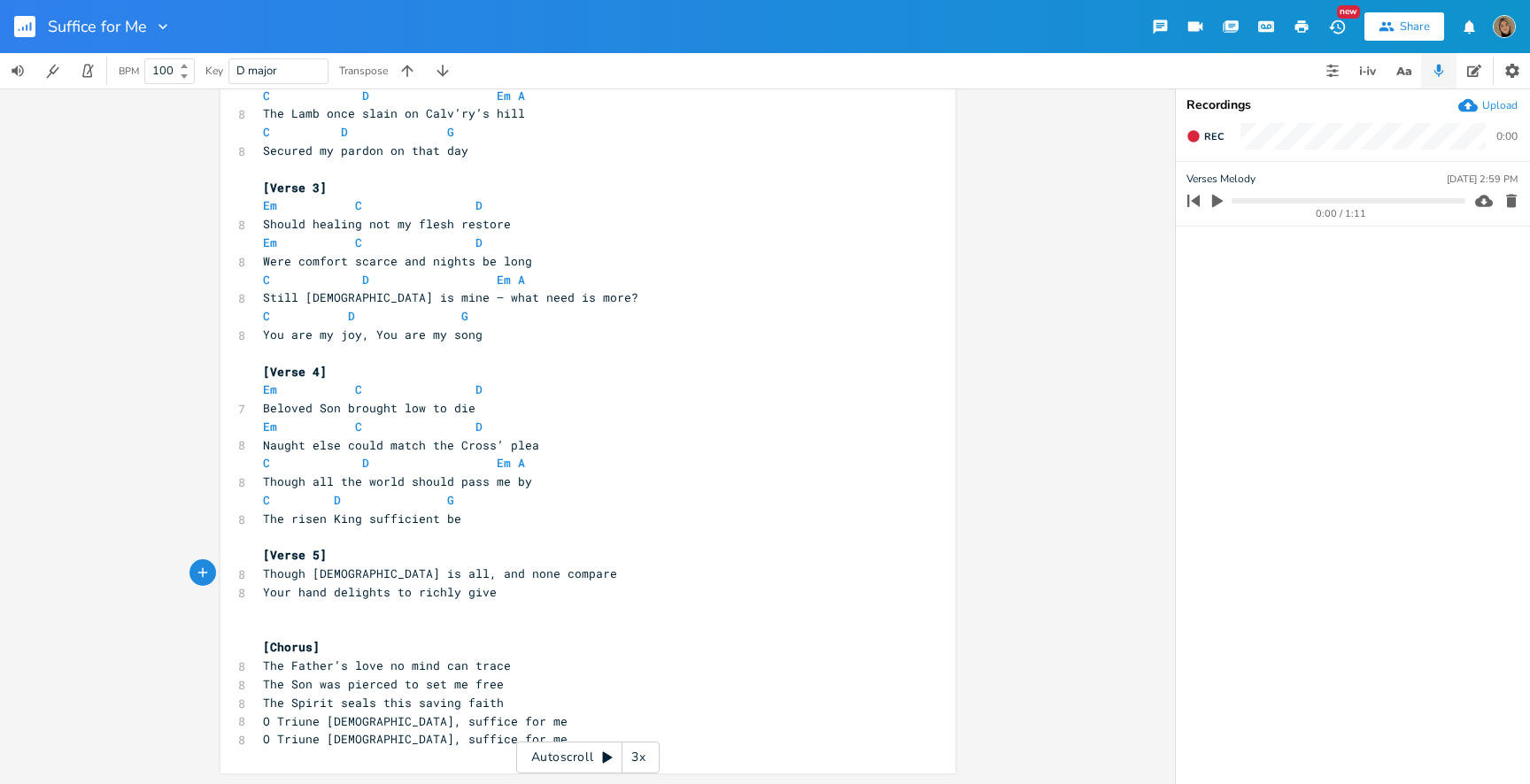 type on "e" 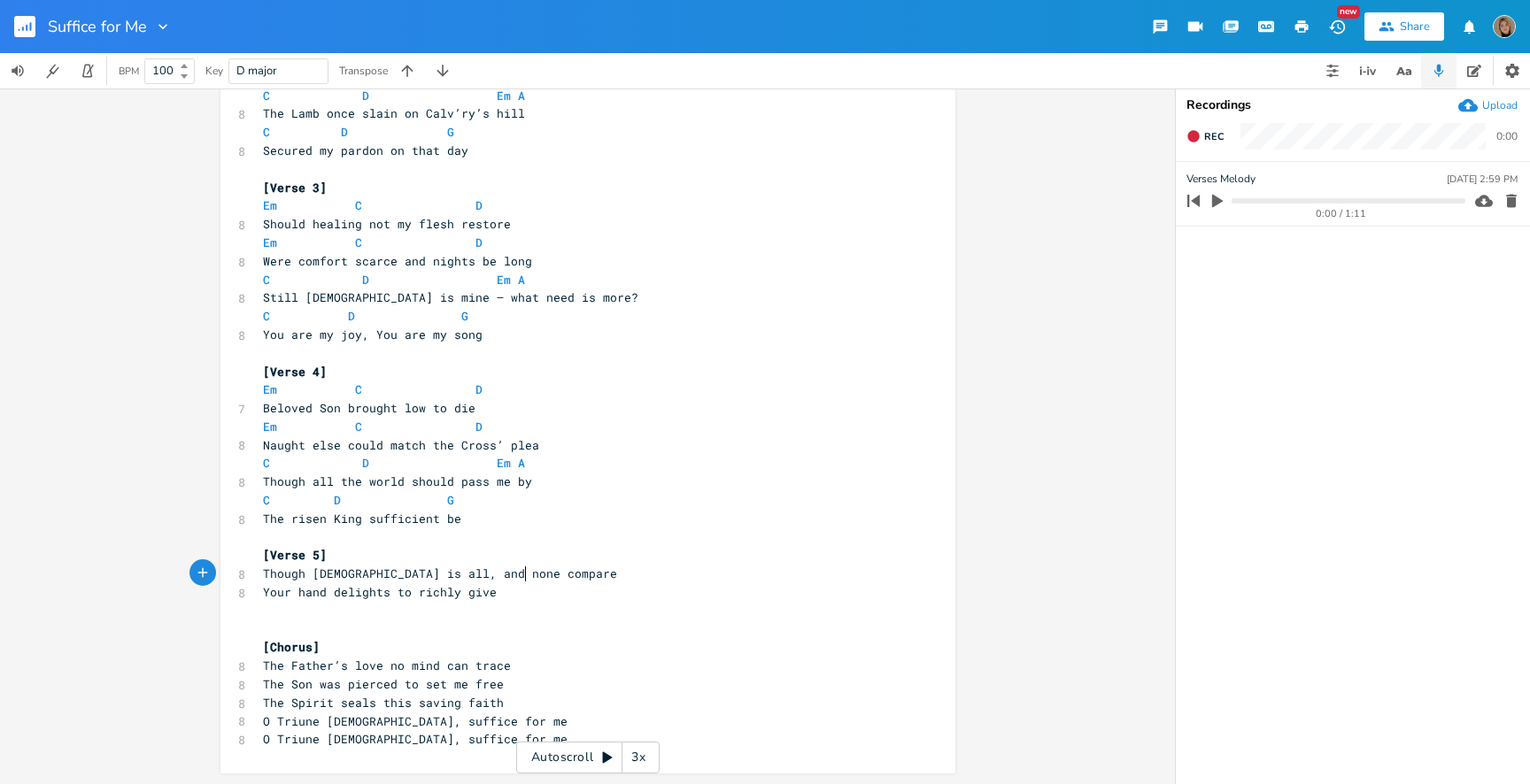 click on "​" at bounding box center (579, 611) 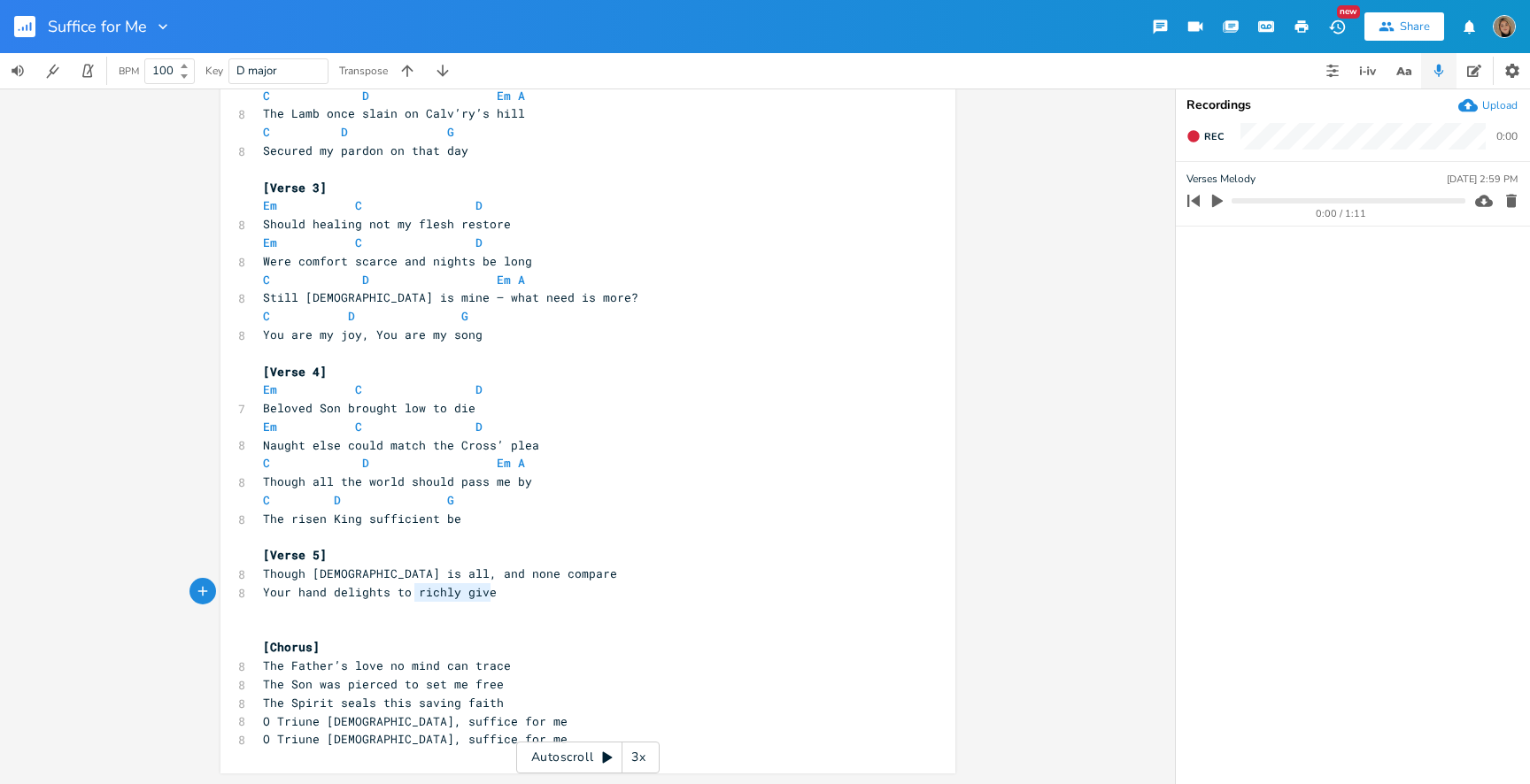 drag, startPoint x: 490, startPoint y: 596, endPoint x: 410, endPoint y: 596, distance: 80 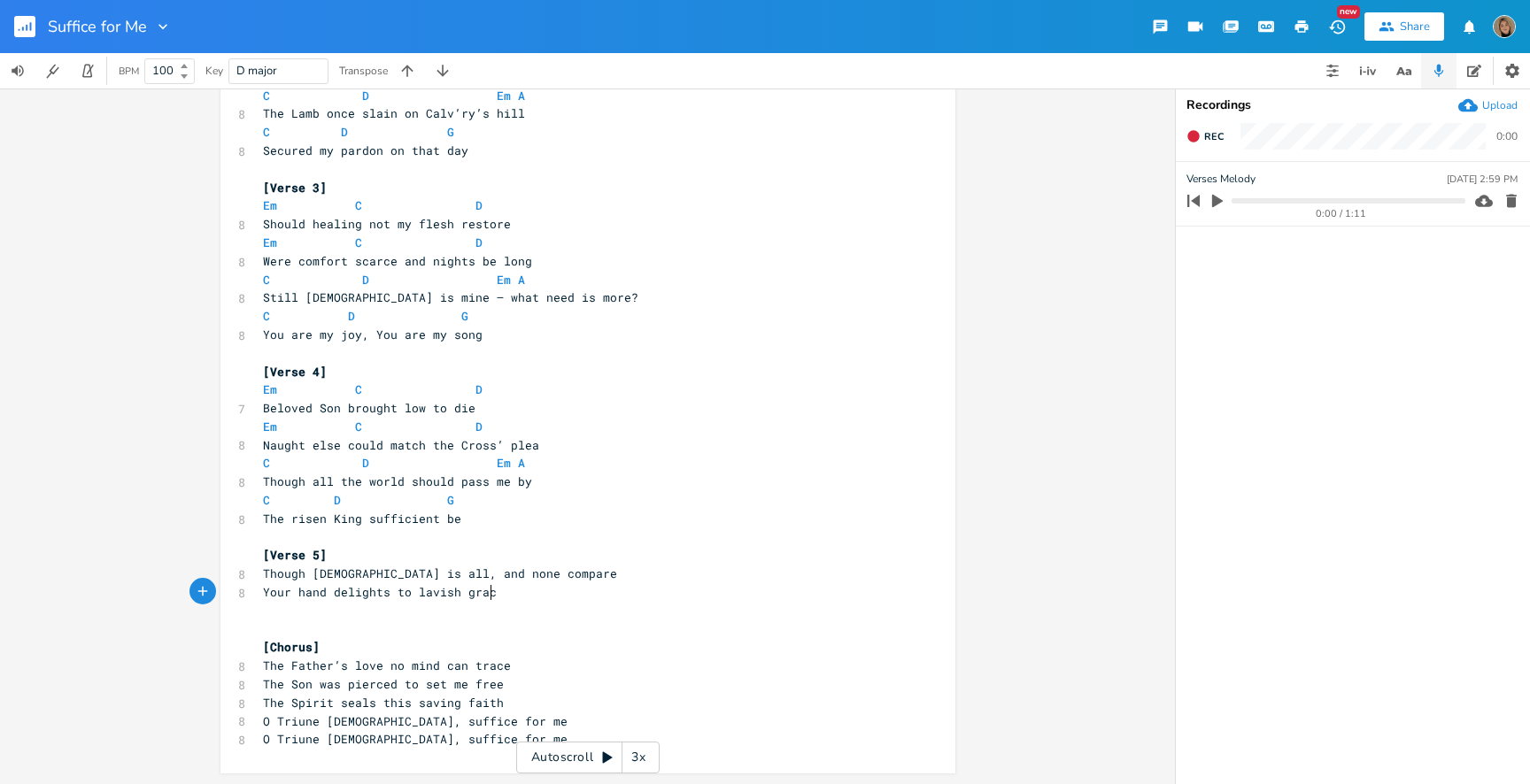 scroll, scrollTop: 0, scrollLeft: 62, axis: horizontal 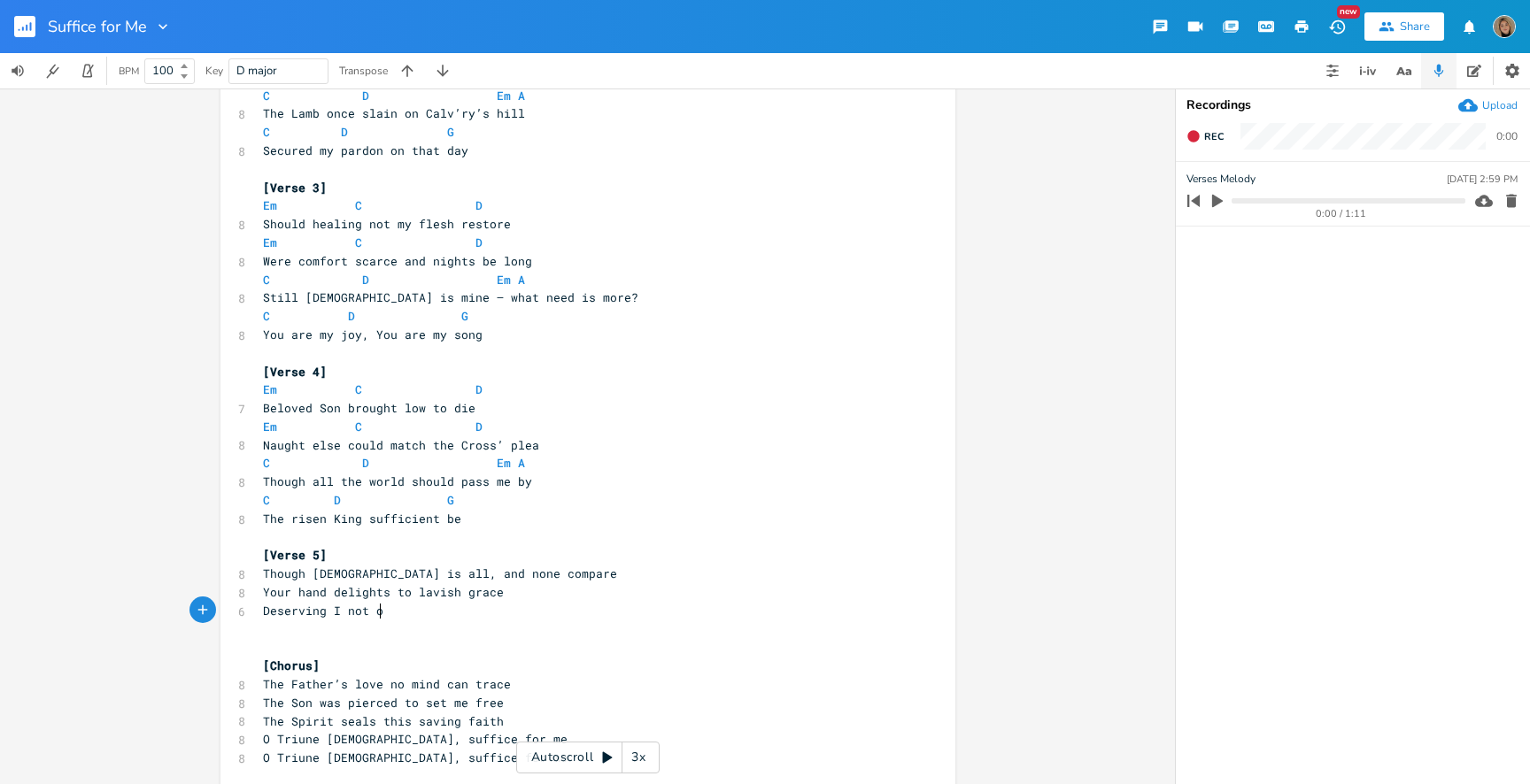 type on "Deserving I not o" 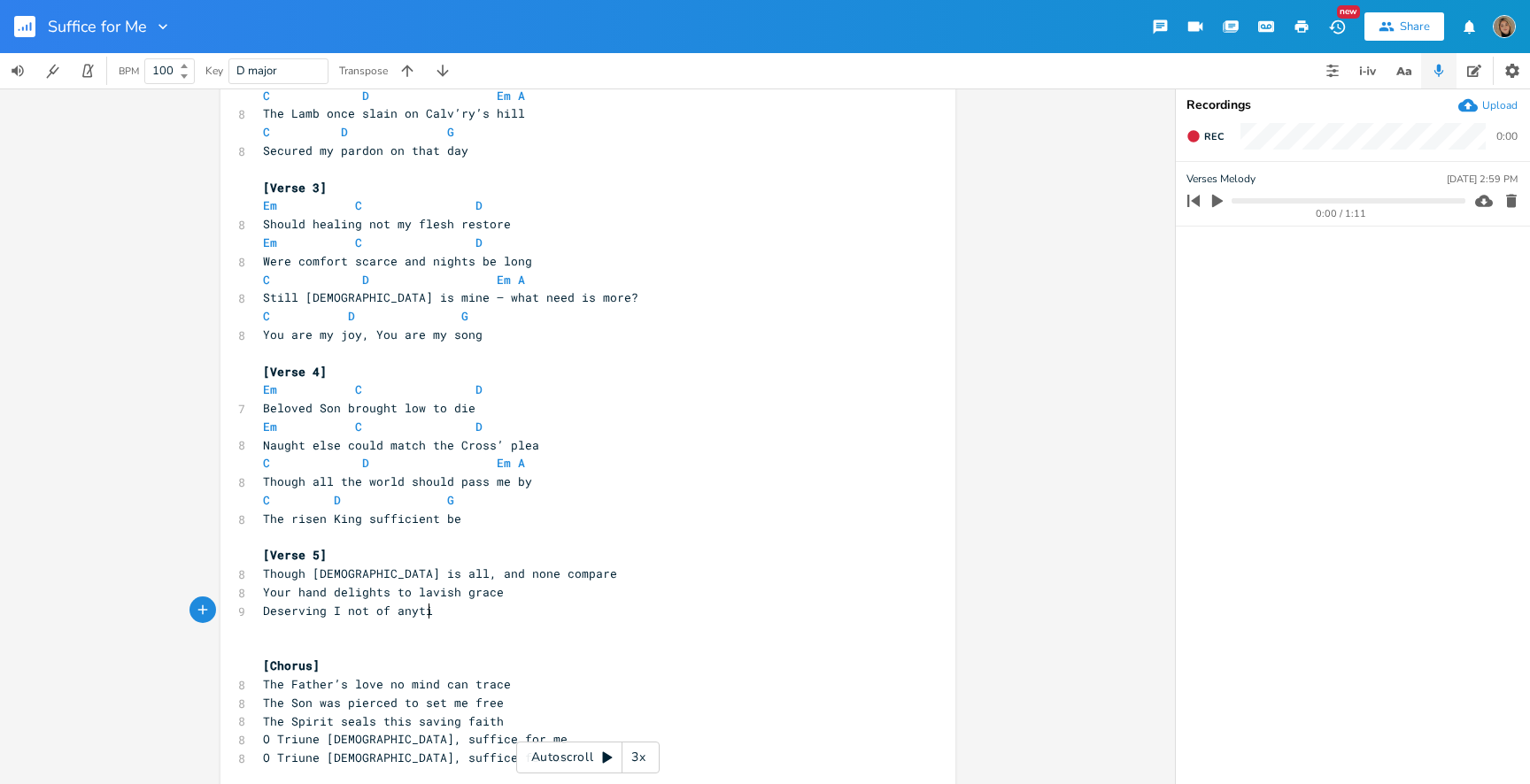 type on "f anyting" 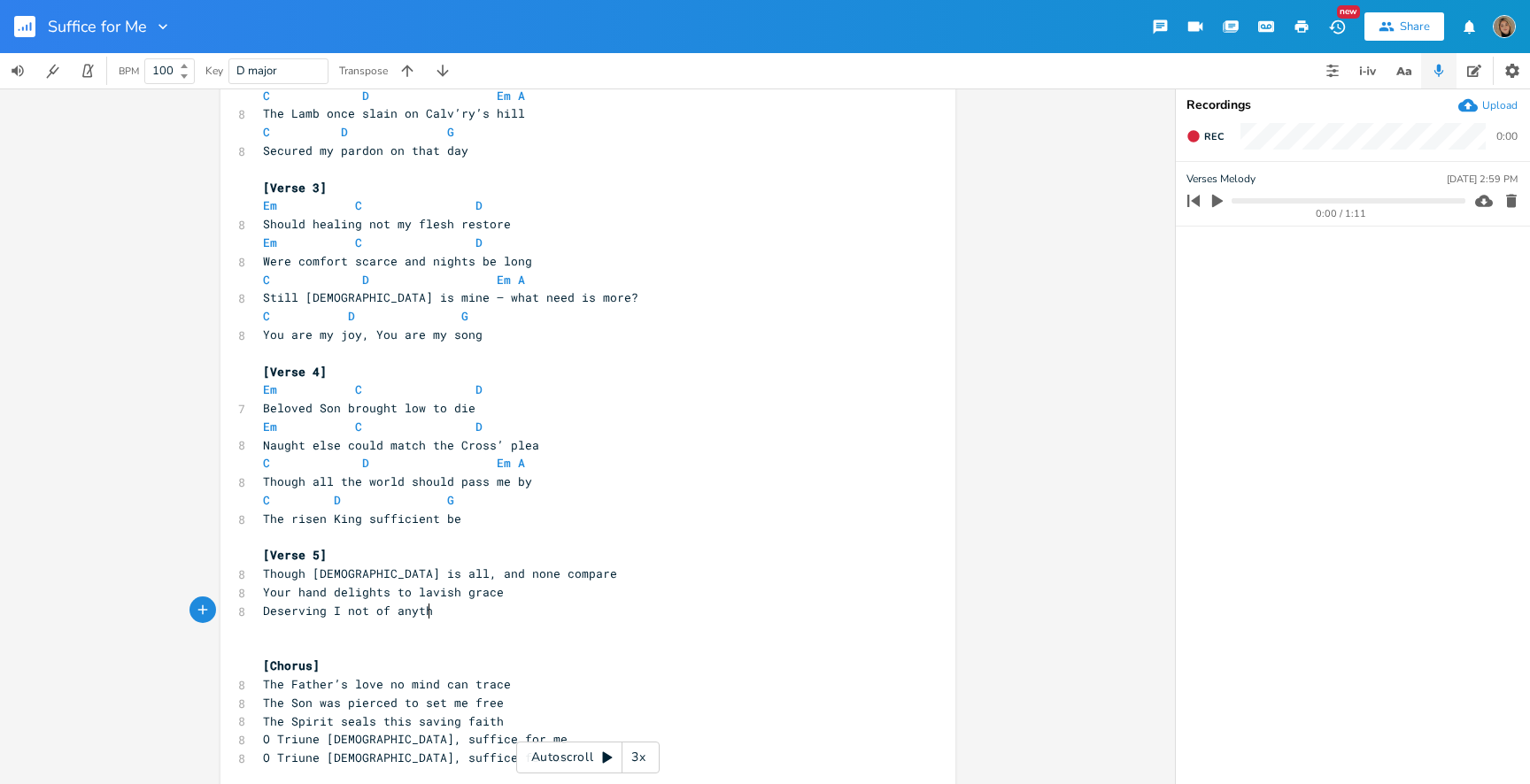 scroll, scrollTop: 0, scrollLeft: 27, axis: horizontal 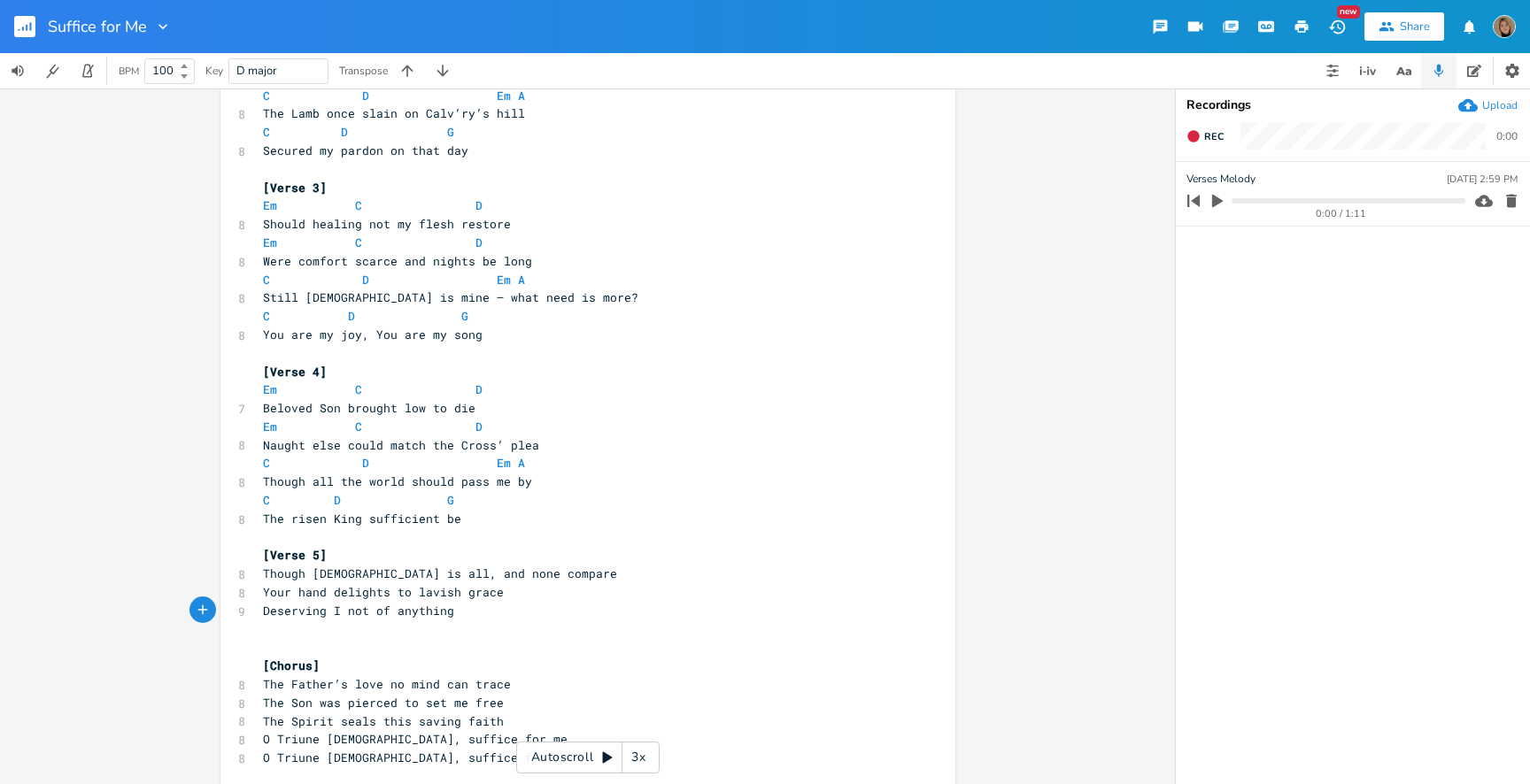 type on "thing" 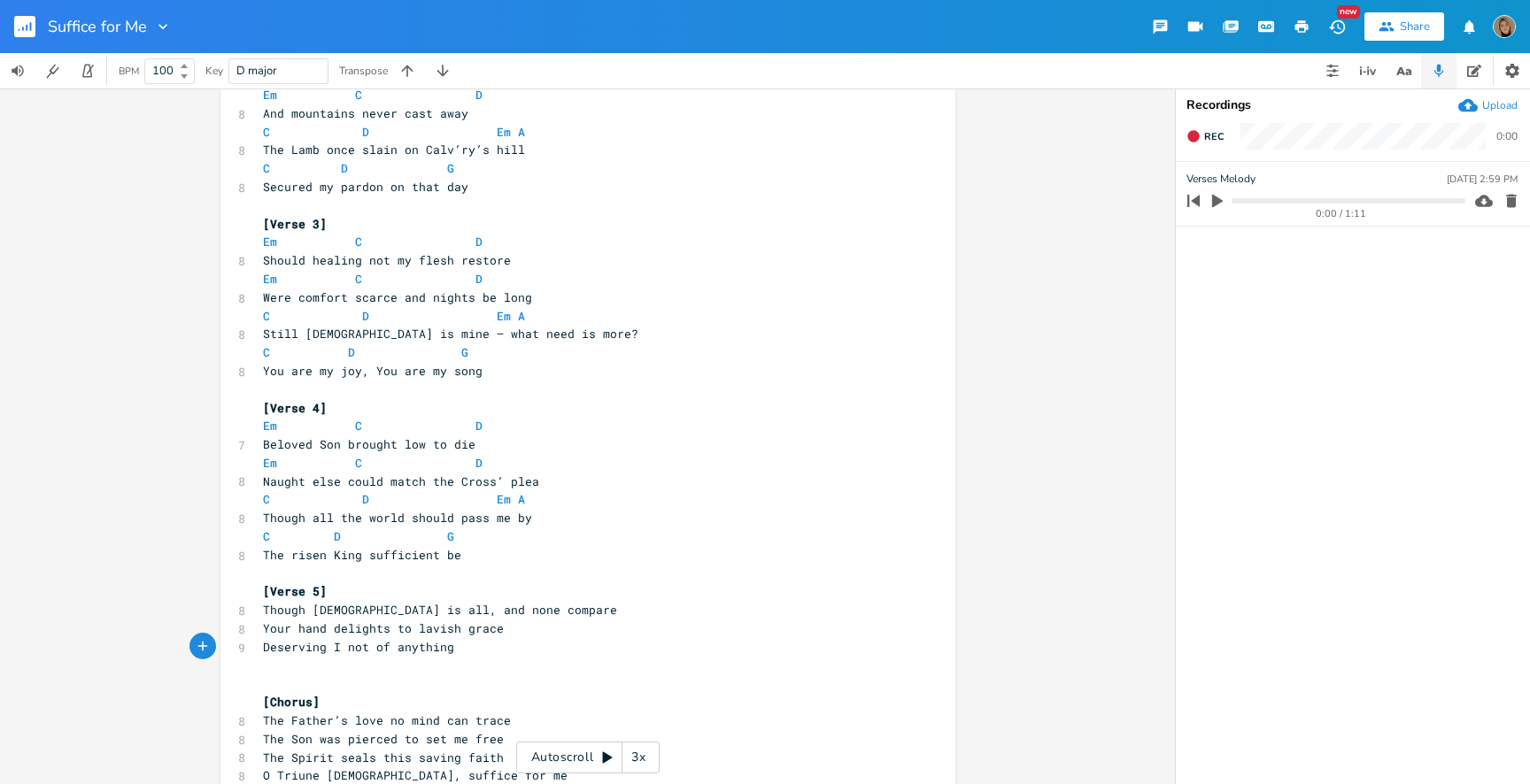 scroll, scrollTop: 376, scrollLeft: 0, axis: vertical 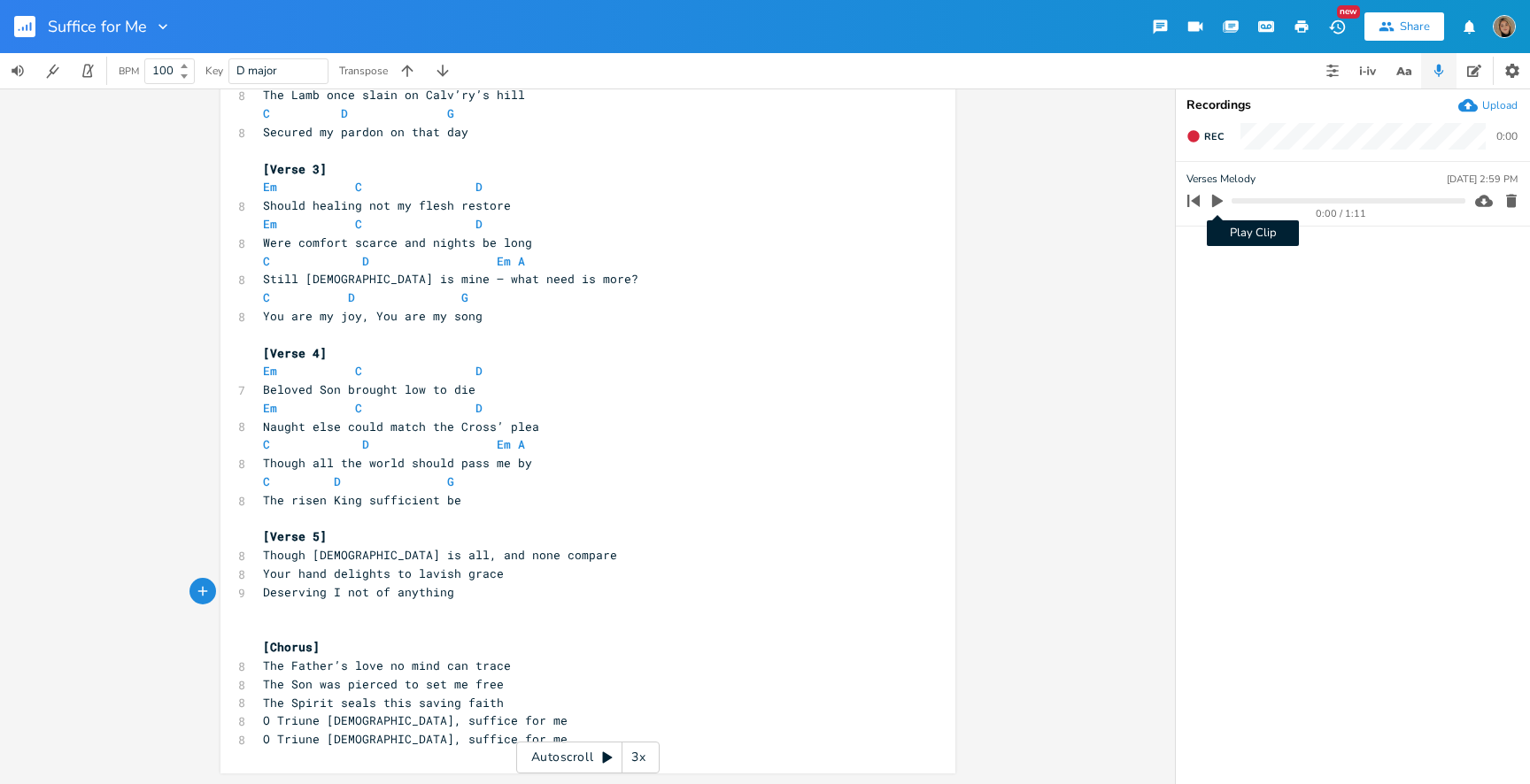 click 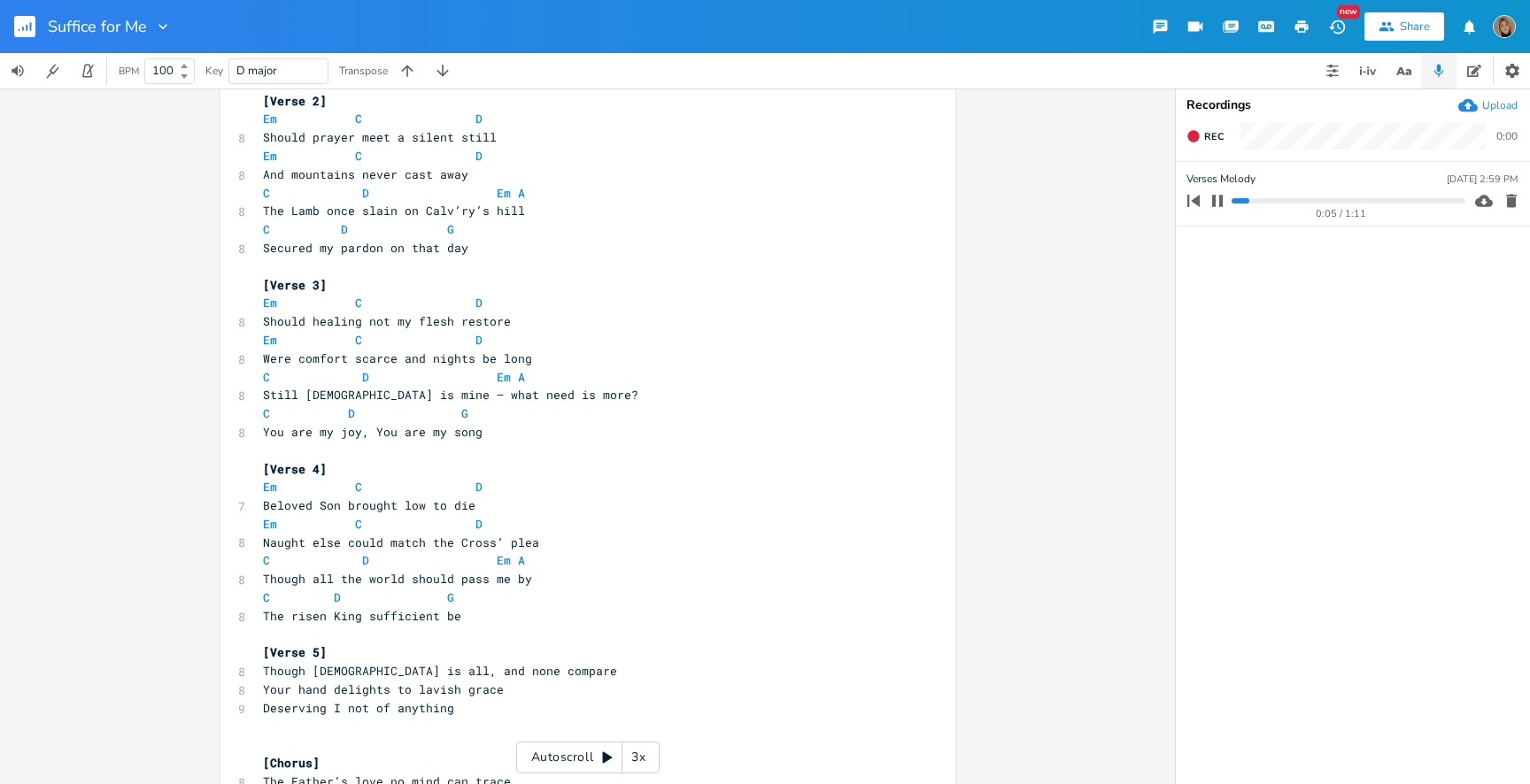 scroll, scrollTop: 376, scrollLeft: 0, axis: vertical 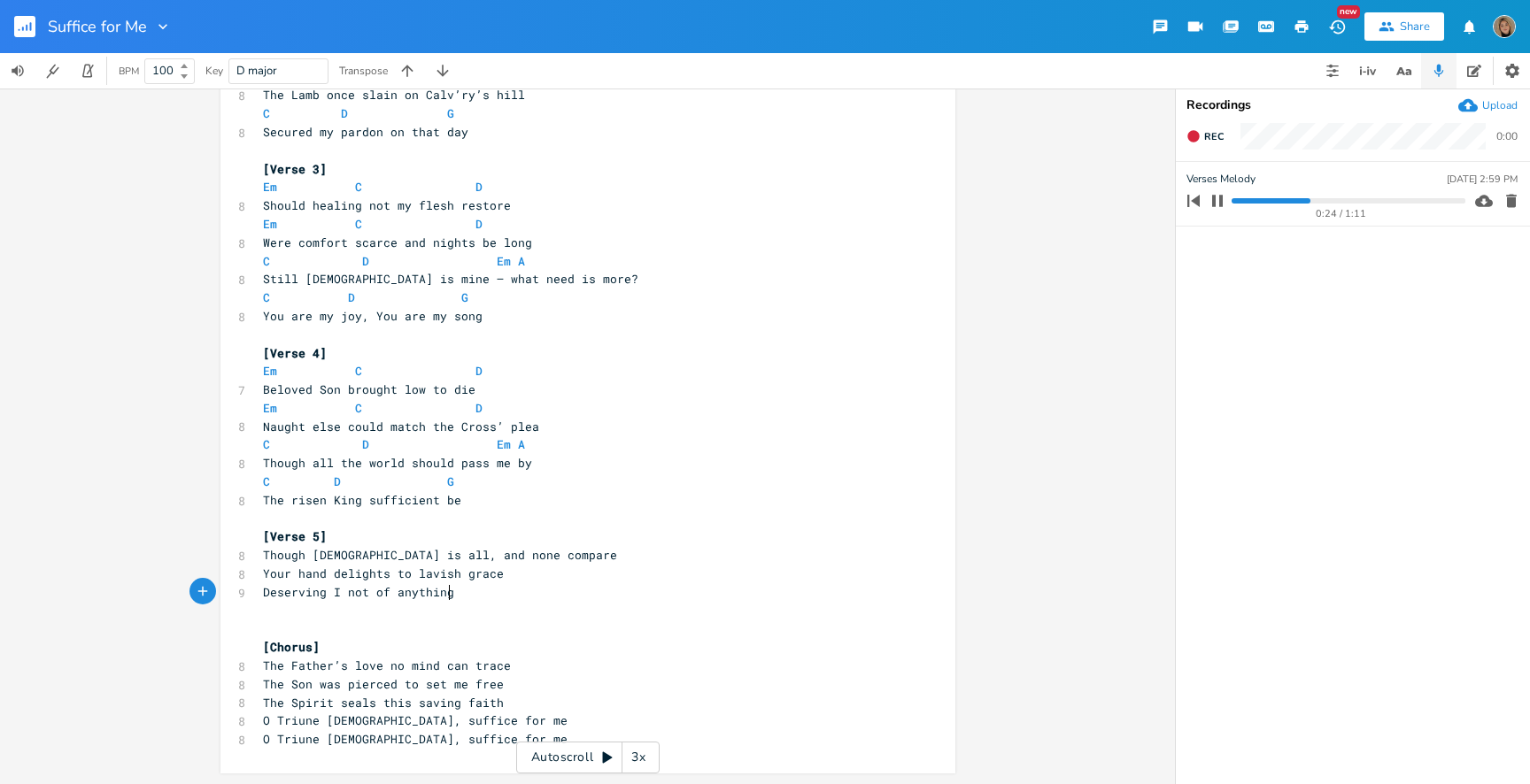 click on "Deserving I not of anything" at bounding box center (579, 592) 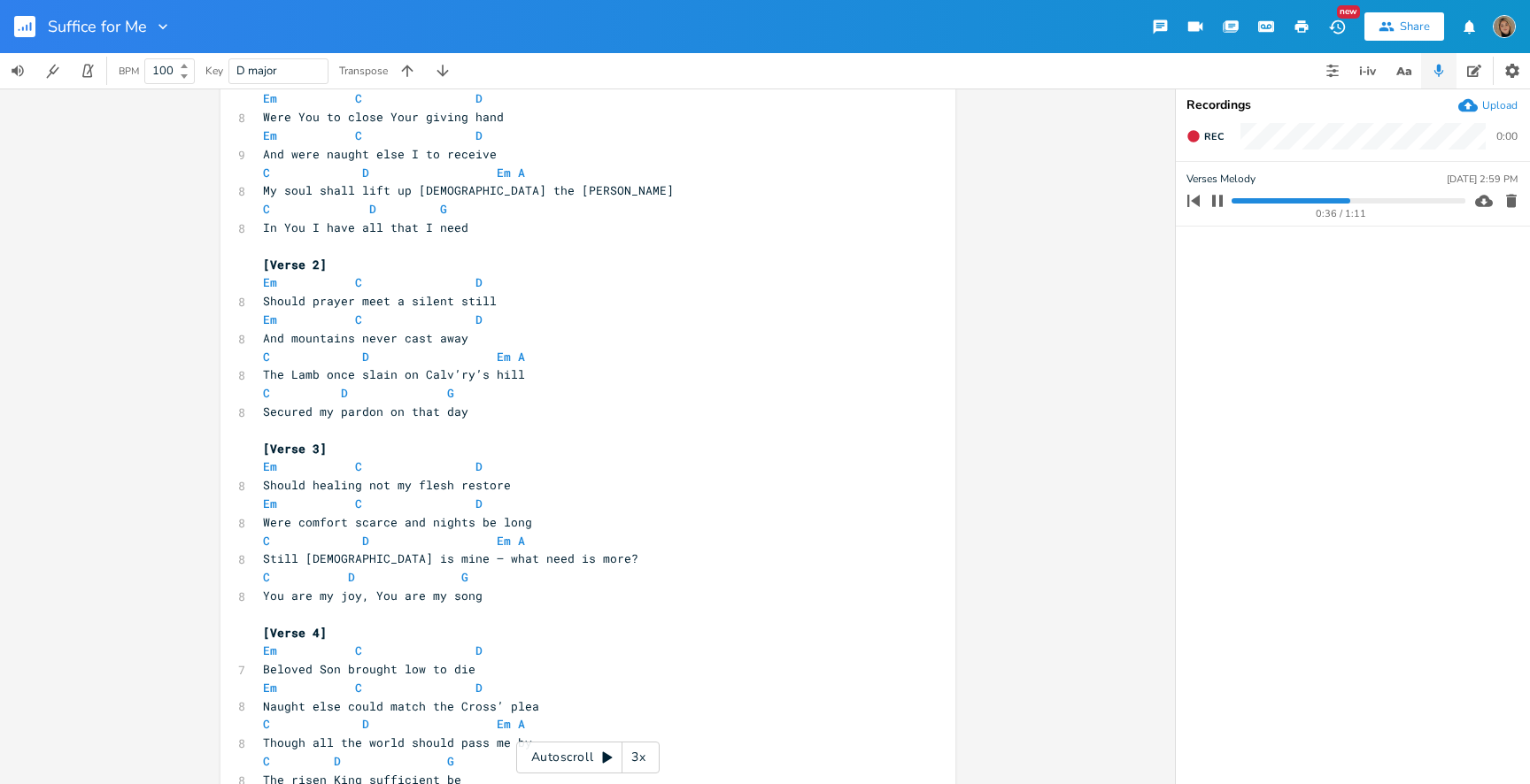scroll, scrollTop: 0, scrollLeft: 0, axis: both 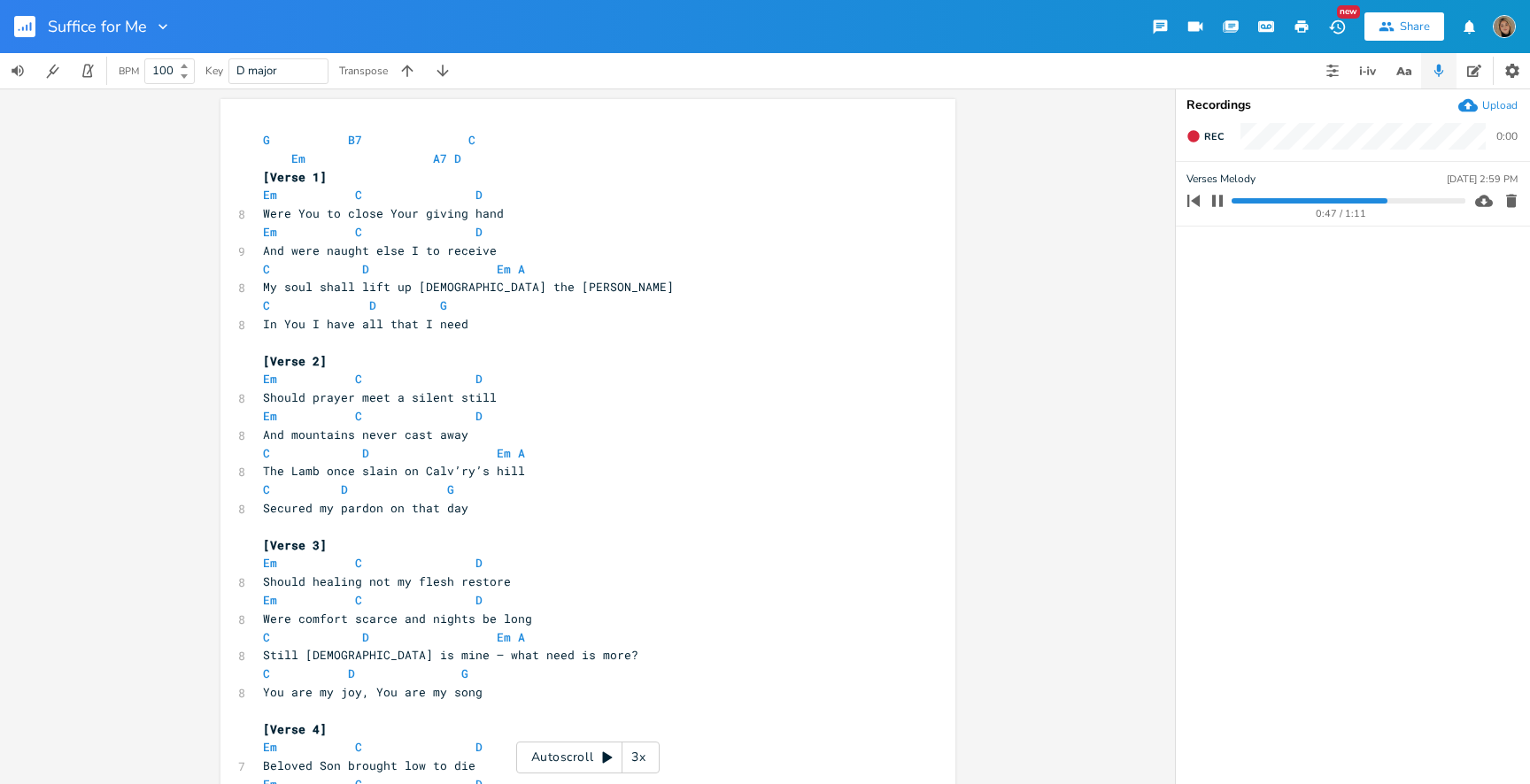 click 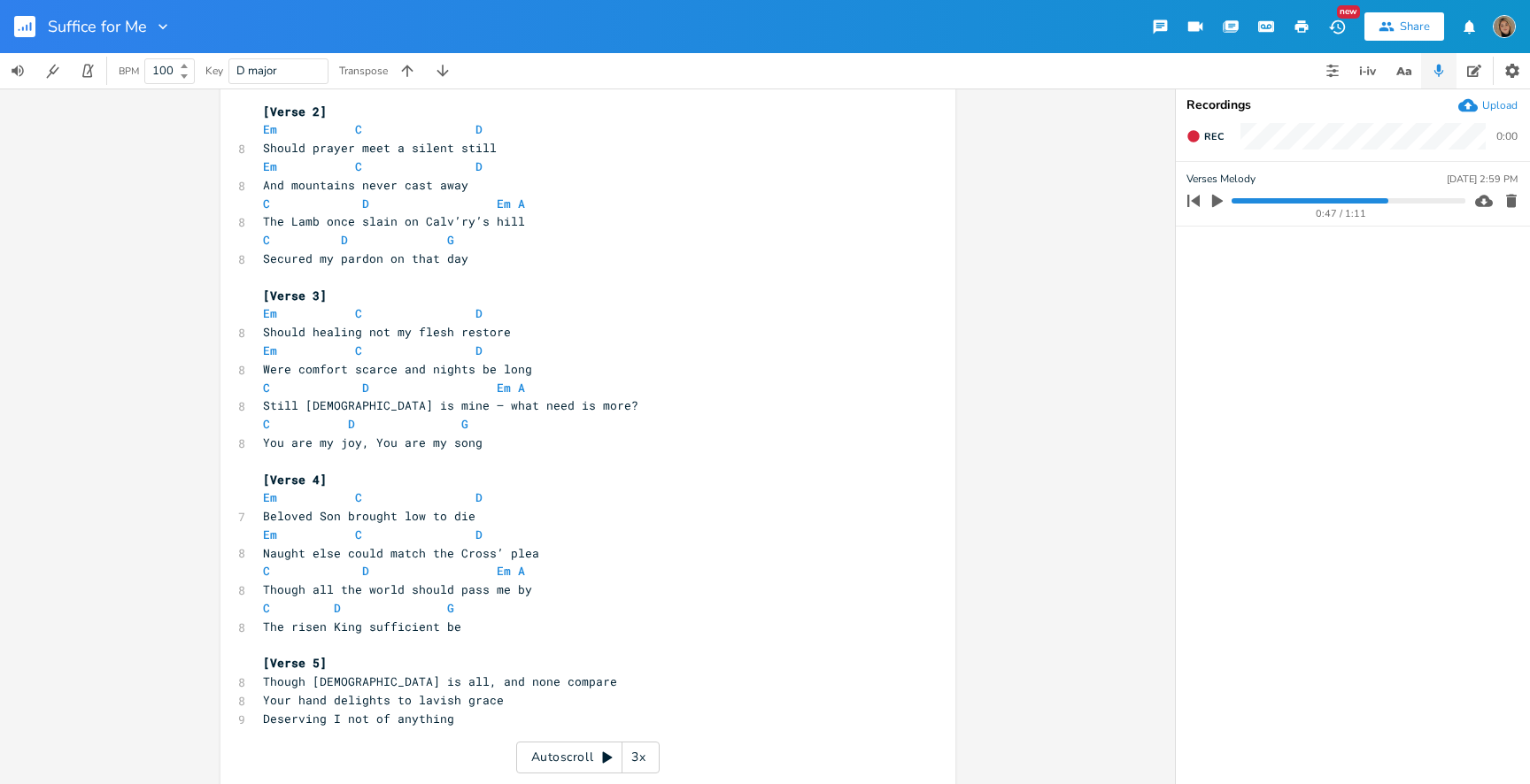 scroll, scrollTop: 288, scrollLeft: 0, axis: vertical 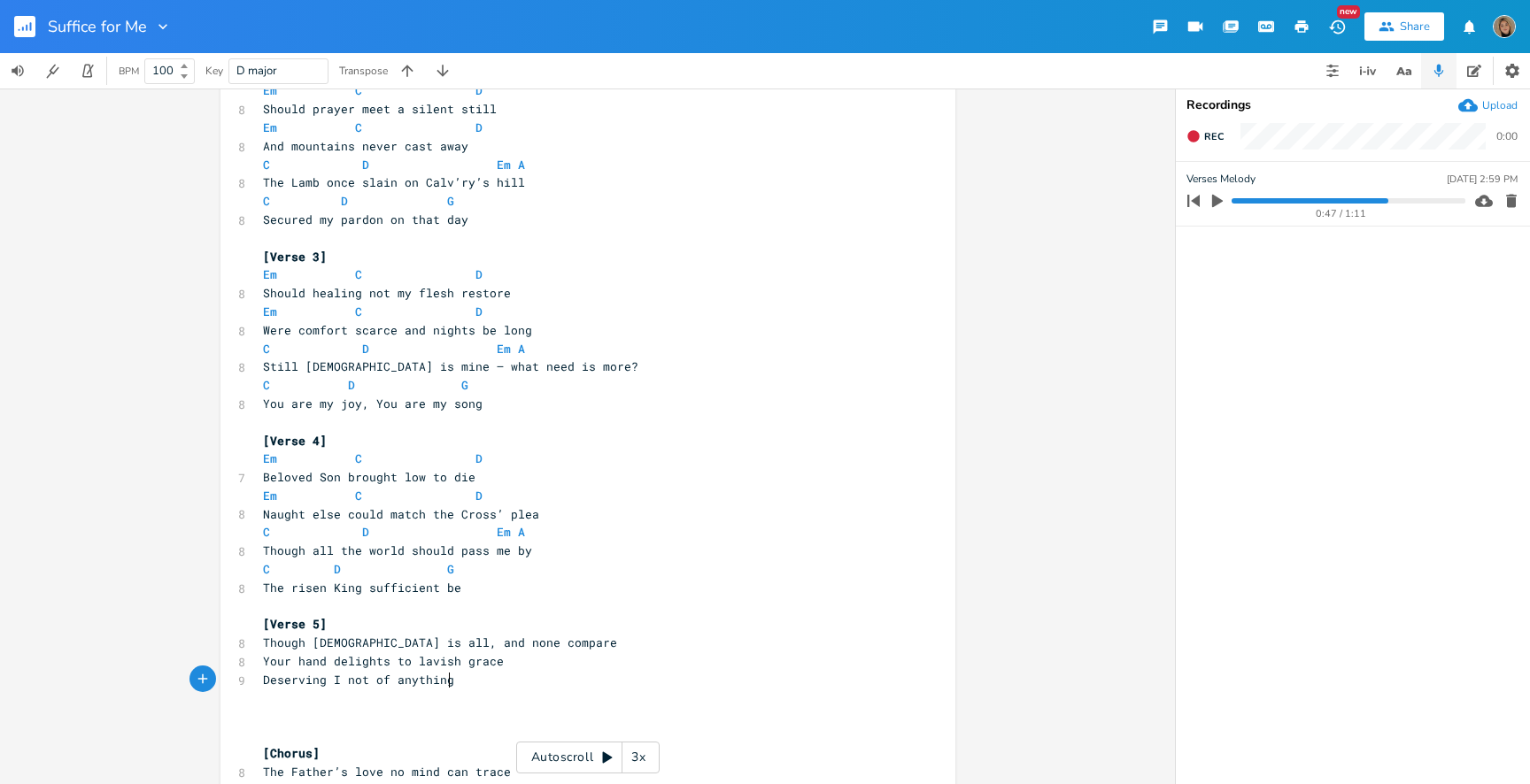 click on "Deserving I not of anything" at bounding box center [579, 680] 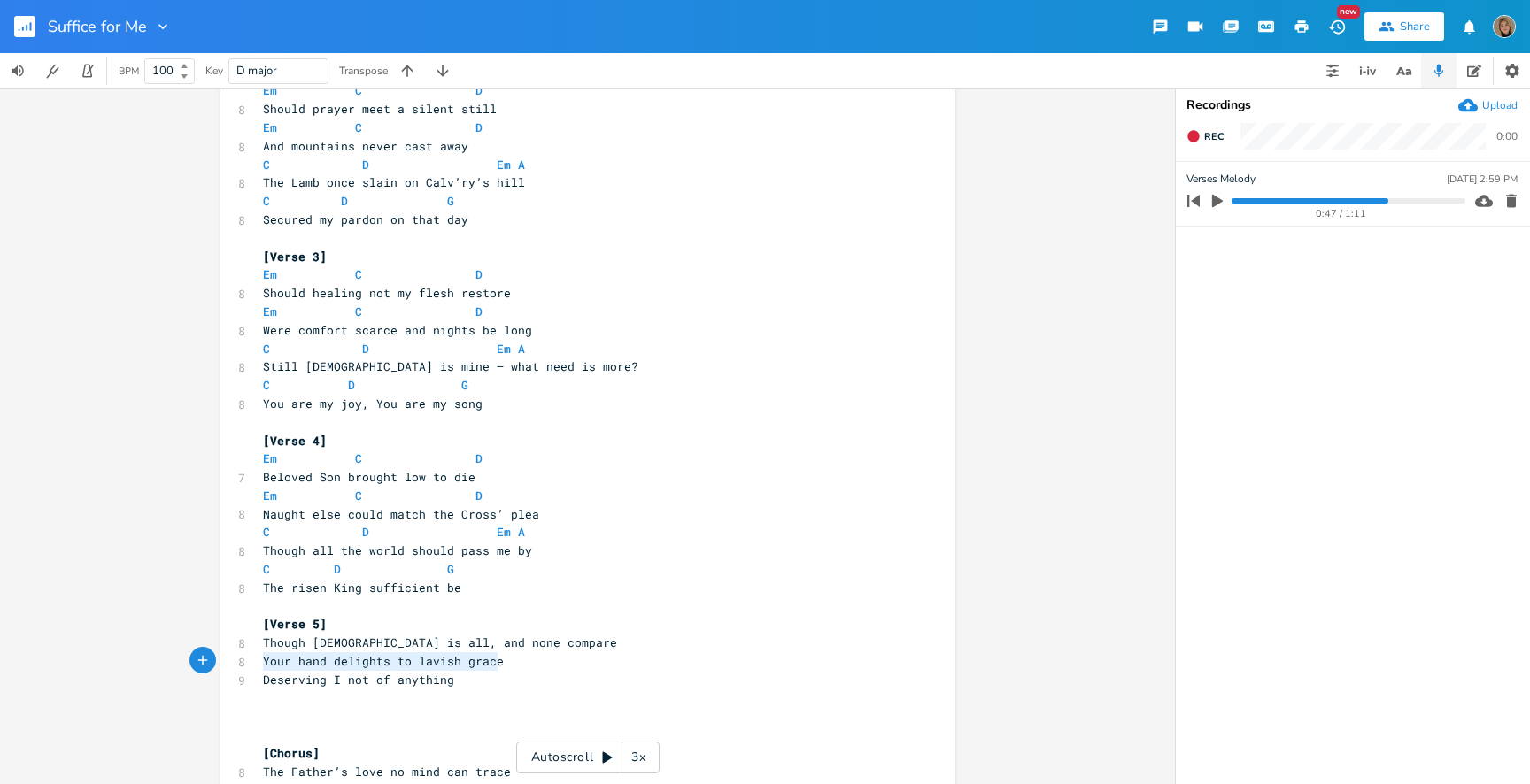 drag, startPoint x: 510, startPoint y: 662, endPoint x: 257, endPoint y: 657, distance: 253.0494 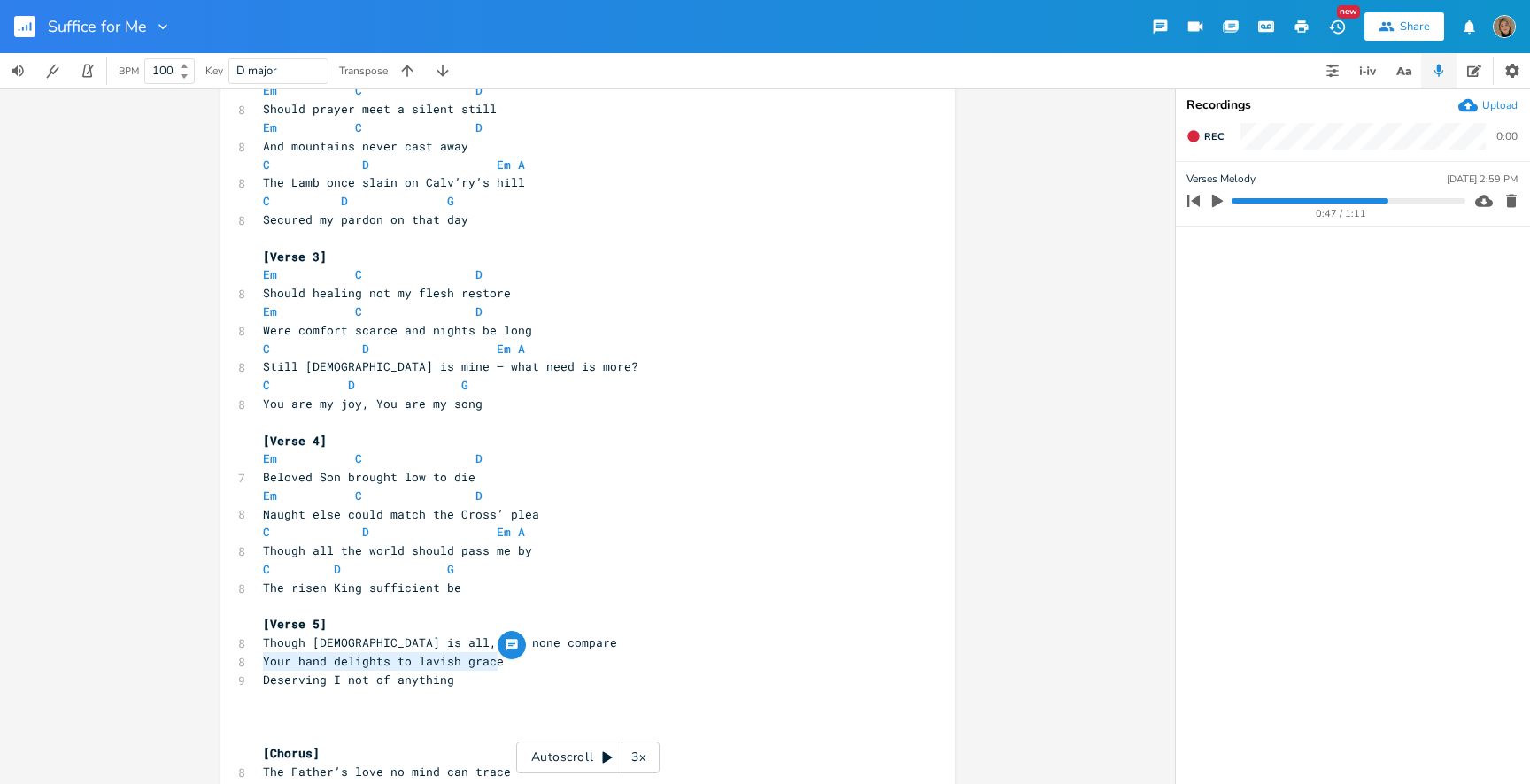 type on "i" 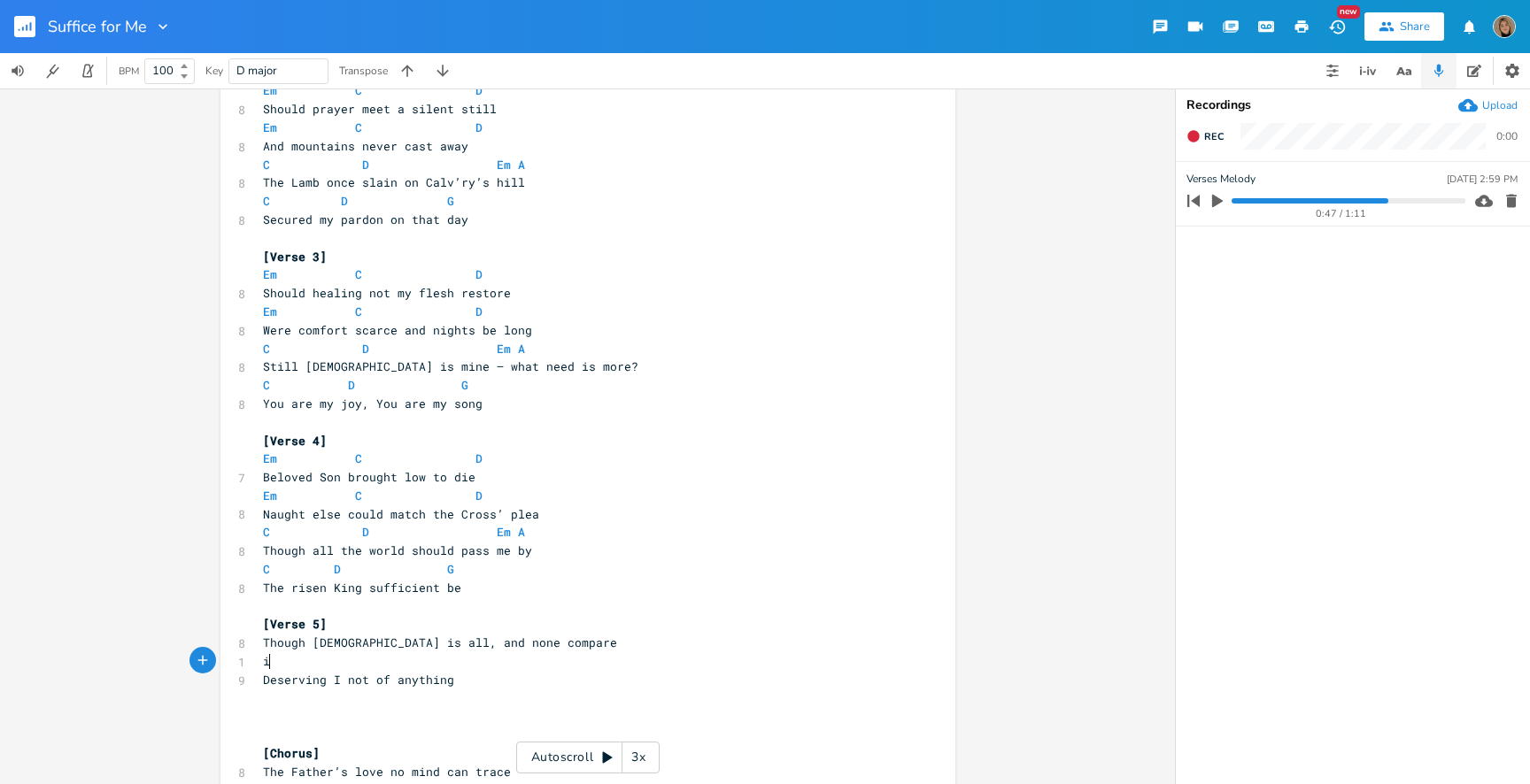 scroll, scrollTop: 0, scrollLeft: 1, axis: horizontal 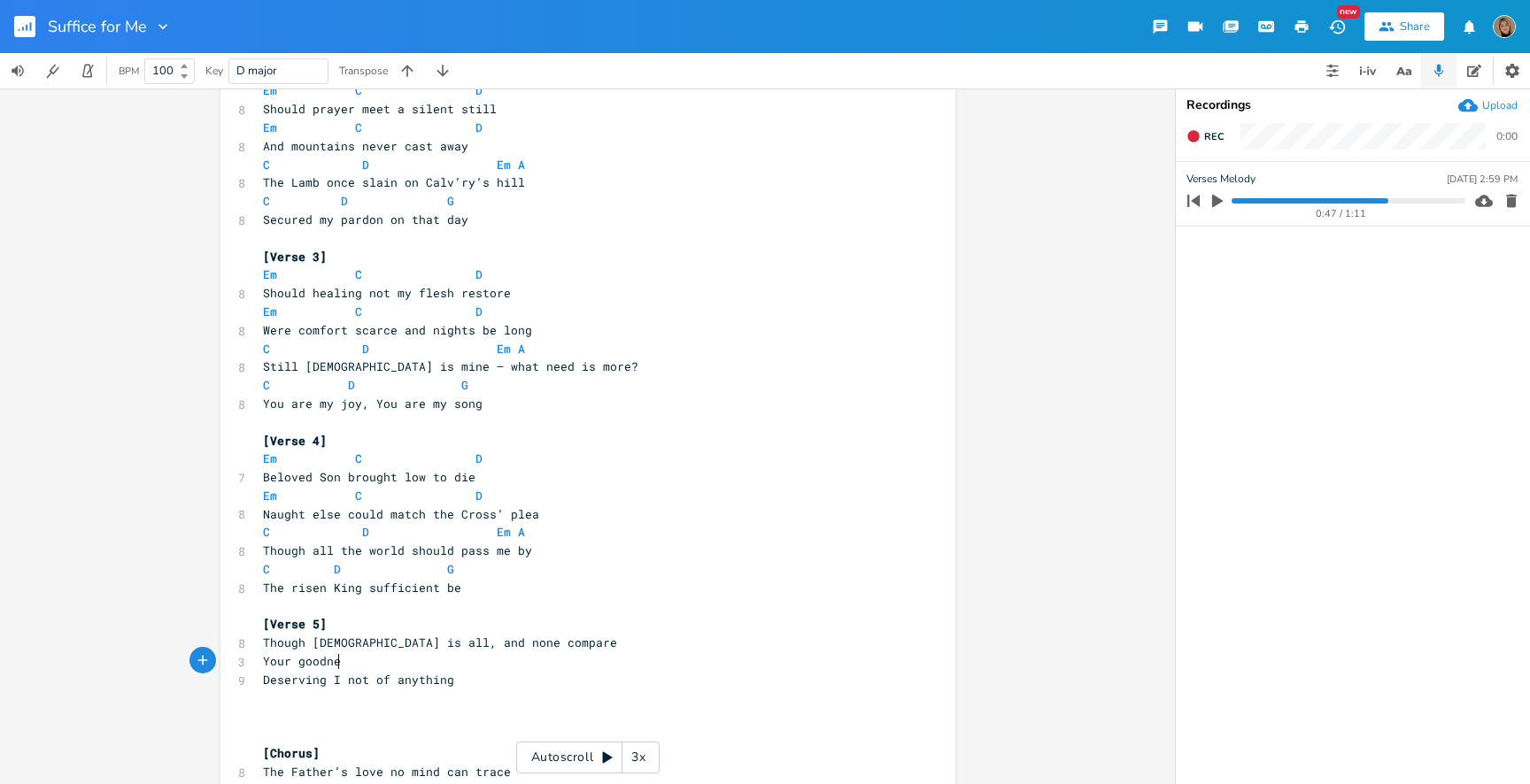type on "Your goodness" 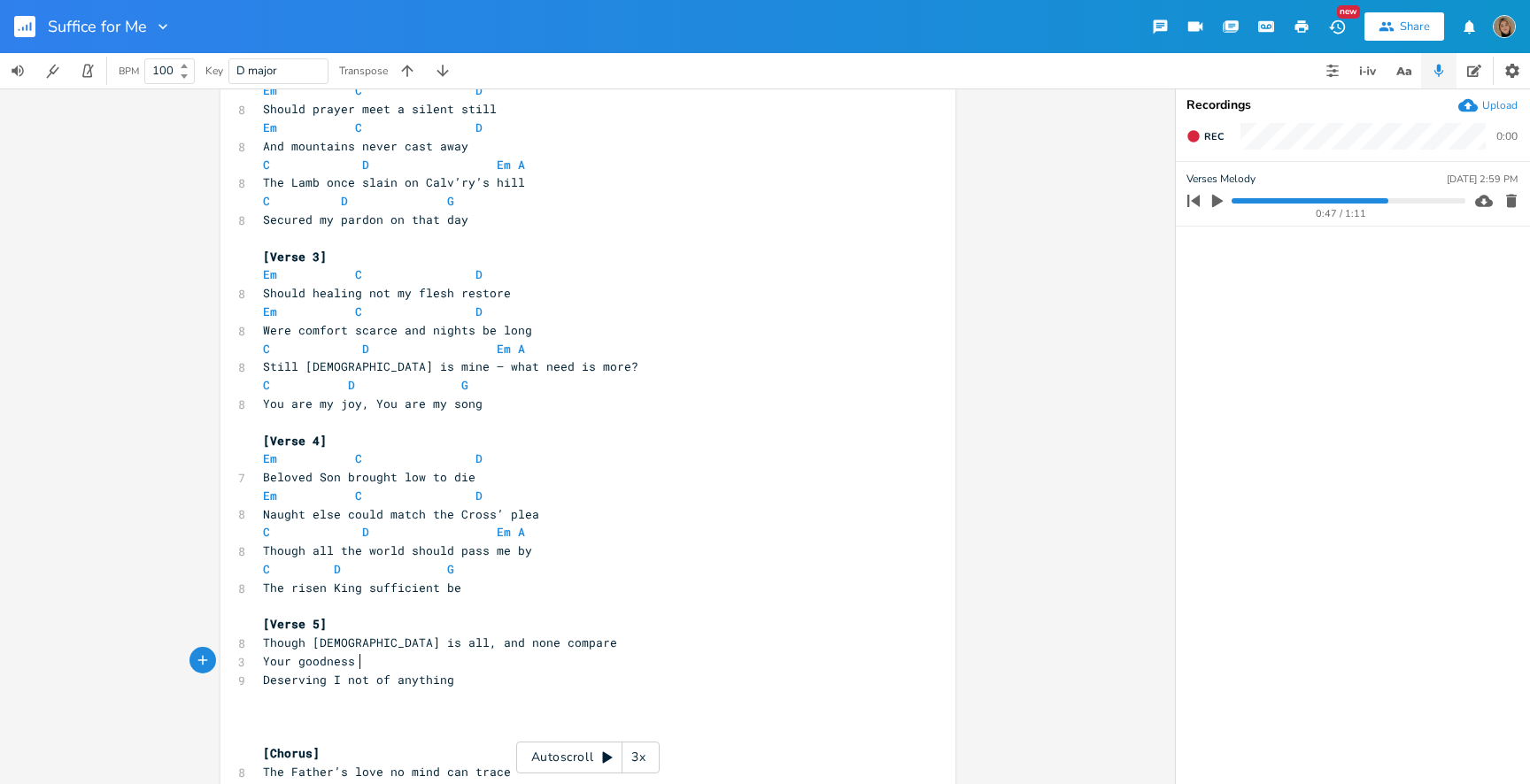 scroll, scrollTop: 0, scrollLeft: 80, axis: horizontal 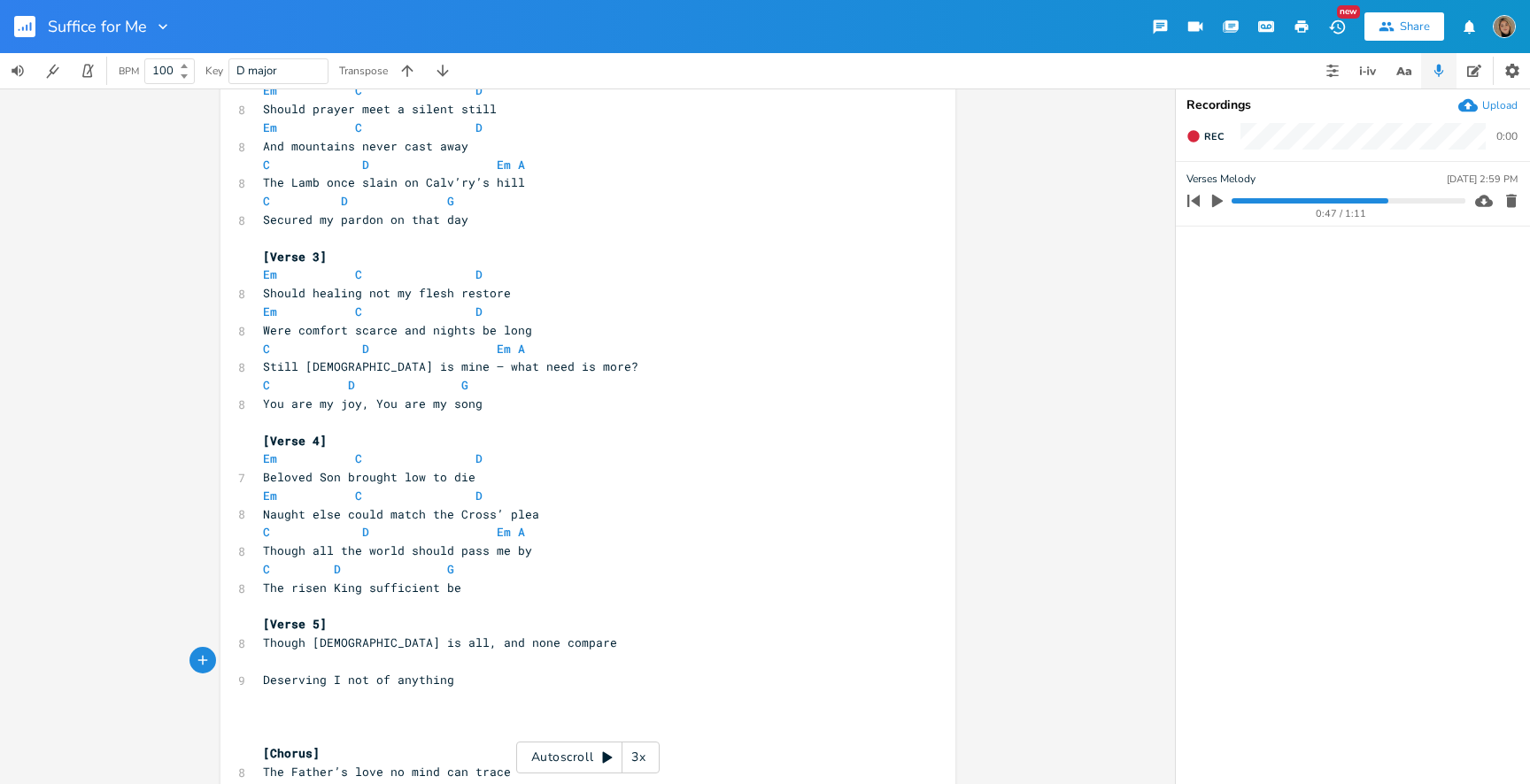 click on "​" at bounding box center (579, 698) 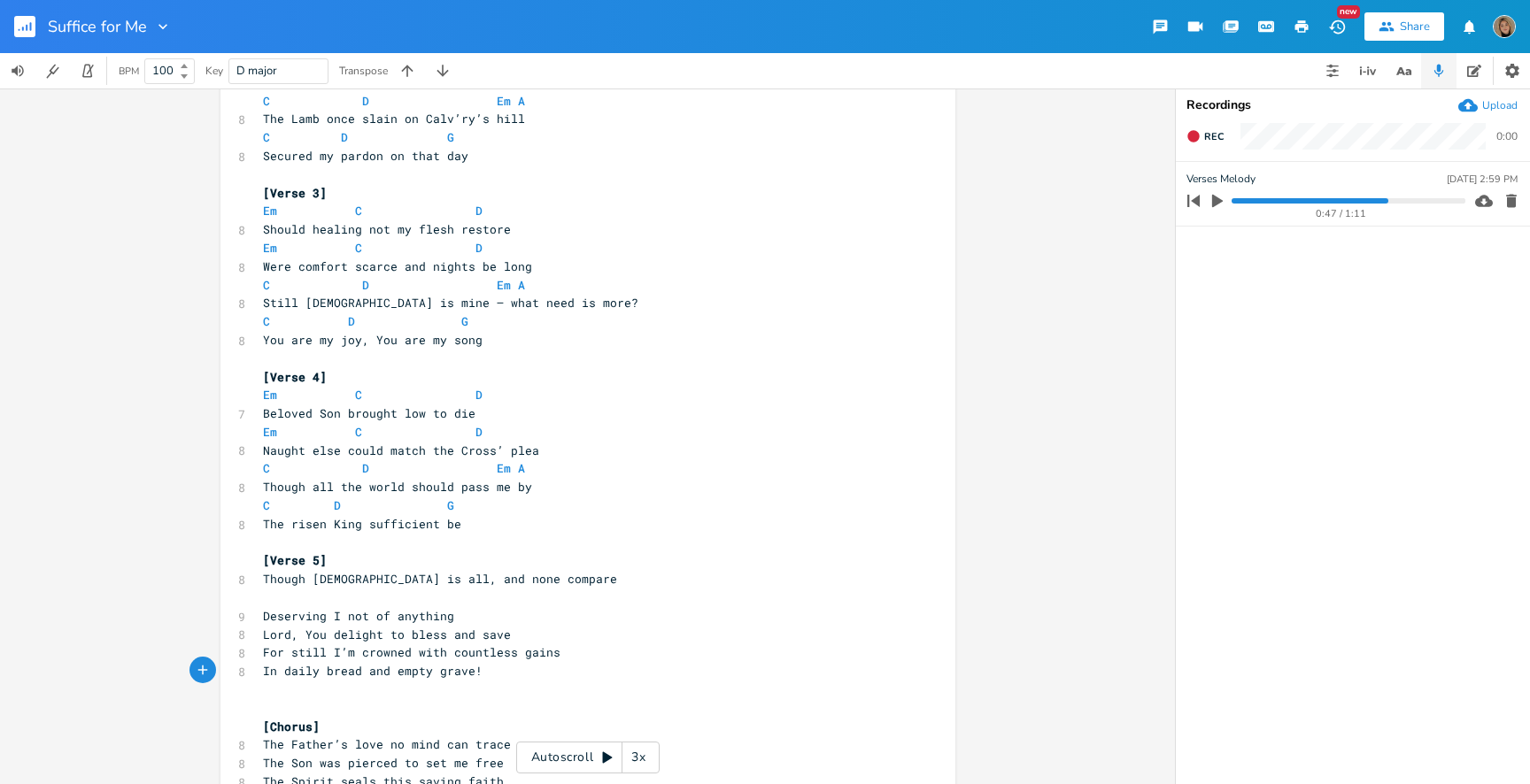 scroll, scrollTop: 432, scrollLeft: 0, axis: vertical 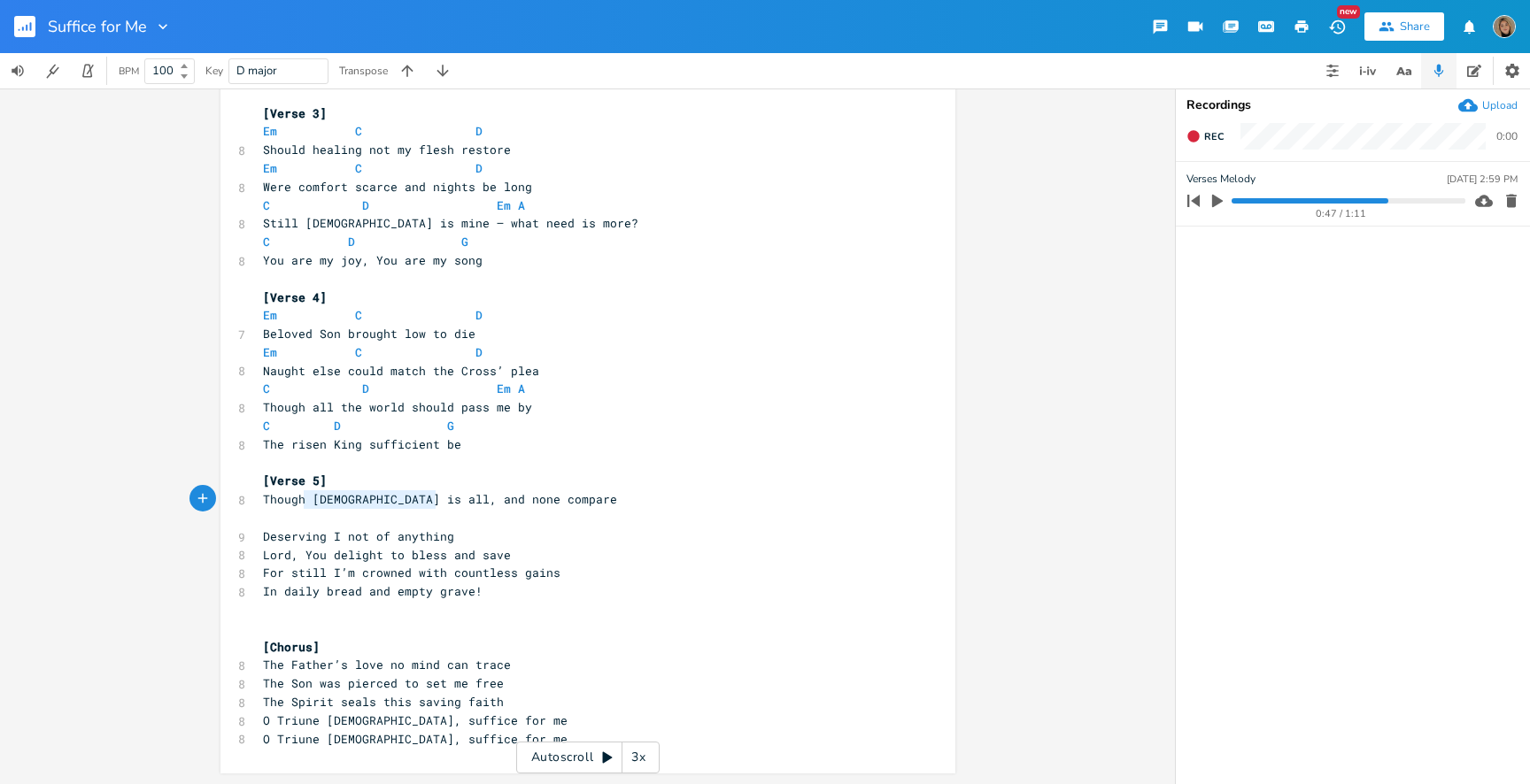 type on "ugh Christ is all, and" 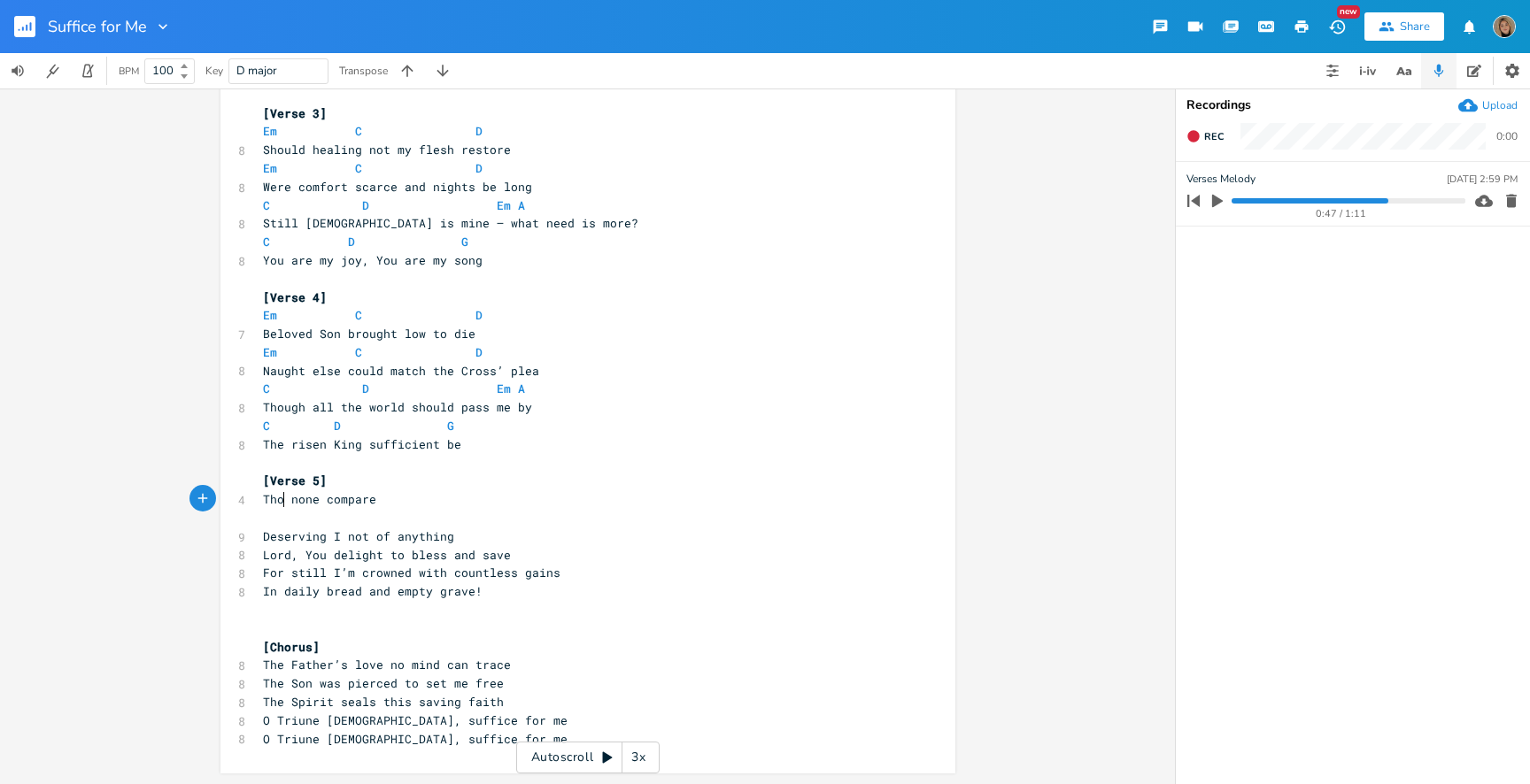 scroll, scrollTop: 431, scrollLeft: 0, axis: vertical 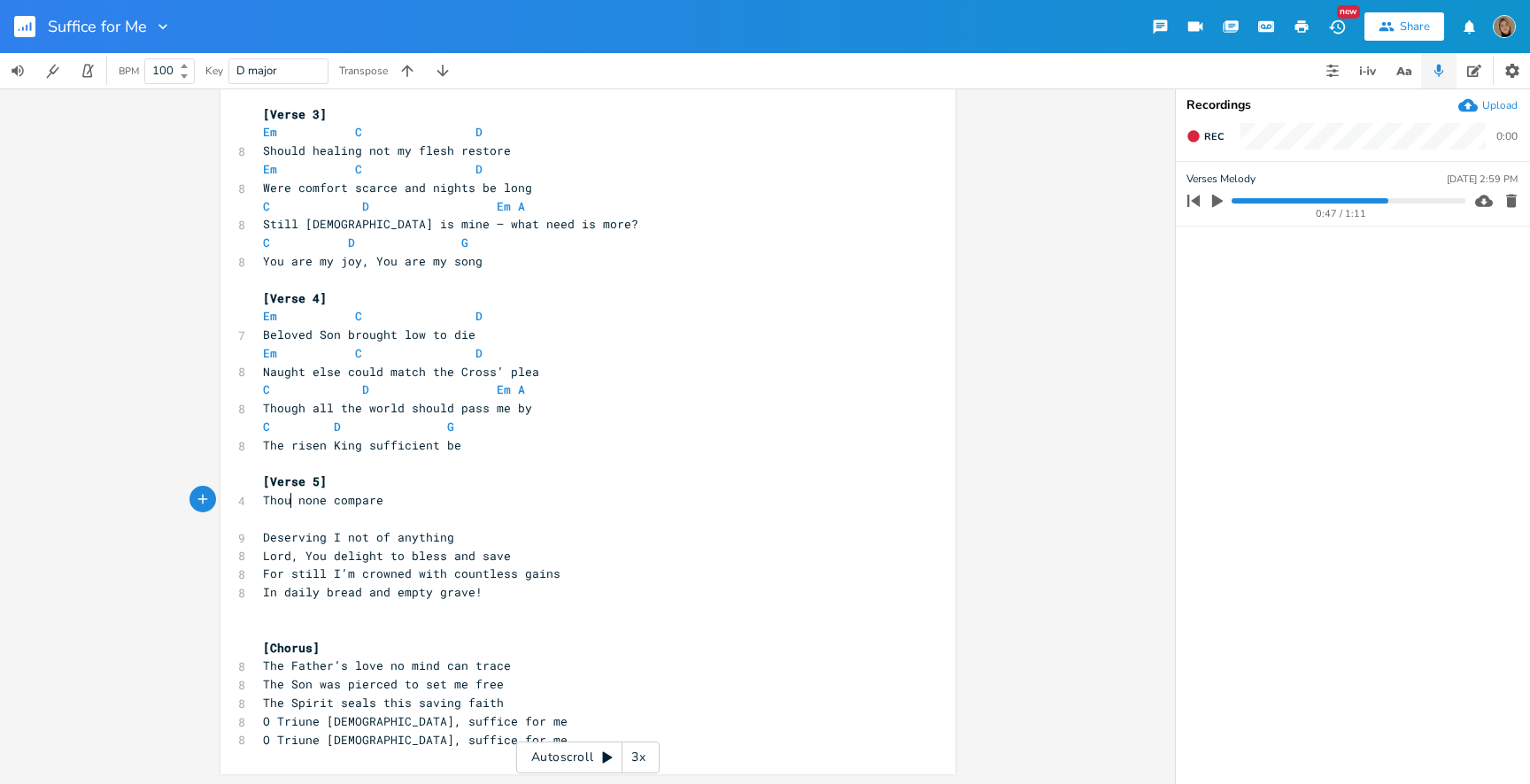 type on "hough" 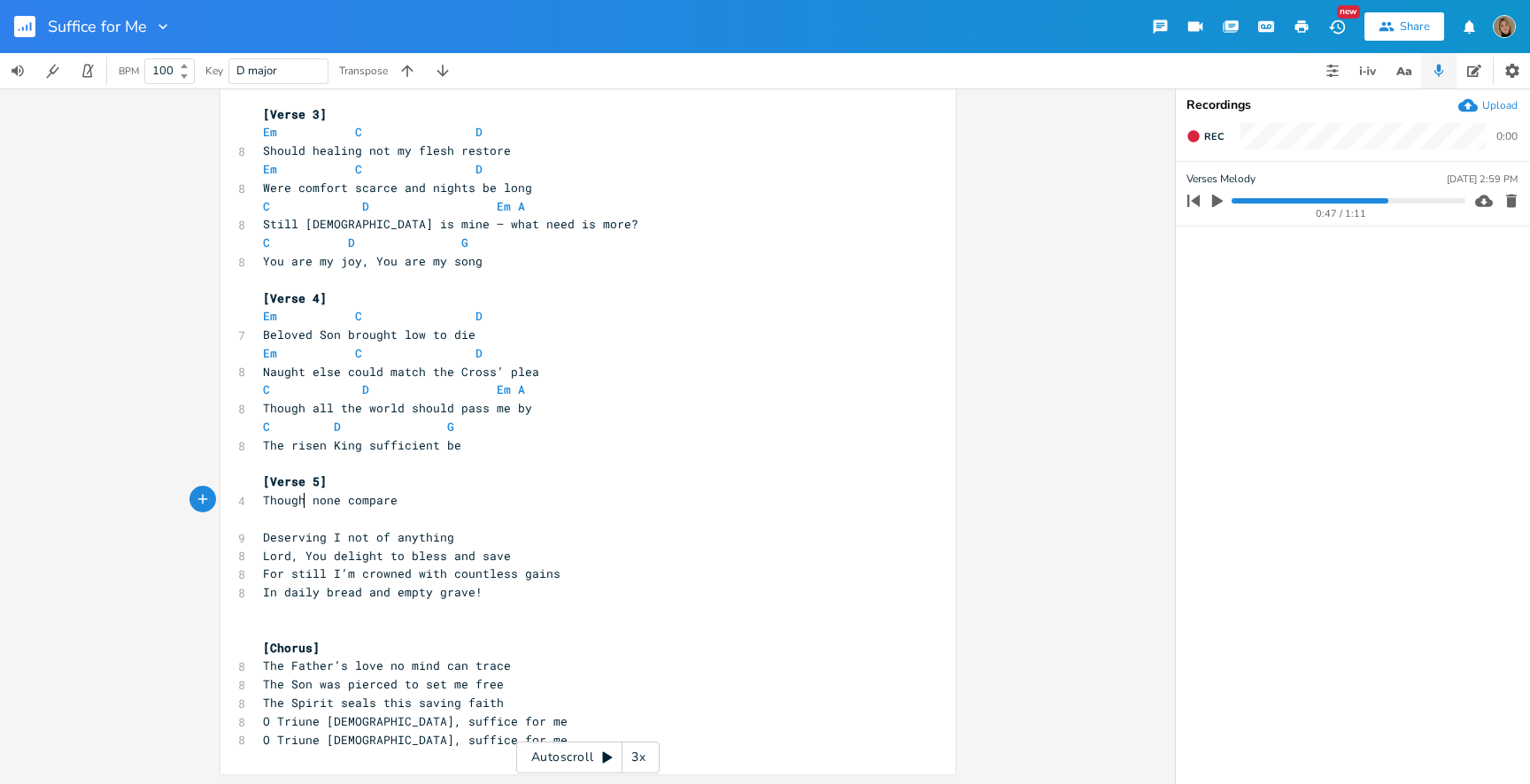 scroll, scrollTop: 0, scrollLeft: 32, axis: horizontal 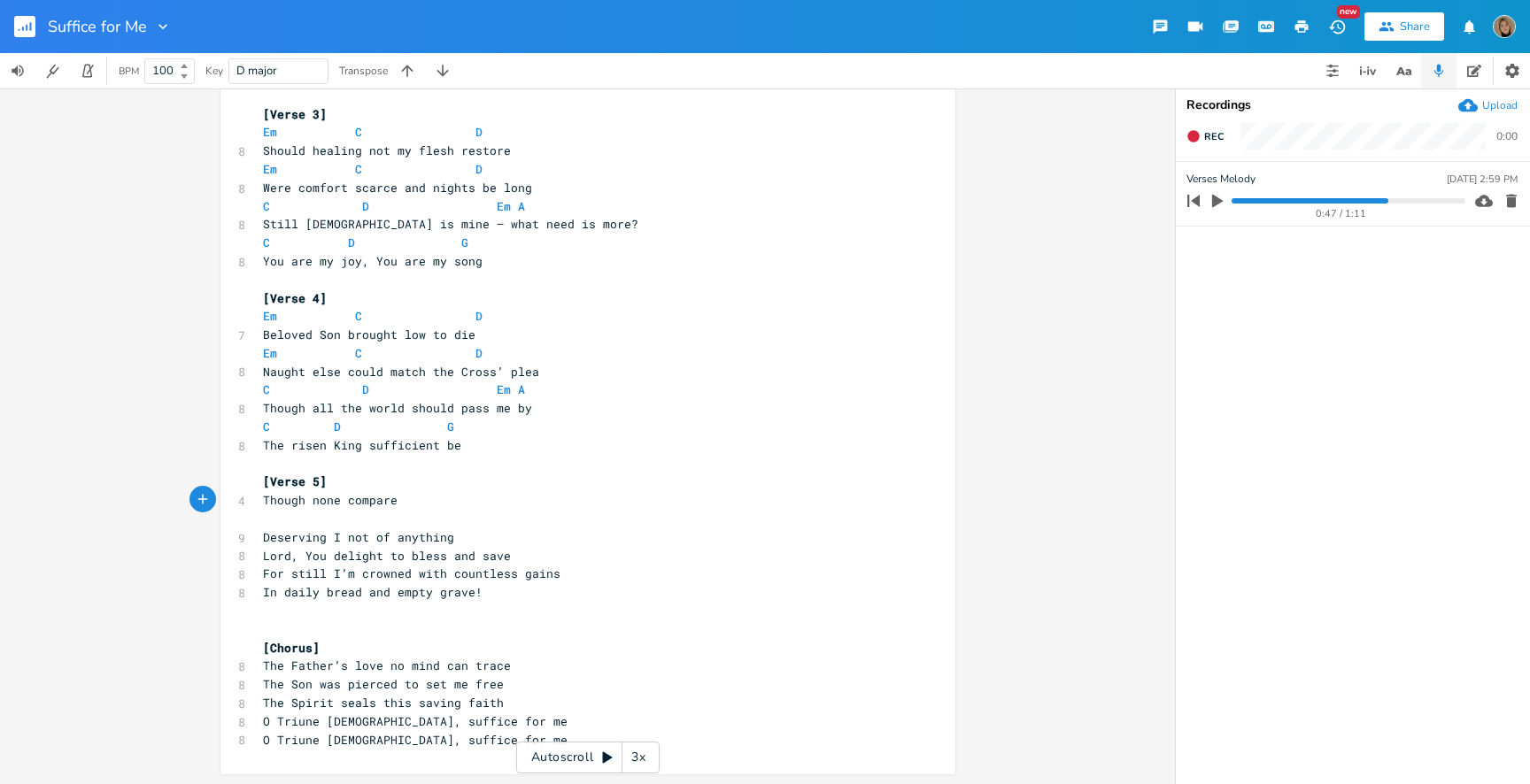 click on "Though none compare" at bounding box center (579, 500) 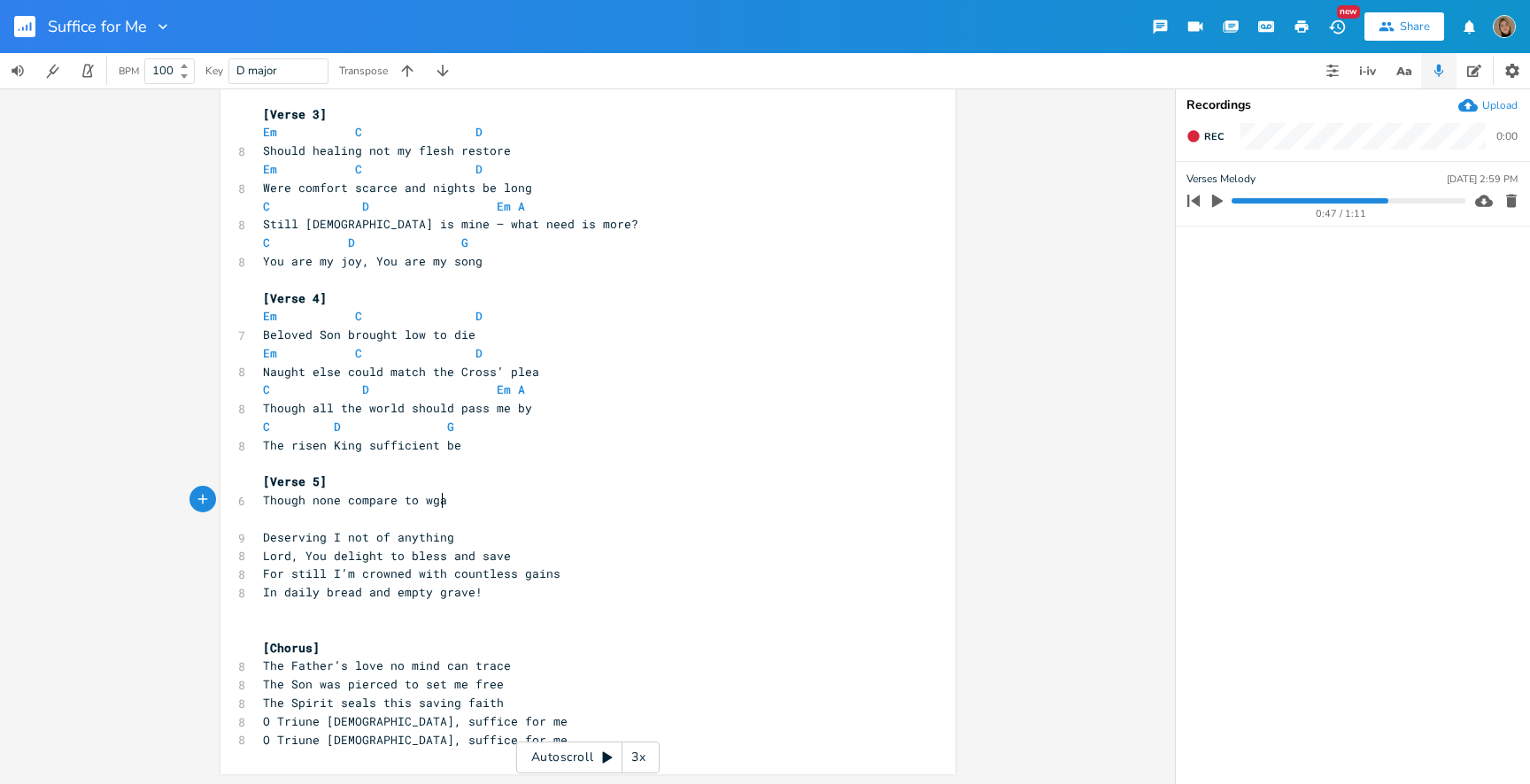 type on "to wgat" 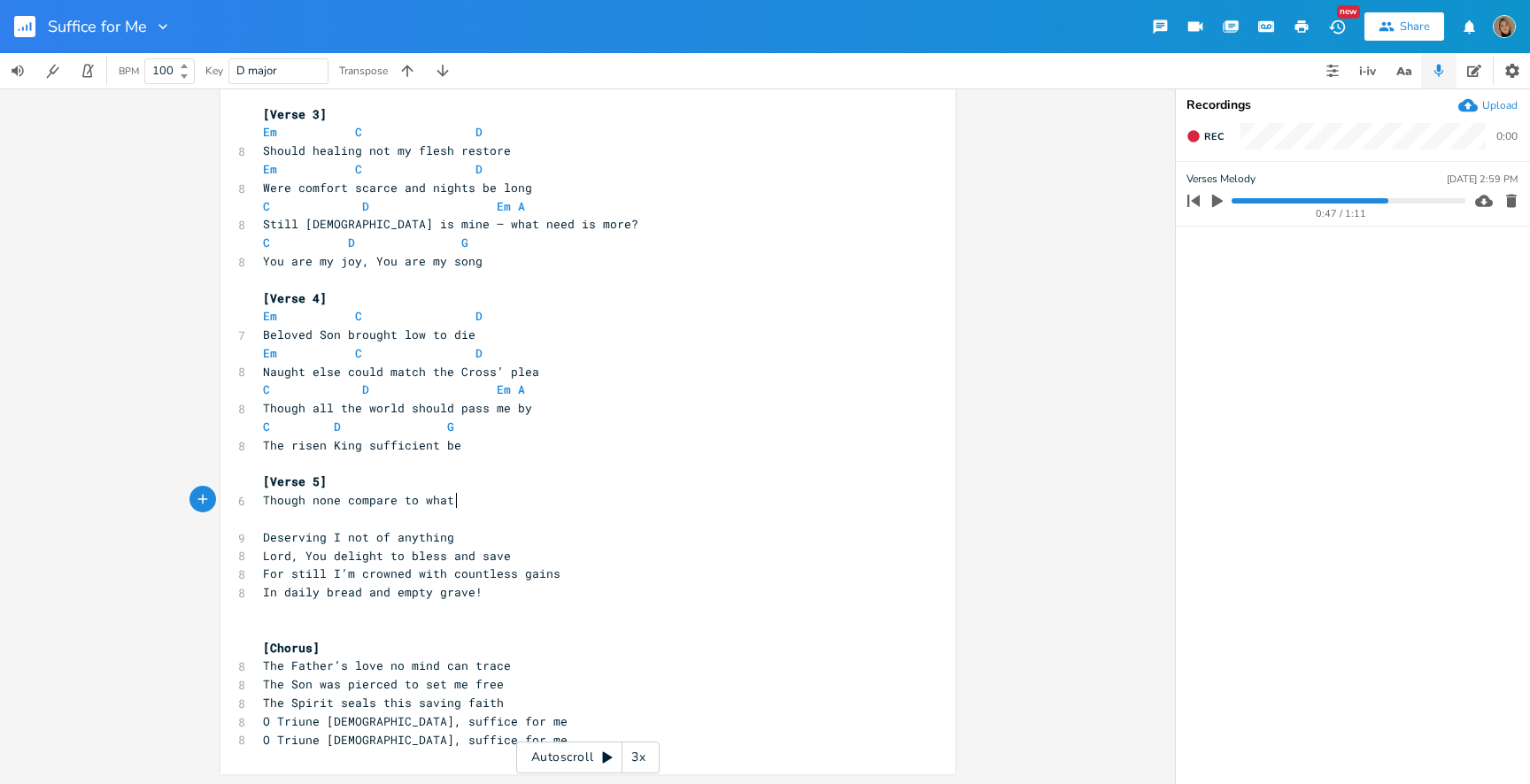 type on "hat Y" 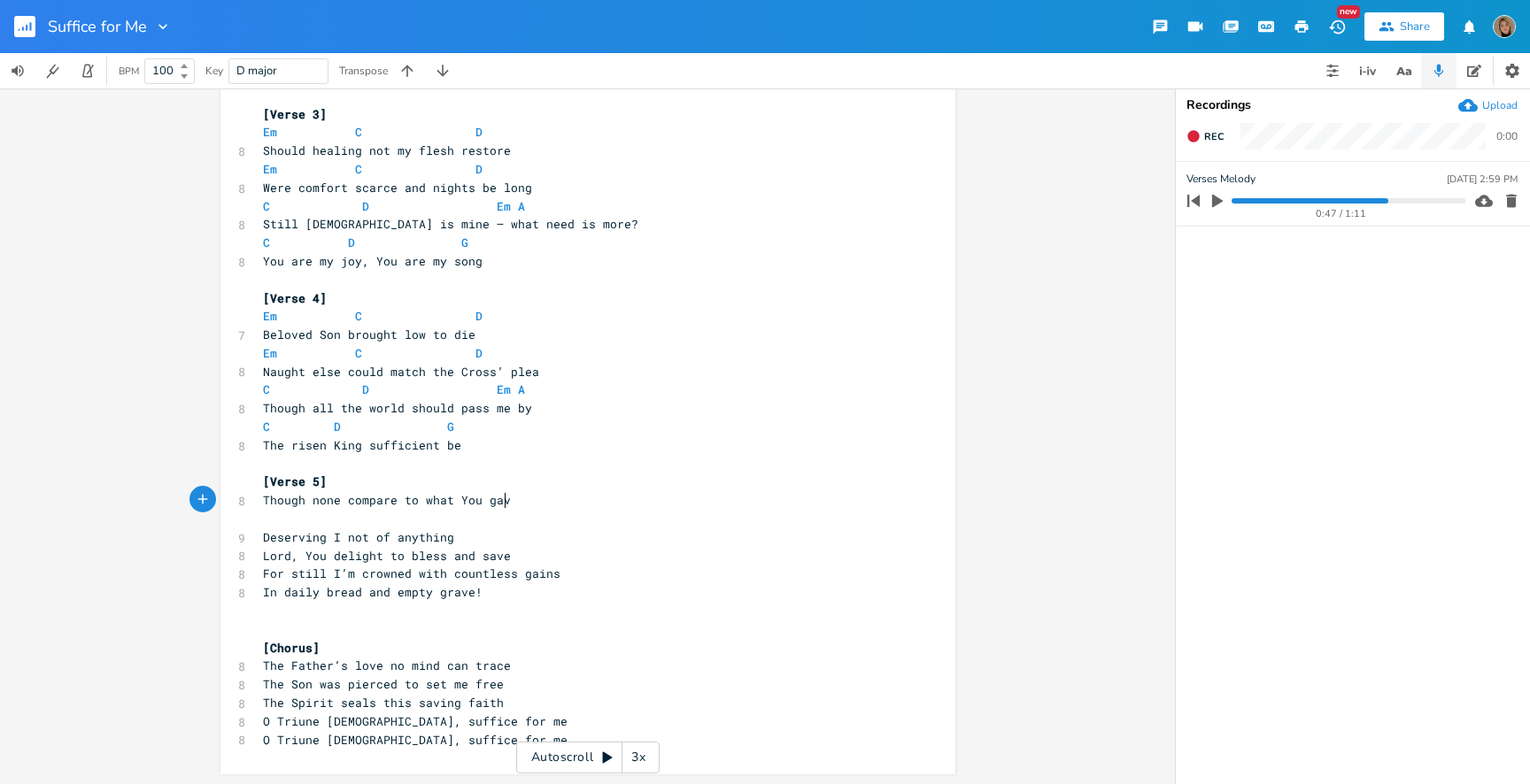 type on "You gave" 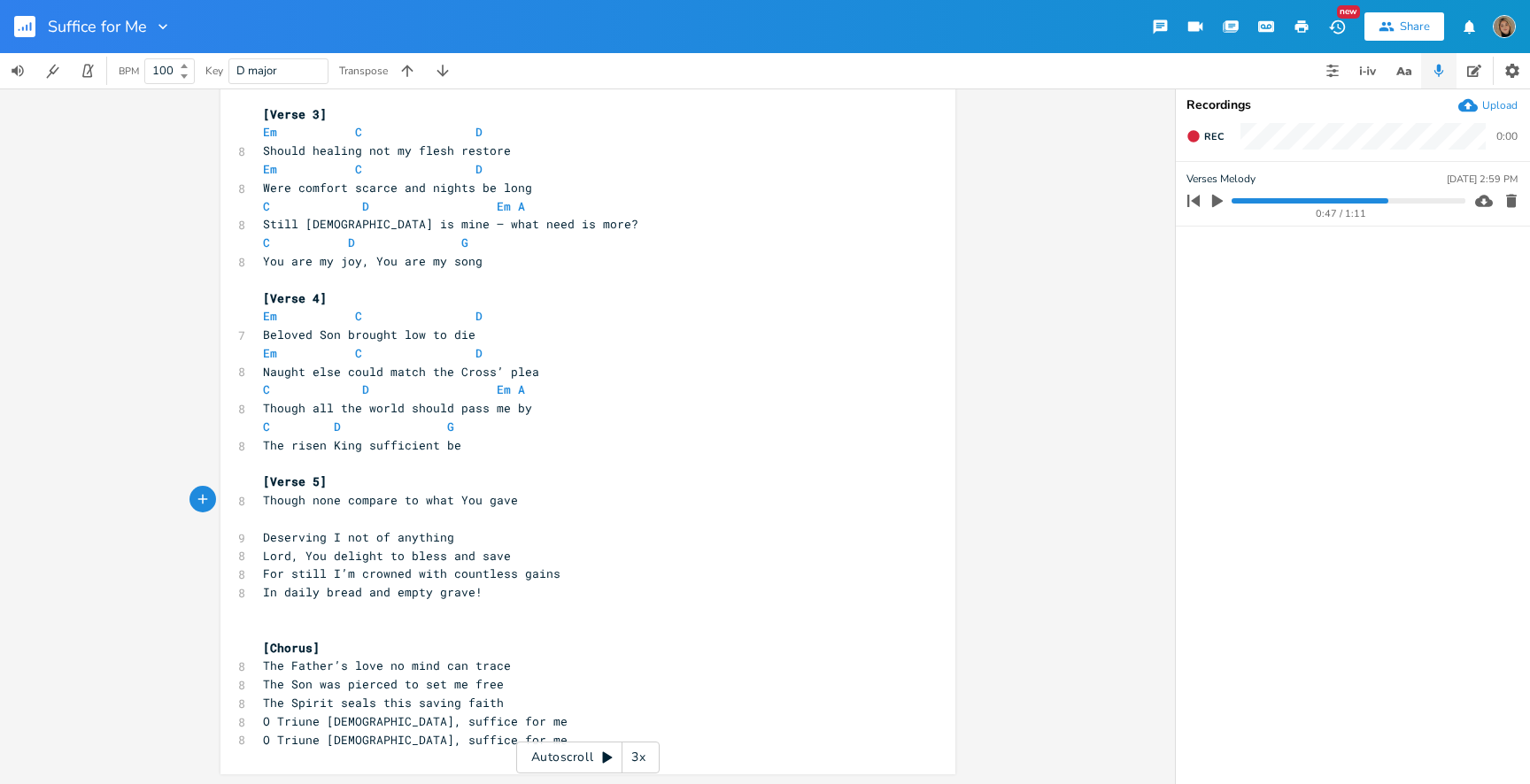 click on "Though none compare to what You gave" at bounding box center (390, 500) 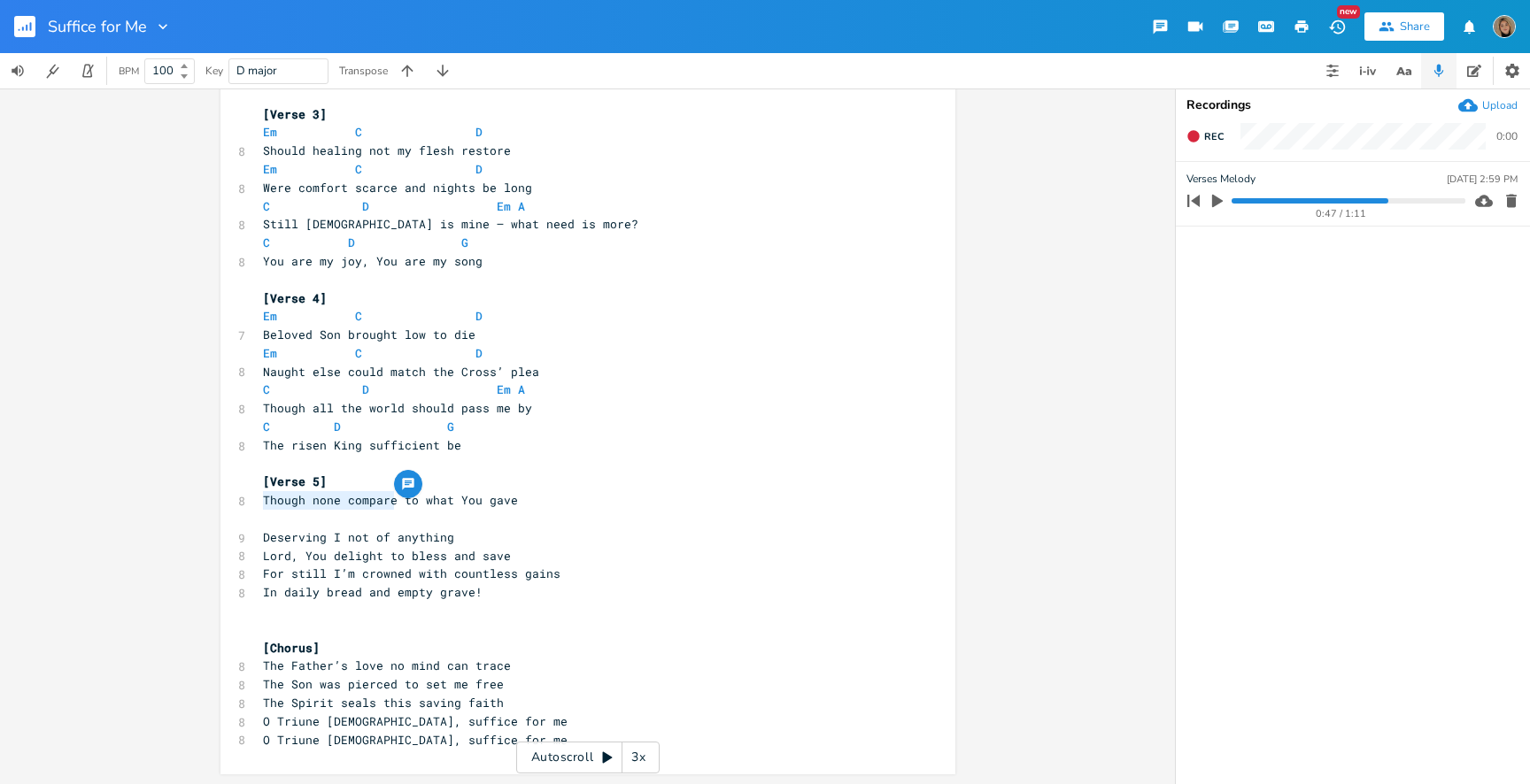 drag, startPoint x: 389, startPoint y: 500, endPoint x: 259, endPoint y: 498, distance: 130.01538 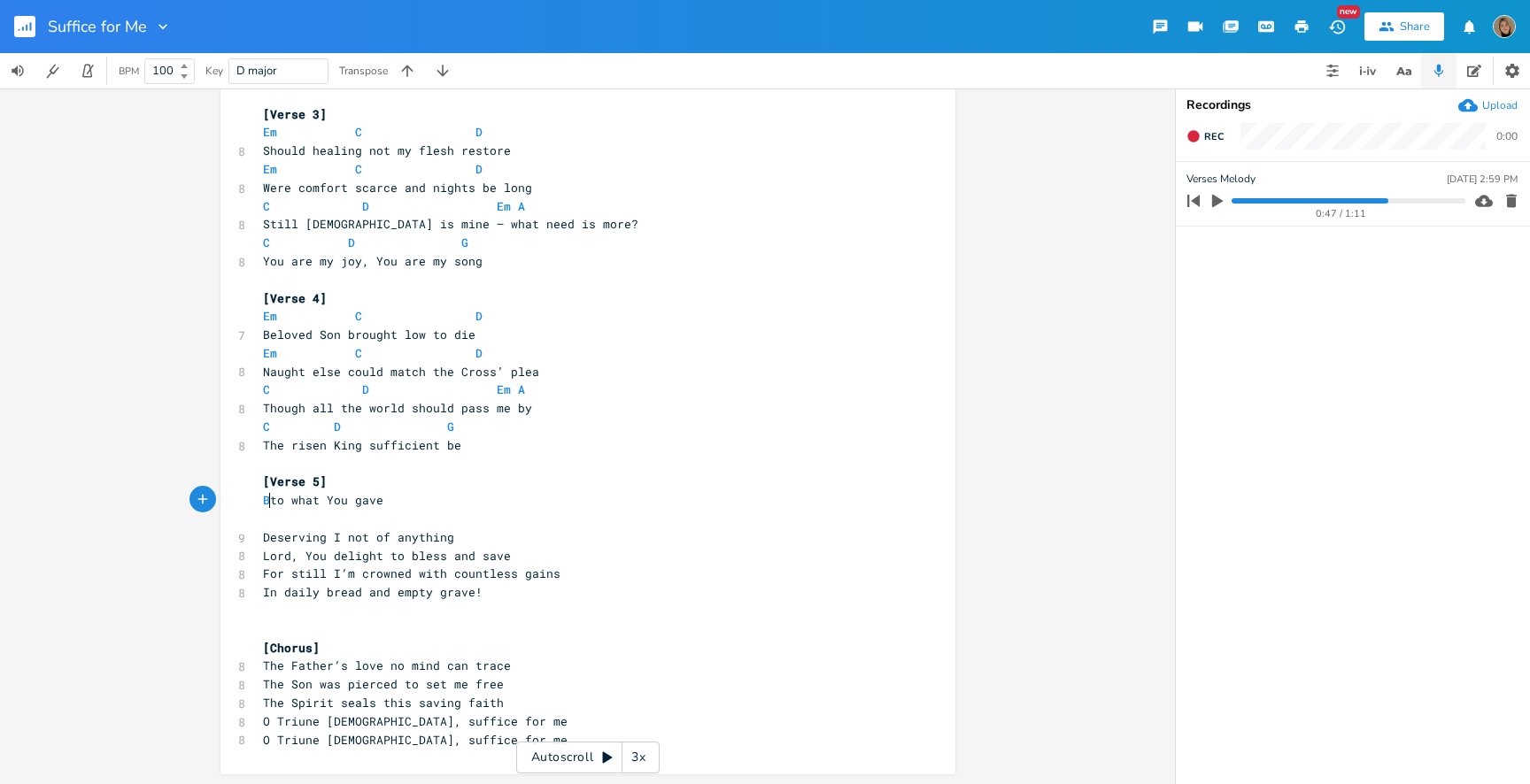 scroll, scrollTop: 0, scrollLeft: 8, axis: horizontal 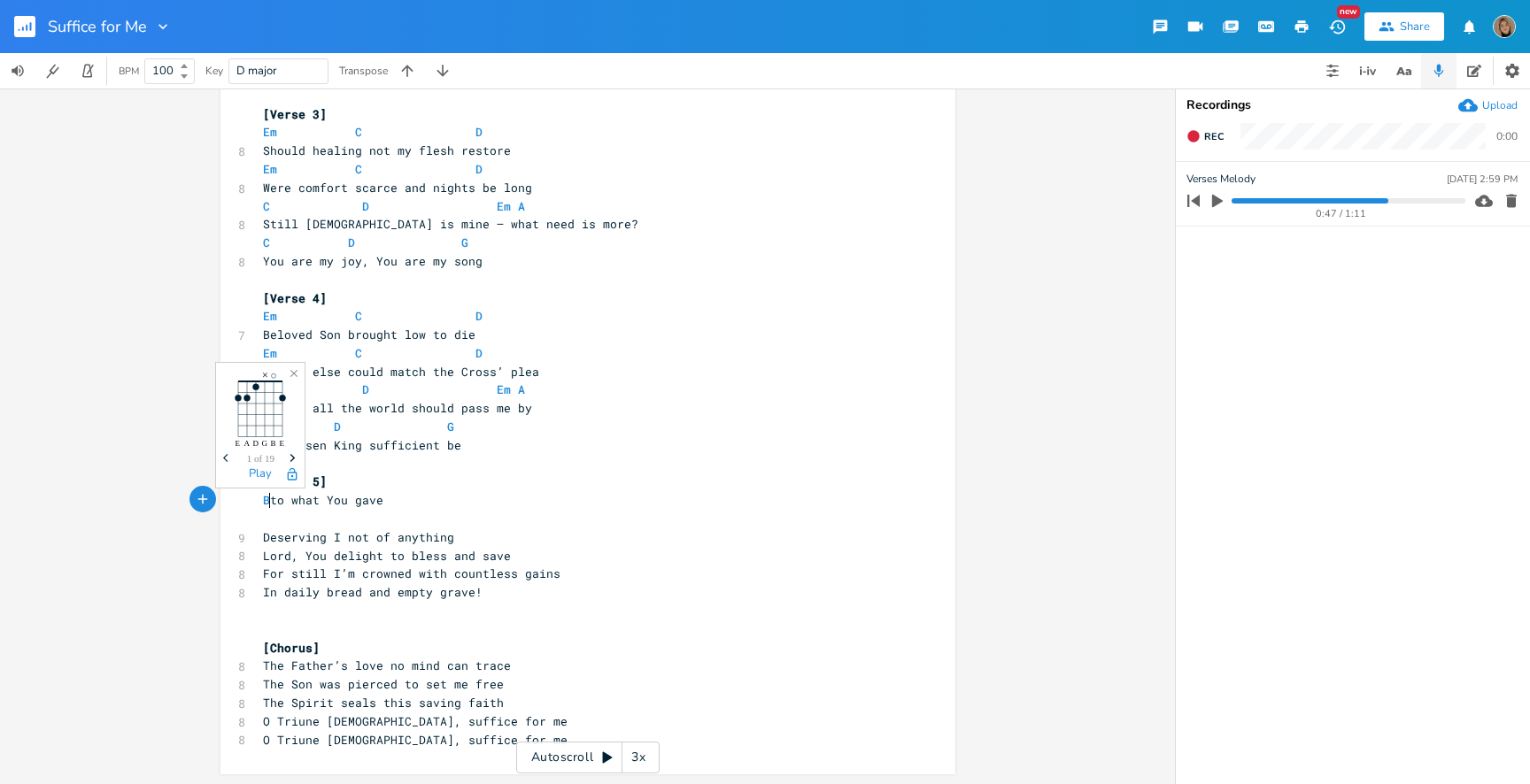 type on "Though none compare" 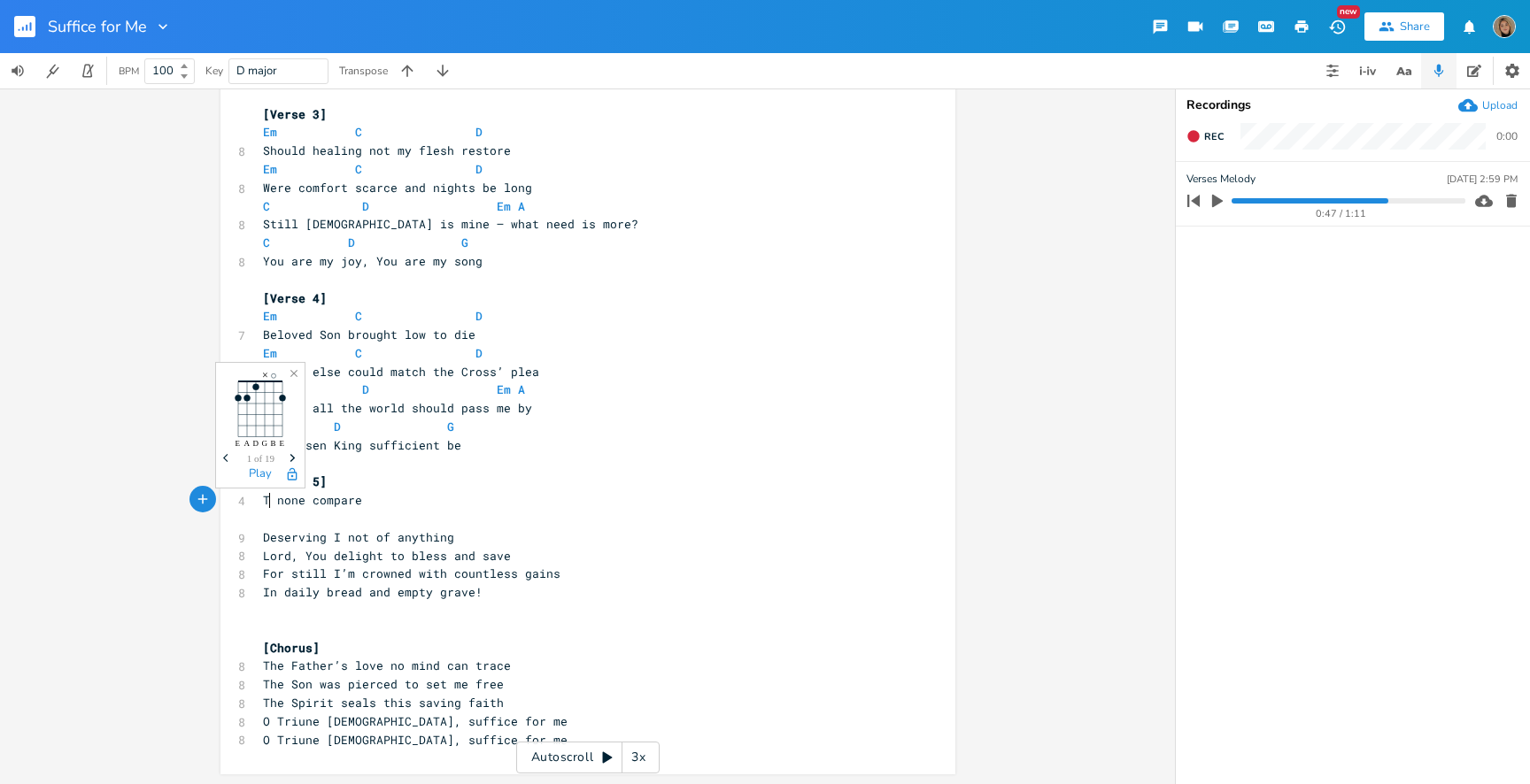 type on "ugh Christ is all, and" 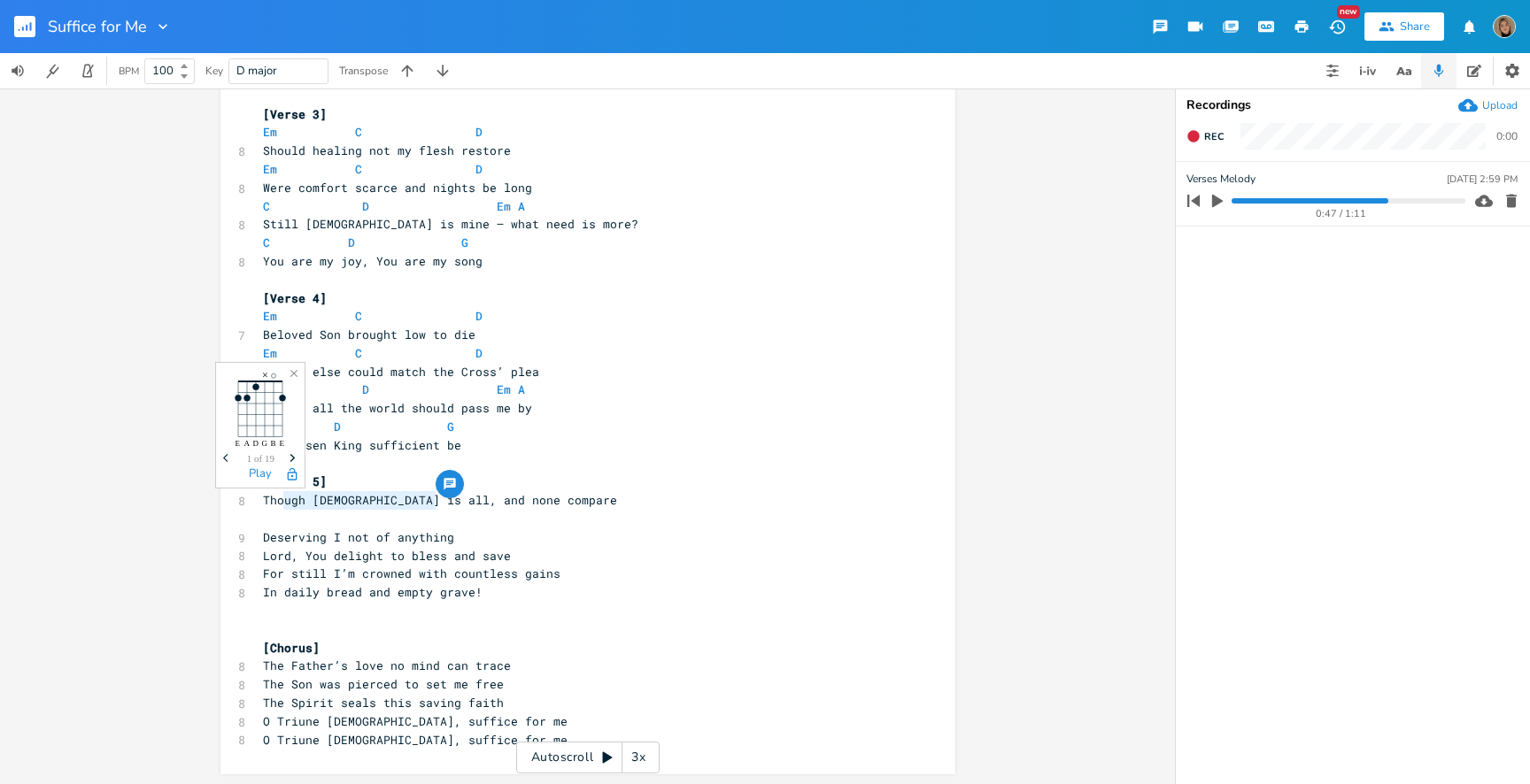 click on "Lord, You delight to bless and save" at bounding box center [387, 556] 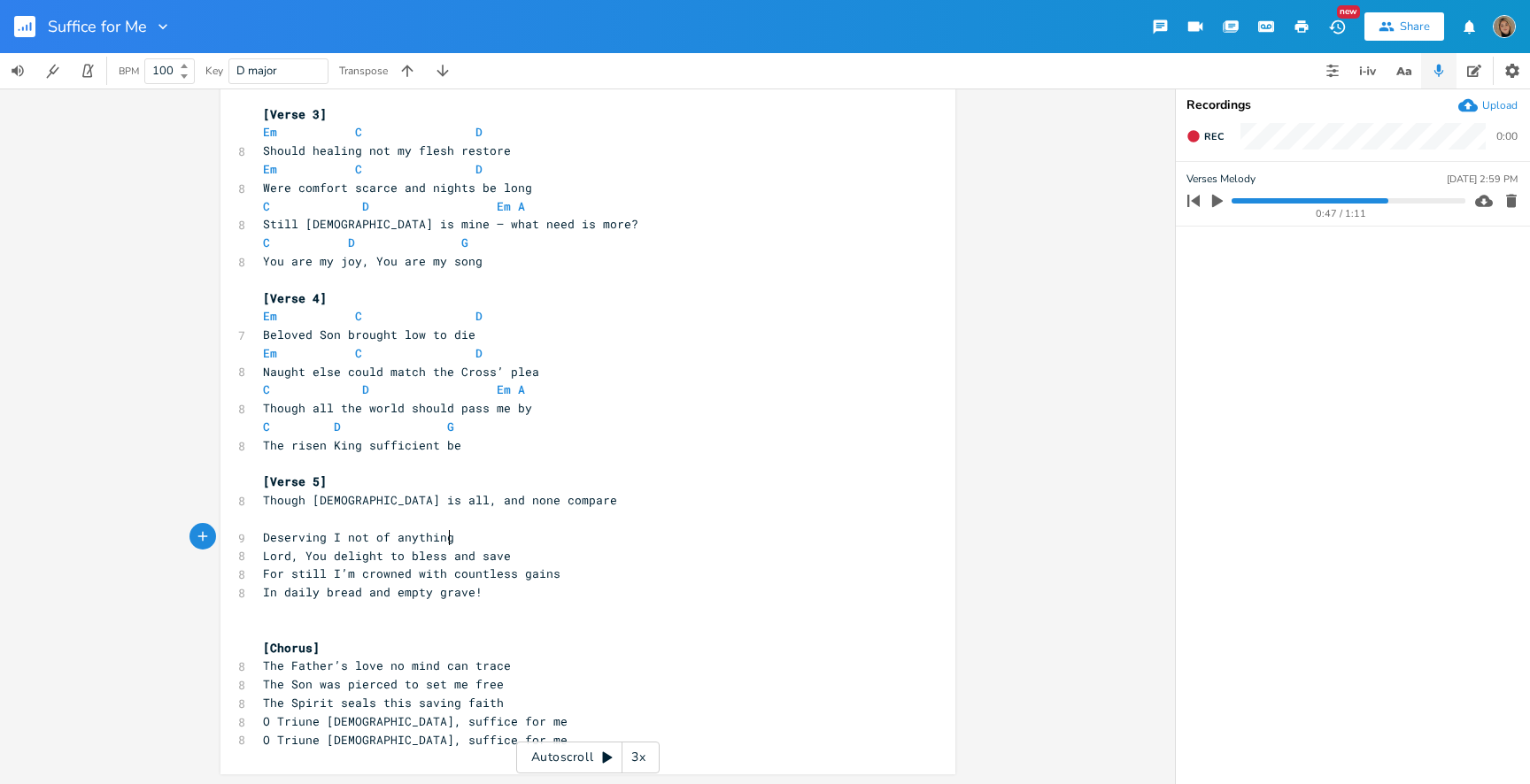 type on "Deserving I not of anything" 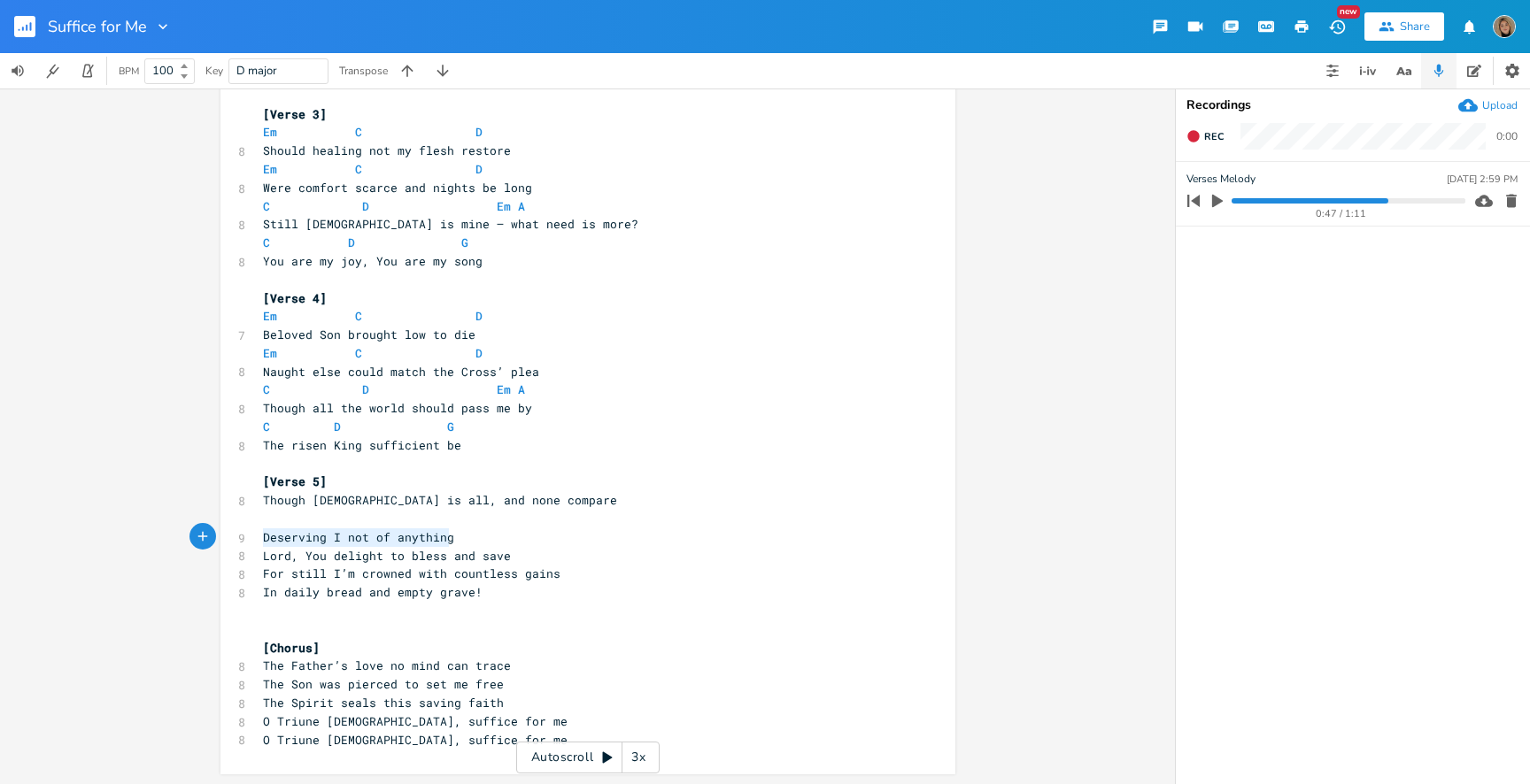 drag, startPoint x: 452, startPoint y: 542, endPoint x: 224, endPoint y: 535, distance: 228.10743 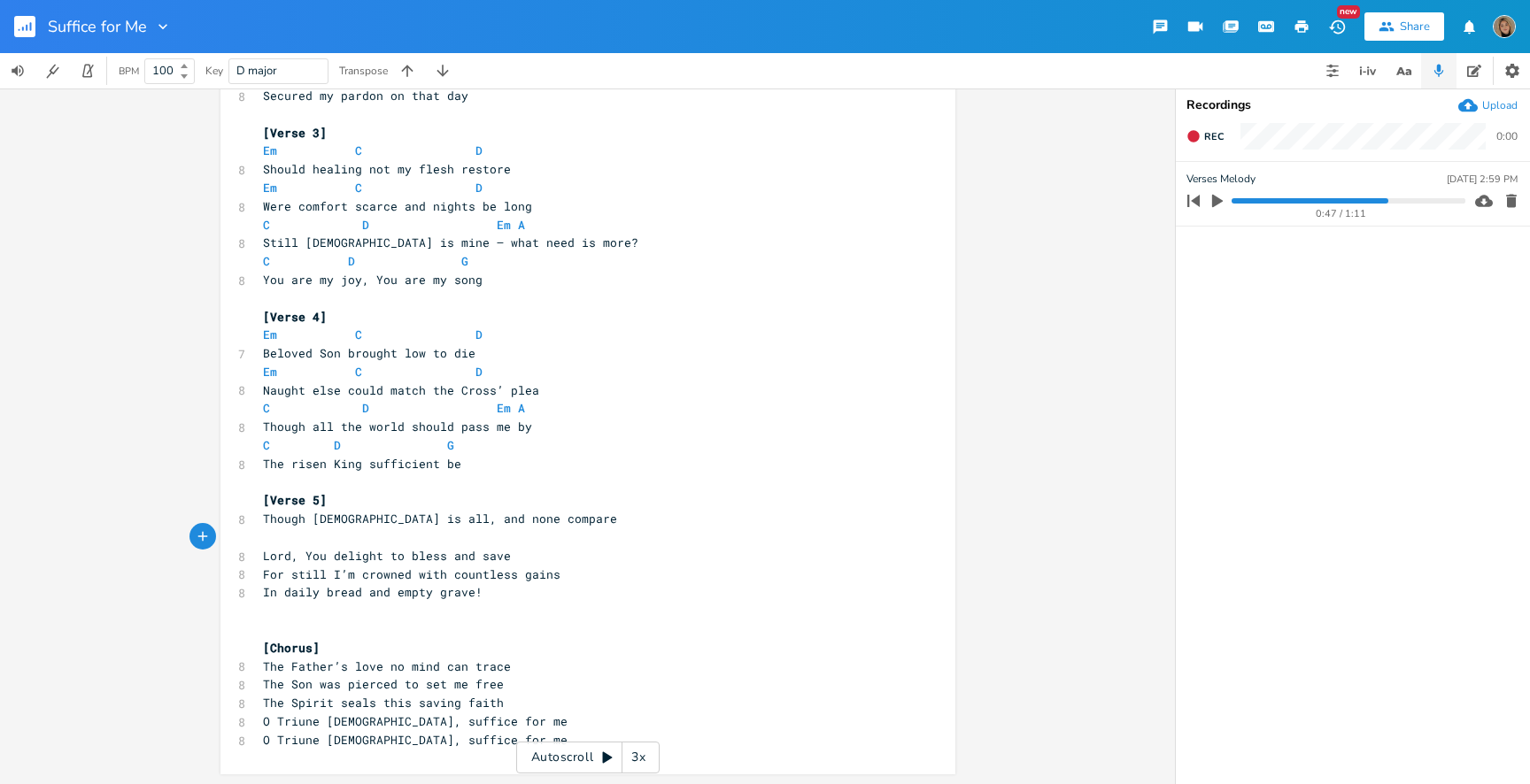 scroll, scrollTop: 395, scrollLeft: 0, axis: vertical 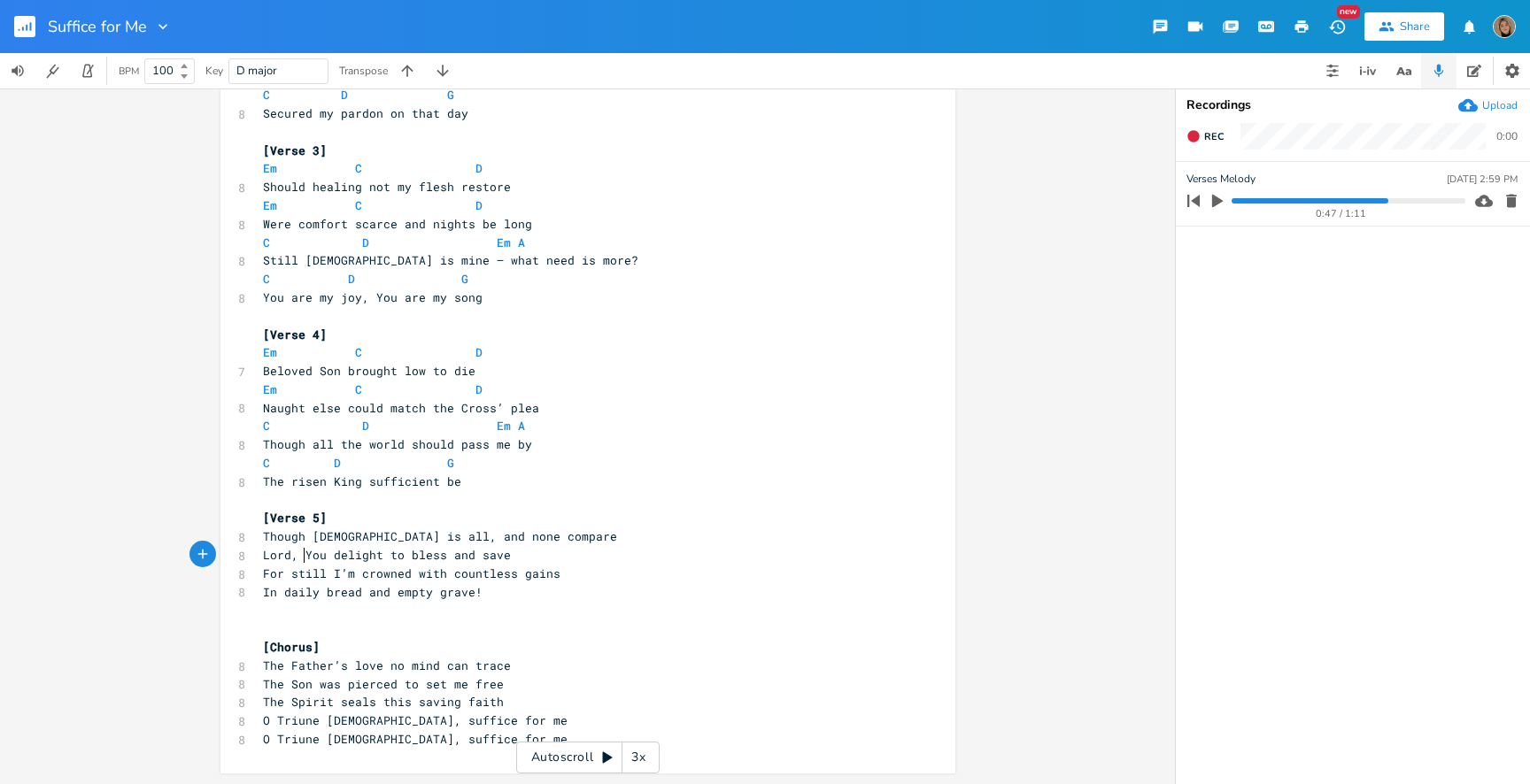 type on "Lord," 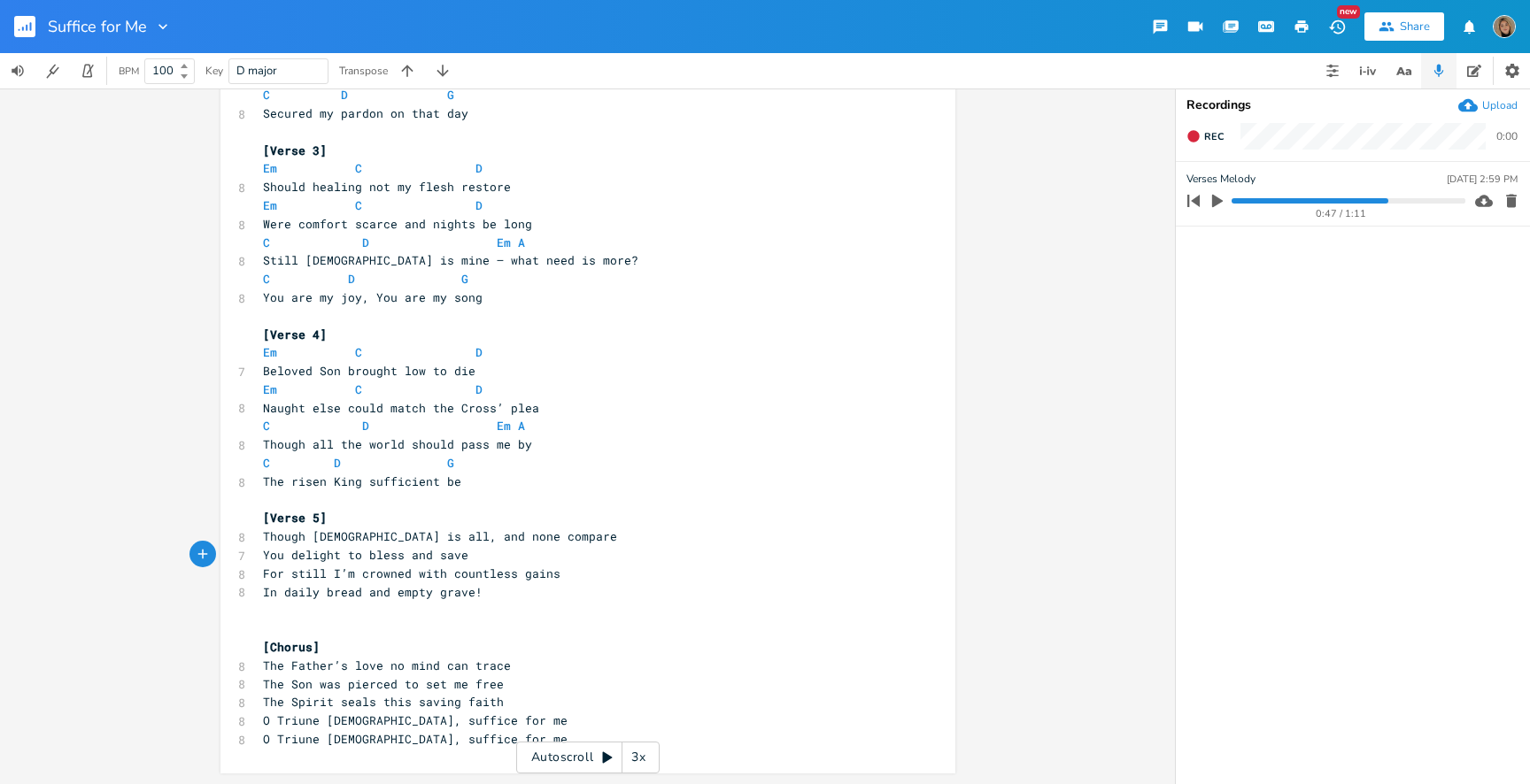 click on "You delight to bless and save" at bounding box center (366, 555) 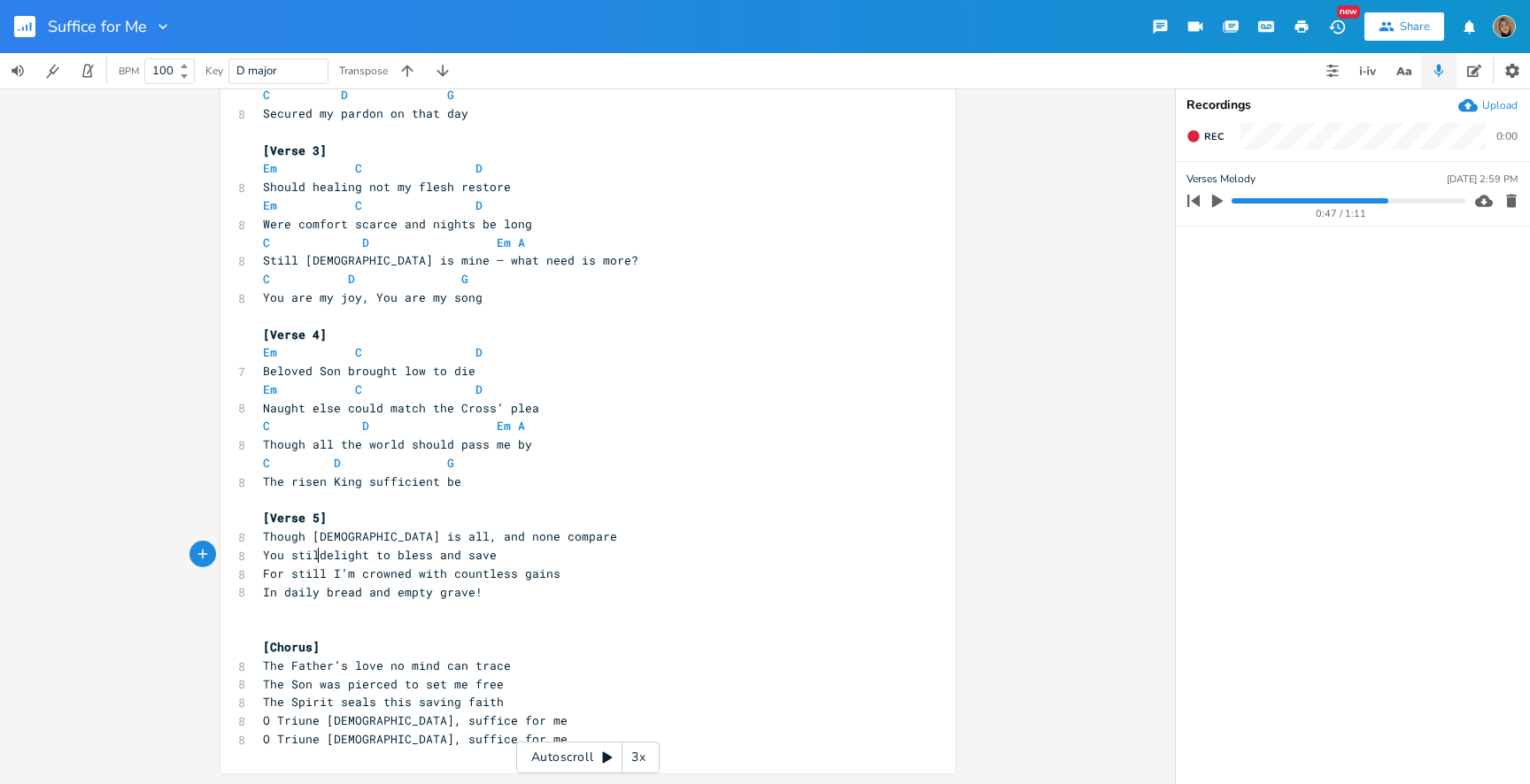 scroll, scrollTop: 0, scrollLeft: 21, axis: horizontal 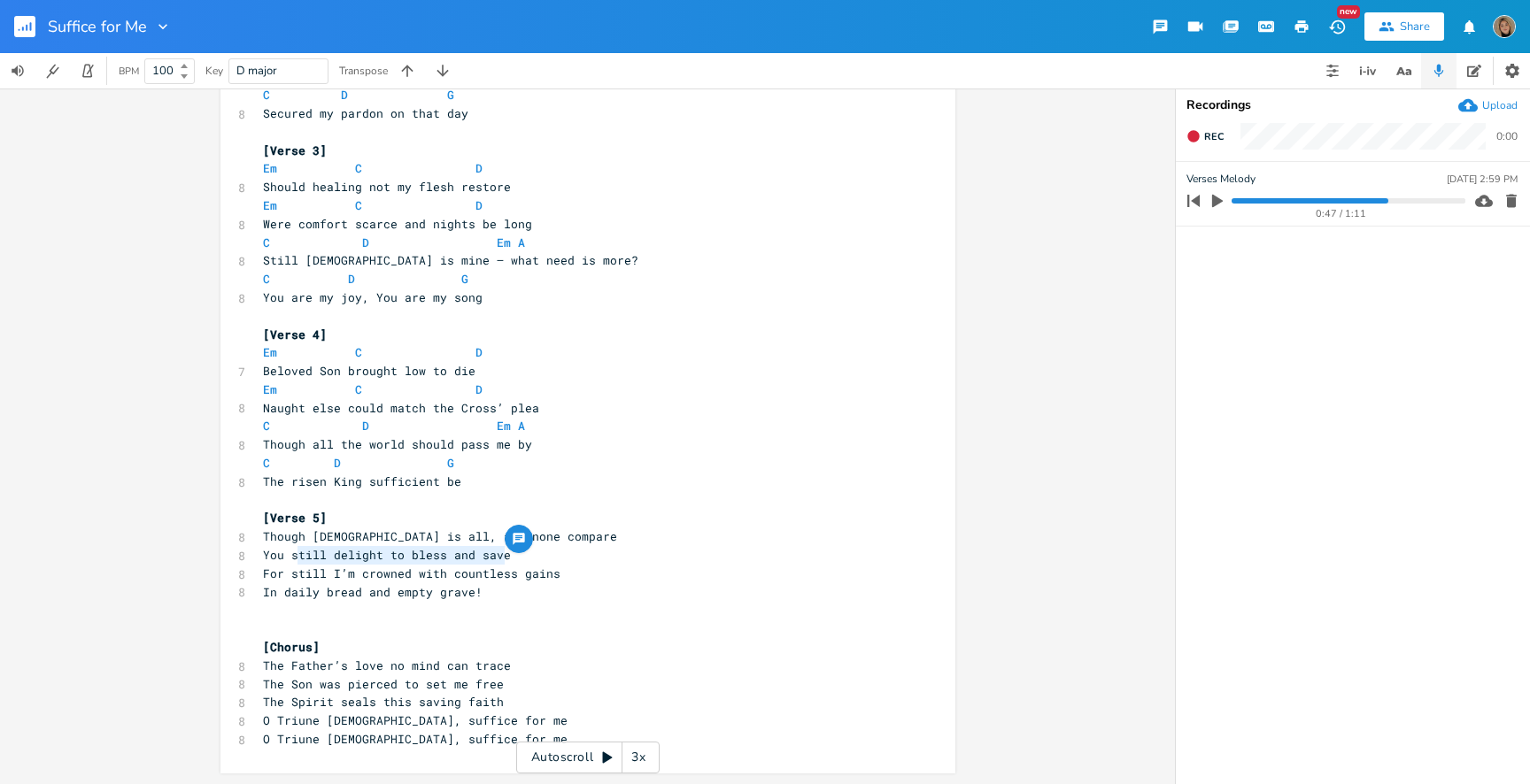type on "still delight to bless and save" 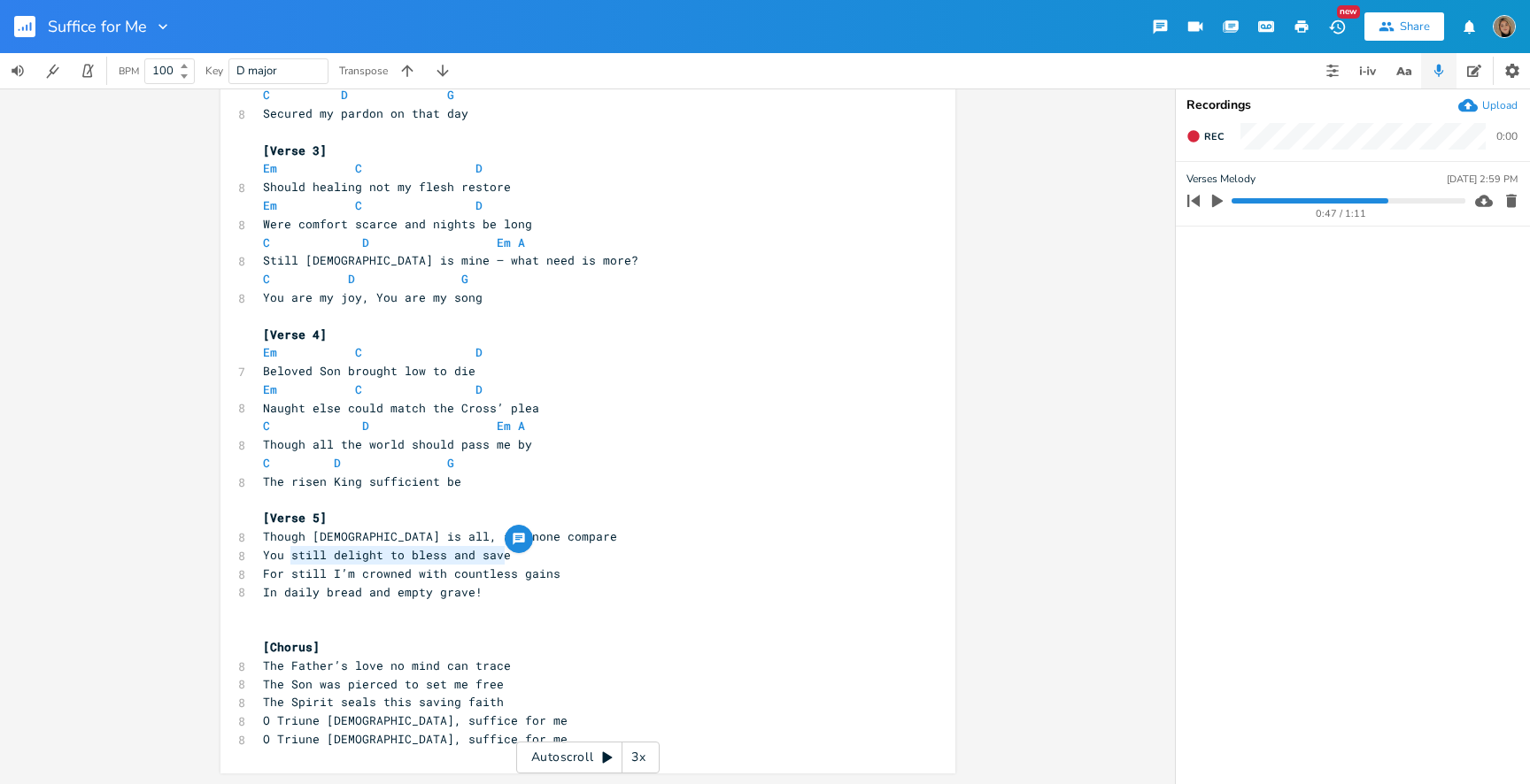drag, startPoint x: 500, startPoint y: 553, endPoint x: 286, endPoint y: 550, distance: 214.021 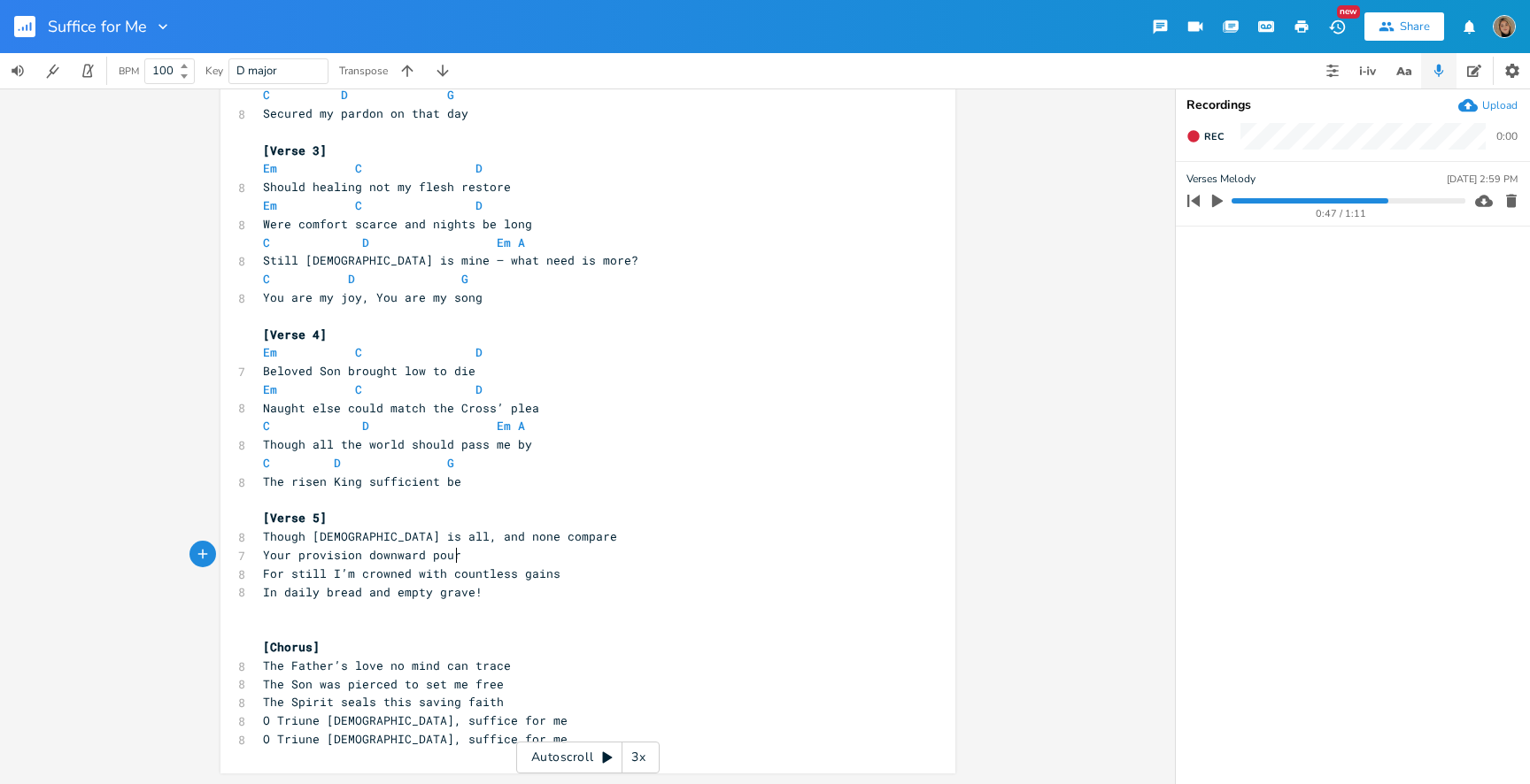type on "r provision downward pours" 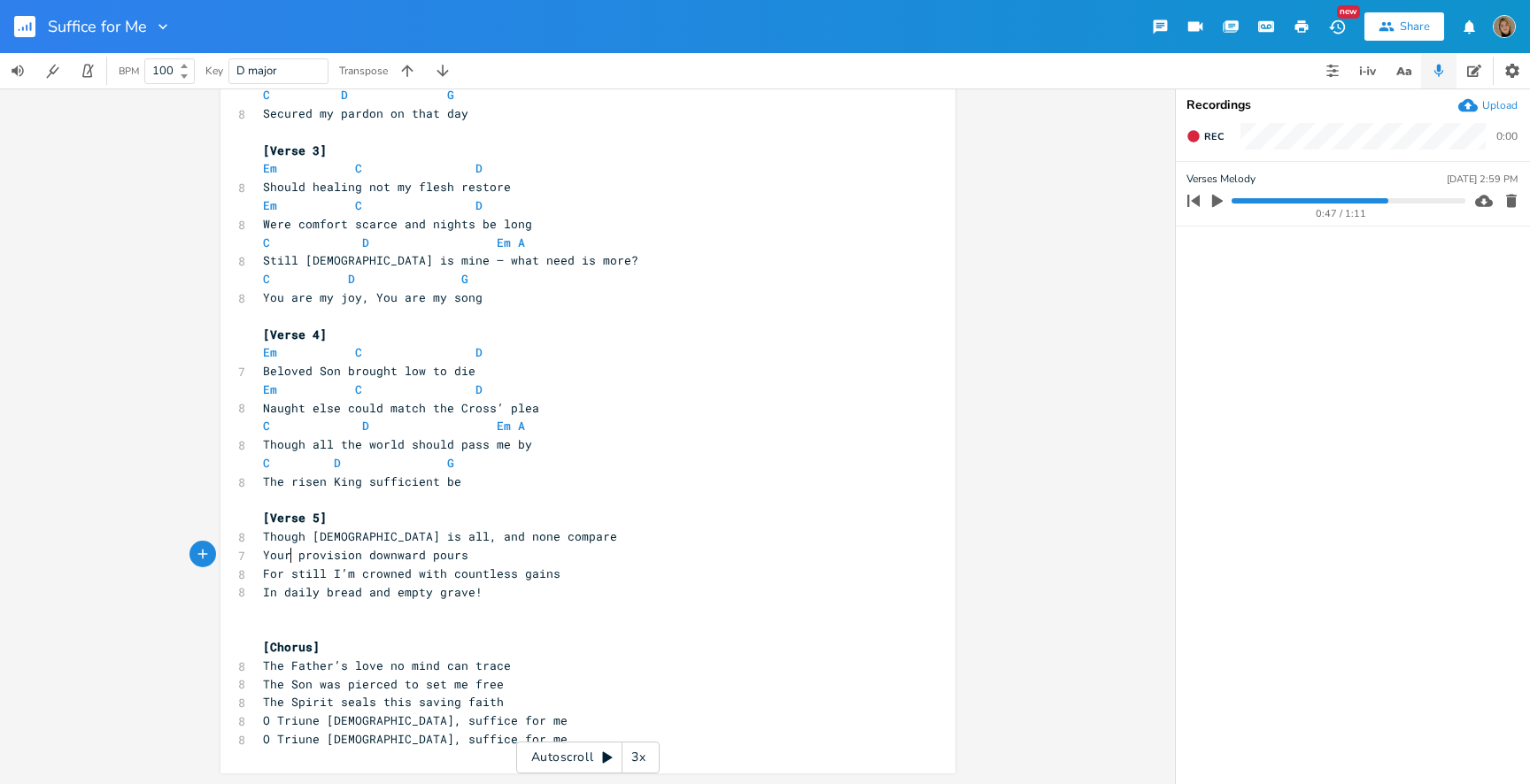 click on "Your provision downward pours" at bounding box center [366, 555] 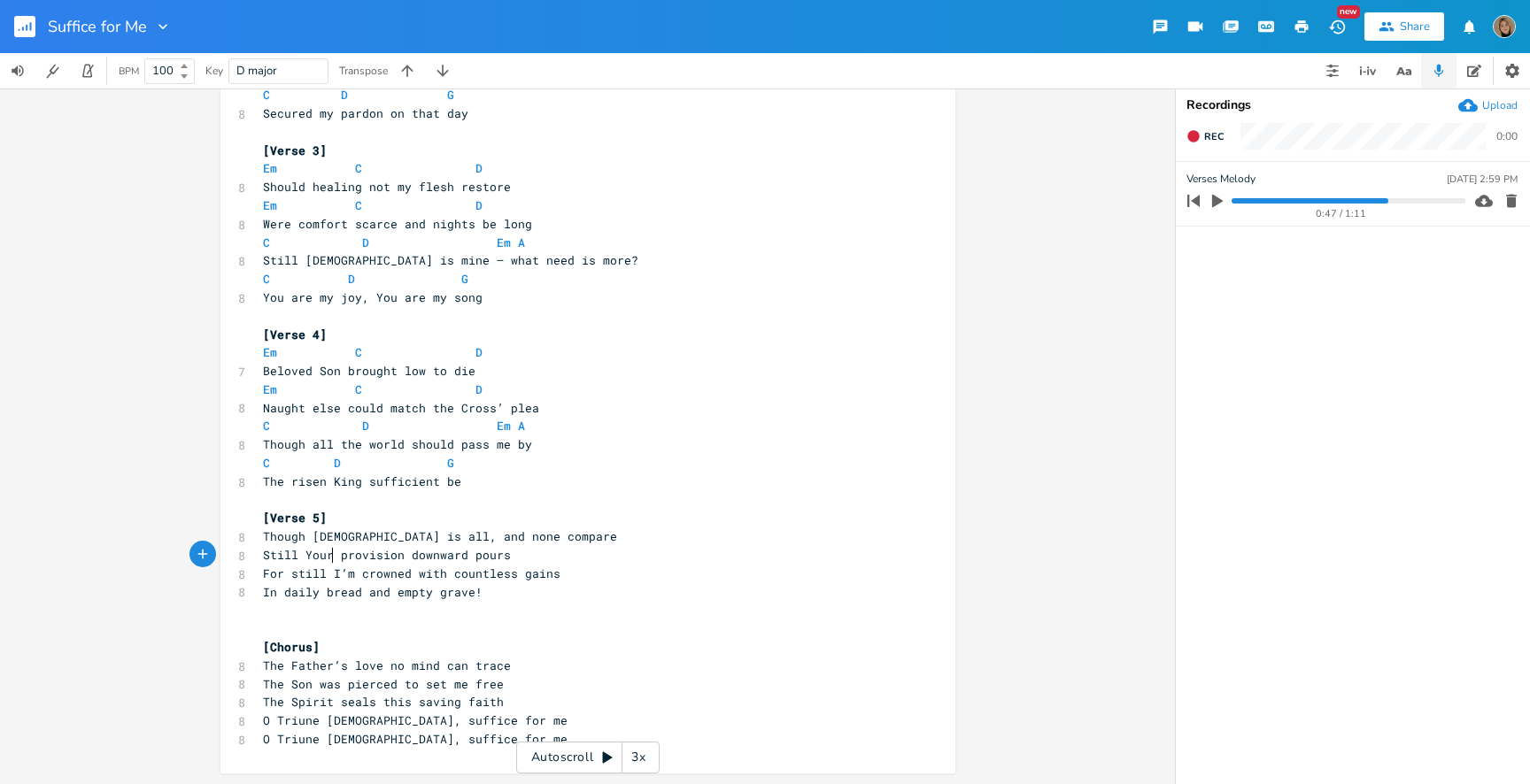 scroll, scrollTop: 0, scrollLeft: 47, axis: horizontal 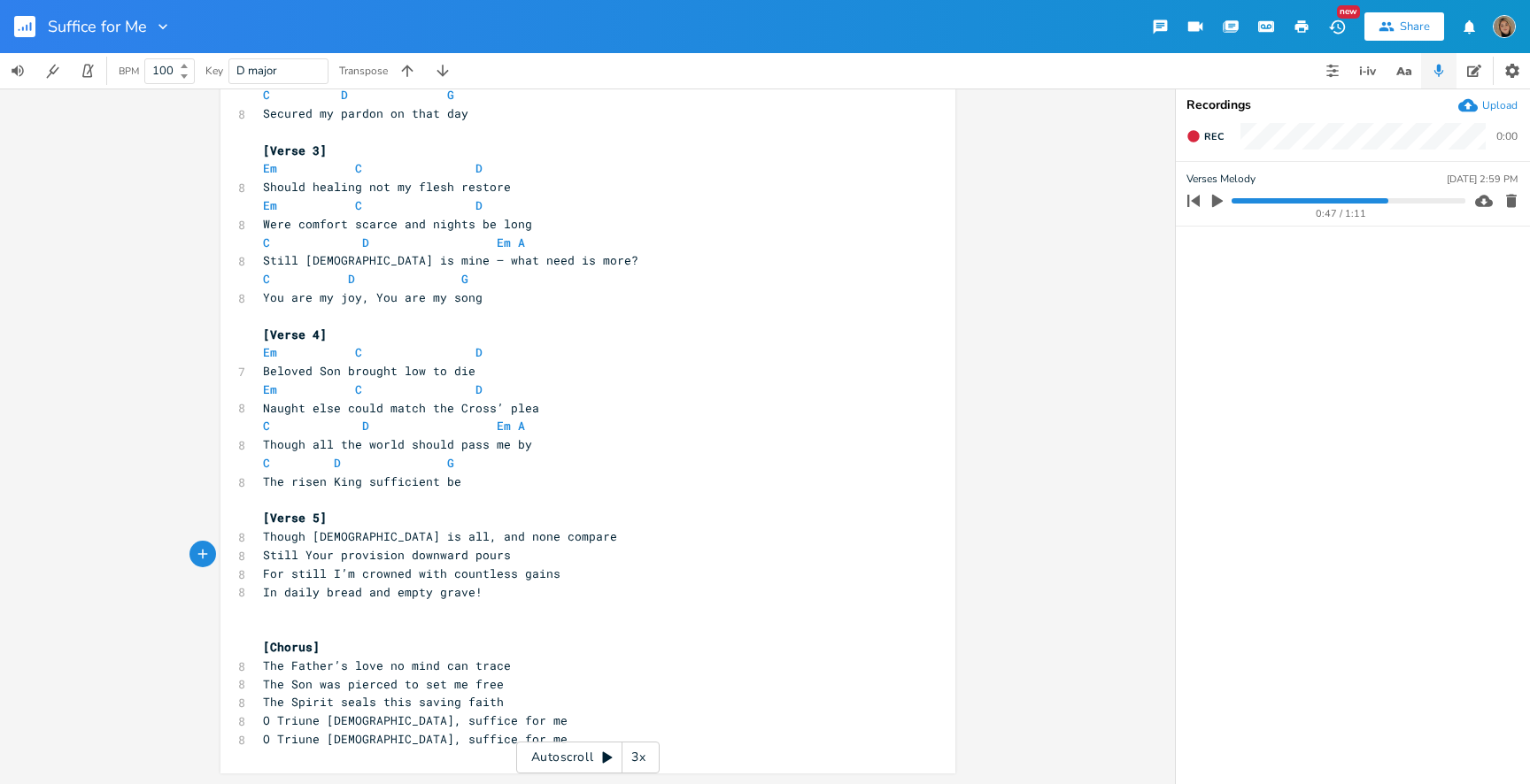 type on "Still Yourf" 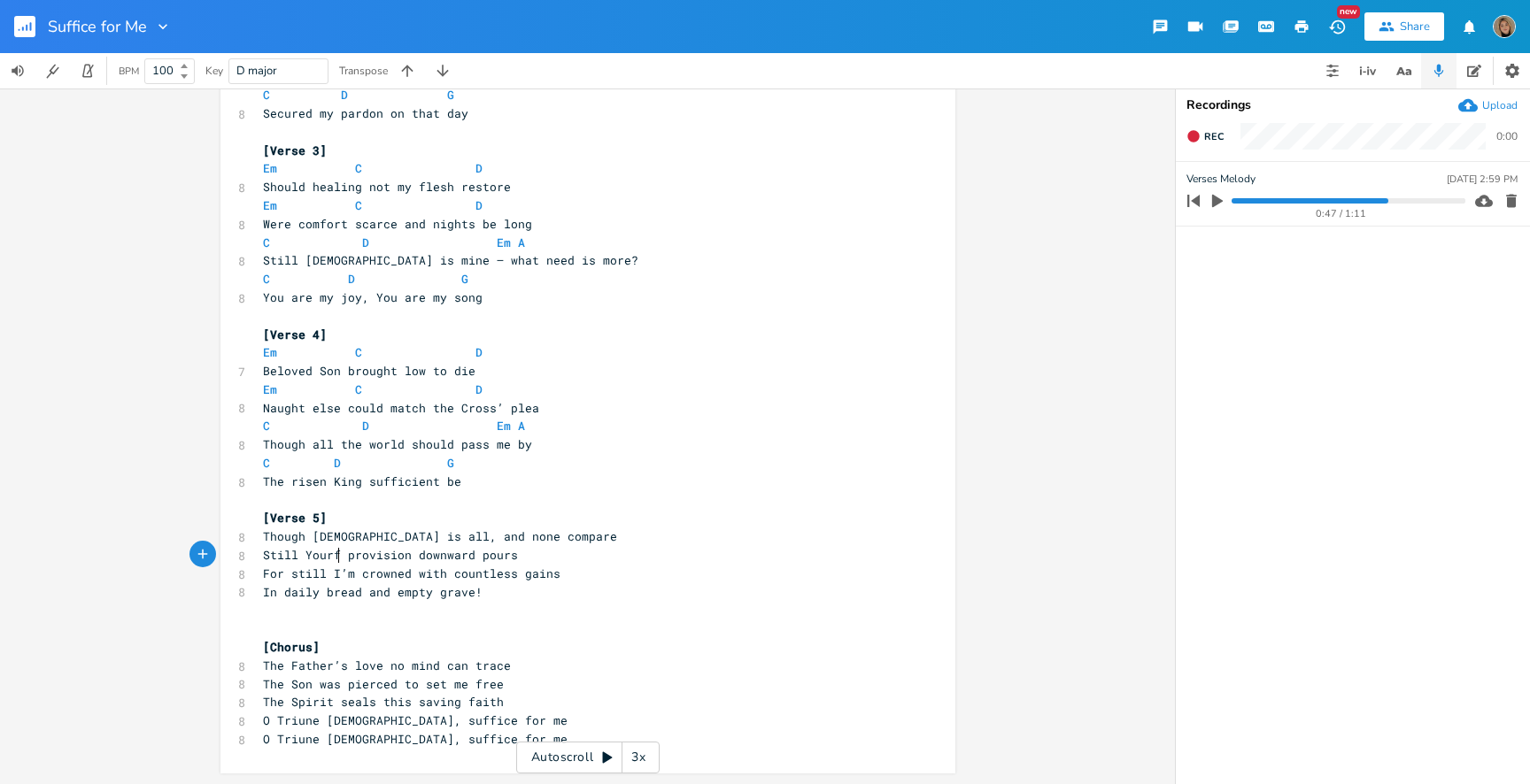 scroll, scrollTop: 0, scrollLeft: 50, axis: horizontal 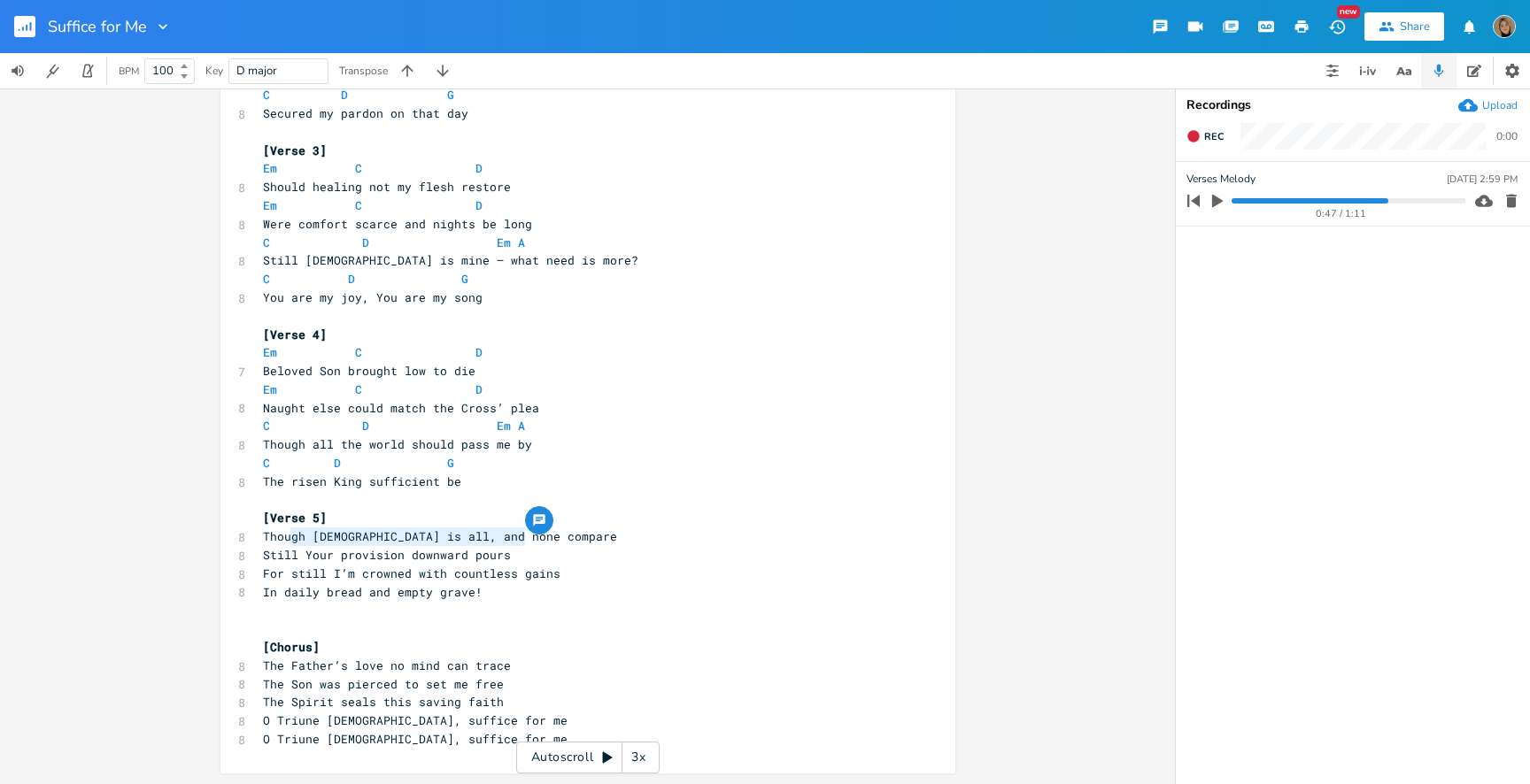 type on "hough Christ is all, and none compare" 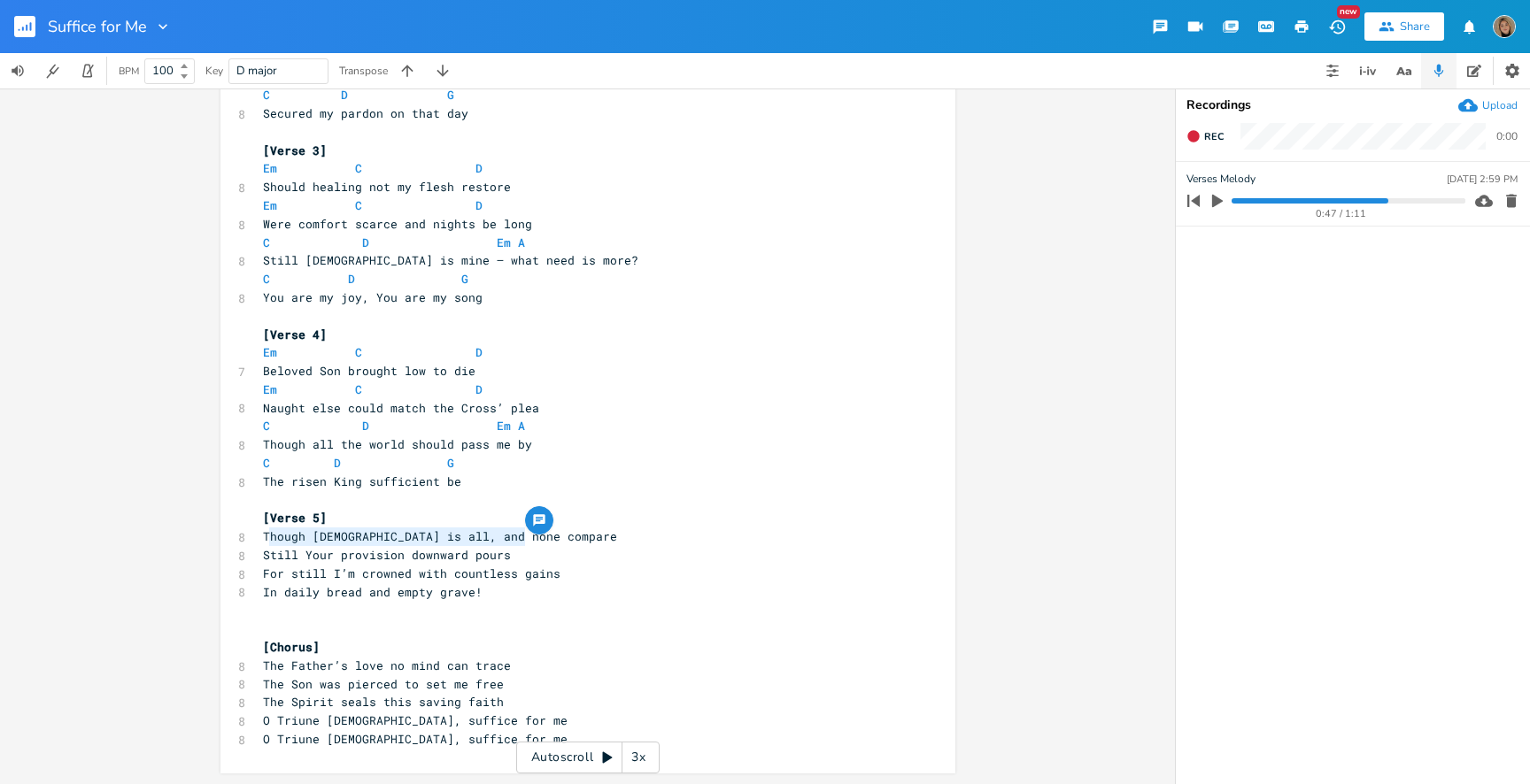 drag, startPoint x: 526, startPoint y: 537, endPoint x: 263, endPoint y: 539, distance: 263.0076 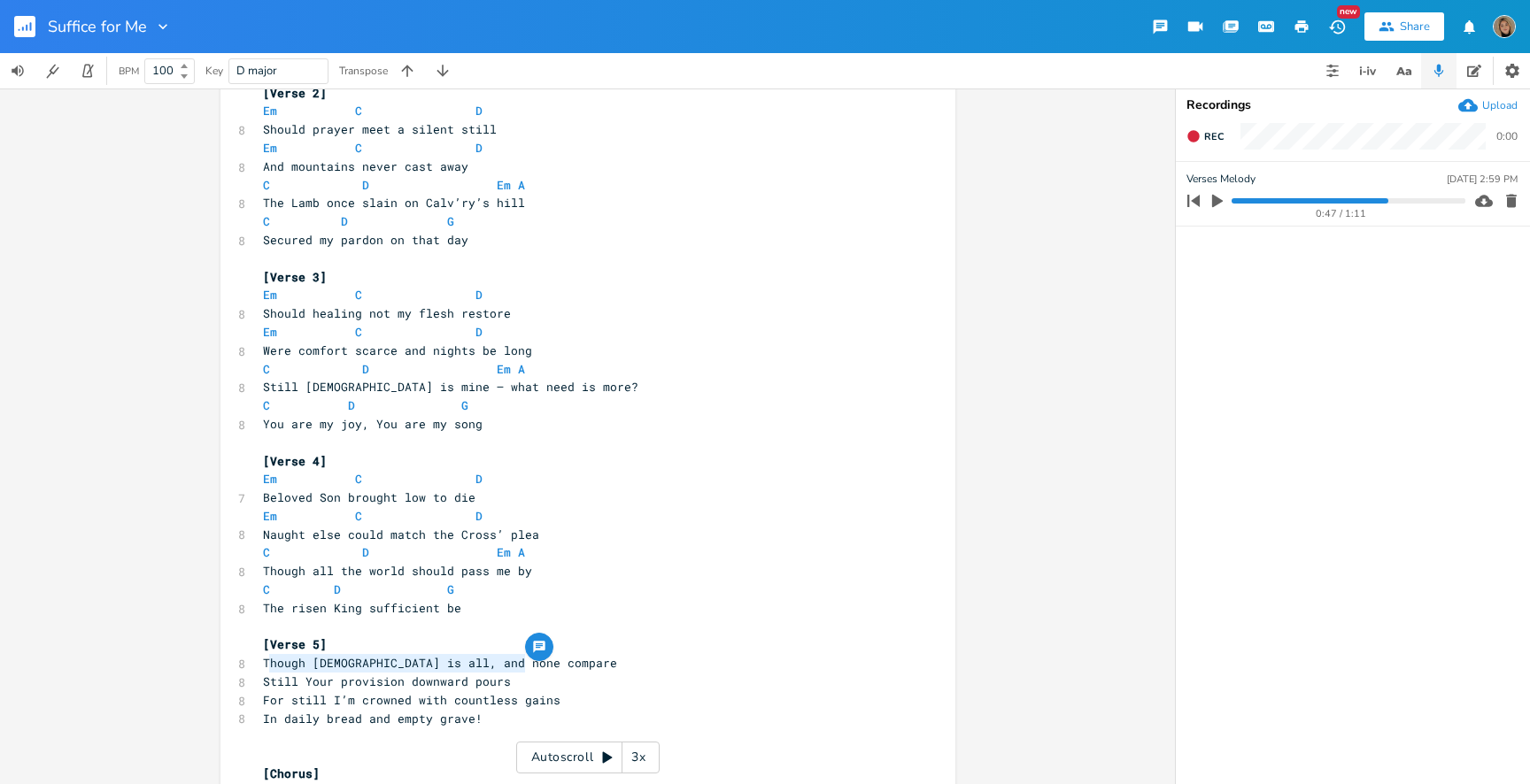 scroll, scrollTop: 272, scrollLeft: 0, axis: vertical 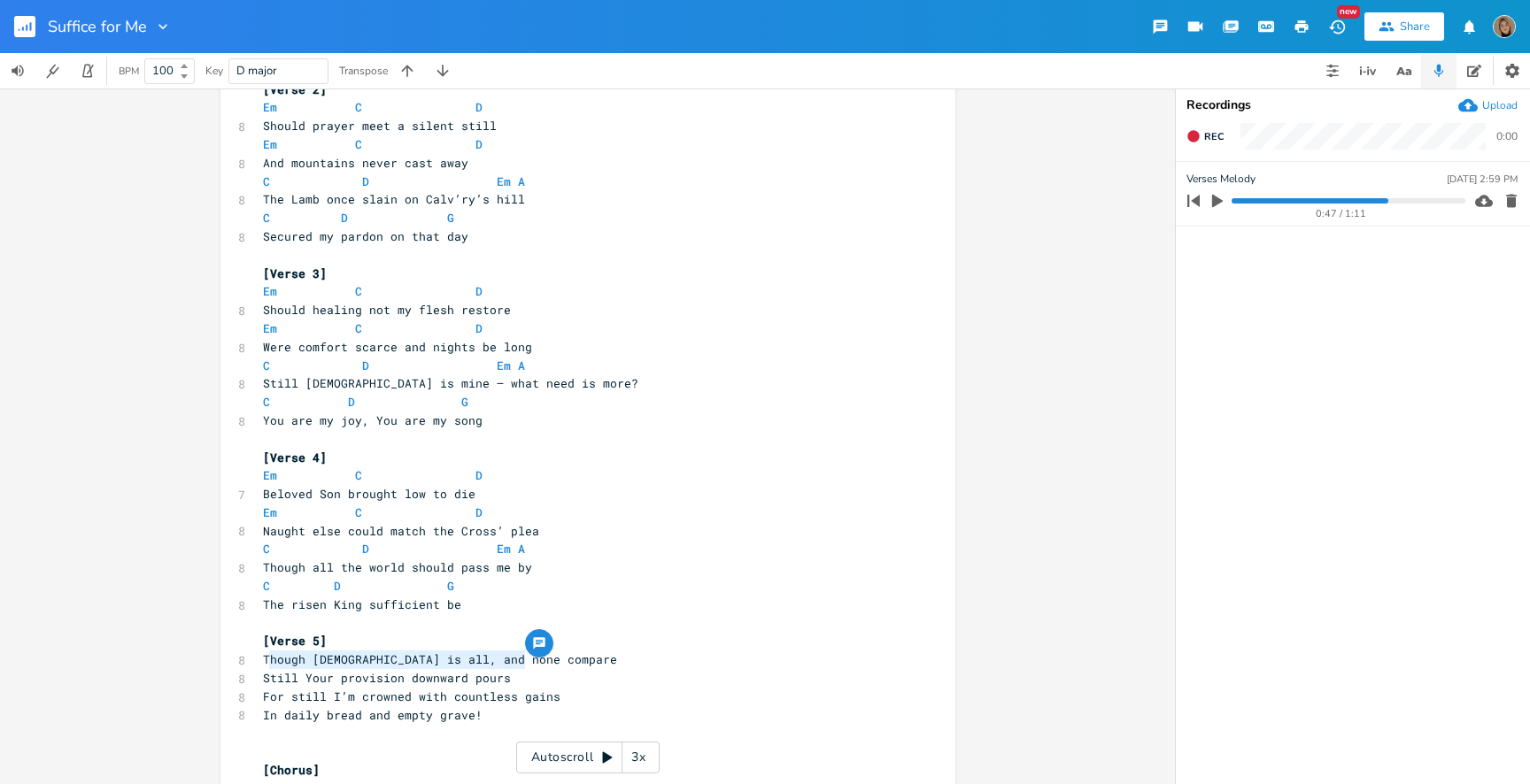 click on "The Lamb once slain on Calv’ry’s hill" at bounding box center (394, 199) 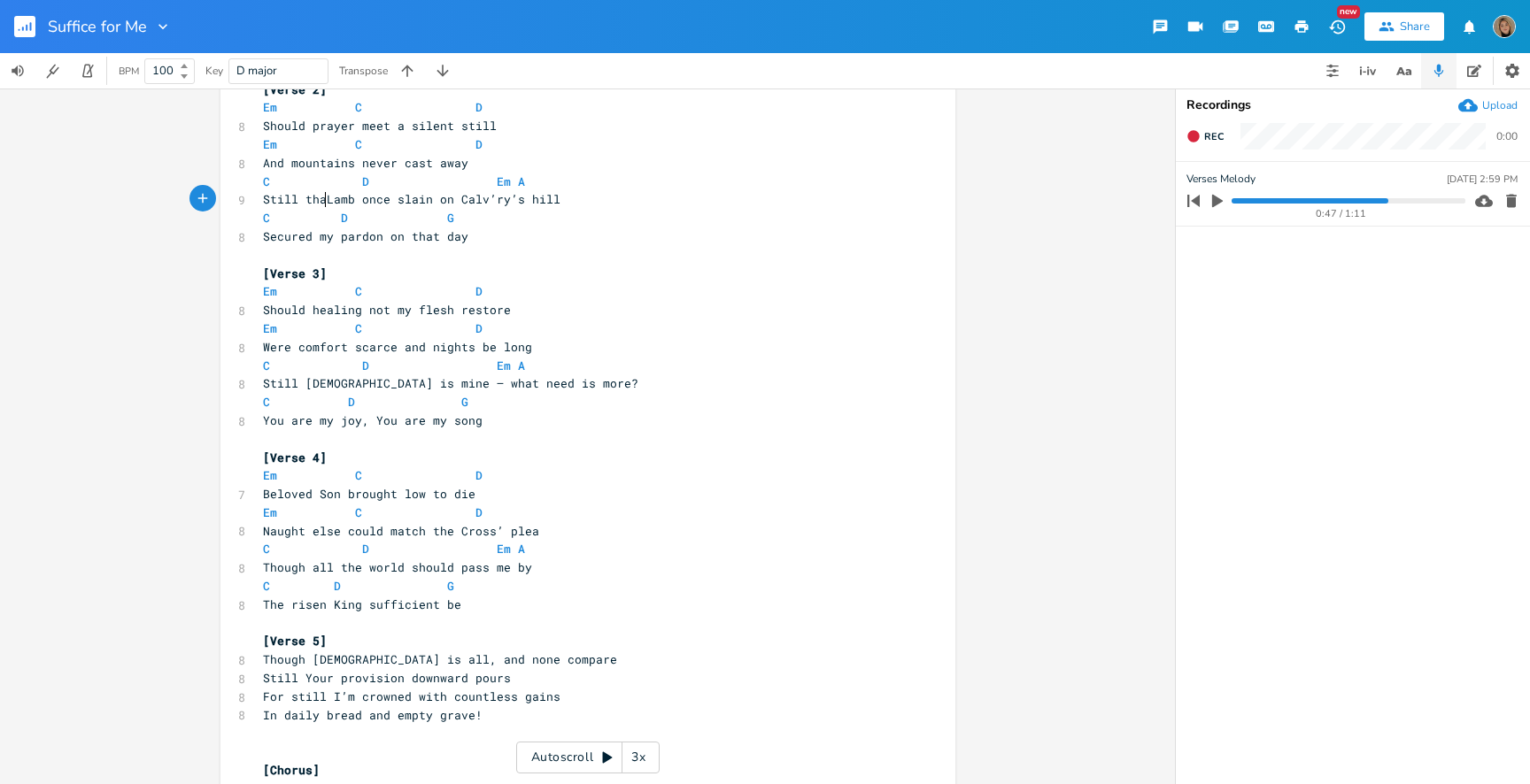 type on "Still that" 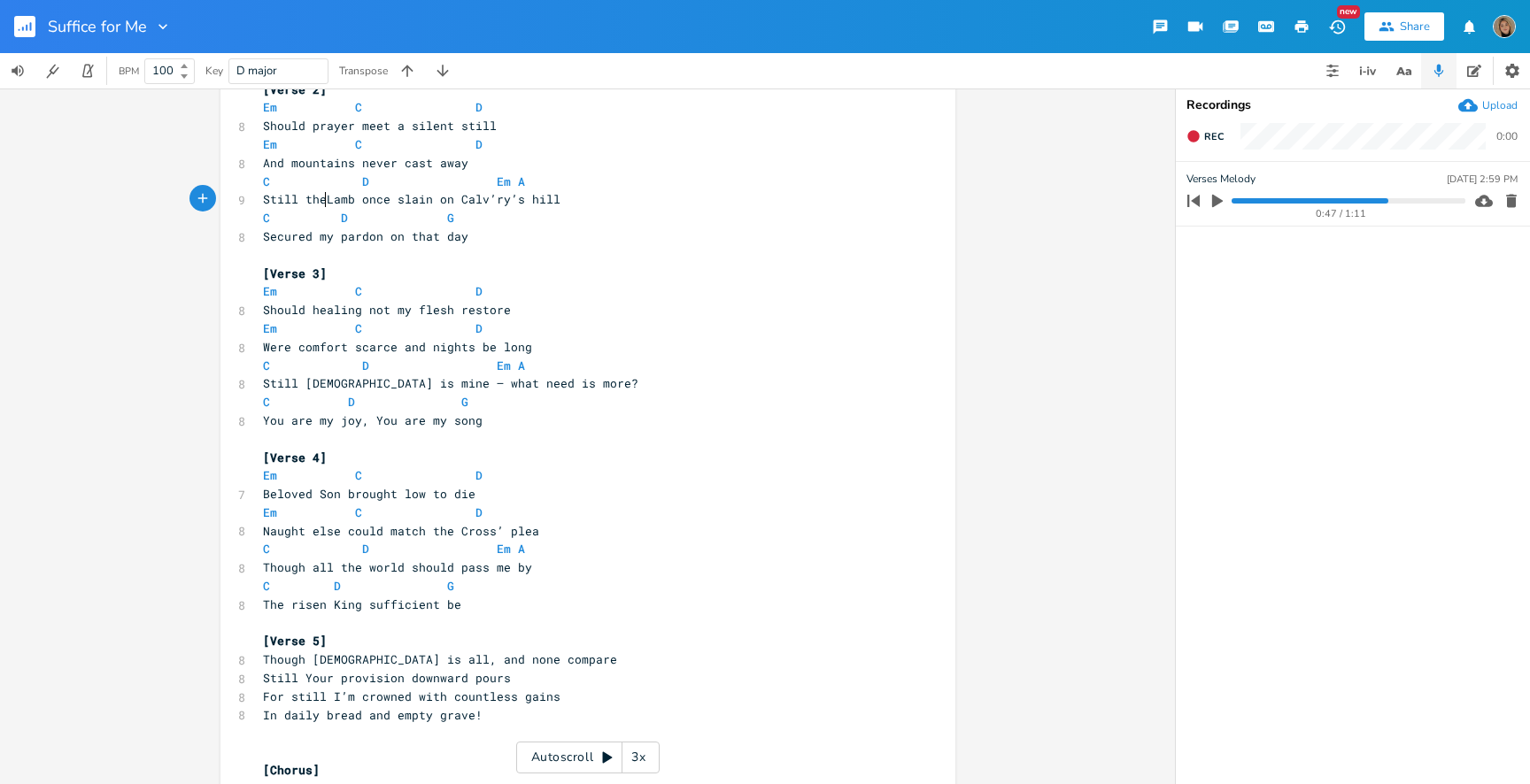 scroll, scrollTop: 0, scrollLeft: 8, axis: horizontal 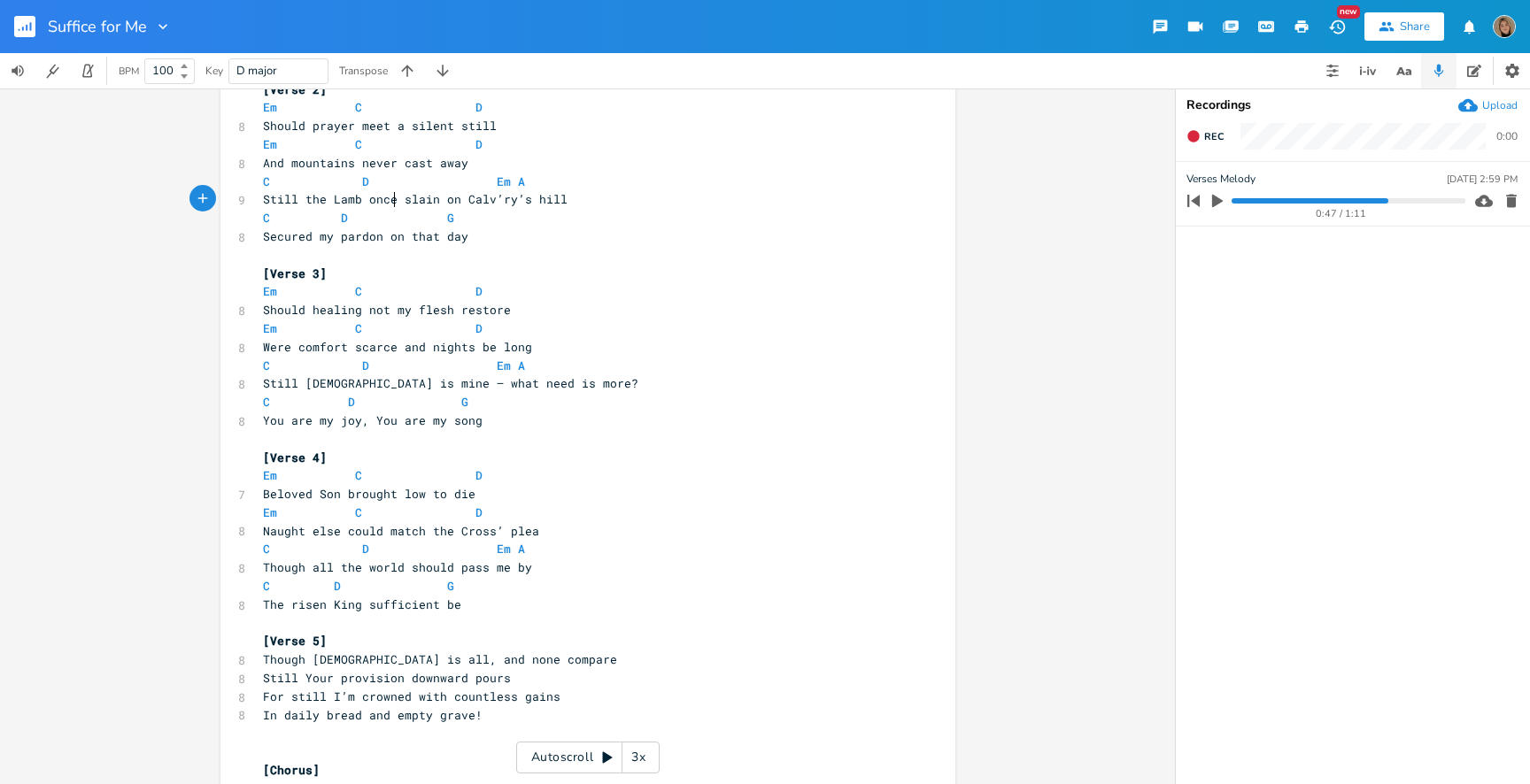 click on "Still the Lamb once slain on Calv’ry’s hill" at bounding box center [415, 199] 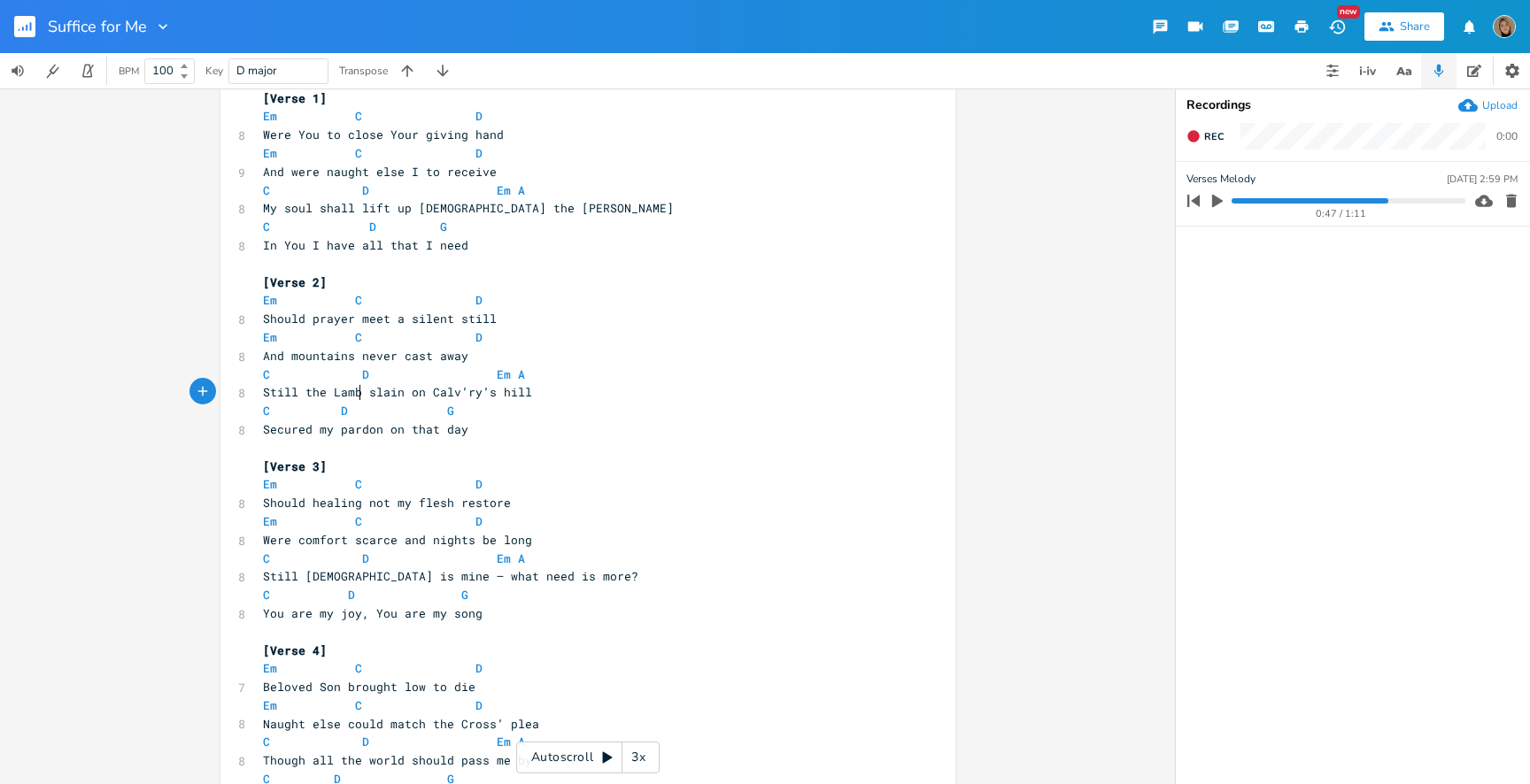 scroll, scrollTop: 55, scrollLeft: 0, axis: vertical 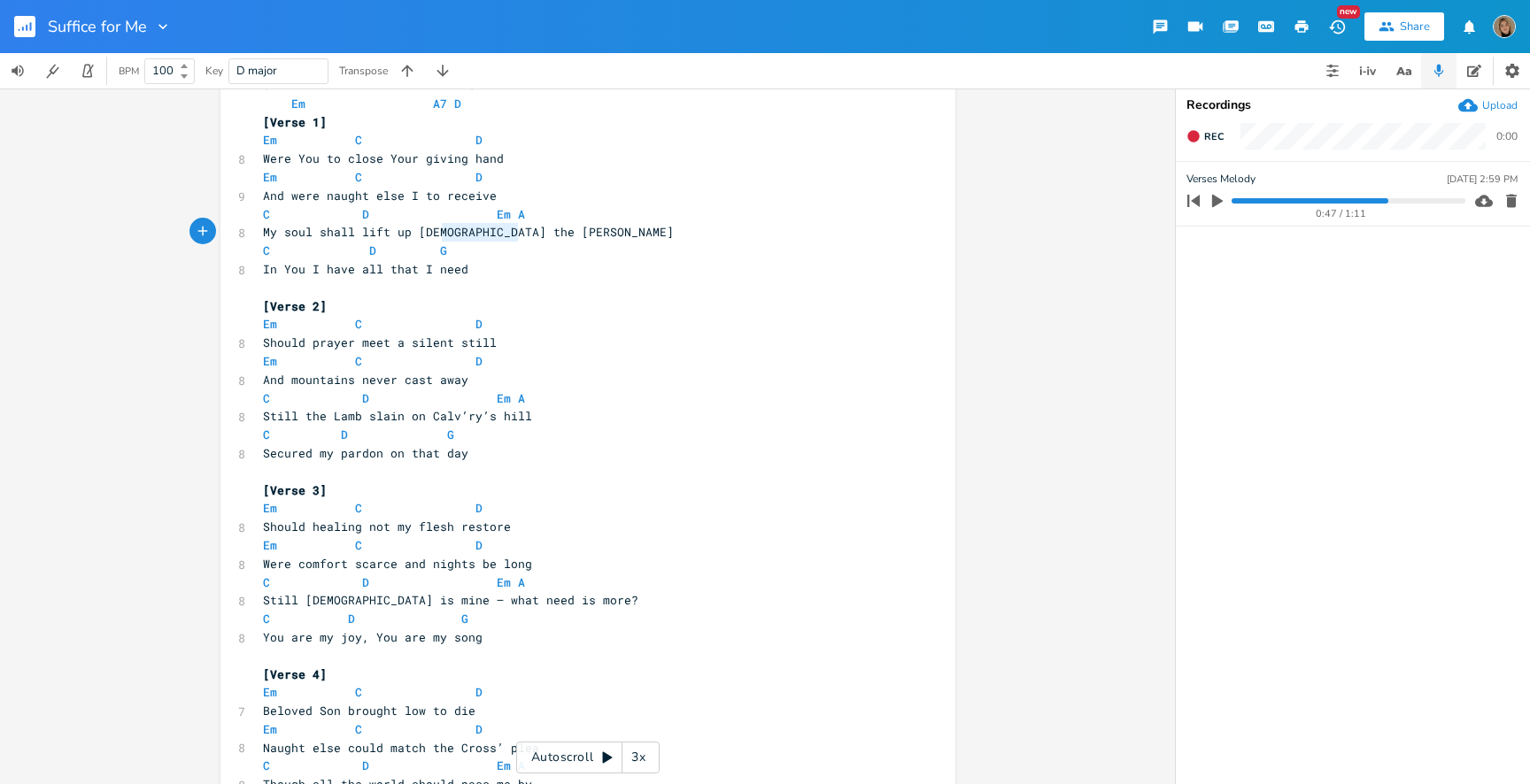 type on "Christ the Lamb" 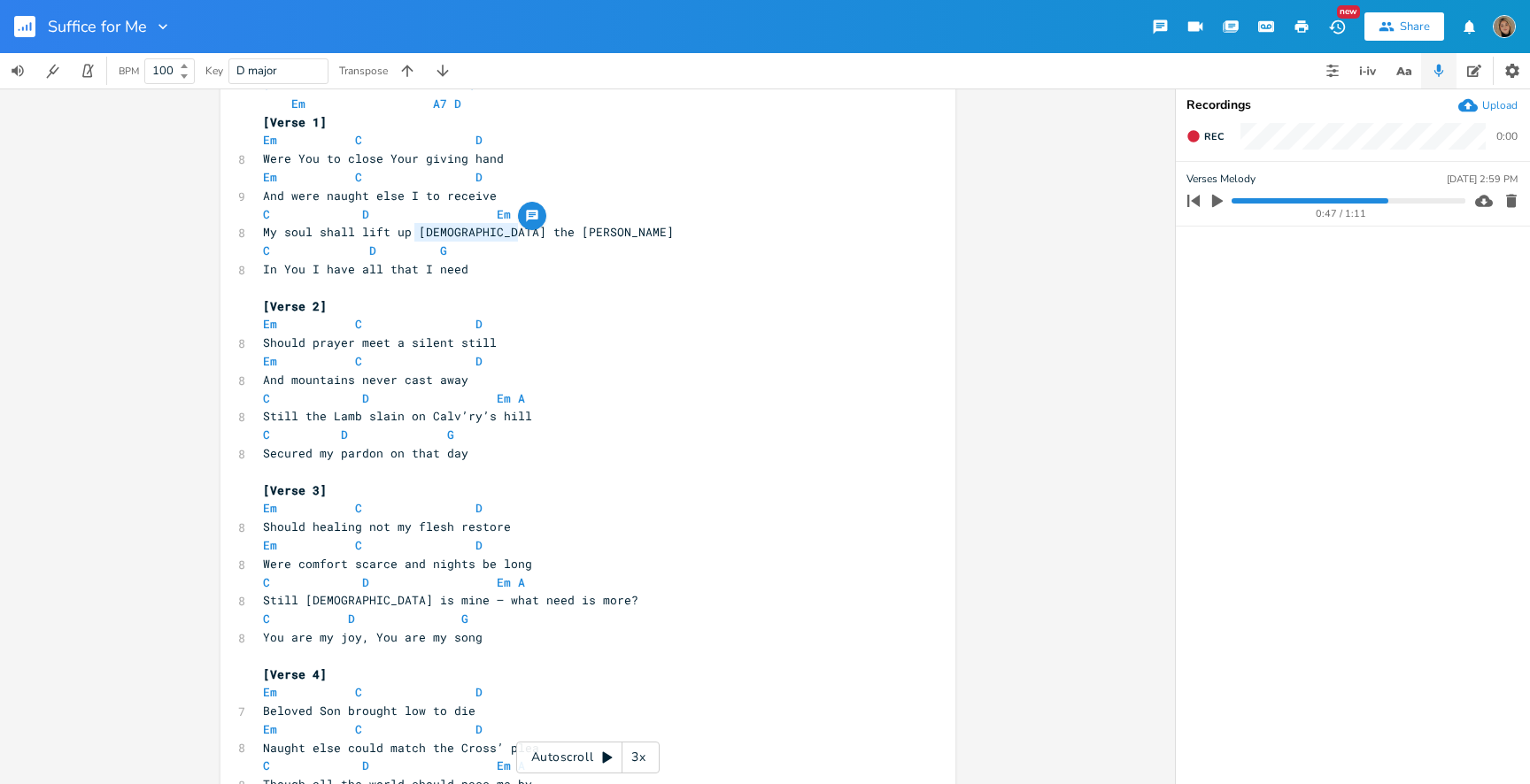 drag, startPoint x: 518, startPoint y: 234, endPoint x: 408, endPoint y: 237, distance: 110.040901 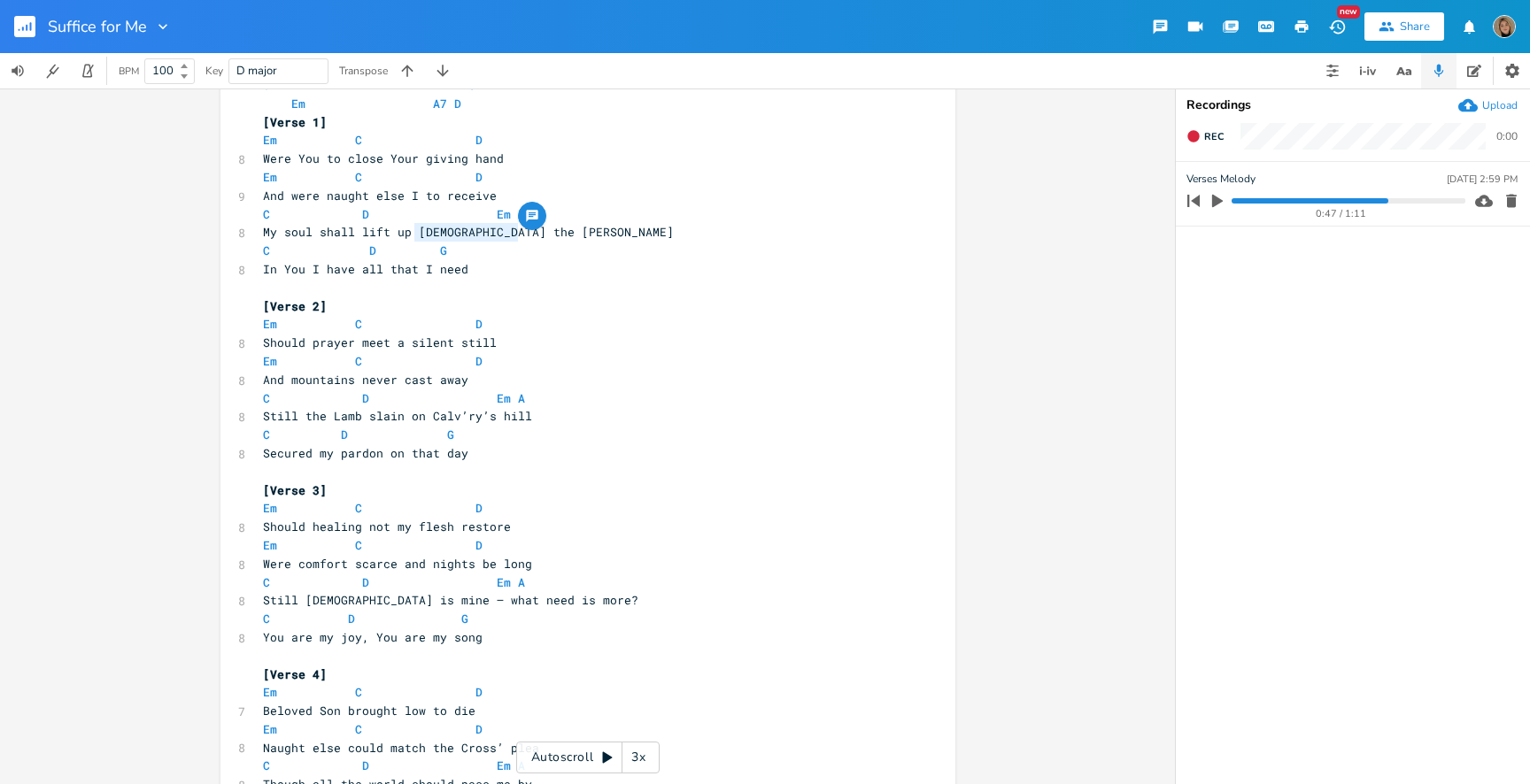 click on "My soul shall lift up [DEMOGRAPHIC_DATA] the [PERSON_NAME]" at bounding box center [468, 232] 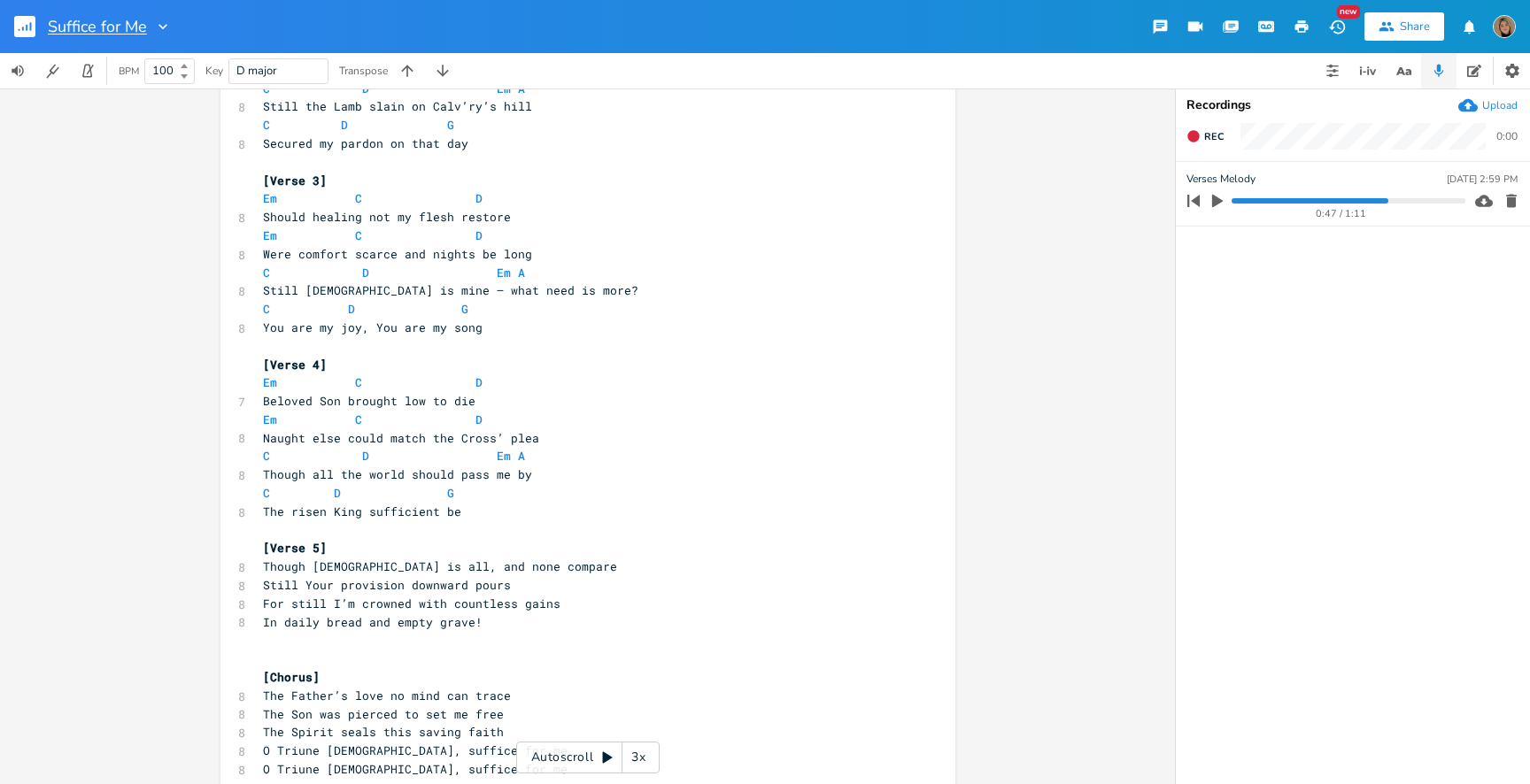 scroll, scrollTop: 395, scrollLeft: 0, axis: vertical 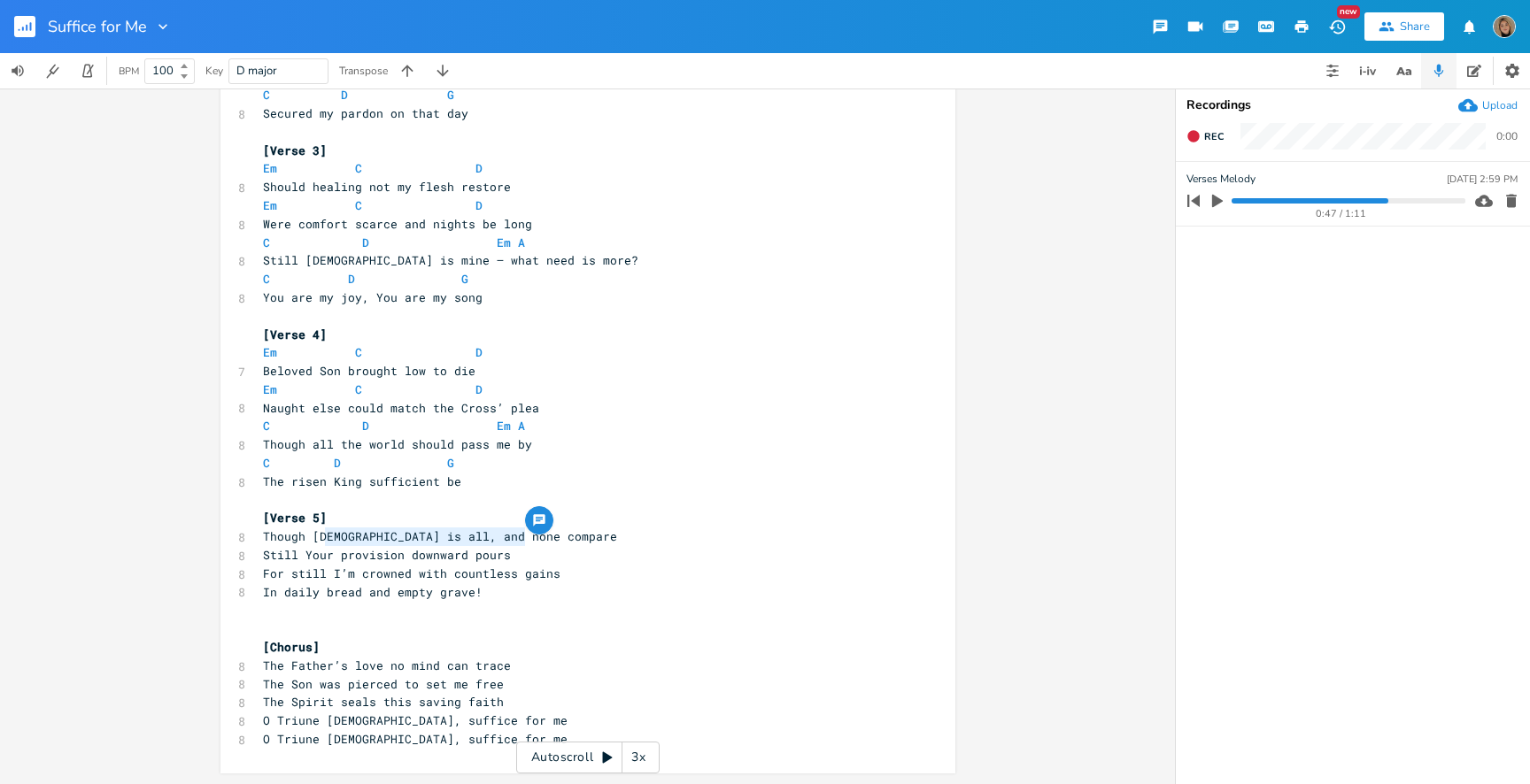 type on "Though Christ is all, and none compare" 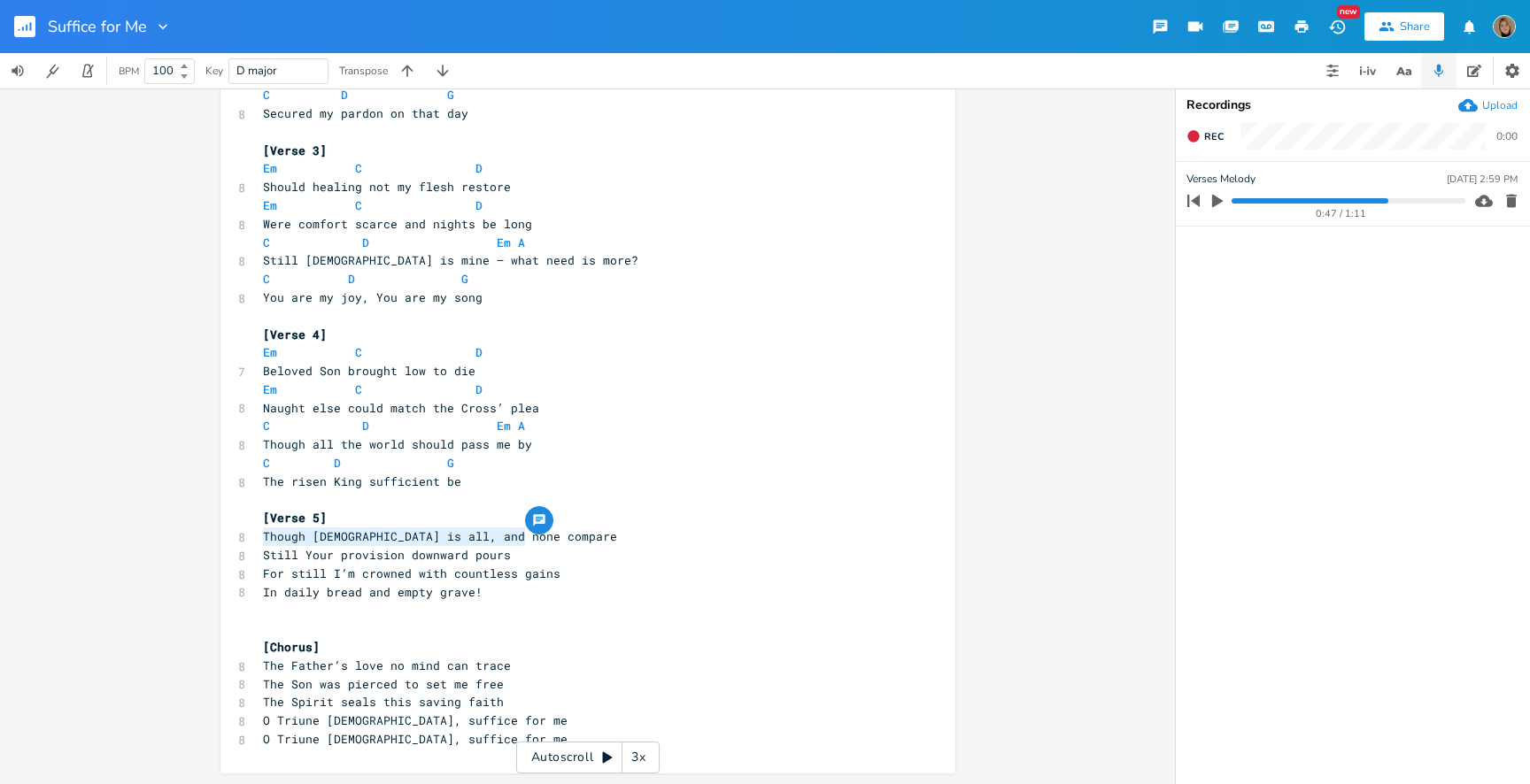 drag, startPoint x: 527, startPoint y: 542, endPoint x: 243, endPoint y: 544, distance: 284.007 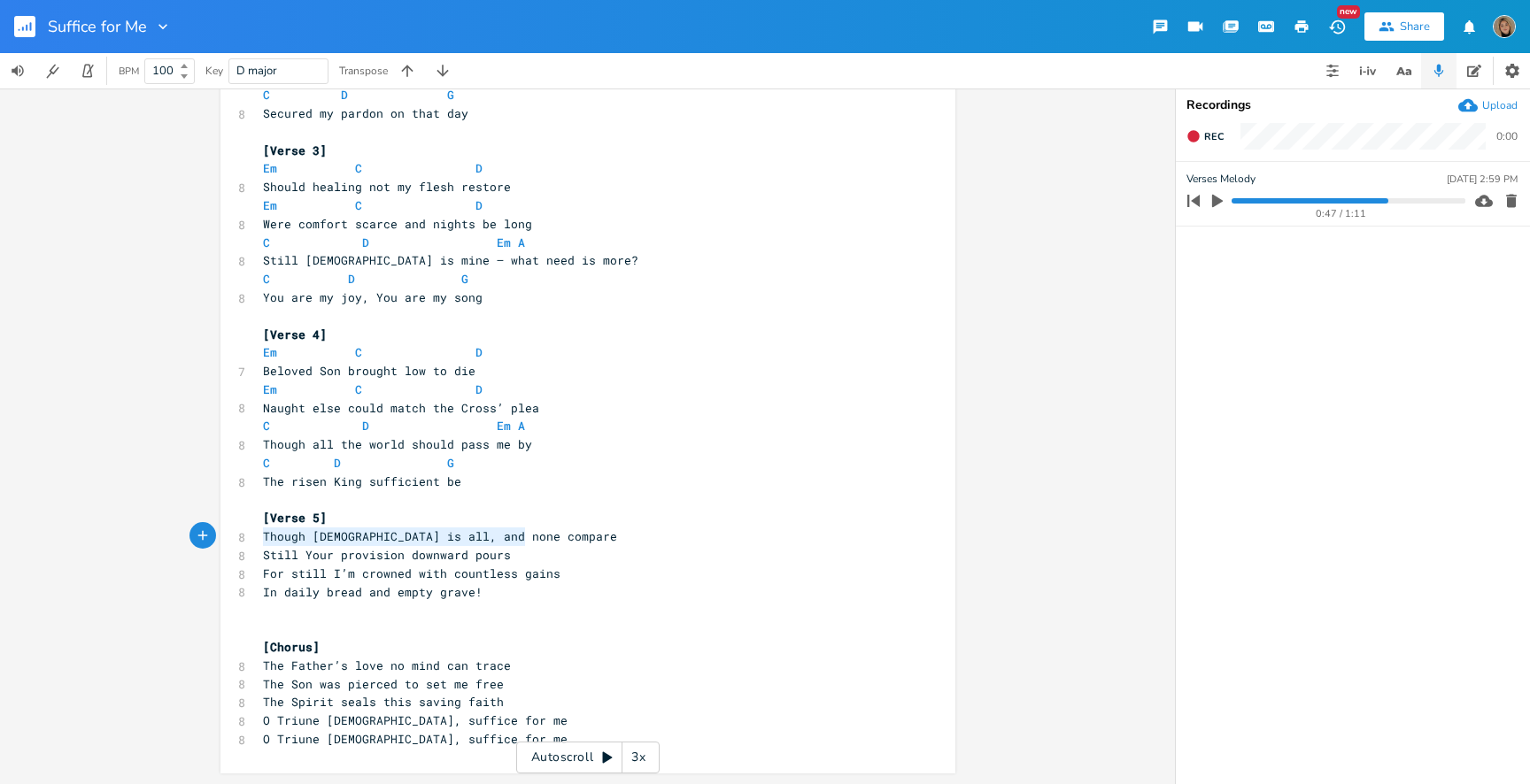 drag, startPoint x: 534, startPoint y: 540, endPoint x: 254, endPoint y: 542, distance: 280.00714 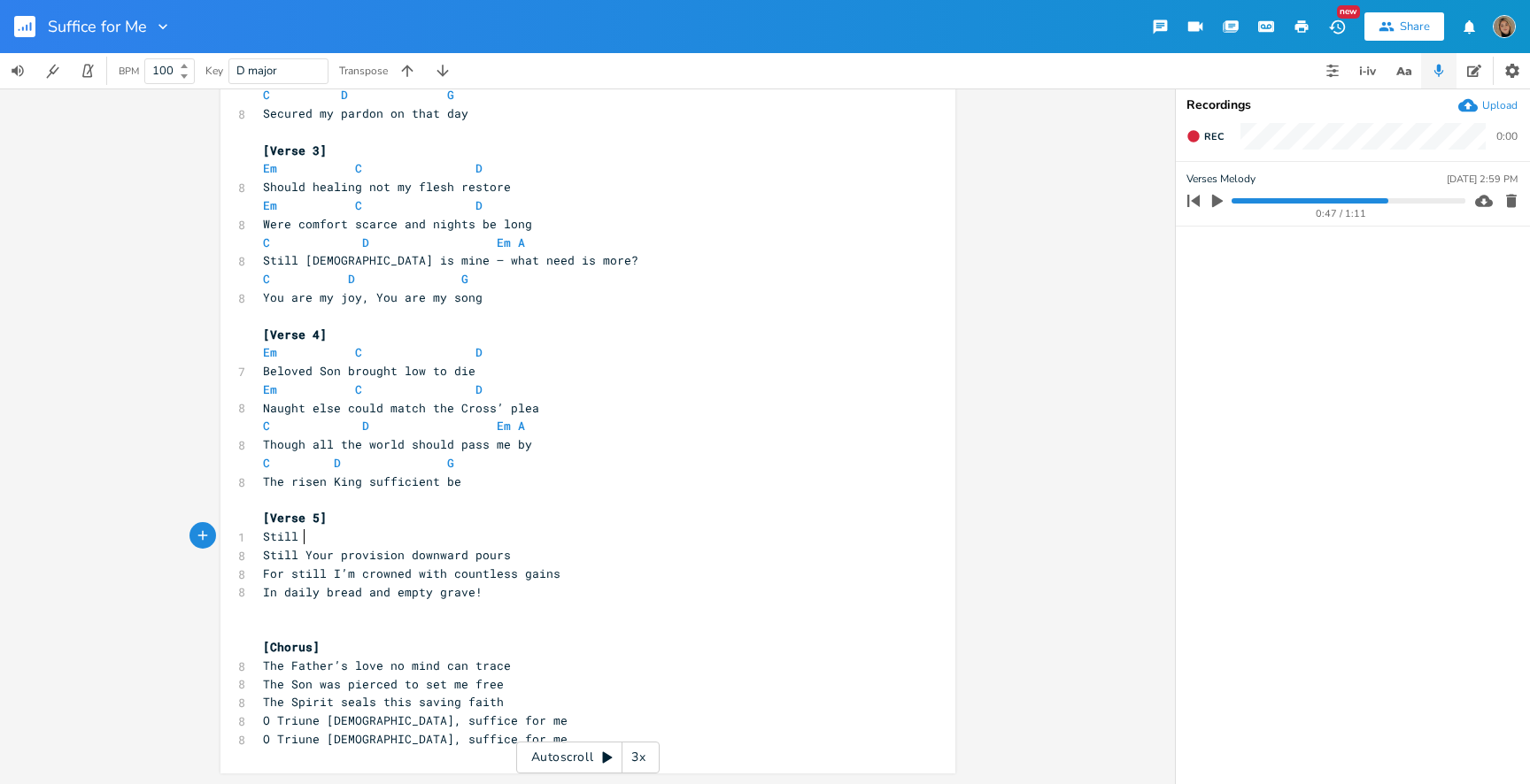 type on "Still o" 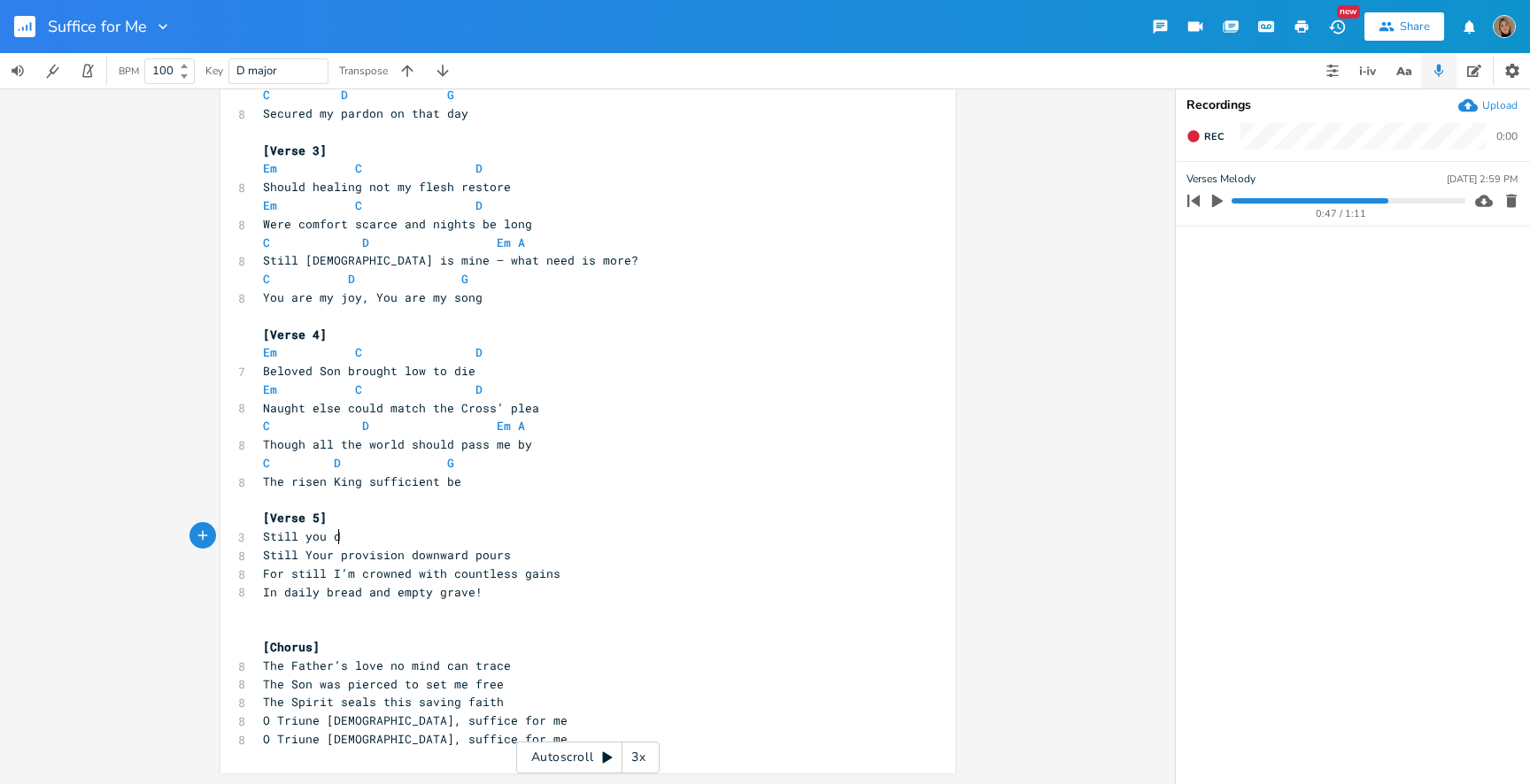 scroll, scrollTop: 0, scrollLeft: 35, axis: horizontal 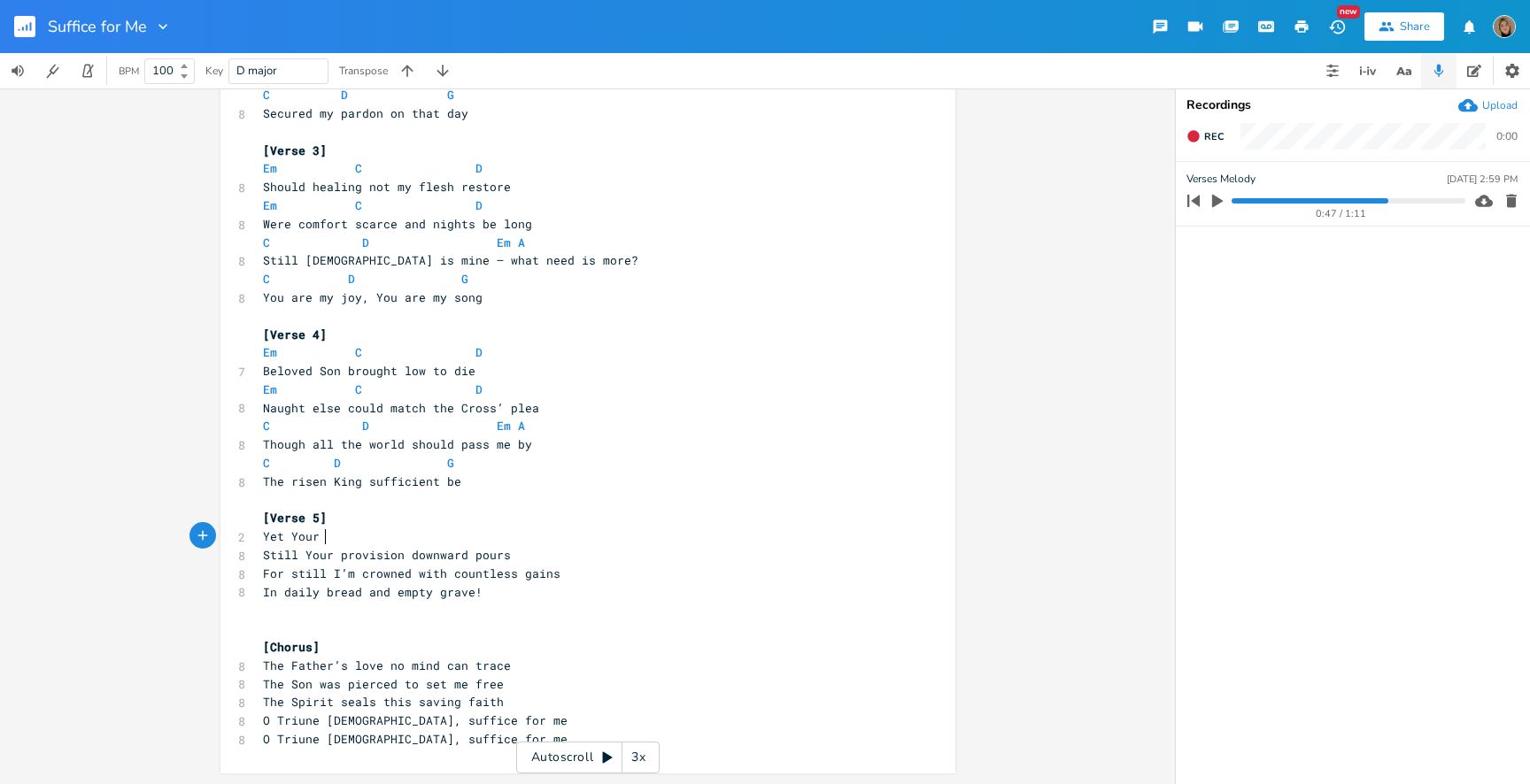 type on "Yet Your l" 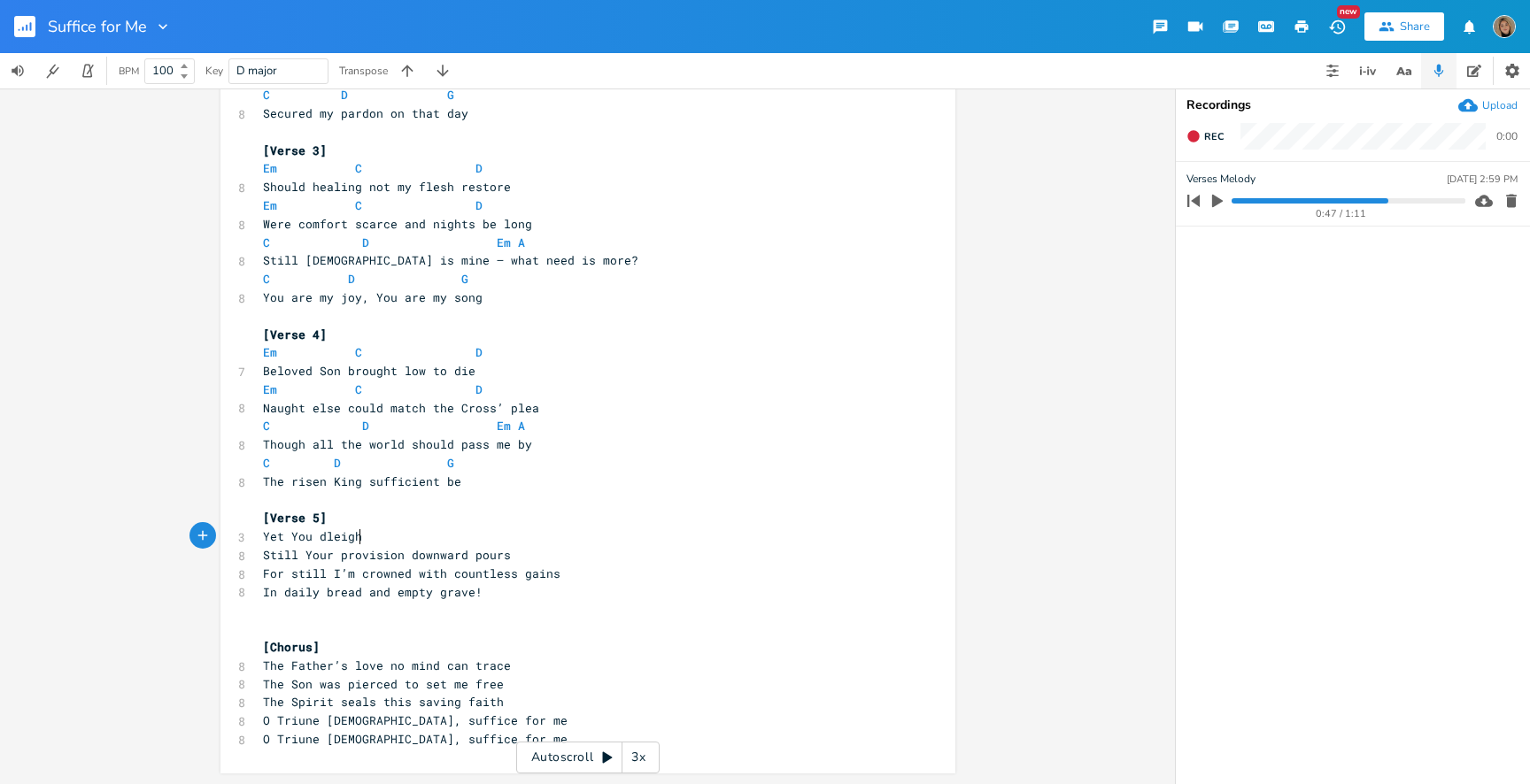 type on "u dleigh" 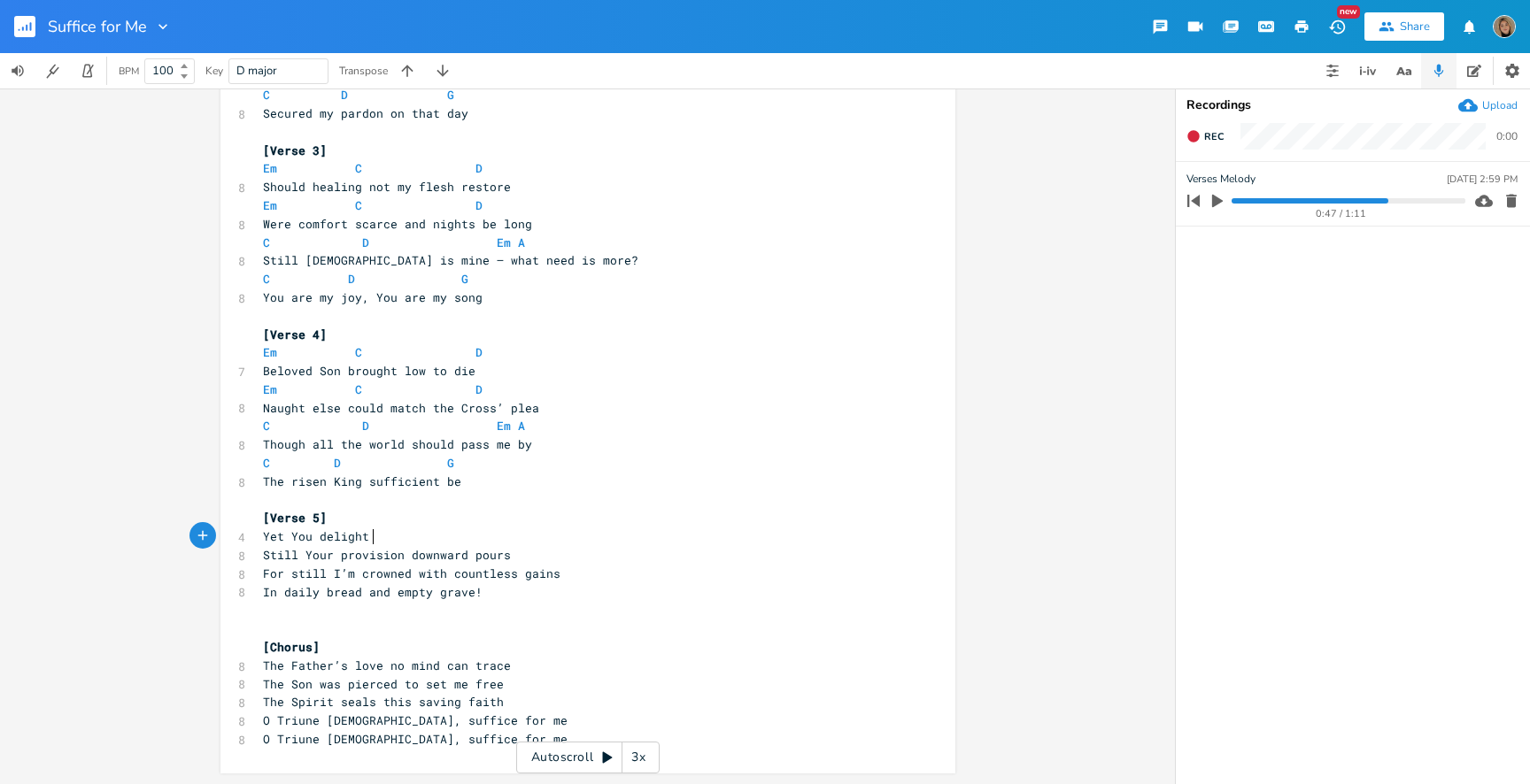 type on "elight to" 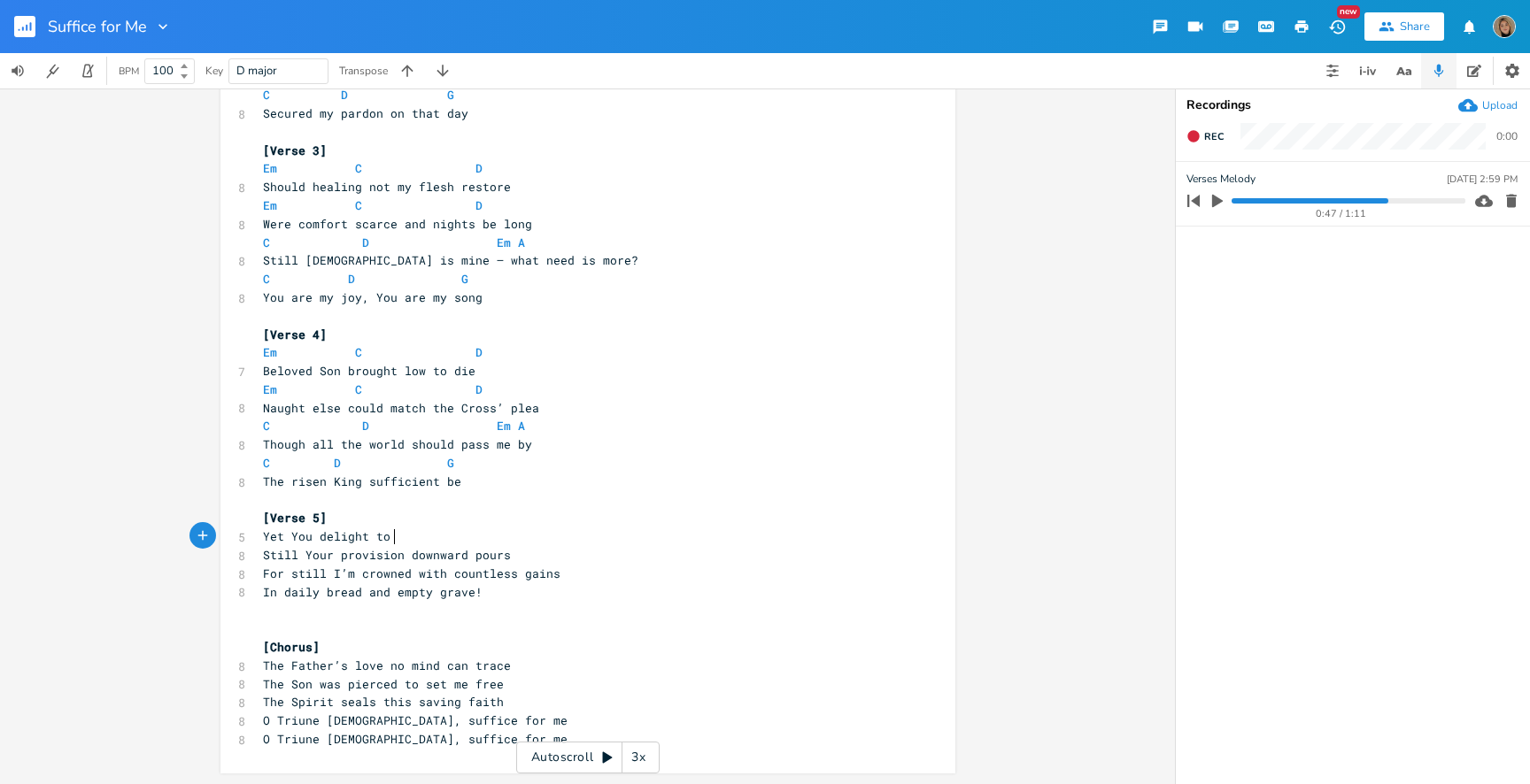 scroll, scrollTop: 0, scrollLeft: 46, axis: horizontal 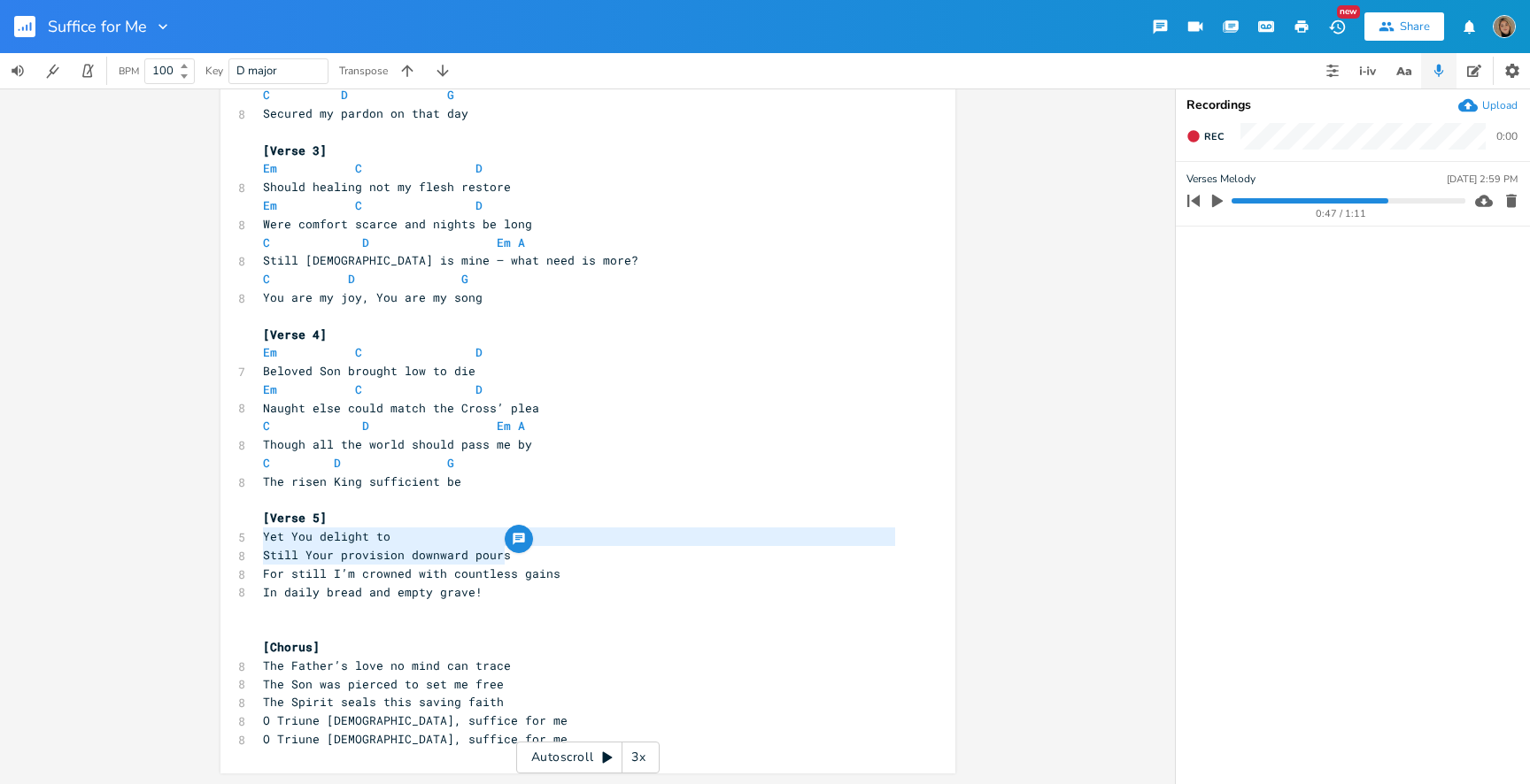 drag, startPoint x: 509, startPoint y: 557, endPoint x: 215, endPoint y: 540, distance: 294.49109 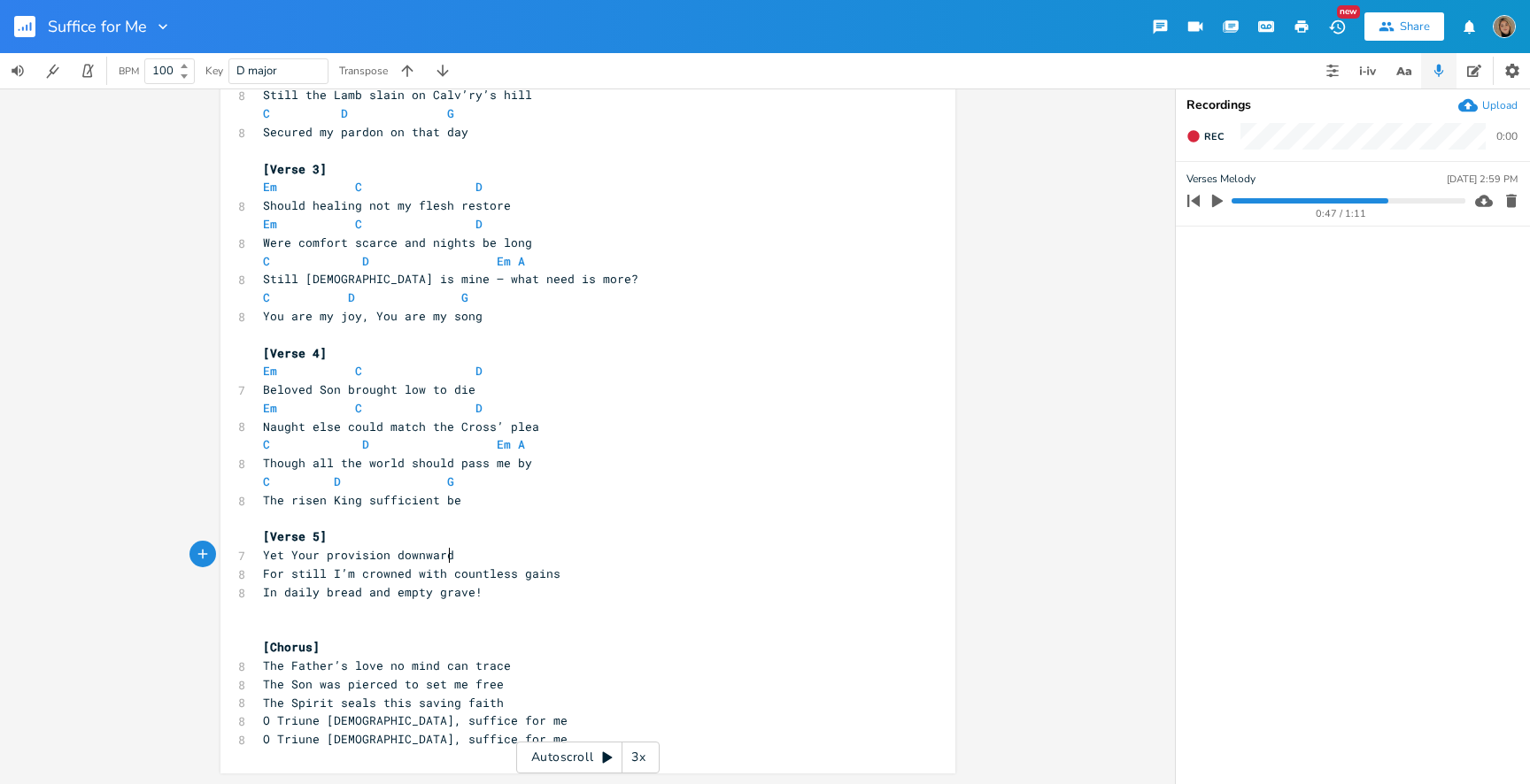 scroll, scrollTop: 0, scrollLeft: 169, axis: horizontal 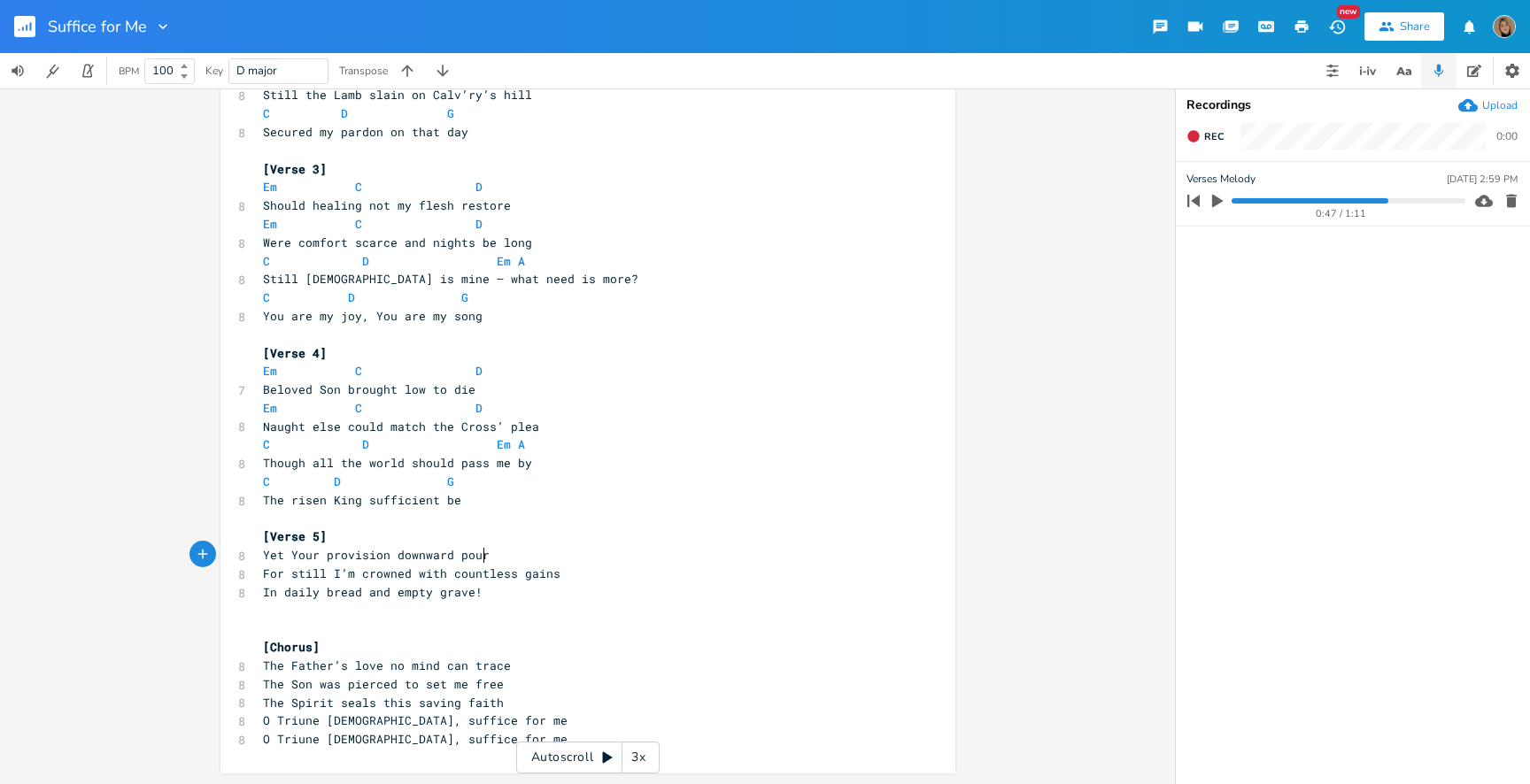 type on "Yet Your provision downward pours" 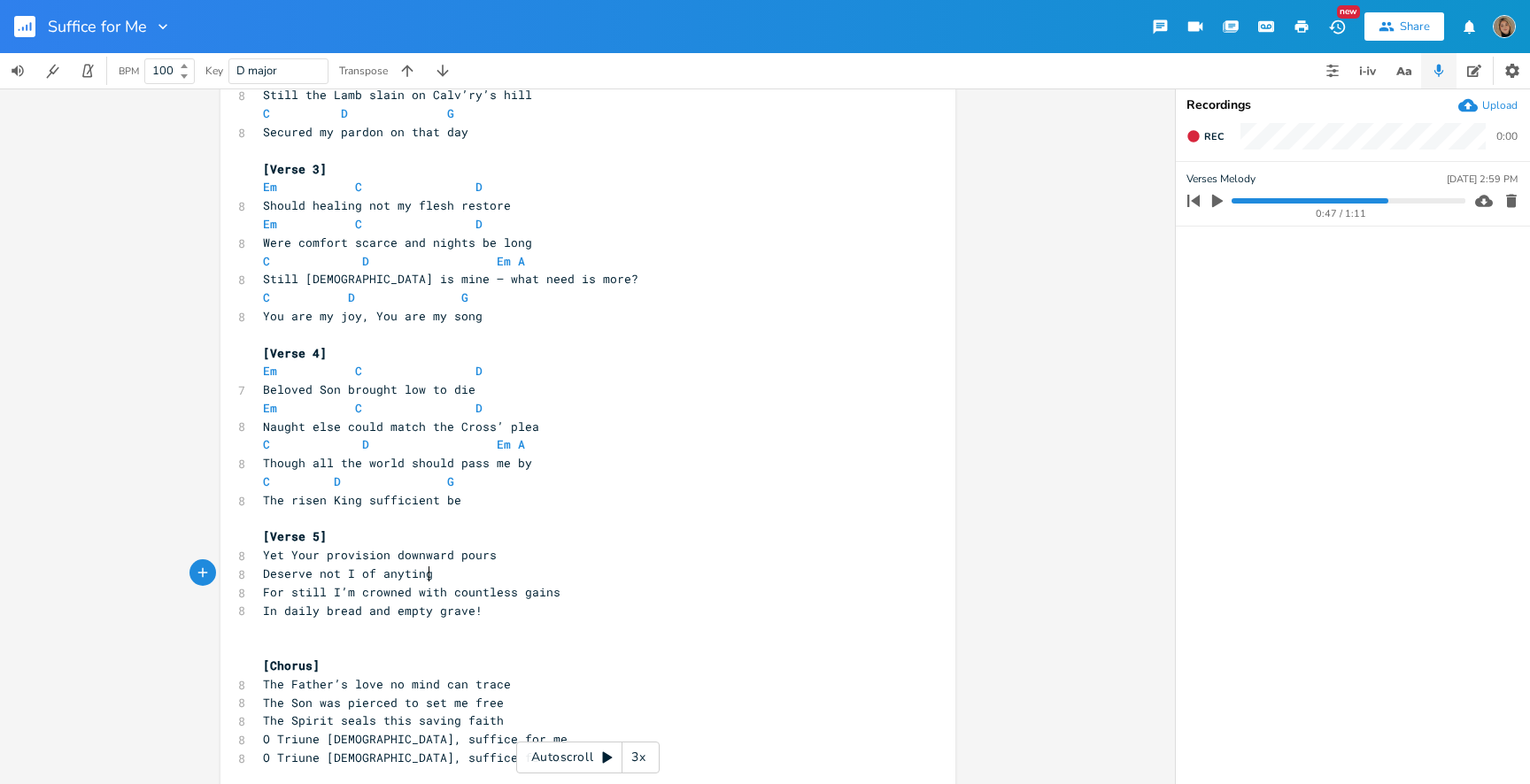 scroll, scrollTop: 0, scrollLeft: 128, axis: horizontal 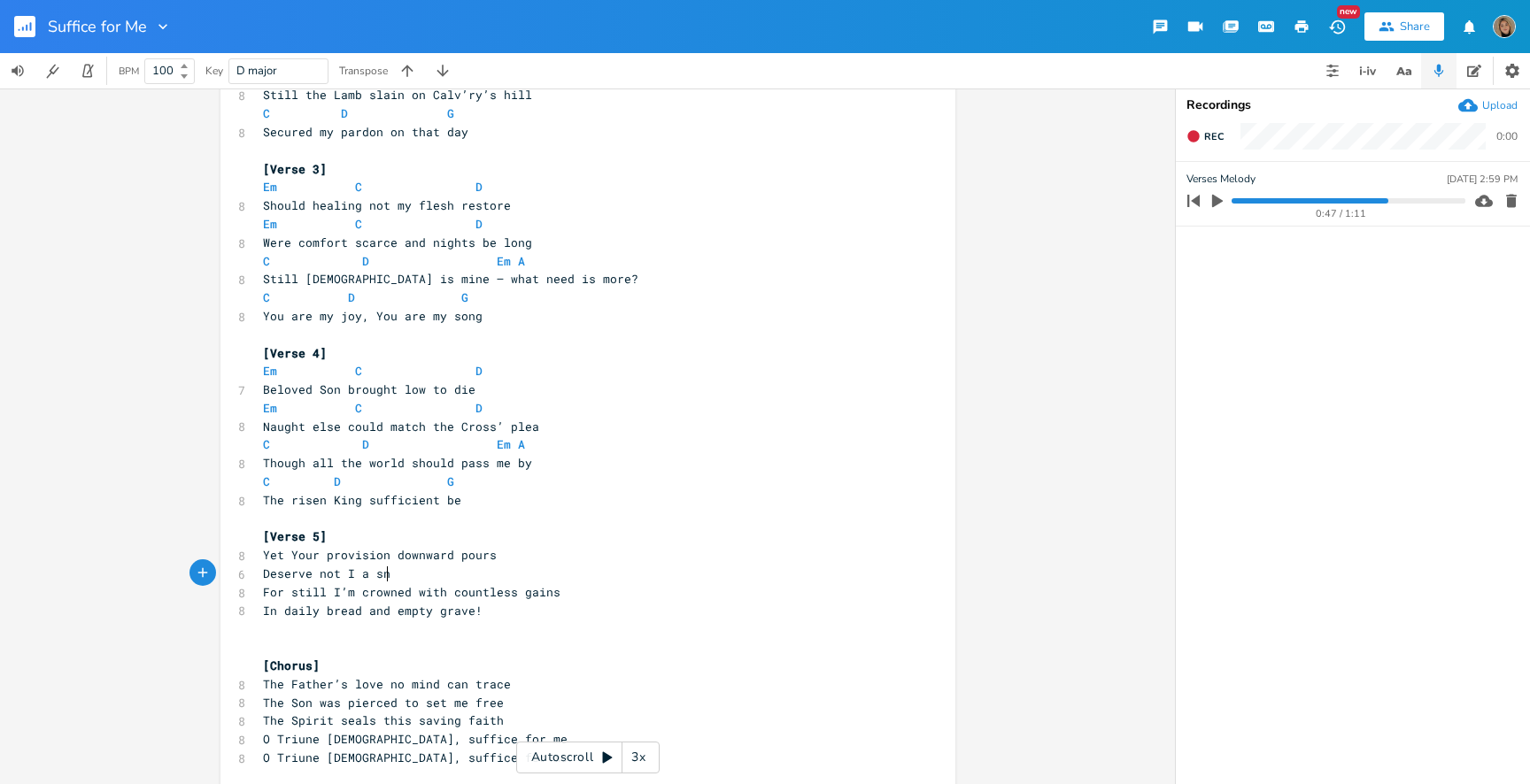 type on "a sni" 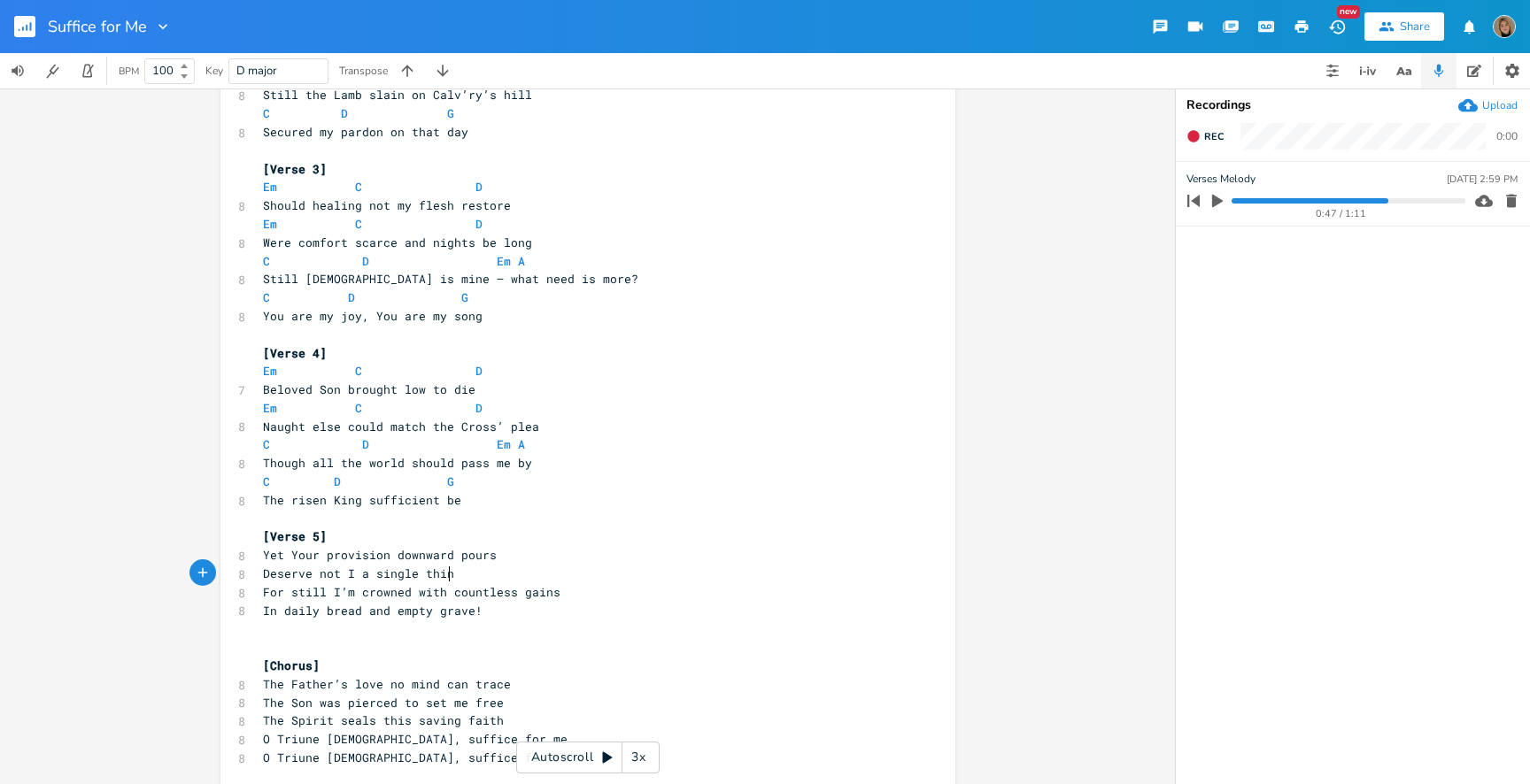 type on "ingle thing" 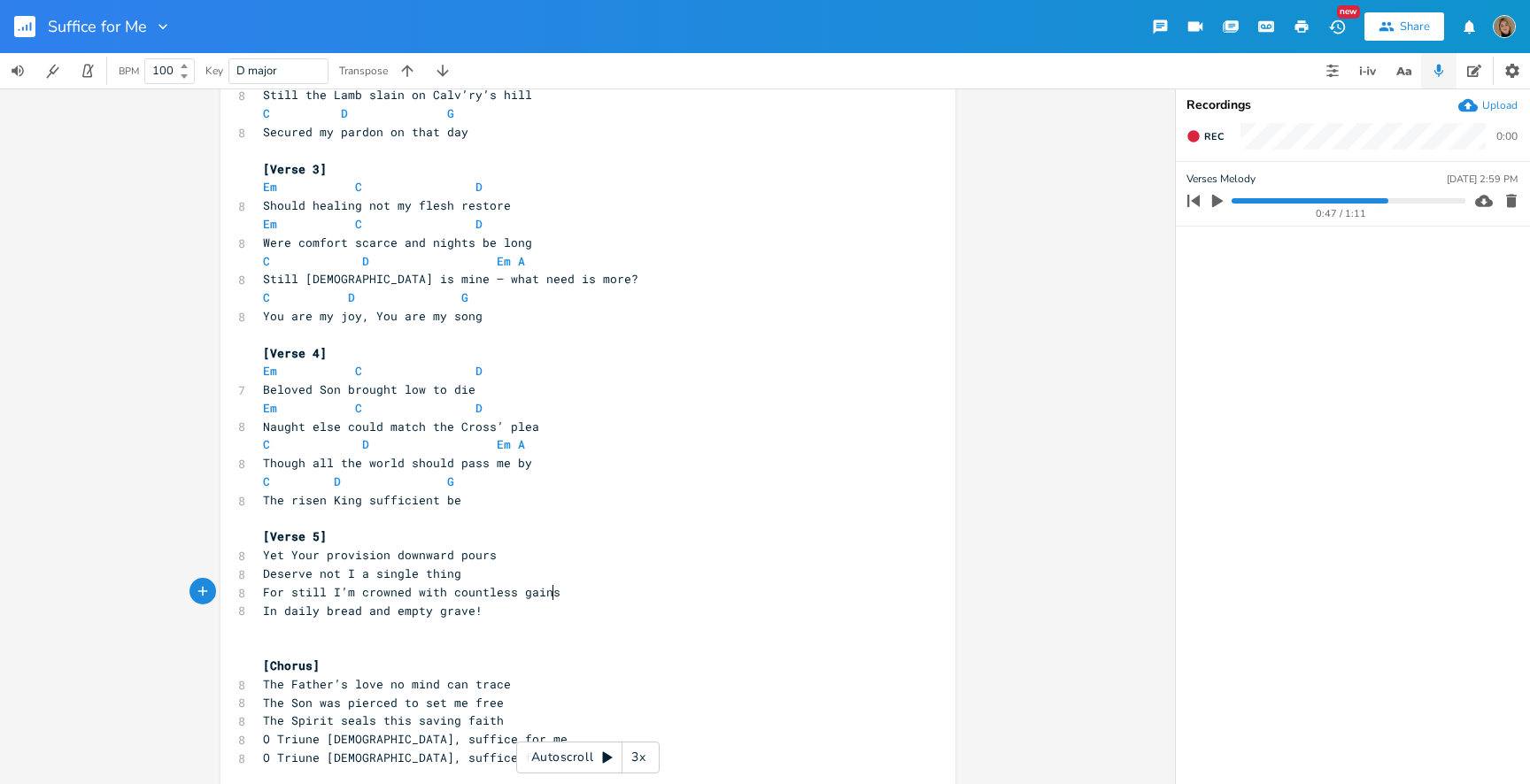 click on "For still I’m crowned with countless gains" at bounding box center (579, 592) 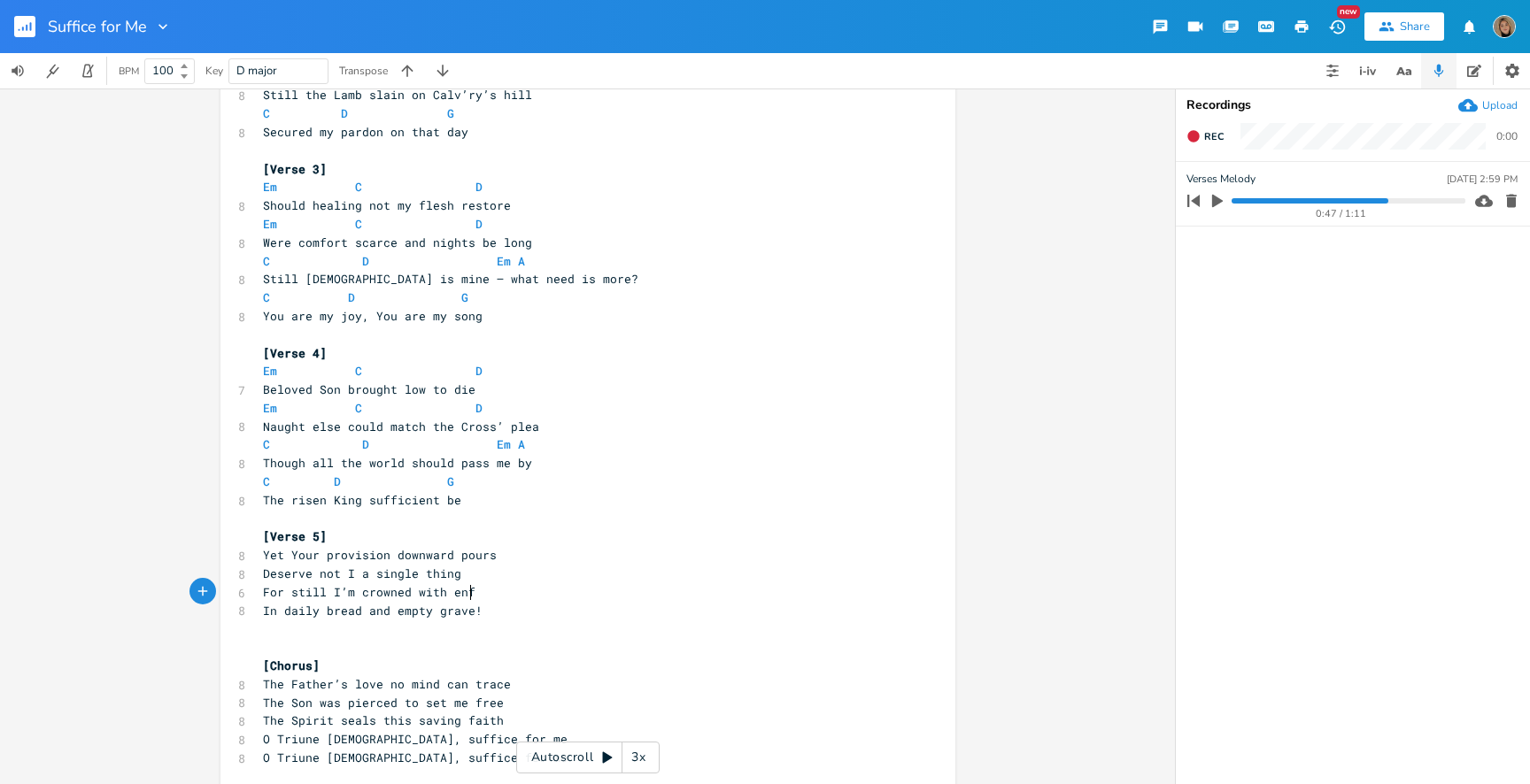 type on "enfl" 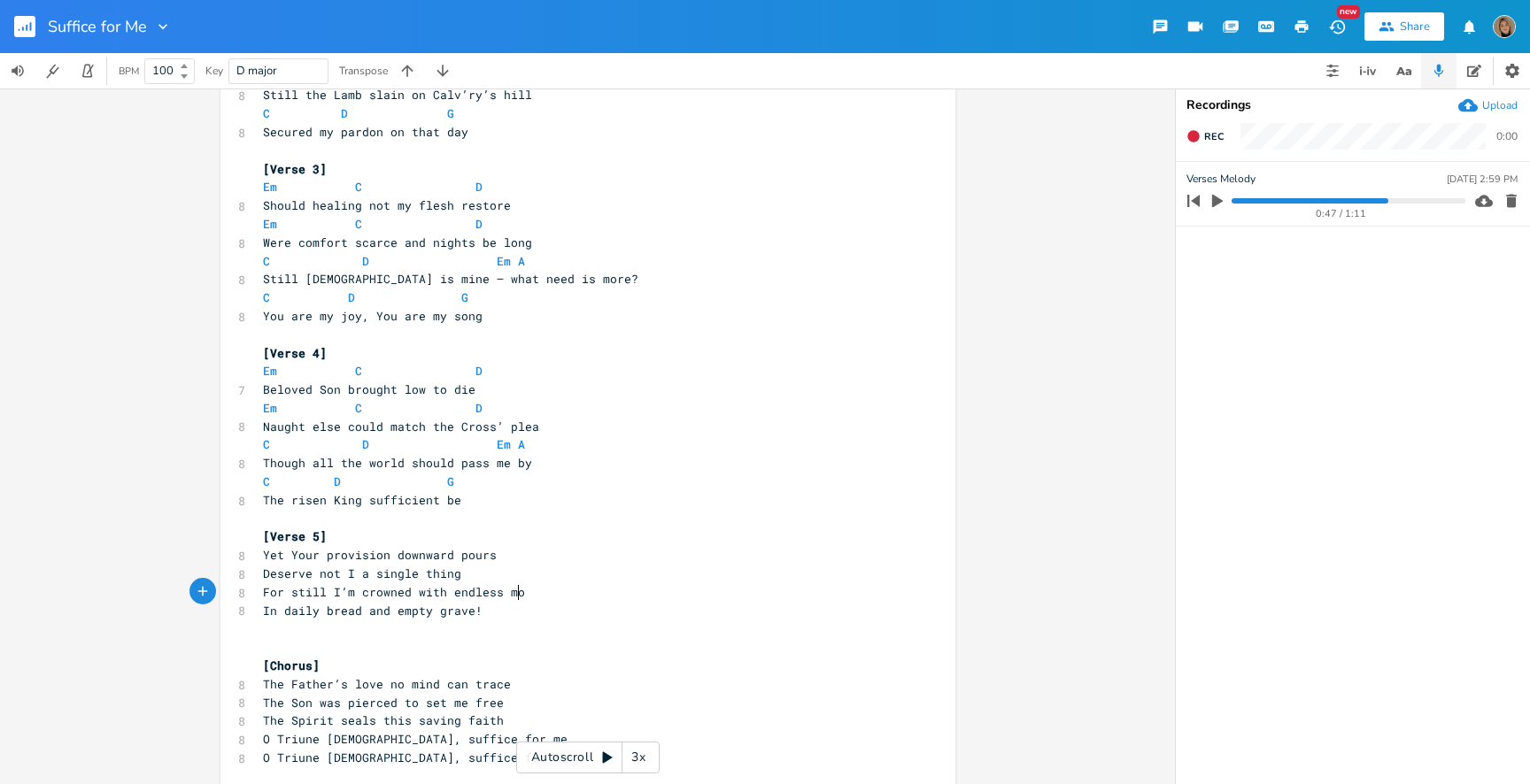 scroll, scrollTop: 0, scrollLeft: 57, axis: horizontal 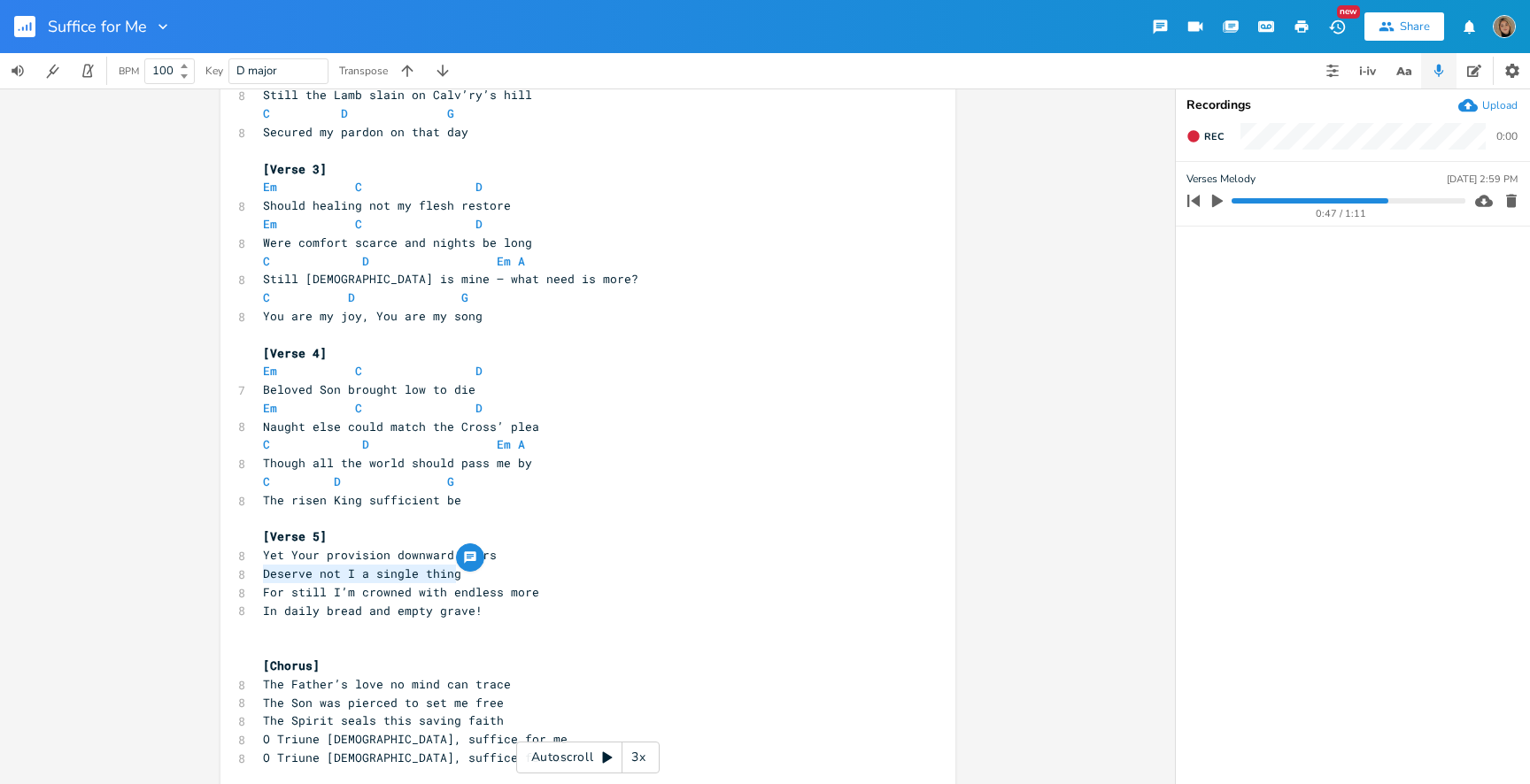 drag, startPoint x: 464, startPoint y: 577, endPoint x: 255, endPoint y: 567, distance: 209.2391 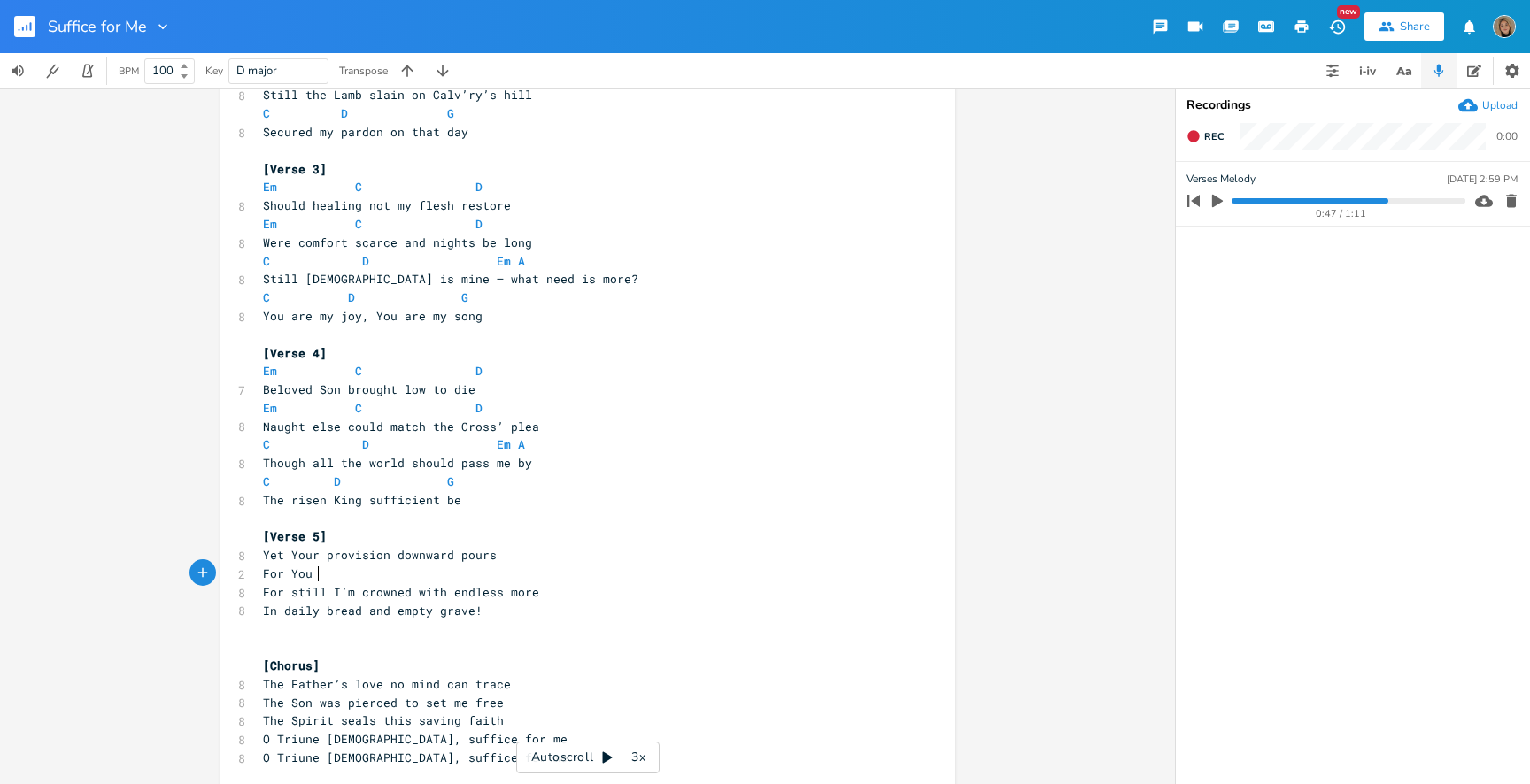 type on "For You feli" 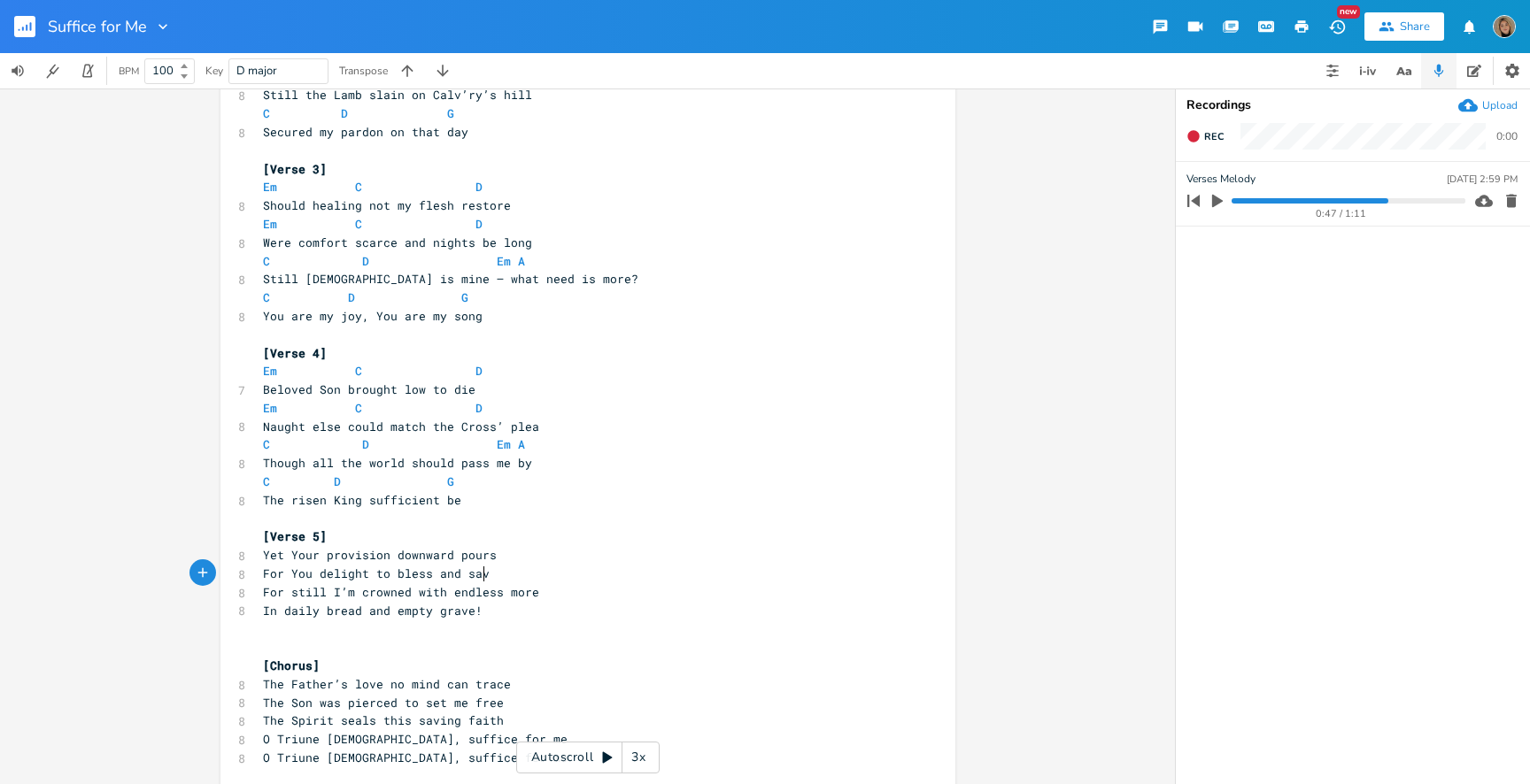 type on "delight to bless and save" 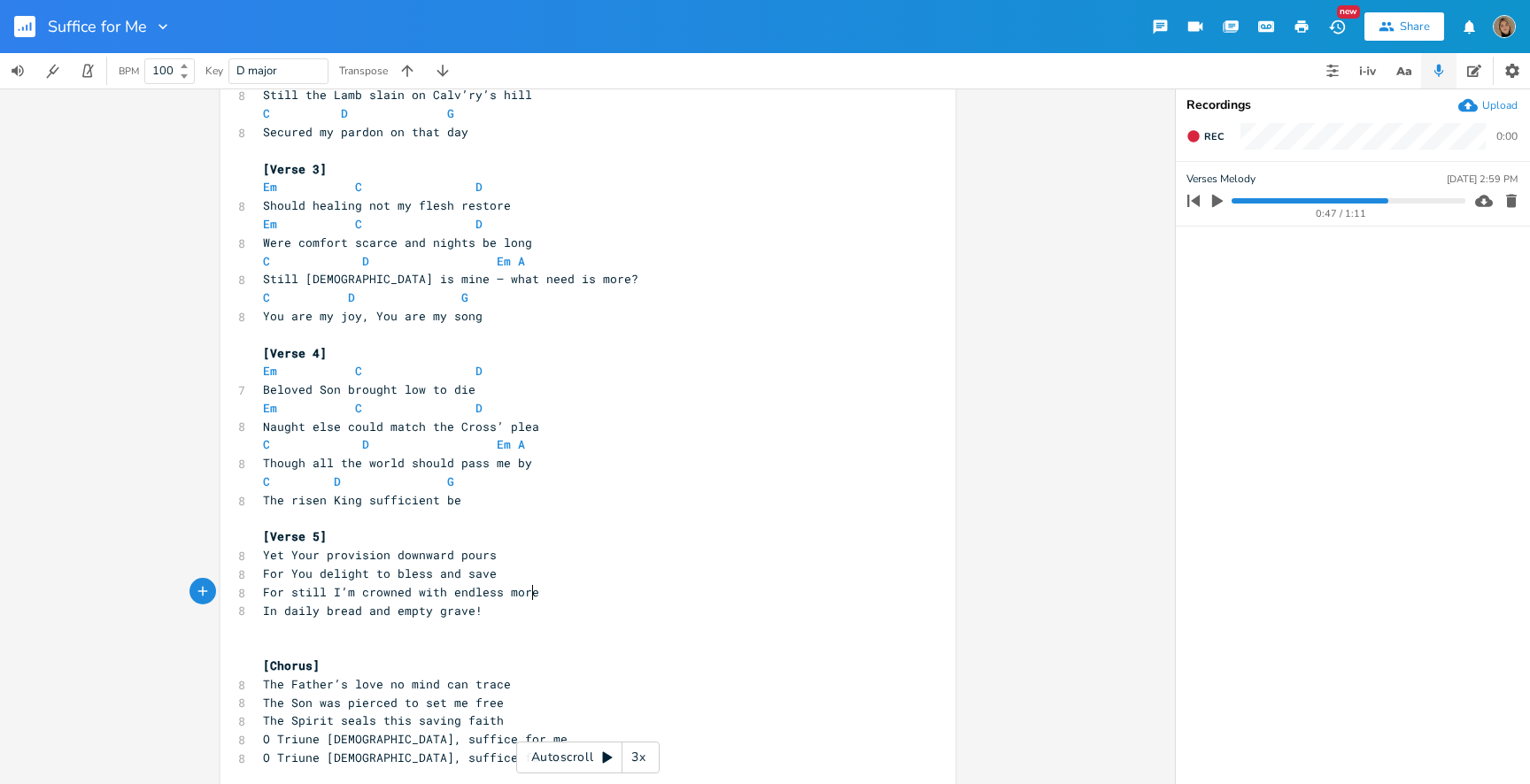click on "For still I’m crowned with endless more" at bounding box center [579, 592] 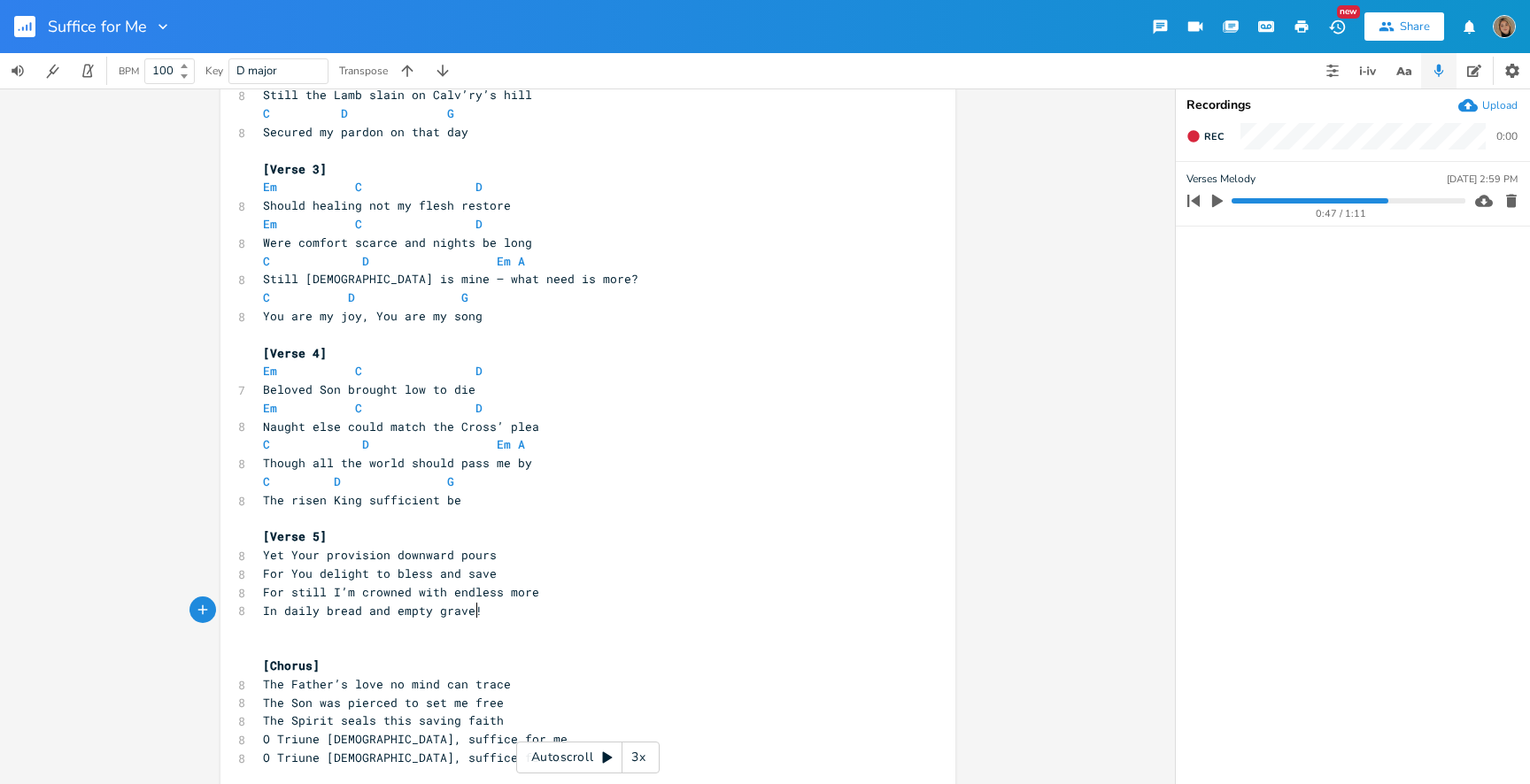 click on "In daily bread and empty grave!" at bounding box center [579, 611] 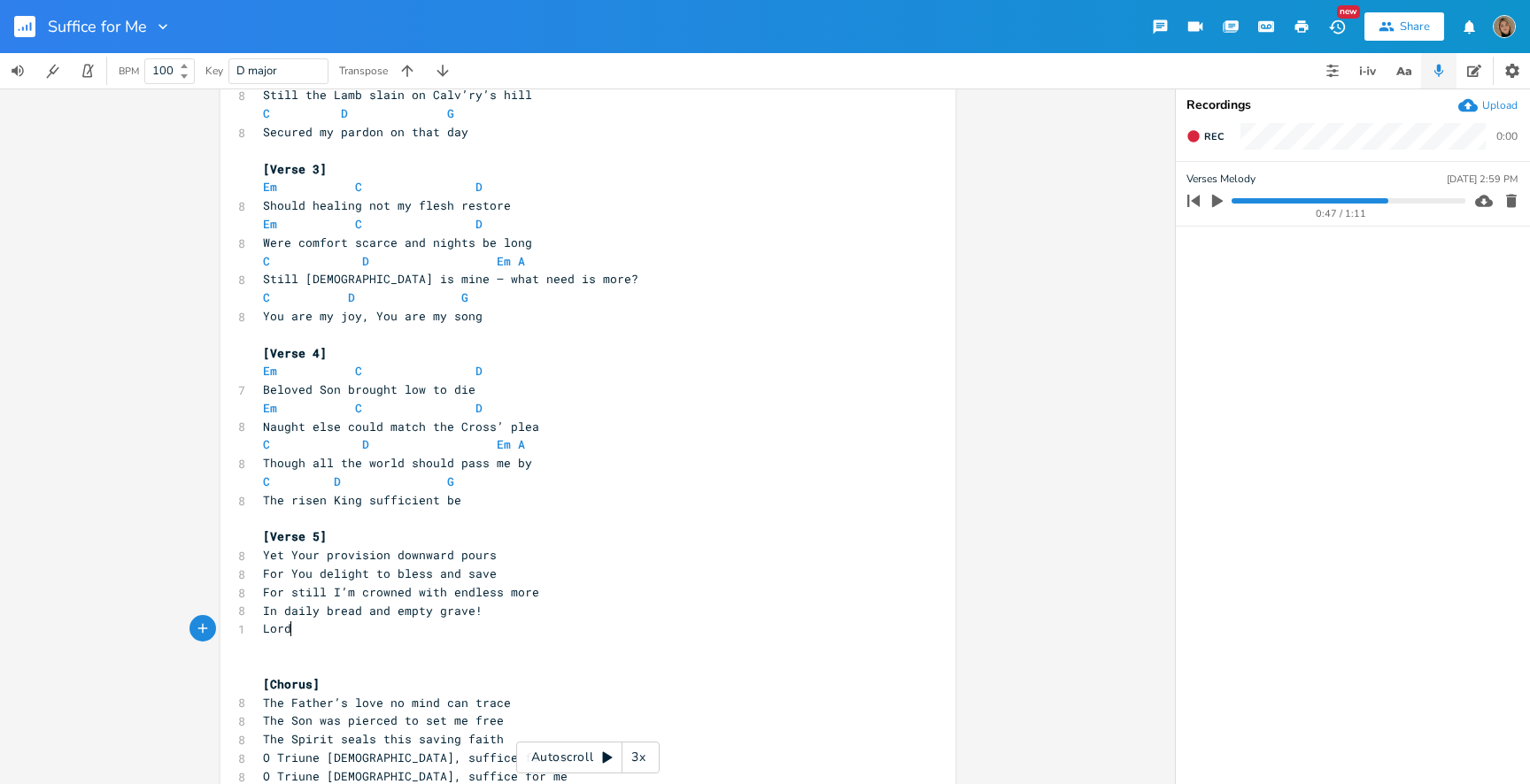 type on "Lord" 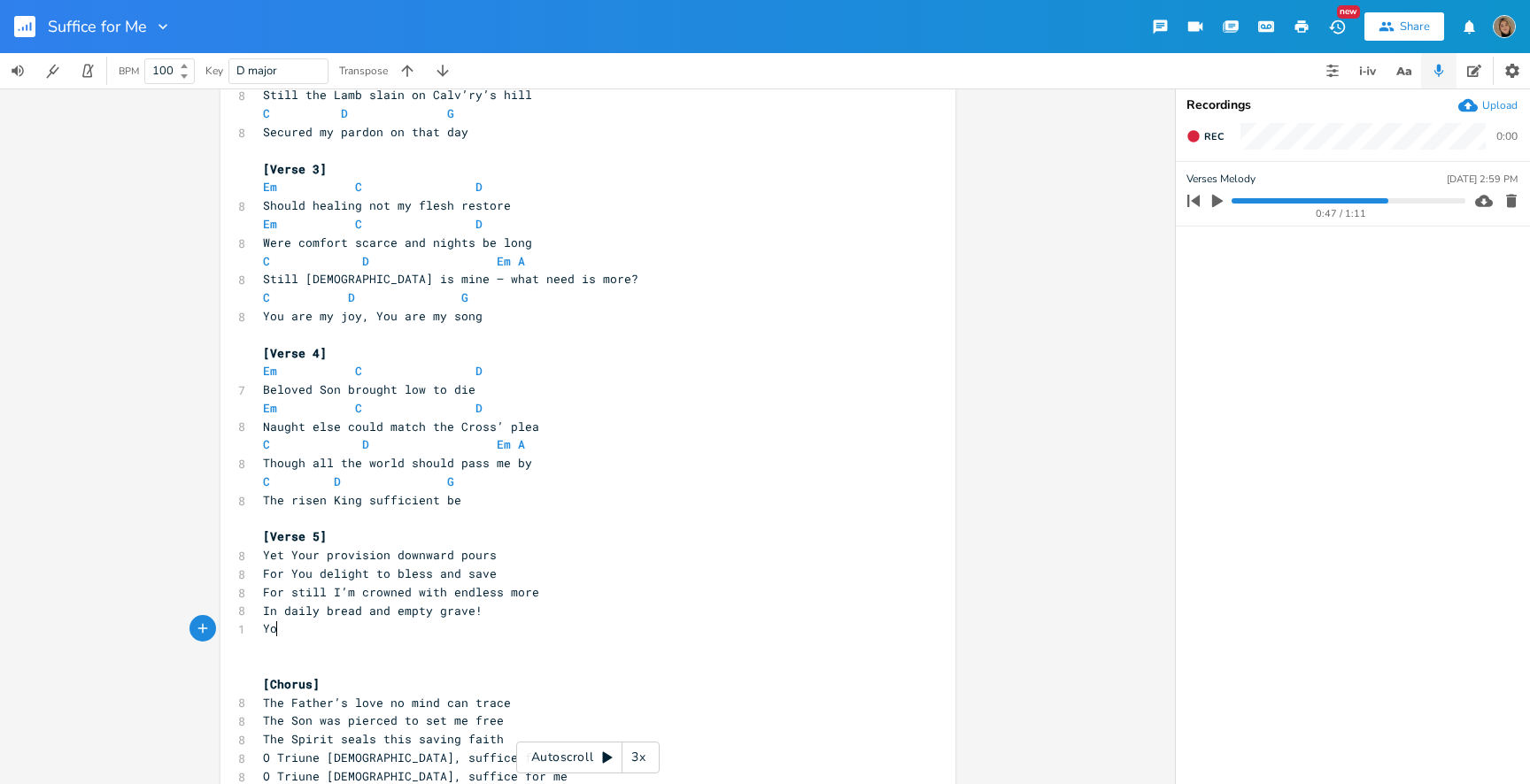 scroll, scrollTop: 0, scrollLeft: 21, axis: horizontal 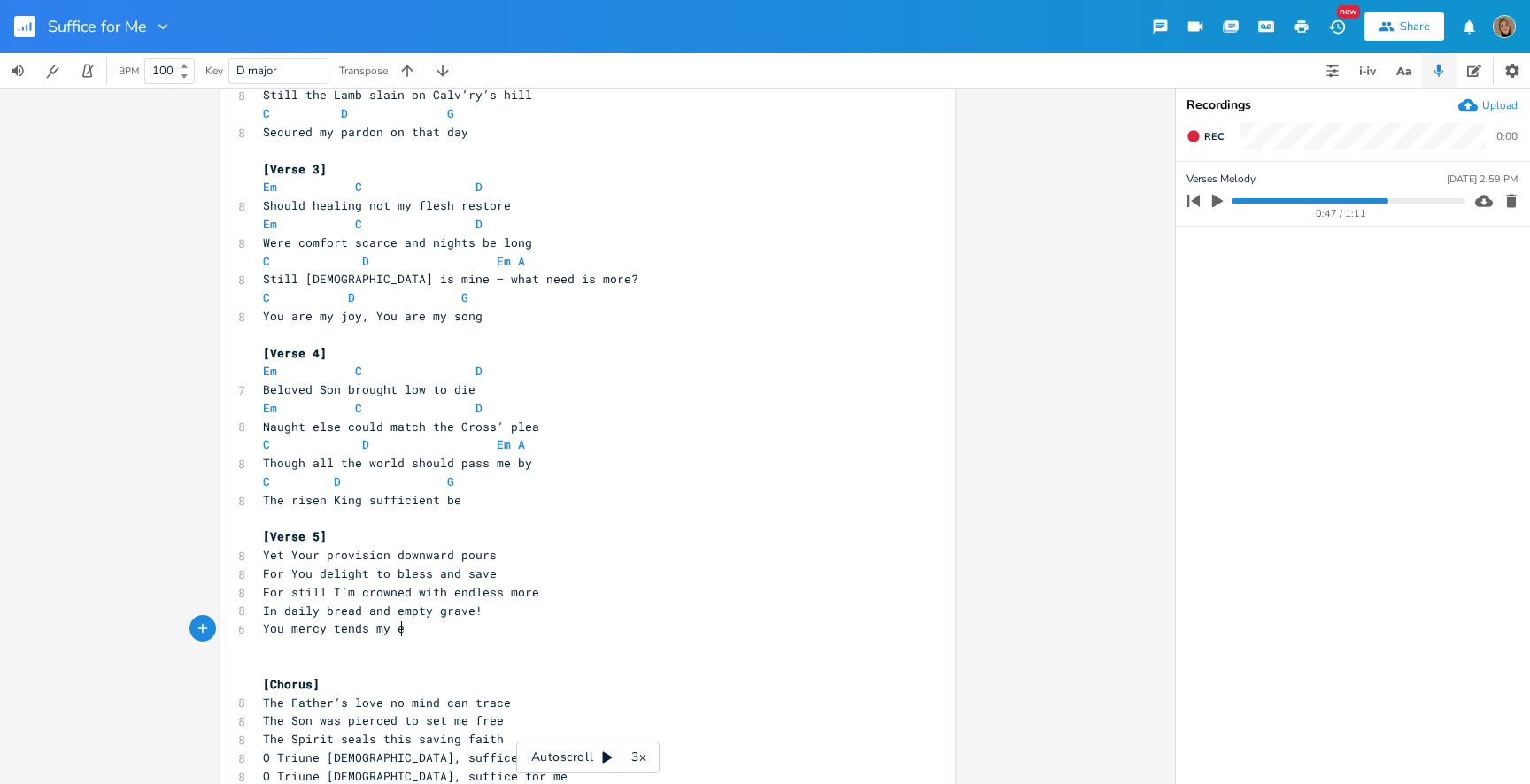 type on "You mercy tends my er" 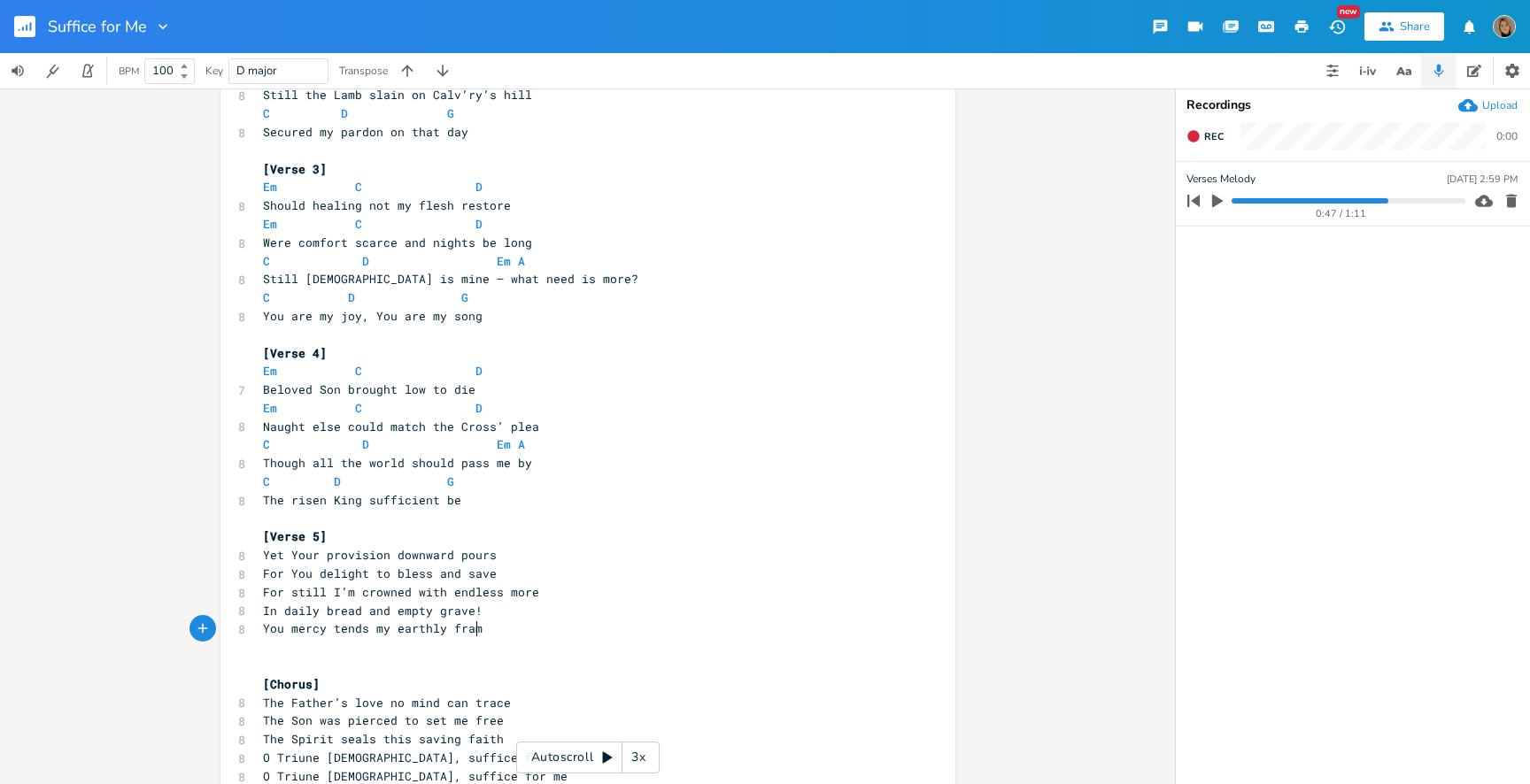 type on "arthly frame" 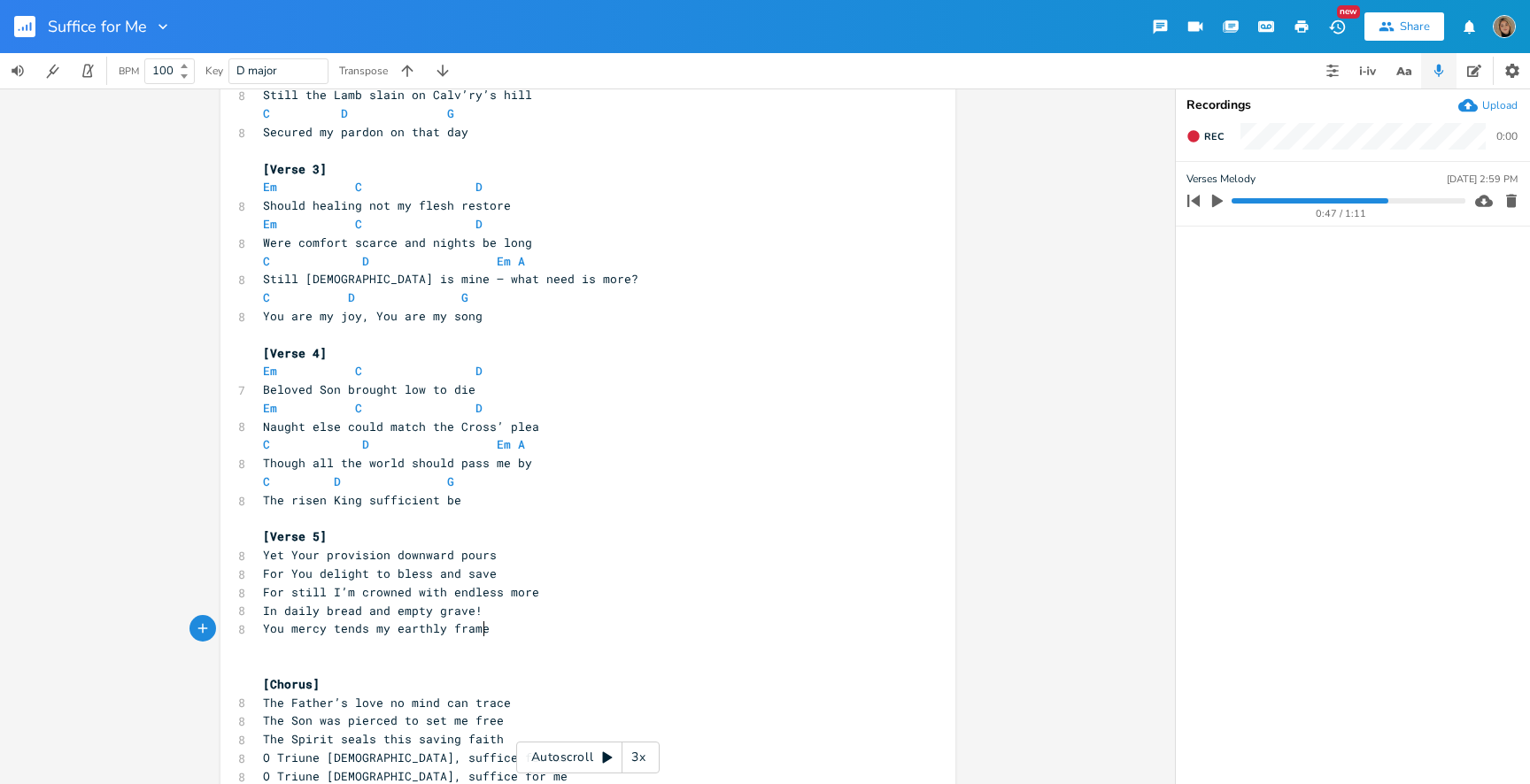 scroll, scrollTop: 0, scrollLeft: 64, axis: horizontal 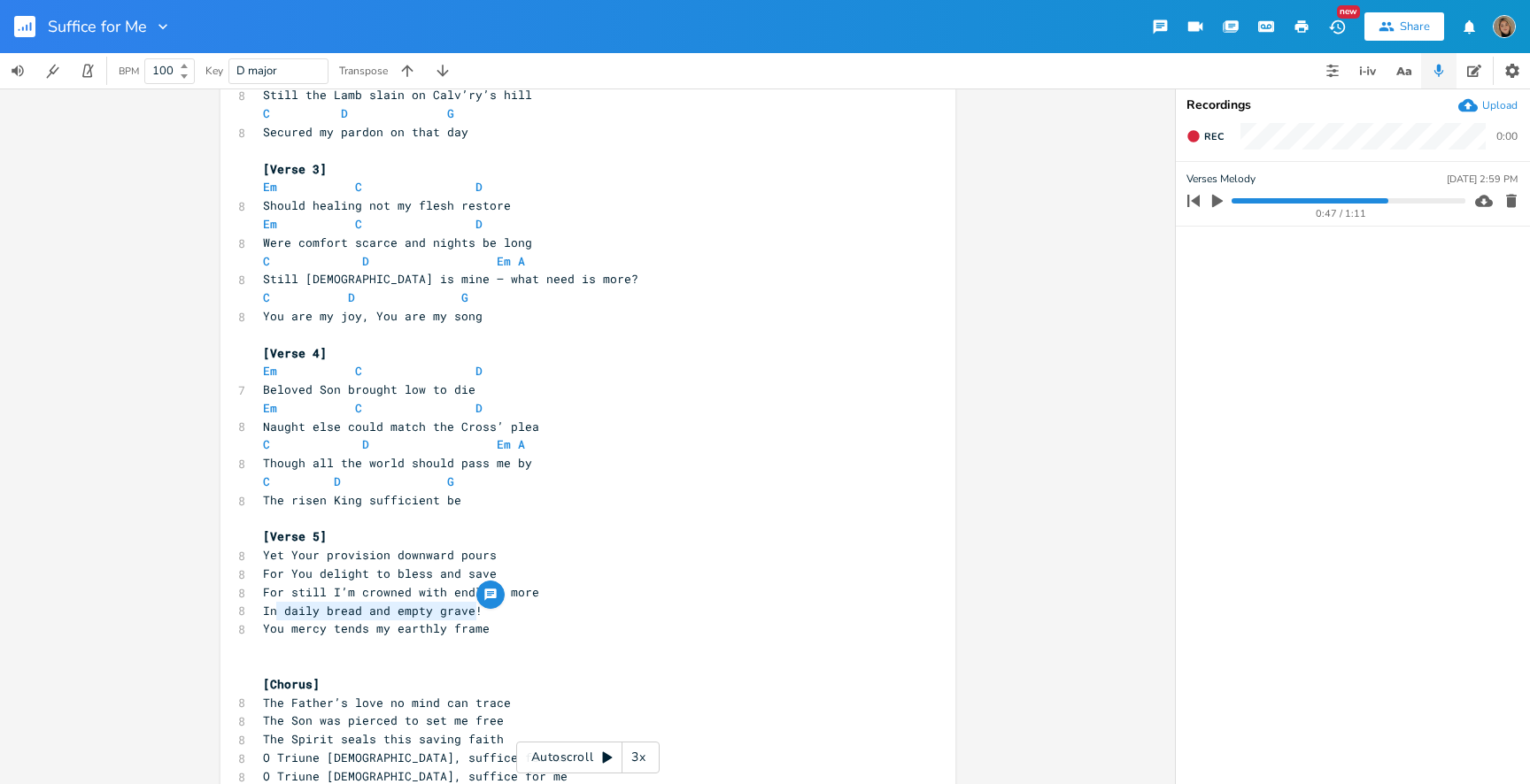 type on "In daily bread and empty grave!" 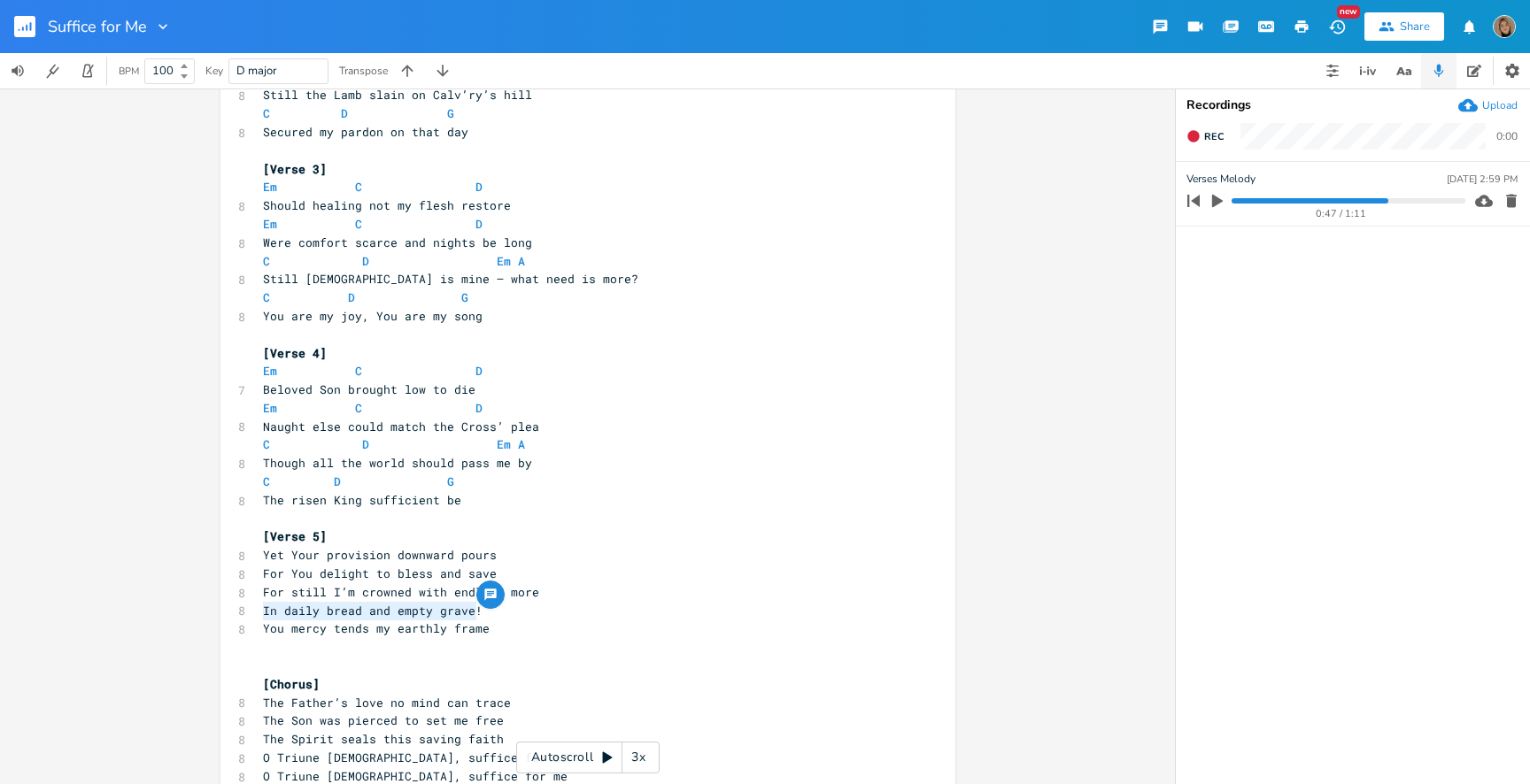 drag, startPoint x: 487, startPoint y: 608, endPoint x: 253, endPoint y: 603, distance: 234.05341 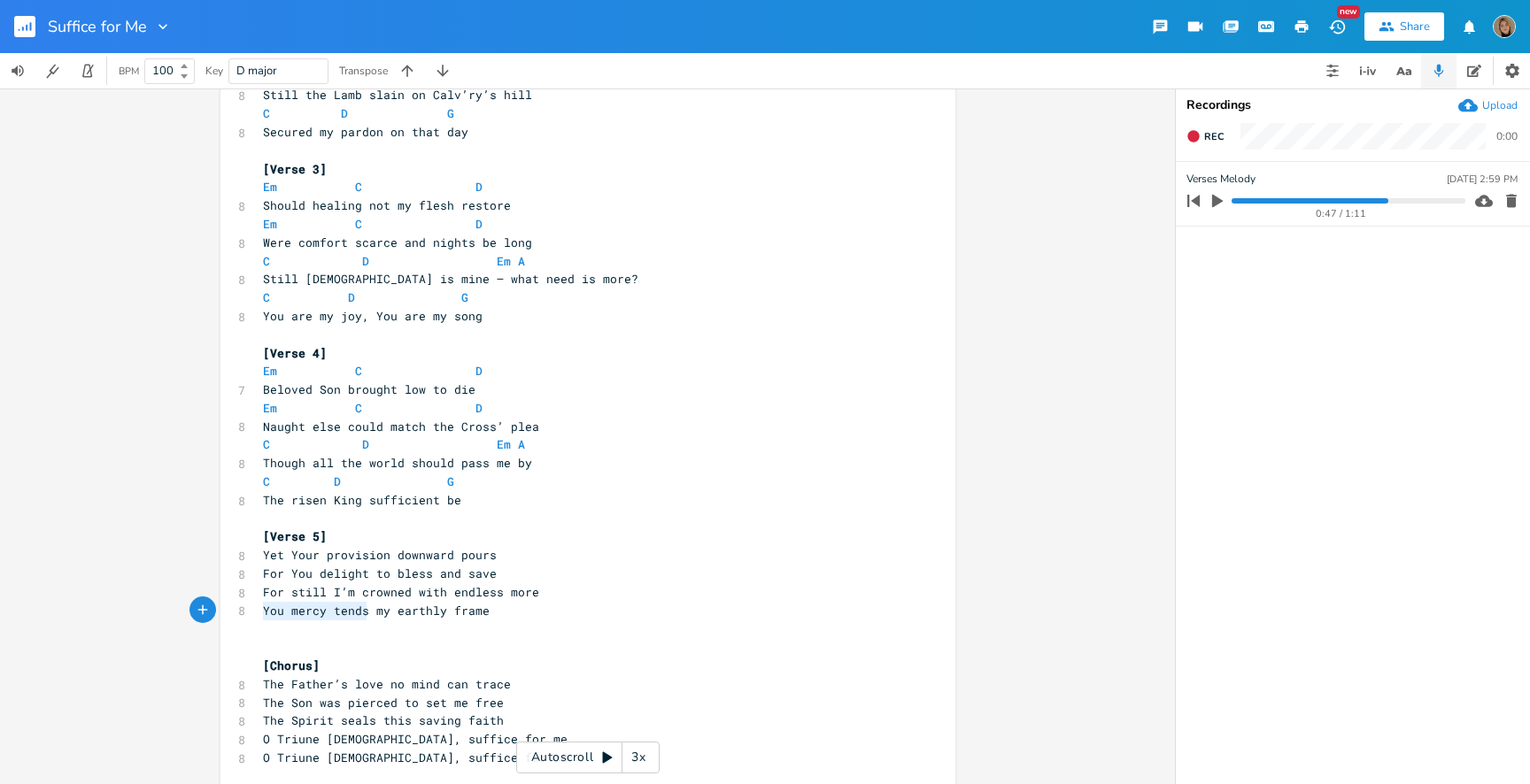drag, startPoint x: 364, startPoint y: 614, endPoint x: 252, endPoint y: 614, distance: 112 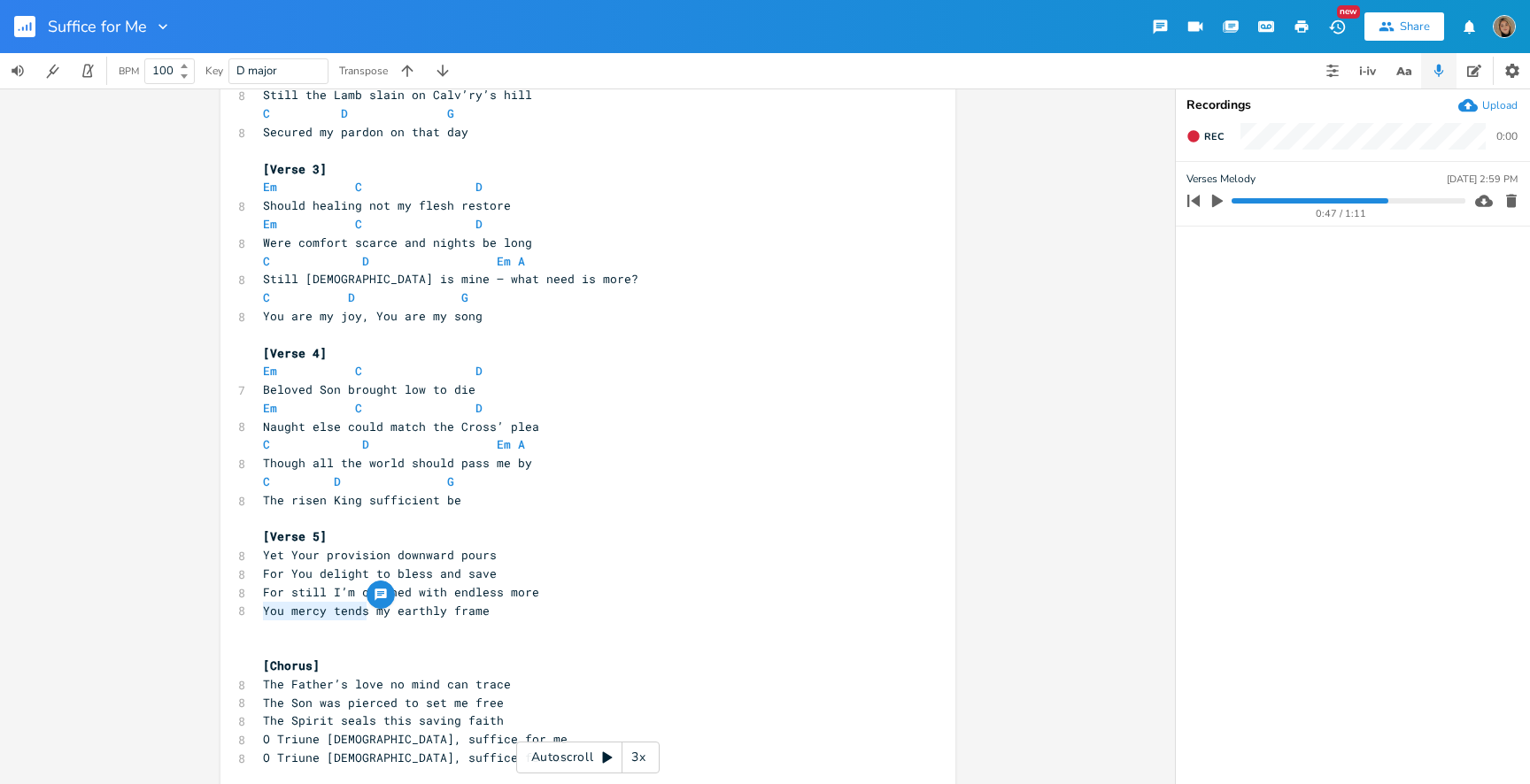 type on "F" 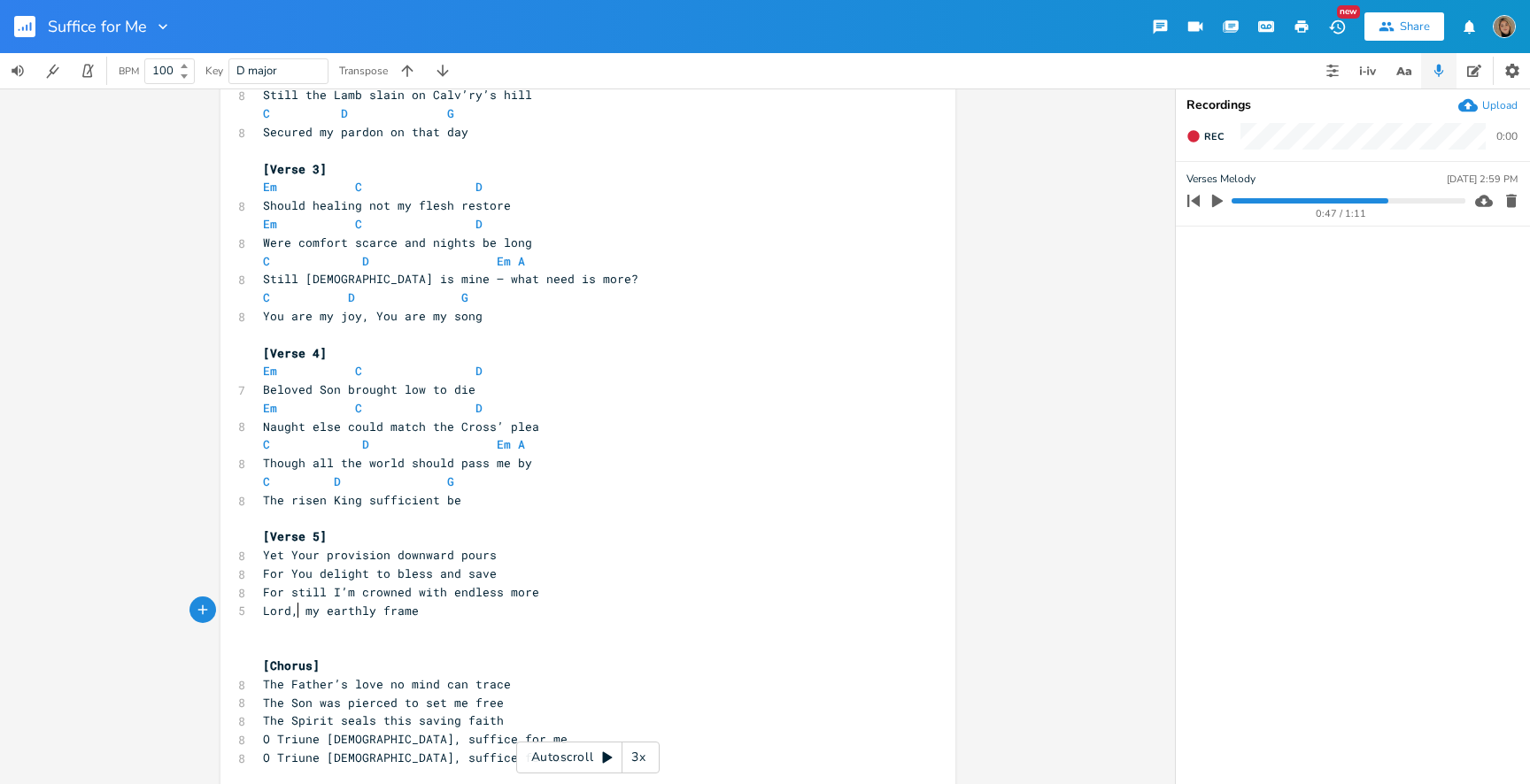 scroll, scrollTop: 0, scrollLeft: 28, axis: horizontal 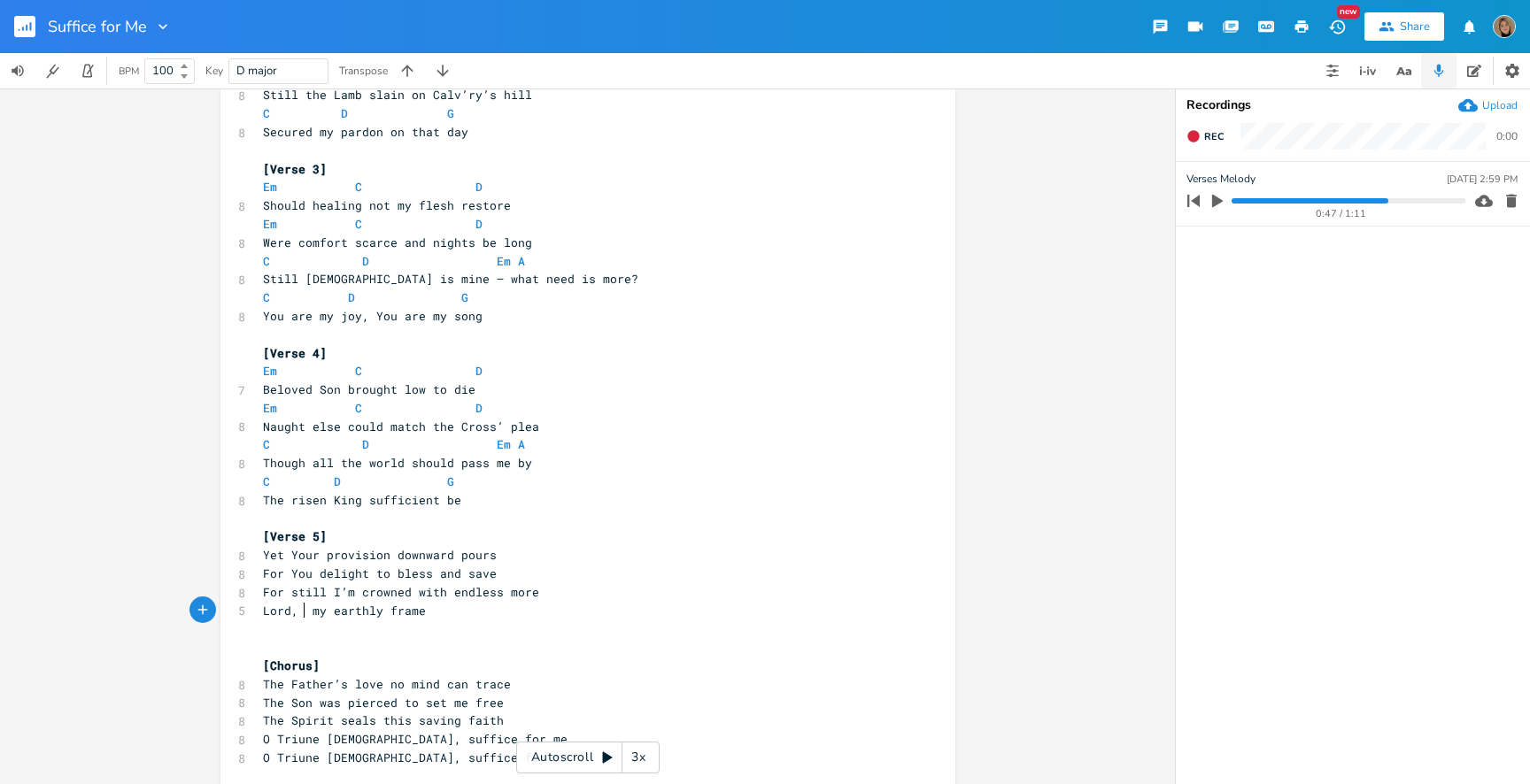 type on "Lord, c" 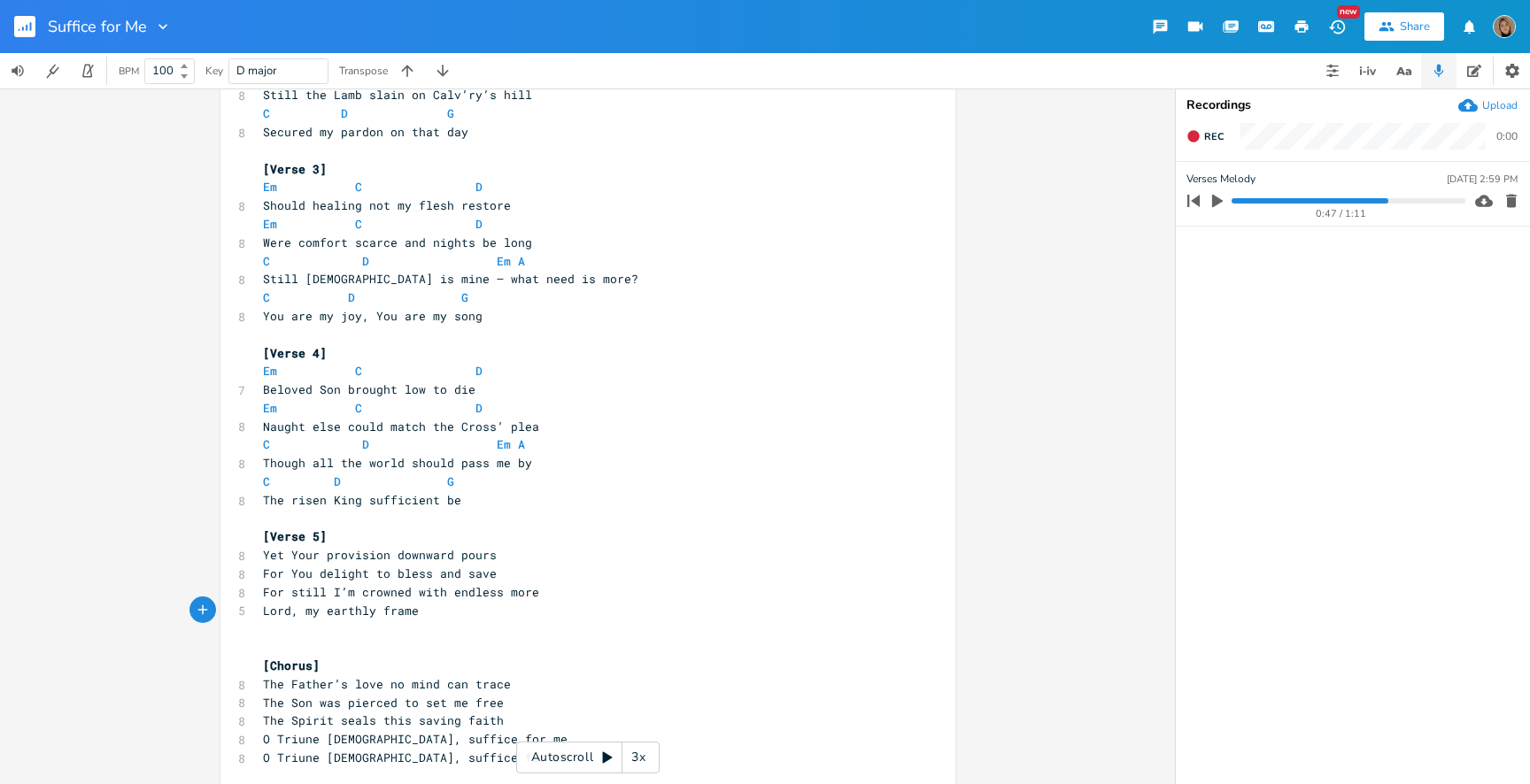 scroll, scrollTop: 0, scrollLeft: 3, axis: horizontal 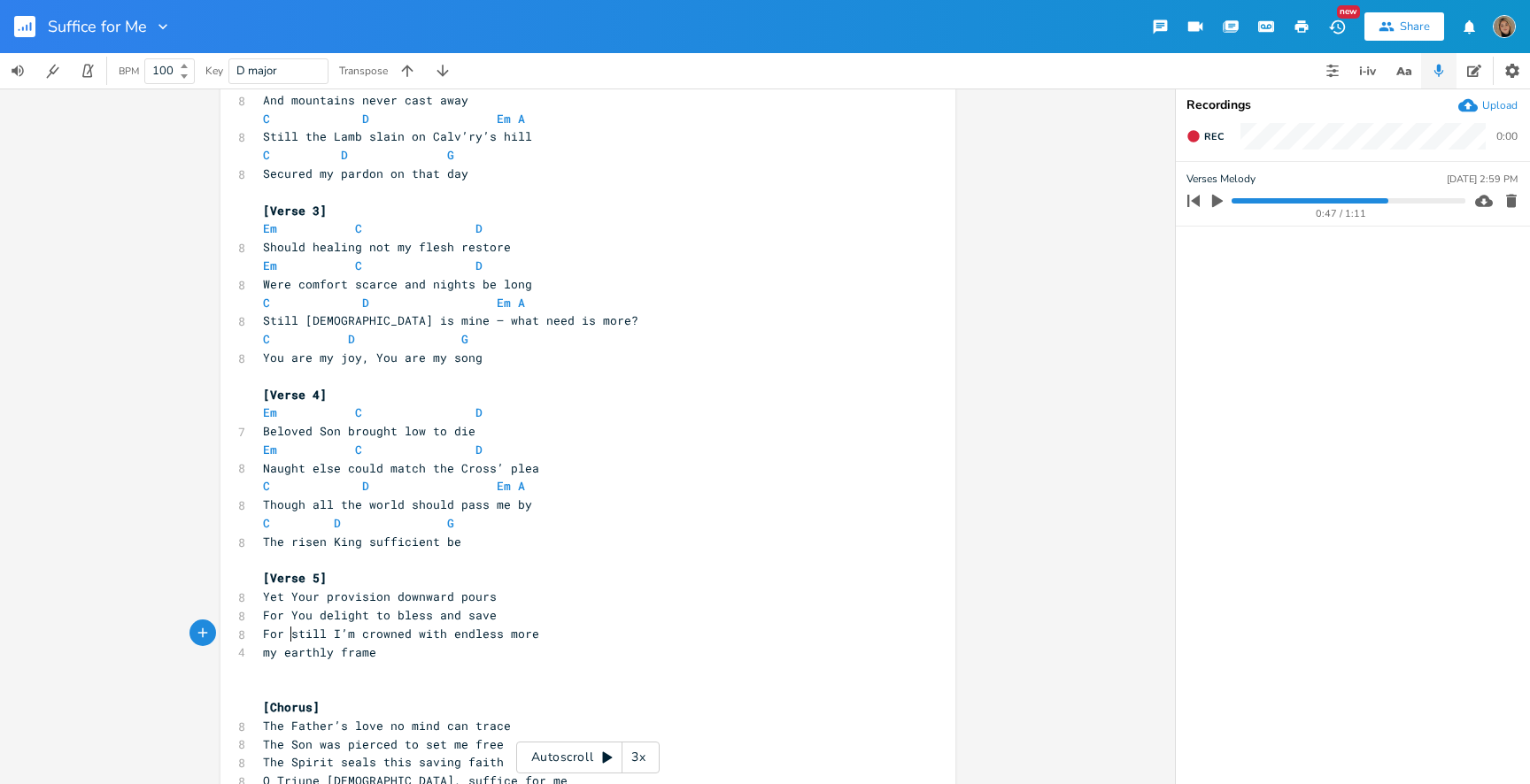 click on "For still I’m crowned with endless more" at bounding box center (401, 634) 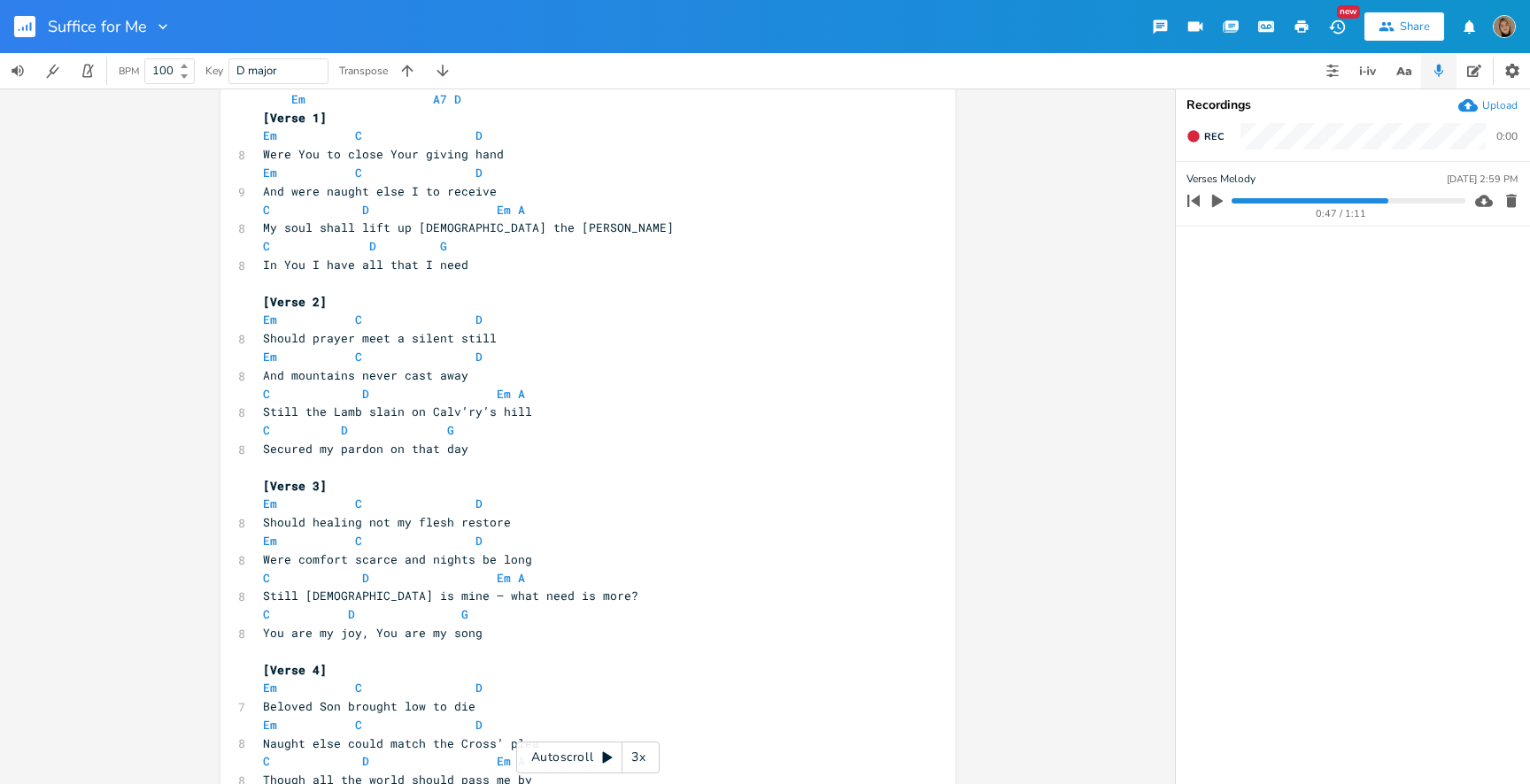 scroll, scrollTop: 55, scrollLeft: 0, axis: vertical 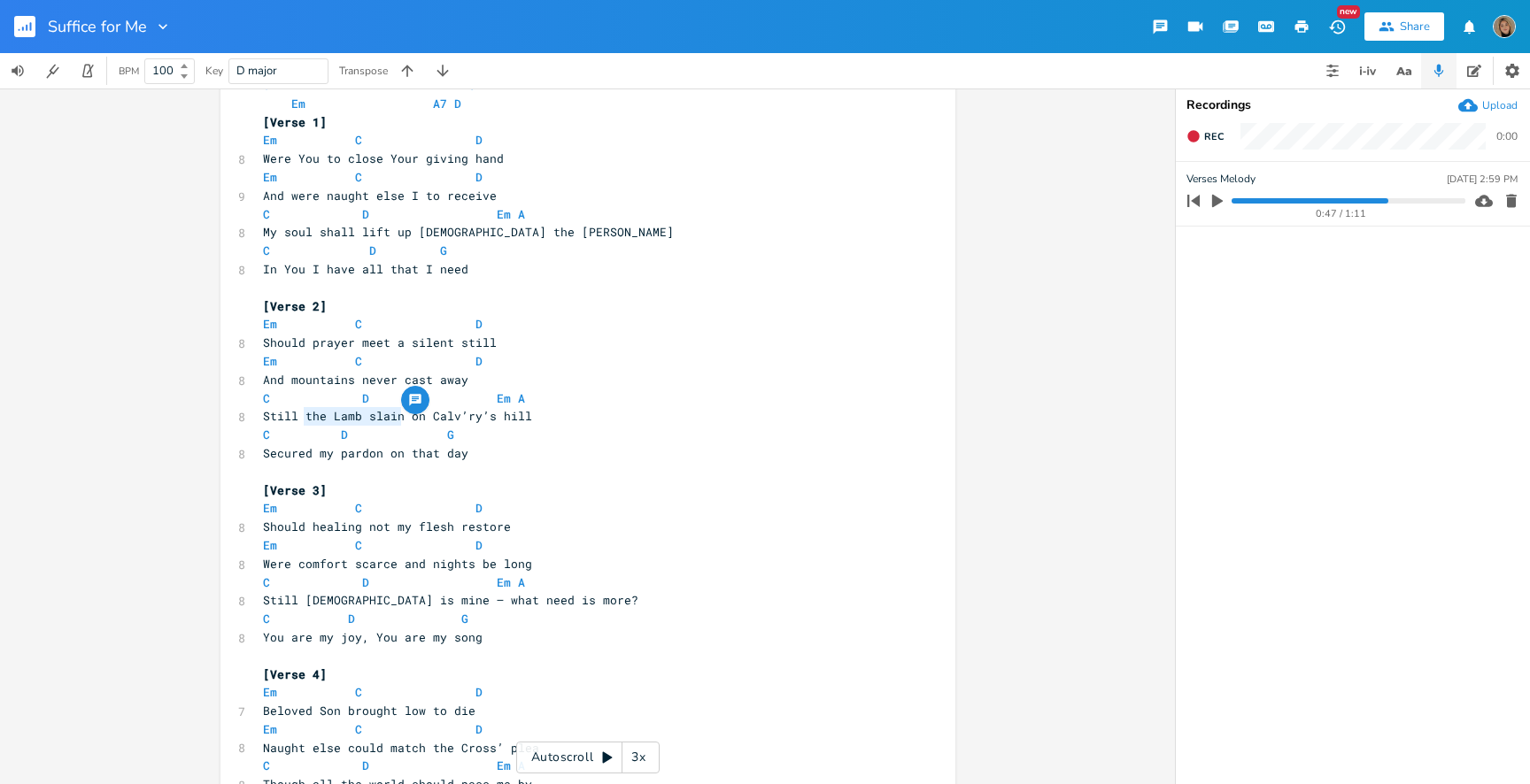 drag, startPoint x: 395, startPoint y: 419, endPoint x: 300, endPoint y: 412, distance: 95.25755 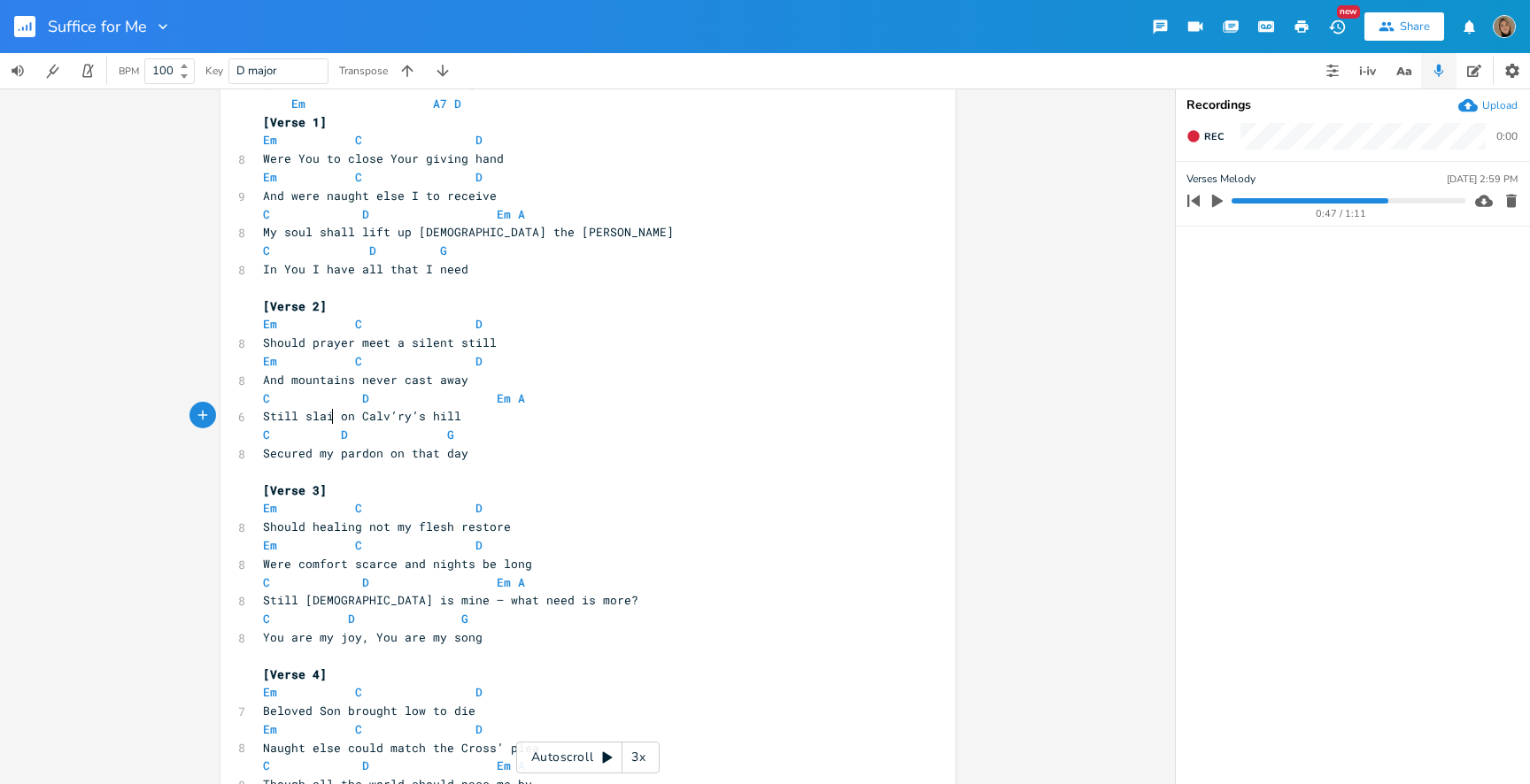 type on "slaim" 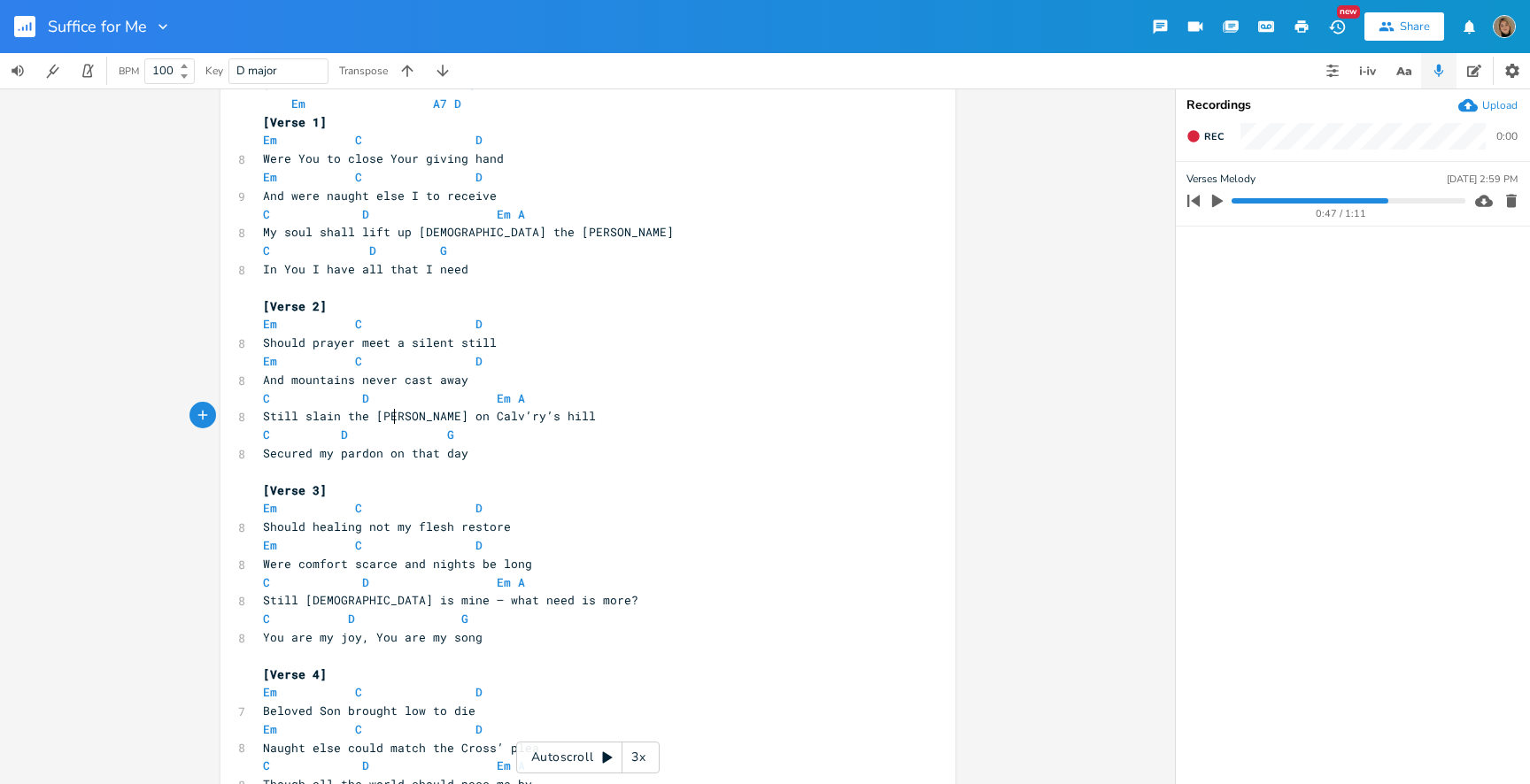 type on "n the Lamb" 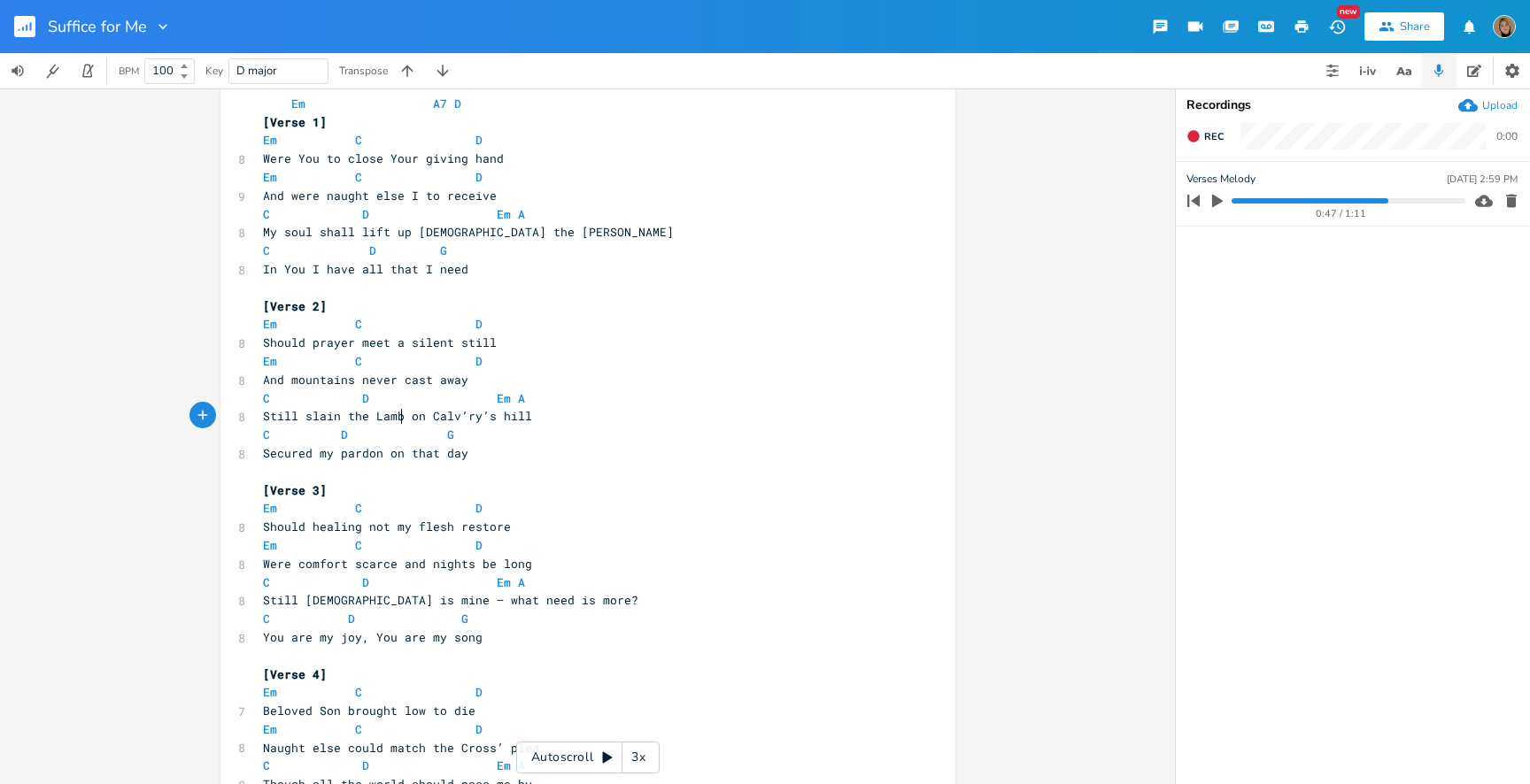 scroll, scrollTop: 0, scrollLeft: 58, axis: horizontal 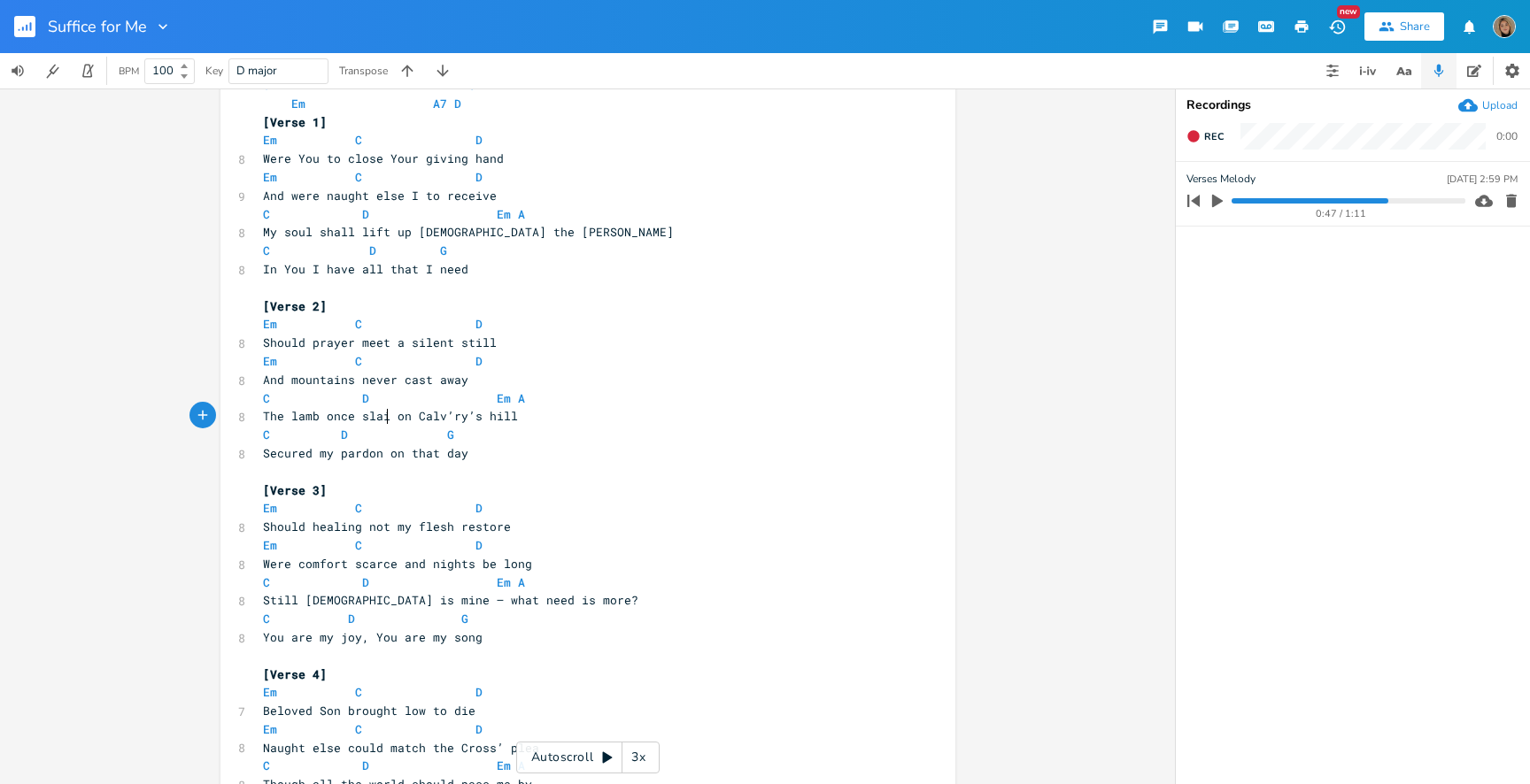 type on "The lamb once slain" 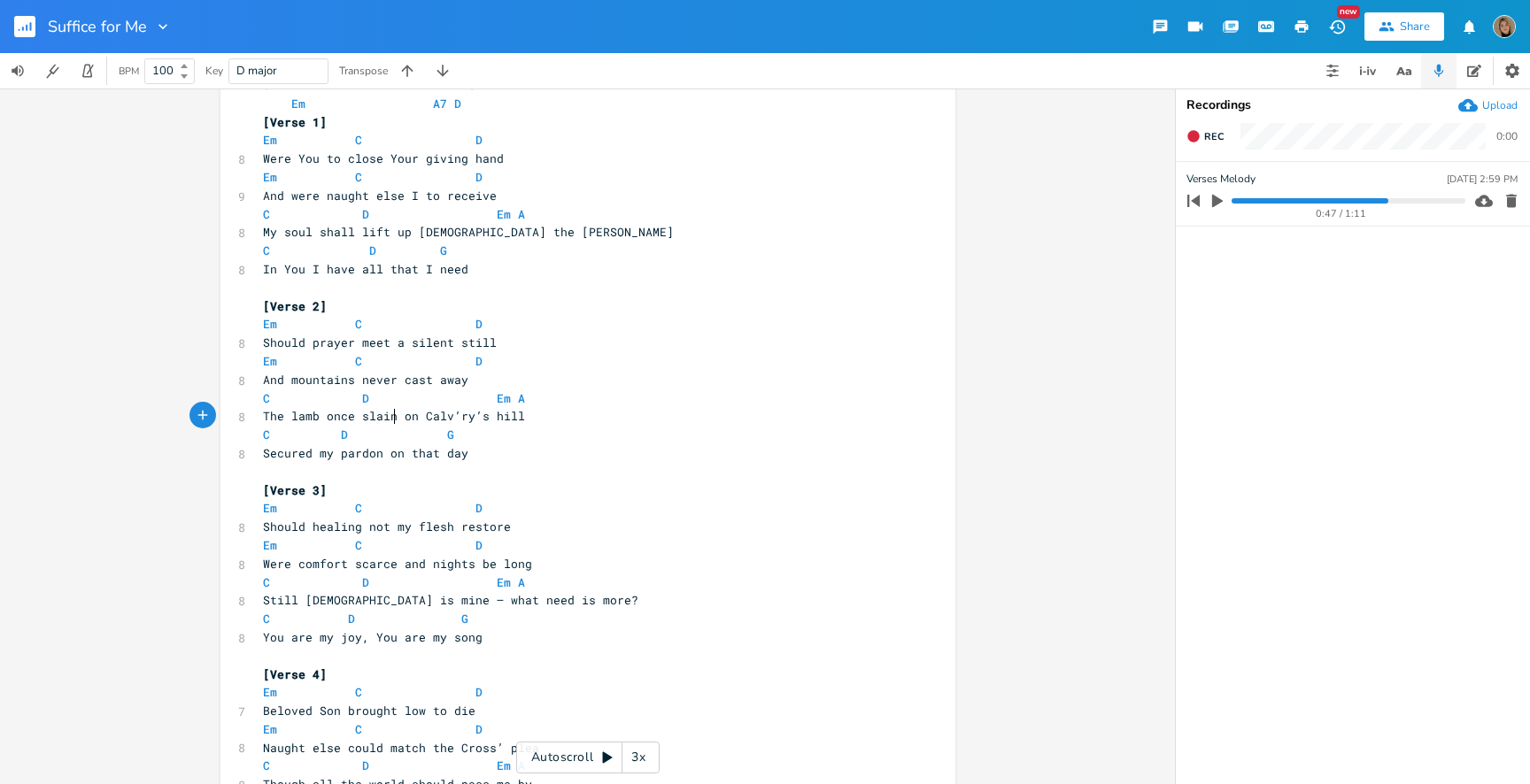 click on "The lamb once slain on Calv’ry’s hill" at bounding box center [394, 416] 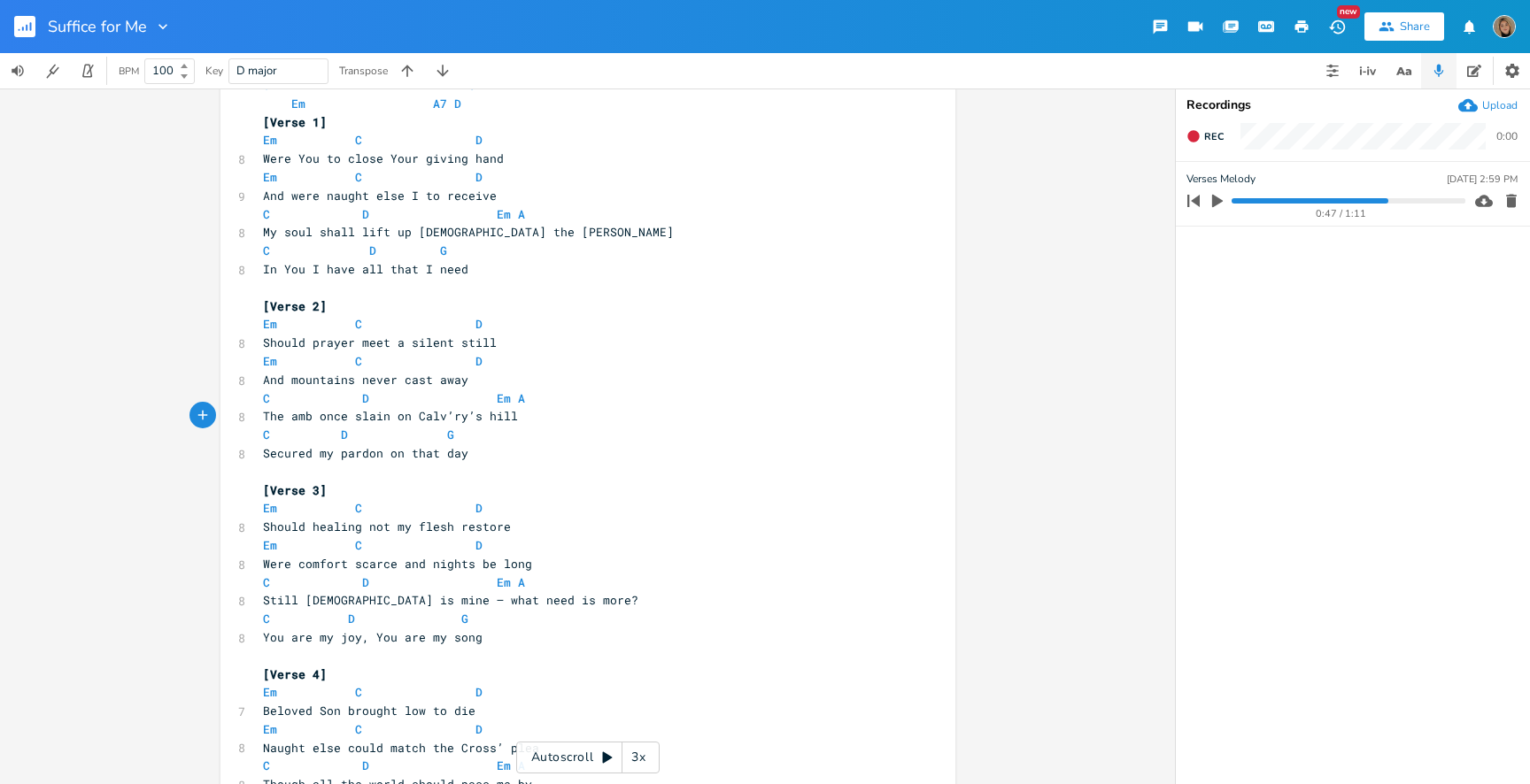 type on "L" 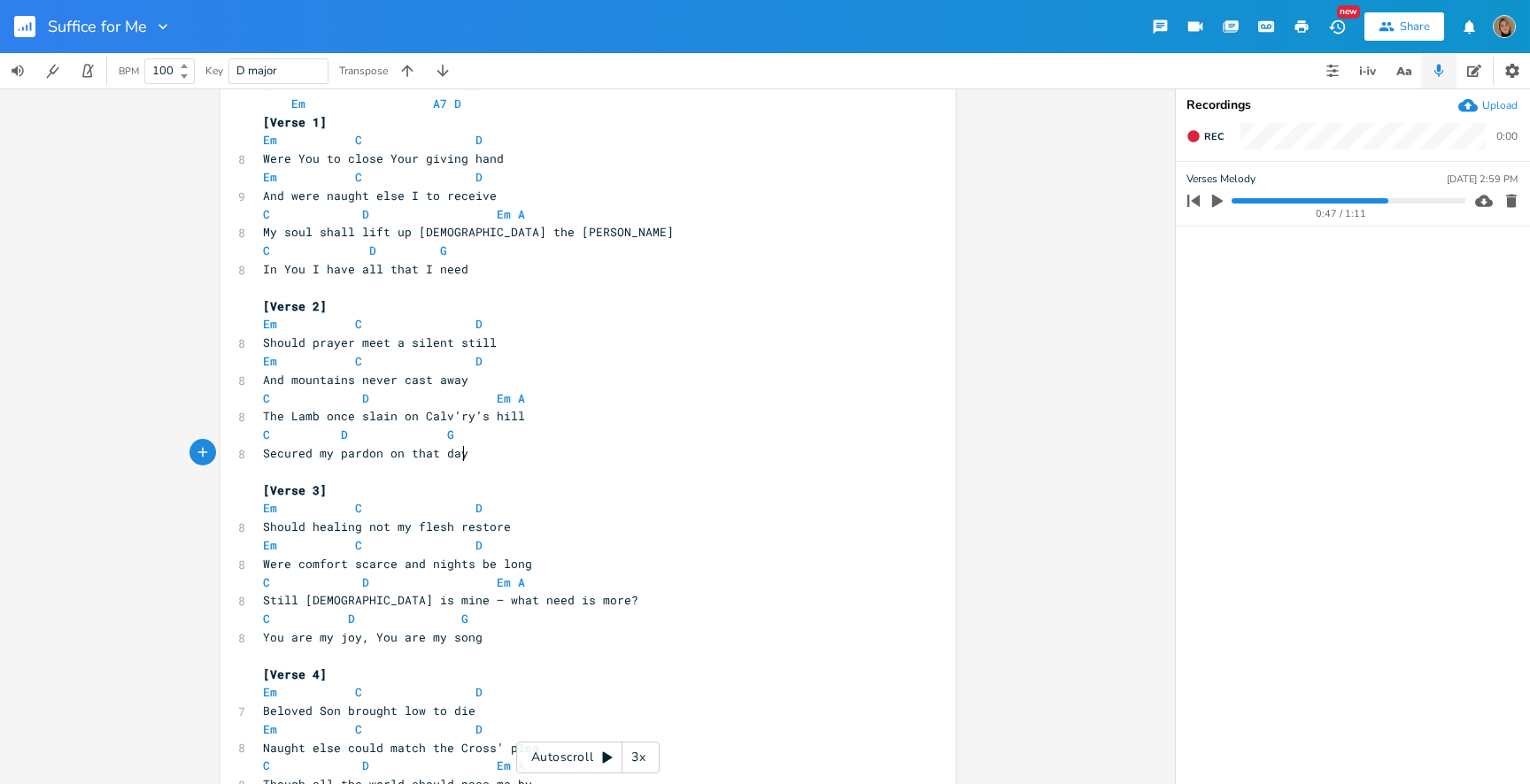 click on "Secured my pardon on that day" at bounding box center [579, 453] 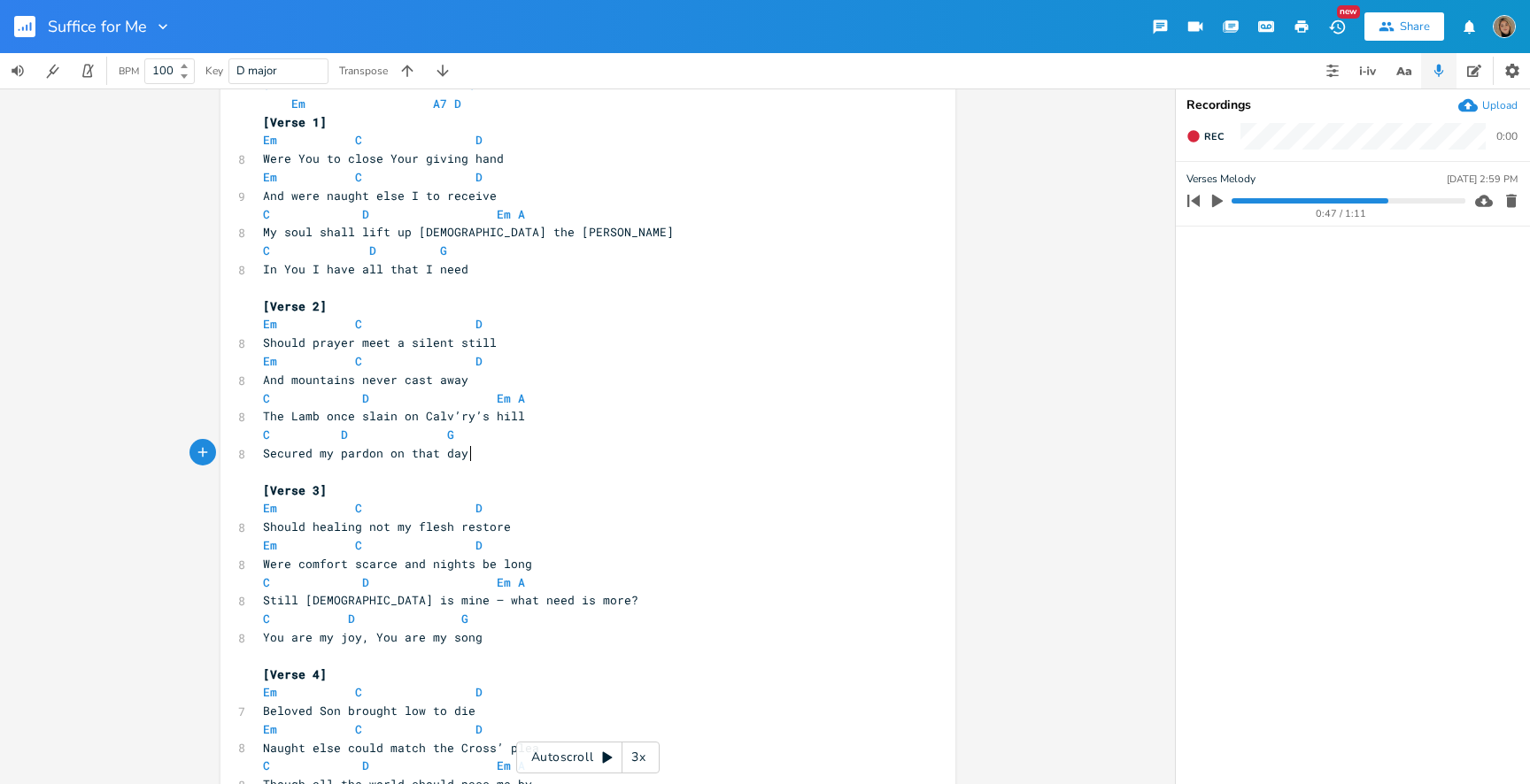 scroll, scrollTop: 0, scrollLeft: 4, axis: horizontal 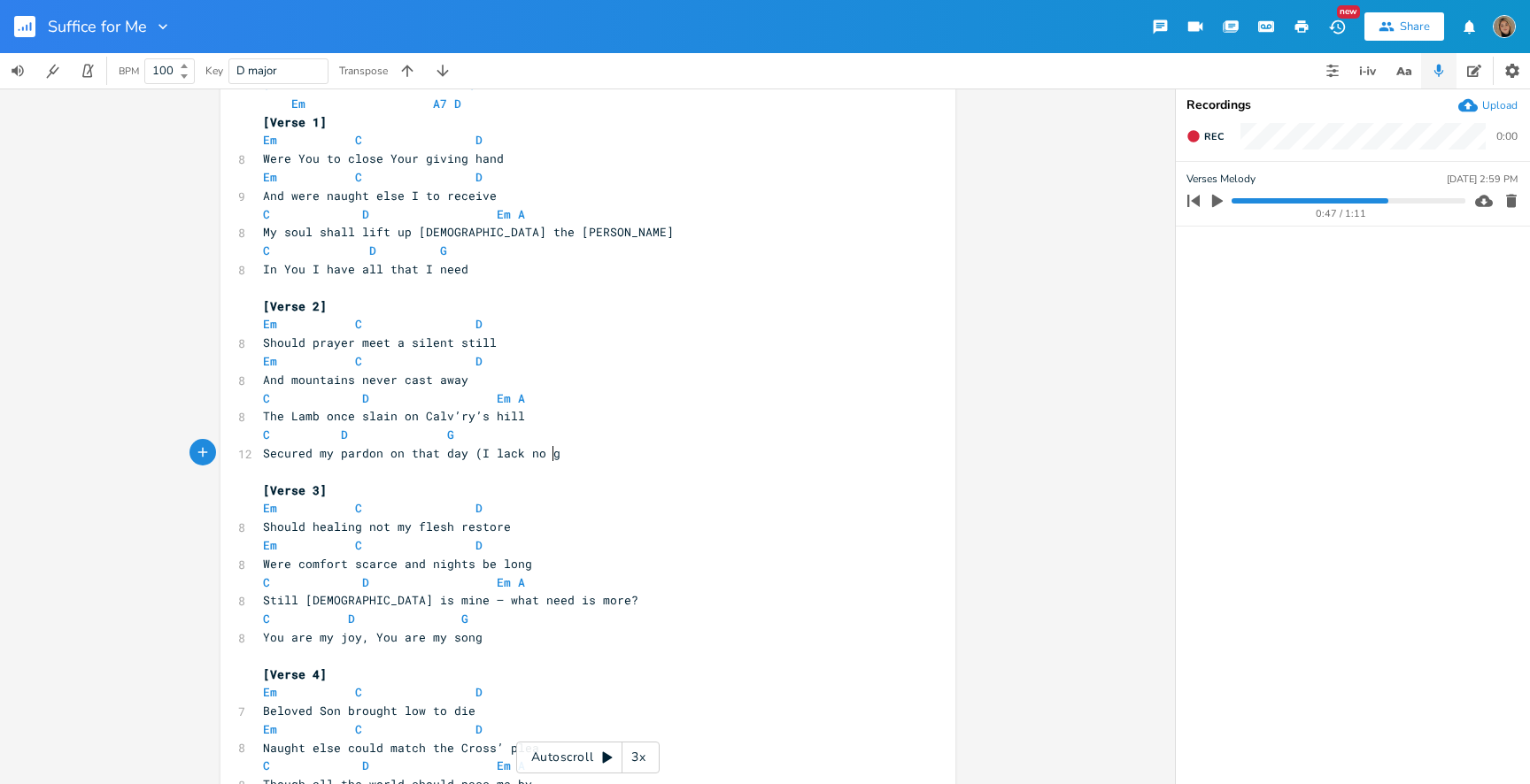 type on "(I lack no go" 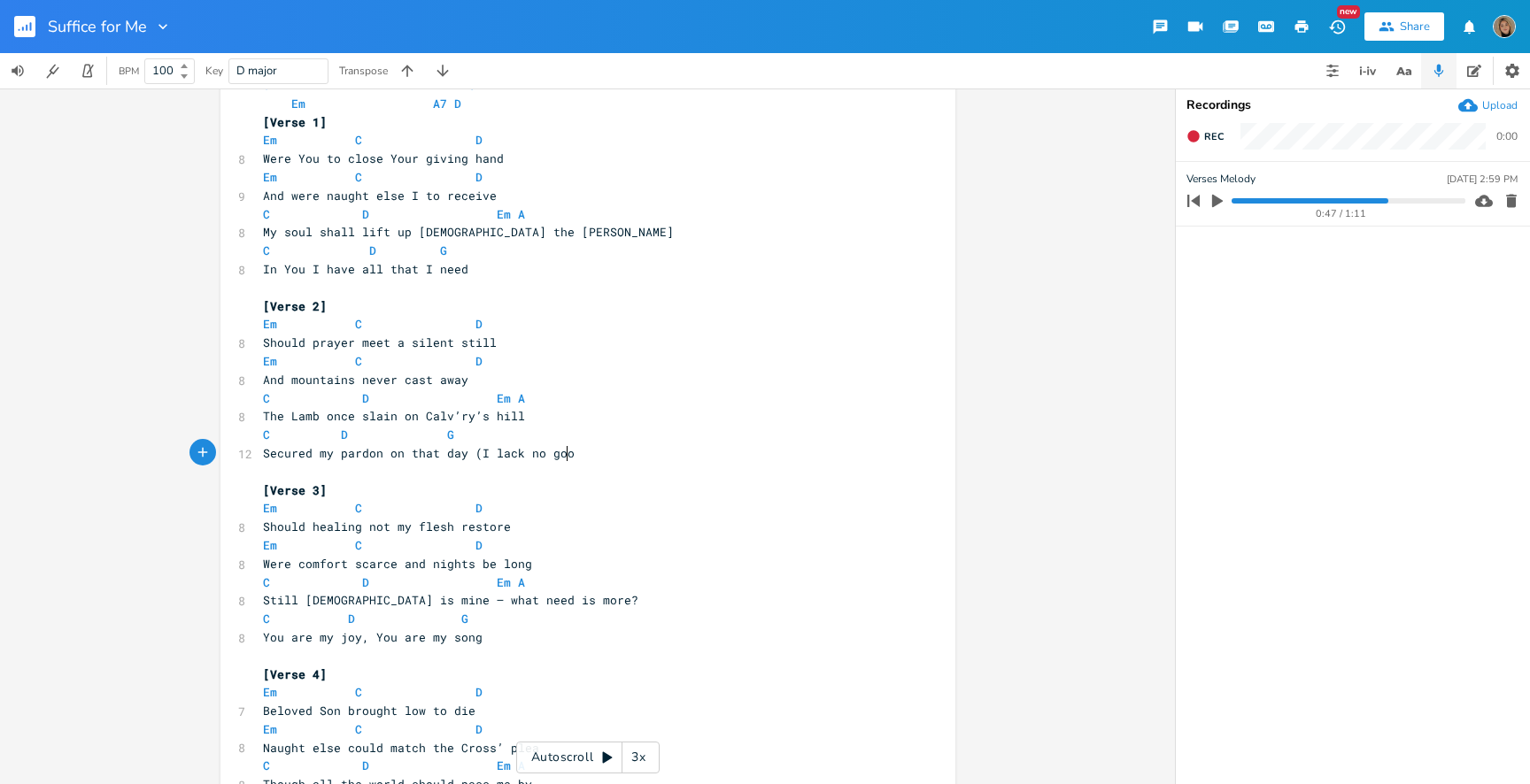 type on "of" 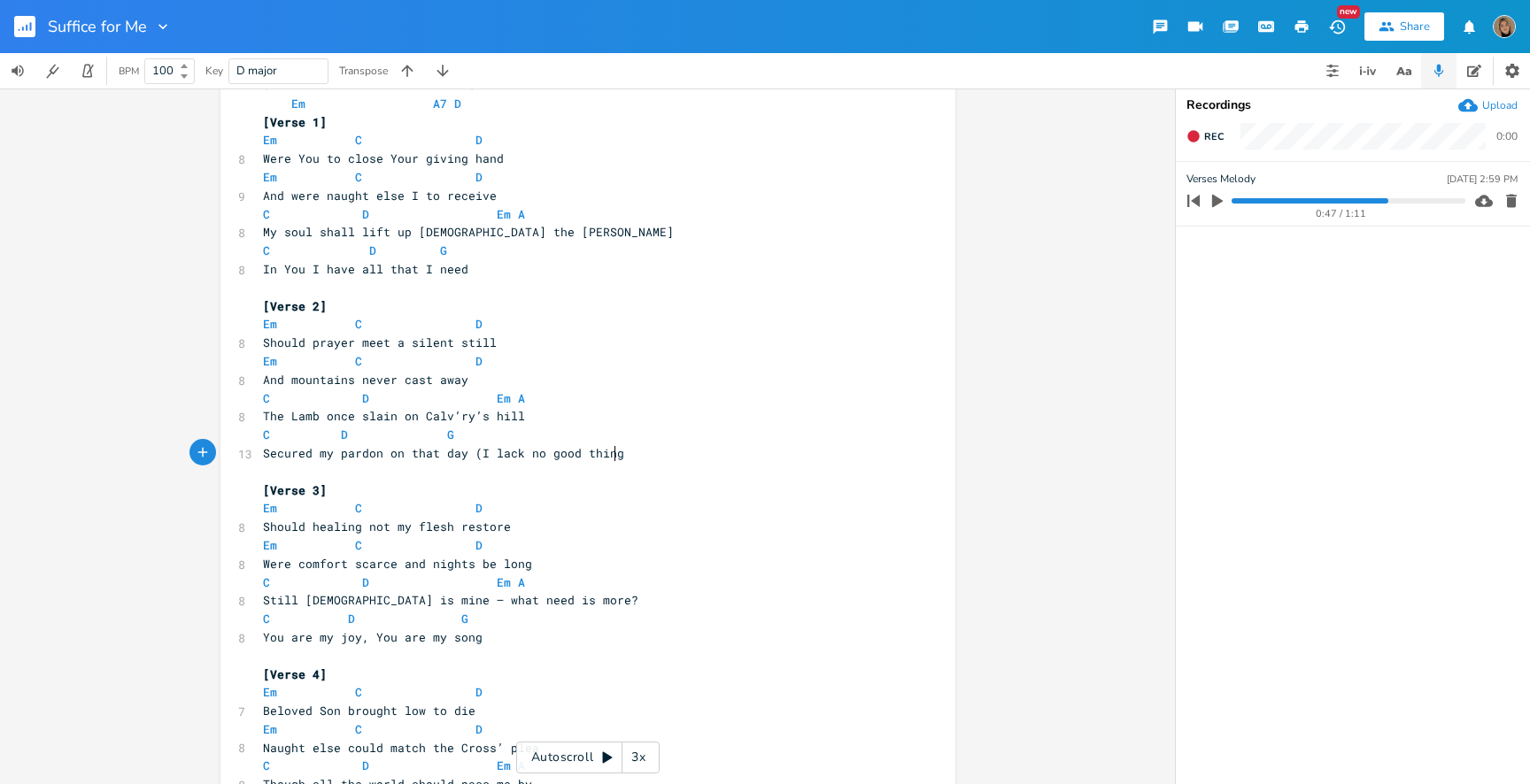 type on "d thing)" 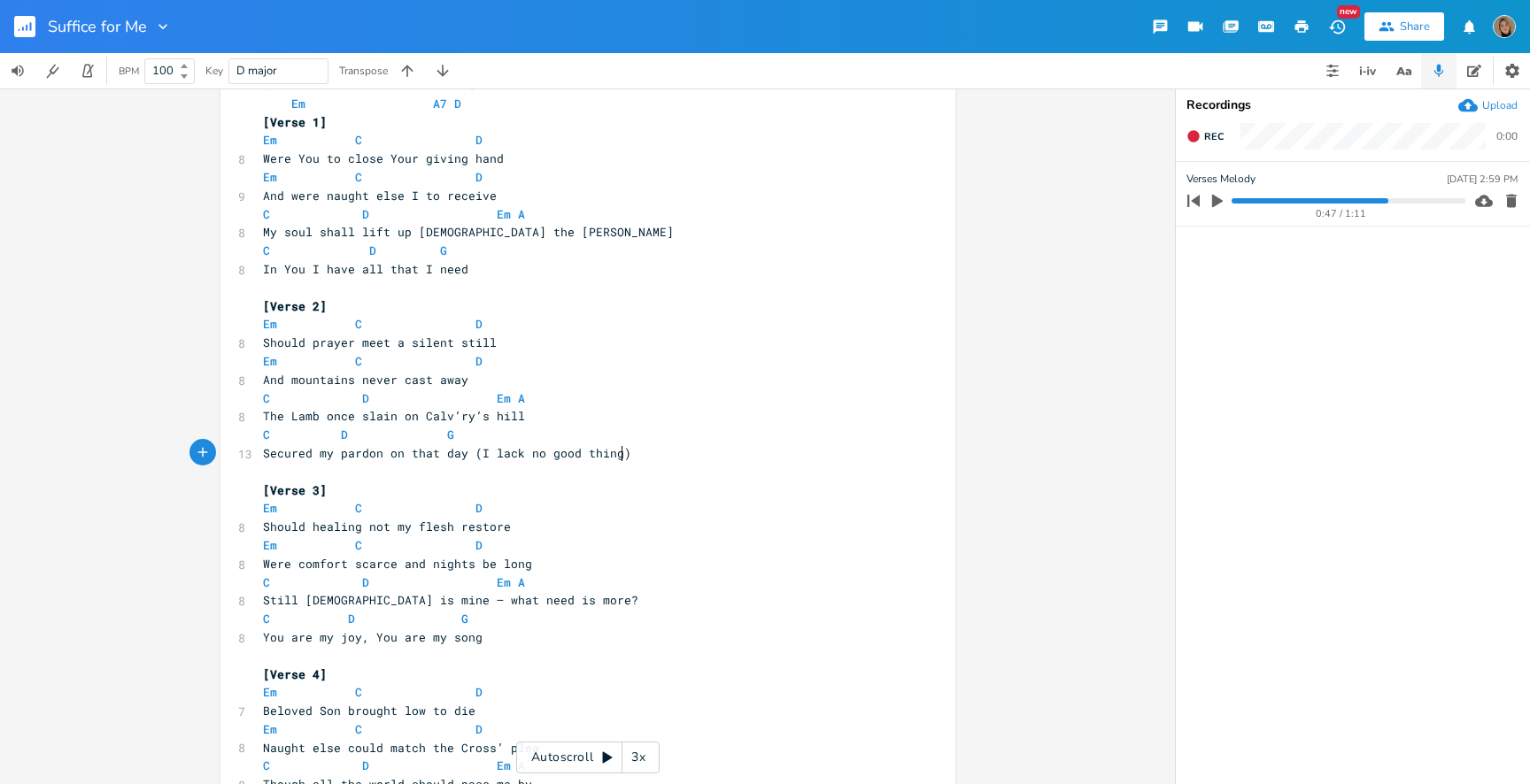 scroll, scrollTop: 0, scrollLeft: 40, axis: horizontal 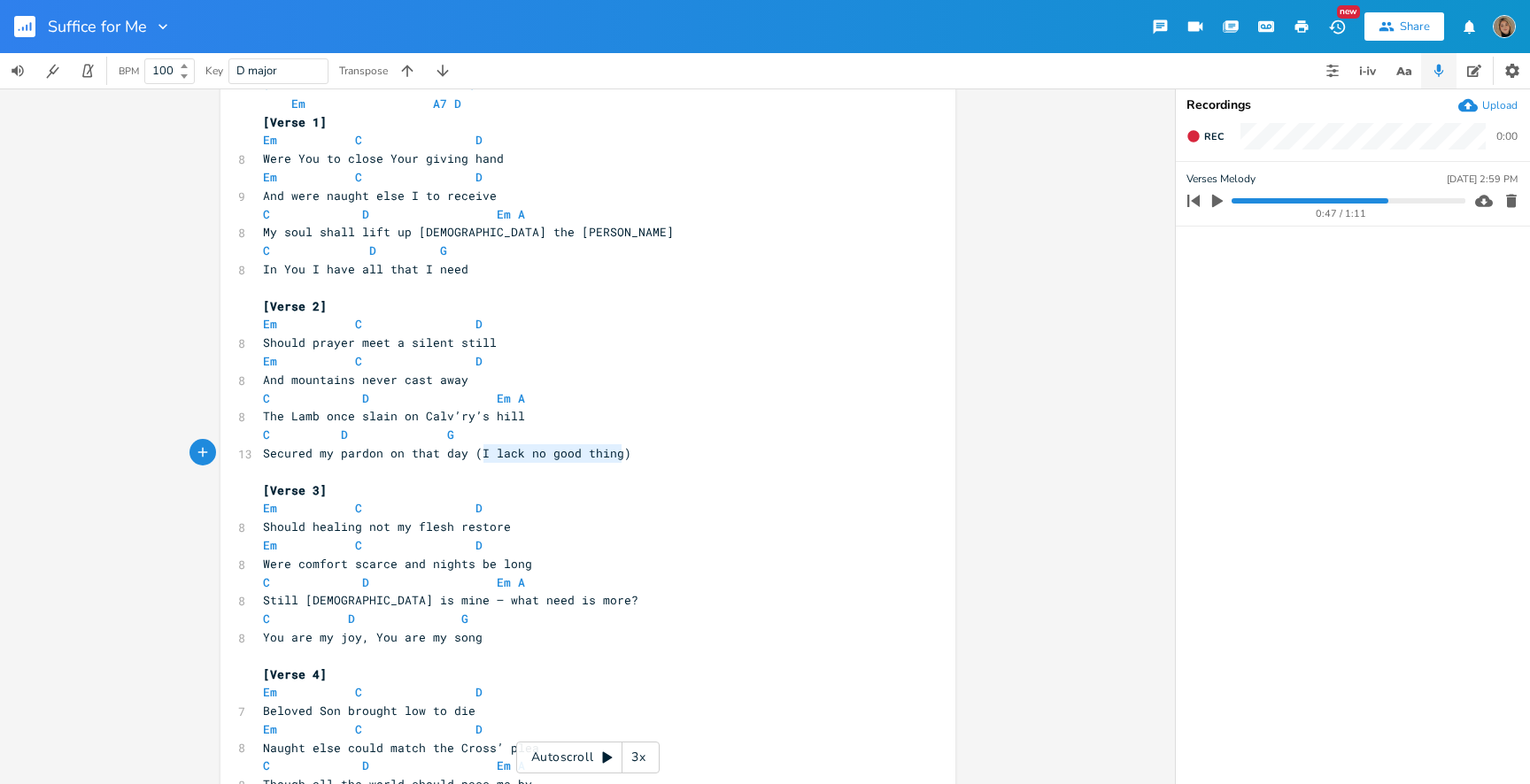 type on "(I lack no good thing)" 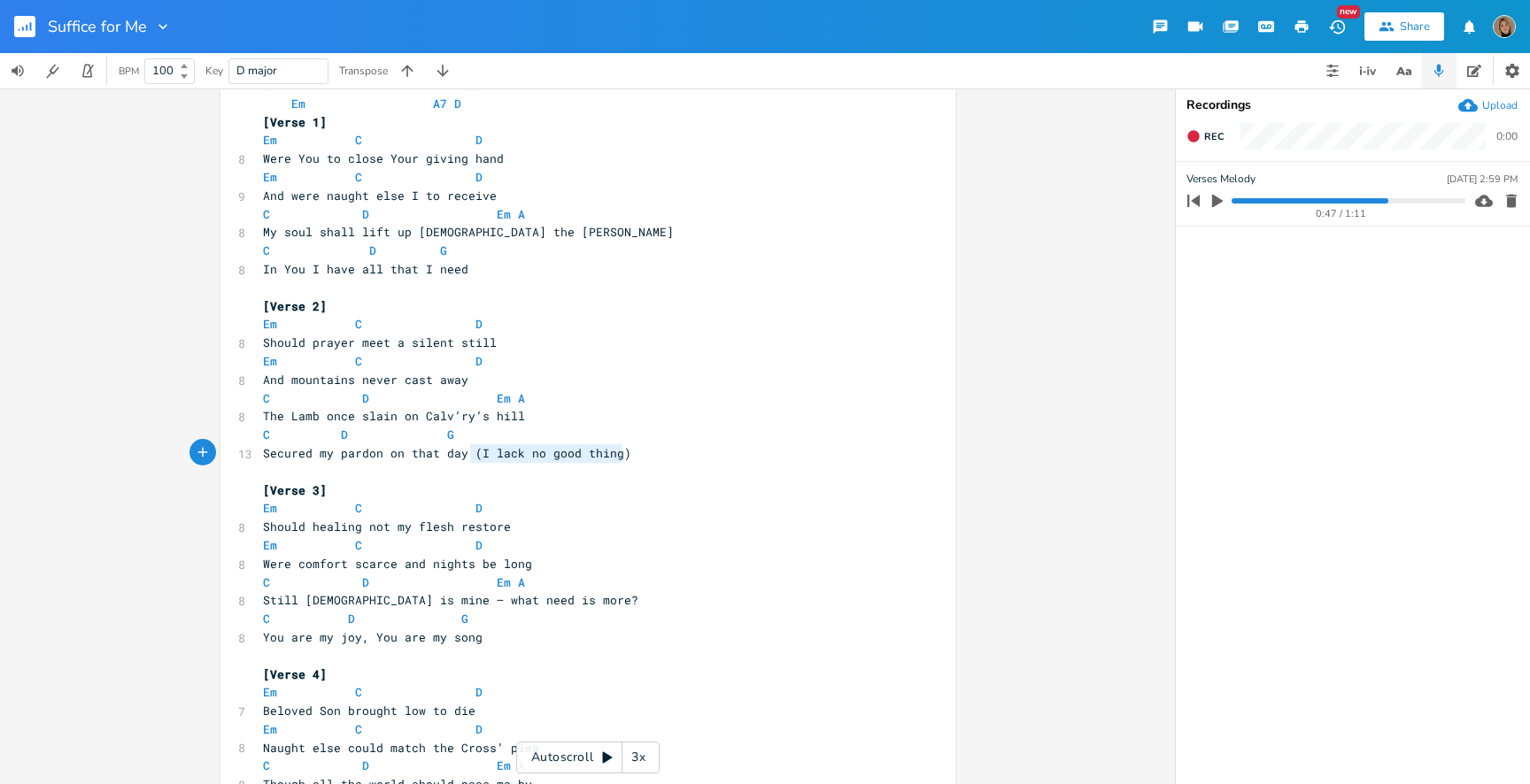 drag, startPoint x: 628, startPoint y: 459, endPoint x: 462, endPoint y: 450, distance: 166.2438 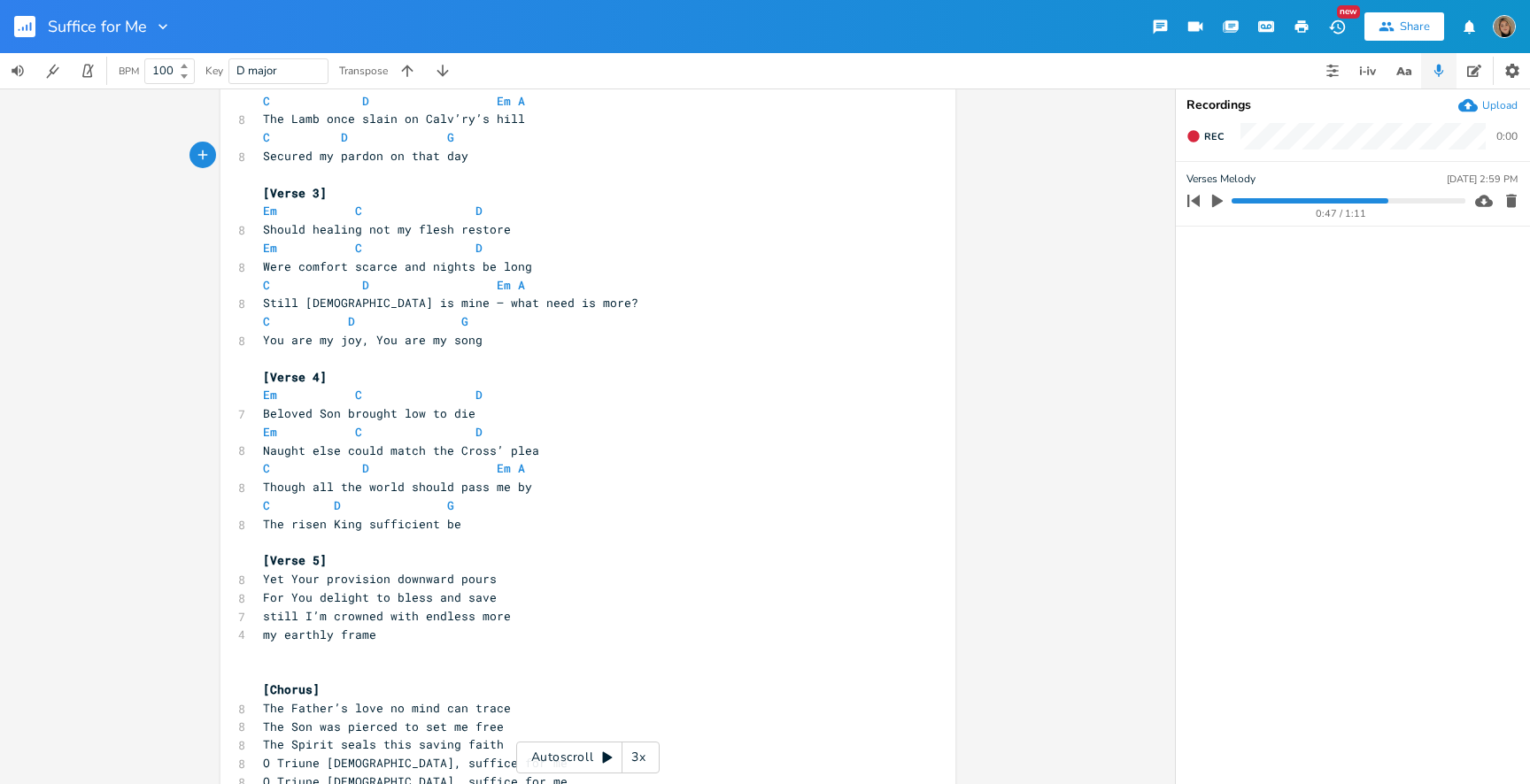 scroll, scrollTop: 395, scrollLeft: 0, axis: vertical 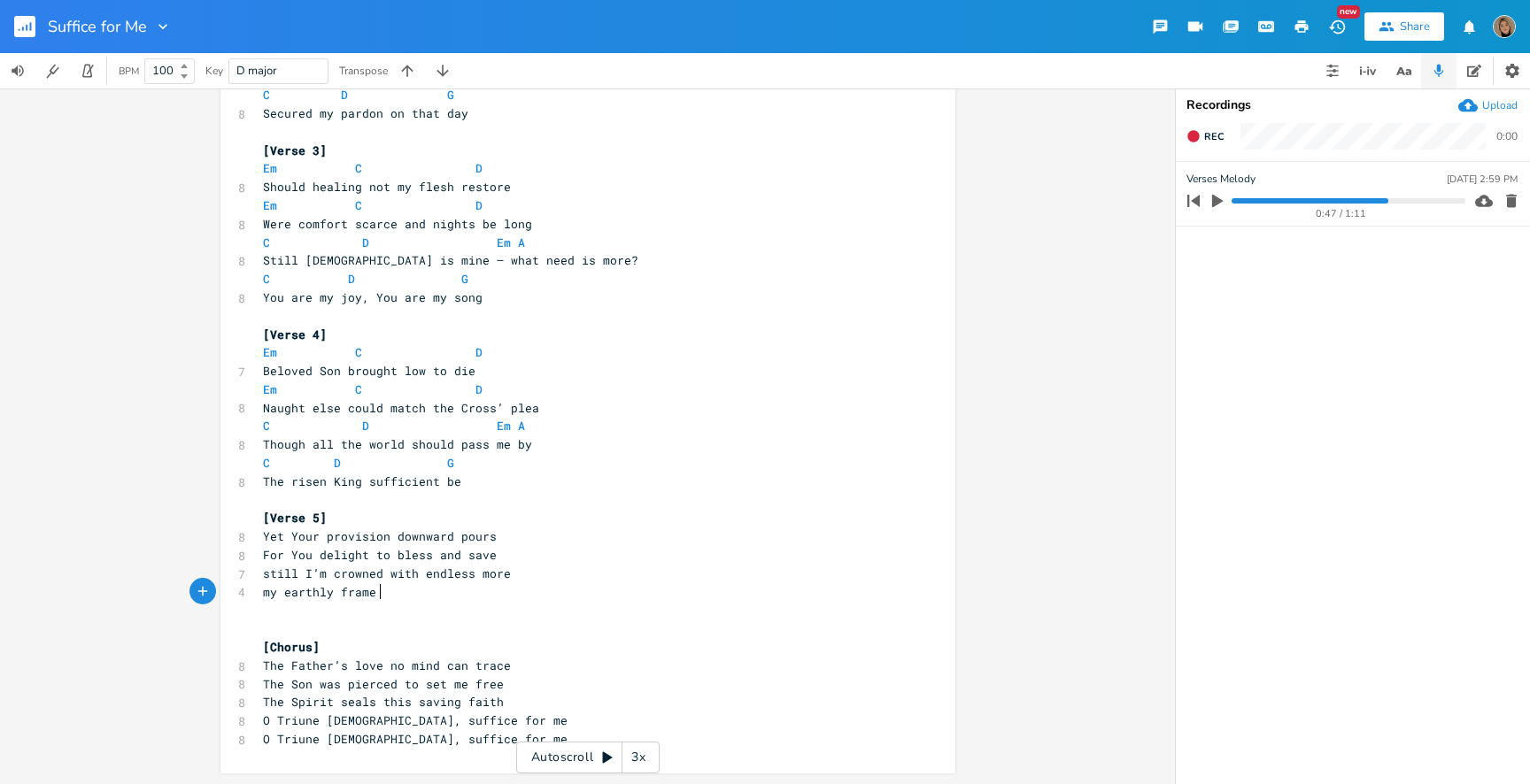 click on "my earthly frame" at bounding box center [579, 592] 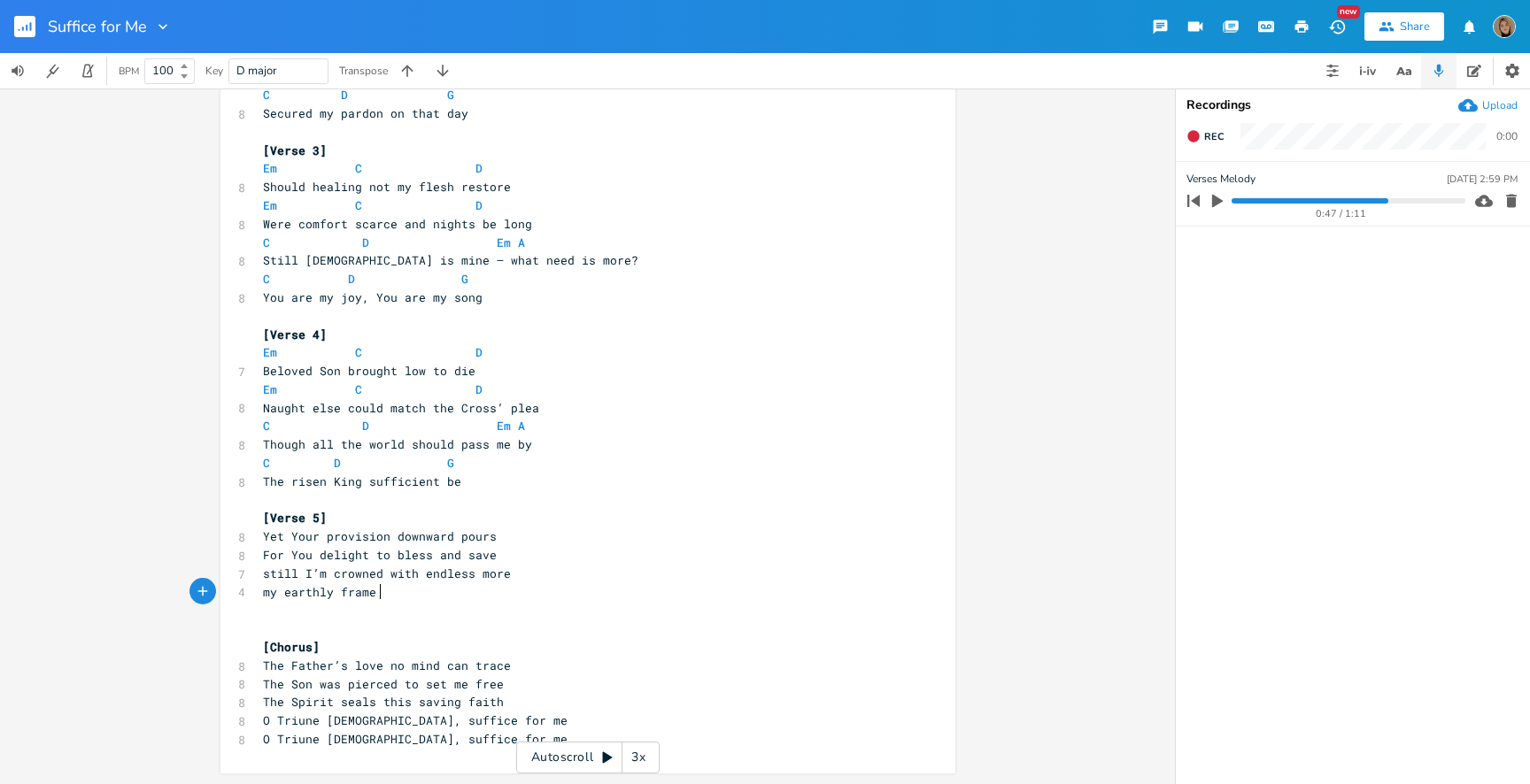 click on "For You delight to bless and save" at bounding box center [579, 555] 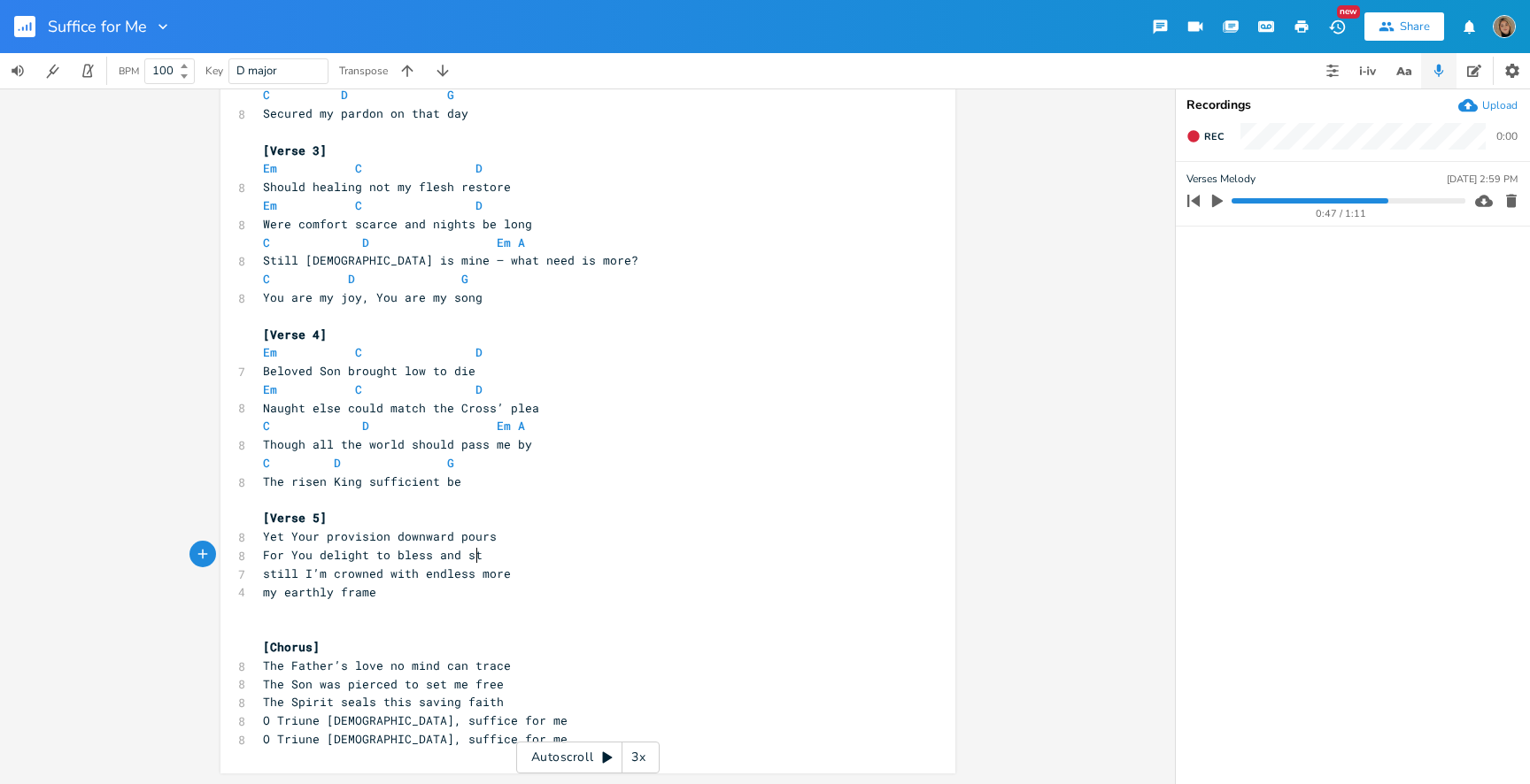type on "tay" 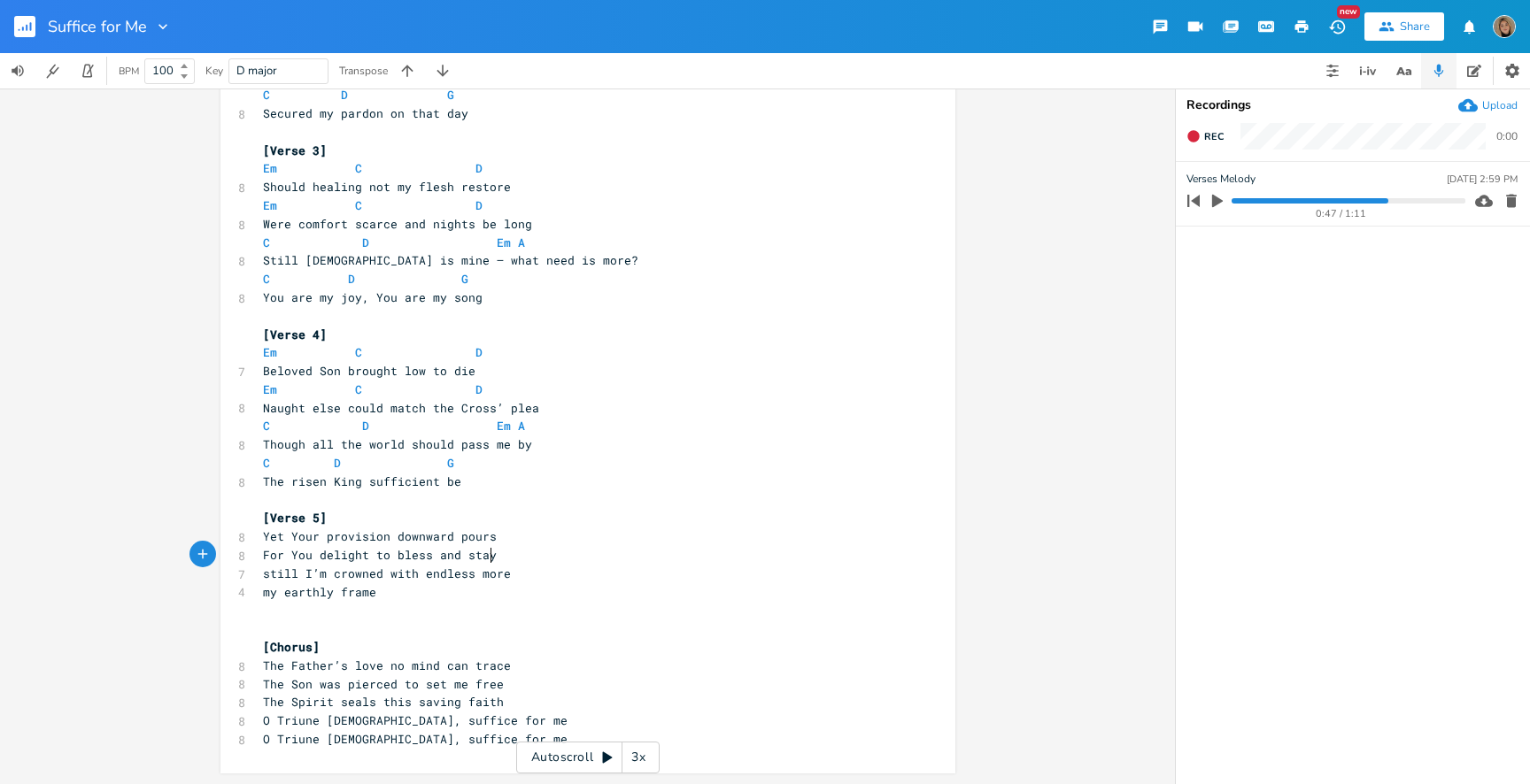scroll, scrollTop: 0, scrollLeft: 15, axis: horizontal 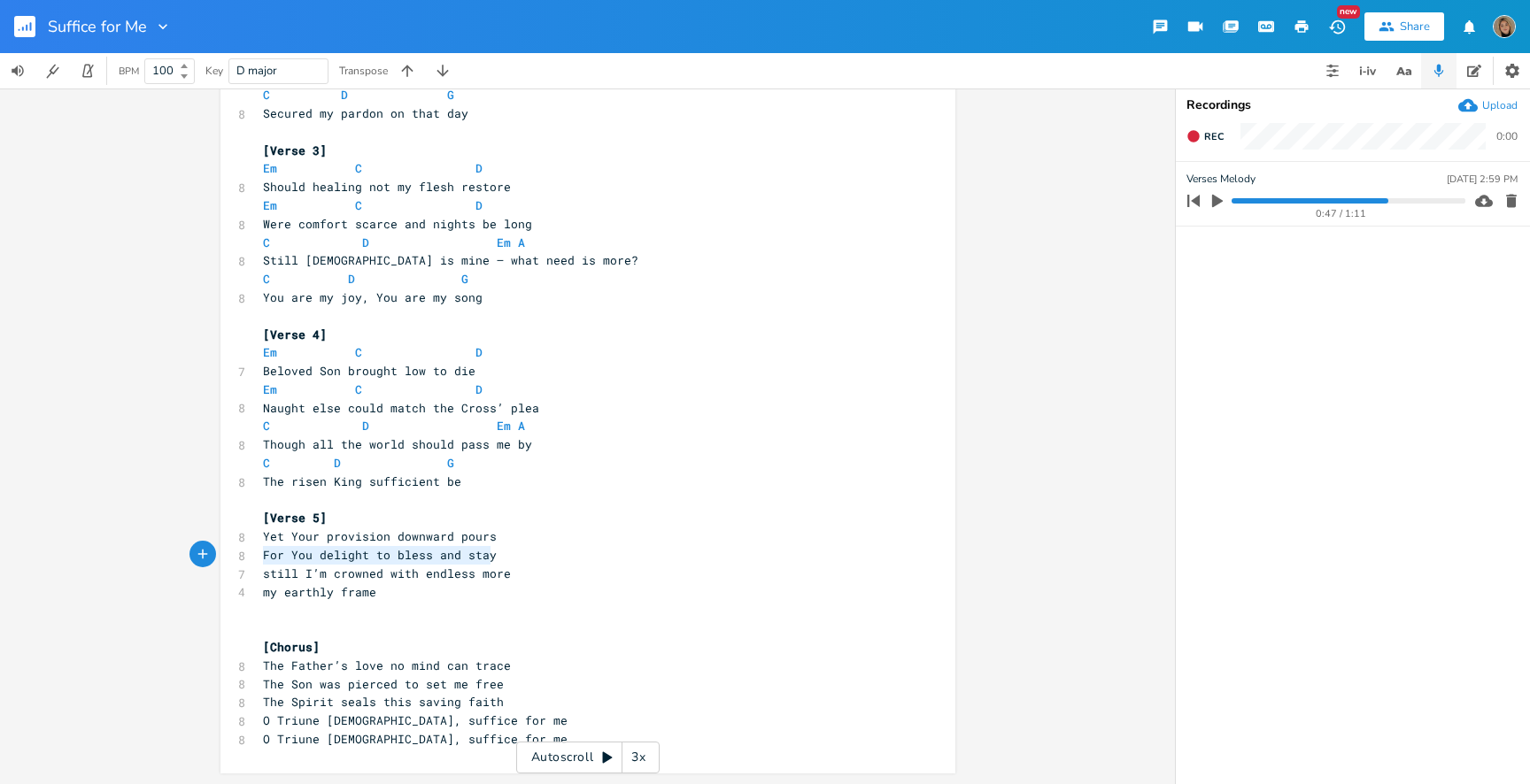 drag, startPoint x: 495, startPoint y: 555, endPoint x: 249, endPoint y: 554, distance: 246.002 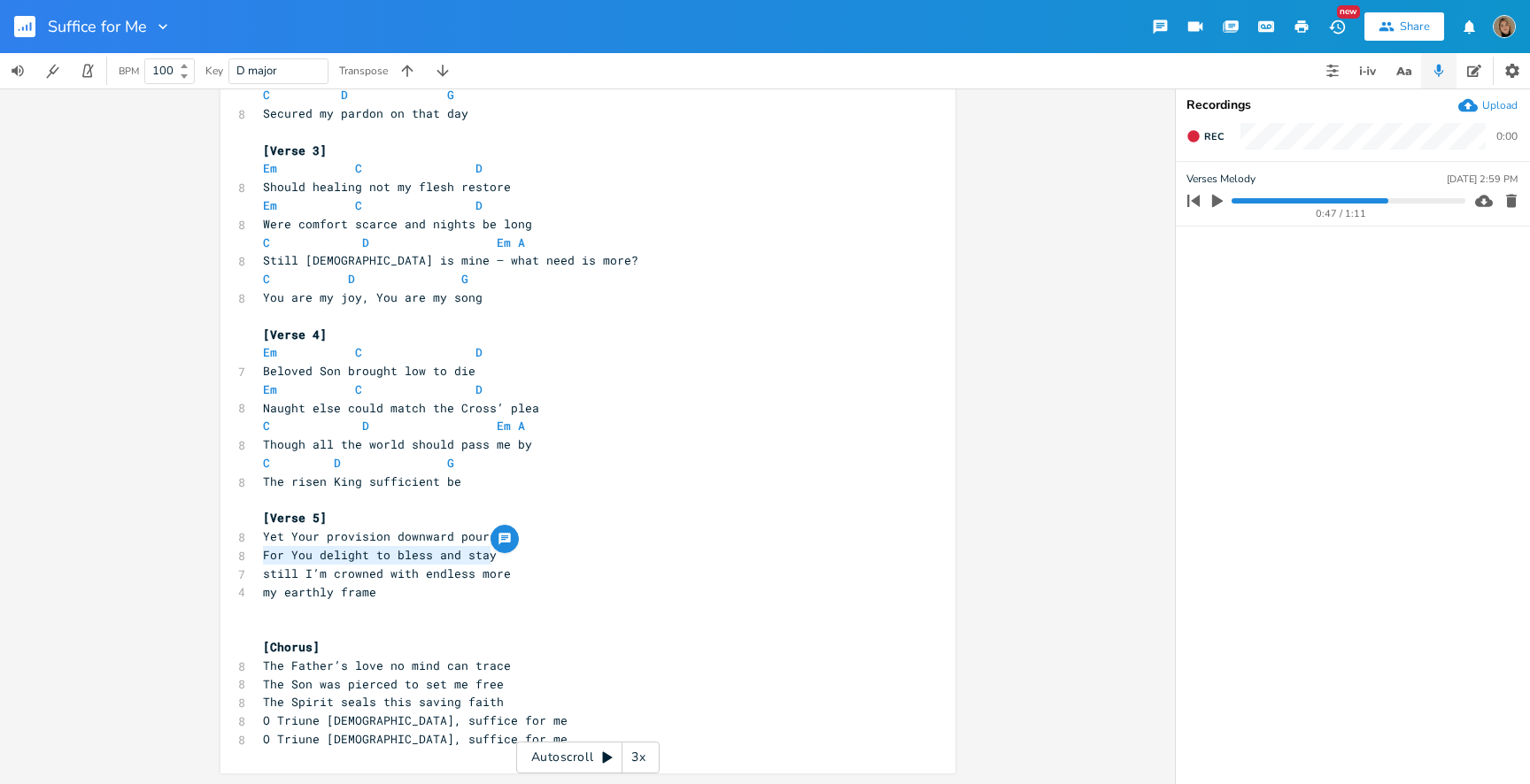 type on "For You delight to bless and stay" 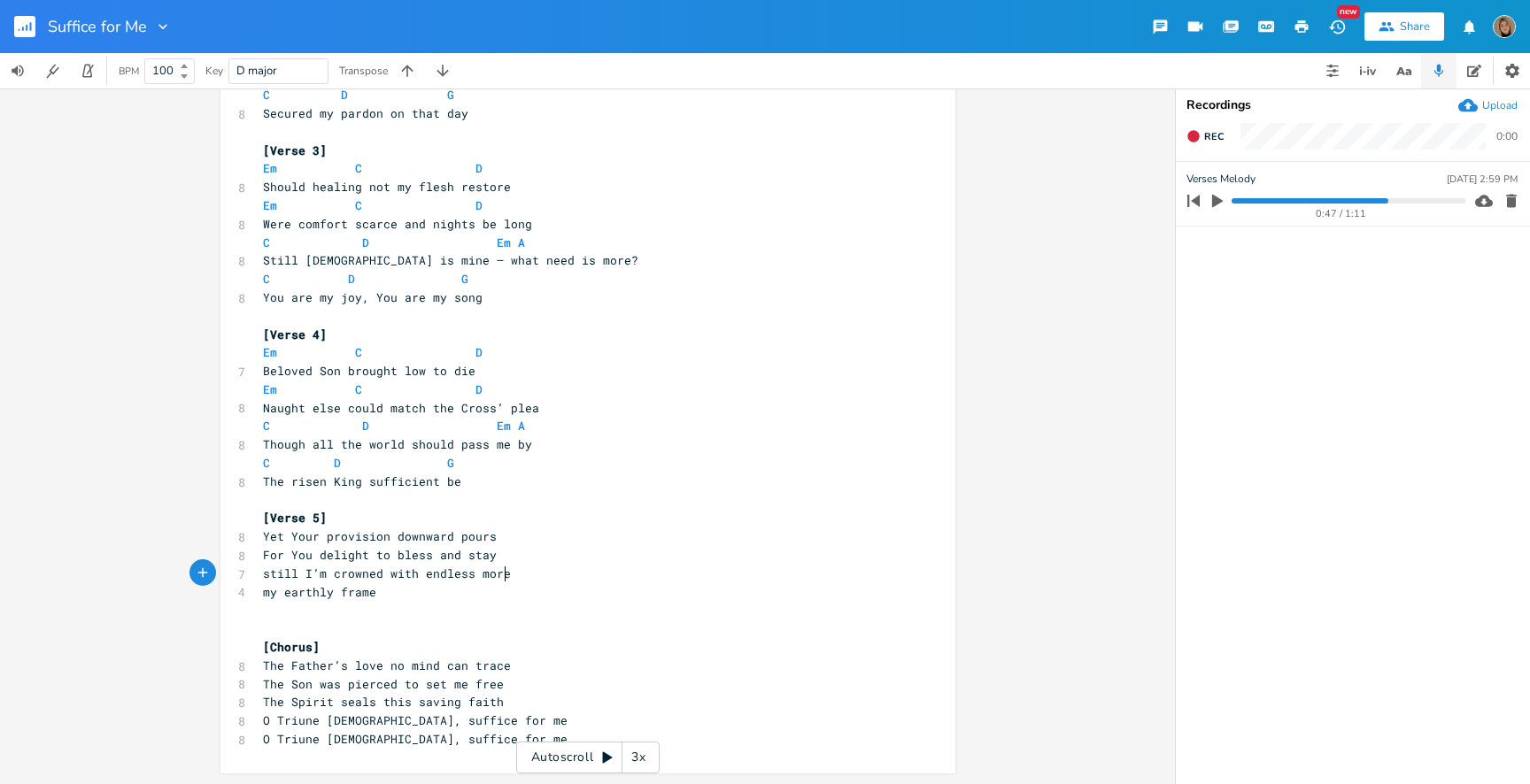 click on "still I’m crowned with endless more" at bounding box center [579, 573] 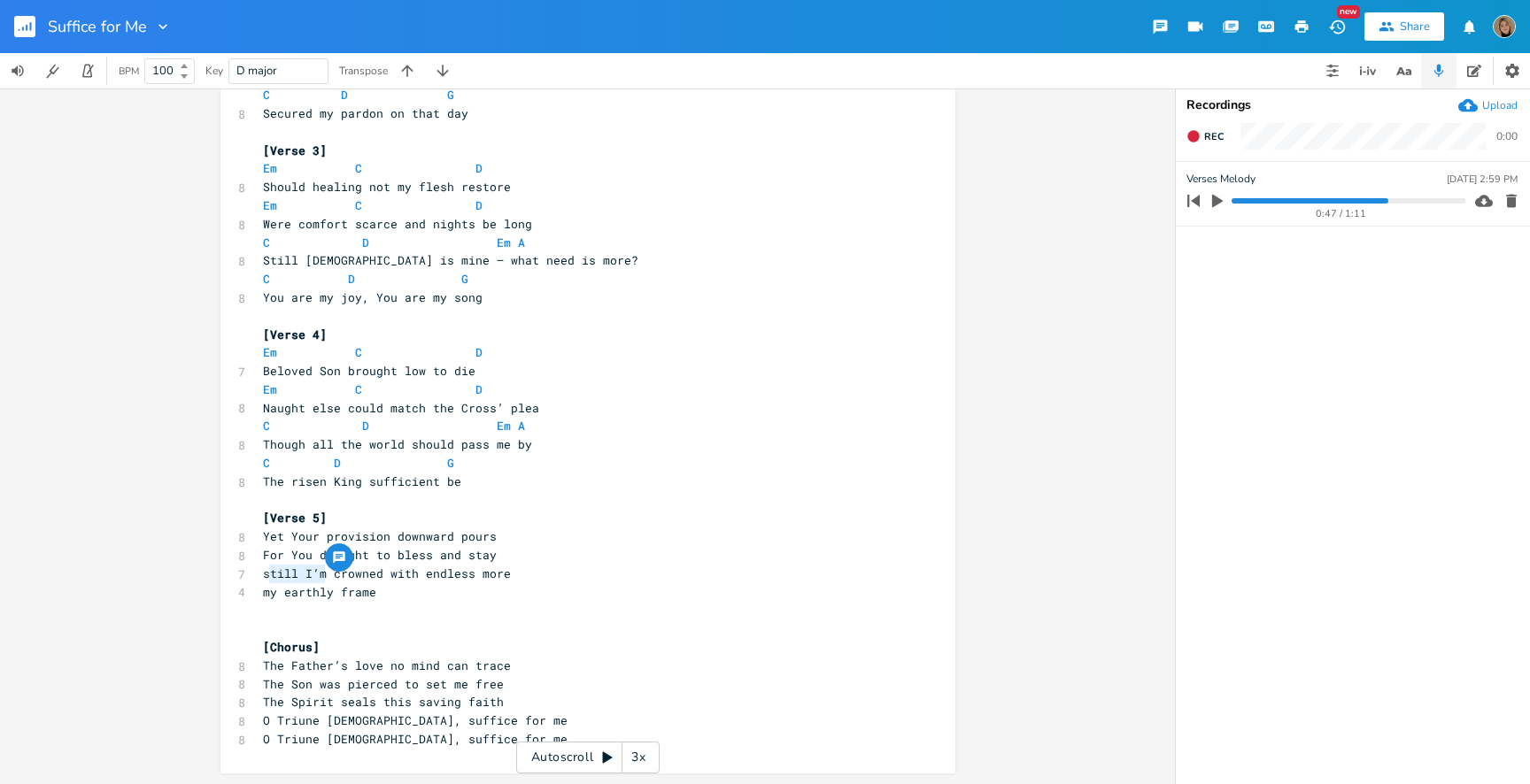 type on "still I’m" 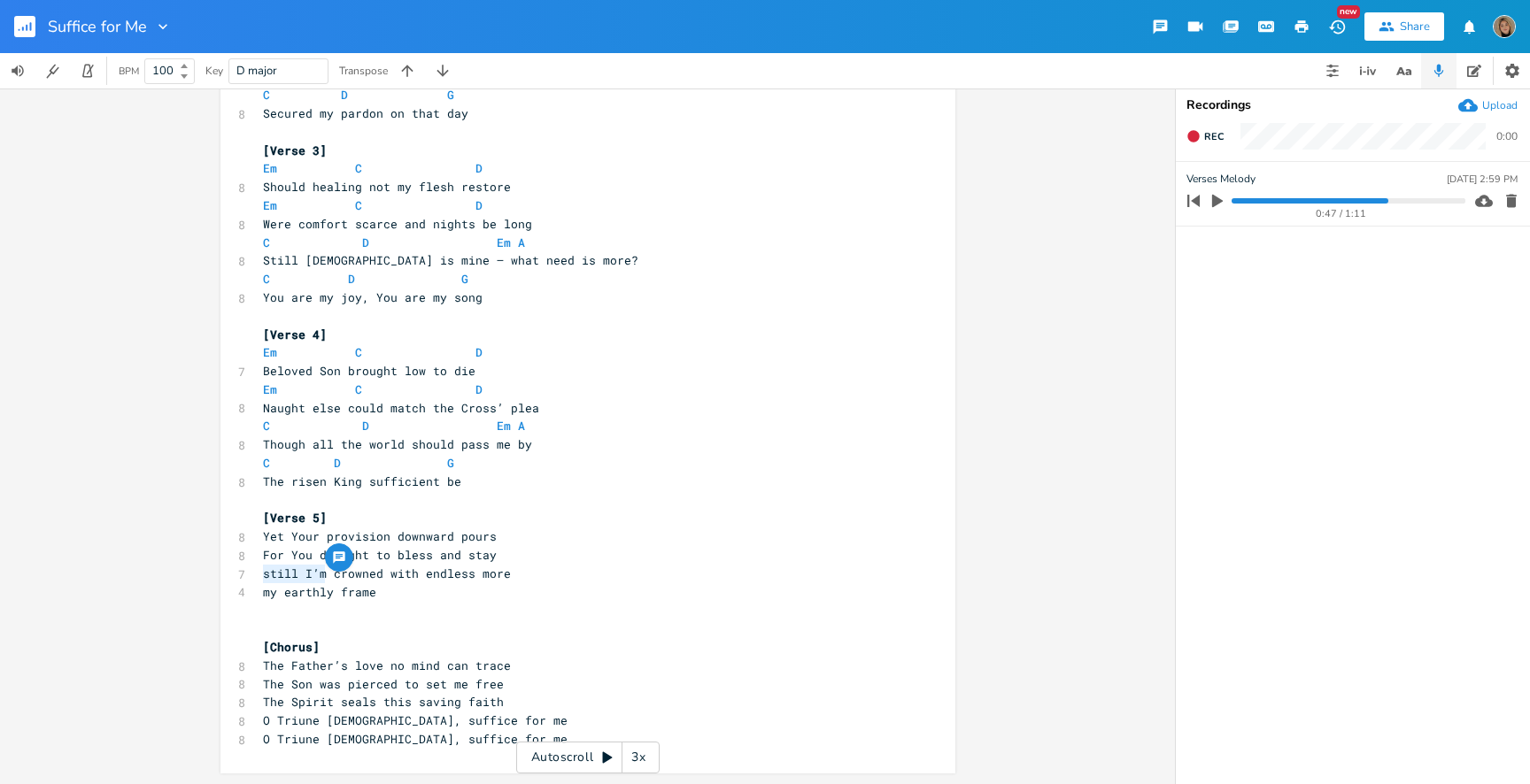 drag, startPoint x: 321, startPoint y: 575, endPoint x: 253, endPoint y: 572, distance: 68.066144 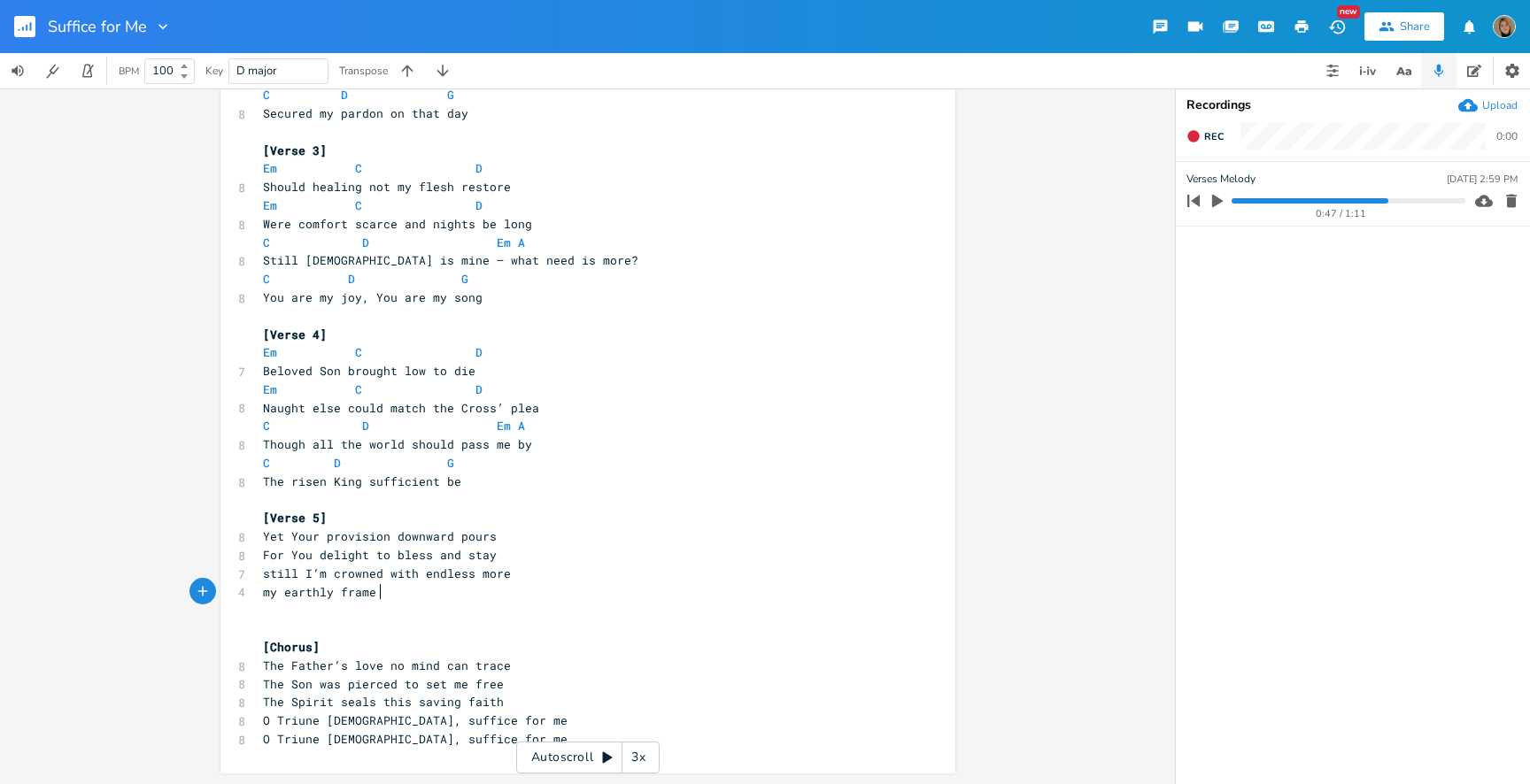 click on "my earthly frame" at bounding box center (579, 592) 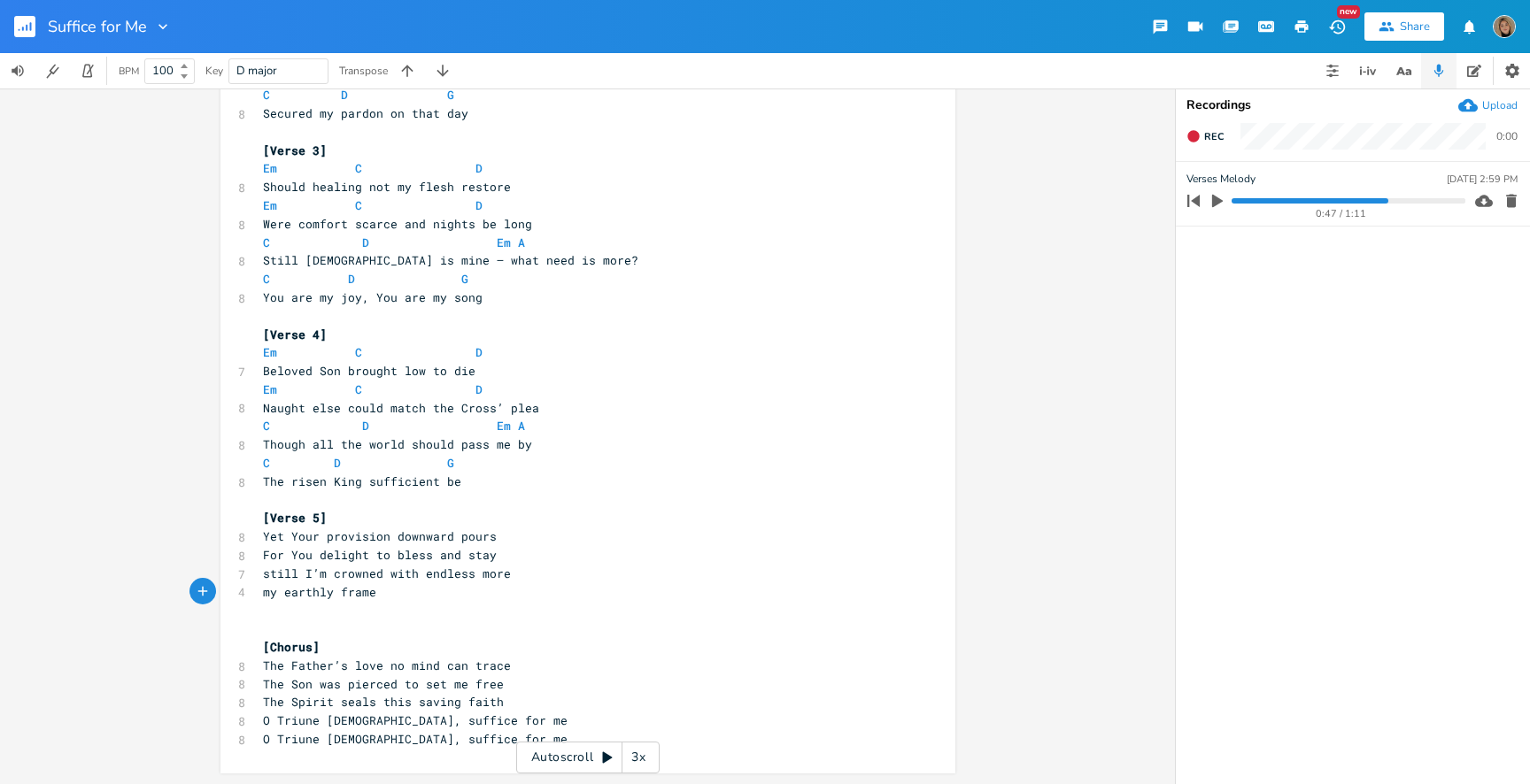 click on "my earthly frame" at bounding box center (320, 592) 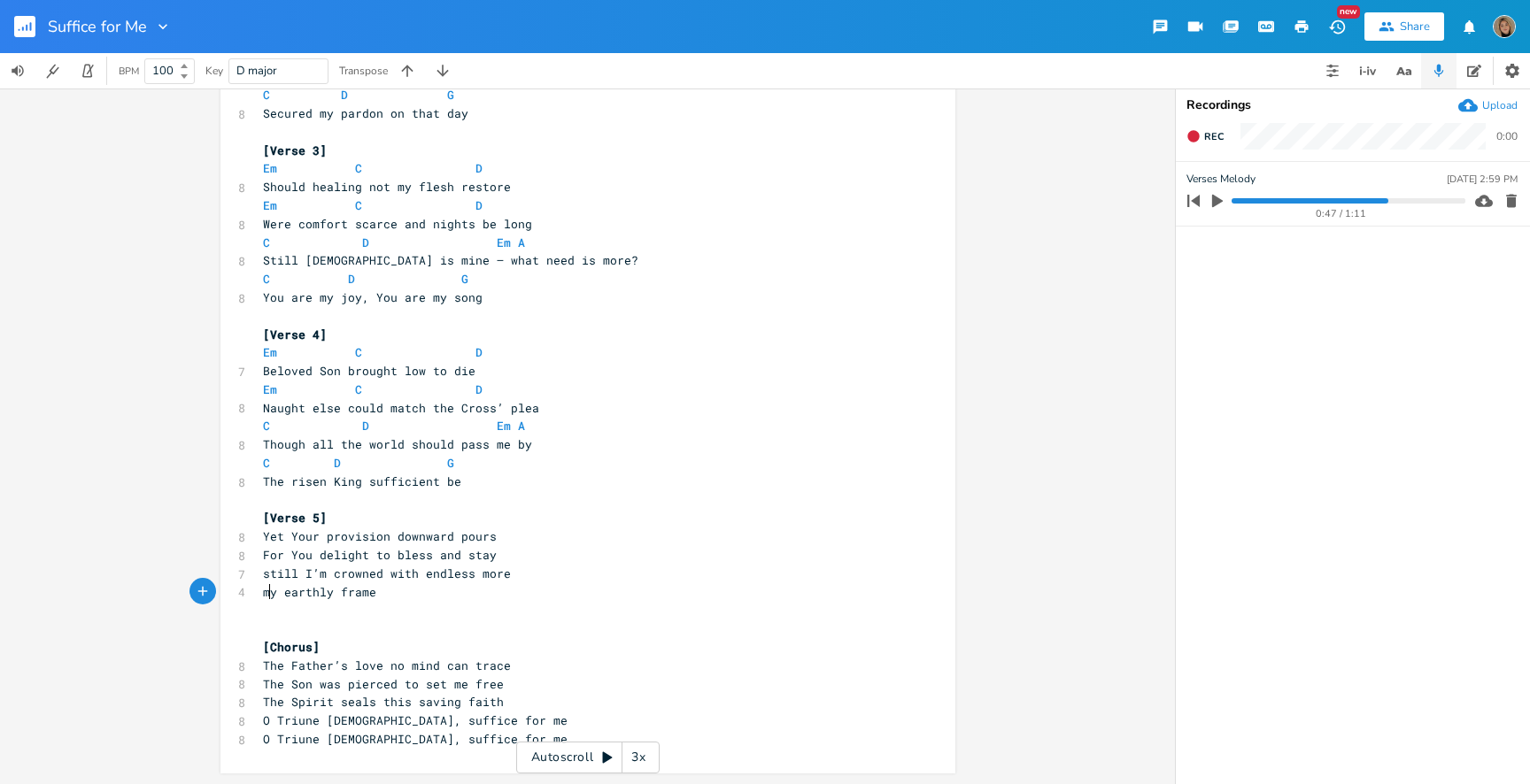 click on "still I’m crowned with endless more" at bounding box center [387, 573] 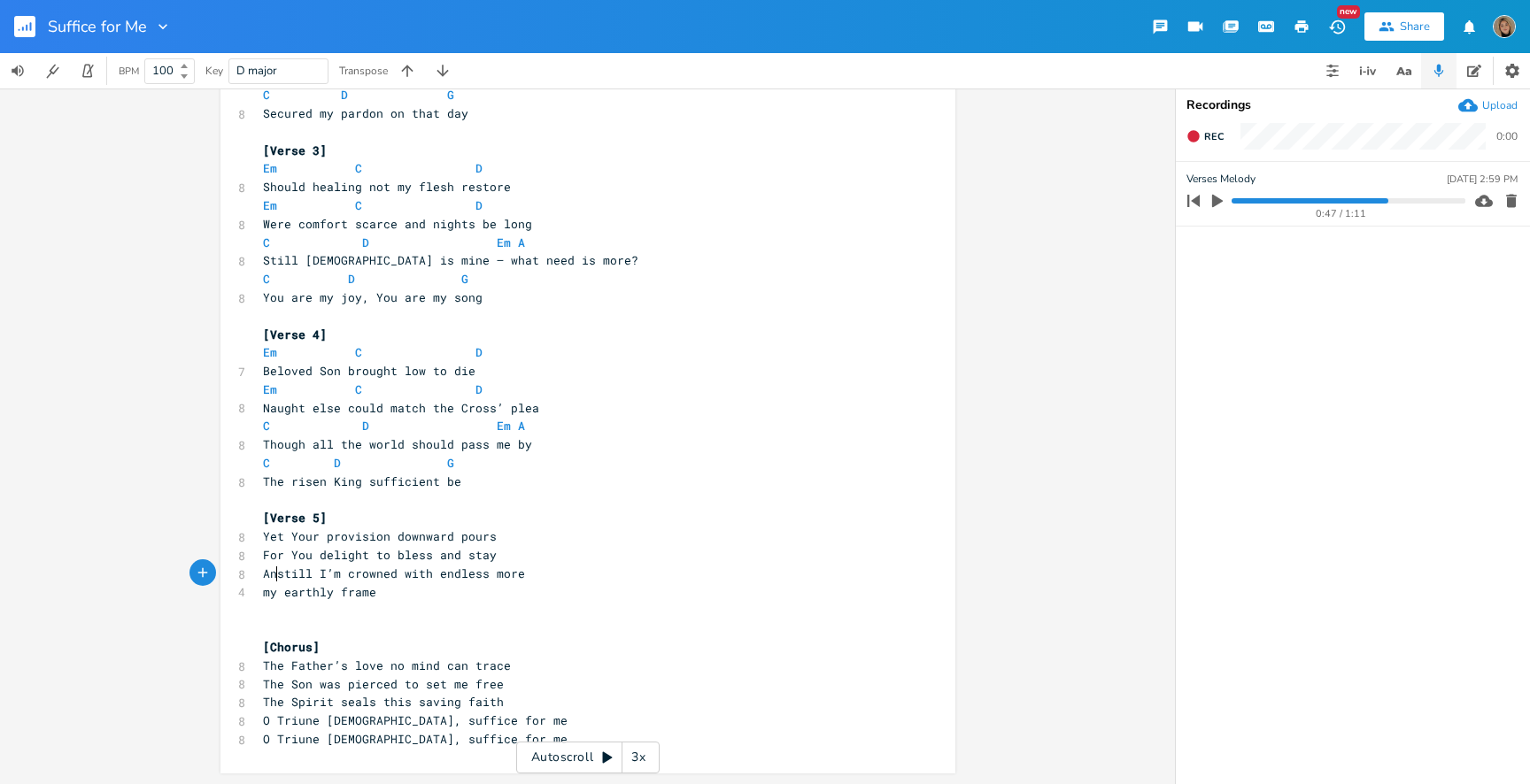 scroll, scrollTop: 0, scrollLeft: 24, axis: horizontal 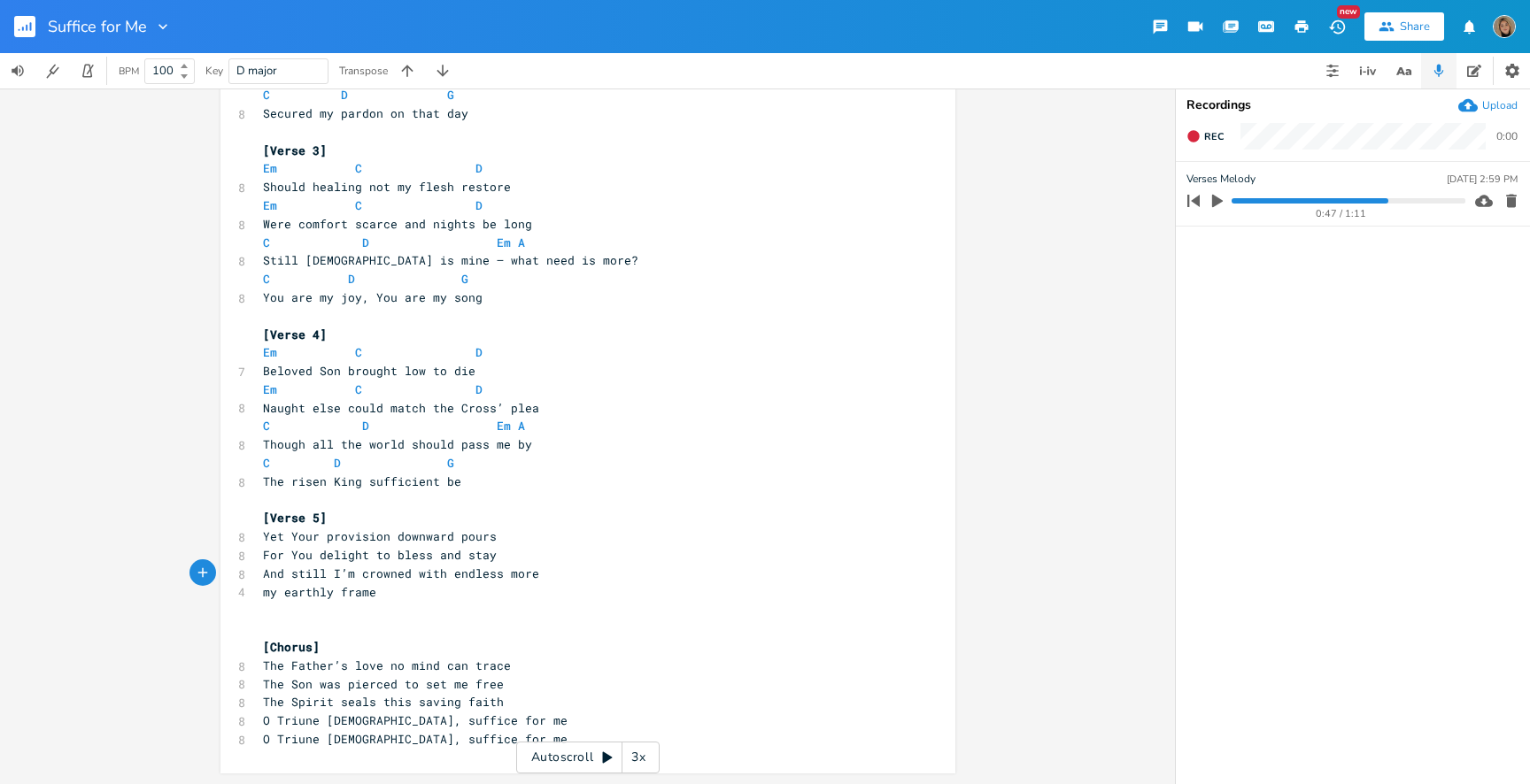 click on "And still I’m crowned with endless more" at bounding box center (401, 573) 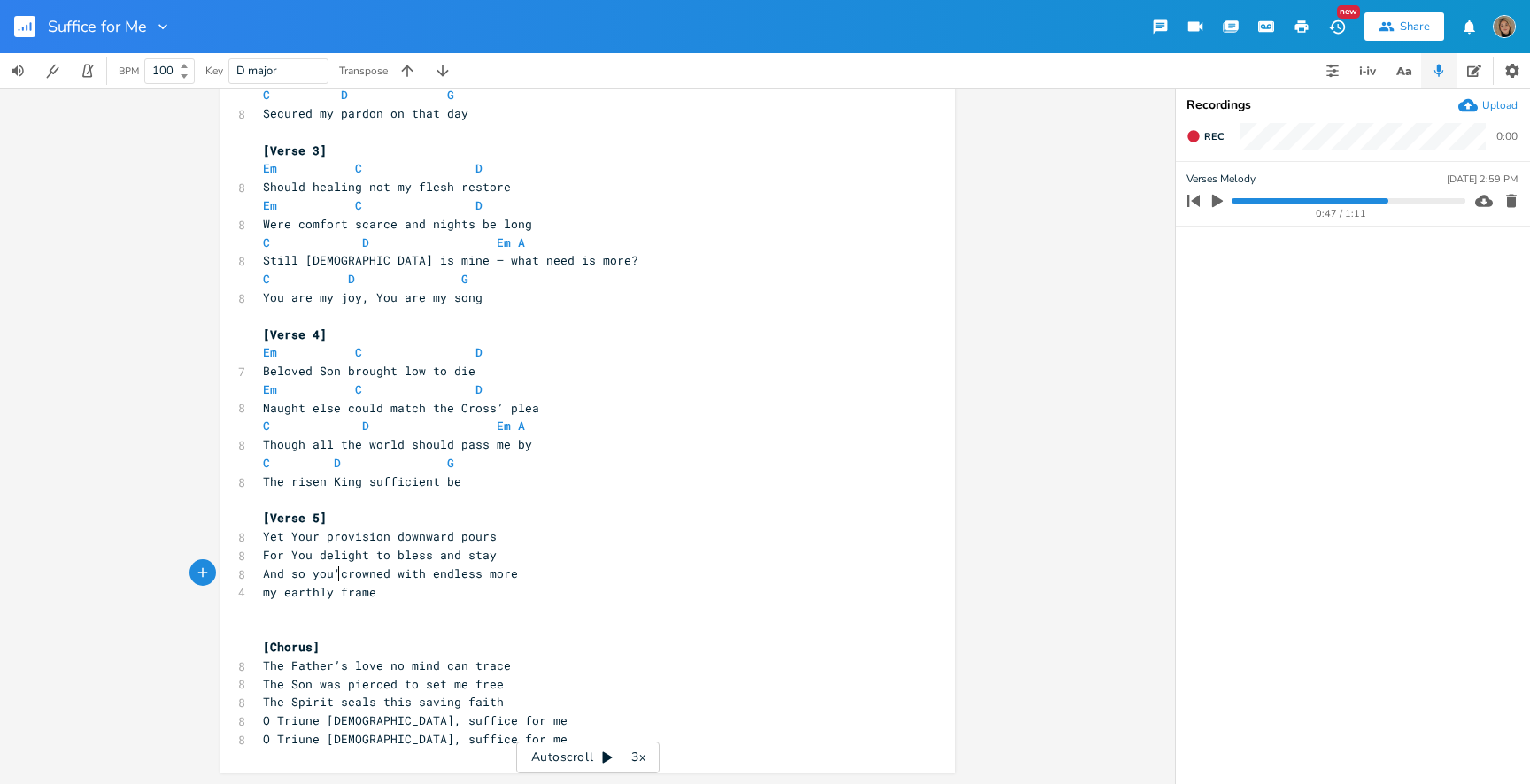 type on "And so you've" 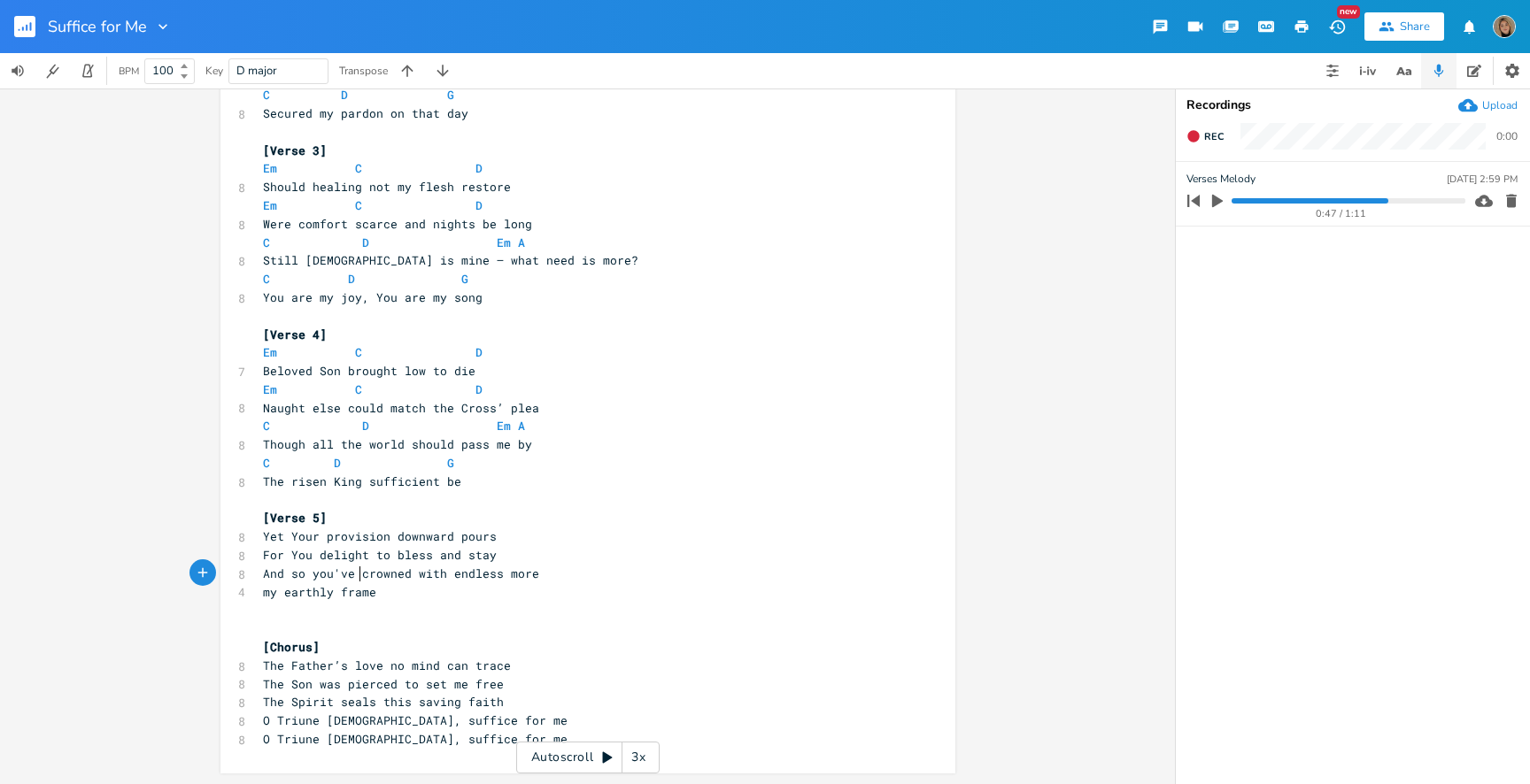 scroll, scrollTop: 0, scrollLeft: 76, axis: horizontal 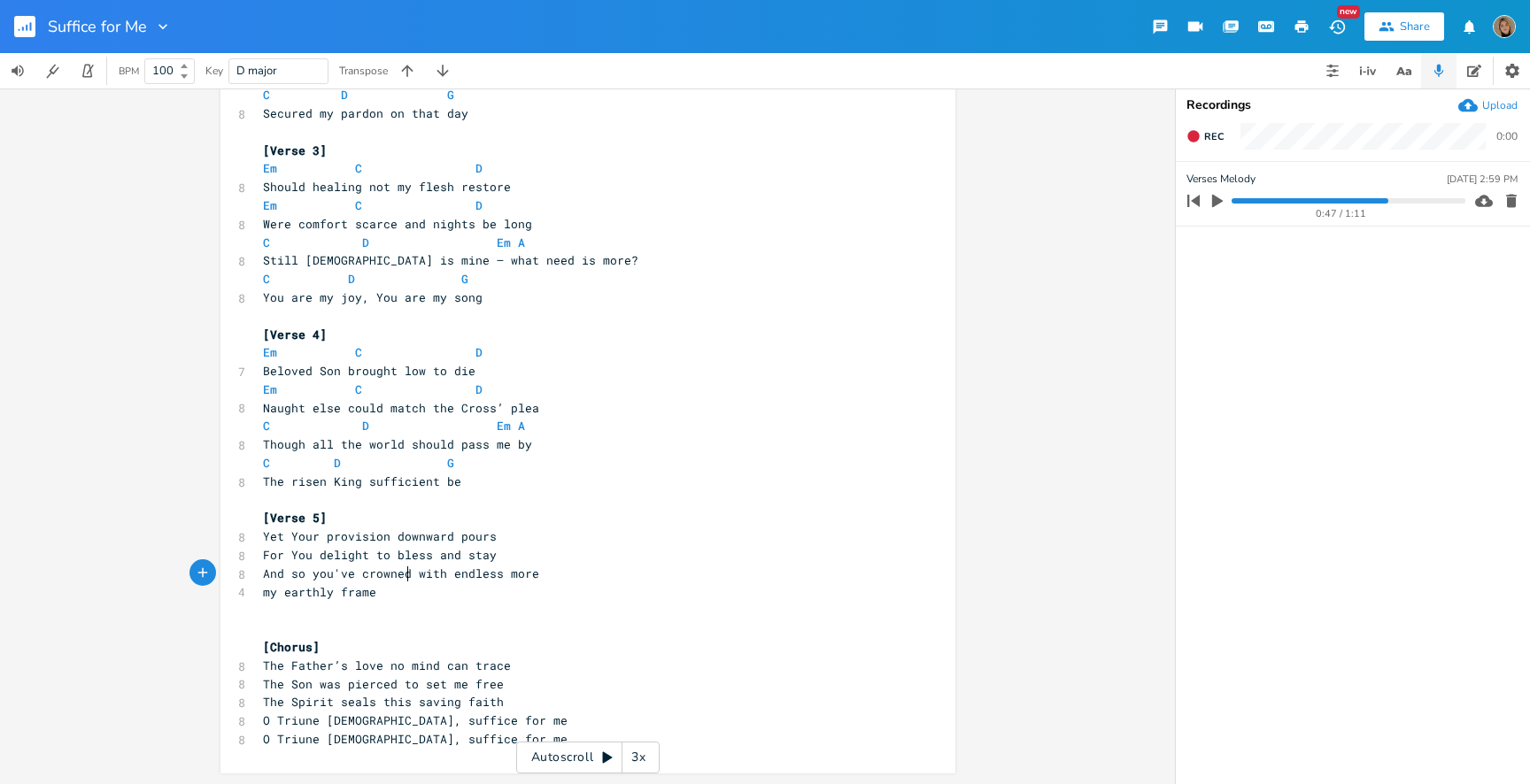 click on "And so you've crowned with endless more" at bounding box center [401, 573] 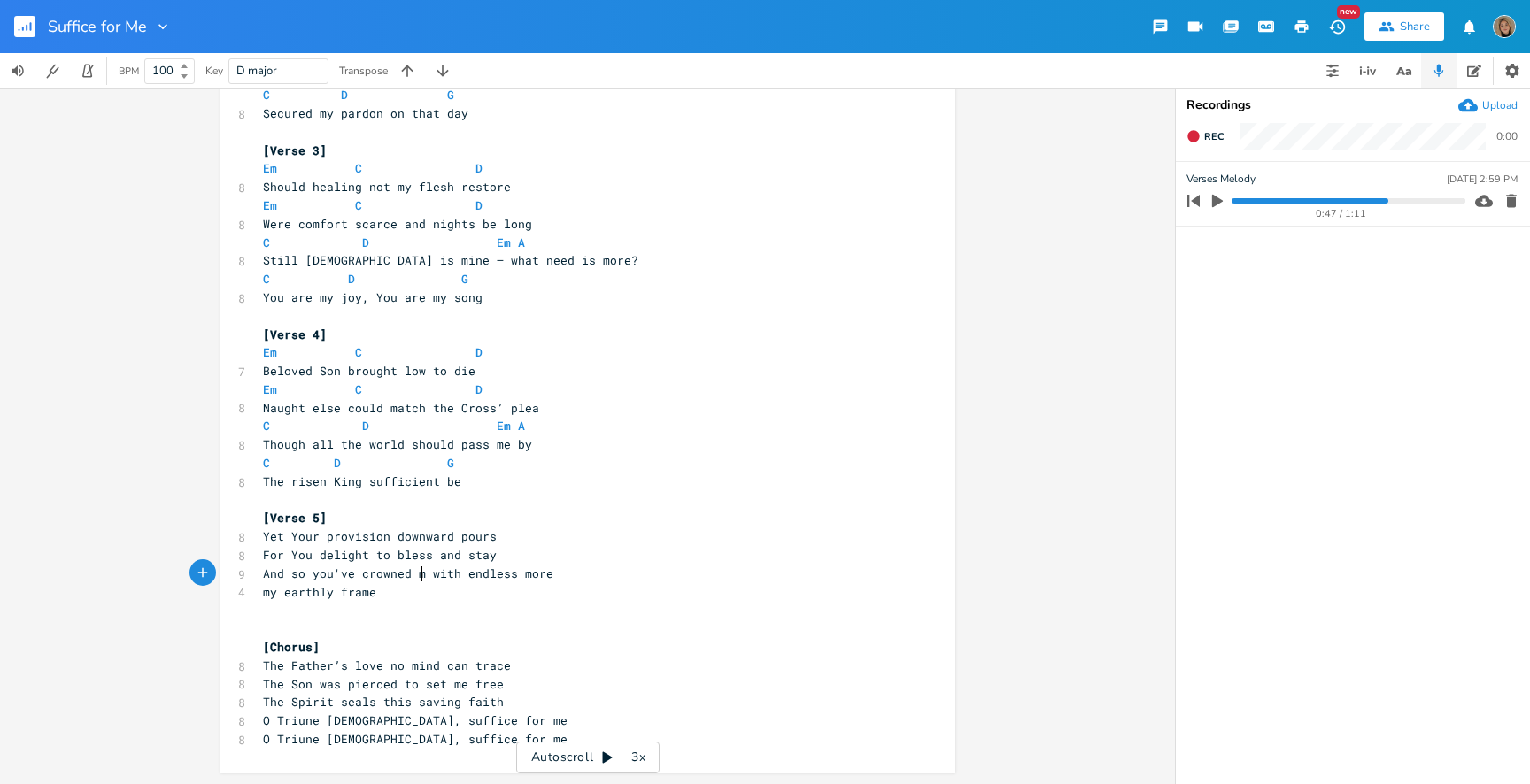 type on "crowned me" 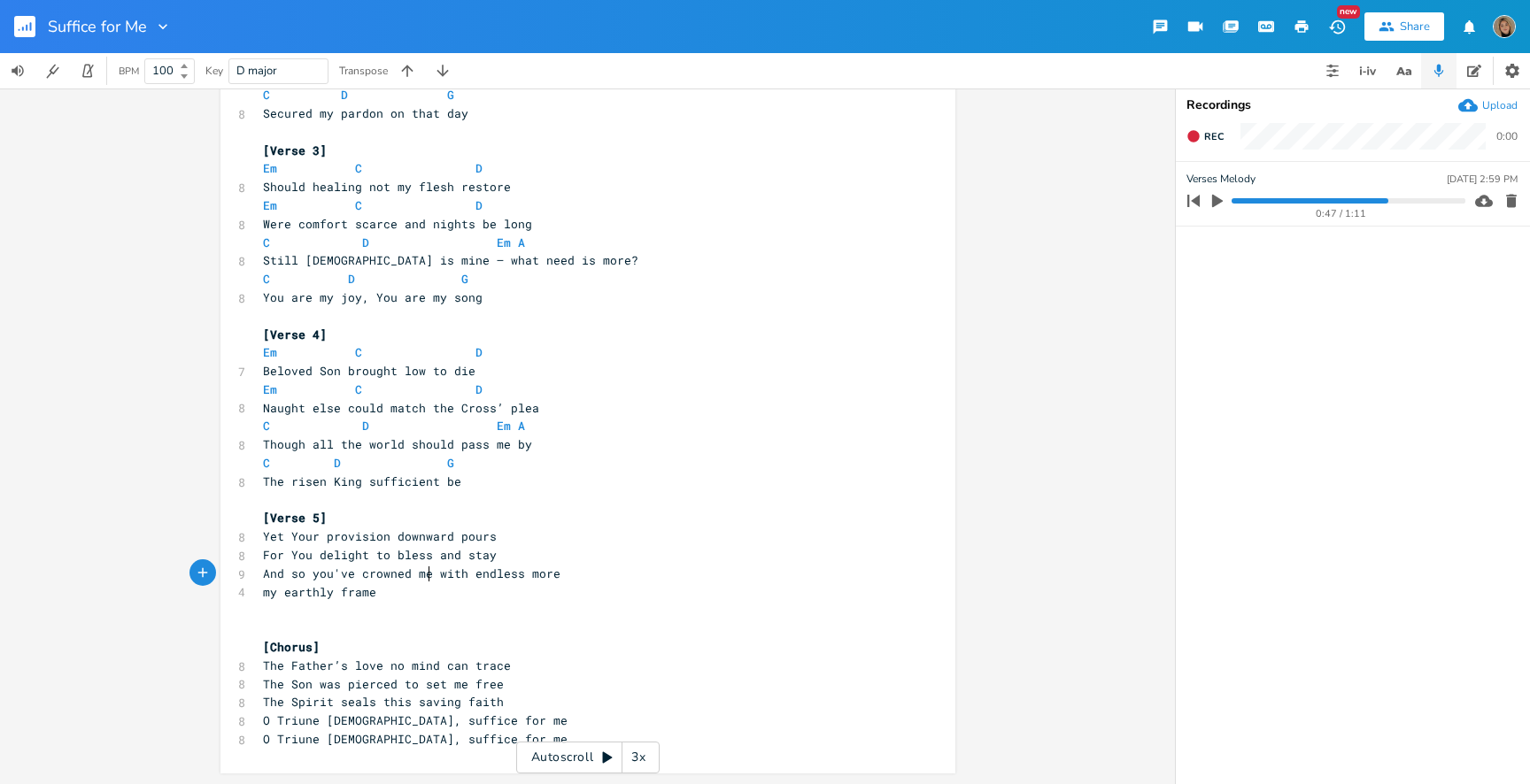 scroll, scrollTop: 0, scrollLeft: 67, axis: horizontal 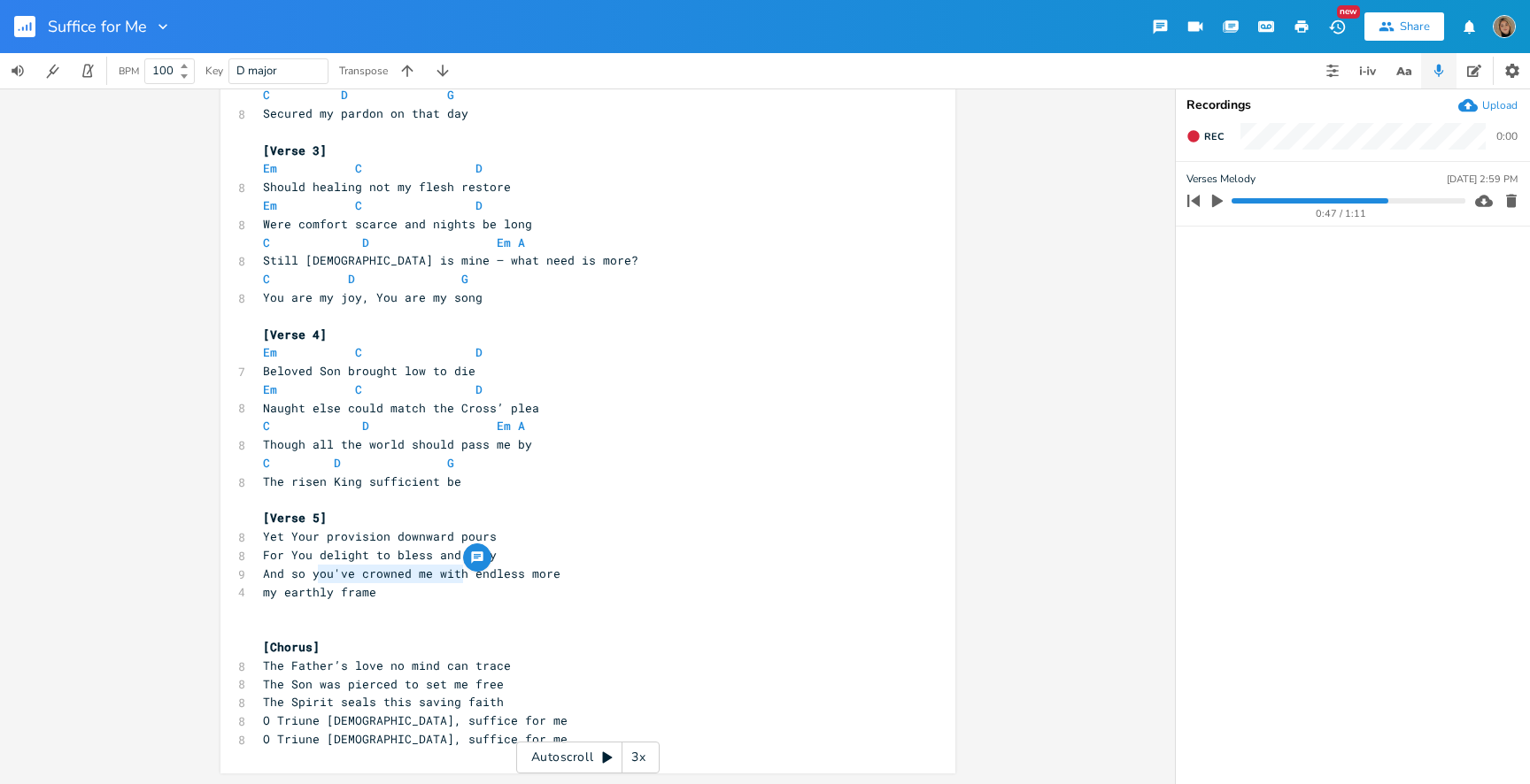 type on "you've crowned me with" 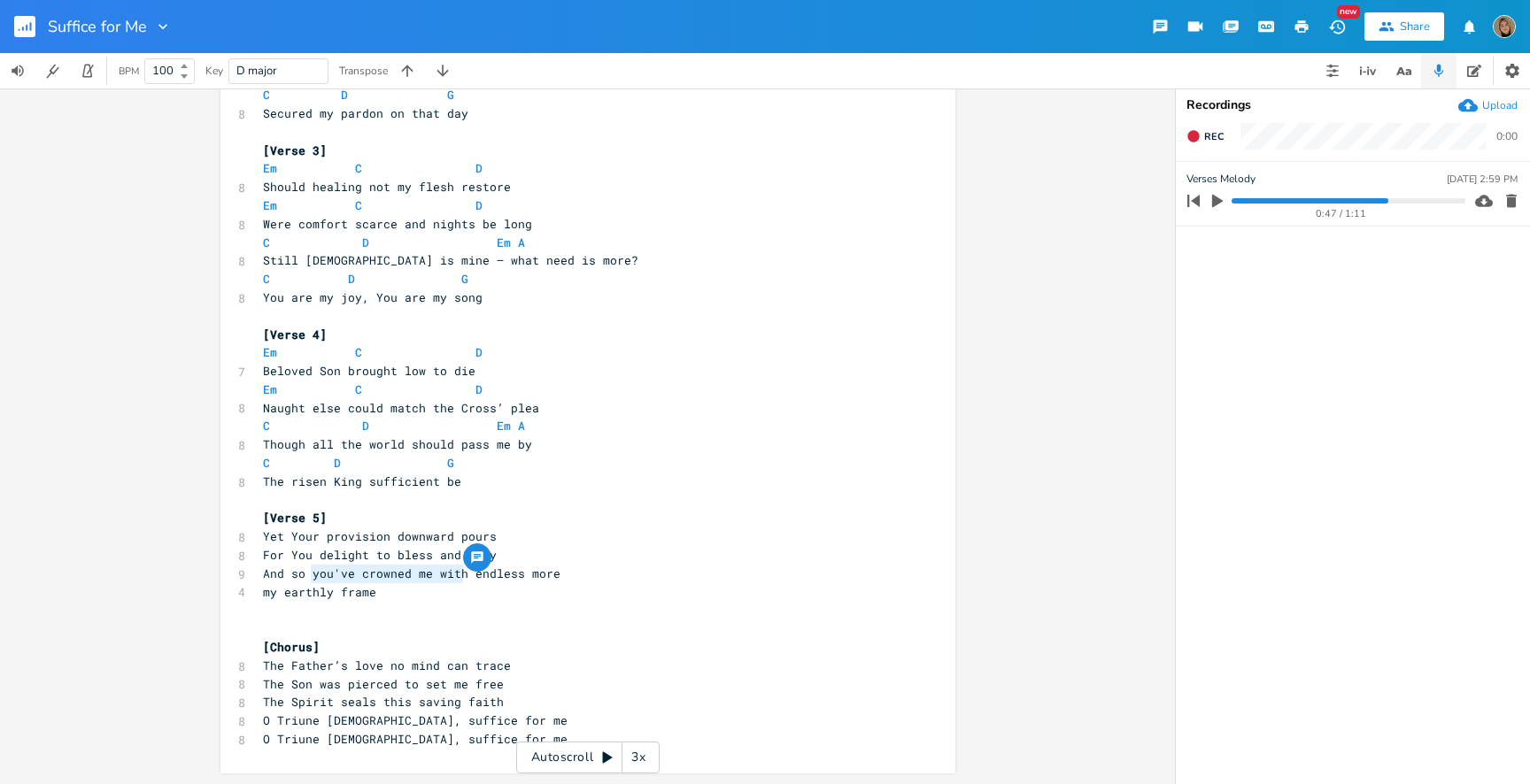 drag, startPoint x: 457, startPoint y: 574, endPoint x: 308, endPoint y: 579, distance: 149.08387 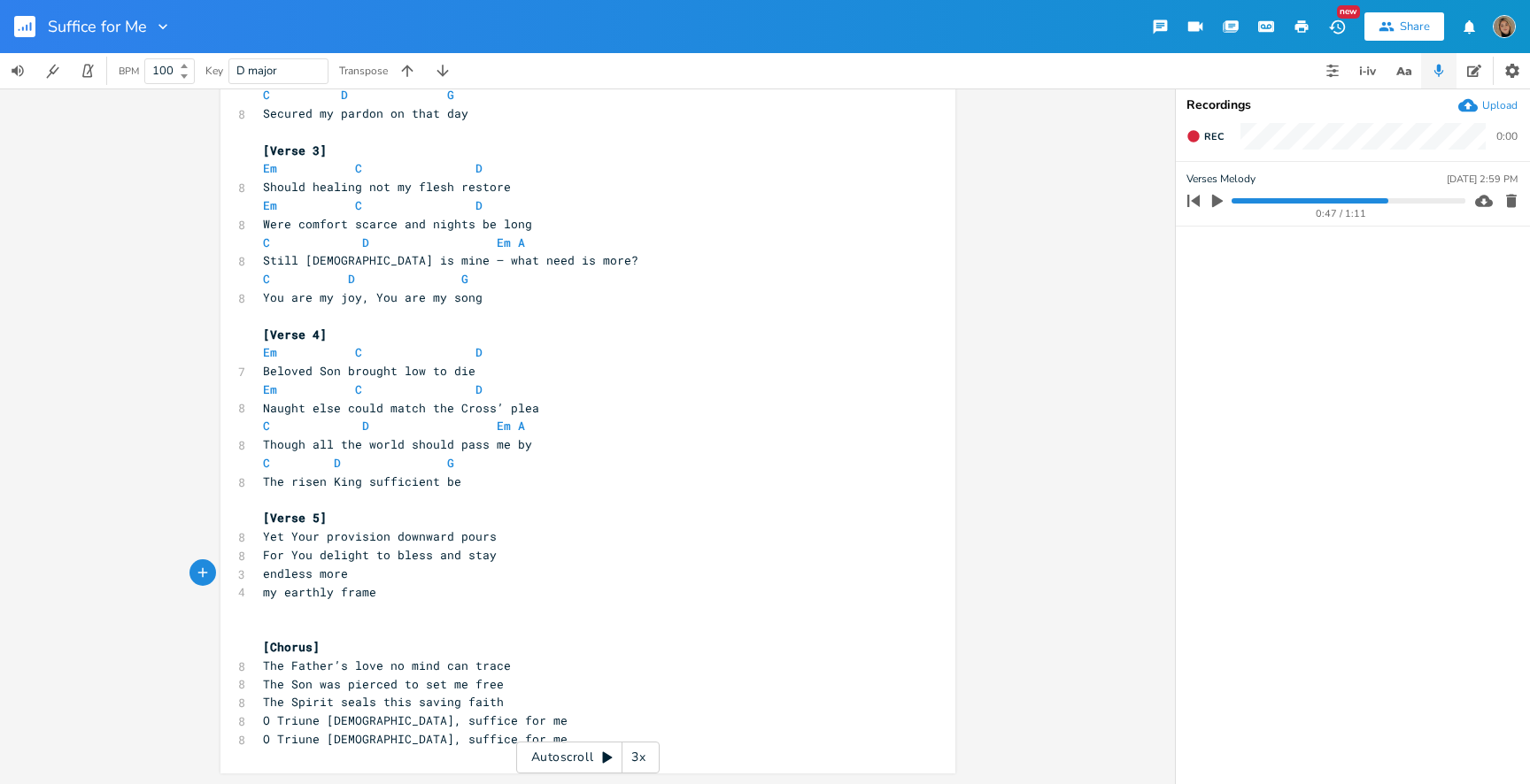 click 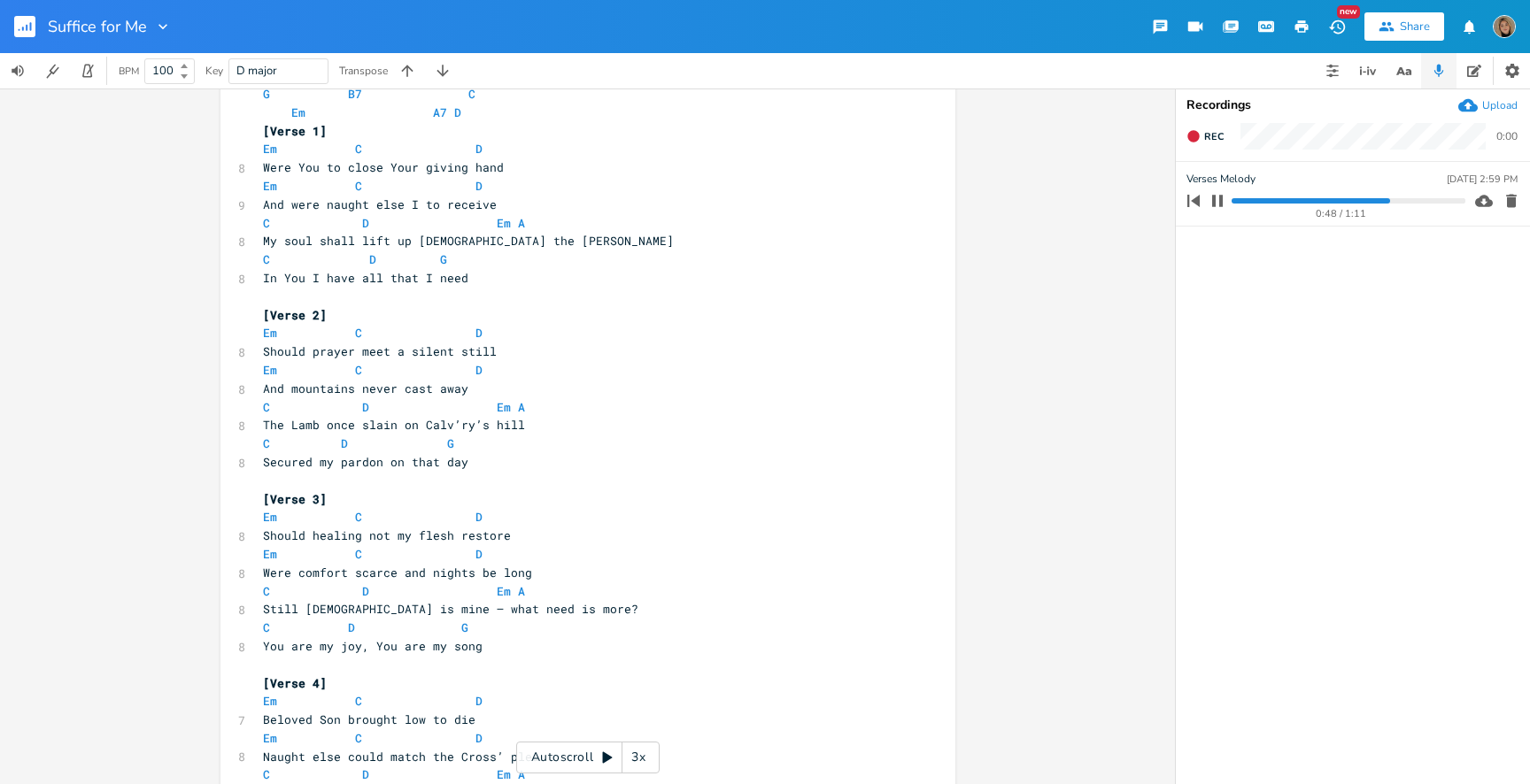 scroll, scrollTop: 7, scrollLeft: 0, axis: vertical 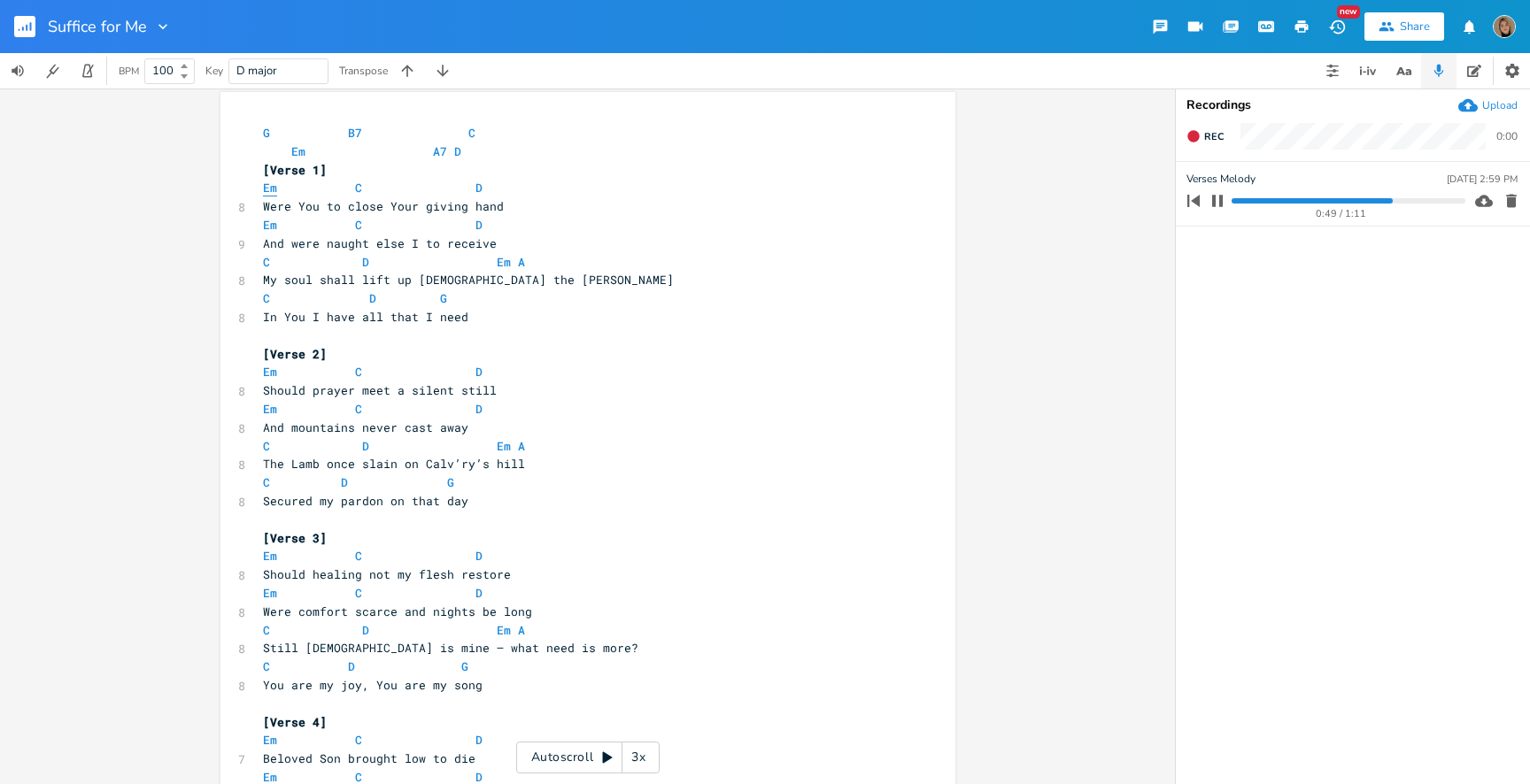 click on "Em" at bounding box center [270, 188] 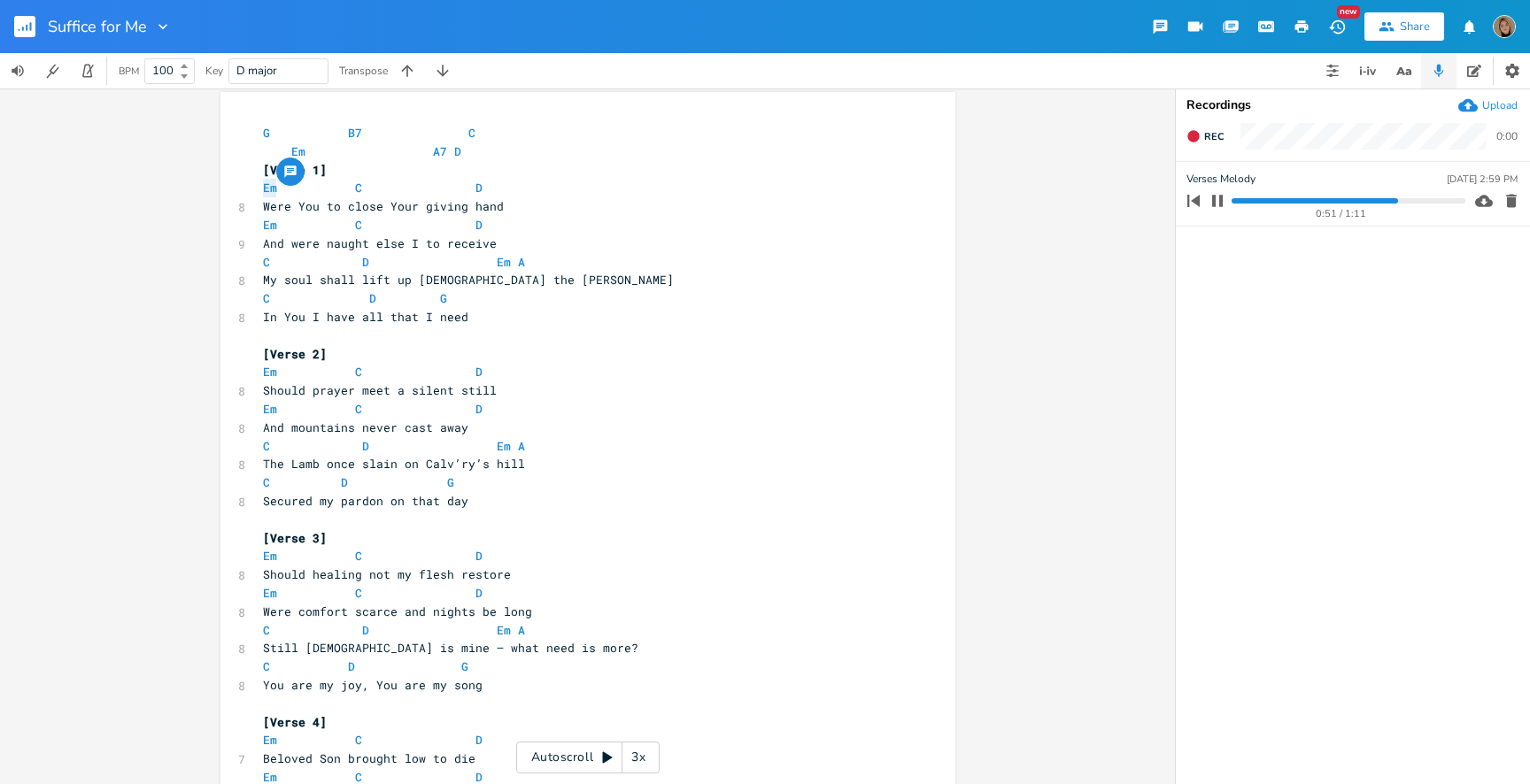 click at bounding box center (1348, 201) 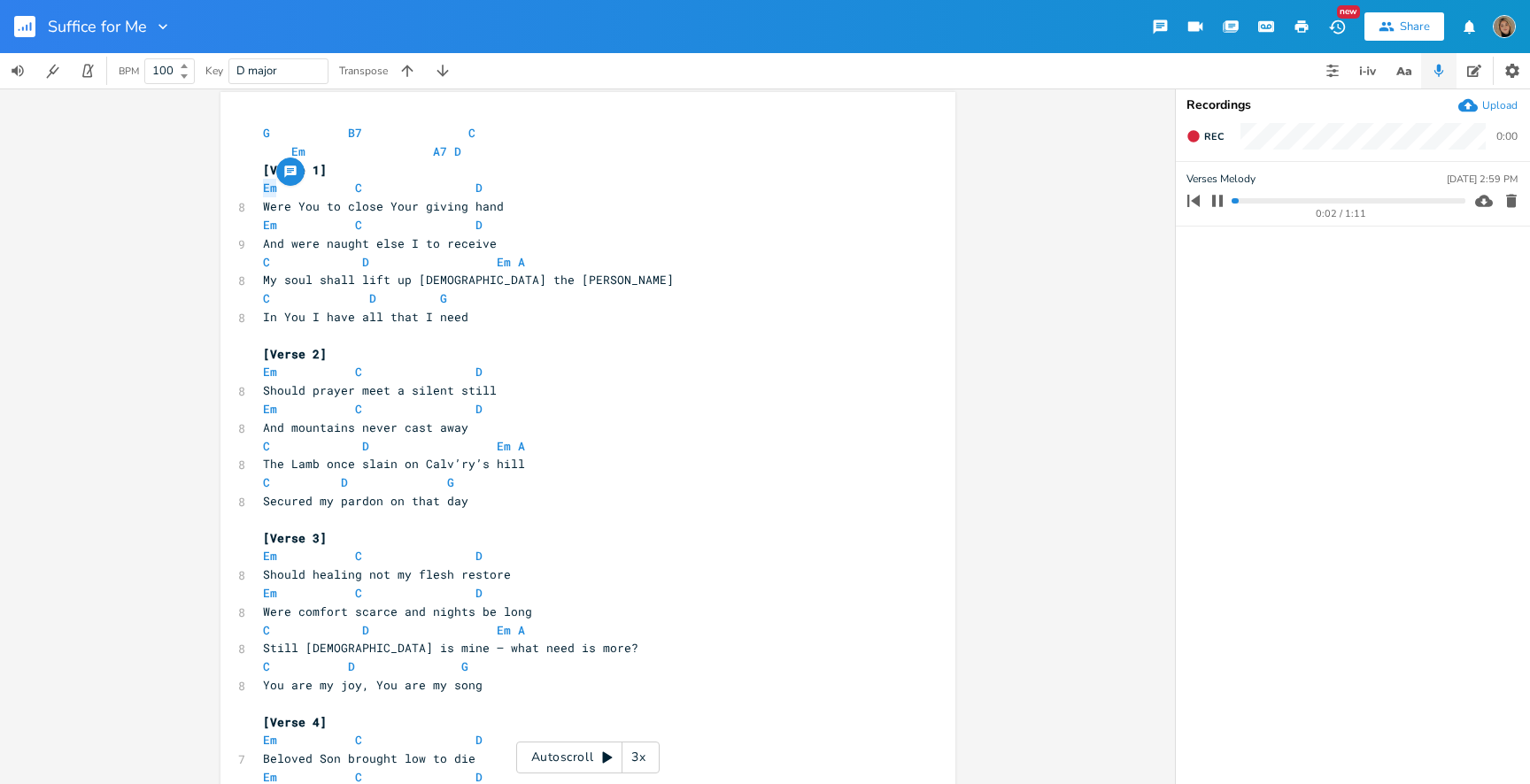 drag, startPoint x: 1238, startPoint y: 201, endPoint x: 1171, endPoint y: 201, distance: 67 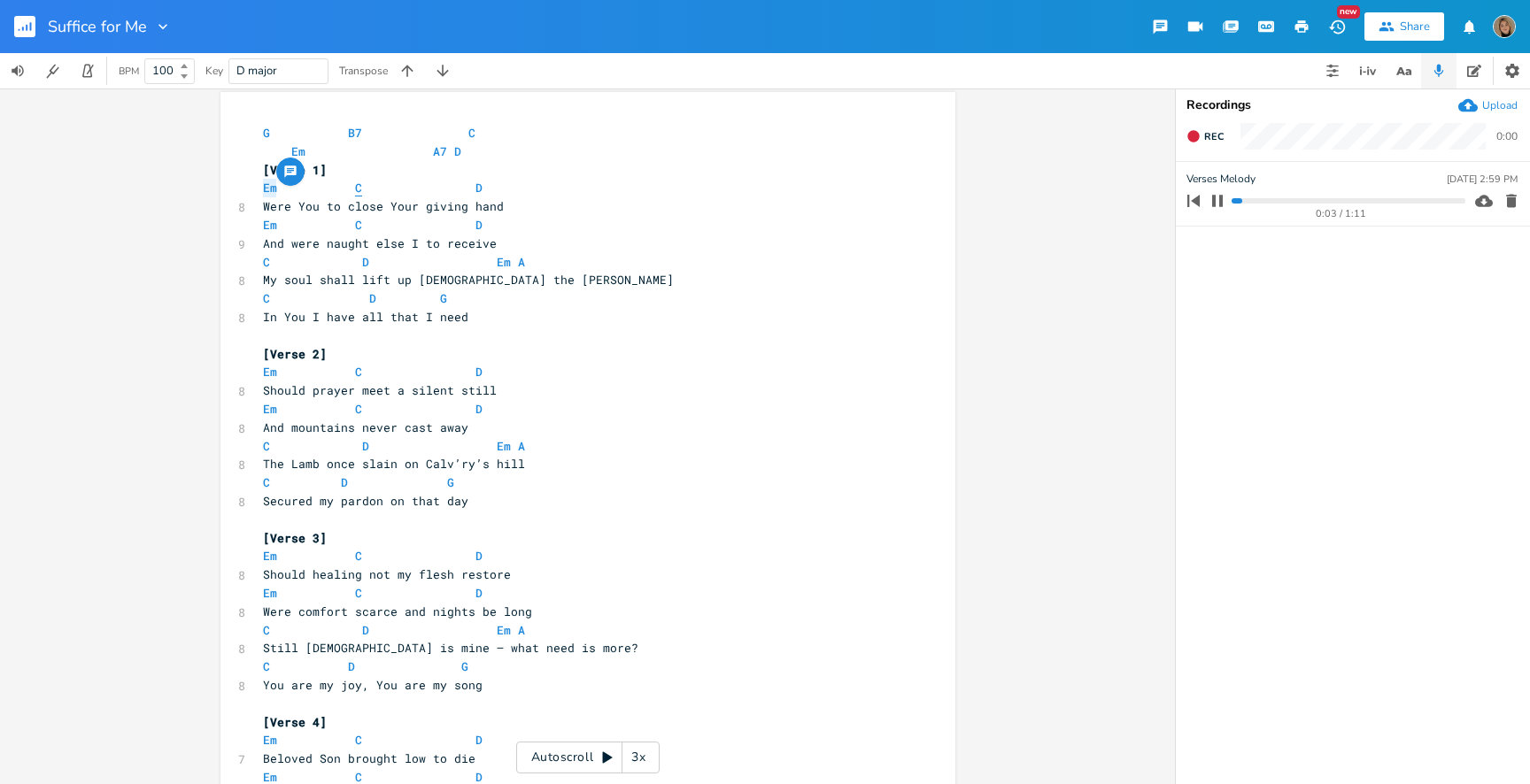 click on "C" at bounding box center (359, 188) 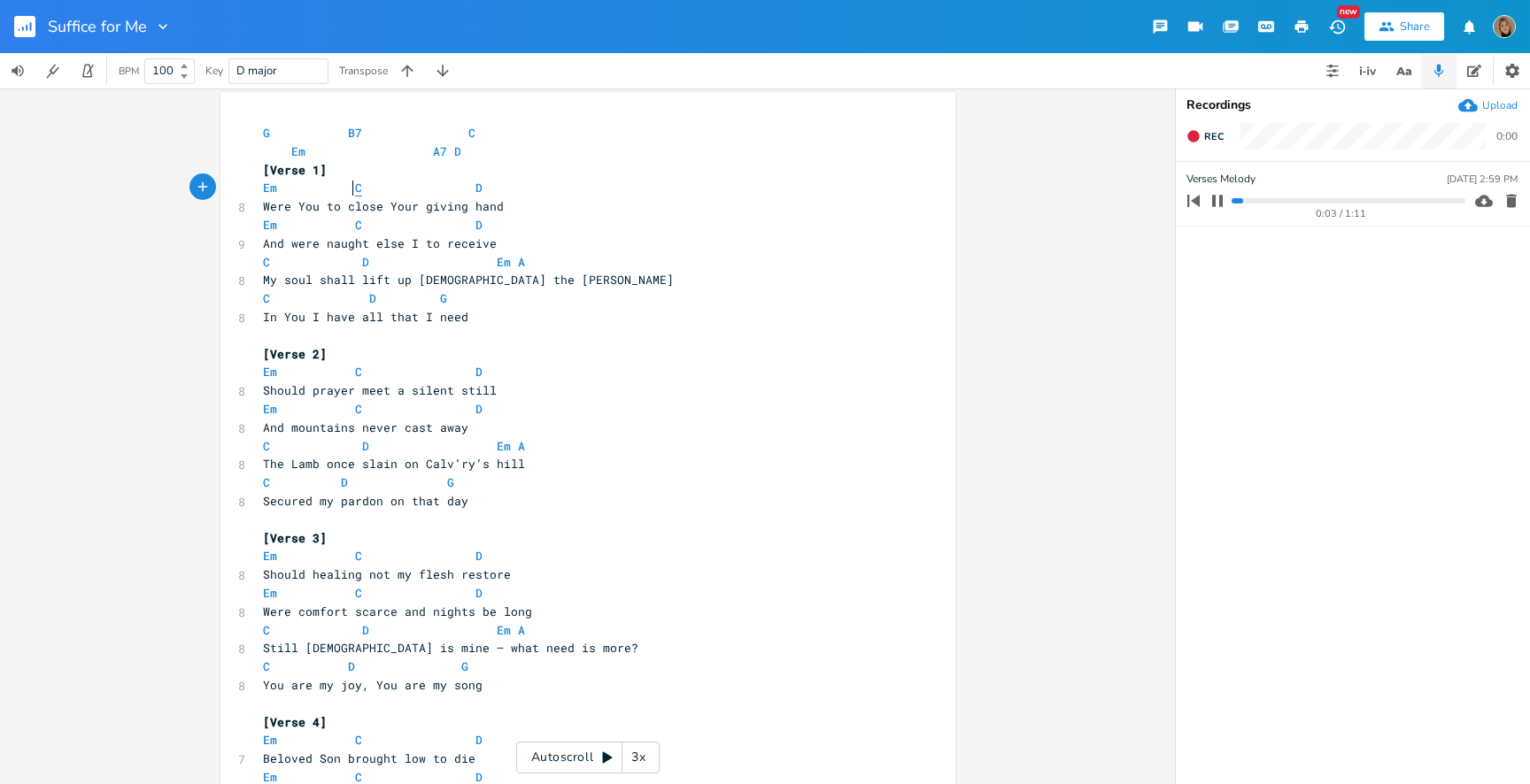 type on "C" 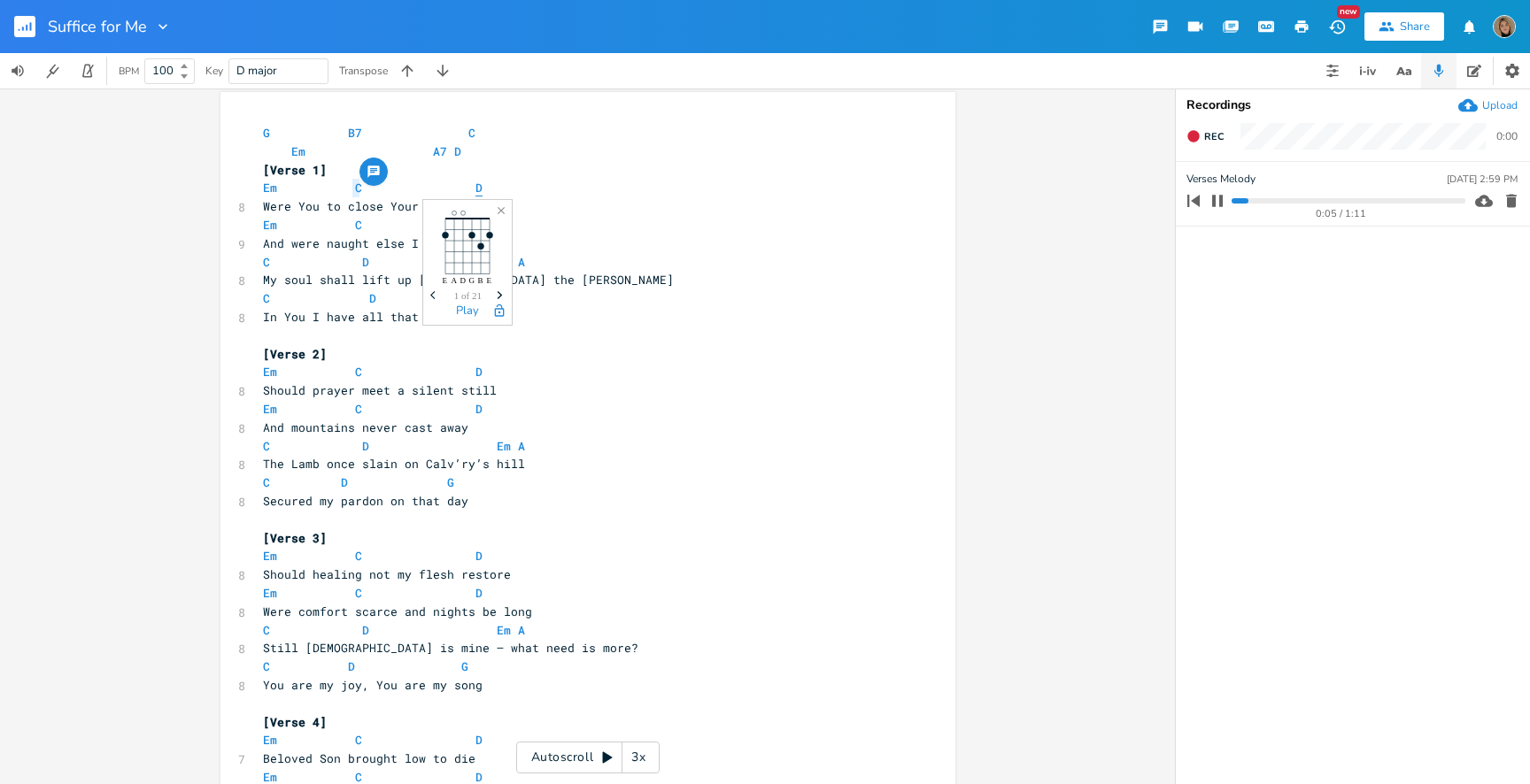 click on "D" at bounding box center [479, 188] 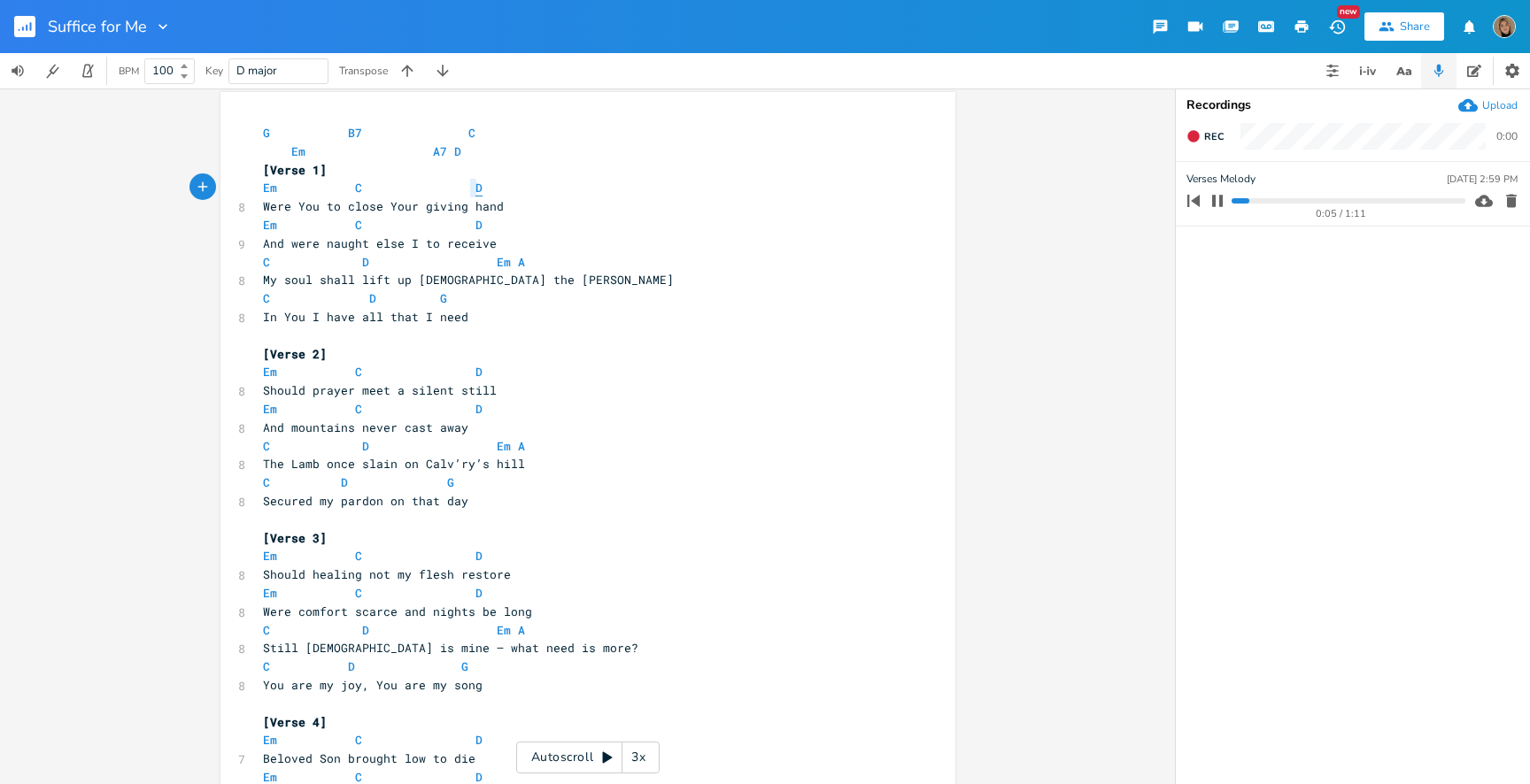 click on "D" at bounding box center [479, 188] 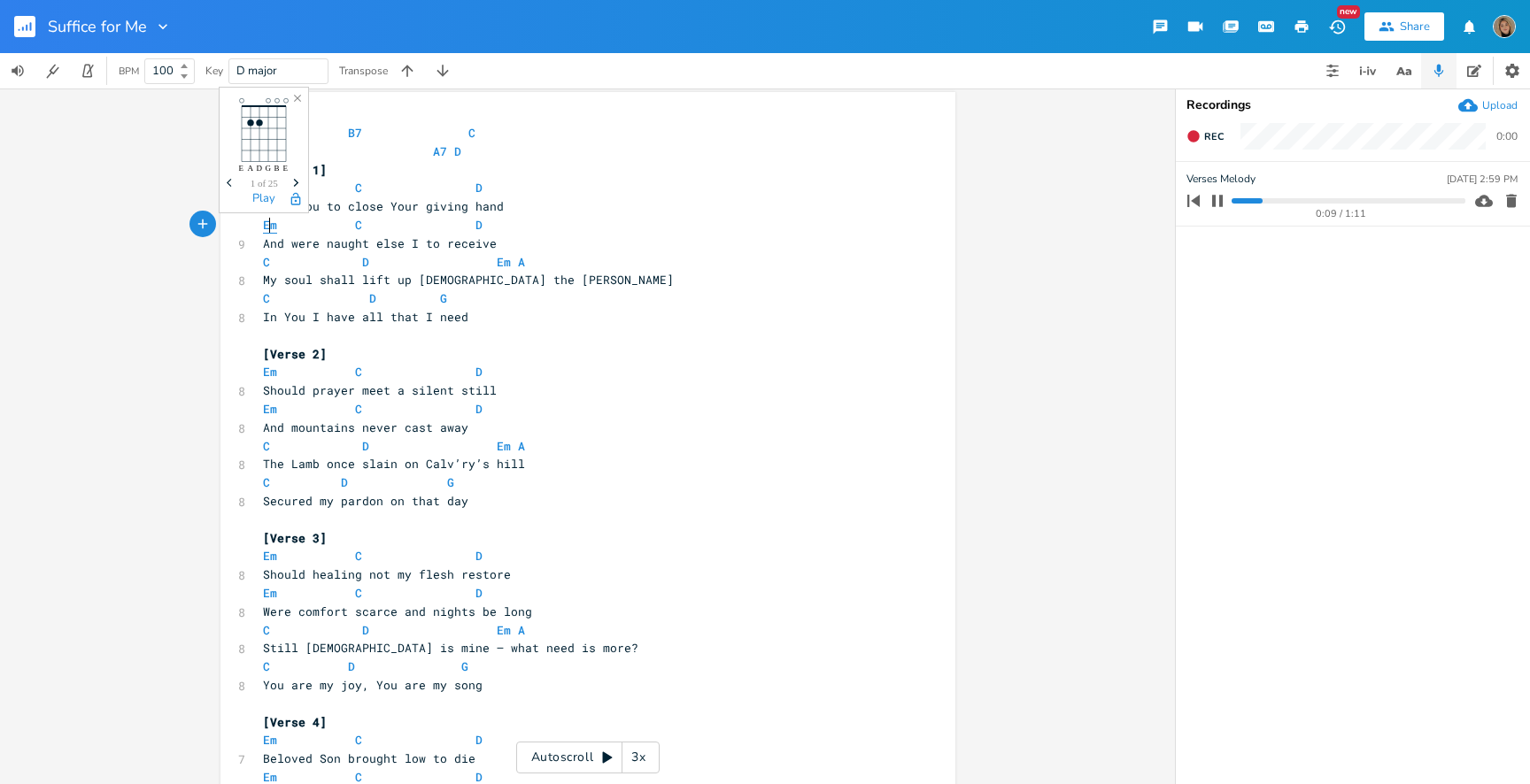 click on "Em" at bounding box center [270, 225] 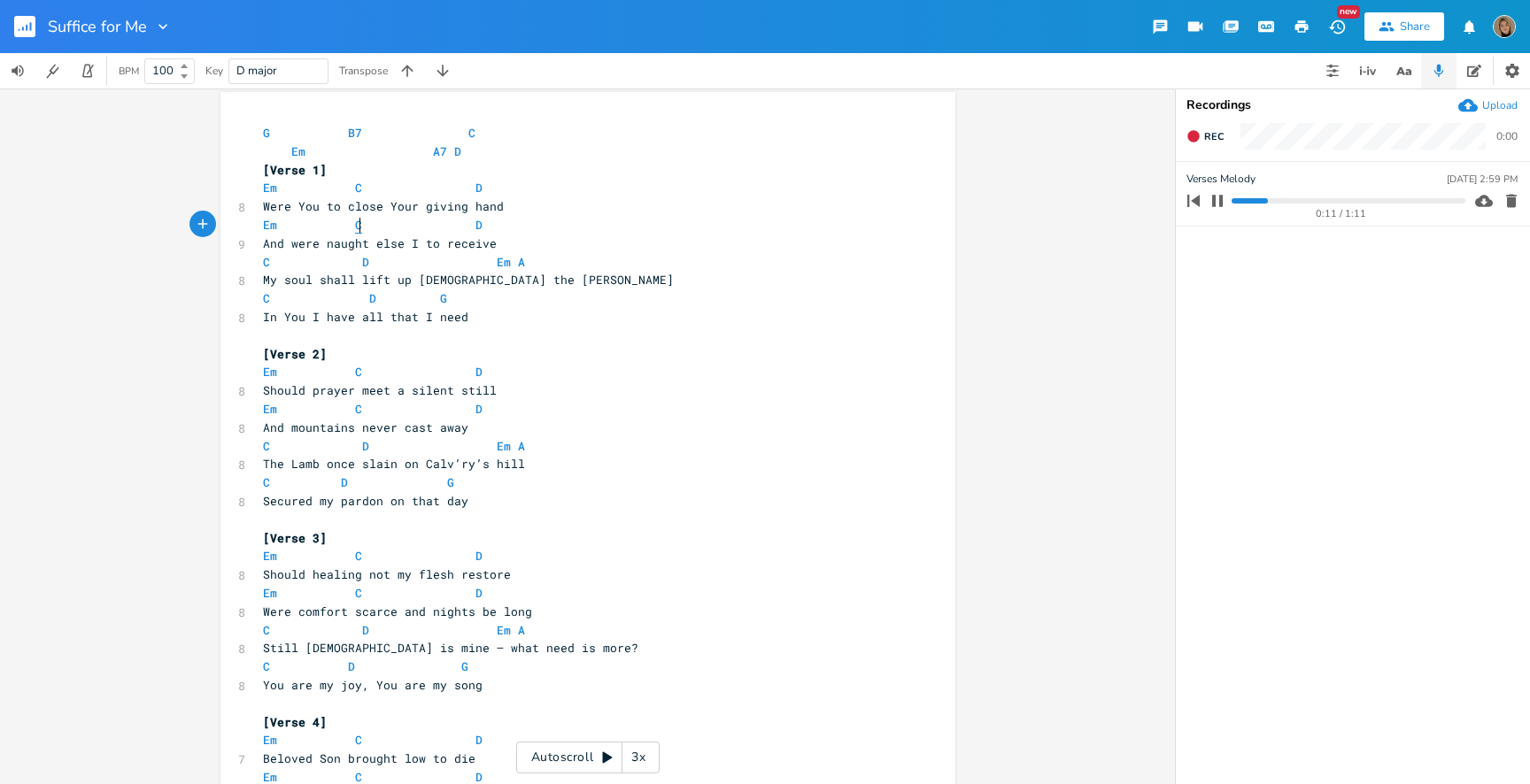 click on "C" at bounding box center (359, 225) 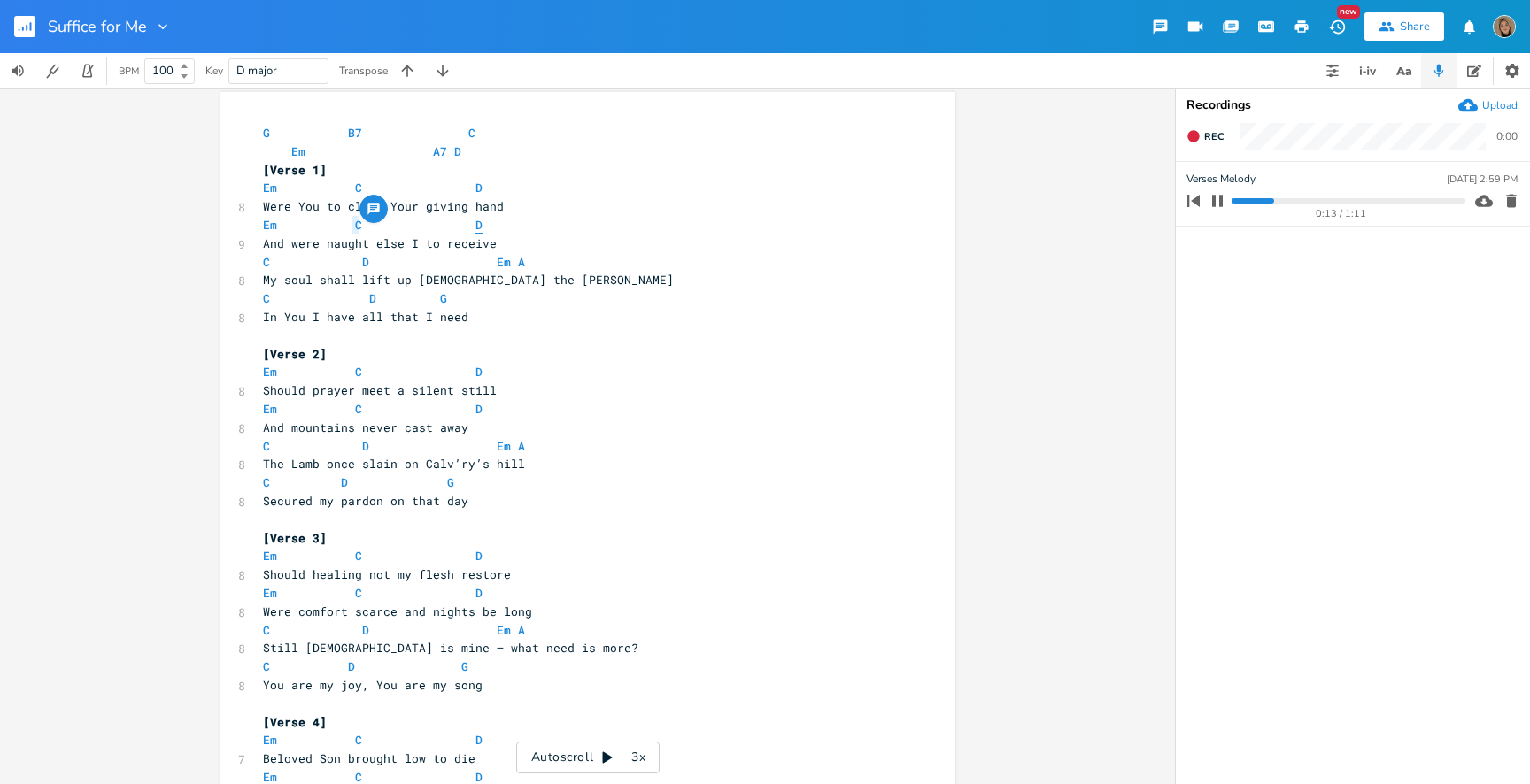 click on "D" at bounding box center (479, 225) 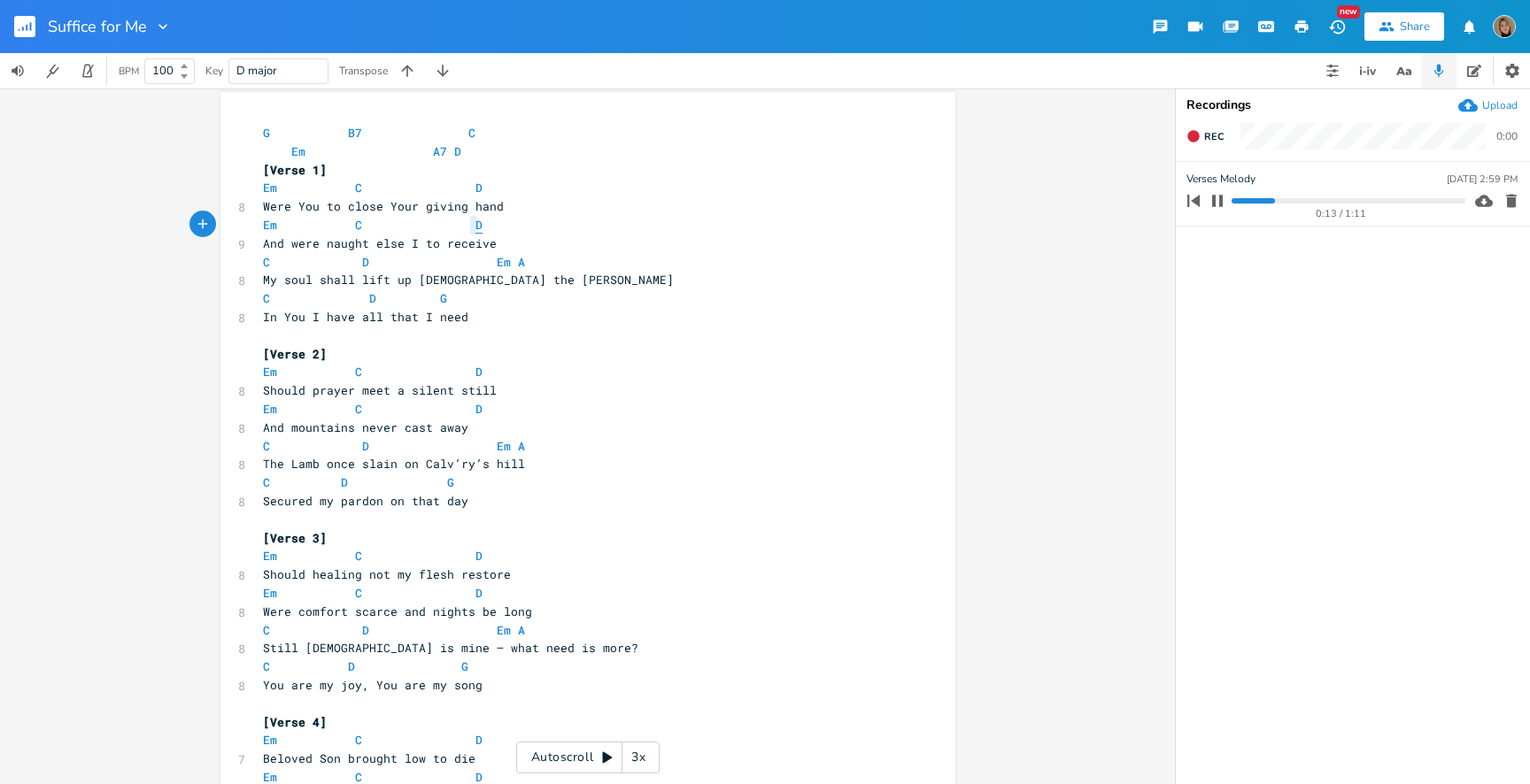 click on "D" at bounding box center [479, 225] 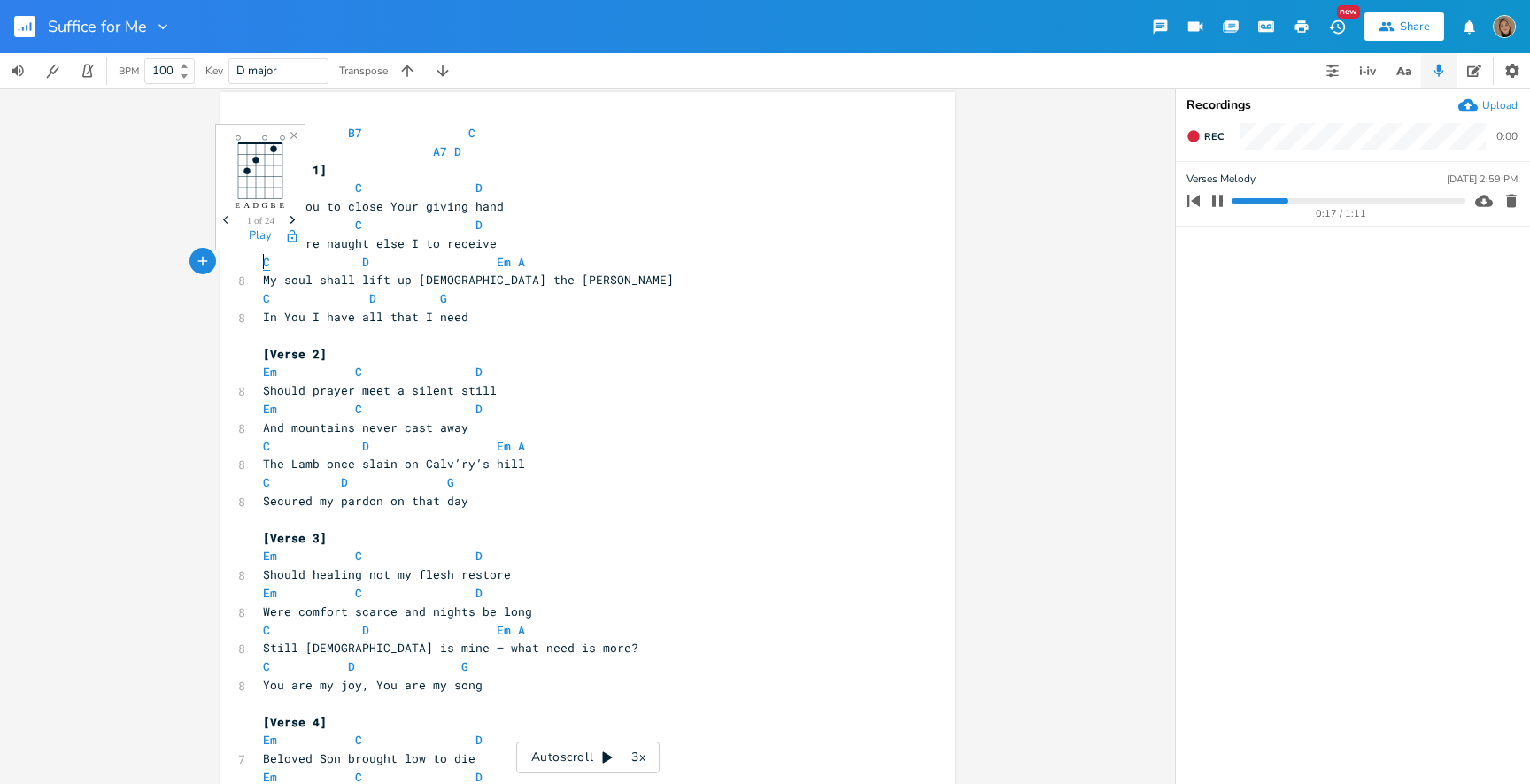 click on "C" at bounding box center [267, 262] 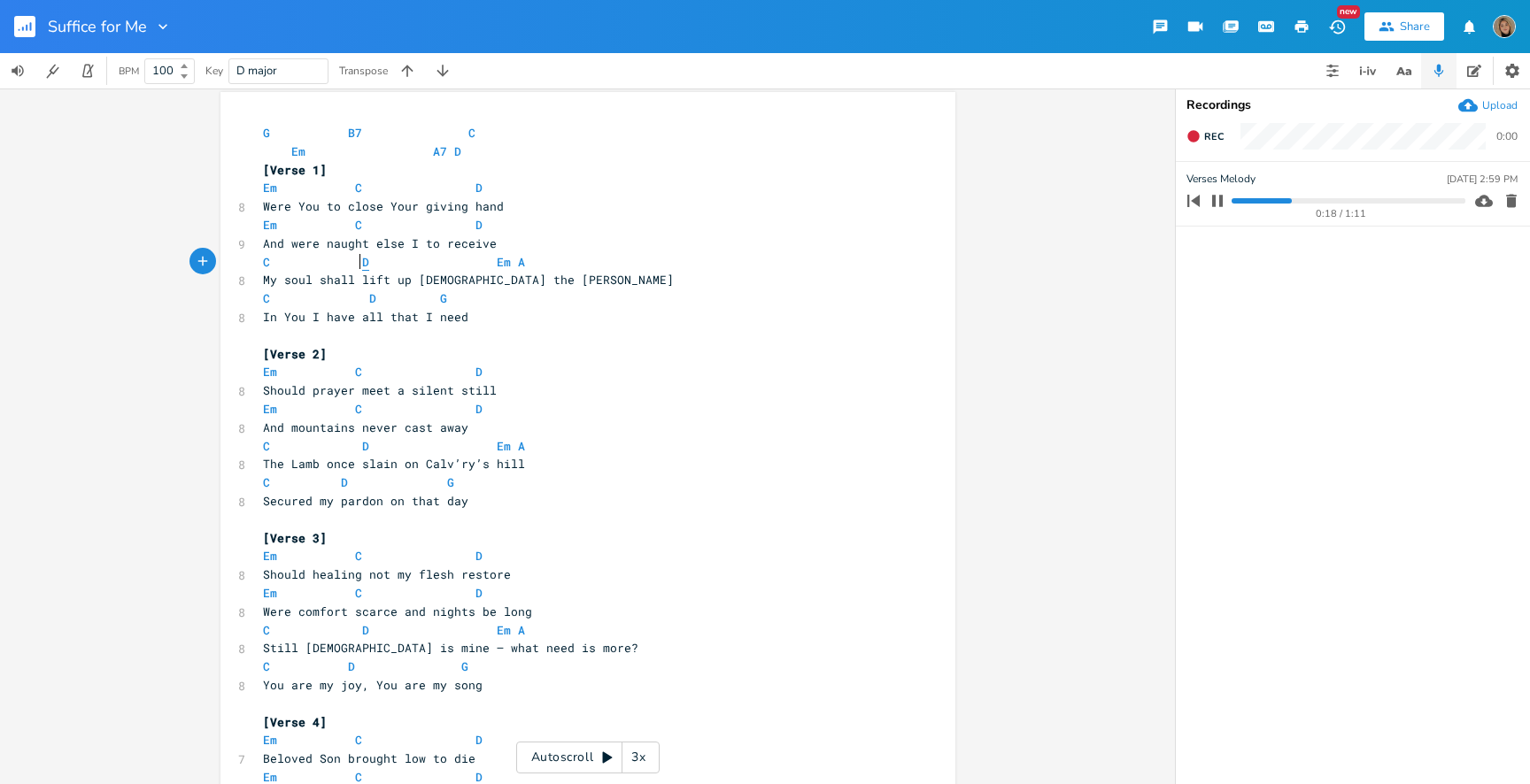 click on "D" at bounding box center [366, 262] 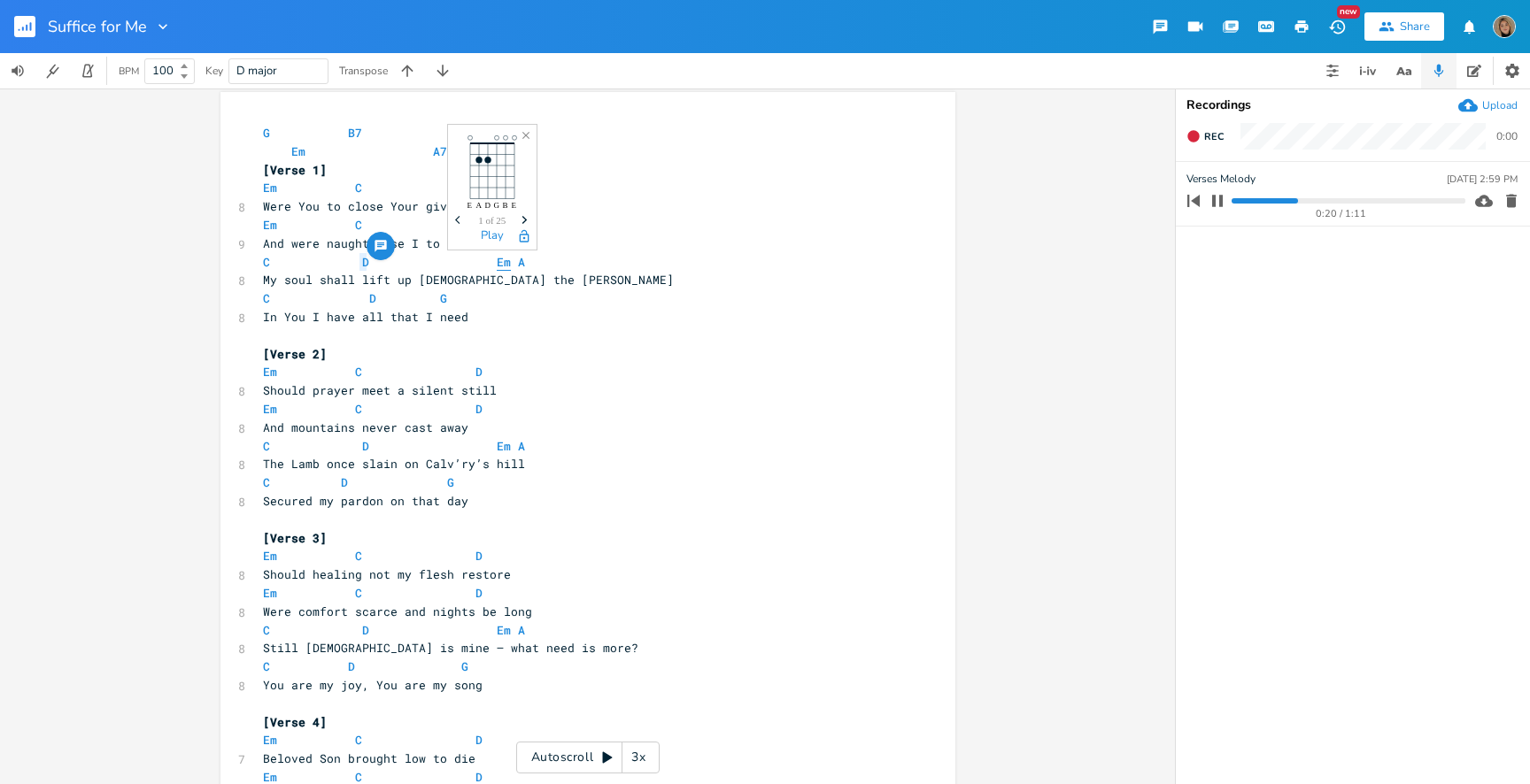 click on "Em" at bounding box center [504, 262] 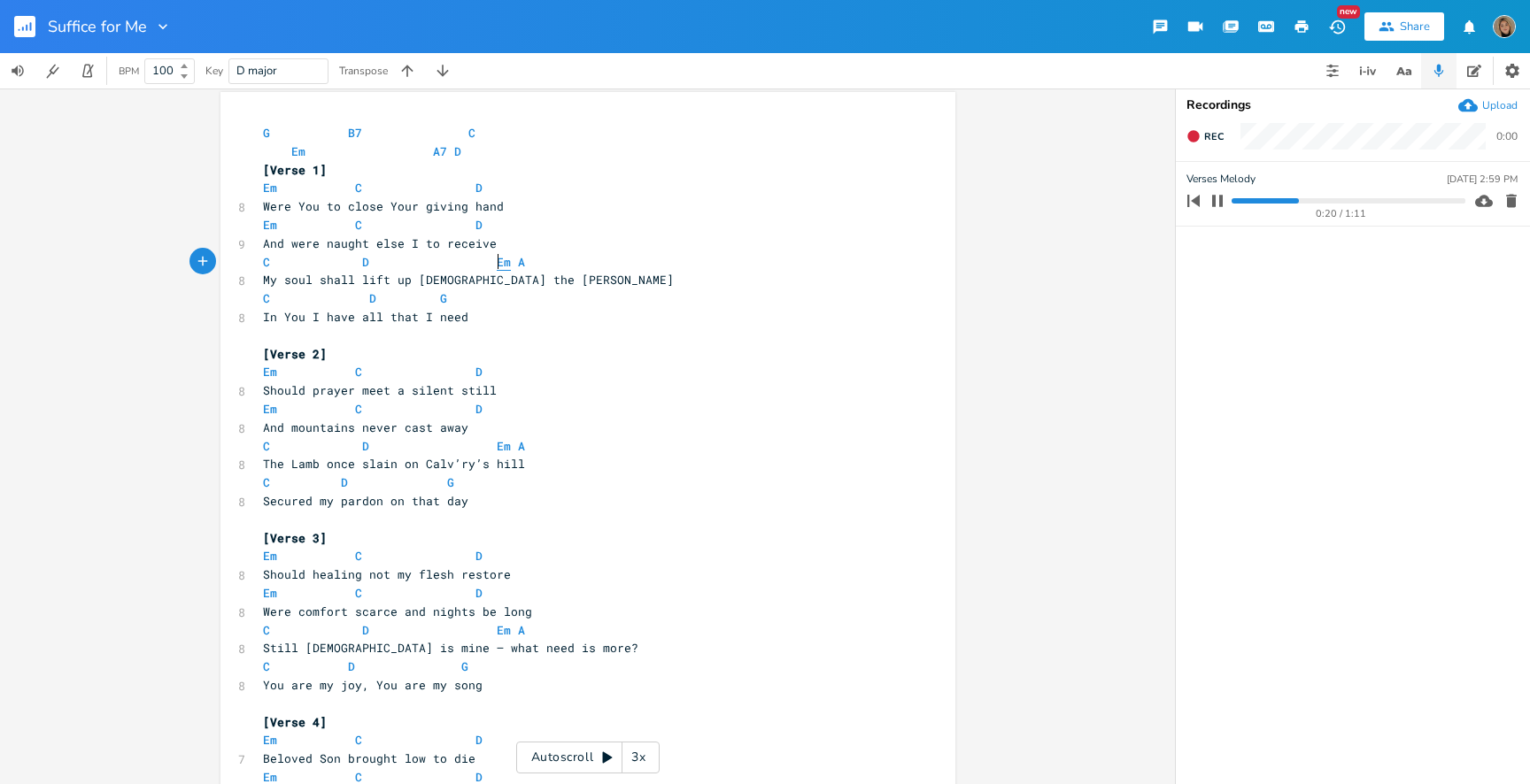 type on "Em" 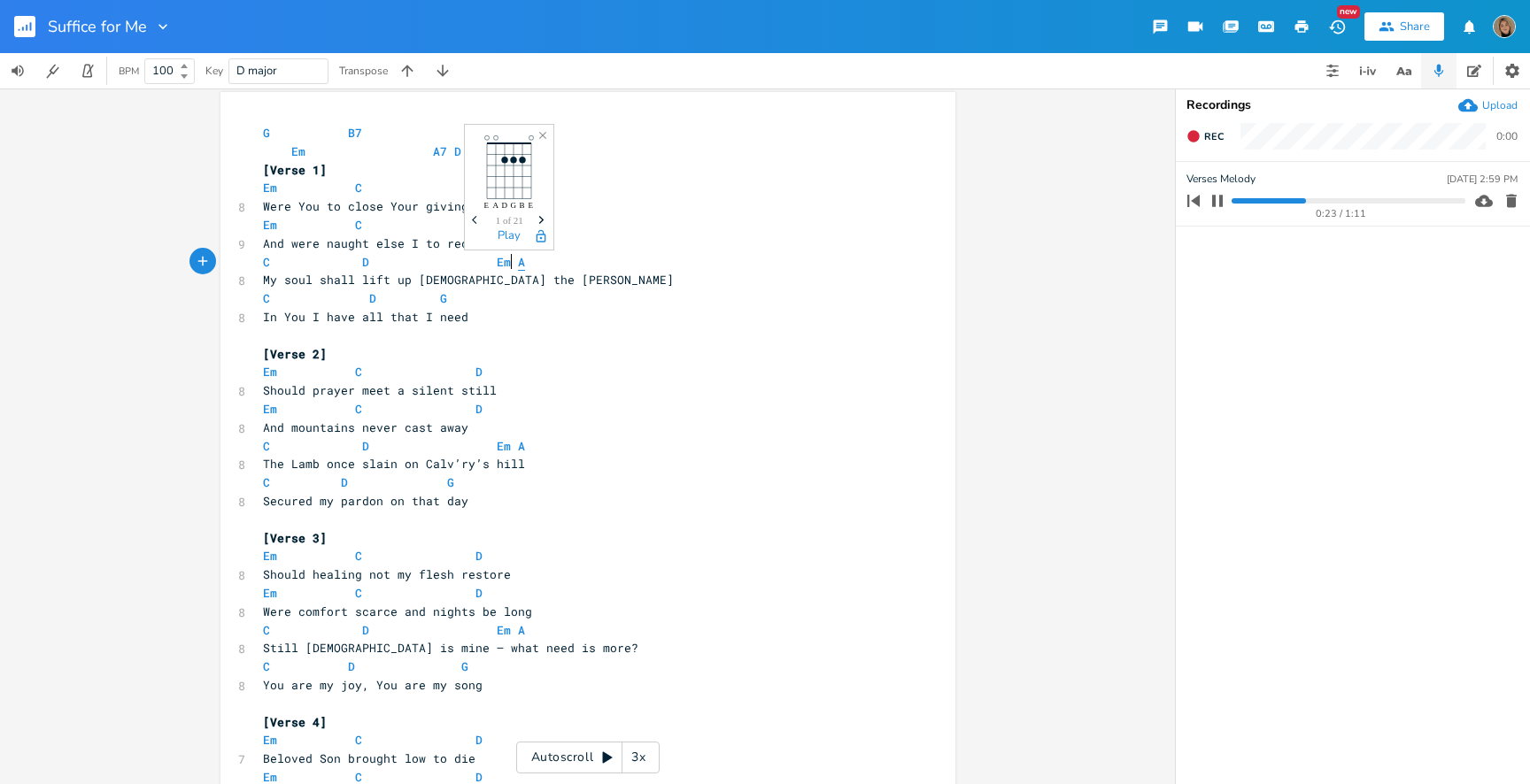 click on "A" at bounding box center [522, 262] 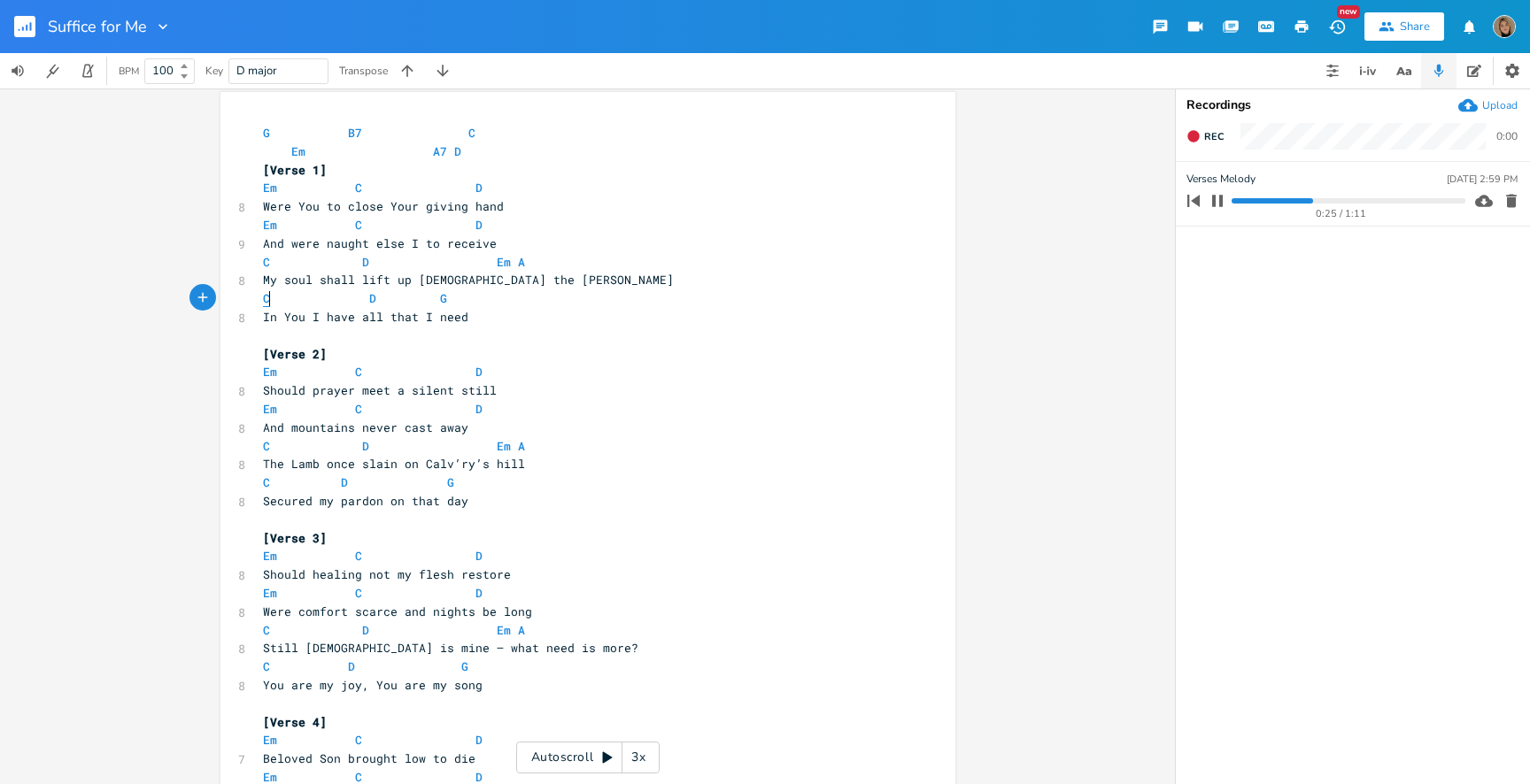 click on "C" at bounding box center (267, 298) 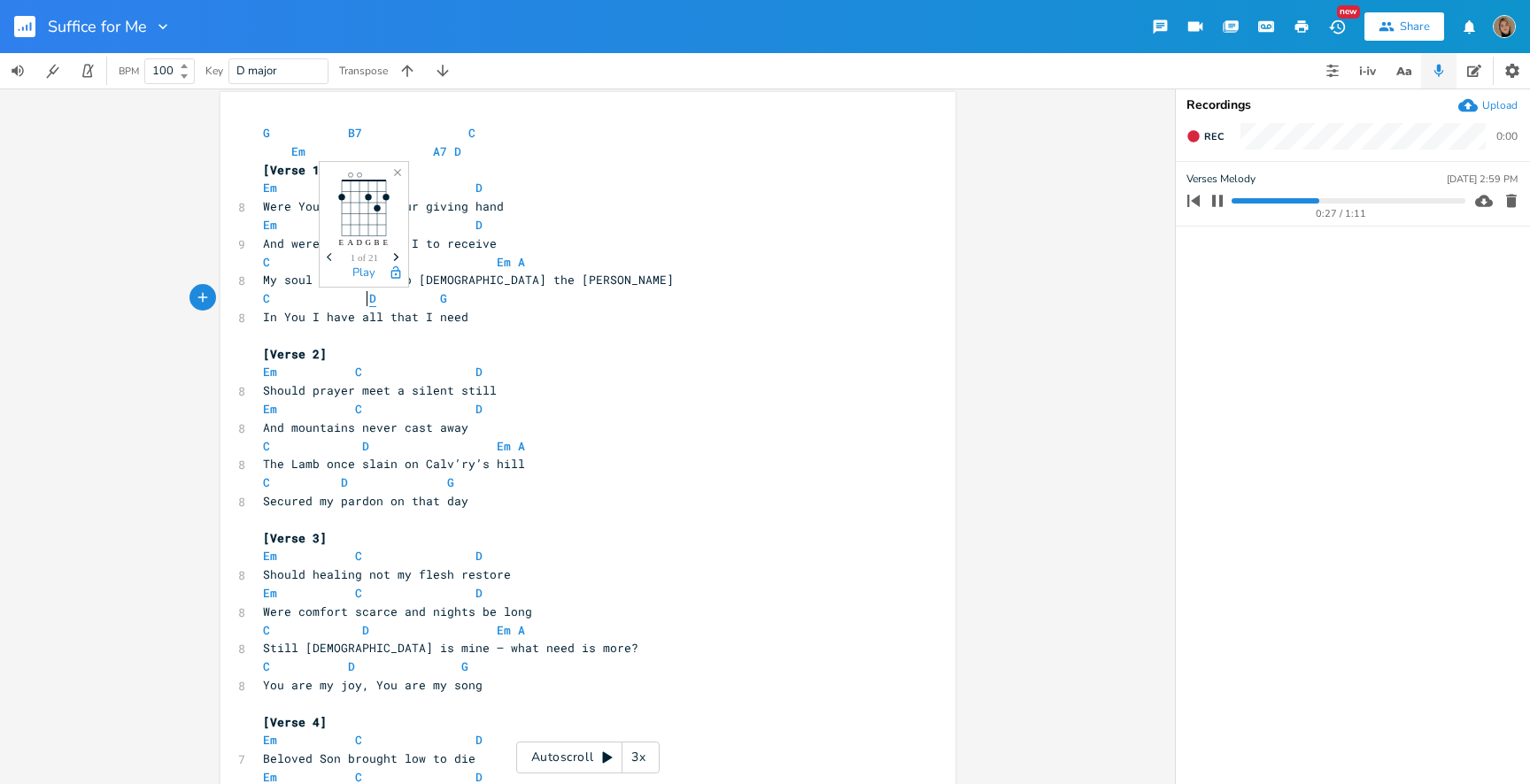click on "D" at bounding box center [373, 298] 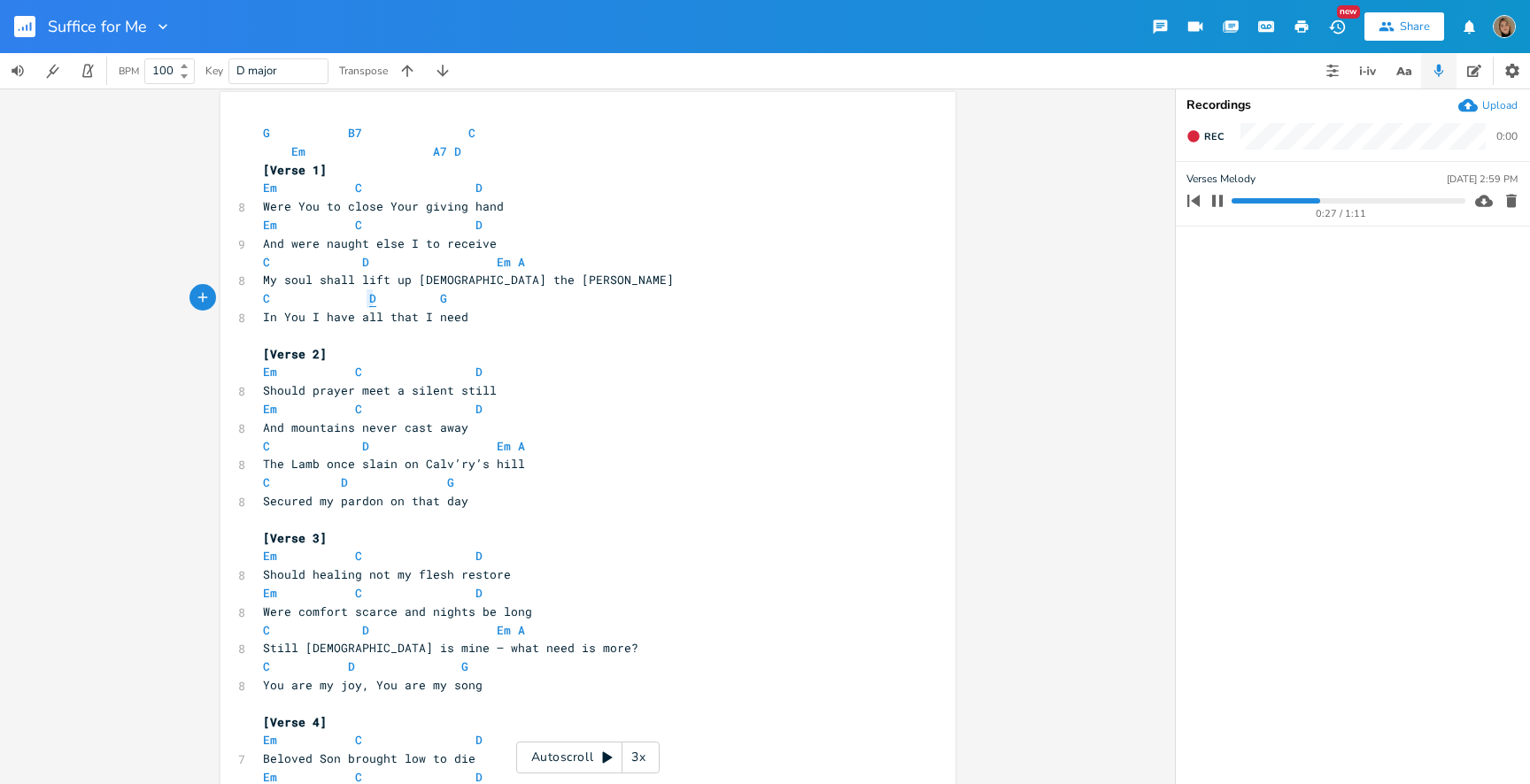 click on "D" at bounding box center (373, 298) 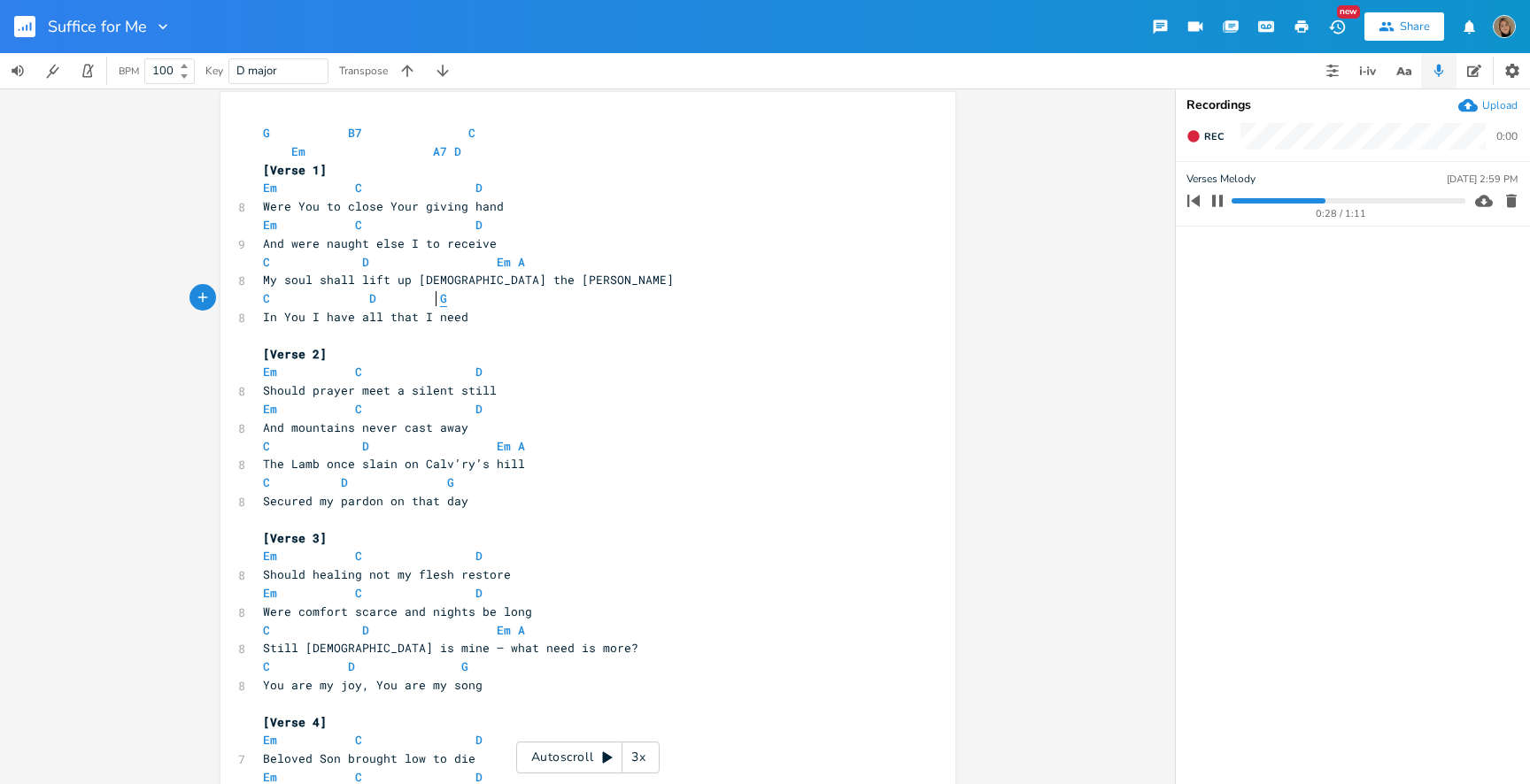 click on "G" at bounding box center [444, 298] 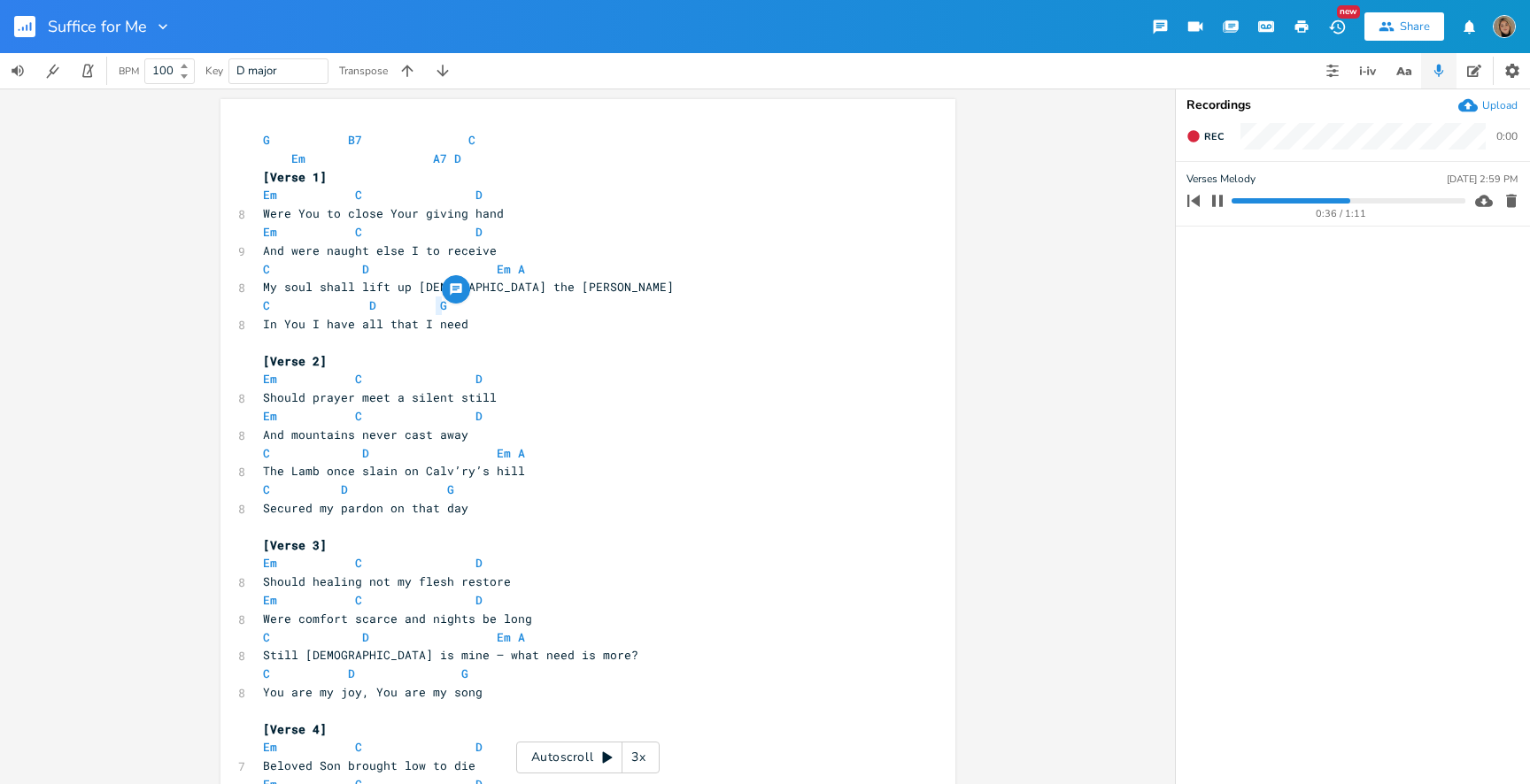 scroll, scrollTop: 2, scrollLeft: 0, axis: vertical 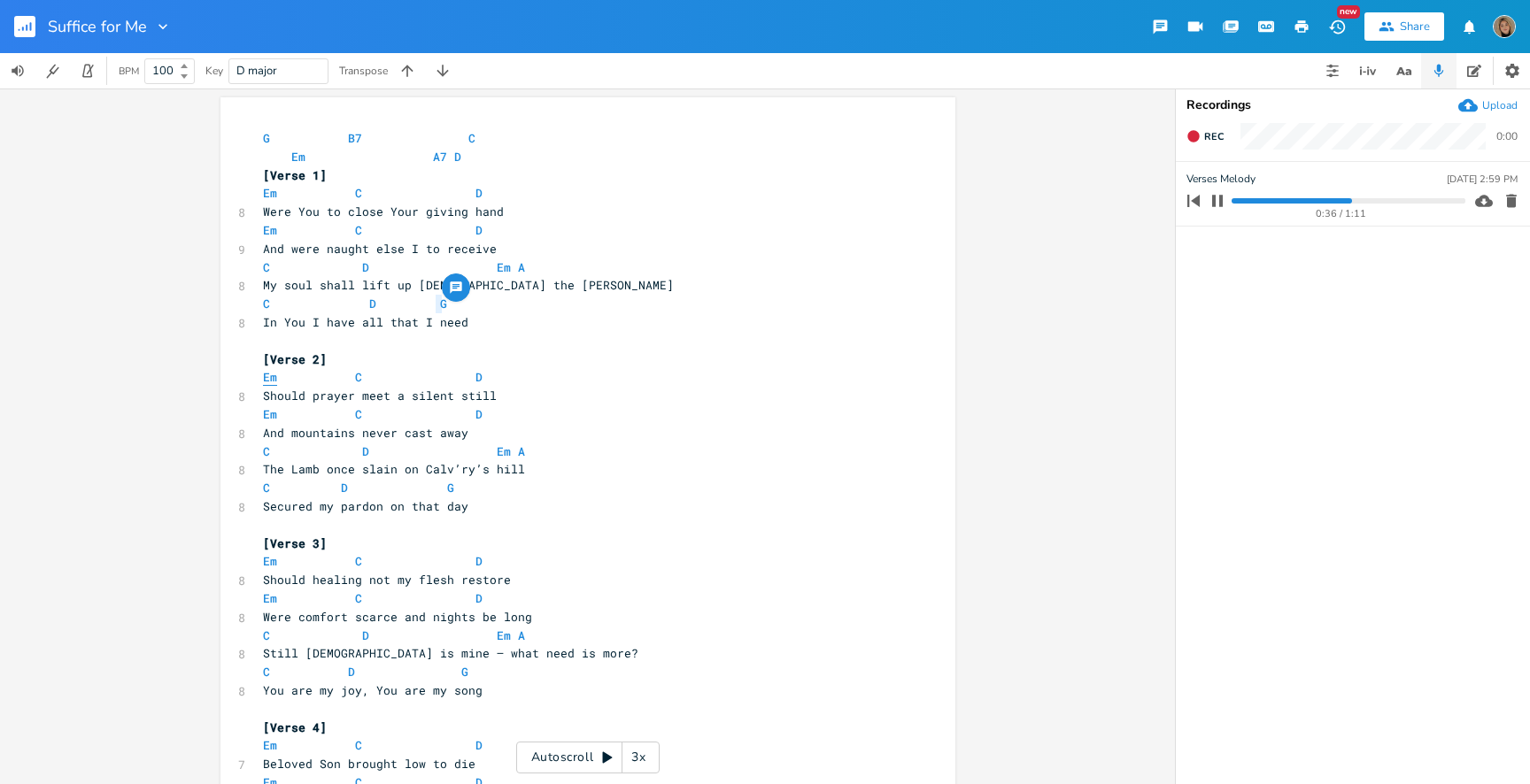 click on "Em" at bounding box center (270, 377) 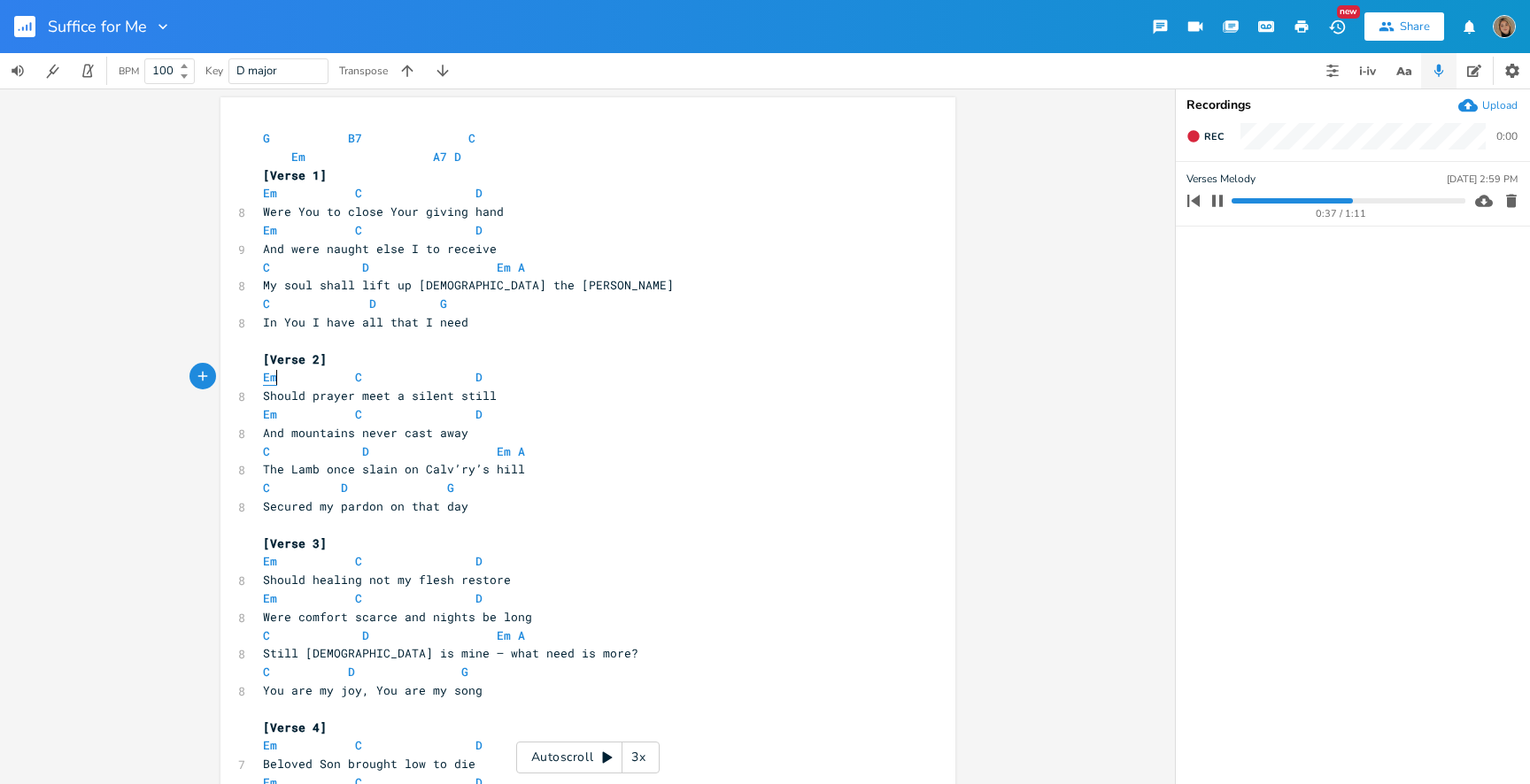 type on "Em" 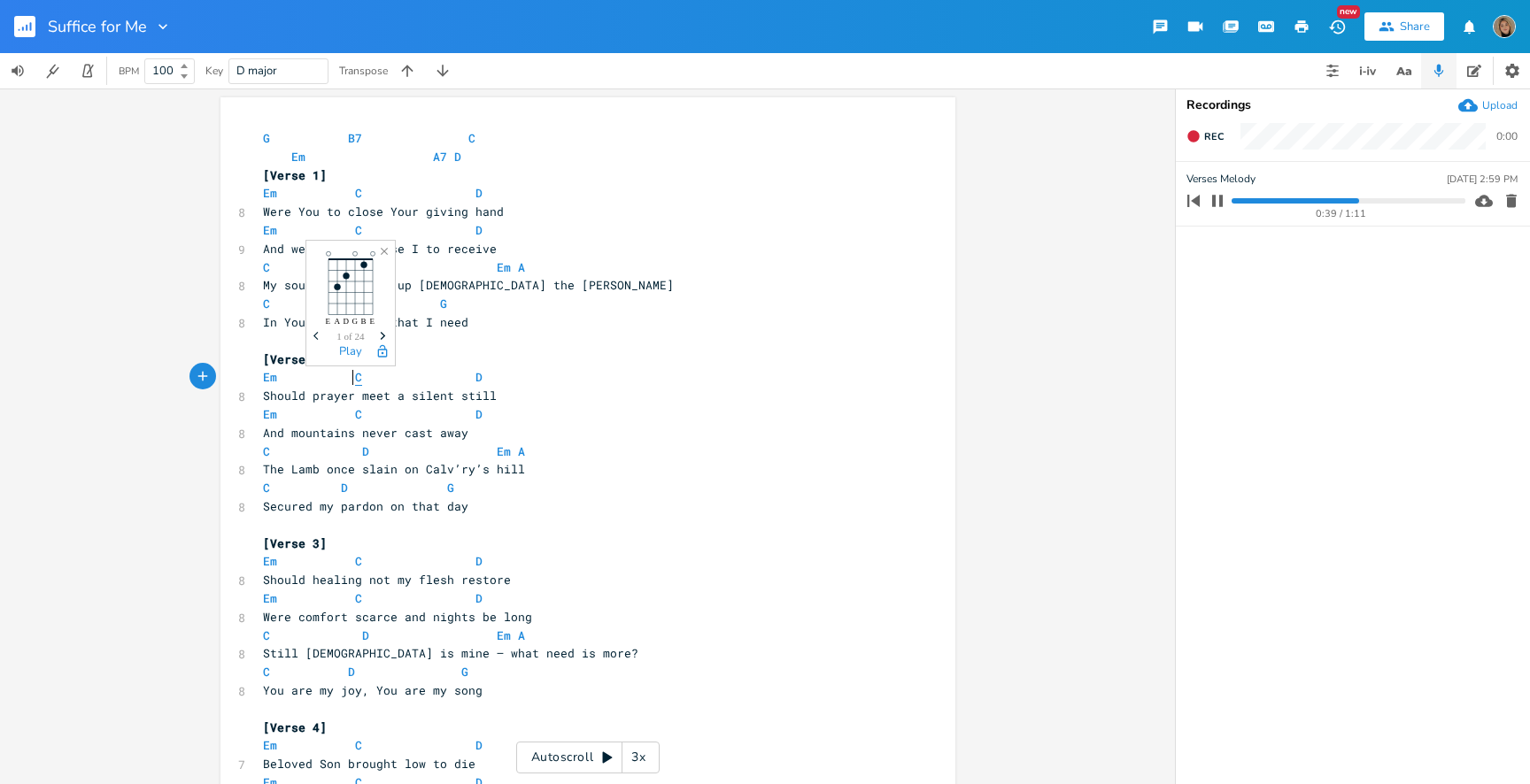 click on "C" at bounding box center [359, 377] 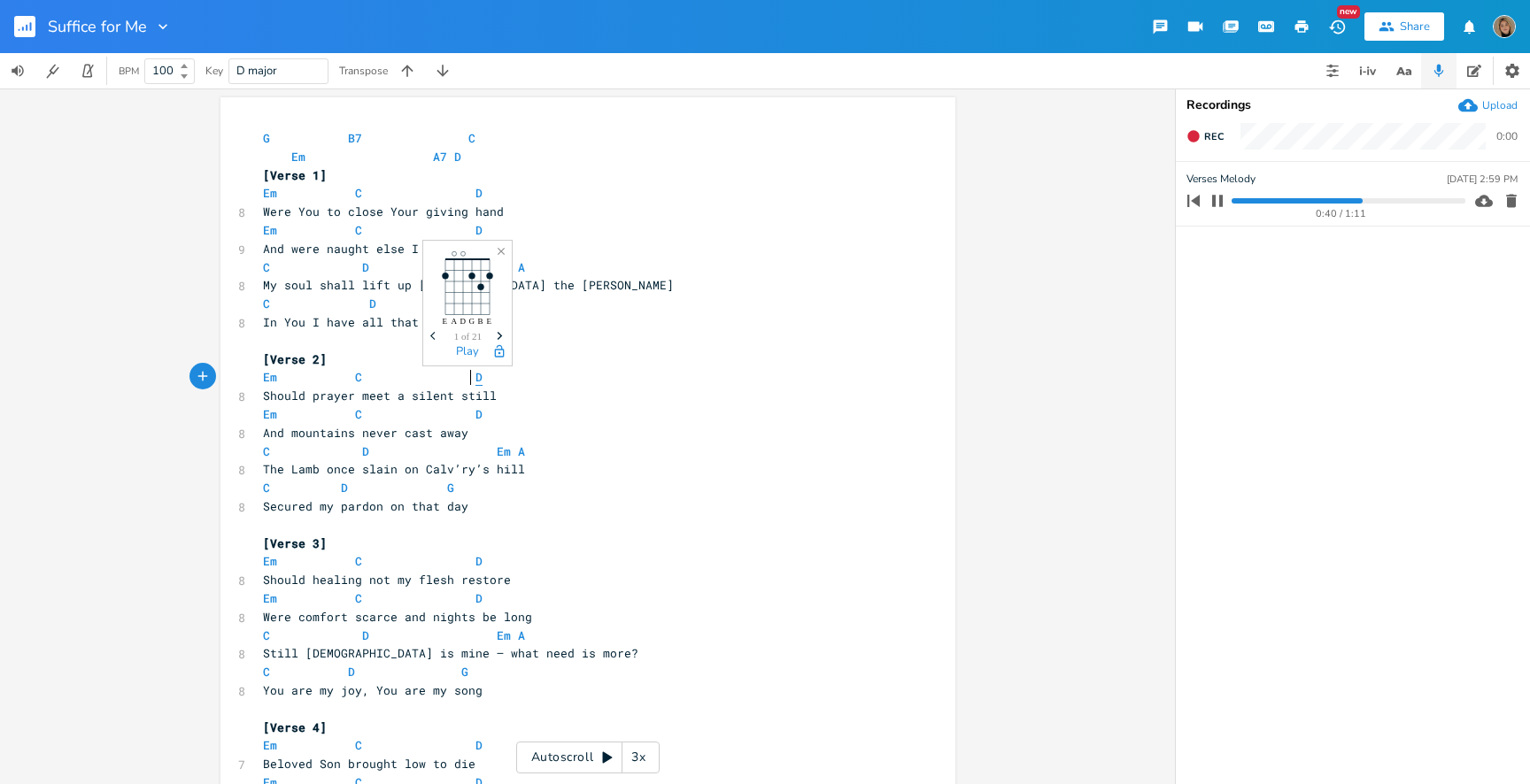 click on "D" at bounding box center [479, 377] 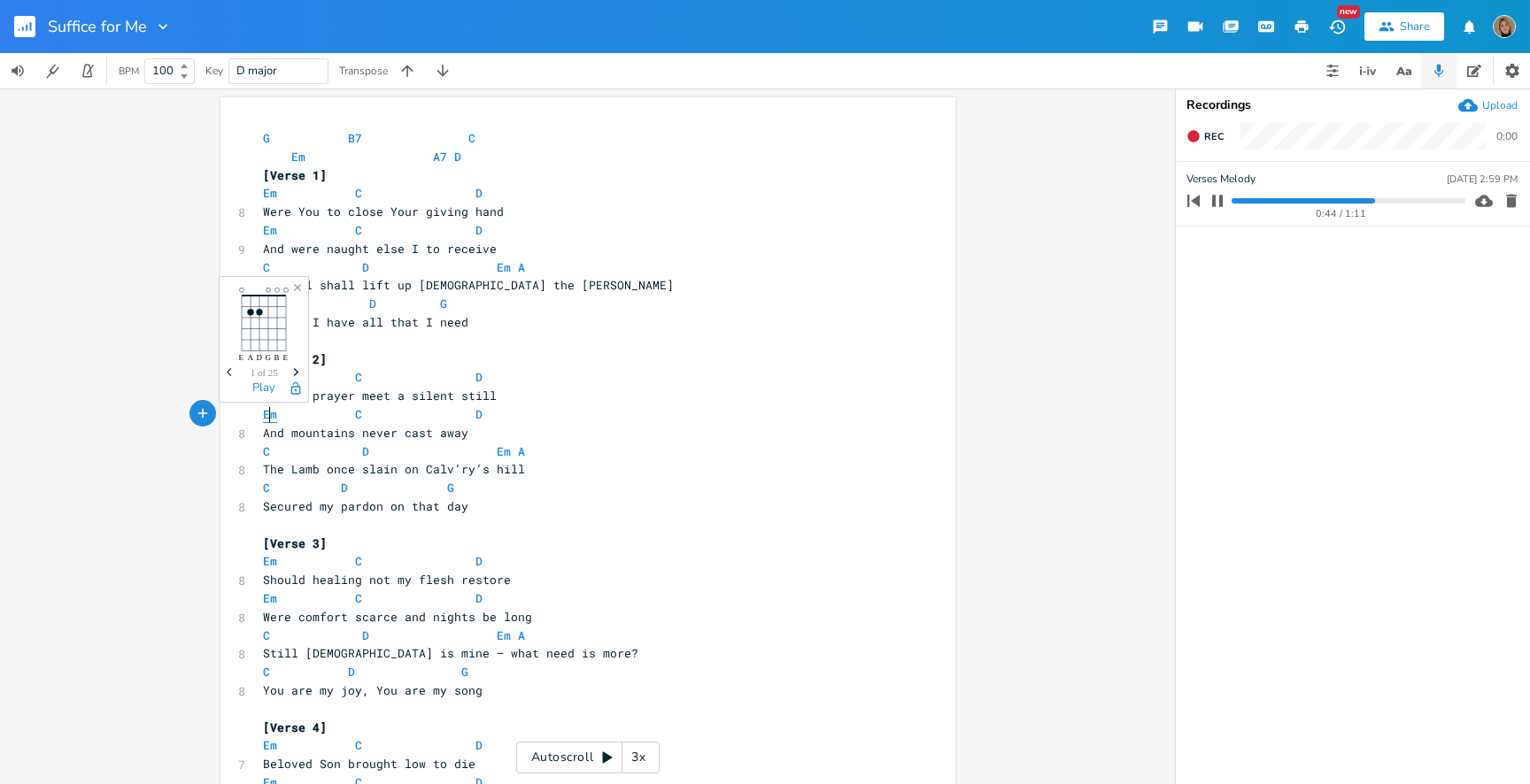 click on "Em" at bounding box center [270, 414] 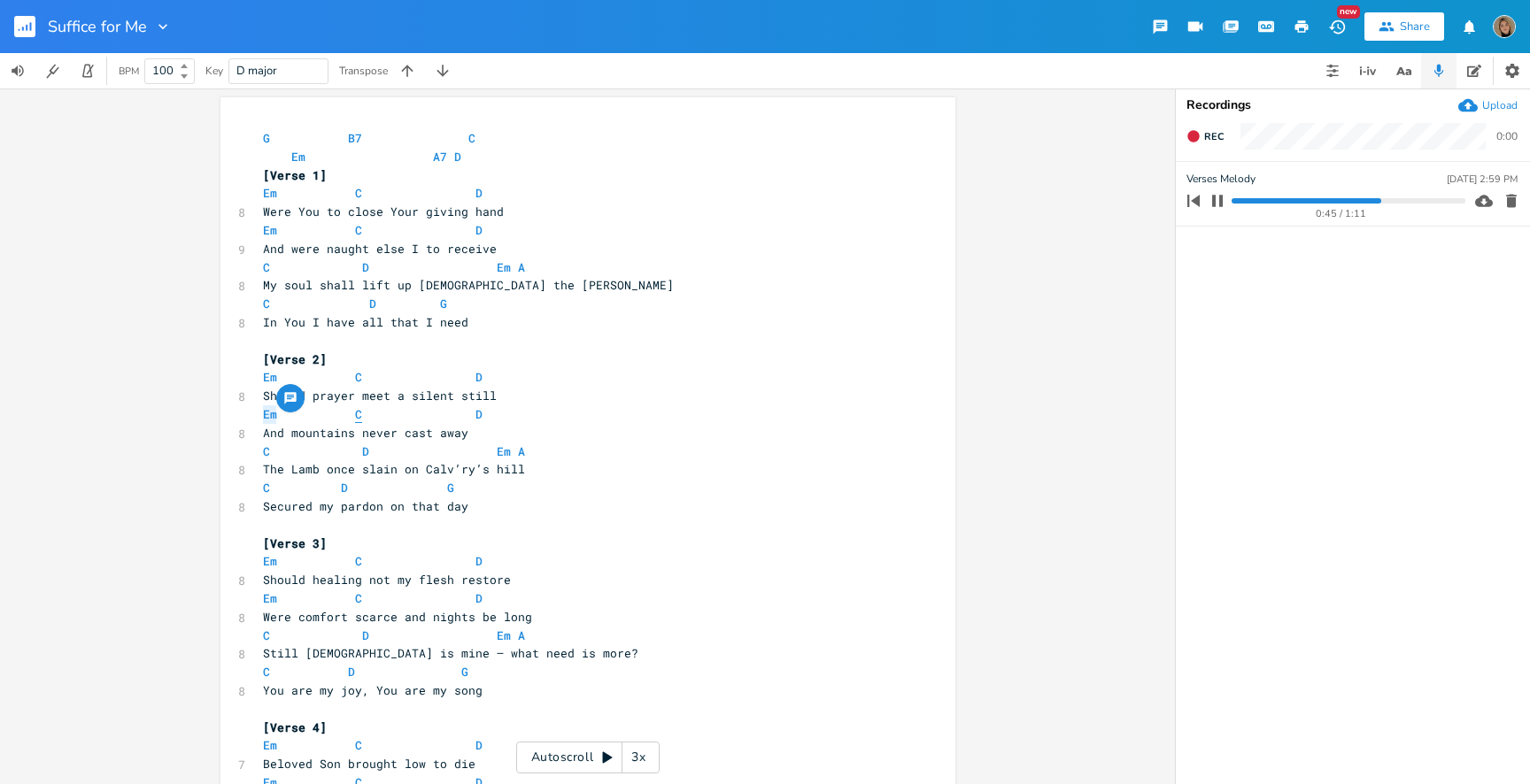 click on "C" at bounding box center [359, 414] 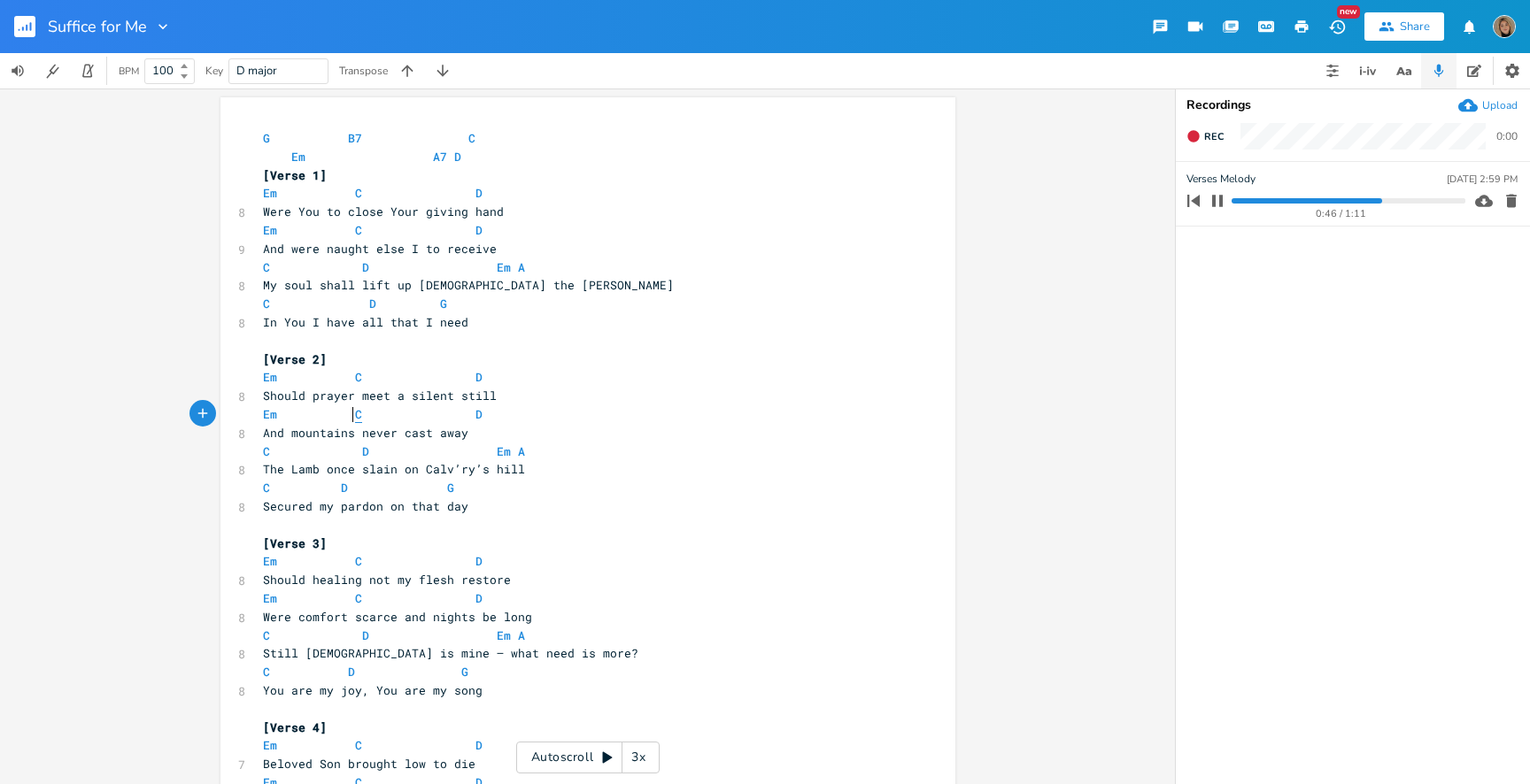 type on "C" 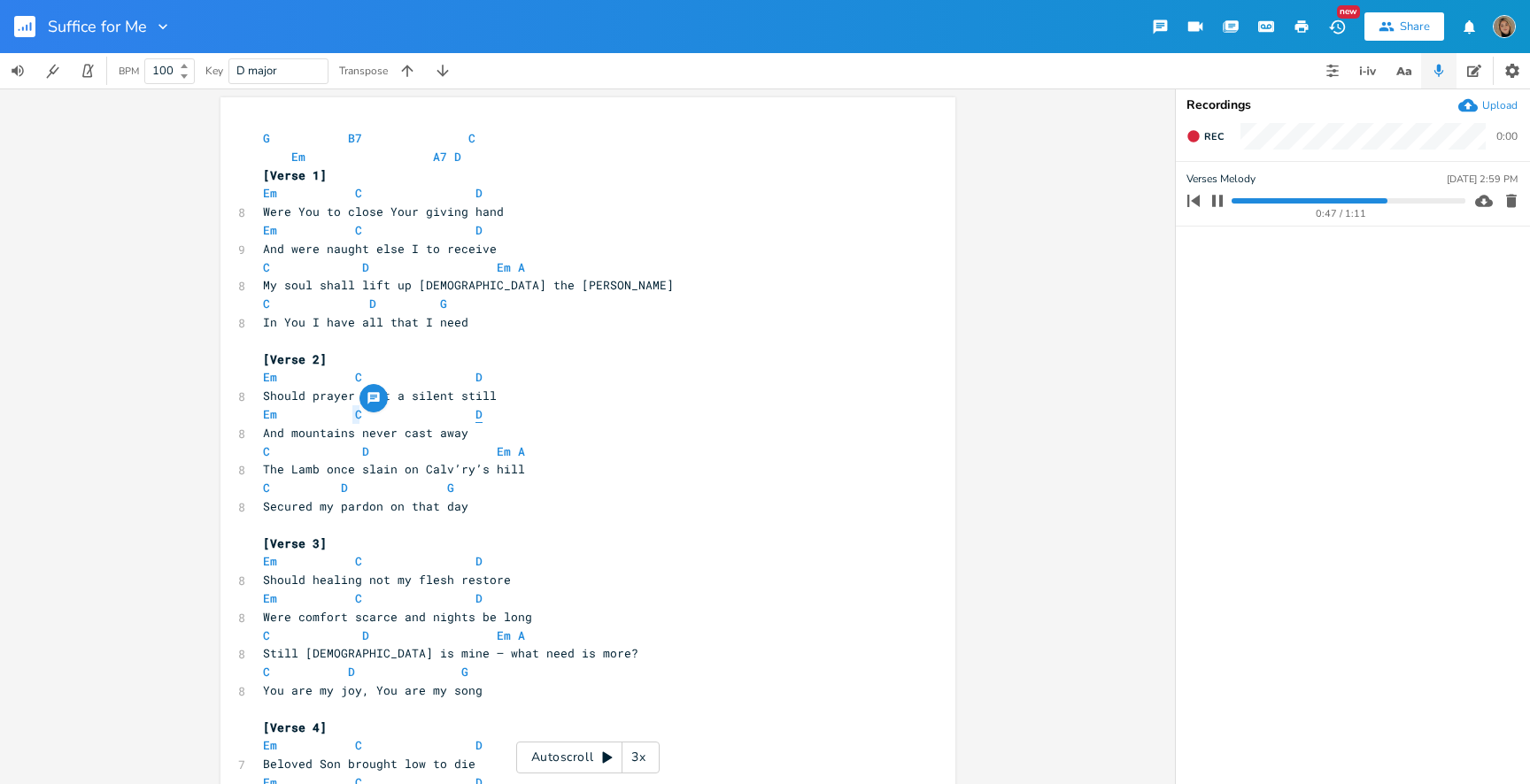 click on "D" at bounding box center (479, 414) 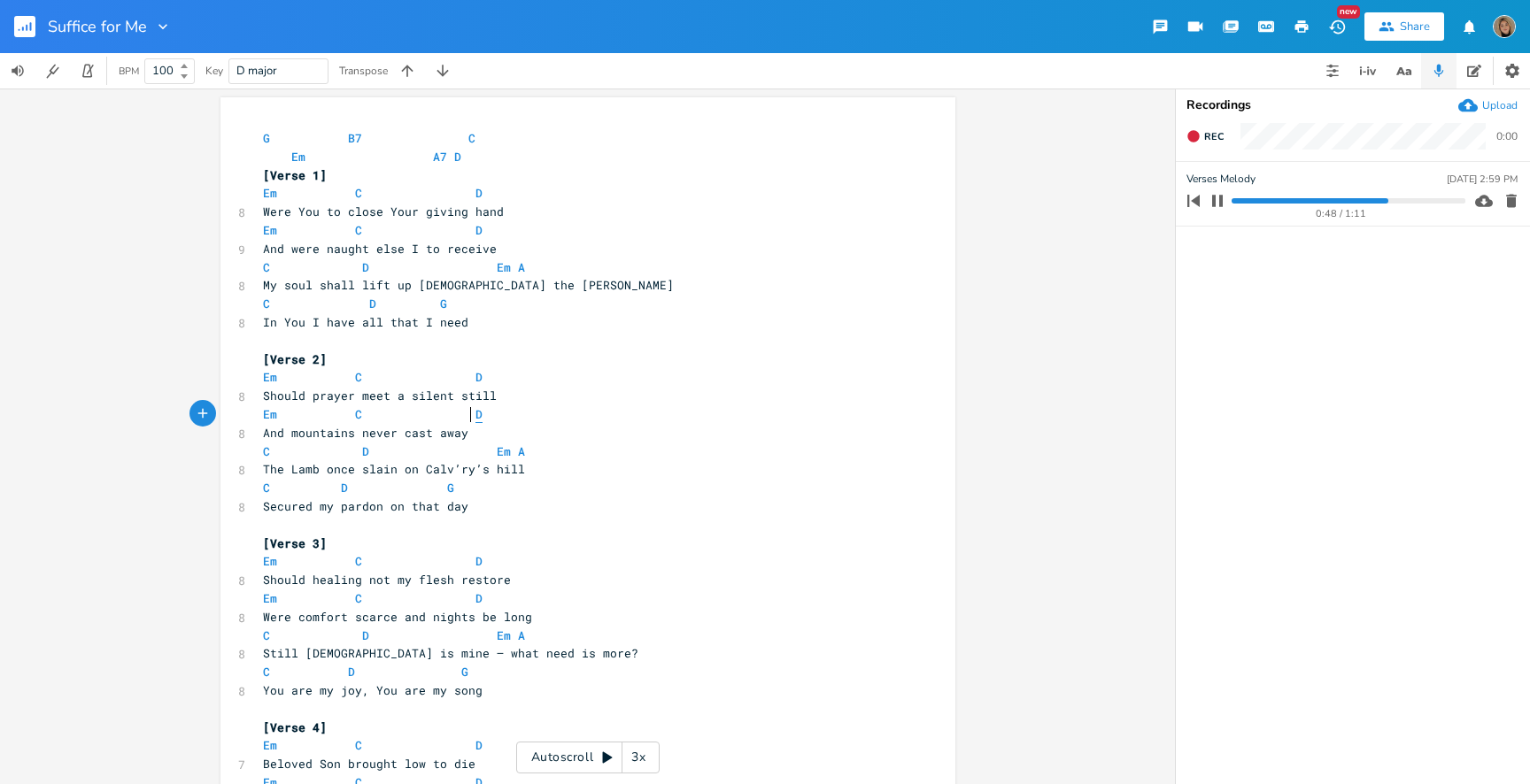 type on "D" 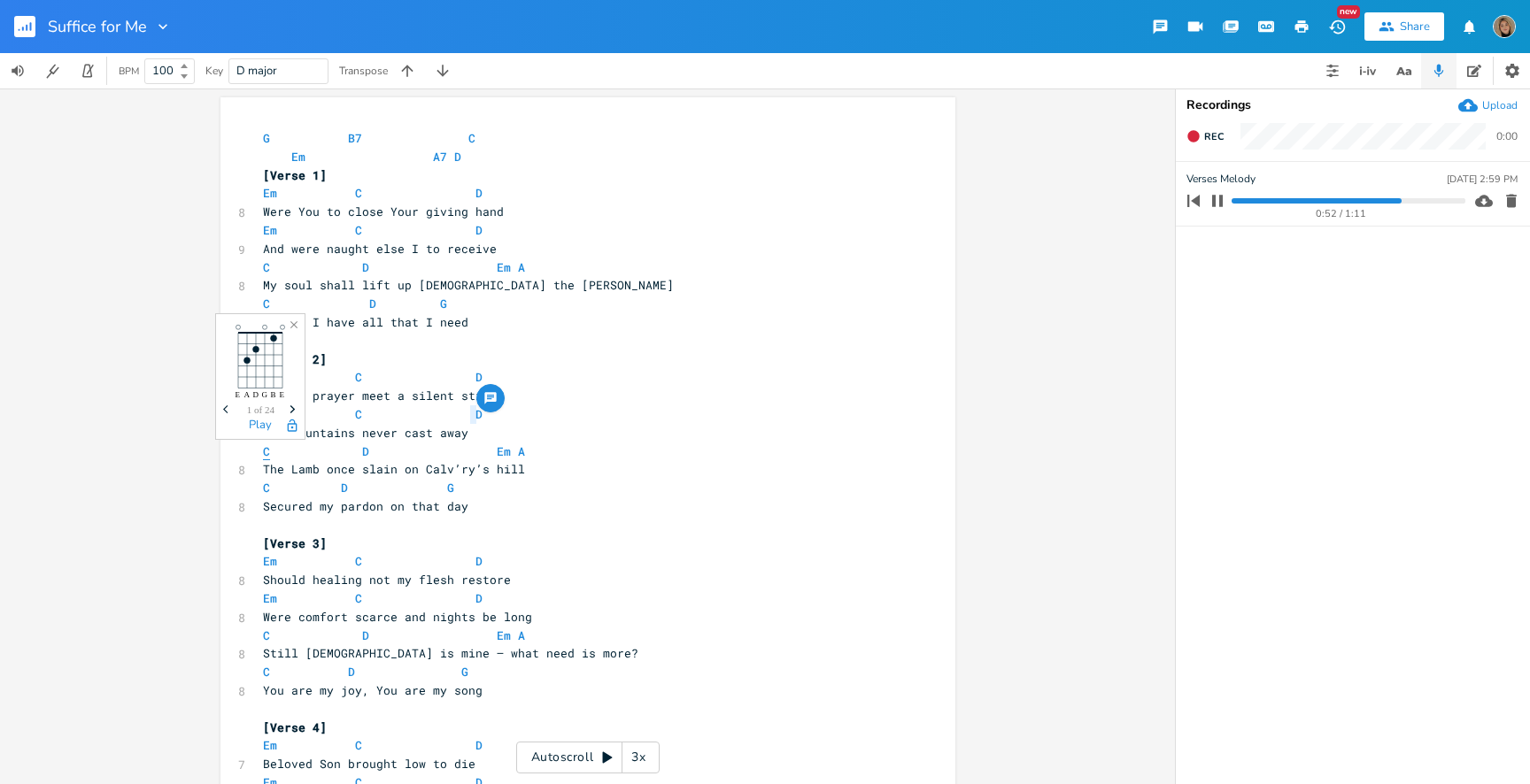click on "C" at bounding box center (267, 451) 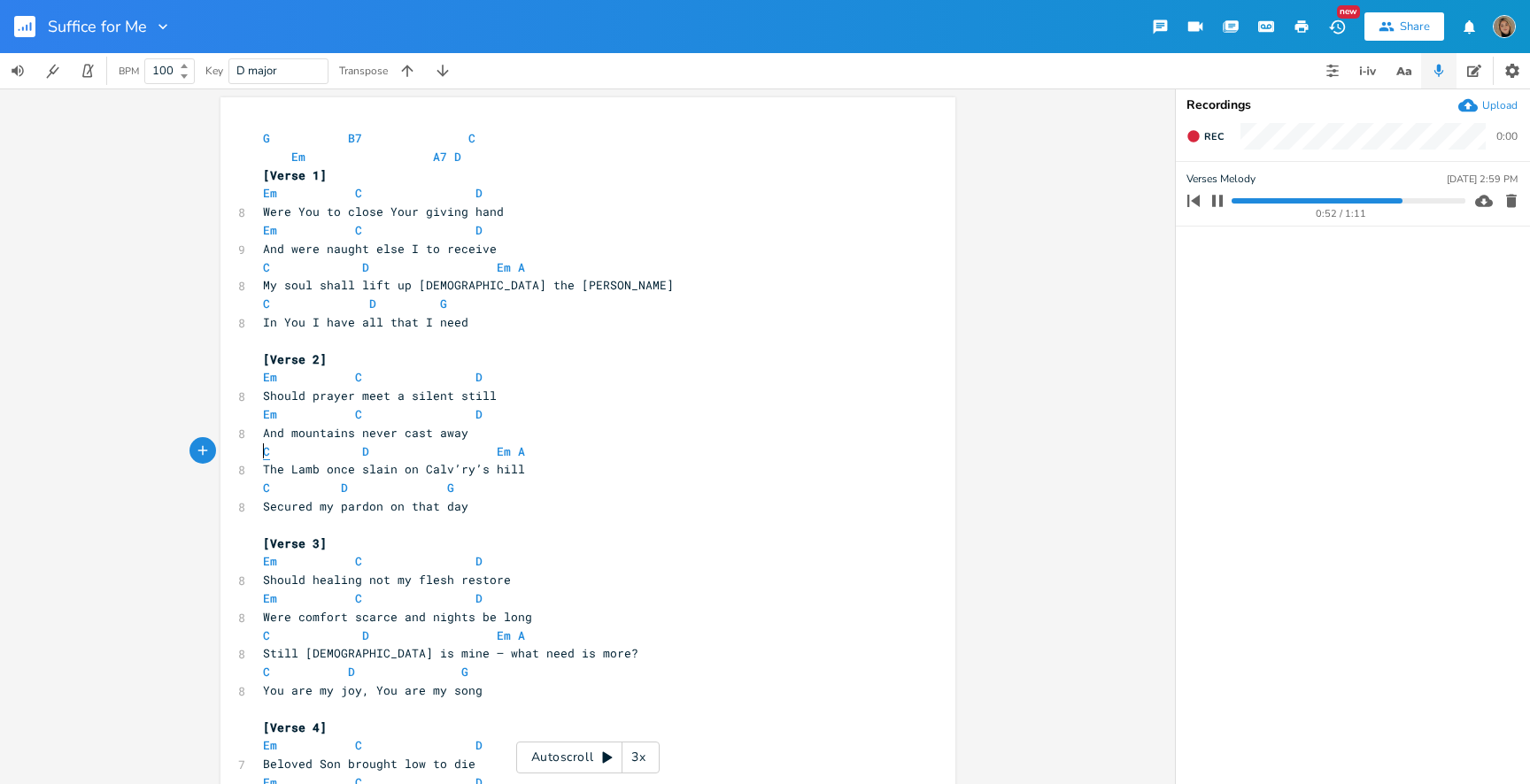 type on "C" 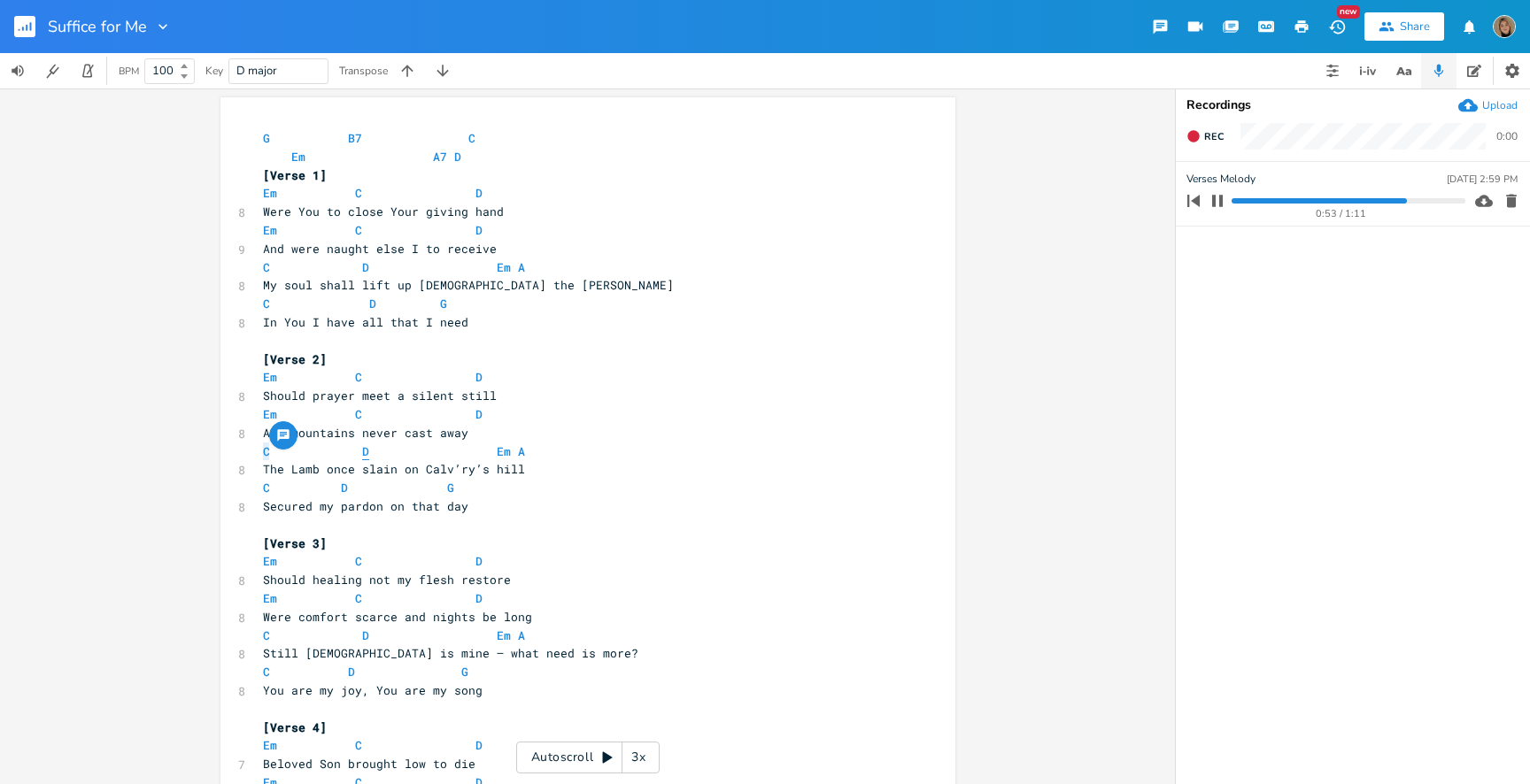 click on "D" at bounding box center (366, 451) 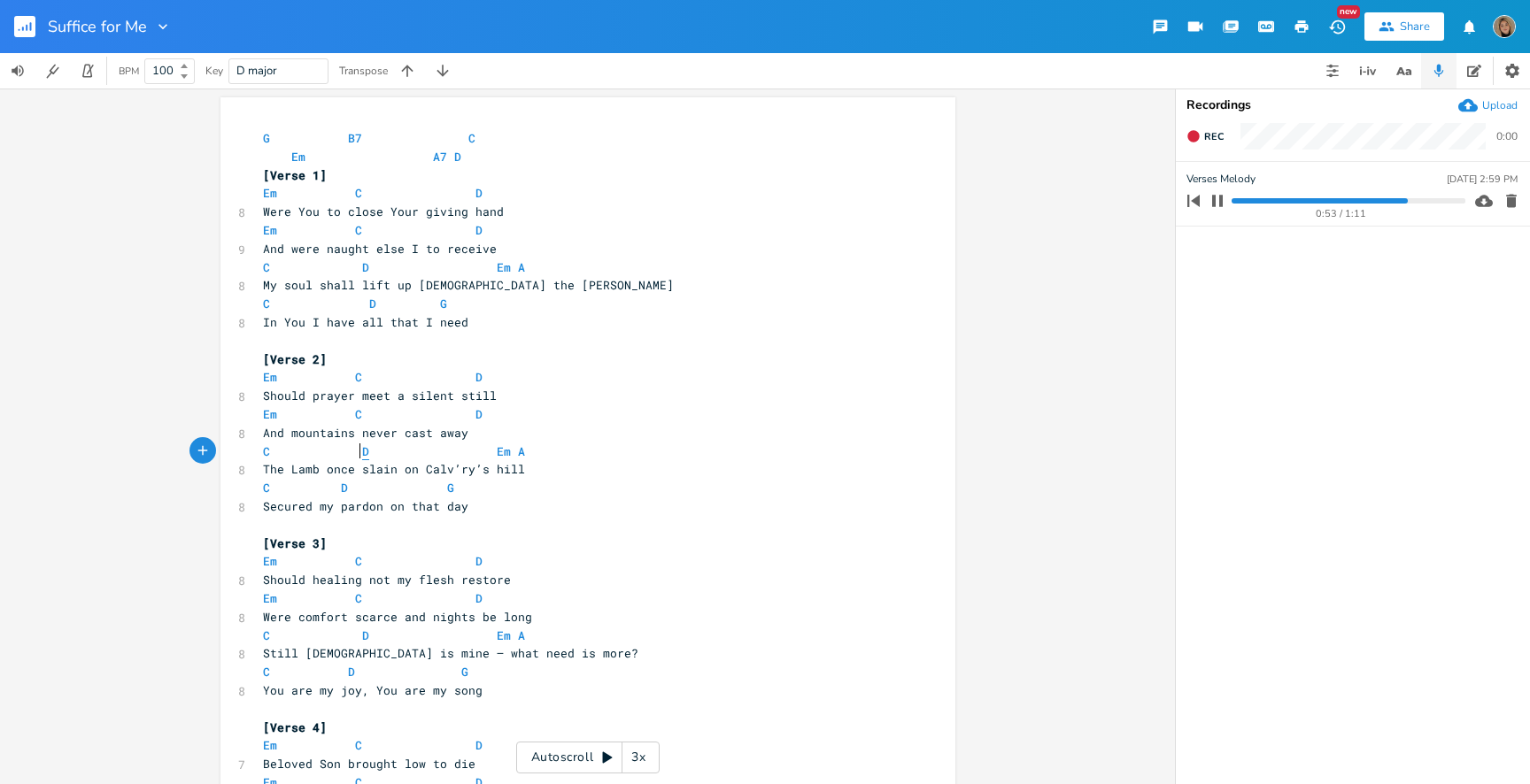 type on "D" 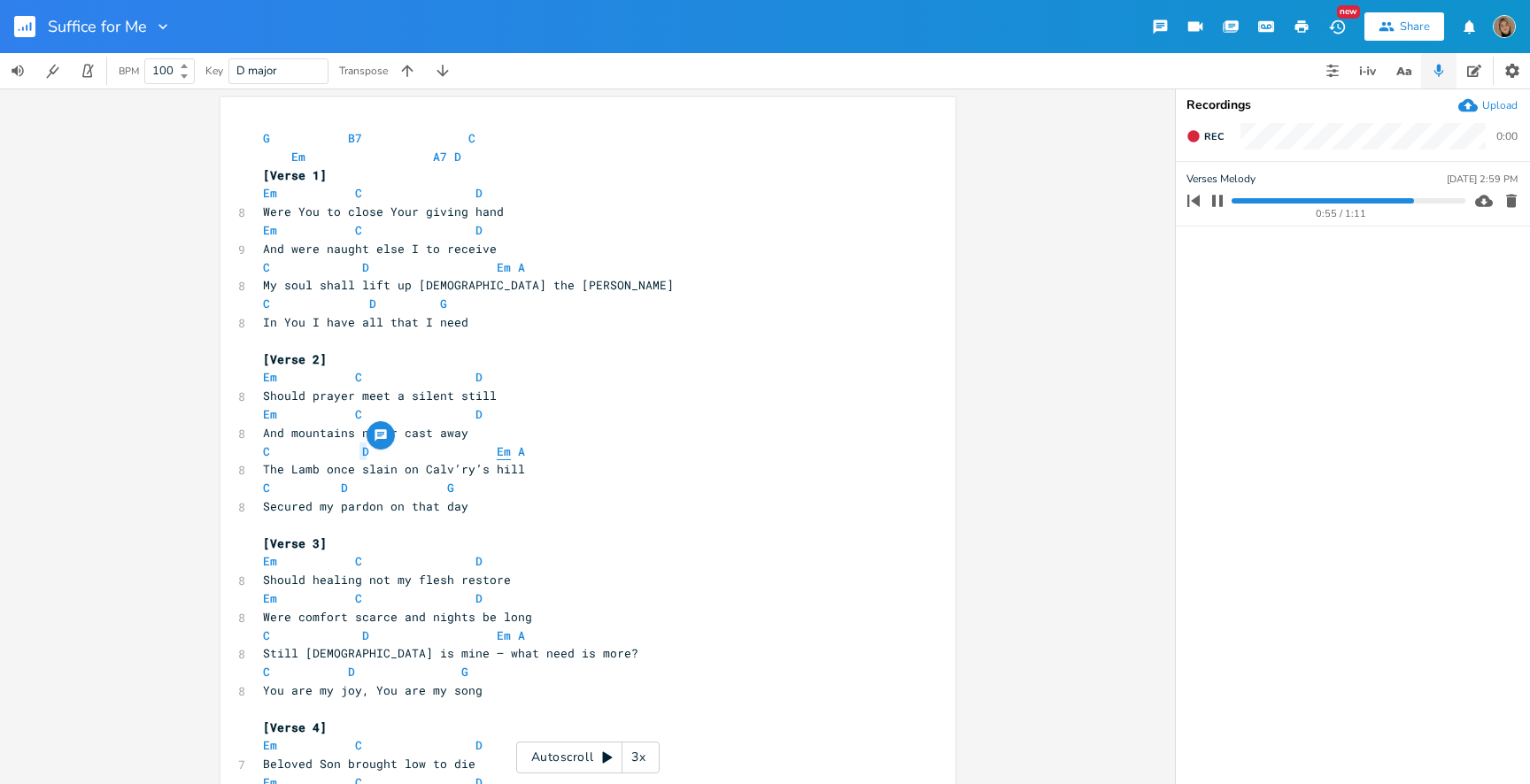 click on "Em" at bounding box center [504, 451] 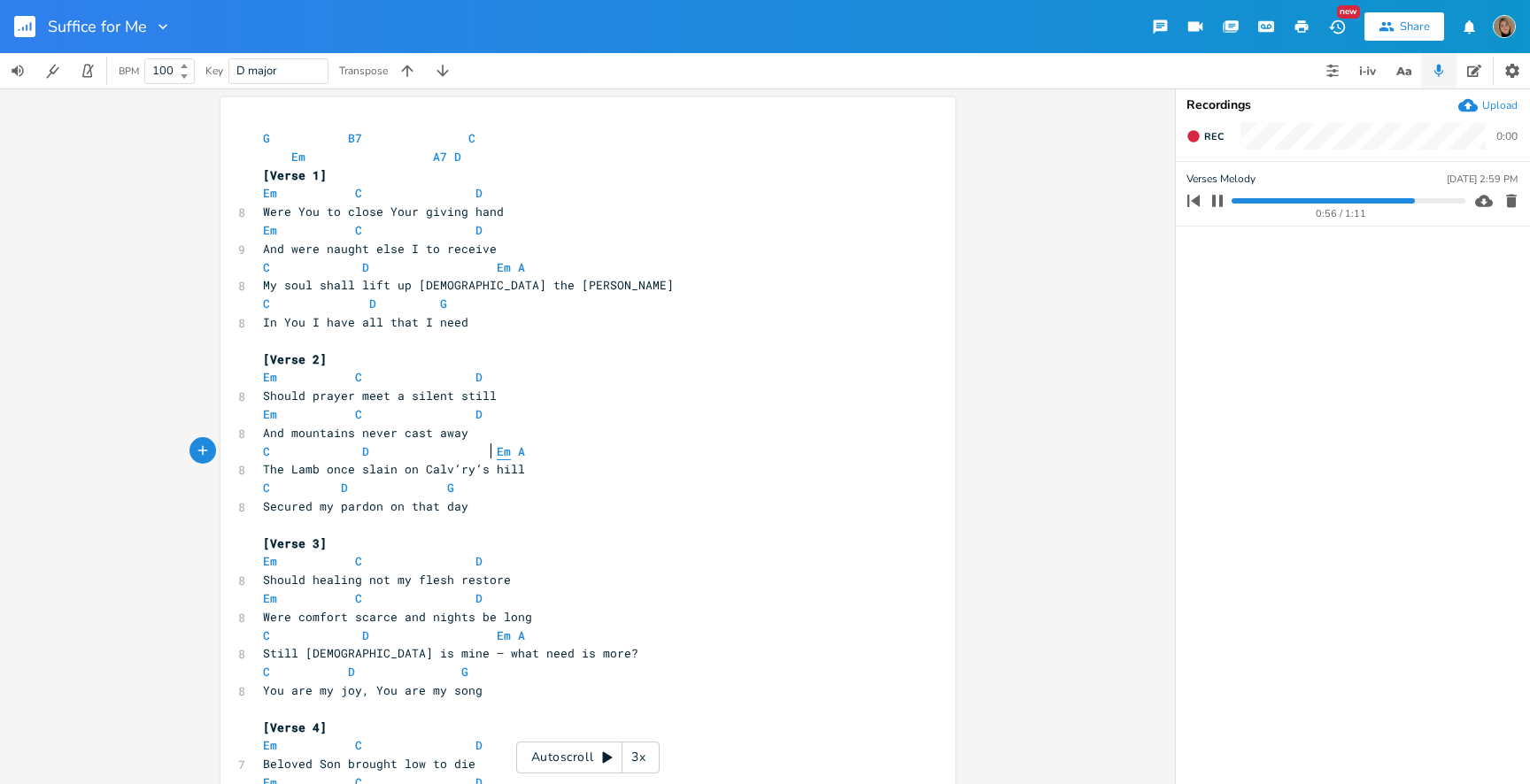 type on "Em" 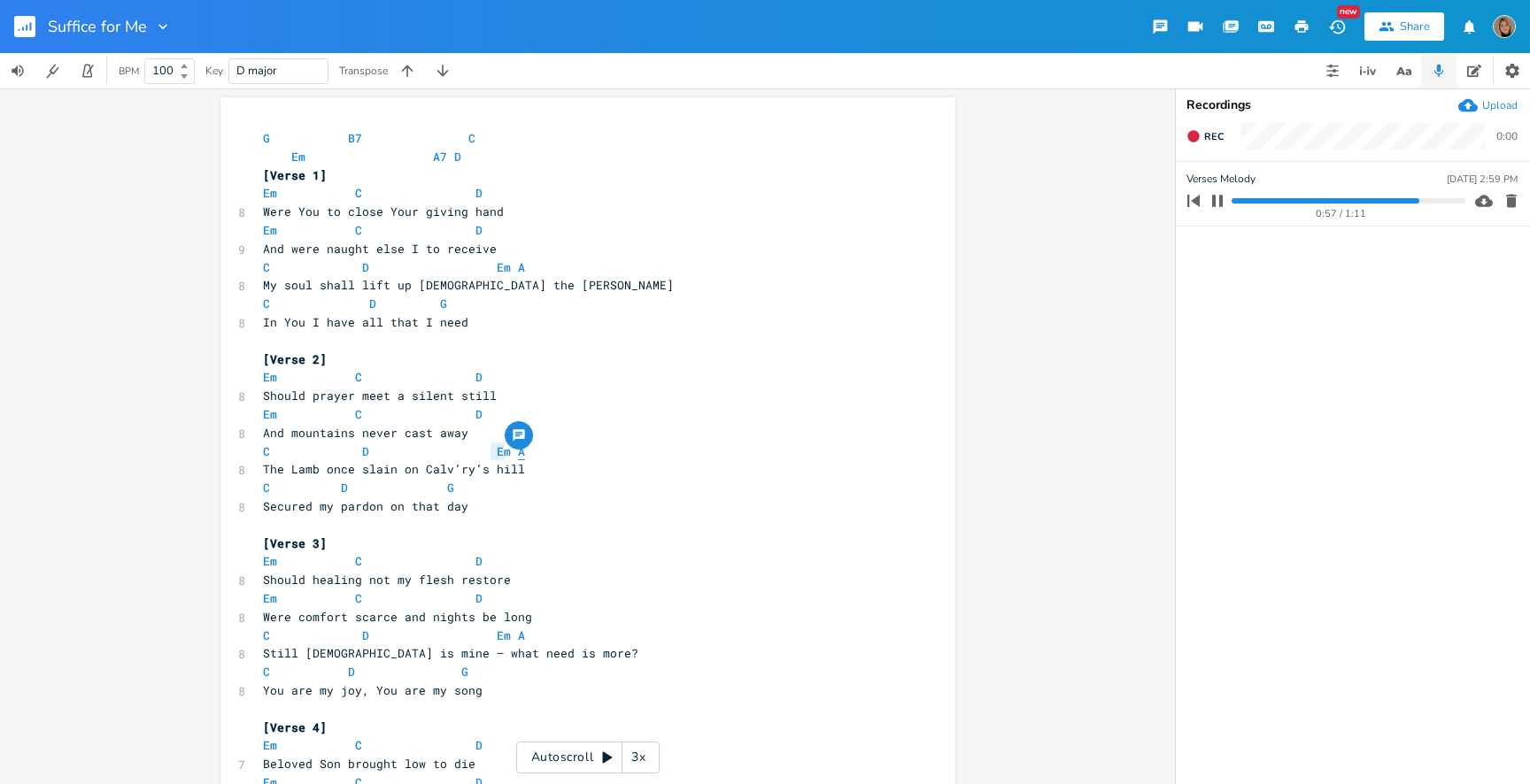 click on "A" at bounding box center (522, 451) 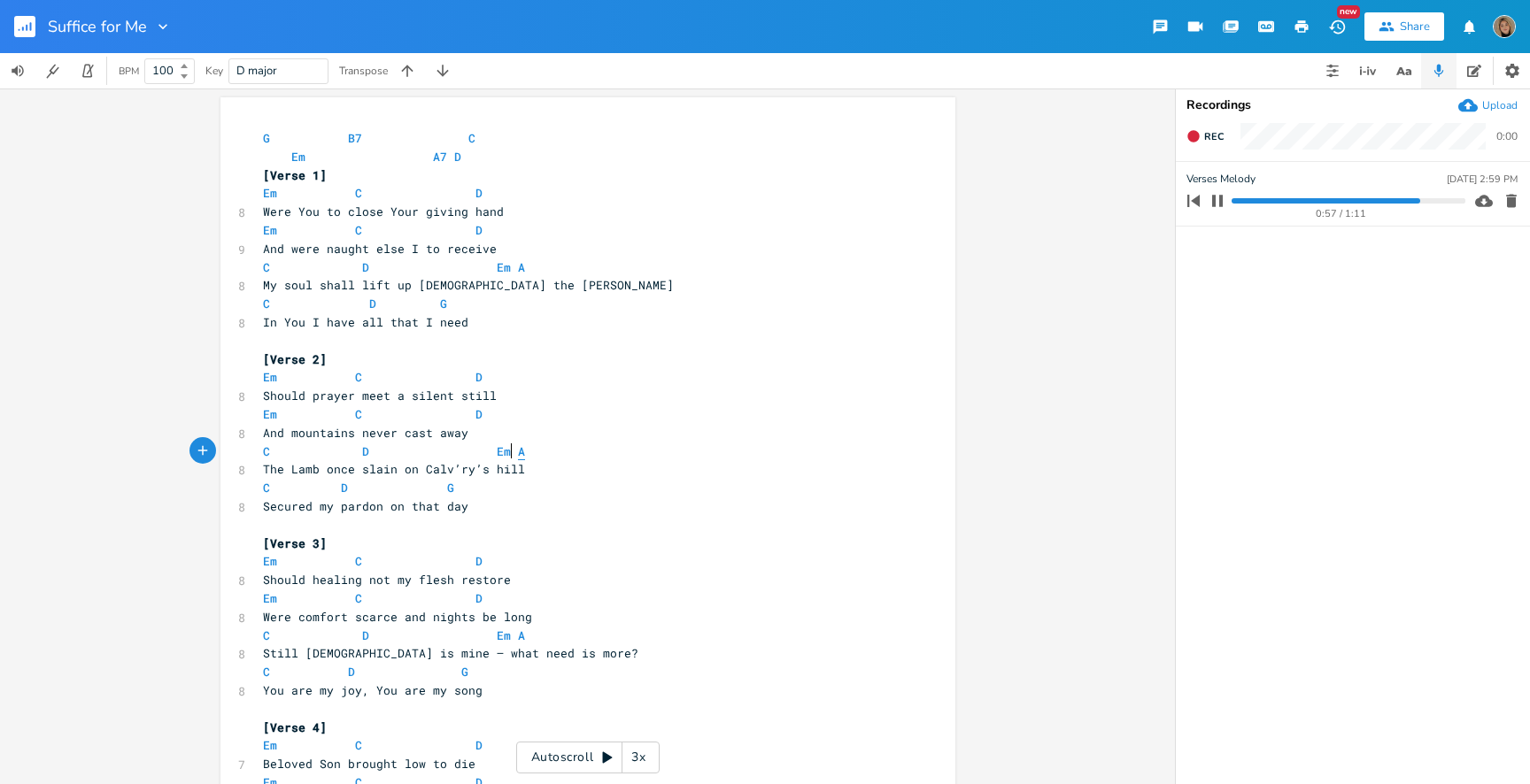 type on "A" 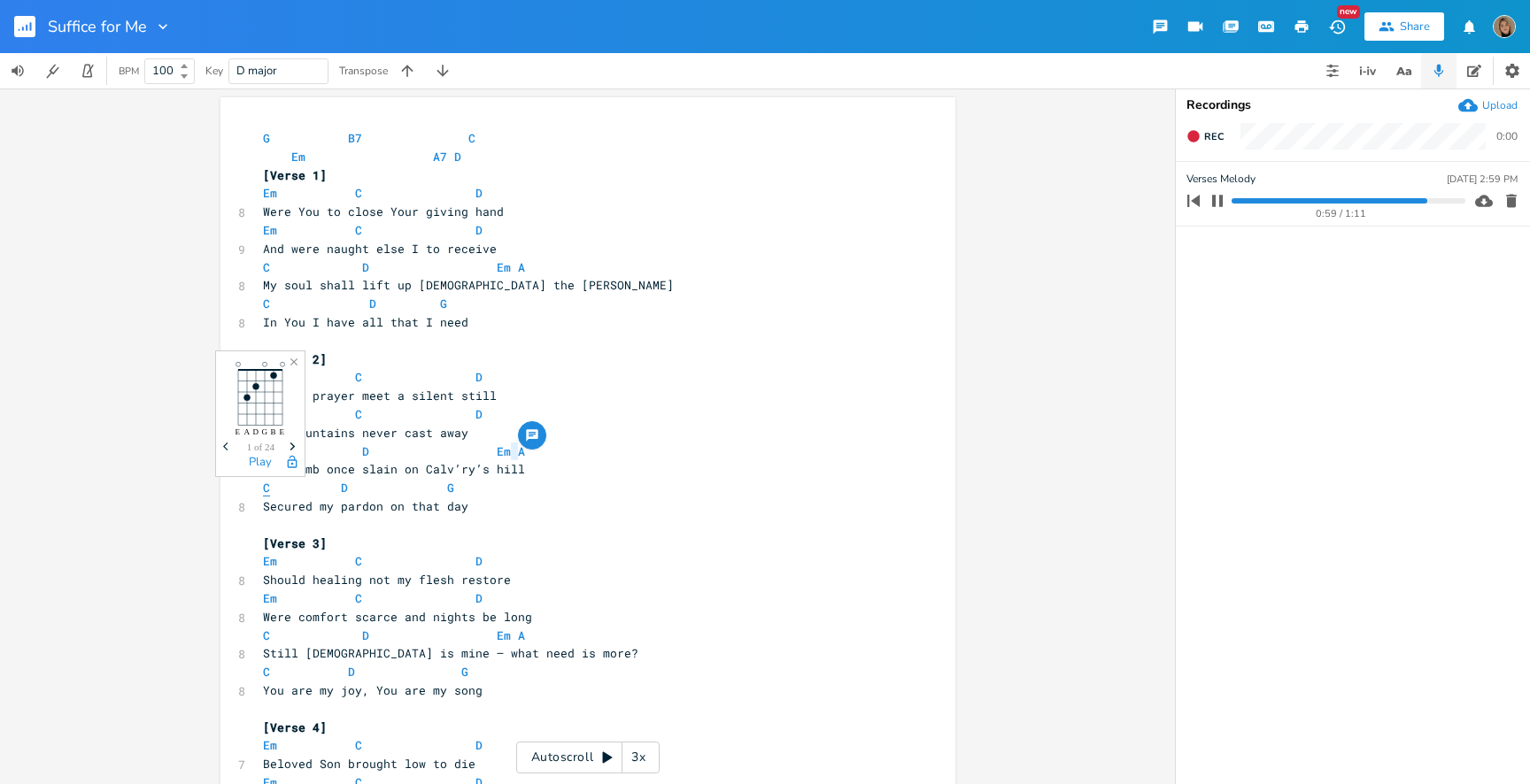 click on "C" at bounding box center (267, 488) 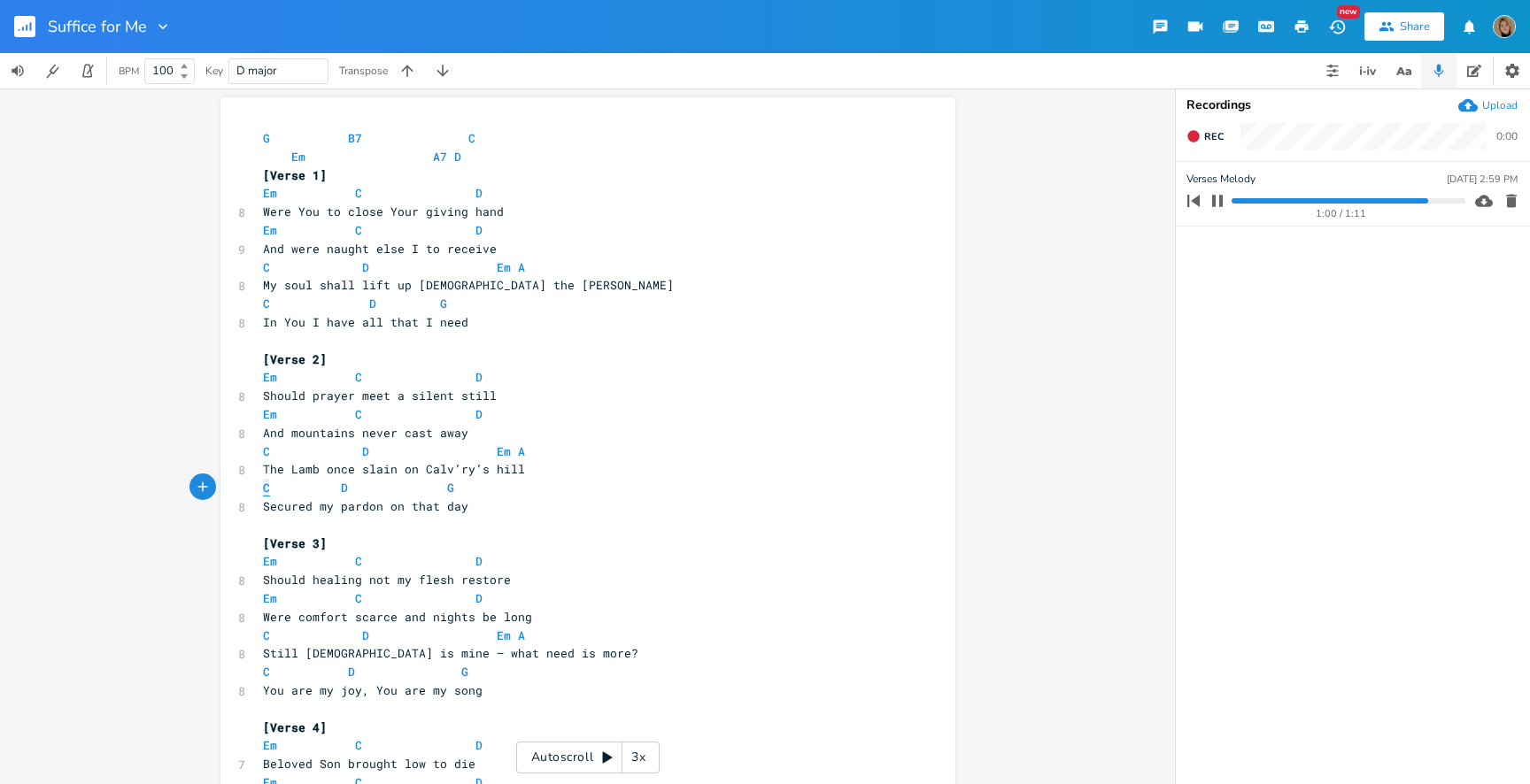 click on "C" at bounding box center (267, 488) 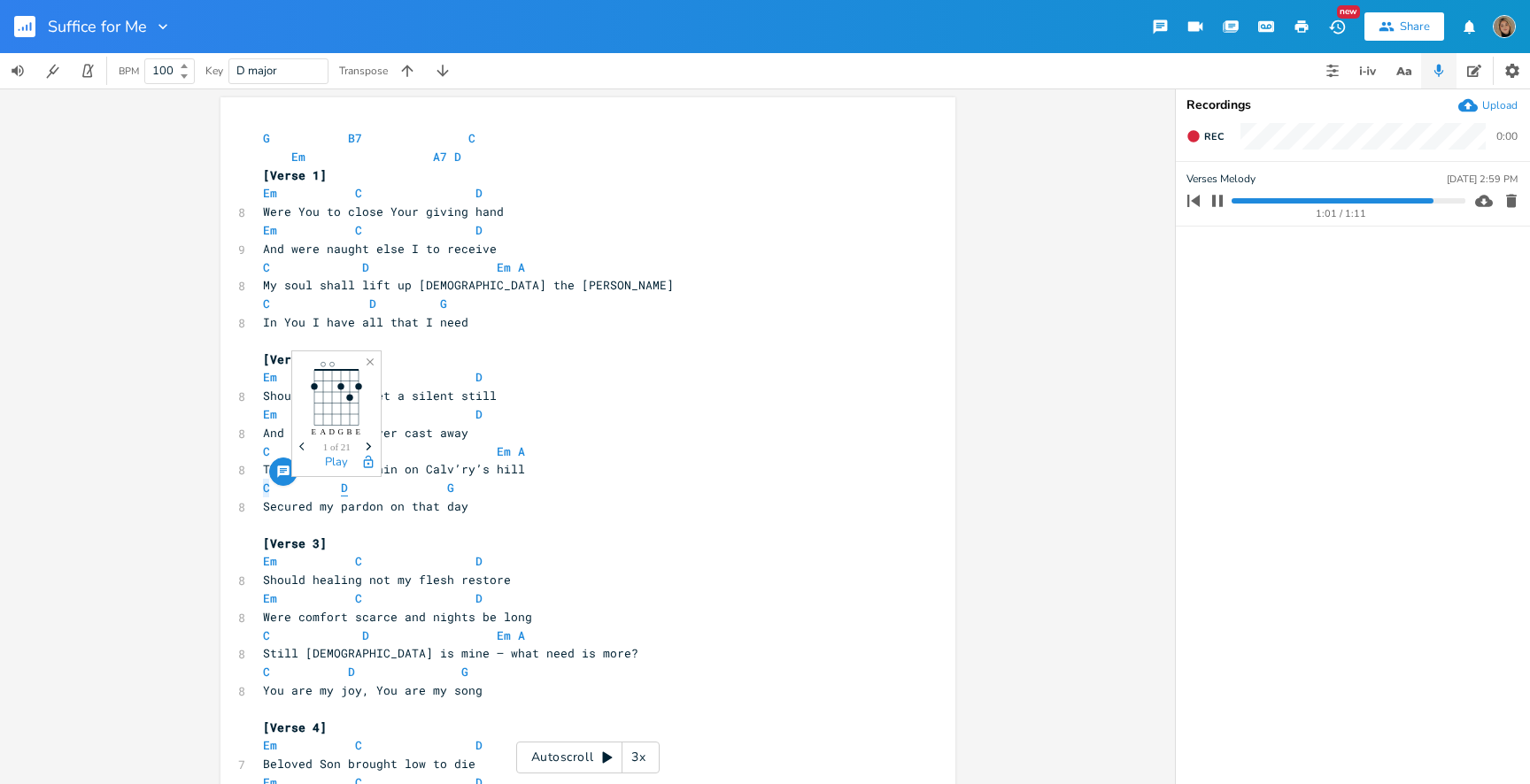 click on "D" at bounding box center (344, 488) 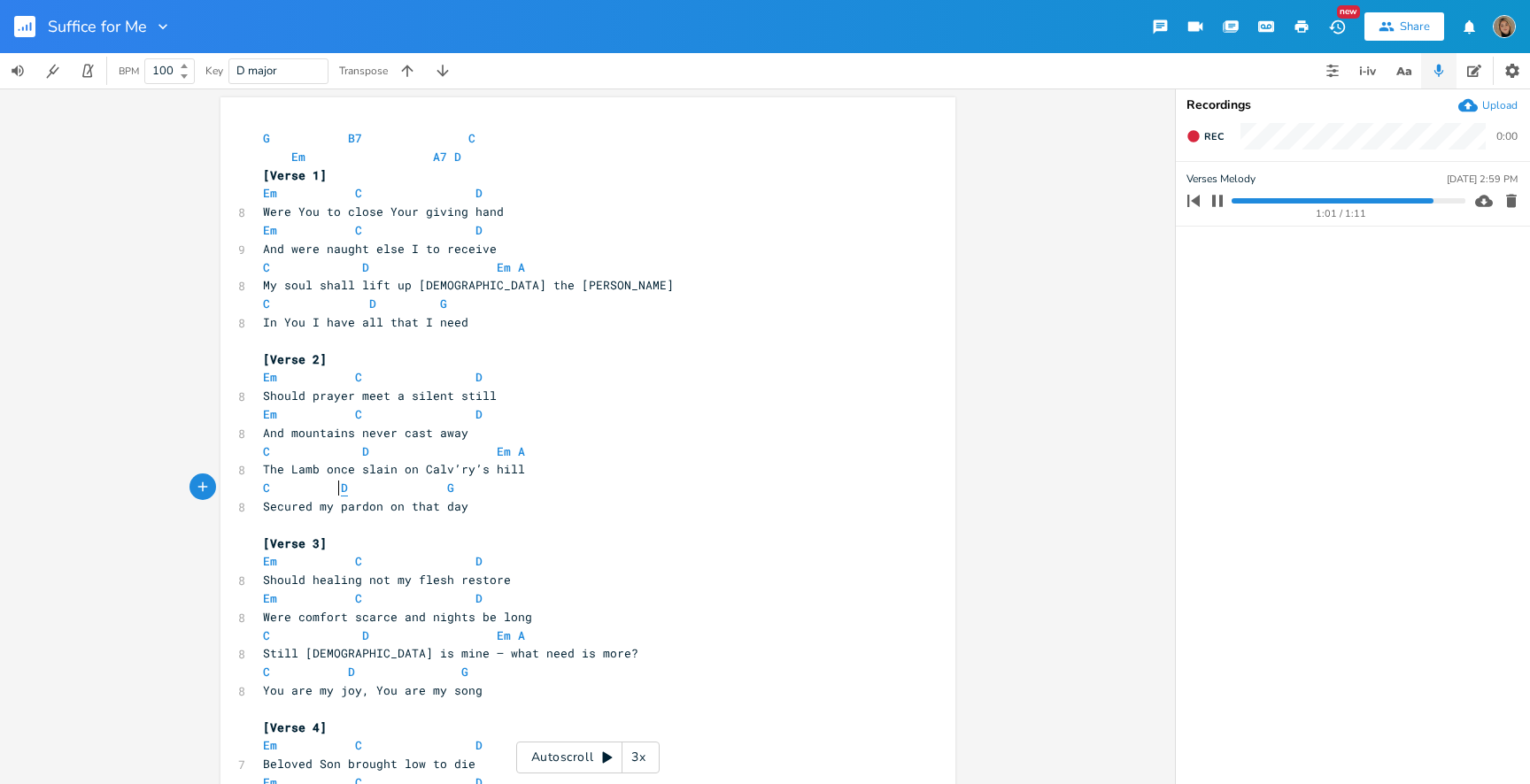 type on "D" 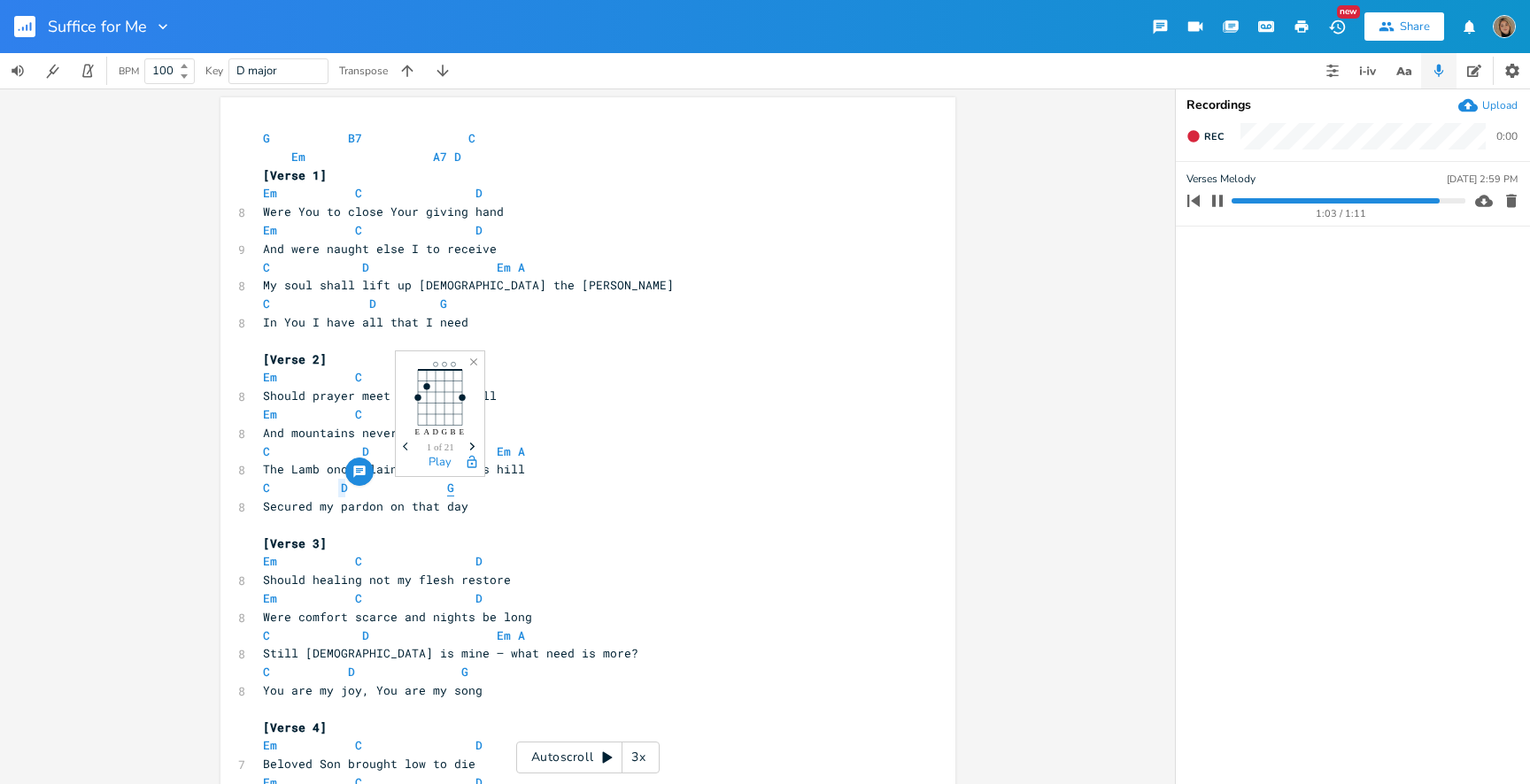 click on "G" at bounding box center (451, 488) 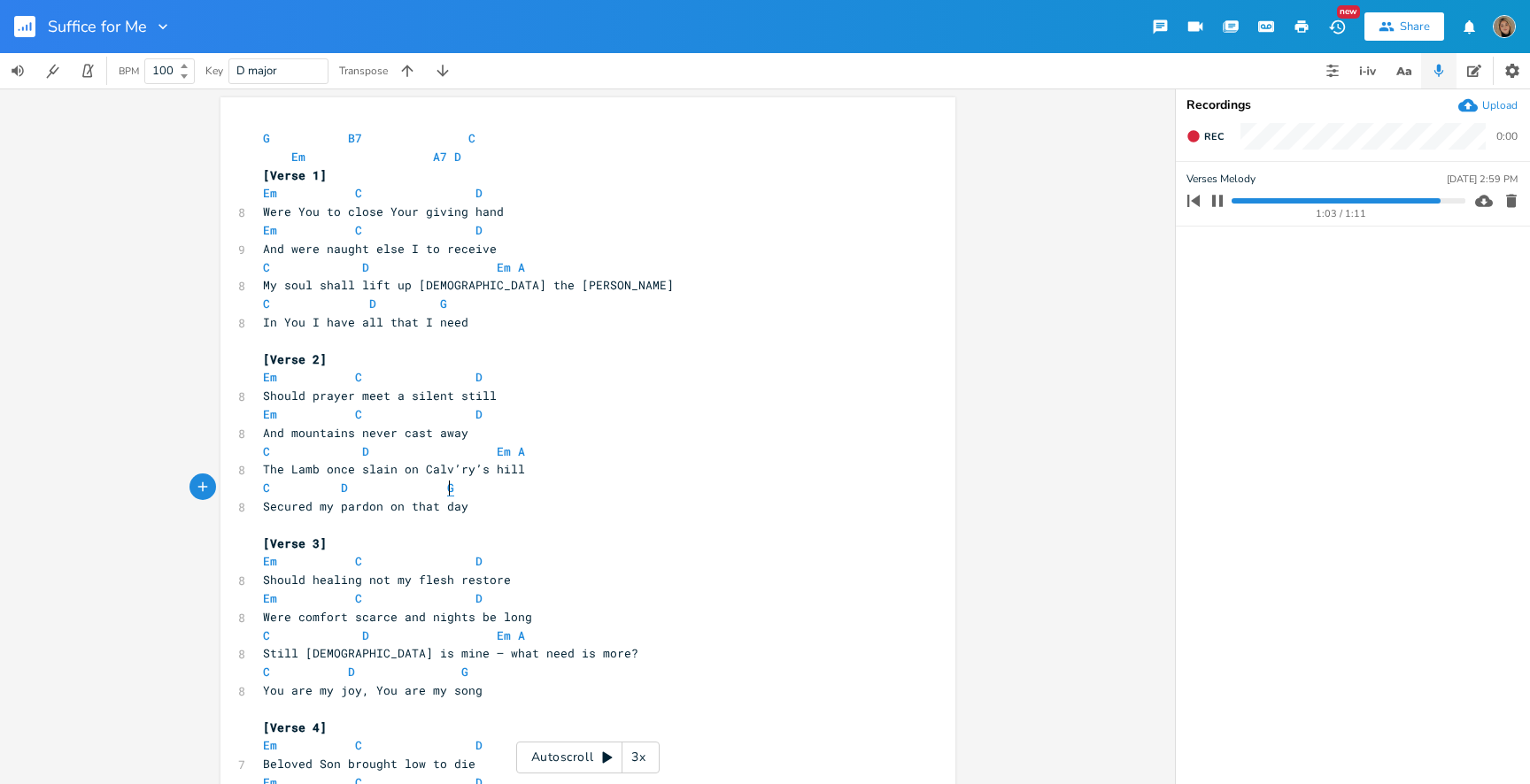type on "G" 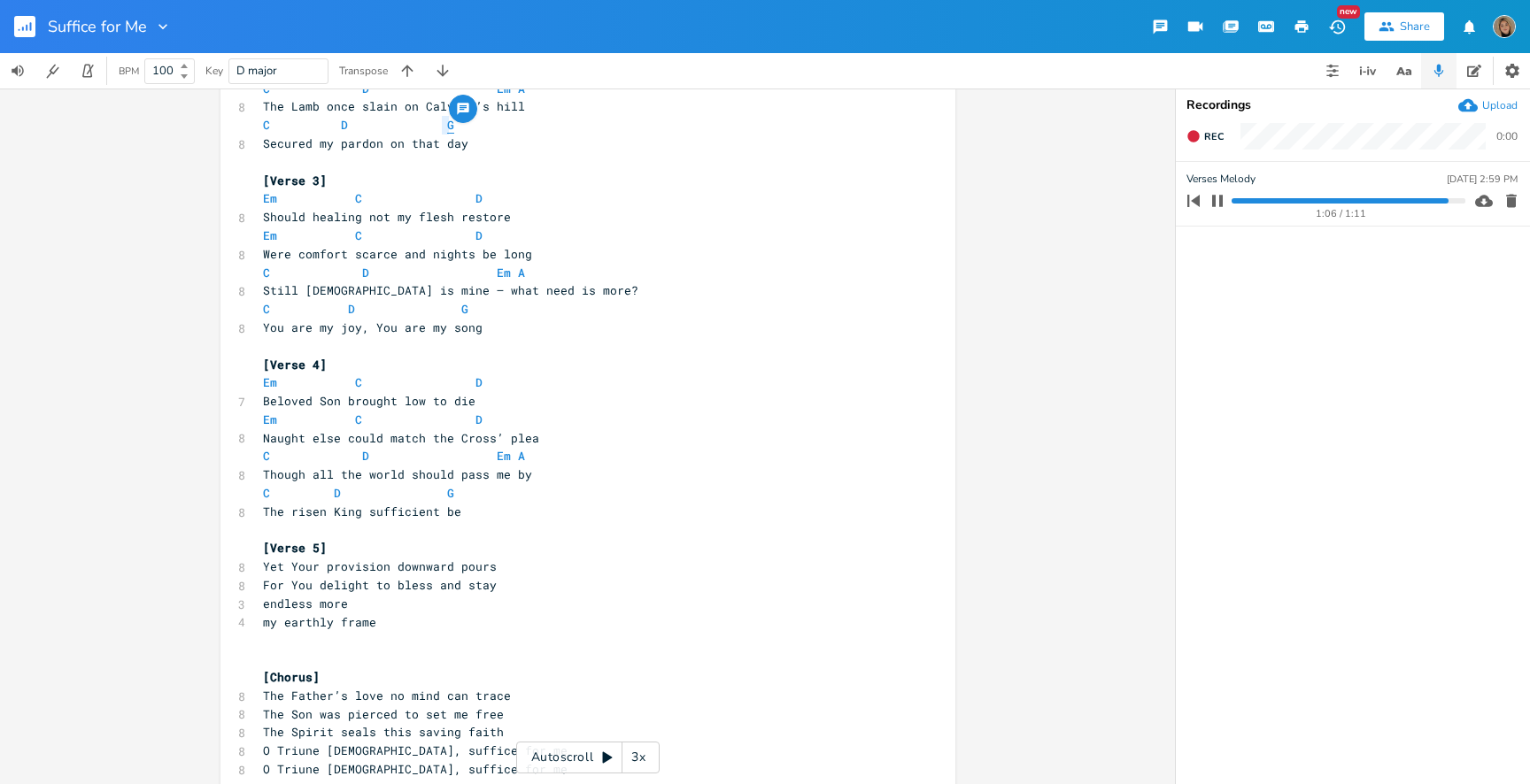 scroll, scrollTop: 367, scrollLeft: 0, axis: vertical 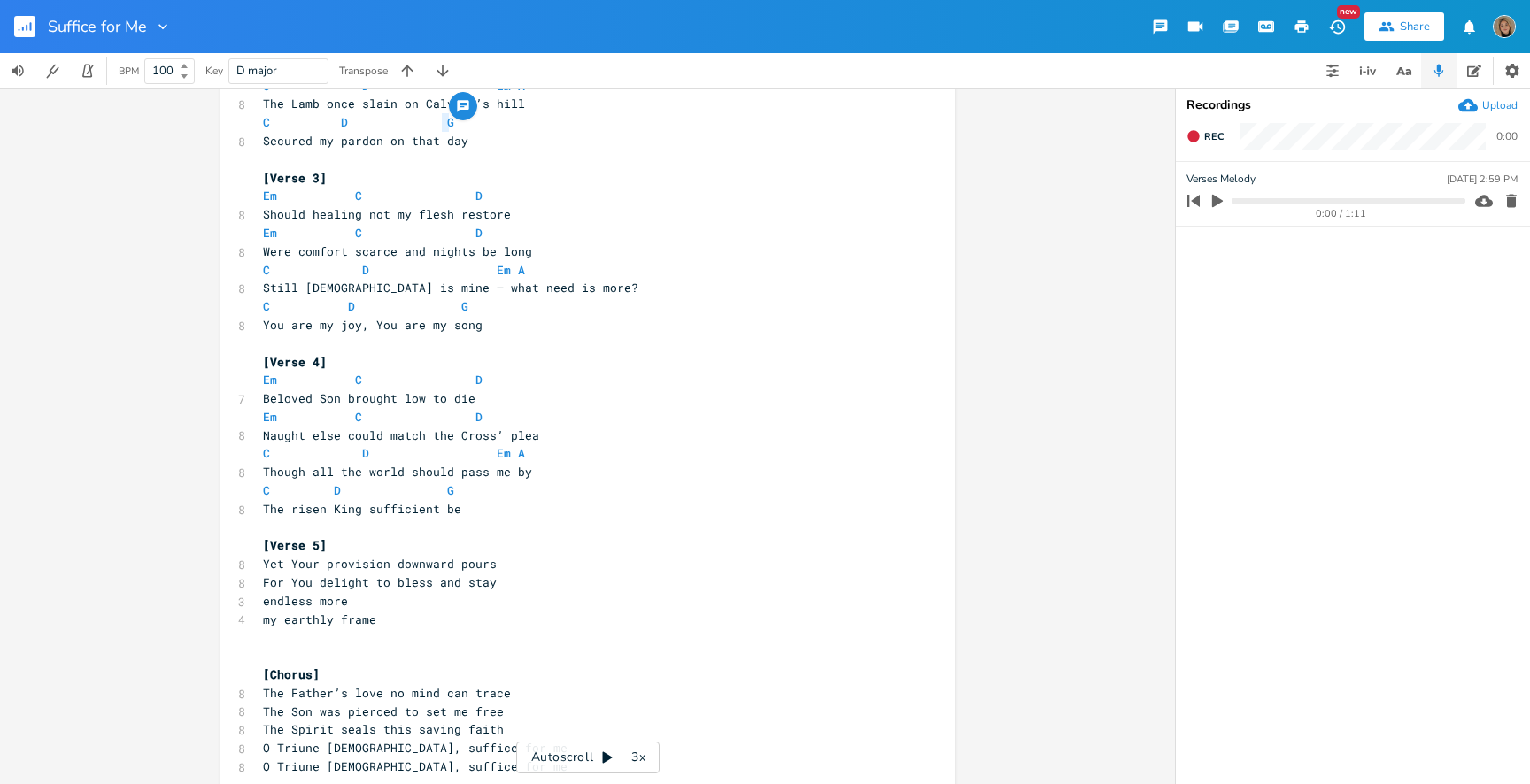 click on "endless more" at bounding box center [305, 601] 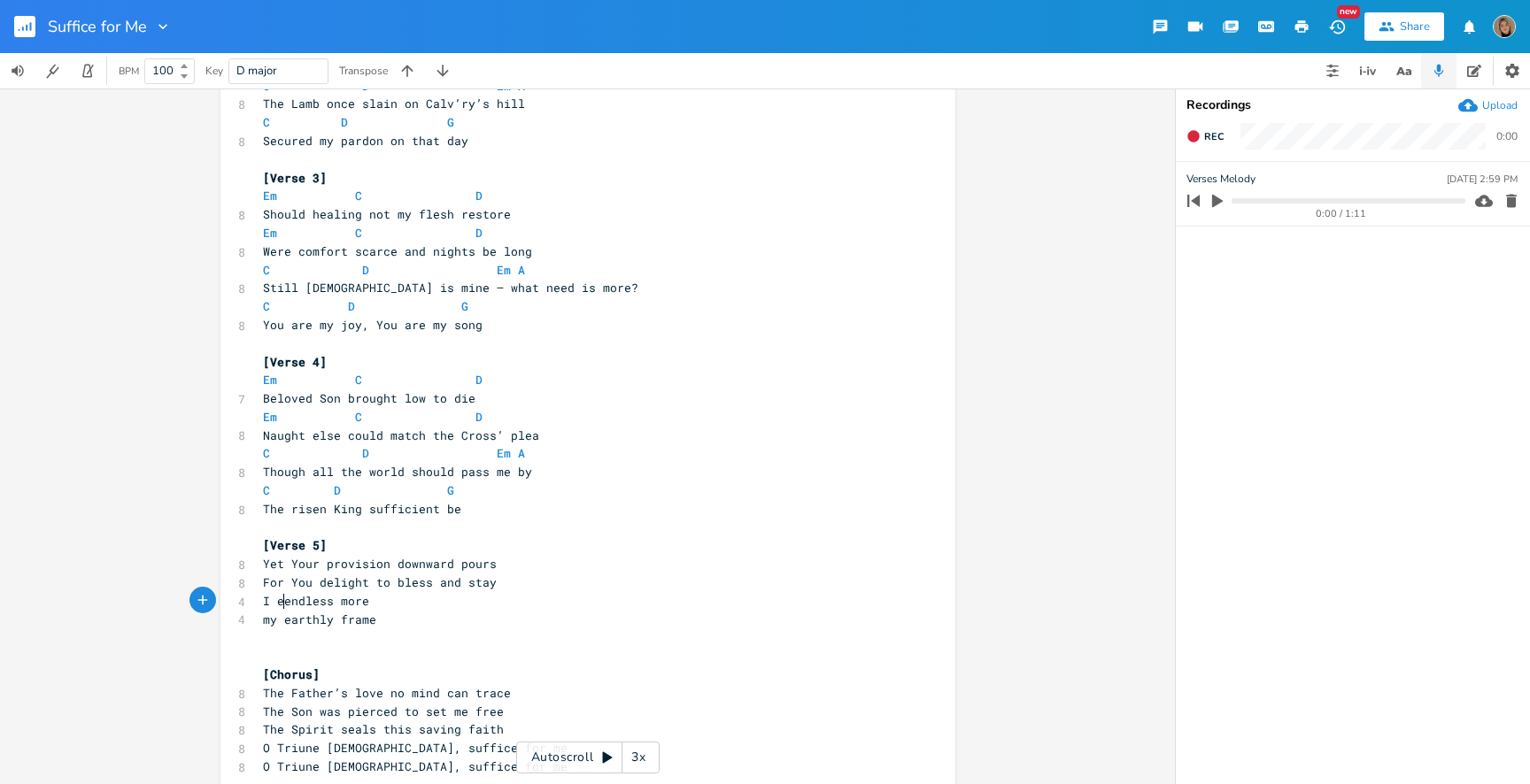 type on "I eve" 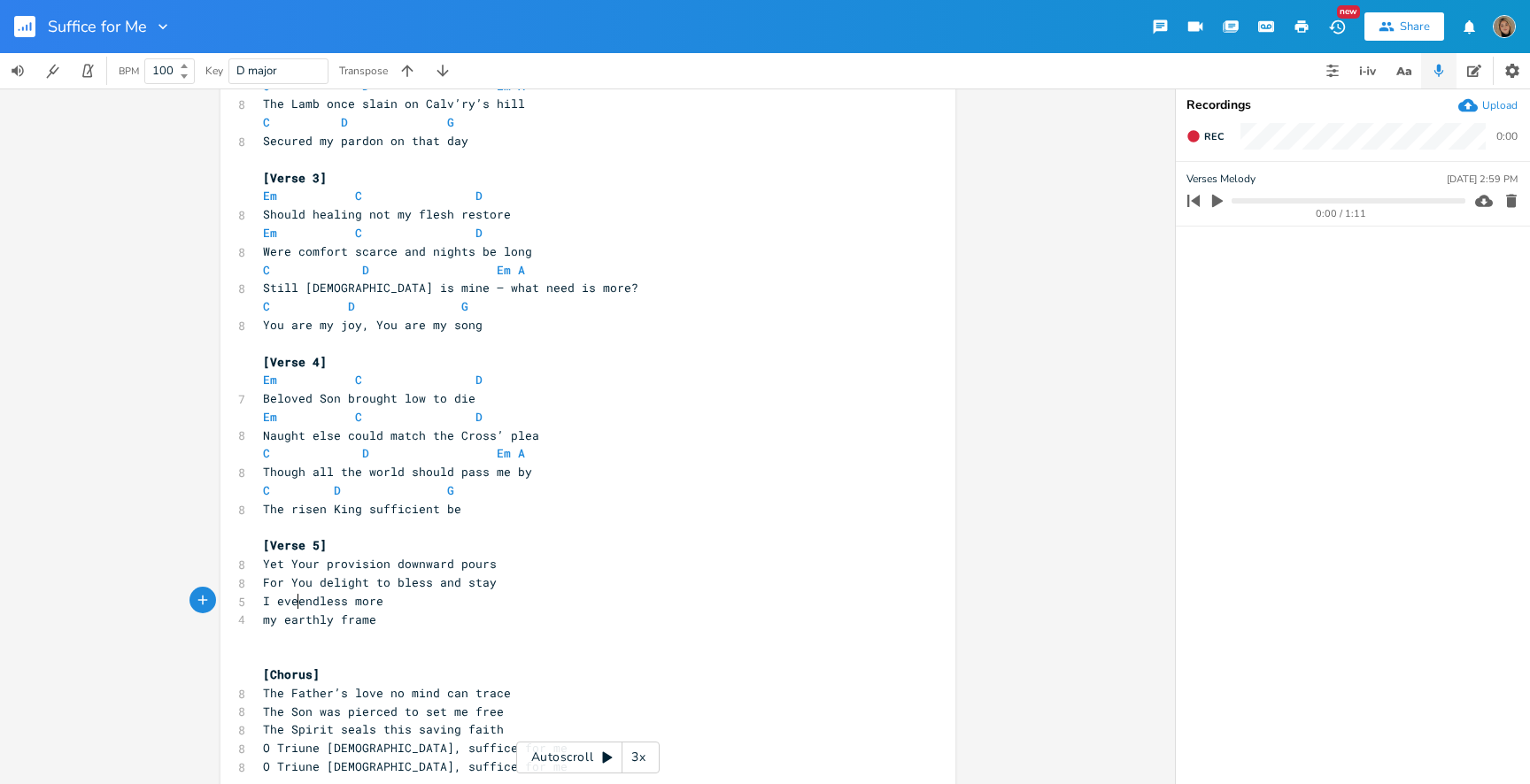 scroll, scrollTop: 0, scrollLeft: 23, axis: horizontal 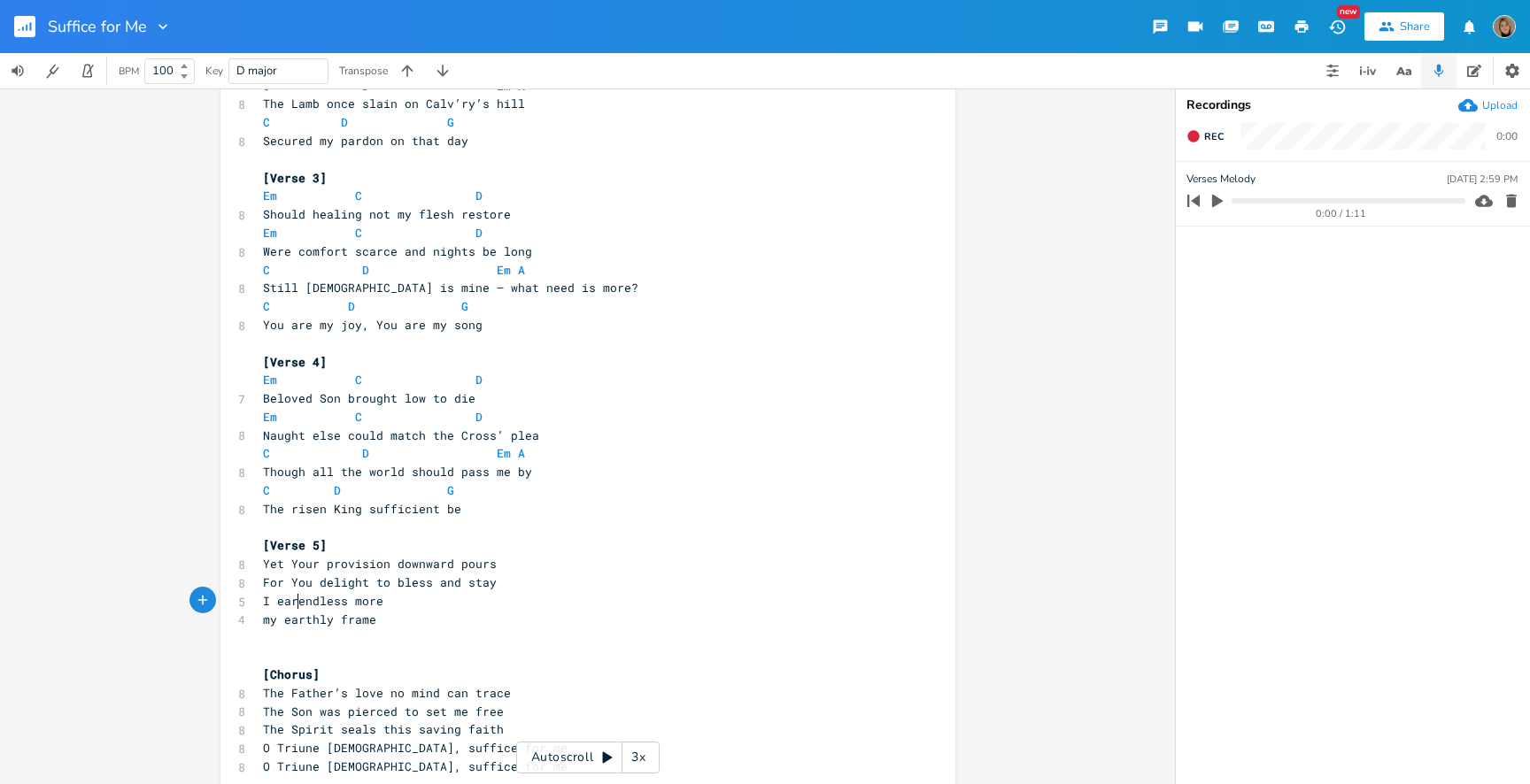 type on "arn" 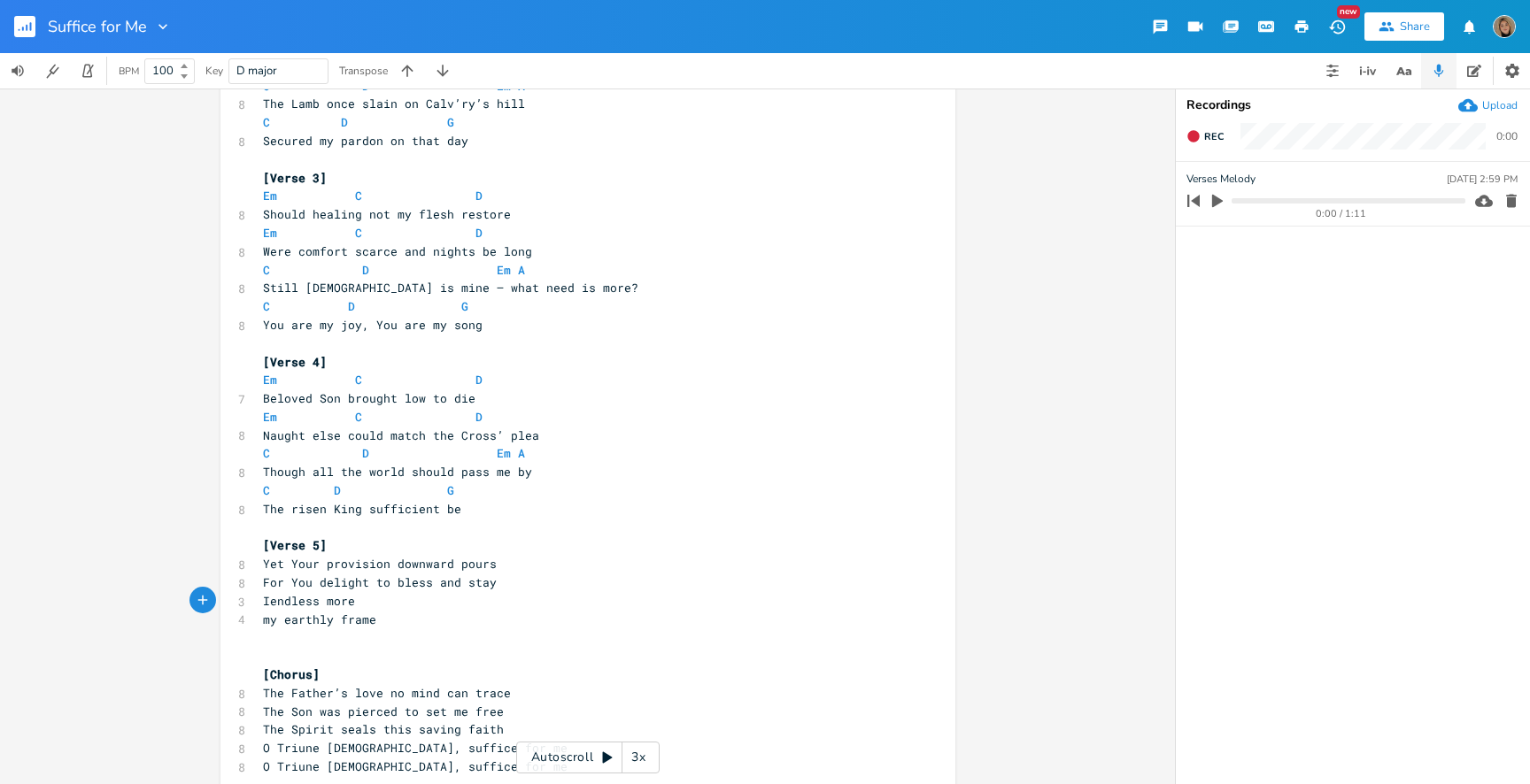 type on "ve" 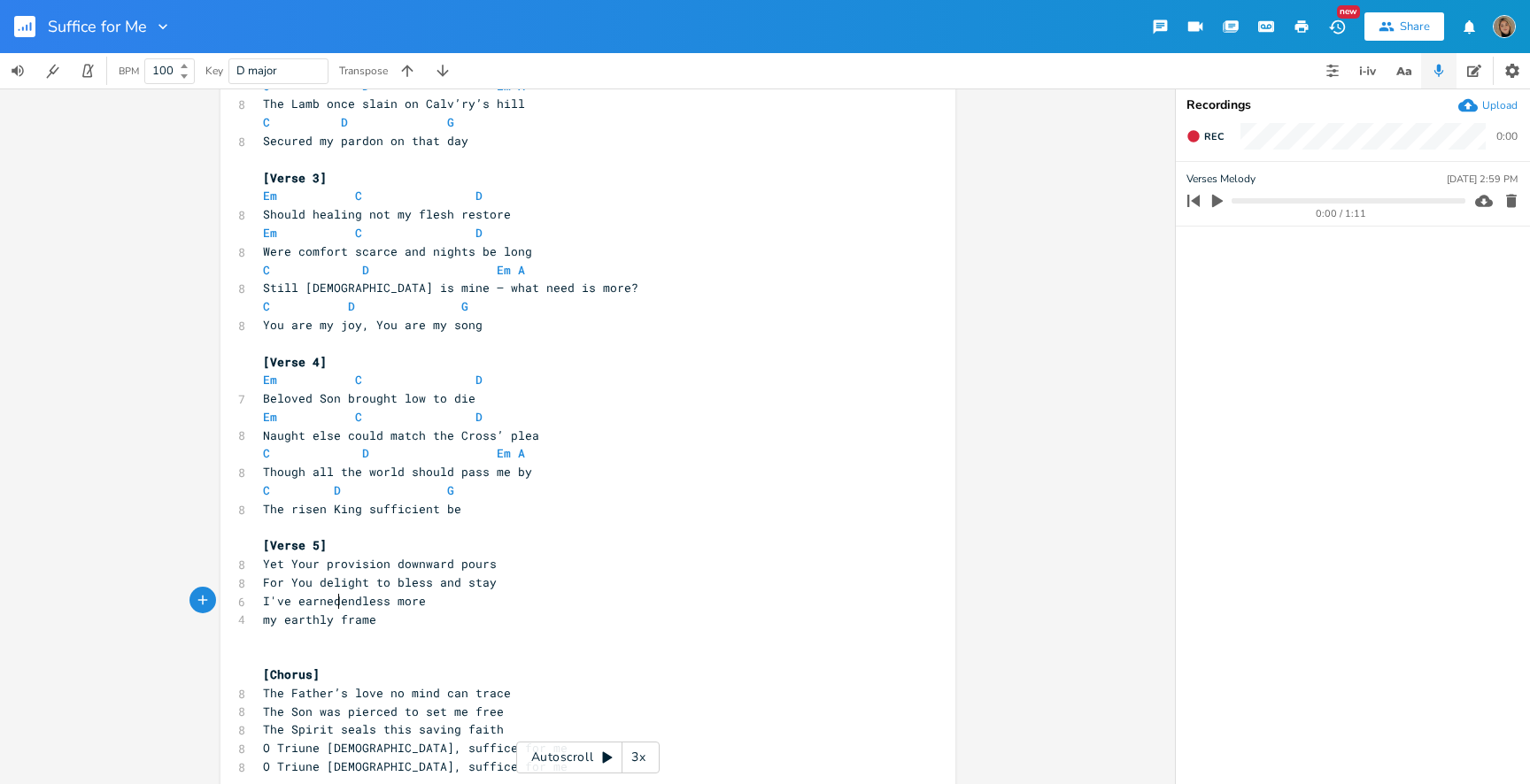type on "'ve earned" 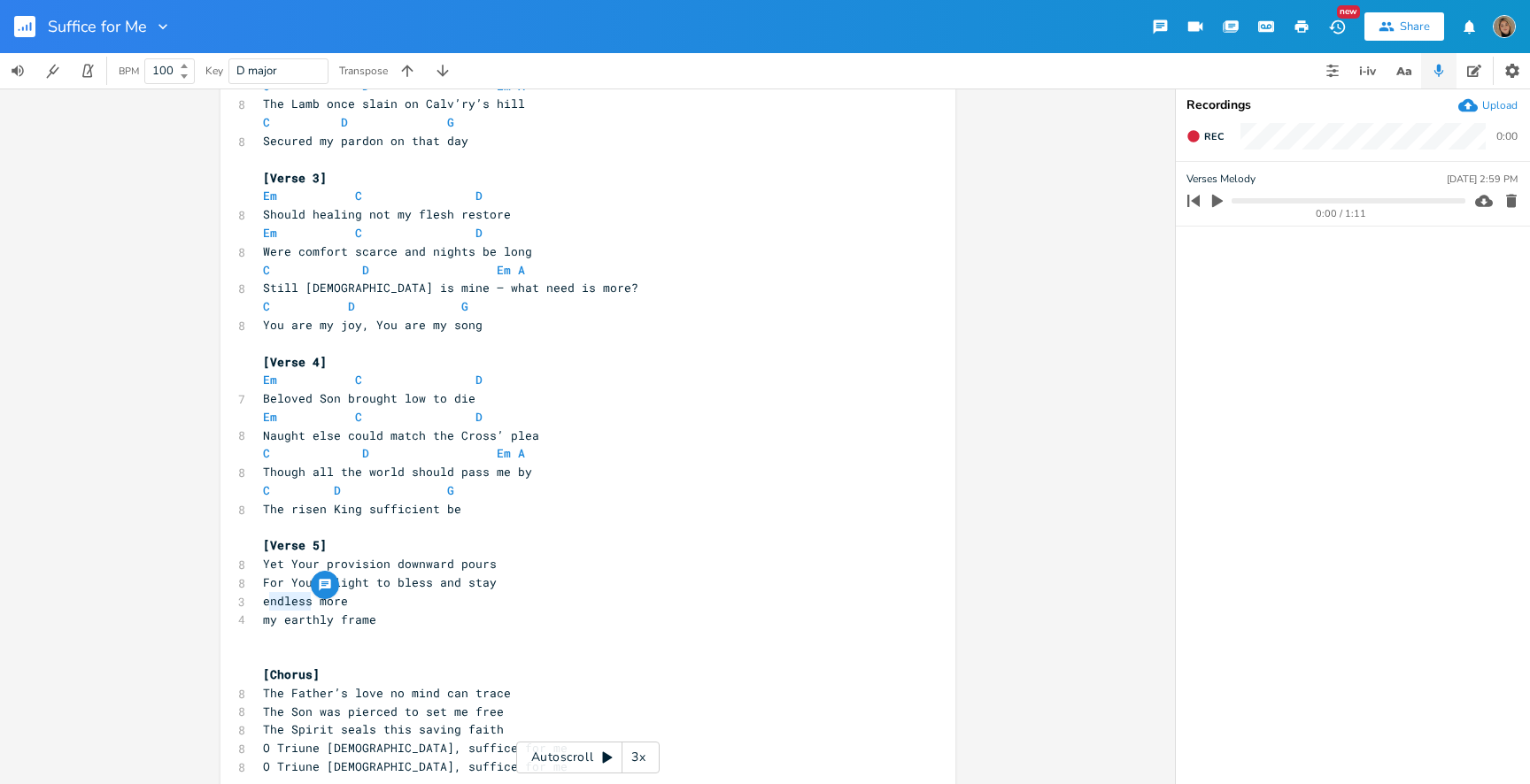type on "endless" 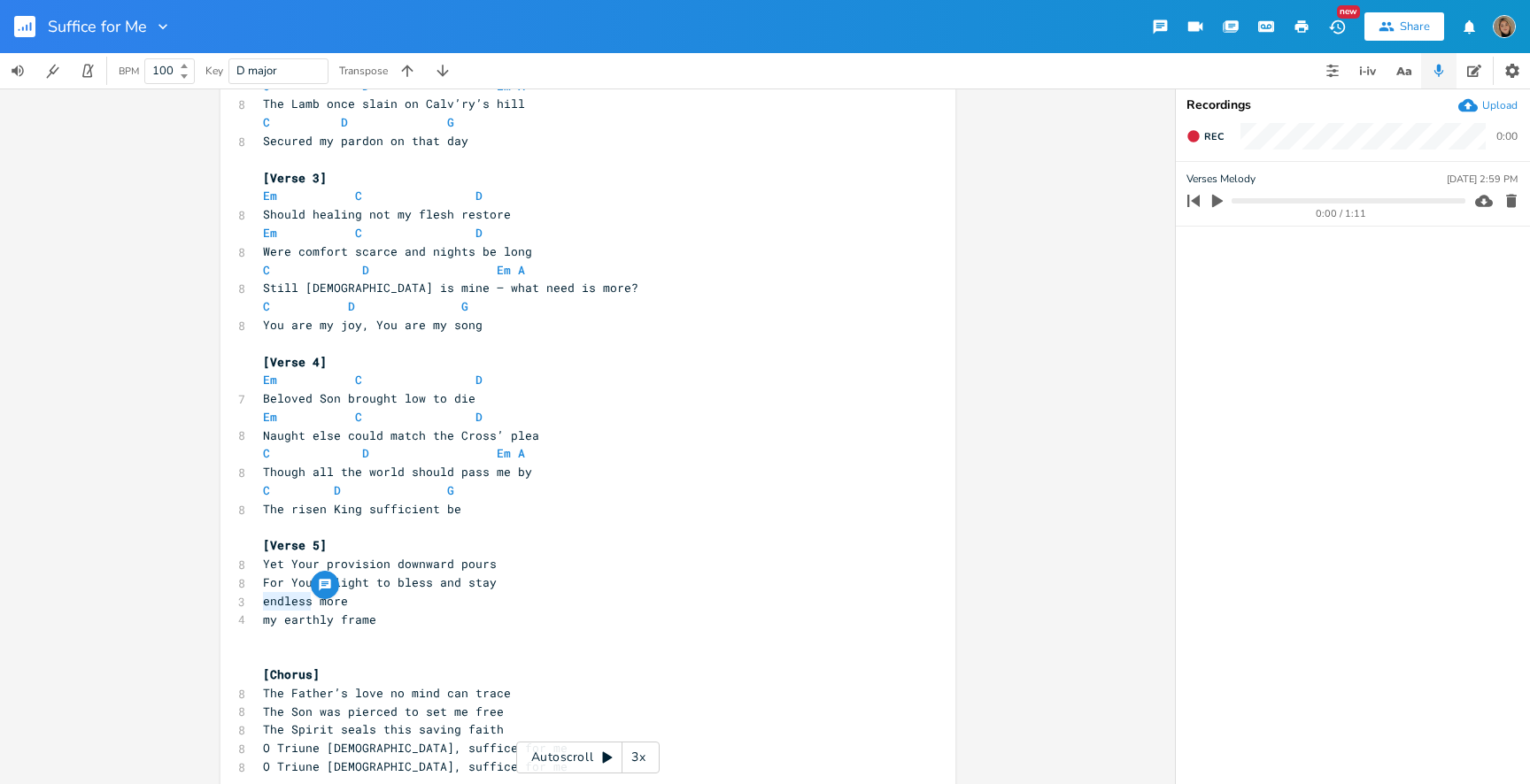 drag, startPoint x: 308, startPoint y: 600, endPoint x: 260, endPoint y: 600, distance: 48 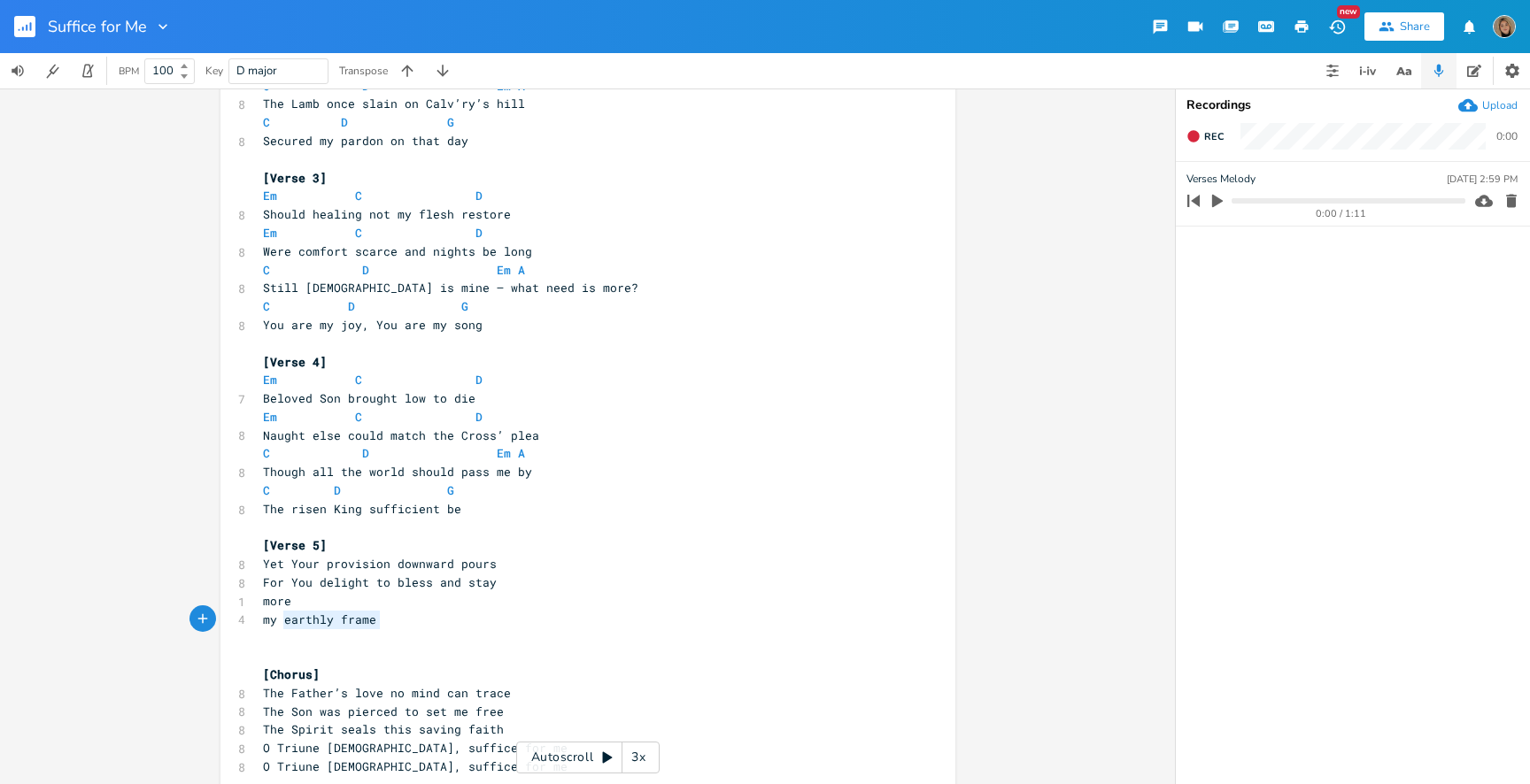 type on "my earthly frame" 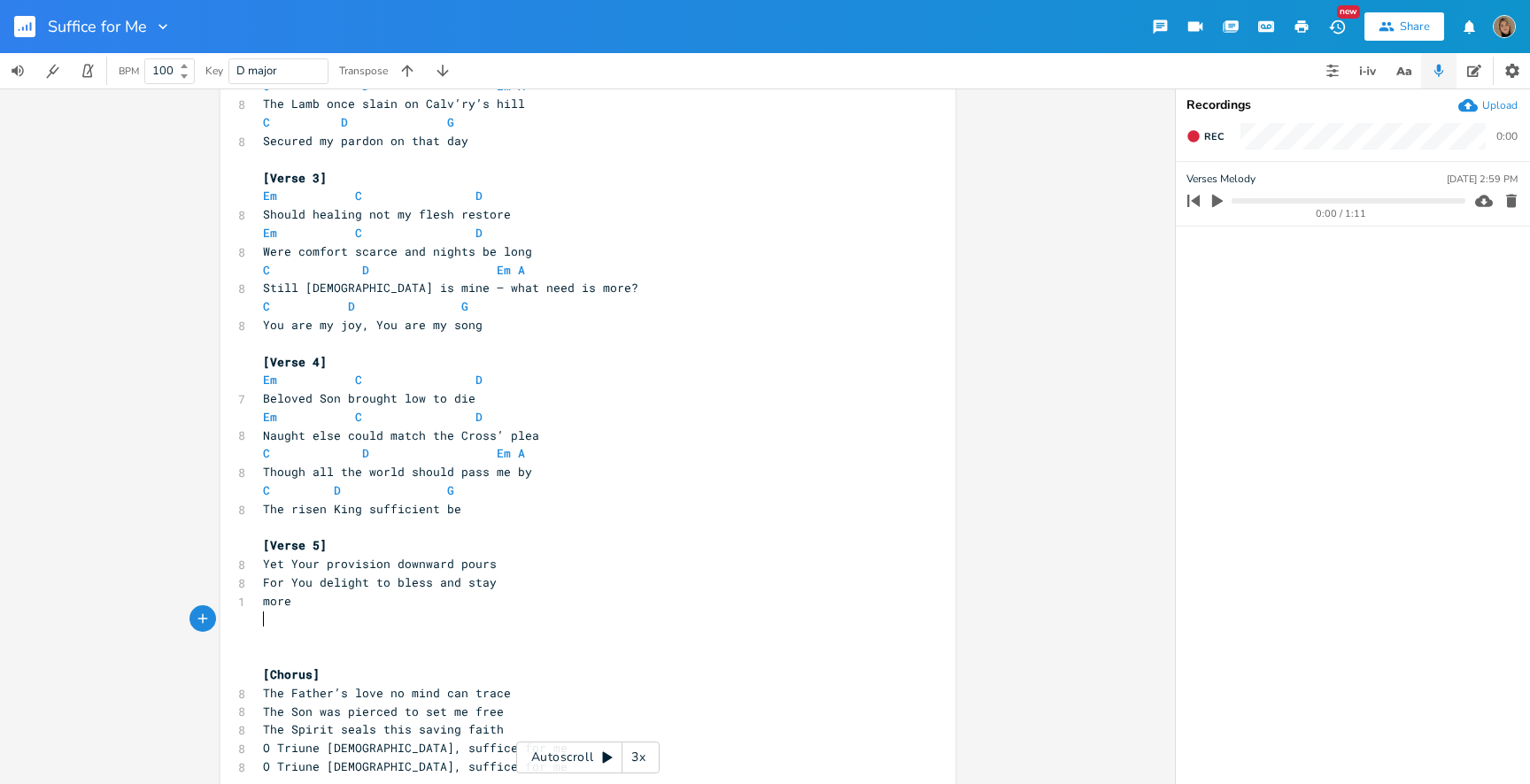 click on "more" at bounding box center (579, 601) 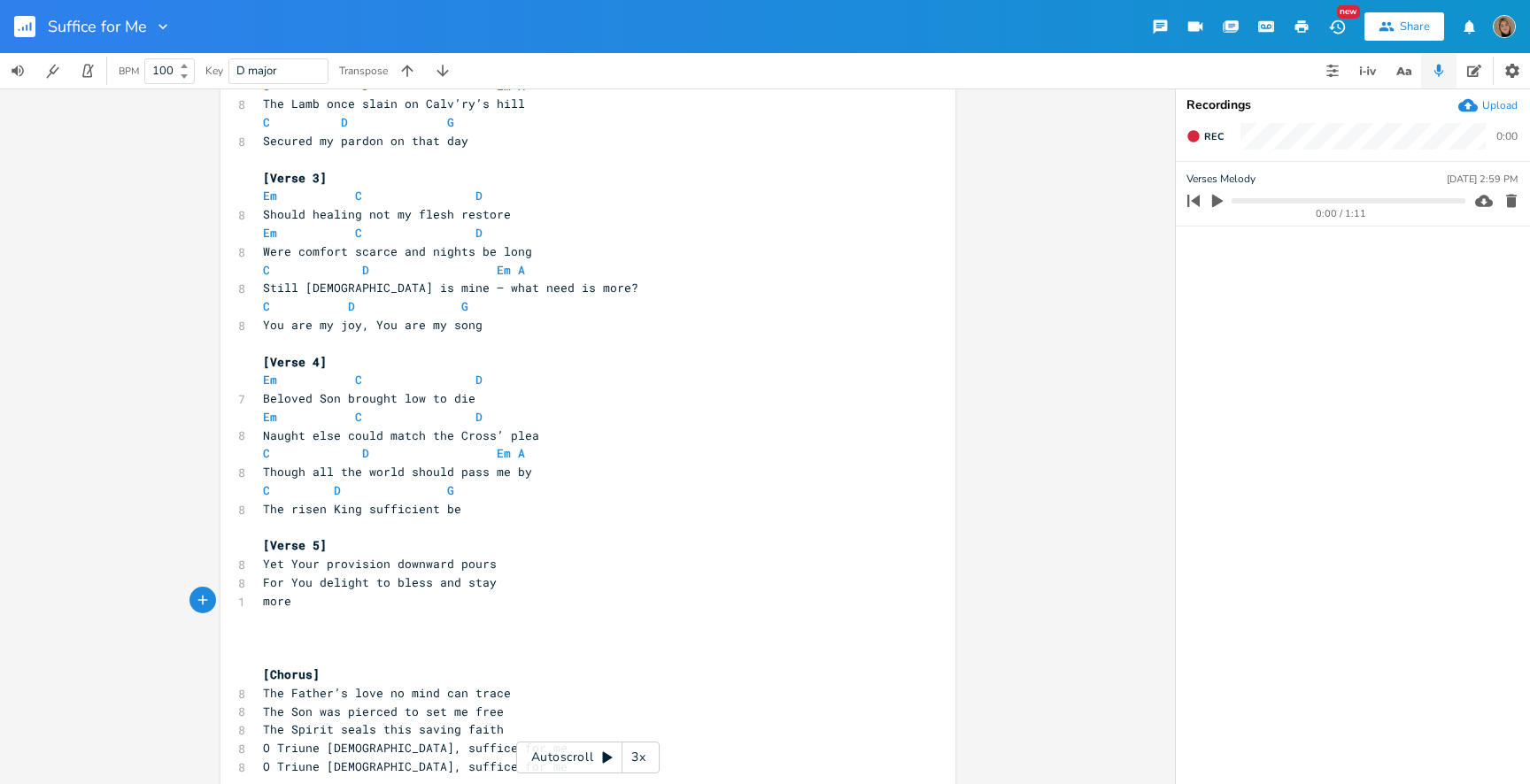 click on "more" at bounding box center [277, 601] 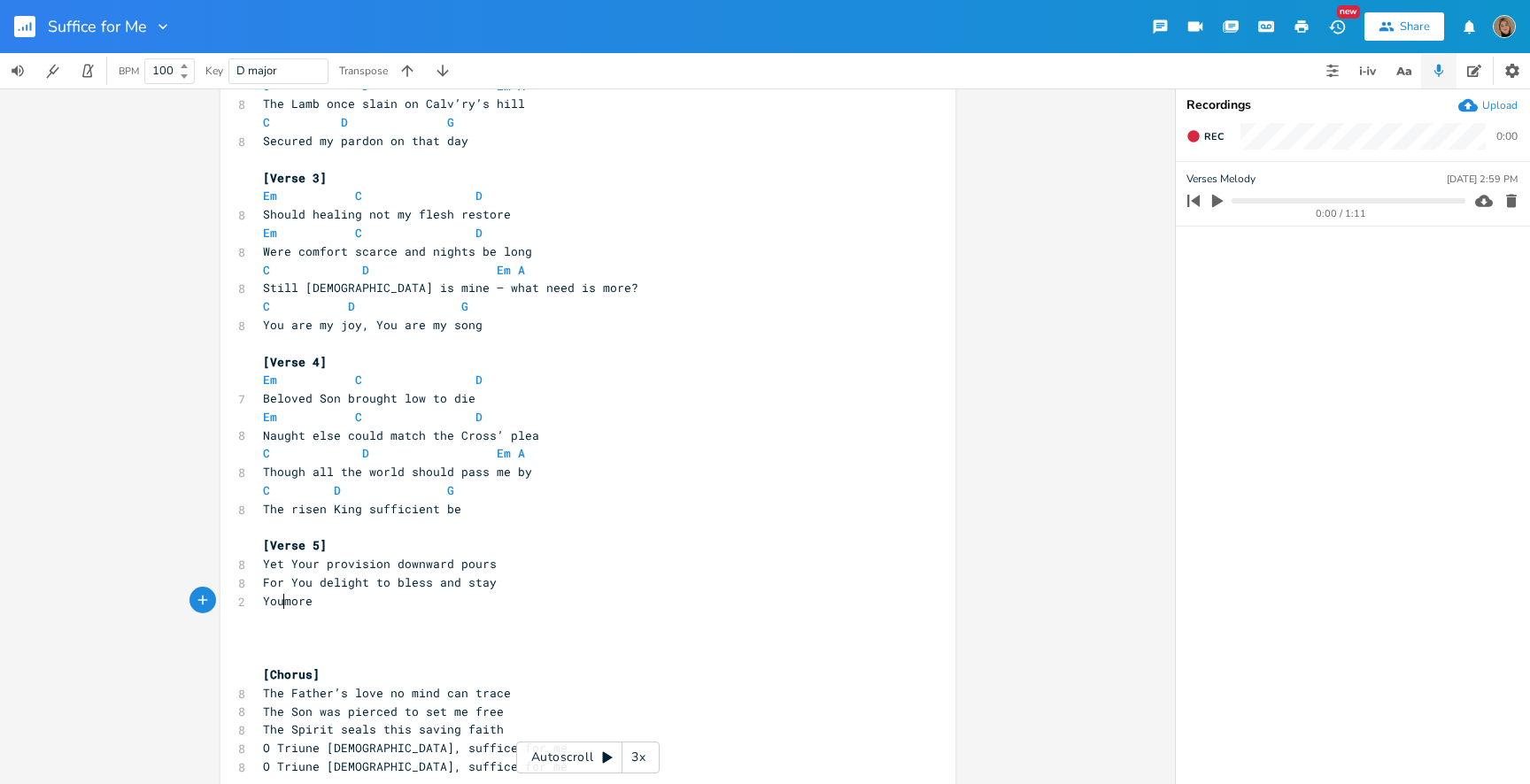 type on "Your" 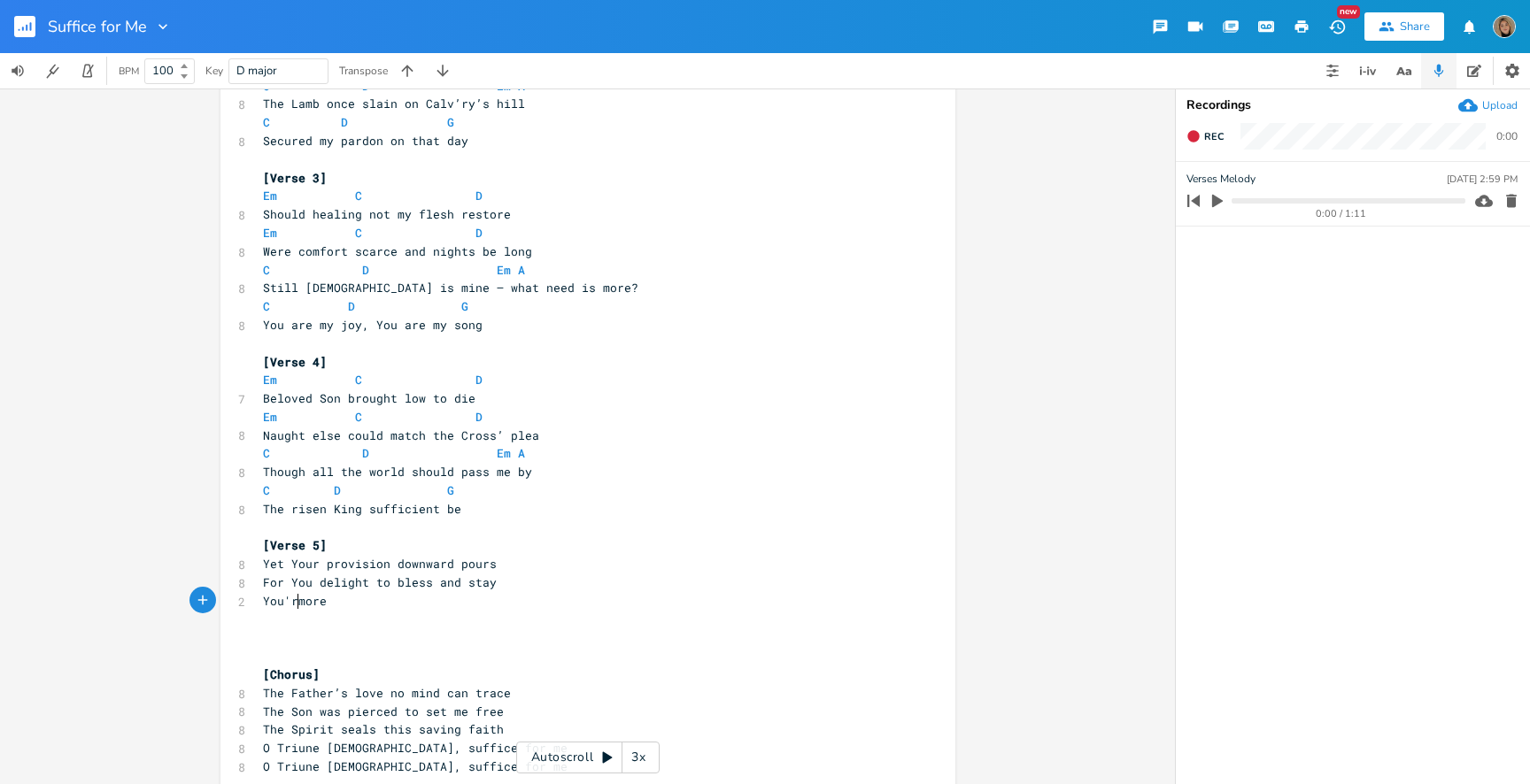 type on "'re" 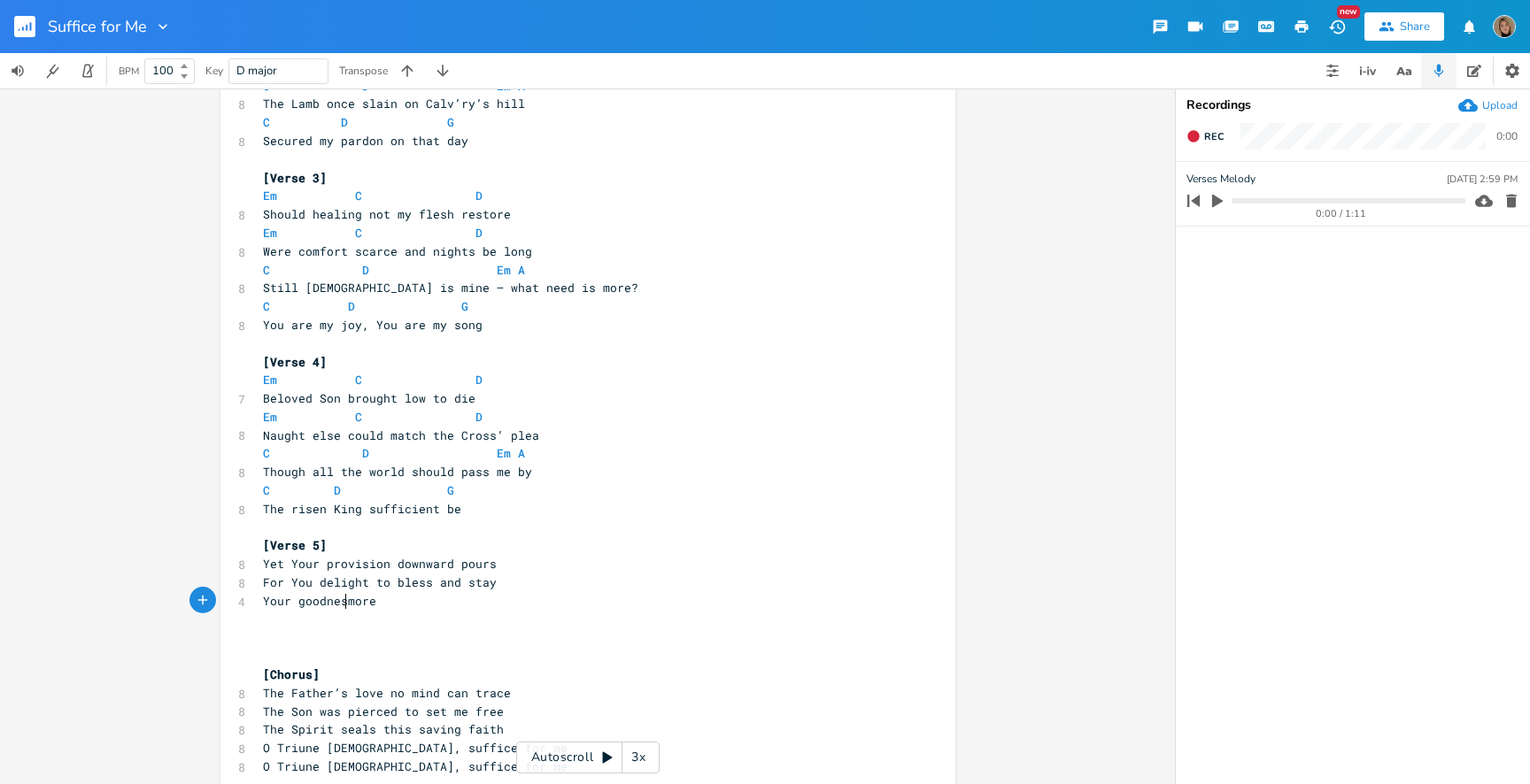type on "r goodness" 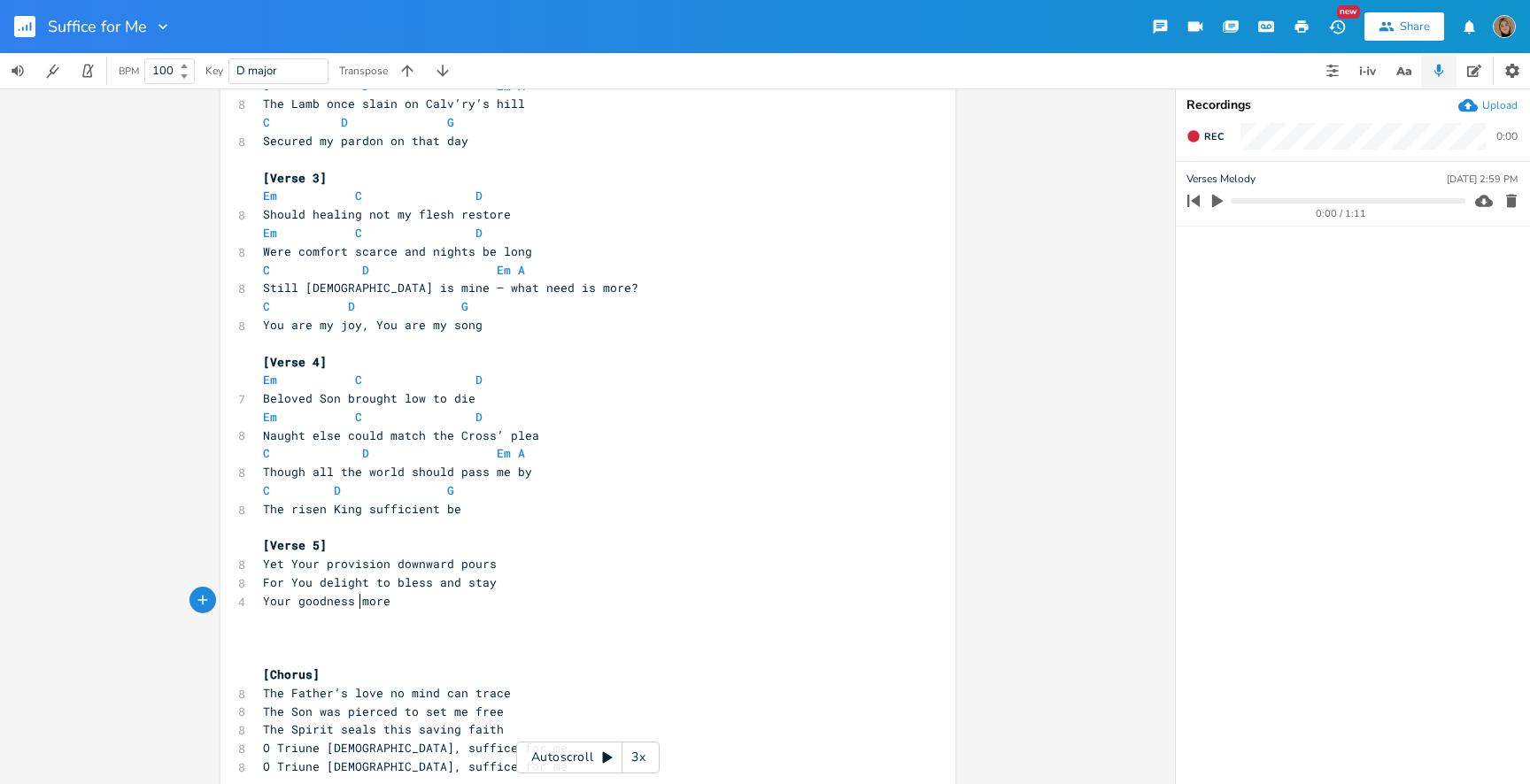 scroll, scrollTop: 0, scrollLeft: 60, axis: horizontal 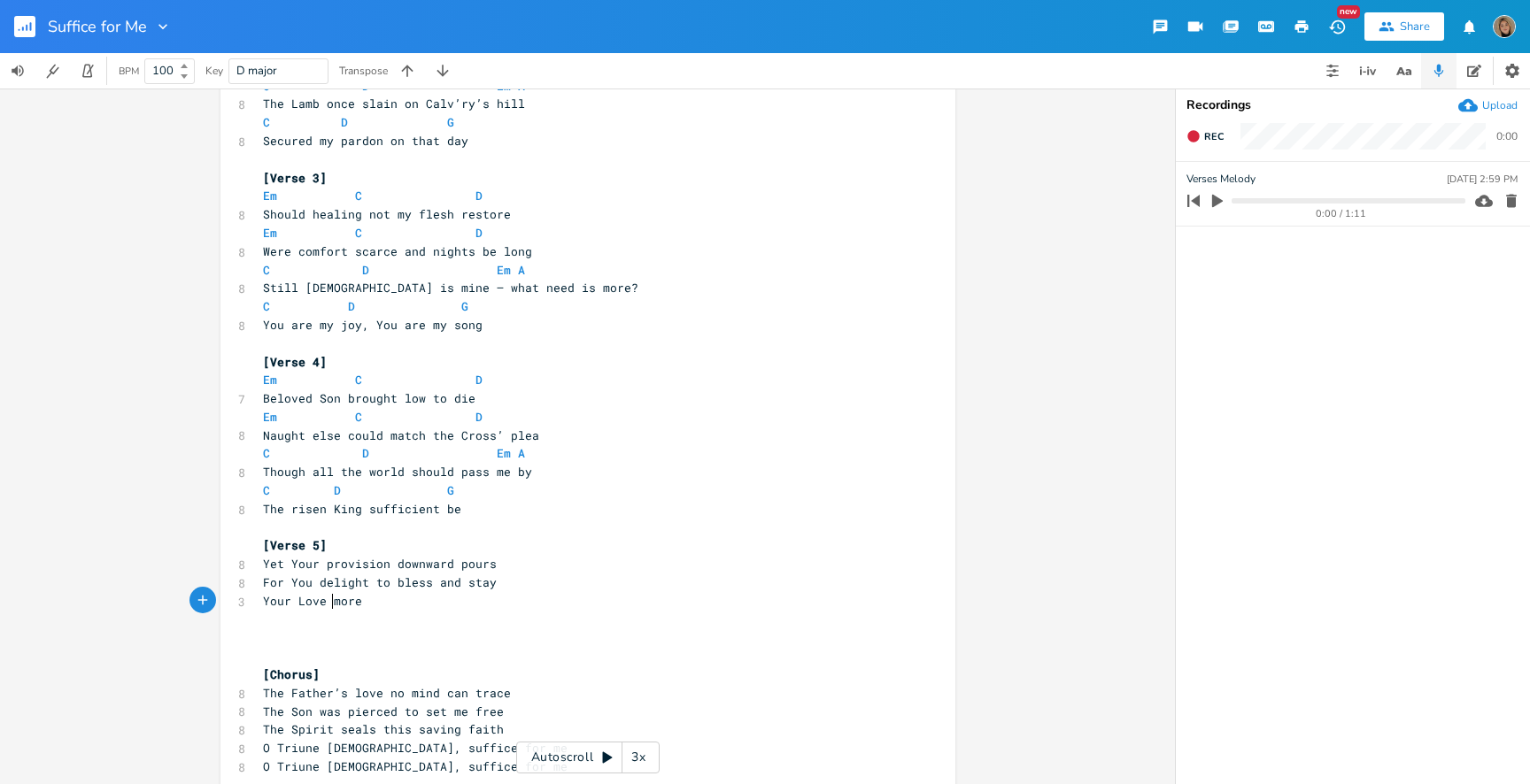 type on "Love o" 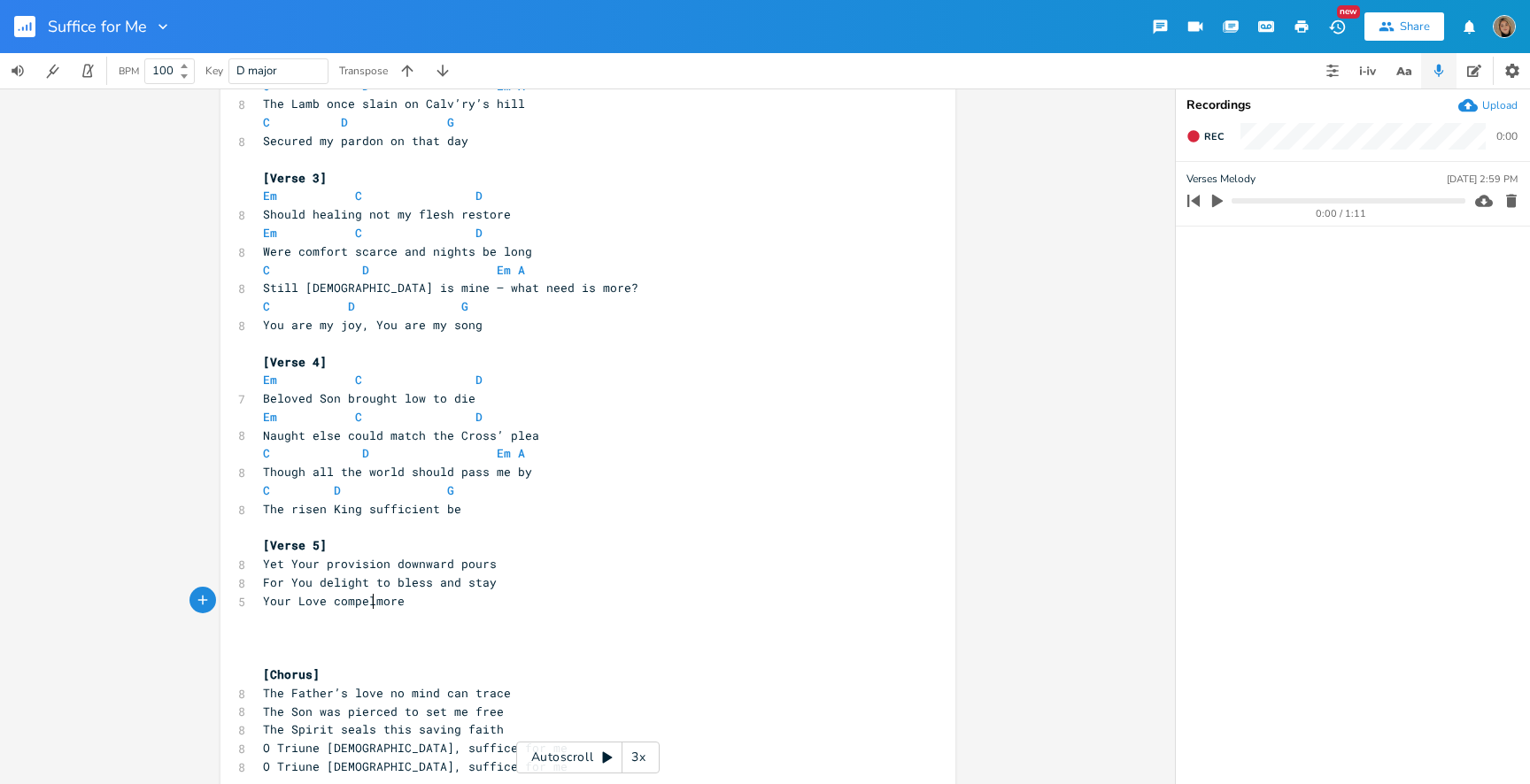 type on "compels" 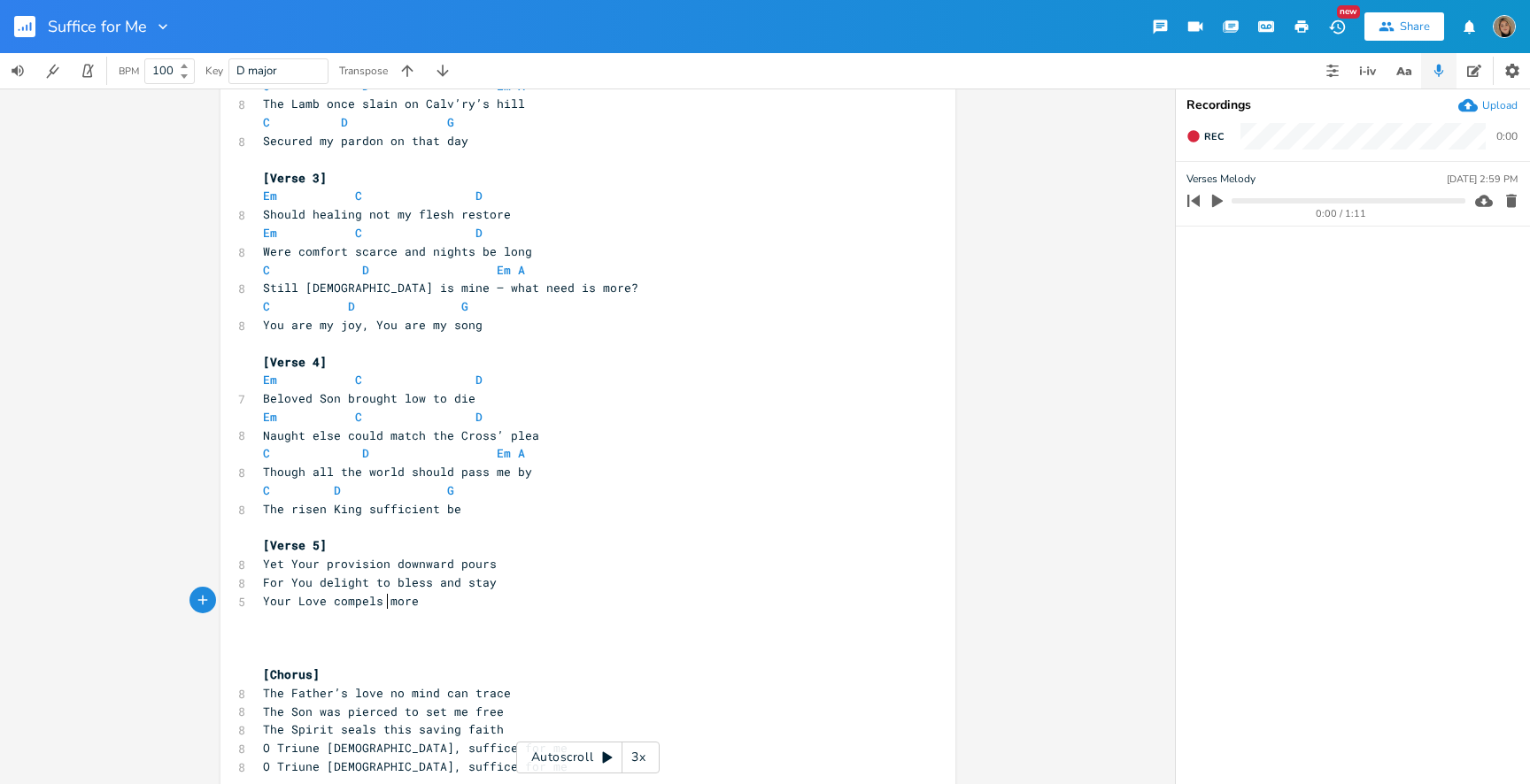 scroll, scrollTop: 0, scrollLeft: 46, axis: horizontal 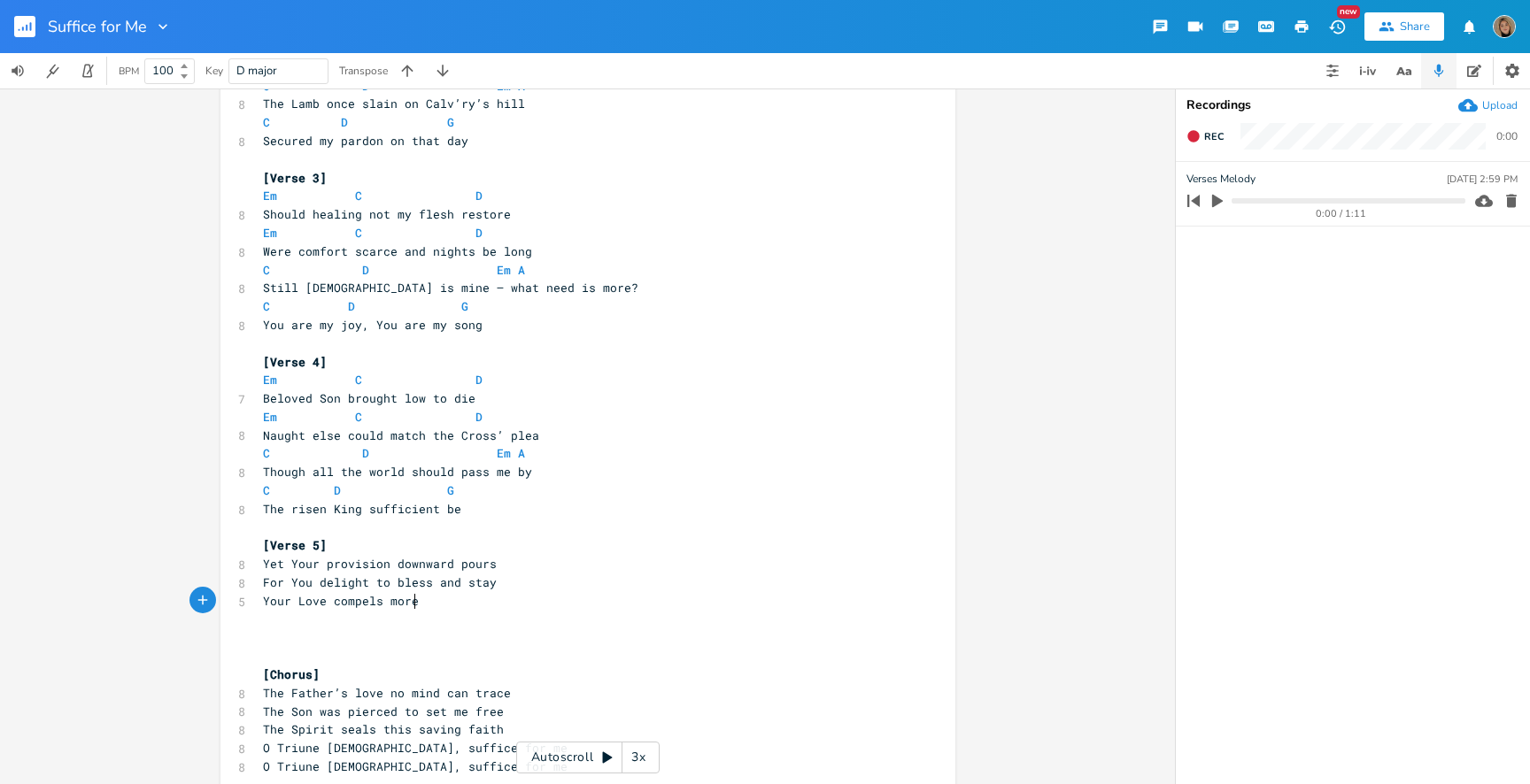 click on "Your Love compels more" at bounding box center [579, 601] 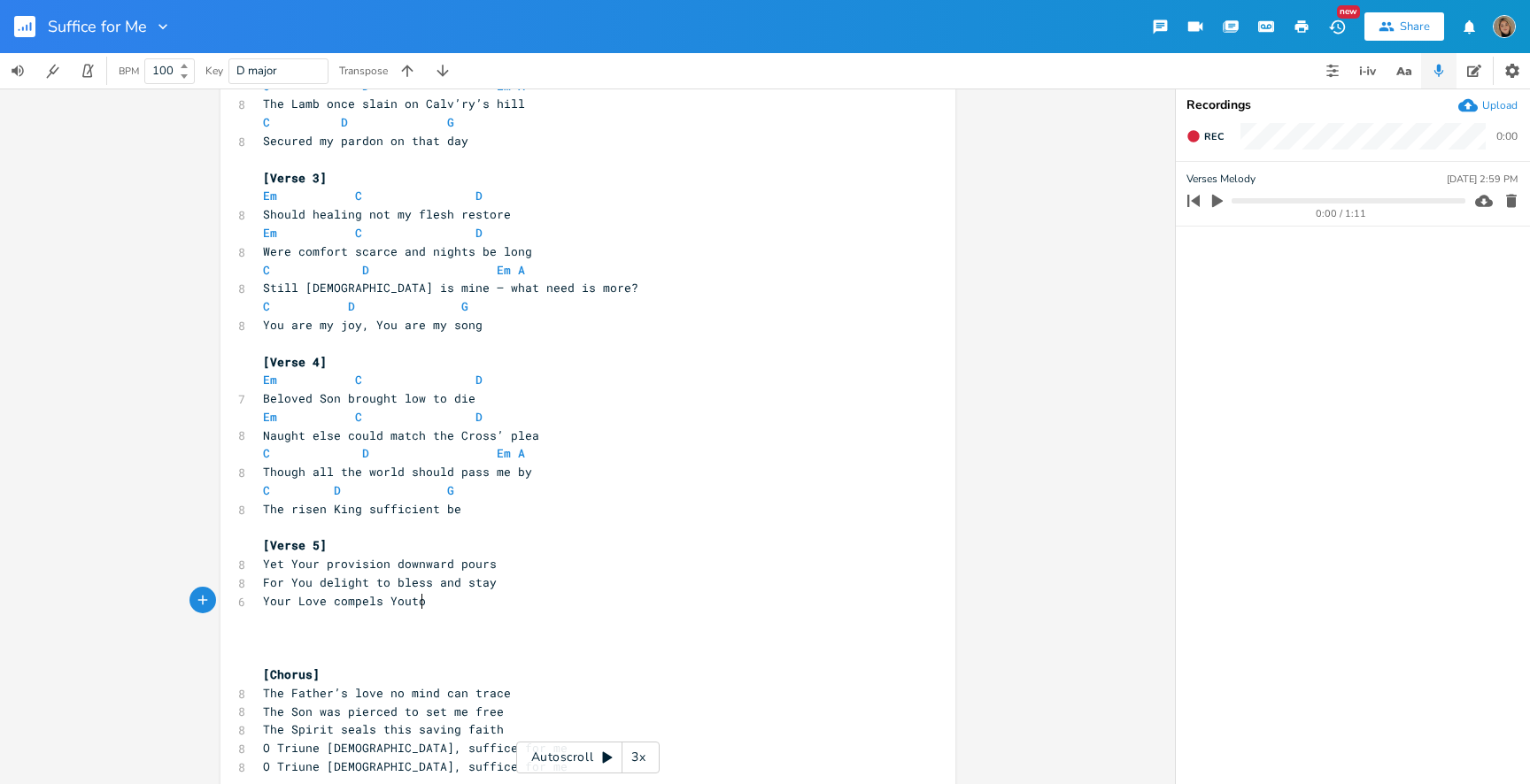 type on "Youto" 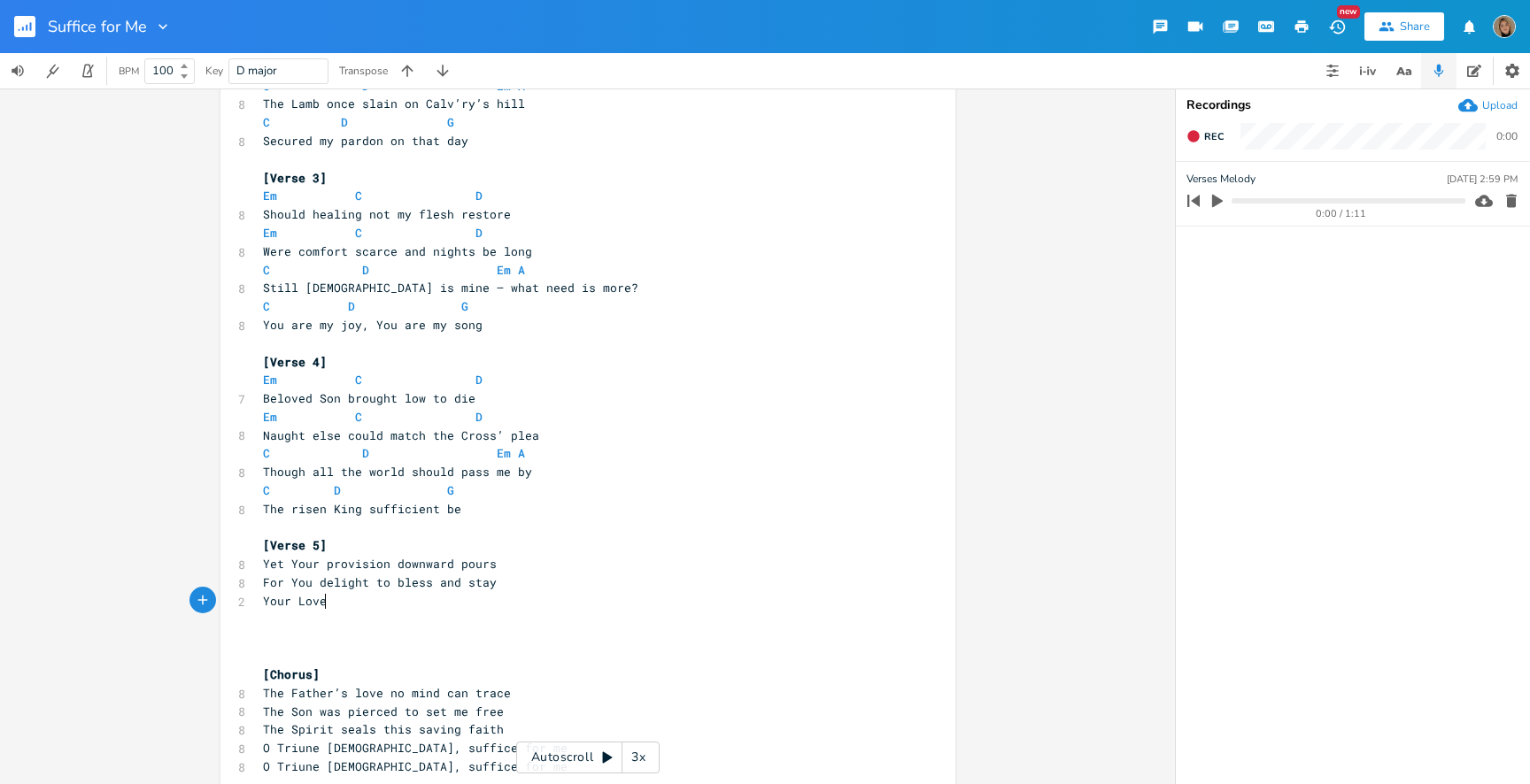 scroll, scrollTop: 0, scrollLeft: 14, axis: horizontal 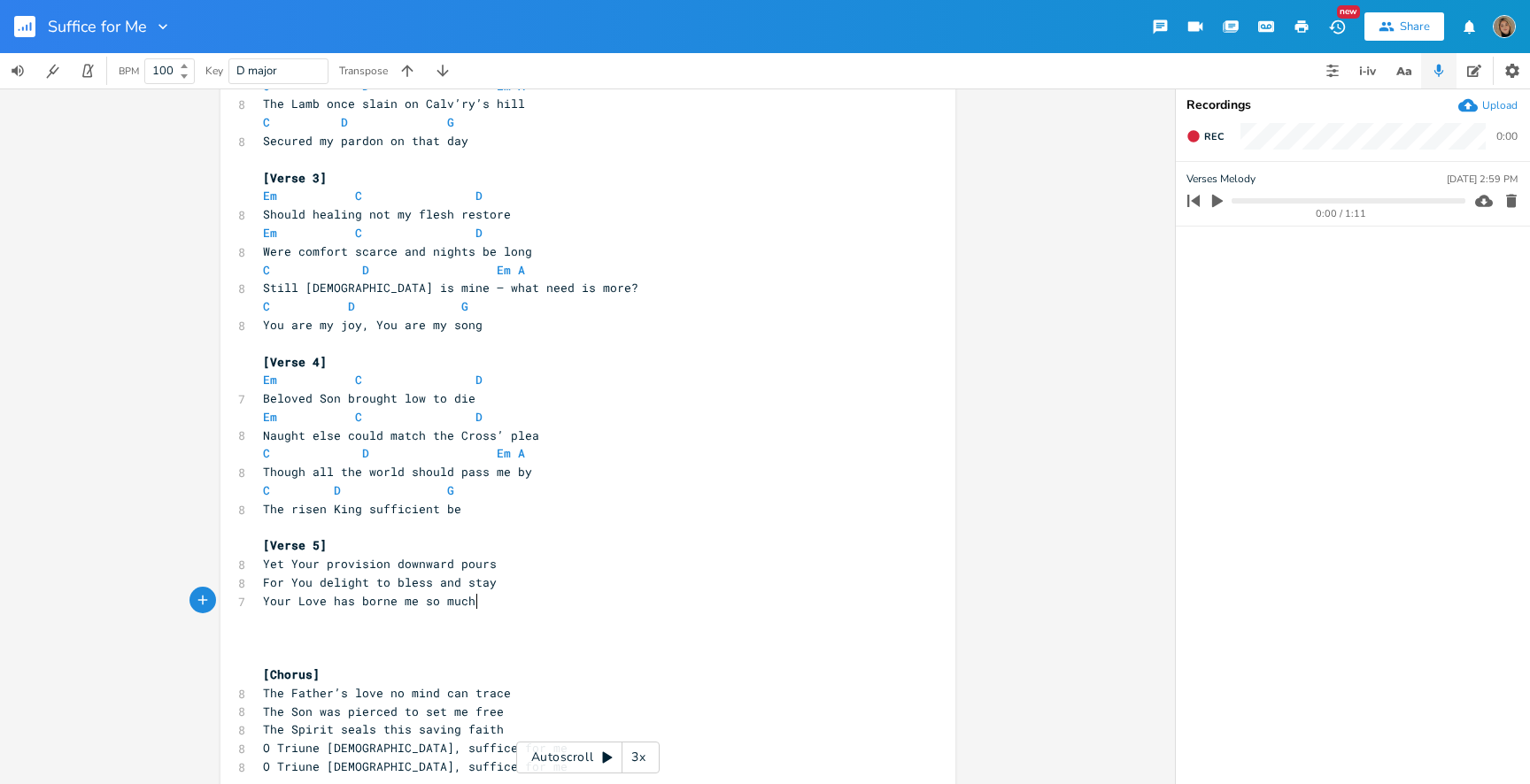 type on "ve has borne me so much o" 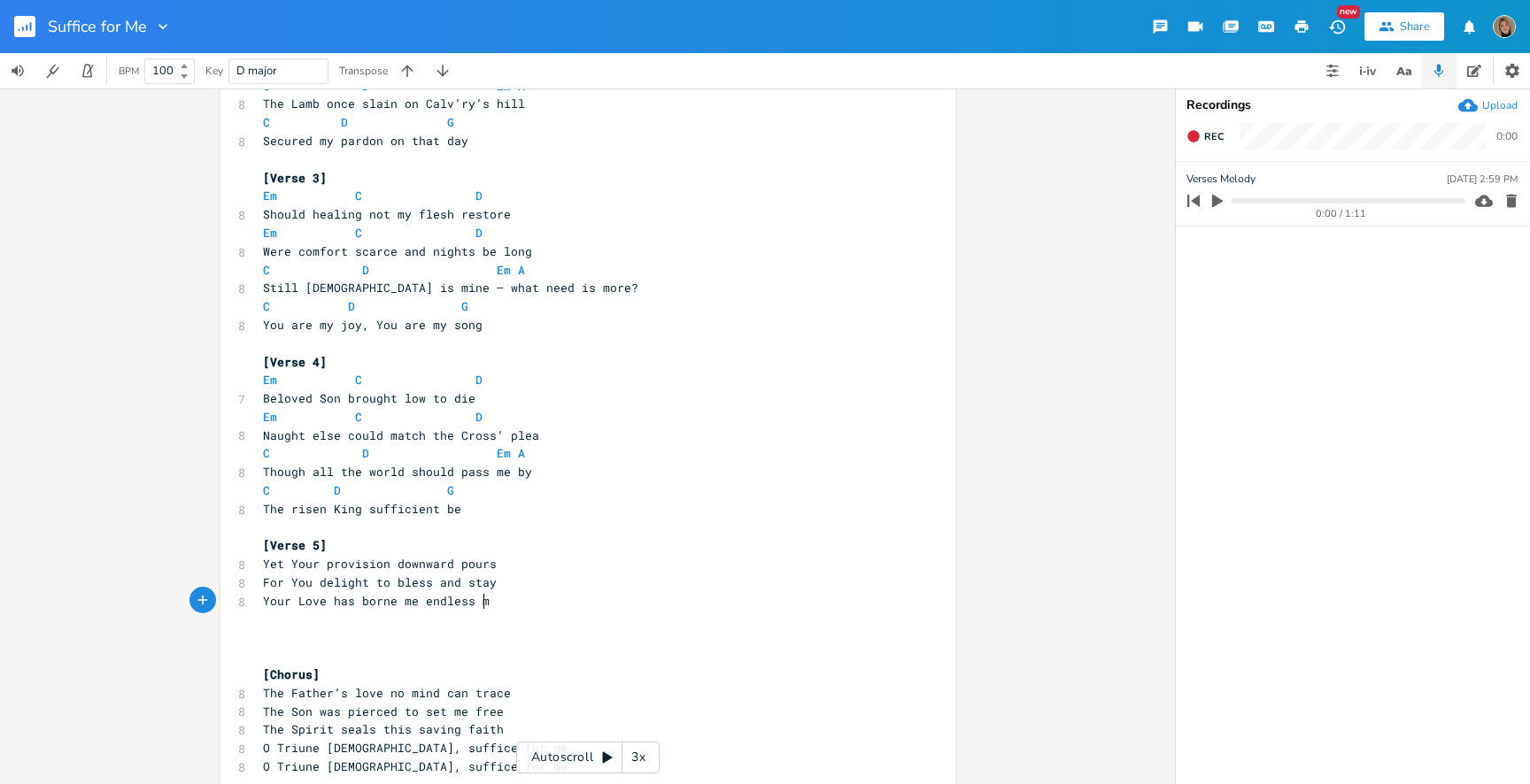 scroll, scrollTop: 0, scrollLeft: 70, axis: horizontal 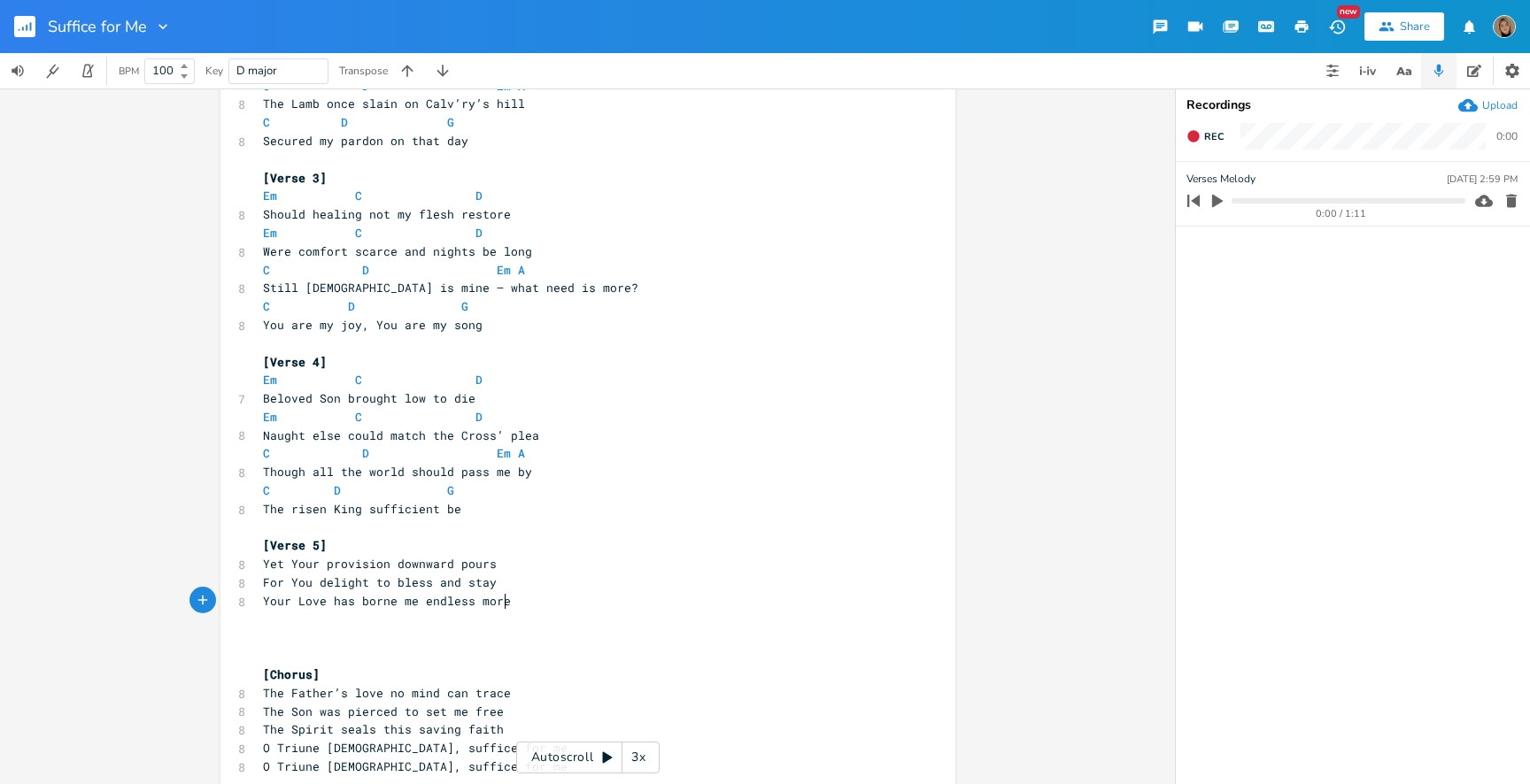 type on "endless more" 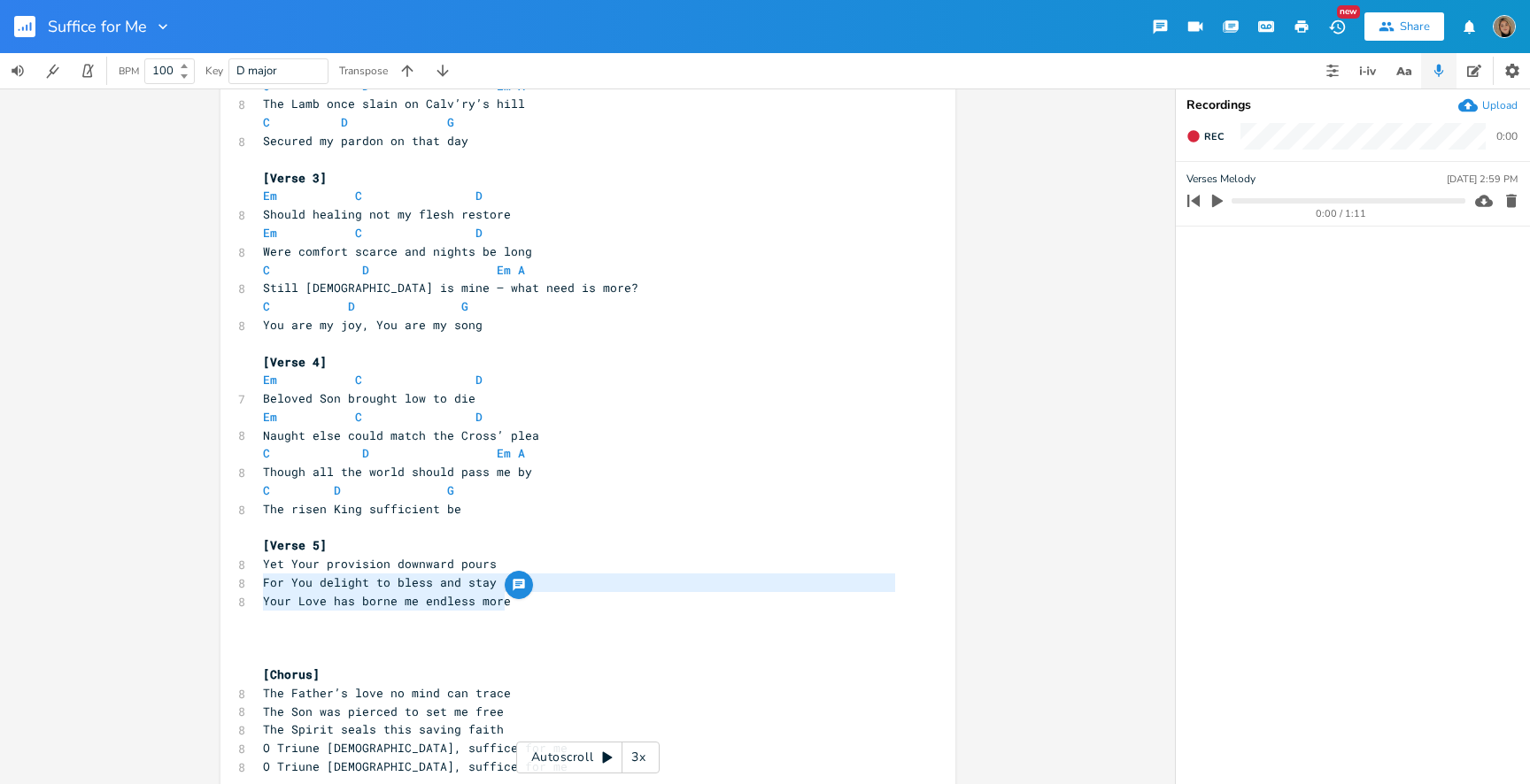type on "Yet Your provision downward pours
For You delight to bless and stay
Your Love has borne me endless more" 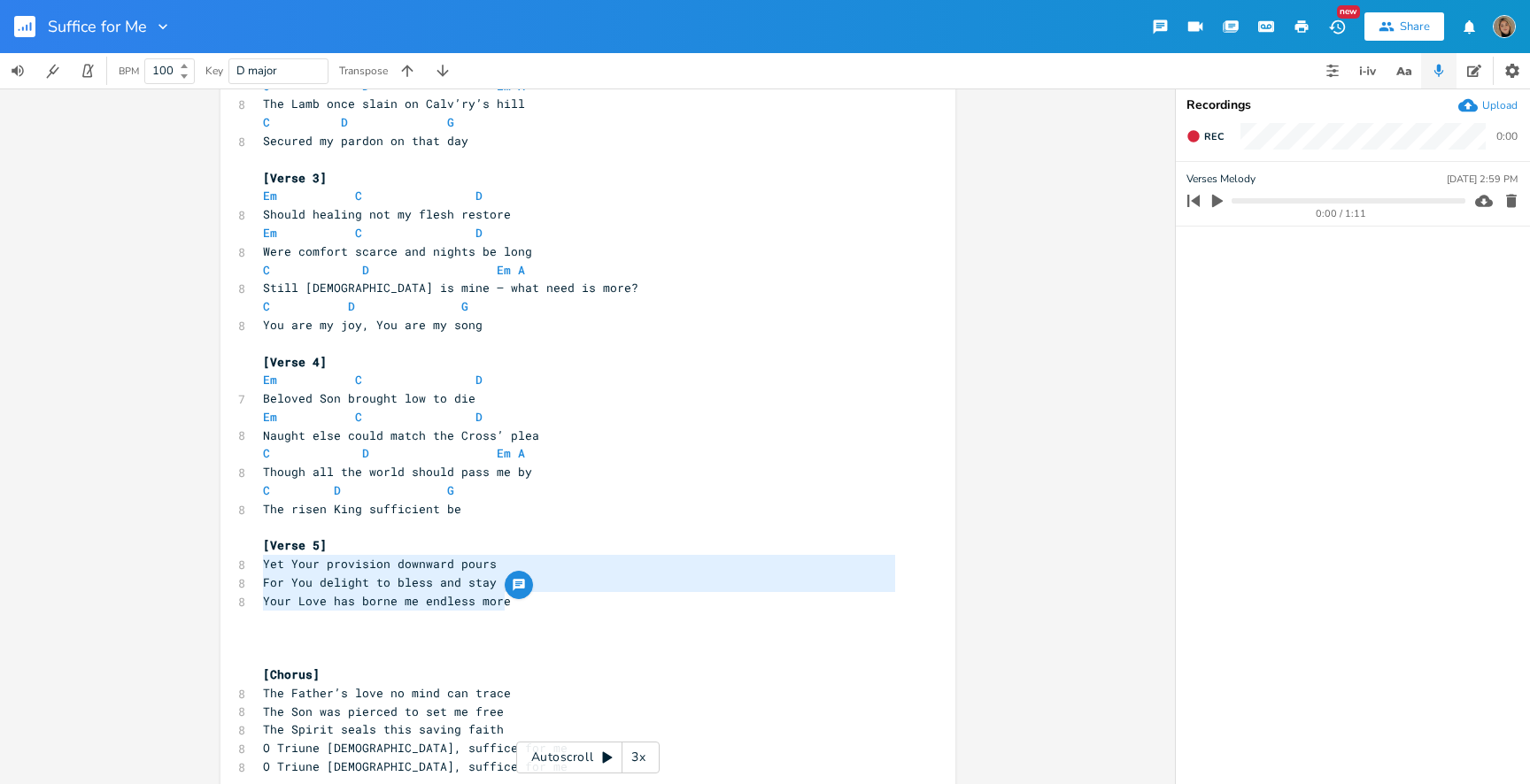 drag, startPoint x: 479, startPoint y: 603, endPoint x: 254, endPoint y: 567, distance: 227.8618 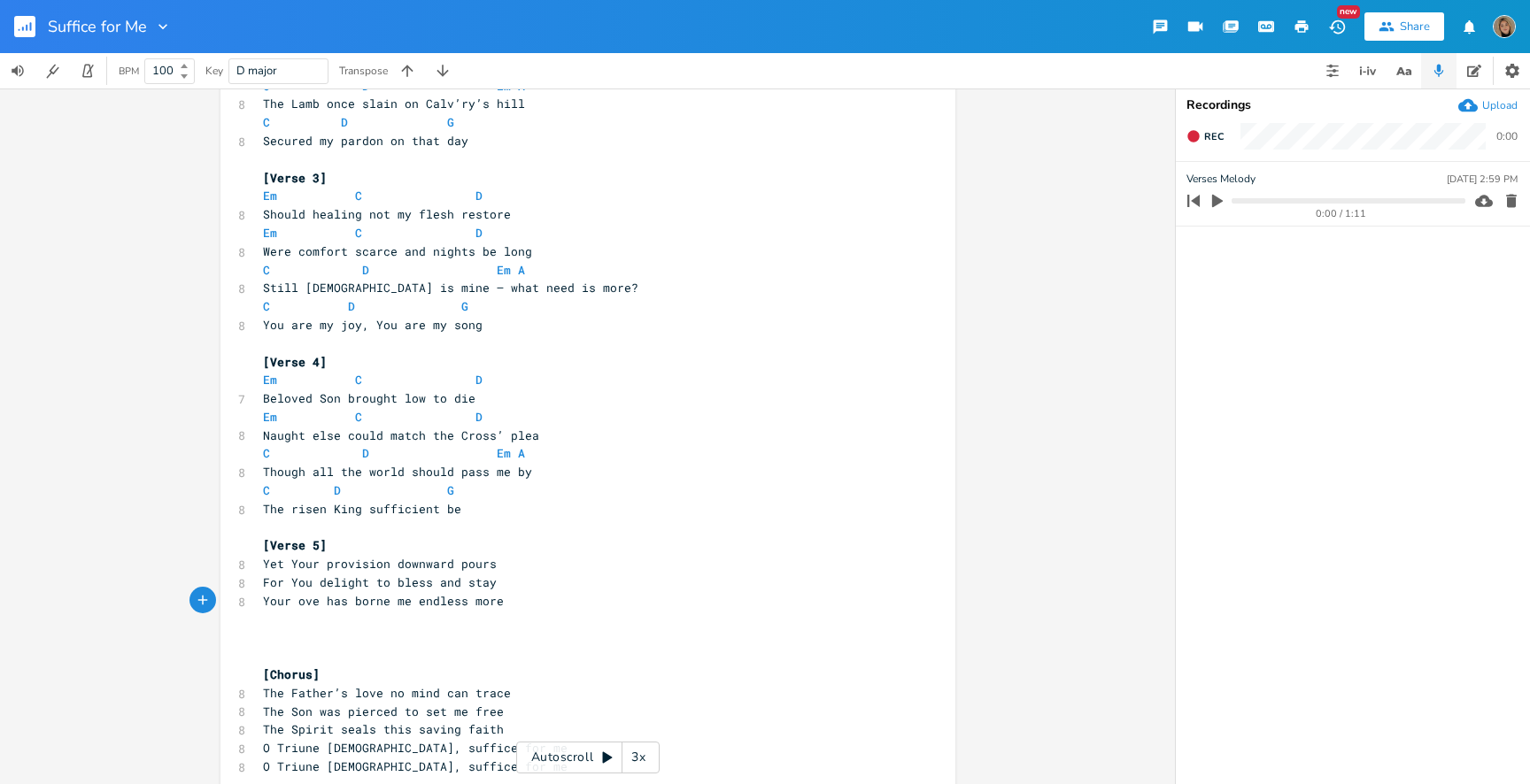 type on "l" 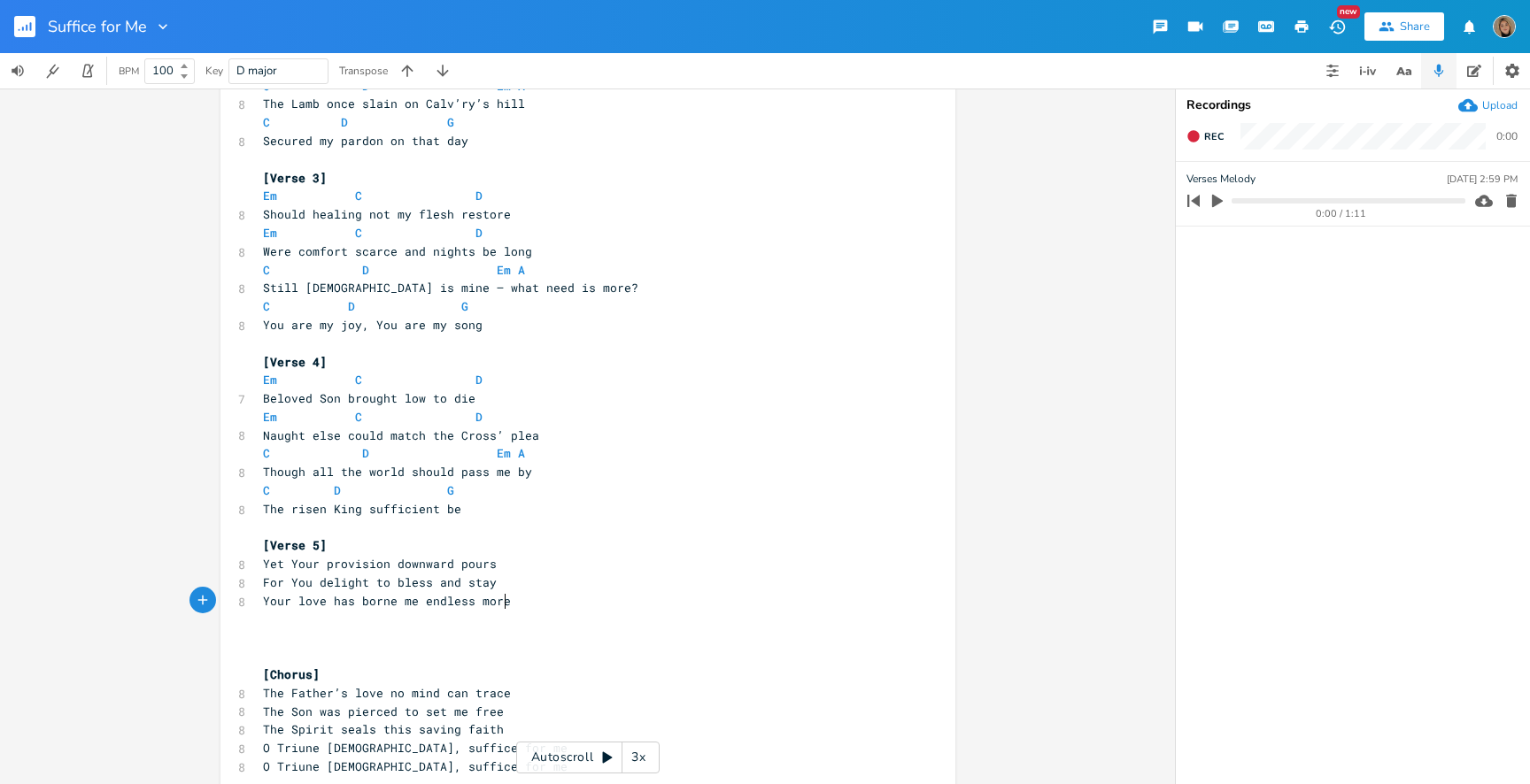 click on "Your love has borne me endless more" at bounding box center (579, 601) 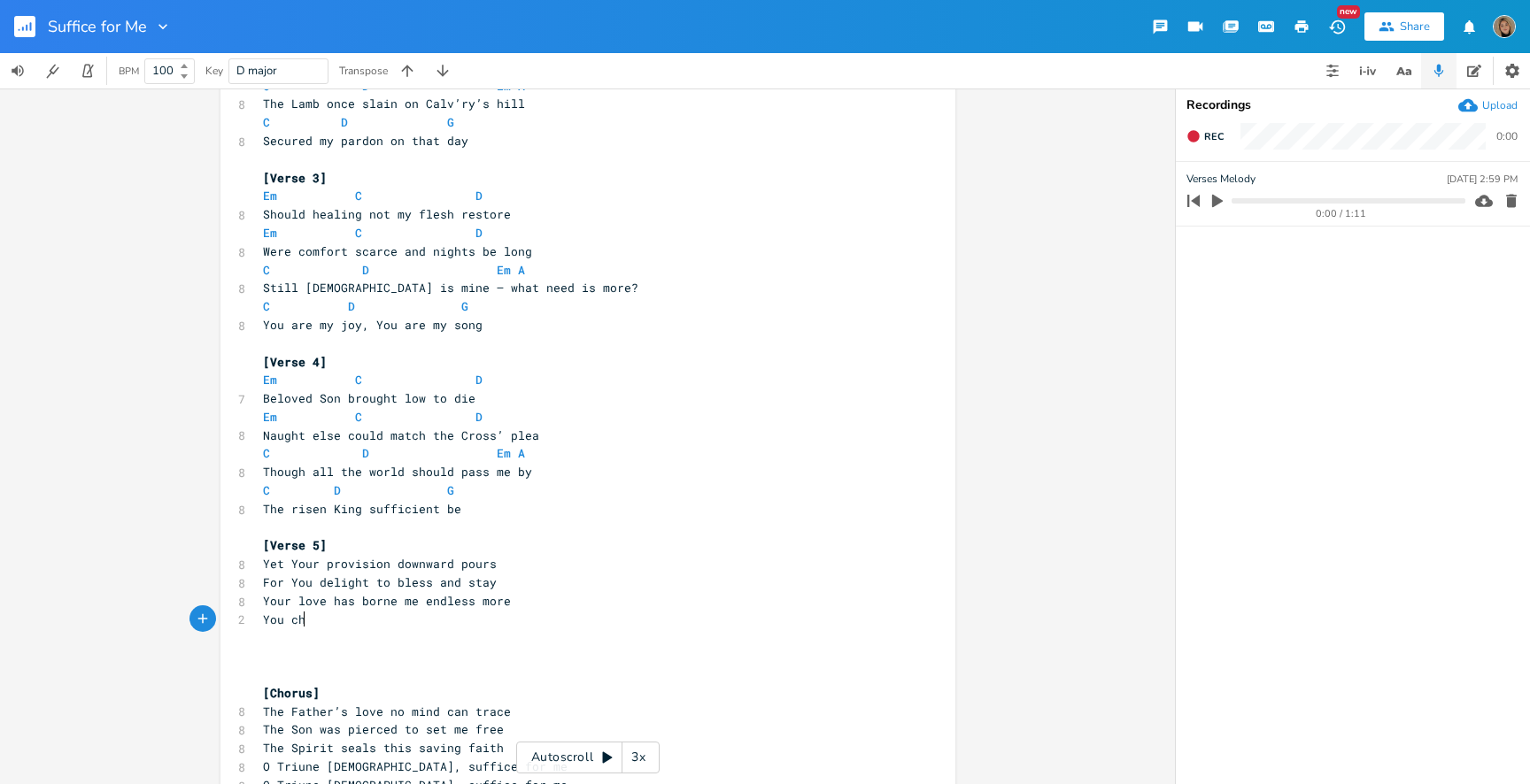 type on "You chos" 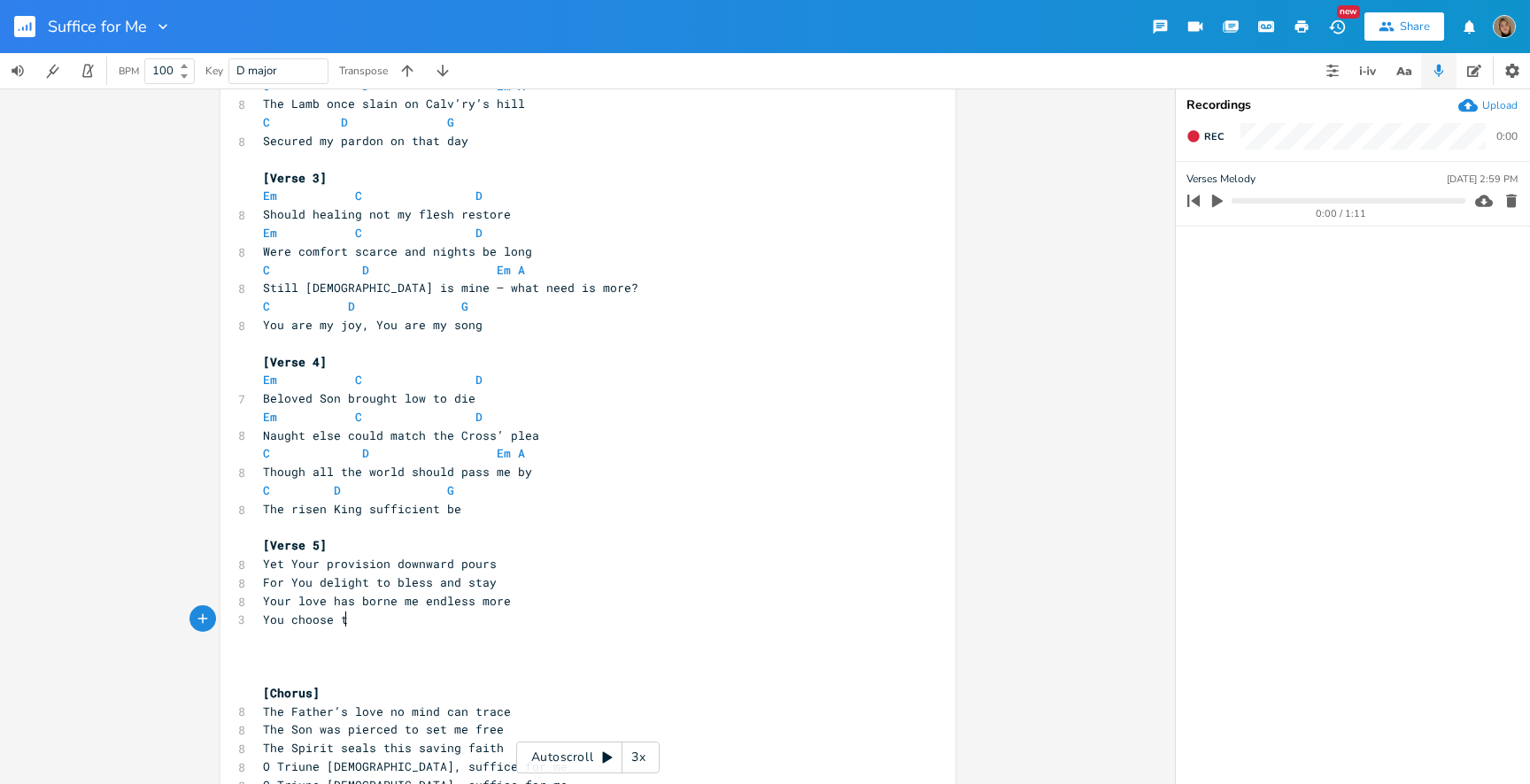 scroll, scrollTop: 0, scrollLeft: 35, axis: horizontal 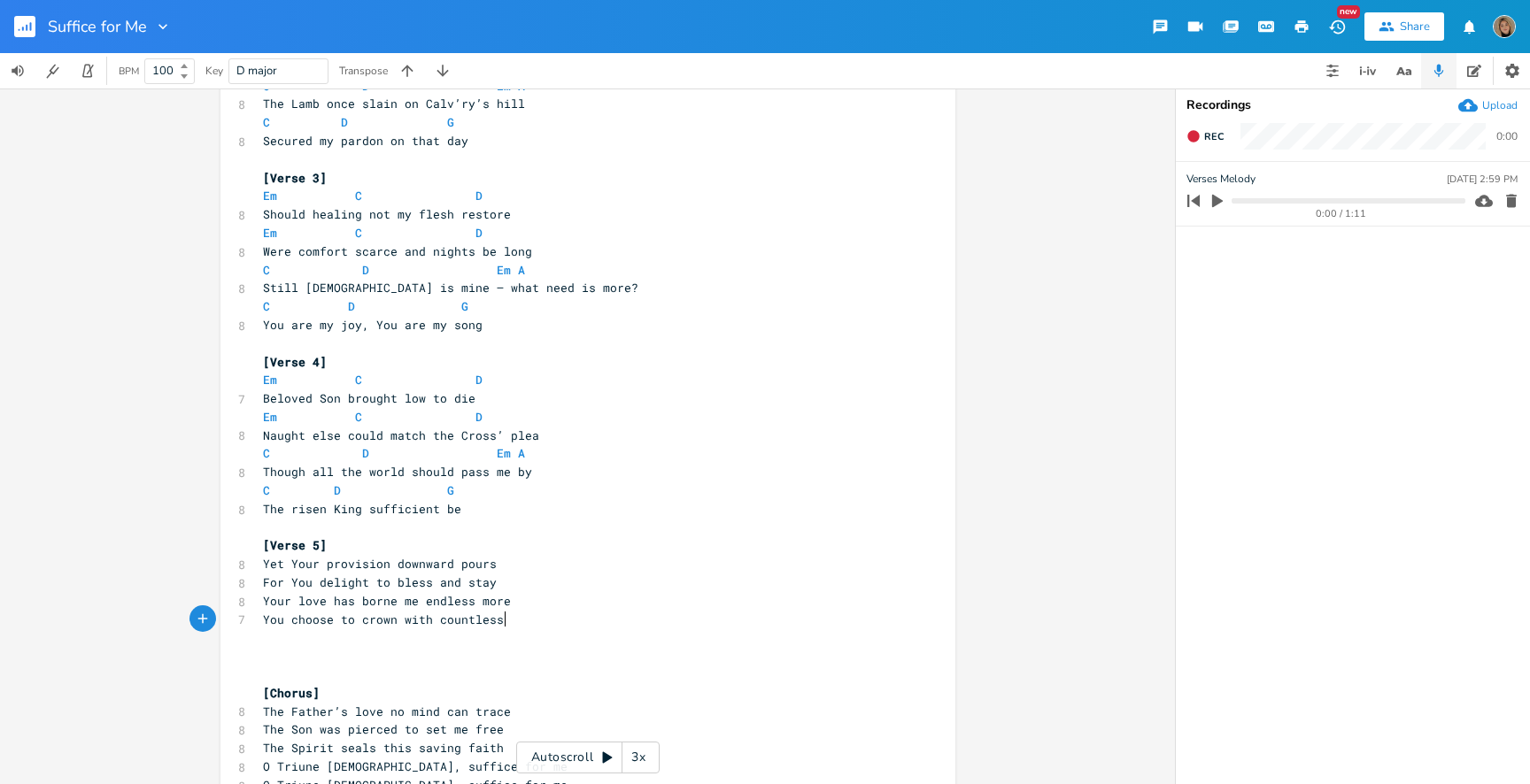 type on "ose to crown with countless ain" 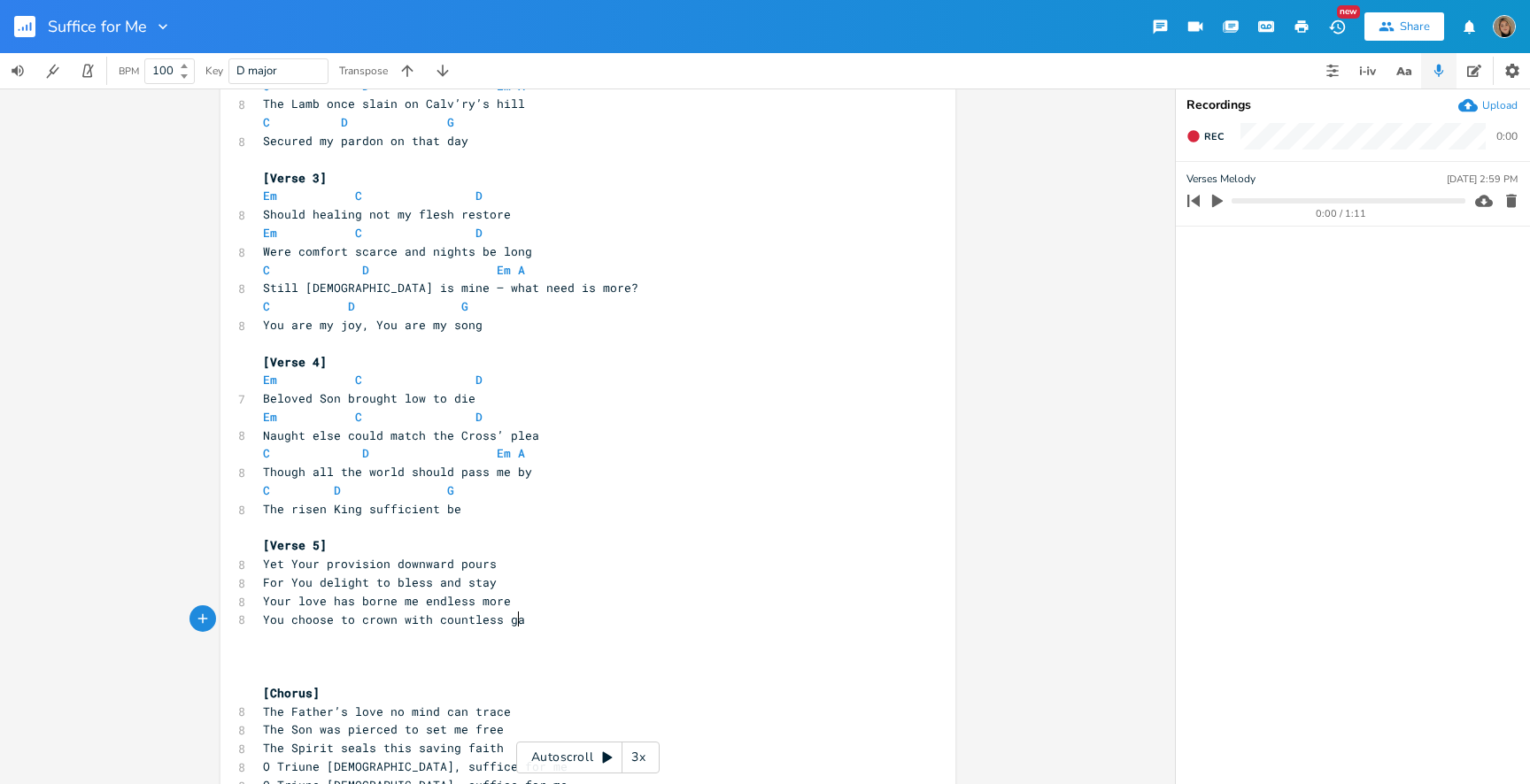 type on "gains" 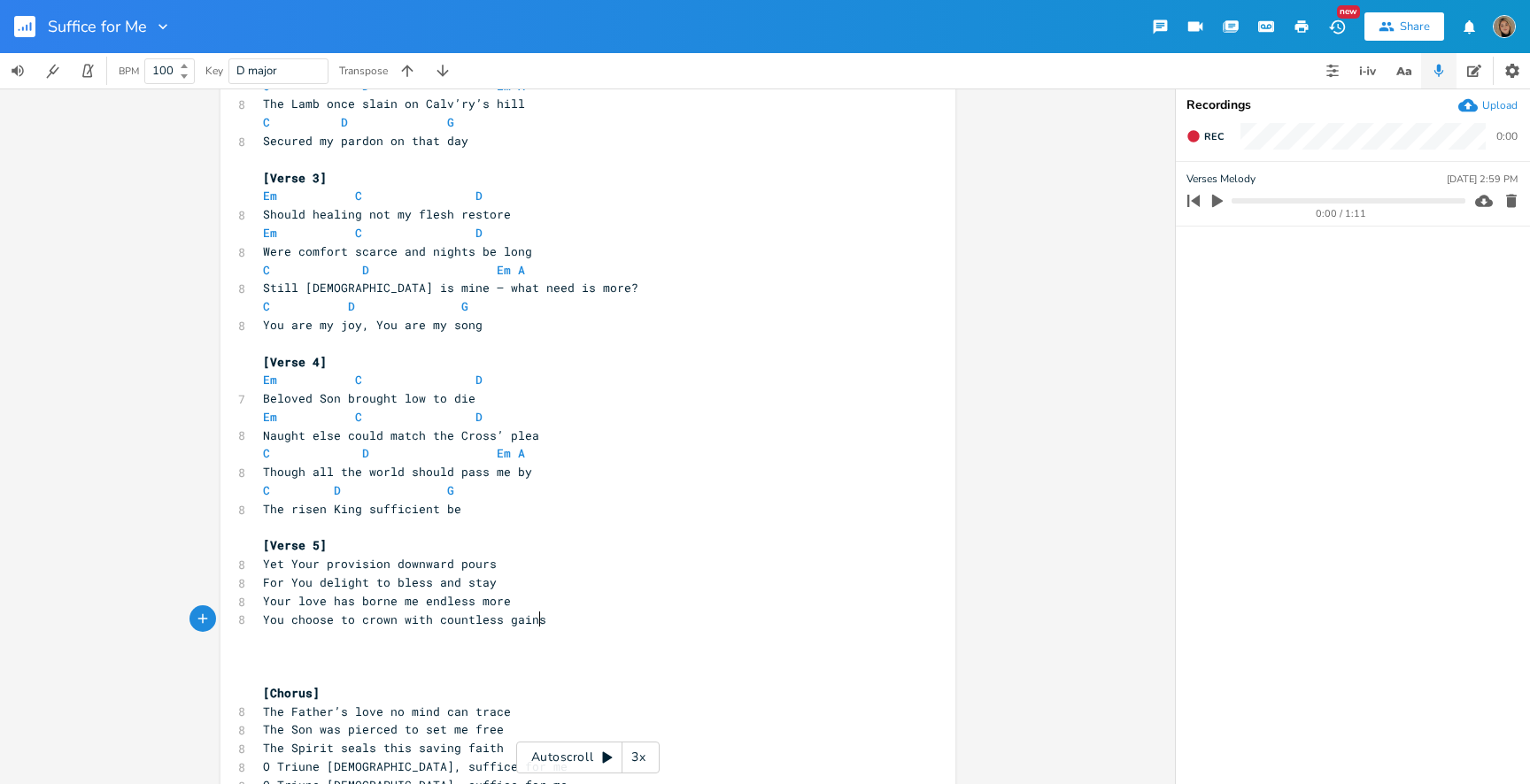 scroll, scrollTop: 0, scrollLeft: 27, axis: horizontal 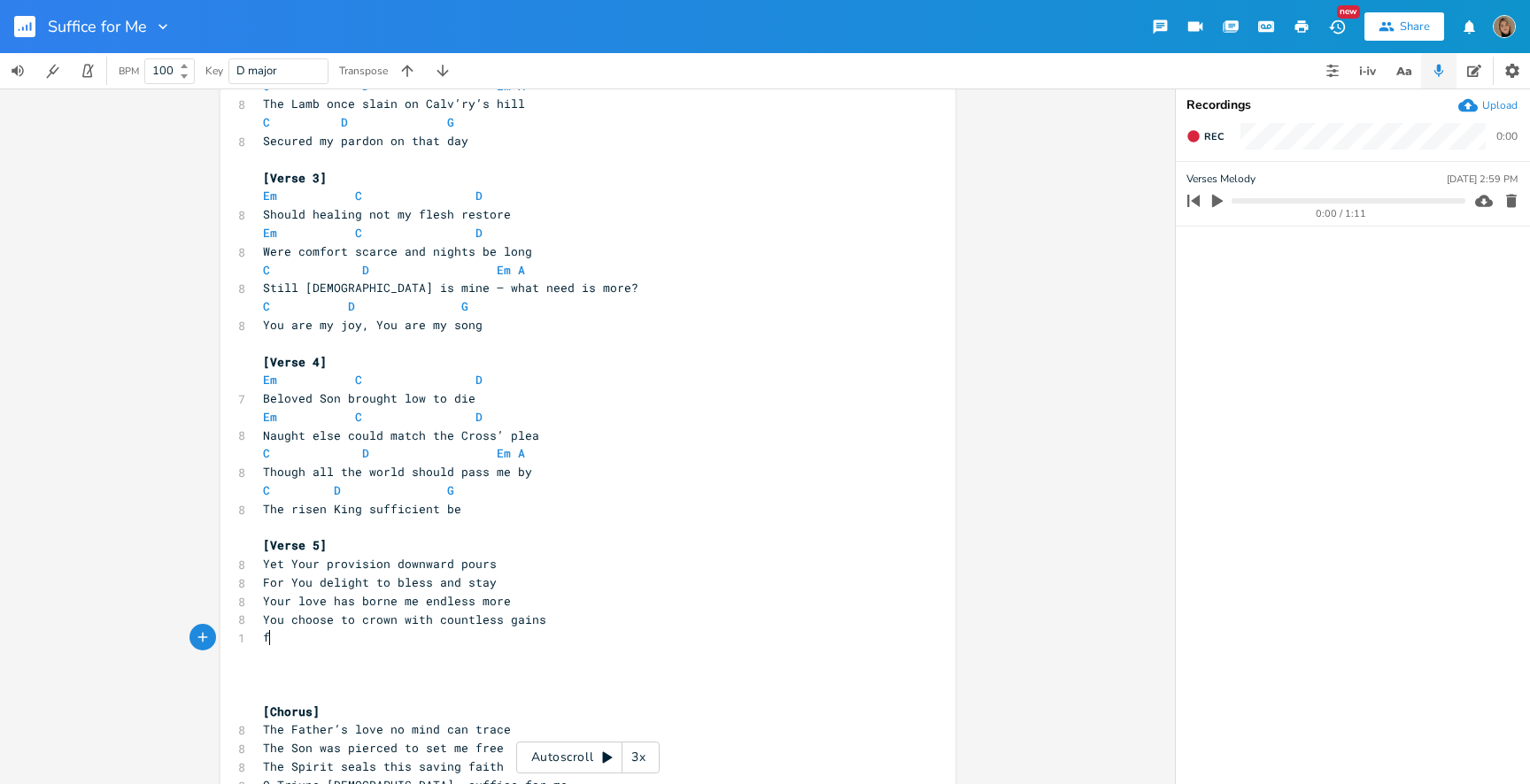 type on "fr" 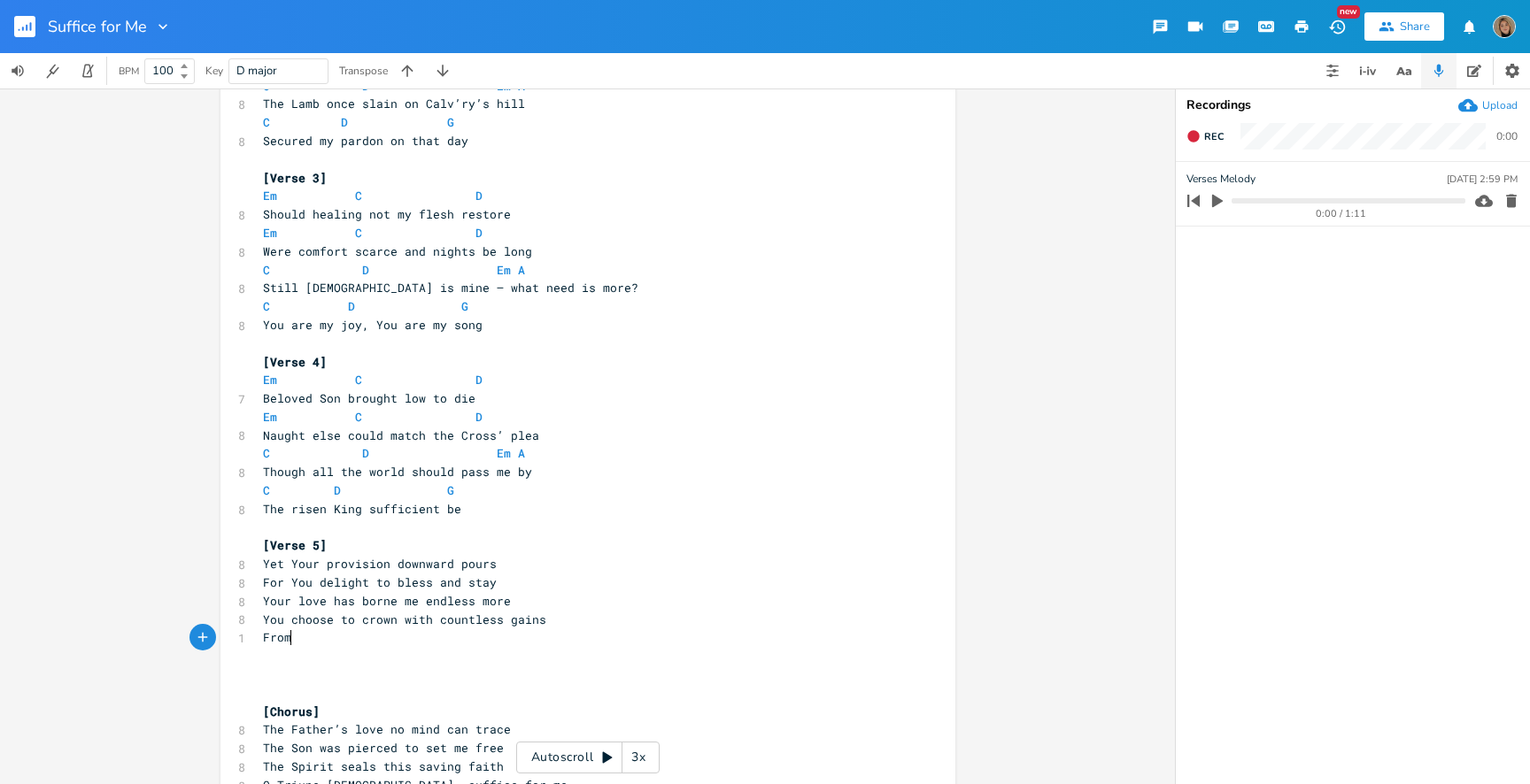 scroll, scrollTop: 0, scrollLeft: 29, axis: horizontal 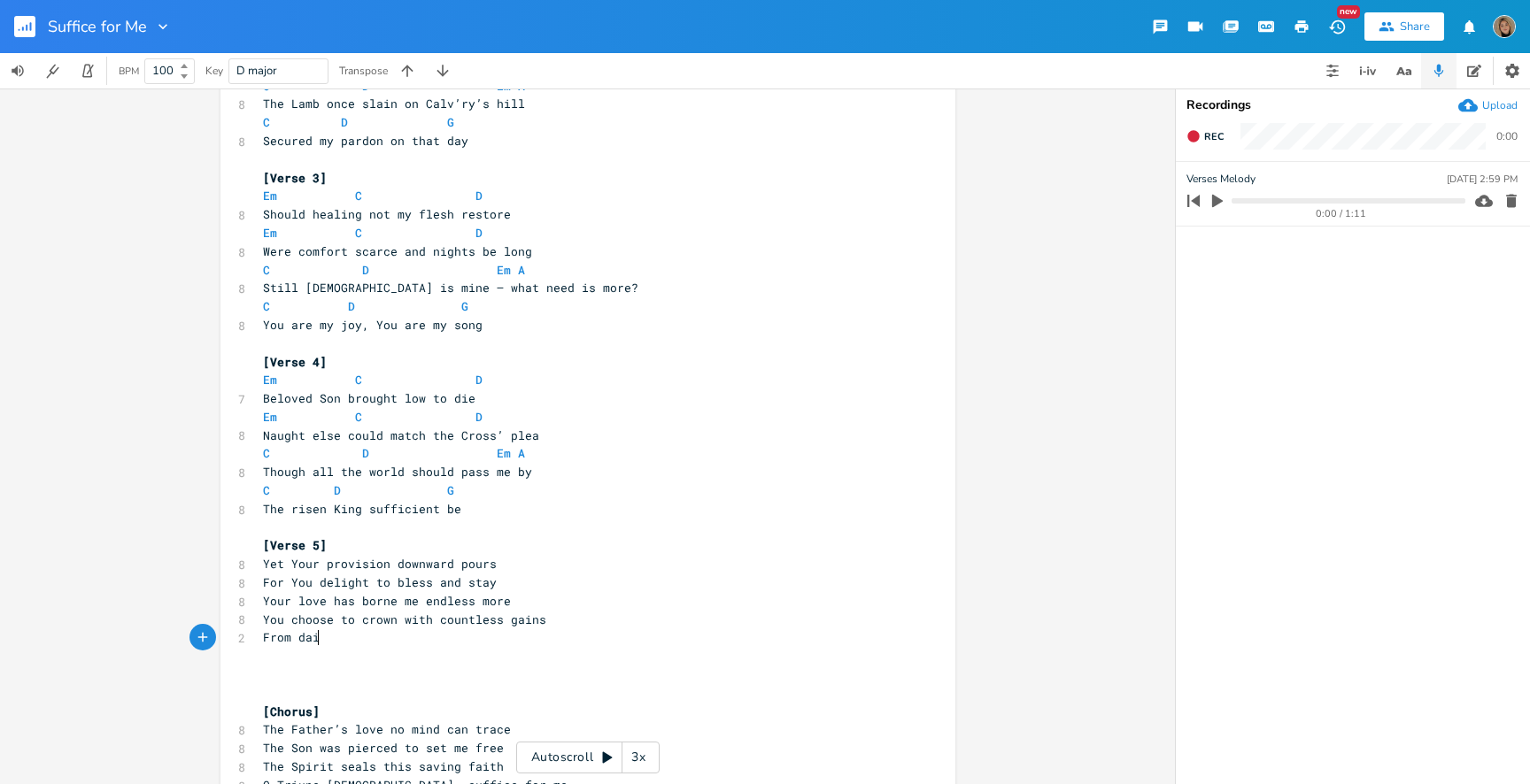 type on "From daiy" 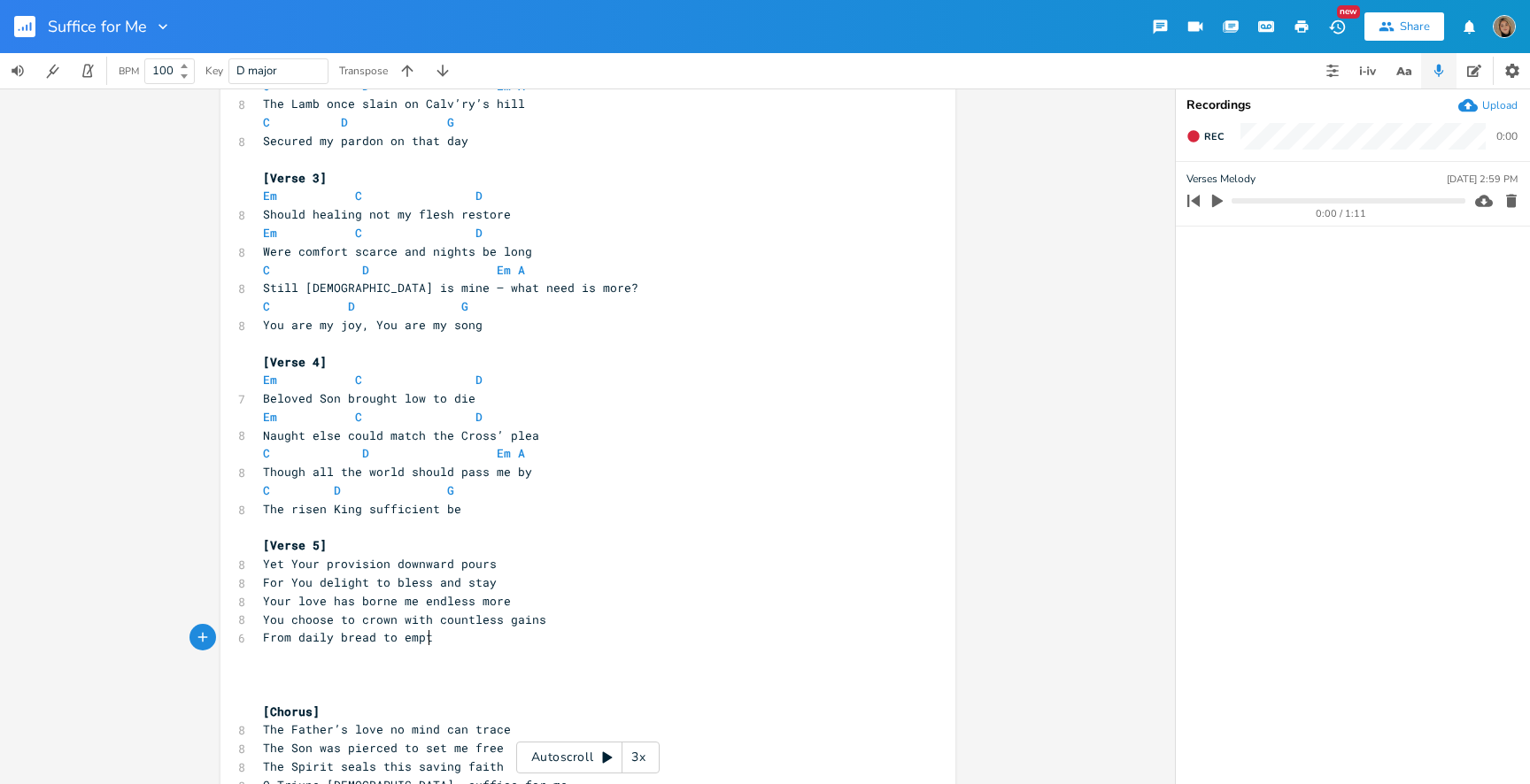 scroll, scrollTop: 0, scrollLeft: 95, axis: horizontal 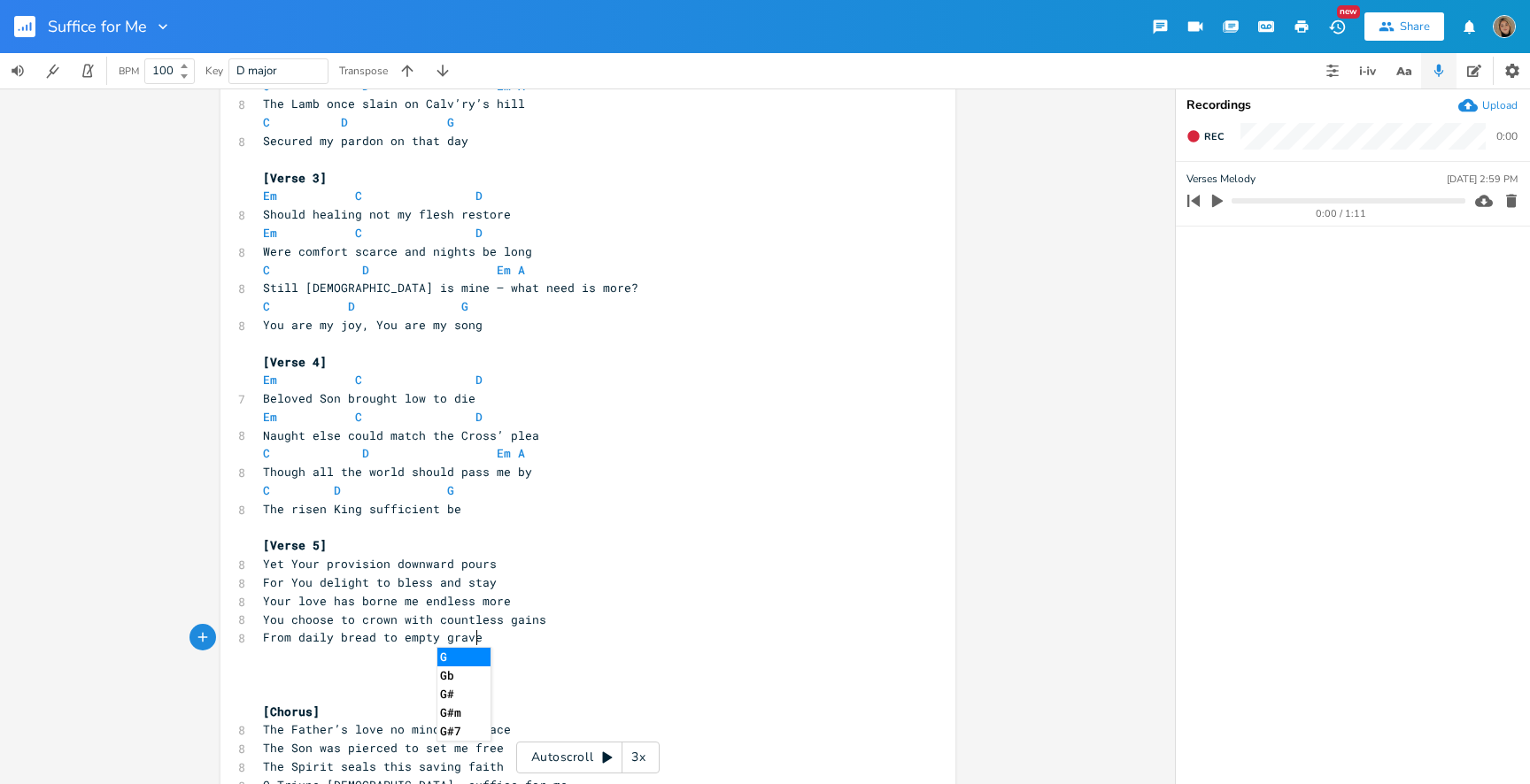 type on "ly bread to empty grave" 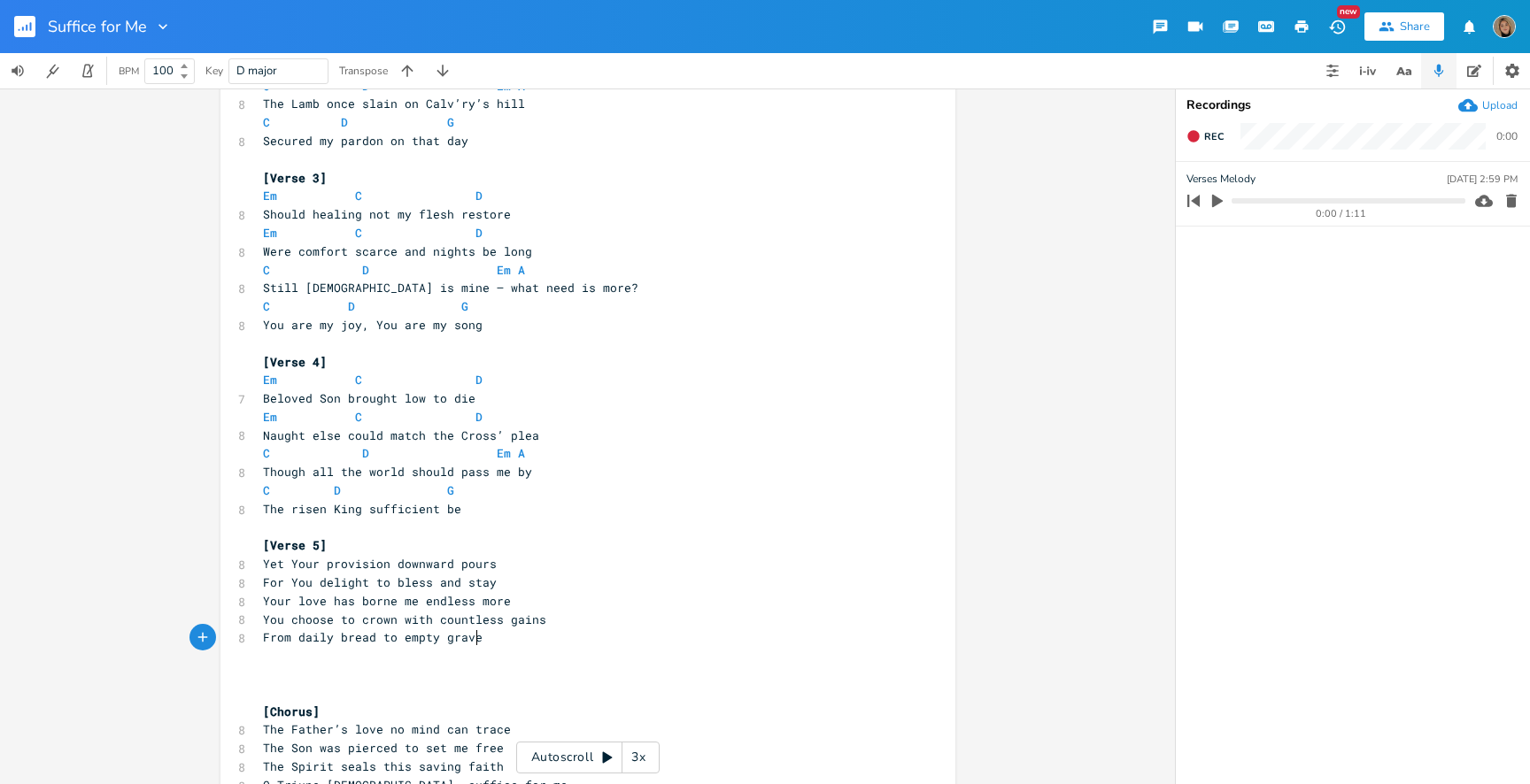 scroll, scrollTop: 0, scrollLeft: 4, axis: horizontal 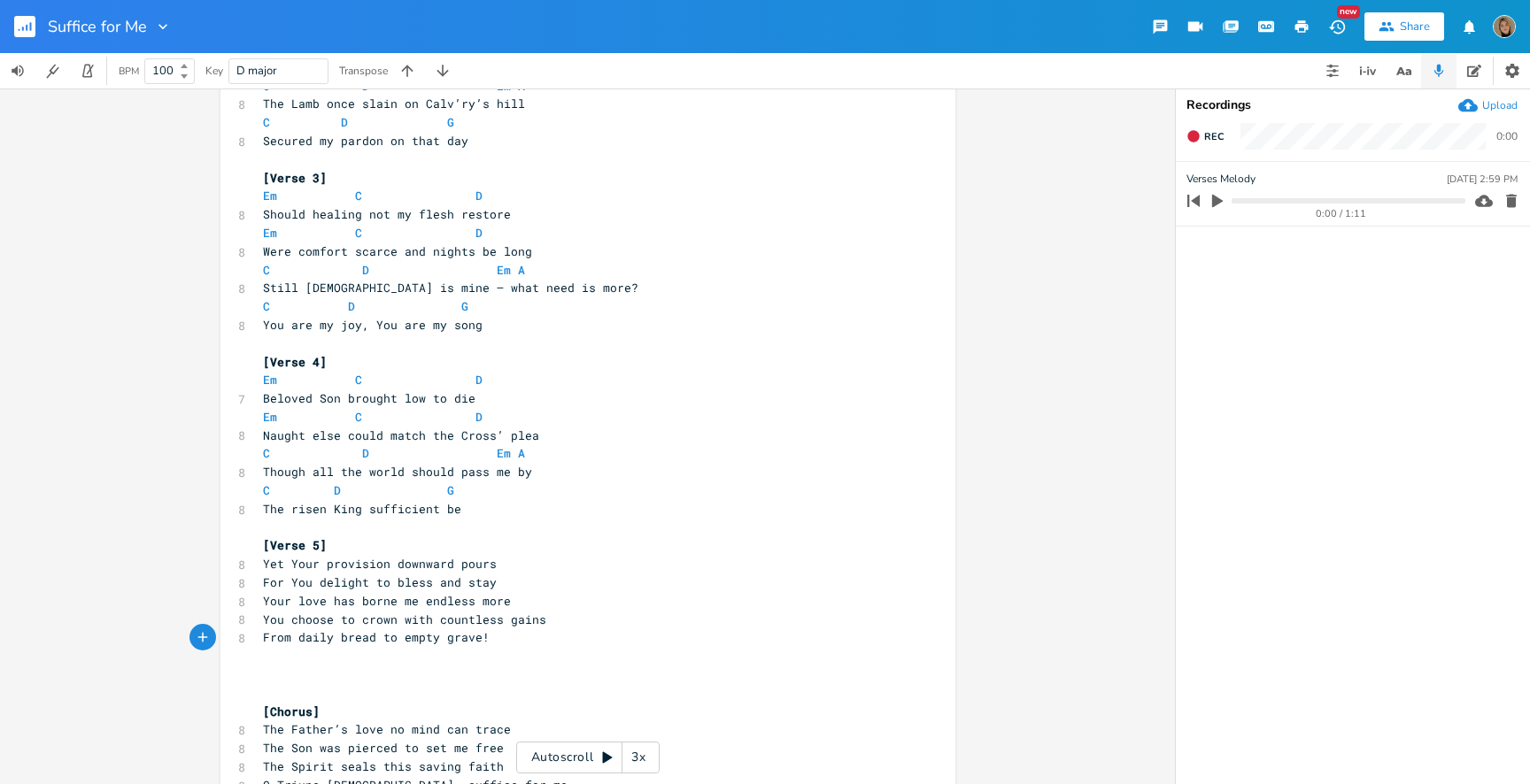 click on "Your love has borne me endless more" at bounding box center [579, 601] 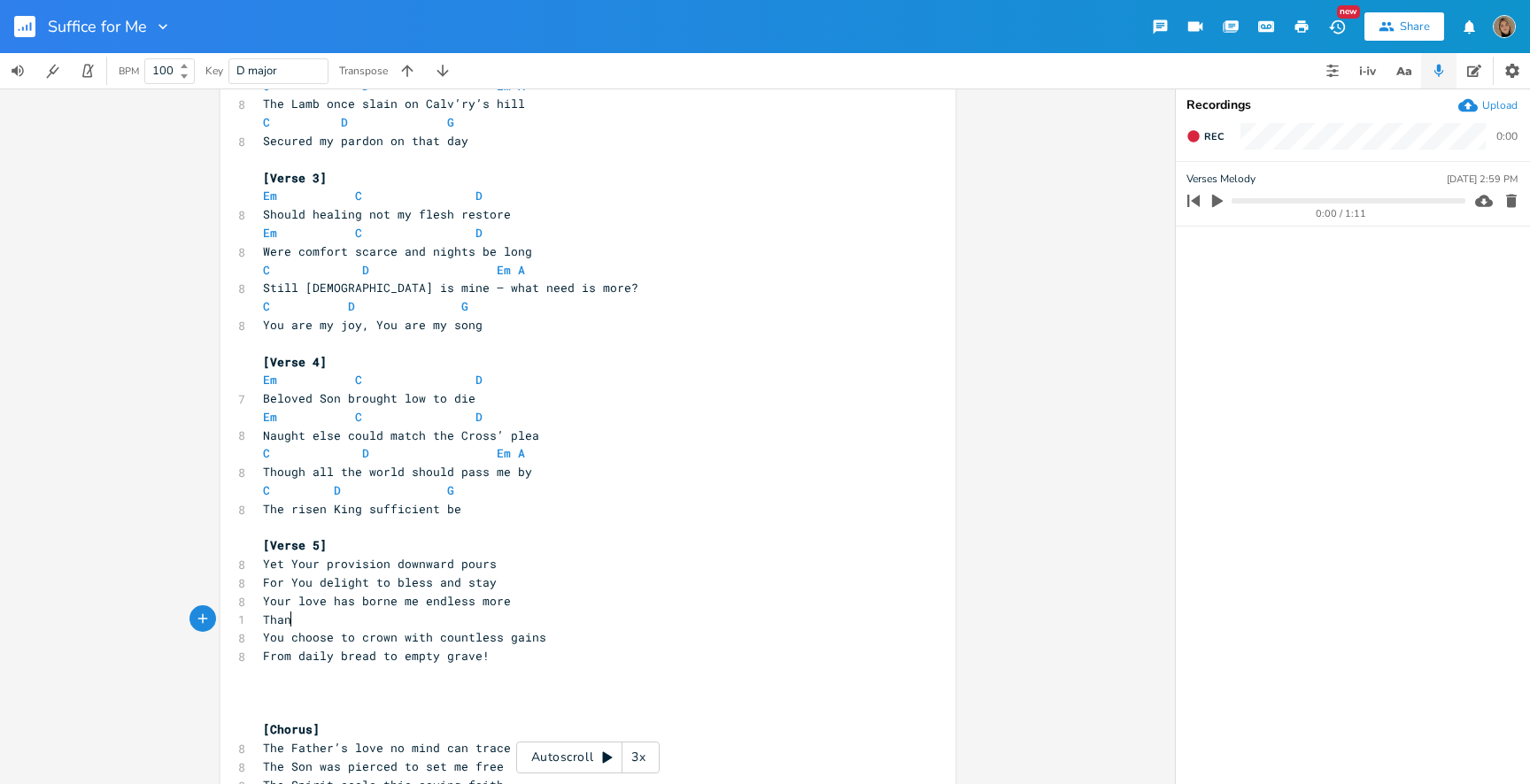 scroll, scrollTop: 0, scrollLeft: 29, axis: horizontal 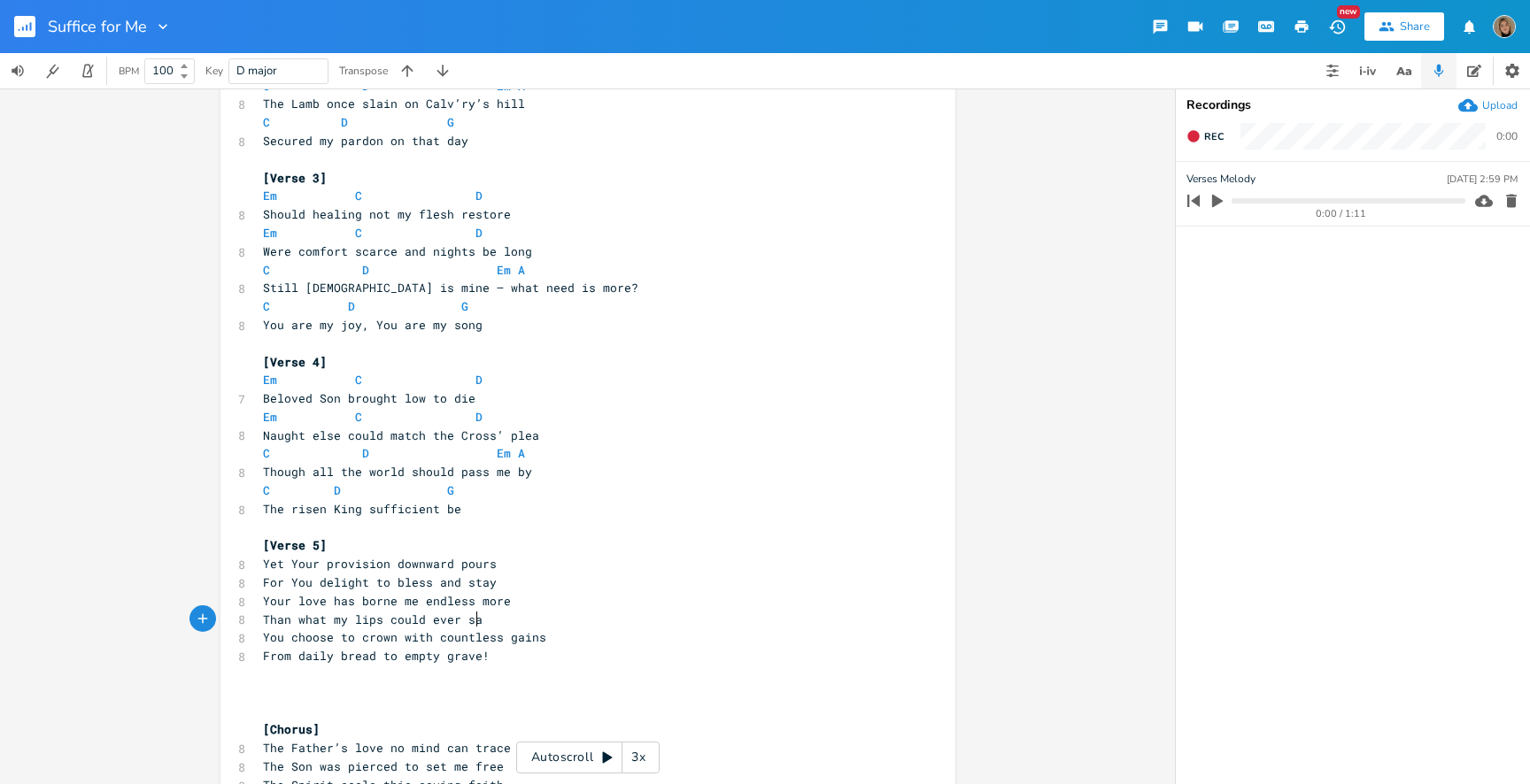 type on "Than what my lips could ever say" 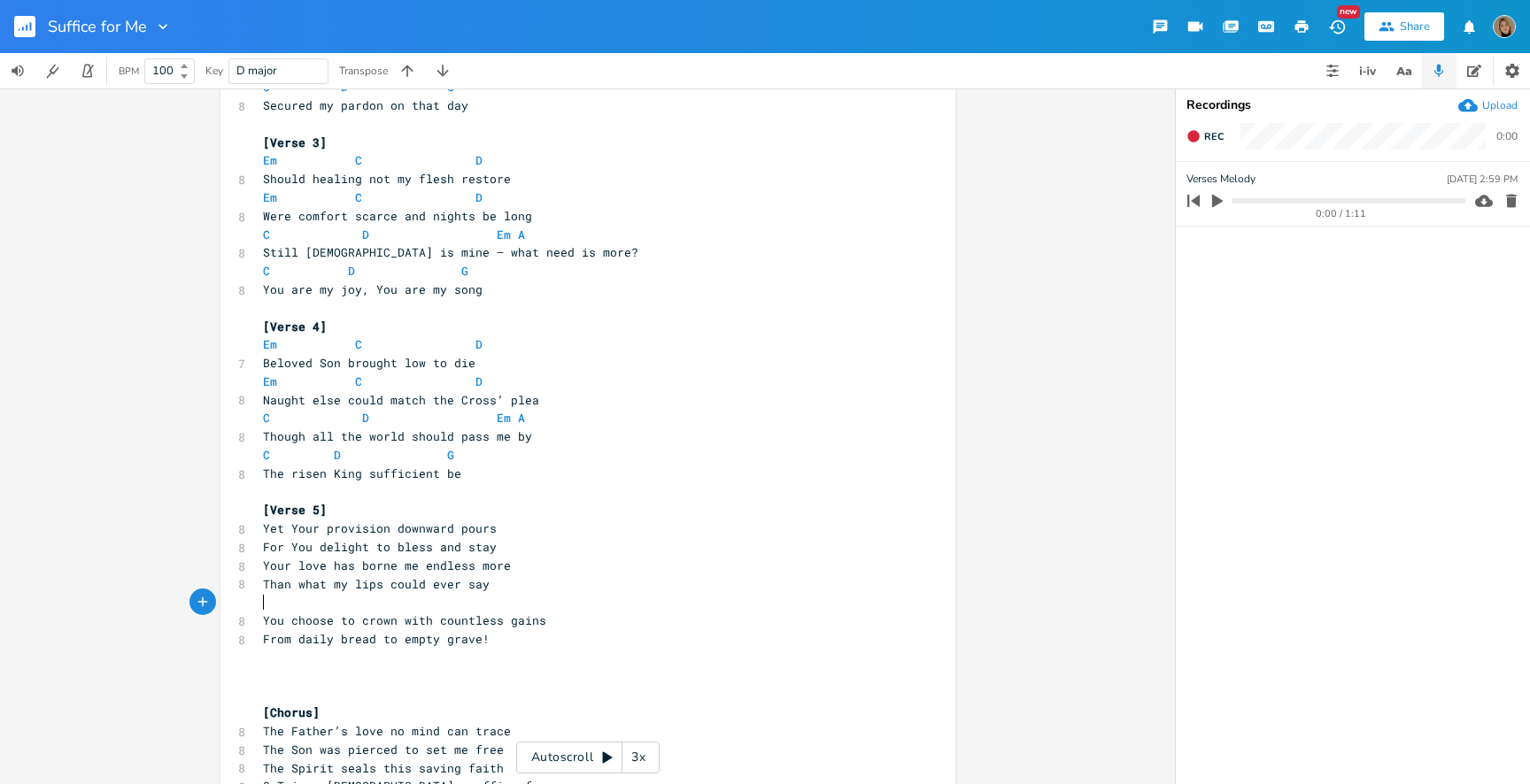 scroll, scrollTop: 414, scrollLeft: 0, axis: vertical 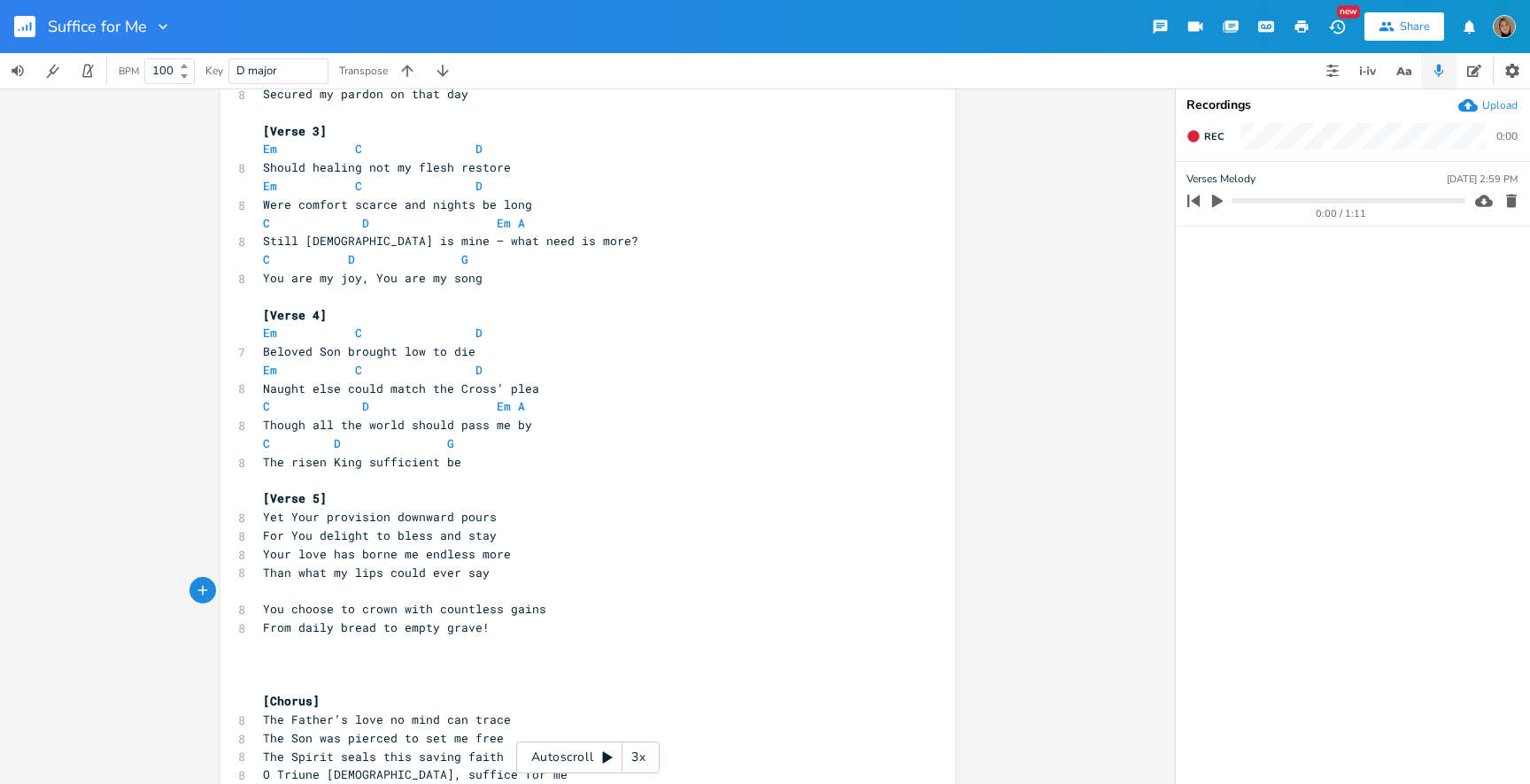 click on "From daily bread to empty grave!" at bounding box center (376, 627) 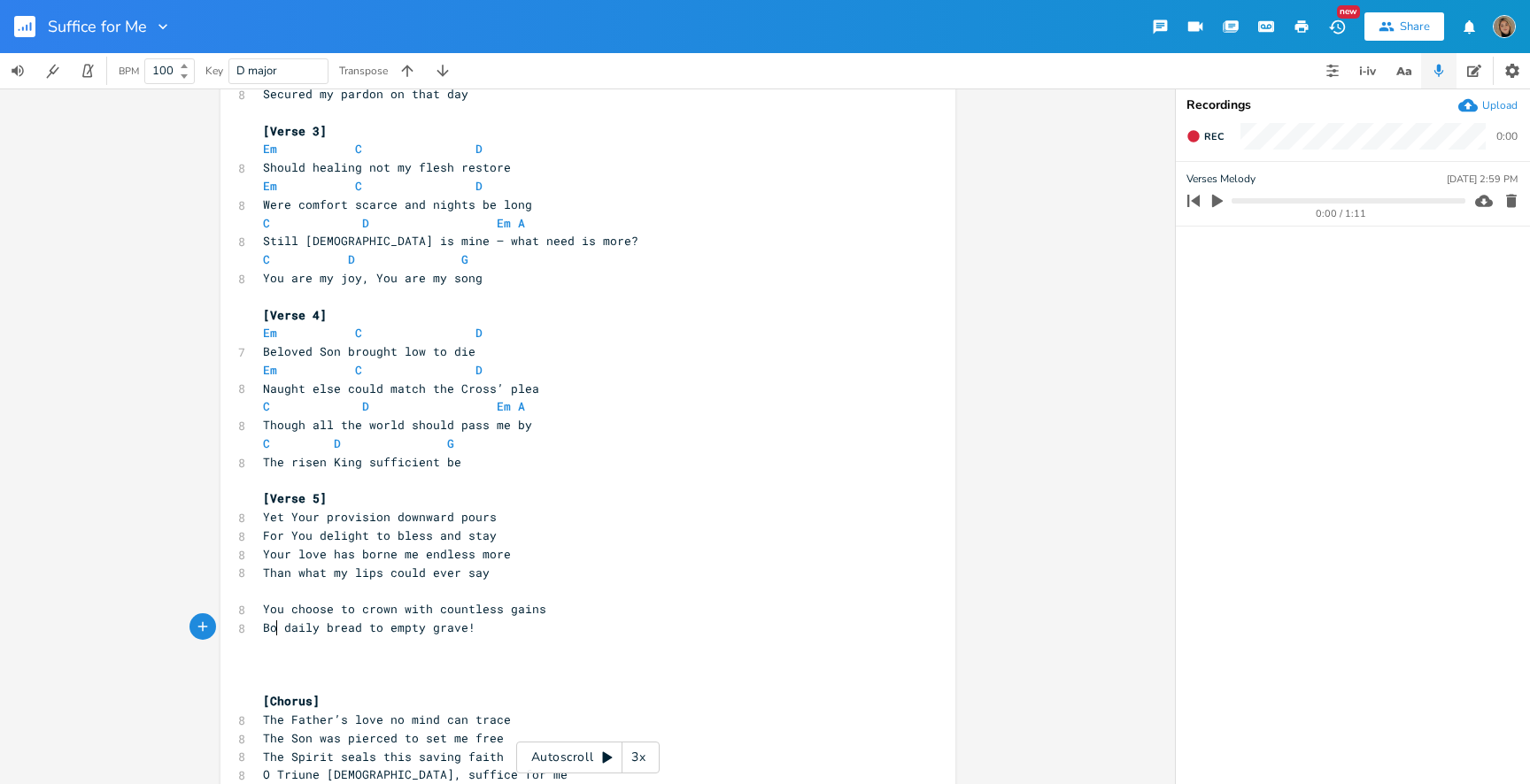 scroll, scrollTop: 0, scrollLeft: 24, axis: horizontal 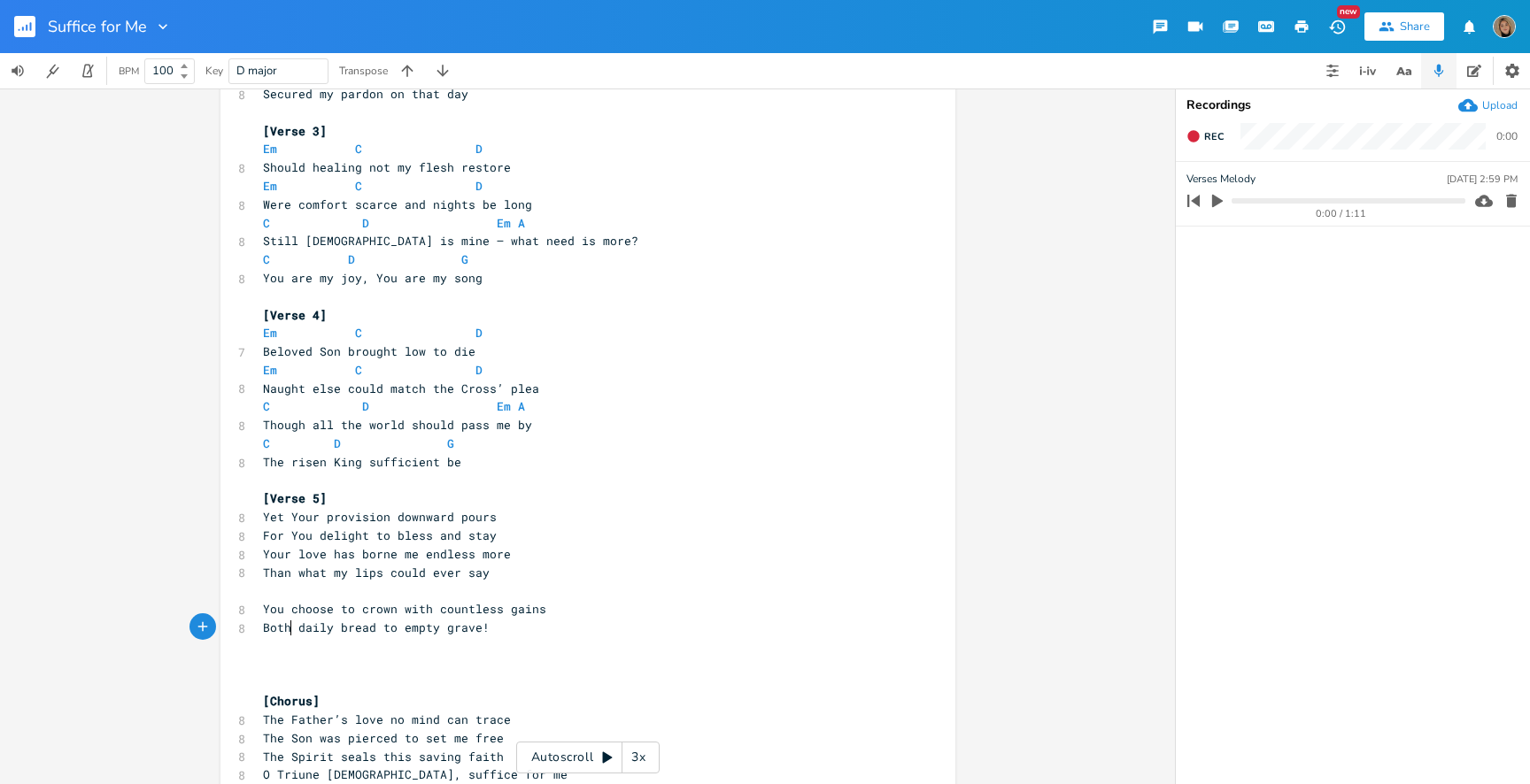 click on "Both daily bread to empty grave!" at bounding box center [376, 627] 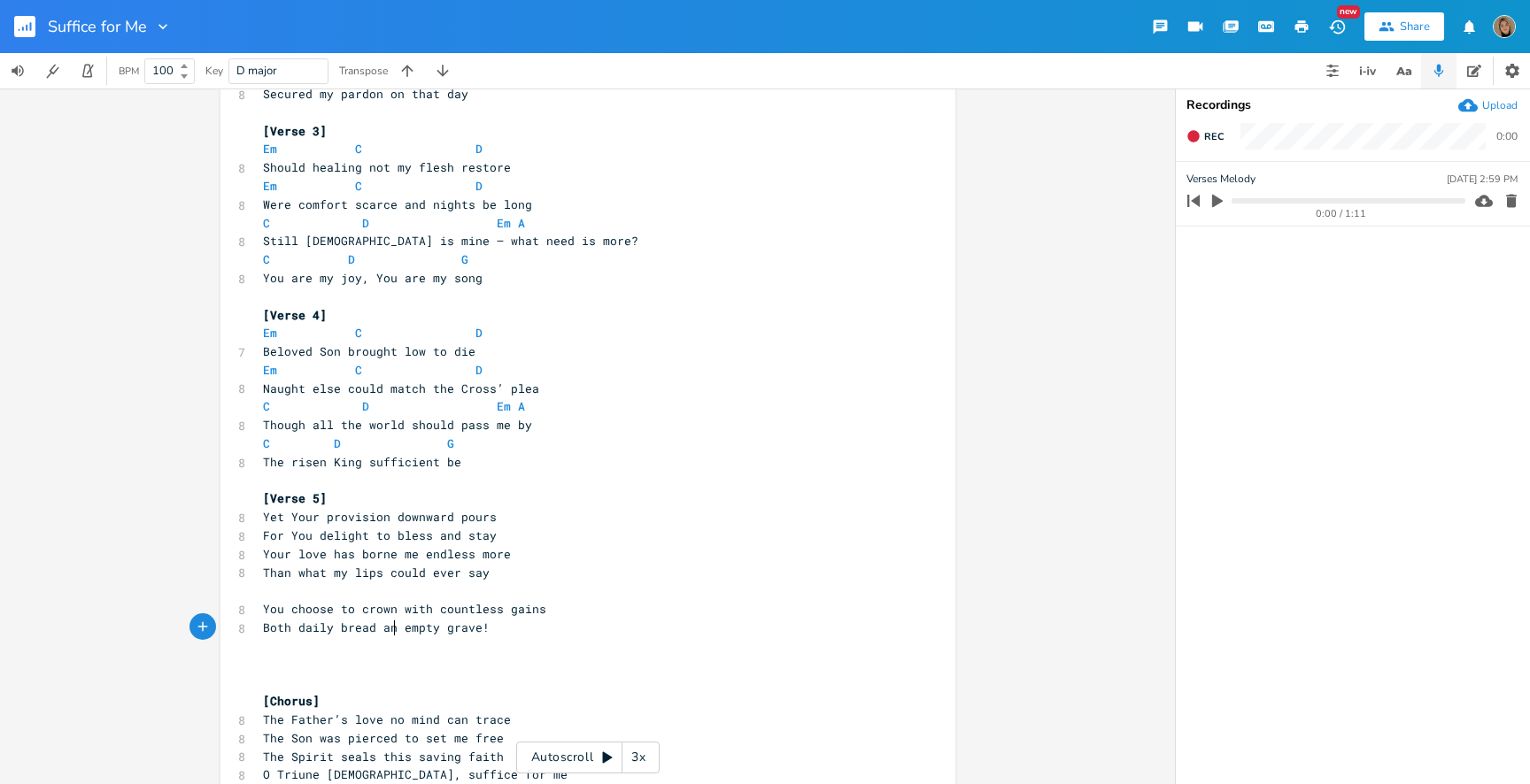 type on "and" 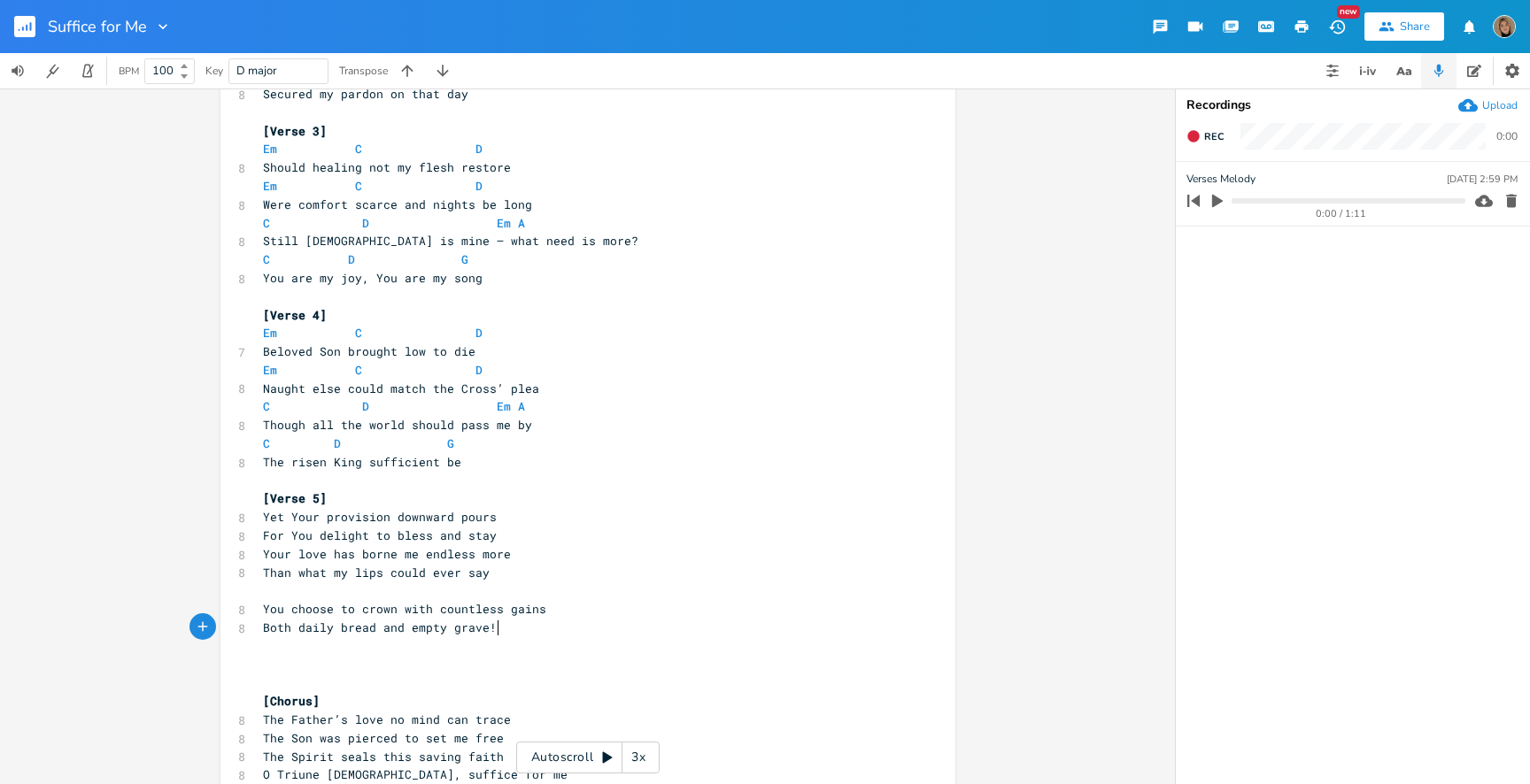 click on "Both daily bread and empty grave!" at bounding box center [579, 627] 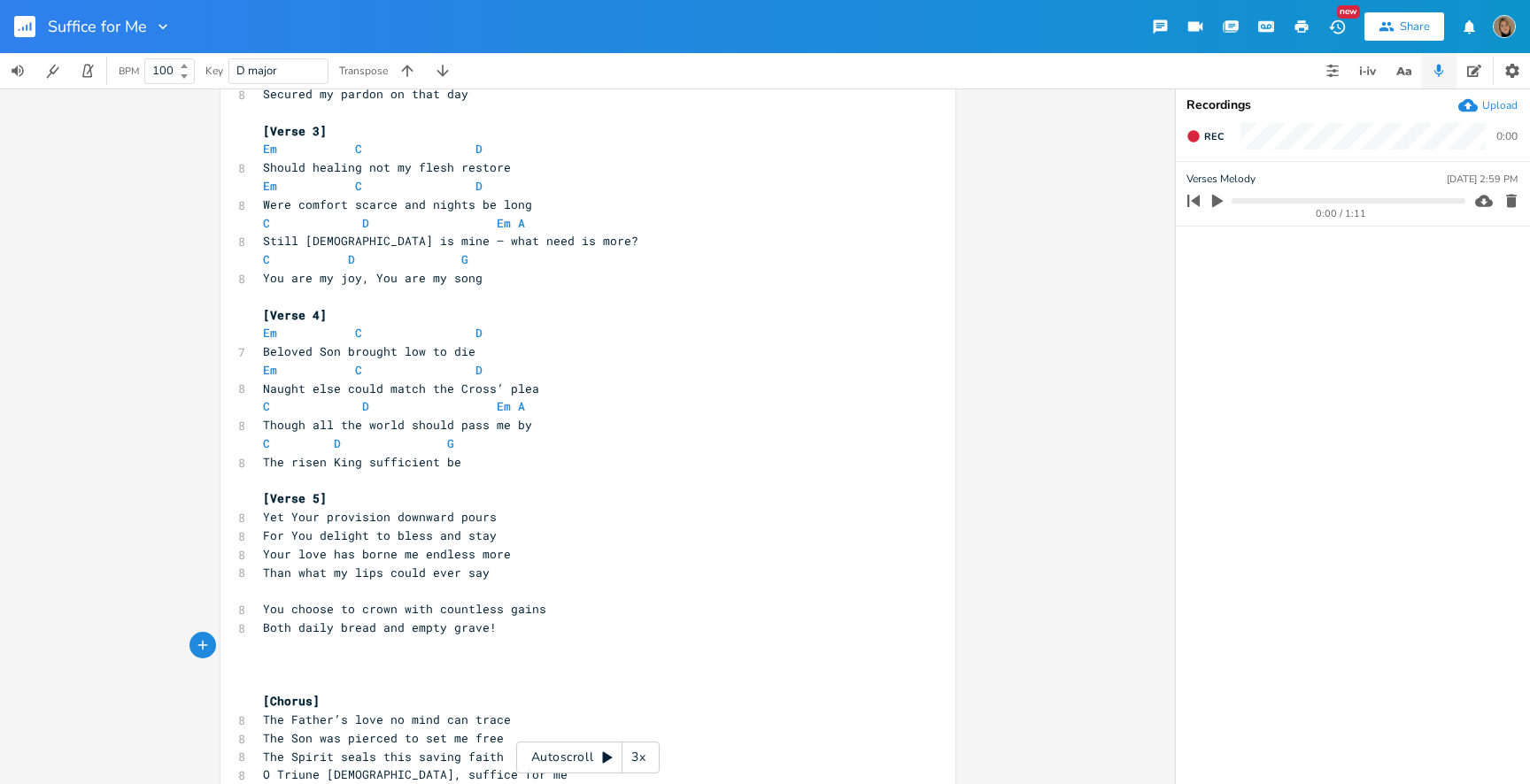 click on "​" at bounding box center (579, 682) 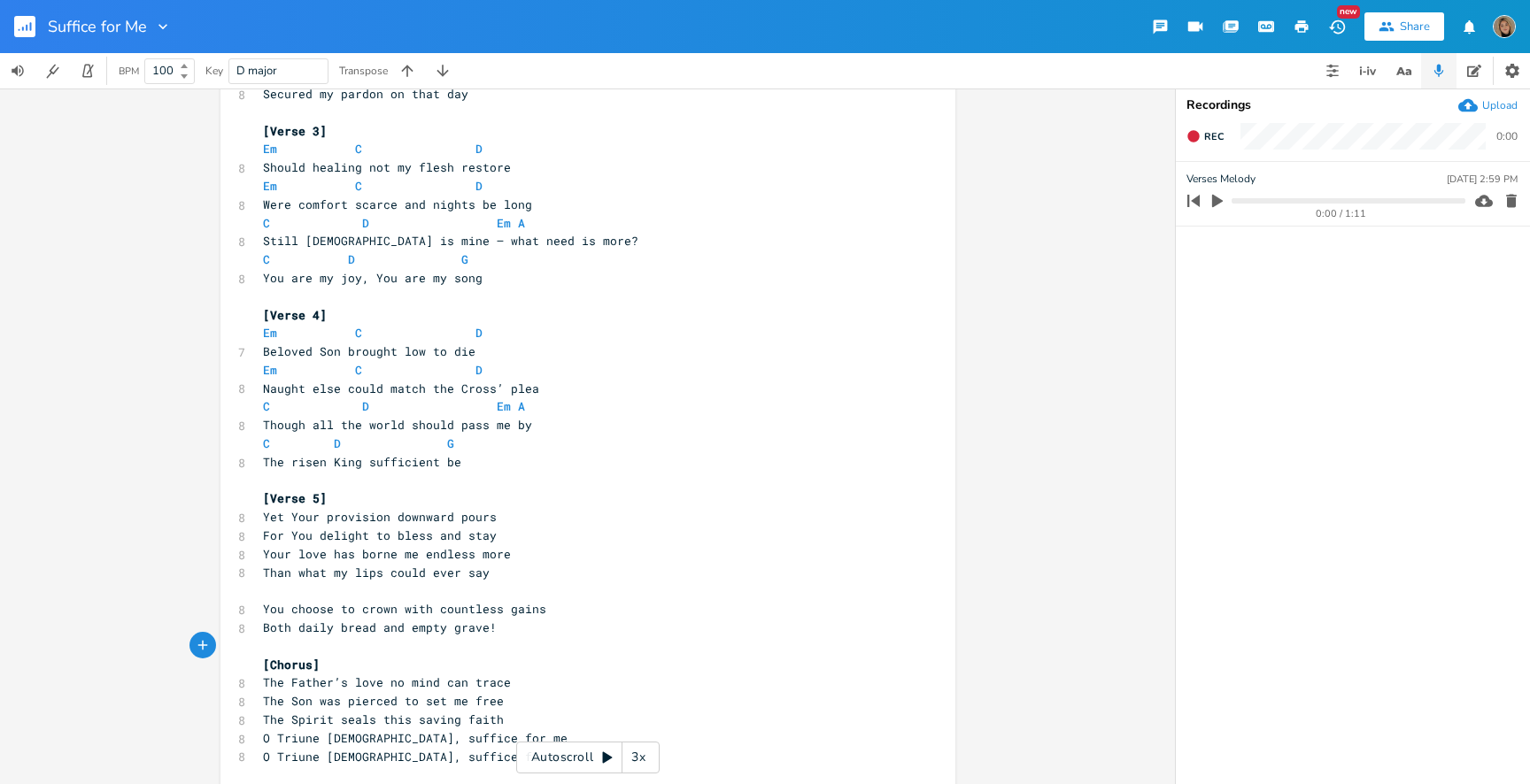 click on "​" at bounding box center (579, 590) 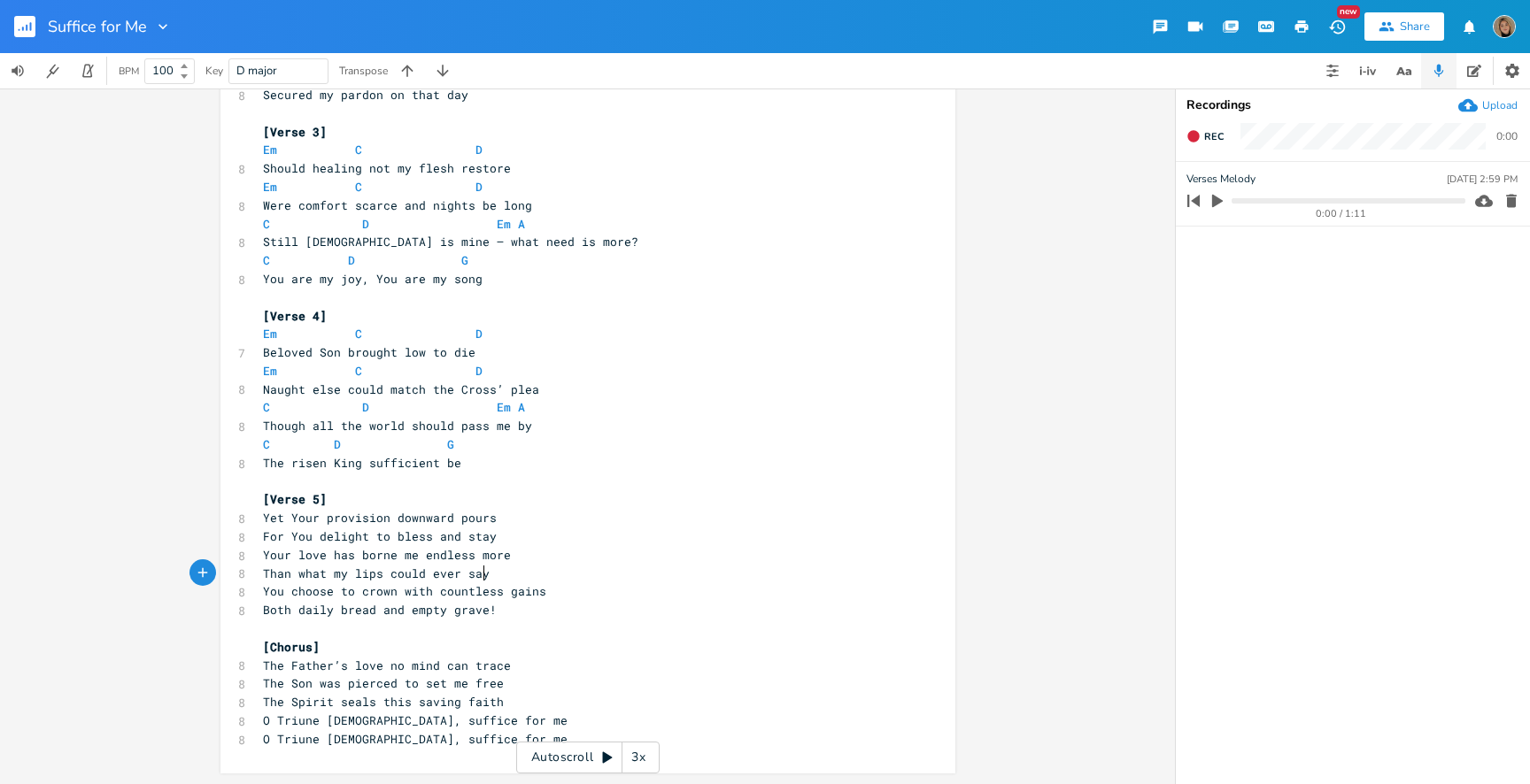 scroll, scrollTop: 412, scrollLeft: 0, axis: vertical 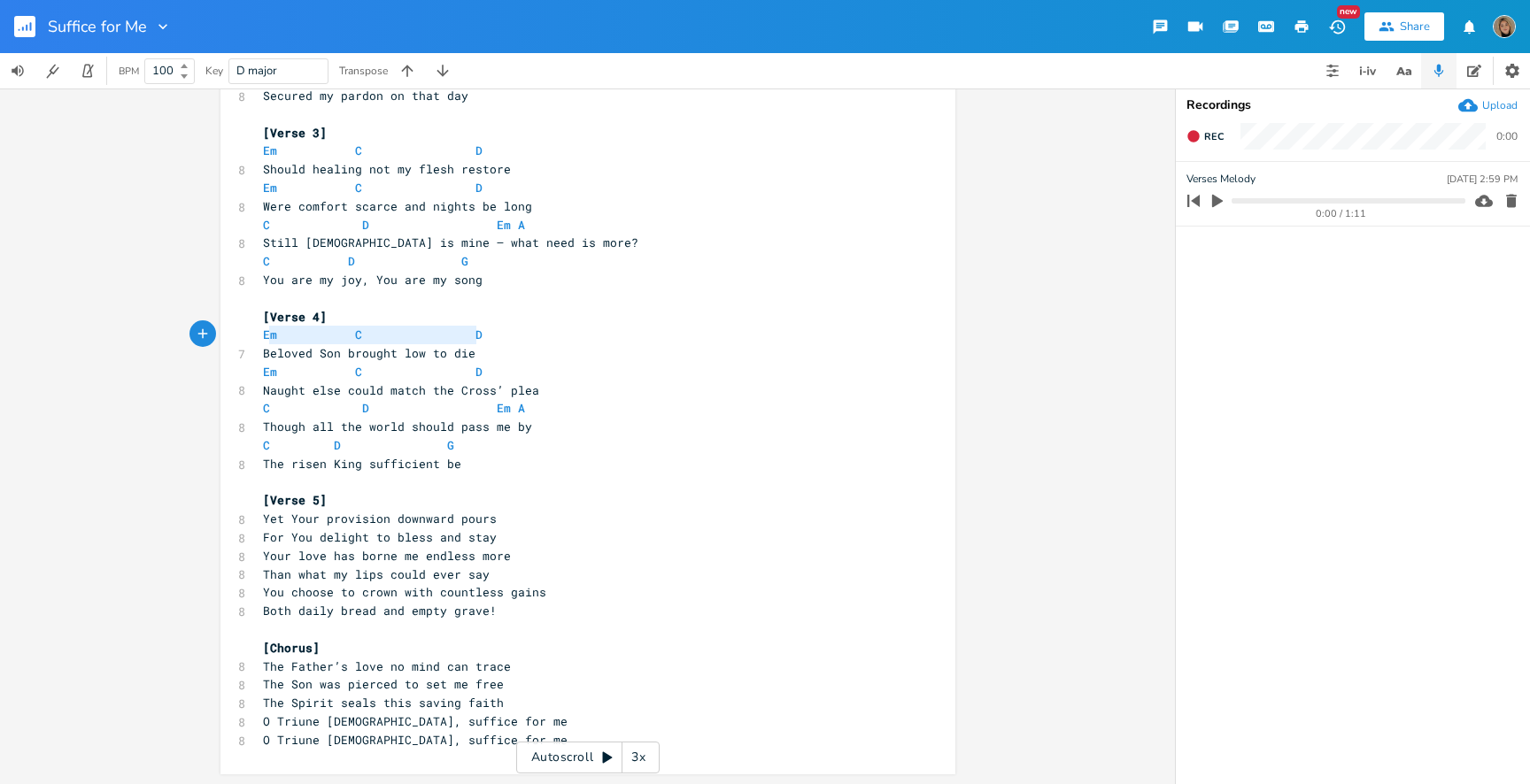 type on "Em           C                D" 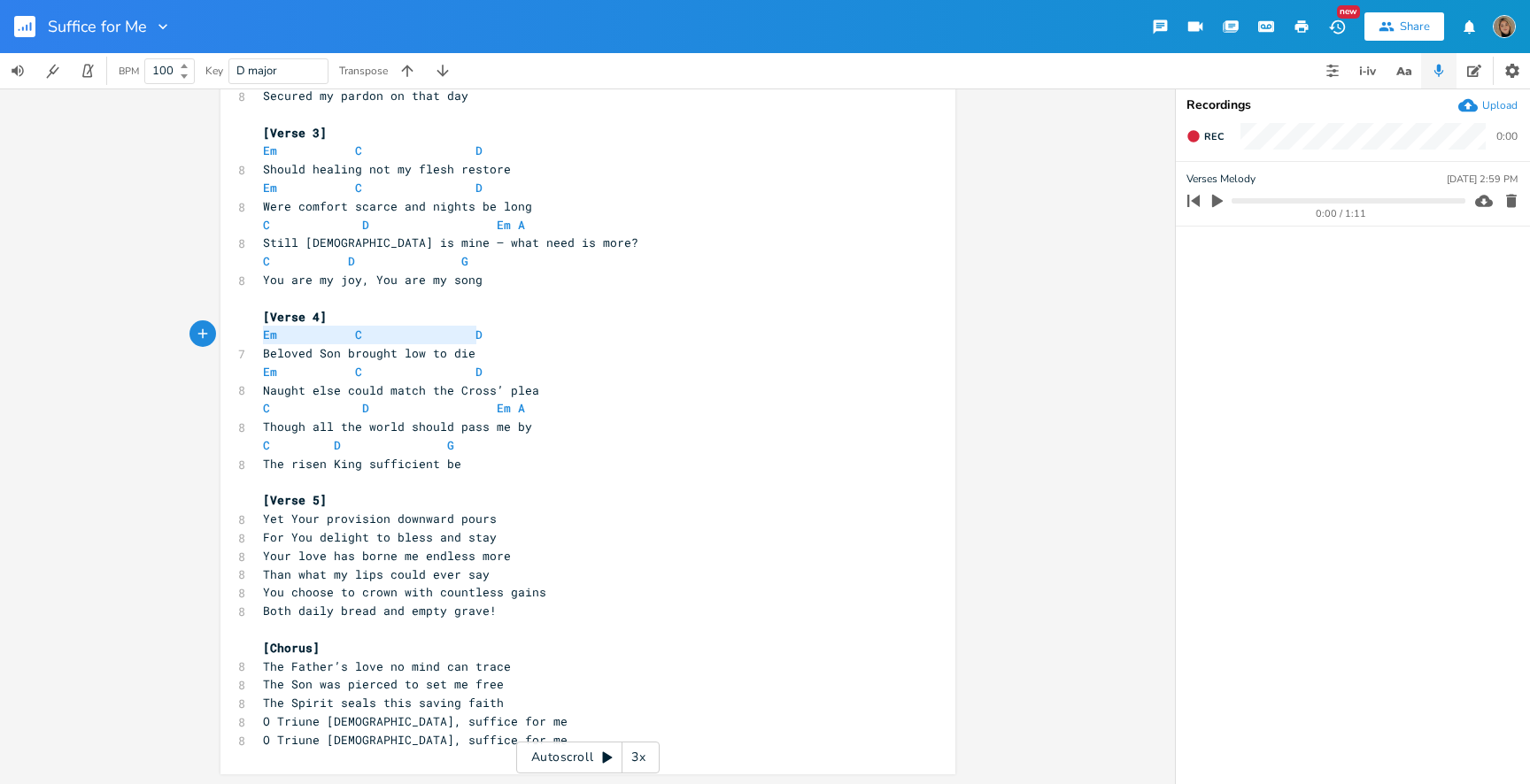 drag, startPoint x: 483, startPoint y: 334, endPoint x: 238, endPoint y: 327, distance: 245.1 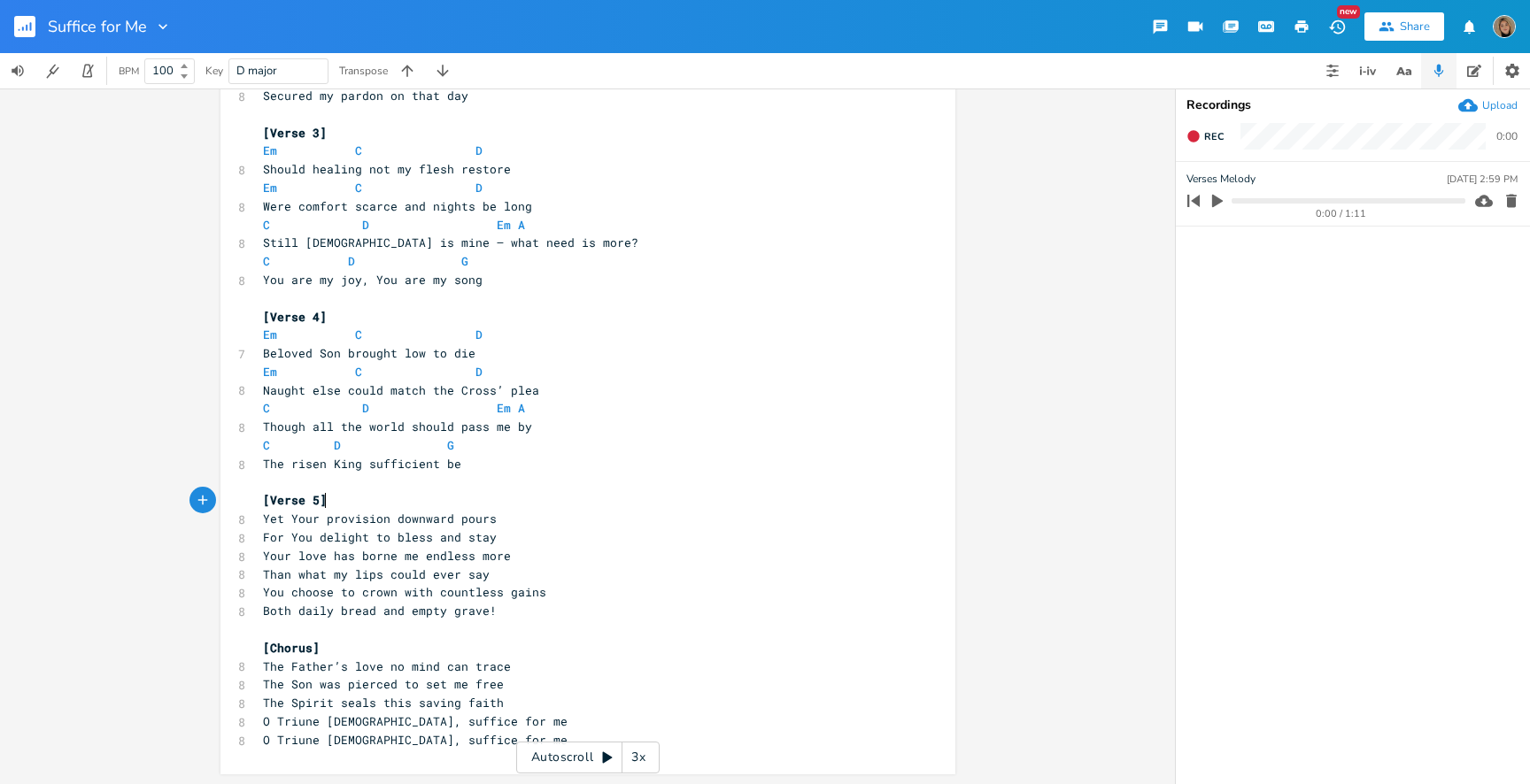 click on "[Verse 5]" at bounding box center [579, 500] 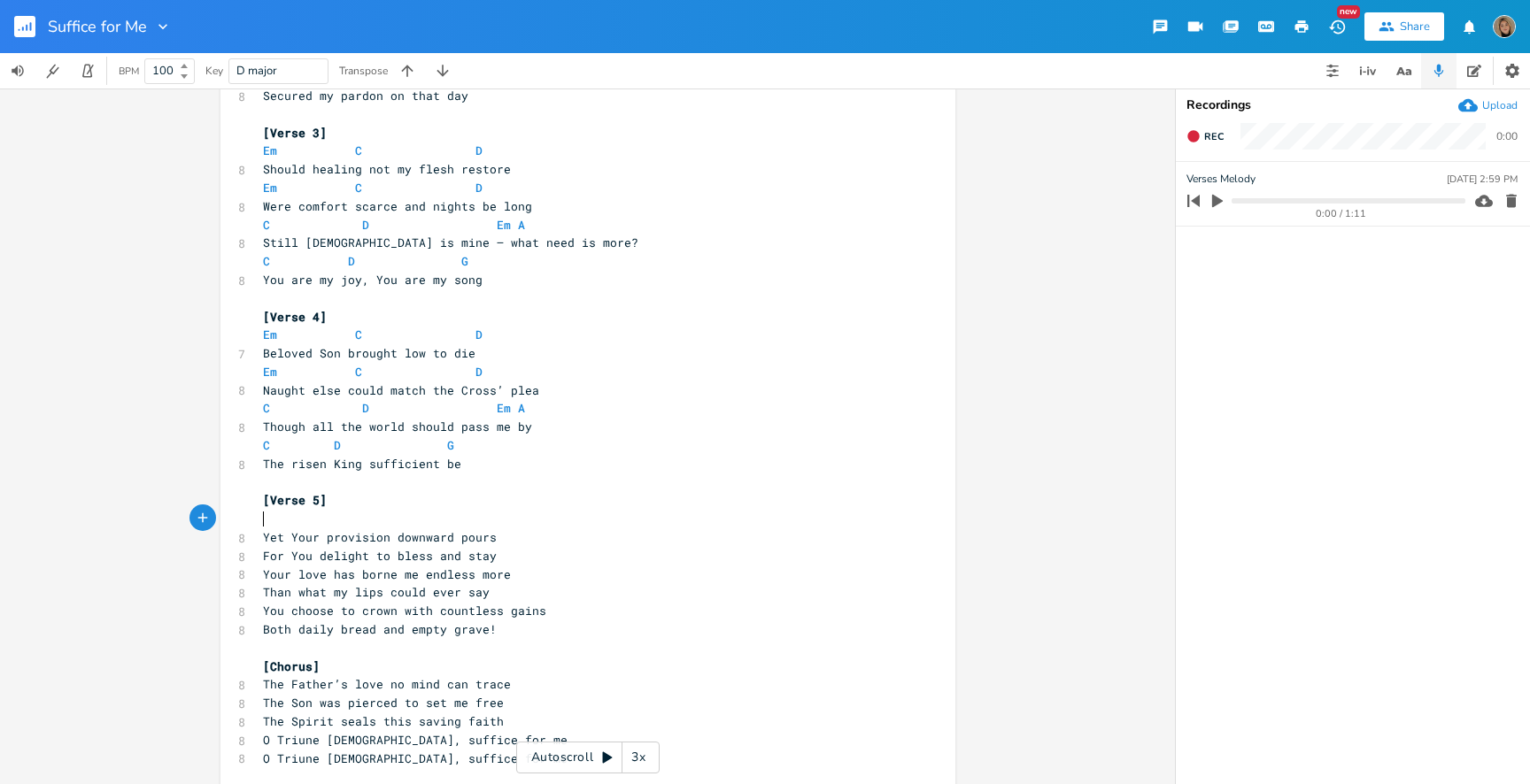 paste on "D" 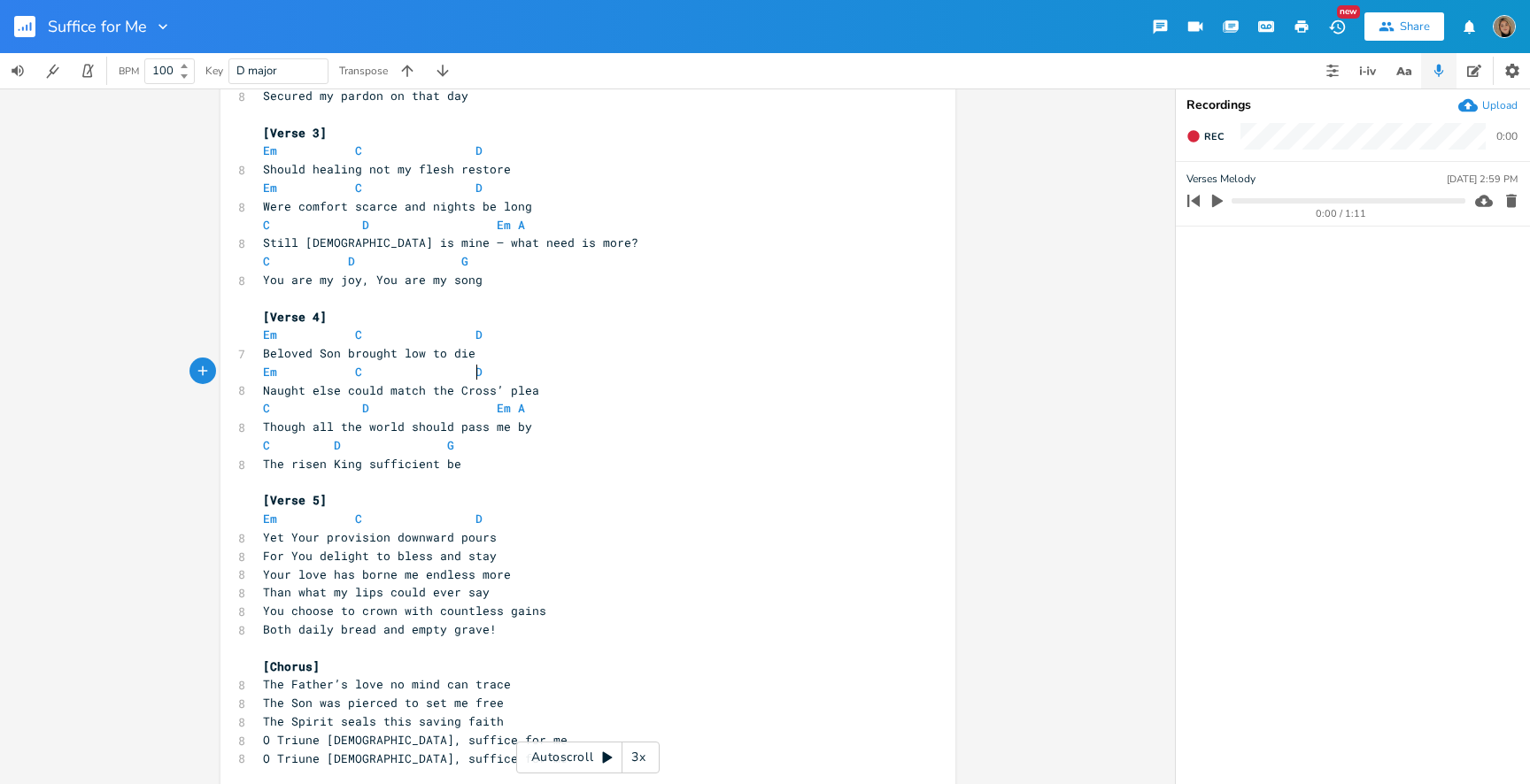 type on "Em           C                D" 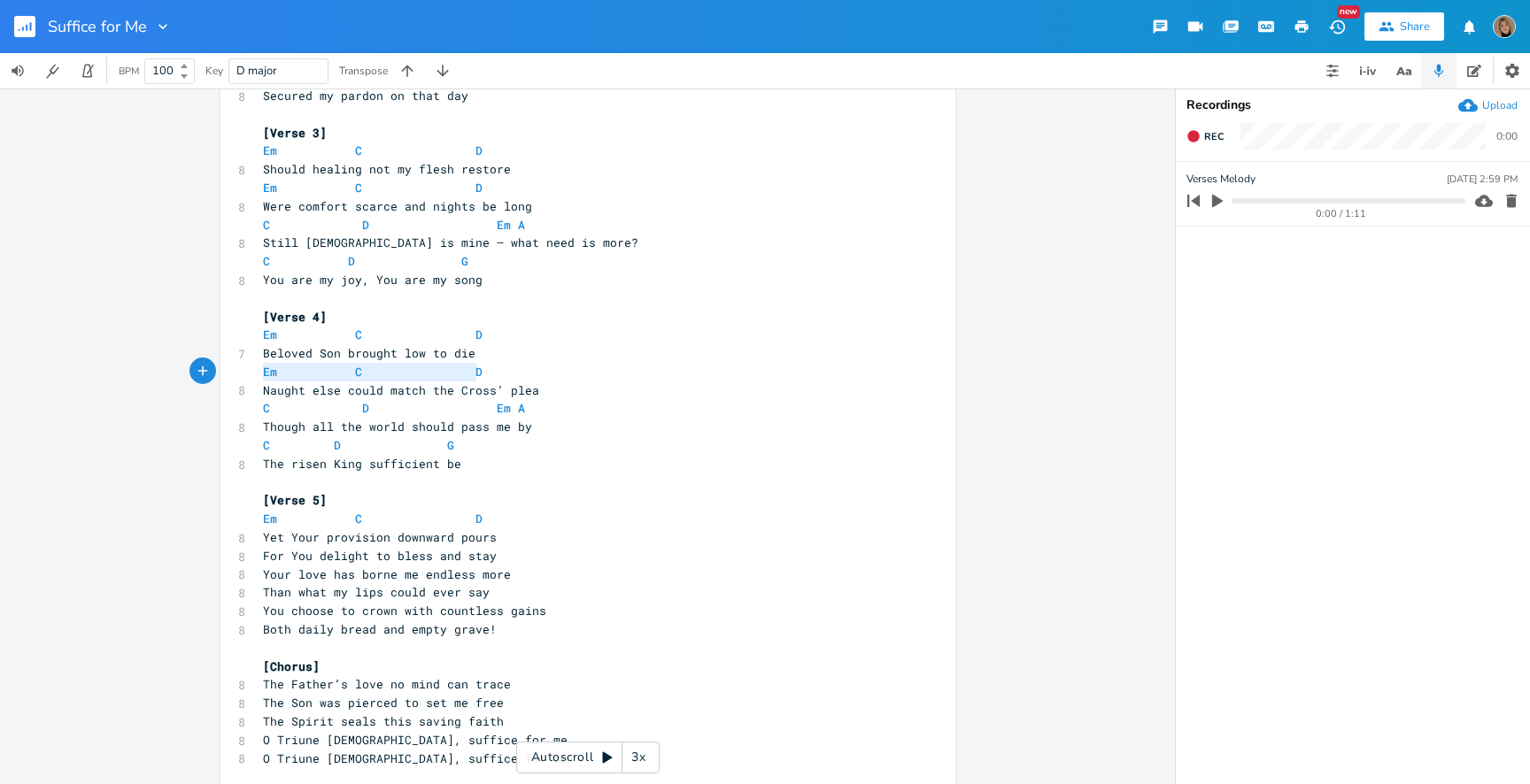 drag, startPoint x: 468, startPoint y: 369, endPoint x: 206, endPoint y: 369, distance: 262 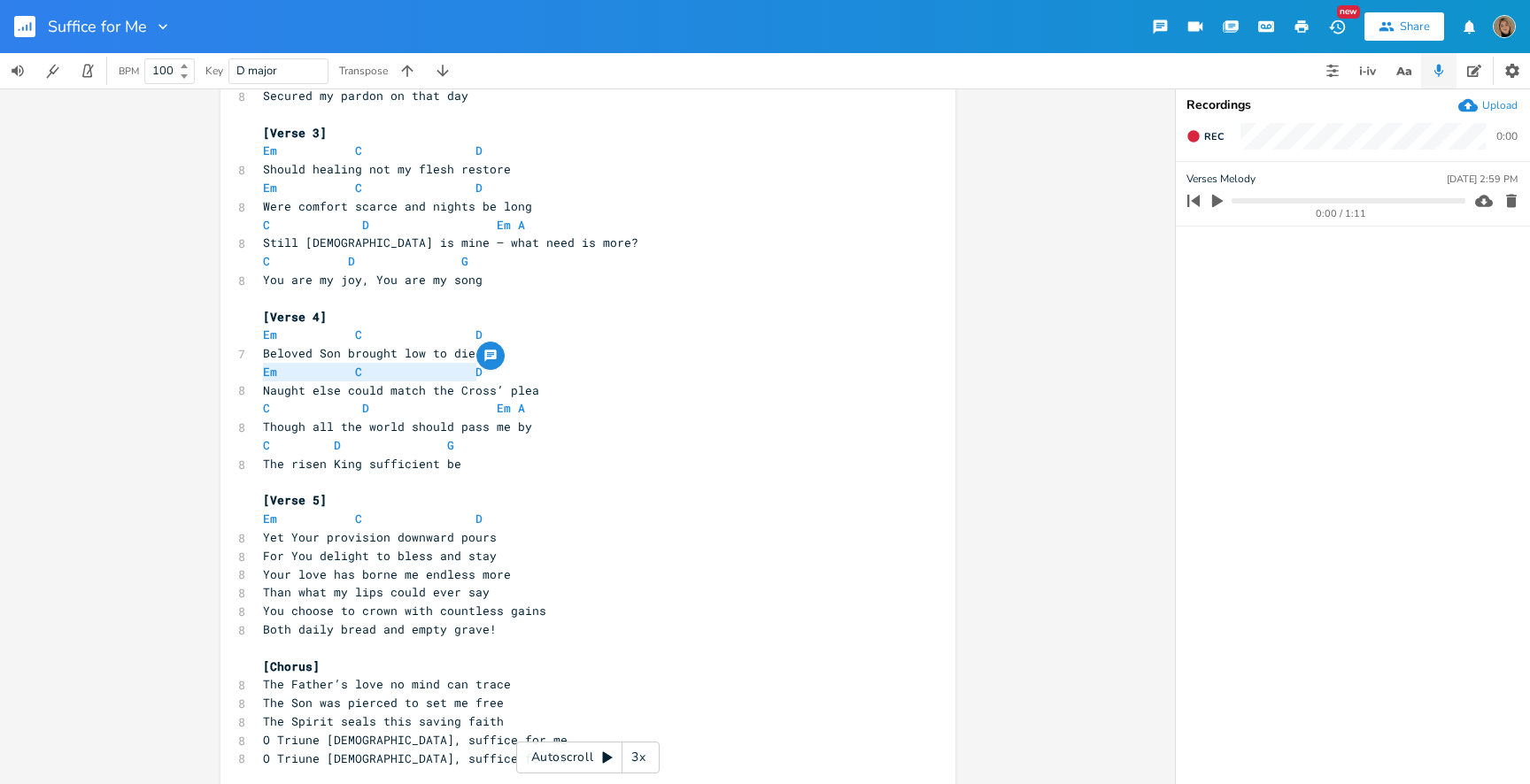 click on "Yet Your provision downward pours" at bounding box center [579, 537] 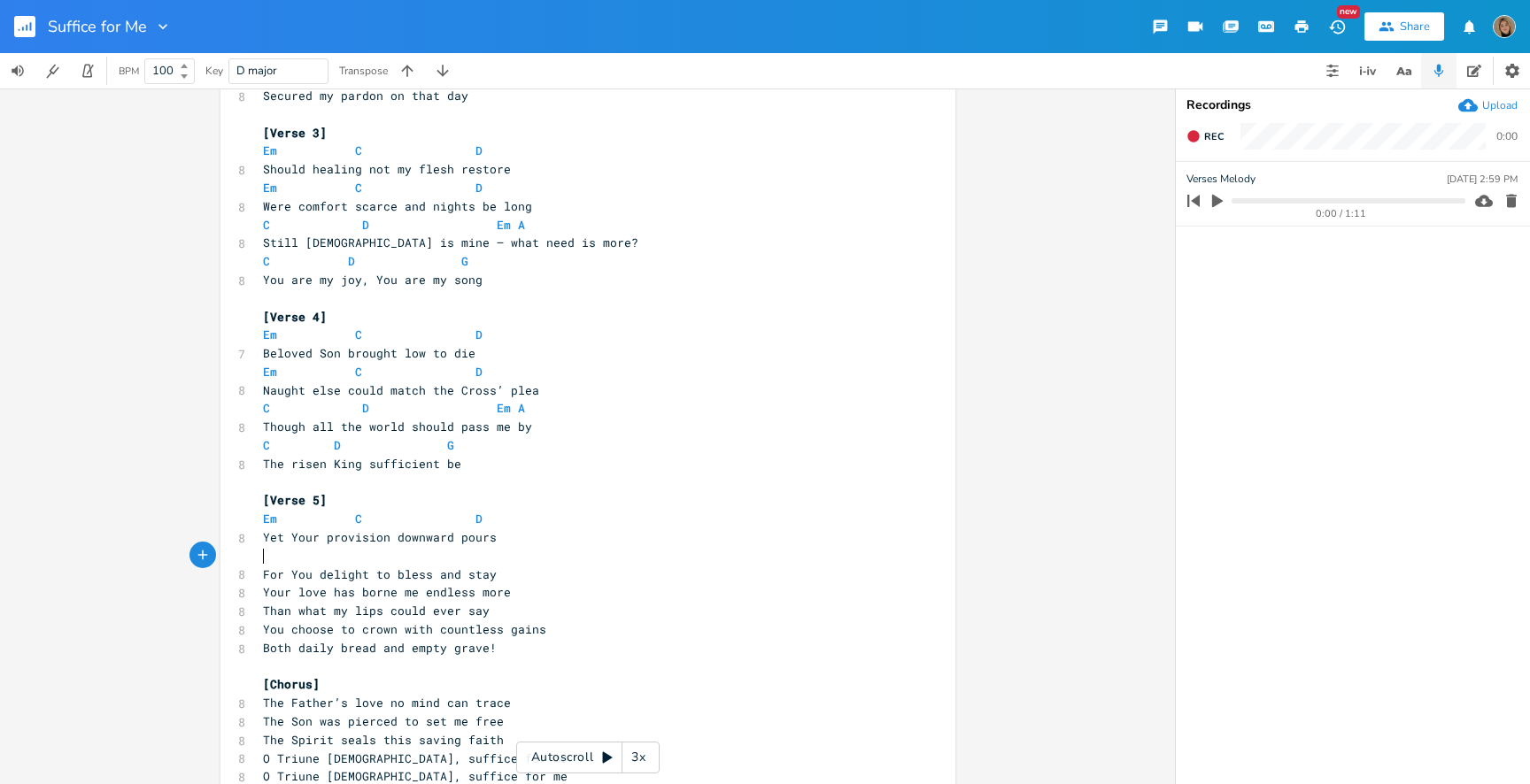 paste 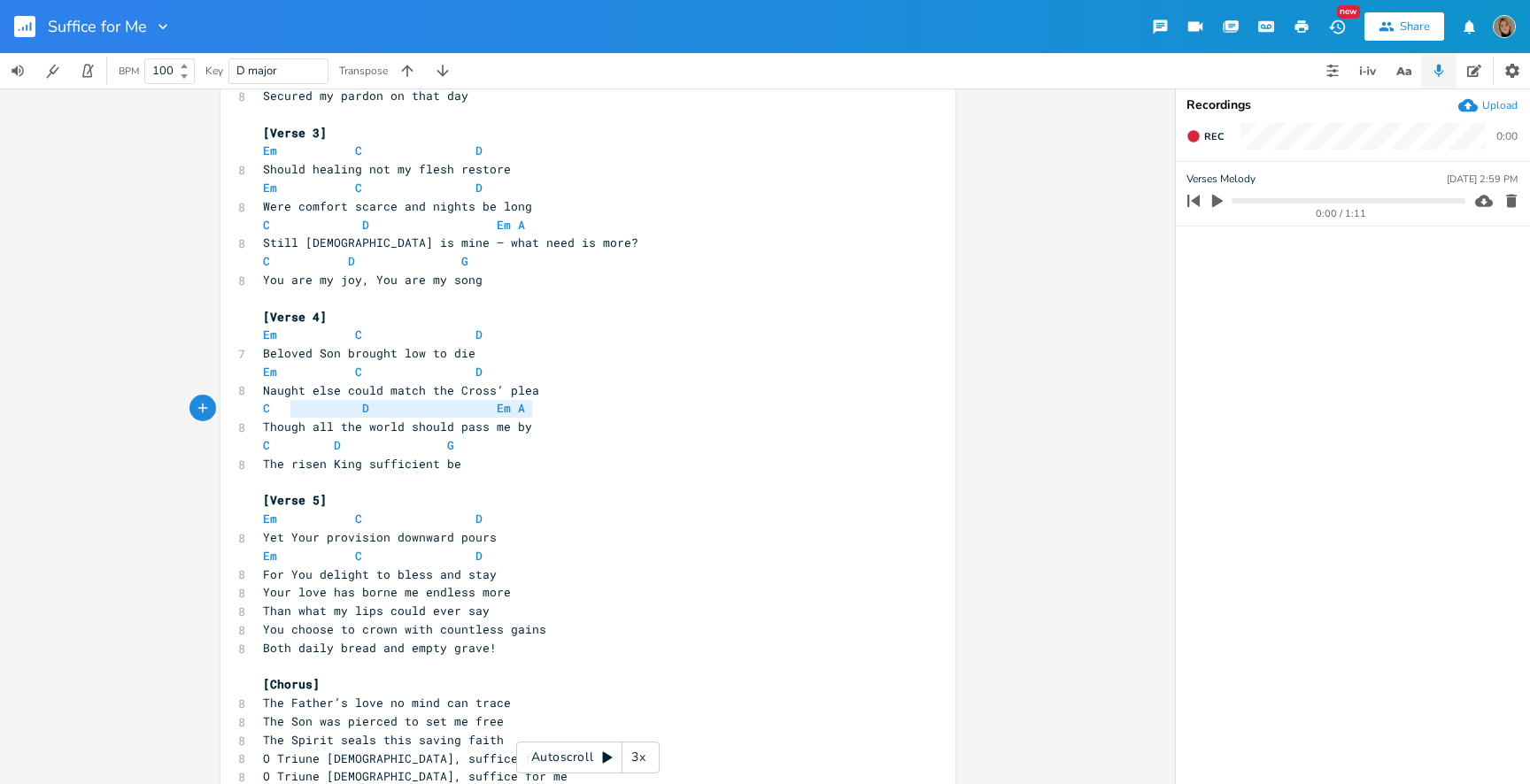 type on "C             D                  Em A" 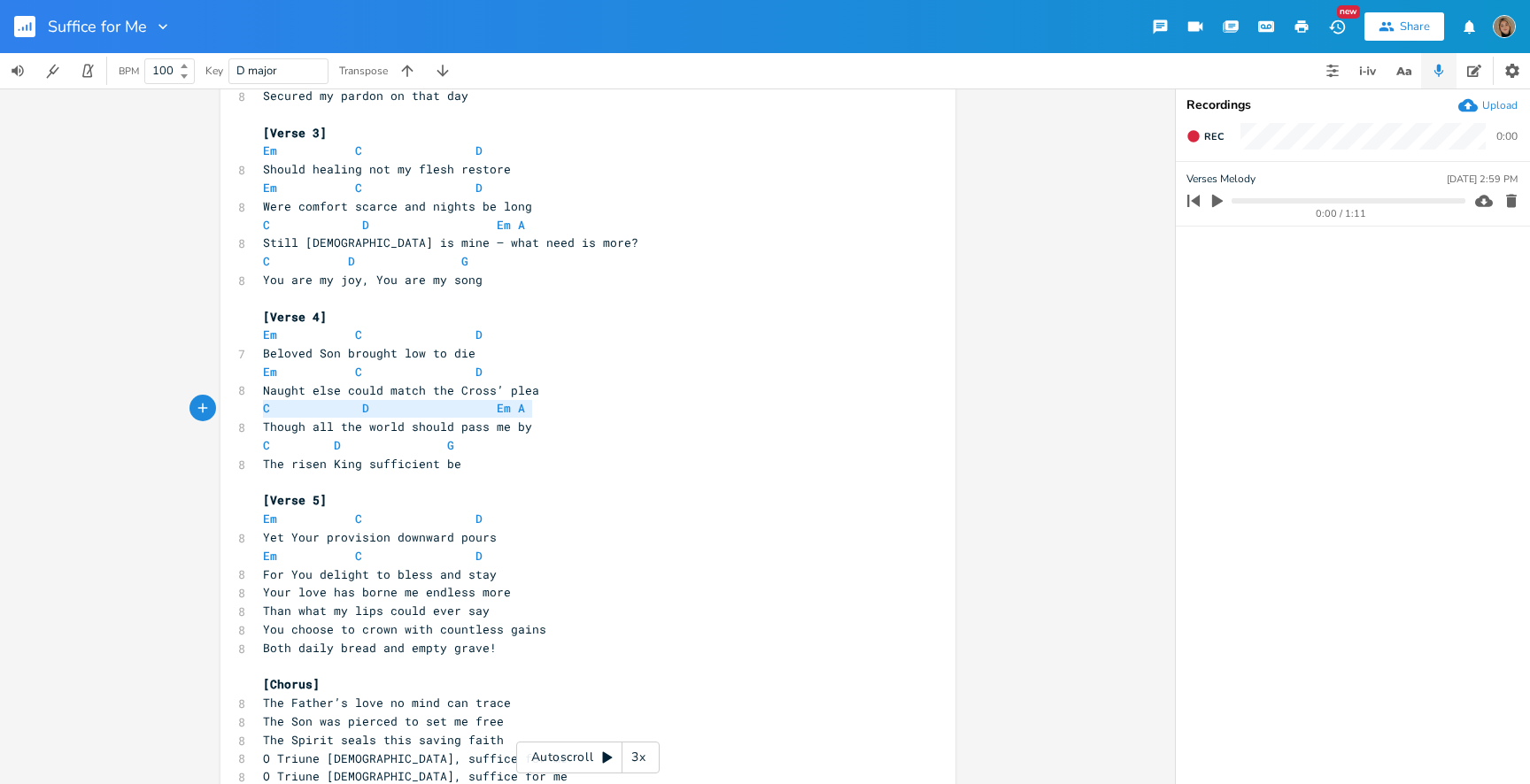 drag, startPoint x: 527, startPoint y: 410, endPoint x: 227, endPoint y: 410, distance: 300 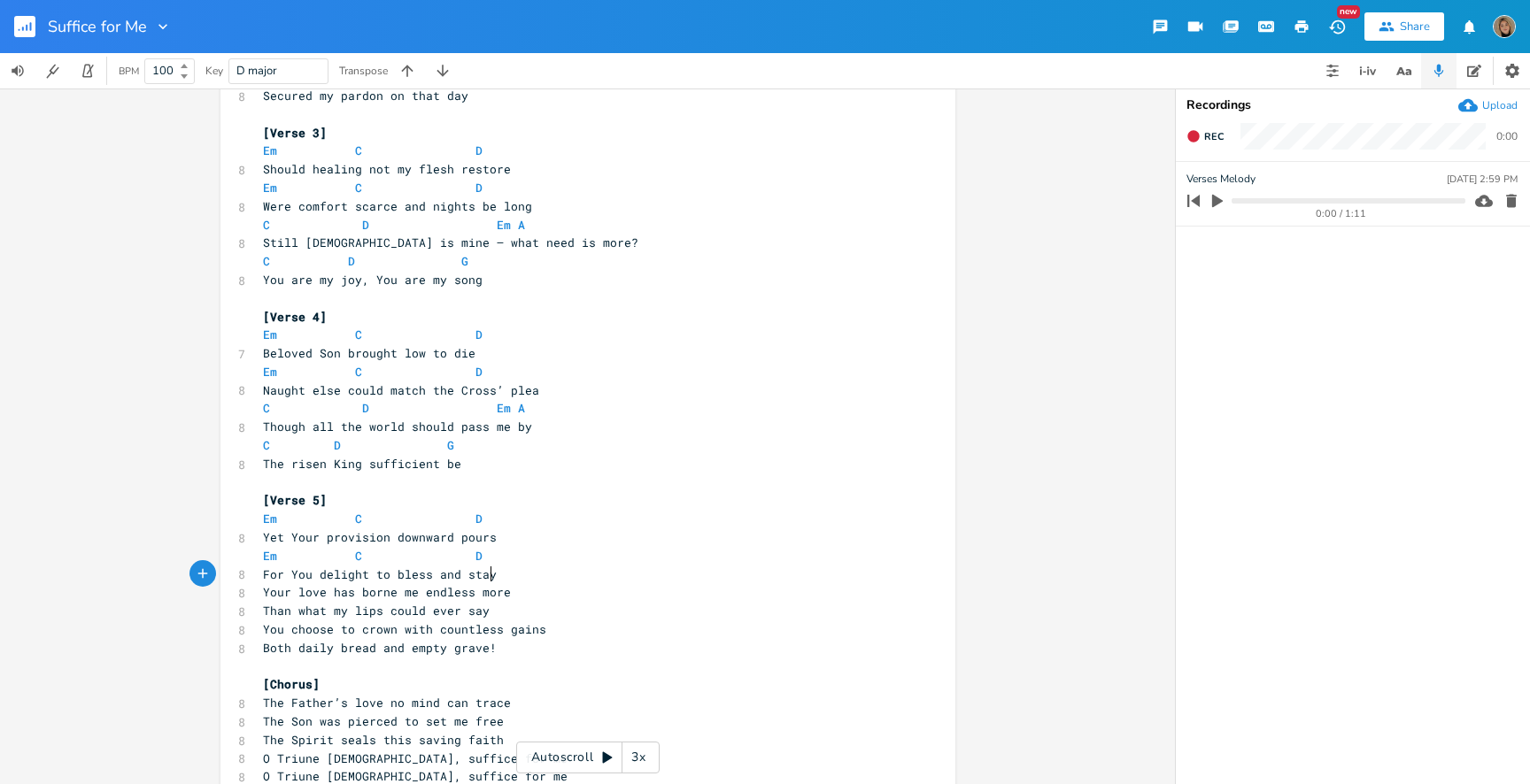 click on "For You delight to bless and stay" at bounding box center [579, 574] 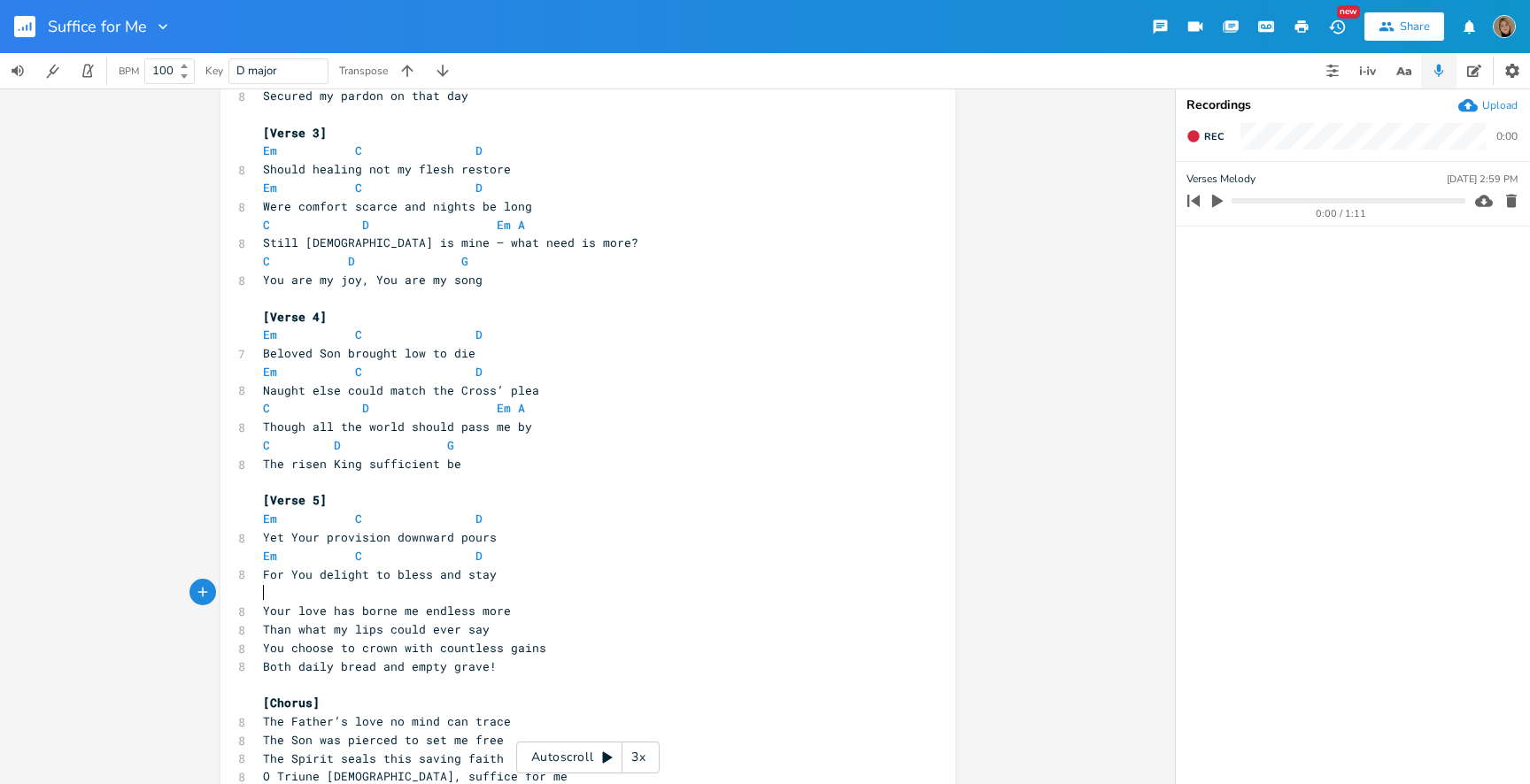 paste 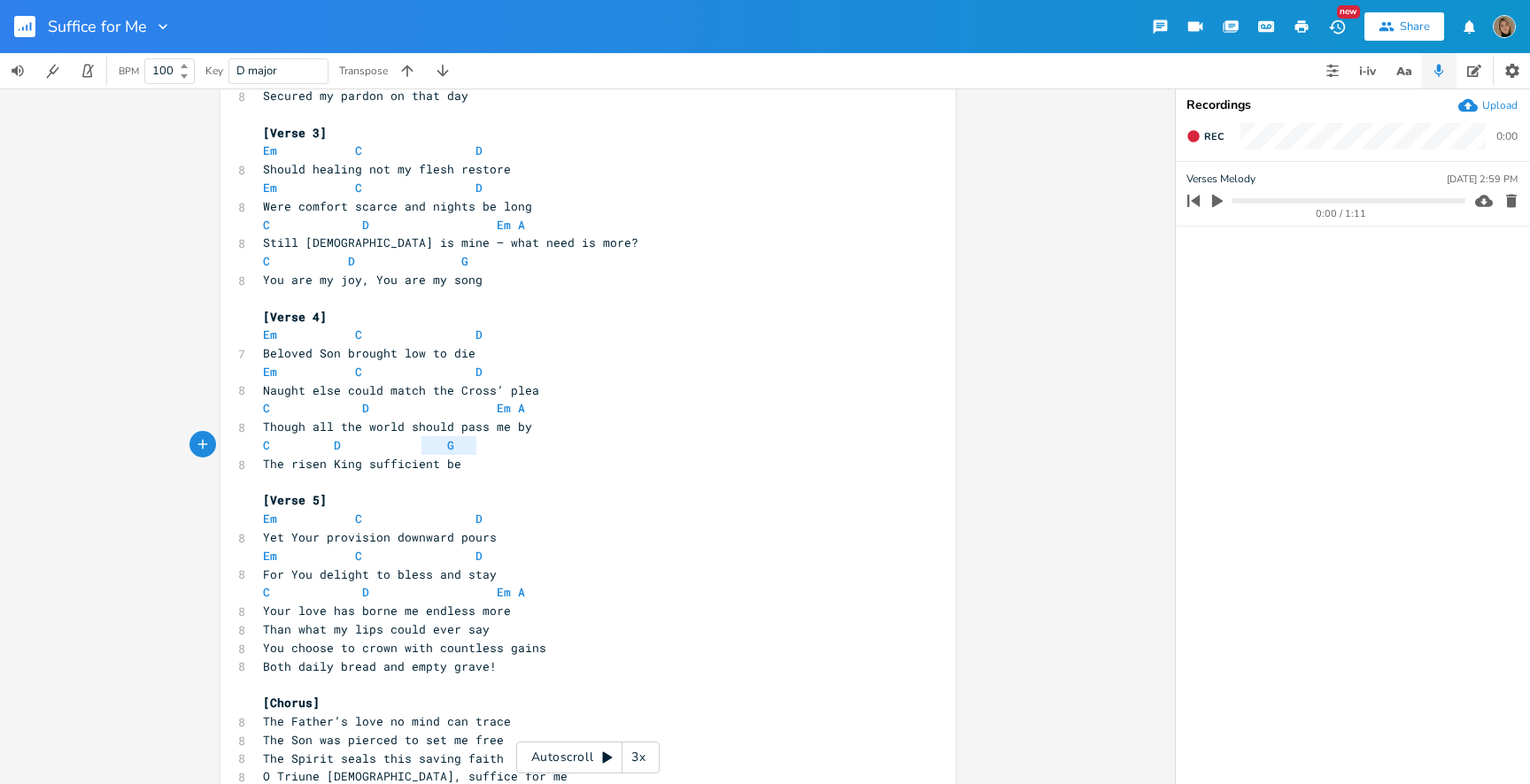 drag, startPoint x: 352, startPoint y: 451, endPoint x: 470, endPoint y: 451, distance: 118 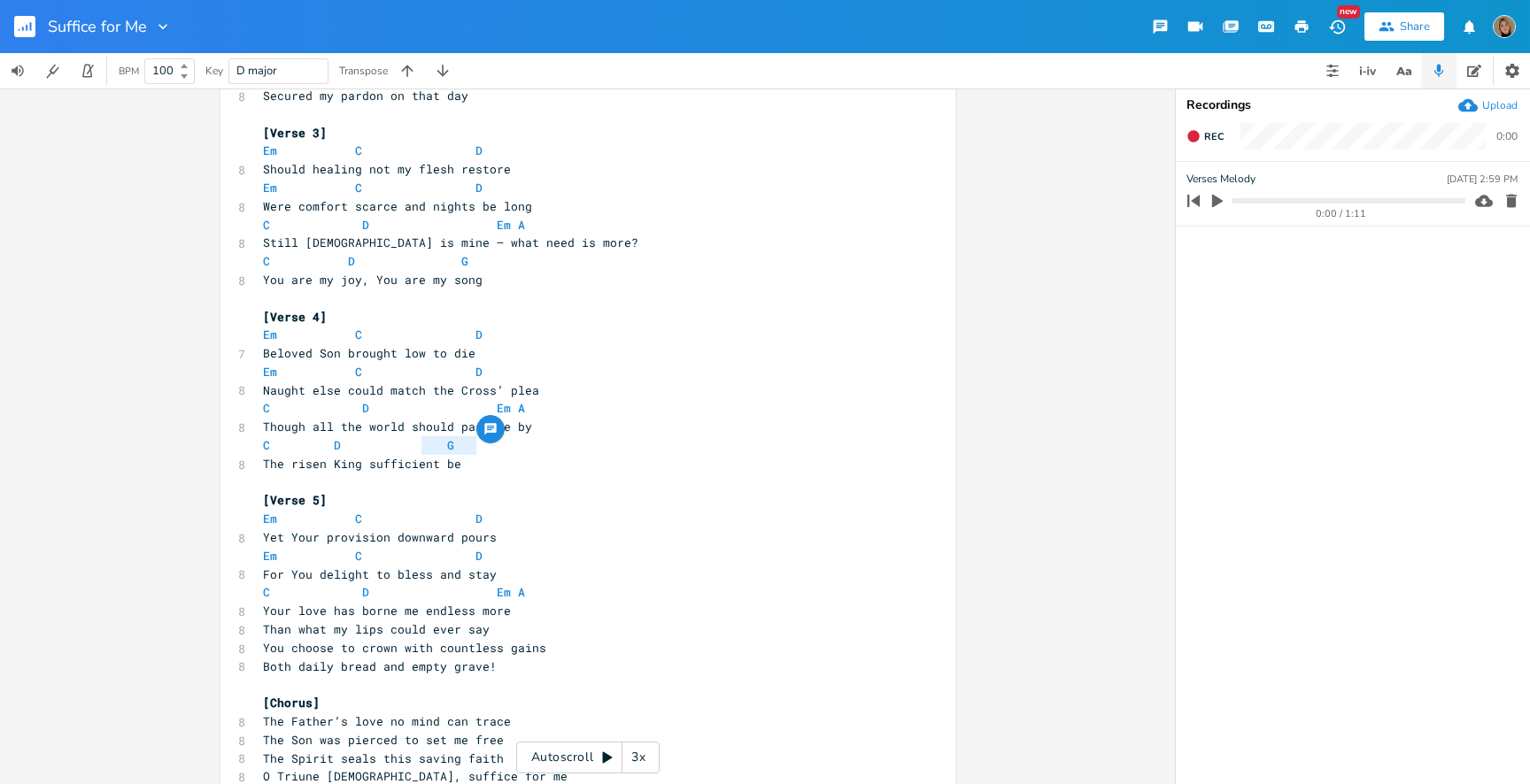 type on "G" 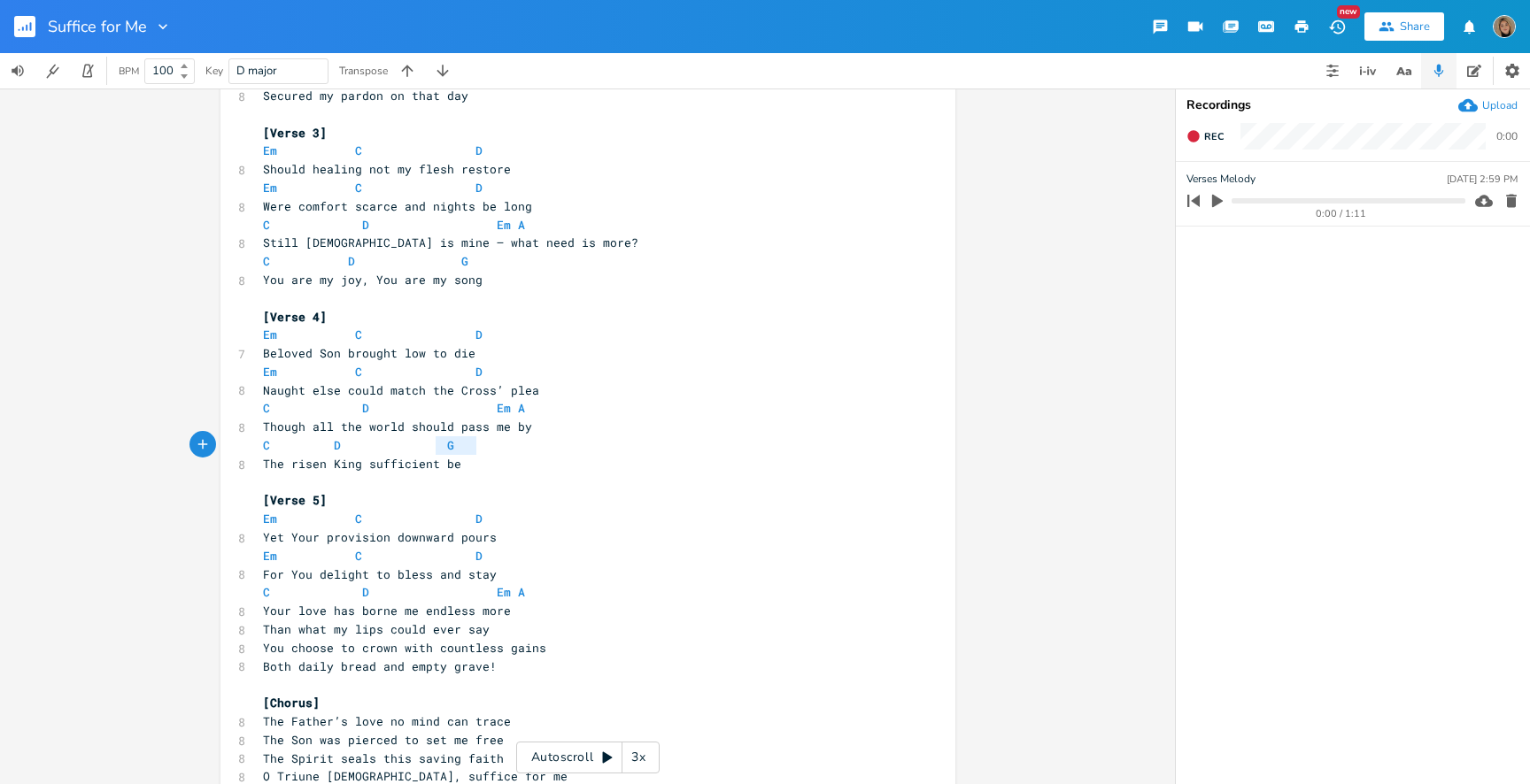 type on "C         D               G" 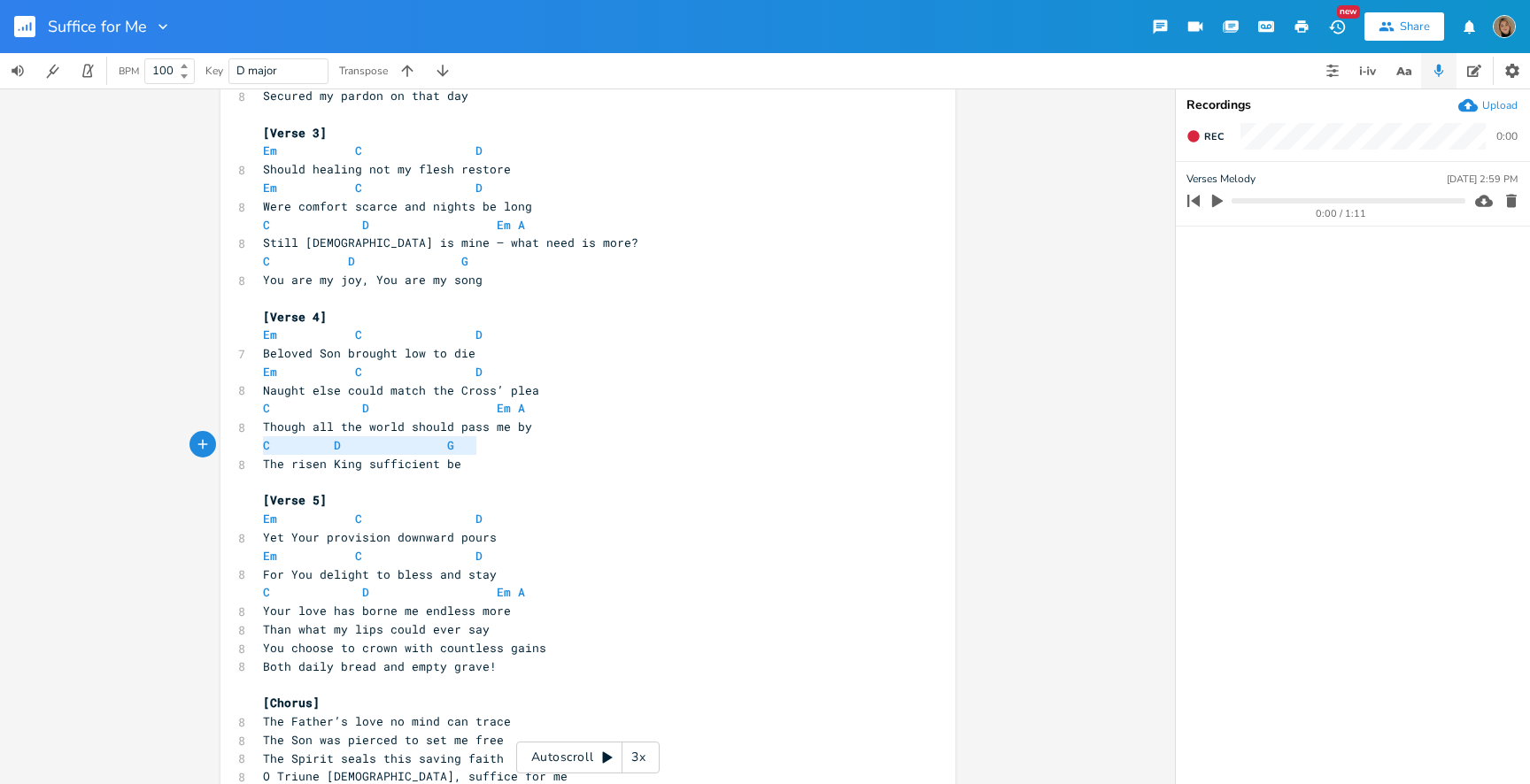 drag, startPoint x: 483, startPoint y: 439, endPoint x: 223, endPoint y: 437, distance: 260.00769 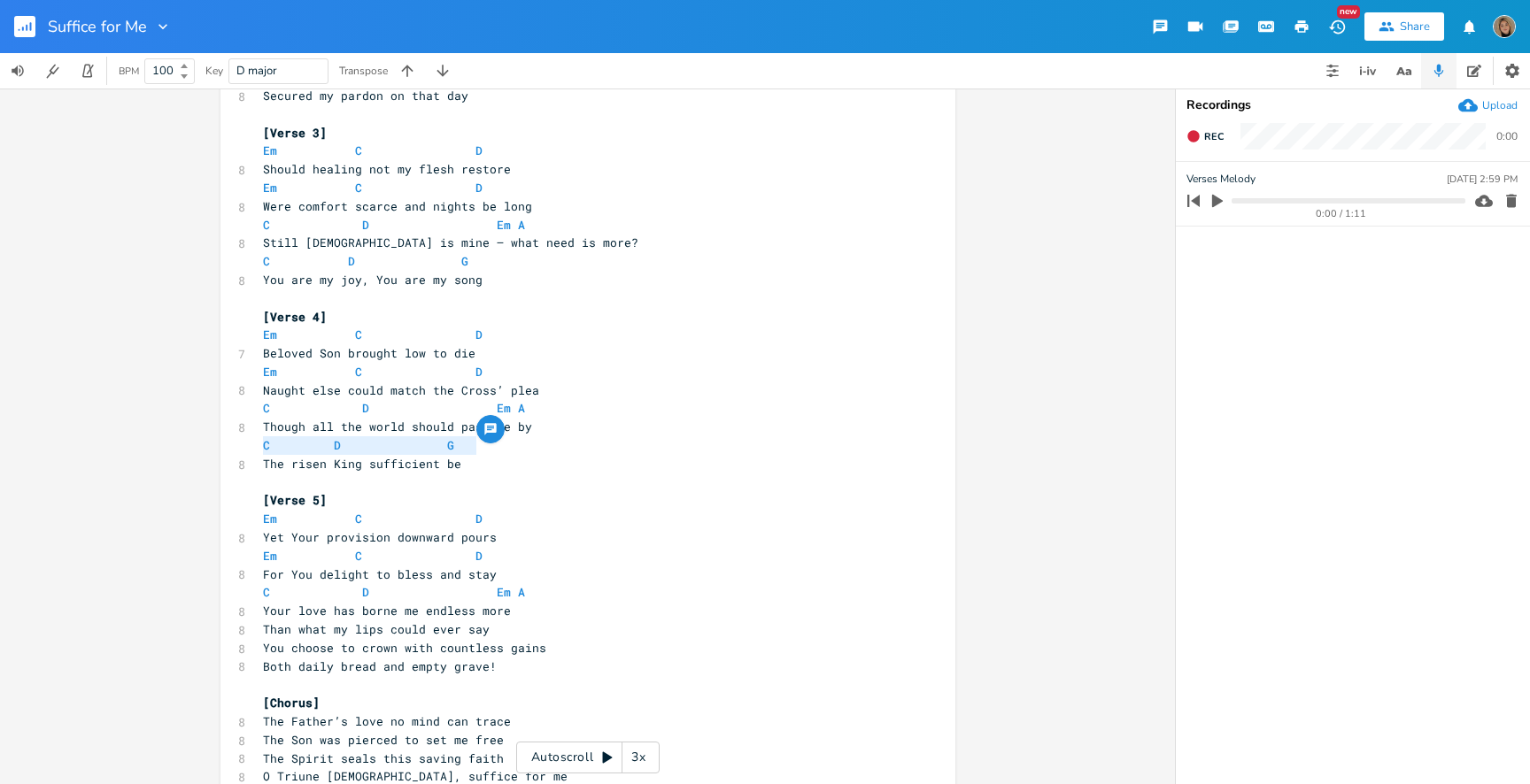 click 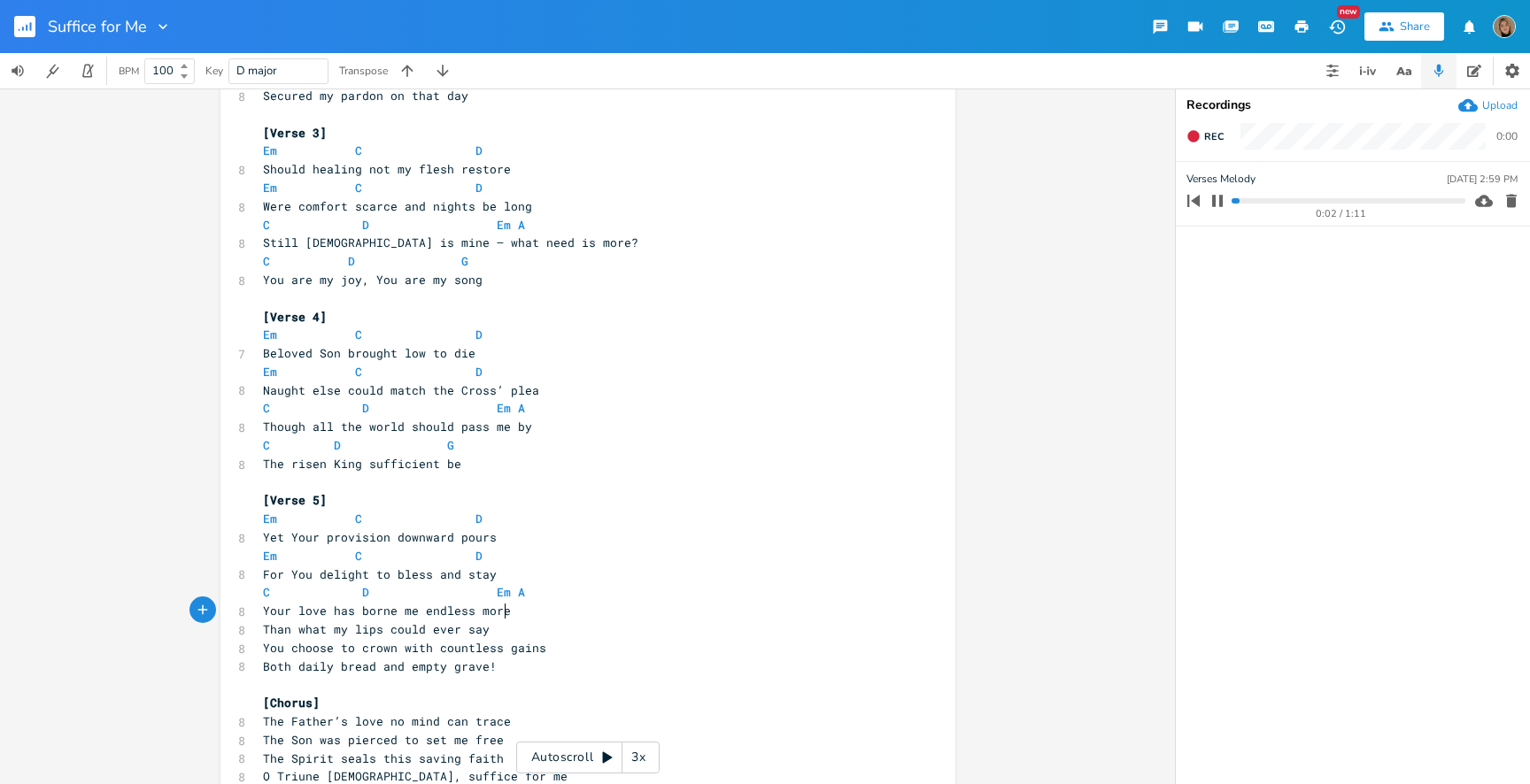 click on "Your love has borne me endless more" at bounding box center (579, 611) 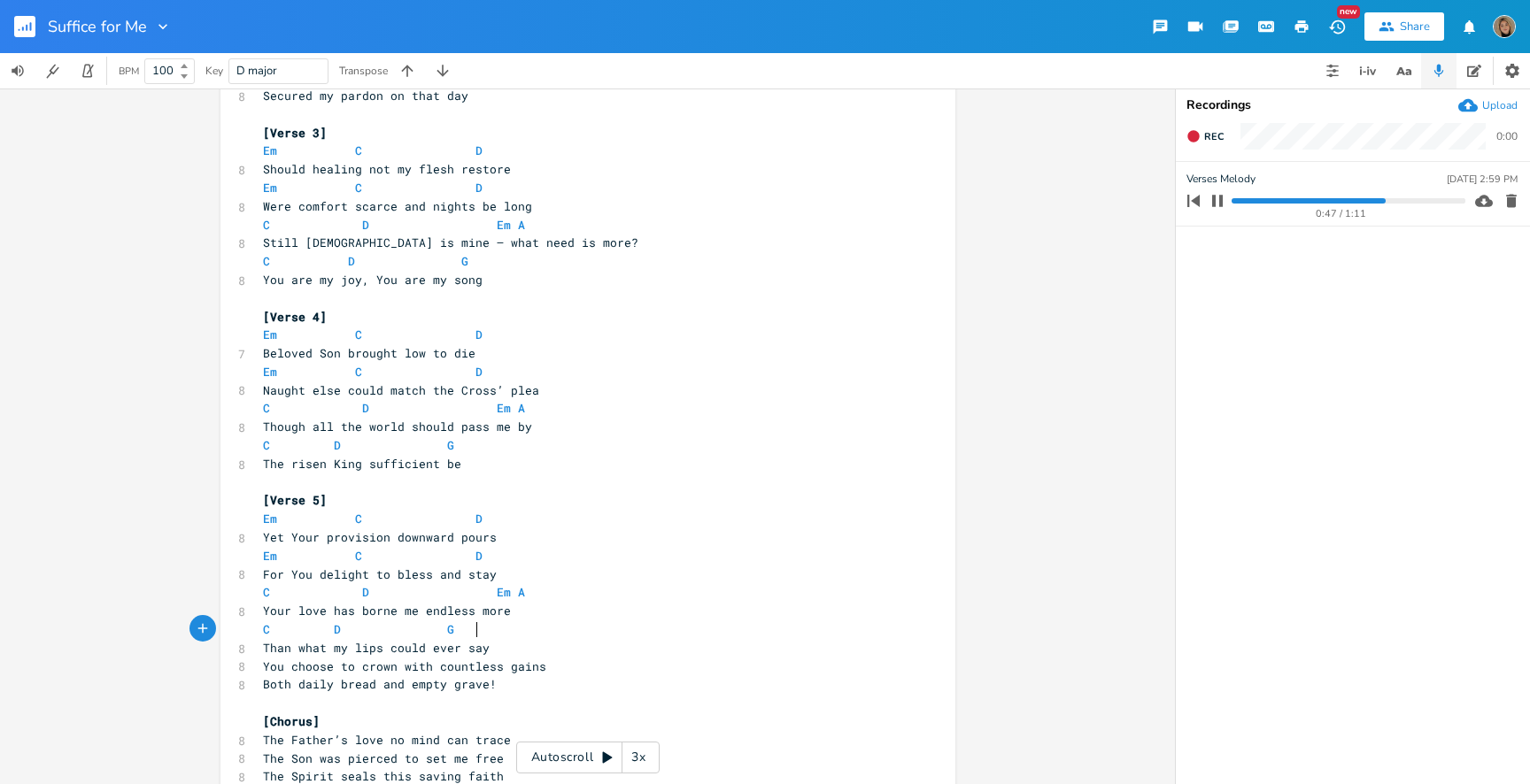 click 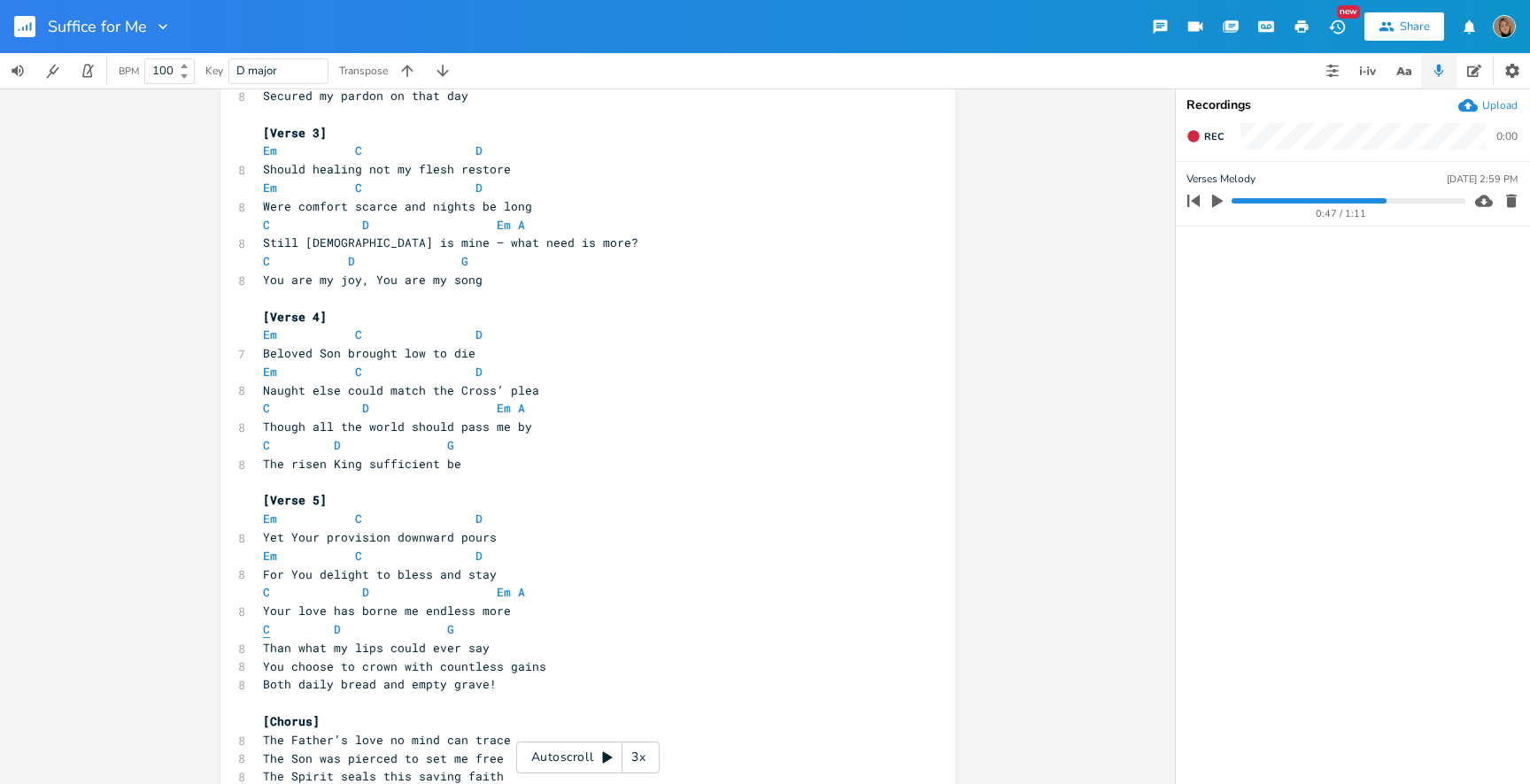scroll, scrollTop: 0, scrollLeft: 0, axis: both 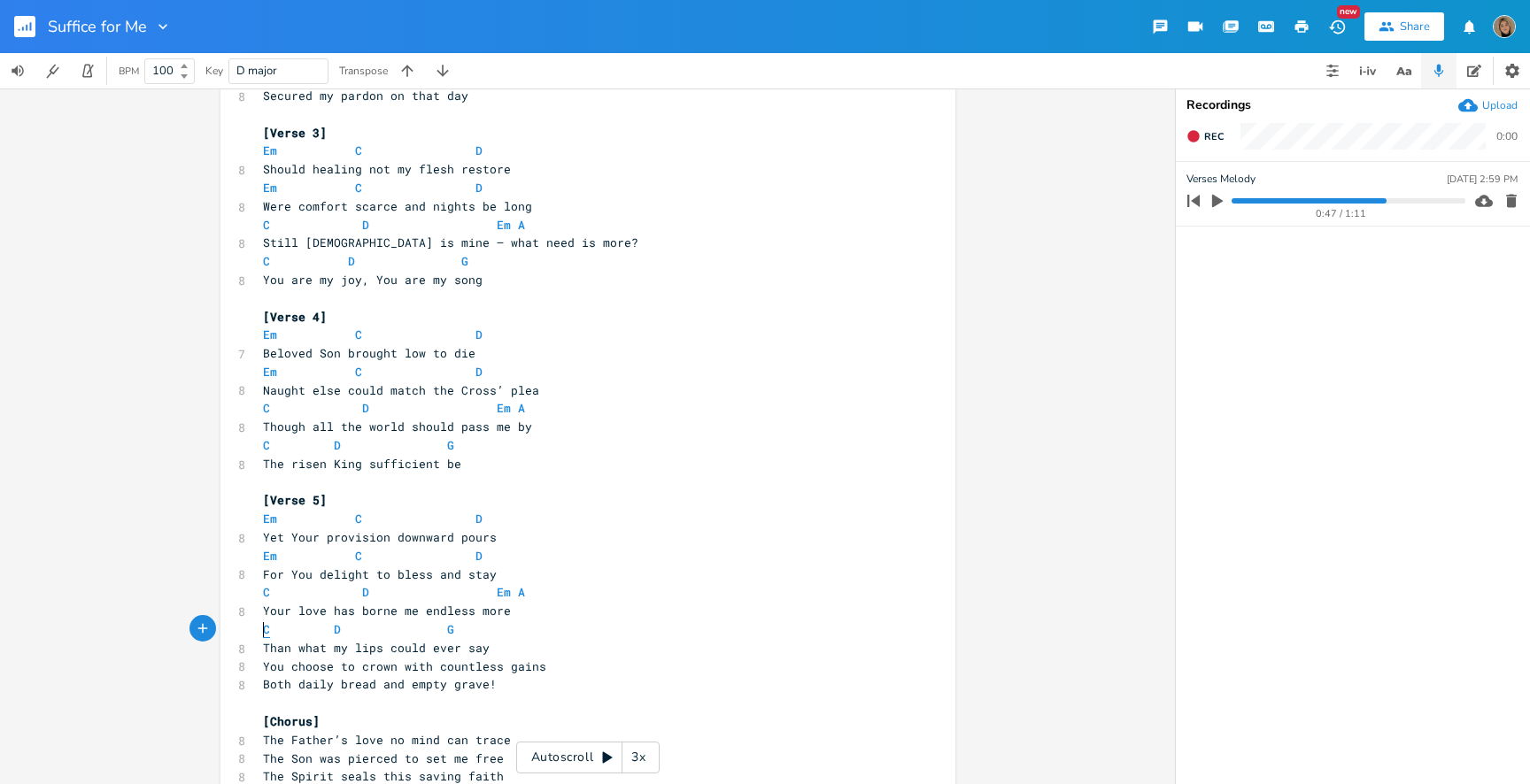 type on "C" 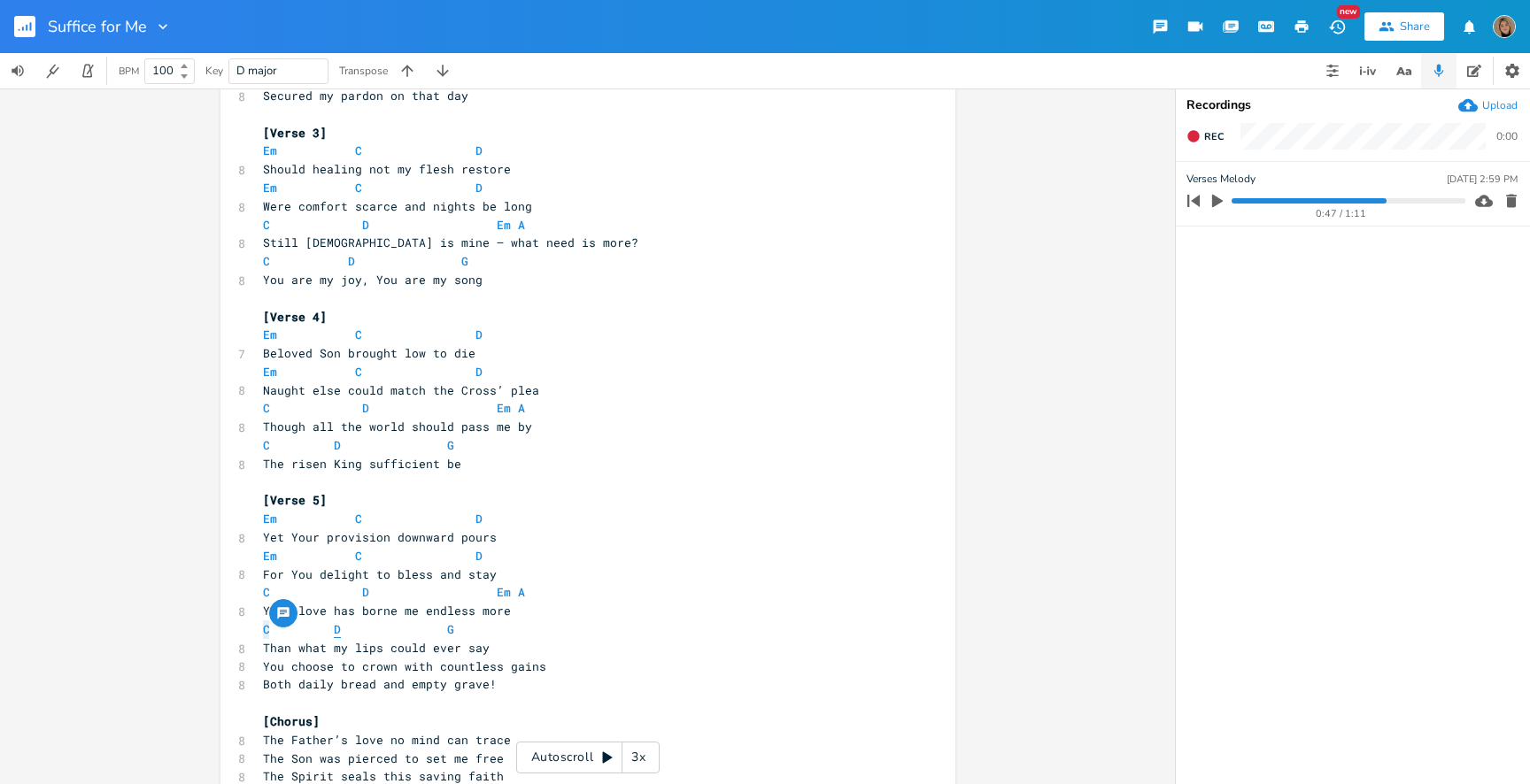click on "D" at bounding box center (337, 629) 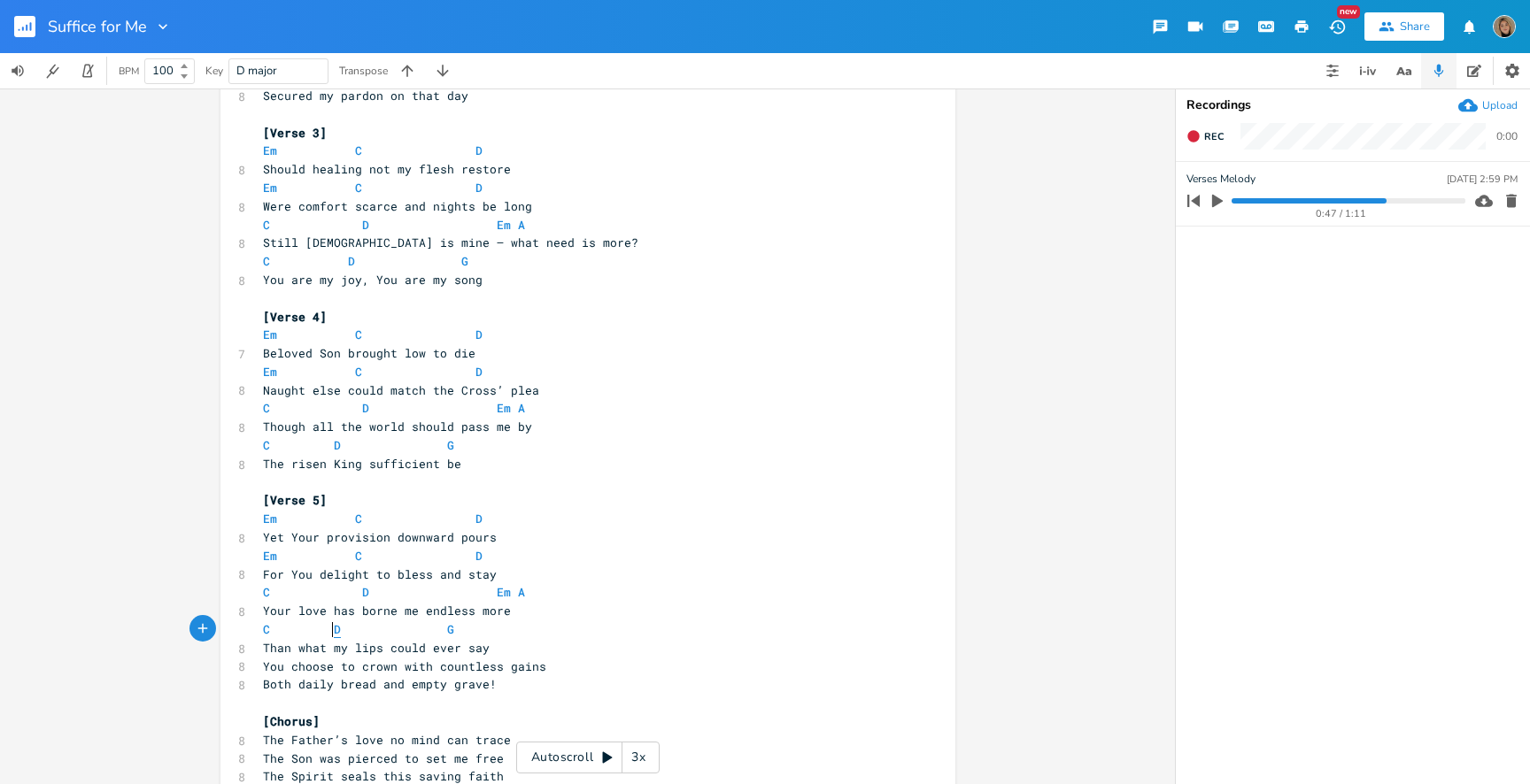 type on "D" 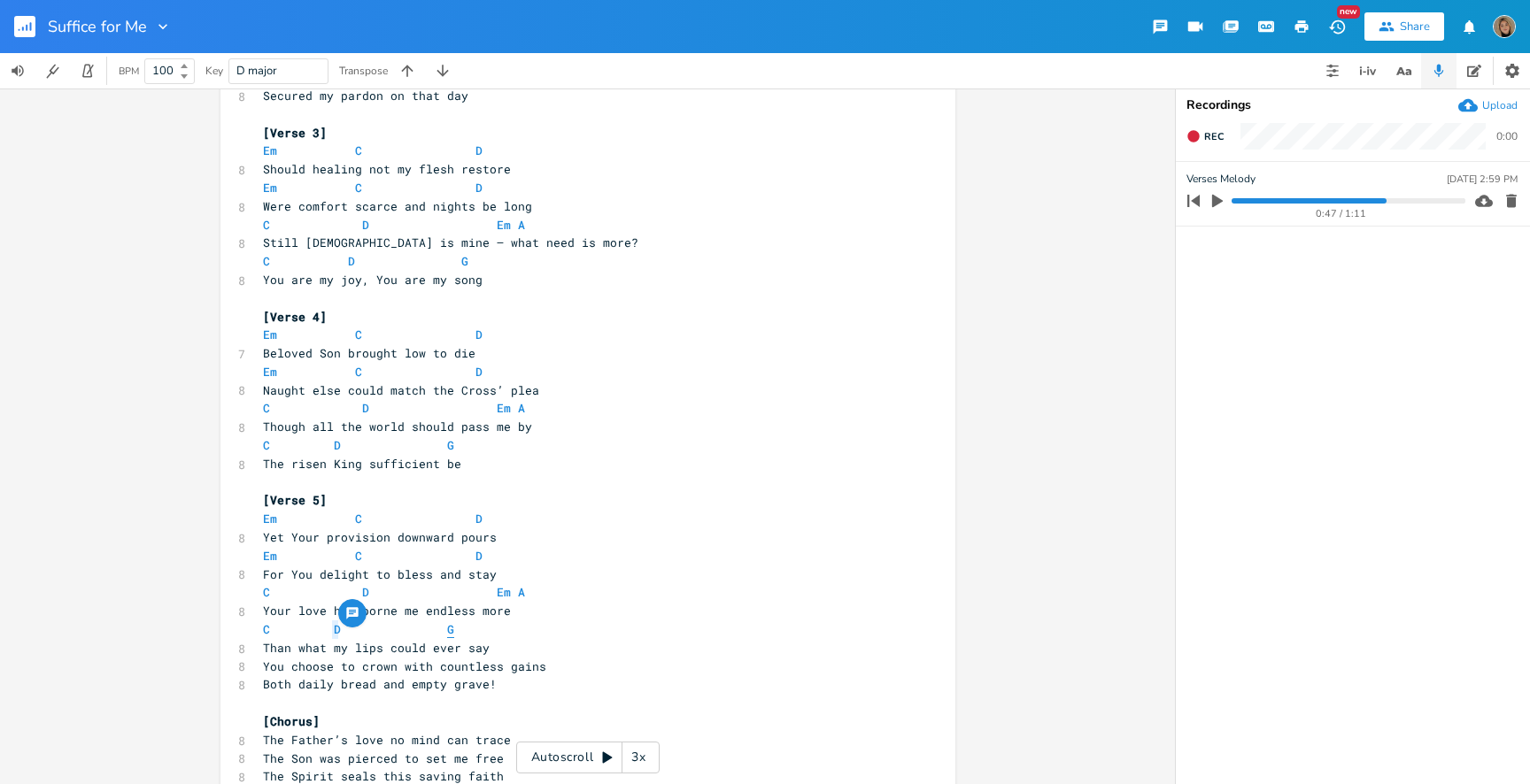 click on "G" at bounding box center [451, 629] 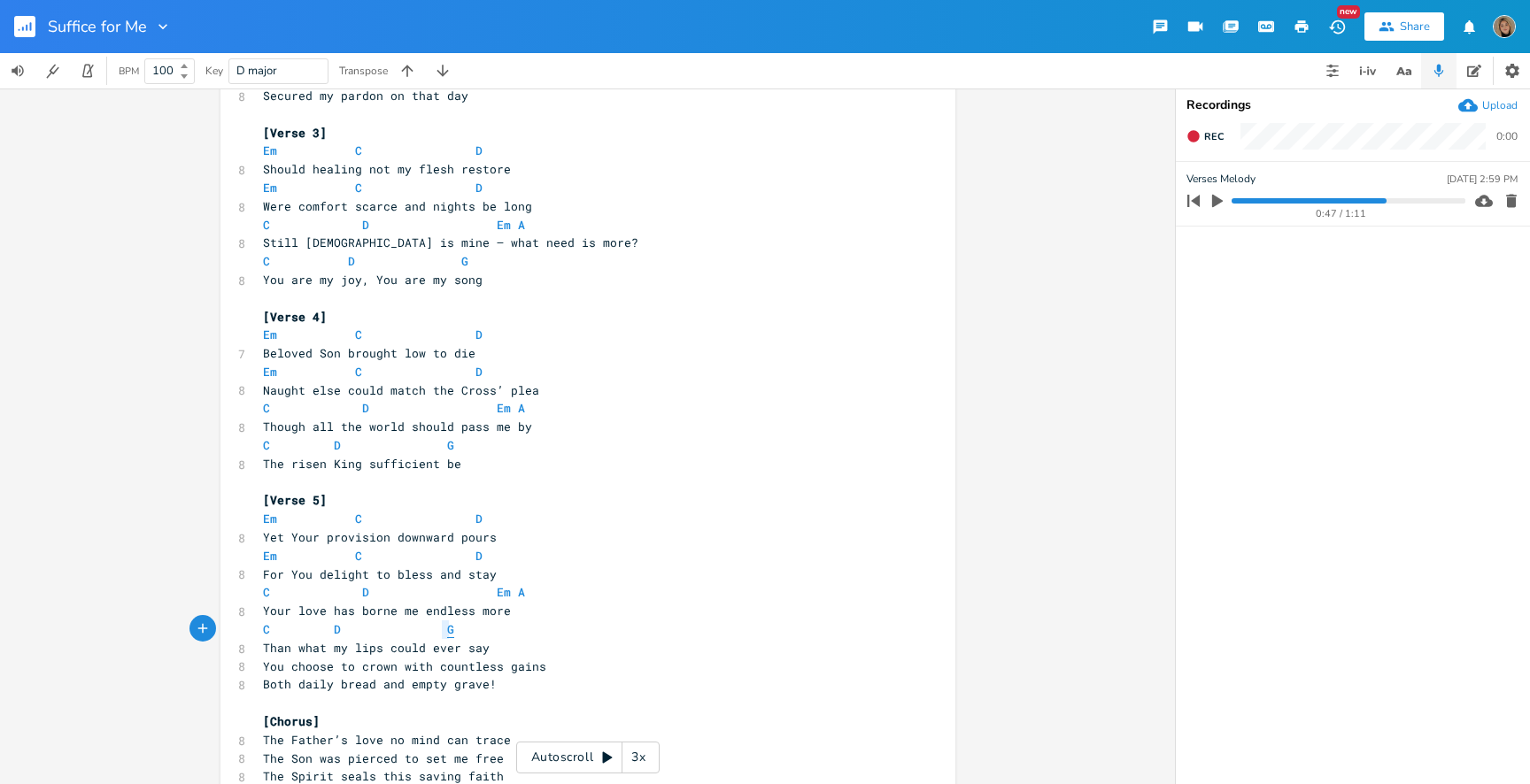 click on "G" at bounding box center [451, 629] 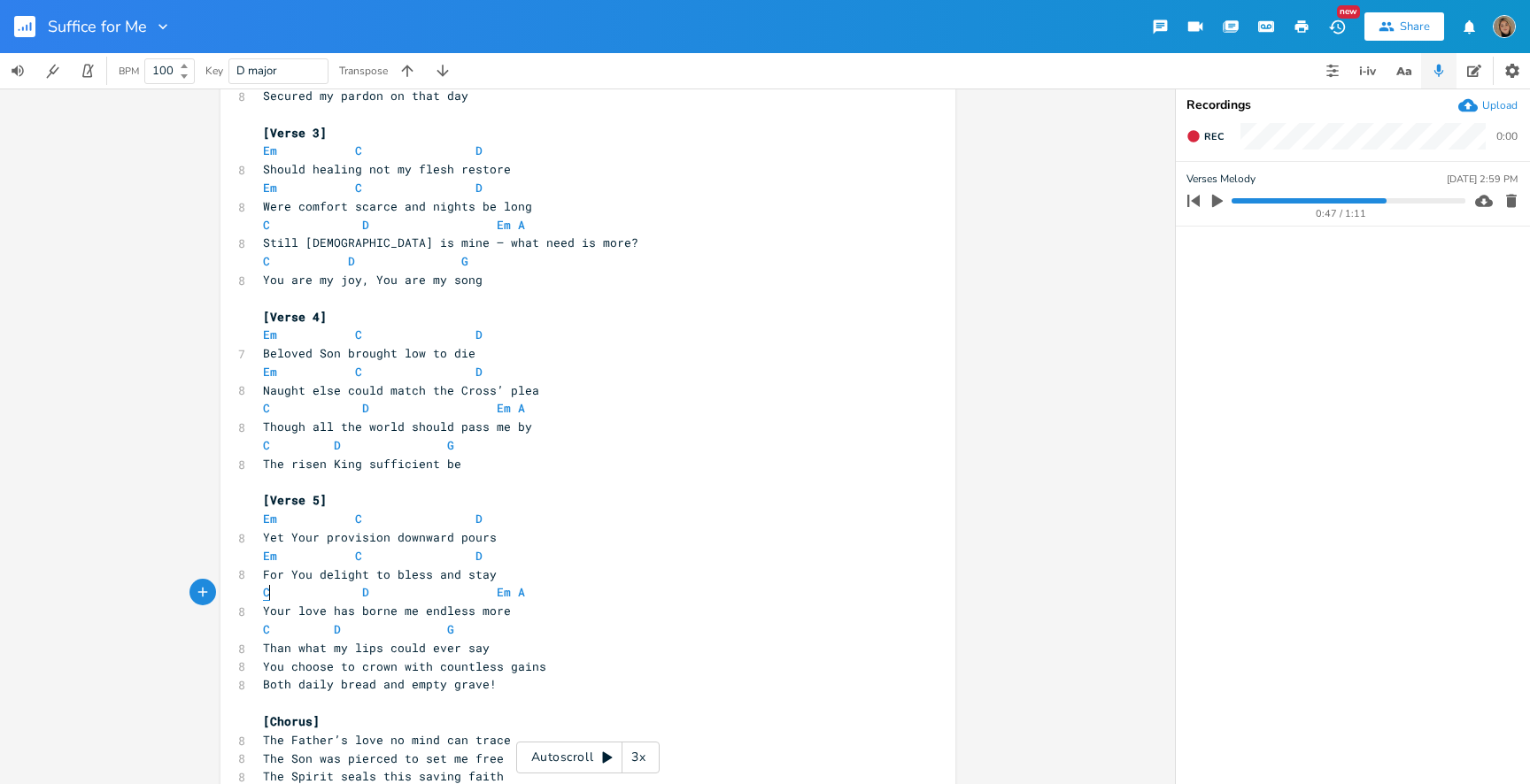 click on "C" at bounding box center [267, 592] 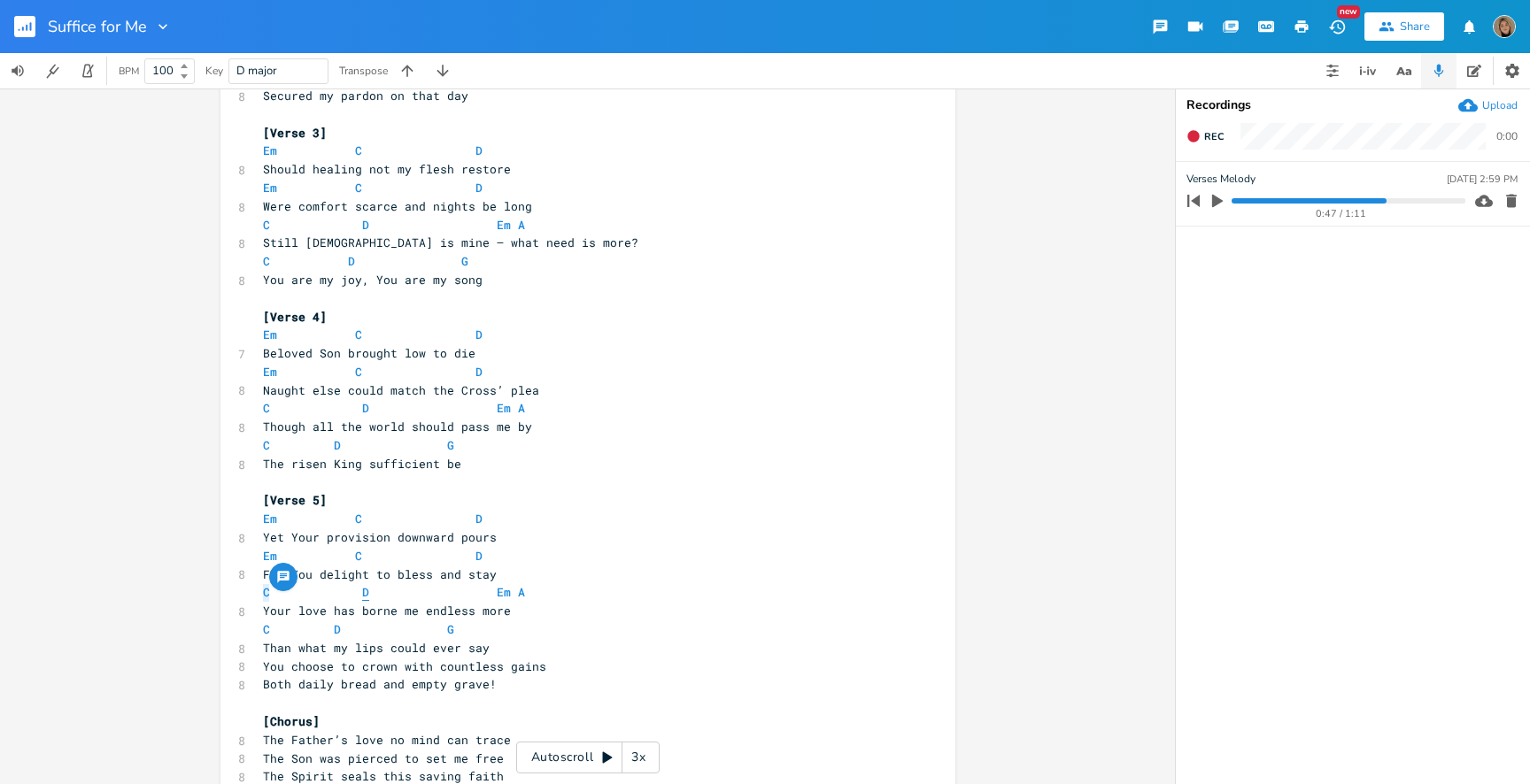 click on "D" at bounding box center [366, 592] 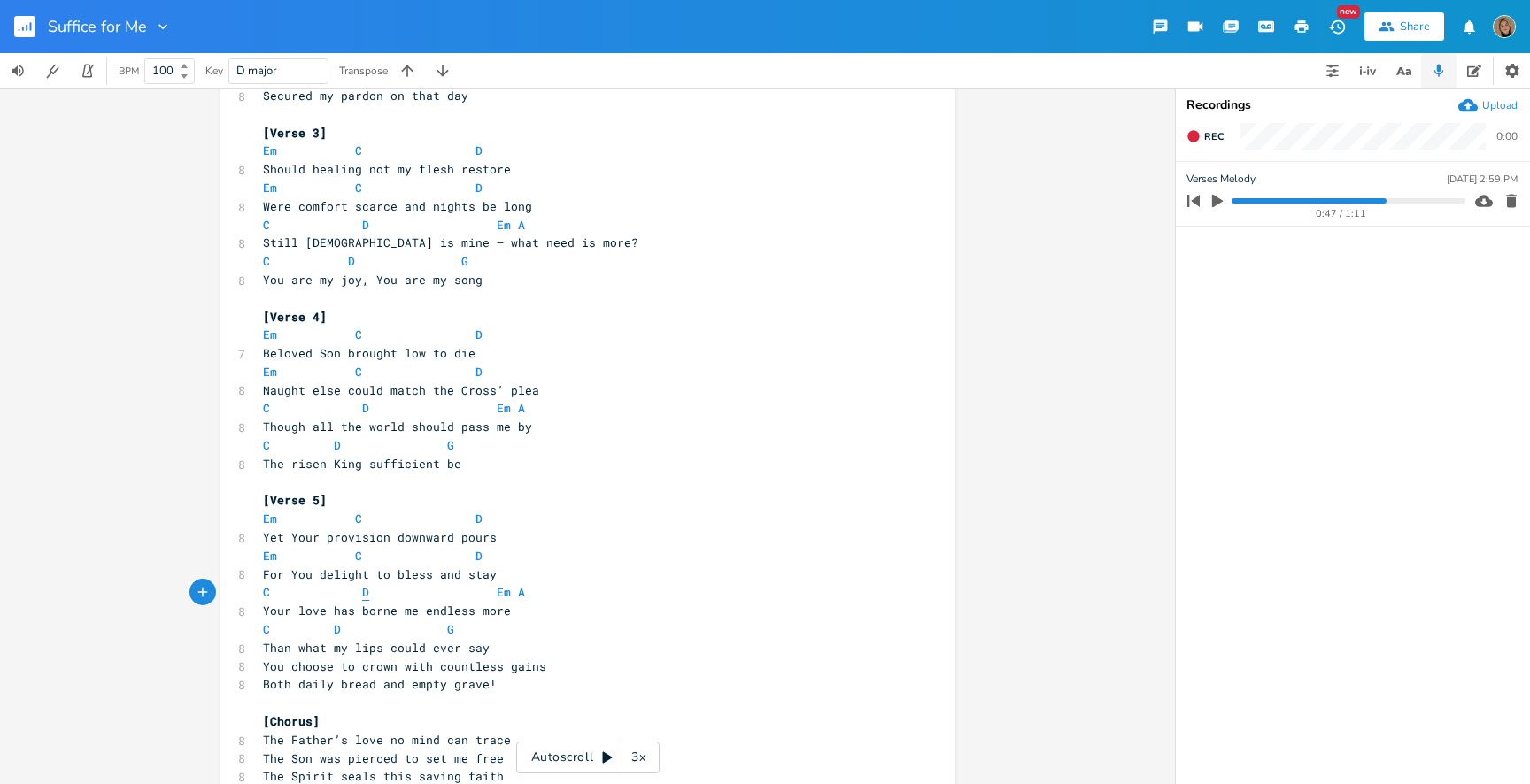 type on "D" 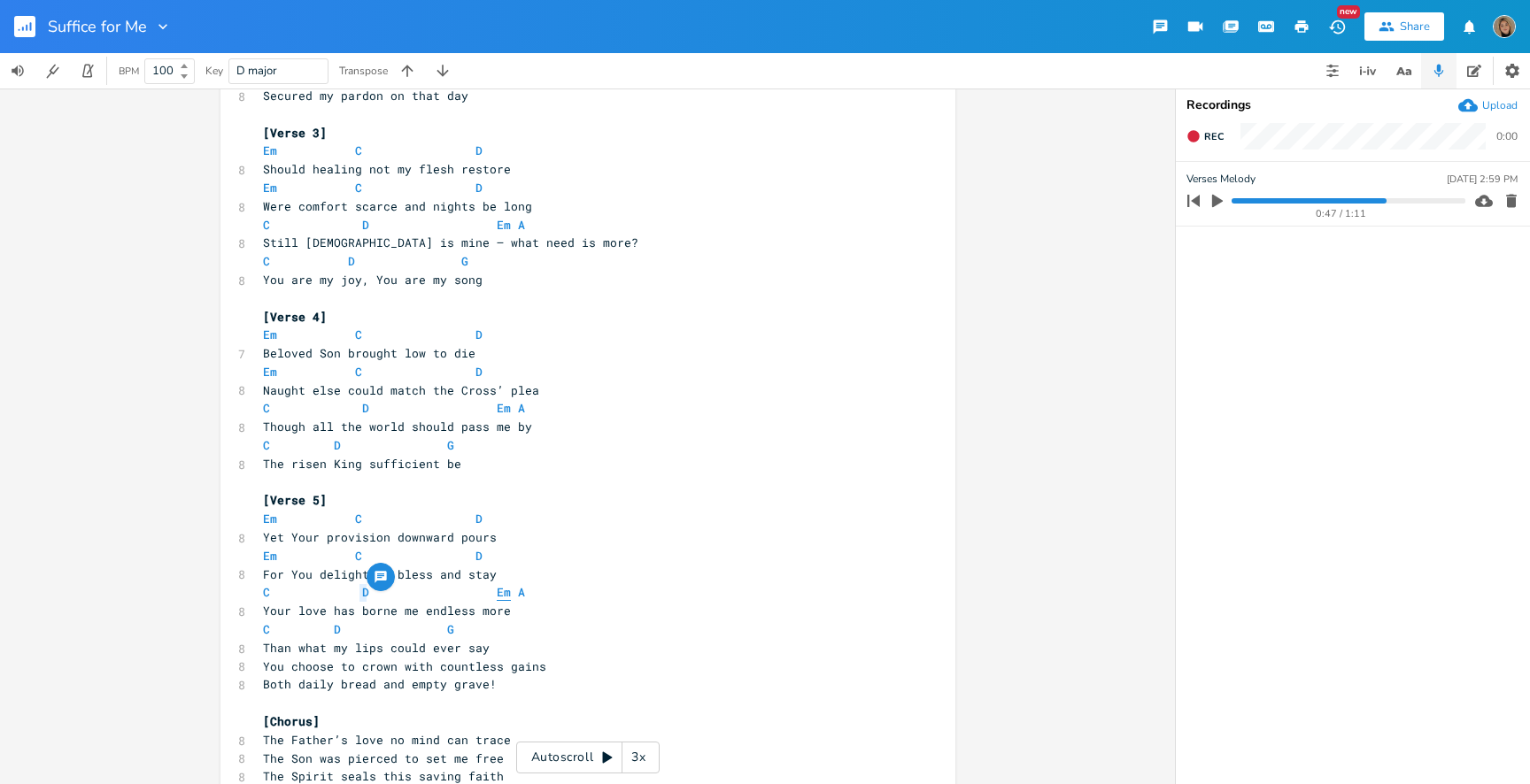 click on "Em" at bounding box center [504, 592] 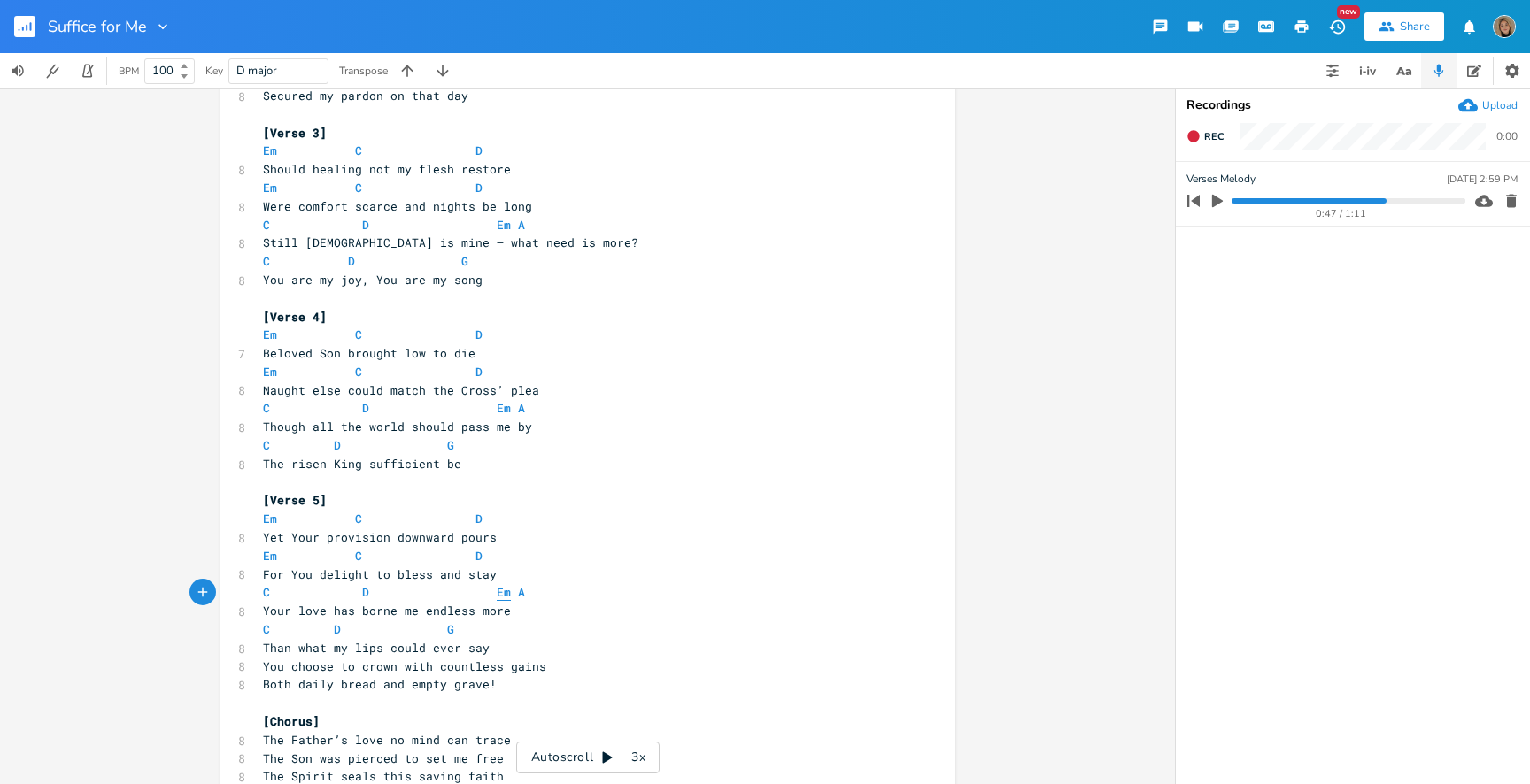 type on "Em" 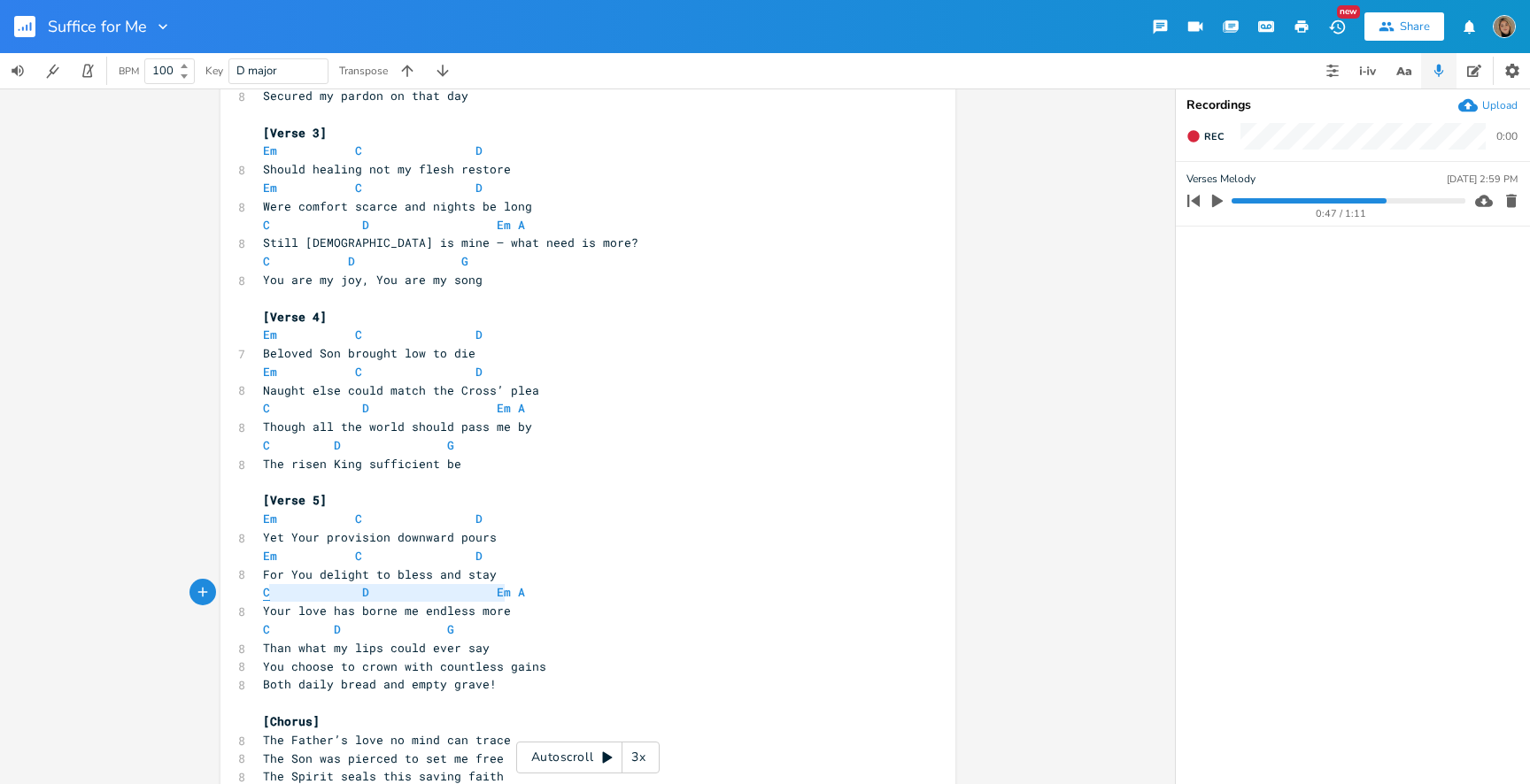 type on "C             D                  Em" 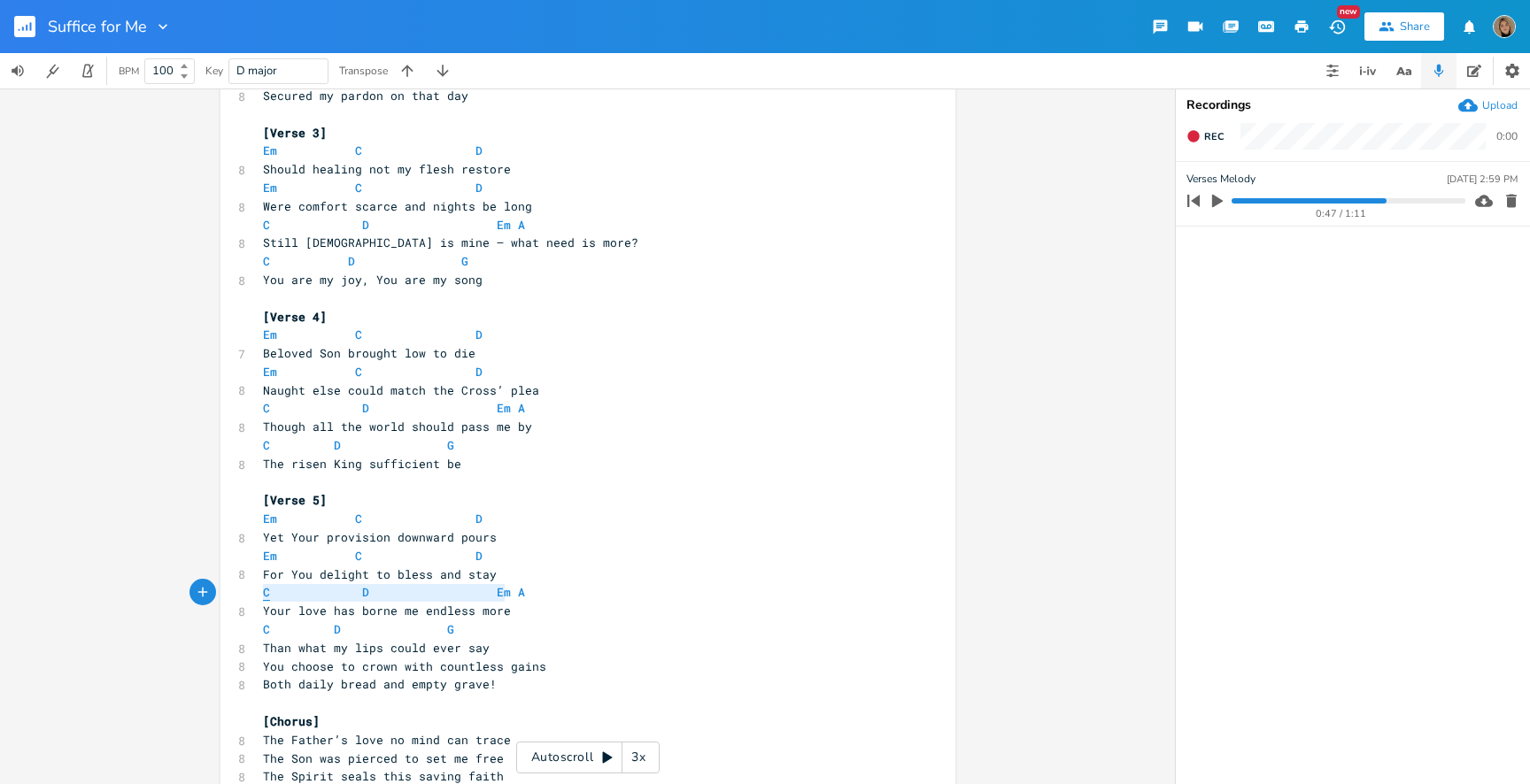 drag, startPoint x: 502, startPoint y: 593, endPoint x: 258, endPoint y: 597, distance: 244.0328 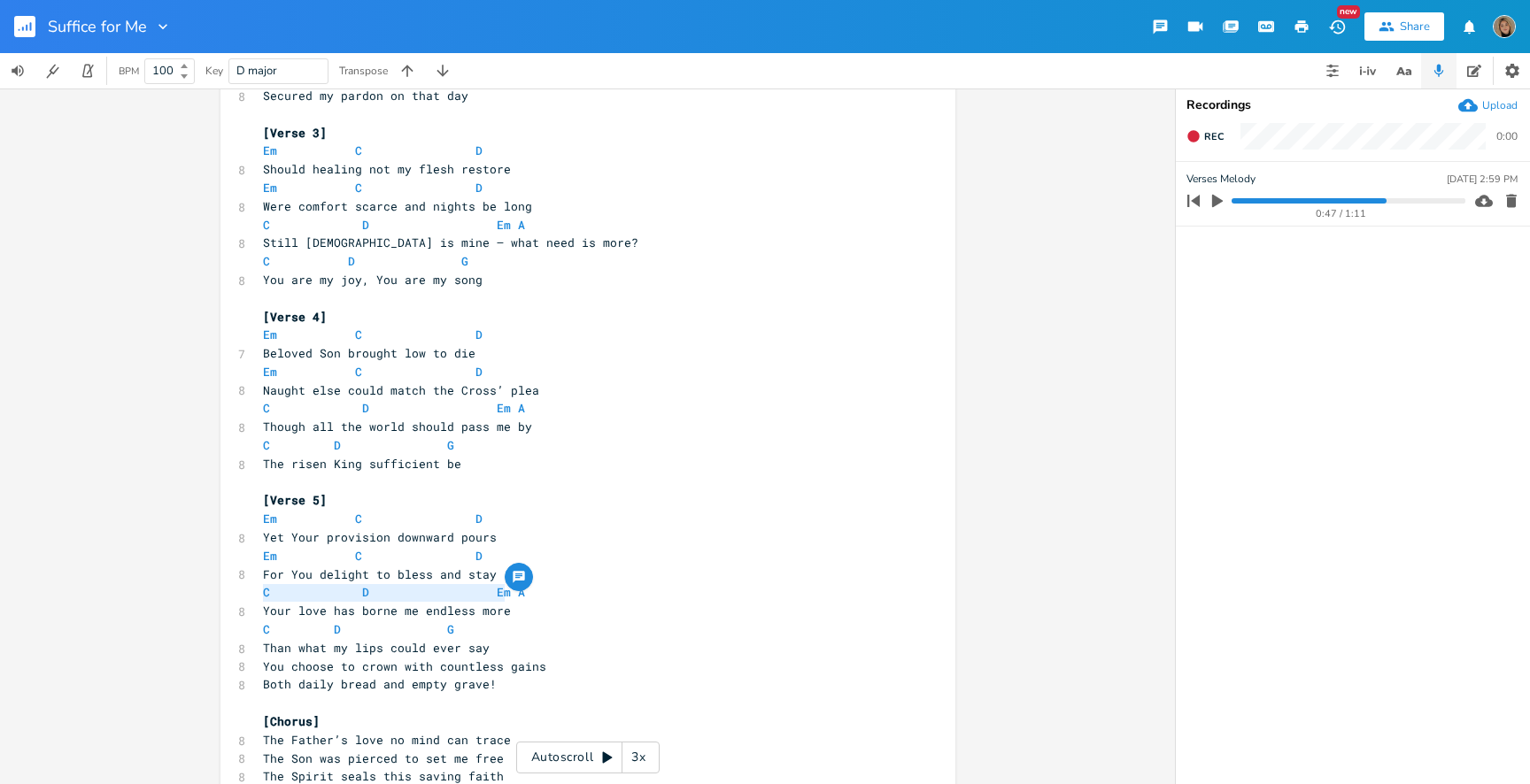 click on "Than what my lips could ever say" at bounding box center (579, 648) 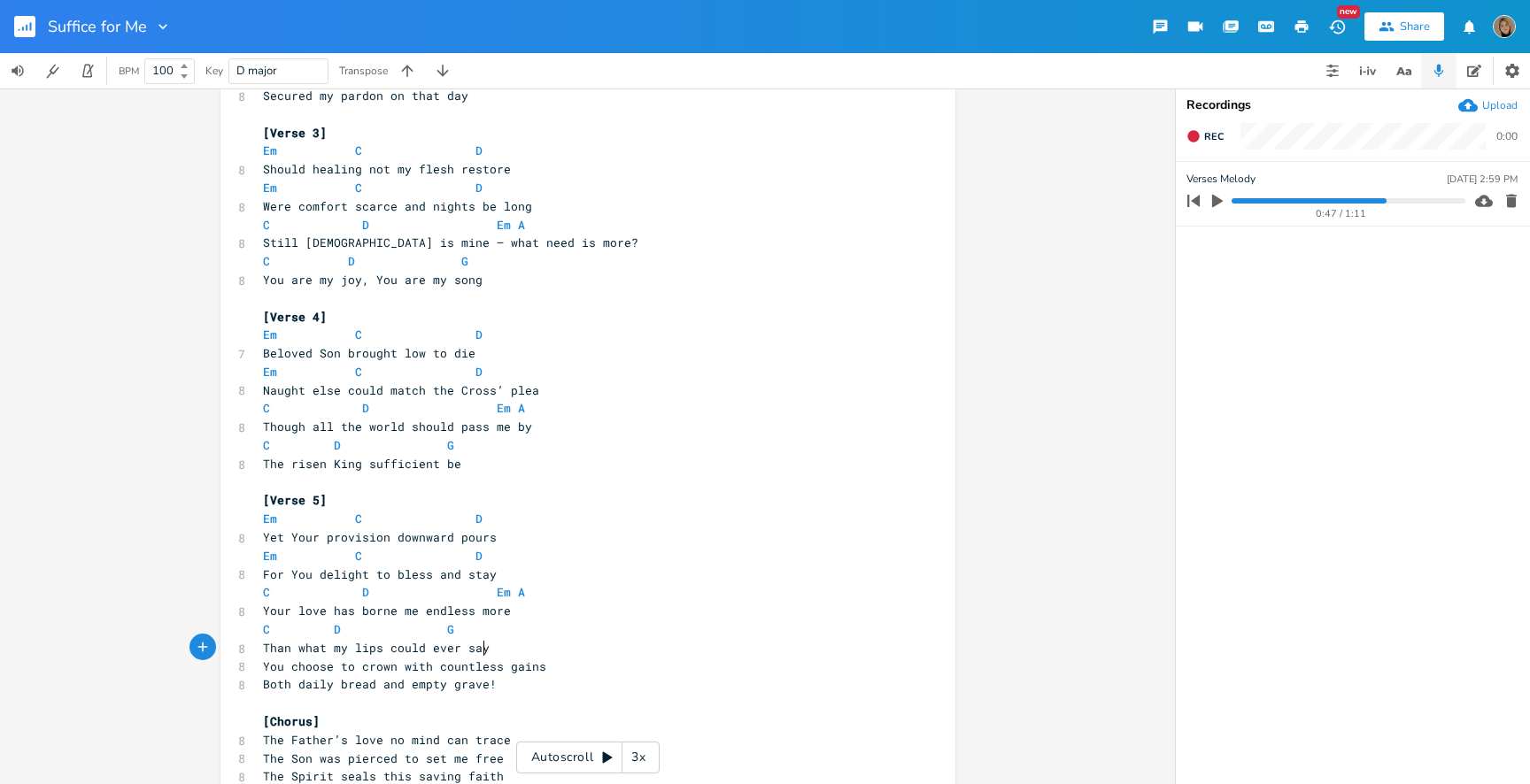paste on "C" 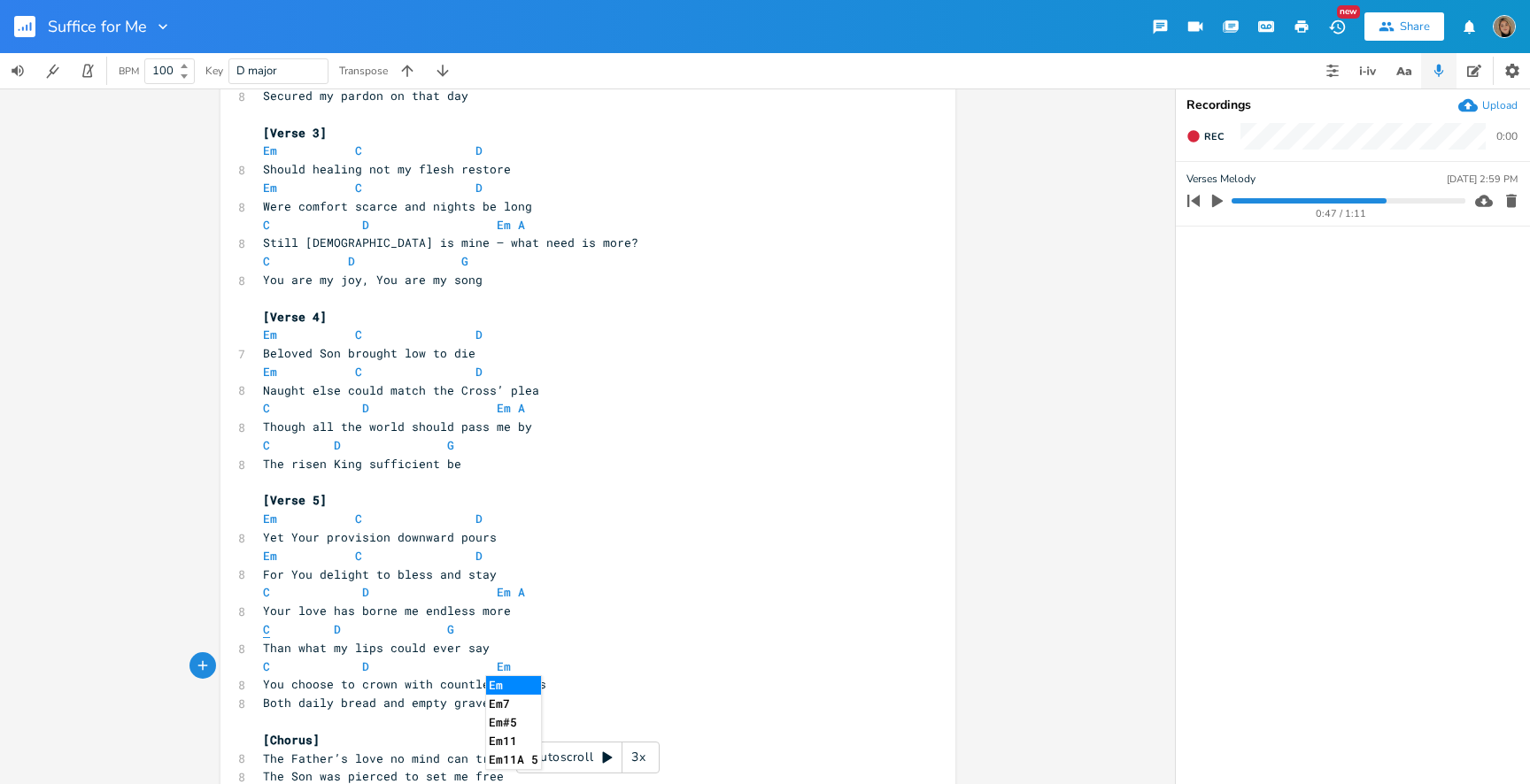 click on "C" at bounding box center [267, 629] 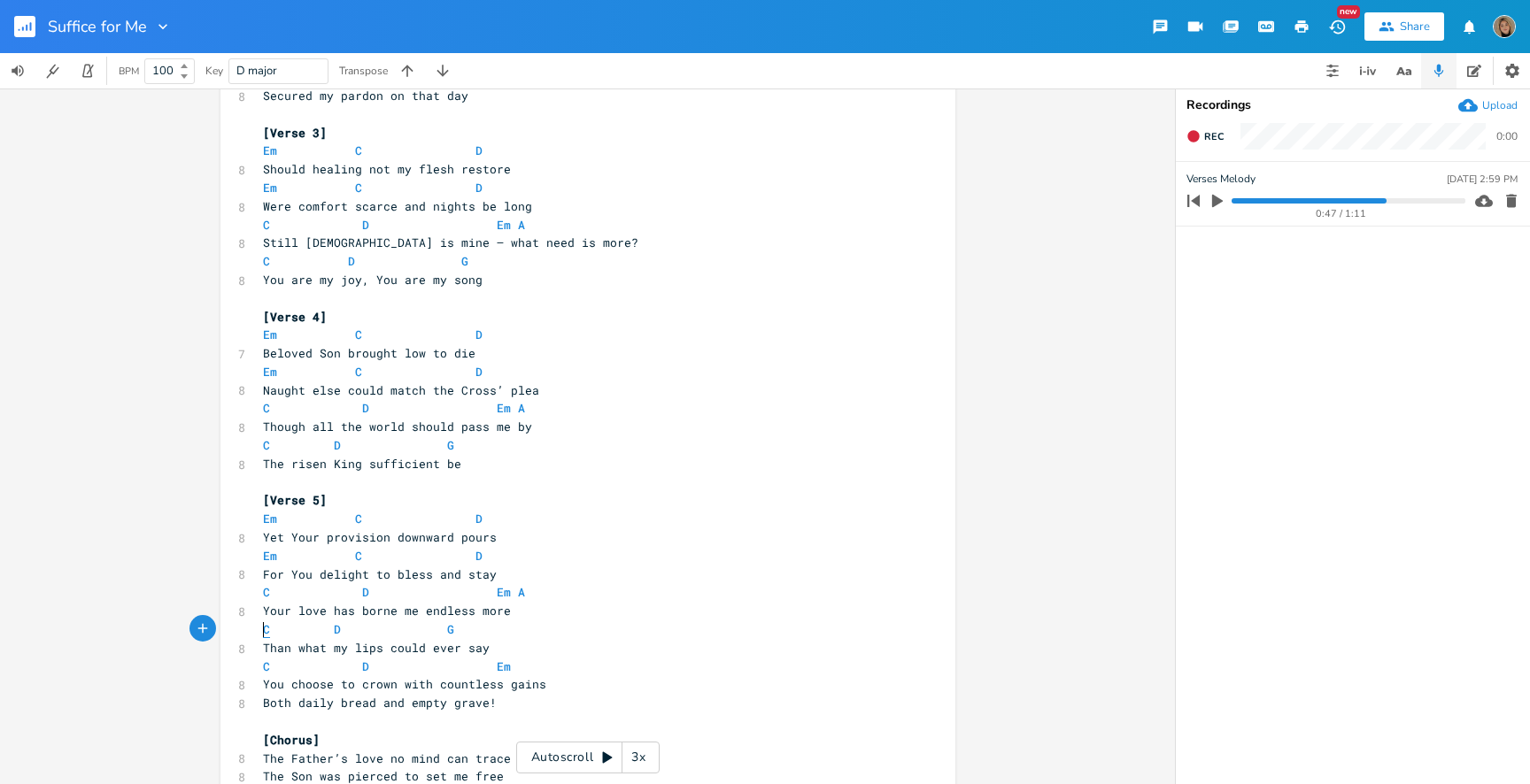 type on "C" 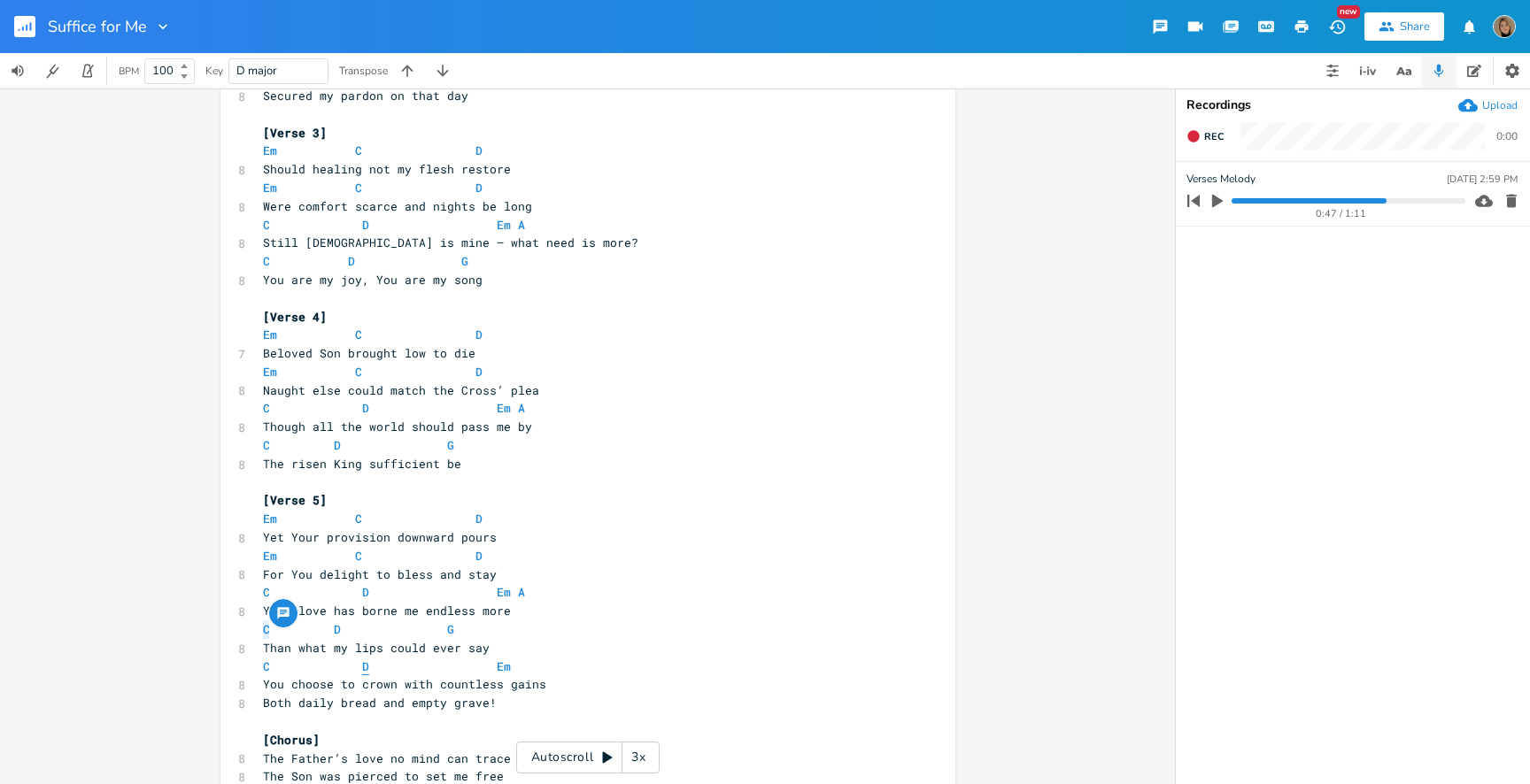 click on "D" at bounding box center (366, 666) 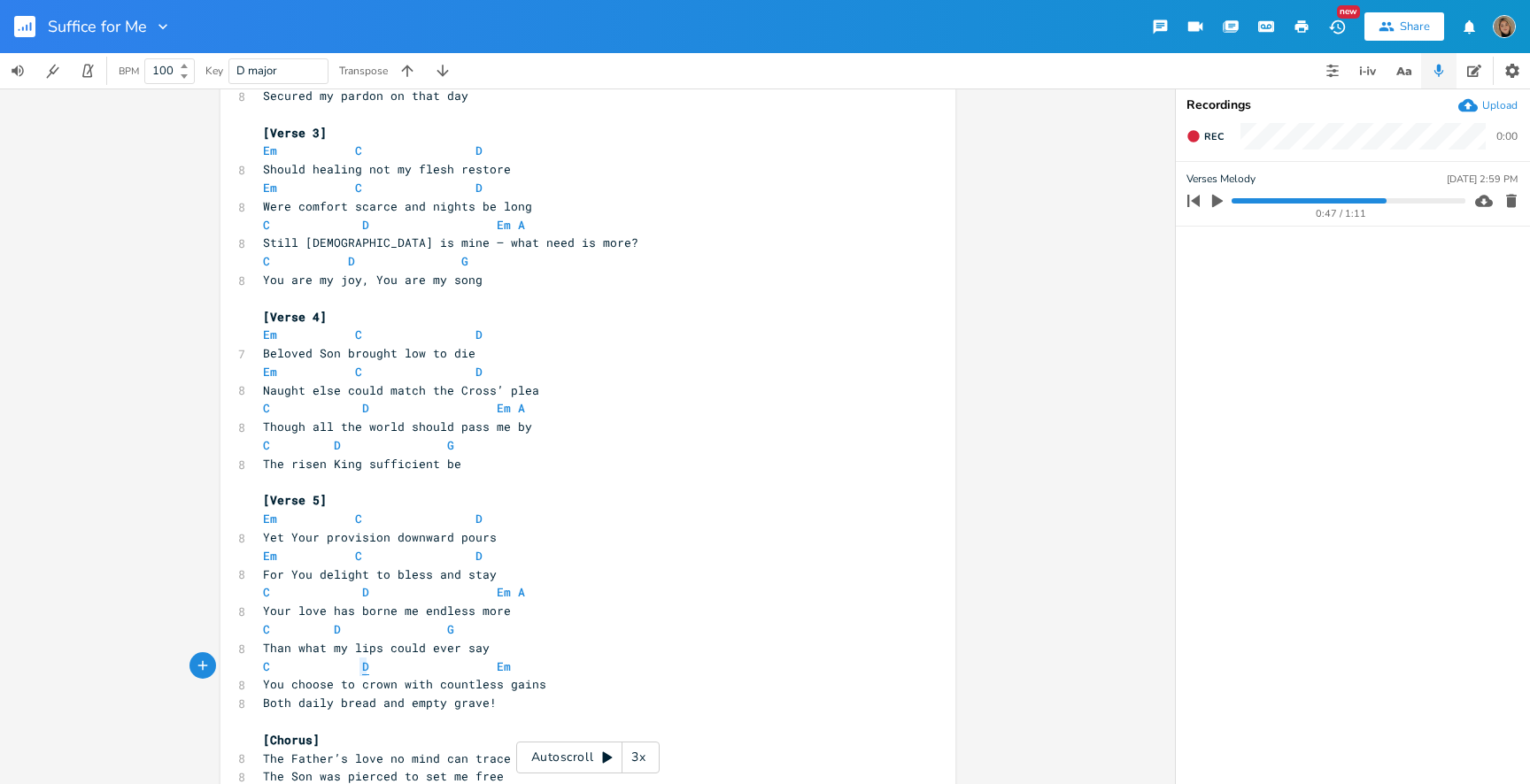 type on "D" 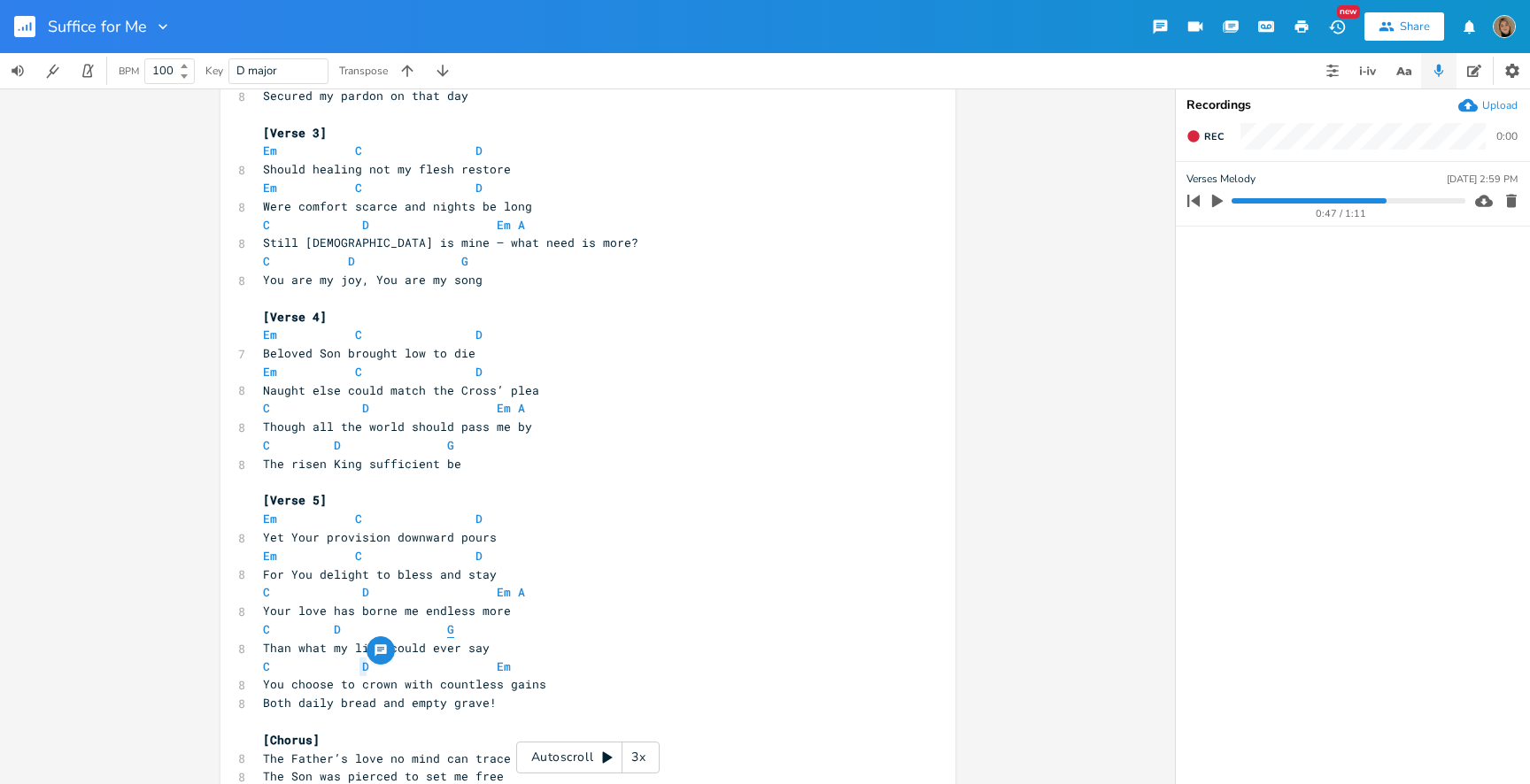 click on "G" at bounding box center (451, 629) 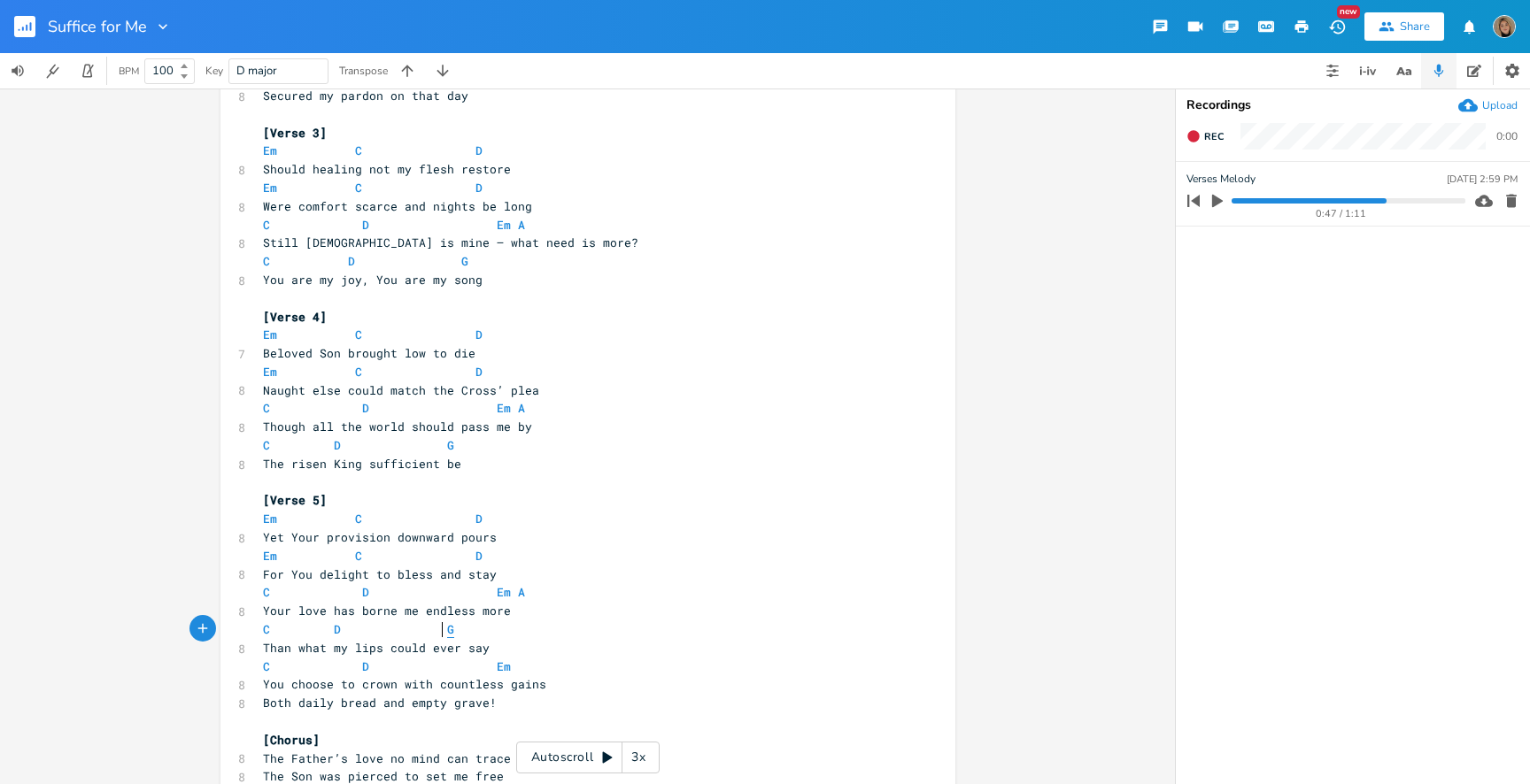 type on "G" 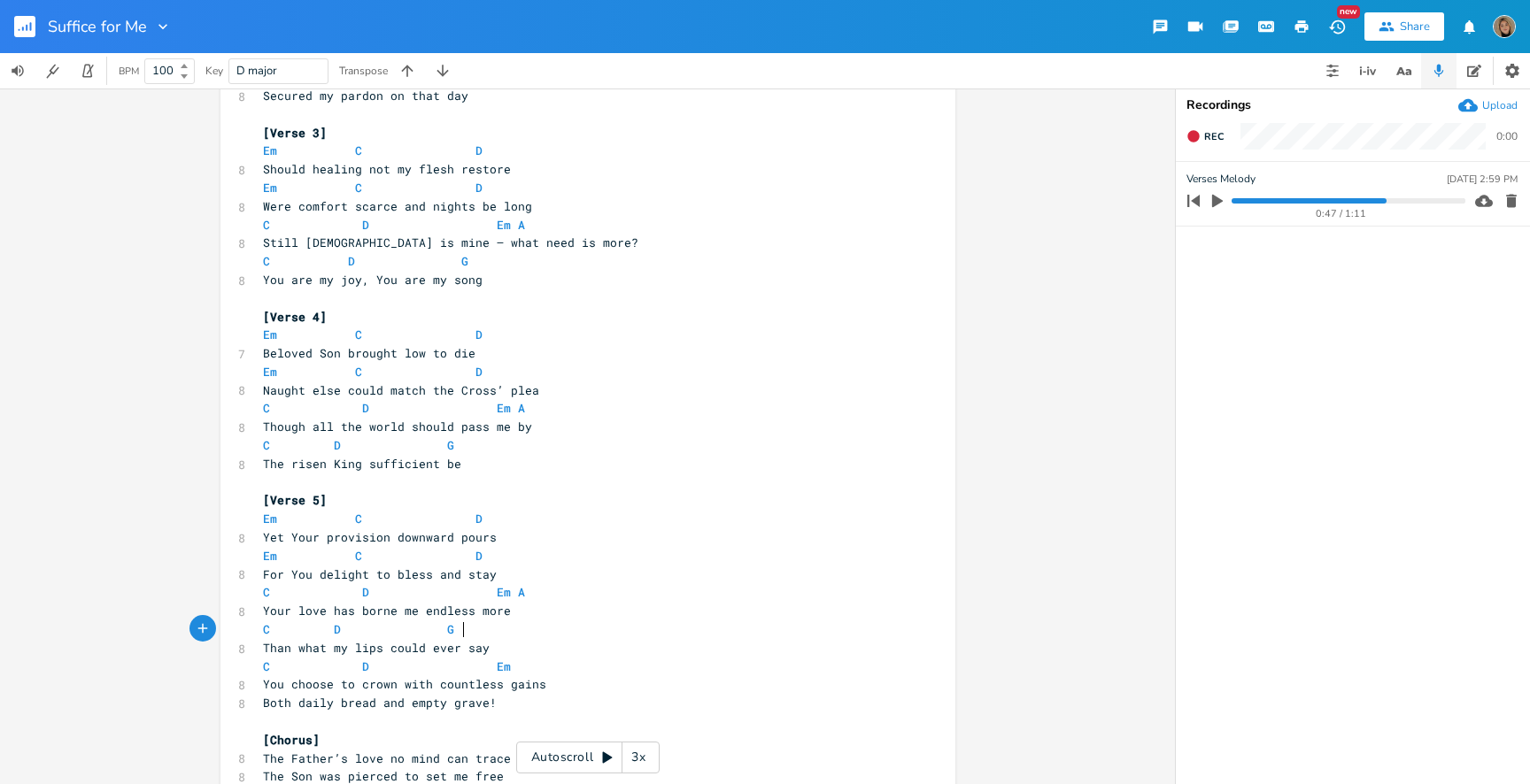 type on "C         D               G" 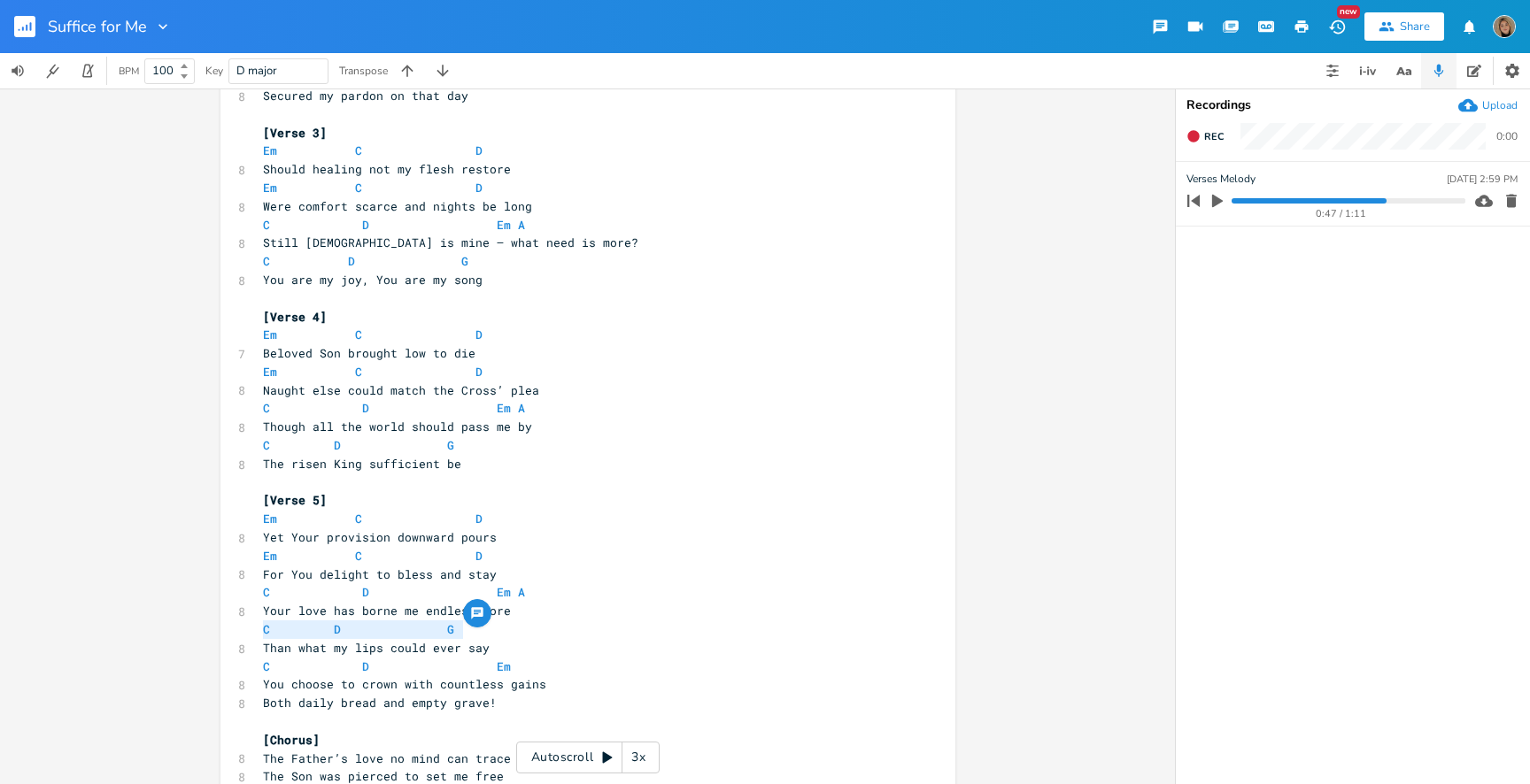 drag, startPoint x: 457, startPoint y: 629, endPoint x: 225, endPoint y: 627, distance: 232.00862 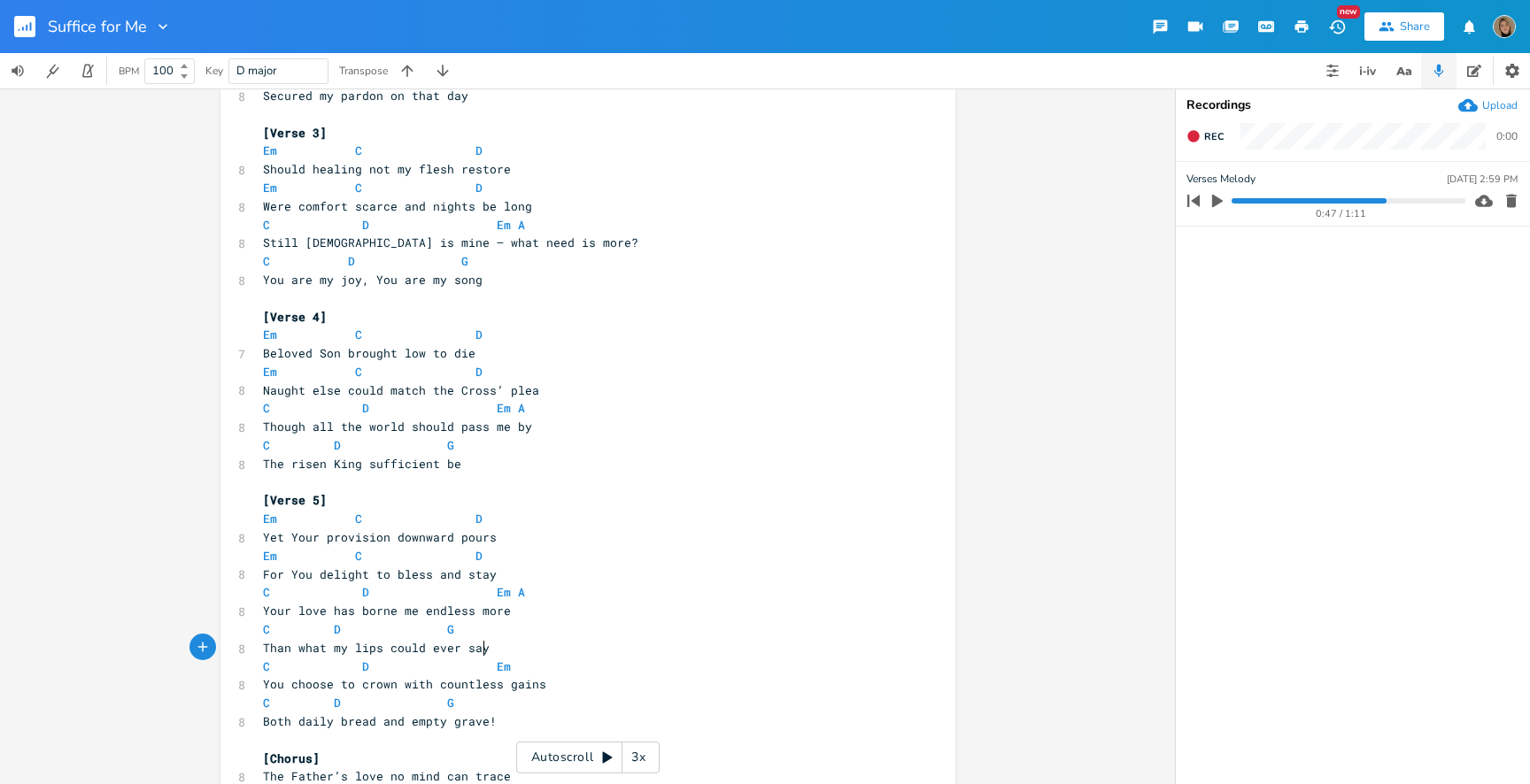 click on "Than what my lips could ever say" at bounding box center [579, 648] 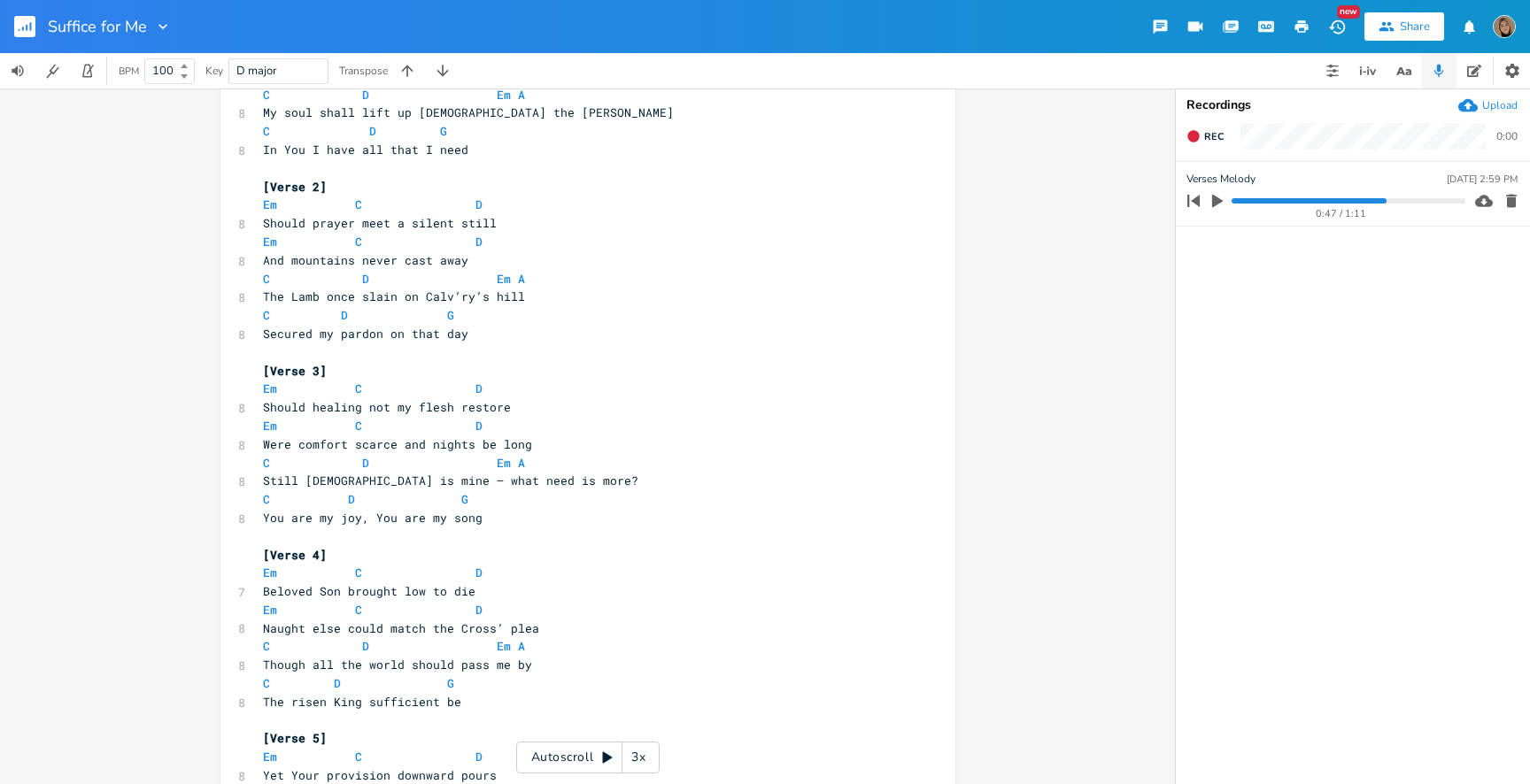 scroll, scrollTop: 0, scrollLeft: 0, axis: both 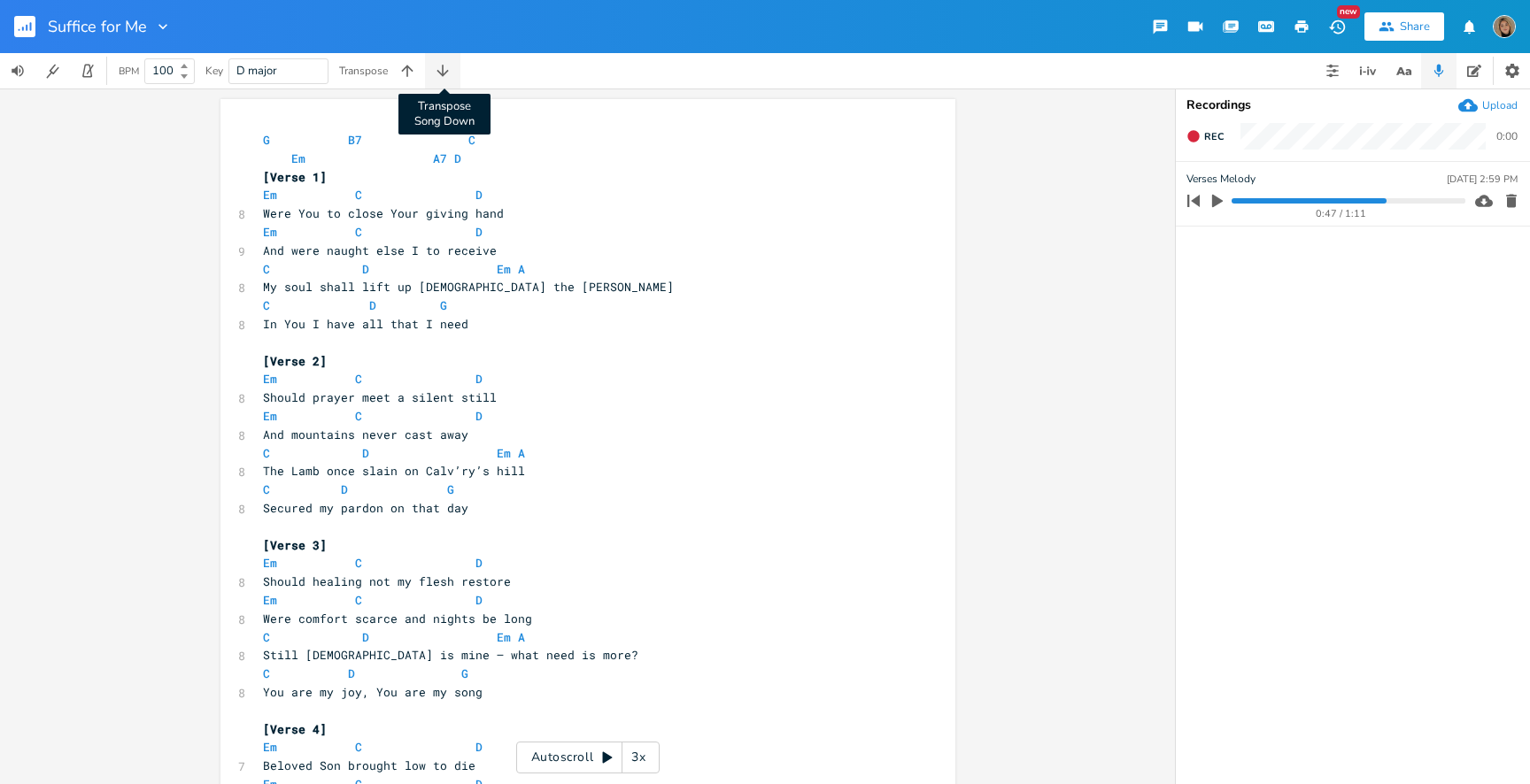 click 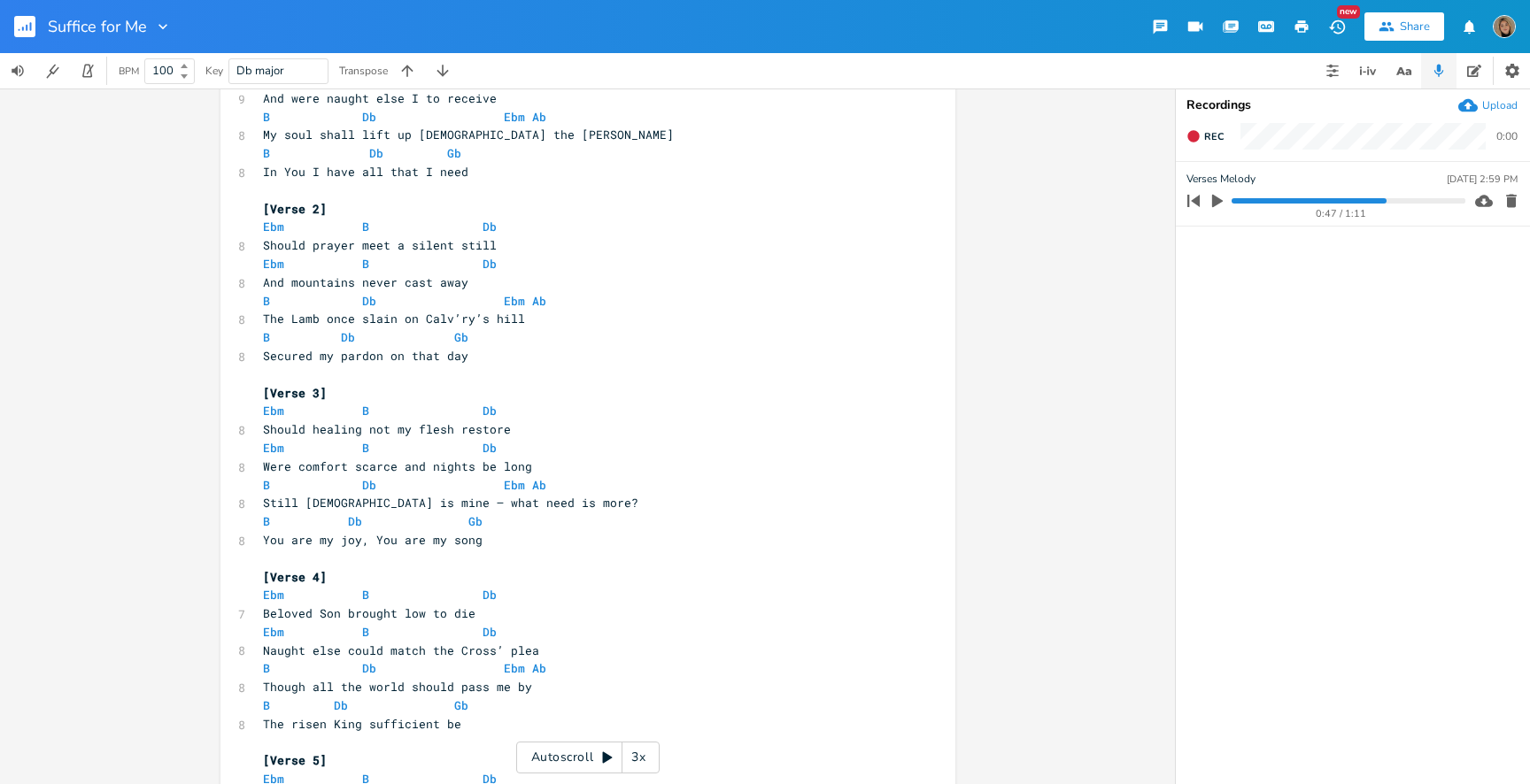 scroll, scrollTop: 0, scrollLeft: 0, axis: both 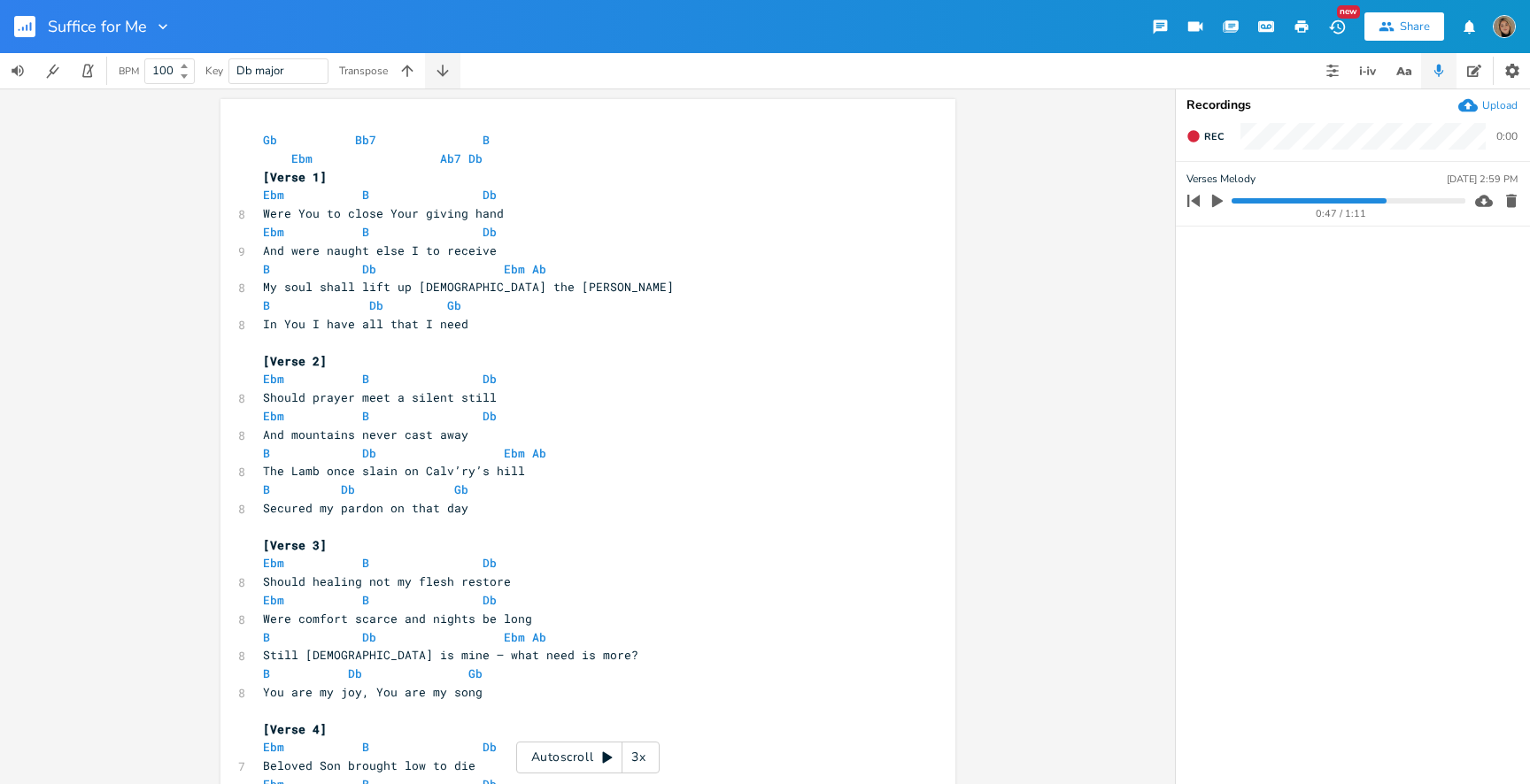 click at bounding box center [443, 71] 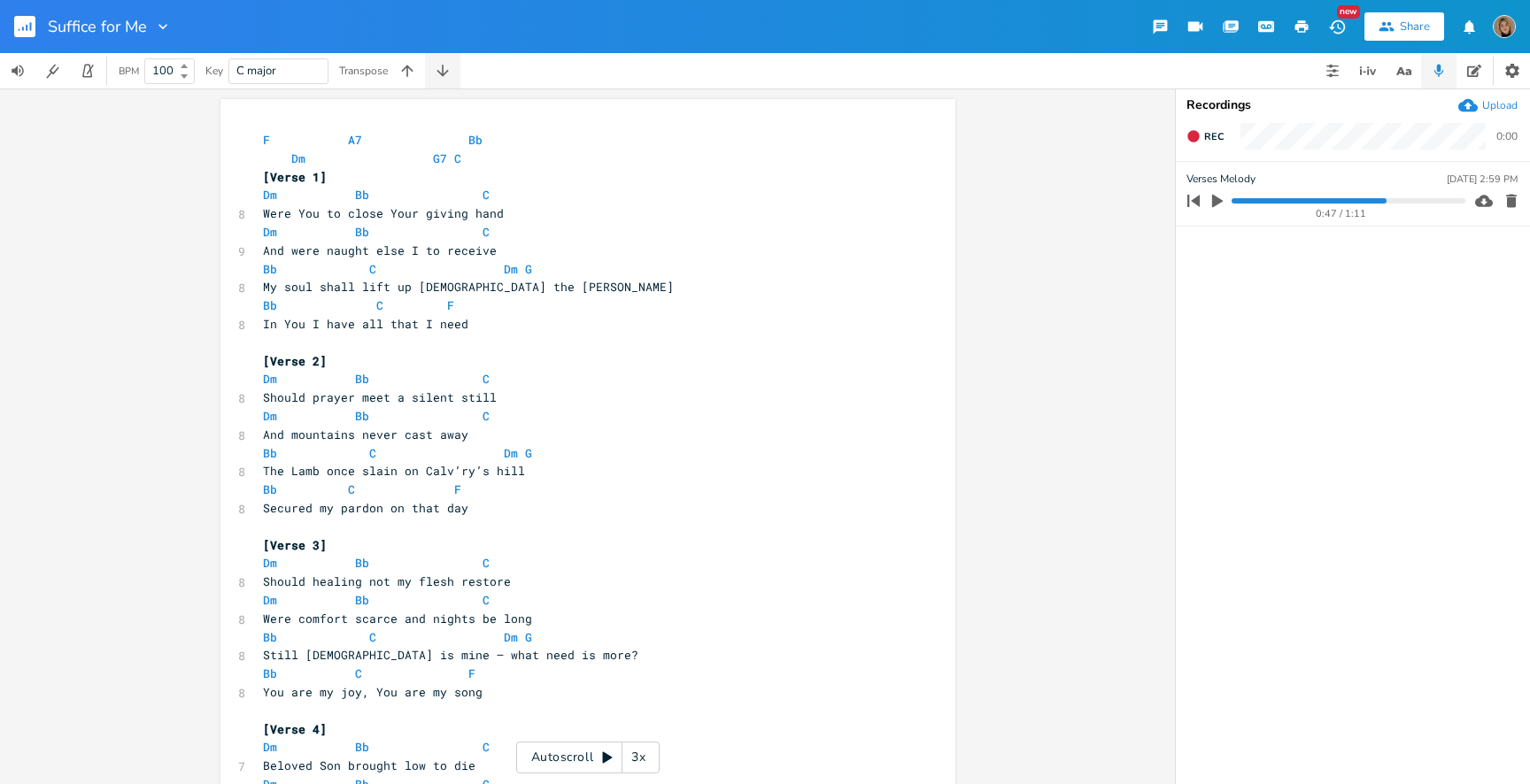 click at bounding box center (443, 71) 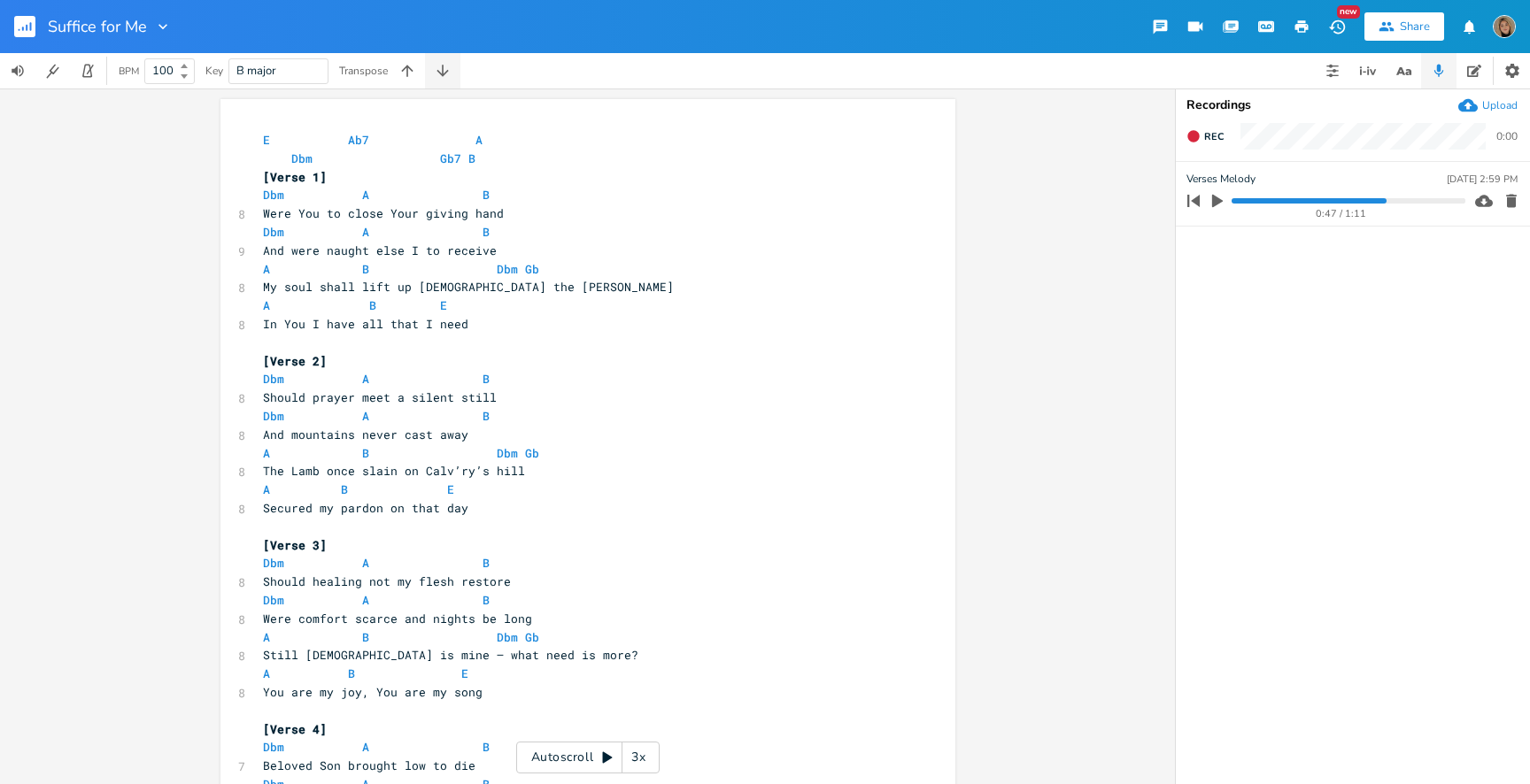 click at bounding box center [443, 71] 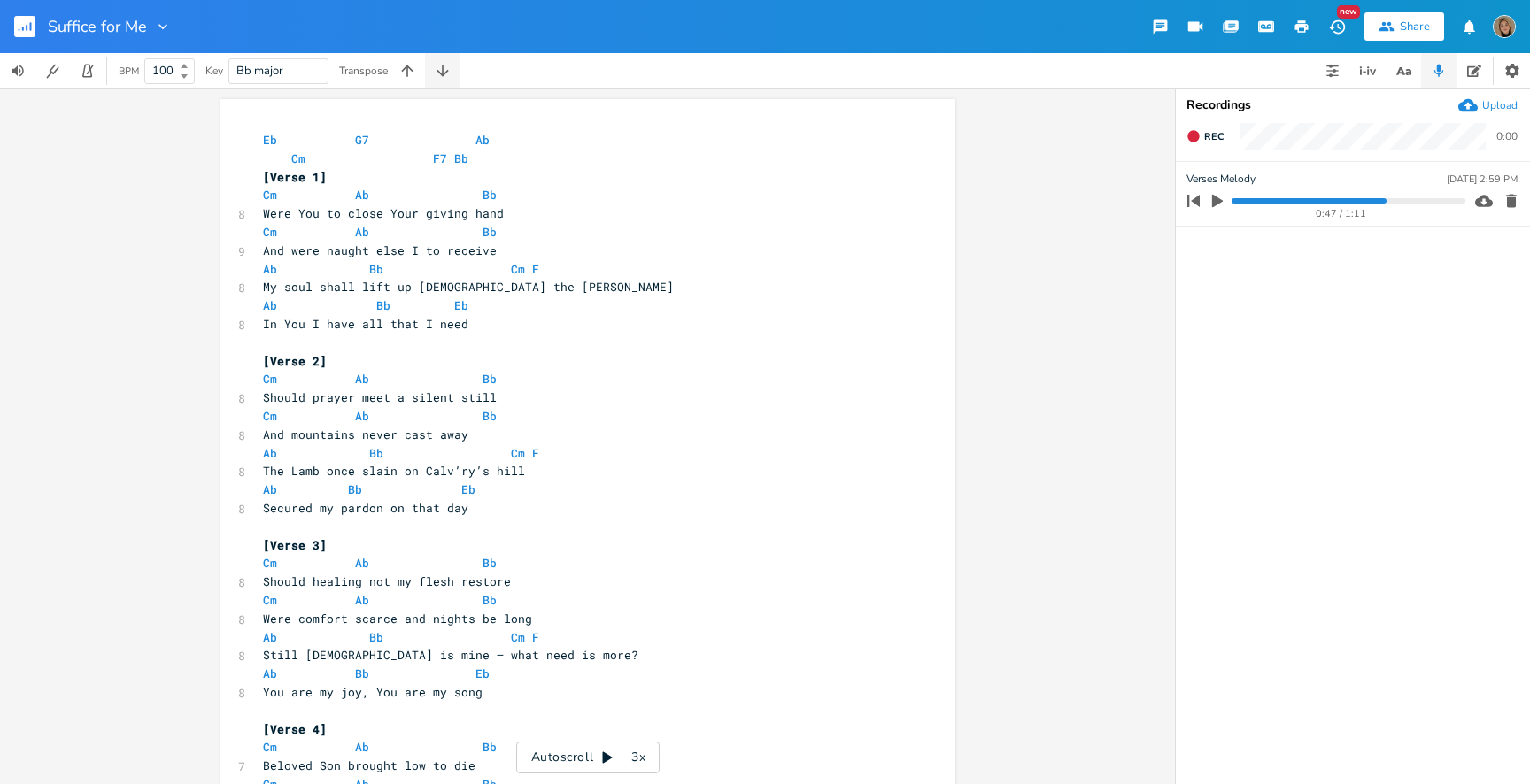 click at bounding box center [443, 71] 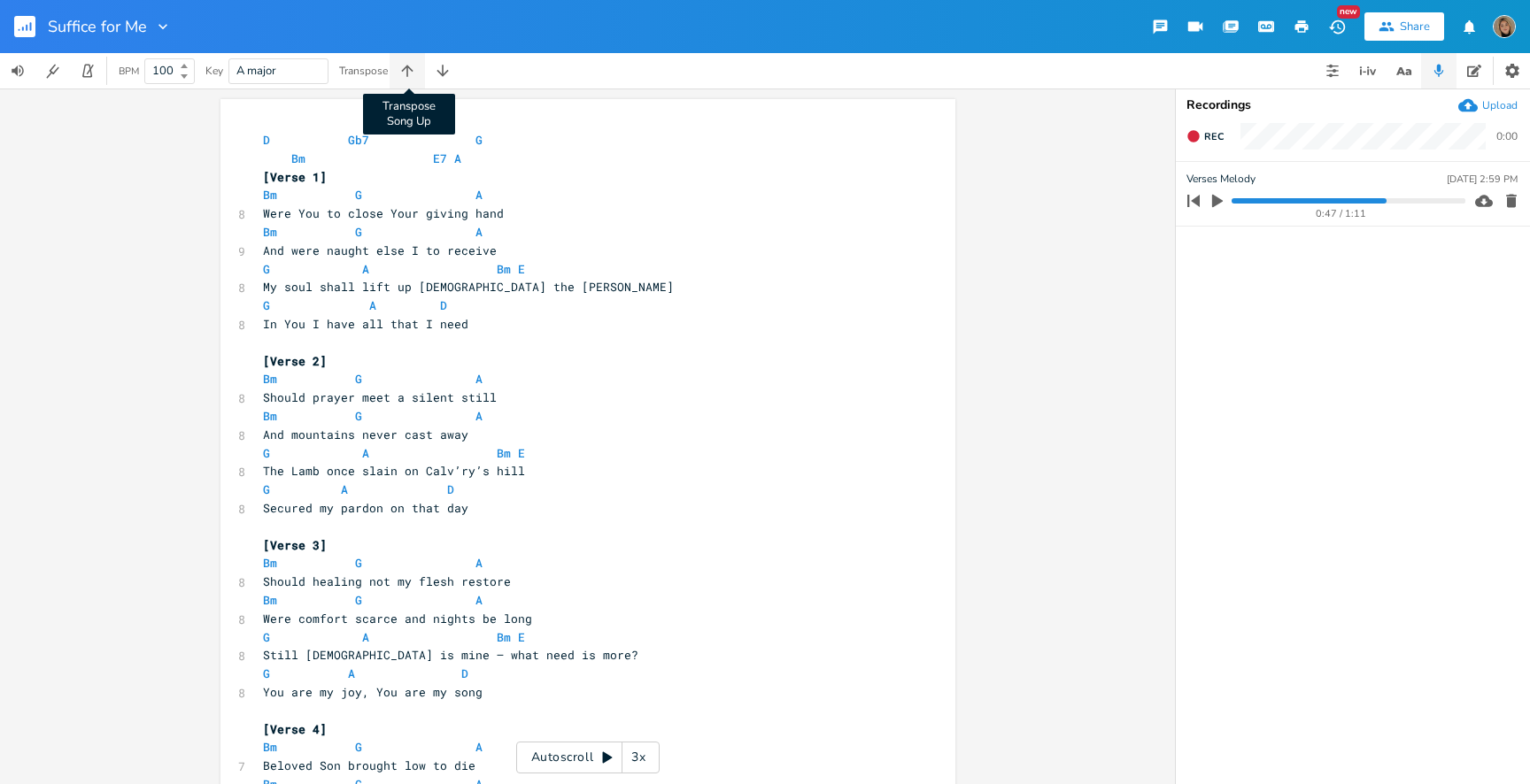 click 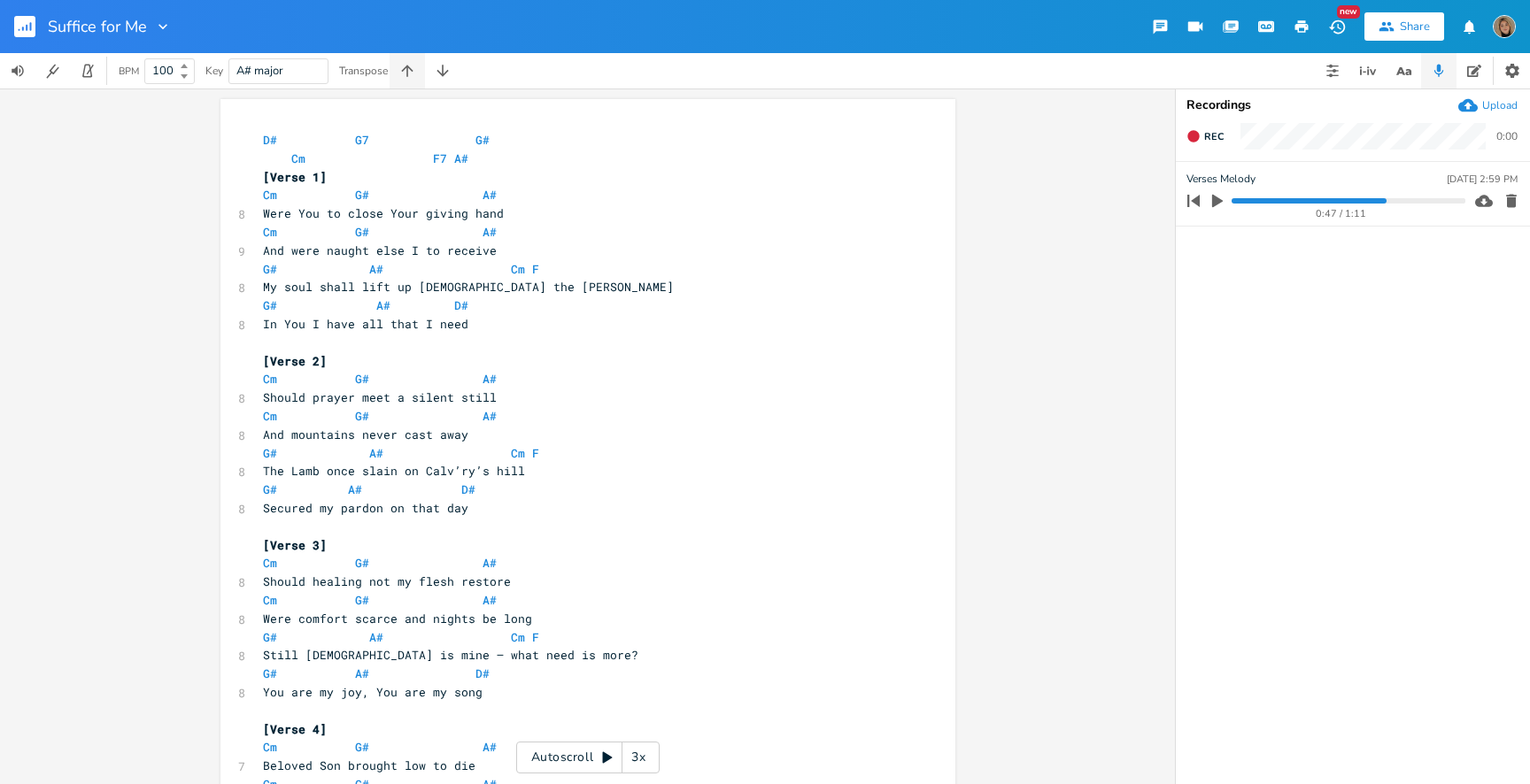 click 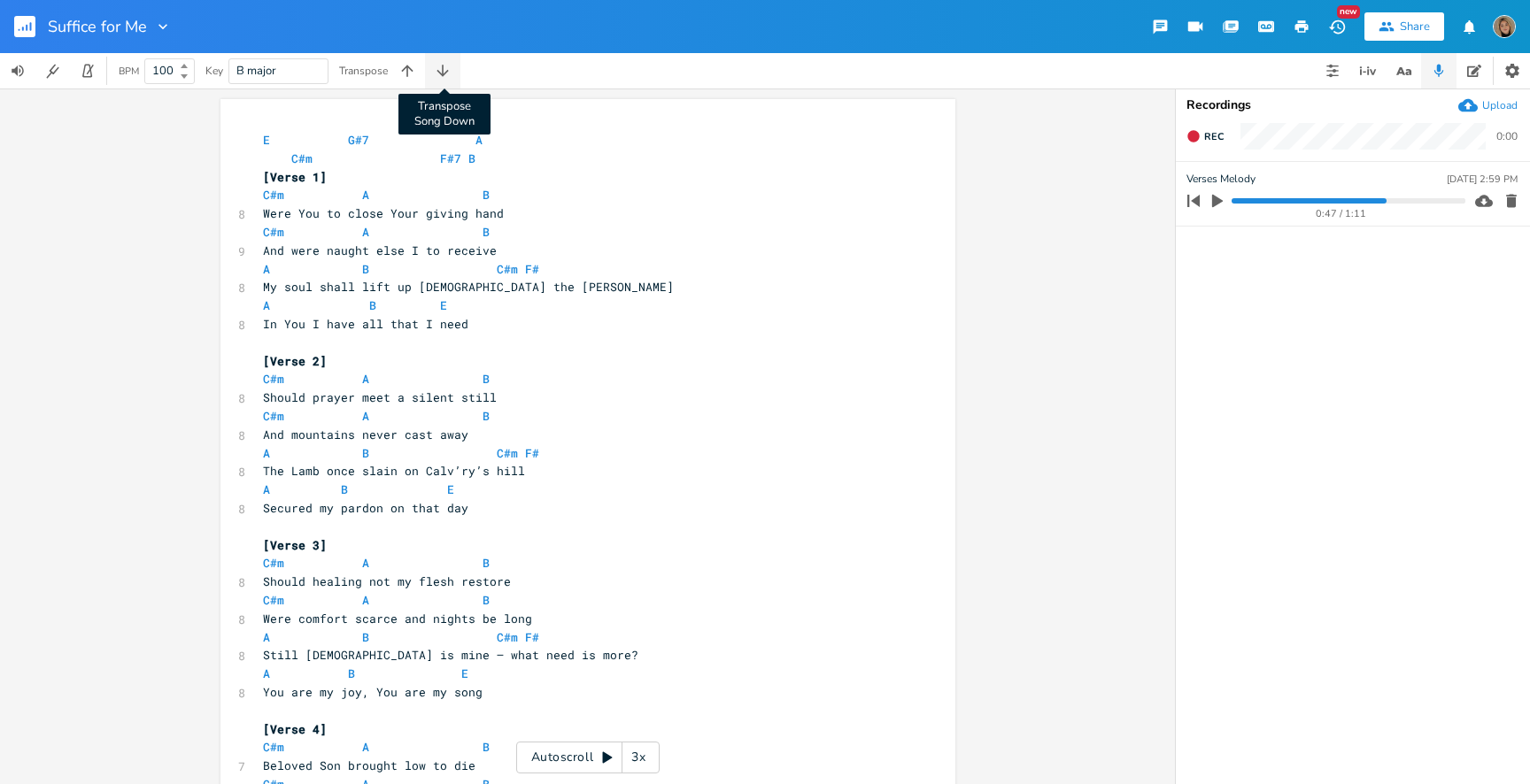 click 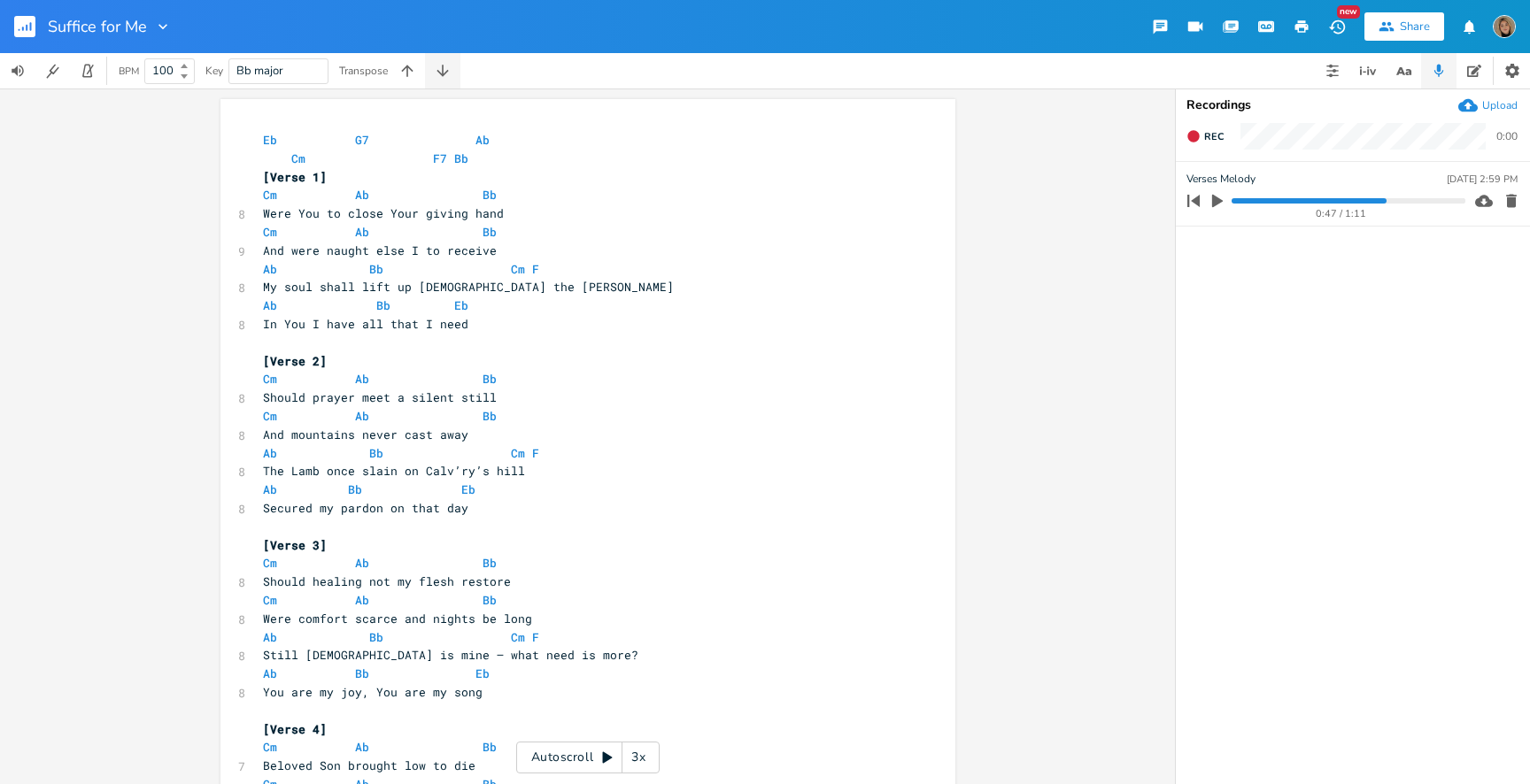 click 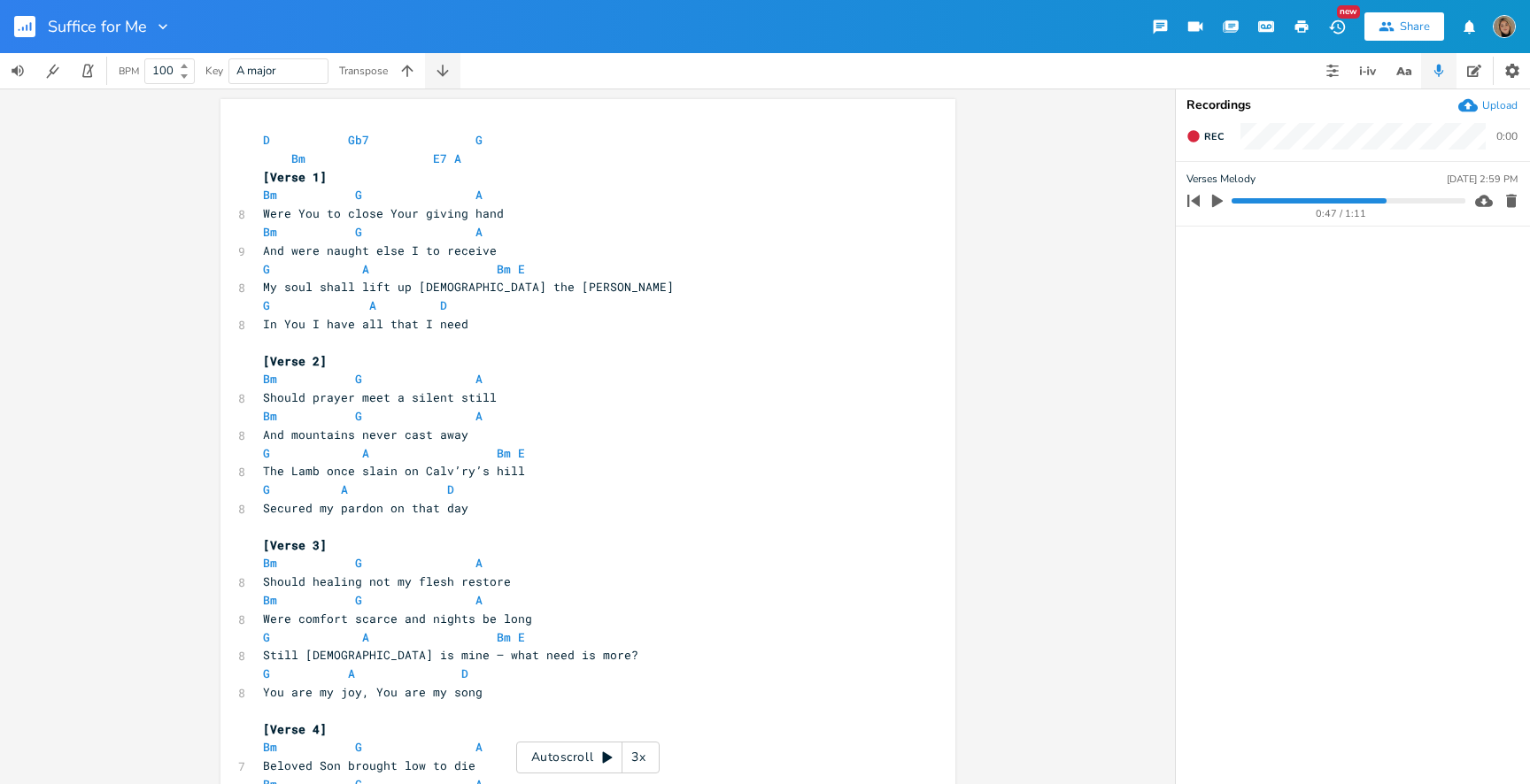 click 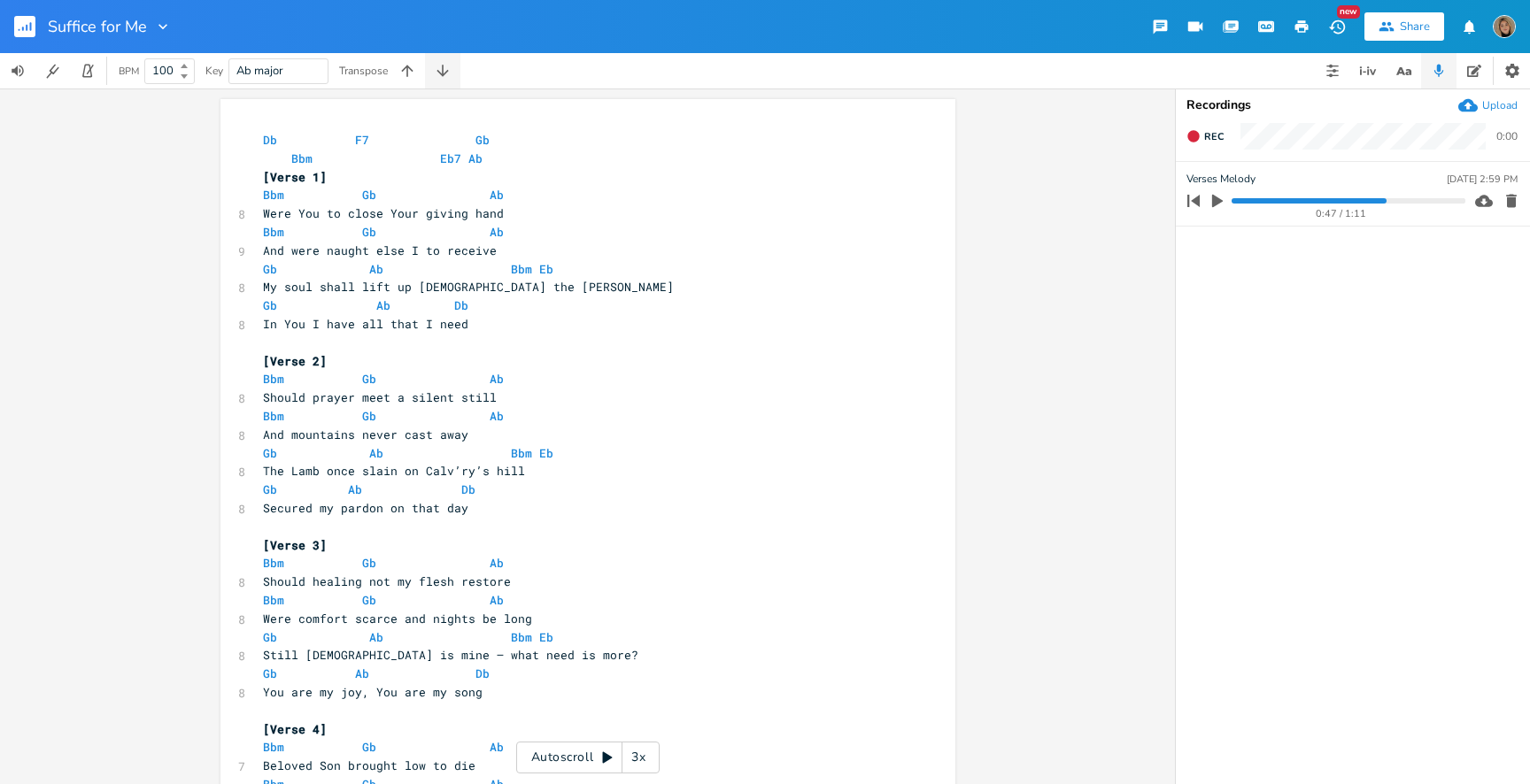 click 